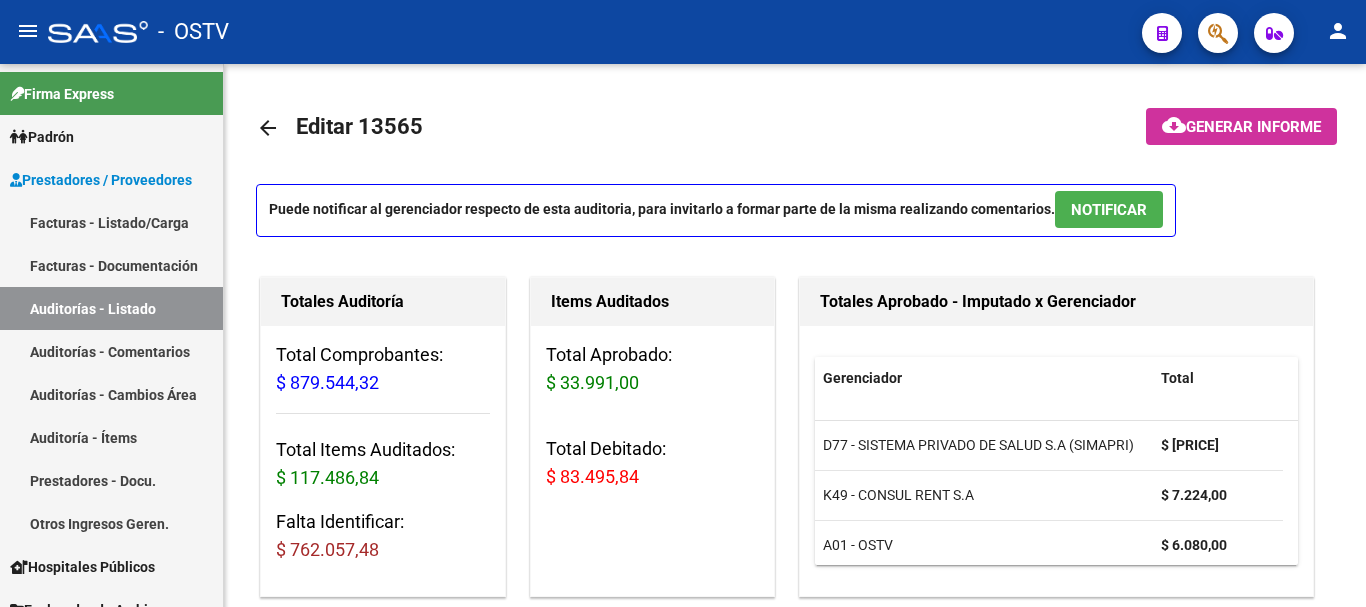 scroll, scrollTop: 0, scrollLeft: 0, axis: both 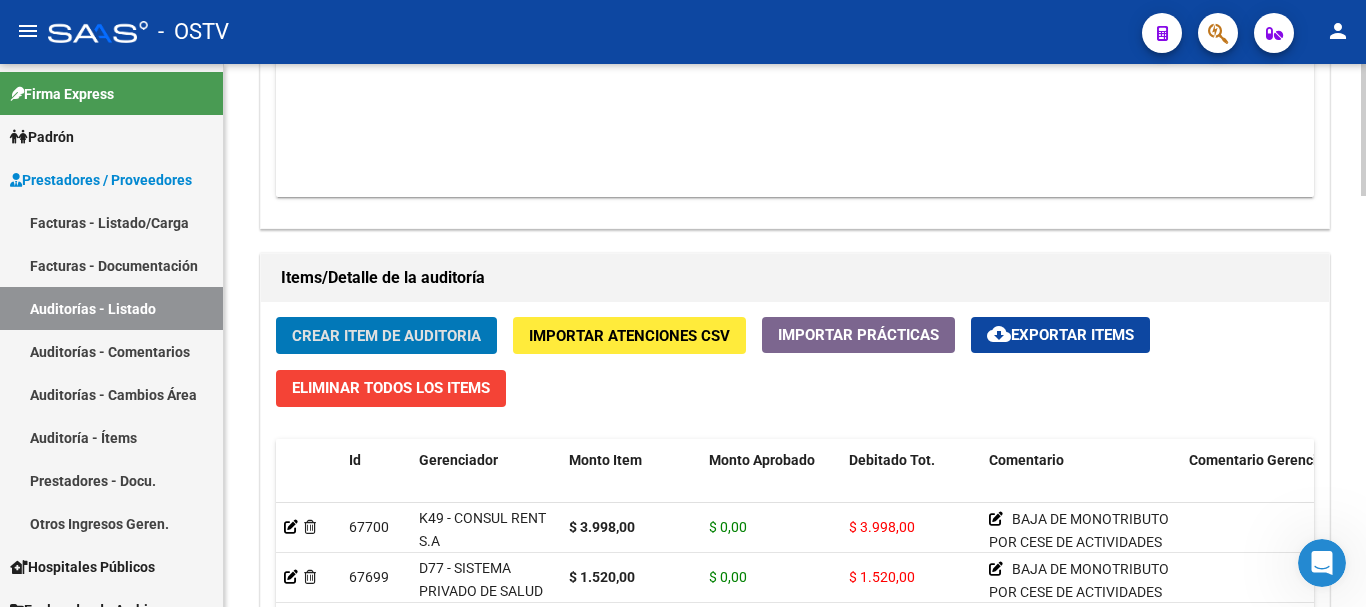 type 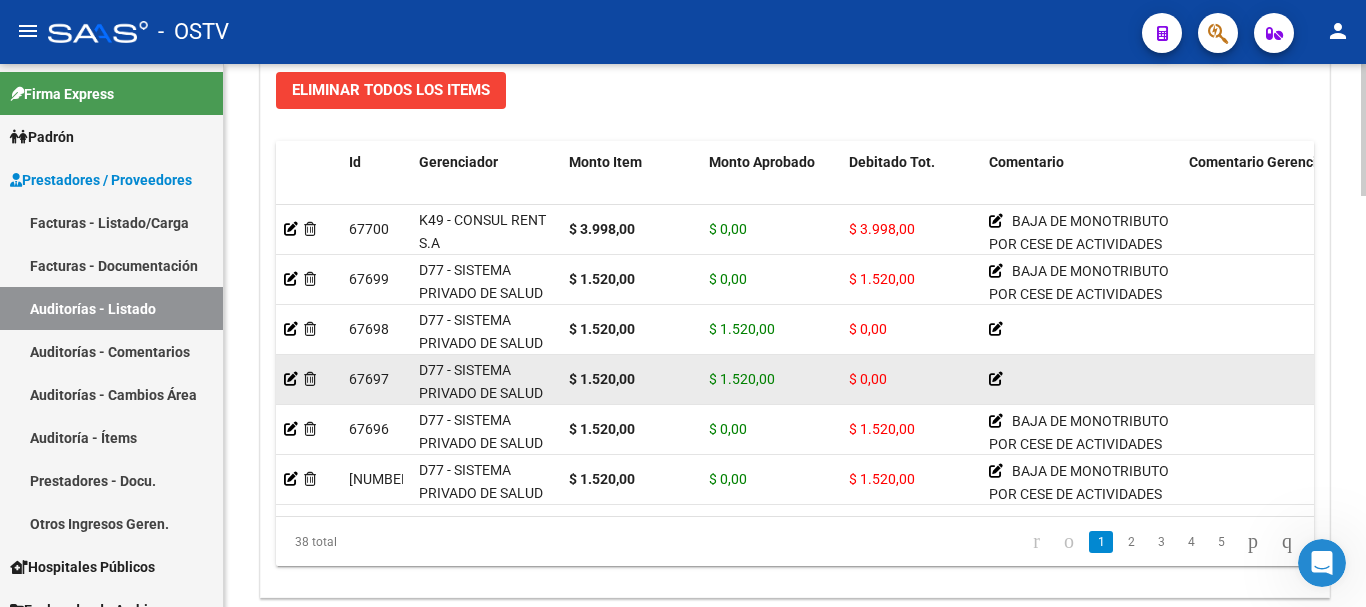 scroll, scrollTop: 1556, scrollLeft: 0, axis: vertical 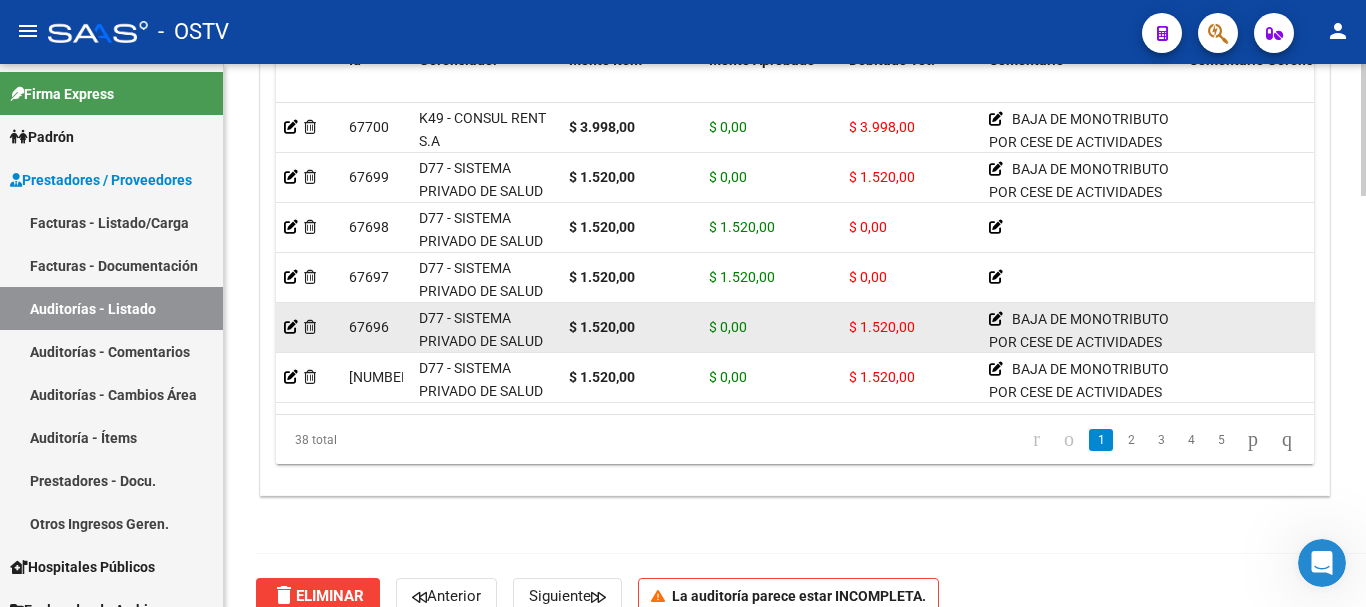 click on "Crear Item de Auditoria" 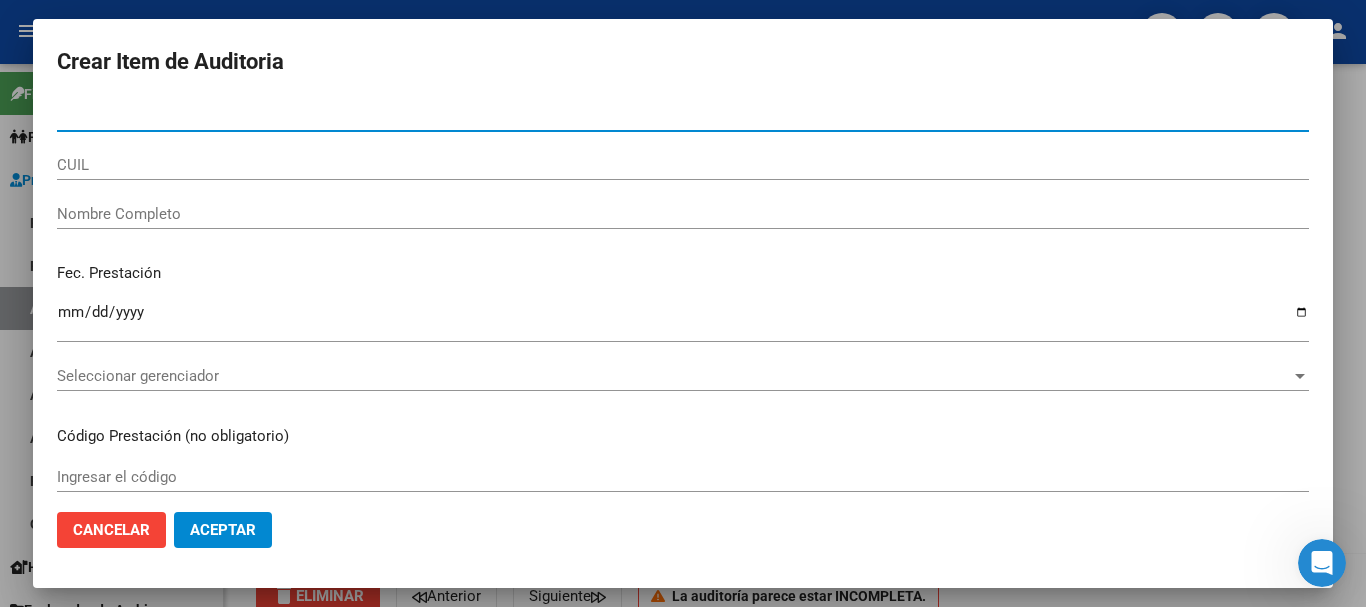 paste on "[NUMBER]" 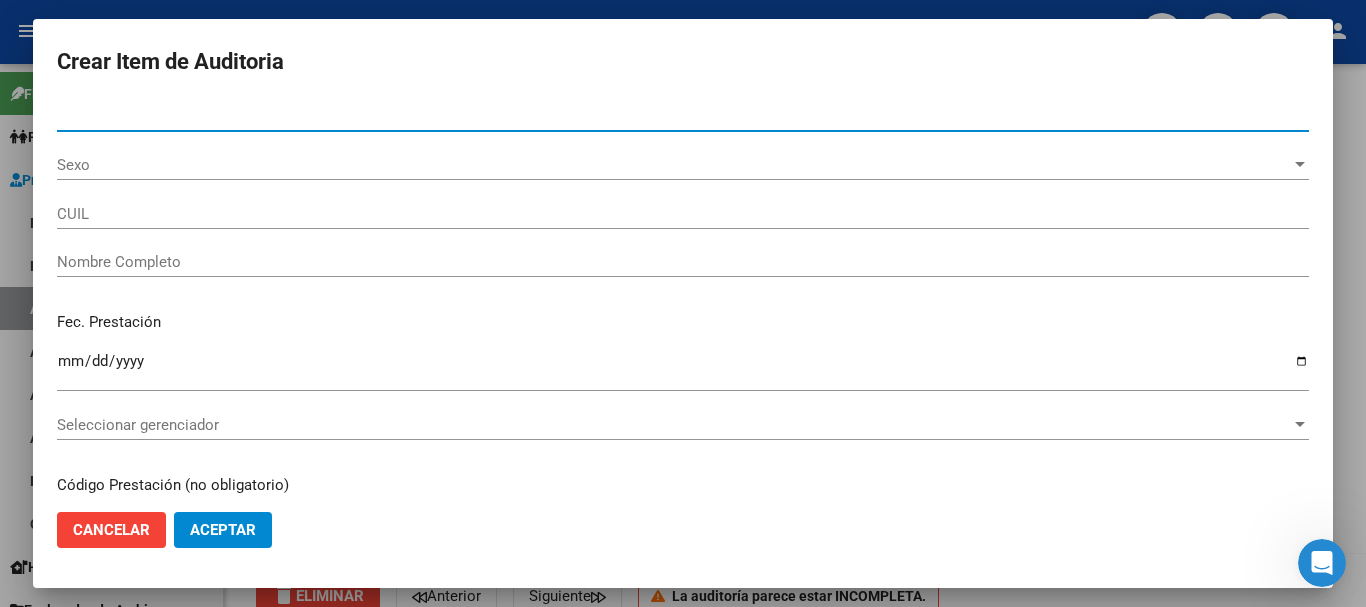 type on "[NUMBER]" 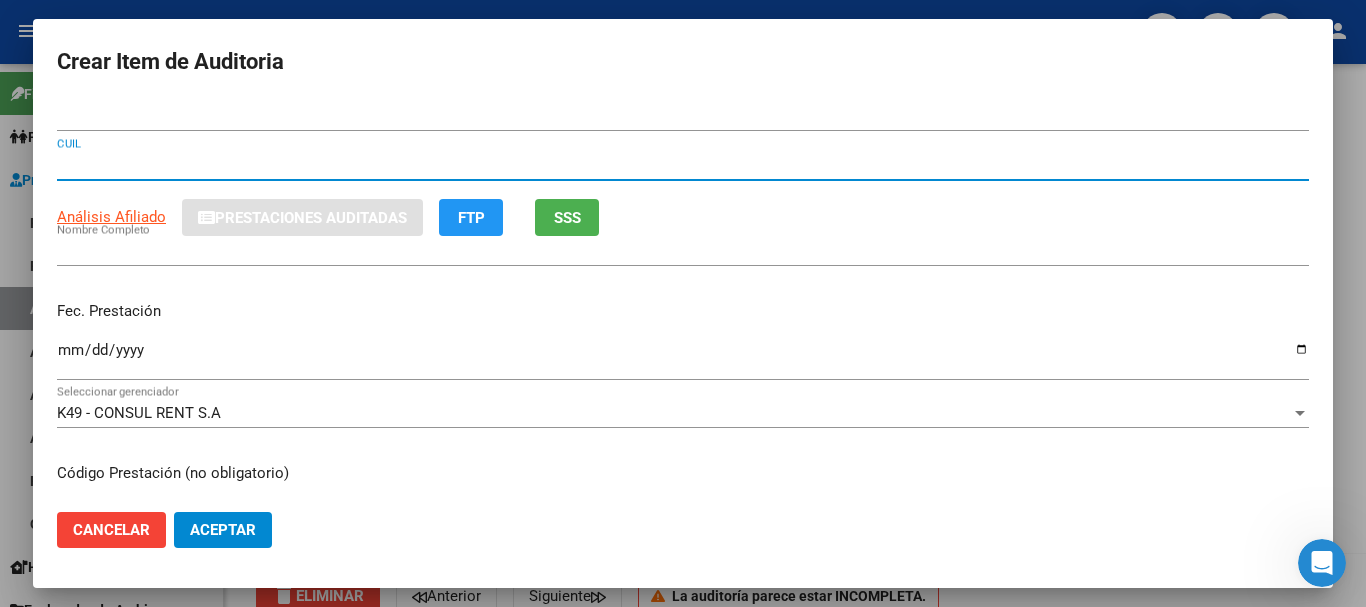 type on "[NUMBER]" 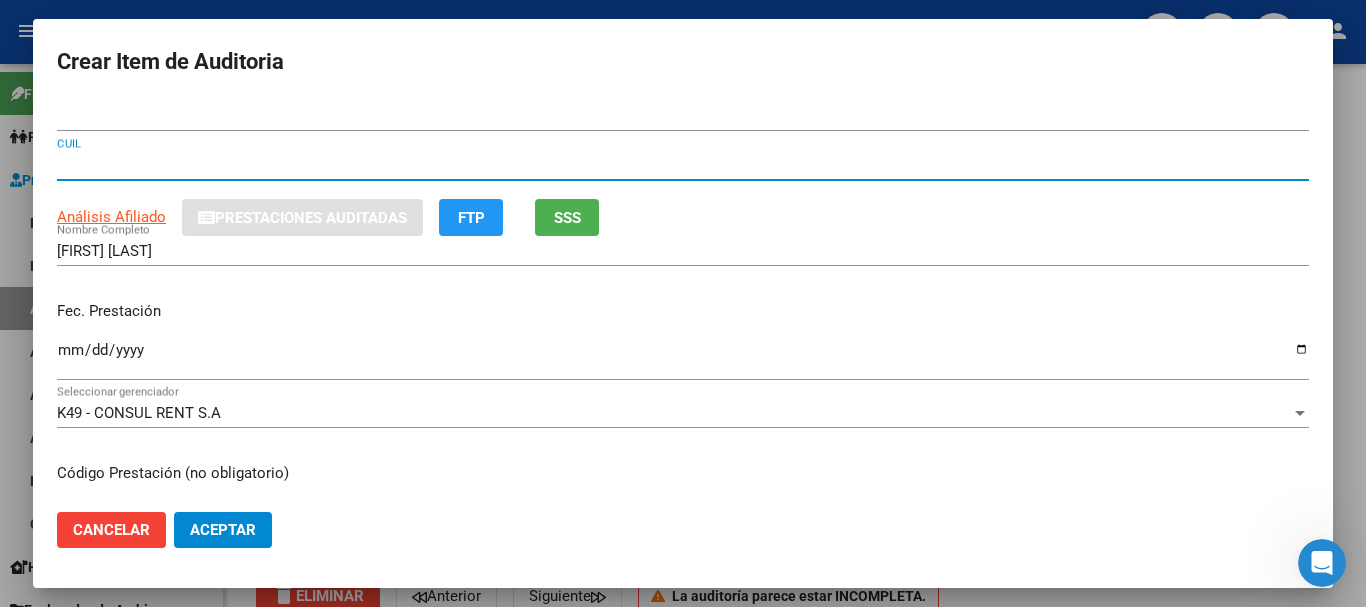 type 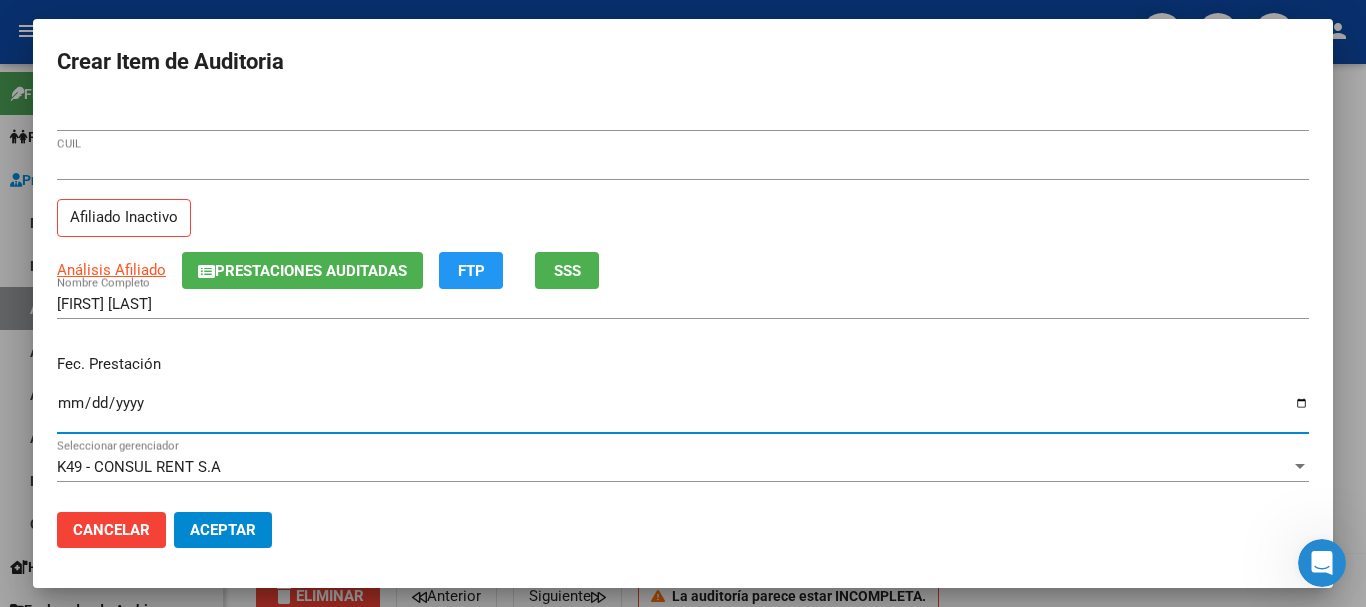 type on "[DATE]" 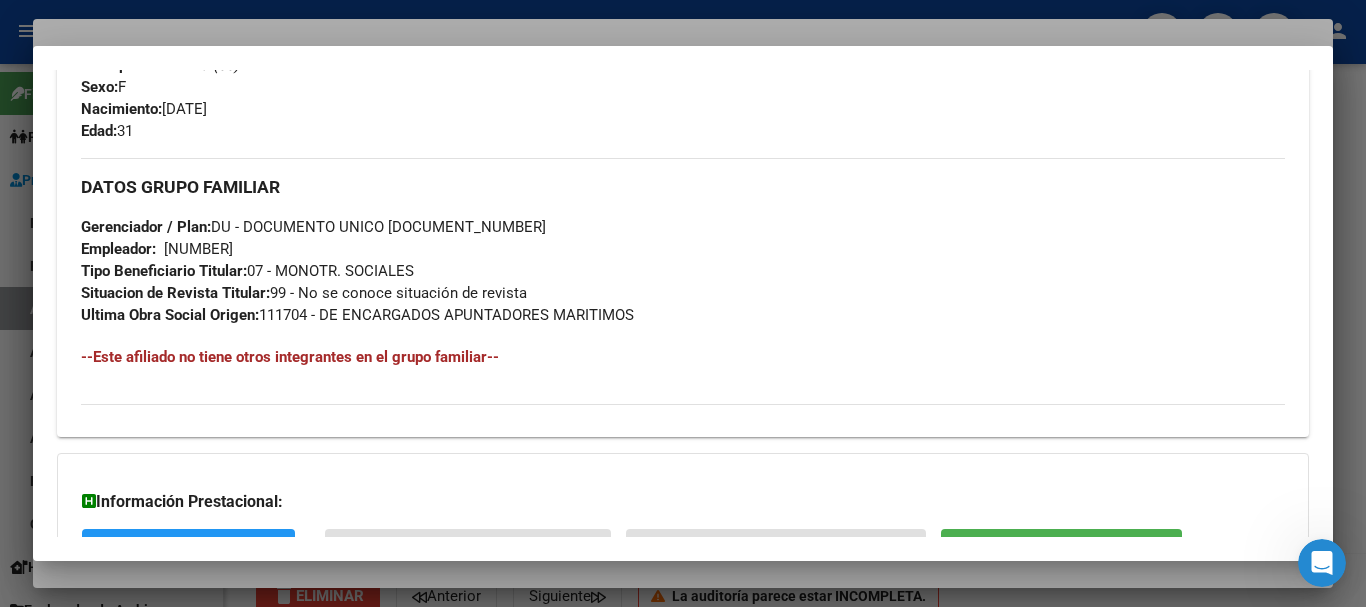 scroll, scrollTop: 1075, scrollLeft: 0, axis: vertical 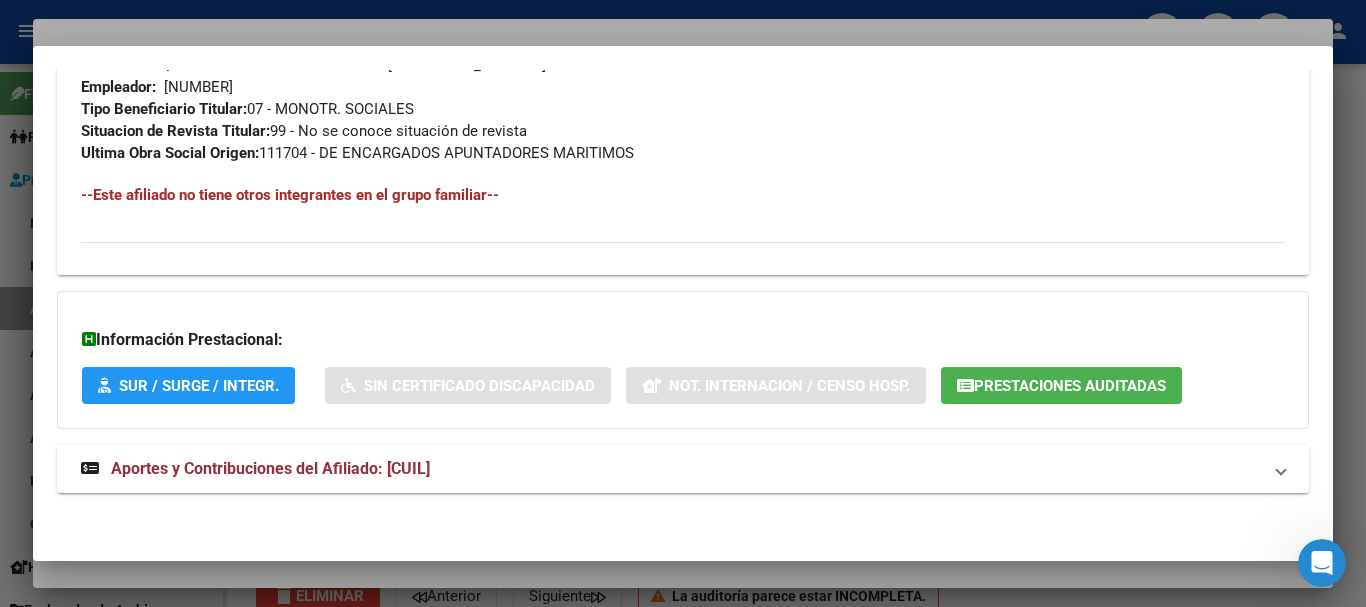 click on "Aportes y Contribuciones del Afiliado: [CUIL]" 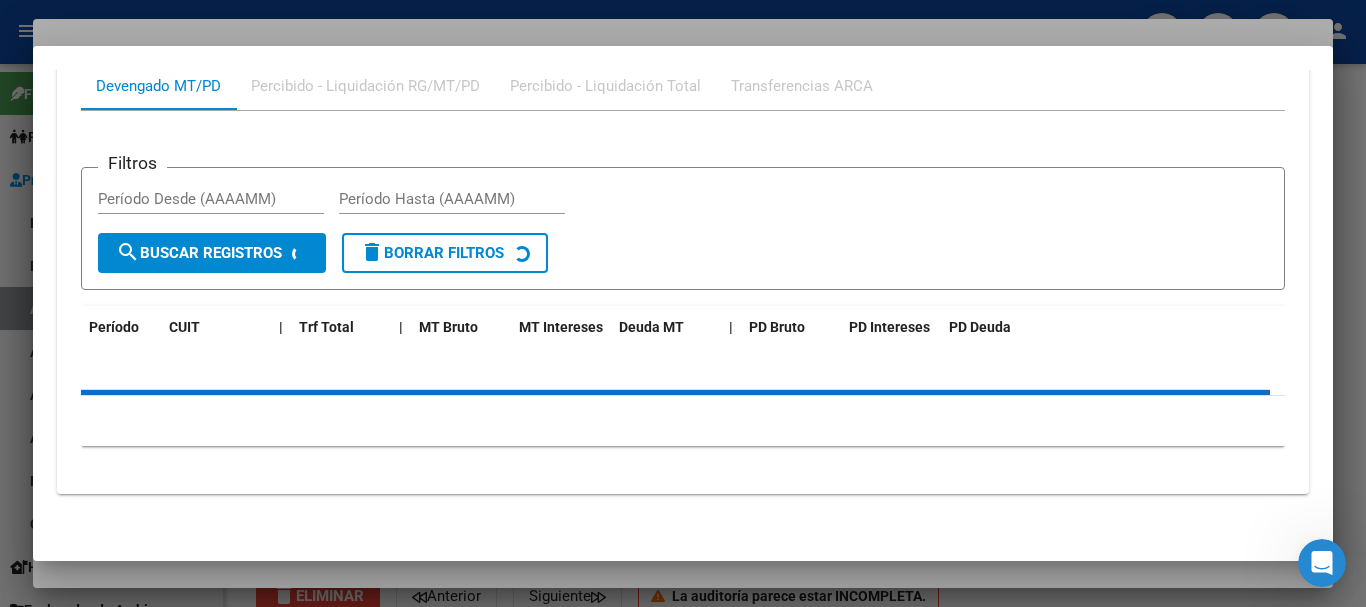 scroll, scrollTop: 1623, scrollLeft: 0, axis: vertical 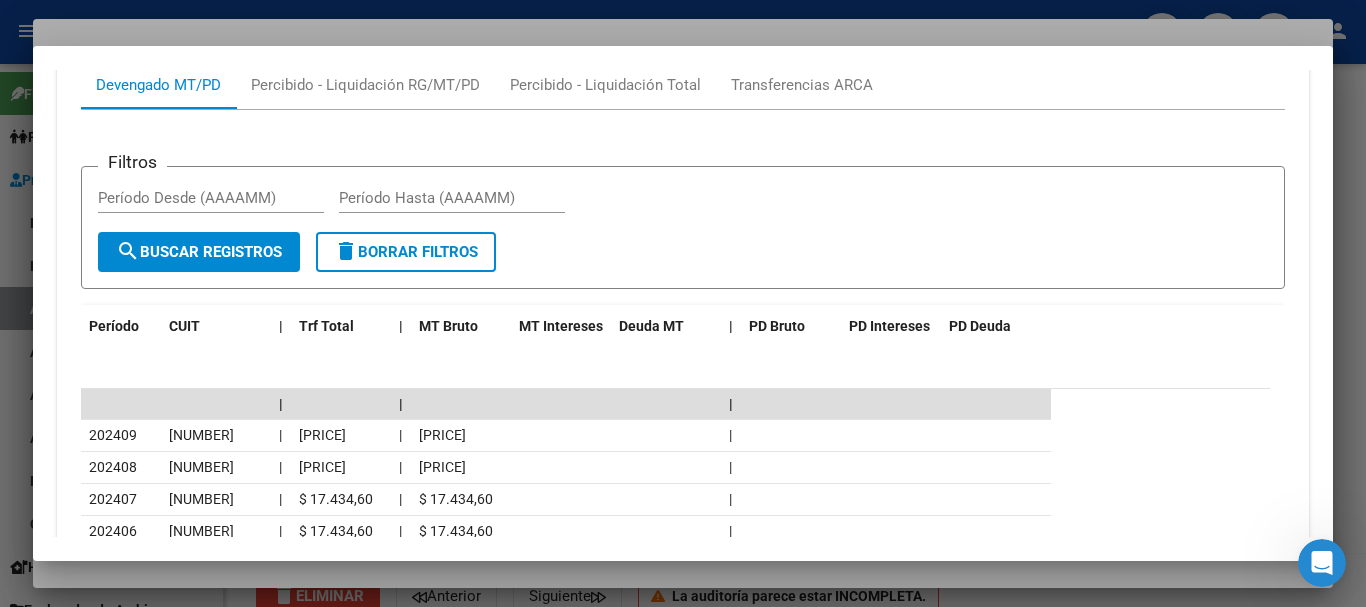 click at bounding box center (683, 303) 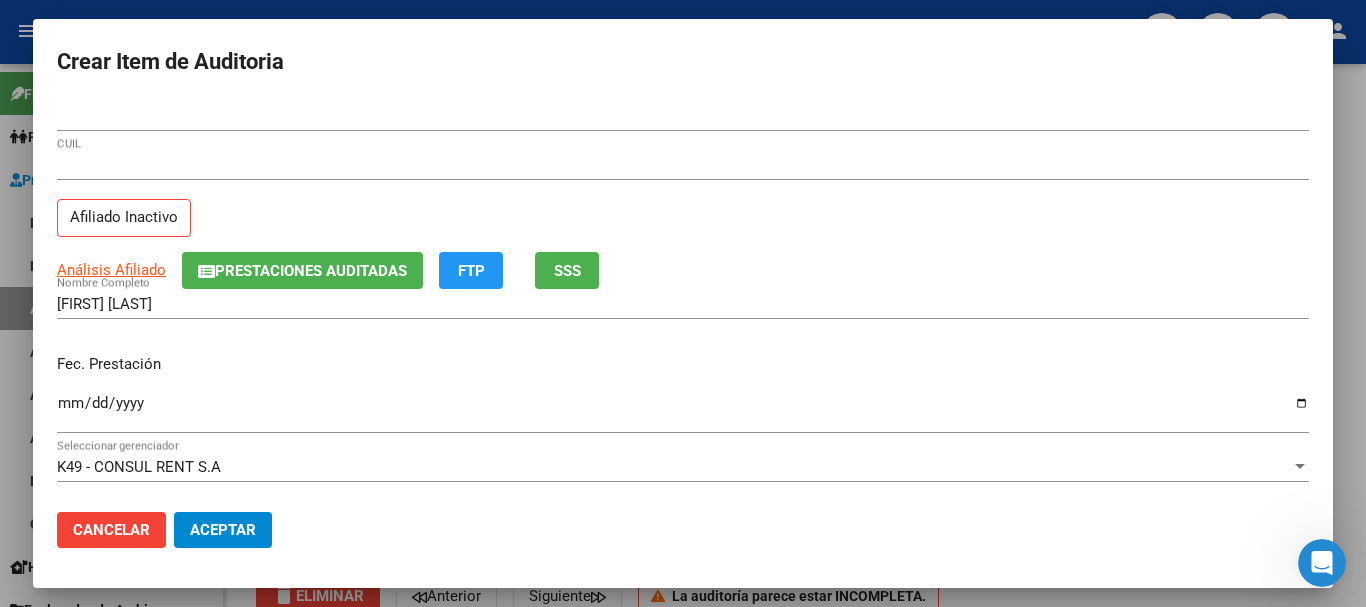 click on "Análisis Afiliado  Prestaciones Auditadas FTP SSS" at bounding box center (683, 270) 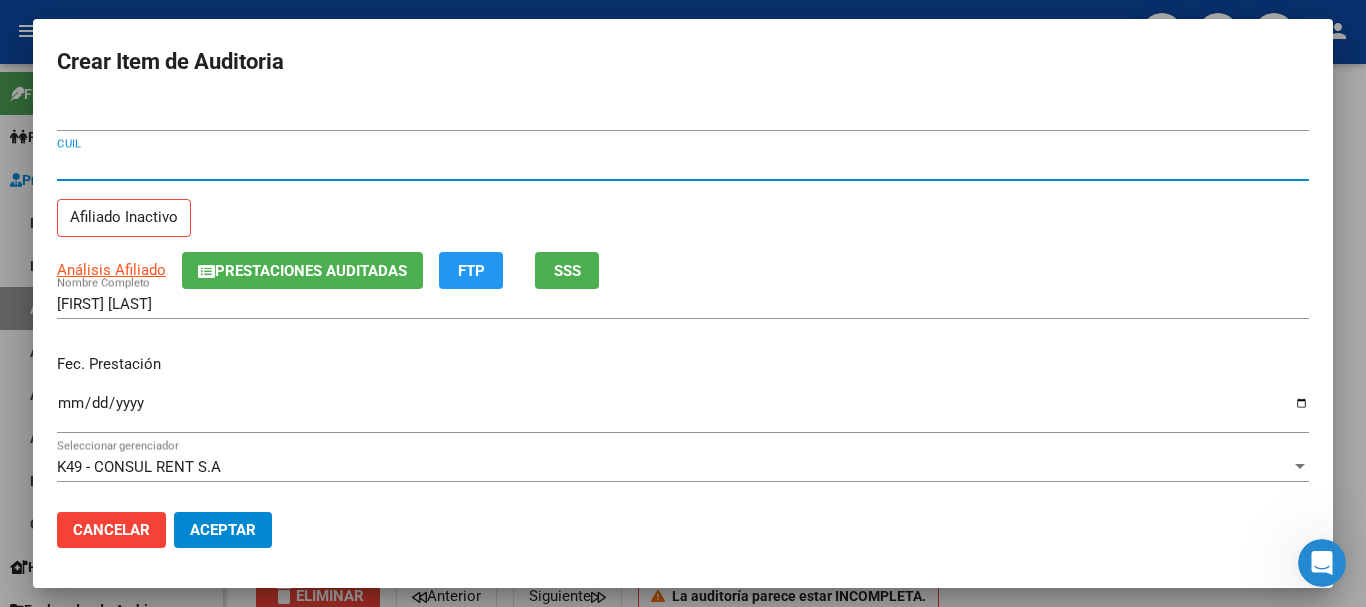 type 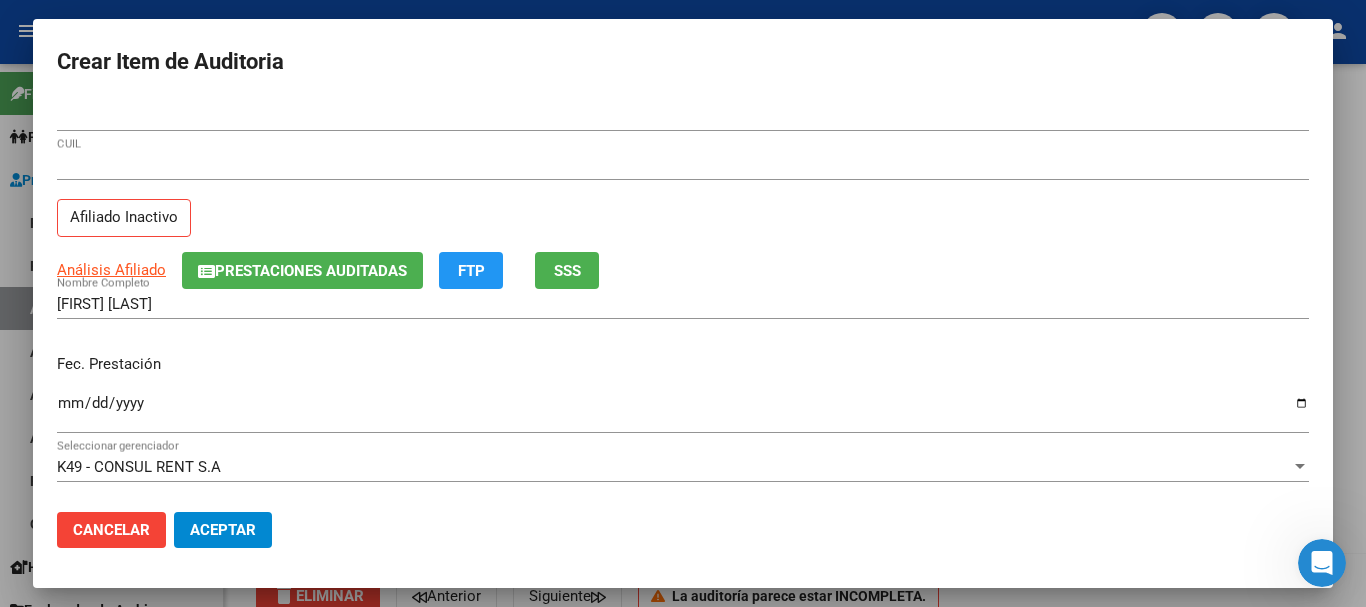 scroll, scrollTop: 270, scrollLeft: 0, axis: vertical 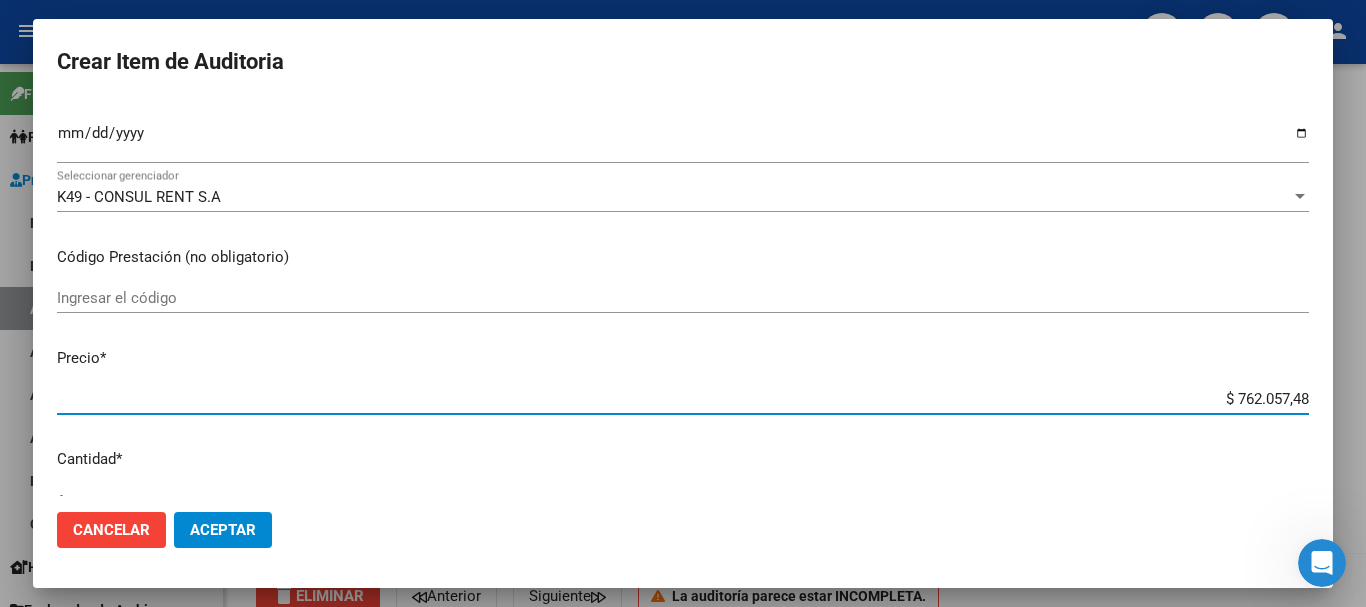 type on "$ 0,03" 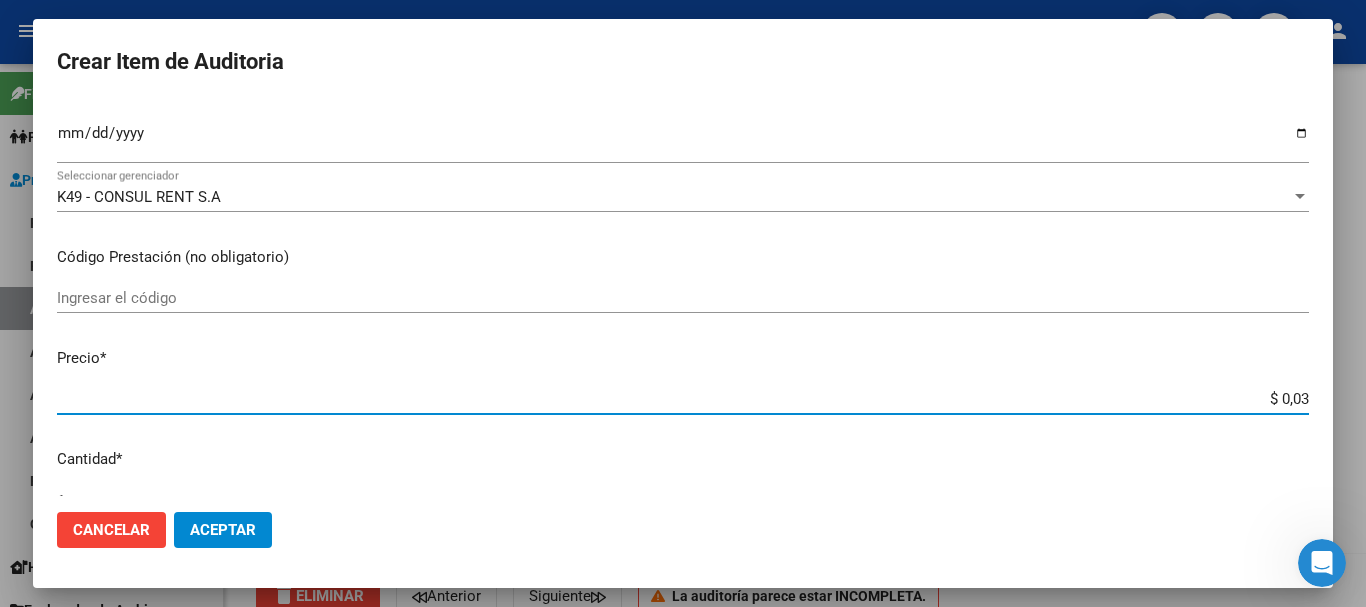 type on "$ 0,39" 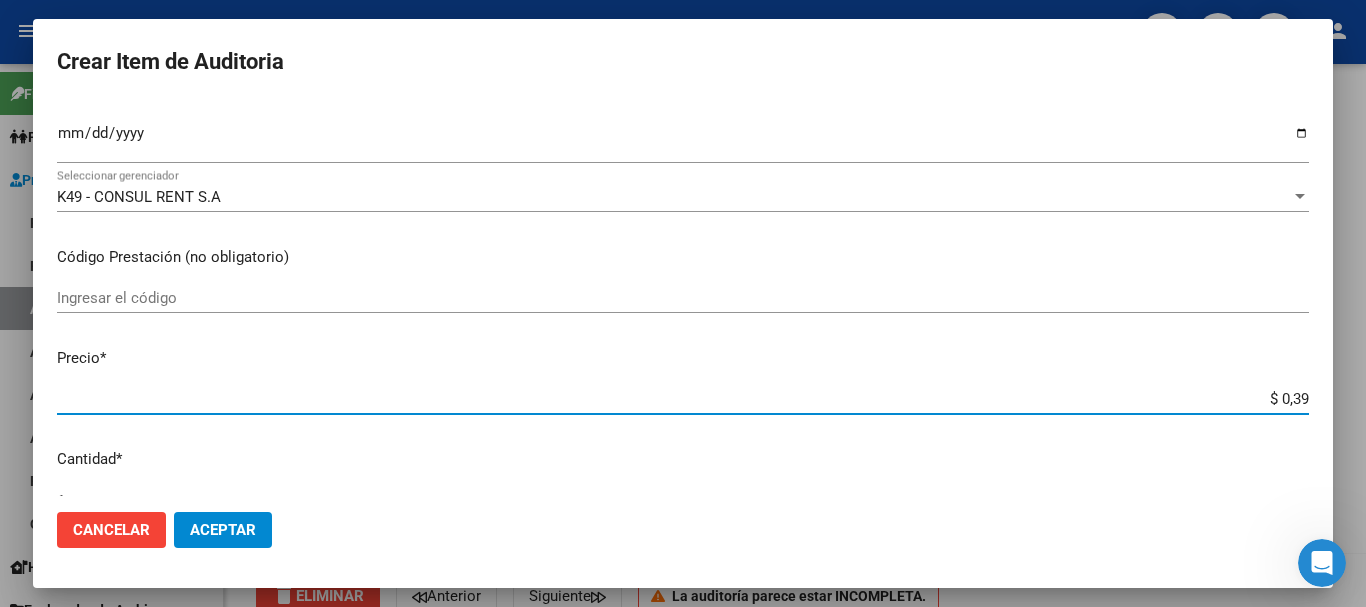 type on "$ 3,99" 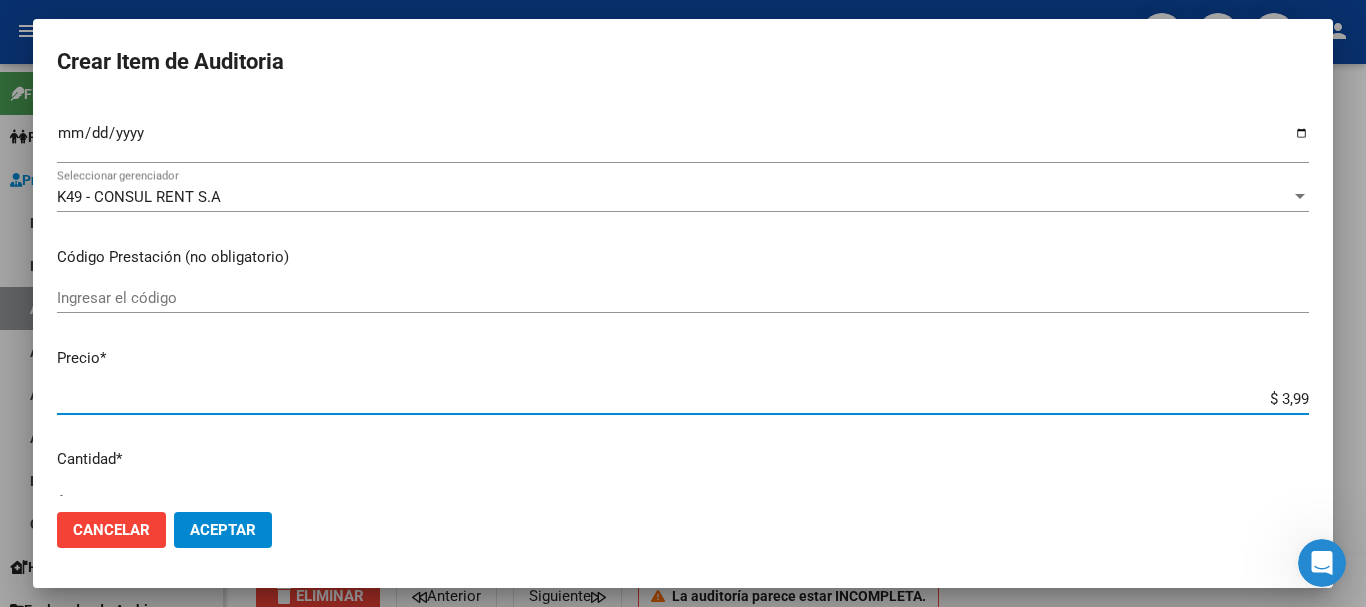 type on "$ 39,98" 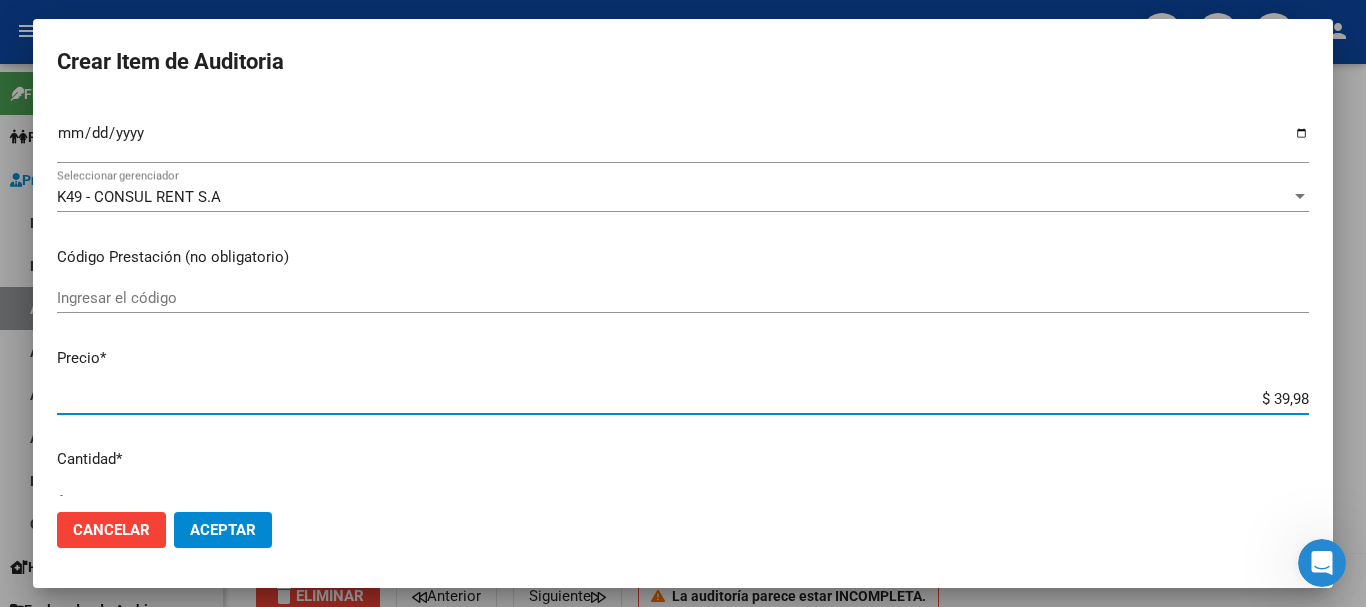 type on "$ 399,80" 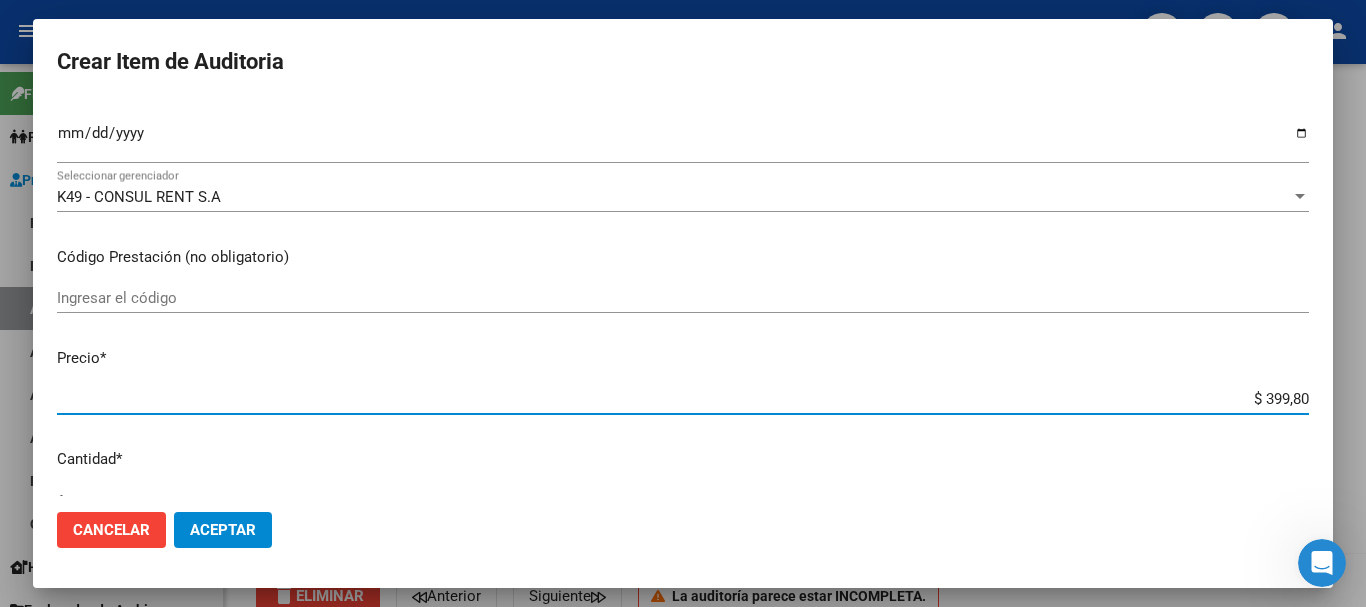 type on "$ 3.998,00" 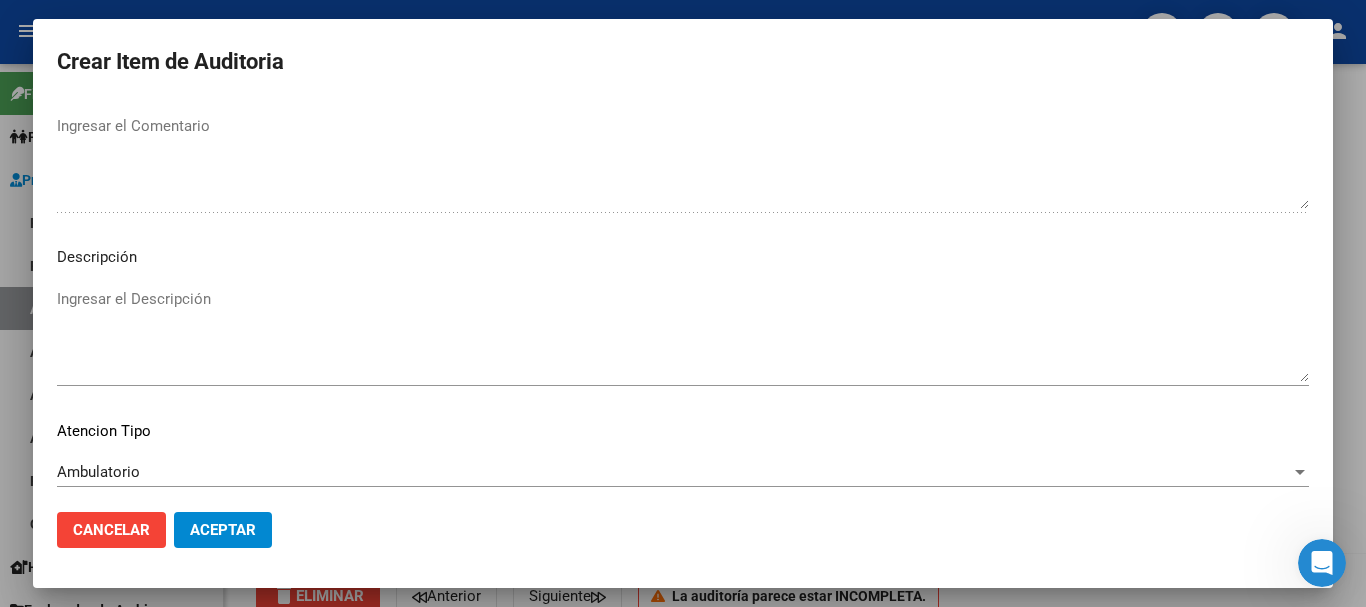 scroll, scrollTop: 1233, scrollLeft: 0, axis: vertical 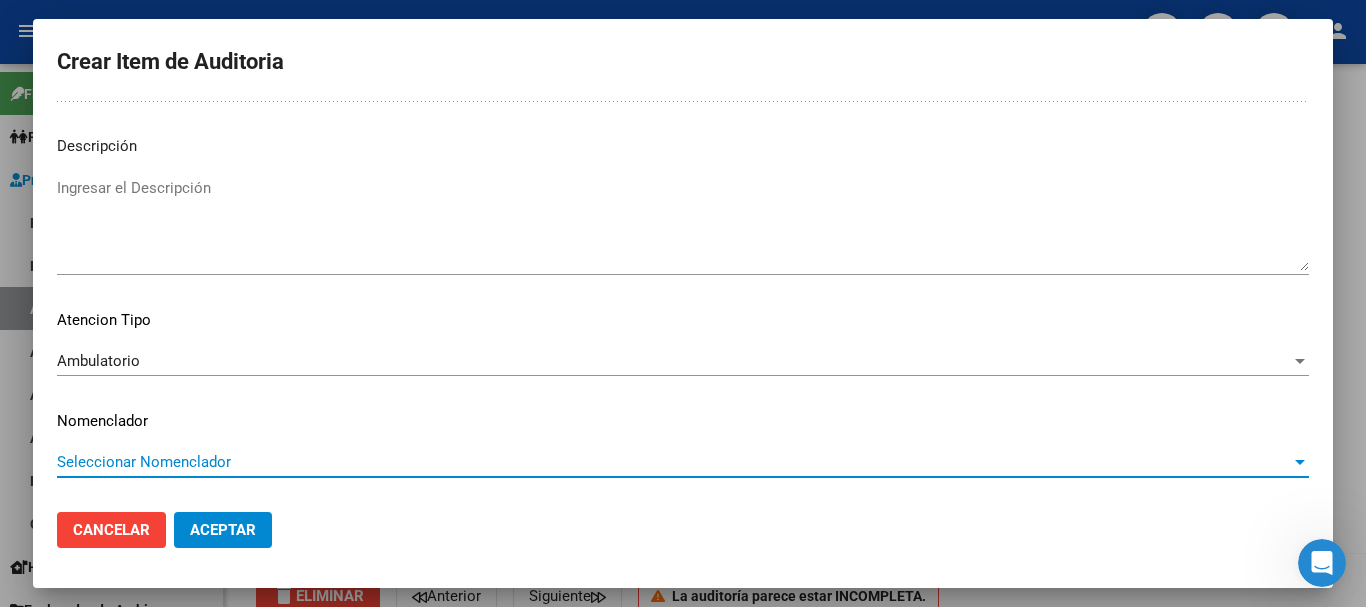 type 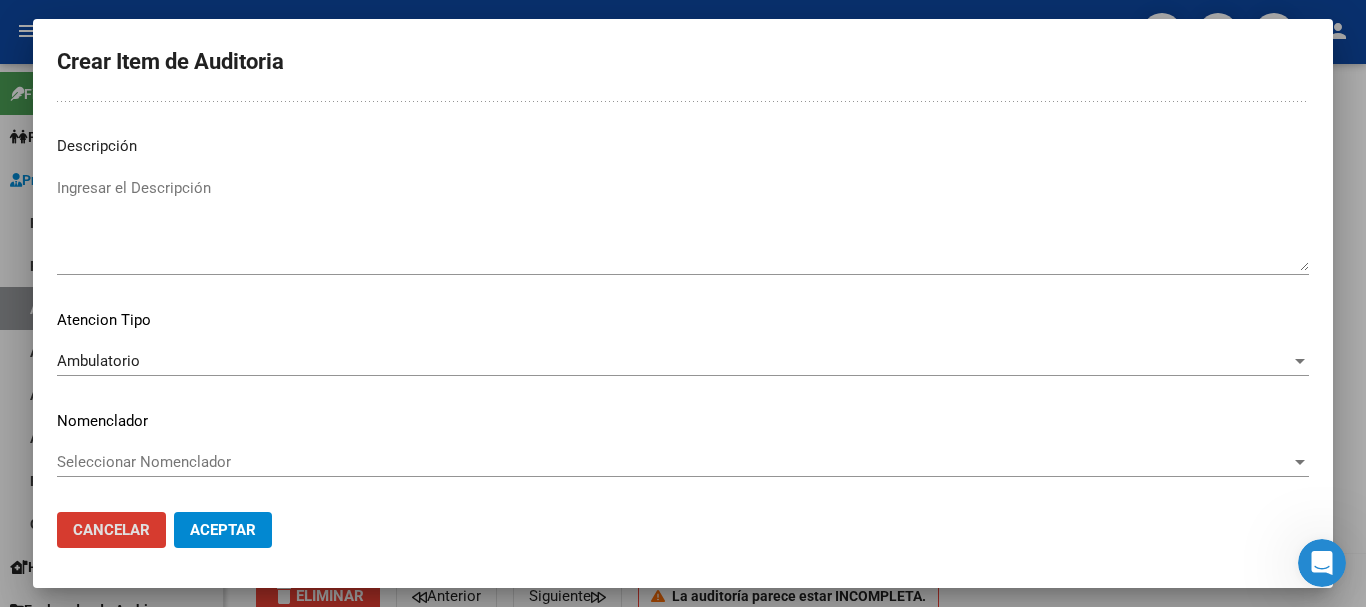 type 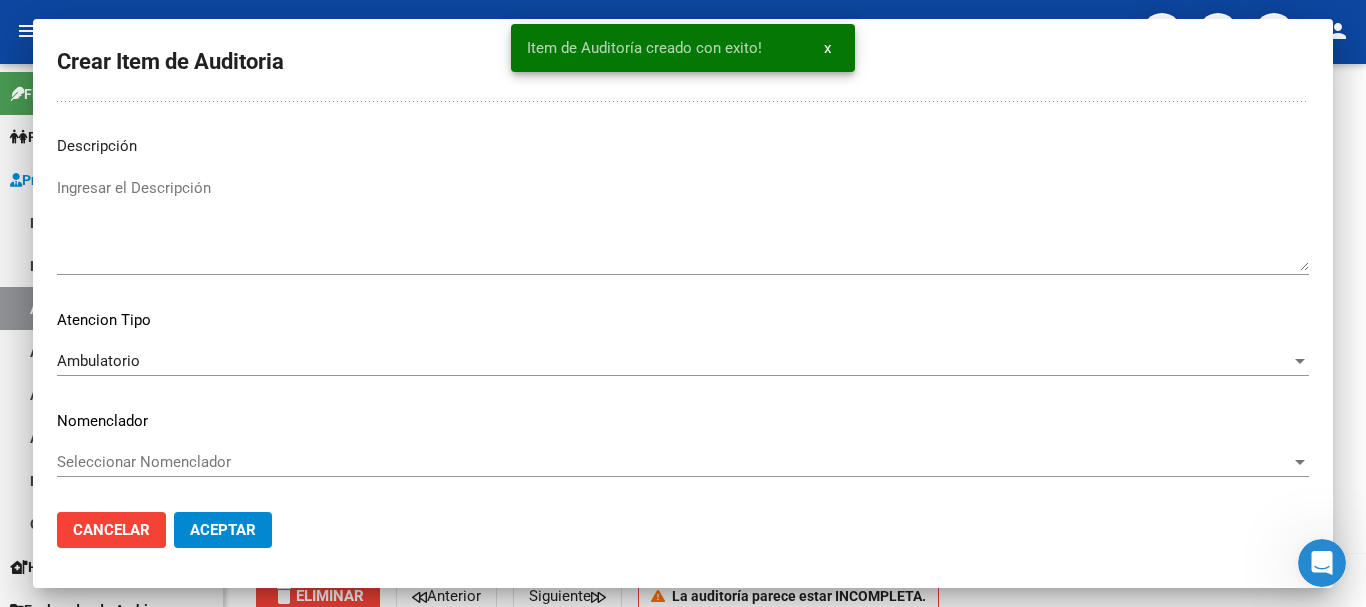 scroll, scrollTop: 1256, scrollLeft: 0, axis: vertical 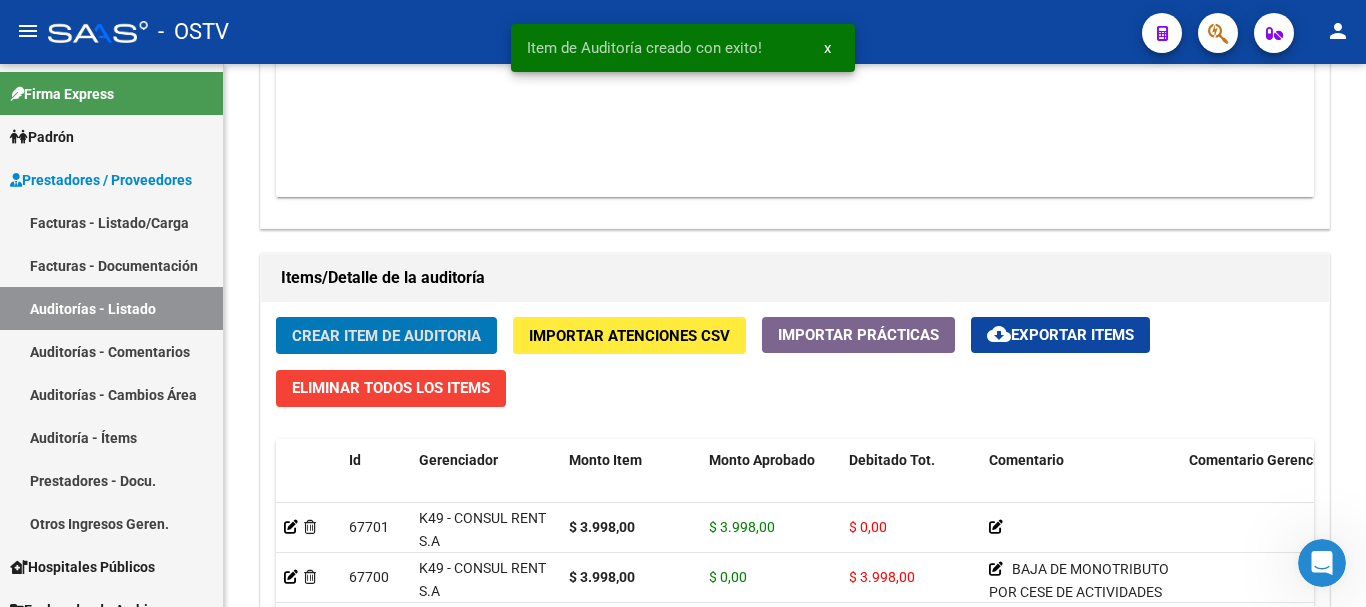 click on "Crear Item de Auditoria" 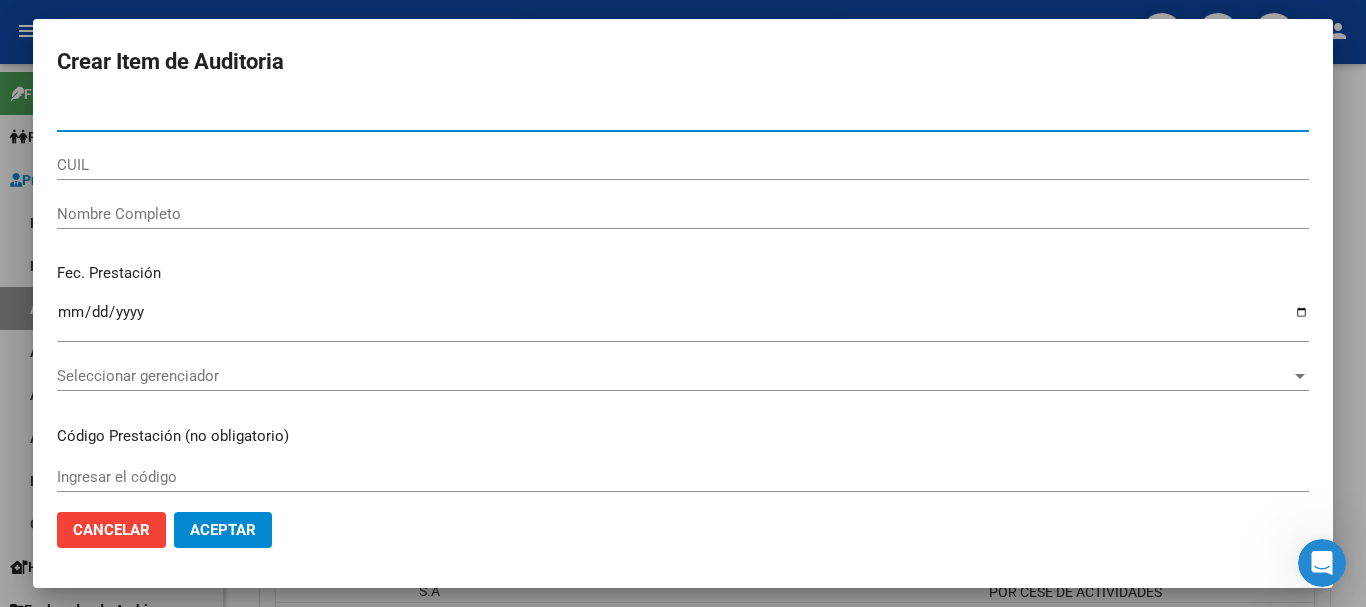 paste on "[NUMBER]" 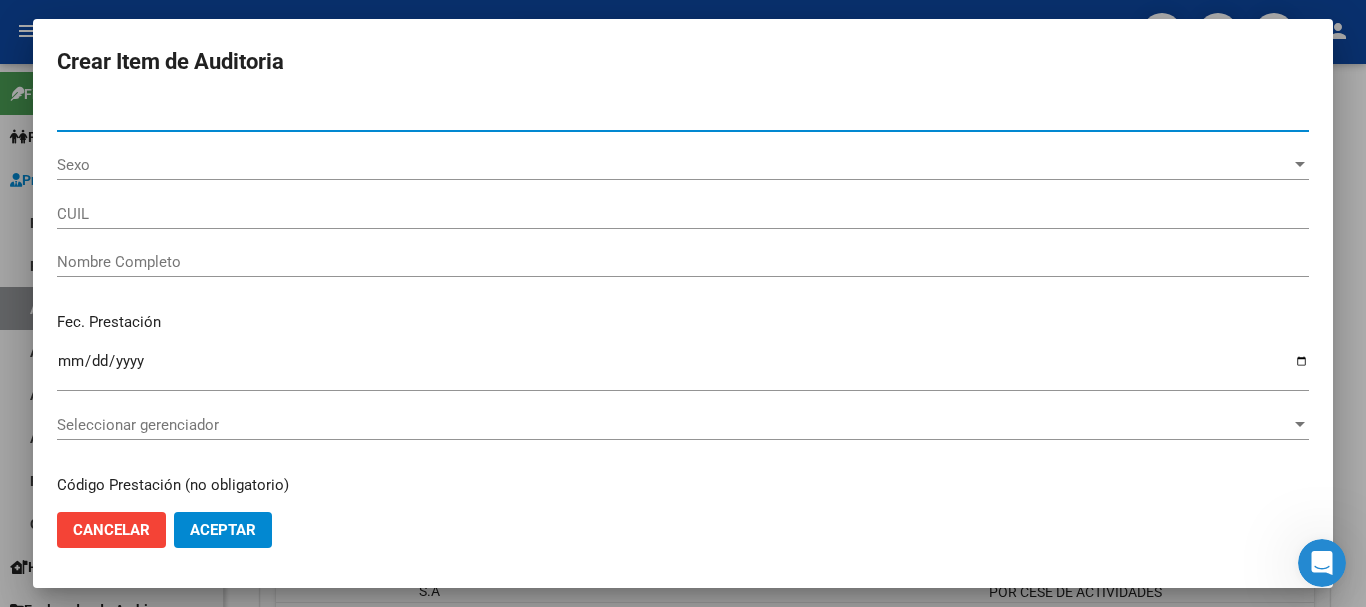 type on "[NUMBER]" 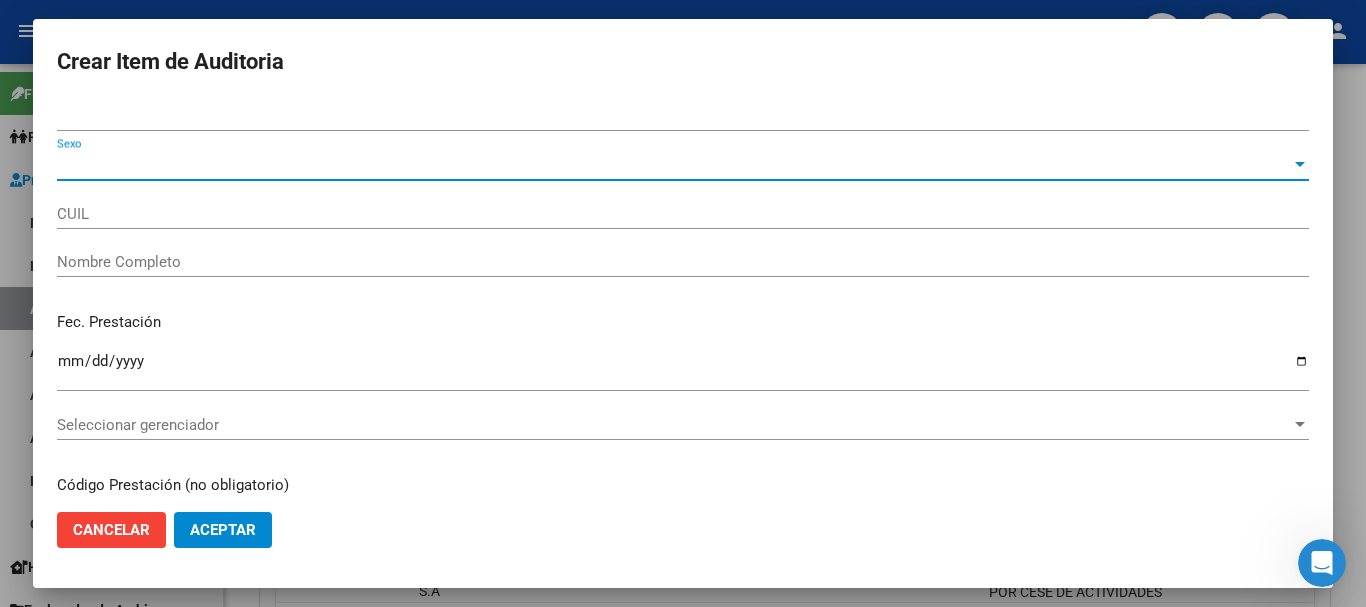 type on "[CUIL]" 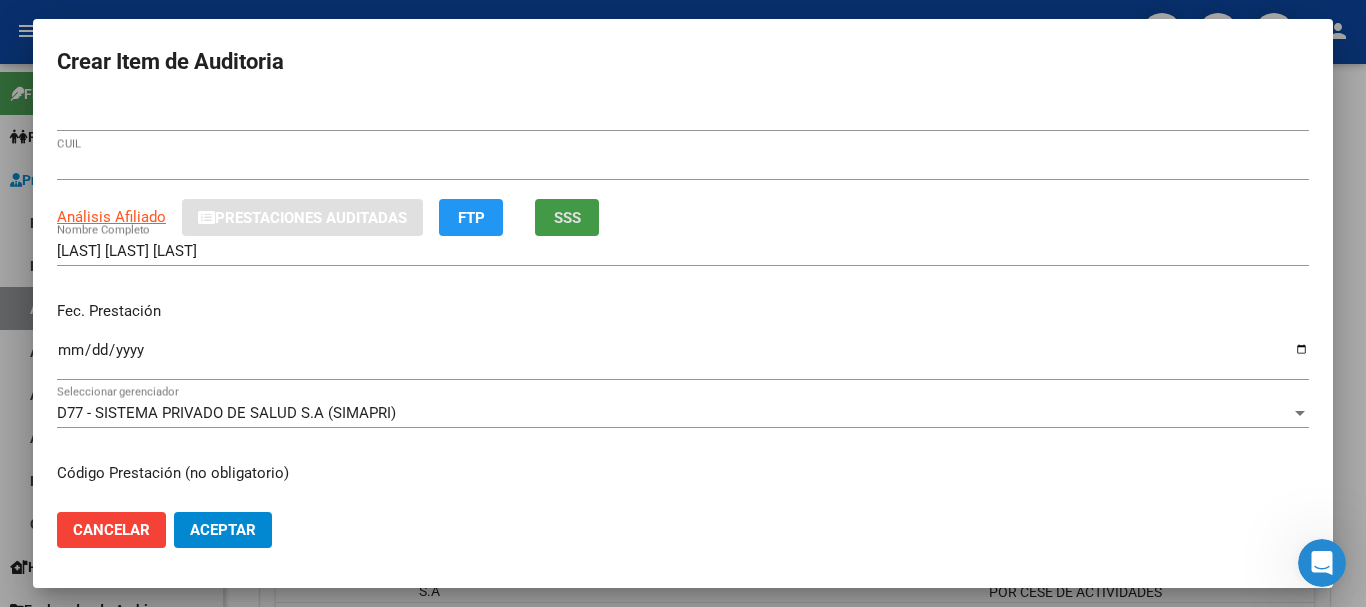 type 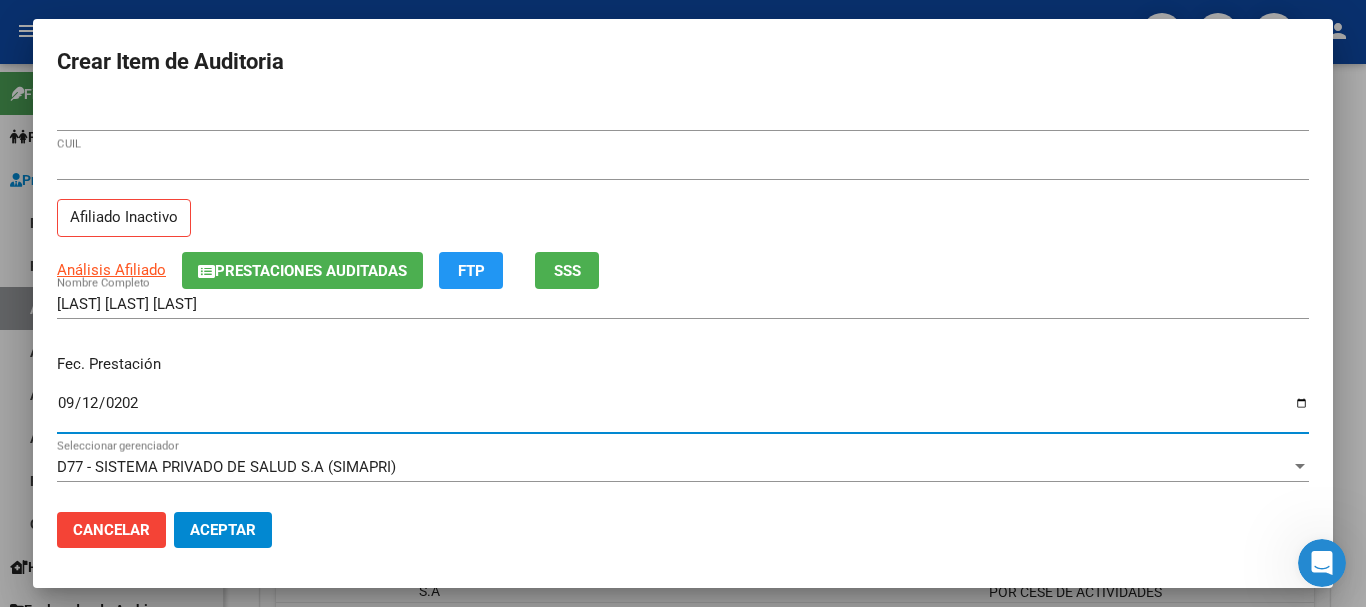 type on "[DATE]" 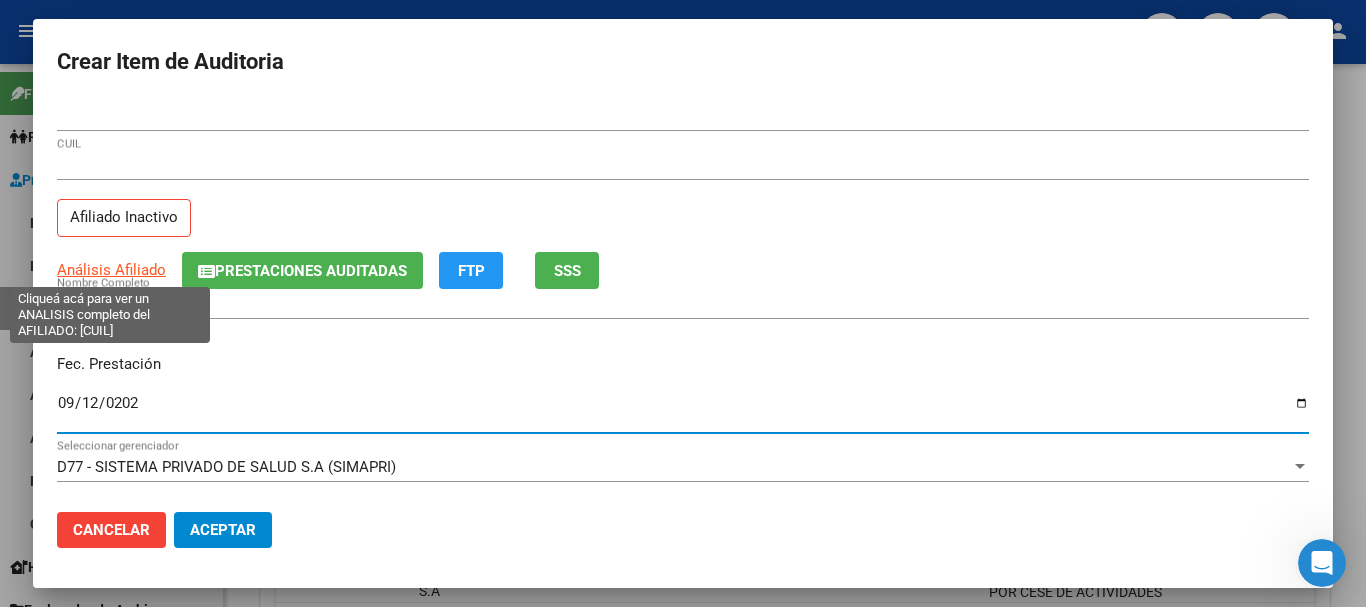 click on "Análisis Afiliado" at bounding box center (111, 270) 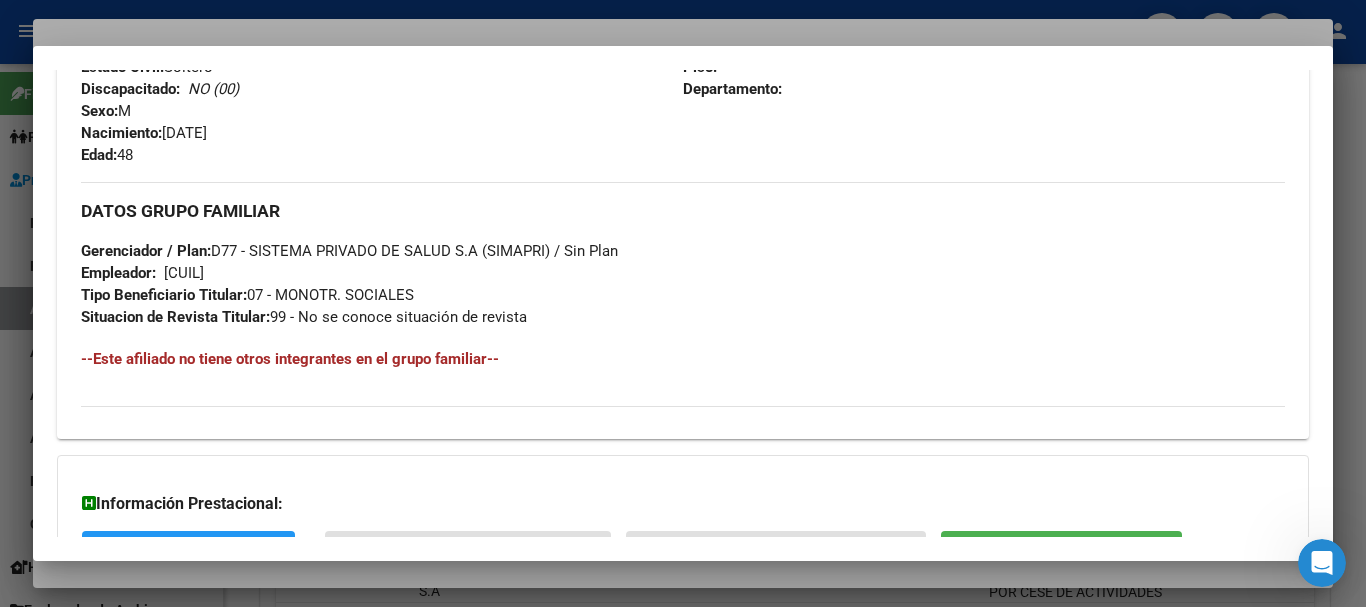 scroll, scrollTop: 1053, scrollLeft: 0, axis: vertical 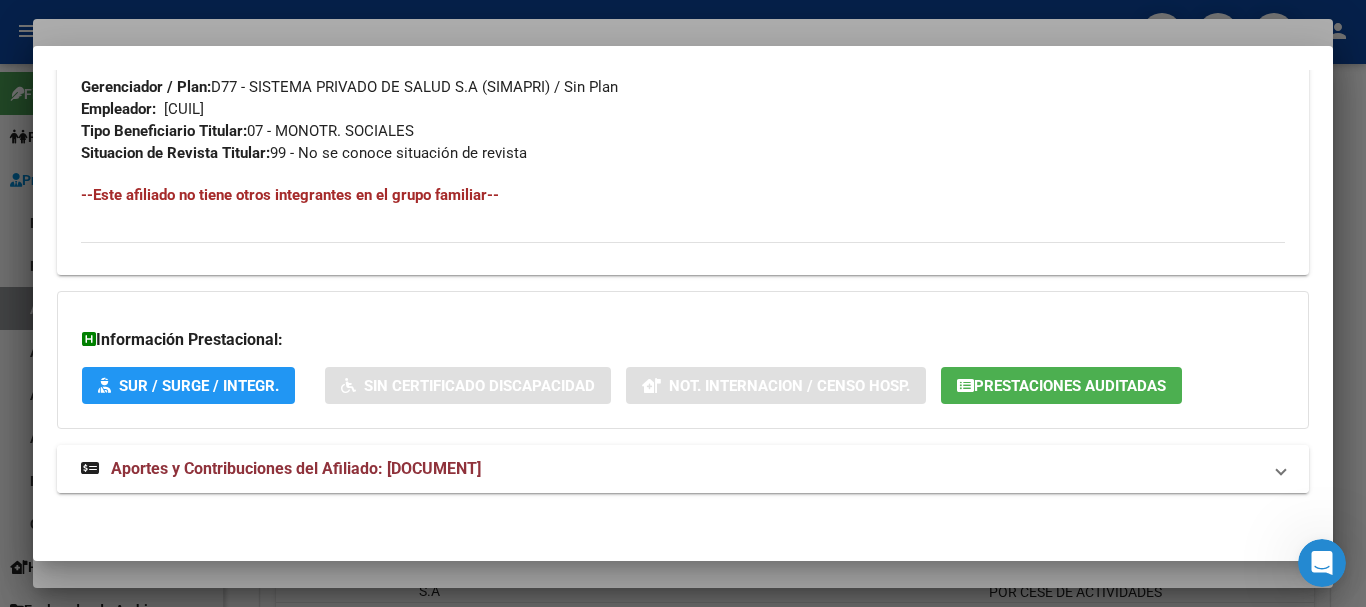 click on "Aportes y Contribuciones del Afiliado: [DOCUMENT]" at bounding box center [296, 468] 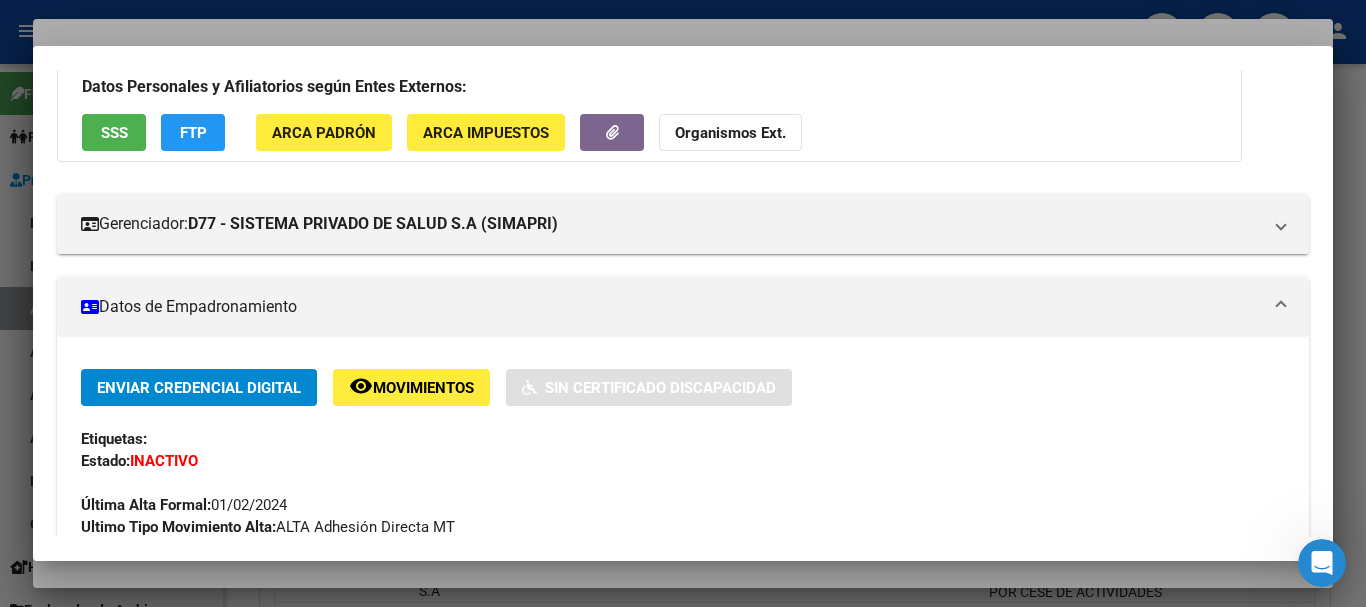 scroll, scrollTop: 0, scrollLeft: 0, axis: both 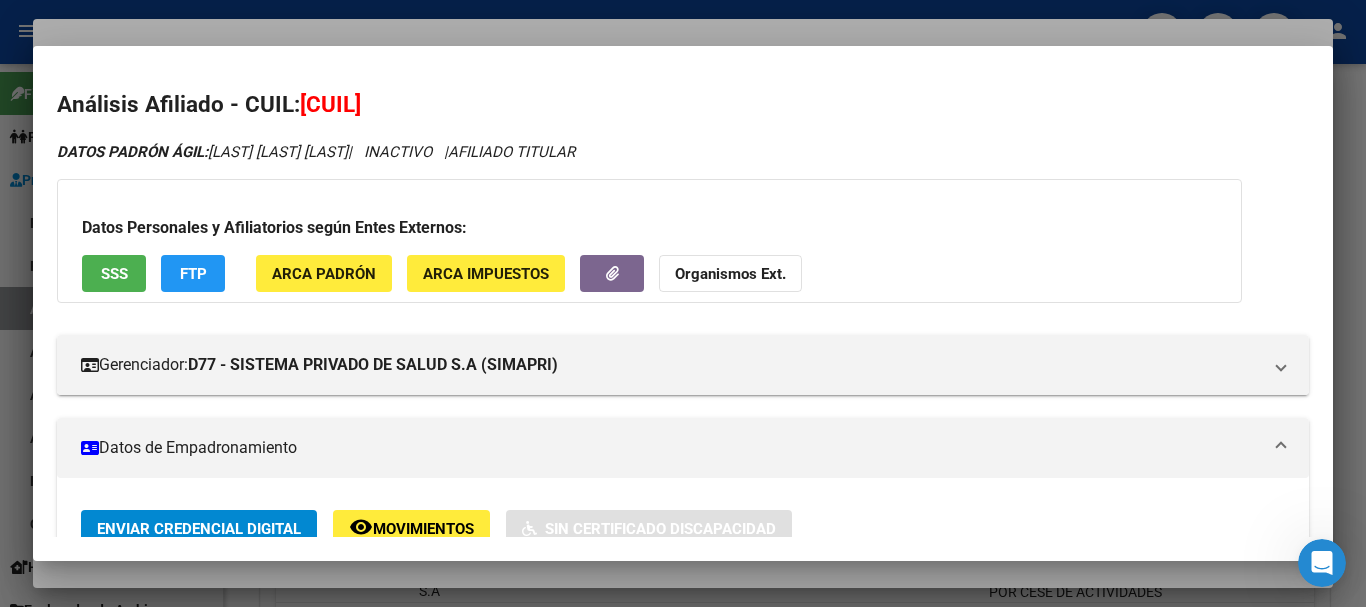 click at bounding box center [683, 303] 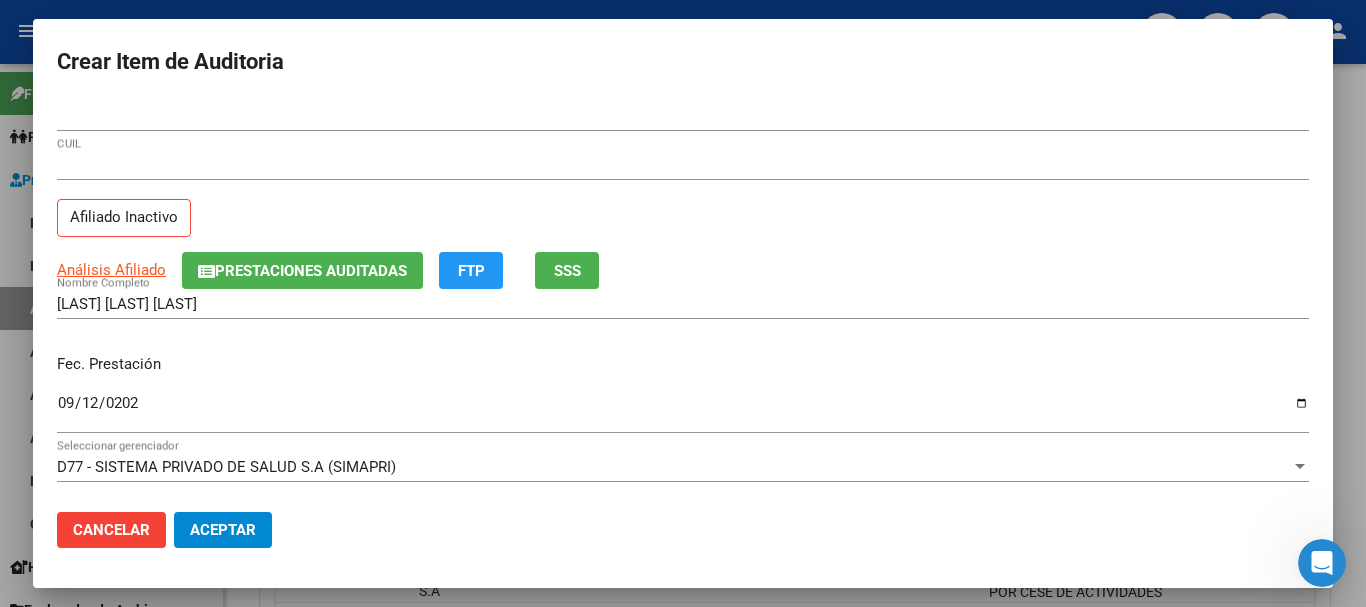 click on "Prestaciones Auditadas" 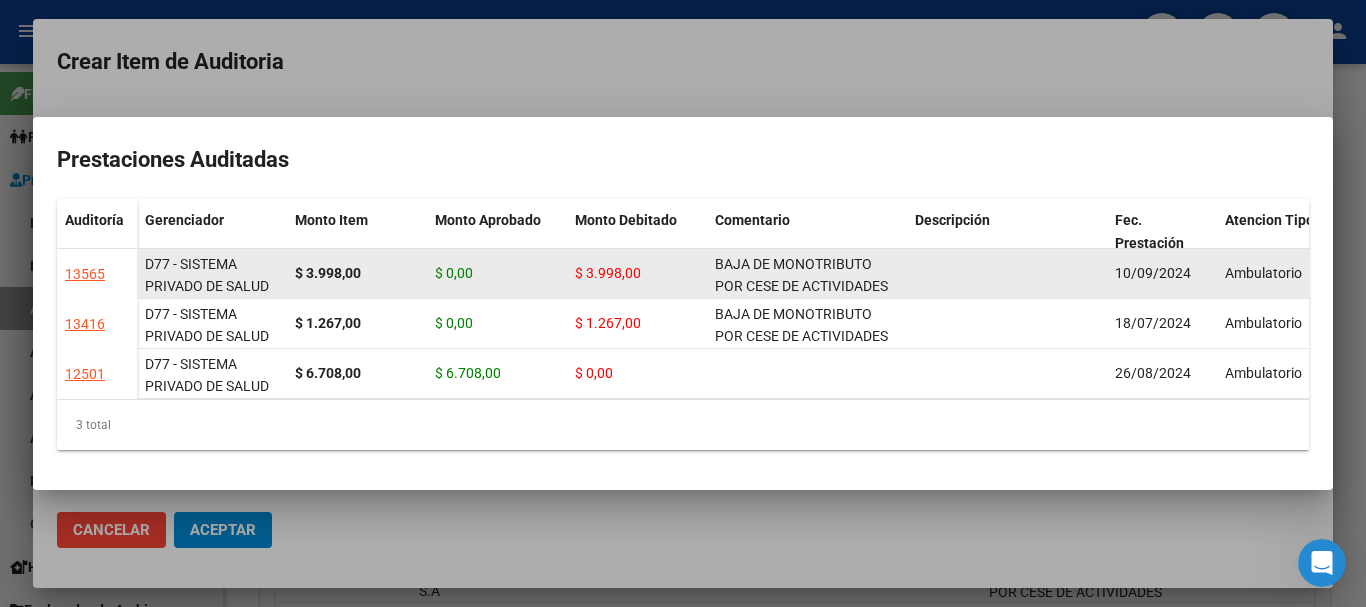 click on "BAJA DE MONOTRIBUTO POR CESE DE ACTIVIDADES 08/2024" 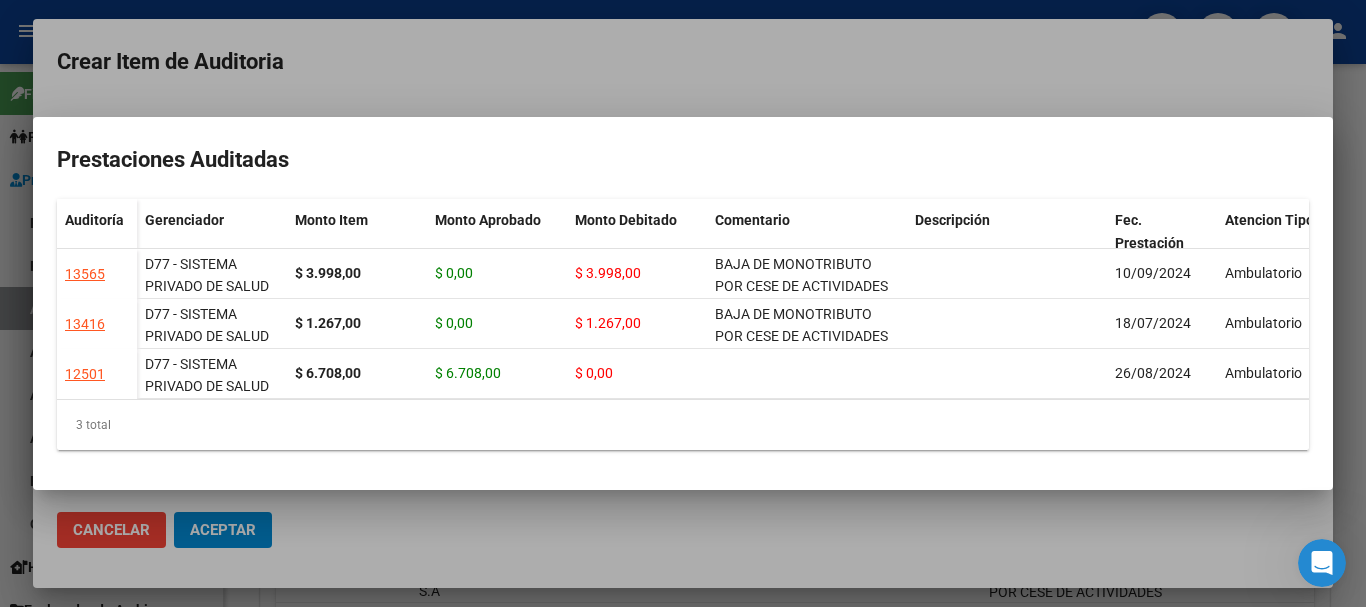 copy on "BAJA DE MONOTRIBUTO POR CESE DE ACTIVIDADES 08/2024" 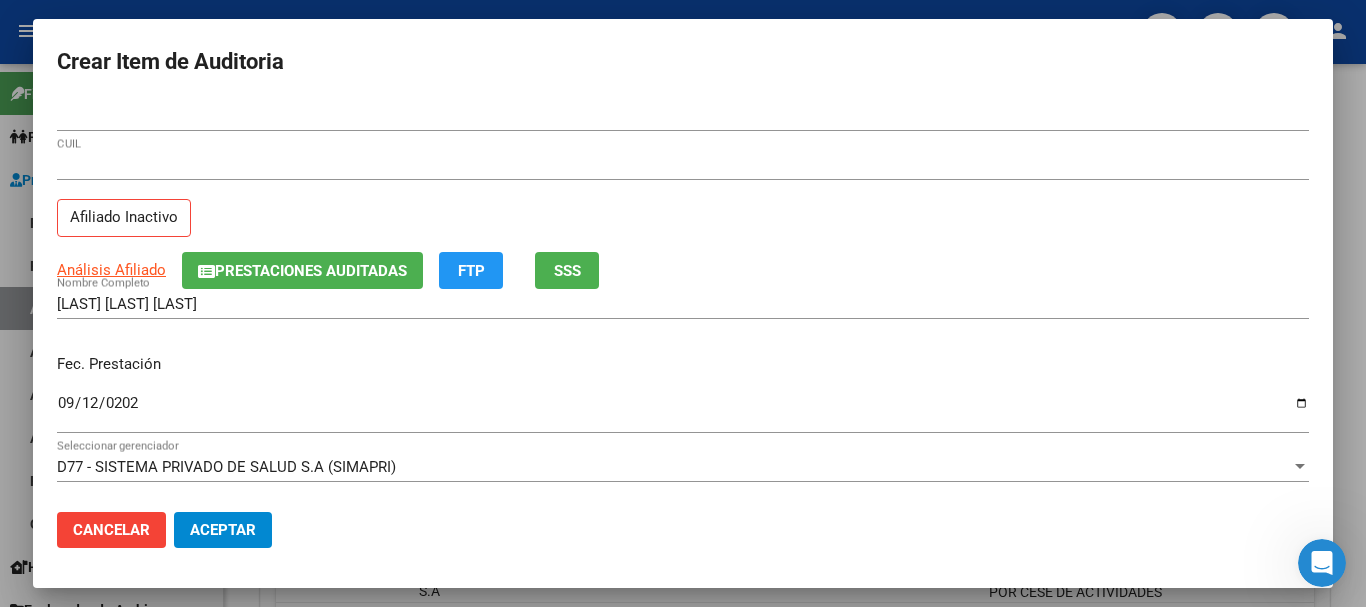 click on "[DOCUMENT] Nro Documento" at bounding box center [683, 116] 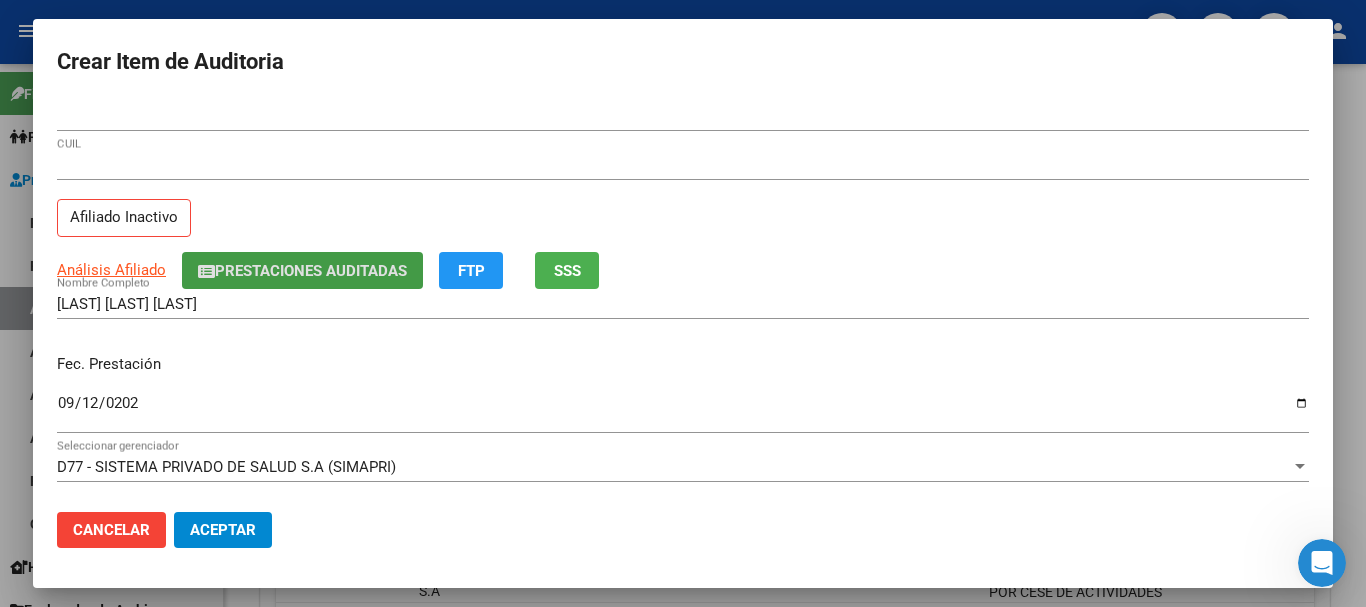 type 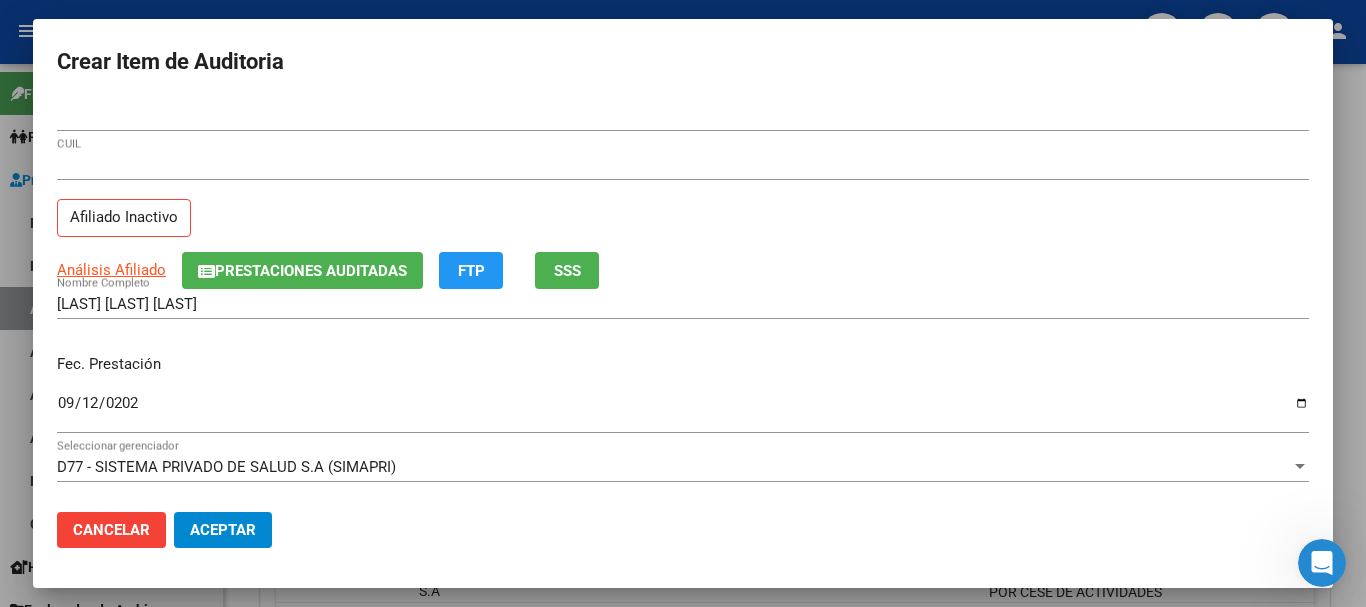 scroll, scrollTop: 270, scrollLeft: 0, axis: vertical 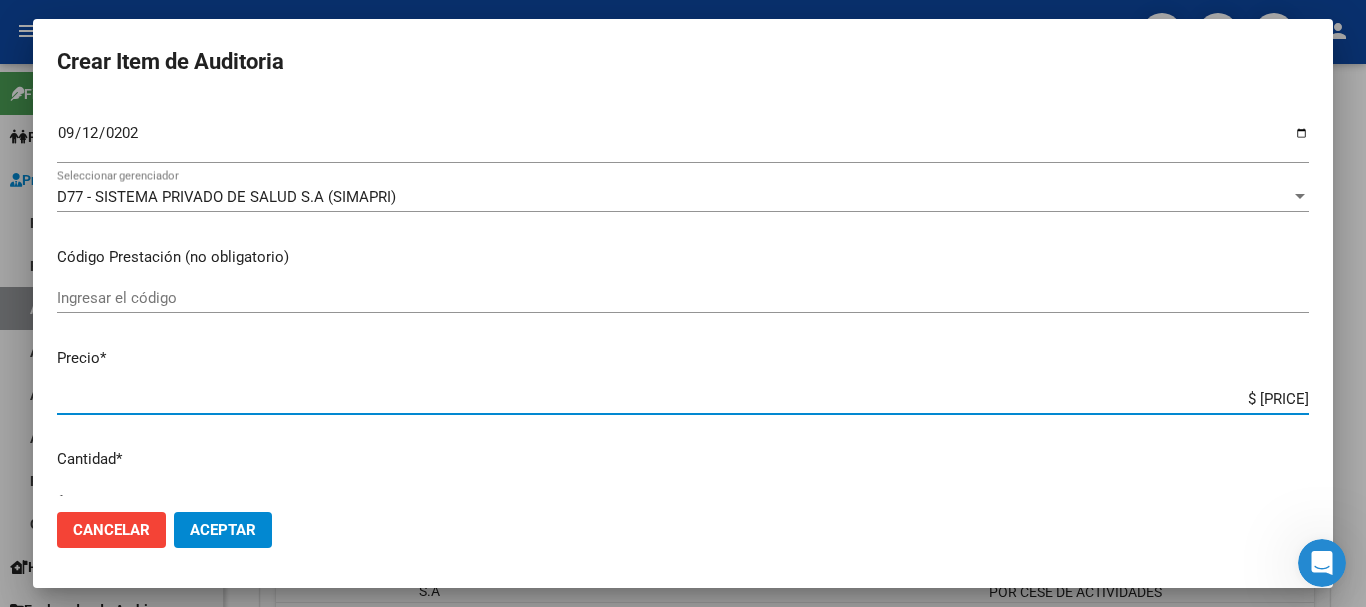 type on "$ 0,05" 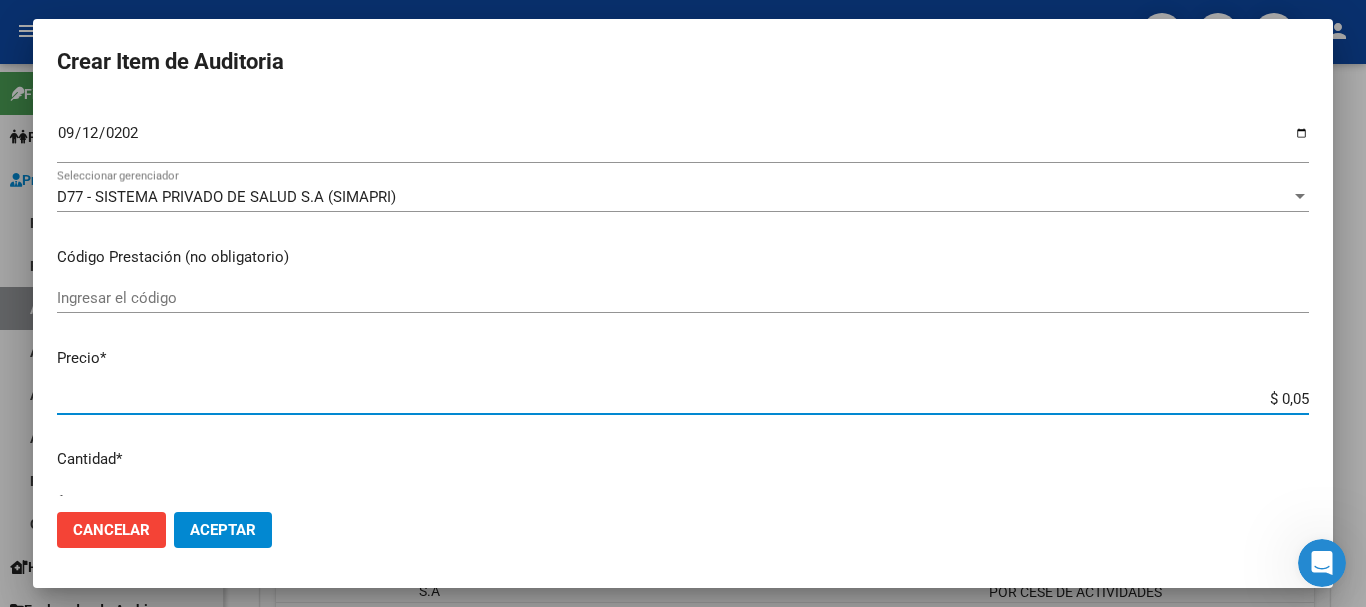 type on "$ 0,52" 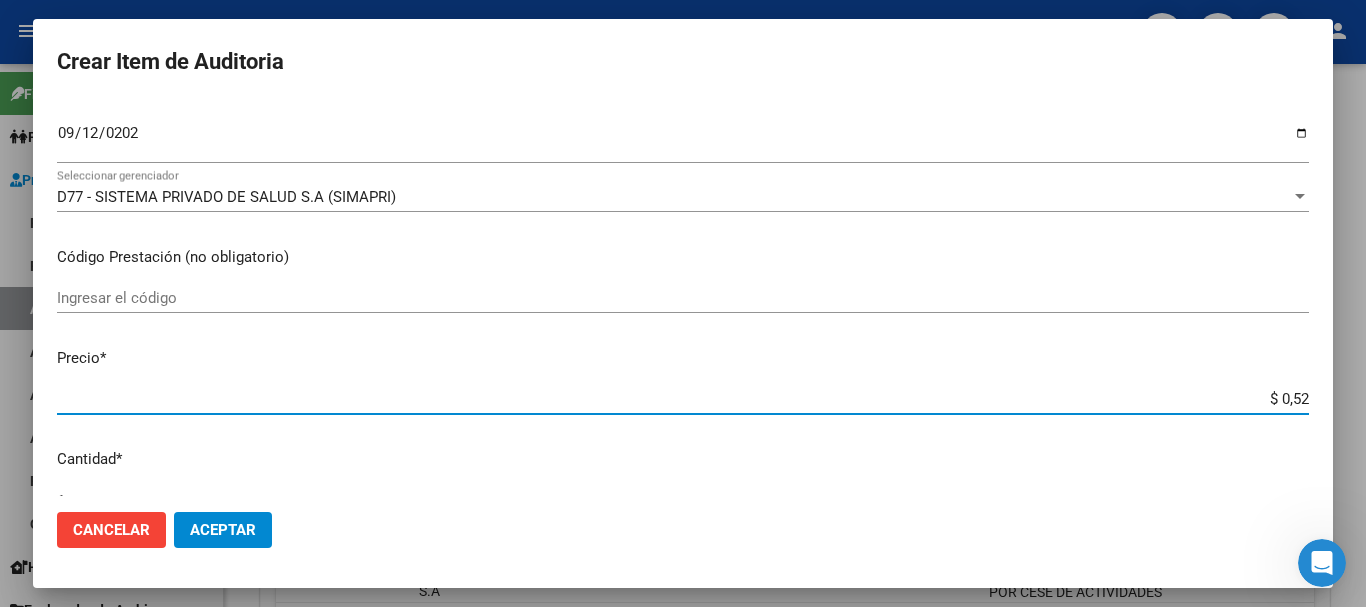 type on "$ 5,20" 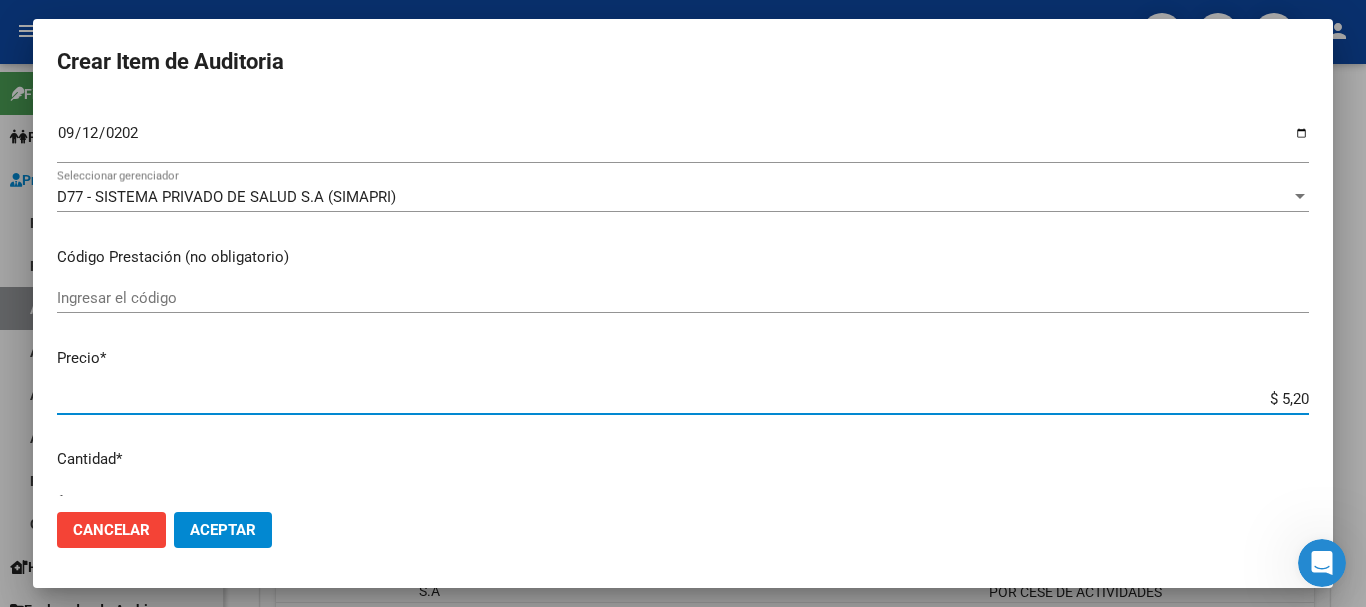type on "$ 52,00" 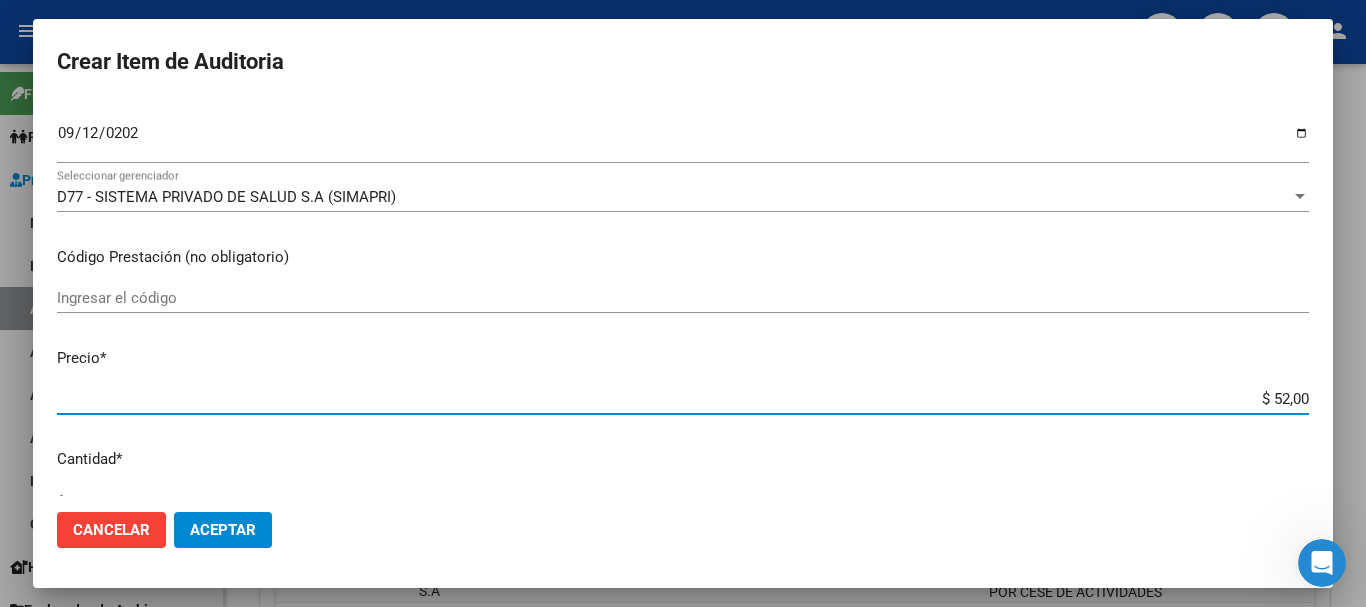 type on "$ 520,00" 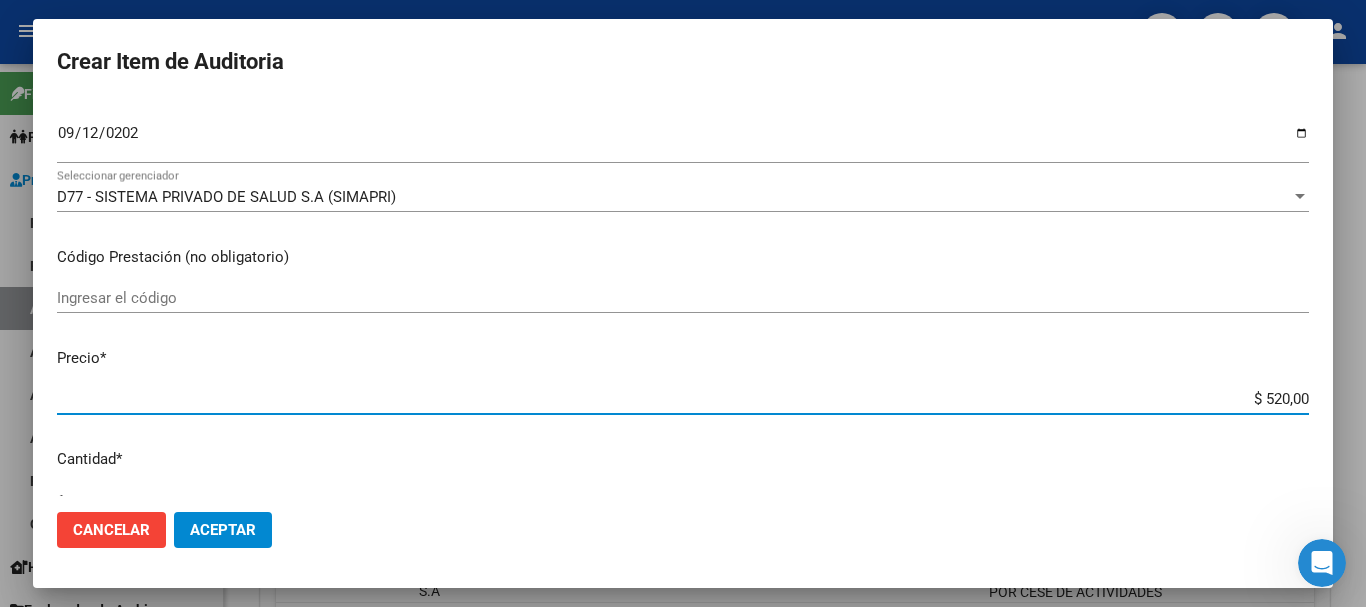 type on "$ 52,00" 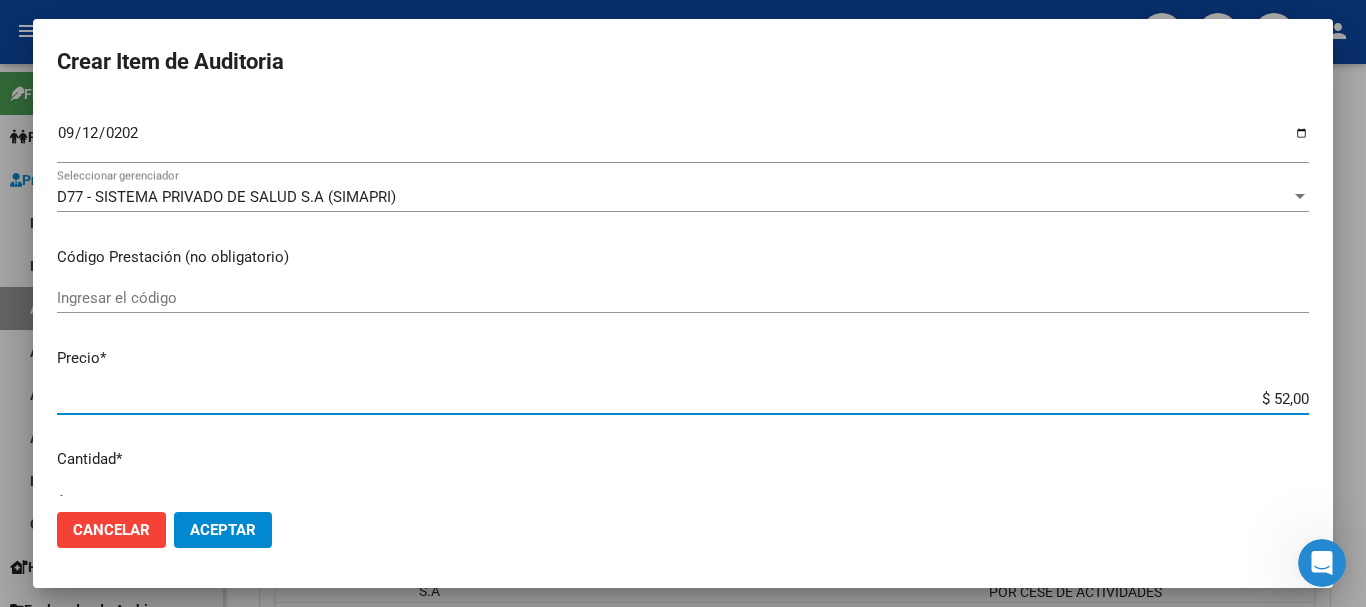 type on "$ 5,20" 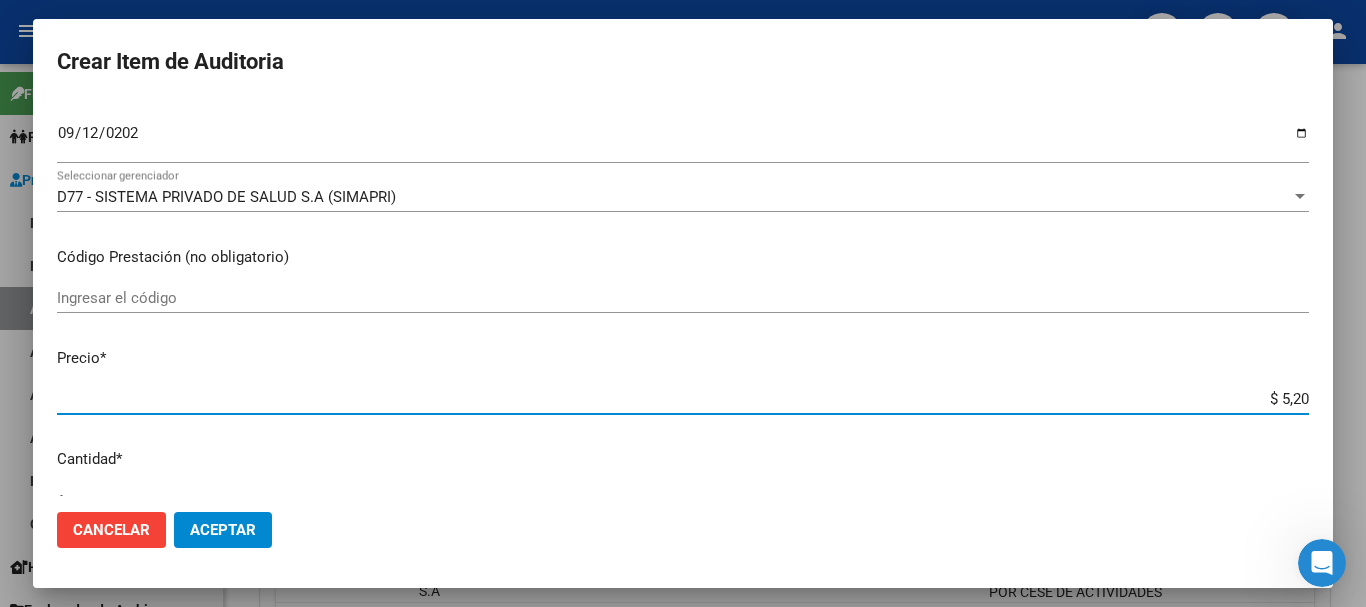 type on "$ 0,52" 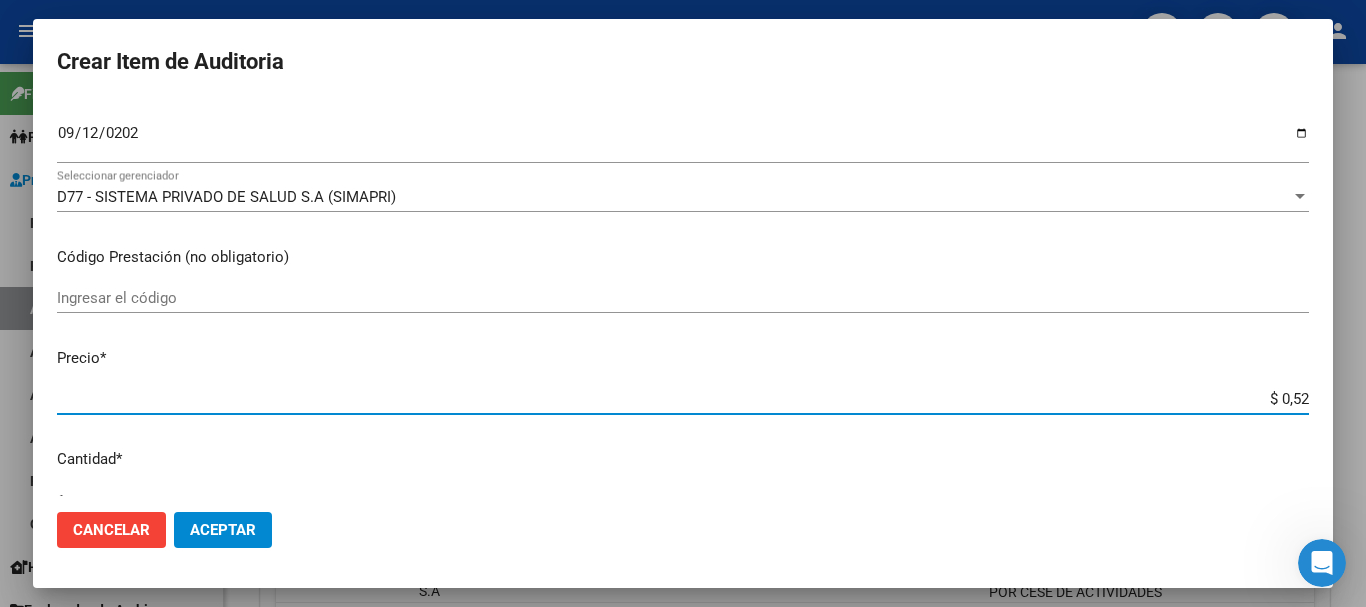 type on "$ 0,05" 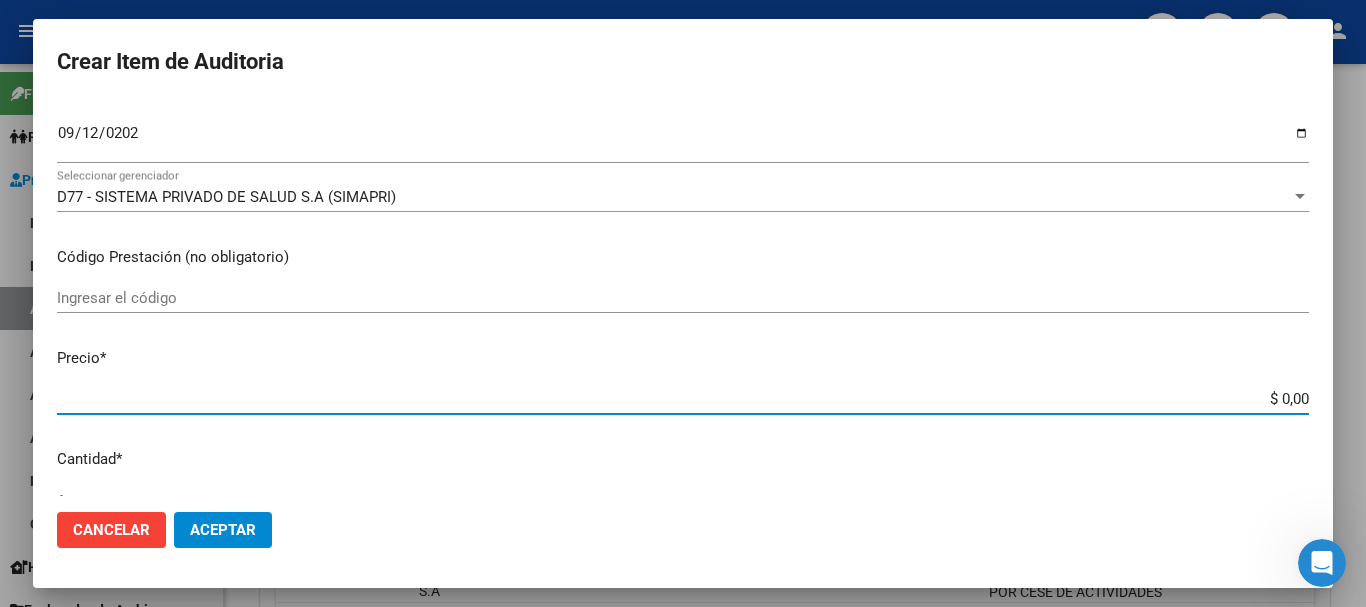 type on "$ 0,01" 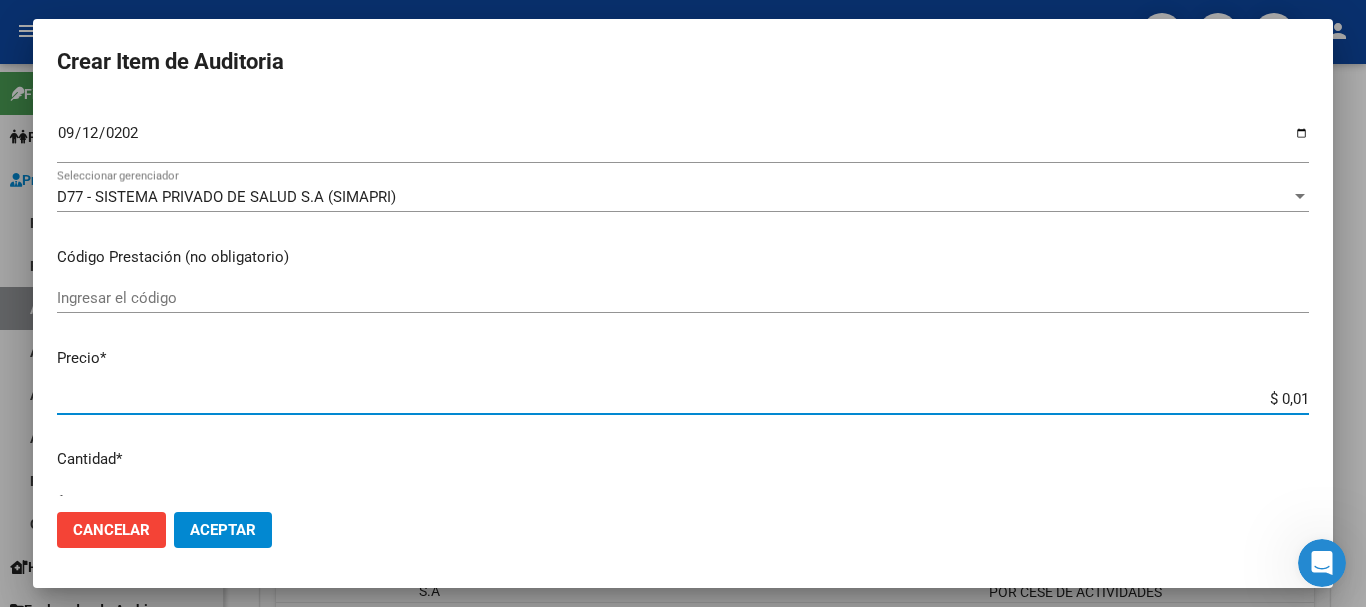 type on "$ 0,15" 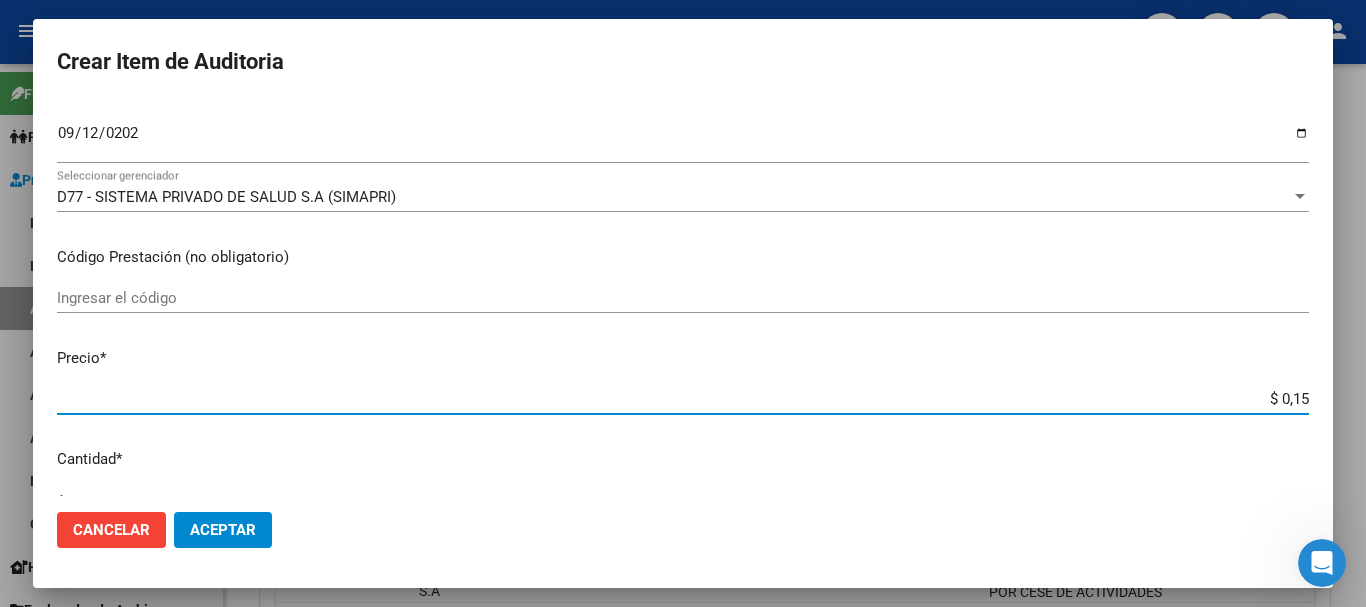 type on "$ 1,52" 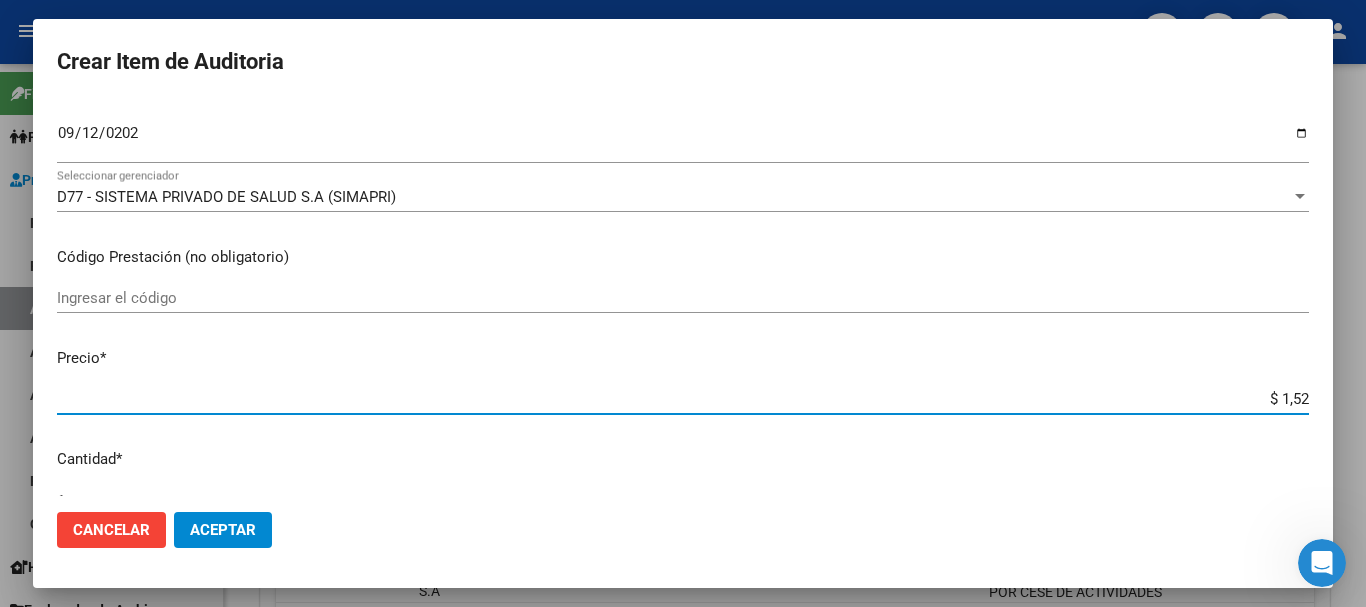 type on "$ 15,20" 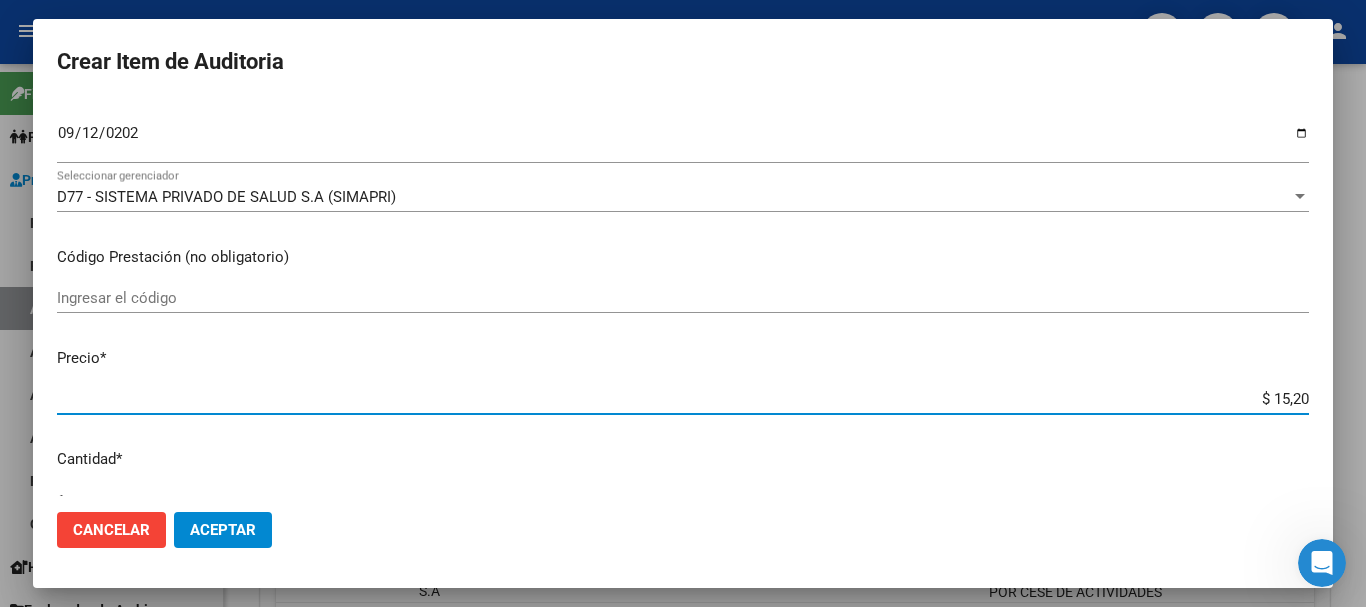 type on "$ 152,00" 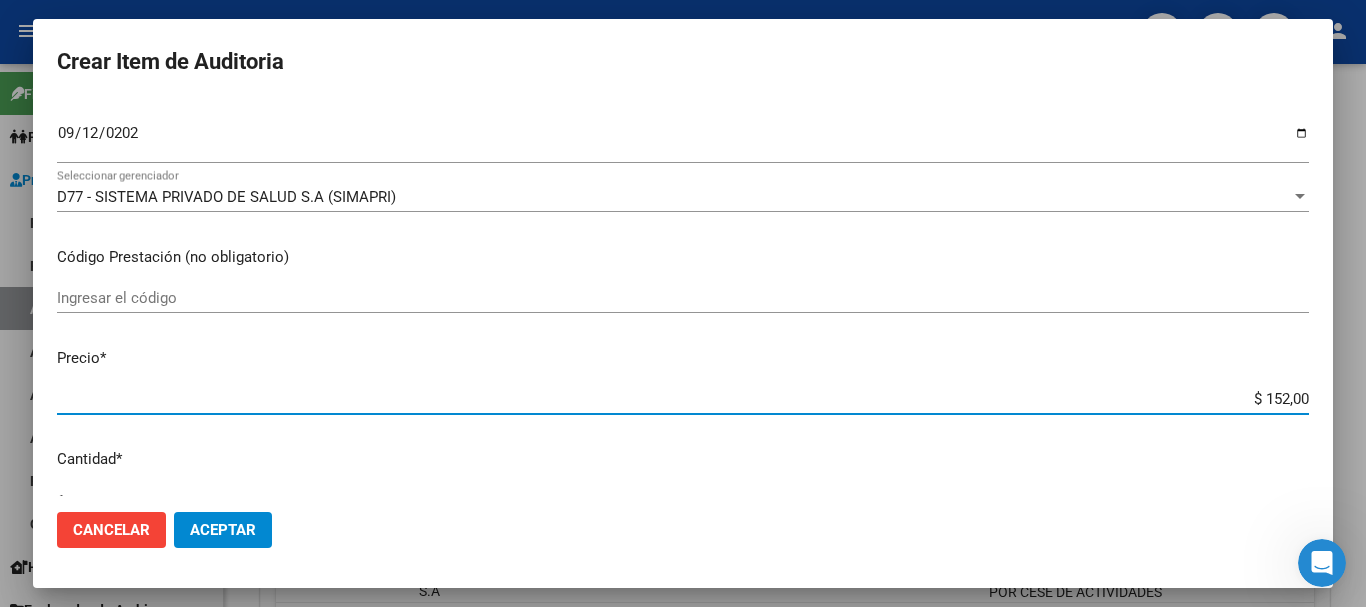 type on "$ 1.520,00" 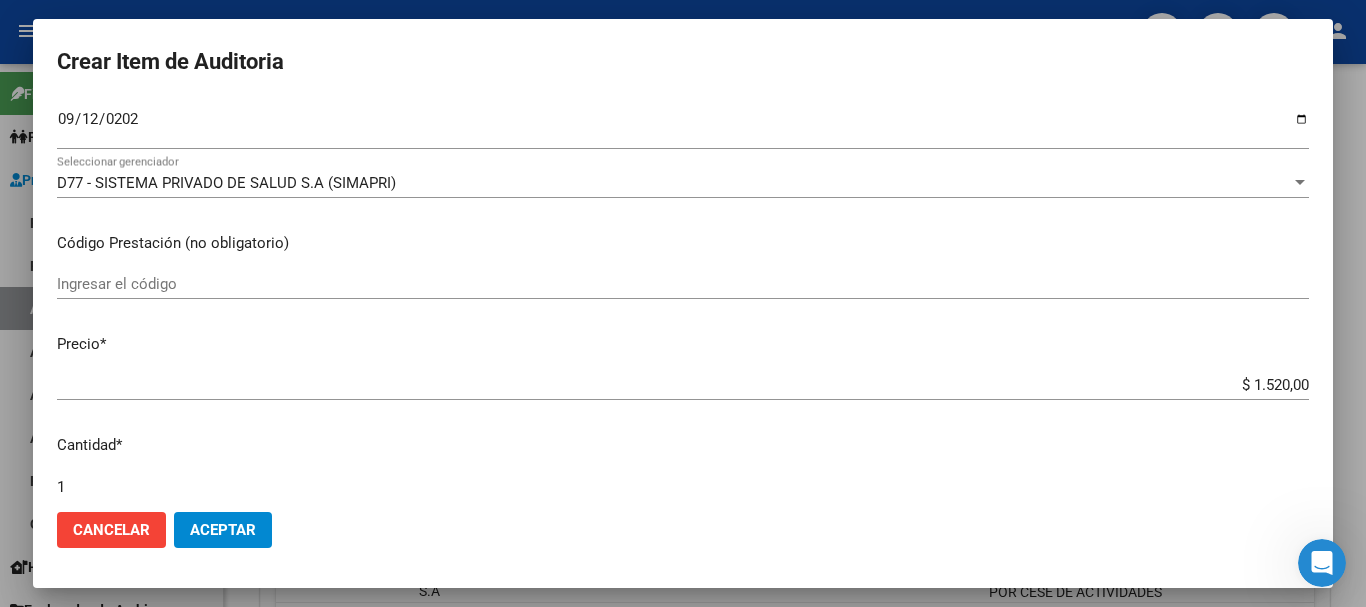 scroll, scrollTop: 675, scrollLeft: 0, axis: vertical 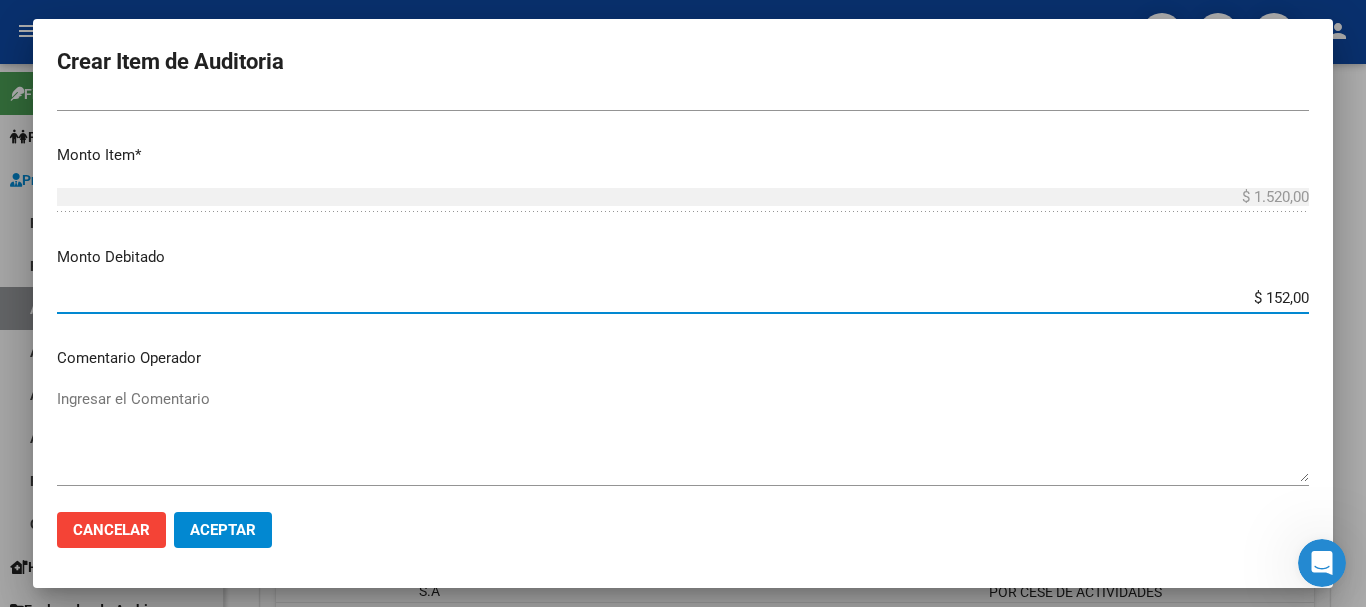 type on "$ 1.520,00" 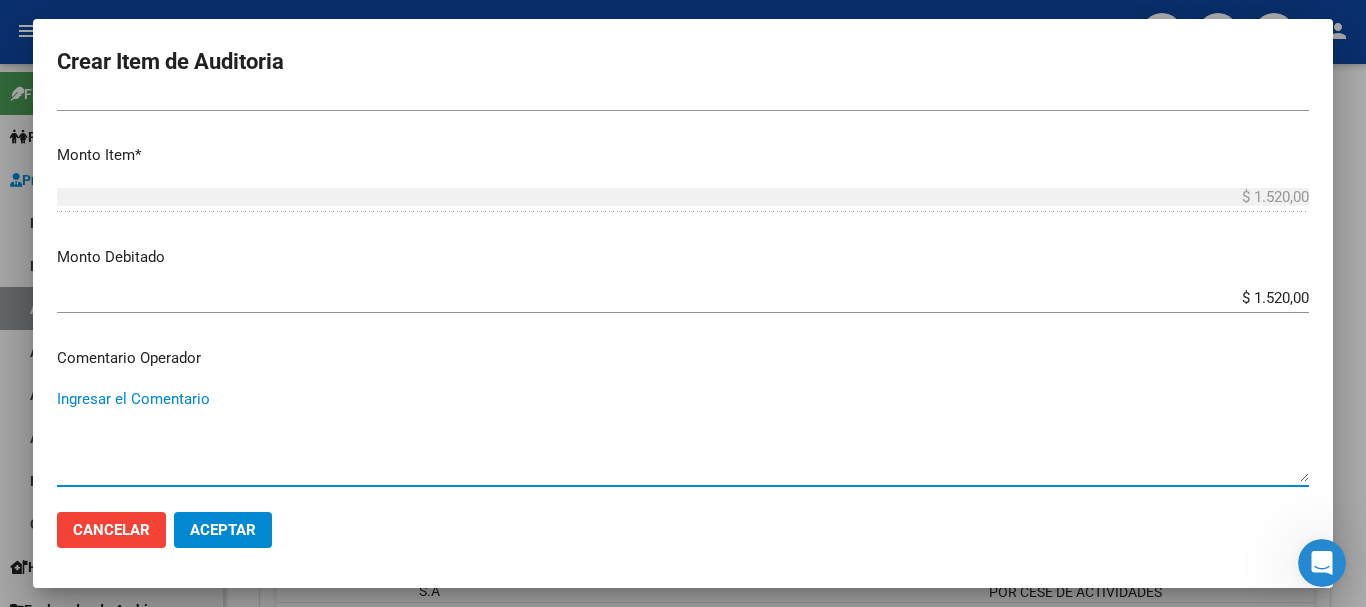 paste on "BAJA DE MONOTRIBUTO POR CESE DE ACTIVIDADES 08/2024" 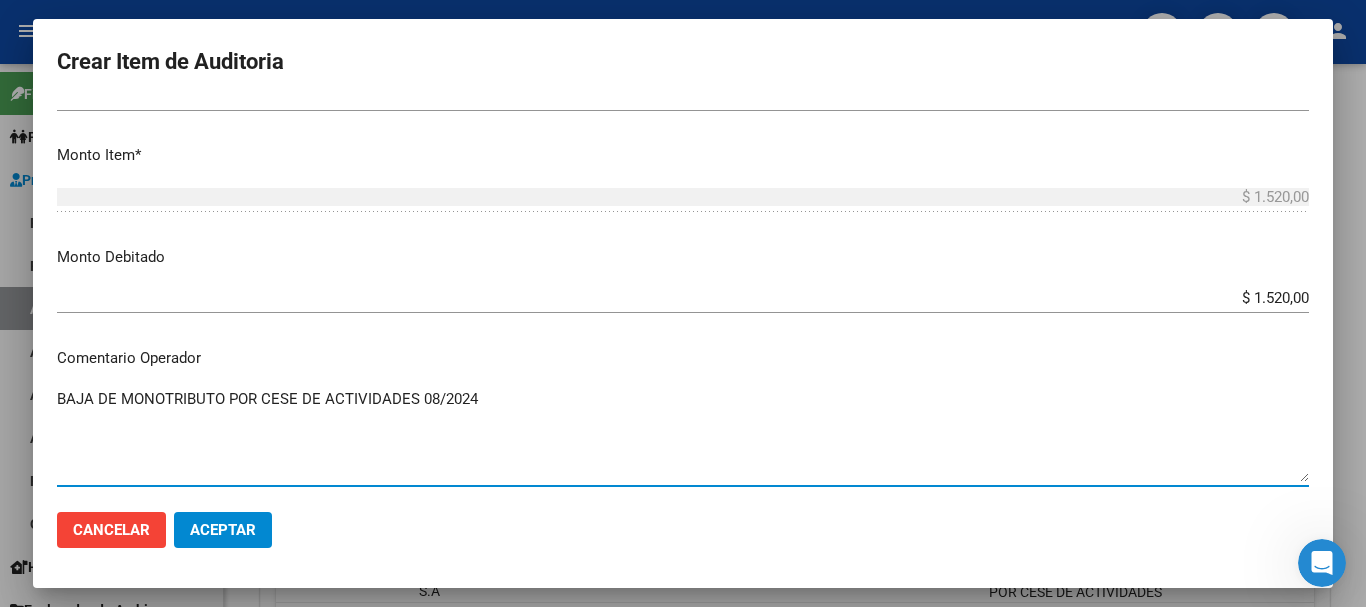 type on "BAJA DE MONOTRIBUTO POR CESE DE ACTIVIDADES 08/2024" 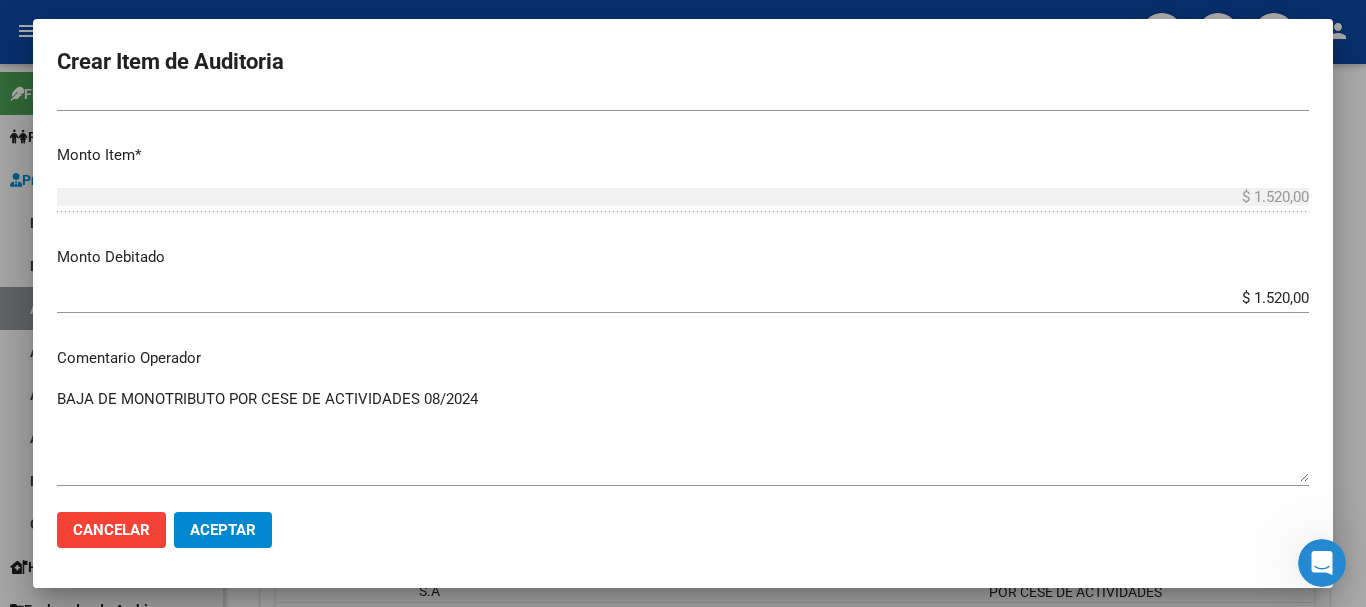 scroll, scrollTop: 1122, scrollLeft: 0, axis: vertical 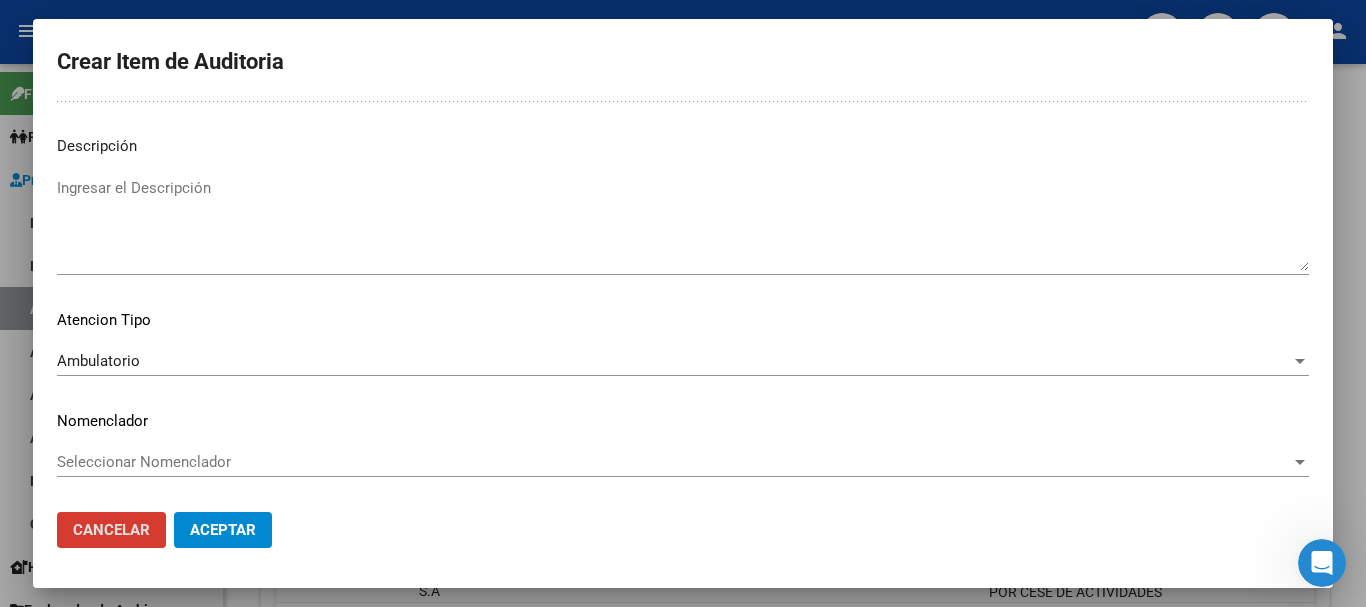type 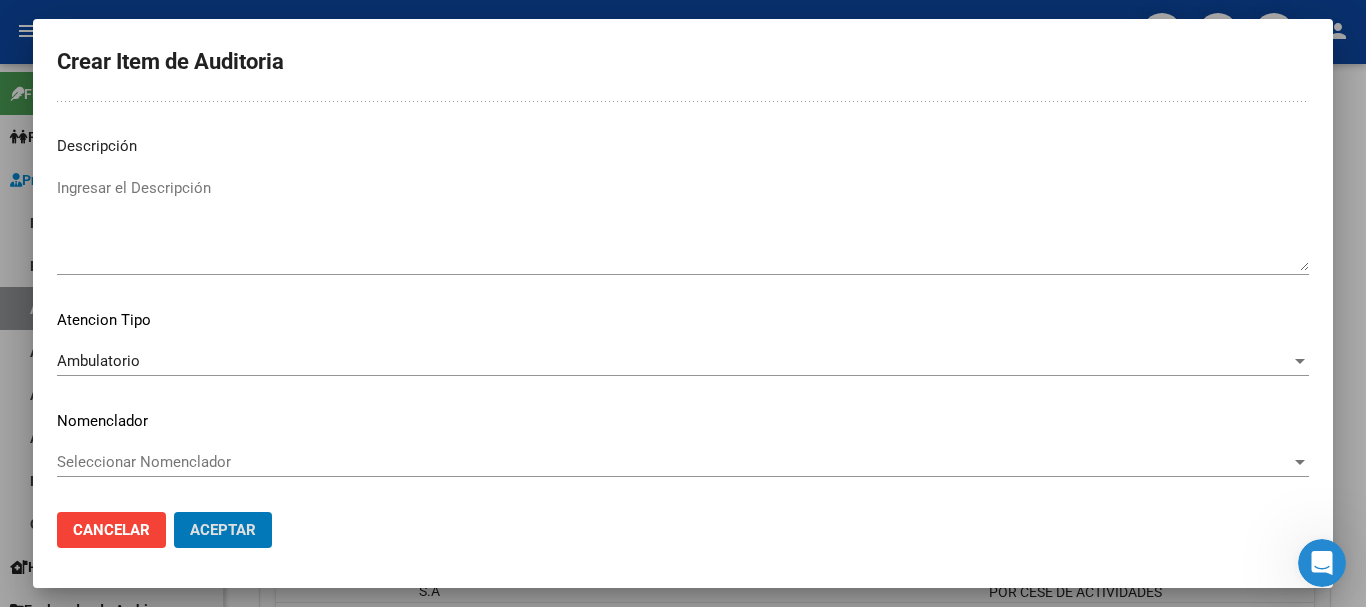 click on "Aceptar" 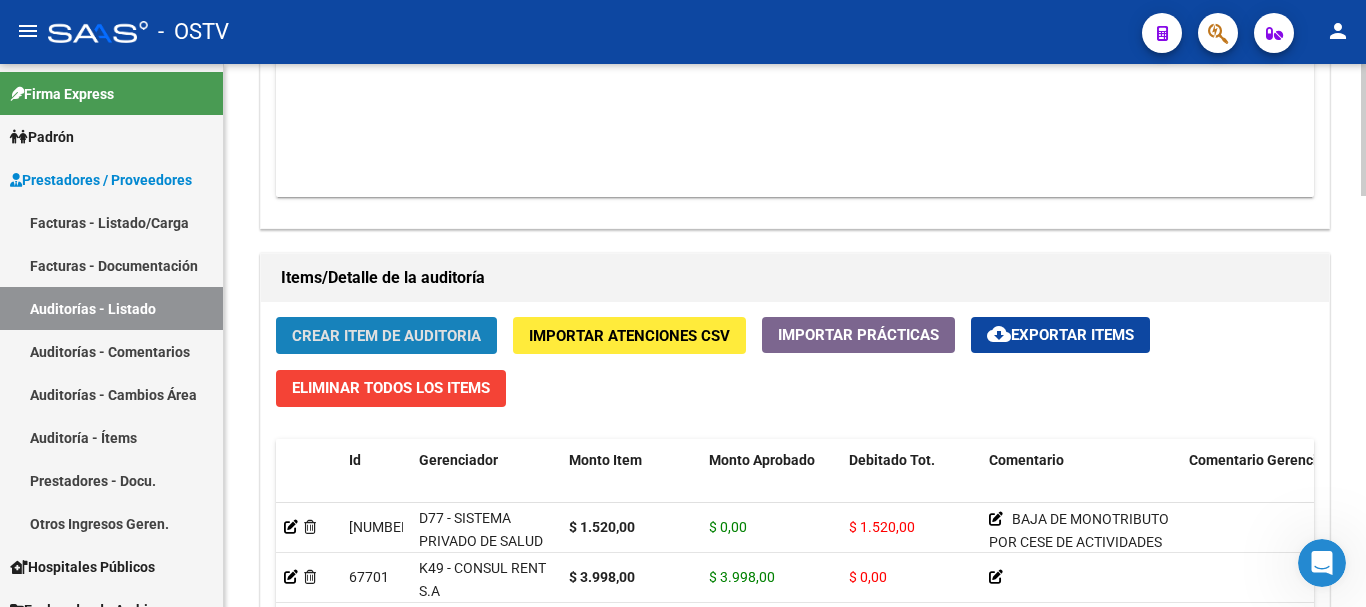 click on "Crear Item de Auditoria" 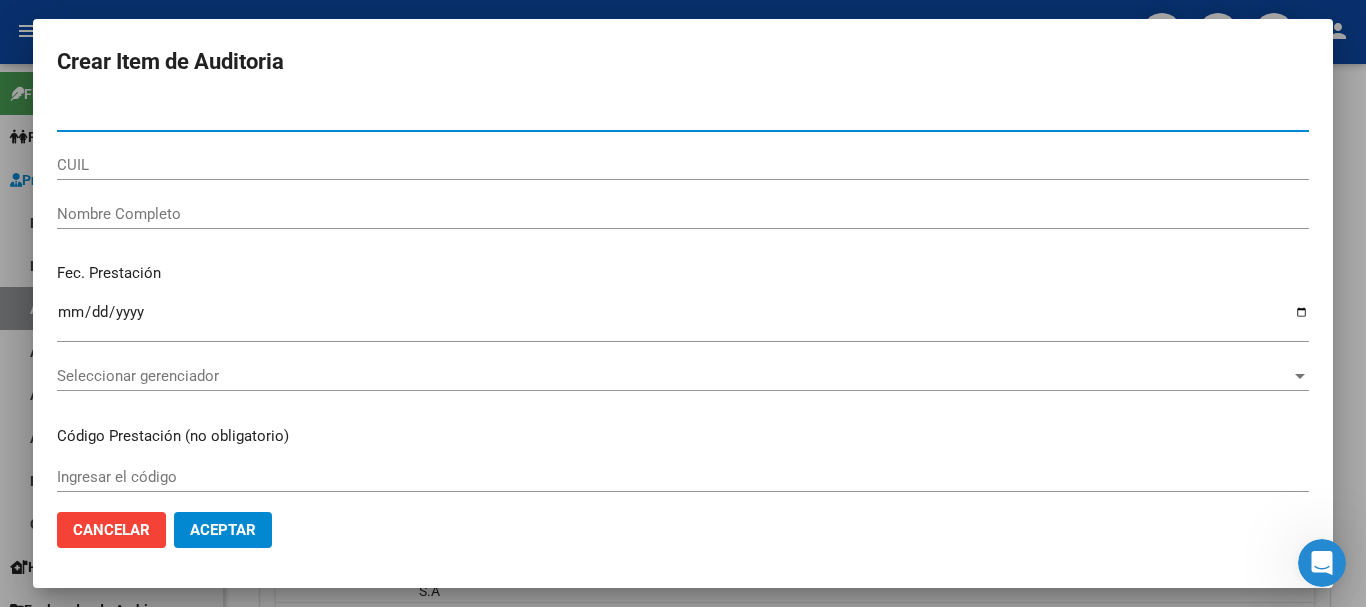 paste on "[NUMBER]" 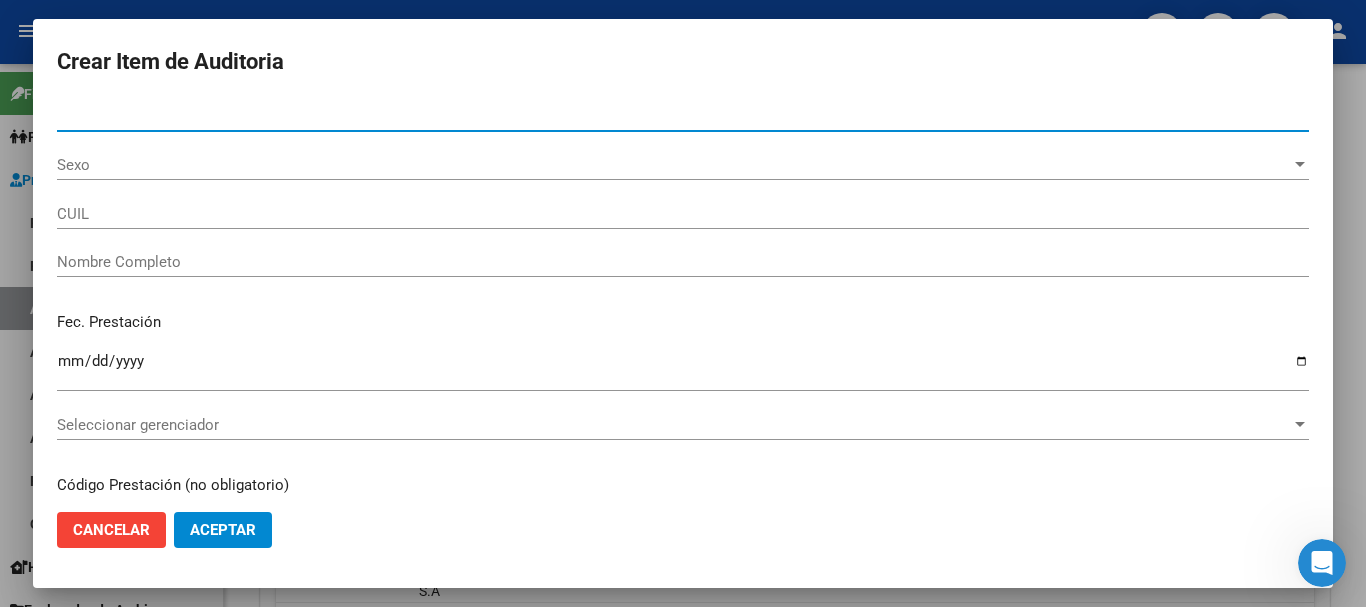type on "[NUMBER]" 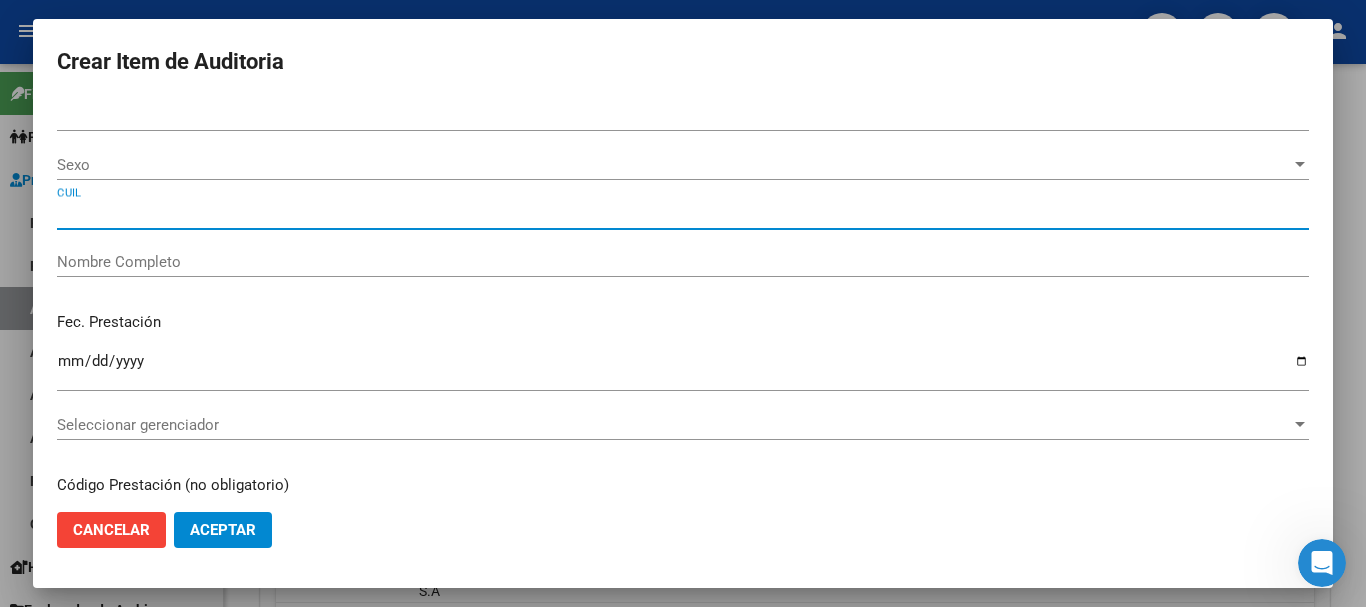 type on "[CUIL]" 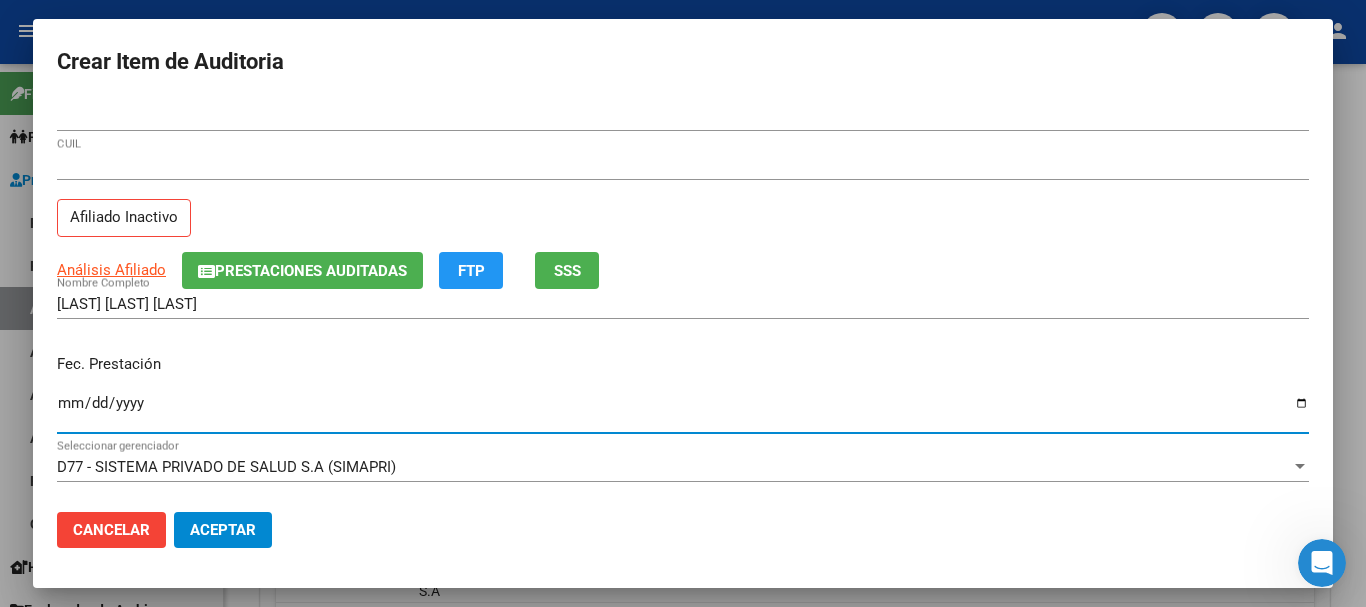 type on "[DATE]" 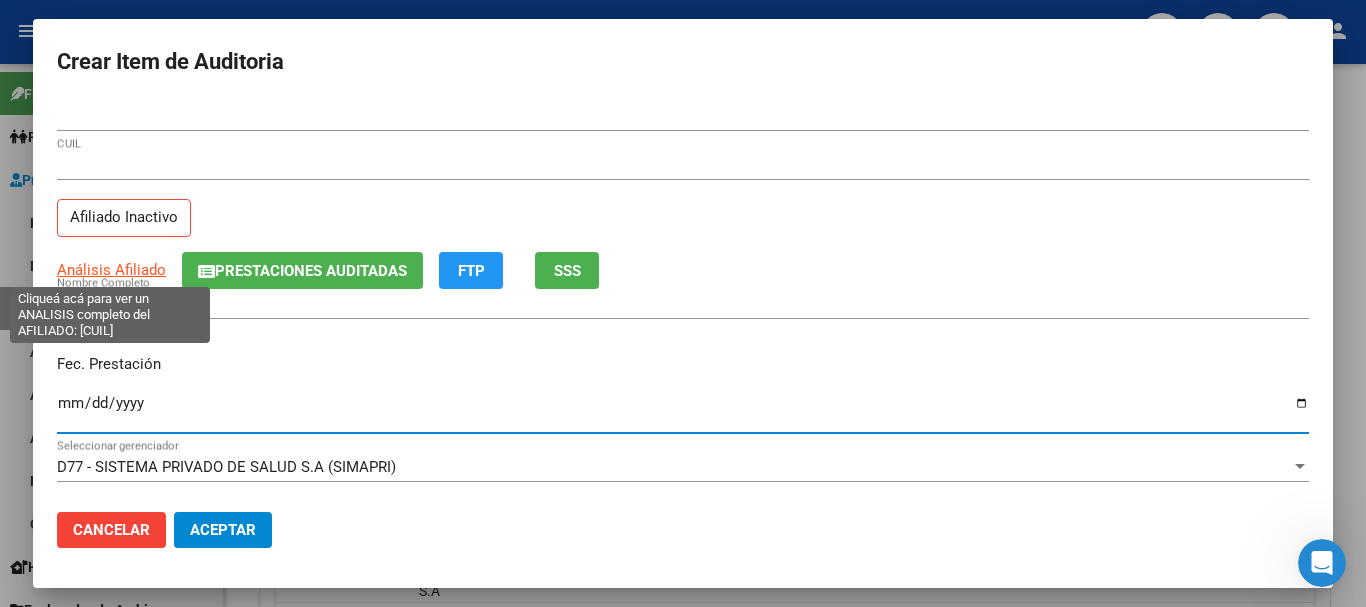 click on "Análisis Afiliado" at bounding box center [111, 270] 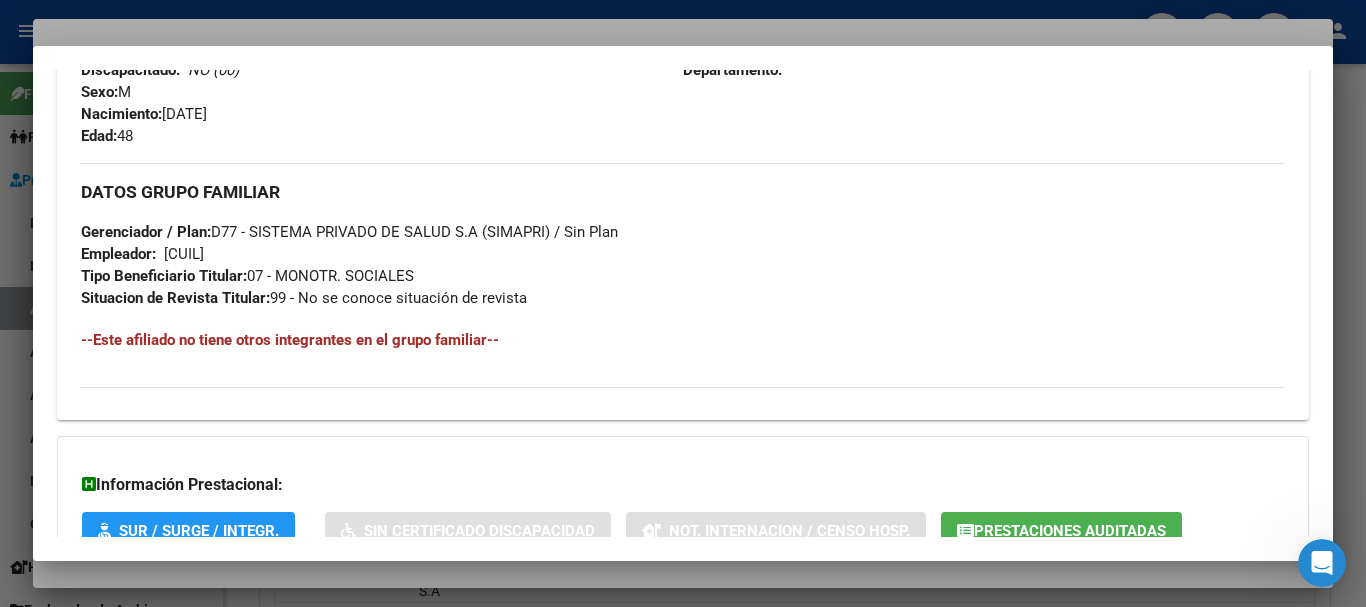 scroll, scrollTop: 1053, scrollLeft: 0, axis: vertical 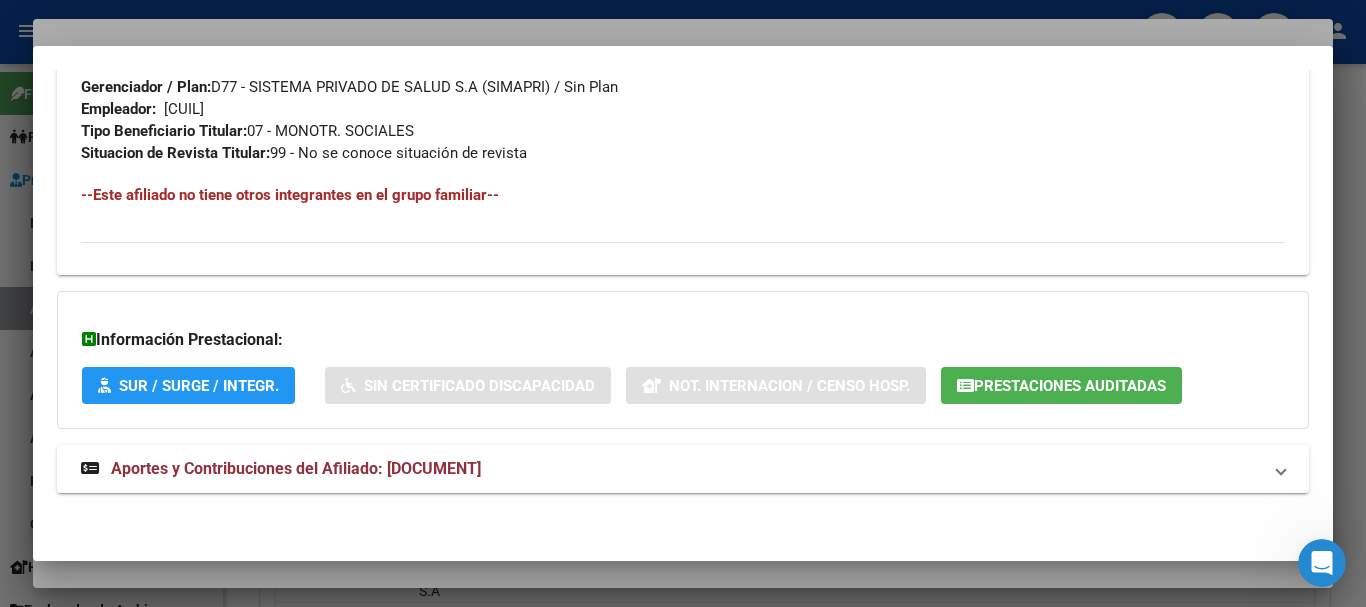 click on "Aportes y Contribuciones del Afiliado: [DOCUMENT]" at bounding box center [296, 468] 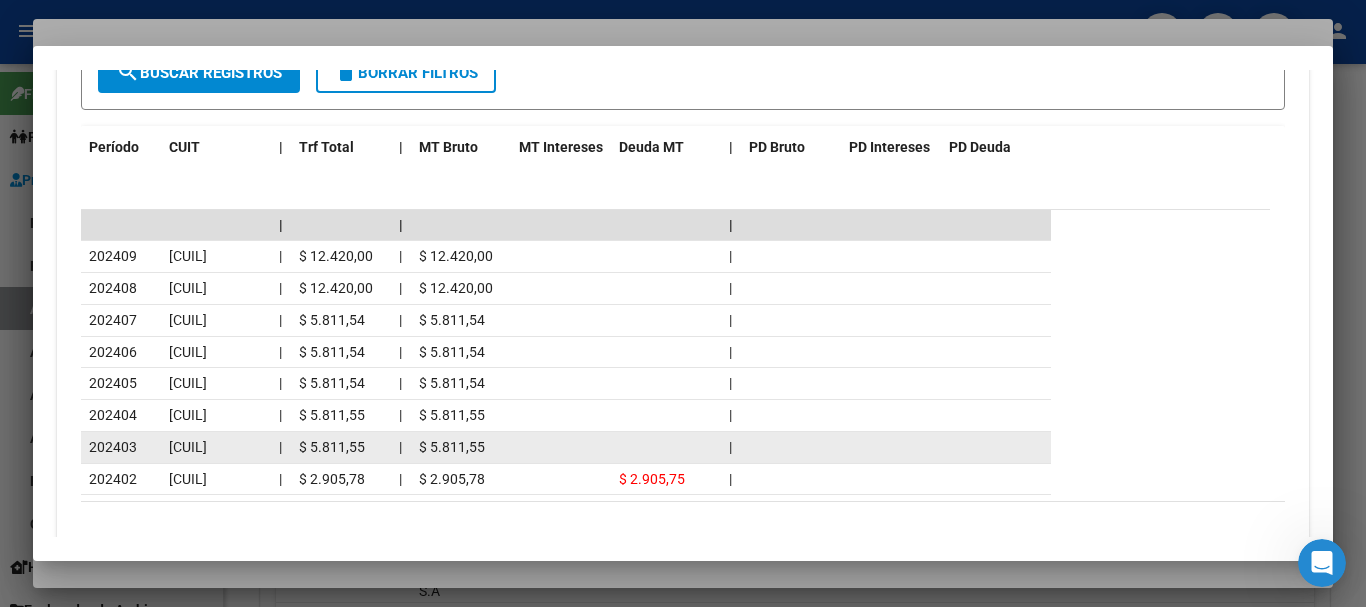 scroll, scrollTop: 1834, scrollLeft: 0, axis: vertical 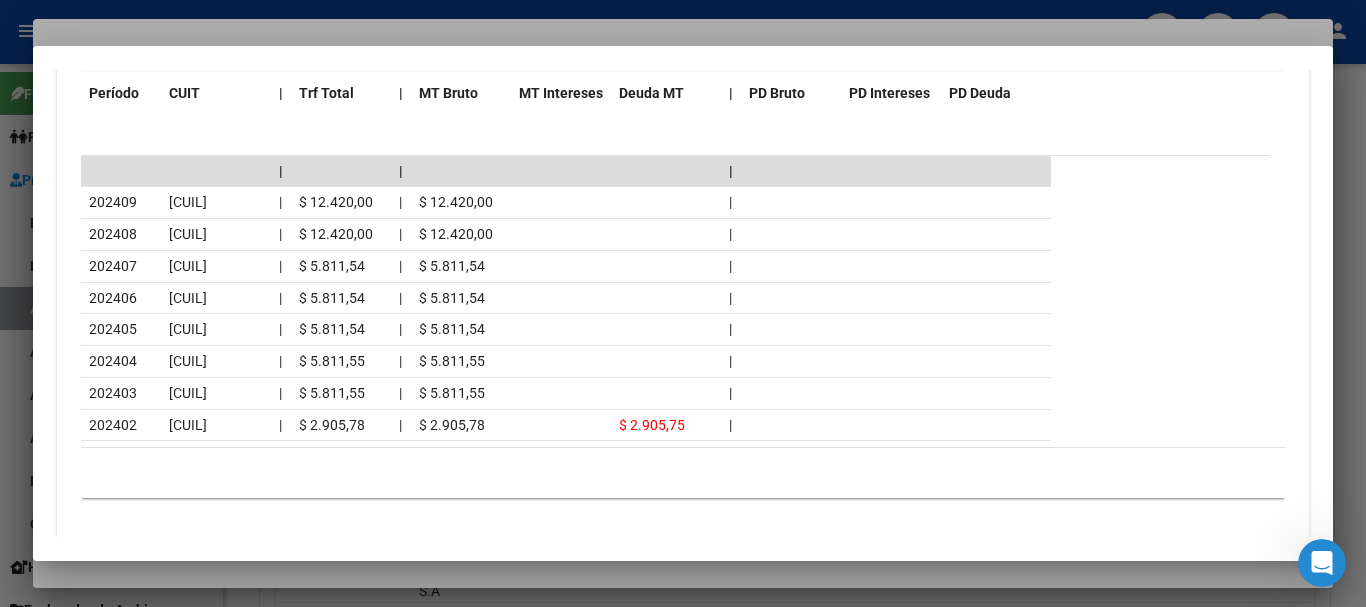 click at bounding box center (683, 303) 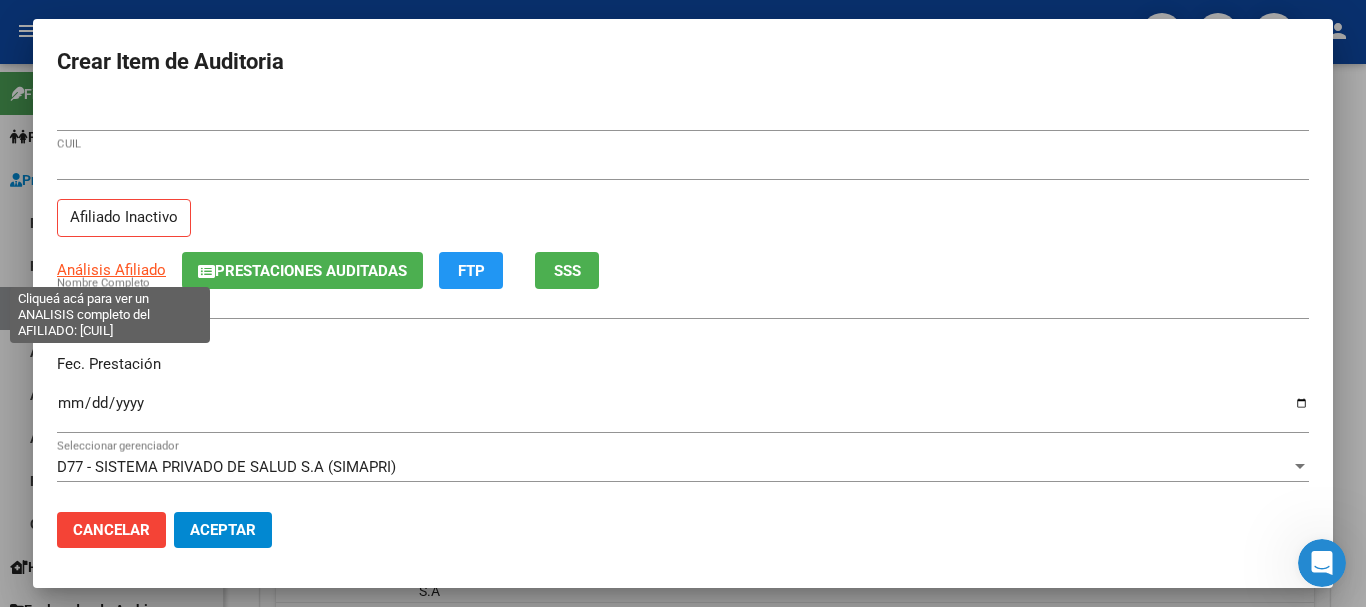 click on "Análisis Afiliado" at bounding box center (111, 270) 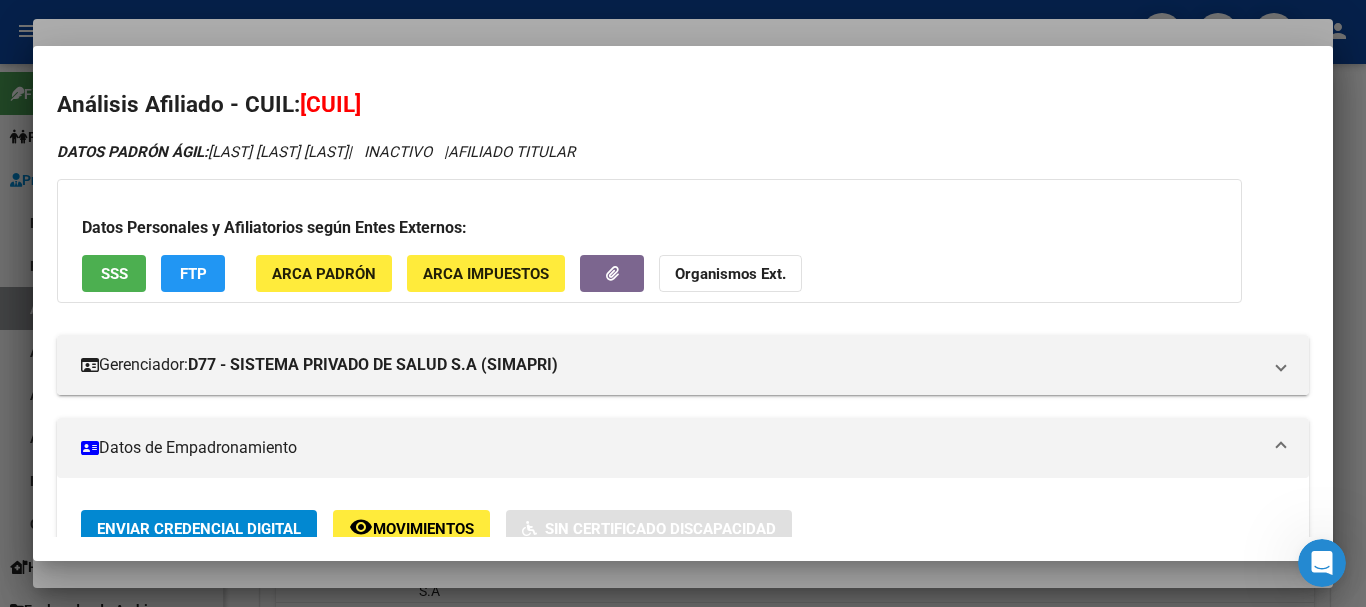 click at bounding box center [683, 303] 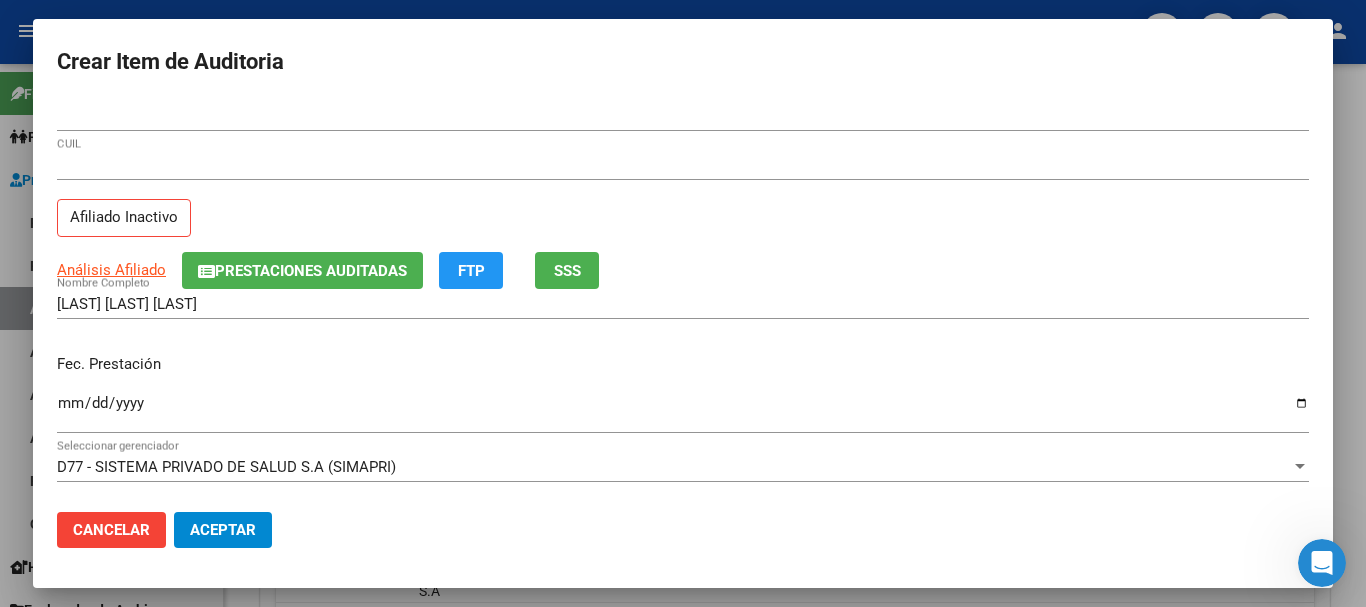 click on "Prestaciones Auditadas" 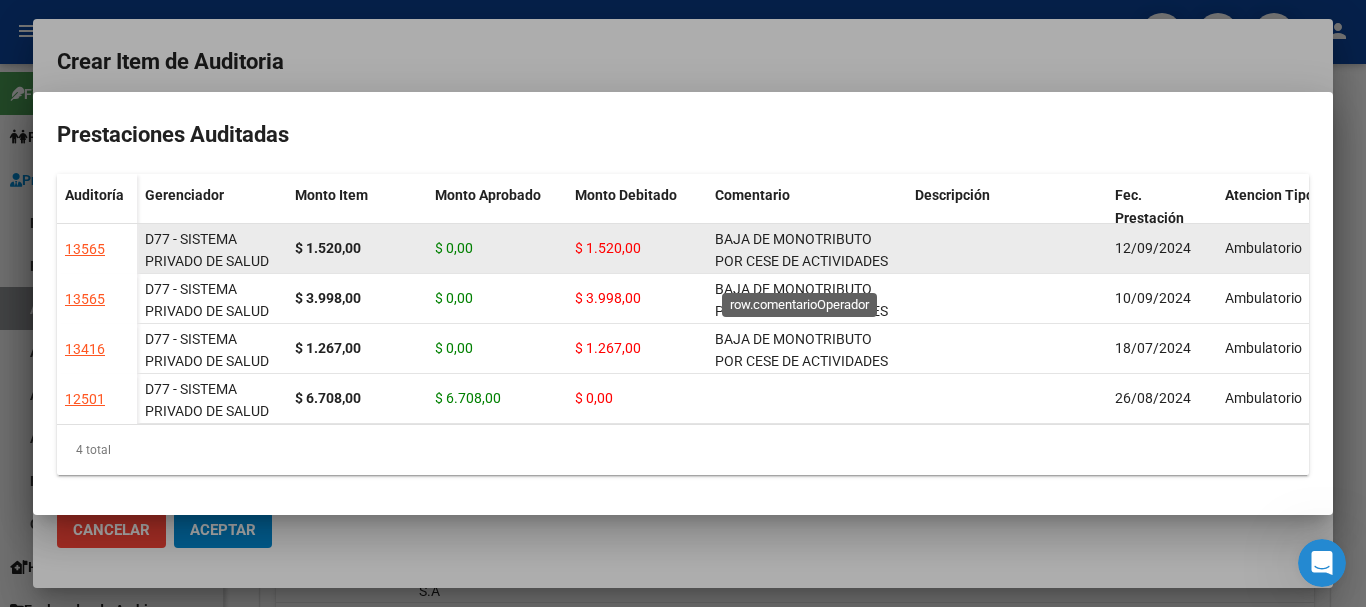 click on "BAJA DE MONOTRIBUTO POR CESE DE ACTIVIDADES 08/2024" 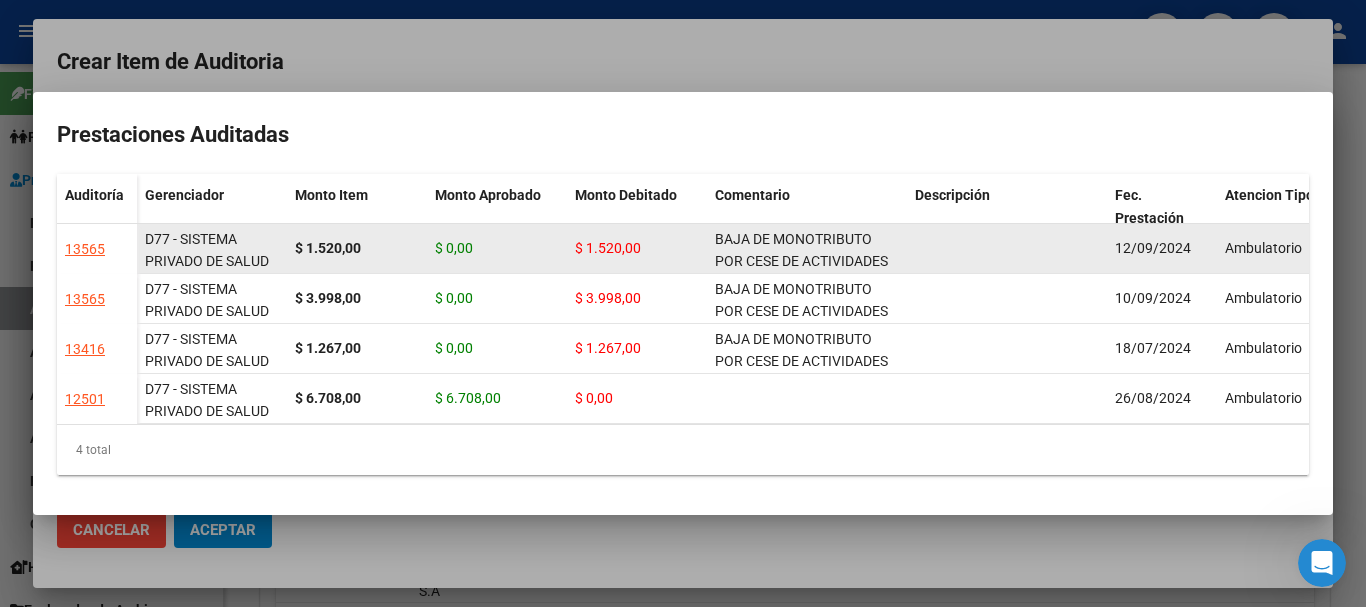copy on "BAJA DE MONOTRIBUTO POR CESE DE ACTIVIDADES 08/2024" 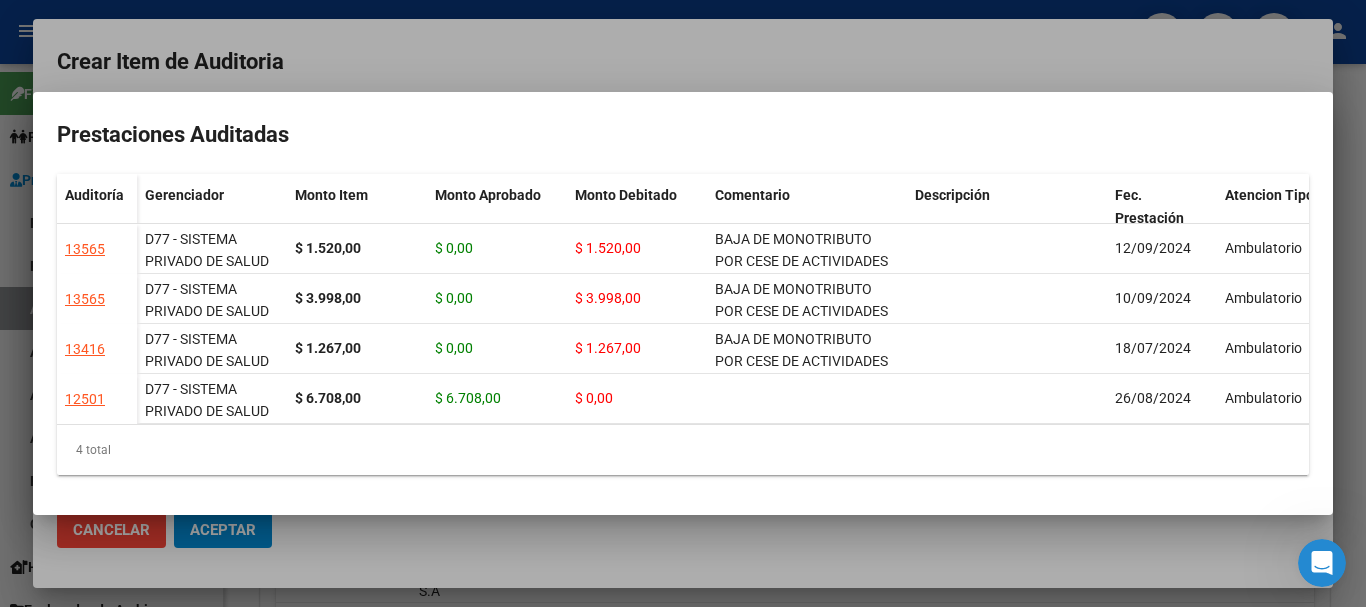 click at bounding box center [683, 303] 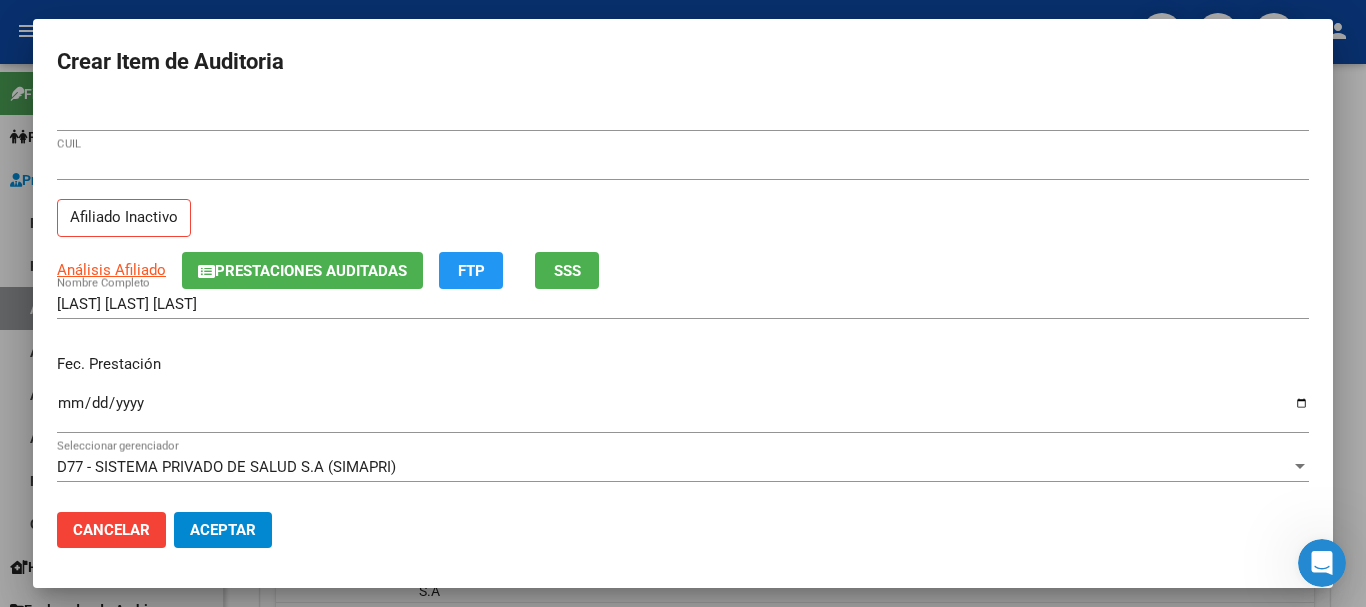 type 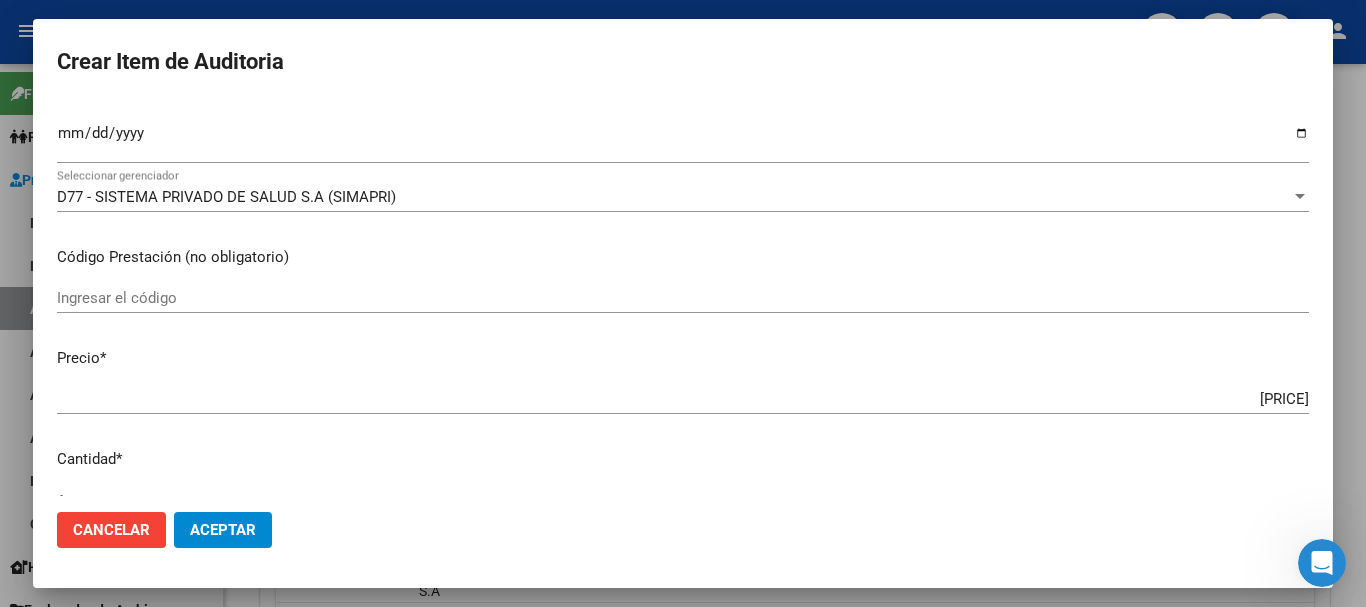 type on "$ 0,01" 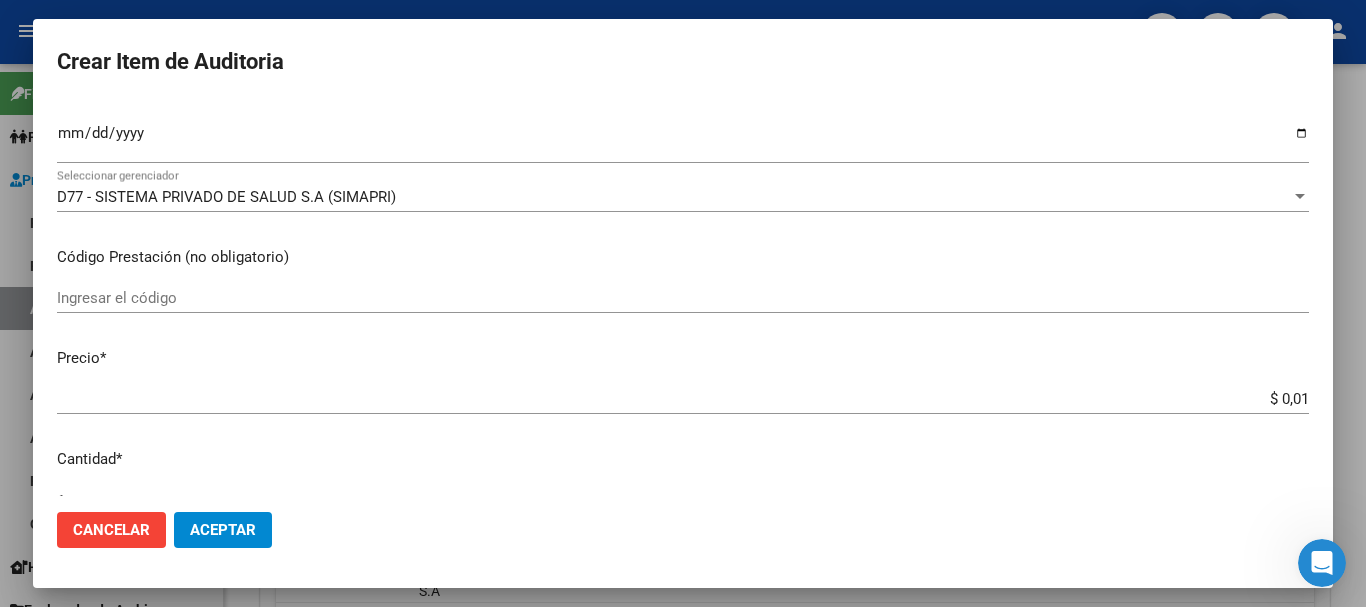 type on "$ 0,01" 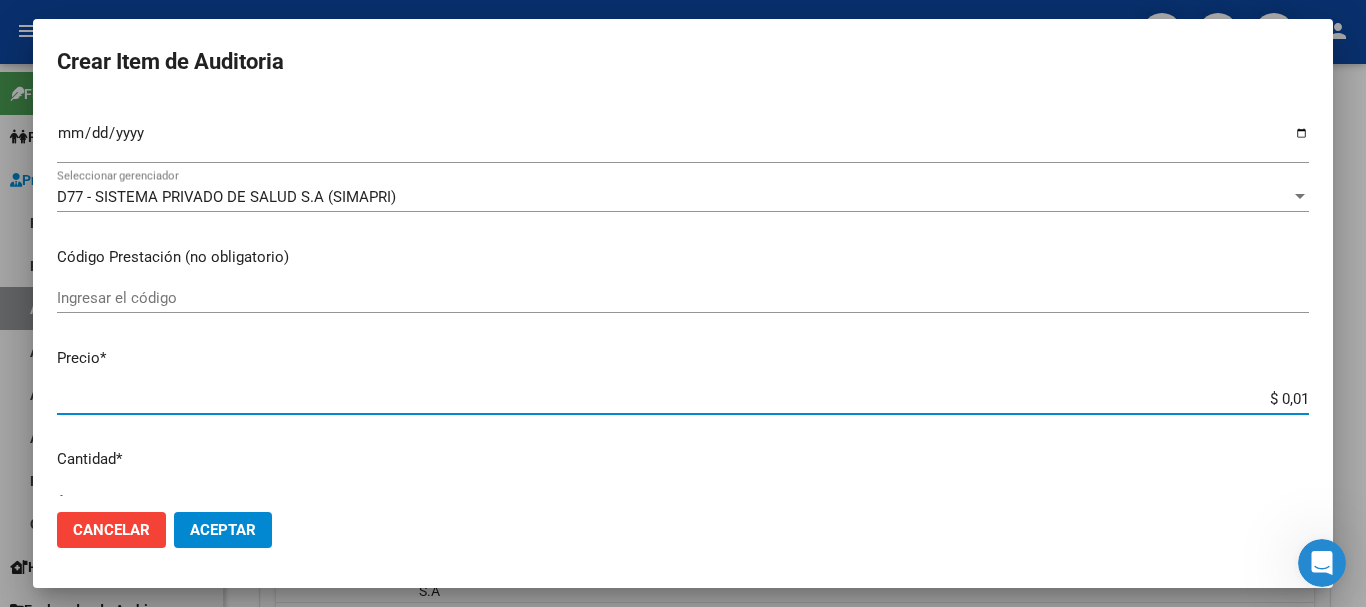 type on "$ 0,15" 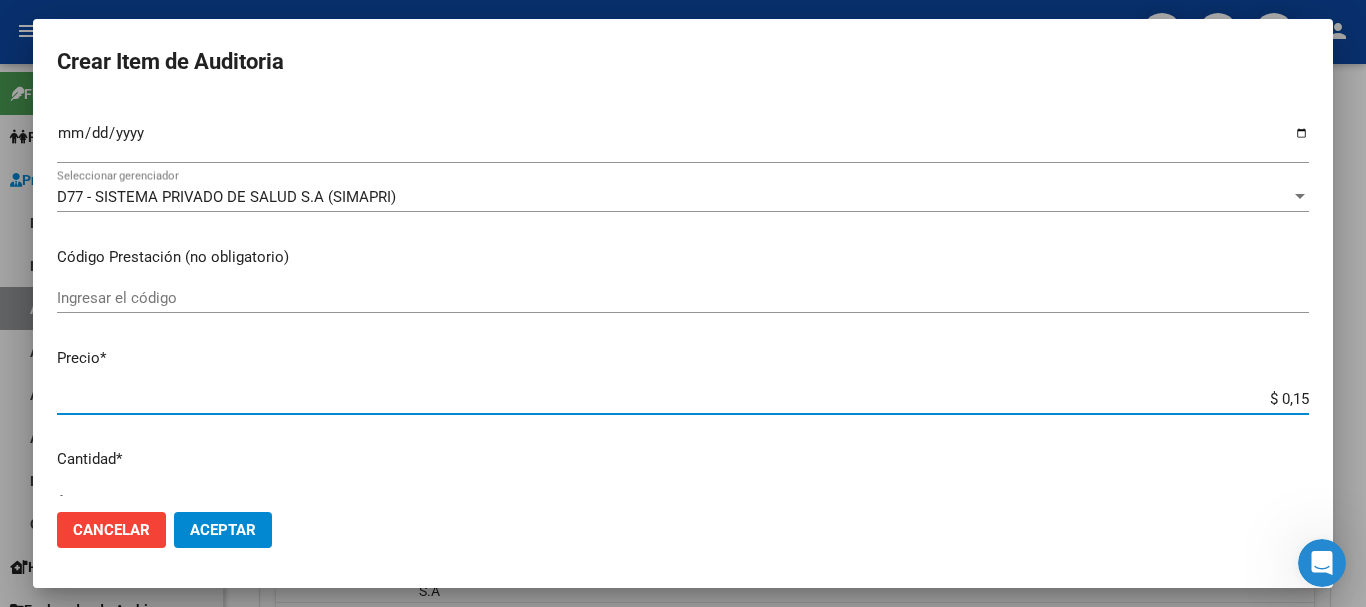 type on "$ 1,52" 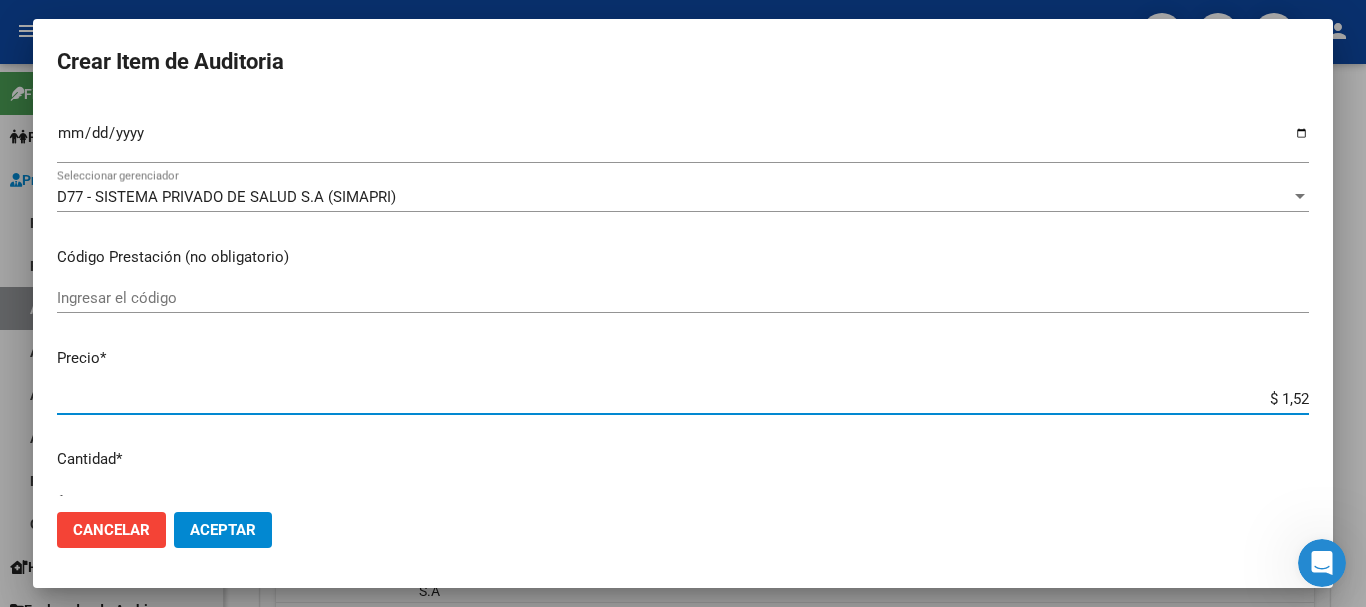 type on "$ 15,20" 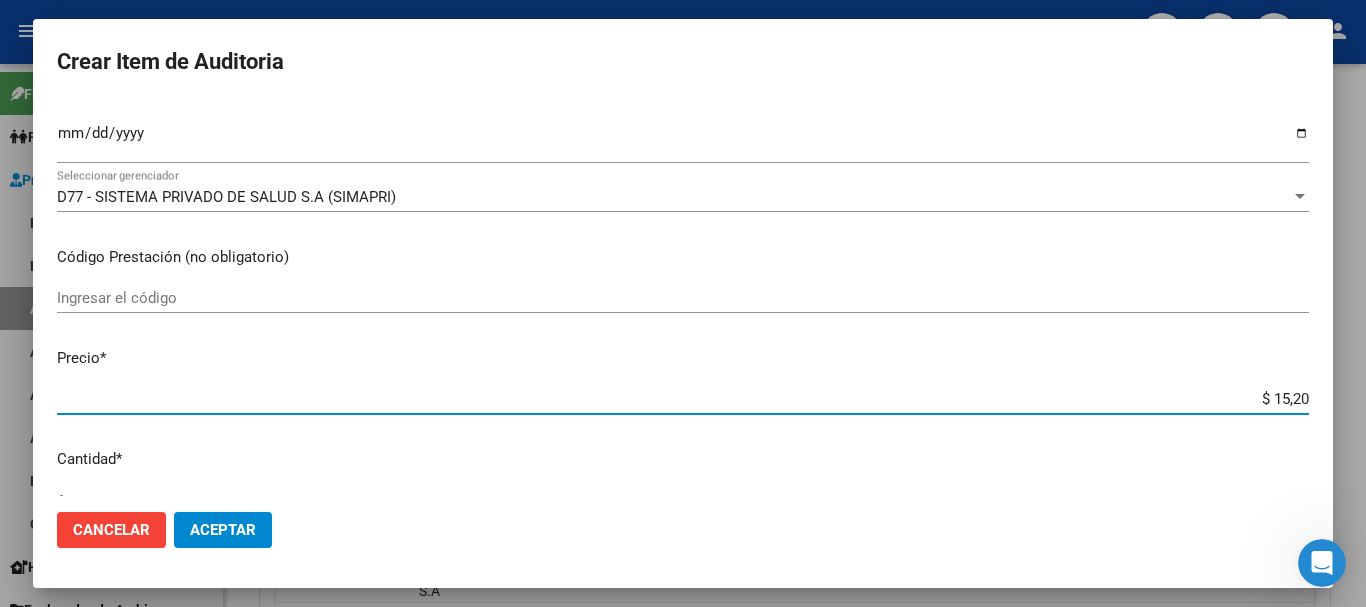 type on "$ 152,00" 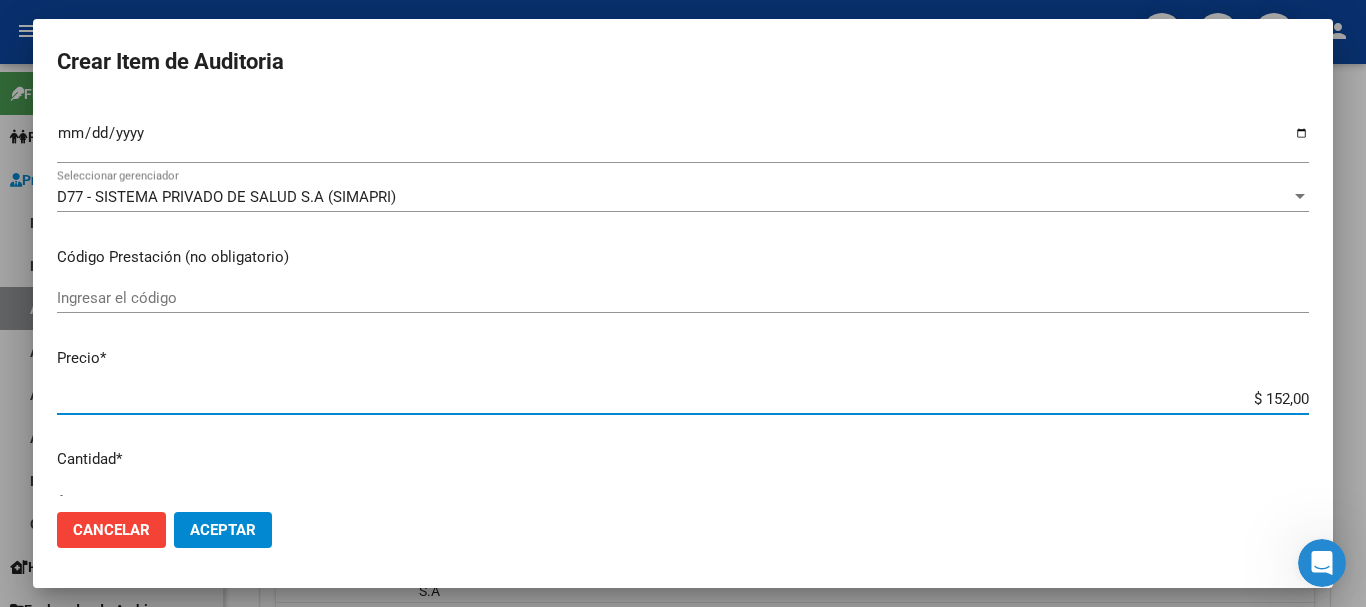 type on "$ 1.520,00" 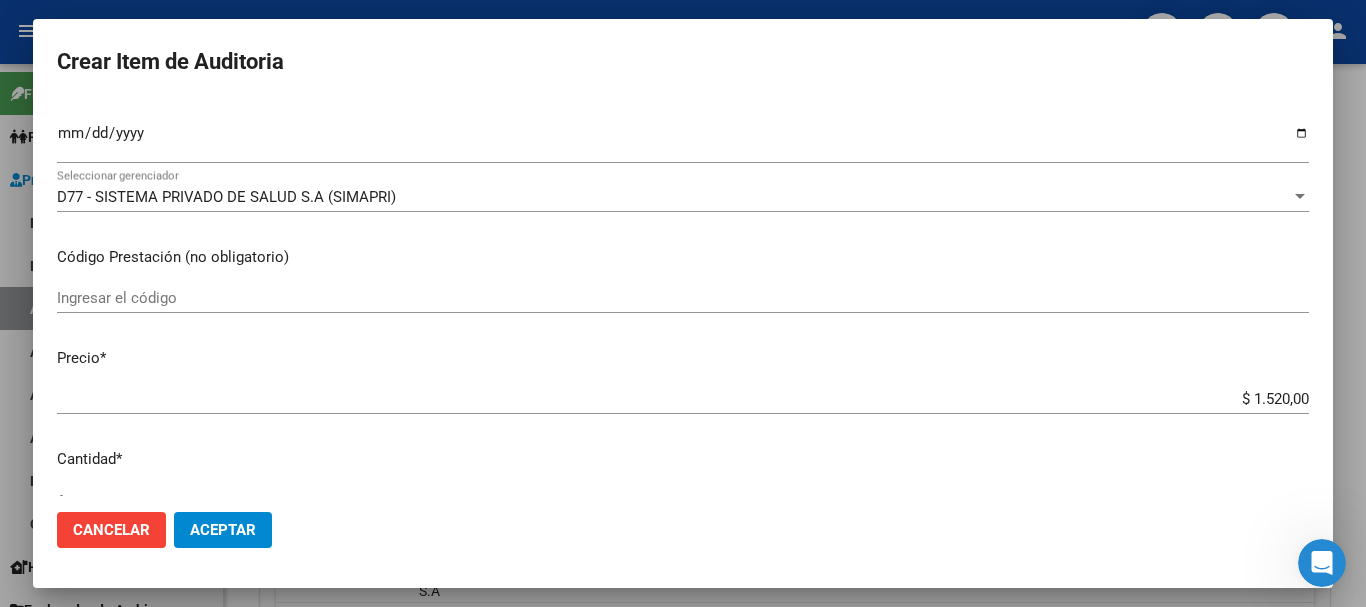 scroll, scrollTop: 284, scrollLeft: 0, axis: vertical 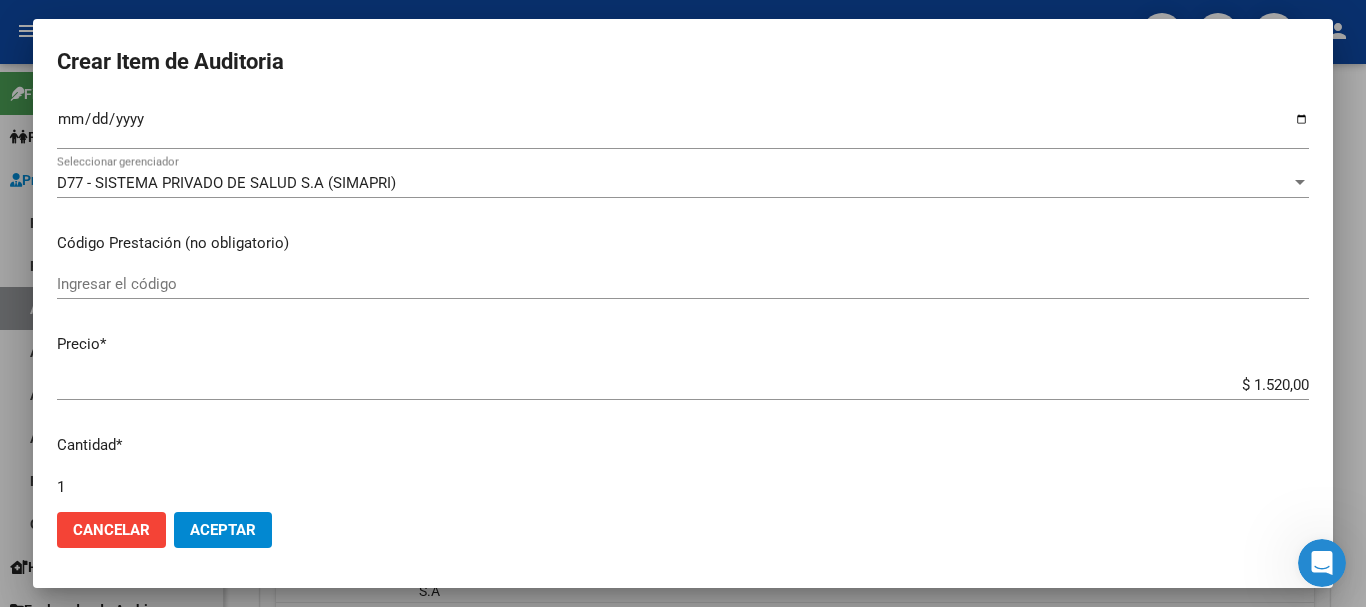 type on "15" 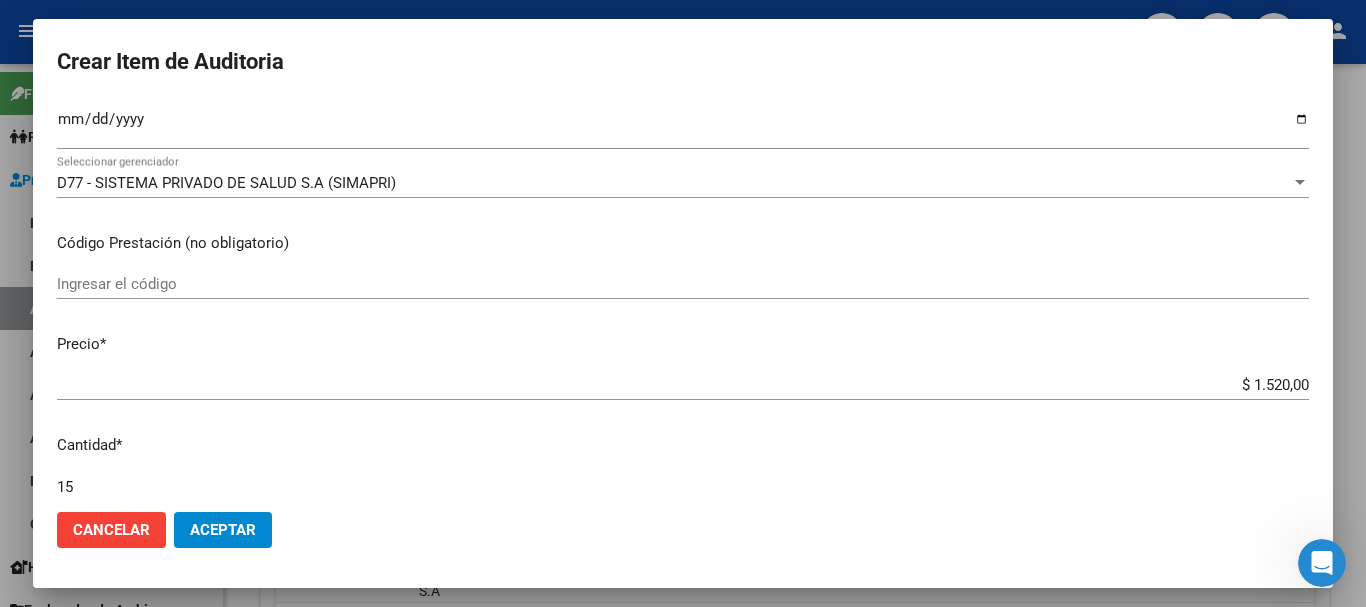 type on "1" 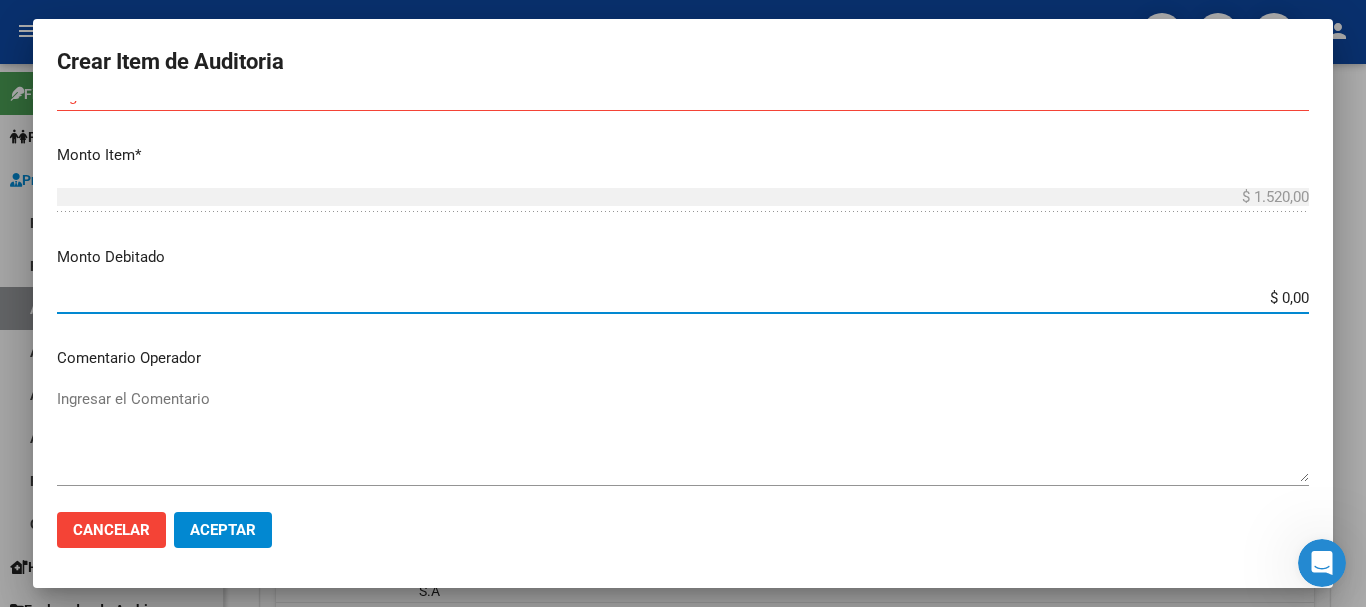 scroll, scrollTop: 660, scrollLeft: 0, axis: vertical 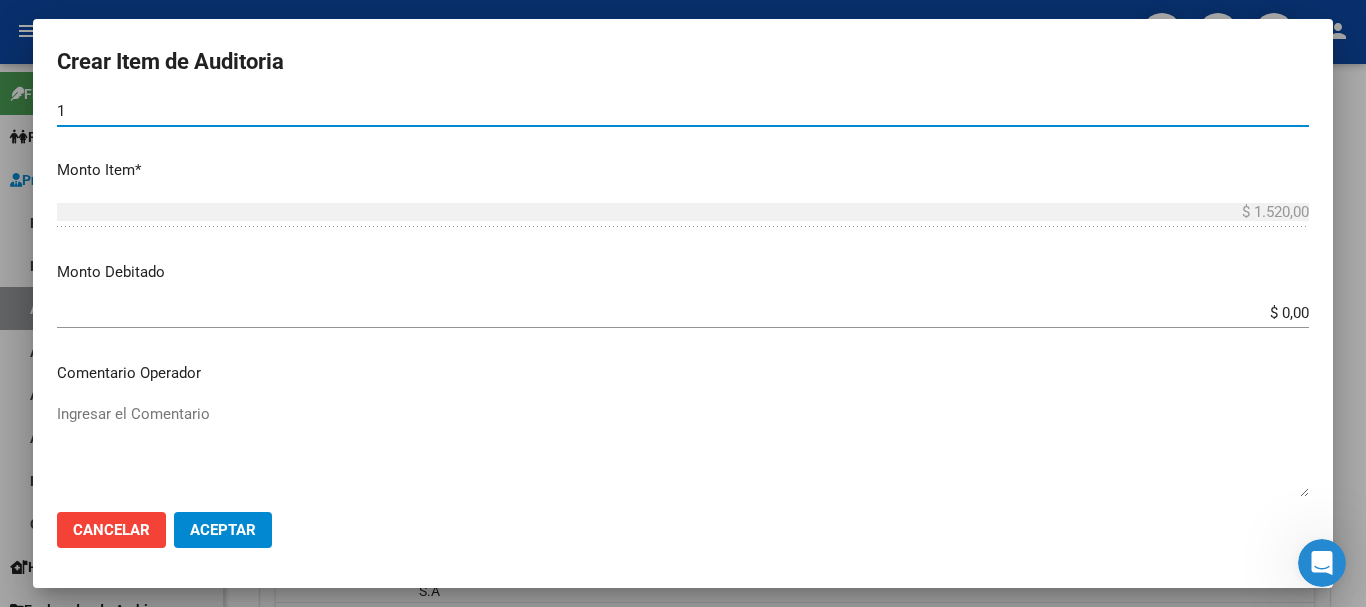 type on "1" 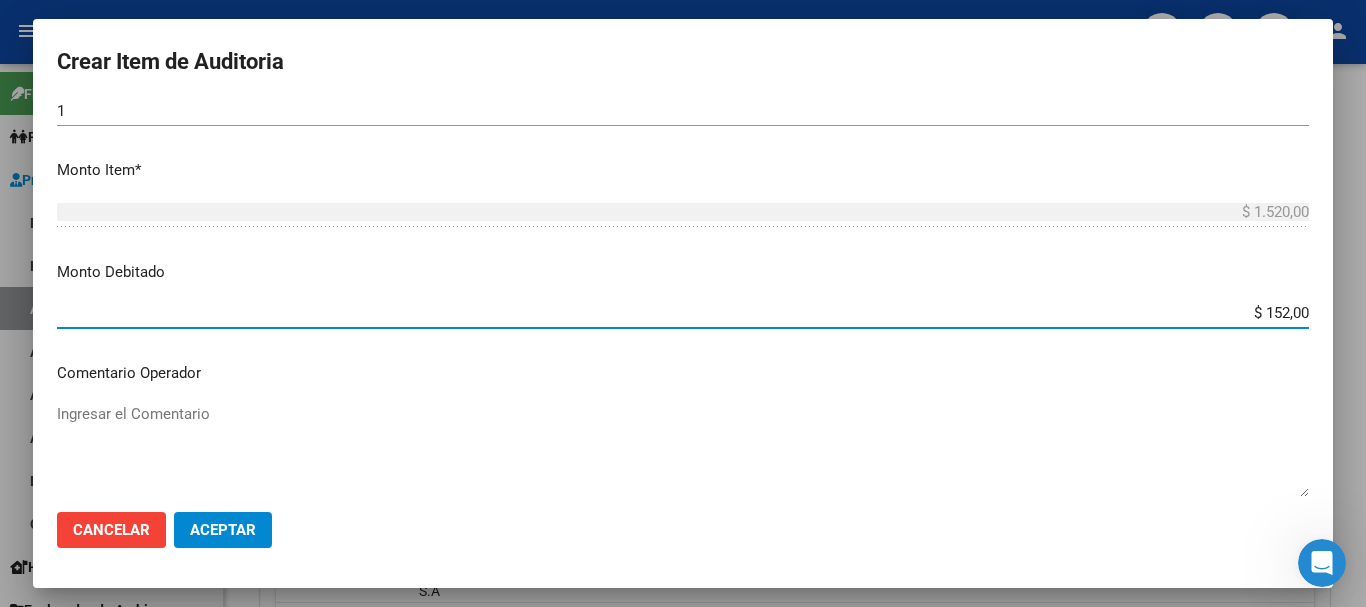 type on "$ 1.520,00" 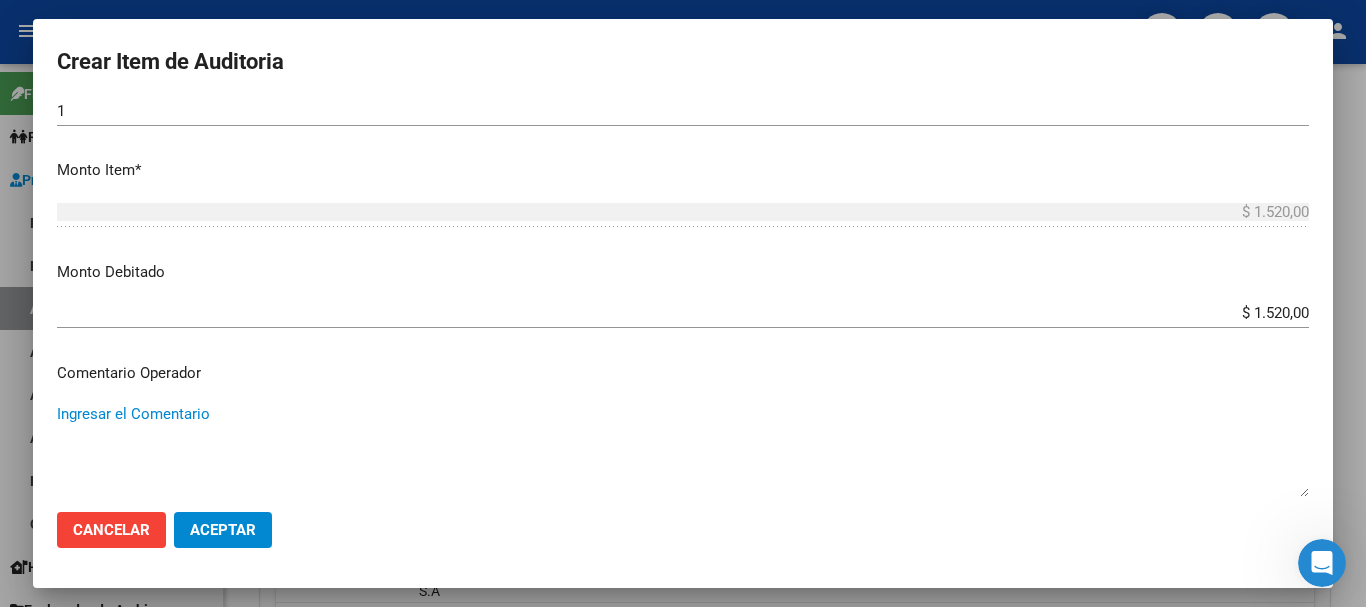 paste on "BAJA DE MONOTRIBUTO POR CESE DE ACTIVIDADES 08/2024" 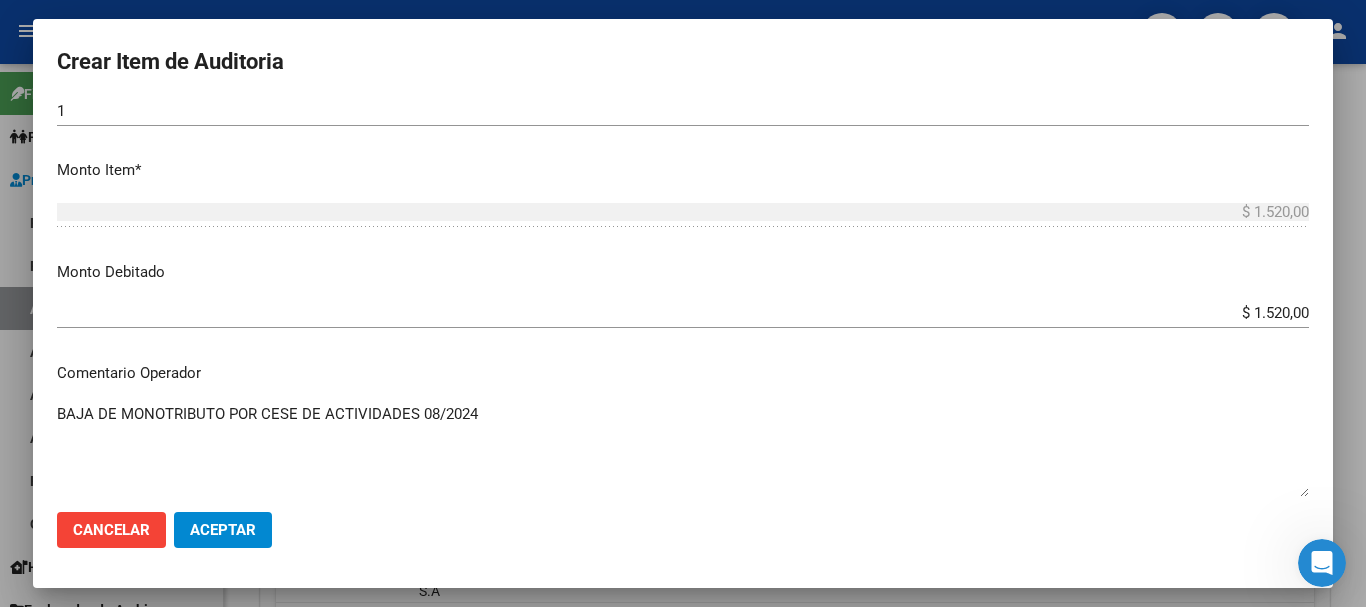type on "BAJA DE MONOTRIBUTO POR CESE DE ACTIVIDADES 08/2024" 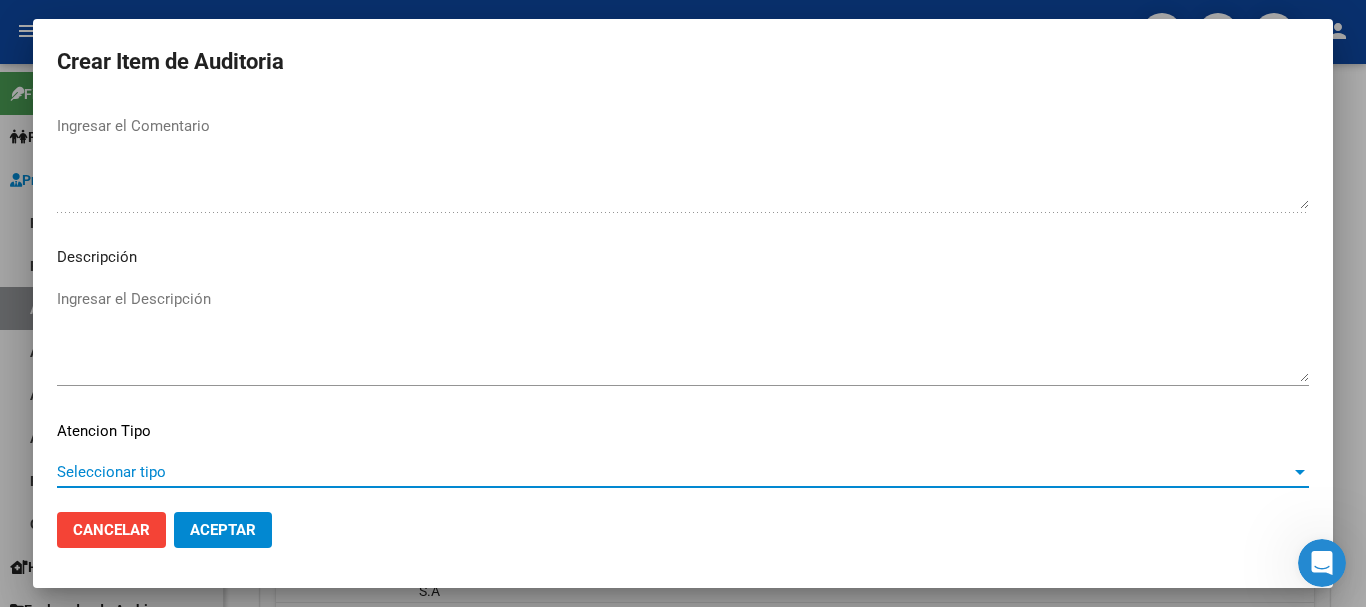 scroll, scrollTop: 1233, scrollLeft: 0, axis: vertical 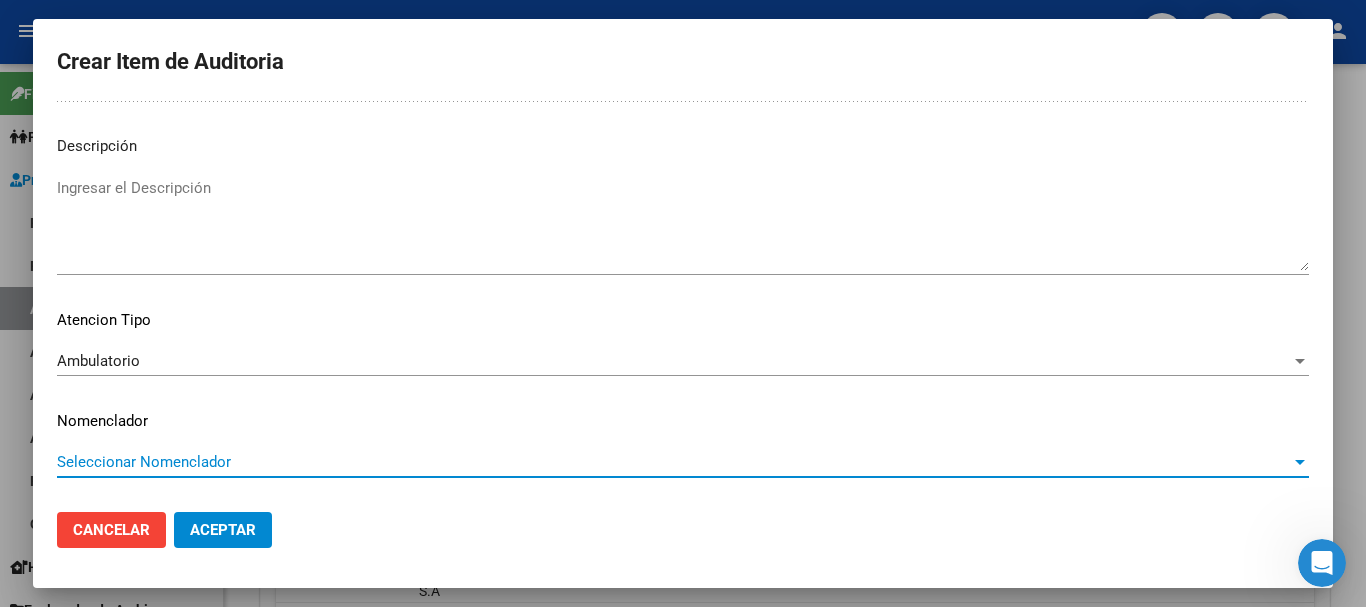 type 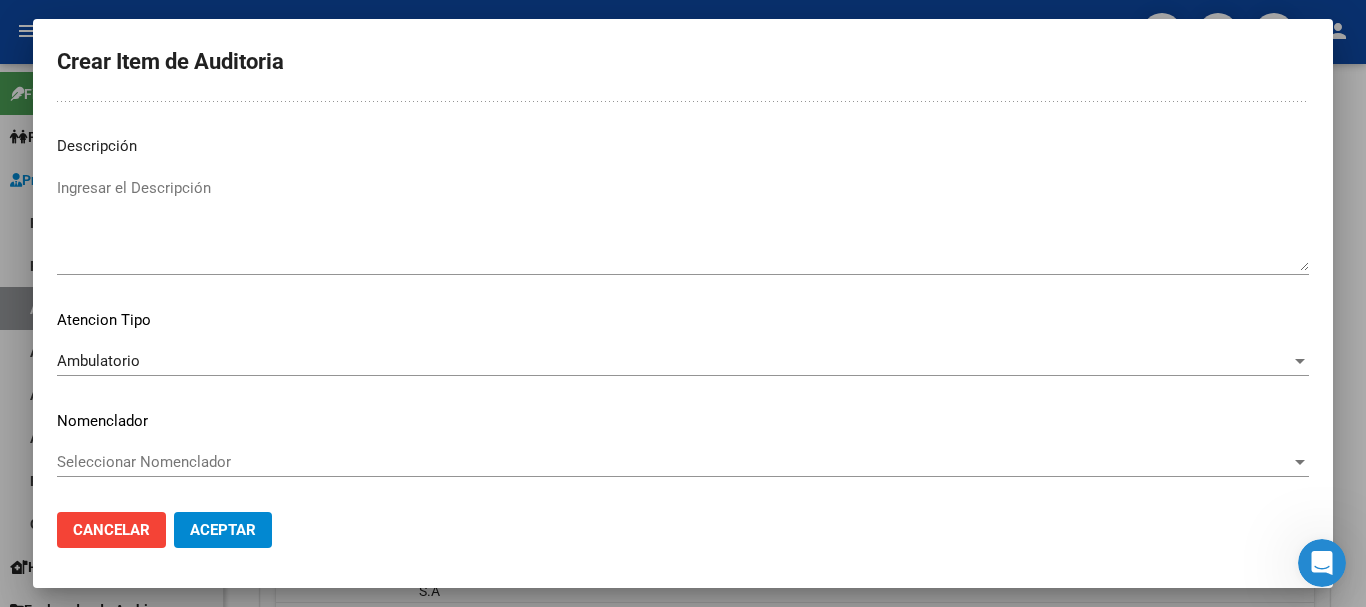 scroll, scrollTop: 0, scrollLeft: 0, axis: both 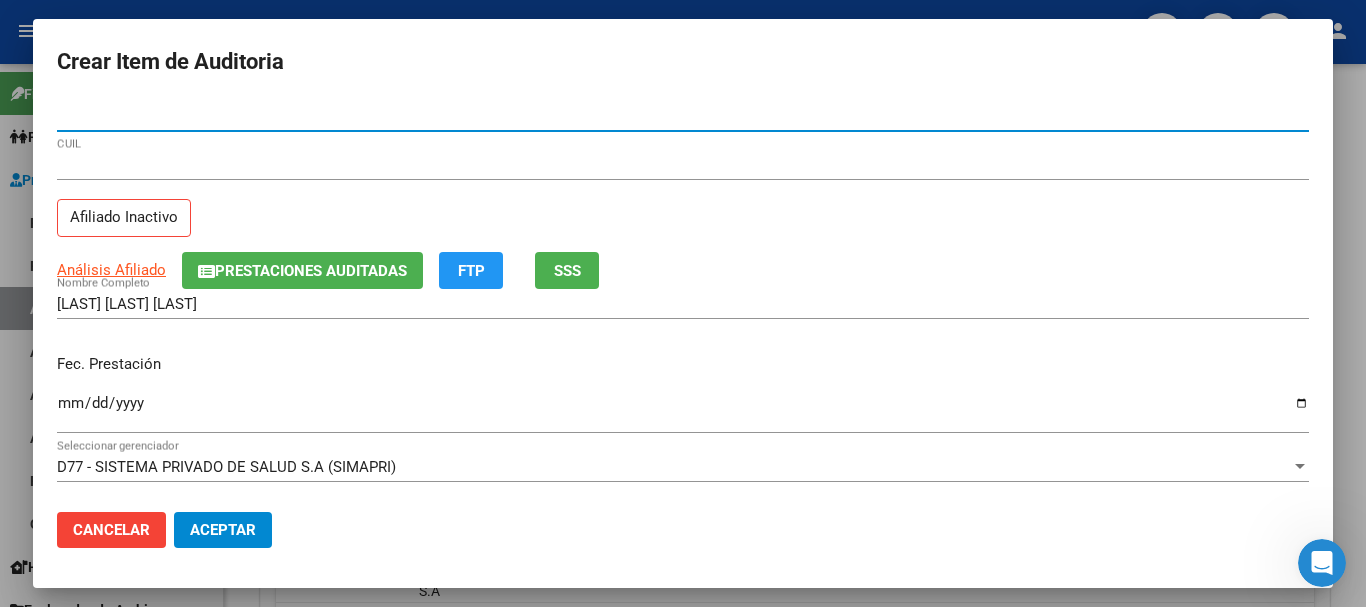 click on "Aceptar" 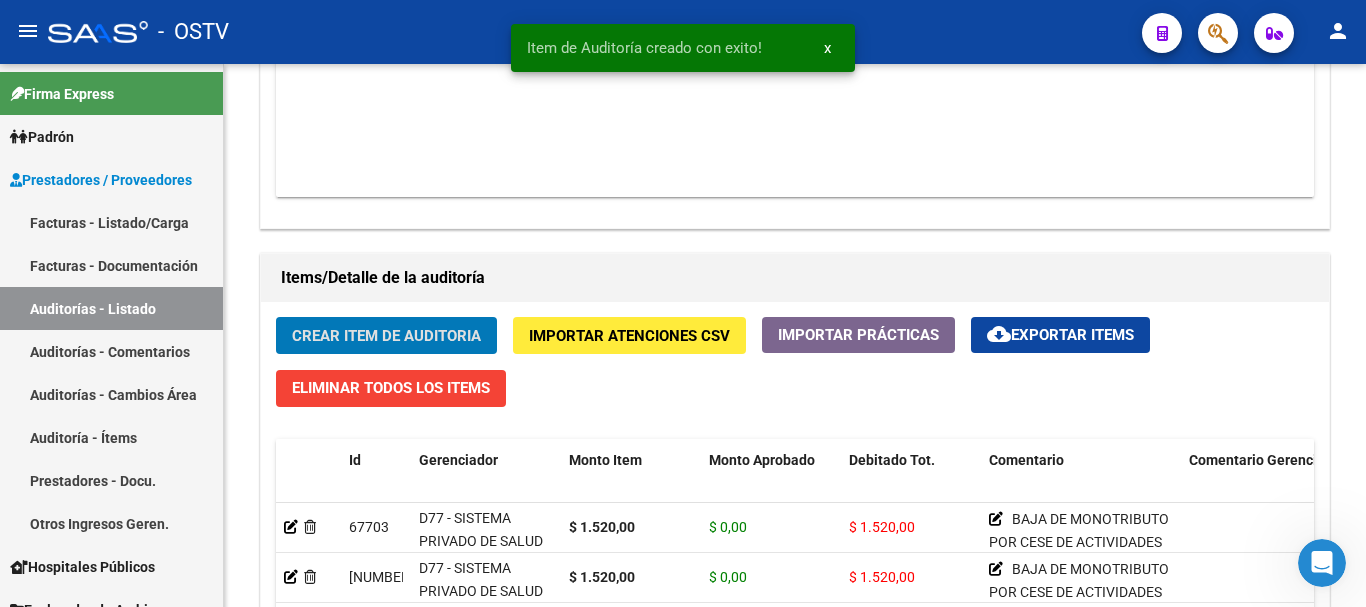 click on "Crear Item de Auditoria" 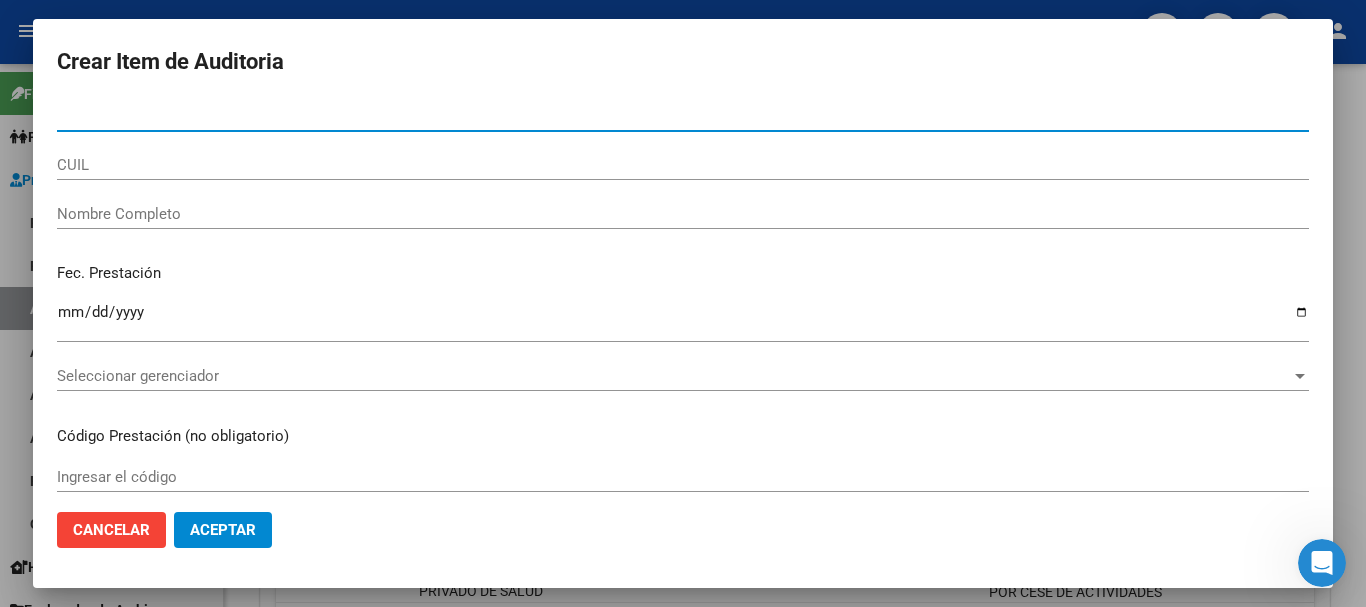 paste on "[NUMBER]" 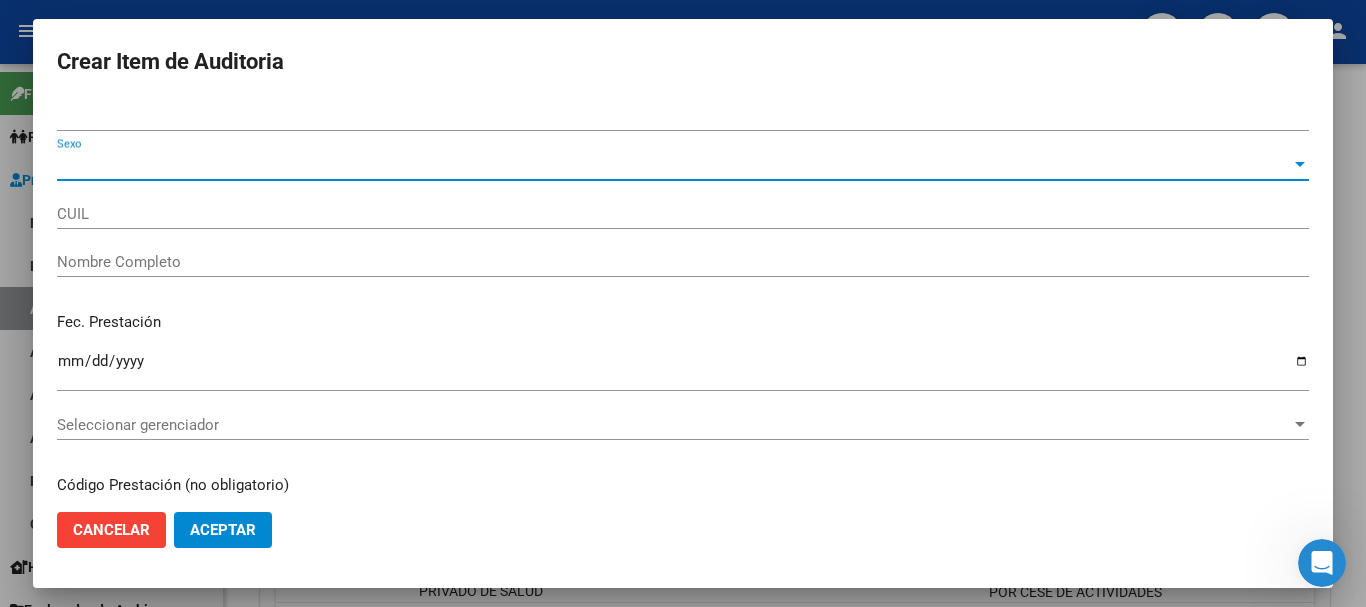 type on "[CUIL]" 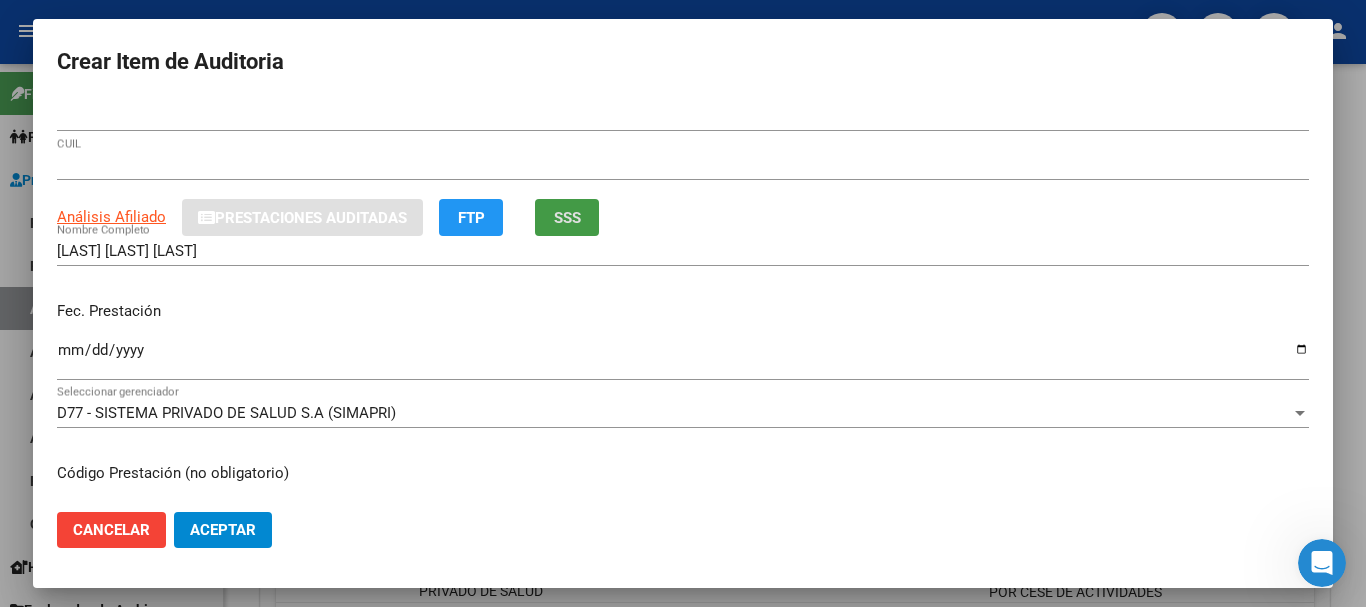 type 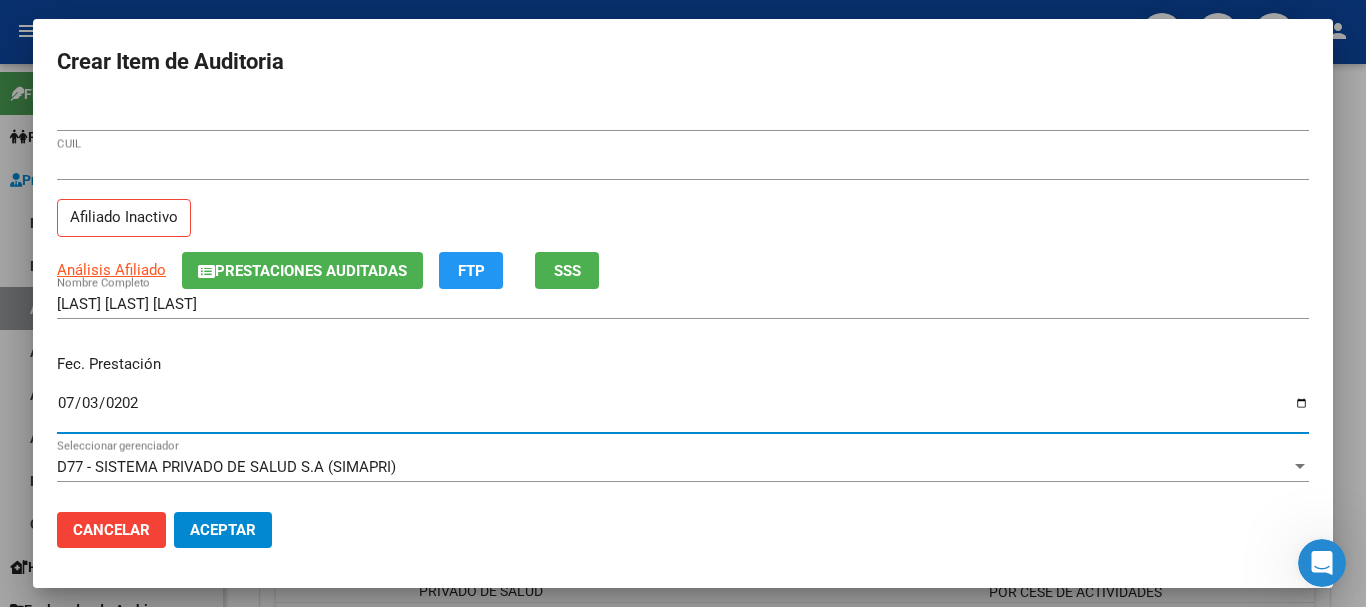 type on "[DATE]" 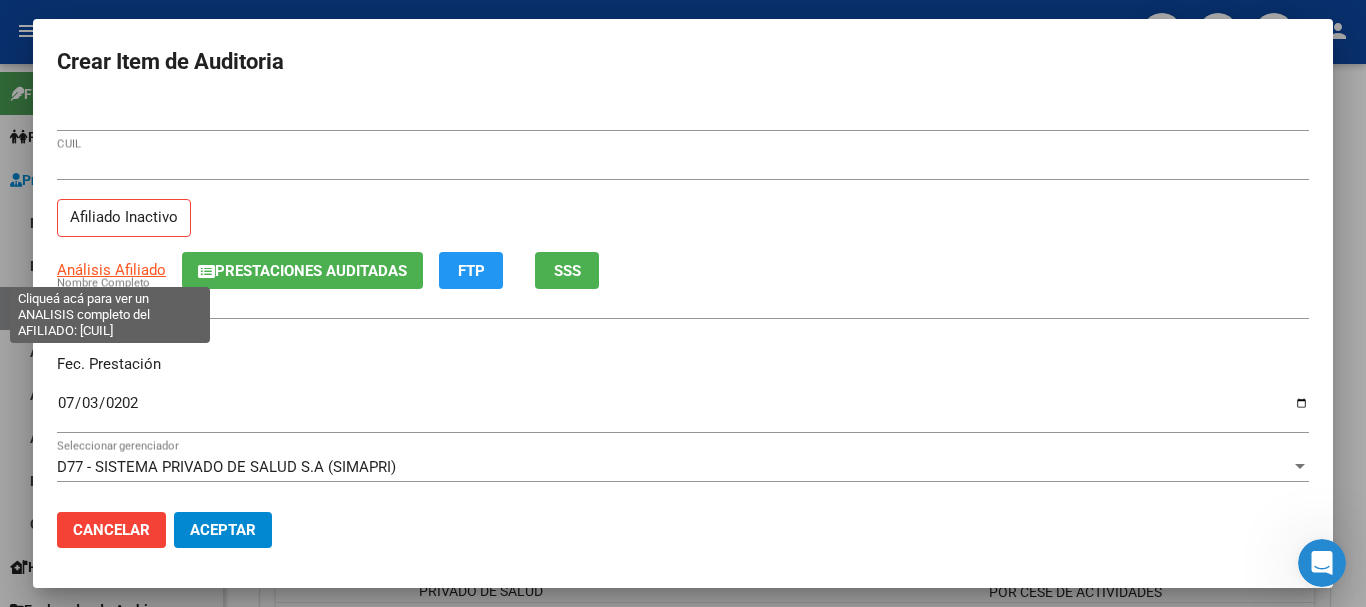 click on "Análisis Afiliado" at bounding box center (111, 270) 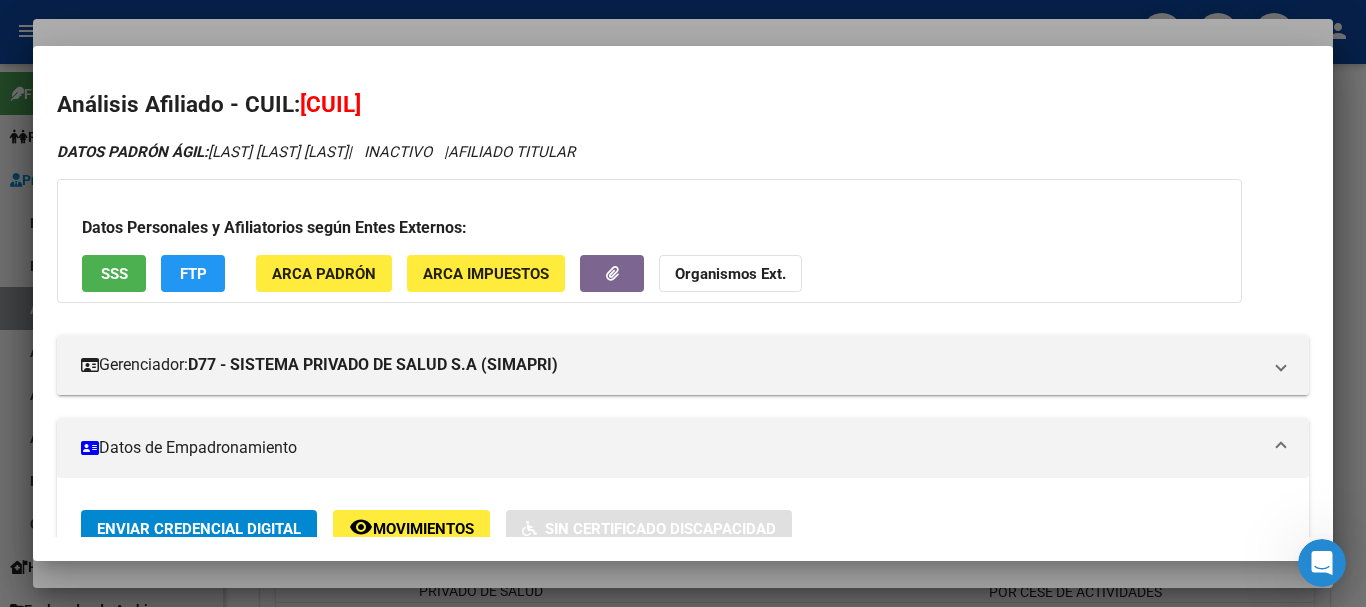 click at bounding box center [683, 303] 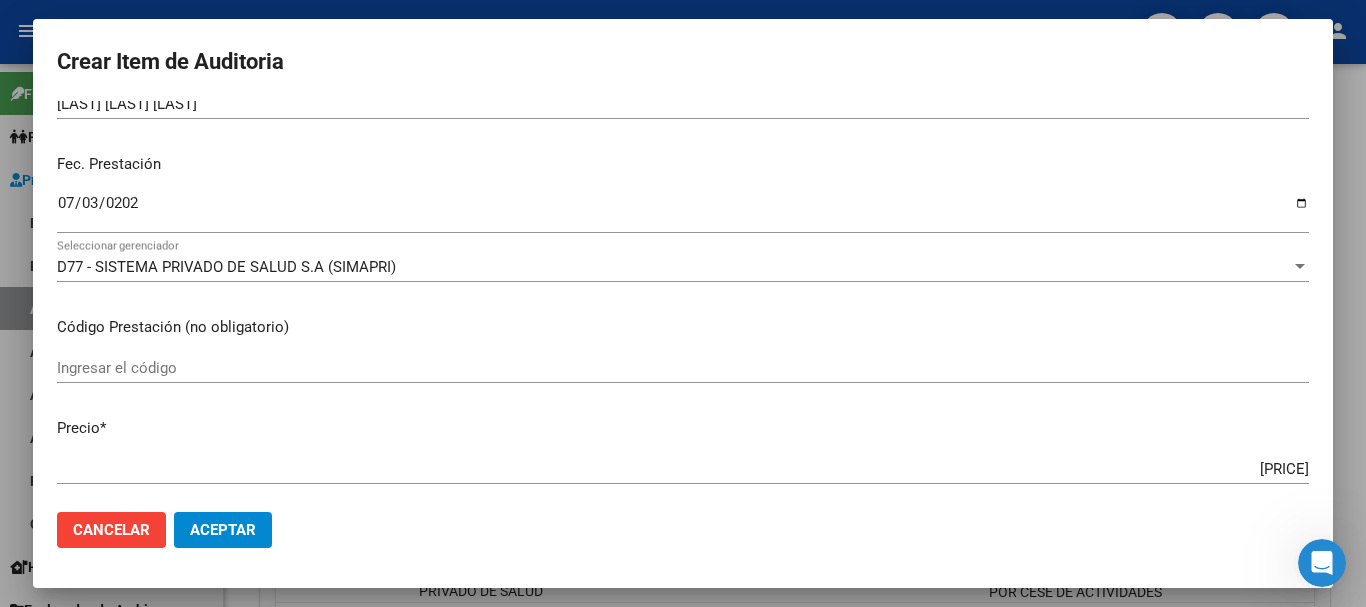 scroll, scrollTop: 0, scrollLeft: 0, axis: both 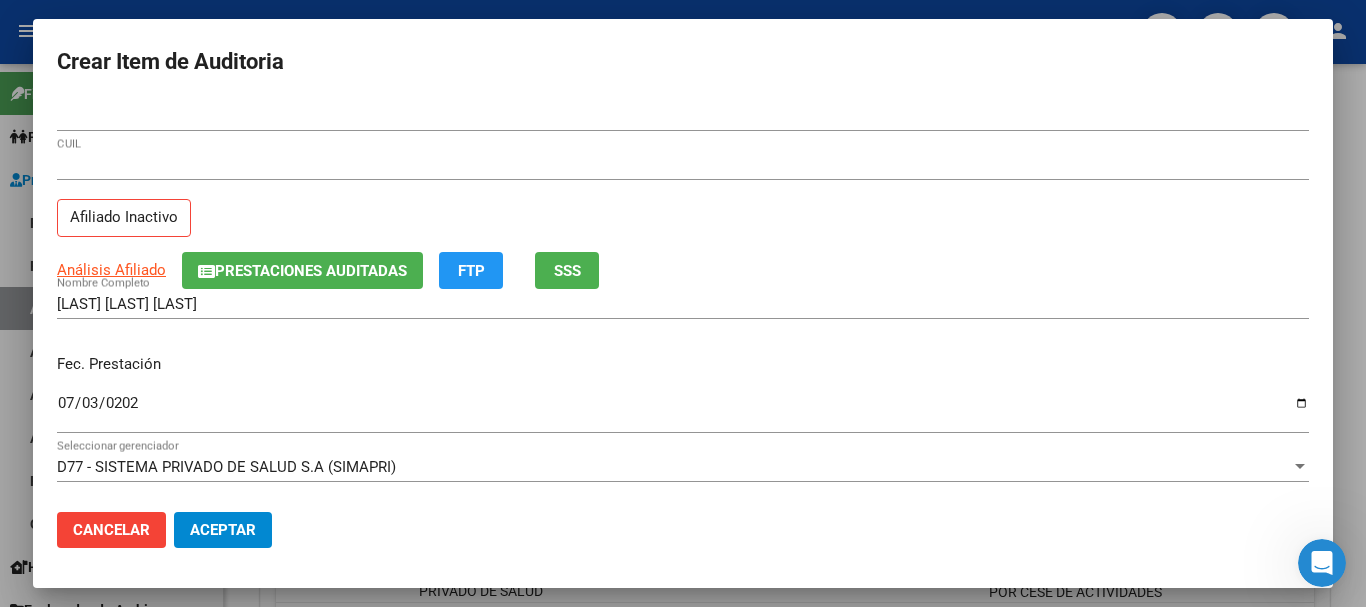 click on "Prestaciones Auditadas" 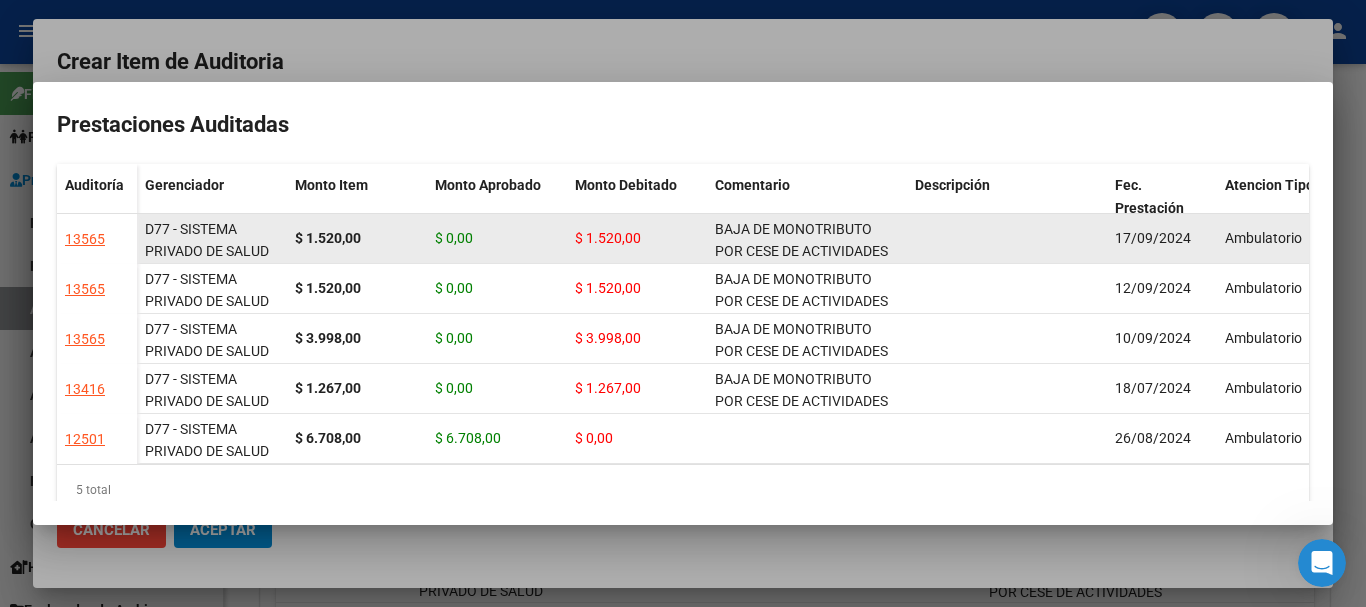 click on "BAJA DE MONOTRIBUTO POR CESE DE ACTIVIDADES 08/2024" 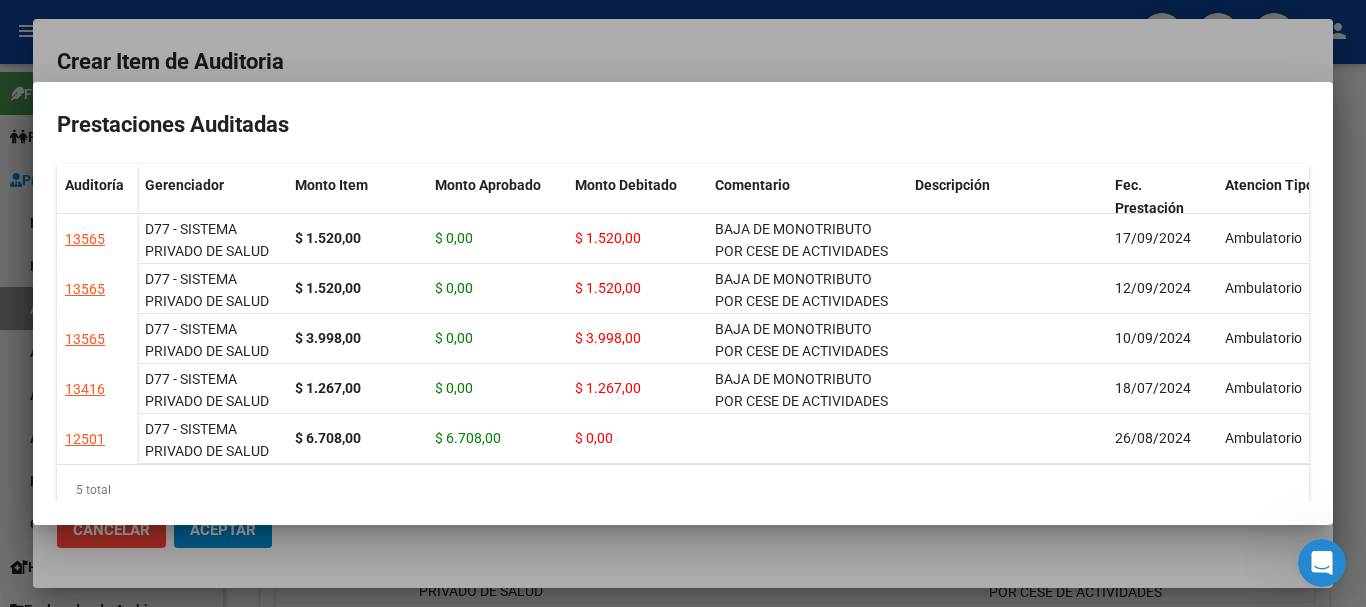 click at bounding box center (683, 303) 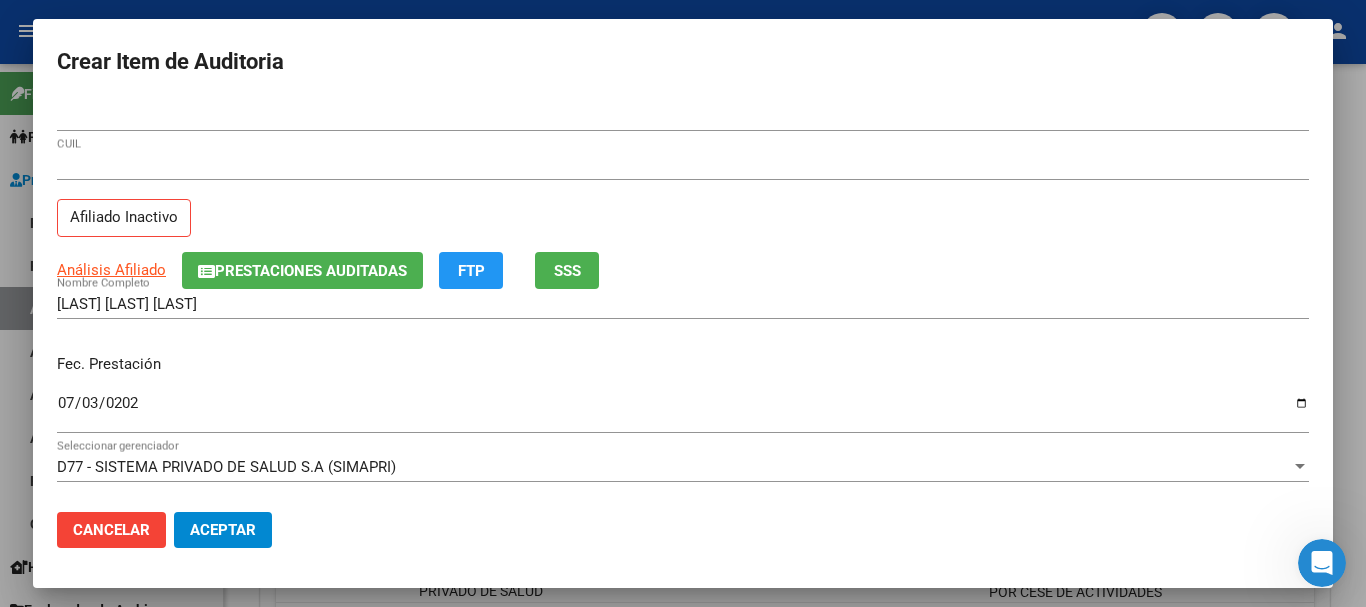 click on "[NUMBER] CUIL   Afiliado Inactivo" at bounding box center [683, 201] 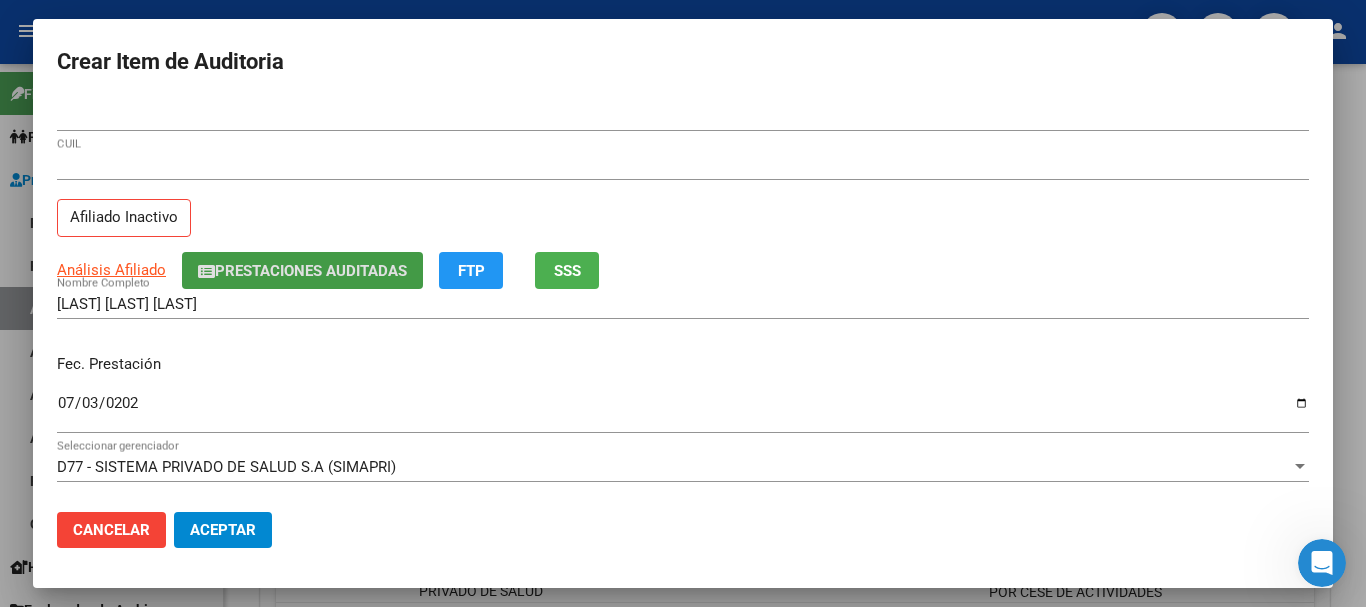 type 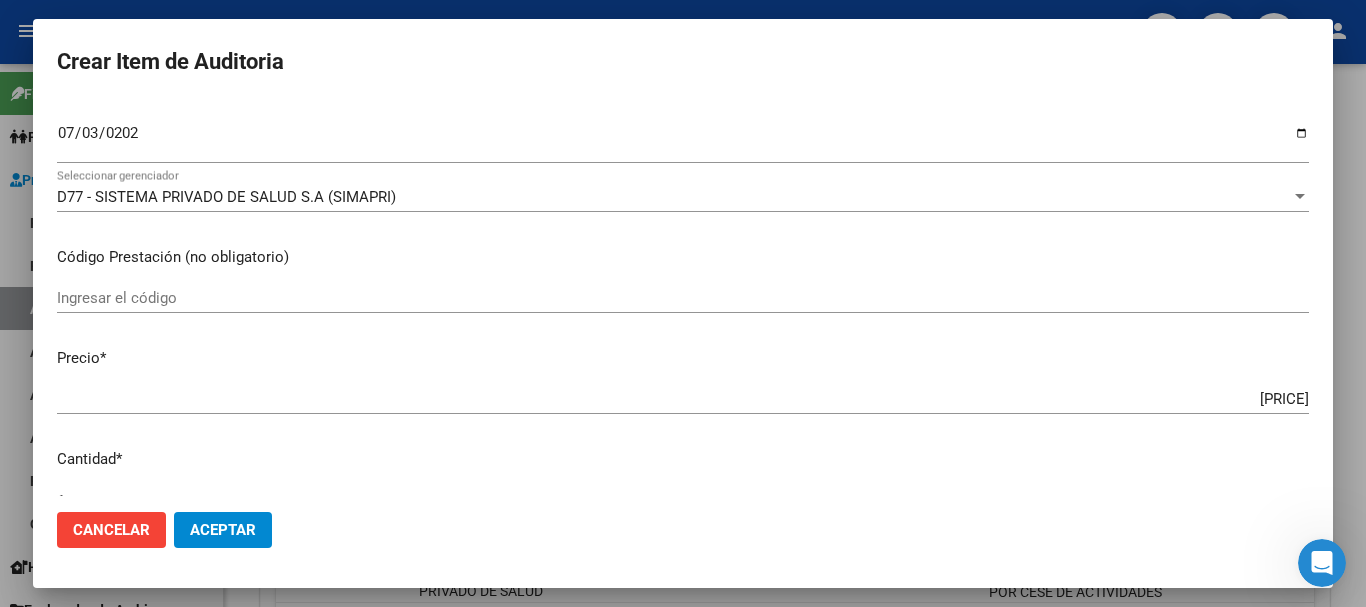 scroll, scrollTop: 284, scrollLeft: 0, axis: vertical 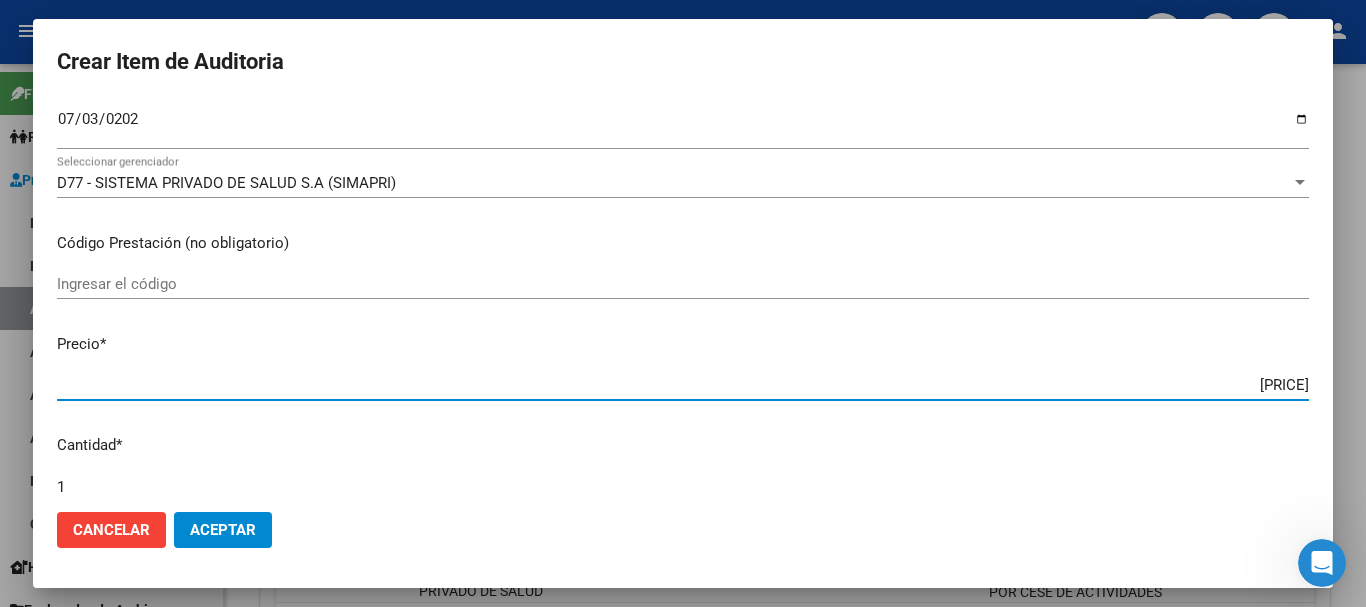 type on "$ 0,01" 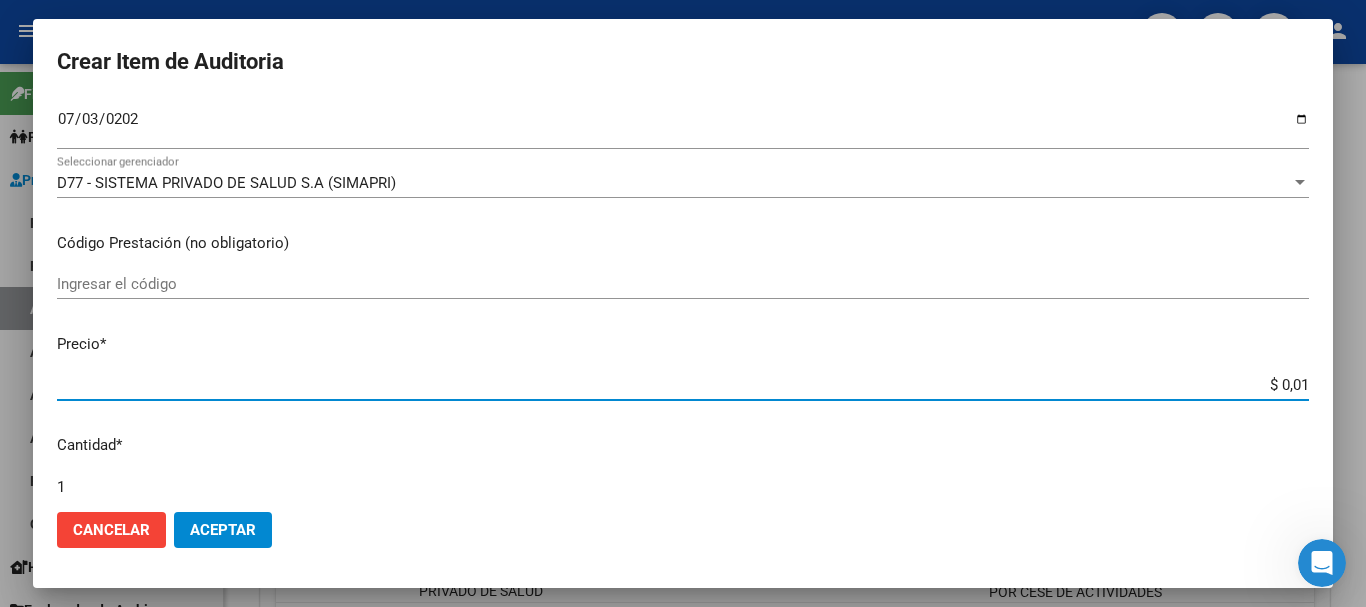 type on "$ 0,15" 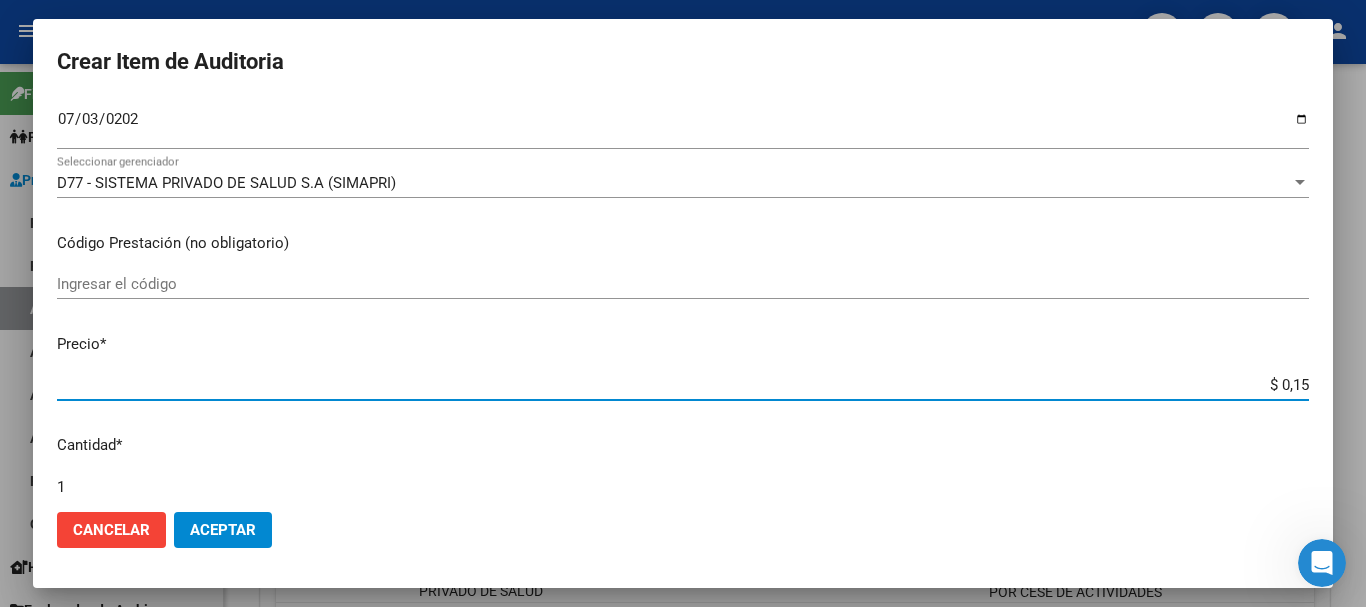 type on "$ 1,52" 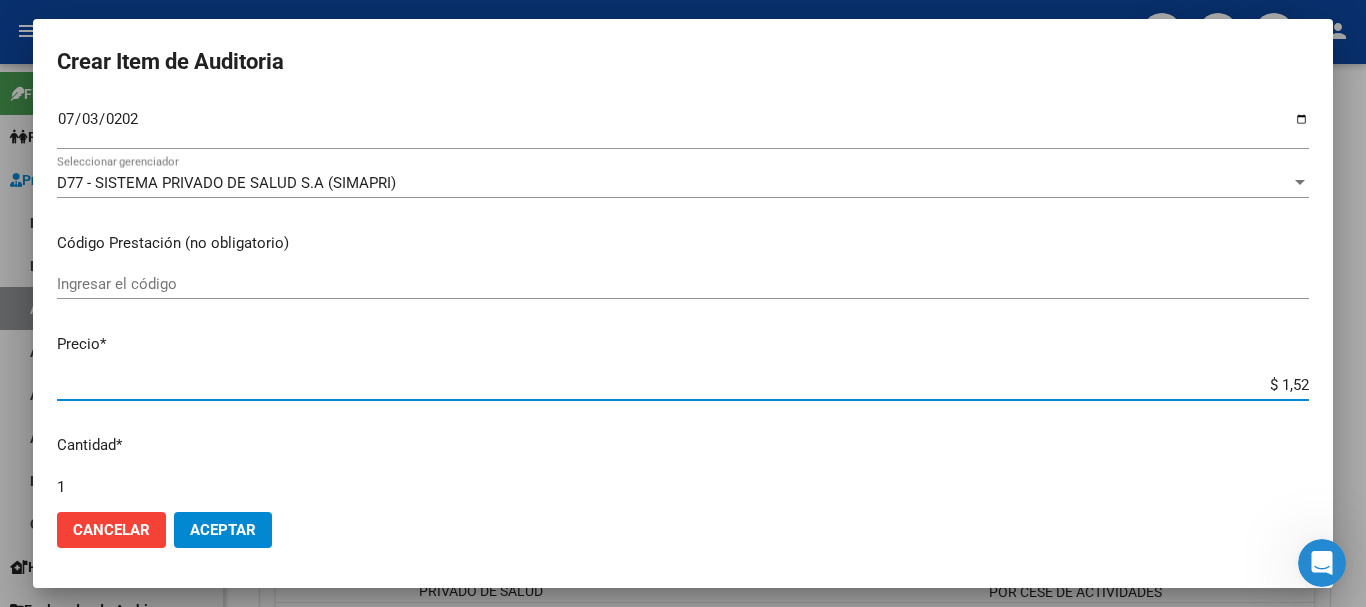 type on "$ 15,20" 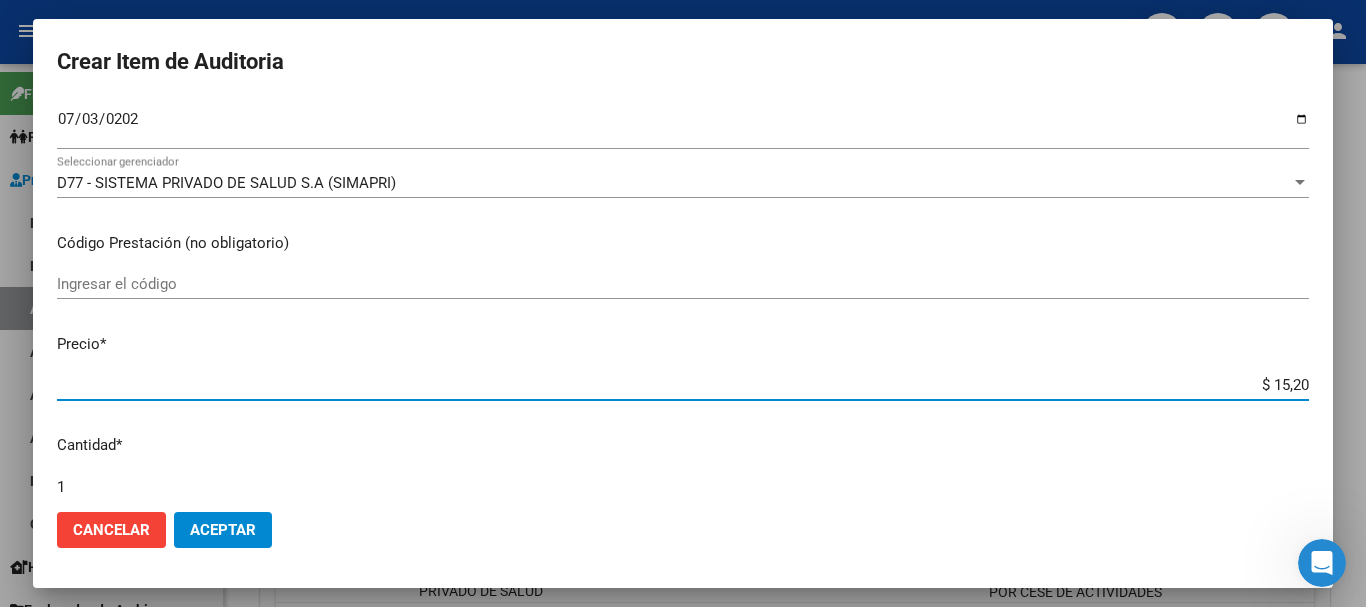 type on "$ 152,00" 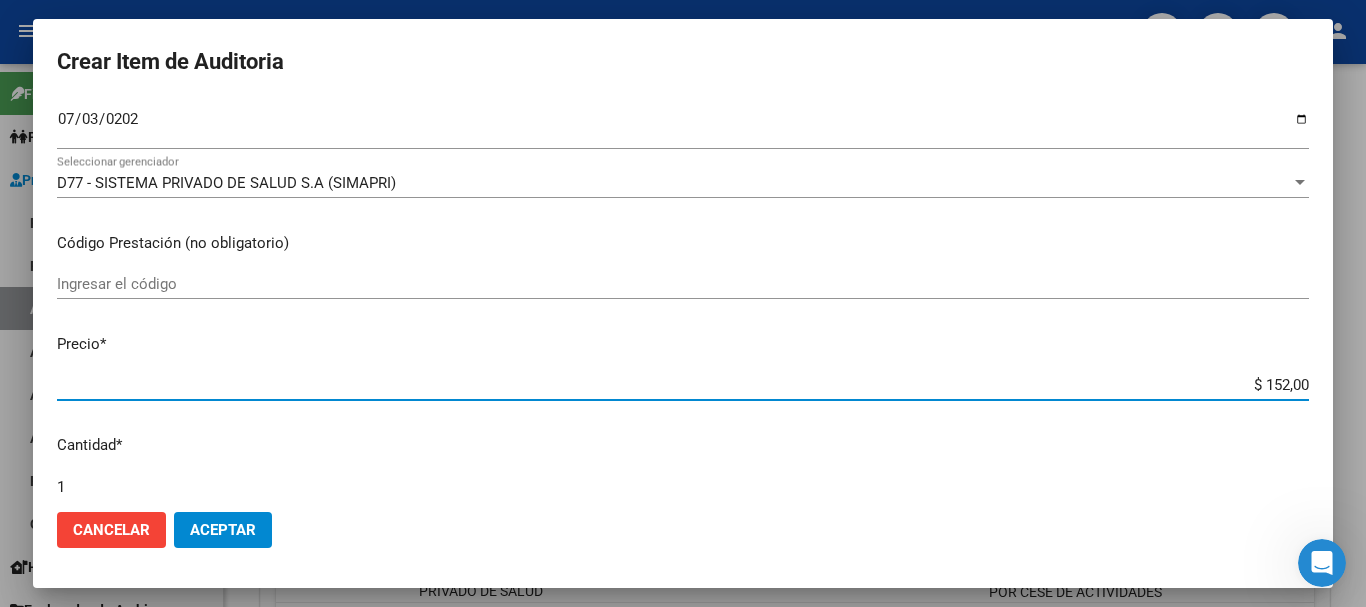 type on "$ 1.520,00" 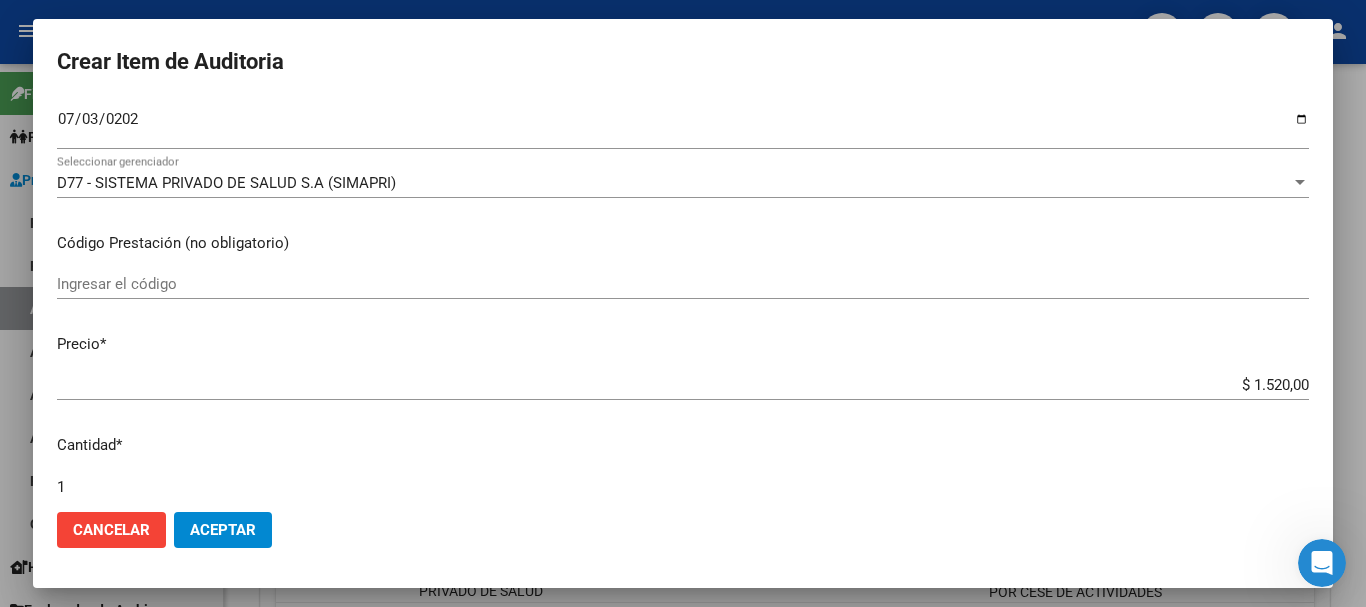 scroll, scrollTop: 675, scrollLeft: 0, axis: vertical 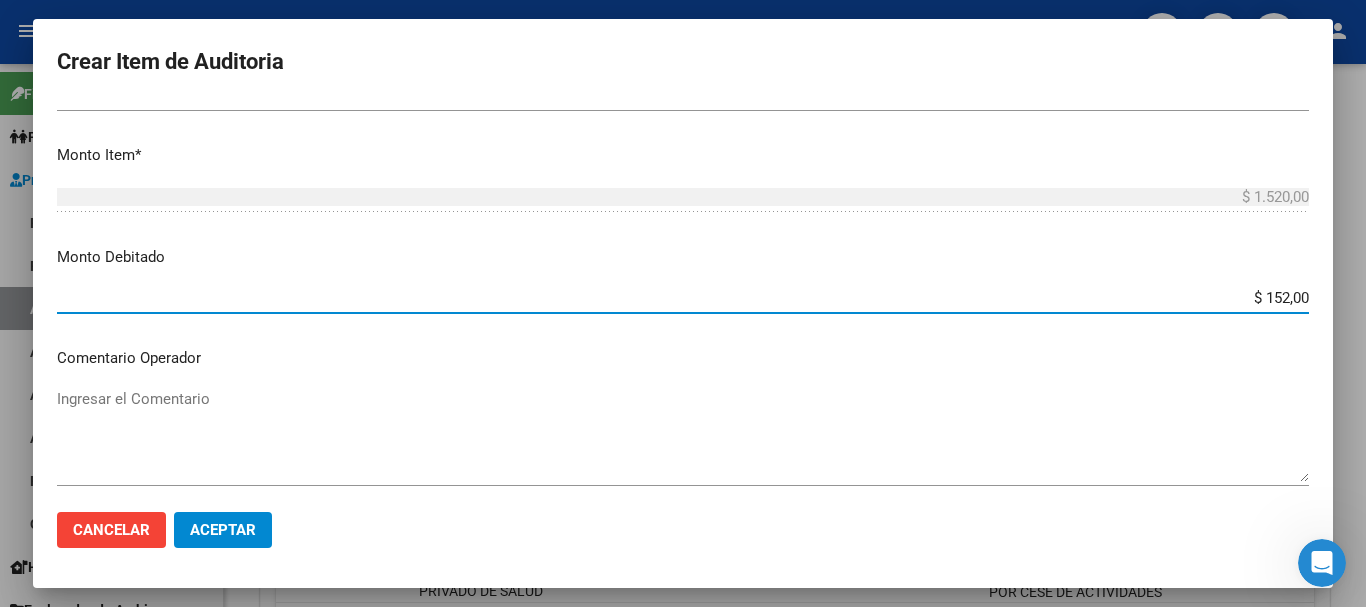 type on "$ 1.520,00" 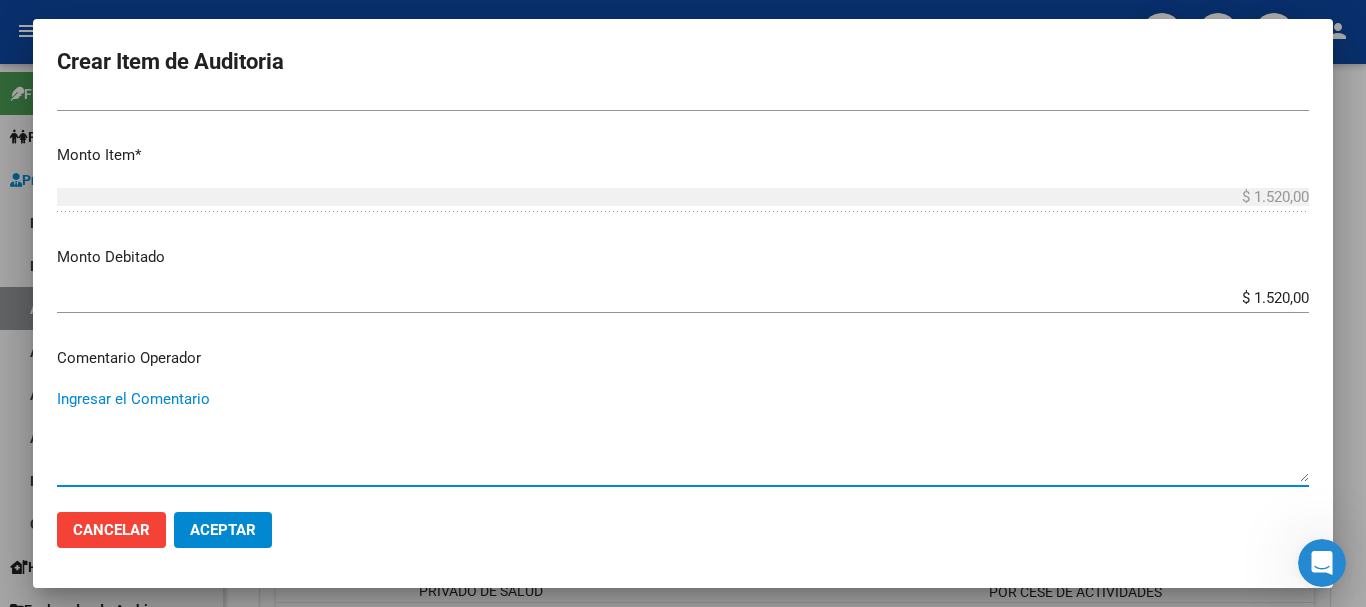 paste on "BAJA DE MONOTRIBUTO POR CESE DE ACTIVIDADES 08/2024" 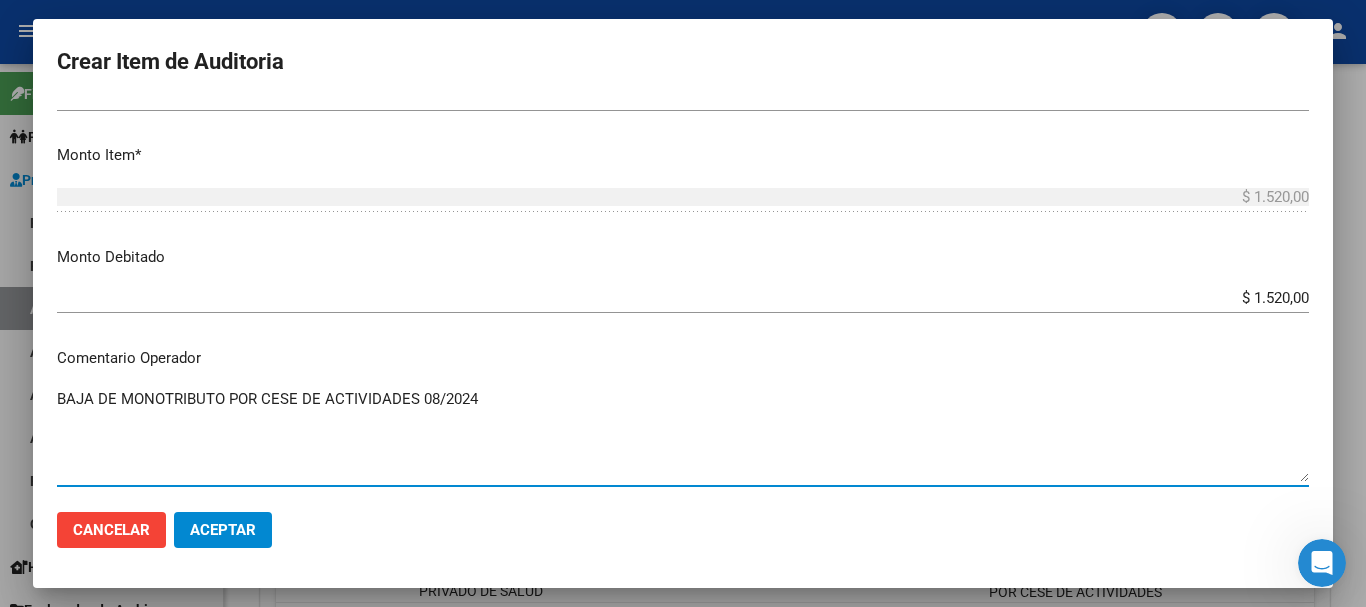 type on "BAJA DE MONOTRIBUTO POR CESE DE ACTIVIDADES 08/2024" 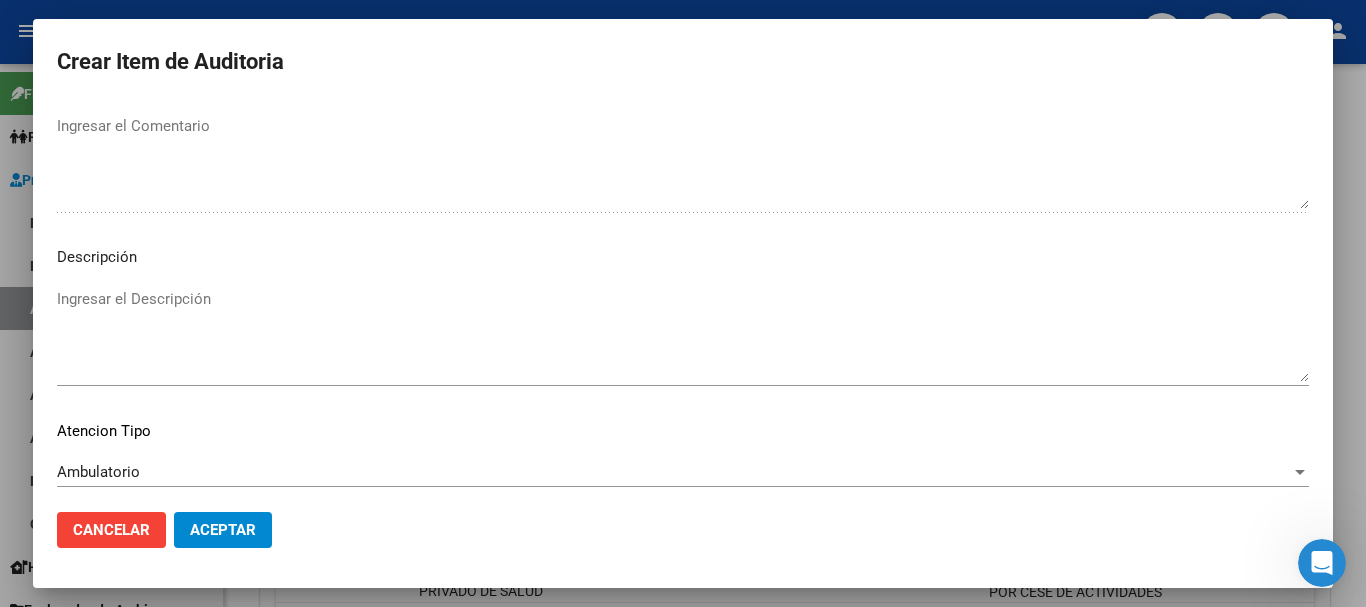 scroll, scrollTop: 1233, scrollLeft: 0, axis: vertical 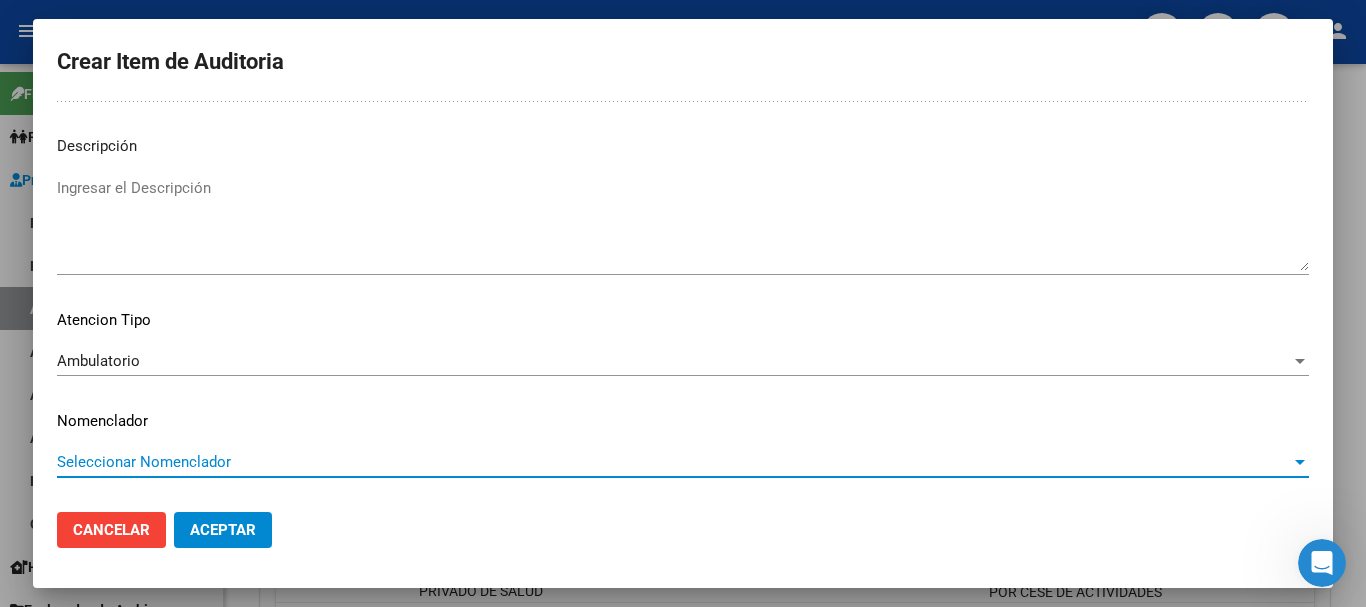 type 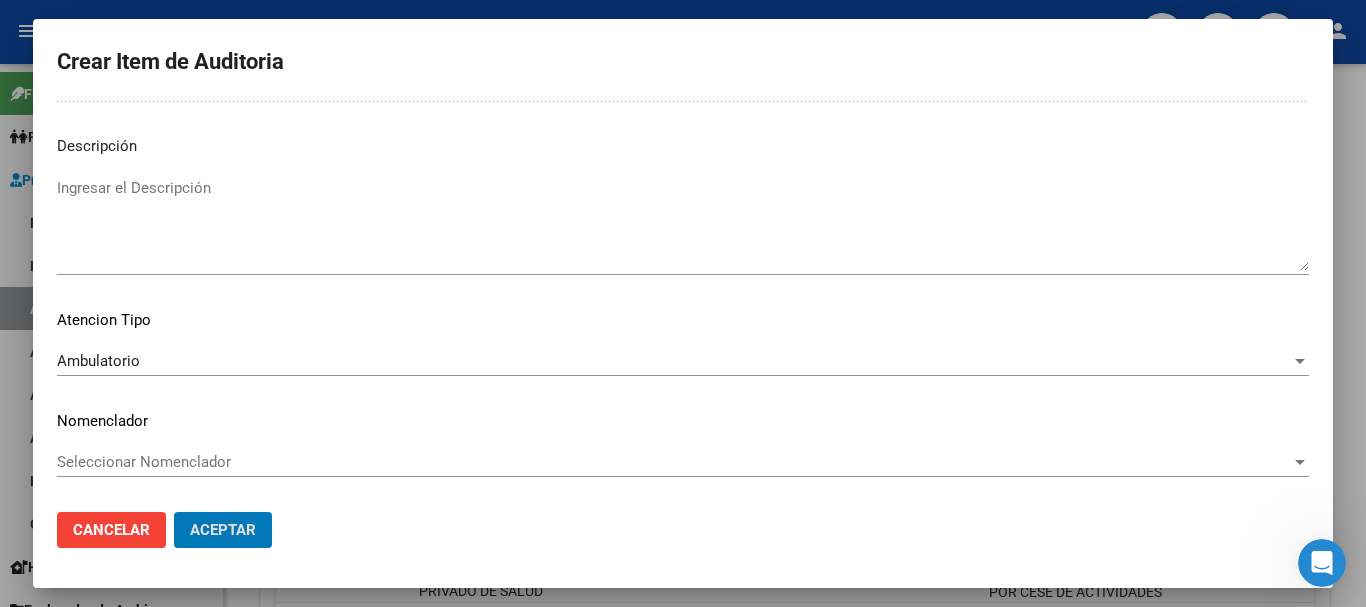 type 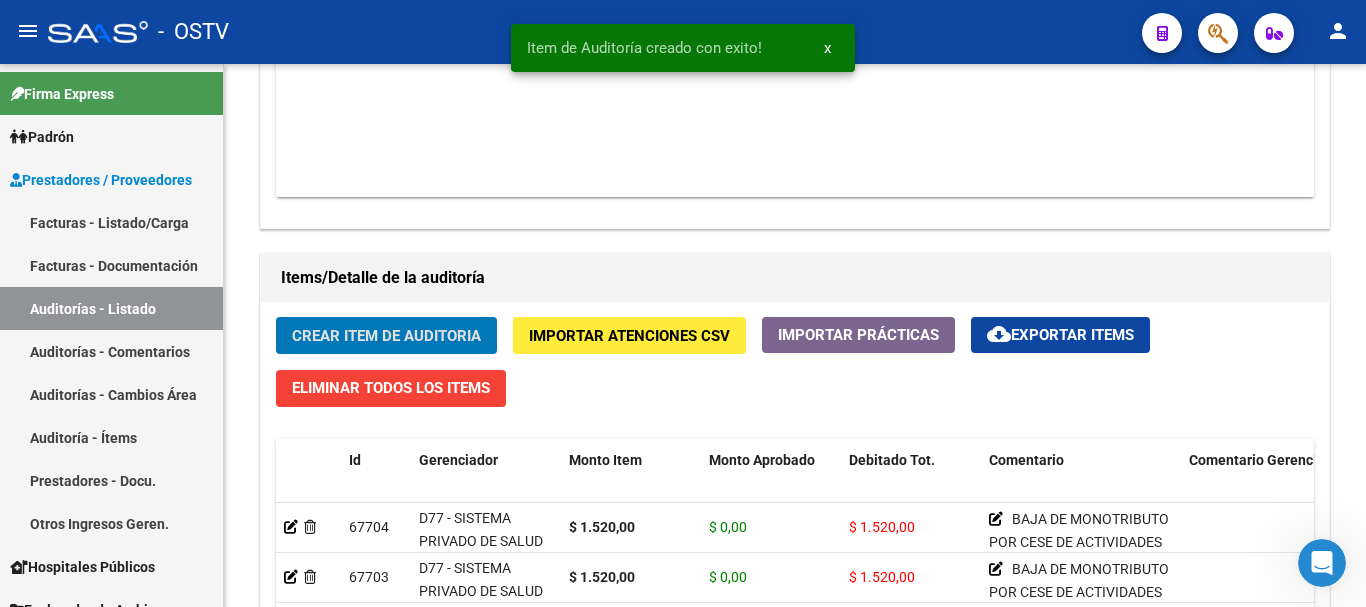 click on "Crear Item de Auditoria" 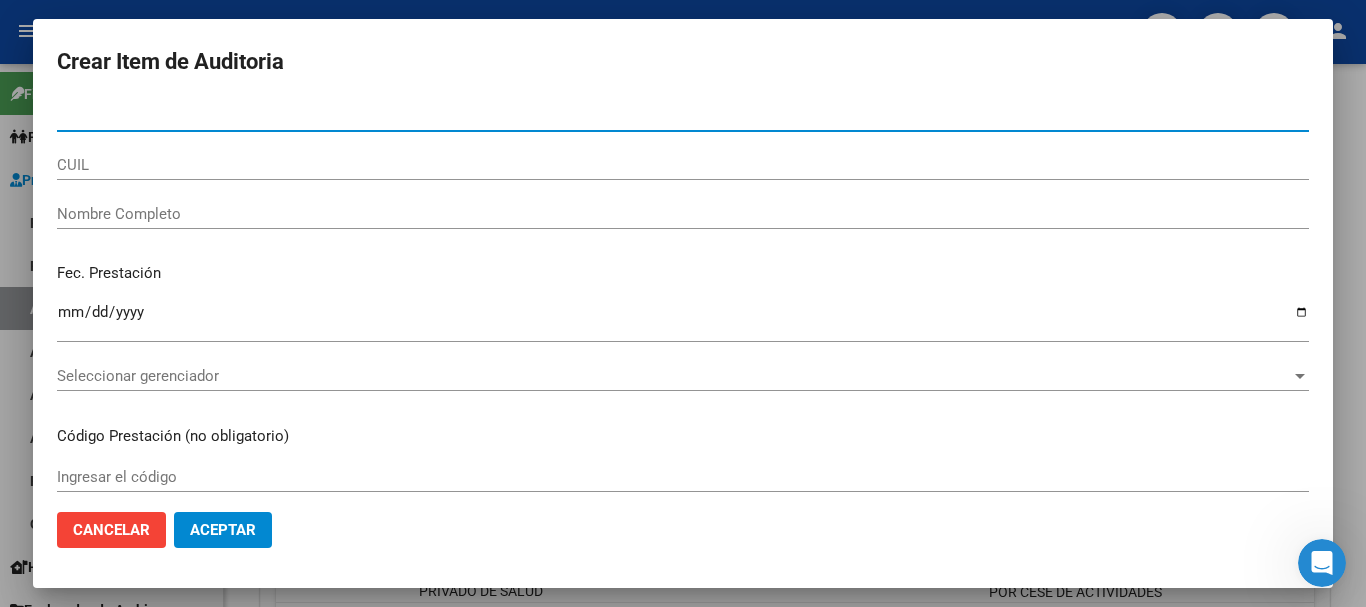 paste on "[NUMBER]" 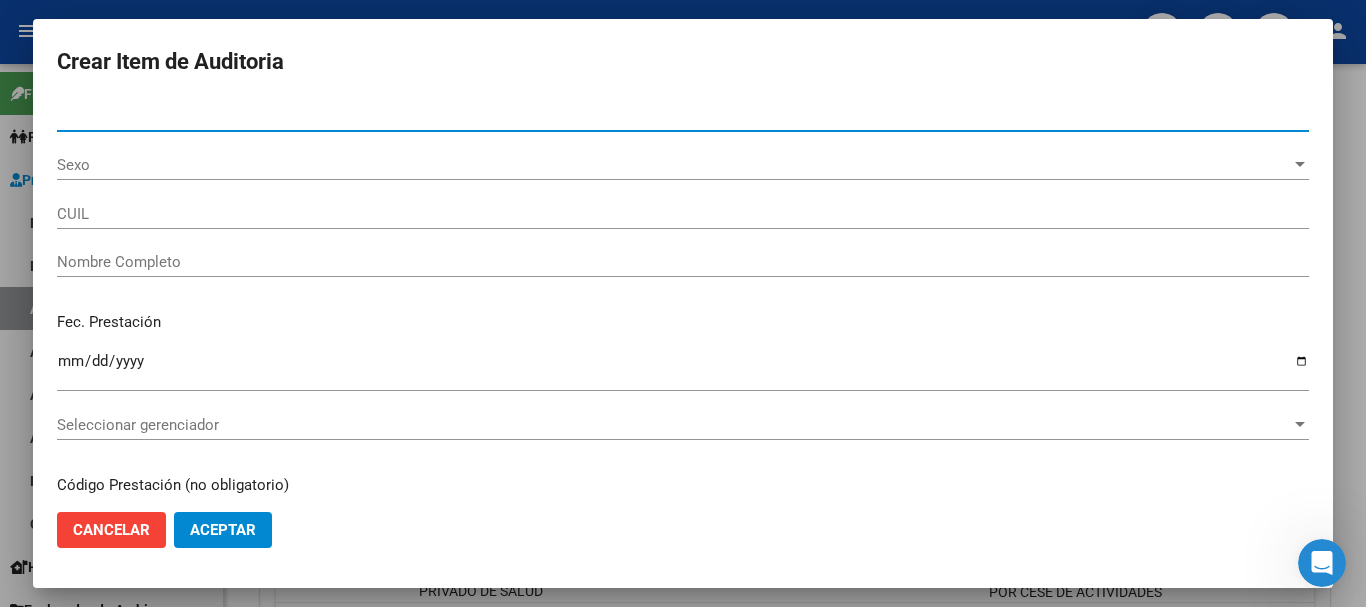 type on "[NUMBER]" 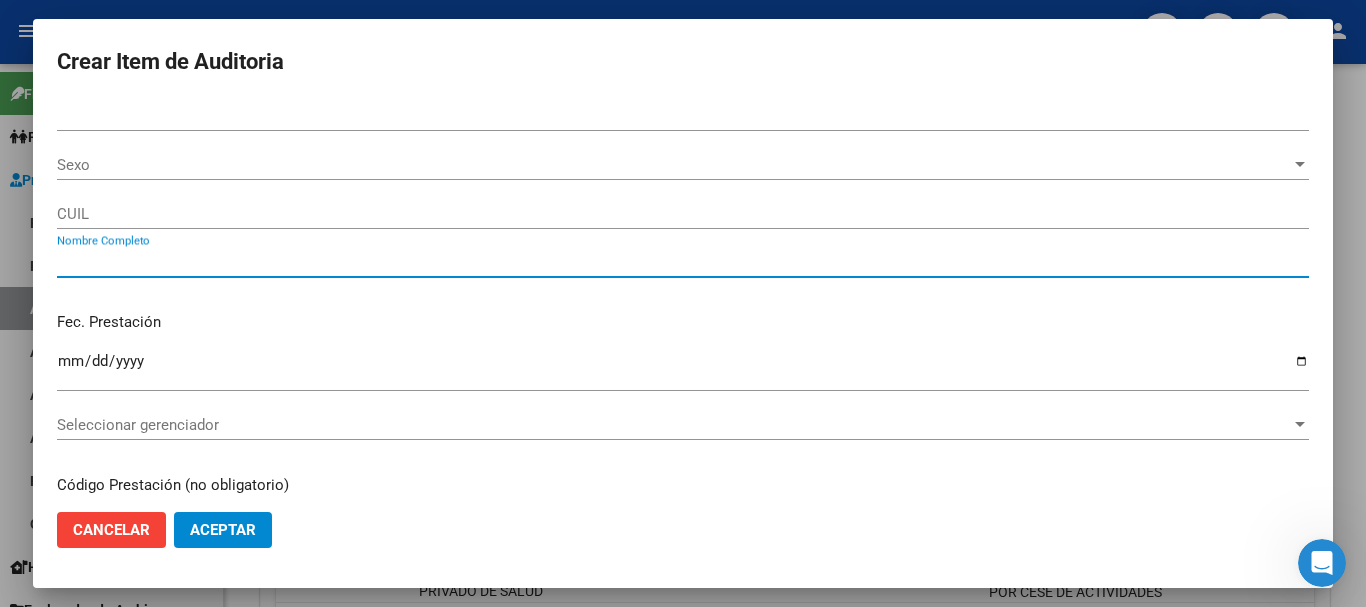 type on "[CUIL]" 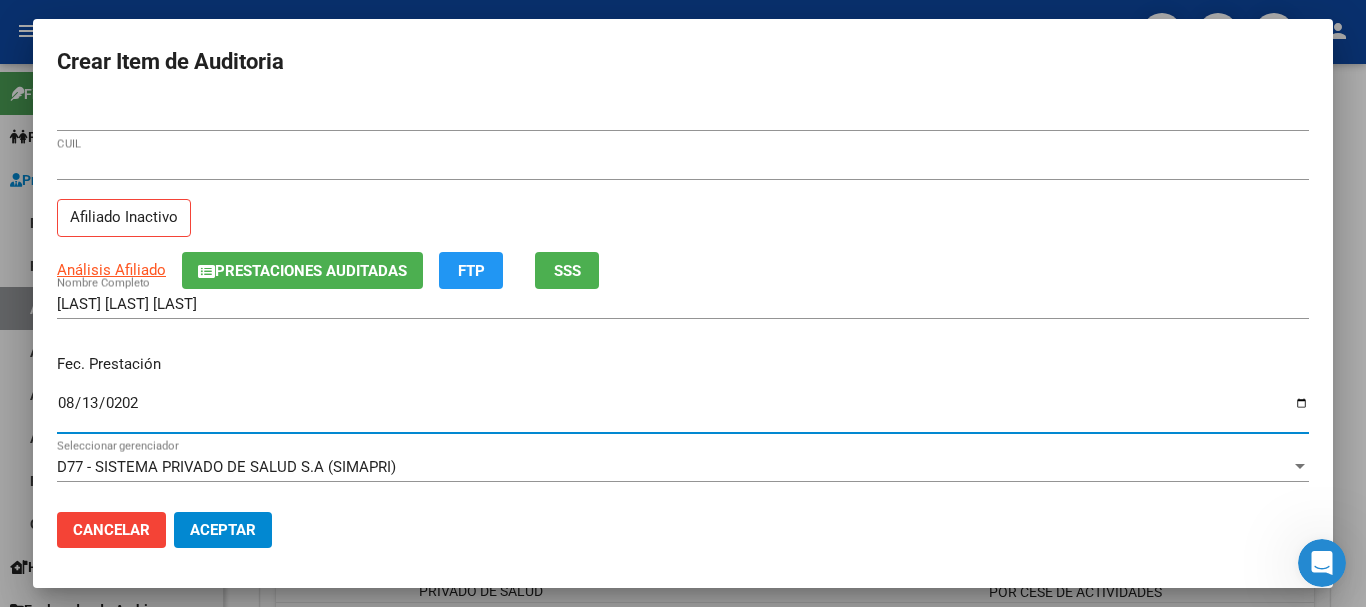 type on "[DATE]" 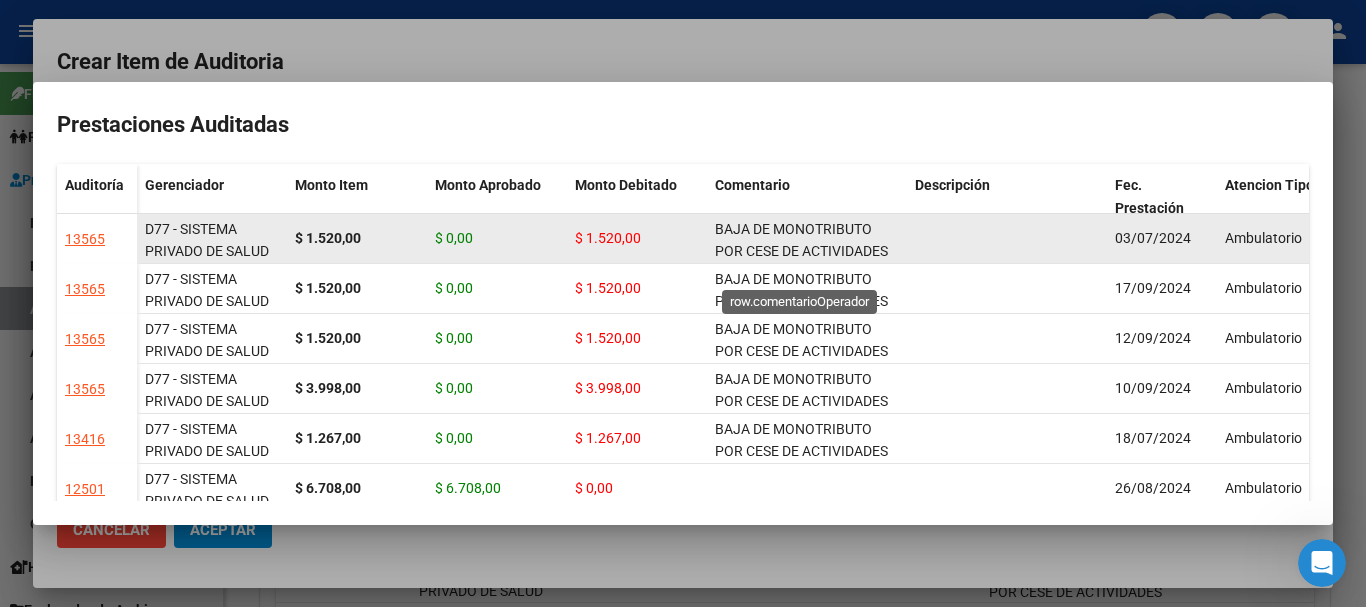 click on "BAJA DE MONOTRIBUTO POR CESE DE ACTIVIDADES 08/2024" 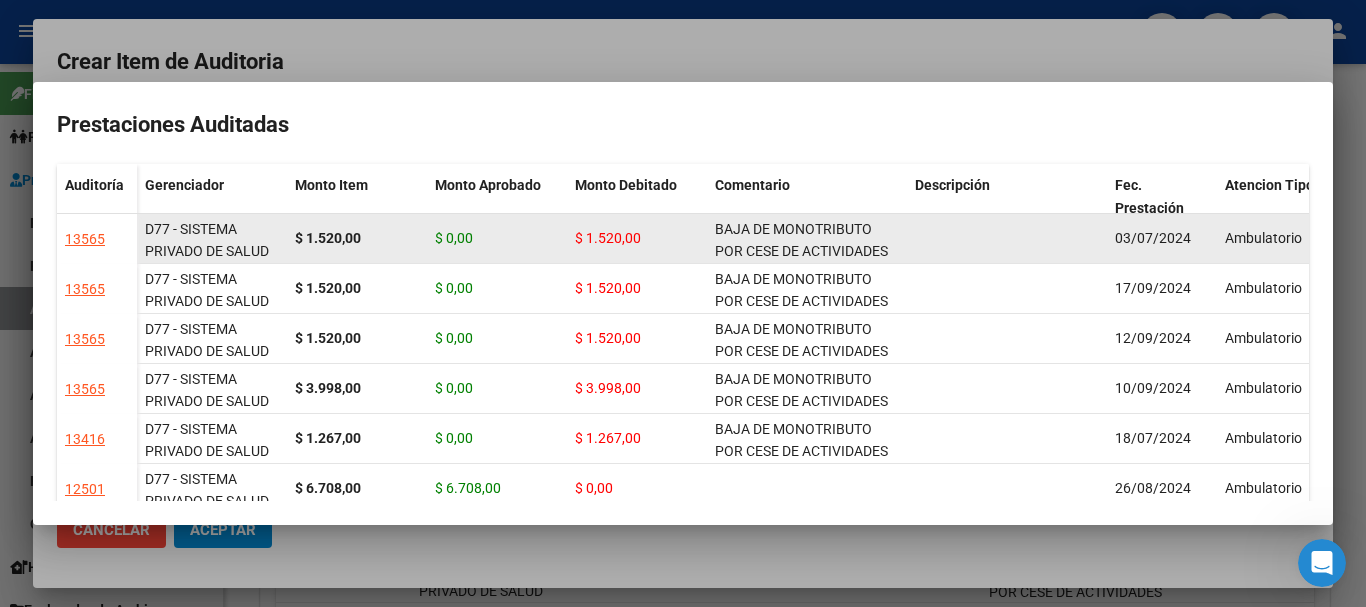 click on "BAJA DE MONOTRIBUTO POR CESE DE ACTIVIDADES 08/2024" 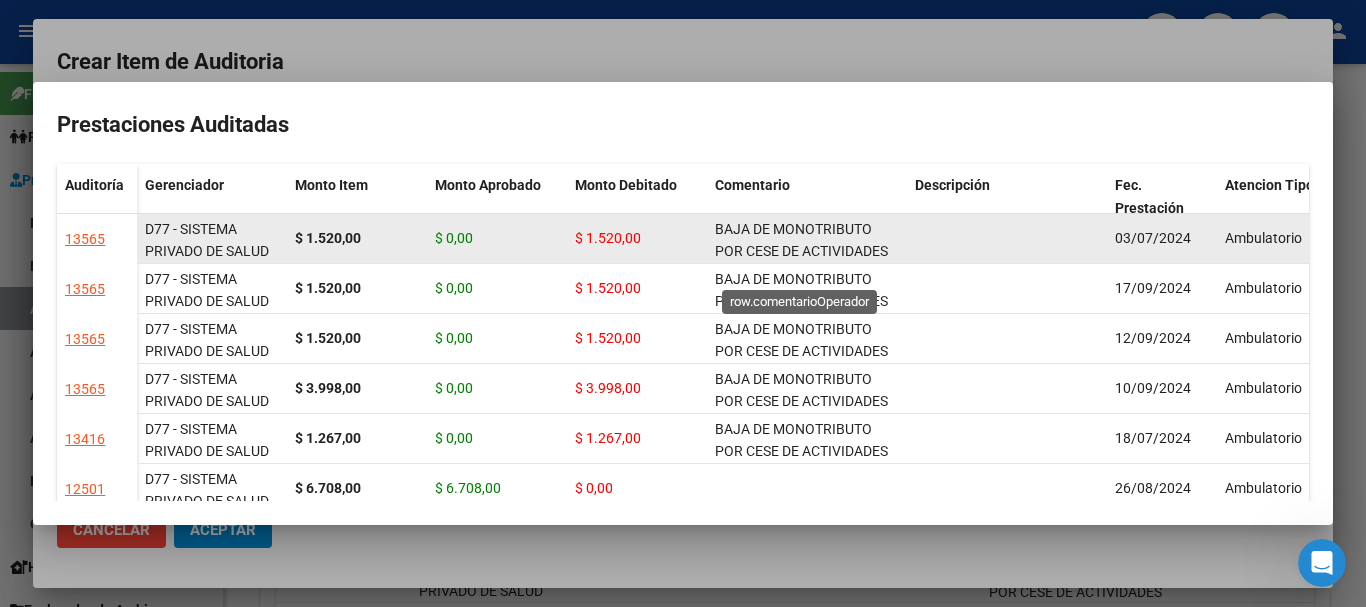 click on "BAJA DE MONOTRIBUTO POR CESE DE ACTIVIDADES 08/2024" 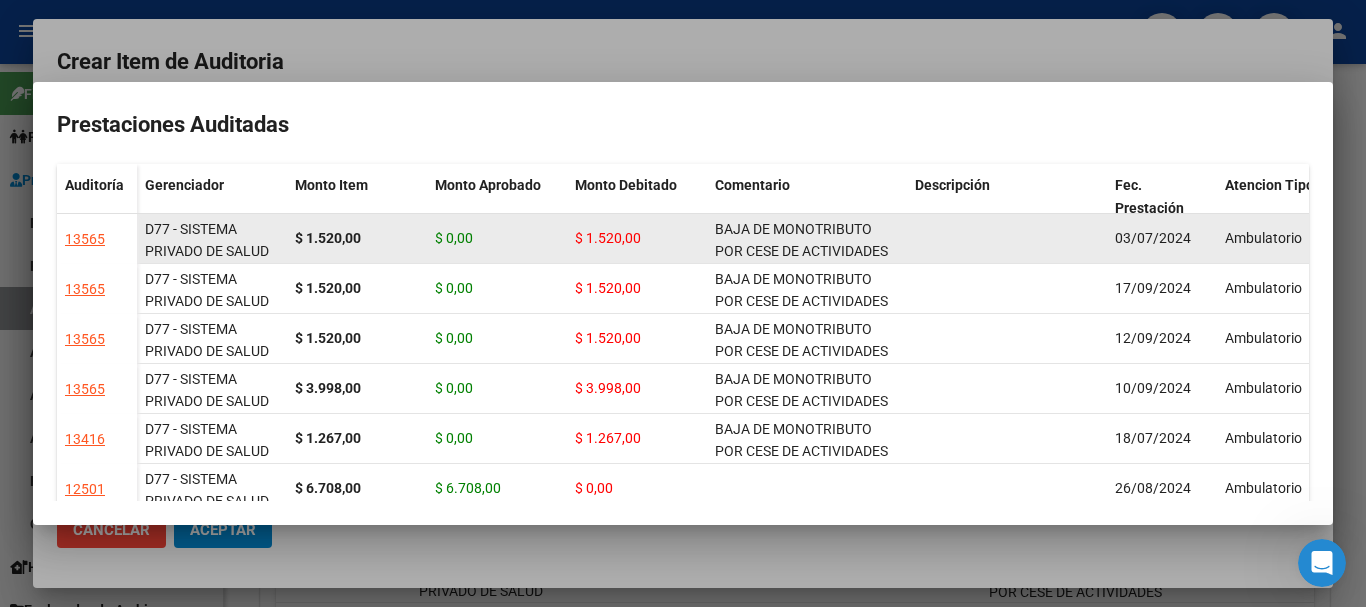 click on "BAJA DE MONOTRIBUTO POR CESE DE ACTIVIDADES 08/2024" 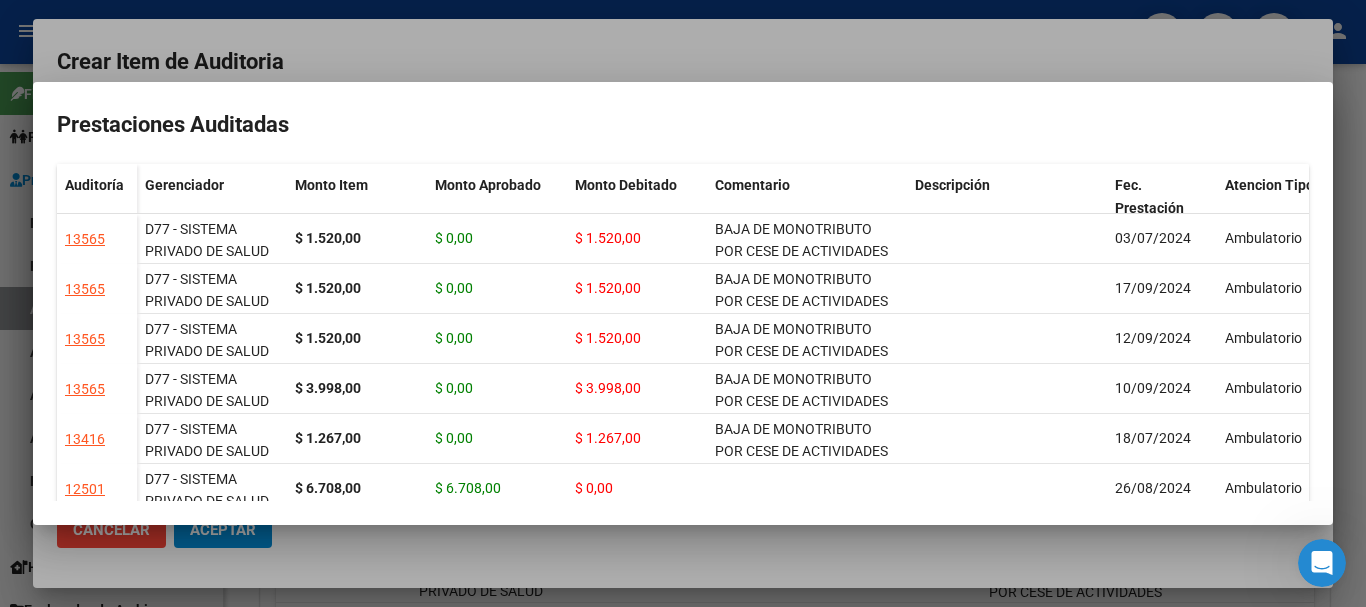 copy on "BAJA DE MONOTRIBUTO POR CESE DE ACTIVIDADES 08/2024" 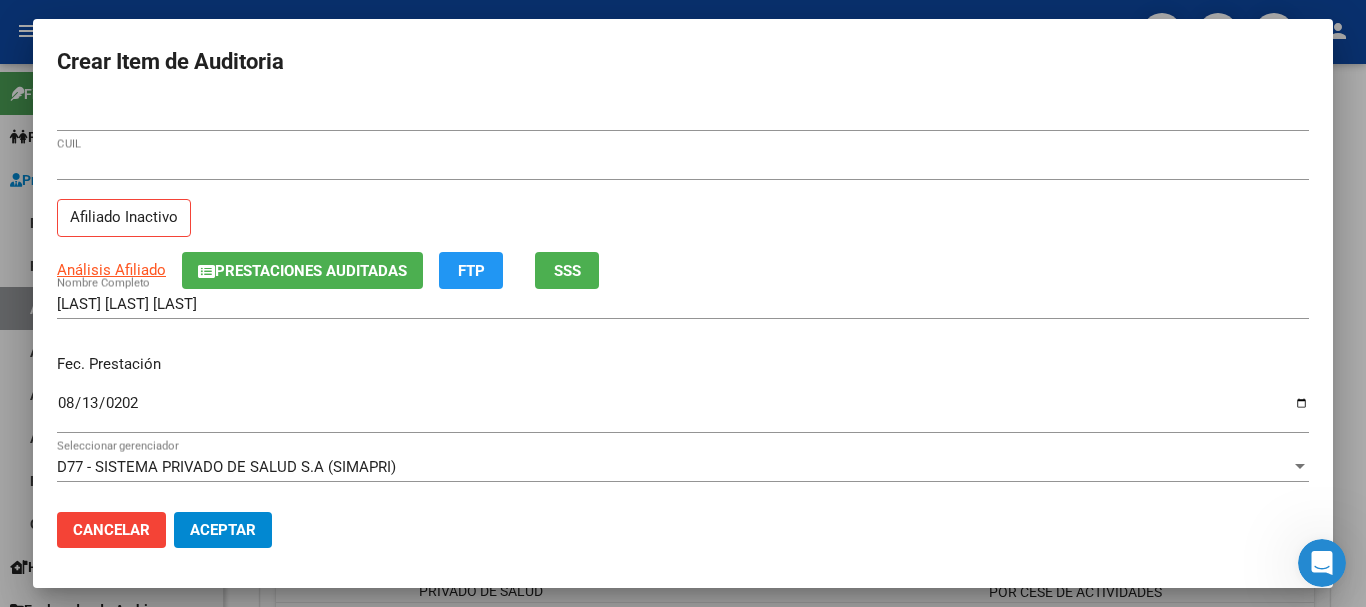 click on "[CUIL]" at bounding box center (683, 174) 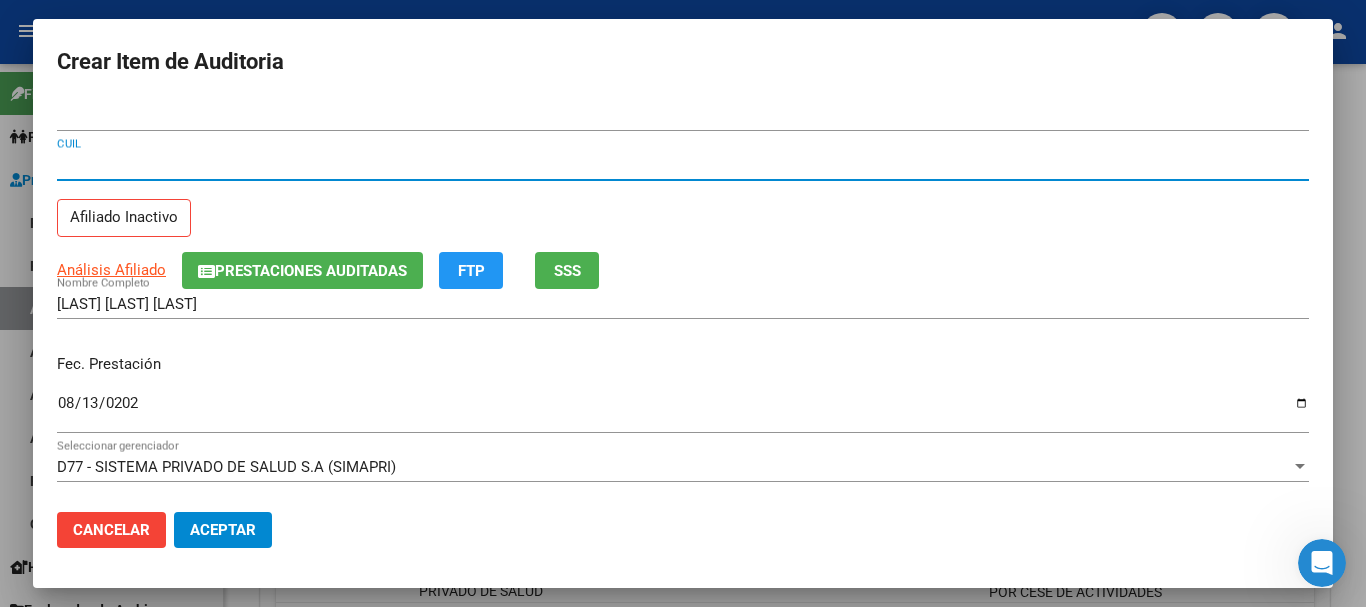 type 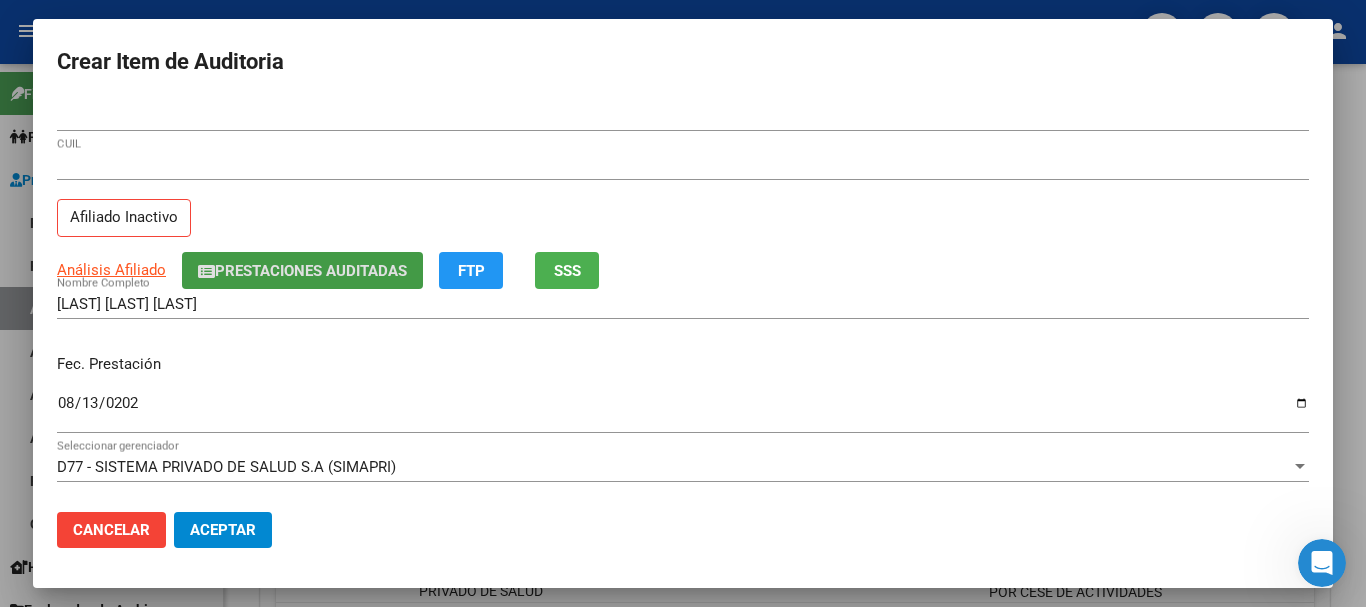type 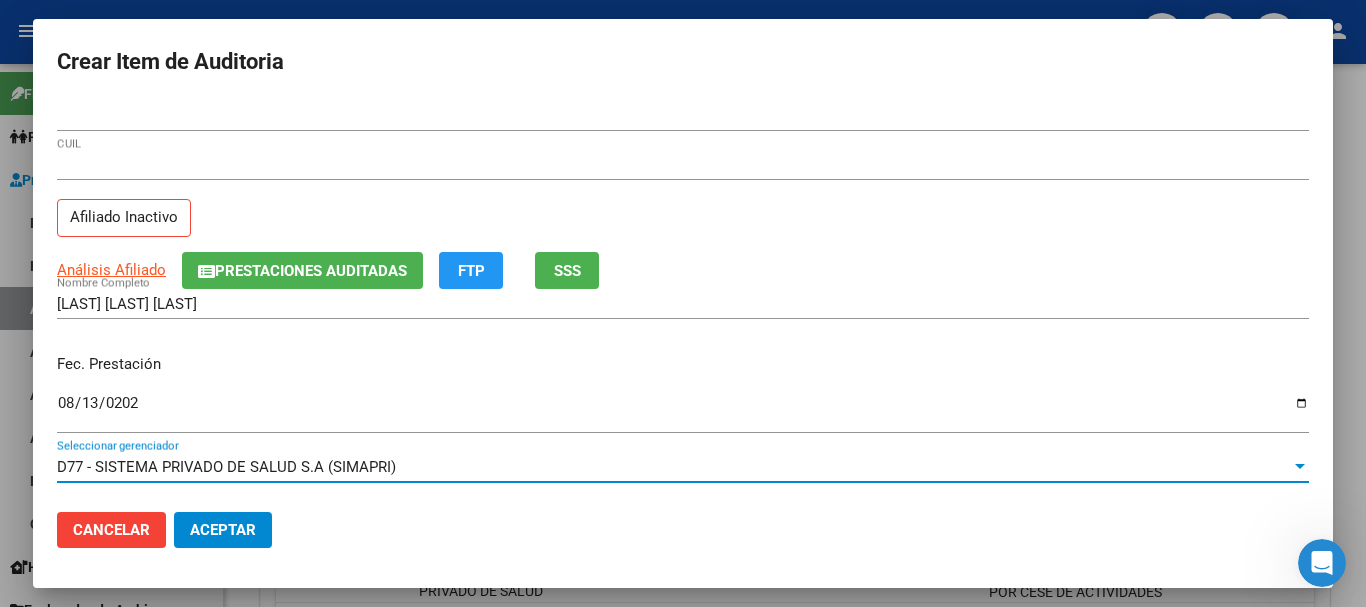 scroll, scrollTop: 270, scrollLeft: 0, axis: vertical 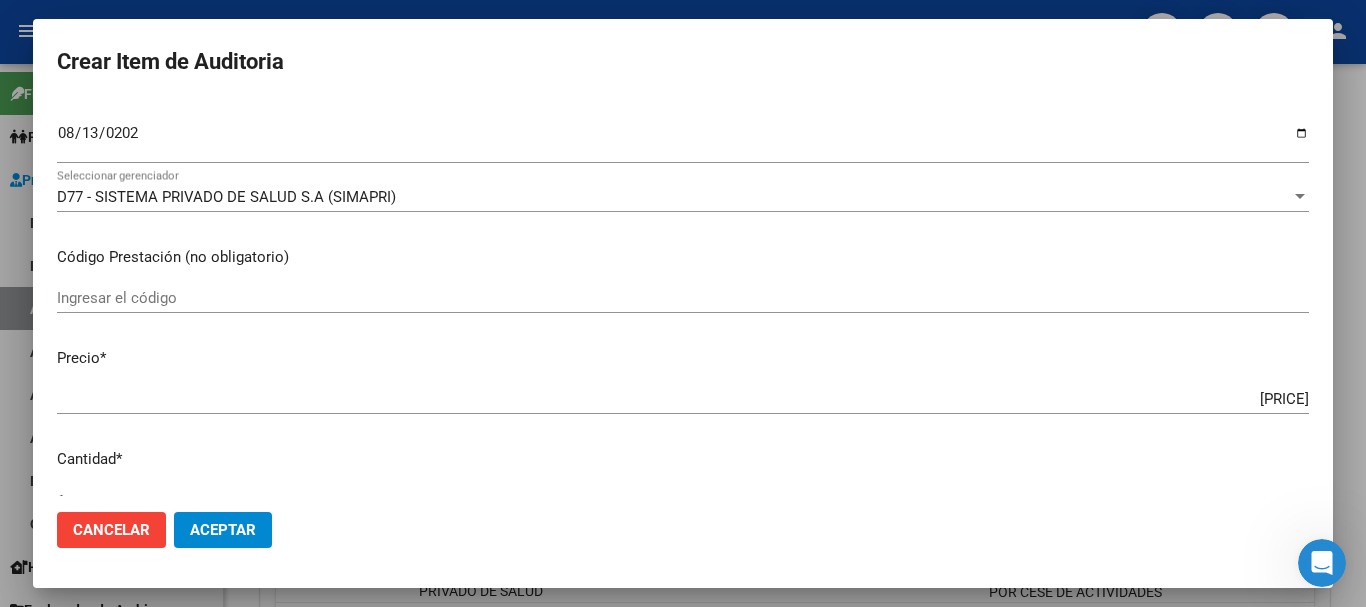 type on "$ 0,01" 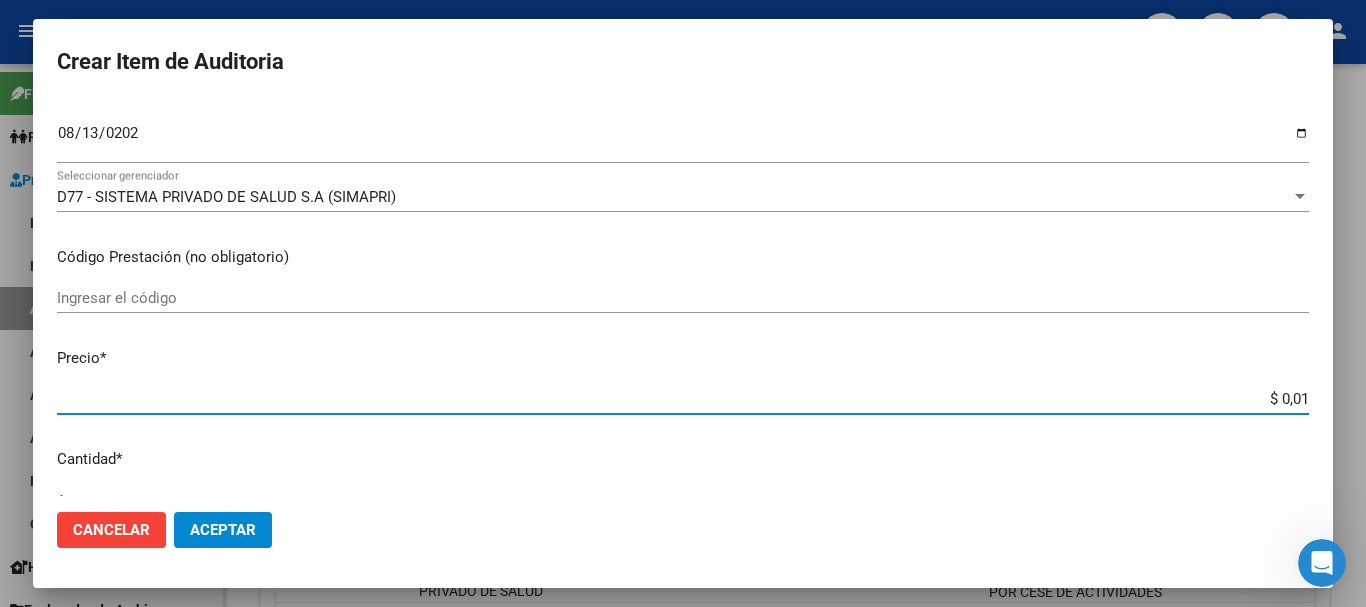 type on "$ 0,15" 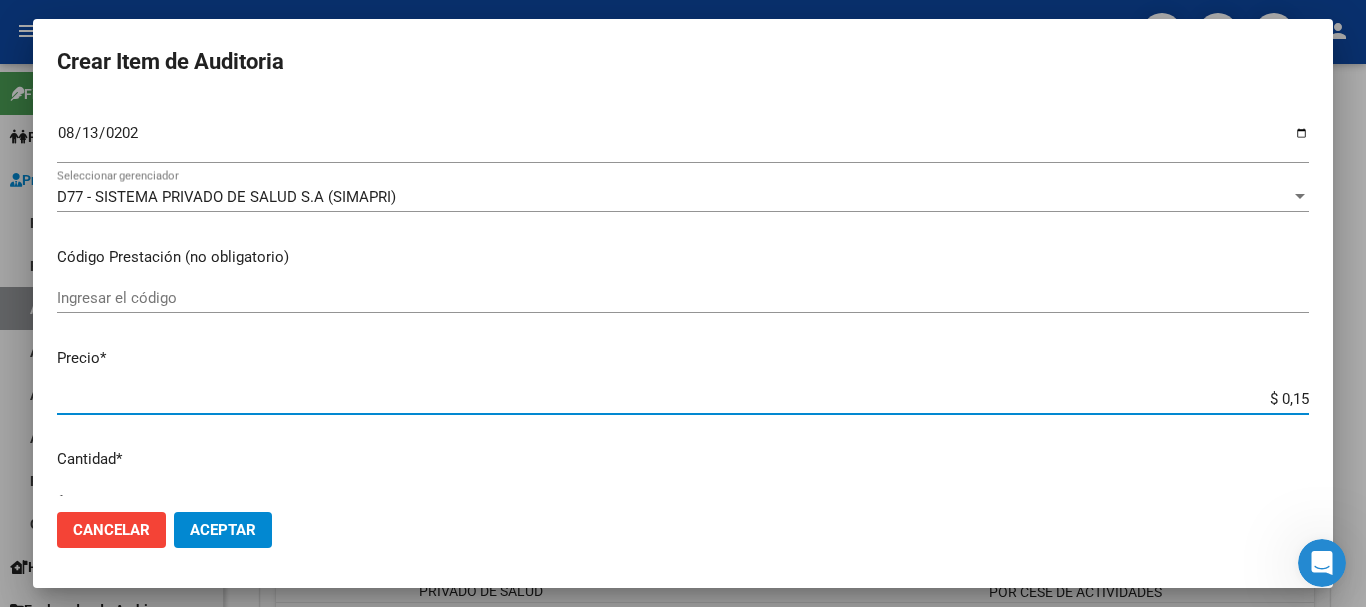 type on "$ 1,52" 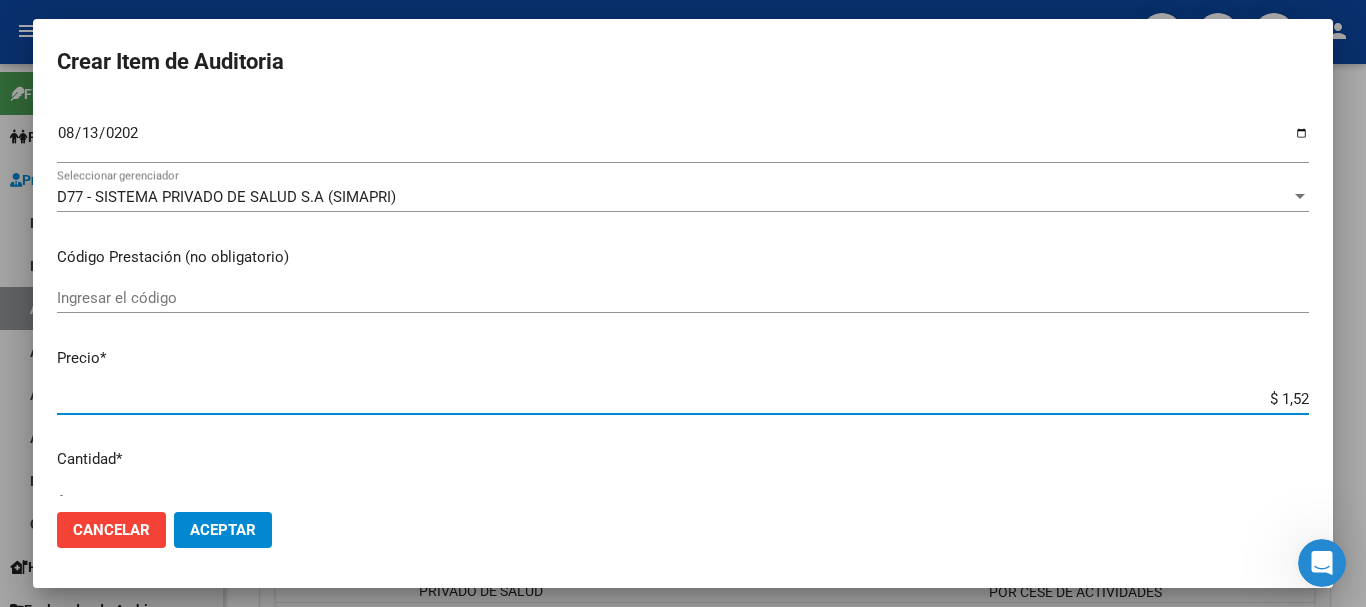type on "$ 15,20" 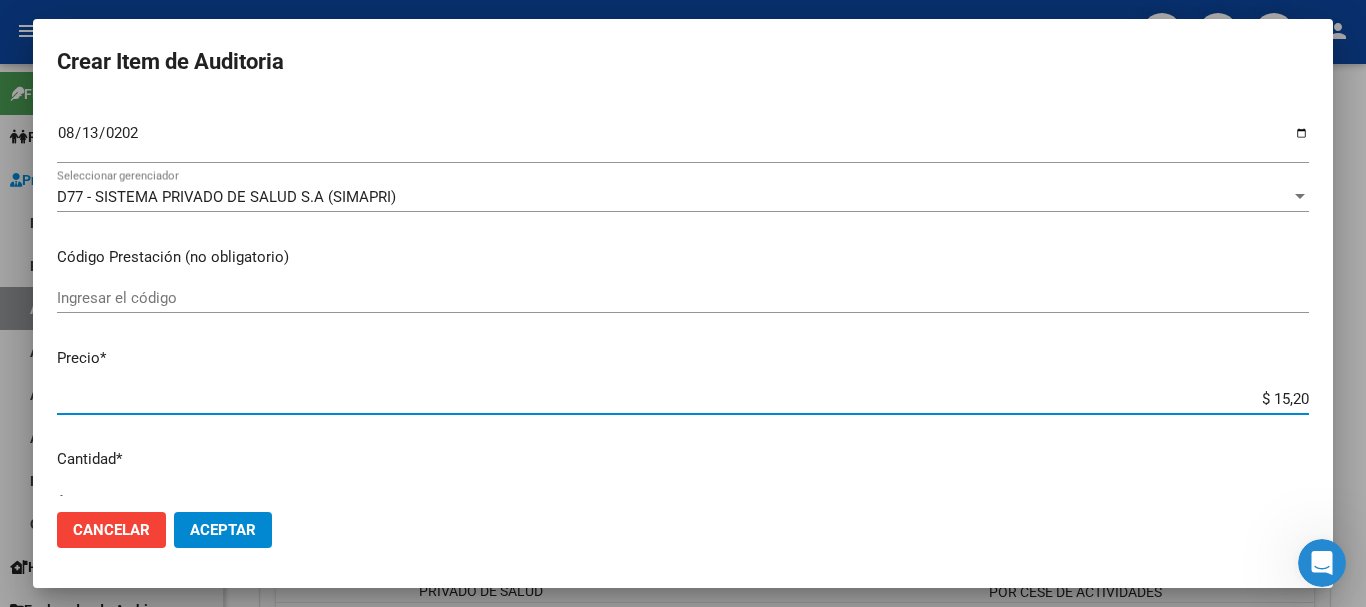 type on "$ 15,20" 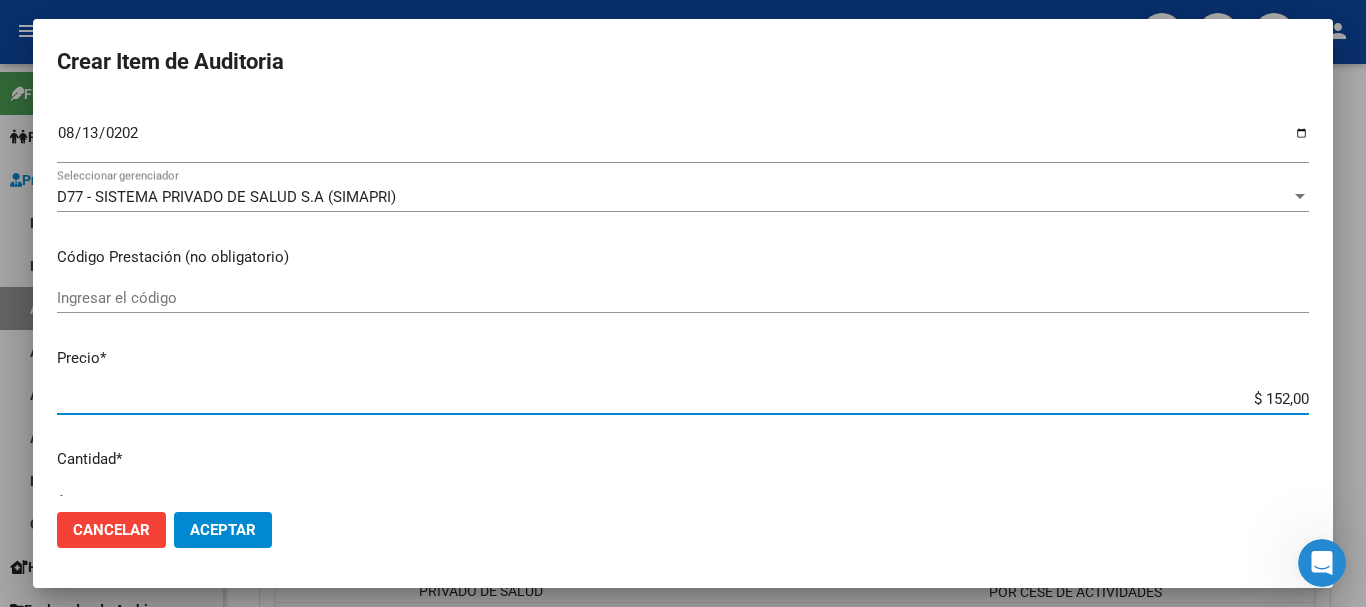 type on "$ 1.520,00" 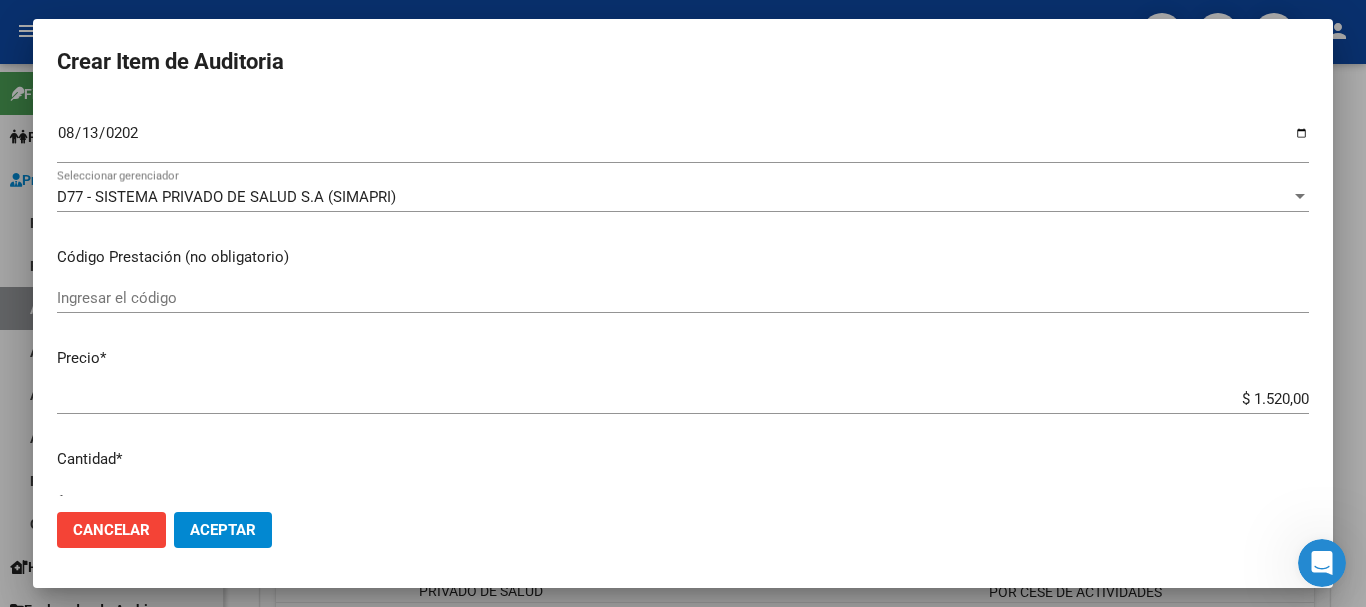 scroll, scrollTop: 675, scrollLeft: 0, axis: vertical 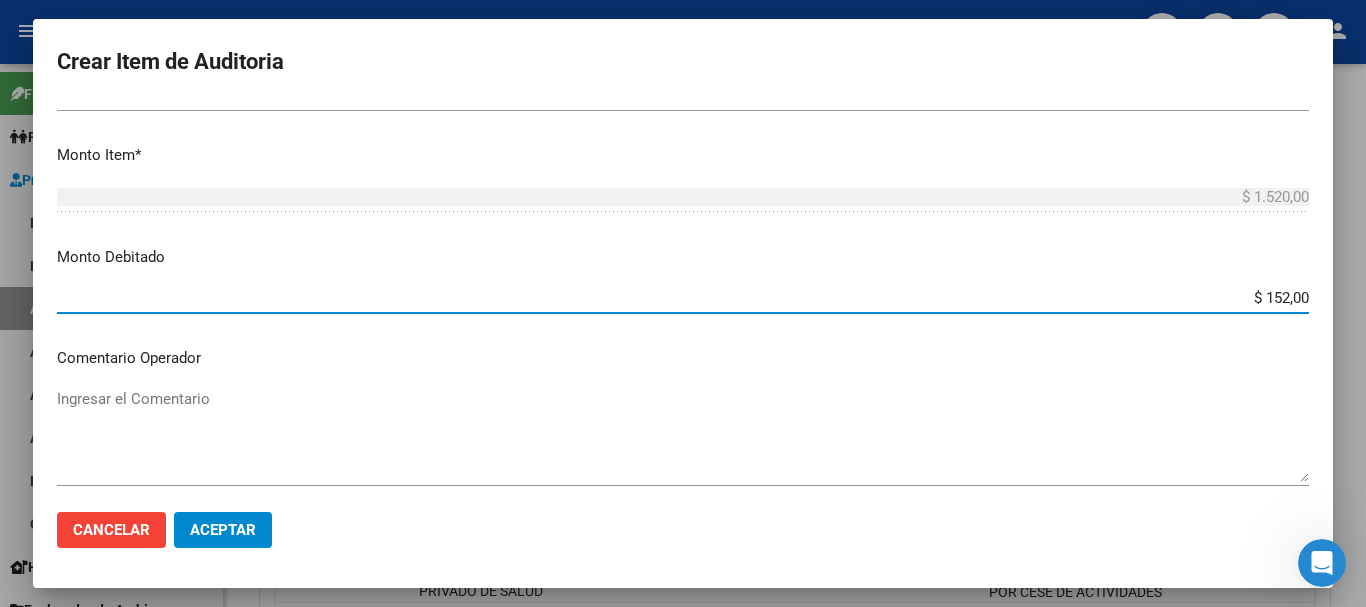 type on "$ 1.520,00" 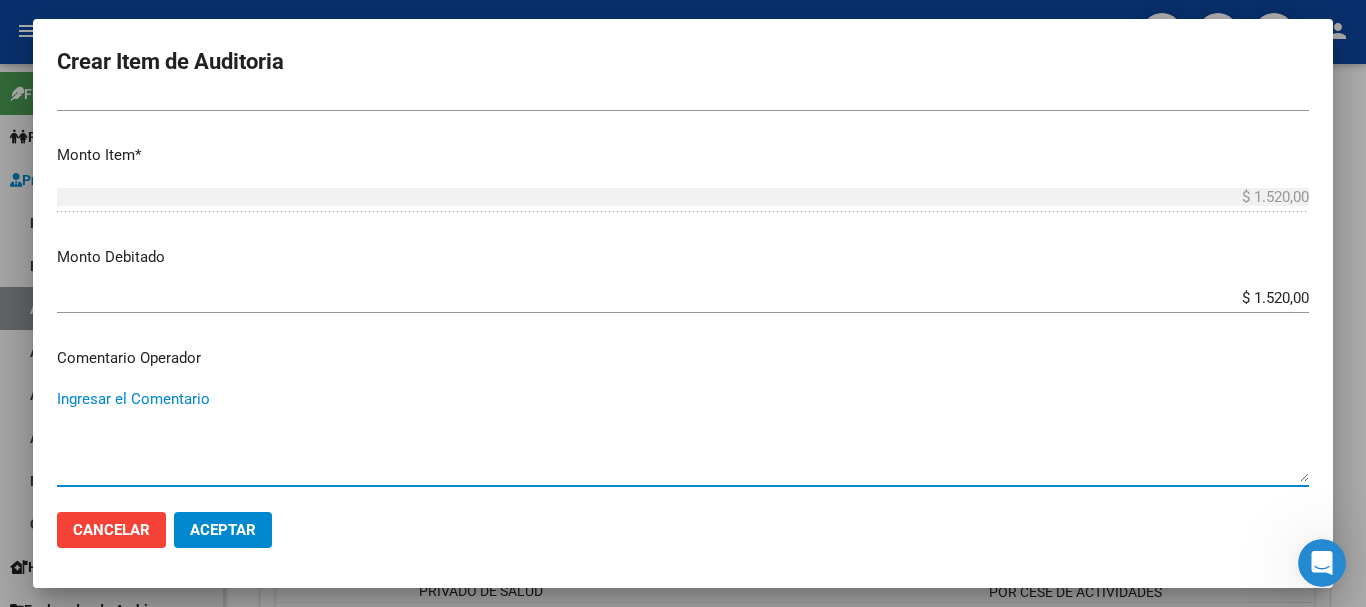 paste on "BAJA DE MONOTRIBUTO POR CESE DE ACTIVIDADES 08/2024" 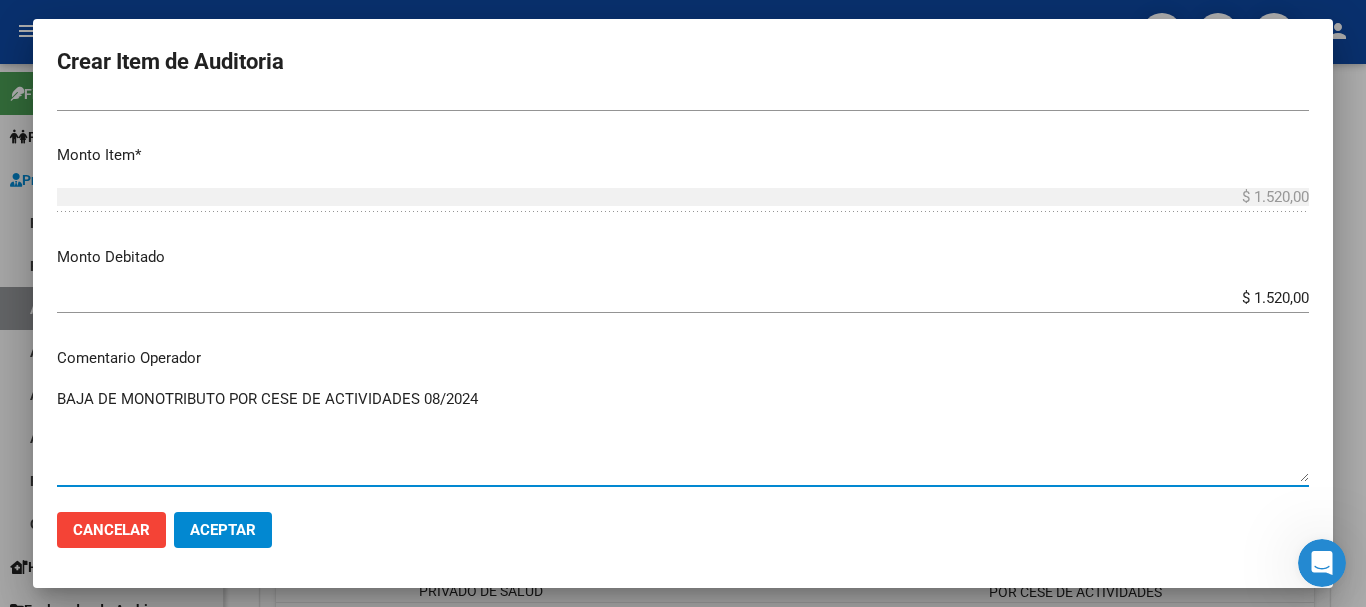 type on "BAJA DE MONOTRIBUTO POR CESE DE ACTIVIDADES 08/2024" 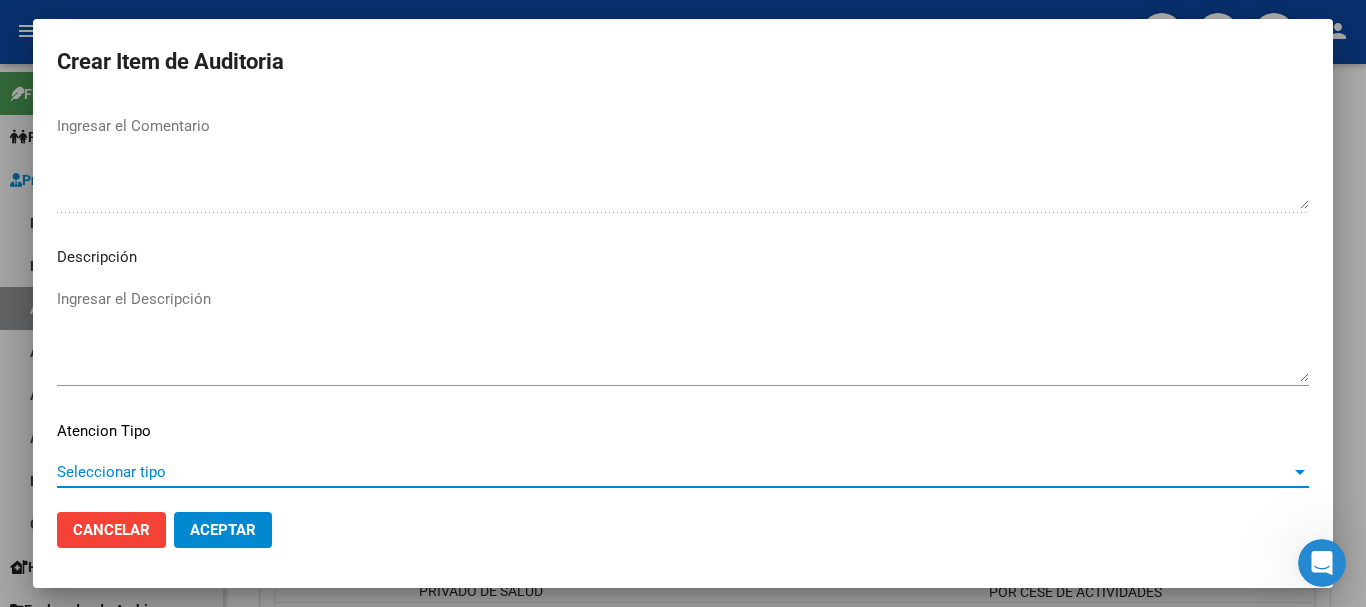 scroll, scrollTop: 1233, scrollLeft: 0, axis: vertical 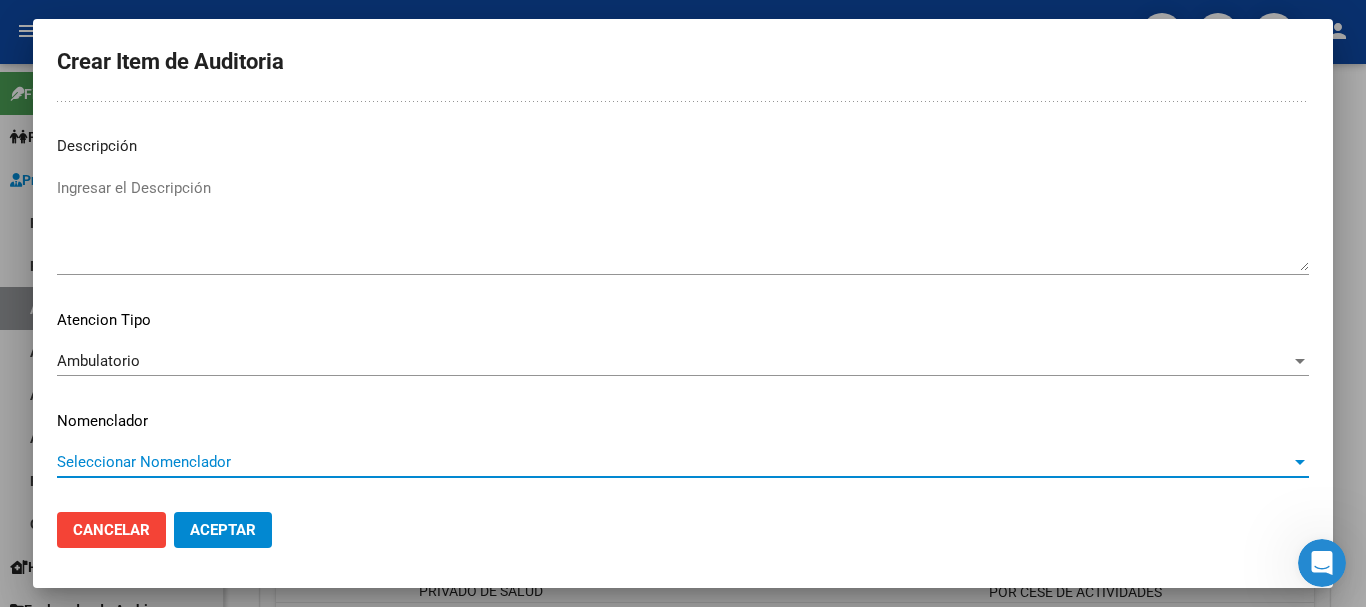 type 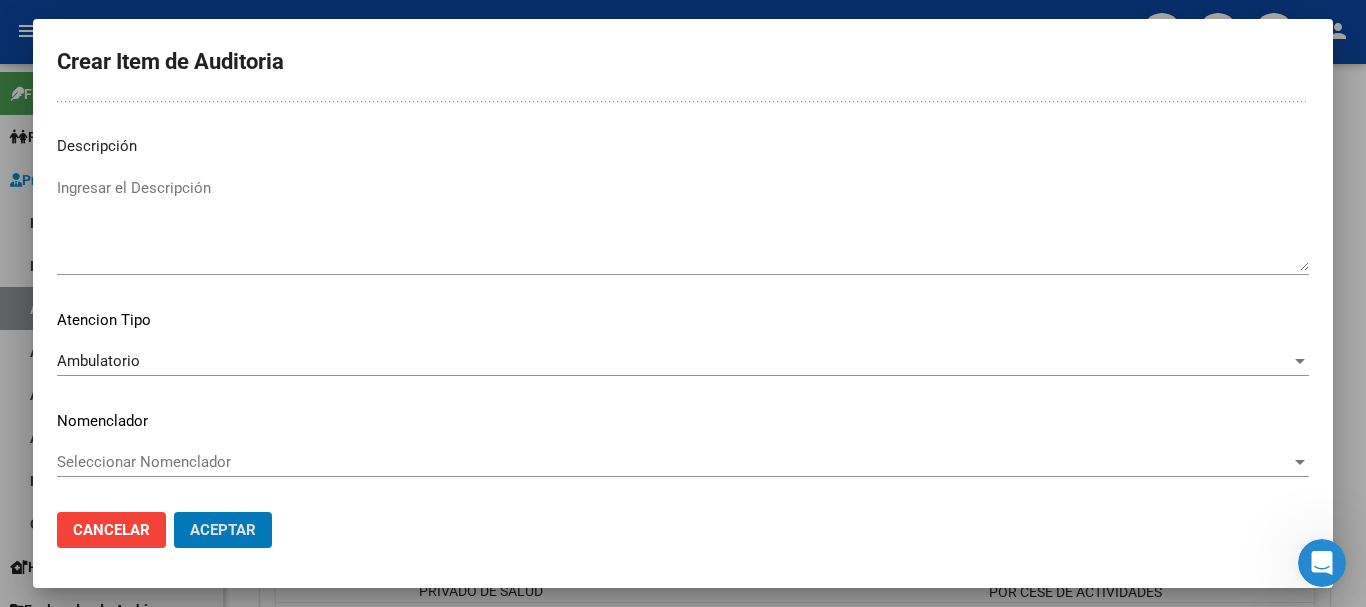 type 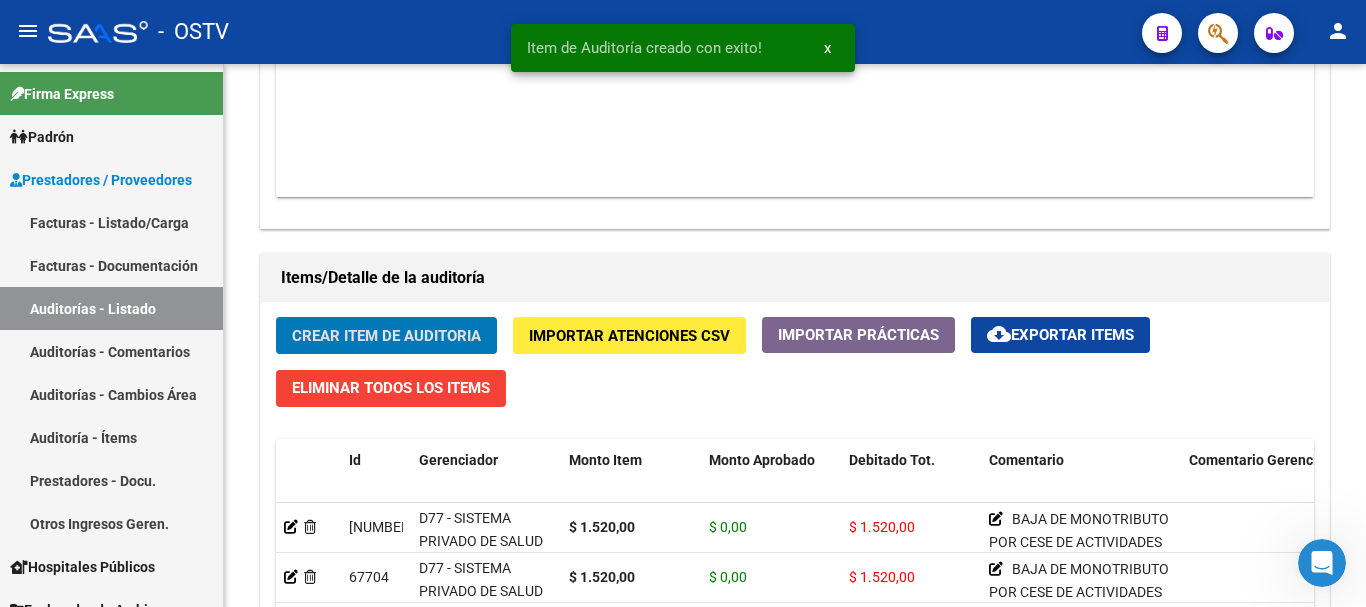 click on "Crear Item de Auditoria" 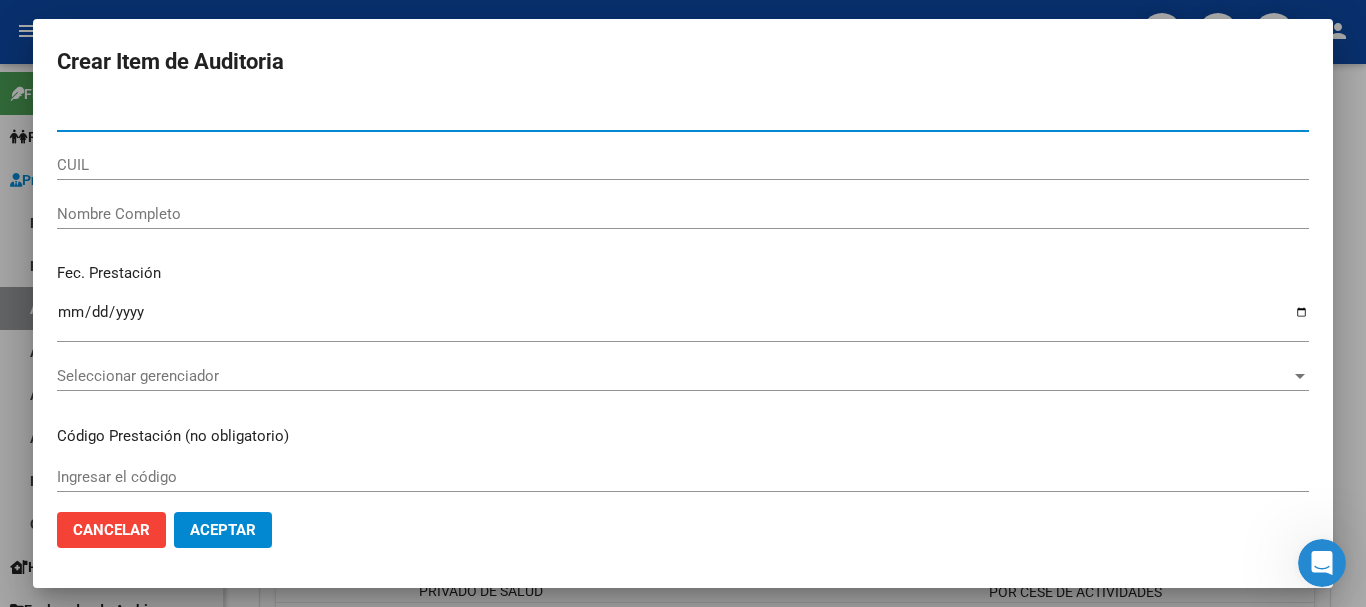 paste on "[NUMBER]" 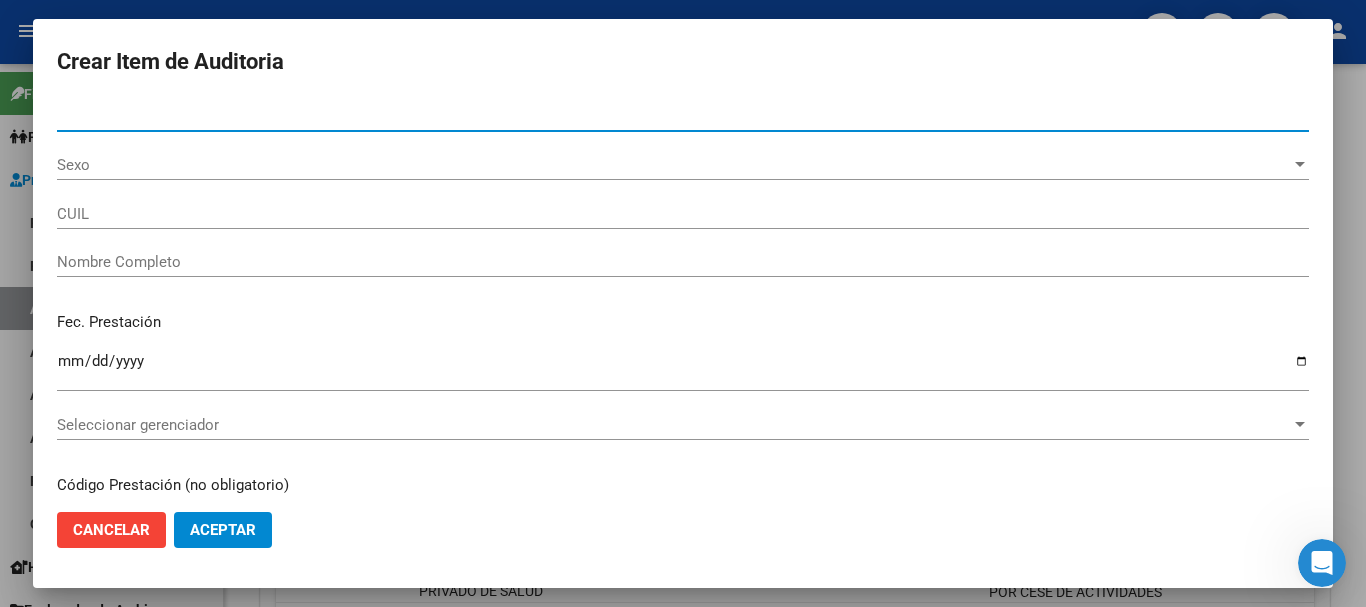 type on "[NUMBER]" 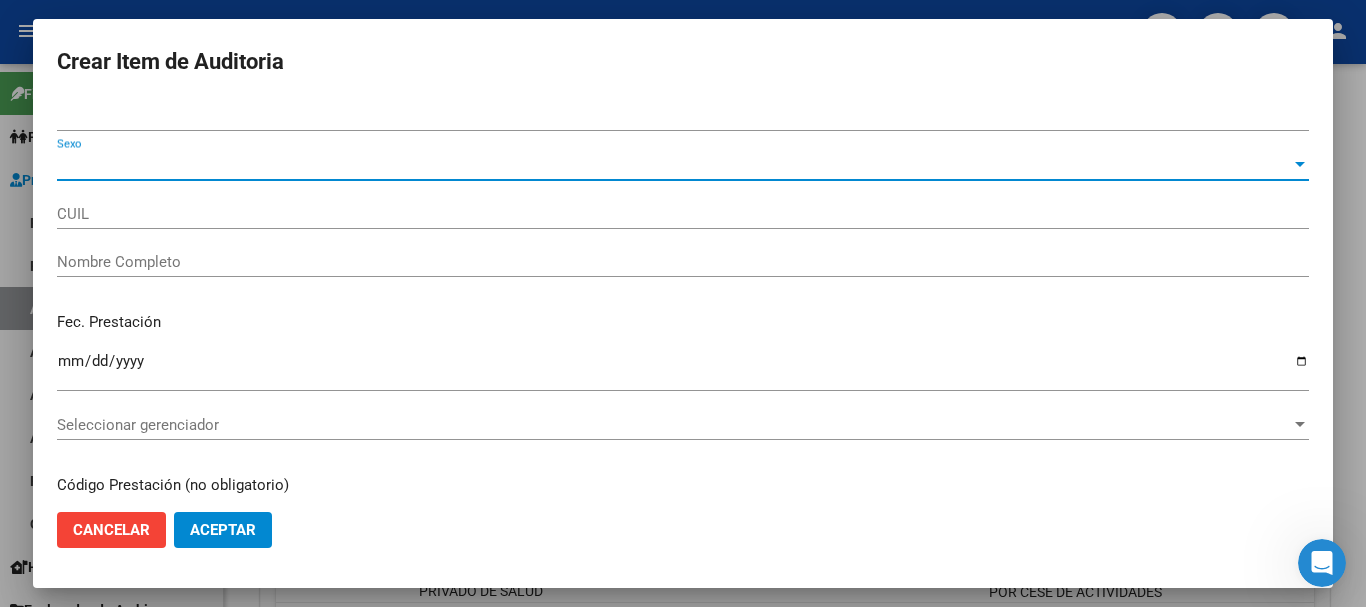 type on "[NUMBER]" 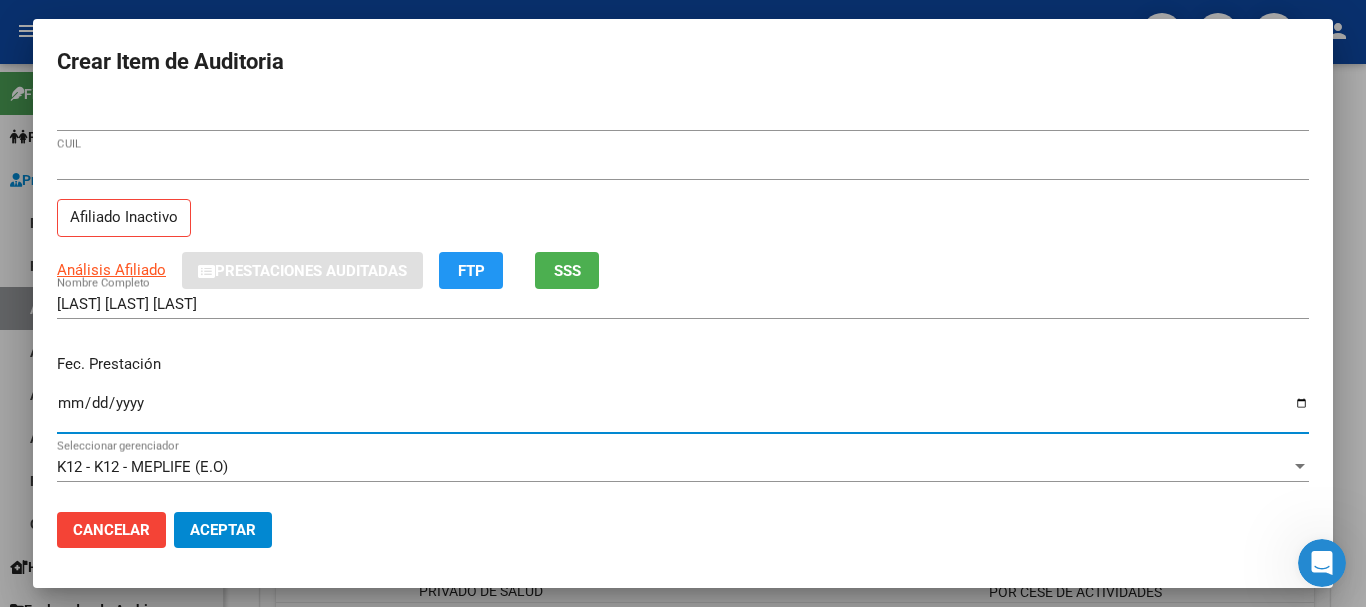 type on "2024-09-18" 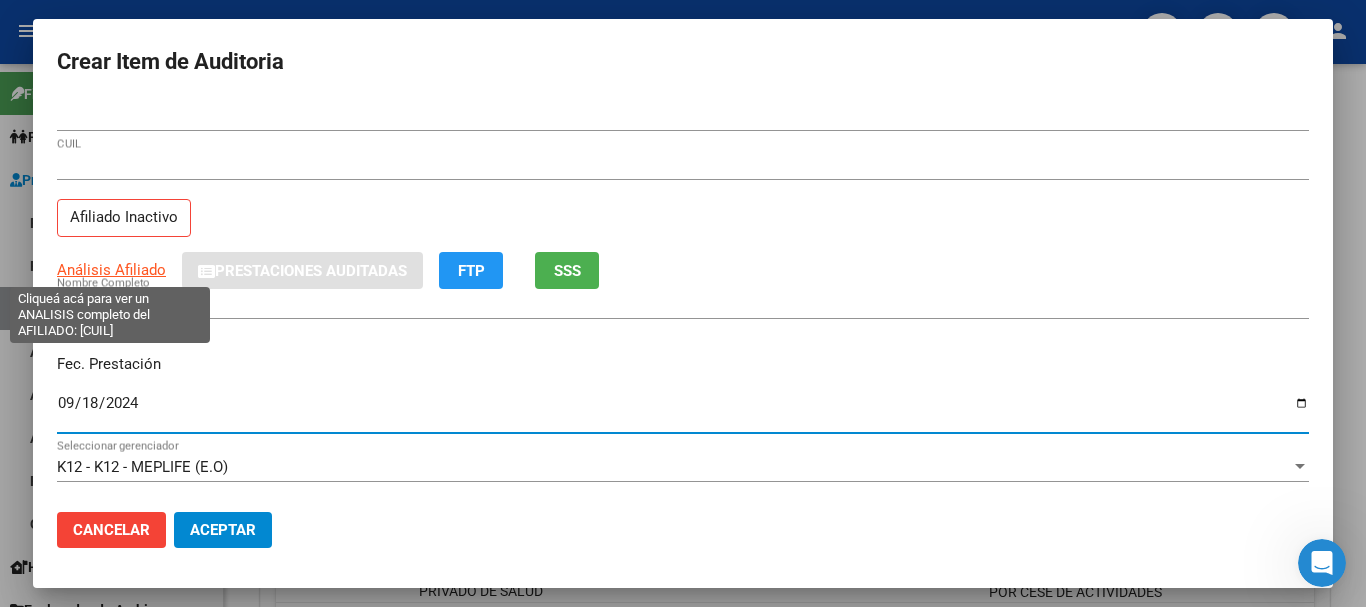 click on "Análisis Afiliado" at bounding box center [111, 270] 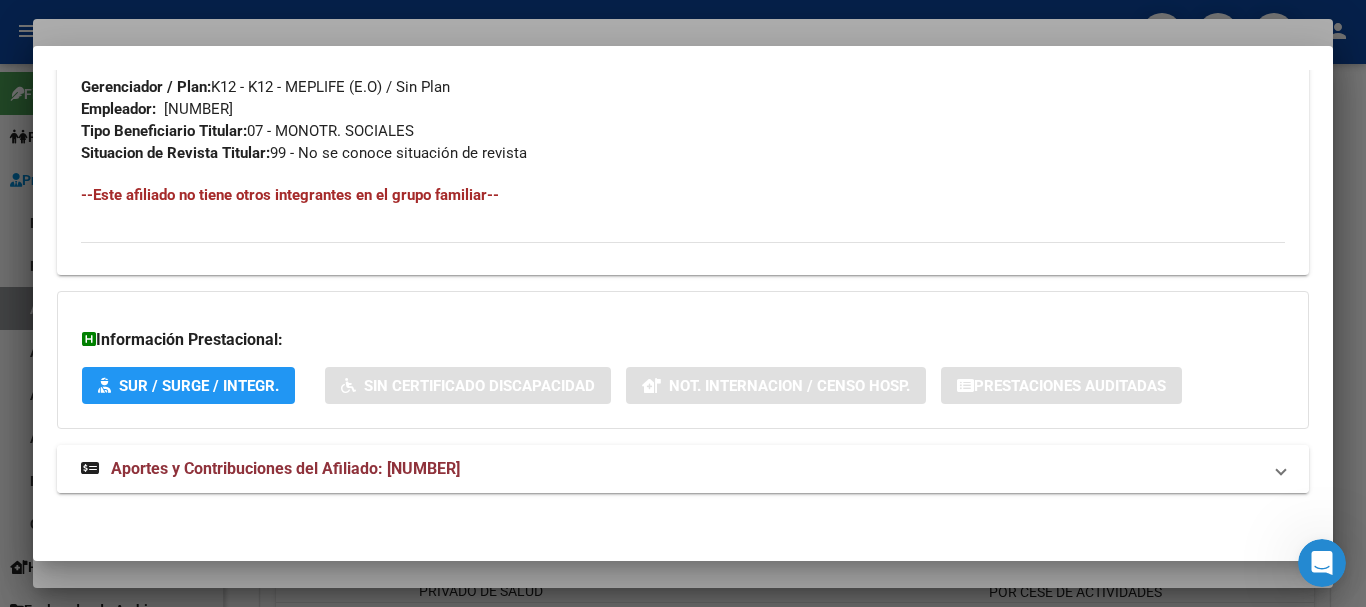 click on "Aportes y Contribuciones del Afiliado: [NUMBER]" at bounding box center (285, 468) 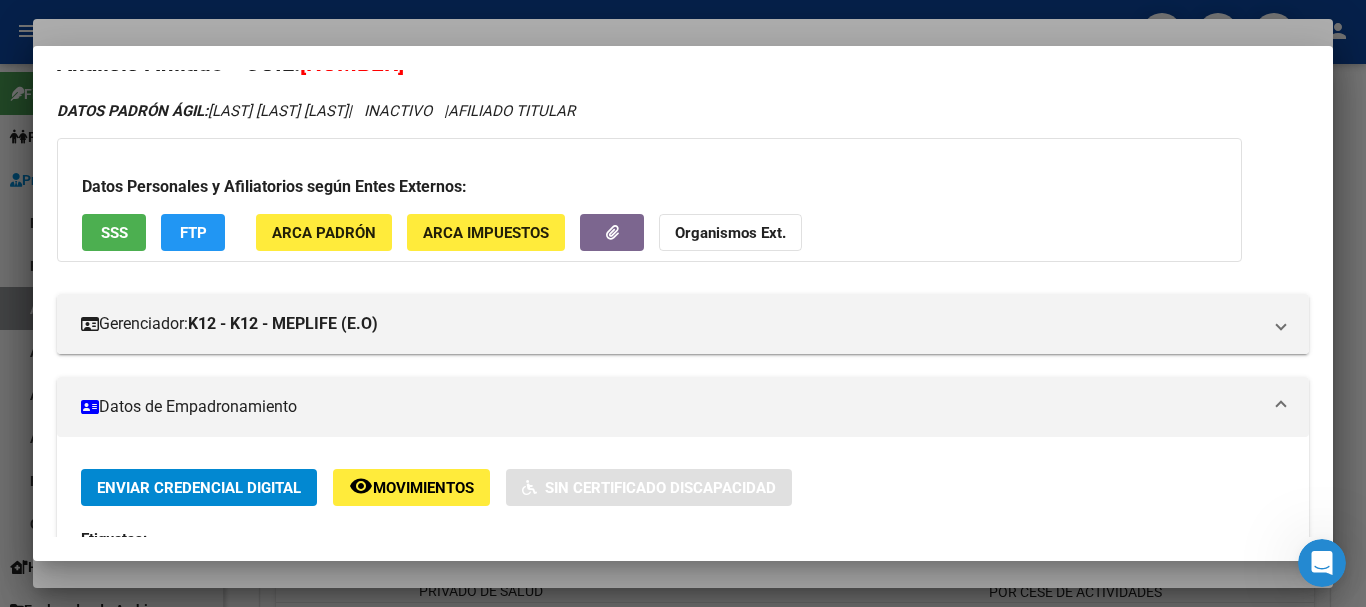 scroll, scrollTop: 0, scrollLeft: 0, axis: both 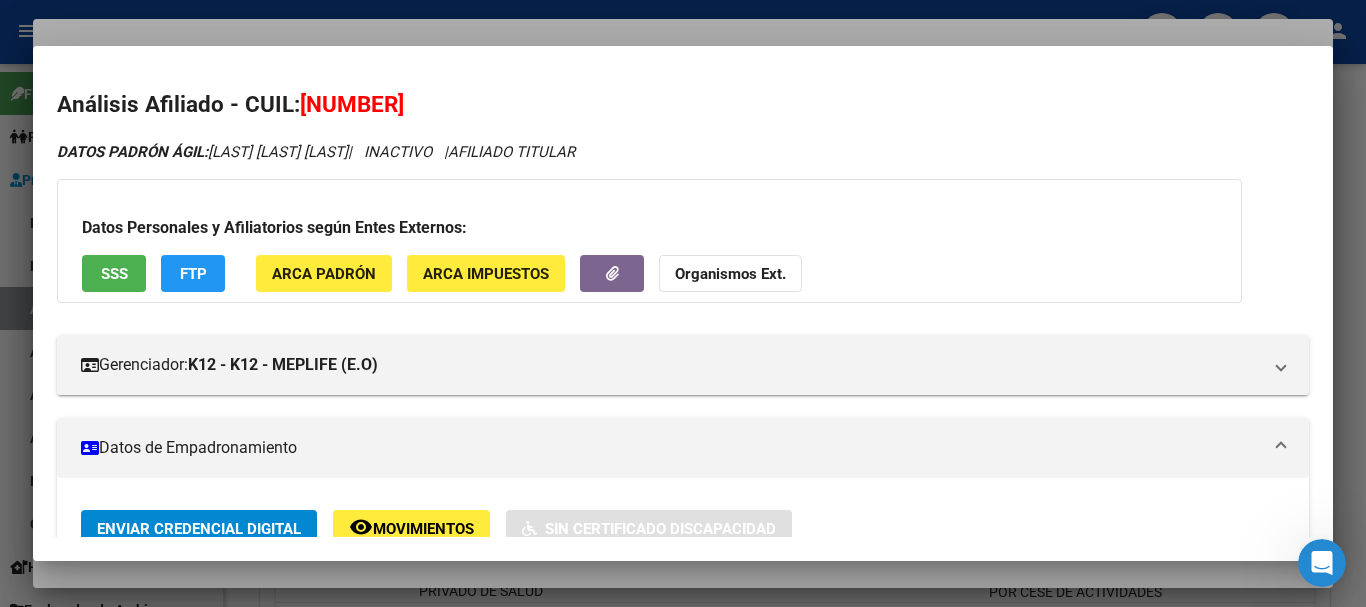 click at bounding box center [683, 303] 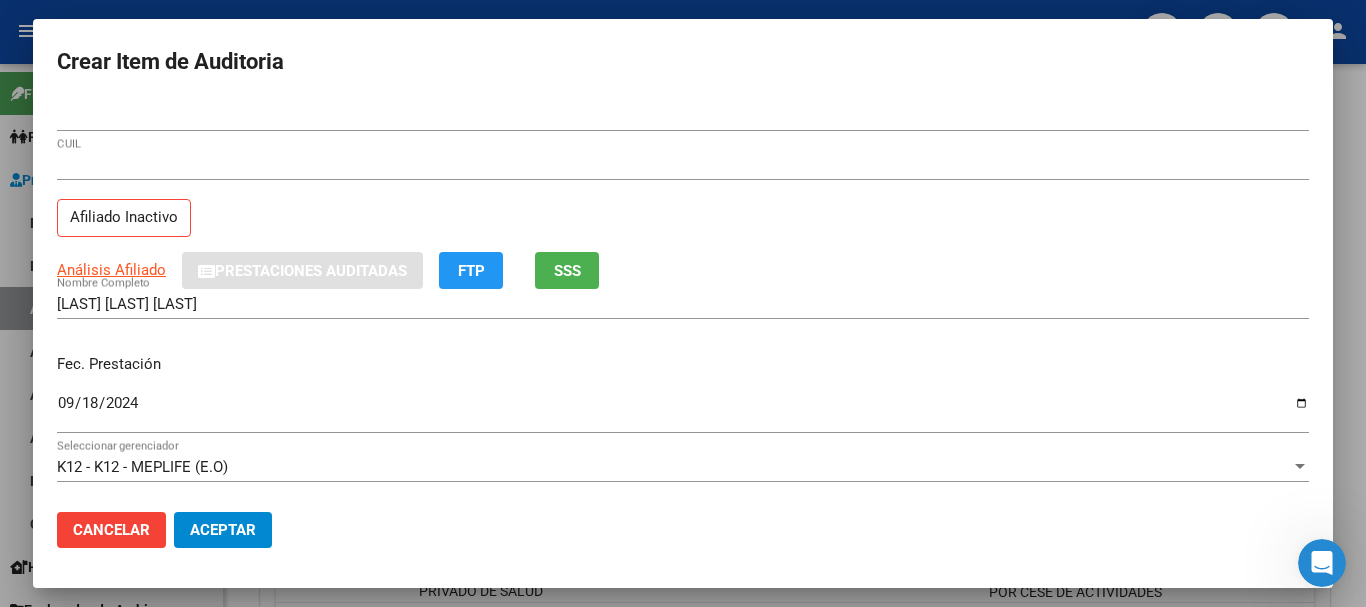 click on "[NUMBER] Nro Documento" at bounding box center [683, 116] 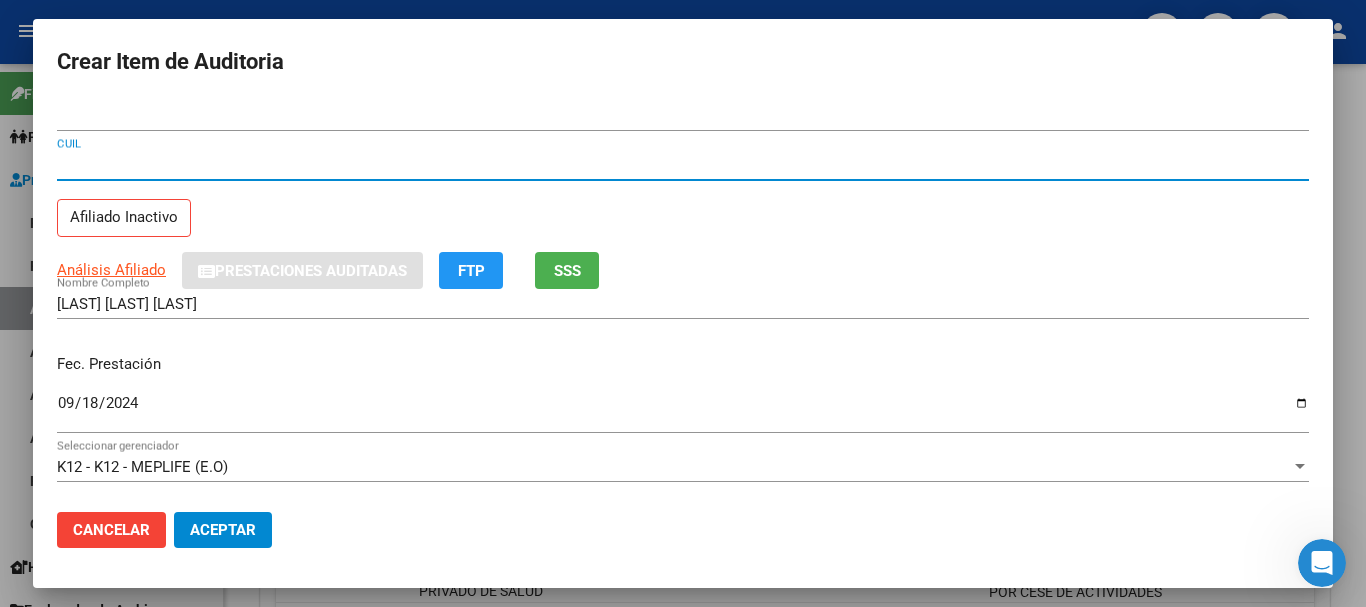 type 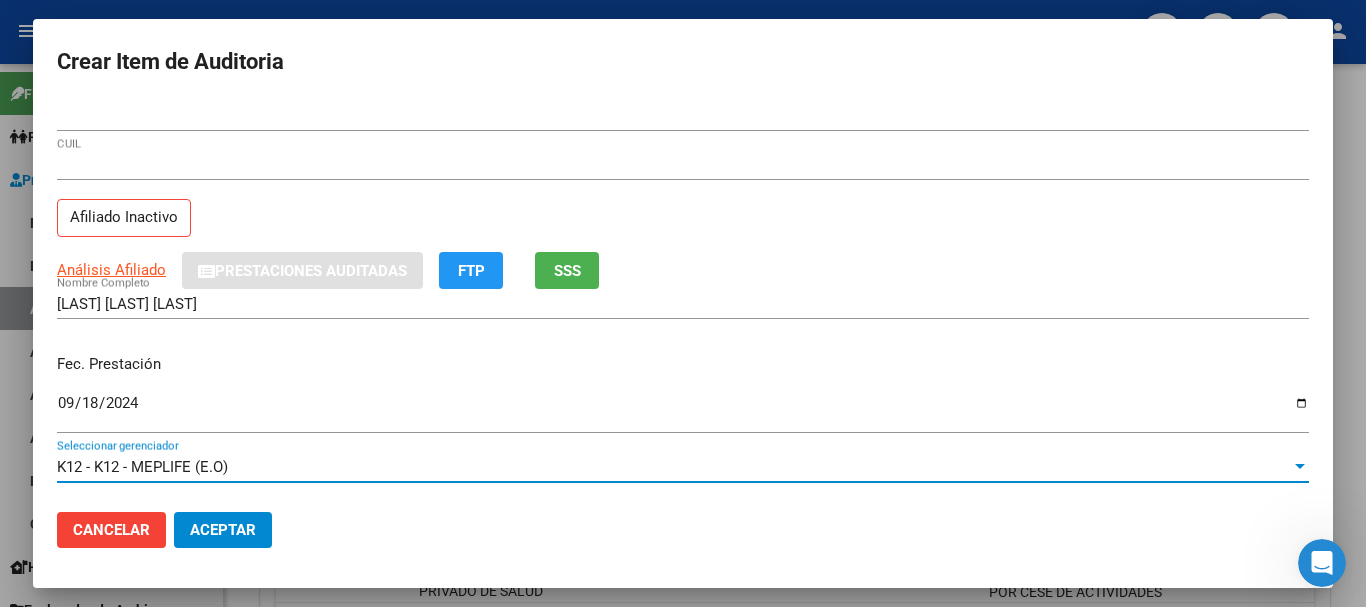 scroll, scrollTop: 270, scrollLeft: 0, axis: vertical 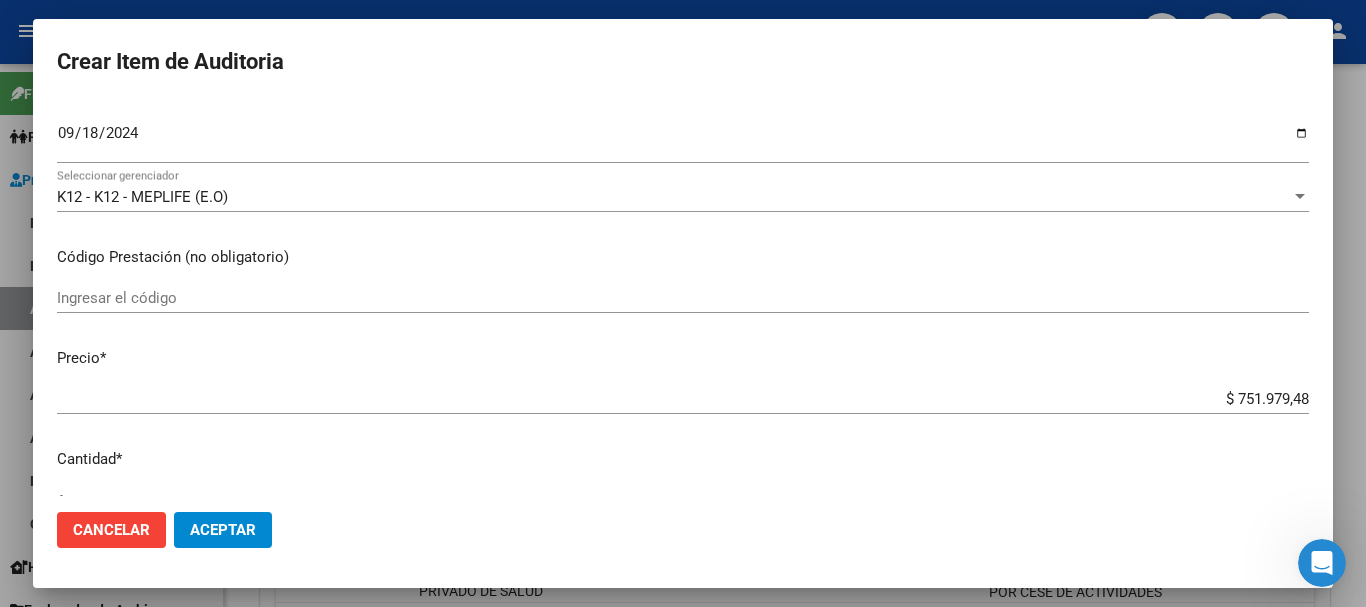 type on "$ 0,01" 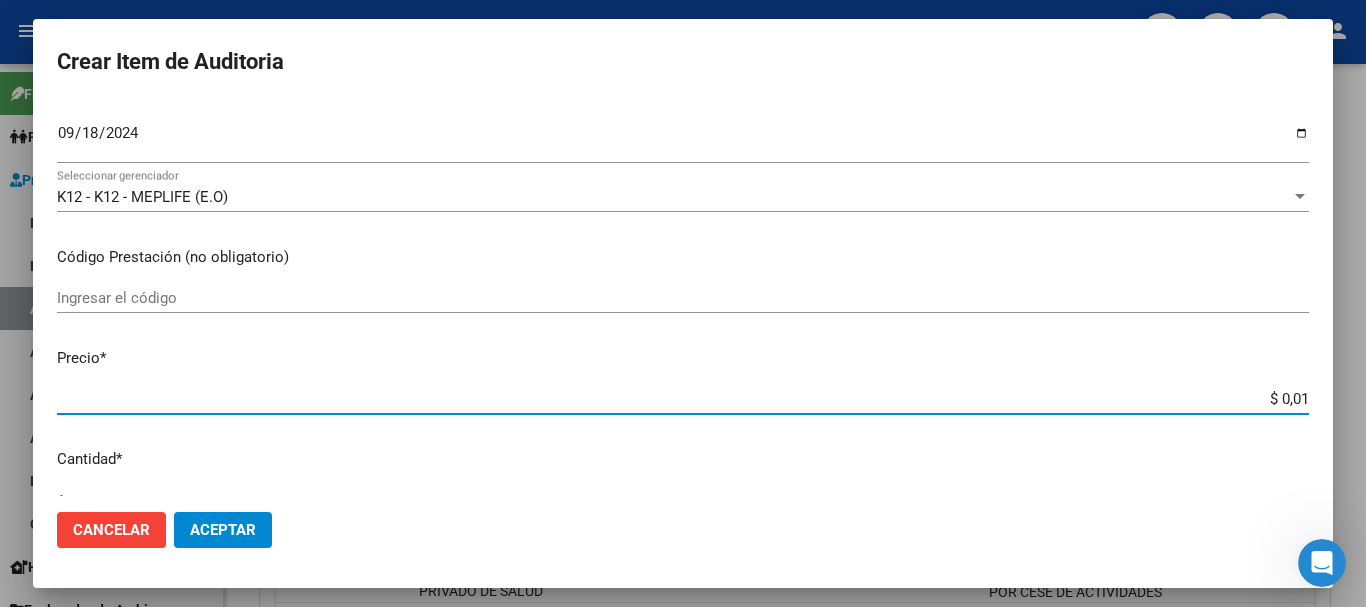 type on "$ 0,12" 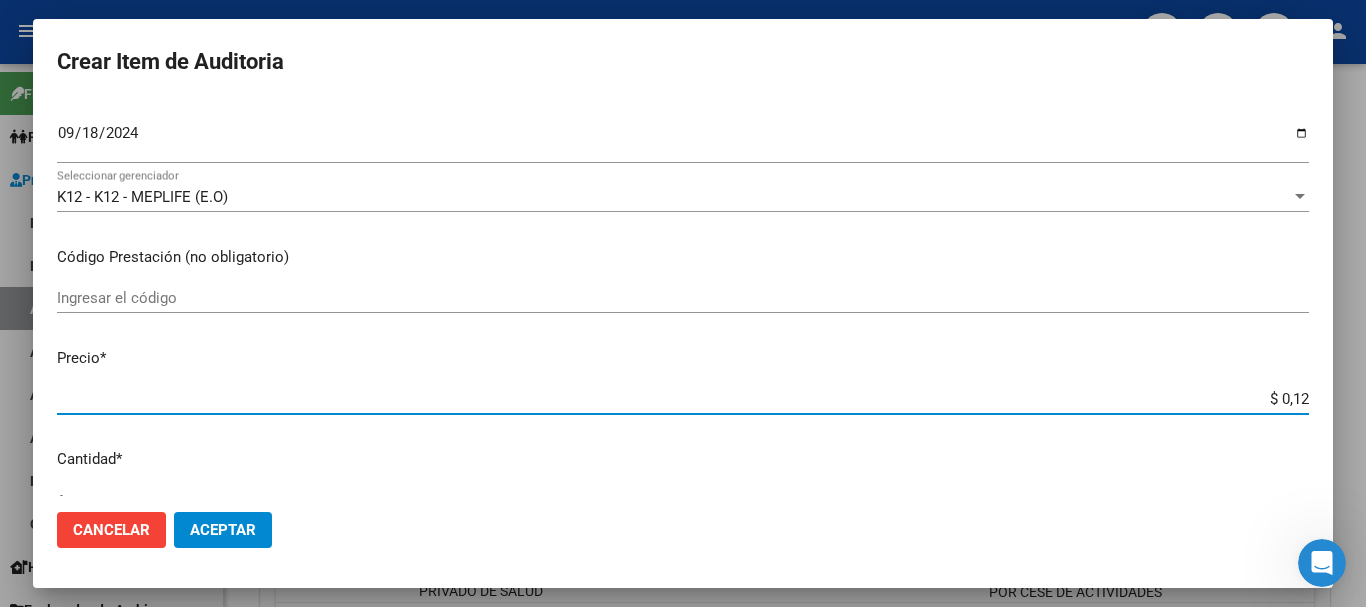 type on "$ 1,26" 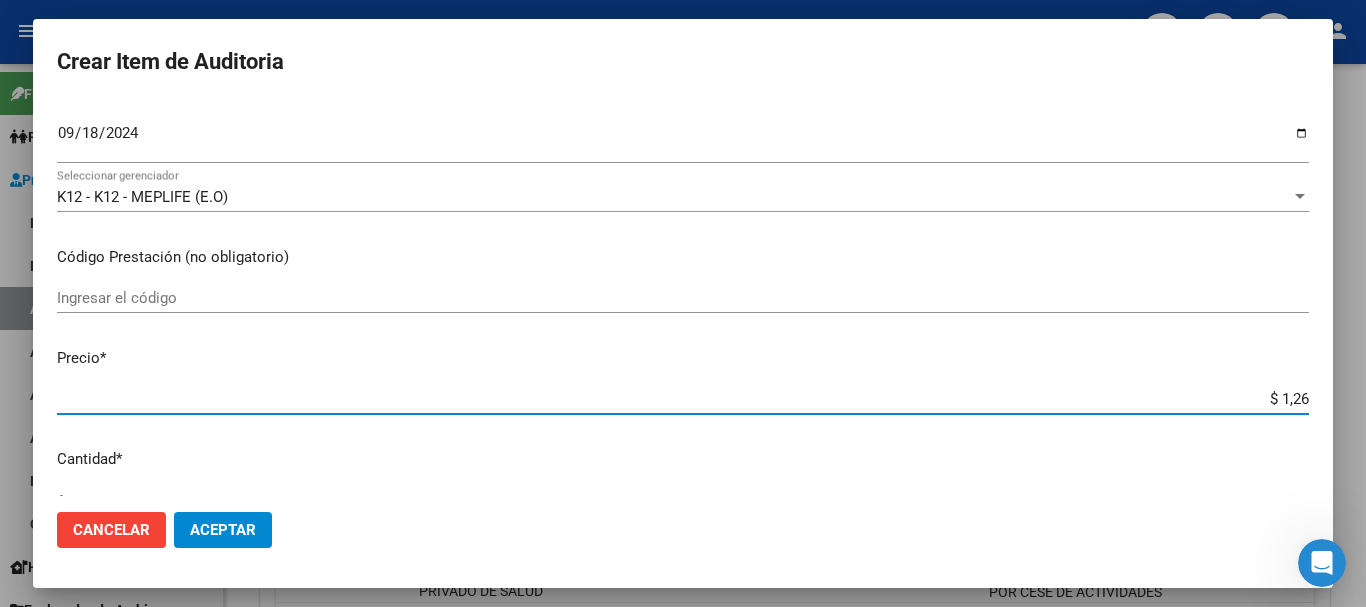 type on "$ 12,67" 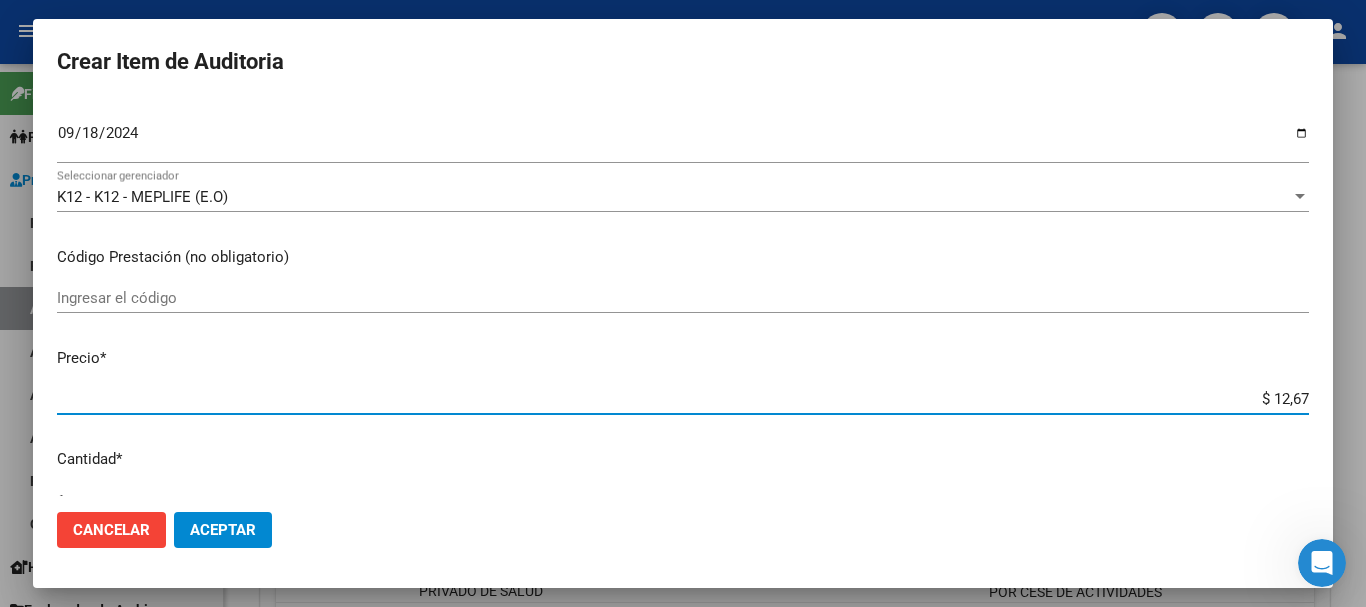 type on "$ 126,70" 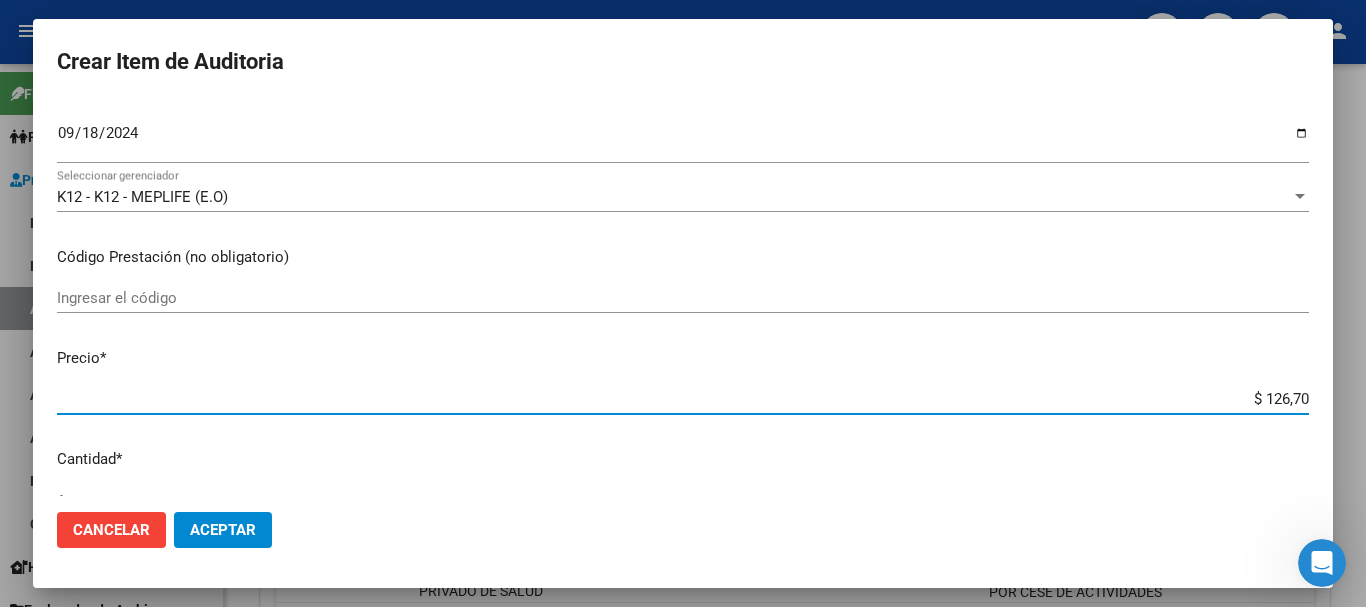 type on "$ 1.267,00" 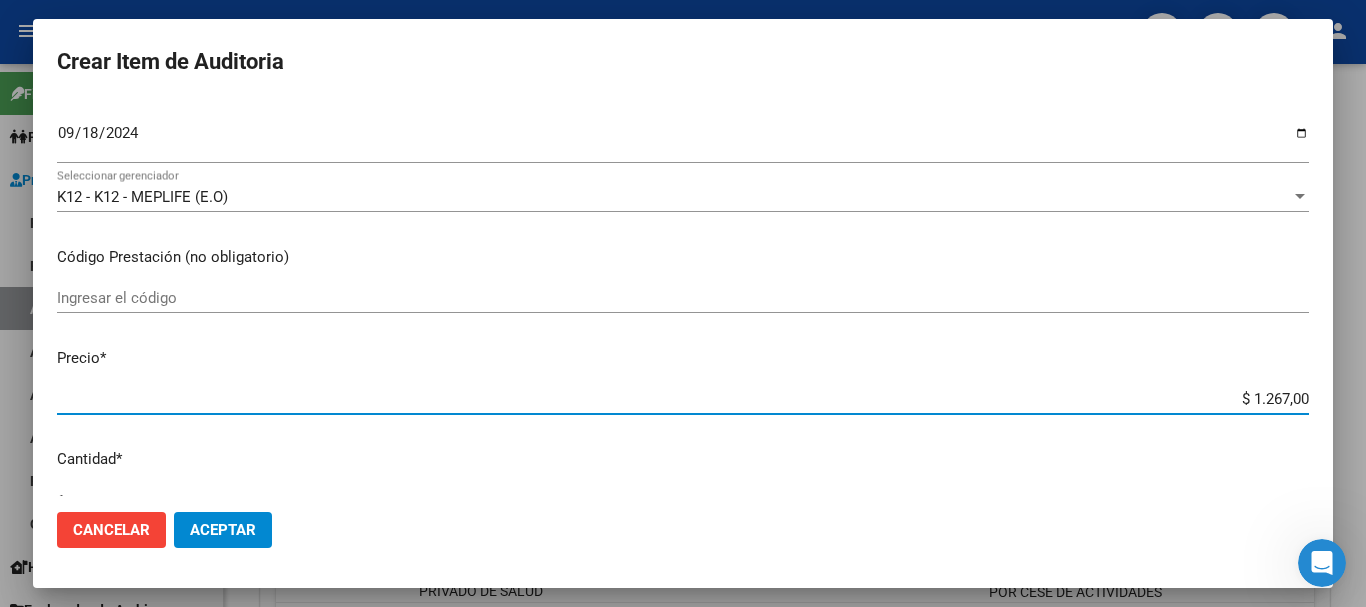 type on "$ 1.267,00" 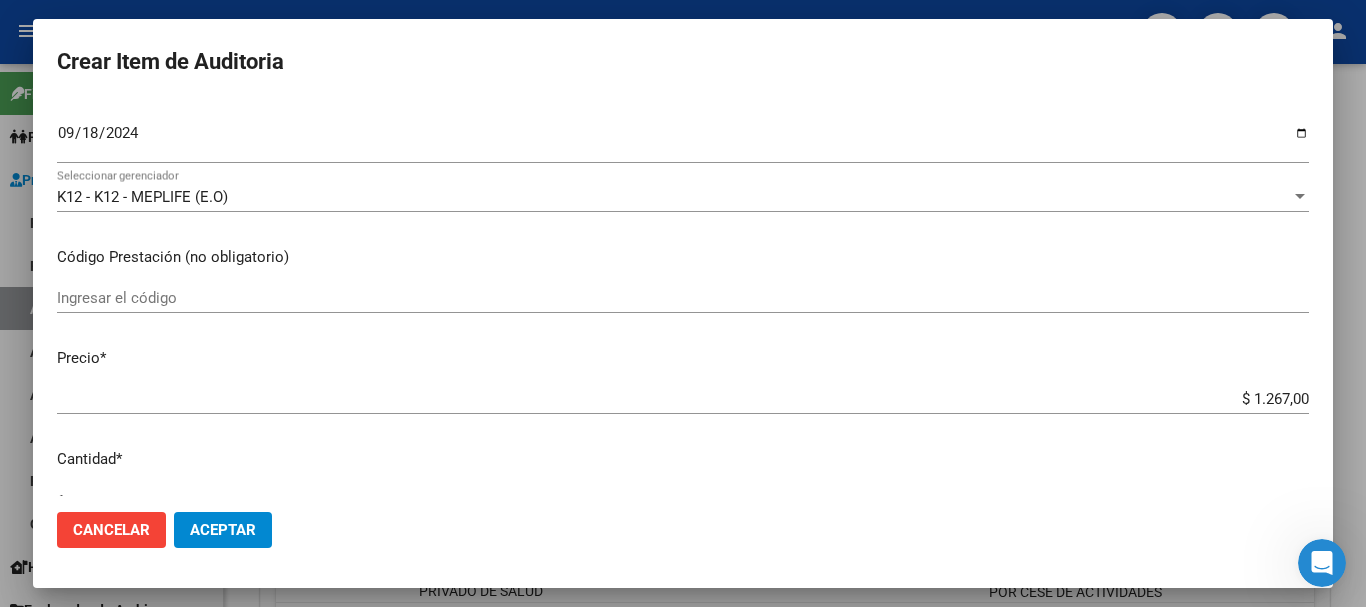 scroll, scrollTop: 675, scrollLeft: 0, axis: vertical 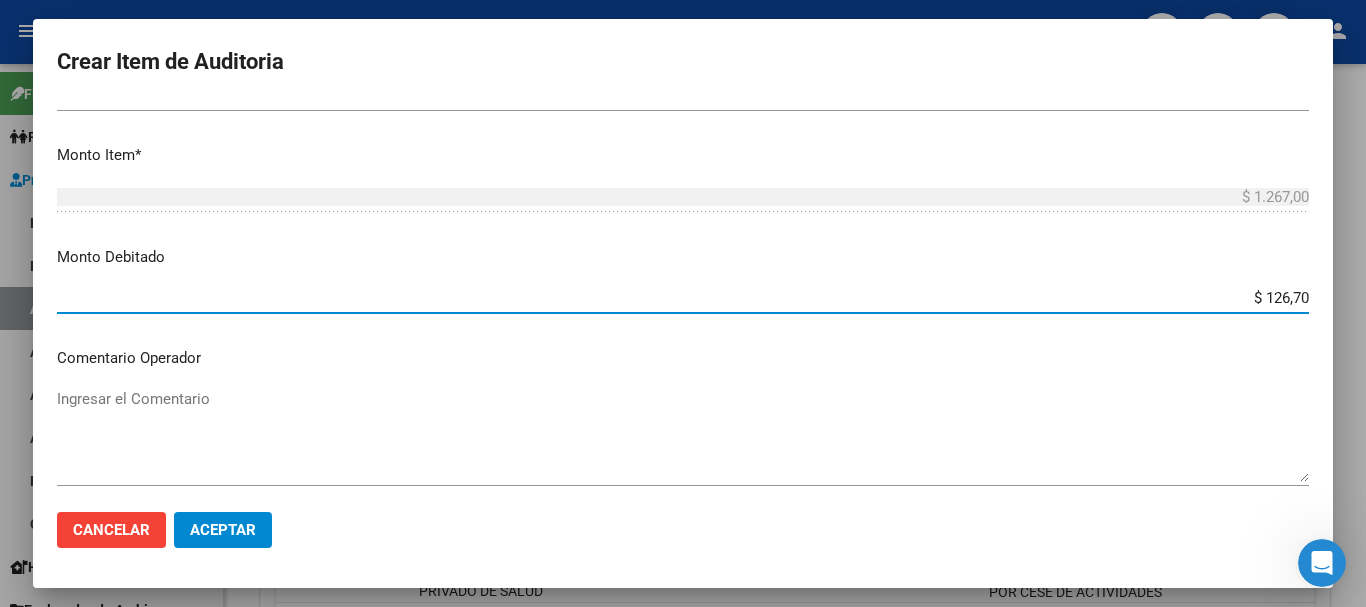 type on "$ 1.267,00" 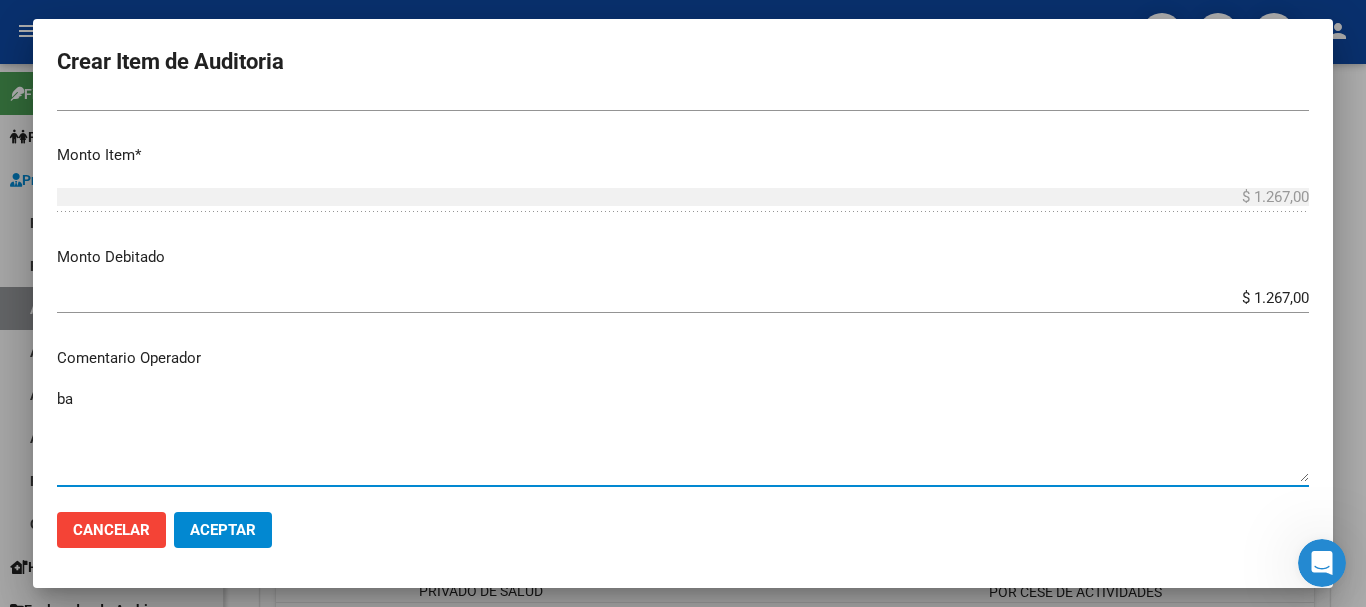 type on "b" 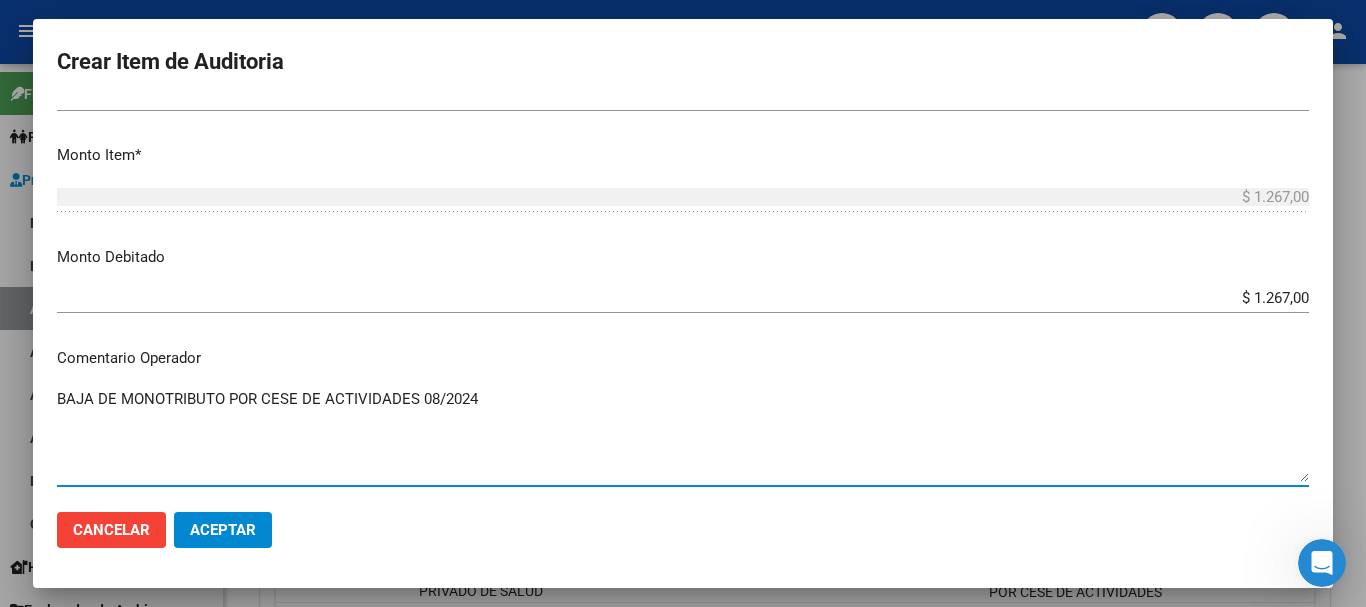 type on "BAJA DE MONOTRIBUTO POR CESE DE ACTIVIDADES 08/2024" 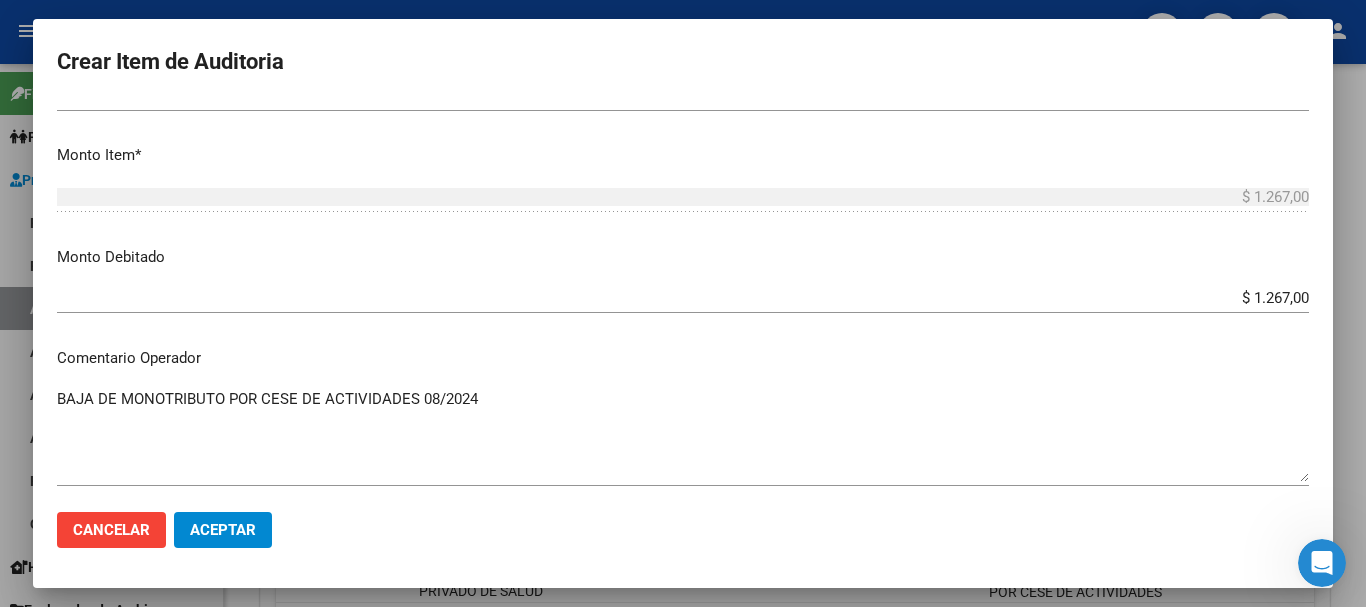 scroll, scrollTop: 1122, scrollLeft: 0, axis: vertical 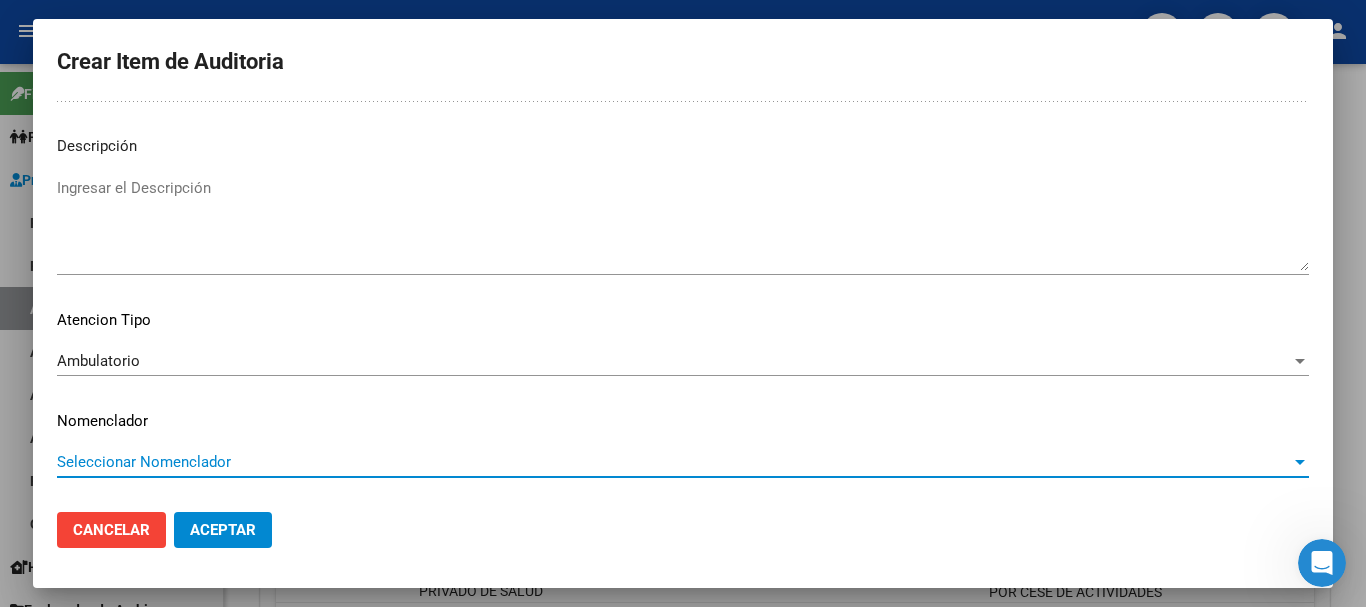 type 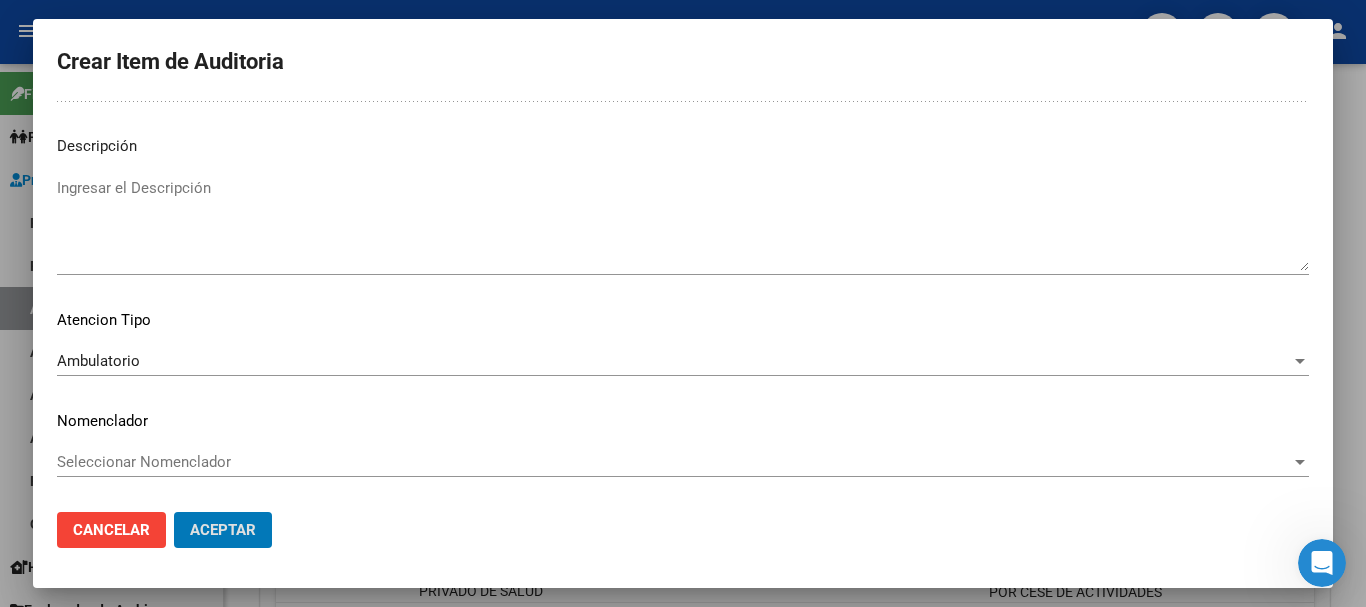 type 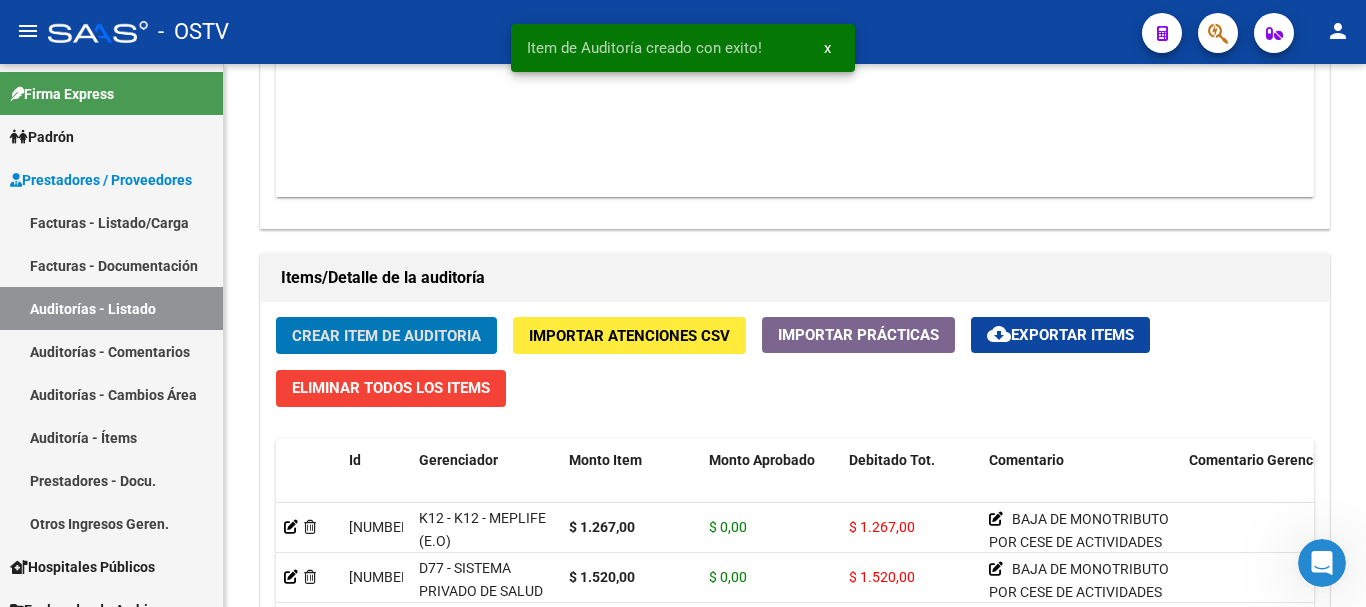 click on "Crear Item de Auditoria" 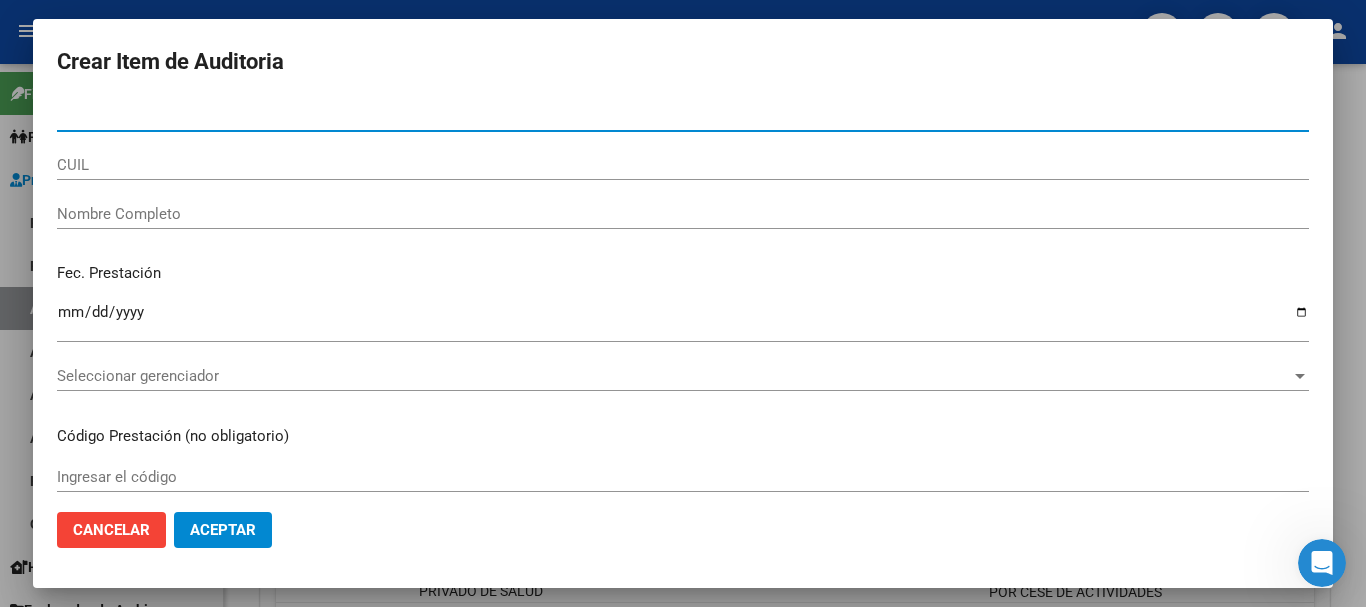 paste on "[NUMBER]" 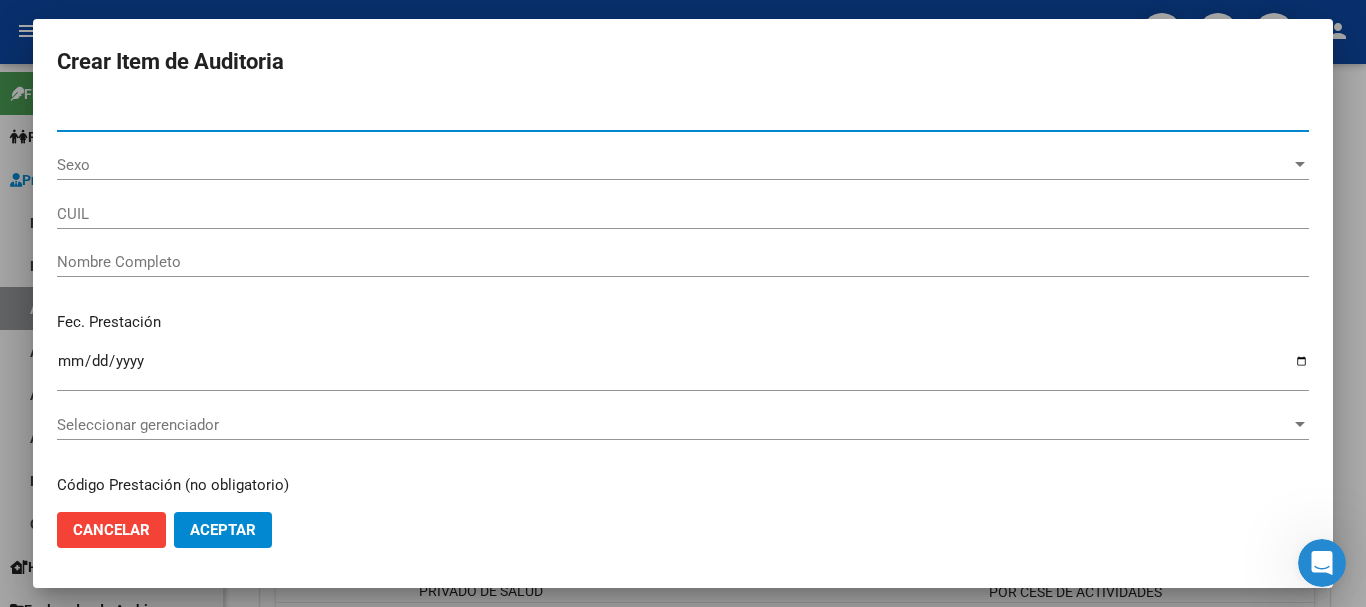 type on "[NUMBER]" 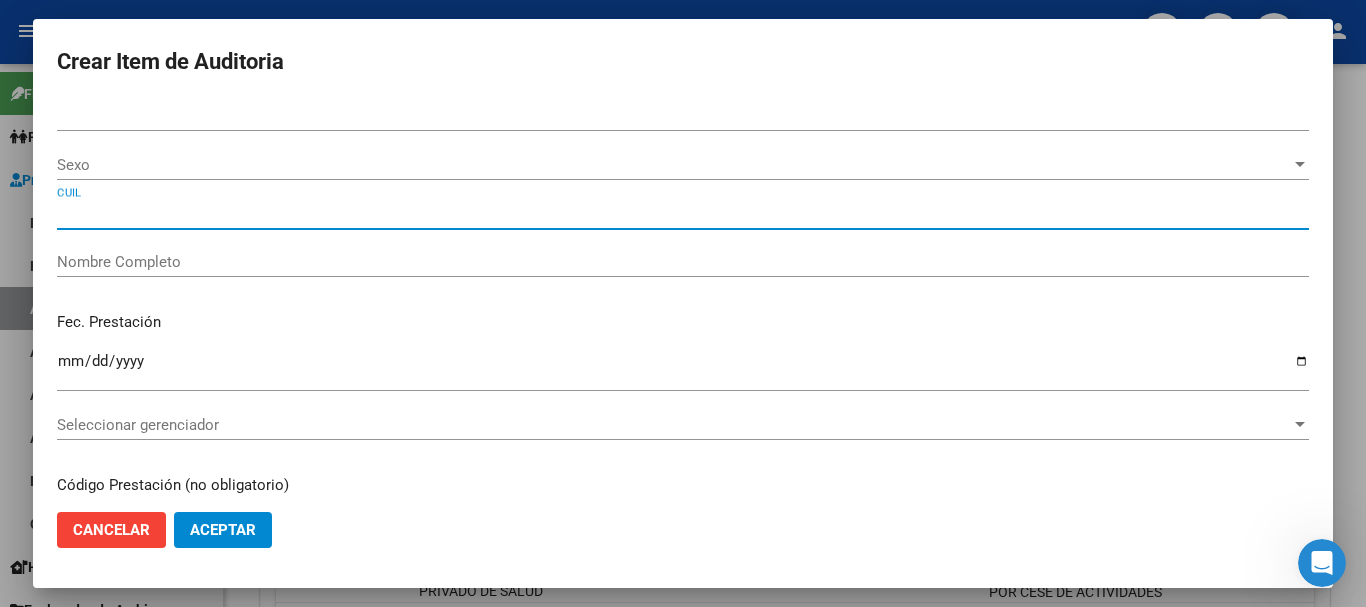 type on "[NUMBER]" 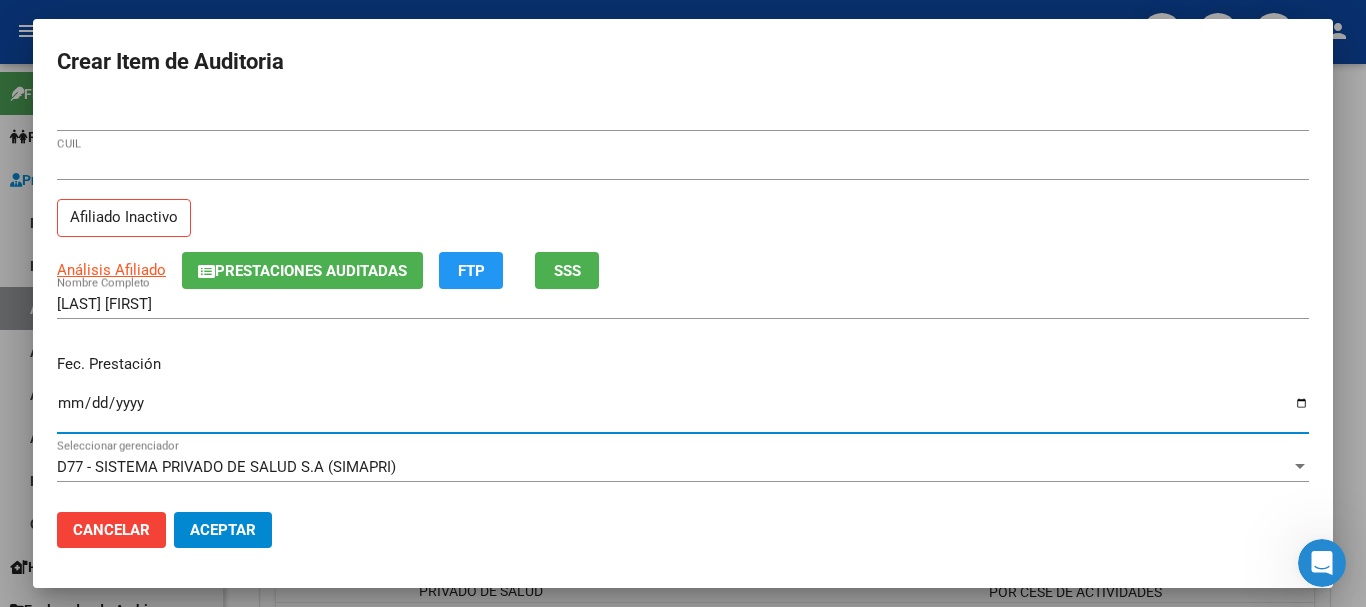 type on "[DATE]" 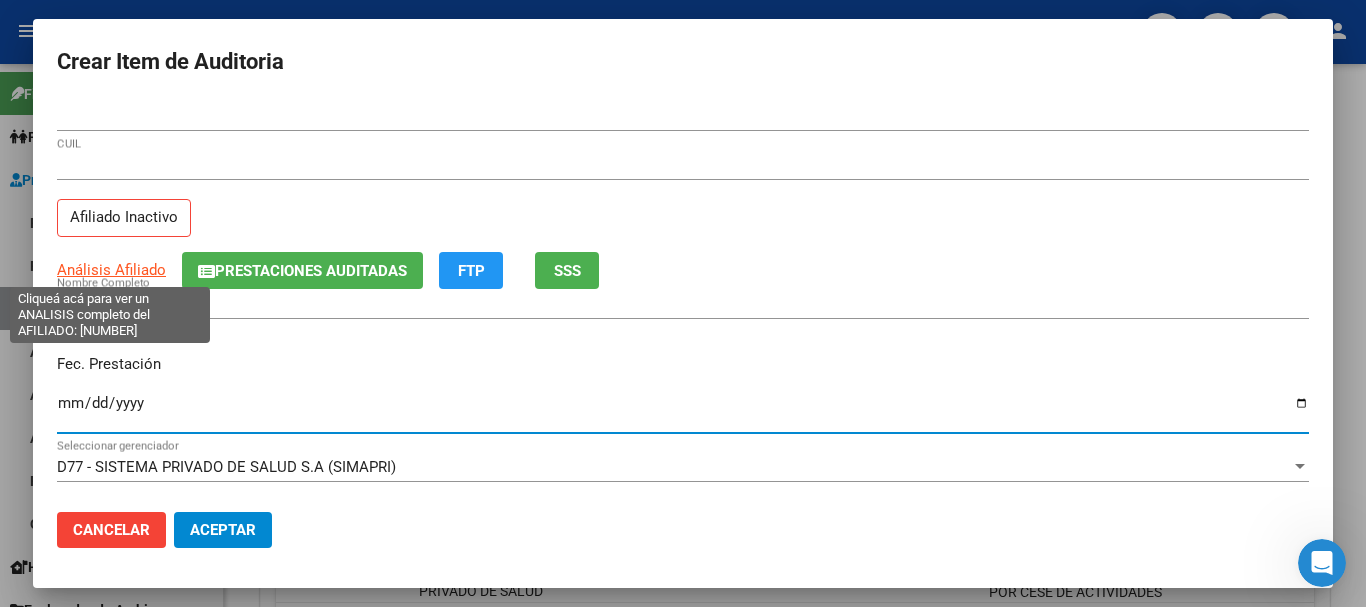 click on "Análisis Afiliado" at bounding box center (111, 270) 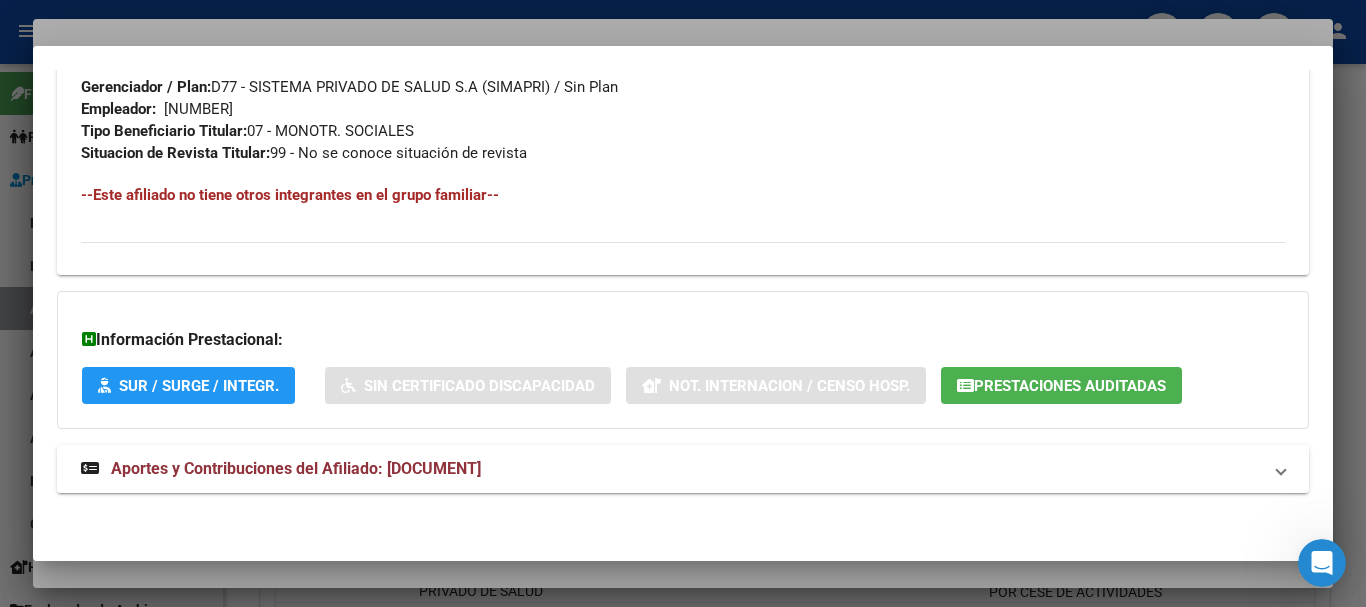 click on "Aportes y Contribuciones del Afiliado: [DOCUMENT]" at bounding box center (296, 468) 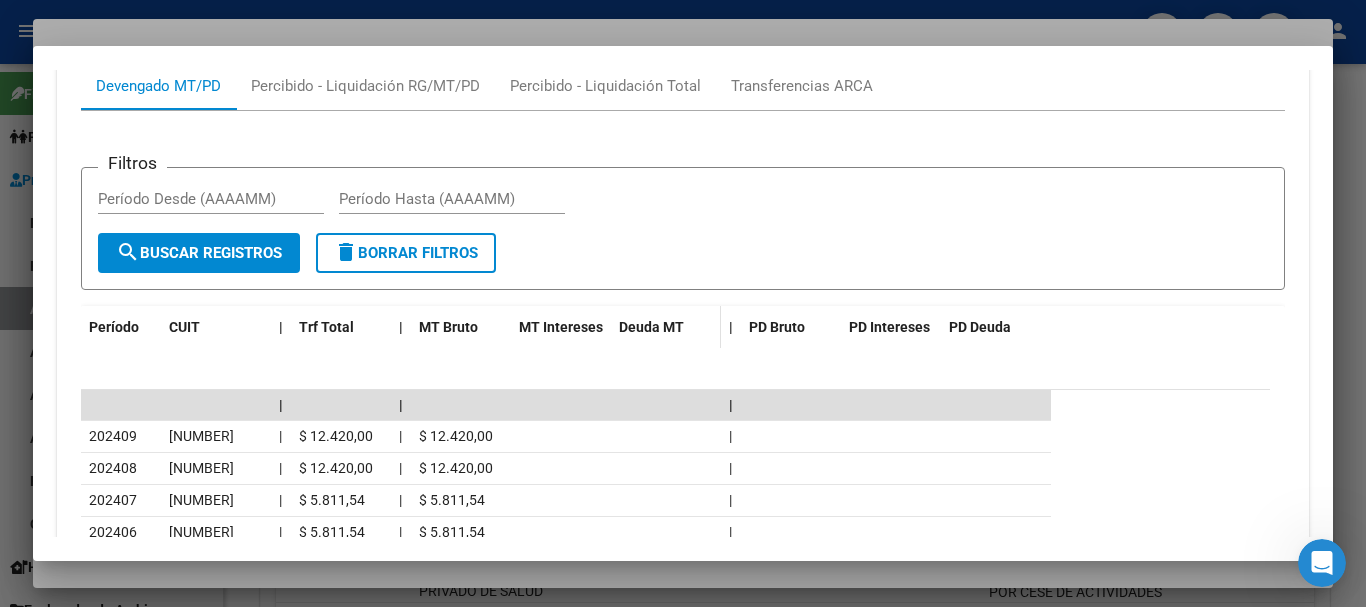 scroll, scrollTop: 1634, scrollLeft: 0, axis: vertical 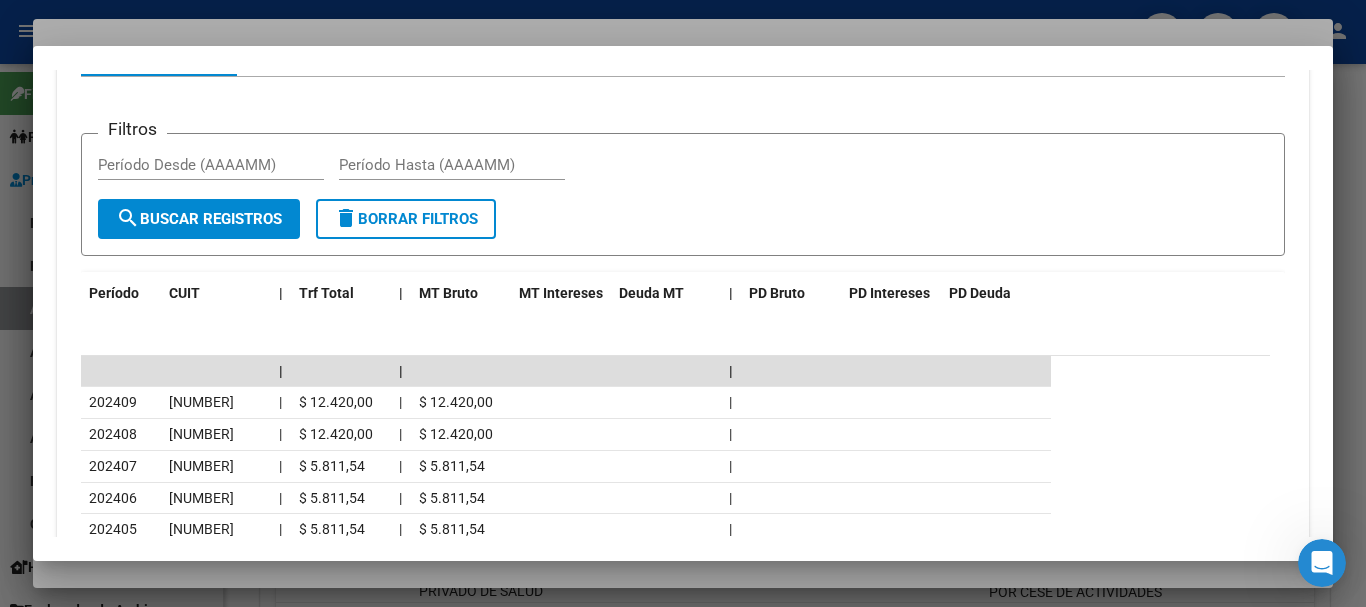 click at bounding box center (683, 303) 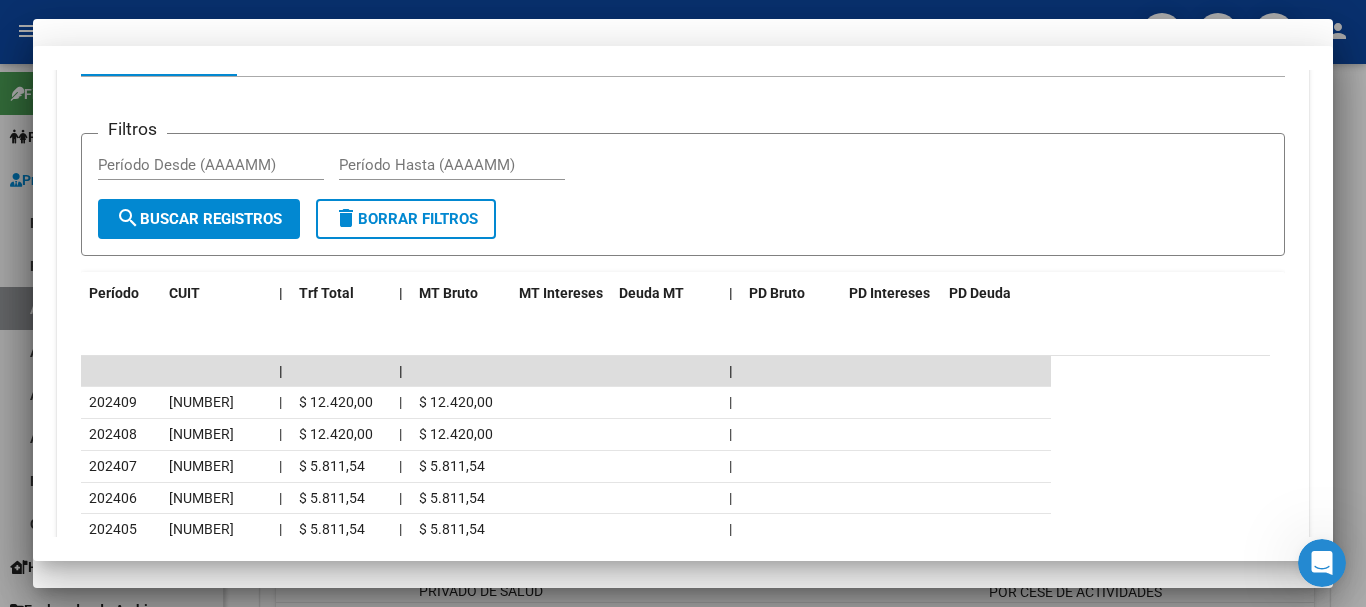click on "[CUIL] Afiliado Inactivo" at bounding box center (683, 201) 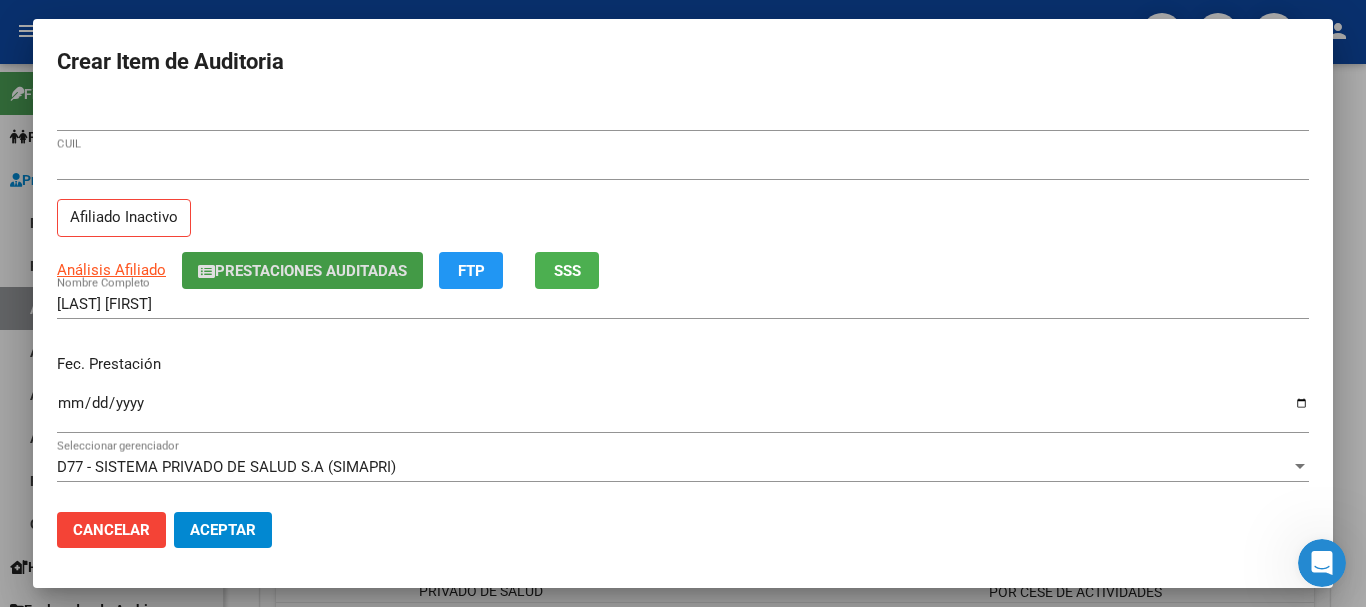 type 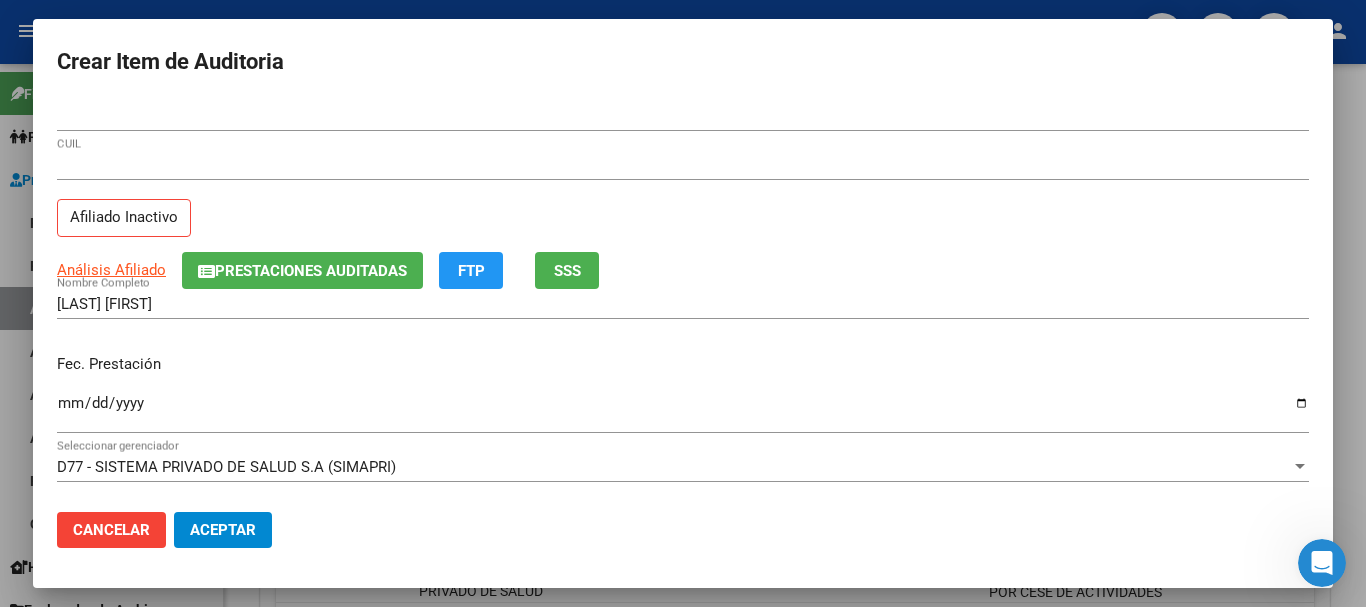 scroll, scrollTop: 270, scrollLeft: 0, axis: vertical 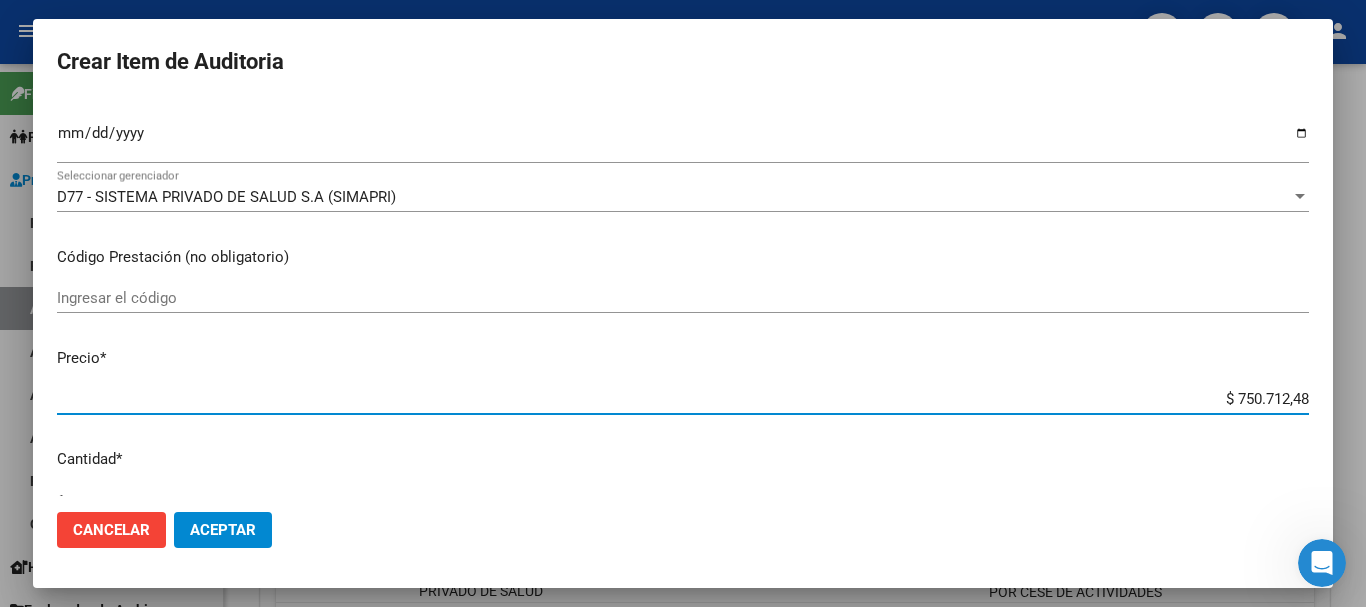 type on "$ 0,03" 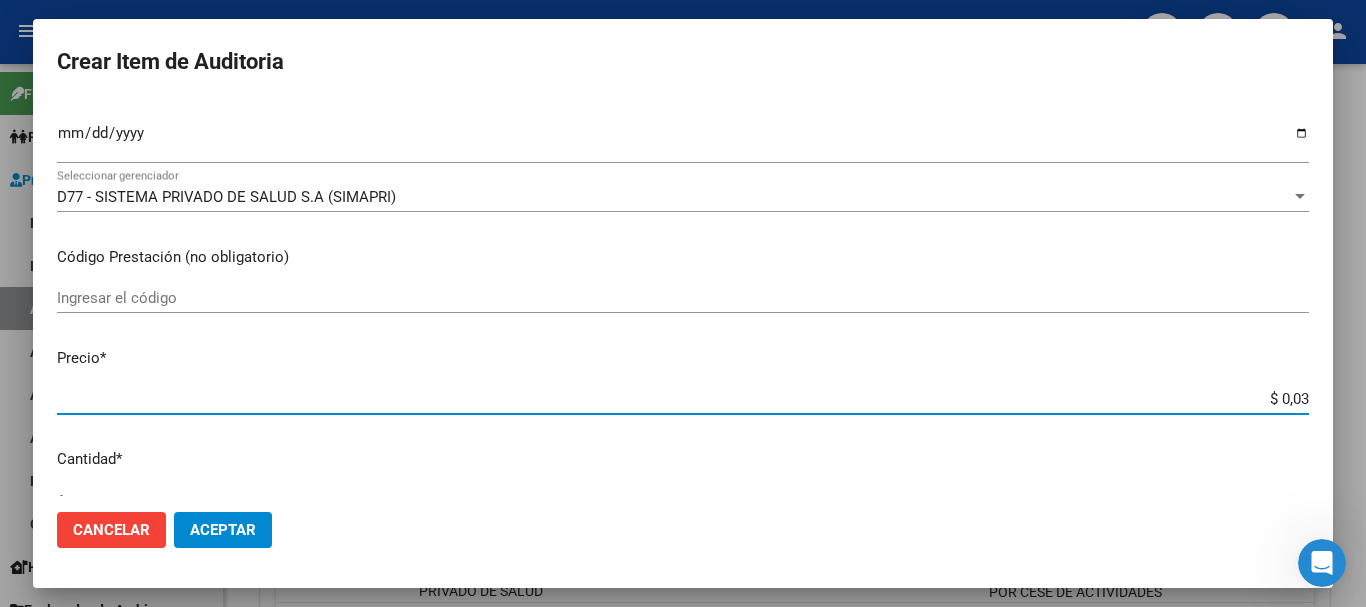 type on "$ 0,39" 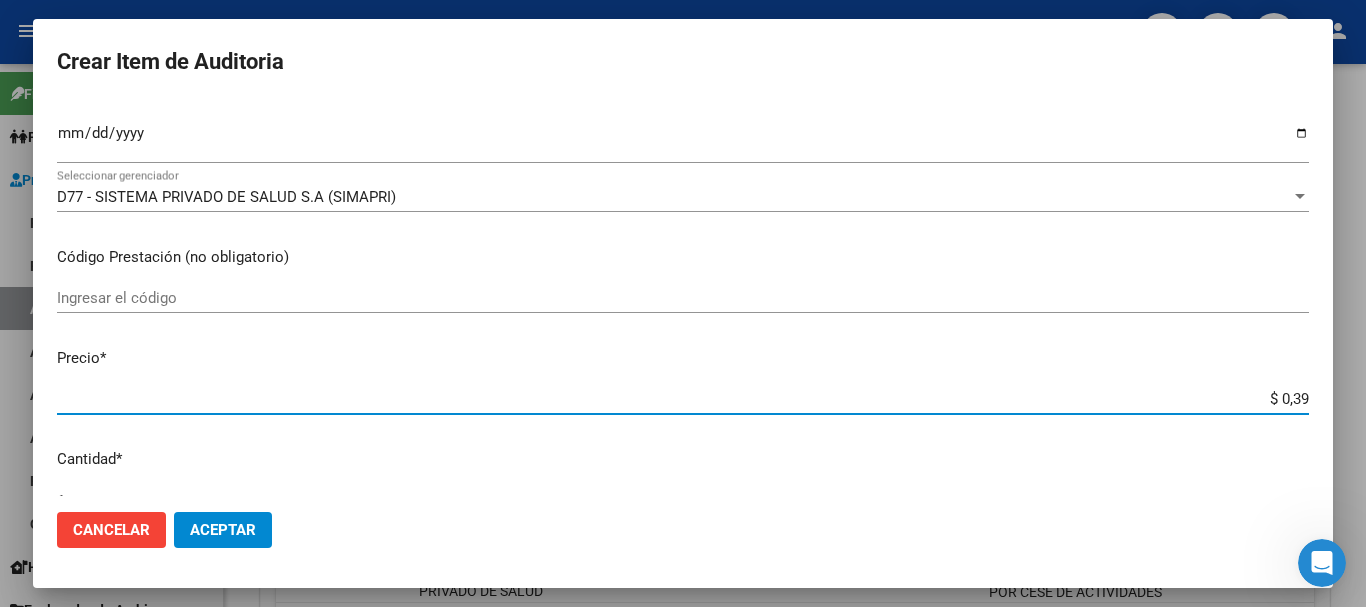 type on "$ 3,99" 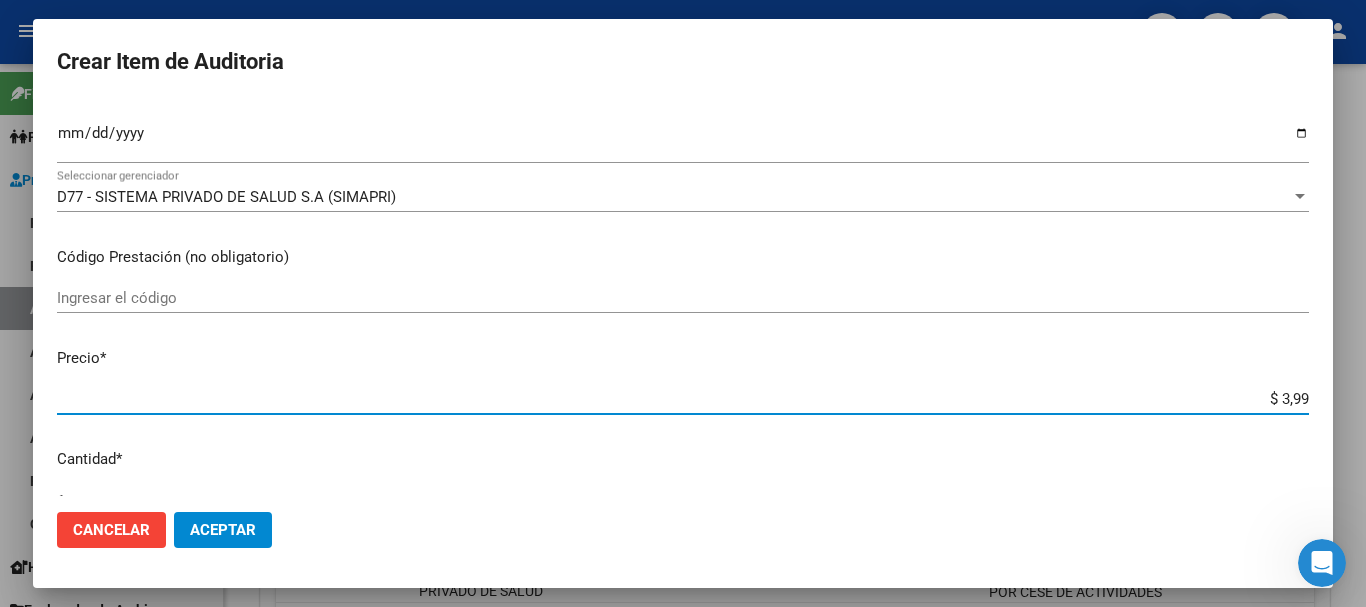 type on "$ 39,98" 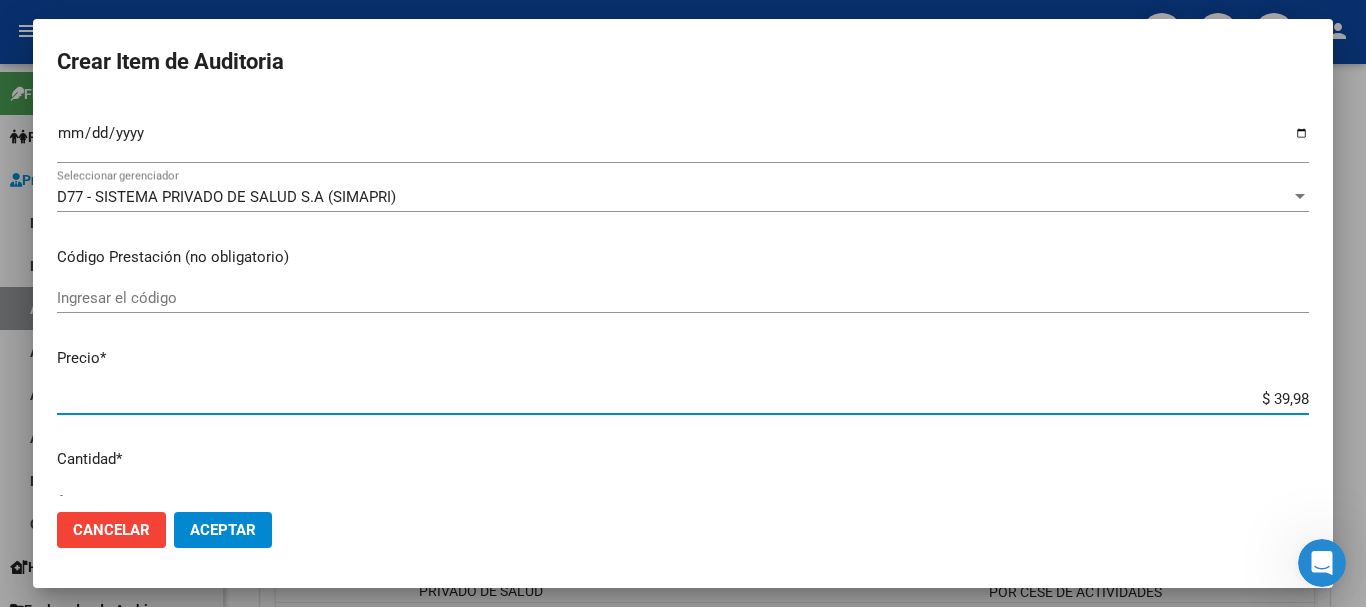 type on "$ 399,80" 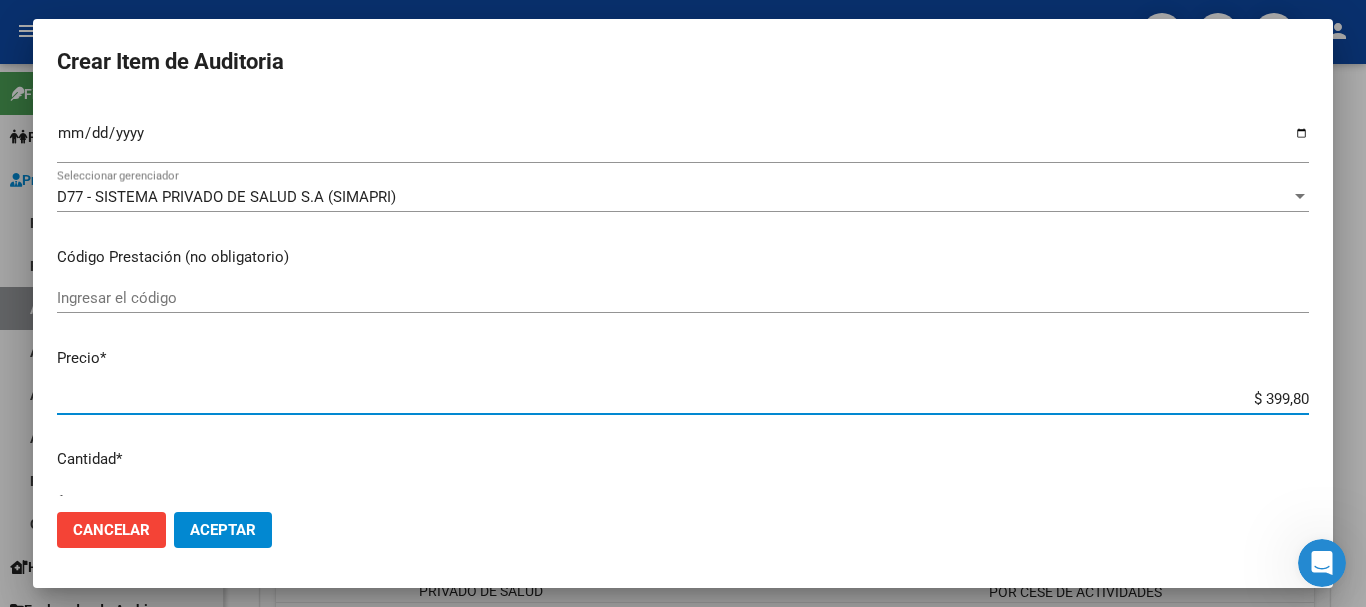 type on "$ 3.998,00" 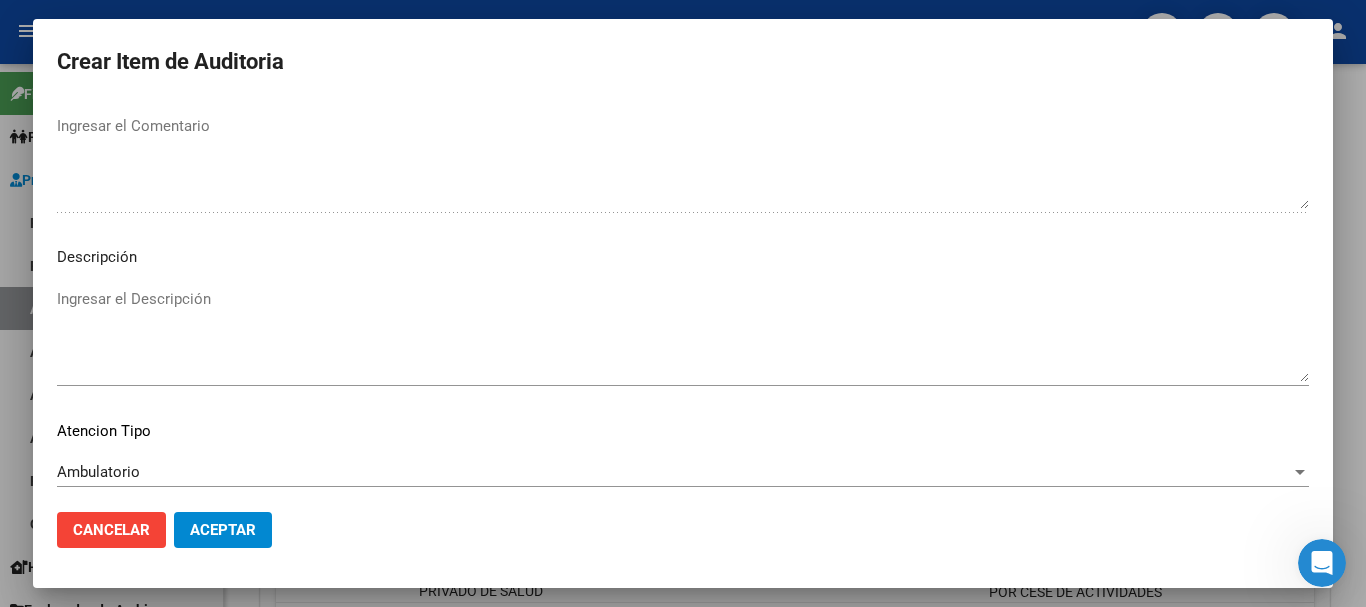 scroll, scrollTop: 1233, scrollLeft: 0, axis: vertical 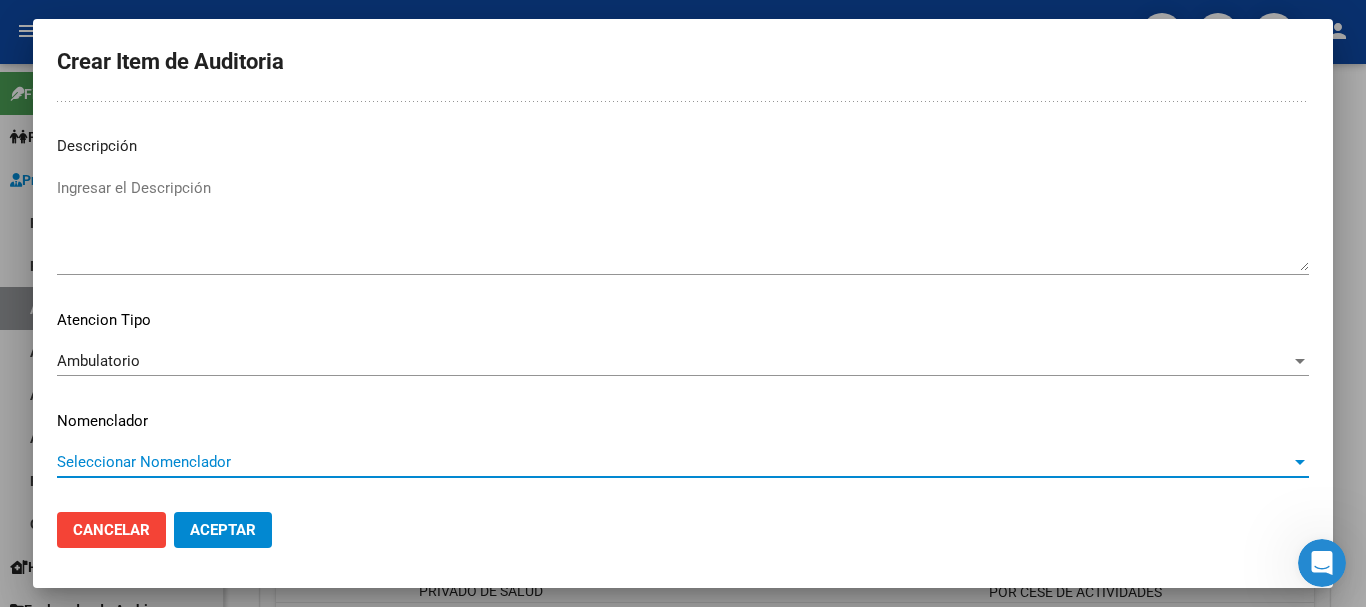 type 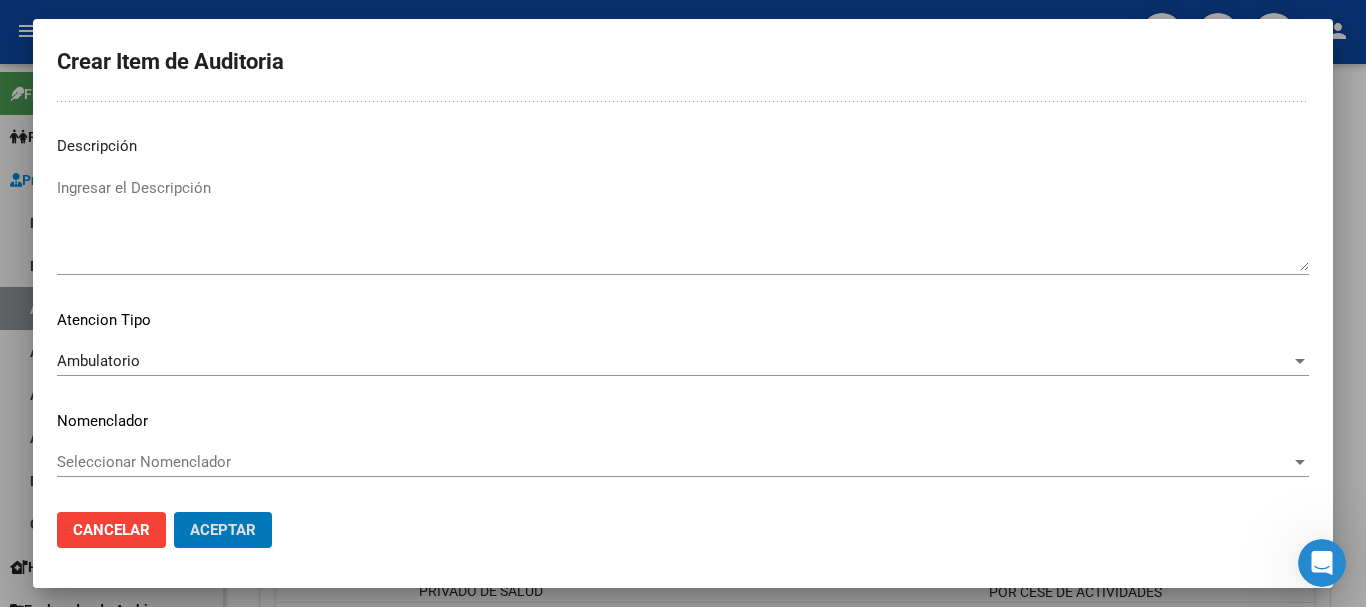 type 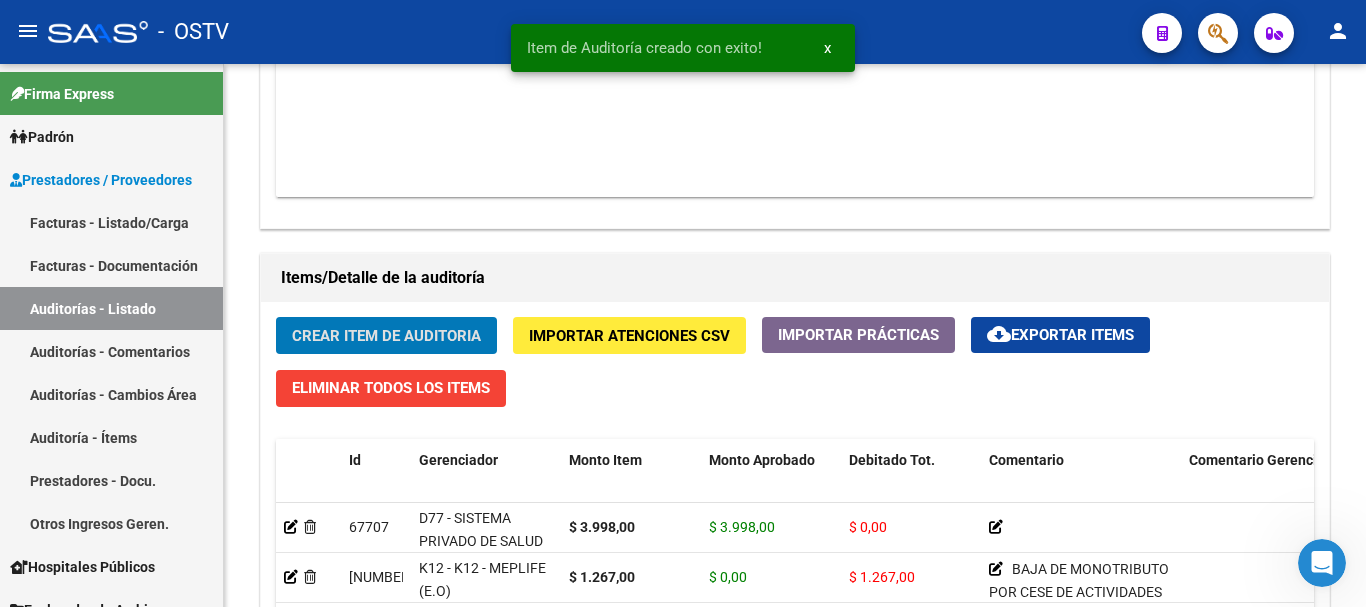 click on "Crear Item de Auditoria" 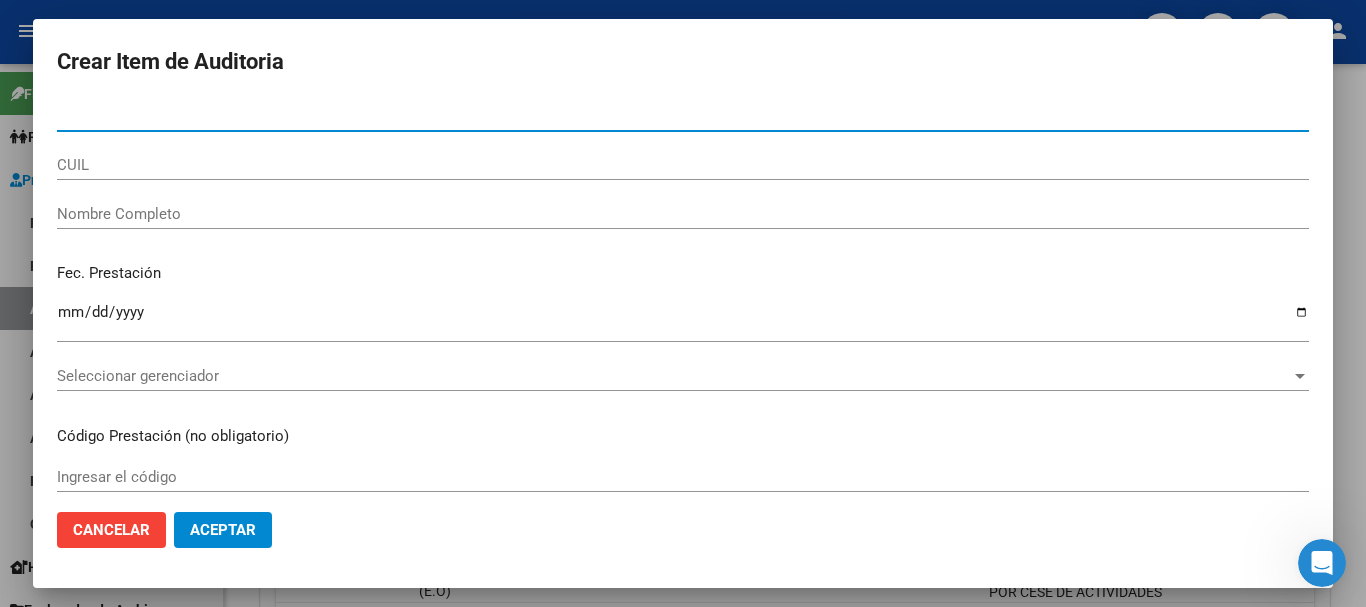 paste on "[NUMBER]" 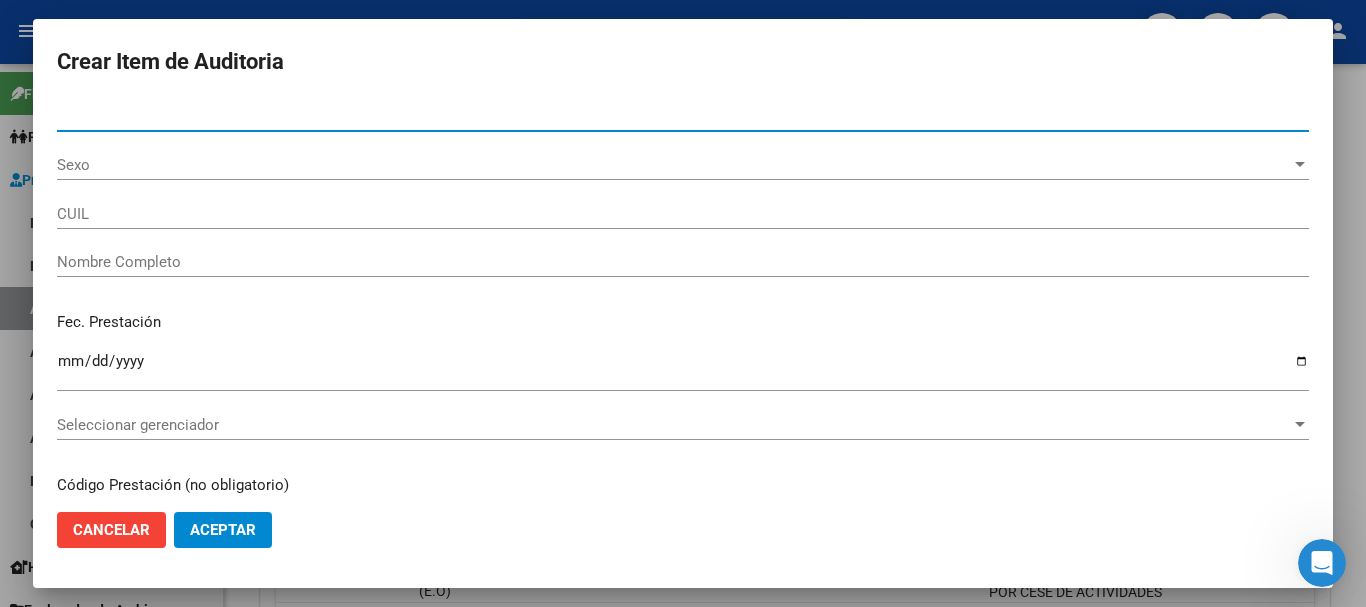 type on "[NUMBER]" 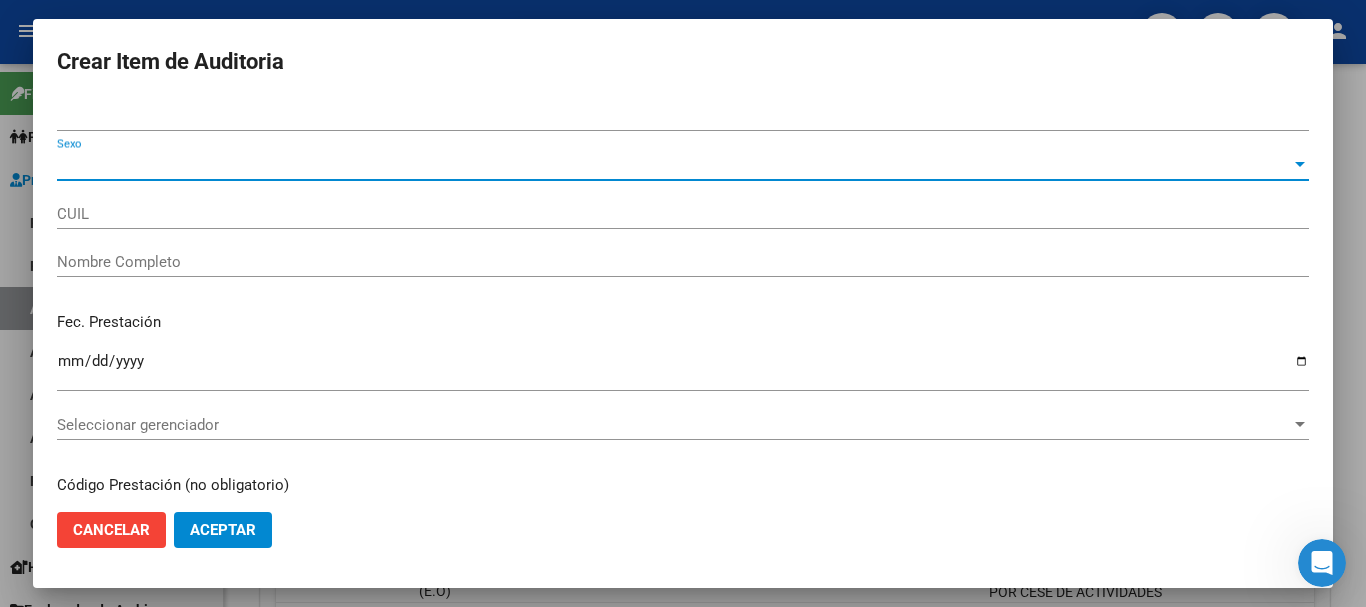 type on "[CUIL]" 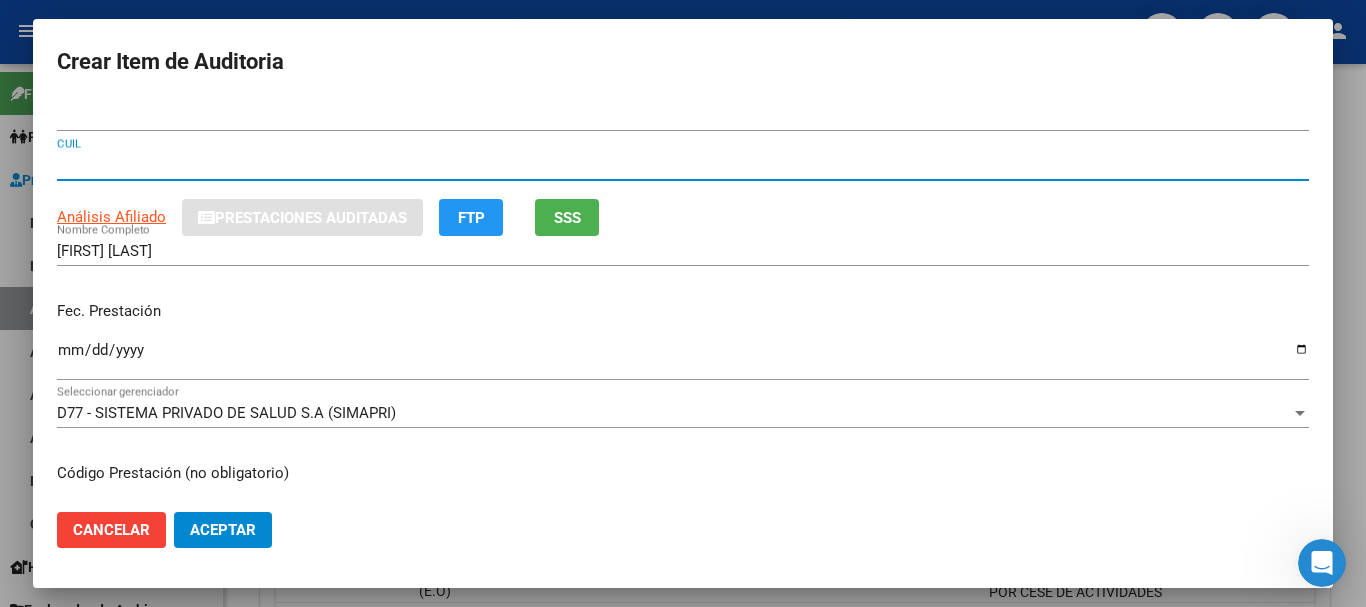 type 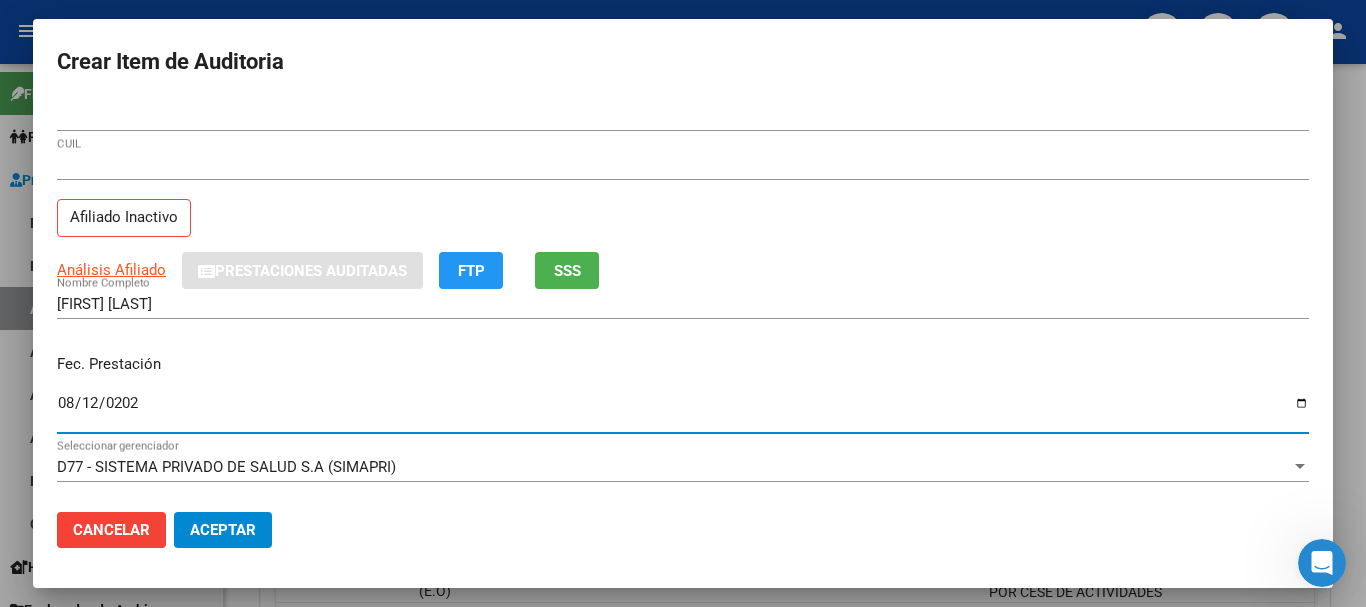 type on "[DATE]" 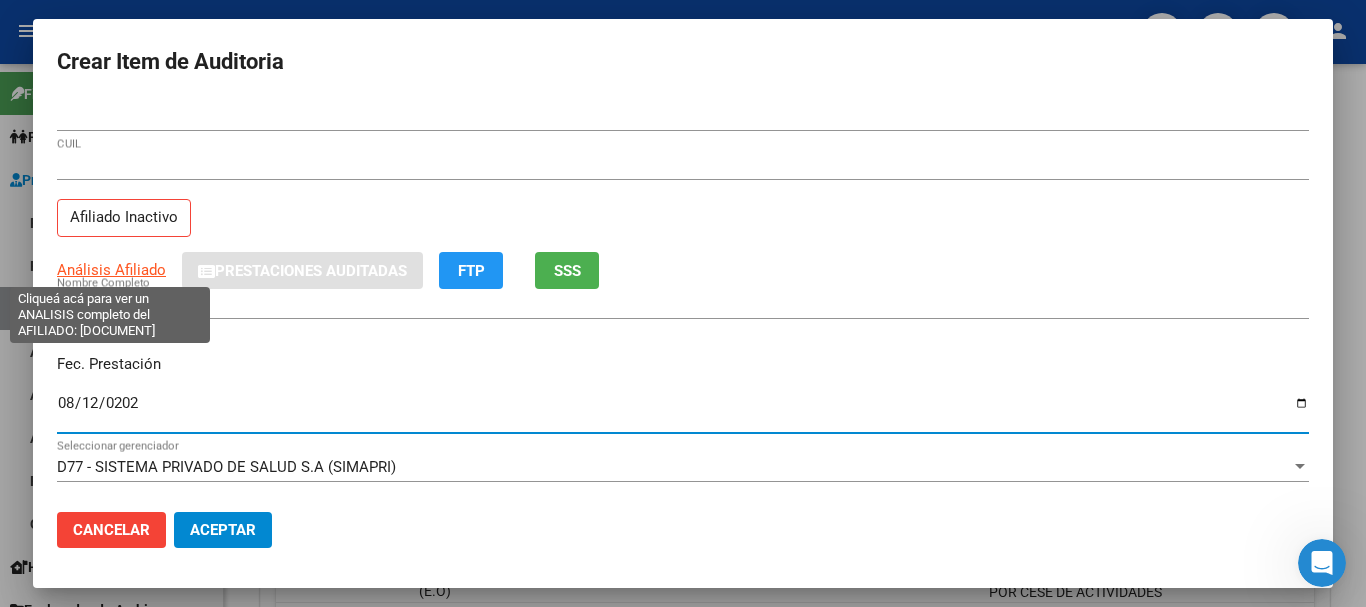 click on "Análisis Afiliado" at bounding box center [111, 270] 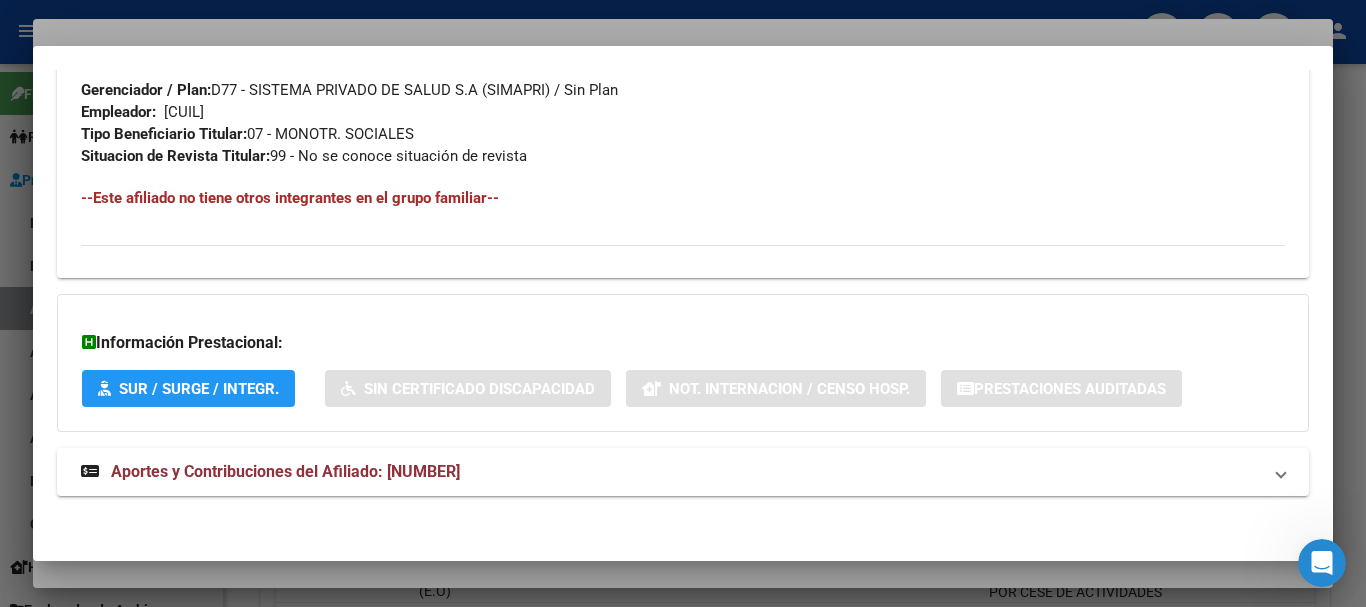 scroll, scrollTop: 1053, scrollLeft: 0, axis: vertical 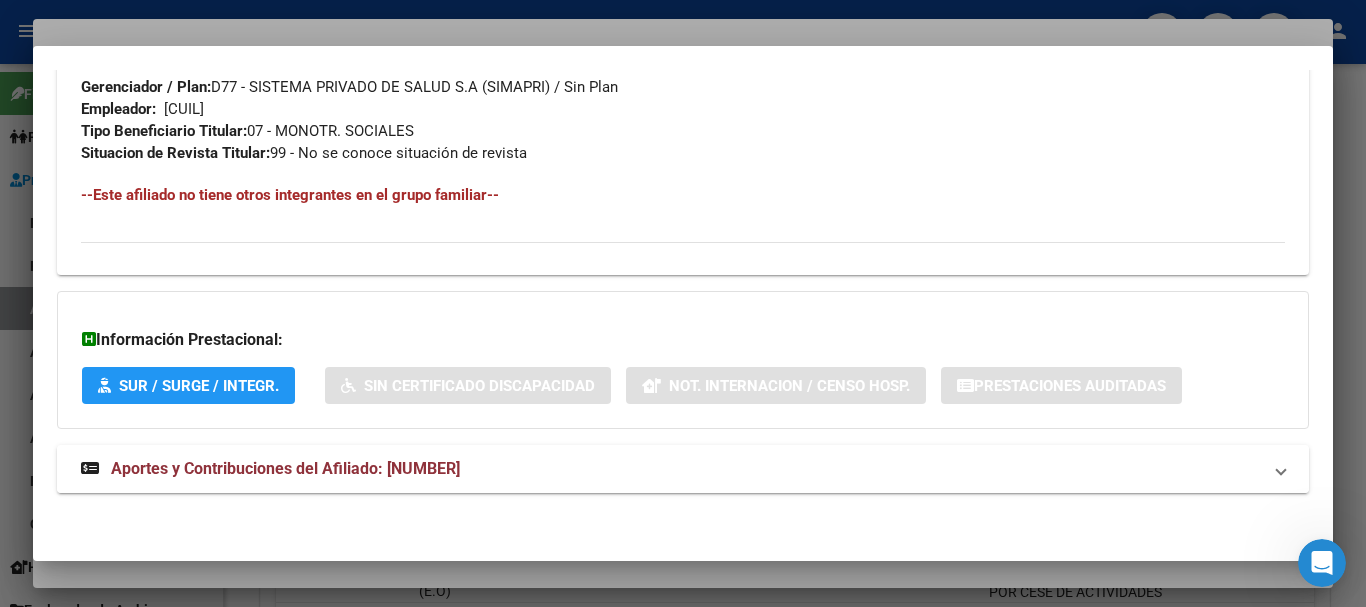 click on "Aportes y Contribuciones del Afiliado: [NUMBER]" at bounding box center [285, 468] 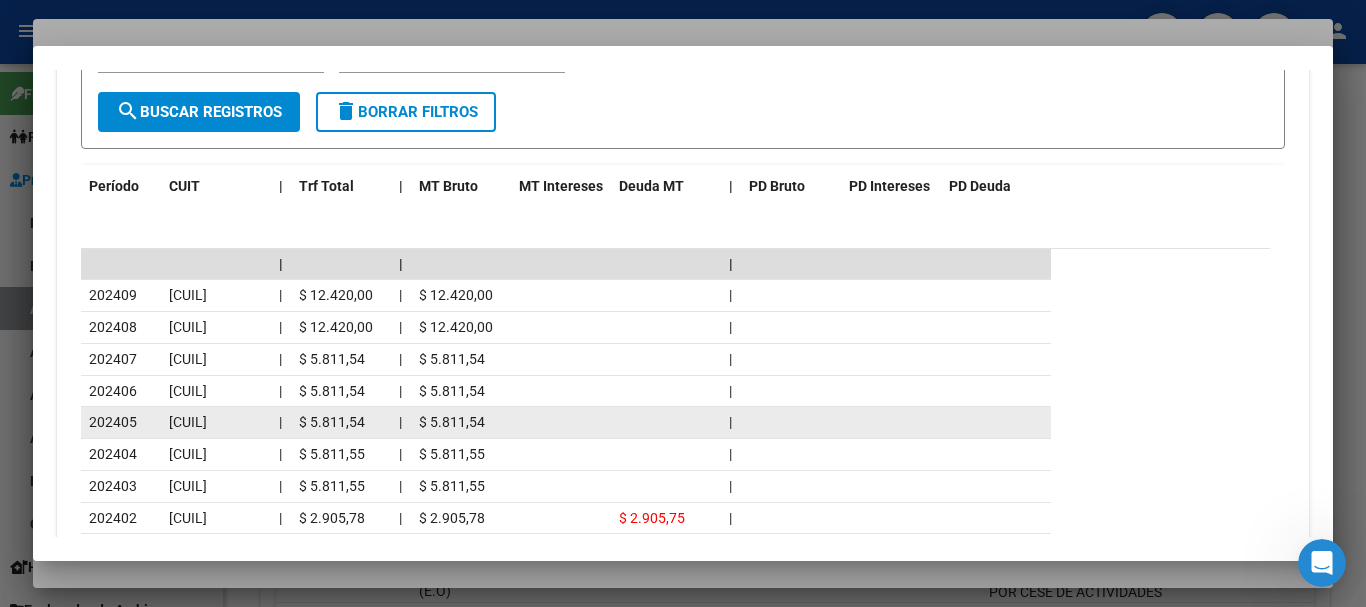 scroll, scrollTop: 1753, scrollLeft: 0, axis: vertical 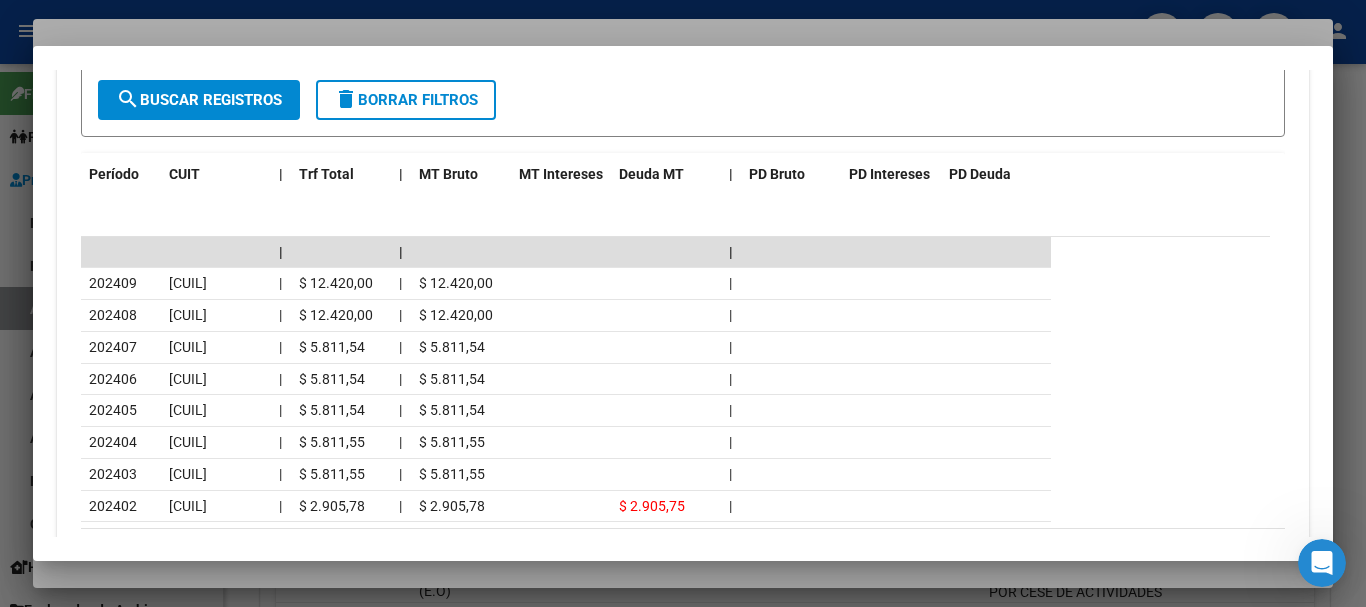 click at bounding box center (683, 303) 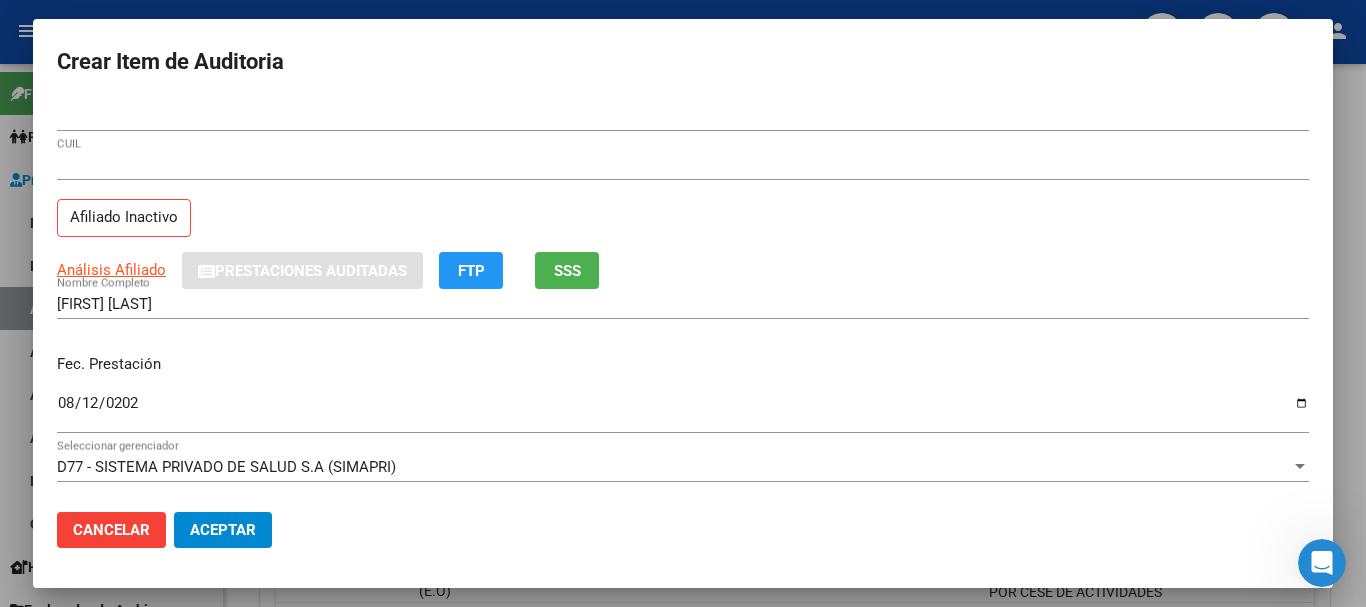 click on "Análisis Afiliado  Prestaciones Auditadas FTP SSS" at bounding box center (683, 270) 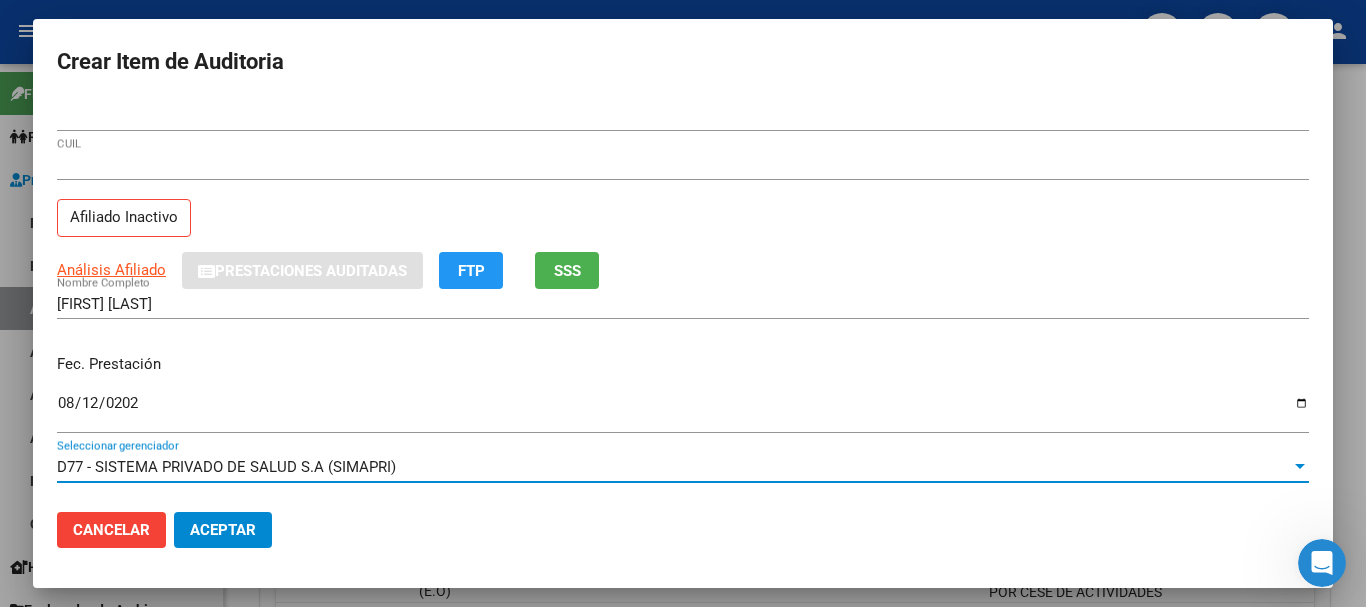 scroll, scrollTop: 270, scrollLeft: 0, axis: vertical 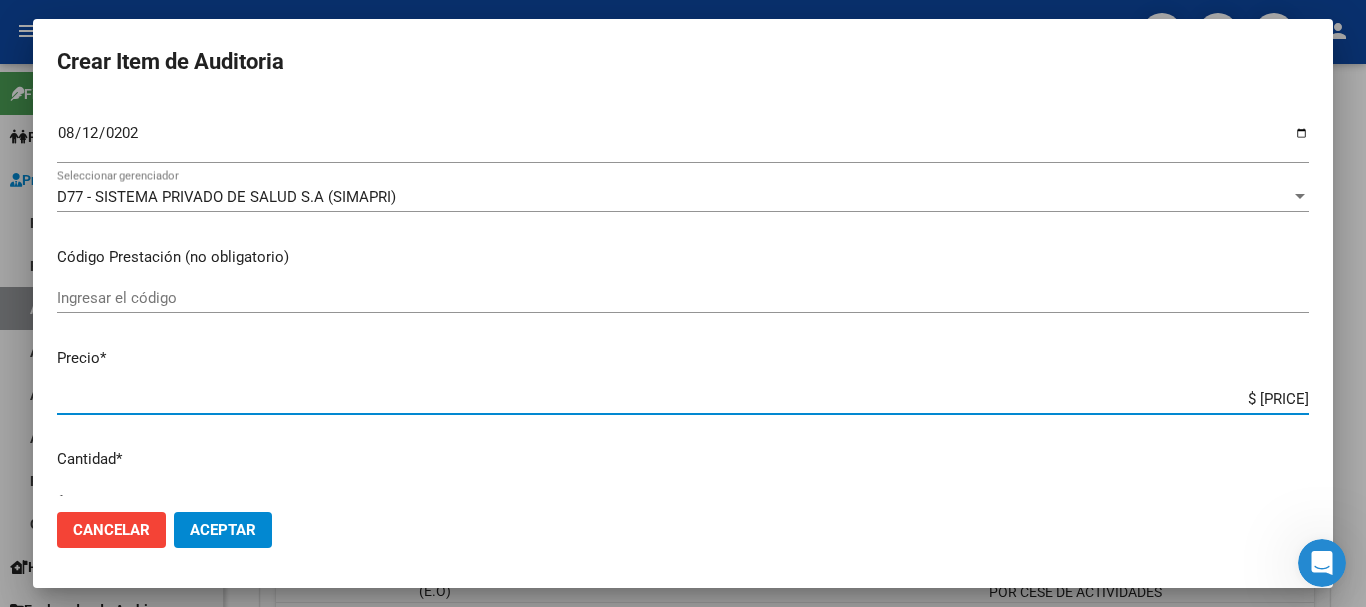type on "$ 0,01" 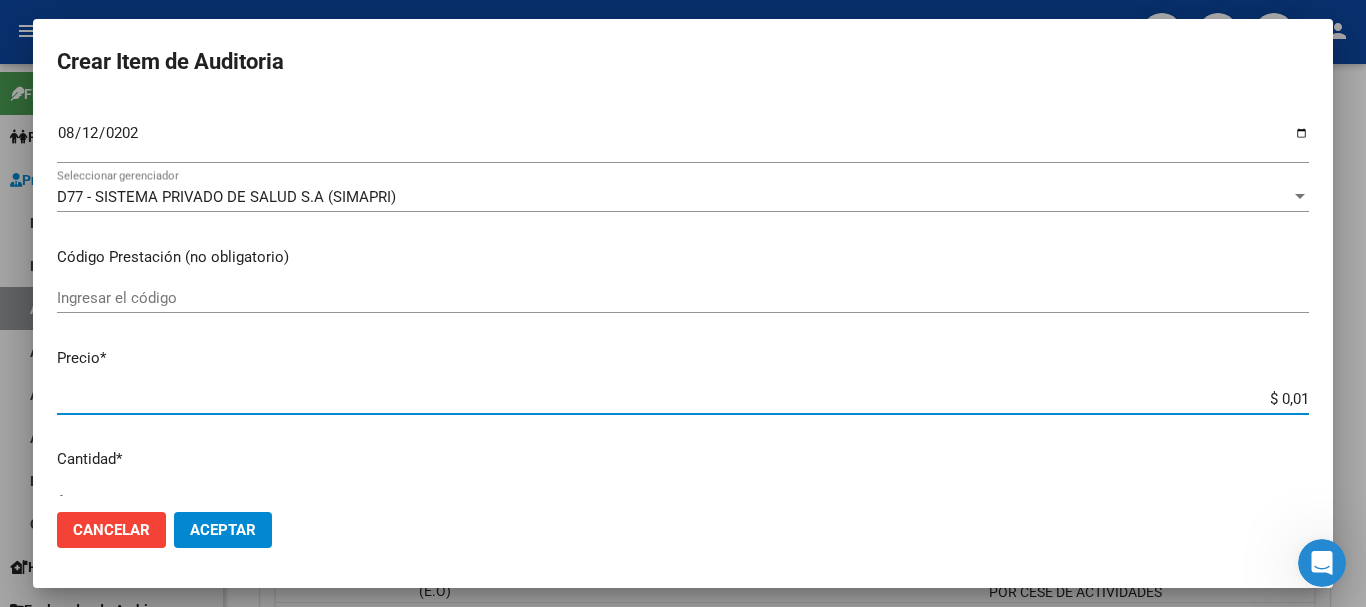 type on "$ 0,15" 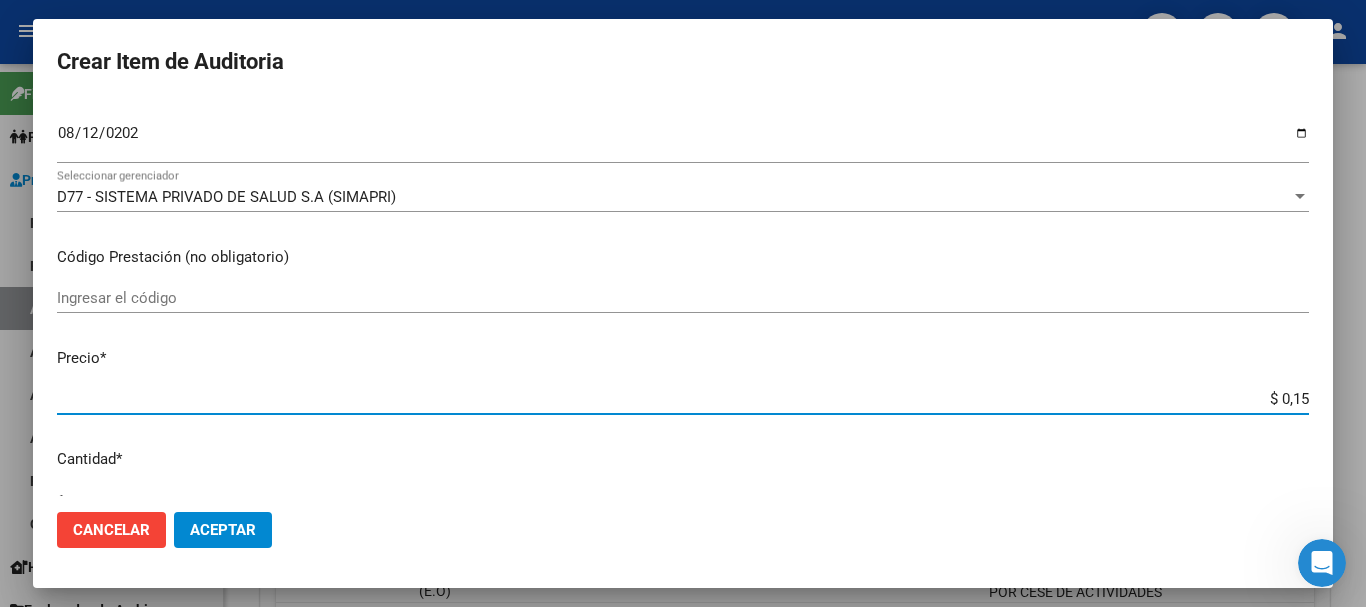 type on "$ 1,52" 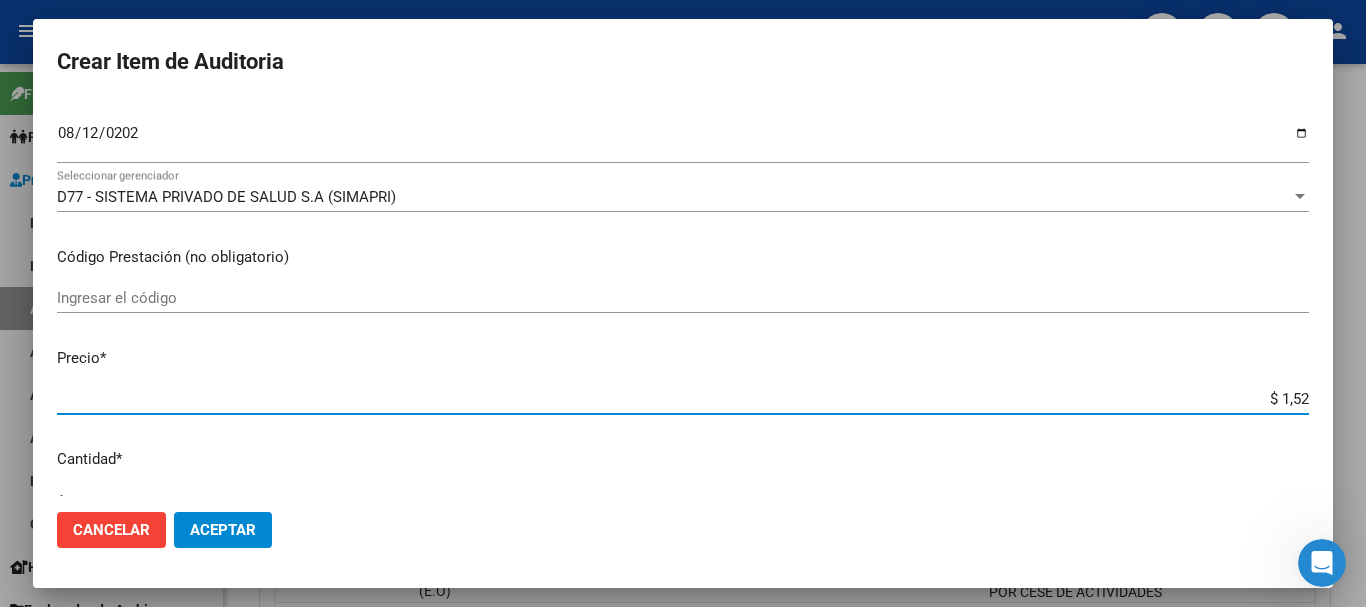 type on "$ 15,20" 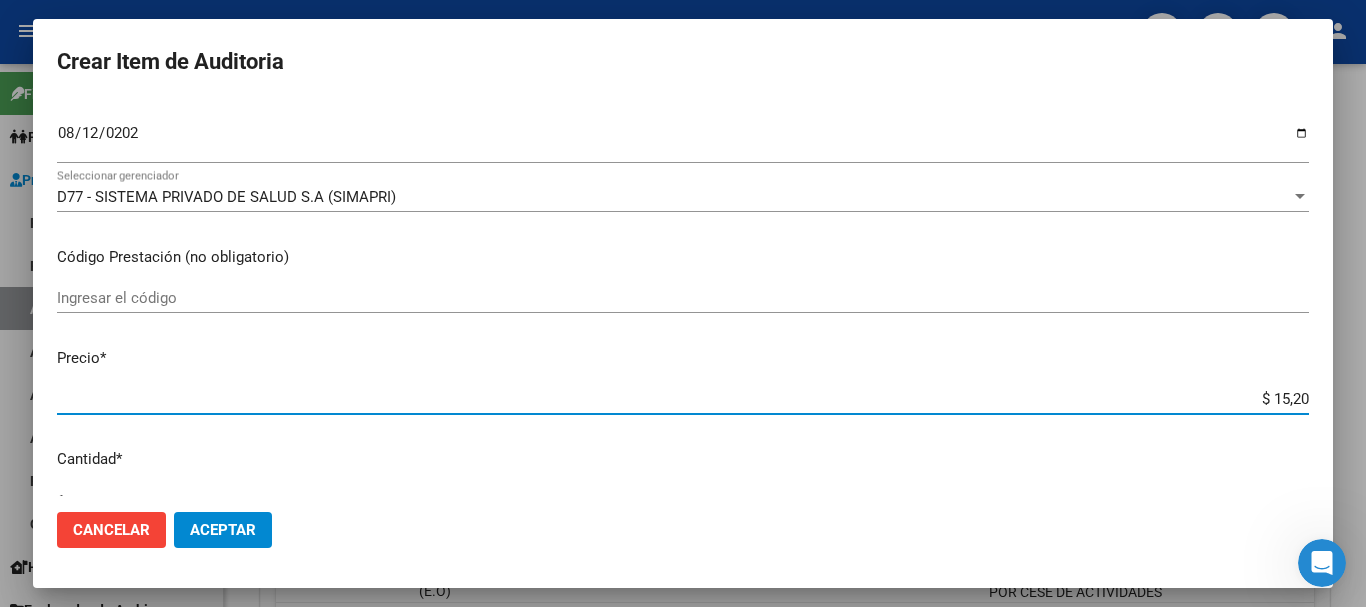 type on "$ 152,00" 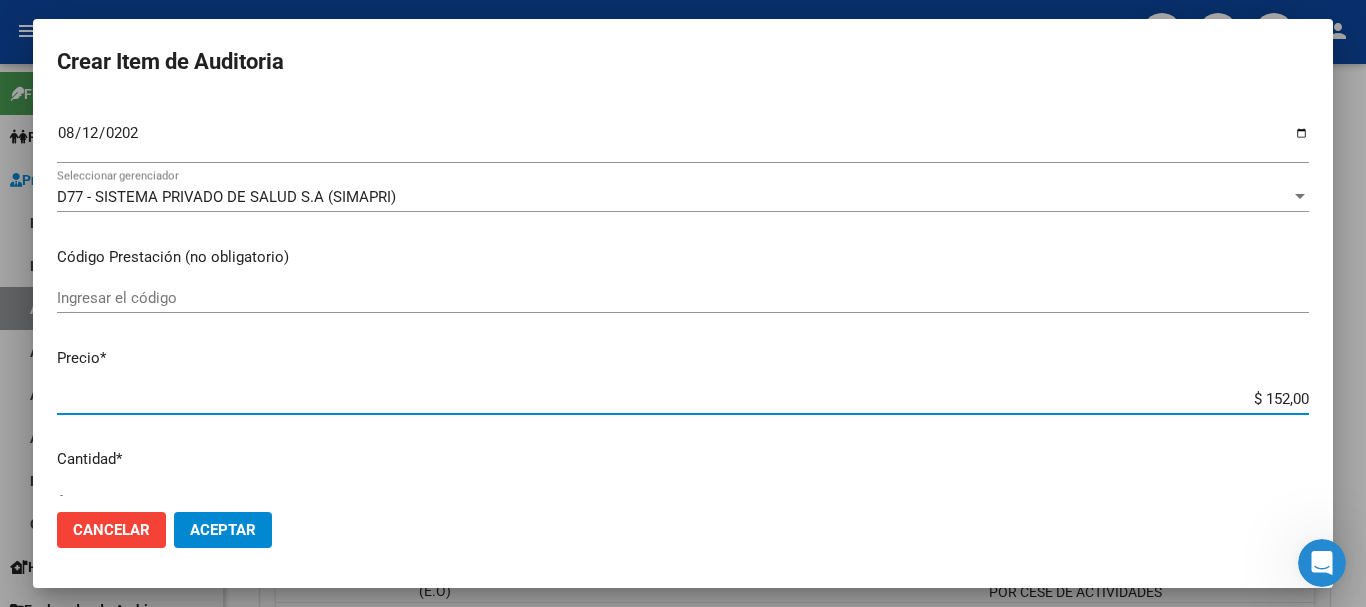 type on "$ 1.520,00" 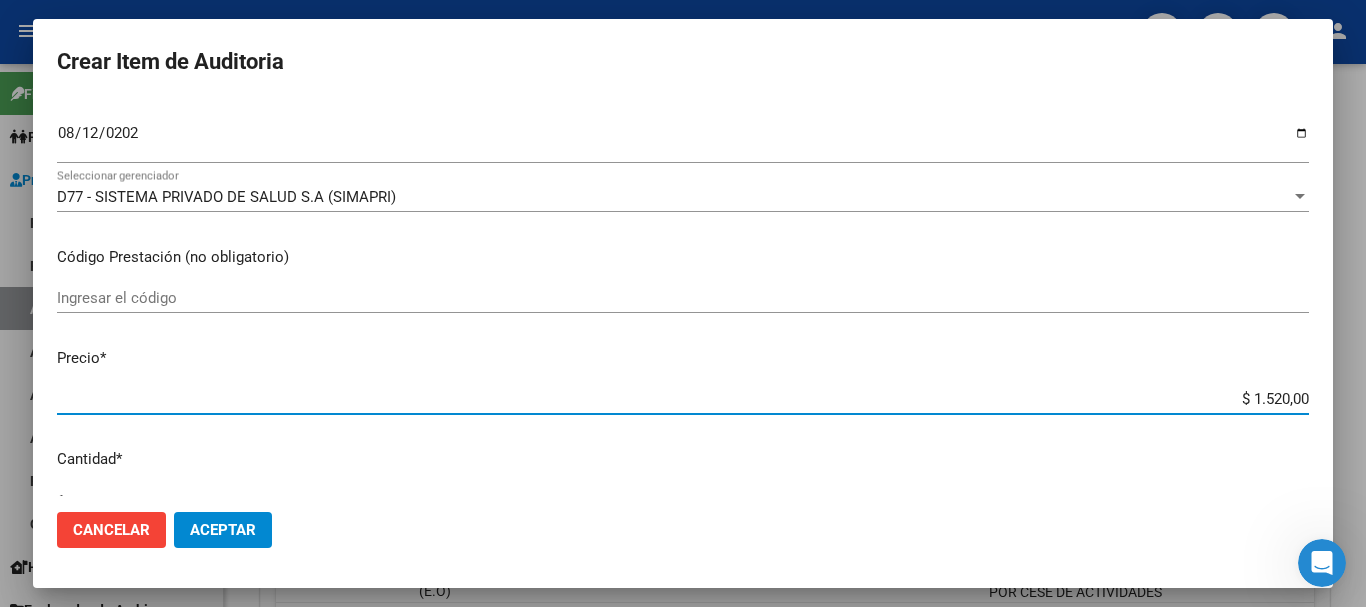 type on "$ 15.200,00" 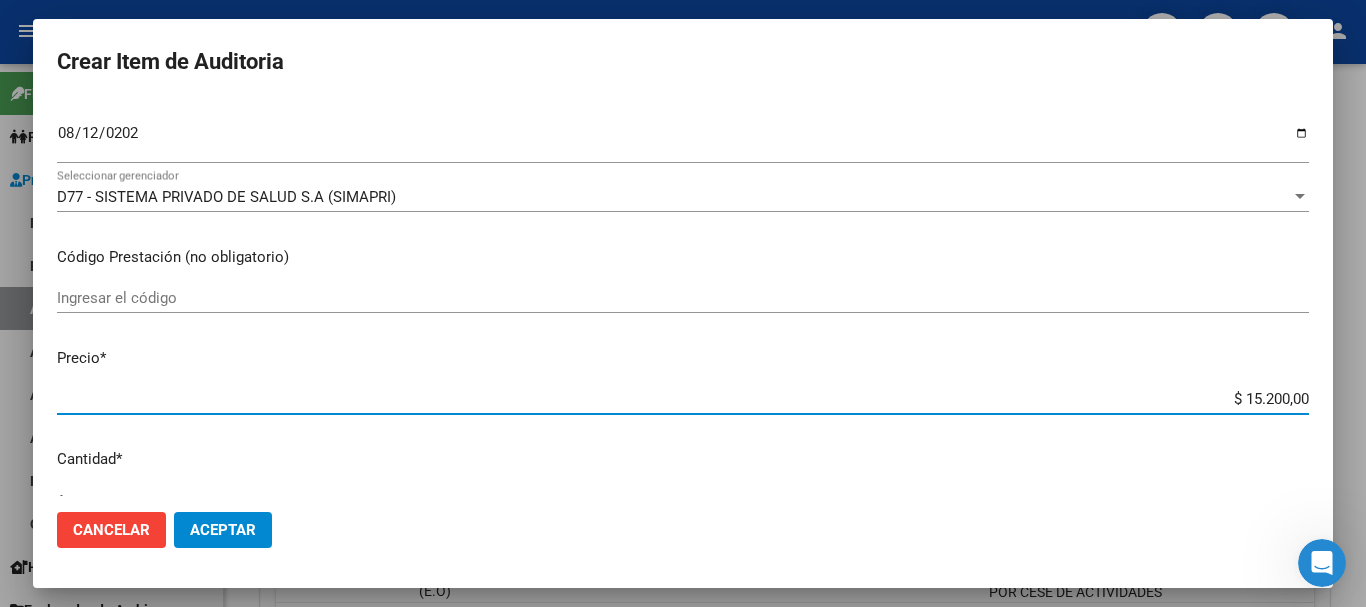 scroll, scrollTop: 284, scrollLeft: 0, axis: vertical 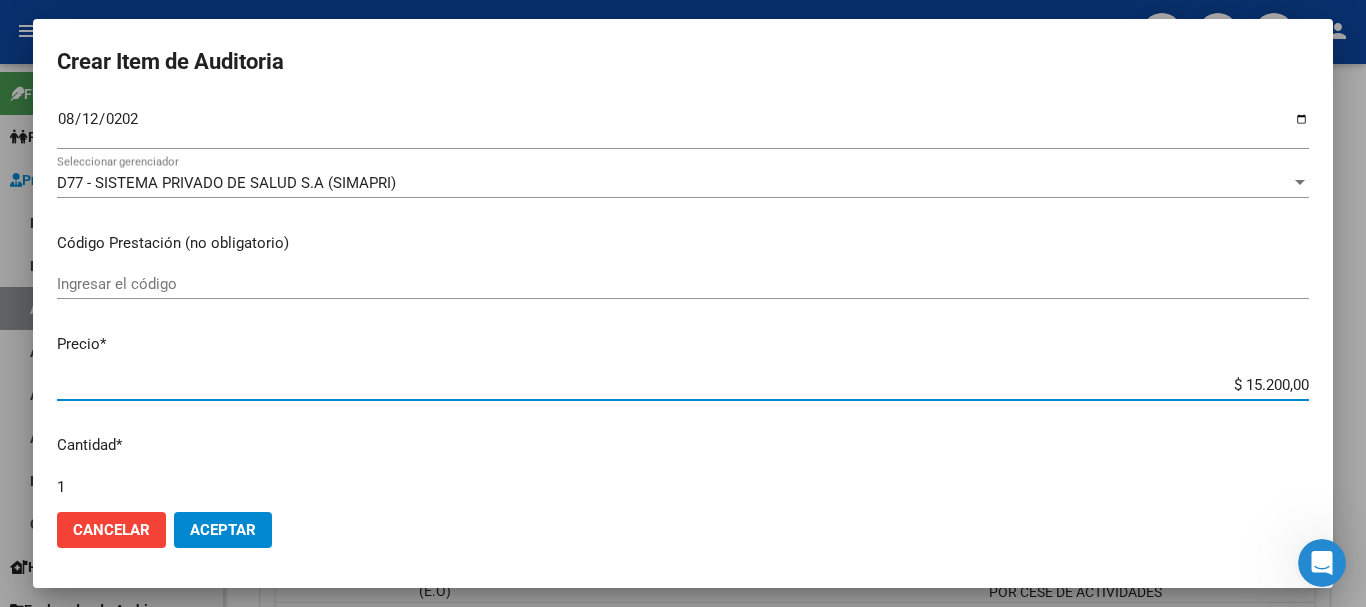 type on "$ 0,01" 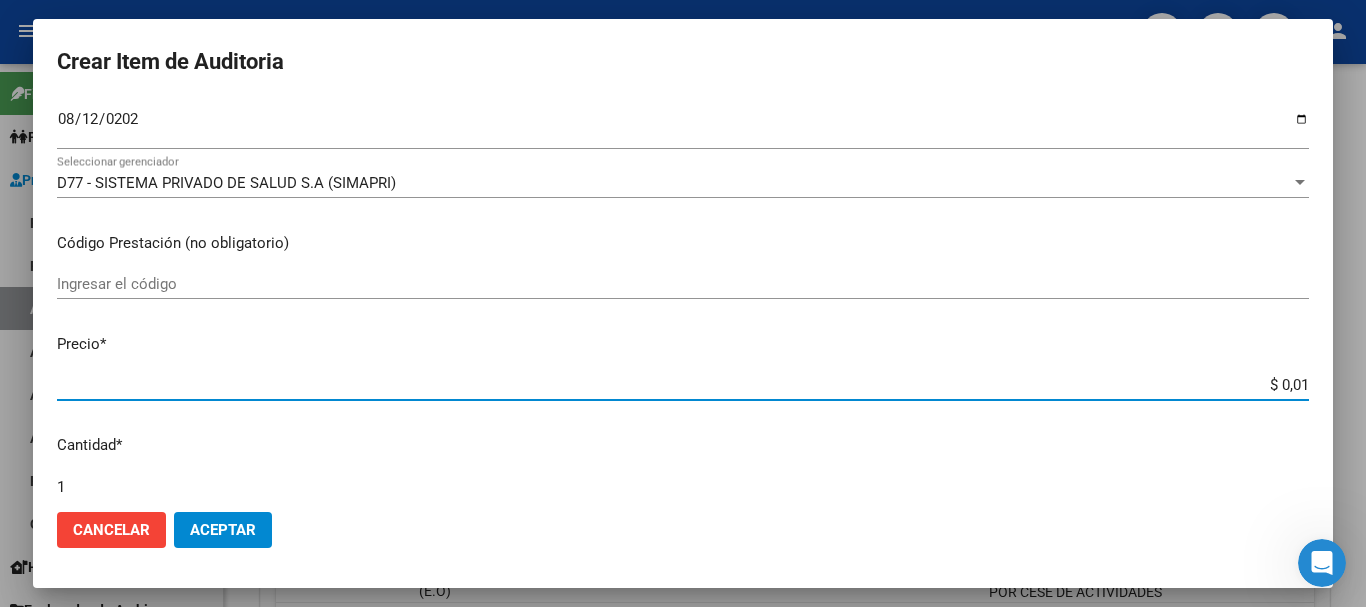 type on "$ 0,01" 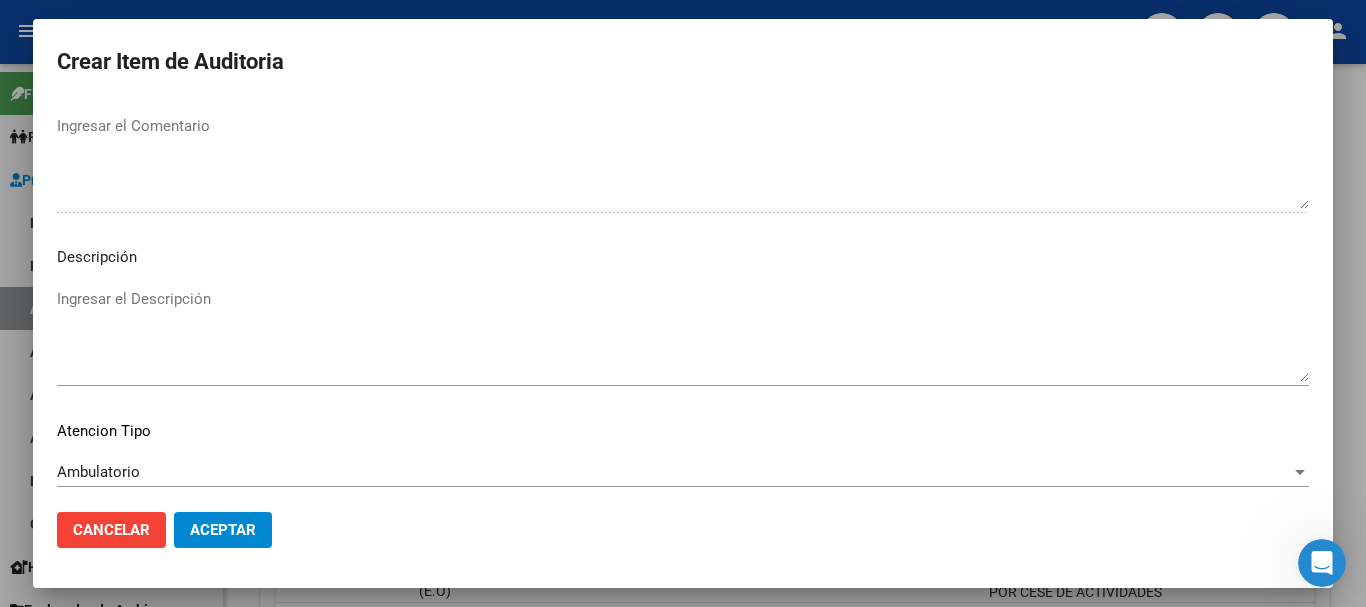 scroll, scrollTop: 1233, scrollLeft: 0, axis: vertical 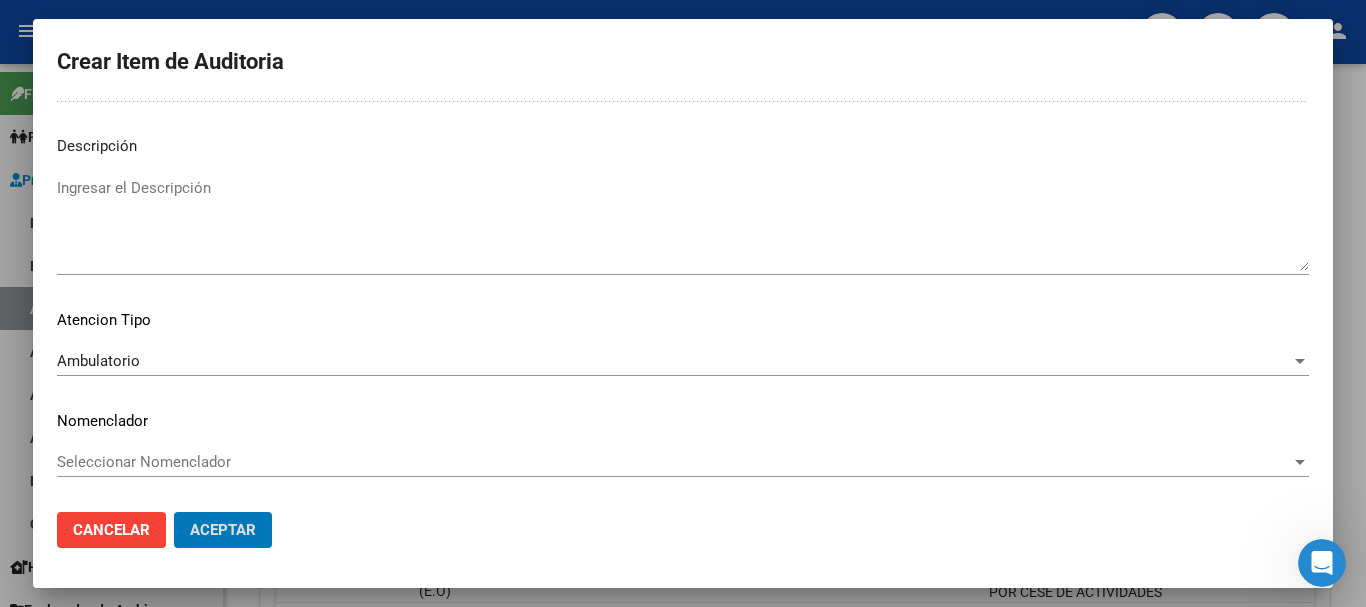click on "Aceptar" 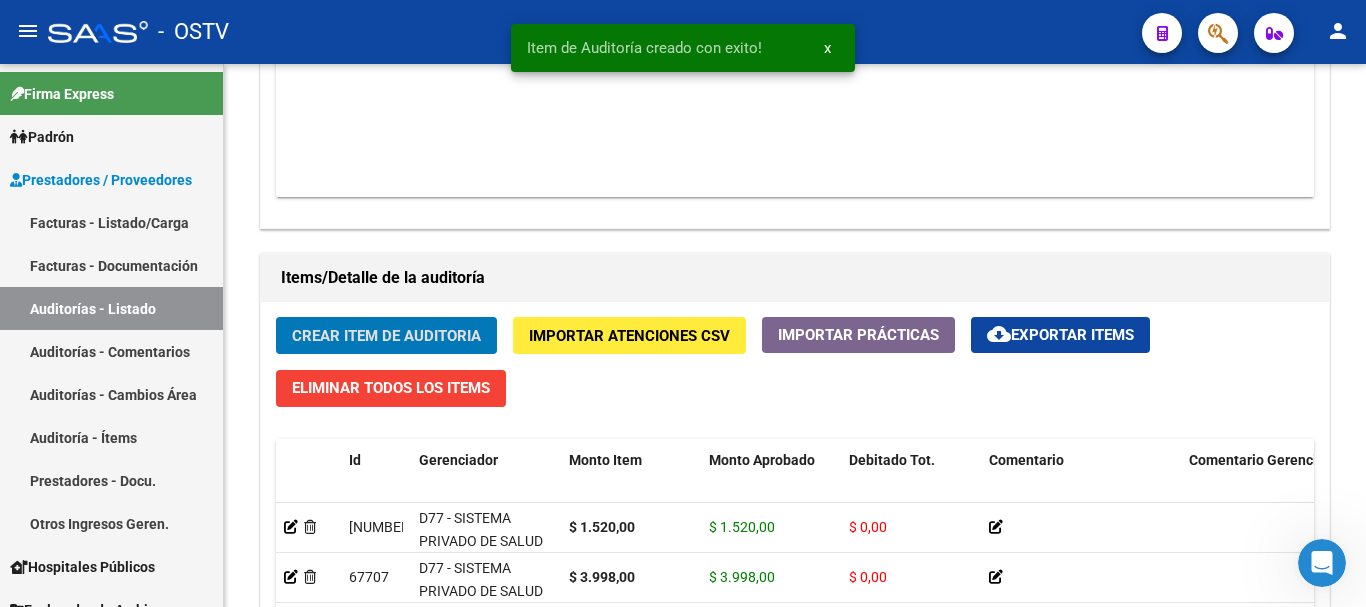 click on "Crear Item de Auditoria" 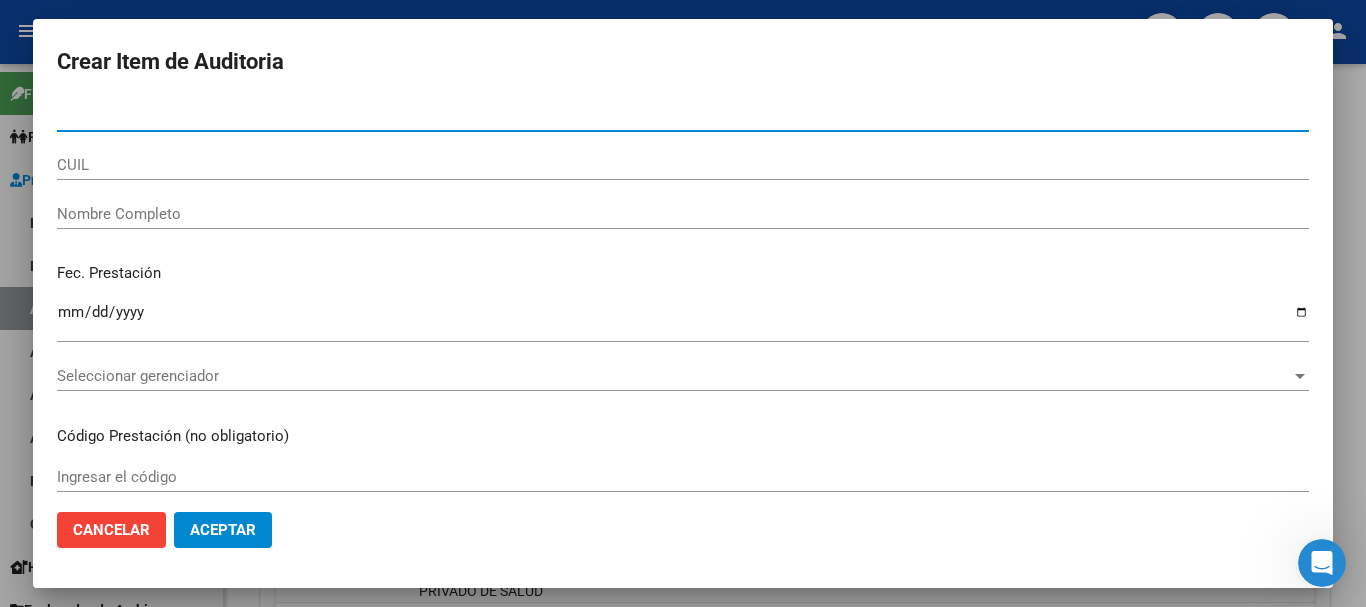 paste on "[DOCUMENT]" 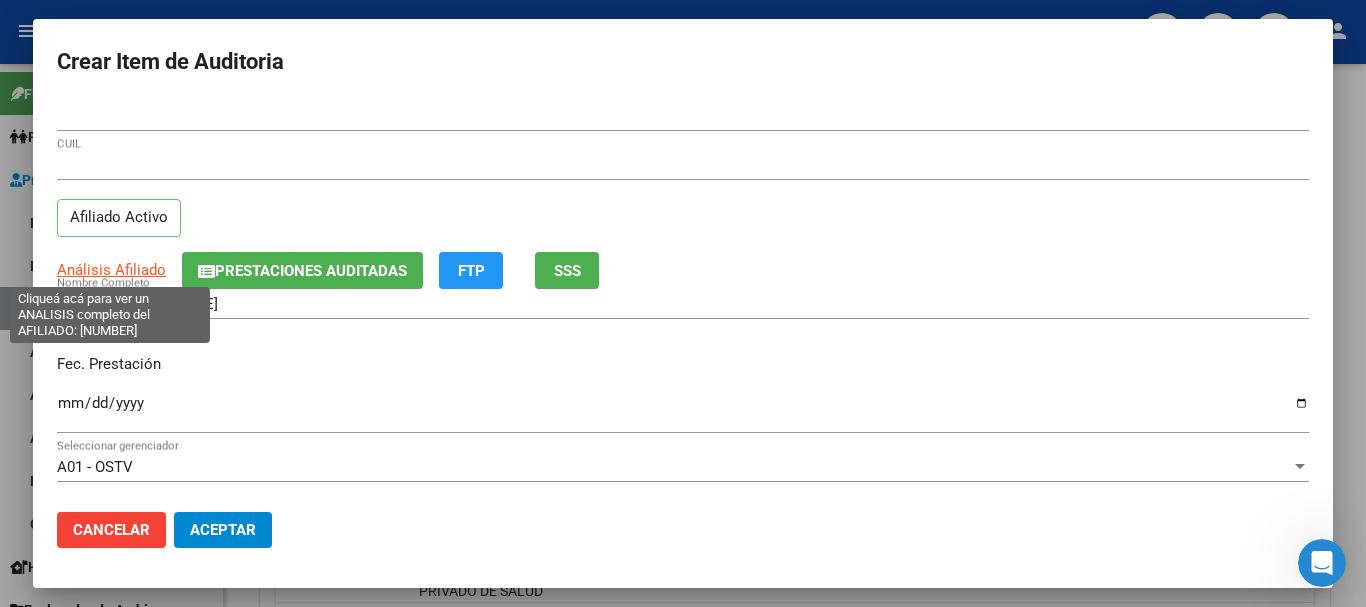 click on "Análisis Afiliado" at bounding box center (111, 270) 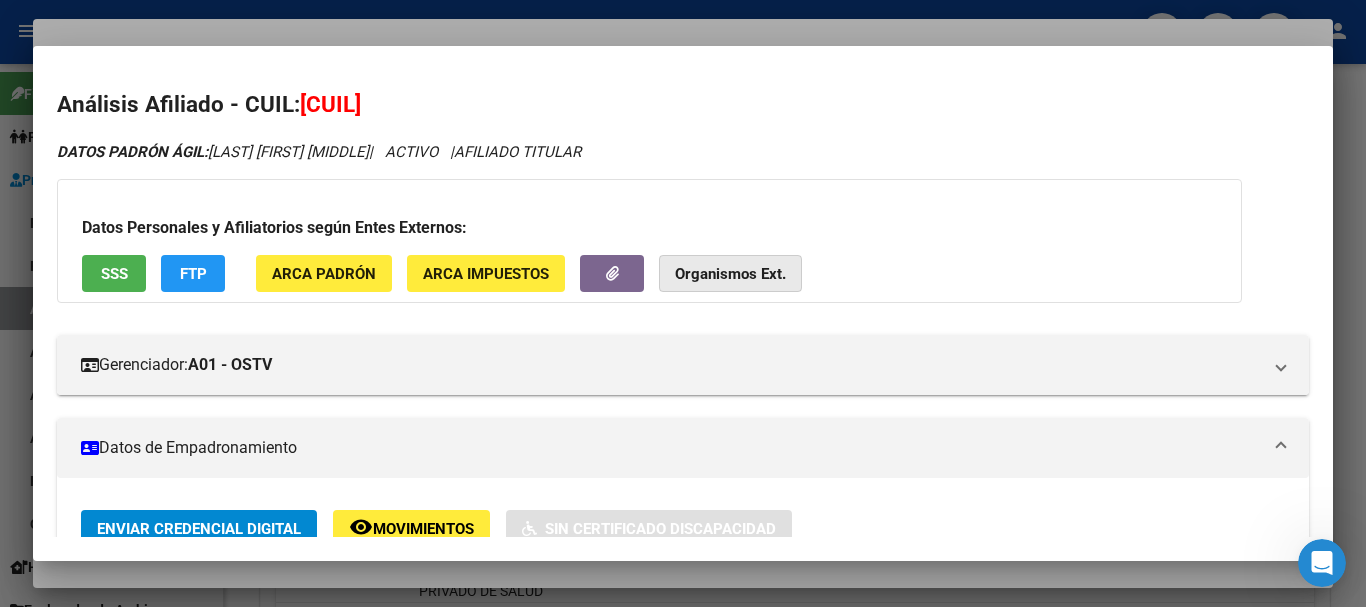 click on "Organismos Ext." 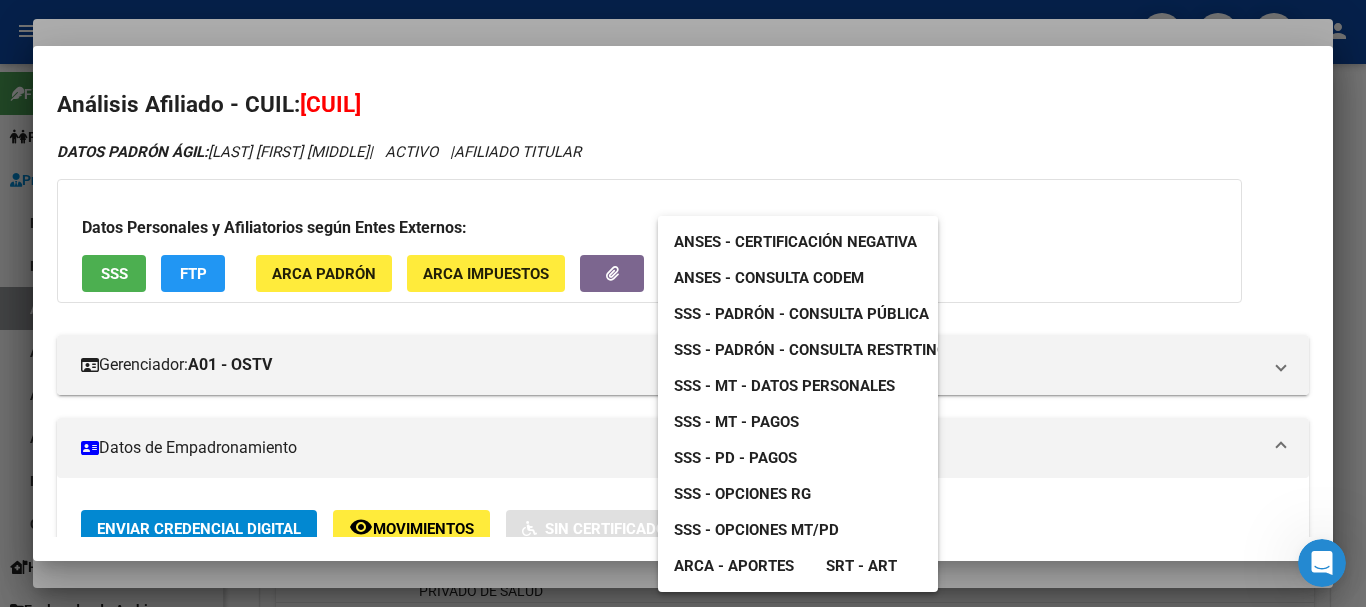 click on "SSS - MT - Datos Personales" at bounding box center [784, 386] 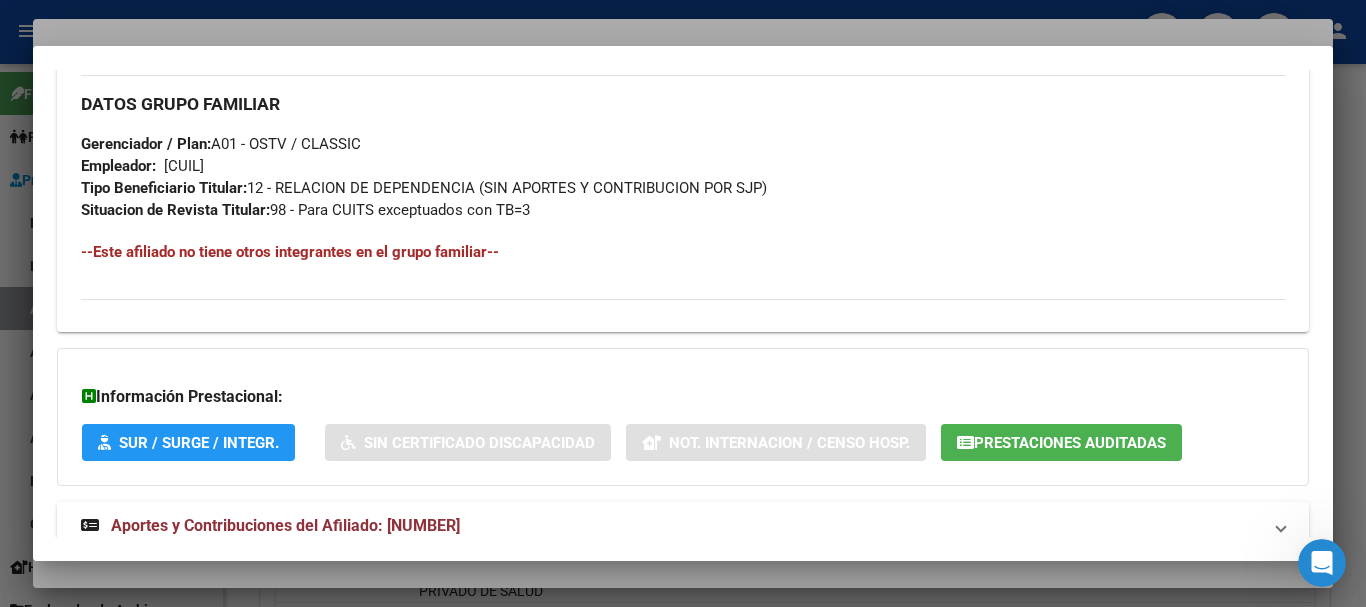 scroll, scrollTop: 1009, scrollLeft: 0, axis: vertical 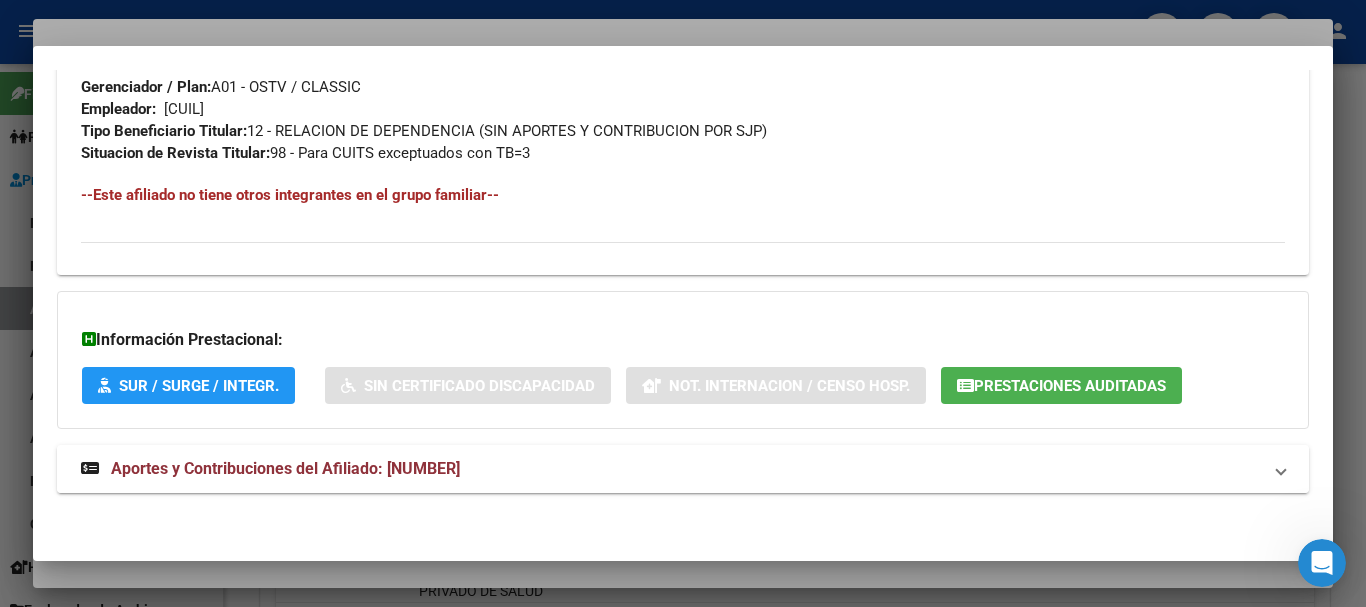 click on "Aportes y Contribuciones del Afiliado: [NUMBER]" at bounding box center (285, 468) 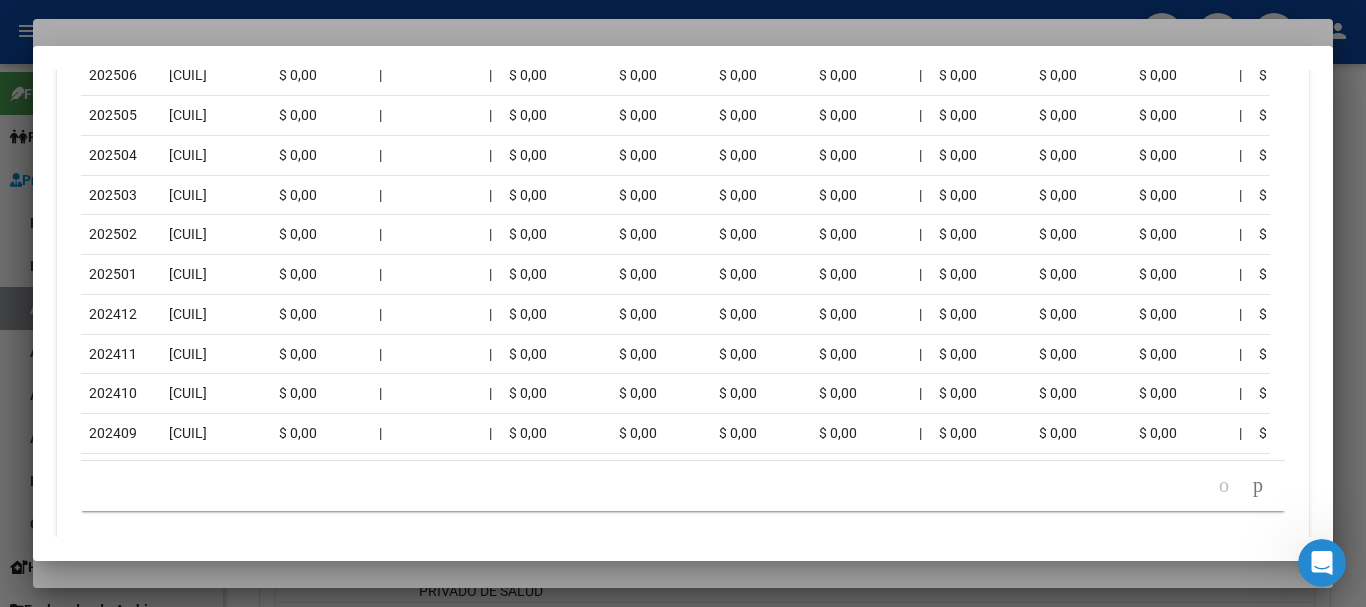scroll, scrollTop: 1998, scrollLeft: 0, axis: vertical 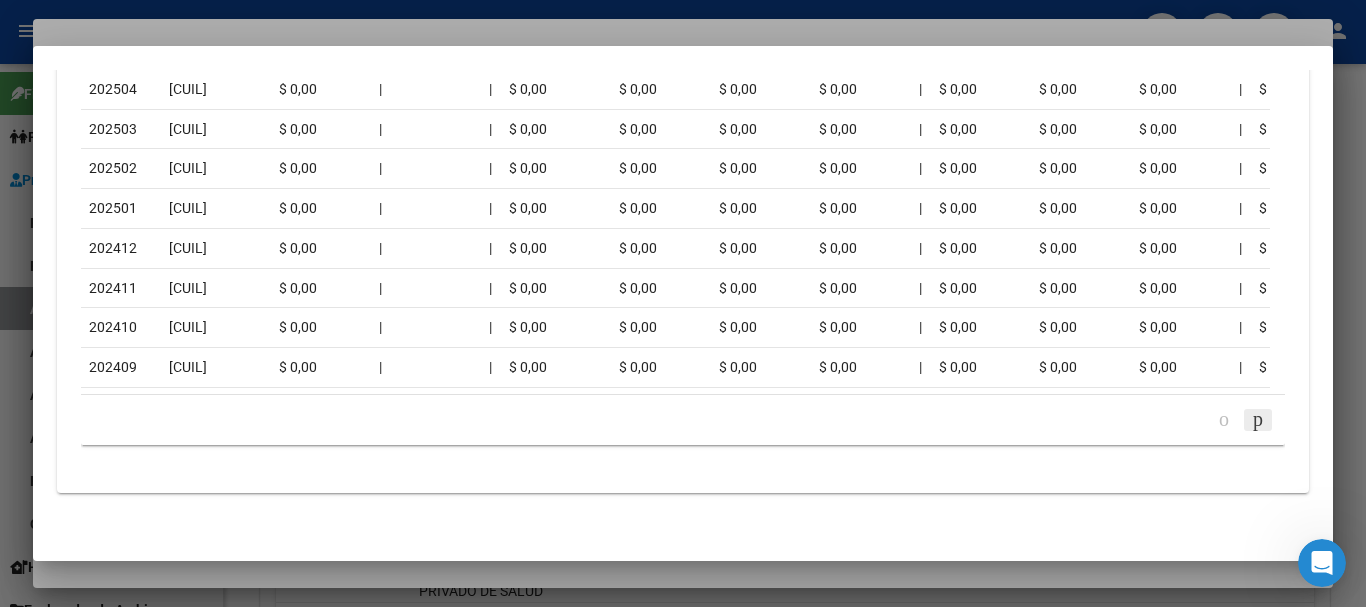 click 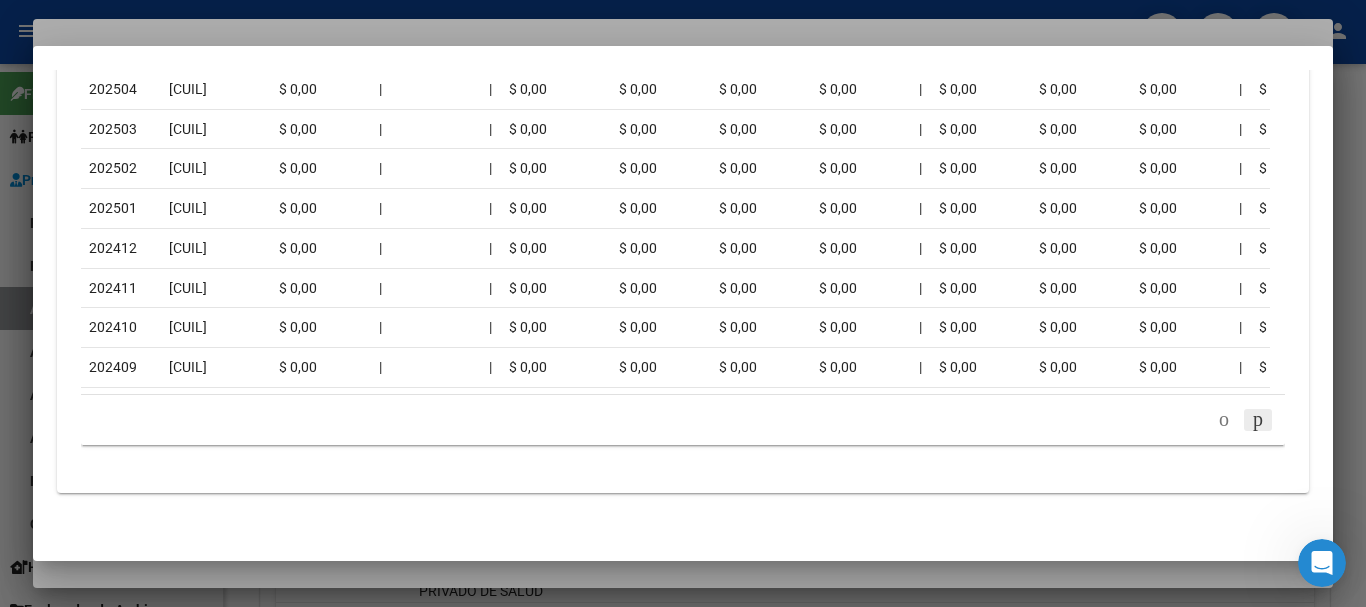 scroll, scrollTop: 1998, scrollLeft: 0, axis: vertical 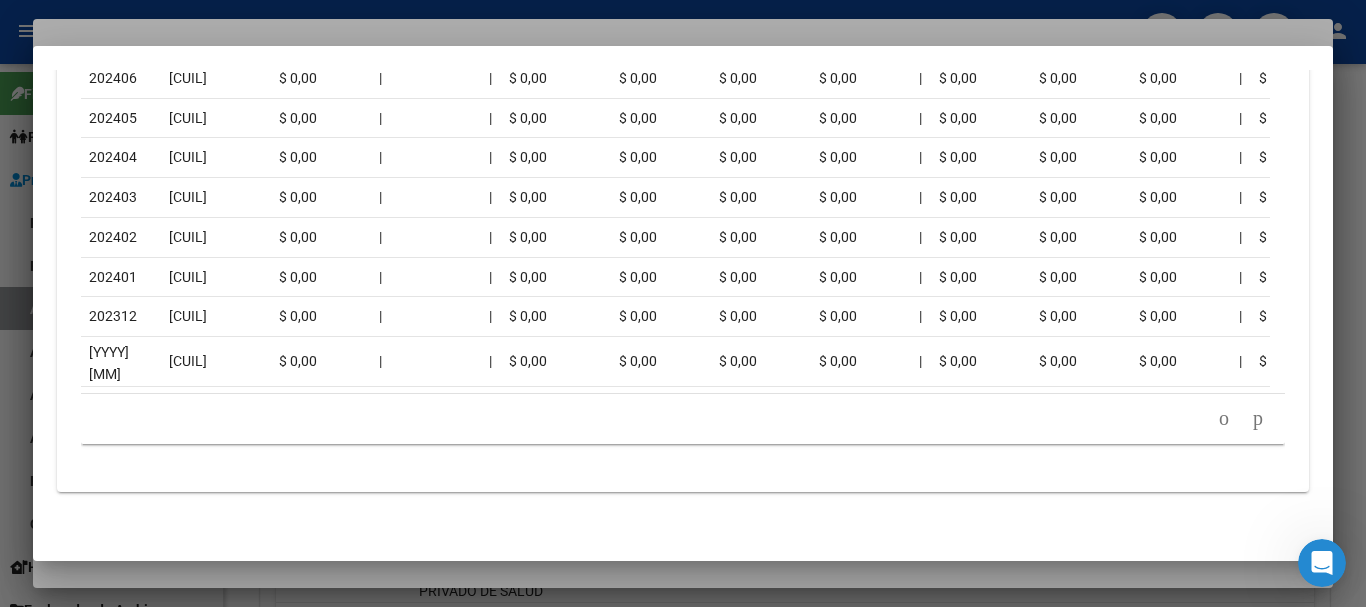 click at bounding box center [683, 303] 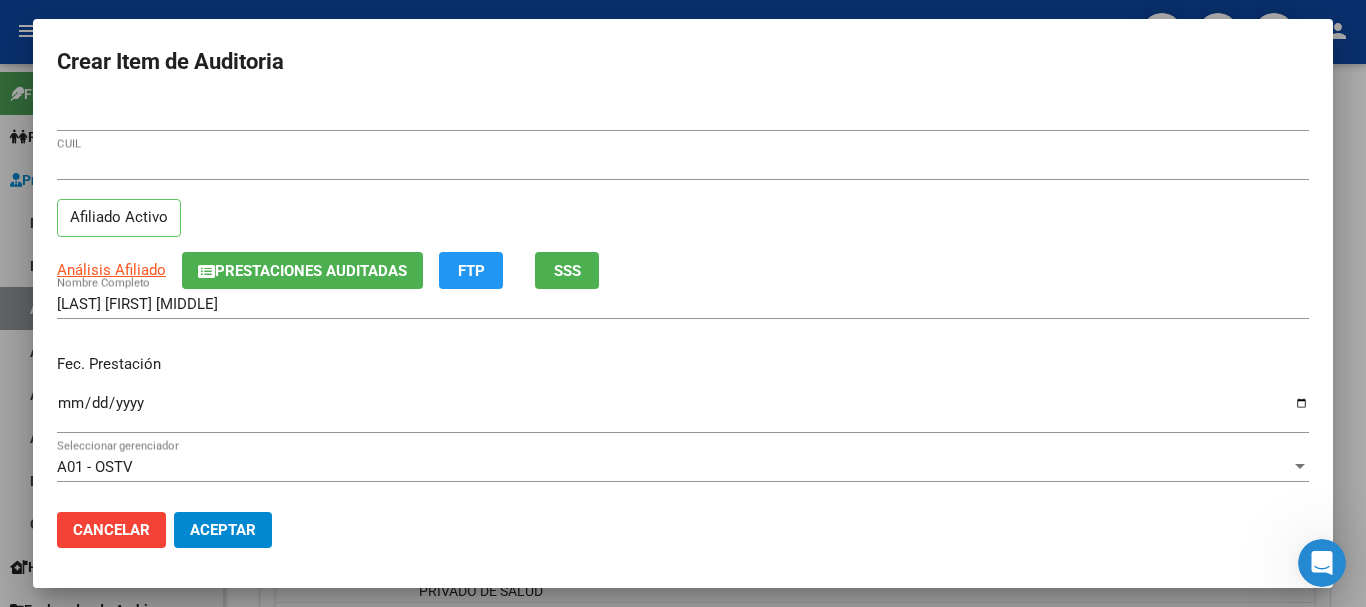 click on "Fec. Prestación" at bounding box center [683, 364] 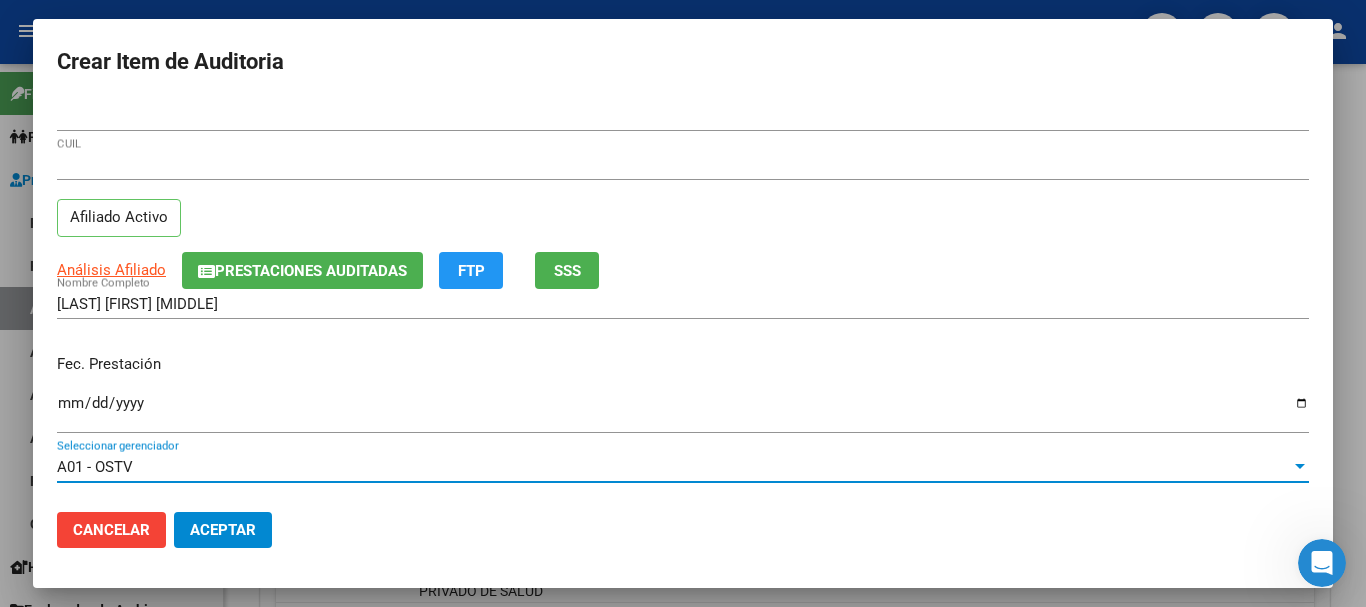 scroll, scrollTop: 270, scrollLeft: 0, axis: vertical 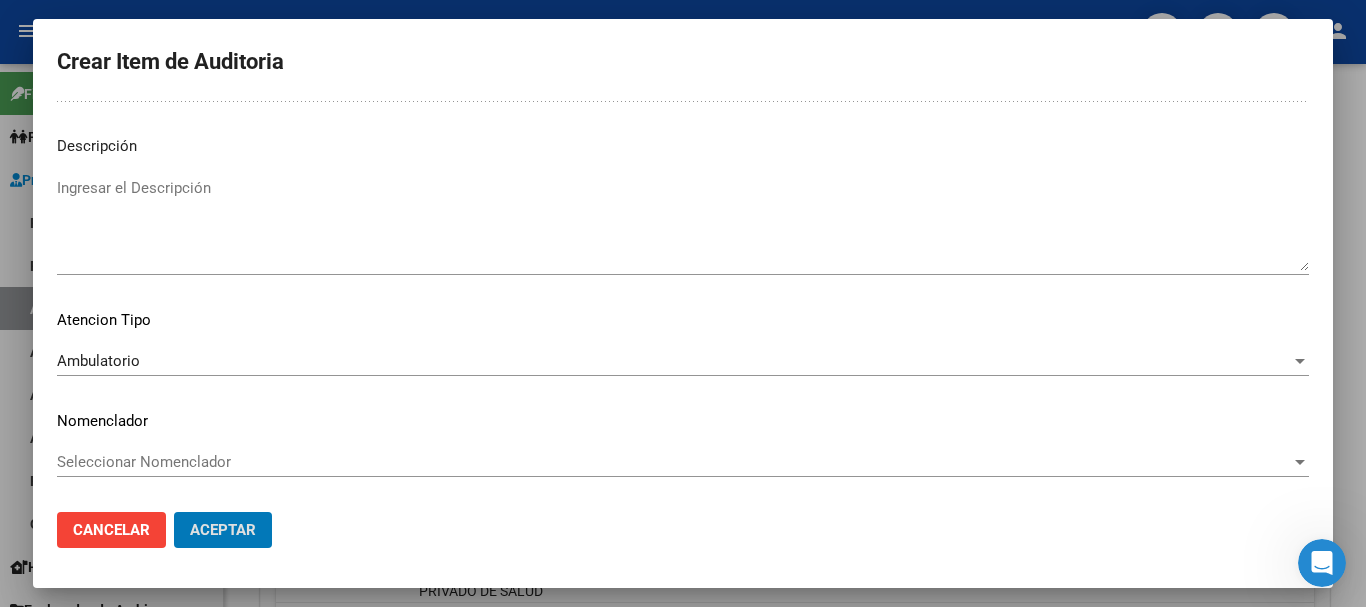 click on "Aceptar" 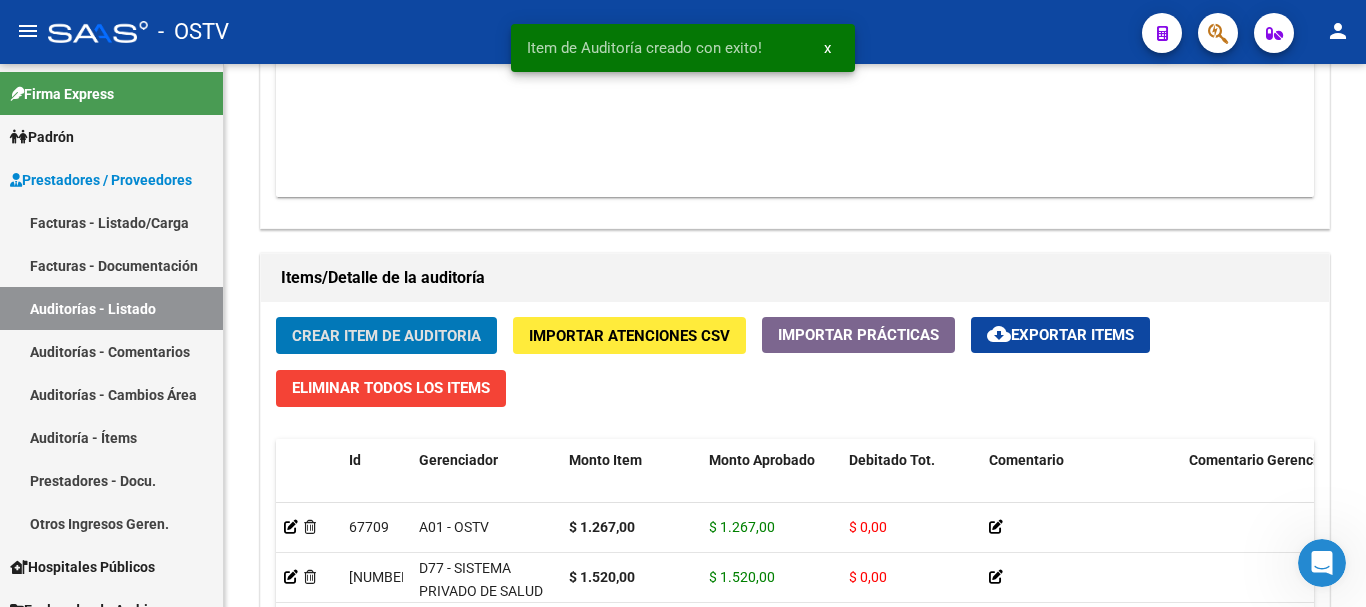 click on "Crear Item de Auditoria" 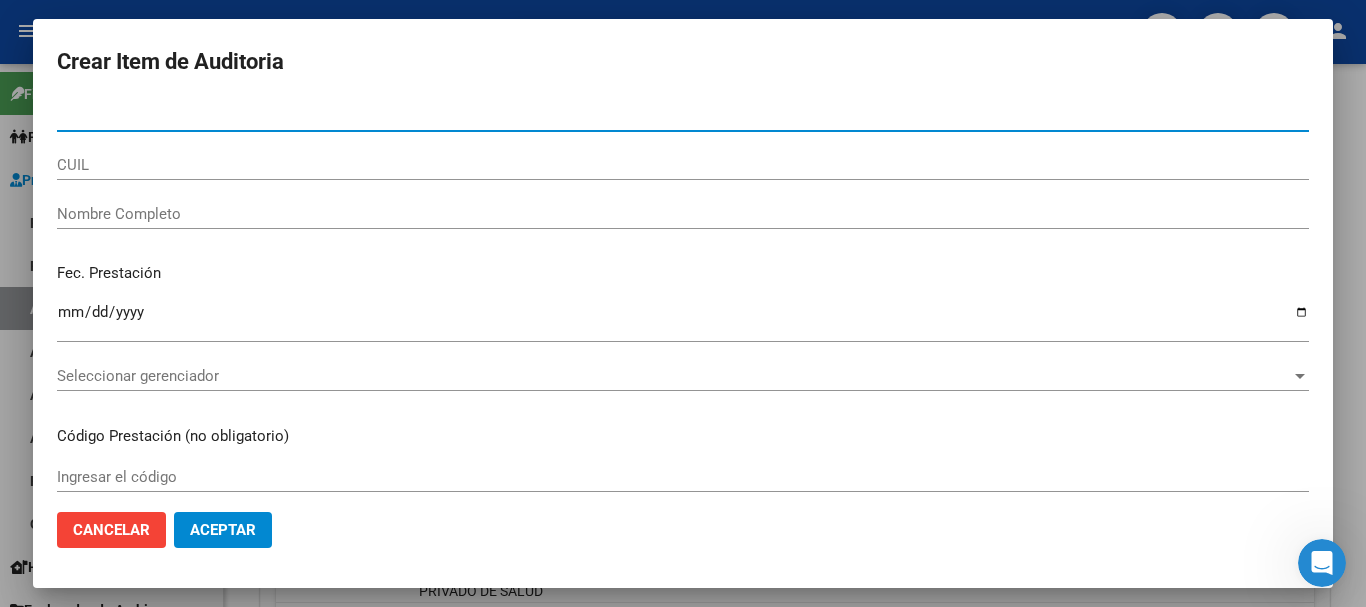 paste on "[DOCUMENT]" 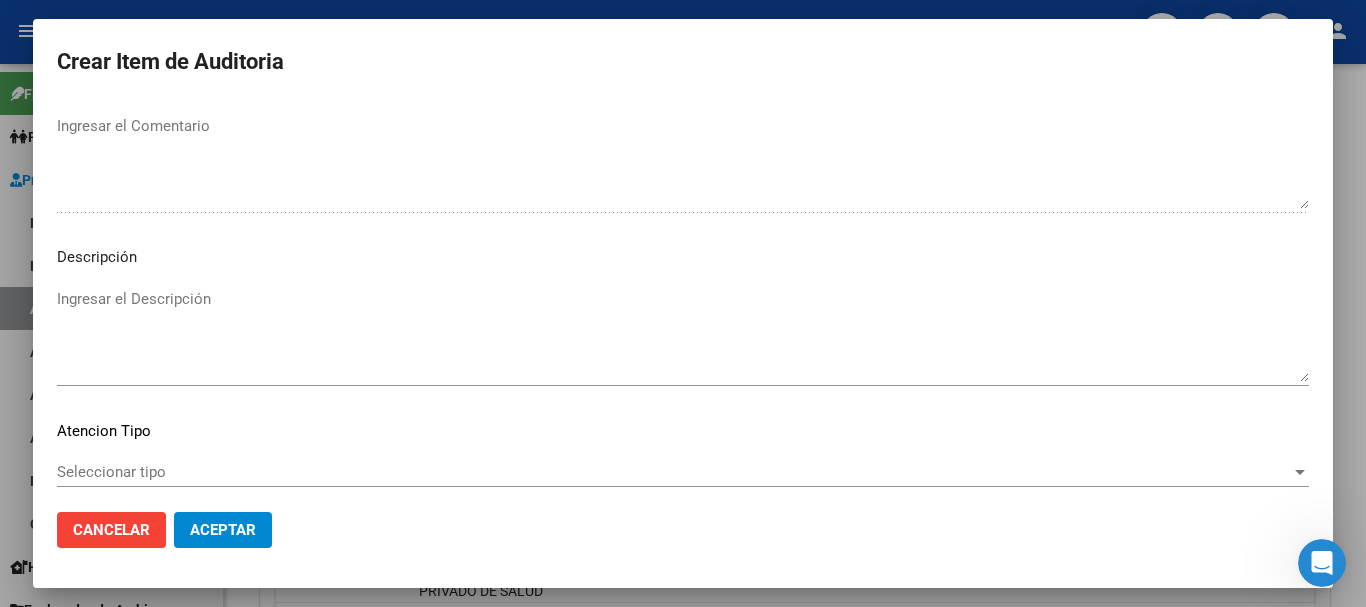 scroll, scrollTop: 1233, scrollLeft: 0, axis: vertical 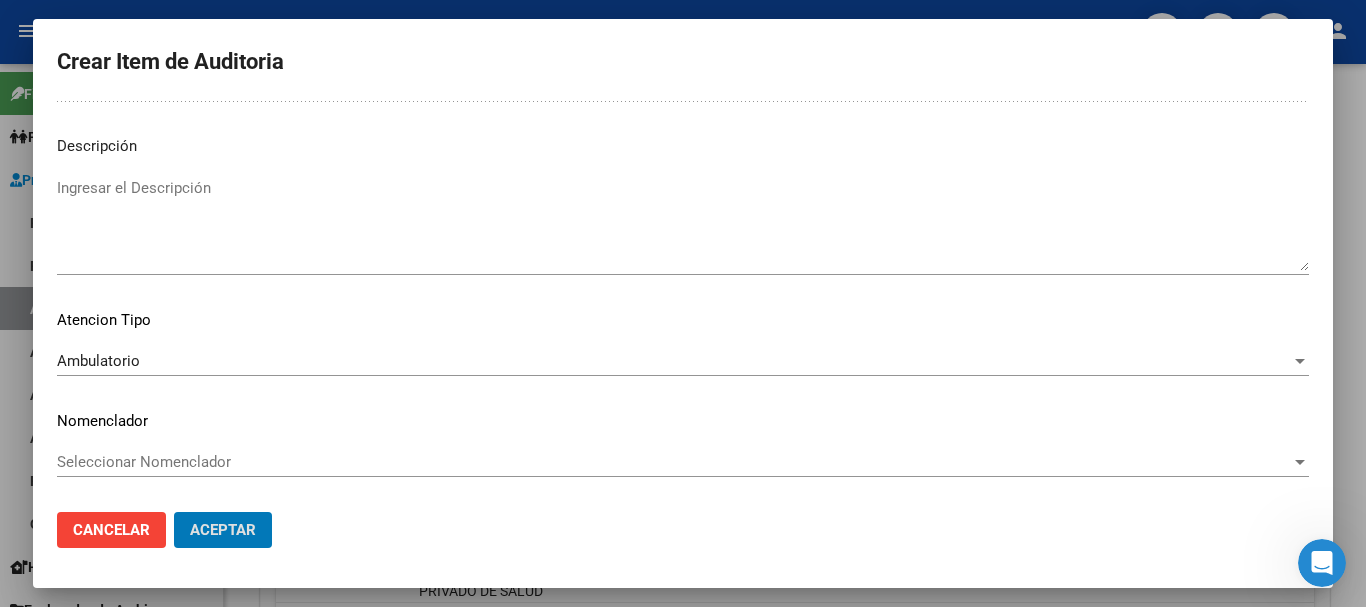 click on "Aceptar" 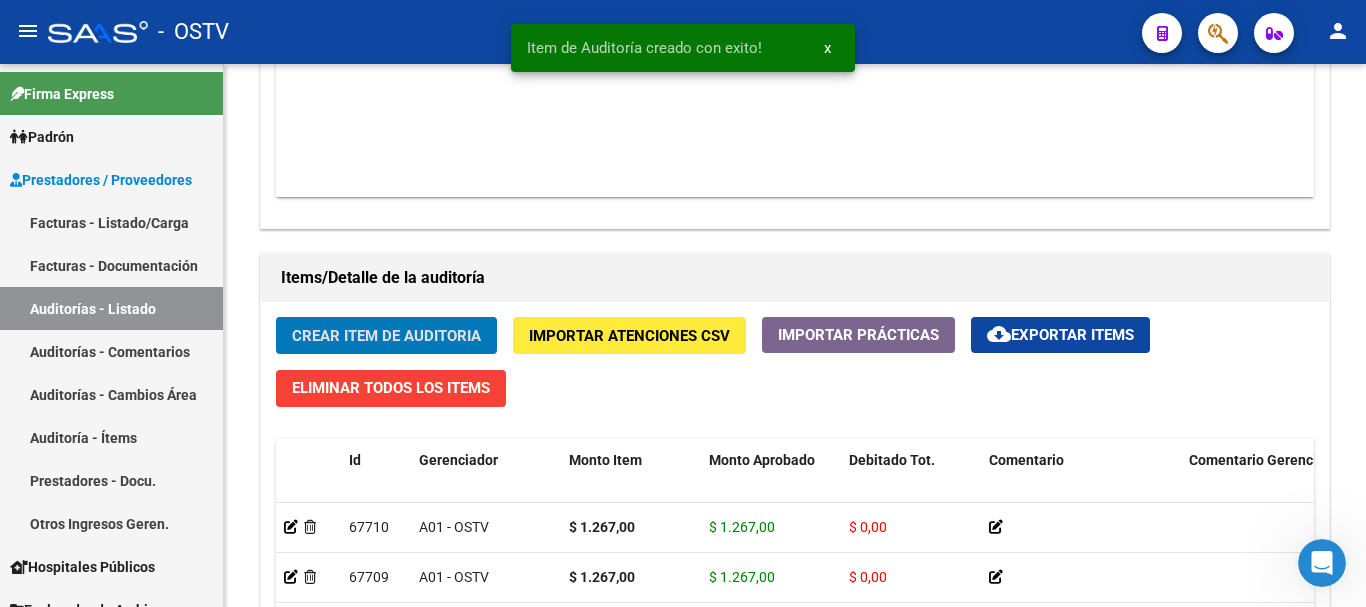 click on "Crear Item de Auditoria" 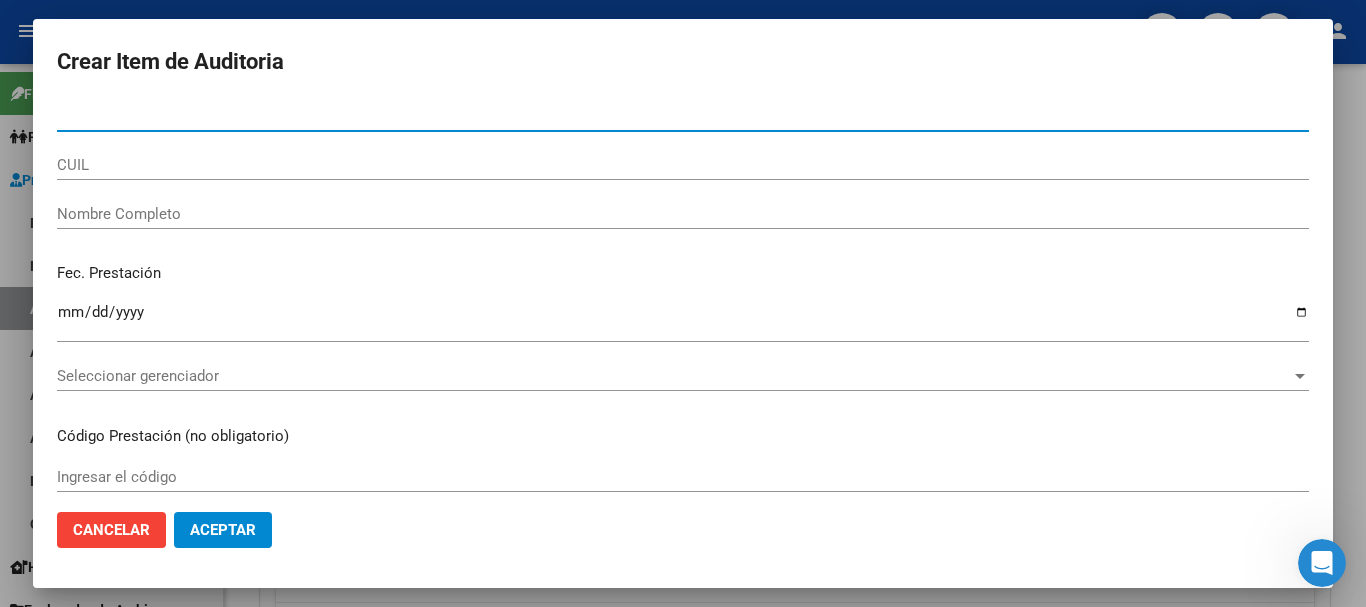 paste on "[NUMBER]" 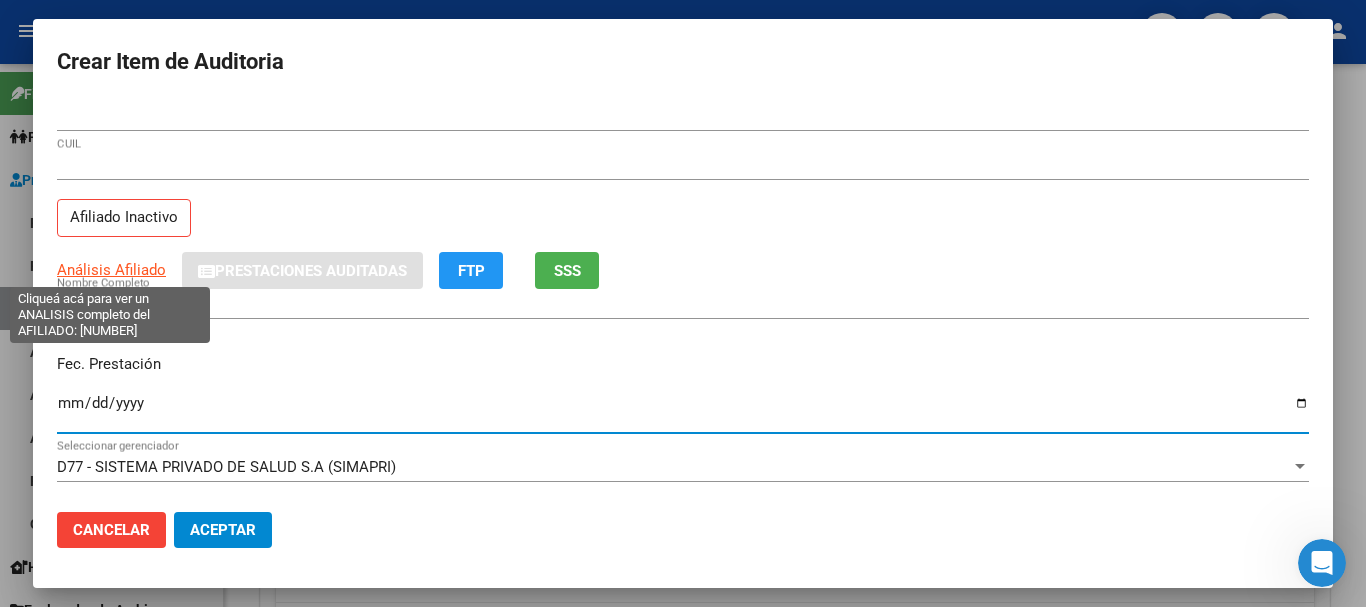 click on "Análisis Afiliado" at bounding box center (111, 270) 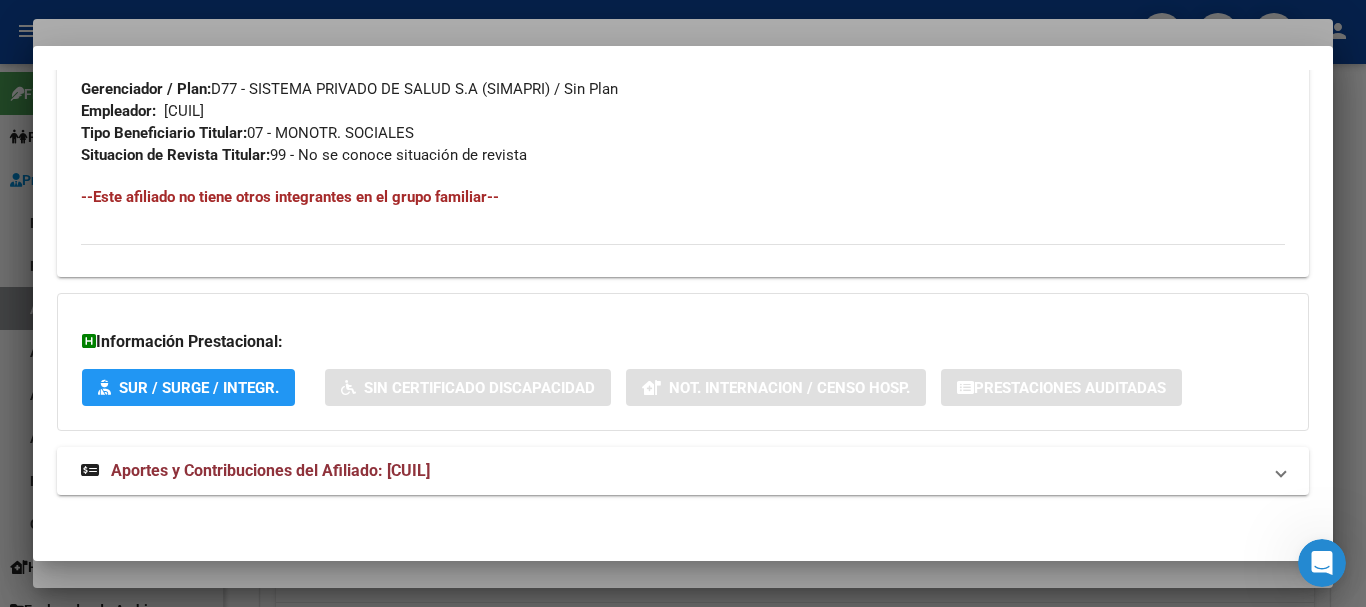 scroll, scrollTop: 1053, scrollLeft: 0, axis: vertical 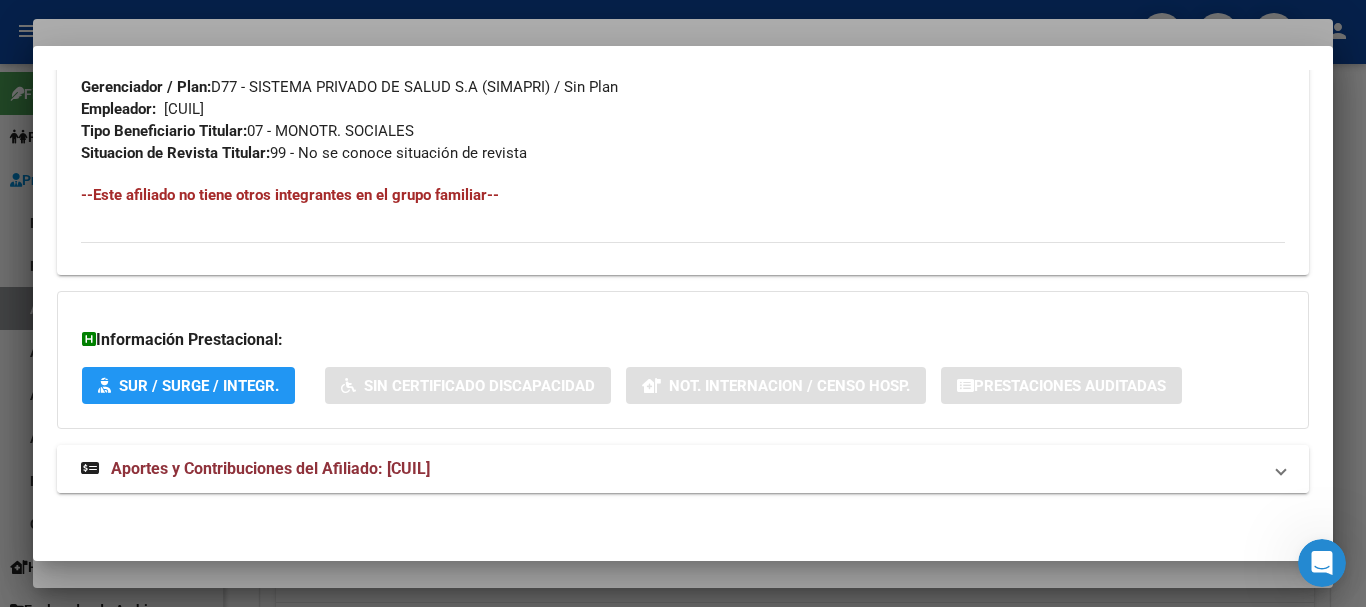 click on "Aportes y Contribuciones del Afiliado: [CUIL]" at bounding box center (671, 469) 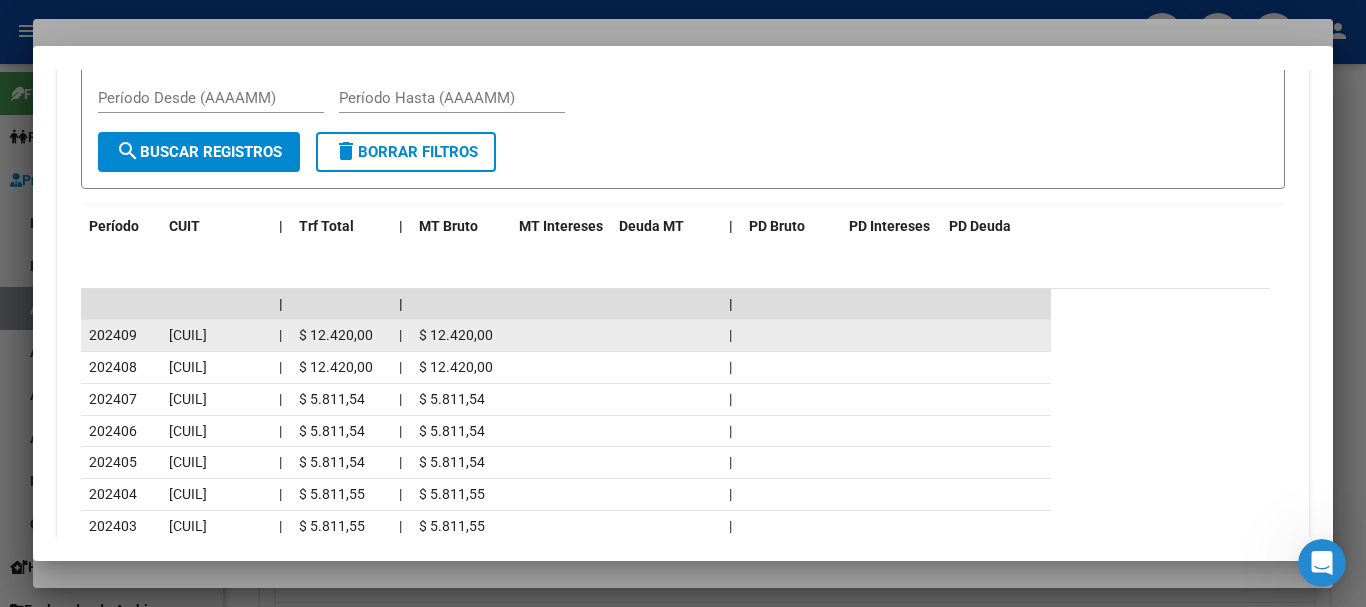 scroll, scrollTop: 1801, scrollLeft: 0, axis: vertical 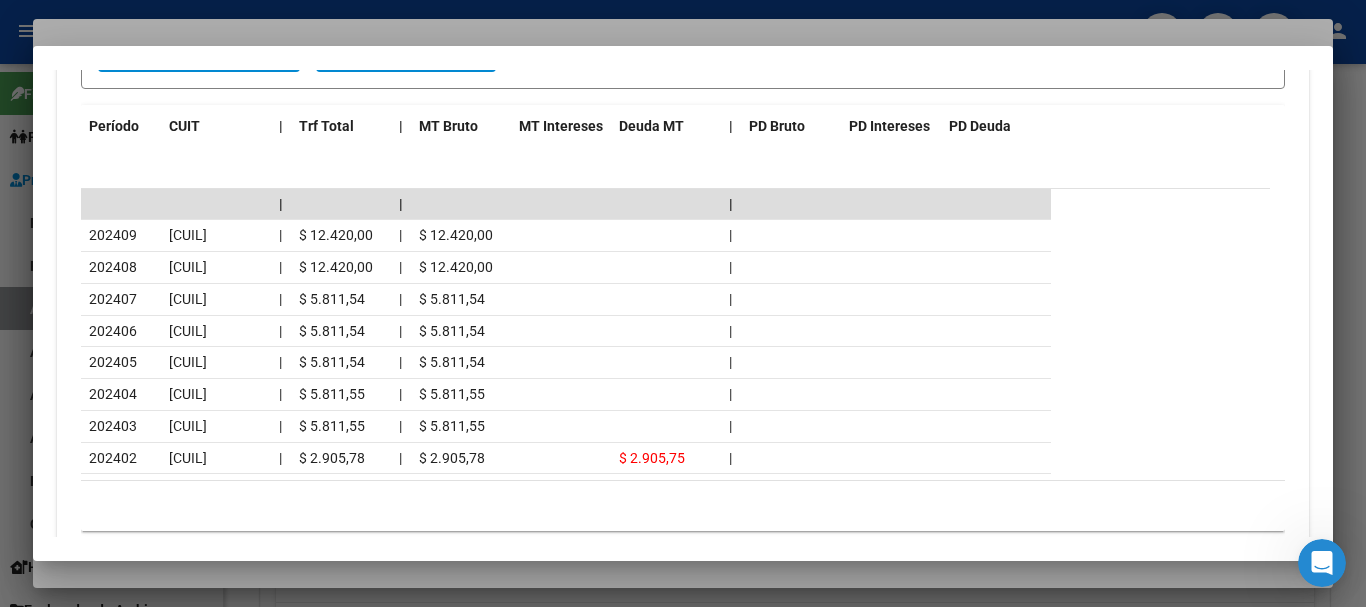 click at bounding box center (683, 303) 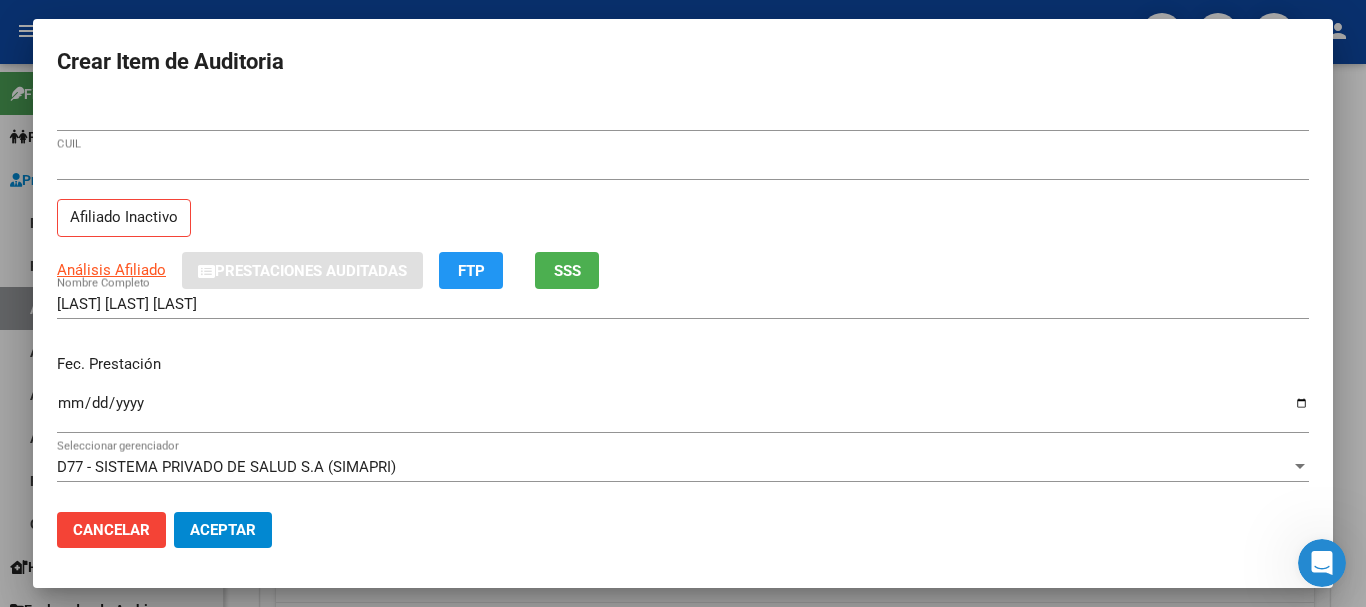 click on "Análisis Afiliado  Prestaciones Auditadas FTP SSS" at bounding box center (683, 270) 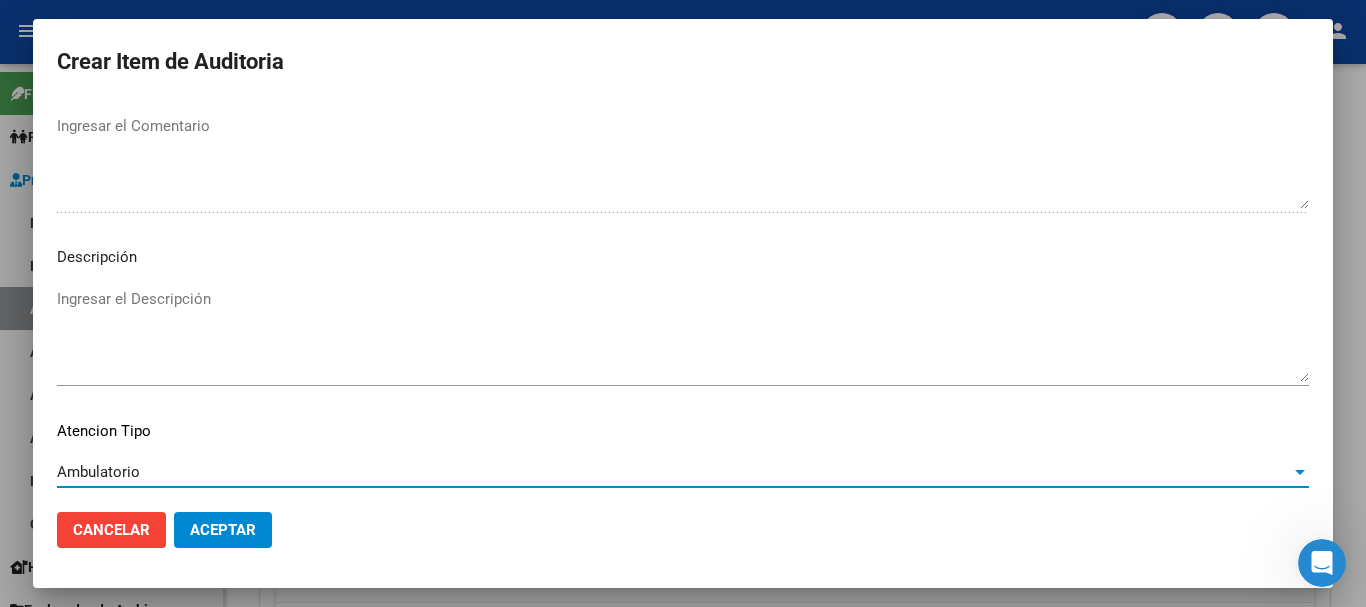 scroll, scrollTop: 1233, scrollLeft: 0, axis: vertical 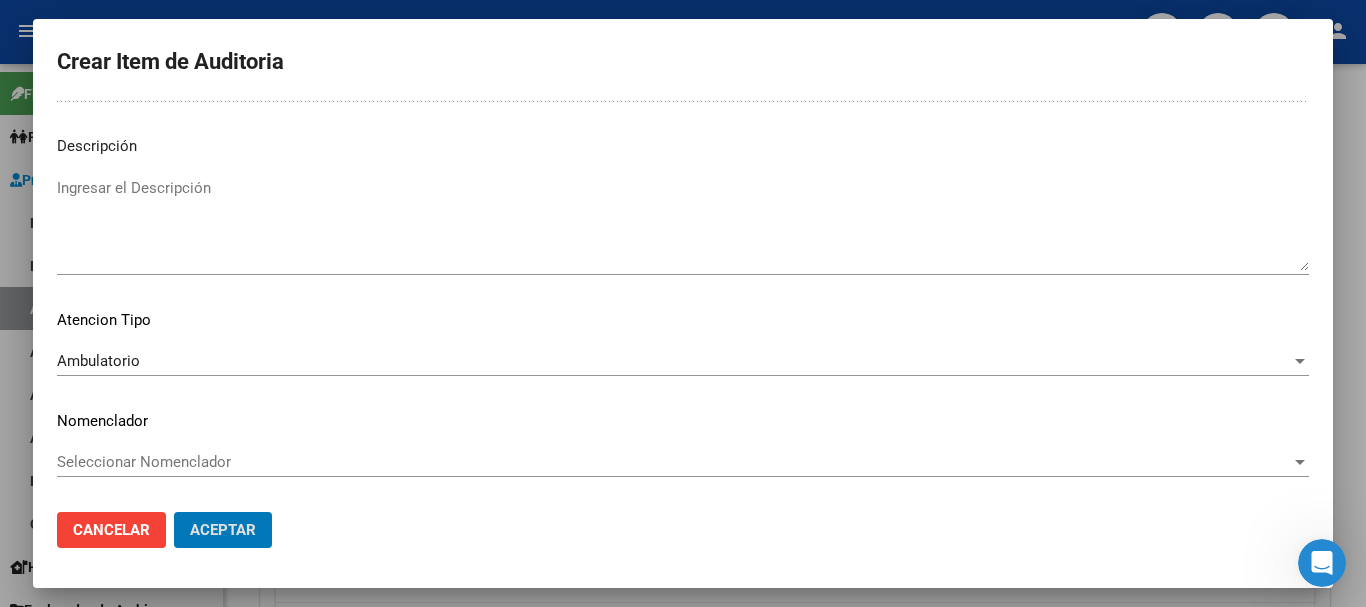 click on "Aceptar" 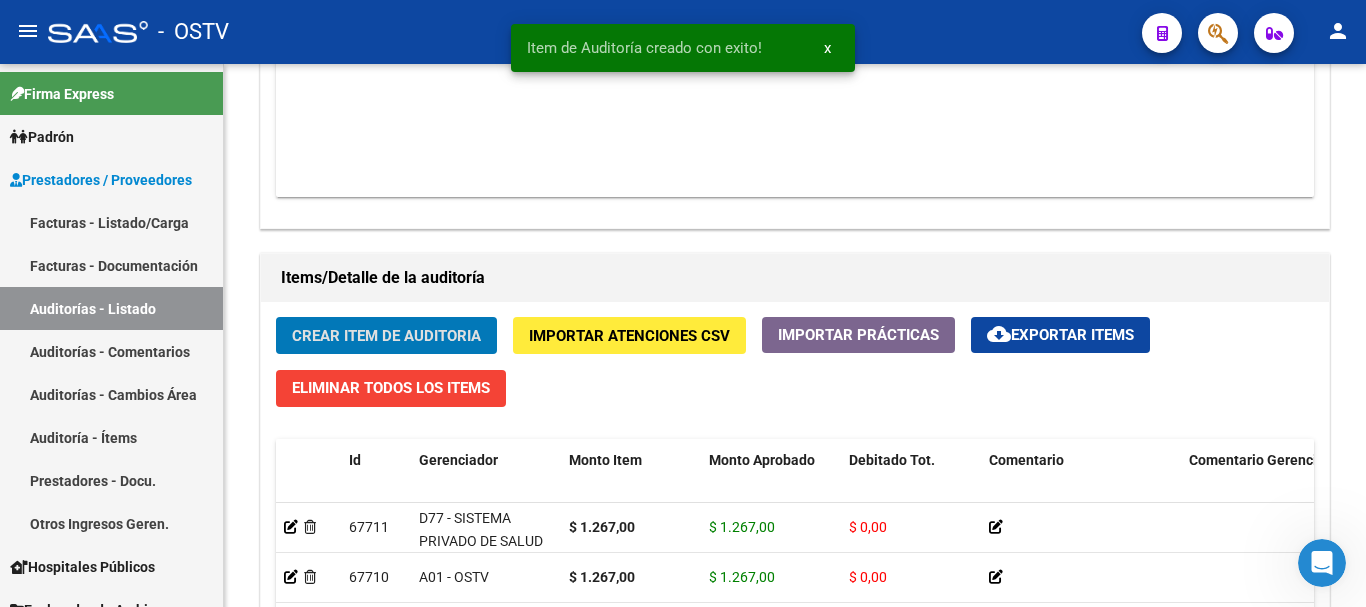 click on "Crear Item de Auditoria" 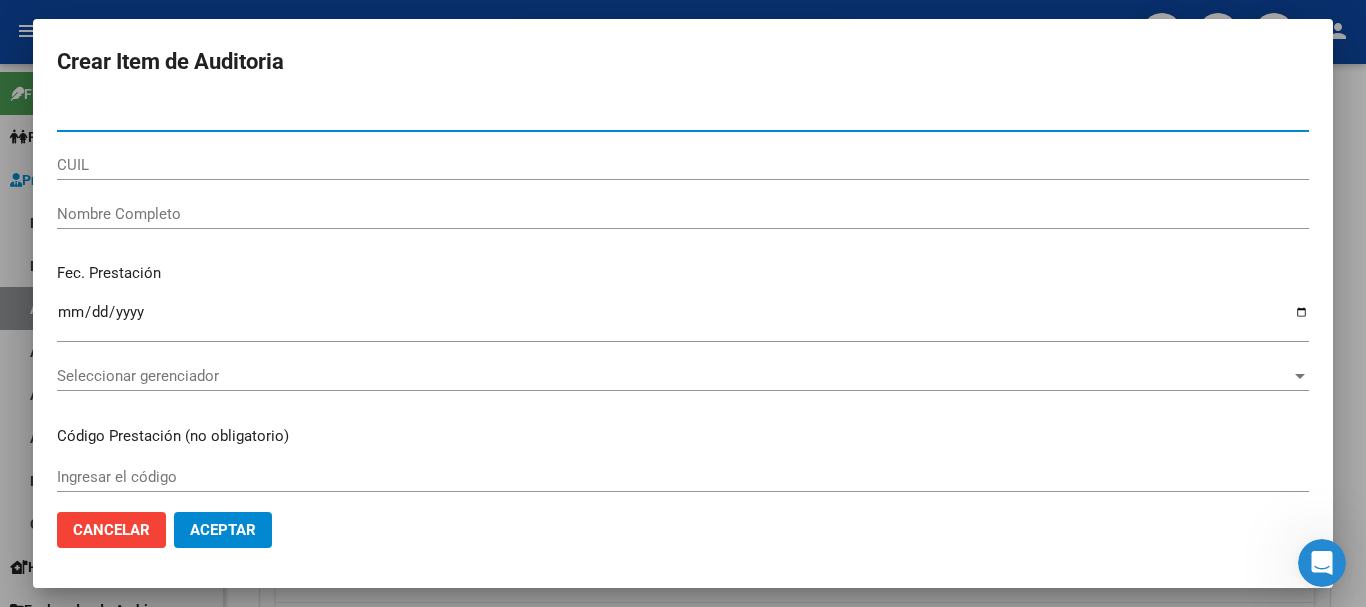 paste on "[DOCUMENT_NUMBER]" 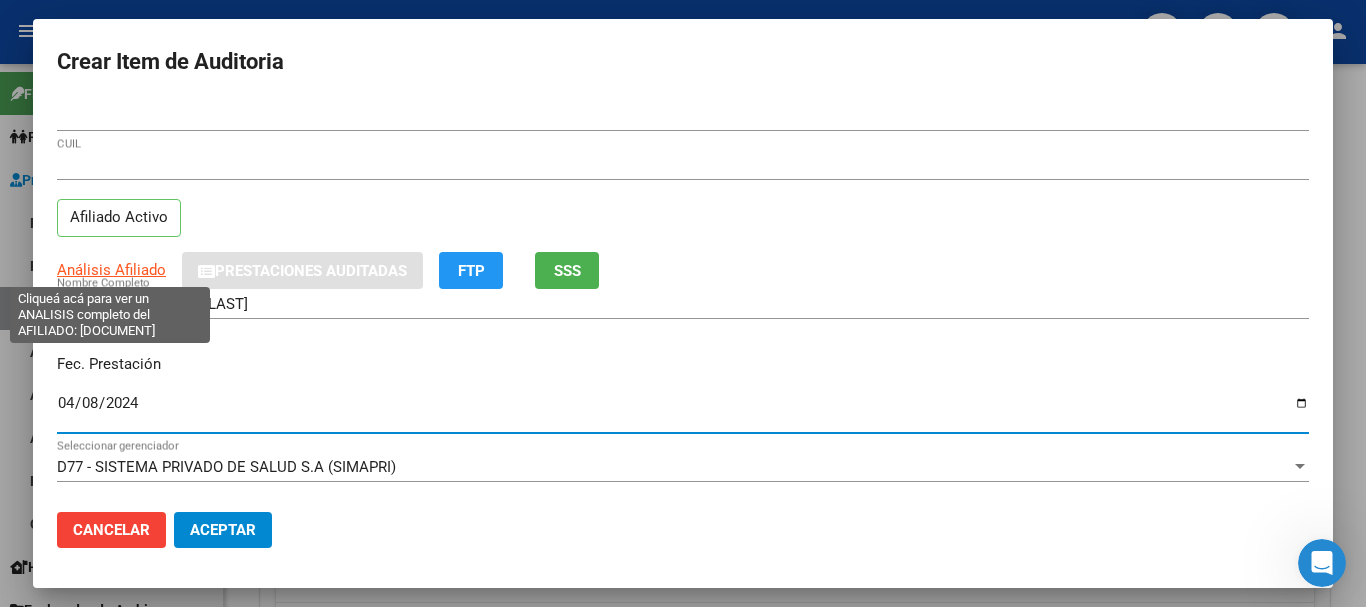 click on "Análisis Afiliado" at bounding box center [111, 270] 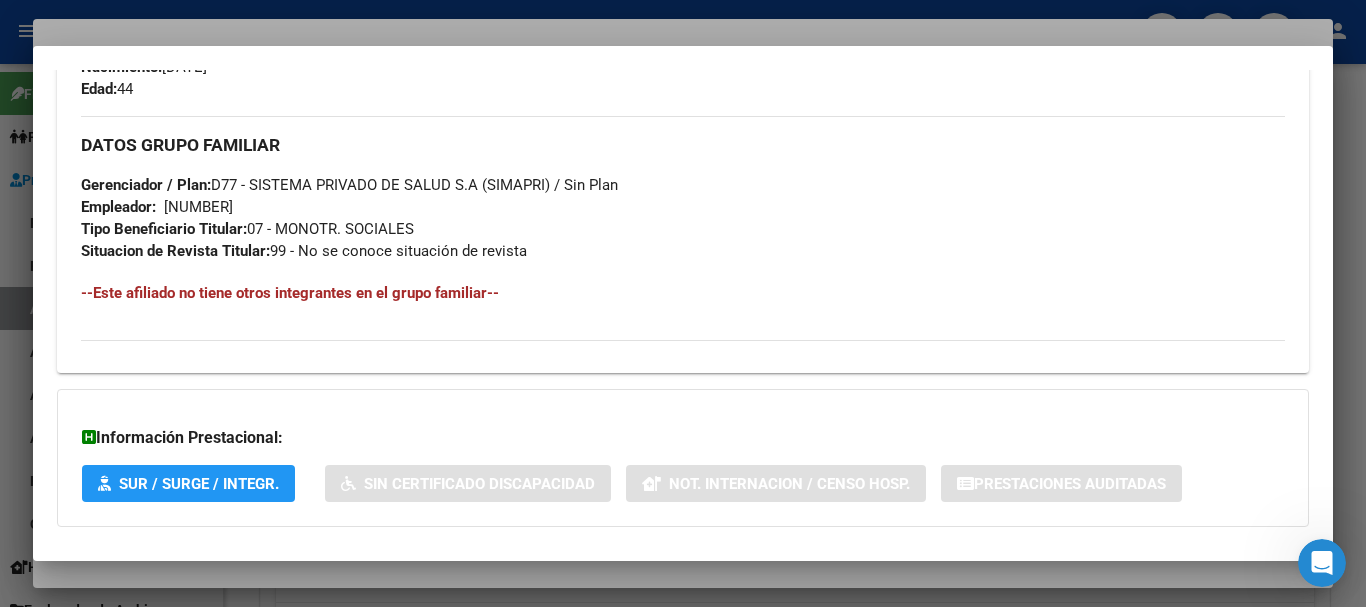 scroll, scrollTop: 1009, scrollLeft: 0, axis: vertical 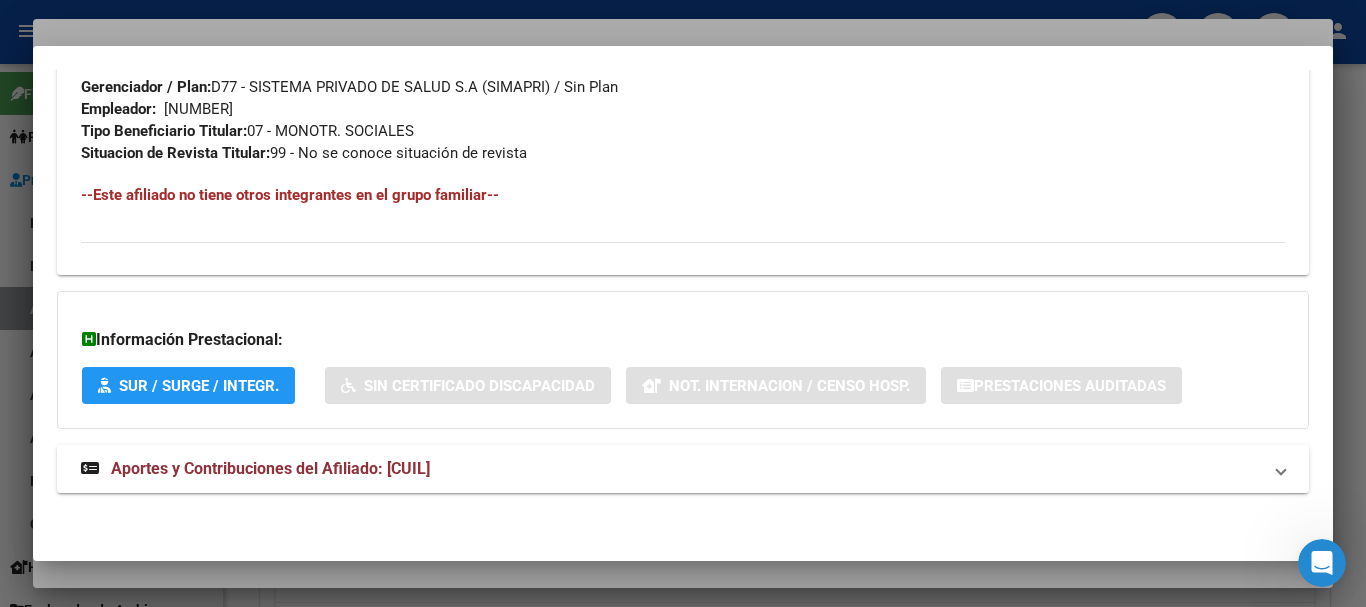 click on "Aportes y Contribuciones del Afiliado: [CUIL]" at bounding box center [255, 469] 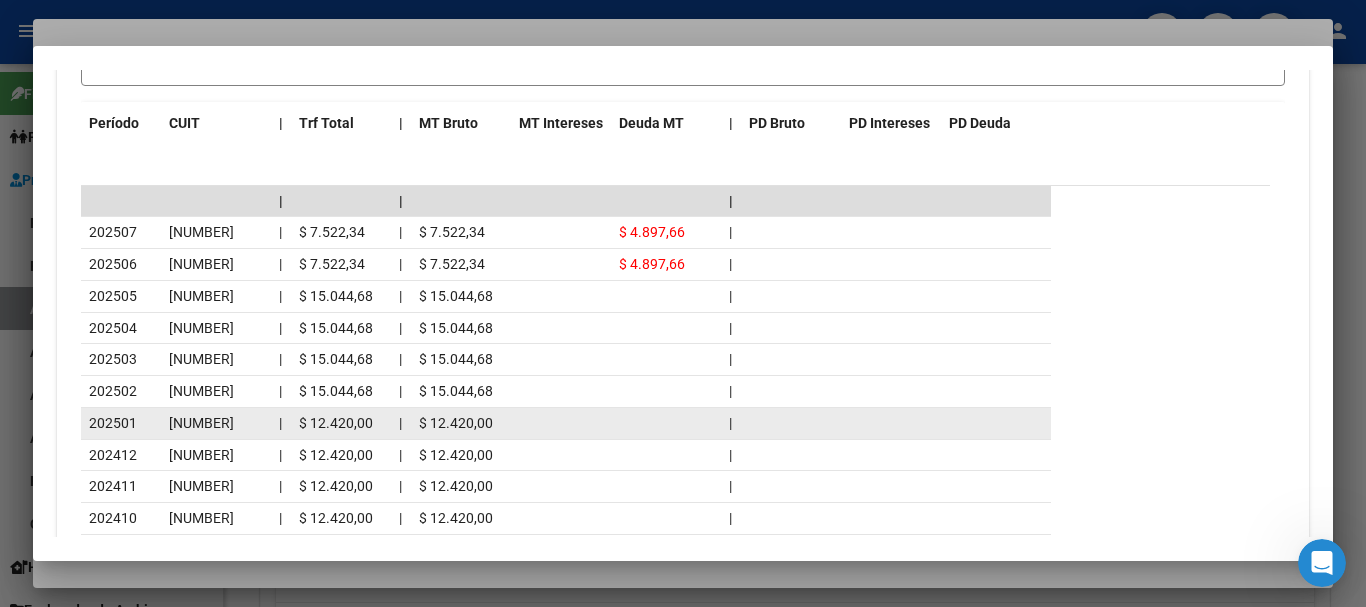 scroll, scrollTop: 1907, scrollLeft: 0, axis: vertical 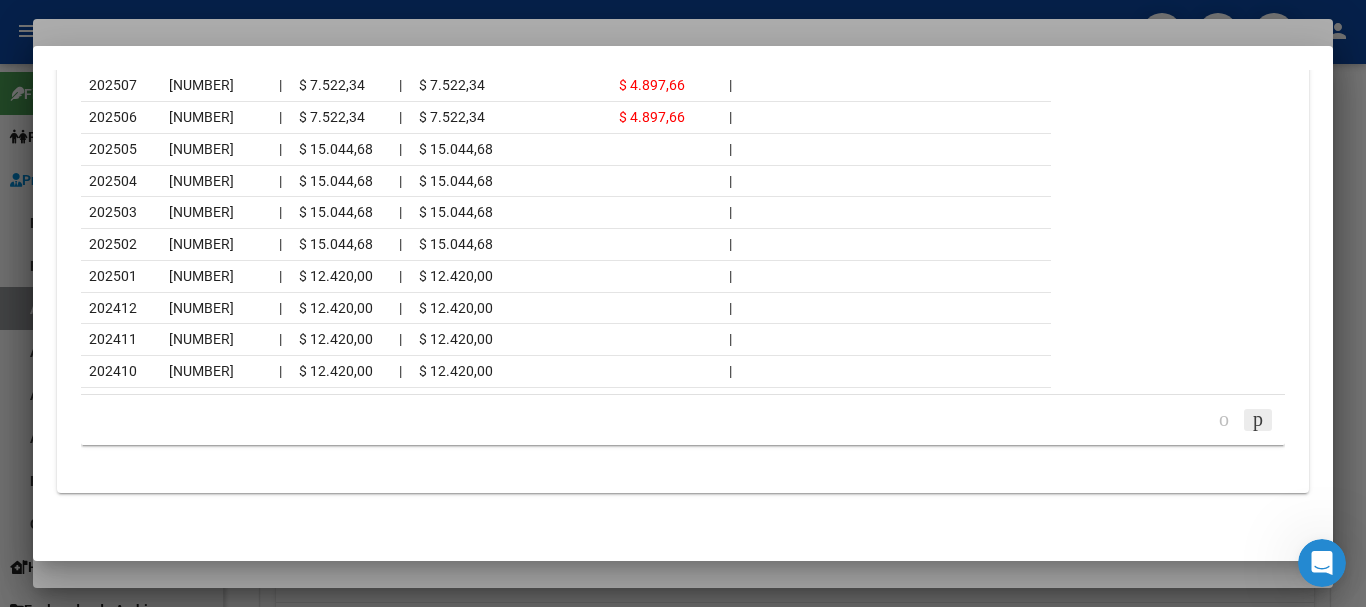 click 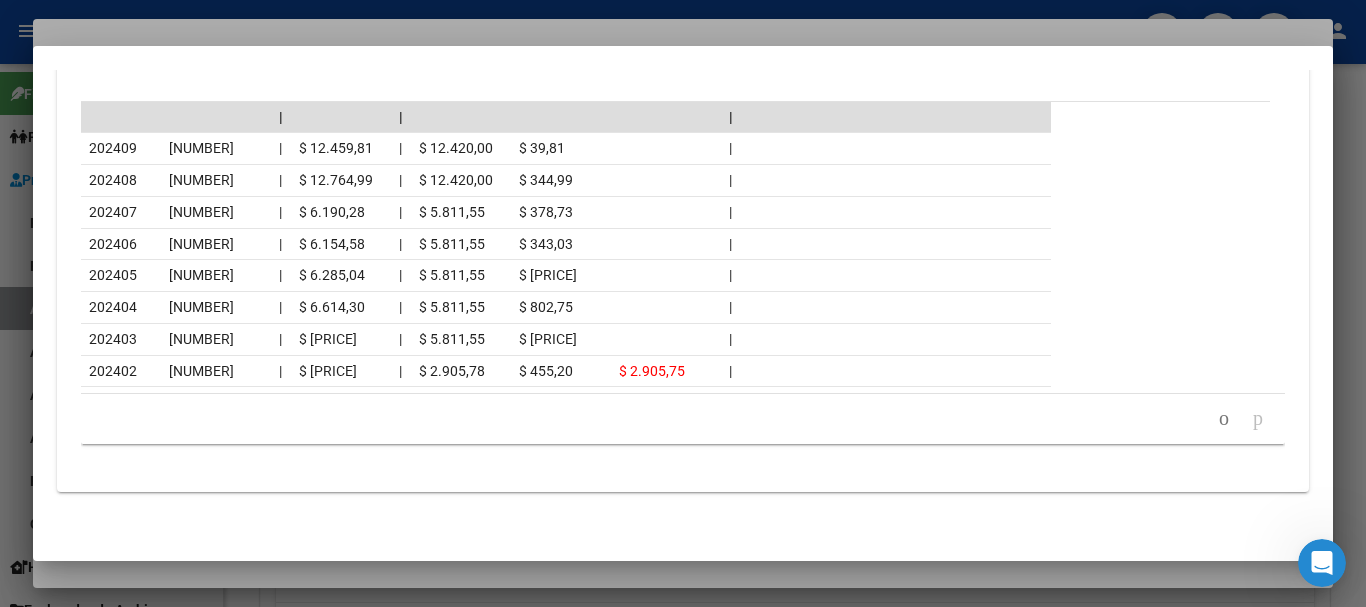 scroll, scrollTop: 1844, scrollLeft: 0, axis: vertical 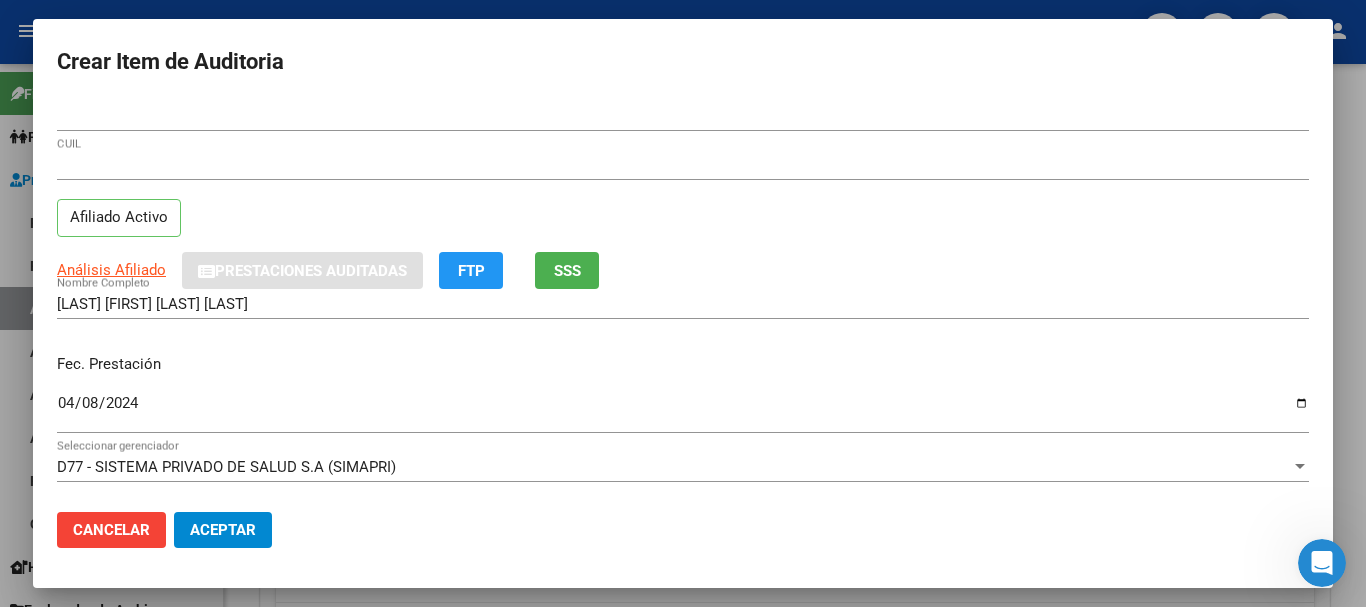 click on "[DOCUMENT_NUMBER]" at bounding box center [683, 116] 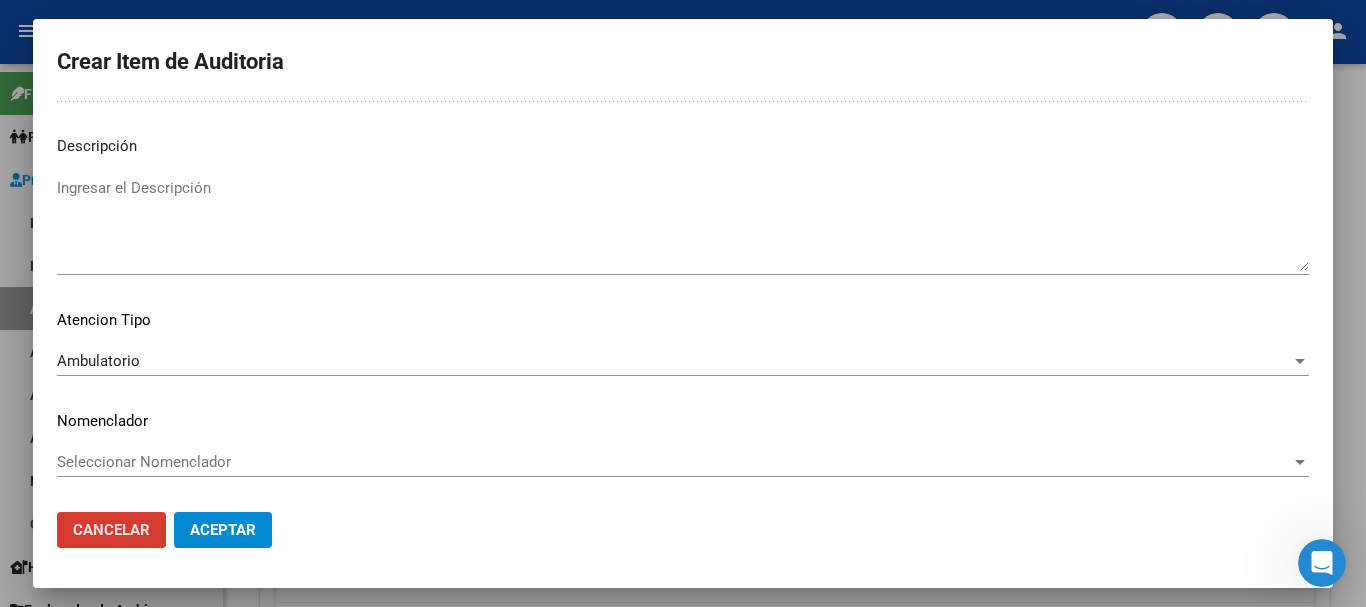 scroll, scrollTop: 0, scrollLeft: 0, axis: both 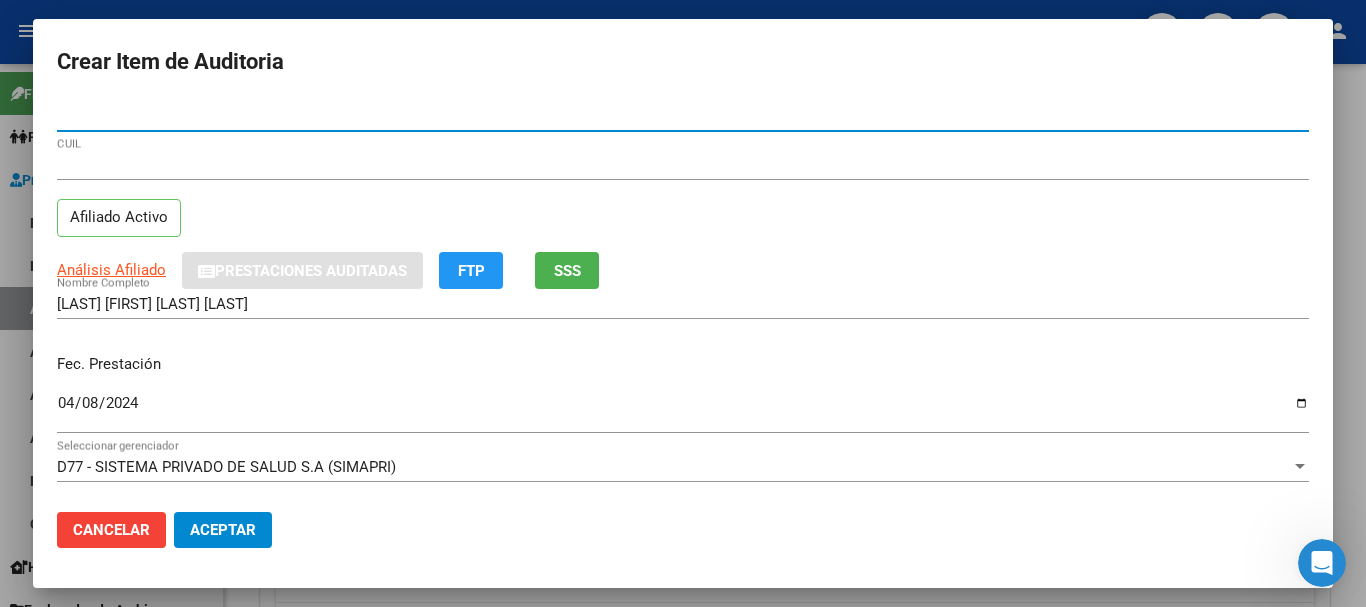 click on "Aceptar" 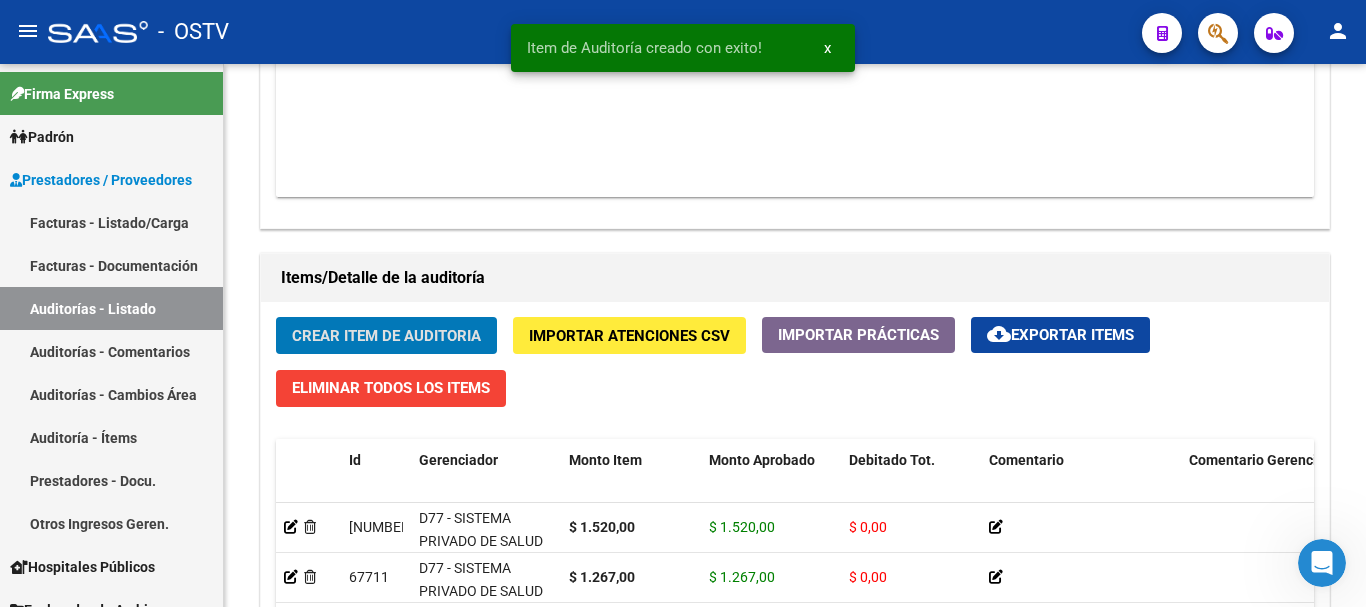 click on "Crear Item de Auditoria" 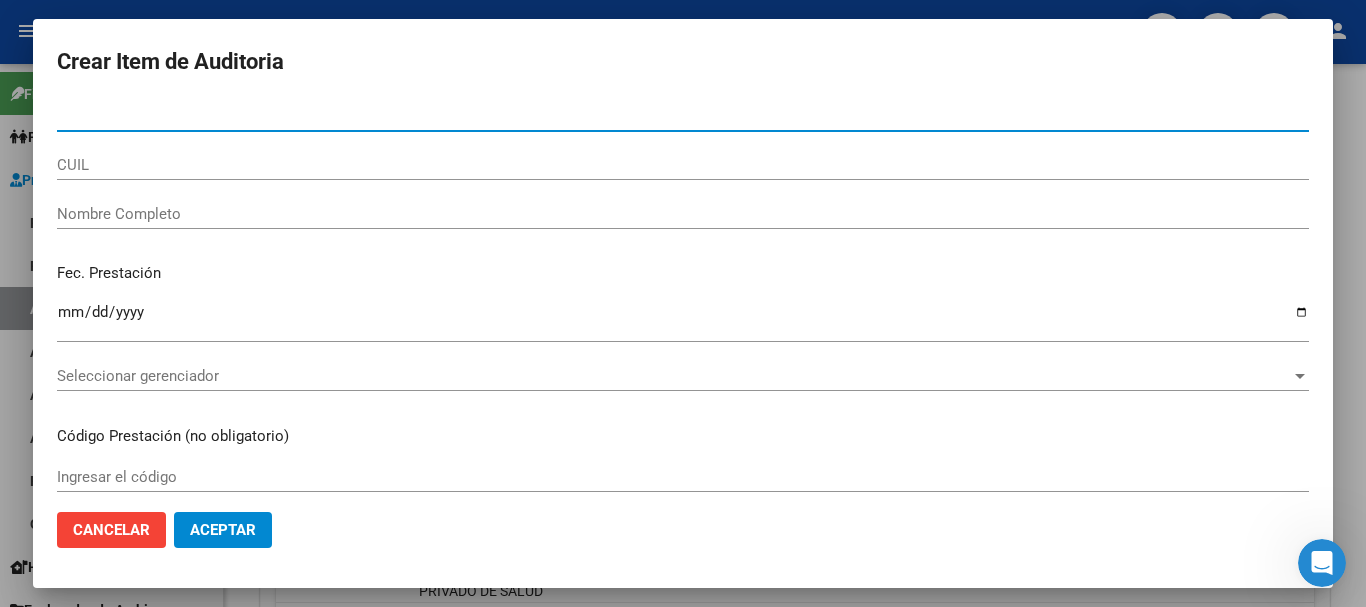 paste on "[DOCUMENT_NUMBER]" 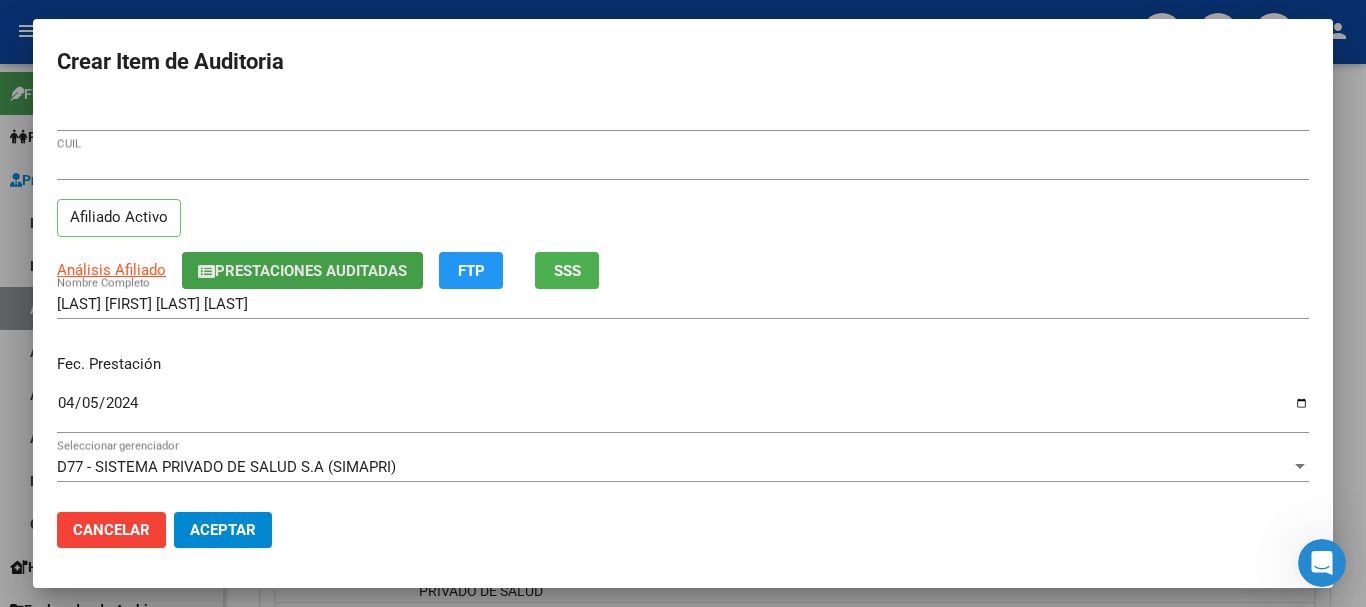 click on "Prestaciones Auditadas" 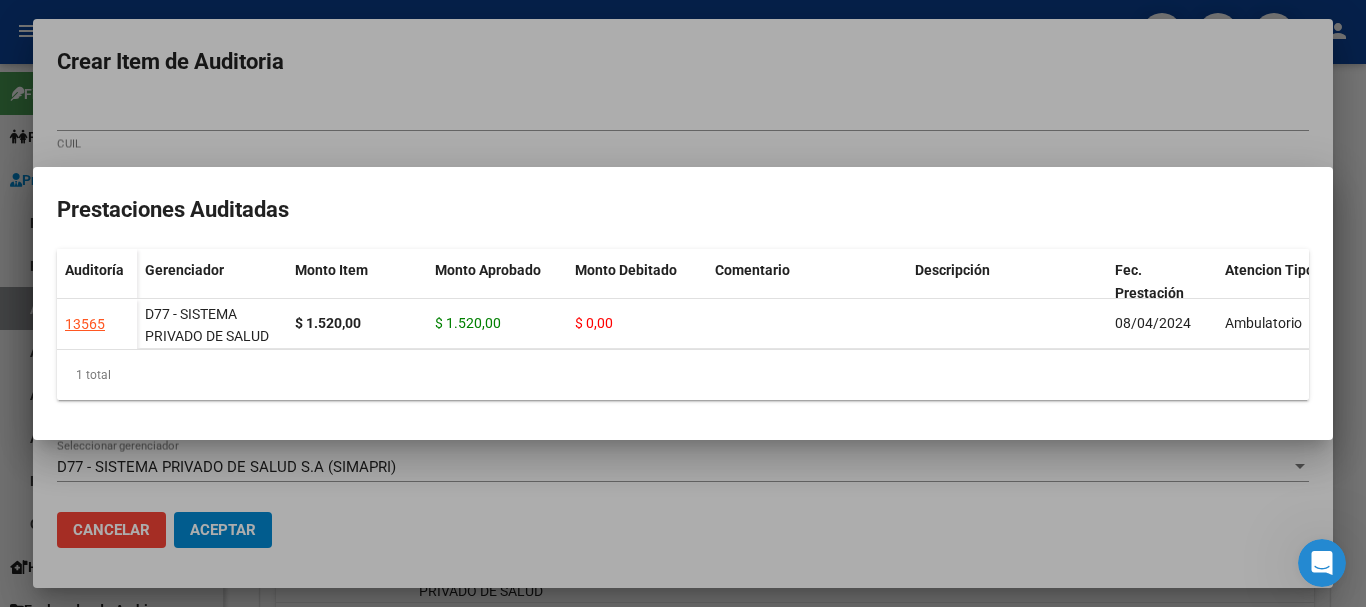 click at bounding box center (683, 303) 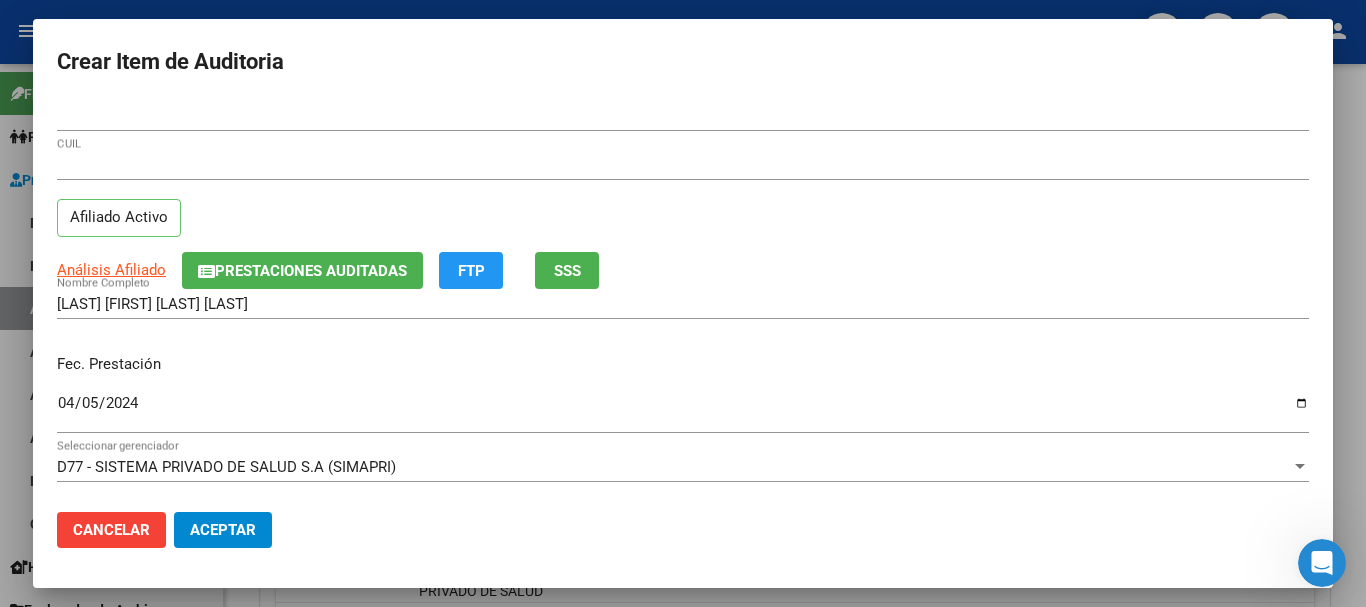 click on "[LAST] [LAST] [LAST] Nombre Completo" at bounding box center [683, 304] 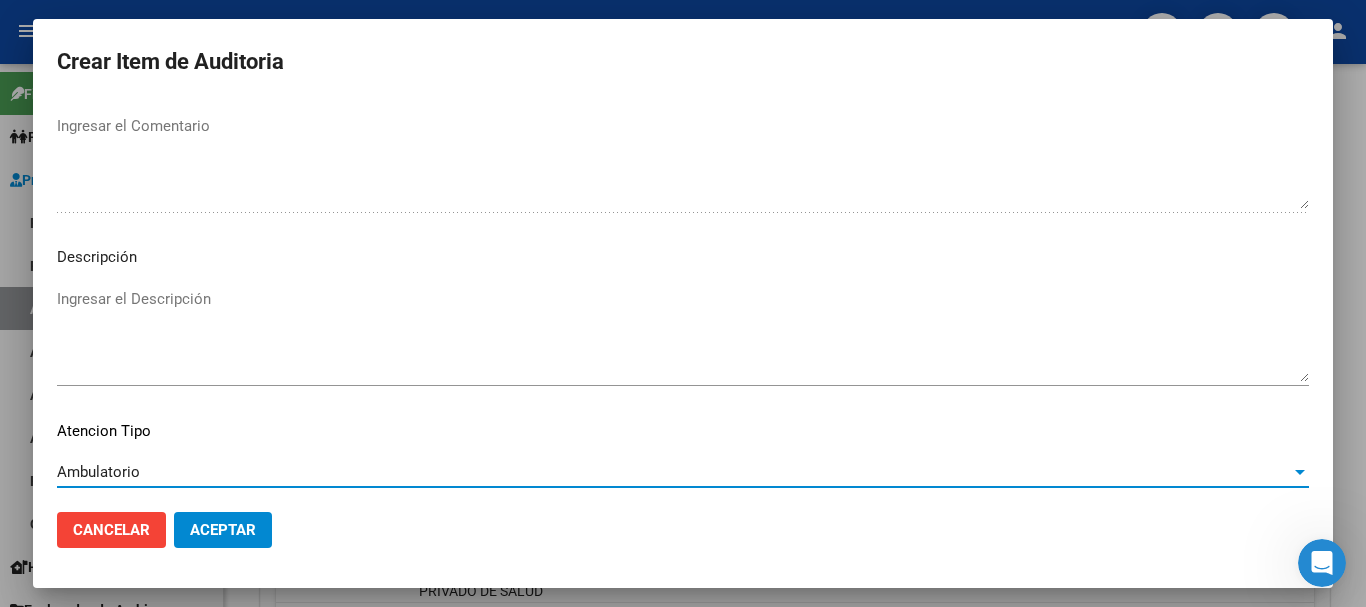 scroll, scrollTop: 1233, scrollLeft: 0, axis: vertical 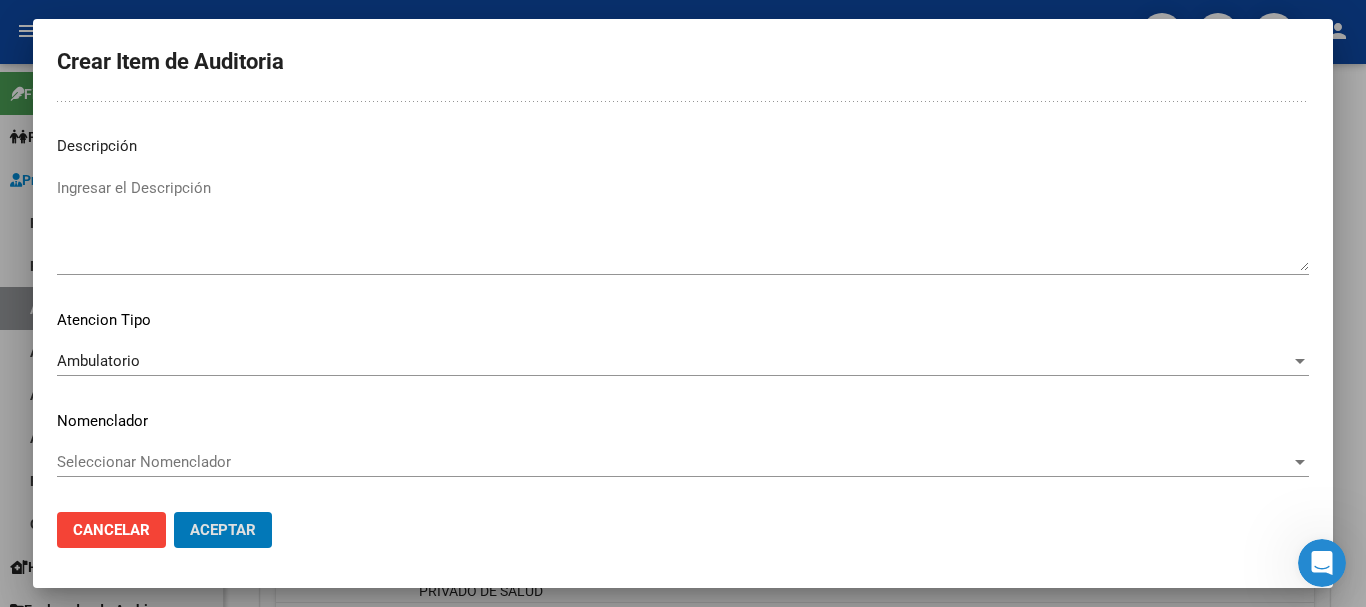 click on "Aceptar" 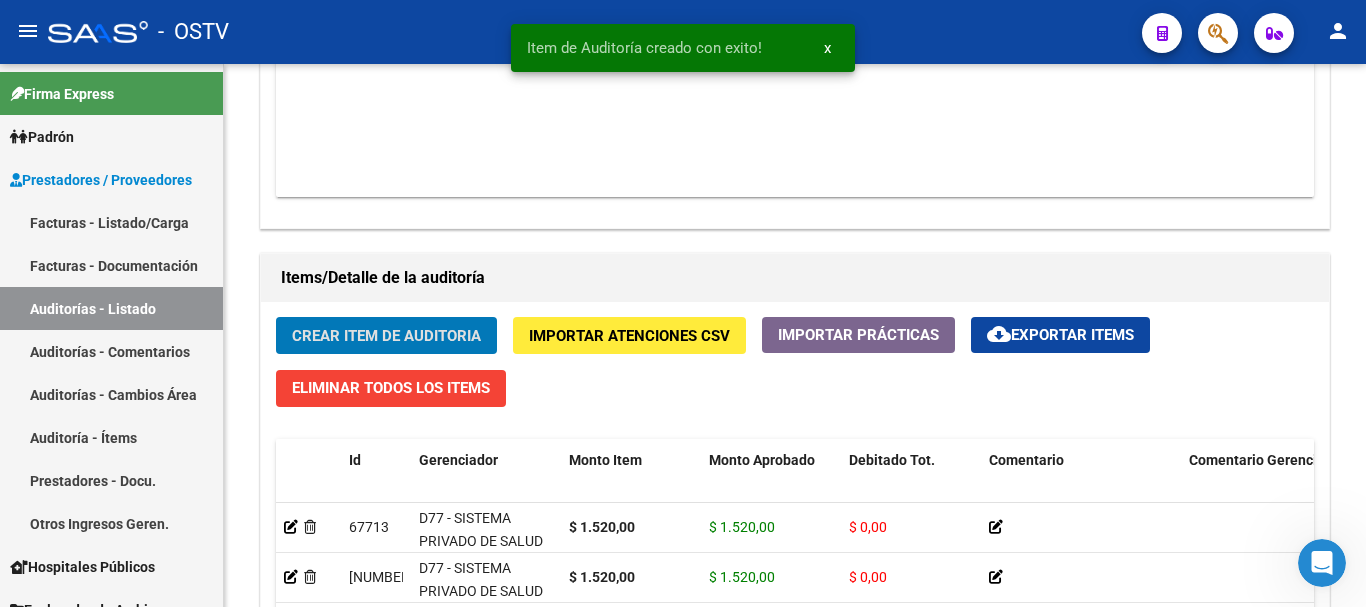 click on "Crear Item de Auditoria" 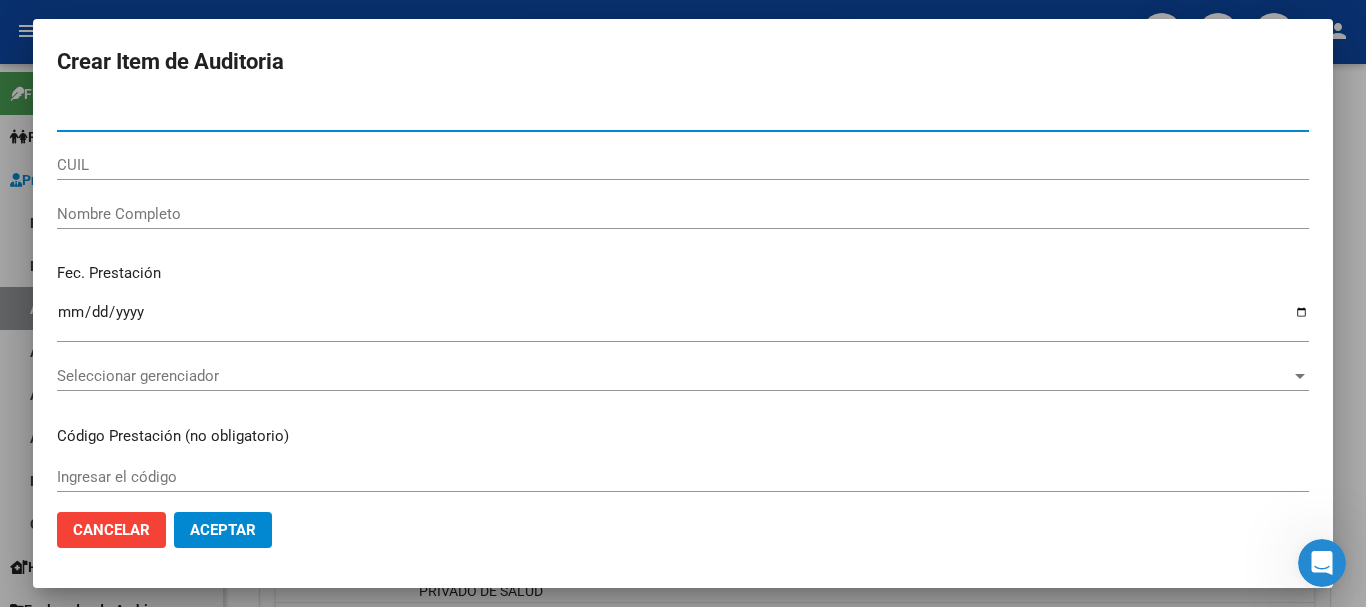 paste on "[DOCUMENT_NUMBER]" 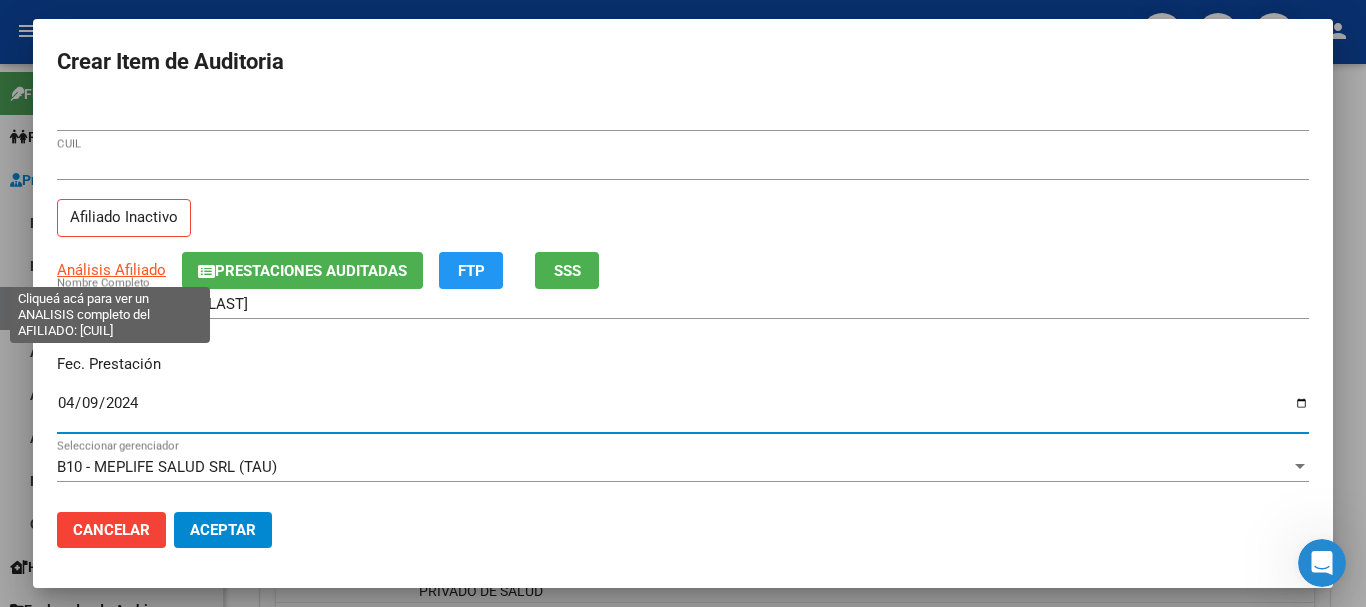 click on "Análisis Afiliado" at bounding box center (111, 270) 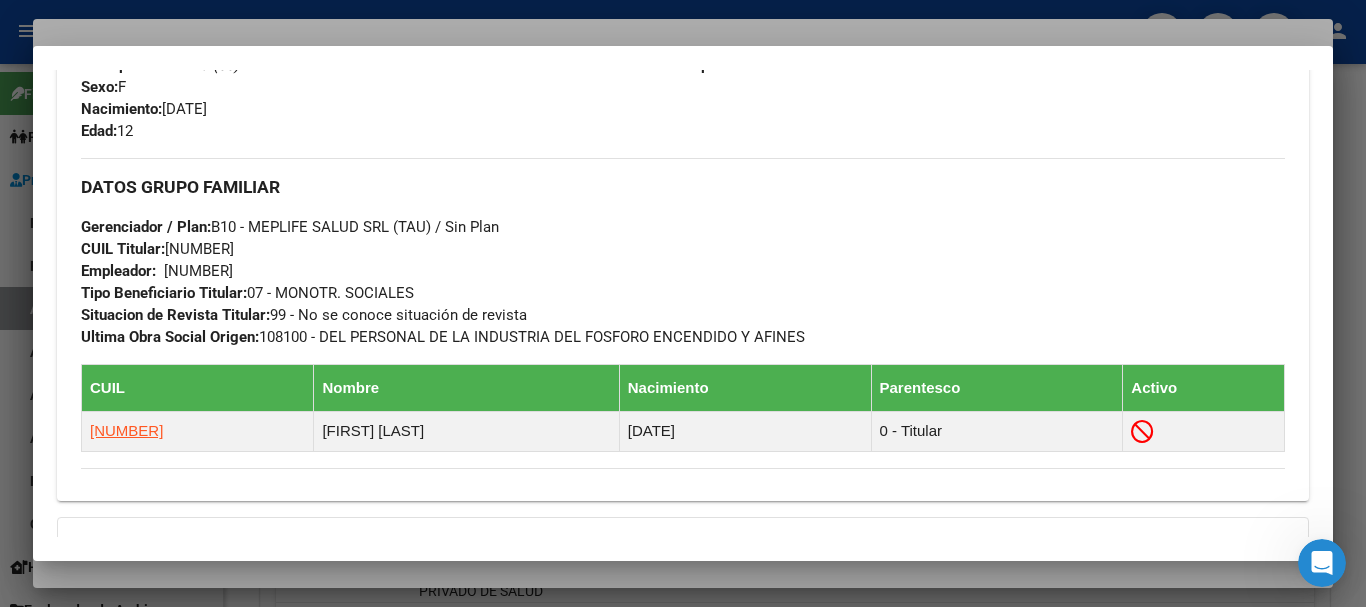 scroll, scrollTop: 1166, scrollLeft: 0, axis: vertical 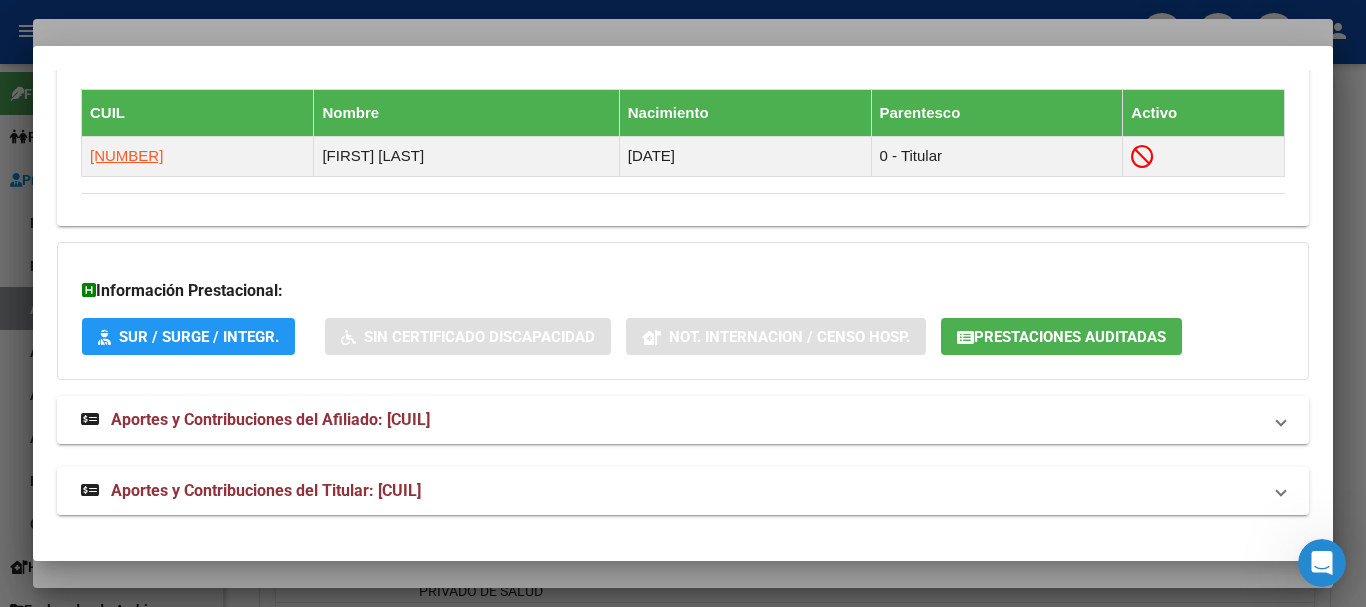 click on "Aportes y Contribuciones del Titular: [CUIL]" at bounding box center [266, 490] 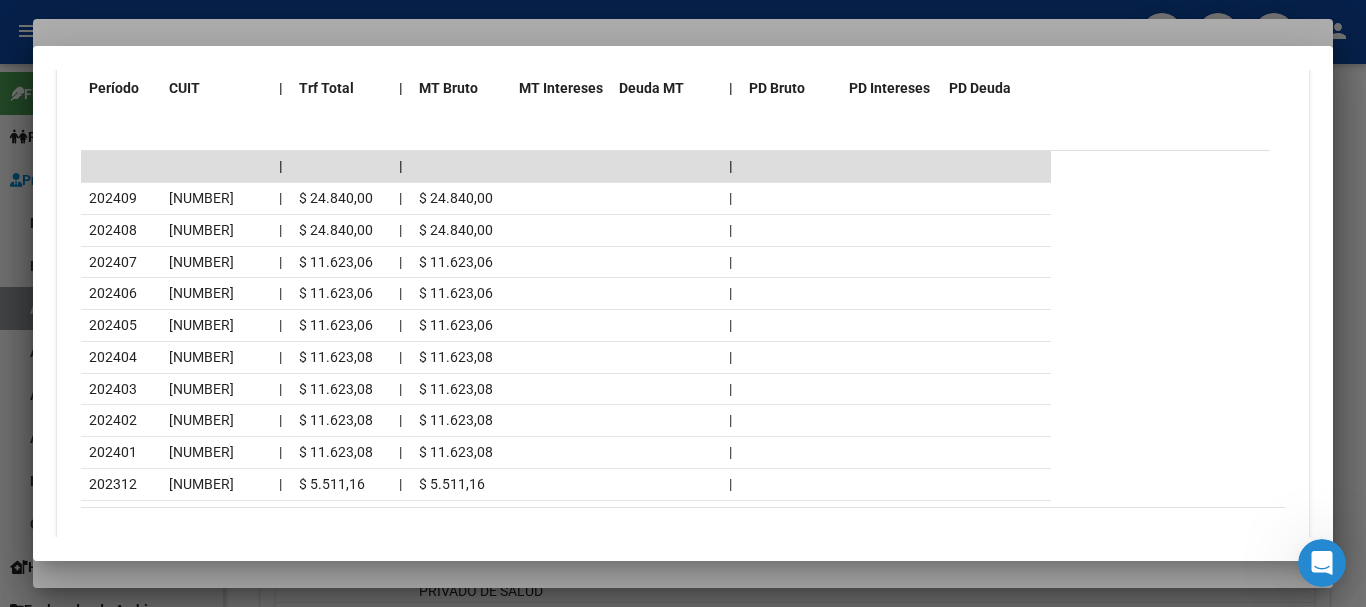scroll, scrollTop: 1982, scrollLeft: 0, axis: vertical 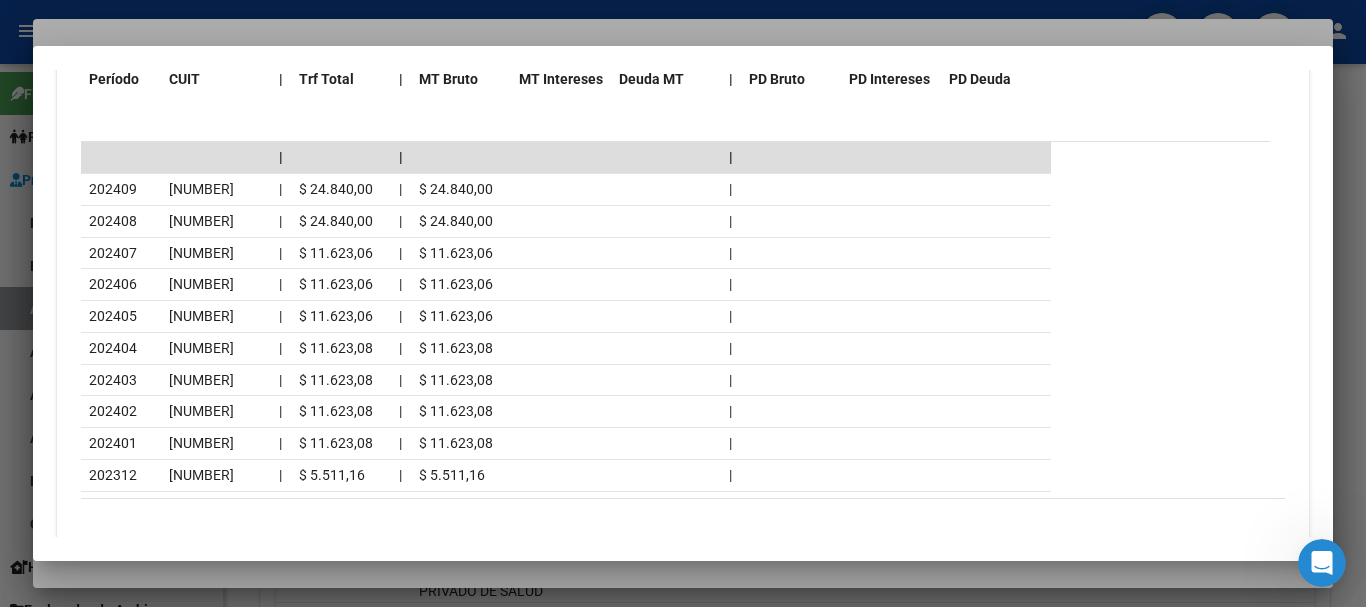 click at bounding box center (683, 303) 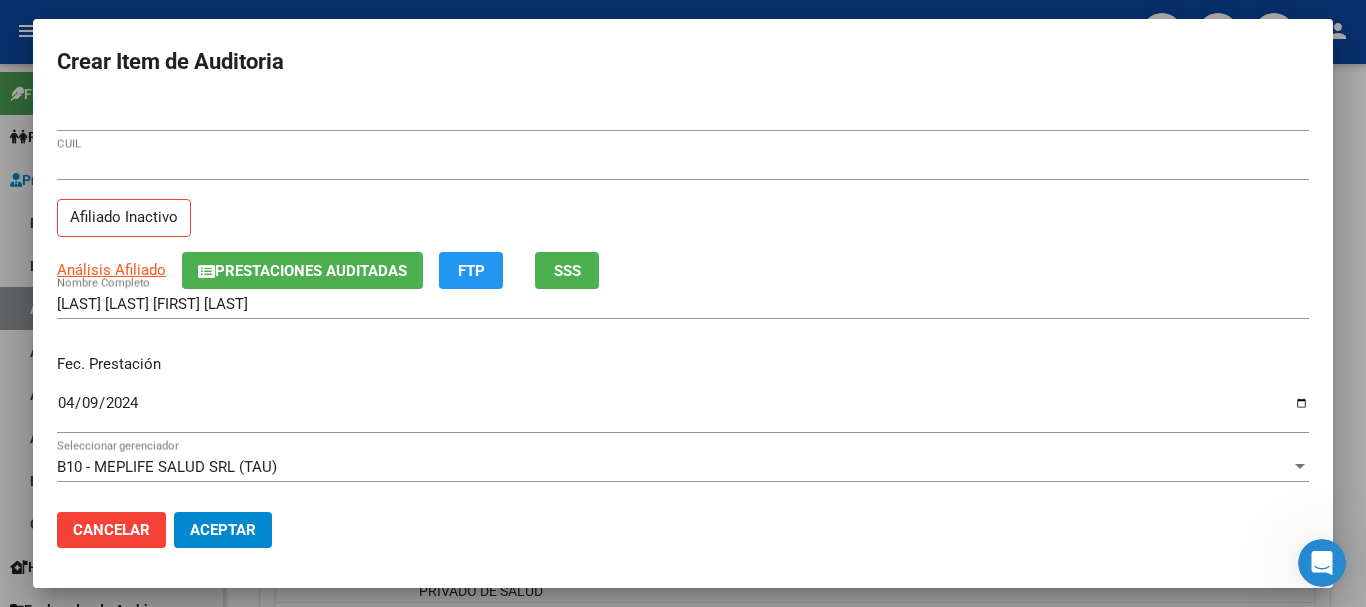 click on "[NUMBER] CUIL   Afiliado Inactivo" at bounding box center [683, 201] 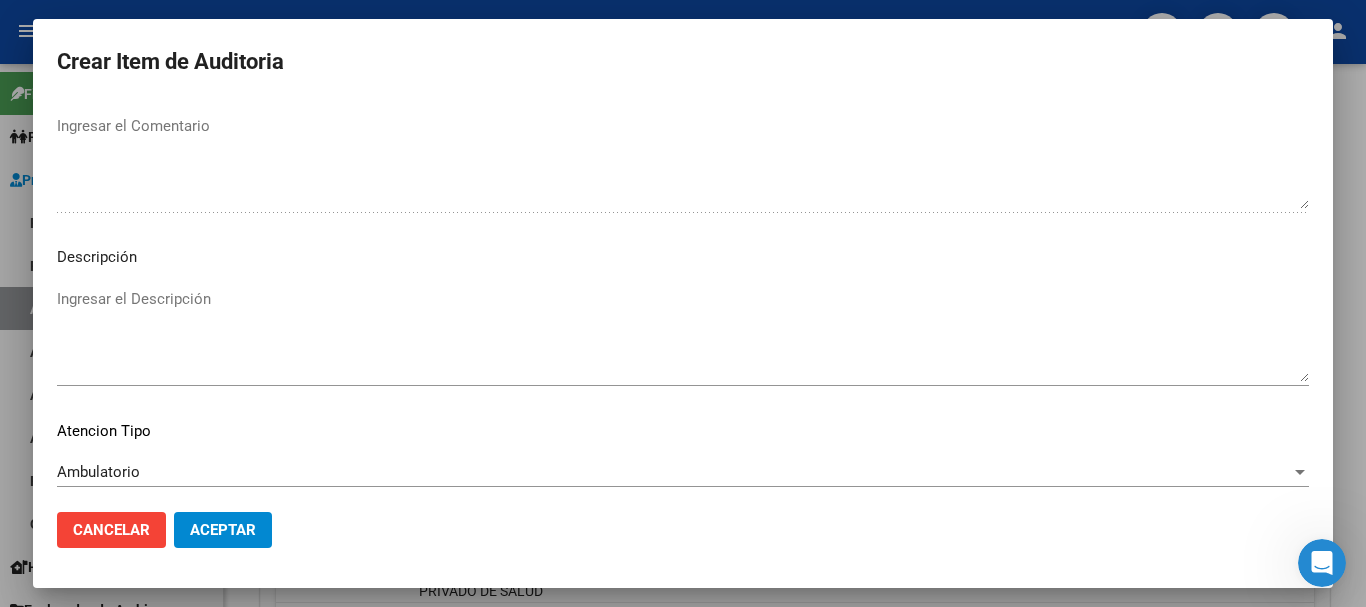 scroll, scrollTop: 1233, scrollLeft: 0, axis: vertical 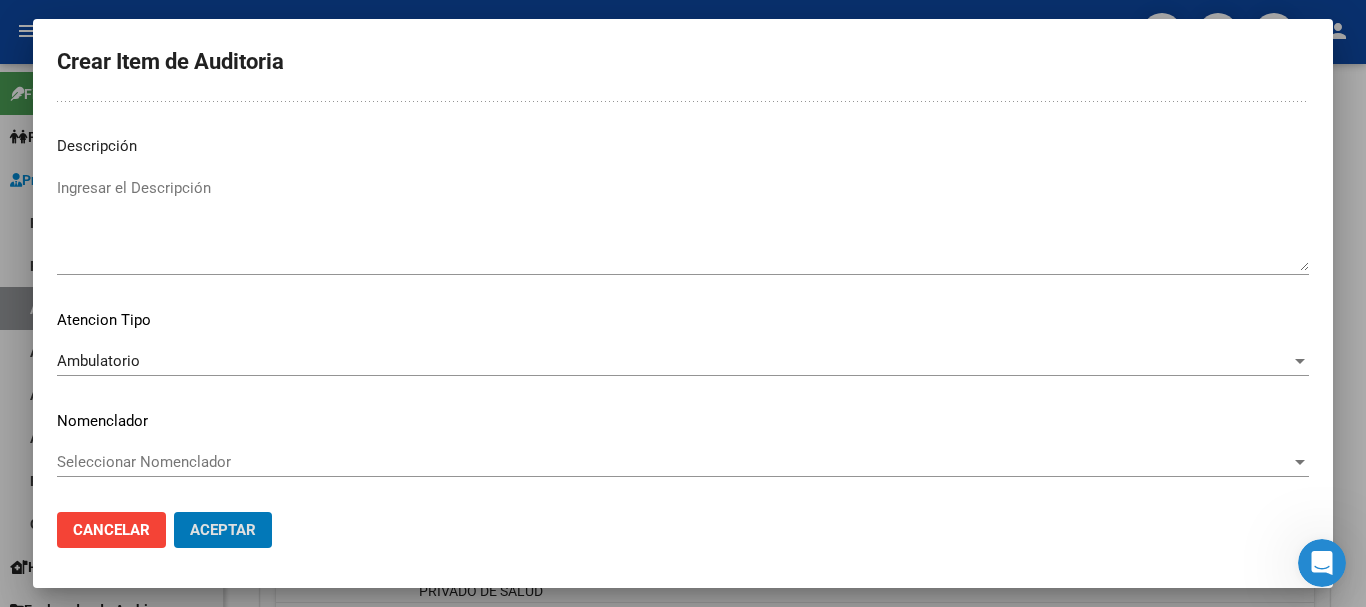 click on "Aceptar" 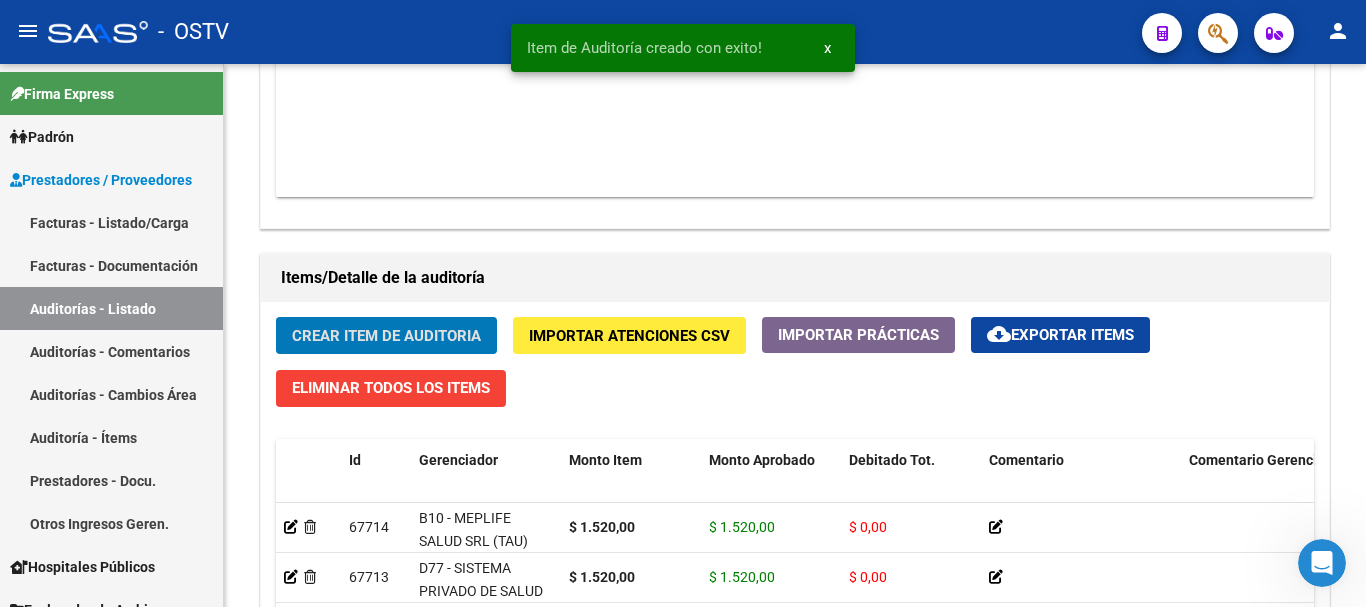 click on "Crear Item de Auditoria" 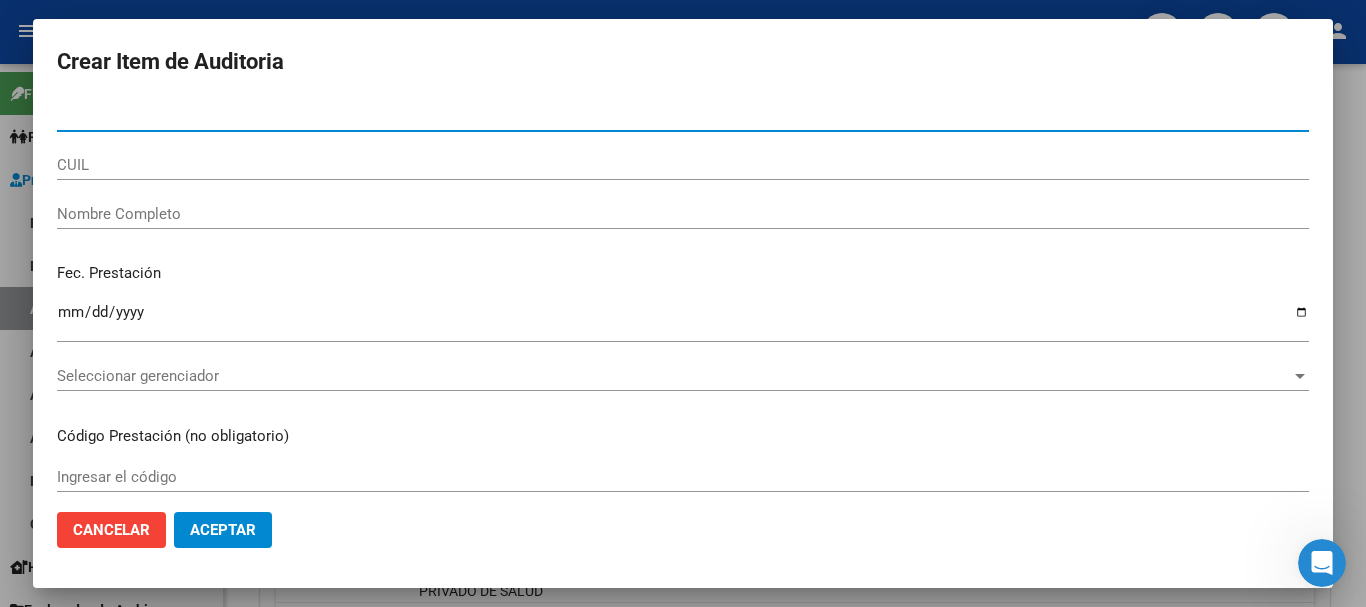 paste on "[DOCUMENT_NUMBER]" 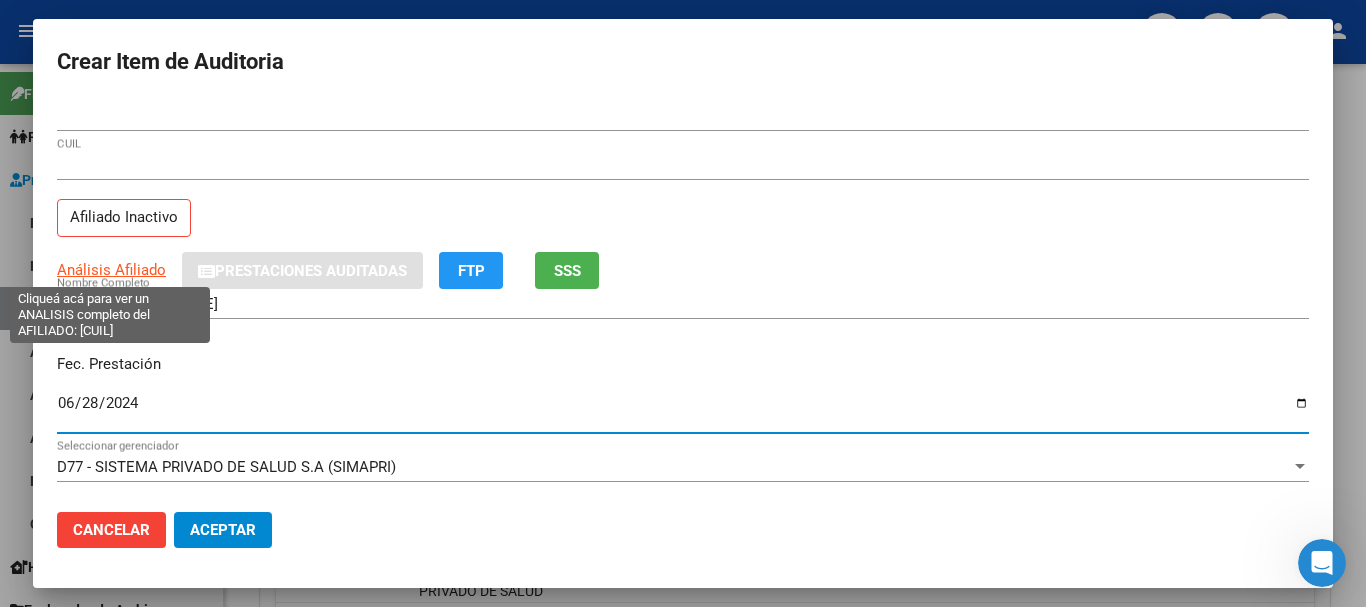 click on "Análisis Afiliado" at bounding box center (111, 270) 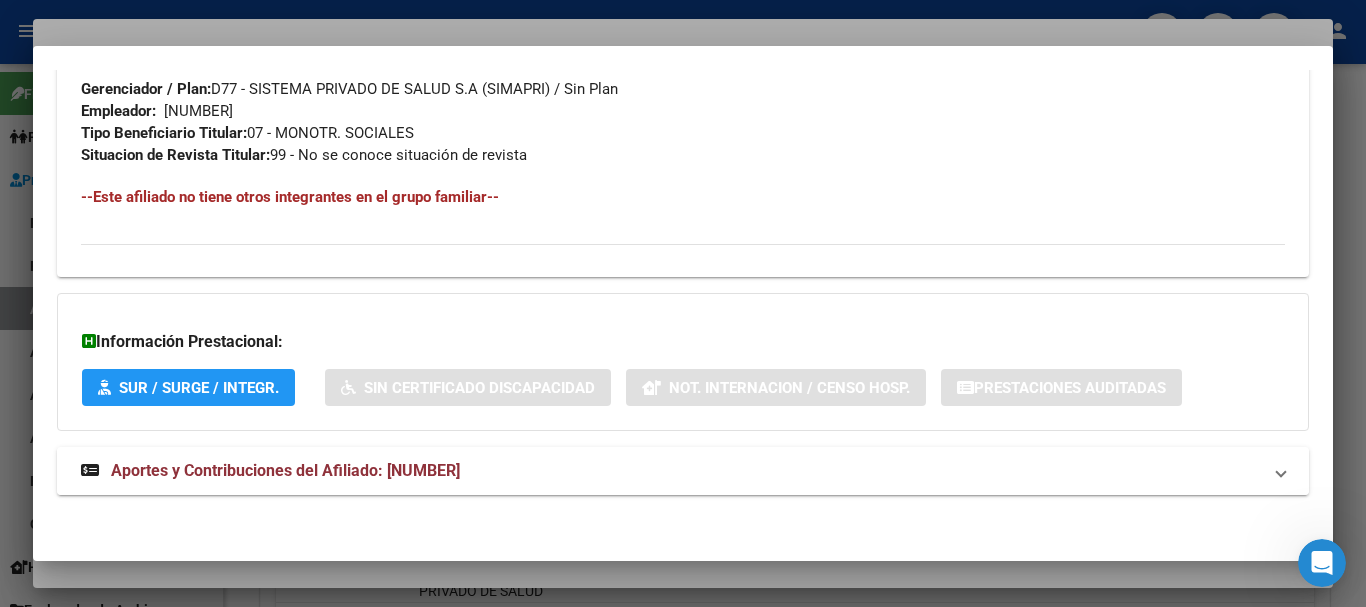 scroll, scrollTop: 1053, scrollLeft: 0, axis: vertical 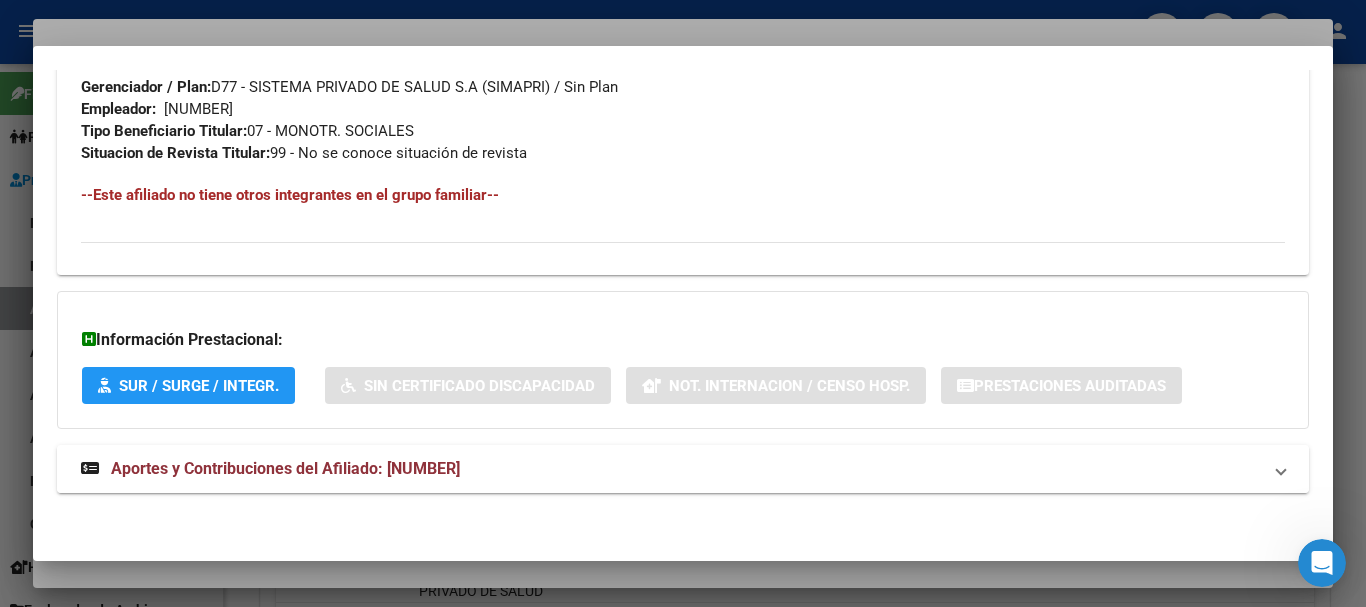 click on "Aportes y Contribuciones del Afiliado: [NUMBER]" at bounding box center [285, 468] 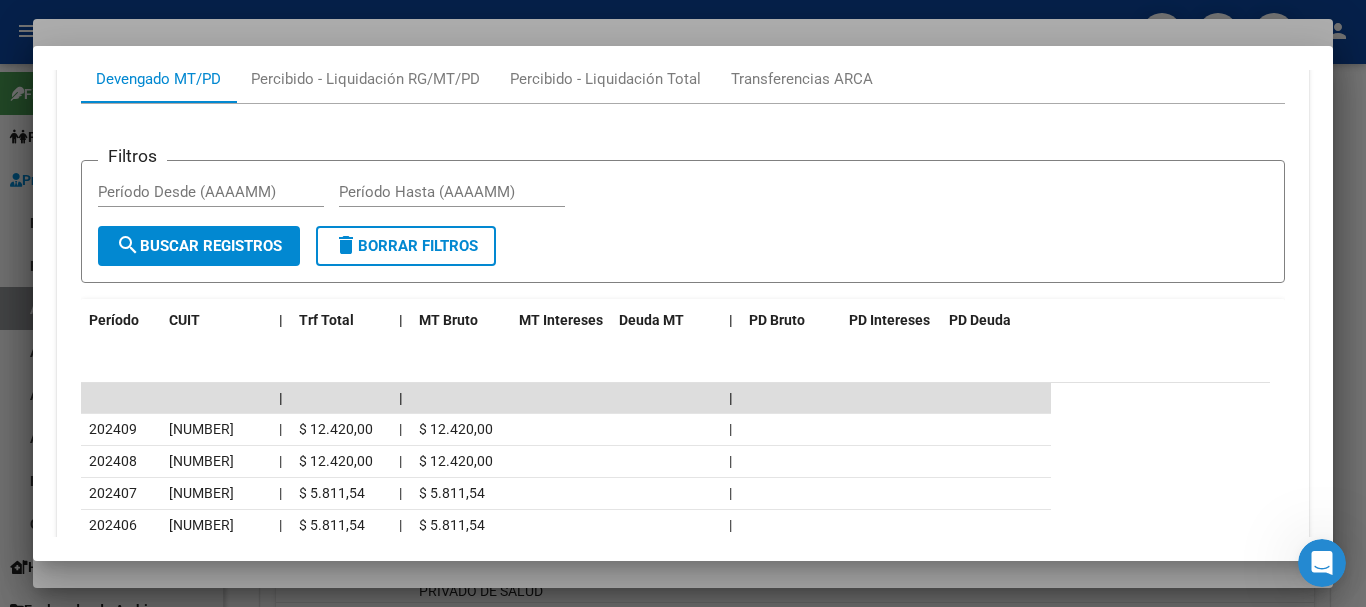 scroll, scrollTop: 1671, scrollLeft: 0, axis: vertical 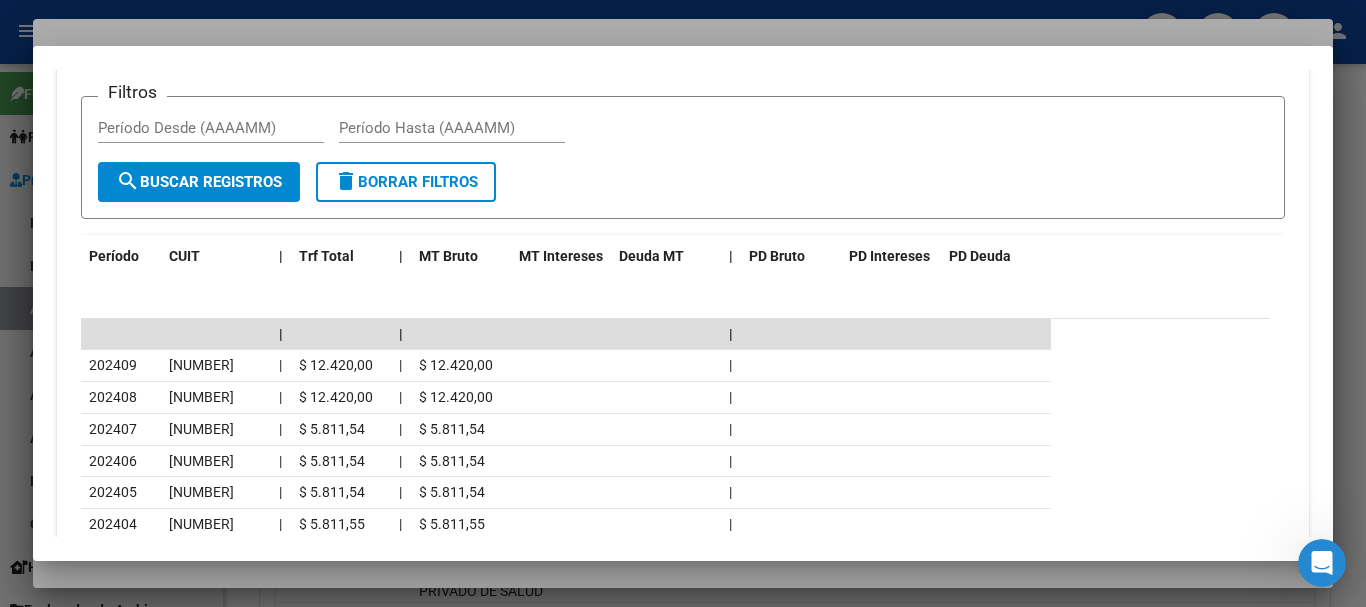 click at bounding box center [683, 303] 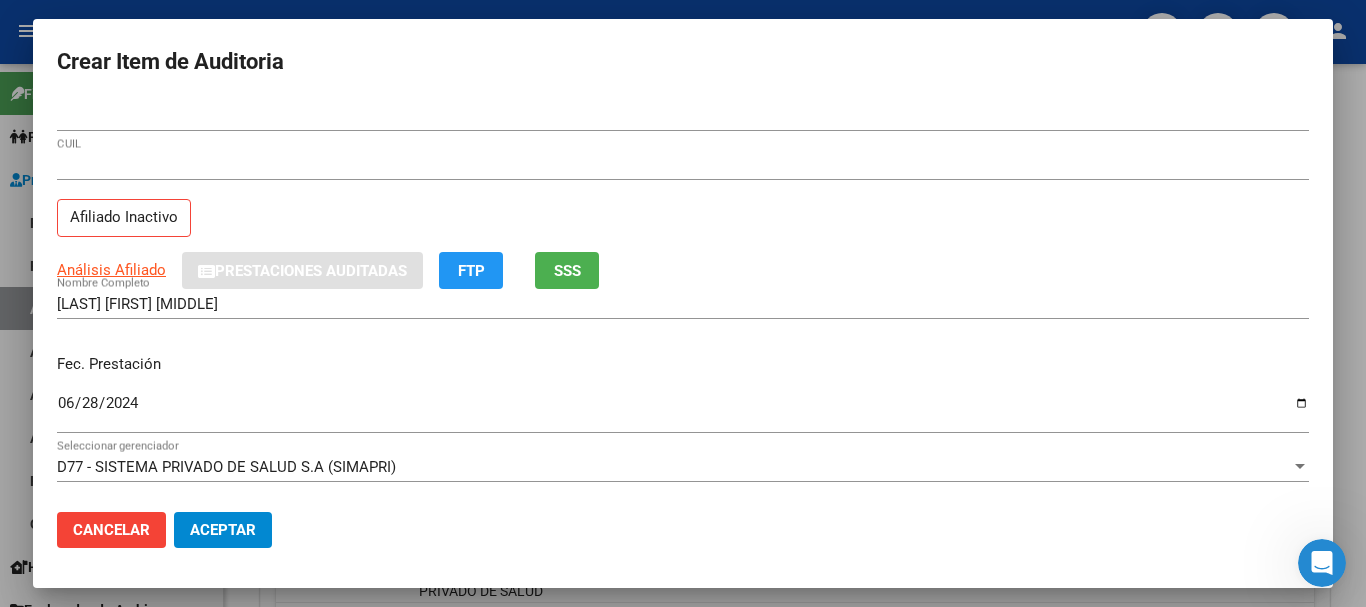 click on "[CUIL]" at bounding box center (683, 174) 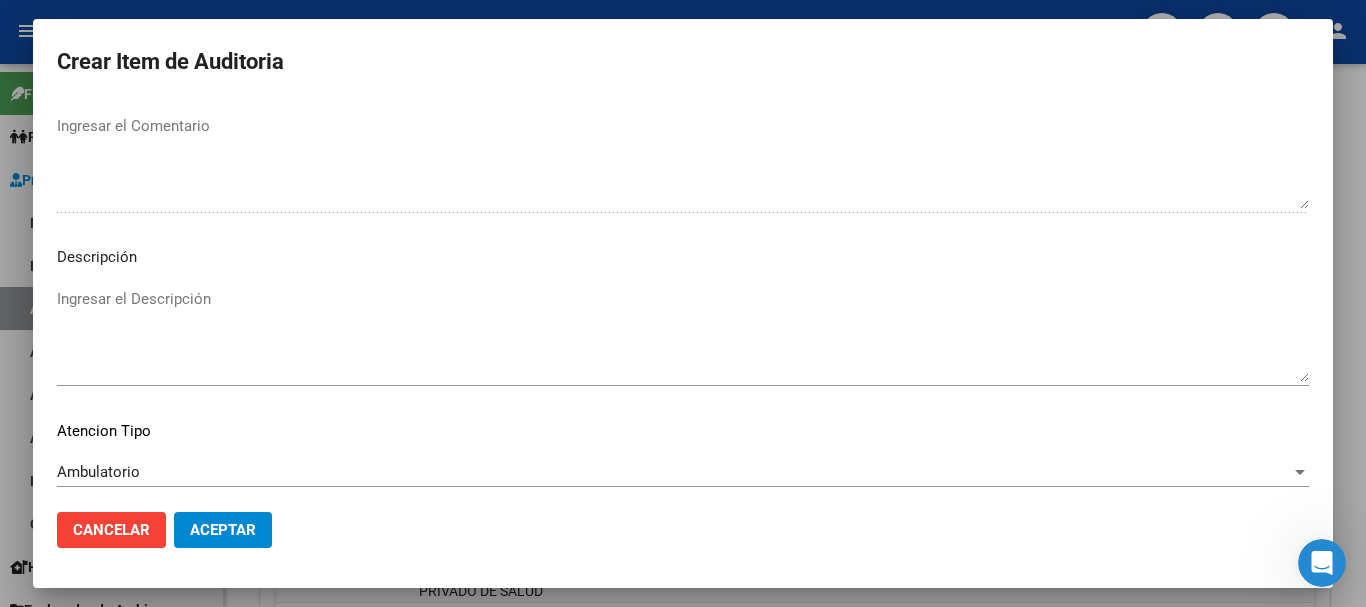 scroll, scrollTop: 1233, scrollLeft: 0, axis: vertical 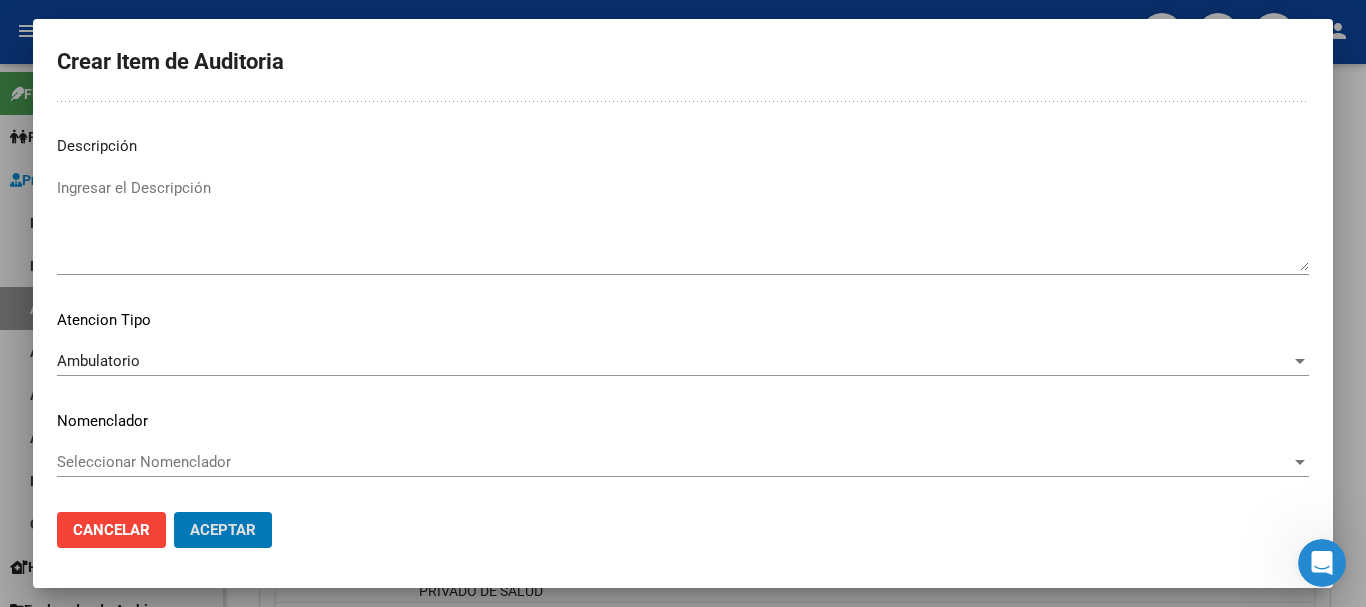 click on "Aceptar" 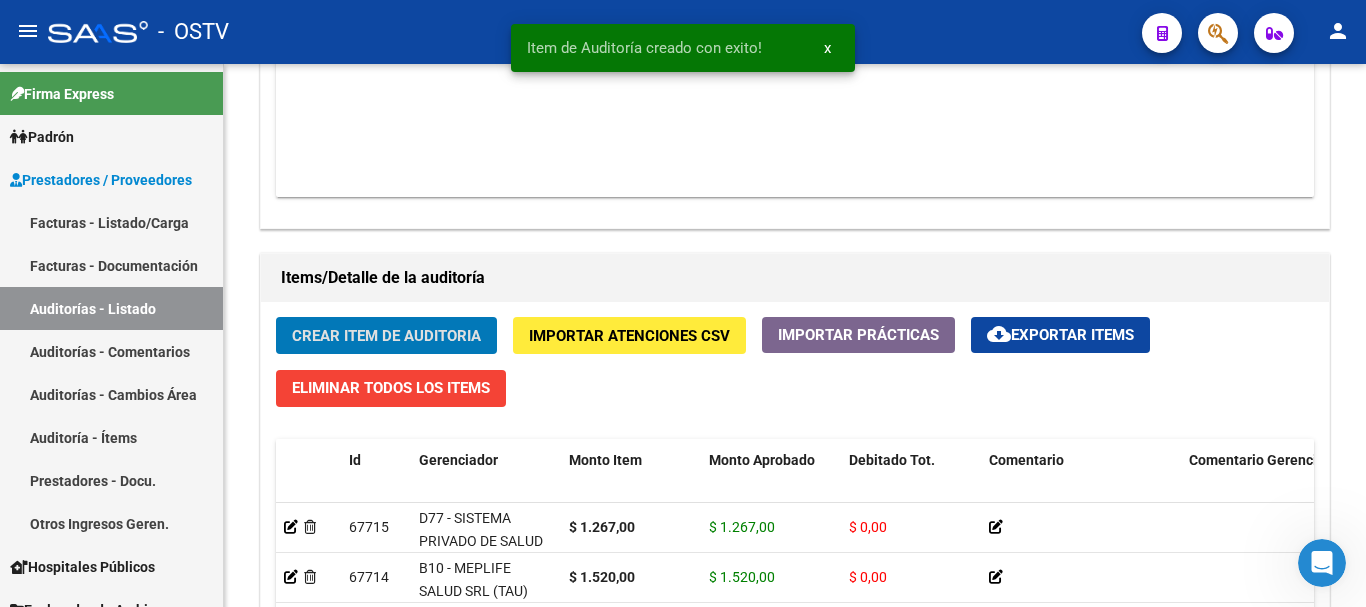 click on "Crear Item de Auditoria" 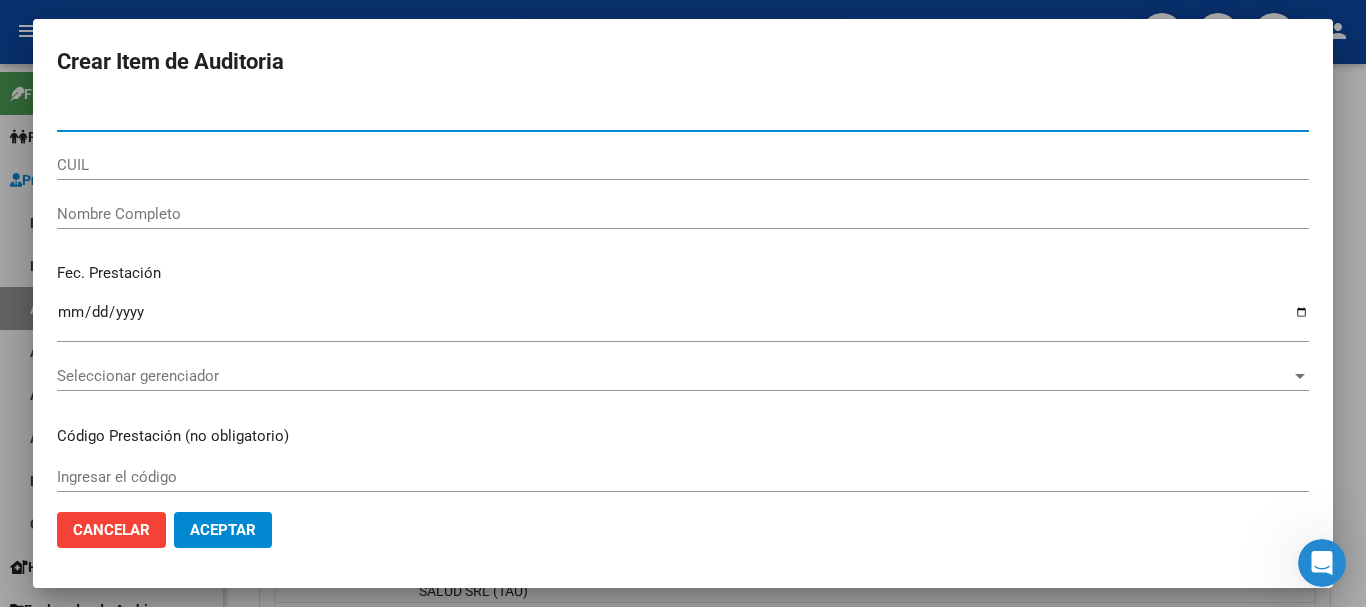paste on "[NUMBER]" 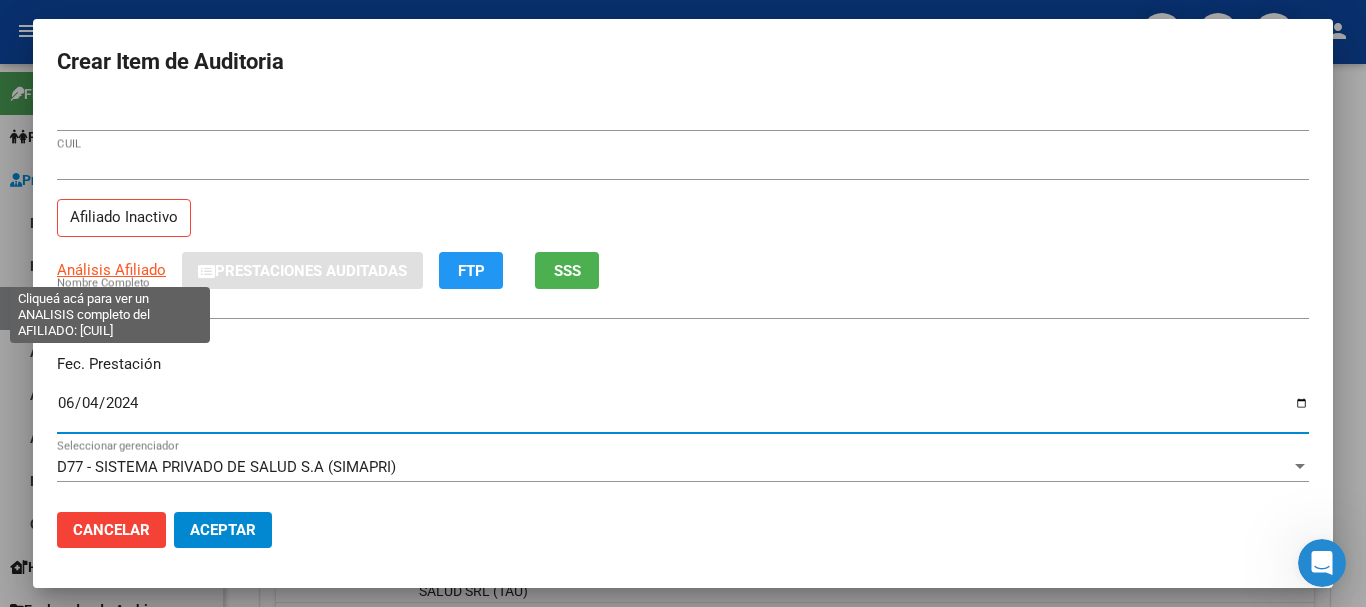 click on "Análisis Afiliado" at bounding box center [111, 270] 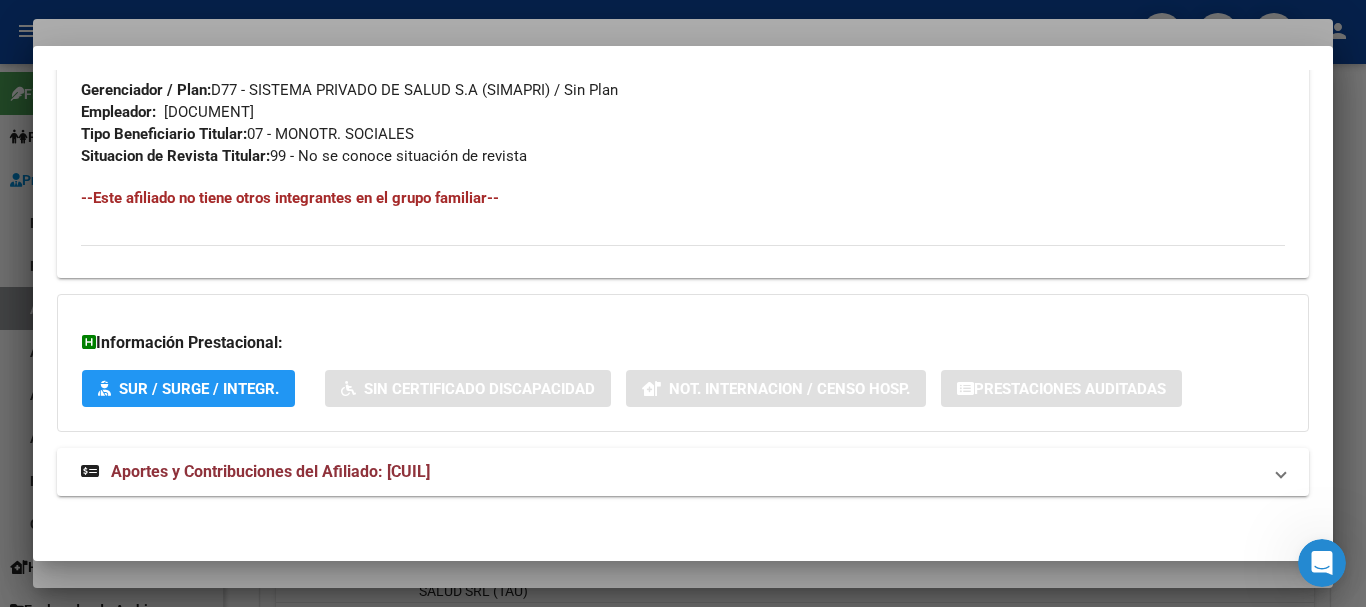 scroll, scrollTop: 1053, scrollLeft: 0, axis: vertical 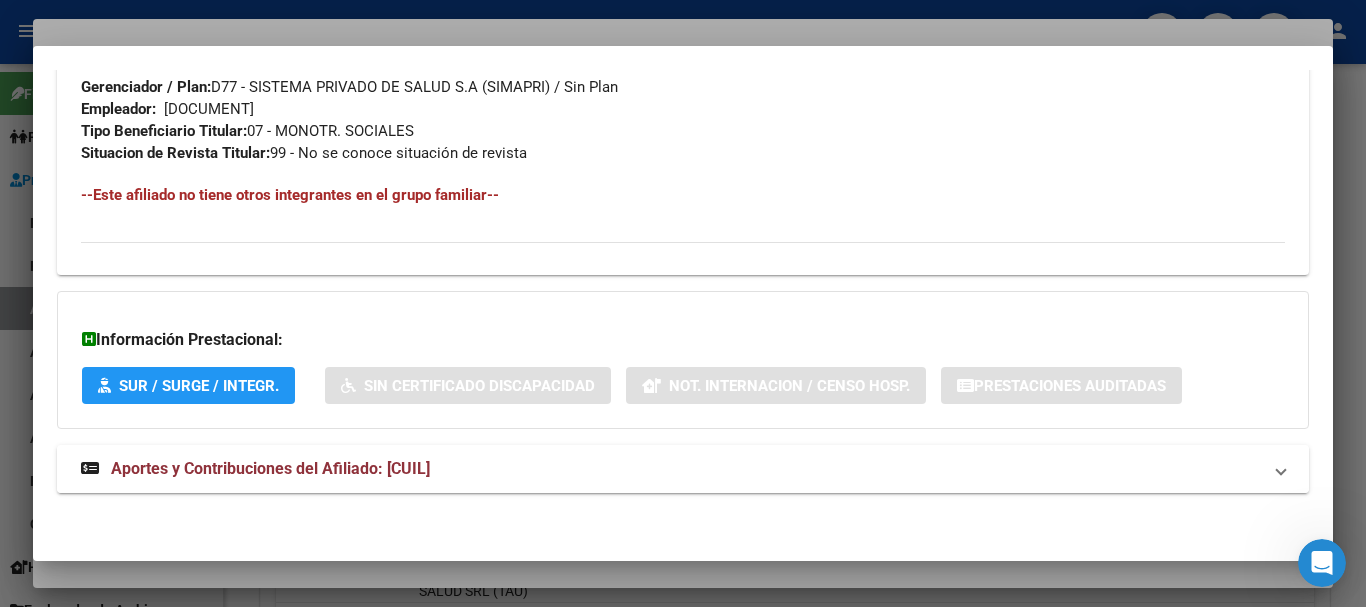 click on "Aportes y Contribuciones del Afiliado: [CUIL]" at bounding box center [270, 468] 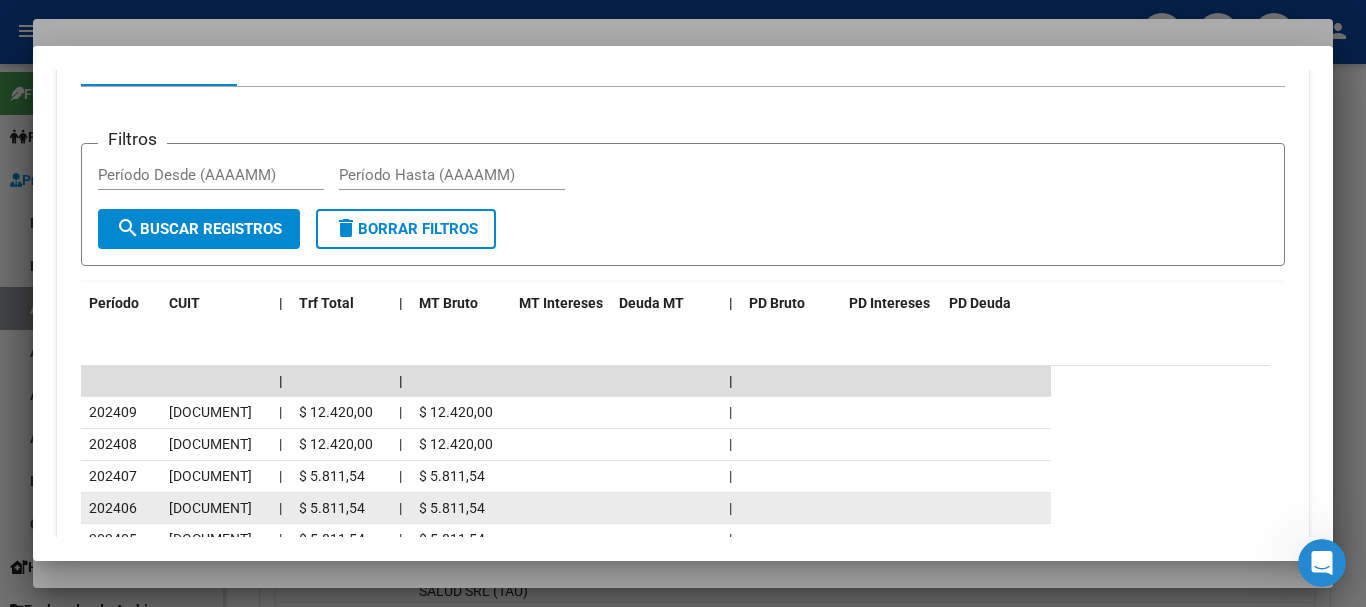 scroll, scrollTop: 1853, scrollLeft: 0, axis: vertical 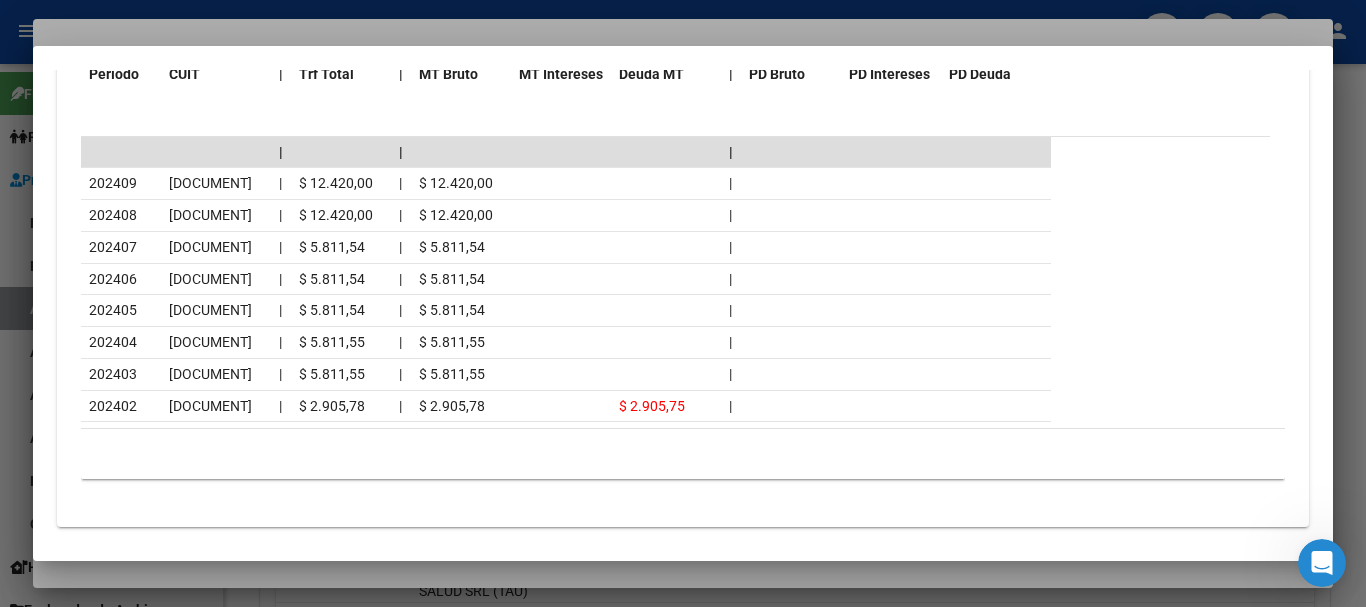 click at bounding box center [683, 303] 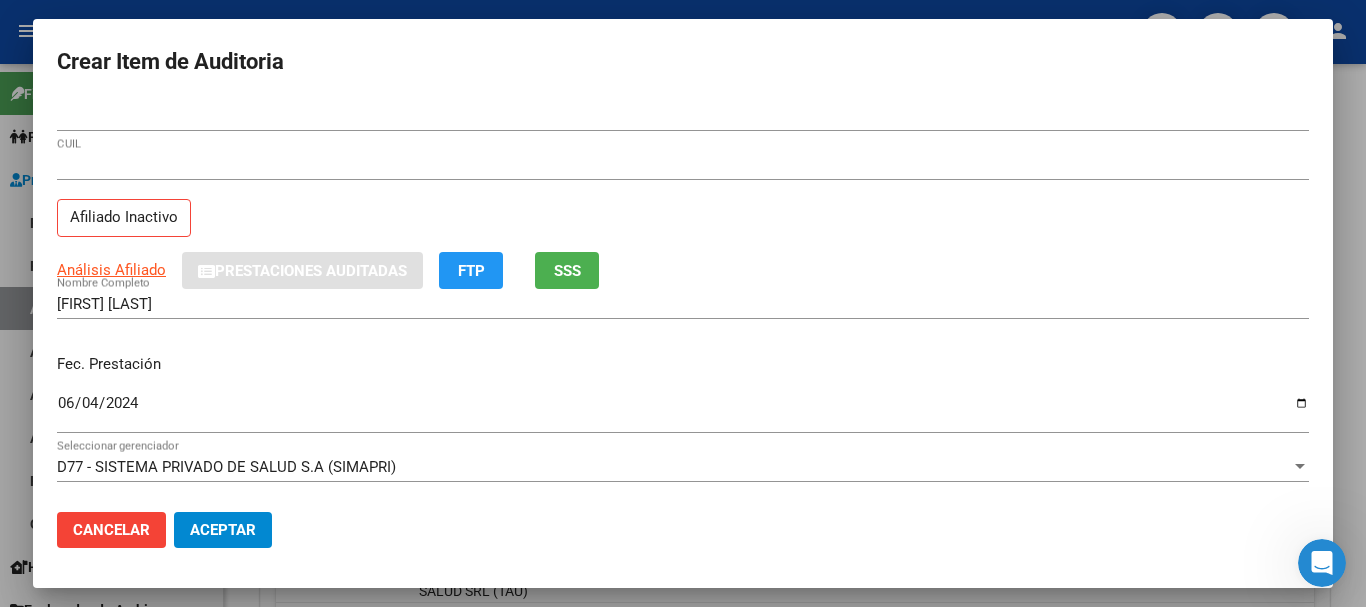 click on "[LAST] [LAST] [LAST] Nombre Completo" at bounding box center (683, 304) 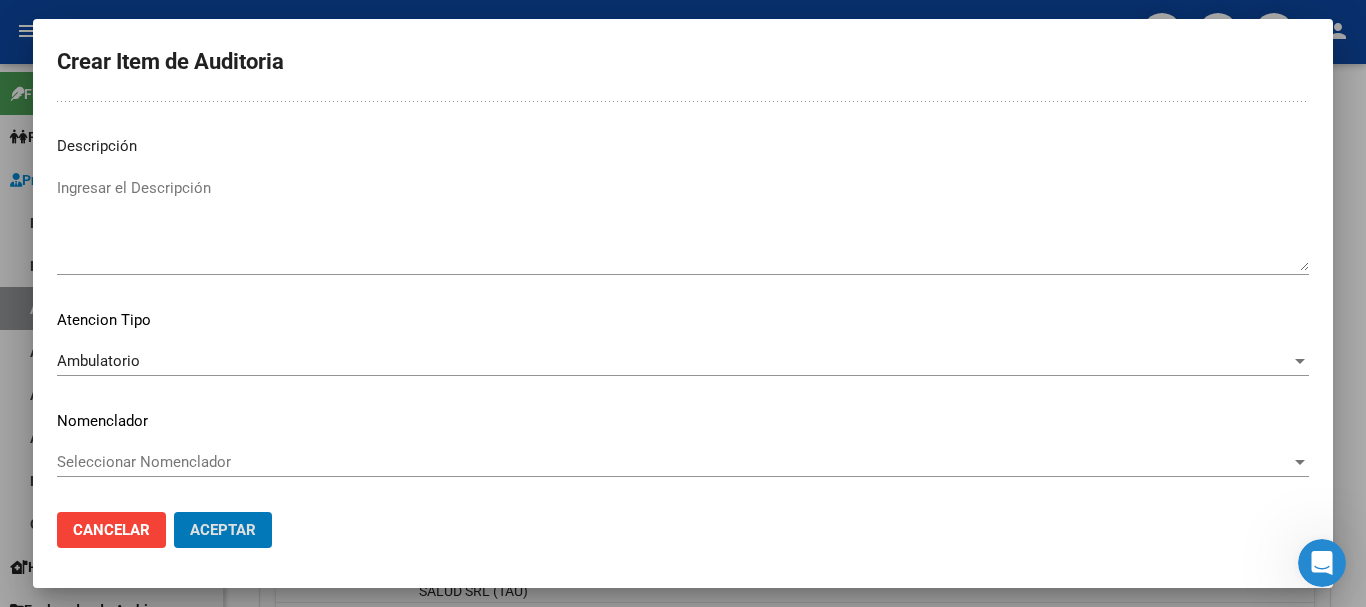 scroll, scrollTop: 0, scrollLeft: 0, axis: both 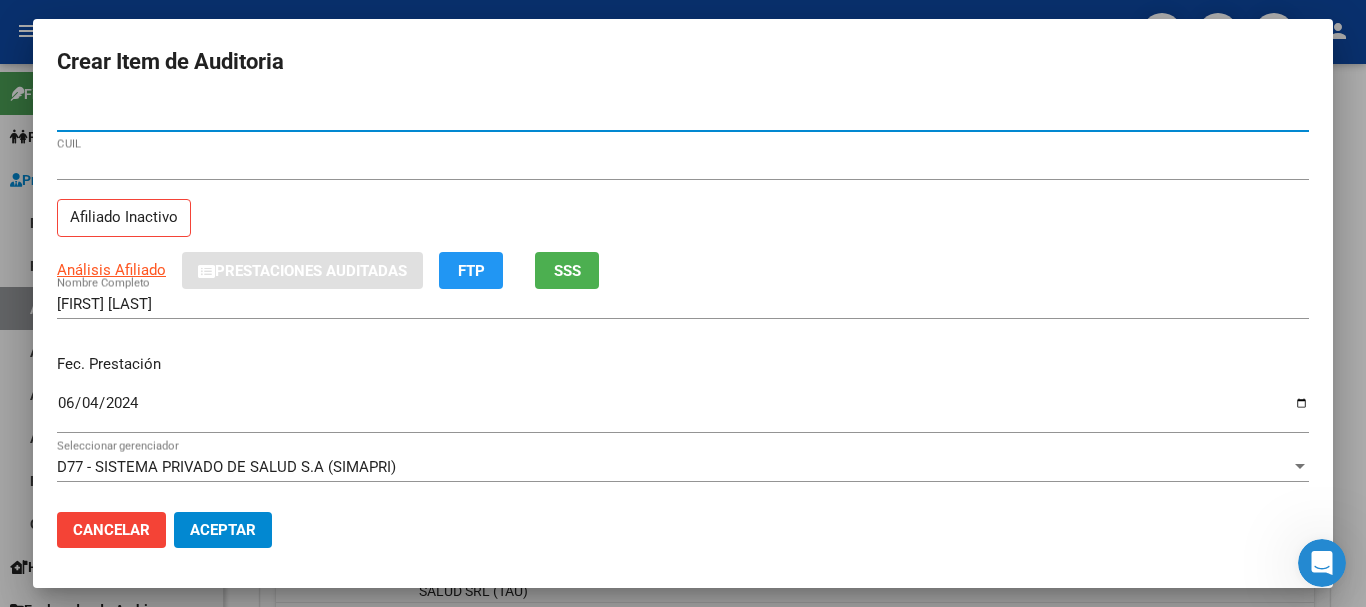 click on "Aceptar" 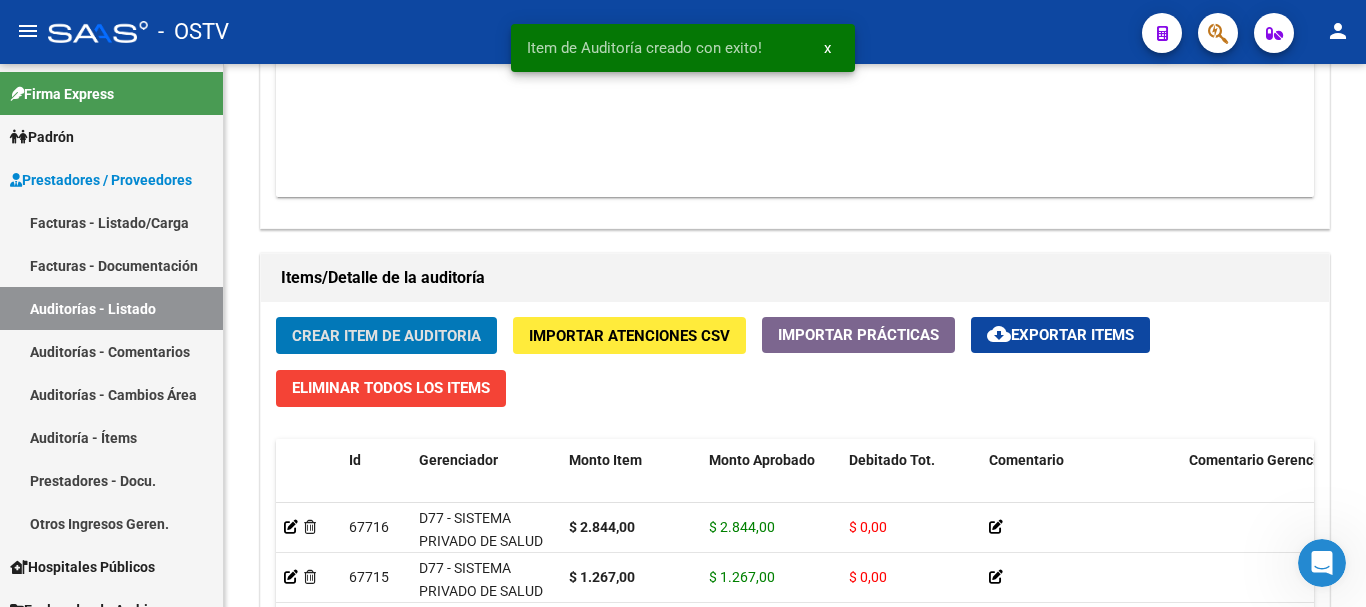 click on "Crear Item de Auditoria" 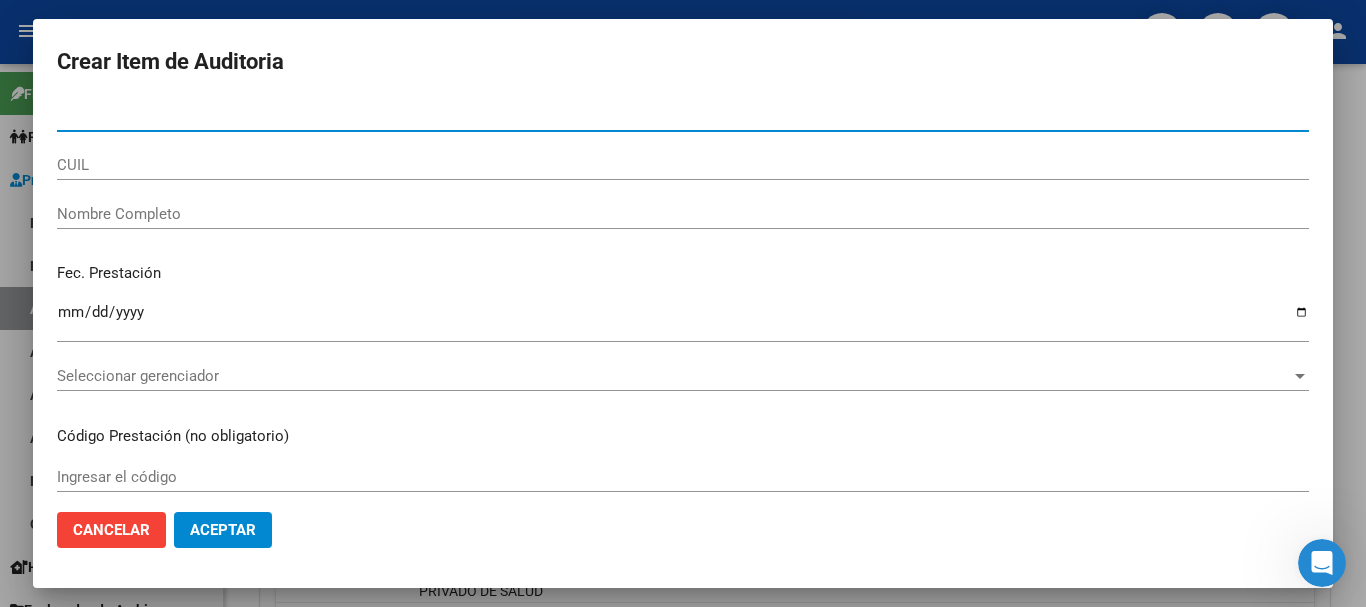 paste on "[NUMBER]" 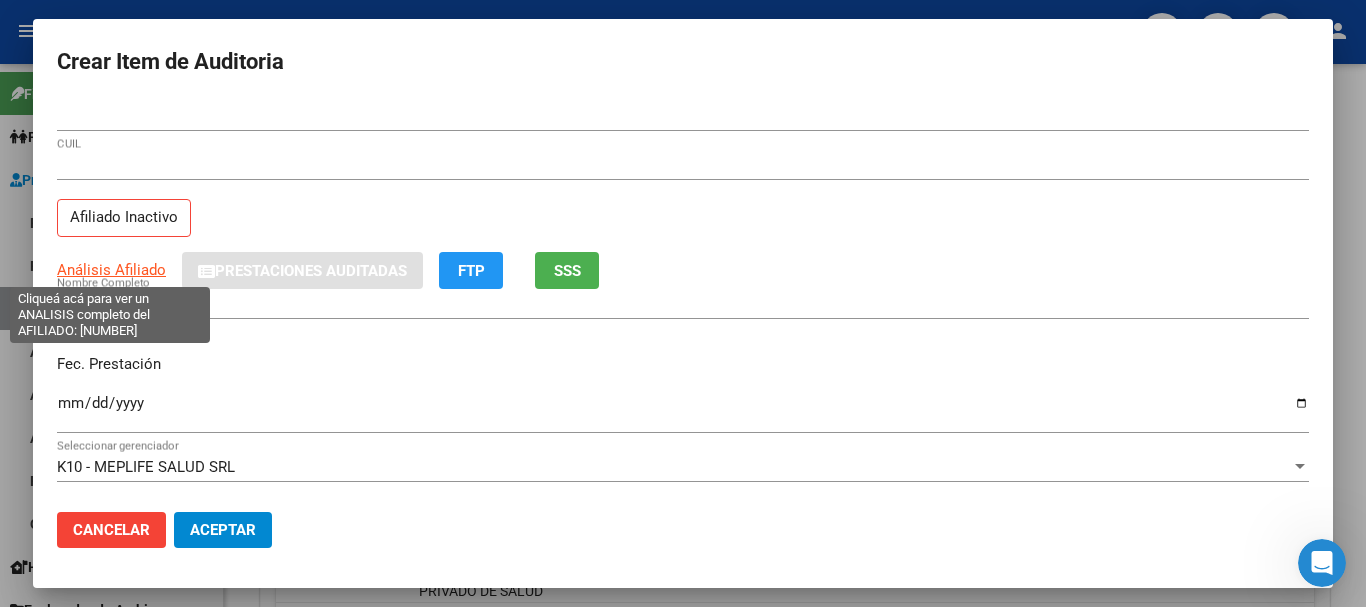 click on "Análisis Afiliado" at bounding box center (111, 270) 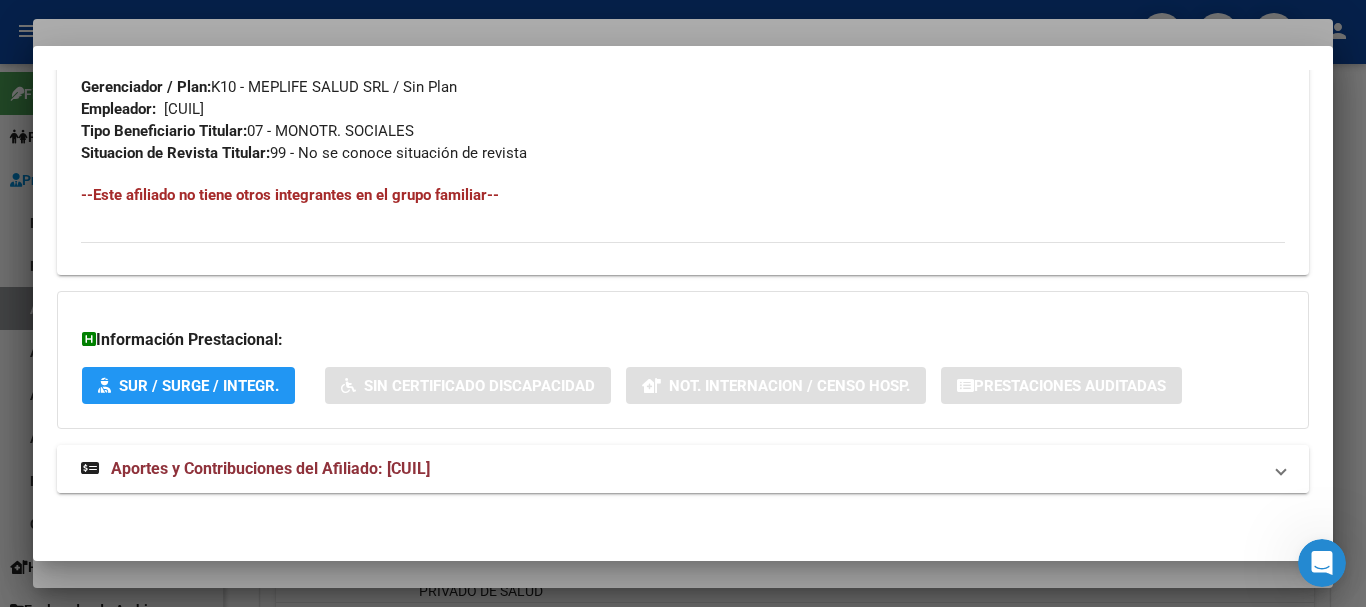 click on "Aportes y Contribuciones del Afiliado: [CUIL]" at bounding box center [671, 469] 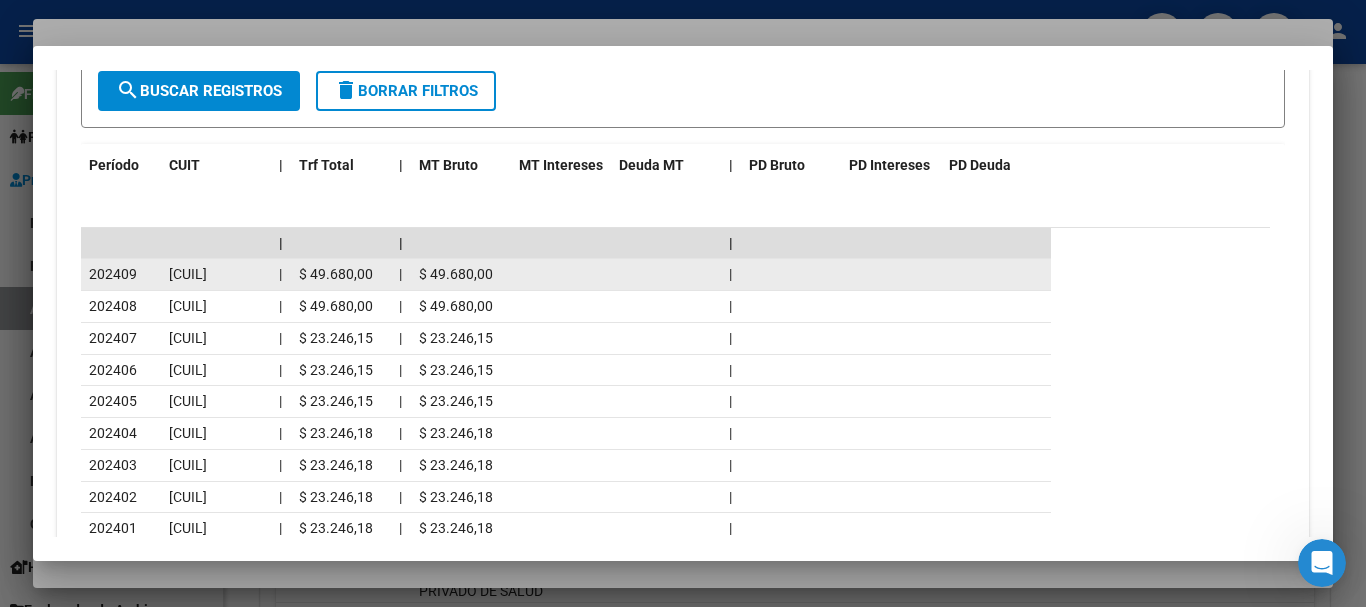 scroll, scrollTop: 1770, scrollLeft: 0, axis: vertical 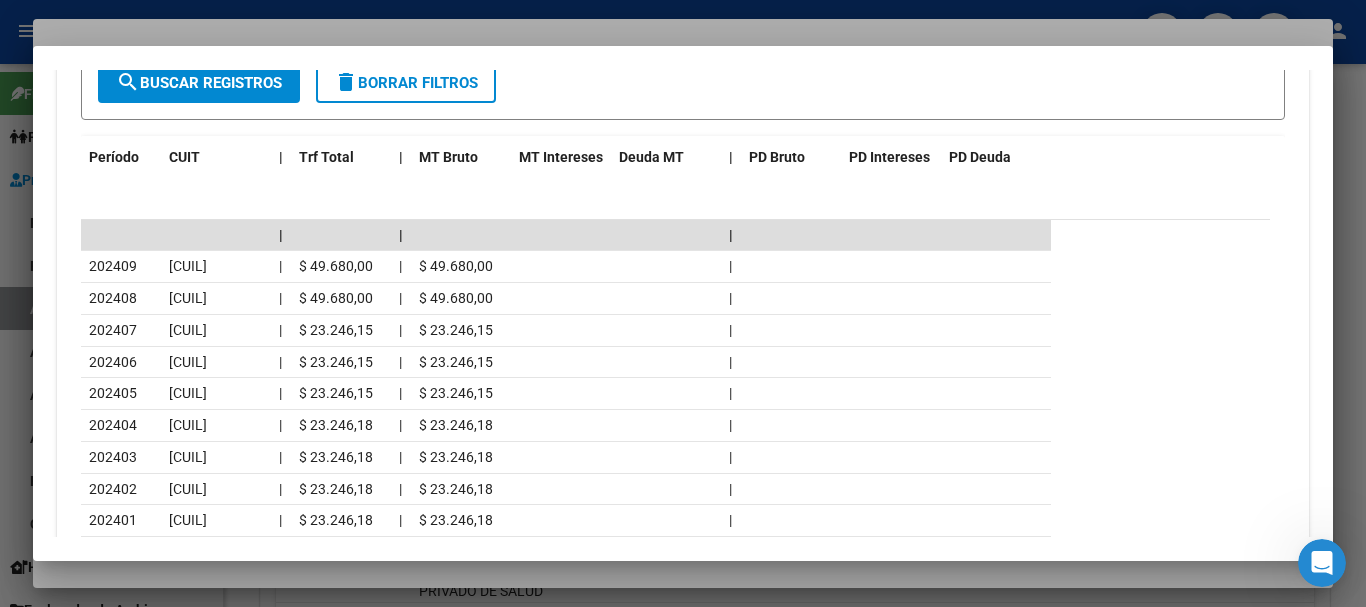 click at bounding box center [683, 303] 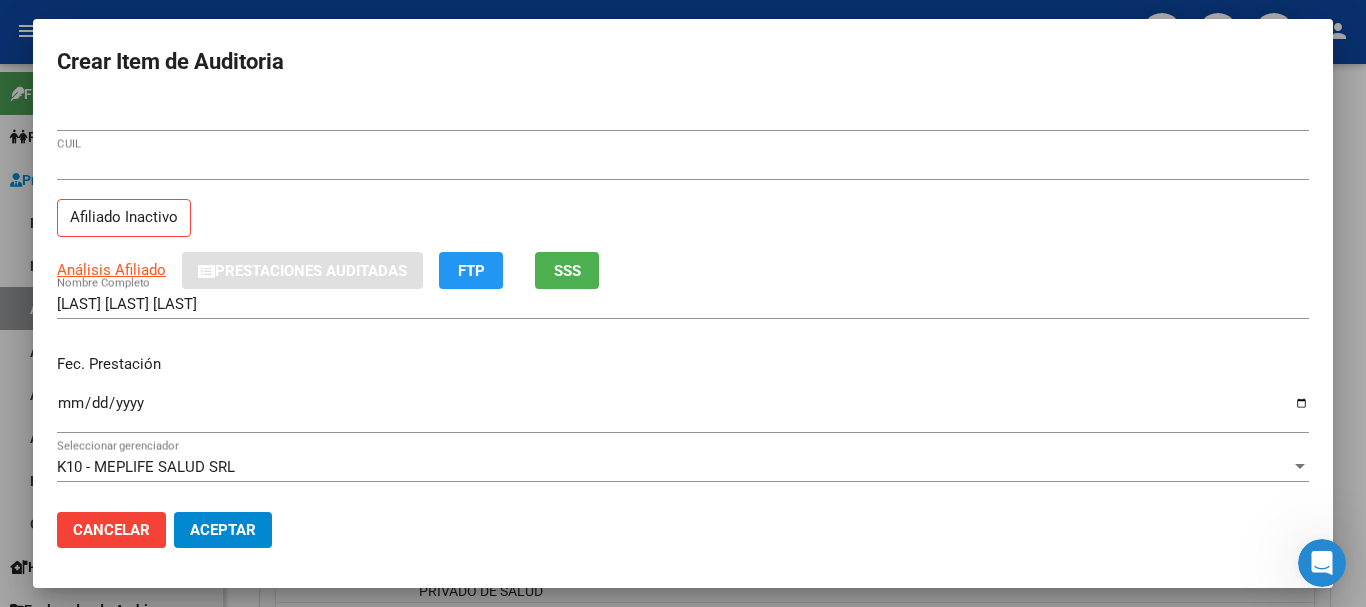 click on "Análisis Afiliado  Prestaciones Auditadas FTP SSS" at bounding box center [683, 270] 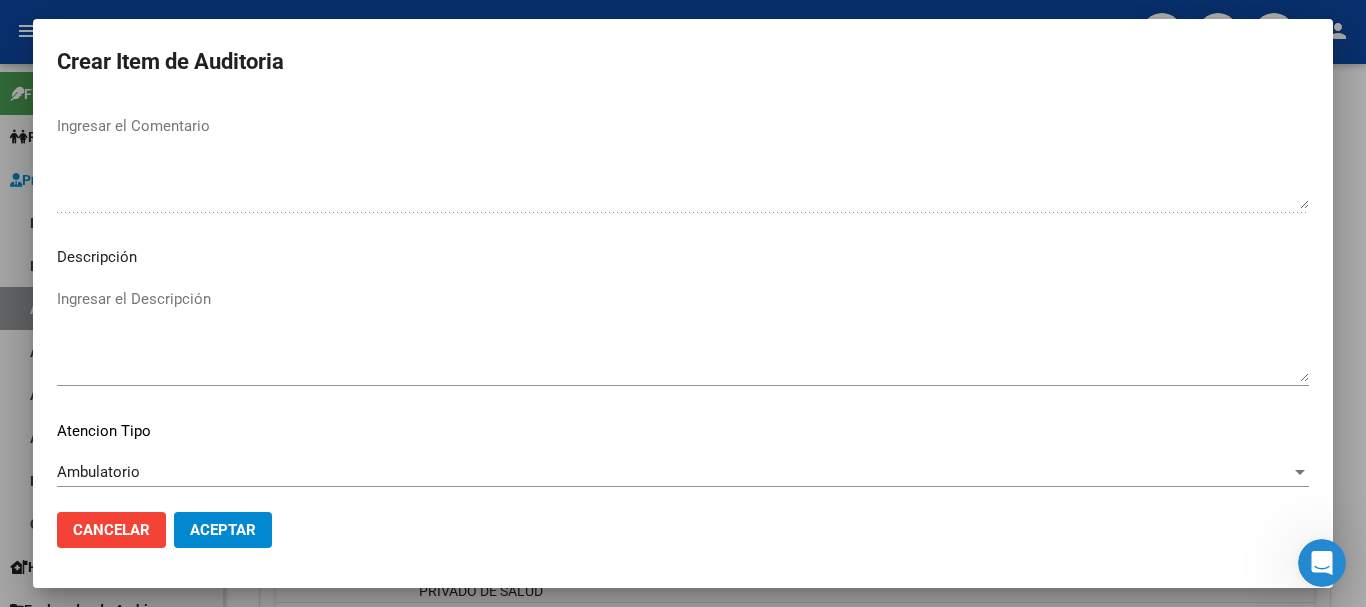 scroll, scrollTop: 1233, scrollLeft: 0, axis: vertical 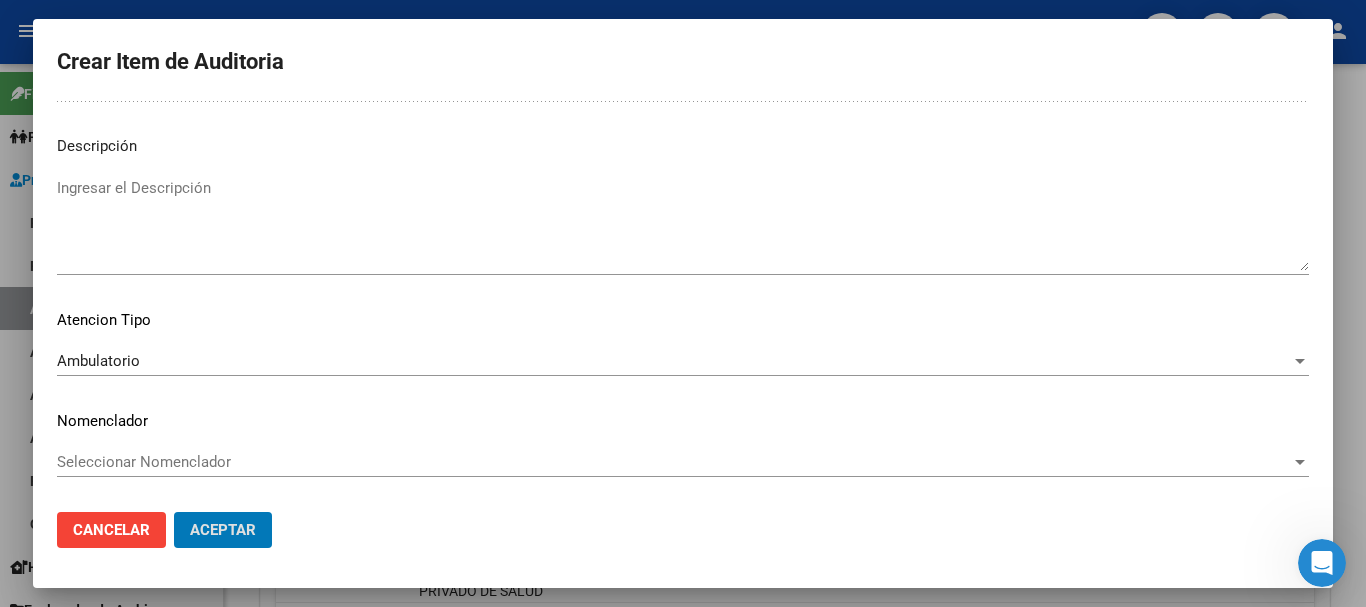 click on "Aceptar" 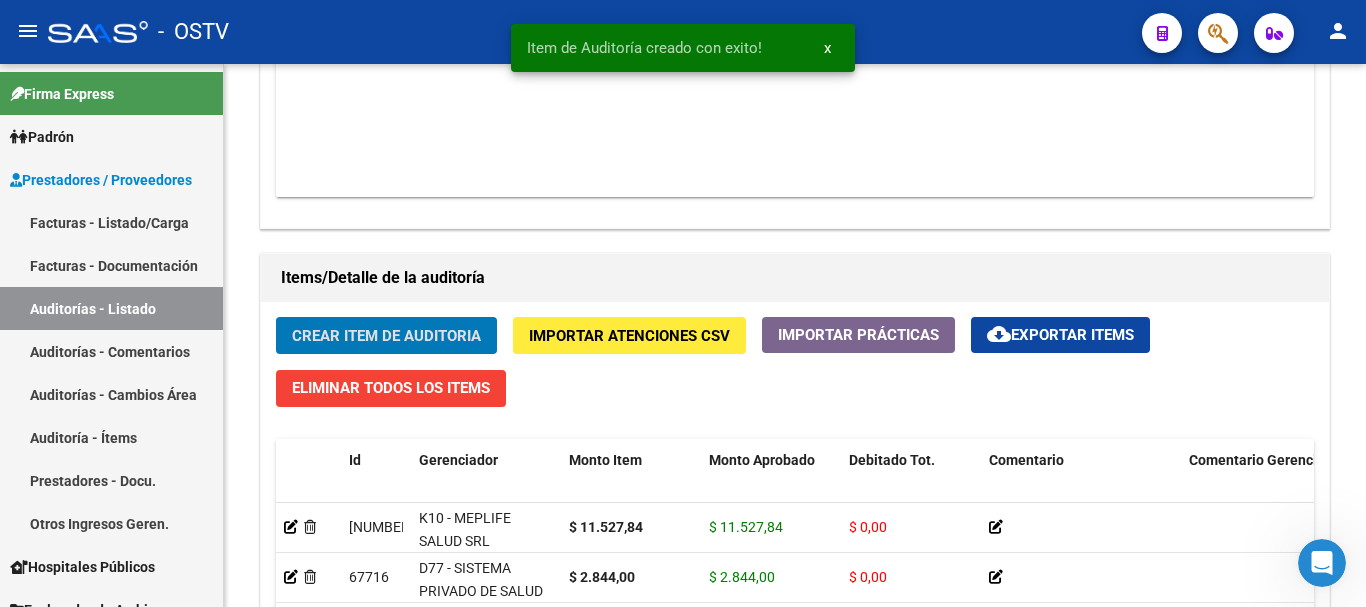 click on "Crear Item de Auditoria" 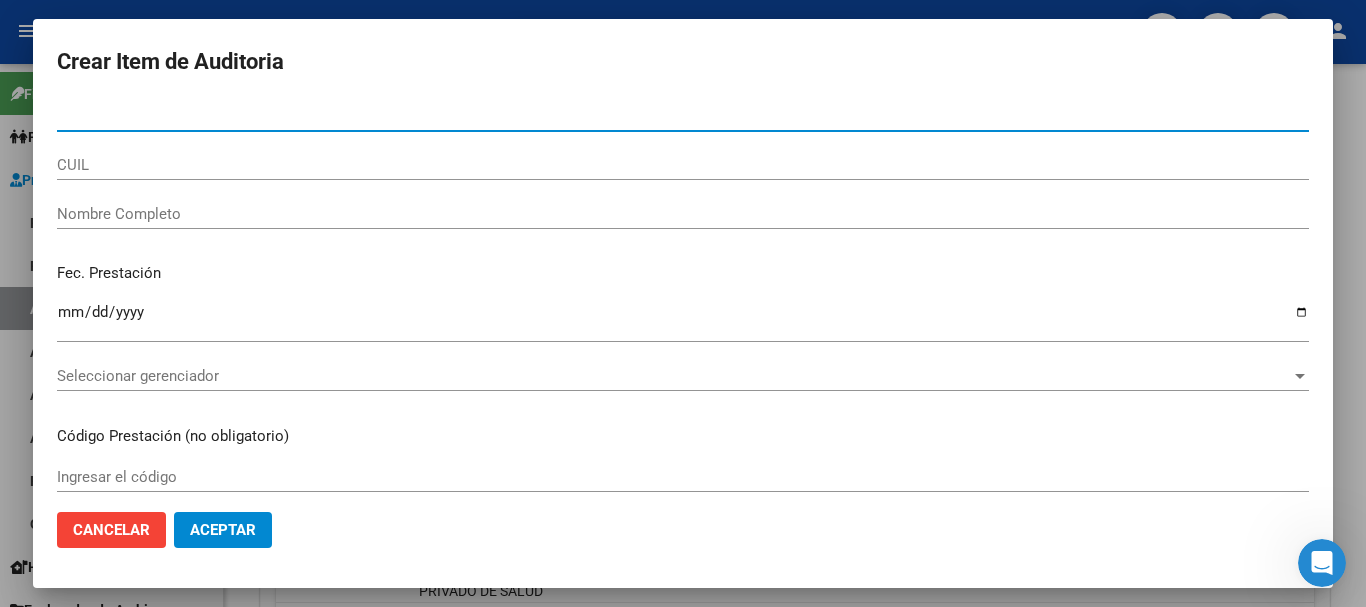 paste on "[NUMBER]" 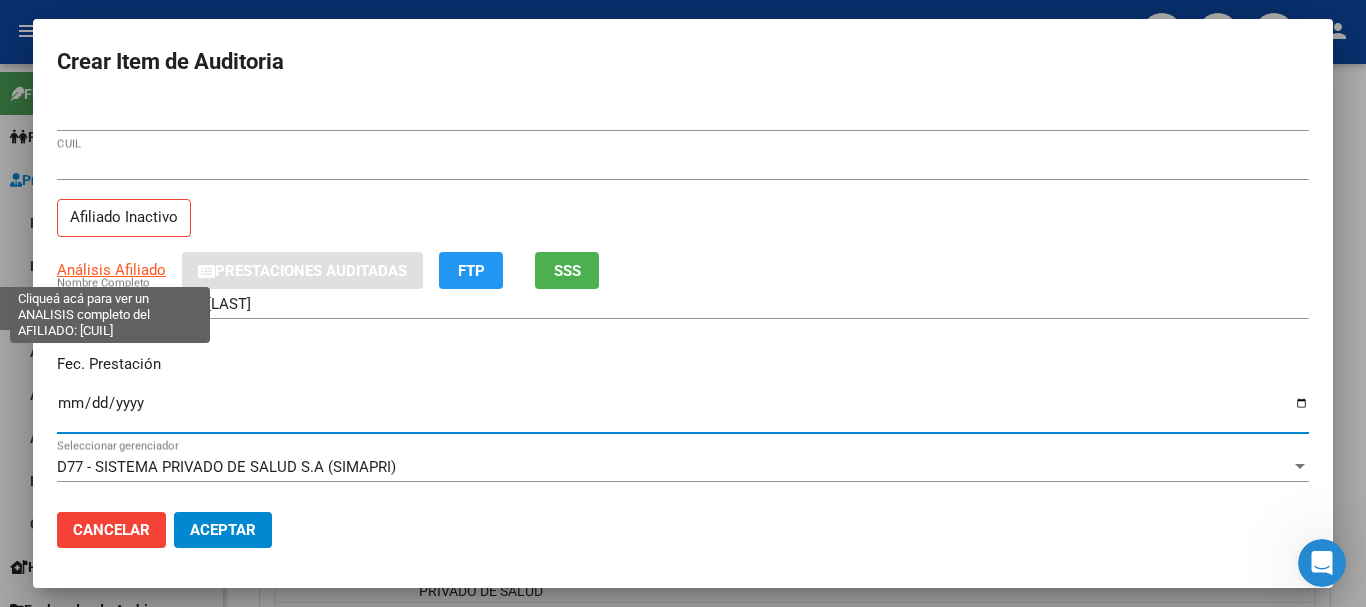 click on "Análisis Afiliado" at bounding box center [111, 270] 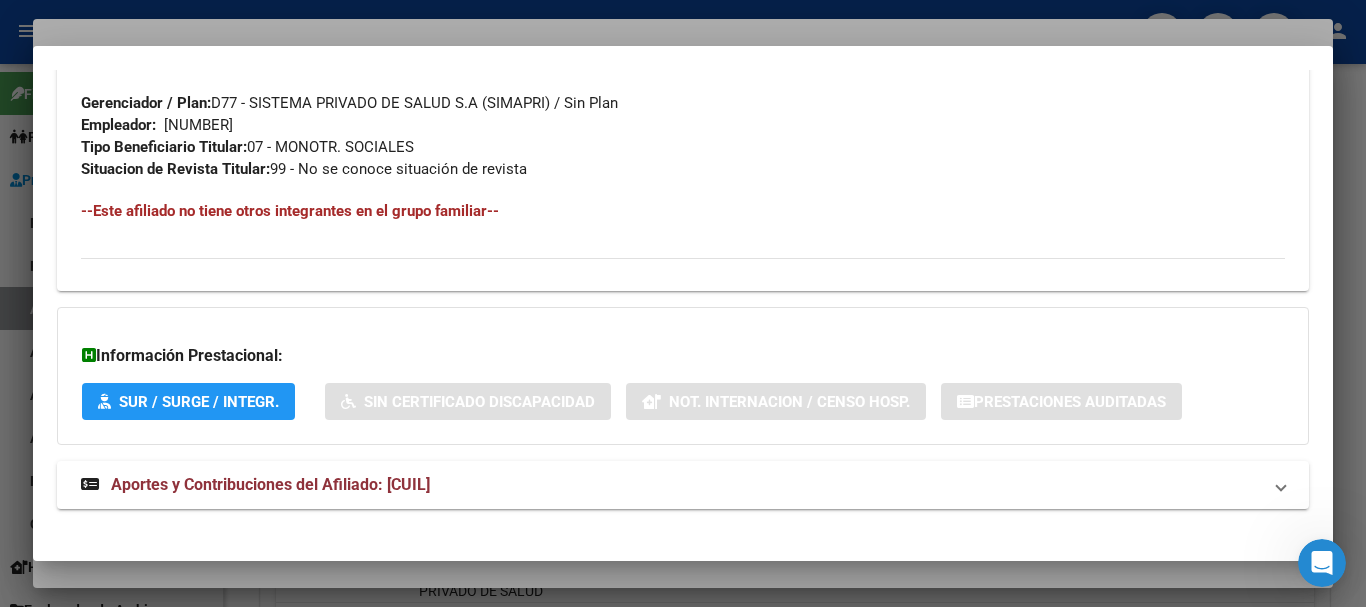 scroll, scrollTop: 1053, scrollLeft: 0, axis: vertical 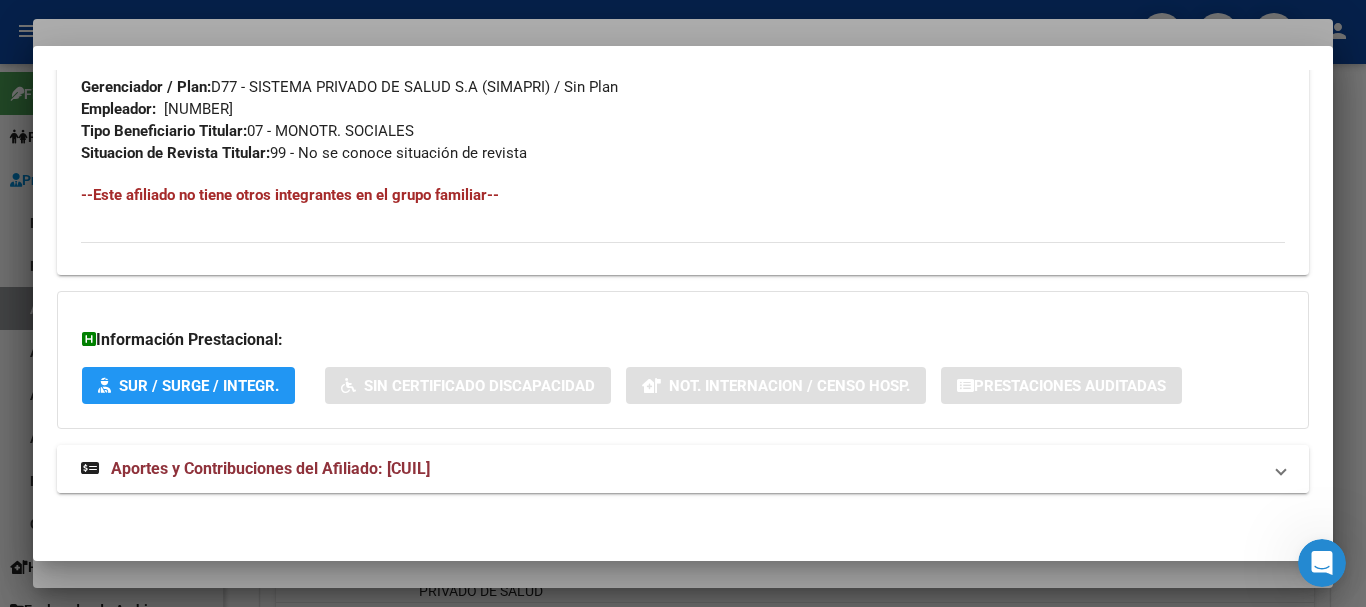 click on "Aportes y Contribuciones del Afiliado: [CUIL]" at bounding box center [270, 468] 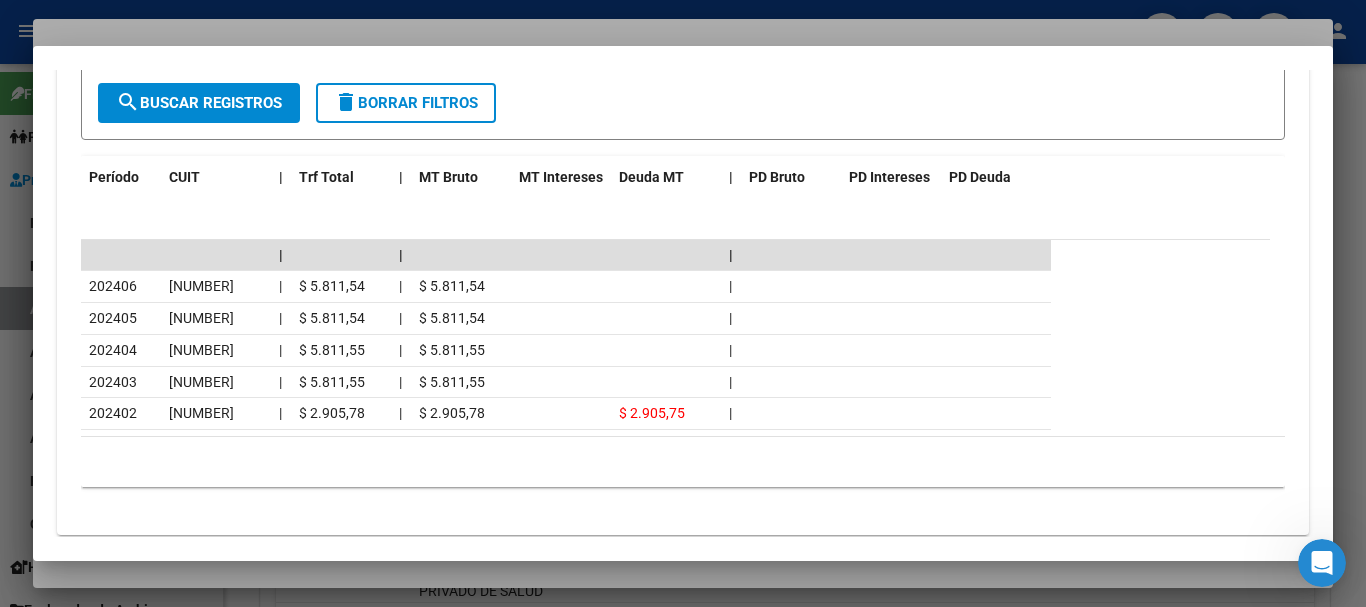 scroll, scrollTop: 1753, scrollLeft: 0, axis: vertical 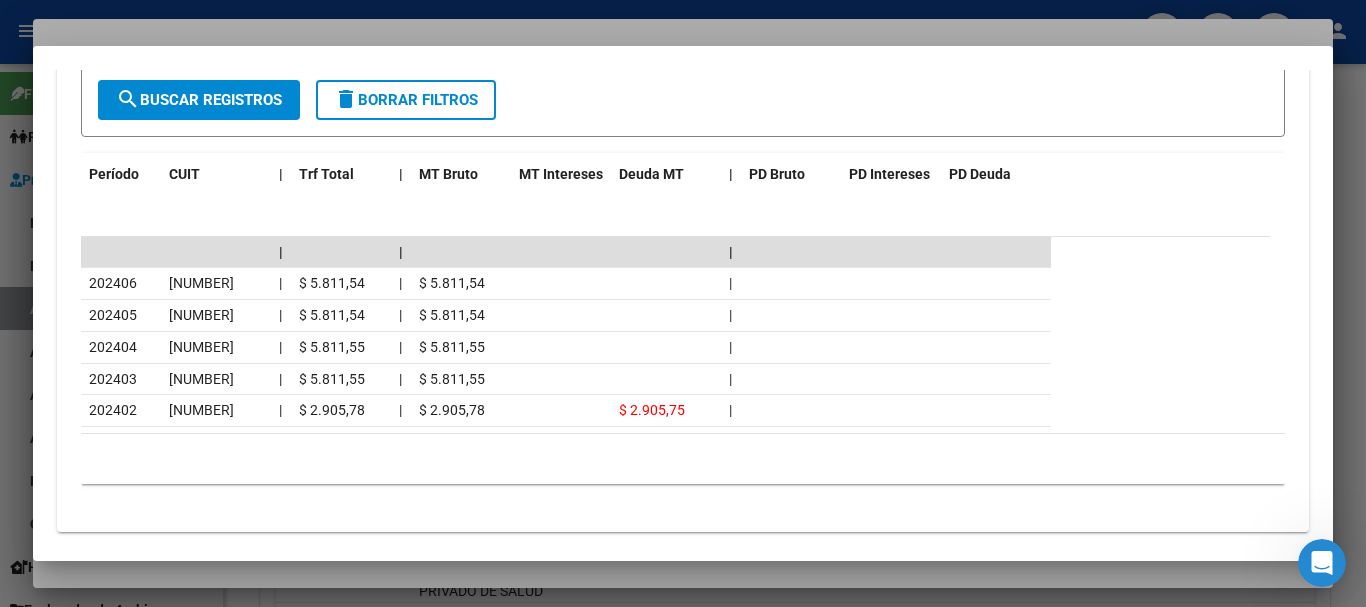 click at bounding box center [683, 303] 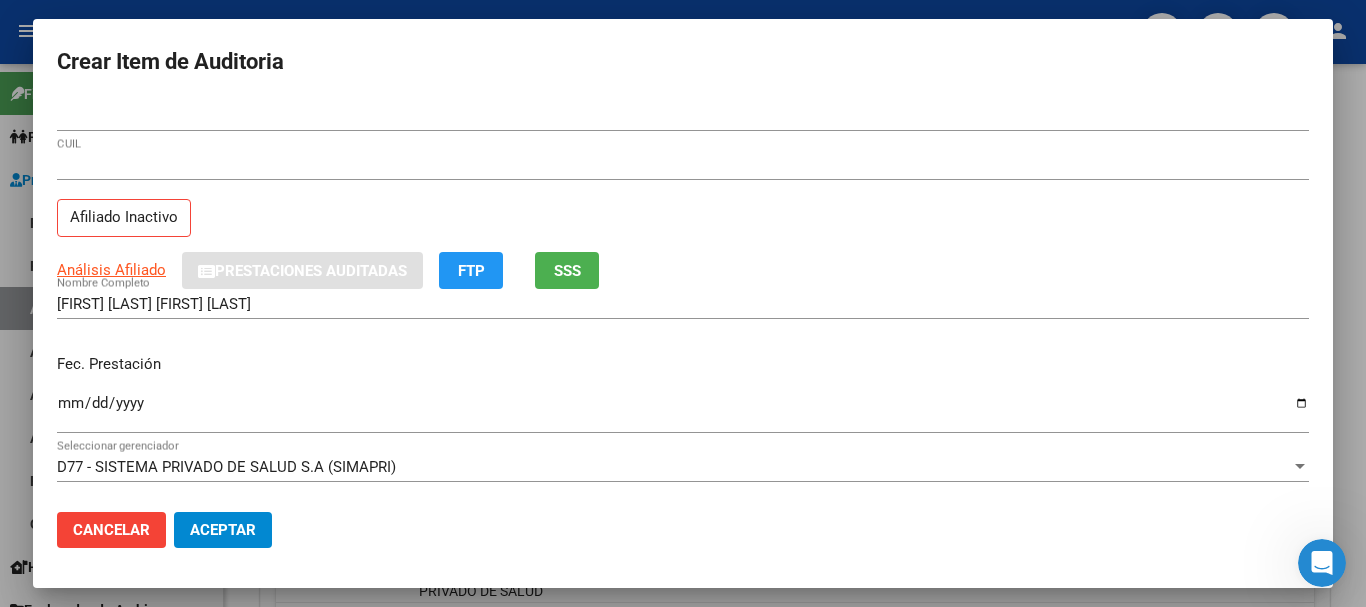 click on "[CUIL] CUIL" at bounding box center (683, 174) 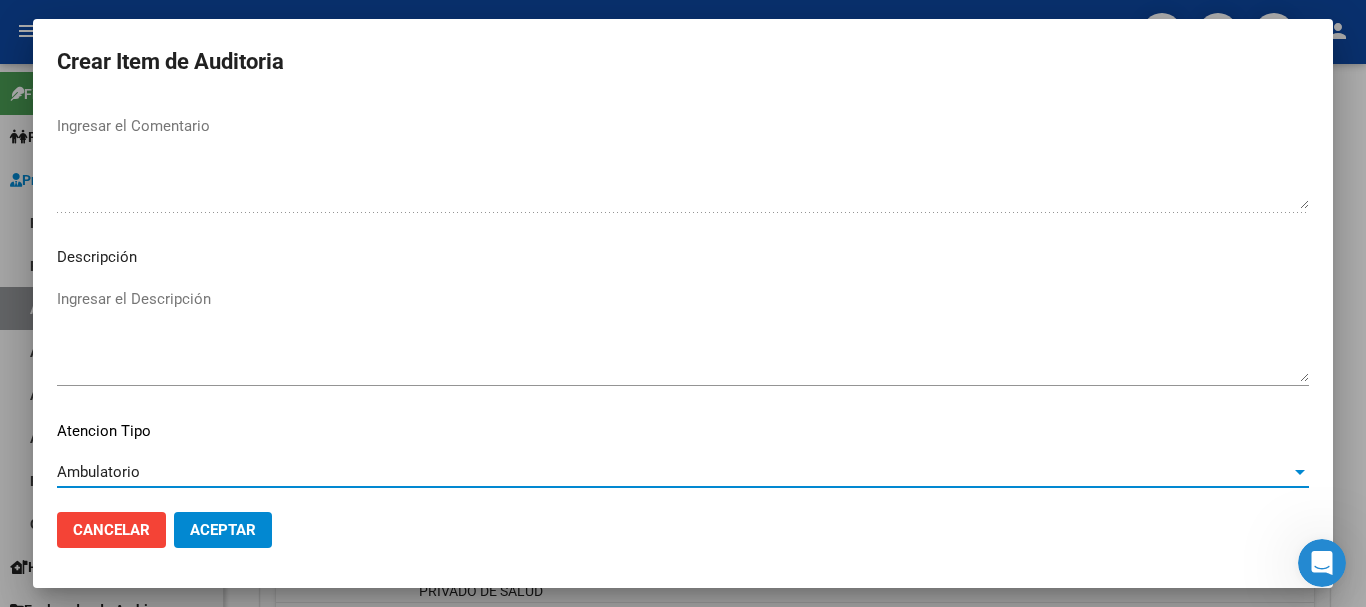 scroll, scrollTop: 1233, scrollLeft: 0, axis: vertical 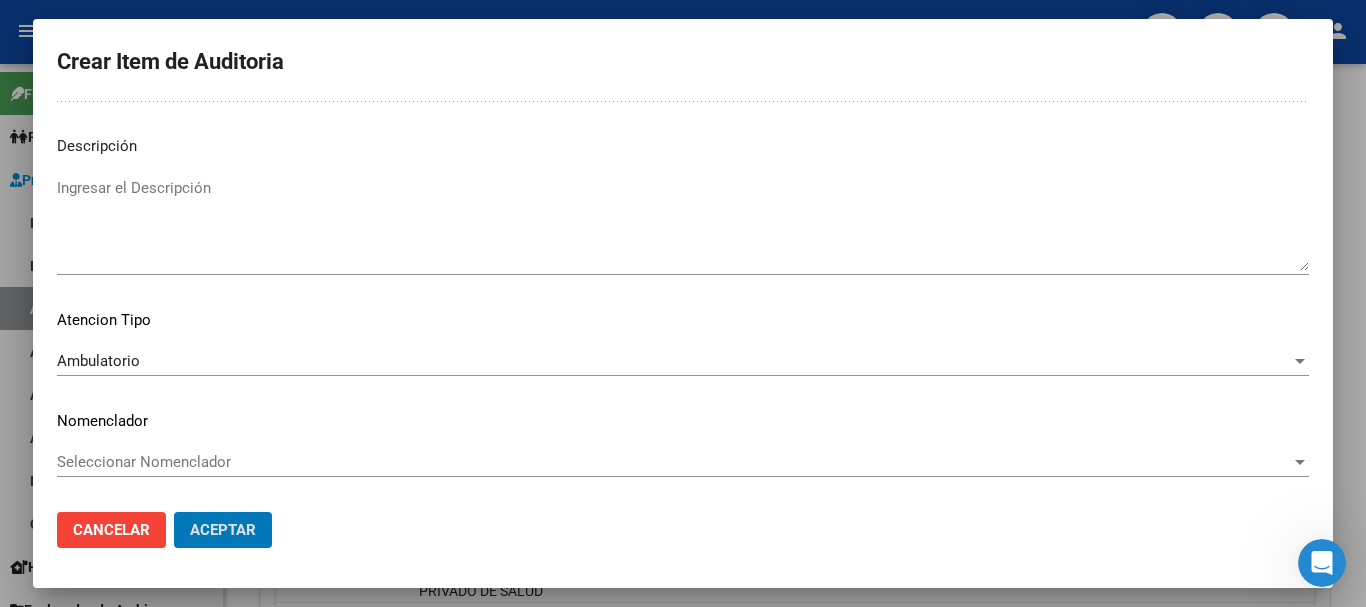 click on "Aceptar" 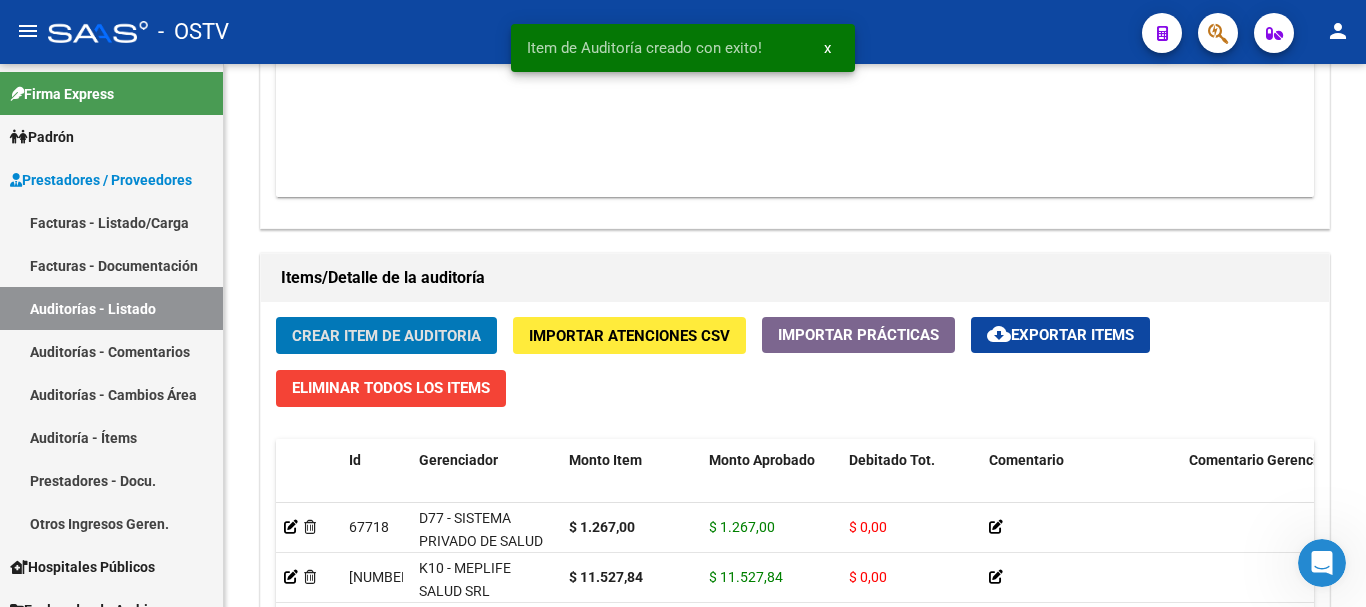 click on "Crear Item de Auditoria" 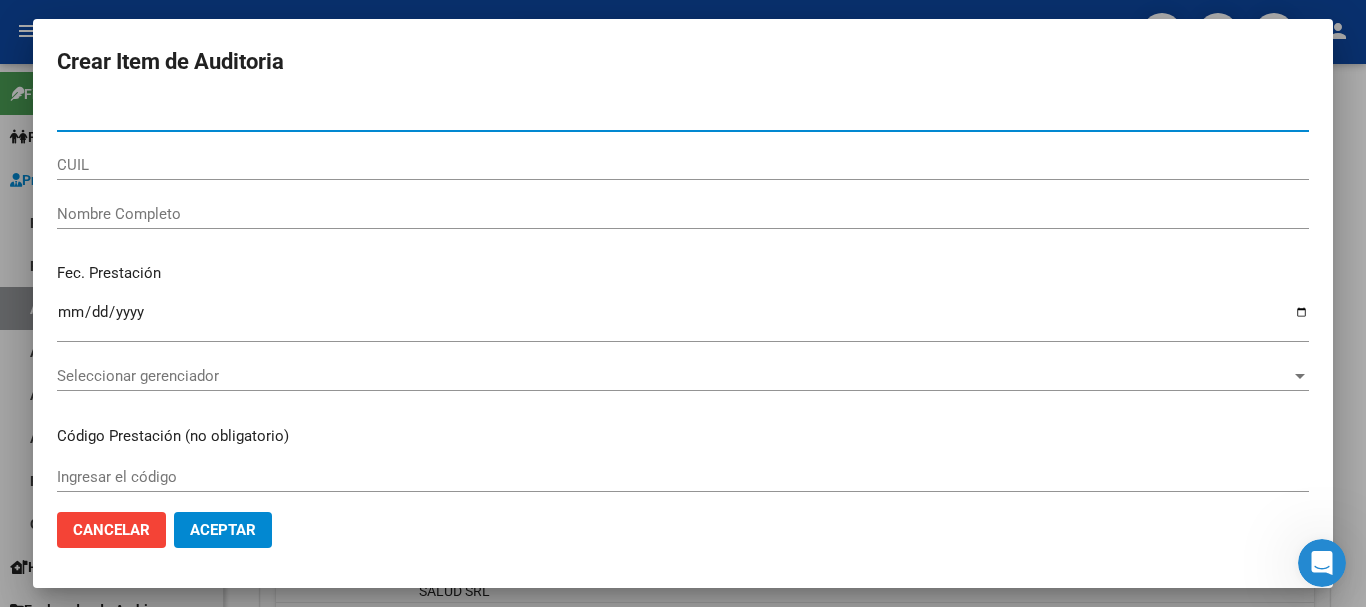 paste on "[DOCUMENT_NUMBER]" 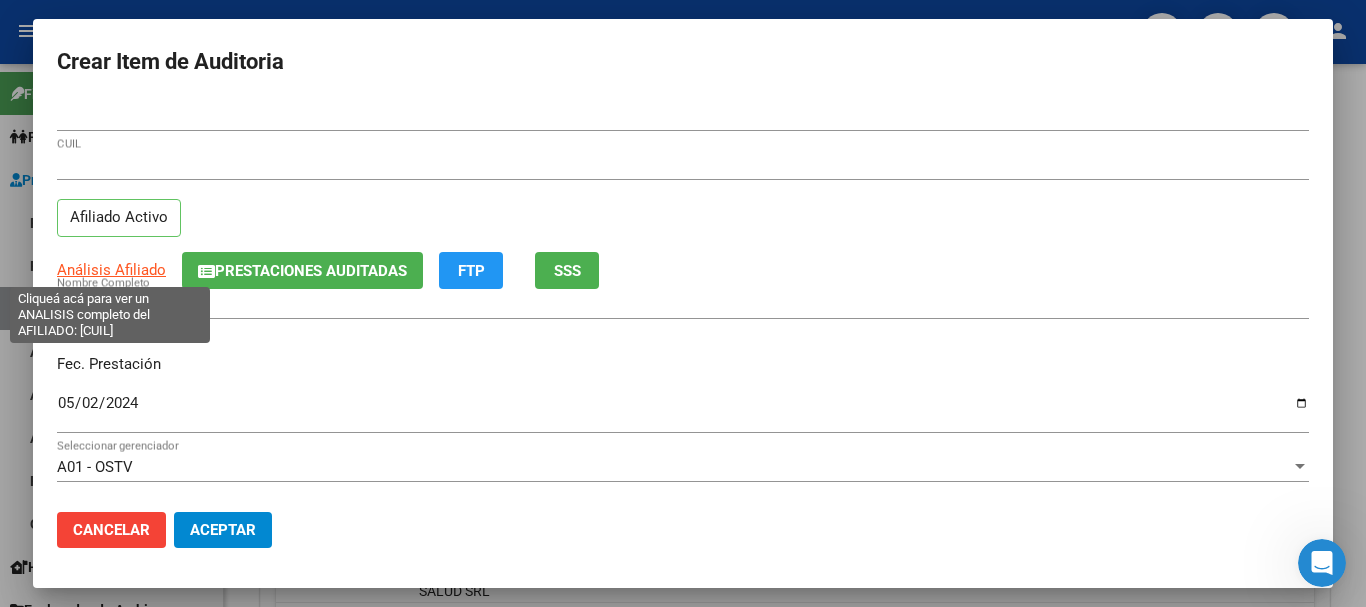 click on "Análisis Afiliado" at bounding box center (111, 270) 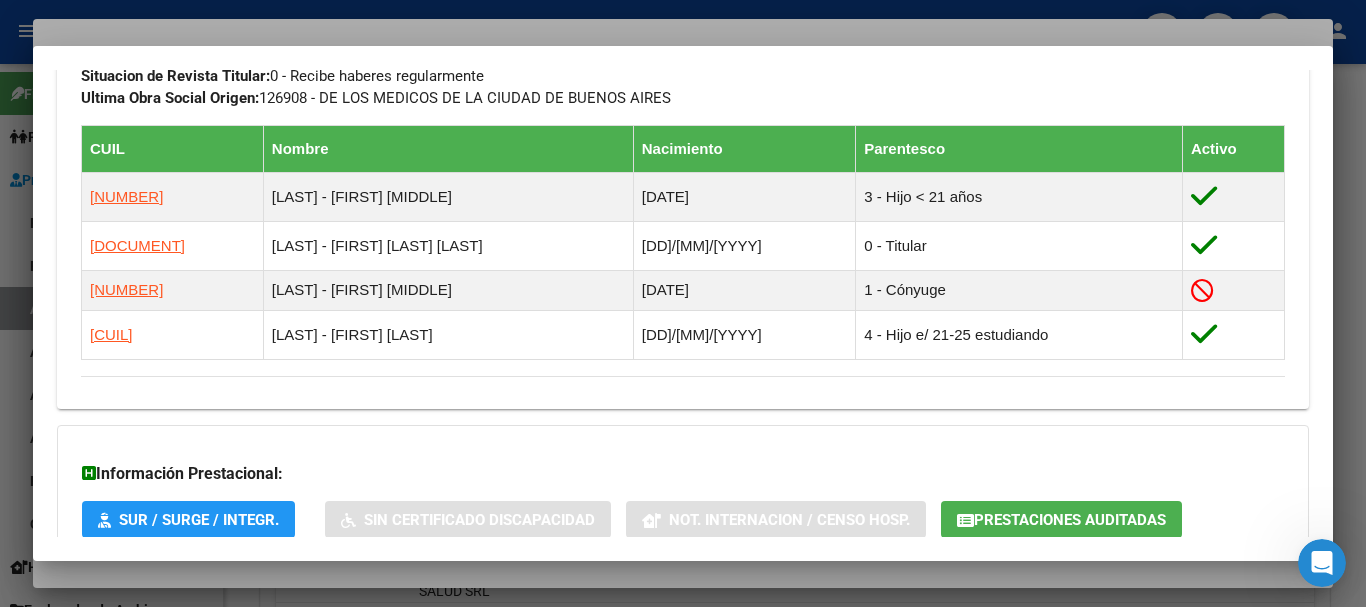 scroll, scrollTop: 1335, scrollLeft: 0, axis: vertical 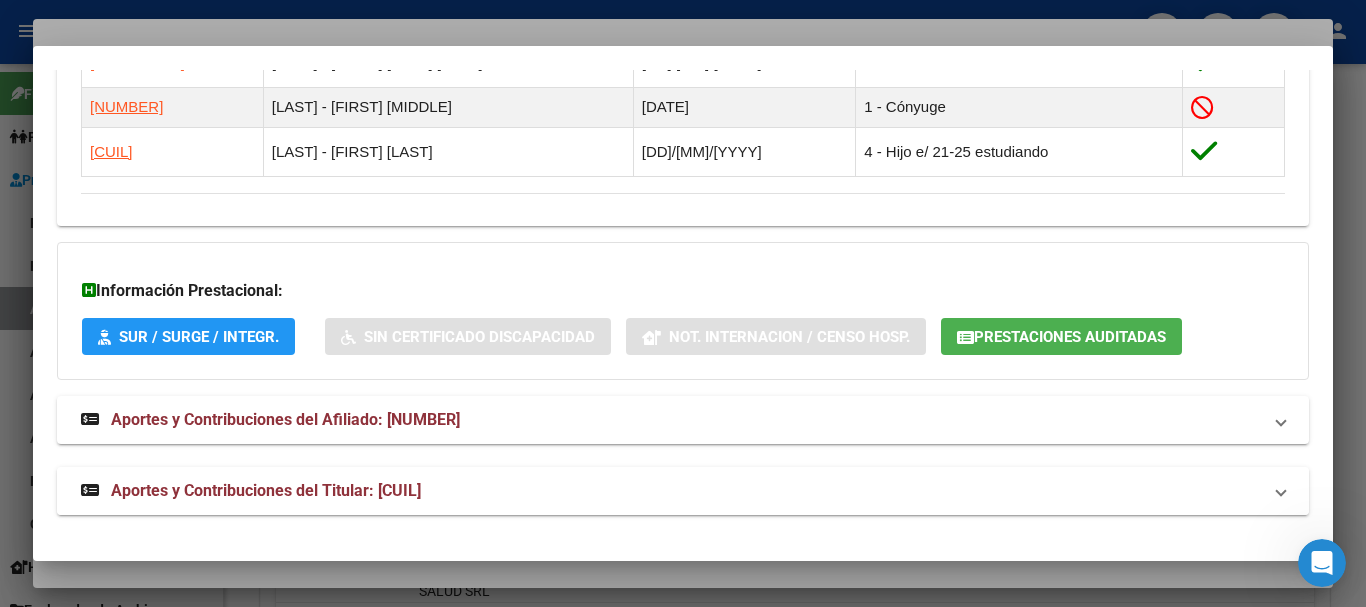 click on "Aportes y Contribuciones del Titular: [CUIL]" at bounding box center [266, 490] 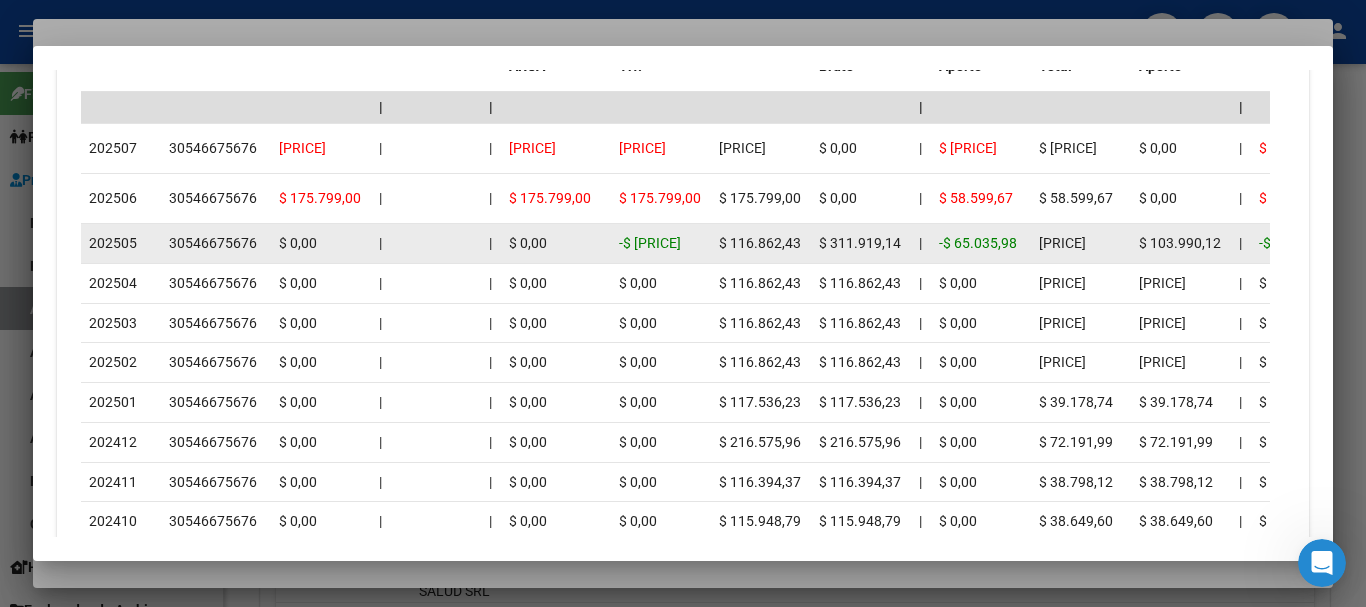 scroll, scrollTop: 2324, scrollLeft: 0, axis: vertical 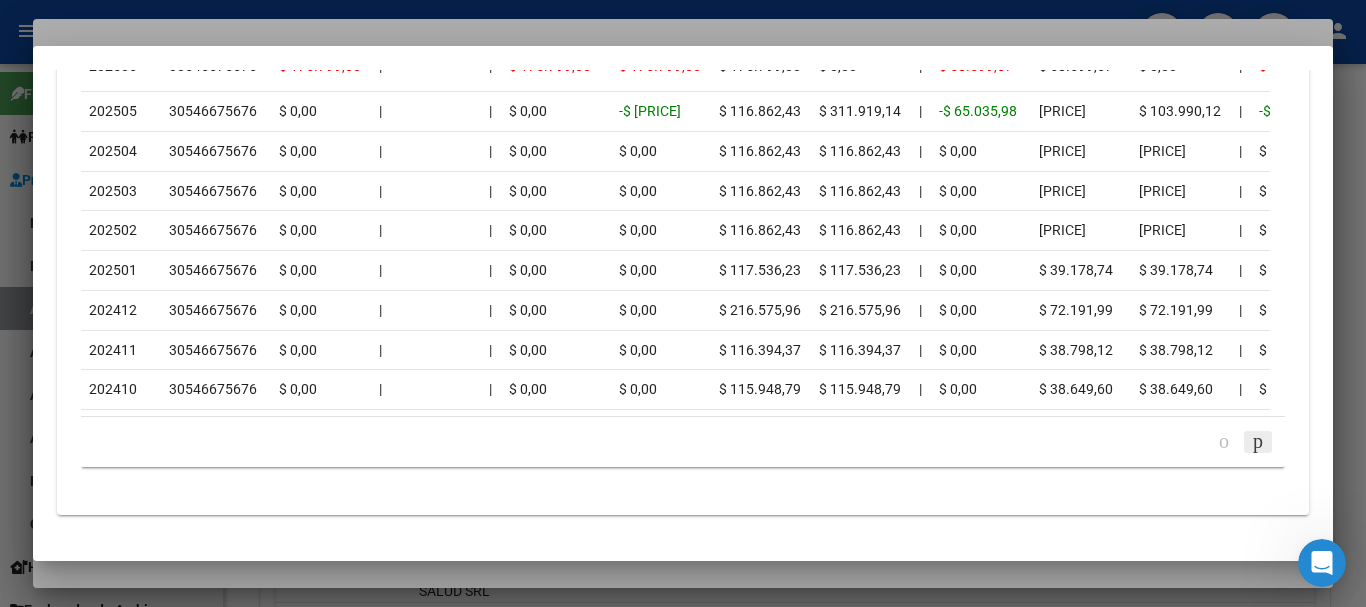 click 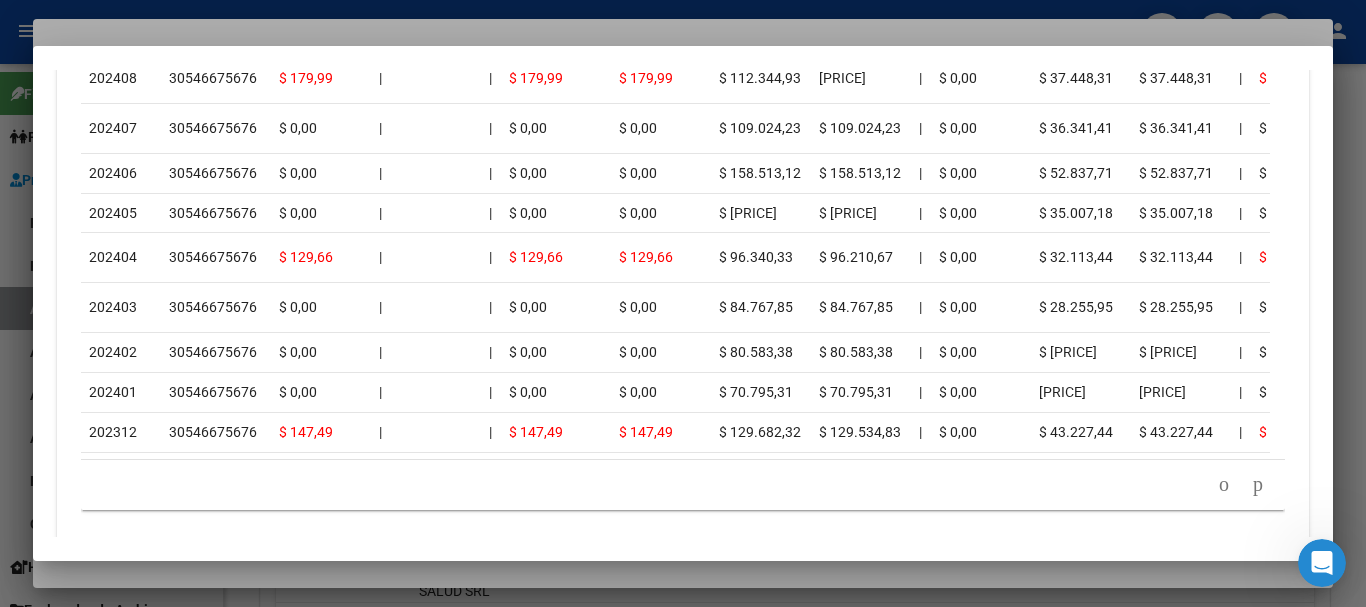 scroll, scrollTop: 2324, scrollLeft: 0, axis: vertical 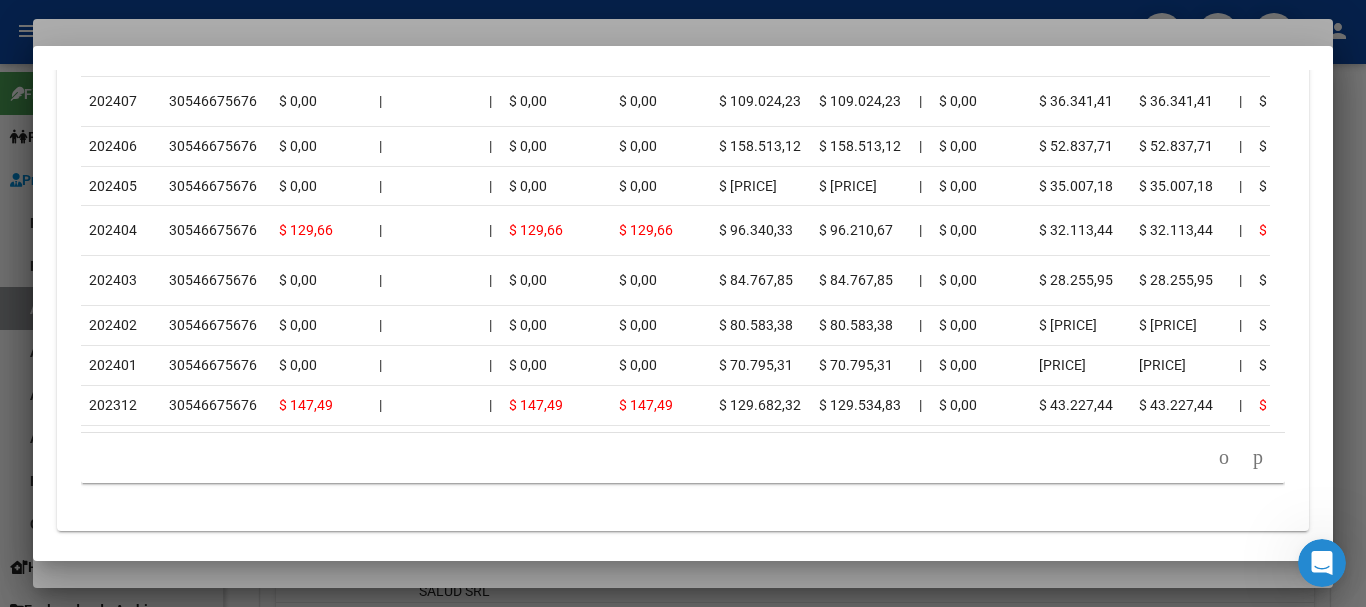 click at bounding box center (683, 303) 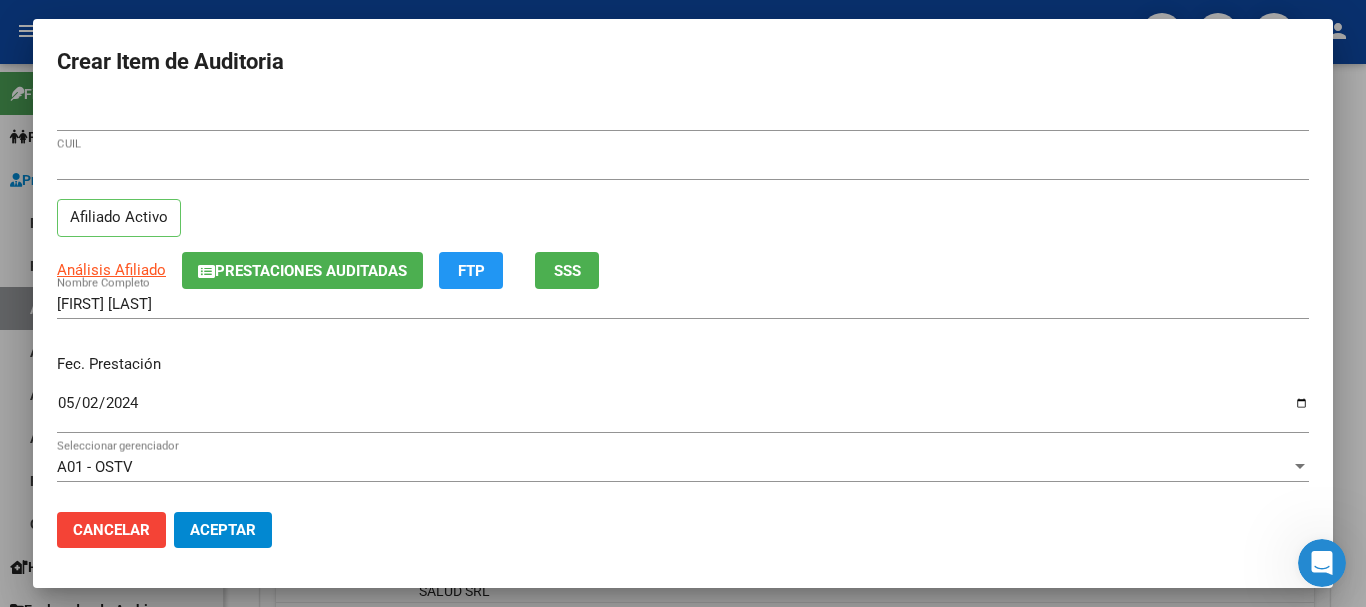 click on "[CUIL]" at bounding box center [683, 165] 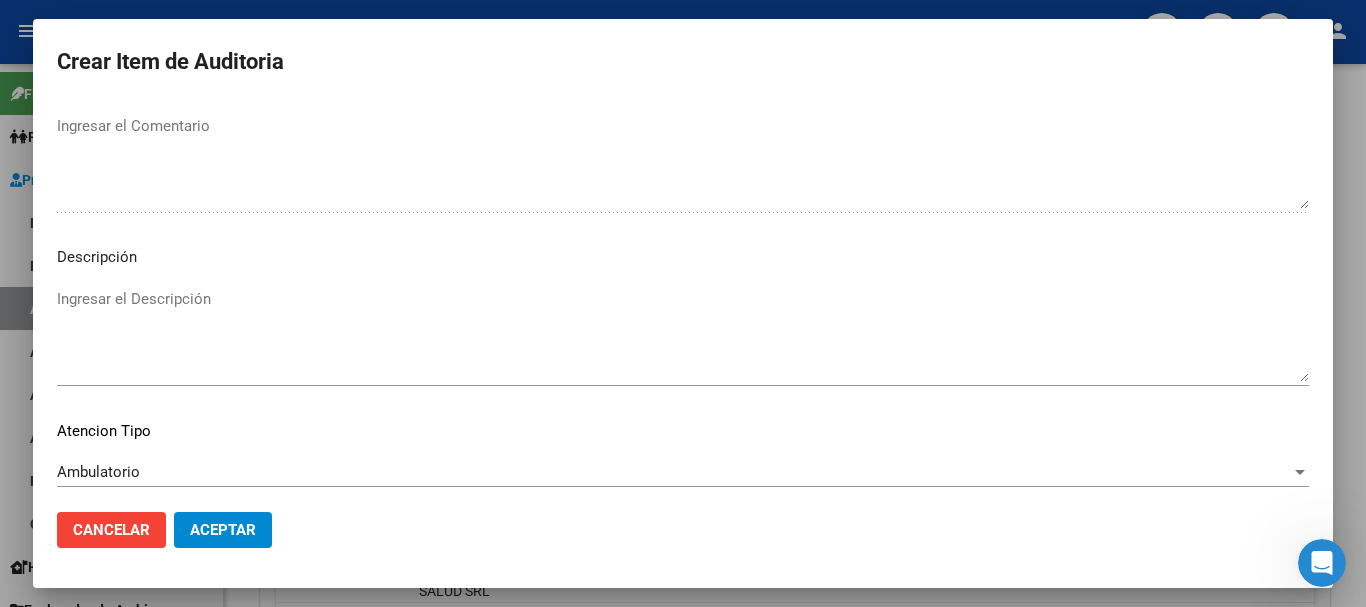 scroll, scrollTop: 1233, scrollLeft: 0, axis: vertical 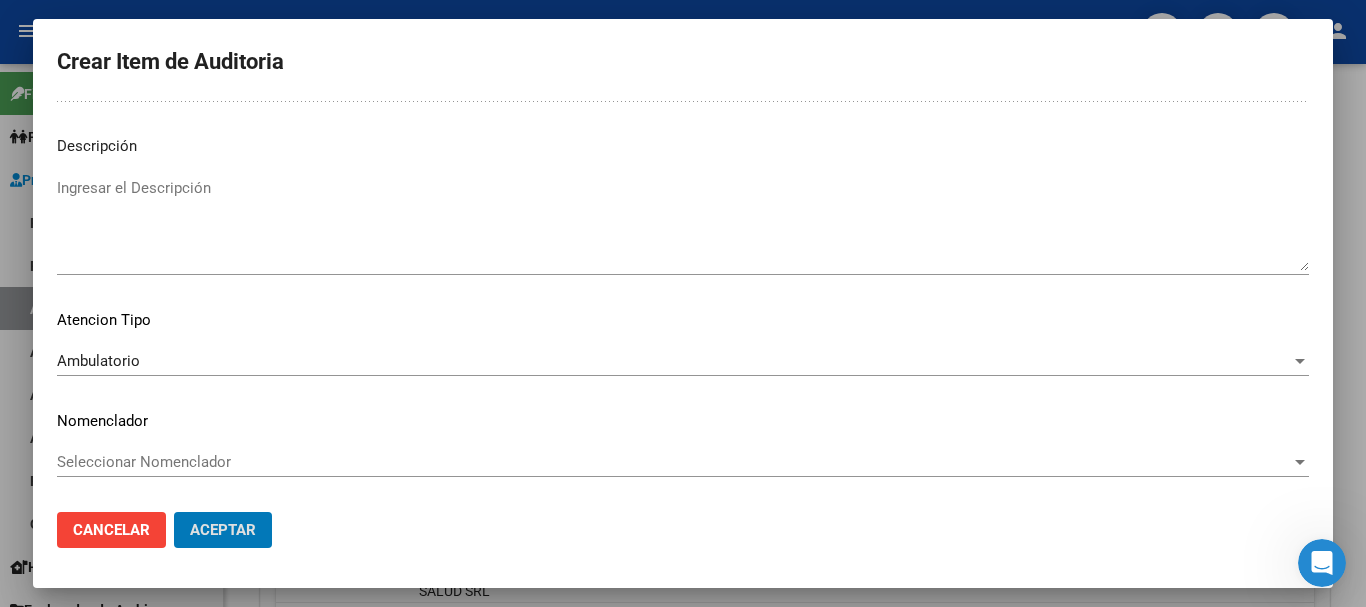 click on "Aceptar" 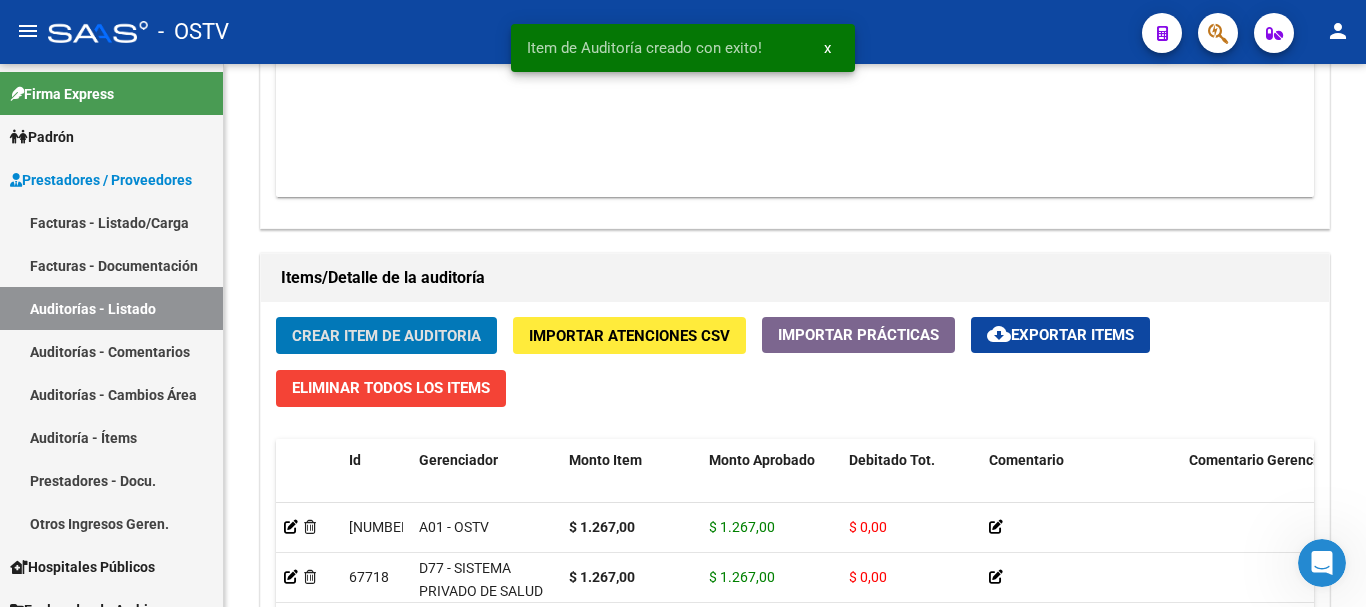 click on "Crear Item de Auditoria" 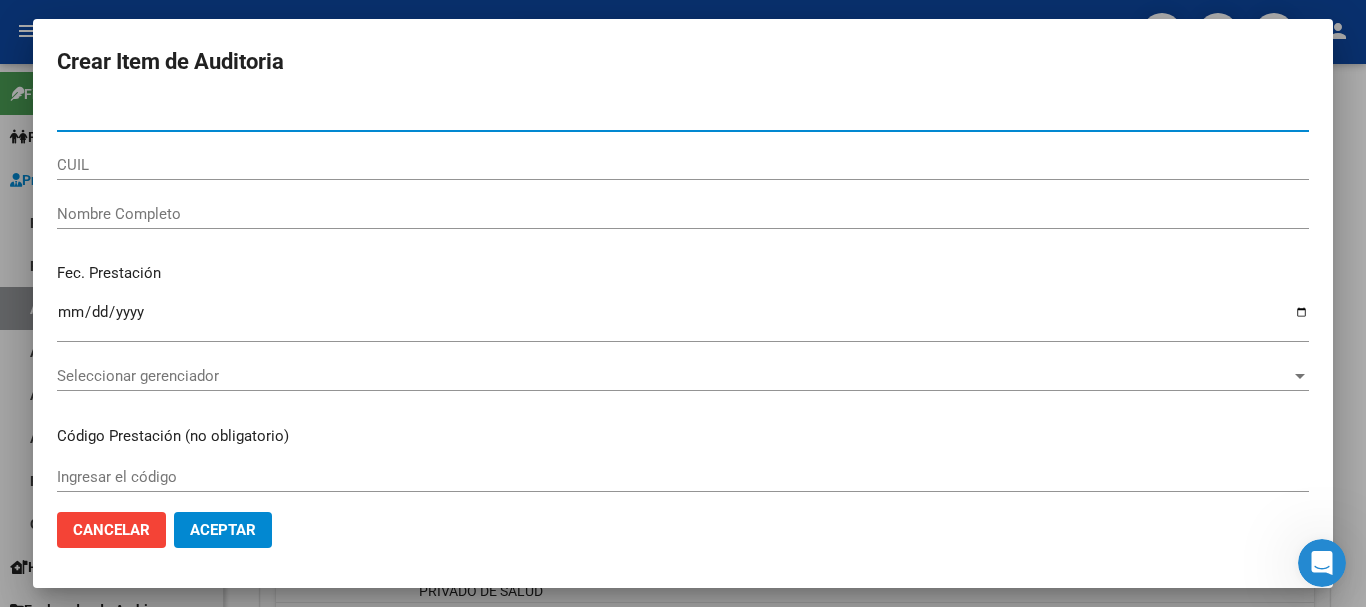 paste on "[NUMBER]" 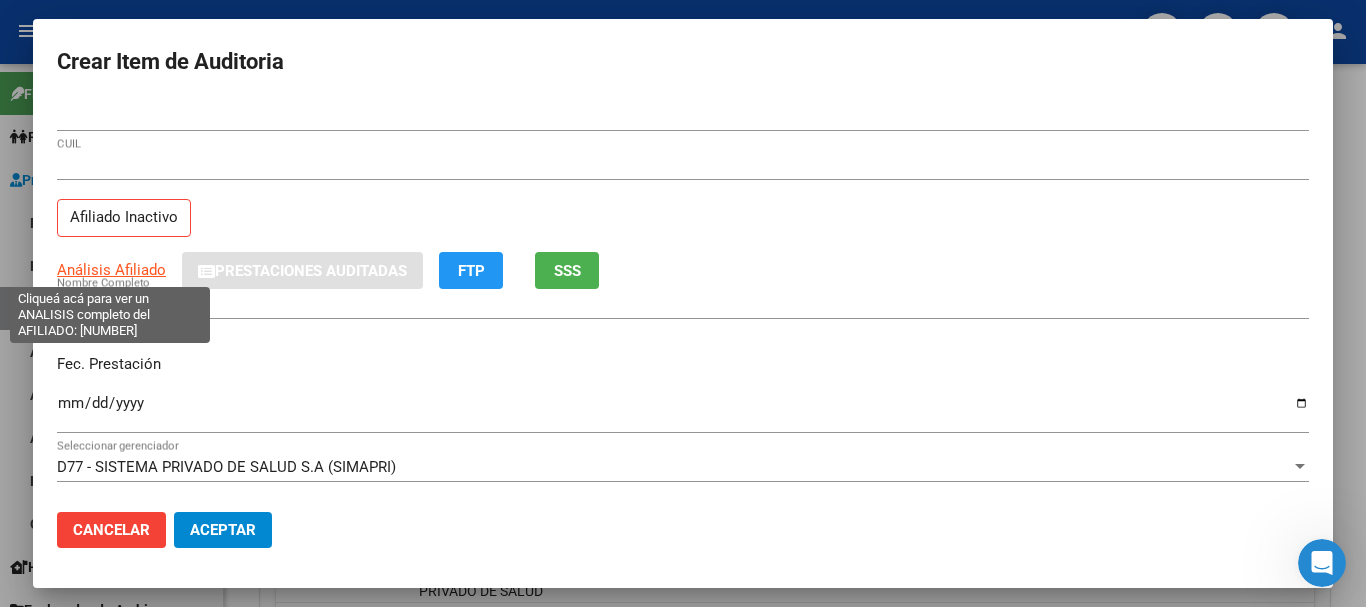 click on "Análisis Afiliado" at bounding box center (111, 270) 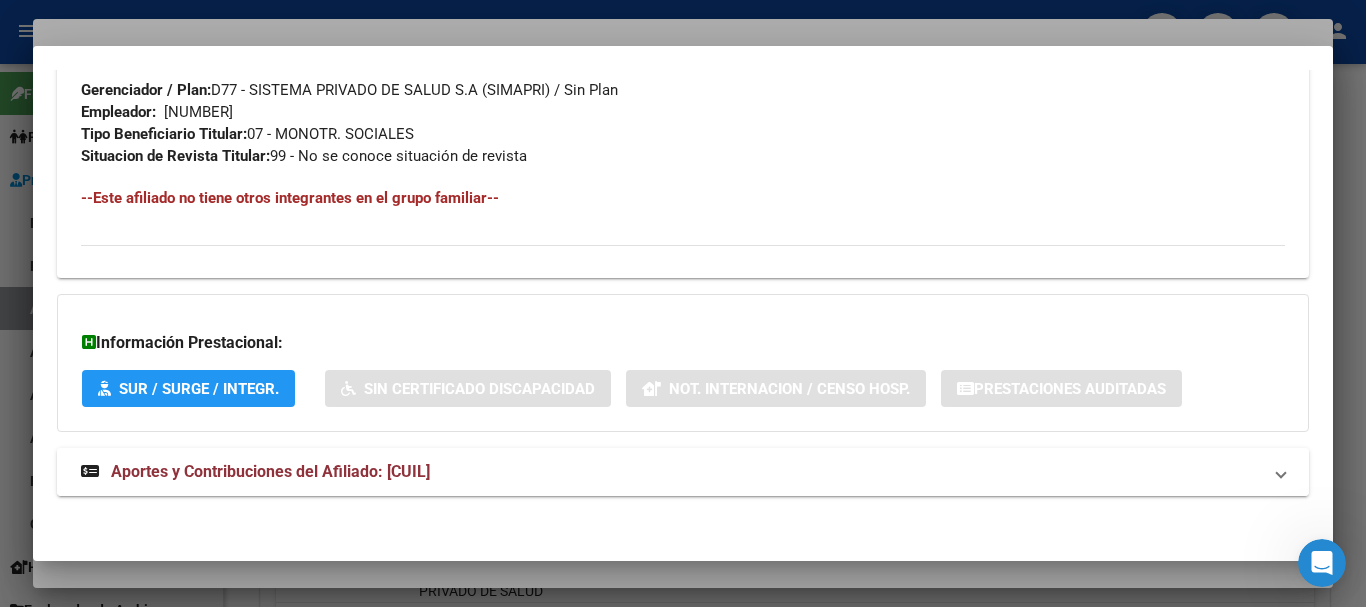 scroll, scrollTop: 1053, scrollLeft: 0, axis: vertical 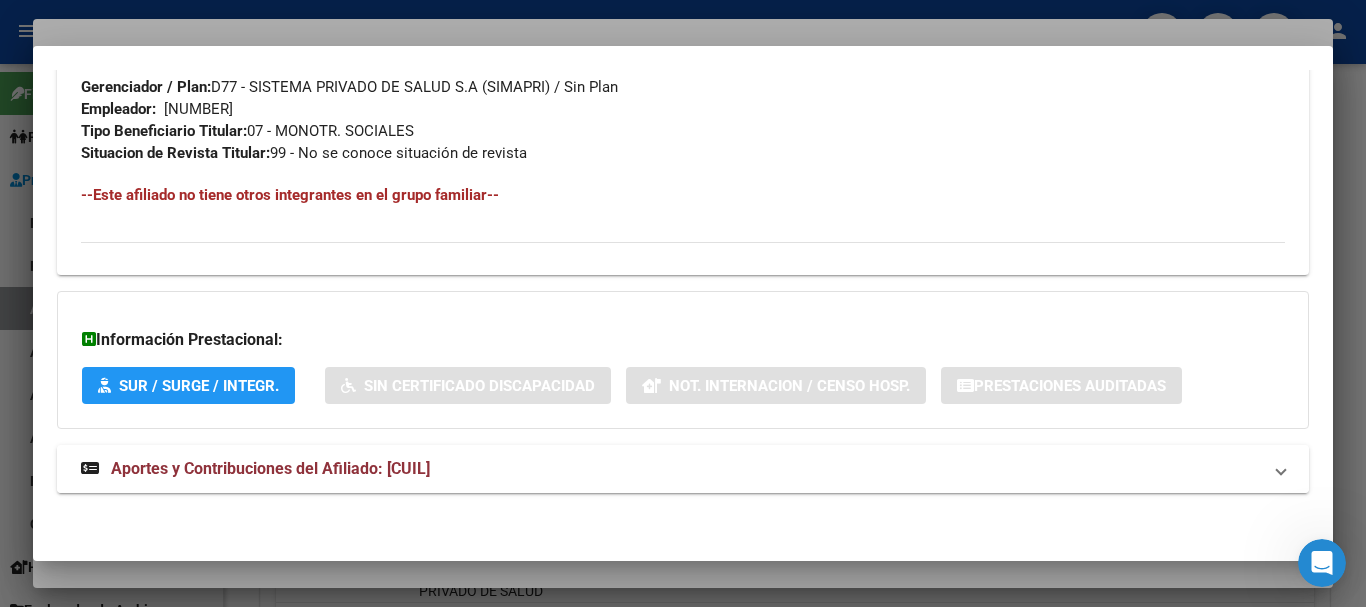click on "Aportes y Contribuciones del Afiliado: [CUIL]" at bounding box center [270, 468] 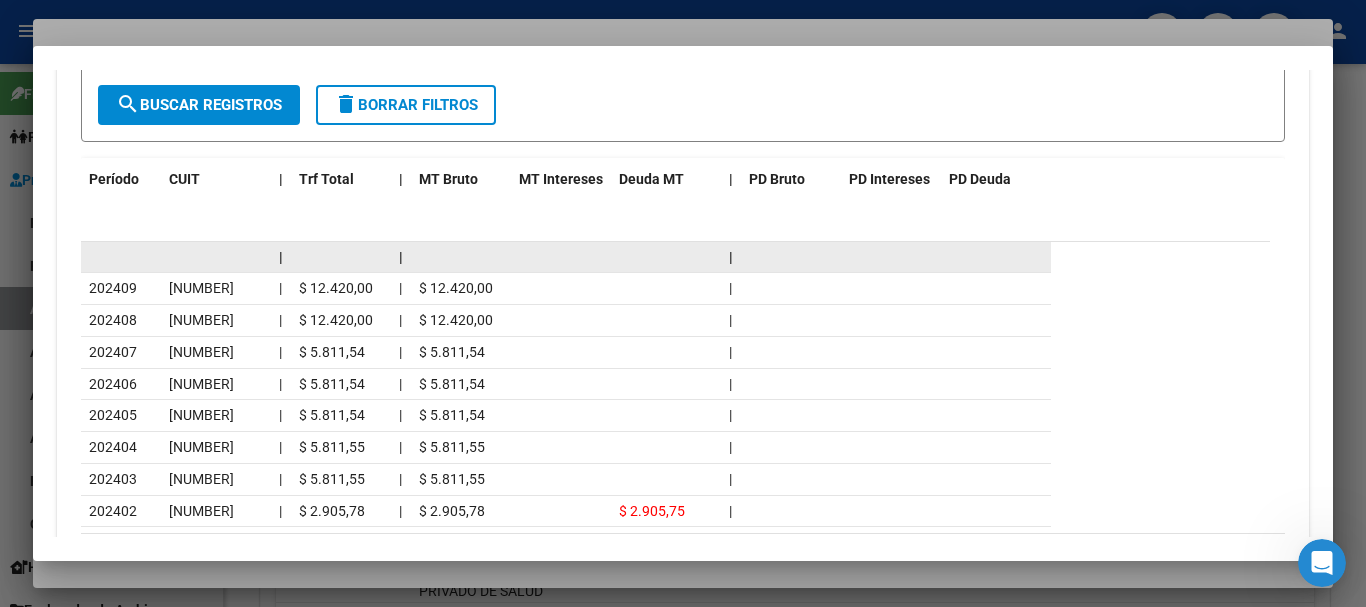 scroll, scrollTop: 1801, scrollLeft: 0, axis: vertical 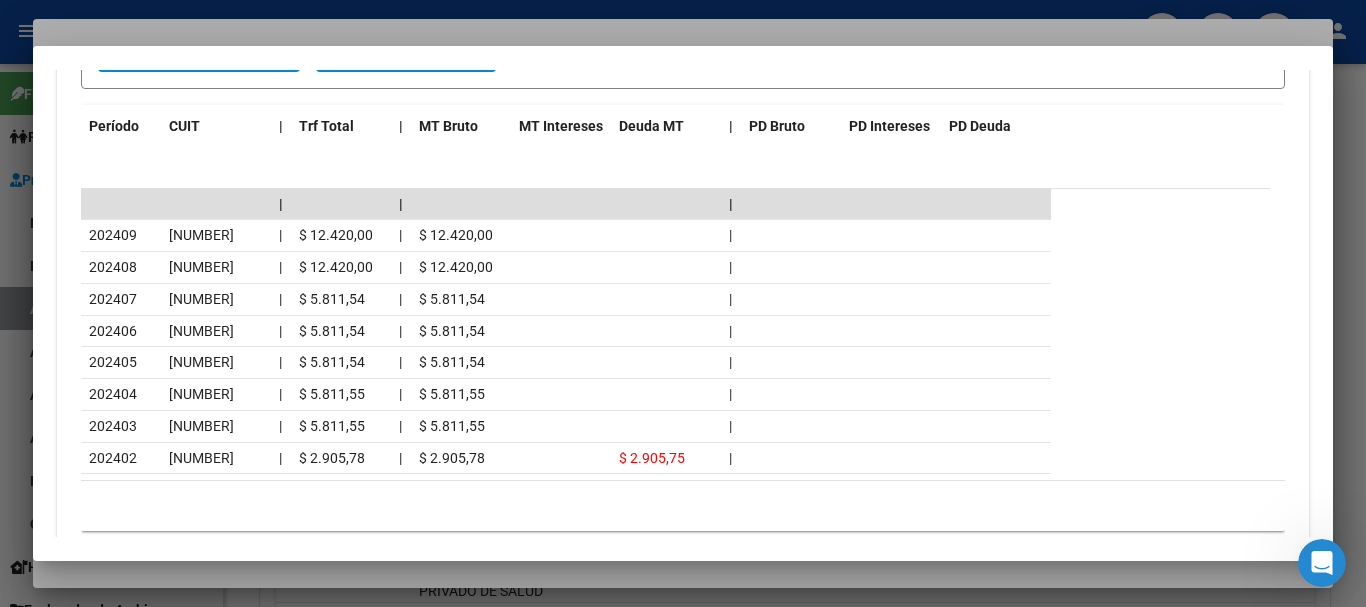 click at bounding box center (683, 303) 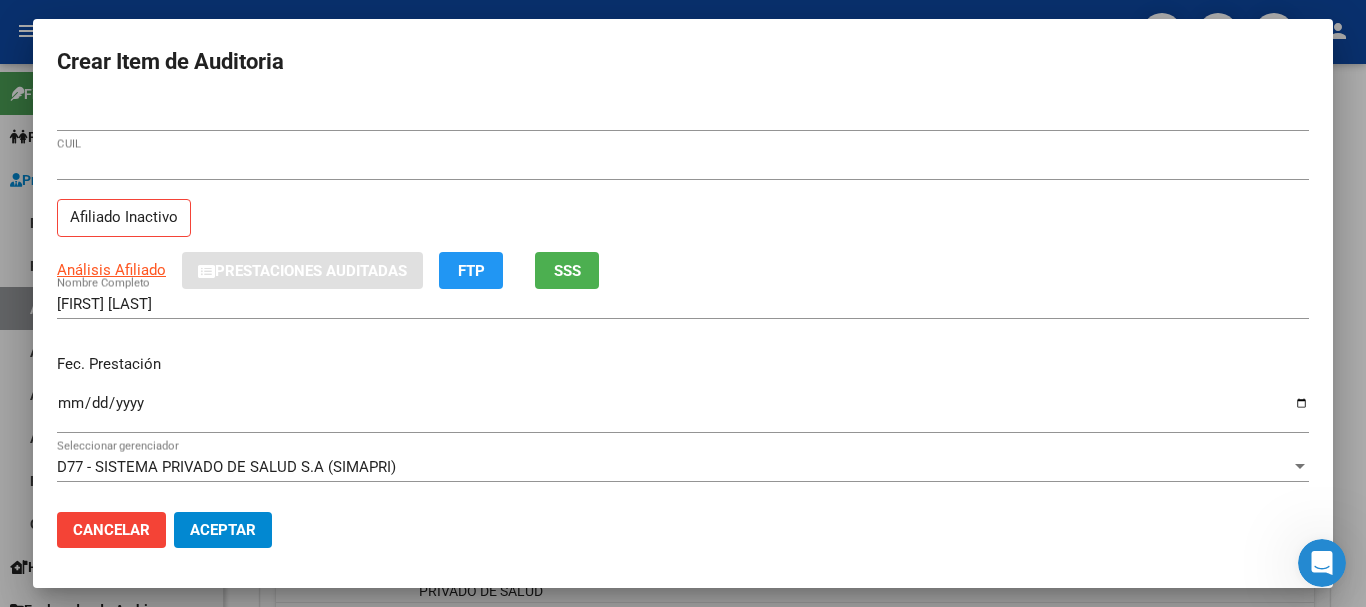 click on "[CUIL]   Afiliado Inactivo" at bounding box center [683, 201] 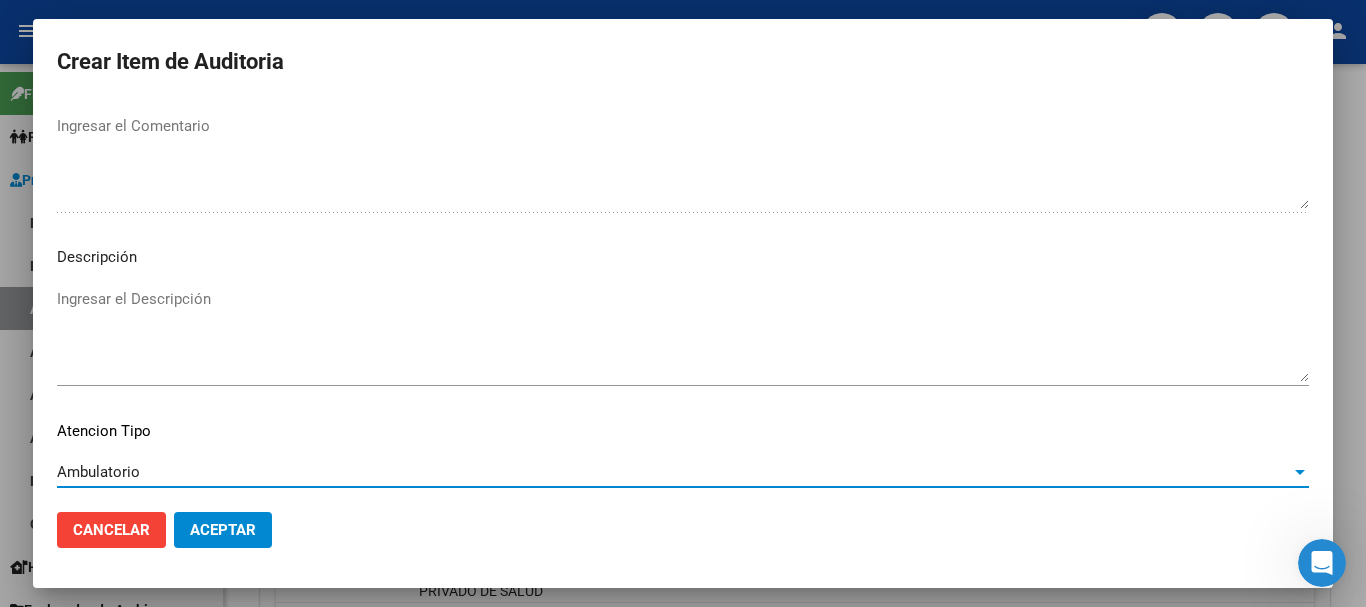 scroll, scrollTop: 1233, scrollLeft: 0, axis: vertical 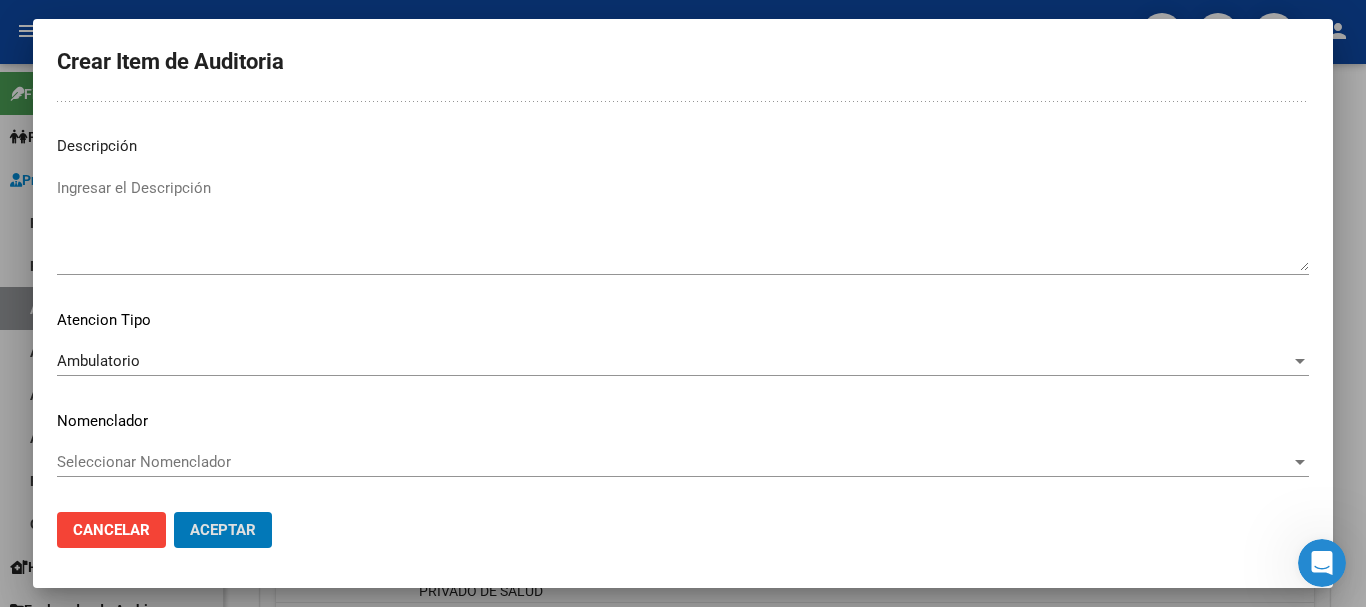 click on "Aceptar" 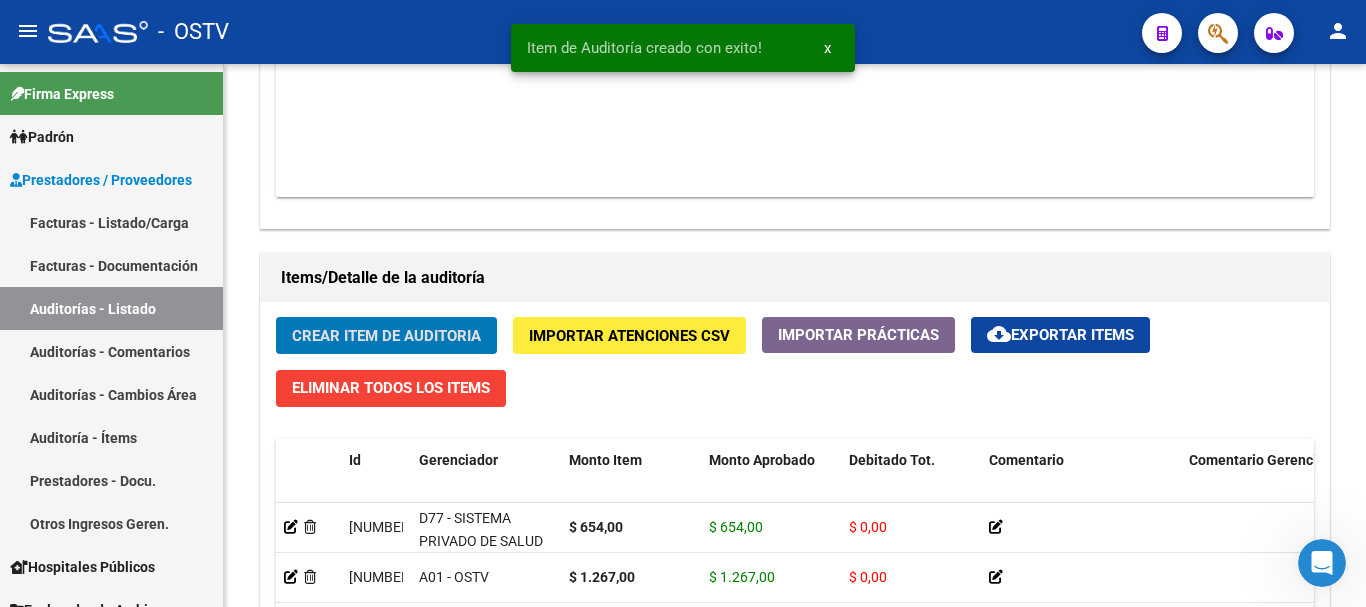 click on "Crear Item de Auditoria" 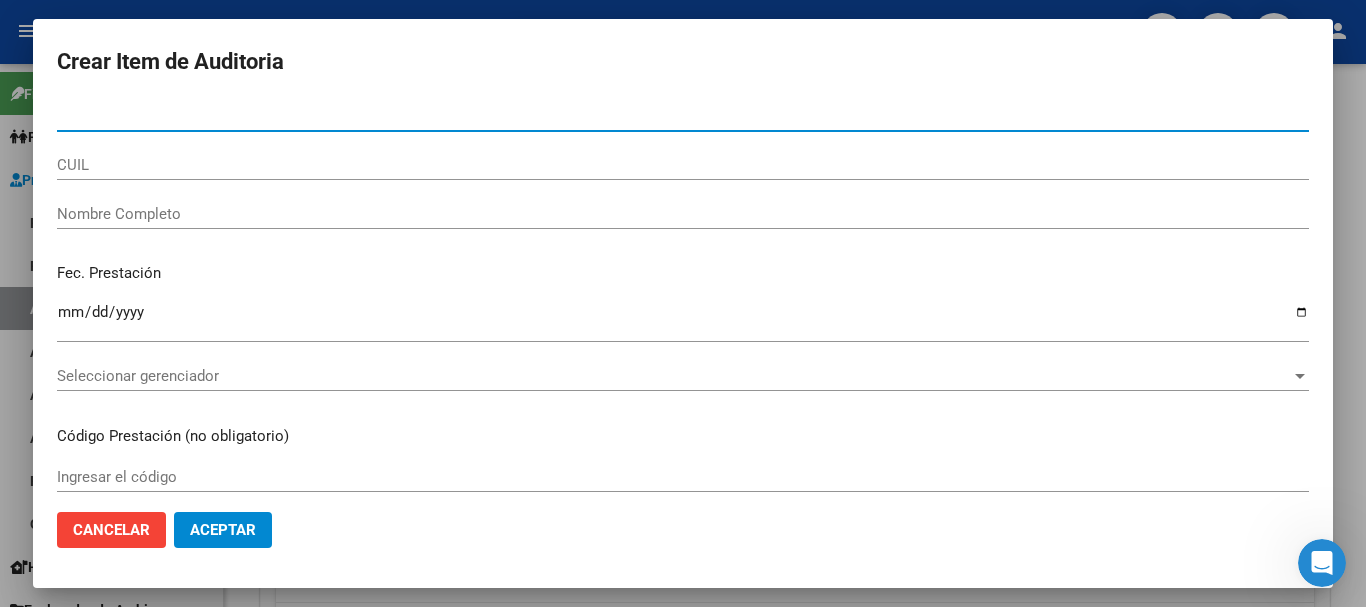paste on "[NUMBER]" 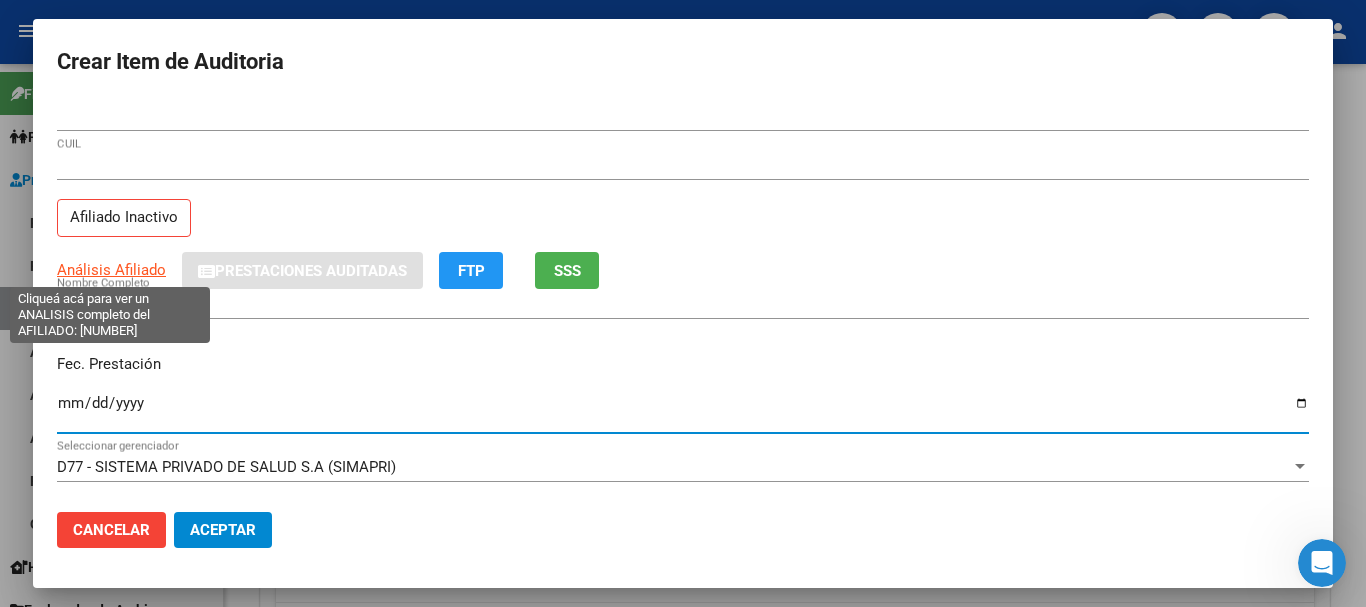 click on "Análisis Afiliado" at bounding box center [111, 270] 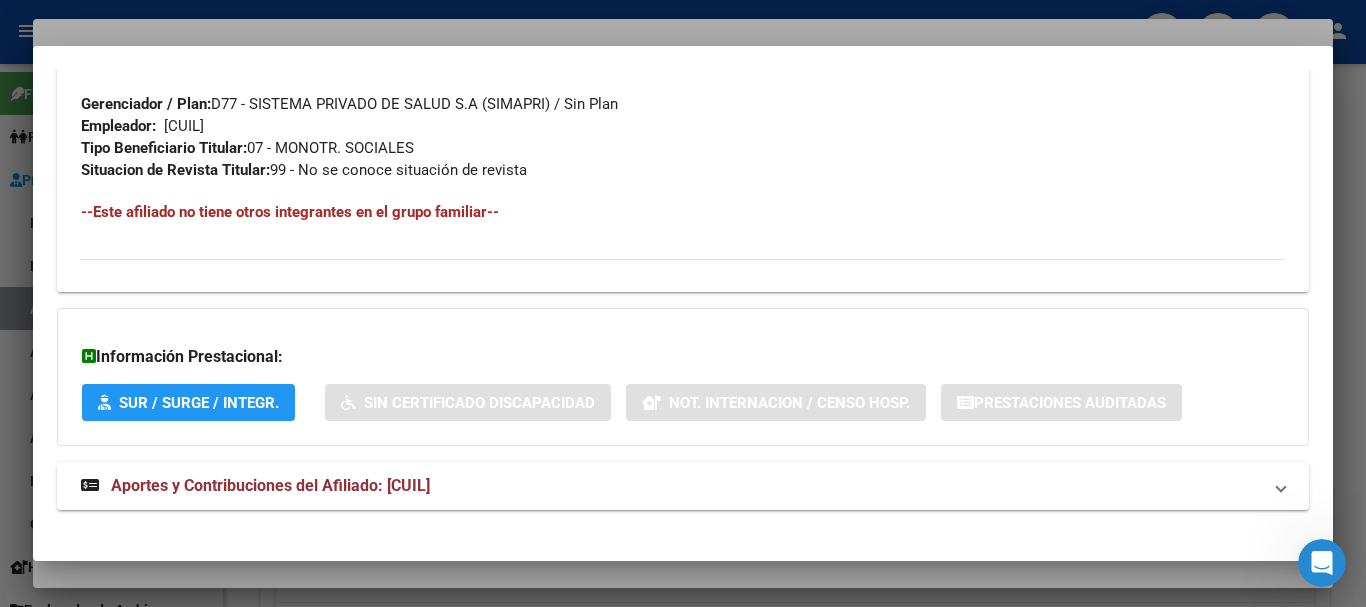 scroll, scrollTop: 1053, scrollLeft: 0, axis: vertical 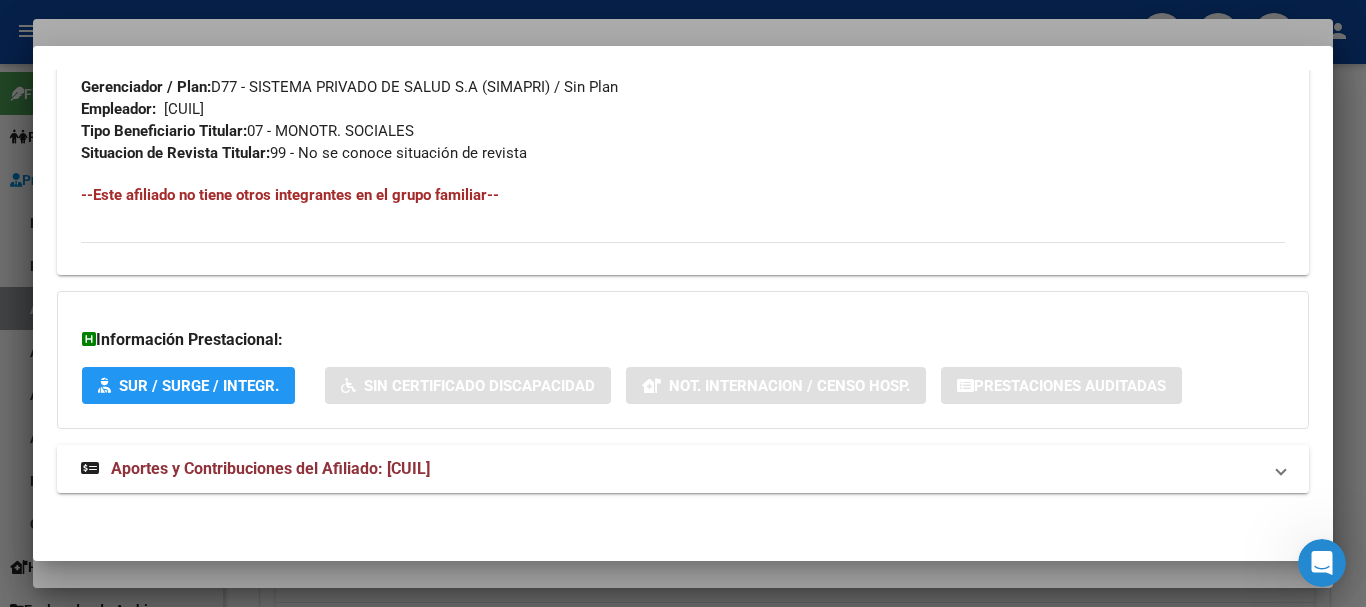 click on "Aportes y Contribuciones del Afiliado: [CUIL]" at bounding box center [270, 468] 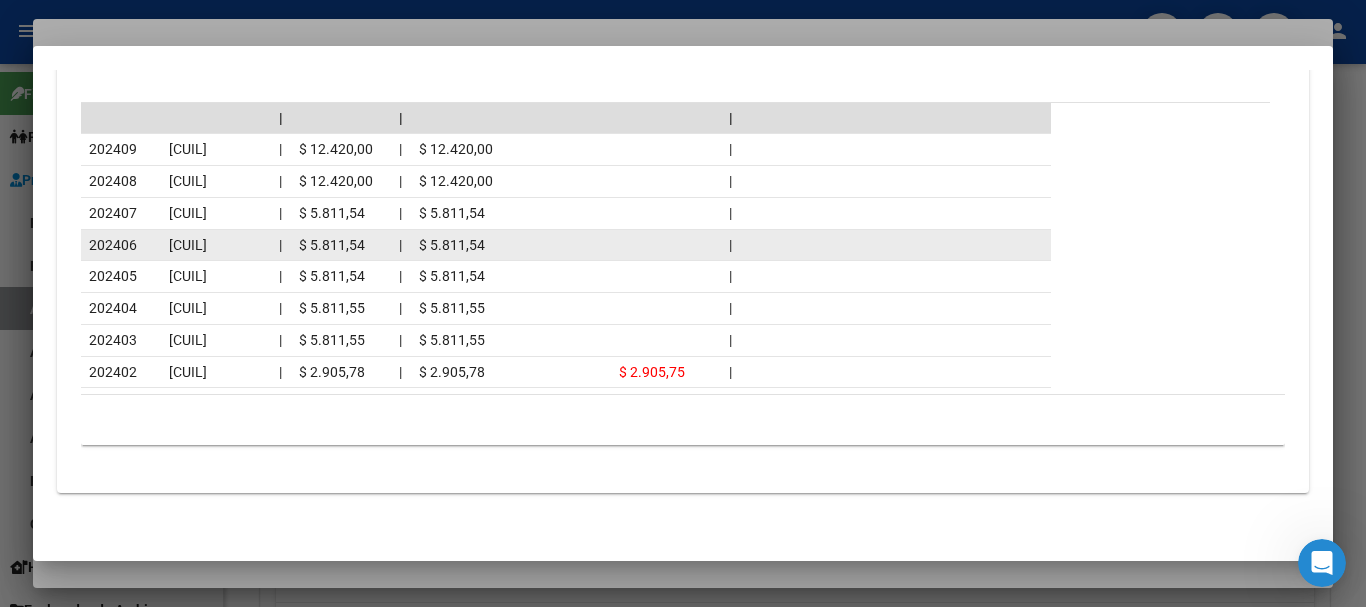 scroll, scrollTop: 1888, scrollLeft: 0, axis: vertical 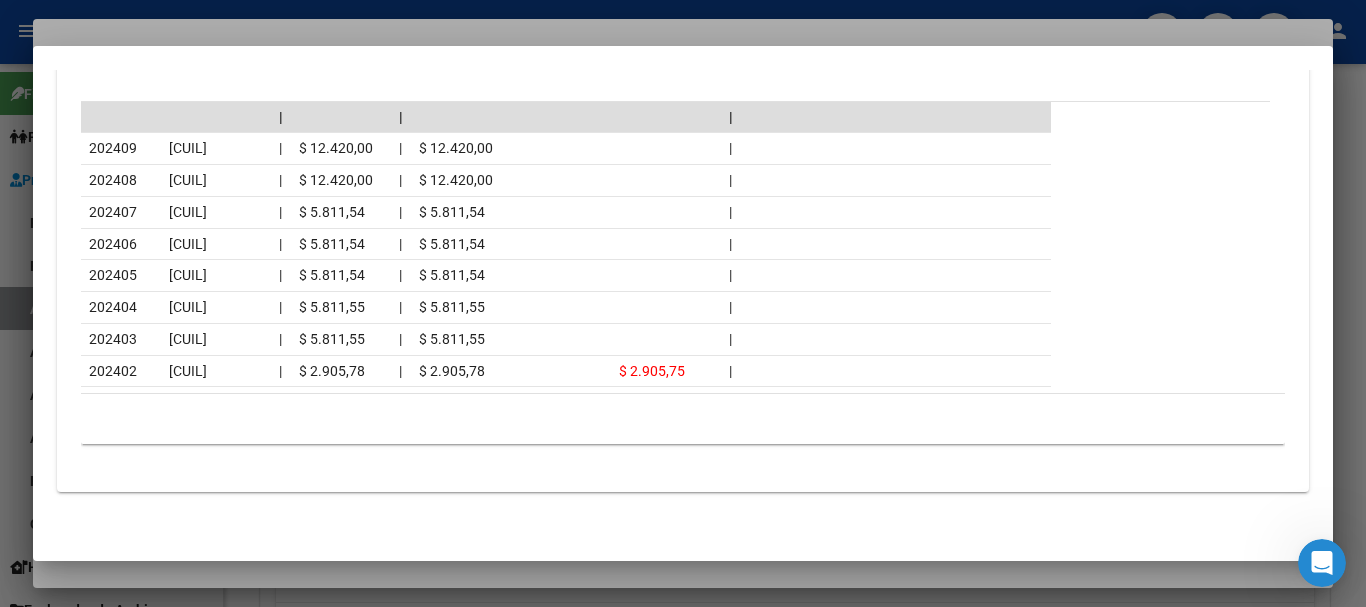 click at bounding box center [683, 303] 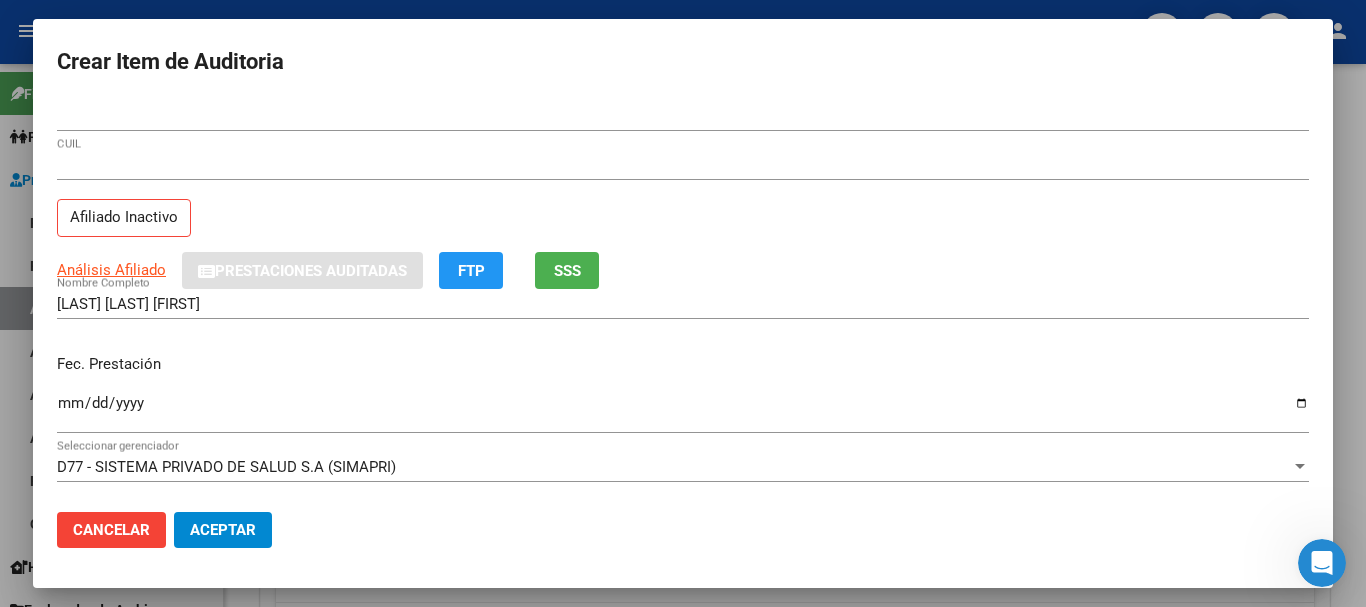 click on "[NUMBER] CUIL" at bounding box center [683, 174] 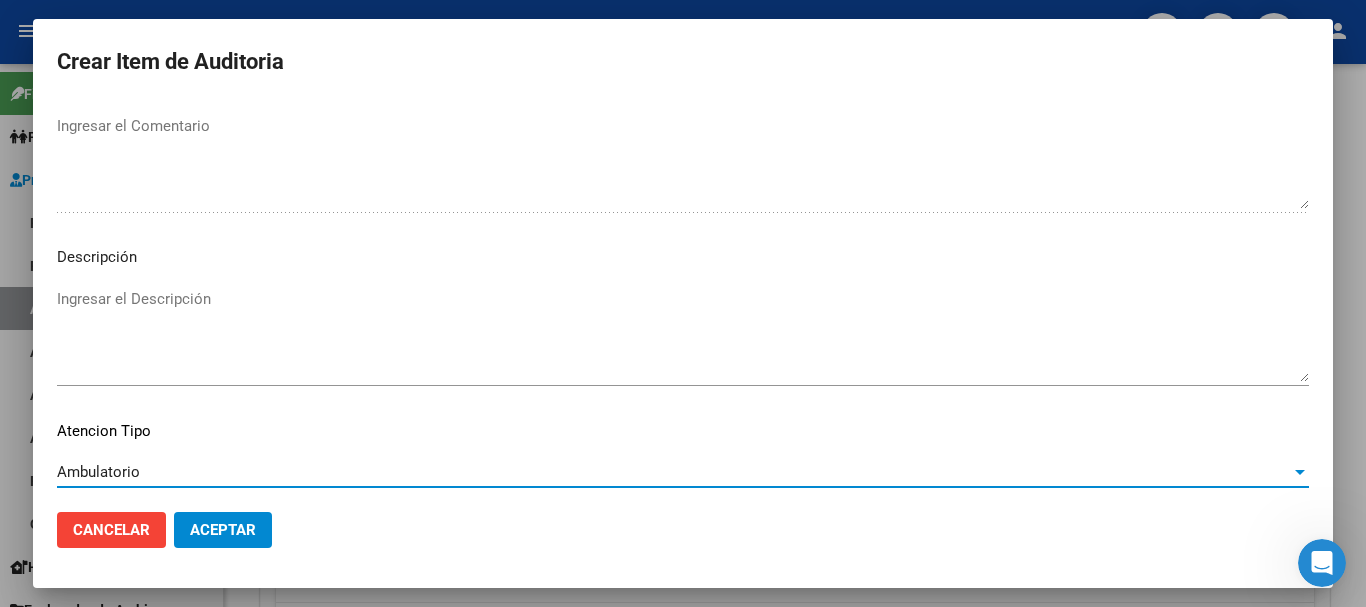 scroll, scrollTop: 1233, scrollLeft: 0, axis: vertical 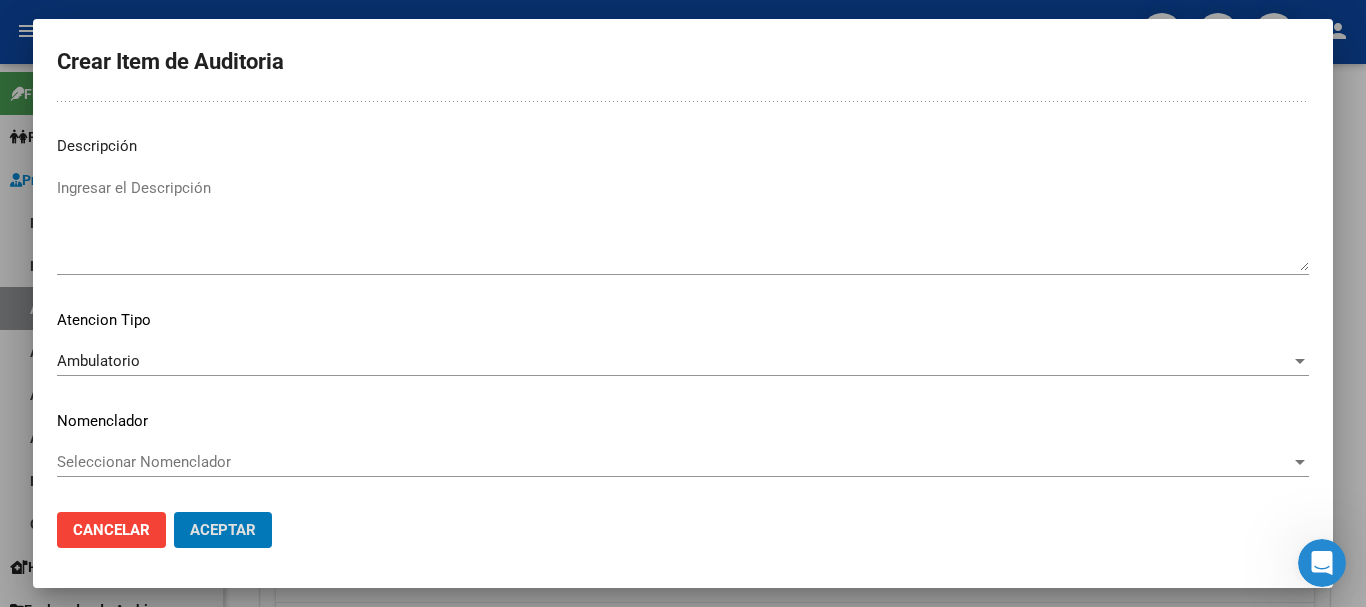 click on "Aceptar" 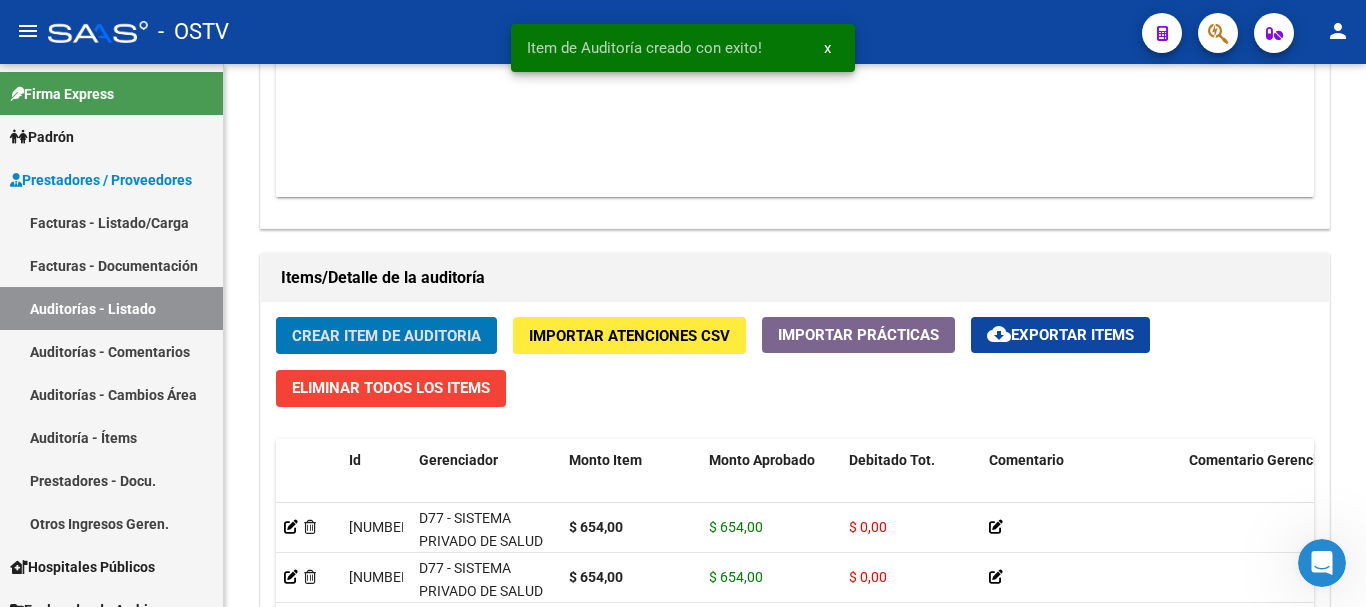 click on "Crear Item de Auditoria" 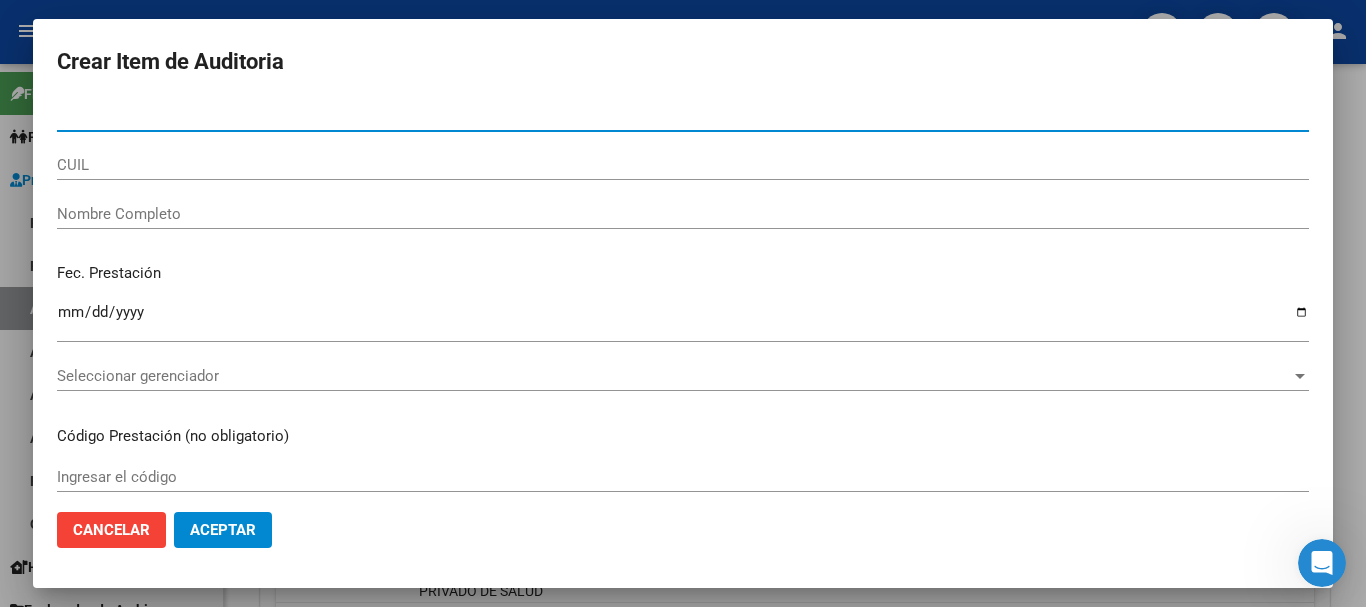 paste on "[NUMBER]" 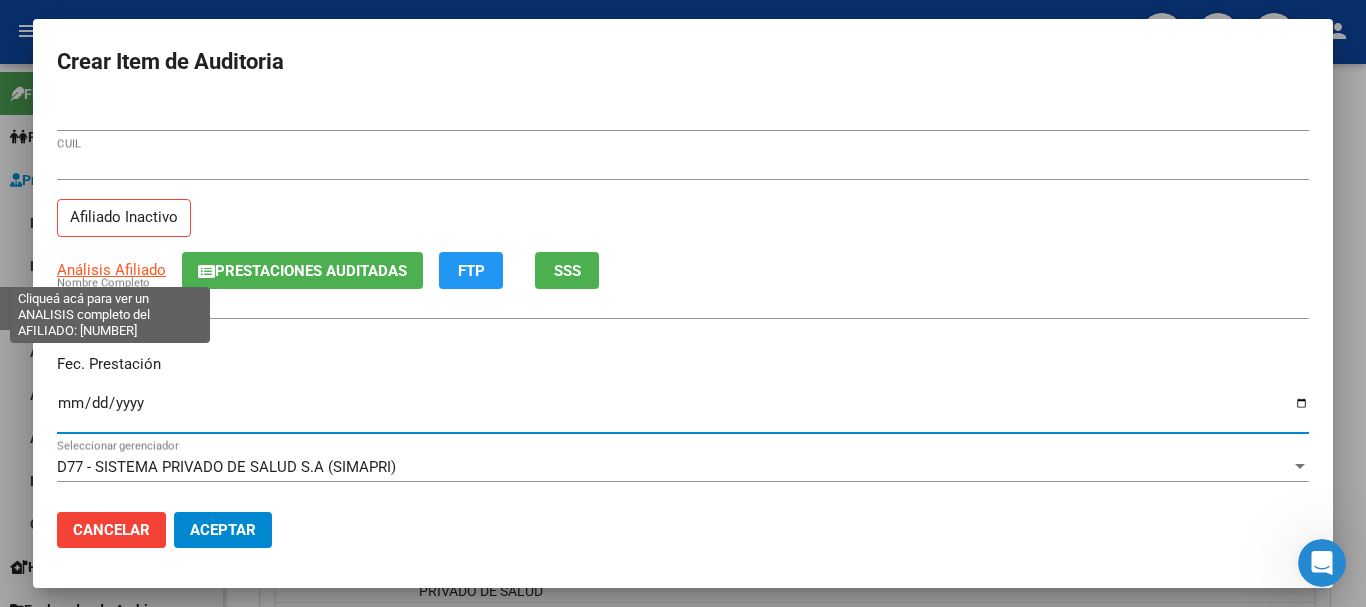 click on "Análisis Afiliado" at bounding box center [111, 270] 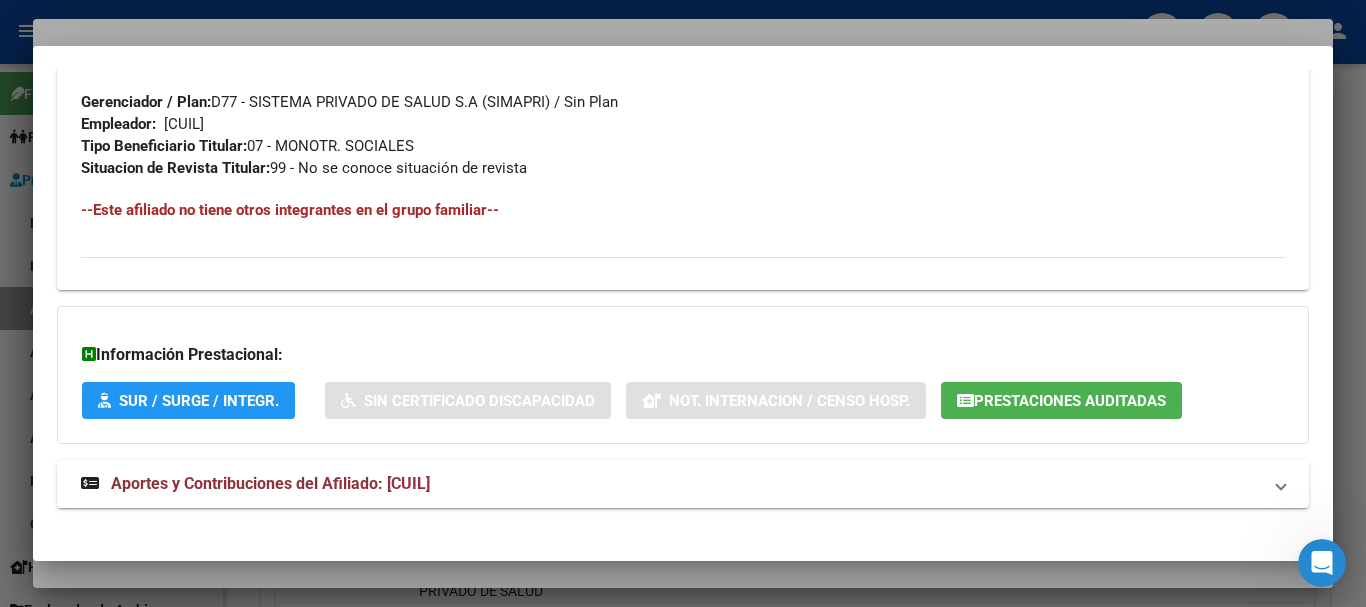 scroll, scrollTop: 1053, scrollLeft: 0, axis: vertical 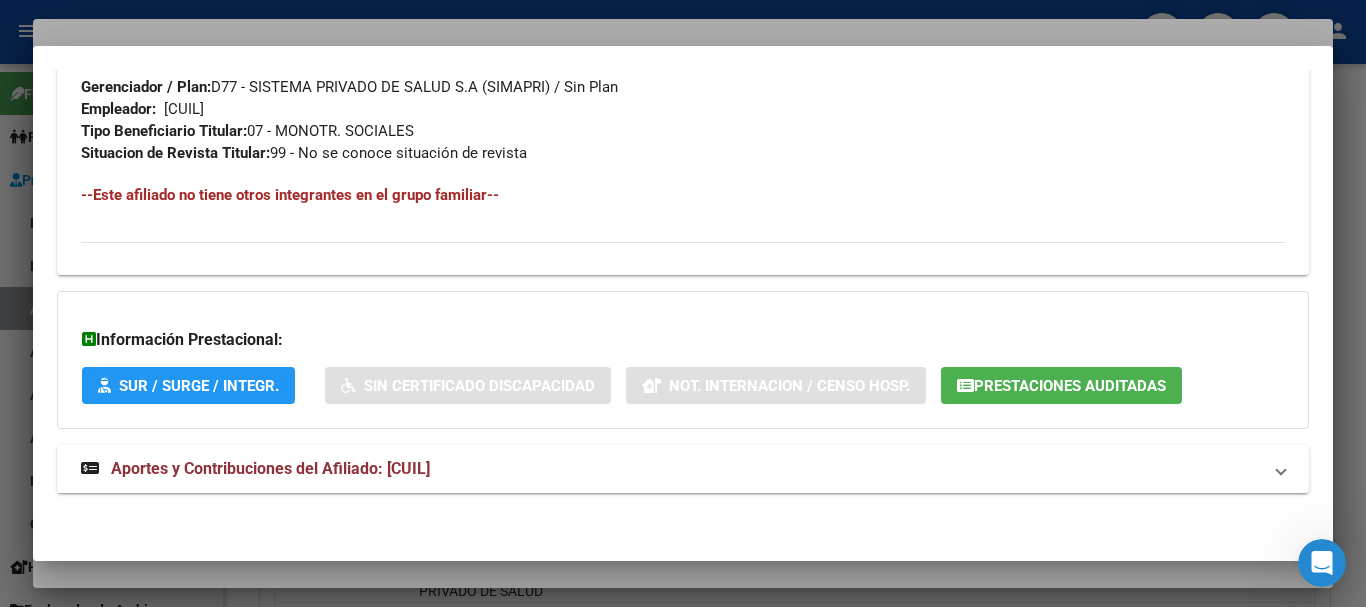click on "Aportes y Contribuciones del Afiliado: [CUIL]" at bounding box center [683, 469] 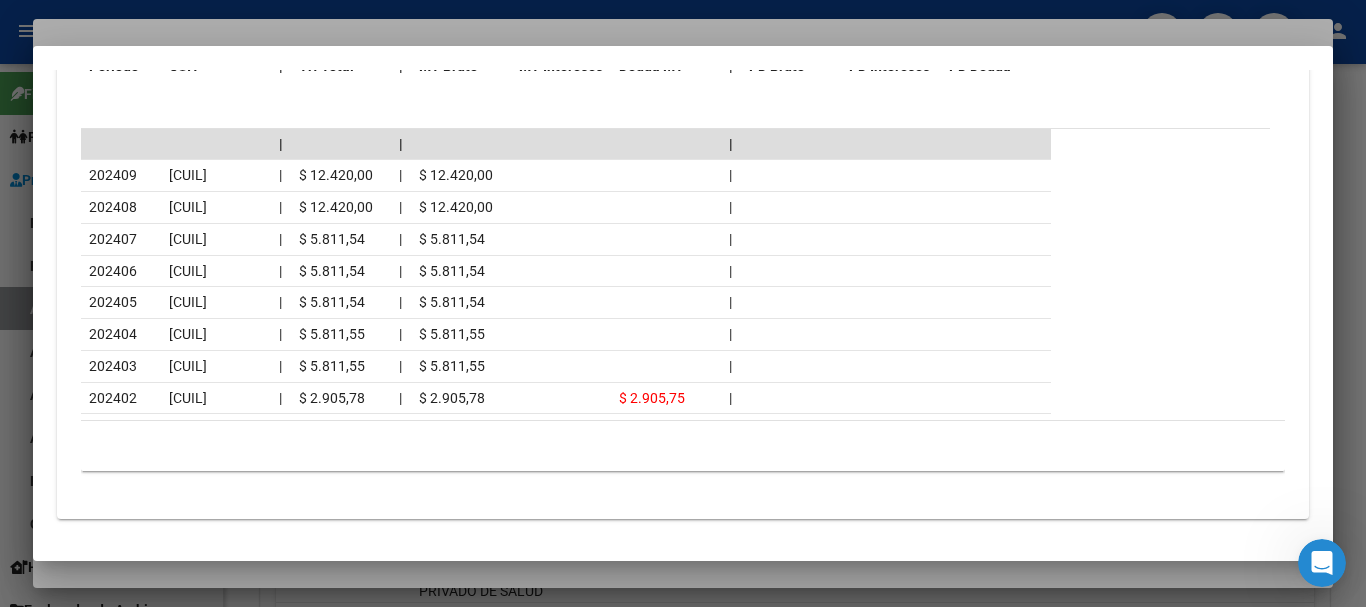 scroll, scrollTop: 1888, scrollLeft: 0, axis: vertical 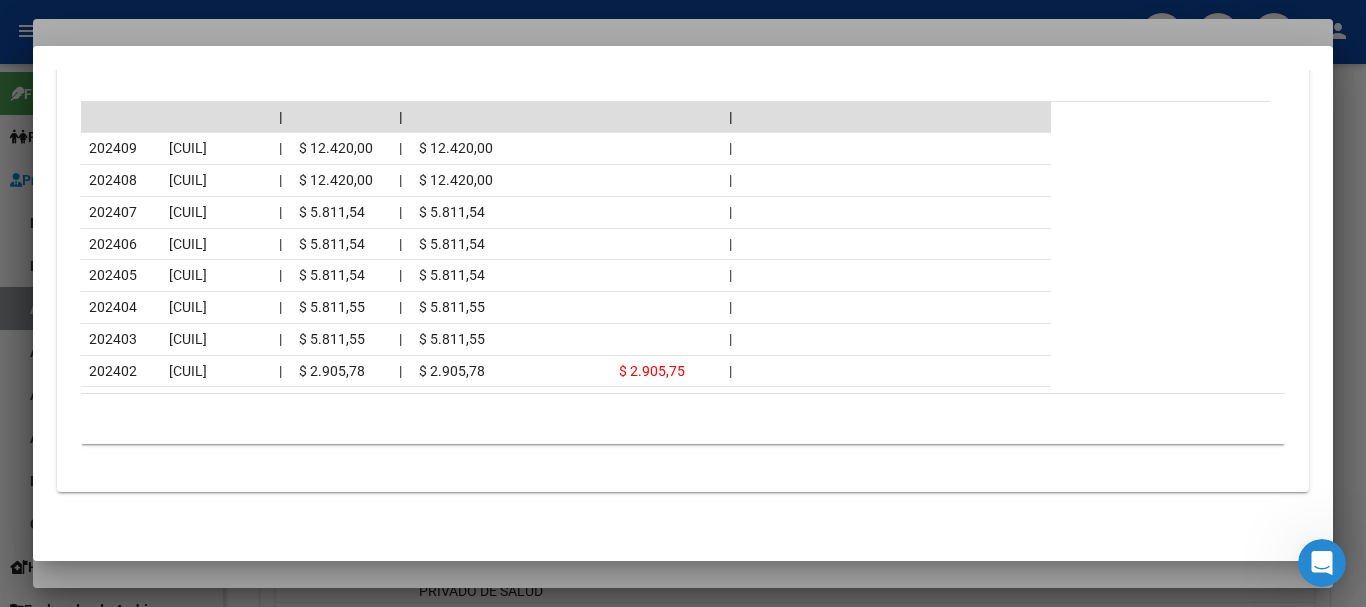 click at bounding box center (683, 303) 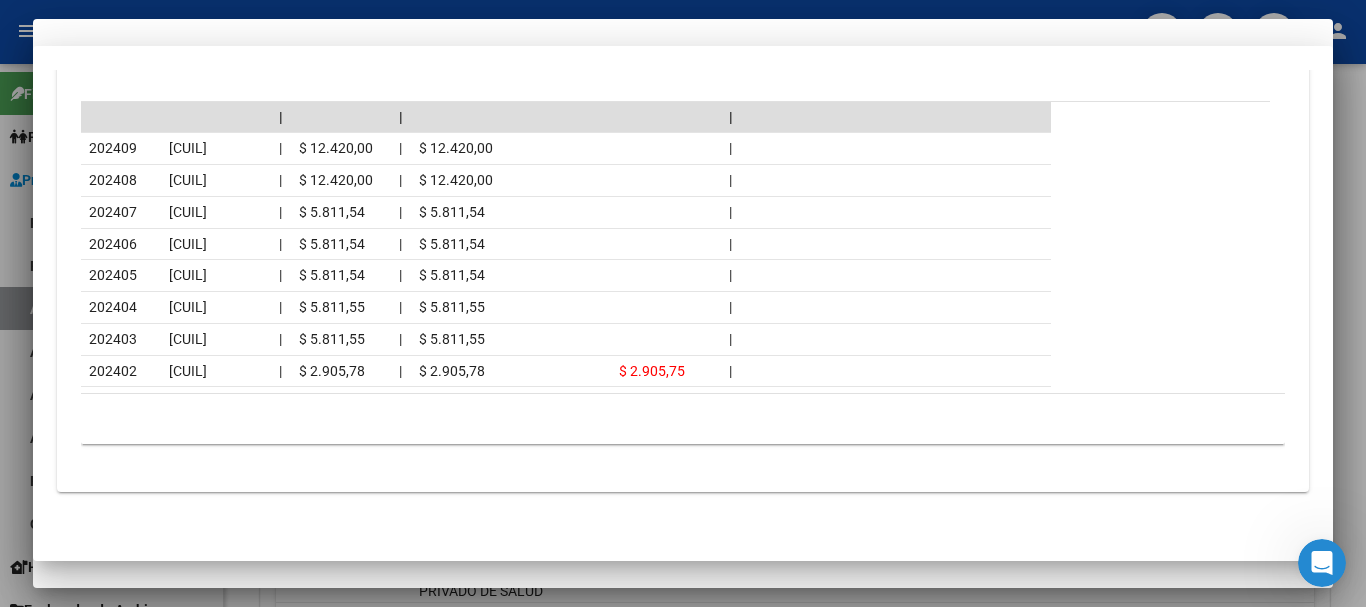 click on "Análisis Afiliado  Prestaciones Auditadas FTP SSS" at bounding box center (683, 270) 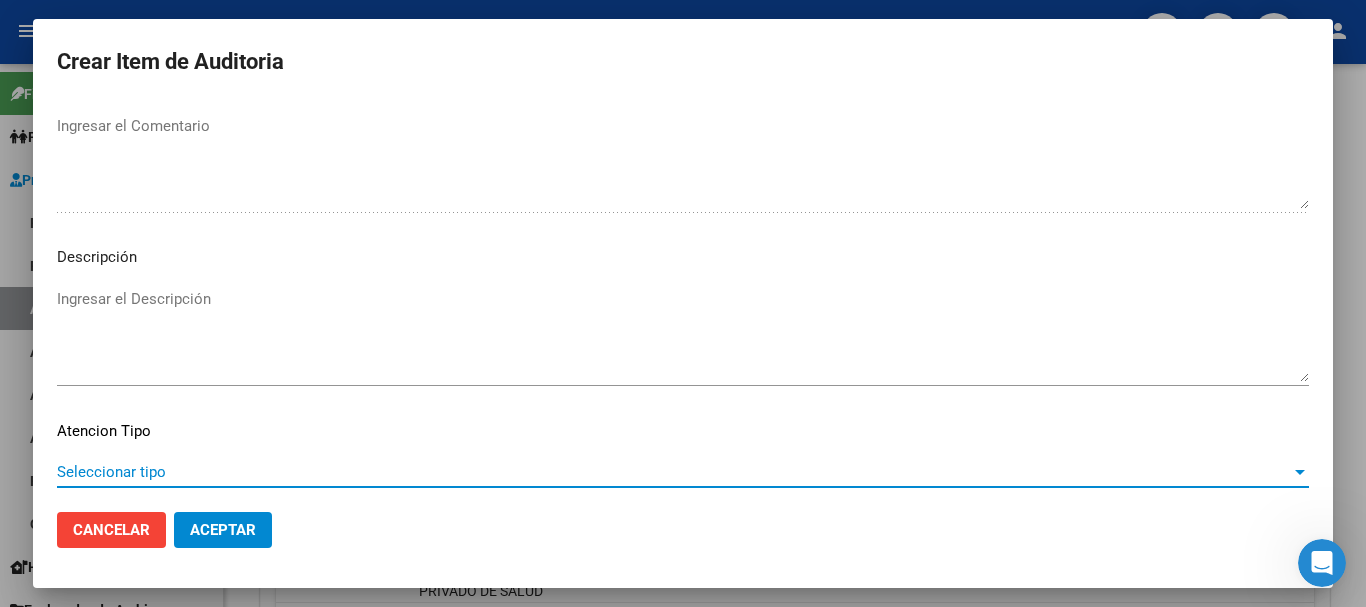 scroll, scrollTop: 1233, scrollLeft: 0, axis: vertical 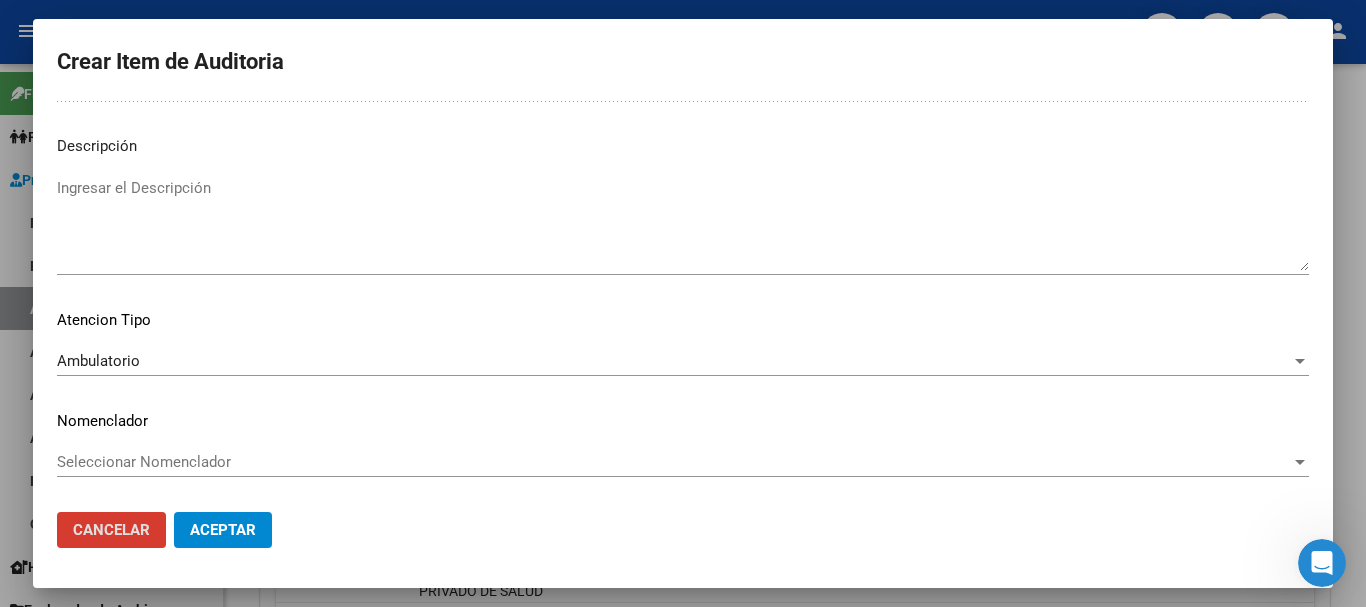 click on "Aceptar" 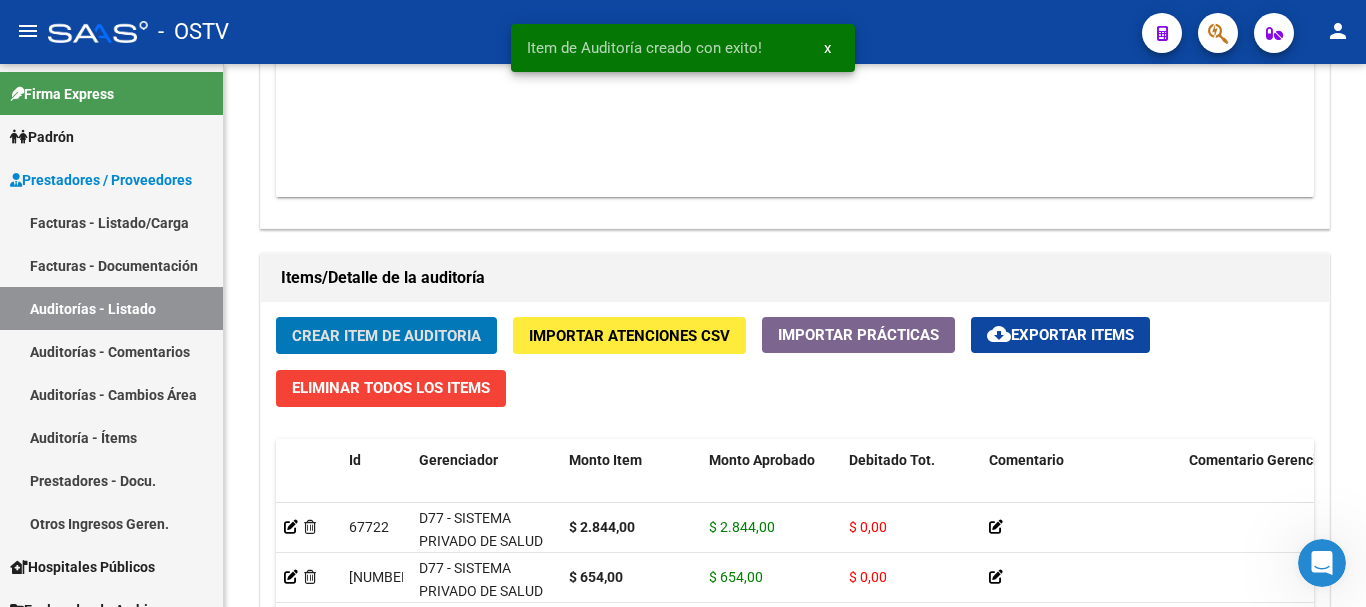 click on "Crear Item de Auditoria" 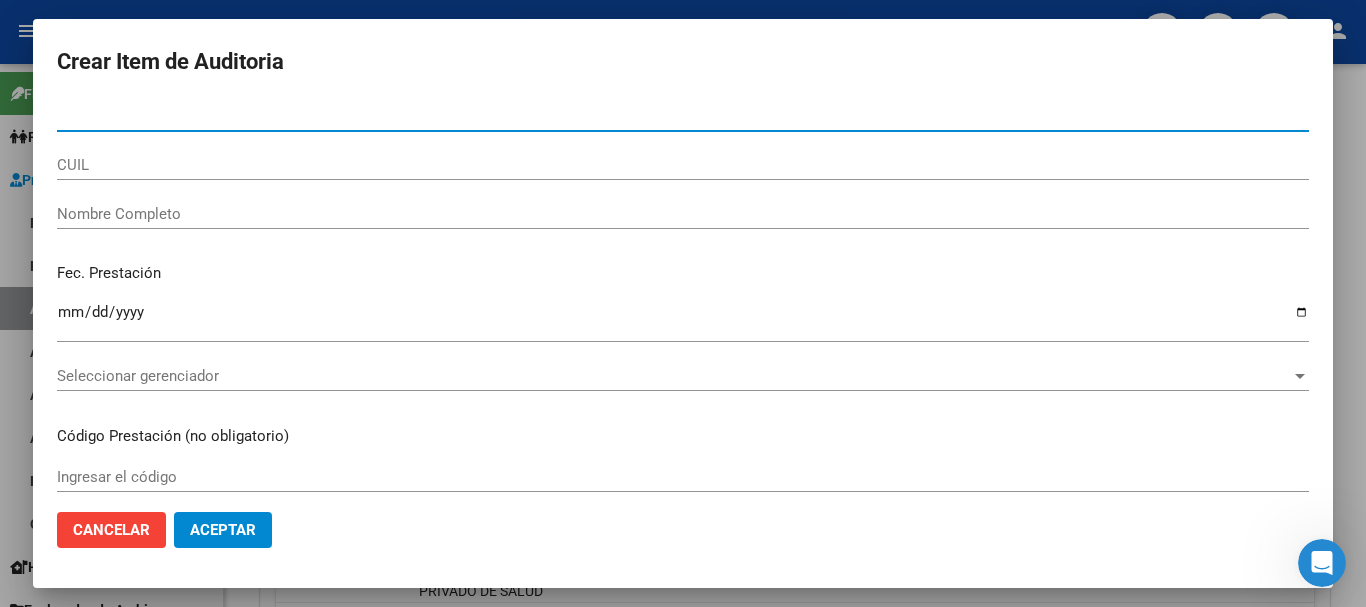 paste on "[NUMBER]" 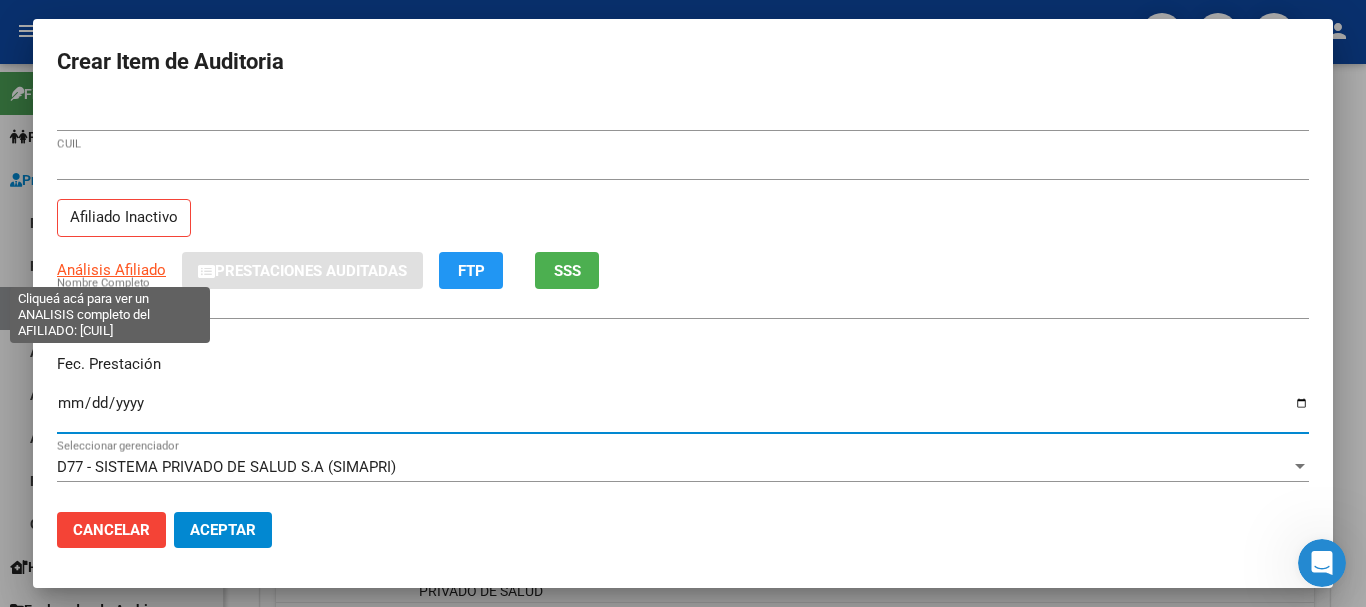 click on "Análisis Afiliado" at bounding box center [111, 270] 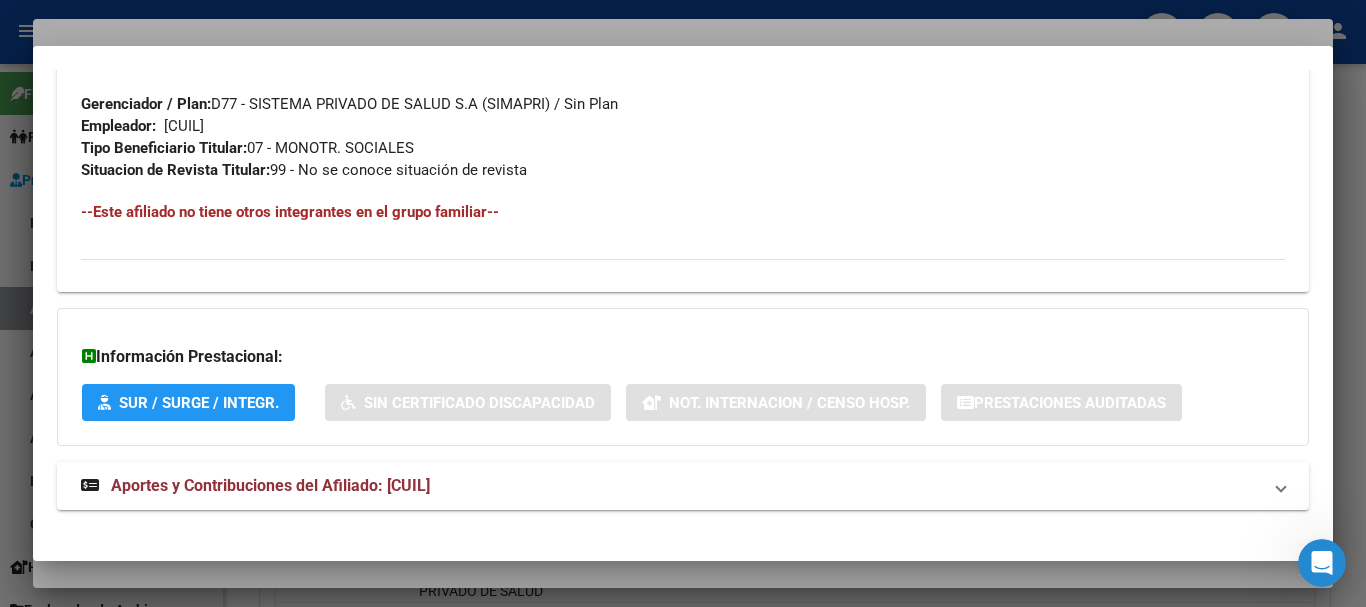 scroll, scrollTop: 1053, scrollLeft: 0, axis: vertical 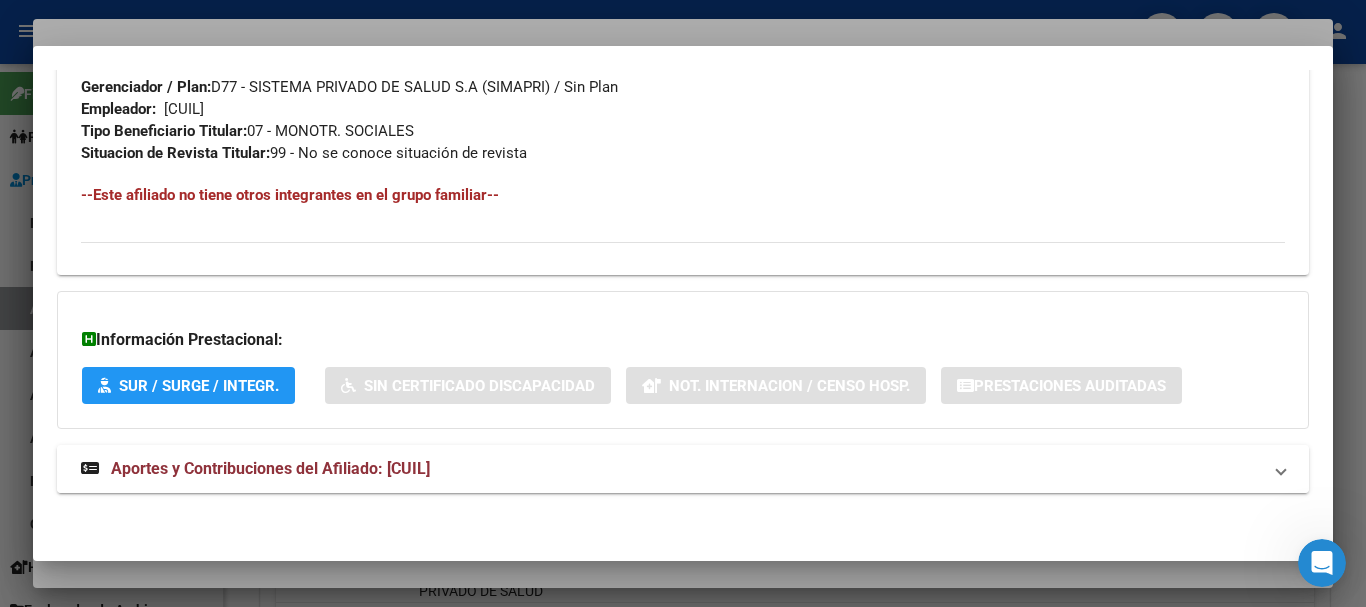 click on "Aportes y Contribuciones del Afiliado: [CUIL]" at bounding box center [270, 468] 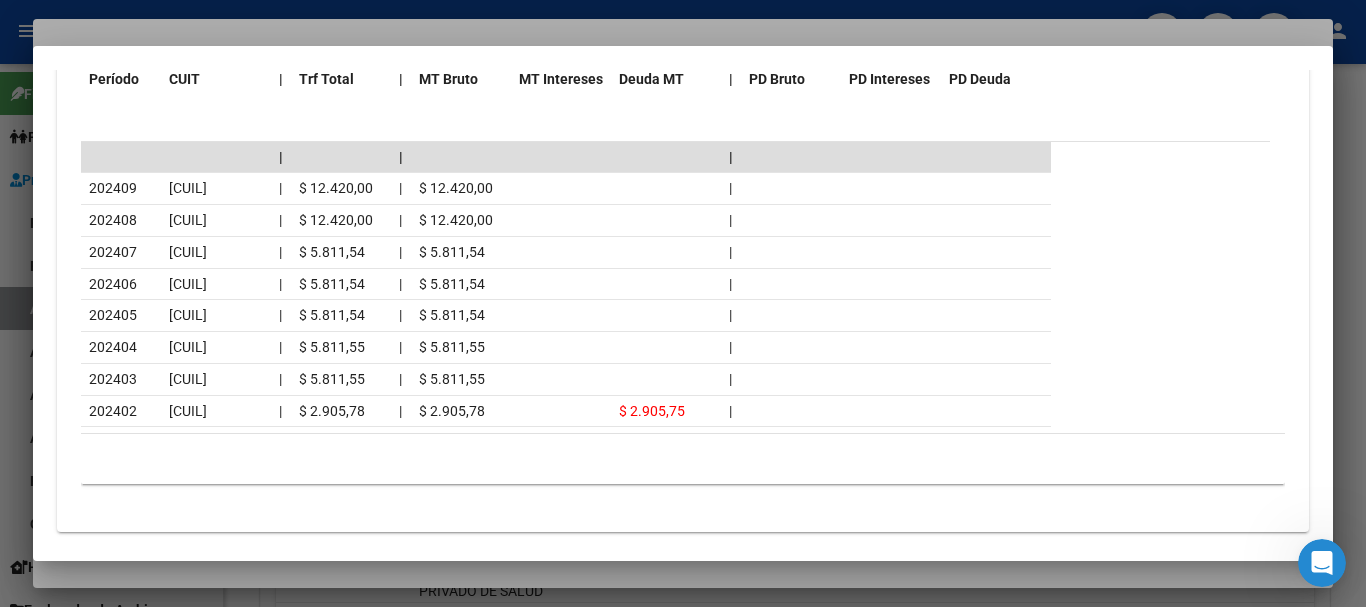 scroll, scrollTop: 1888, scrollLeft: 0, axis: vertical 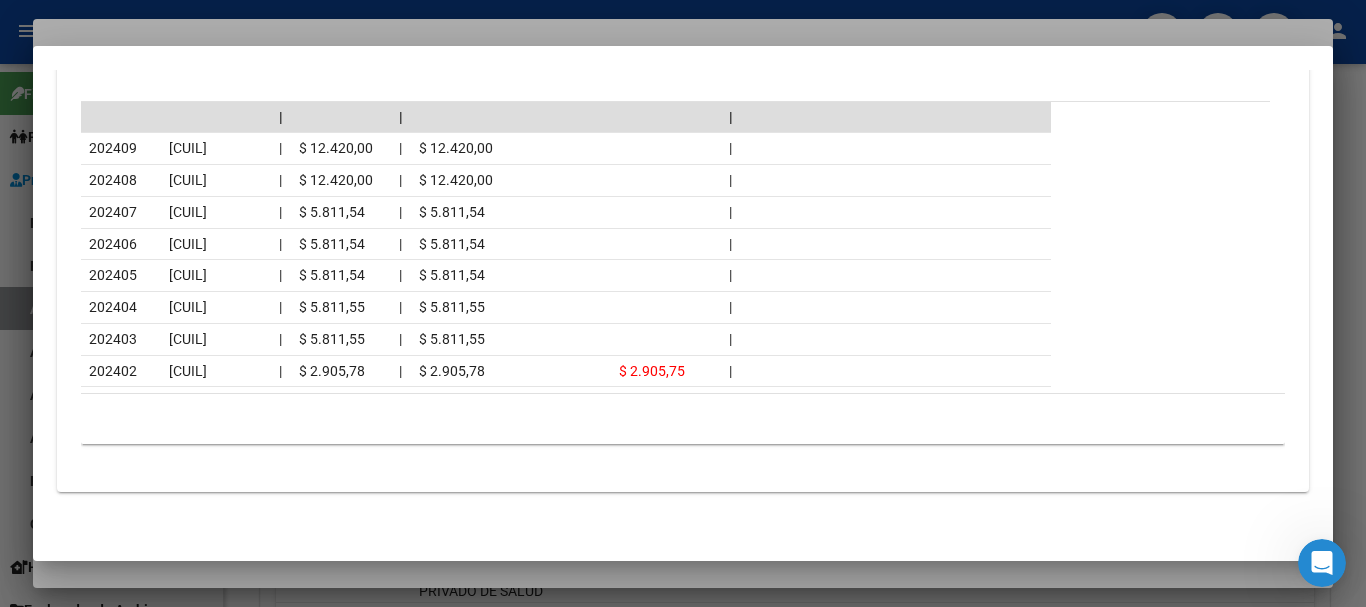 click at bounding box center [683, 303] 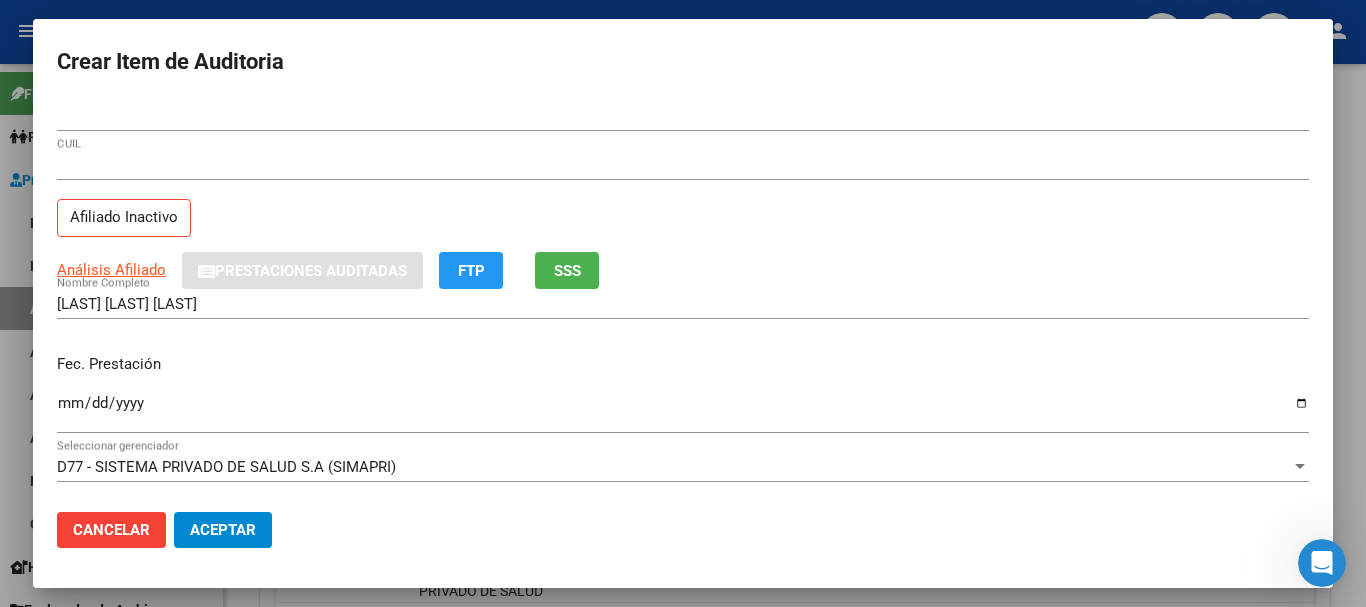 click on "[LAST] [FIRST] [FIRST] [LAST] Nombre Completo" at bounding box center [683, 313] 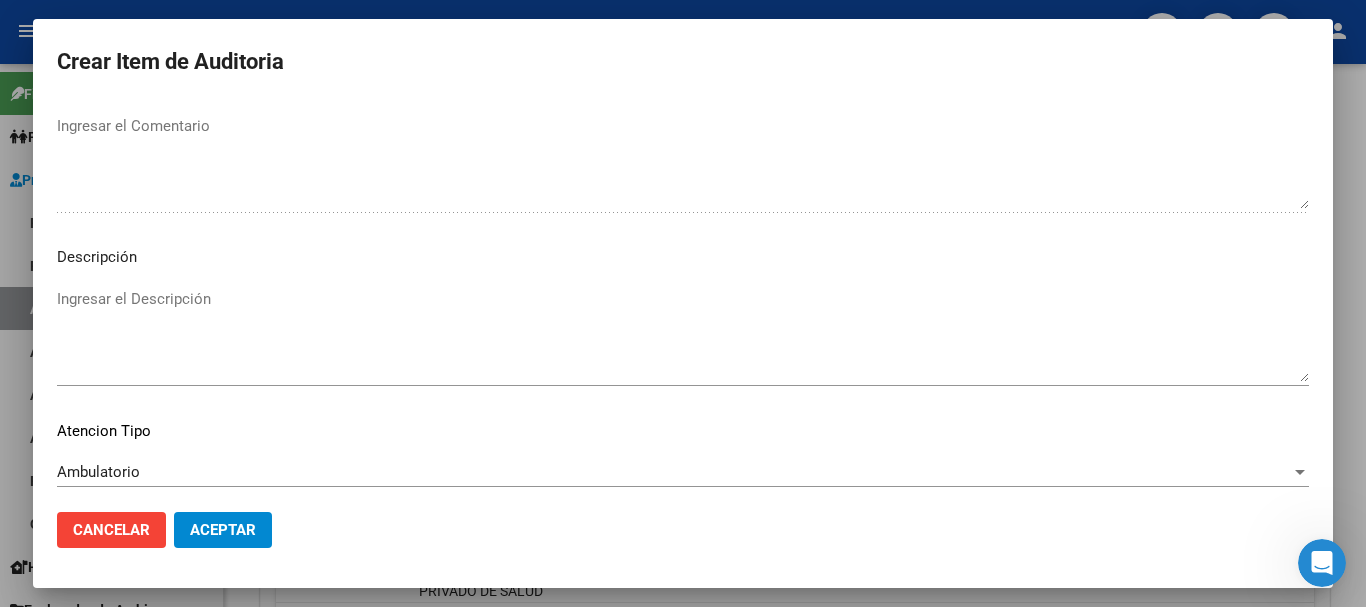 scroll, scrollTop: 1233, scrollLeft: 0, axis: vertical 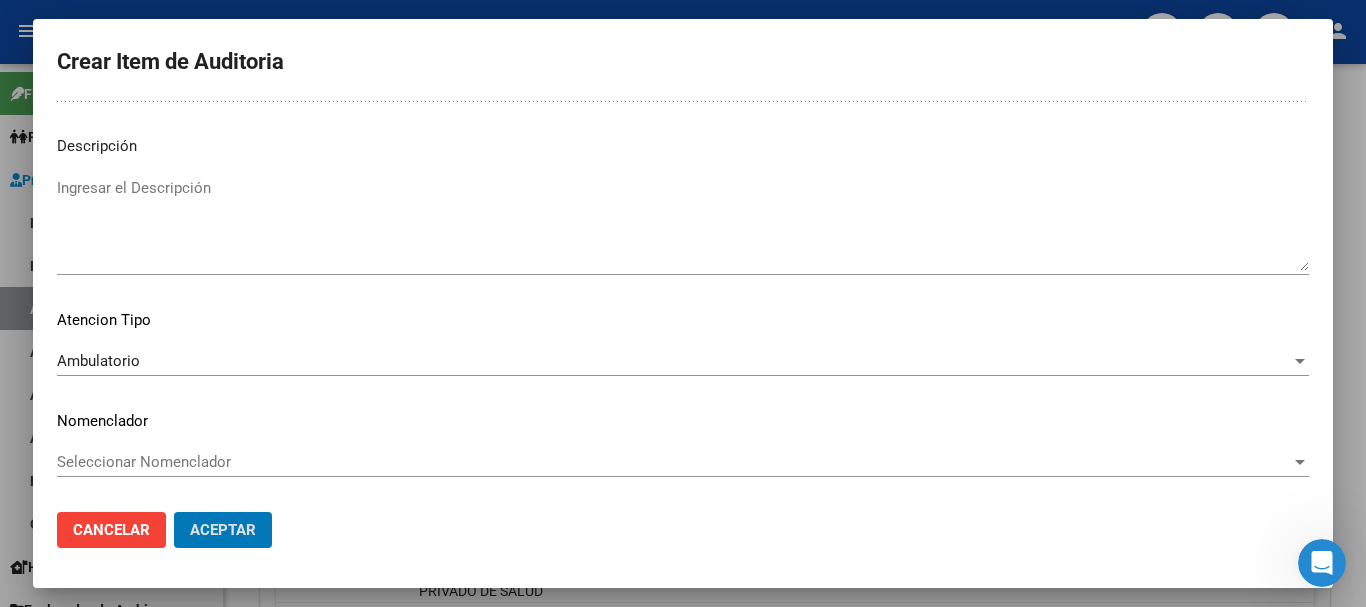 click on "Aceptar" 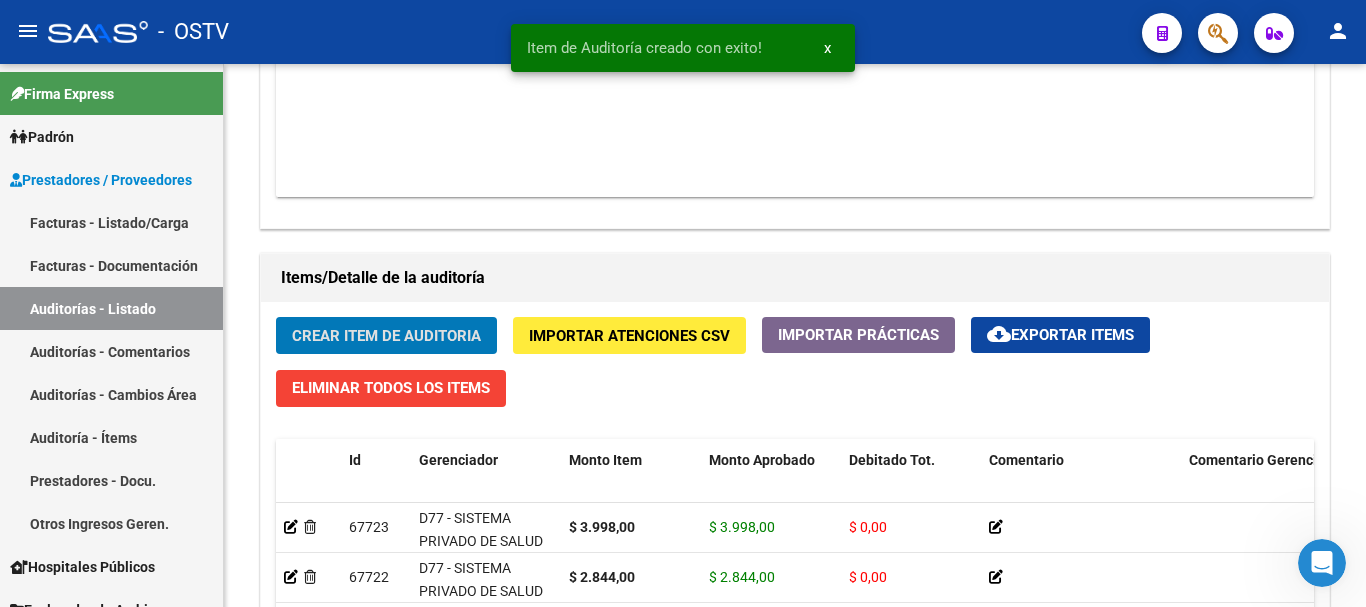 click on "Crear Item de Auditoria" 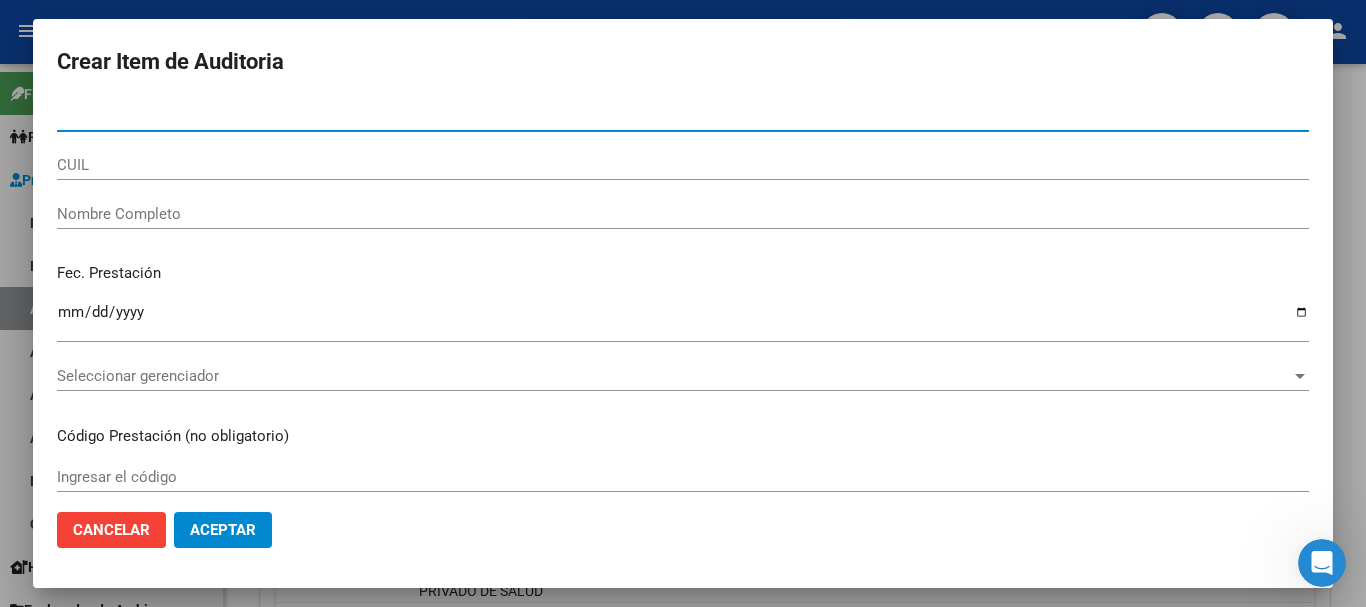 paste on "[NUMBER]" 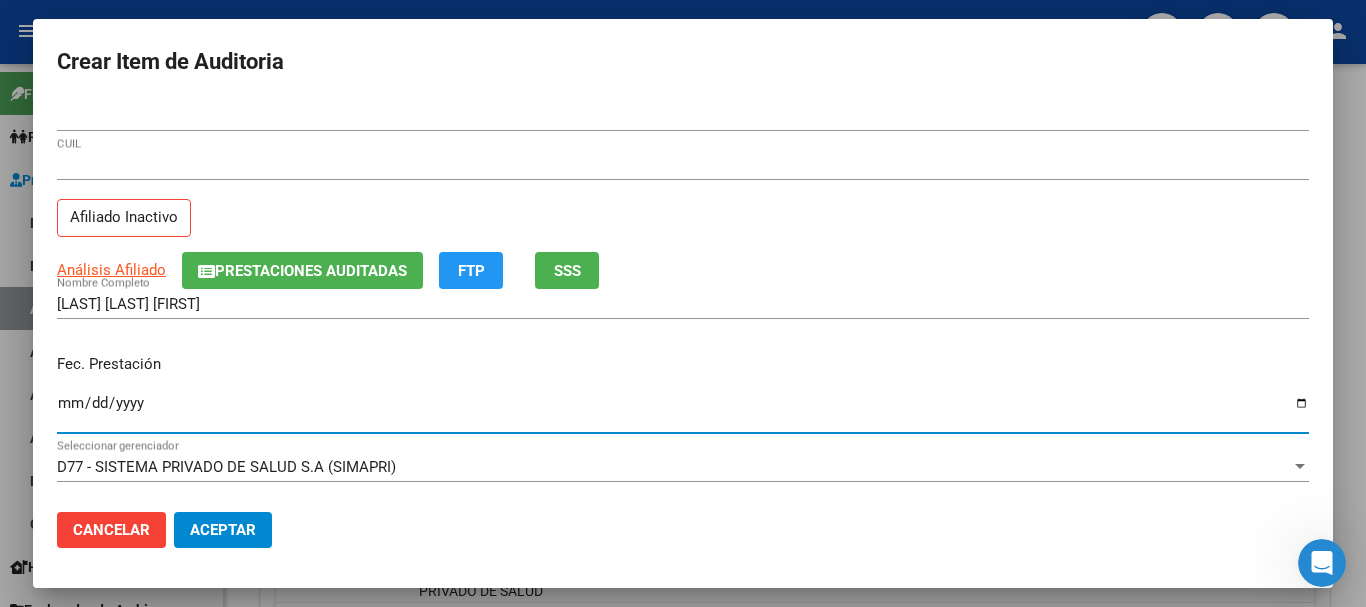 click on "Análisis Afiliado  Prestaciones Auditadas FTP SSS" at bounding box center [683, 270] 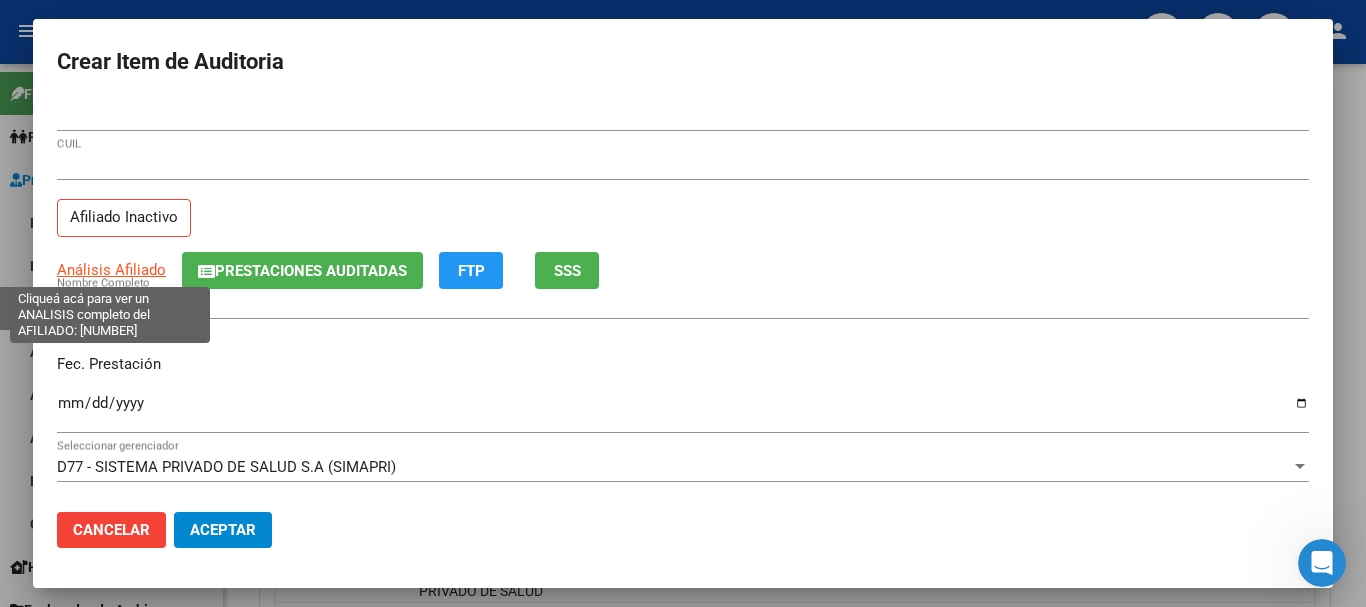 click on "Análisis Afiliado" at bounding box center (111, 270) 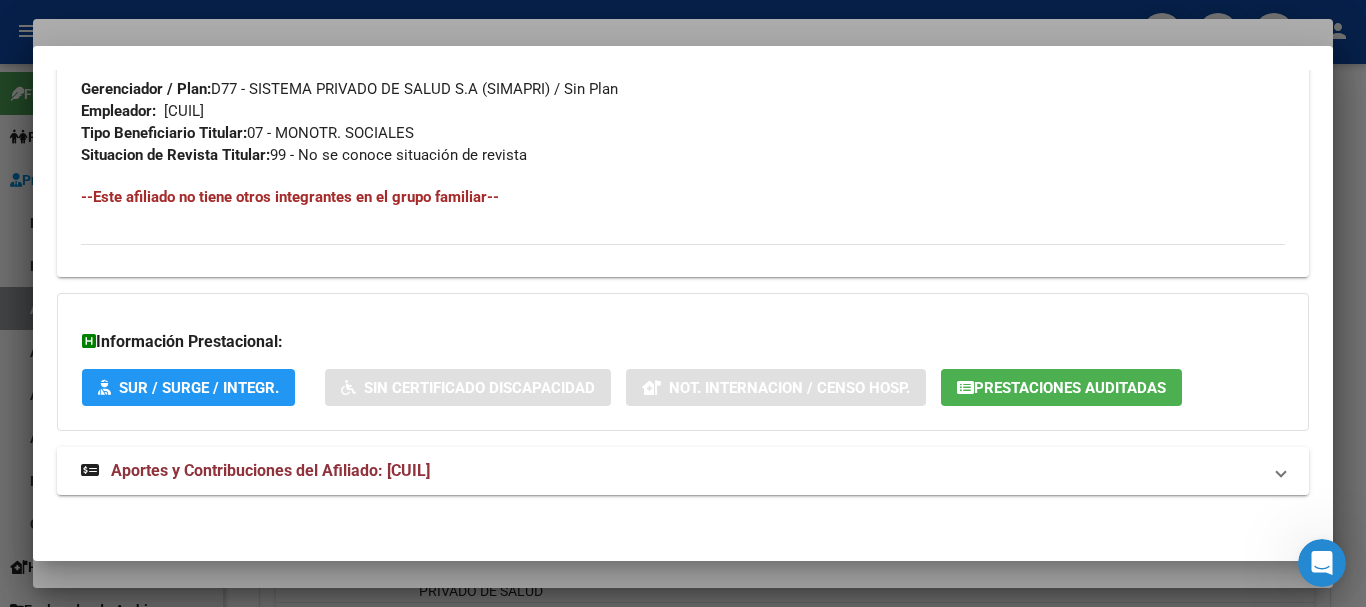 scroll, scrollTop: 1053, scrollLeft: 0, axis: vertical 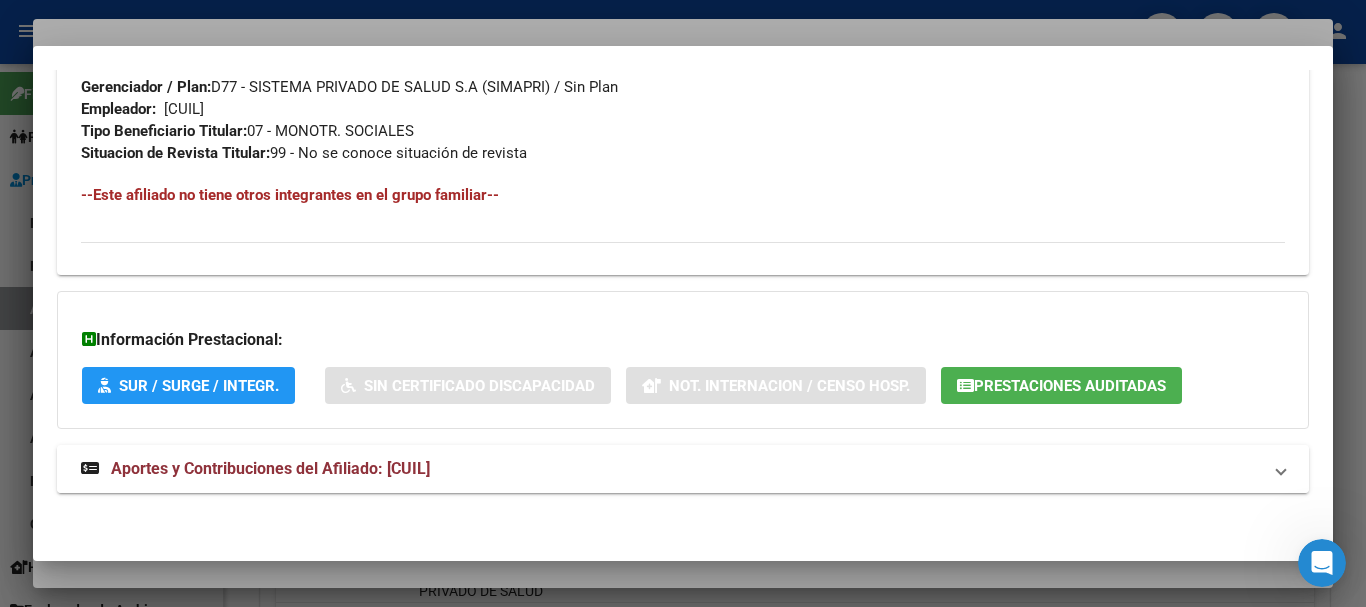 click on "Aportes y Contribuciones del Afiliado: [CUIL]" at bounding box center [270, 468] 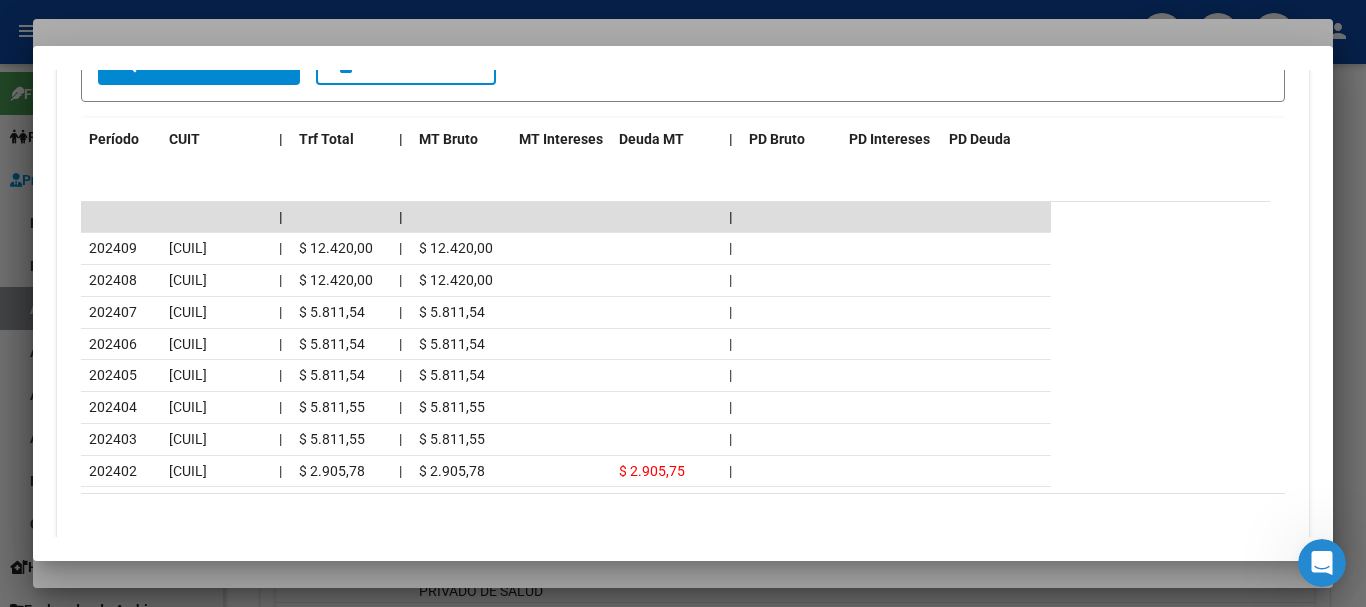 scroll, scrollTop: 1801, scrollLeft: 0, axis: vertical 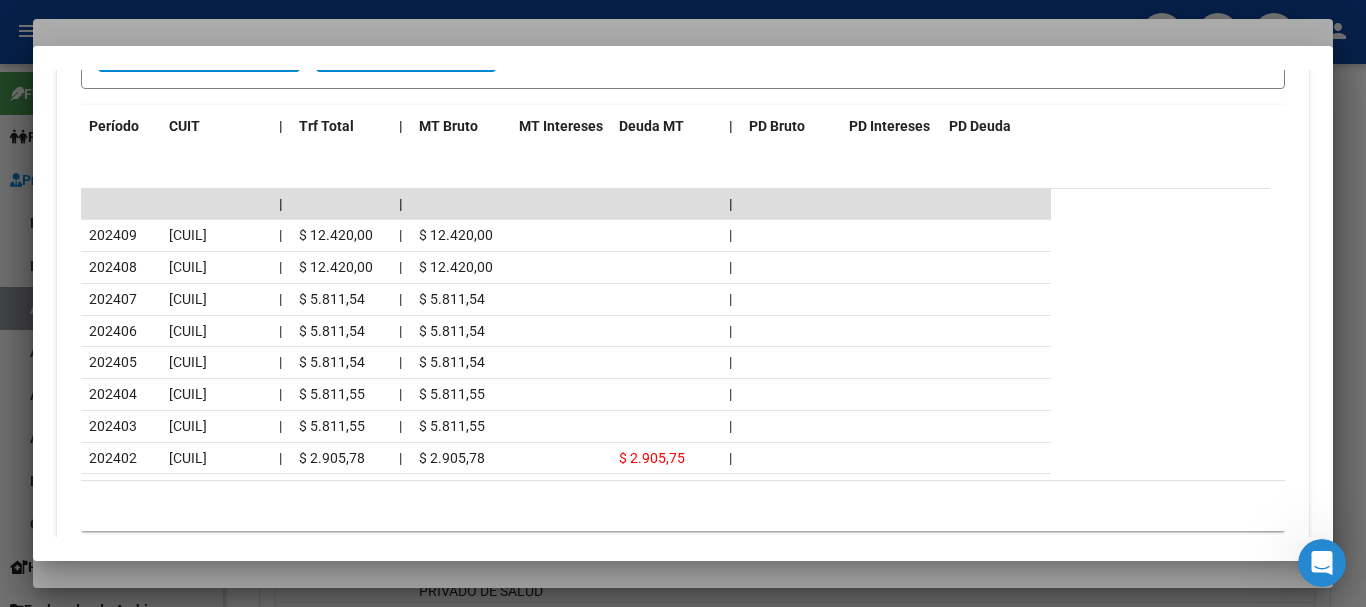 click at bounding box center [683, 303] 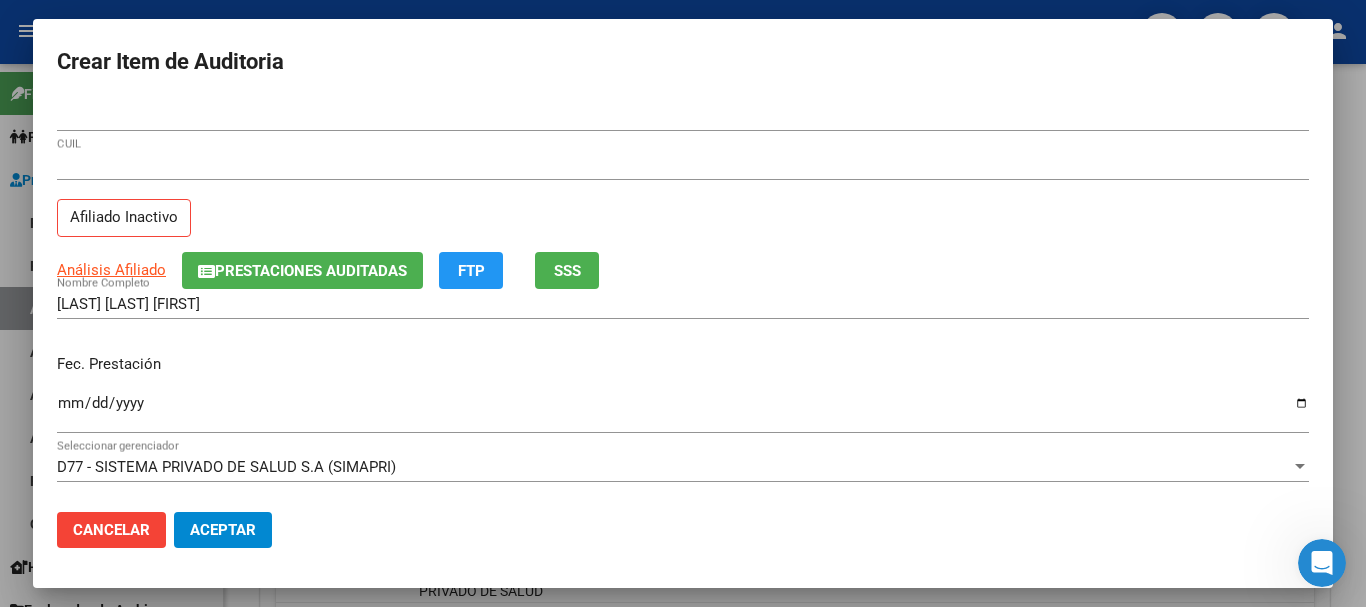 click on "[CUIL]   Afiliado Inactivo" at bounding box center (683, 201) 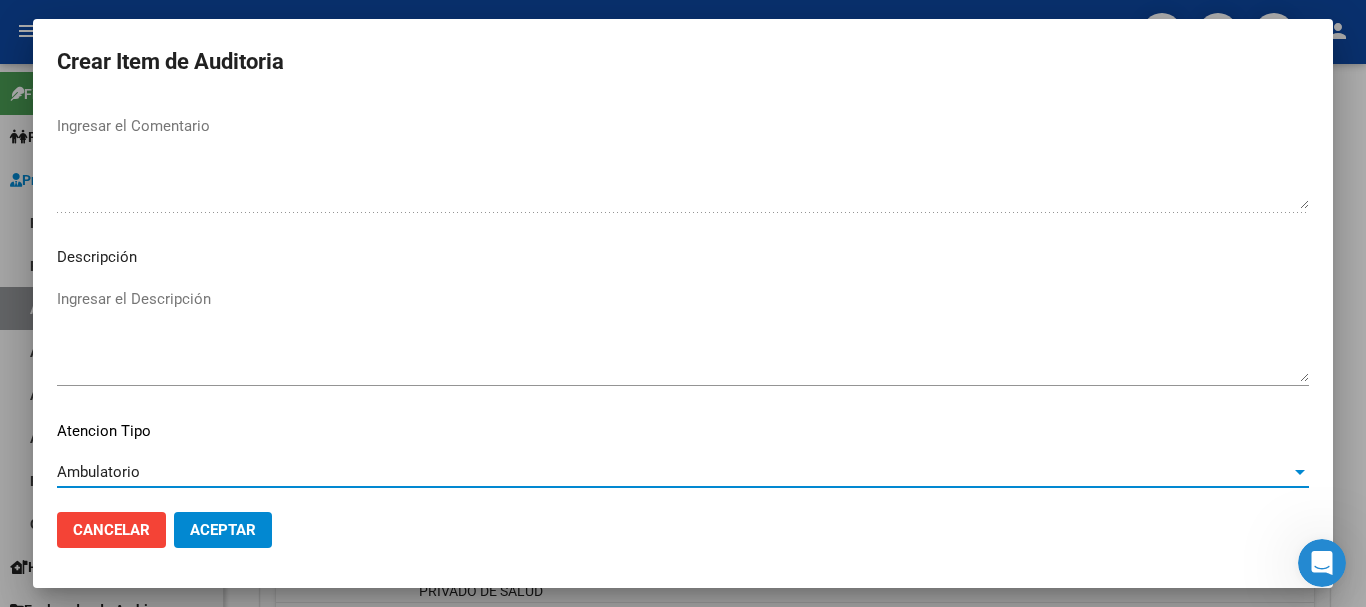 scroll, scrollTop: 1233, scrollLeft: 0, axis: vertical 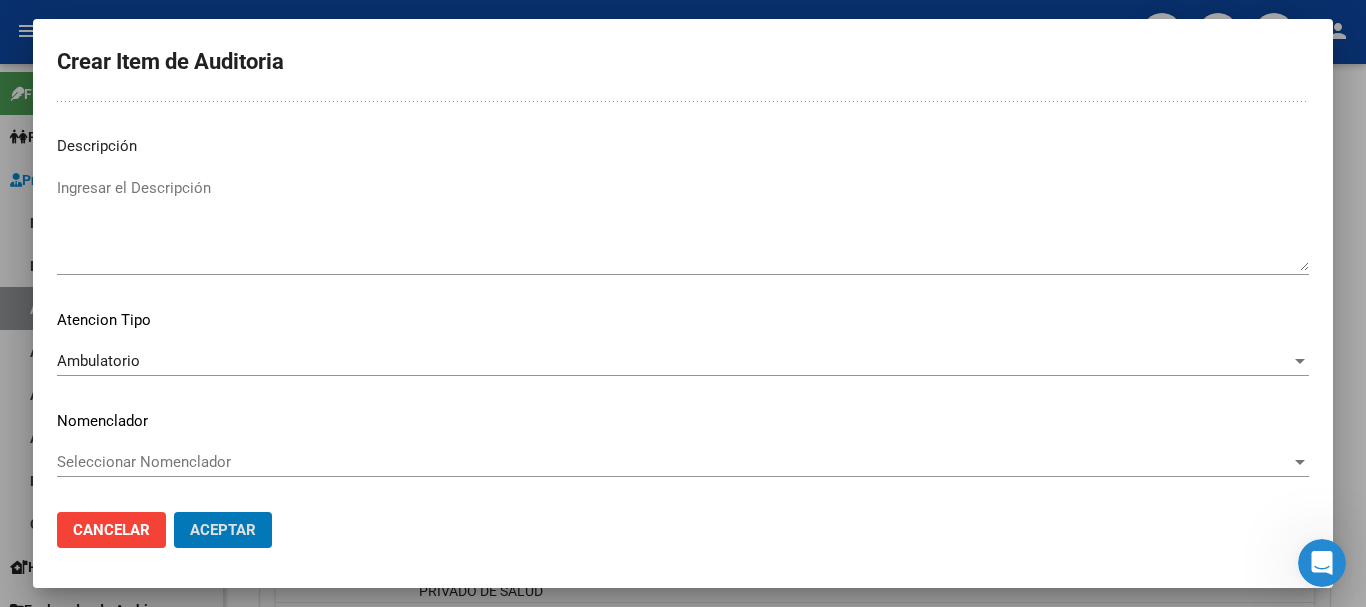 click on "Aceptar" 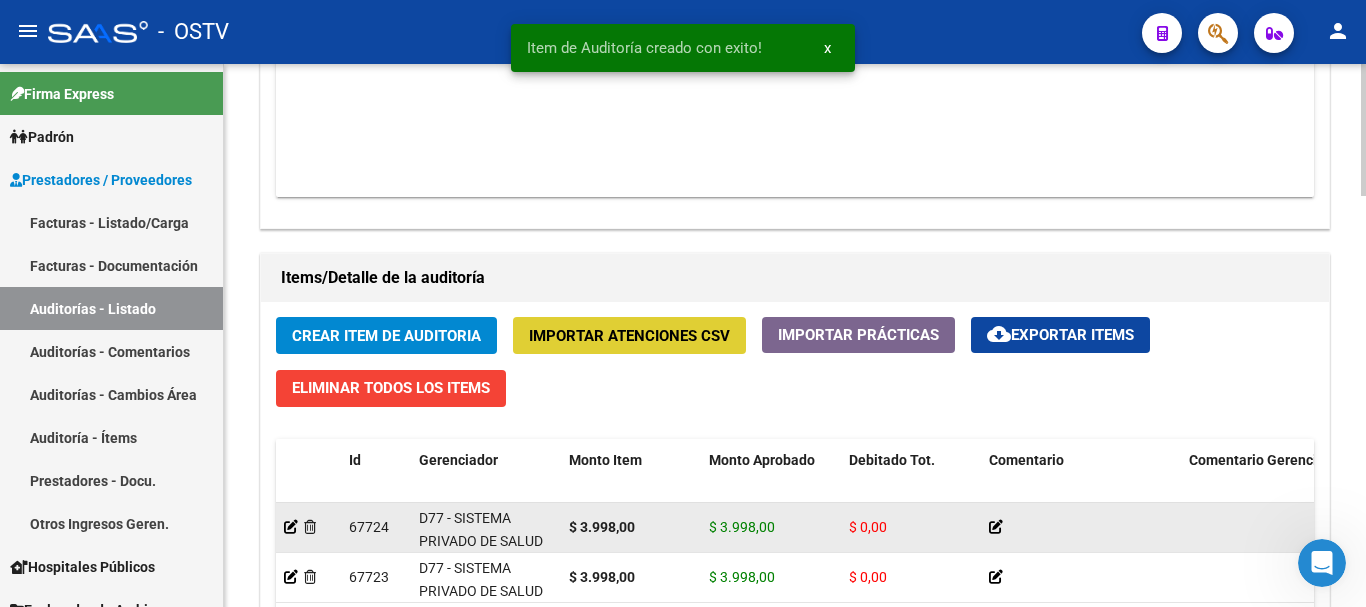 click on "Importar Atenciones CSV" 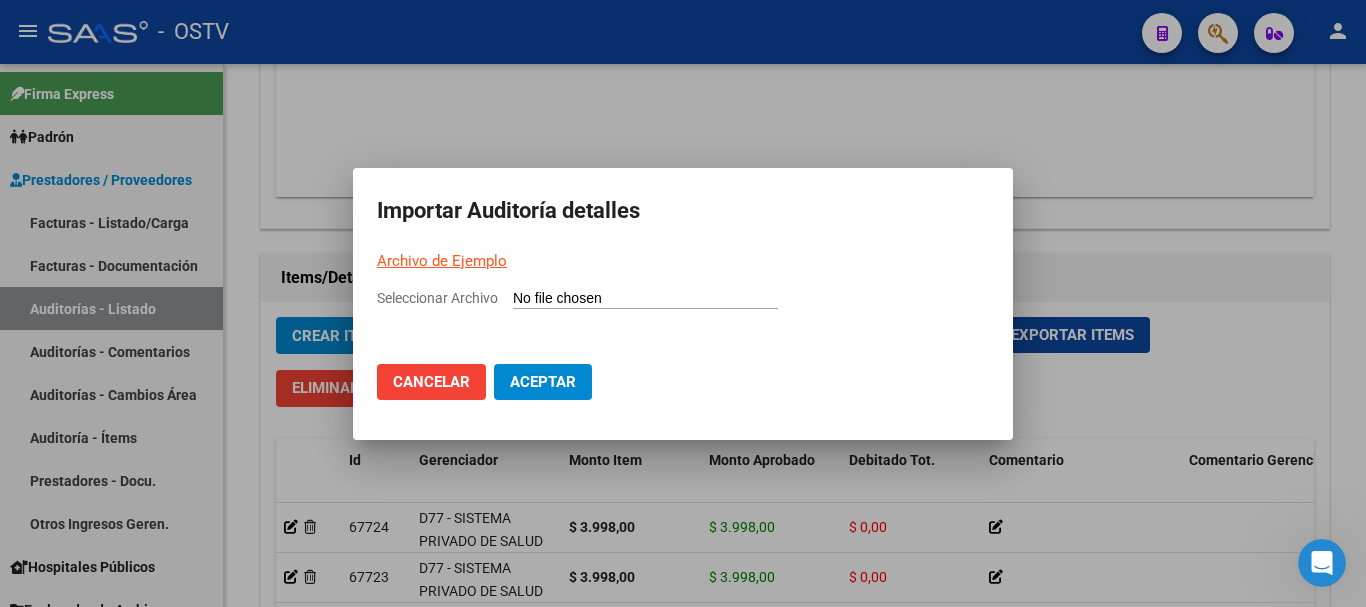 click at bounding box center (683, 303) 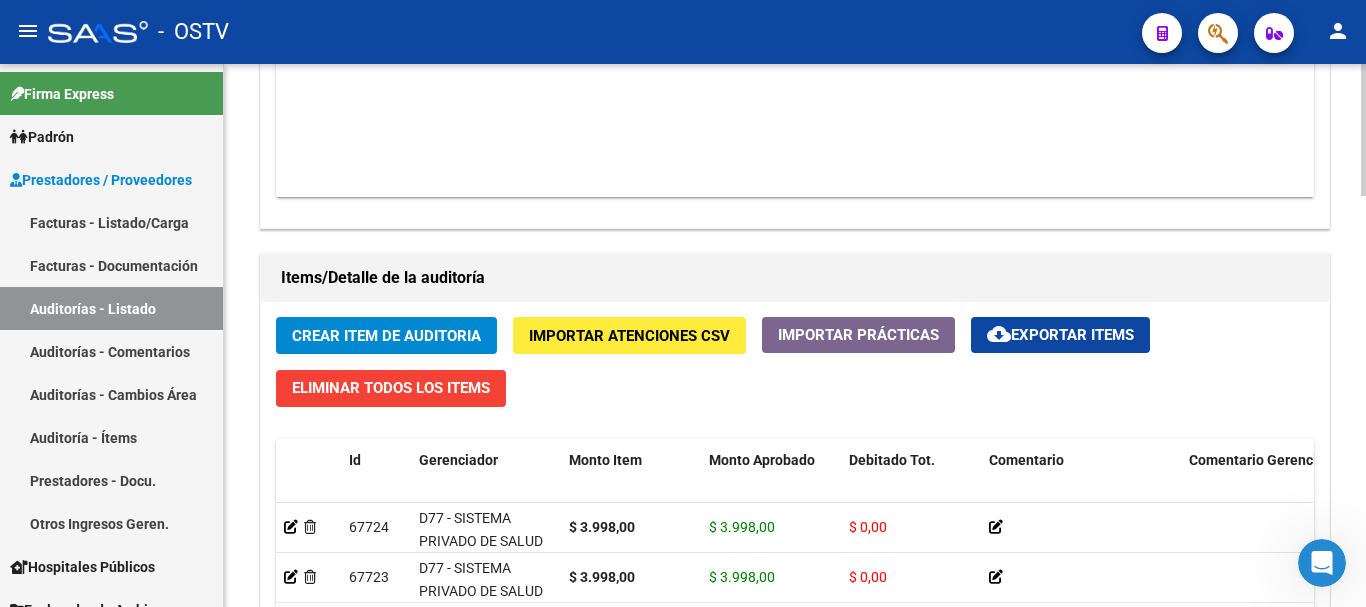 click on "Crear Item de Auditoria" 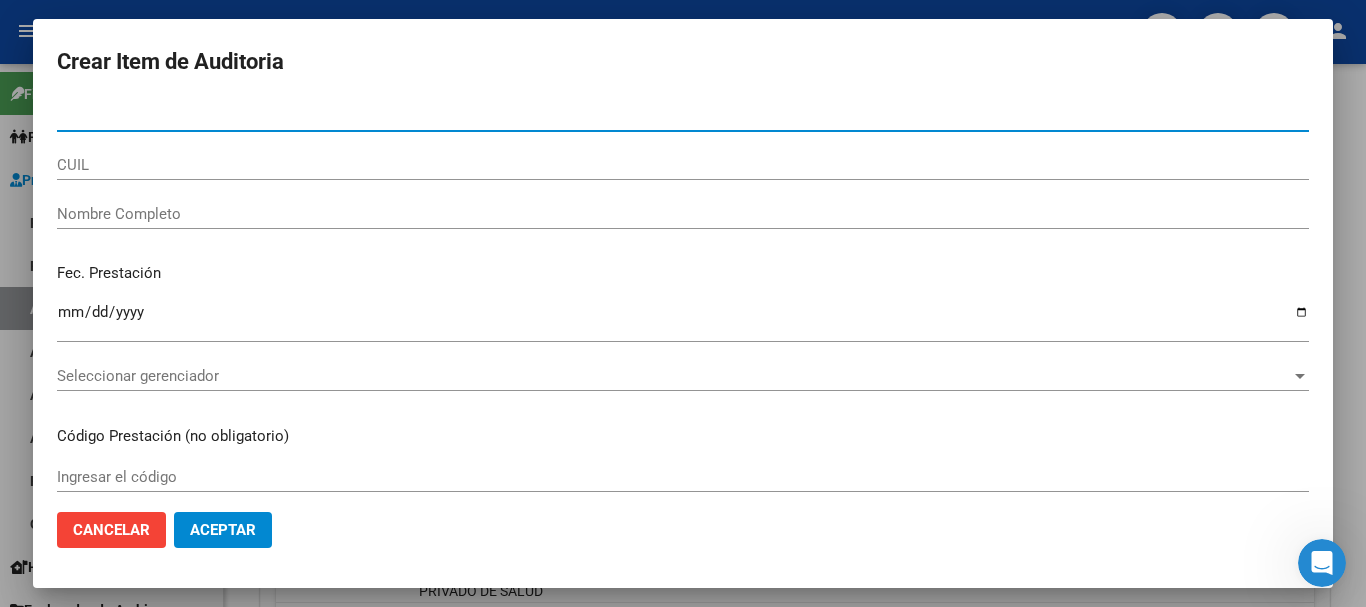 paste on "[NUMBER]" 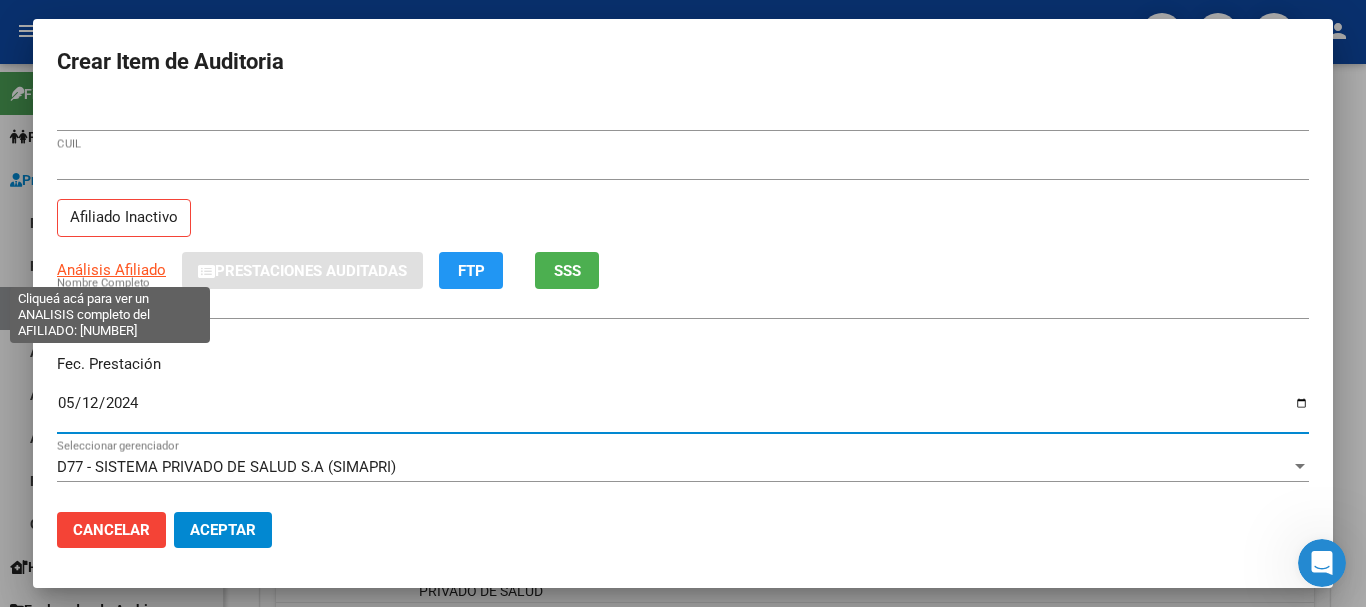 click on "Análisis Afiliado" at bounding box center (111, 270) 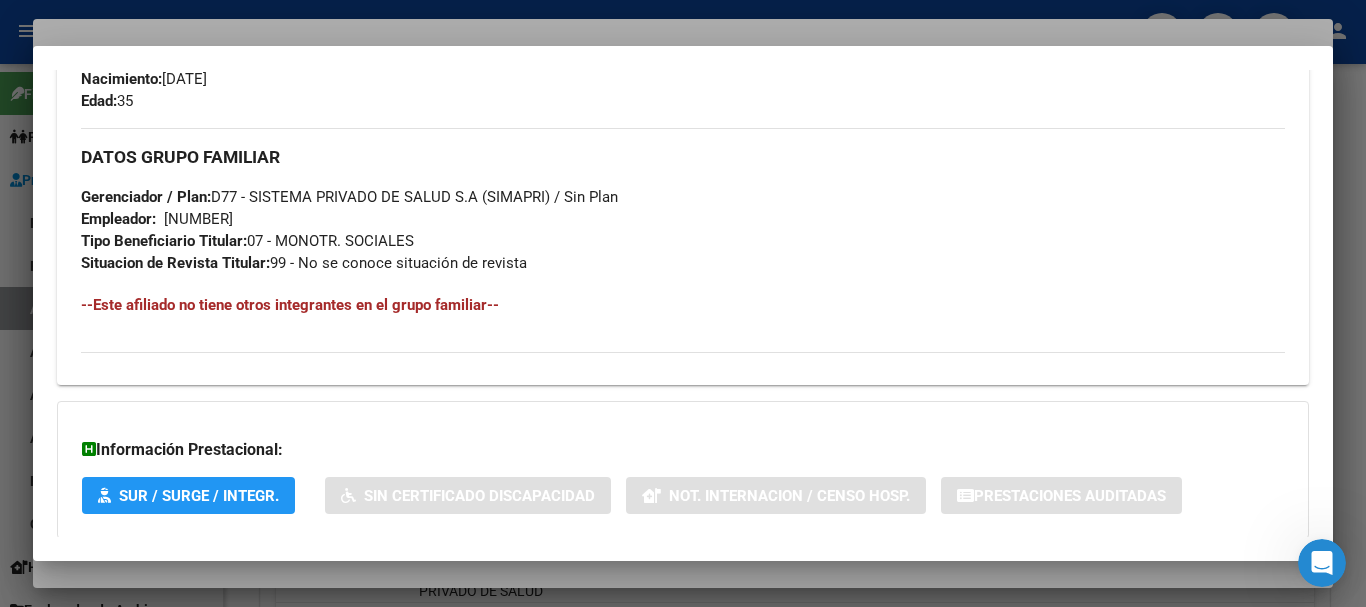 scroll, scrollTop: 1053, scrollLeft: 0, axis: vertical 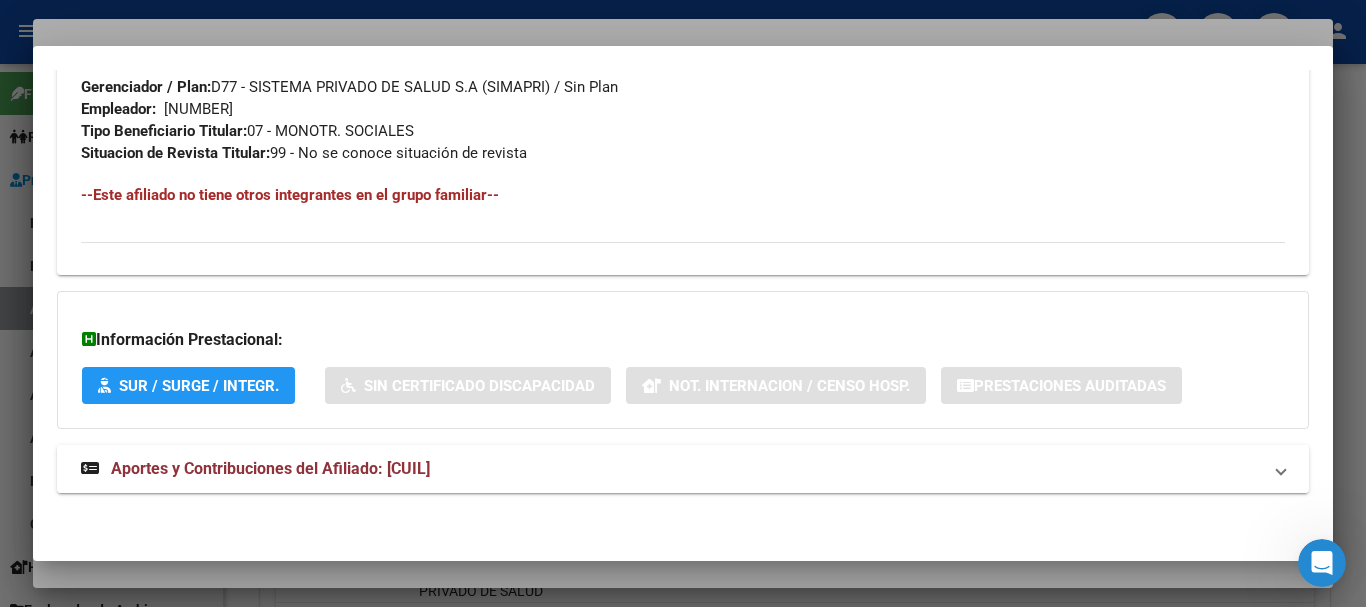 click on "Aportes y Contribuciones del Afiliado: [CUIL]" at bounding box center [671, 469] 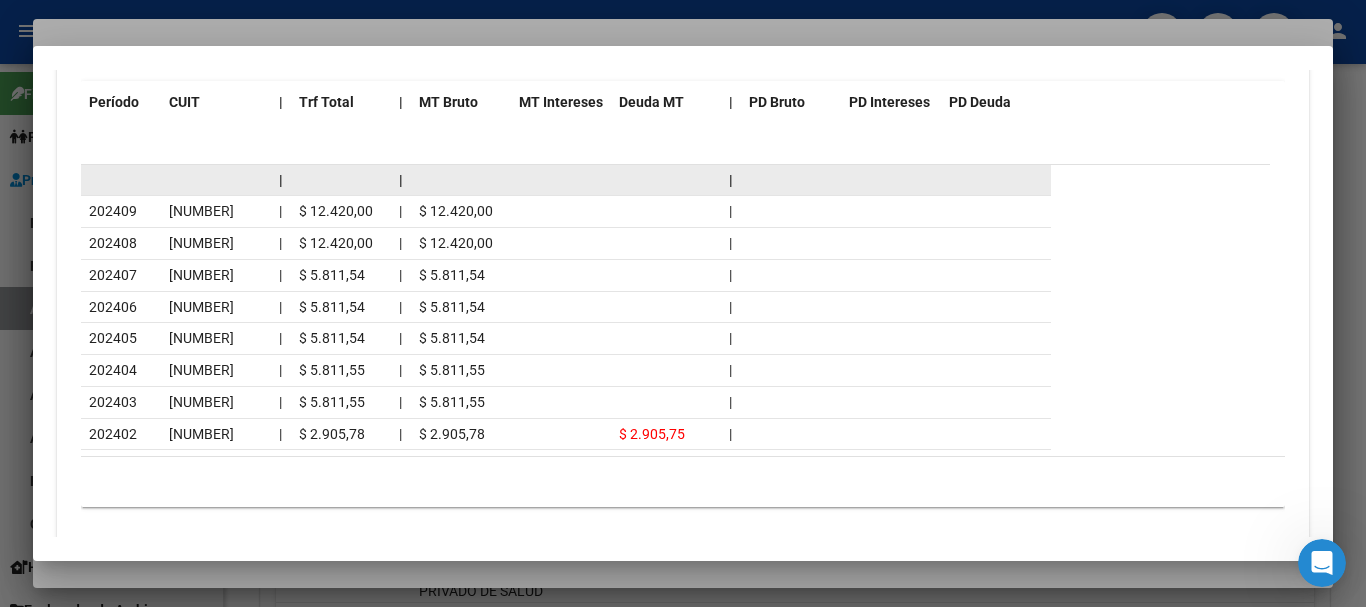scroll, scrollTop: 1834, scrollLeft: 0, axis: vertical 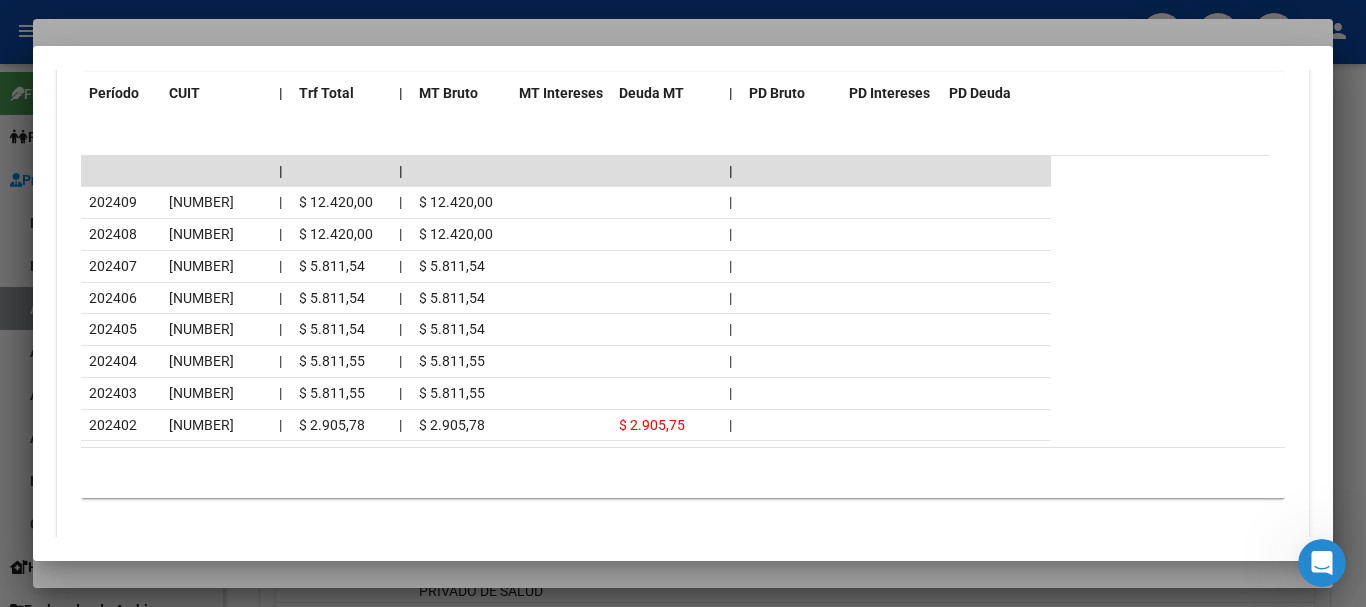 click at bounding box center (683, 303) 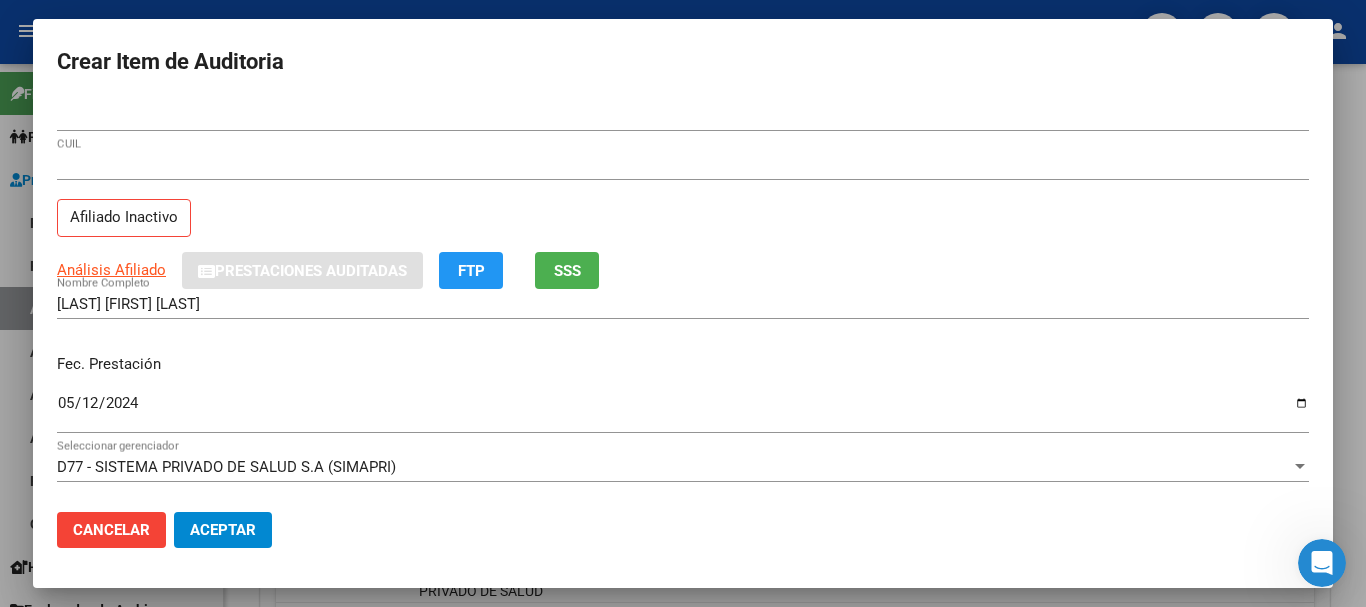 drag, startPoint x: 761, startPoint y: 179, endPoint x: 763, endPoint y: 191, distance: 12.165525 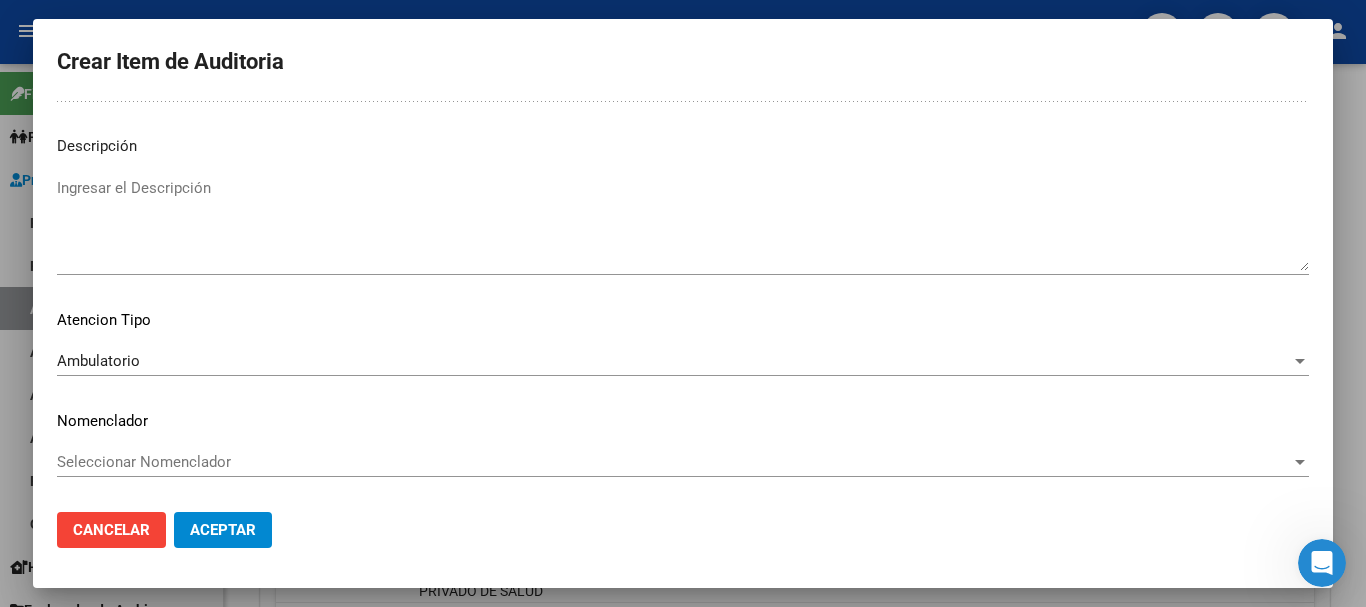 scroll, scrollTop: 0, scrollLeft: 0, axis: both 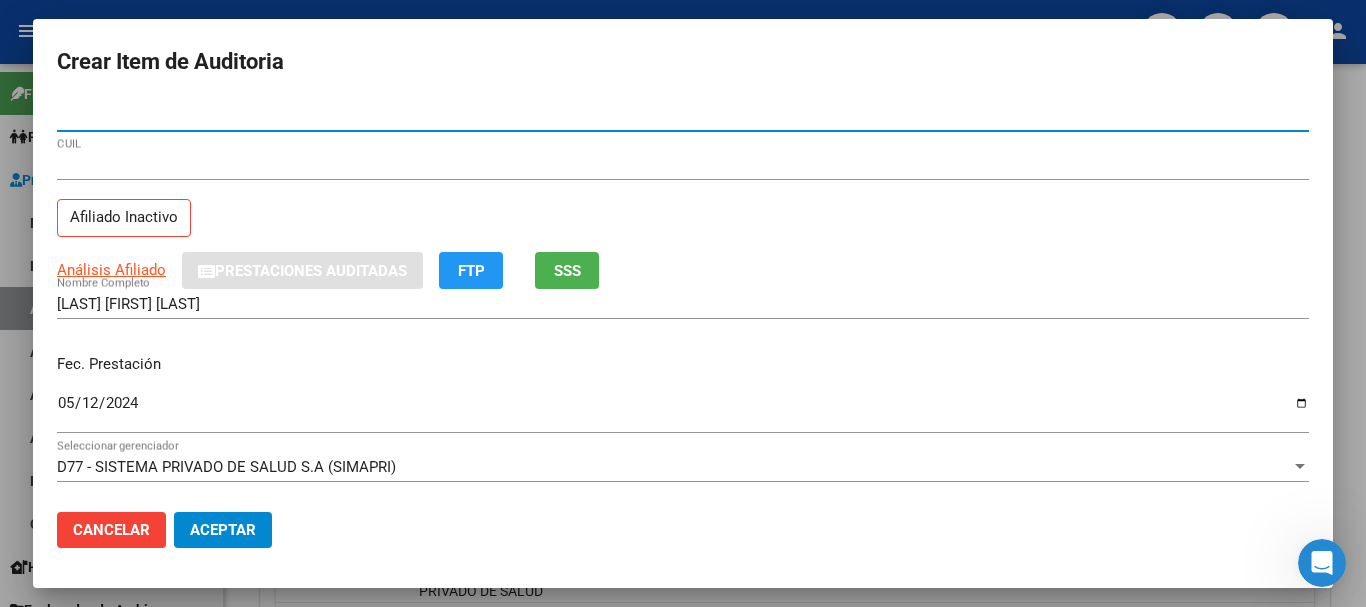 click on "Aceptar" 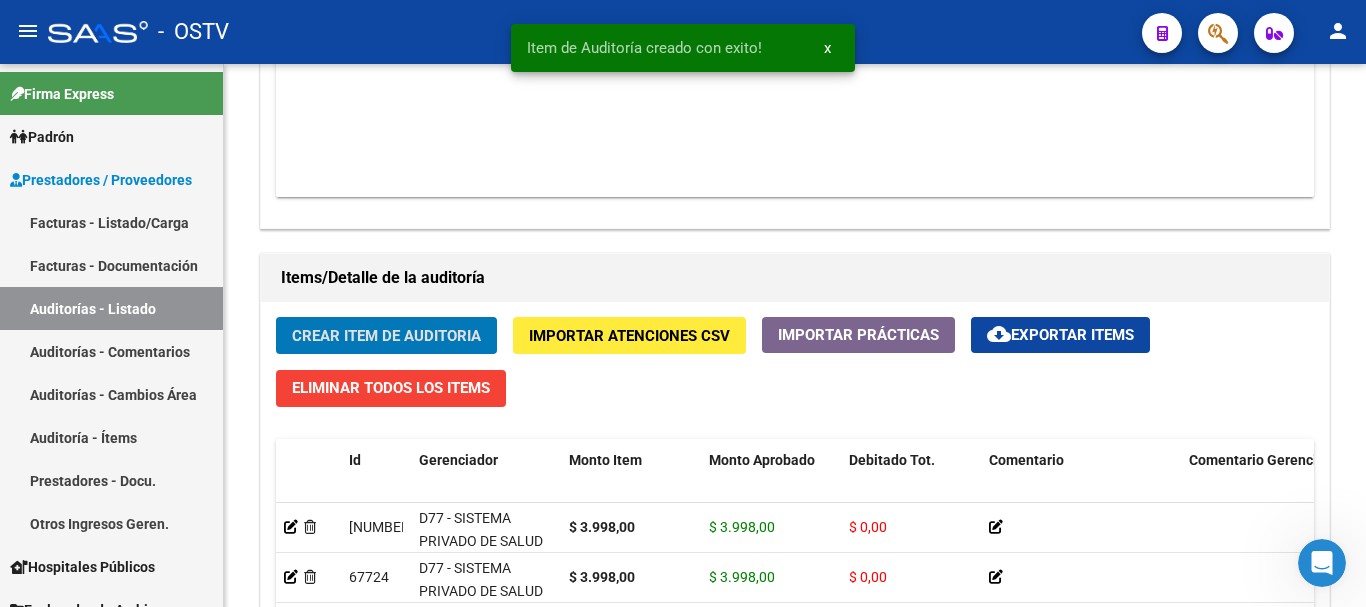 click on "Crear Item de Auditoria" 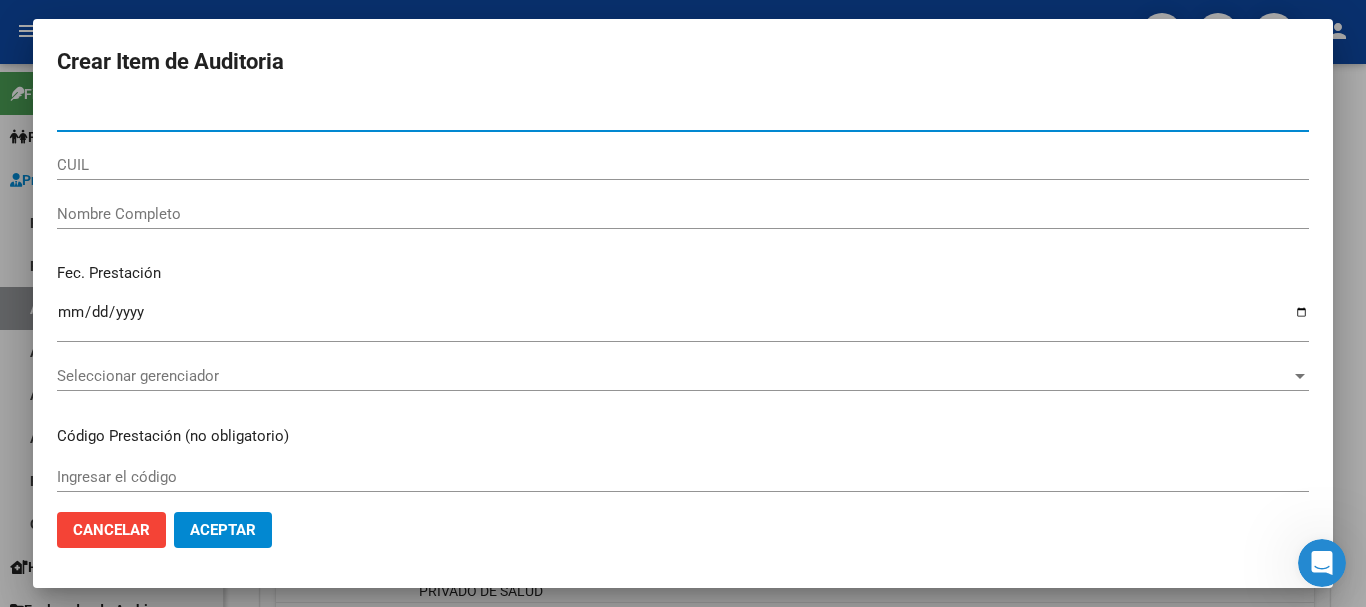 paste on "[NUMBER]" 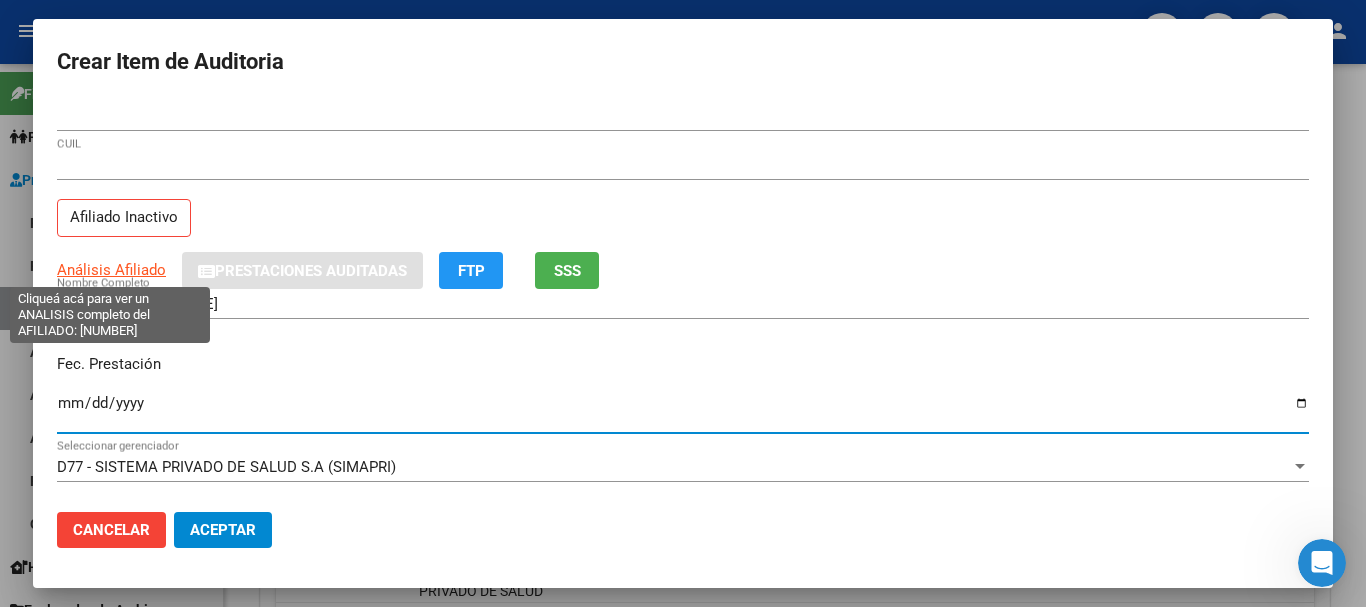 click on "Análisis Afiliado" at bounding box center (111, 270) 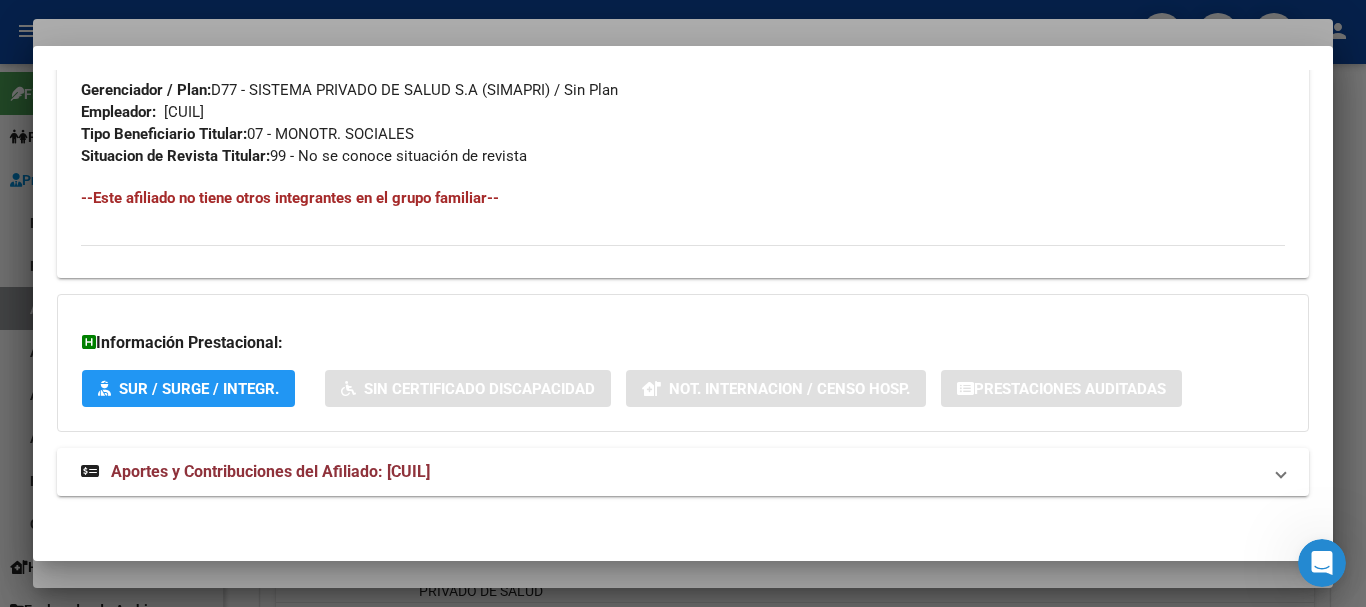 scroll, scrollTop: 1053, scrollLeft: 0, axis: vertical 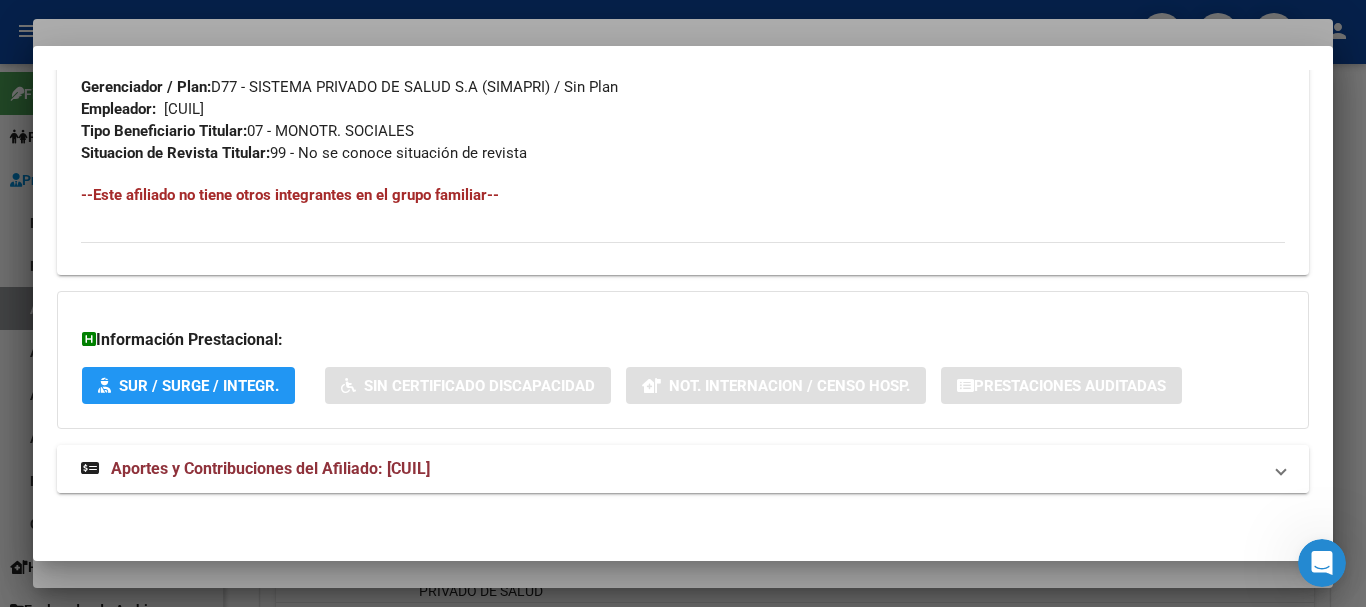 click on "Aportes y Contribuciones del Afiliado: [CUIL]" at bounding box center [270, 468] 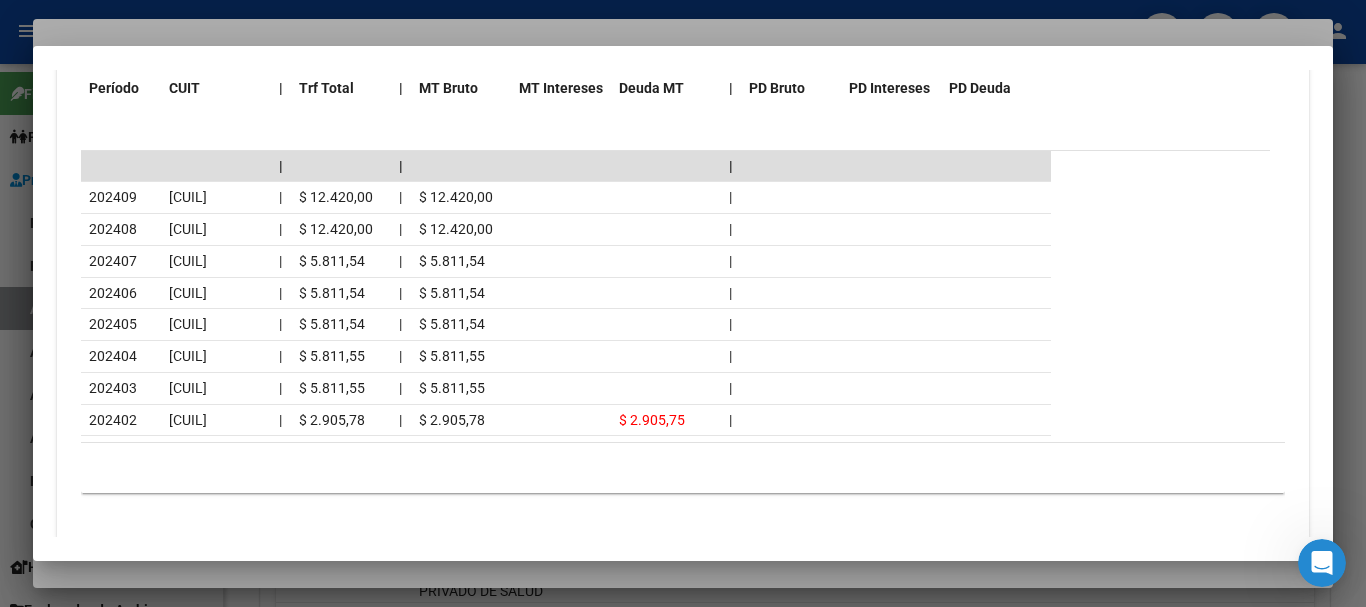 scroll, scrollTop: 1888, scrollLeft: 0, axis: vertical 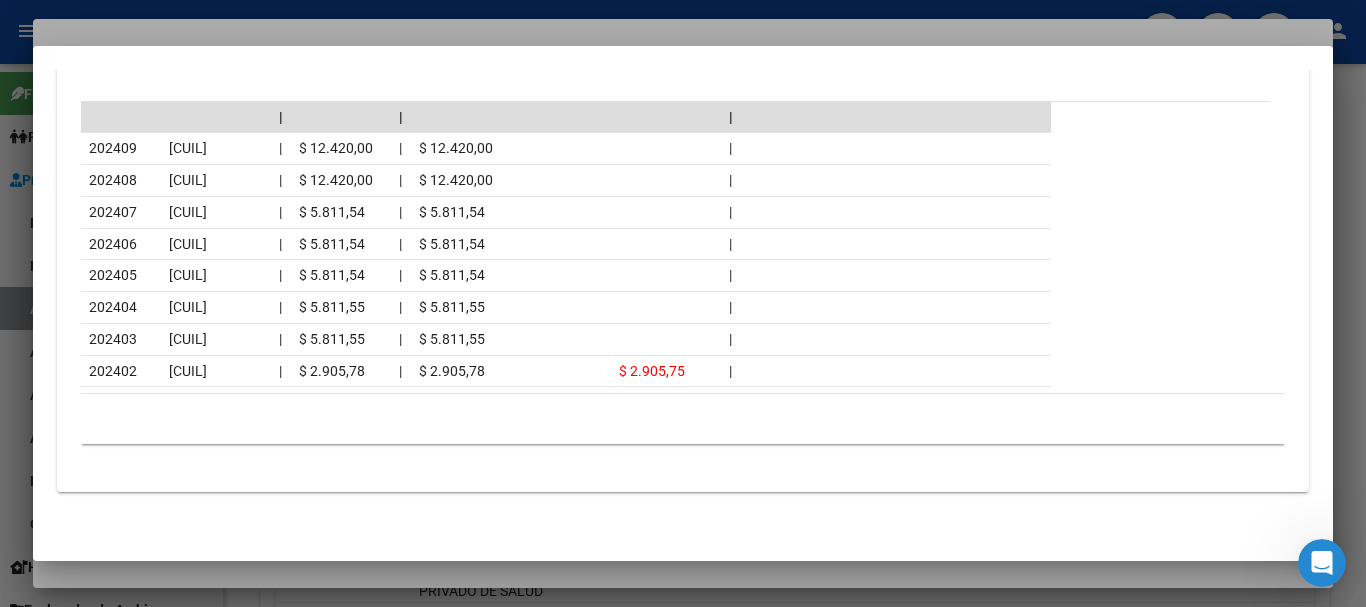 click at bounding box center (683, 303) 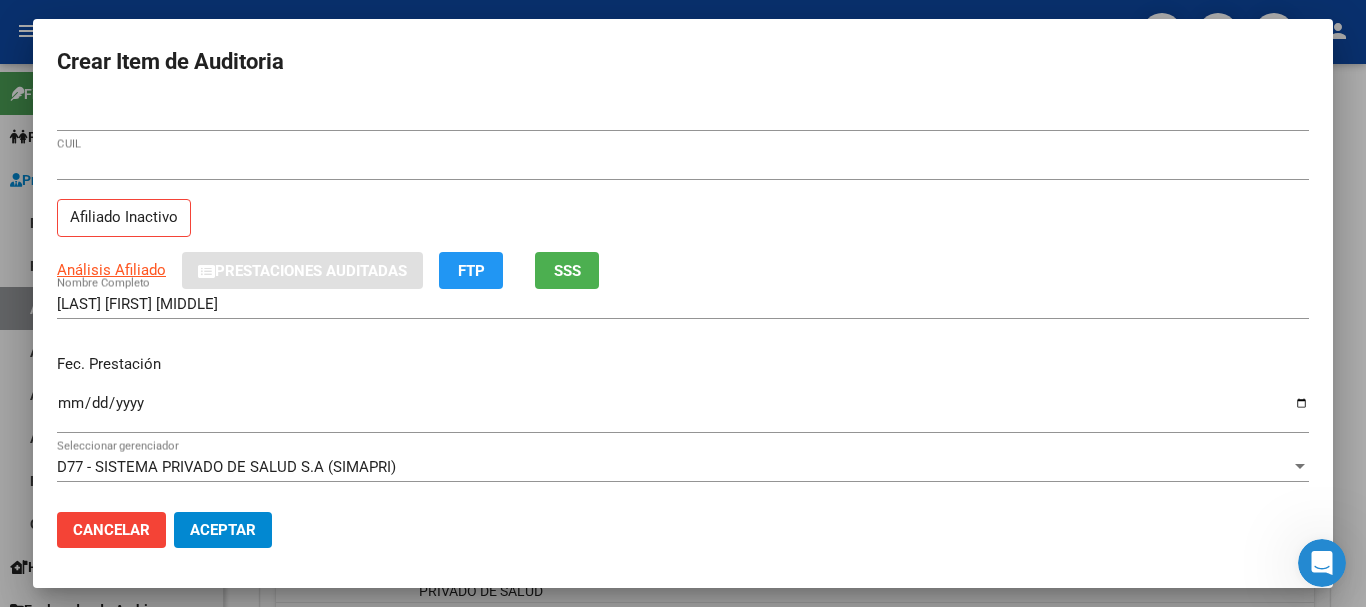 drag, startPoint x: 842, startPoint y: 208, endPoint x: 842, endPoint y: 244, distance: 36 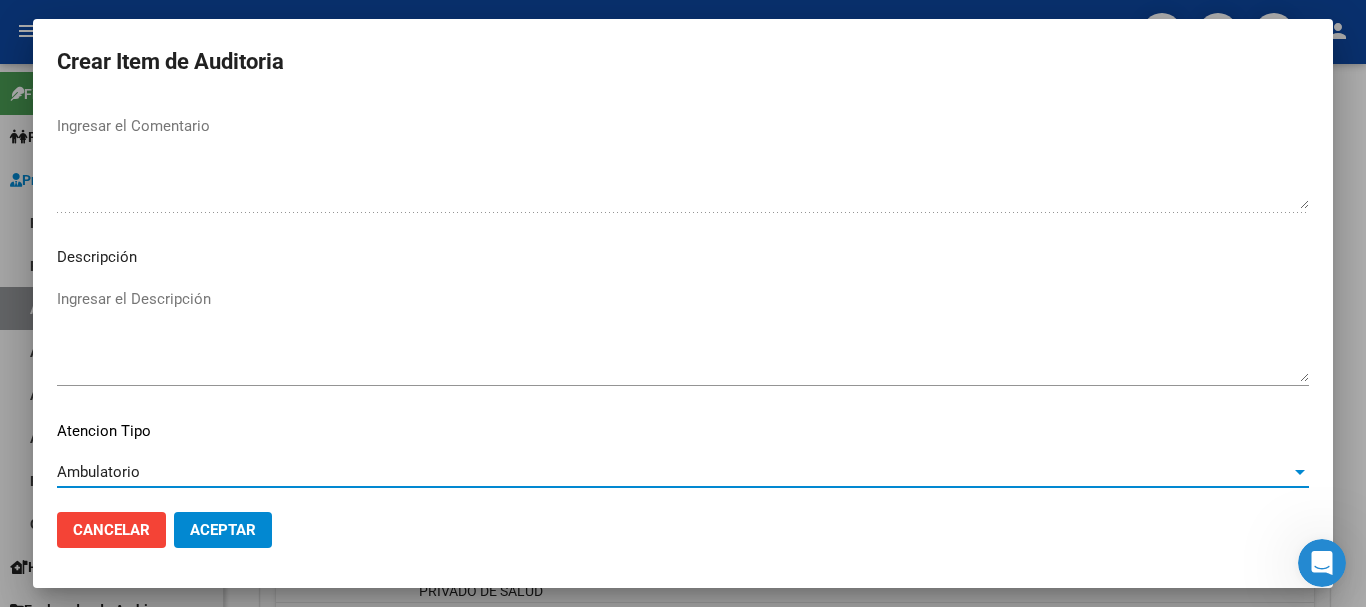 scroll, scrollTop: 1233, scrollLeft: 0, axis: vertical 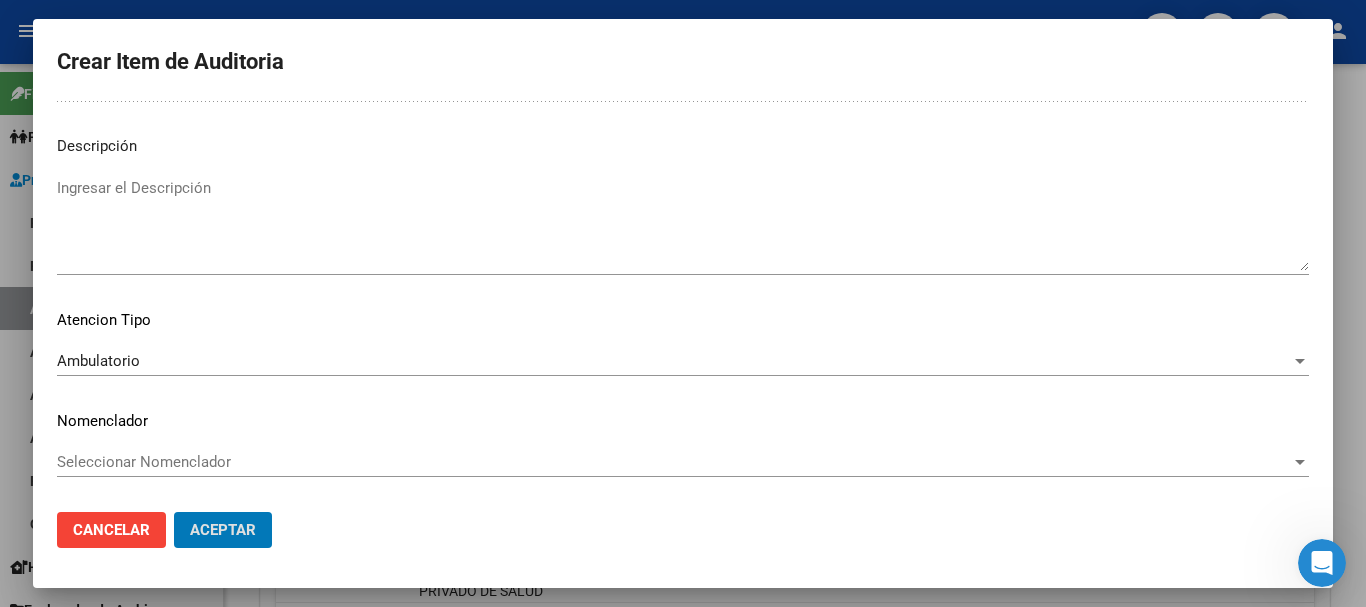 click on "Aceptar" 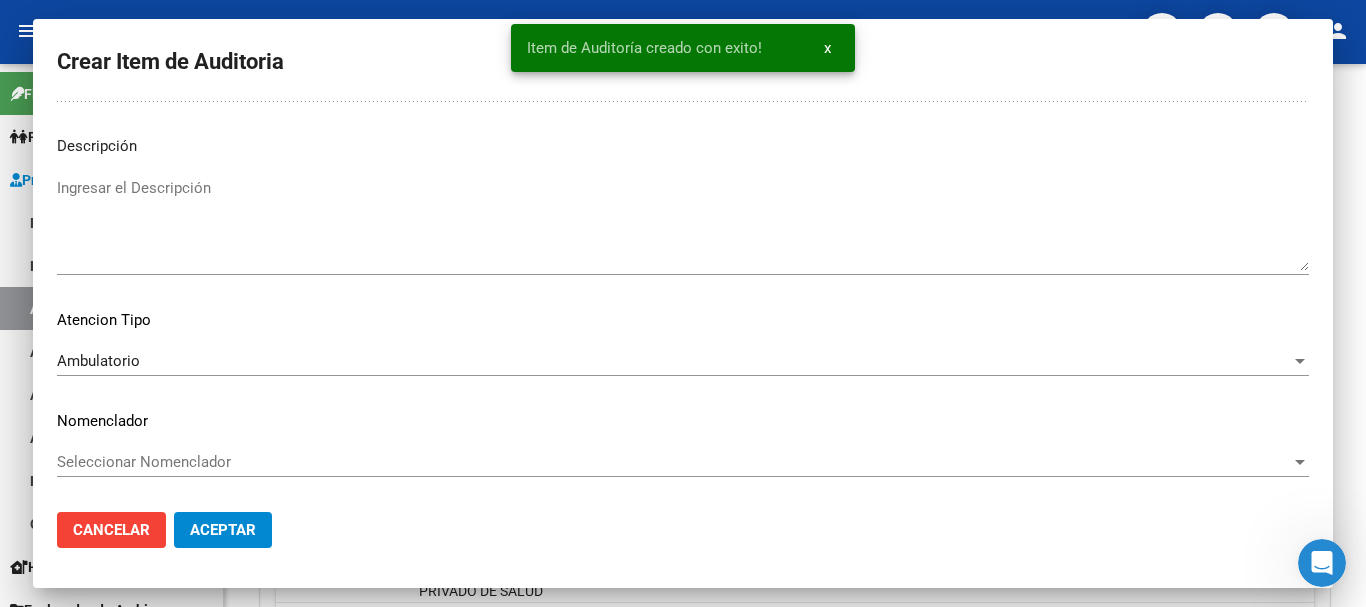 click on "Crear Item de Auditoria" 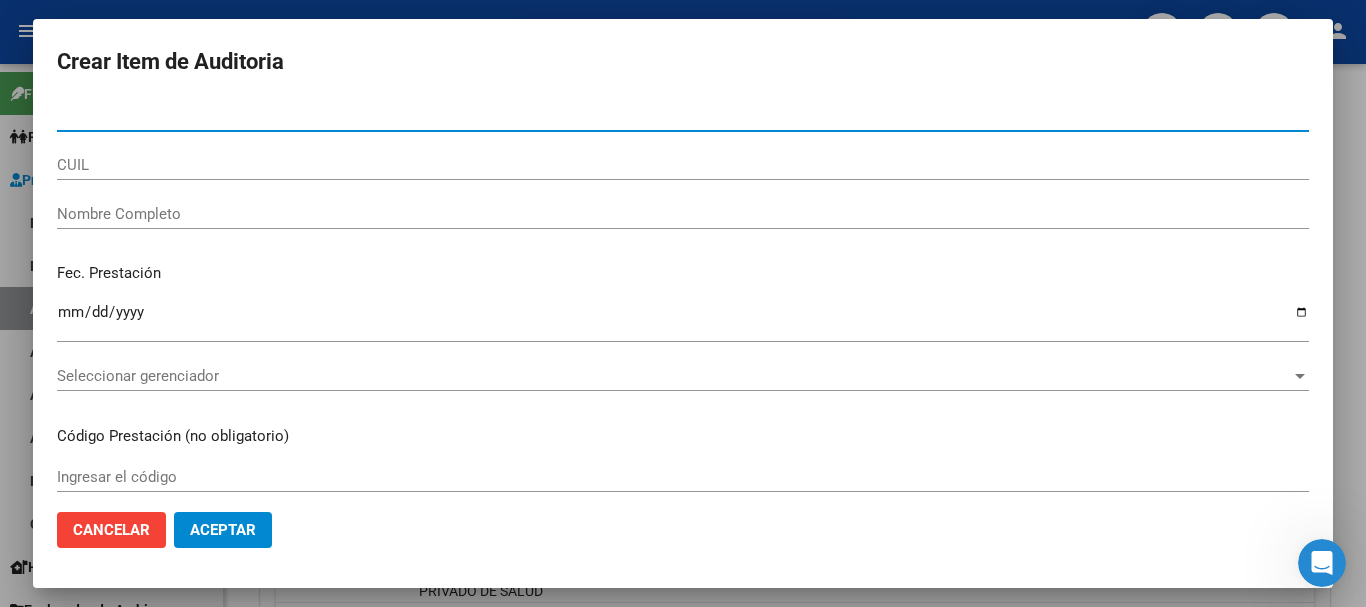 paste on "[NUMBER]" 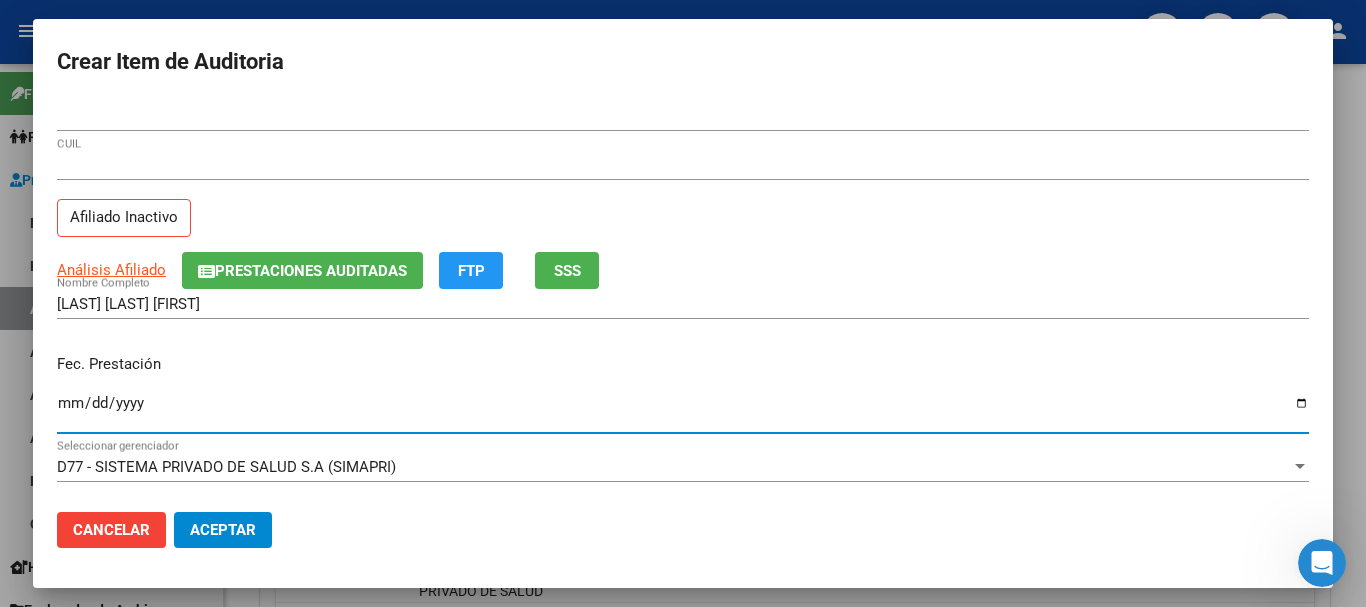 click on "Prestaciones Auditadas" 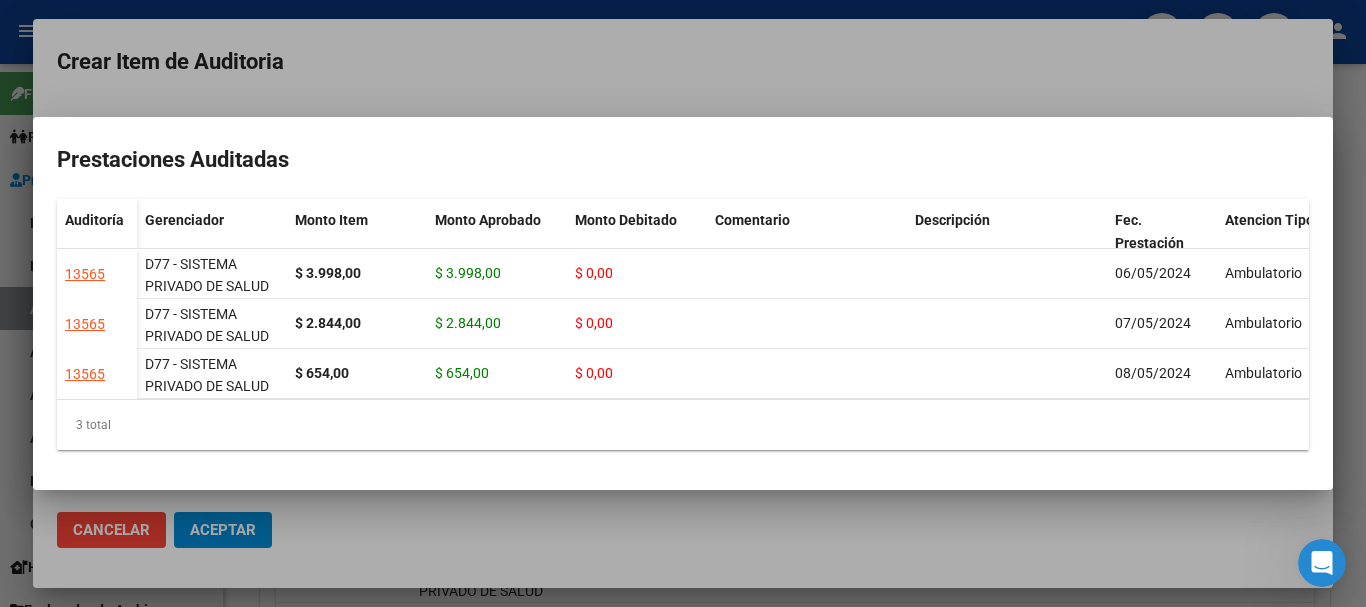 click at bounding box center (683, 303) 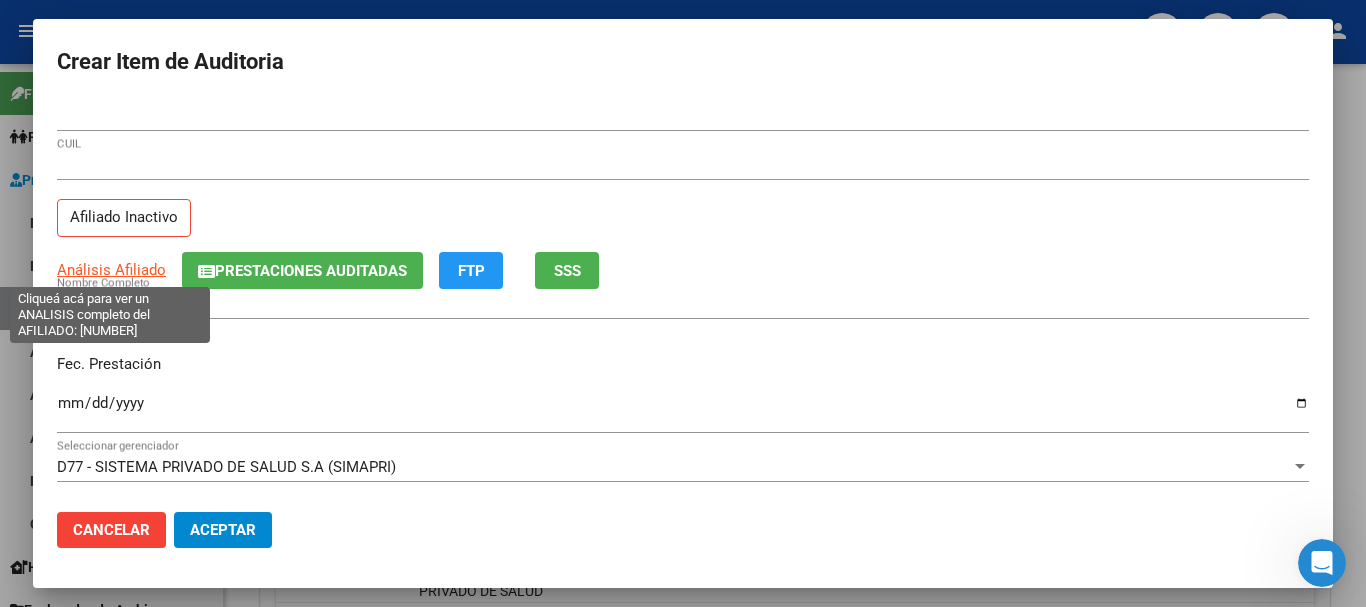 click on "Análisis Afiliado" at bounding box center (111, 270) 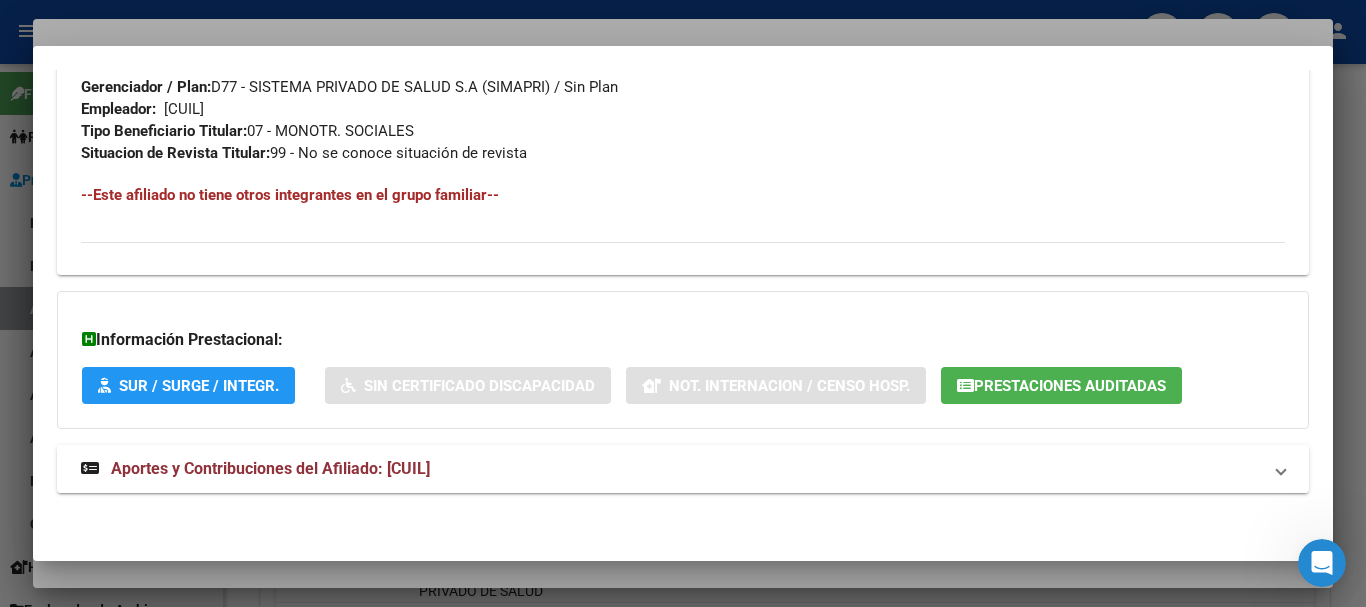 click on "Aportes y Contribuciones del Afiliado: [CUIL]" at bounding box center (270, 468) 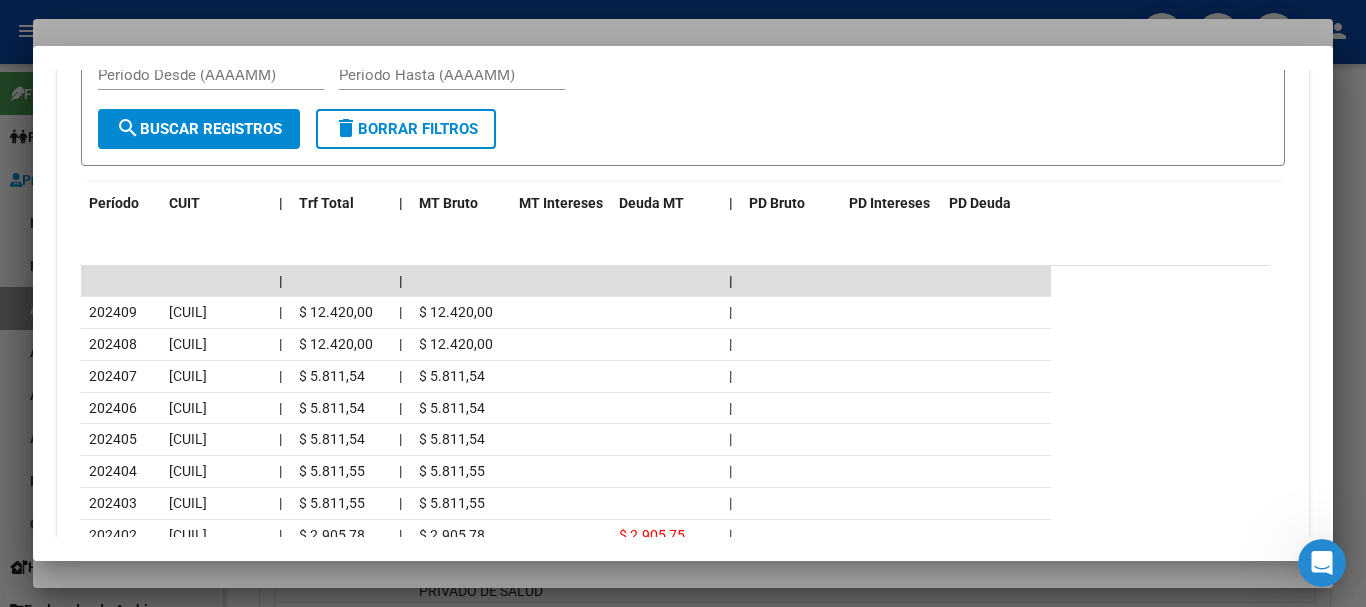 scroll, scrollTop: 1770, scrollLeft: 0, axis: vertical 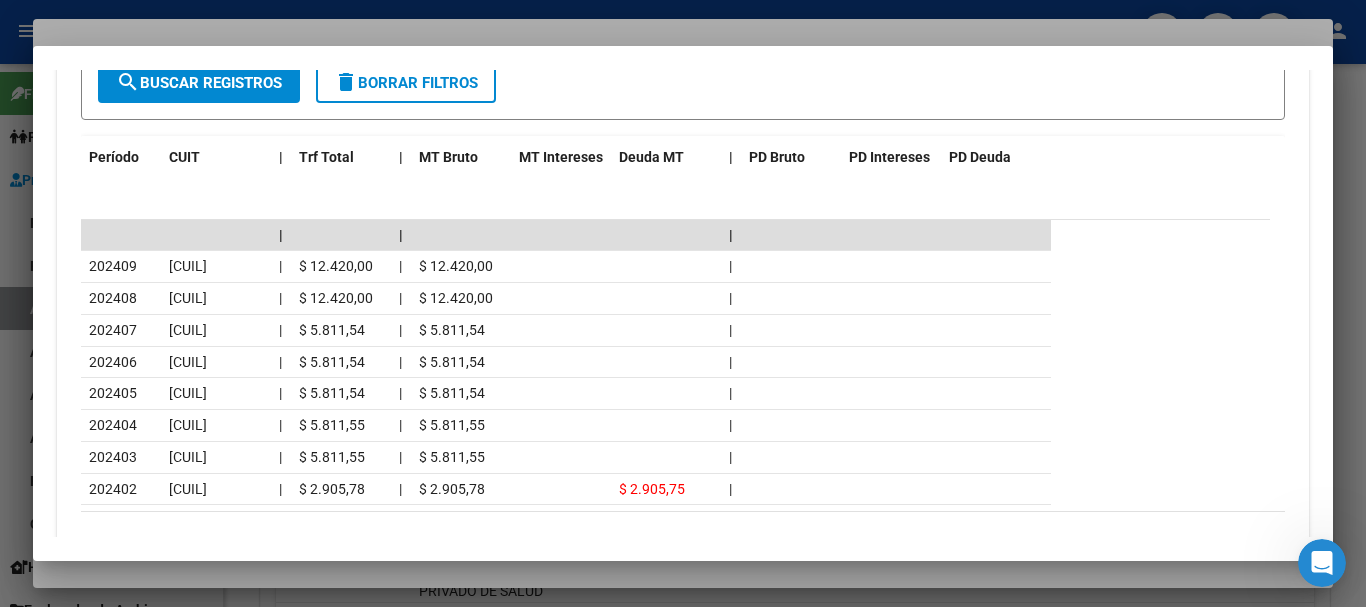 click at bounding box center (683, 303) 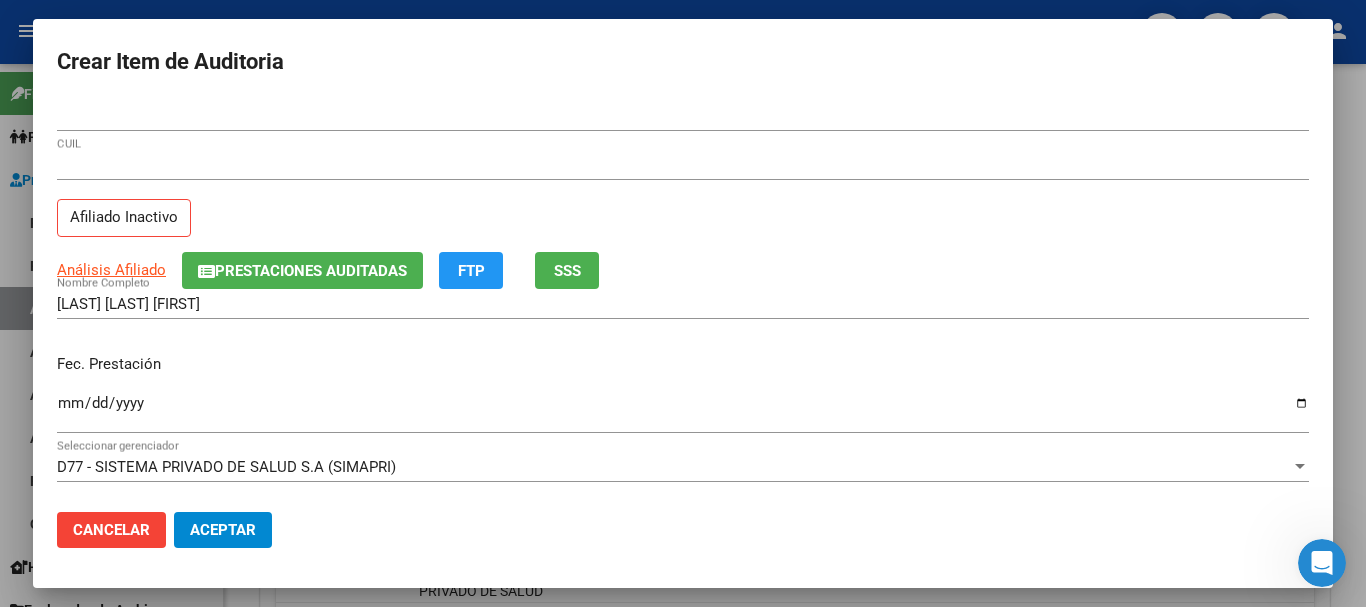 click on "[CUIL]   Afiliado Inactivo" at bounding box center [683, 201] 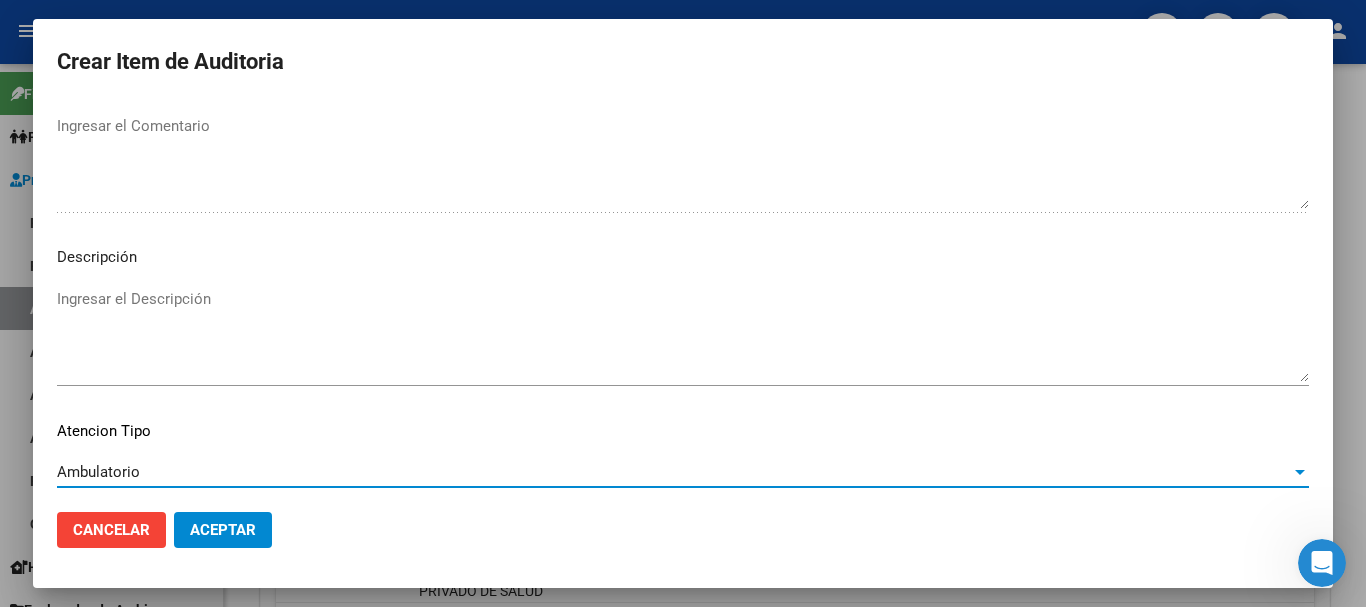 scroll, scrollTop: 1233, scrollLeft: 0, axis: vertical 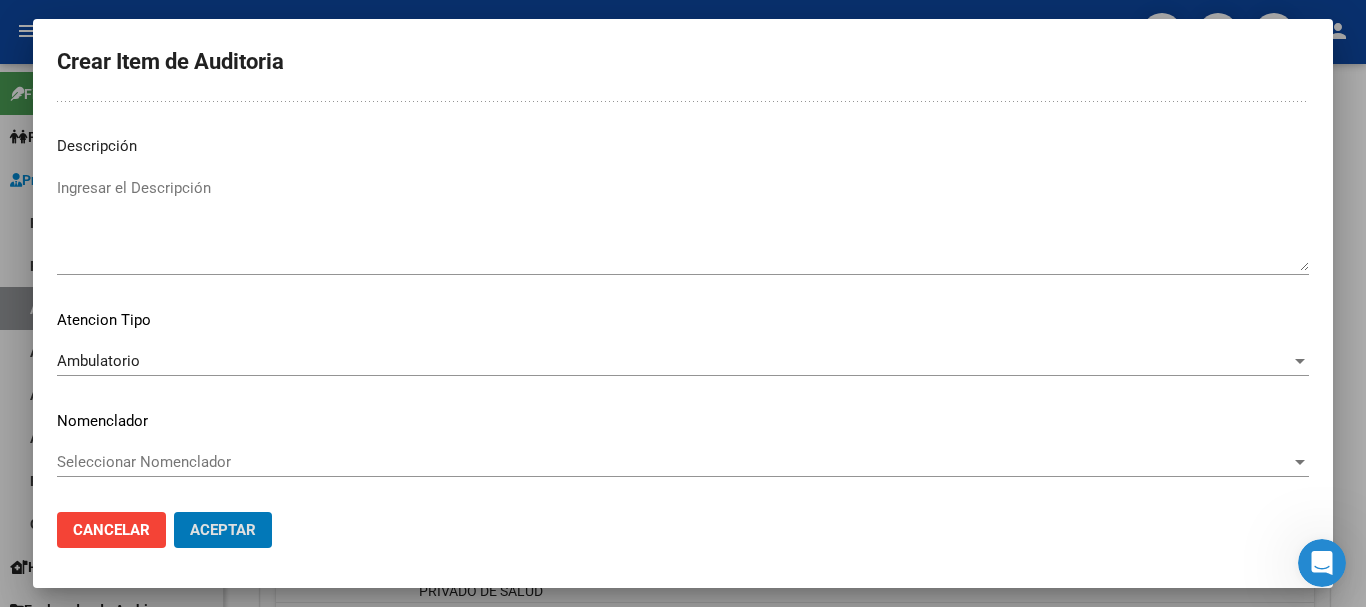 click on "Aceptar" 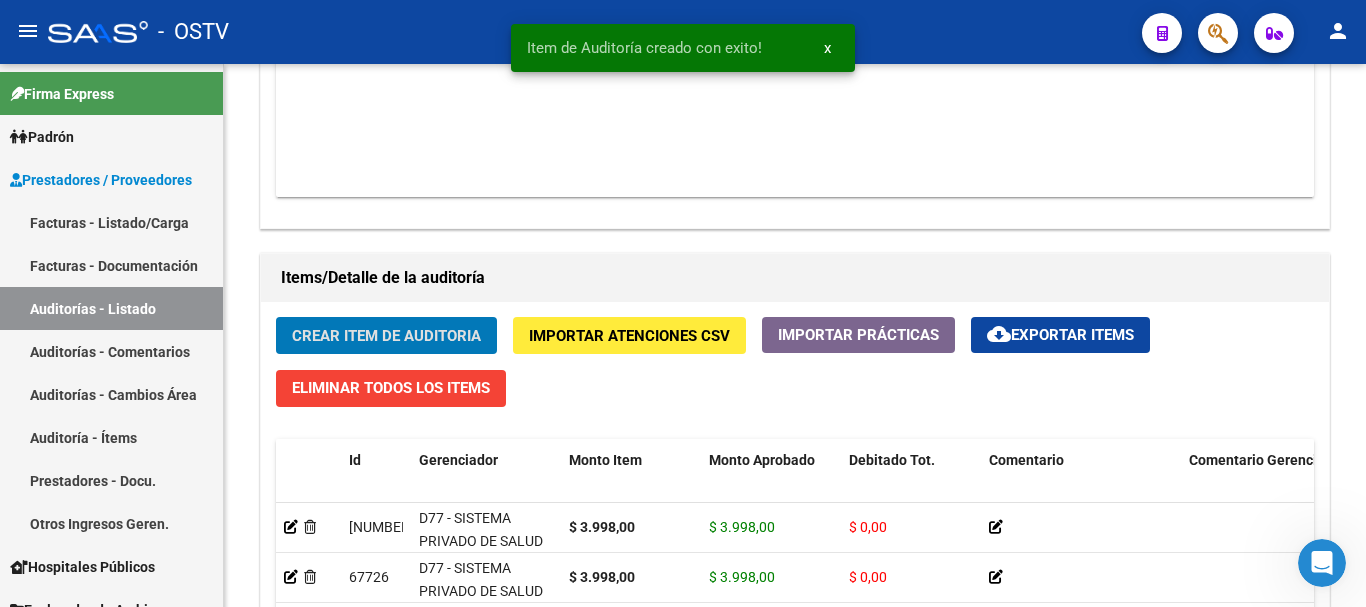 click on "Crear Item de Auditoria" 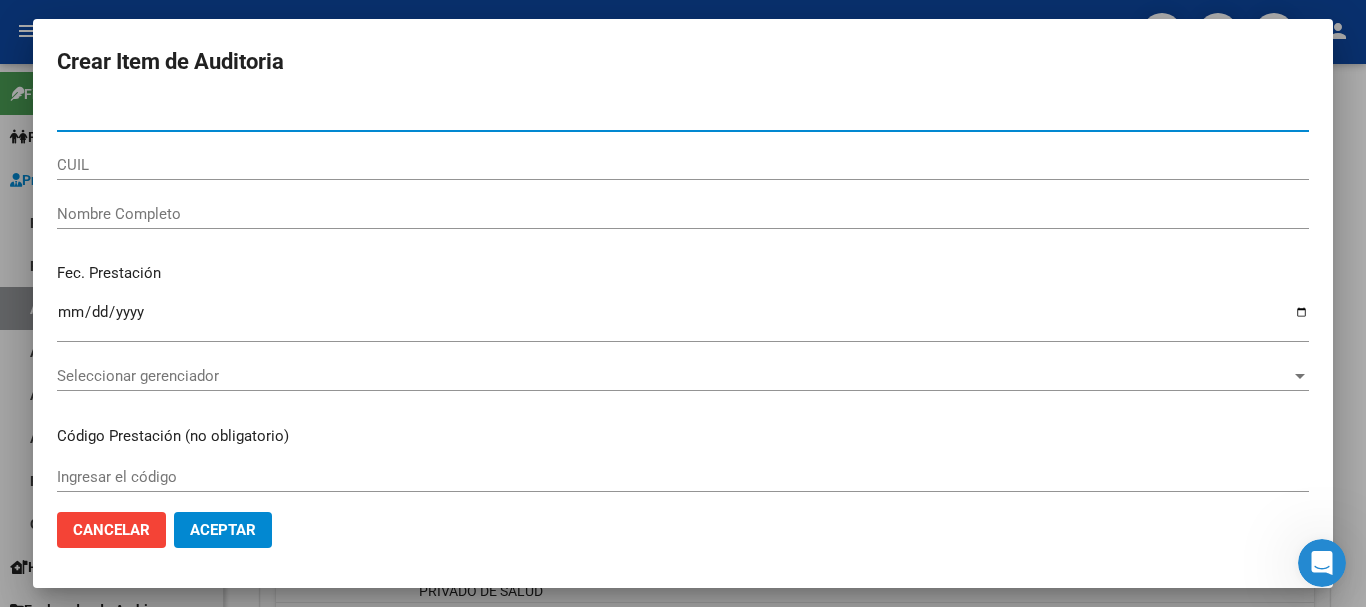 paste on "[NUMBER]" 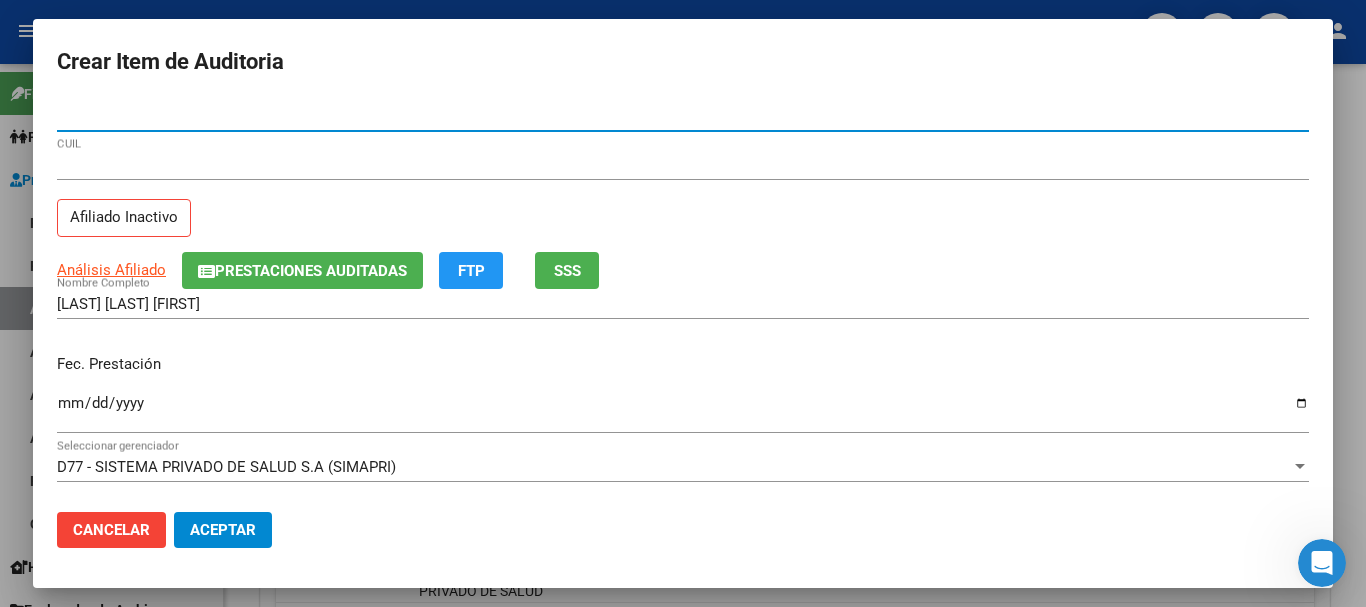 click on "Prestaciones Auditadas" 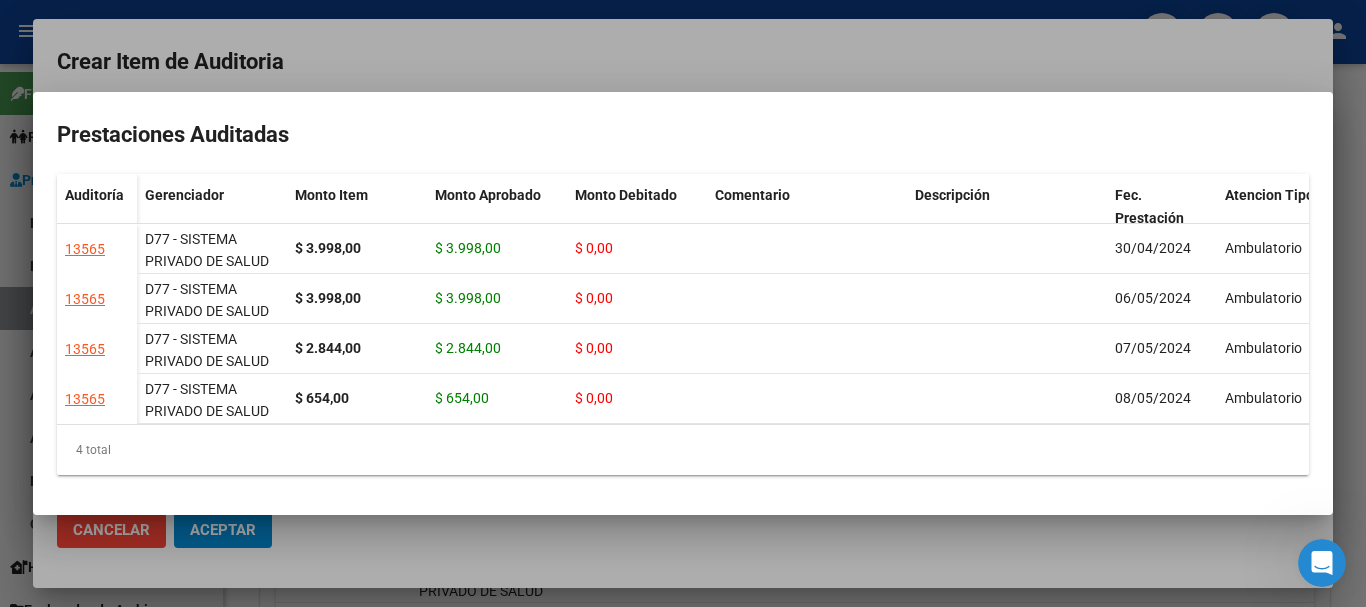 click at bounding box center (683, 303) 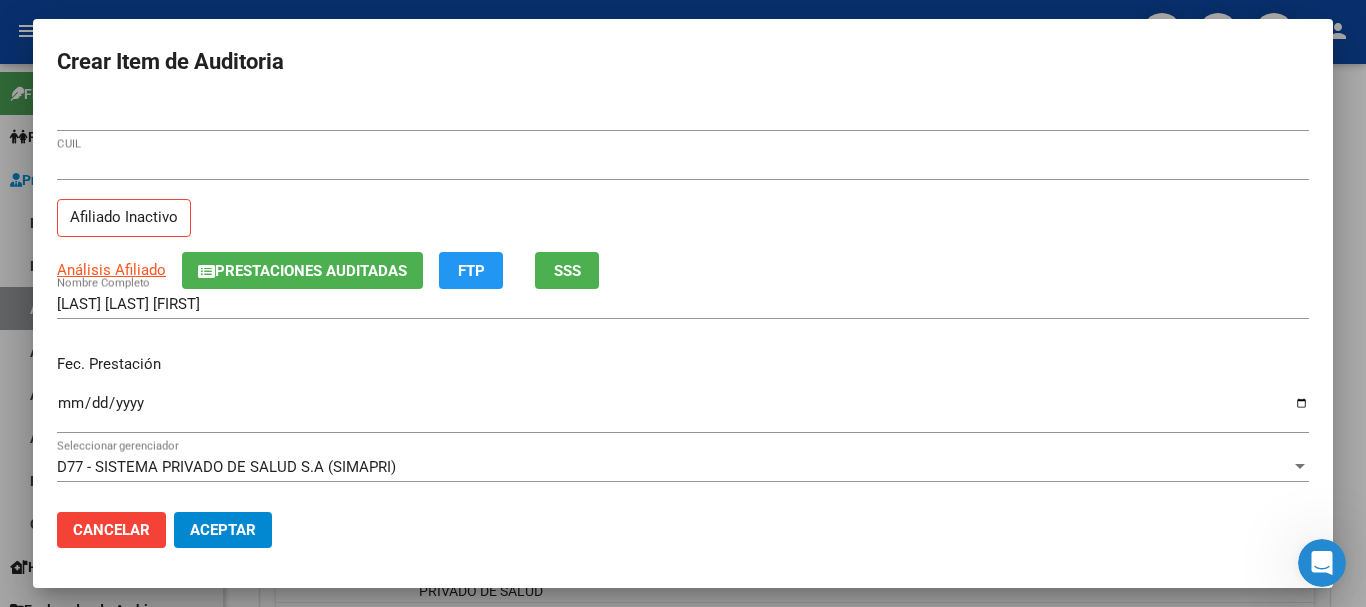 click at bounding box center [683, 303] 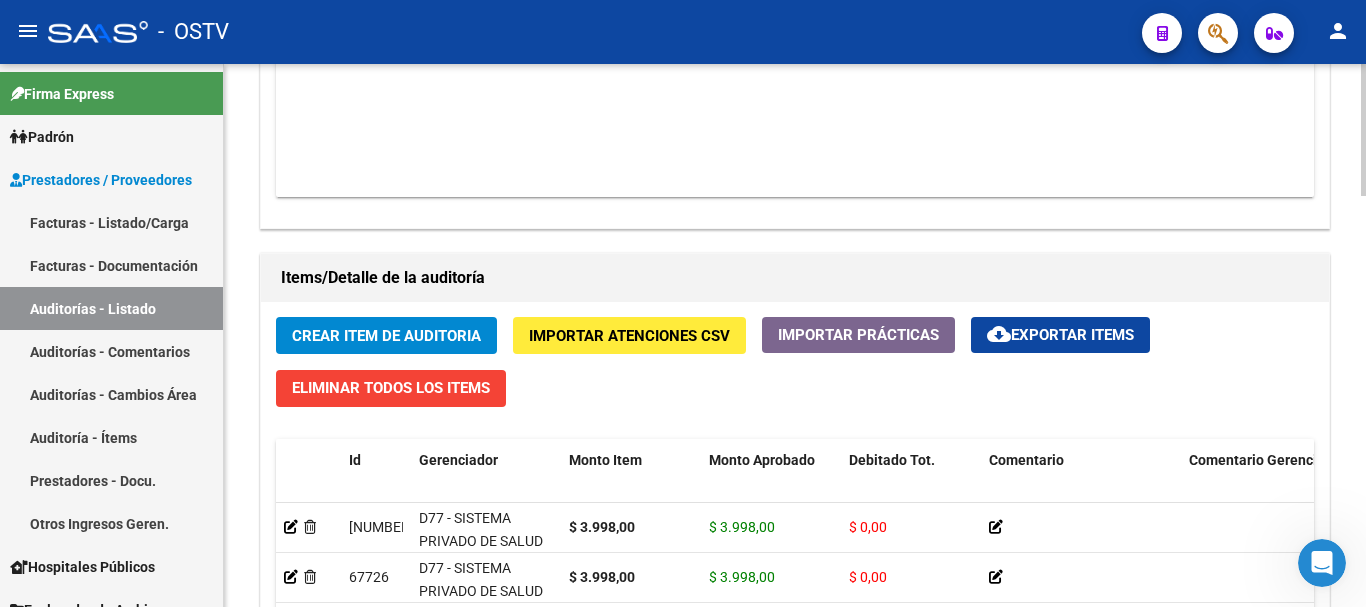click on "Crear Item de Auditoria" 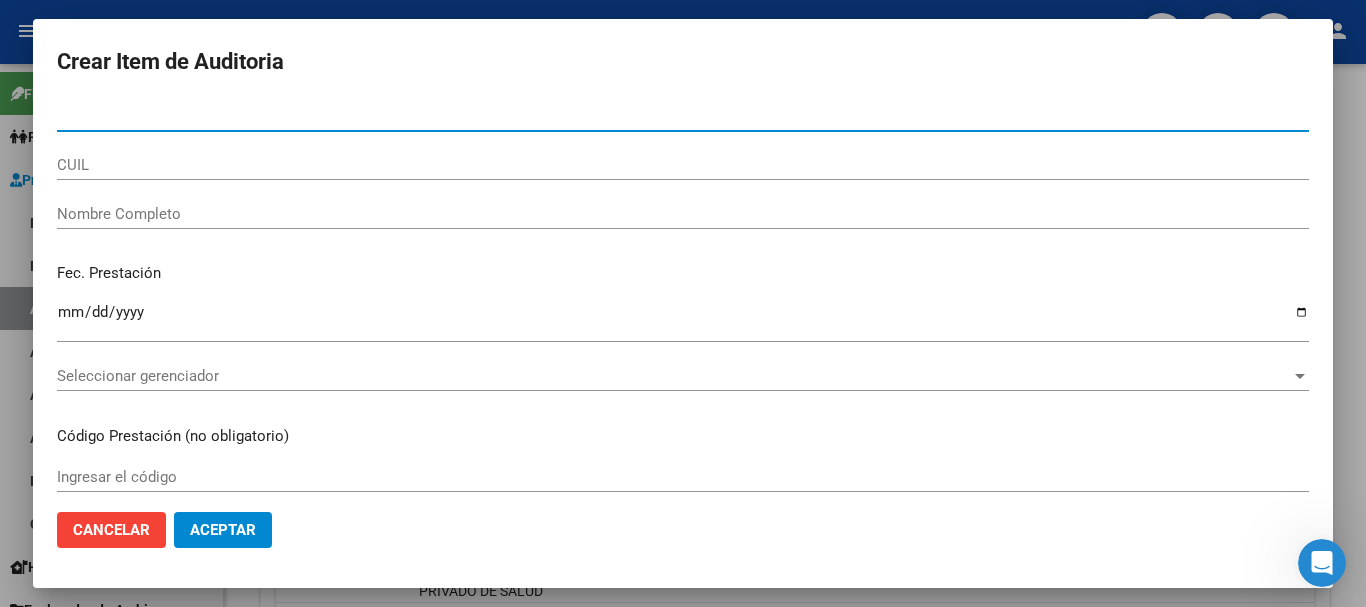 paste on "[NUMBER]" 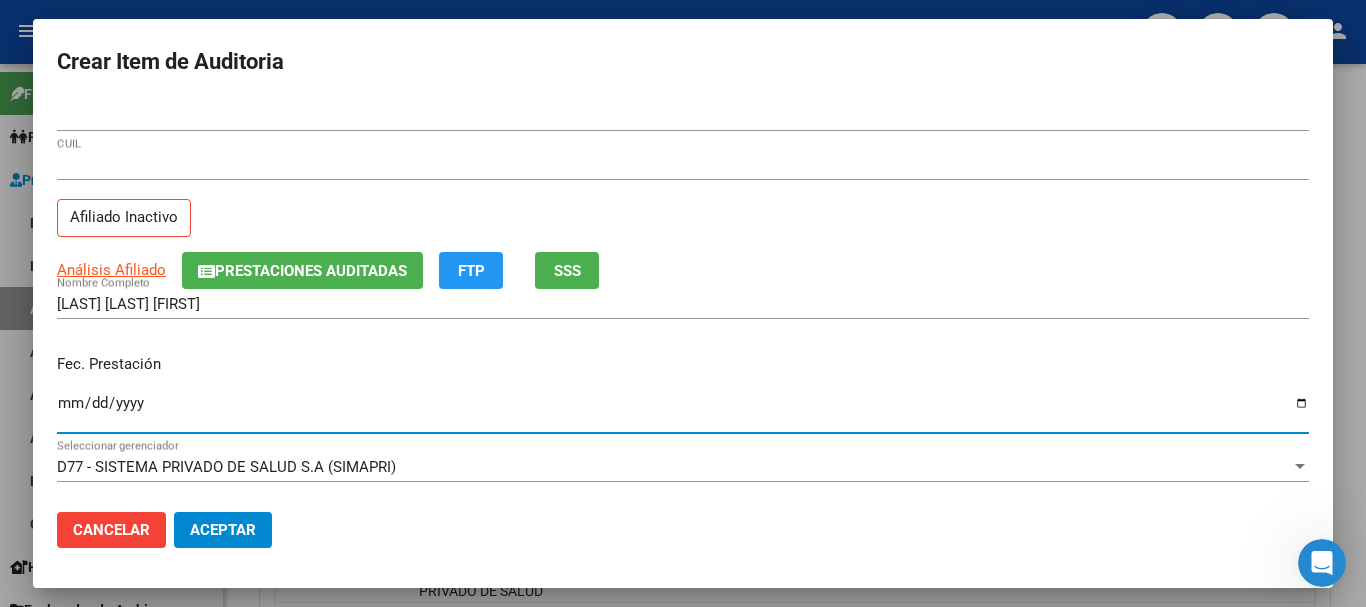 click on "Prestaciones Auditadas" 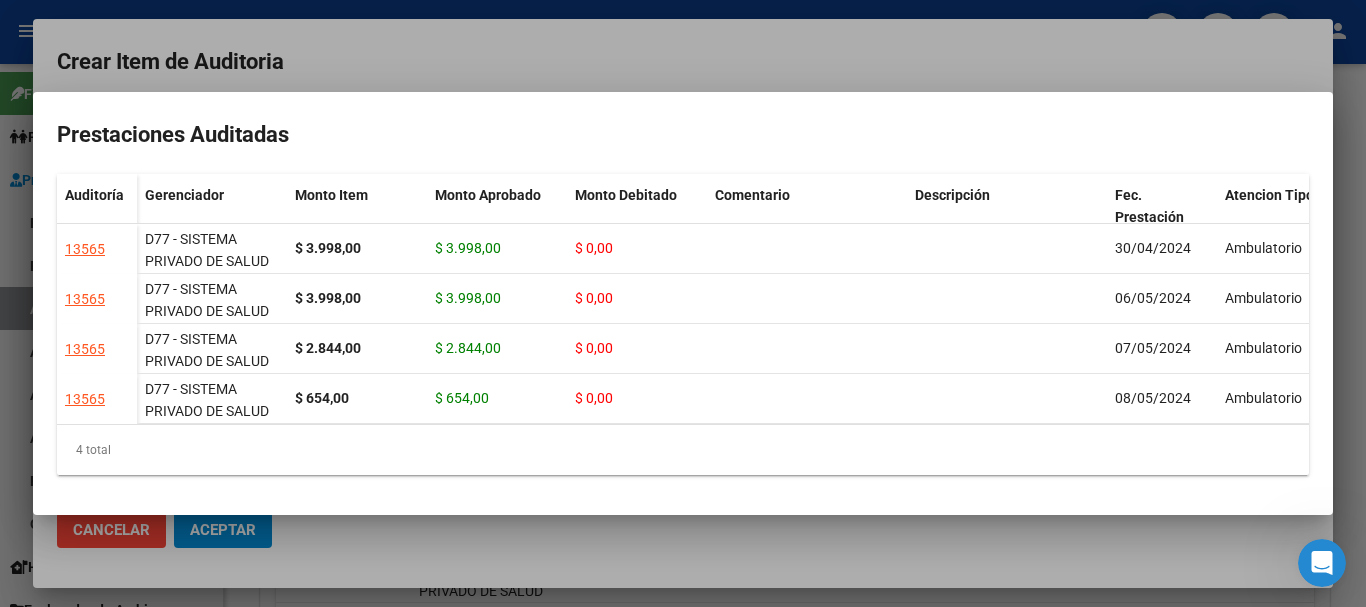 click at bounding box center (683, 303) 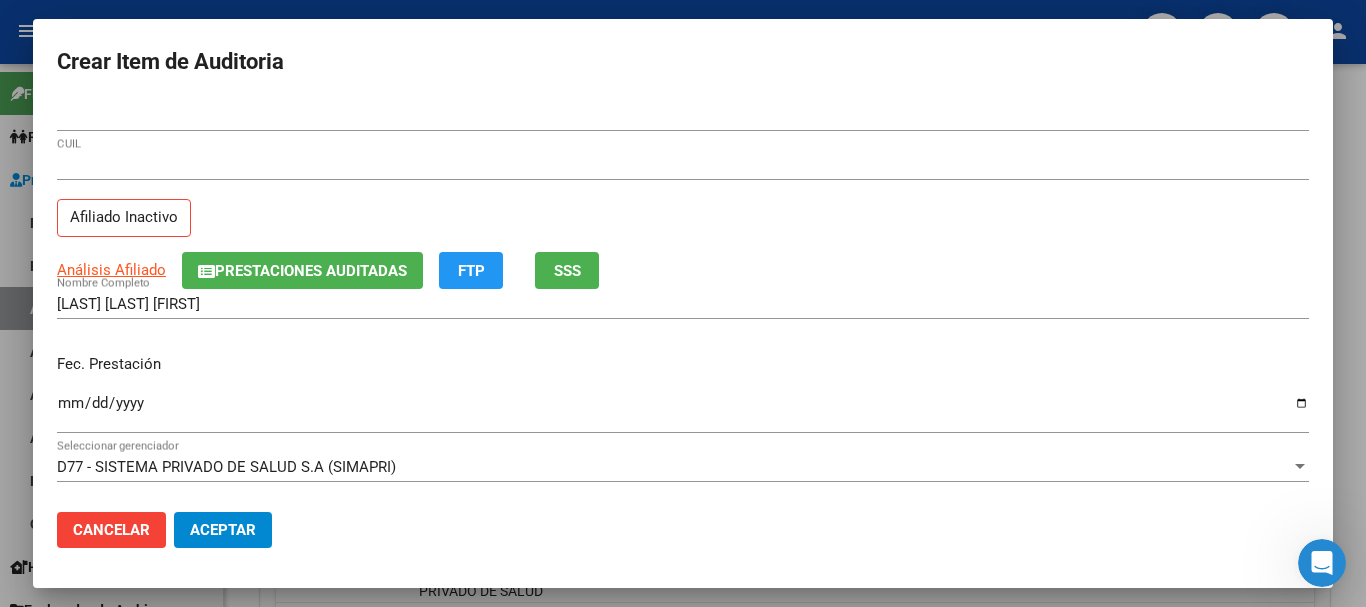 click on "[CUIL]   Afiliado Inactivo" at bounding box center [683, 201] 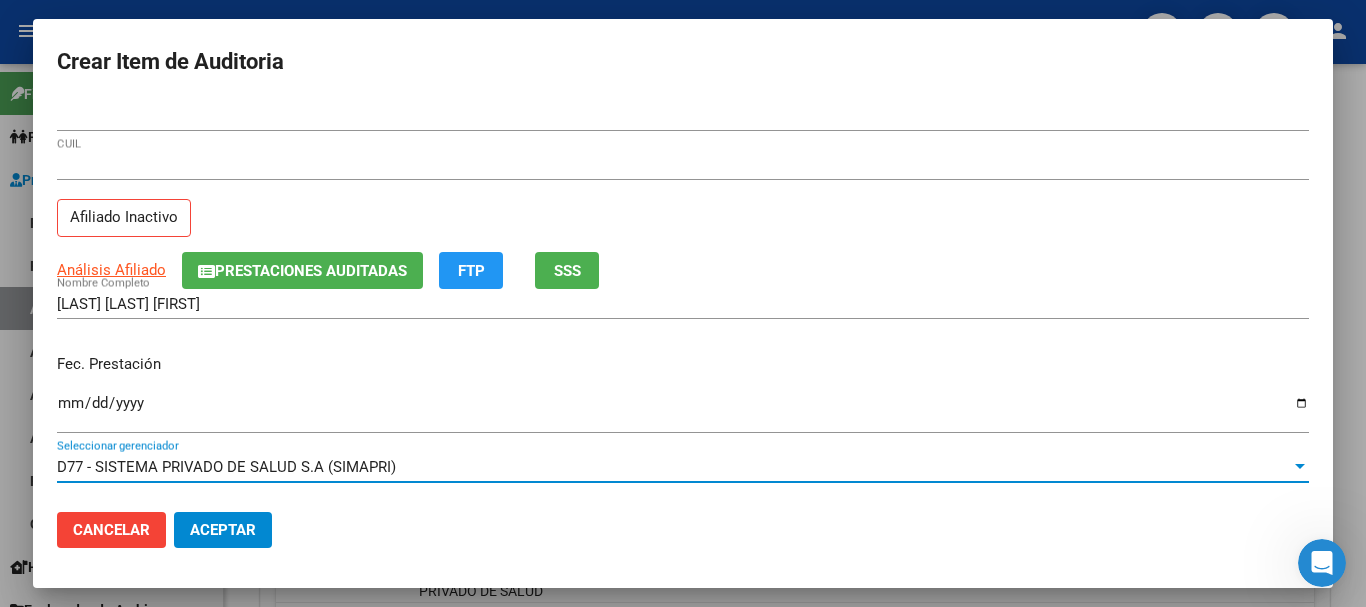 scroll, scrollTop: 270, scrollLeft: 0, axis: vertical 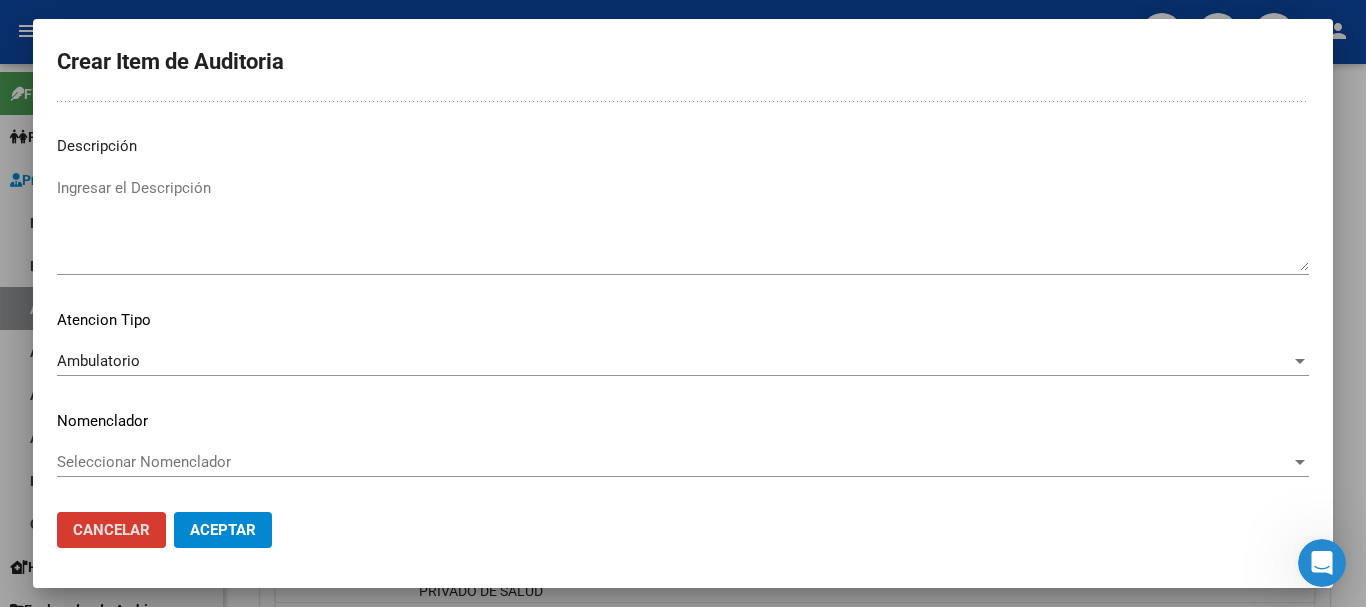 click on "Aceptar" 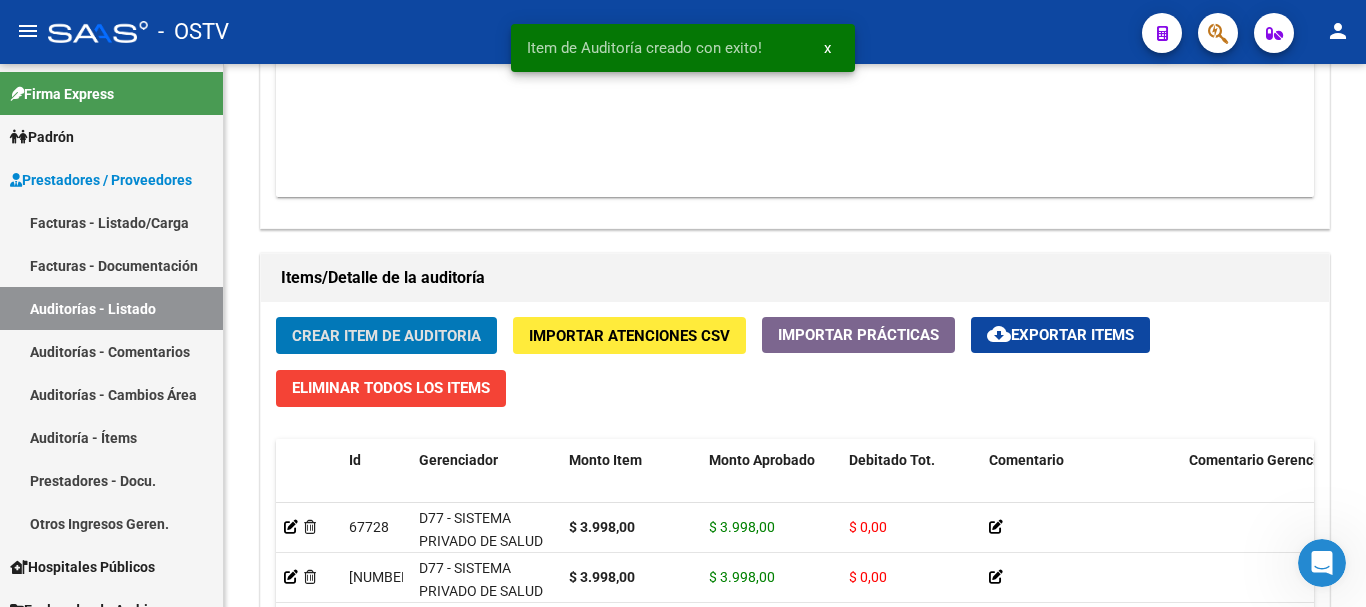 click on "Crear Item de Auditoria" 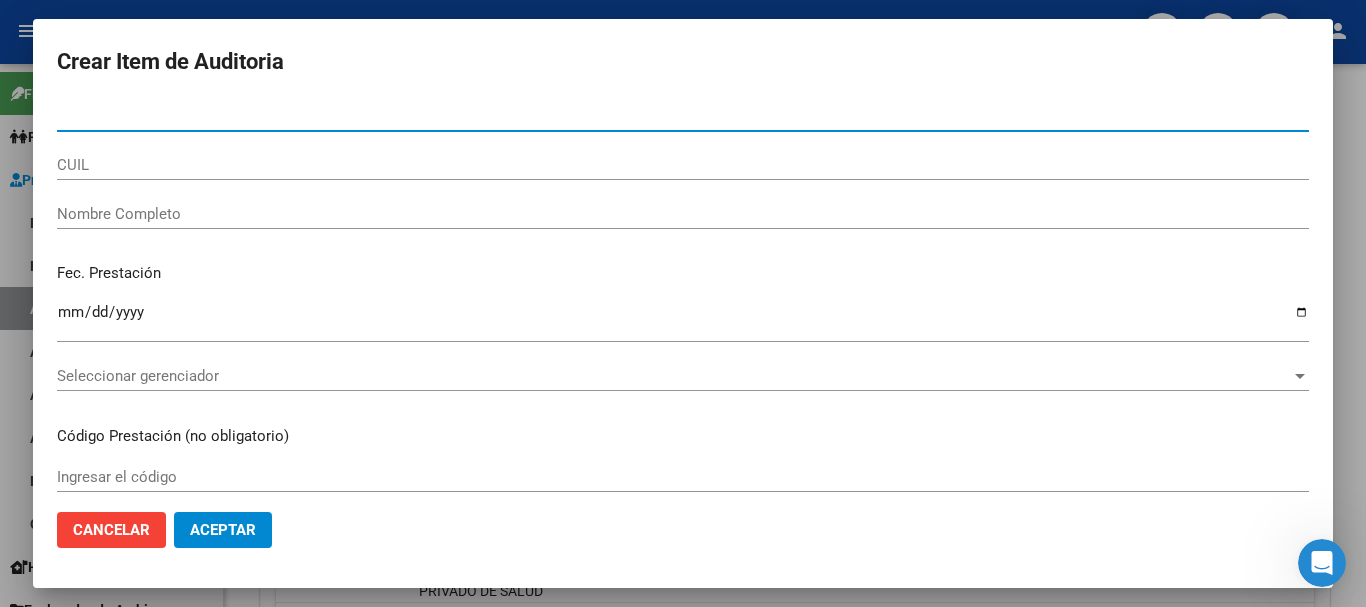 paste on "[DOCUMENT_NUMBER]" 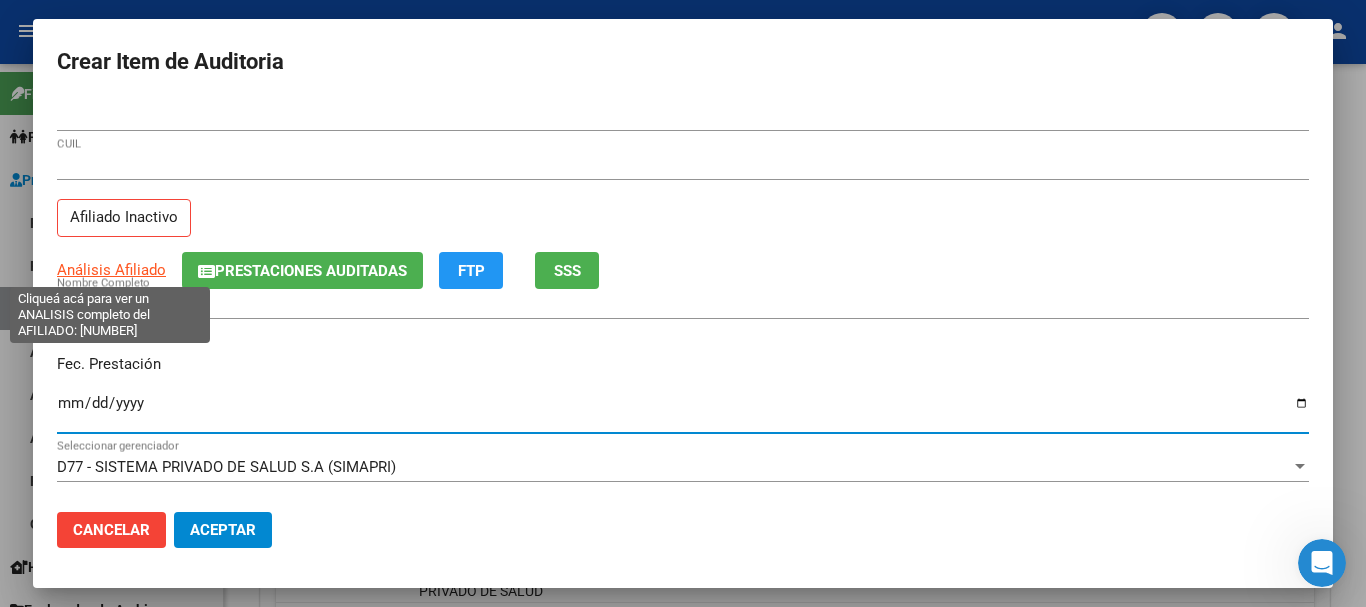 click on "Análisis Afiliado" at bounding box center [111, 270] 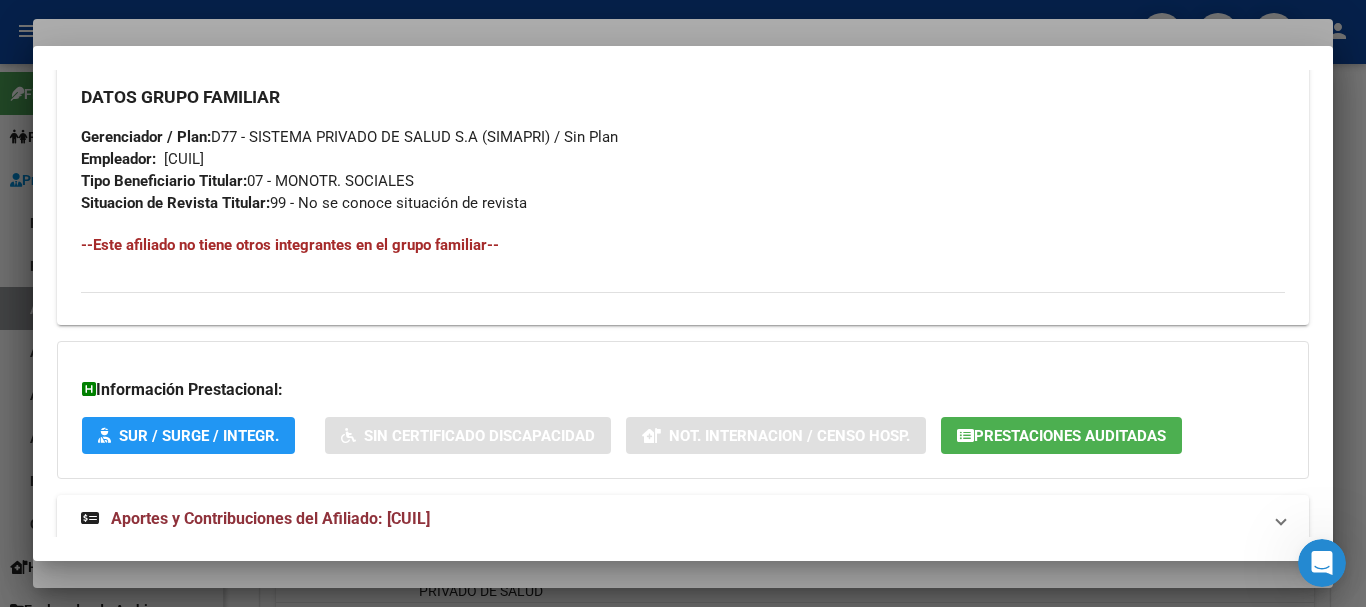 scroll, scrollTop: 1053, scrollLeft: 0, axis: vertical 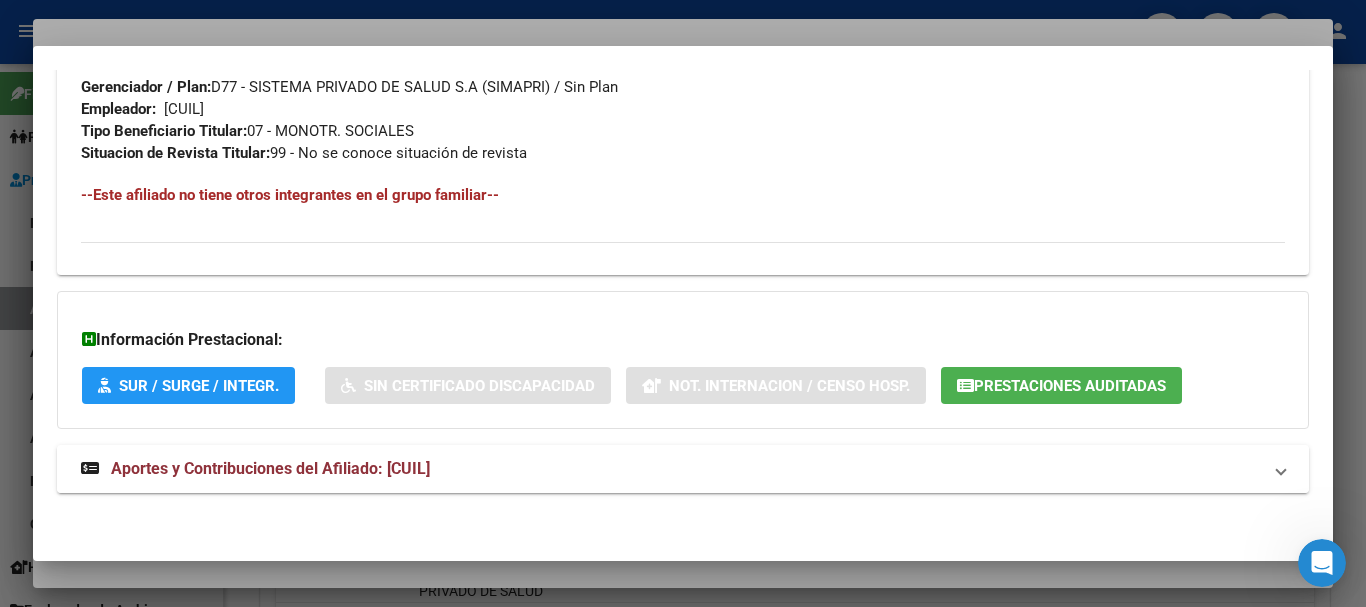 click on "Aportes y Contribuciones del Afiliado: [CUIL]" at bounding box center [270, 468] 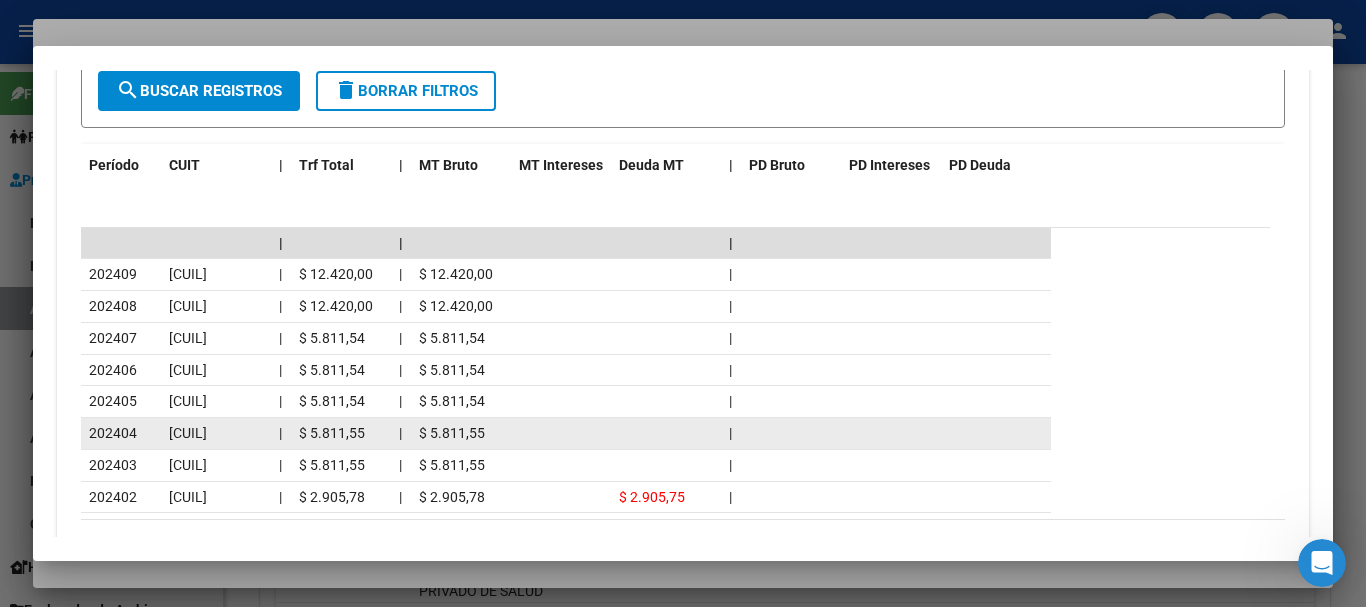 scroll, scrollTop: 1770, scrollLeft: 0, axis: vertical 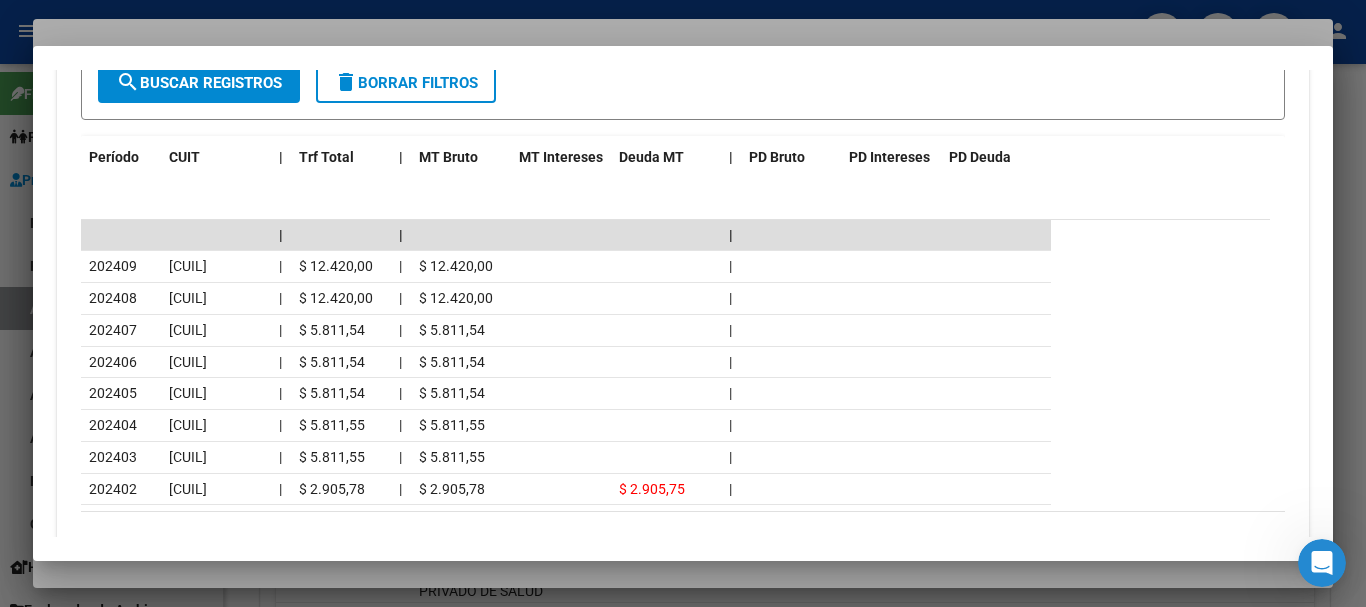 click at bounding box center (683, 303) 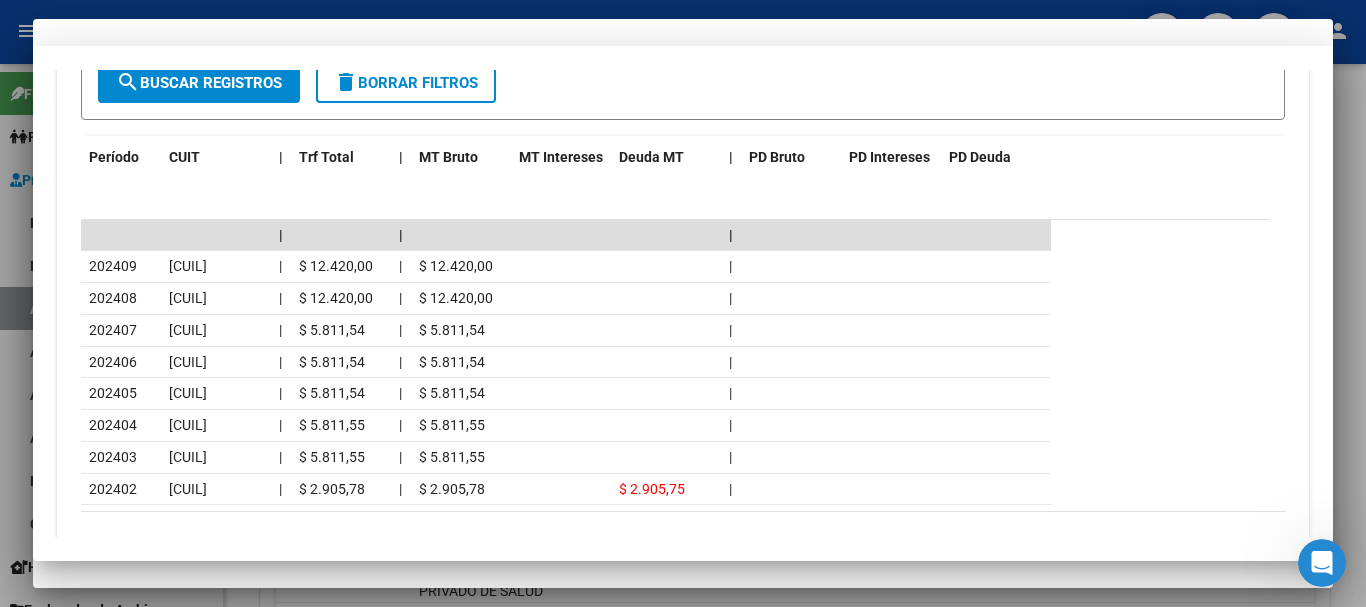 click on "[CUIL]" at bounding box center [683, 165] 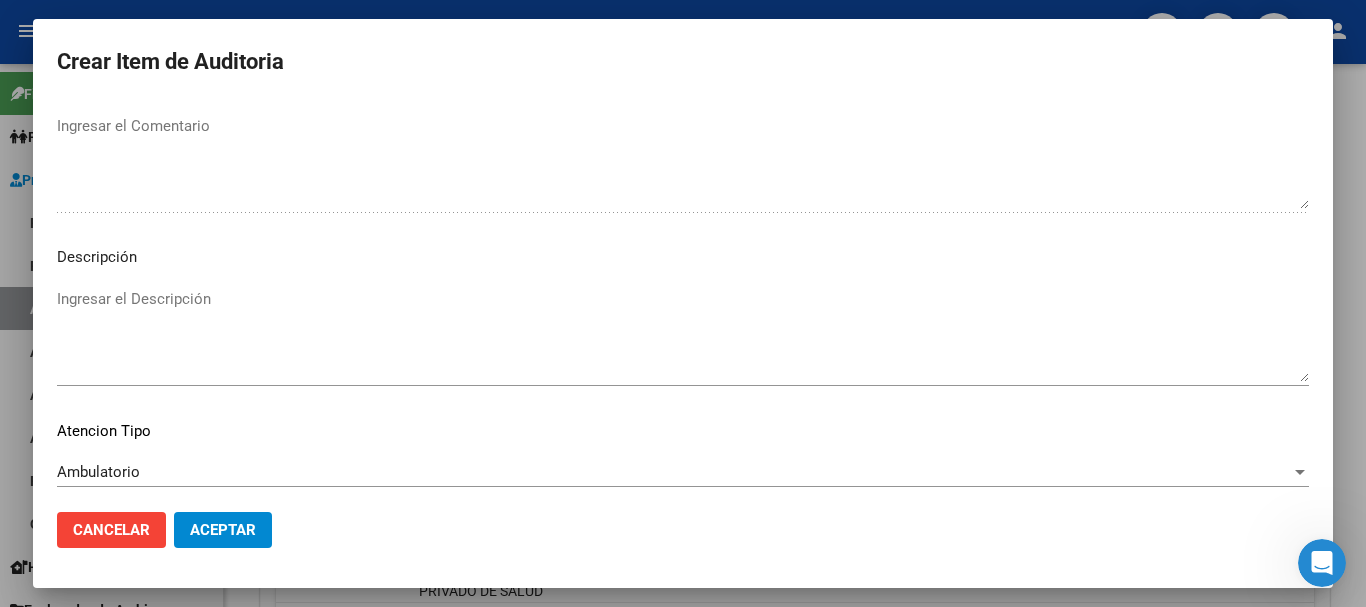 scroll, scrollTop: 1233, scrollLeft: 0, axis: vertical 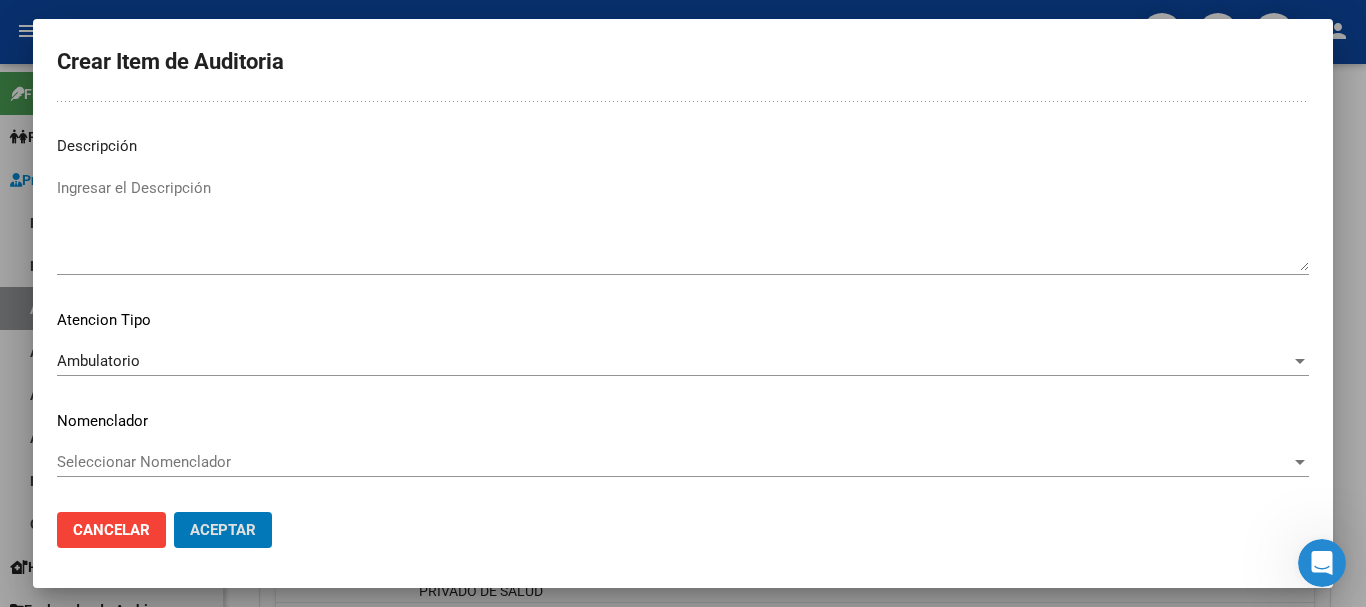 click on "Aceptar" 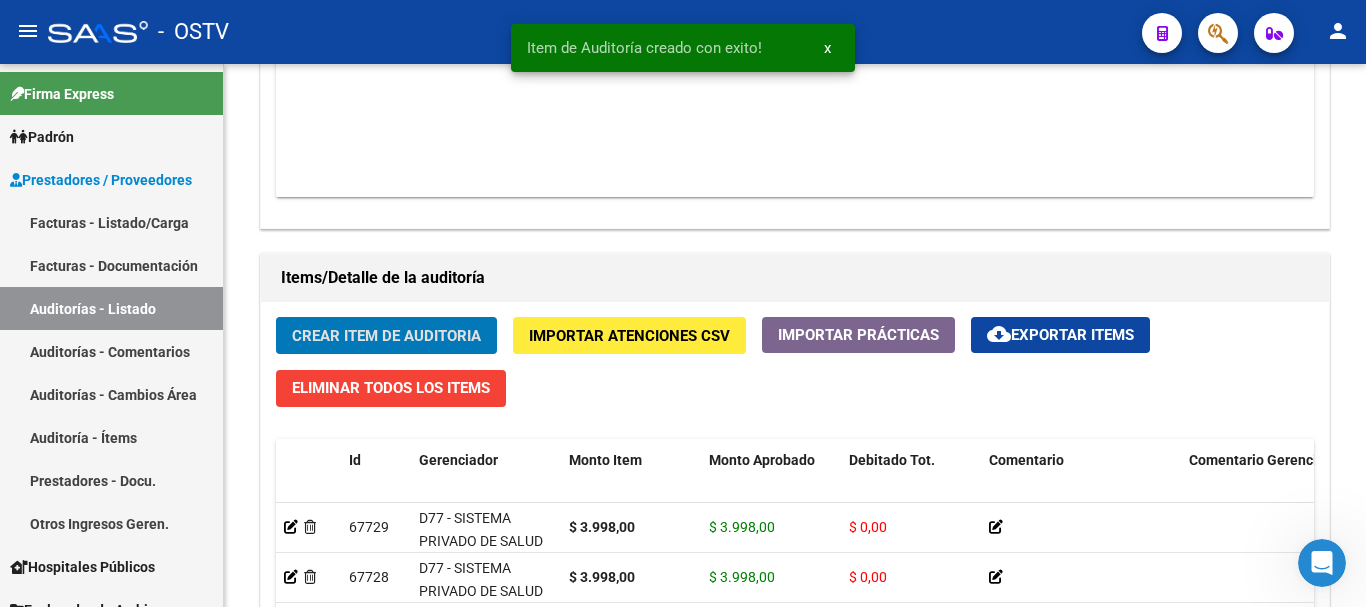 click on "Crear Item de Auditoria" 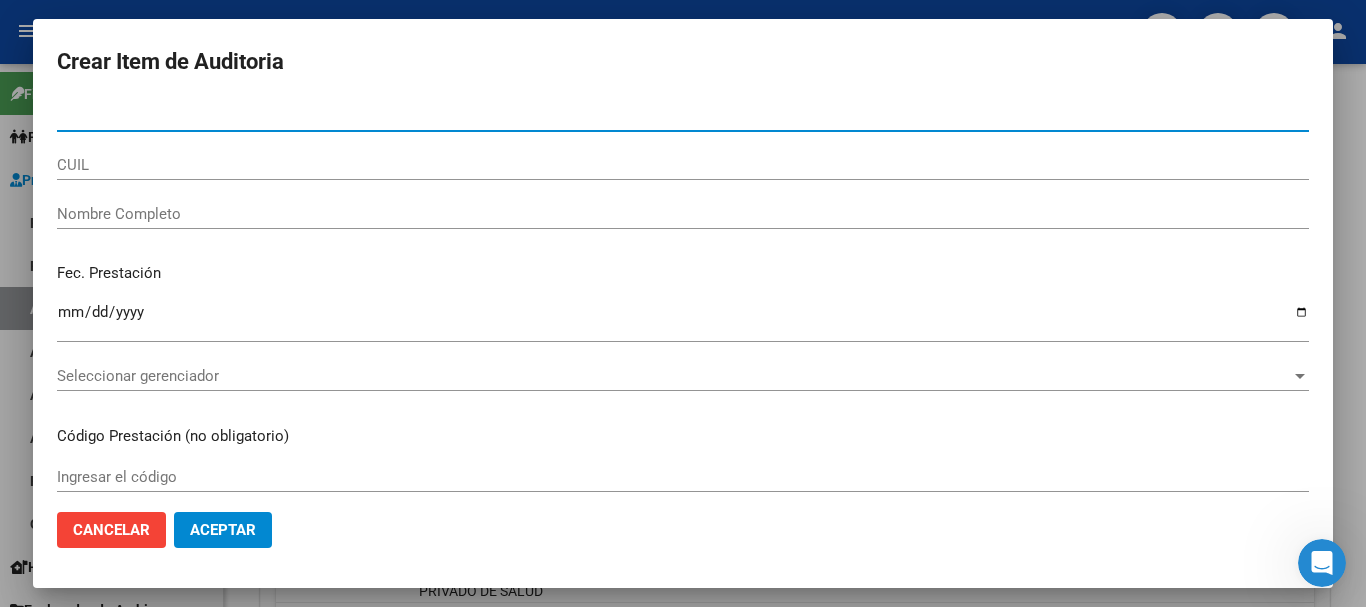 paste on "[DOCUMENT_NUMBER]" 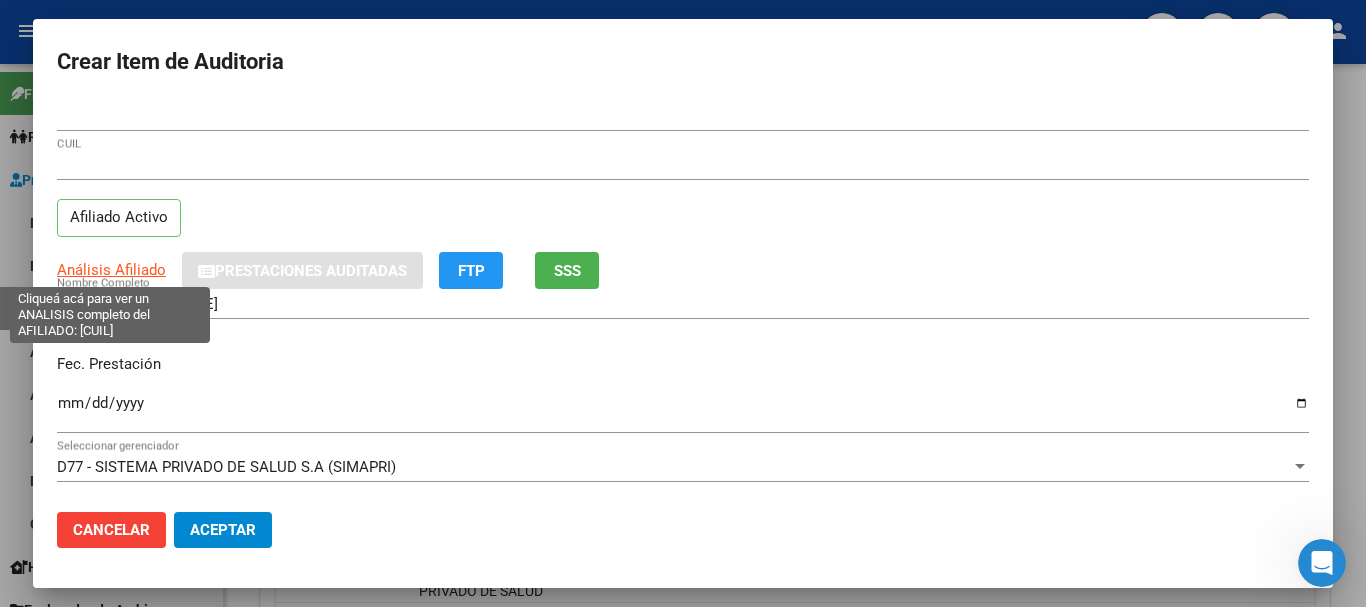 click on "Análisis Afiliado" at bounding box center (111, 270) 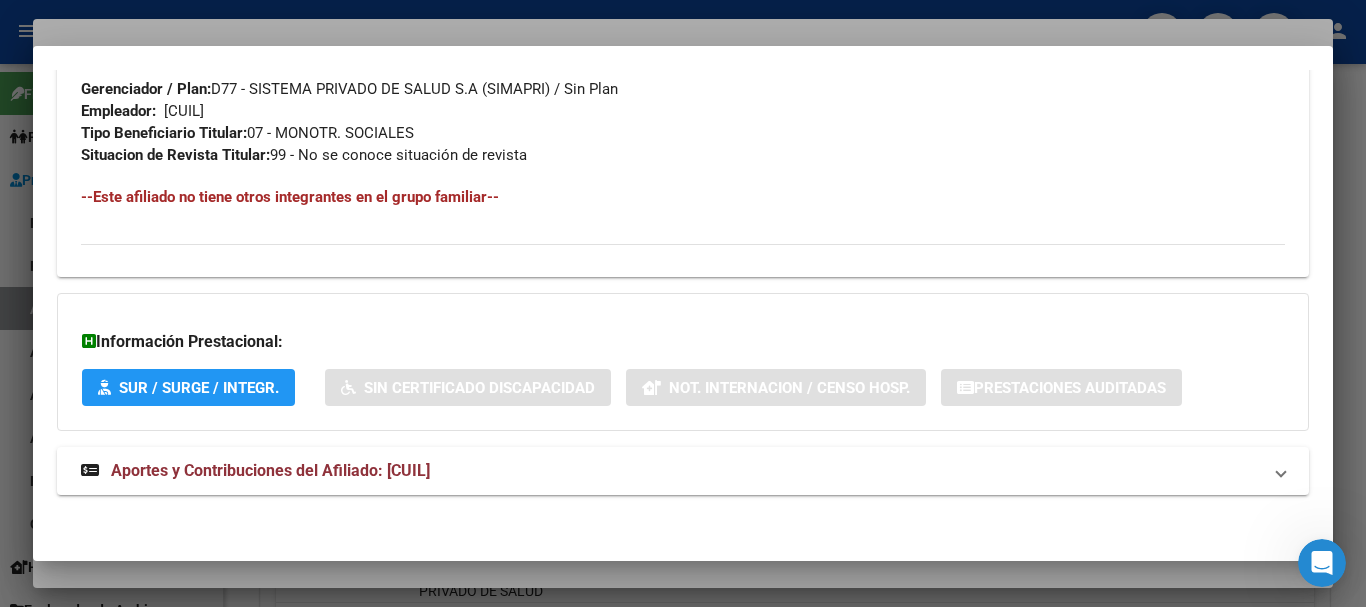 scroll, scrollTop: 1009, scrollLeft: 0, axis: vertical 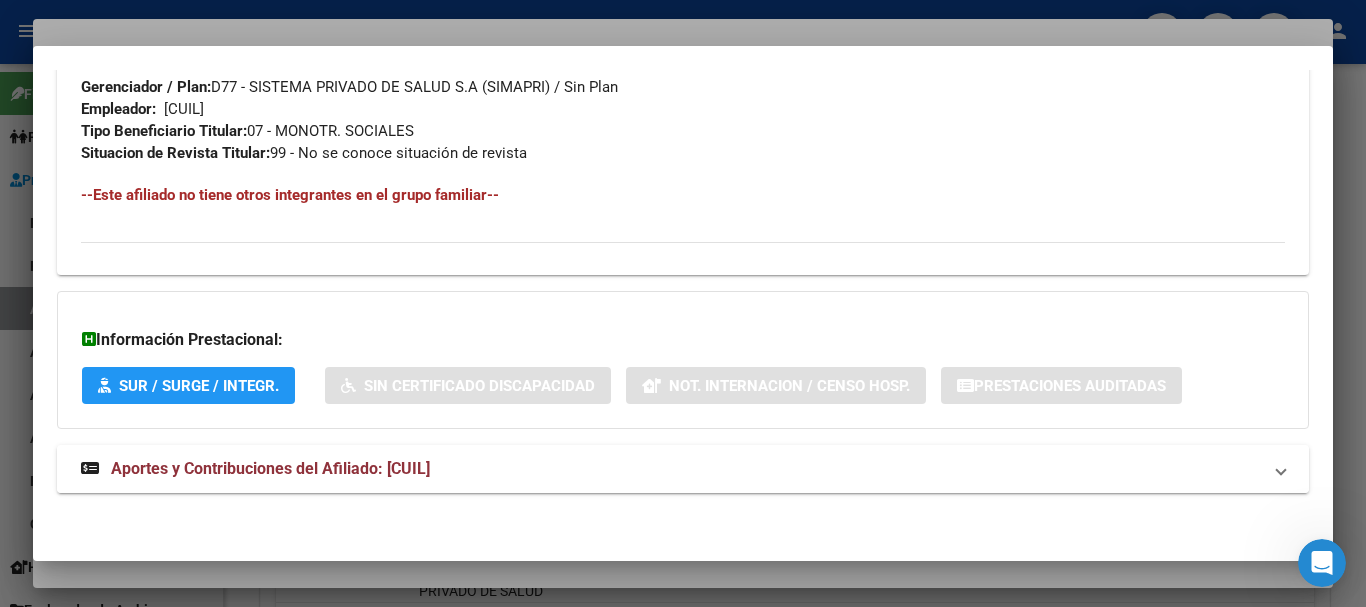 click on "Aportes y Contribuciones del Afiliado: [CUIL]" at bounding box center (683, 469) 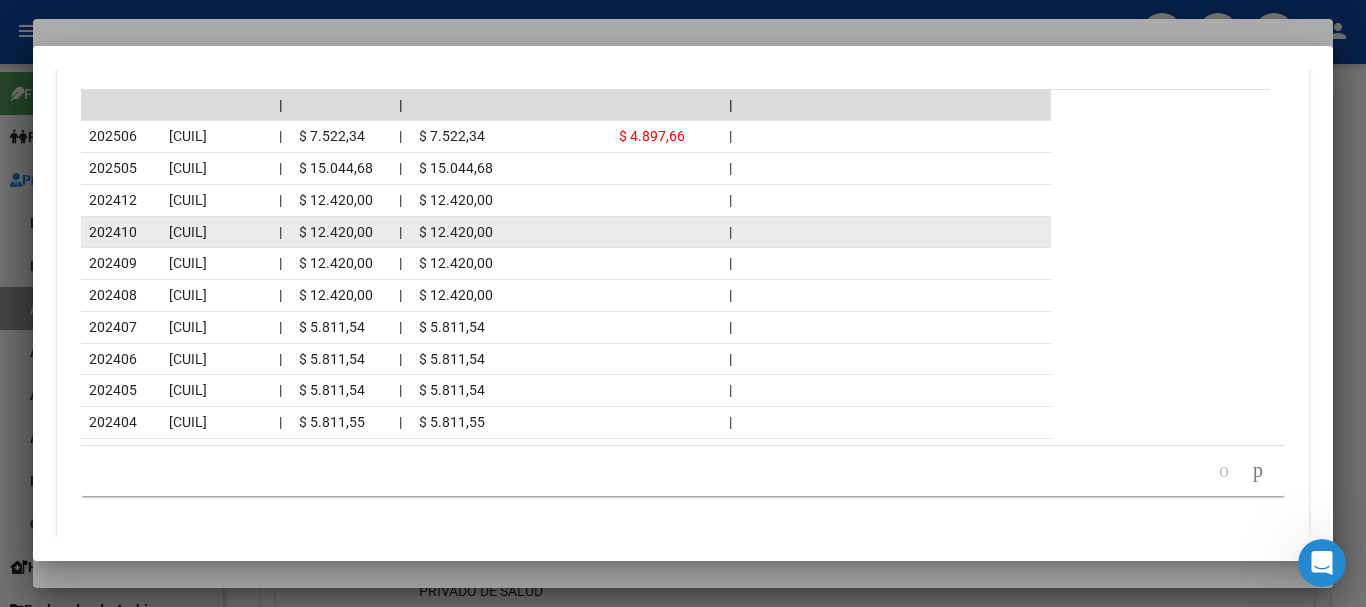 scroll, scrollTop: 1857, scrollLeft: 0, axis: vertical 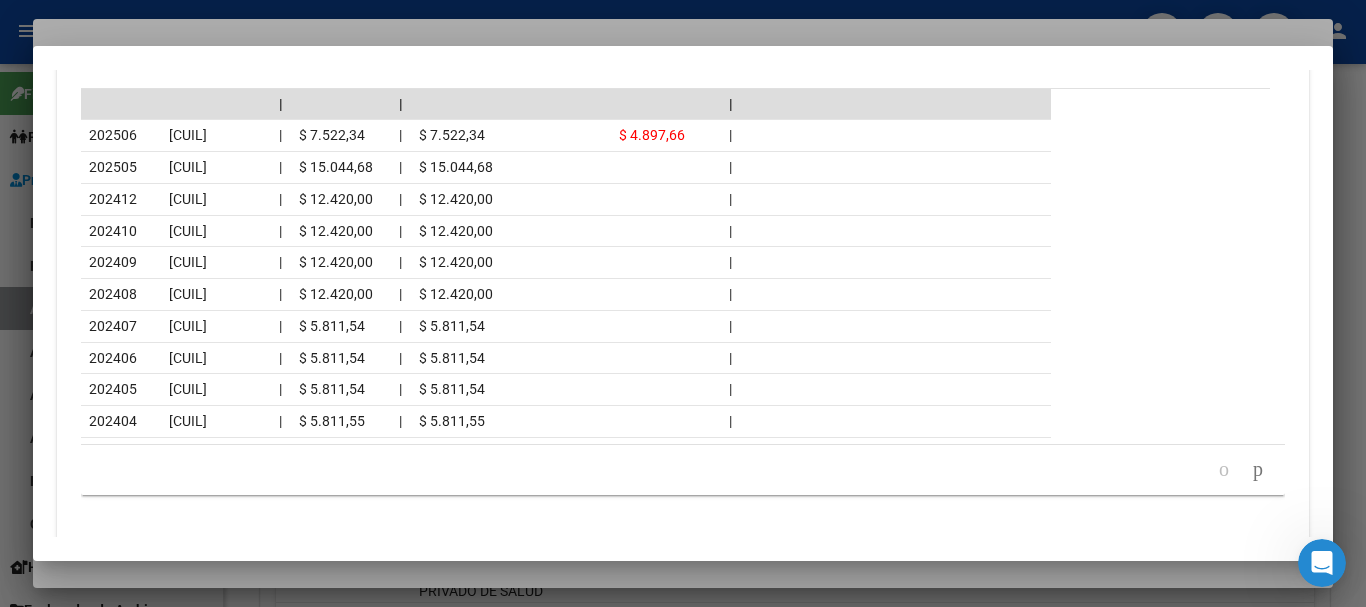 click at bounding box center [683, 303] 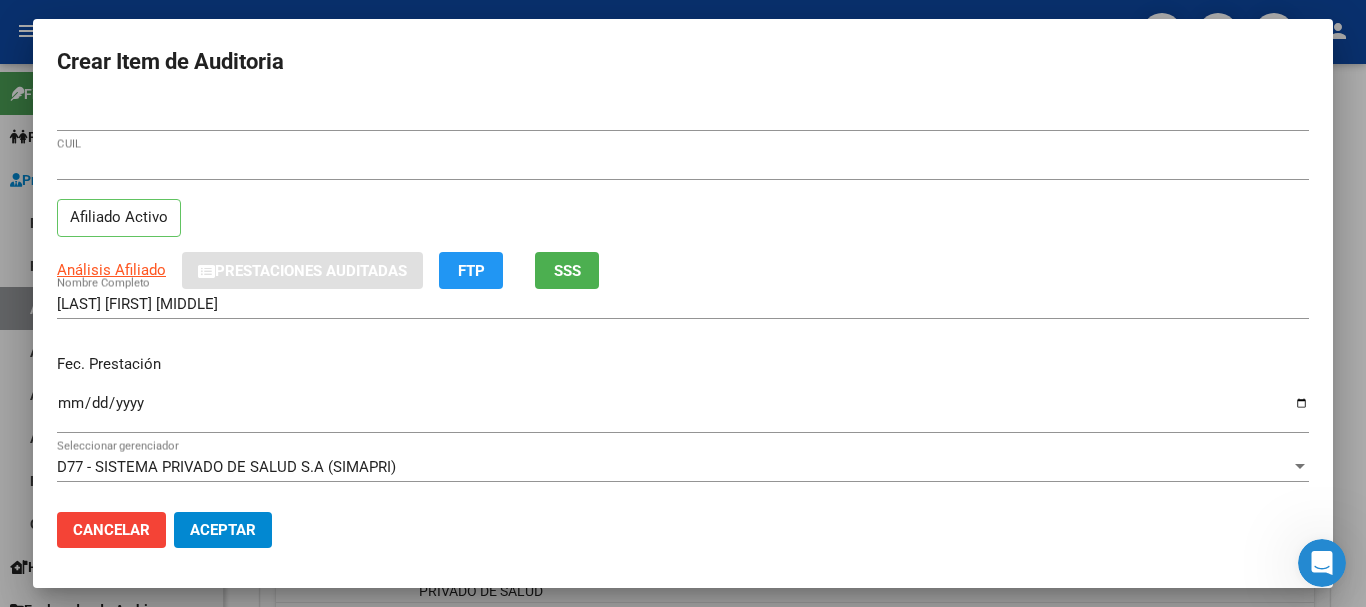 click on "[NUMBER] CUIL   Afiliado Activo" at bounding box center (683, 201) 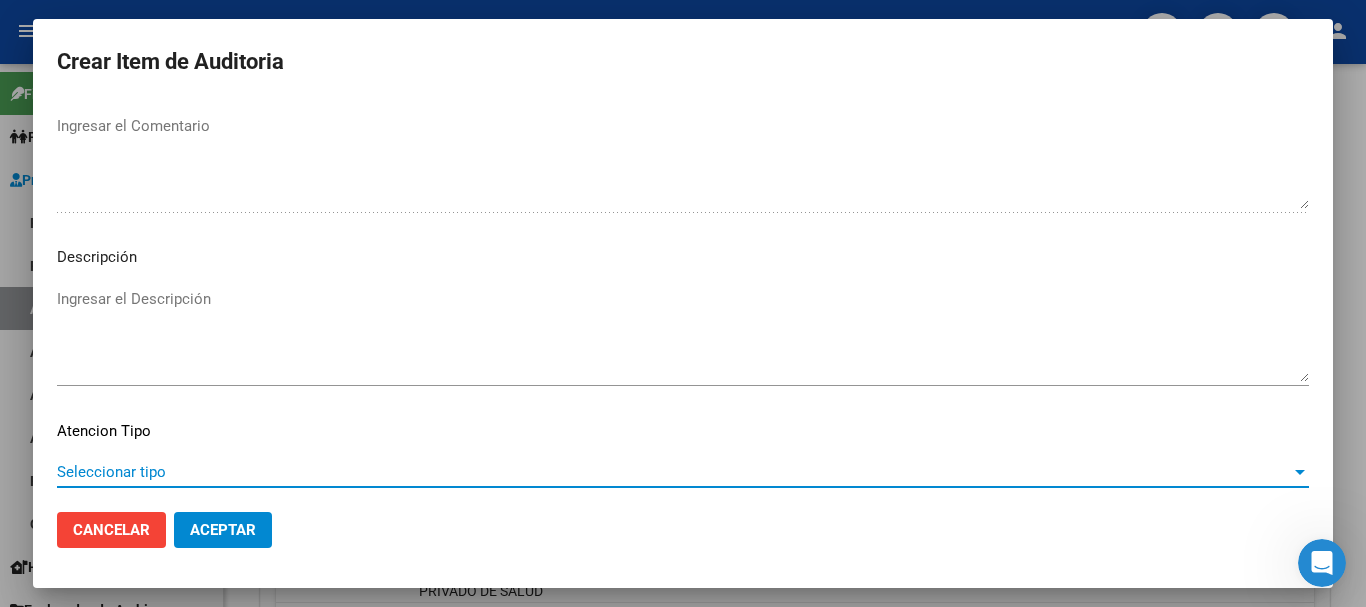 scroll, scrollTop: 1233, scrollLeft: 0, axis: vertical 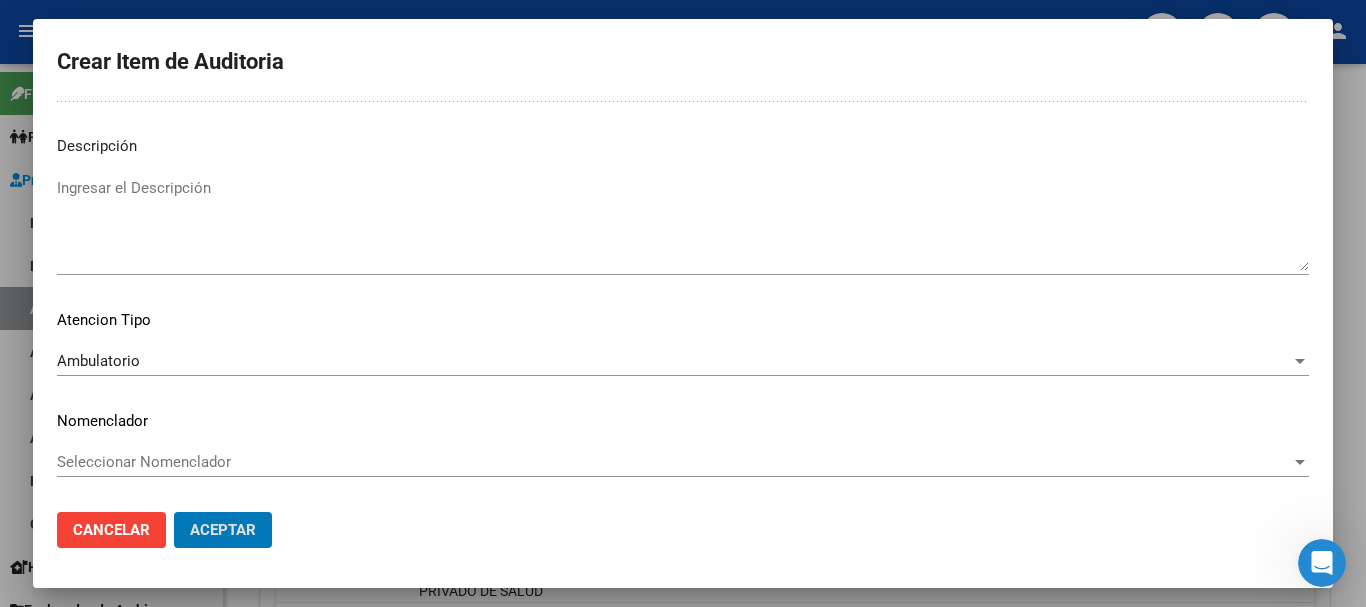 click on "Aceptar" 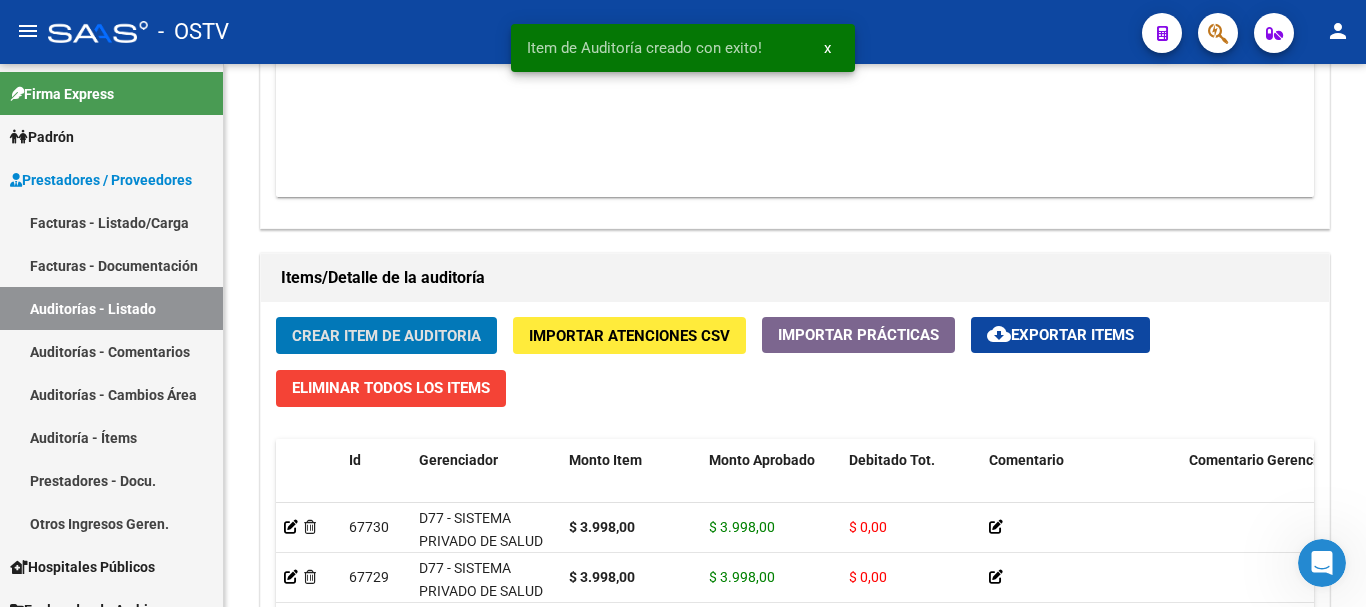 click on "Crear Item de Auditoria" 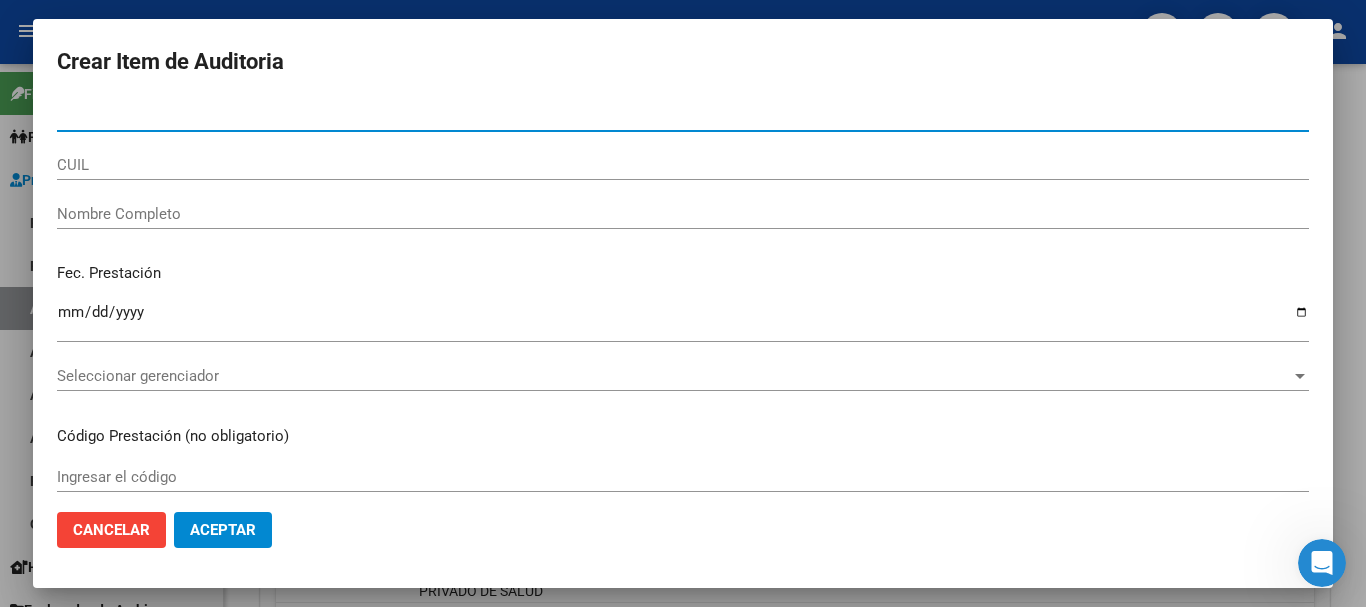 paste on "[NUMBER]" 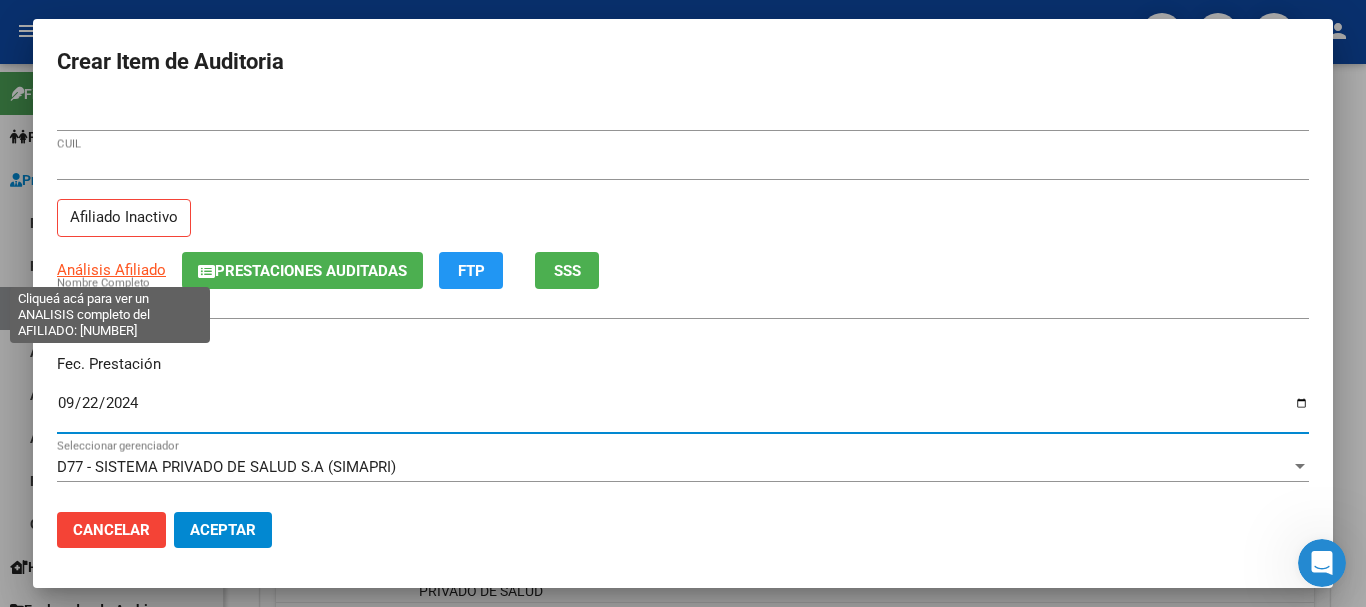 click on "Análisis Afiliado" at bounding box center (111, 270) 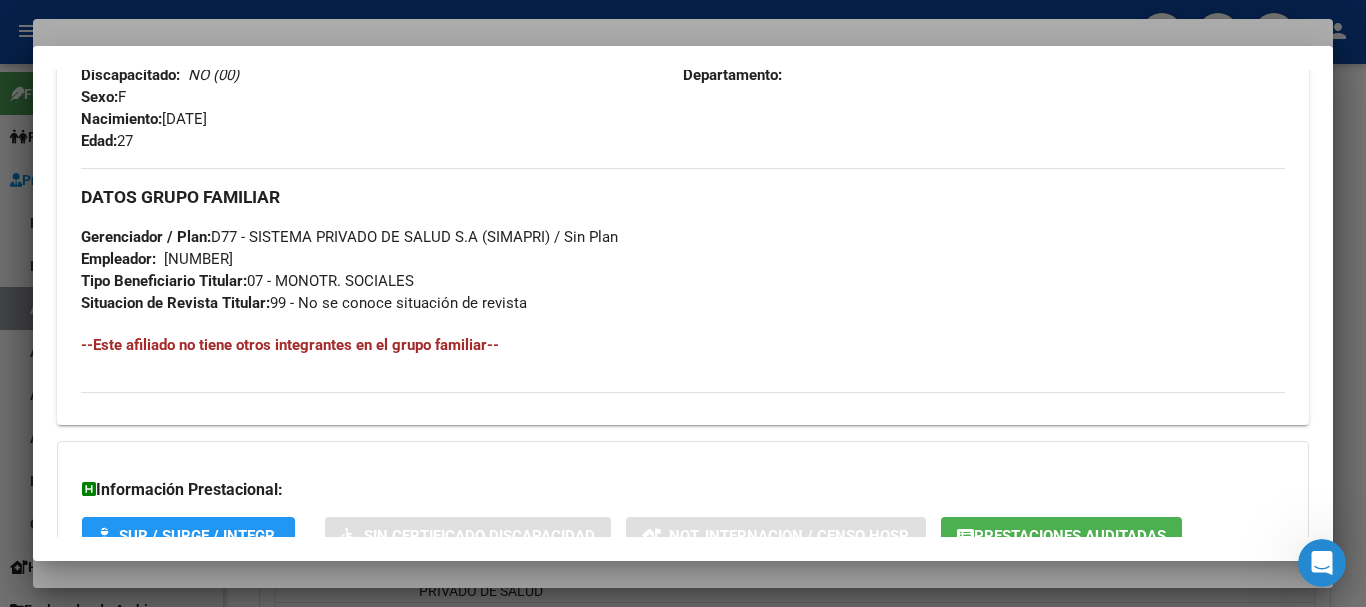 scroll, scrollTop: 1053, scrollLeft: 0, axis: vertical 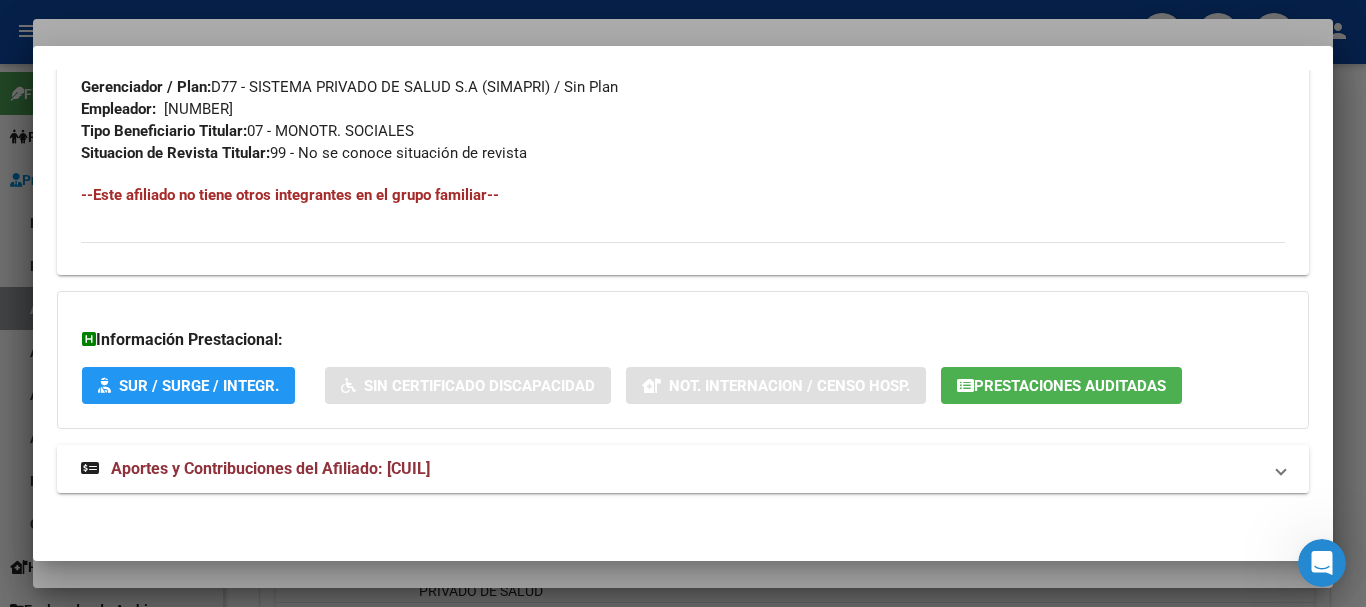 click on "Aportes y Contribuciones del Afiliado: [CUIL]" at bounding box center [270, 468] 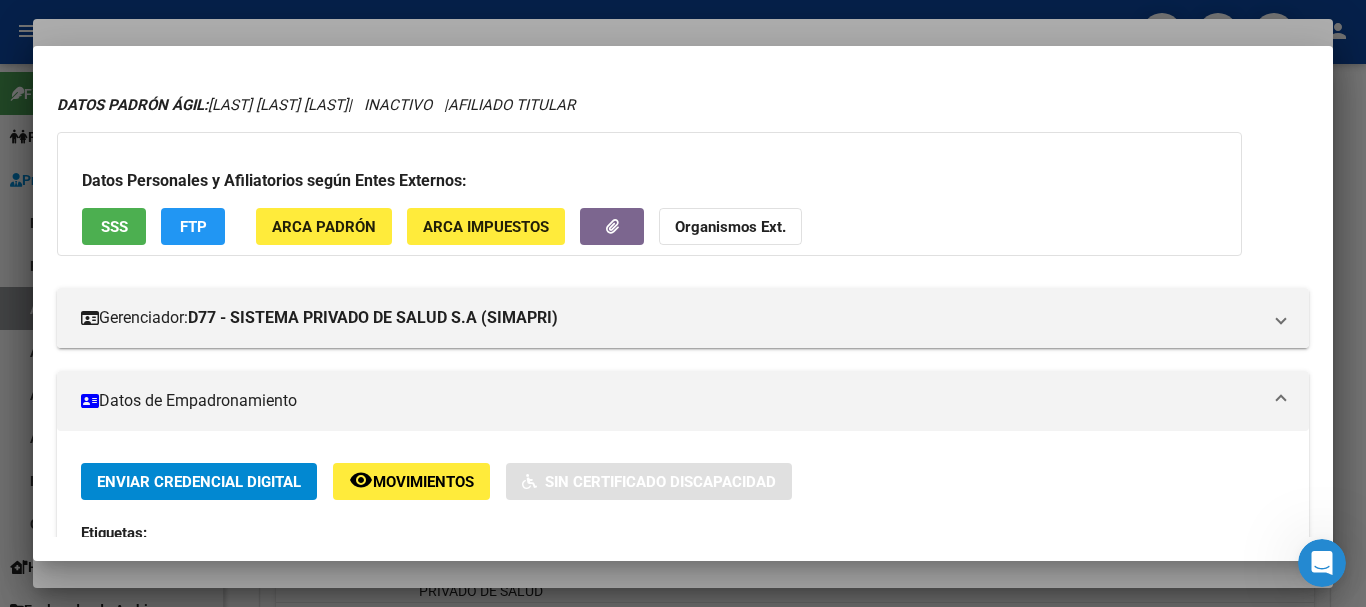 scroll, scrollTop: 0, scrollLeft: 0, axis: both 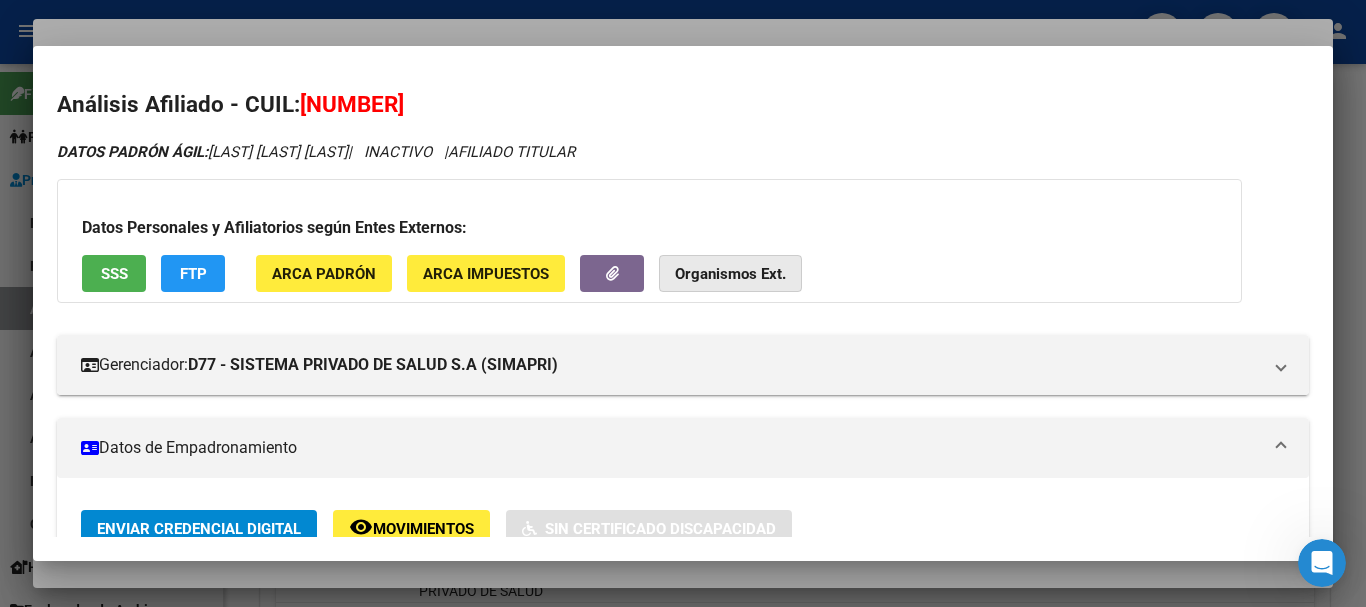 click on "Organismos Ext." 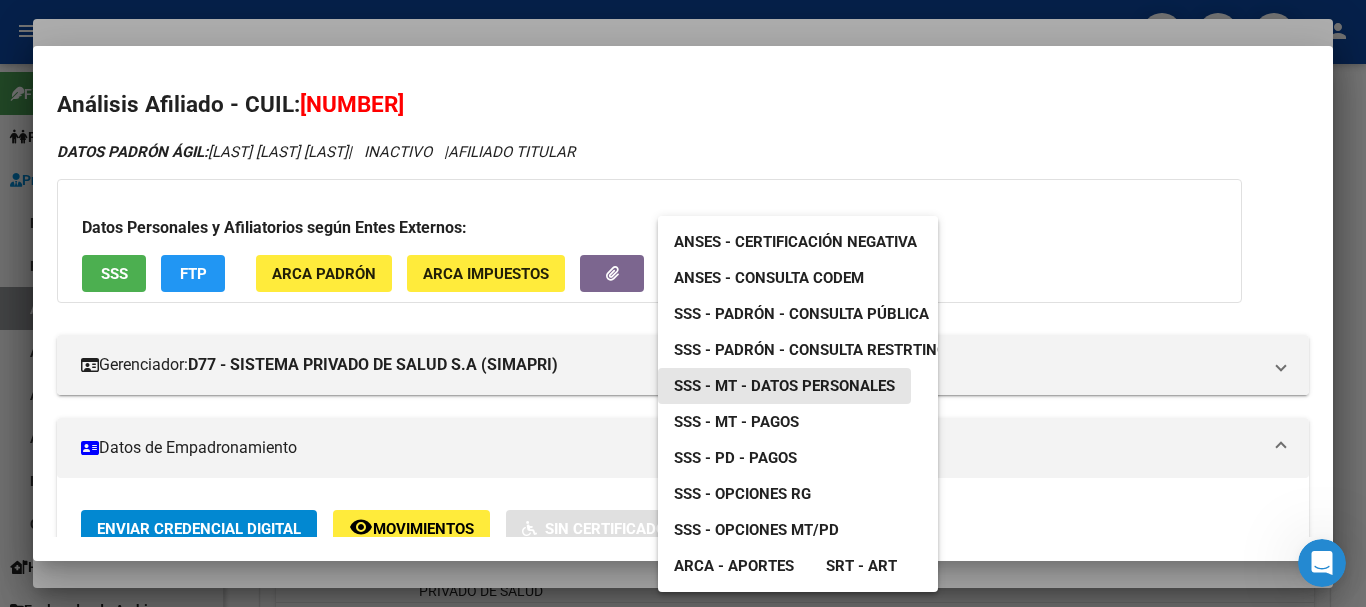 click on "SSS - MT - Datos Personales" at bounding box center (784, 386) 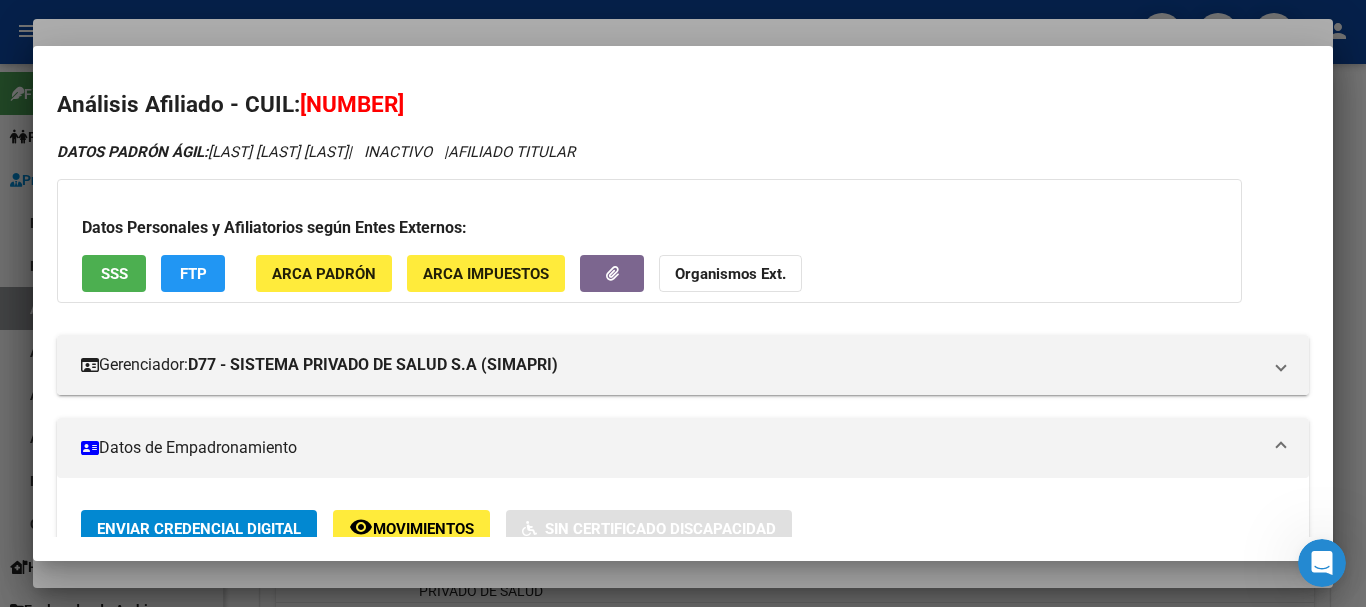 click on "[NUMBER]" at bounding box center (352, 104) 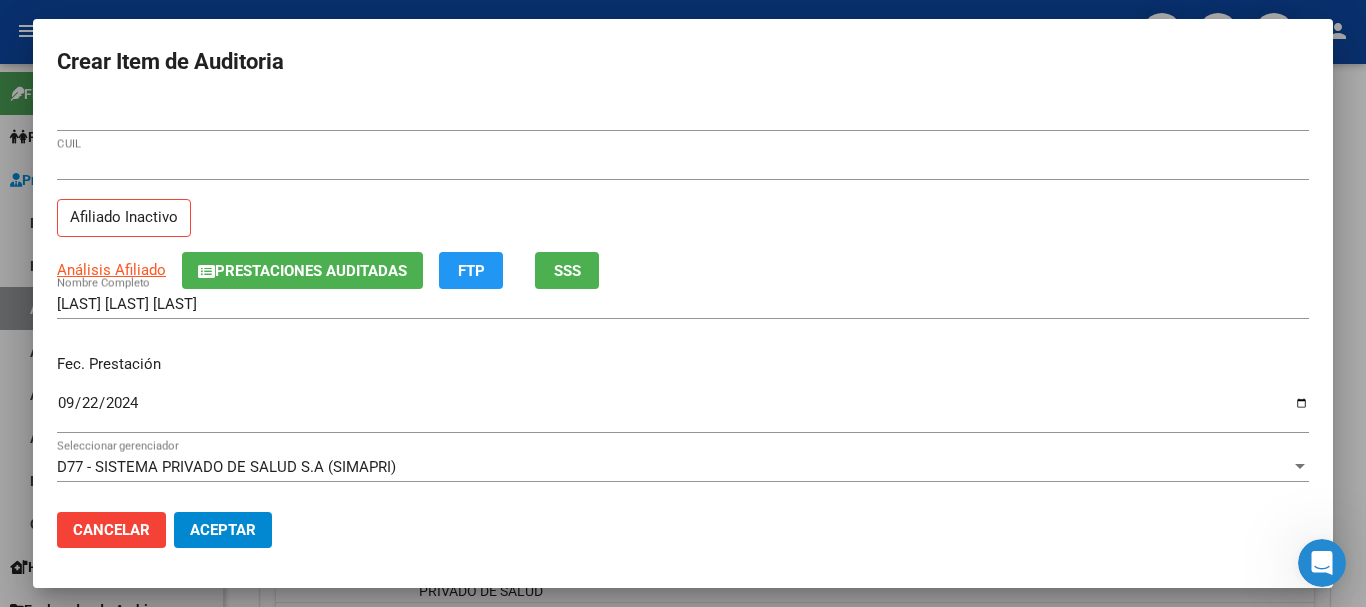 click on "[CUIL]   Afiliado Inactivo" at bounding box center (683, 201) 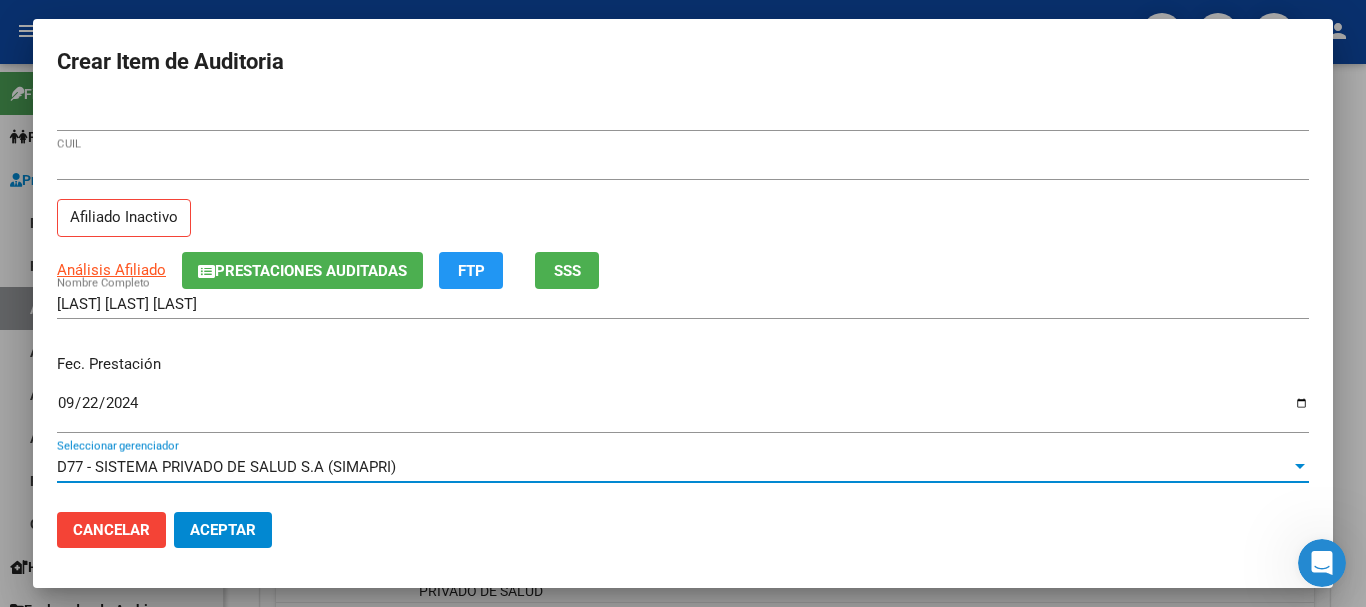 scroll, scrollTop: 270, scrollLeft: 0, axis: vertical 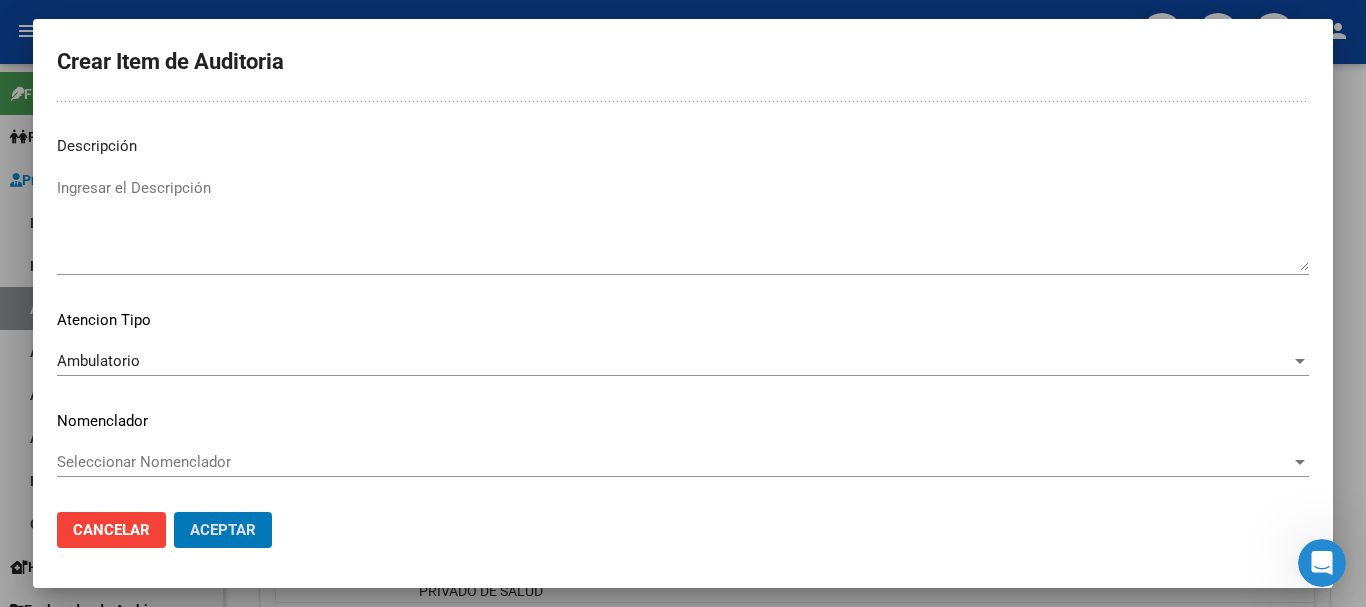 click on "Aceptar" 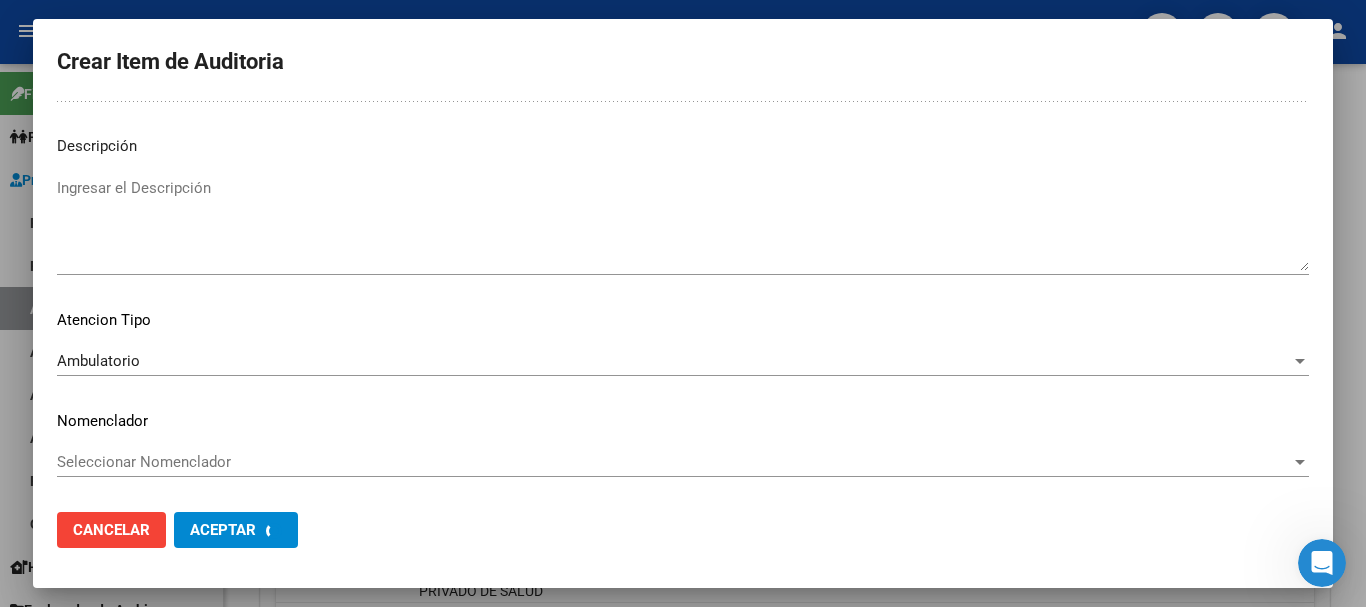 click on "Crear Item de Auditoria" 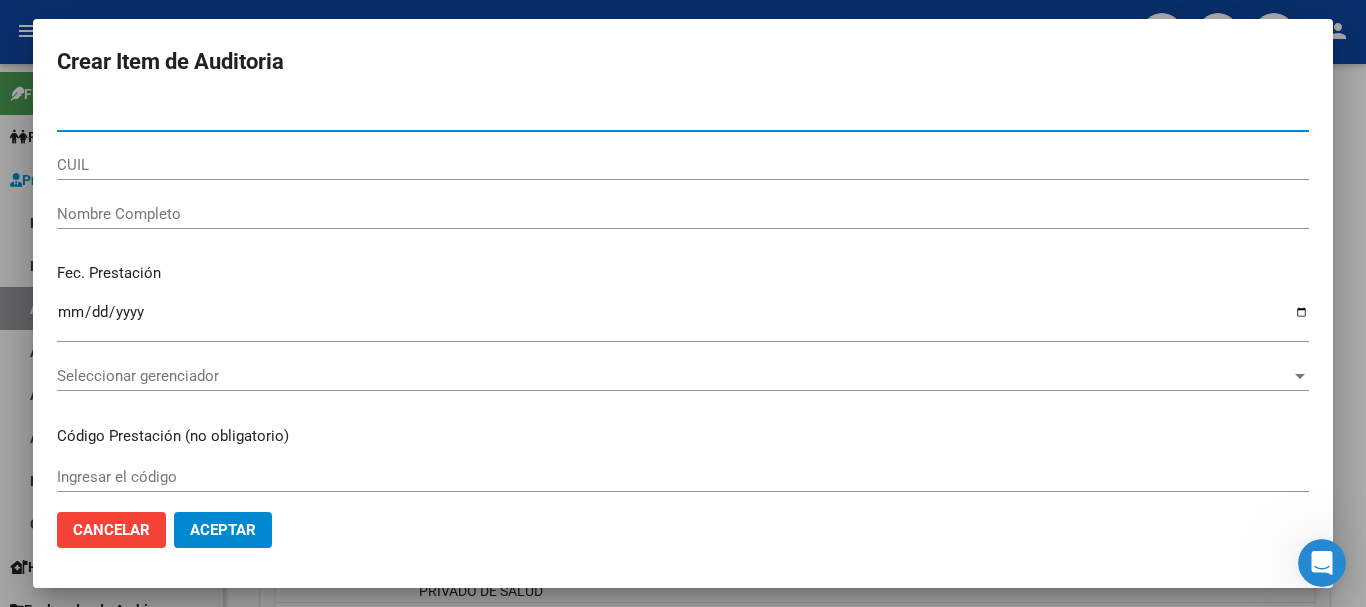 paste on "[DOCUMENT]" 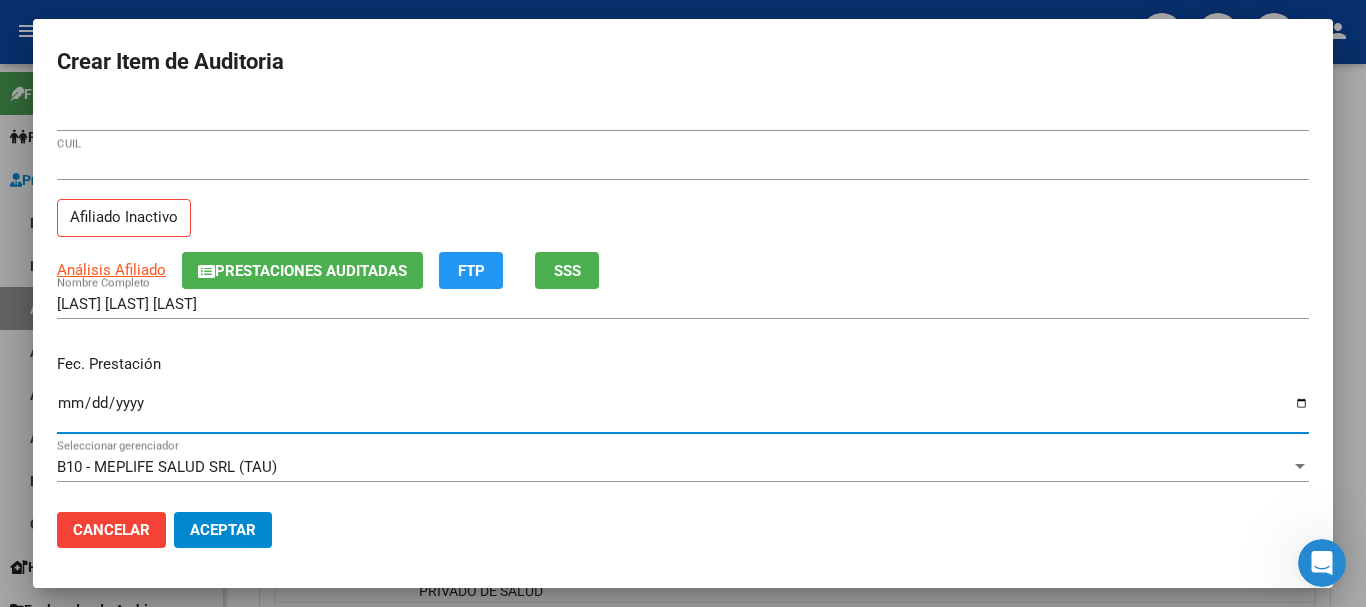 click on "Prestaciones Auditadas" 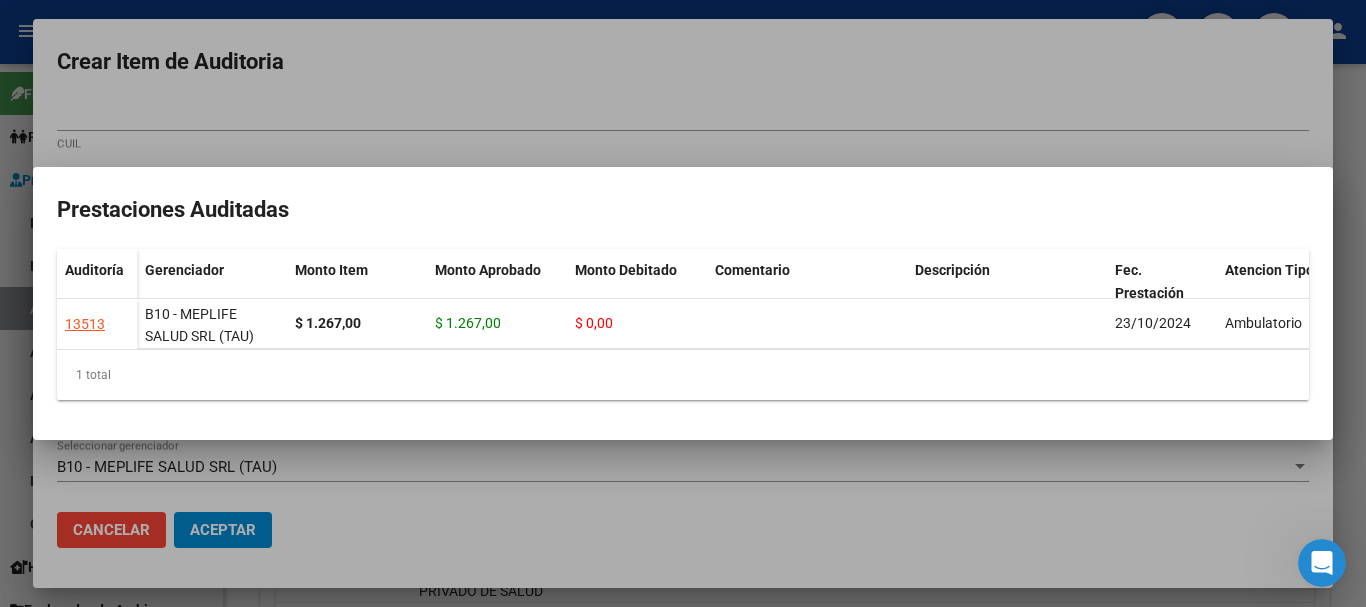 click at bounding box center (683, 303) 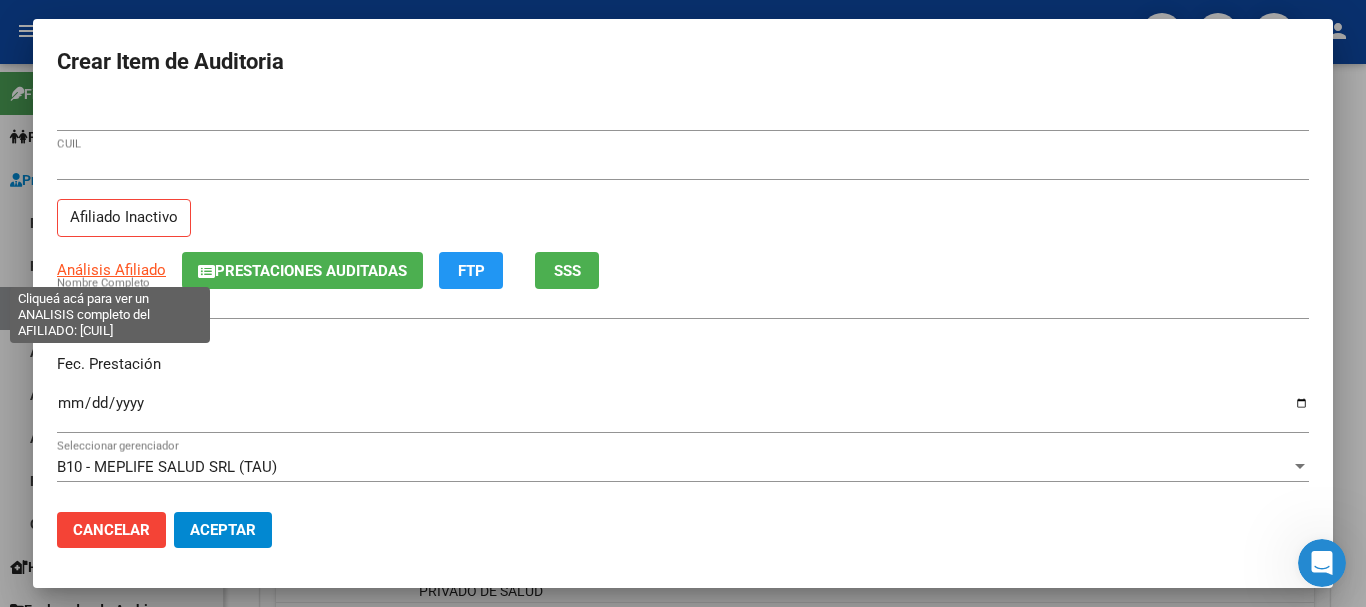 click on "Análisis Afiliado" at bounding box center [111, 270] 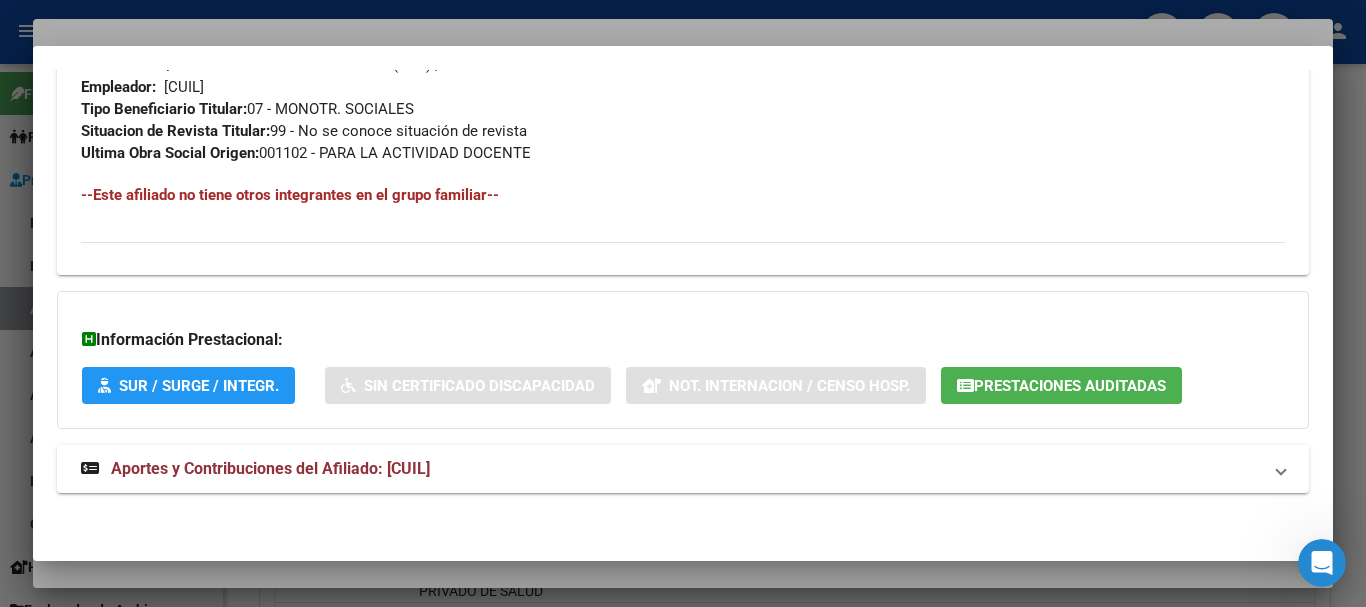 click on "Aportes y Contribuciones del Afiliado: [CUIL]" at bounding box center (255, 469) 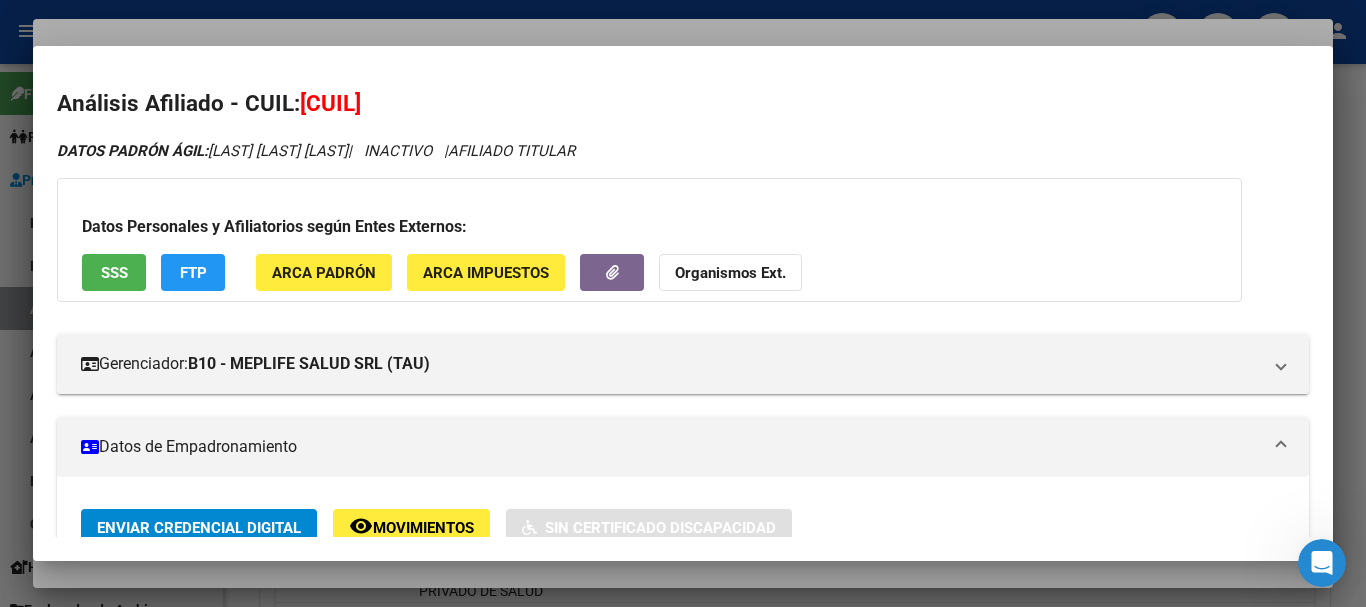 scroll, scrollTop: 0, scrollLeft: 0, axis: both 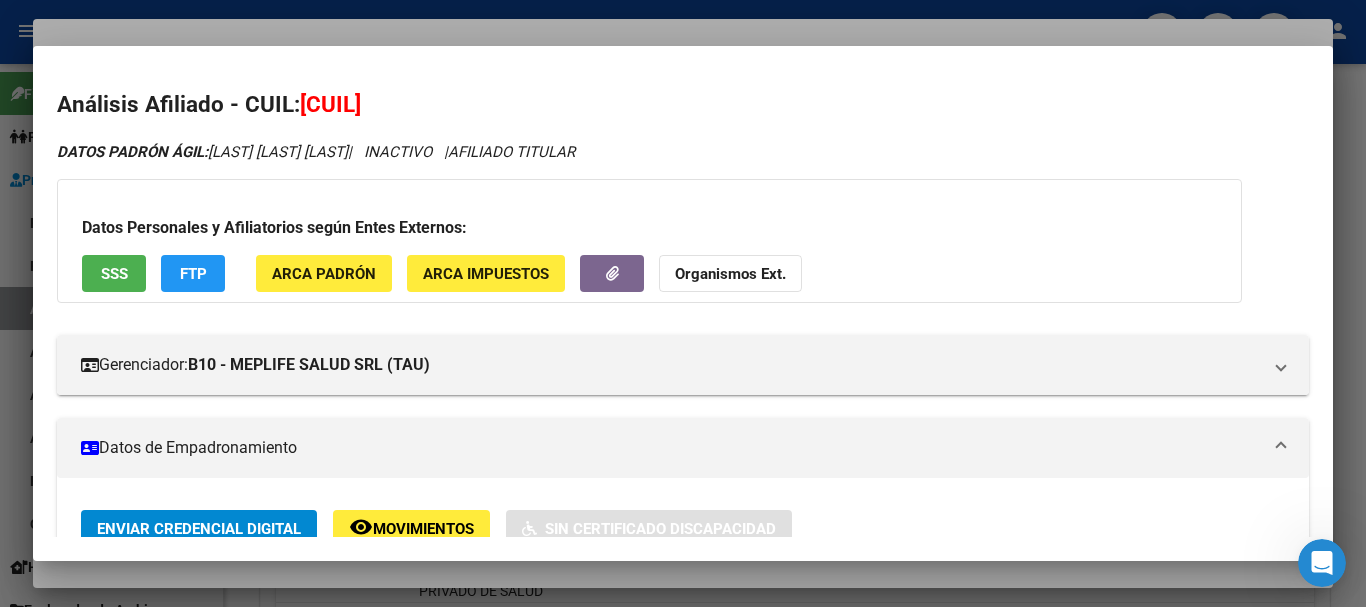 drag, startPoint x: 768, startPoint y: 229, endPoint x: 759, endPoint y: 244, distance: 17.492855 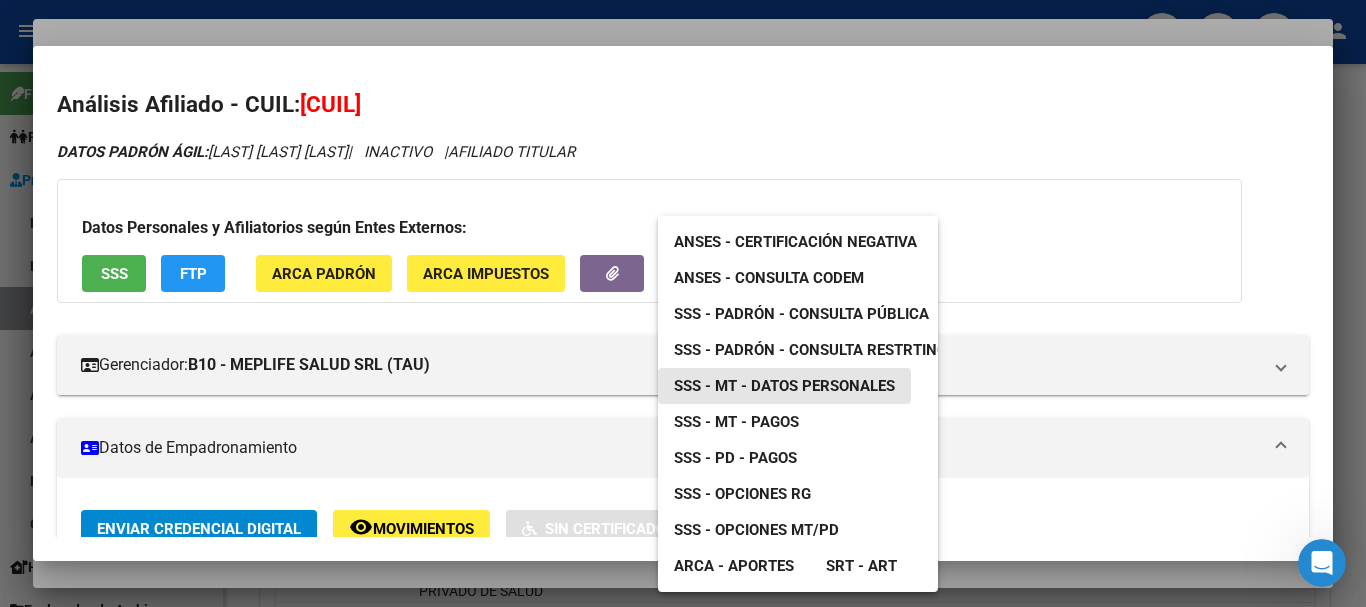 click on "SSS - MT - Datos Personales" at bounding box center [784, 386] 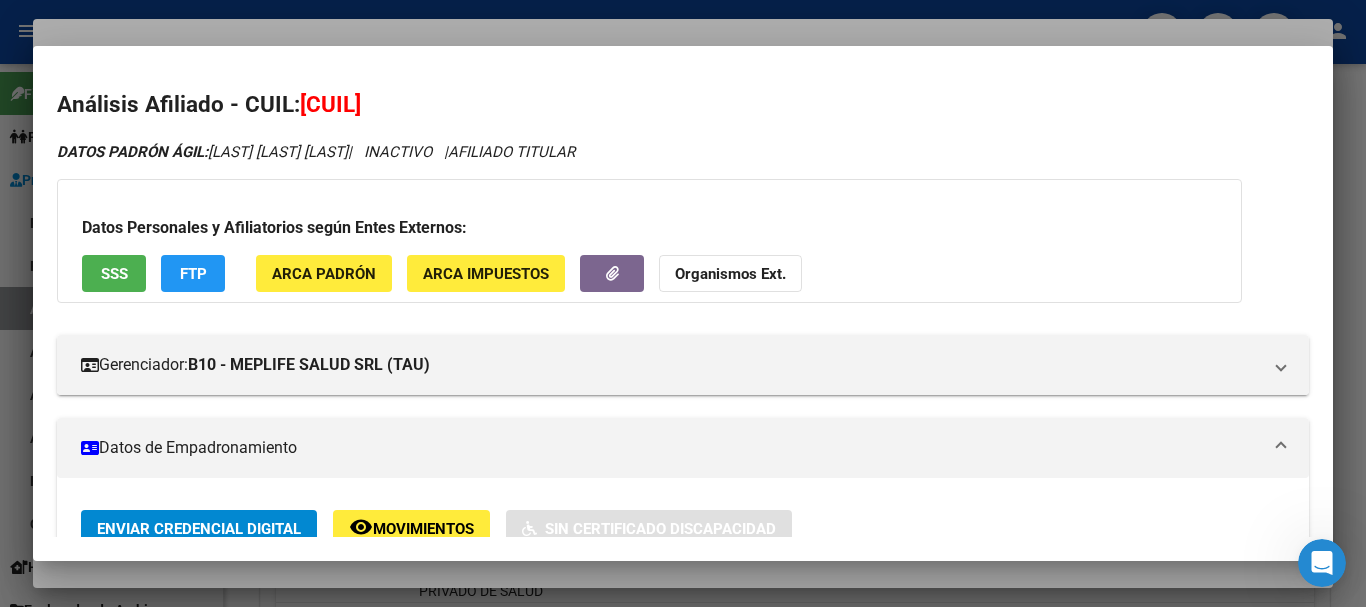 click at bounding box center [683, 303] 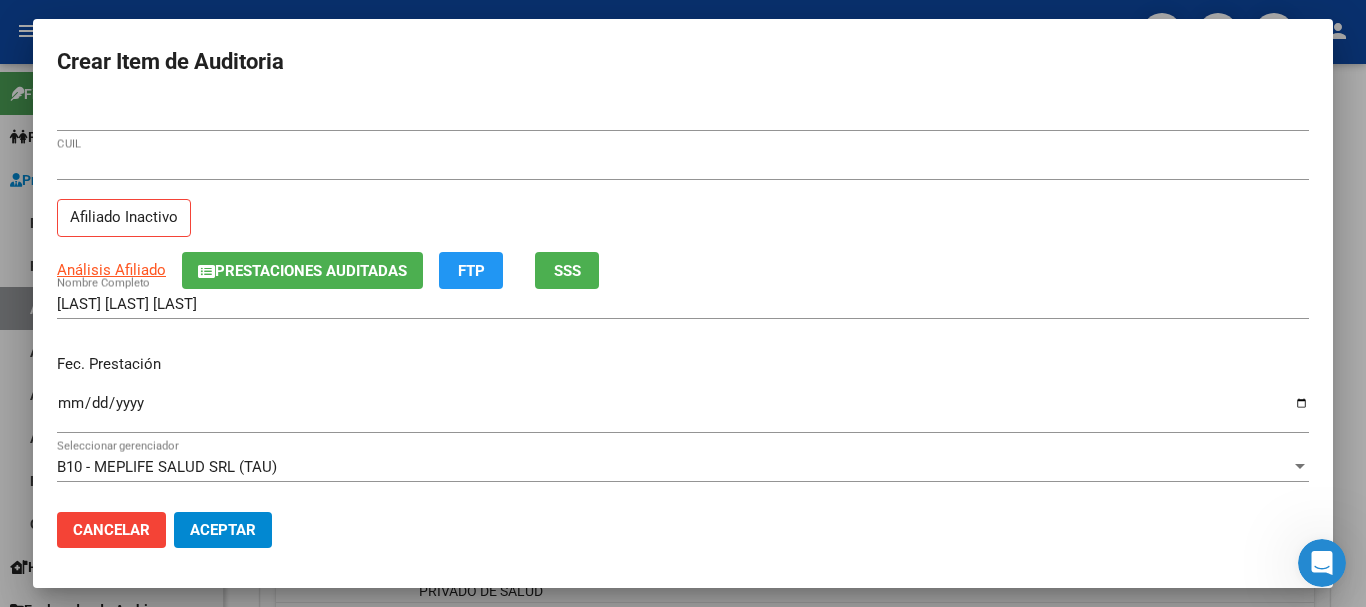 click on "[CUIL]" at bounding box center (683, 165) 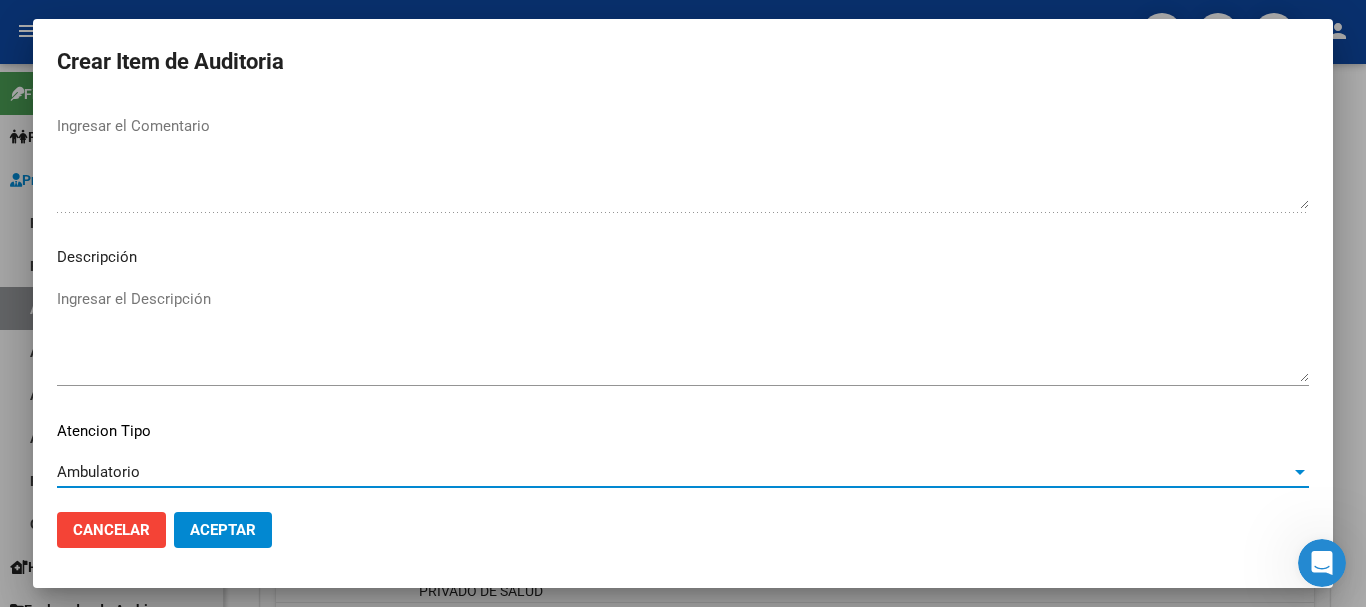 scroll, scrollTop: 1233, scrollLeft: 0, axis: vertical 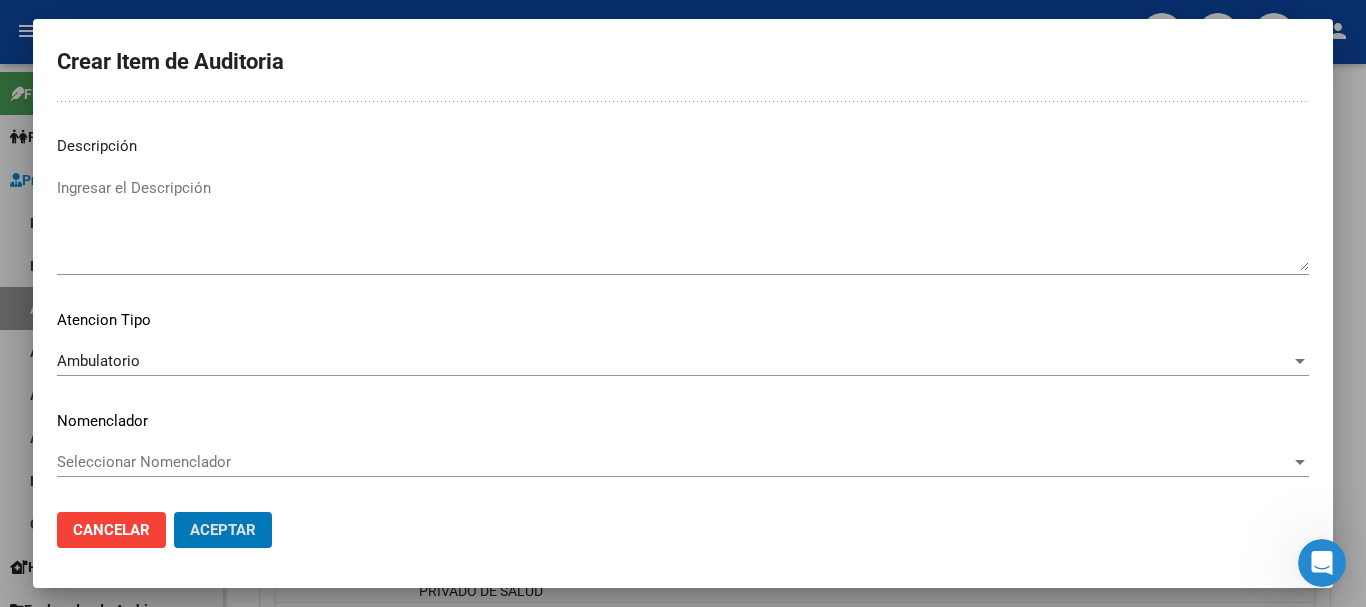 click on "Aceptar" 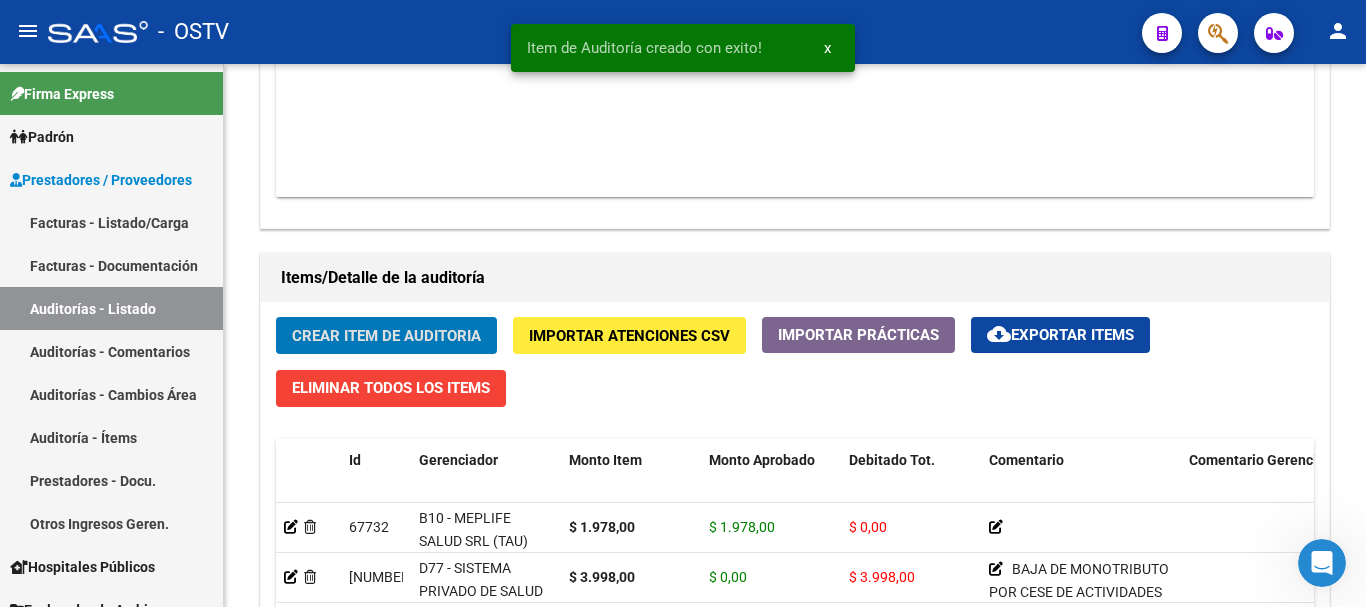 click on "Crear Item de Auditoria" 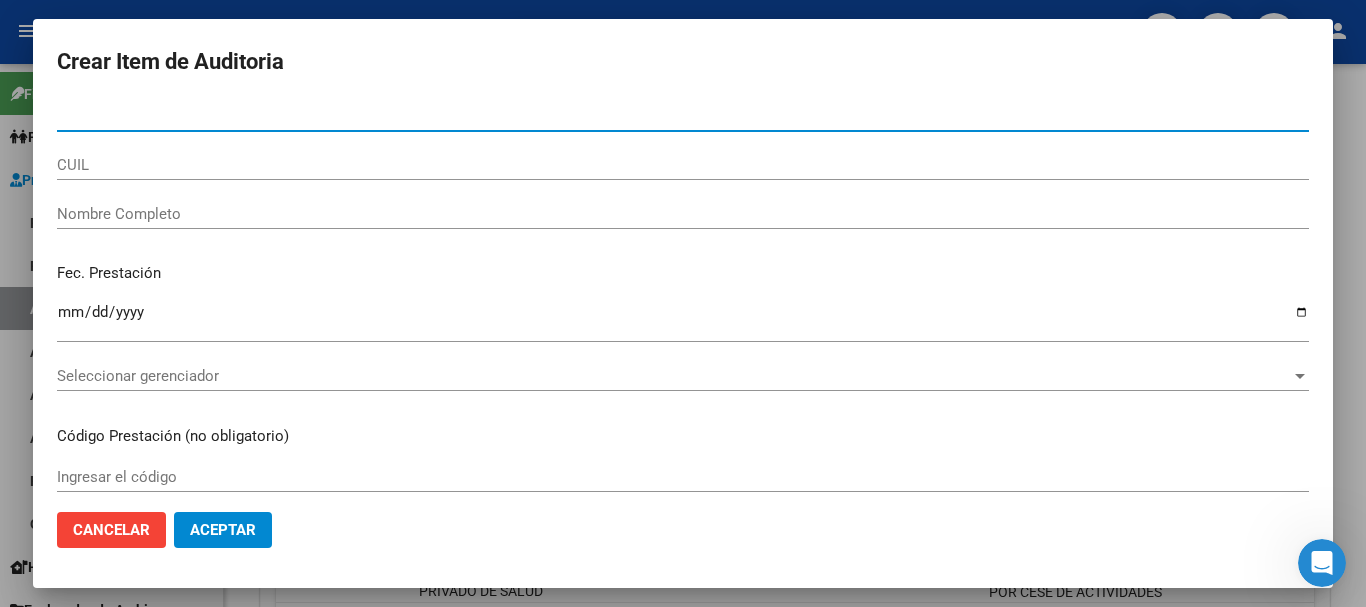 paste on "[DOCUMENT_NUMBER]" 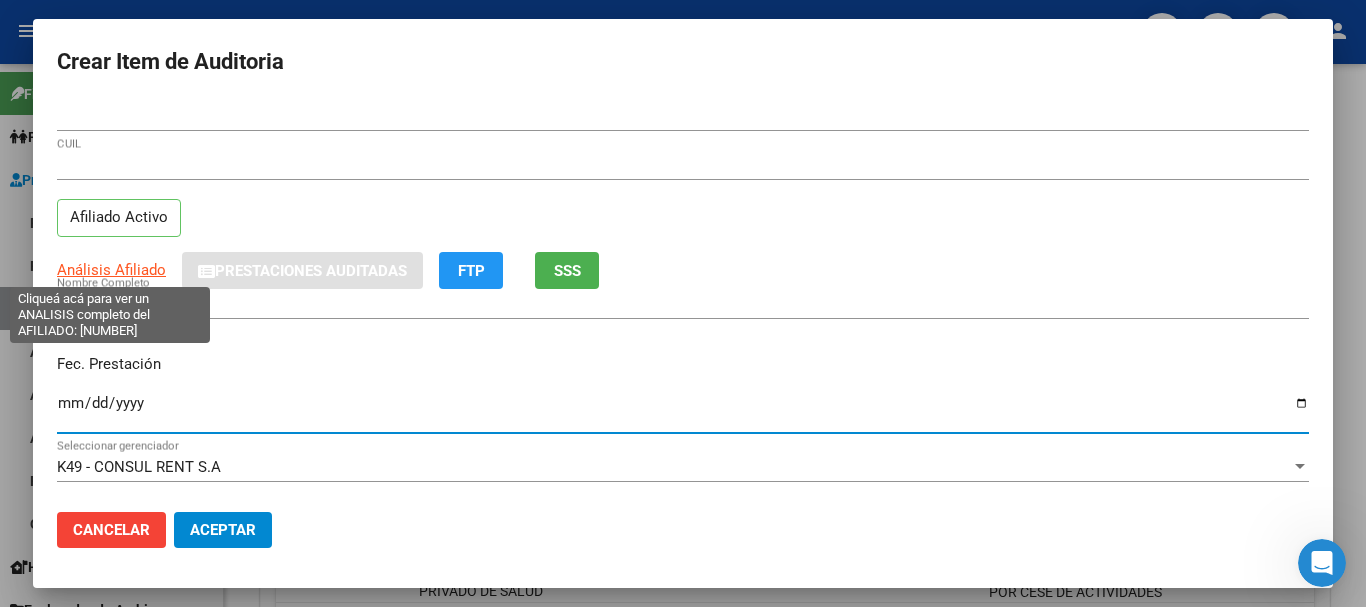 click on "Análisis Afiliado" at bounding box center (111, 270) 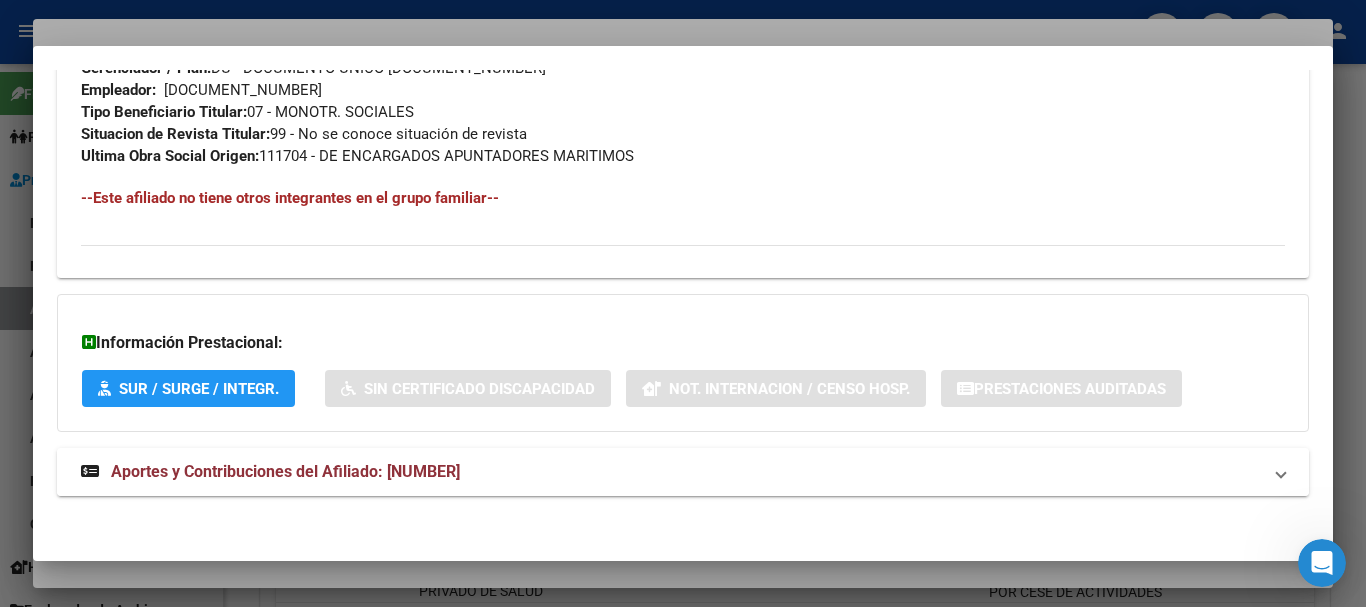scroll, scrollTop: 1053, scrollLeft: 0, axis: vertical 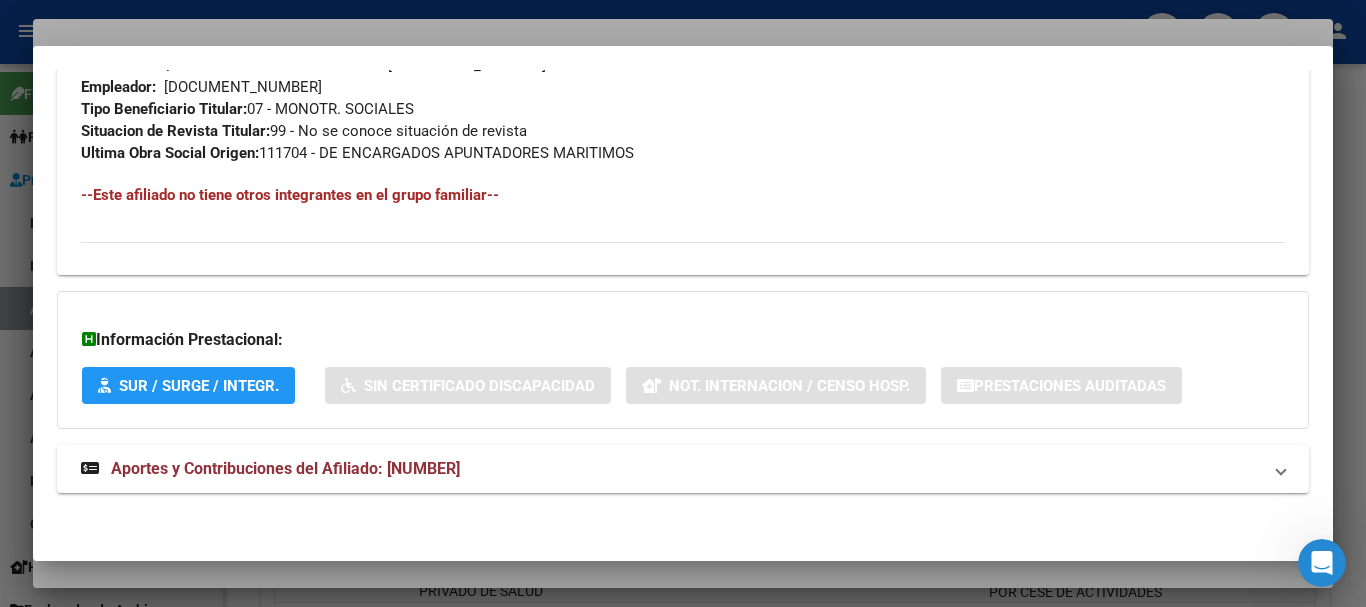 click on "Aportes y Contribuciones del Afiliado: [NUMBER]" at bounding box center [285, 468] 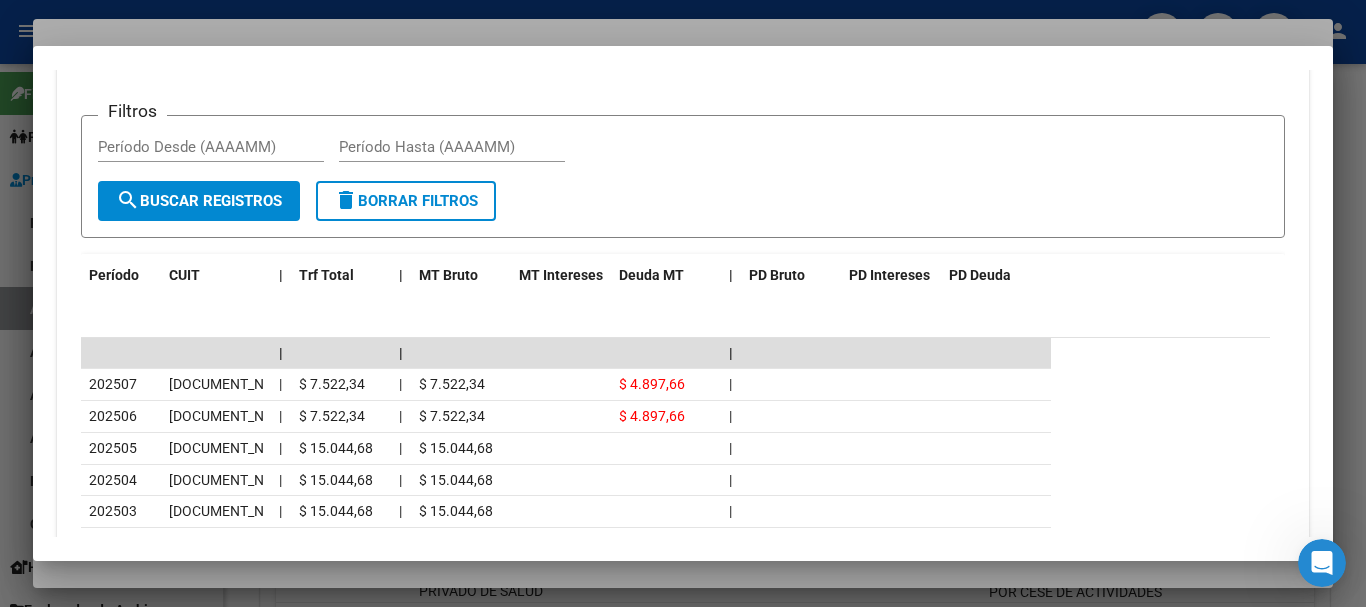 scroll, scrollTop: 1801, scrollLeft: 0, axis: vertical 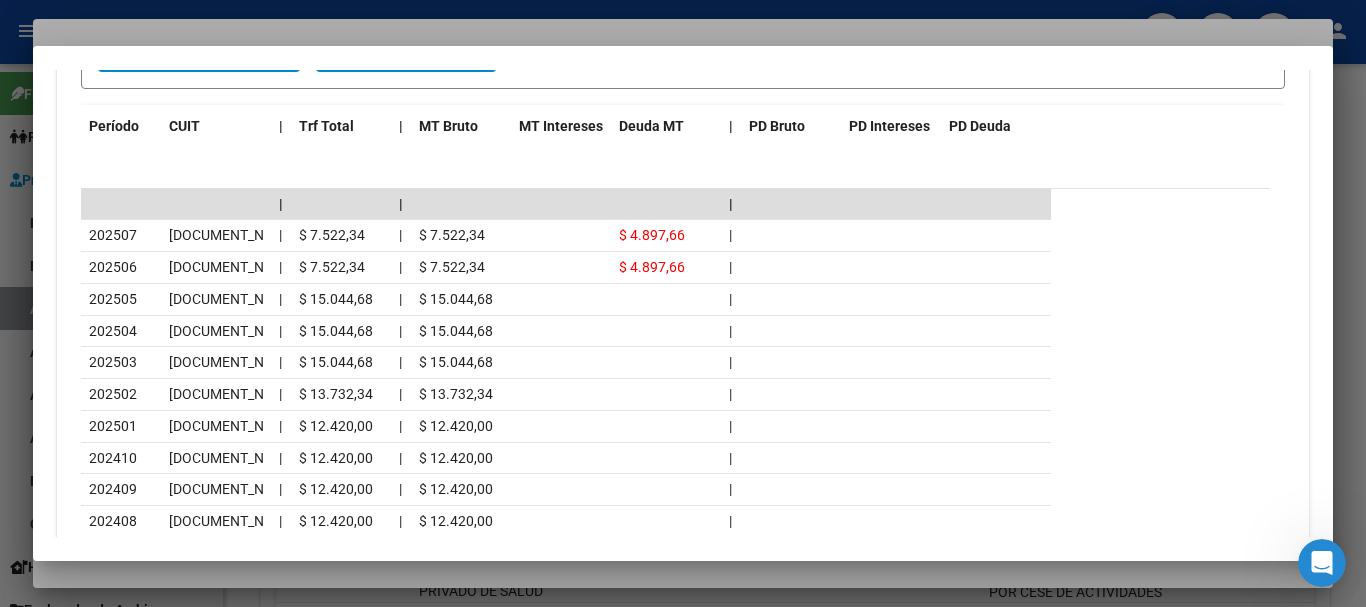 click at bounding box center [683, 303] 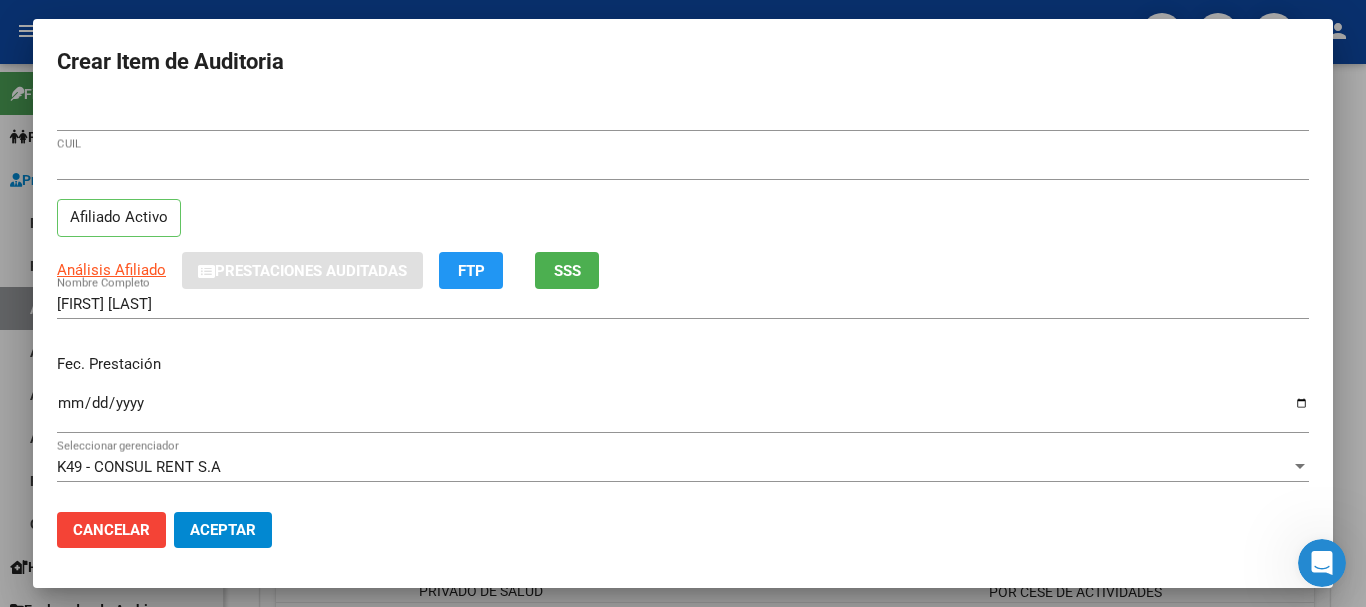 click on "Crear Item de Auditoria   [NUMBER] Nro Documento    [CUIL] CUIL   Afiliado Activo  Análisis Afiliado  Prestaciones Auditadas FTP SSS   [LAST] [LAST] [LAST] Nombre Completo  Fec. Prestación    [DATE] Ingresar la fecha  K49 - CONSUL RENT  S.A Seleccionar gerenciador Código Prestación (no obligatorio)    Ingresar el código  Precio  *   $[PRICE] Ingresar el precio  Cantidad  *   1 Ingresar la cantidad  Monto Item  *   $[PRICE] Ingresar el monto  Monto Debitado    $[PRICE] Ingresar el monto  Comentario Operador    Ingresar el Comentario  Comentario Gerenciador    Ingresar el Comentario  Descripción    Ingresar el Descripción   Atencion Tipo  Seleccionar tipo Seleccionar tipo  Nomenclador  Seleccionar Nomenclador Seleccionar Nomenclador" at bounding box center (683, 298) 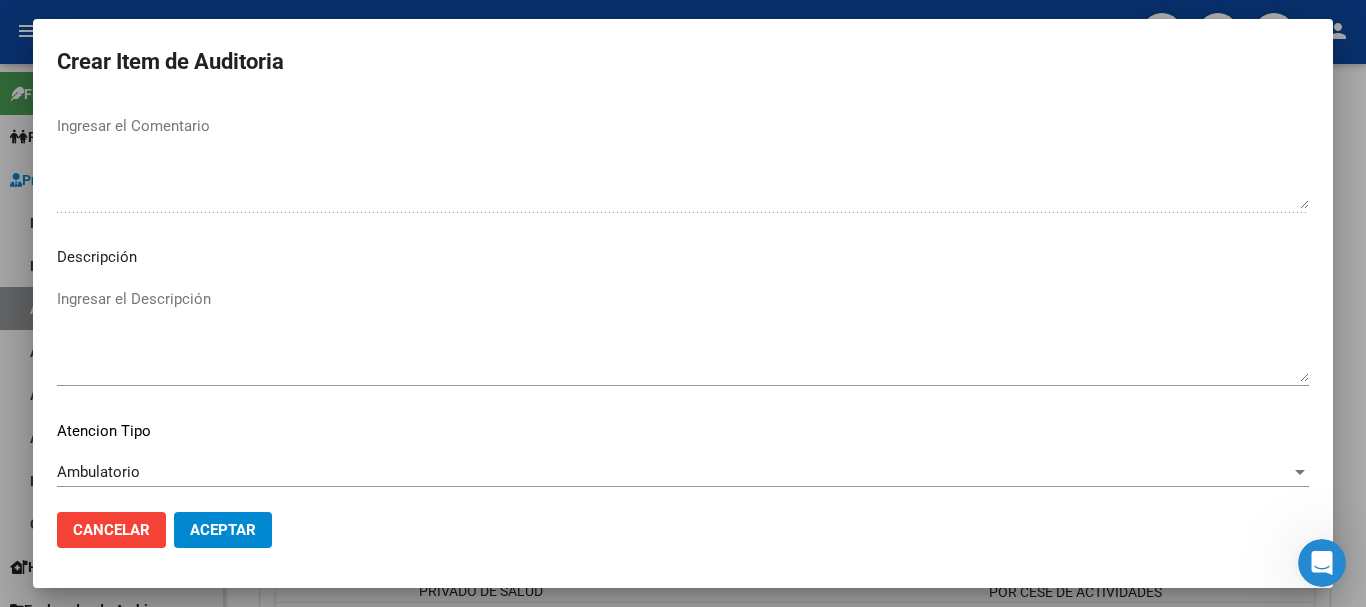 scroll, scrollTop: 1233, scrollLeft: 0, axis: vertical 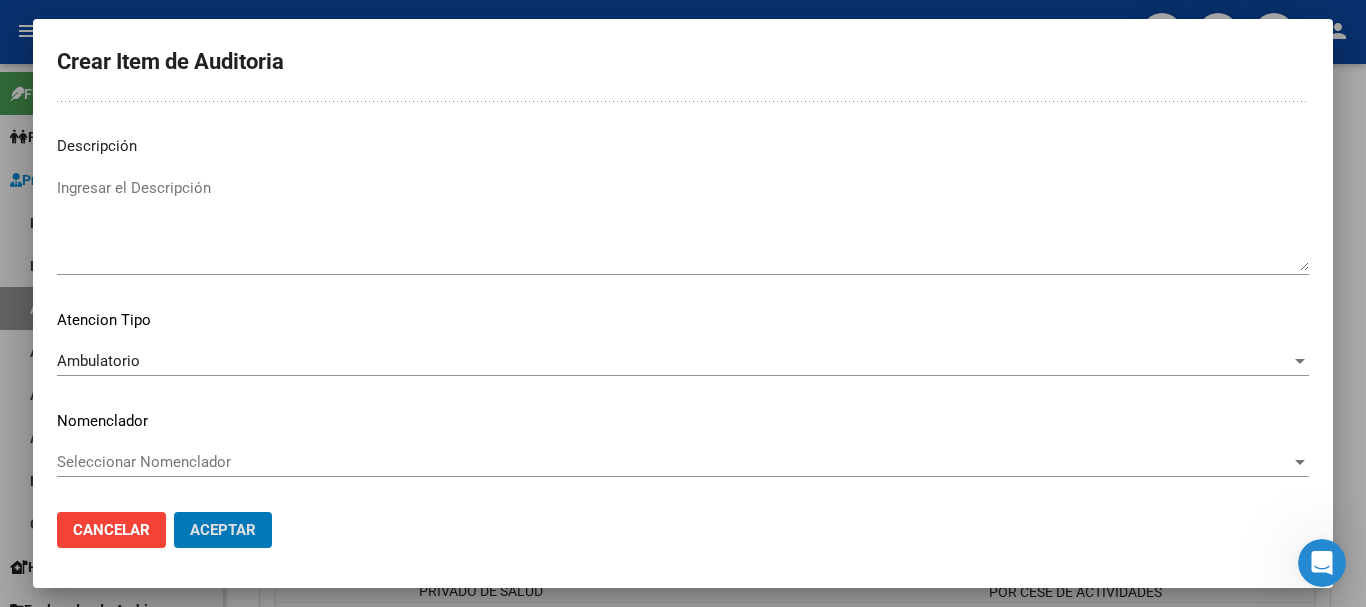 click on "Aceptar" 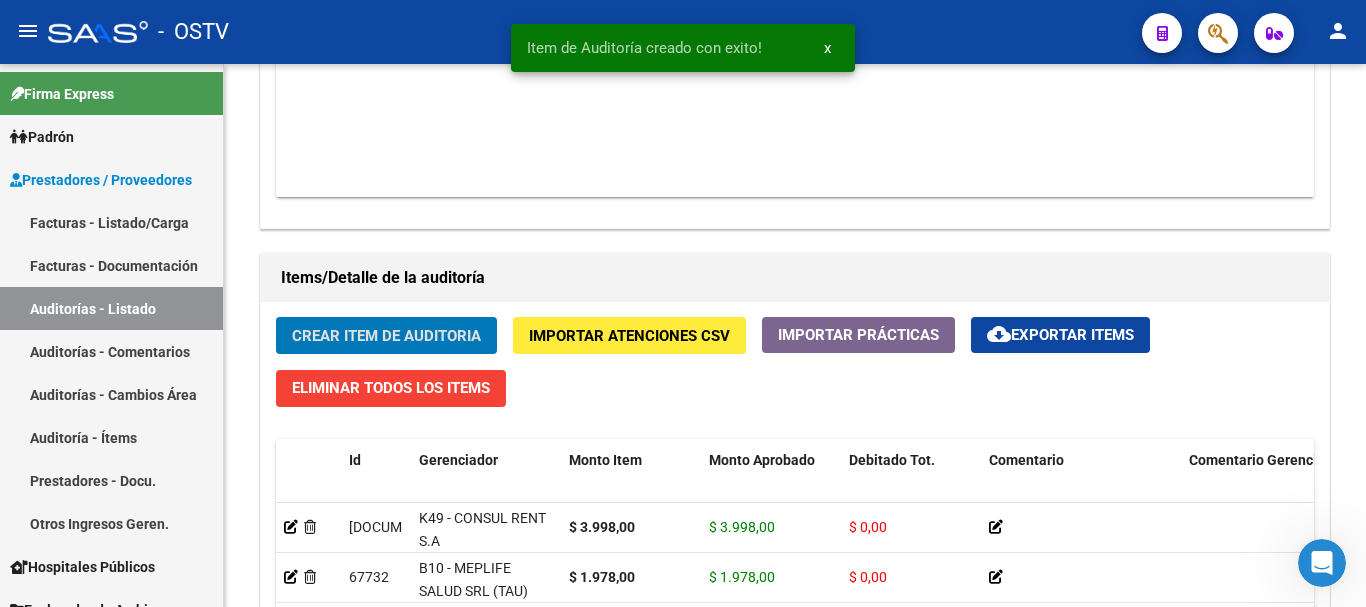 click on "Crear Item de Auditoria" 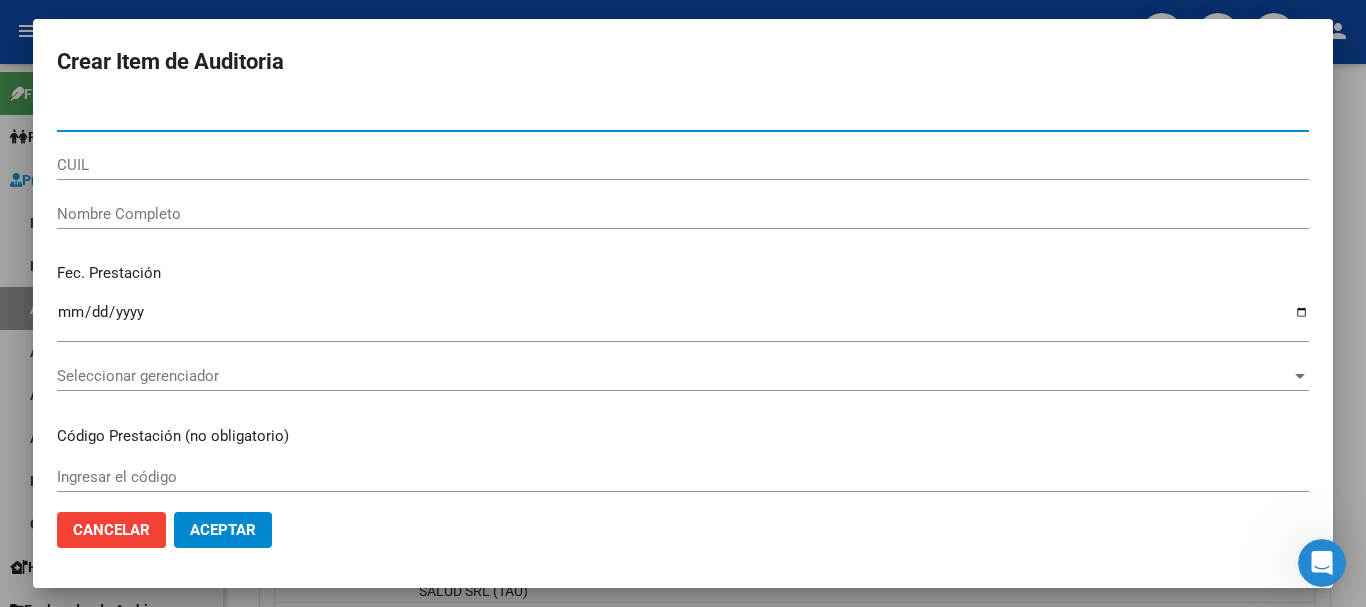 paste on "[DOCUMENT]" 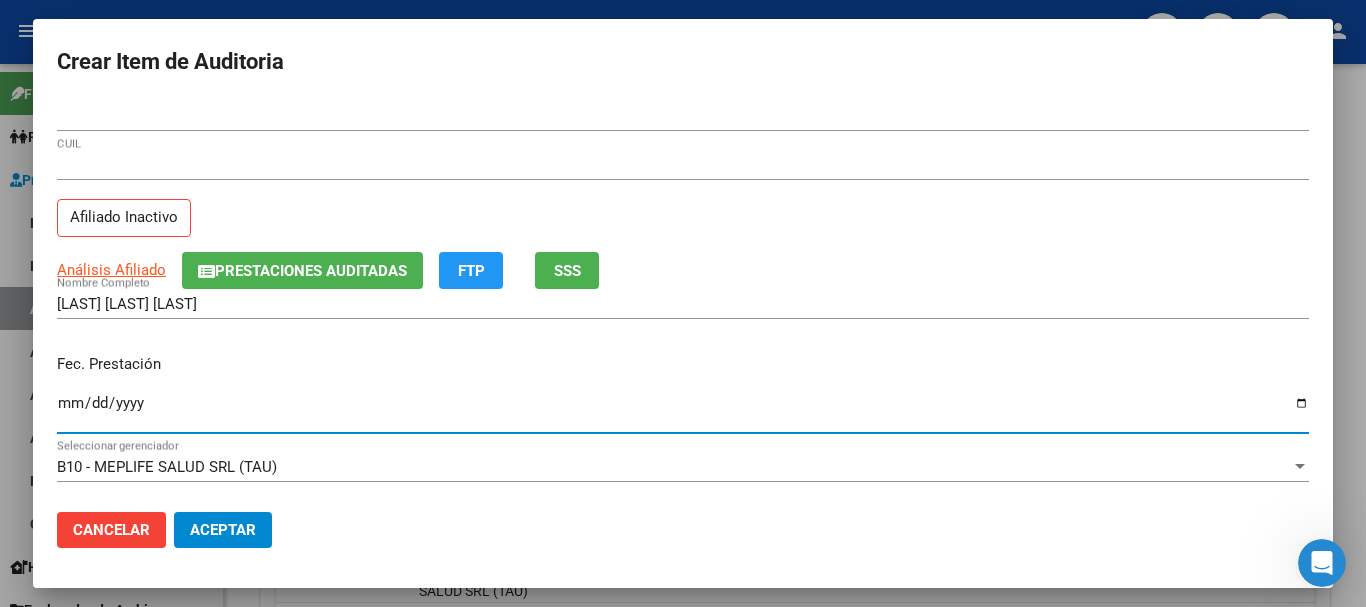 click on "Prestaciones Auditadas" 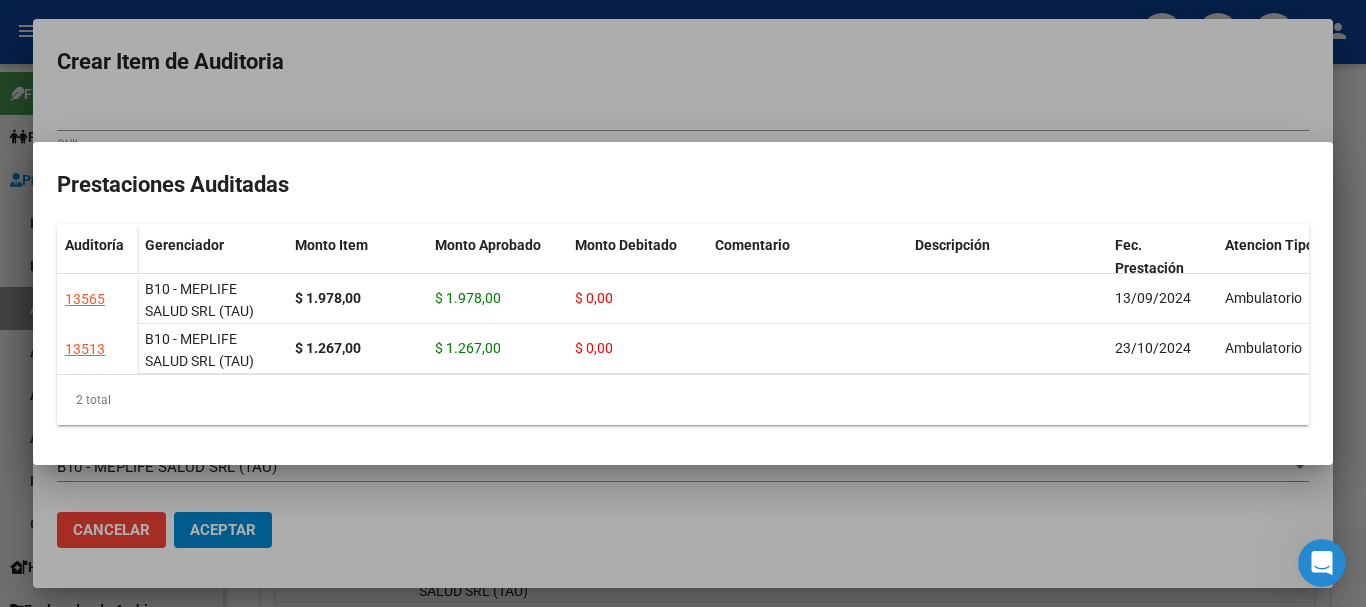 click at bounding box center [683, 303] 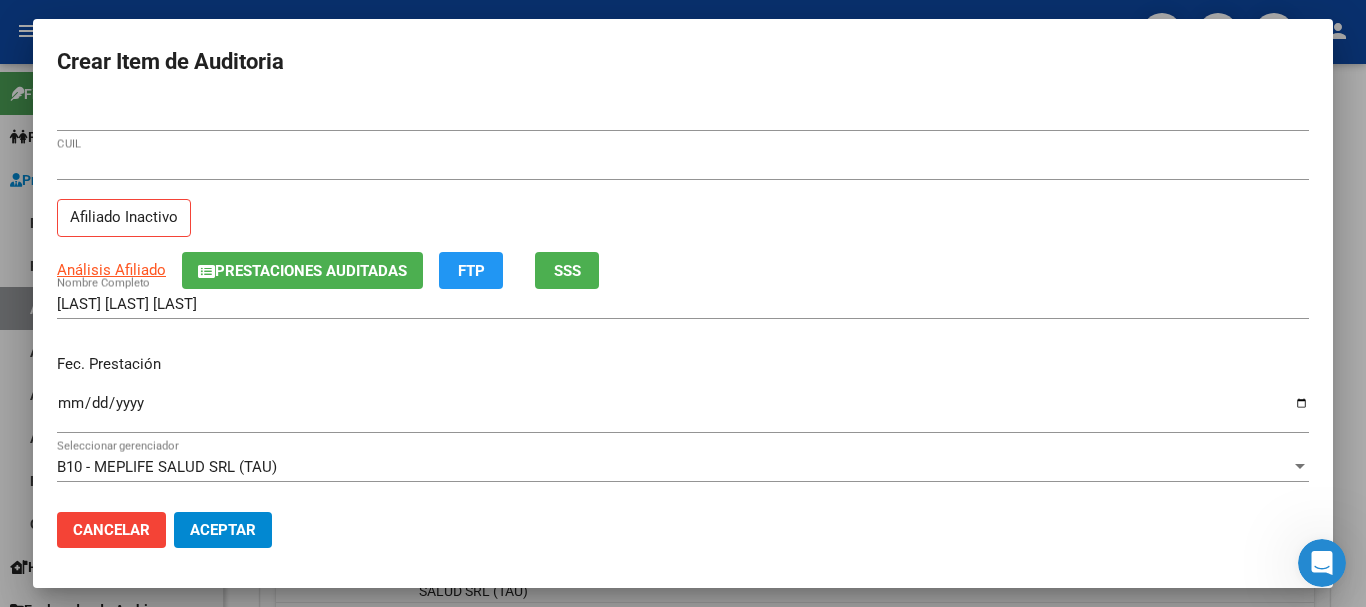click on "[LAST] [FIRST] [LAST] Nombre Completo" at bounding box center [683, 313] 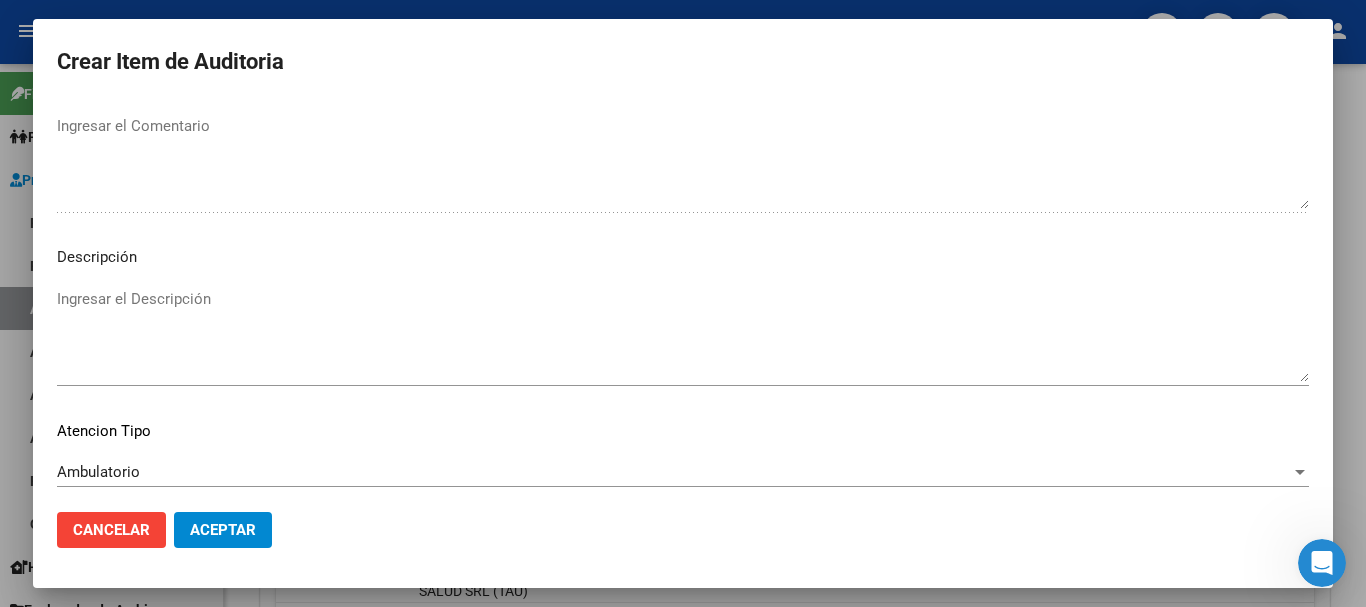 scroll, scrollTop: 1233, scrollLeft: 0, axis: vertical 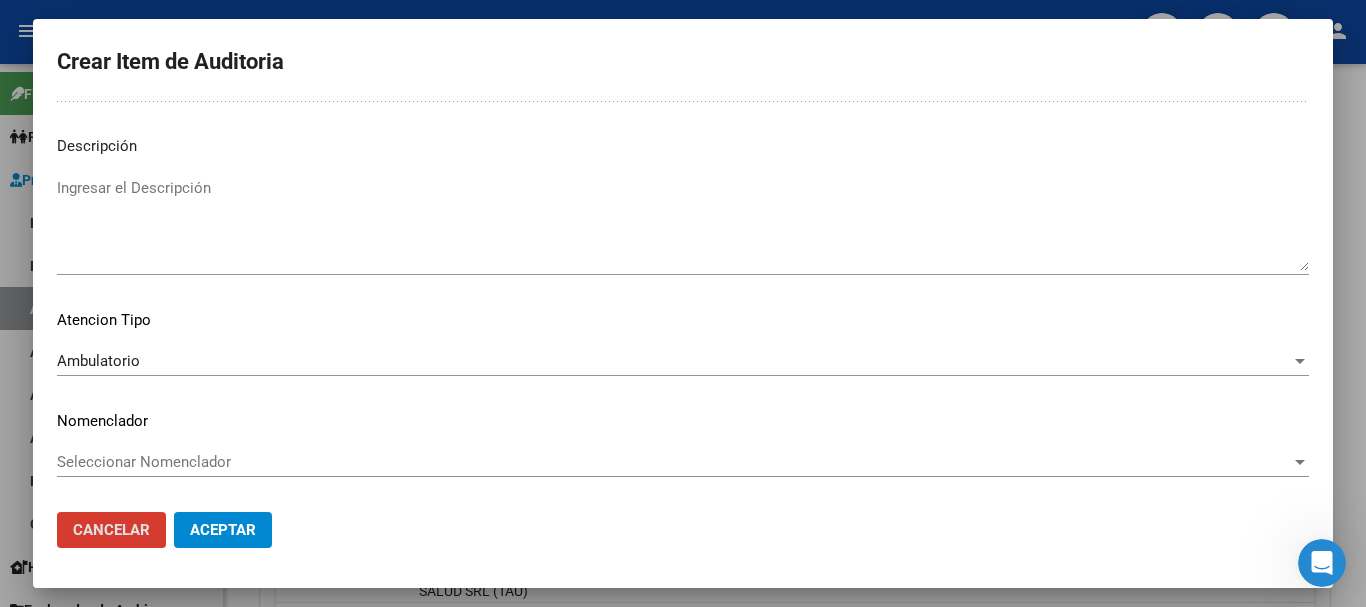 click on "Aceptar" 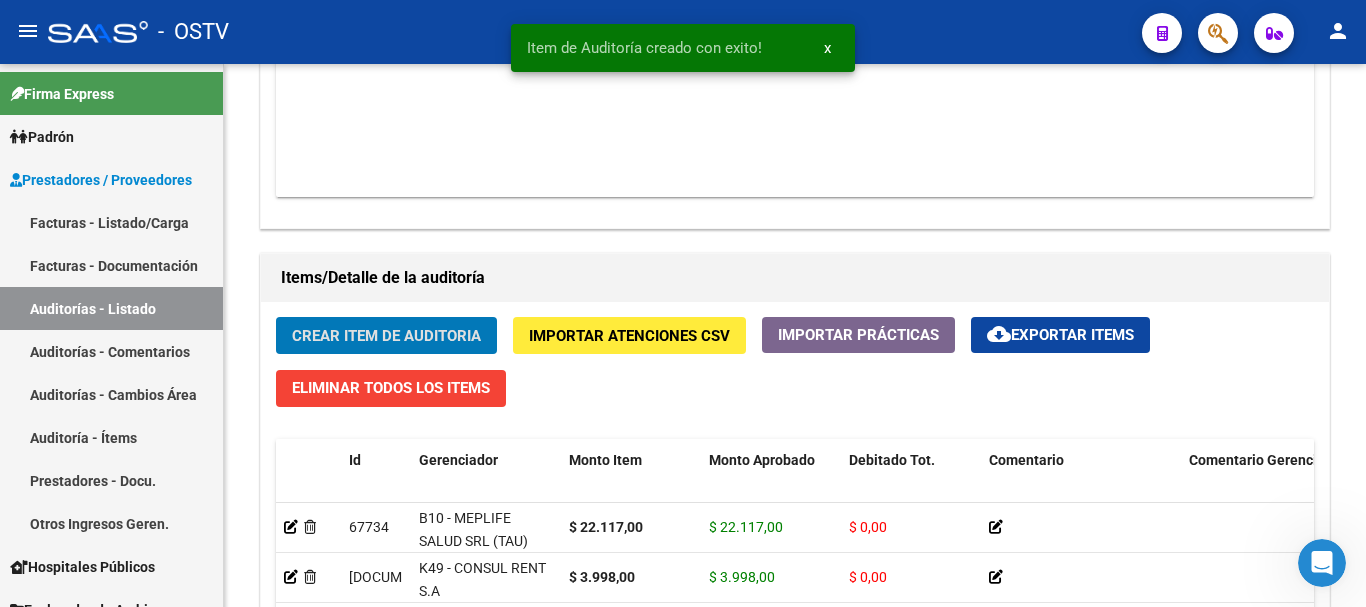 click on "Crear Item de Auditoria" 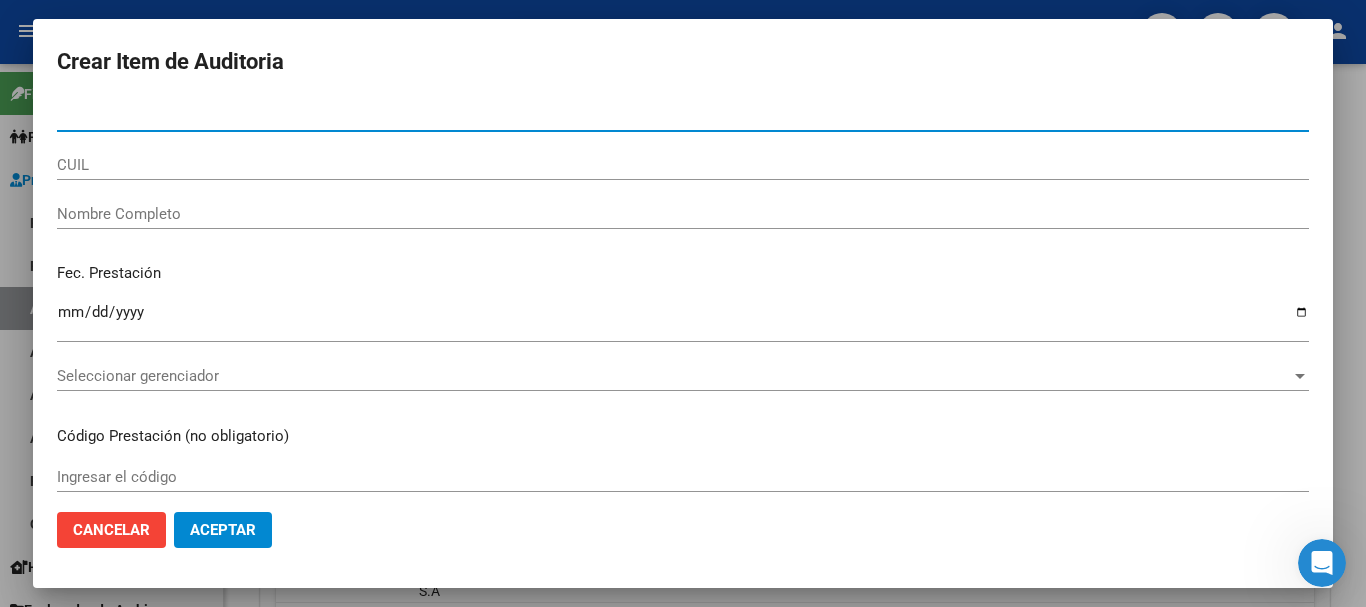paste on "[NUMBER]" 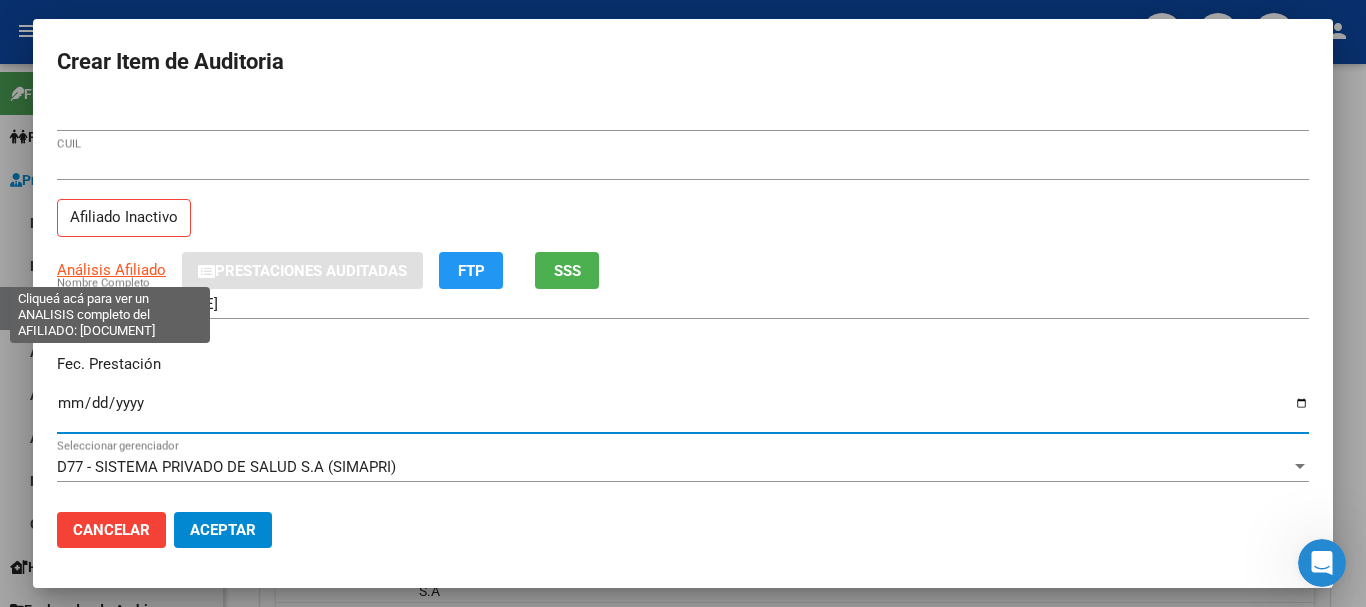 click on "Análisis Afiliado" at bounding box center (111, 270) 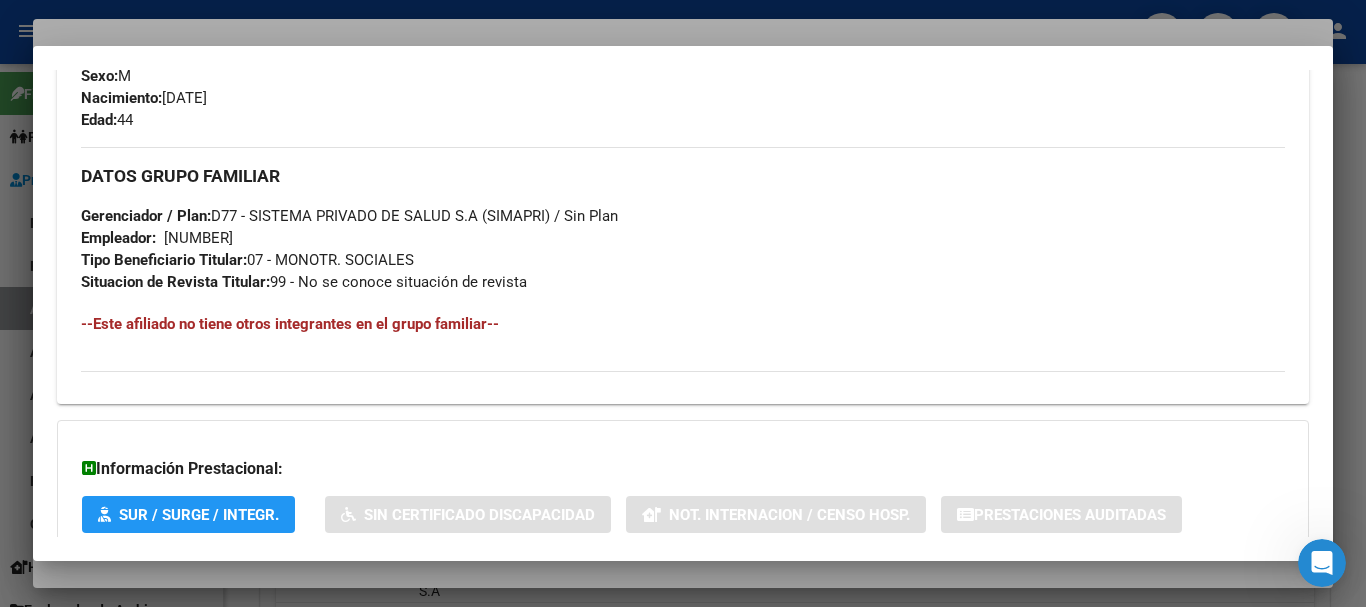 scroll, scrollTop: 1053, scrollLeft: 0, axis: vertical 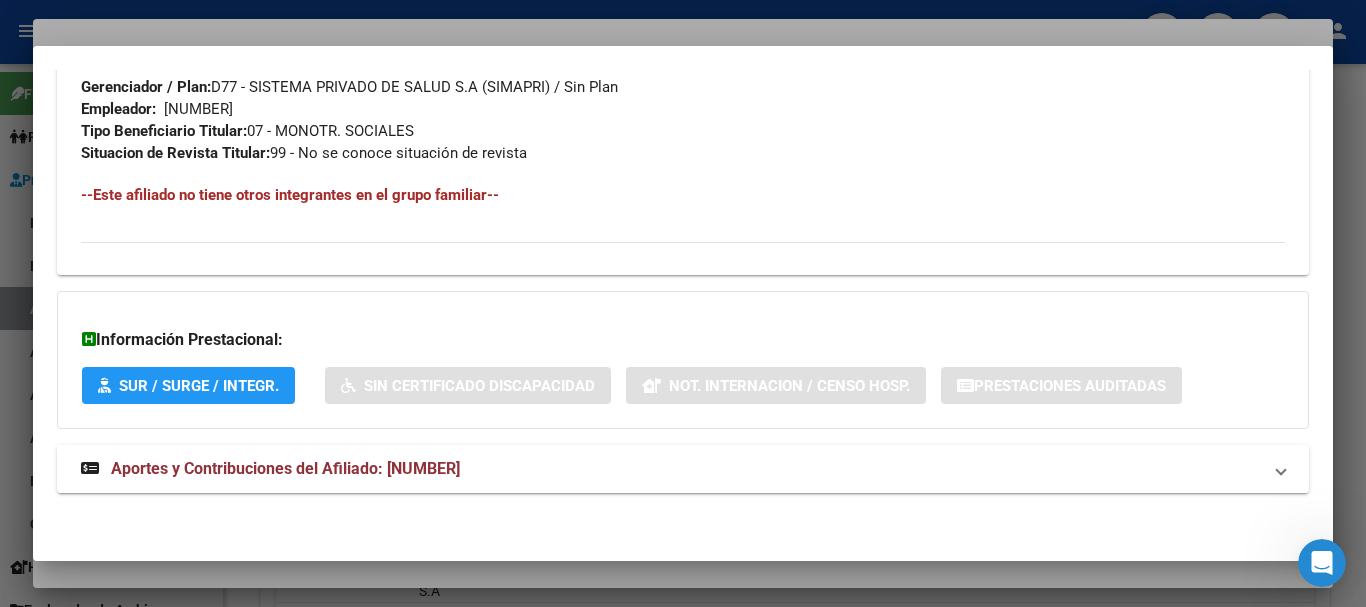click on "Aportes y Contribuciones del Afiliado: [NUMBER]" at bounding box center [285, 468] 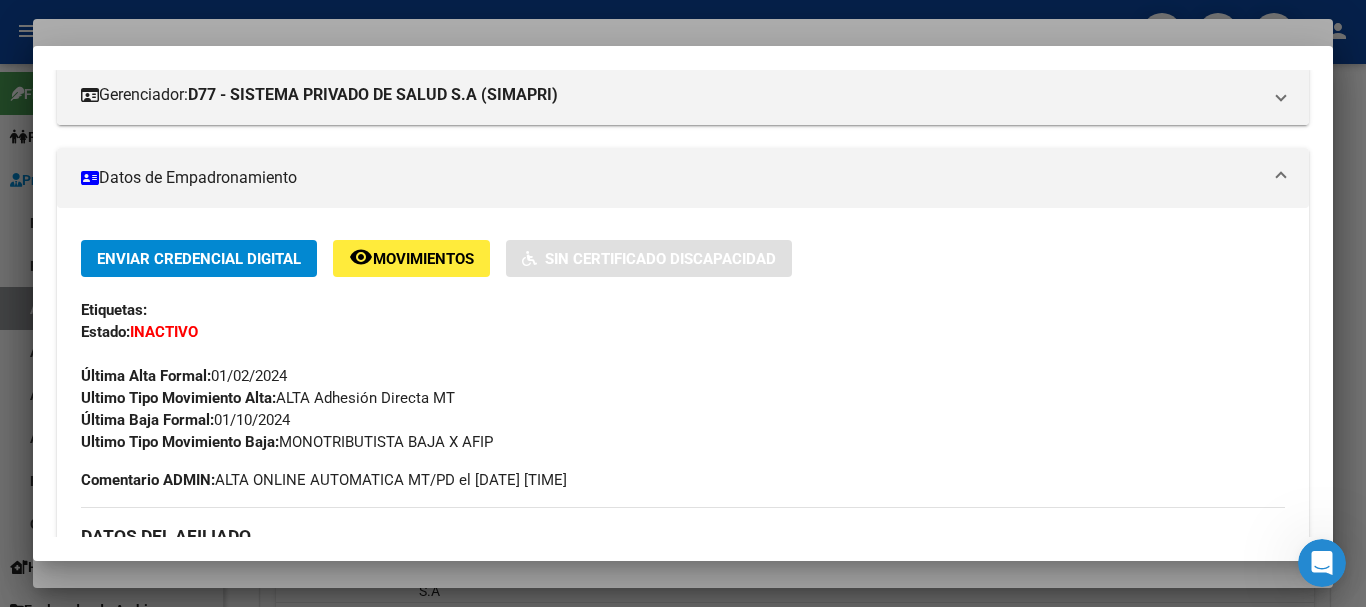 scroll, scrollTop: 0, scrollLeft: 0, axis: both 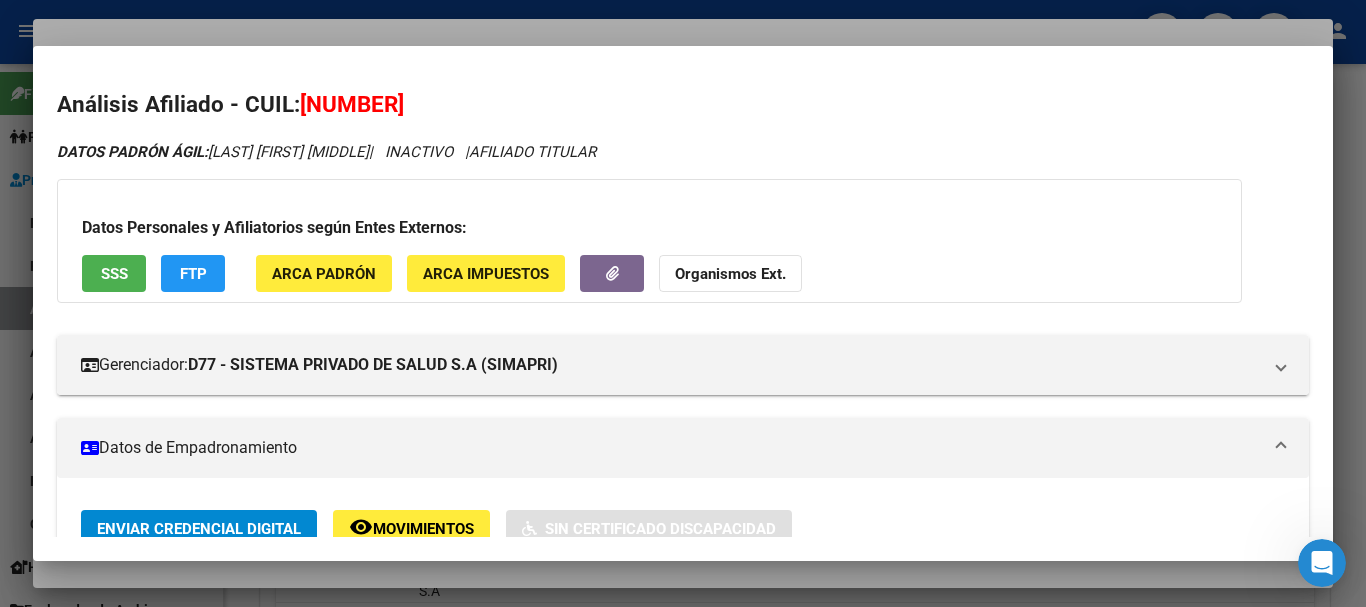 click at bounding box center [683, 303] 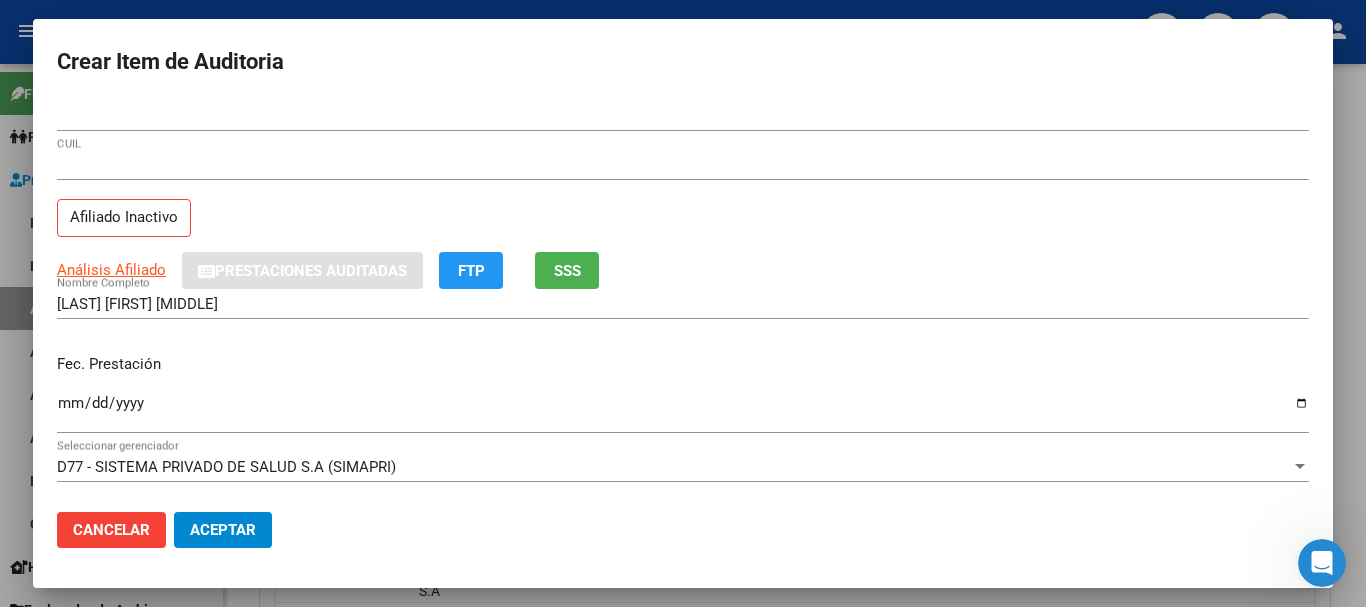 click on "[NUMBER] CUIL" at bounding box center (683, 165) 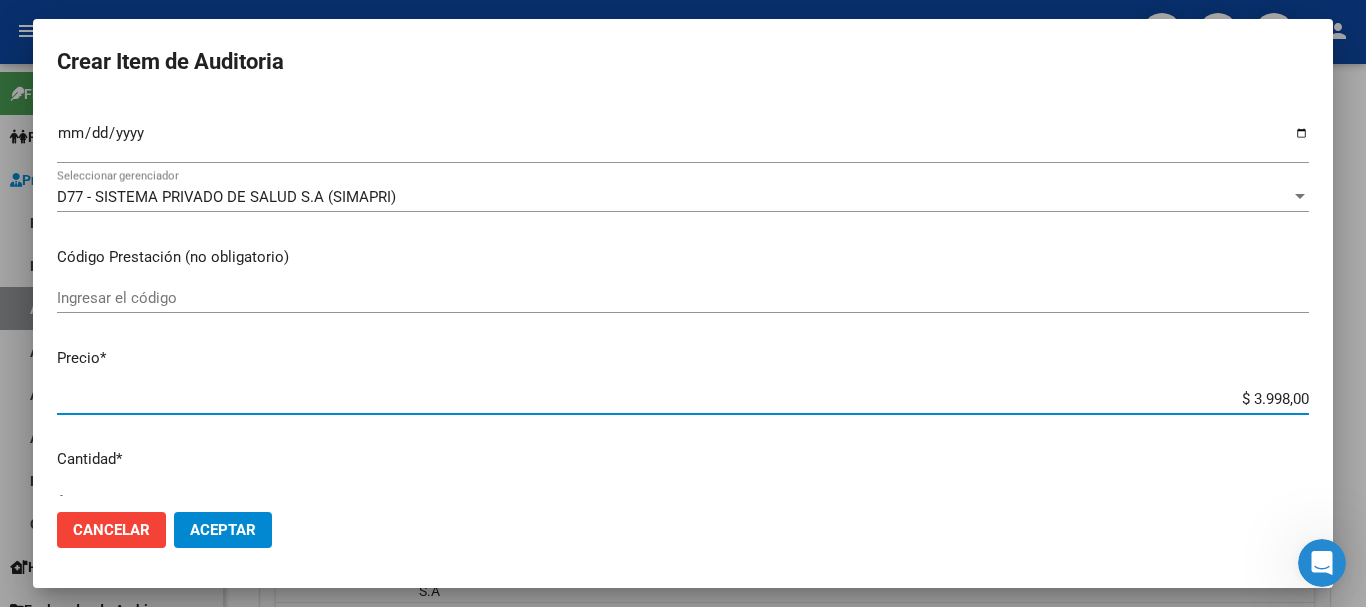 scroll, scrollTop: 675, scrollLeft: 0, axis: vertical 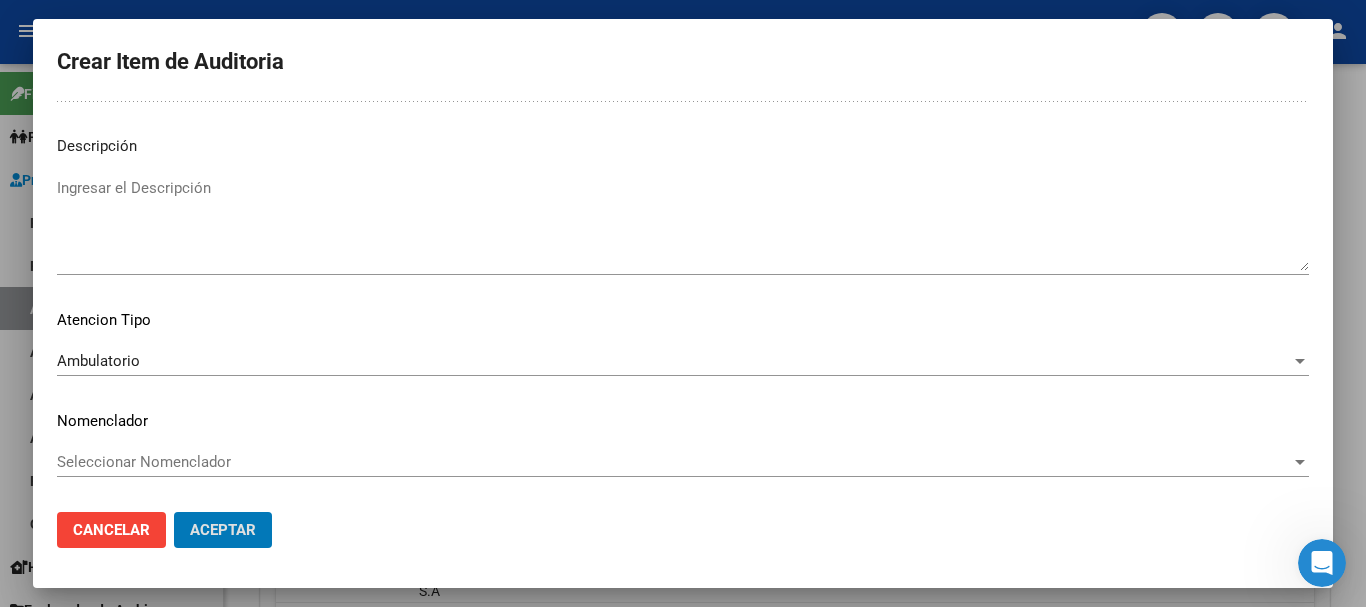 click on "Aceptar" 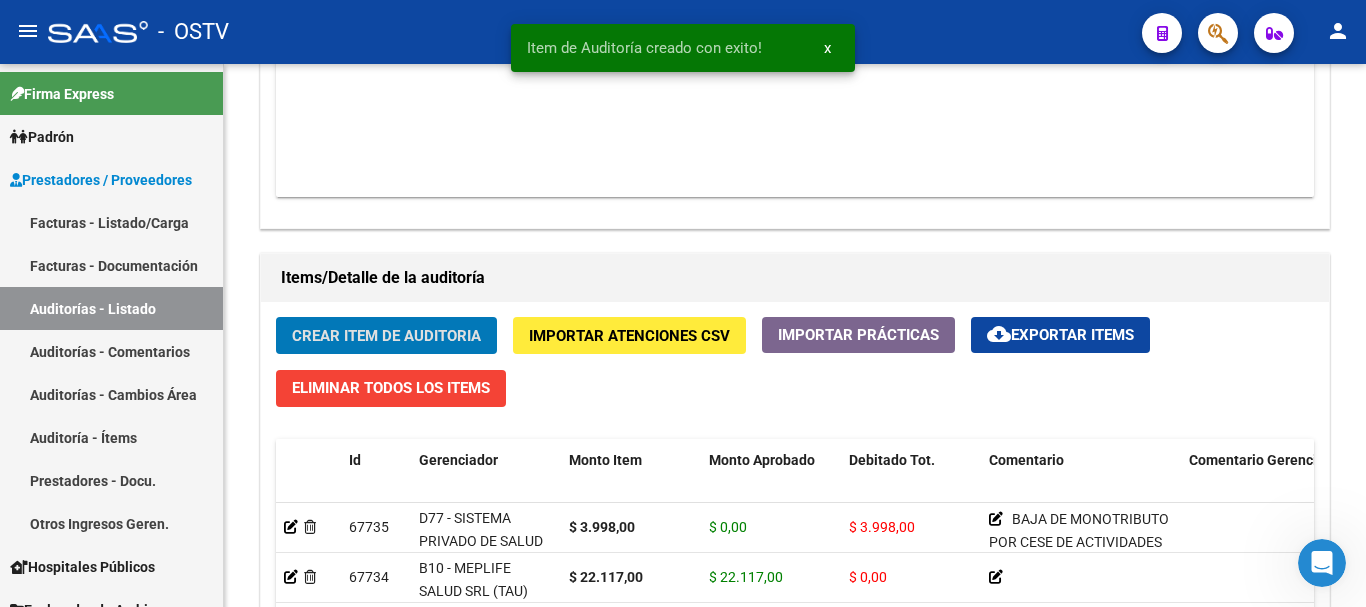 click on "Crear Item de Auditoria" 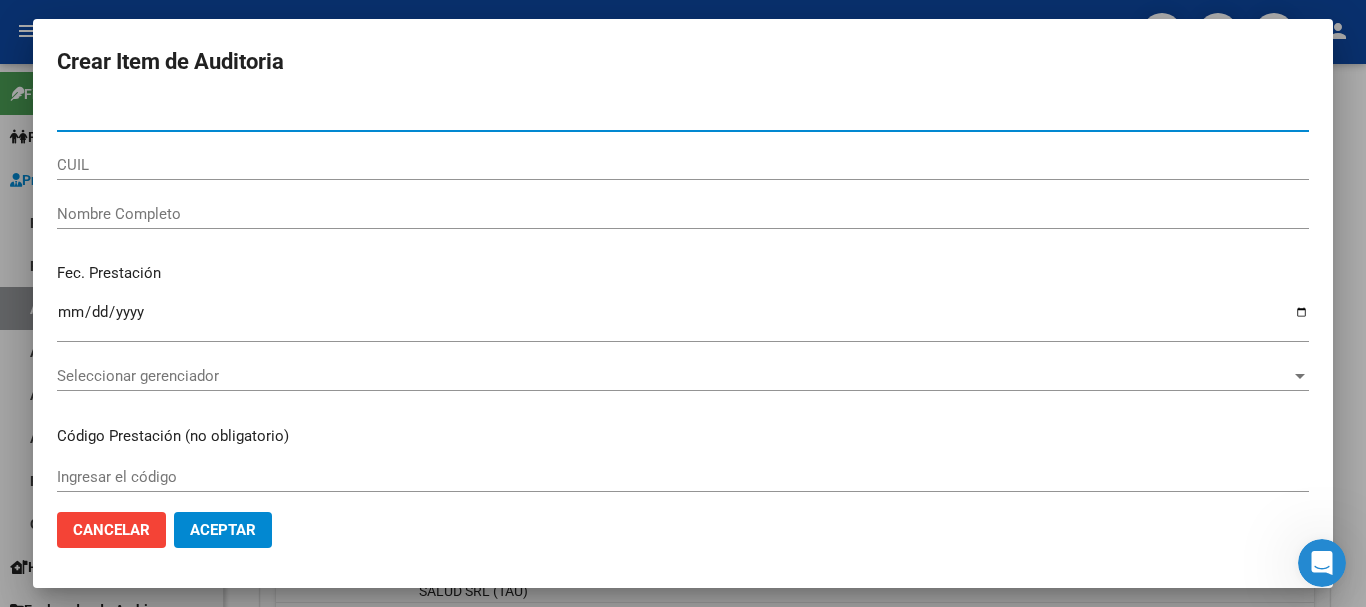 click on "Nro Documento" at bounding box center (683, 116) 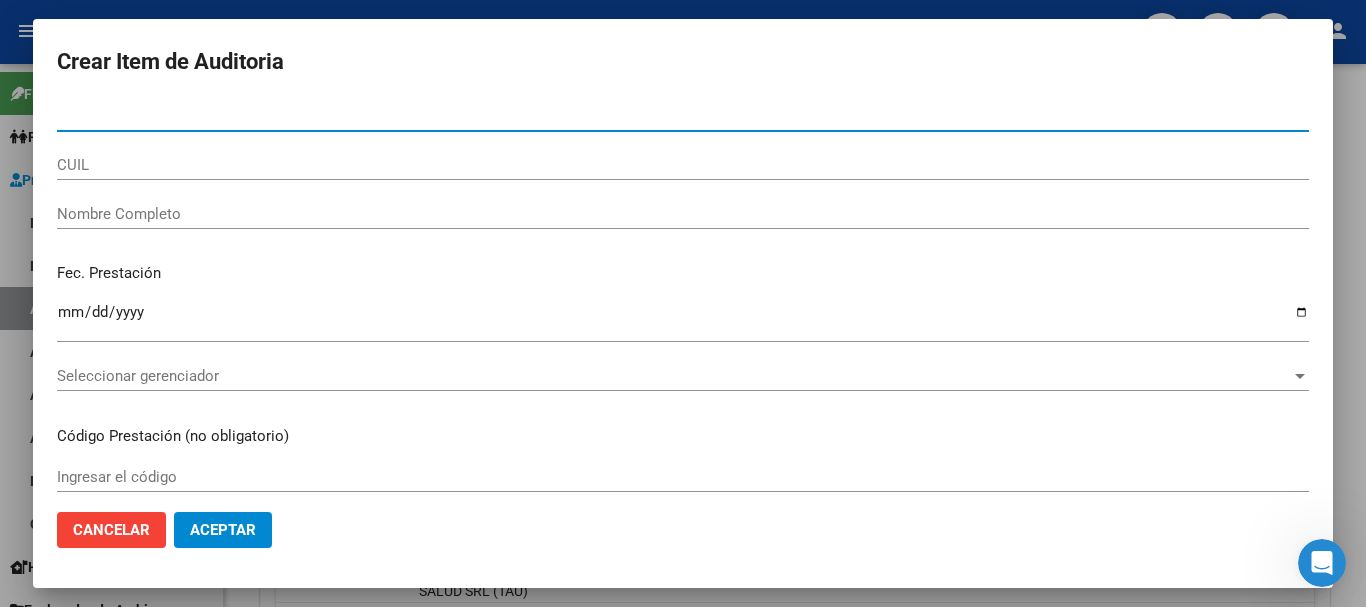 paste on "[DOCUMENT]" 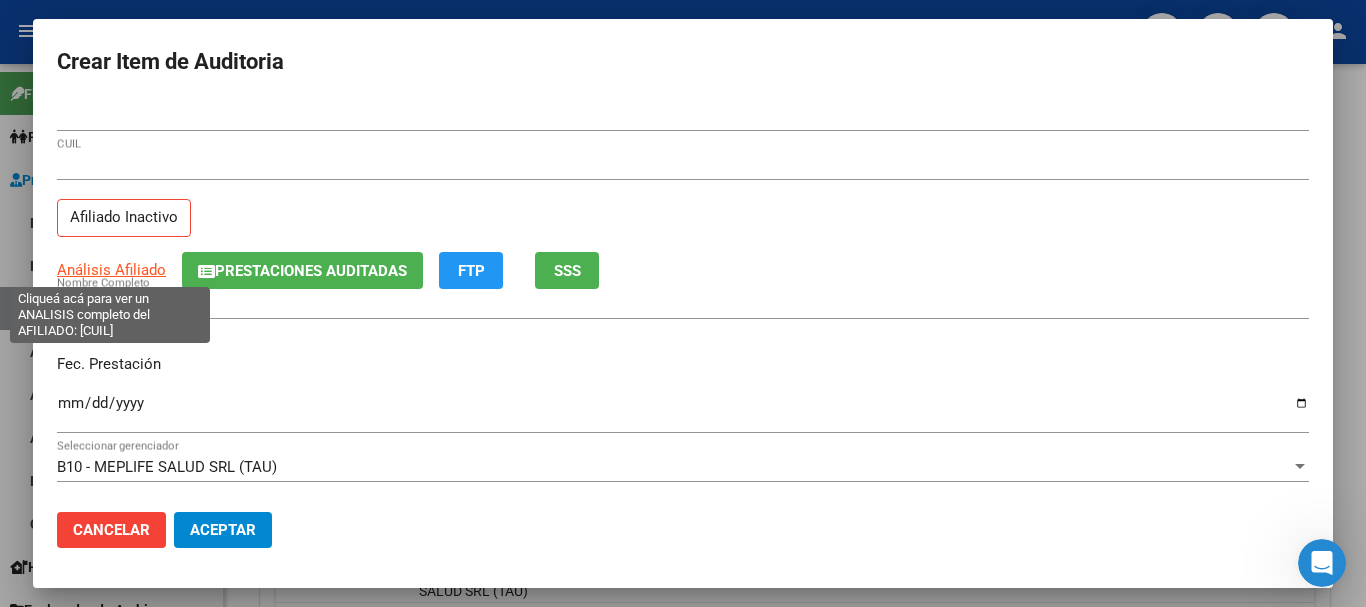 click on "Análisis Afiliado" at bounding box center (111, 270) 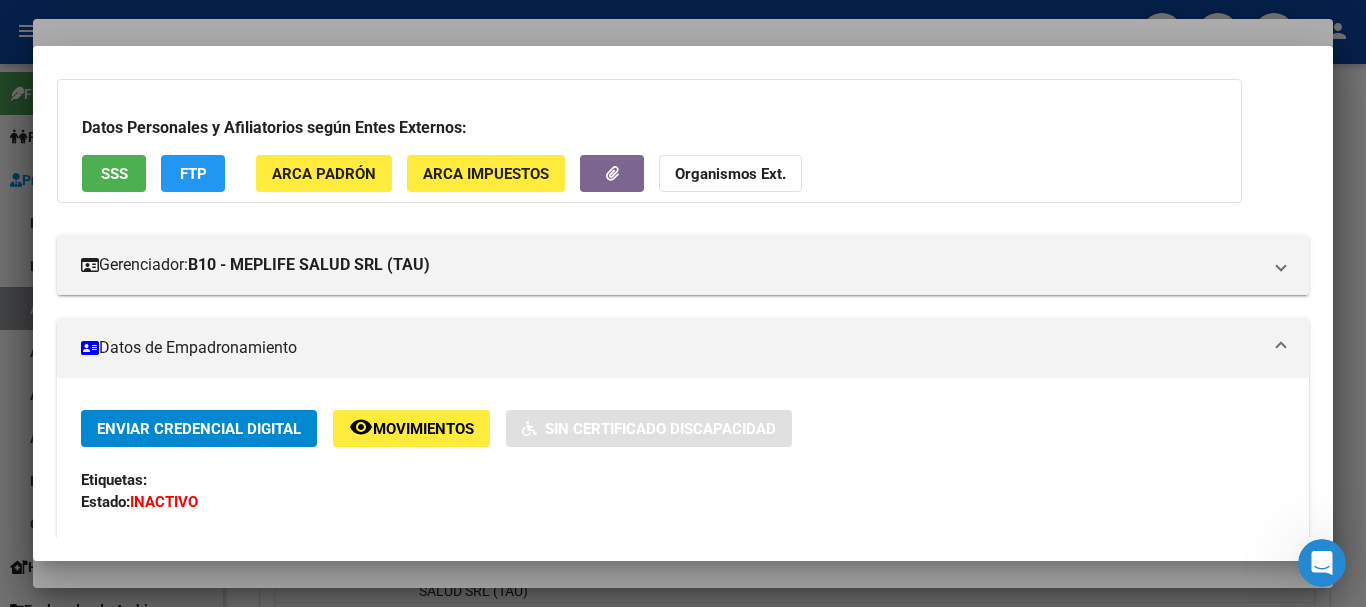 scroll, scrollTop: 0, scrollLeft: 0, axis: both 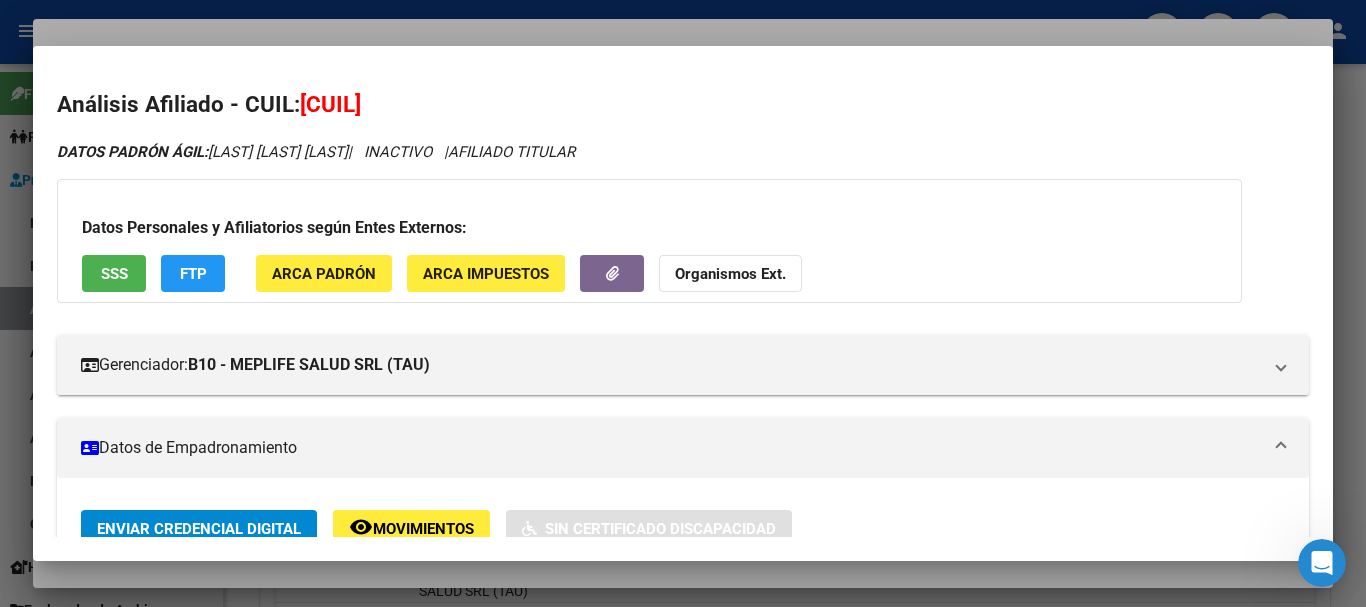 click at bounding box center (683, 303) 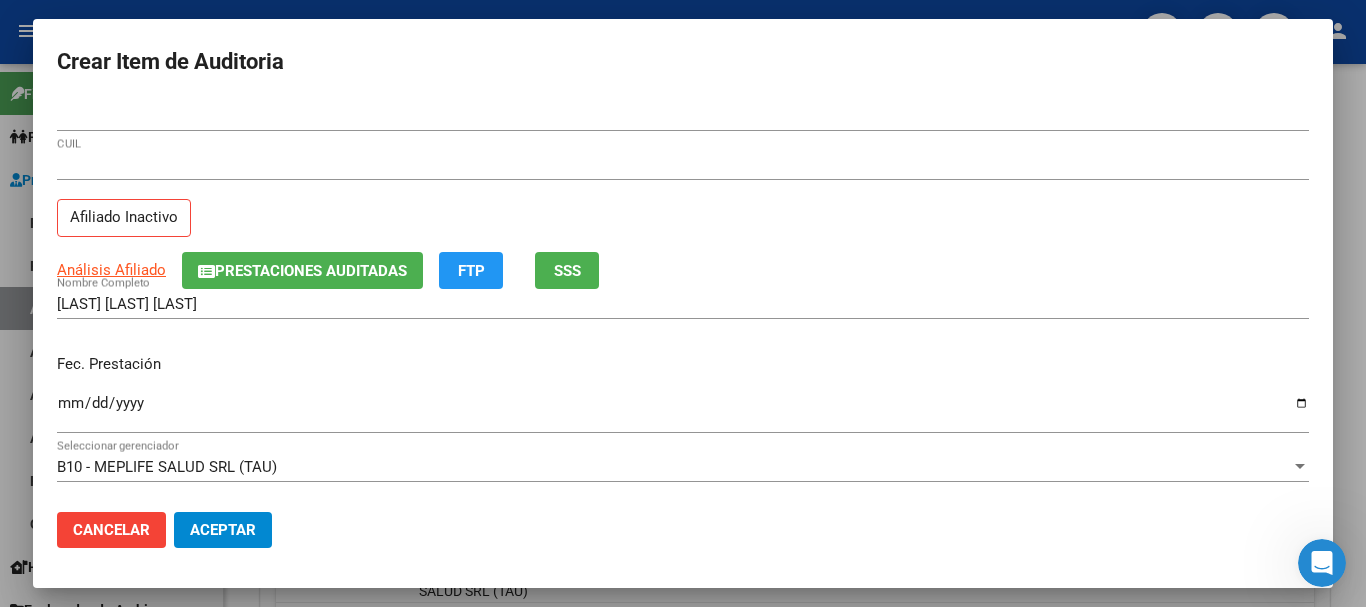 click on "Prestaciones Auditadas" 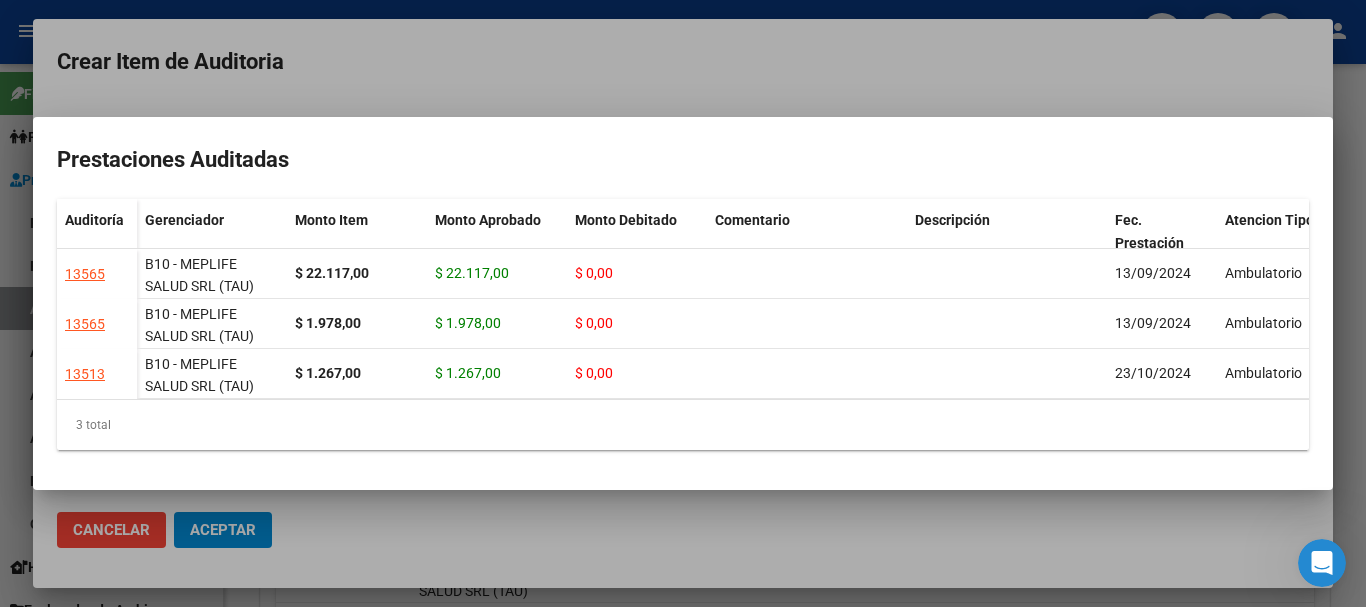 click at bounding box center (683, 303) 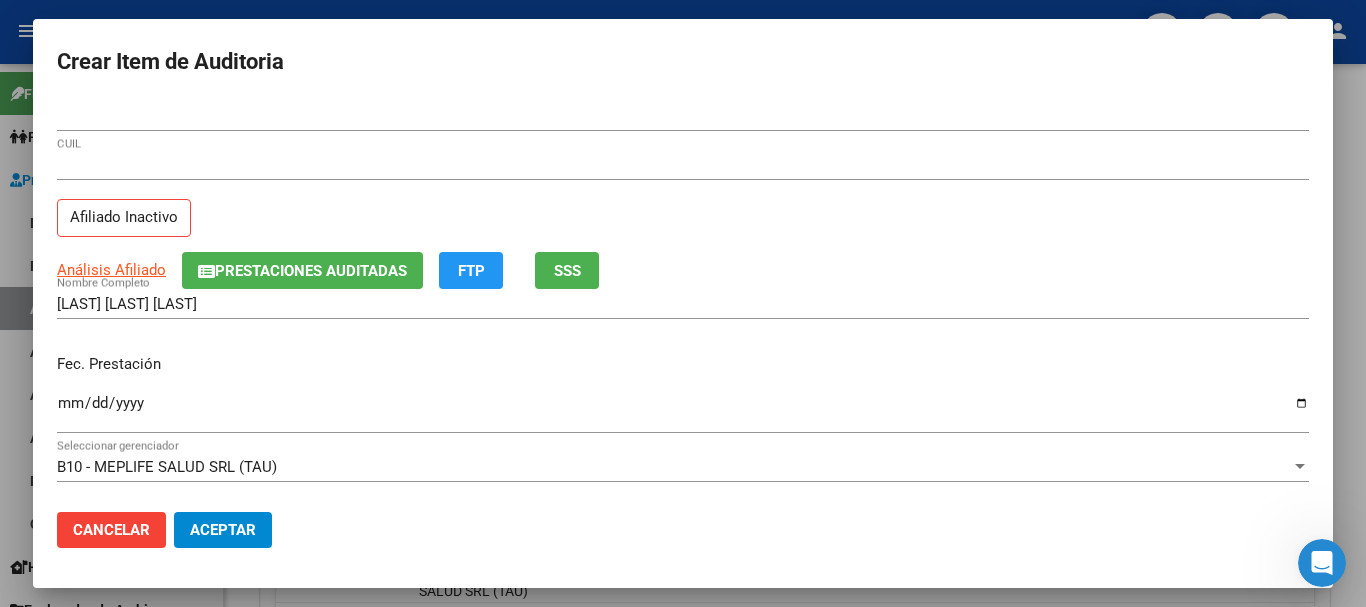 click on "[CUIL] CUIL Afiliado Inactivo" at bounding box center (683, 201) 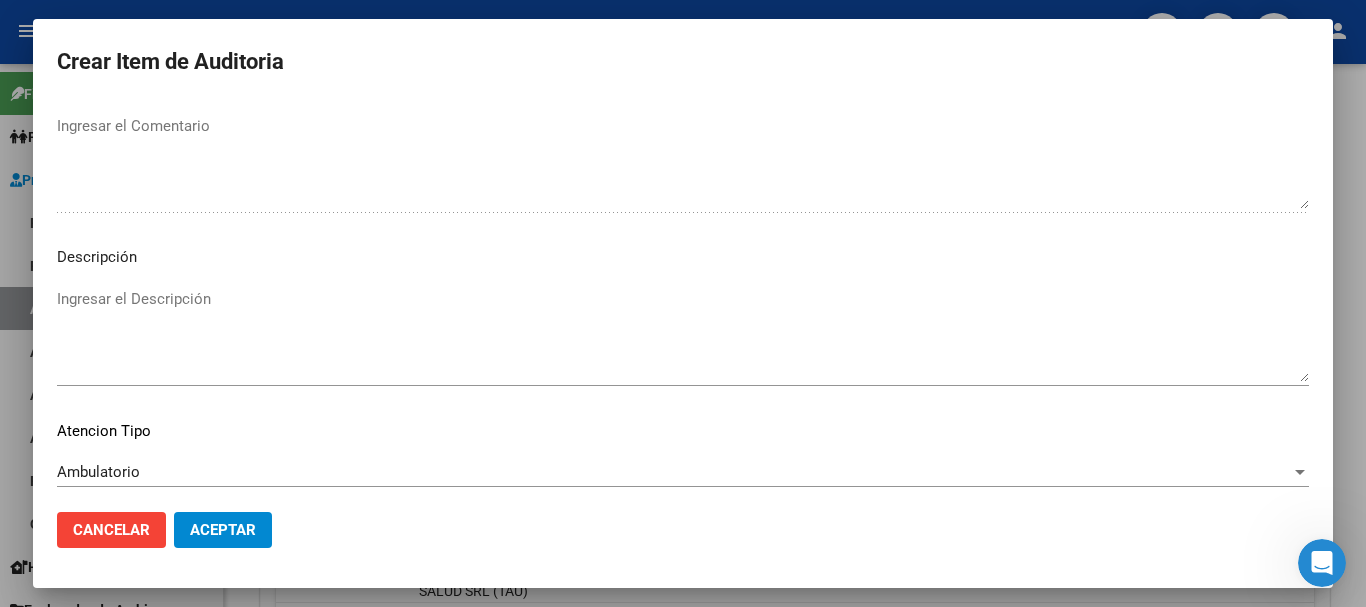 scroll, scrollTop: 1233, scrollLeft: 0, axis: vertical 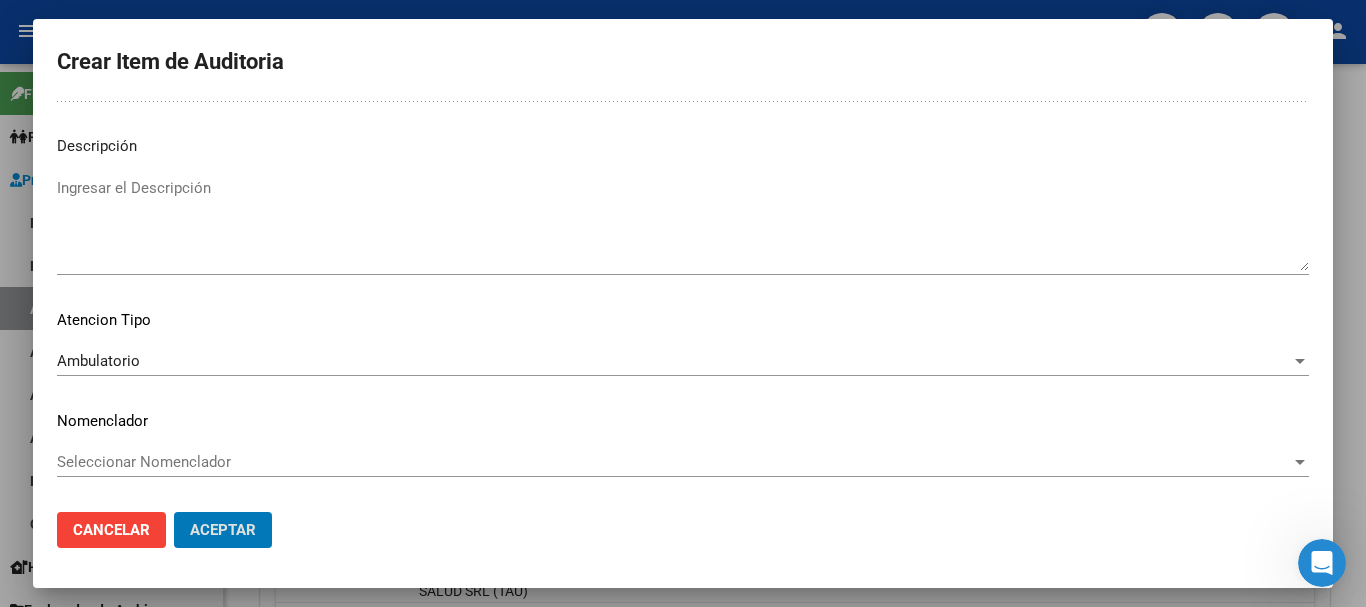 click on "Aceptar" 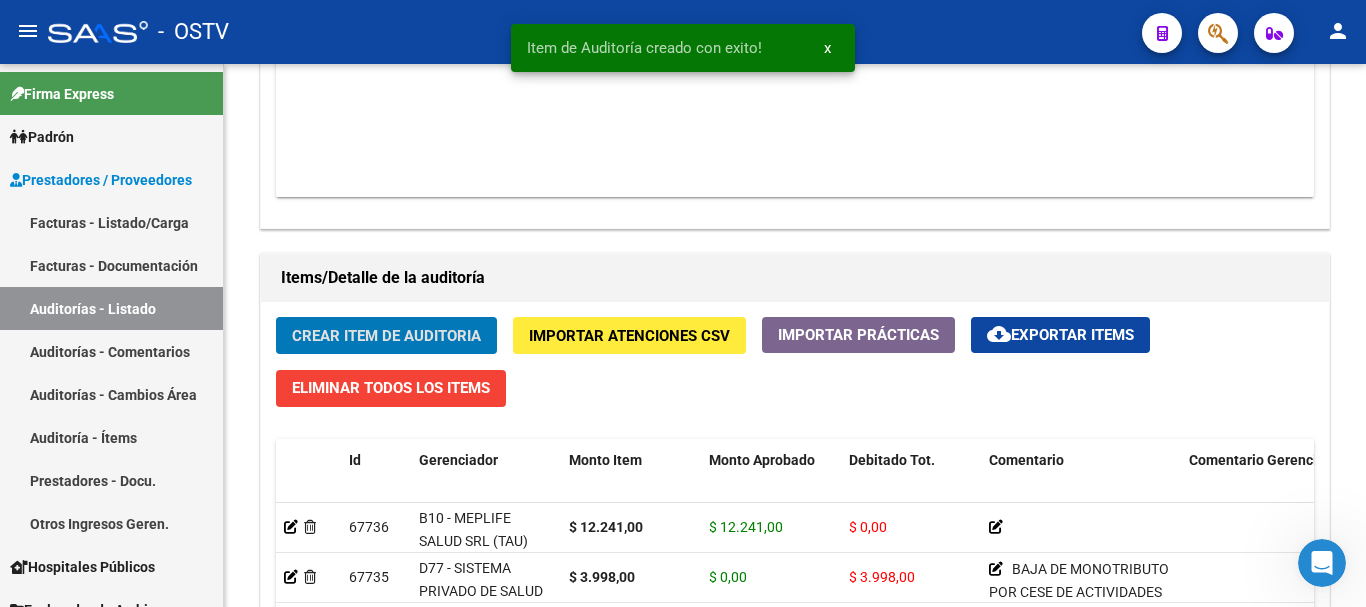 click on "Crear Item de Auditoria" 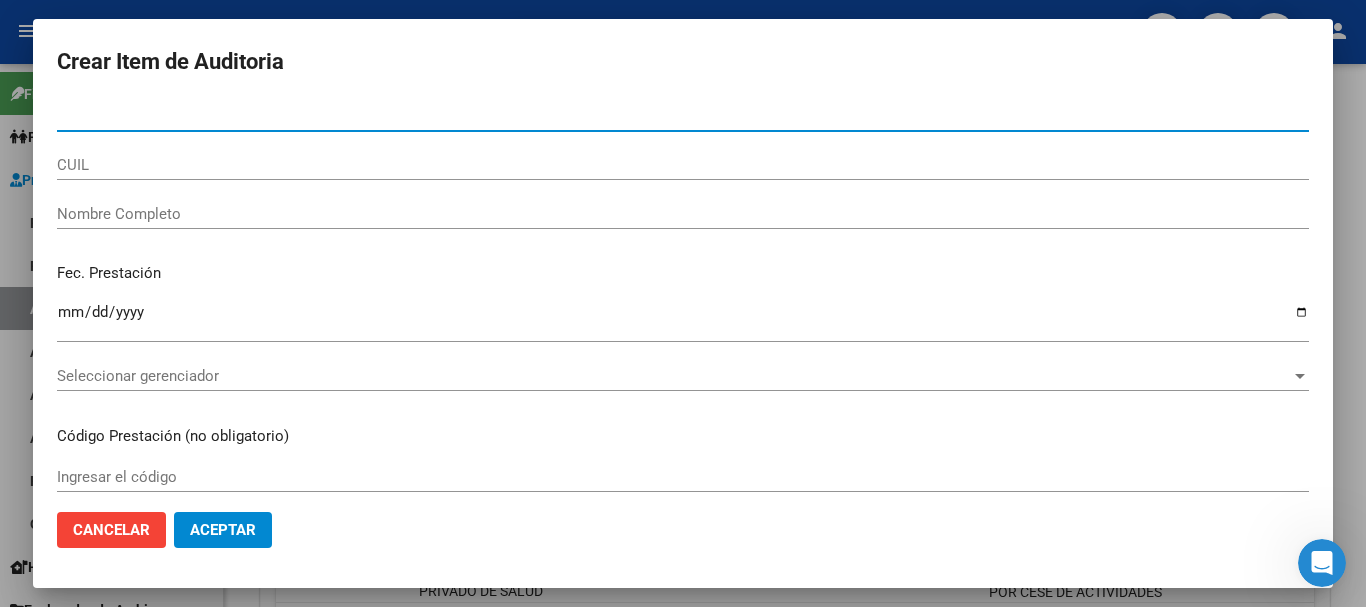 paste on "[NUMBER]" 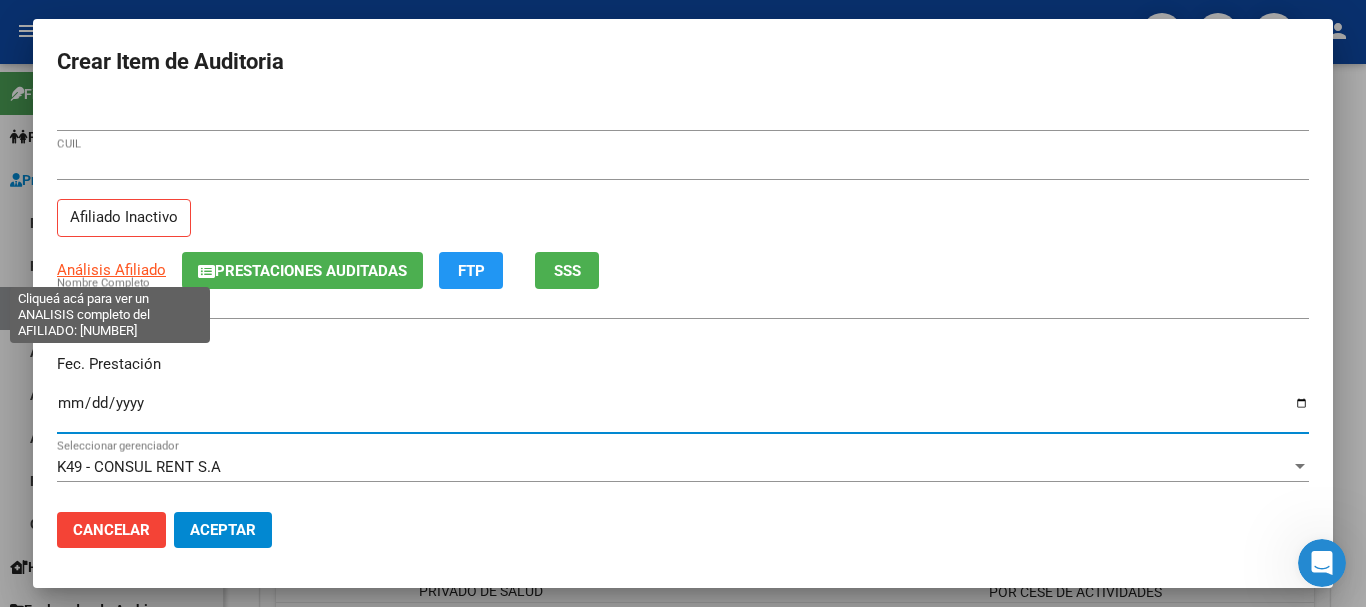click on "Análisis Afiliado" at bounding box center (111, 270) 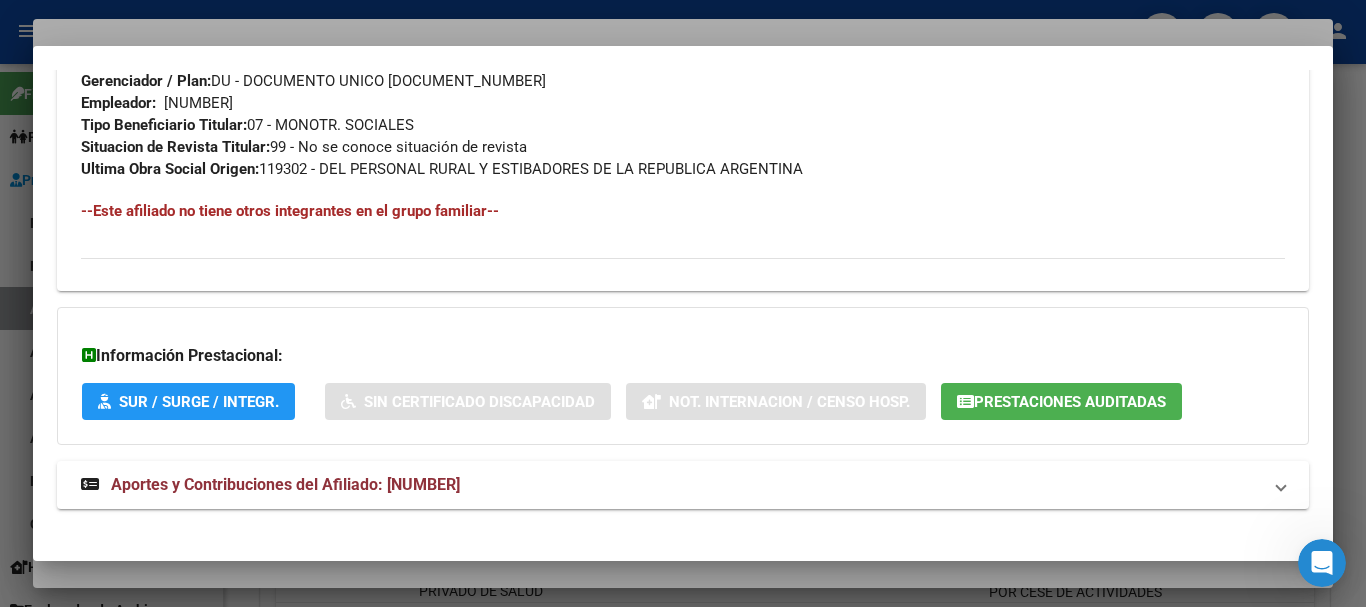 scroll, scrollTop: 1075, scrollLeft: 0, axis: vertical 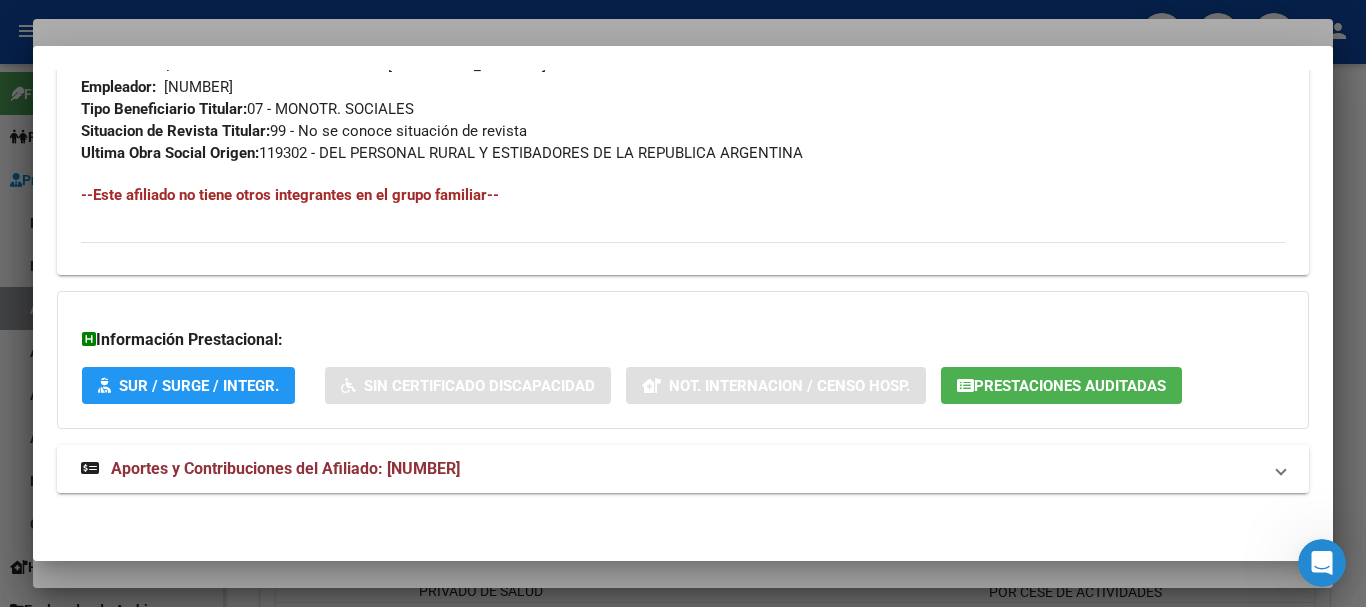 click on "Aportes y Contribuciones del Afiliado: [NUMBER]" at bounding box center [285, 468] 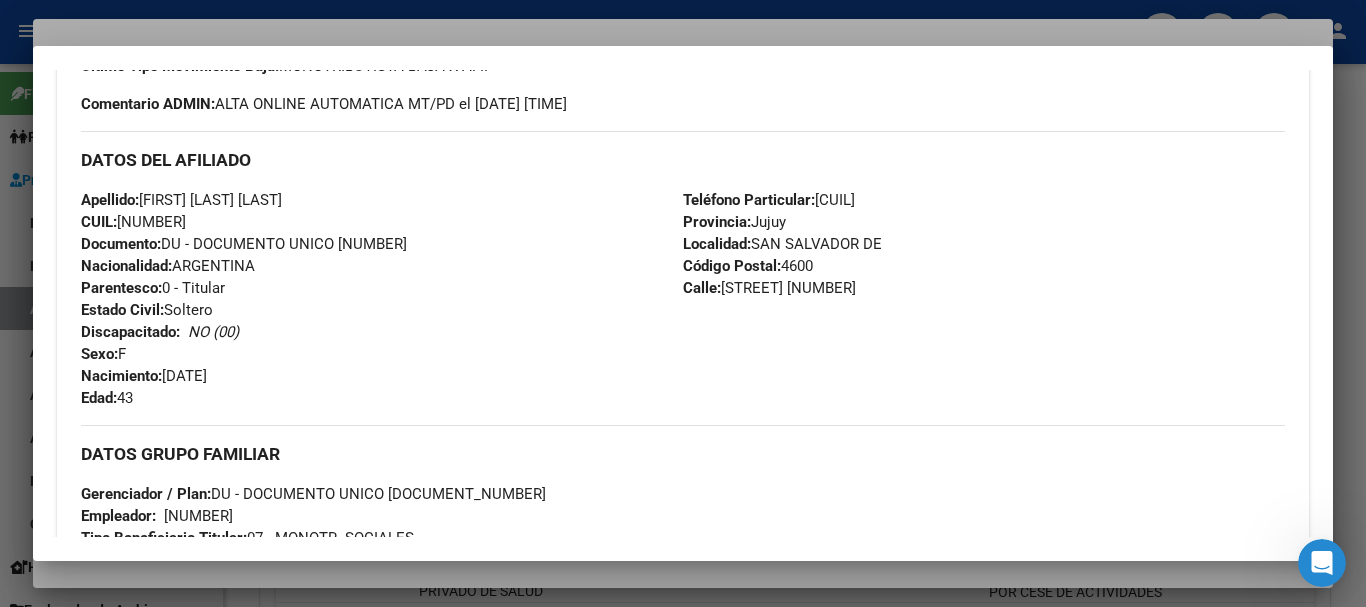 scroll, scrollTop: 0, scrollLeft: 0, axis: both 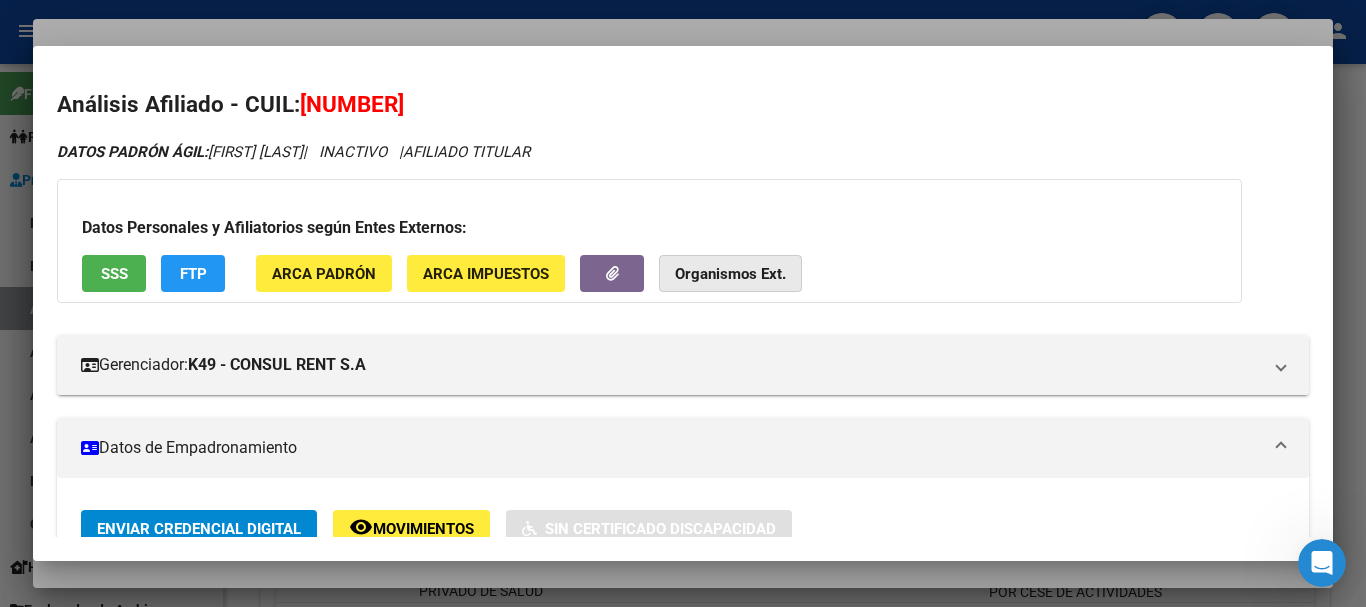 click on "Organismos Ext." 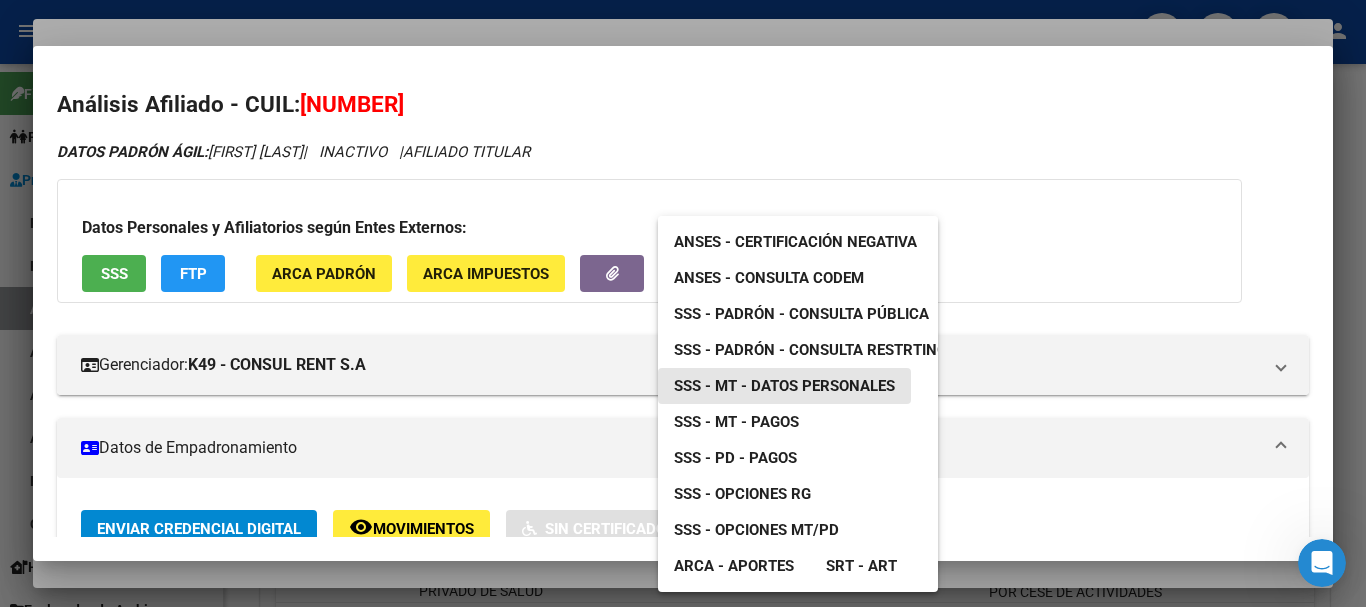 click on "SSS - MT - Datos Personales" at bounding box center [784, 386] 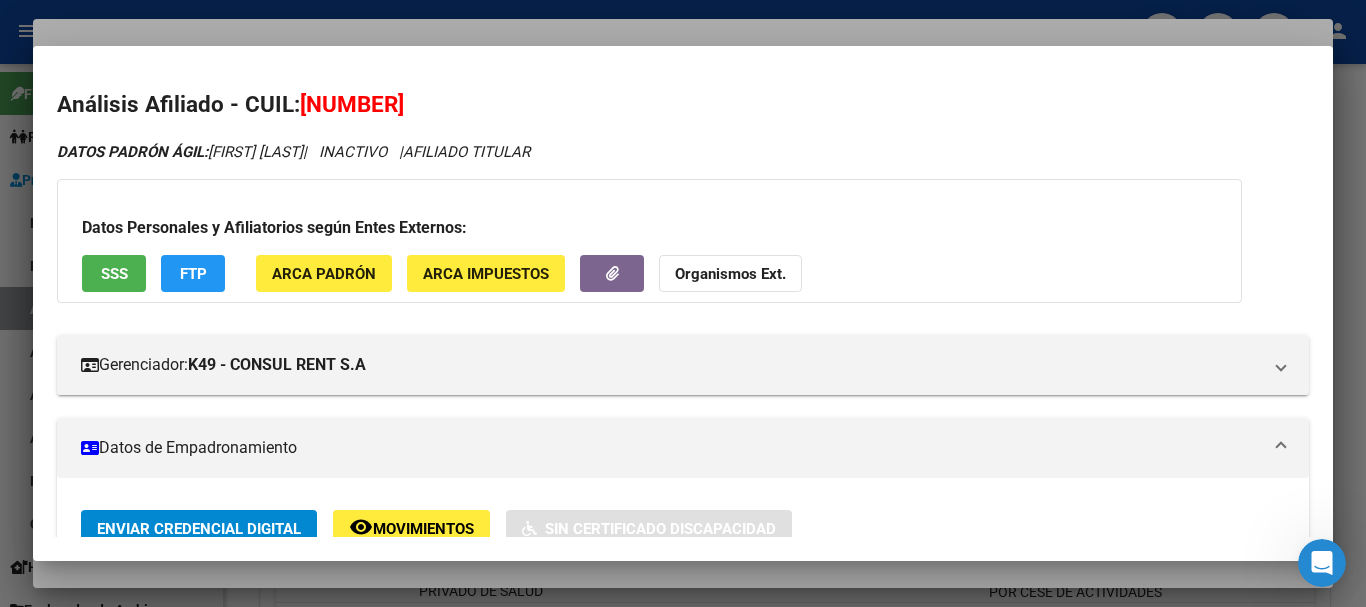 click at bounding box center [683, 303] 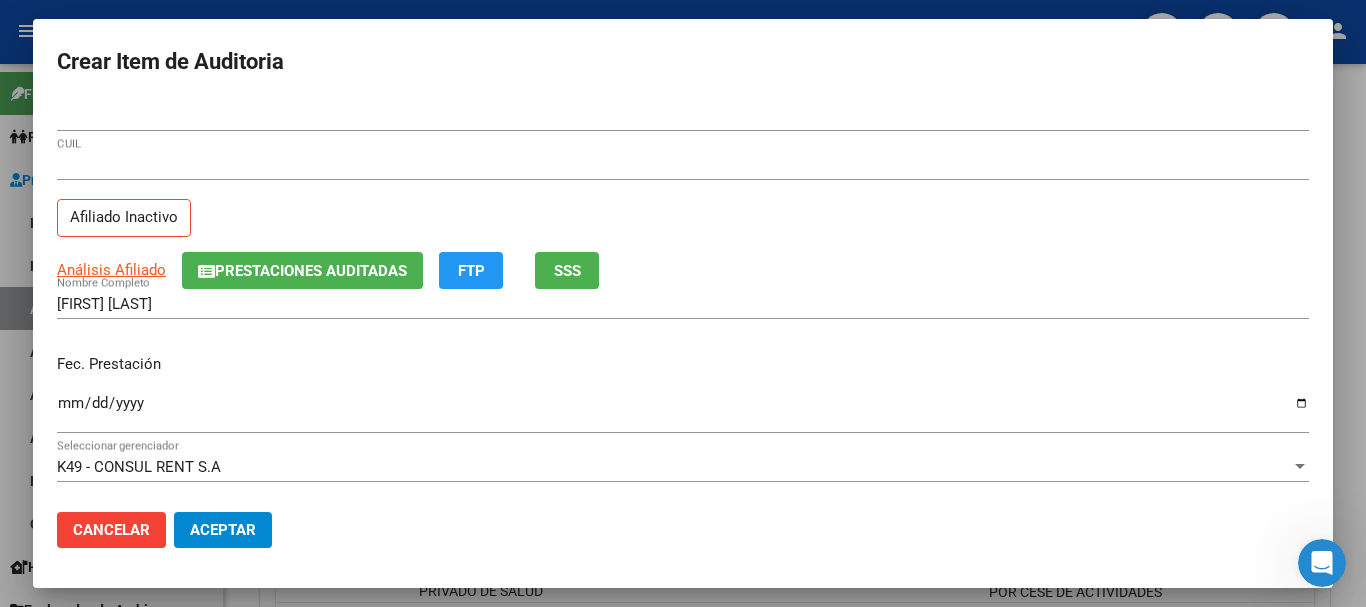 click on "[NUMBER] CUIL" at bounding box center [683, 174] 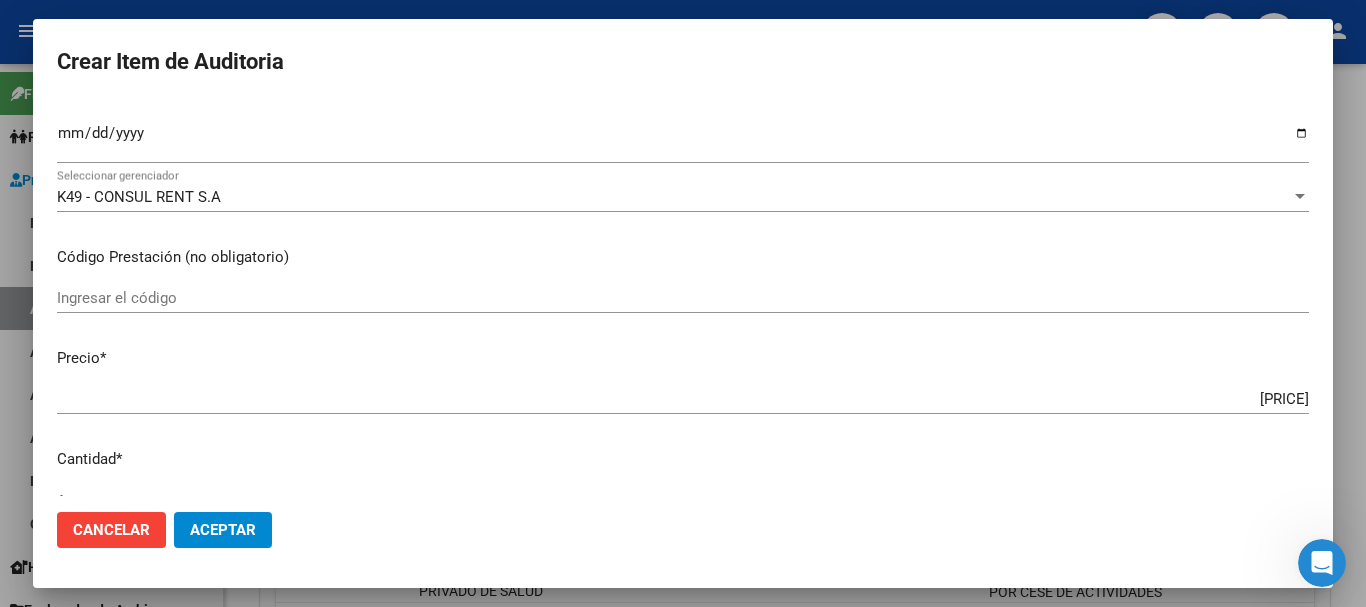 scroll, scrollTop: 675, scrollLeft: 0, axis: vertical 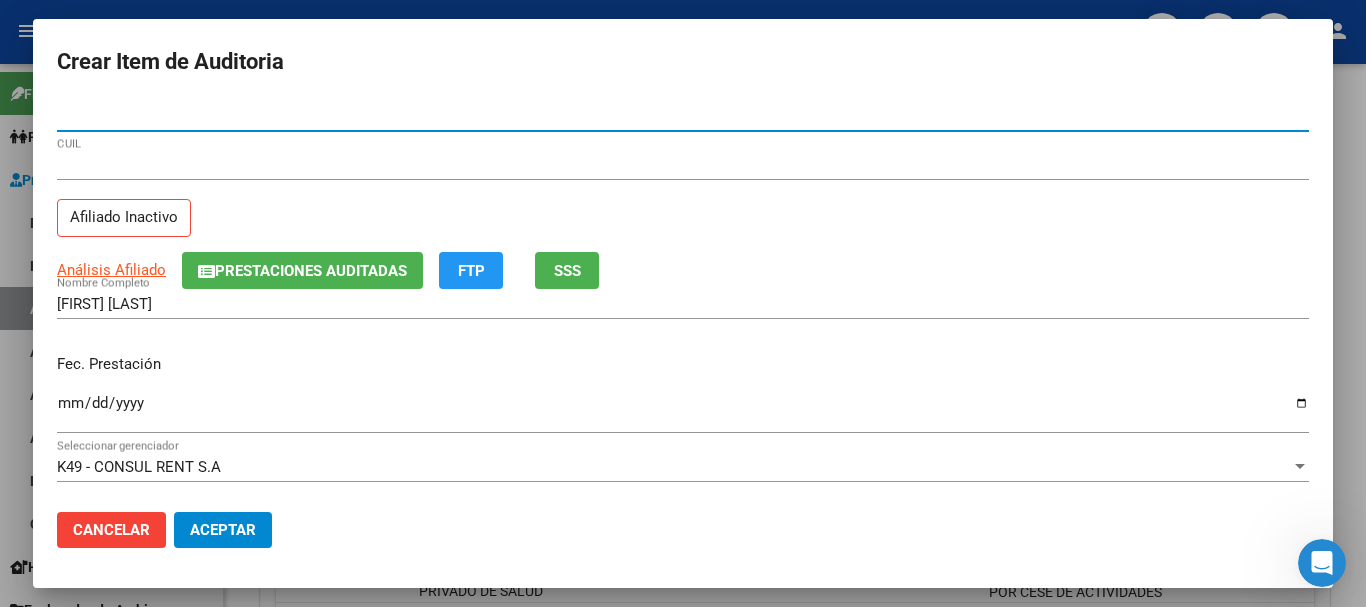 paste on "[NUMBER]" 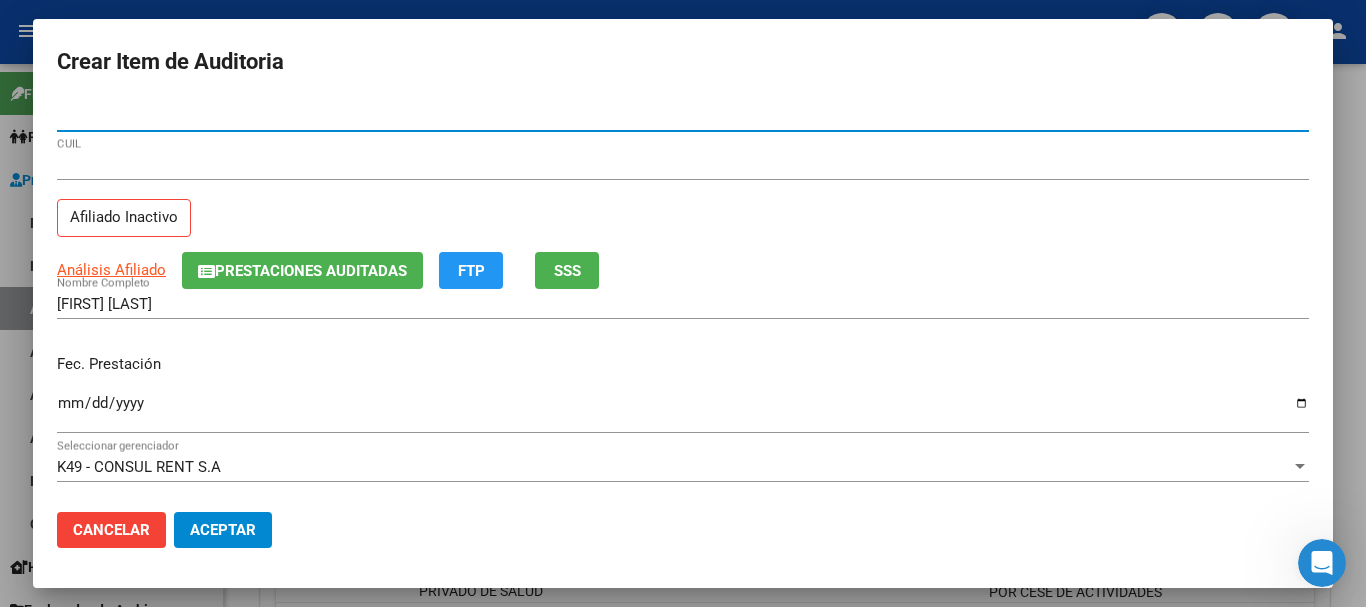 click on "Aceptar" 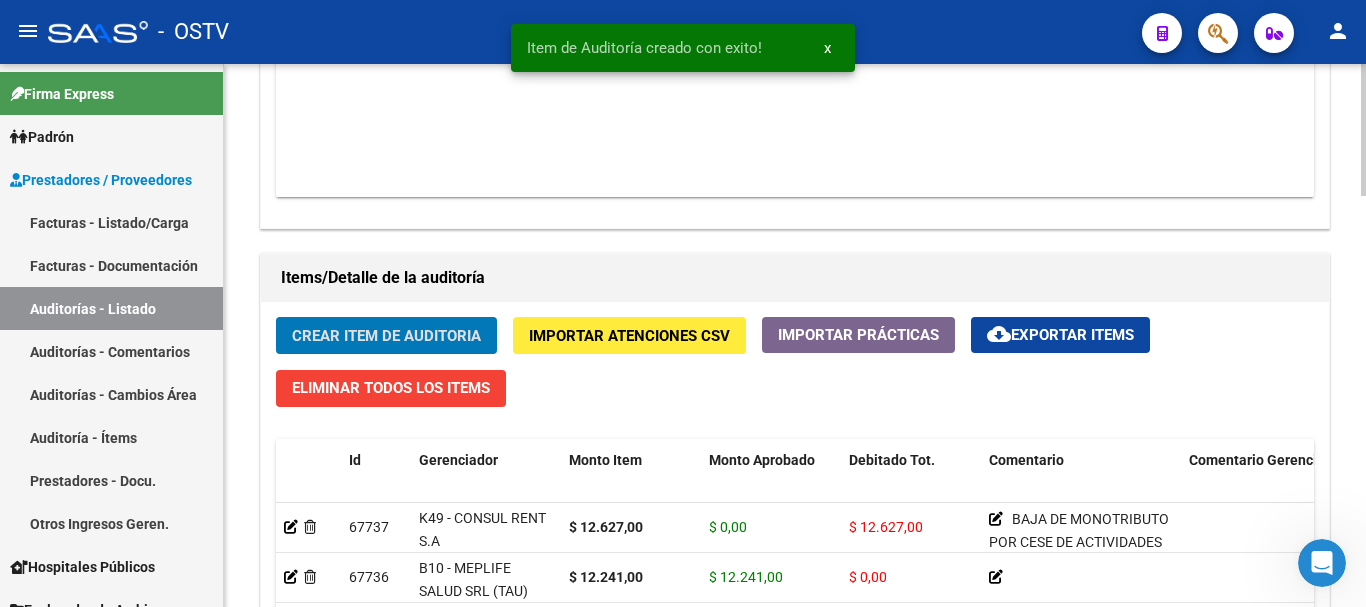 click on "Crear Item de Auditoria" 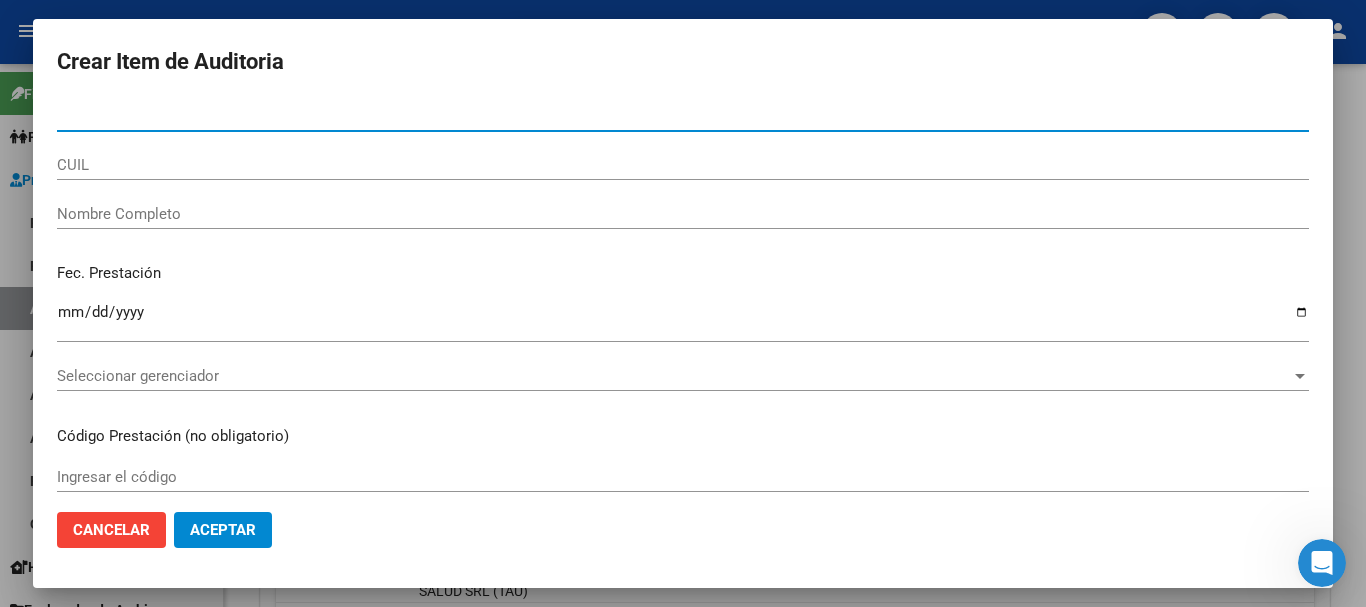 paste on "[NUMBER]" 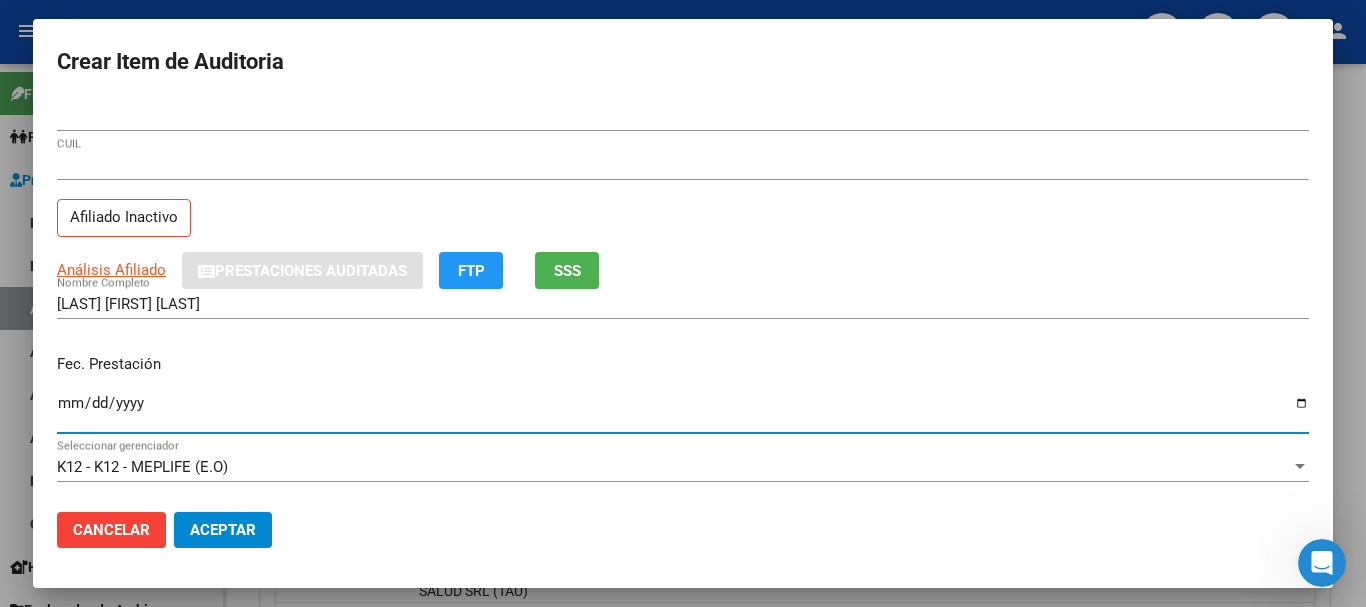 click on "[CUIL] Afiliado Inactivo" at bounding box center [683, 201] 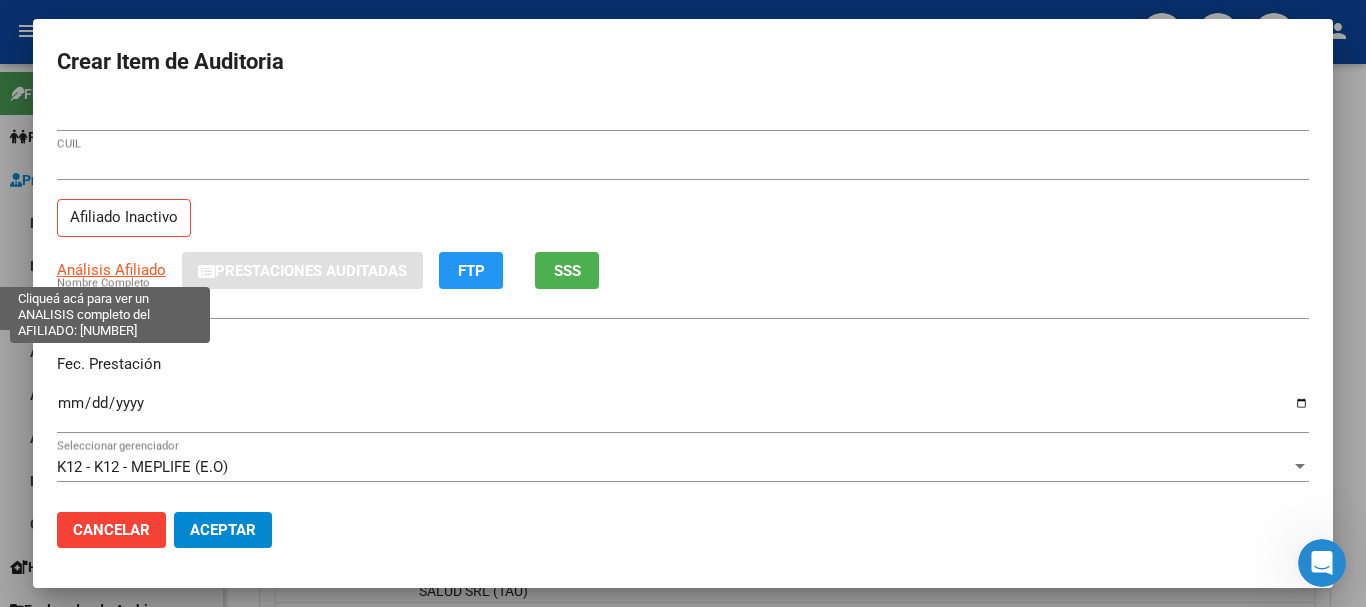 click on "Análisis Afiliado" at bounding box center (111, 270) 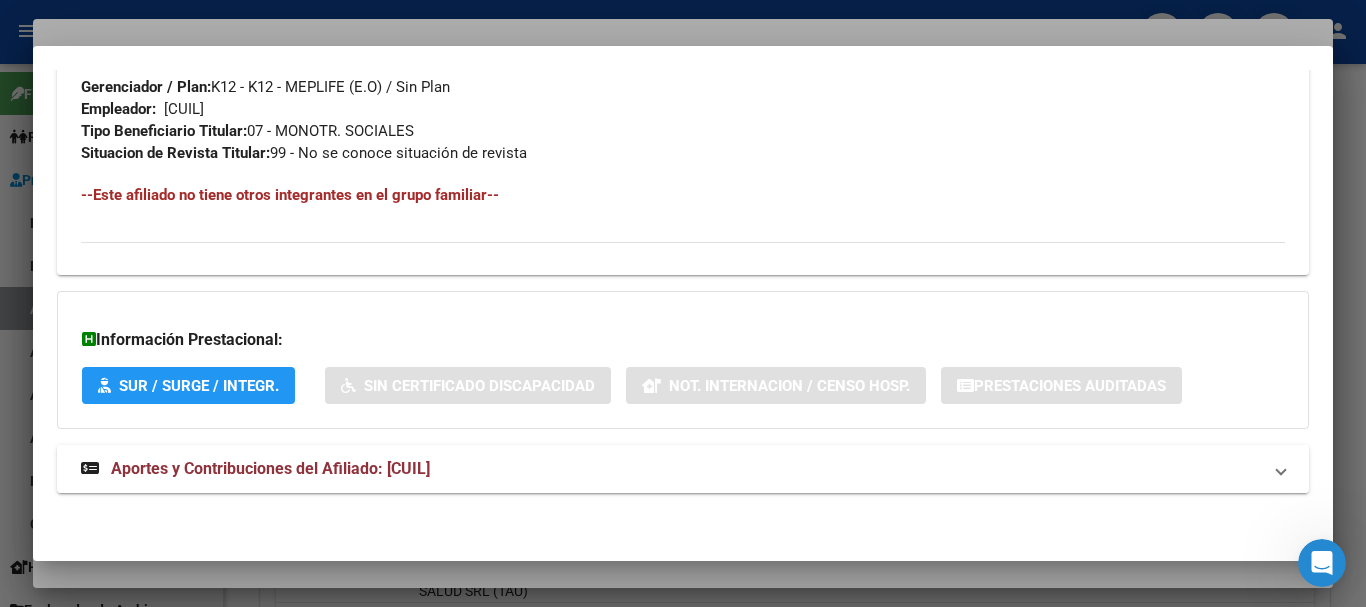 click on "Aportes y Contribuciones del Afiliado: [CUIL]" at bounding box center (683, 469) 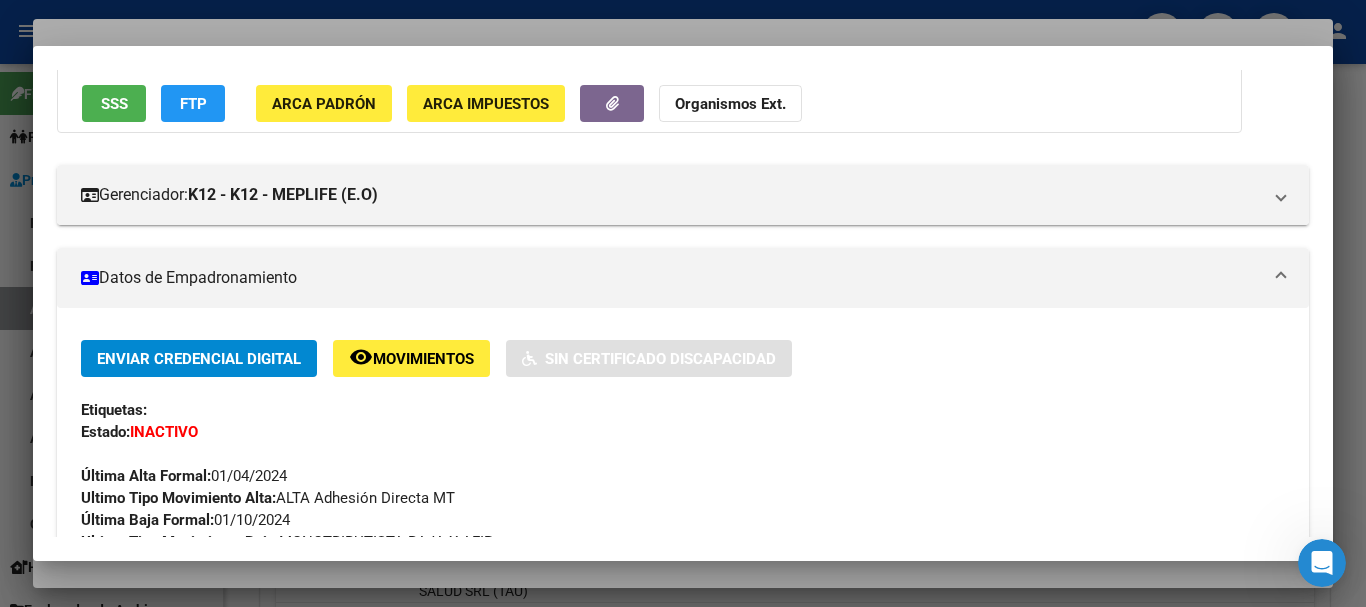 scroll, scrollTop: 0, scrollLeft: 0, axis: both 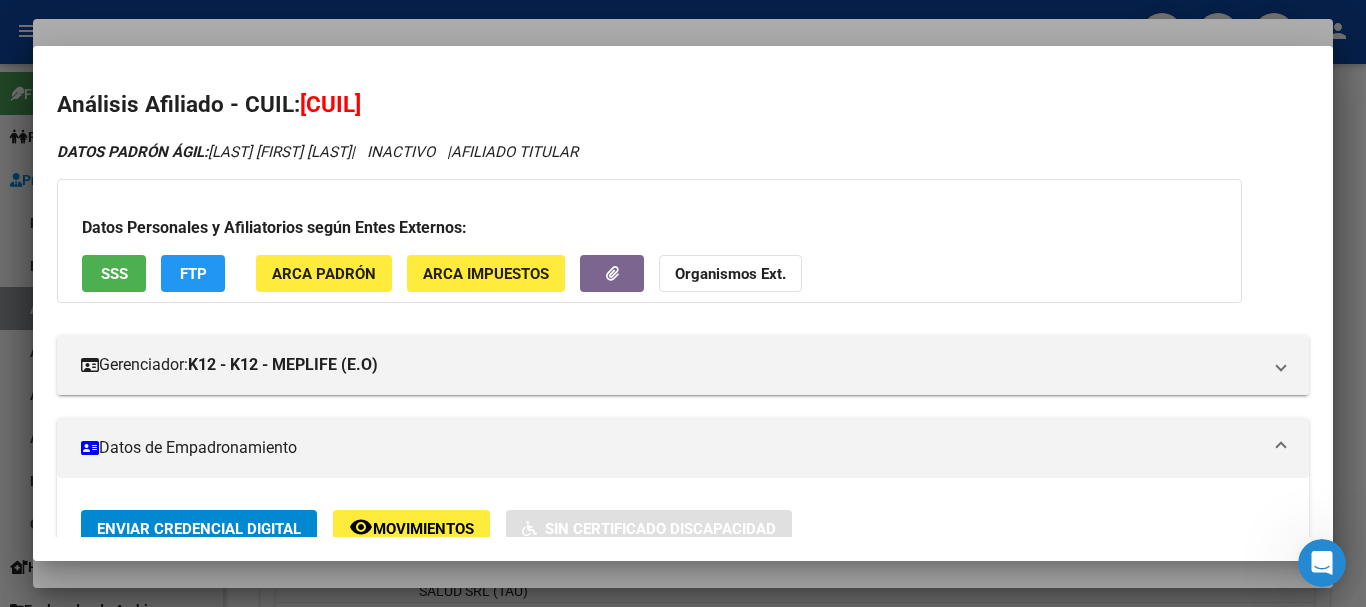 click on "Datos Personales y Afiliatorios según Entes Externos: SSS FTP ARCA Padrón ARCA Impuestos Organismos Ext." at bounding box center [649, 241] 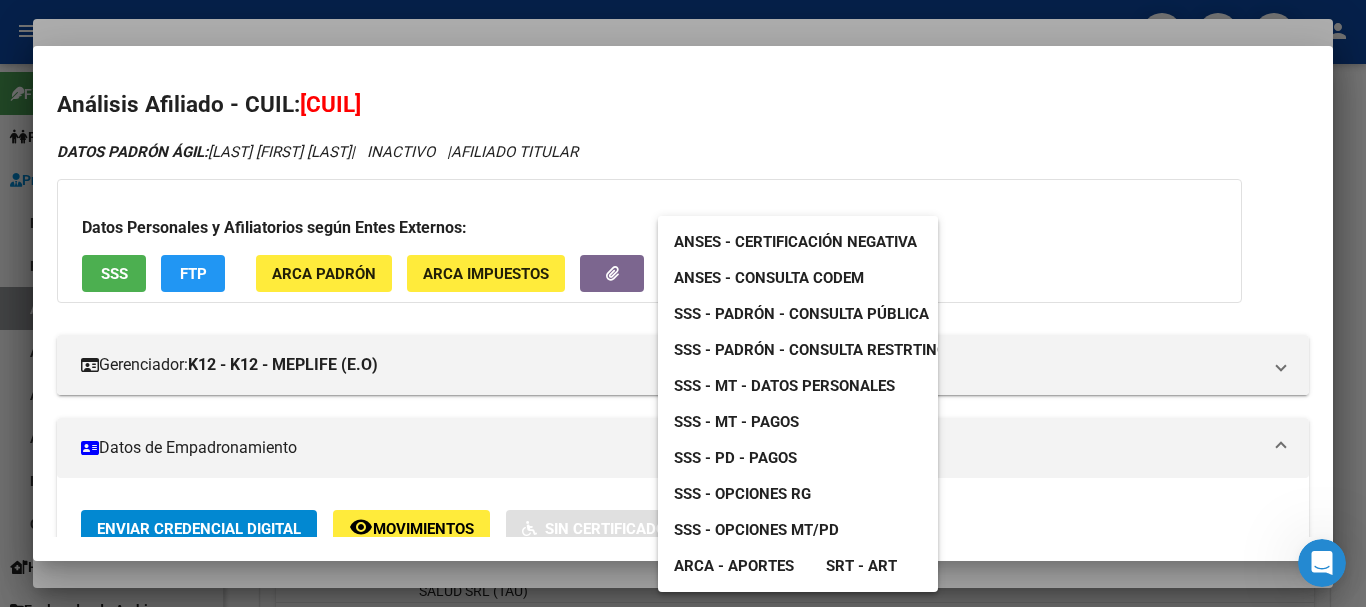 click on "SSS - Padrón - Consulta Restrtingida" at bounding box center [822, 350] 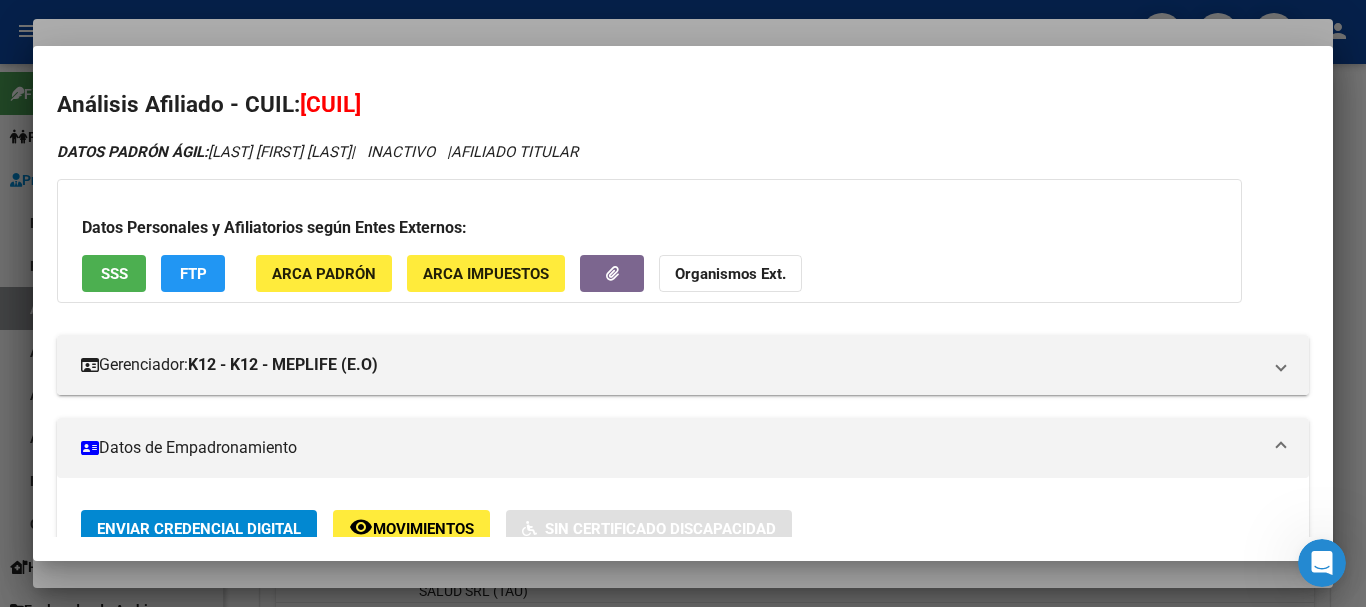 click on "Organismos Ext." 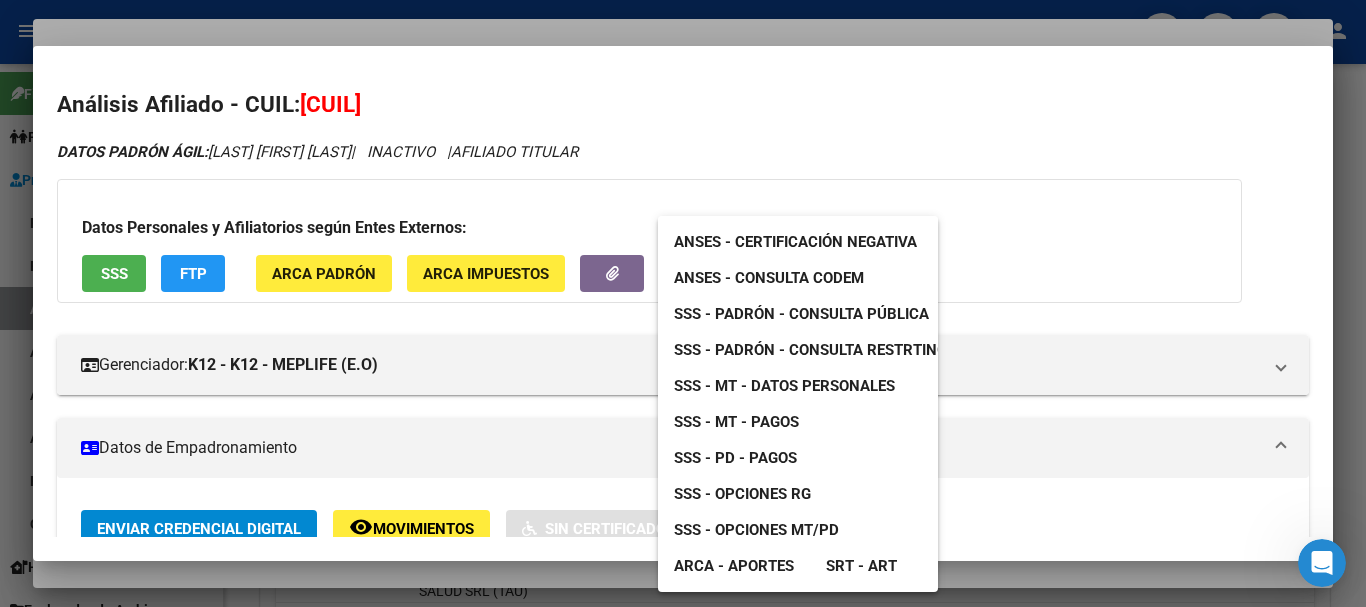 click on "SSS - MT - Datos Personales" at bounding box center (784, 386) 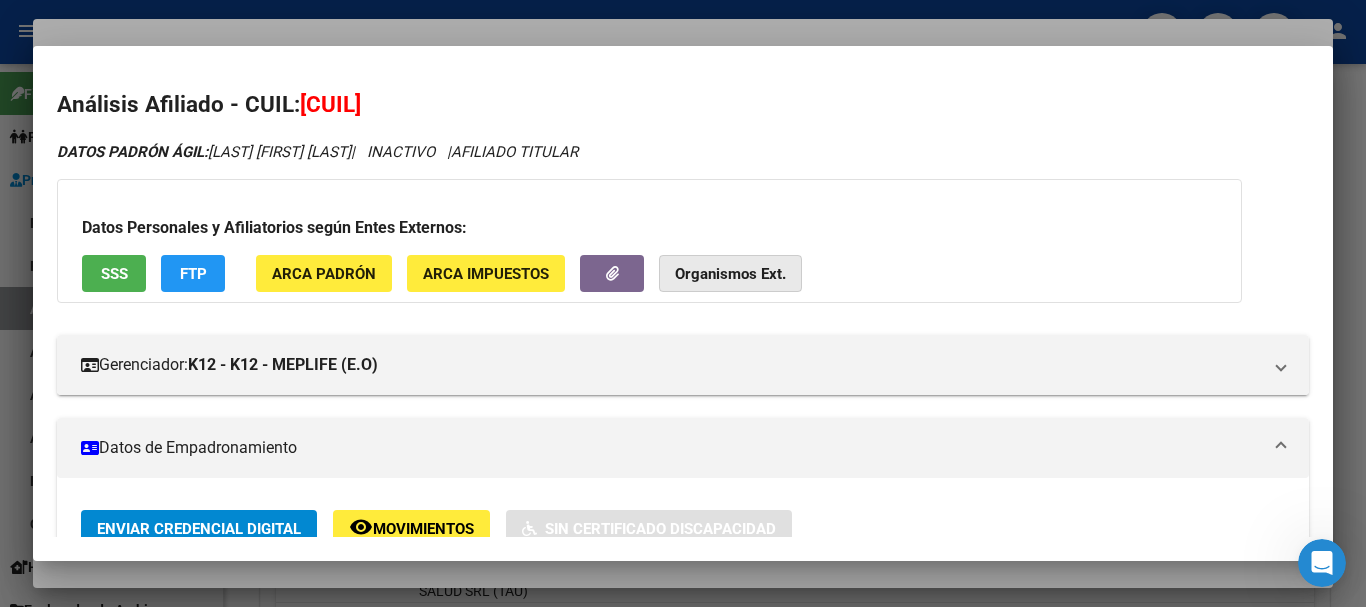 click on "Organismos Ext." 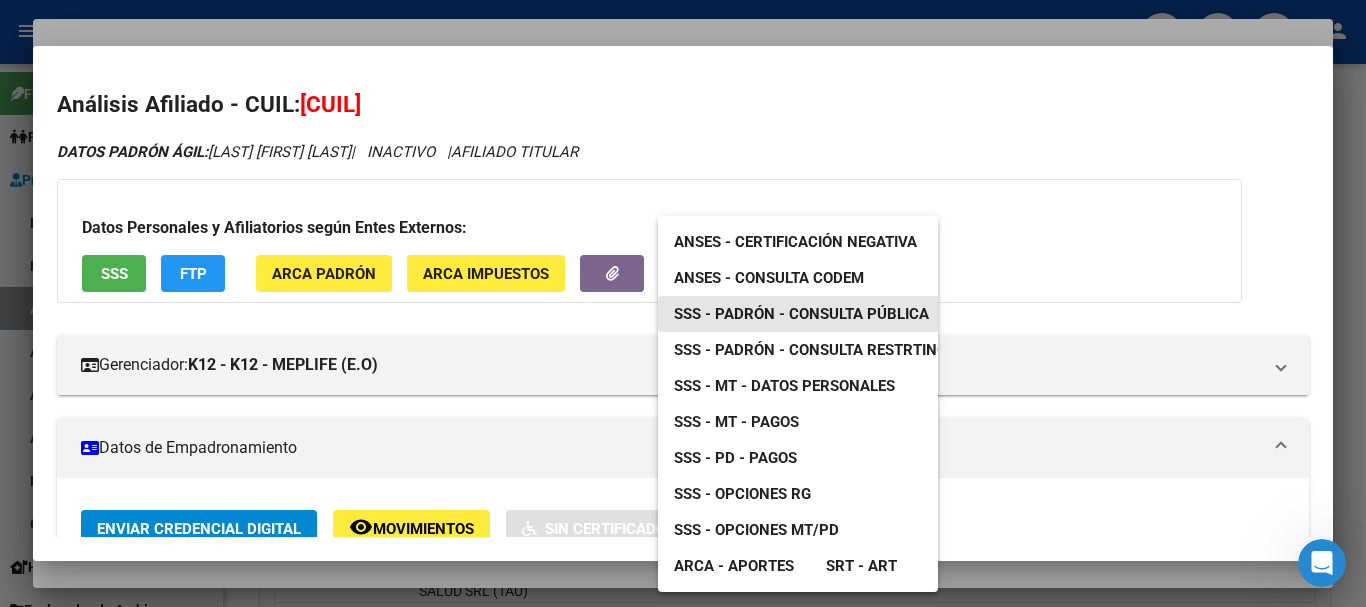 click on "SSS - Padrón - Consulta Pública" at bounding box center (801, 314) 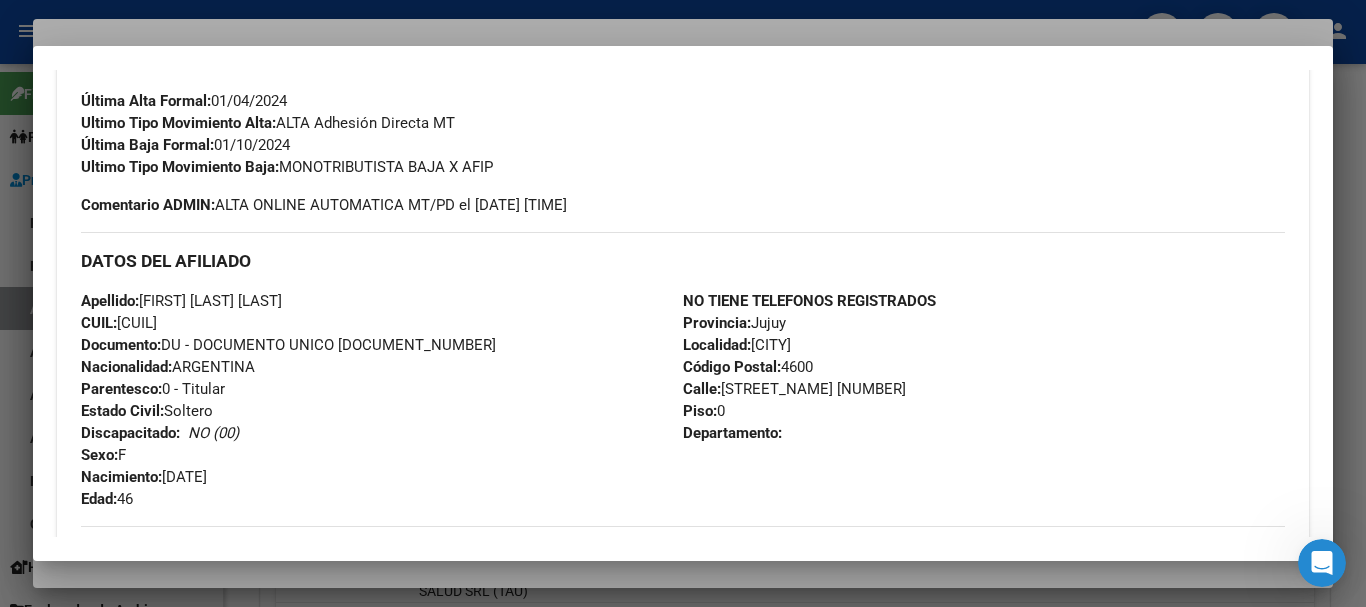 scroll, scrollTop: 525, scrollLeft: 0, axis: vertical 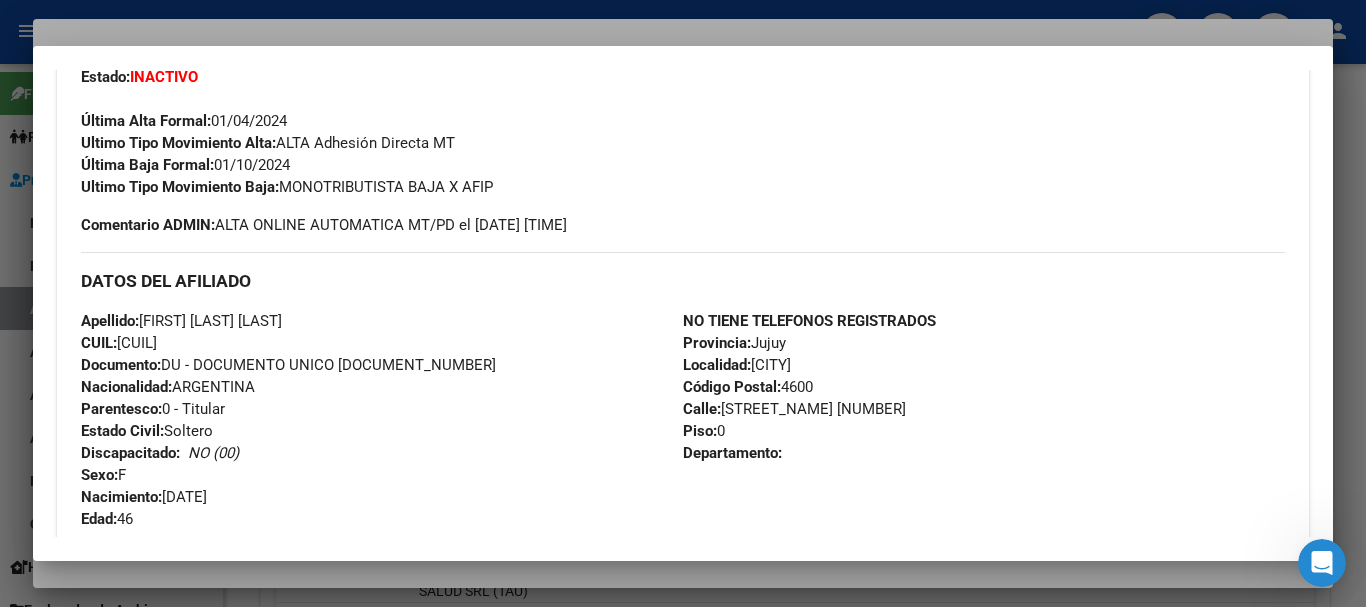 click at bounding box center (683, 303) 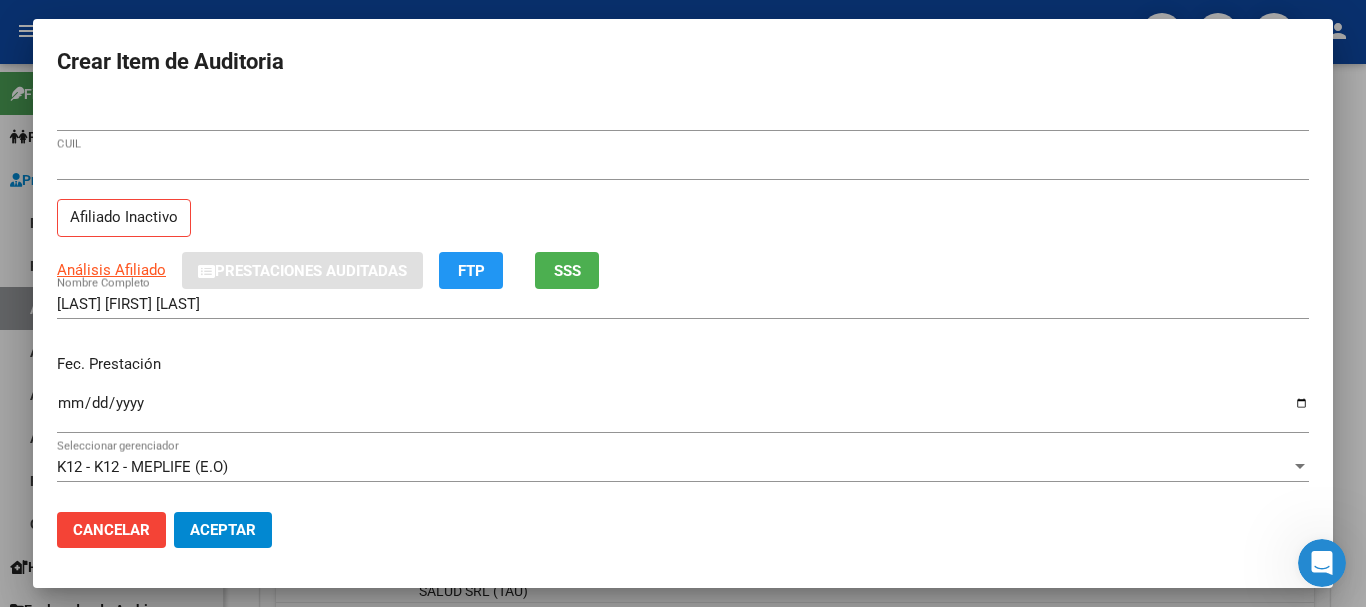 click on "[CUIL] Afiliado Inactivo" at bounding box center (683, 201) 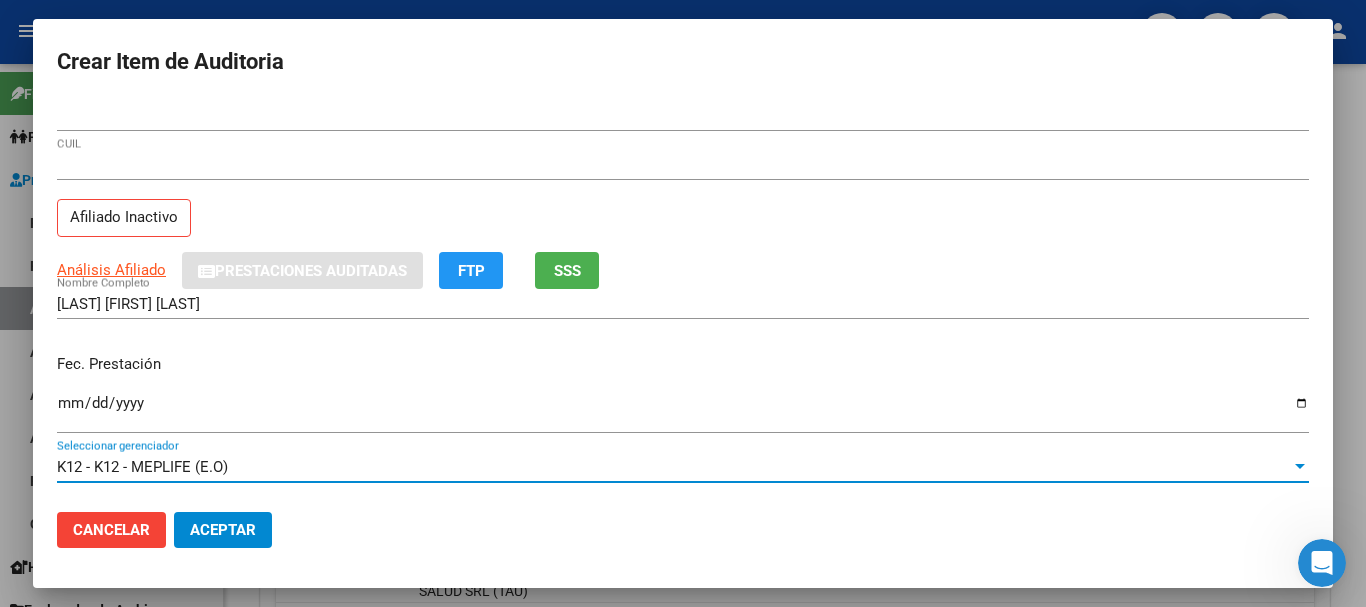 scroll, scrollTop: 270, scrollLeft: 0, axis: vertical 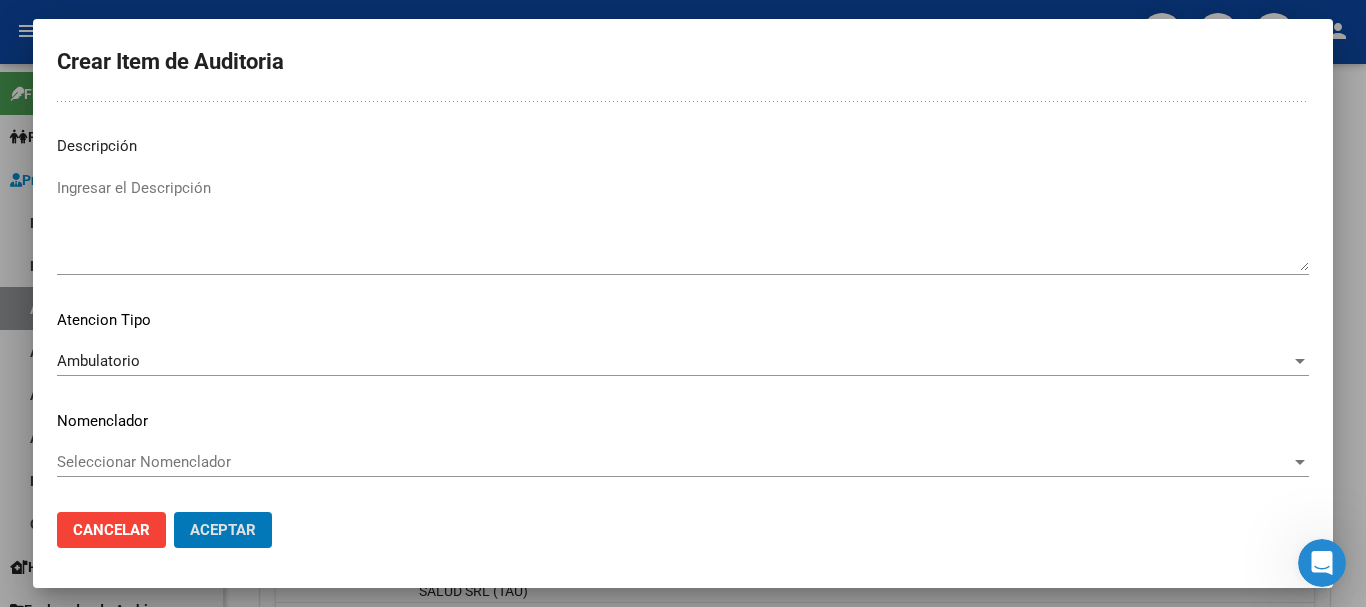 click on "Aceptar" 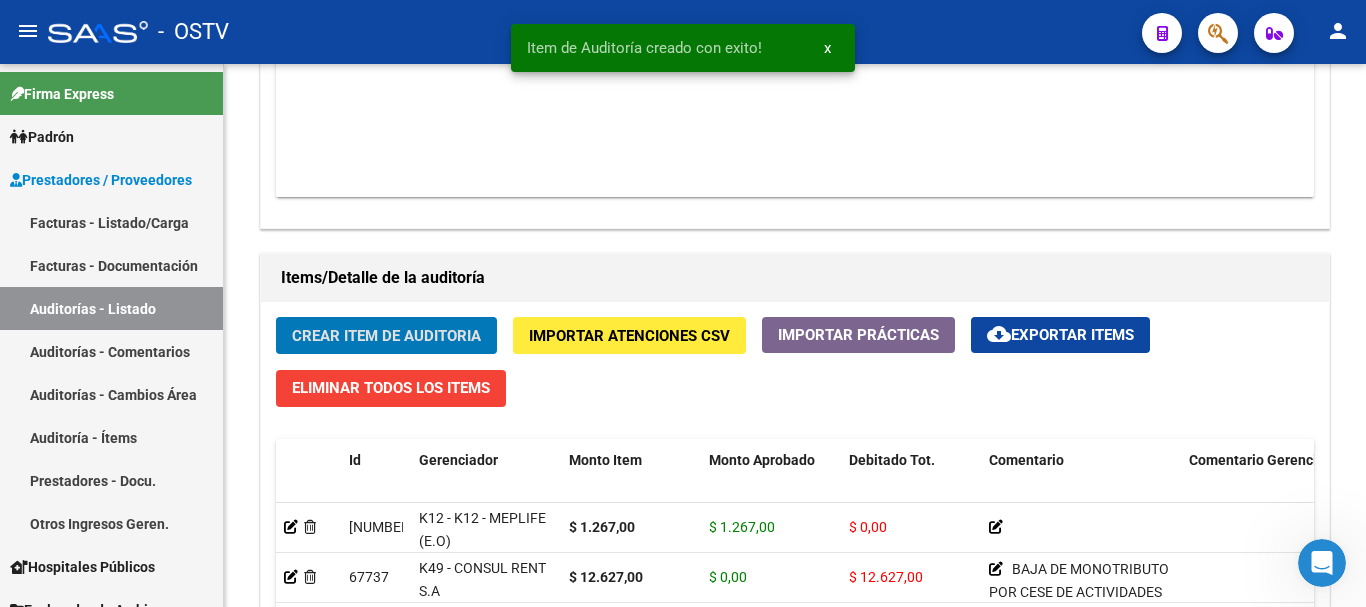 click on "Crear Item de Auditoria" 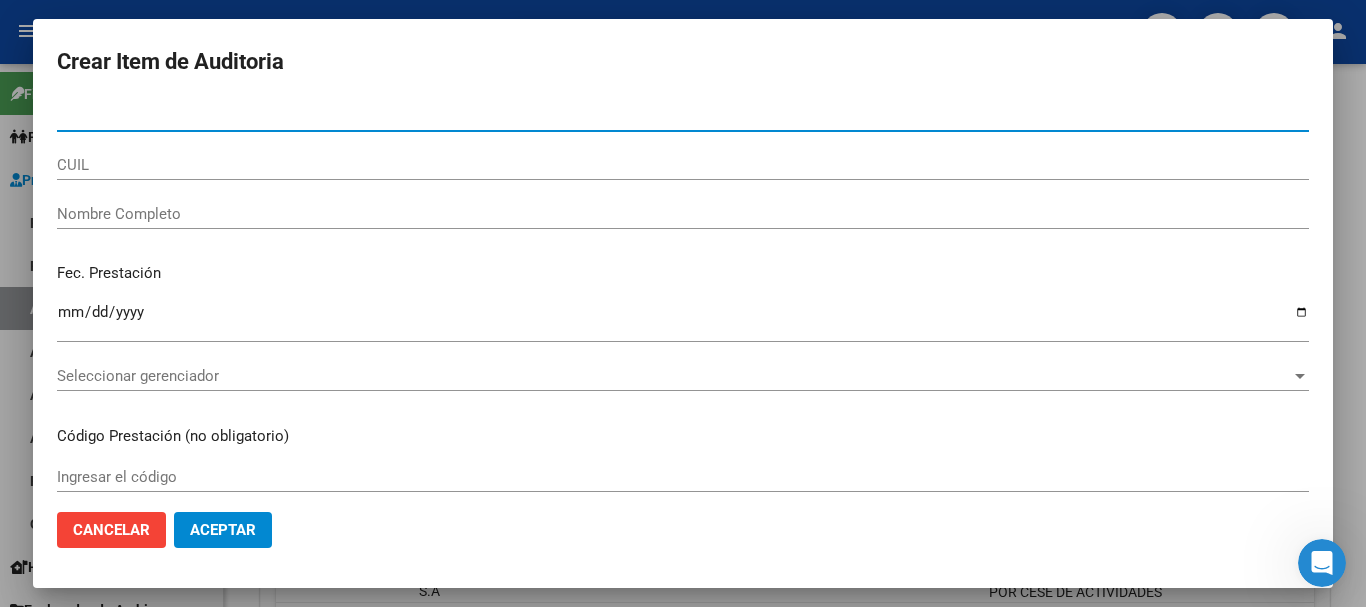 paste on "[NUMBER]" 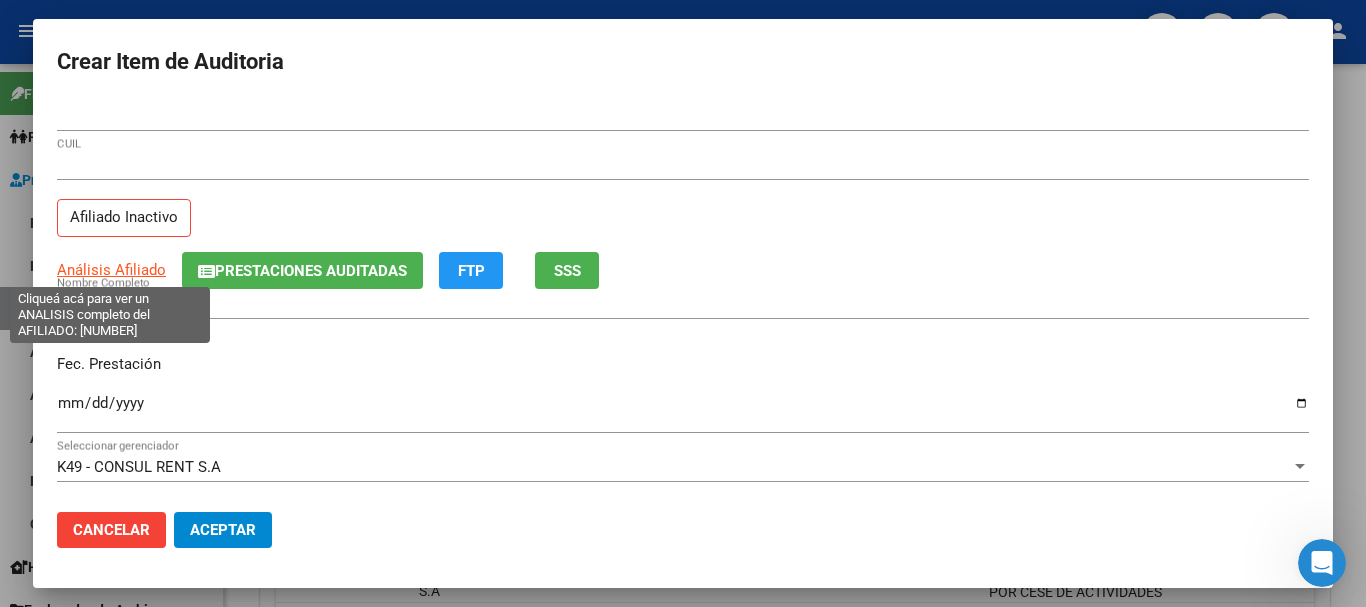 click on "Análisis Afiliado" at bounding box center (111, 270) 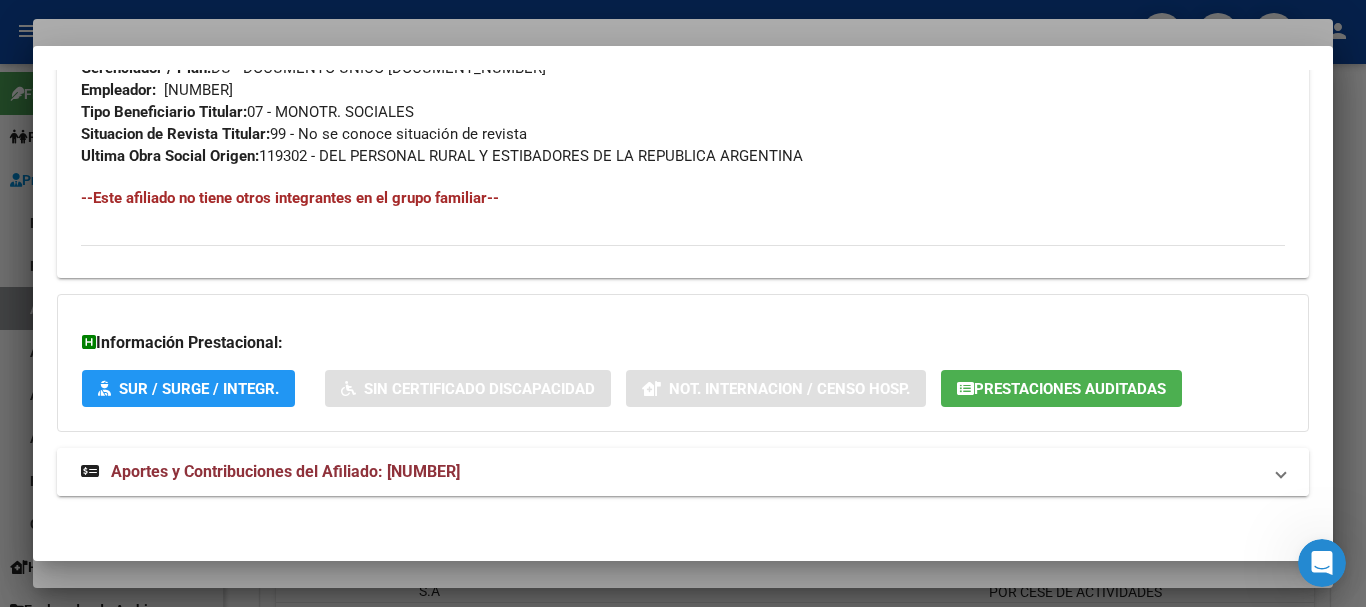 scroll, scrollTop: 1075, scrollLeft: 0, axis: vertical 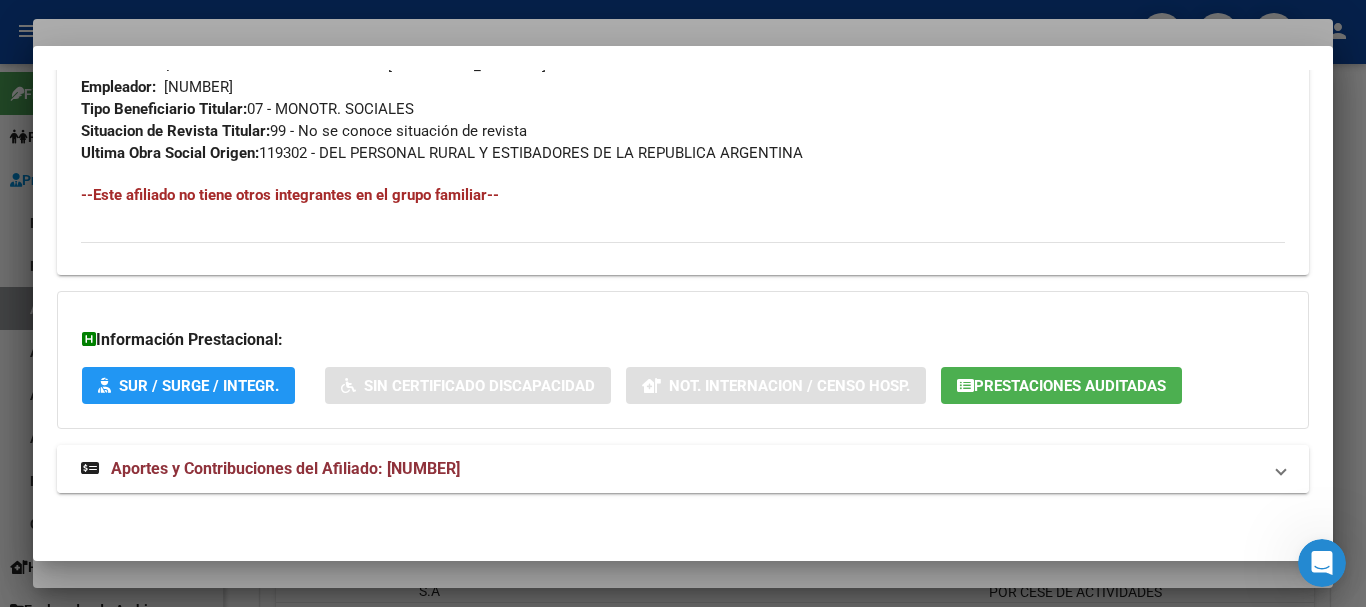click on "Aportes y Contribuciones del Afiliado: [NUMBER]" at bounding box center [285, 468] 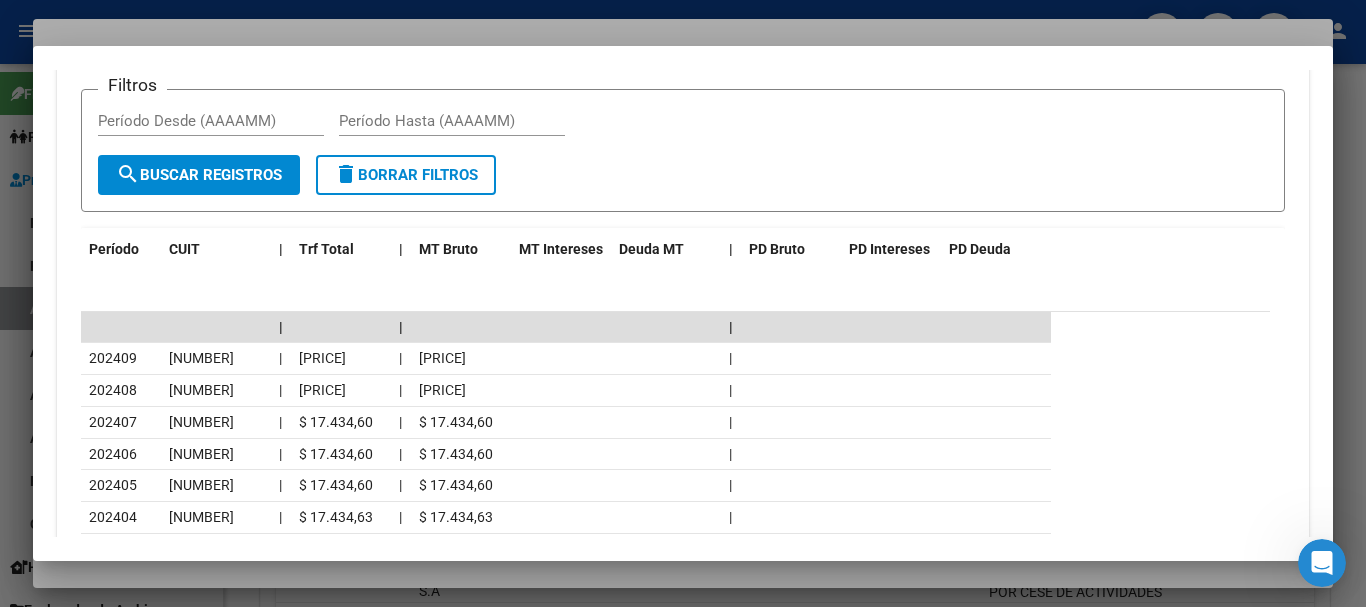 scroll, scrollTop: 1823, scrollLeft: 0, axis: vertical 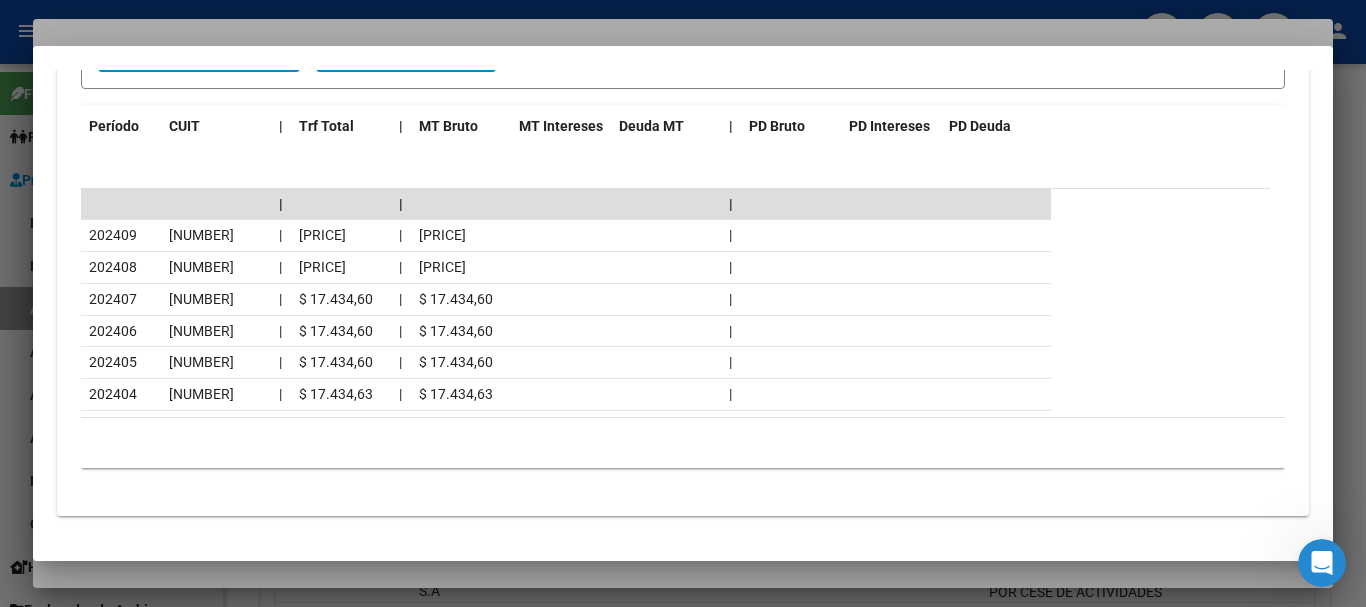 click at bounding box center [683, 303] 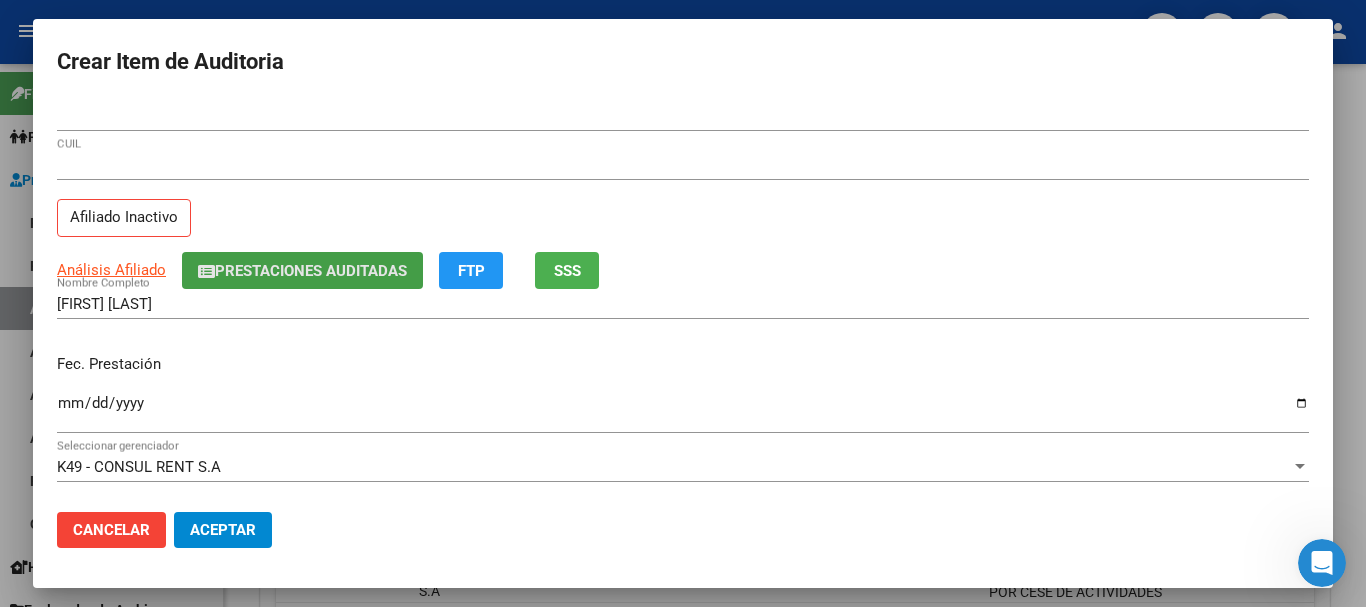 click on "Prestaciones Auditadas" 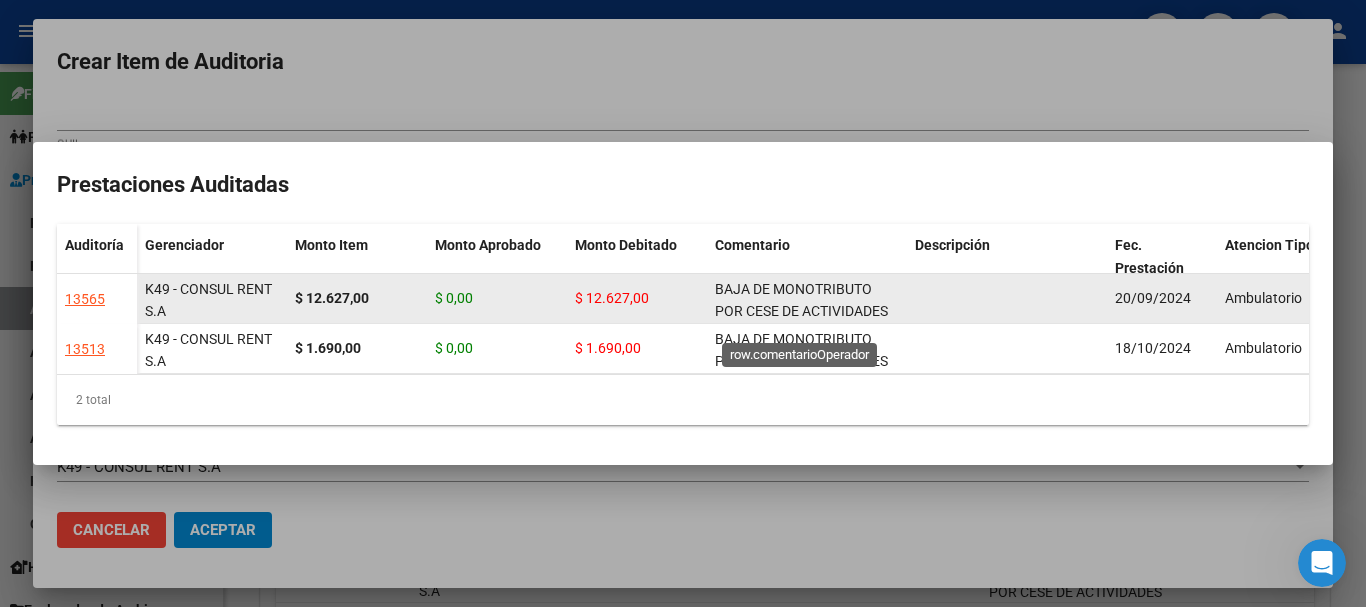 click on "BAJA DE MONOTRIBUTO POR CESE DE ACTIVIDADES 08/2024" 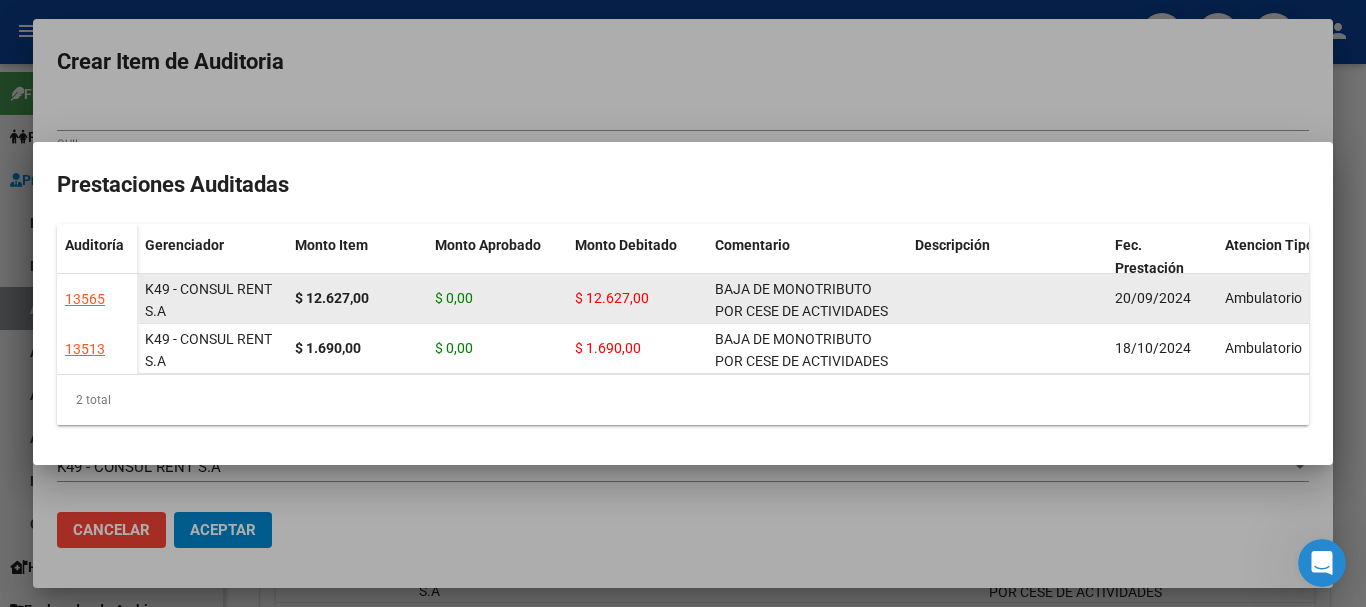 click on "BAJA DE MONOTRIBUTO POR CESE DE ACTIVIDADES 08/2024" 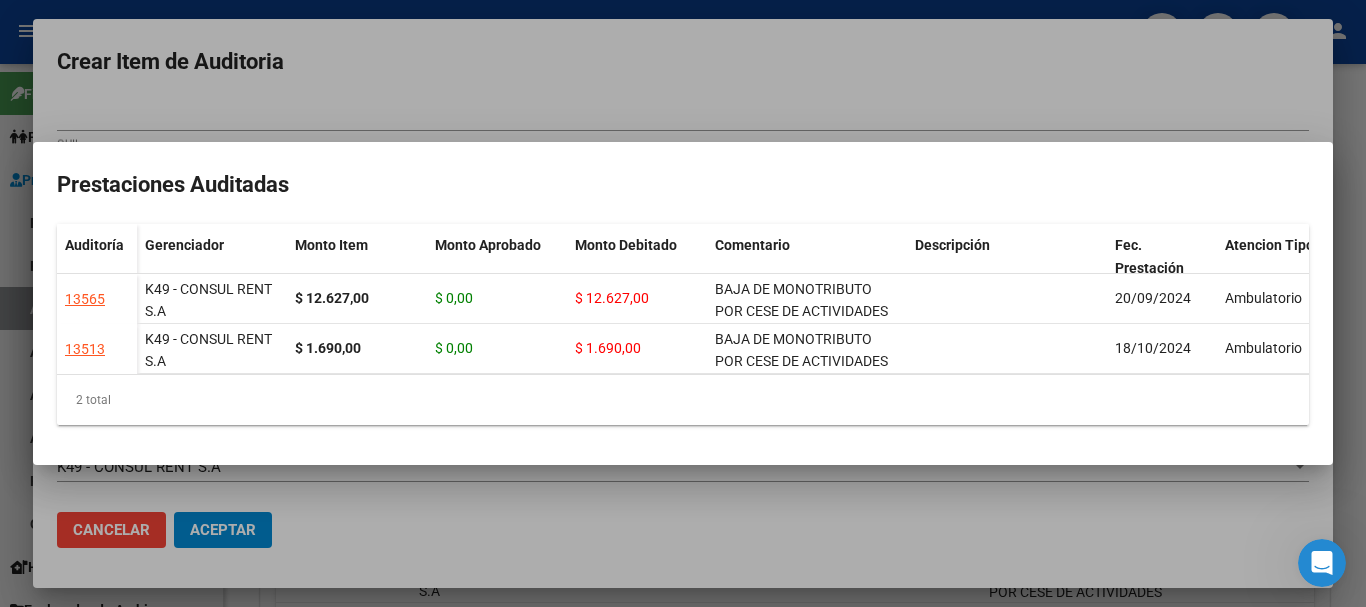 copy on "BAJA DE MONOTRIBUTO POR CESE DE ACTIVIDADES 08/2024" 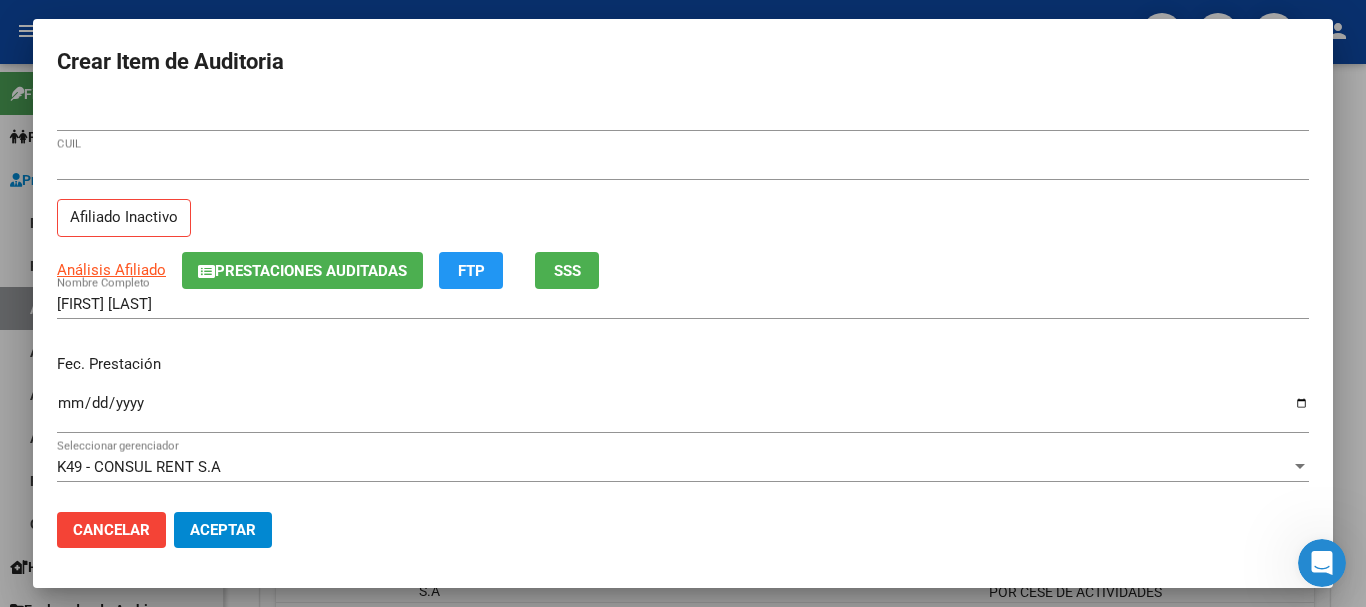 click on "[DATE]" at bounding box center (683, 411) 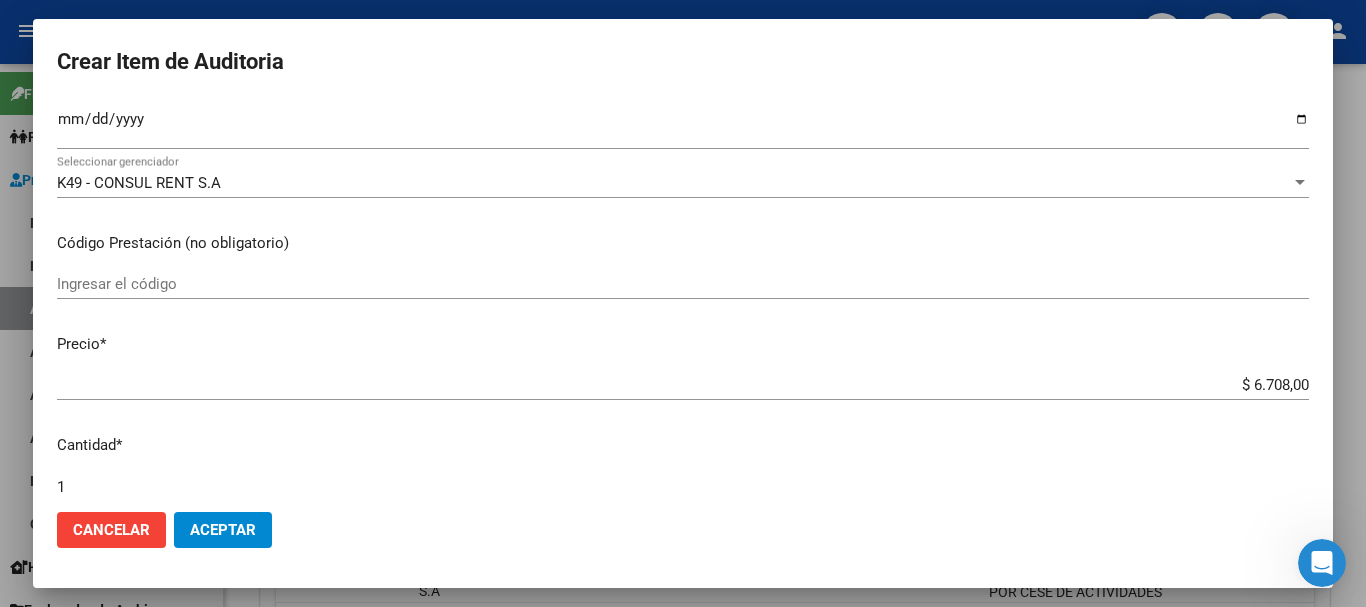 scroll, scrollTop: 675, scrollLeft: 0, axis: vertical 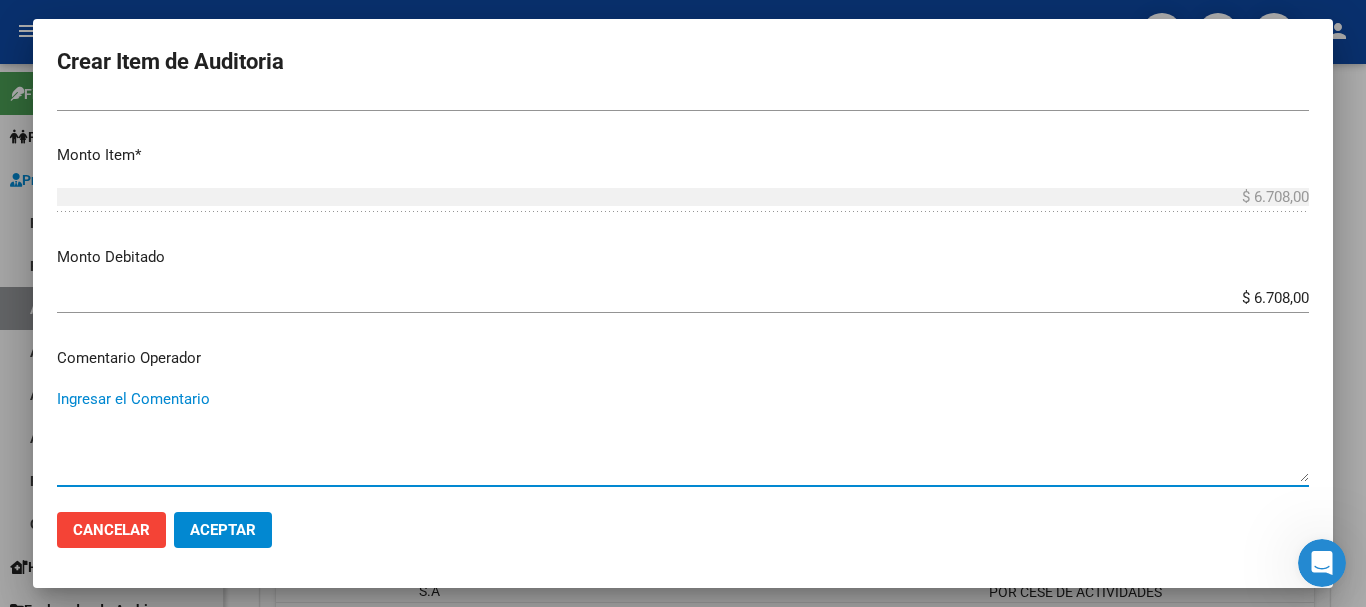 paste on "BAJA DE MONOTRIBUTO POR CESE DE ACTIVIDADES 08/2024" 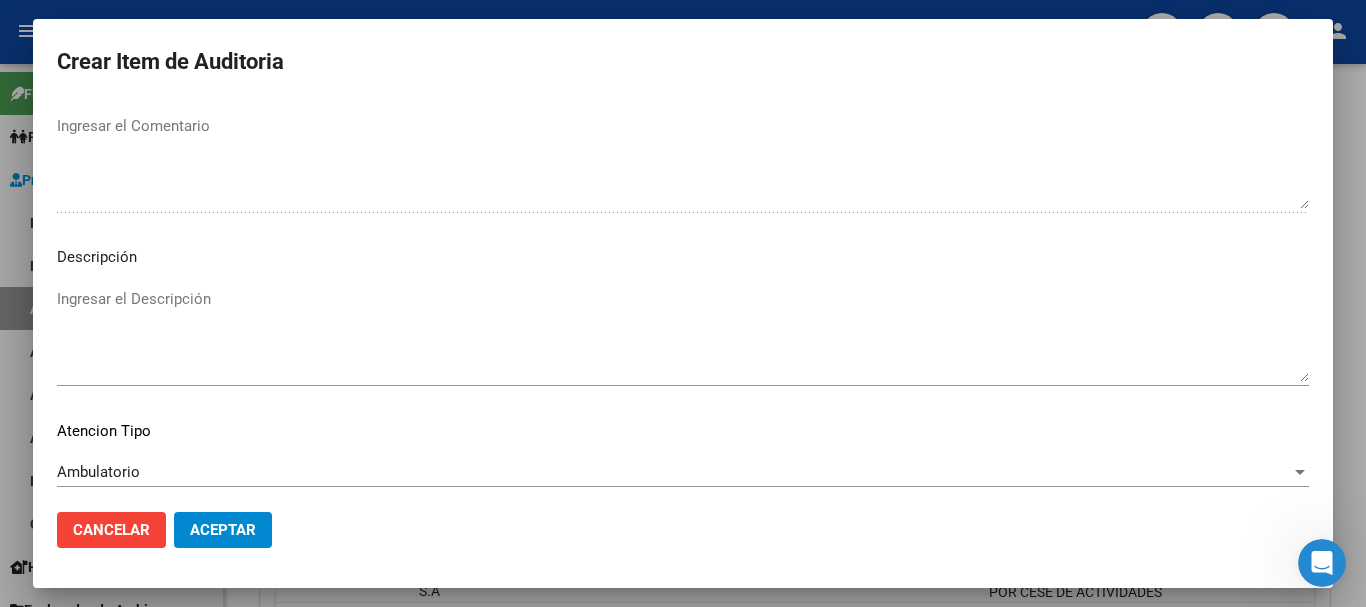 scroll, scrollTop: 1233, scrollLeft: 0, axis: vertical 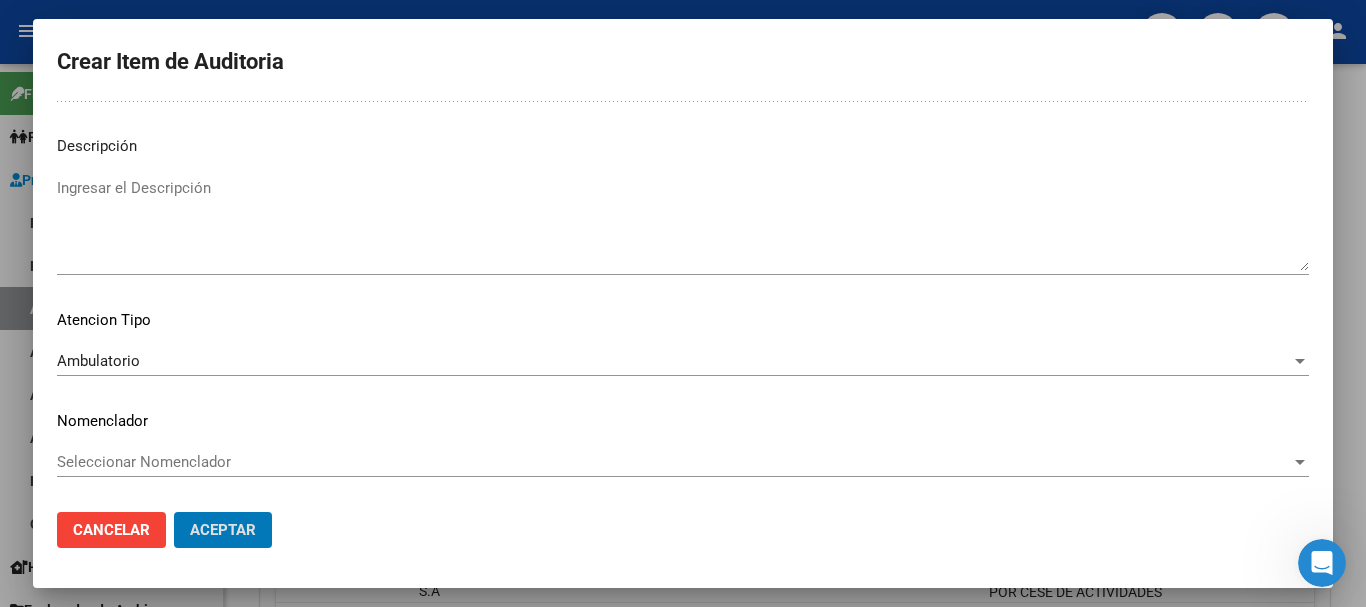 click on "Aceptar" 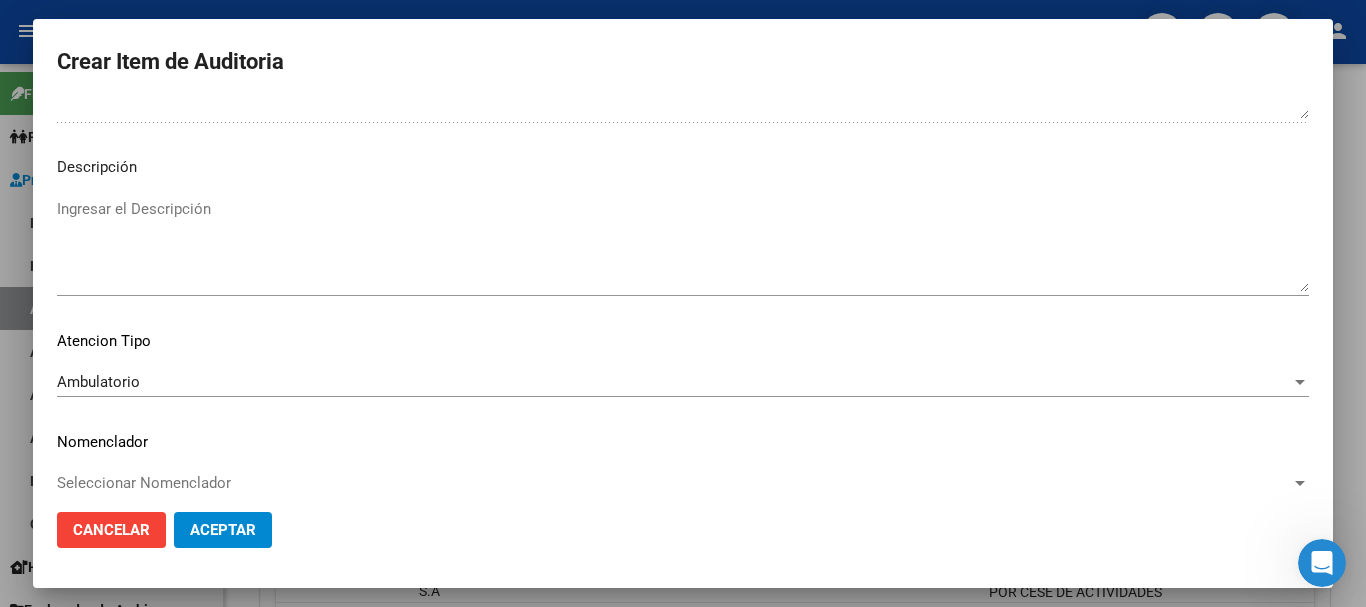 scroll, scrollTop: 1233, scrollLeft: 0, axis: vertical 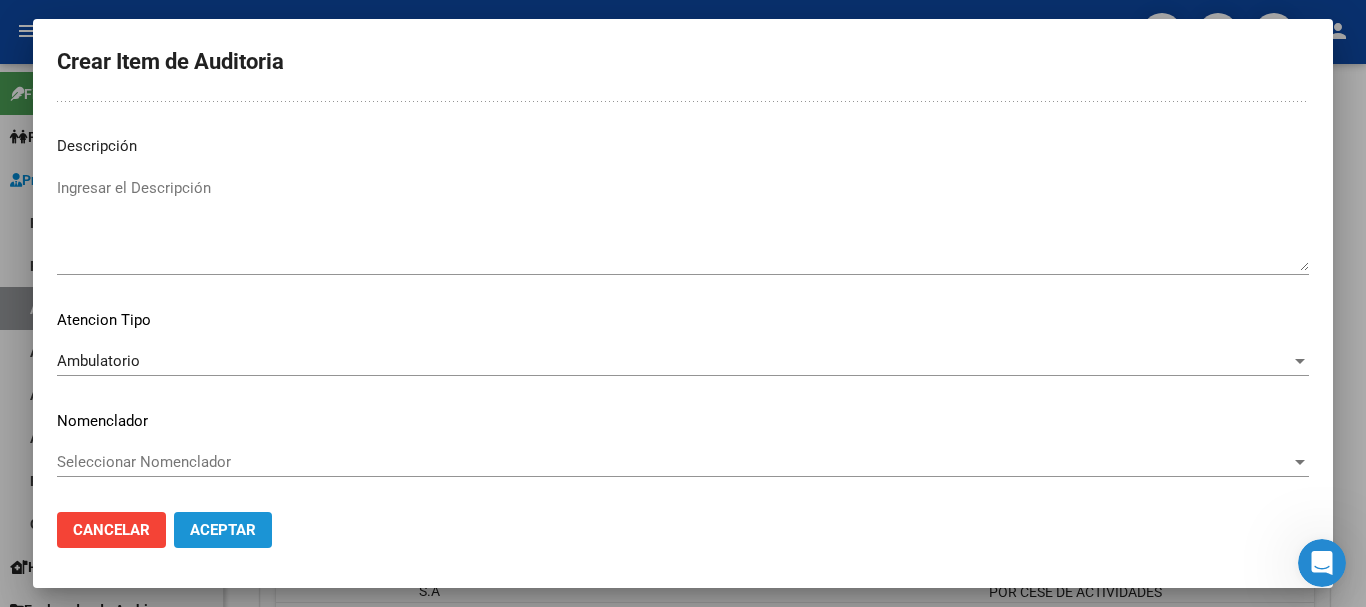 drag, startPoint x: 246, startPoint y: 530, endPoint x: 276, endPoint y: 514, distance: 34 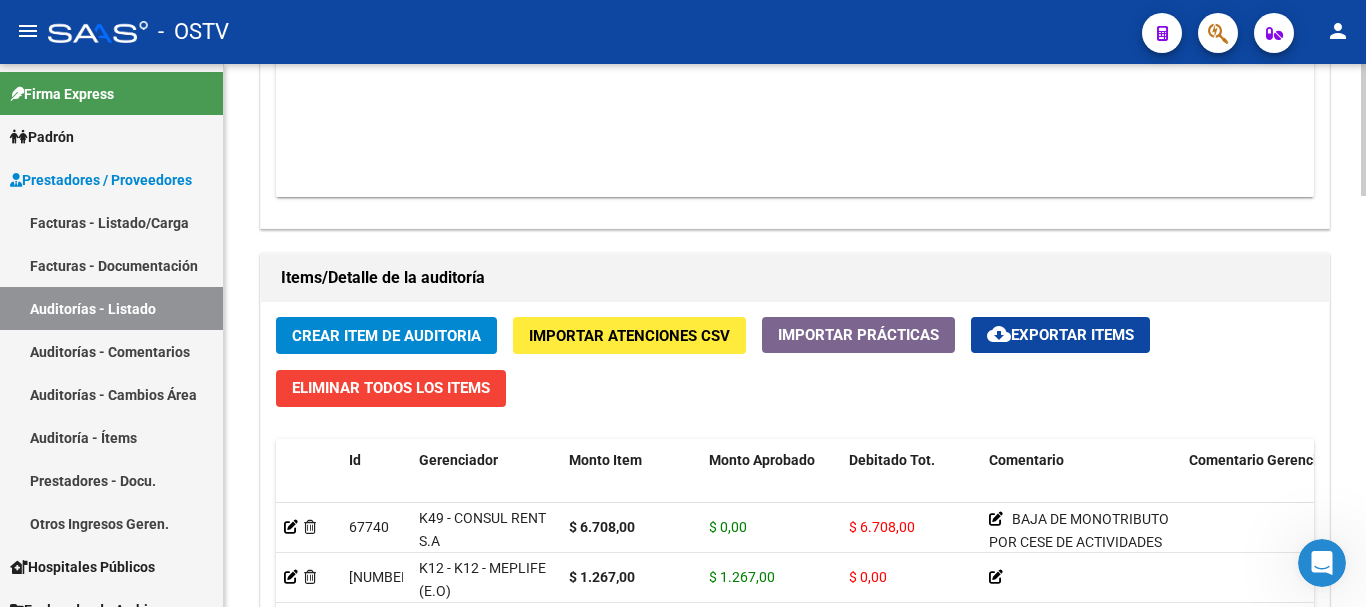 click on "Crear Item de Auditoria" 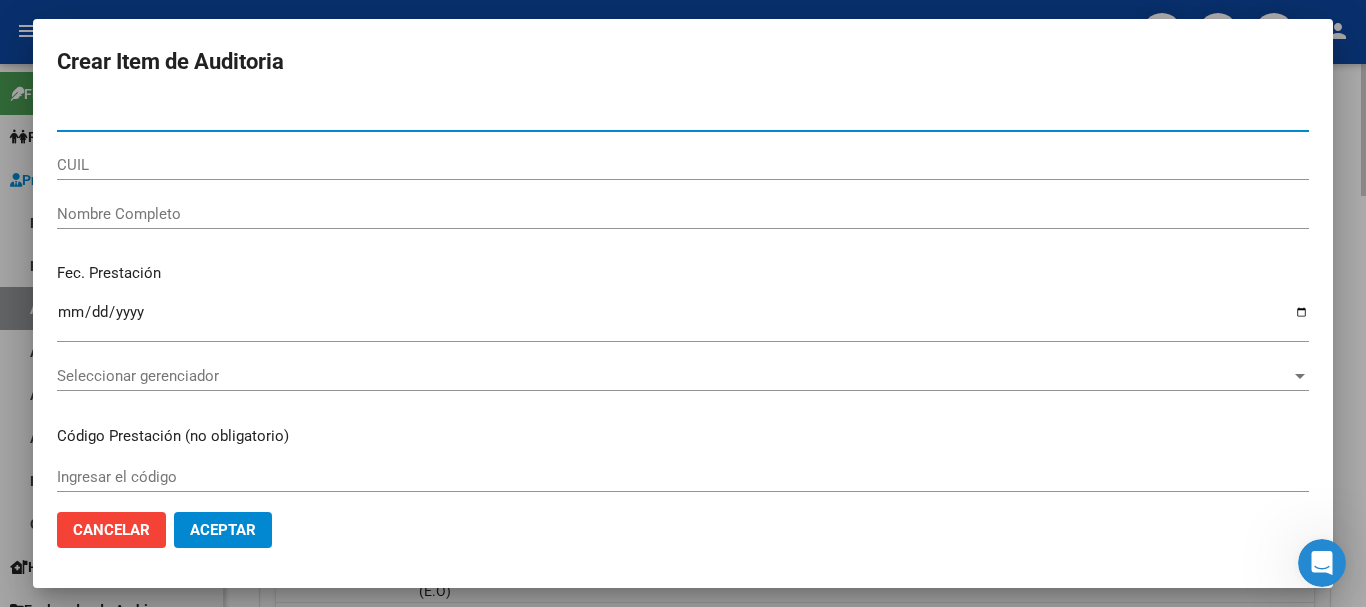 paste on "[DOCUMENT_NUMBER]" 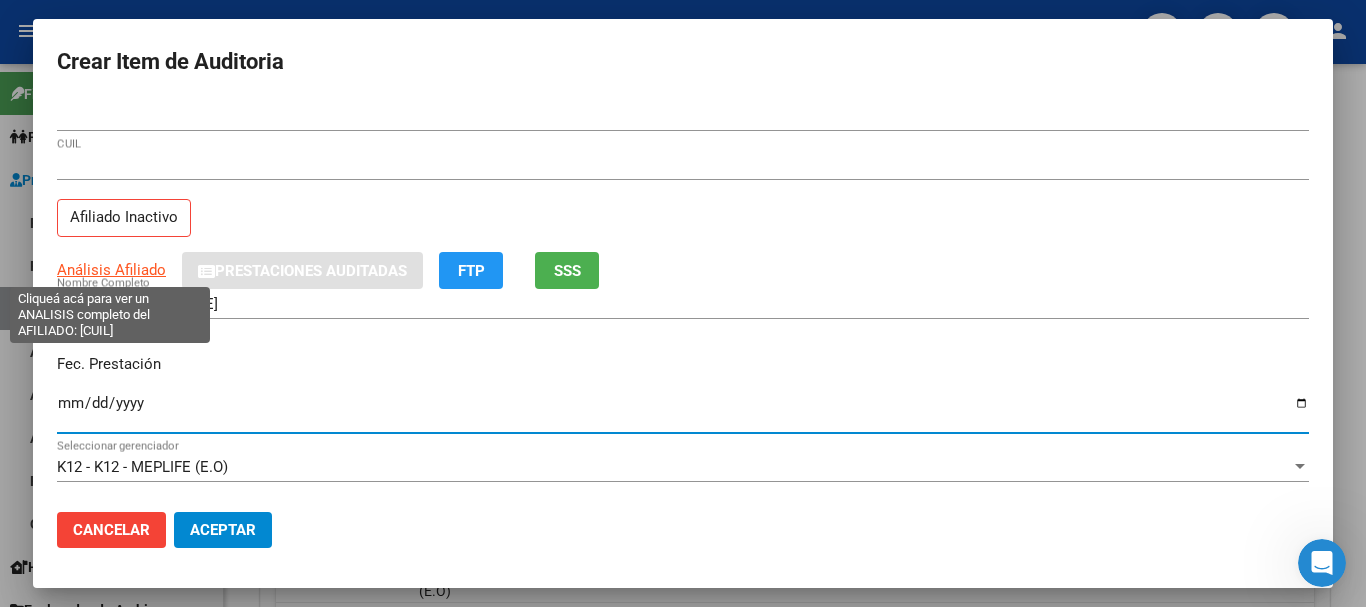 click on "Análisis Afiliado" at bounding box center [111, 270] 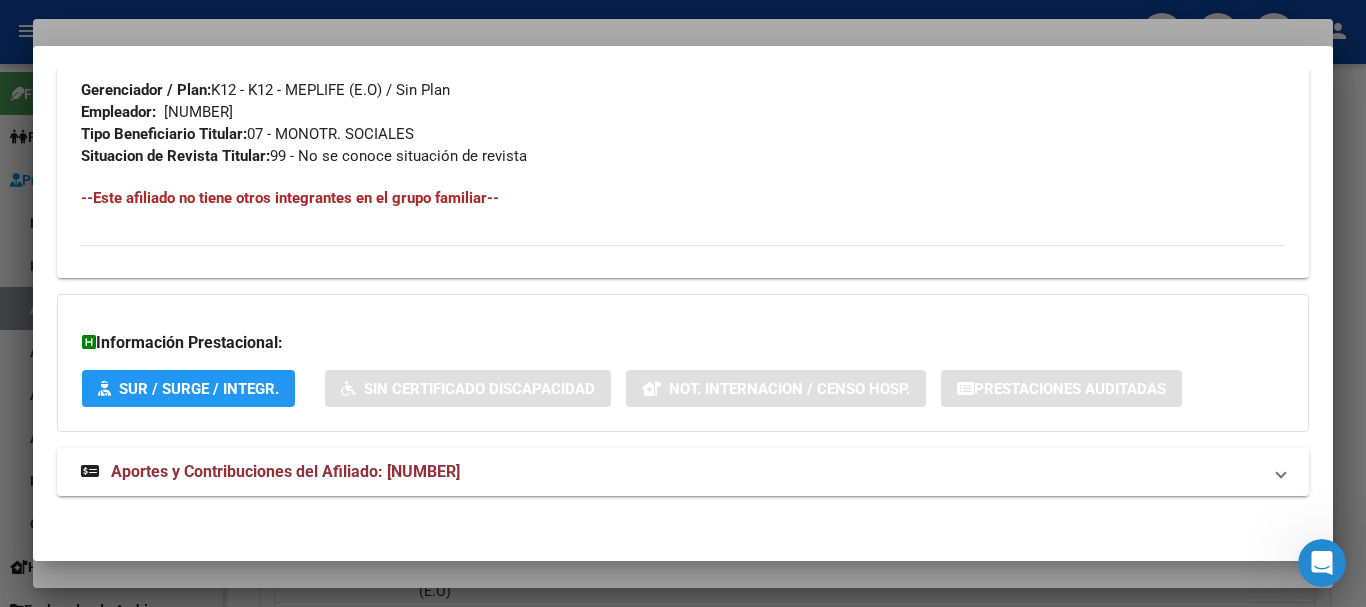 scroll, scrollTop: 1053, scrollLeft: 0, axis: vertical 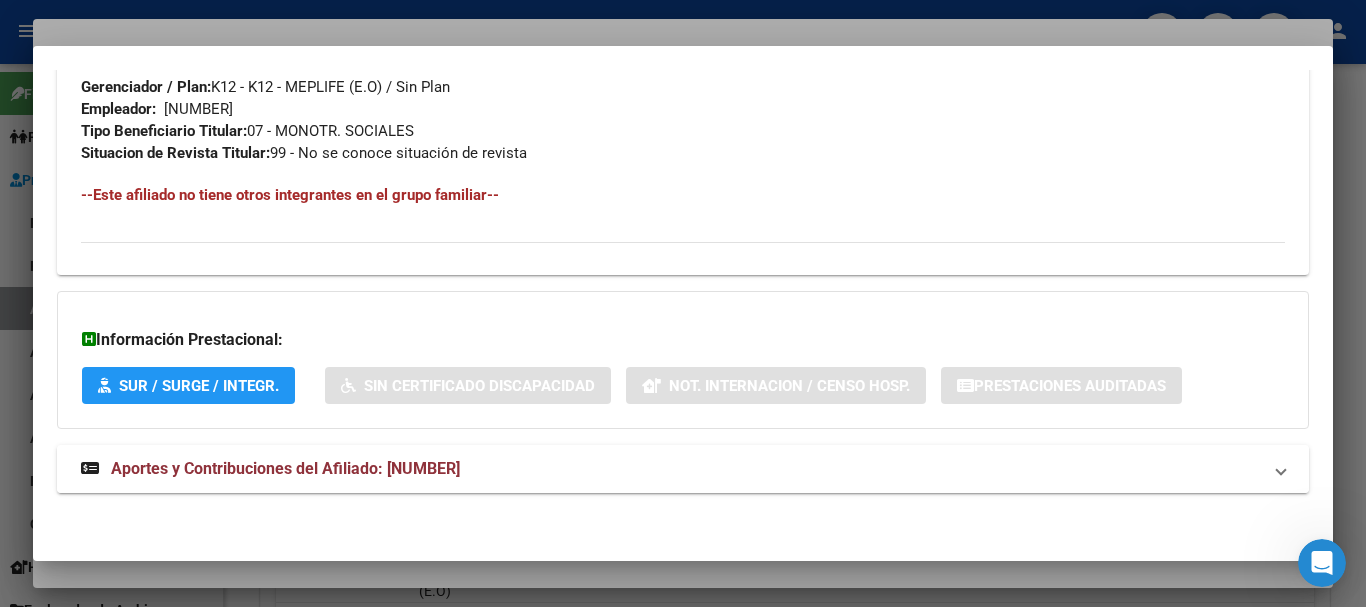 click on "Aportes y Contribuciones del Afiliado: [NUMBER]" at bounding box center [671, 469] 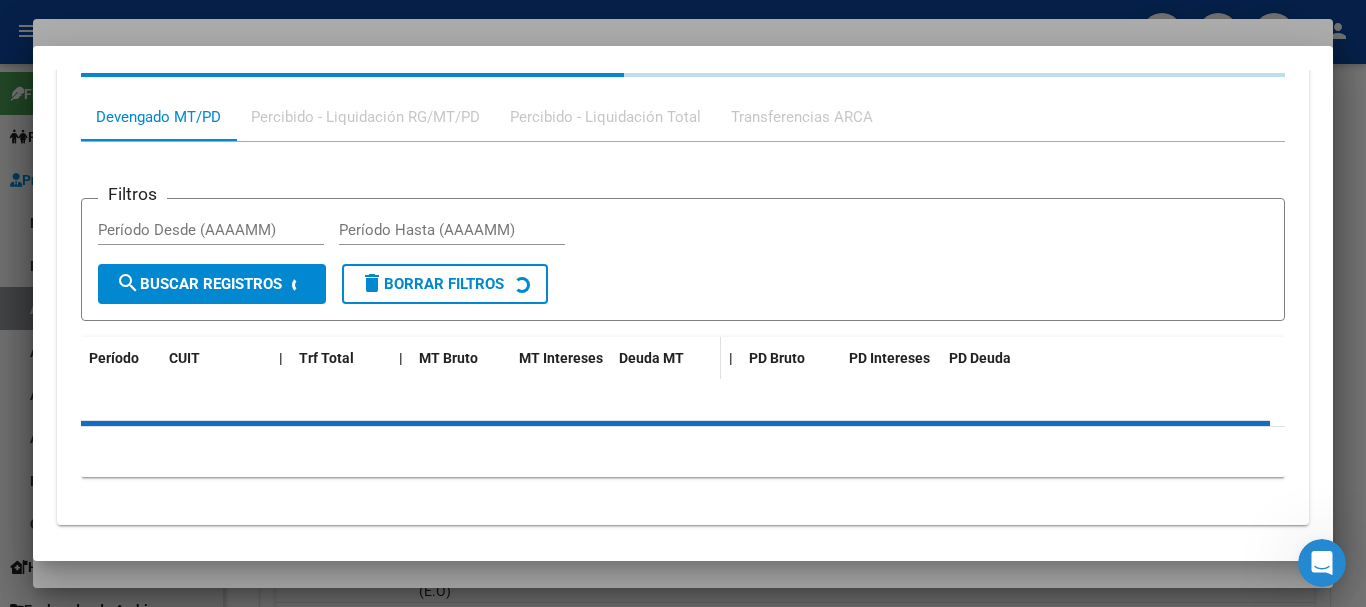 scroll, scrollTop: 1585, scrollLeft: 0, axis: vertical 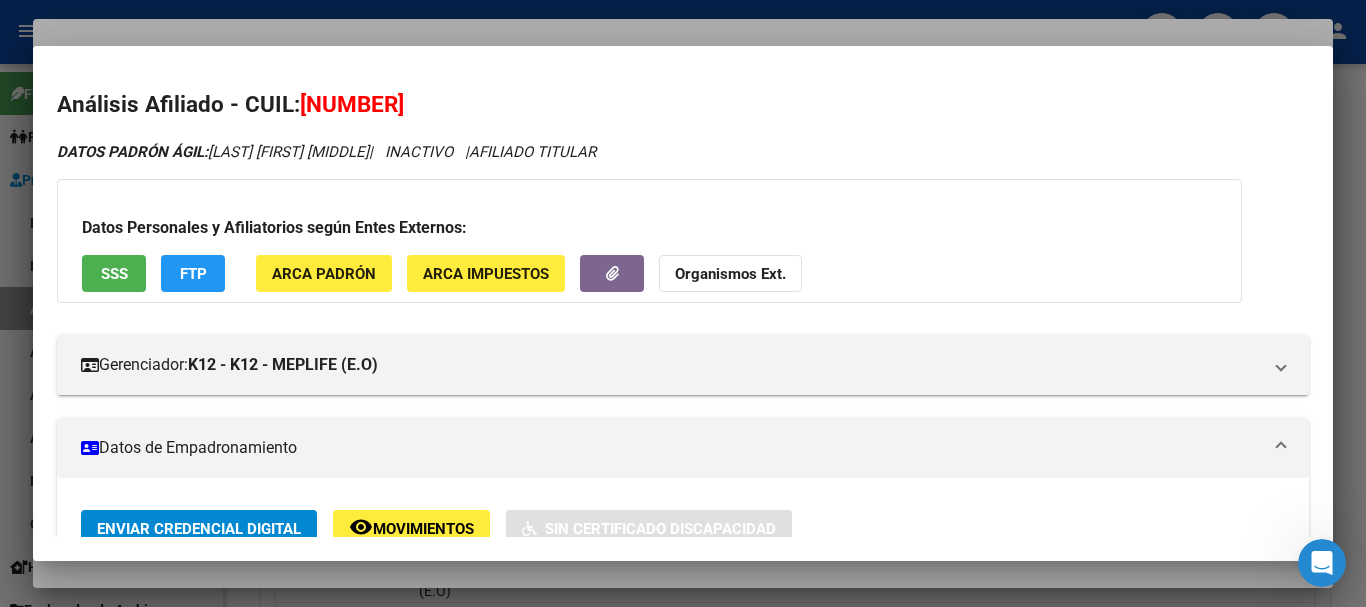 click on "Organismos Ext." 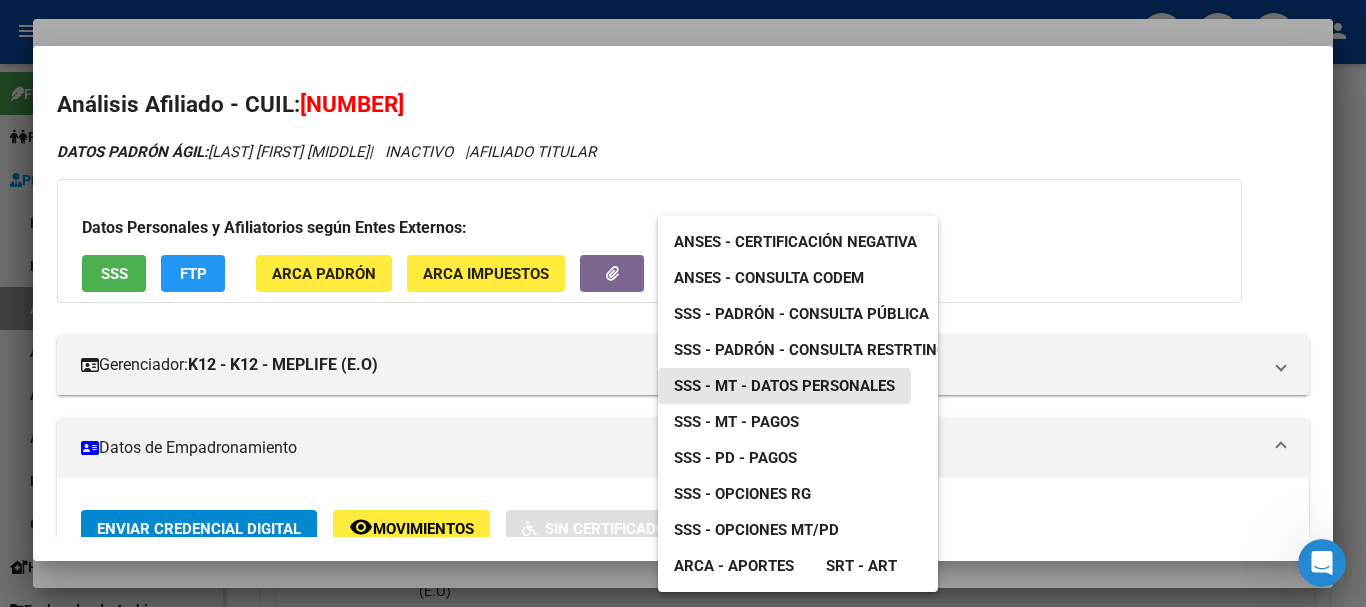 click on "SSS - MT - Datos Personales" at bounding box center (784, 386) 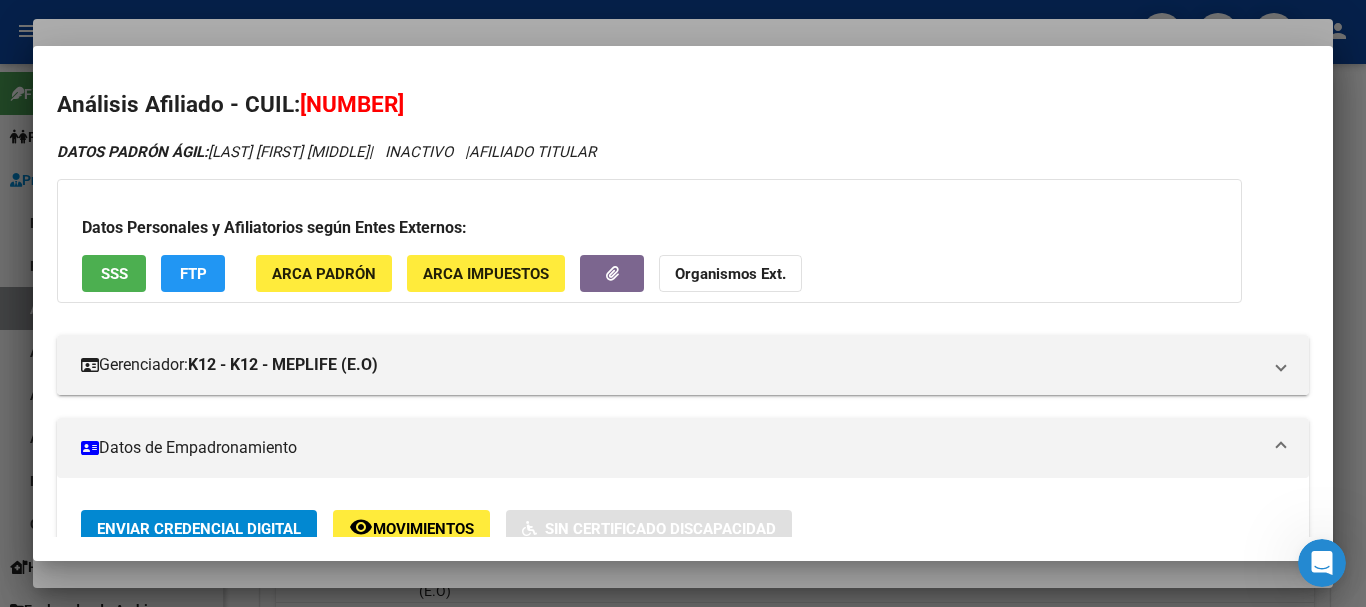 click at bounding box center [683, 303] 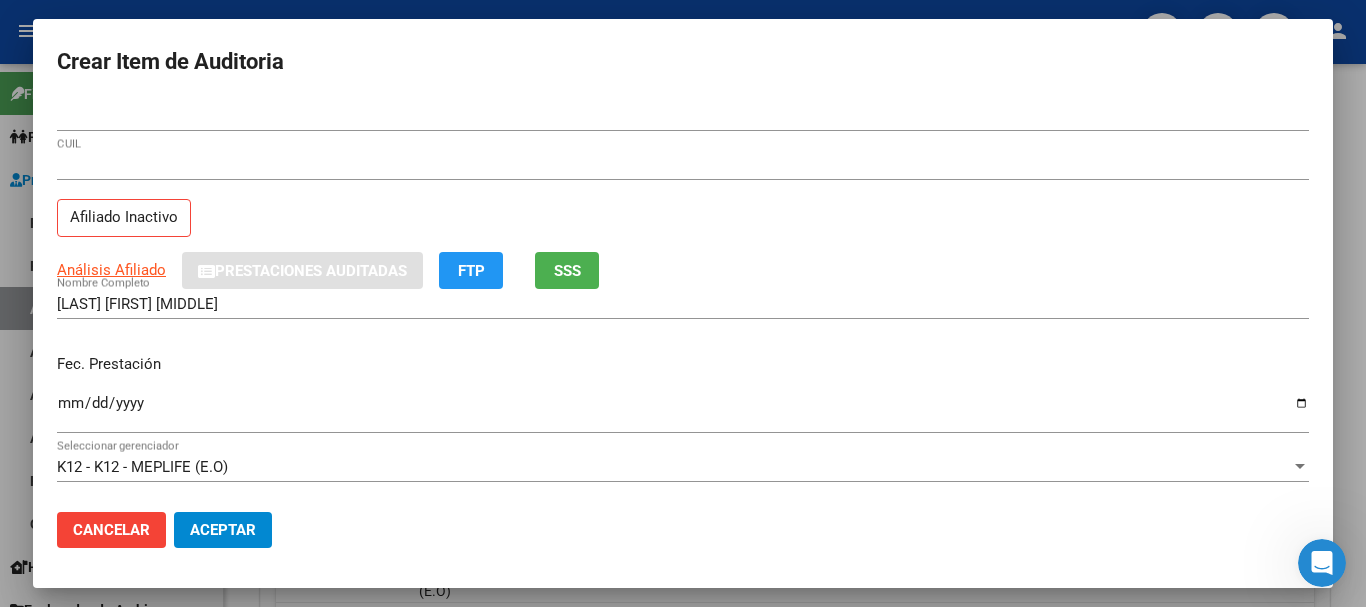 click on "Fec. Prestación" at bounding box center [683, 364] 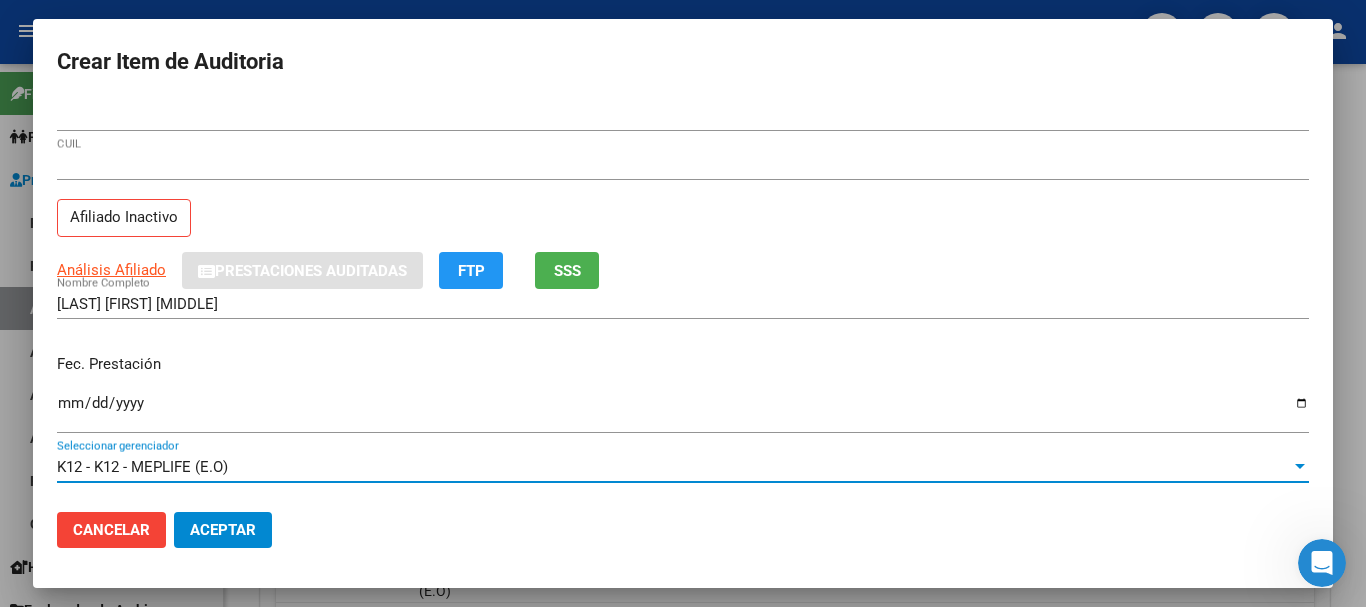 scroll, scrollTop: 270, scrollLeft: 0, axis: vertical 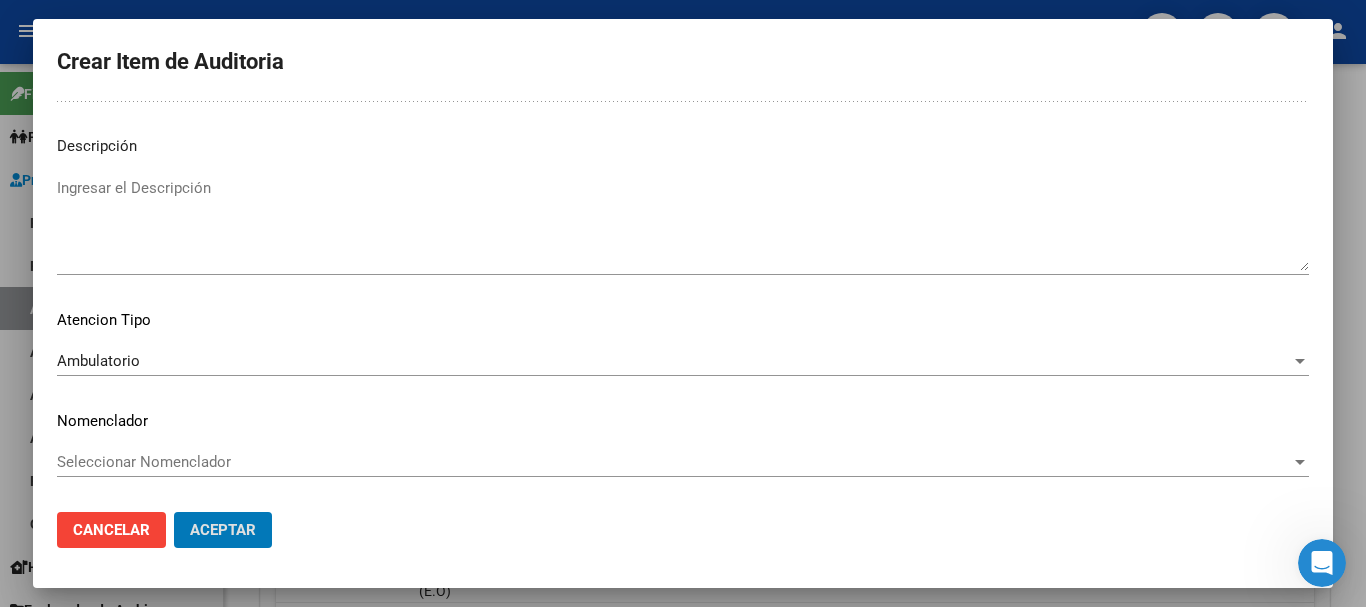 click on "Aceptar" 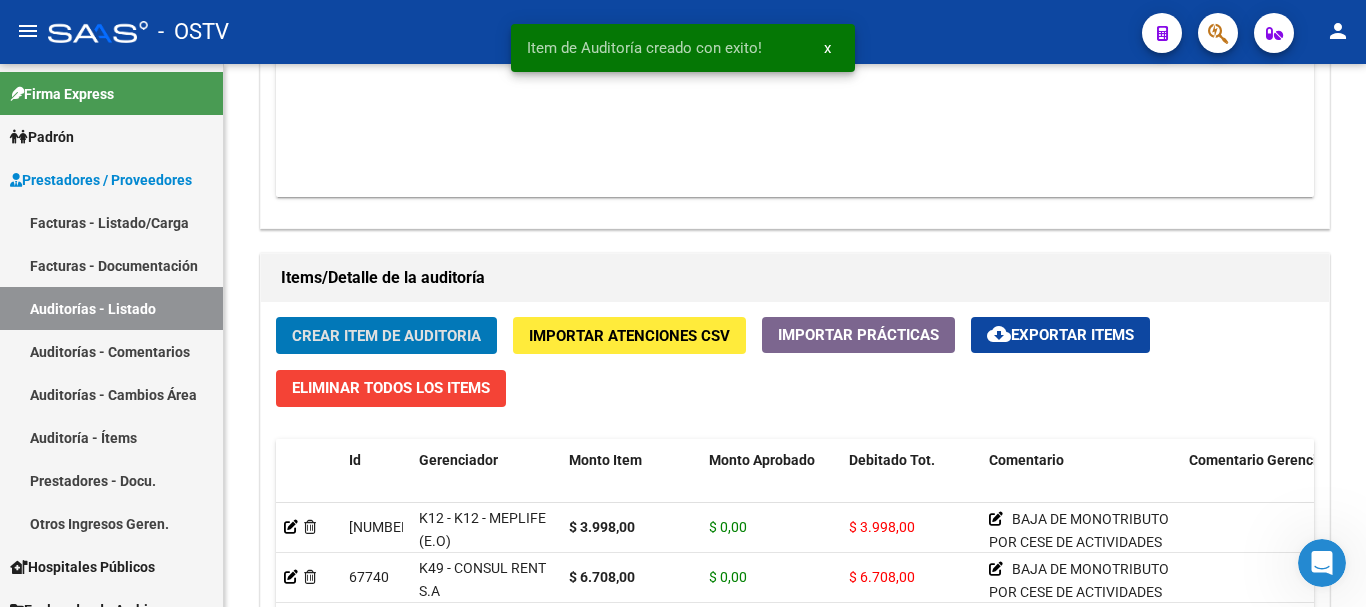 click on "Crear Item de Auditoria" 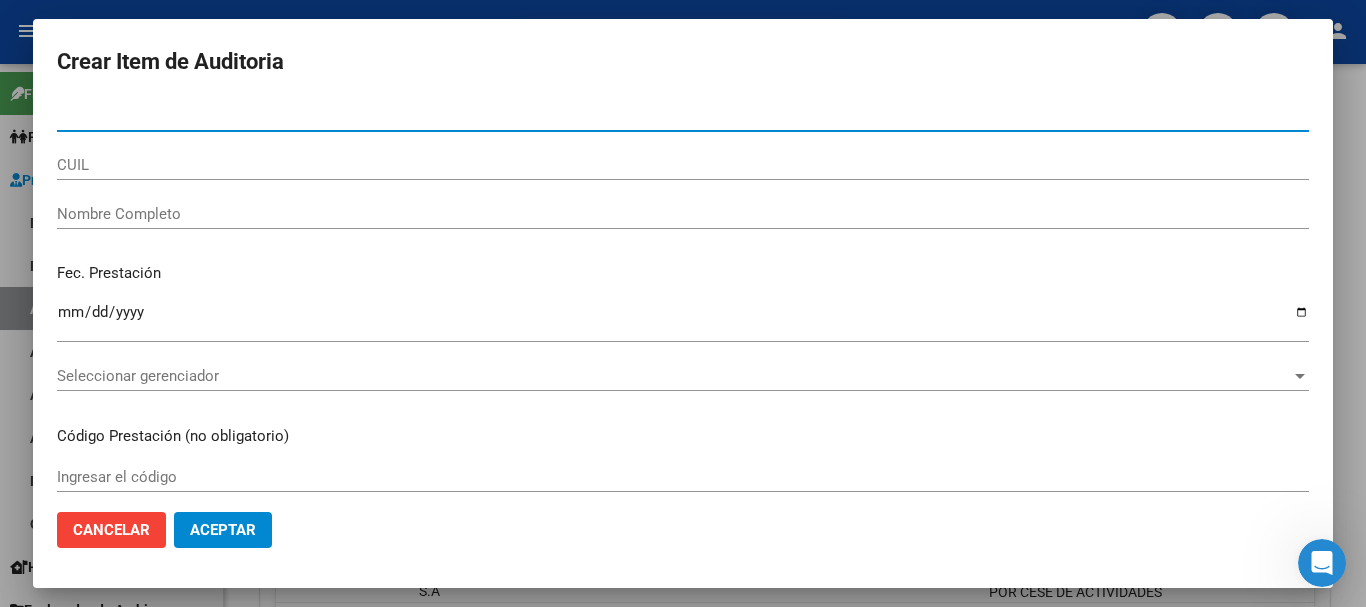 paste on "[NUMBER]" 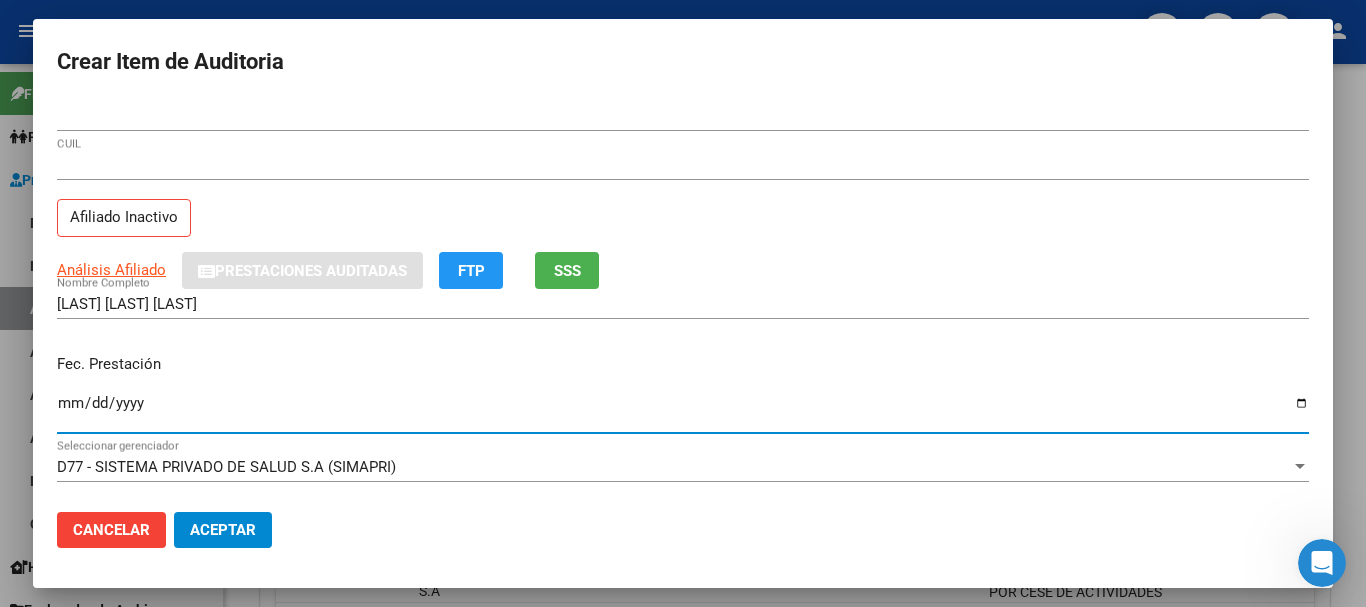 click on "Análisis Afiliado" at bounding box center [111, 270] 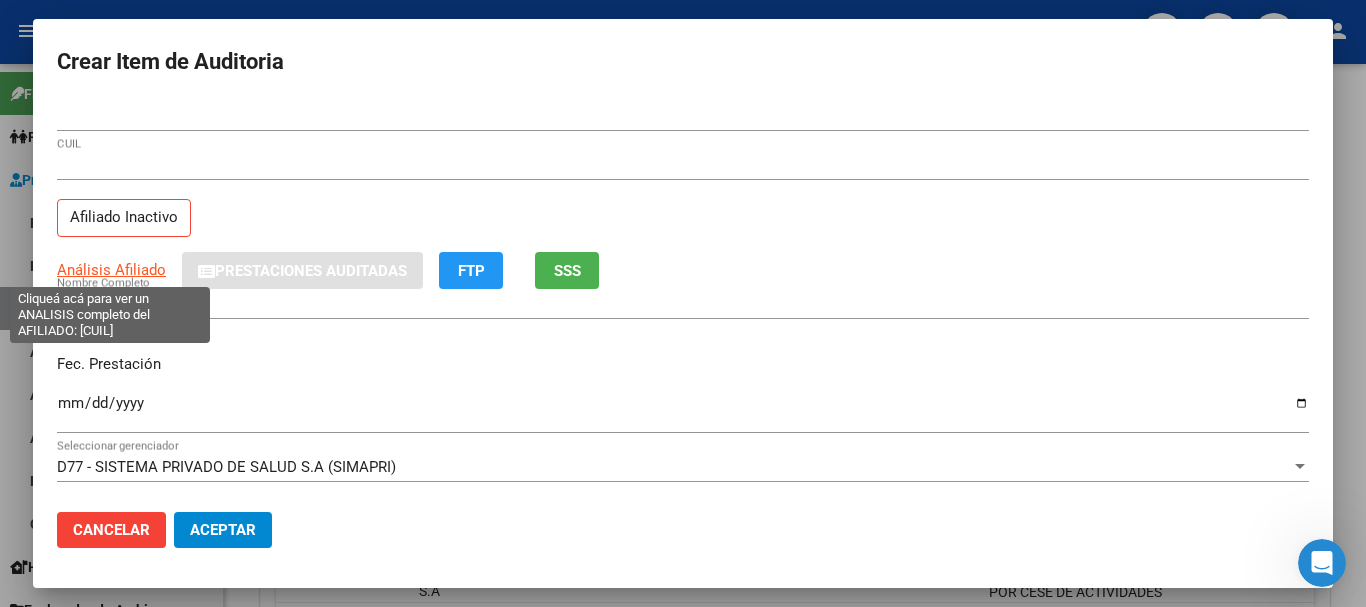 click on "Análisis Afiliado" at bounding box center (111, 270) 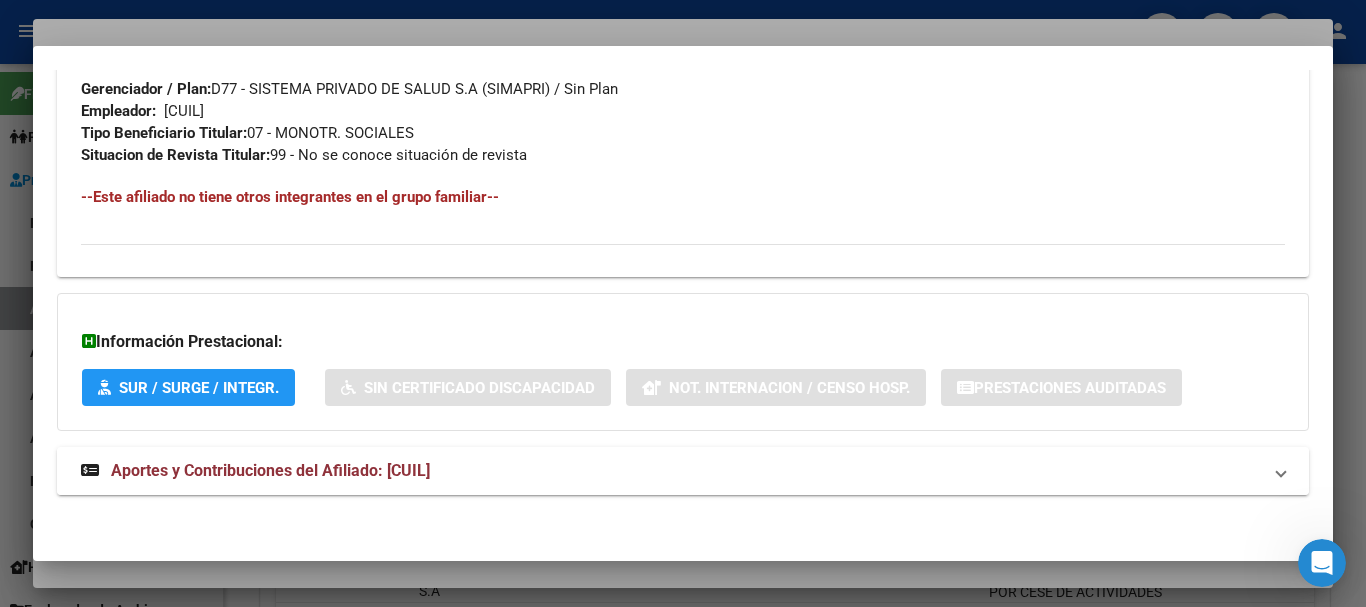 scroll, scrollTop: 1053, scrollLeft: 0, axis: vertical 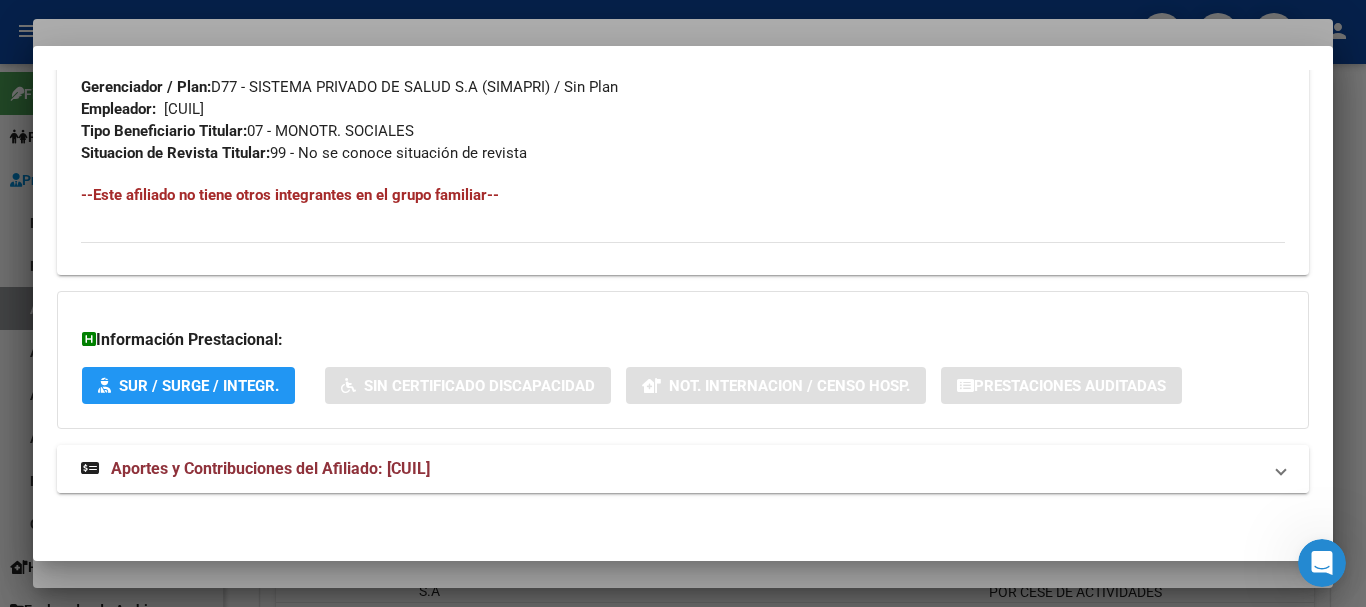 click on "Aportes y Contribuciones del Afiliado: [CUIL]" at bounding box center (270, 468) 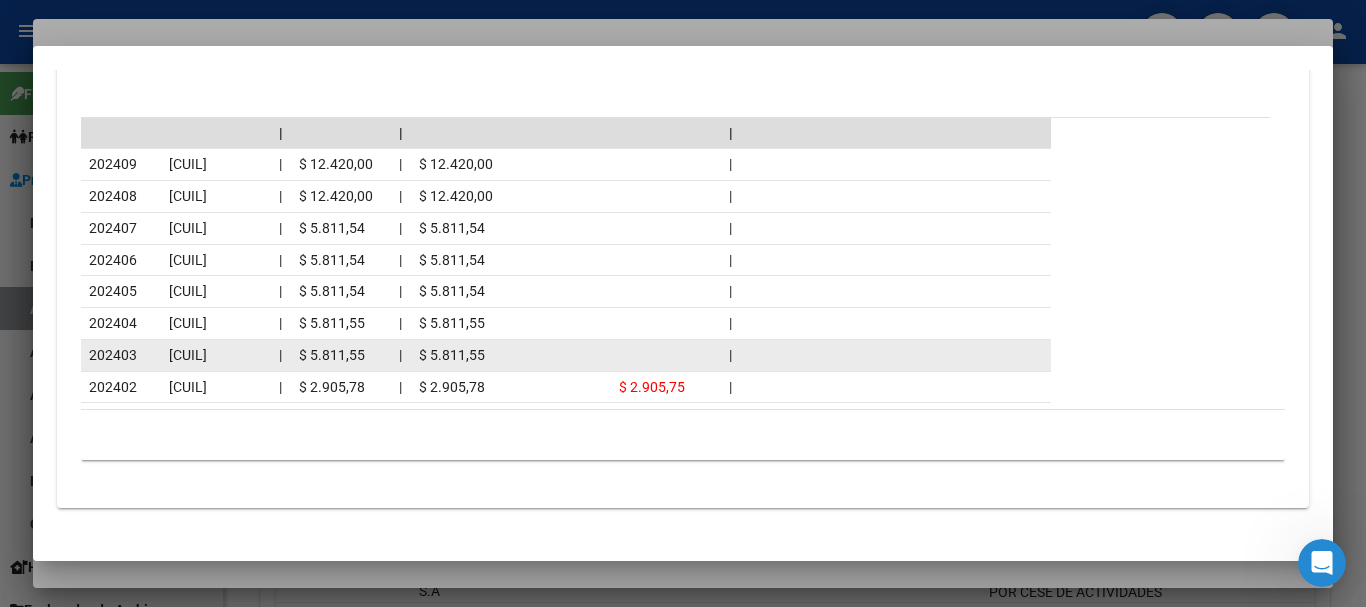 scroll, scrollTop: 1888, scrollLeft: 0, axis: vertical 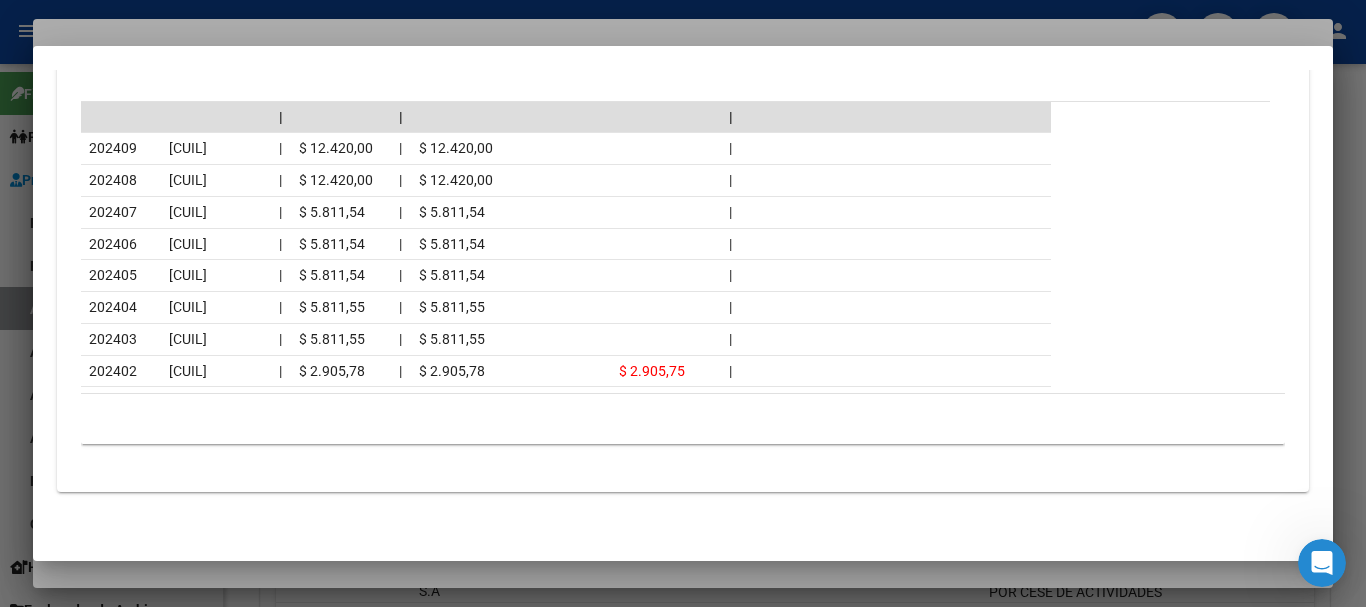 click at bounding box center (683, 303) 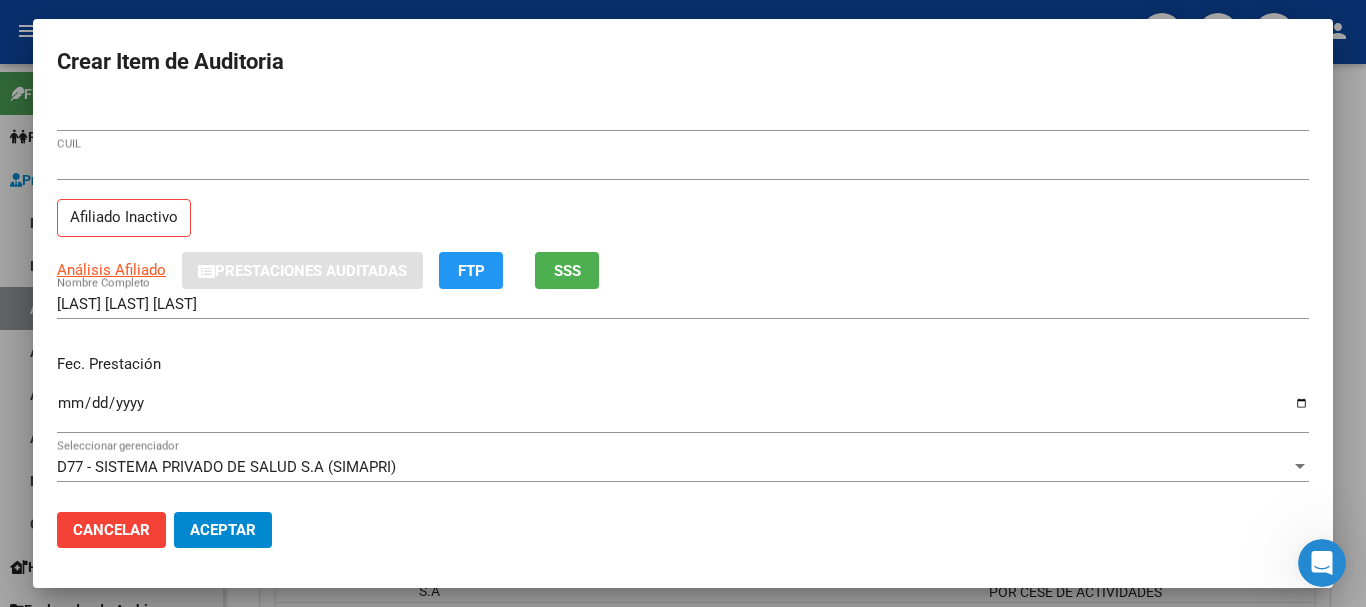 click on "[CUIL] CUIL" at bounding box center (683, 165) 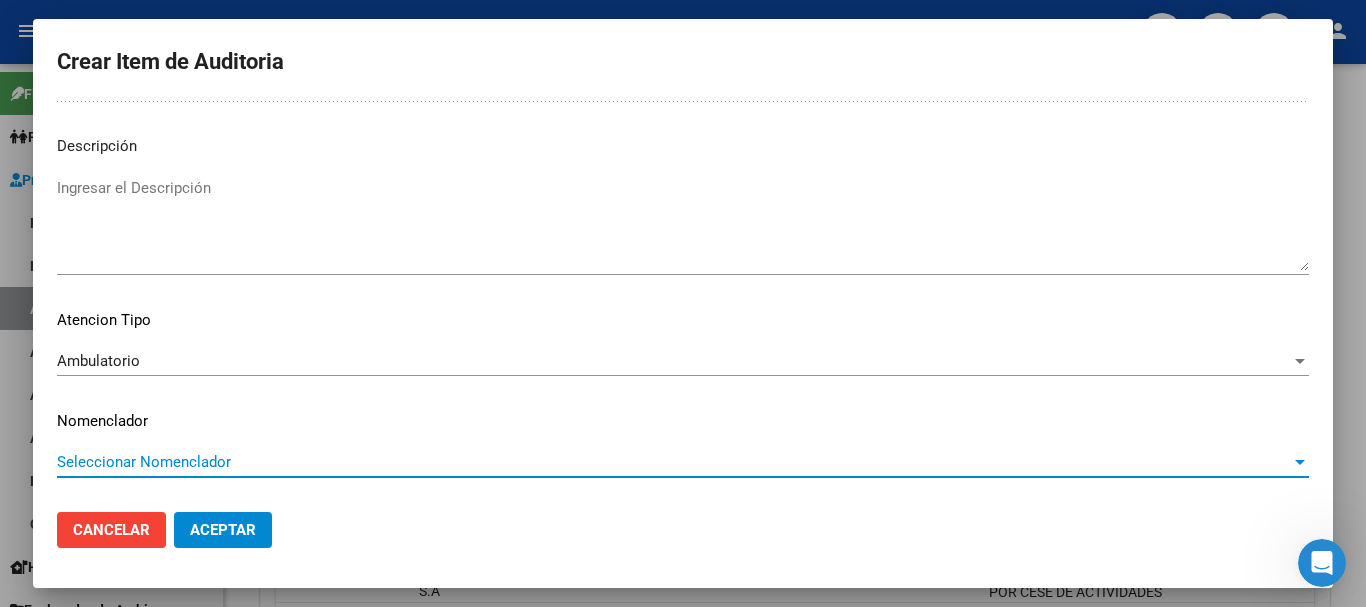scroll, scrollTop: 0, scrollLeft: 0, axis: both 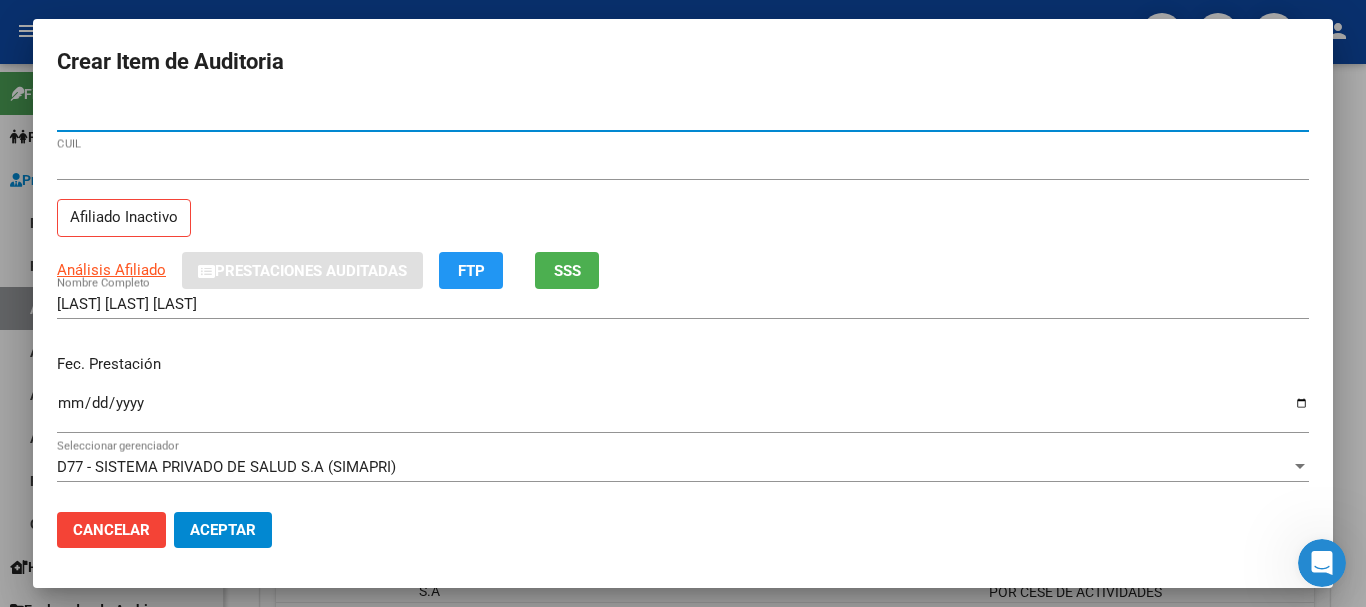 click on "Aceptar" 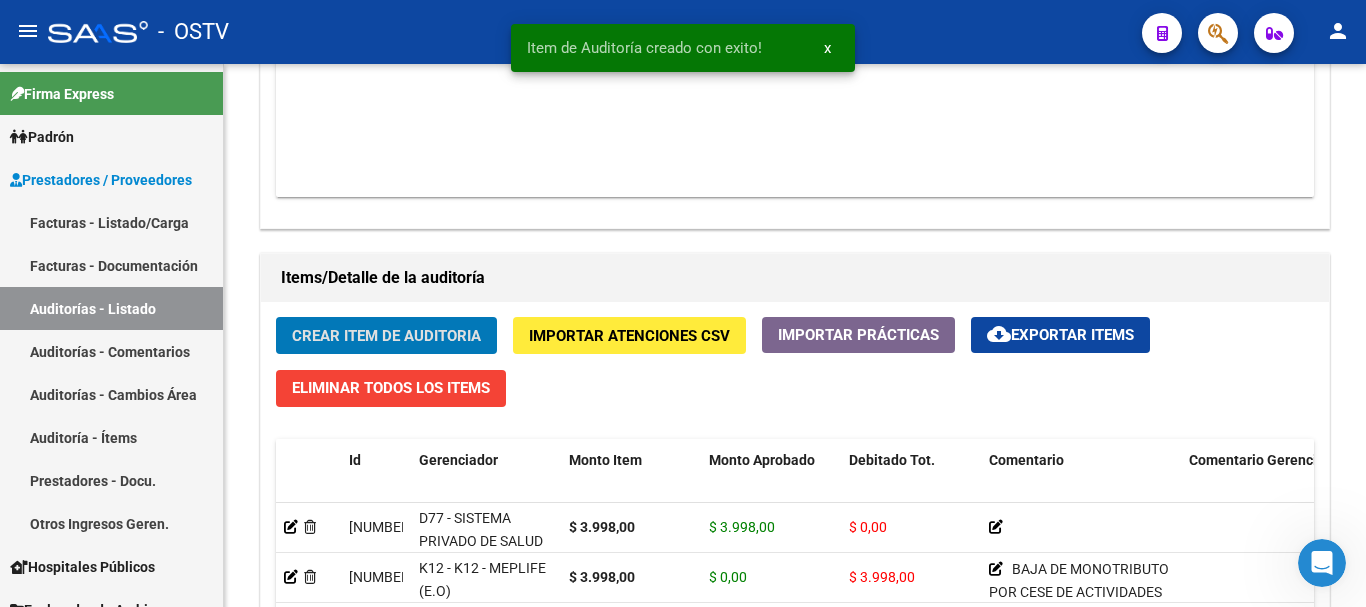 click on "Crear Item de Auditoria" 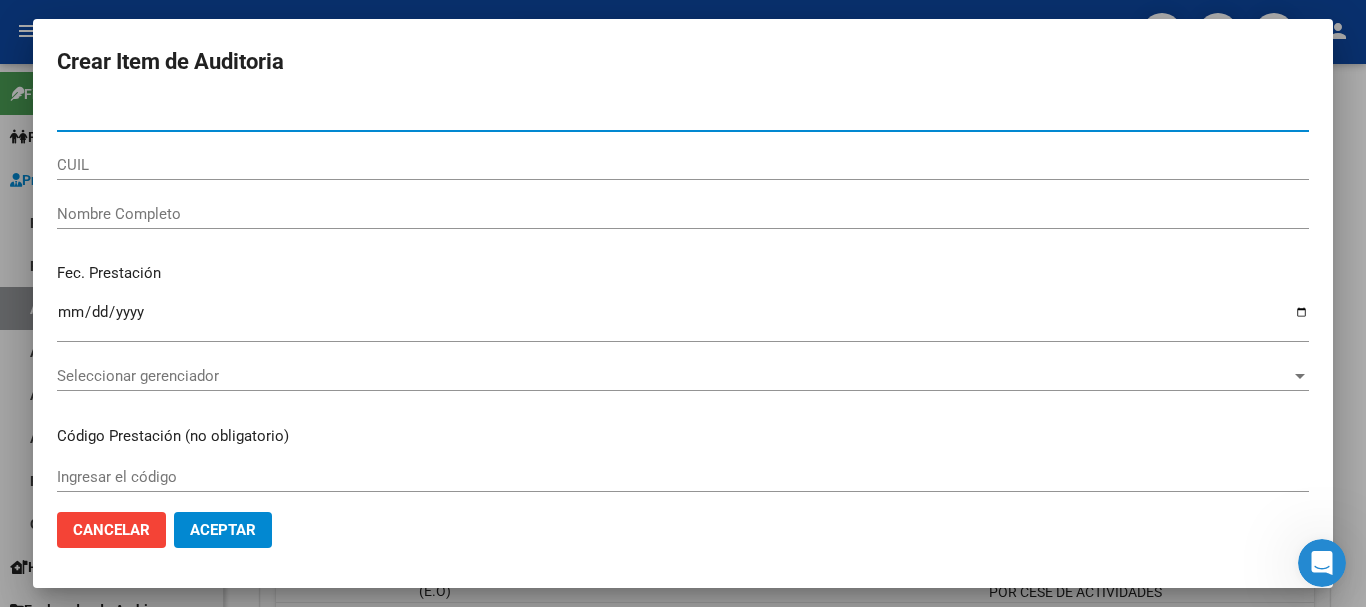 paste on "[NUMBER]" 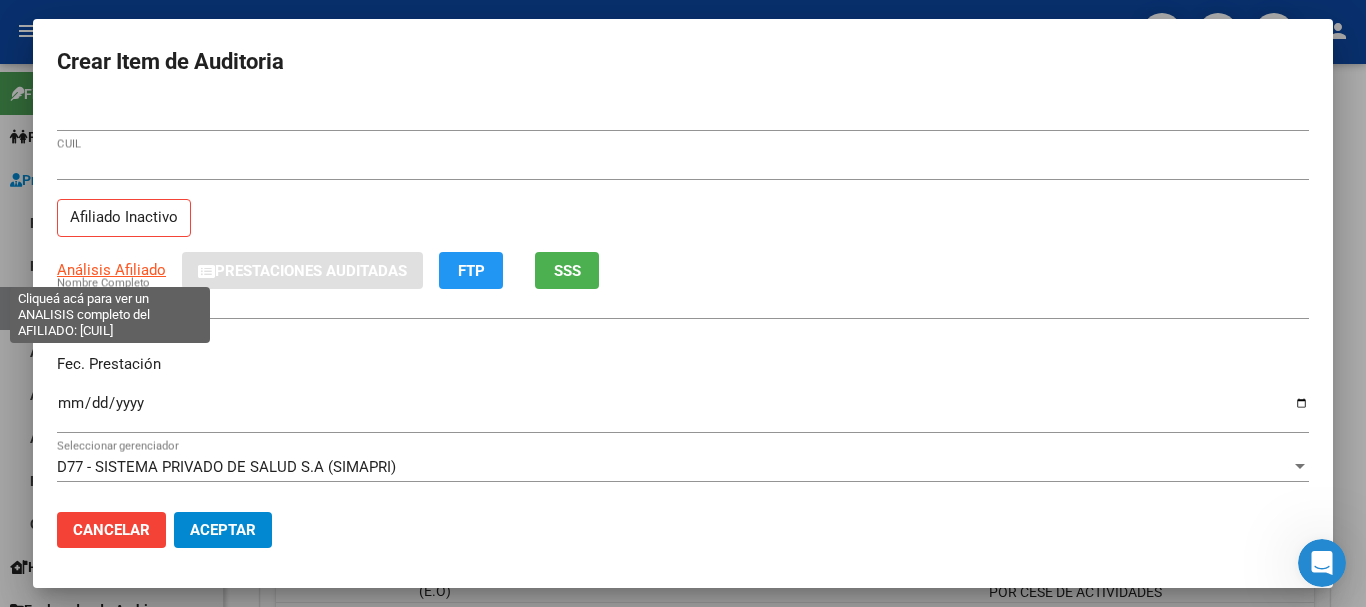 click on "Análisis Afiliado" at bounding box center [111, 270] 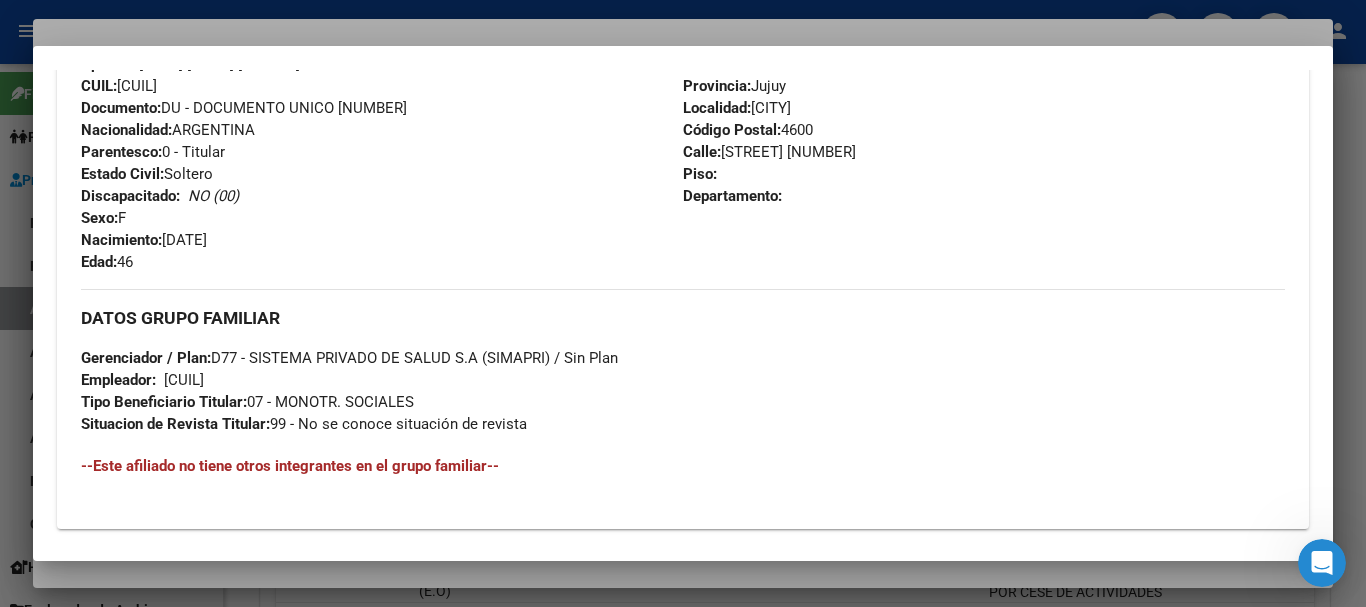 scroll, scrollTop: 1036, scrollLeft: 0, axis: vertical 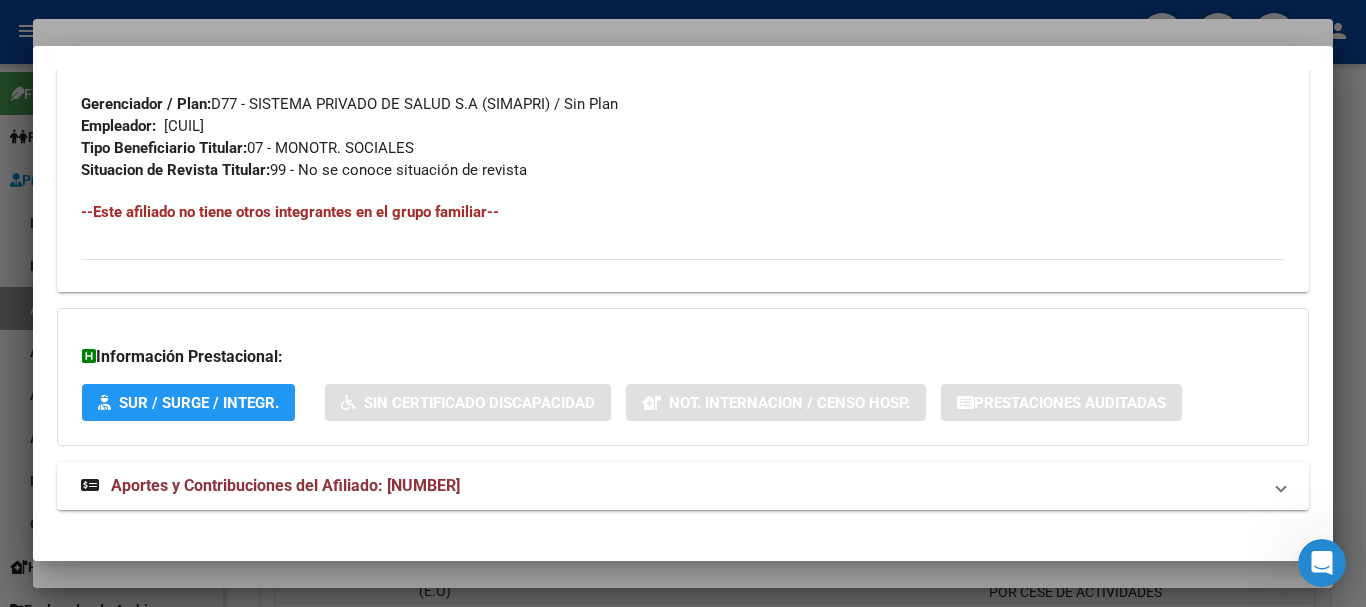 click on "Aportes y Contribuciones del Afiliado: [NUMBER]" at bounding box center [683, 486] 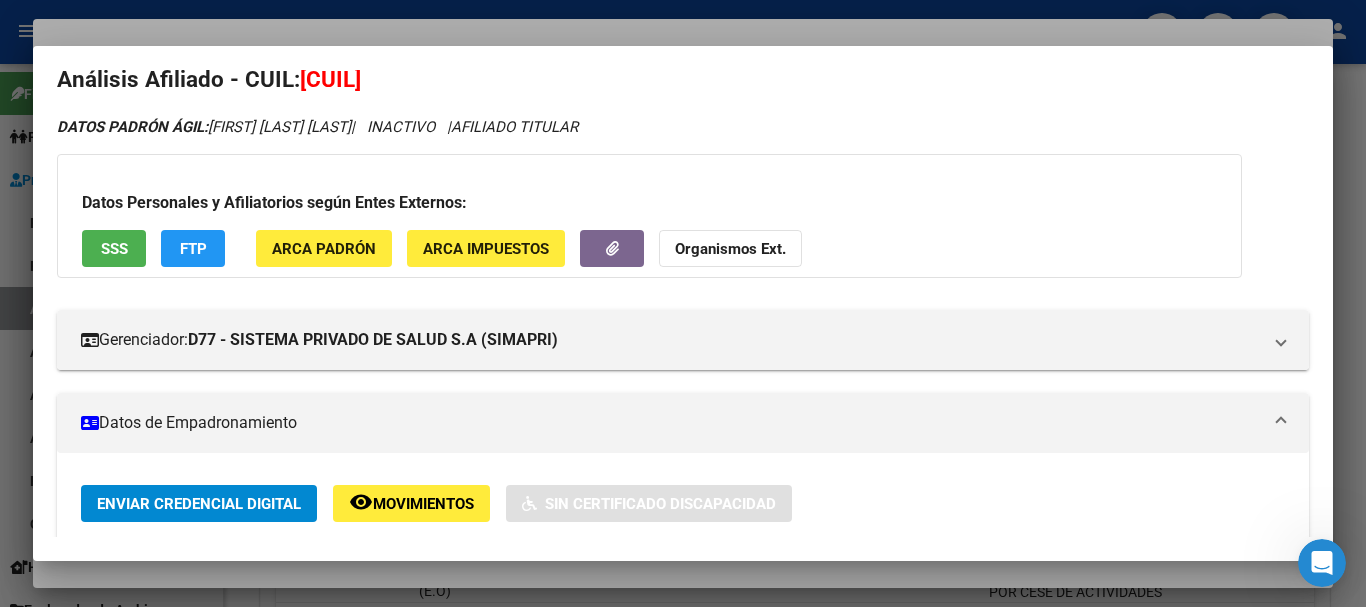 scroll, scrollTop: 0, scrollLeft: 0, axis: both 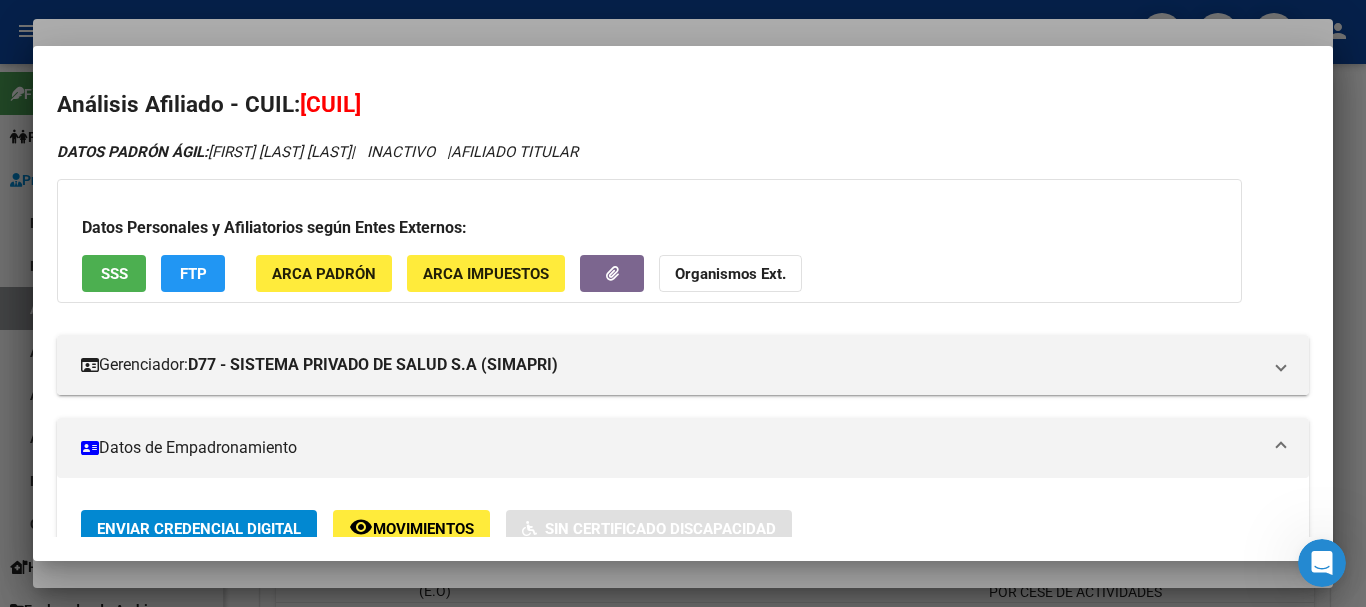 drag, startPoint x: 468, startPoint y: 32, endPoint x: 553, endPoint y: 52, distance: 87.32124 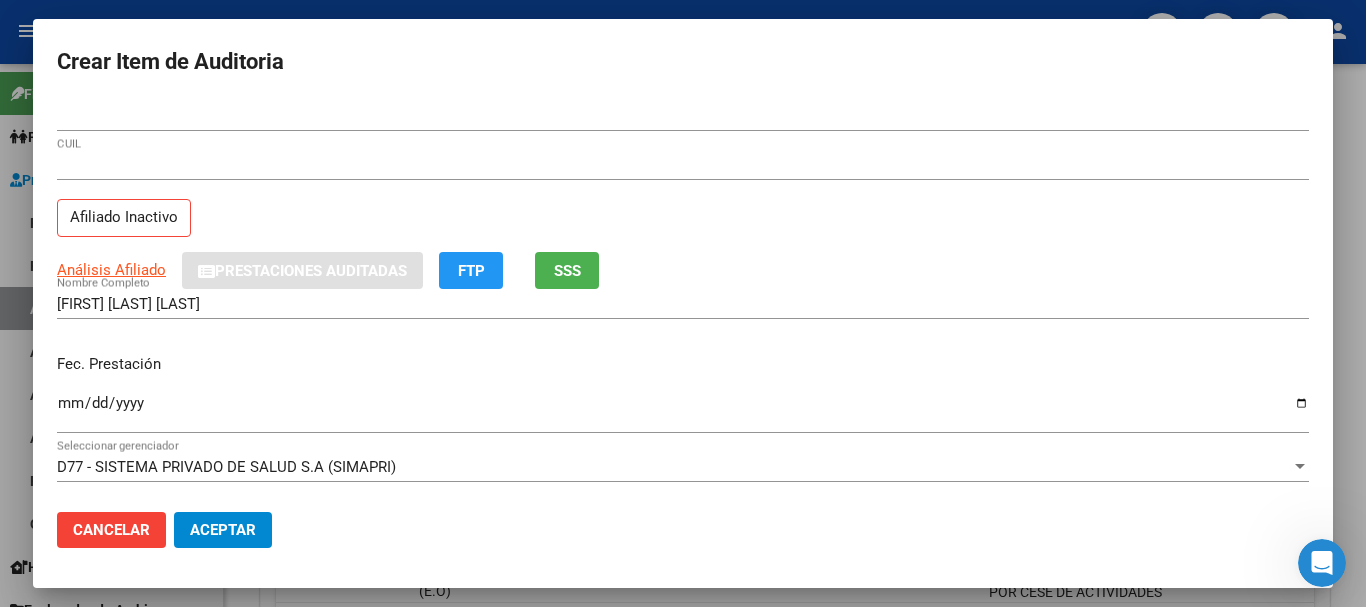 click on "[DOCUMENT_NUMBER] Nro Documento" at bounding box center (683, 116) 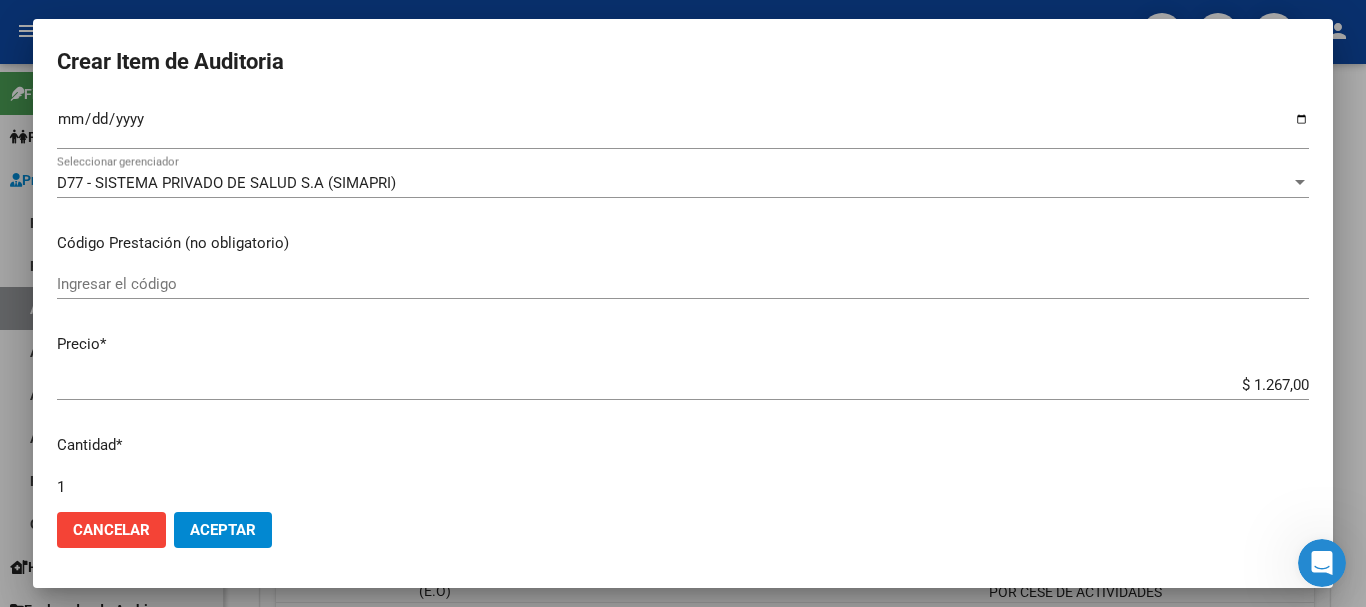 scroll, scrollTop: 675, scrollLeft: 0, axis: vertical 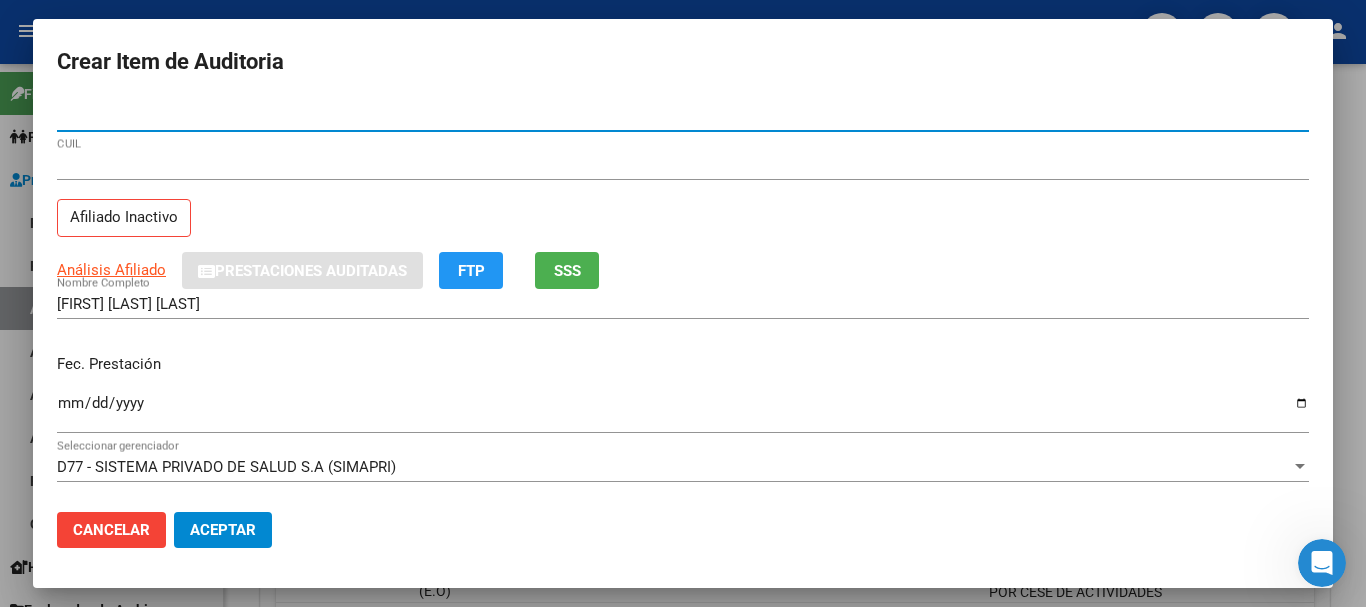 click on "Aceptar" 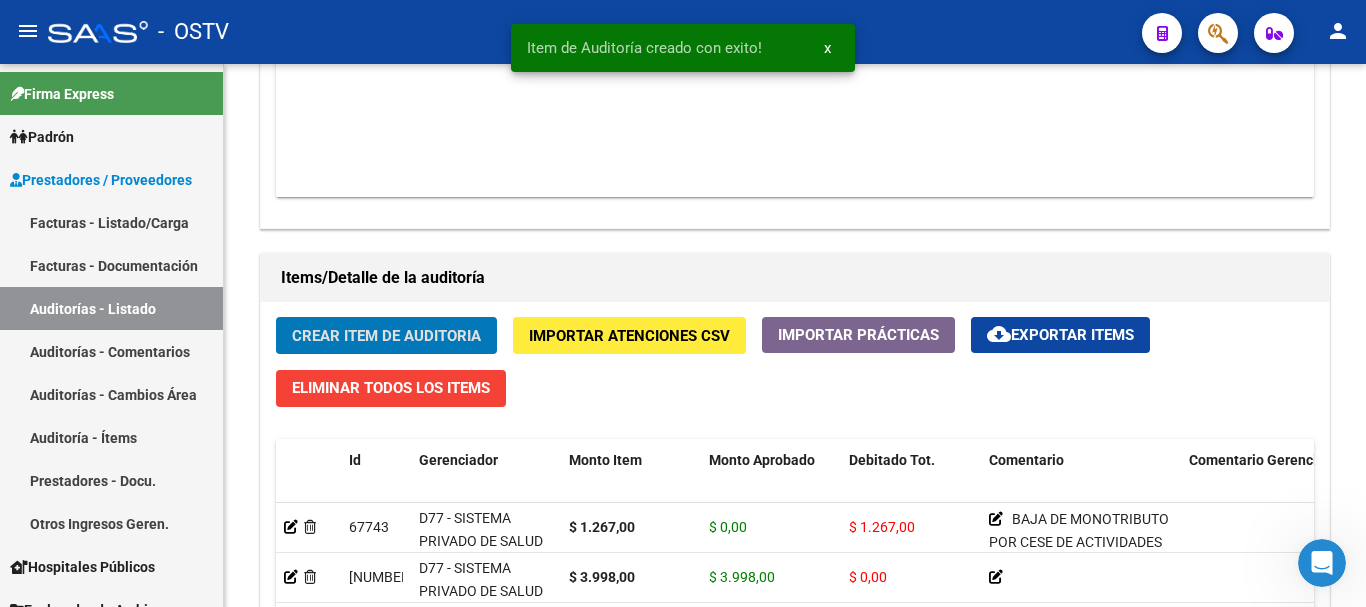 click on "Crear Item de Auditoria" 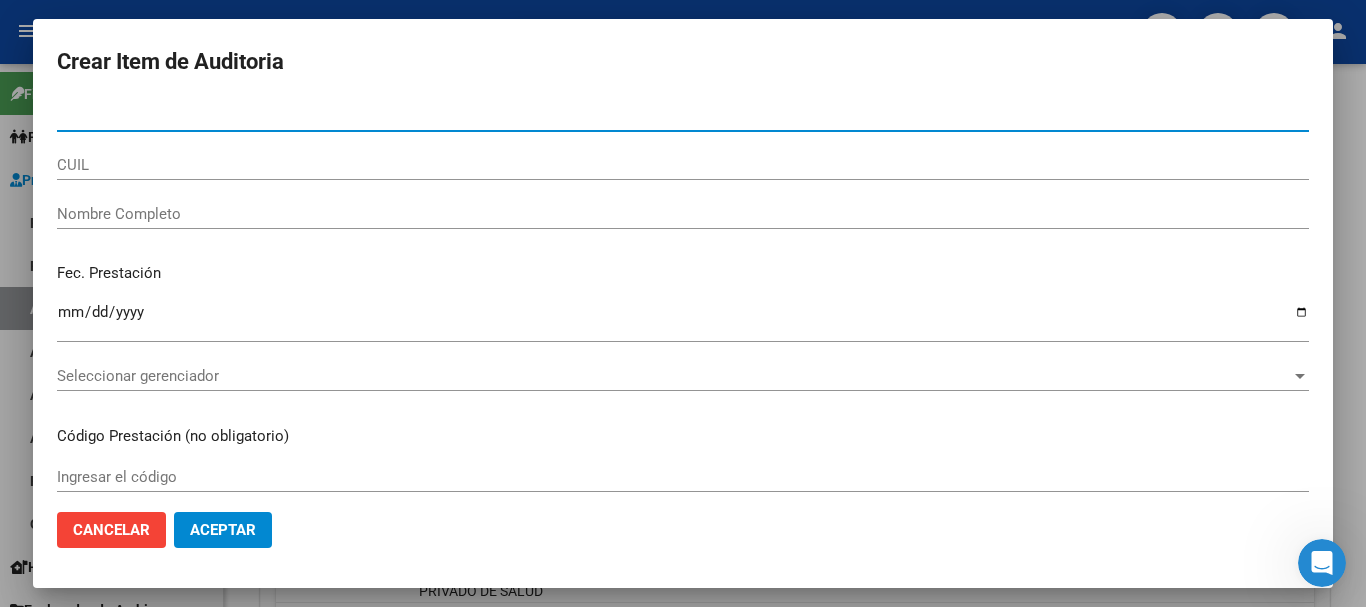 paste on "[NUMBER]" 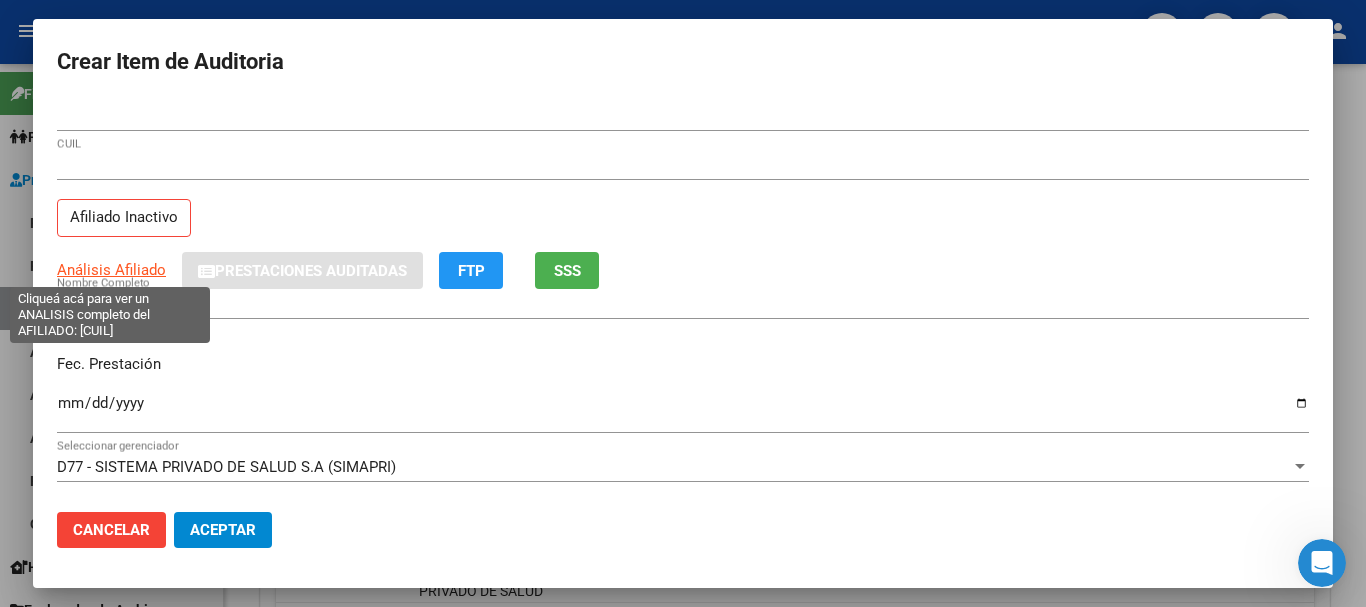 click on "Análisis Afiliado" at bounding box center (111, 270) 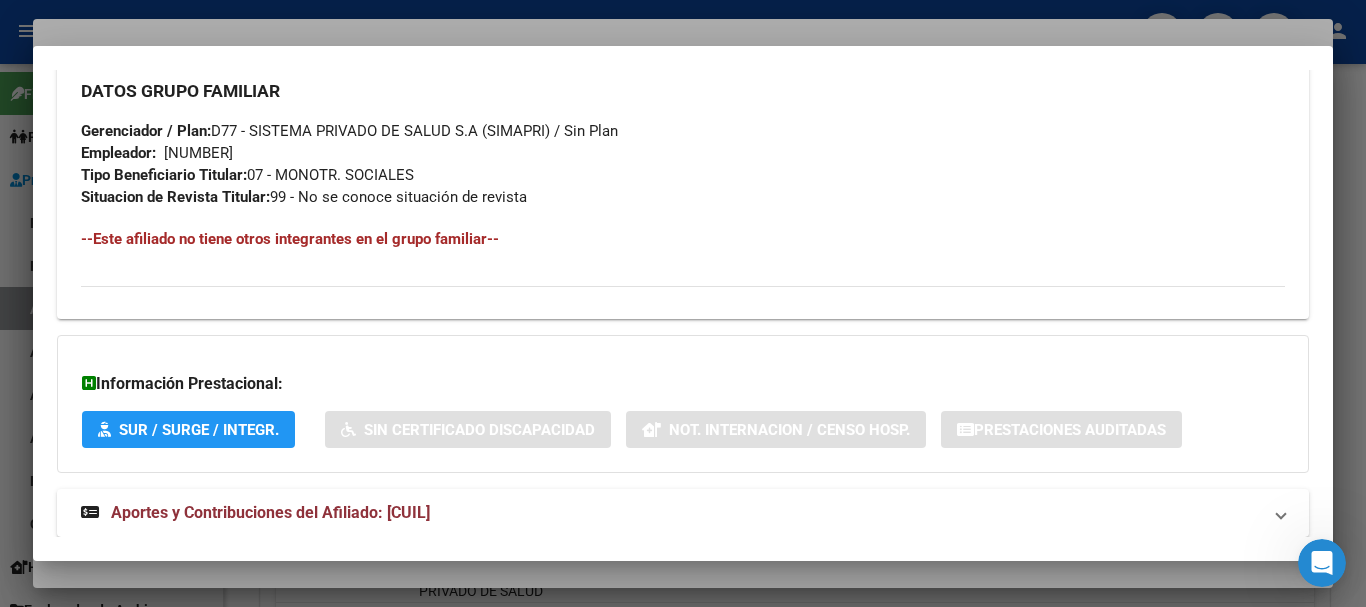 scroll, scrollTop: 1053, scrollLeft: 0, axis: vertical 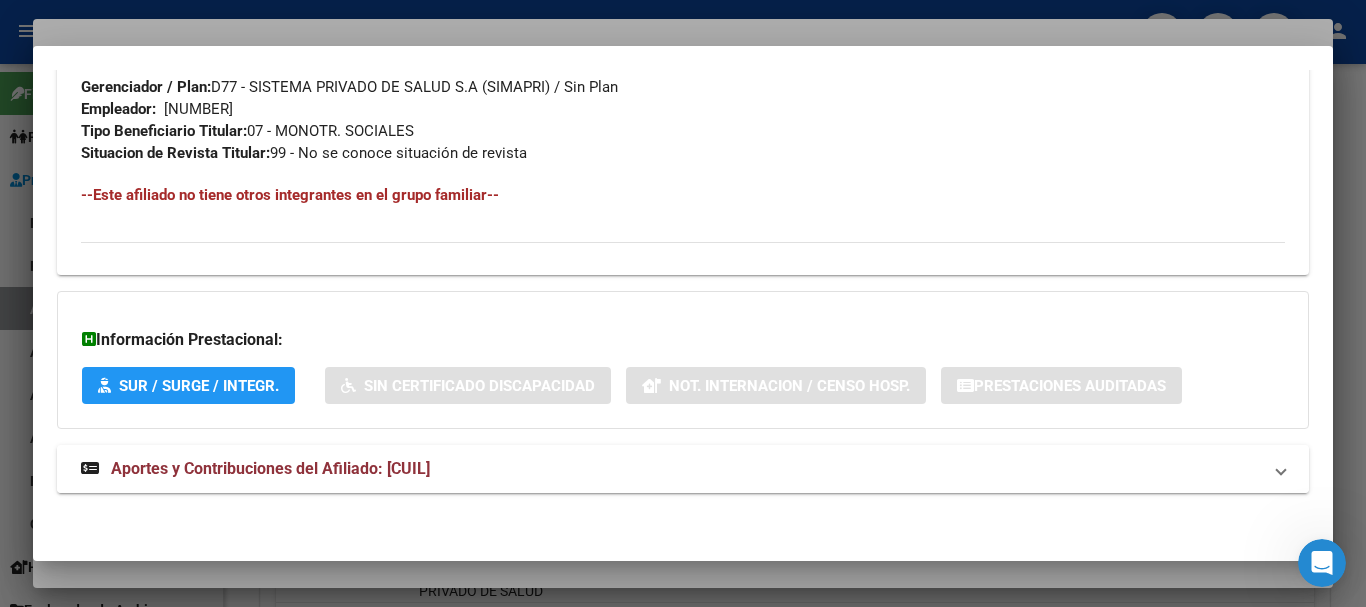 click on "Aportes y Contribuciones del Afiliado: [CUIL]" at bounding box center (270, 468) 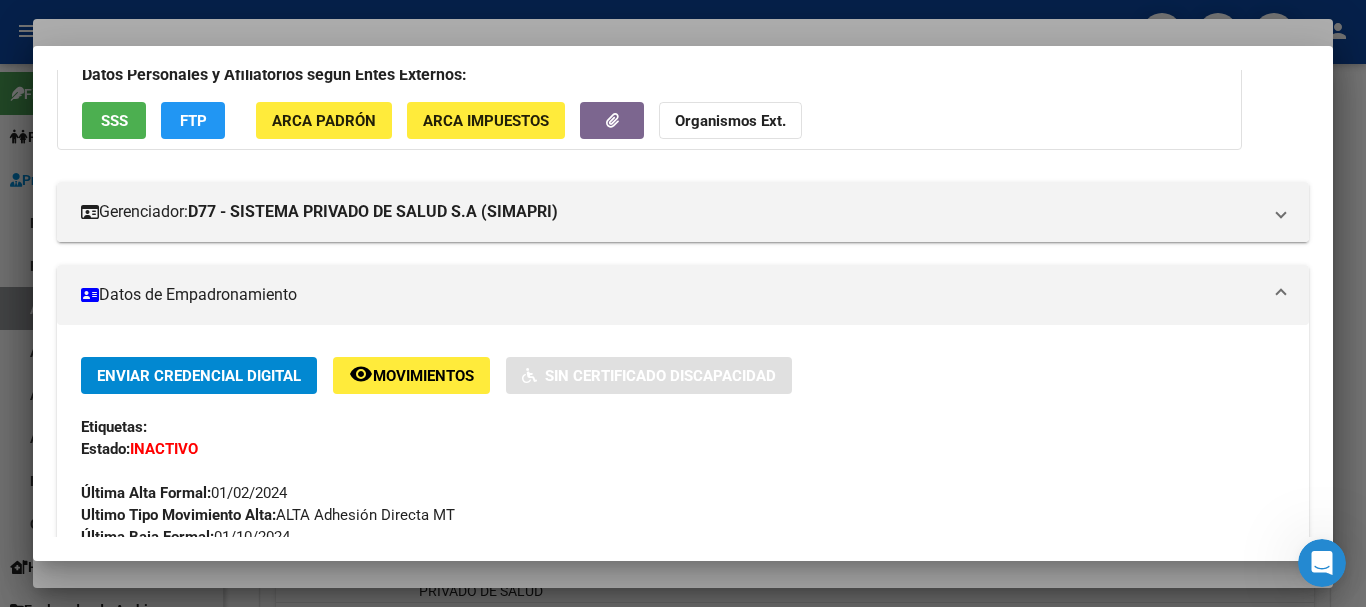 scroll, scrollTop: 0, scrollLeft: 0, axis: both 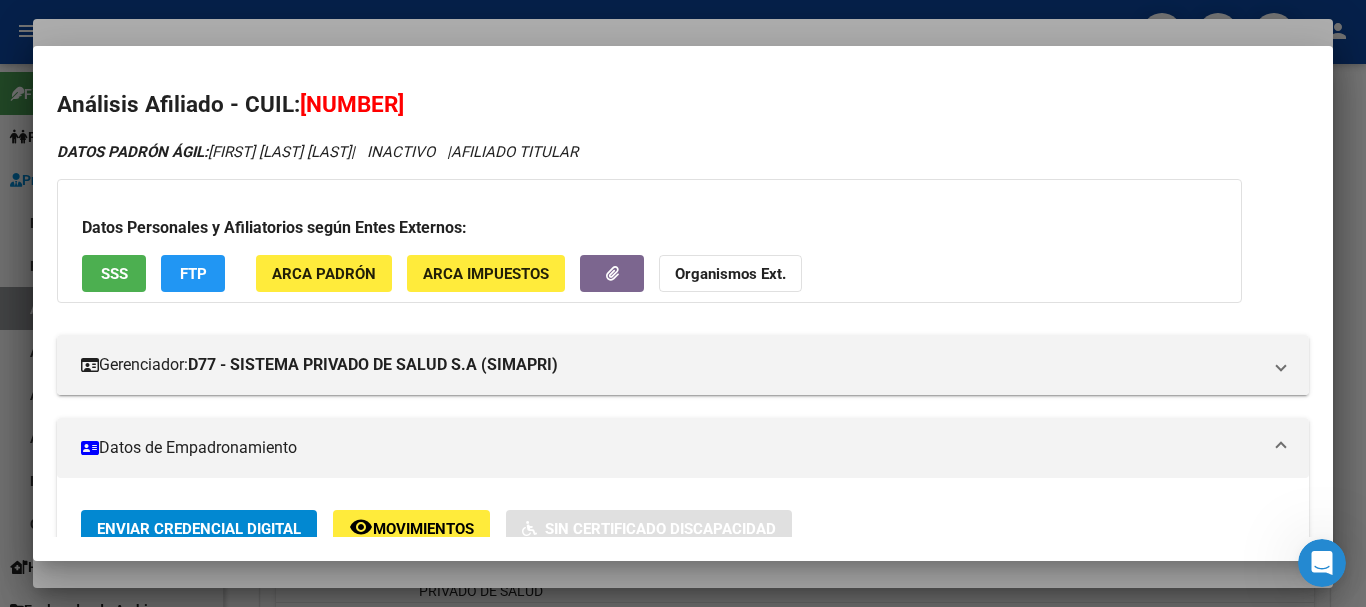 drag, startPoint x: 403, startPoint y: 29, endPoint x: 424, endPoint y: 32, distance: 21.213203 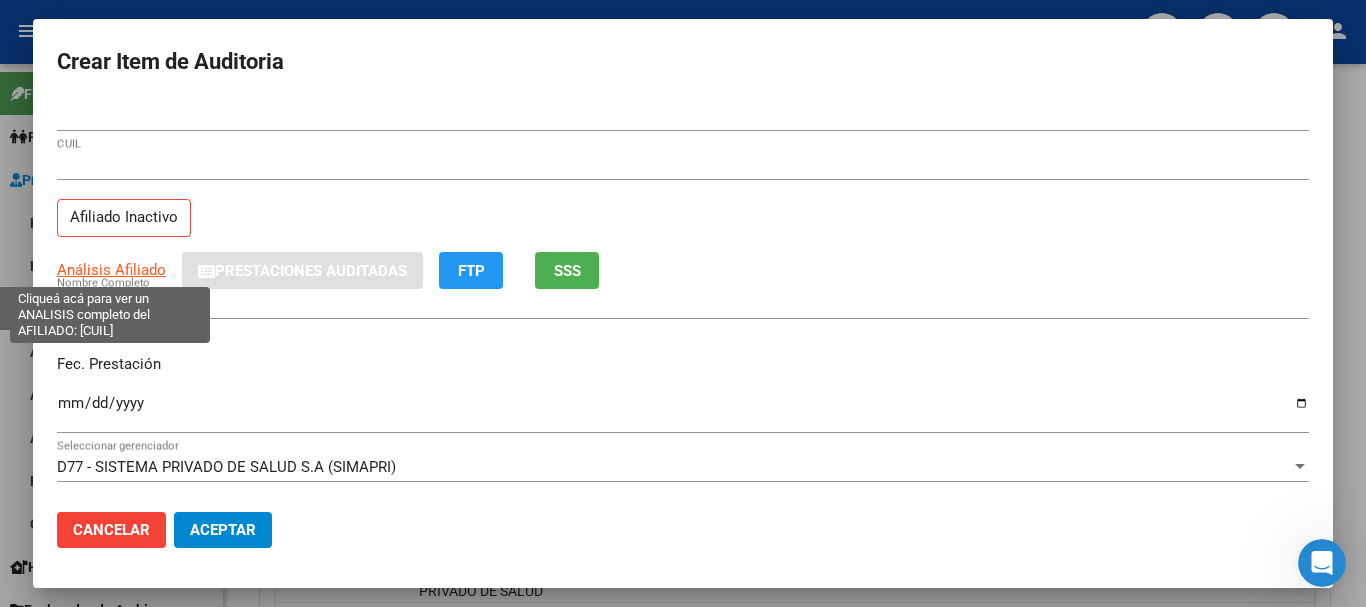click on "Análisis Afiliado" at bounding box center (111, 270) 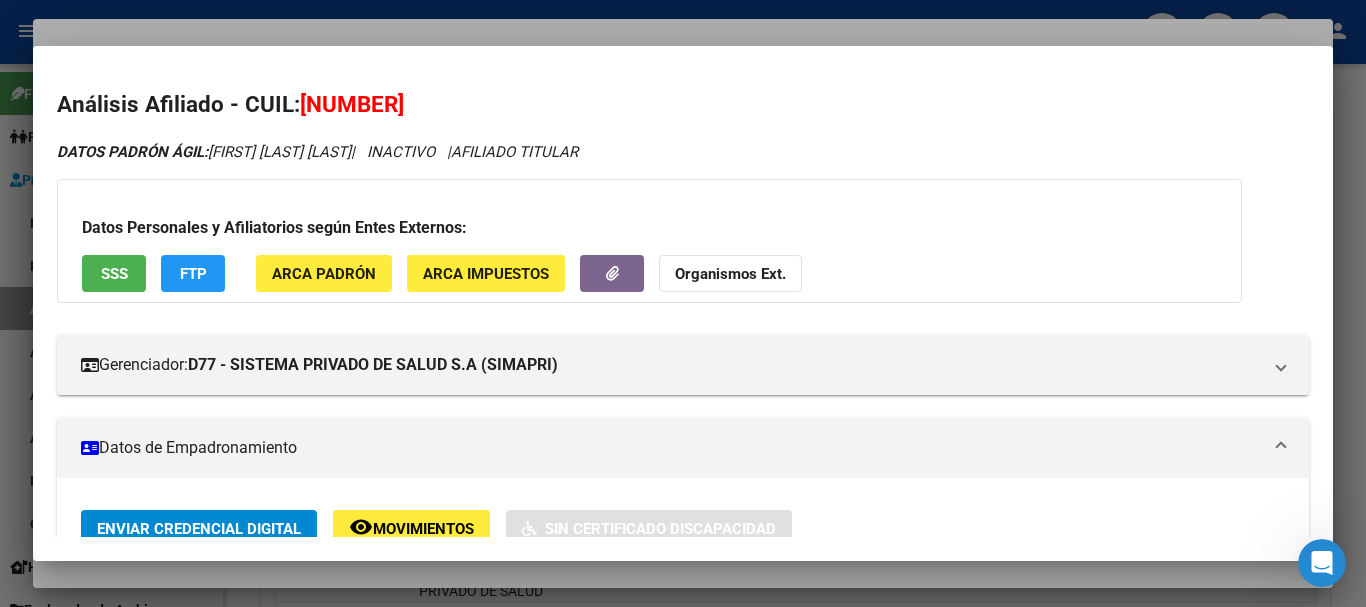 drag, startPoint x: 490, startPoint y: 46, endPoint x: 575, endPoint y: 63, distance: 86.683334 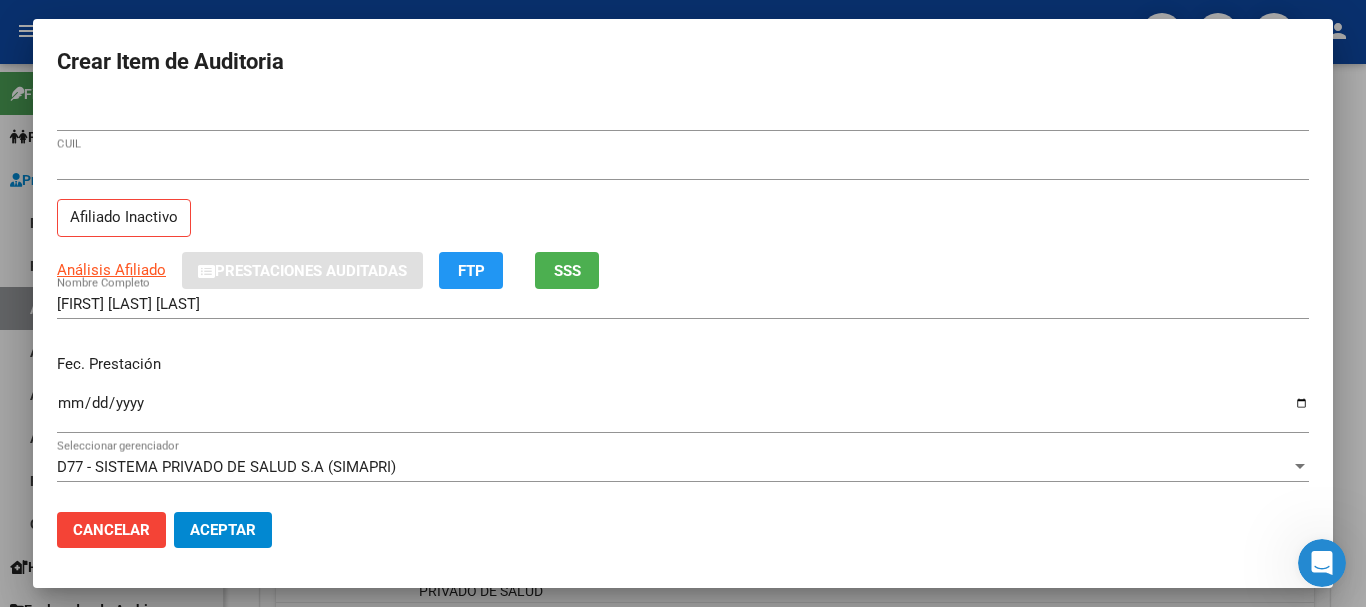 click on "Nro Documento [NUMBER]" at bounding box center (683, 125) 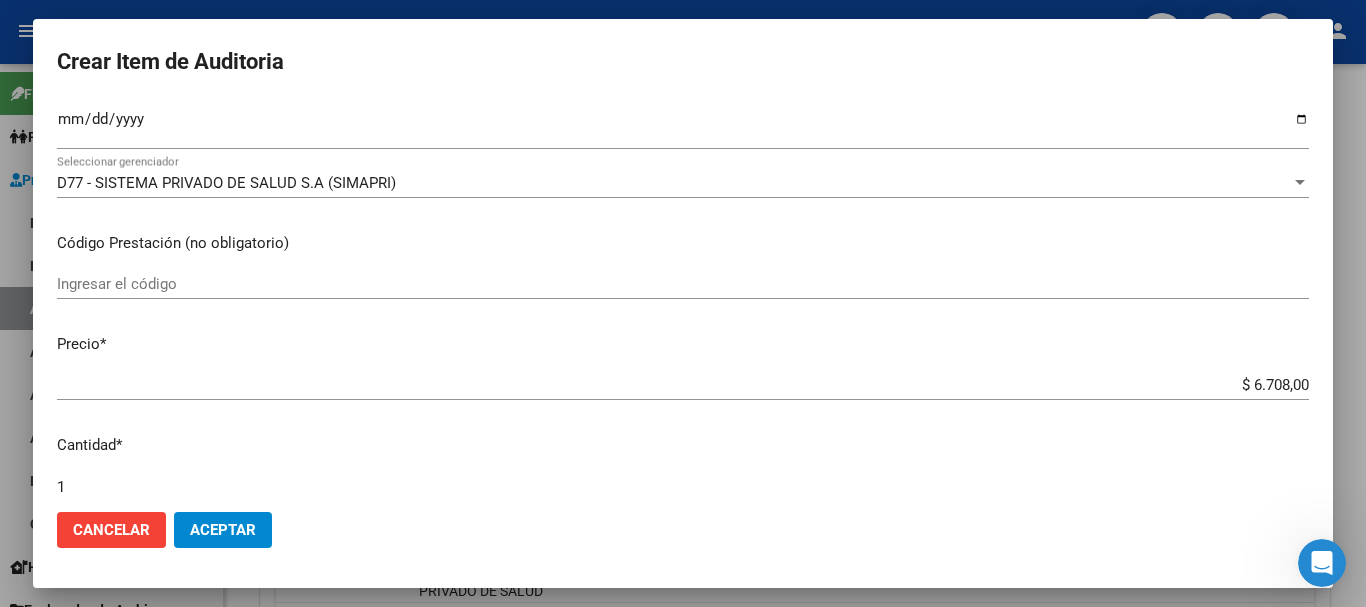 scroll, scrollTop: 675, scrollLeft: 0, axis: vertical 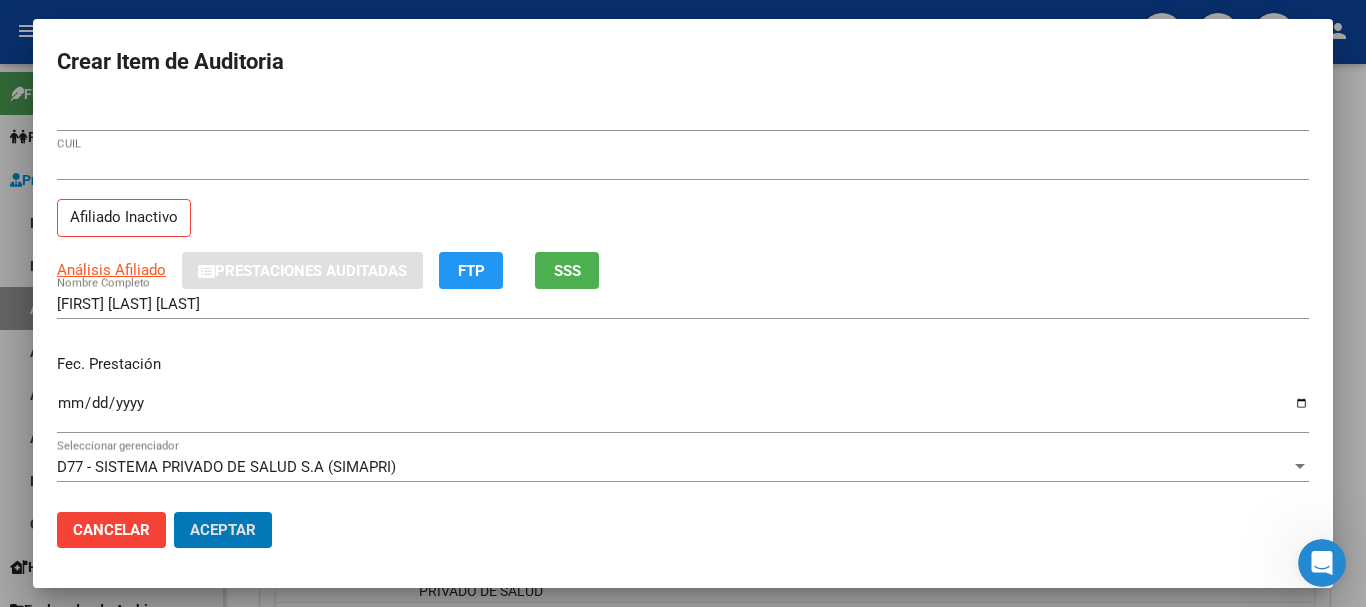 click on "Aceptar" 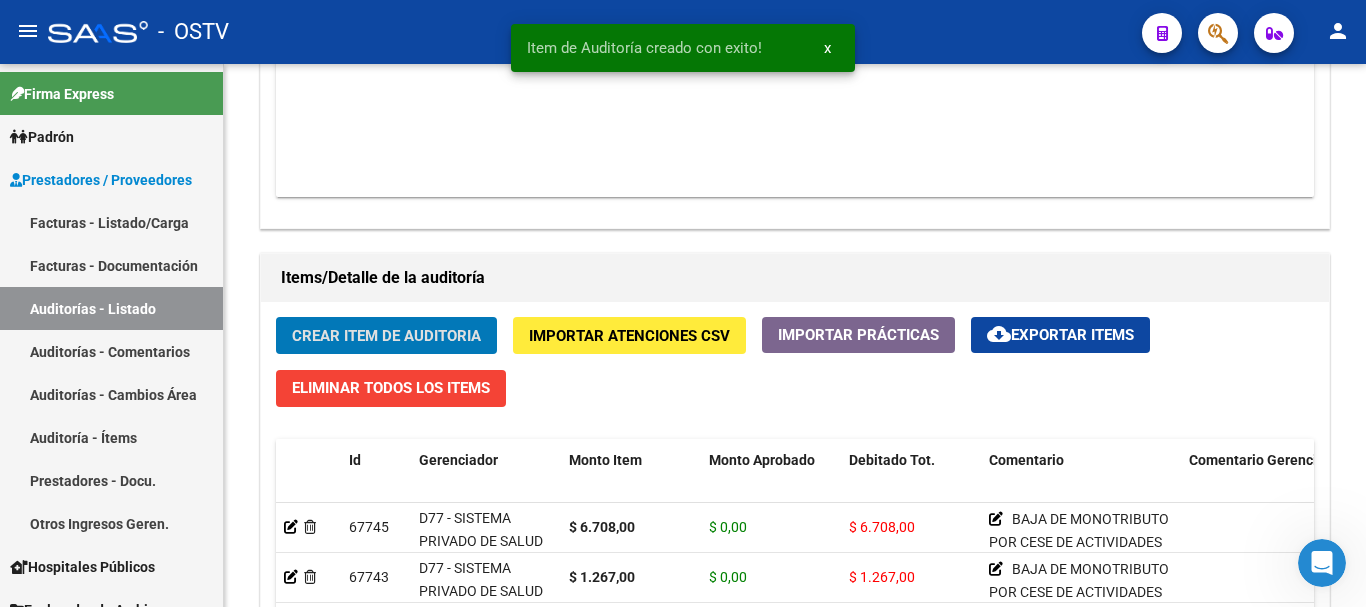 click on "Crear Item de Auditoria" 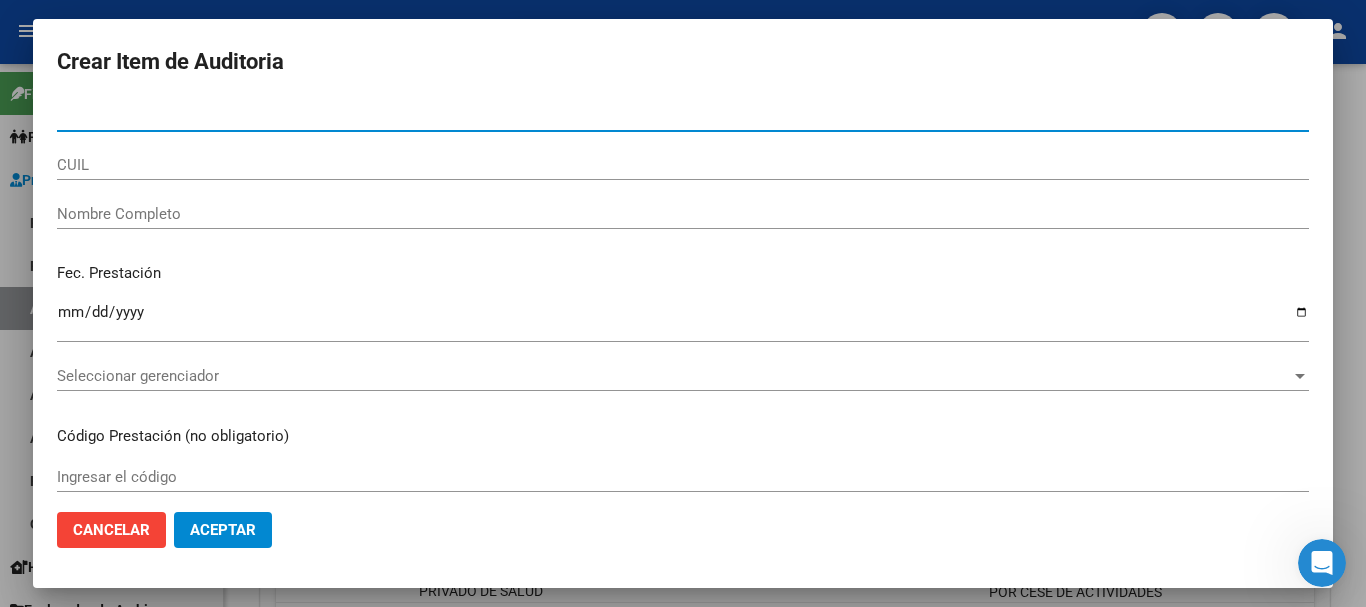 paste on "[DOCUMENT_NUMBER]" 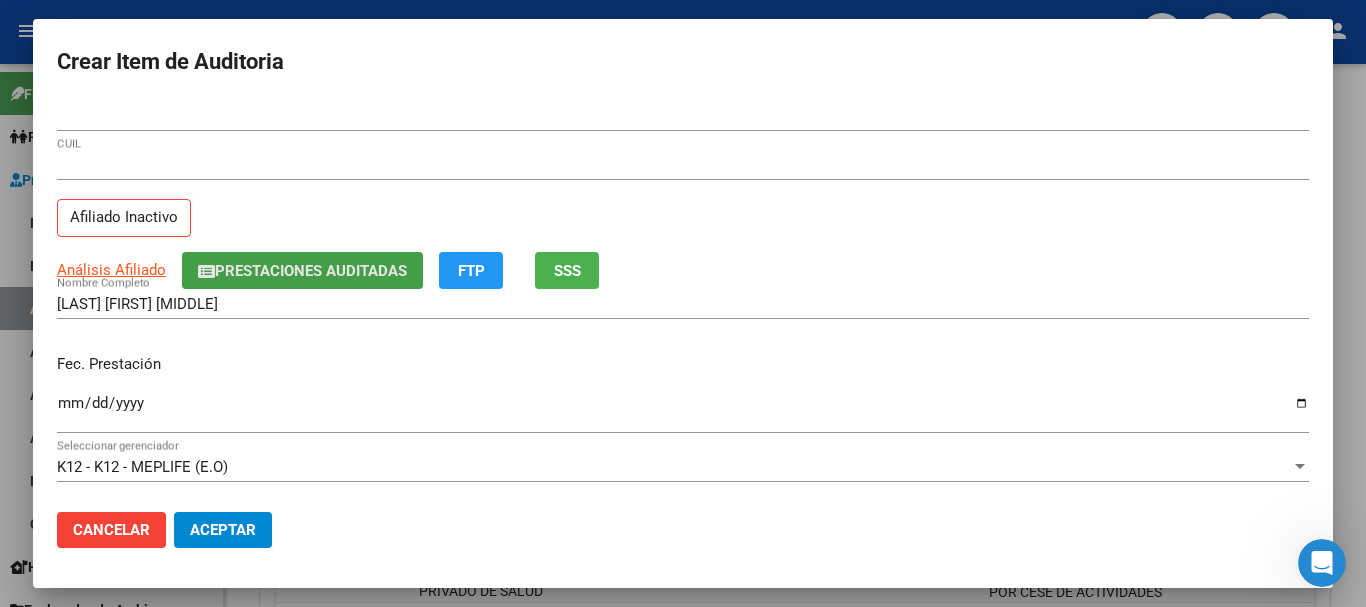 click on "Prestaciones Auditadas" 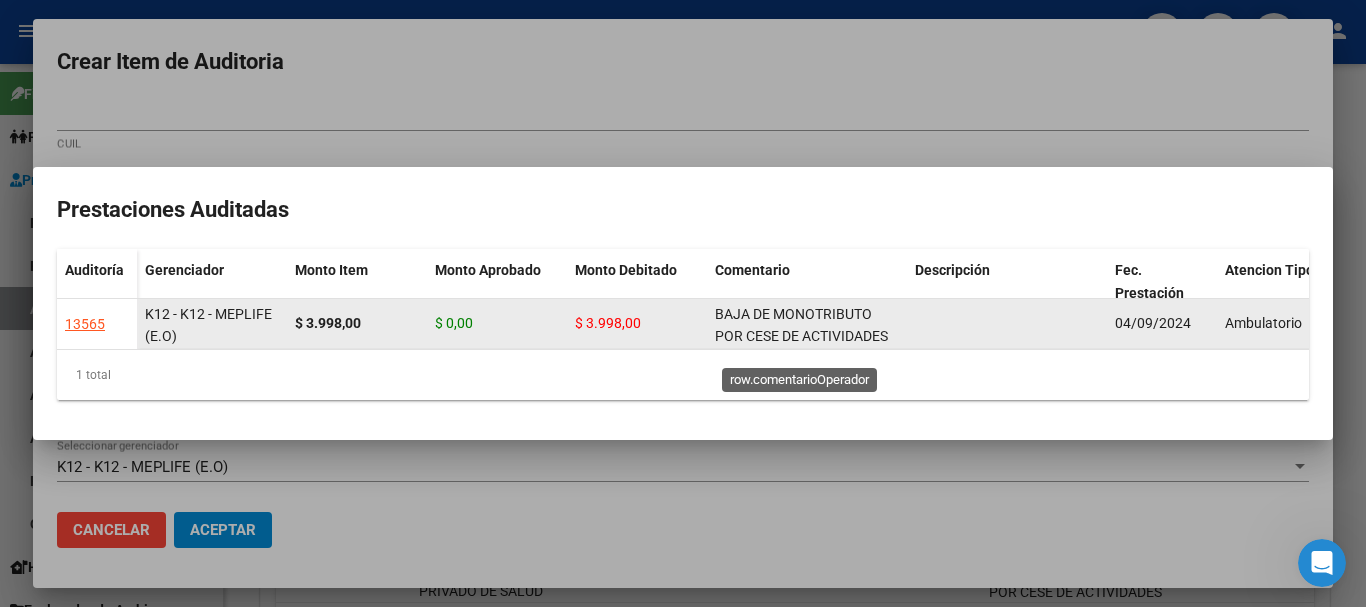 click on "BAJA DE MONOTRIBUTO POR CESE DE ACTIVIDADES 08/2024" 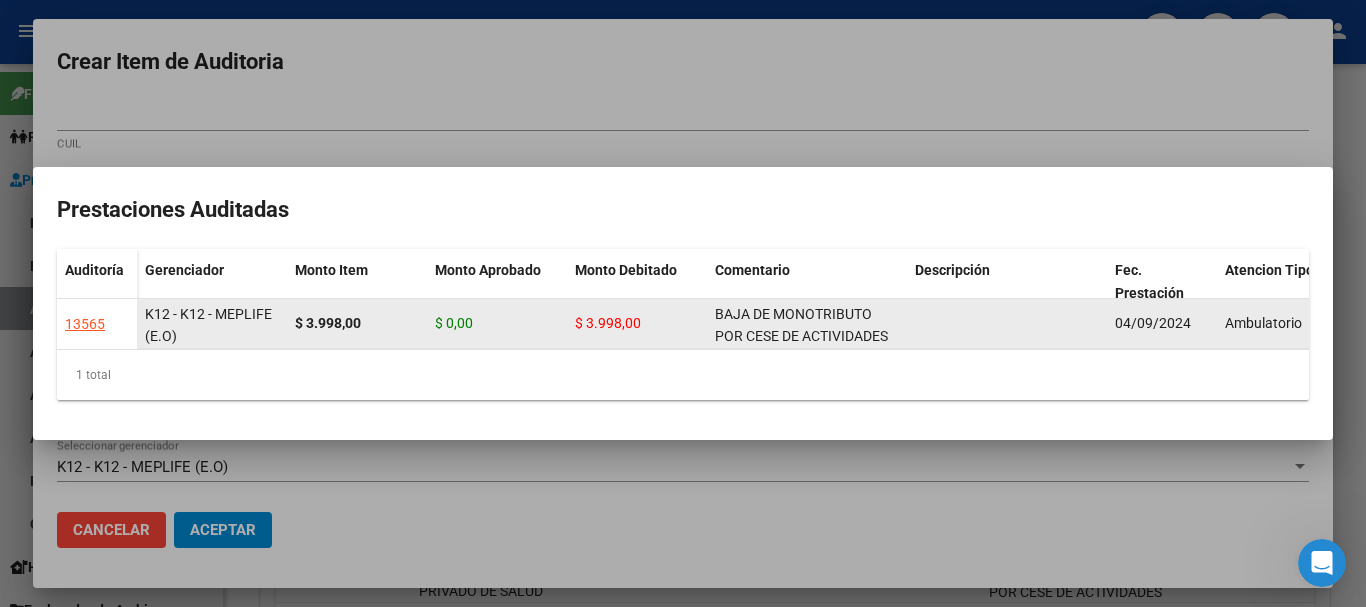 click on "BAJA DE MONOTRIBUTO POR CESE DE ACTIVIDADES 08/2024" 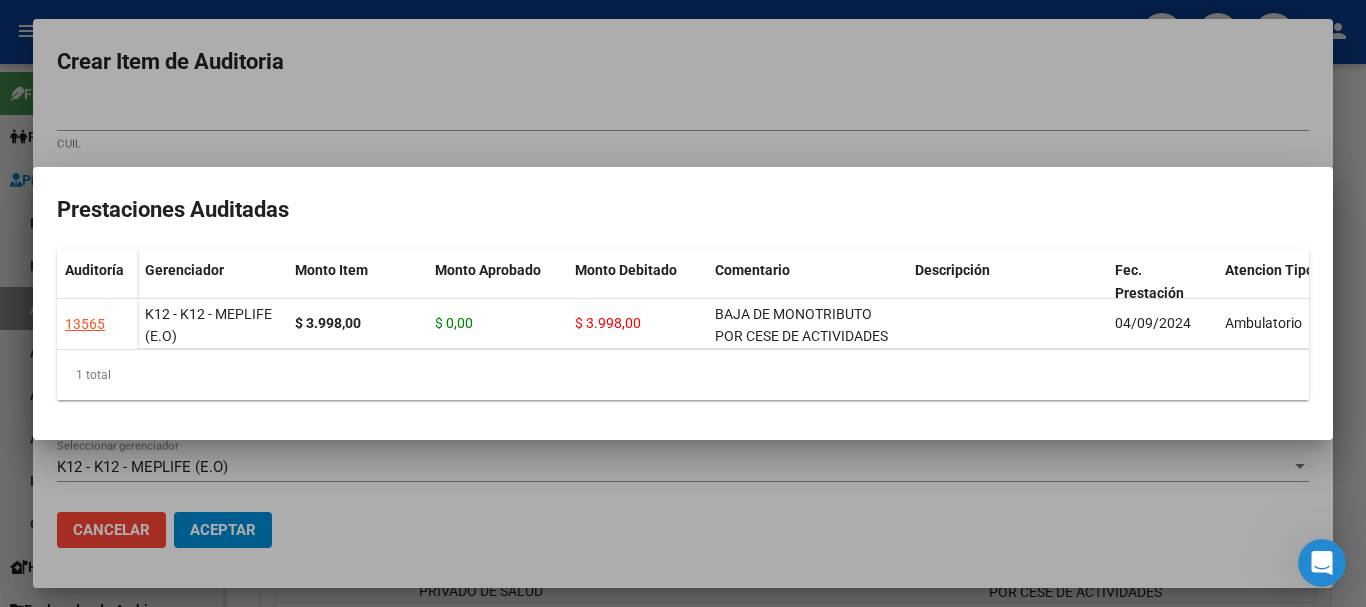 copy on "BAJA DE MONOTRIBUTO POR CESE DE ACTIVIDADES 08/2024" 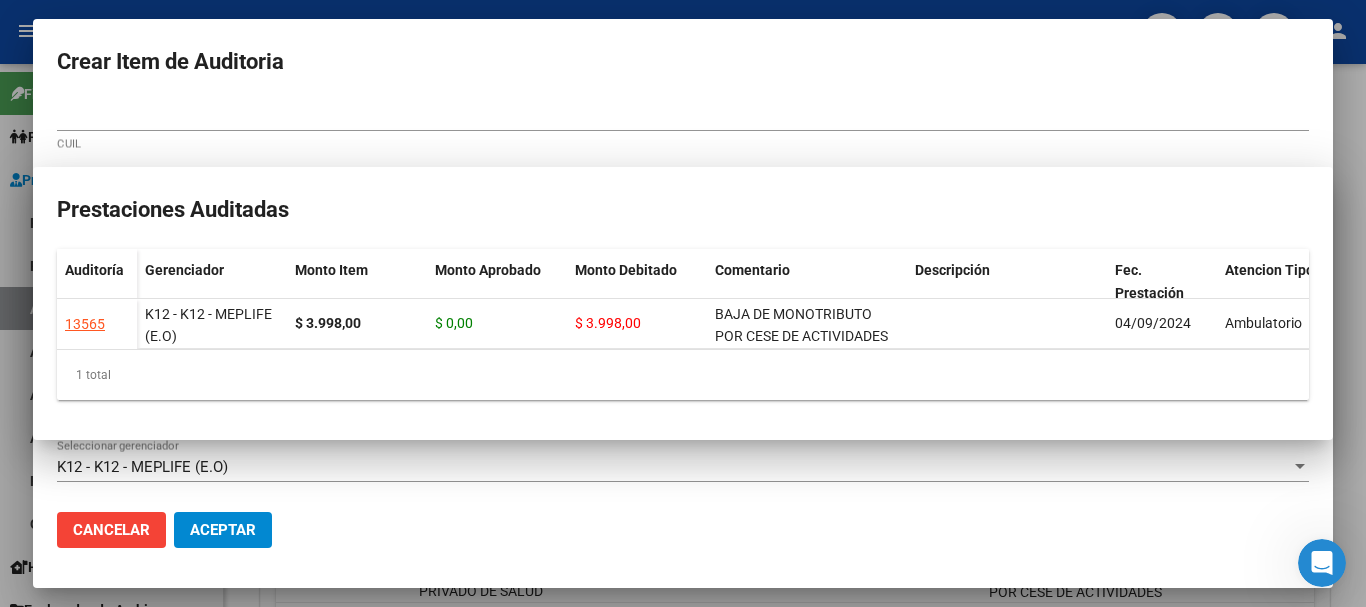 click on "[NUMBER]" at bounding box center (683, 165) 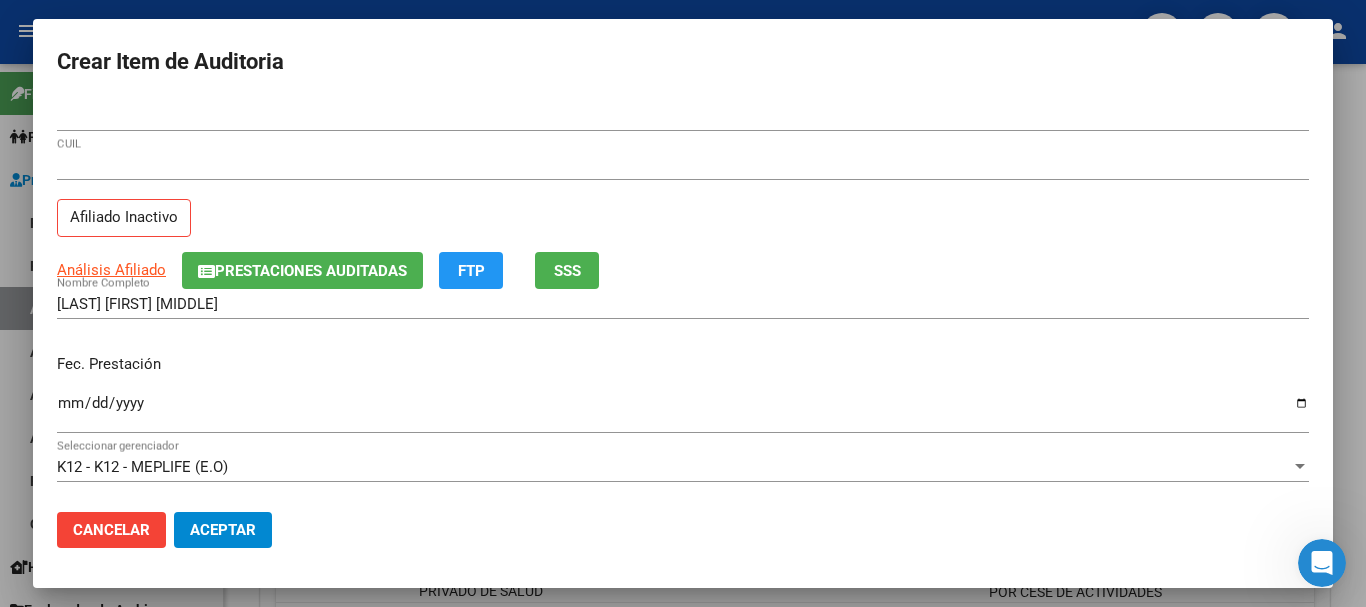 scroll, scrollTop: 270, scrollLeft: 0, axis: vertical 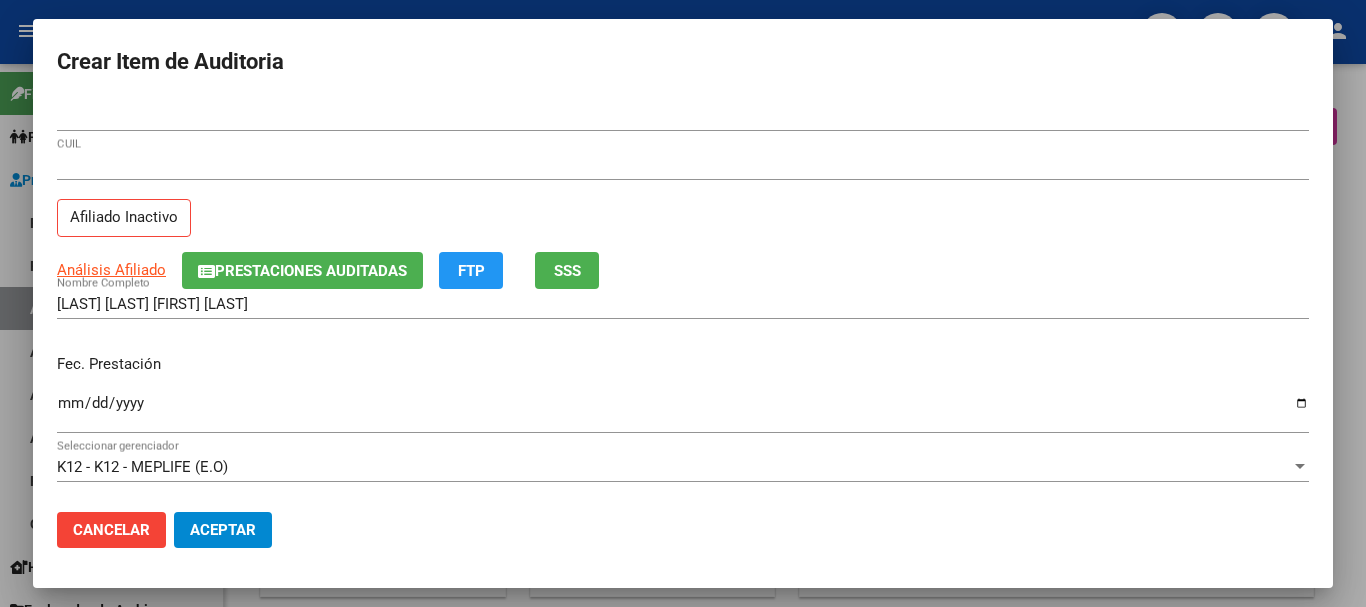 type on "$ 1,26" 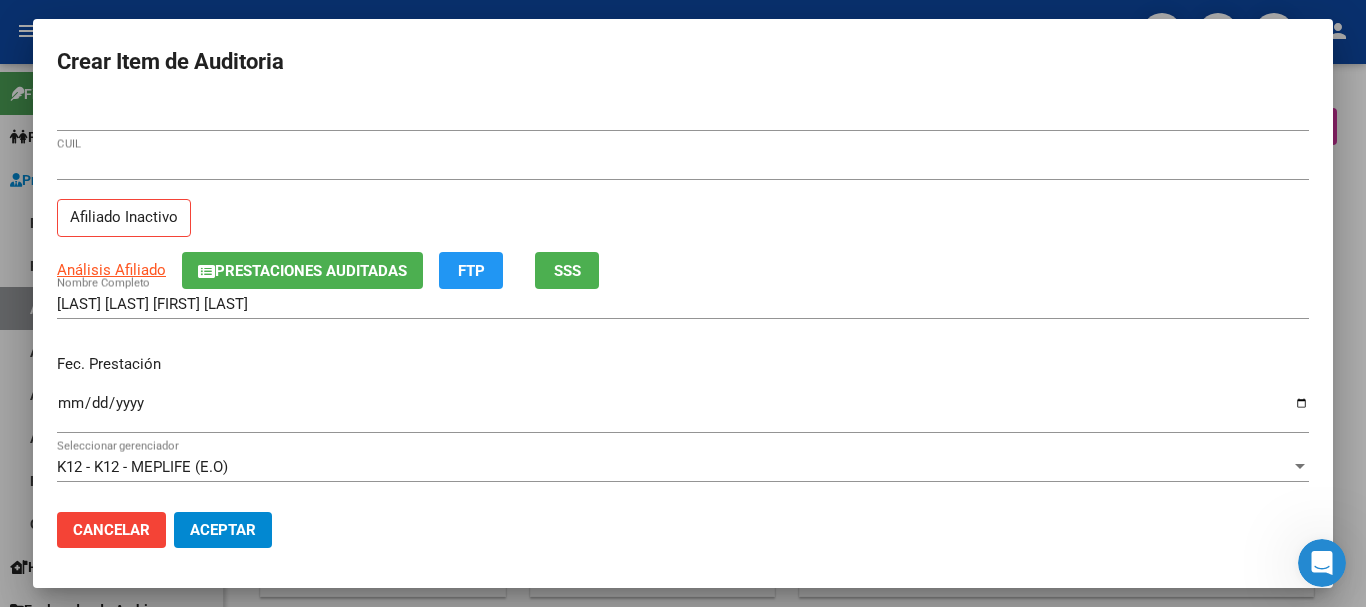 scroll, scrollTop: 0, scrollLeft: 0, axis: both 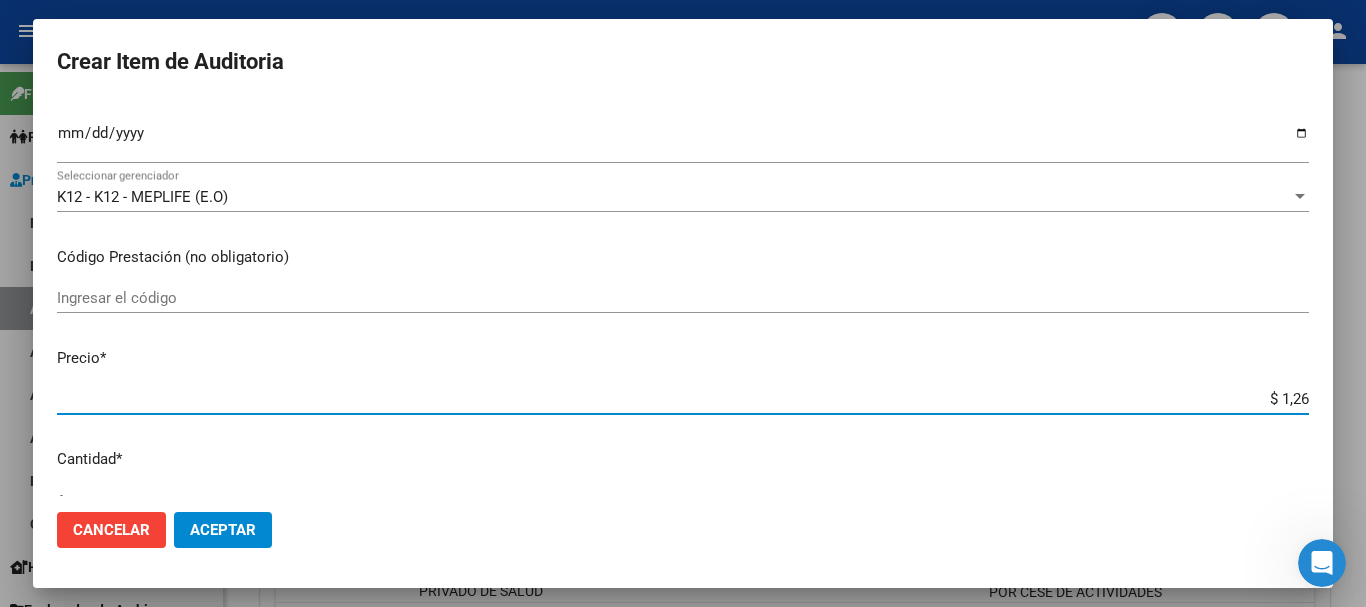 type on "$ 12,67" 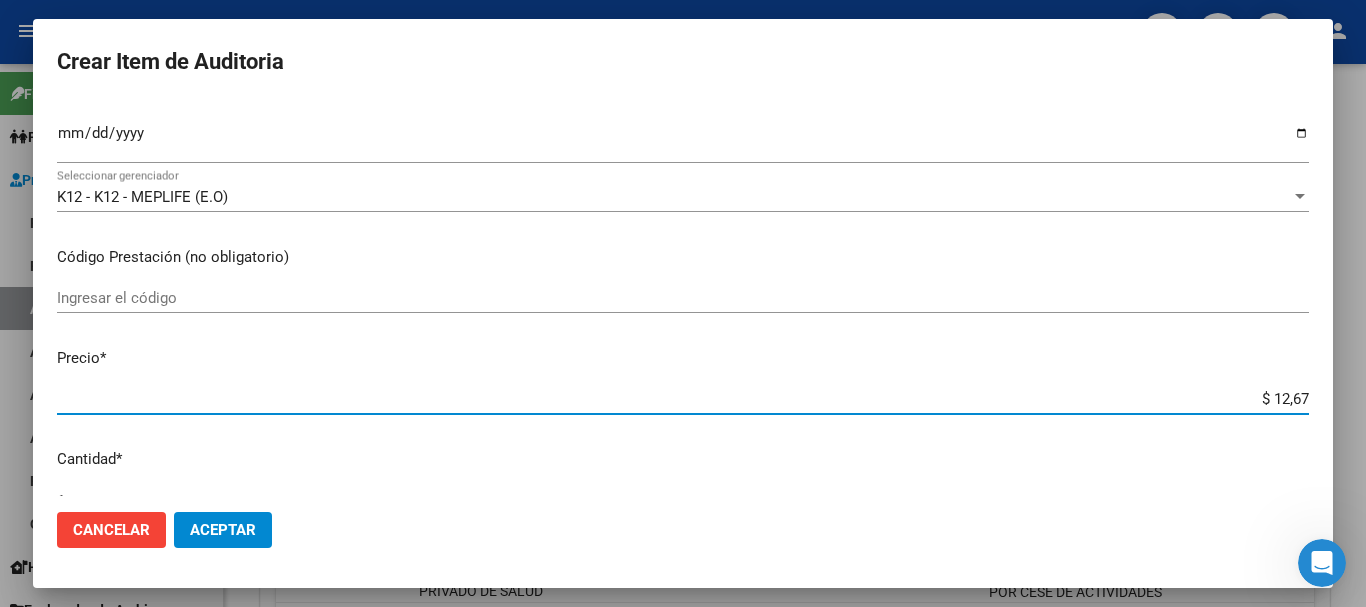 type on "$ 12,67" 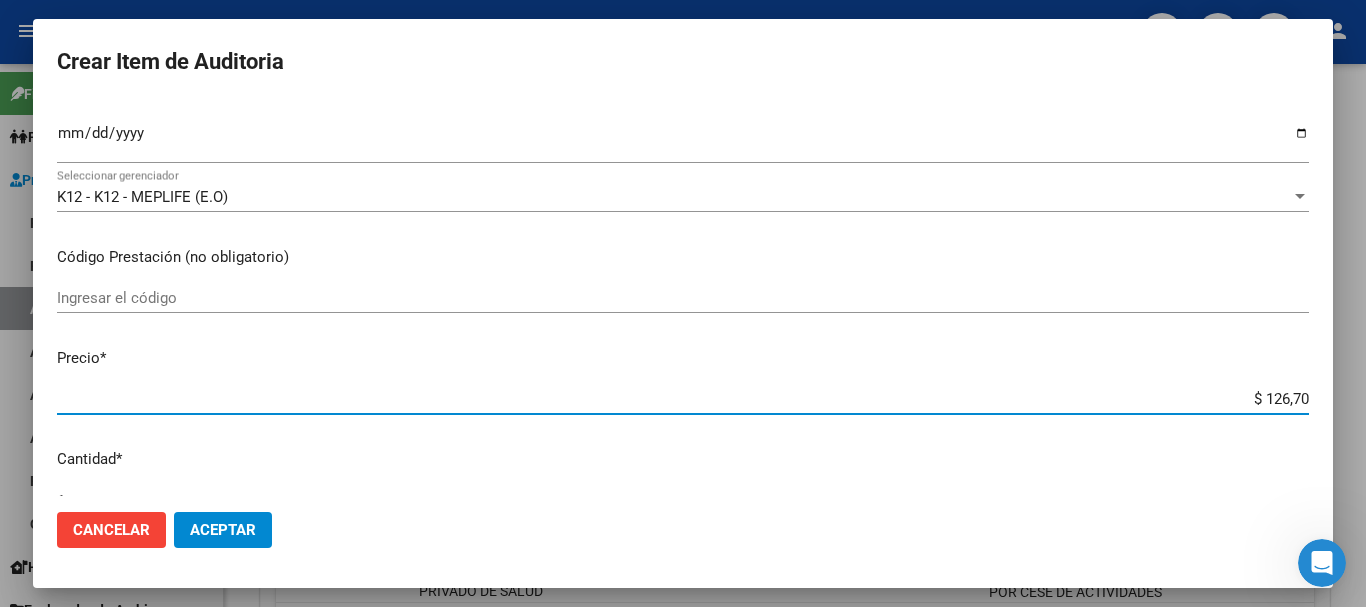 type on "$ 1.267,00" 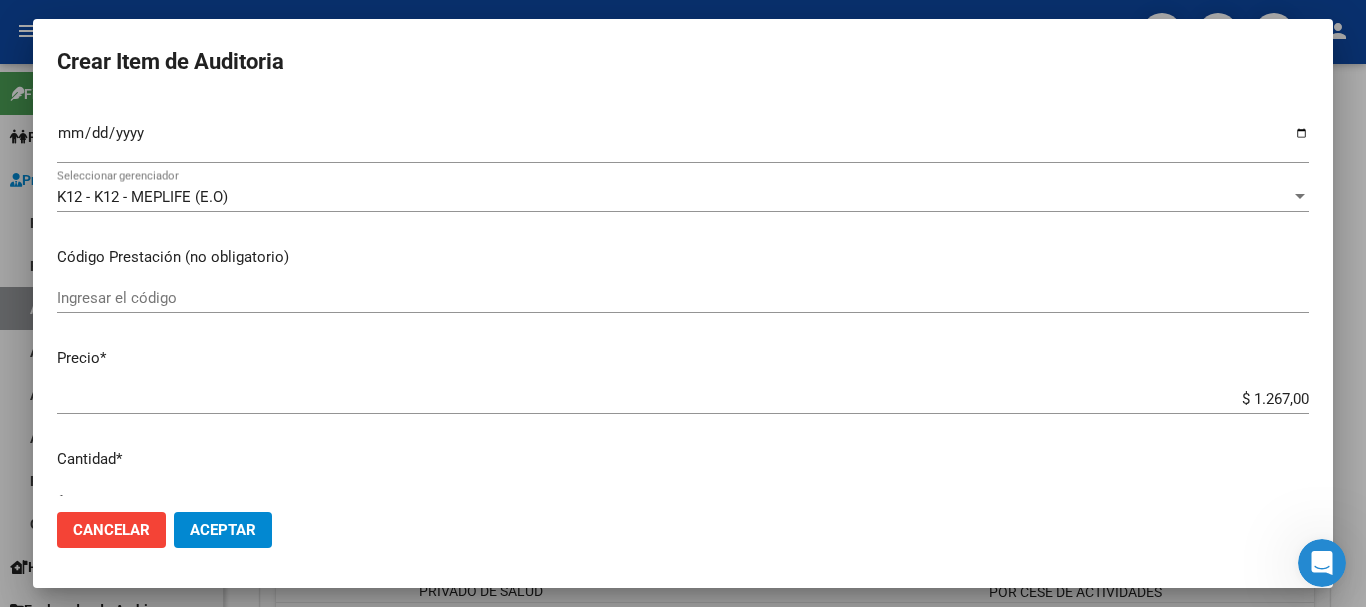 scroll, scrollTop: 675, scrollLeft: 0, axis: vertical 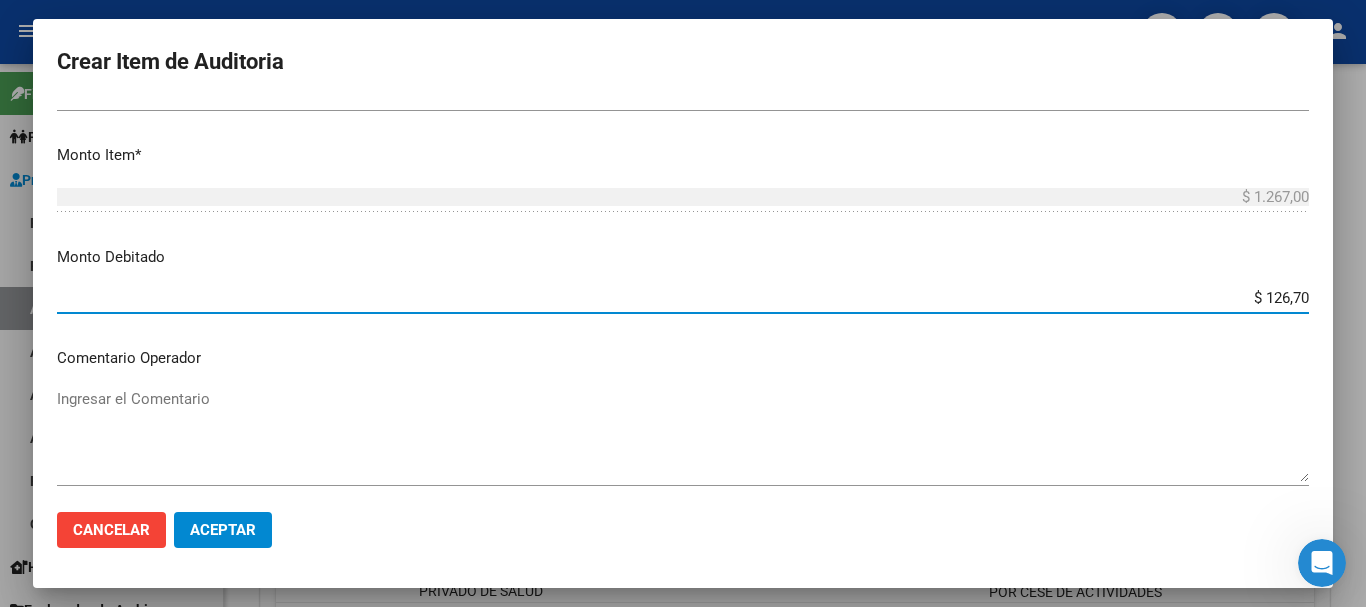 type on "$ 1.267,00" 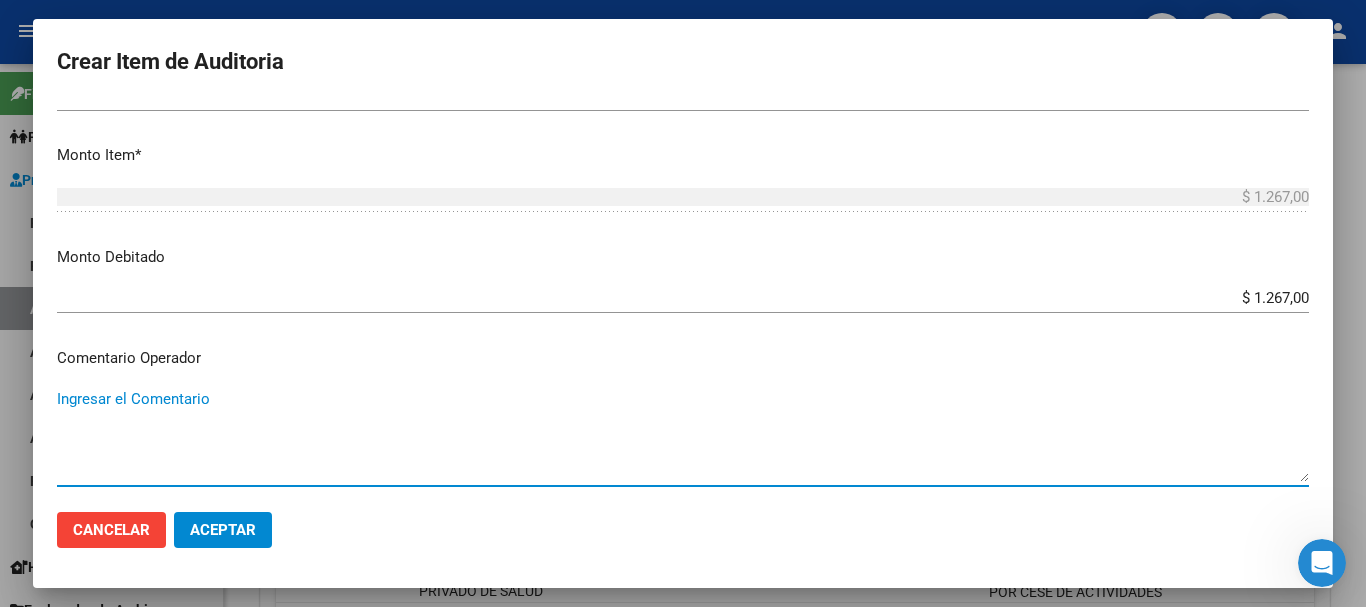 paste on "BAJA DE MONOTRIBUTO POR CESE DE ACTIVIDADES 08/2024" 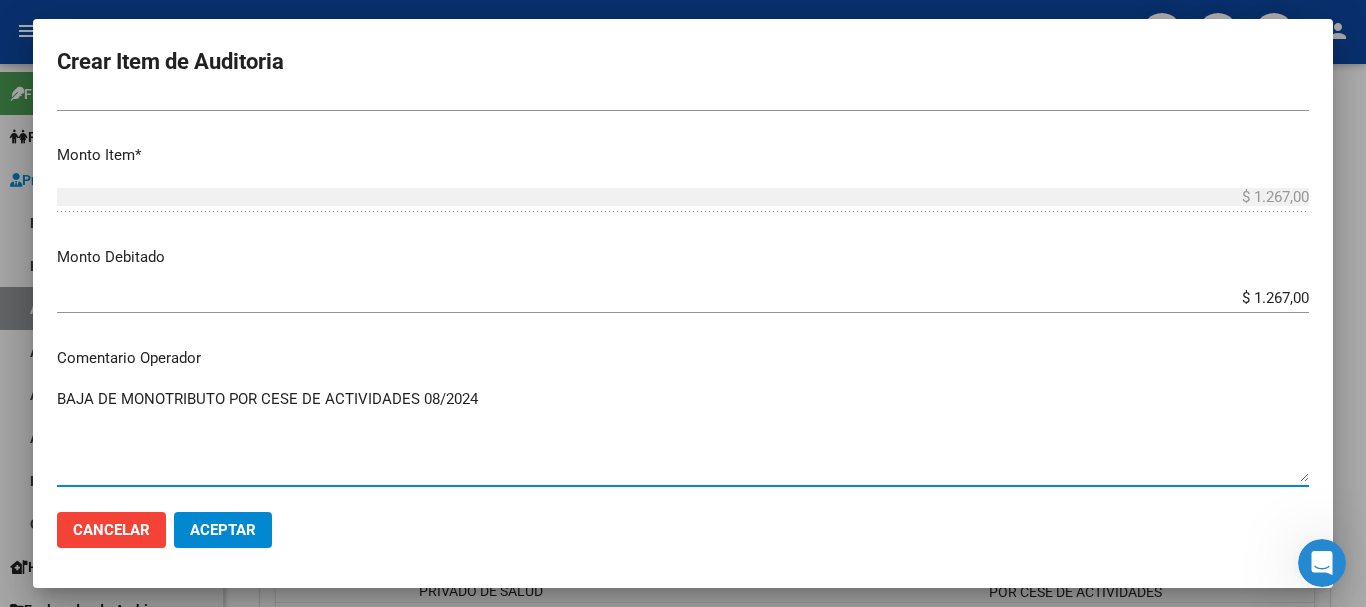 type on "BAJA DE MONOTRIBUTO POR CESE DE ACTIVIDADES 08/2024" 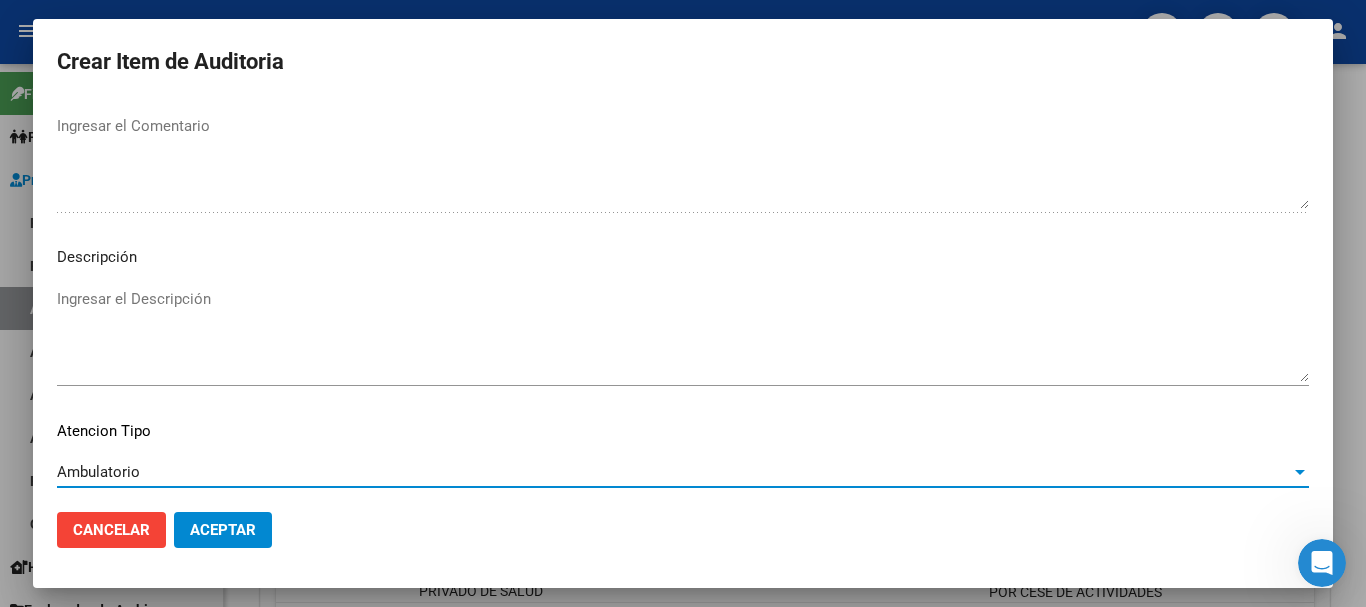scroll, scrollTop: 1233, scrollLeft: 0, axis: vertical 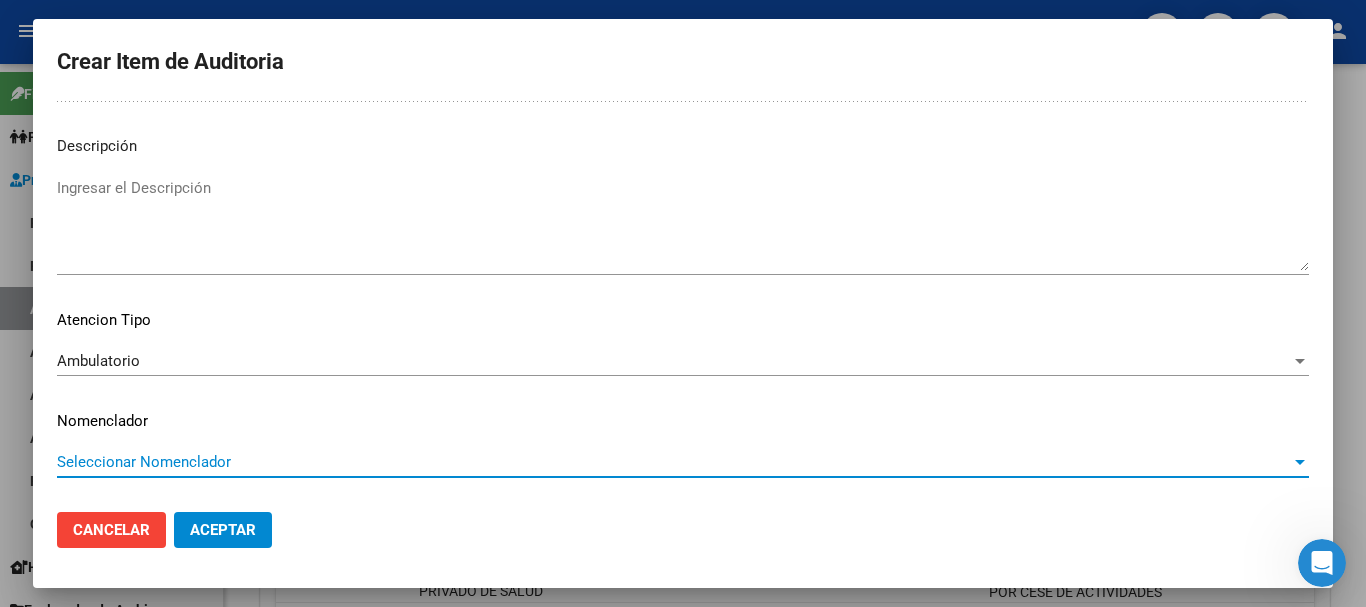 type 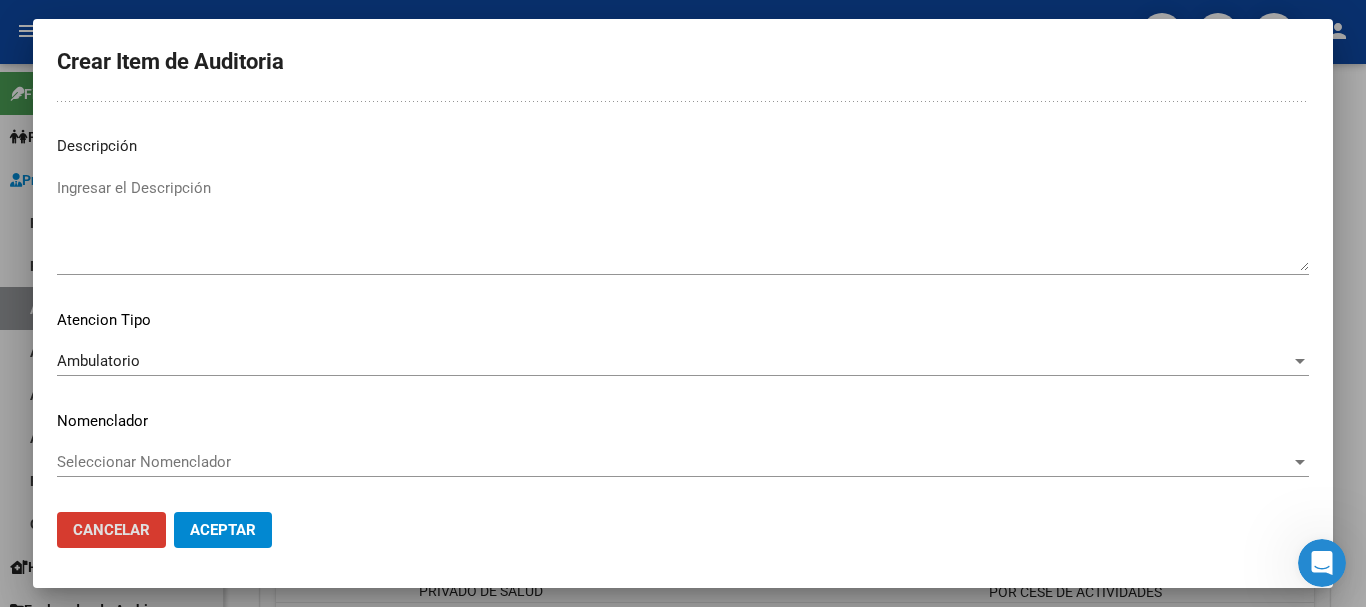 type 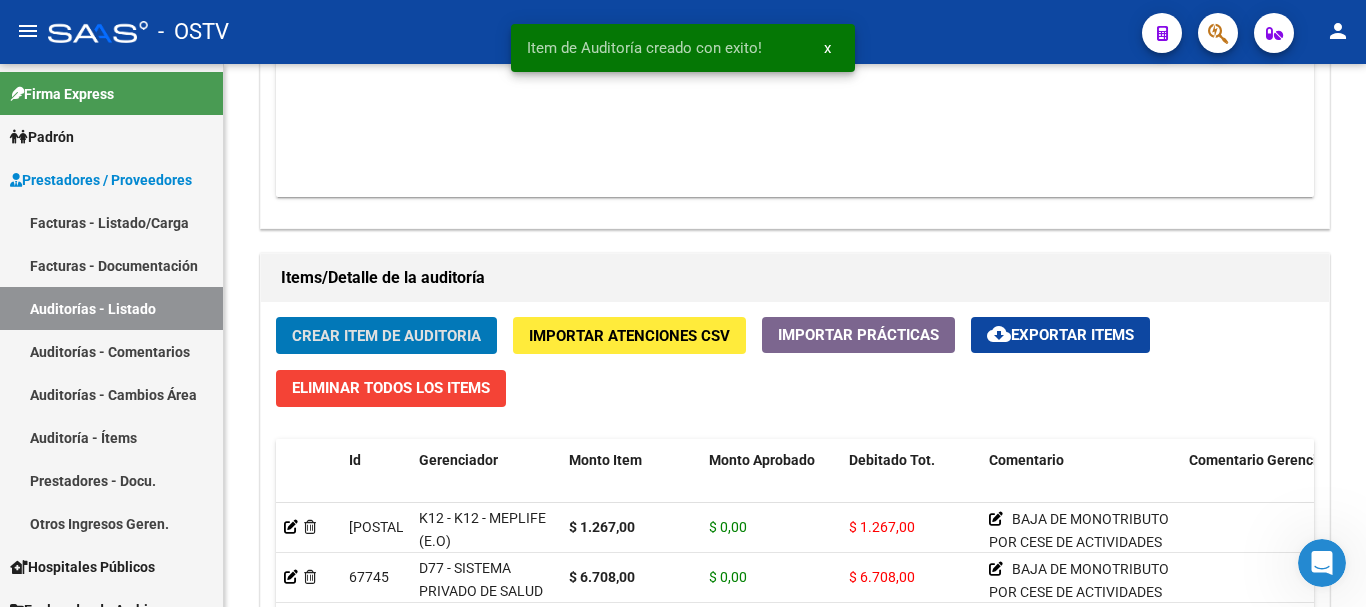 type 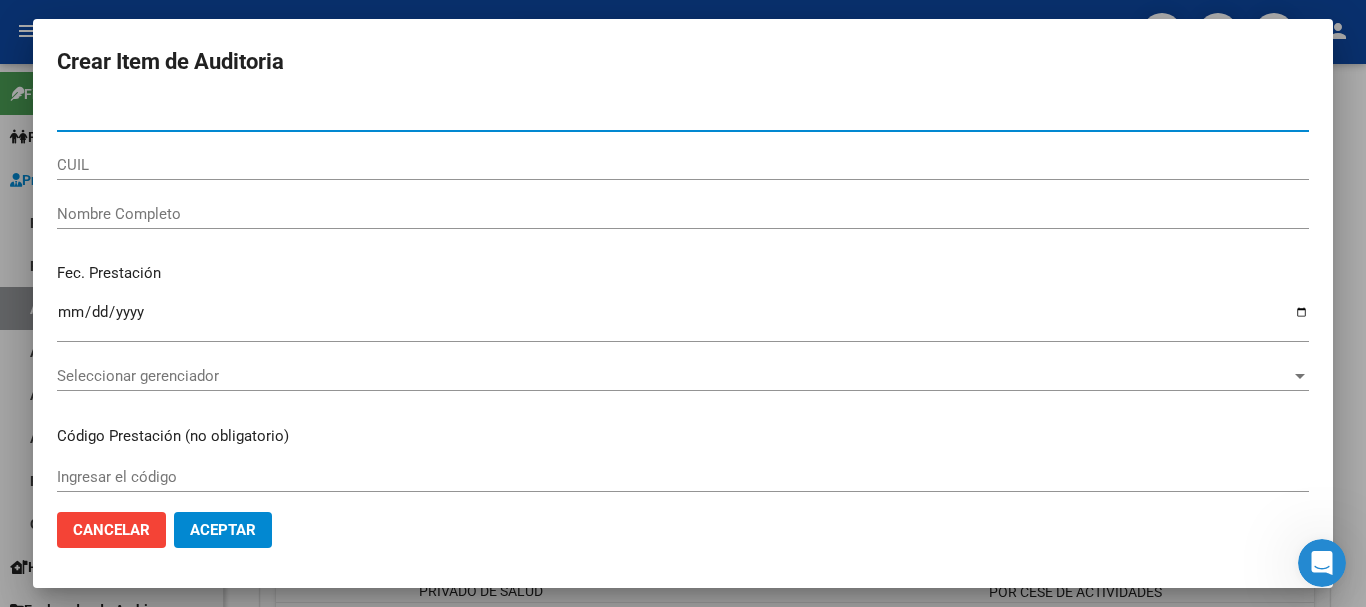 paste on "26546127" 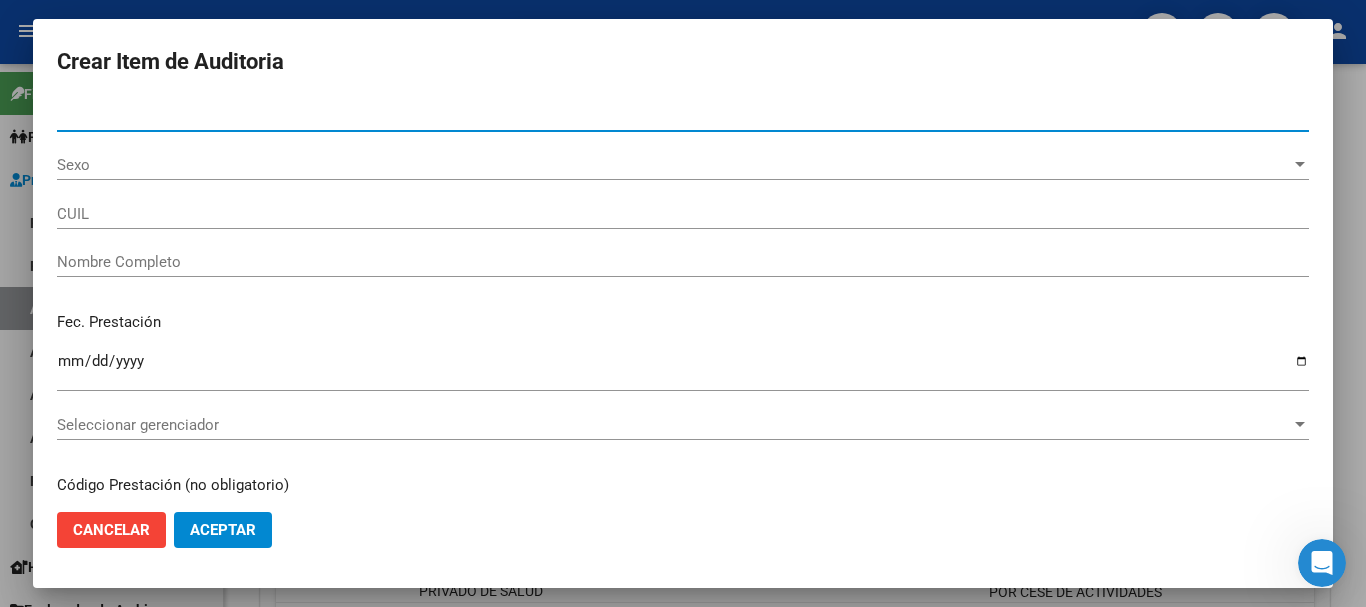 type on "26546127" 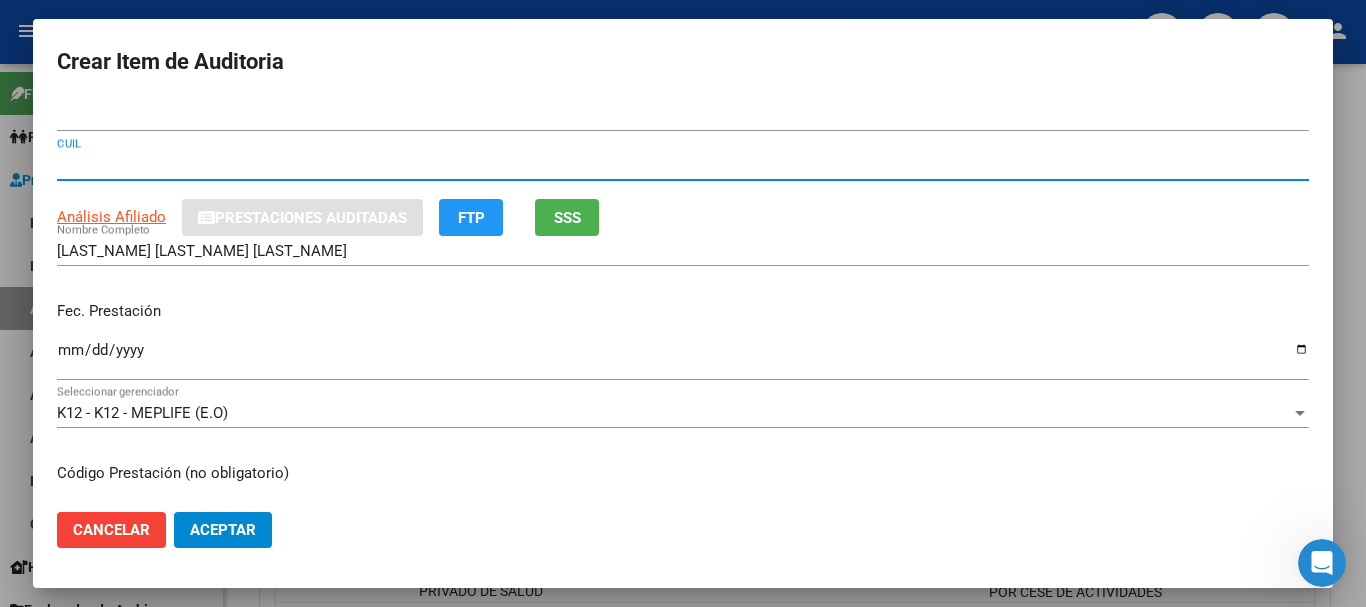 type 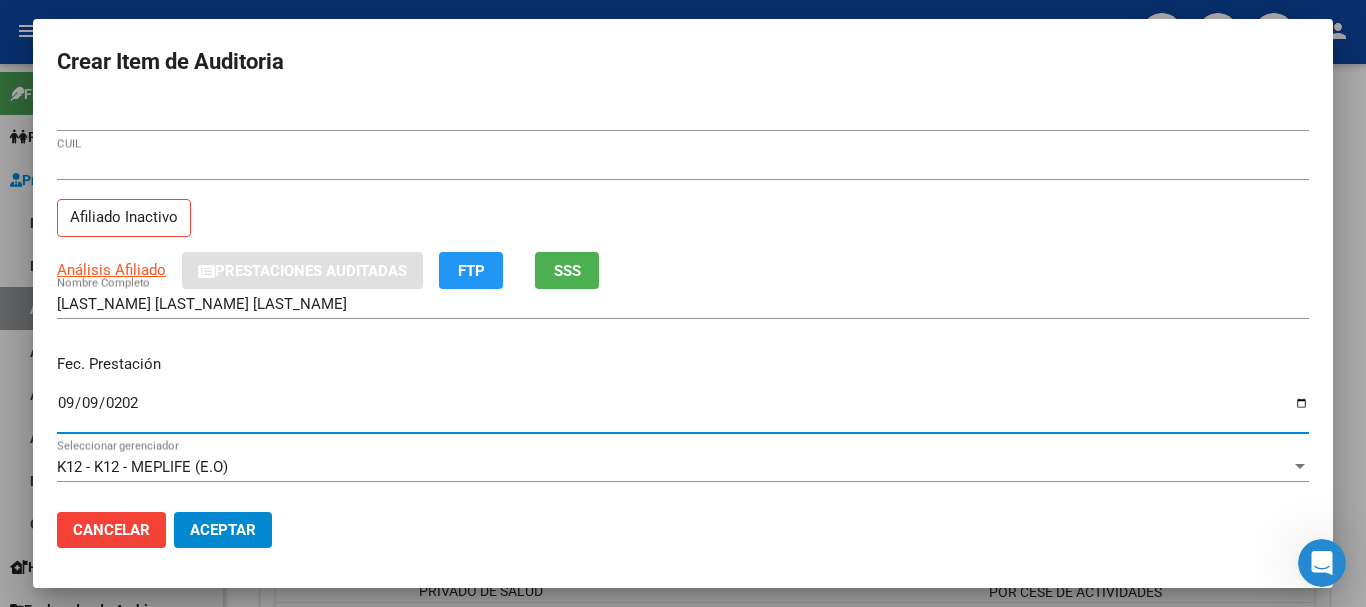 type on "[DATE]" 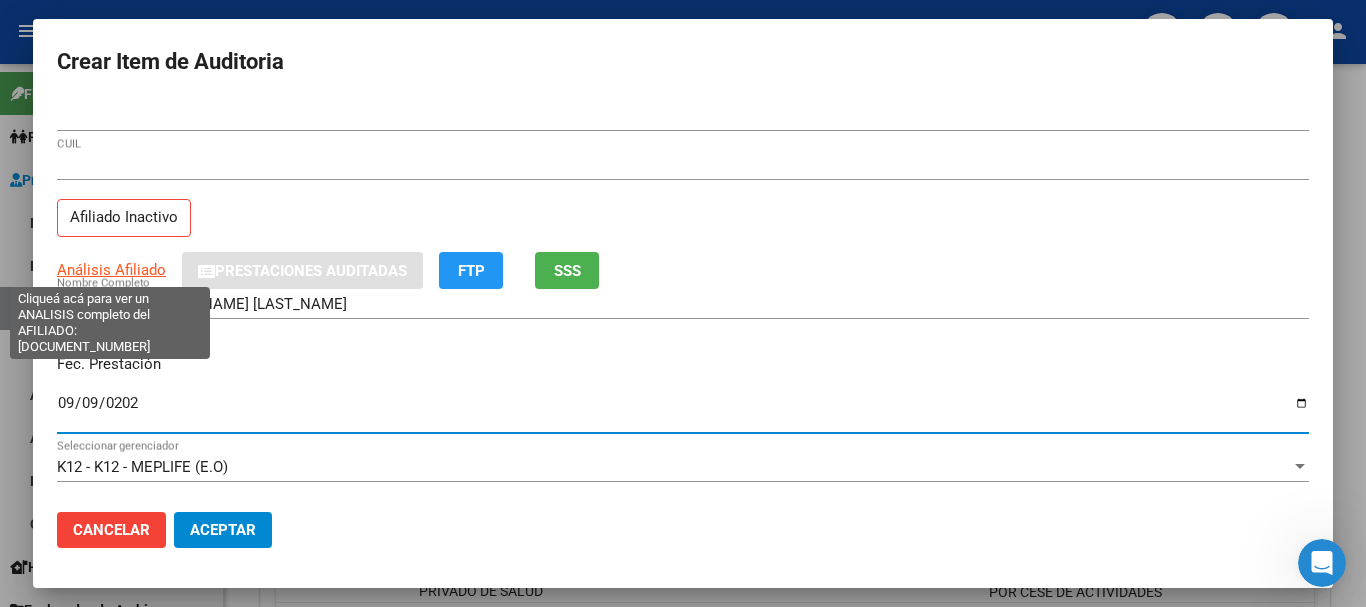 click on "Análisis Afiliado" at bounding box center (111, 270) 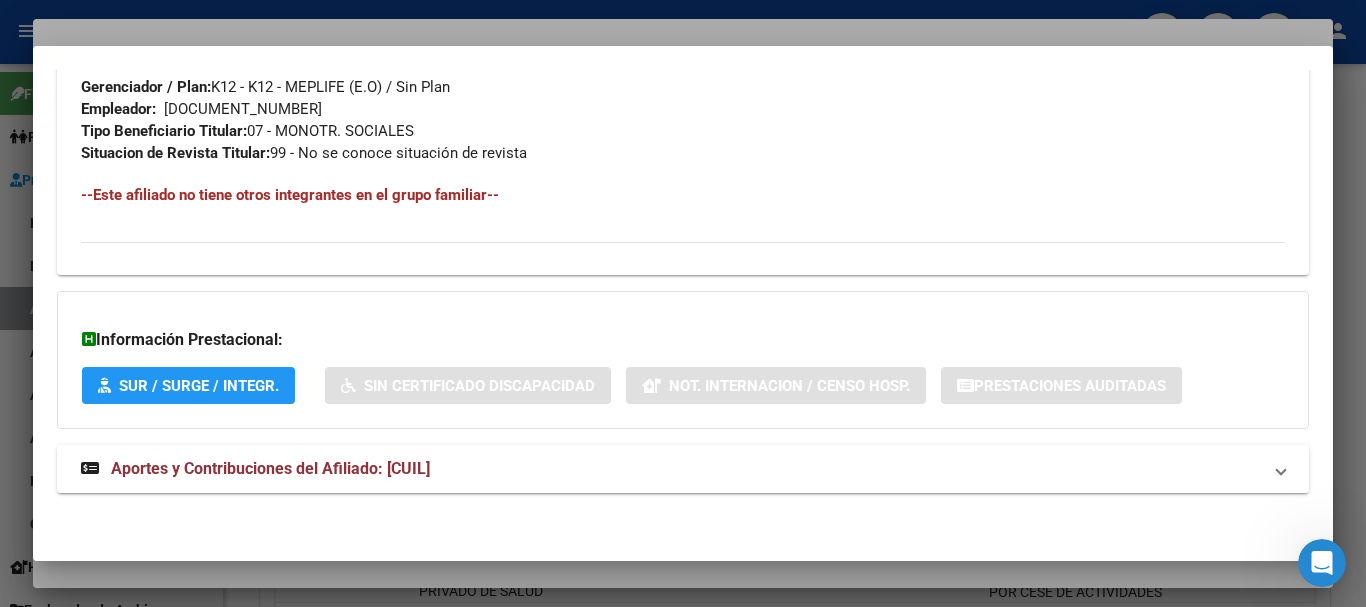 click on "Aportes y Contribuciones del Afiliado: 27265461277" at bounding box center [270, 468] 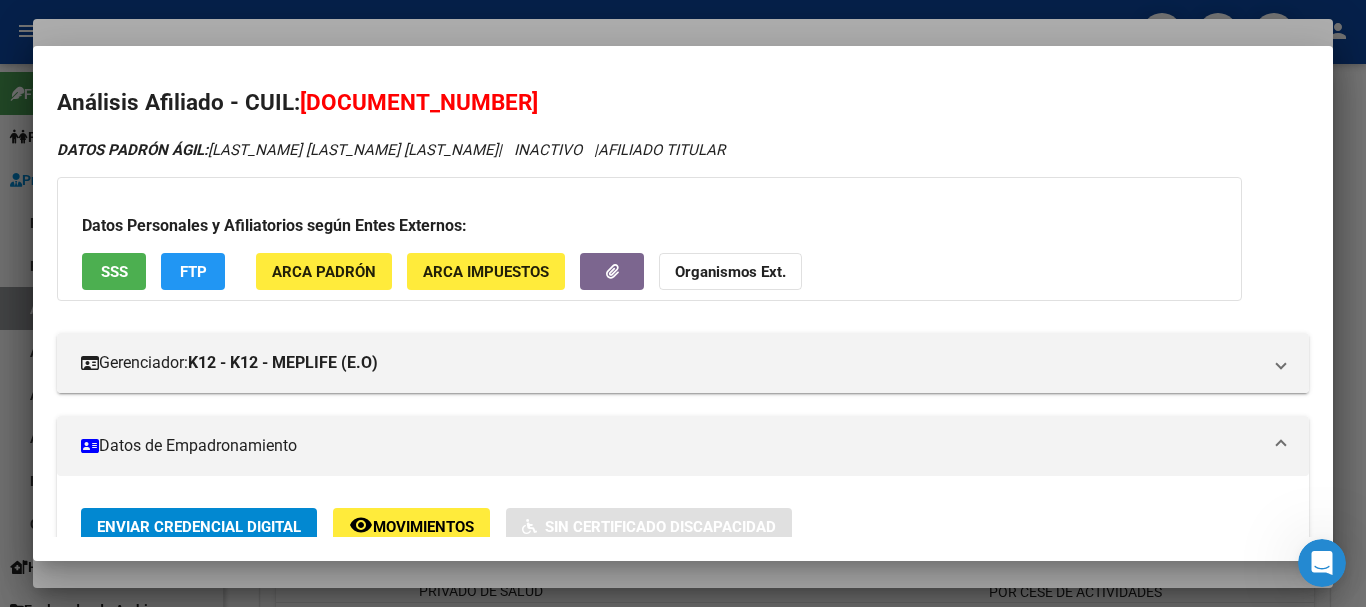 scroll, scrollTop: 0, scrollLeft: 0, axis: both 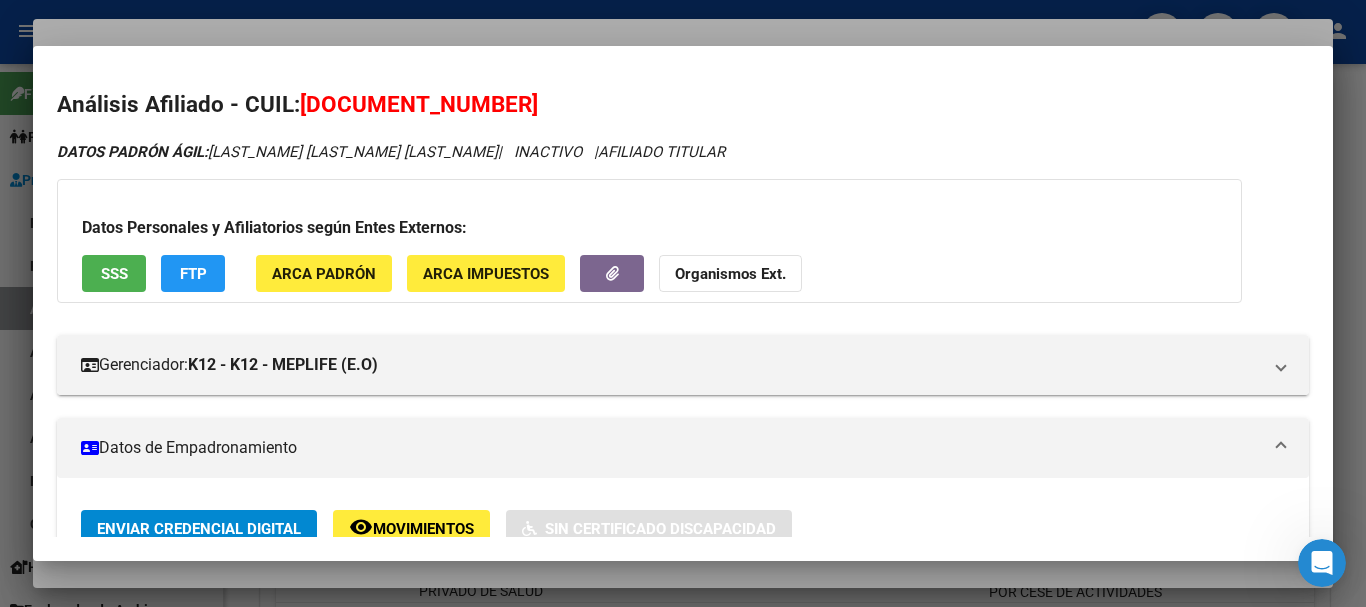 drag, startPoint x: 524, startPoint y: 10, endPoint x: 525, endPoint y: 35, distance: 25.019993 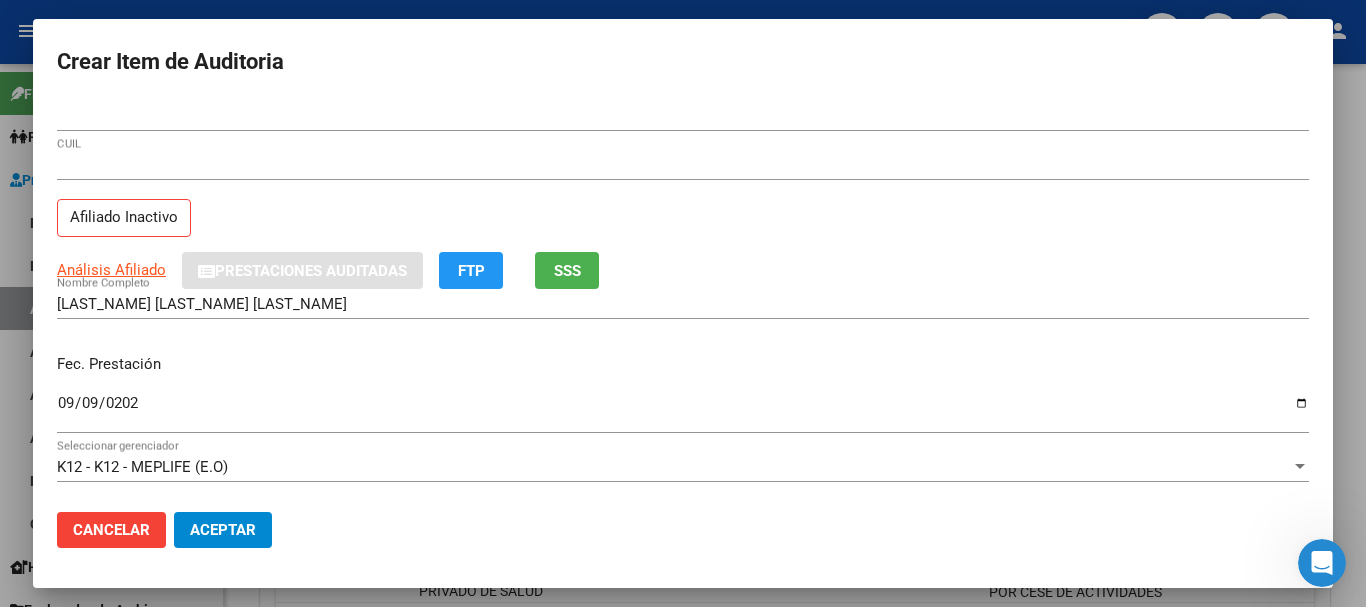 drag, startPoint x: 676, startPoint y: 224, endPoint x: 683, endPoint y: 232, distance: 10.630146 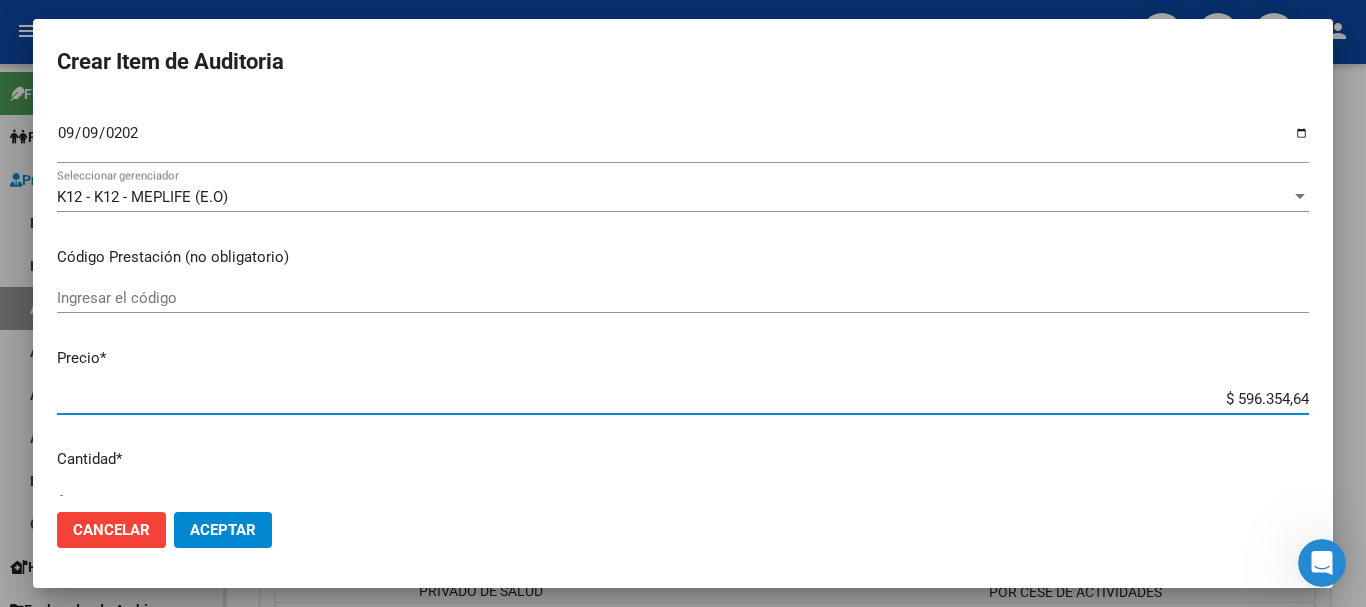 type on "$ 0,06" 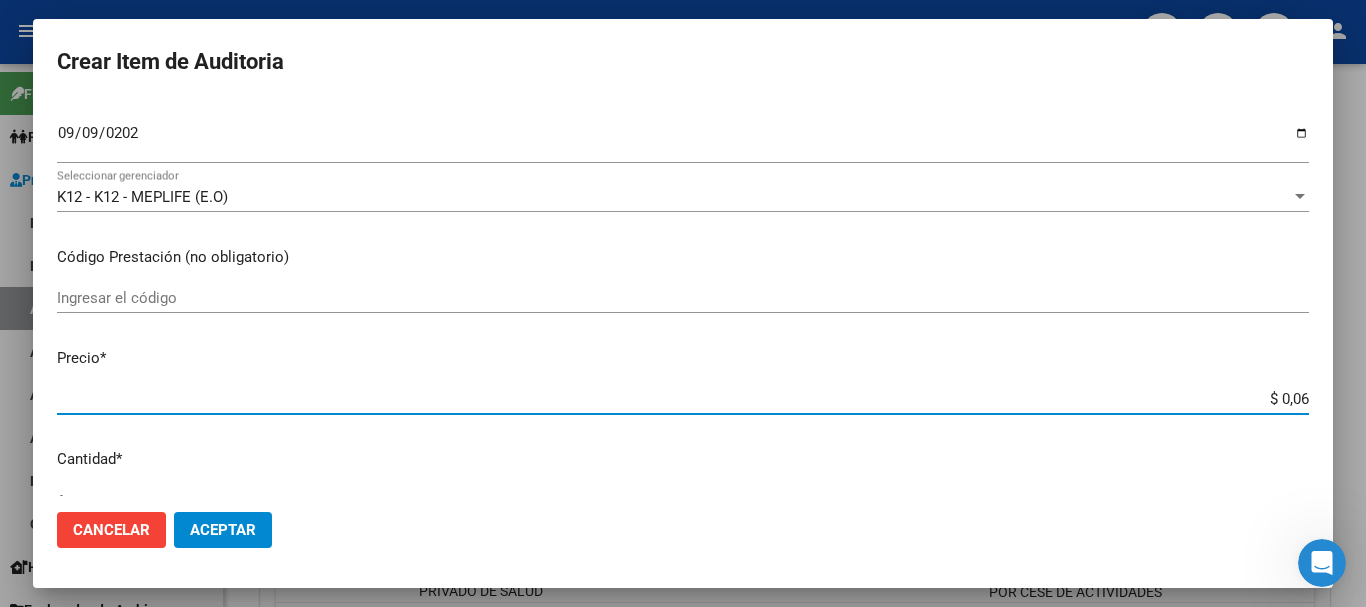type on "$ 0,67" 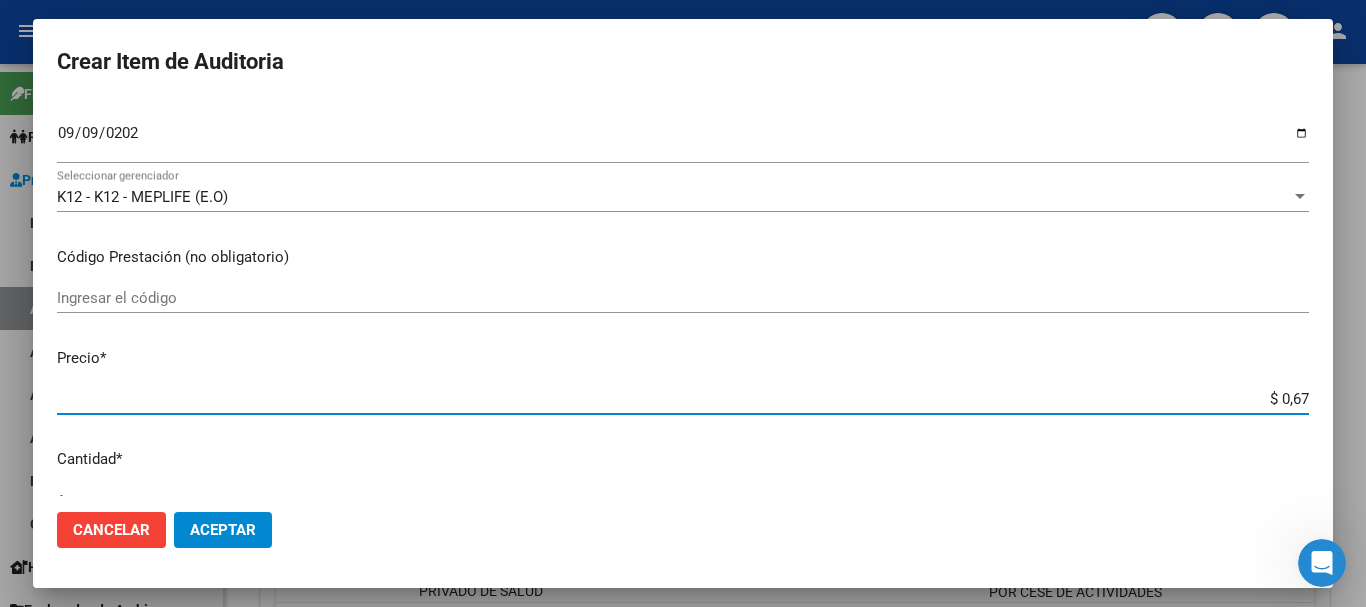 type on "$ 6,70" 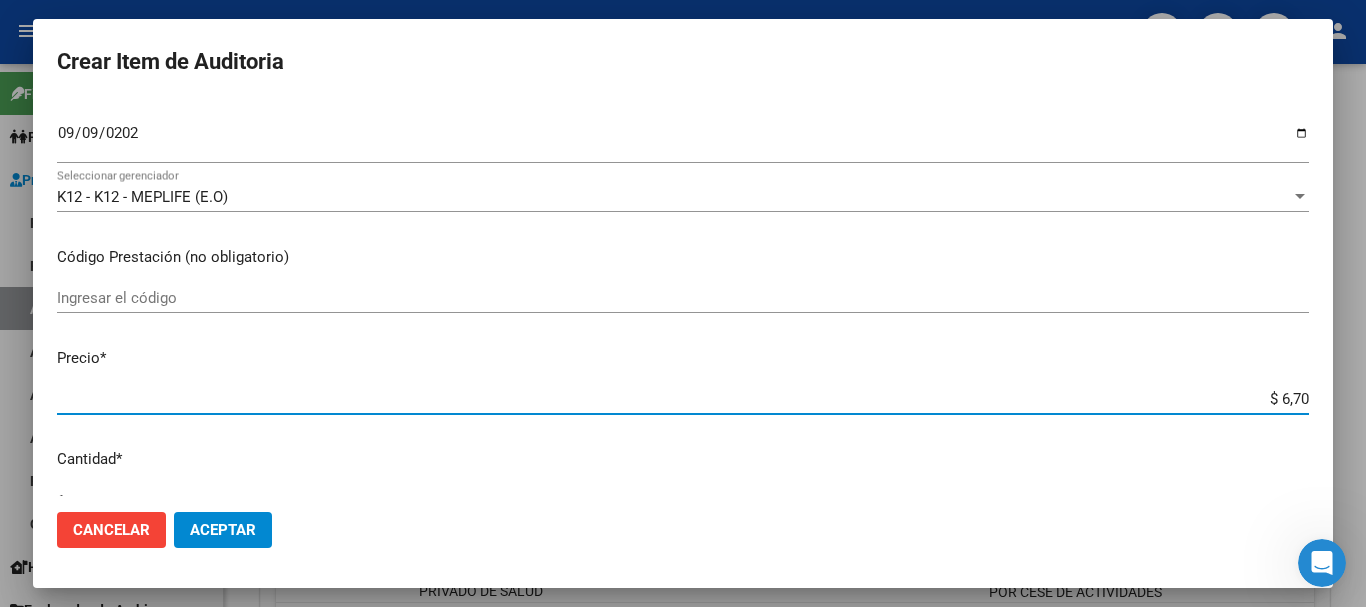 type on "$ 67,08" 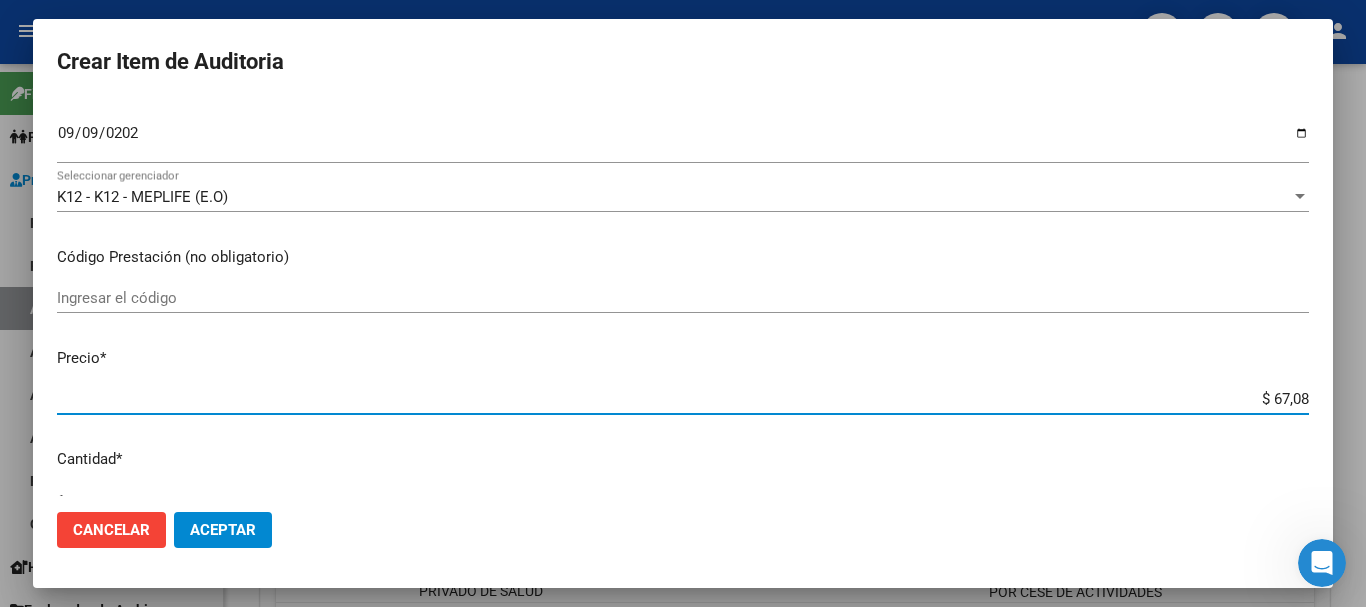 type on "$ 670,80" 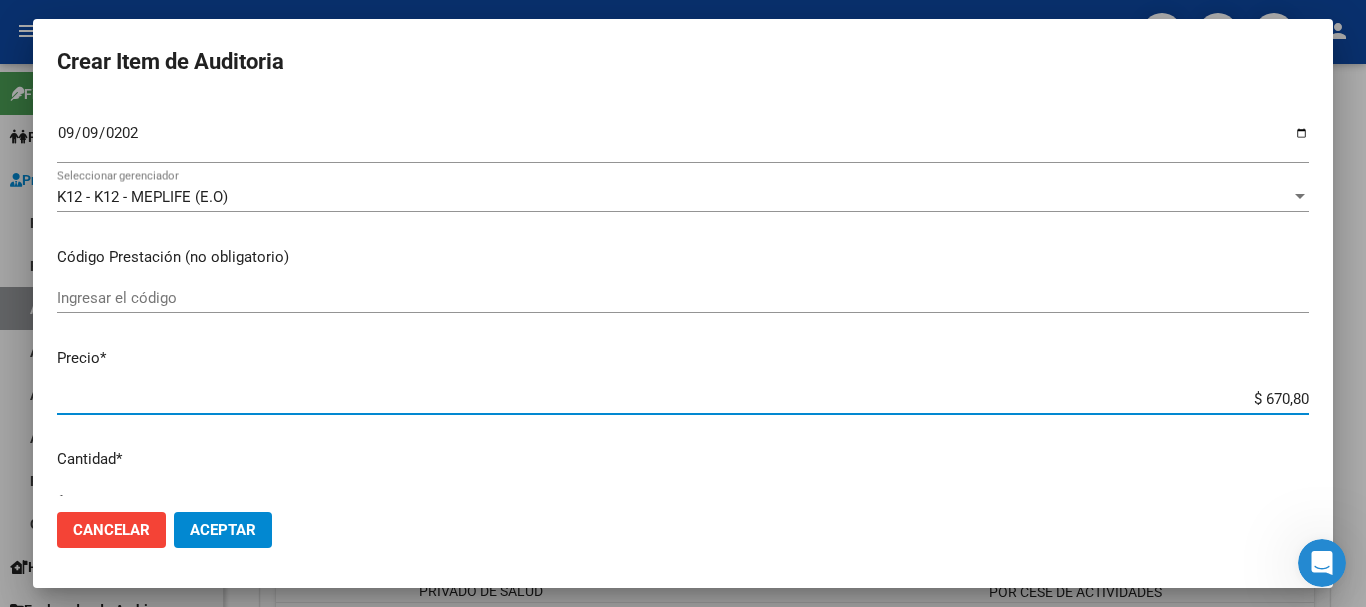 type on "$ 6.708,00" 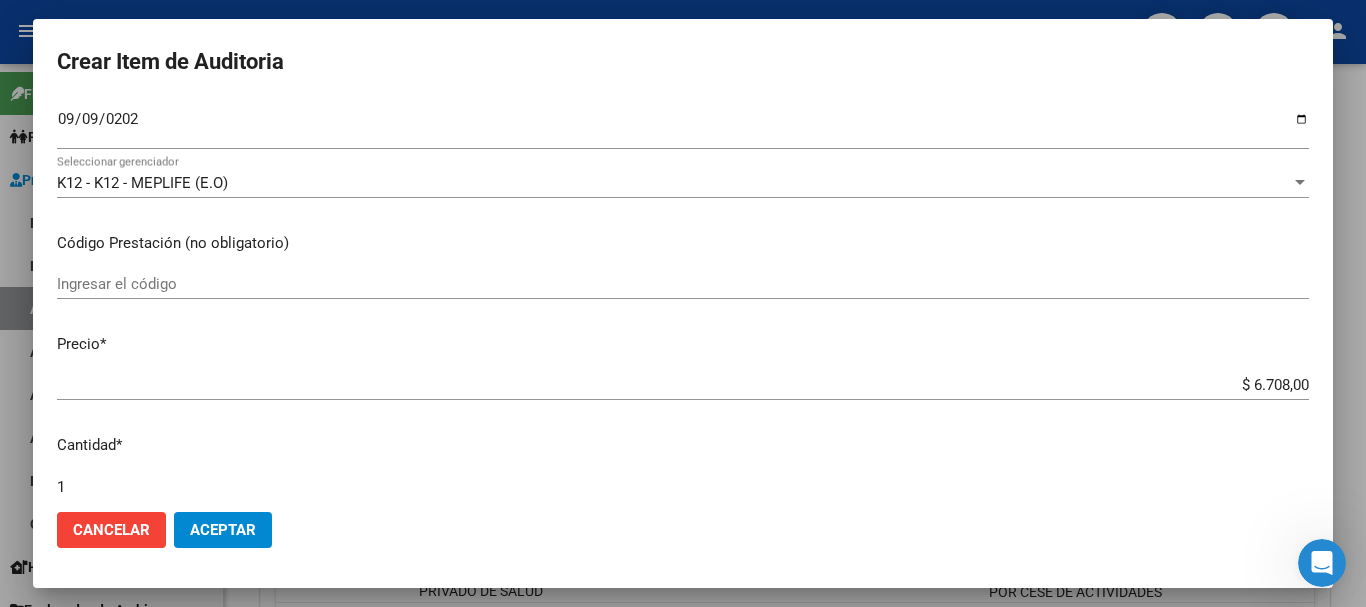 scroll, scrollTop: 675, scrollLeft: 0, axis: vertical 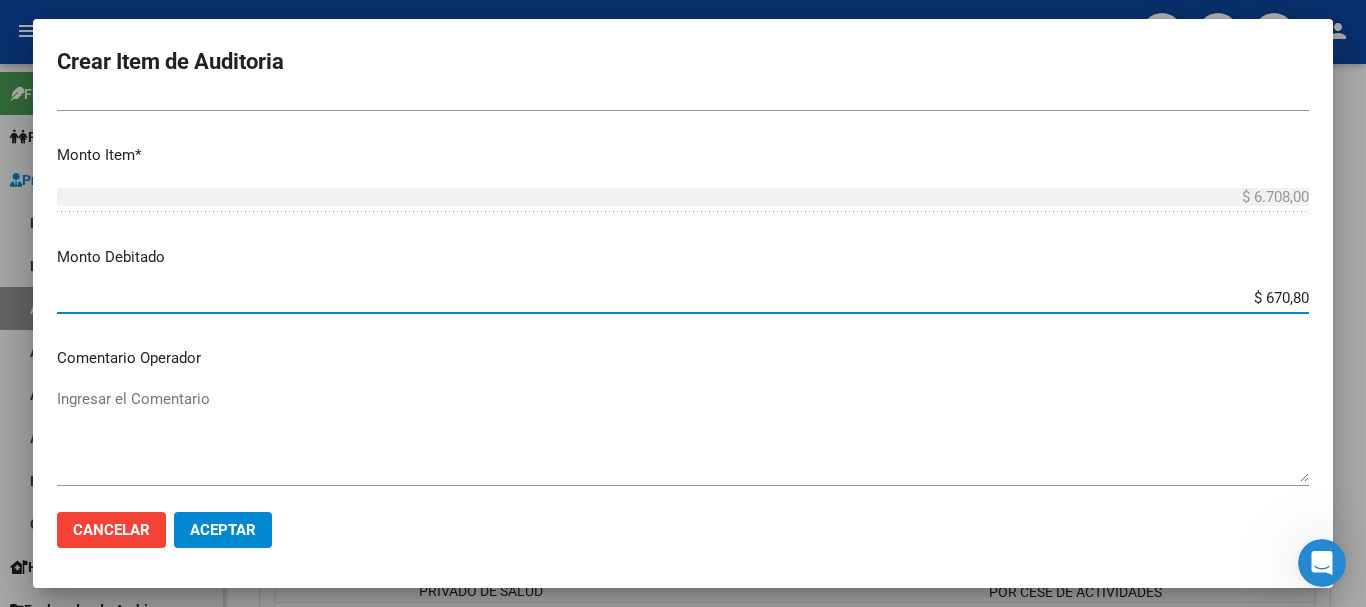 type on "$ 6.708,00" 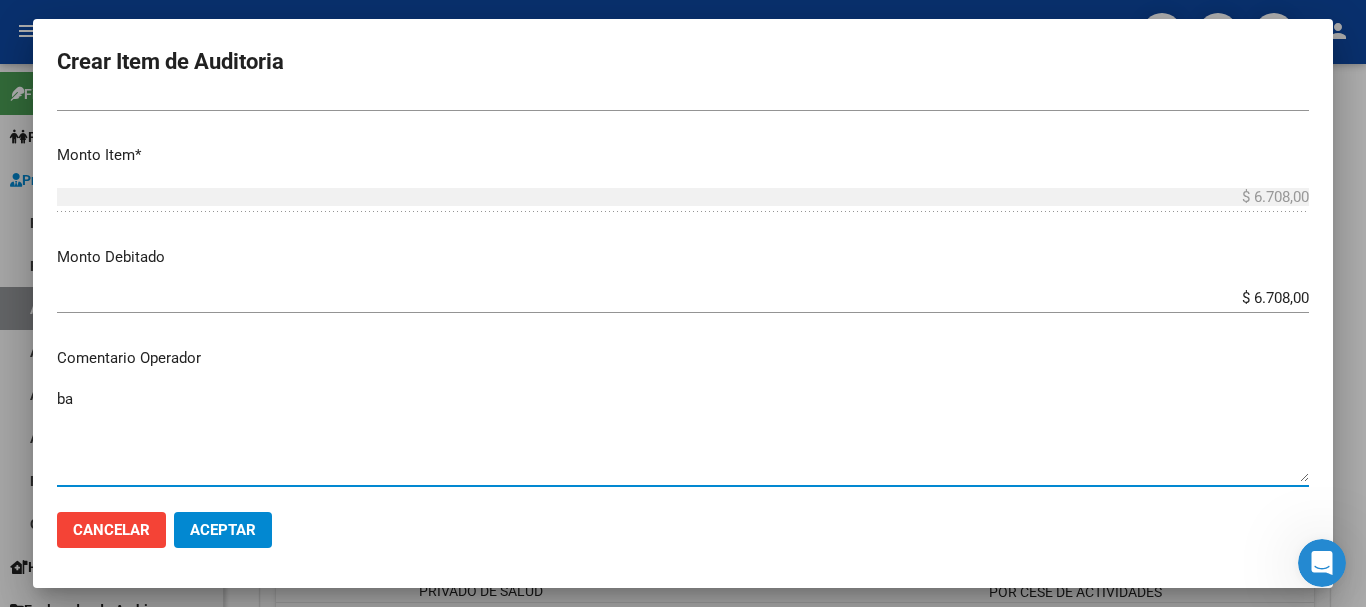 type on "b" 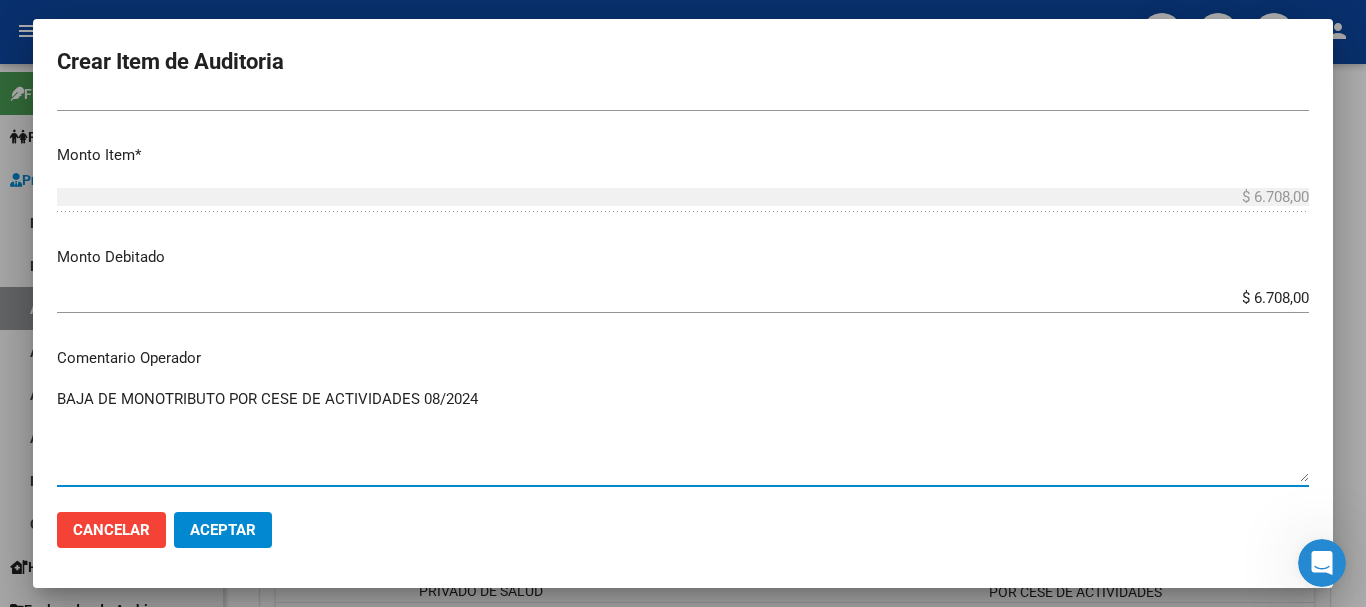 type on "BAJA DE MONOTRIBUTO POR CESE DE ACTIVIDADES 08/2024" 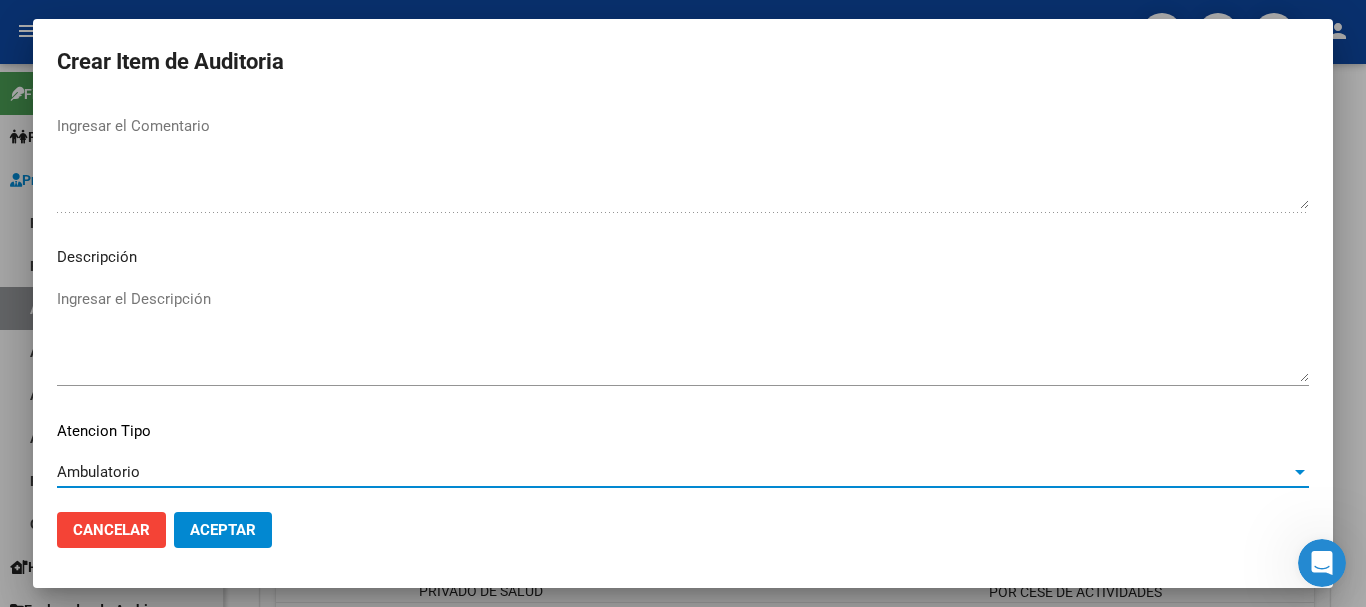 scroll, scrollTop: 1233, scrollLeft: 0, axis: vertical 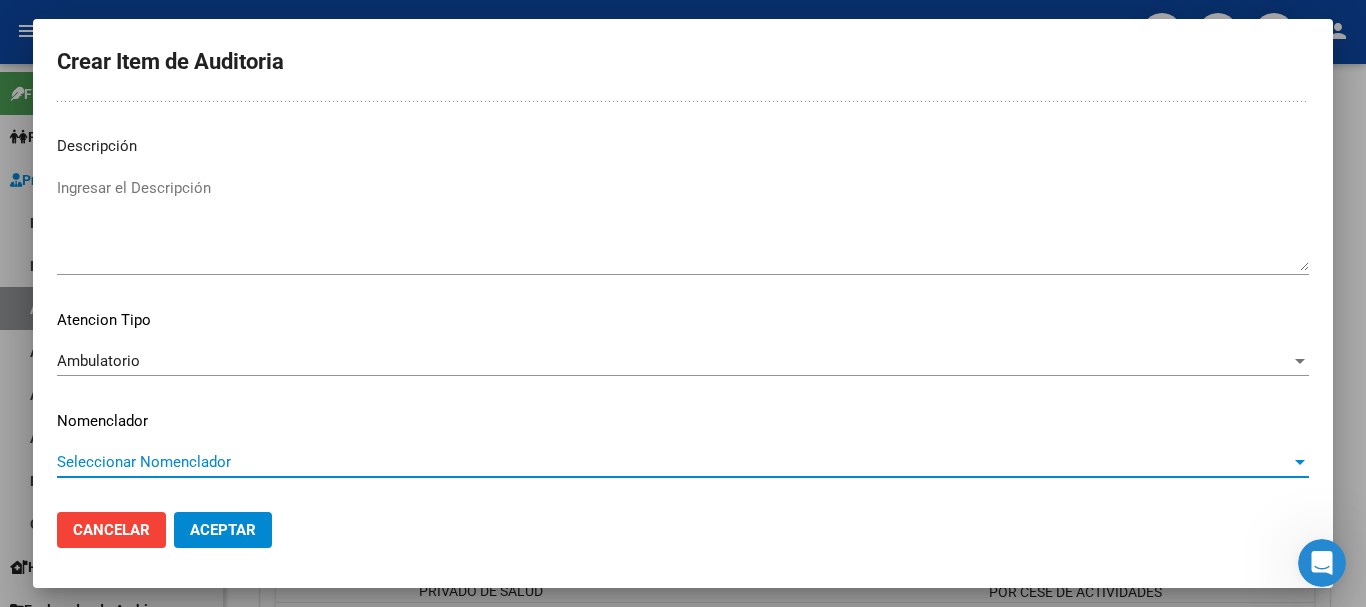 type 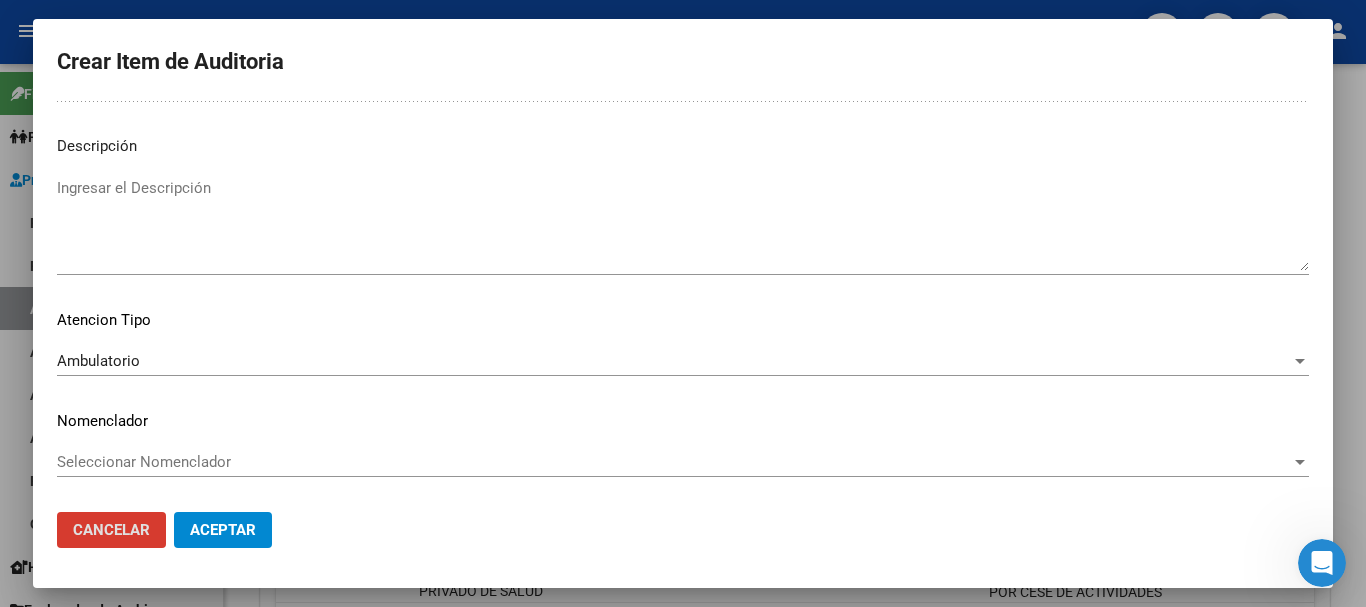 type 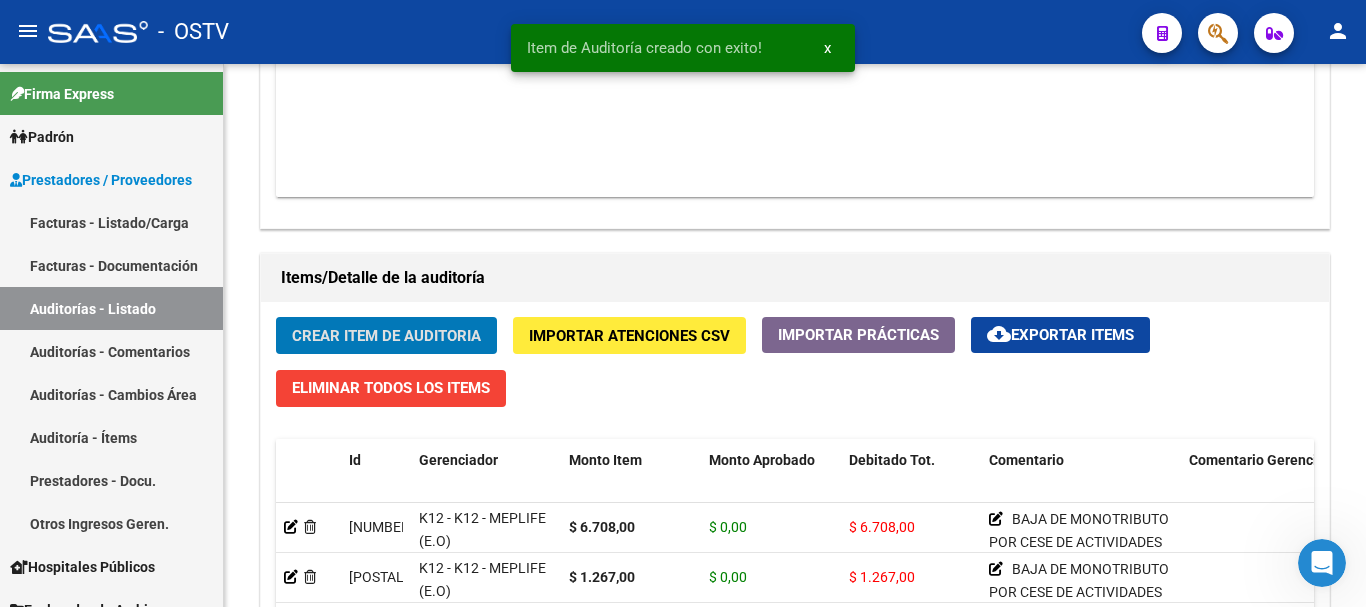 click on "Crear Item de Auditoria" 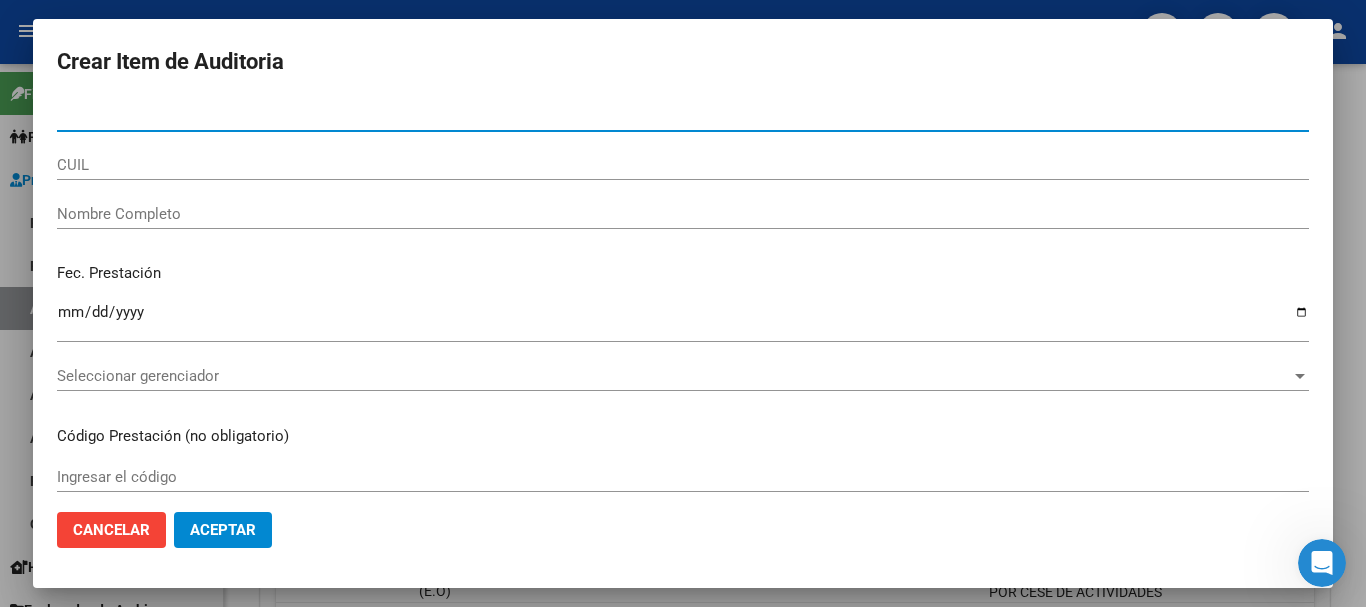 paste on "26546127" 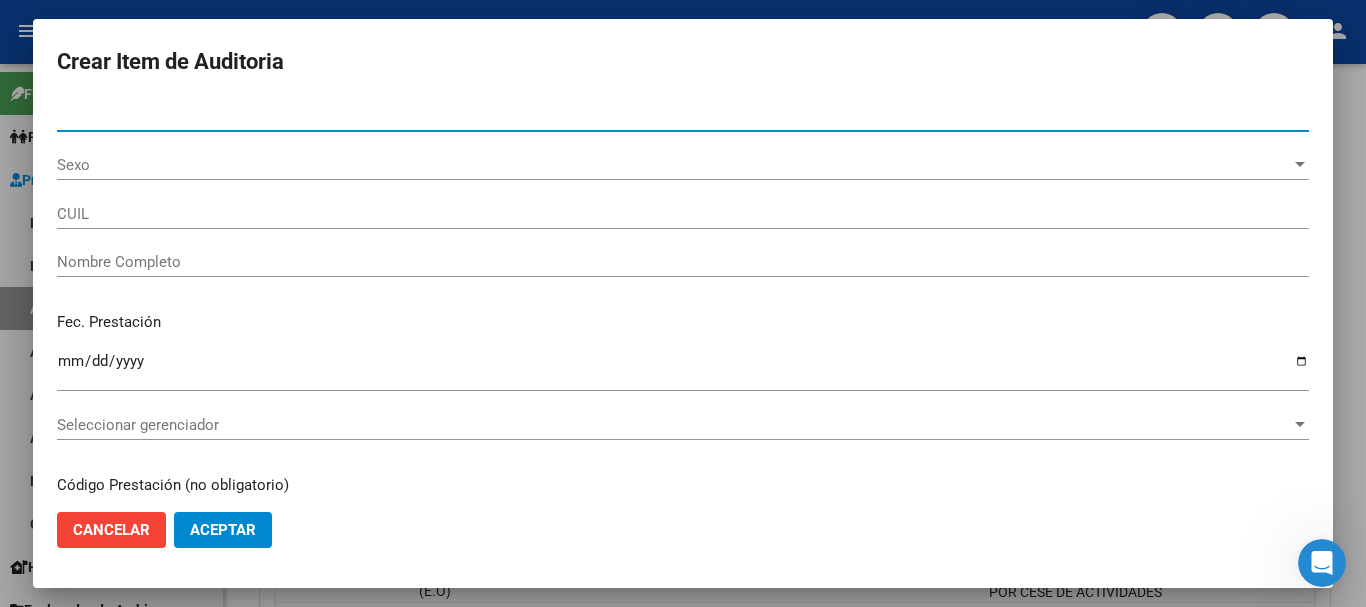 type on "26546127" 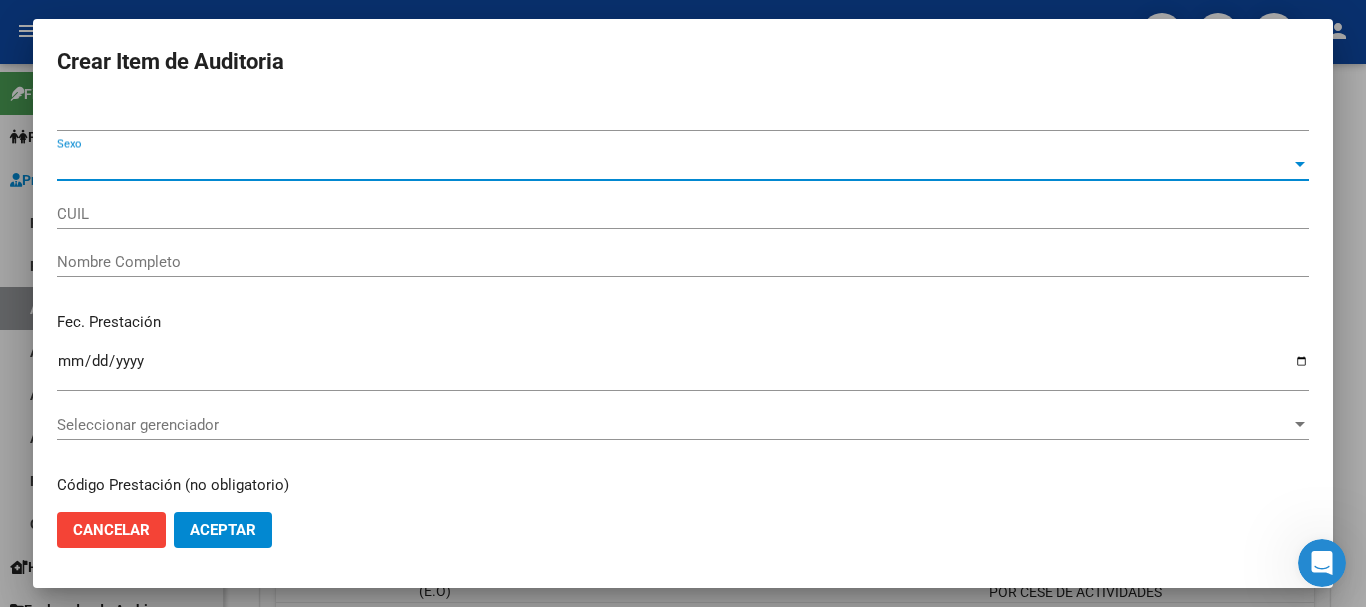 type on "27265461277" 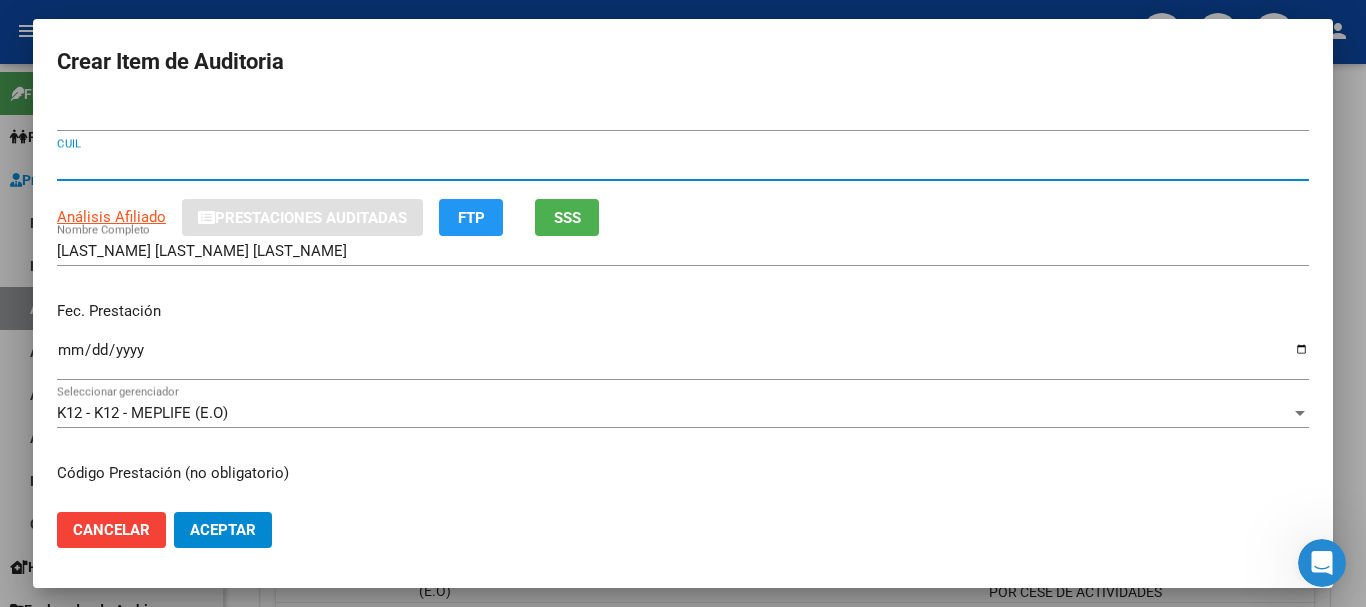 type 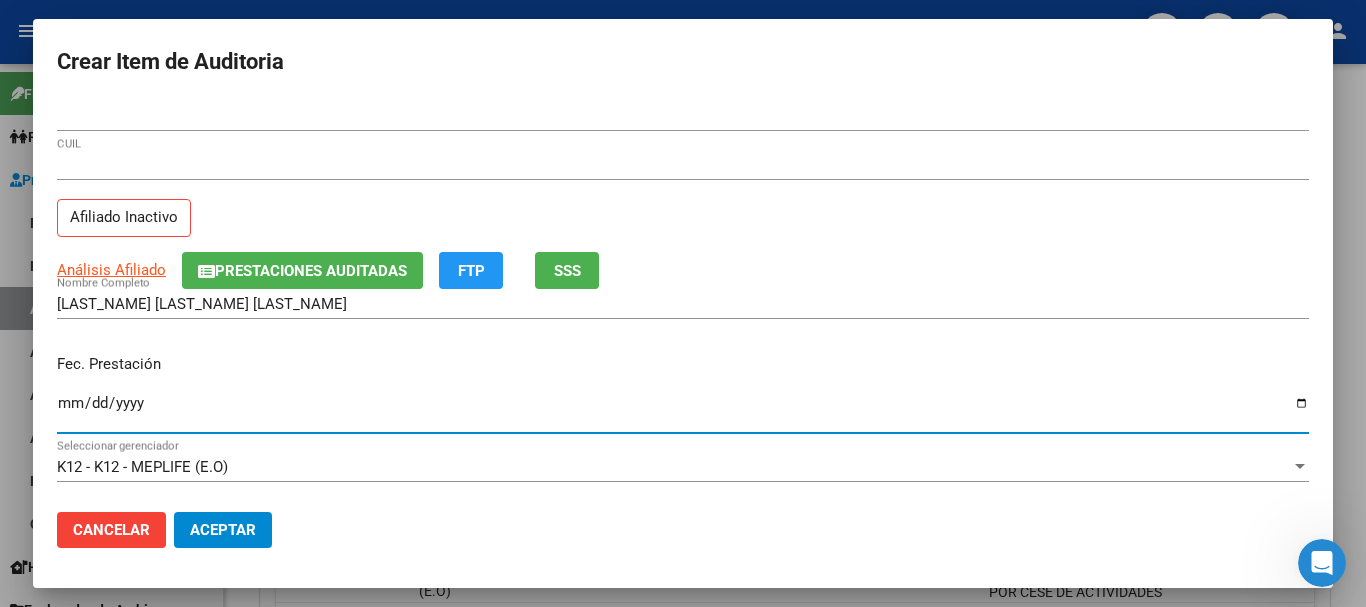 type on "[DATE]" 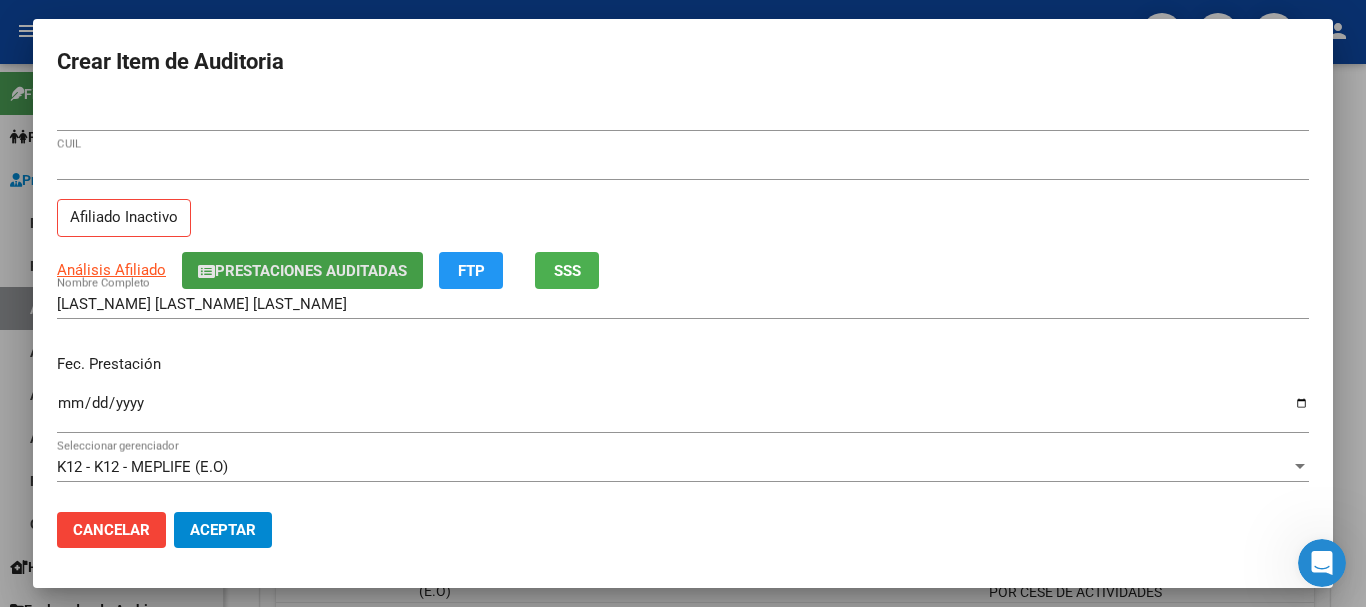 click on "Prestaciones Auditadas" 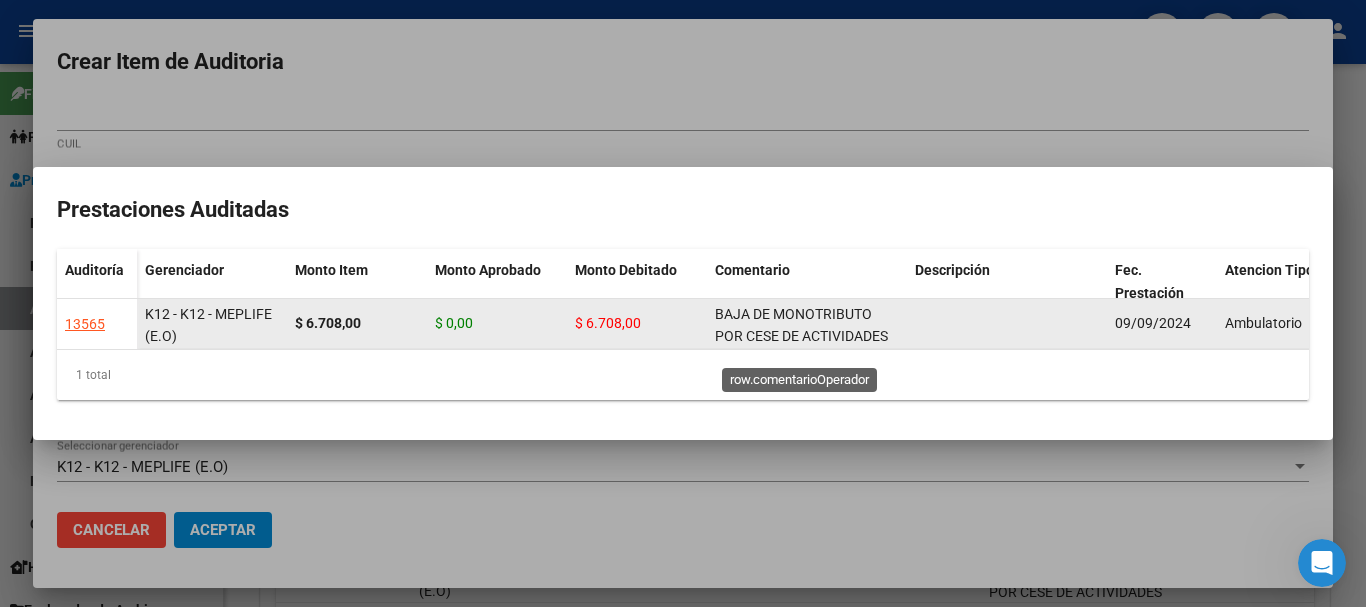 click on "BAJA DE MONOTRIBUTO POR CESE DE ACTIVIDADES 08/2024" 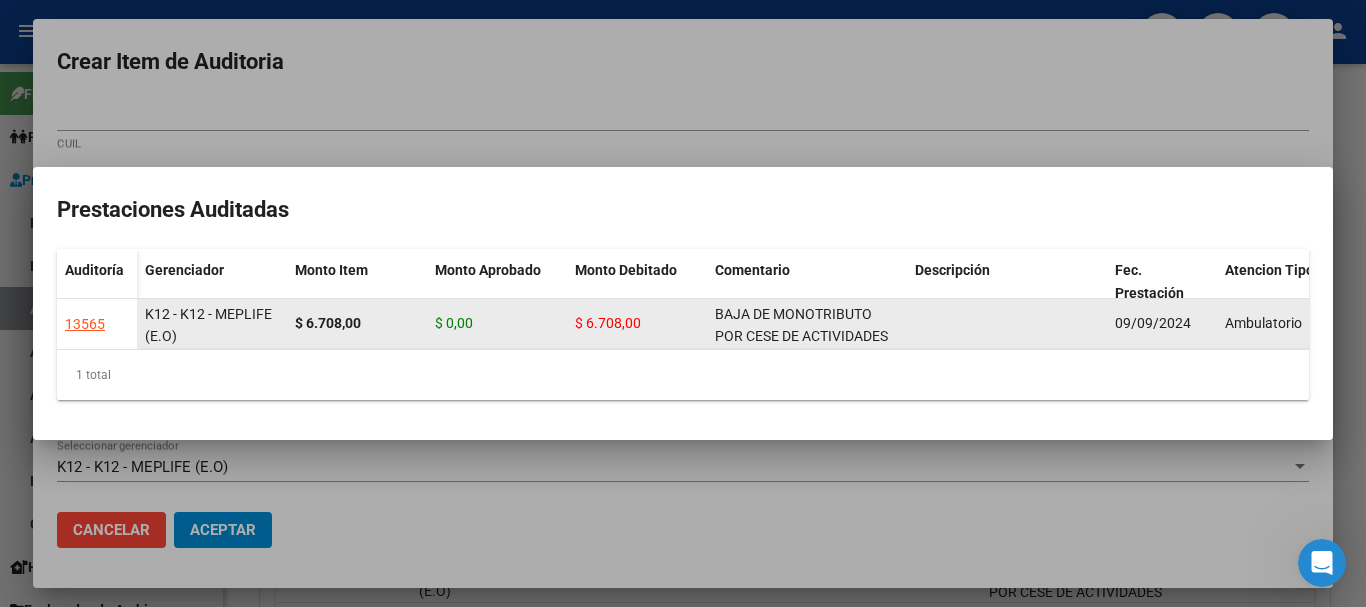 click on "BAJA DE MONOTRIBUTO POR CESE DE ACTIVIDADES 08/2024" 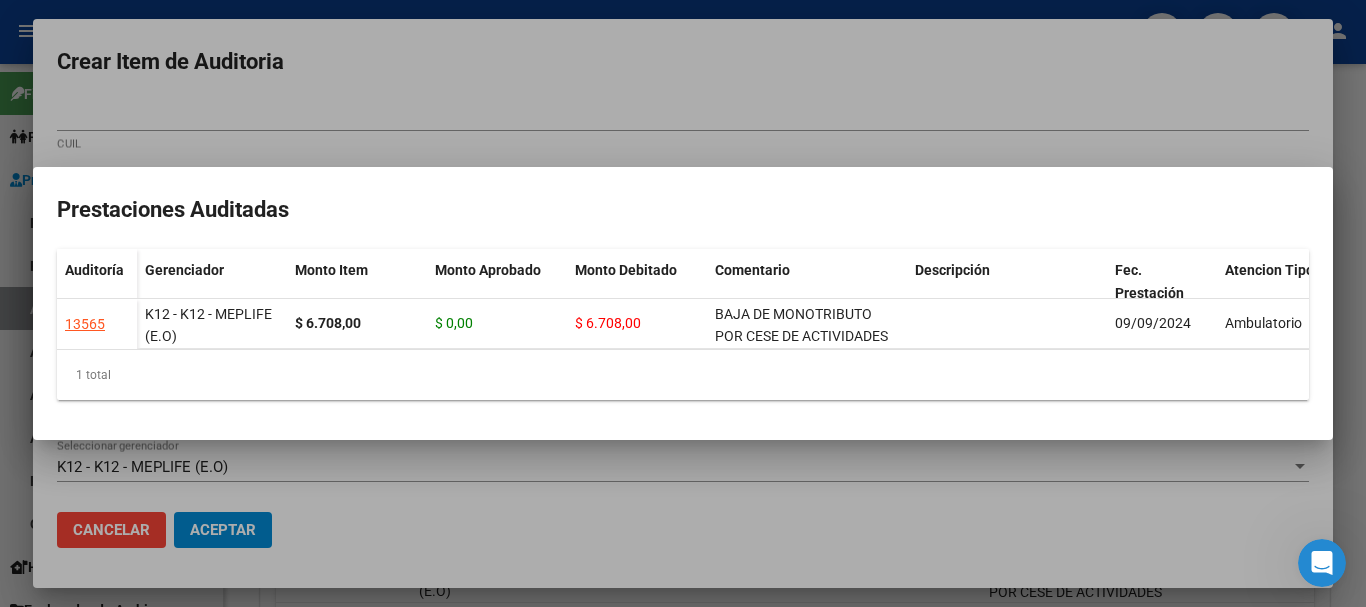 copy on "BAJA DE MONOTRIBUTO POR CESE DE ACTIVIDADES 08/2024" 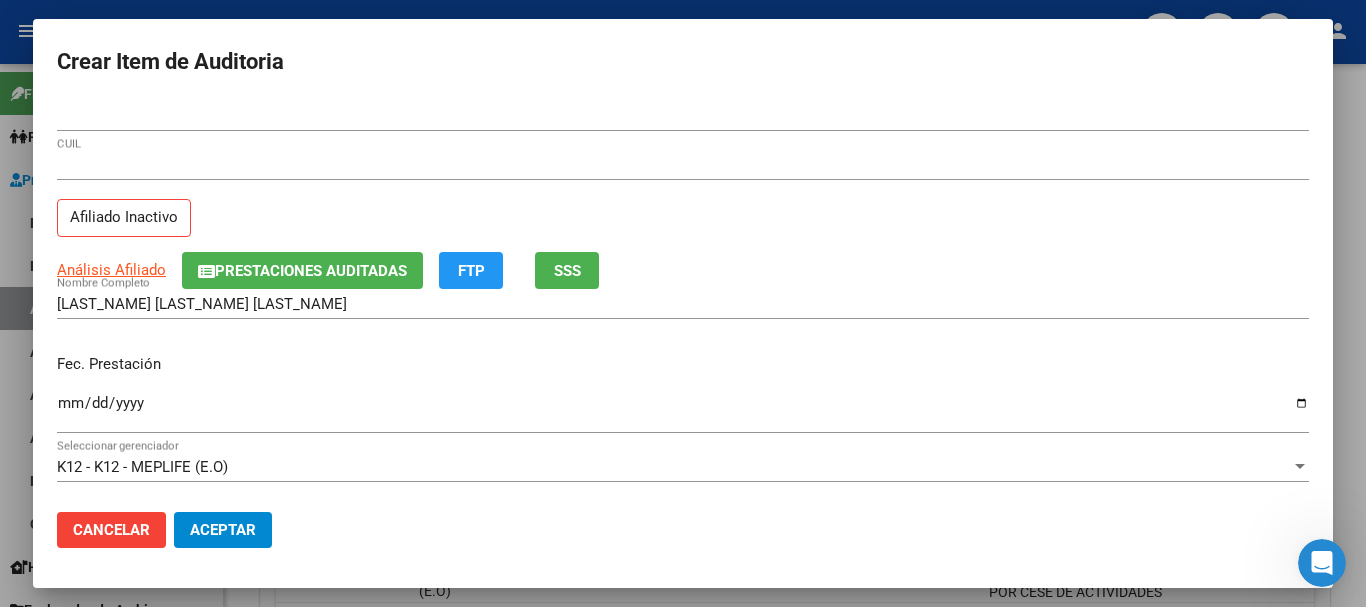 click on "Análisis Afiliado  Prestaciones Auditadas FTP SSS" at bounding box center (683, 270) 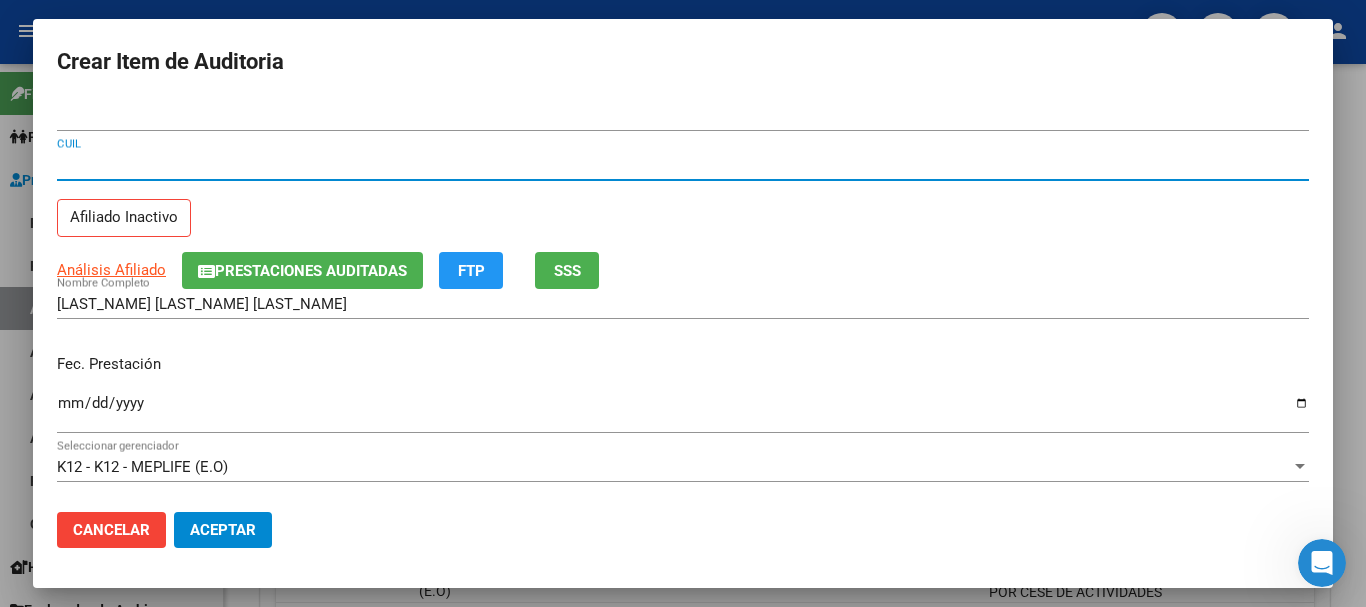 type 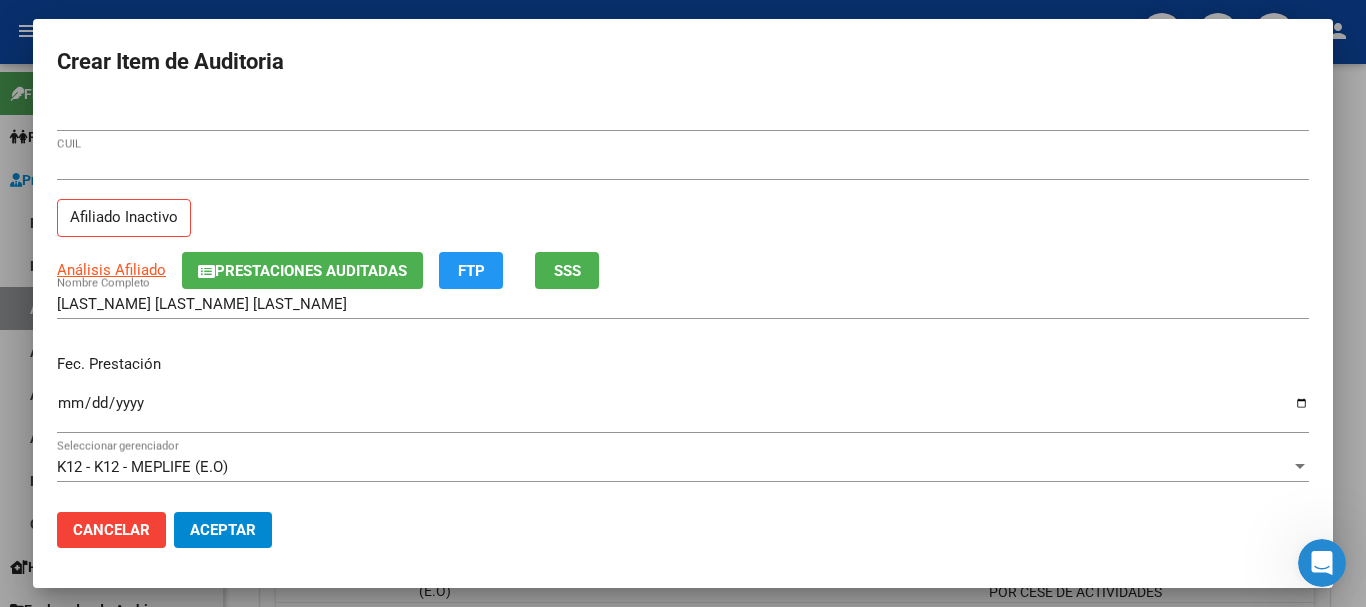 scroll, scrollTop: 270, scrollLeft: 0, axis: vertical 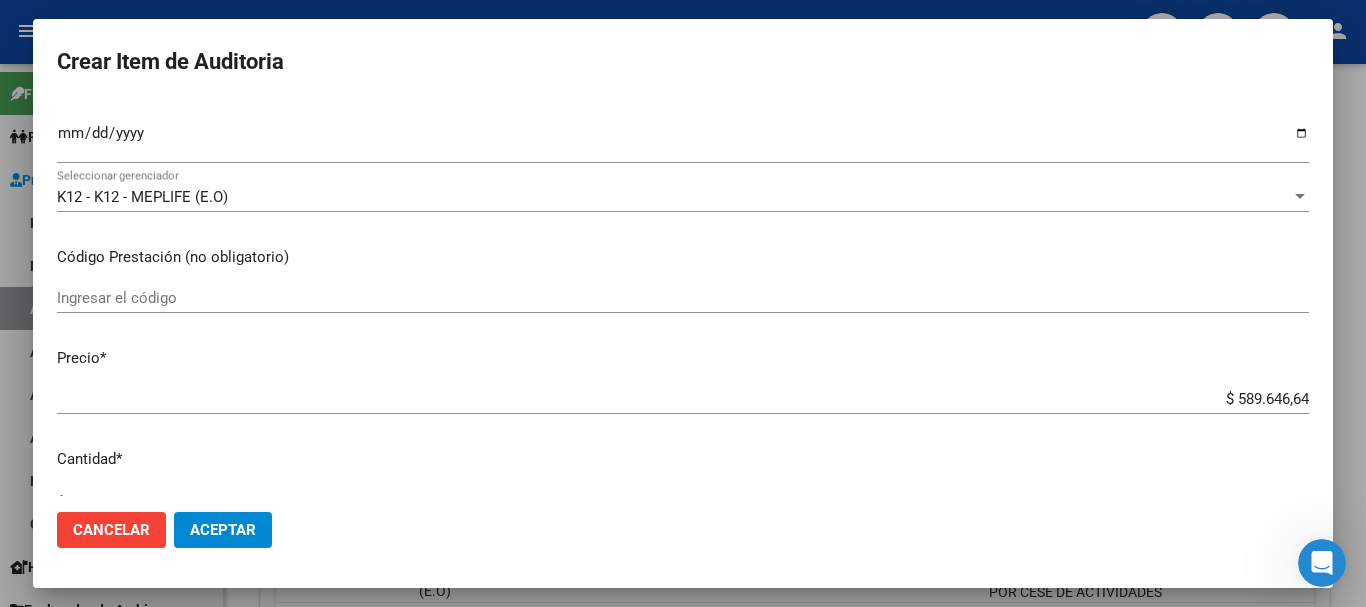 type on "$ 0,06" 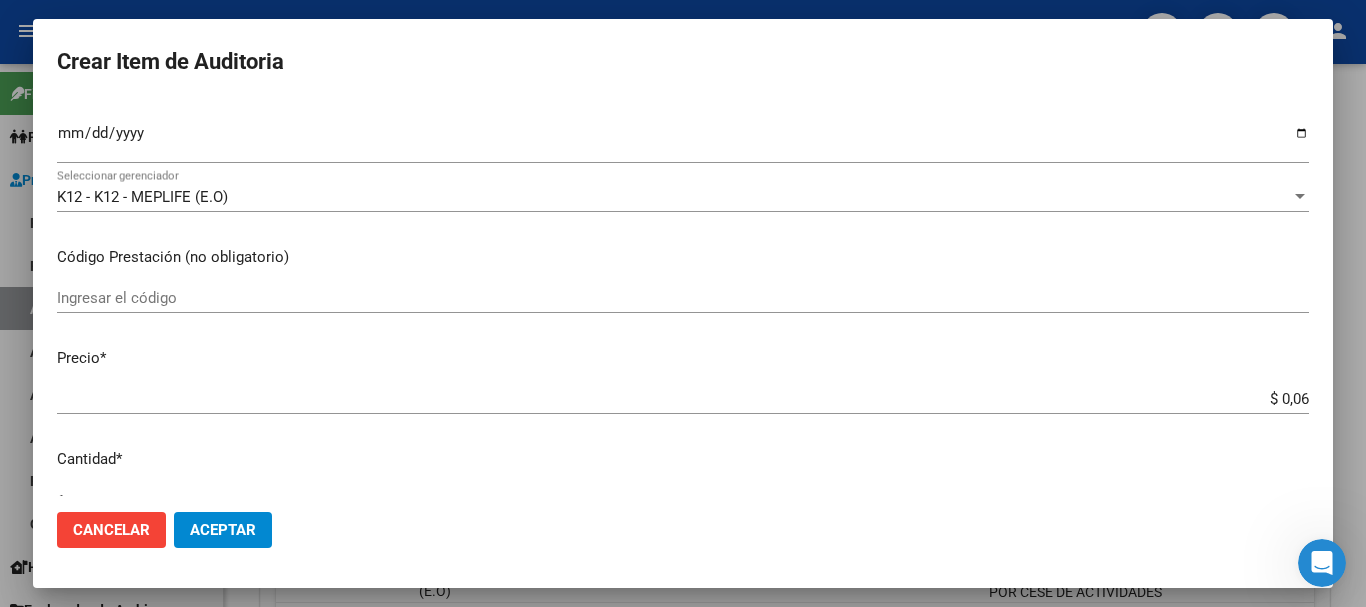 type on "$ 0,06" 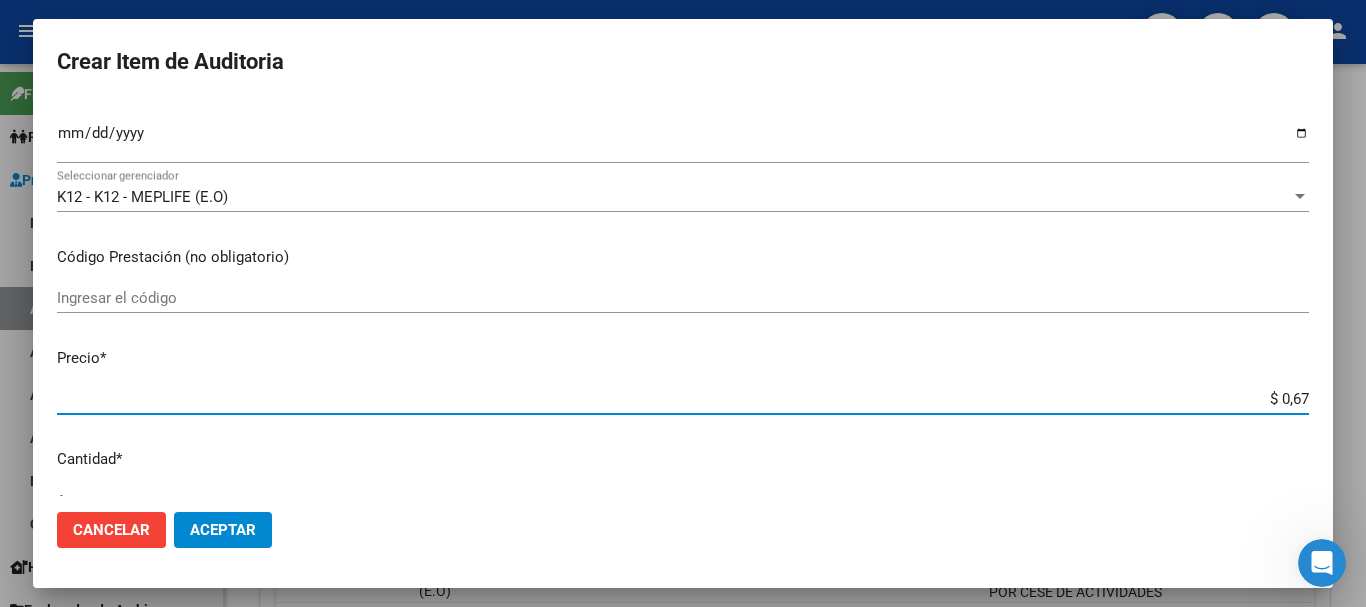 type on "$ 6,70" 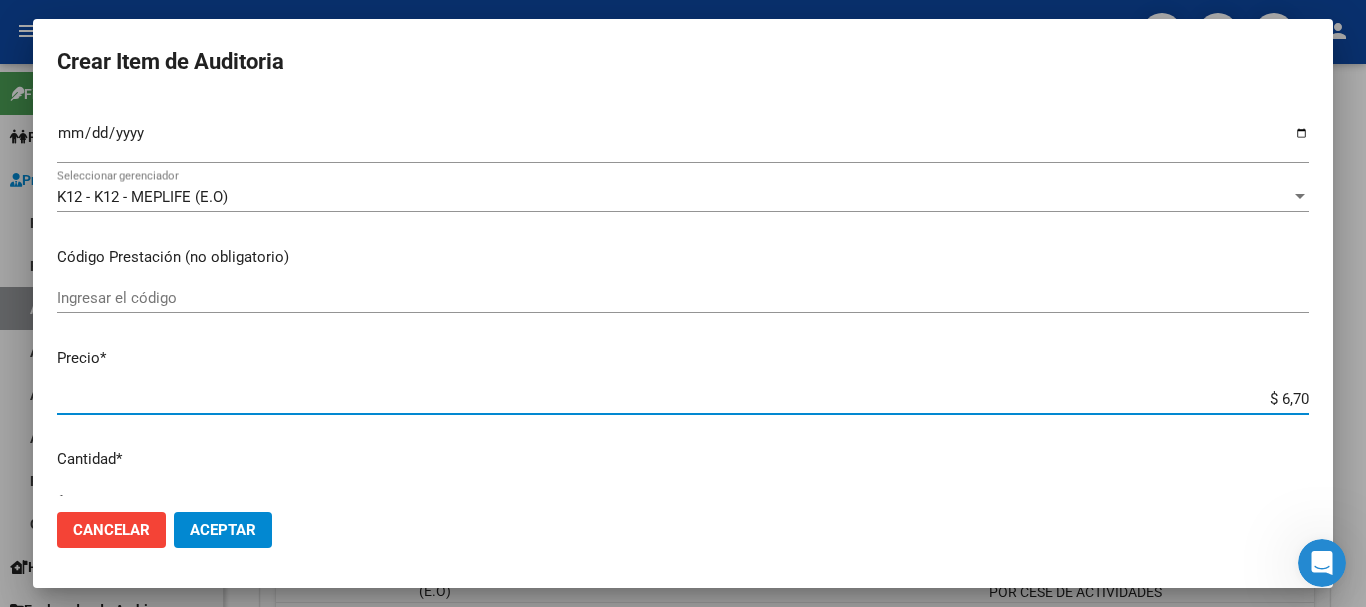 type on "$ 67,08" 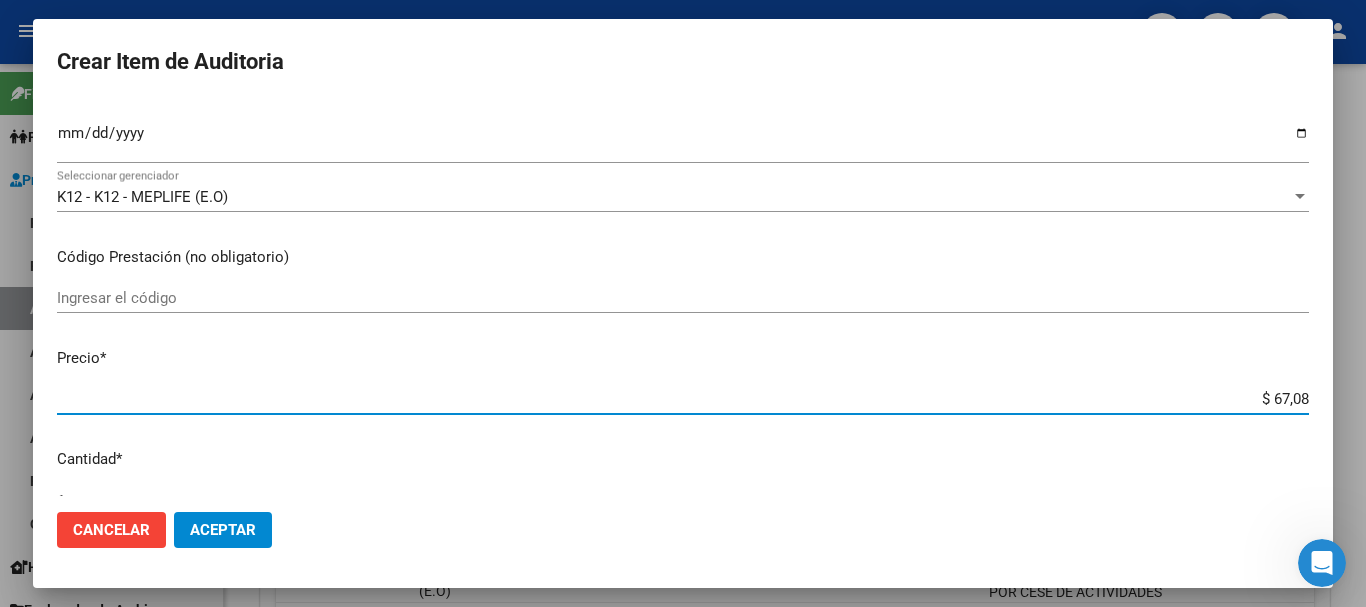 type on "$ 670,80" 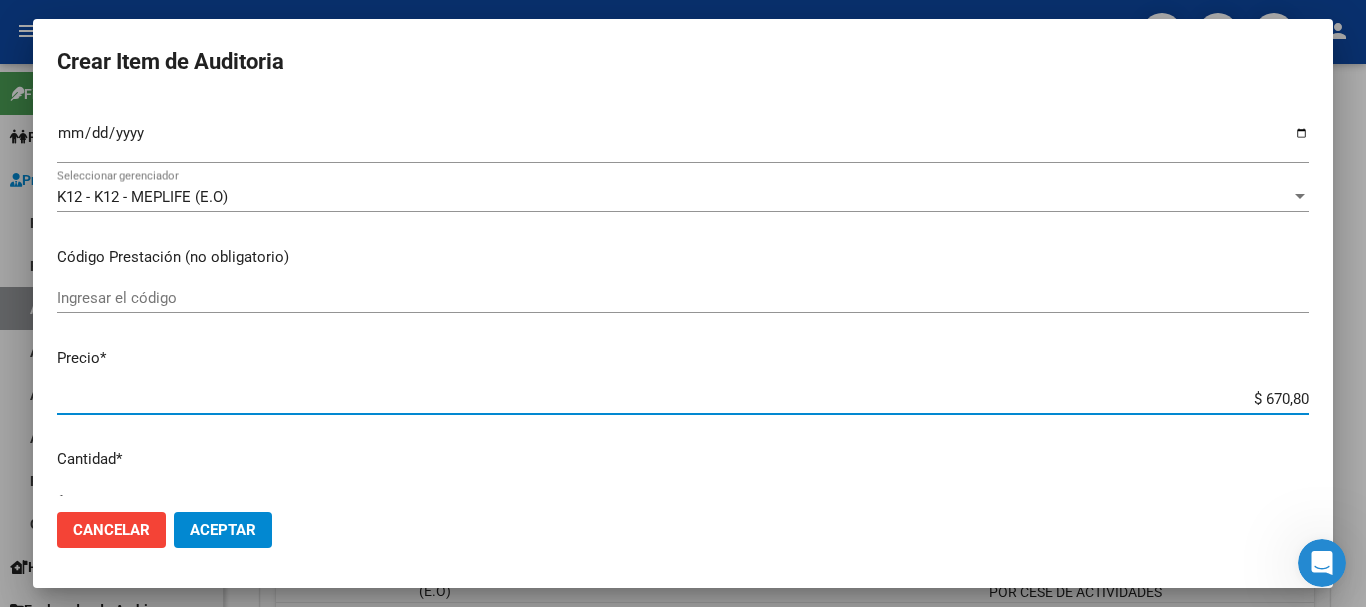type on "$ 6.708,00" 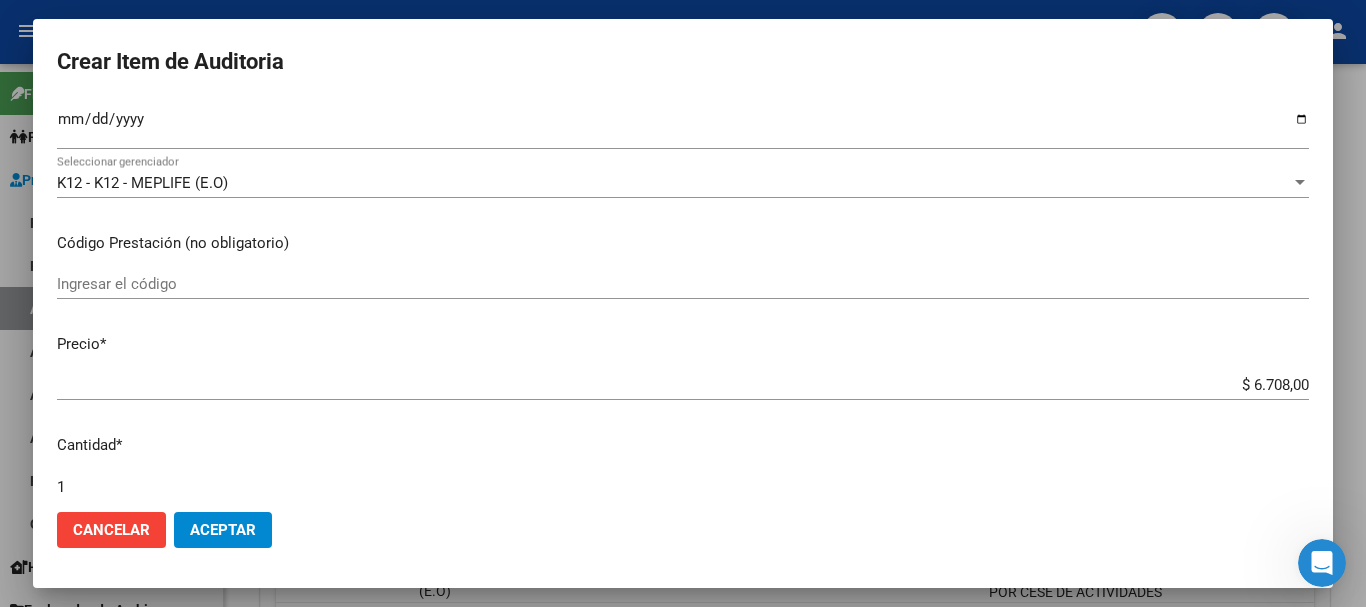 scroll, scrollTop: 675, scrollLeft: 0, axis: vertical 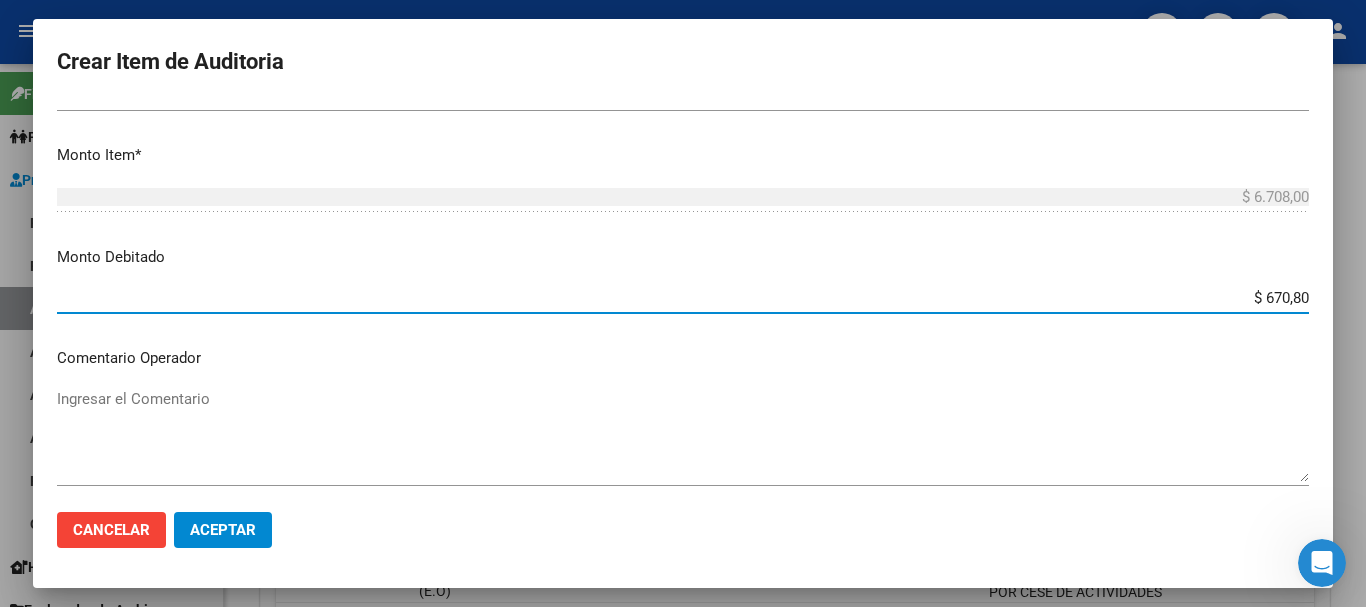 type on "$ 6.708,00" 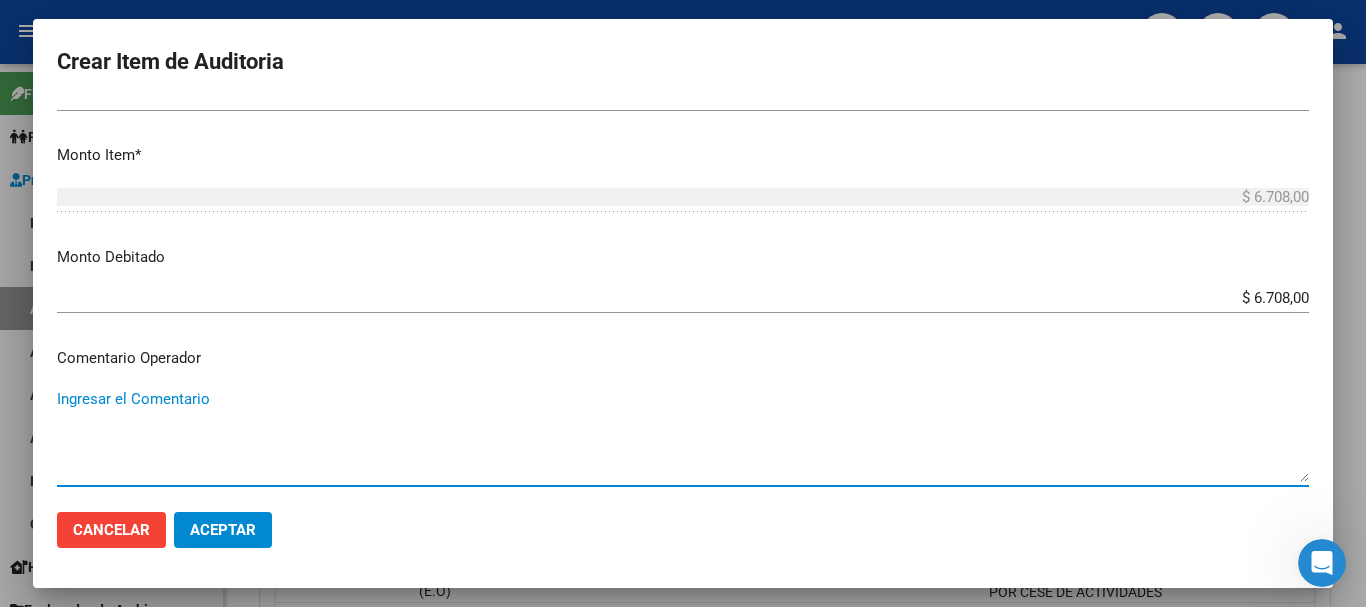 paste on "BAJA DE MONOTRIBUTO POR CESE DE ACTIVIDADES 08/2024" 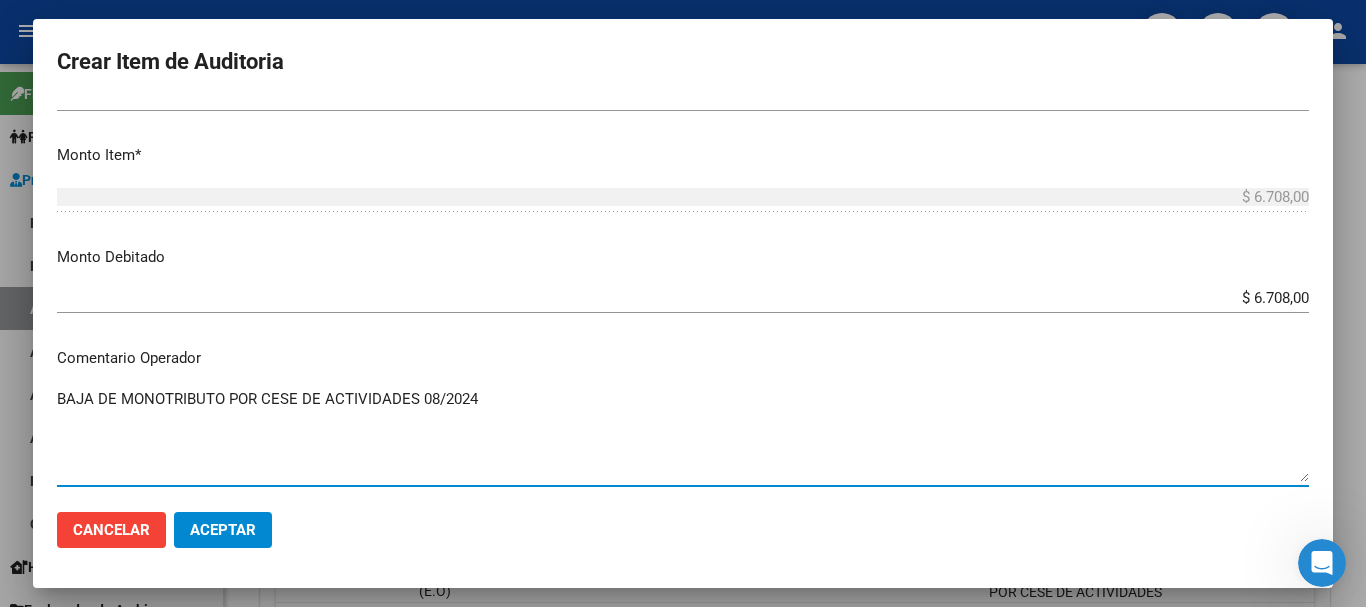 type on "BAJA DE MONOTRIBUTO POR CESE DE ACTIVIDADES 08/2024" 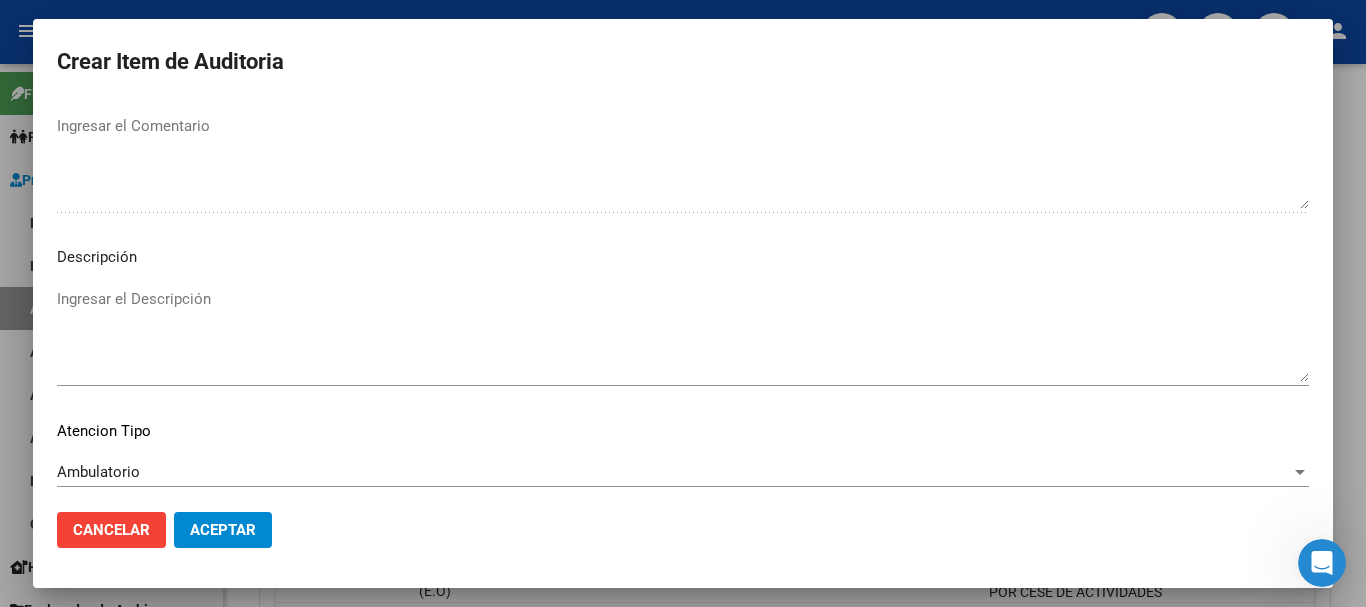 scroll, scrollTop: 1233, scrollLeft: 0, axis: vertical 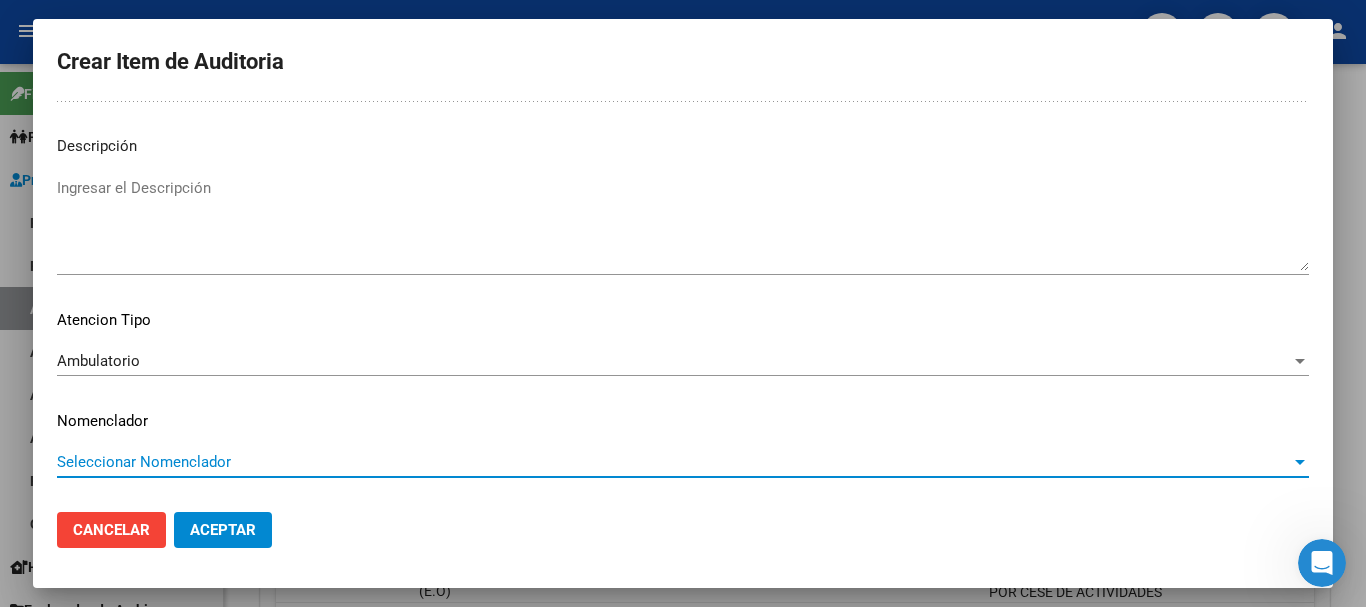 type 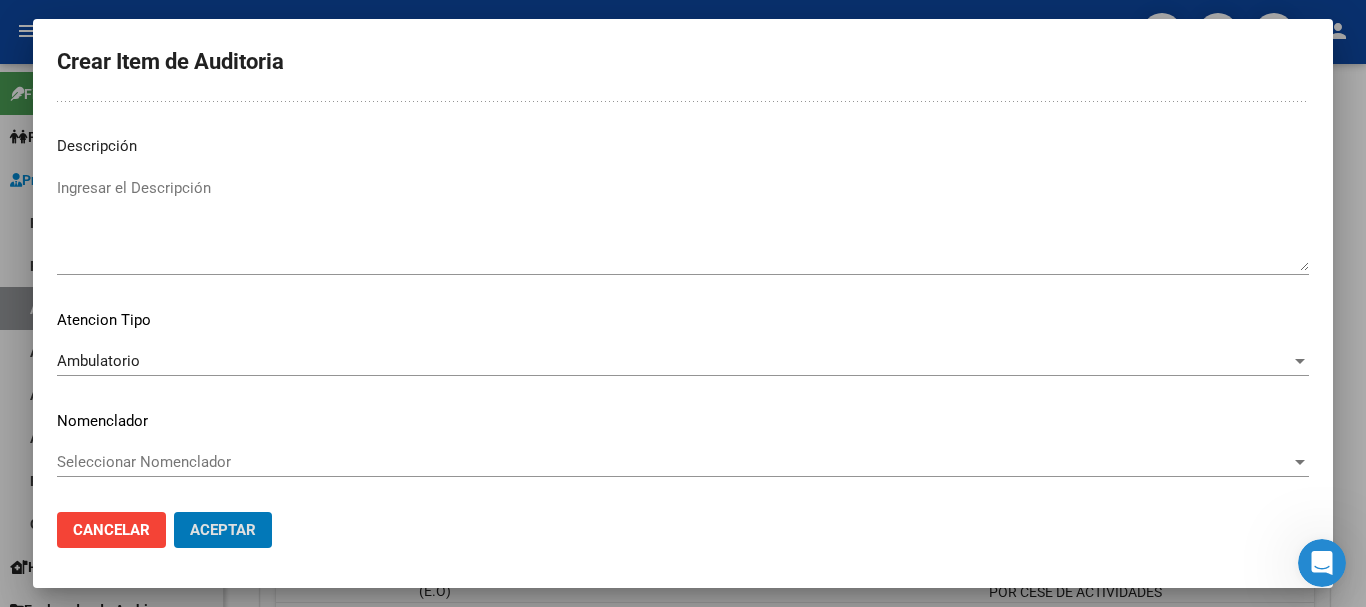 type 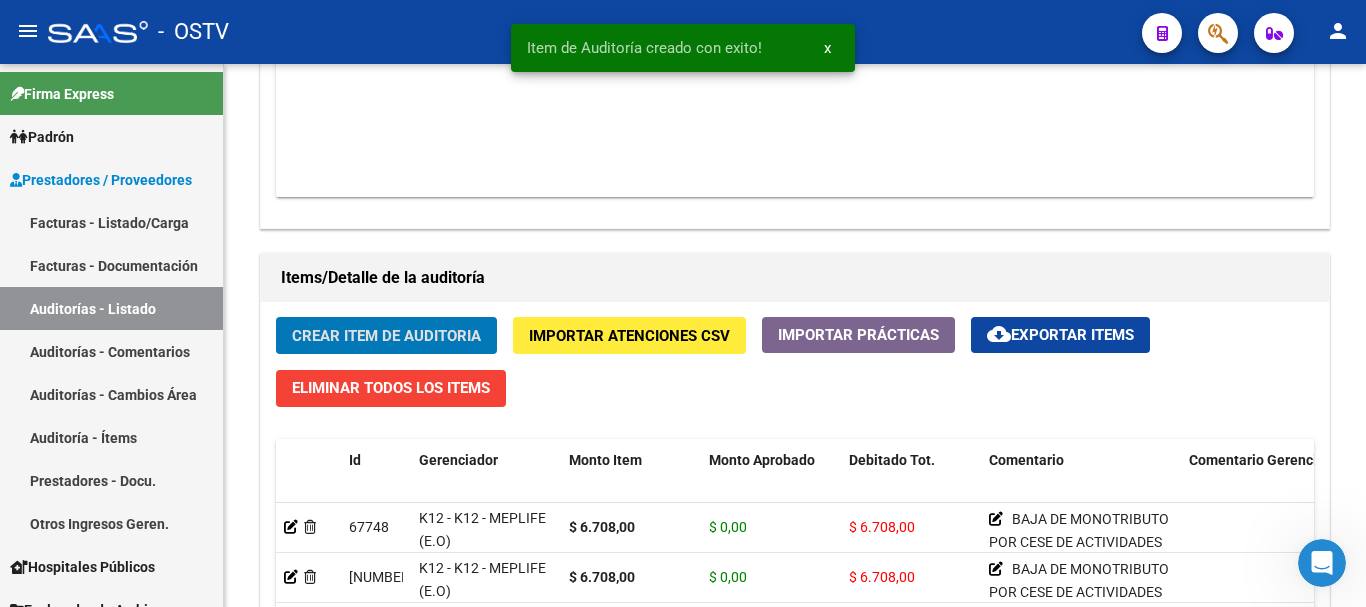 click on "Crear Item de Auditoria" 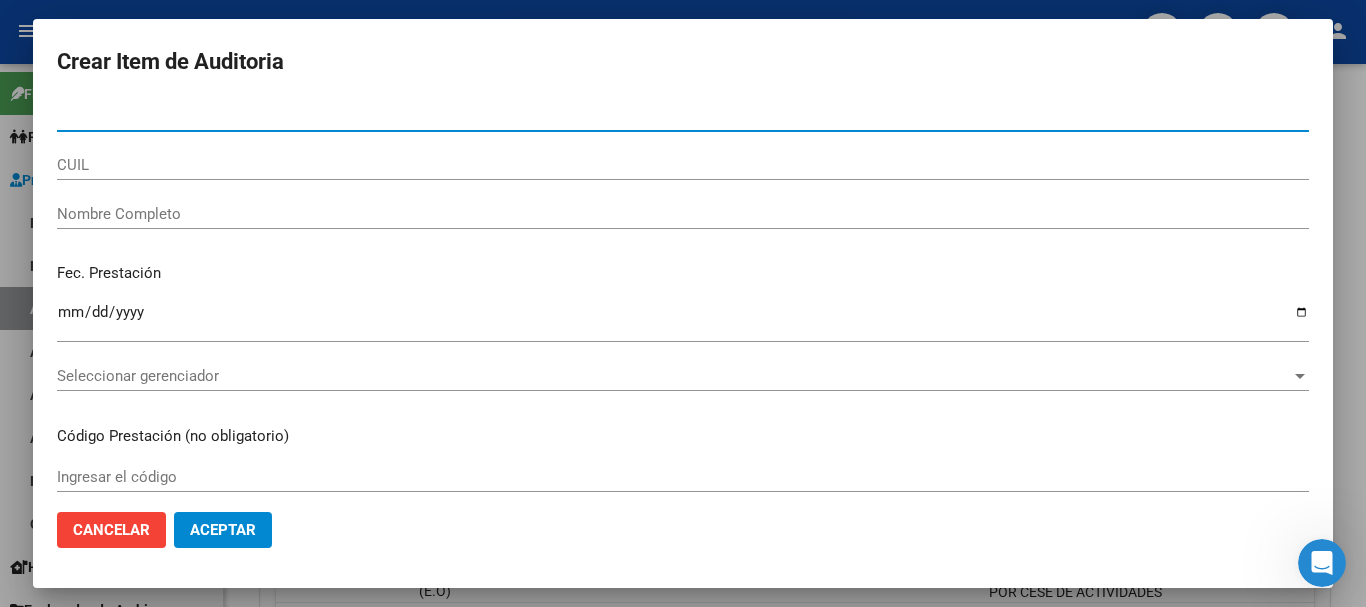 paste on "26546127" 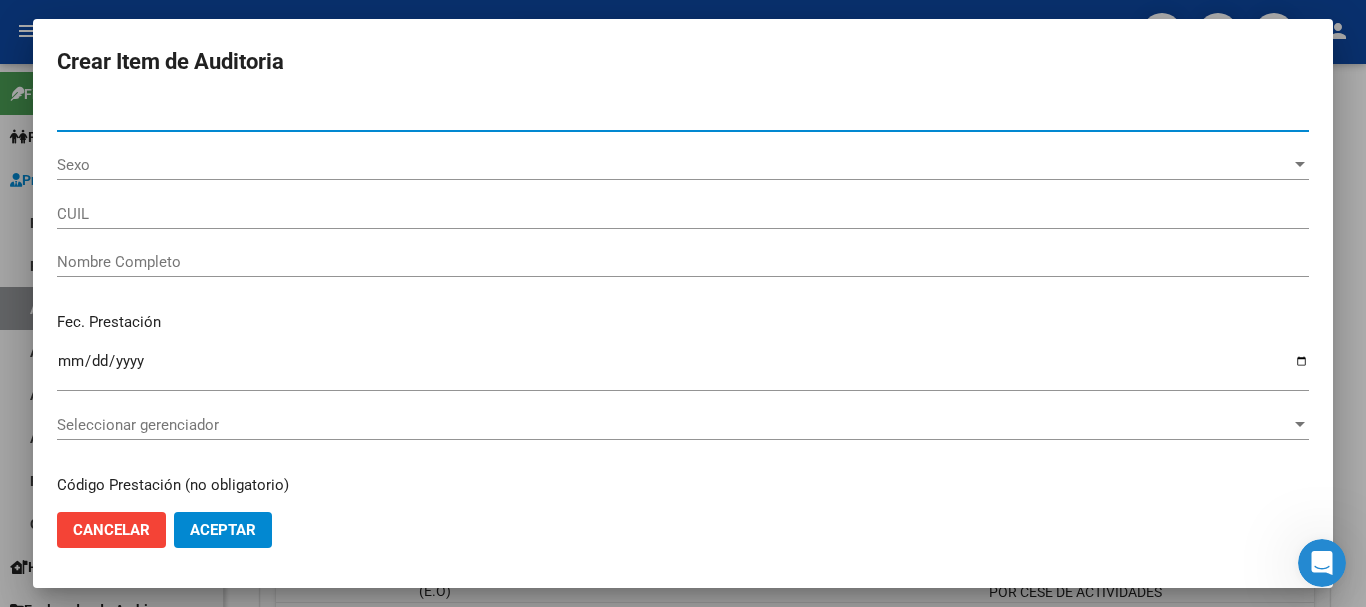 type on "26546127" 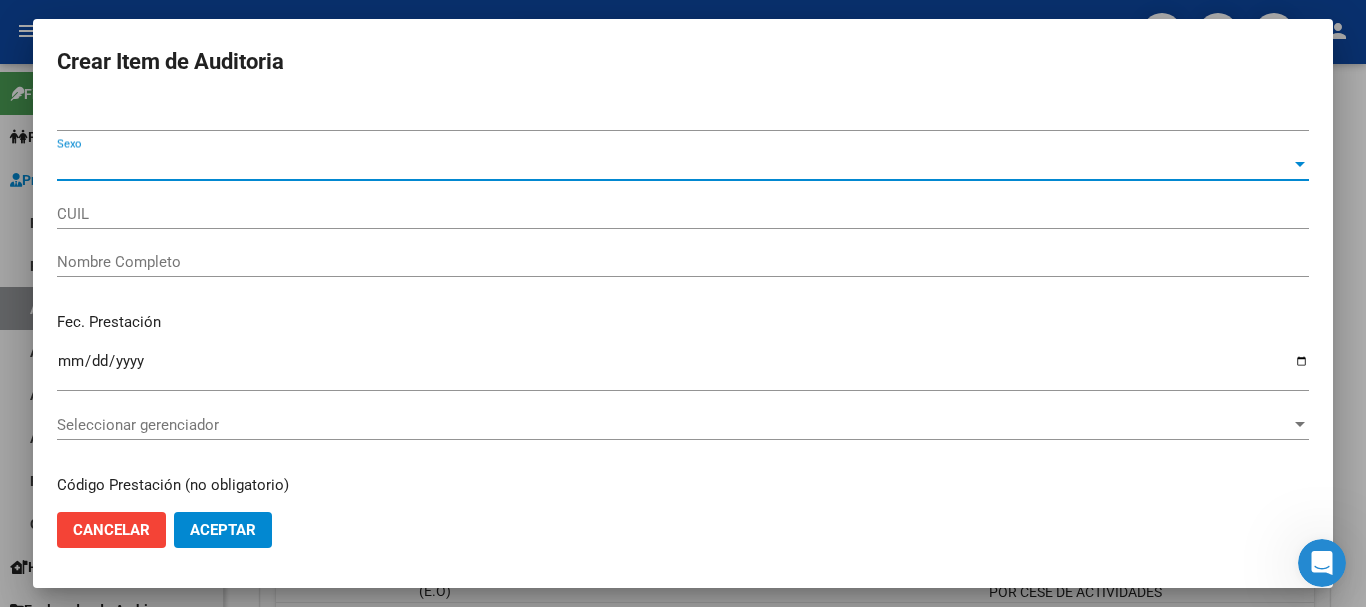 type on "27265461277" 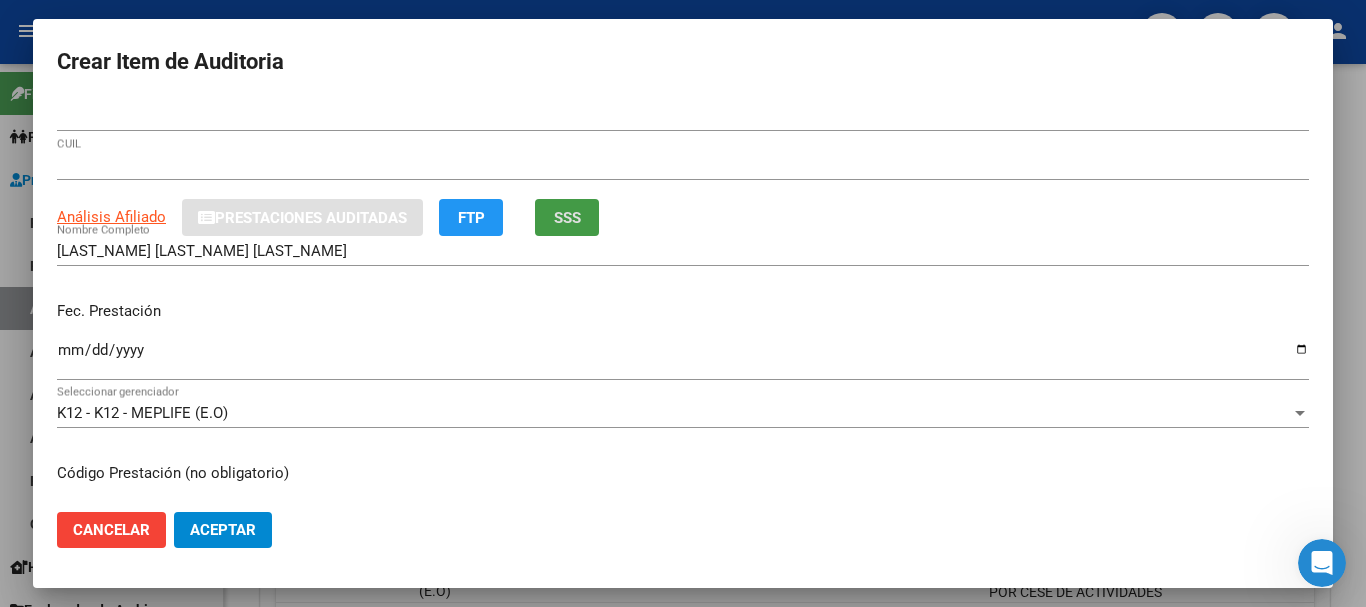 type 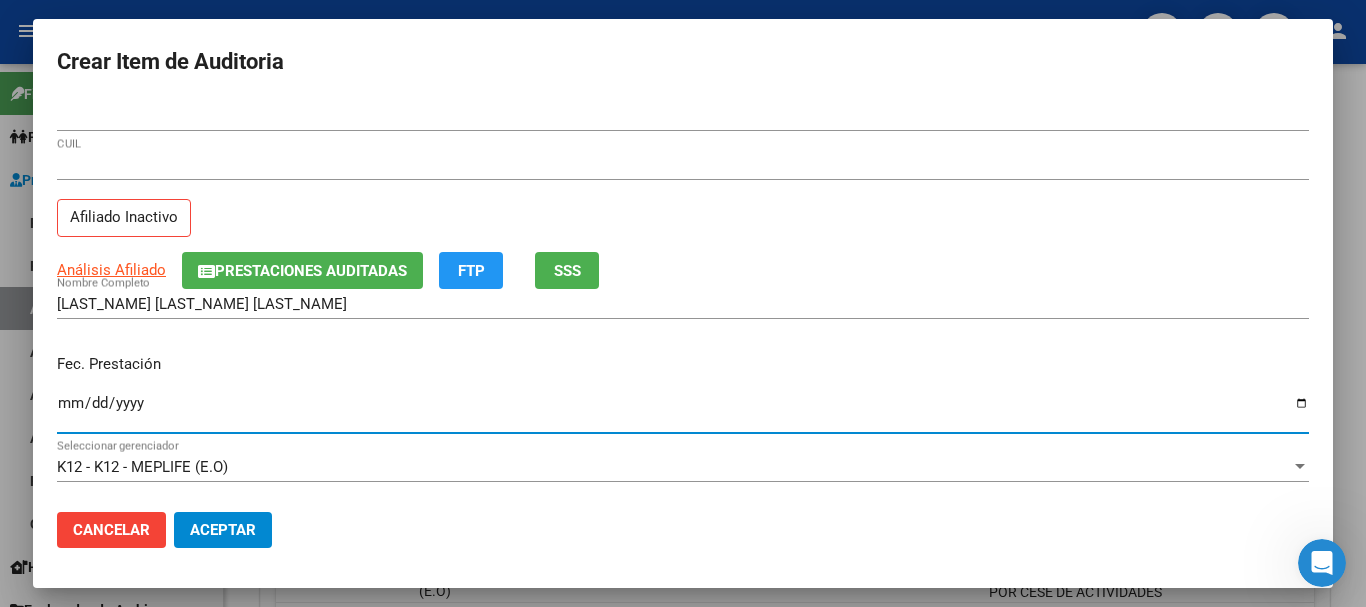 type on "[DATE]" 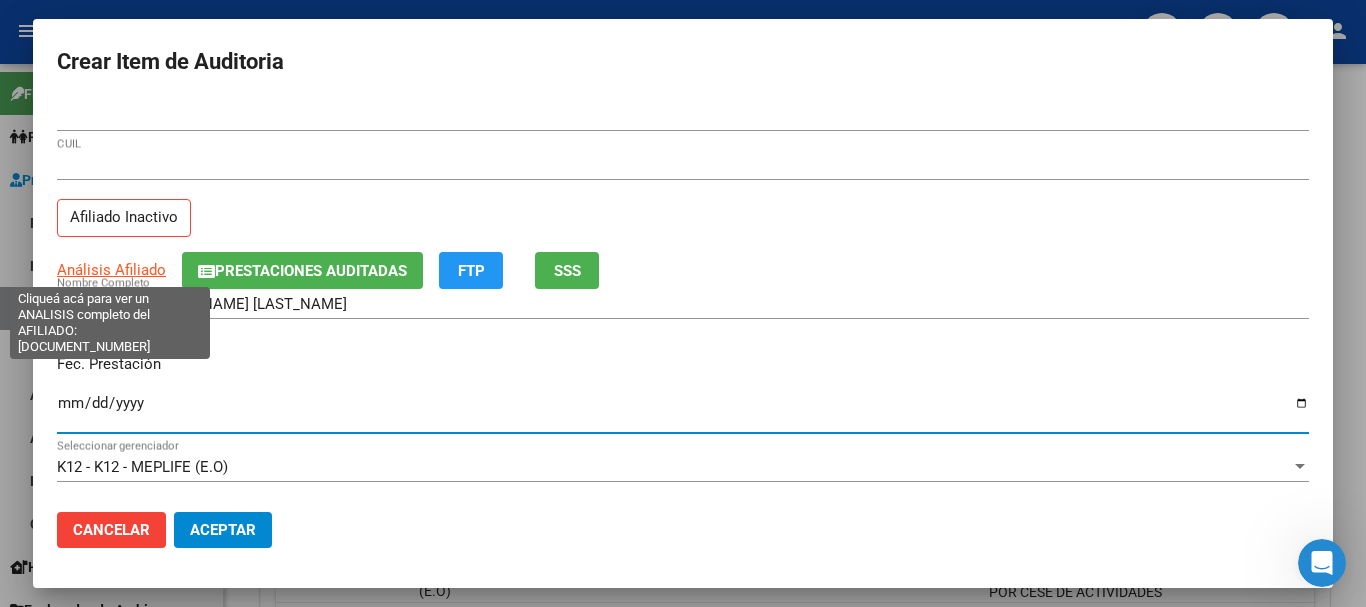 click on "Análisis Afiliado" at bounding box center [111, 270] 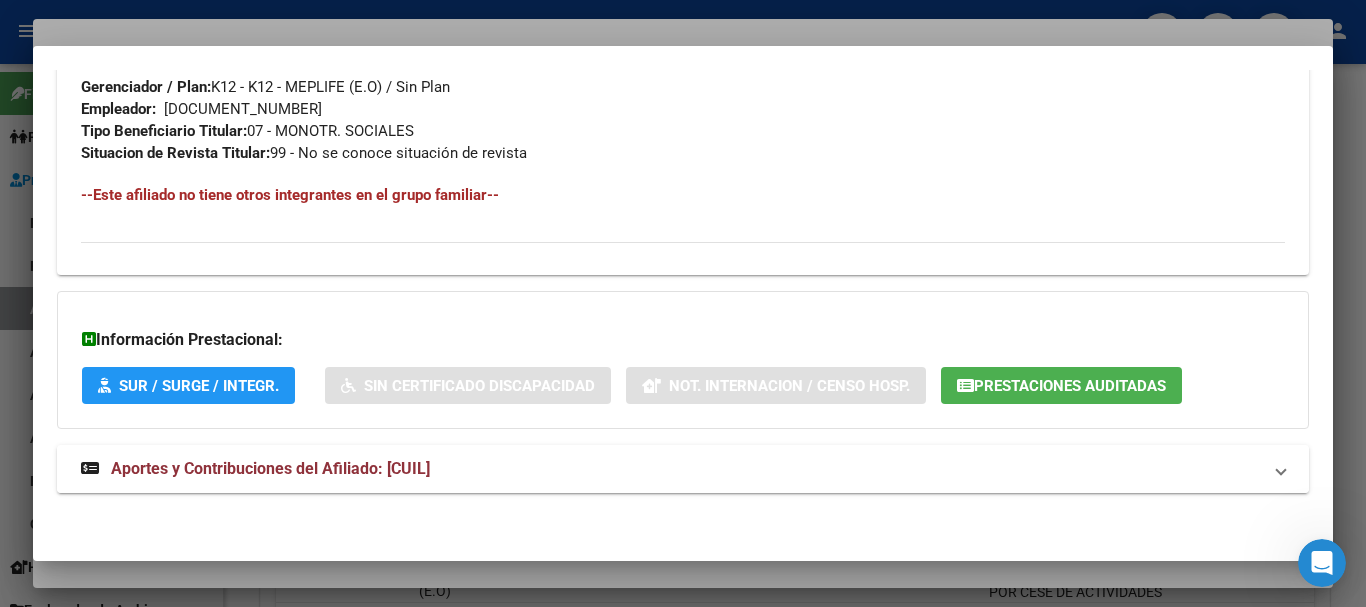 click on "Aportes y Contribuciones del Afiliado: 27265461277" at bounding box center (270, 468) 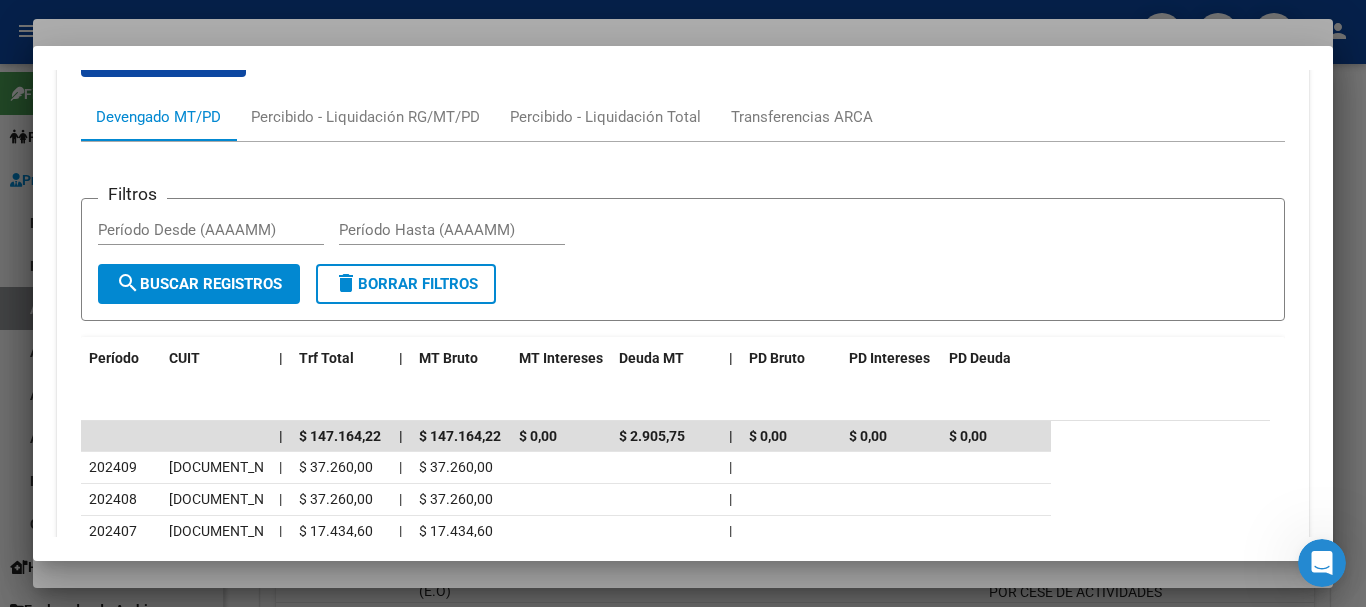 scroll, scrollTop: 1601, scrollLeft: 0, axis: vertical 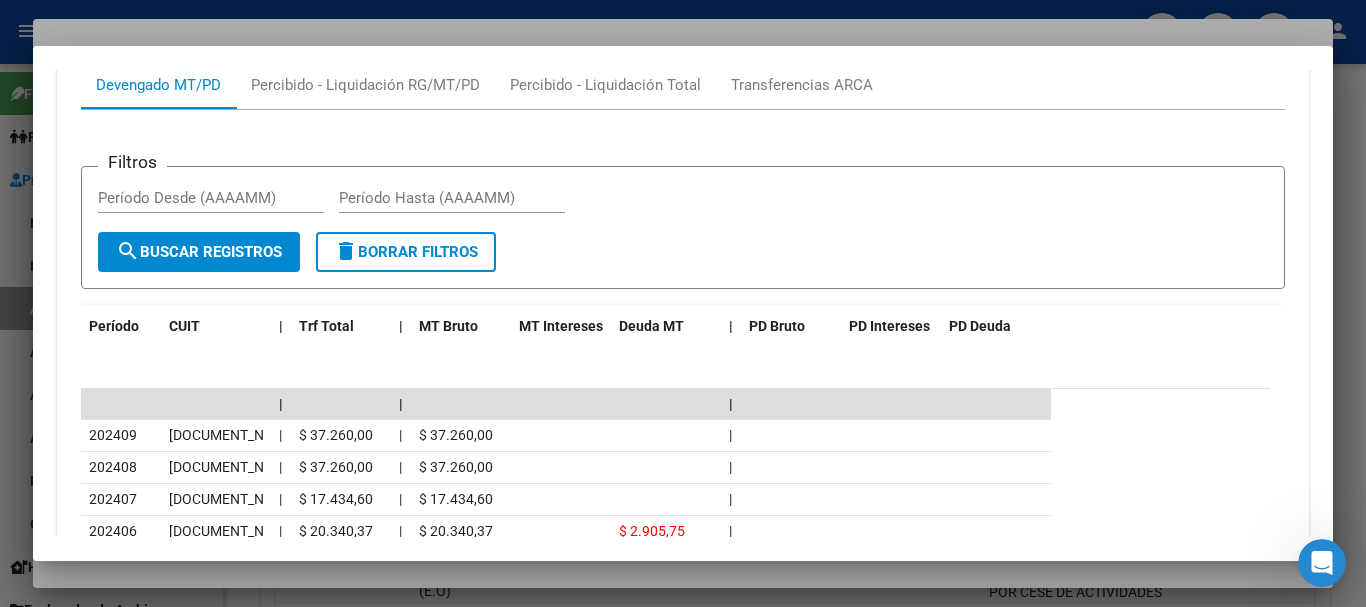 click at bounding box center [683, 303] 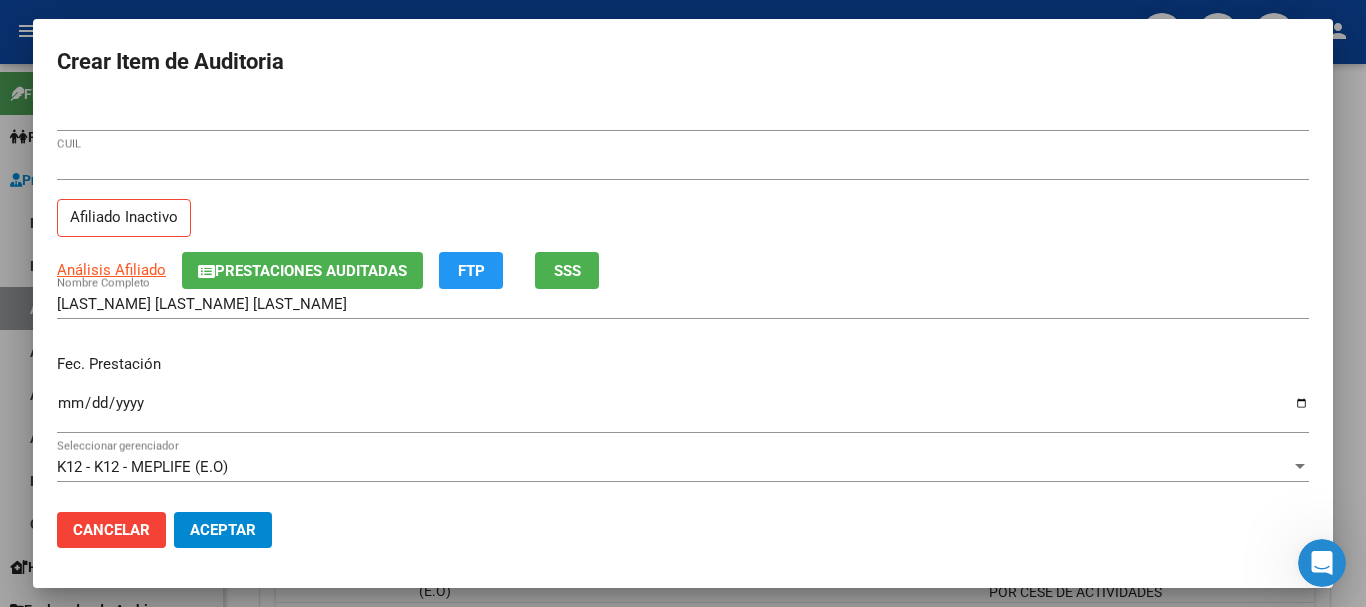 click on "27265461277 CUIL   Afiliado Inactivo" at bounding box center (683, 201) 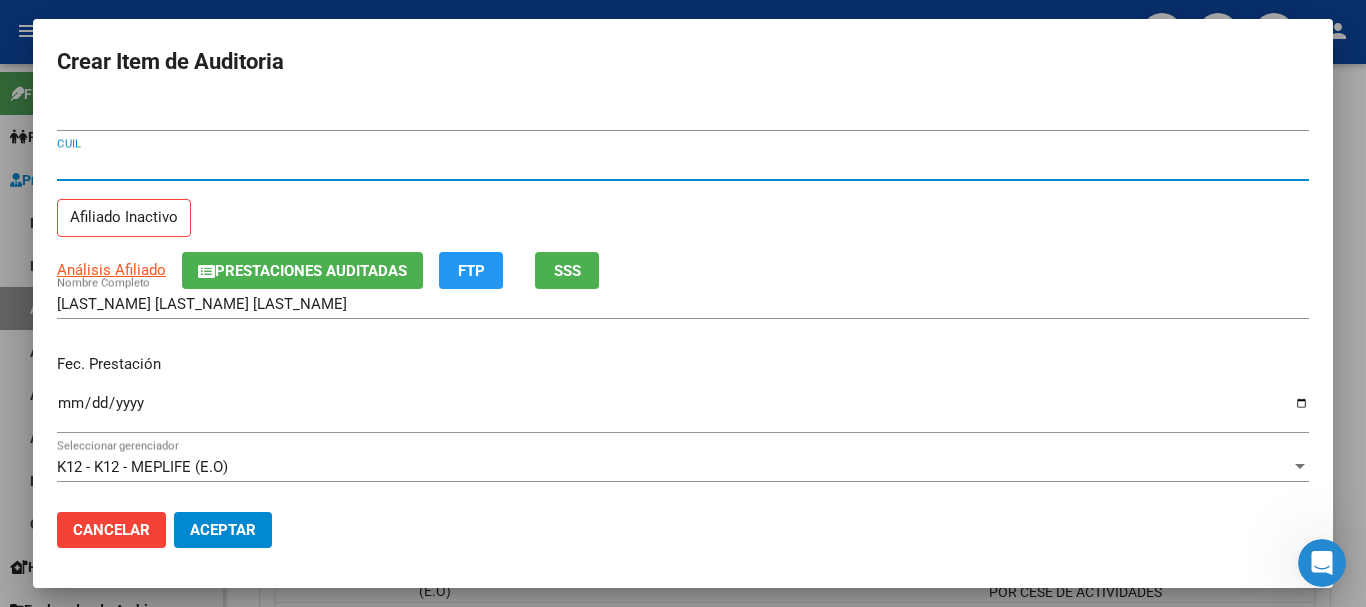 type 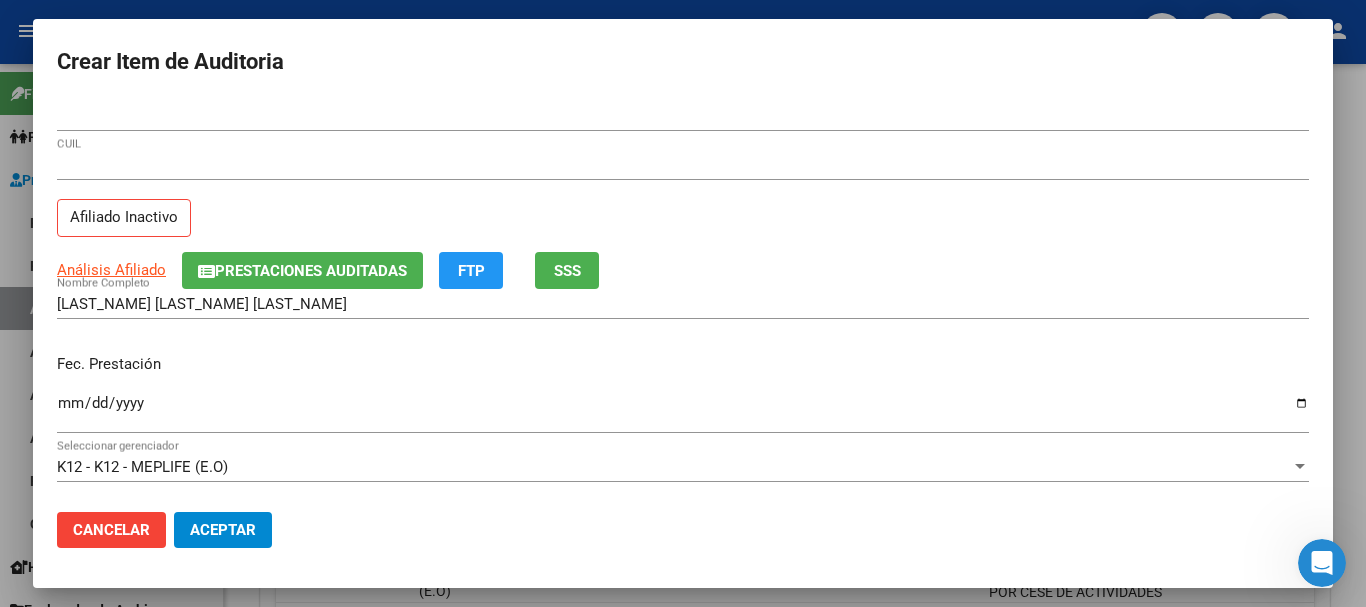 scroll, scrollTop: 270, scrollLeft: 0, axis: vertical 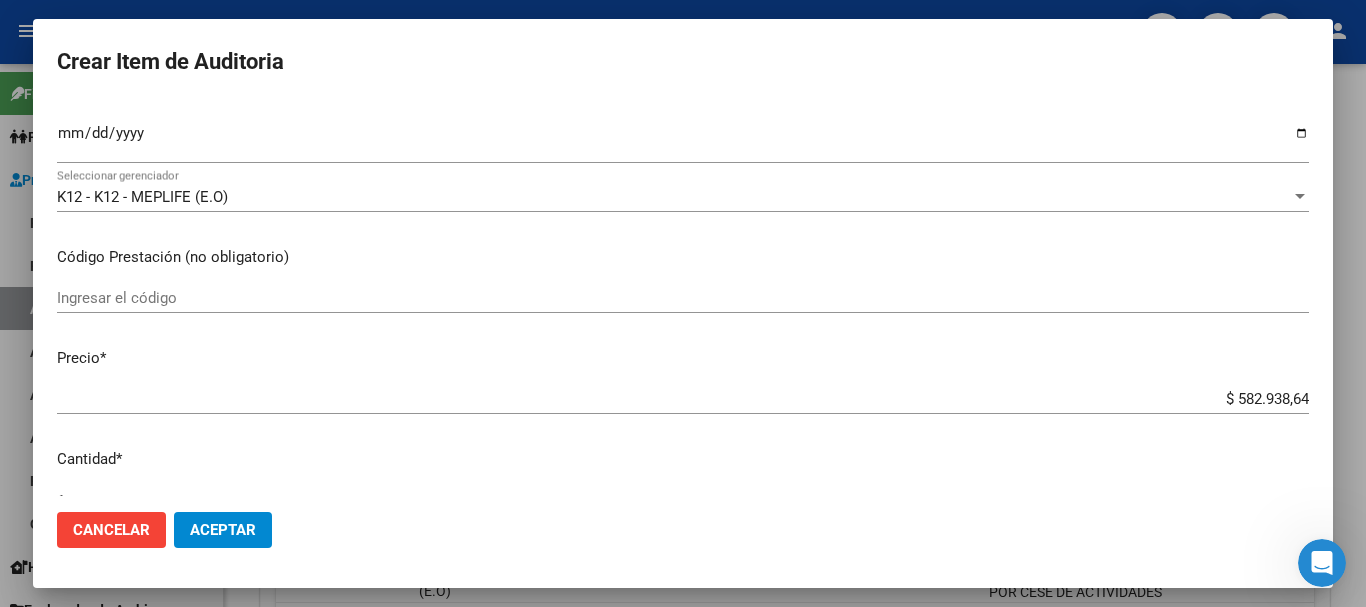 type on "$ 0,04" 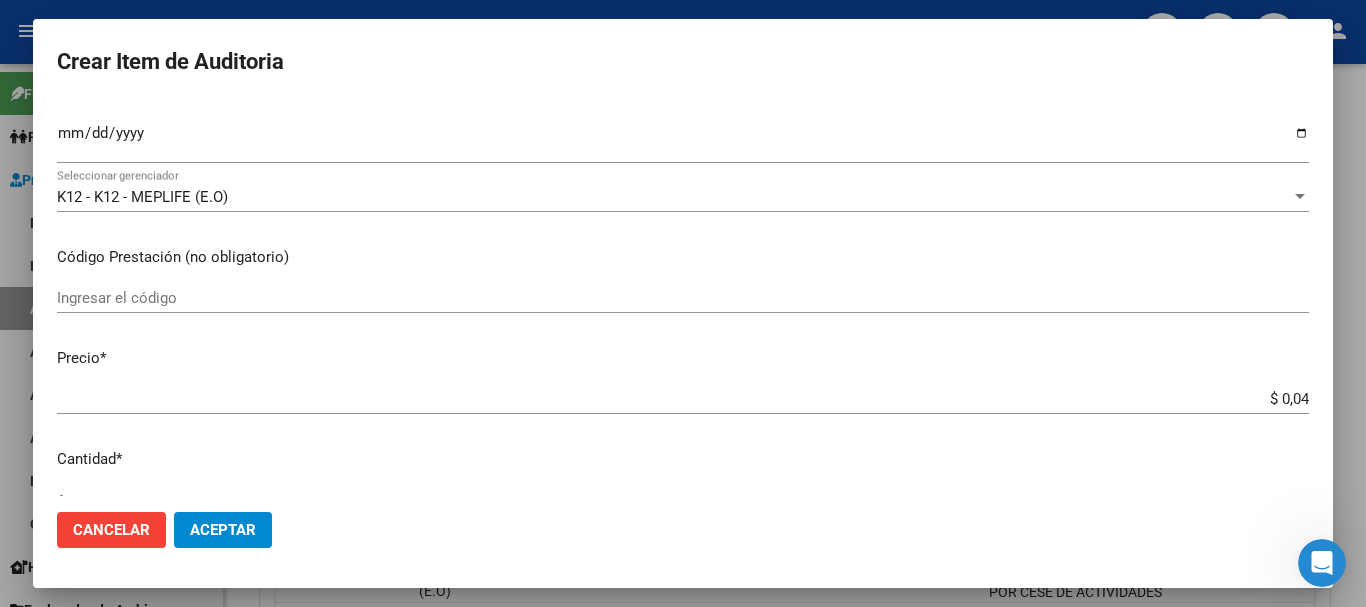 type on "$ 0,04" 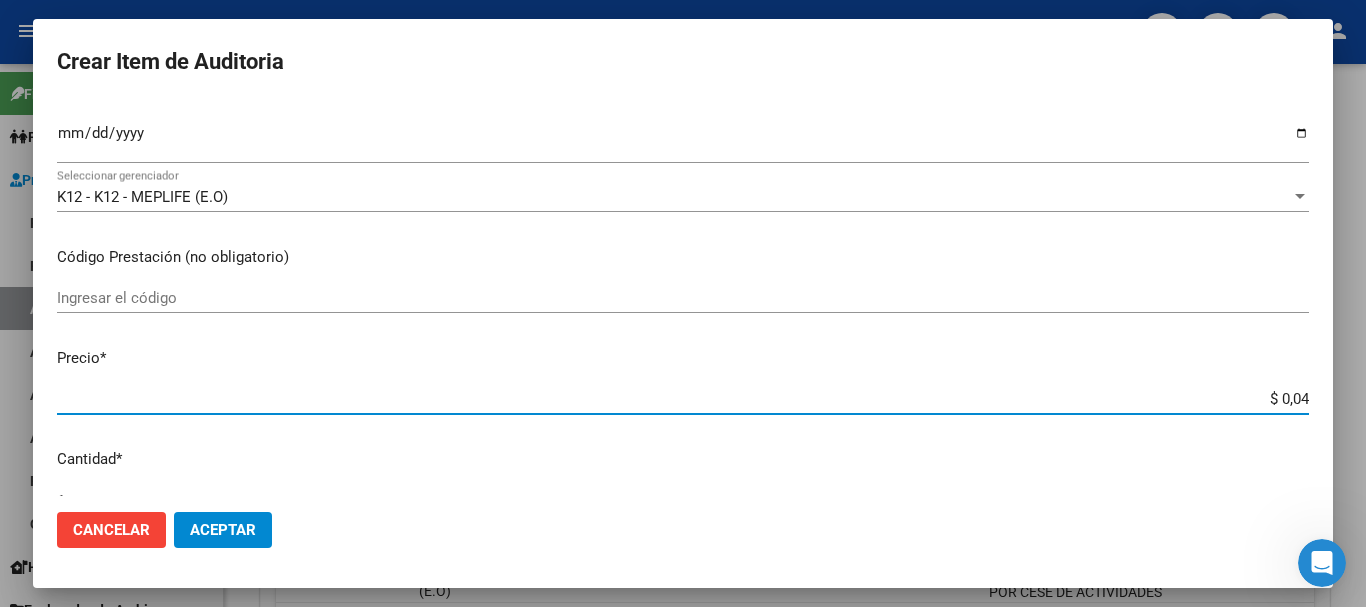type on "$ 0,43" 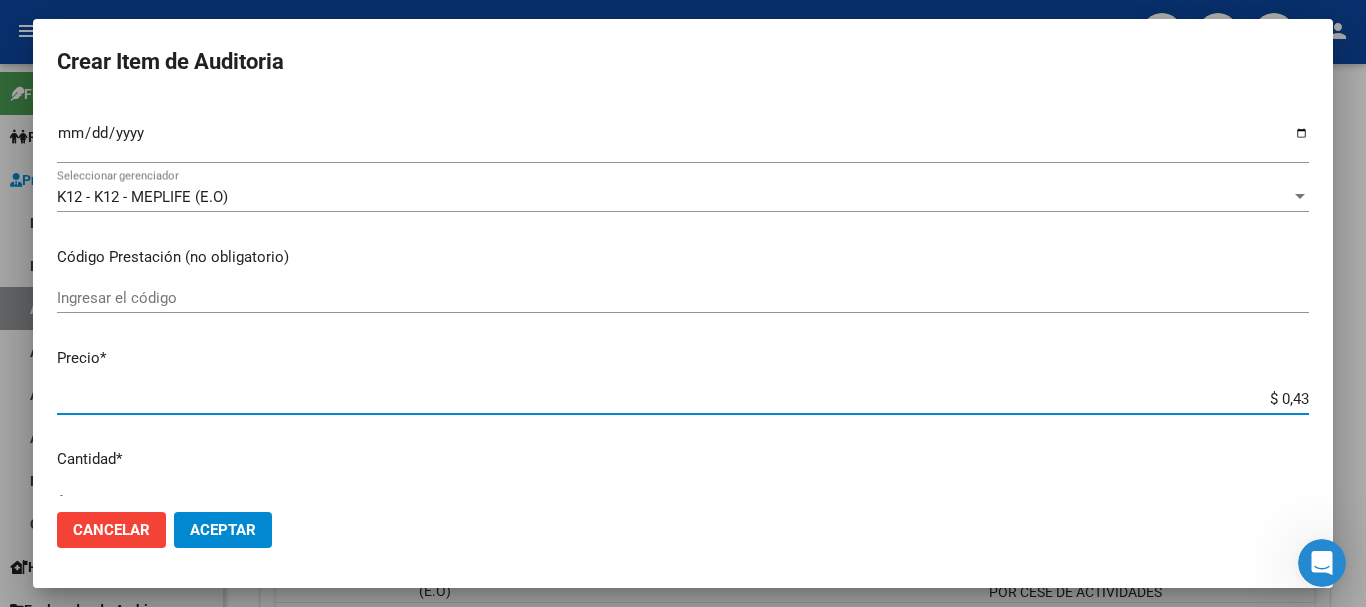 type on "$ 4,30" 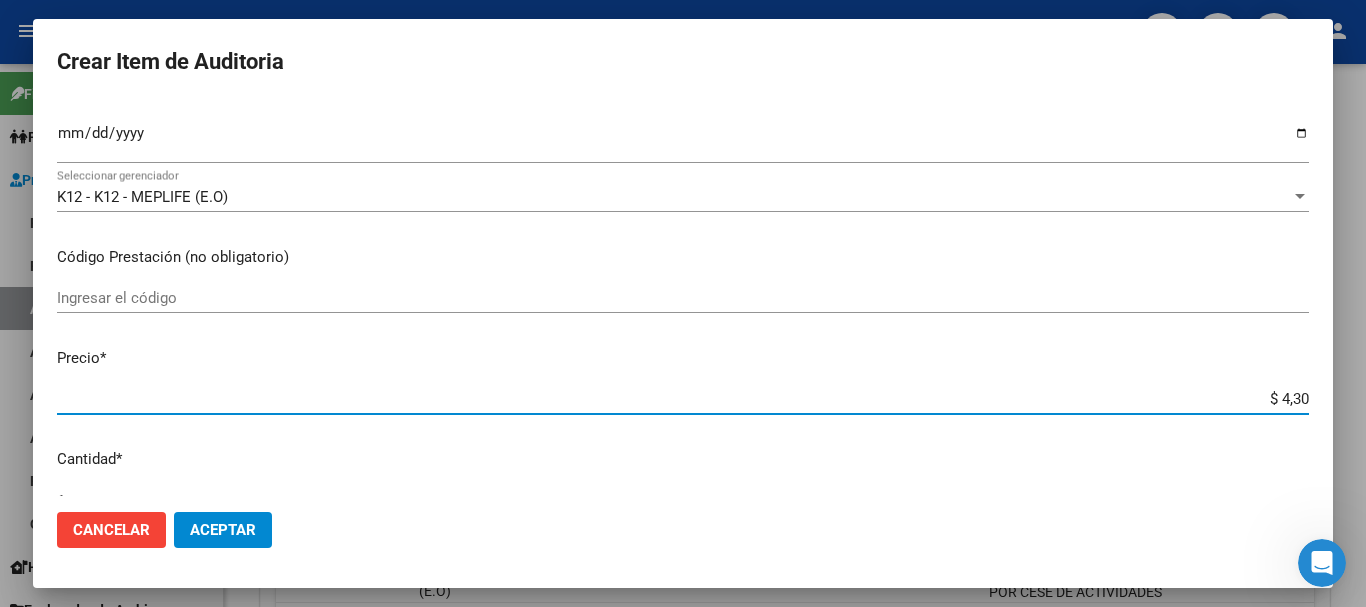 type on "$ 43,01" 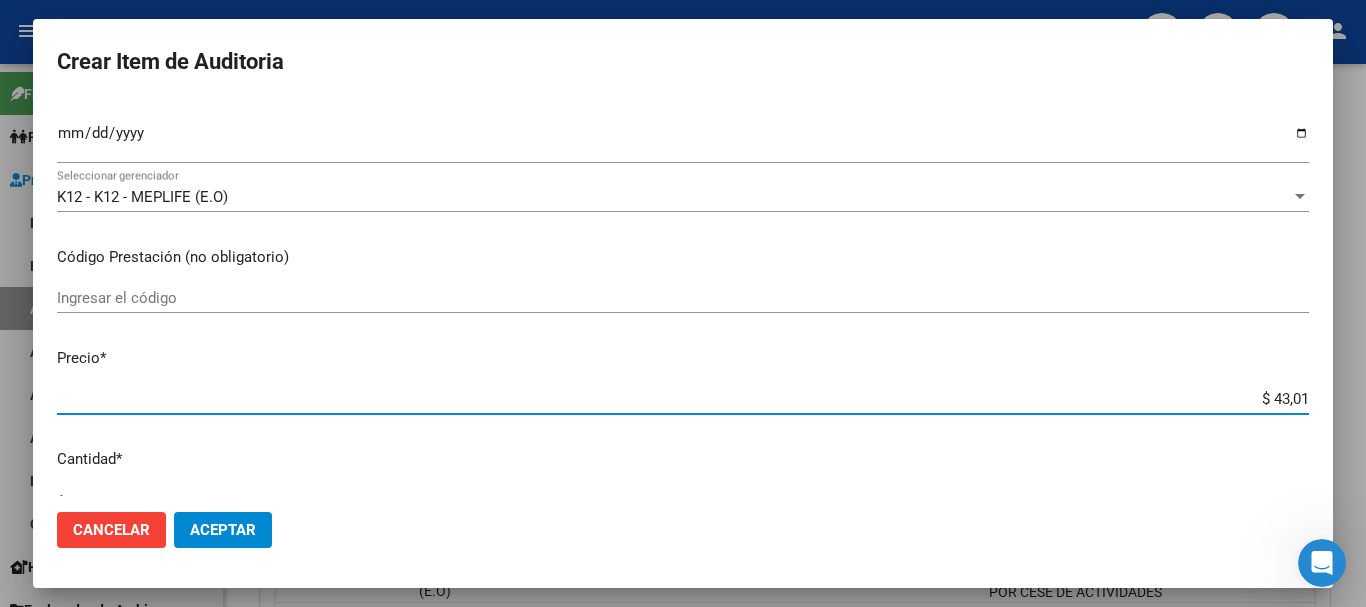 type on "$ 430,15" 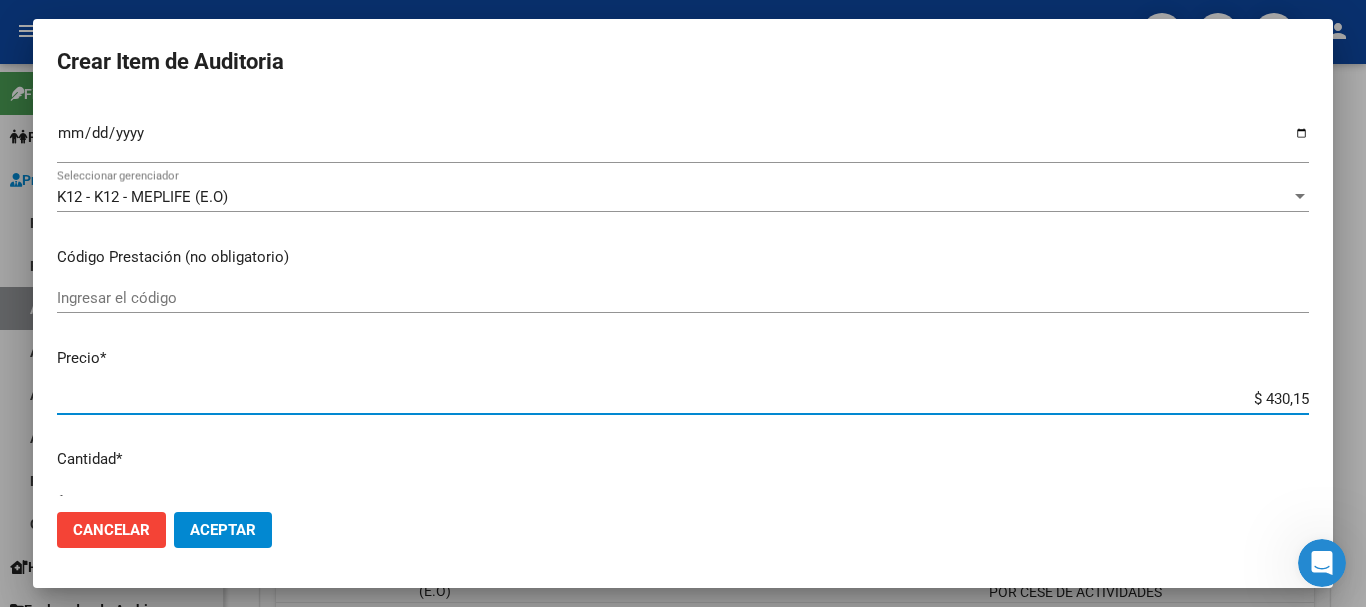 type on "$ 4.301,50" 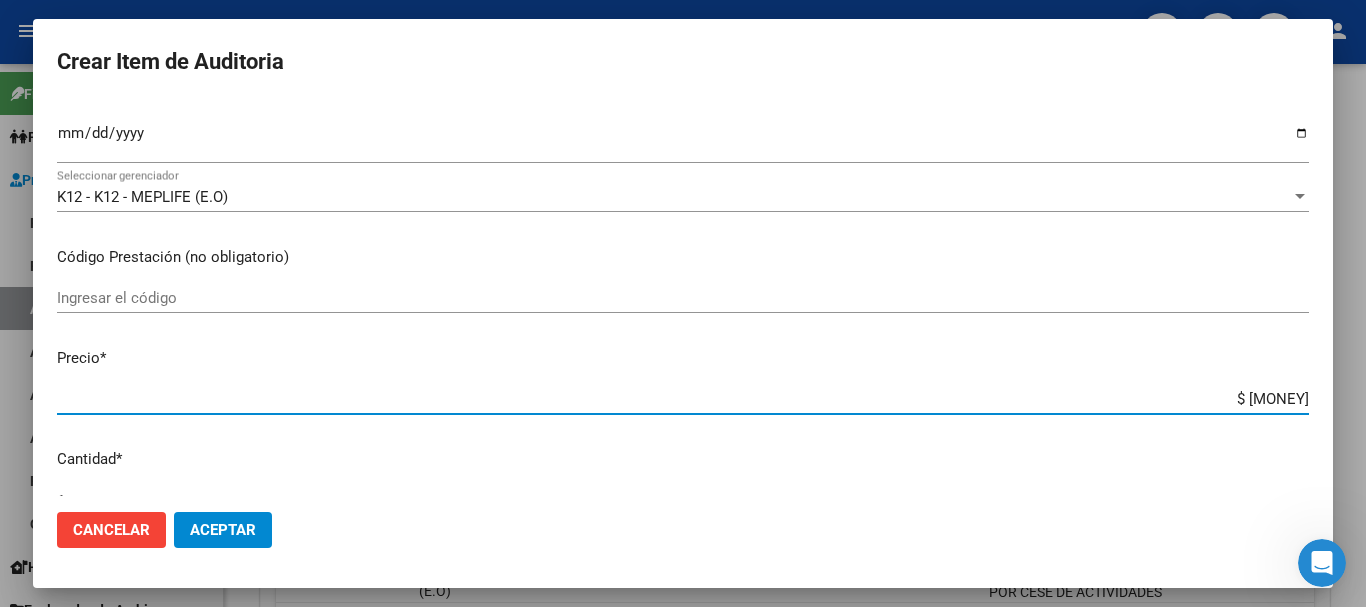 type on "$ 43.015,00" 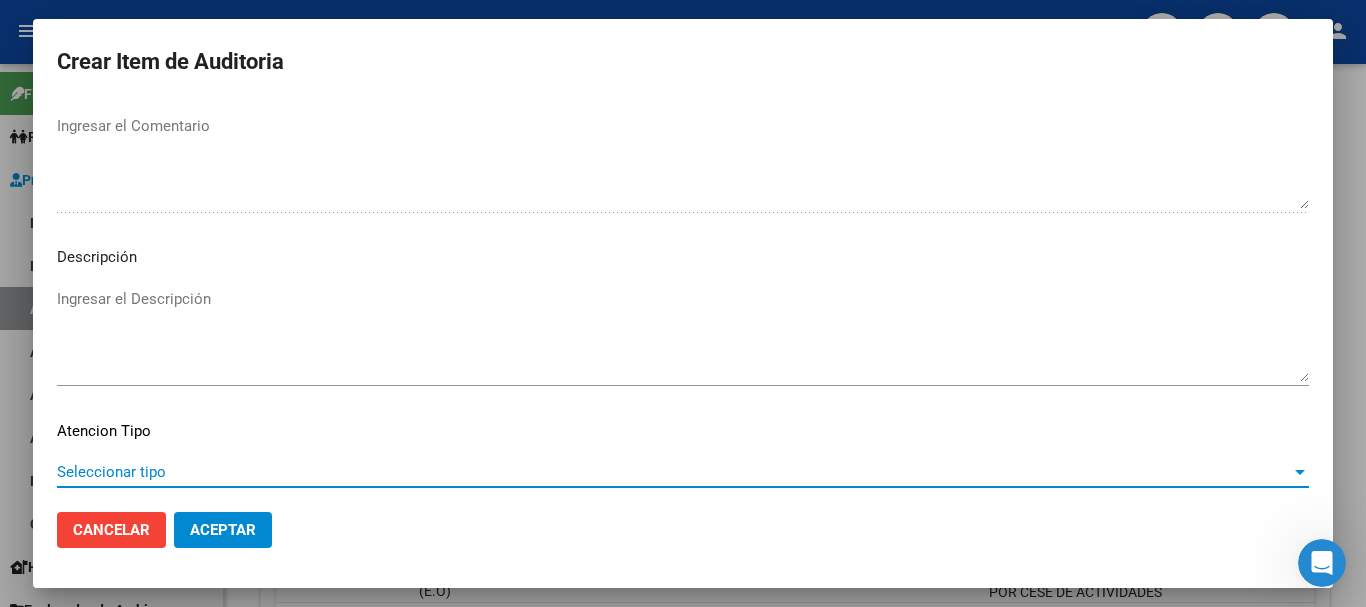 scroll, scrollTop: 1233, scrollLeft: 0, axis: vertical 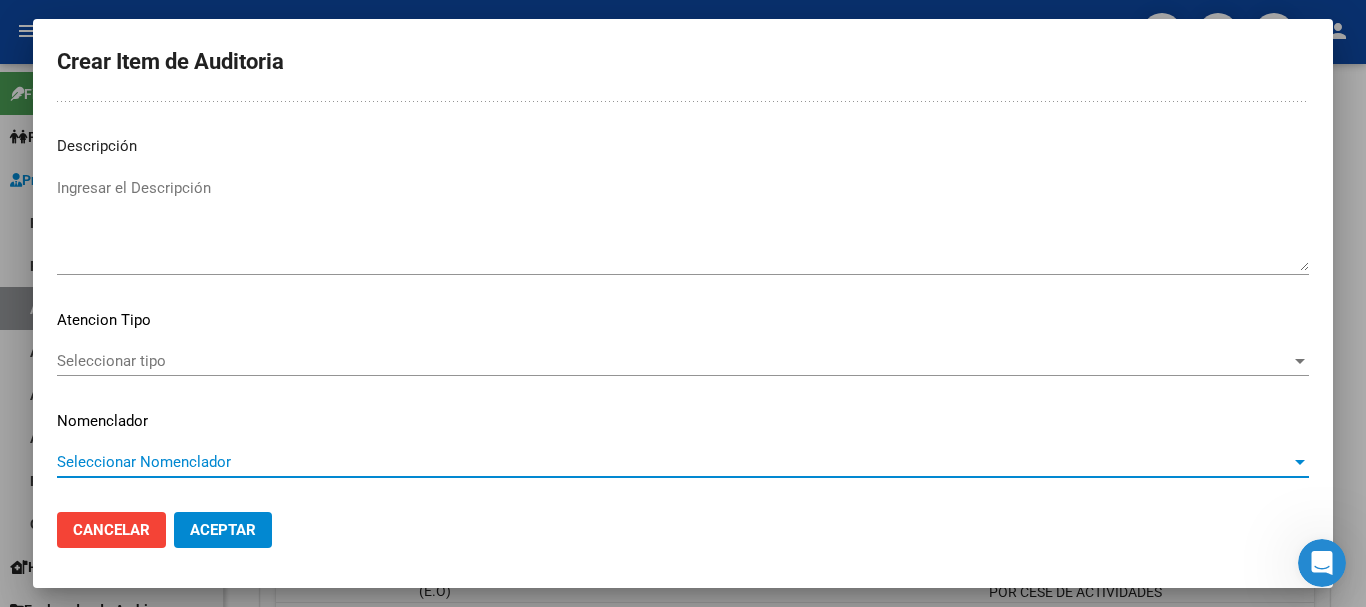 type 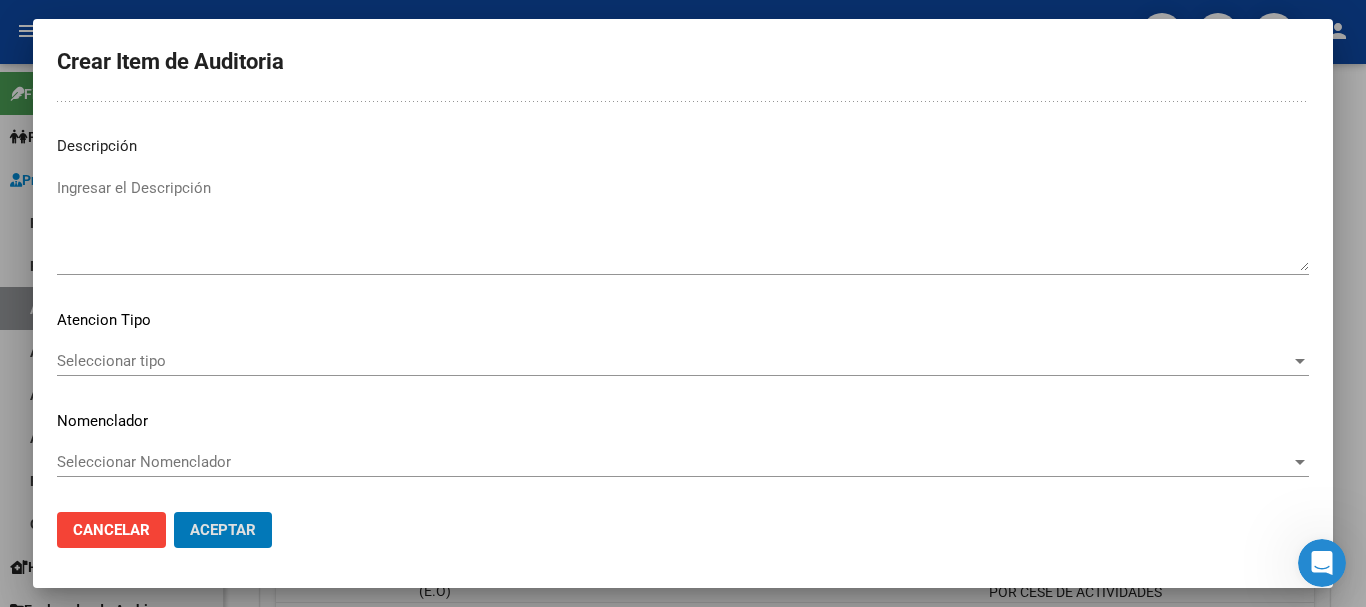 type 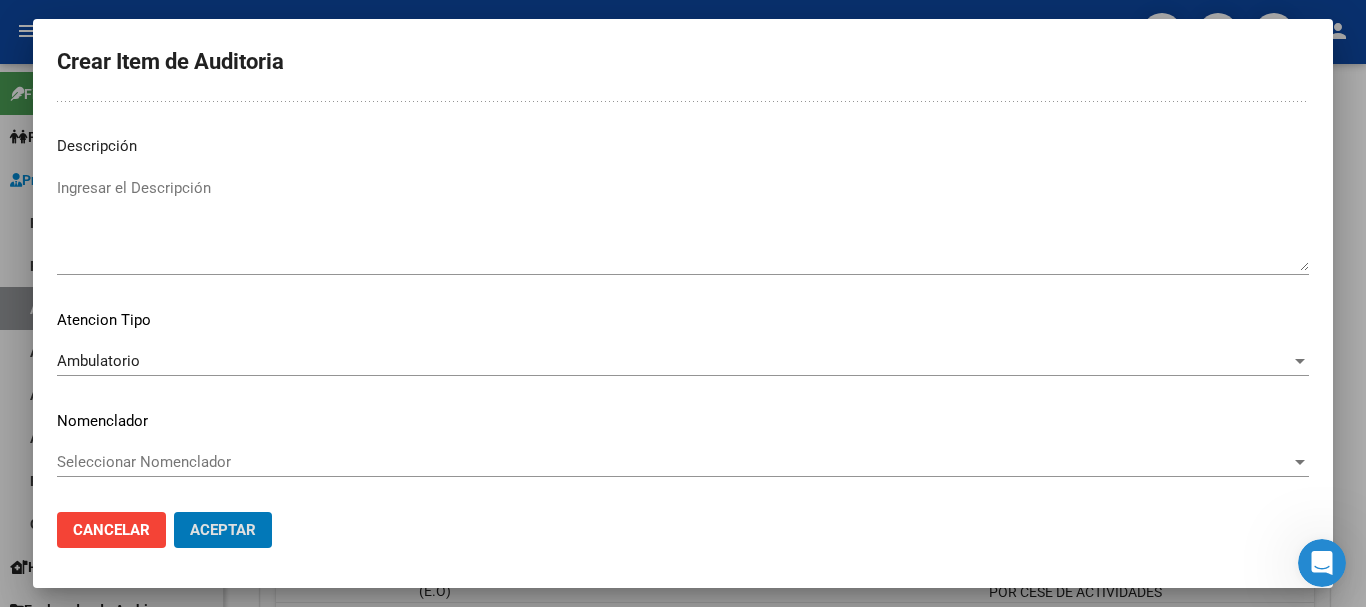 scroll, scrollTop: 0, scrollLeft: 0, axis: both 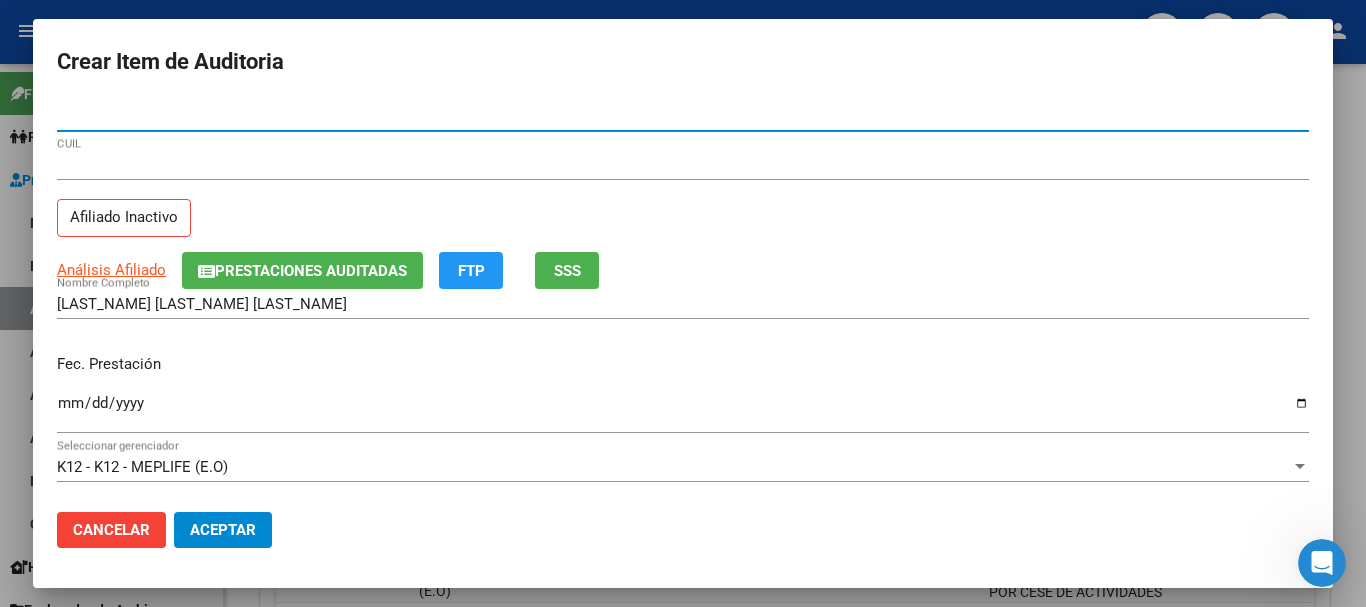 click on "Aceptar" 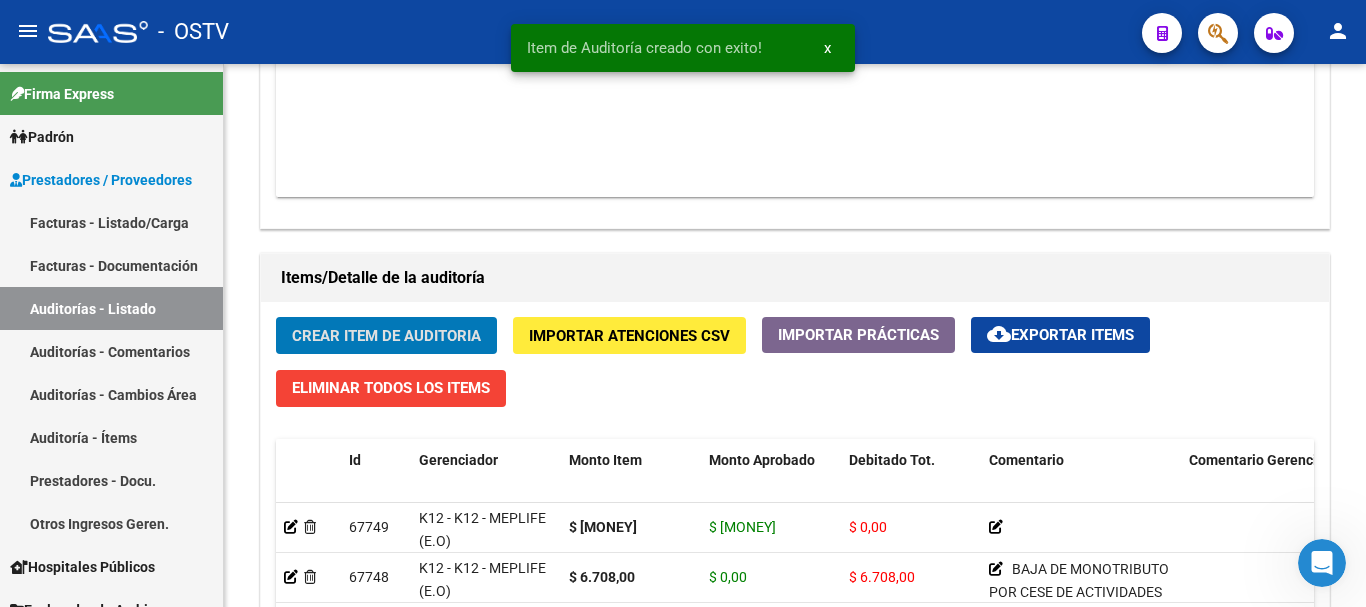 click on "Crear Item de Auditoria" 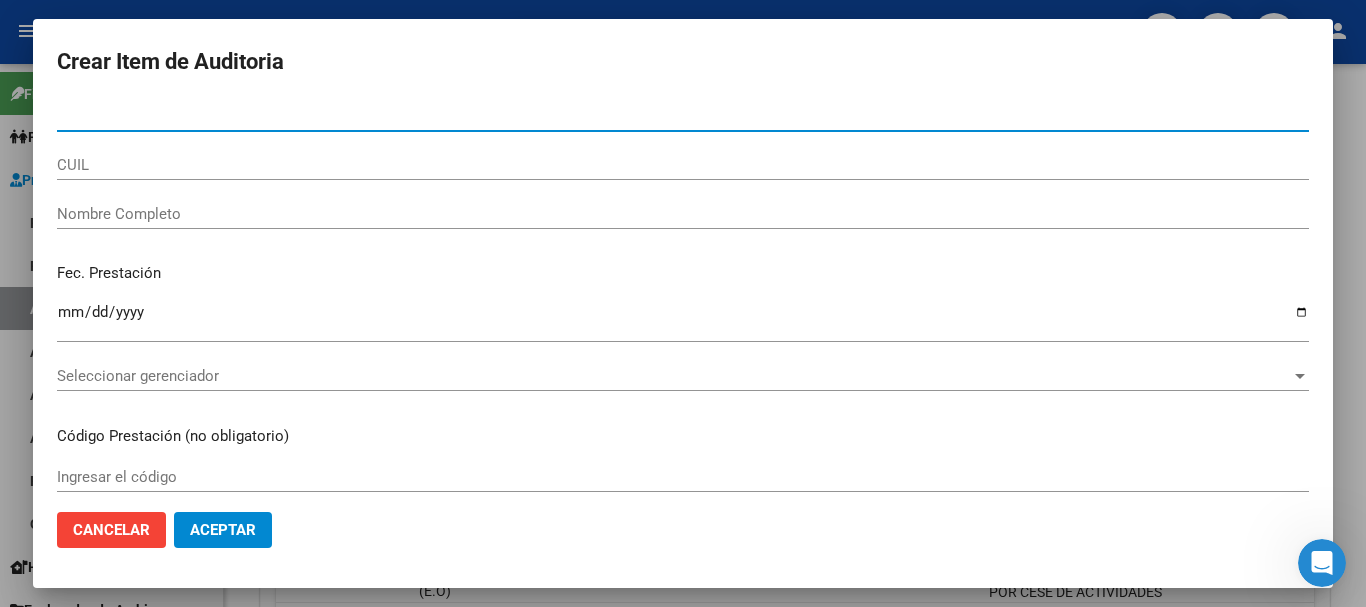 paste on "[DOCUMENT]" 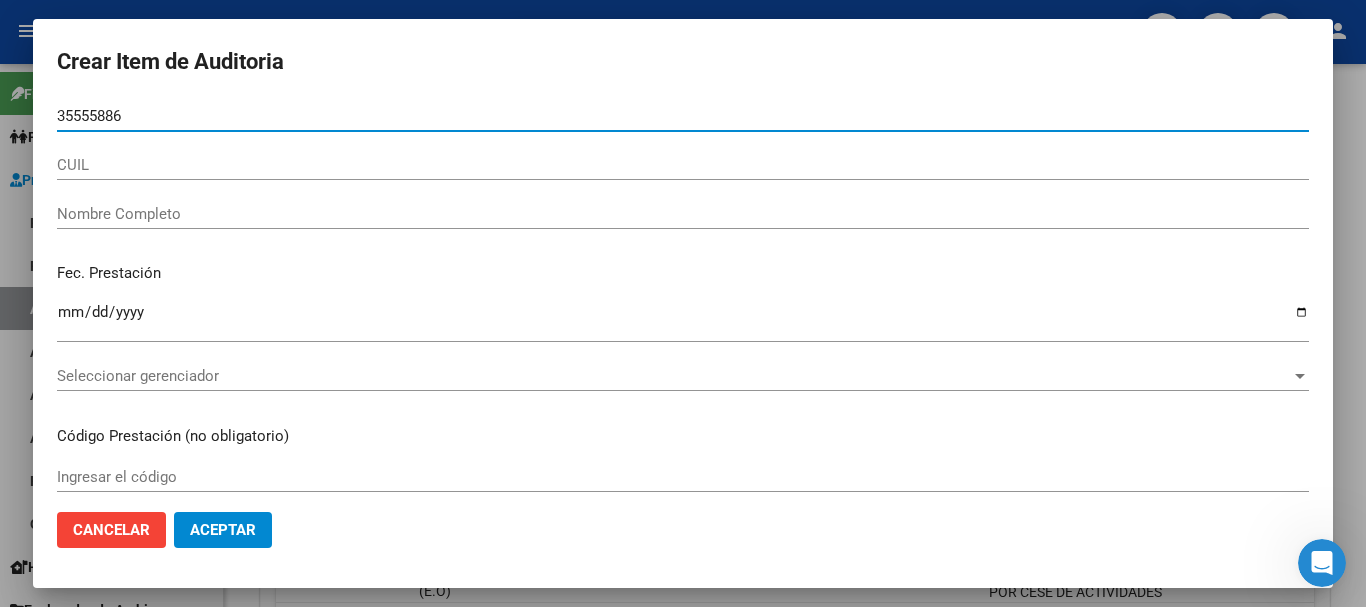 type on "[DOCUMENT]" 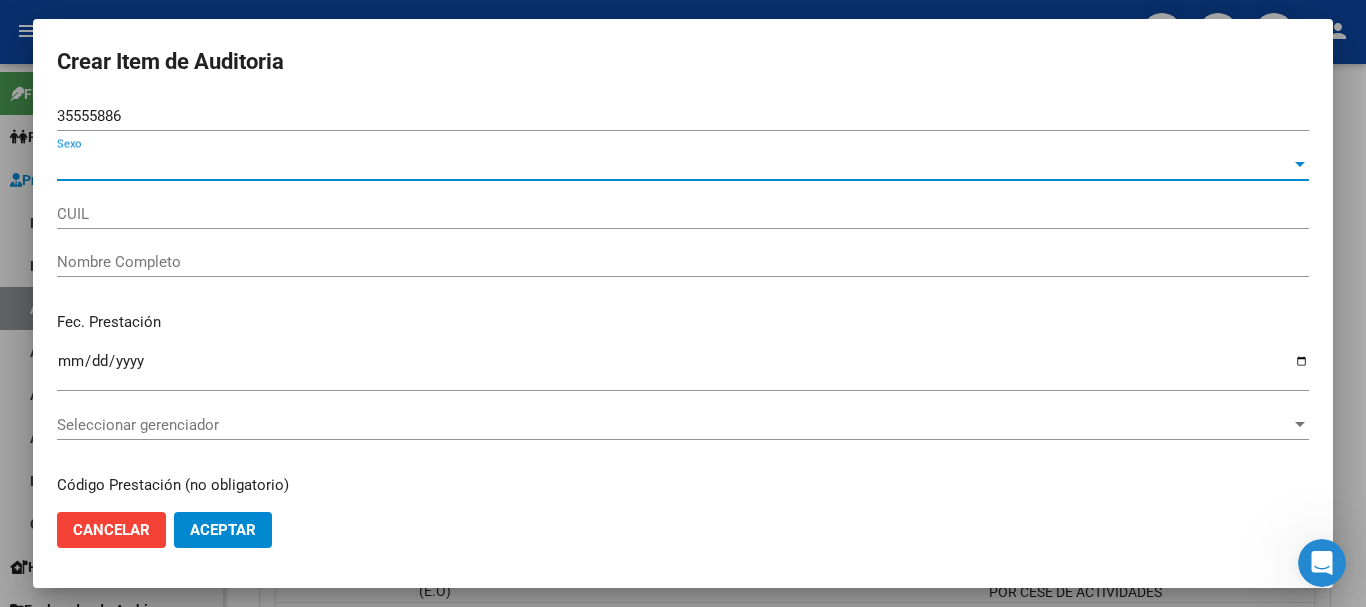 type on "[CUIL]" 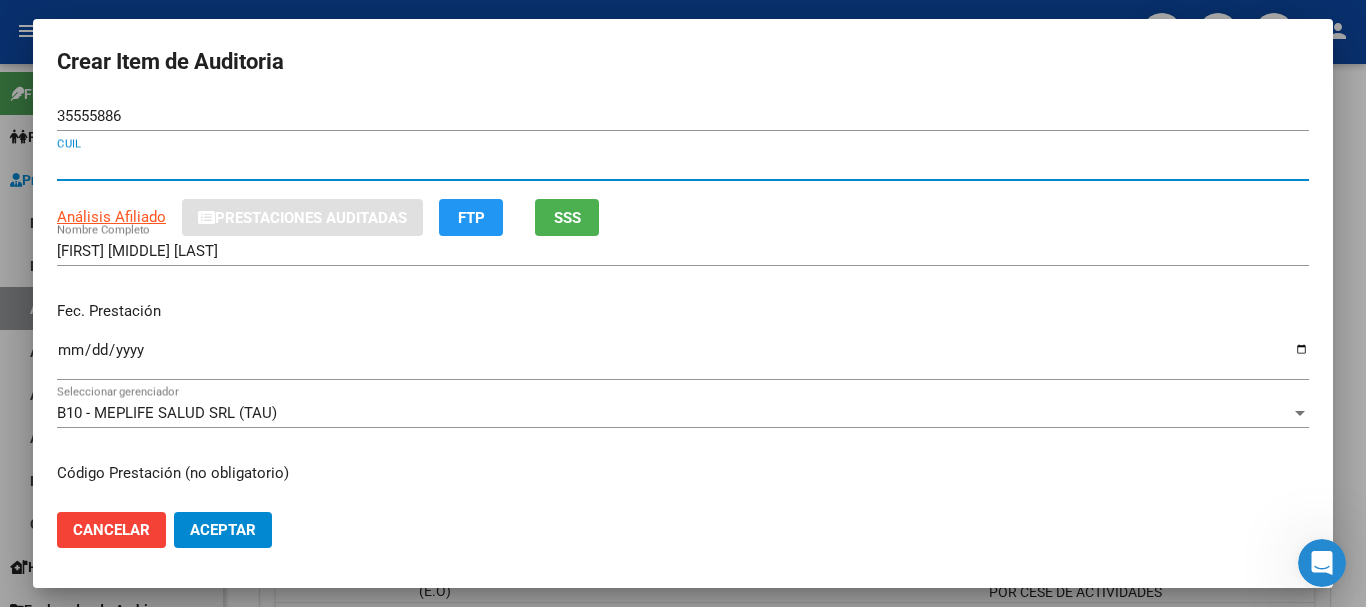 type 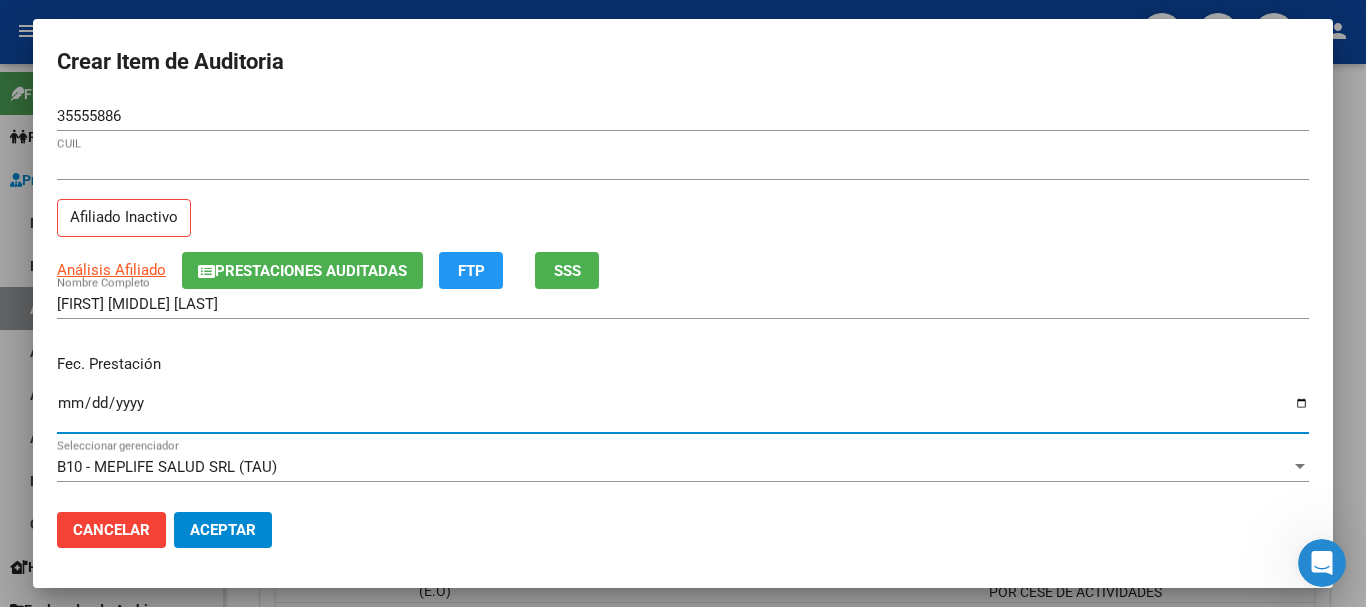 type on "2024-08-08" 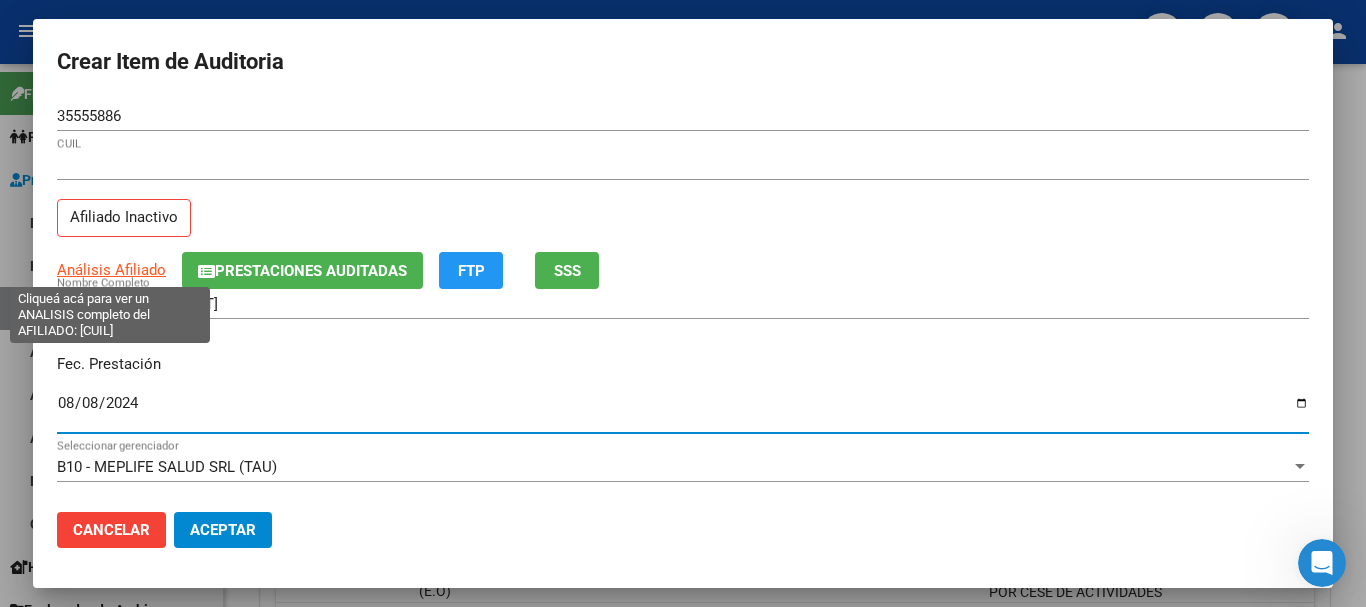 click on "Análisis Afiliado" at bounding box center (111, 270) 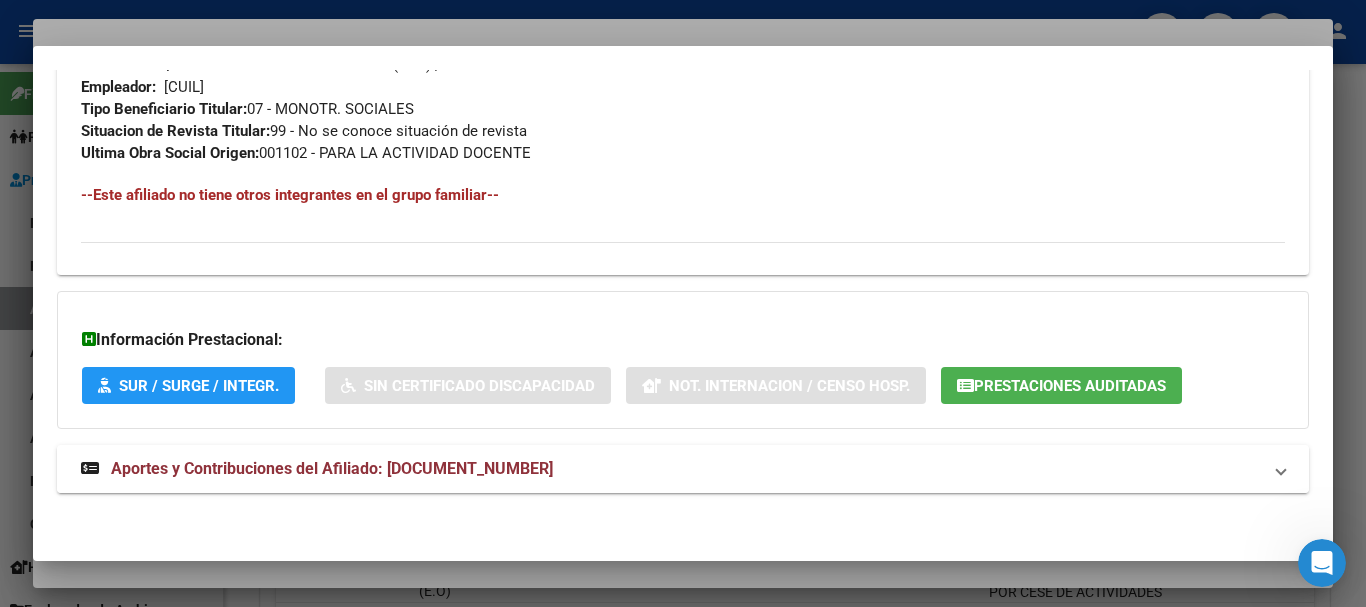 click on "Aportes y Contribuciones del Afiliado: [CUIL]" at bounding box center [683, 469] 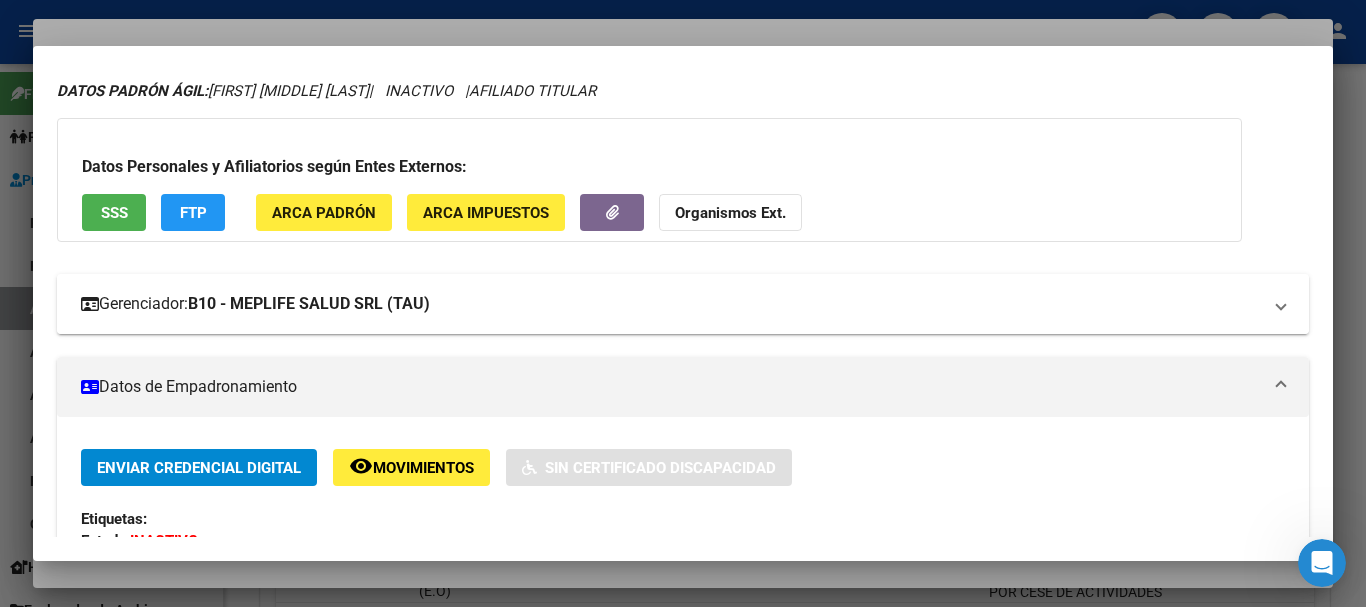 scroll, scrollTop: 0, scrollLeft: 0, axis: both 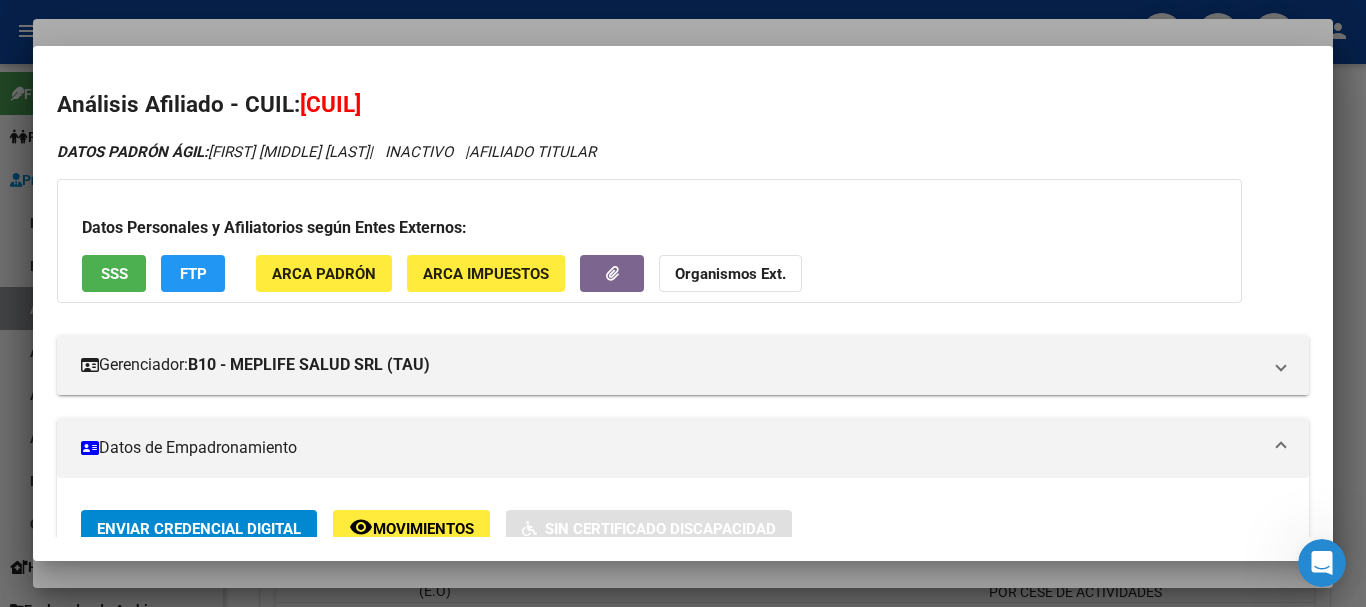 click at bounding box center (683, 303) 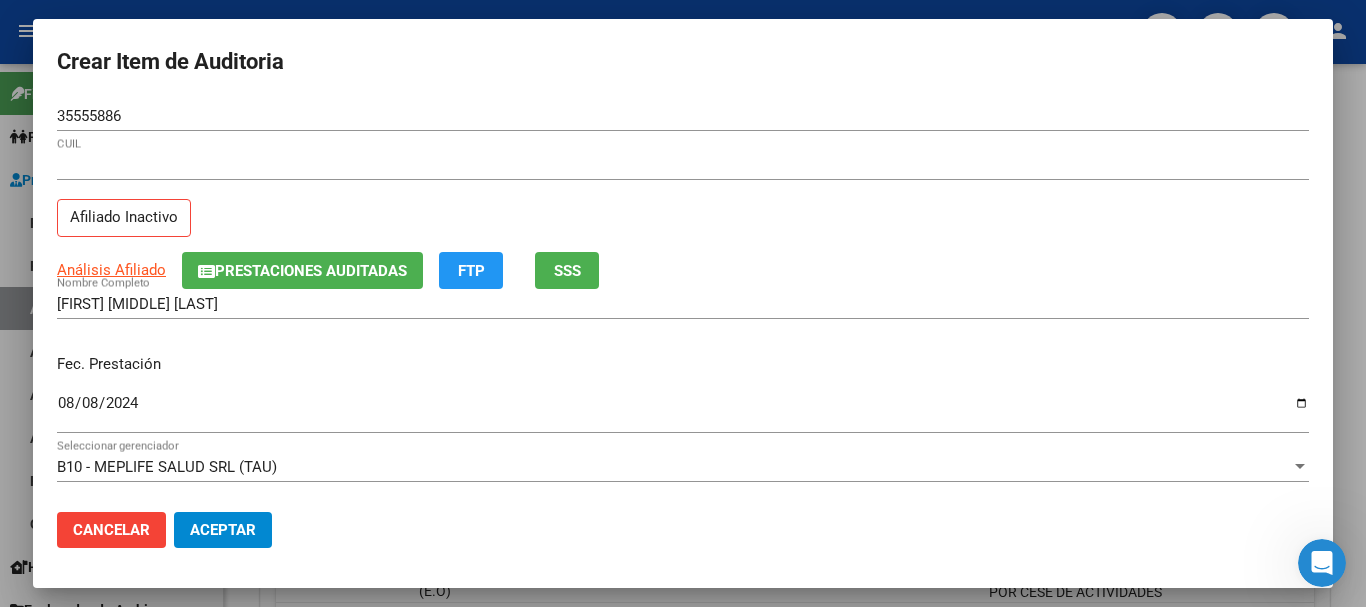 click on "Análisis Afiliado  Prestaciones Auditadas FTP SSS" at bounding box center (683, 270) 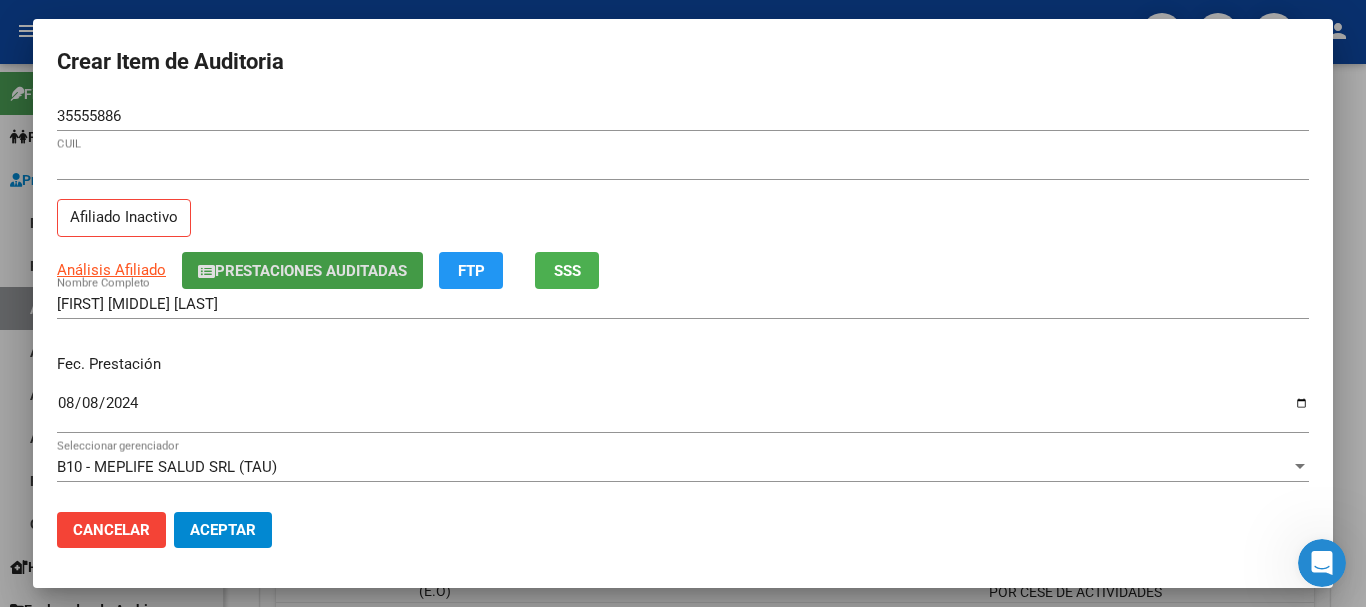 type 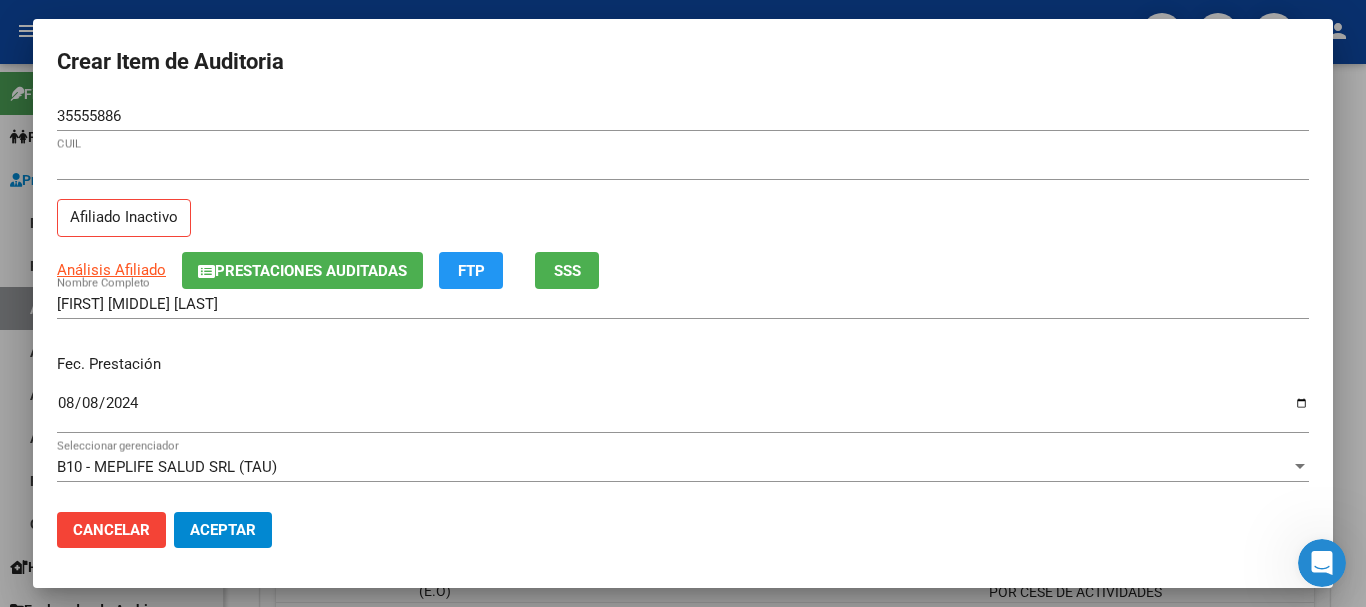 scroll, scrollTop: 270, scrollLeft: 0, axis: vertical 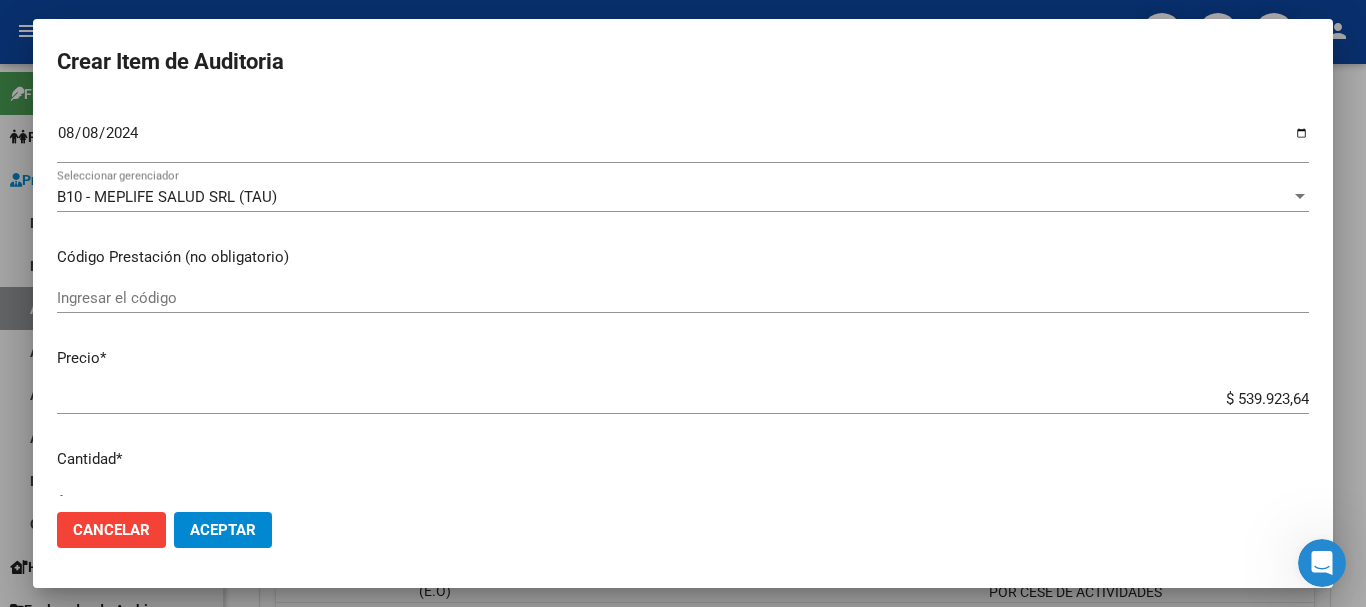 type on "$ 0,01" 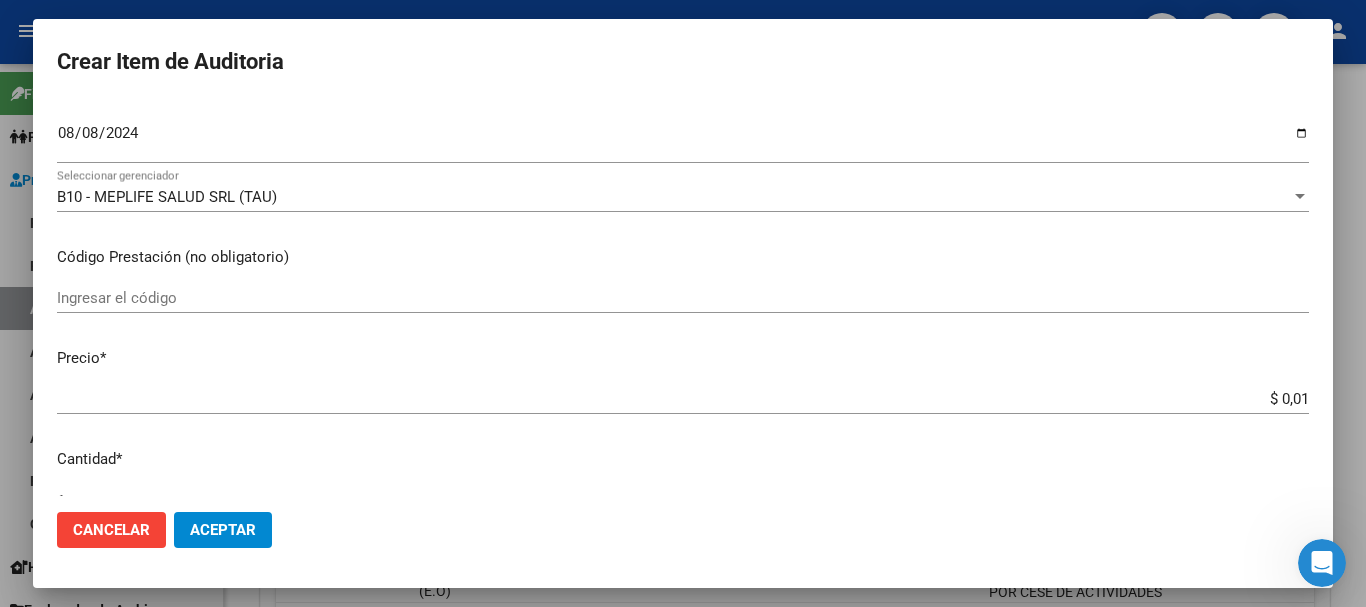 type on "$ 0,12" 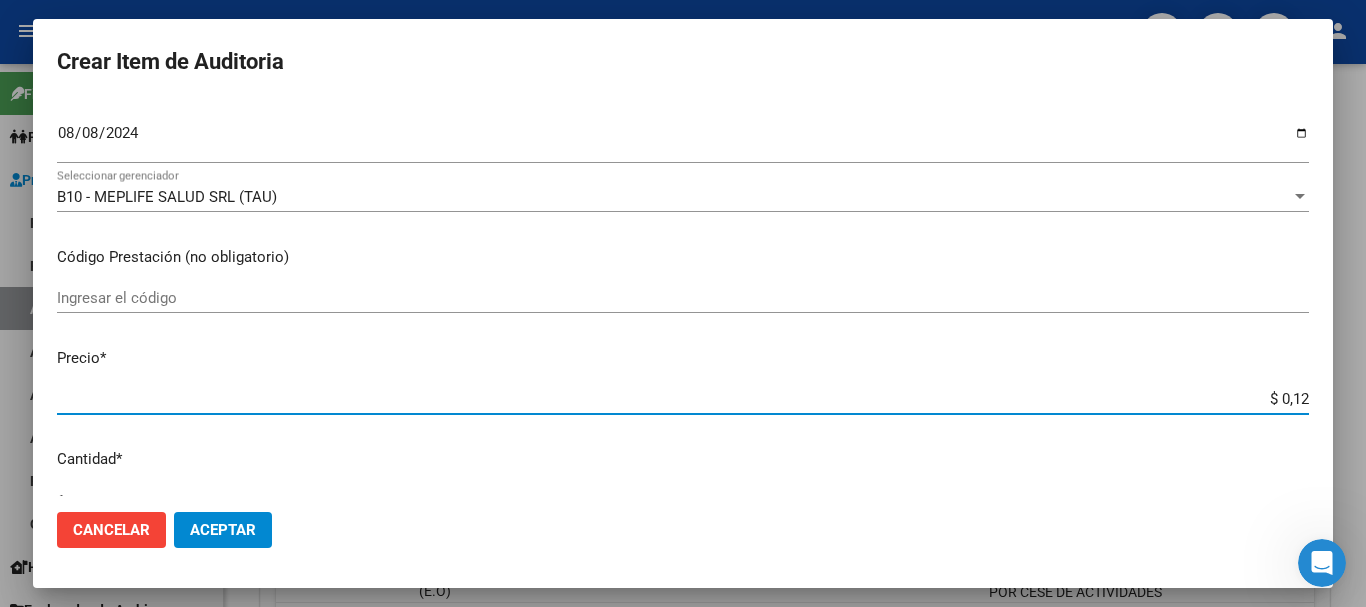 type on "$ 1,26" 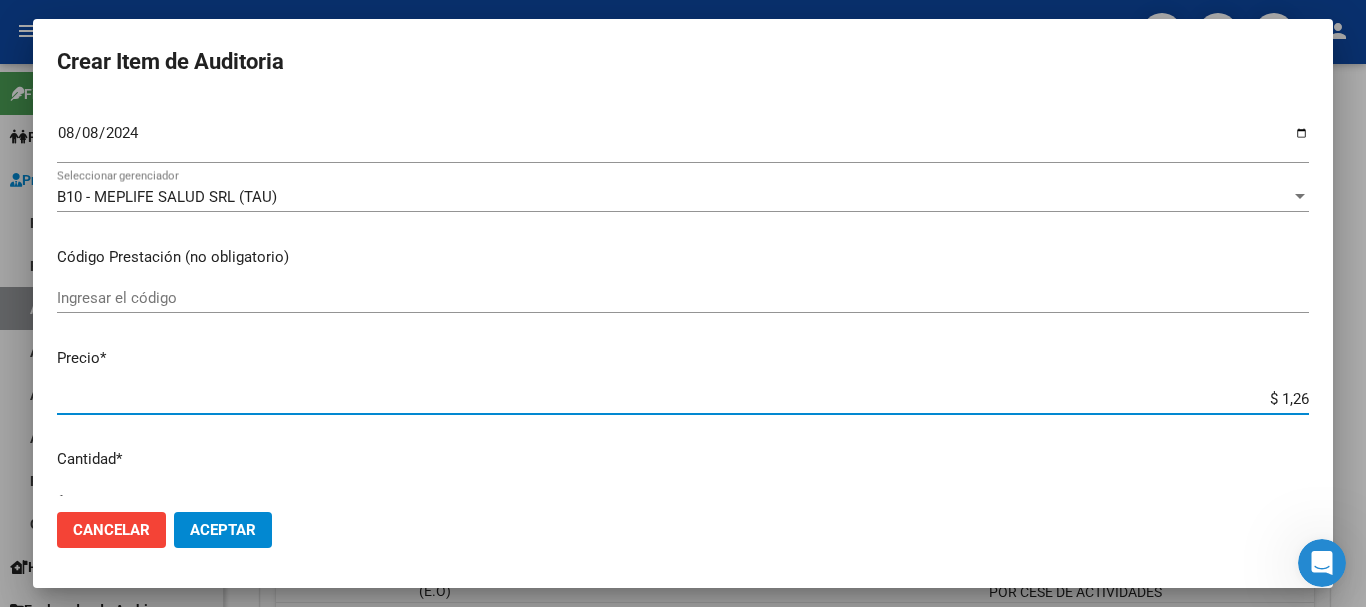 type on "$ 12,67" 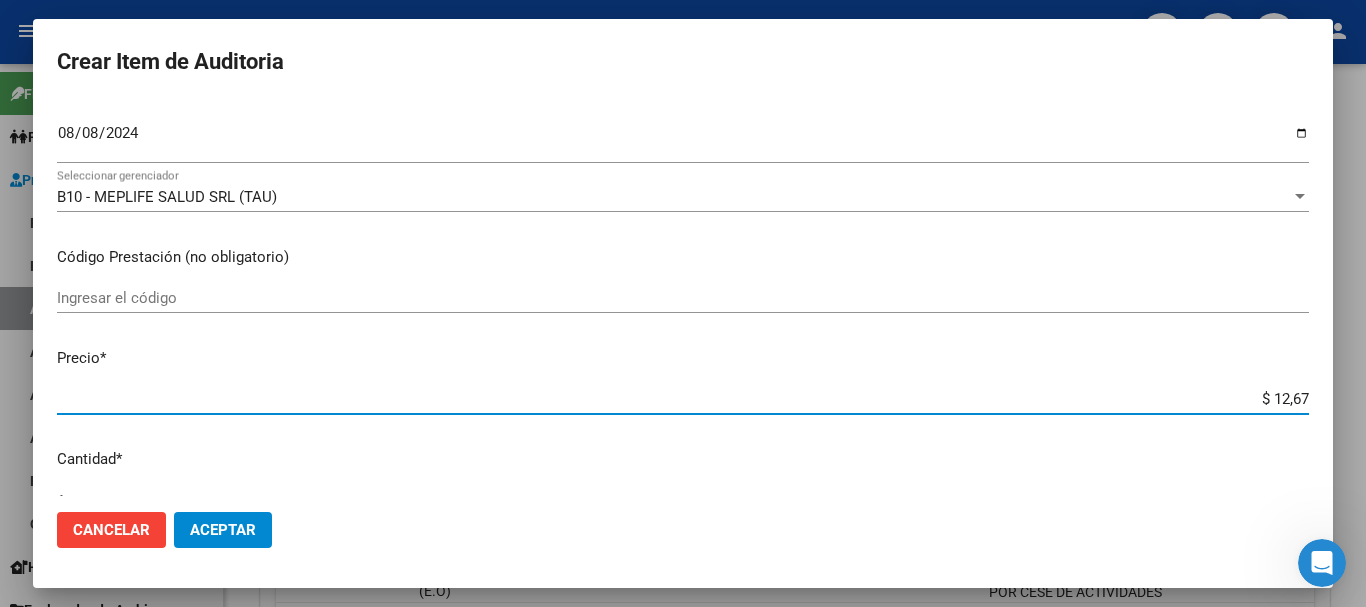 type on "$ 12,67" 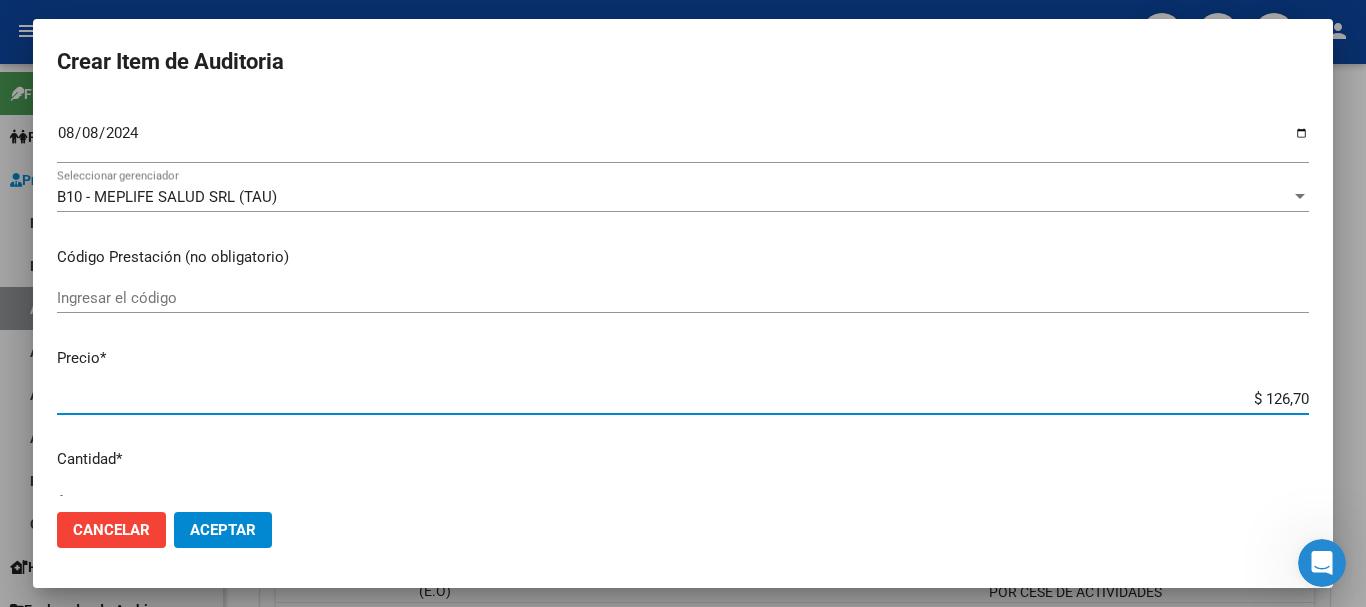 type on "$ 1.267,00" 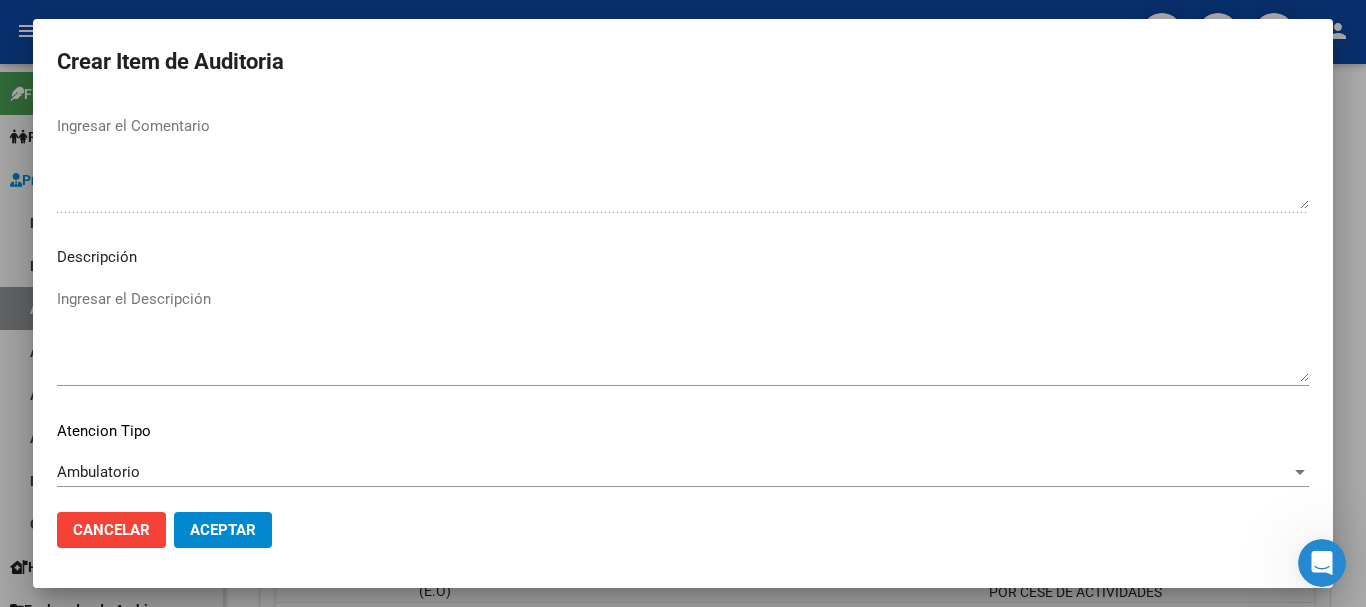 scroll, scrollTop: 1233, scrollLeft: 0, axis: vertical 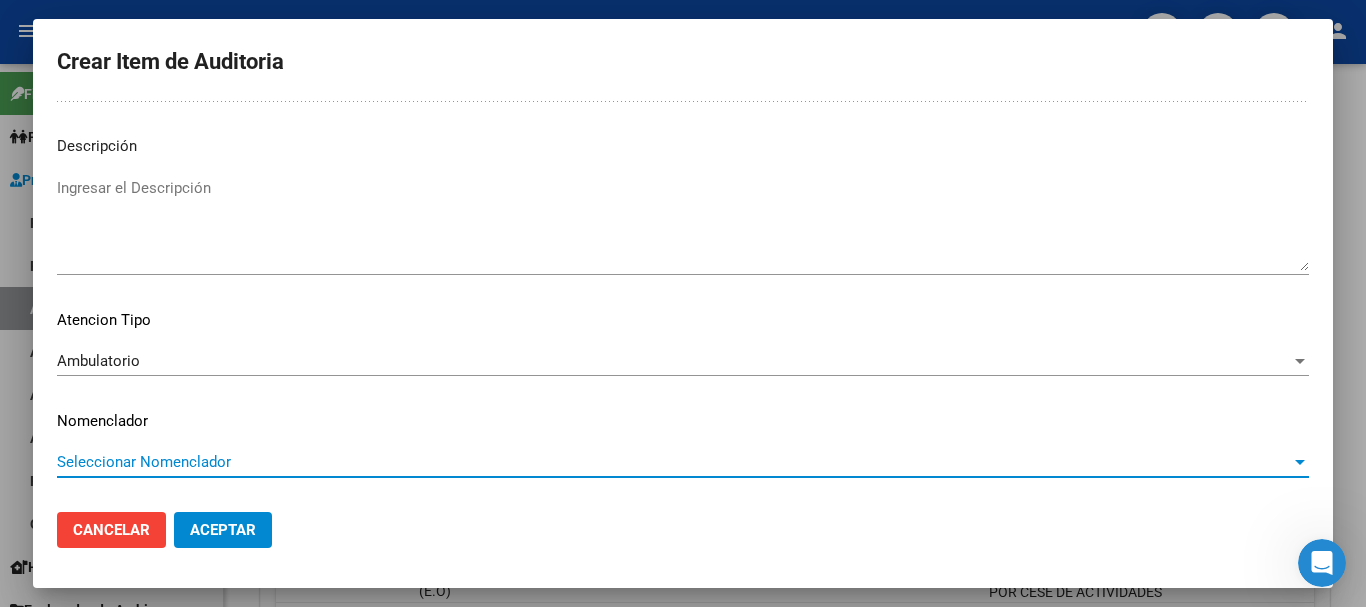 type 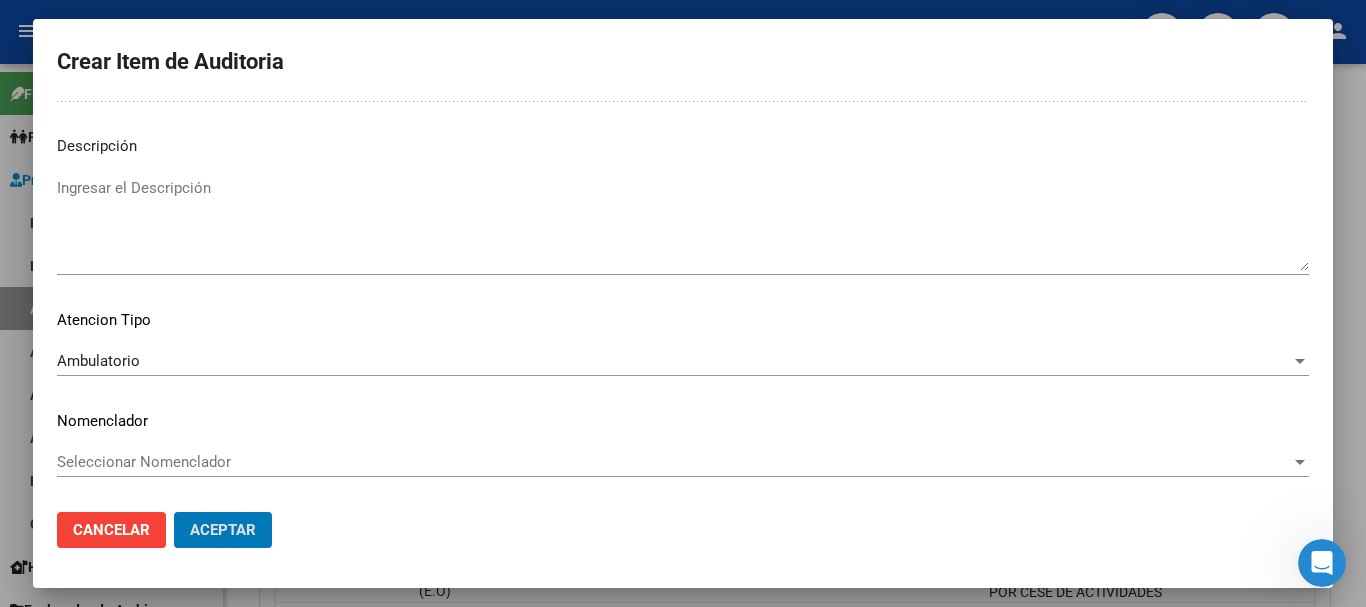 click on "Aceptar" 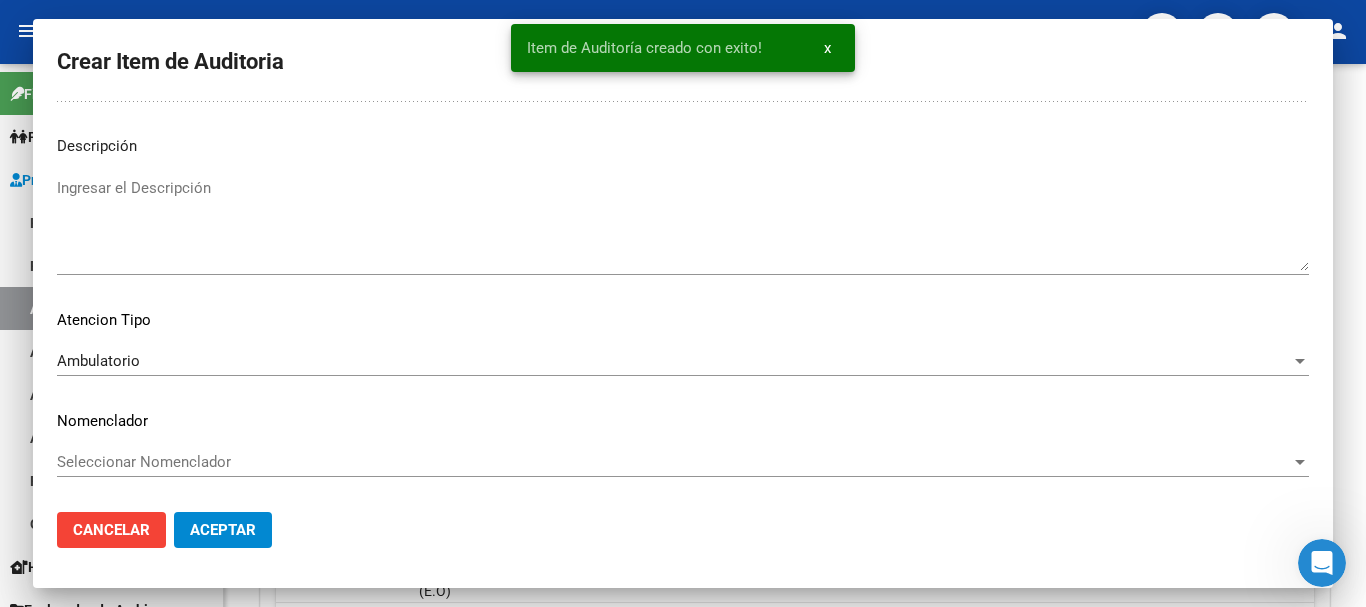 click on "Crear Item de Auditoria" 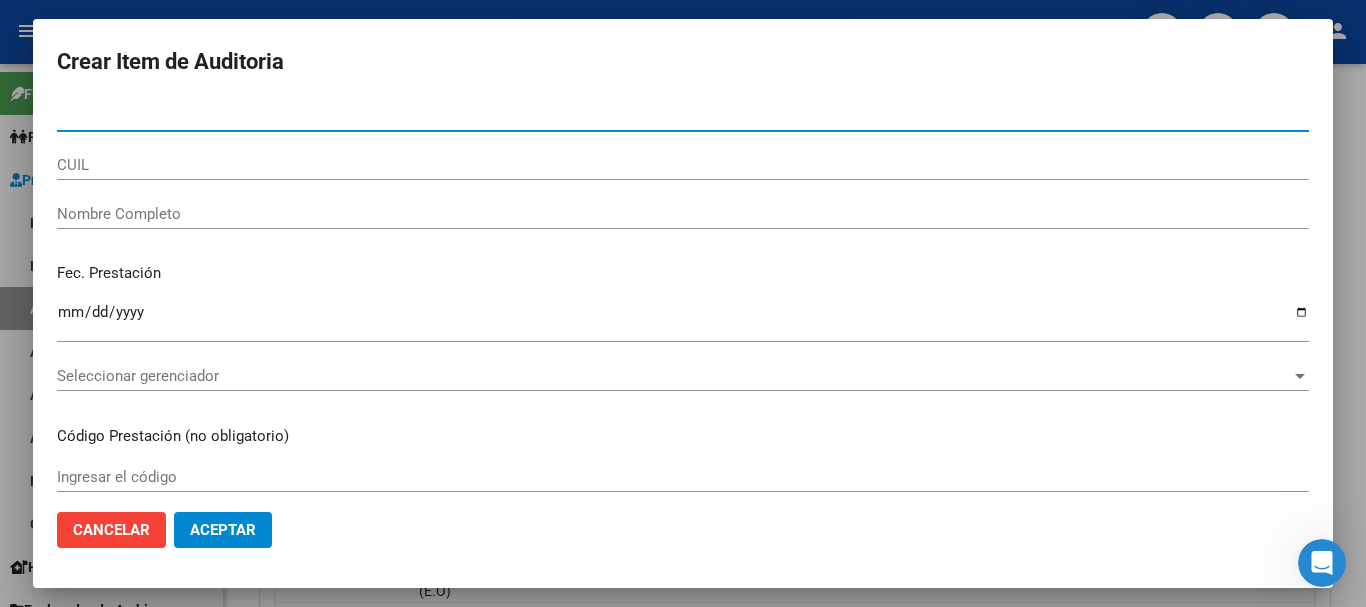 paste on "29653165" 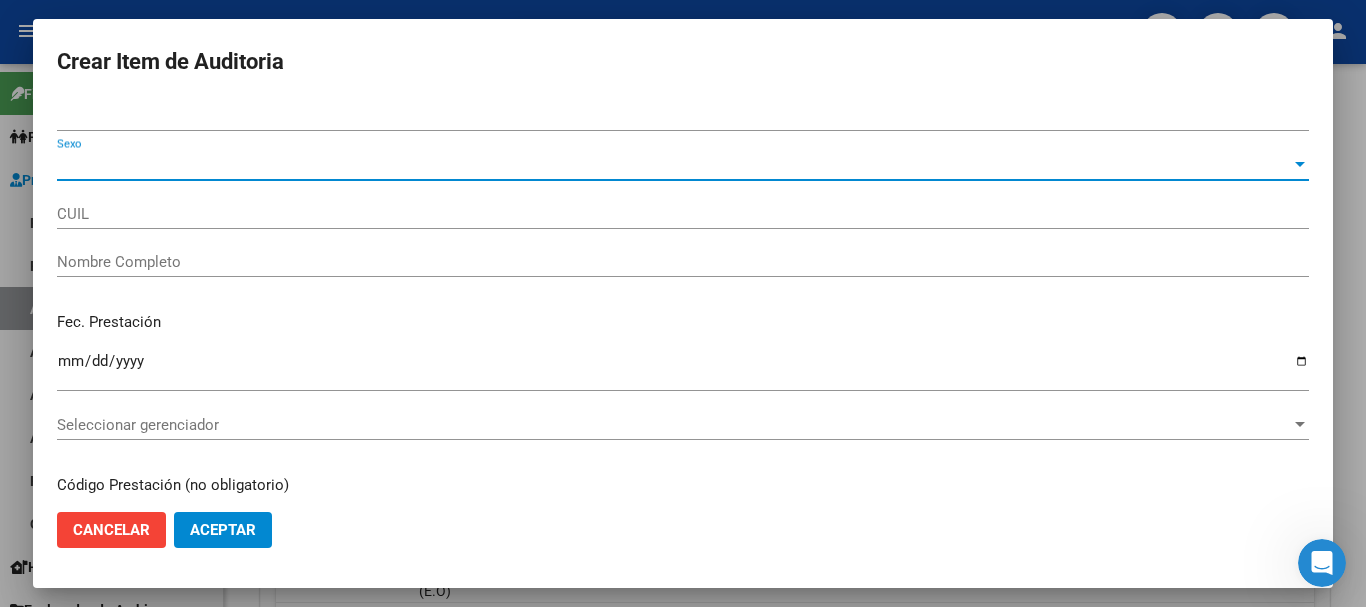 type on "27296531656" 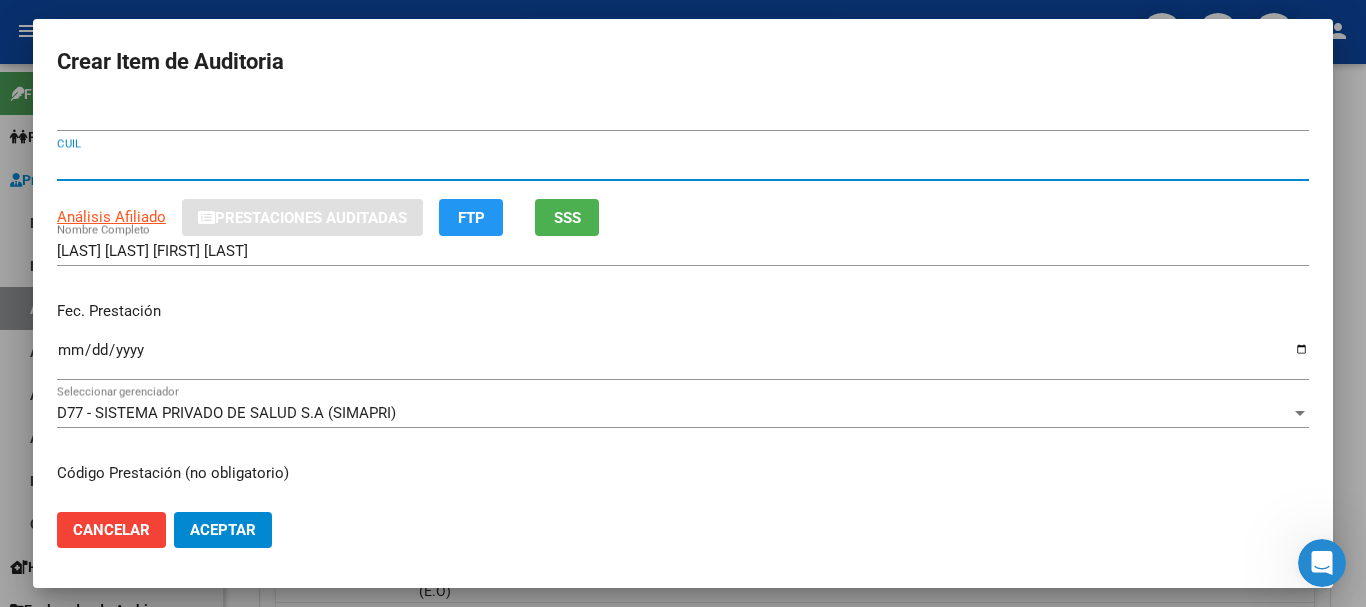 type 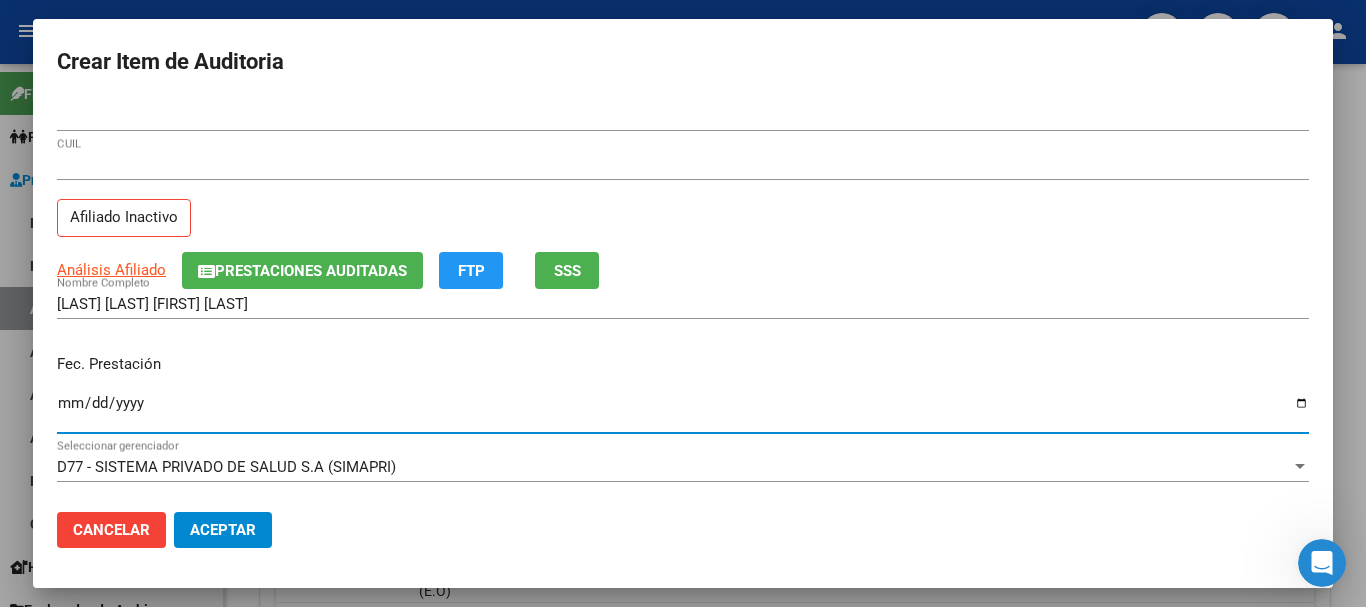 type on "2024-08-21" 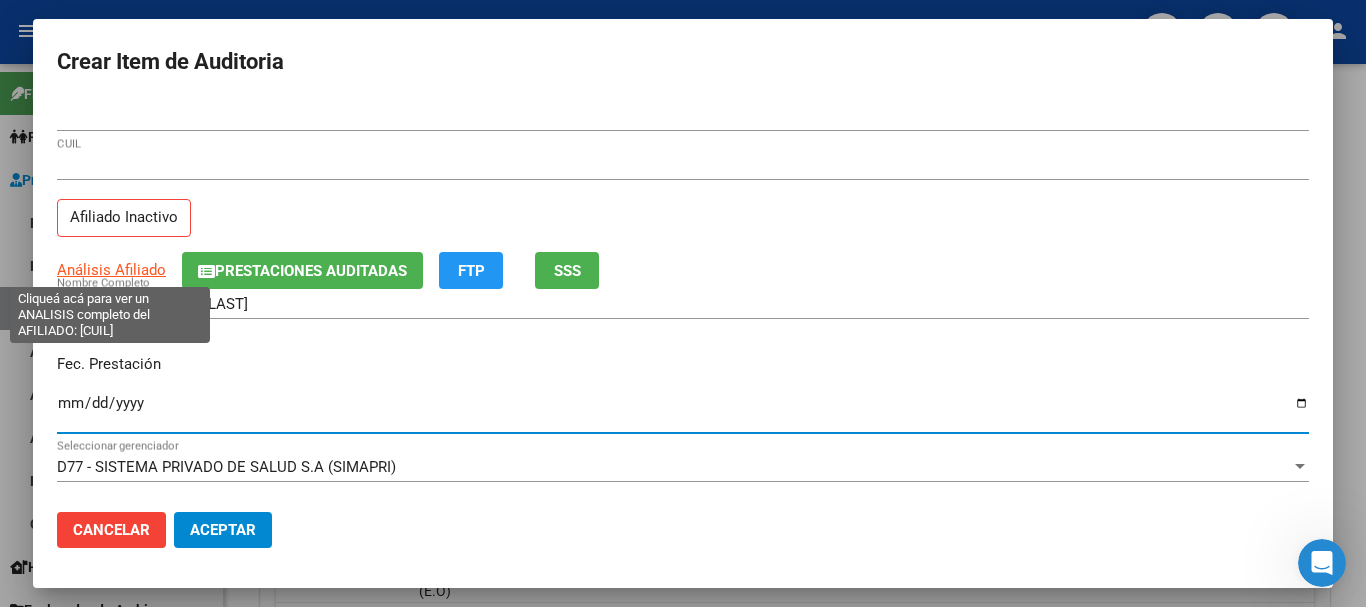 click on "Análisis Afiliado  Prestaciones Auditadas FTP SSS" at bounding box center [683, 270] 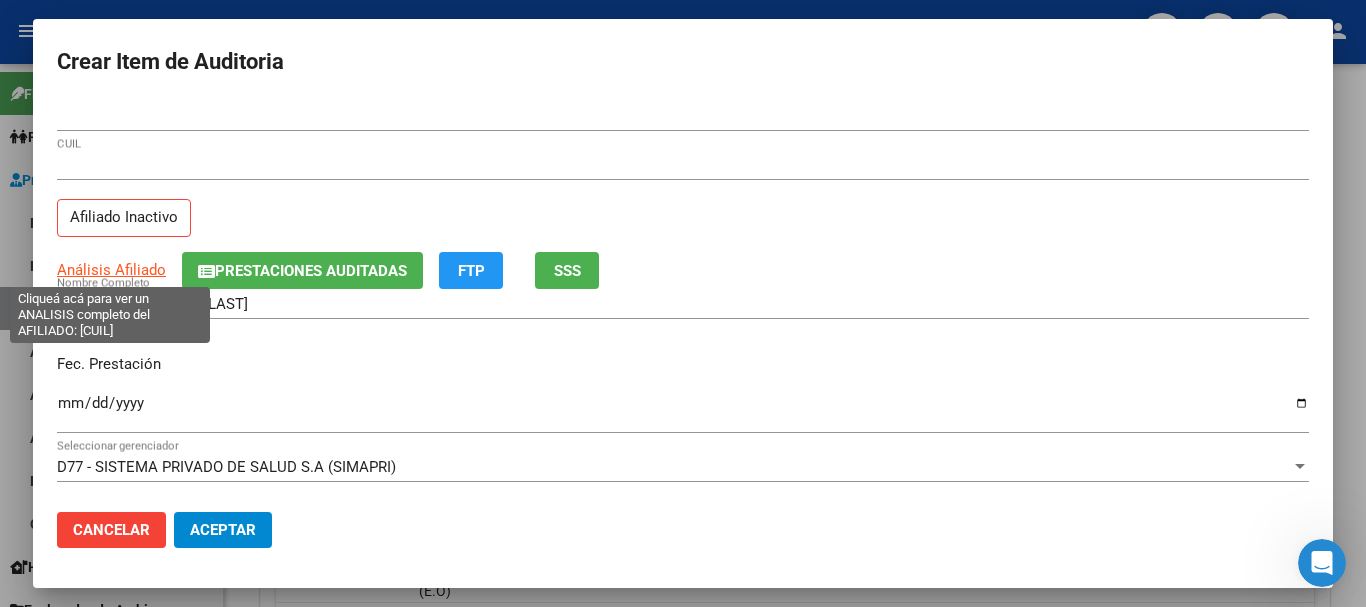 click on "Análisis Afiliado" at bounding box center (111, 270) 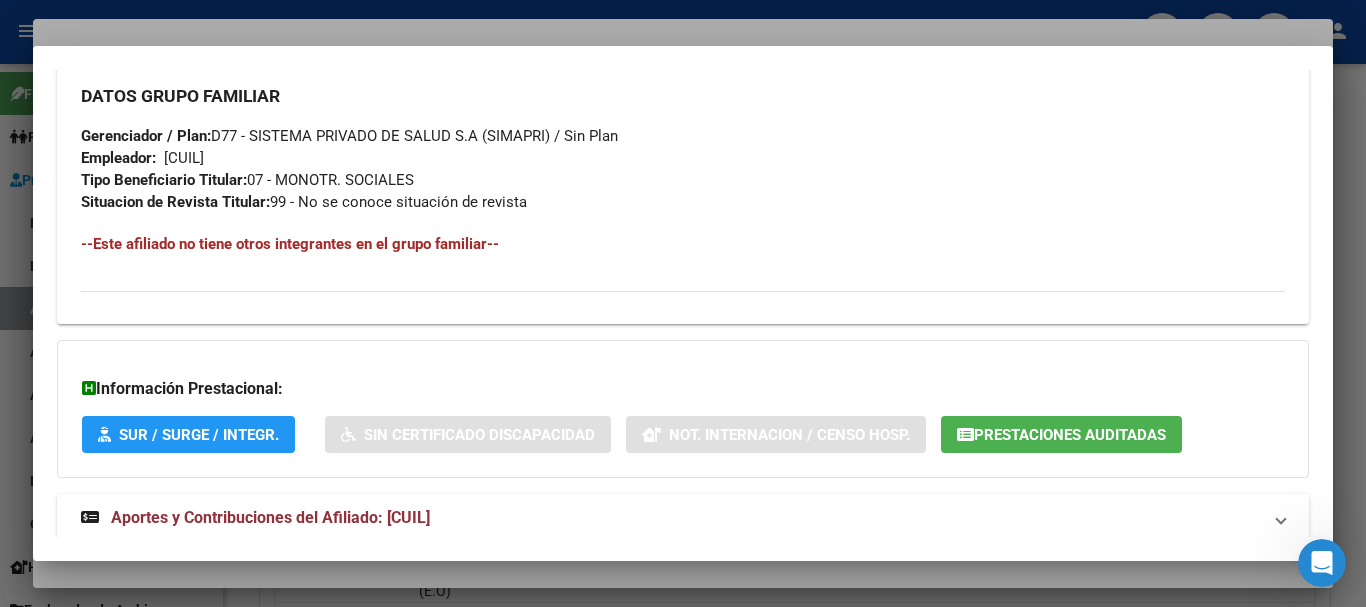 scroll, scrollTop: 1053, scrollLeft: 0, axis: vertical 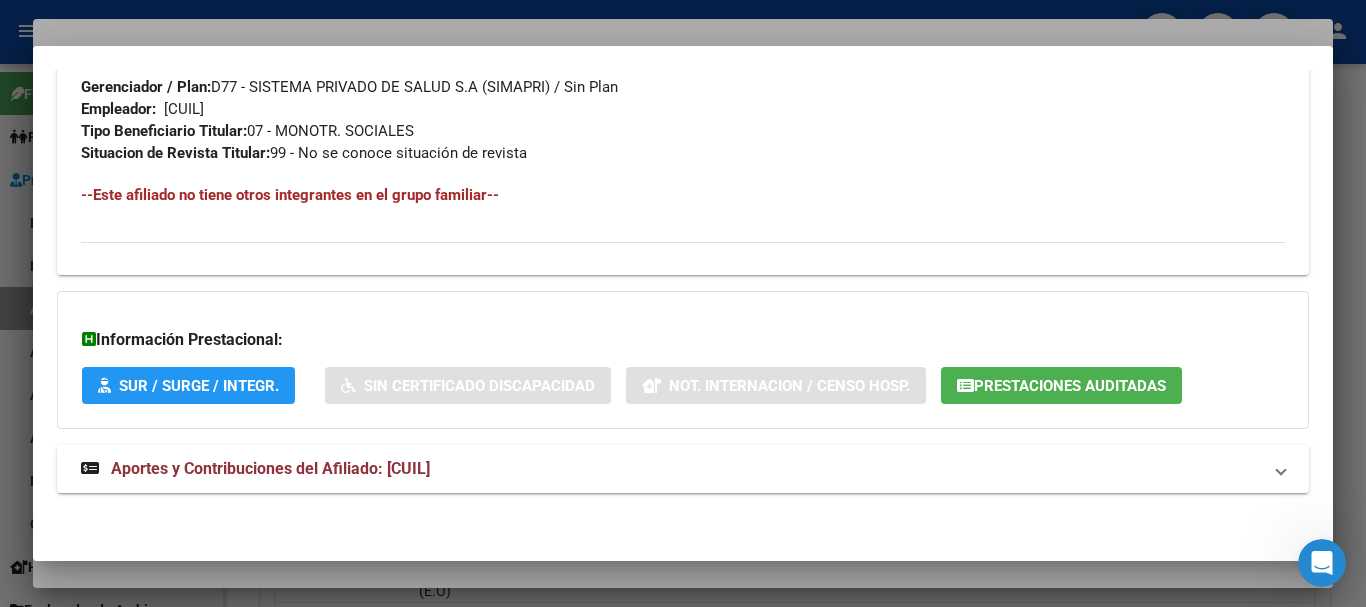 click on "Aportes y Contribuciones del Afiliado: 27296531656" at bounding box center [270, 468] 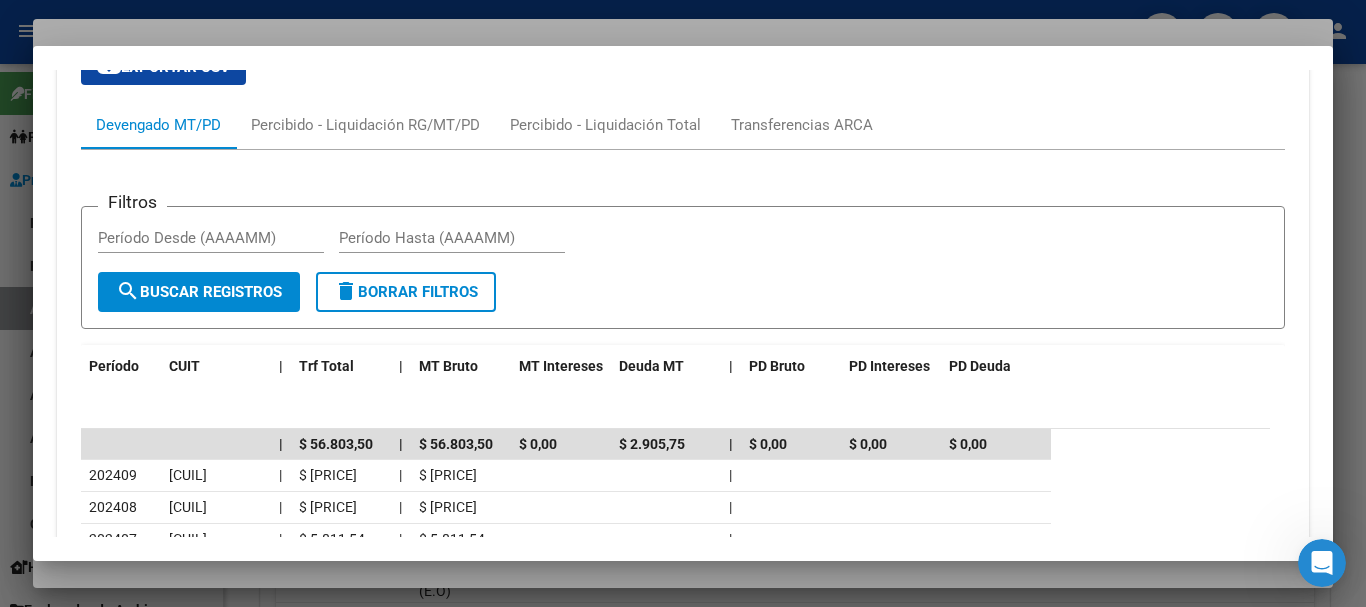 scroll, scrollTop: 1570, scrollLeft: 0, axis: vertical 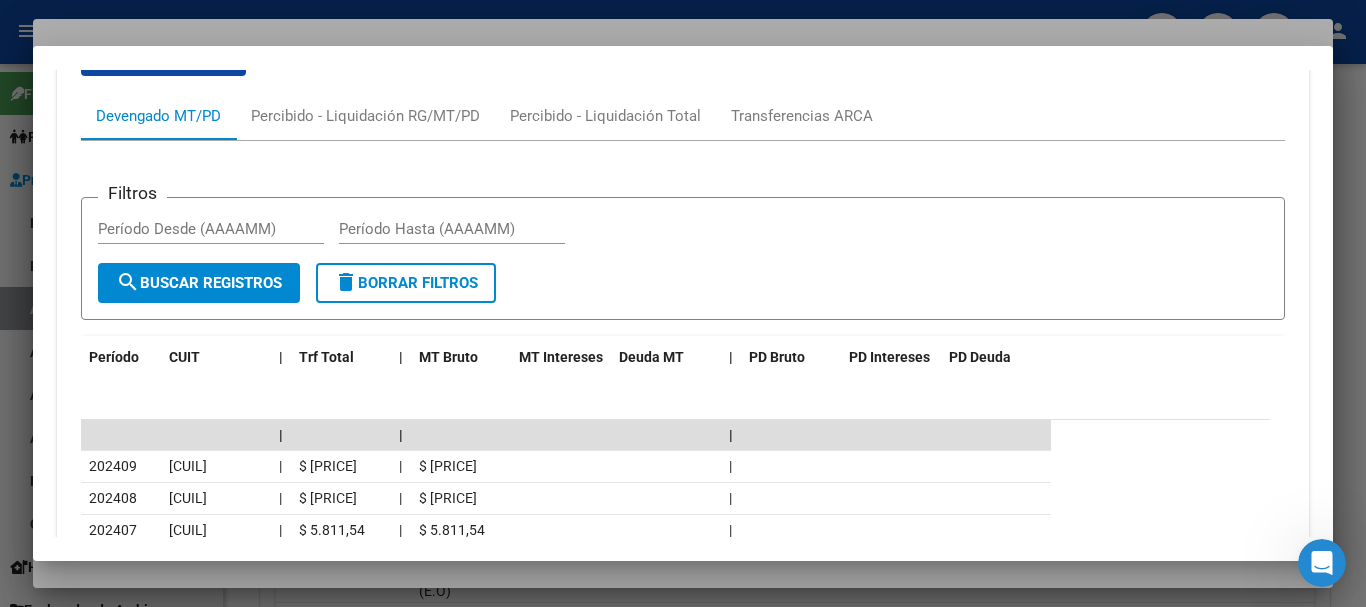 click at bounding box center [683, 303] 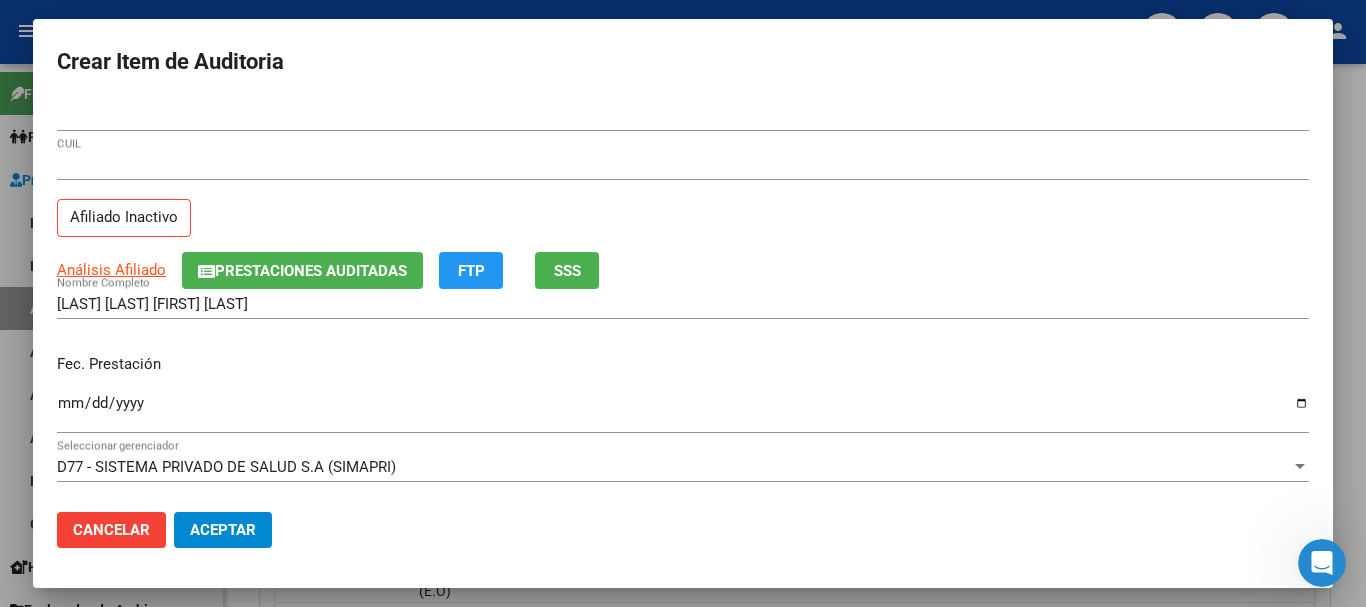 click on "27296531656 CUIL   Afiliado Inactivo" at bounding box center (683, 201) 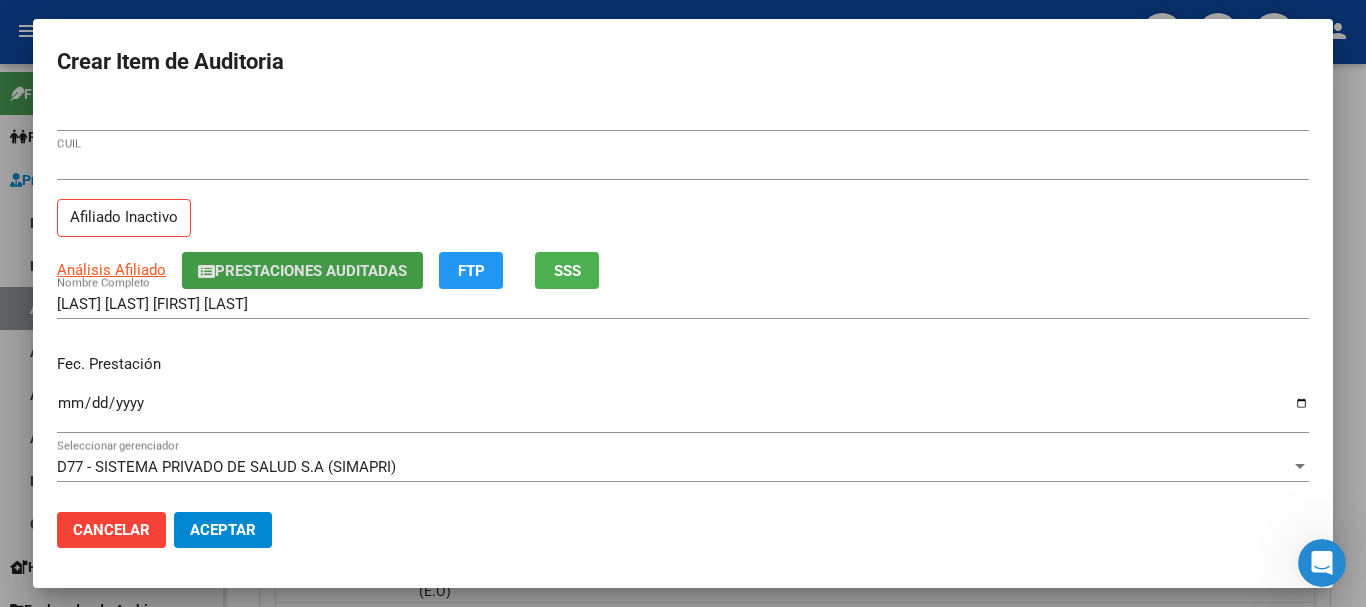 type 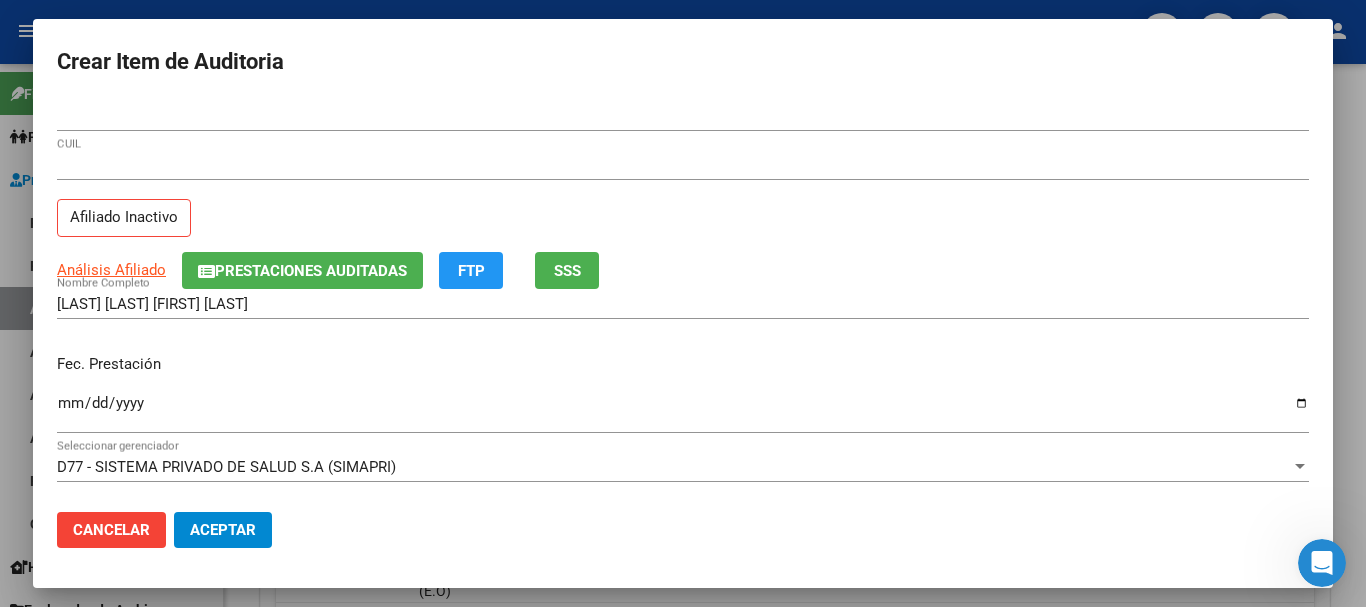 scroll, scrollTop: 270, scrollLeft: 0, axis: vertical 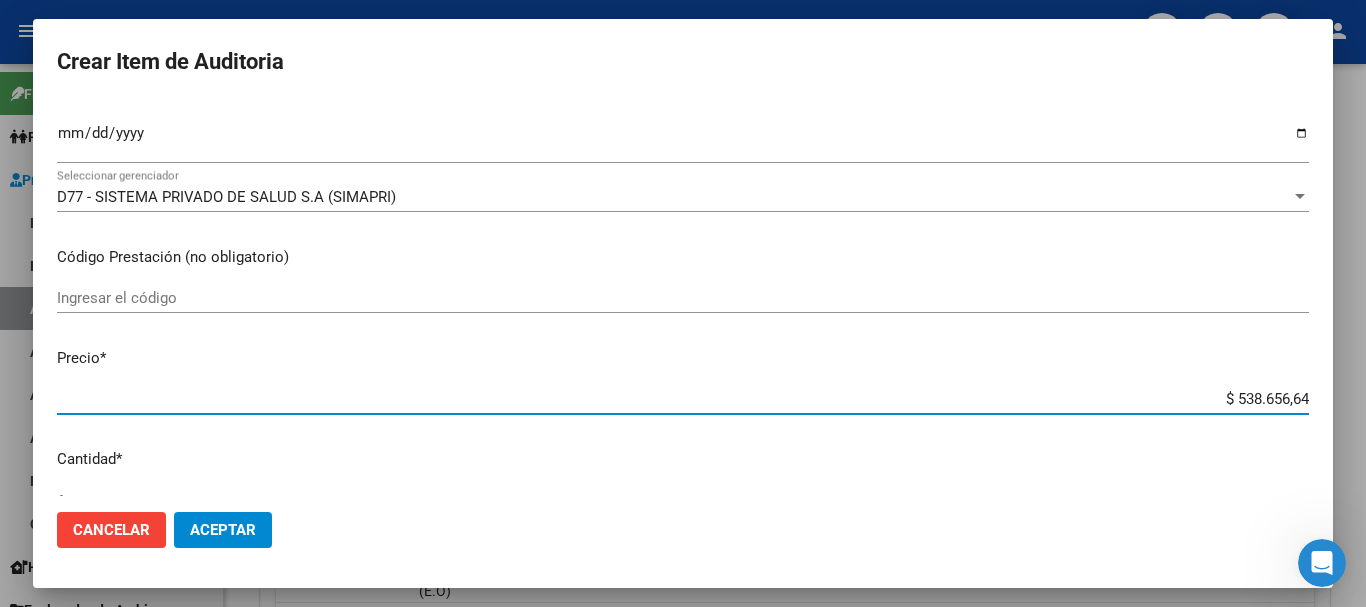 type on "$ 0,01" 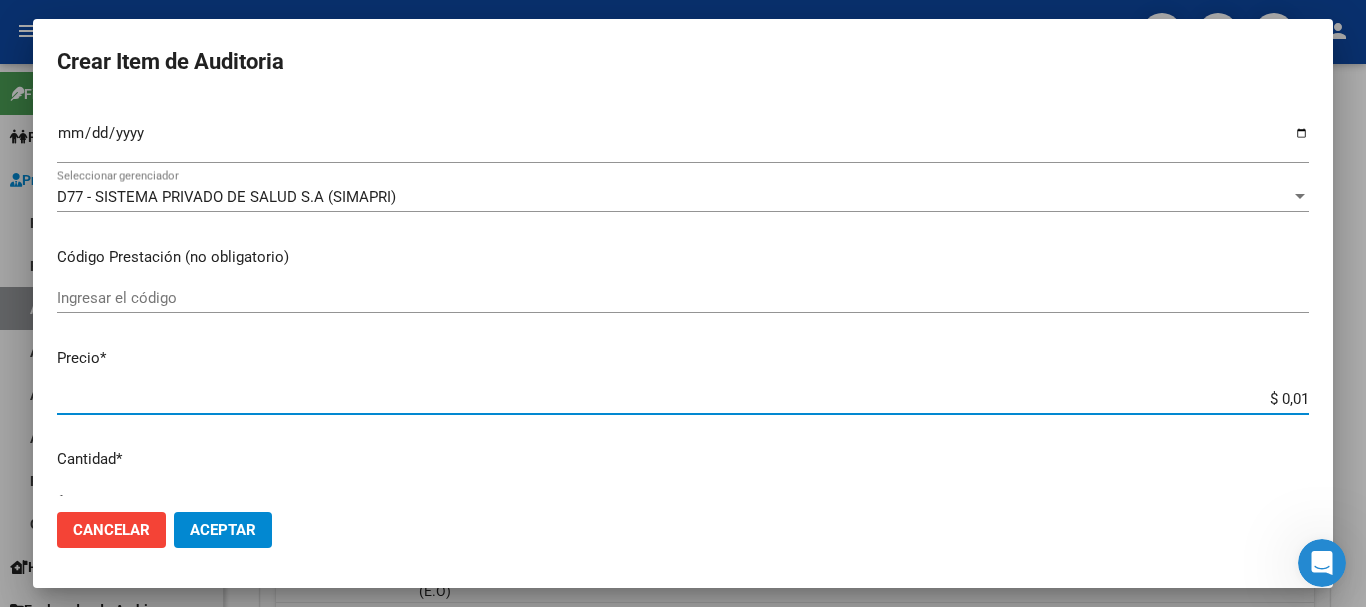 type on "$ 0,12" 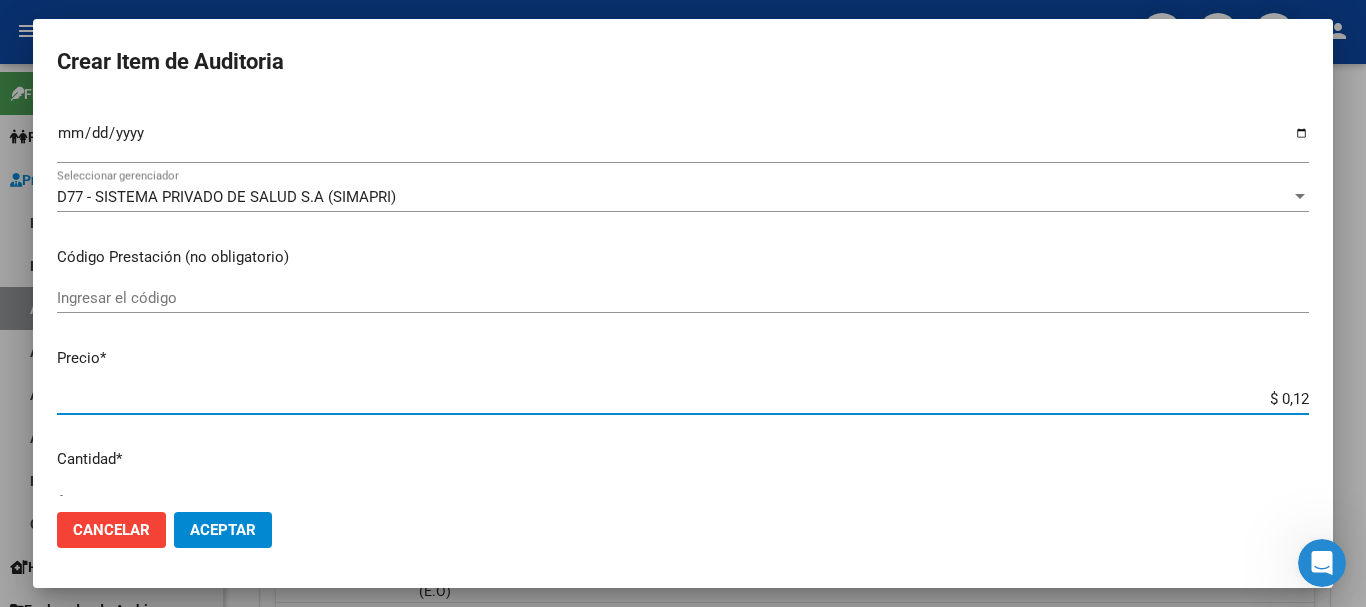 type on "$ 1,26" 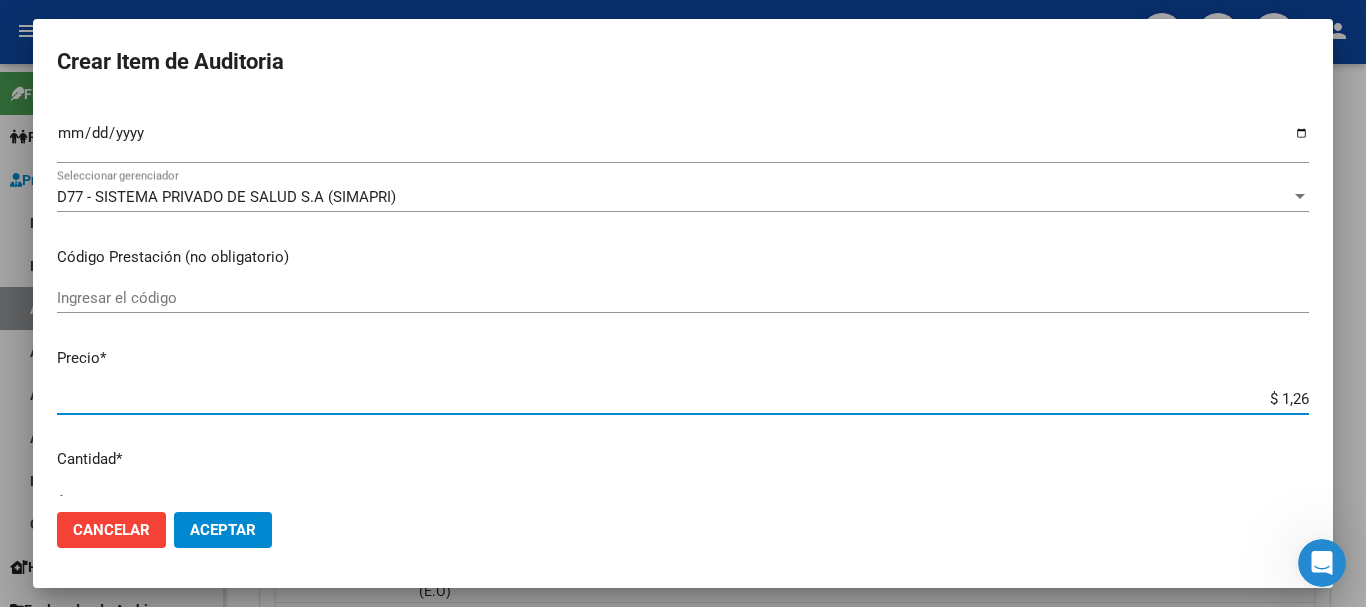 type on "$ 12,67" 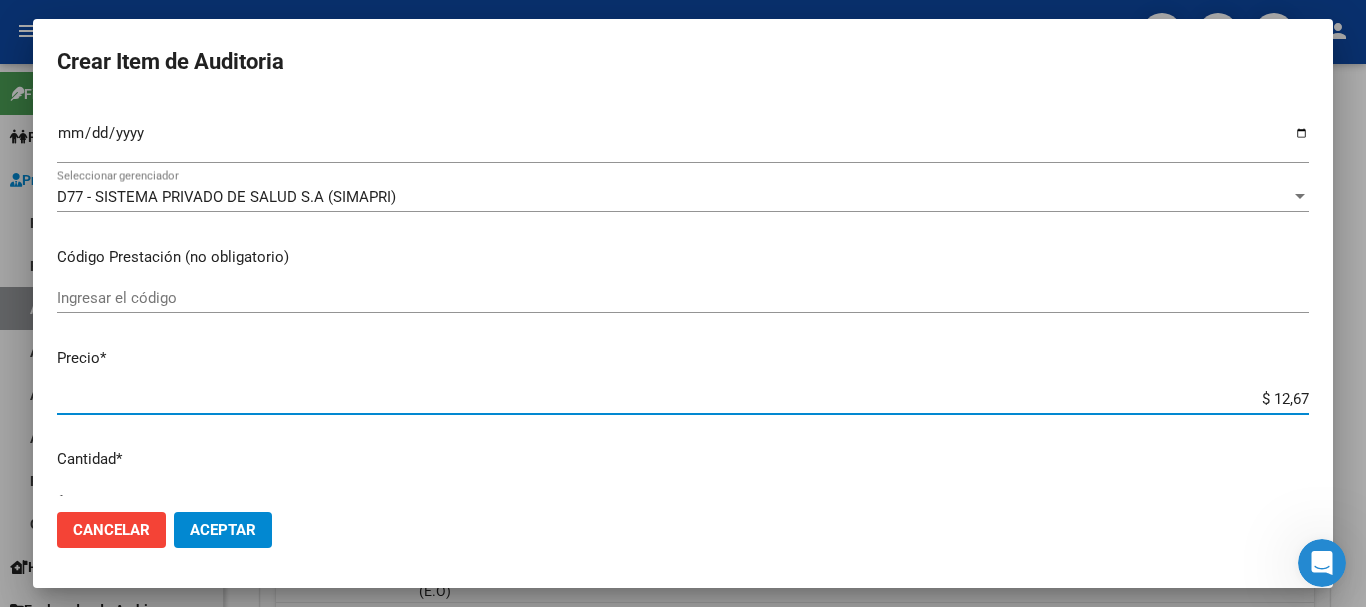 type on "$ 12,67" 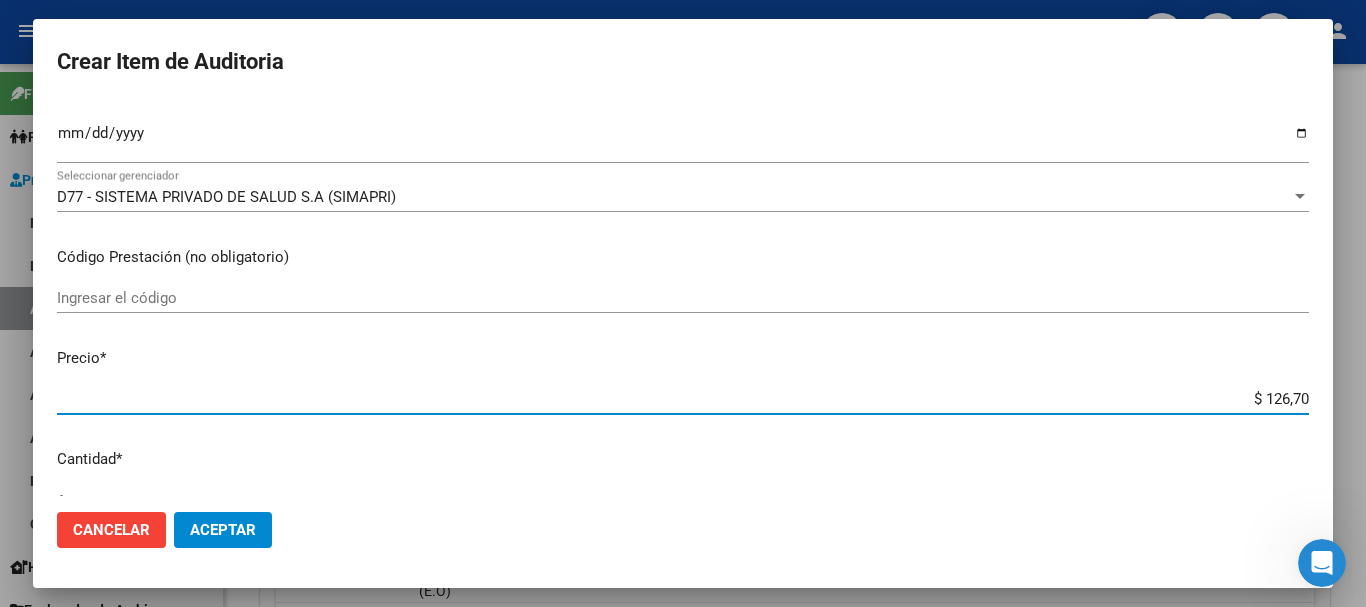 type on "$ 1.267,00" 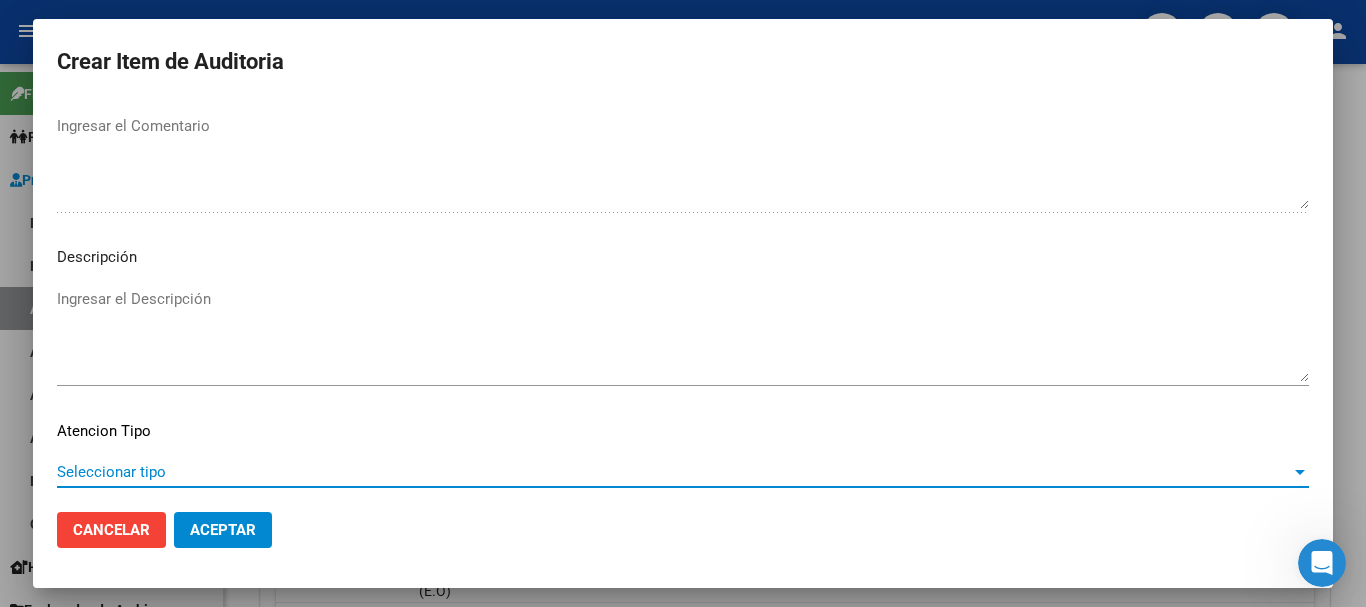 scroll, scrollTop: 1233, scrollLeft: 0, axis: vertical 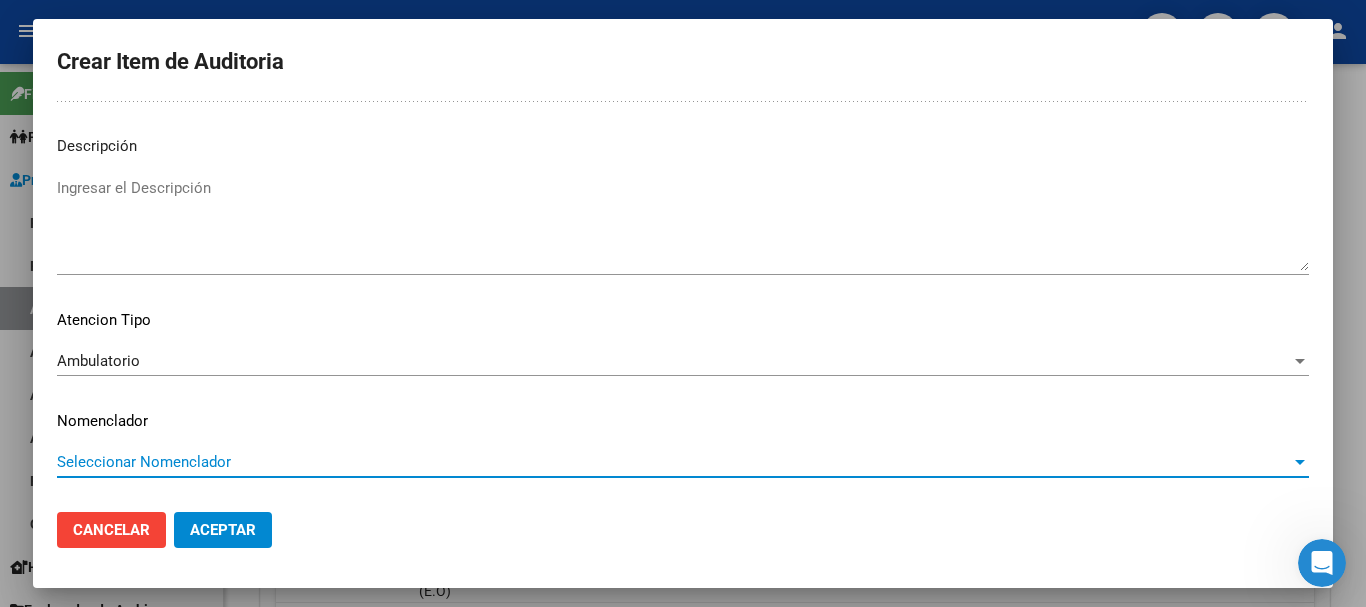 type 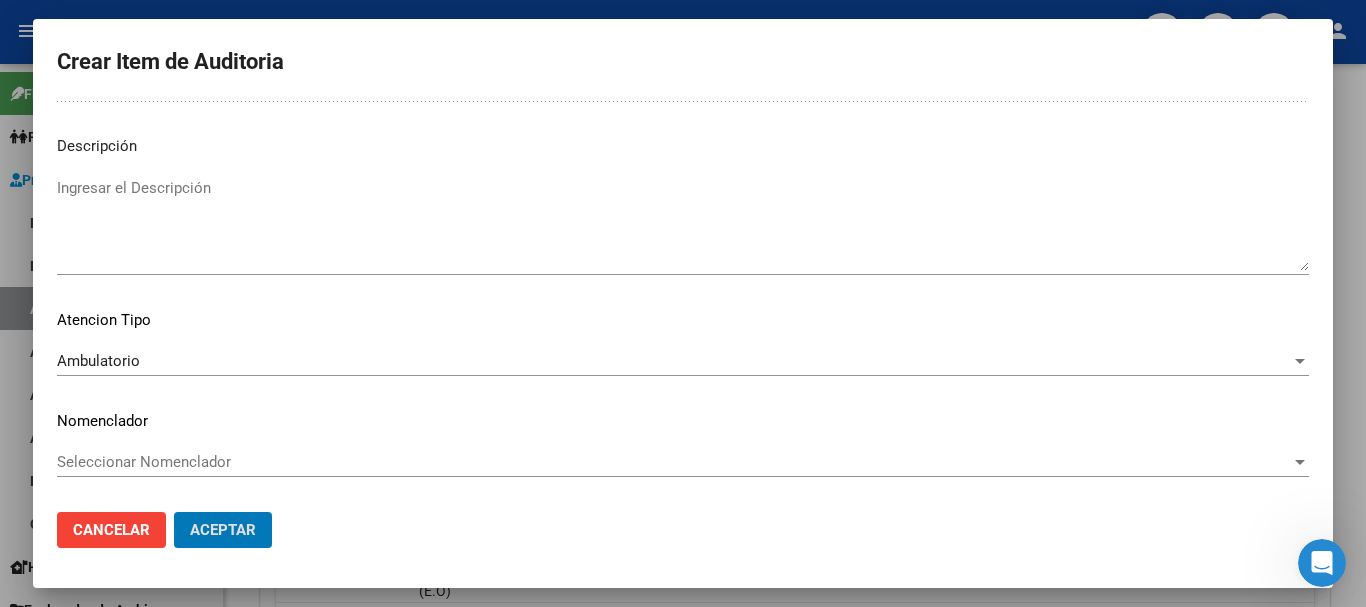 type 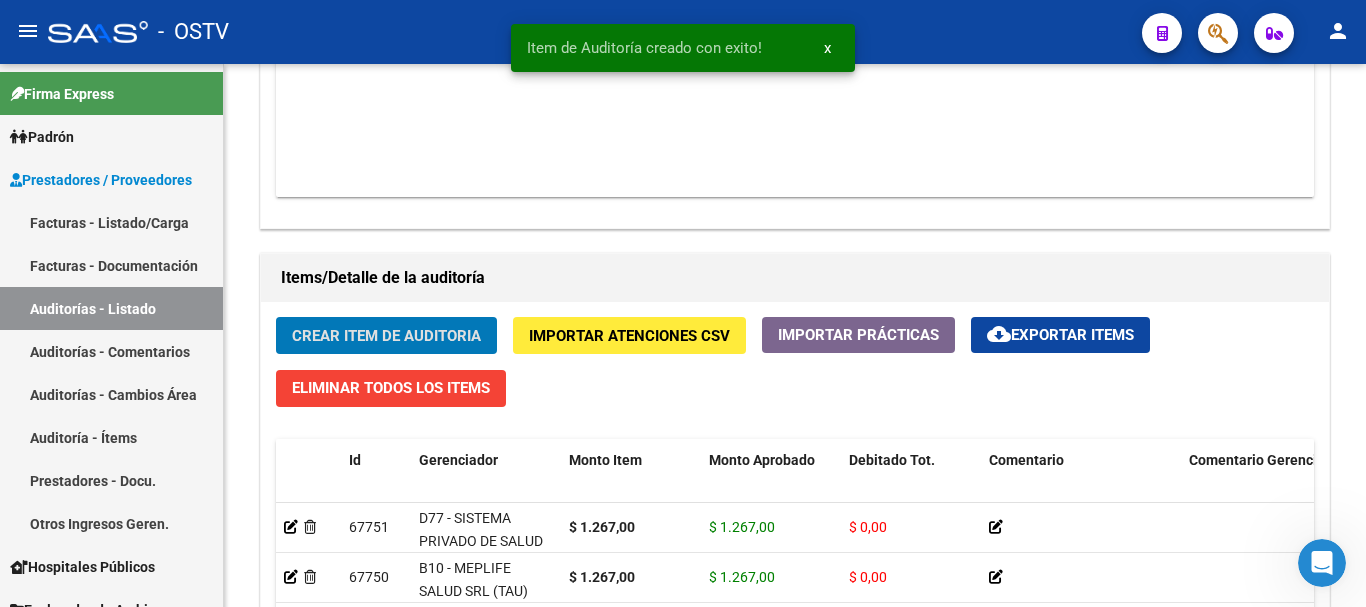 click on "Crear Item de Auditoria" 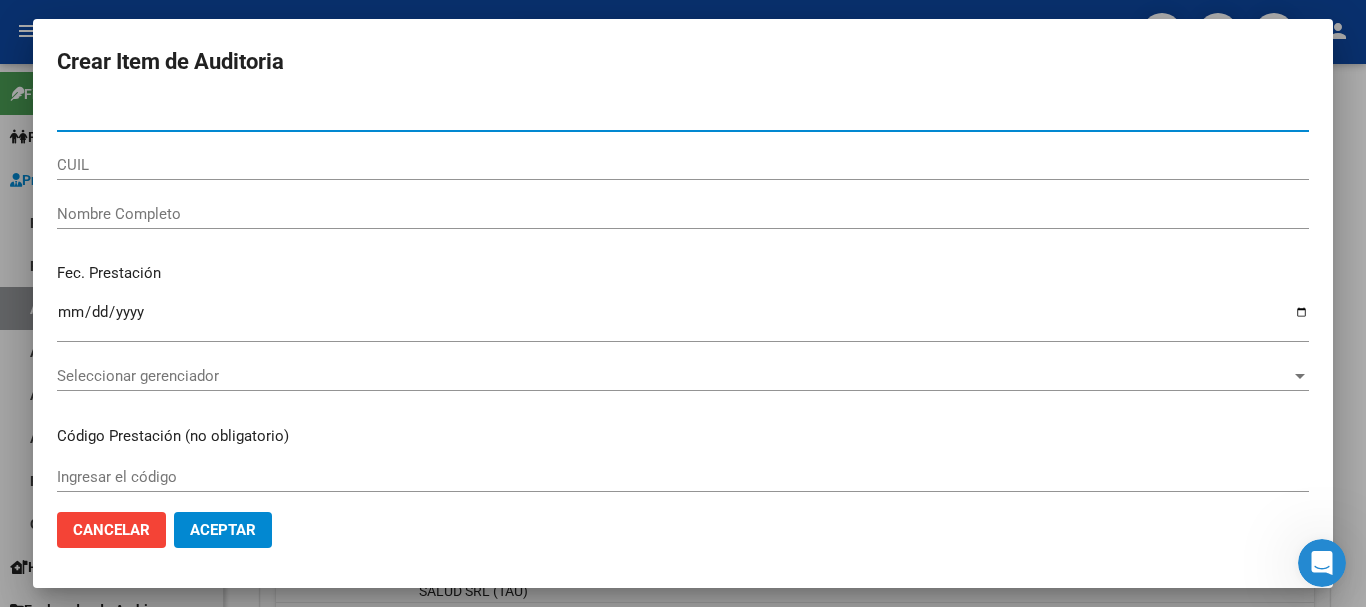 paste on "35555630" 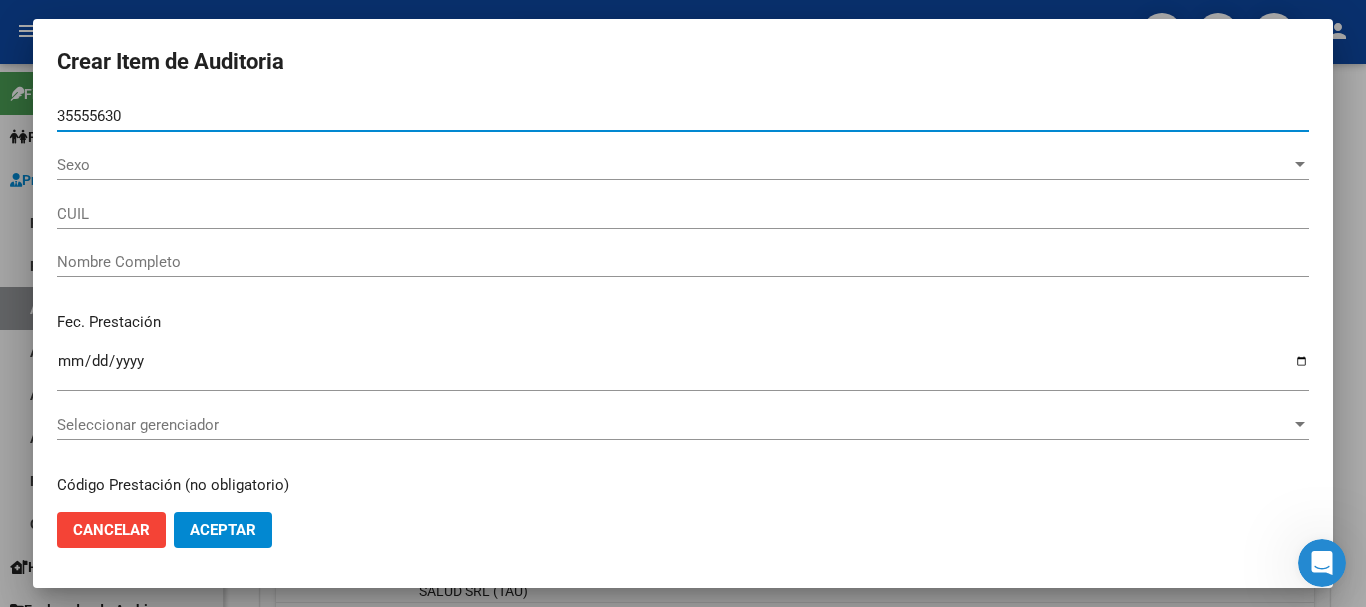 type on "35555630" 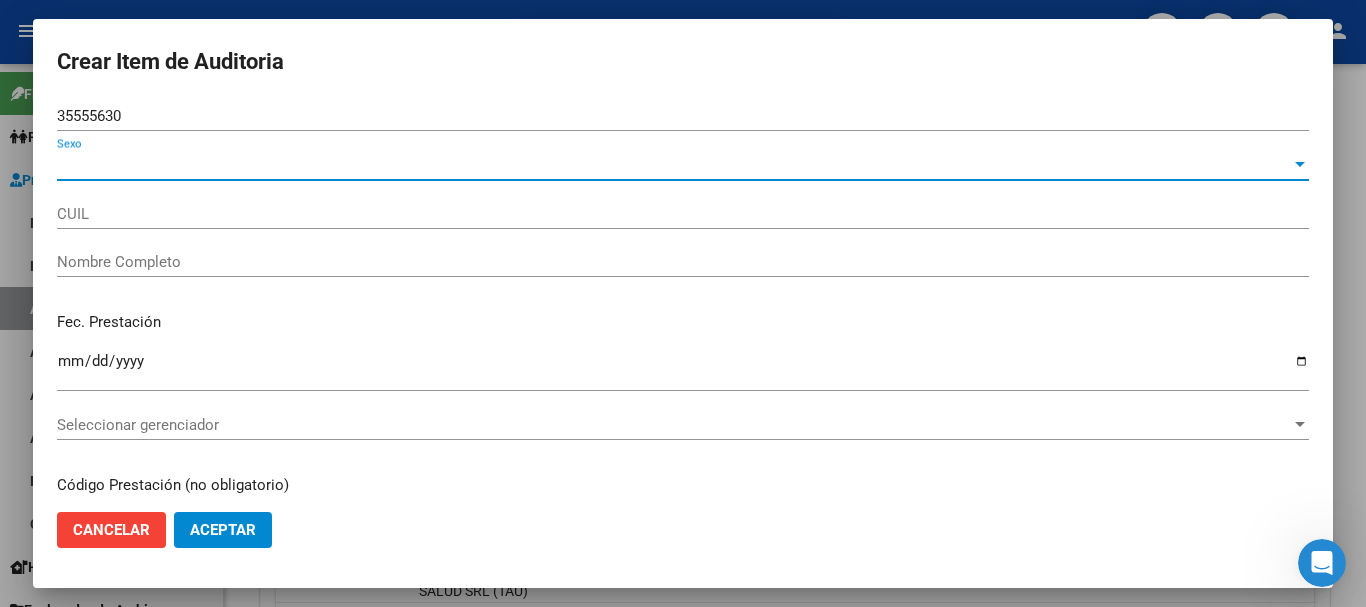 type on "27355556307" 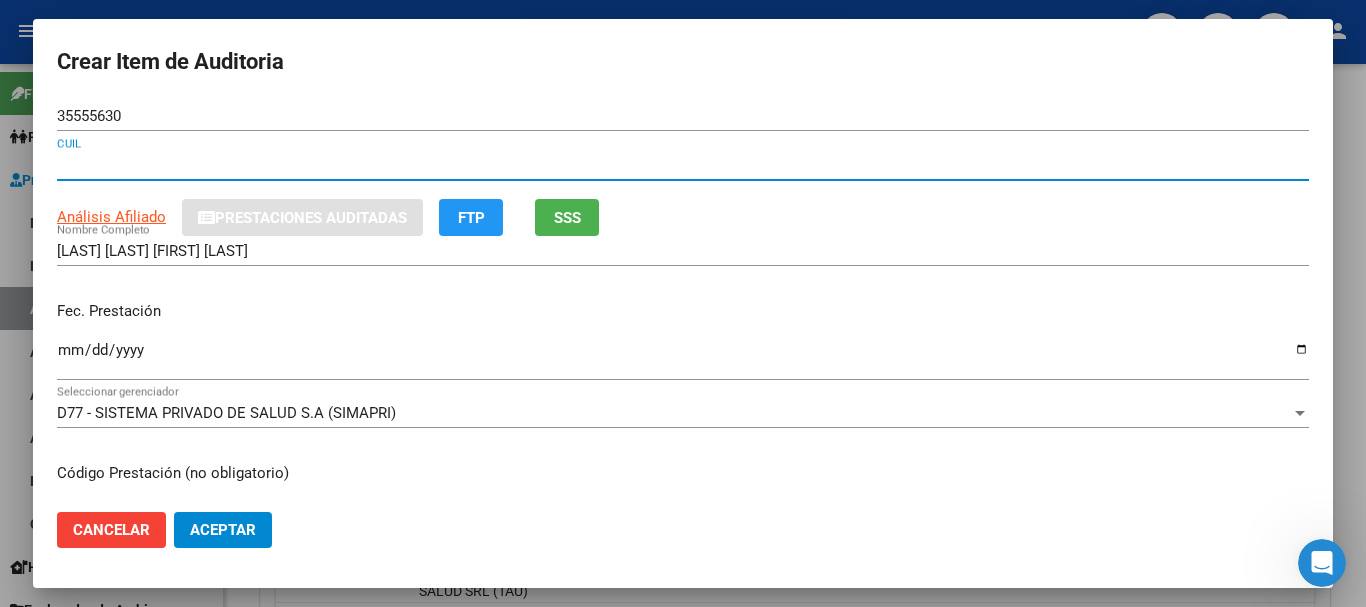 type 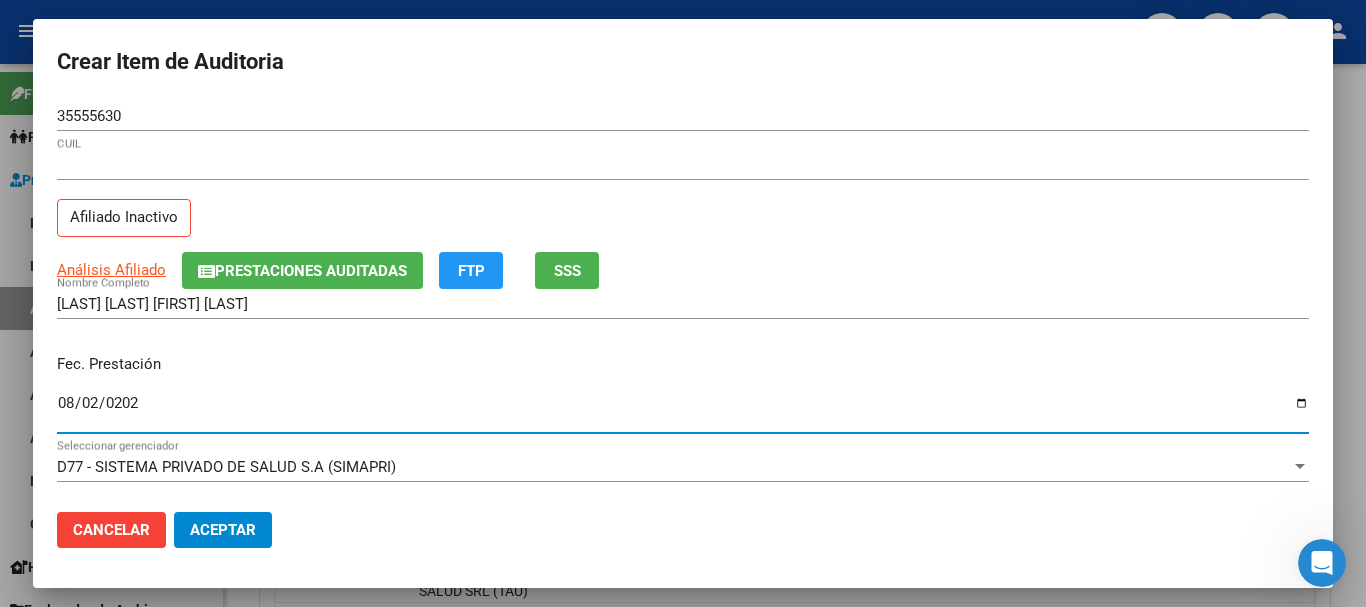 type on "2024-08-02" 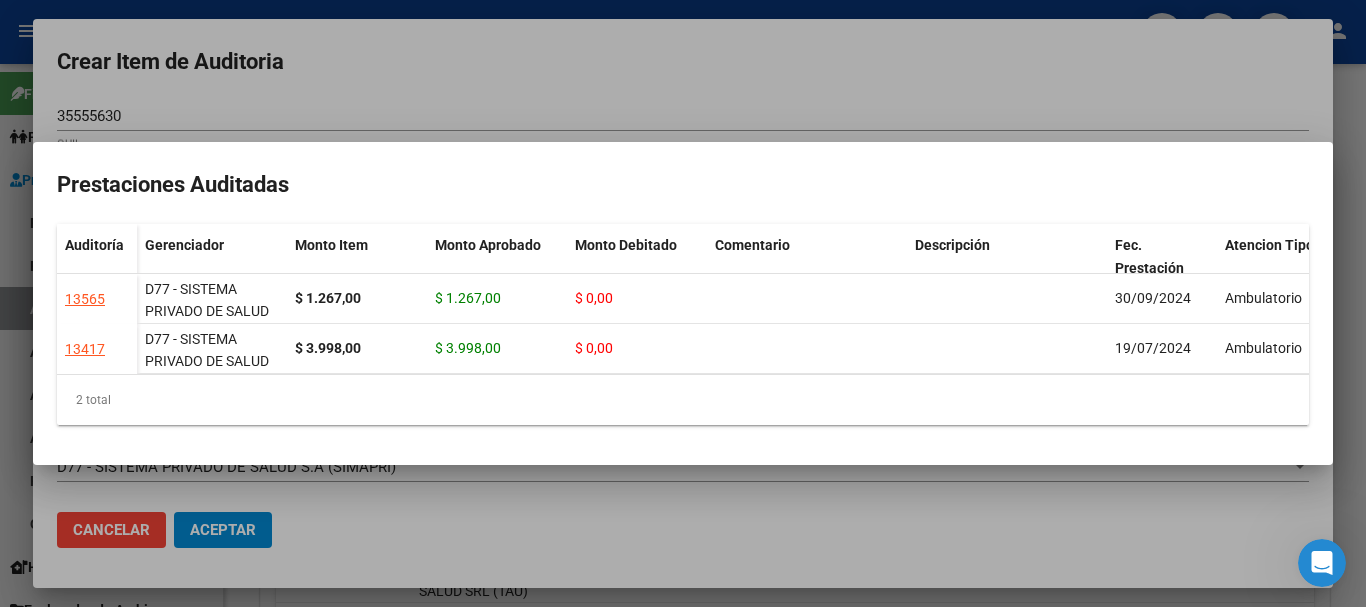 click at bounding box center (683, 303) 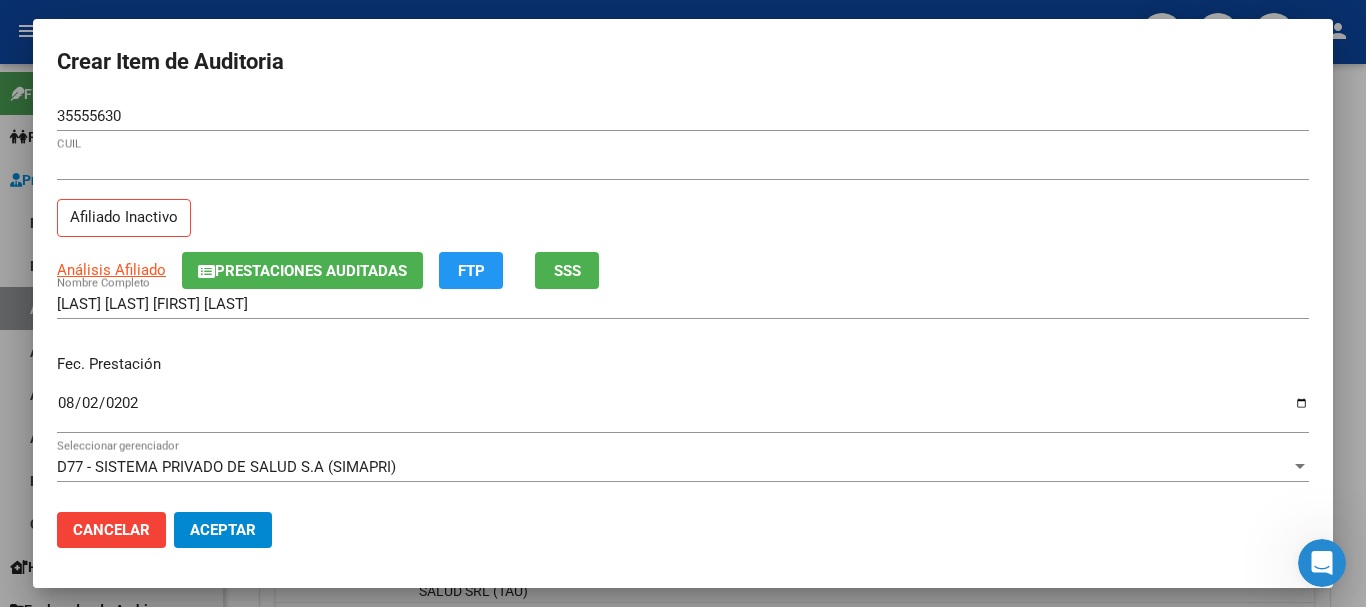 click on "Fec. Prestación" at bounding box center (683, 364) 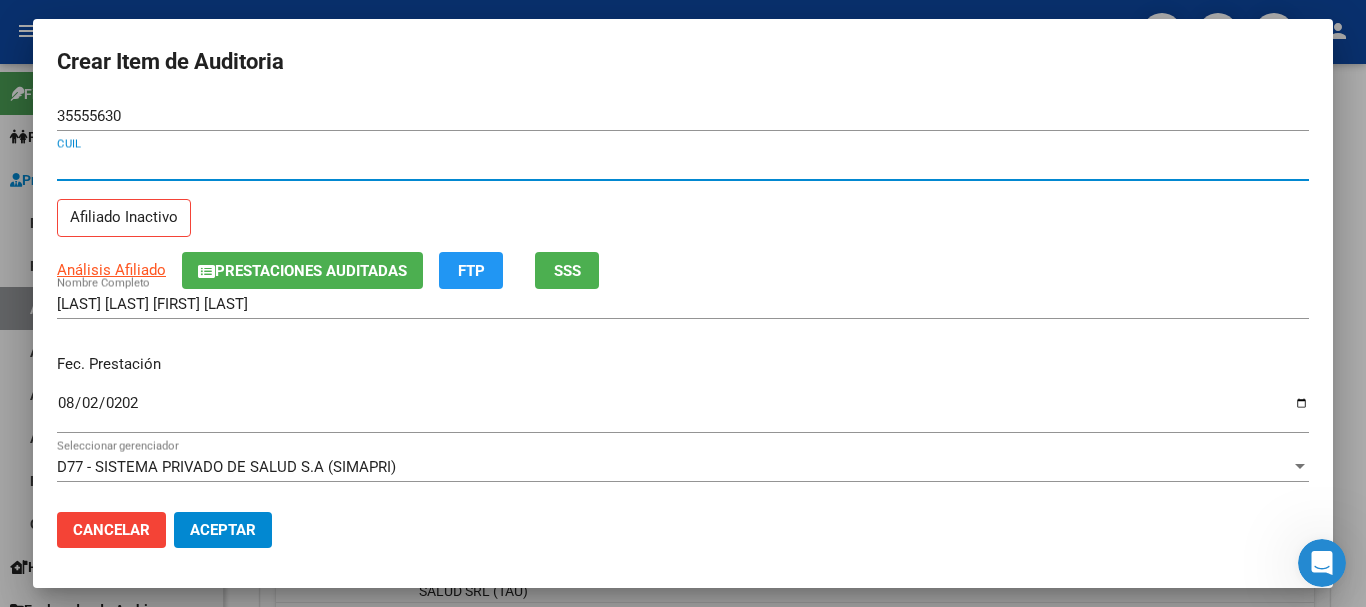 type 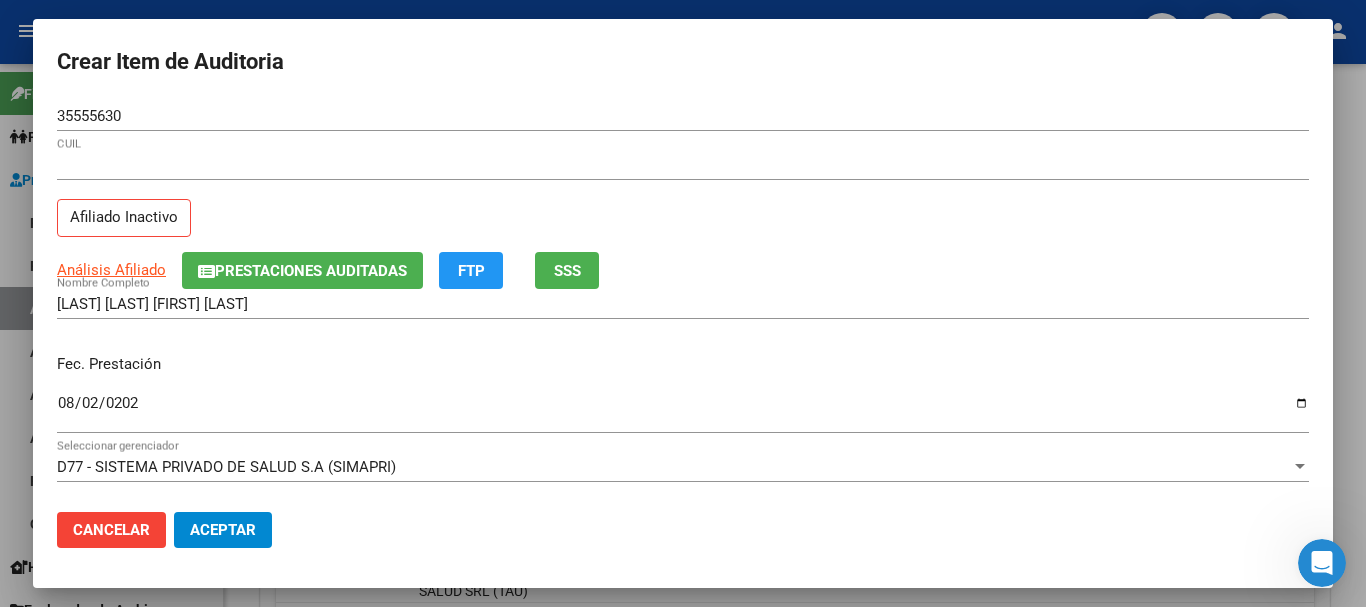 scroll, scrollTop: 270, scrollLeft: 0, axis: vertical 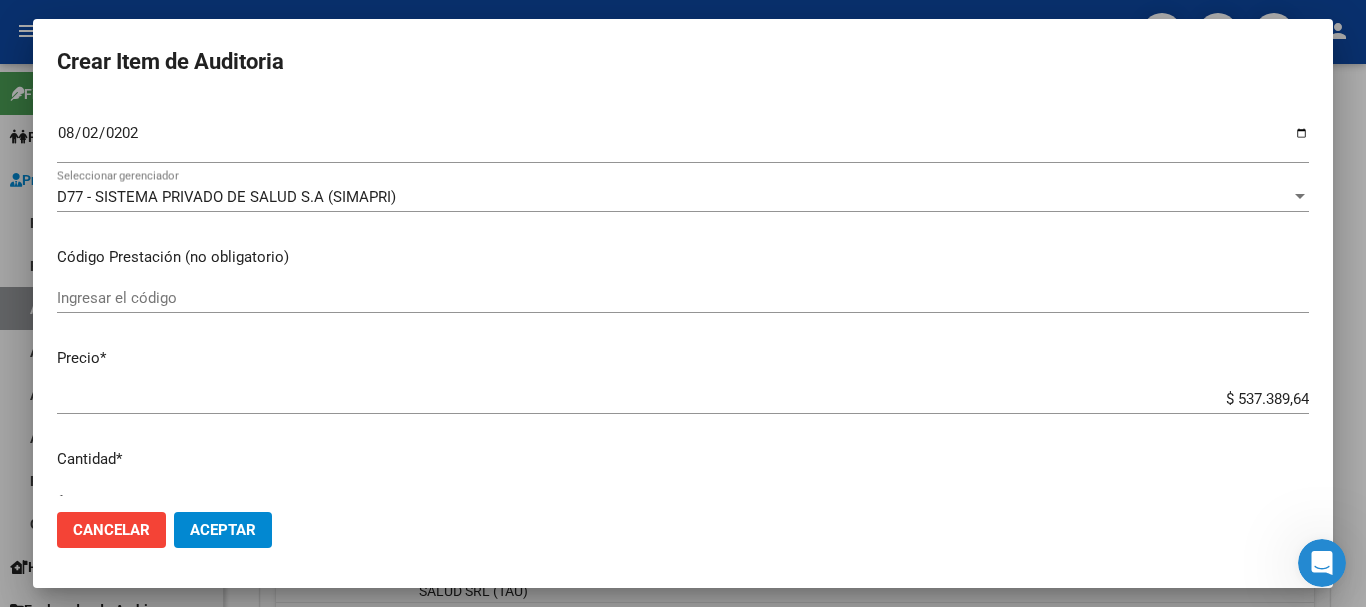 type on "$ 0,01" 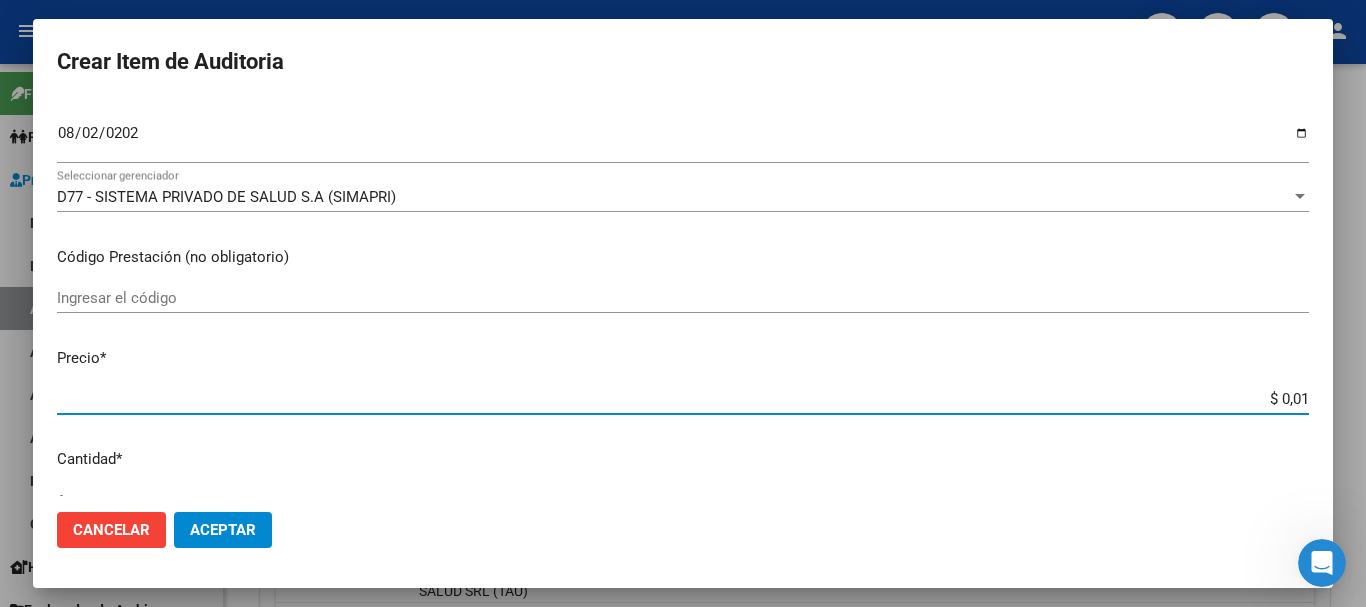 type on "$ 0,12" 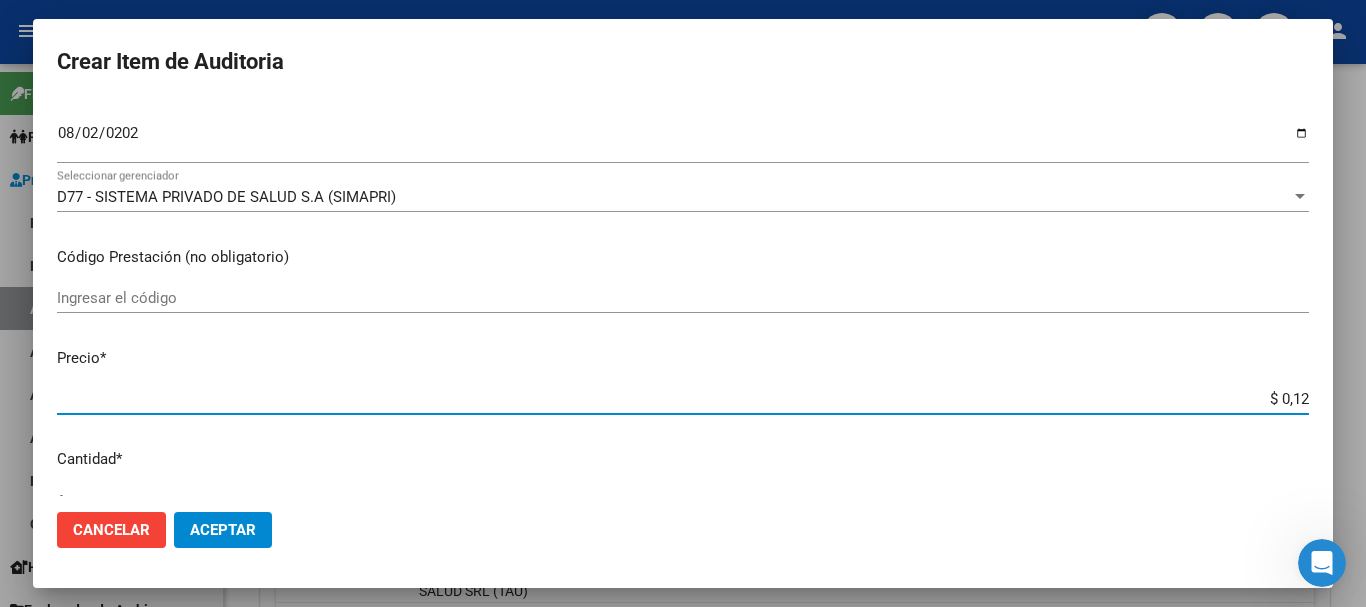 type on "$ 1,26" 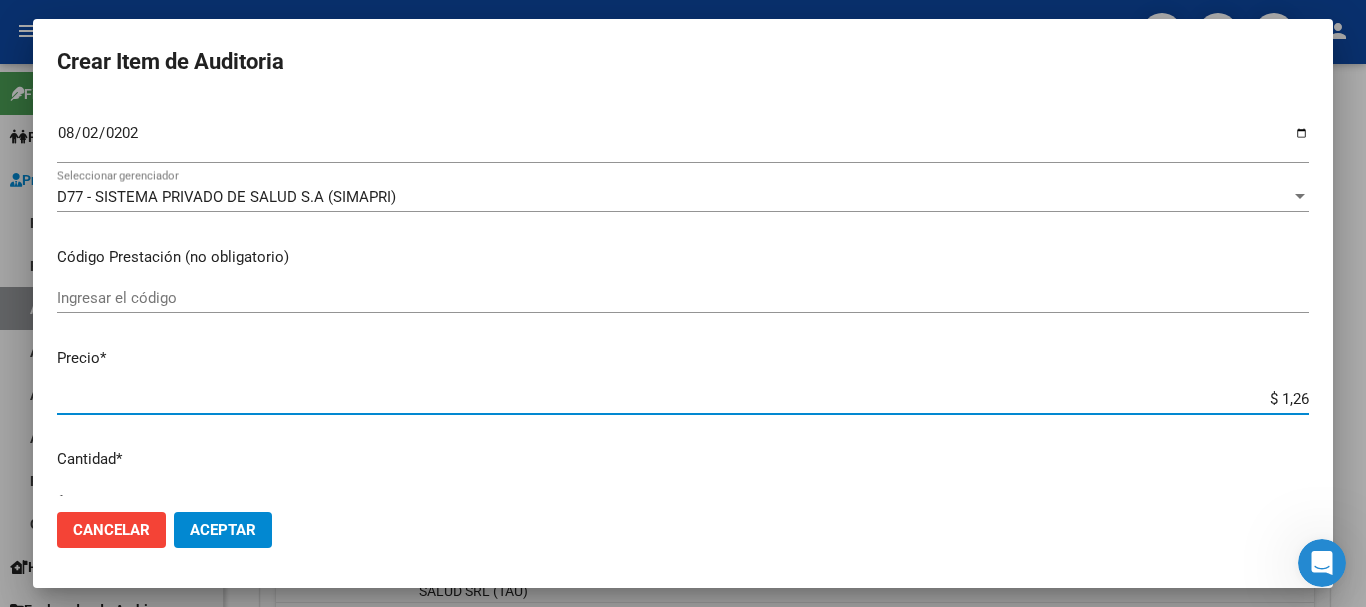 type on "$ 12,67" 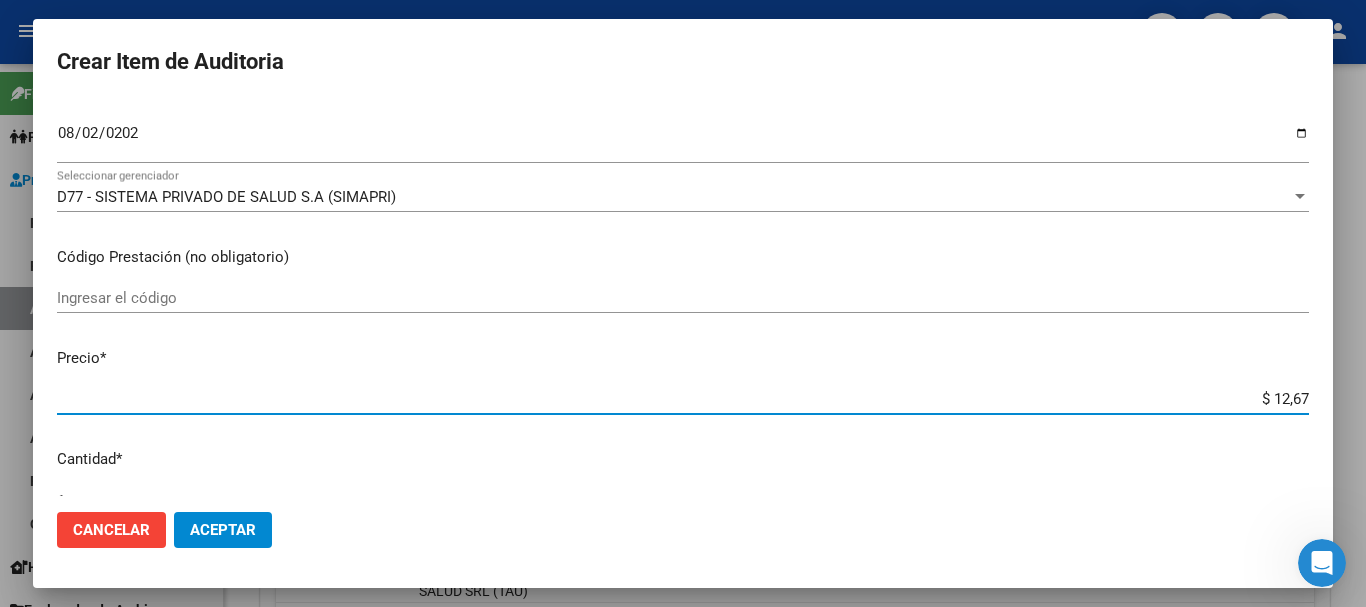type on "$ 126,70" 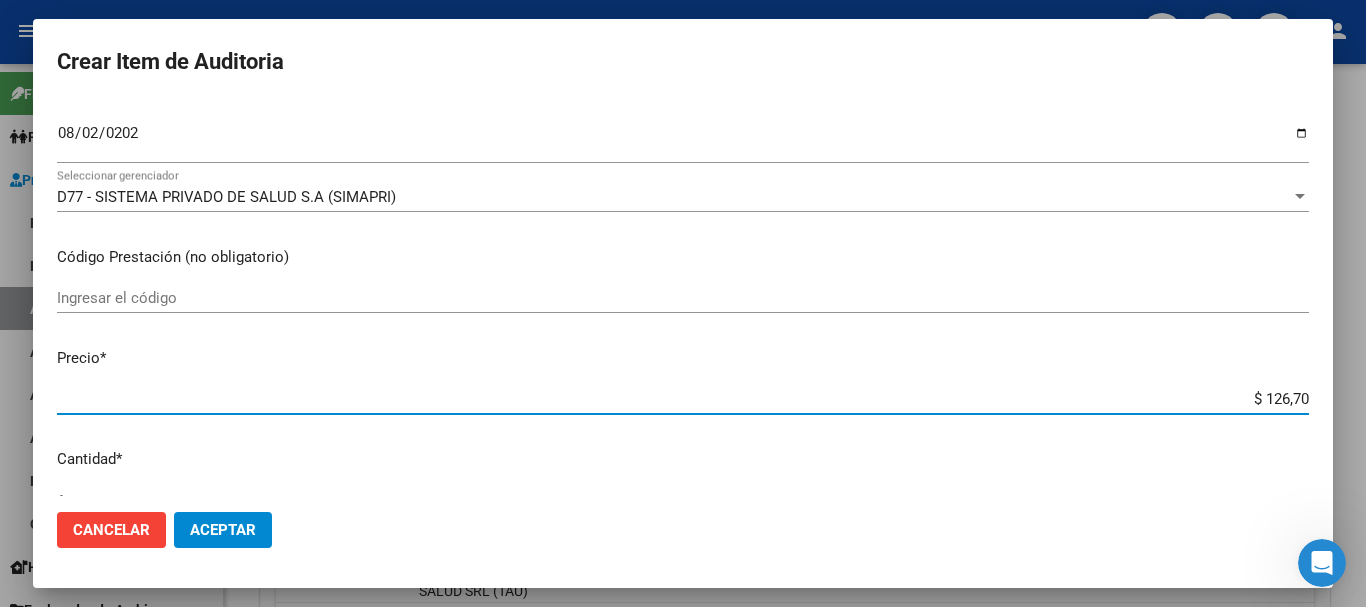 type on "$ 1.267,00" 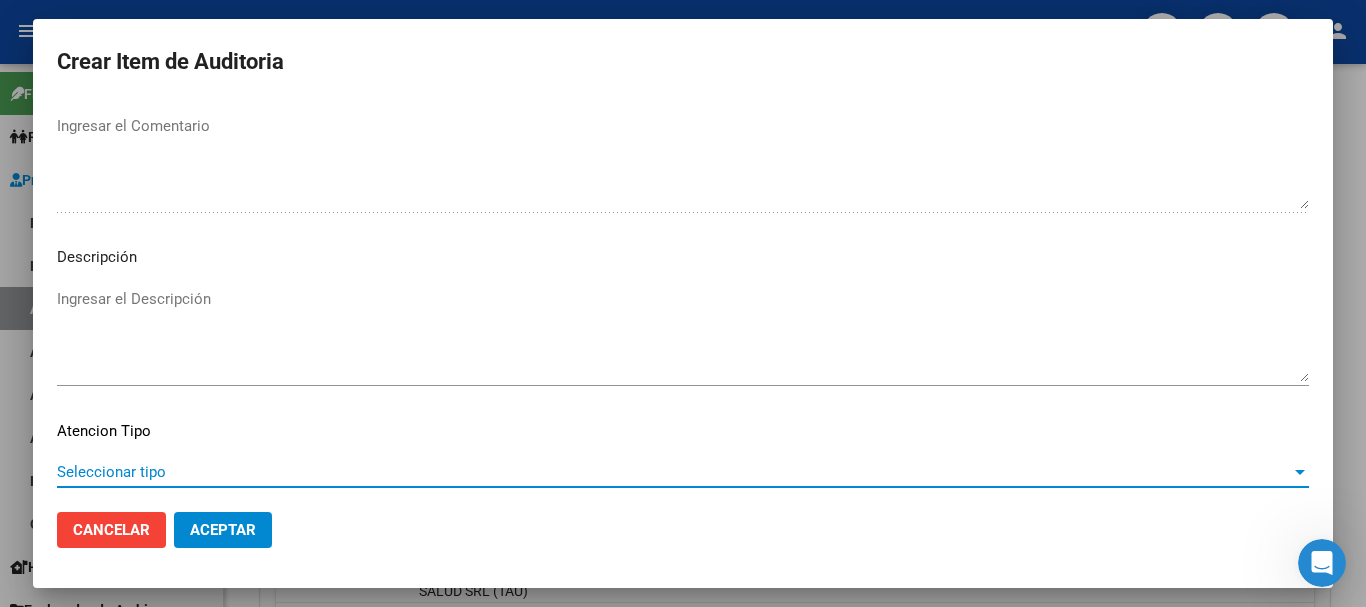 scroll, scrollTop: 1233, scrollLeft: 0, axis: vertical 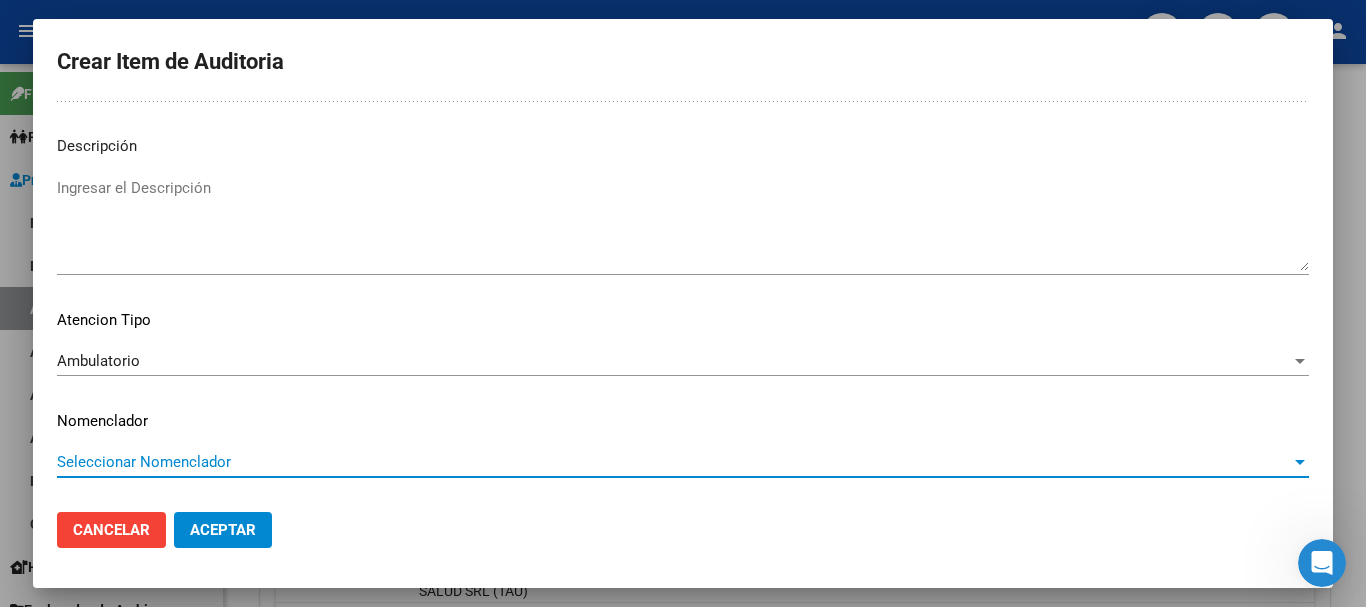 type 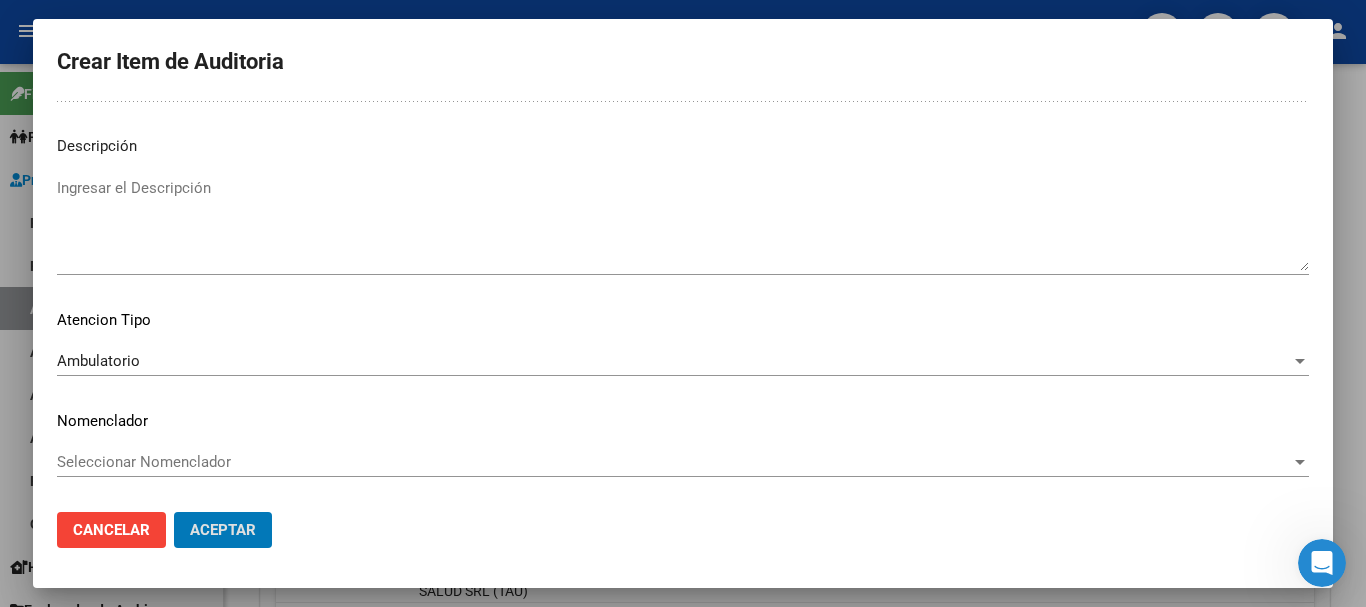 type 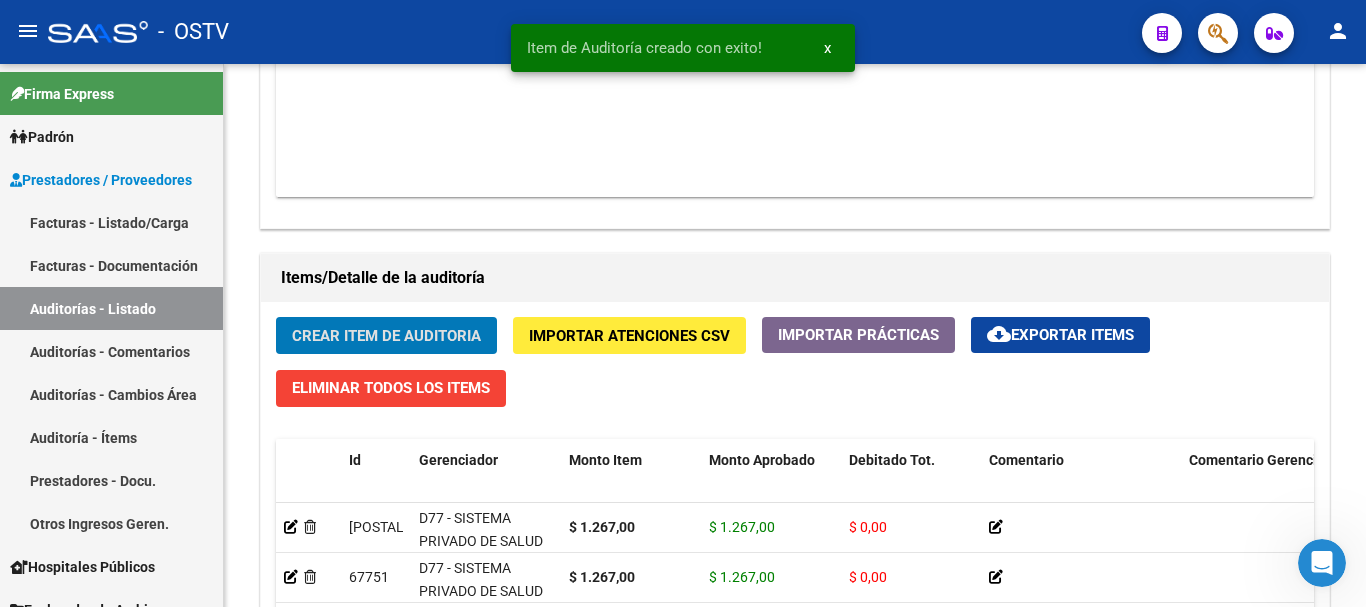 click on "Crear Item de Auditoria" 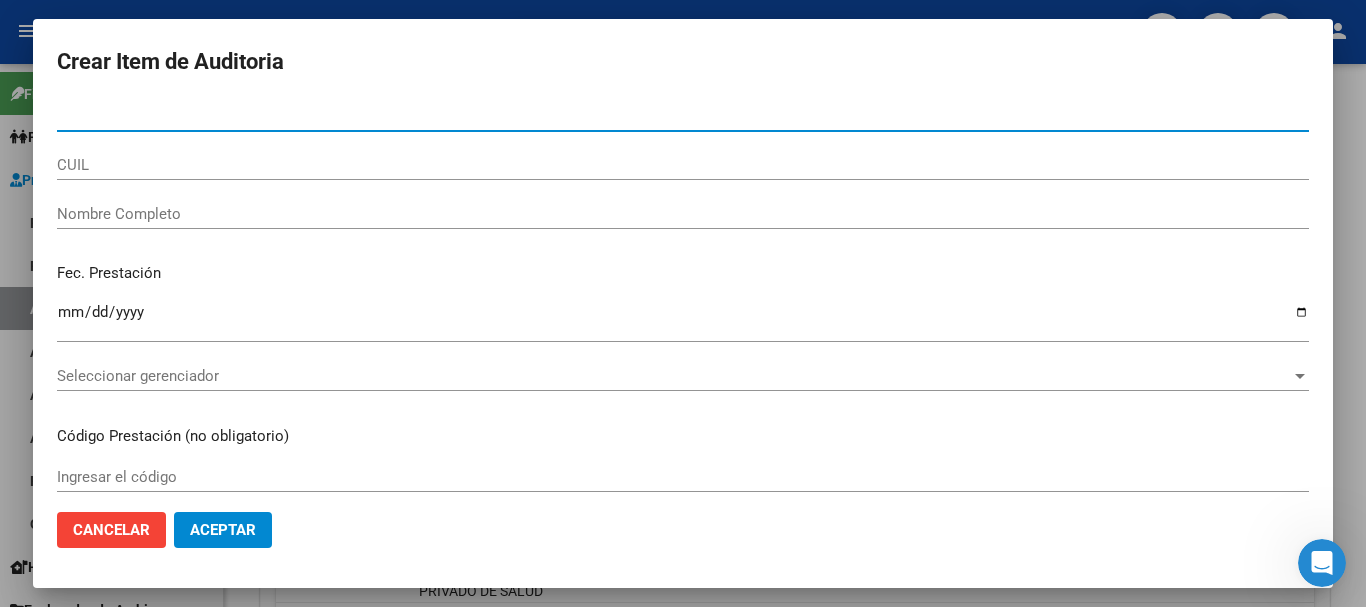 paste on "29653165" 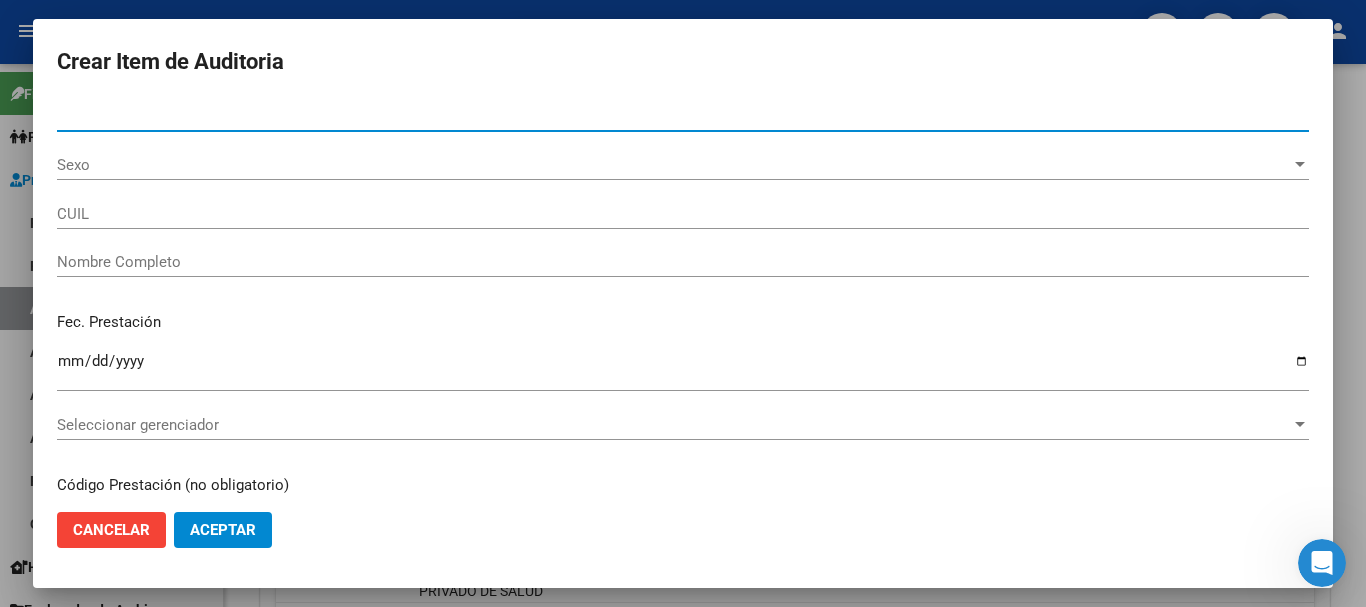 type on "29653165" 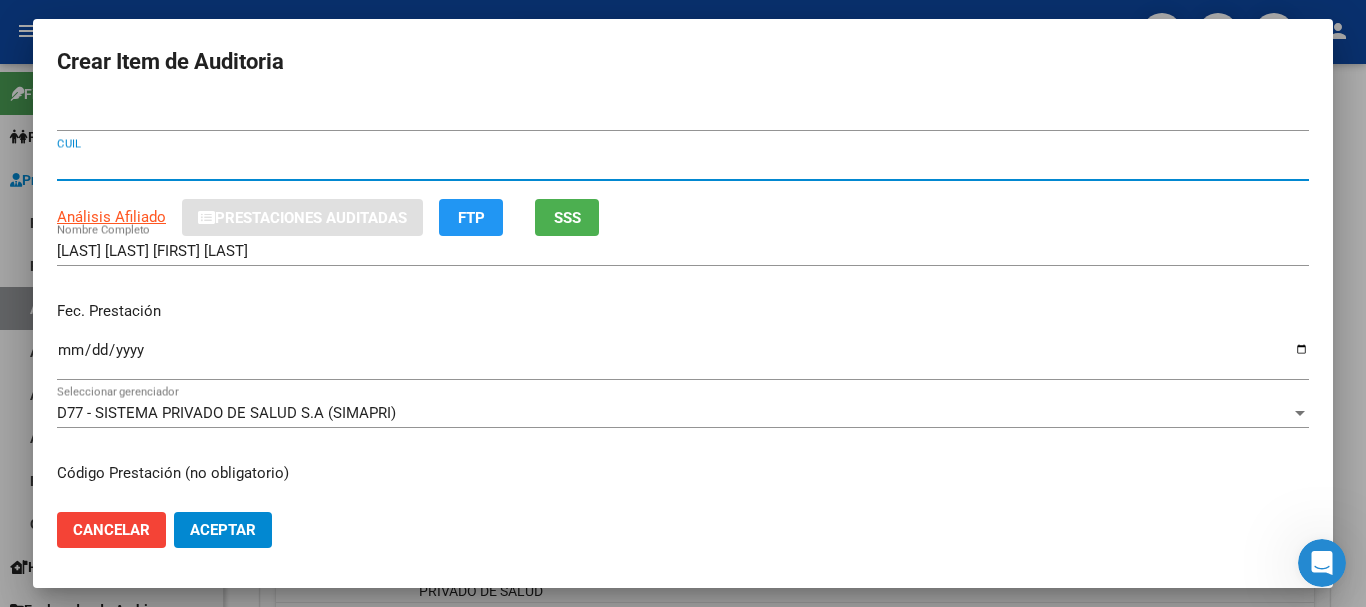 type 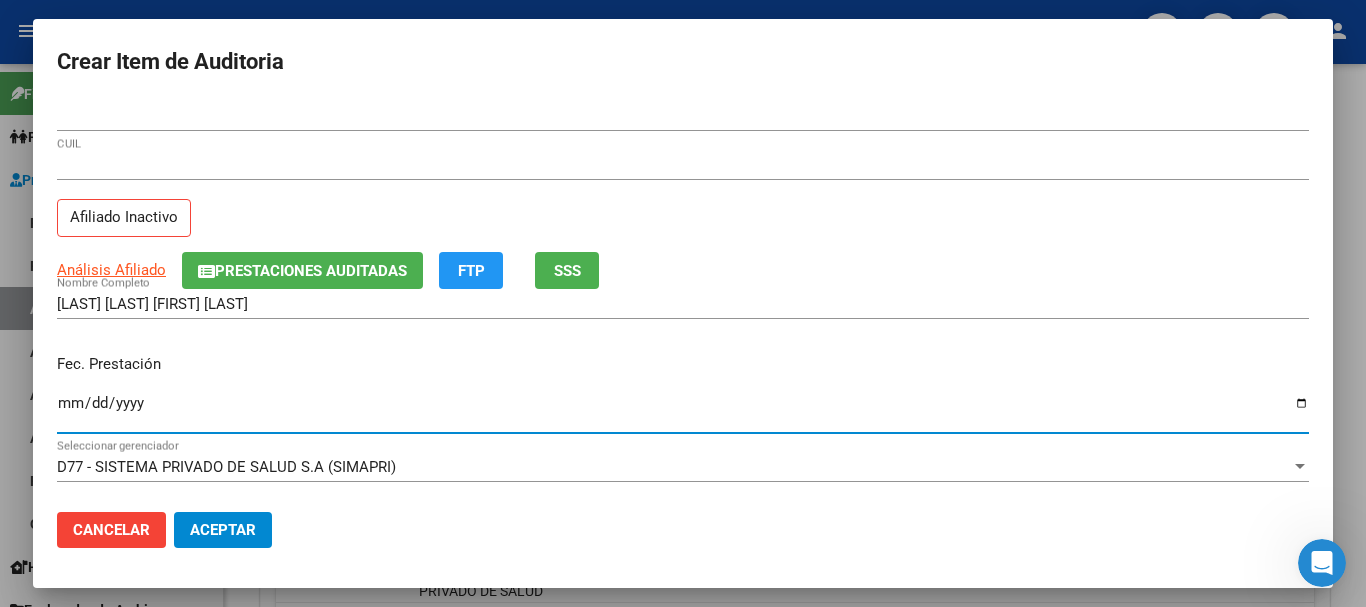 type on "2024-08-19" 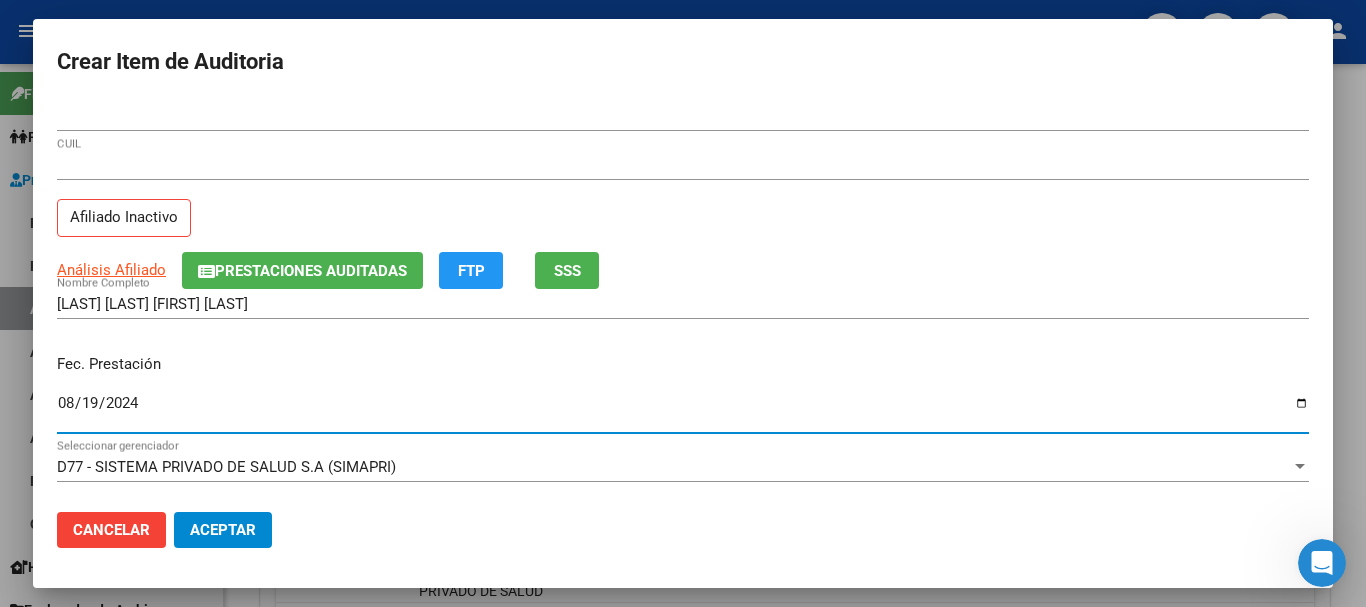 click on "Prestaciones Auditadas" 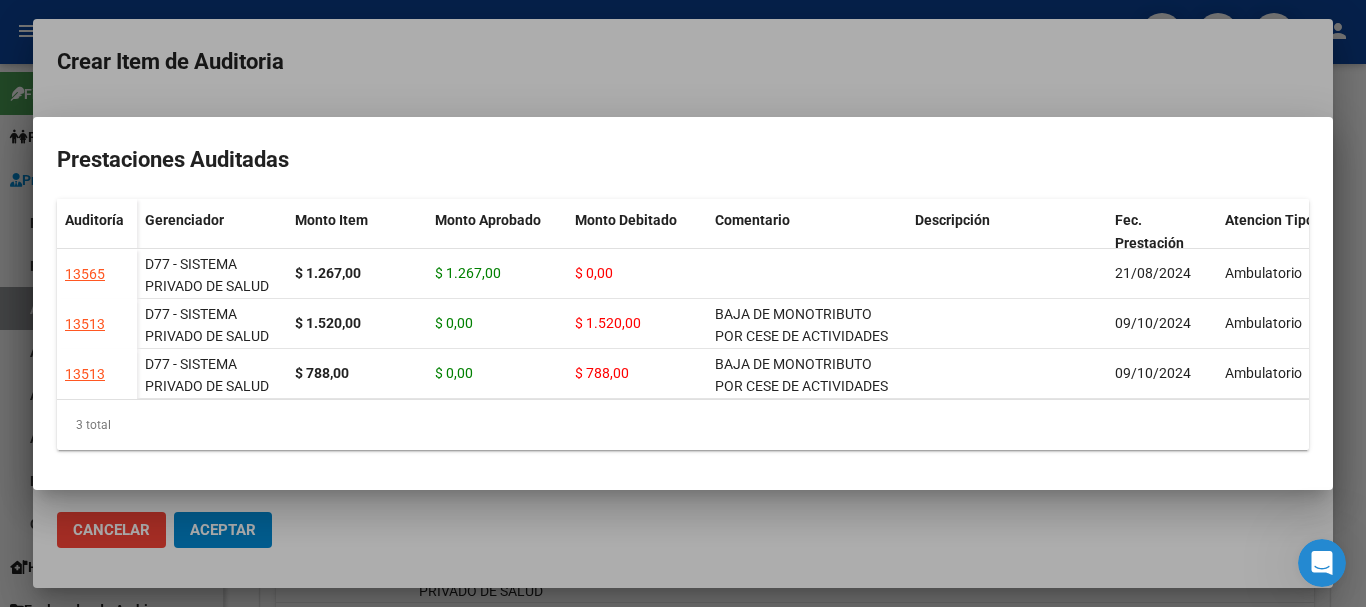 click at bounding box center (683, 303) 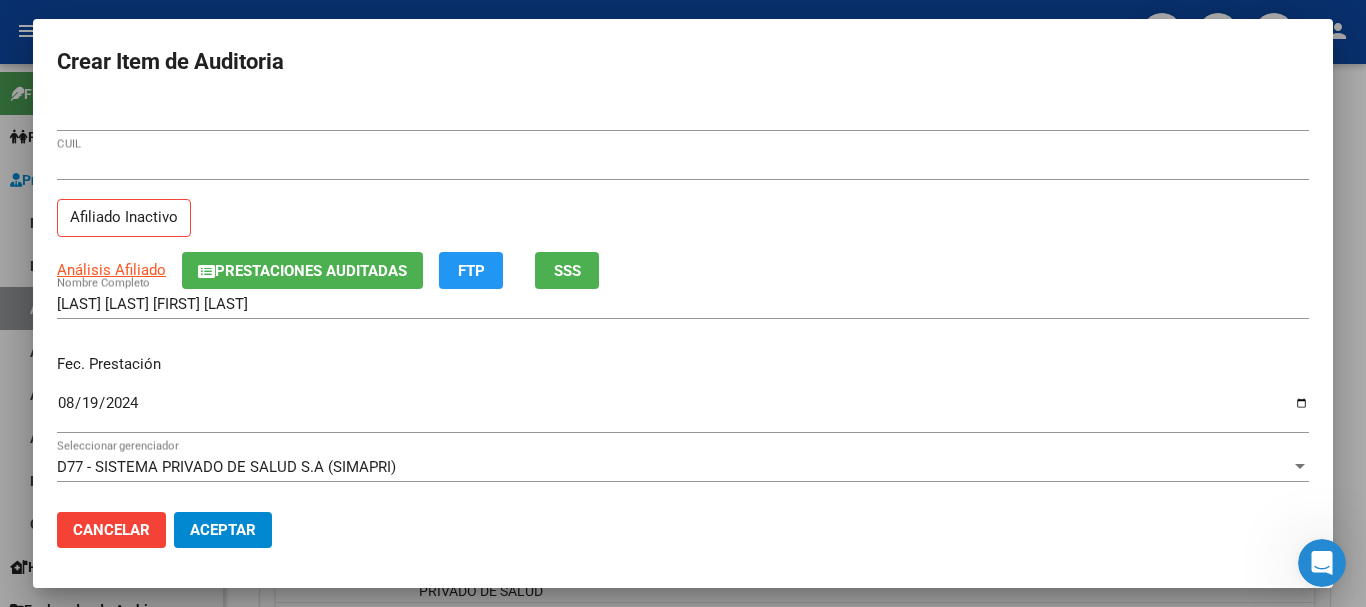 click on "27296531656 CUIL   Afiliado Inactivo" at bounding box center [683, 201] 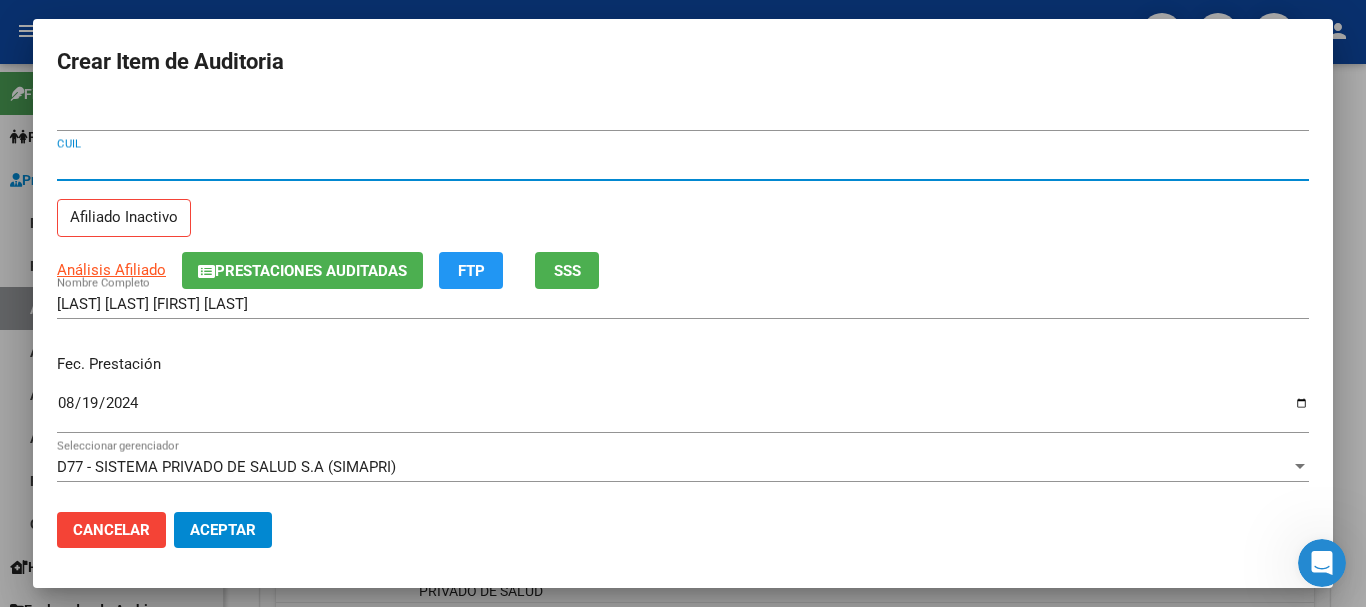type 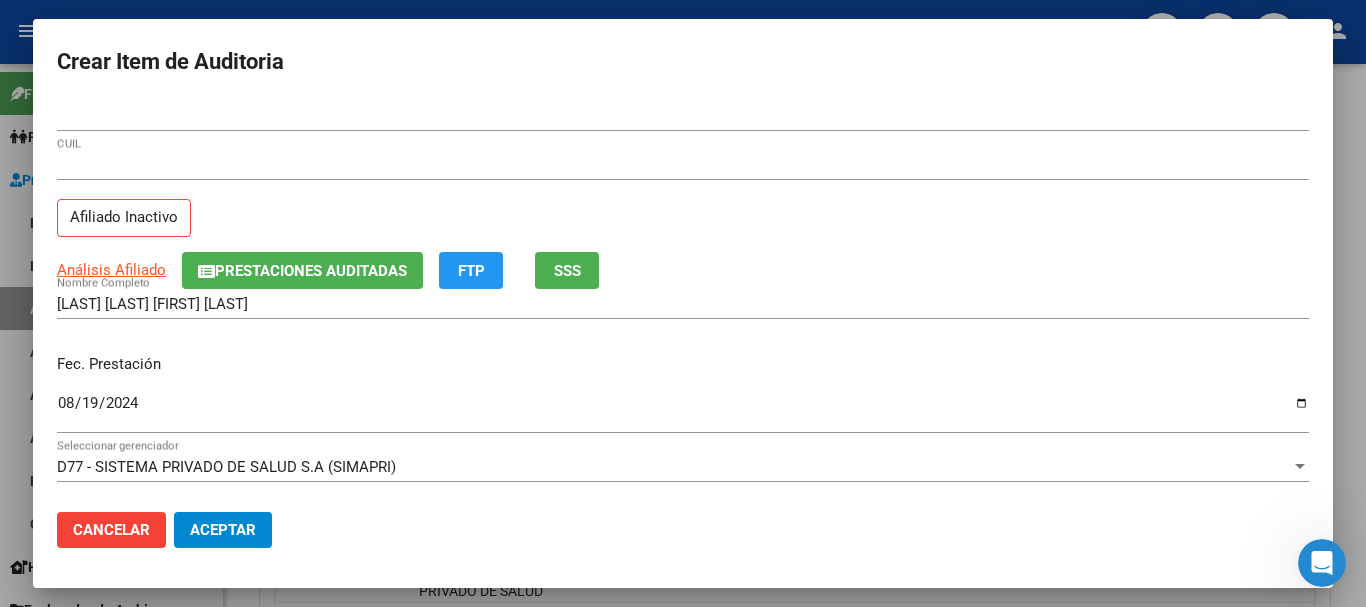 scroll, scrollTop: 270, scrollLeft: 0, axis: vertical 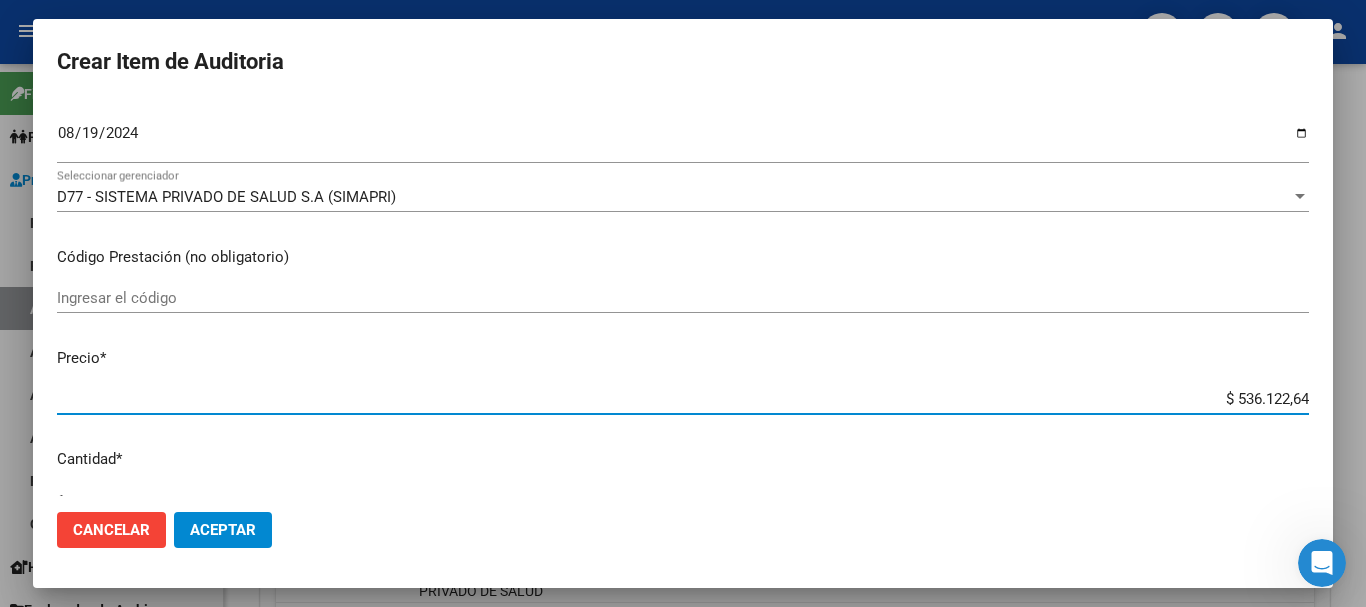 type on "$ 0,01" 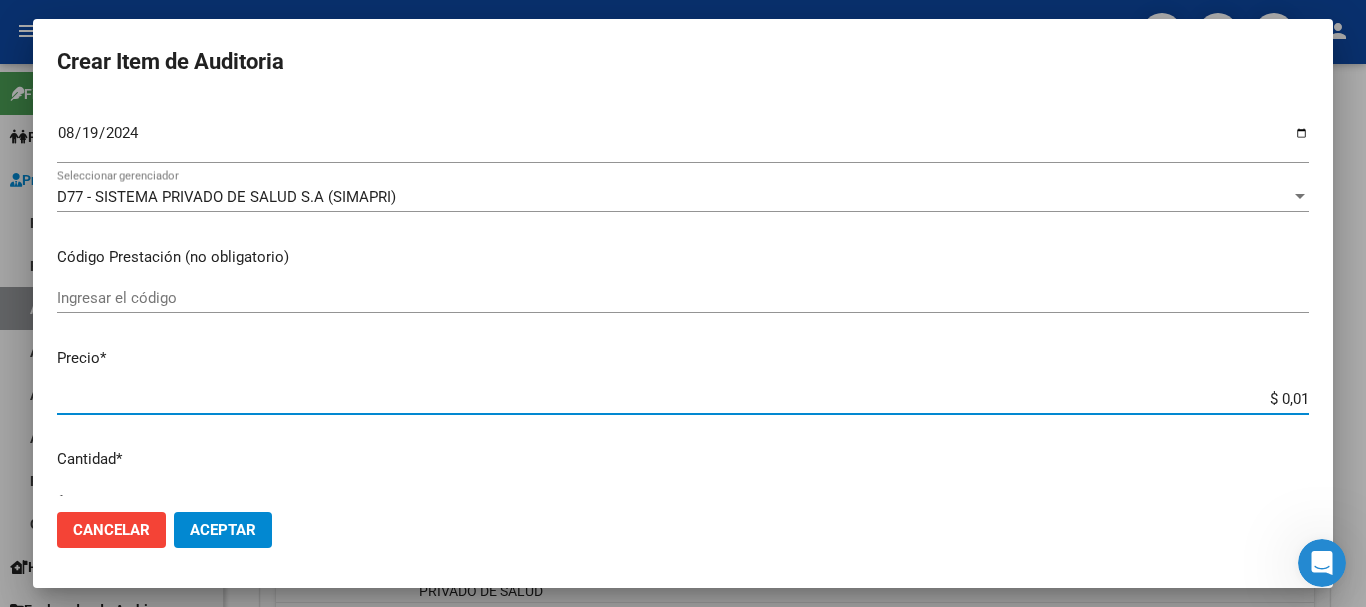 type on "$ 0,12" 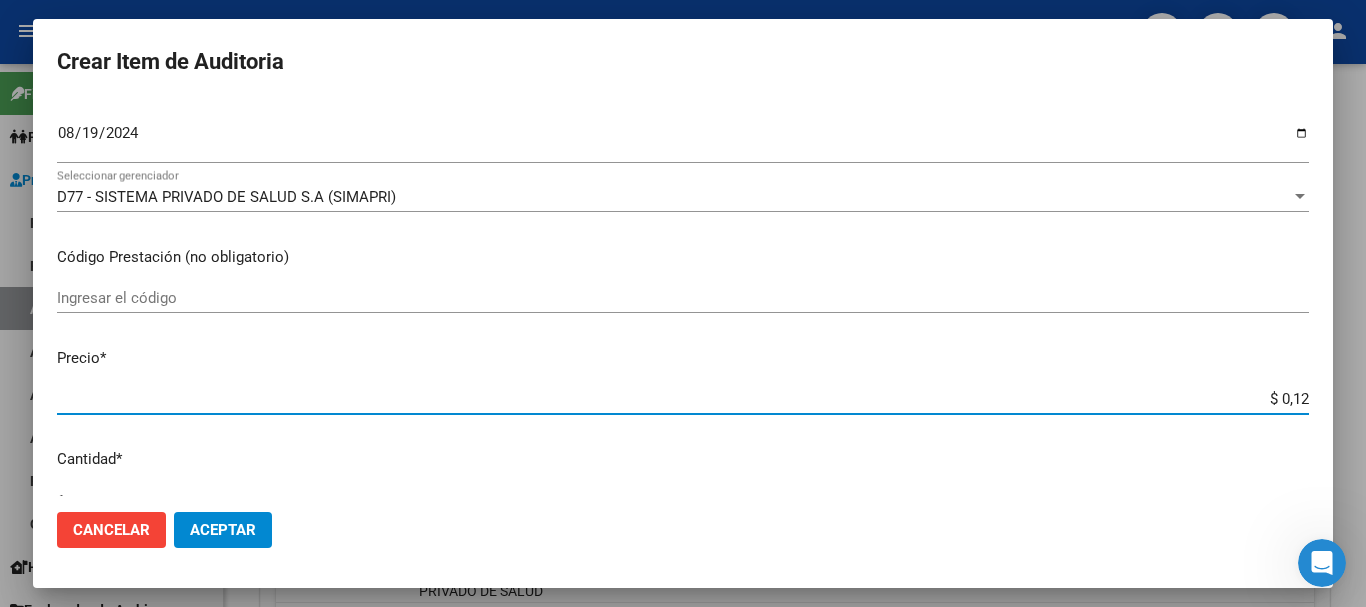 type on "$ 1,26" 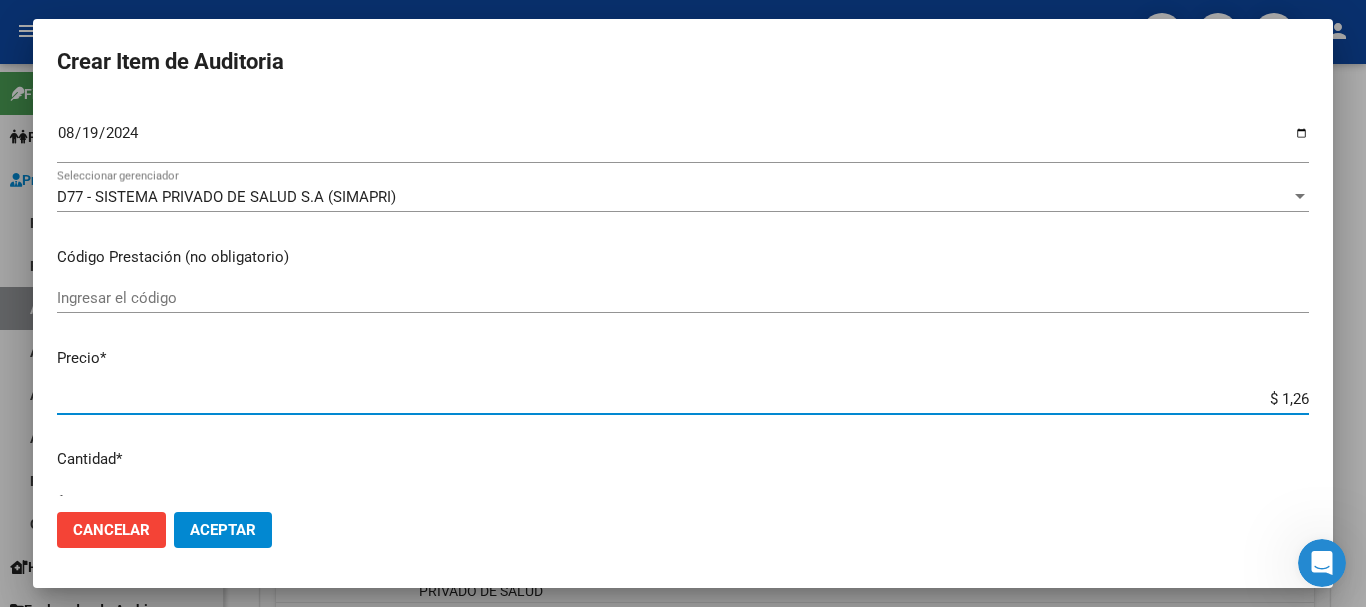 type on "$ 12,67" 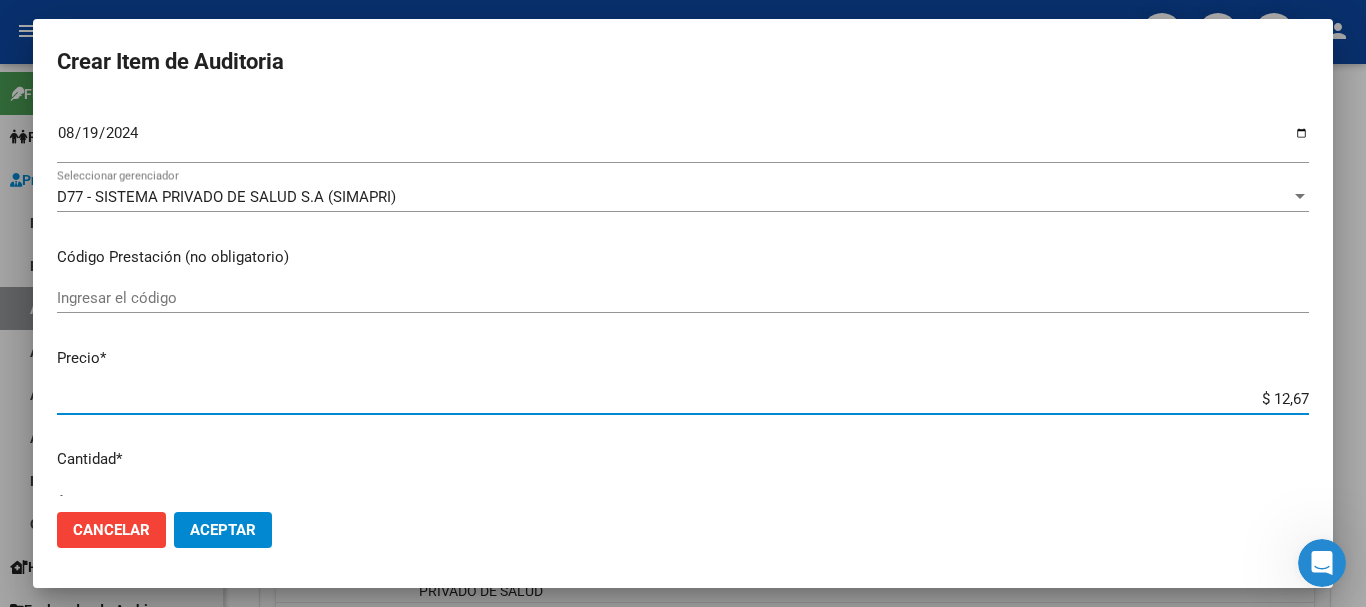 type on "$ 126,70" 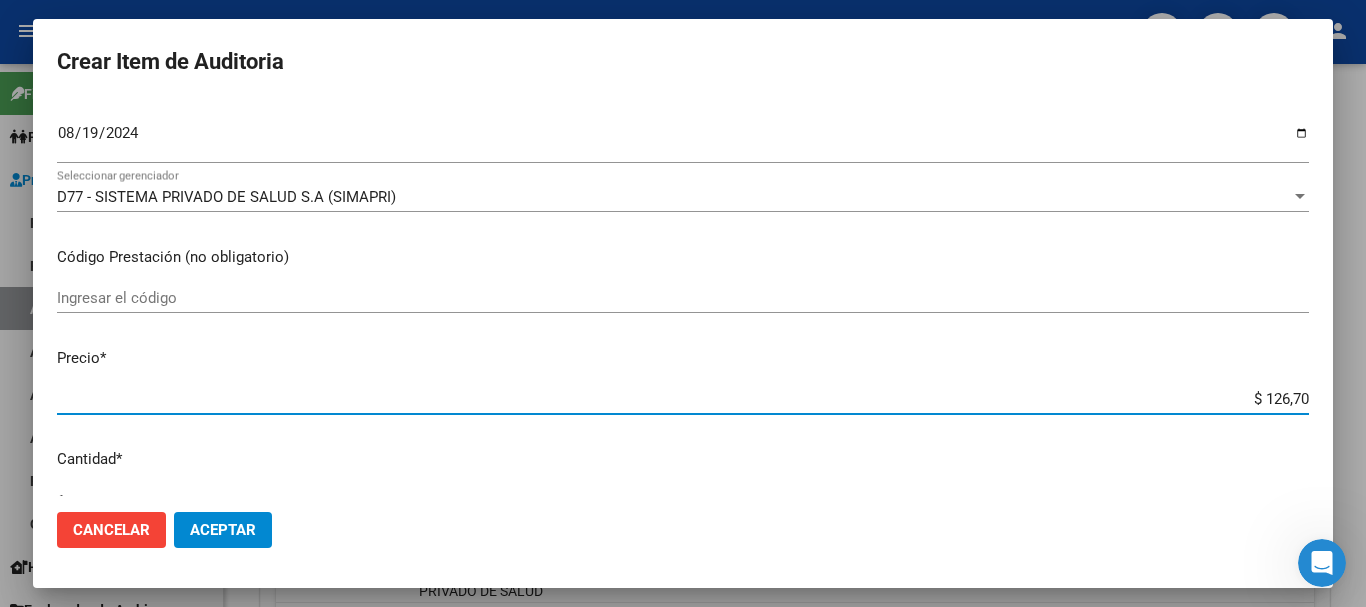 type on "$ 1.267,00" 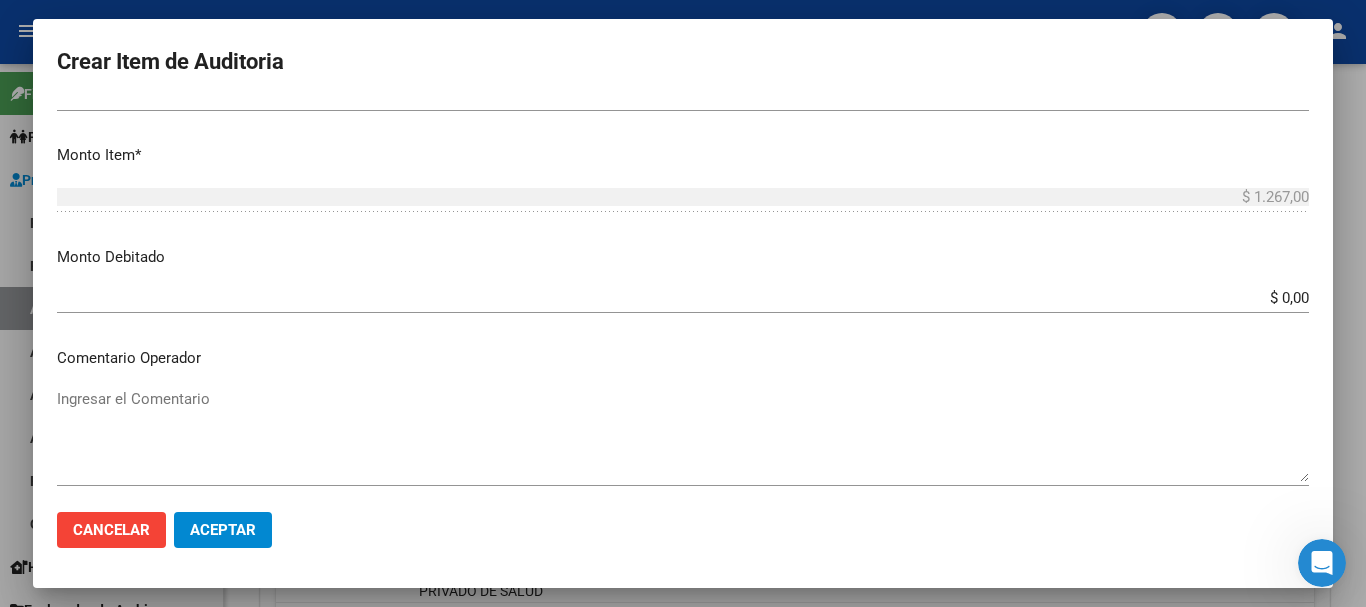 scroll, scrollTop: 1122, scrollLeft: 0, axis: vertical 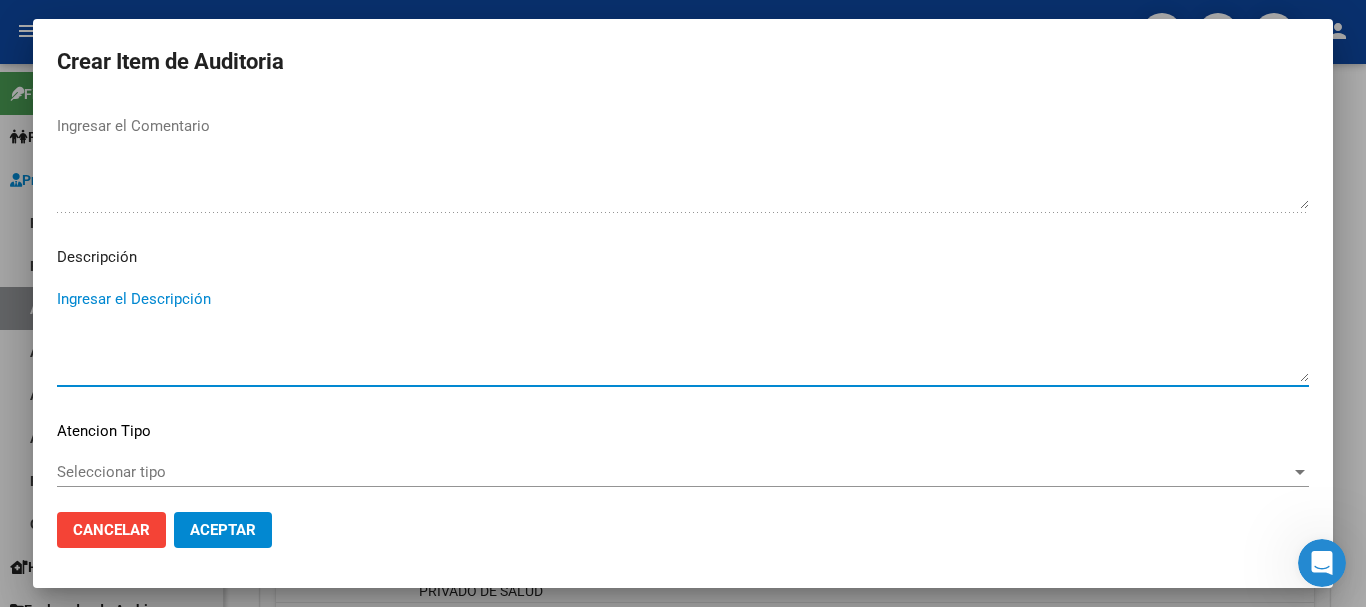 type on "A" 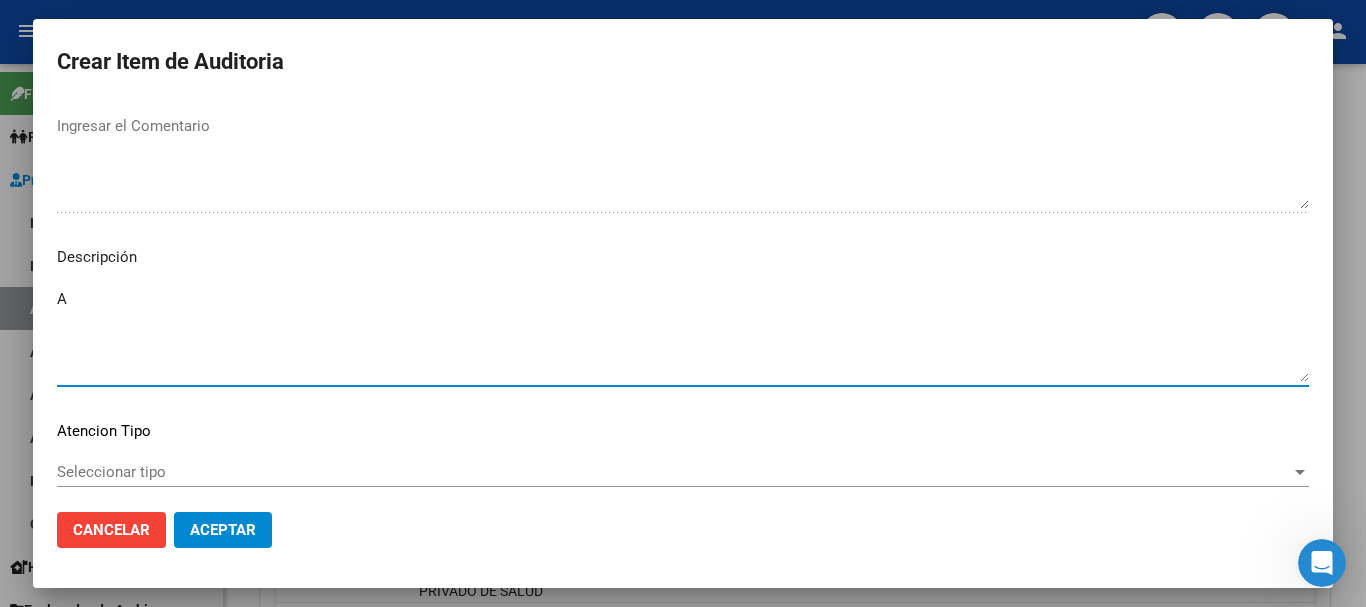 type 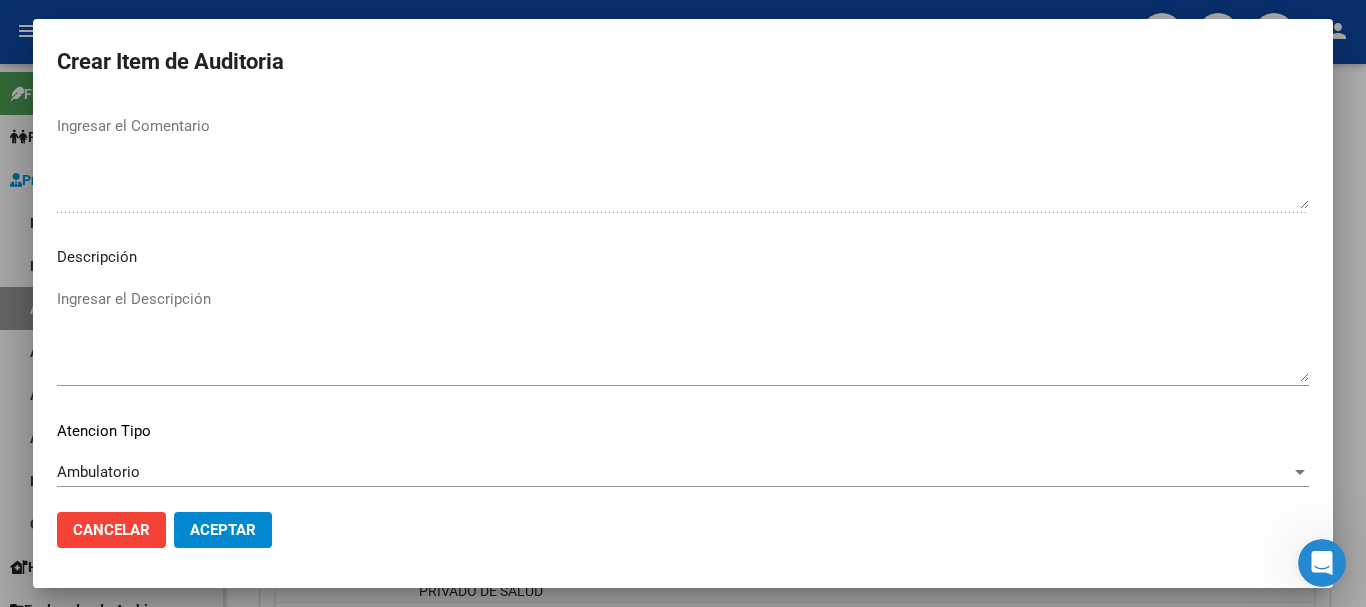 scroll, scrollTop: 1233, scrollLeft: 0, axis: vertical 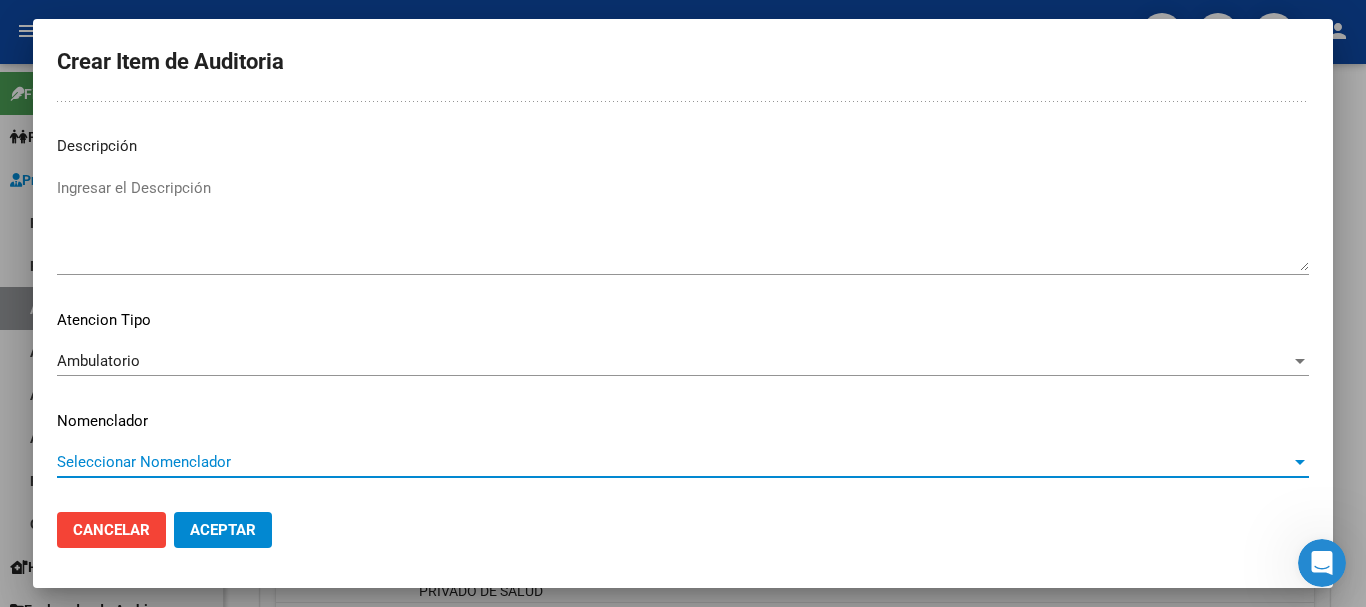 type 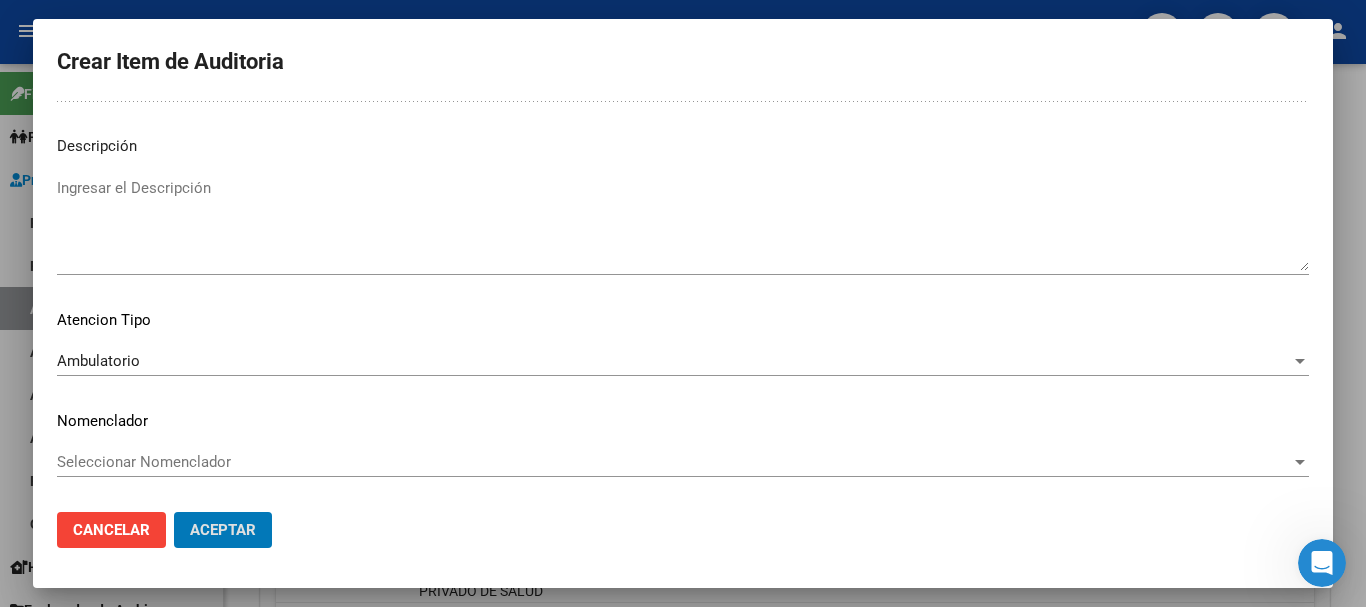type 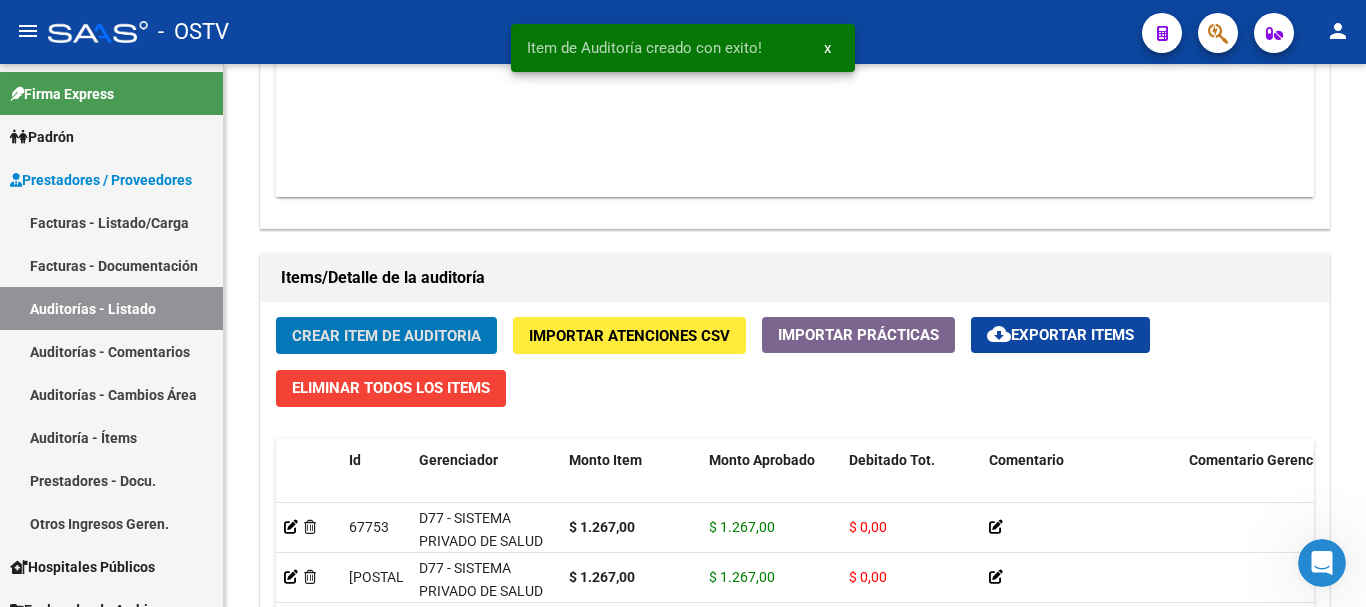 click on "Crear Item de Auditoria" 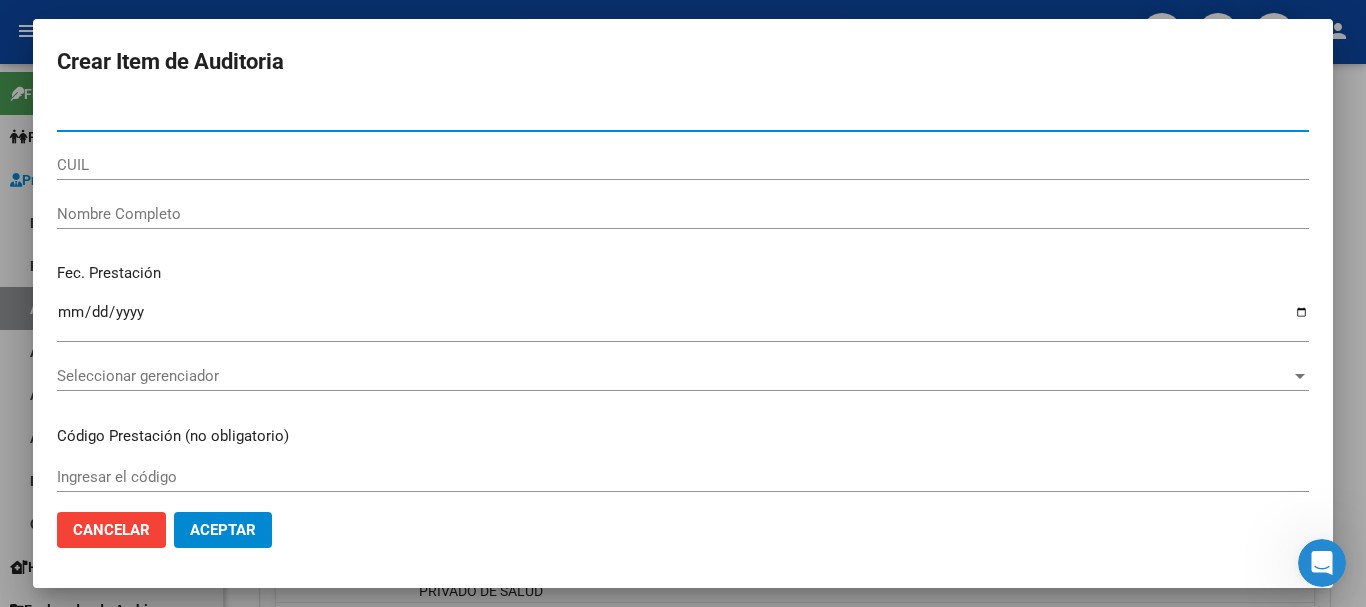 paste on "34634728" 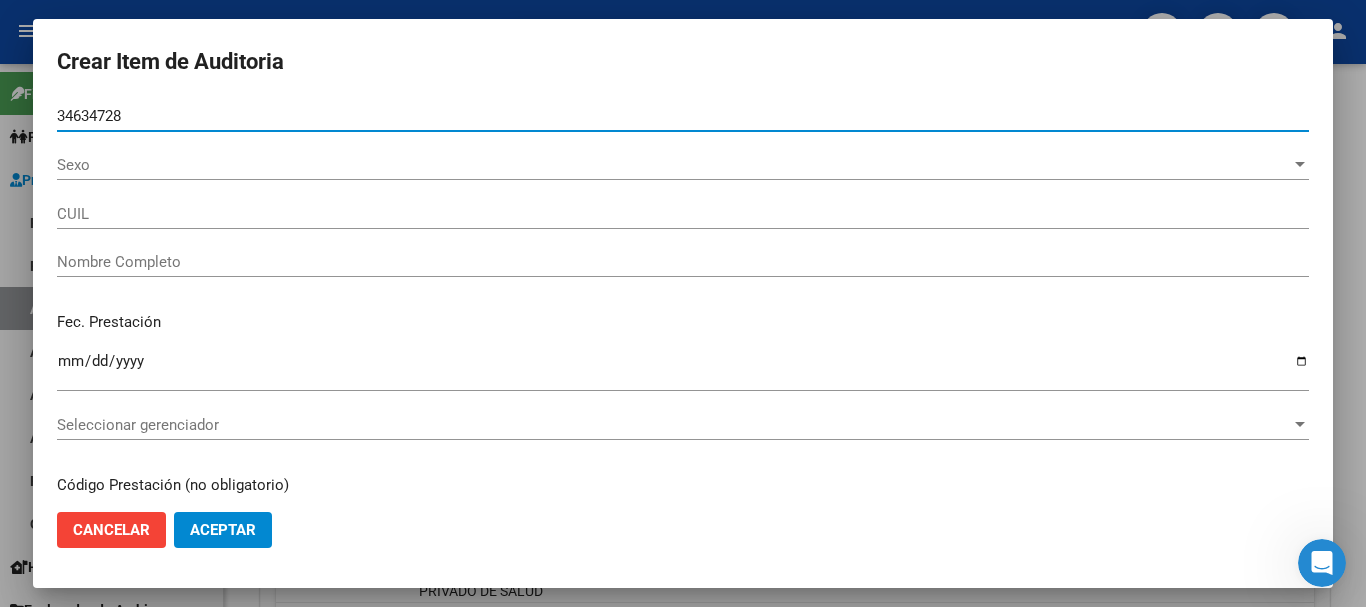 type on "34634728" 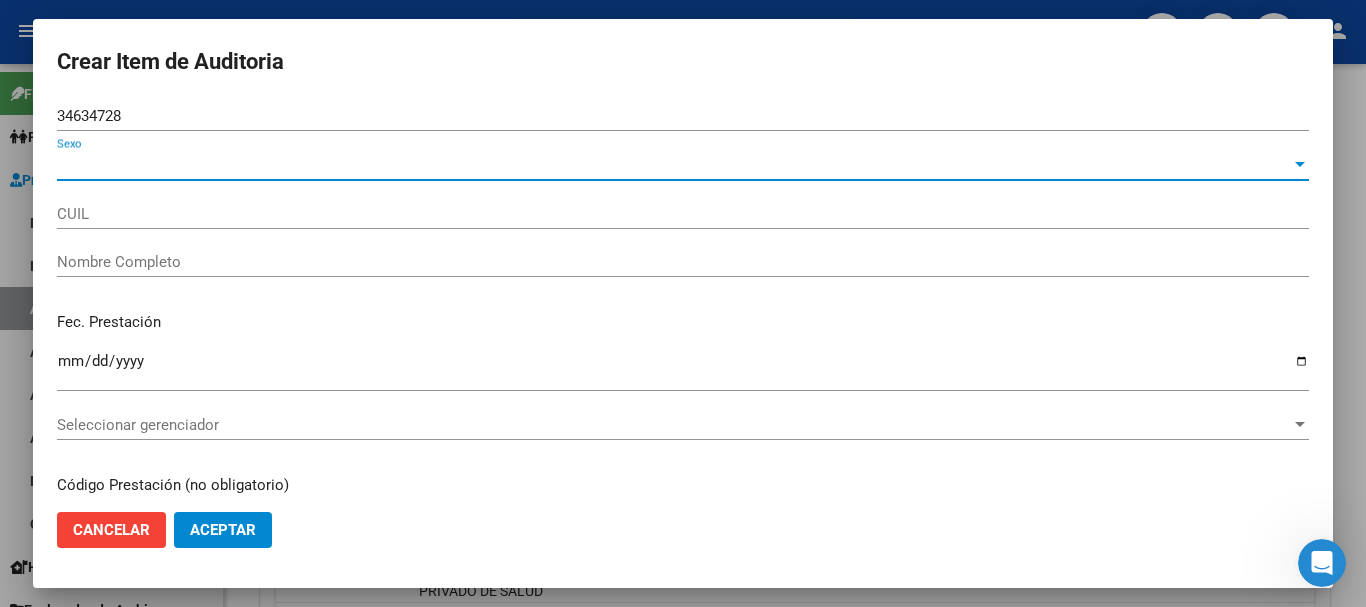 type on "20346347288" 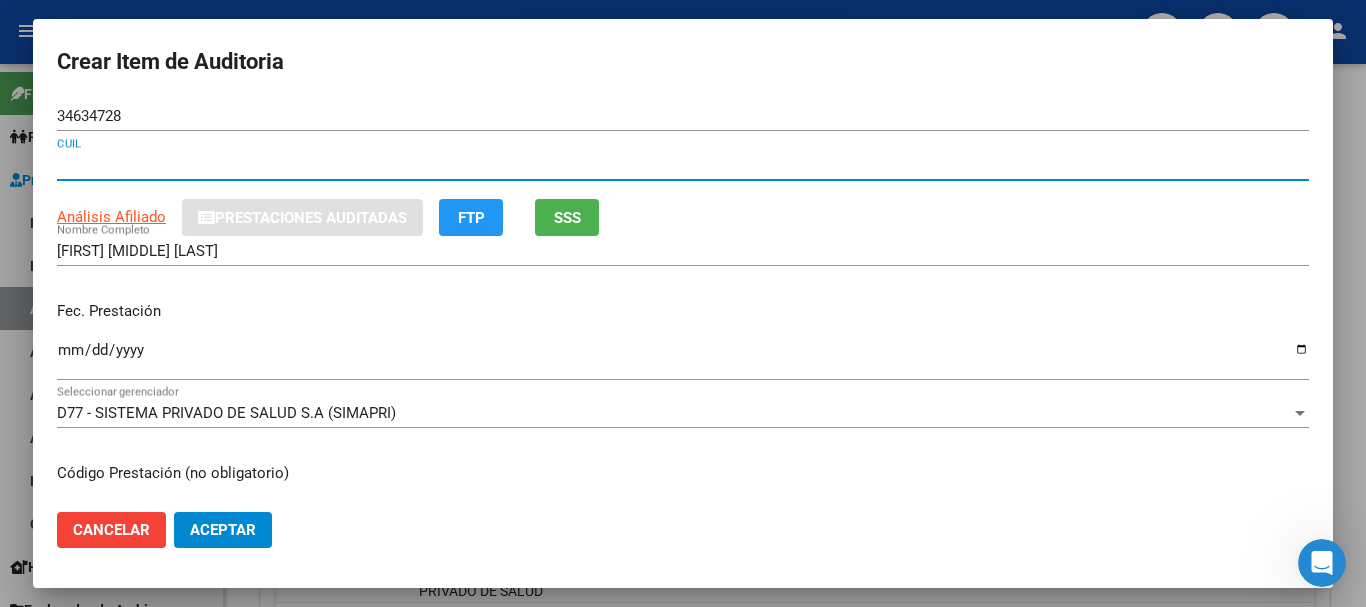 type 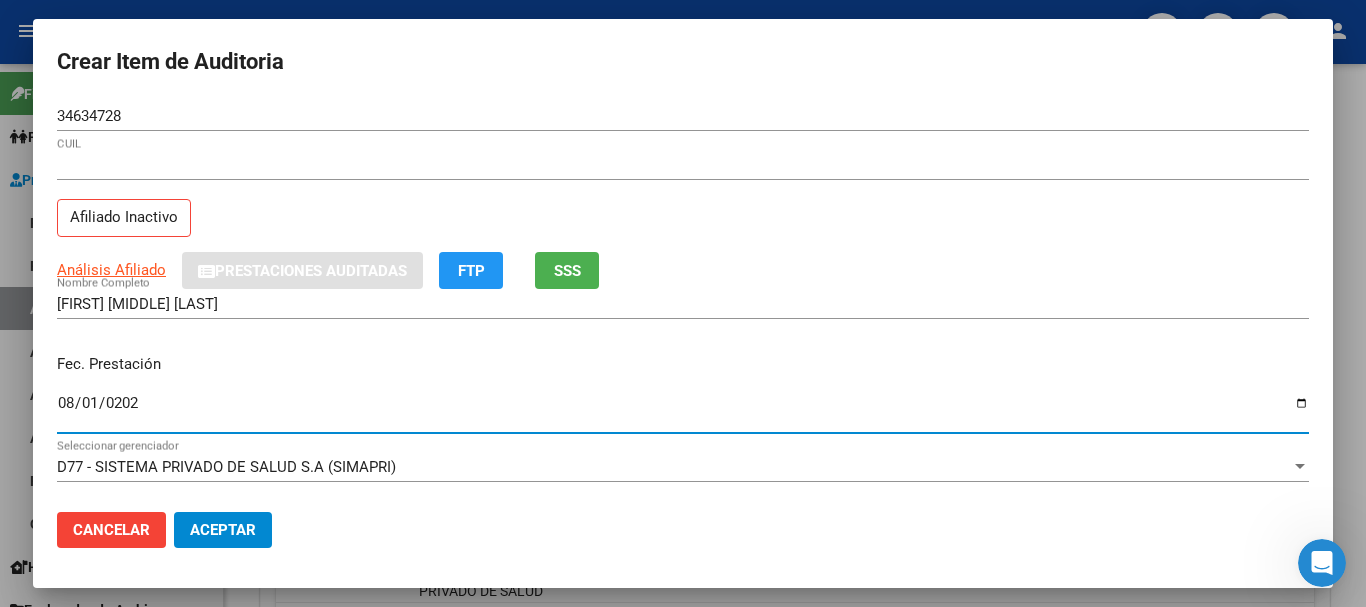 type on "2024-08-01" 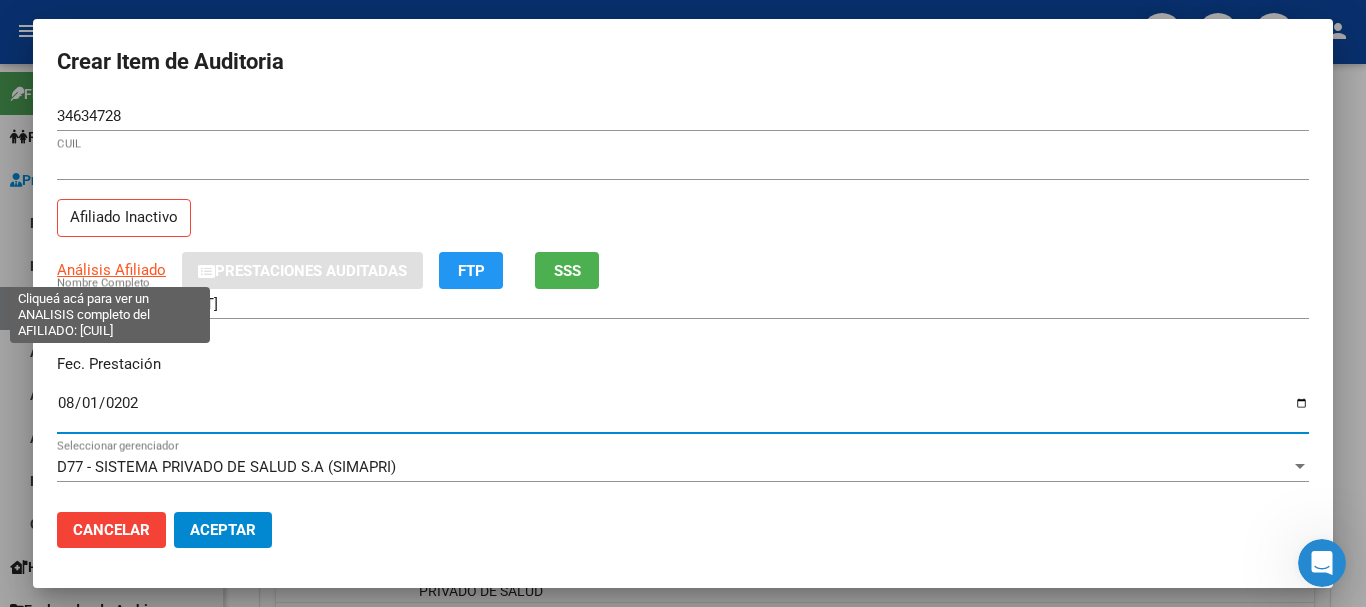 click on "Análisis Afiliado" at bounding box center [111, 270] 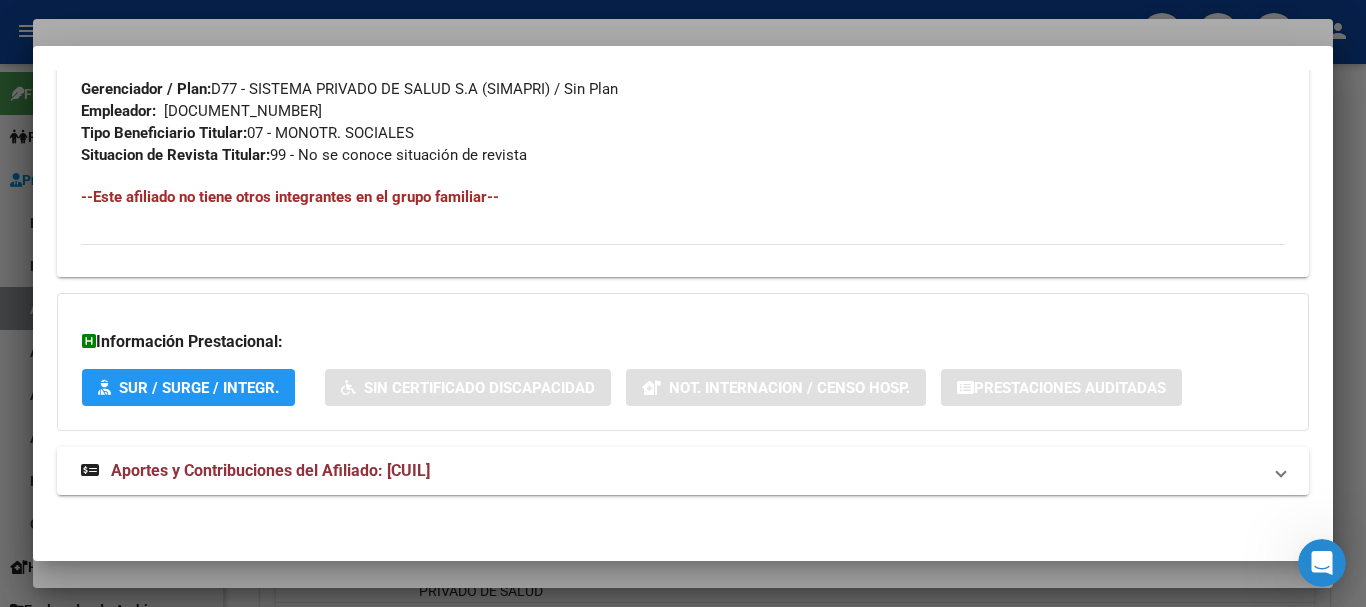 scroll, scrollTop: 1053, scrollLeft: 0, axis: vertical 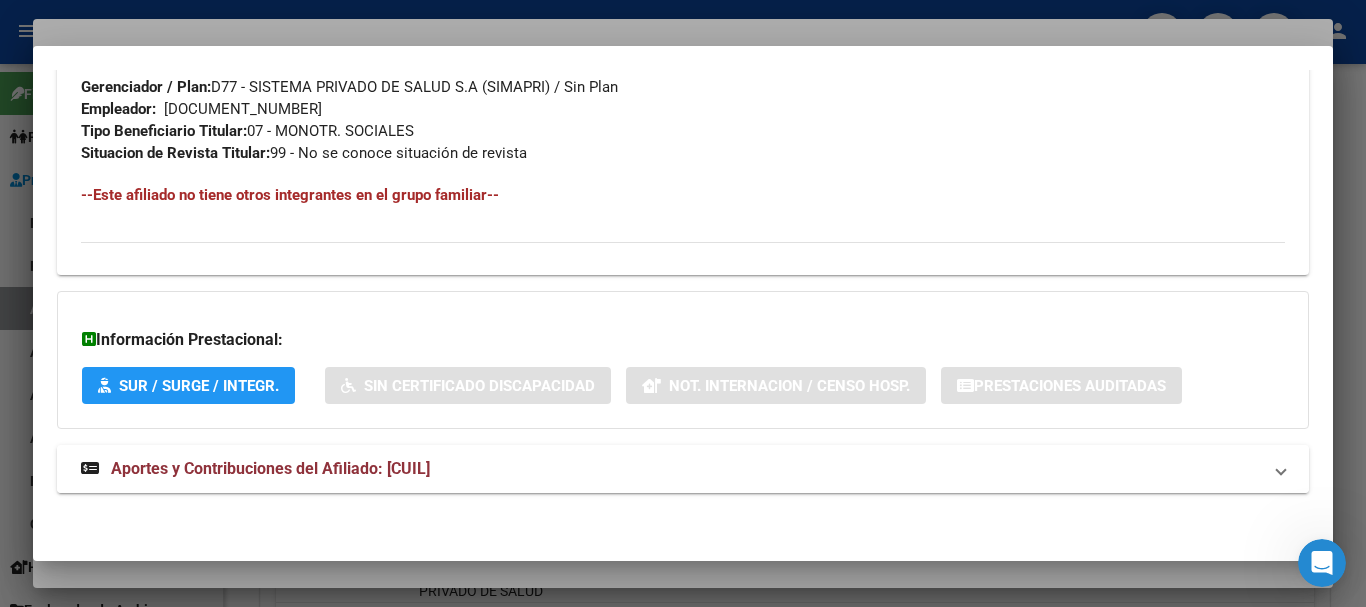 click on "Aportes y Contribuciones del Afiliado: 20346347288" at bounding box center (270, 468) 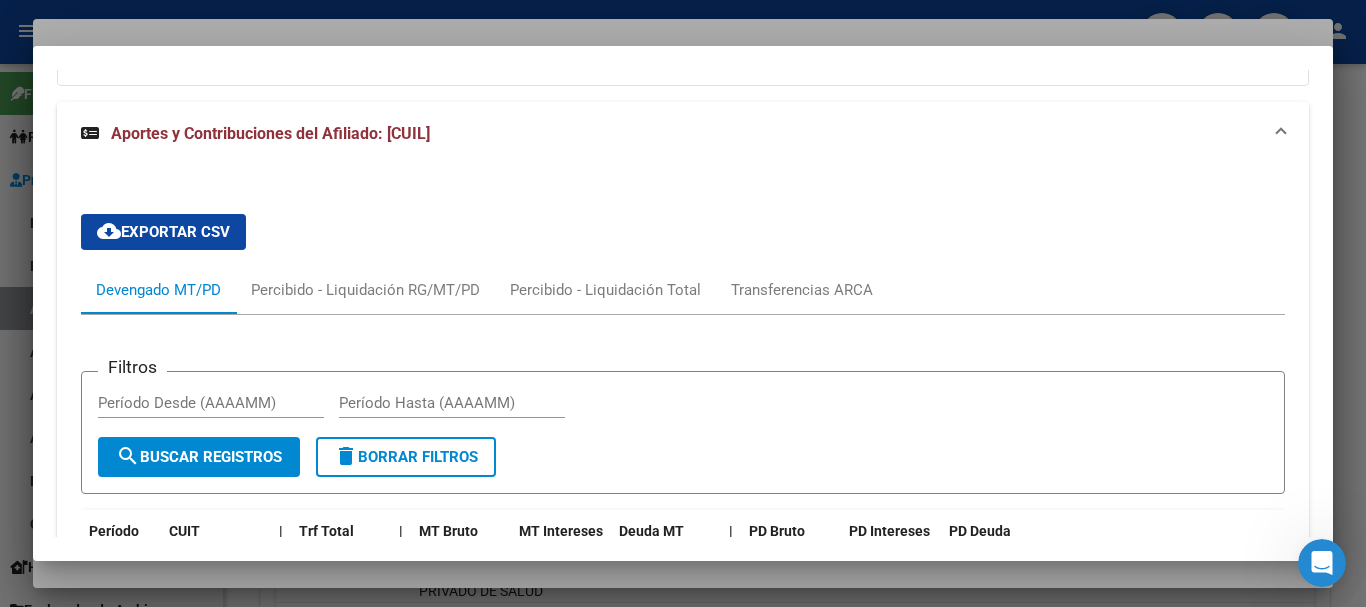 scroll, scrollTop: 1671, scrollLeft: 0, axis: vertical 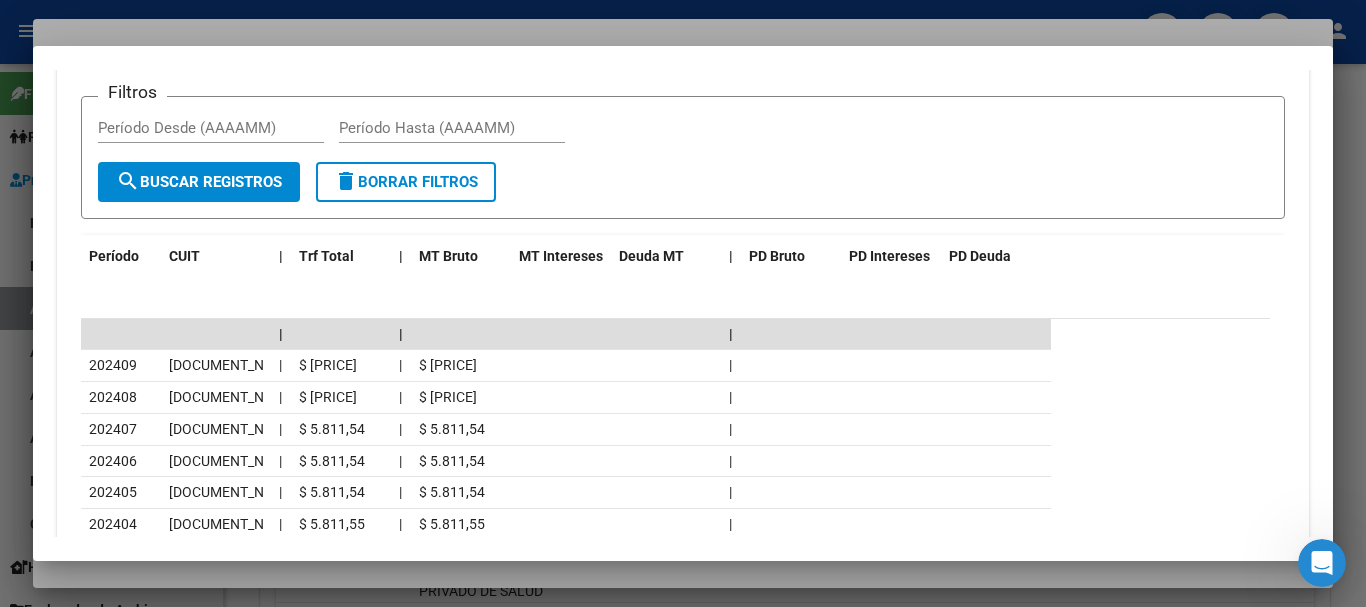 click at bounding box center [683, 303] 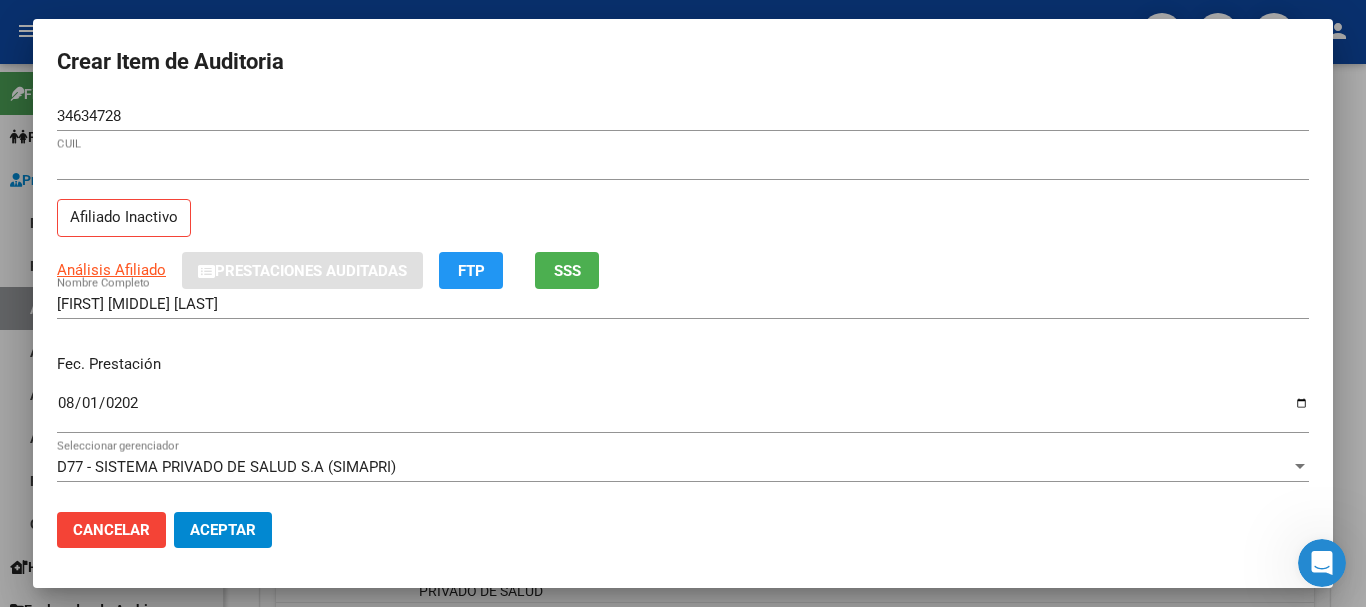 click on "20346347288 CUIL   Afiliado Inactivo" at bounding box center [683, 201] 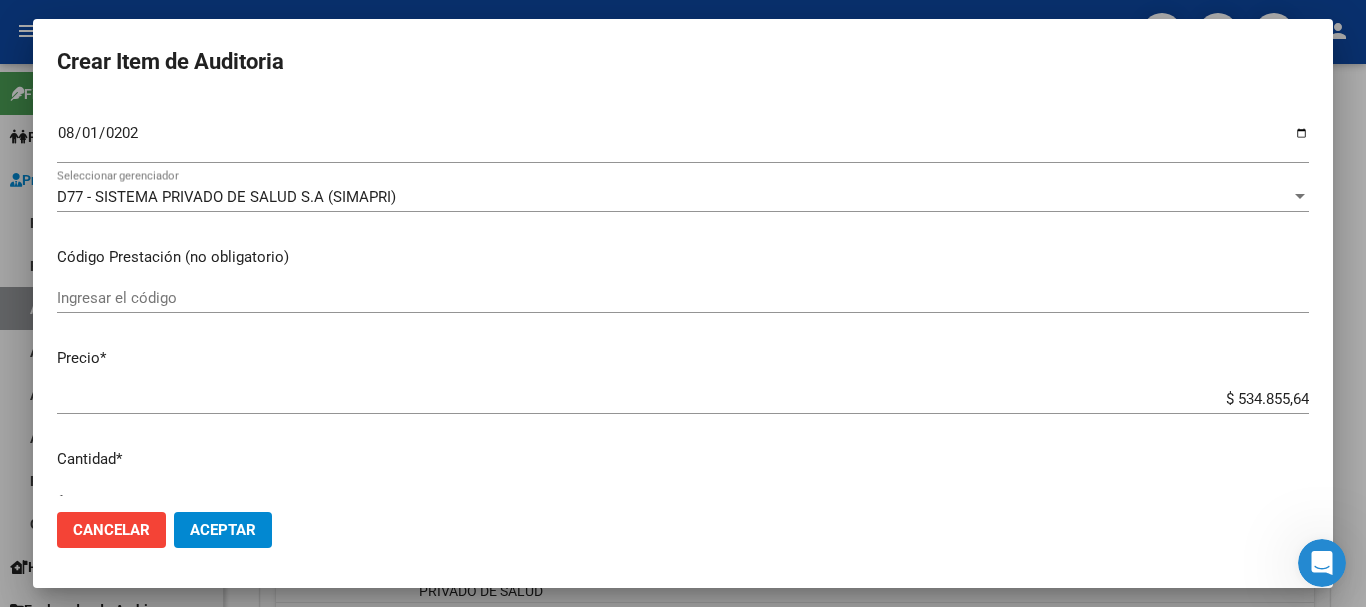 scroll, scrollTop: 284, scrollLeft: 0, axis: vertical 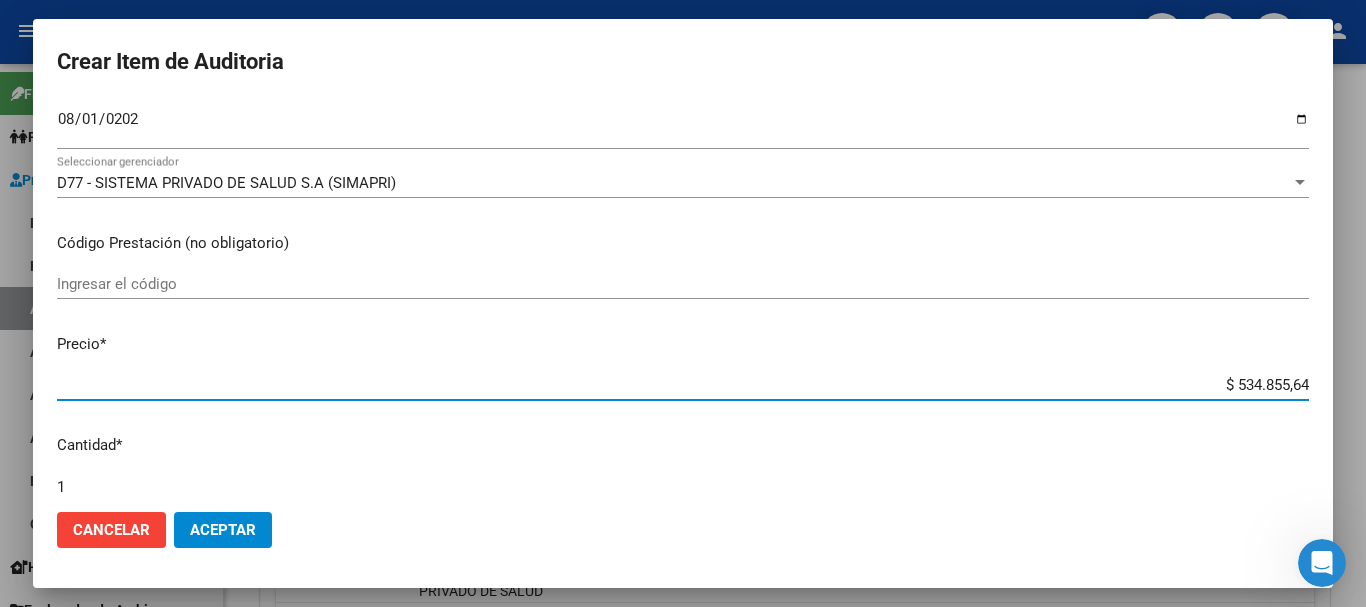 type on "$ 0,03" 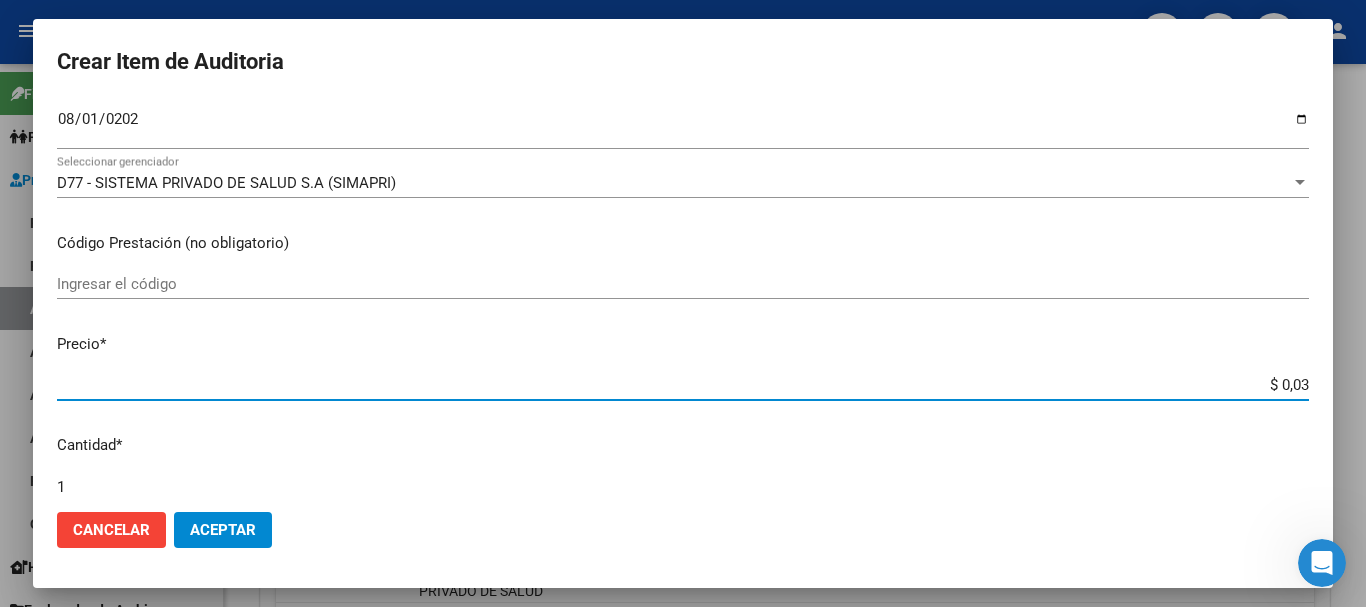 type on "$ 0,39" 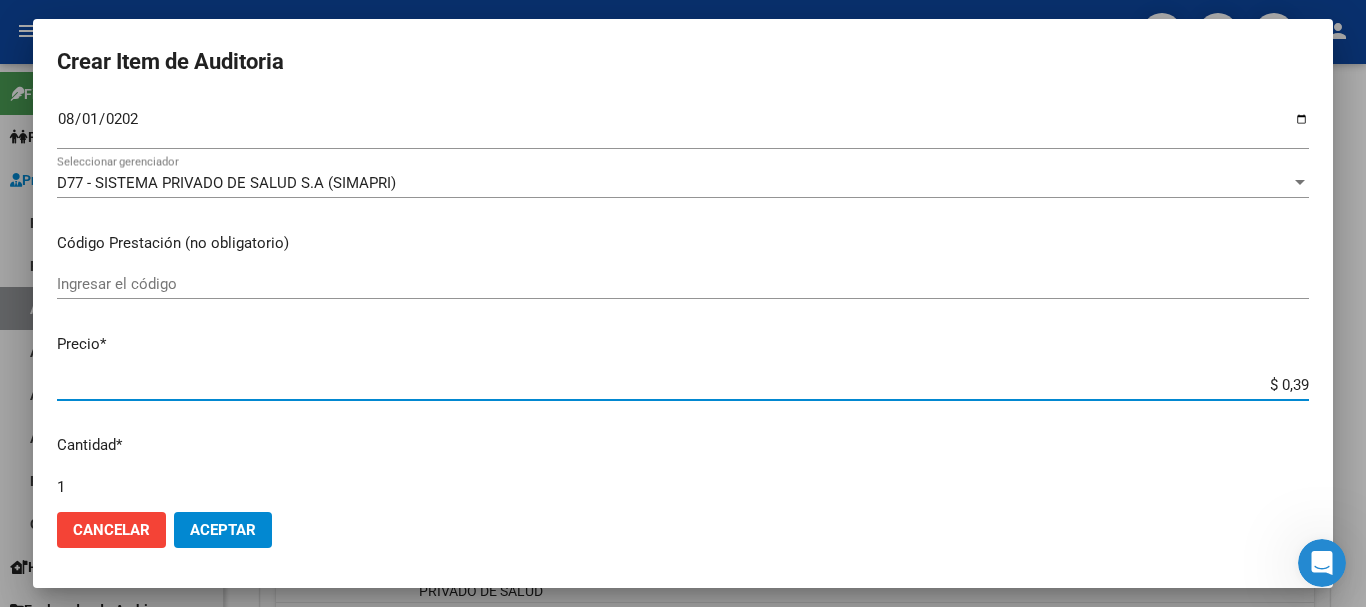 type on "$ 3,99" 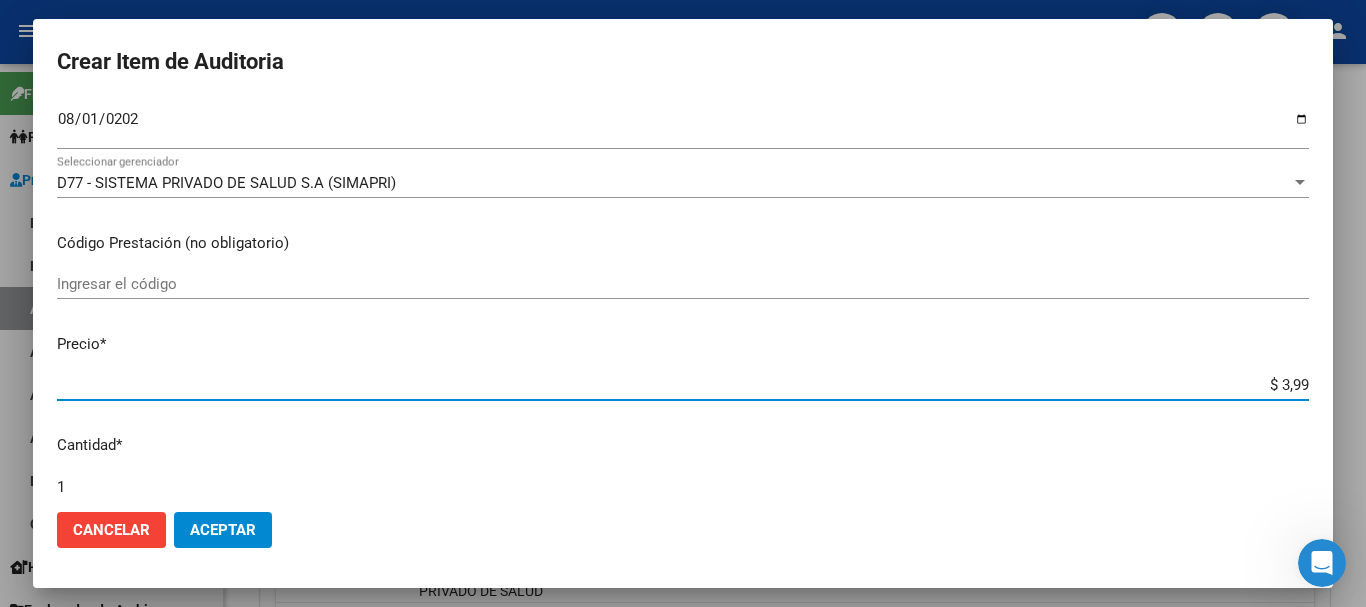 type on "$ 39,98" 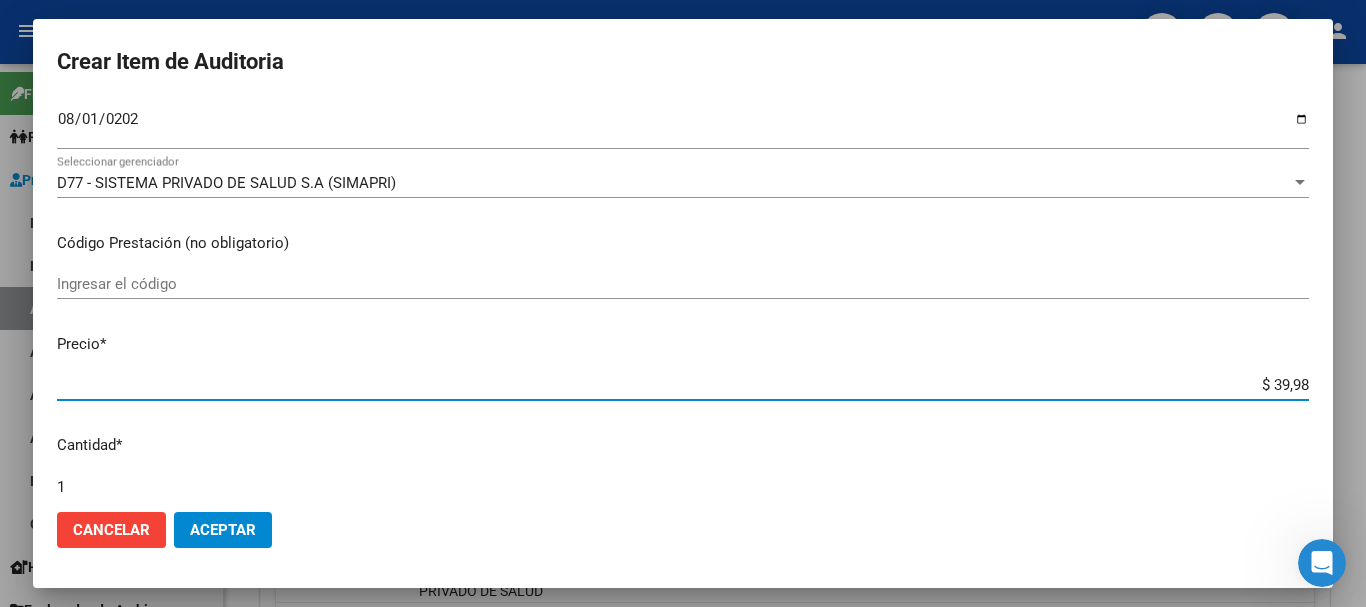 type on "$ 399,80" 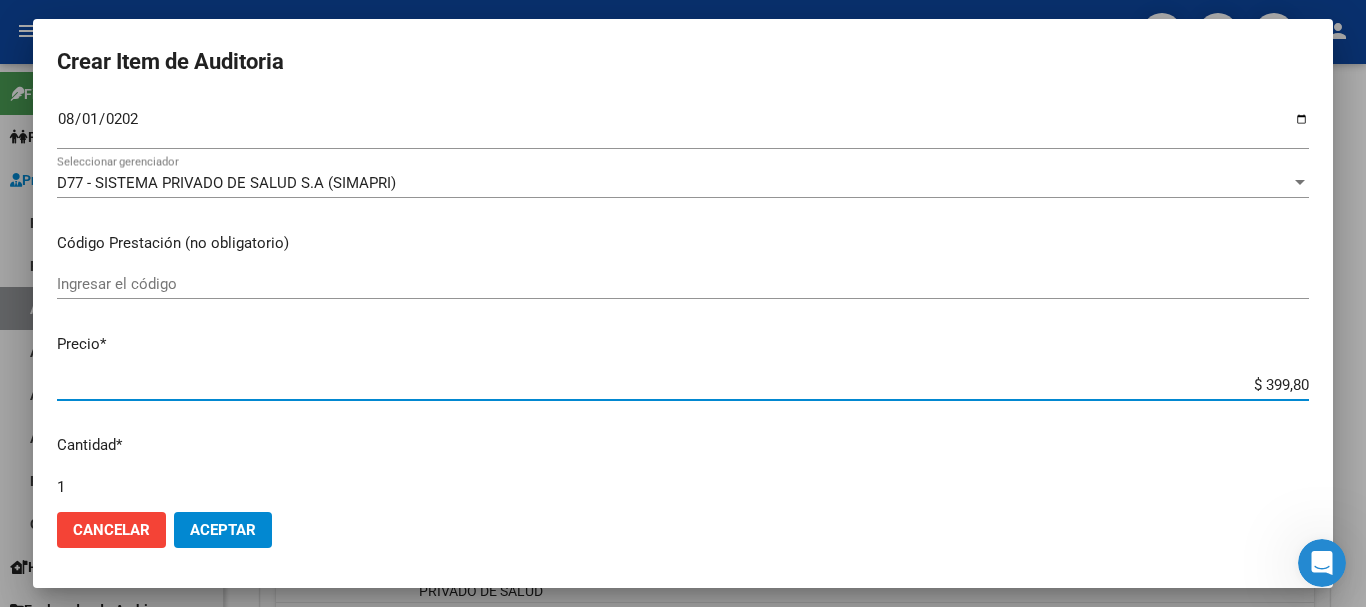 type on "$ 3.998,00" 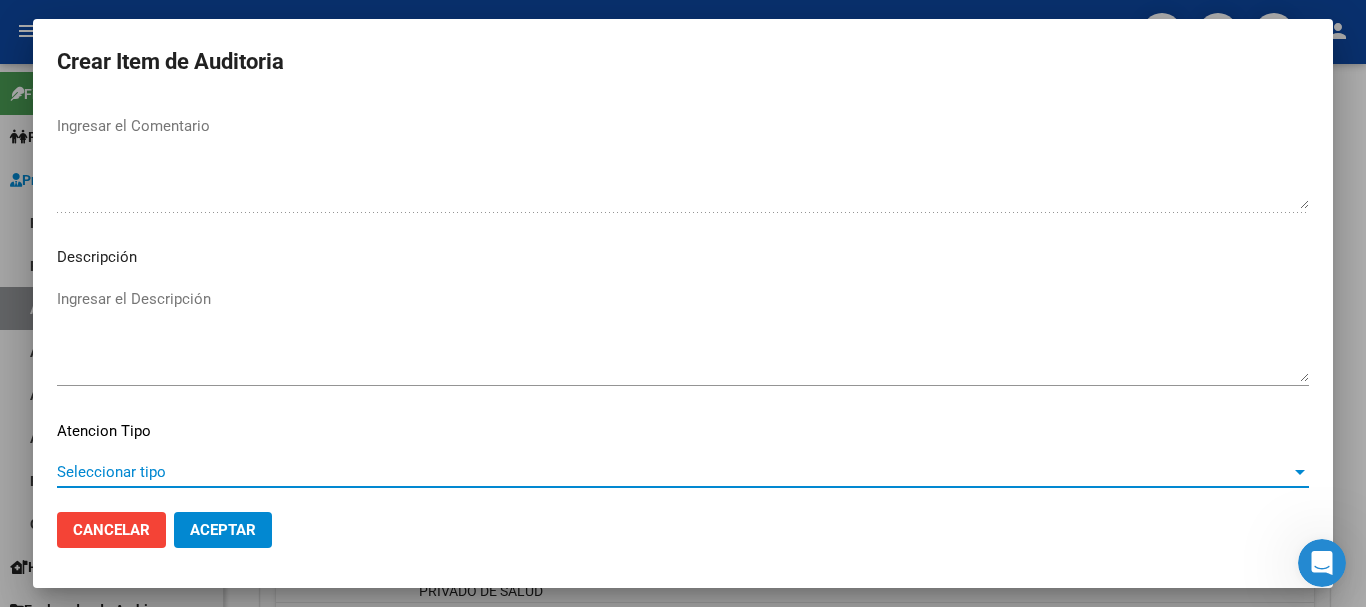 scroll, scrollTop: 1233, scrollLeft: 0, axis: vertical 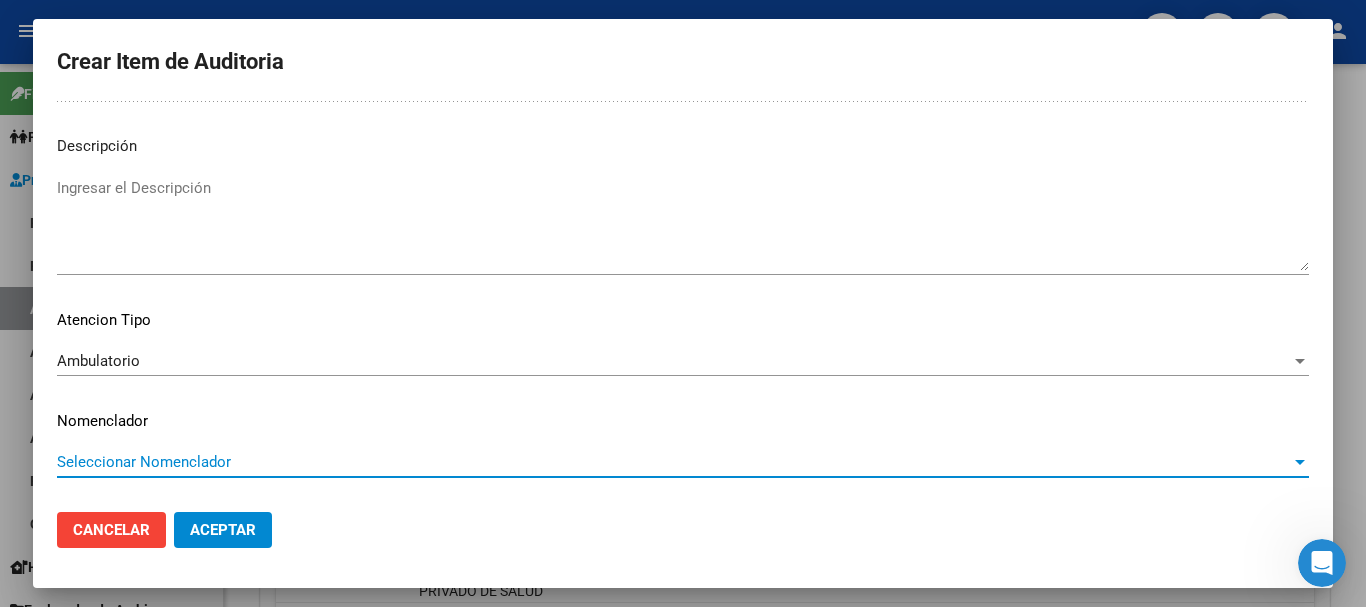 type 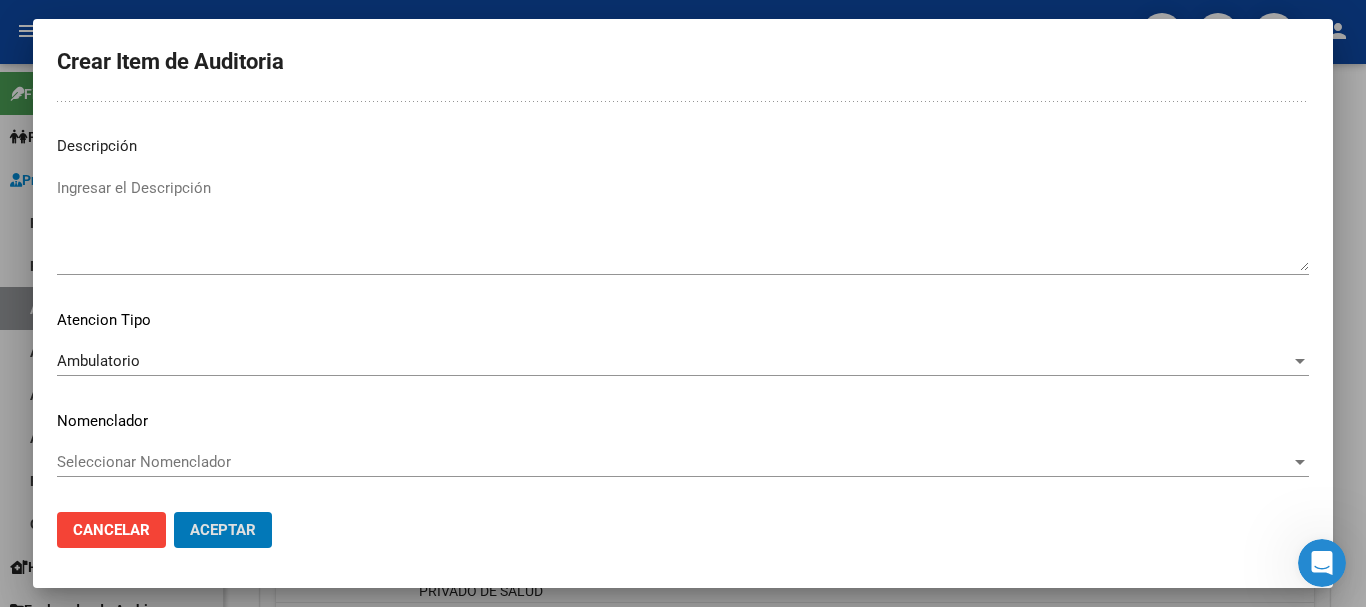 type 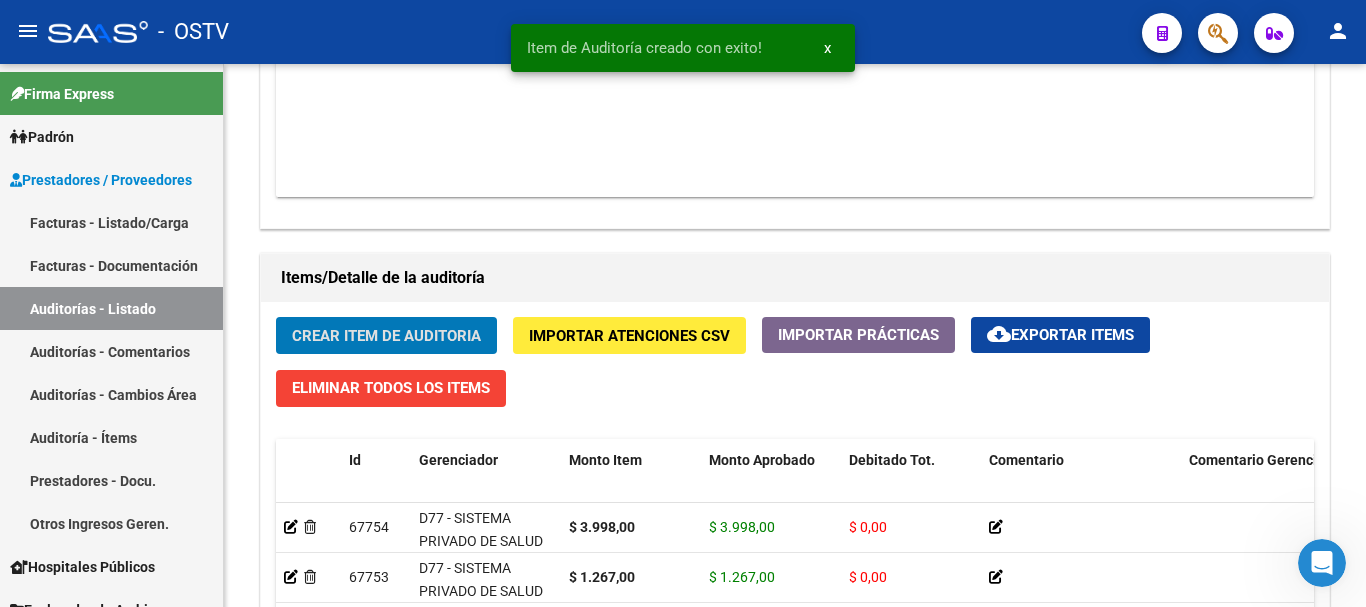 click on "Crear Item de Auditoria" 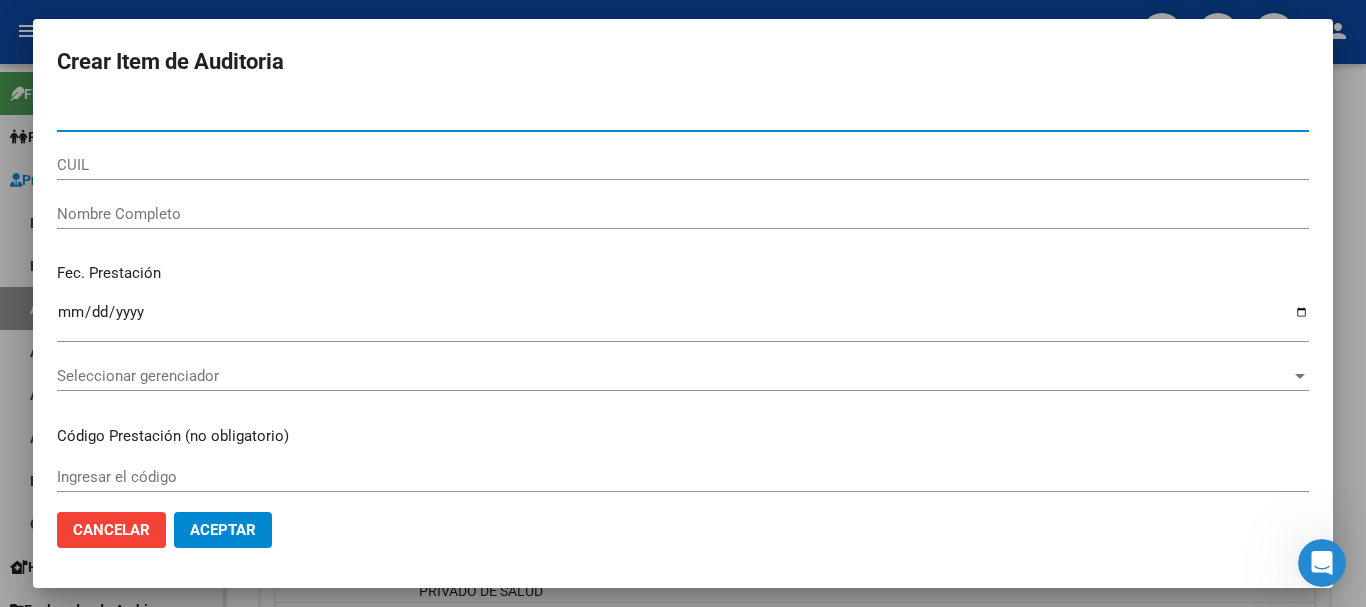 paste on "26858074" 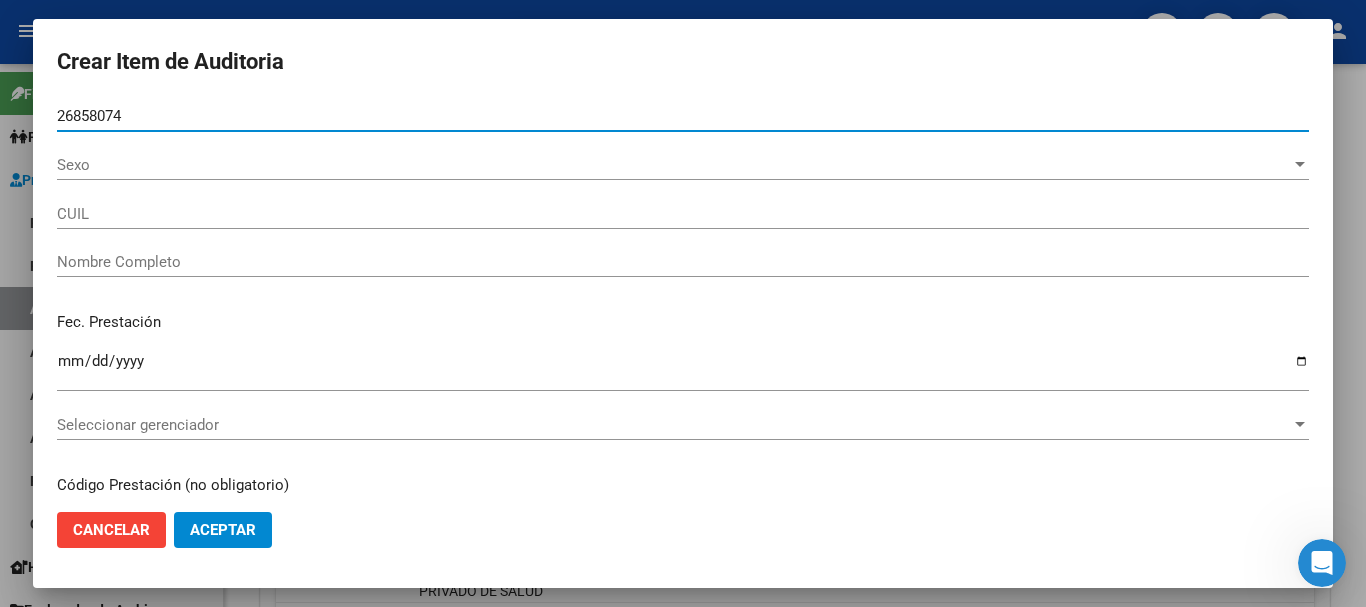 type on "26858074" 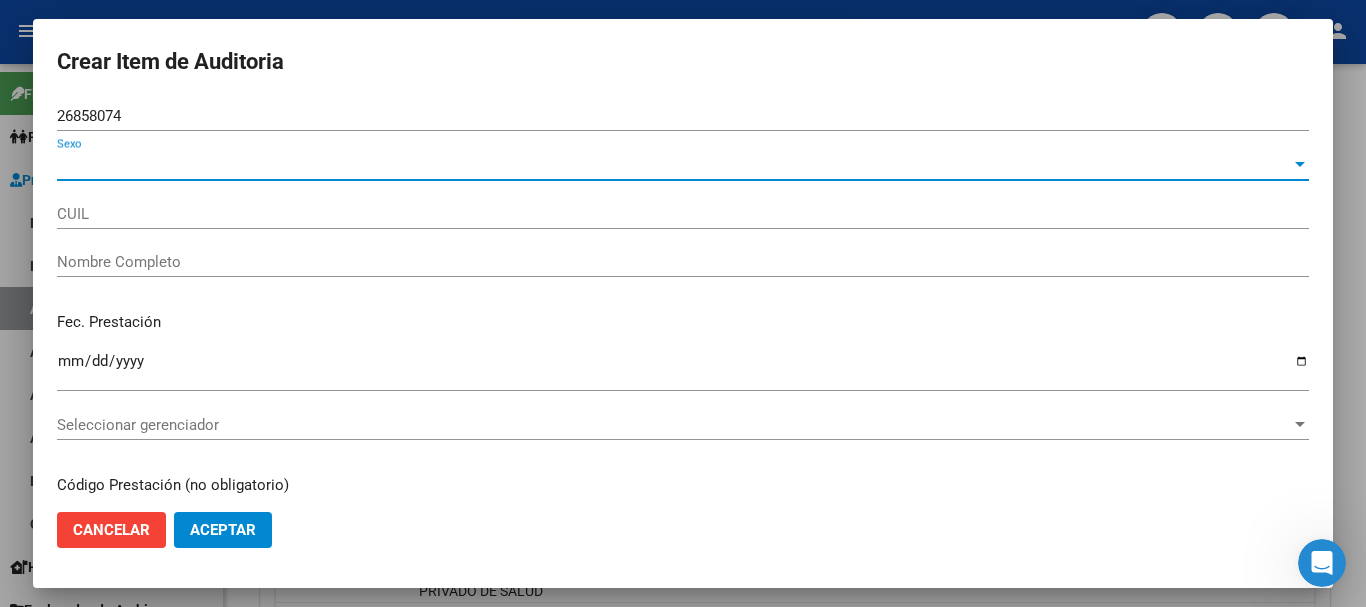 type on "27268580749" 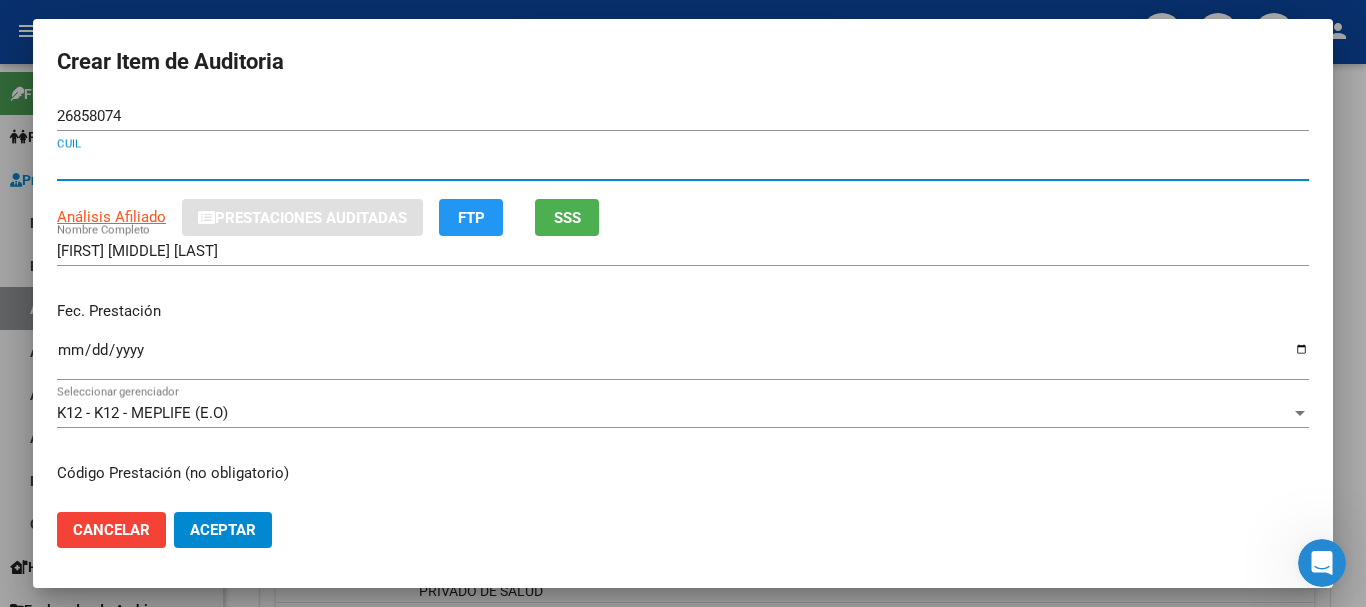type 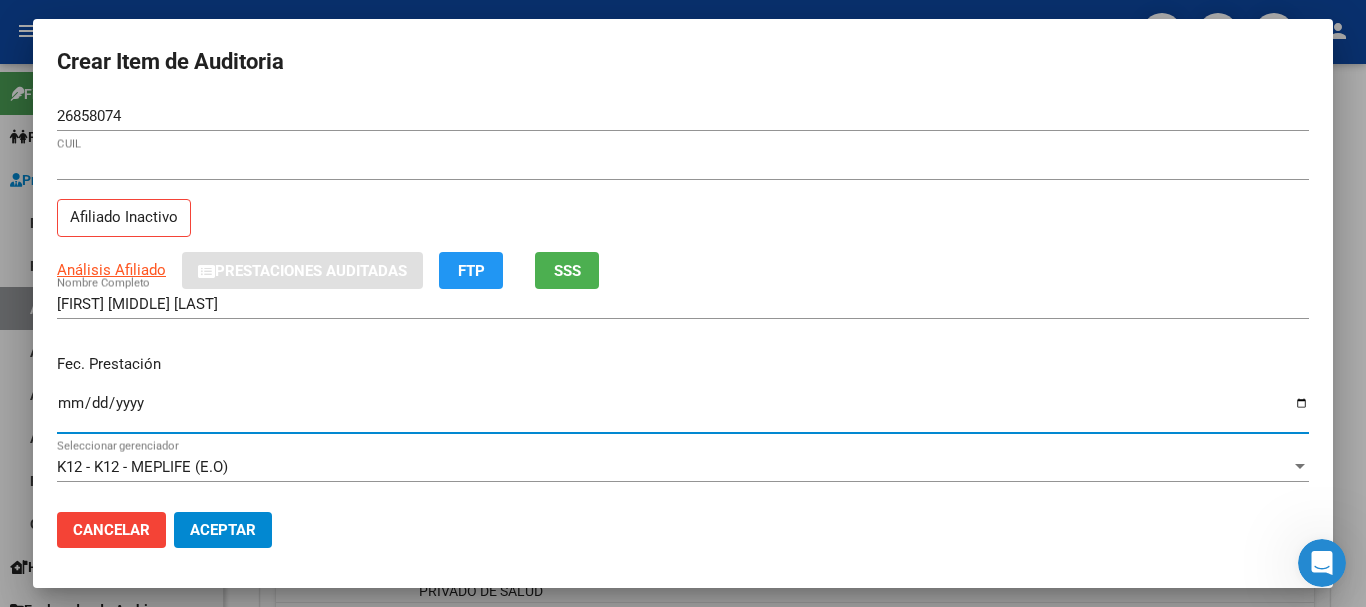 type on "2024-08-14" 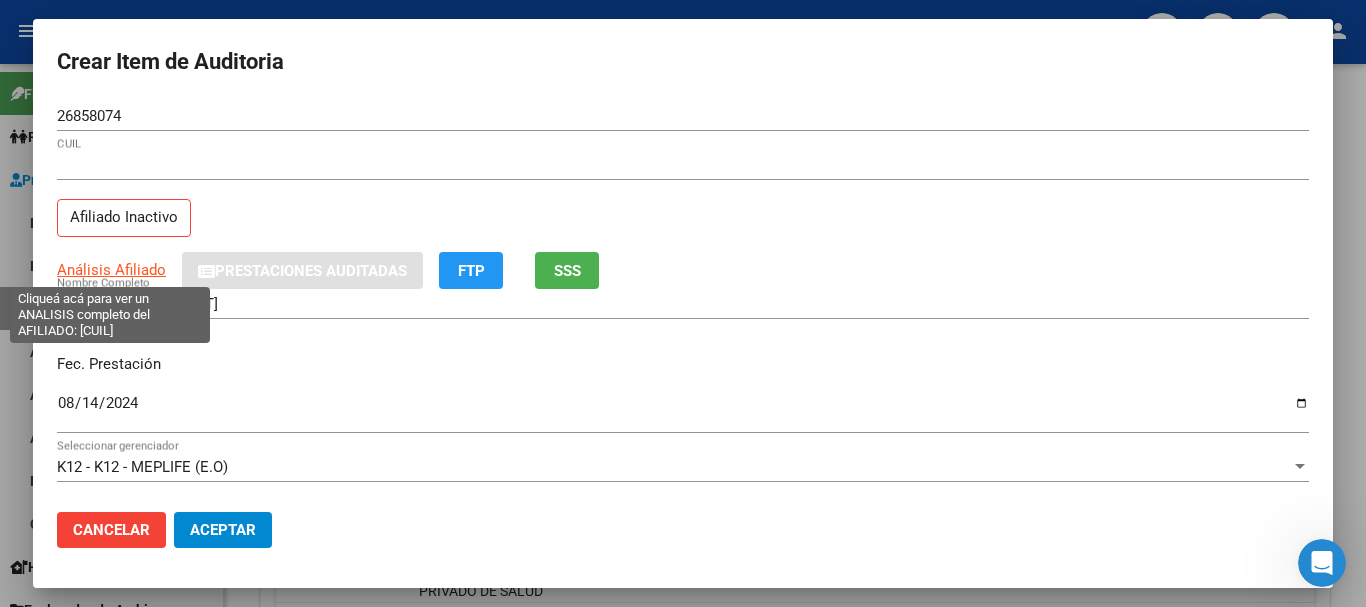 click on "Análisis Afiliado" at bounding box center [111, 270] 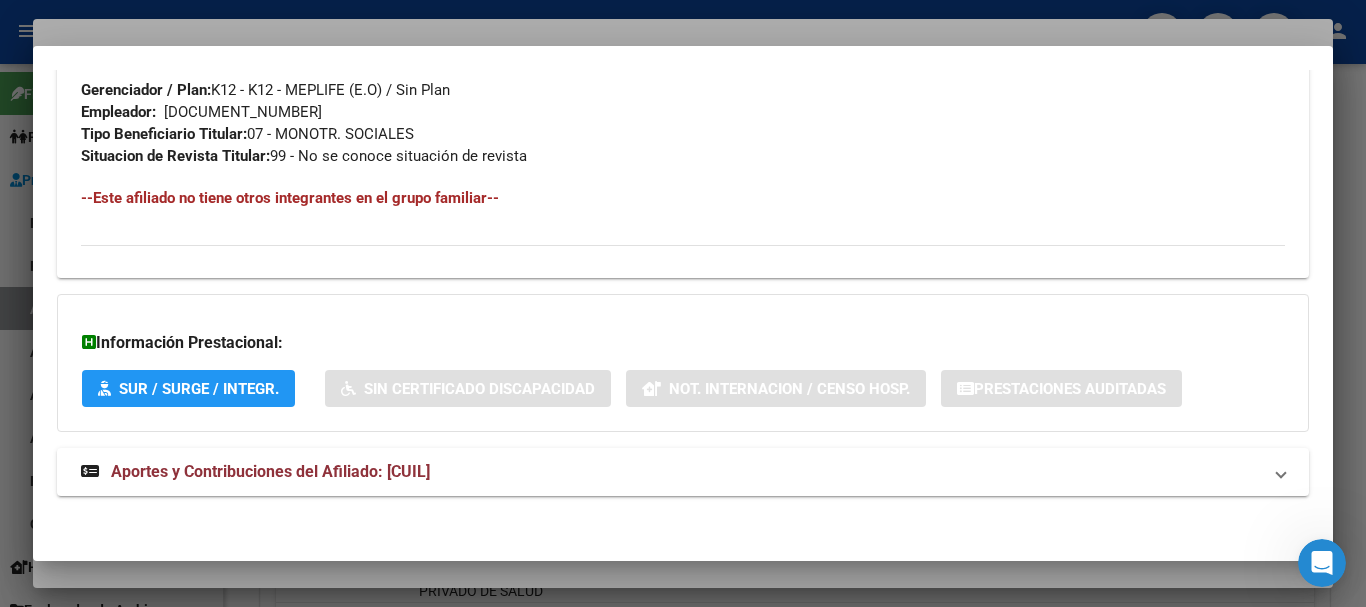 scroll, scrollTop: 1053, scrollLeft: 0, axis: vertical 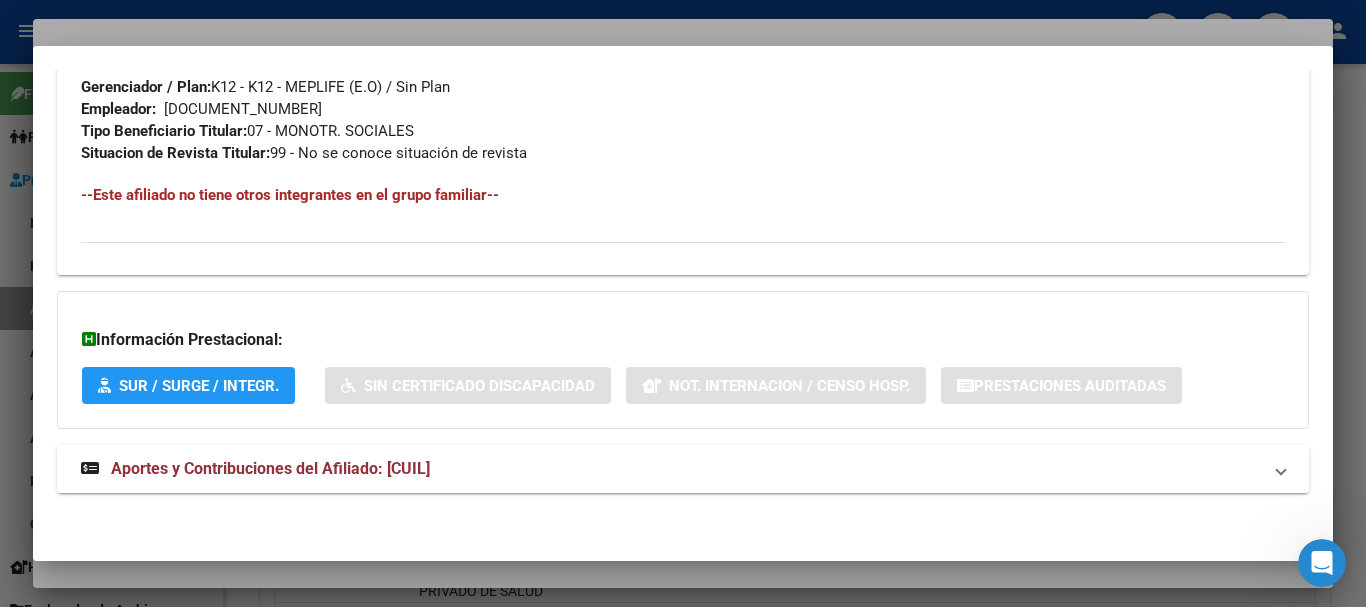 click on "Aportes y Contribuciones del Afiliado: 27268580749" at bounding box center (270, 468) 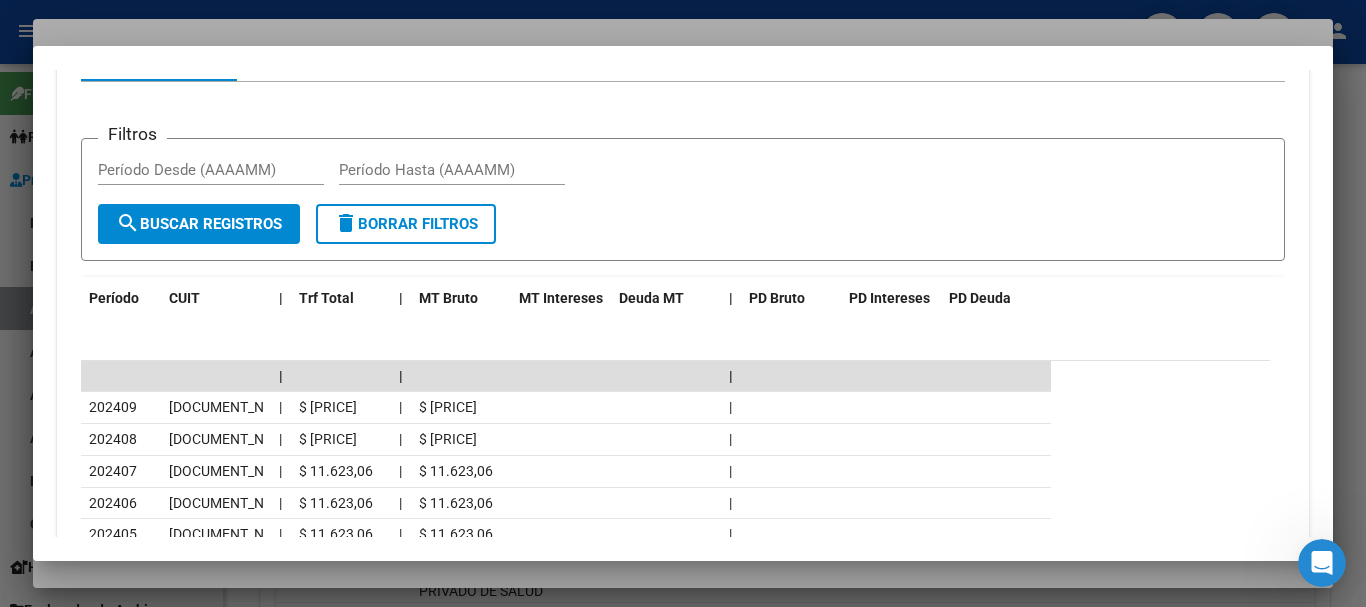 scroll, scrollTop: 1670, scrollLeft: 0, axis: vertical 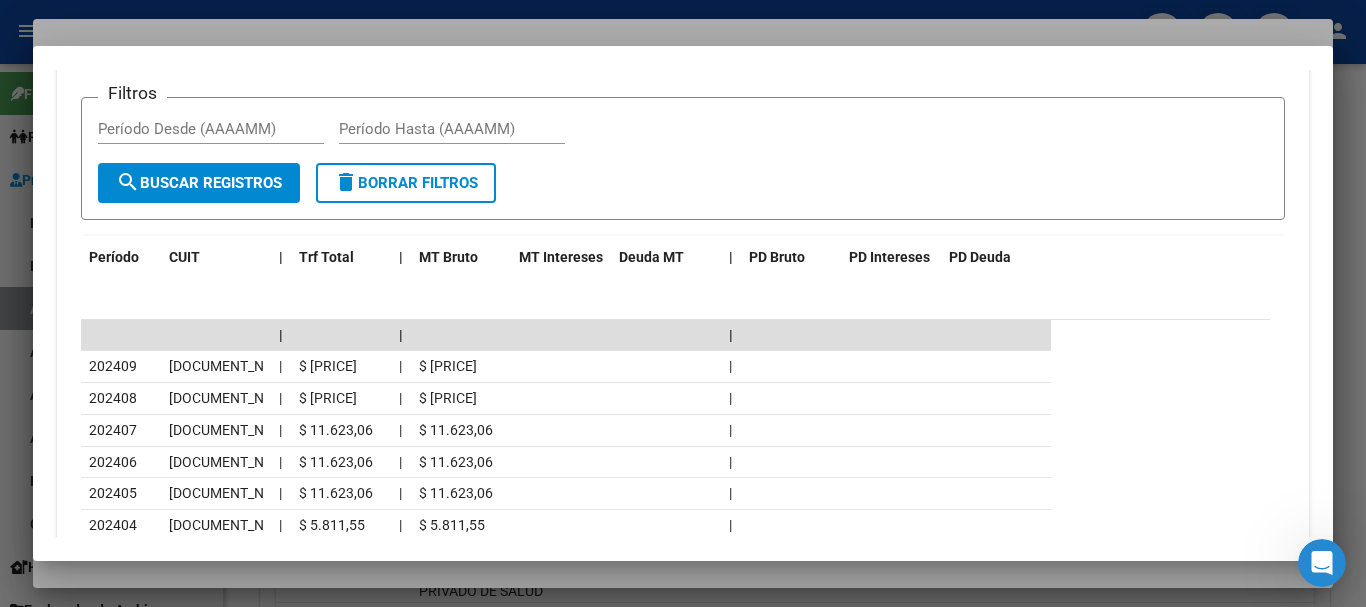 click at bounding box center (683, 303) 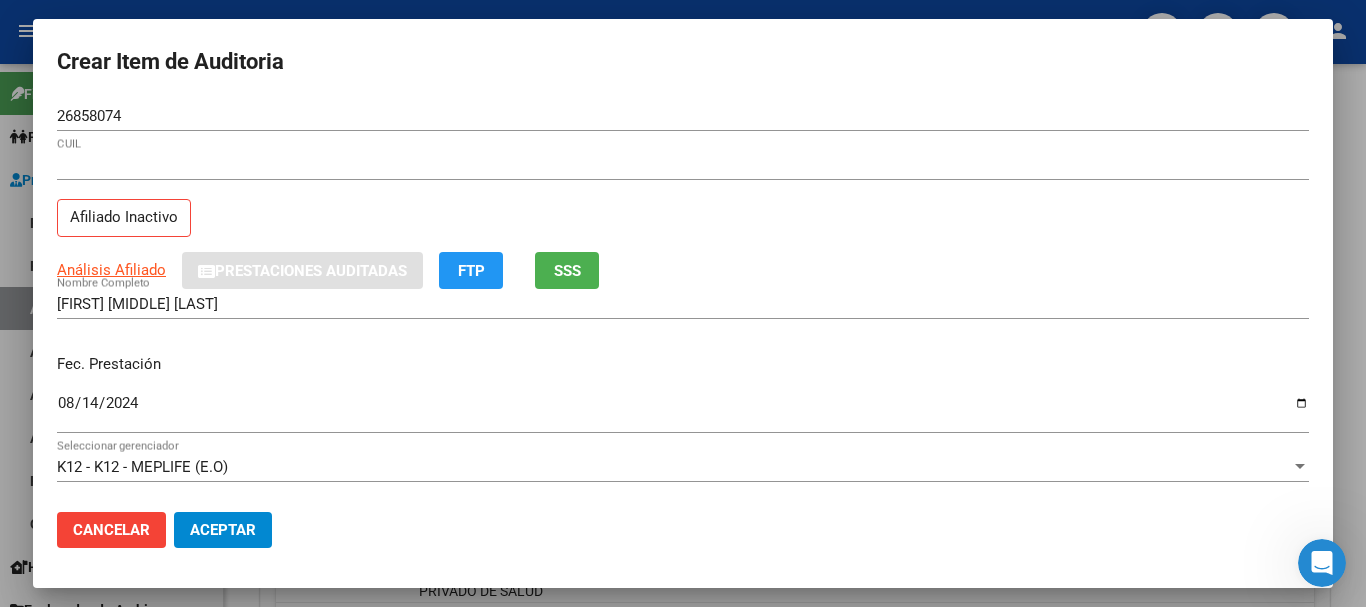 drag, startPoint x: 761, startPoint y: 213, endPoint x: 796, endPoint y: 306, distance: 99.368004 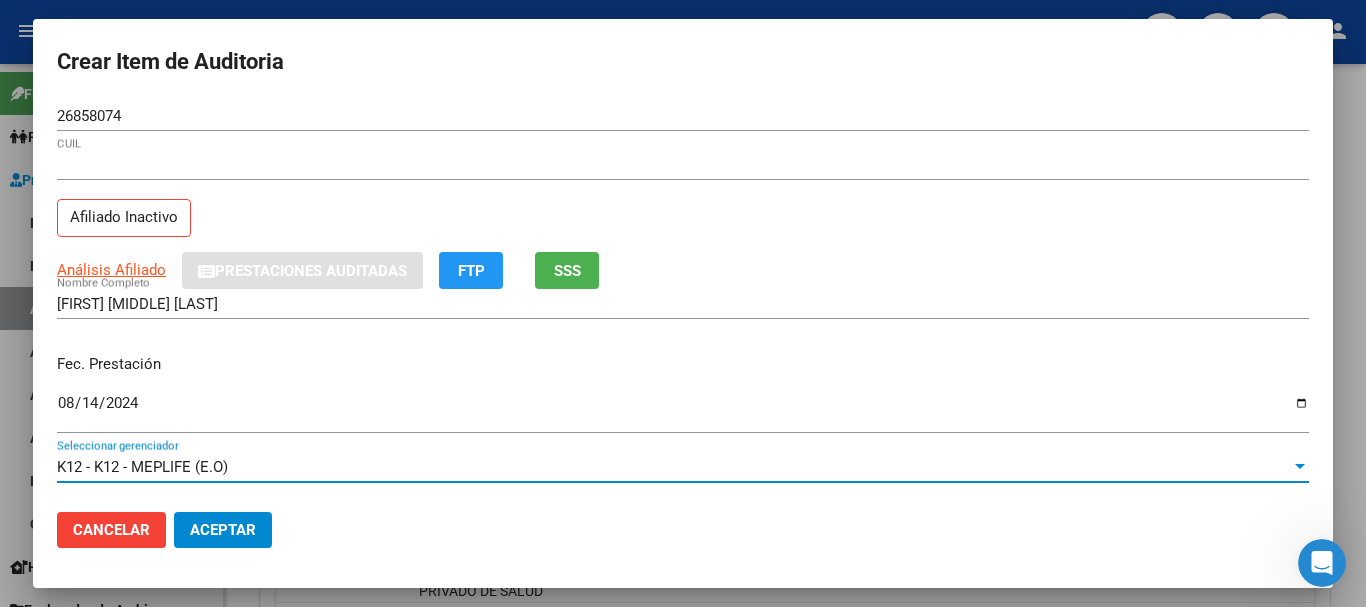 scroll, scrollTop: 270, scrollLeft: 0, axis: vertical 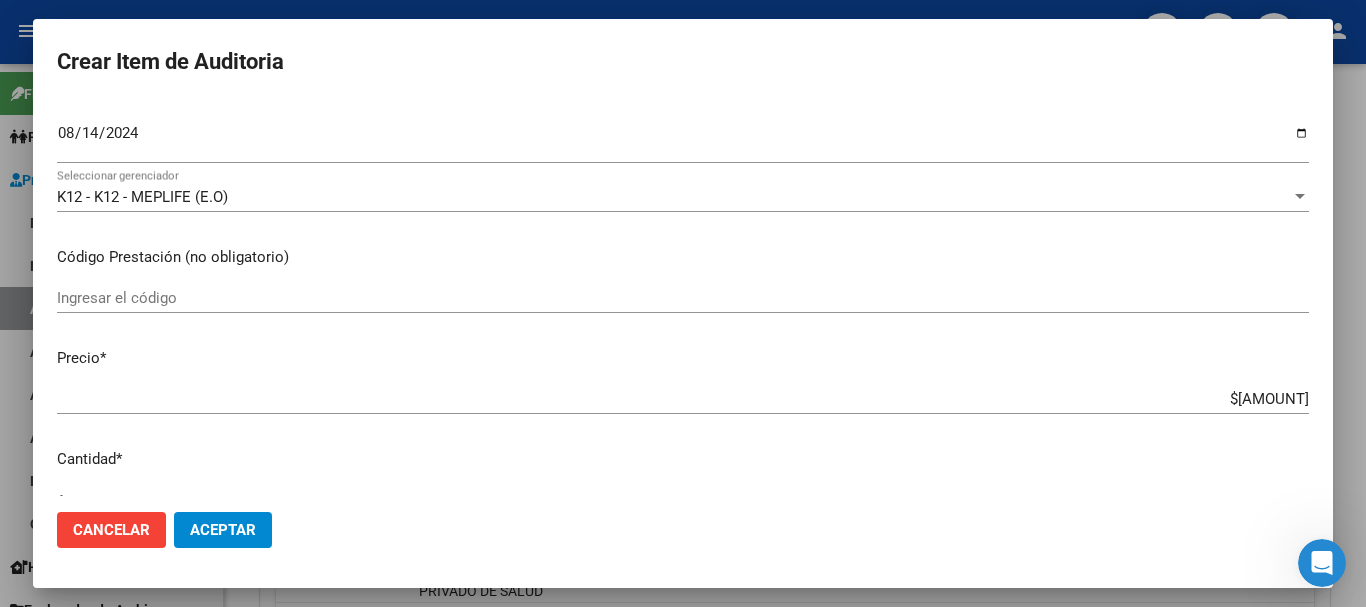 type on "$ 0,03" 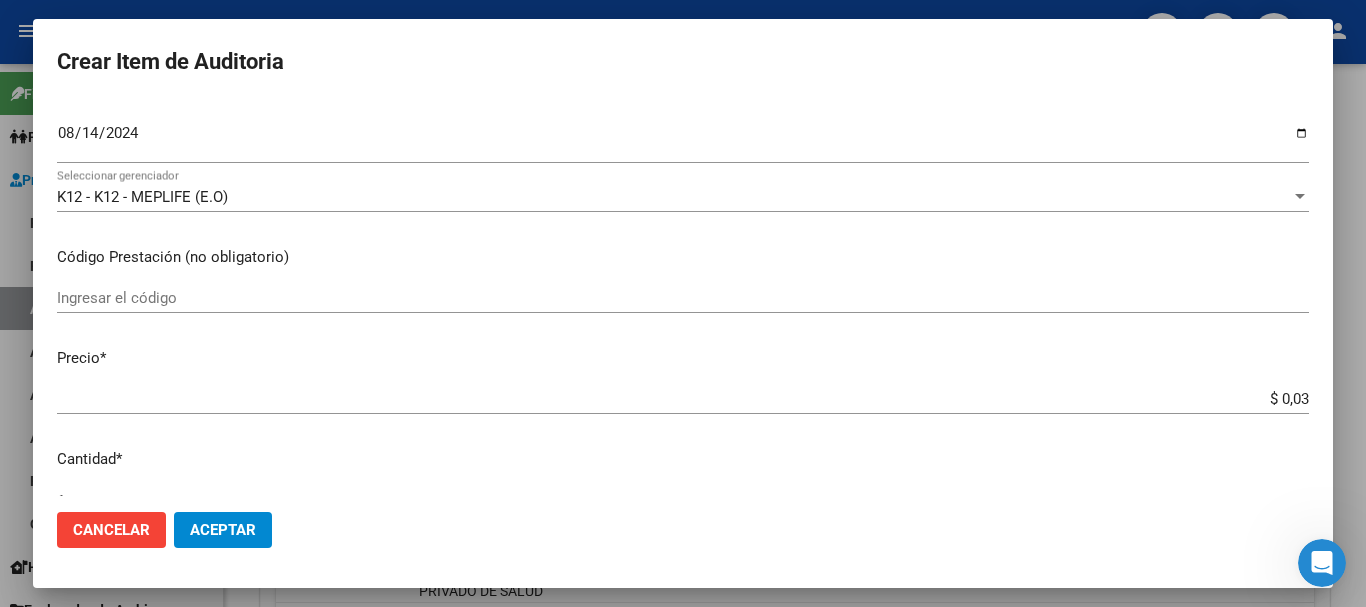 type on "$ 0,03" 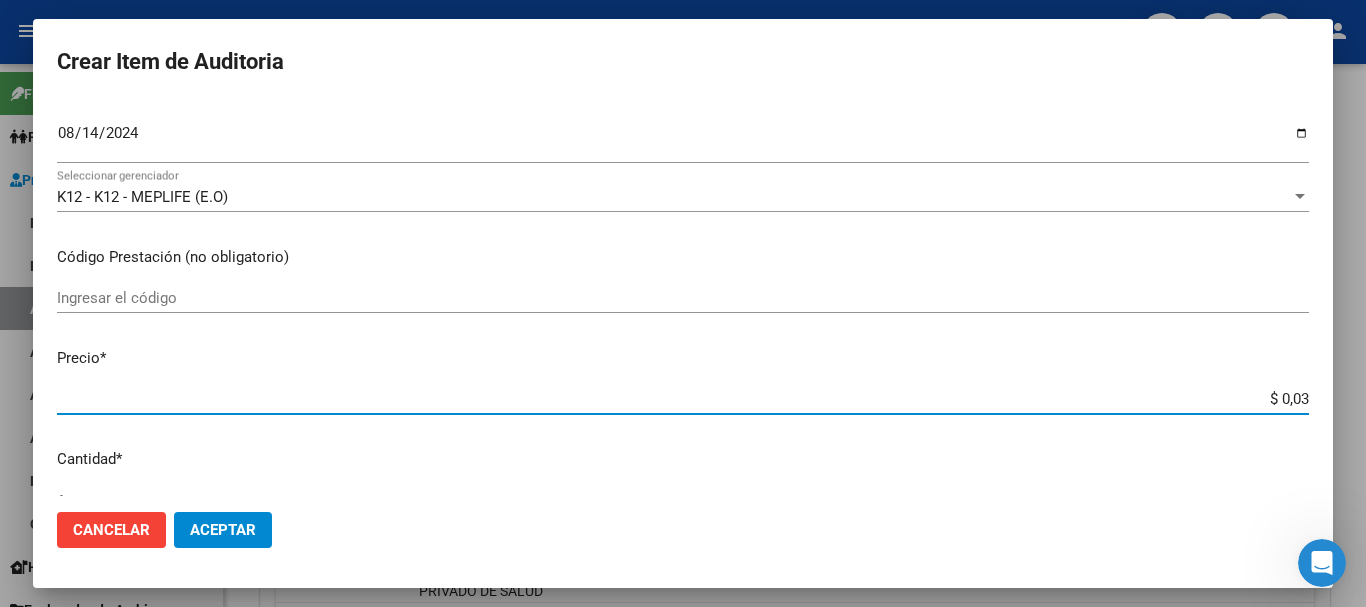type on "$ 0,39" 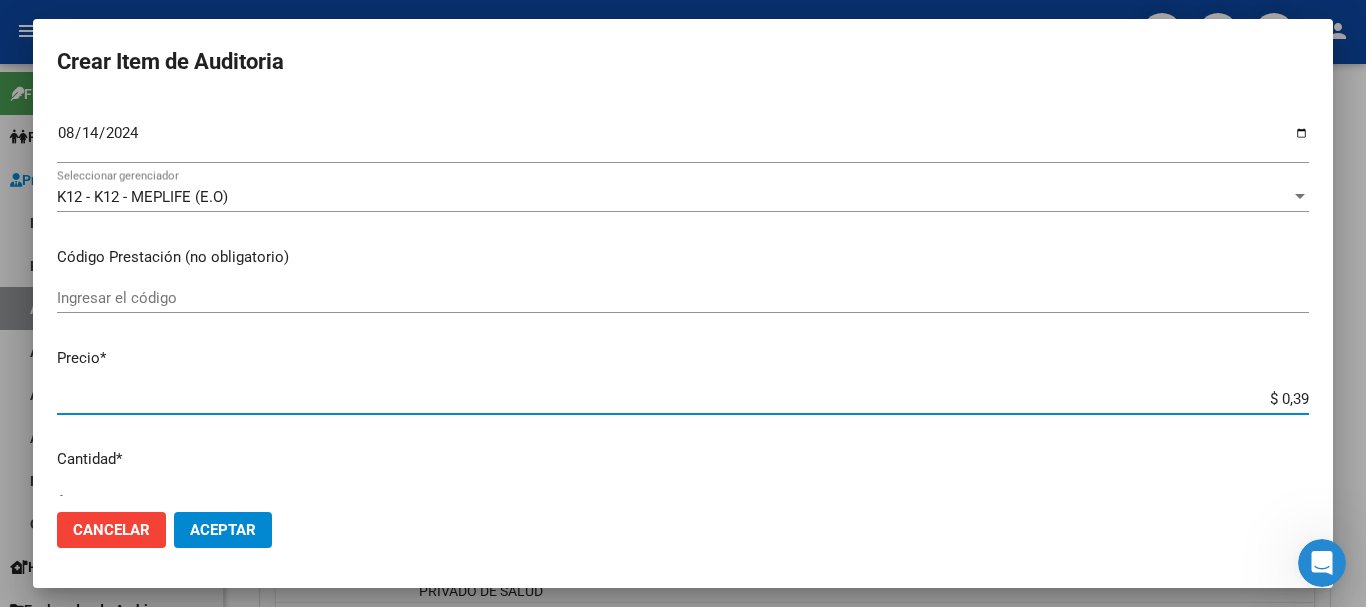 type on "$ 3,99" 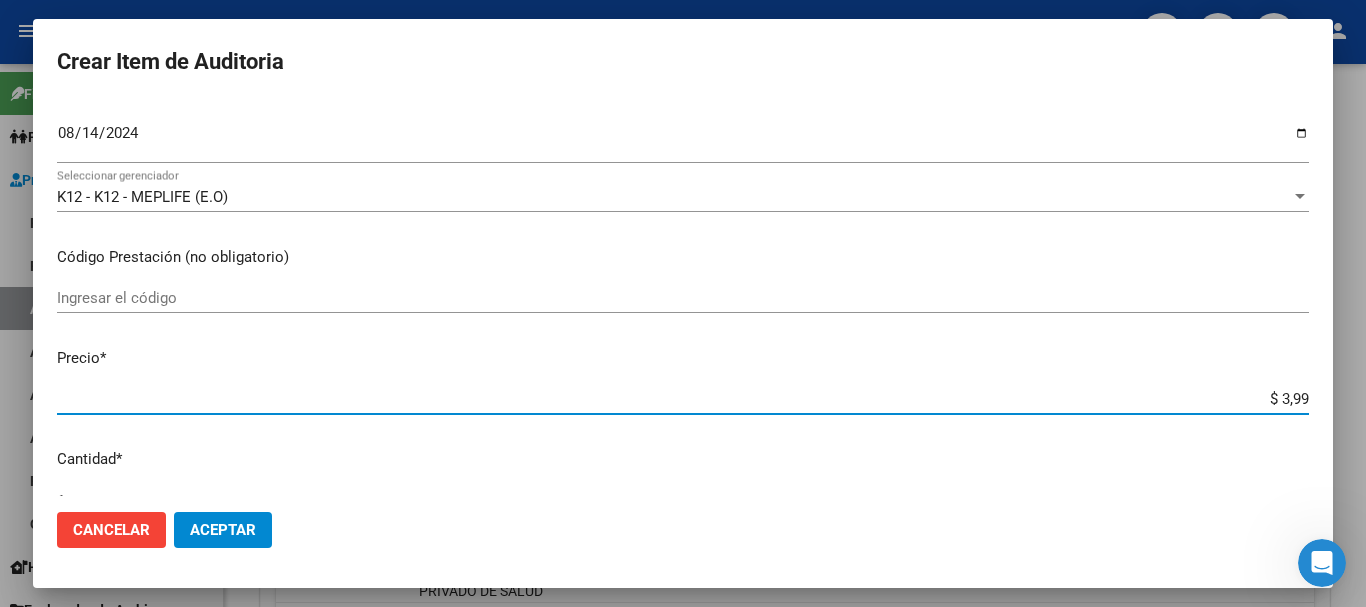type on "$ 39,98" 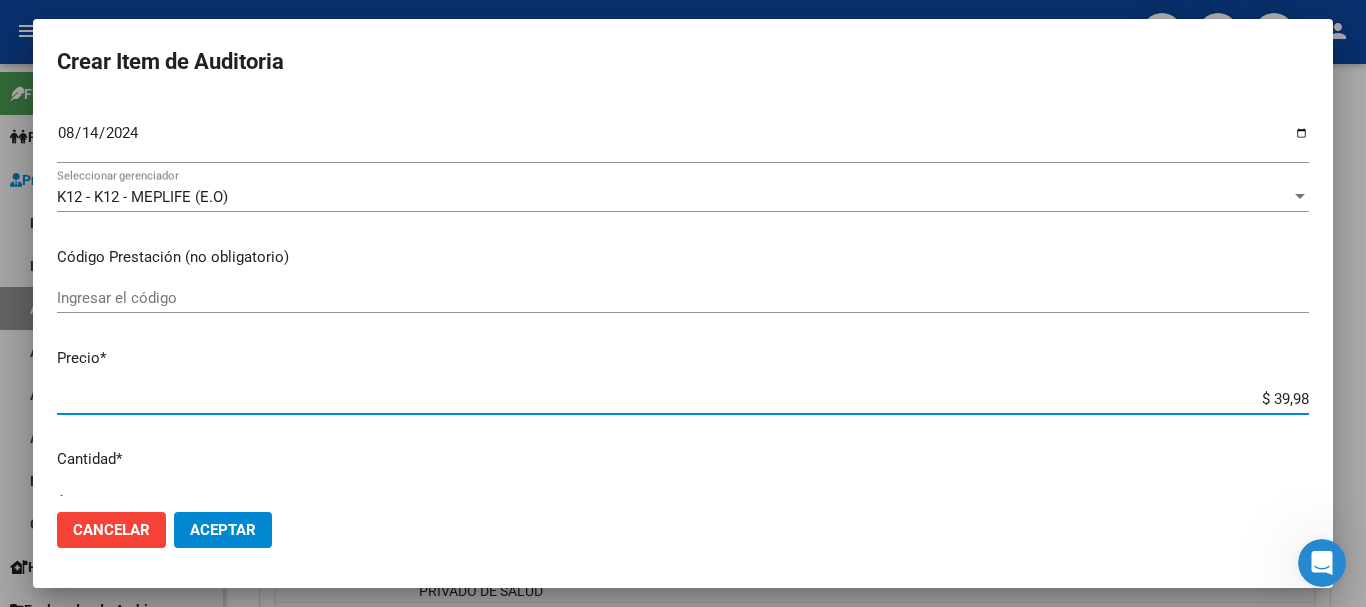 type on "$ 399,80" 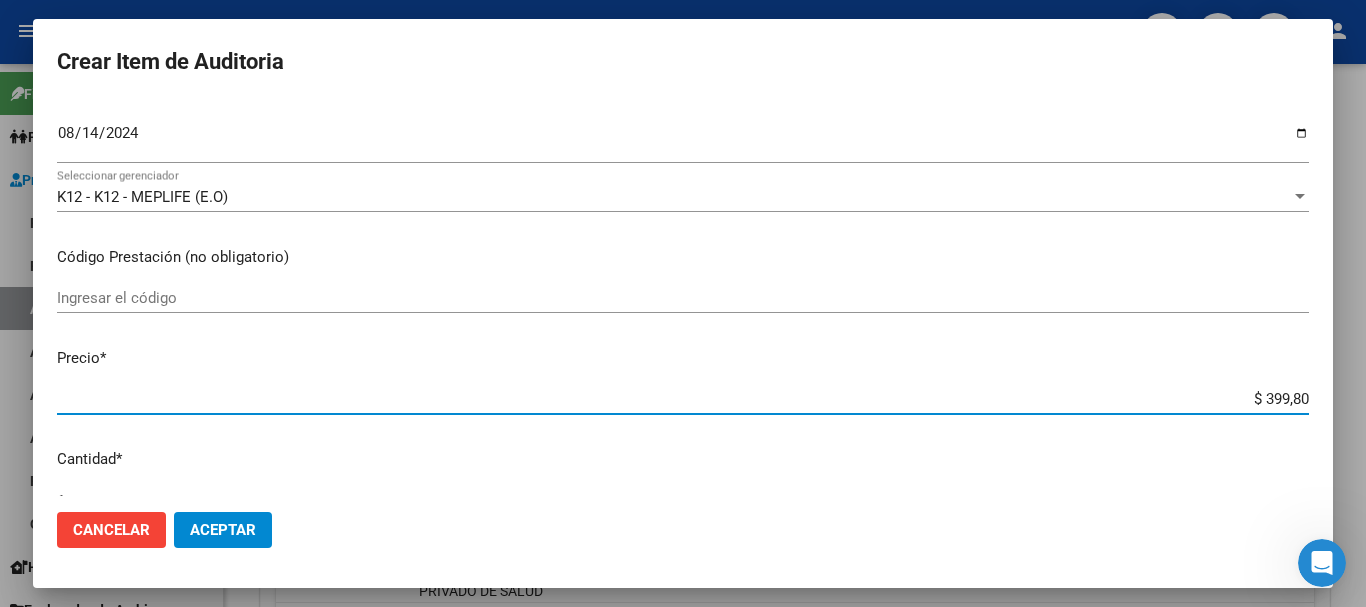 type 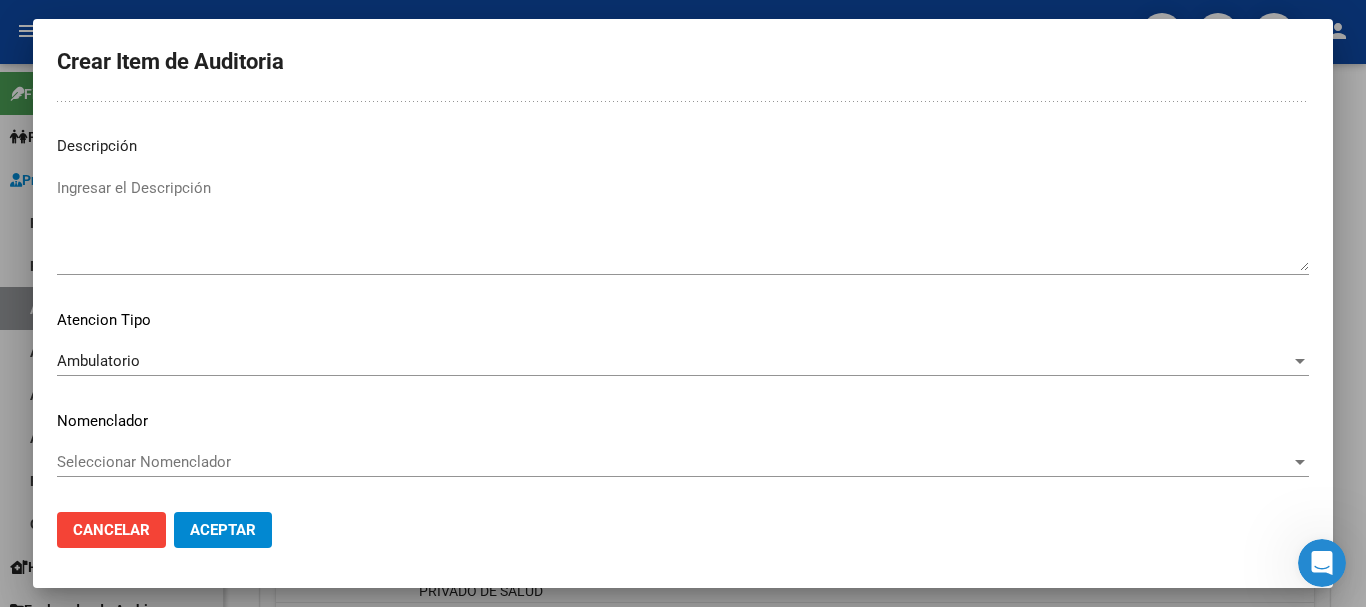 scroll, scrollTop: 0, scrollLeft: 0, axis: both 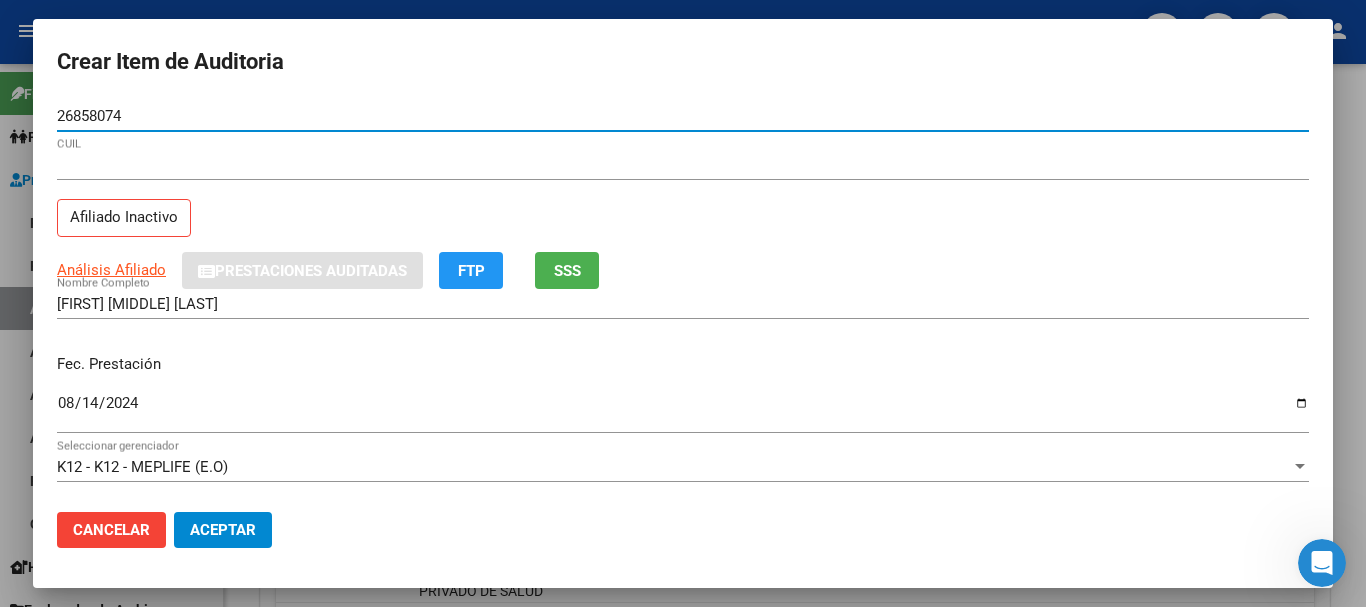 click on "Aceptar" 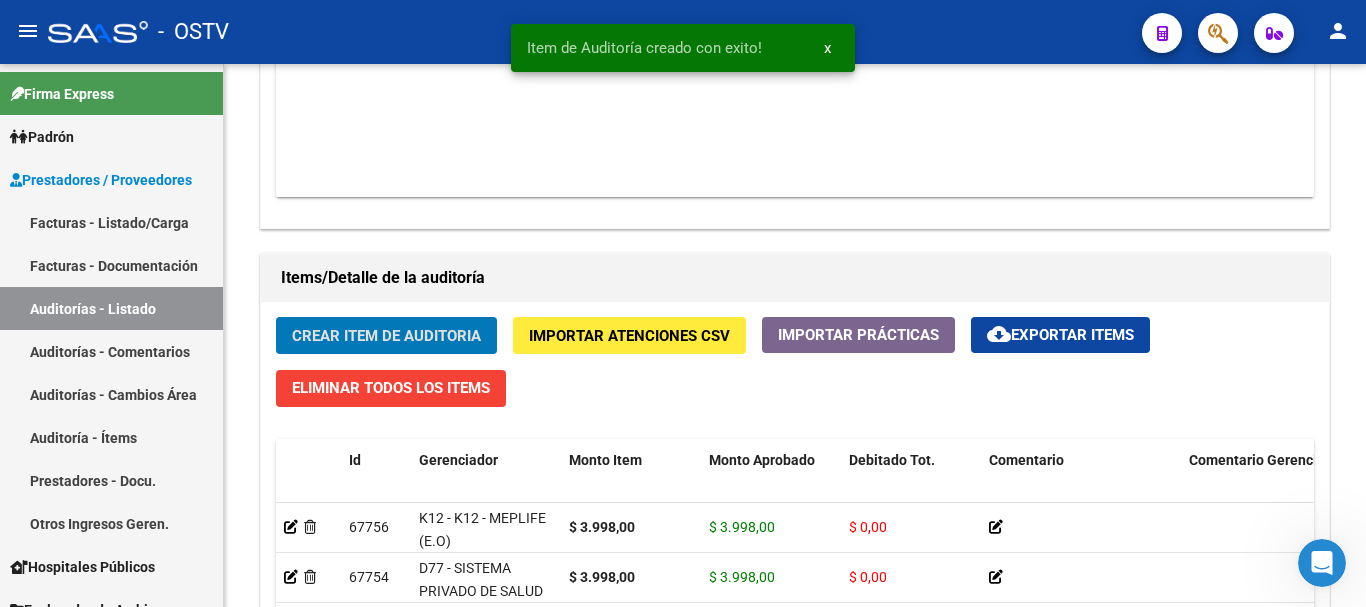 click on "Crear Item de Auditoria" 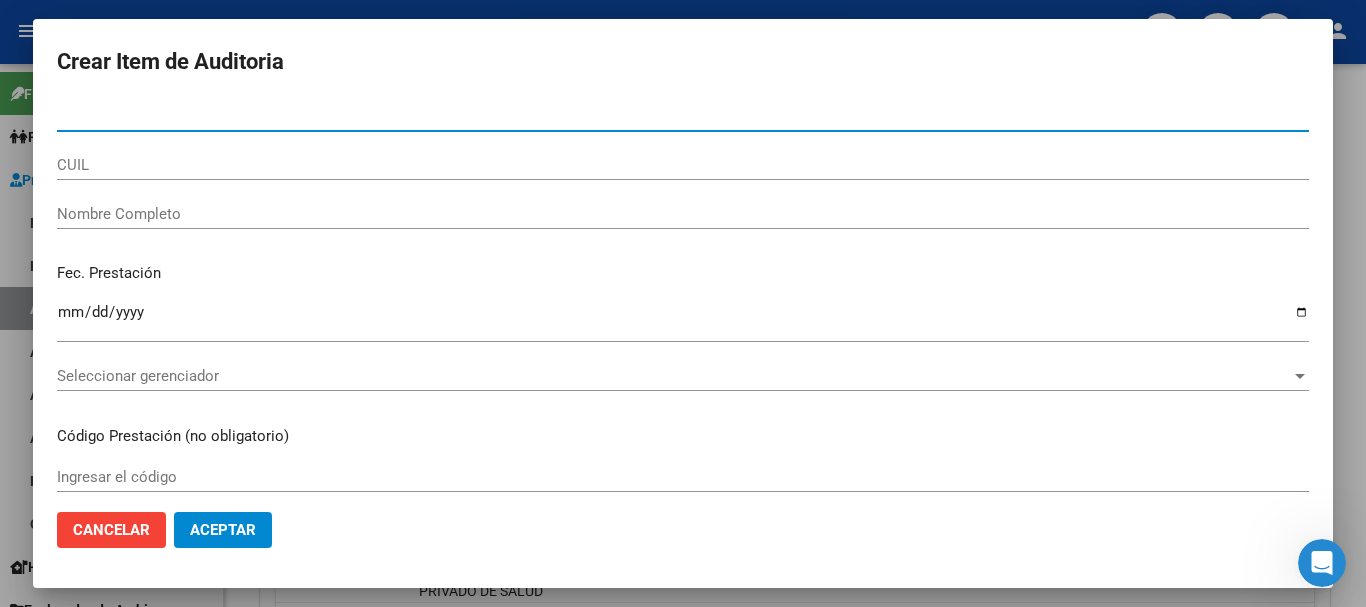 paste on "34912158" 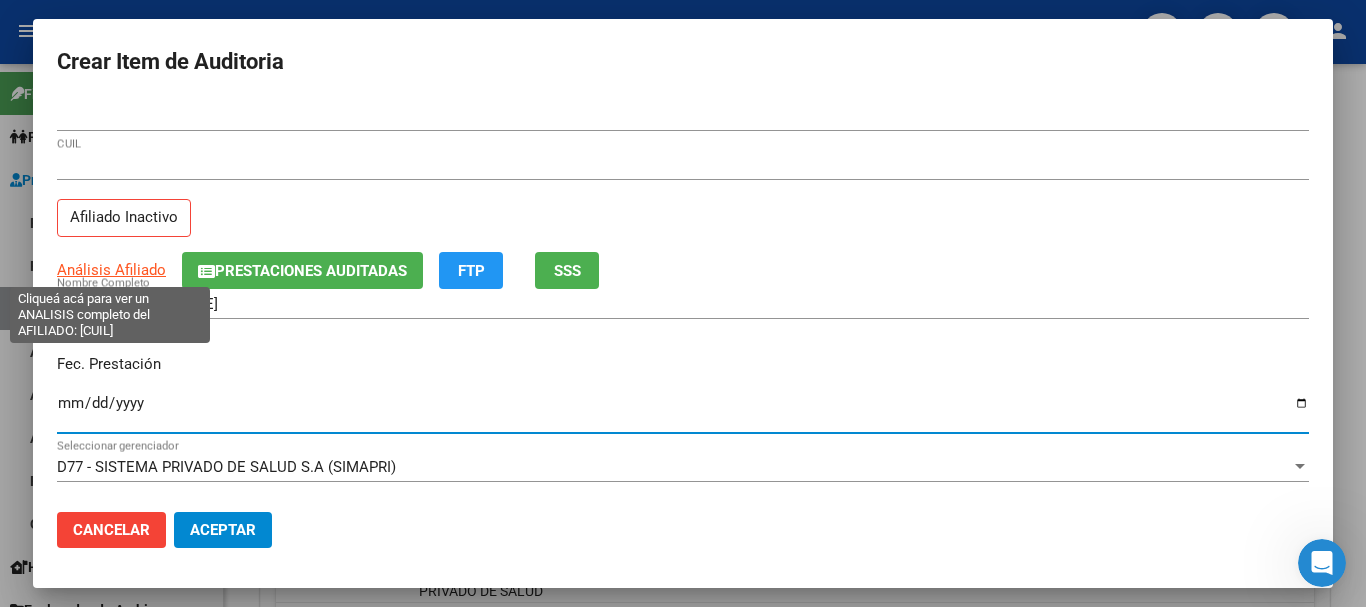 click on "Análisis Afiliado" at bounding box center (111, 270) 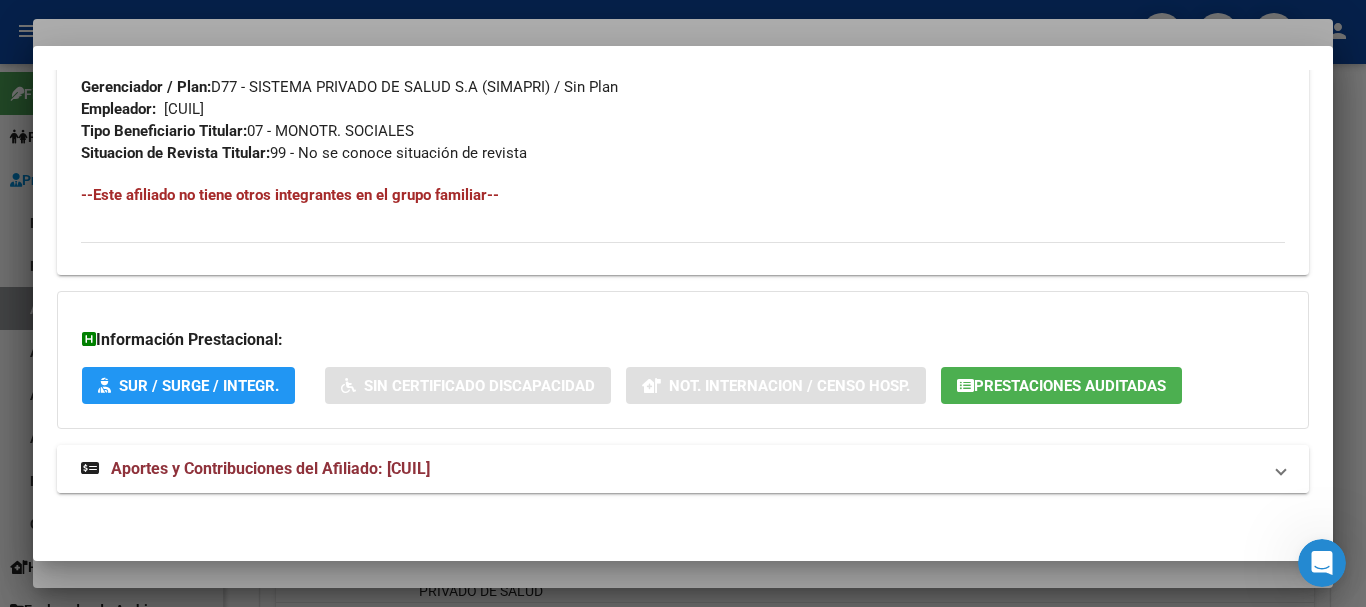 click on "Aportes y Contribuciones del Afiliado: 27349121587" at bounding box center (270, 468) 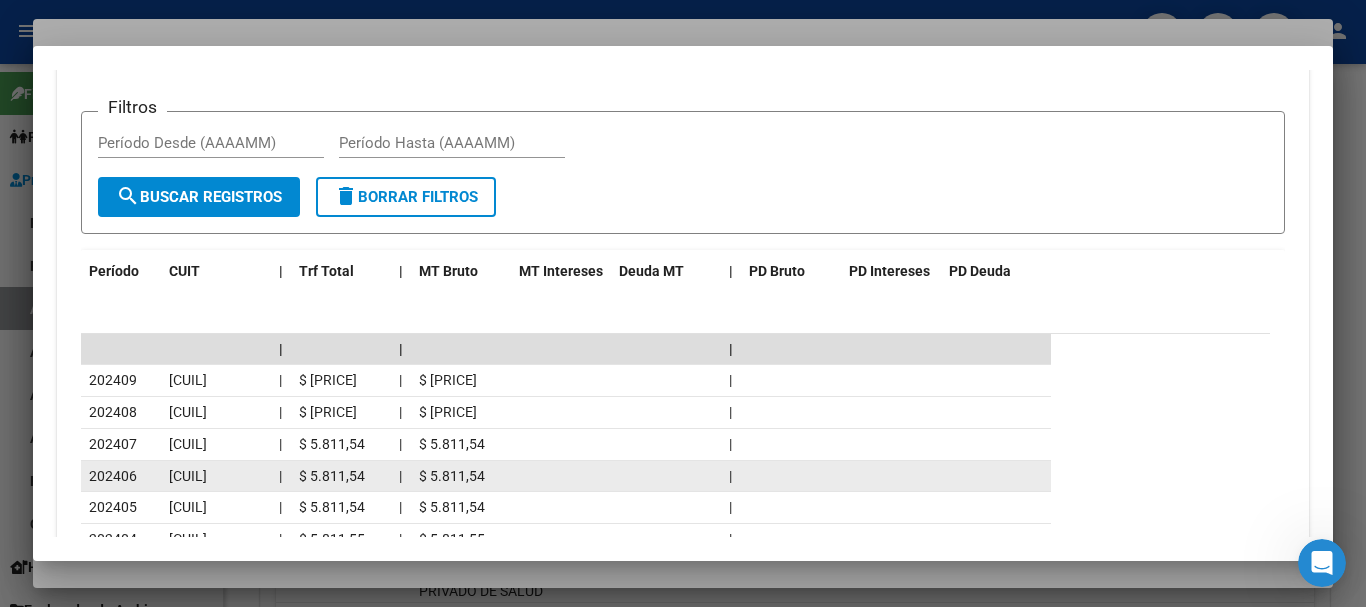 scroll, scrollTop: 1670, scrollLeft: 0, axis: vertical 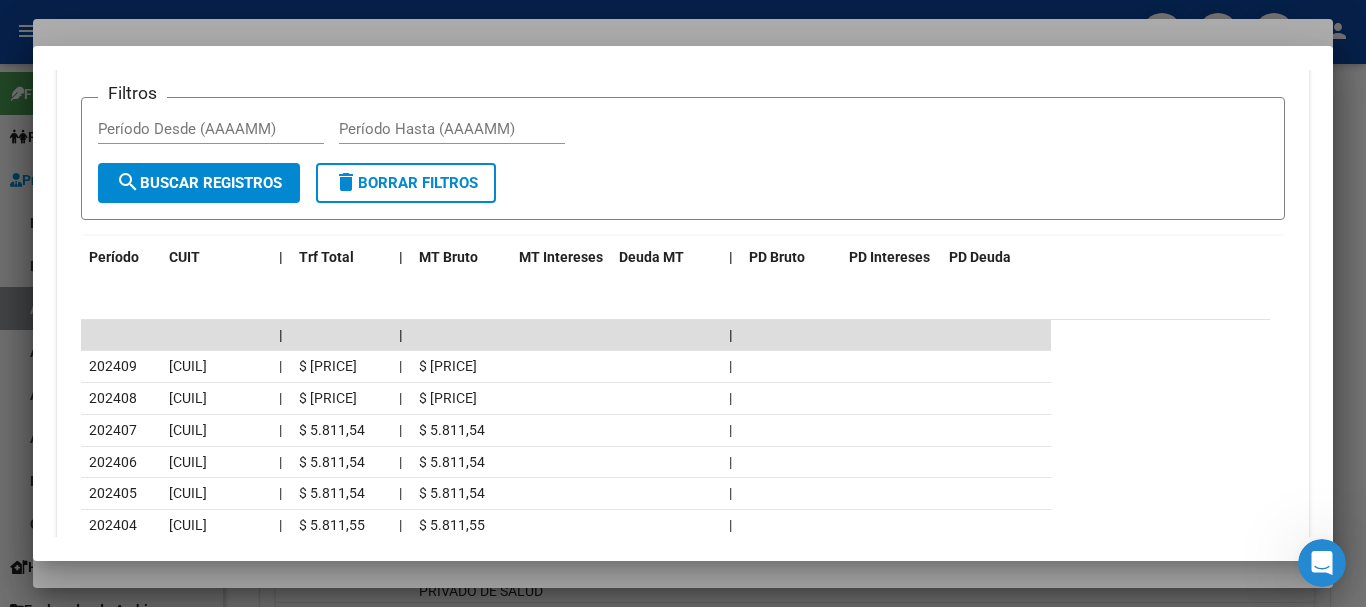 click at bounding box center (683, 303) 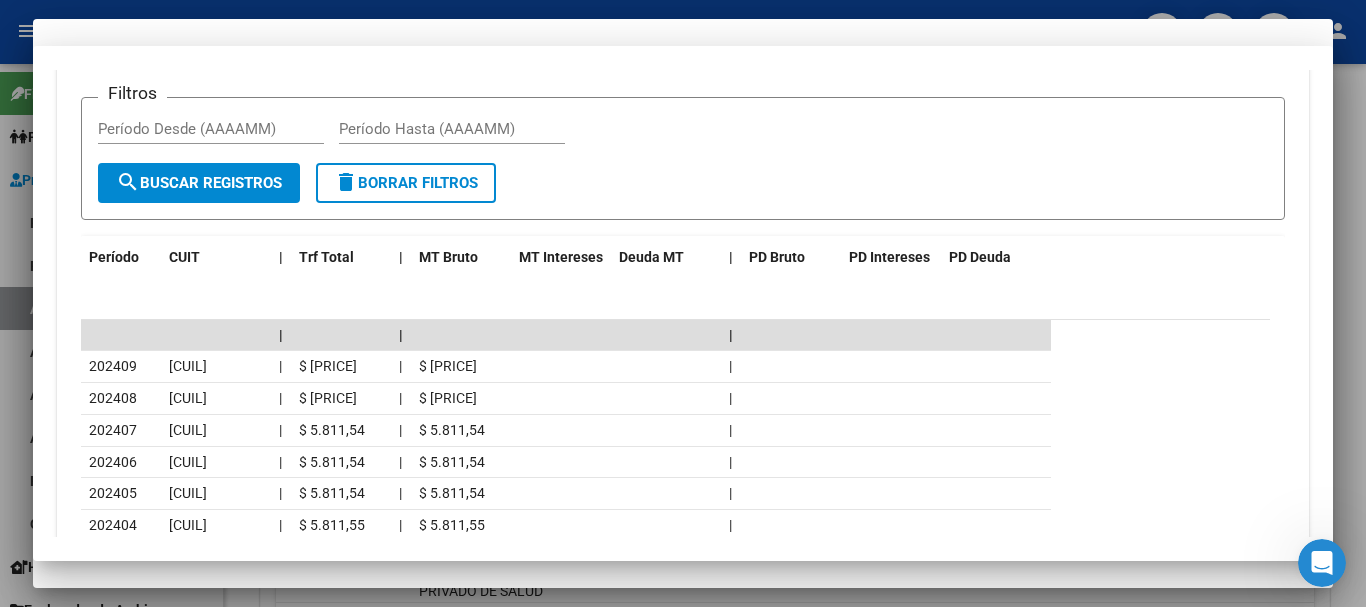 drag, startPoint x: 717, startPoint y: 126, endPoint x: 718, endPoint y: 138, distance: 12.0415945 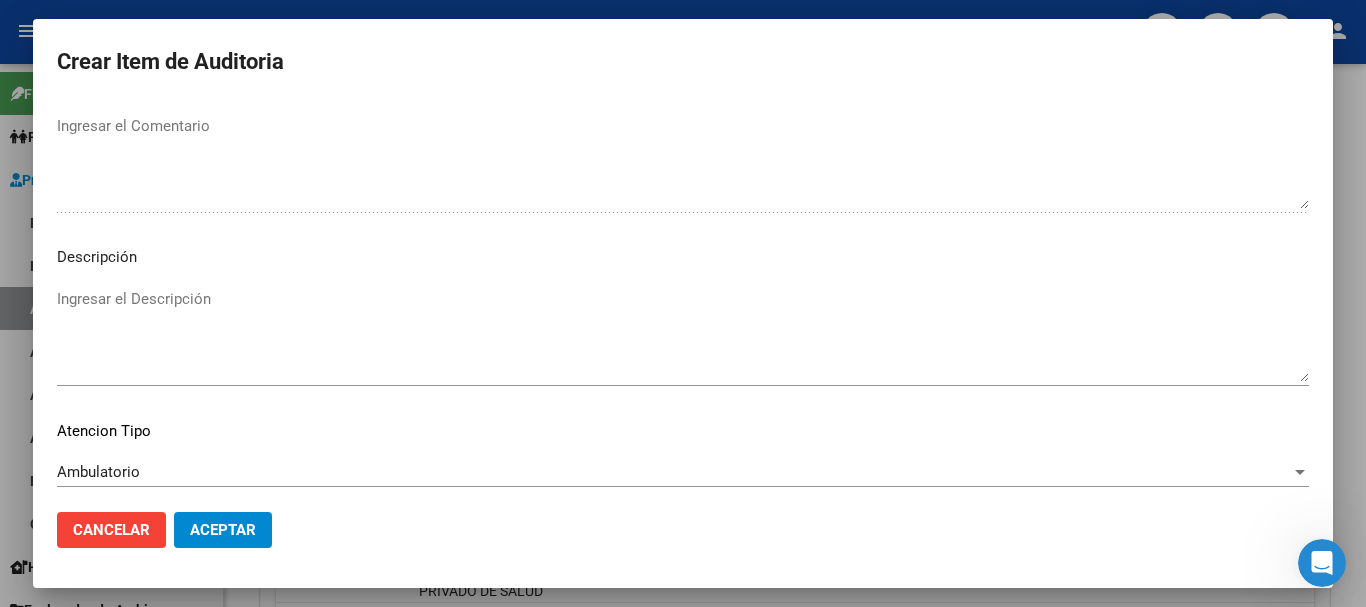 scroll, scrollTop: 1233, scrollLeft: 0, axis: vertical 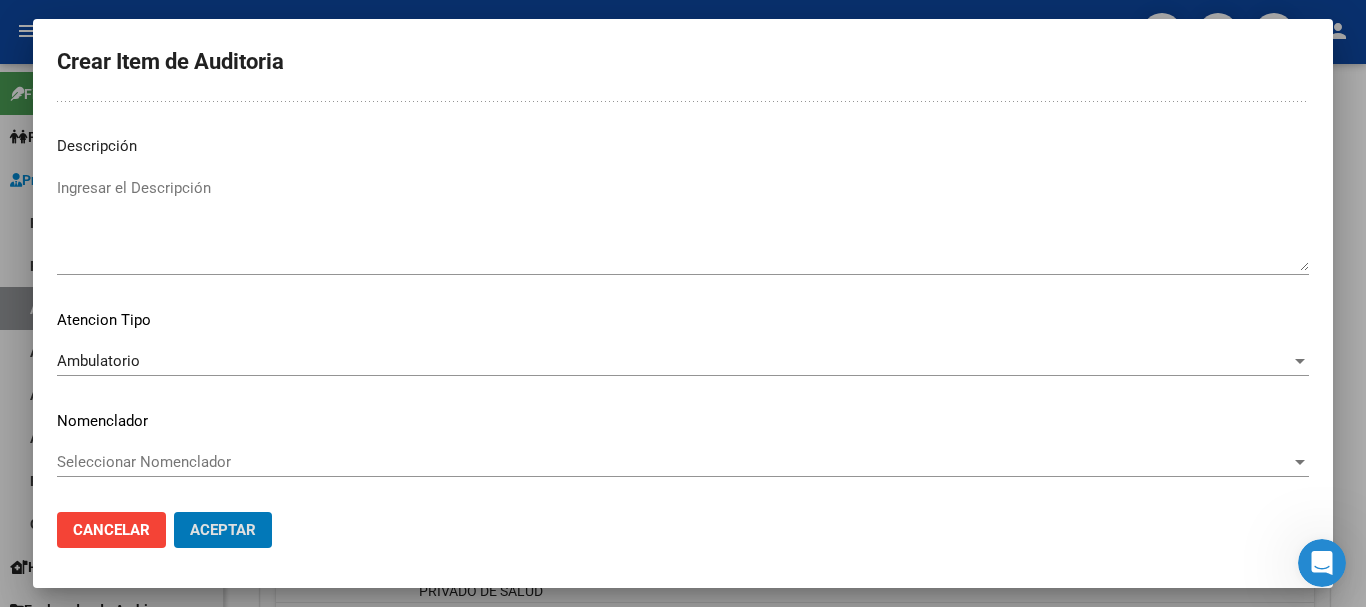 click on "Aceptar" 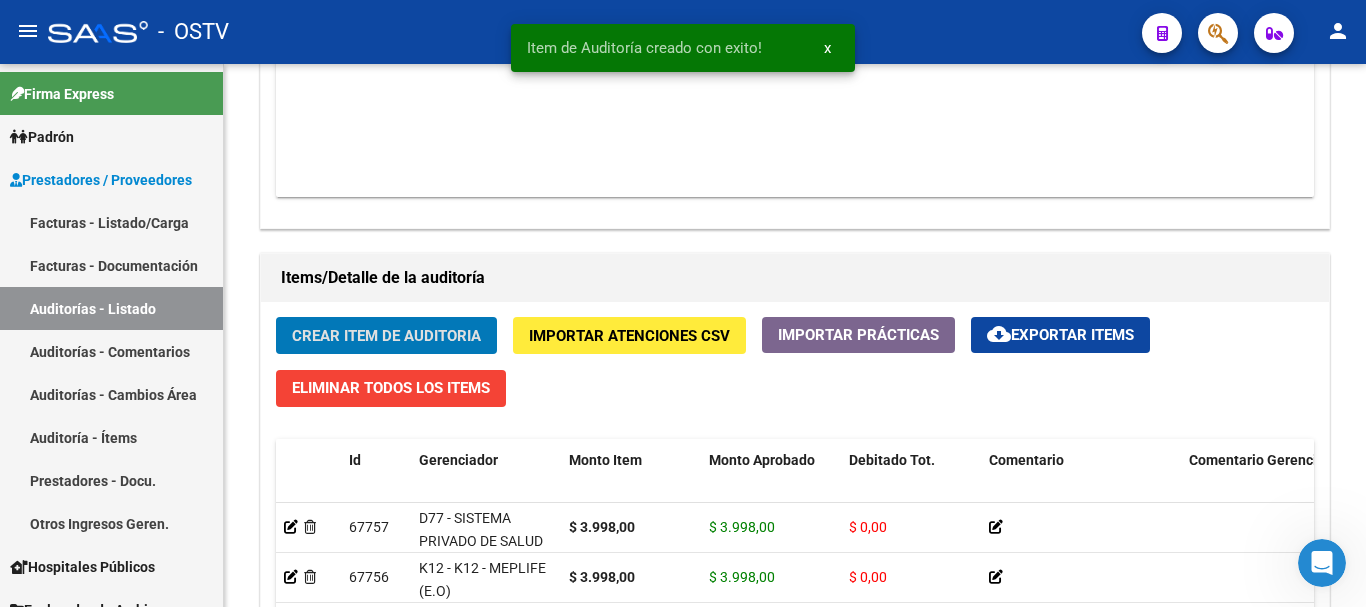click on "Crear Item de Auditoria" 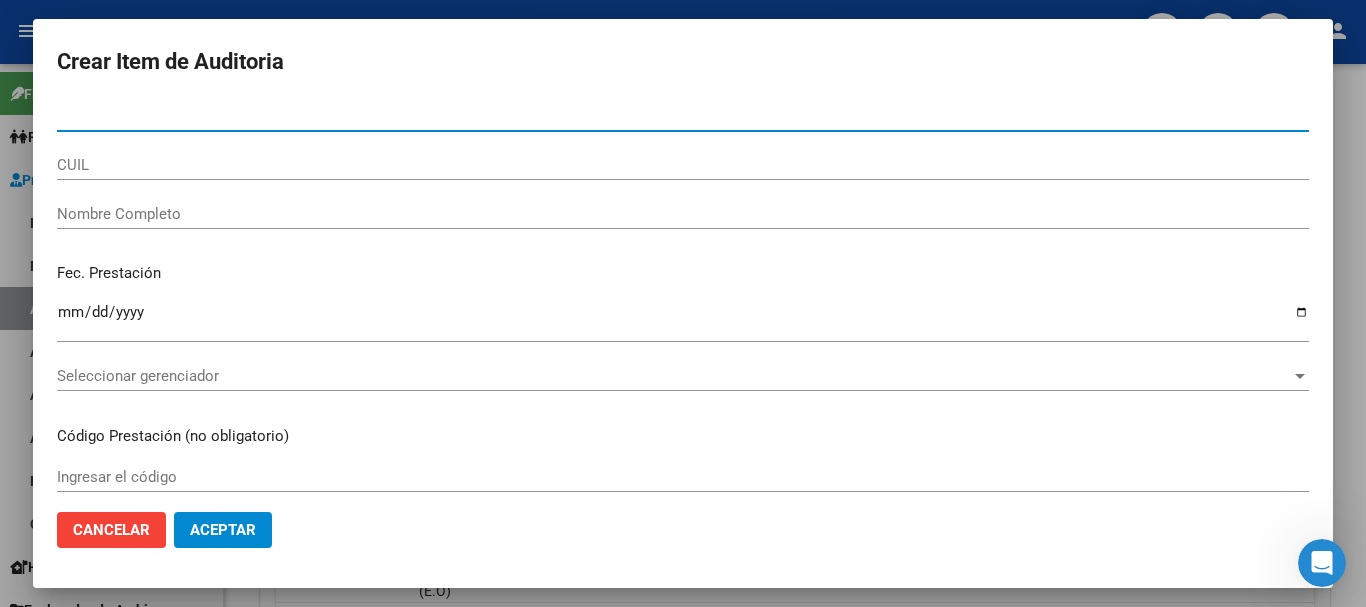 paste on "20358971" 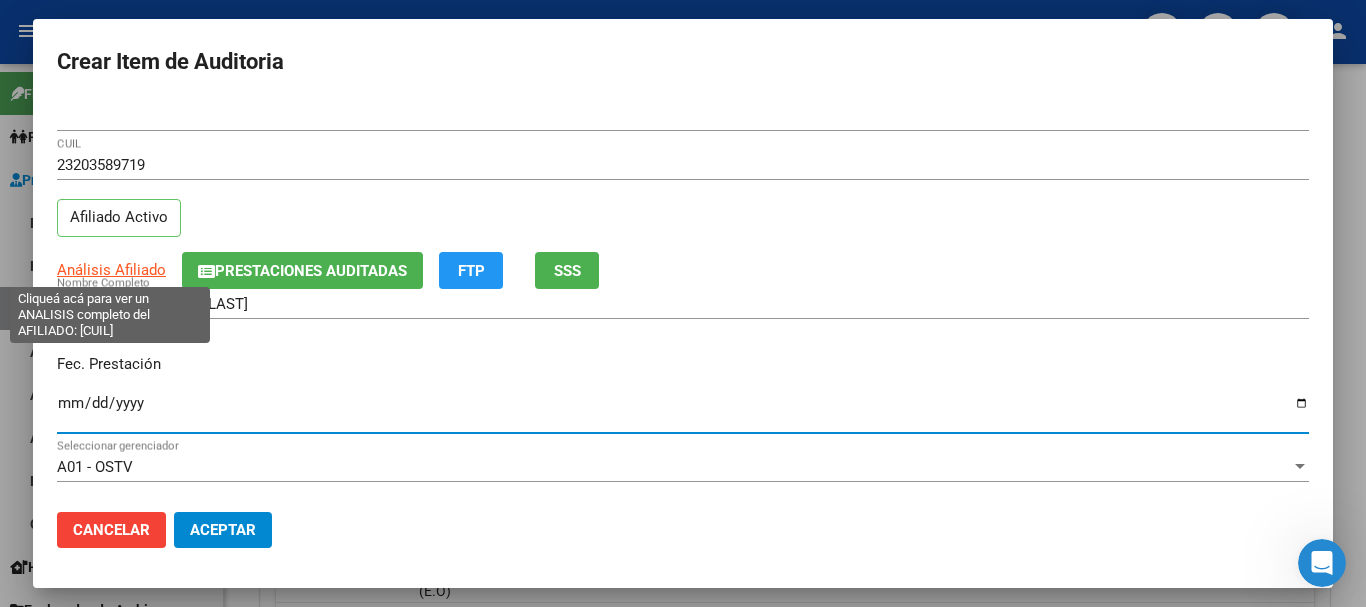 click on "Análisis Afiliado" at bounding box center (111, 270) 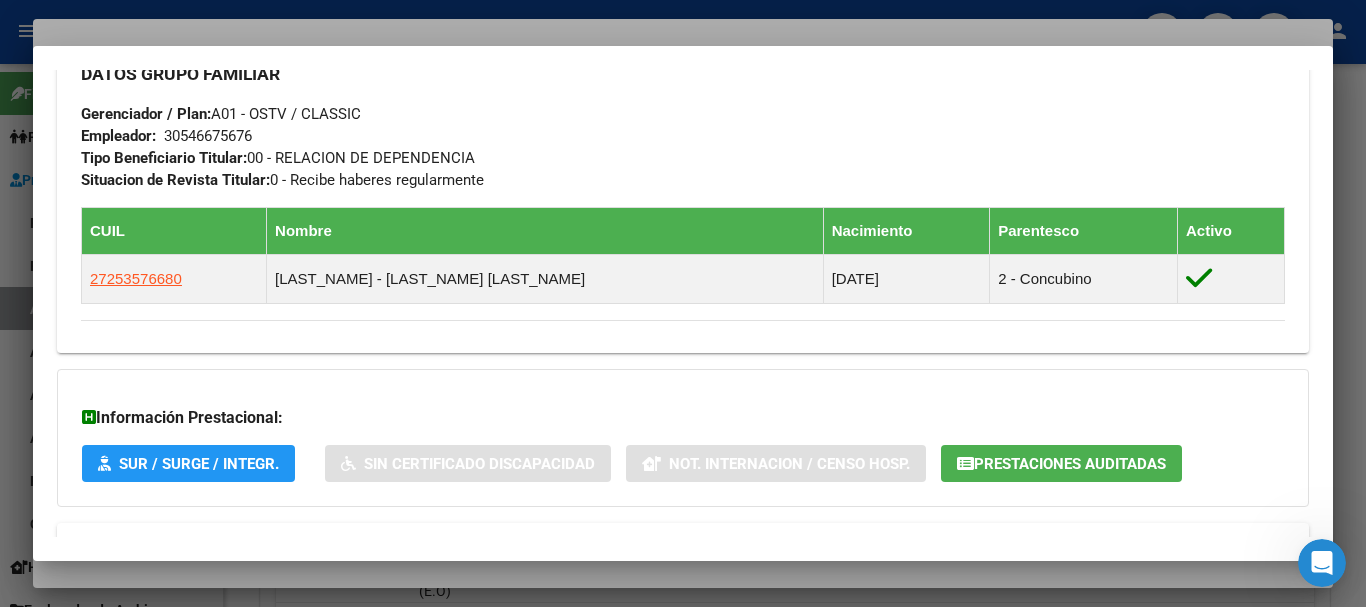 scroll, scrollTop: 1082, scrollLeft: 0, axis: vertical 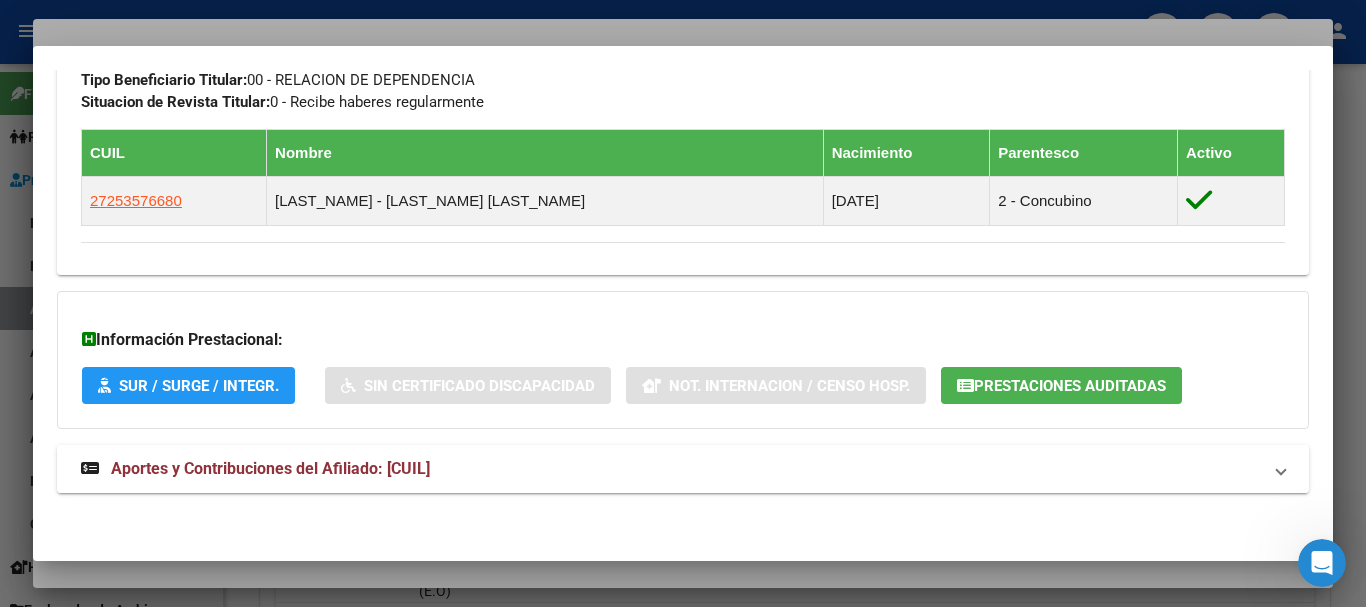 click on "Aportes y Contribuciones del Afiliado: 23203589719" at bounding box center (270, 468) 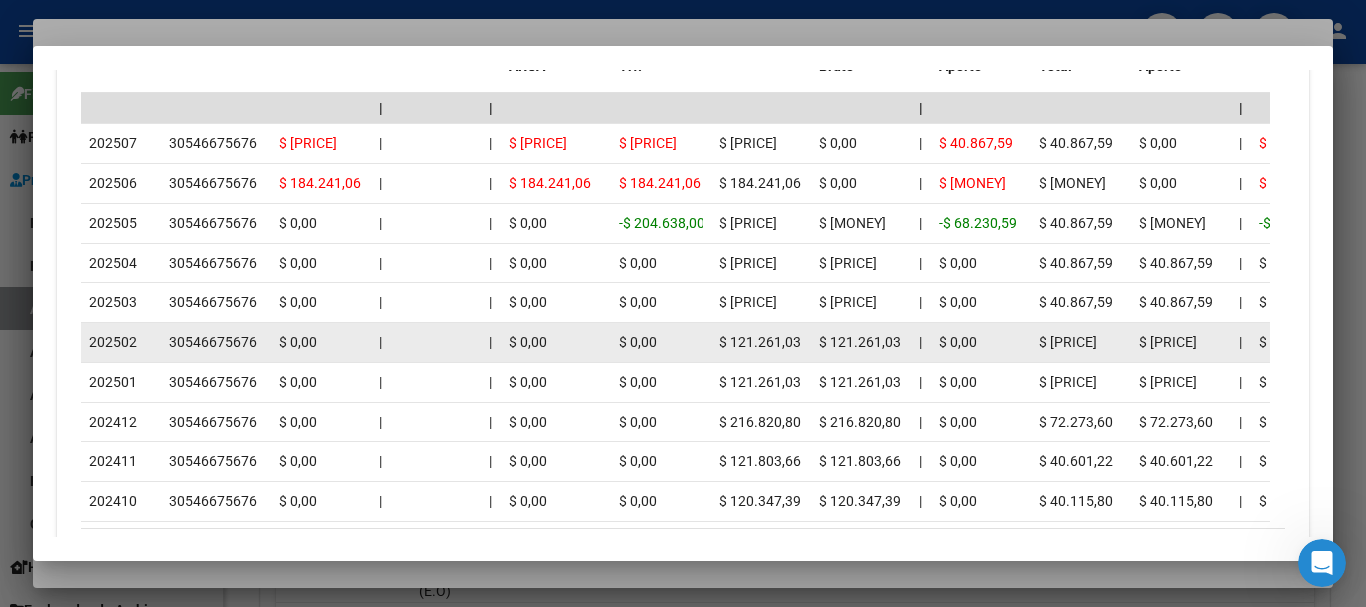 scroll, scrollTop: 2071, scrollLeft: 0, axis: vertical 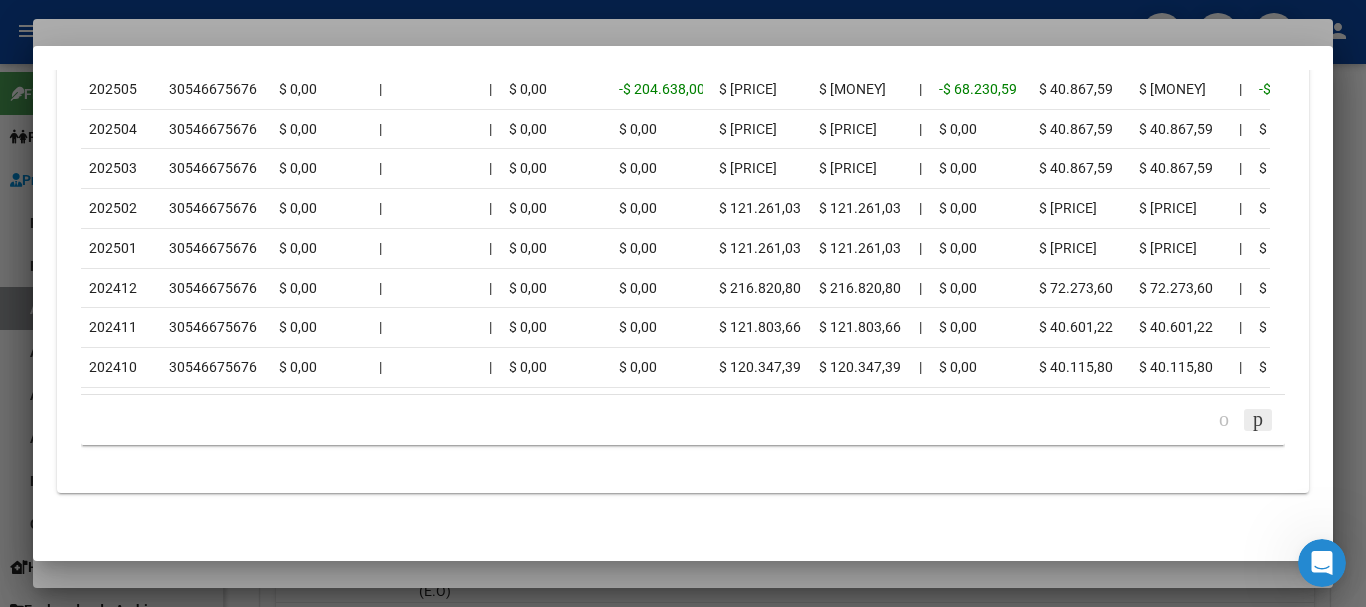 click 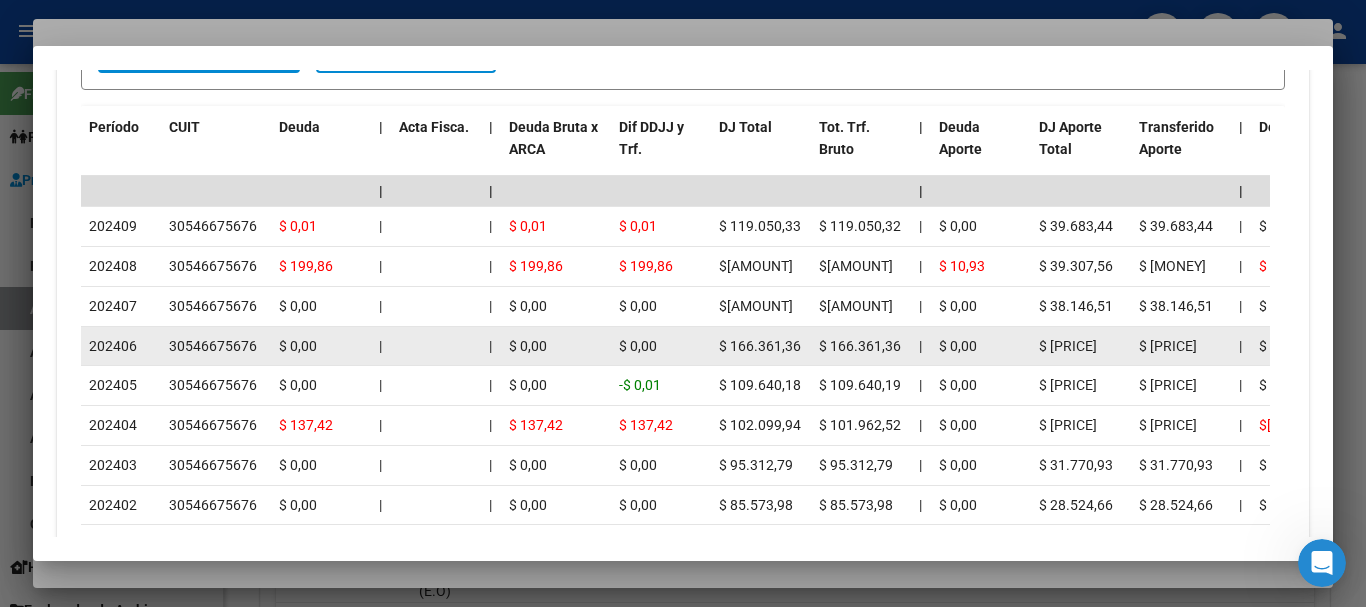 scroll, scrollTop: 1671, scrollLeft: 0, axis: vertical 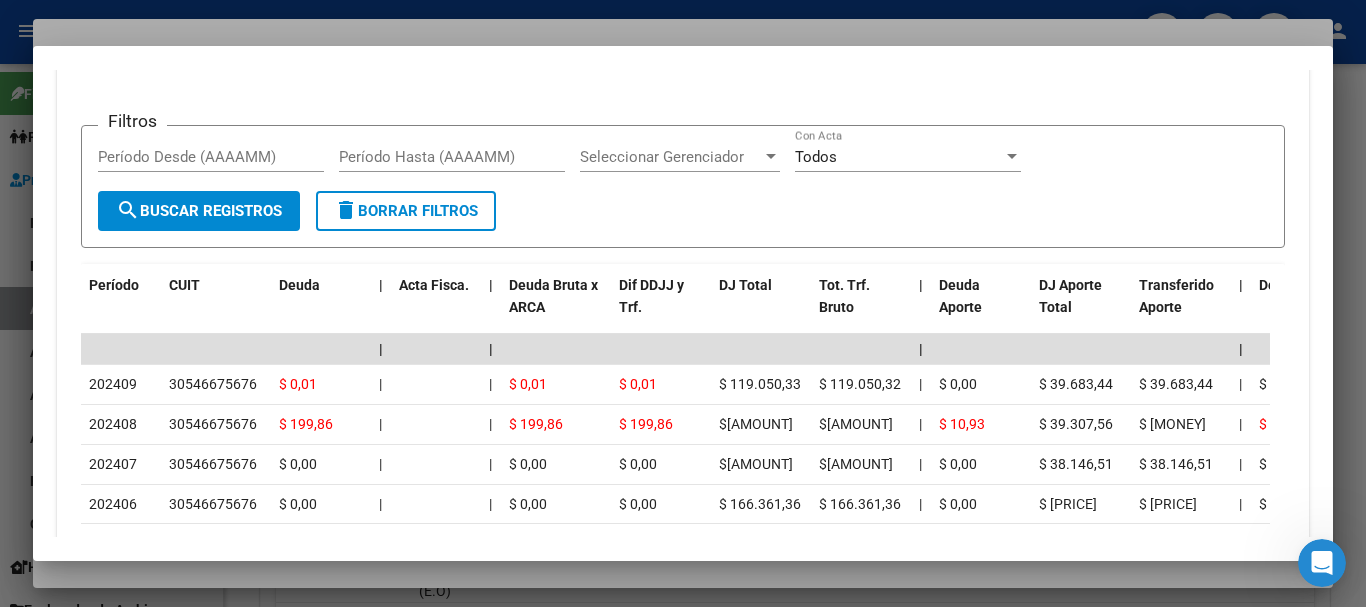 click at bounding box center (683, 303) 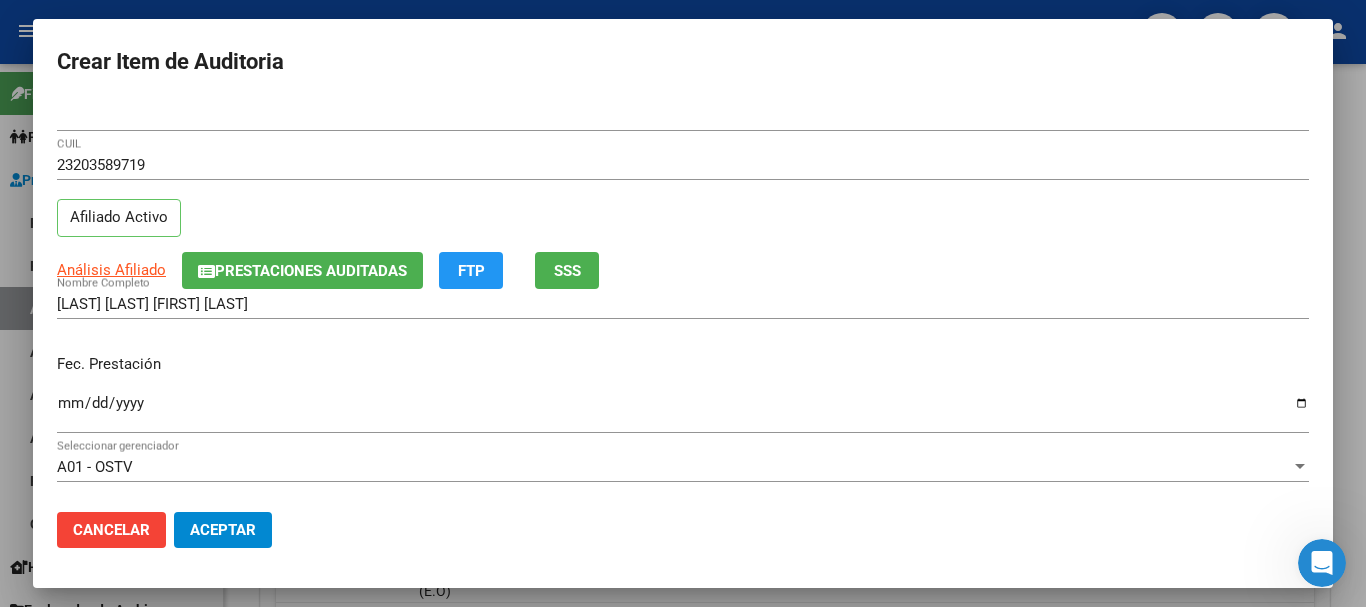 click on "23203589719 CUIL   Afiliado Activo" at bounding box center (683, 201) 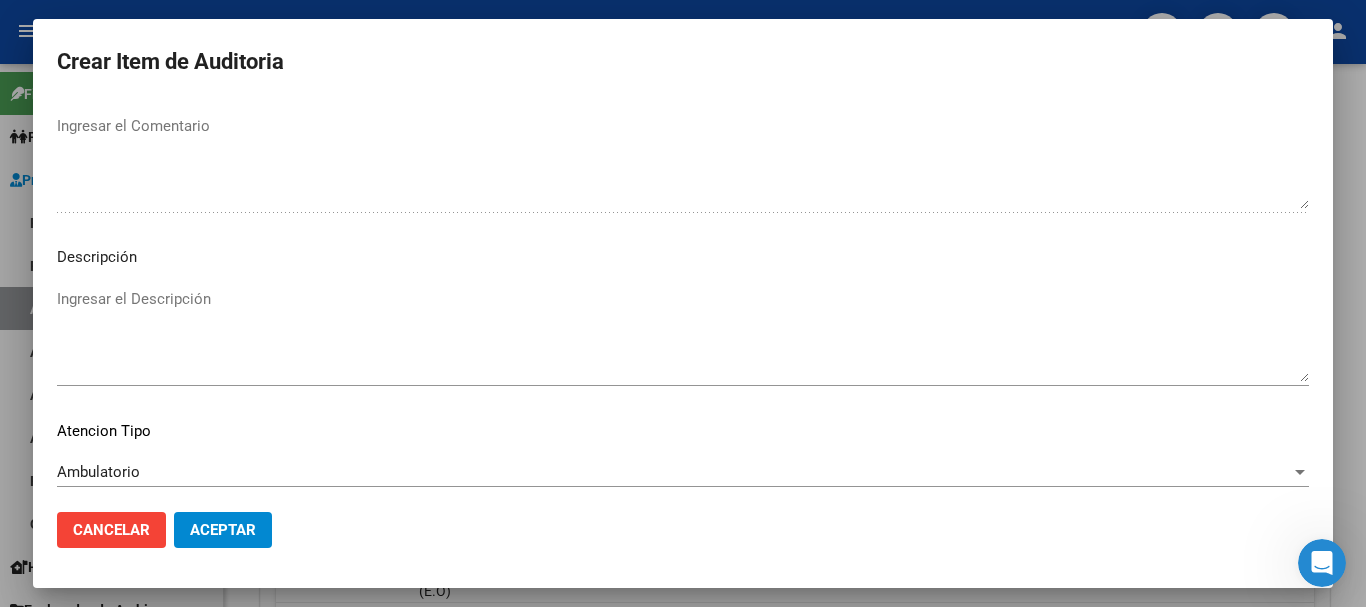 scroll, scrollTop: 1233, scrollLeft: 0, axis: vertical 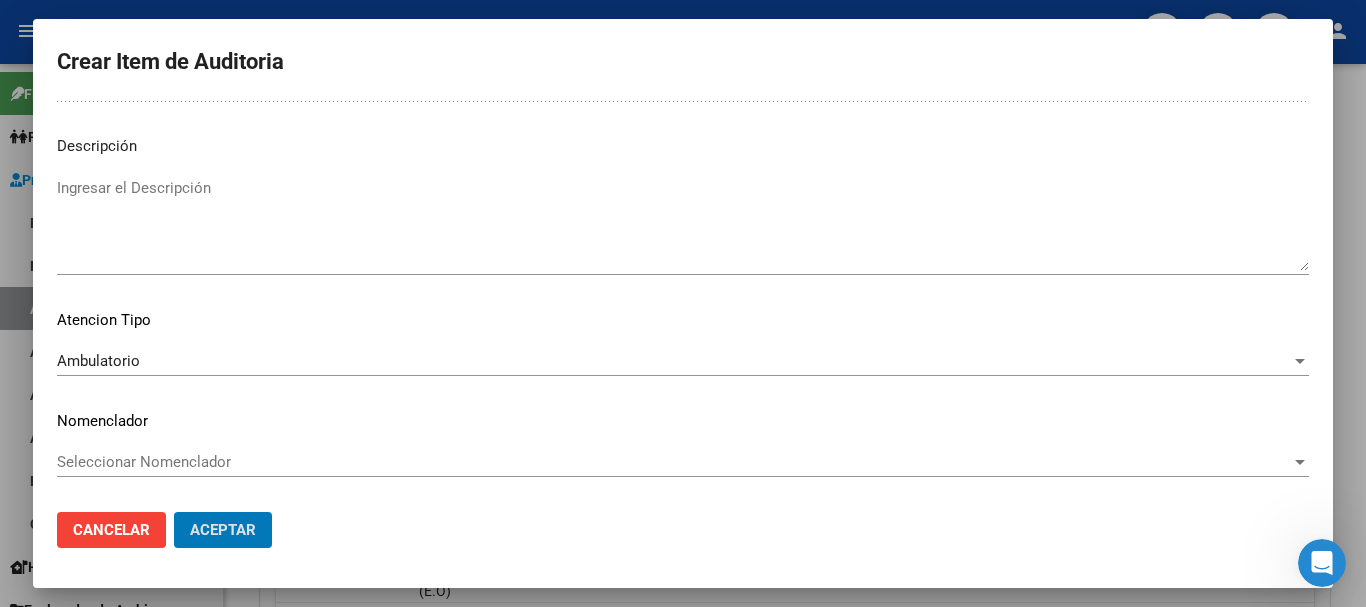 click on "Aceptar" 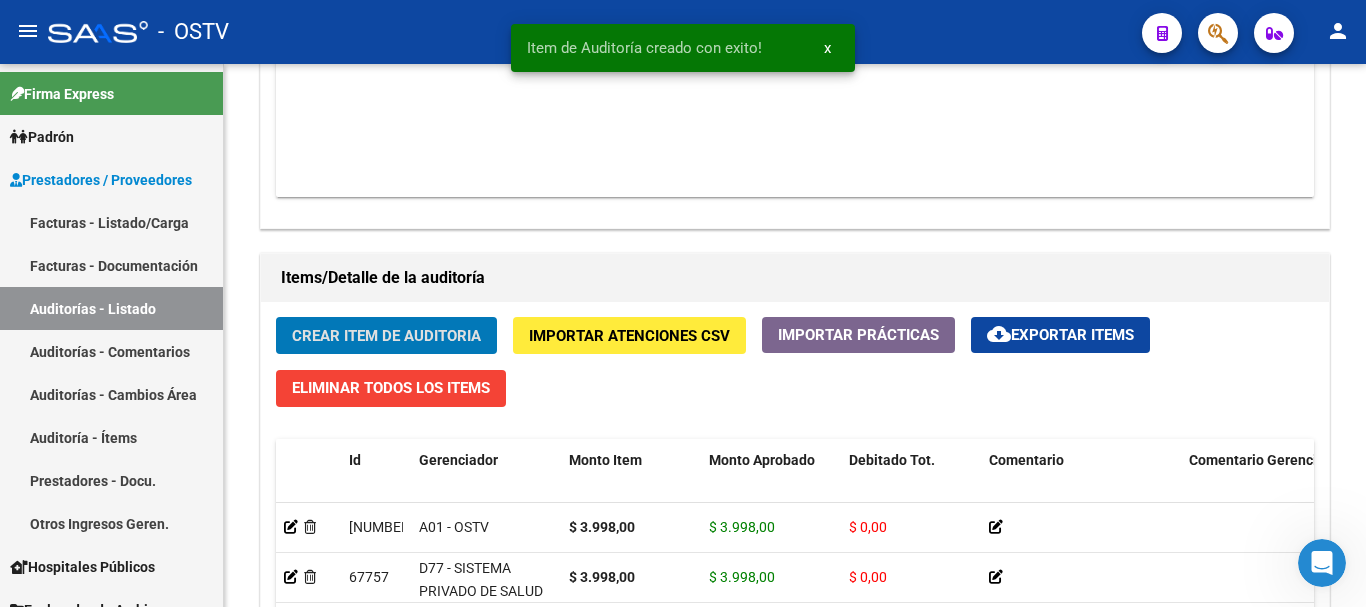 click on "Crear Item de Auditoria" 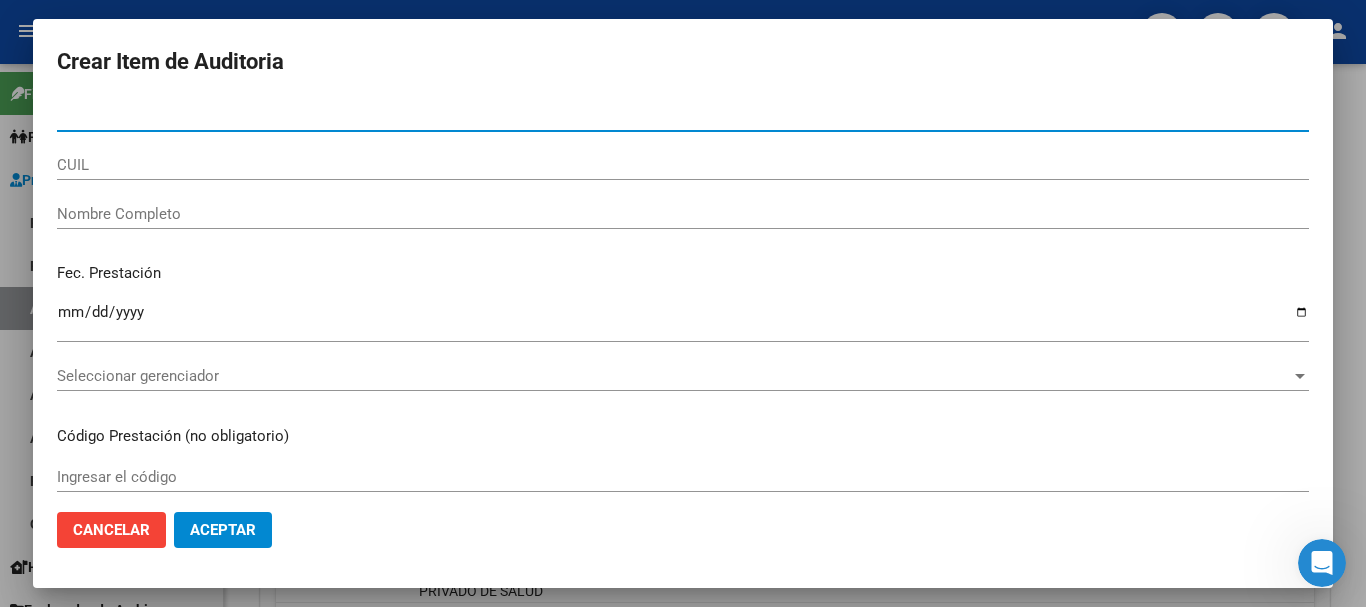 paste on "28063914" 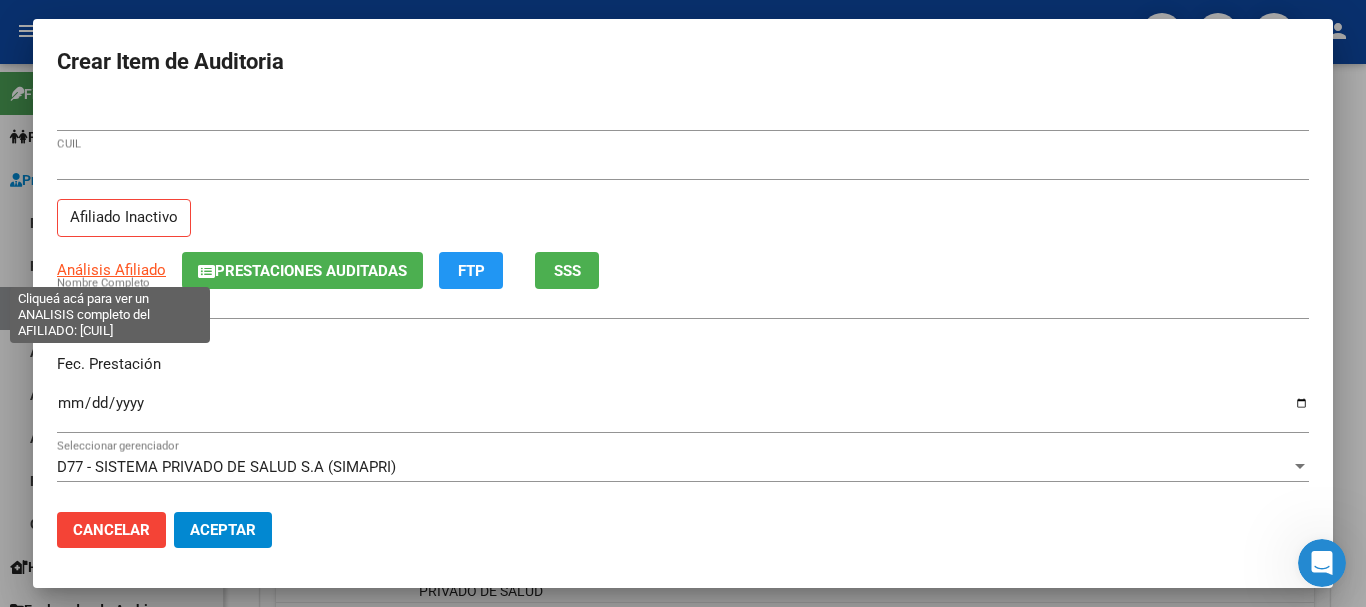 click on "Análisis Afiliado" at bounding box center (111, 270) 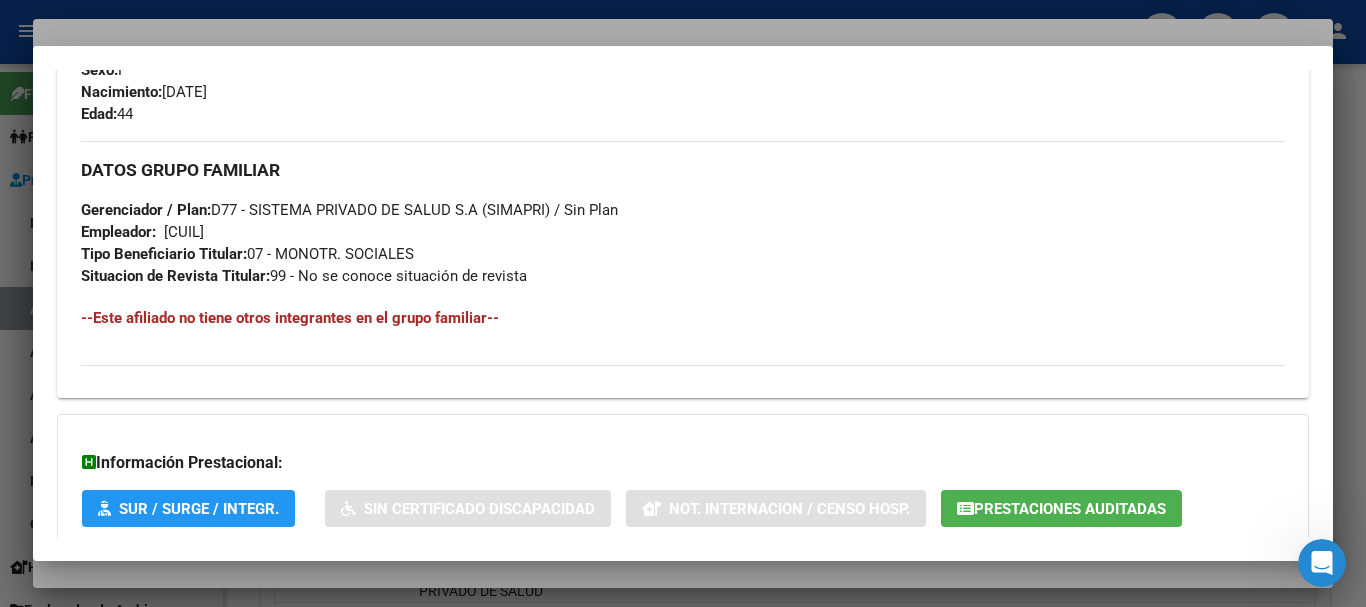 scroll, scrollTop: 1053, scrollLeft: 0, axis: vertical 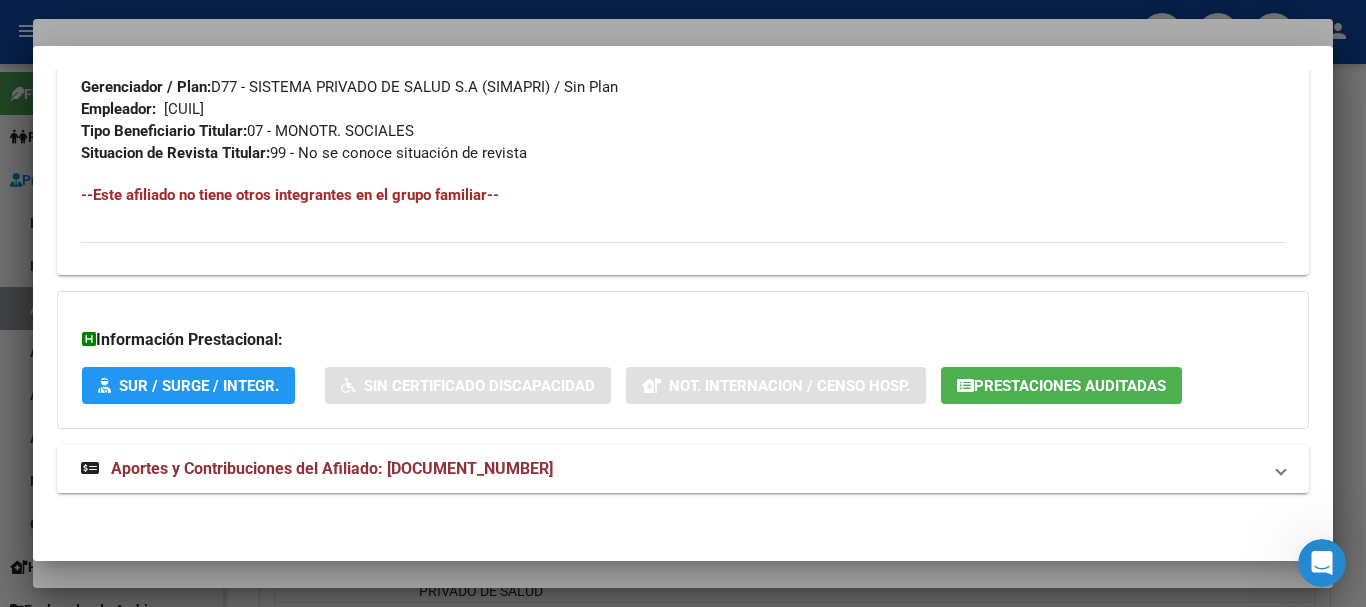 click on "Aportes y Contribuciones del Afiliado: 27280639147" at bounding box center (332, 468) 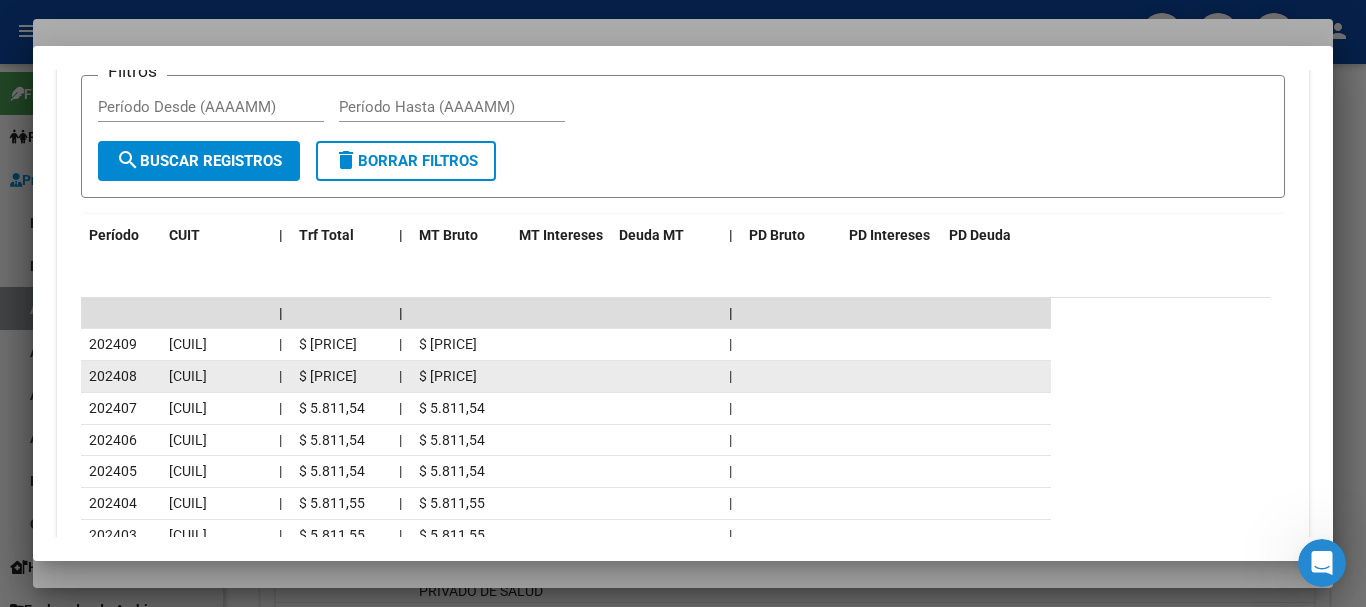 scroll, scrollTop: 1888, scrollLeft: 0, axis: vertical 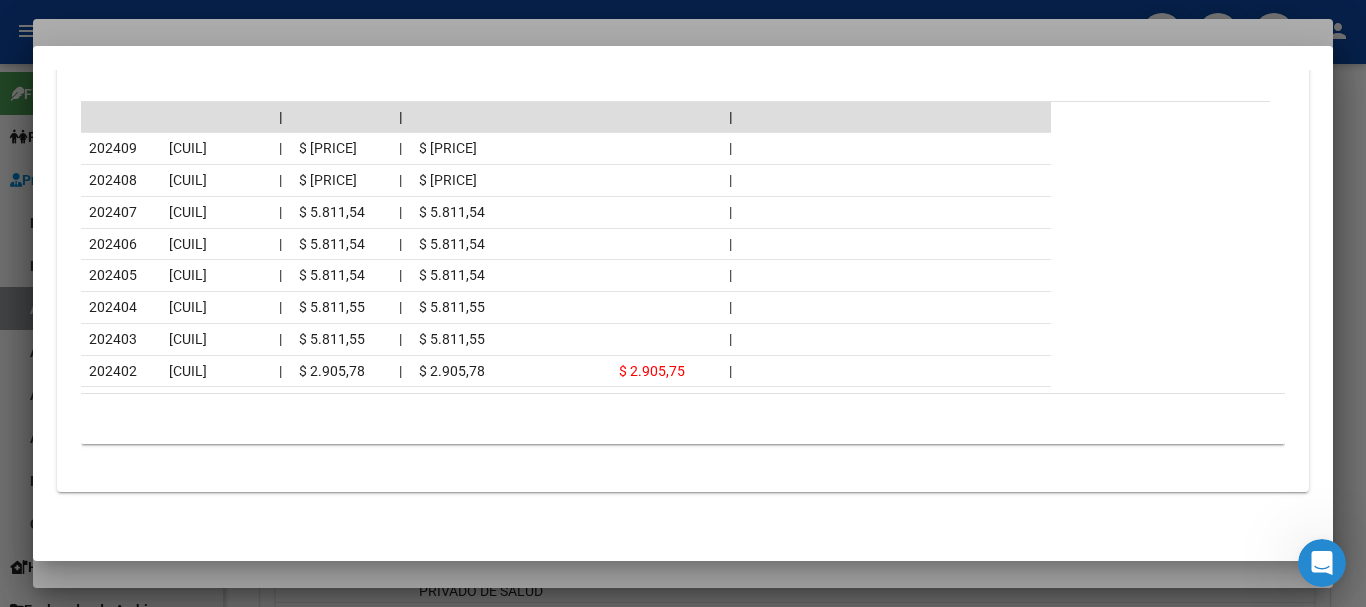 click at bounding box center [683, 303] 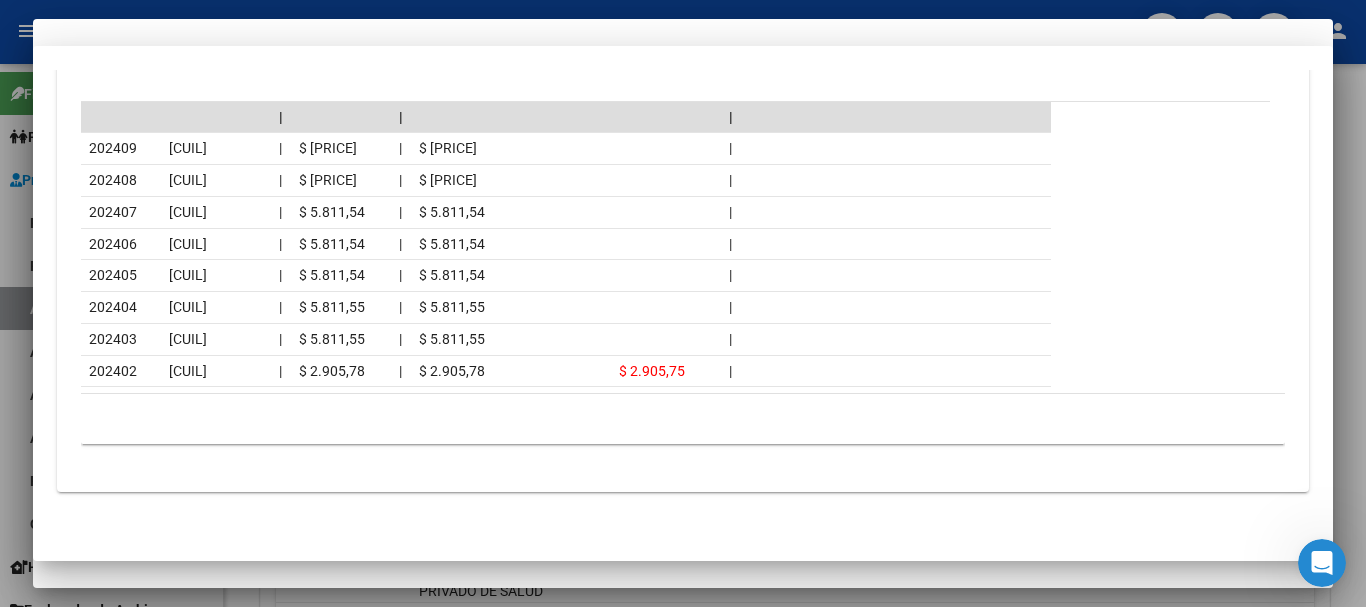 drag, startPoint x: 847, startPoint y: 190, endPoint x: 854, endPoint y: 209, distance: 20.248457 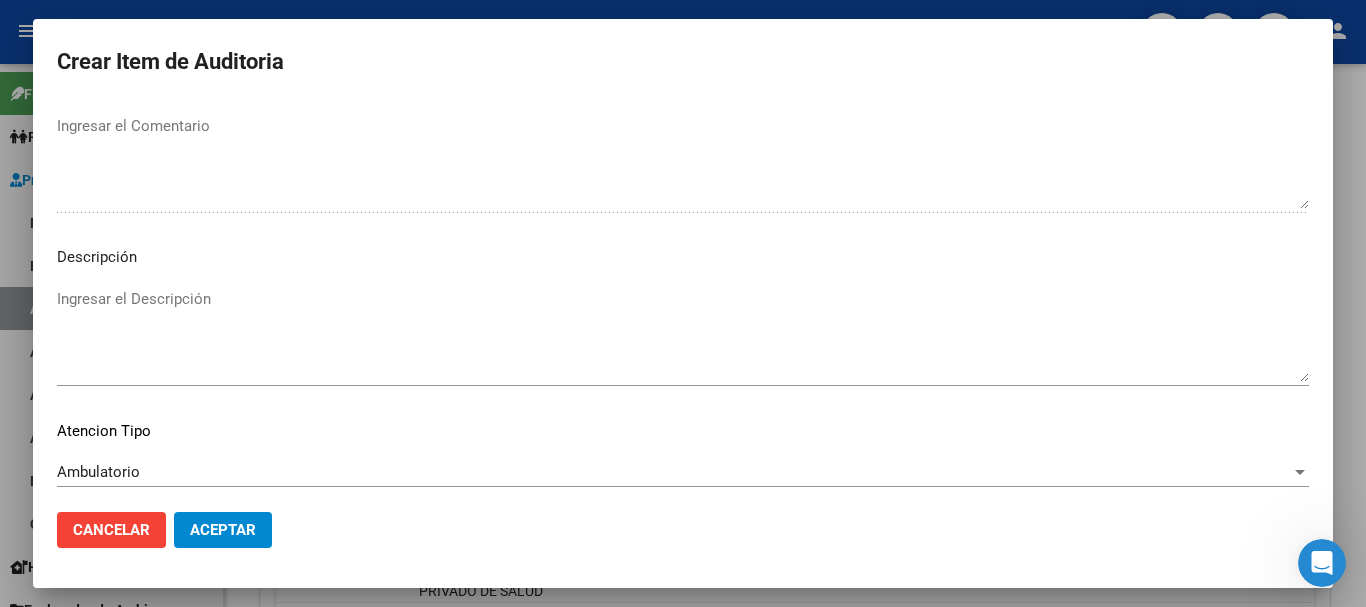scroll, scrollTop: 1233, scrollLeft: 0, axis: vertical 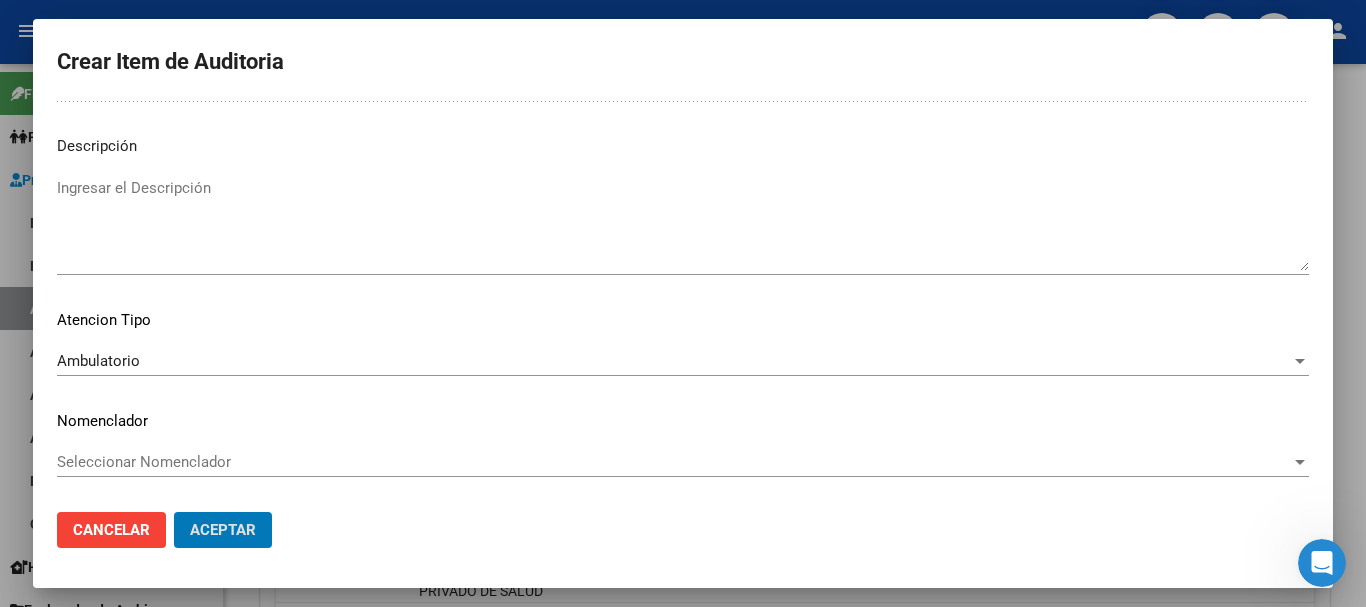 click on "Aceptar" 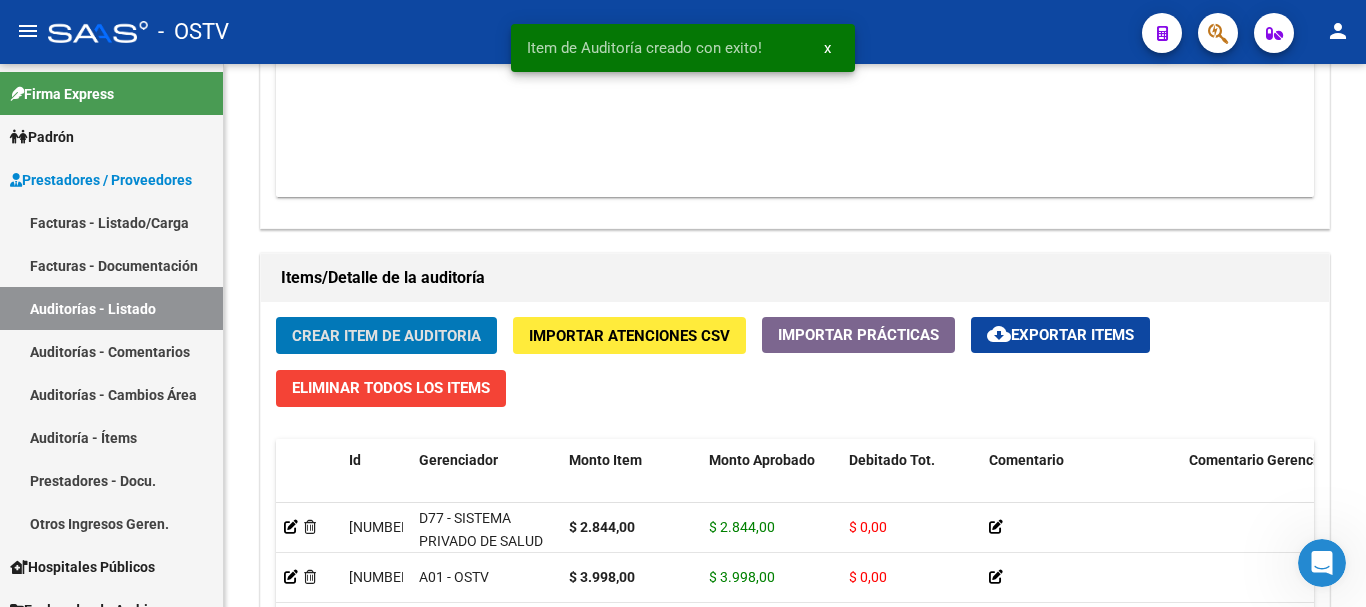 click on "Crear Item de Auditoria" 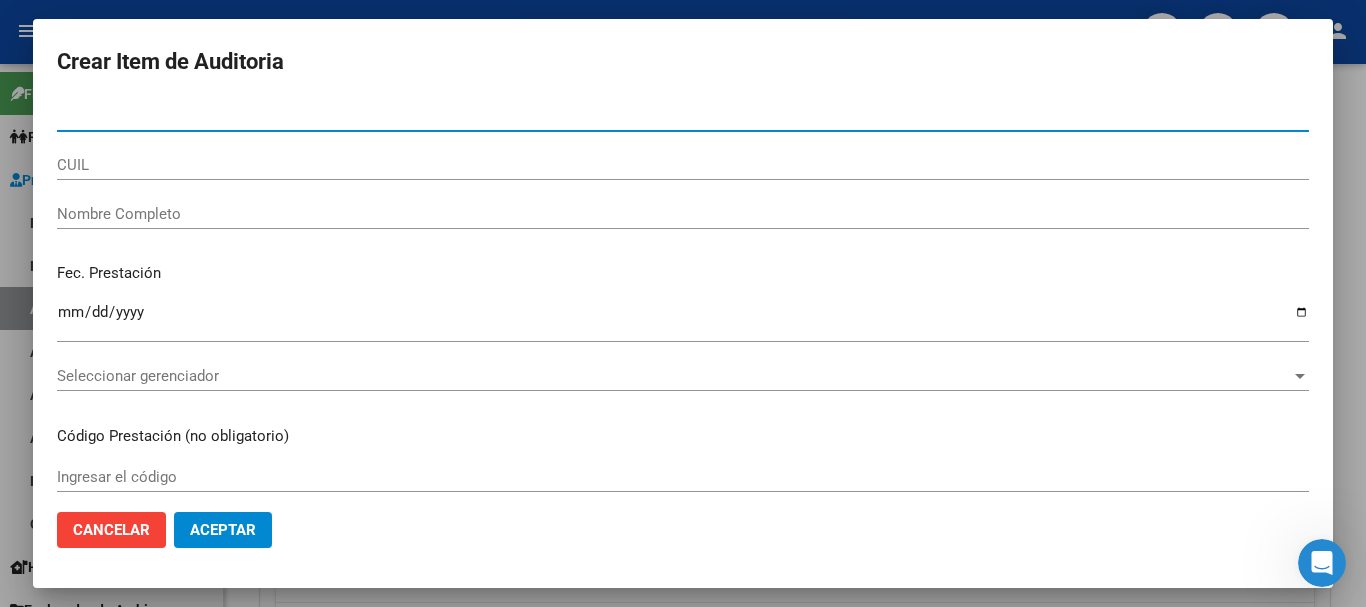 paste on "28998768" 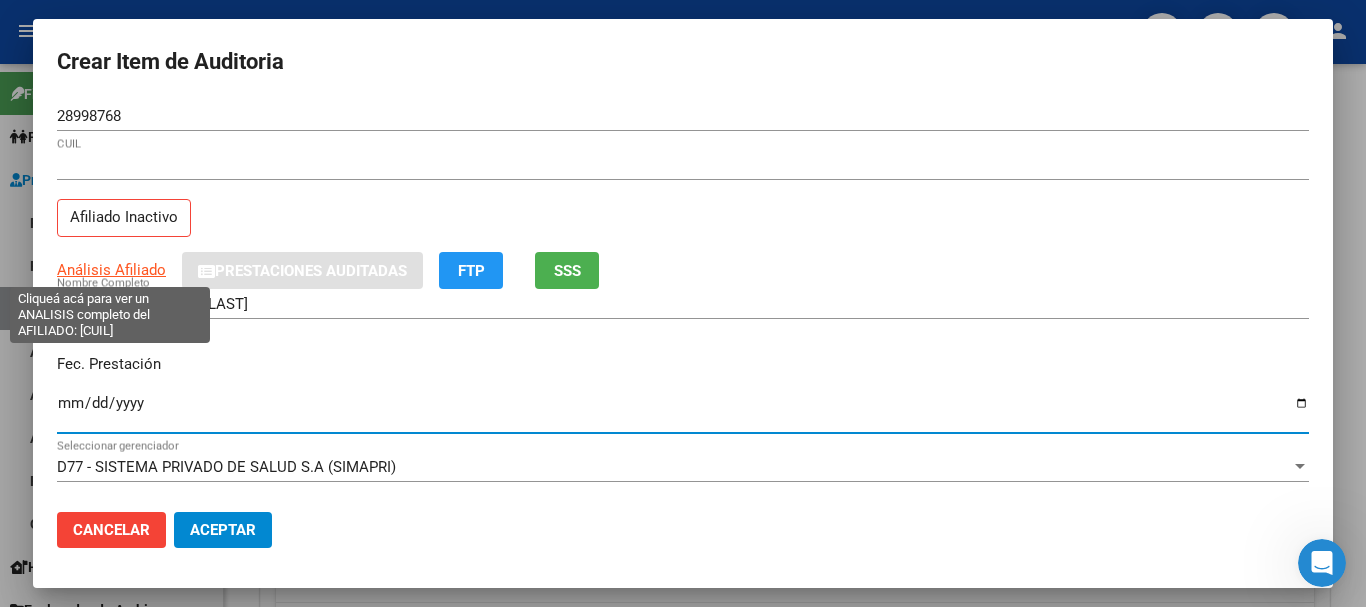 click on "Análisis Afiliado" at bounding box center [111, 270] 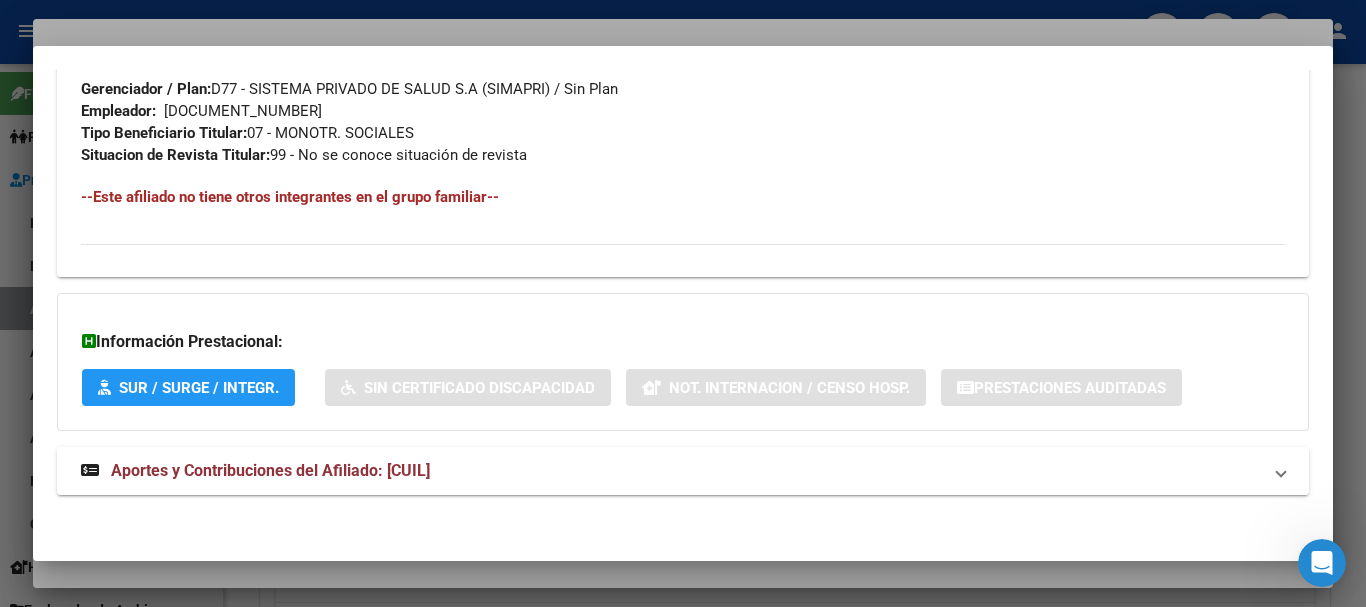 scroll, scrollTop: 1053, scrollLeft: 0, axis: vertical 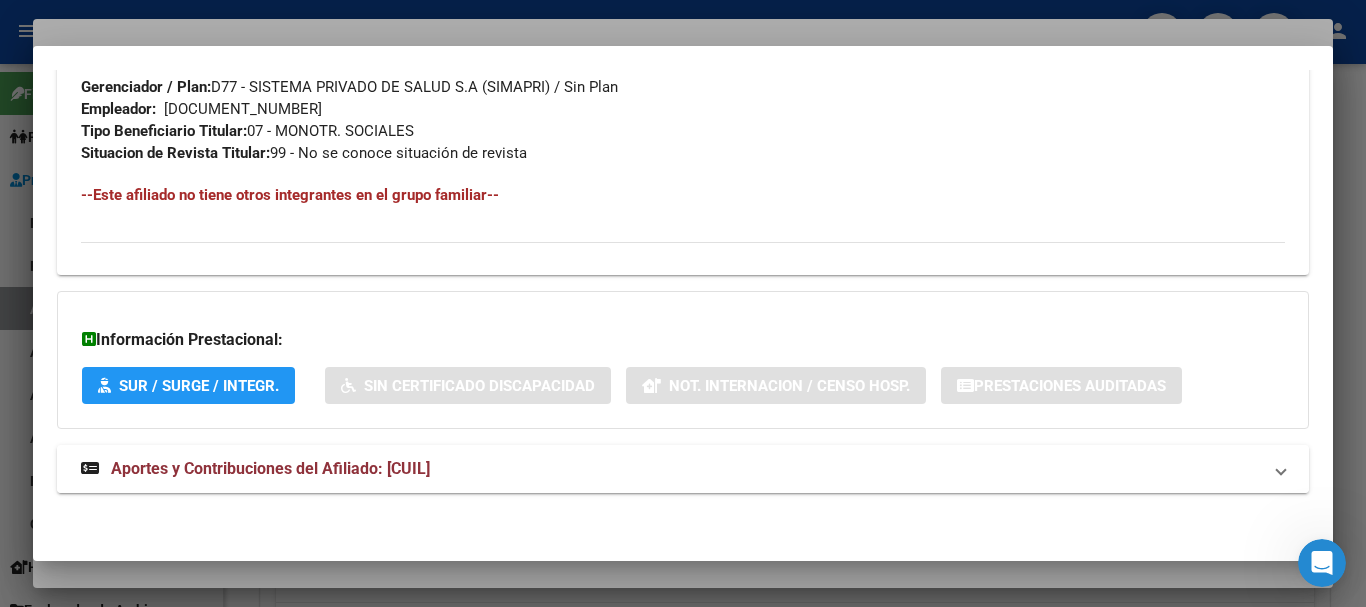 click on "Aportes y Contribuciones del Afiliado: 20289987682" at bounding box center (255, 469) 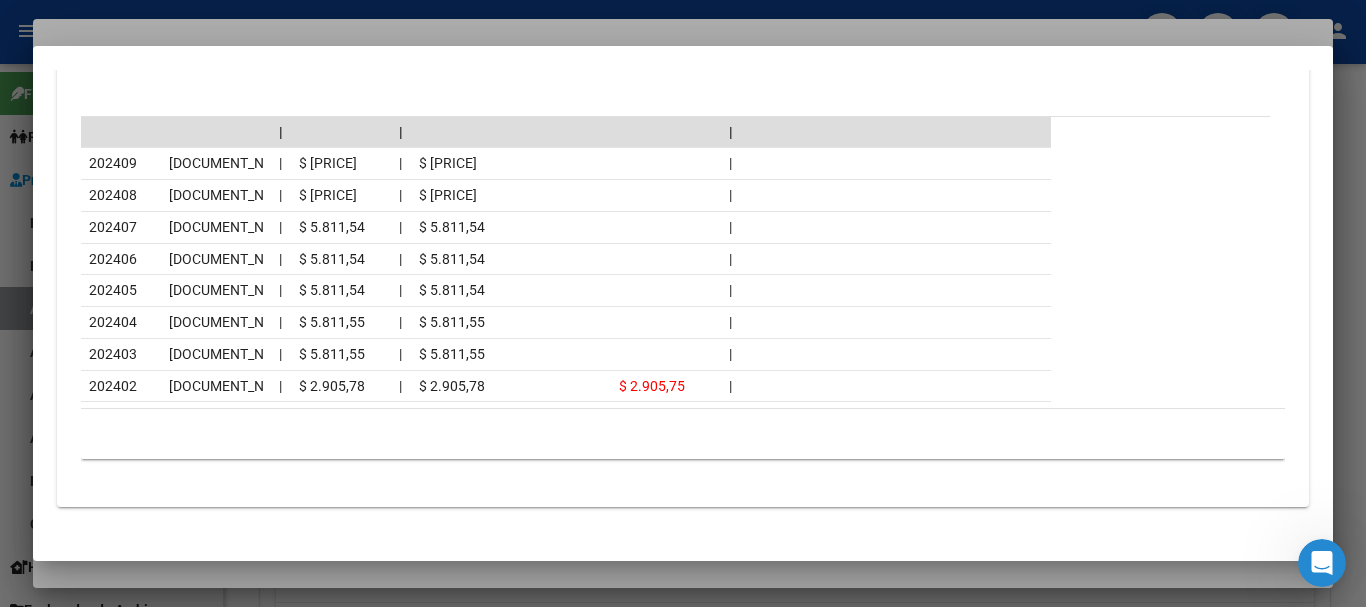 scroll, scrollTop: 1885, scrollLeft: 0, axis: vertical 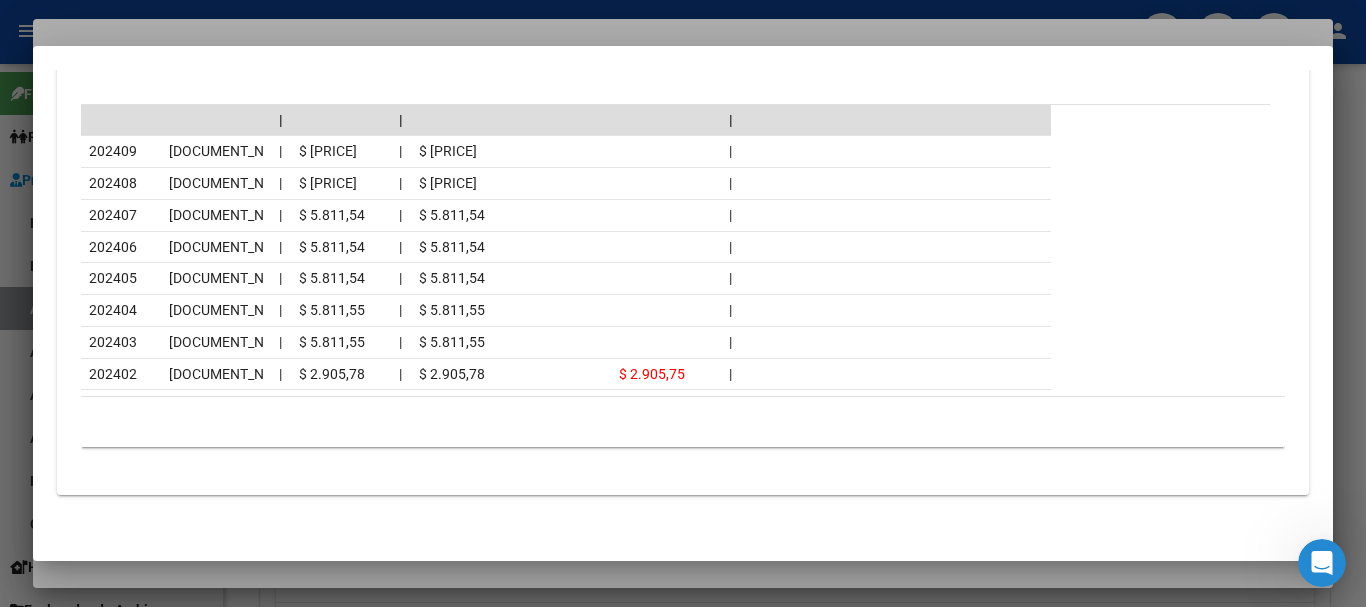 click at bounding box center (683, 303) 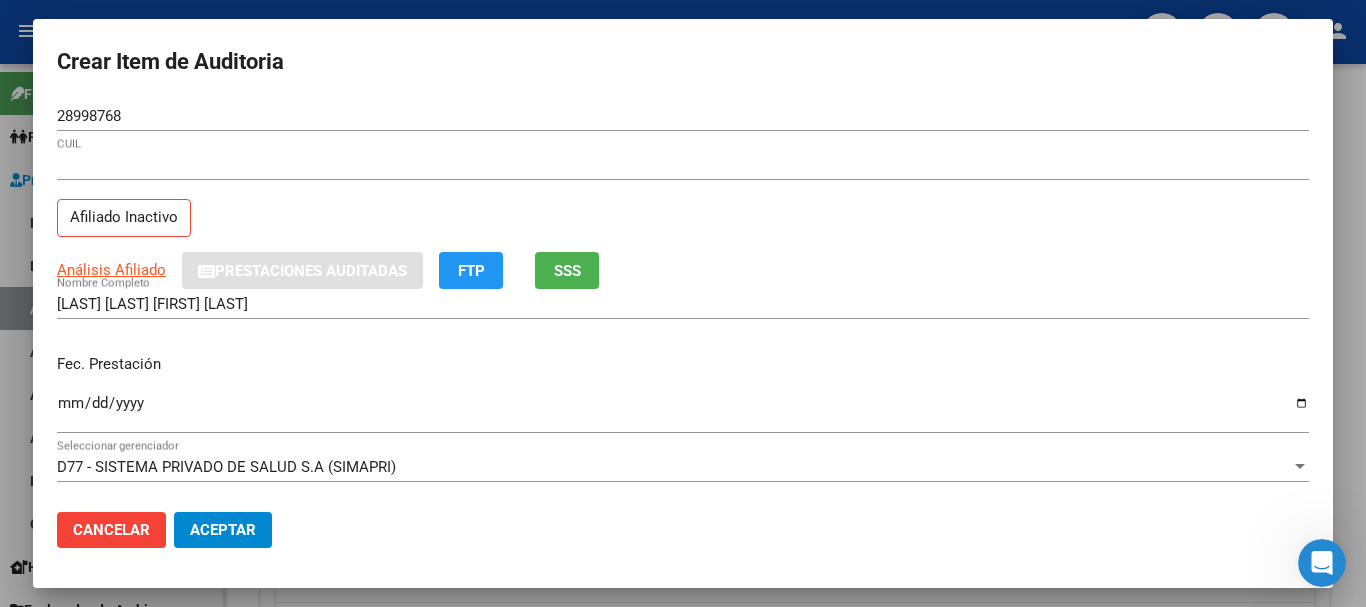 click on "20289987682" at bounding box center (683, 165) 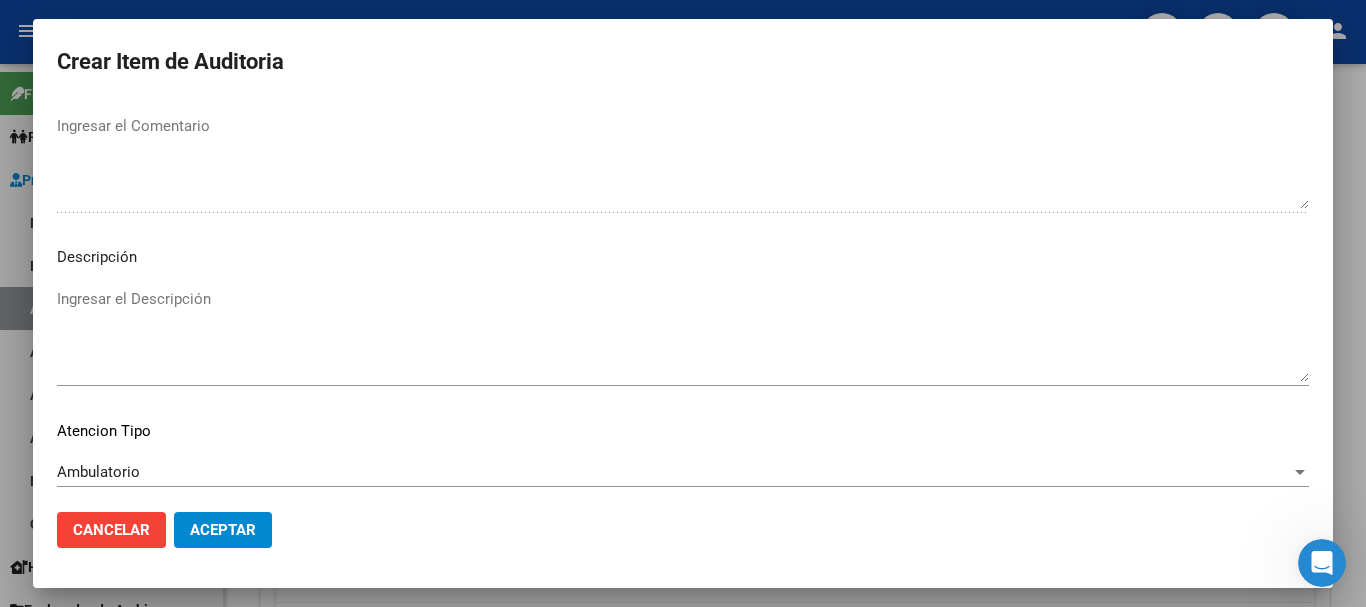 scroll, scrollTop: 1233, scrollLeft: 0, axis: vertical 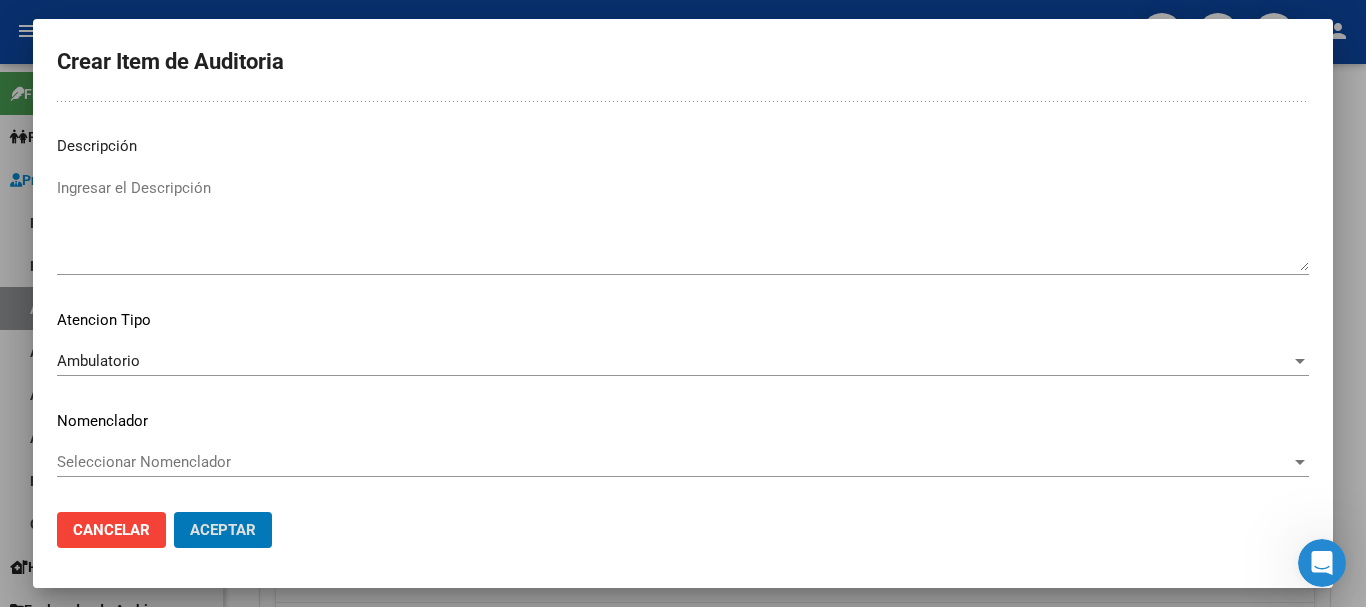 click on "Aceptar" 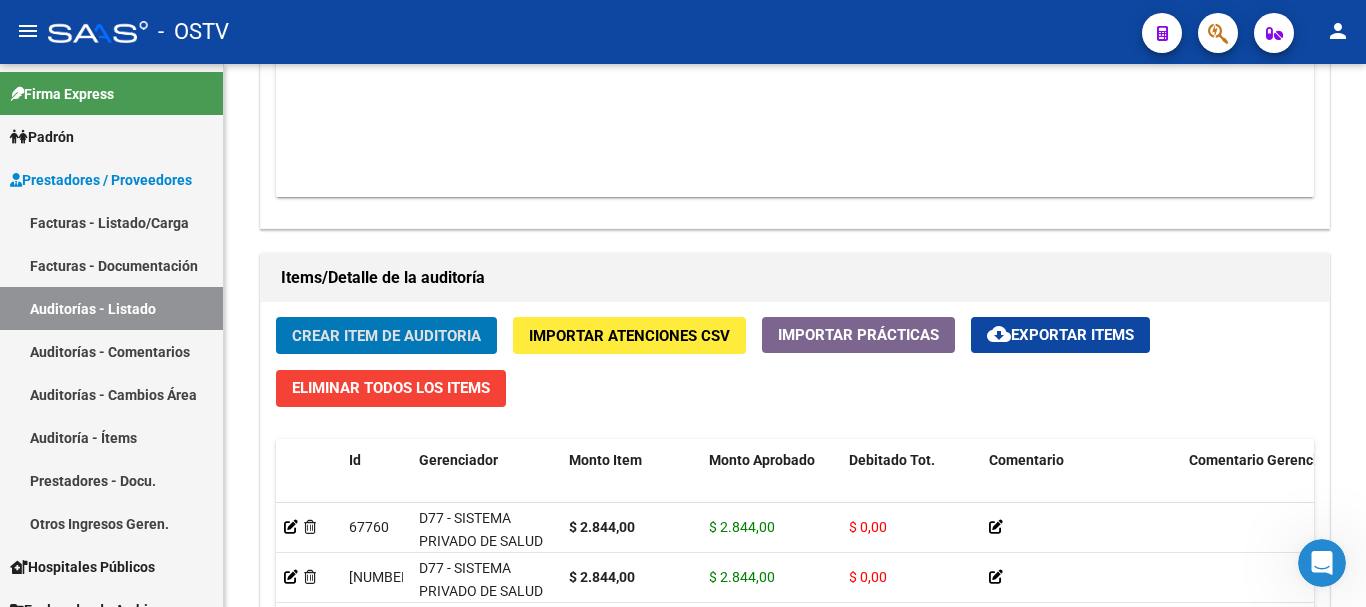 click on "Crear Item de Auditoria" 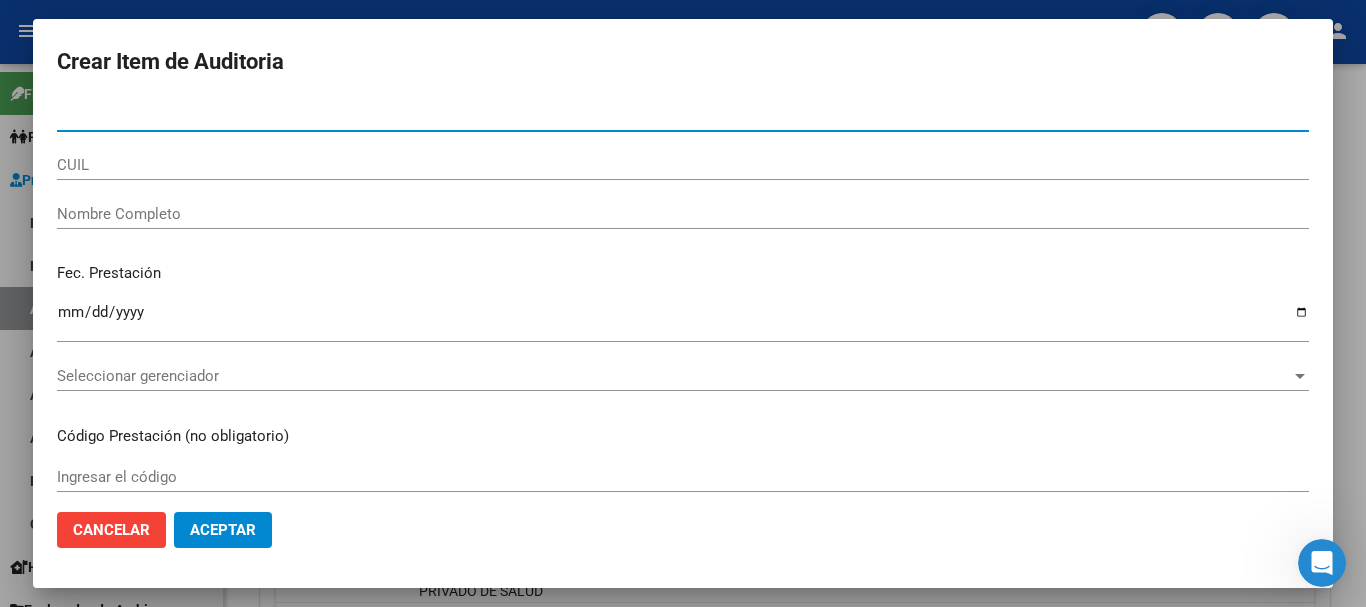 paste on "26988225" 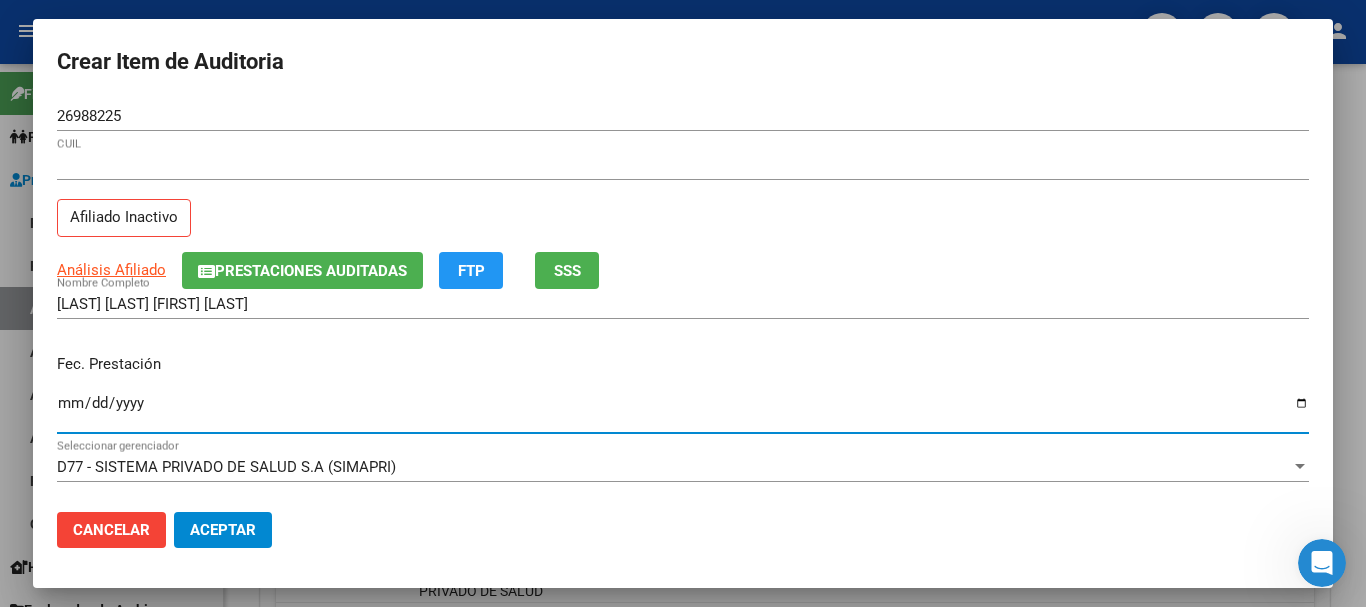 click on "Prestaciones Auditadas" 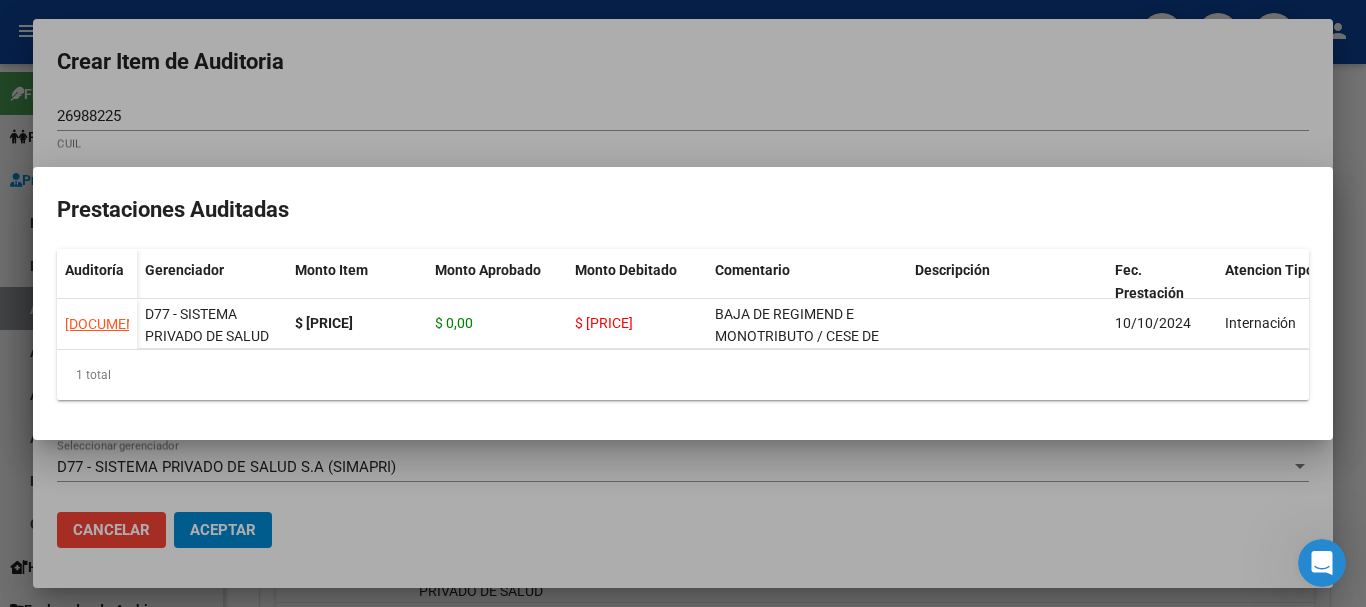 click at bounding box center [683, 303] 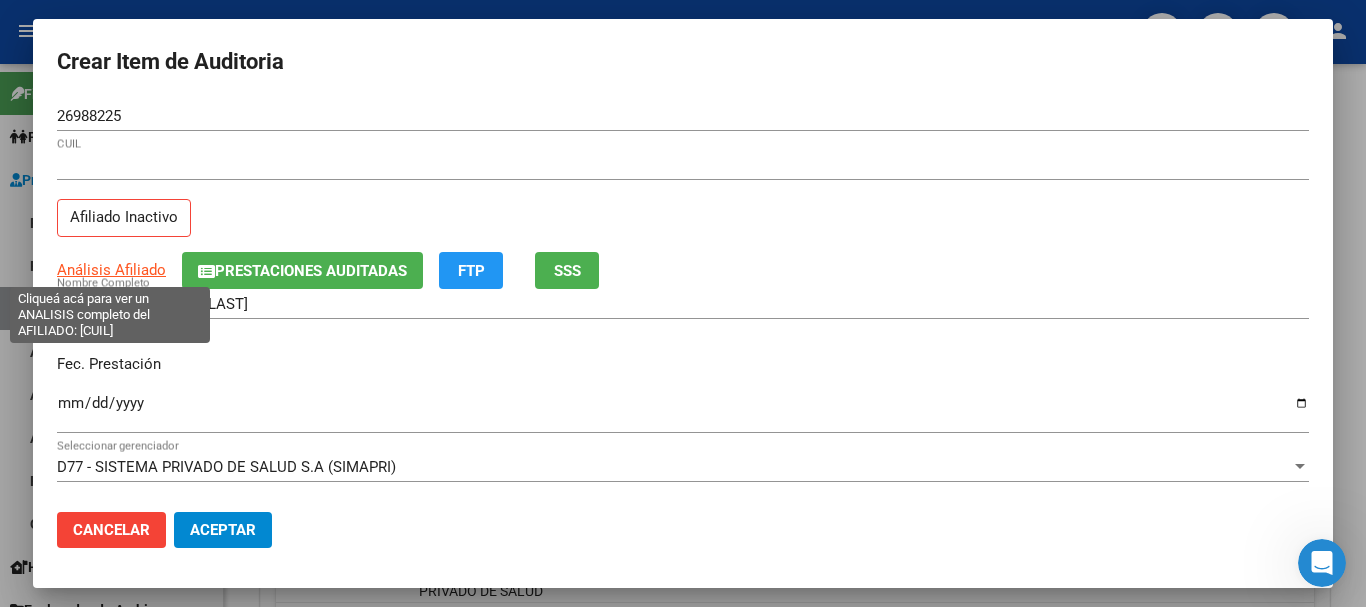click on "Análisis Afiliado" at bounding box center (111, 270) 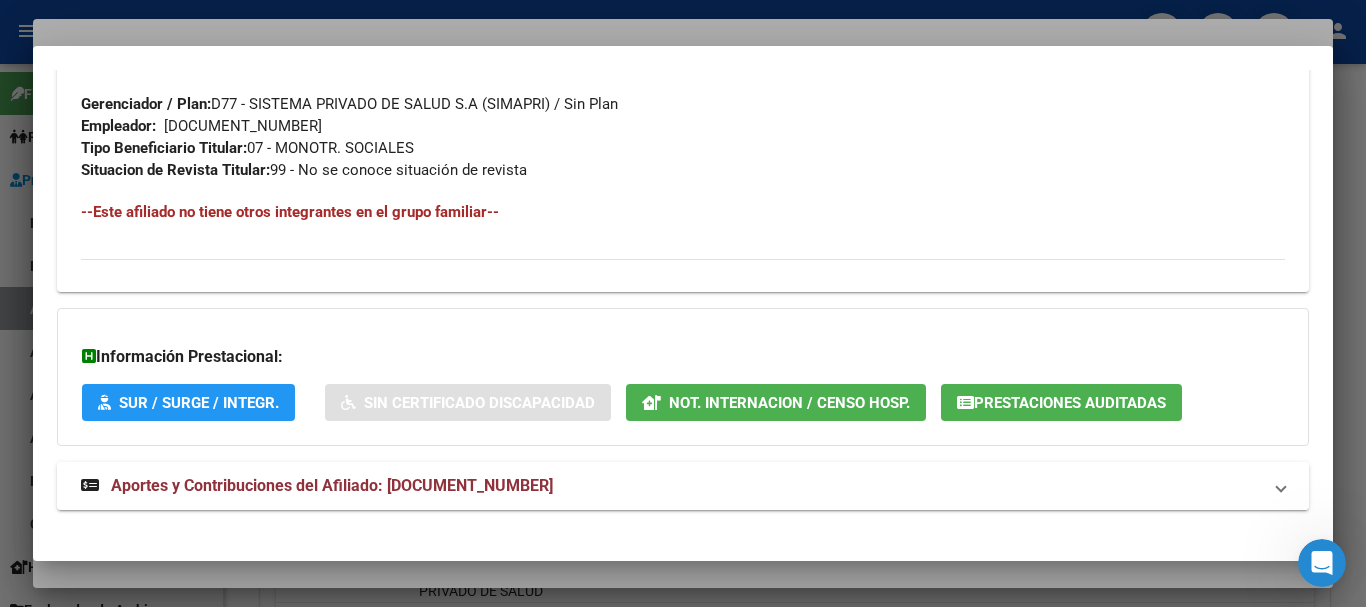 scroll, scrollTop: 999, scrollLeft: 0, axis: vertical 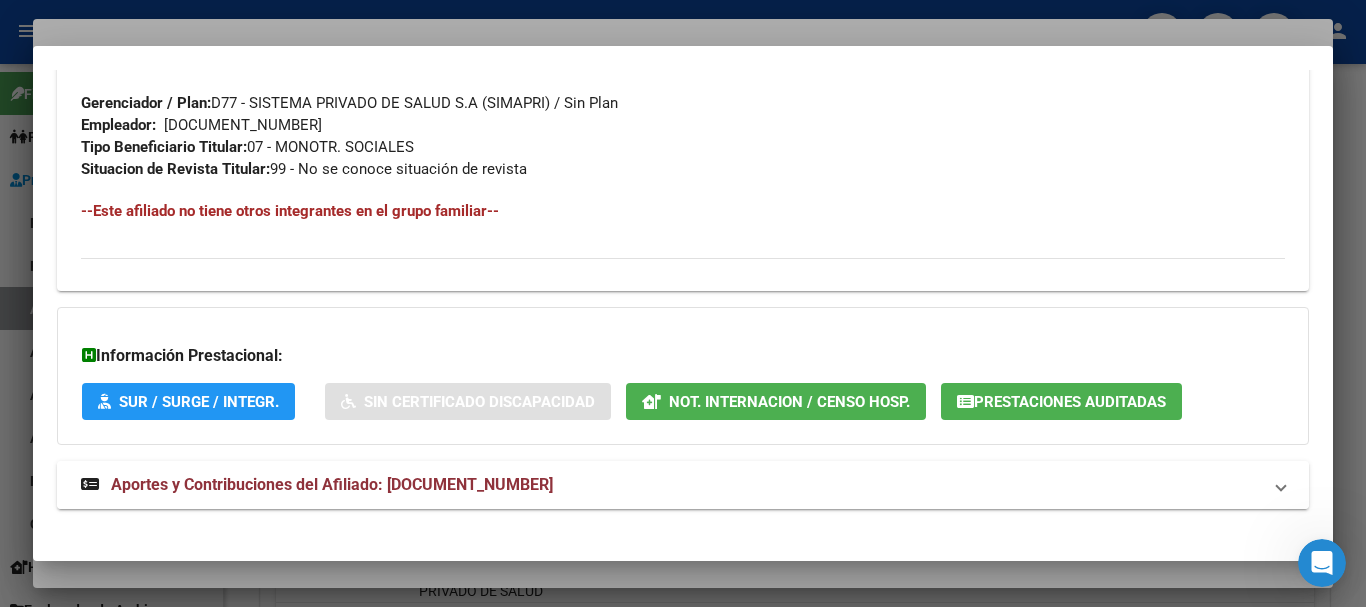 click on "DATOS PADRÓN ÁGIL:  VASQUEZ LUCIANA ALEJANDRA     |   INACTIVO   |     AFILIADO TITULAR  Datos Personales y Afiliatorios según Entes Externos: SSS FTP ARCA Padrón ARCA Impuestos Organismos Ext.    Gerenciador:      D77 - SISTEMA PRIVADO DE SALUD S.A  (SIMAPRI) Atención telefónica:  Atencion Al Socio:   3986-3415 Atención emergencias: Emergencias:   0800-362-0029 / 3220-8002 Central De Turnos:   3220-8002 Otros Datos Útiles:    Datos de Empadronamiento  Enviar Credencial Digital remove_red_eye Movimientos    Sin Certificado Discapacidad Etiquetas: Estado: INACTIVO Última Alta Formal:  01/02/2024 Ultimo Tipo Movimiento Alta:  ALTA MT/PD OPCION Online (clave fiscal) Última Baja Formal:  01/10/2024 Ultimo Tipo Movimiento Baja:  MONOTRIBUTISTA BAJA X AFIP DATOS DEL AFILIADO Apellido:  LUCIANA ALEJANDRA VASQUEZ CUIL:  27269882250 Documento:  DU - DOCUMENTO UNICO 26988225  Nacionalidad:  ARGENTINA Parentesco:  0 - Titular Estado Civil:  Soltero Discapacitado:    NO (00) Sexo:  F Nacimiento:" at bounding box center [683, -163] 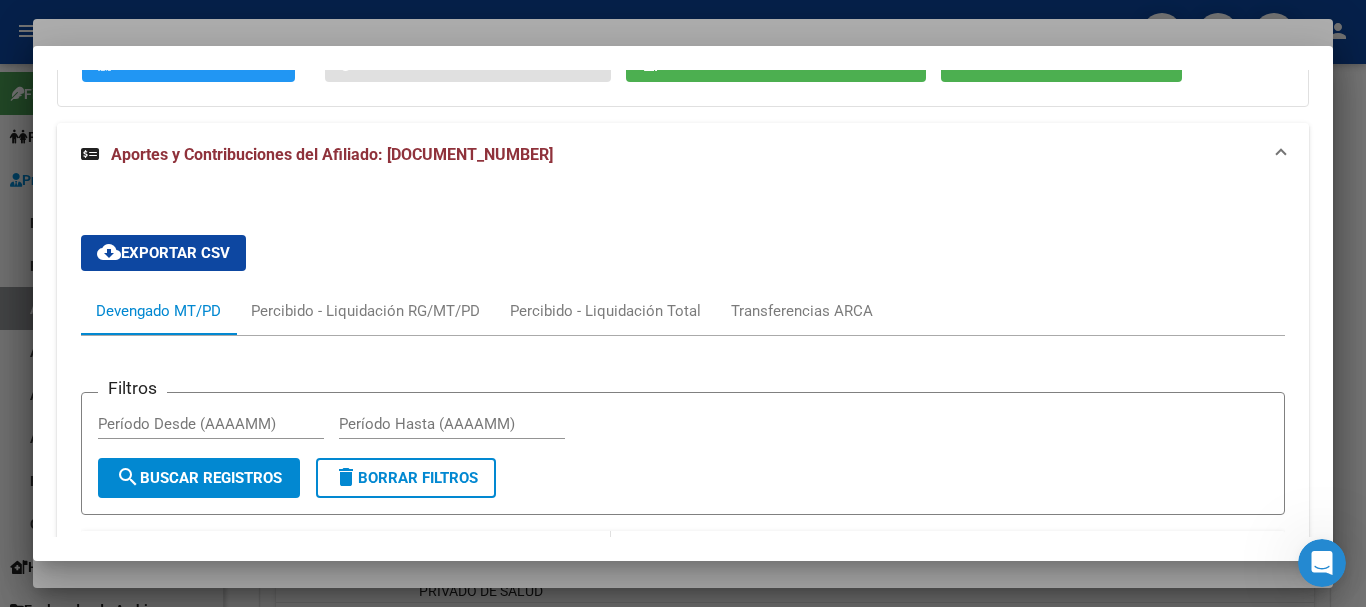scroll, scrollTop: 1532, scrollLeft: 0, axis: vertical 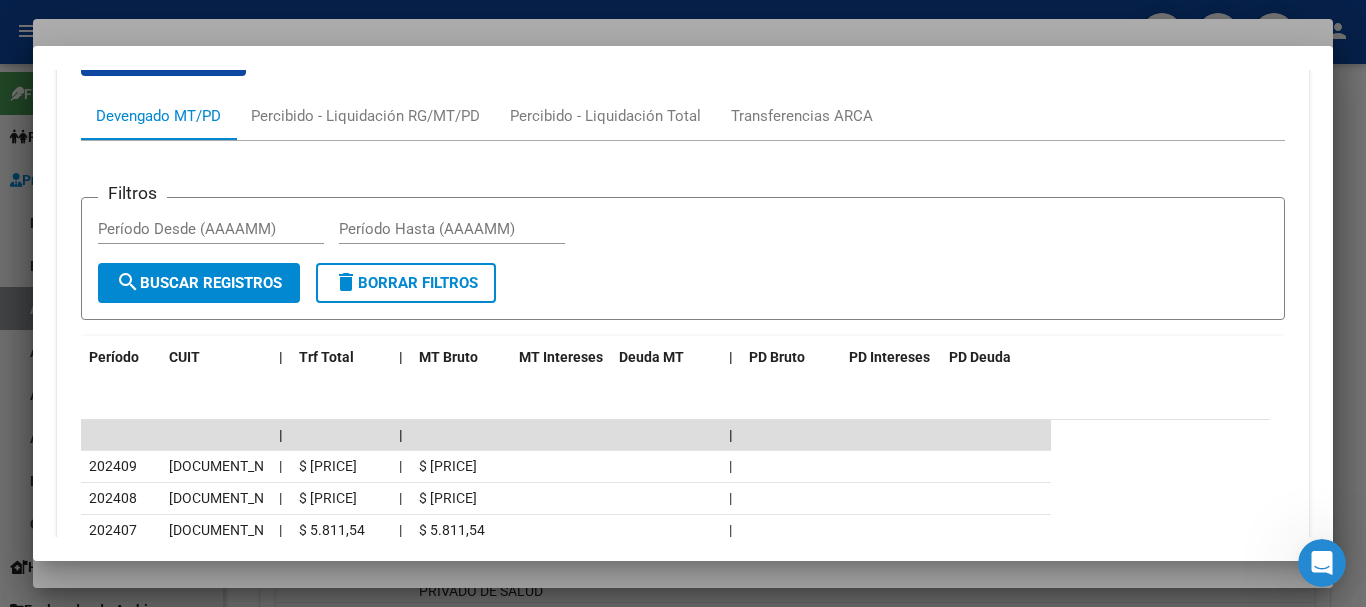 click at bounding box center (683, 303) 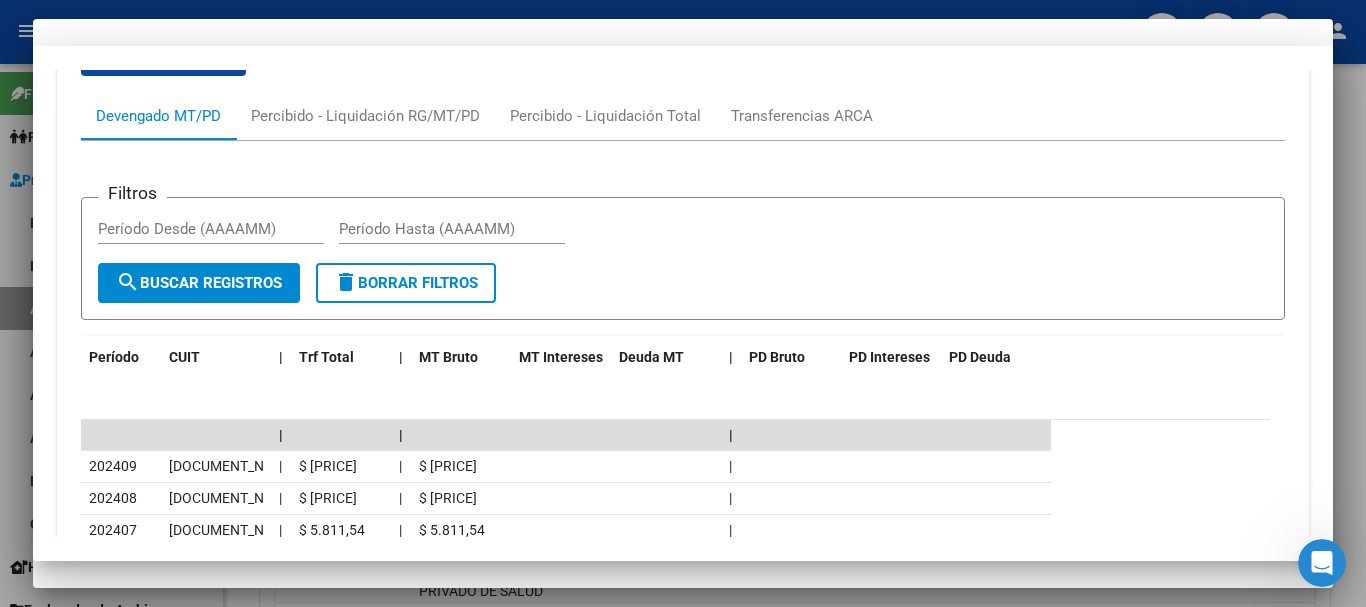 click on "27269882250 CUIL   Afiliado Inactivo" at bounding box center [683, 201] 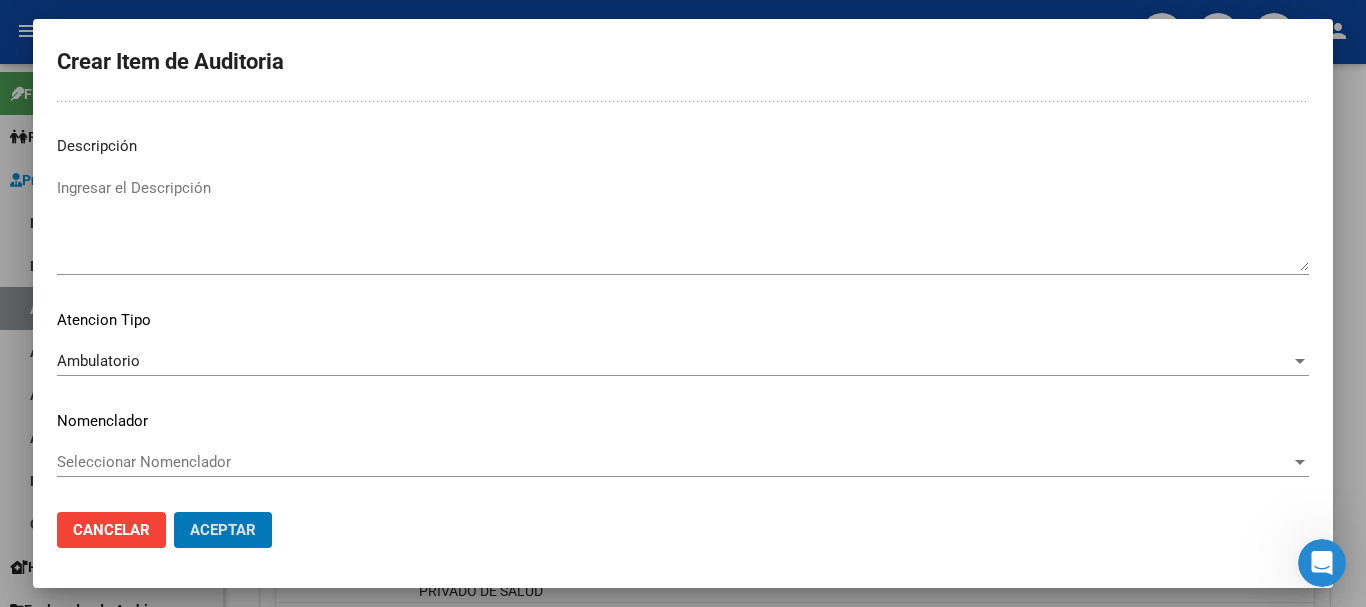 scroll, scrollTop: 0, scrollLeft: 0, axis: both 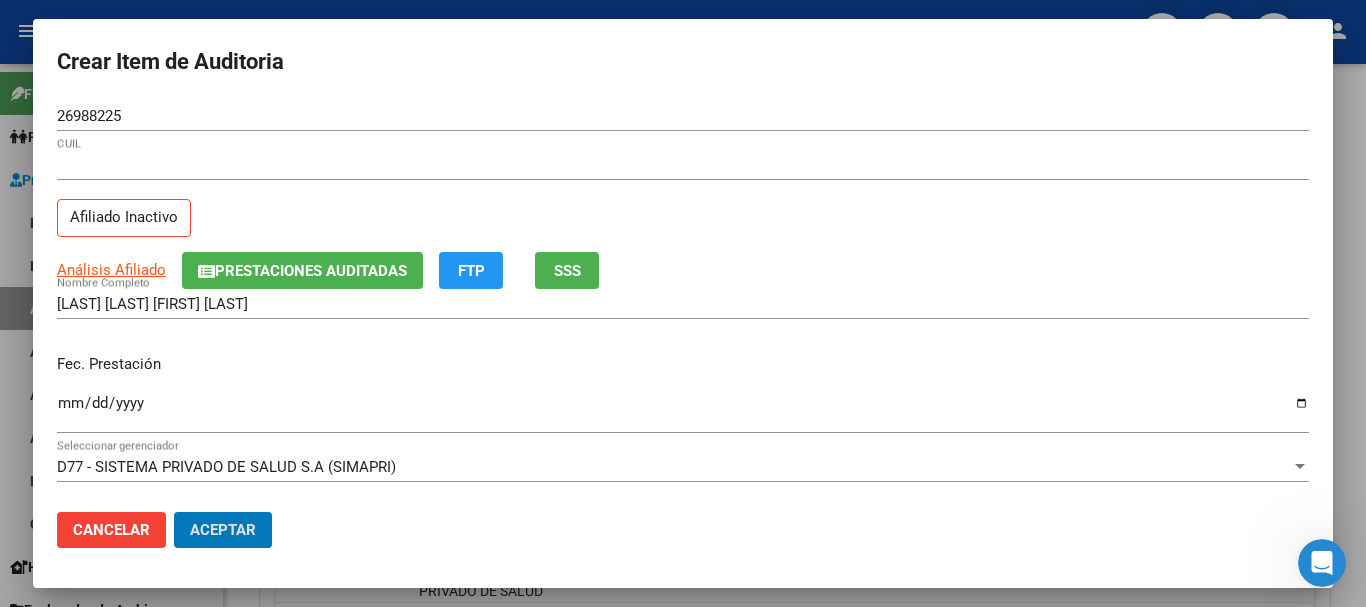 click on "Aceptar" 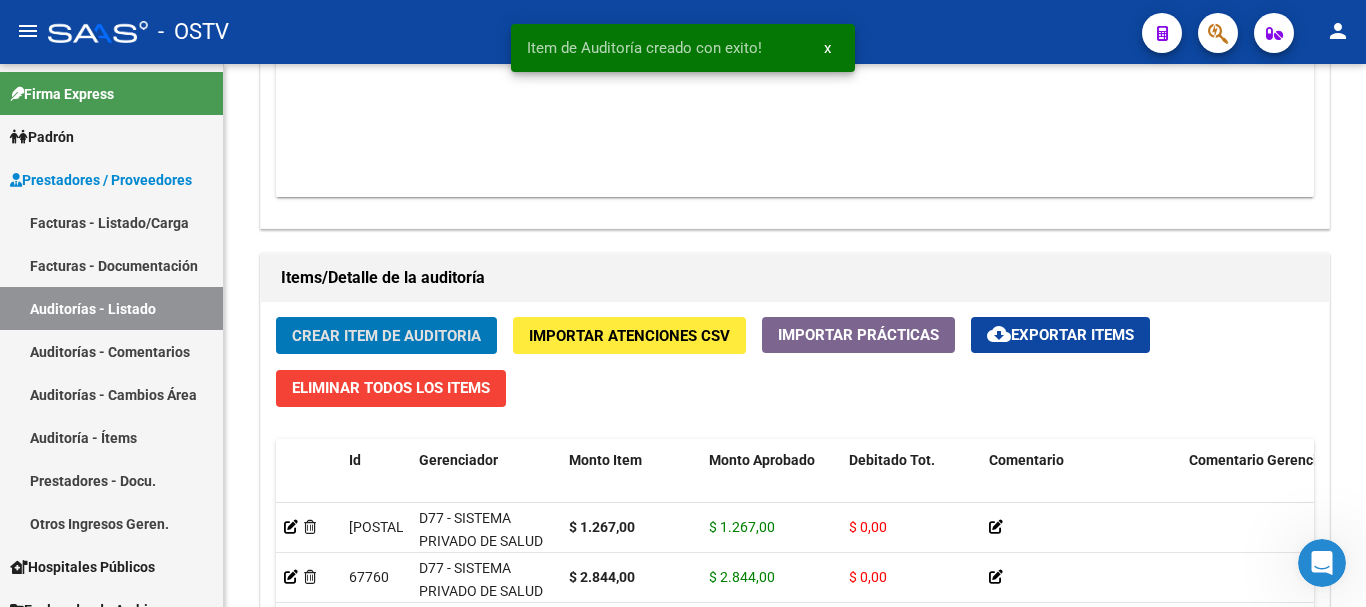 click on "Crear Item de Auditoria" 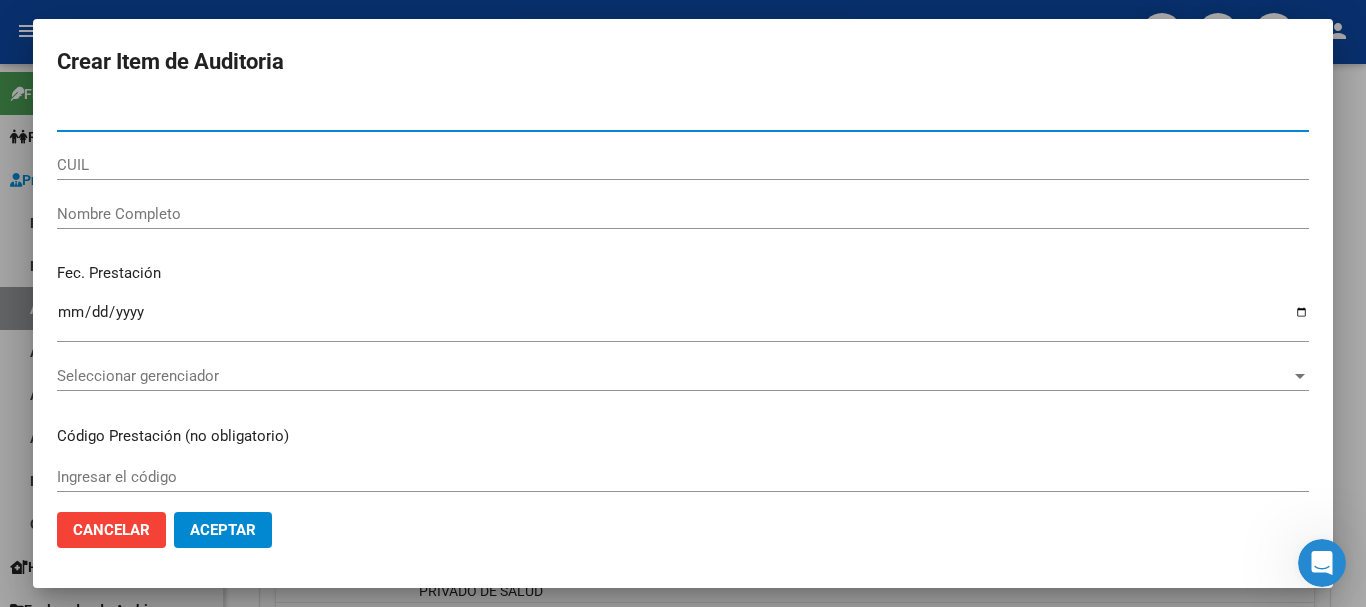 paste on "29629405" 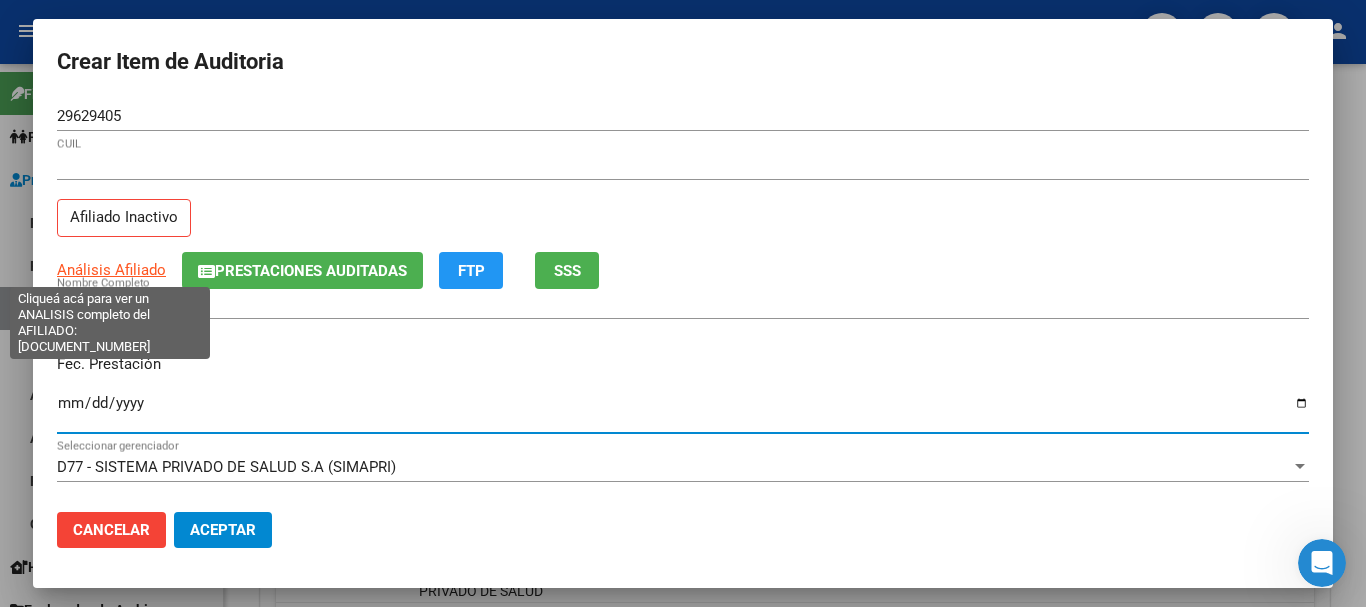 click on "Análisis Afiliado" at bounding box center [111, 270] 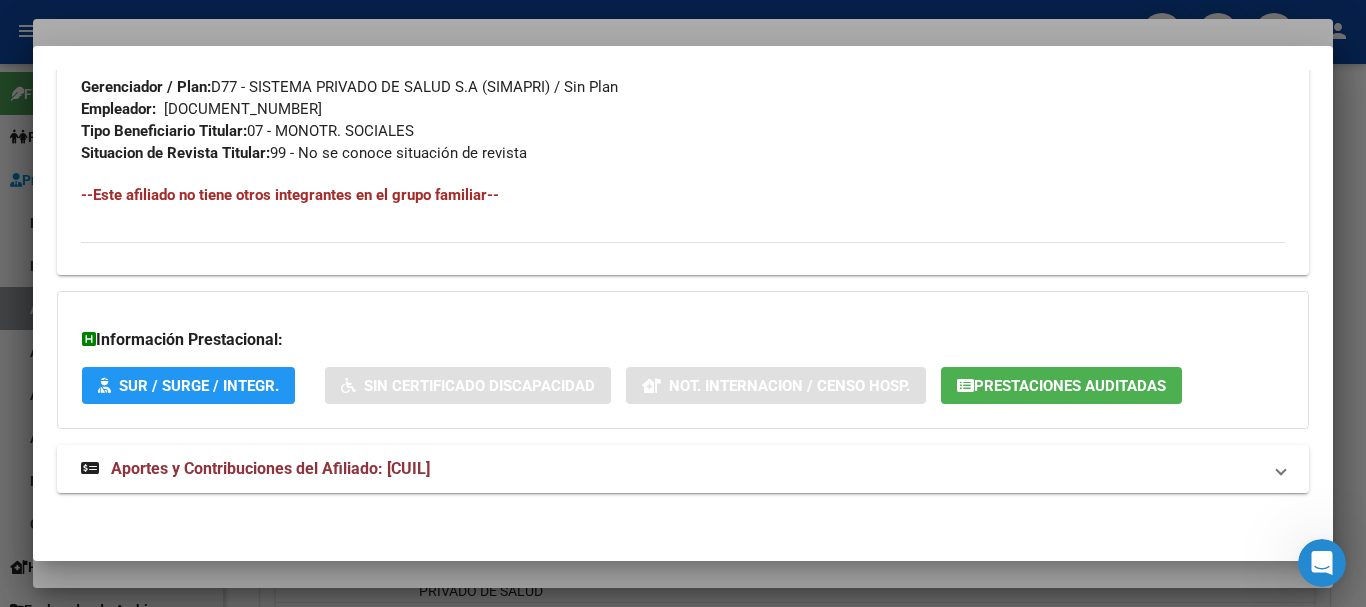 click on "Aportes y Contribuciones del Afiliado: 20296294056" at bounding box center [270, 468] 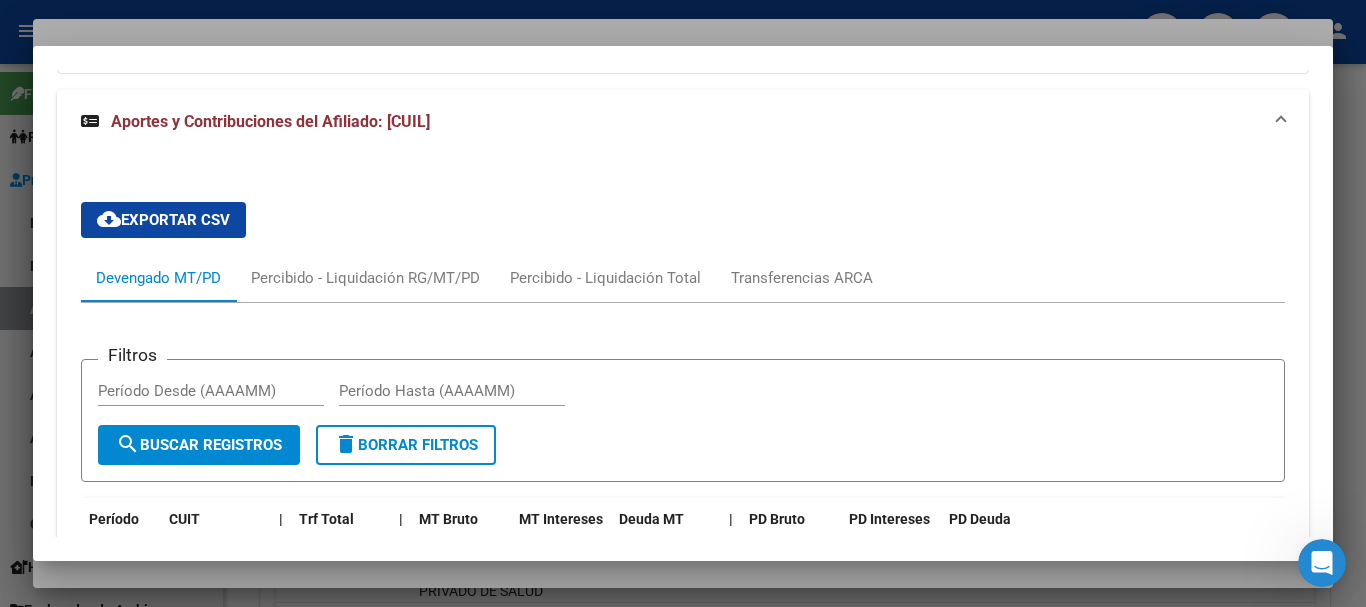 scroll, scrollTop: 1671, scrollLeft: 0, axis: vertical 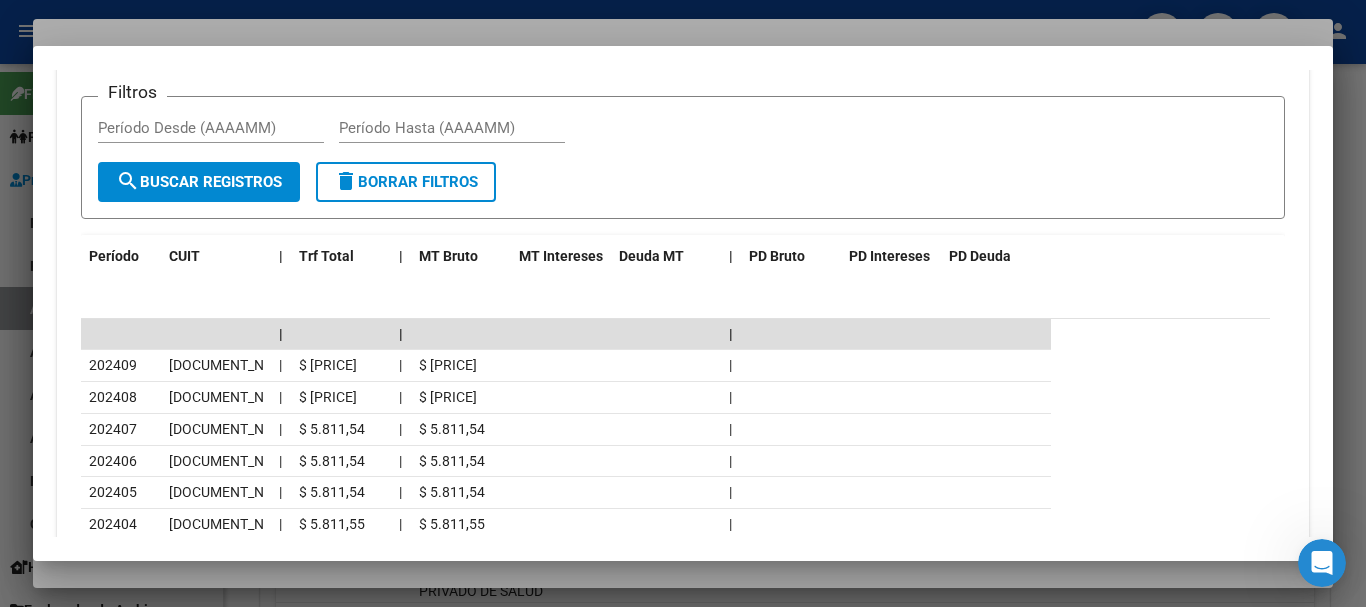 click at bounding box center (683, 303) 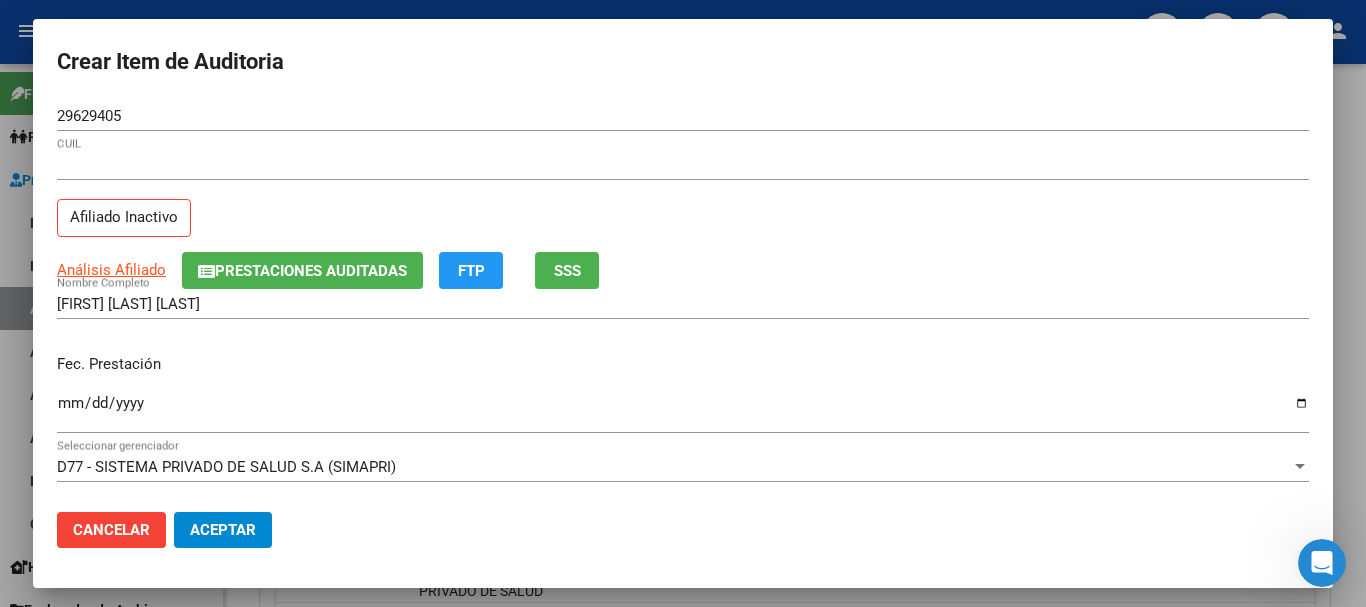 click on "Análisis Afiliado  Prestaciones Auditadas FTP SSS" at bounding box center (683, 270) 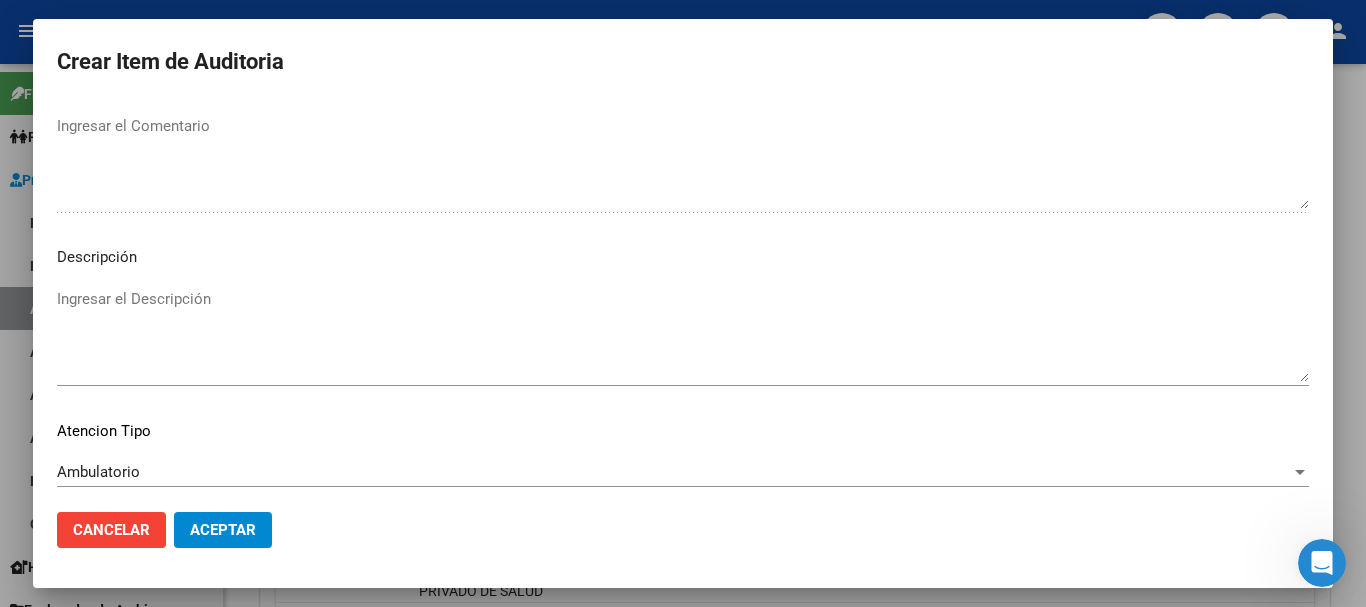 scroll, scrollTop: 1233, scrollLeft: 0, axis: vertical 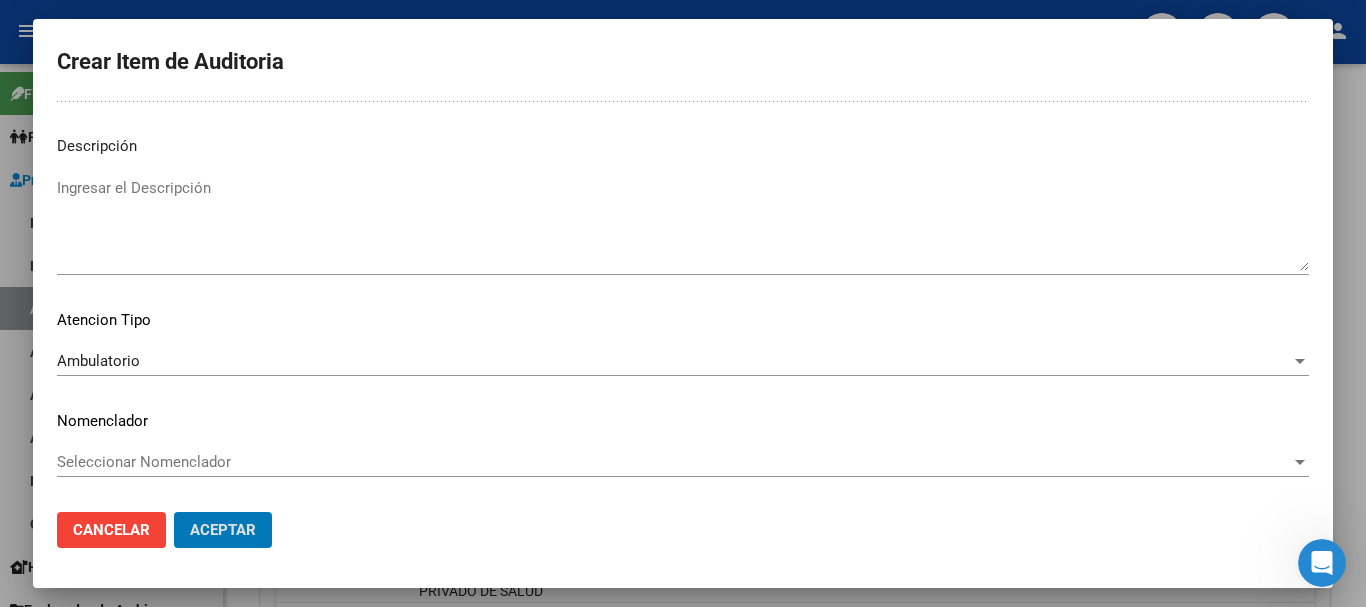 click on "Aceptar" 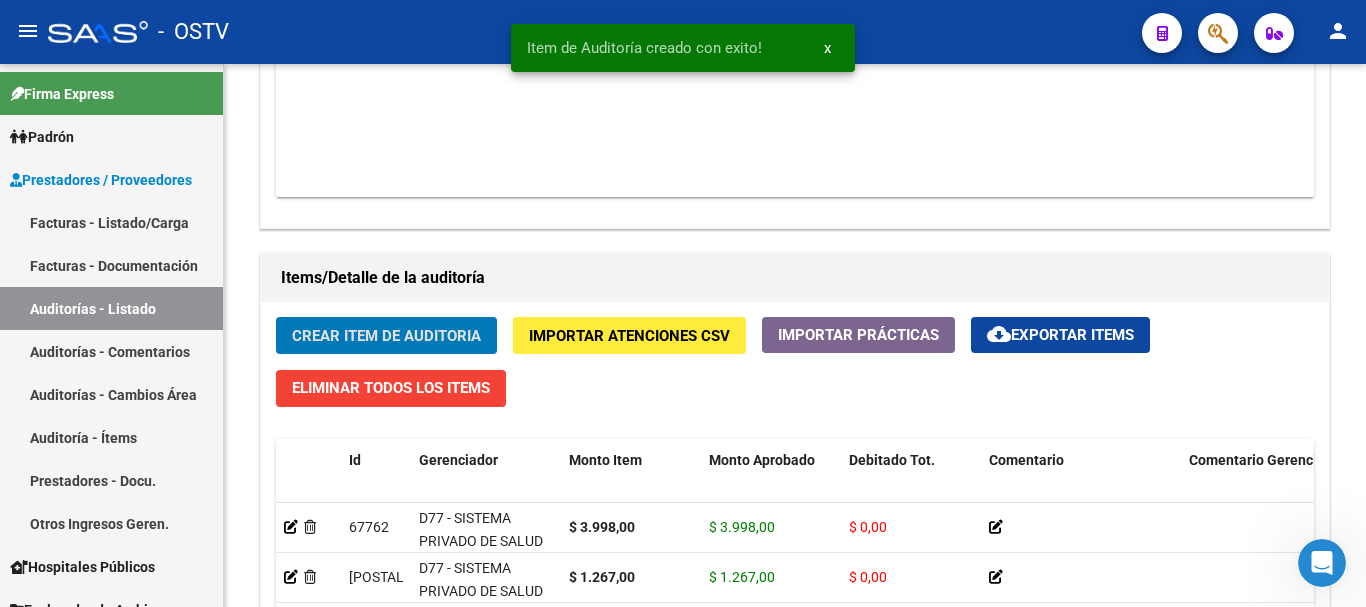 click on "Crear Item de Auditoria" 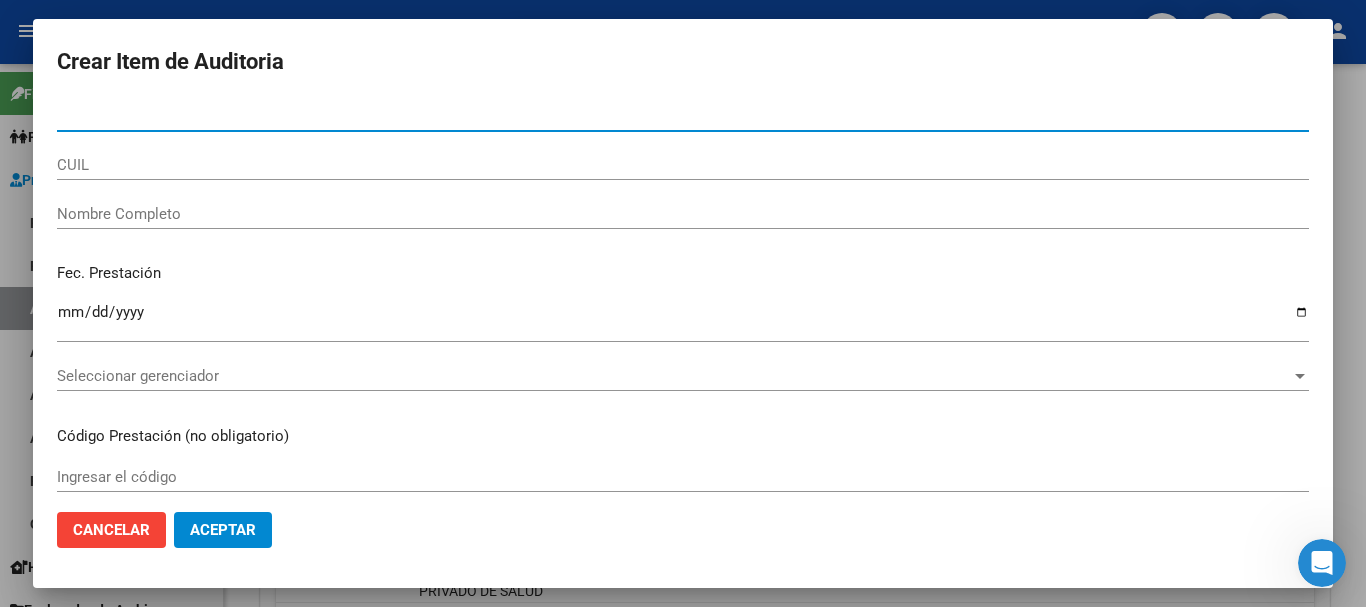 paste on "27220442" 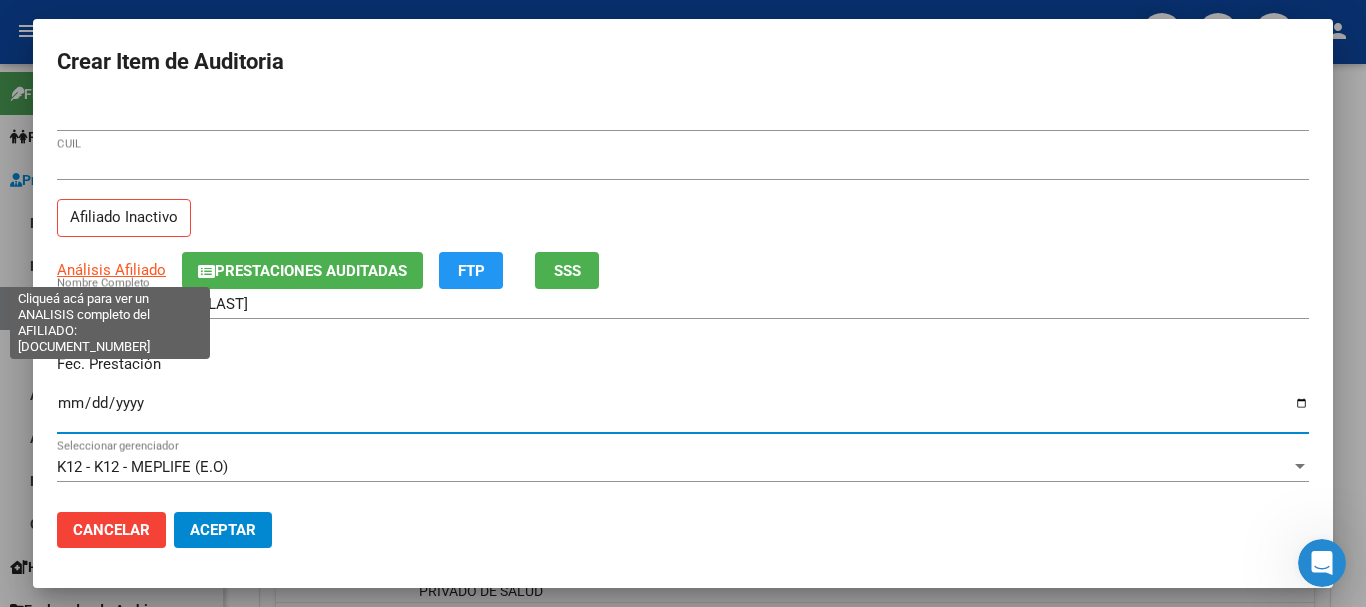 click on "Análisis Afiliado" at bounding box center [111, 270] 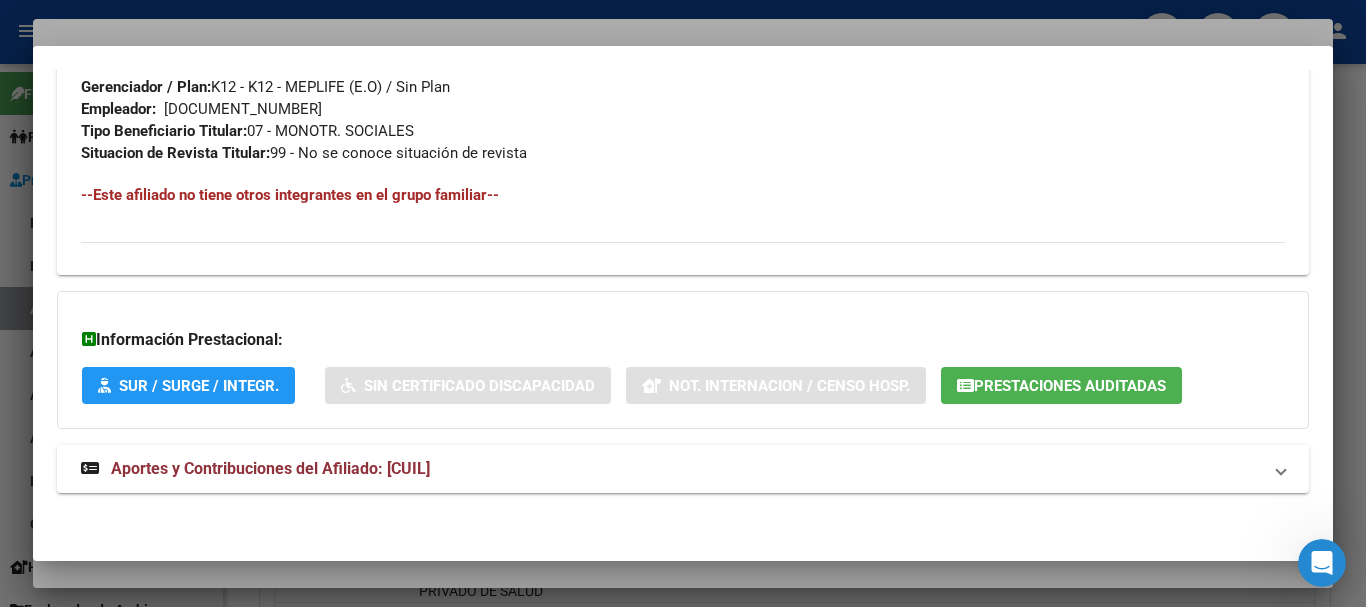 click on "Aportes y Contribuciones del Afiliado: 20272204420" at bounding box center [270, 468] 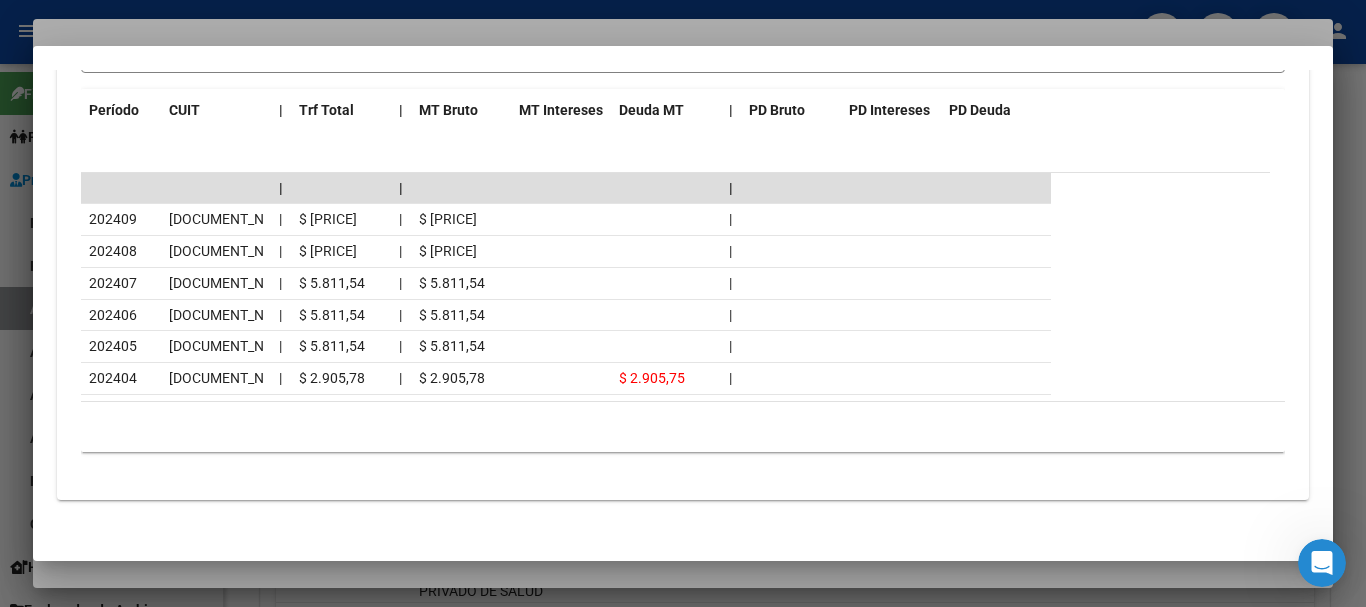 scroll, scrollTop: 1824, scrollLeft: 0, axis: vertical 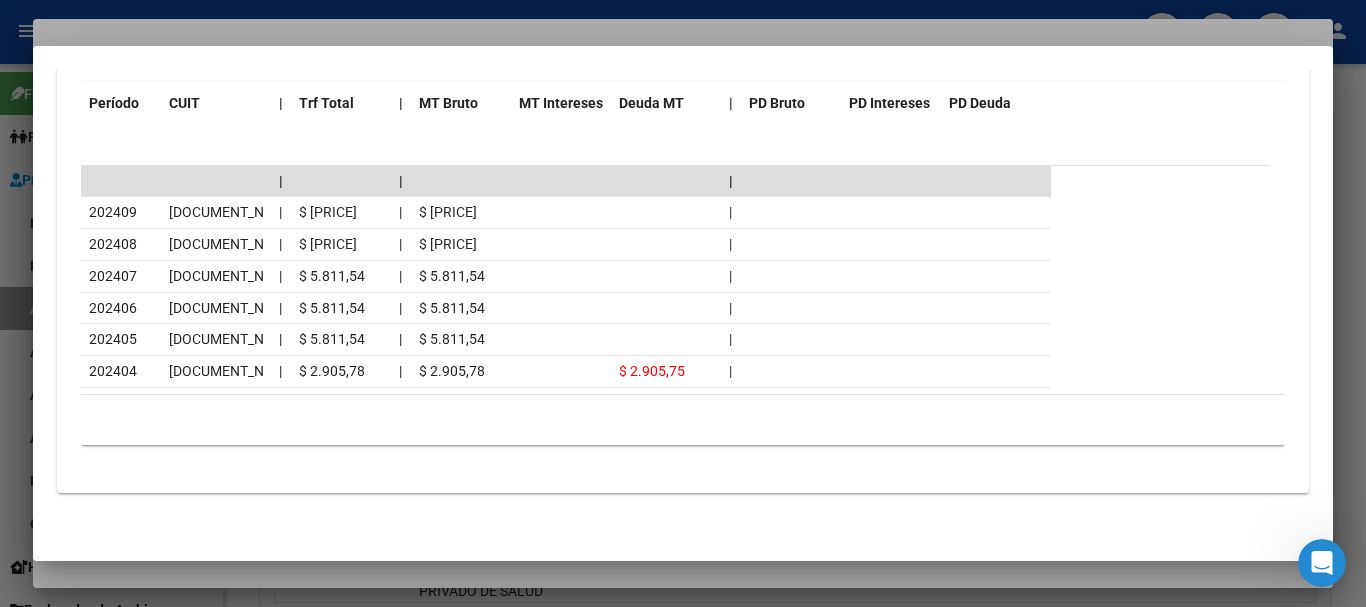 click at bounding box center (683, 303) 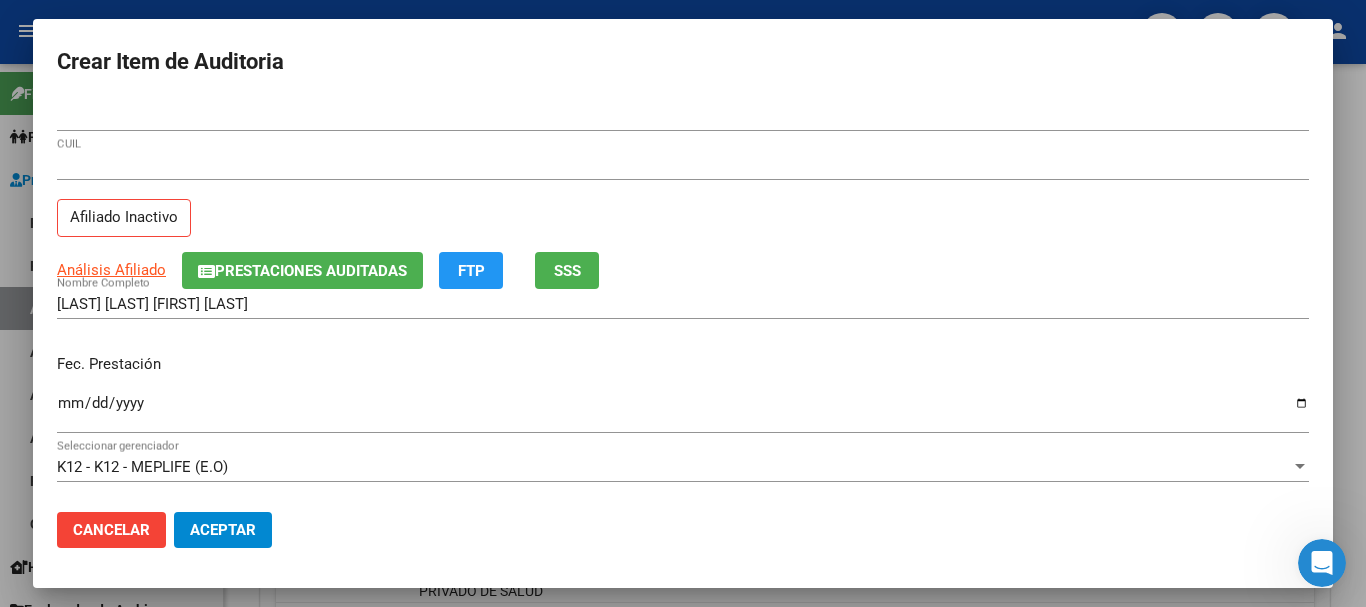 click on "20272204420 CUIL" at bounding box center (683, 174) 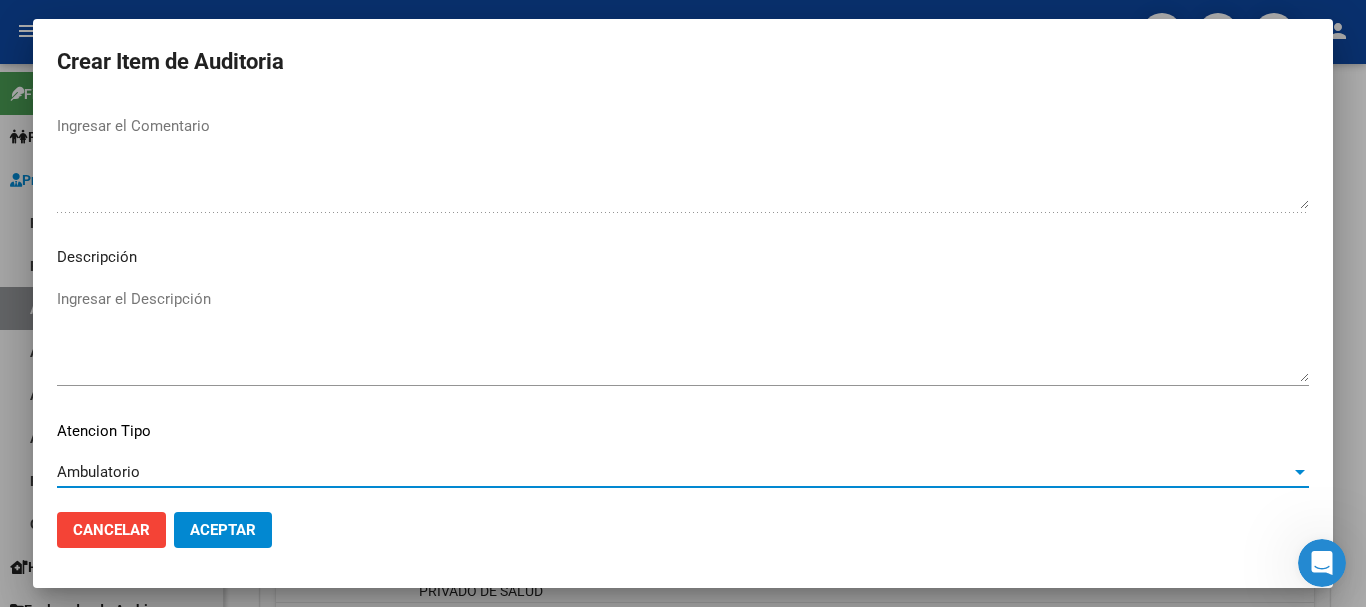 scroll, scrollTop: 1233, scrollLeft: 0, axis: vertical 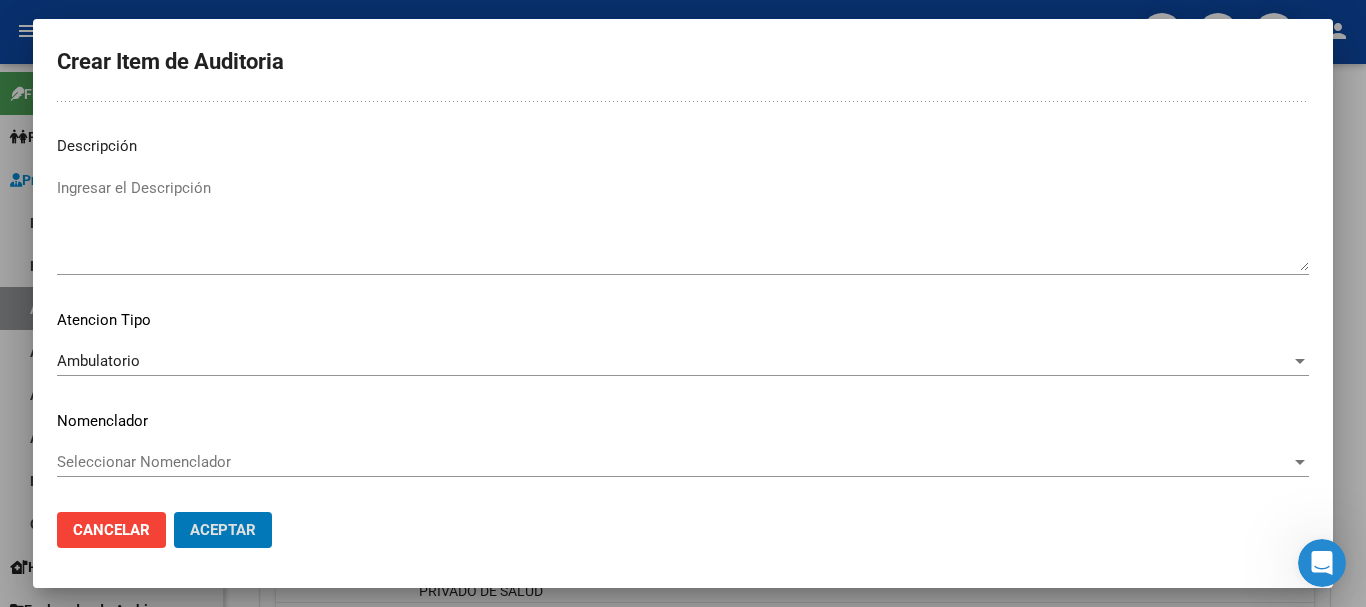 click on "Aceptar" 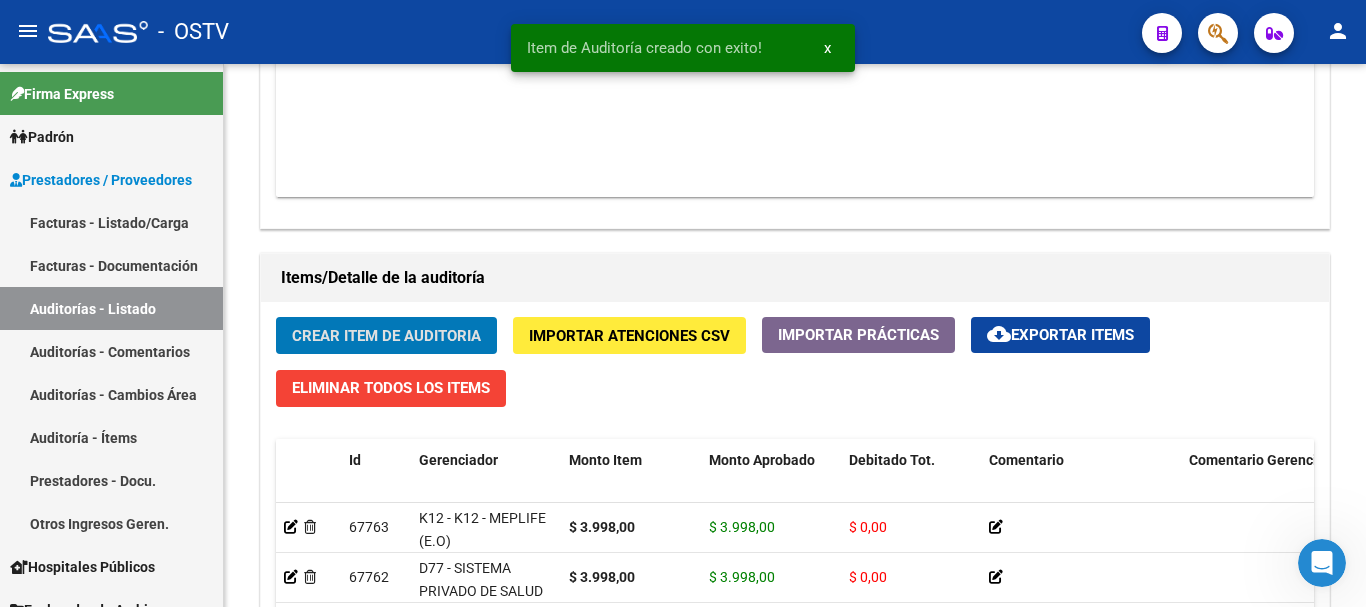 click on "Crear Item de Auditoria" 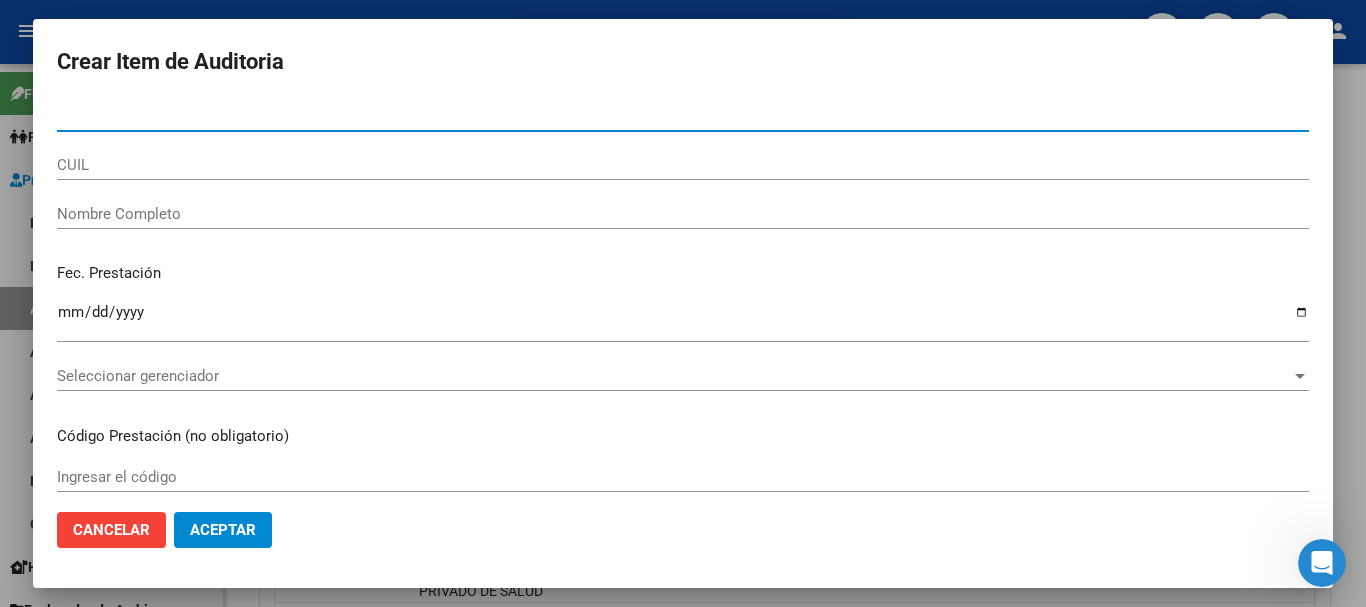 paste on "35555993" 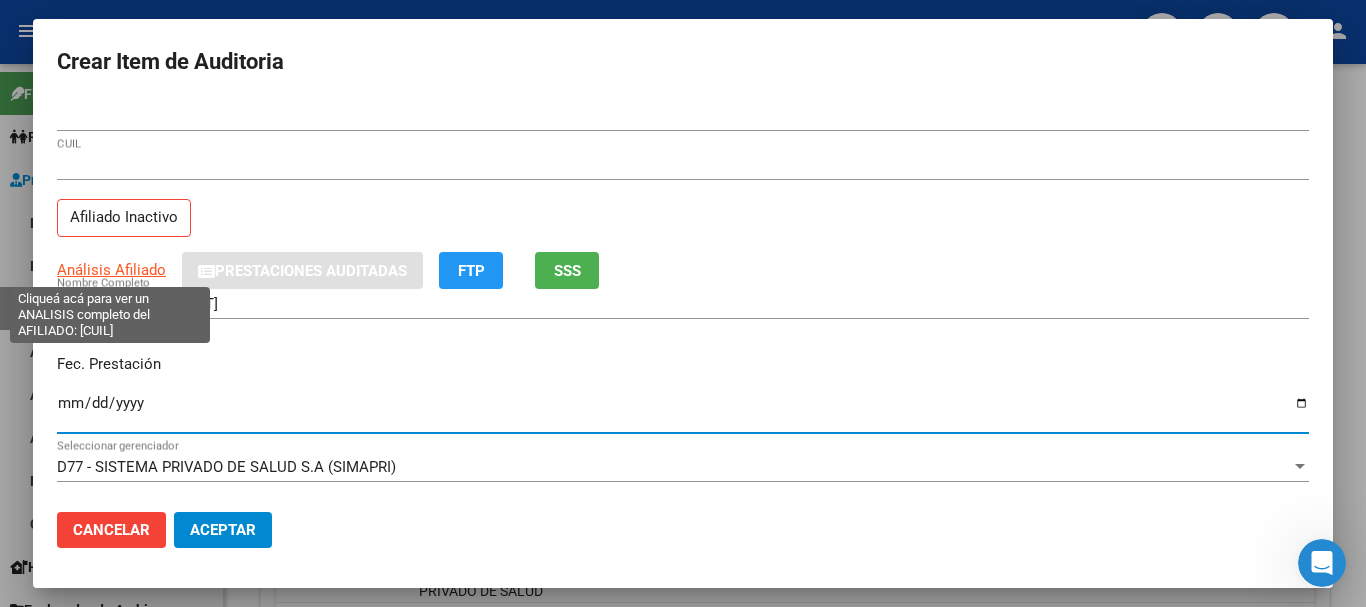 click on "Análisis Afiliado" at bounding box center (111, 270) 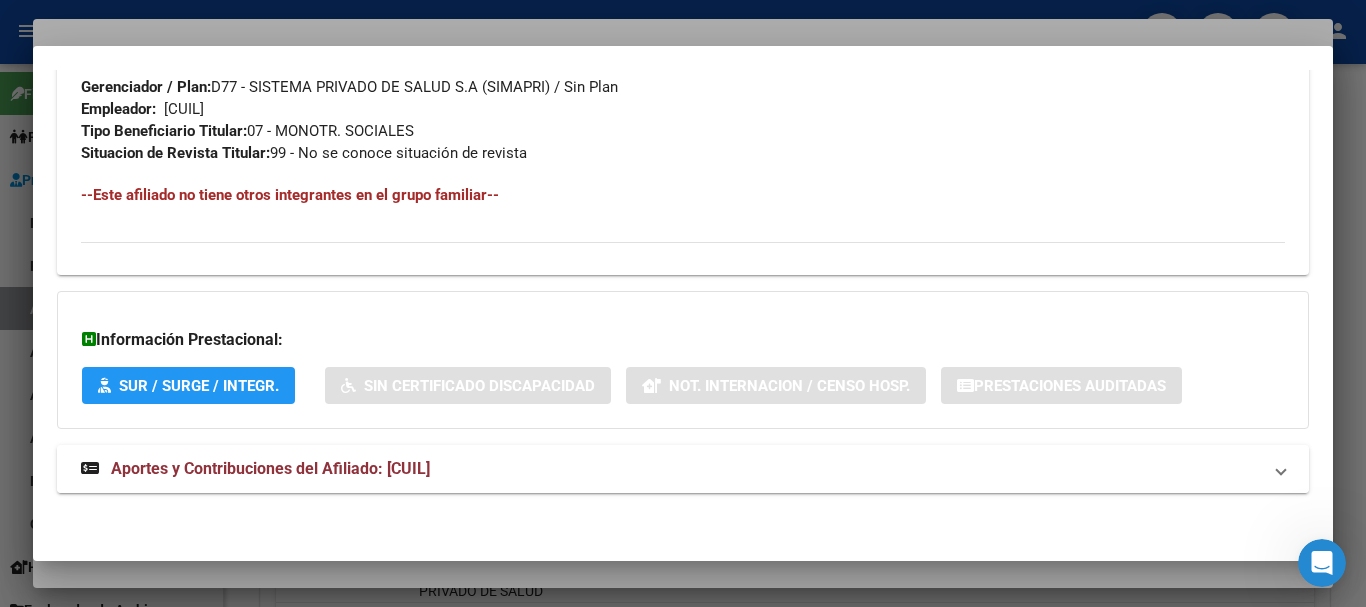 click on "Aportes y Contribuciones del Afiliado: 27355559934" at bounding box center (270, 468) 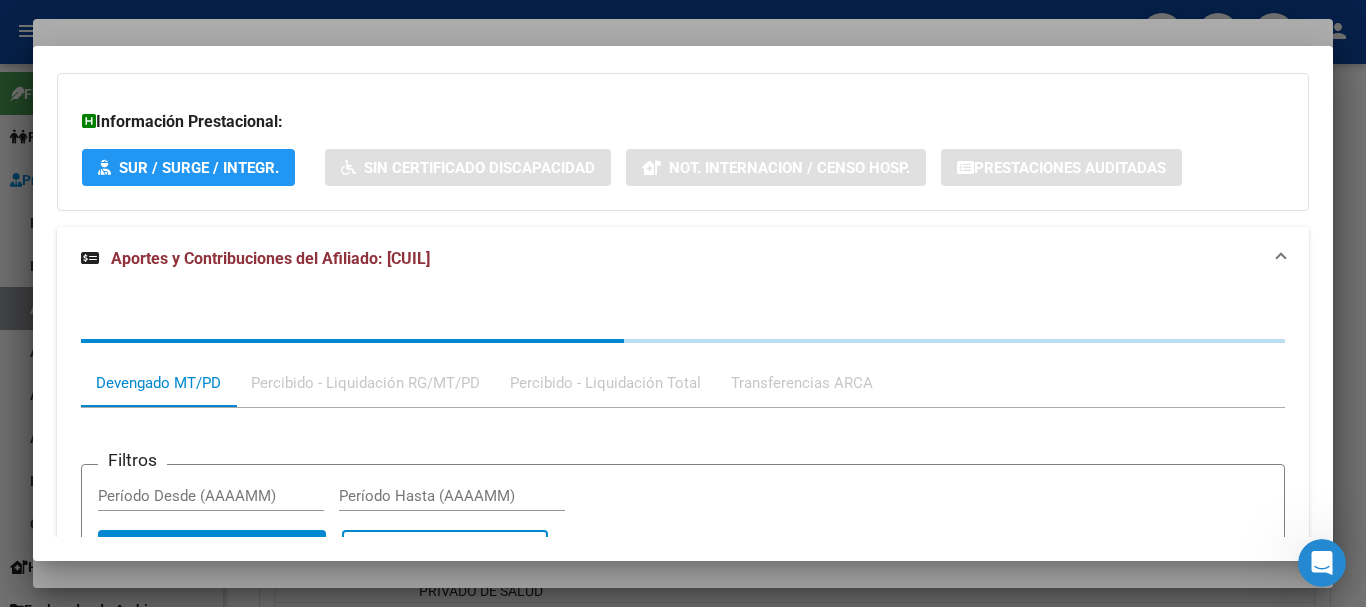 scroll, scrollTop: 1570, scrollLeft: 0, axis: vertical 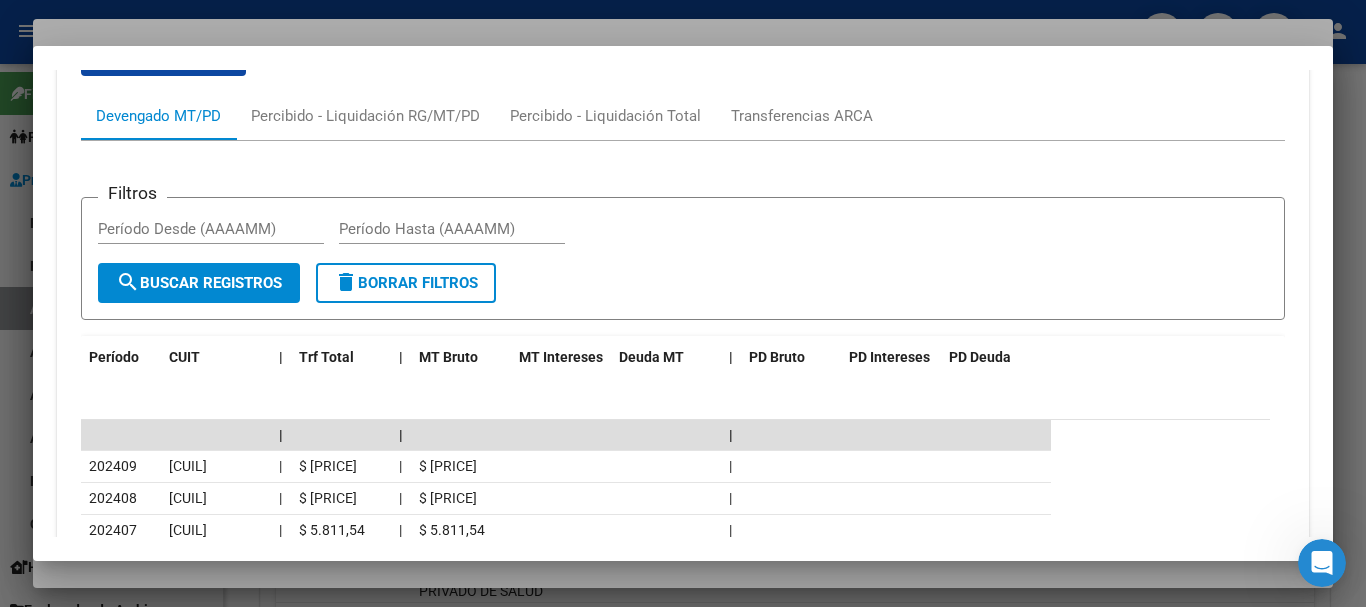 click at bounding box center (683, 303) 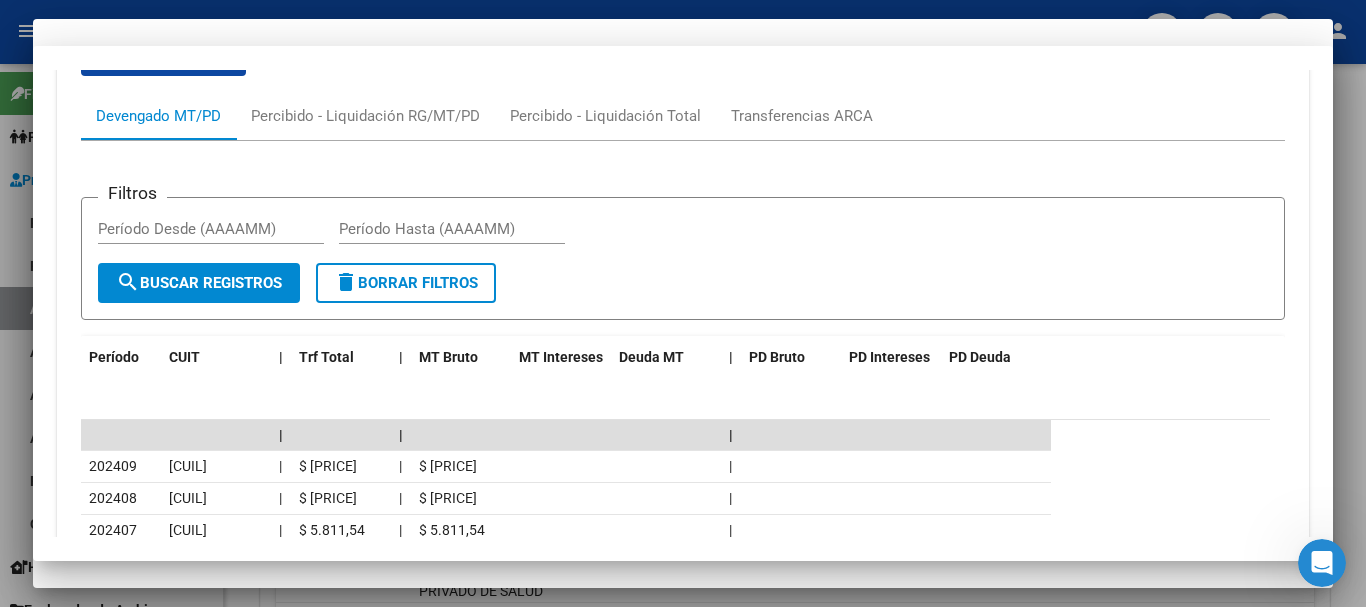 click on "Crear Item de Auditoria   35555993 Nro Documento    27355559934 CUIL   Afiliado Inactivo  Análisis Afiliado  Prestaciones Auditadas FTP SSS   CARRILLO ADA SOLEDAD Nombre Completo  Fec. Prestación    2024-07-01 Ingresar la fecha  D77 - SISTEMA PRIVADO DE SALUD S.A  (SIMAPRI) Seleccionar gerenciador Código Prestación (no obligatorio)    Ingresar el código  Precio  *   $ 503.912,64 Ingresar el precio  Cantidad  *   1 Ingresar la cantidad  Monto Item  *   $ 503.912,64 Ingresar el monto  Monto Debitado    $ 0,00 Ingresar el monto  Comentario Operador    Ingresar el Comentario  Comentario Gerenciador    Ingresar el Comentario  Descripción    Ingresar el Descripción   Atencion Tipo  Seleccionar tipo Seleccionar tipo  Nomenclador  Seleccionar Nomenclador Seleccionar Nomenclador Cancelar Aceptar" at bounding box center (683, 303) 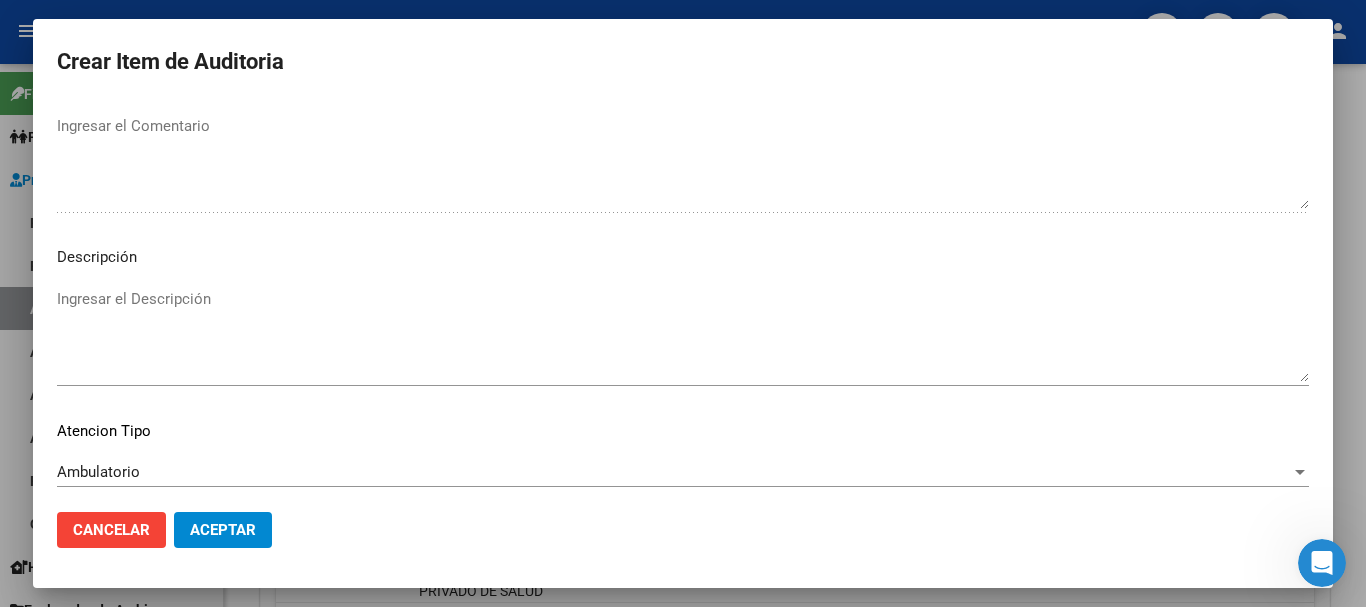 scroll, scrollTop: 1233, scrollLeft: 0, axis: vertical 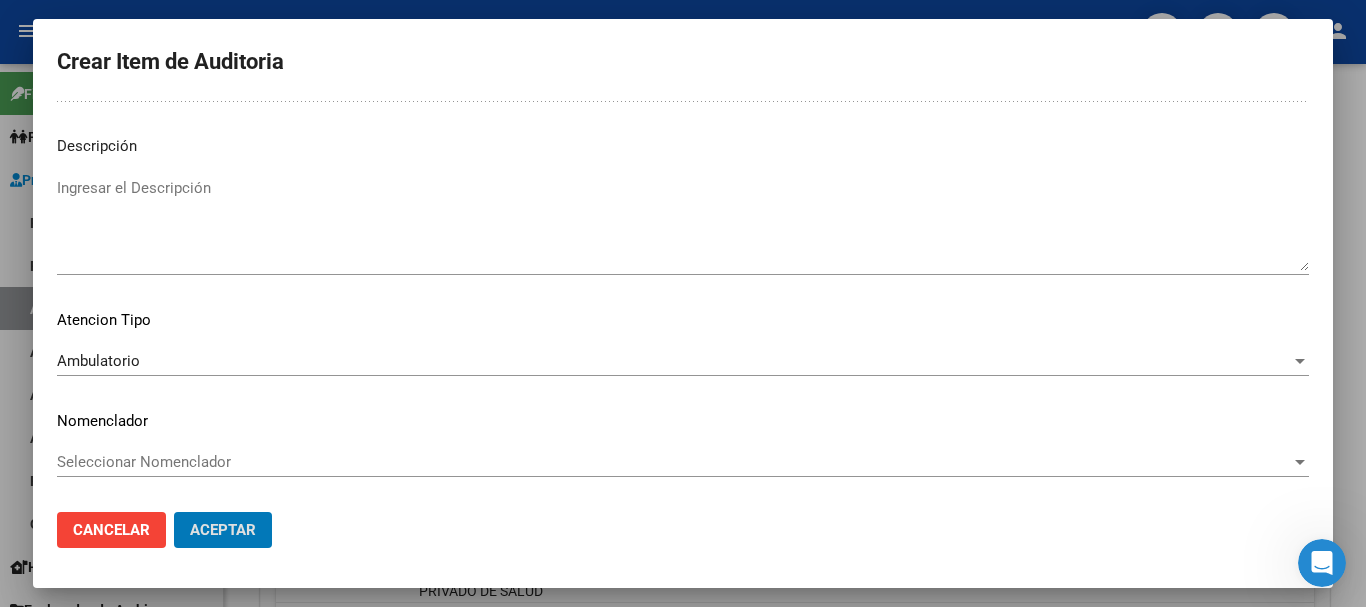 click on "Aceptar" 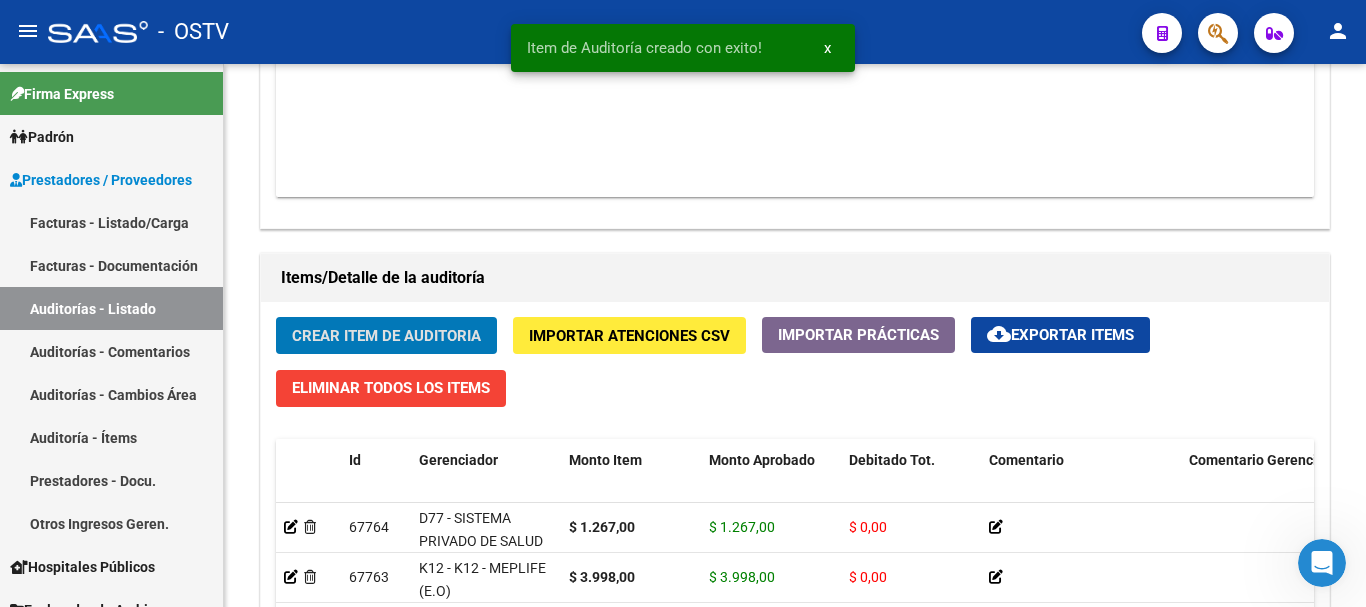 click on "Crear Item de Auditoria" 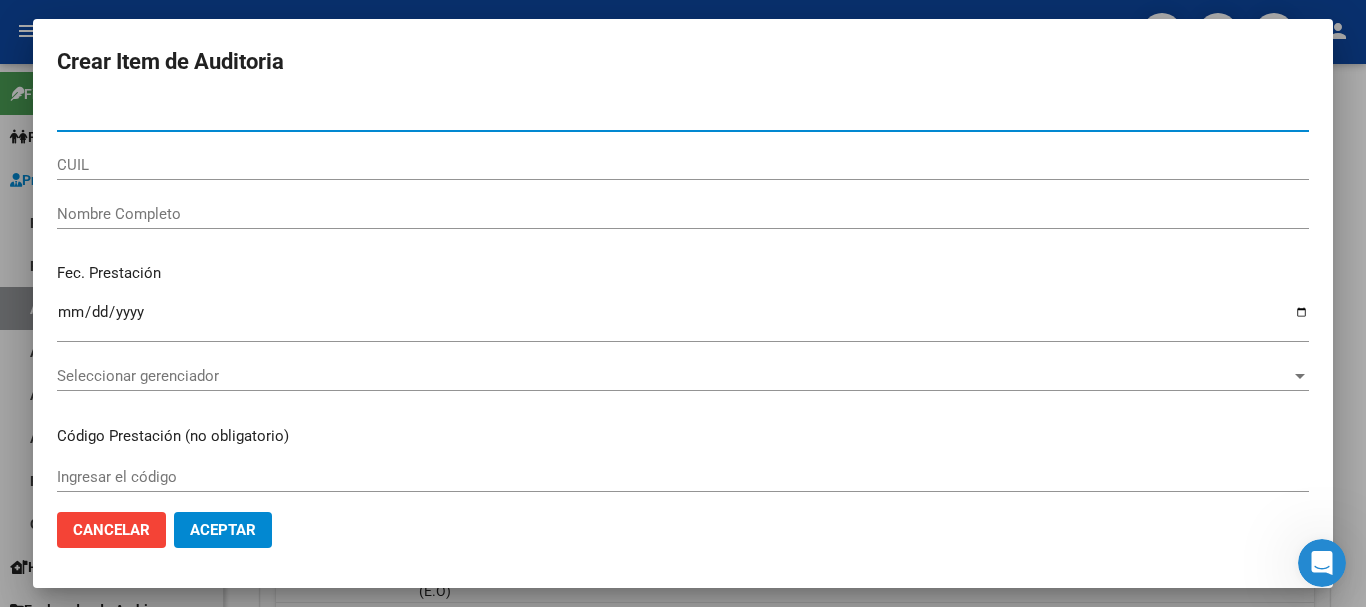 paste on "28621765" 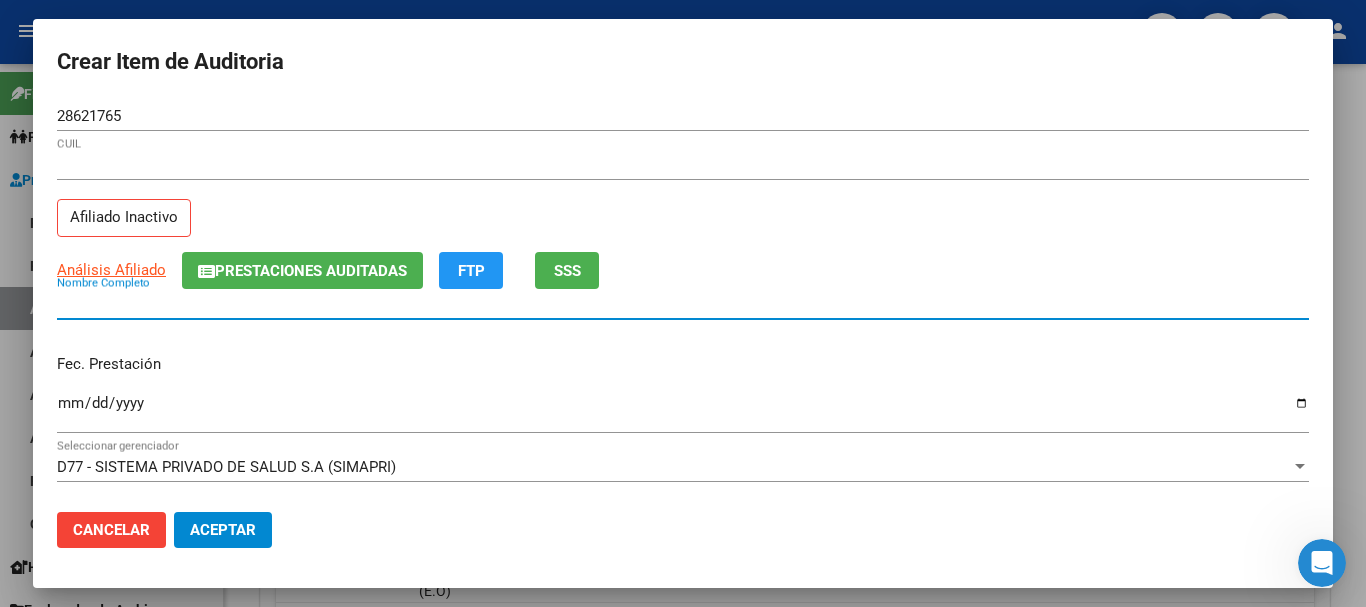 click at bounding box center (683, 303) 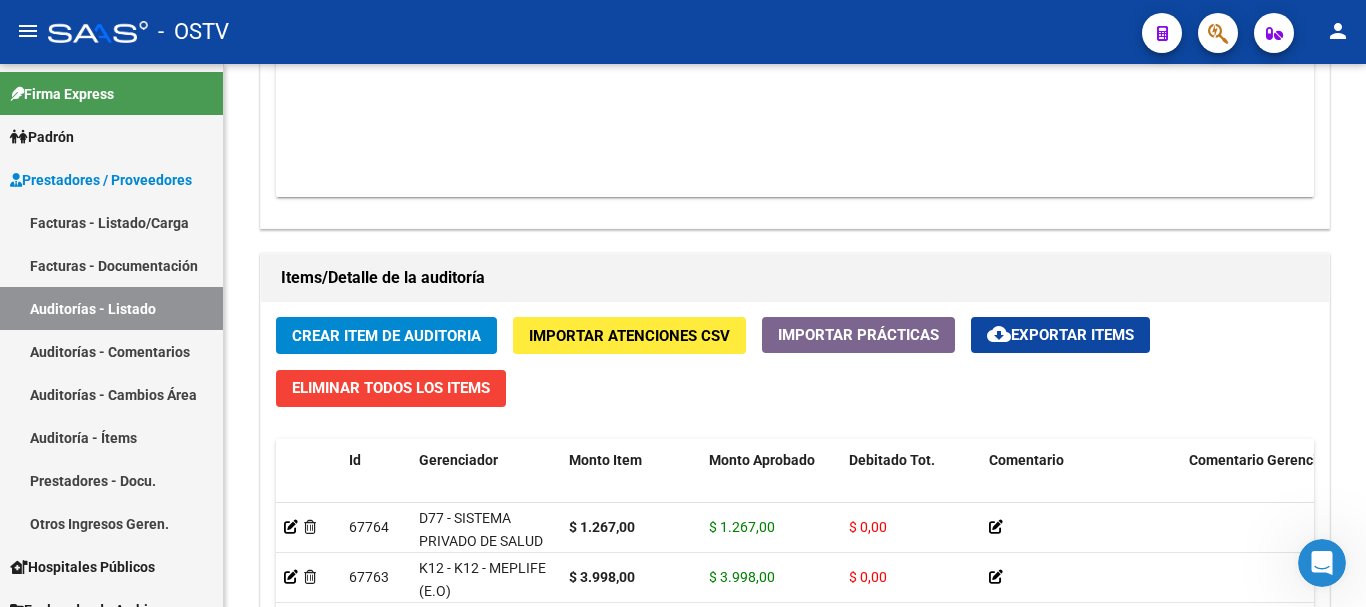 click on "Crear Item de Auditoria" 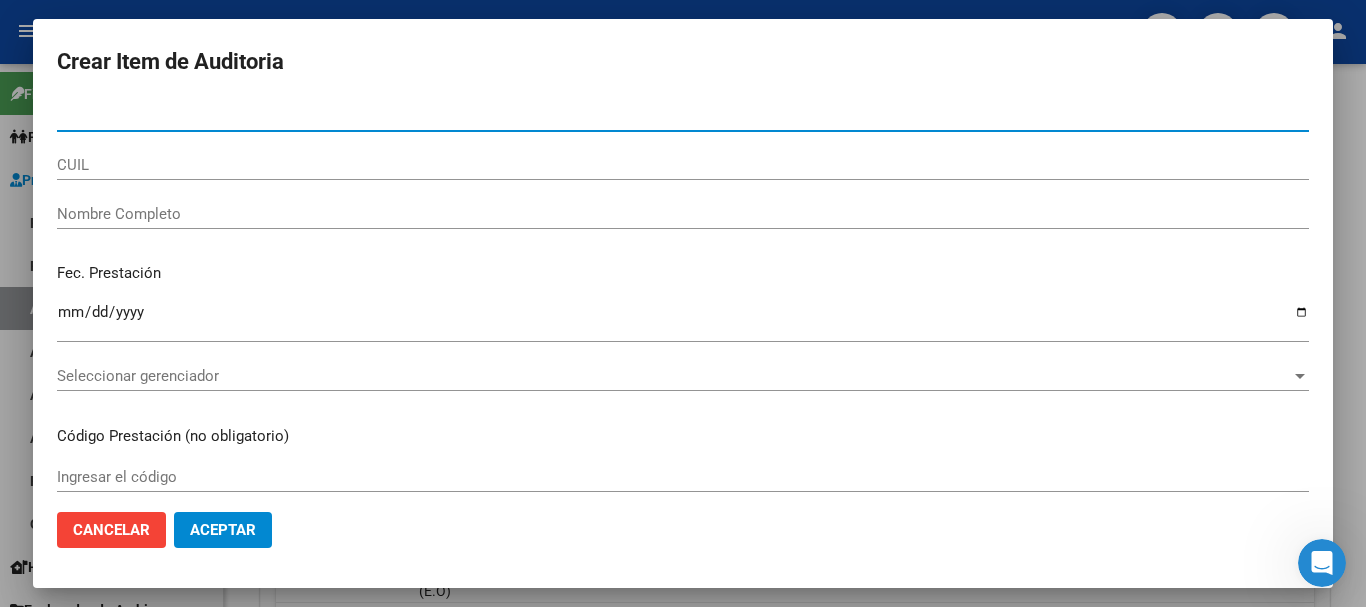 paste on "28621765" 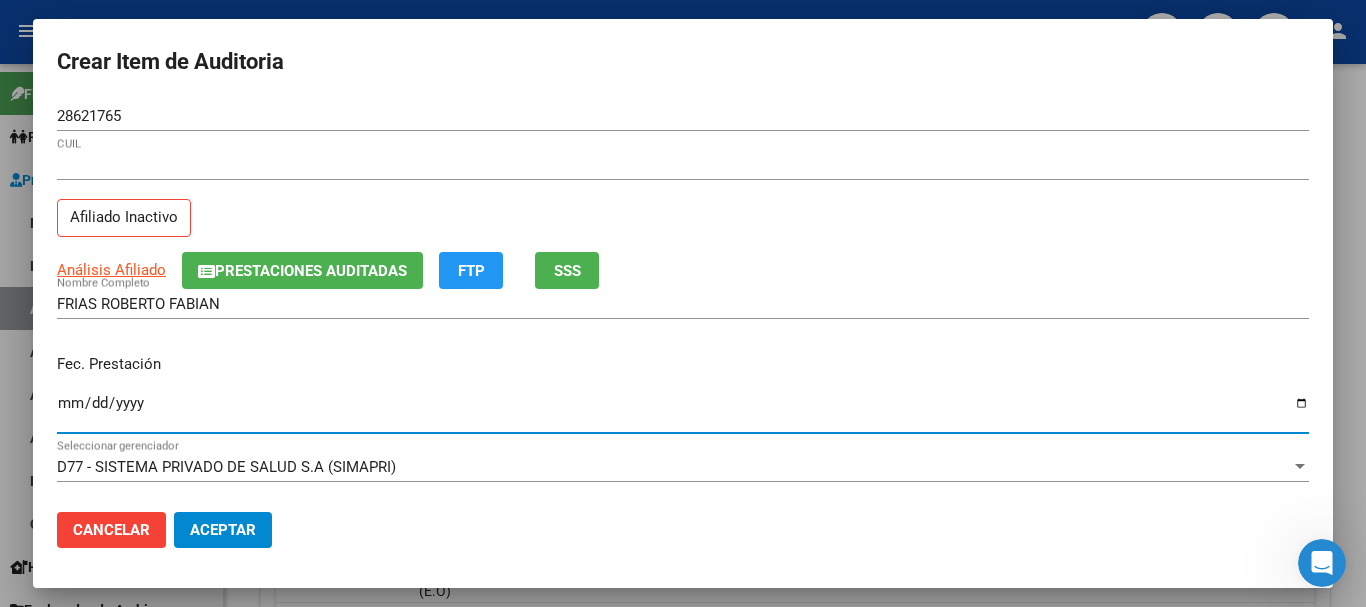 click on "20286217657 CUIL   Afiliado Inactivo" at bounding box center (683, 201) 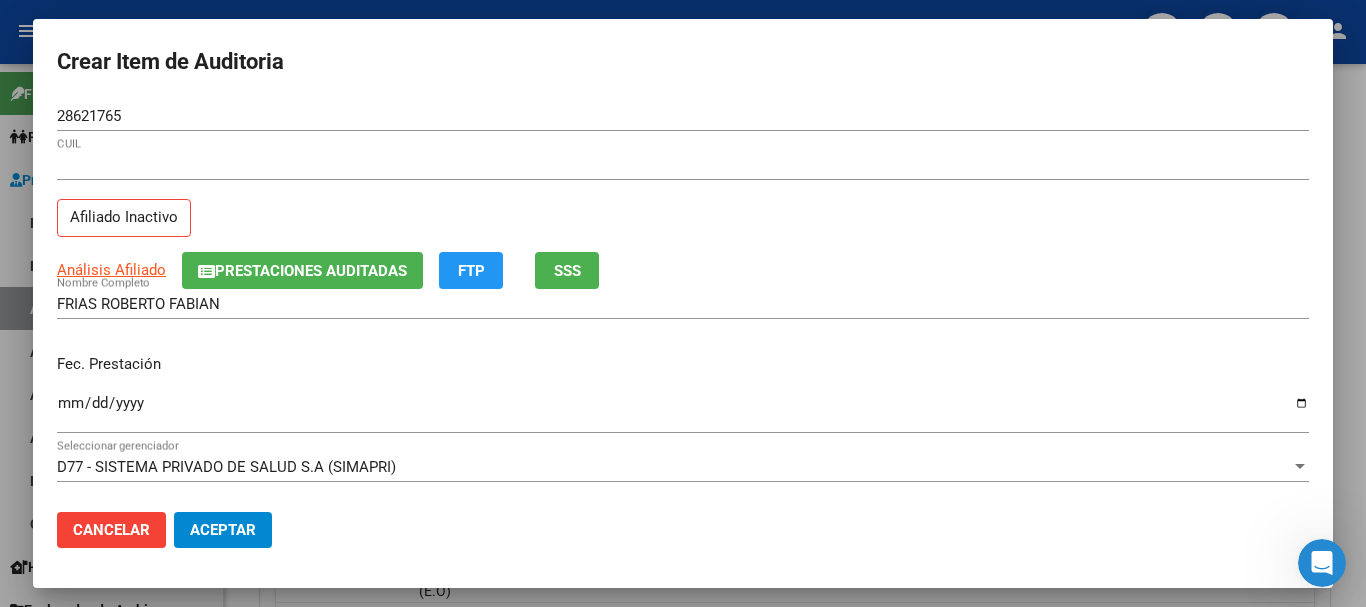 click on "Prestaciones Auditadas" 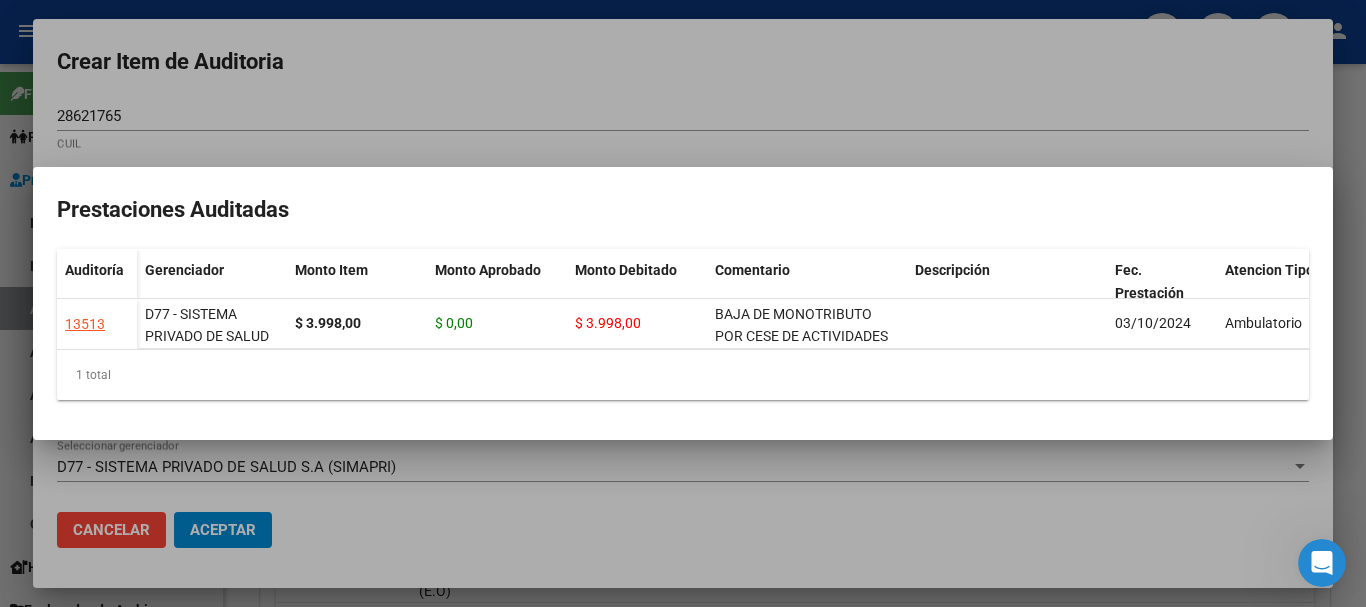 click at bounding box center (683, 303) 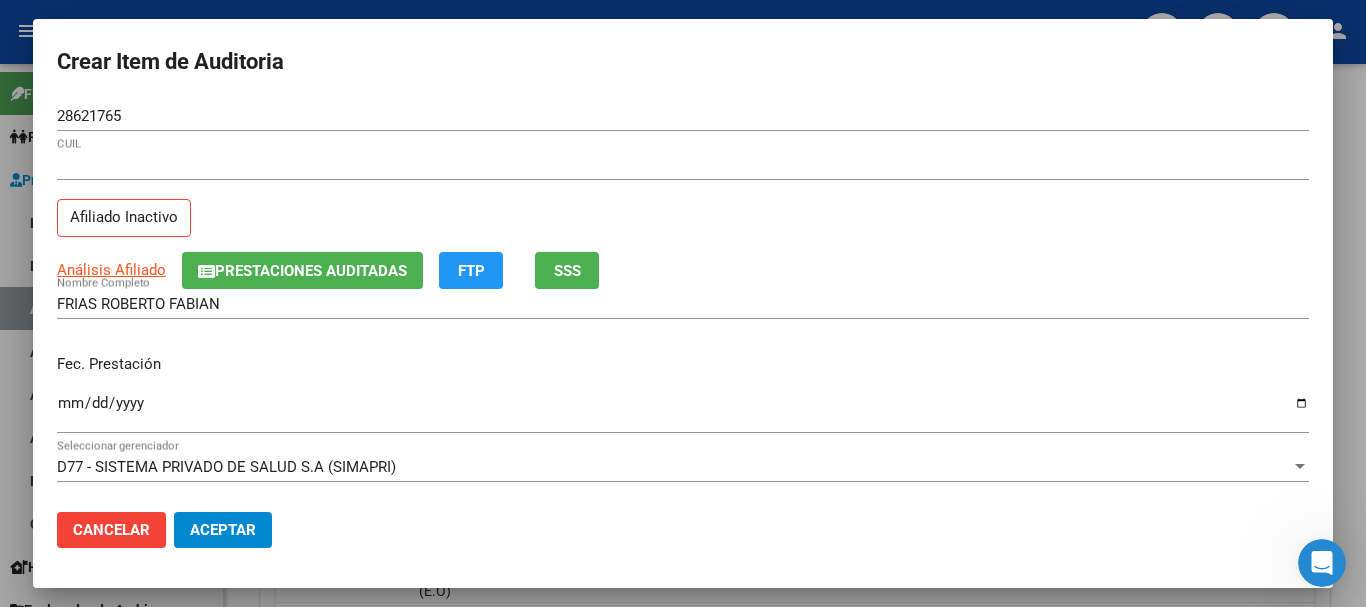 click on "Prestaciones Auditadas" 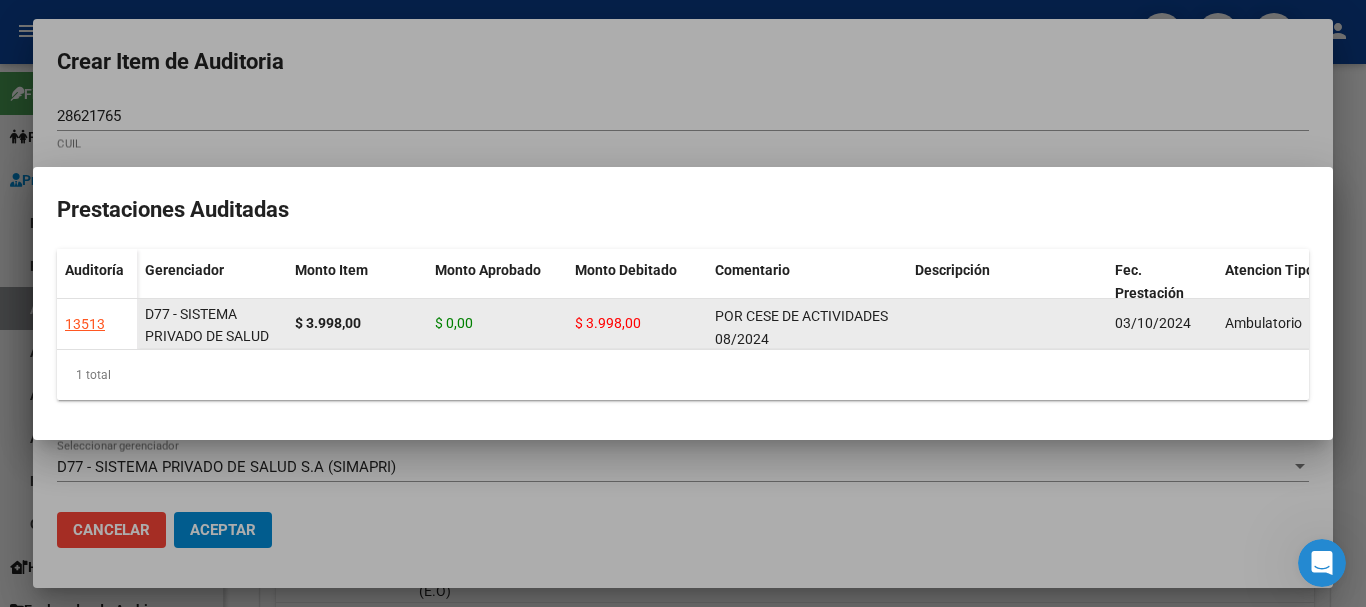 scroll, scrollTop: 26, scrollLeft: 0, axis: vertical 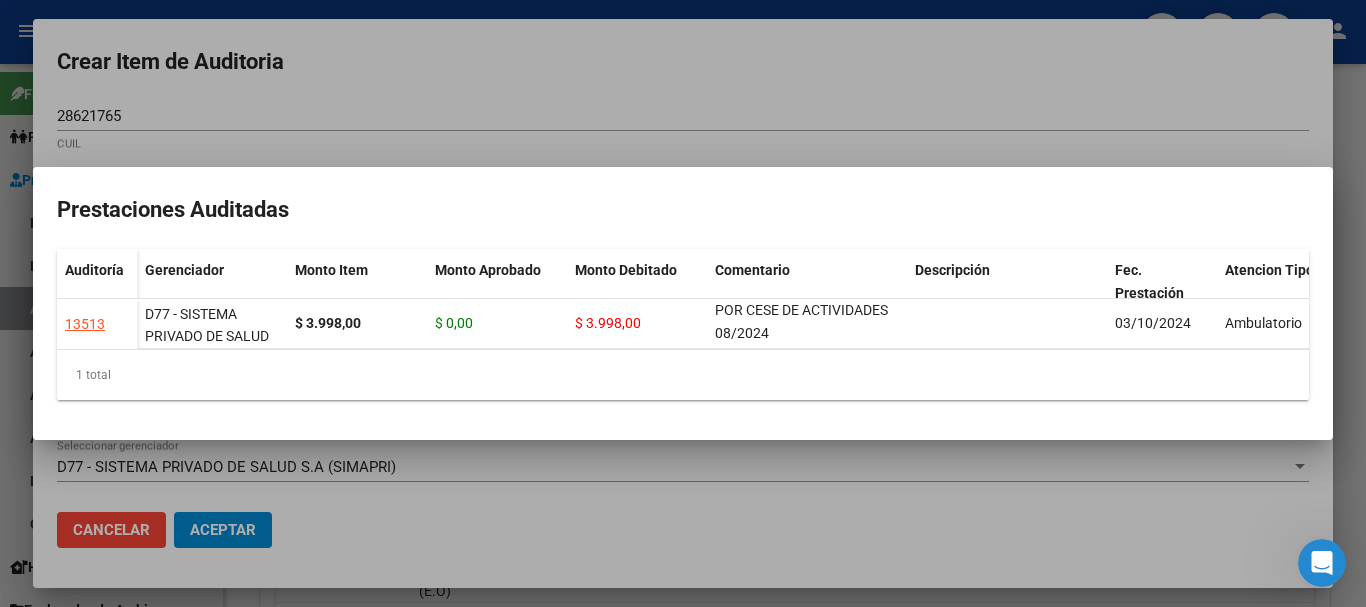 click at bounding box center [683, 303] 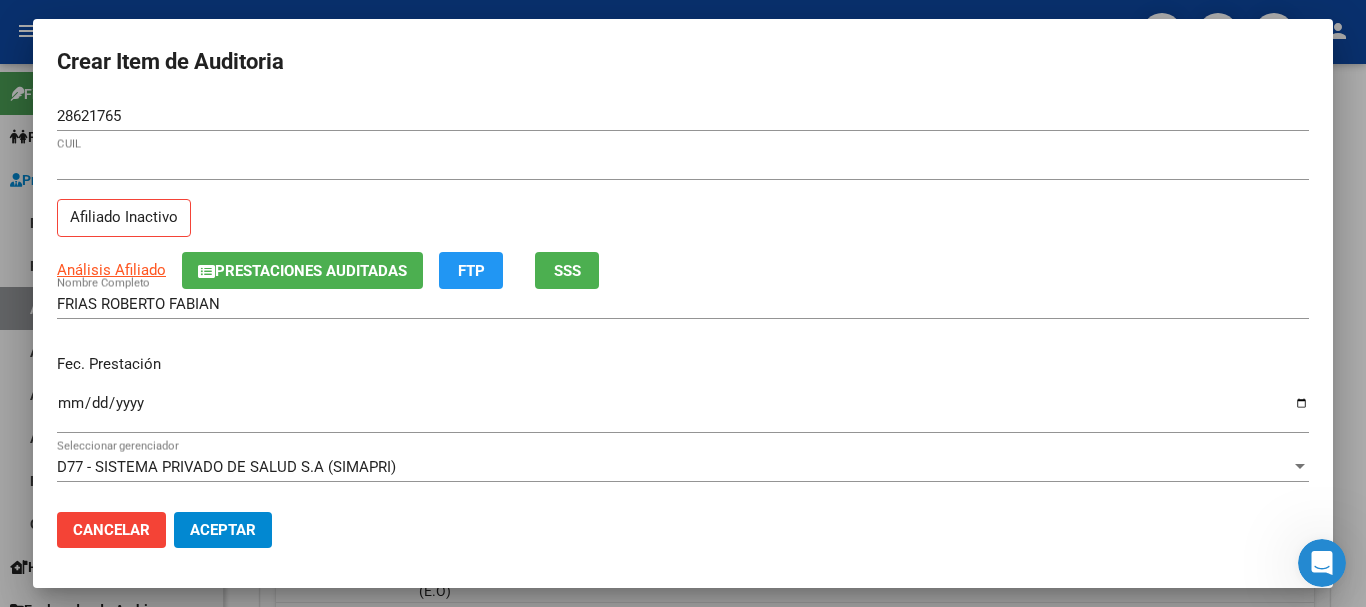 click on "20286217657 CUIL   Afiliado Inactivo" at bounding box center (683, 201) 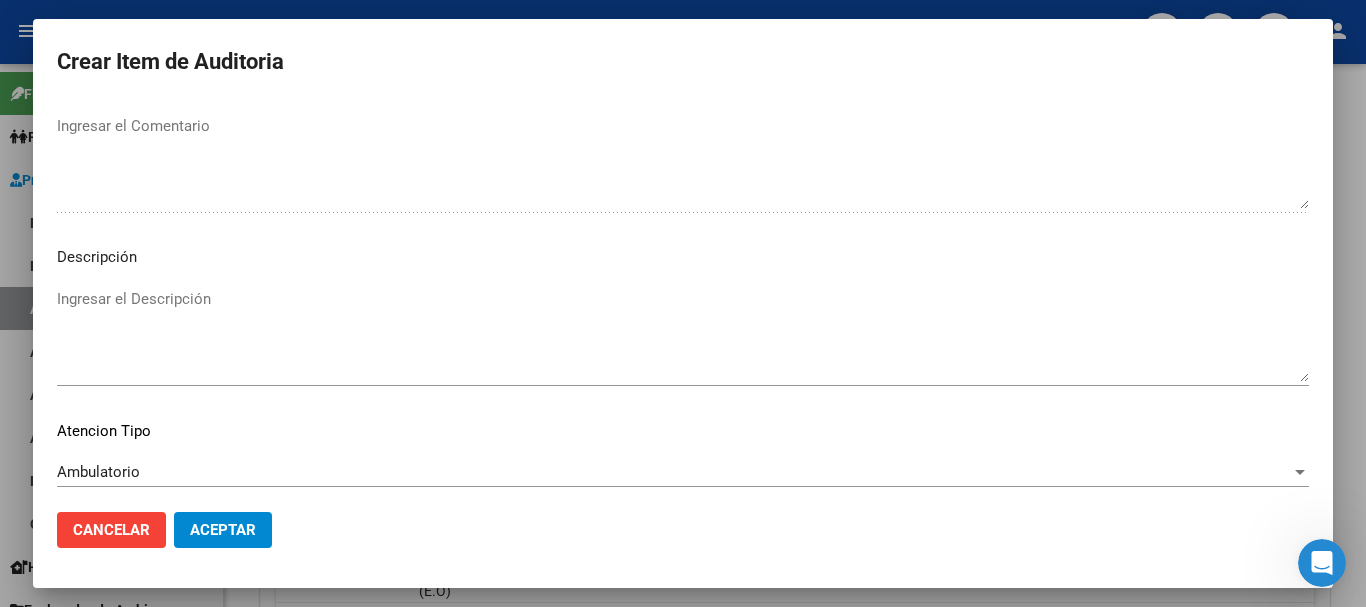 scroll, scrollTop: 1233, scrollLeft: 0, axis: vertical 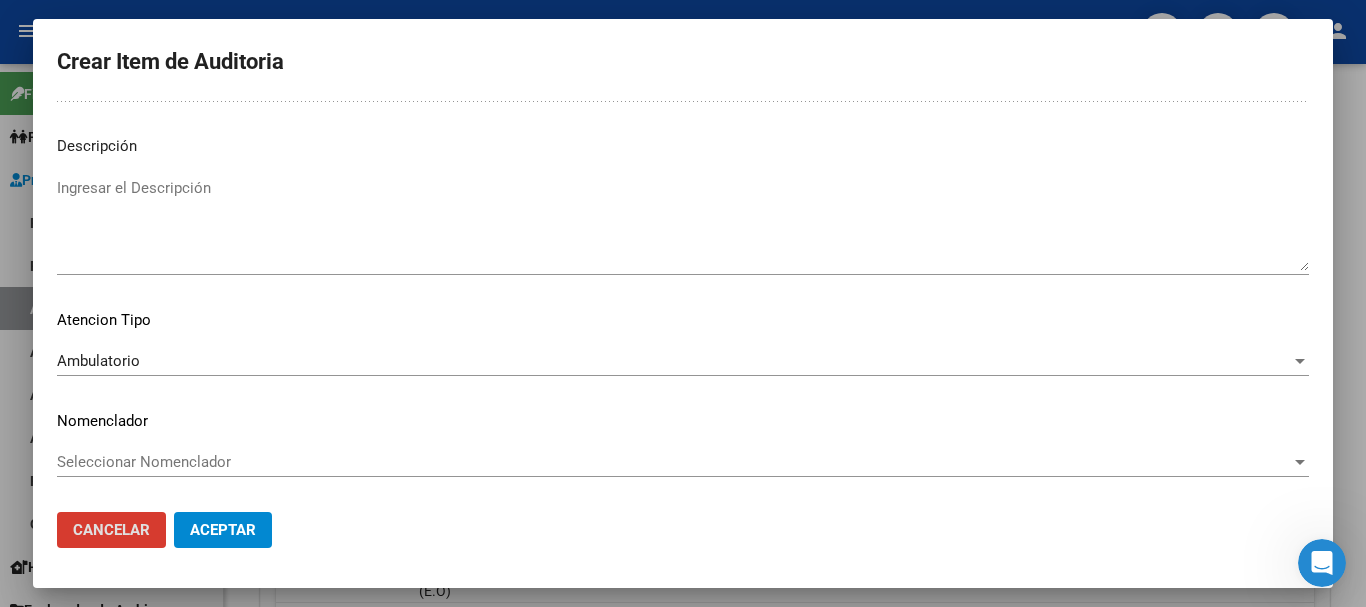 click on "Aceptar" 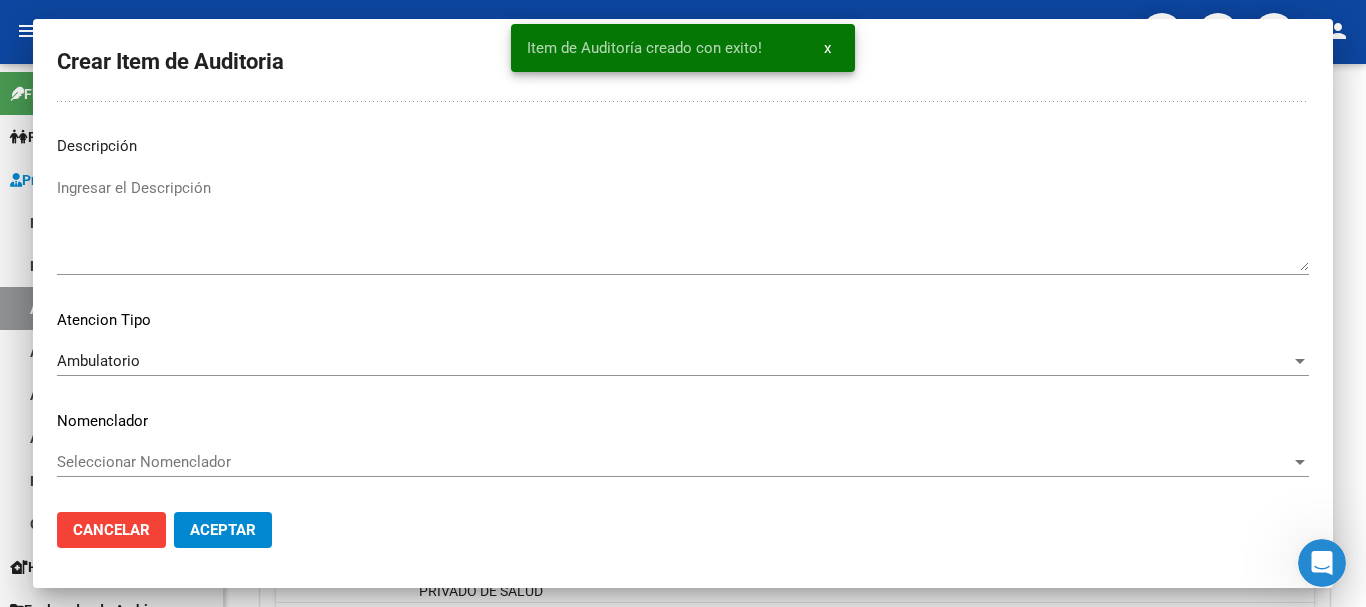 click on "Crear Item de Auditoria" 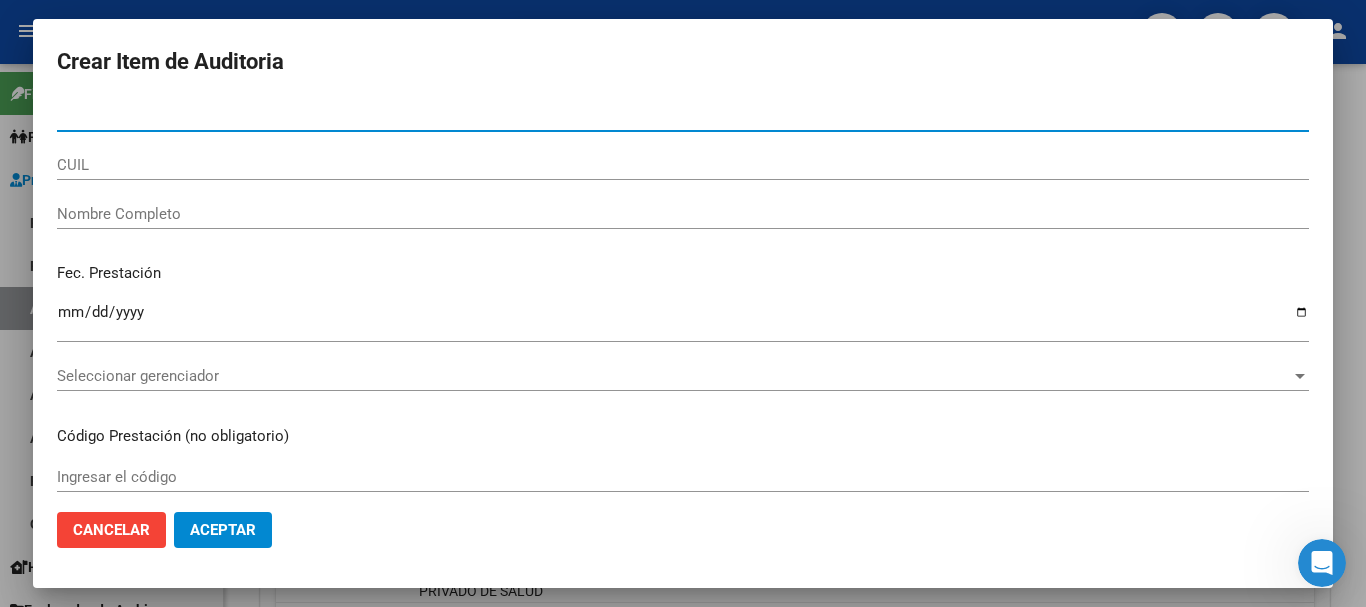 paste on "35555630" 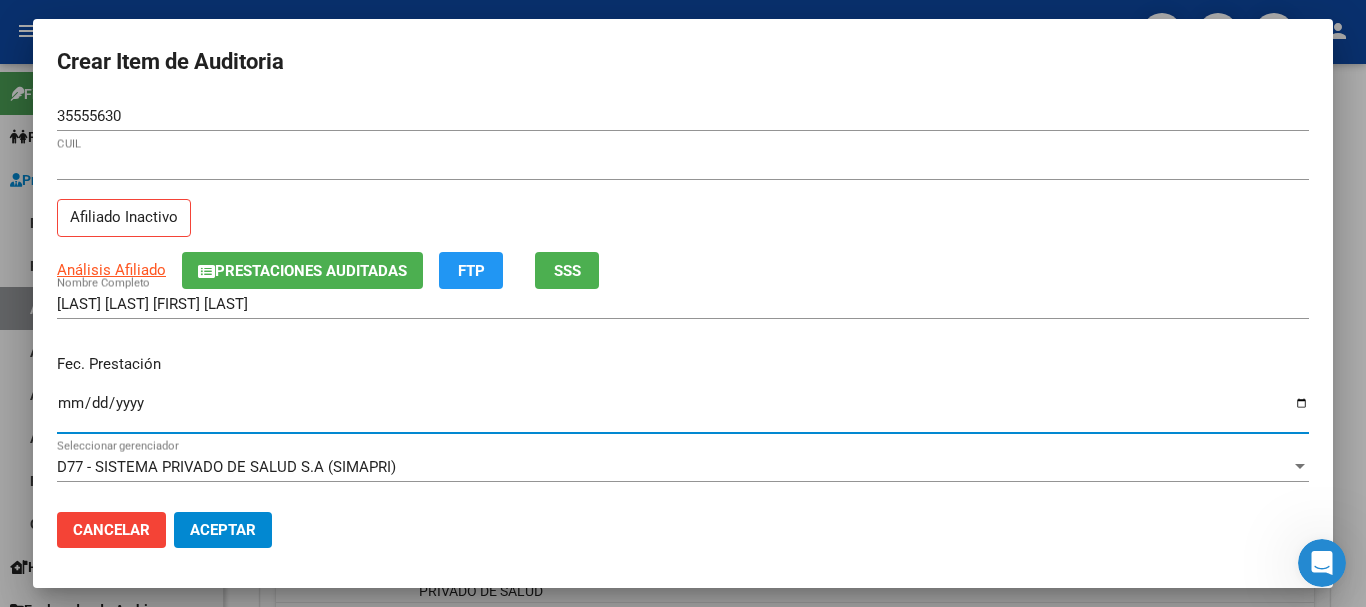 click on "Prestaciones Auditadas" 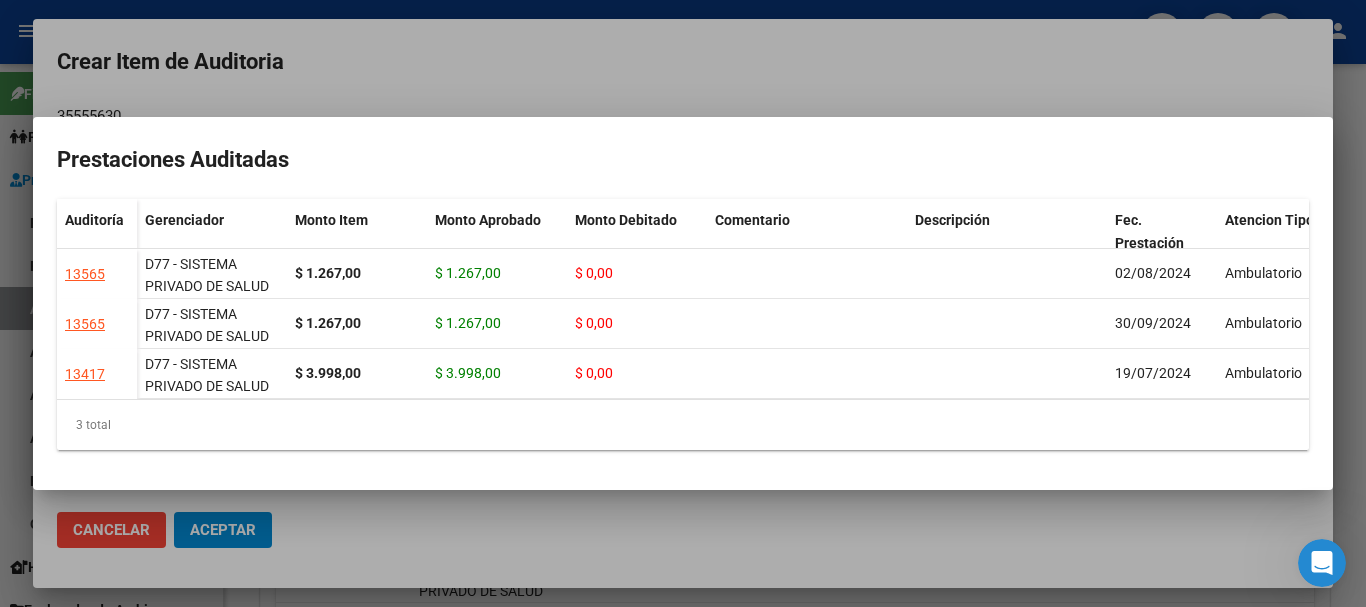 click at bounding box center (683, 303) 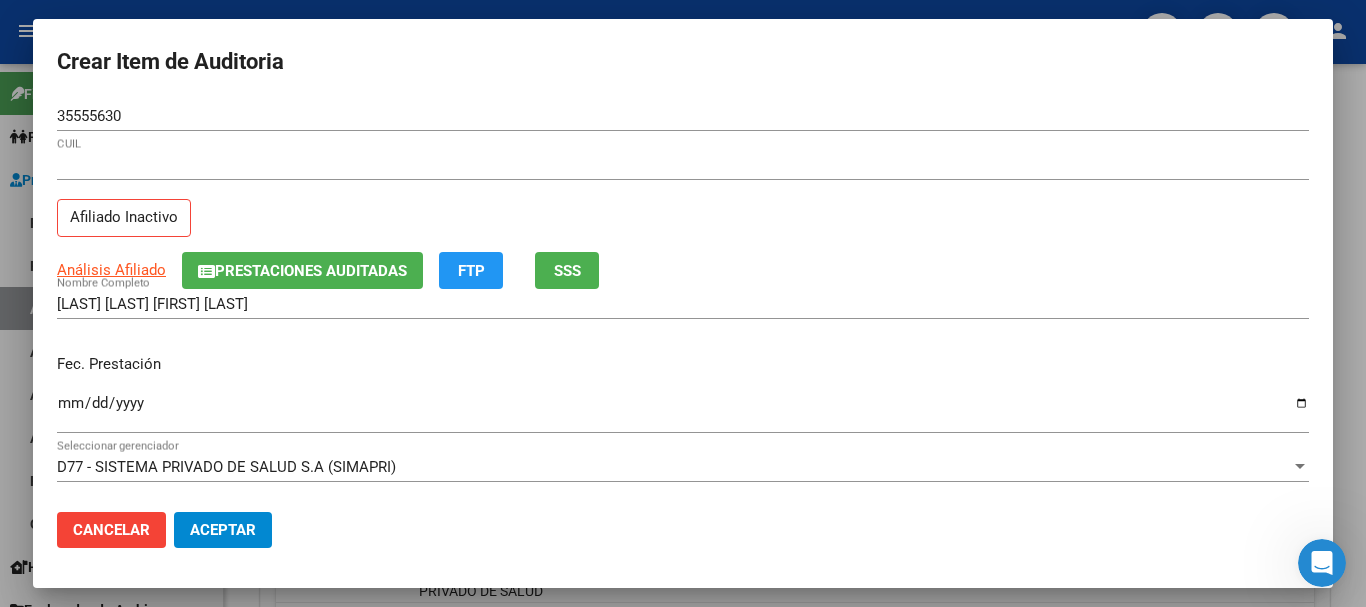 click on "CORIMAYO CECILIA AGUSTINA Nombre Completo" at bounding box center (683, 304) 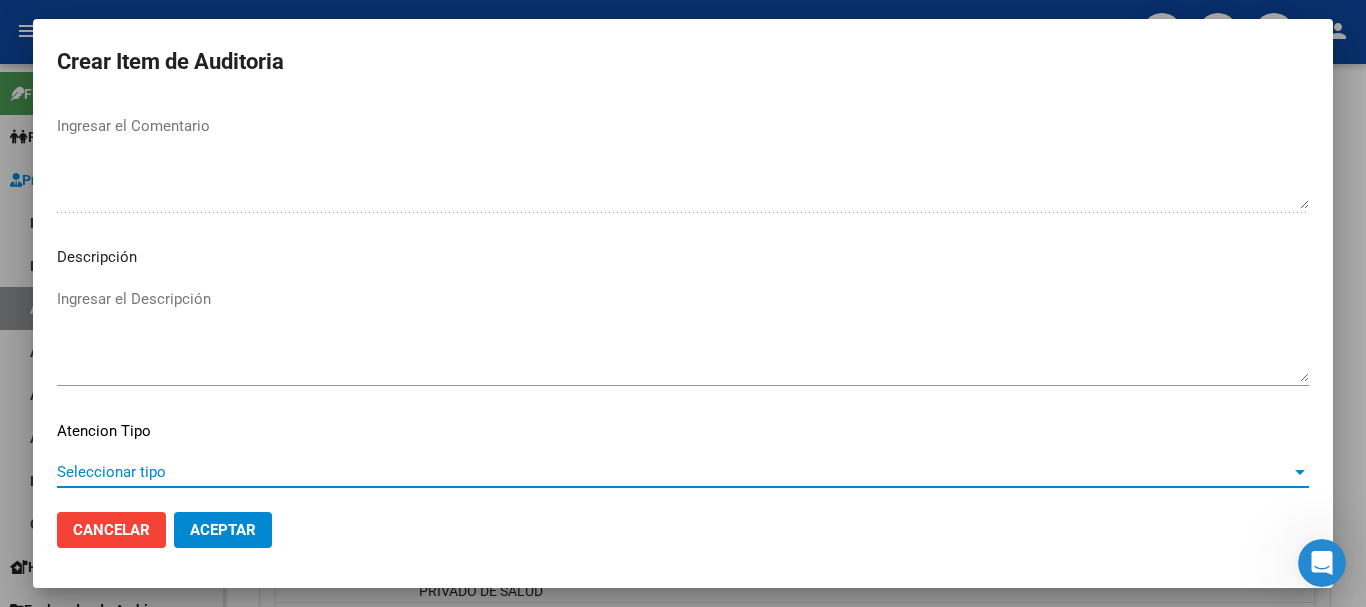 scroll, scrollTop: 1233, scrollLeft: 0, axis: vertical 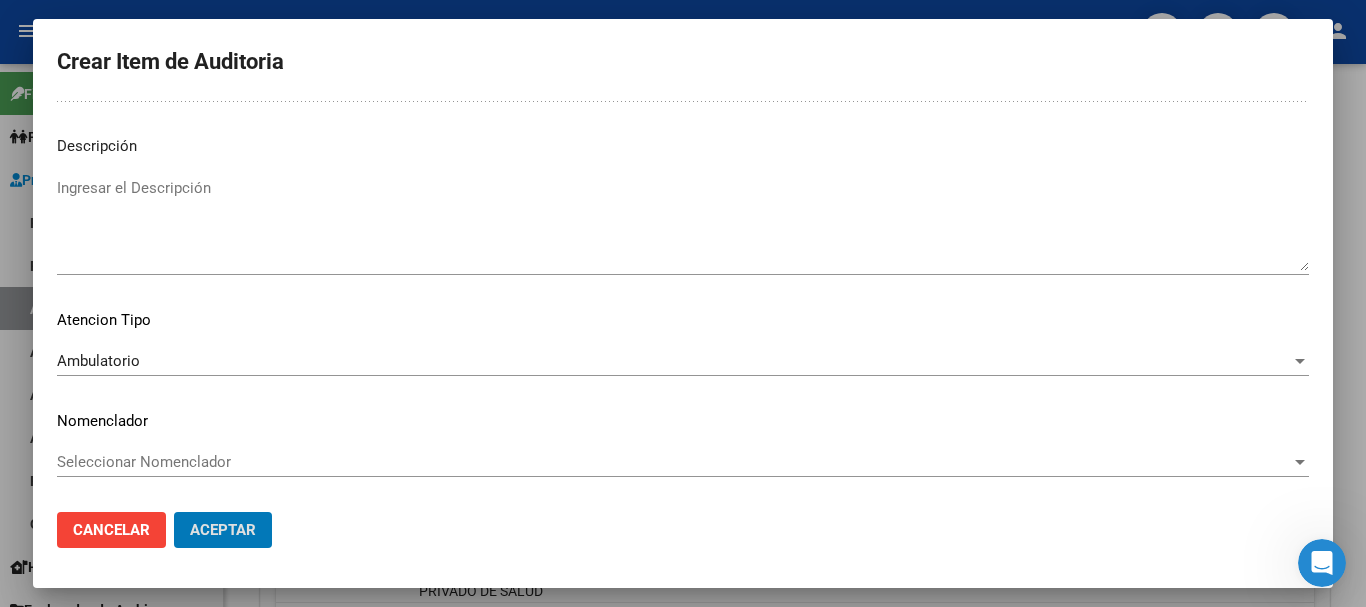 click on "Aceptar" 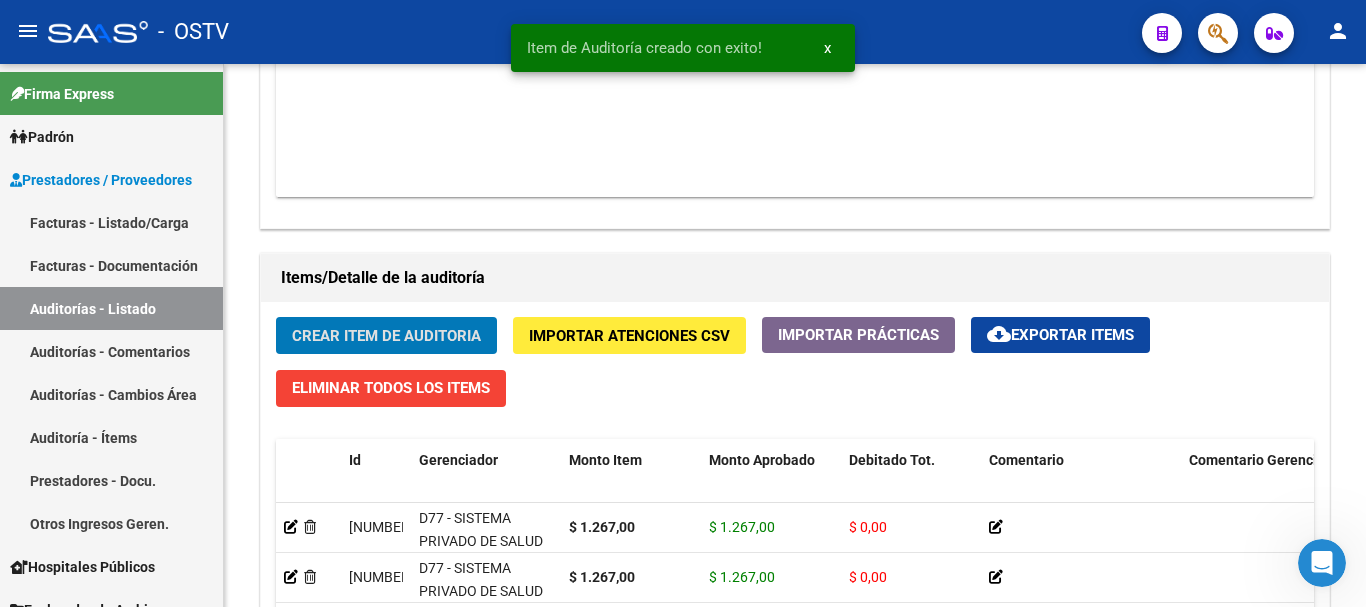 click on "Crear Item de Auditoria" 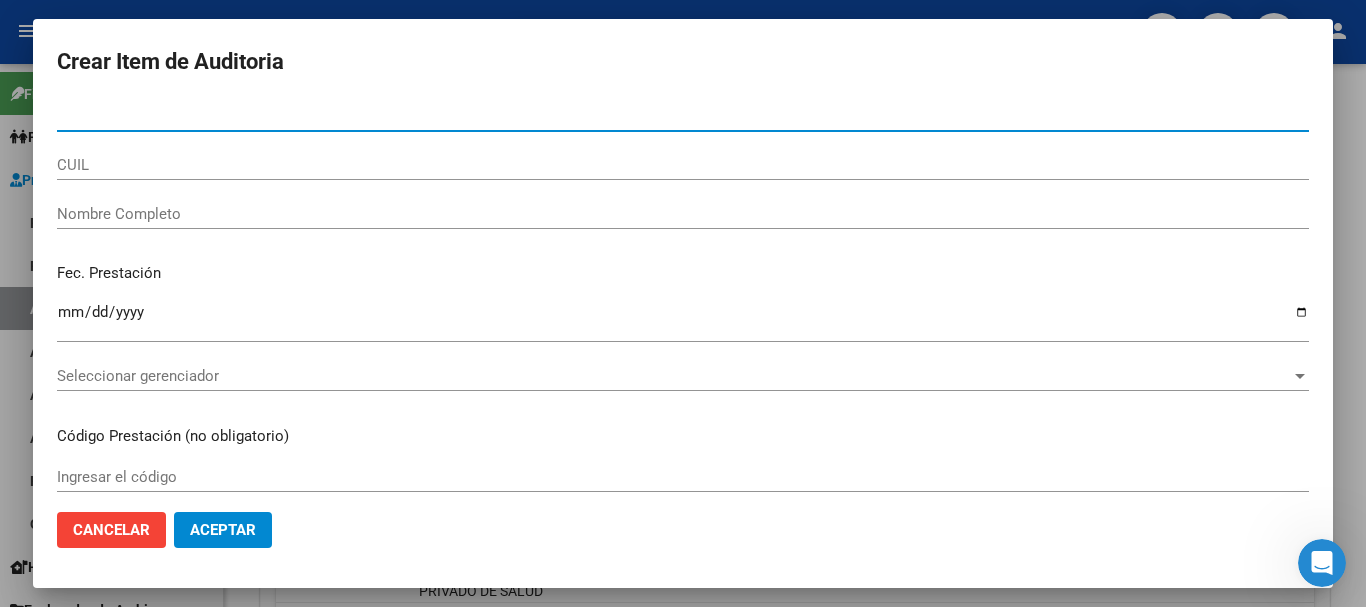 paste on "29132836" 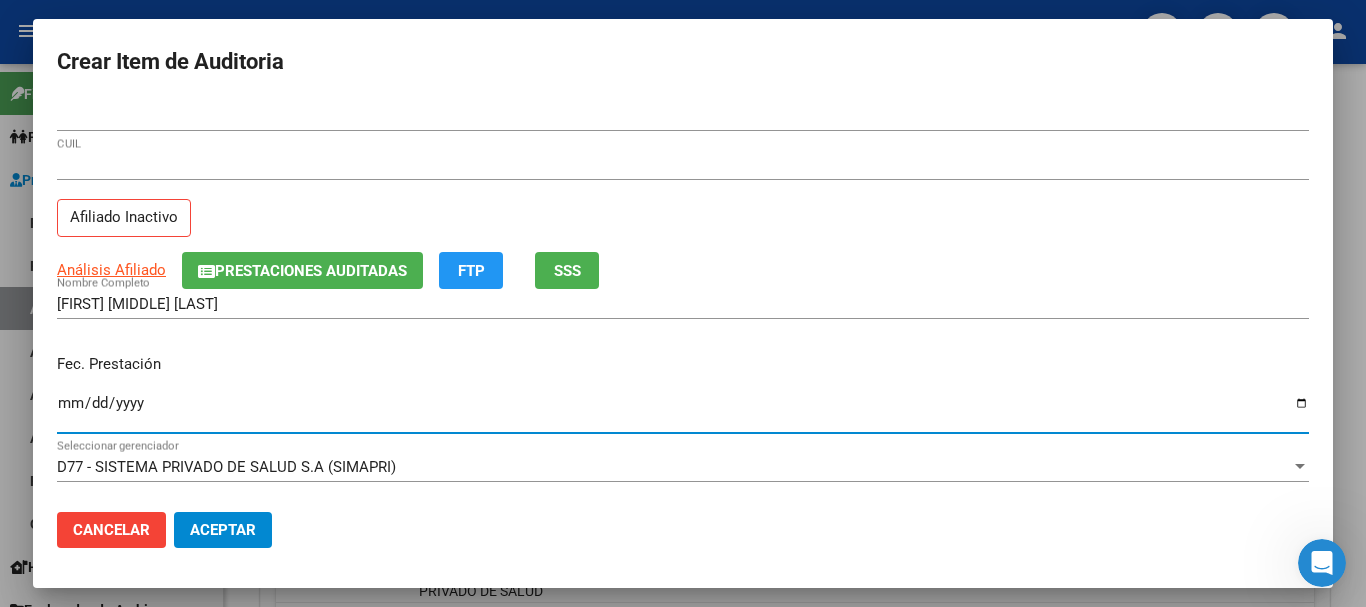 click on "23291328369 CUIL   Afiliado Inactivo" at bounding box center [683, 201] 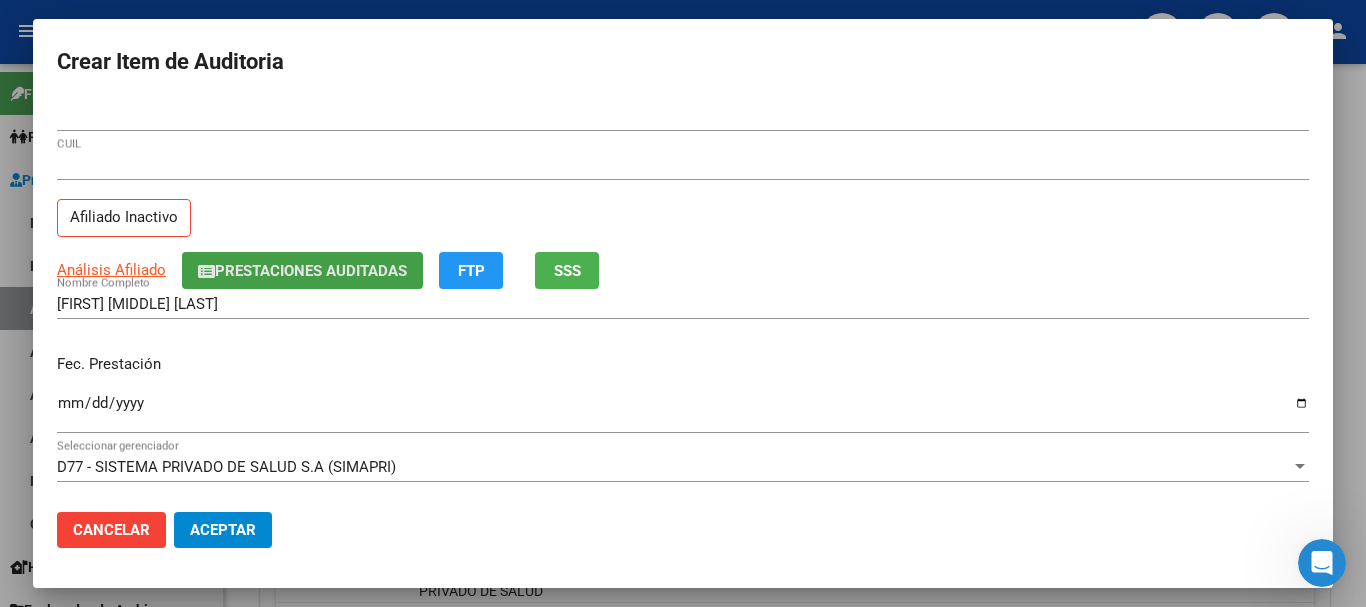 click on "Prestaciones Auditadas" 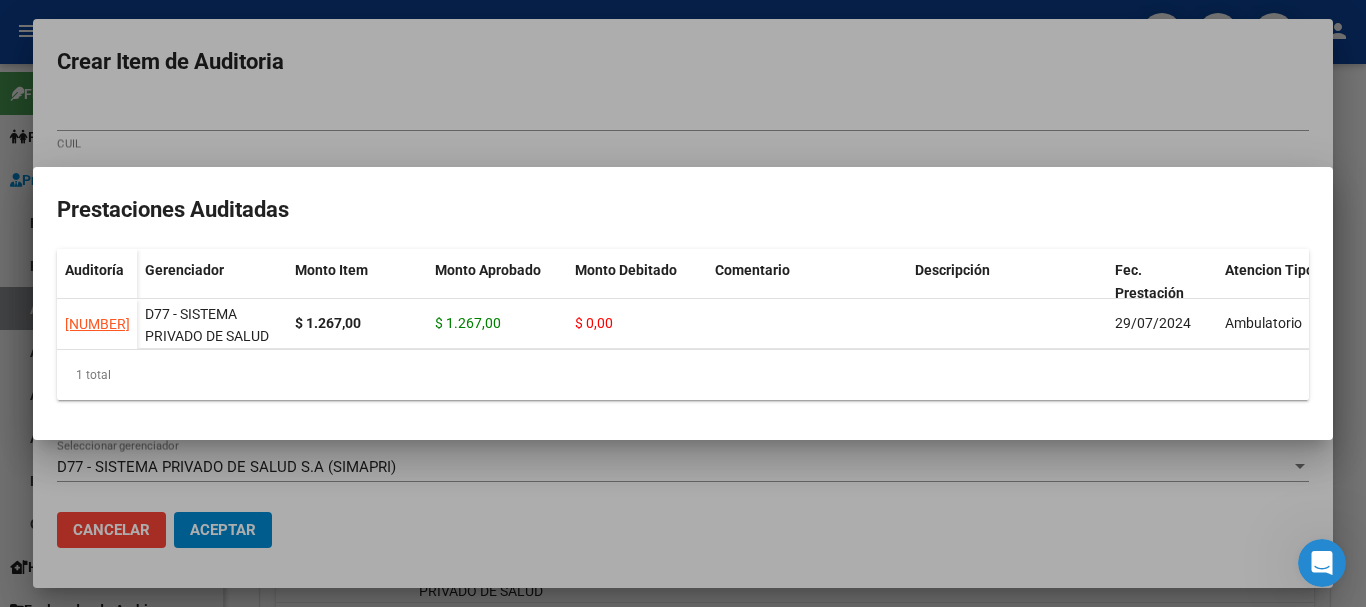 click at bounding box center (683, 303) 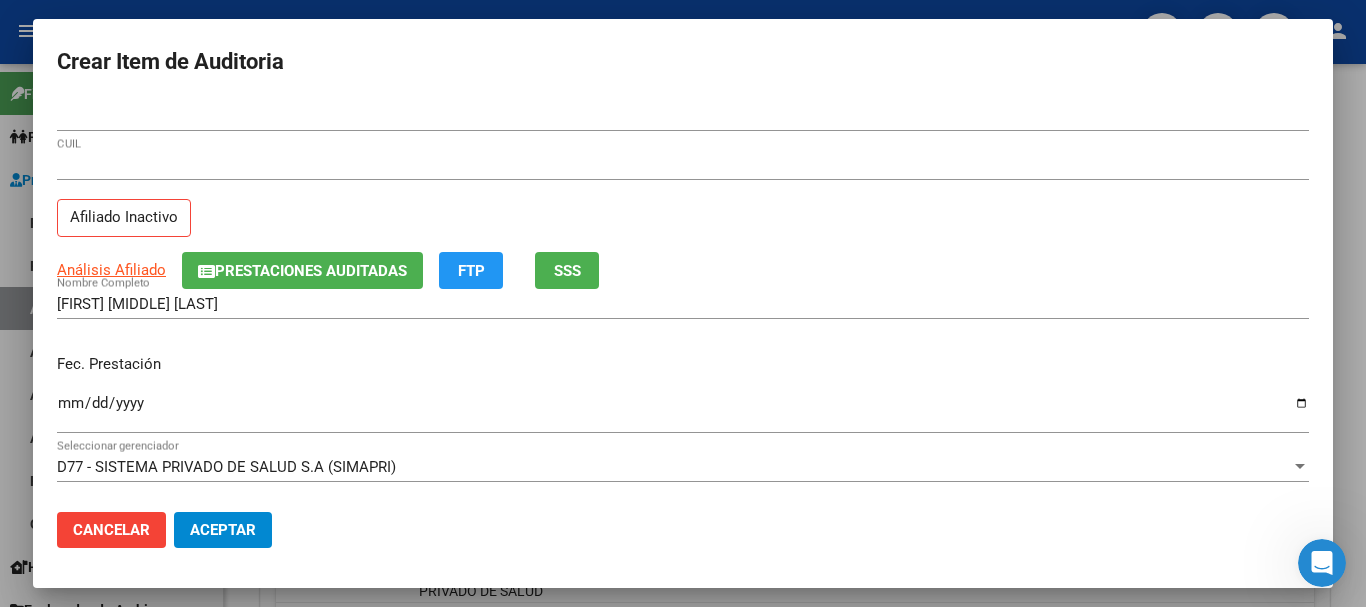 drag, startPoint x: 1017, startPoint y: 198, endPoint x: 1015, endPoint y: 214, distance: 16.124516 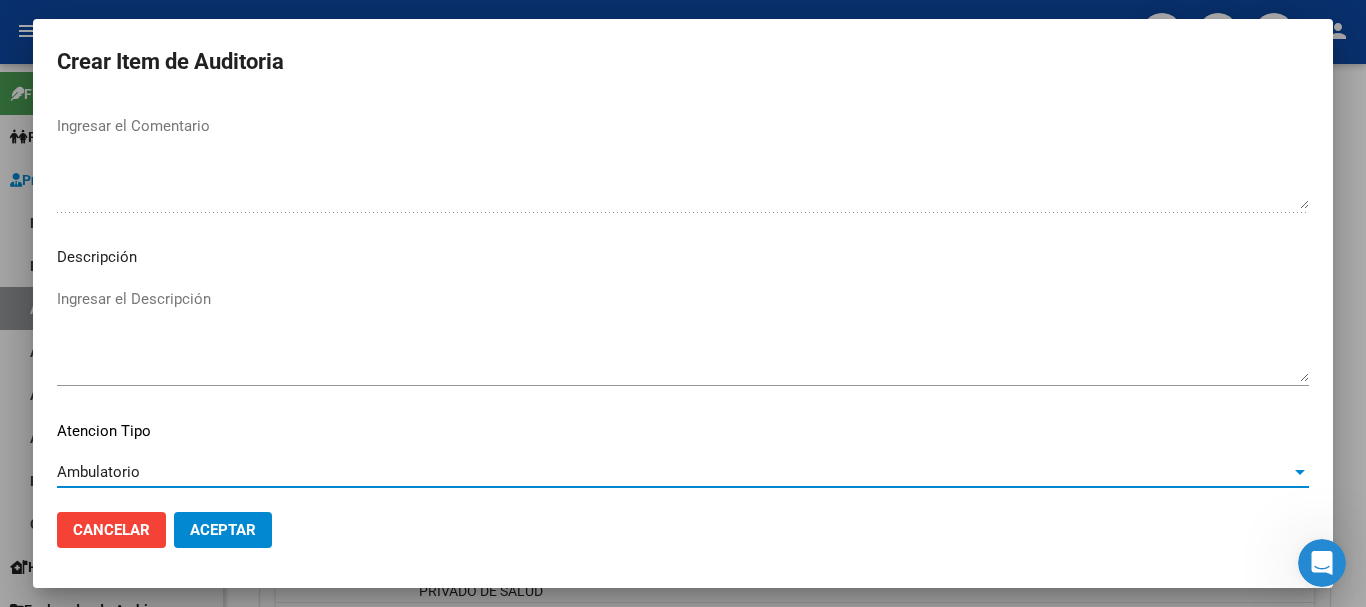 scroll, scrollTop: 1233, scrollLeft: 0, axis: vertical 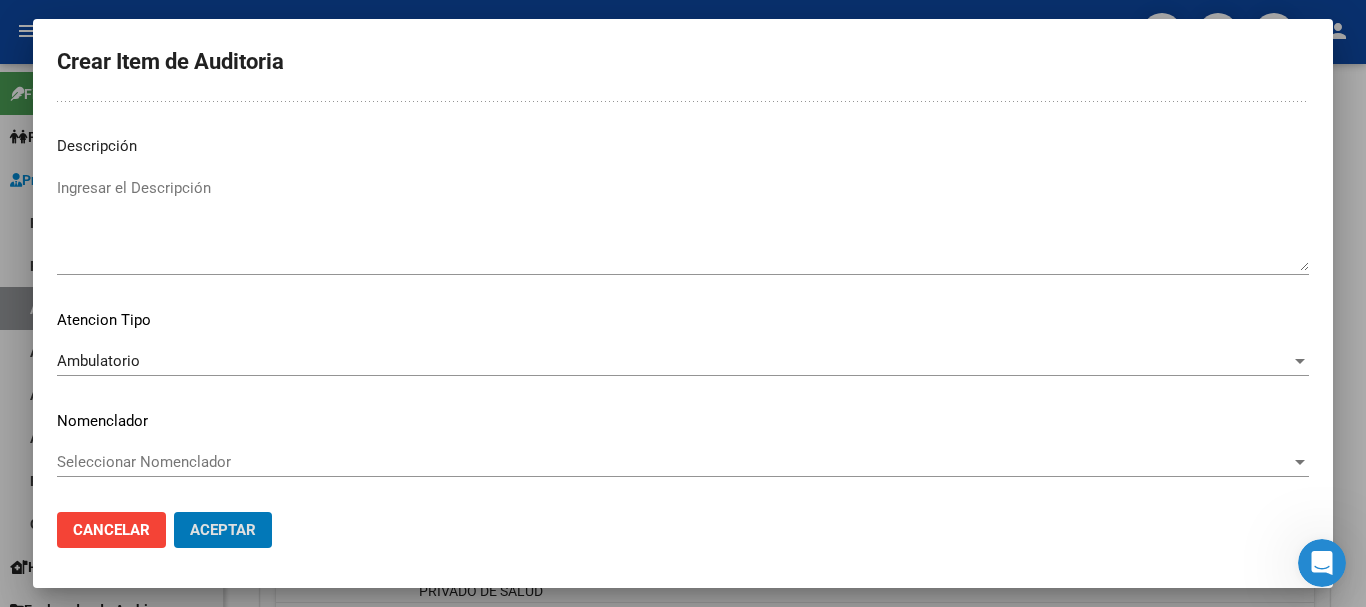 click on "Aceptar" 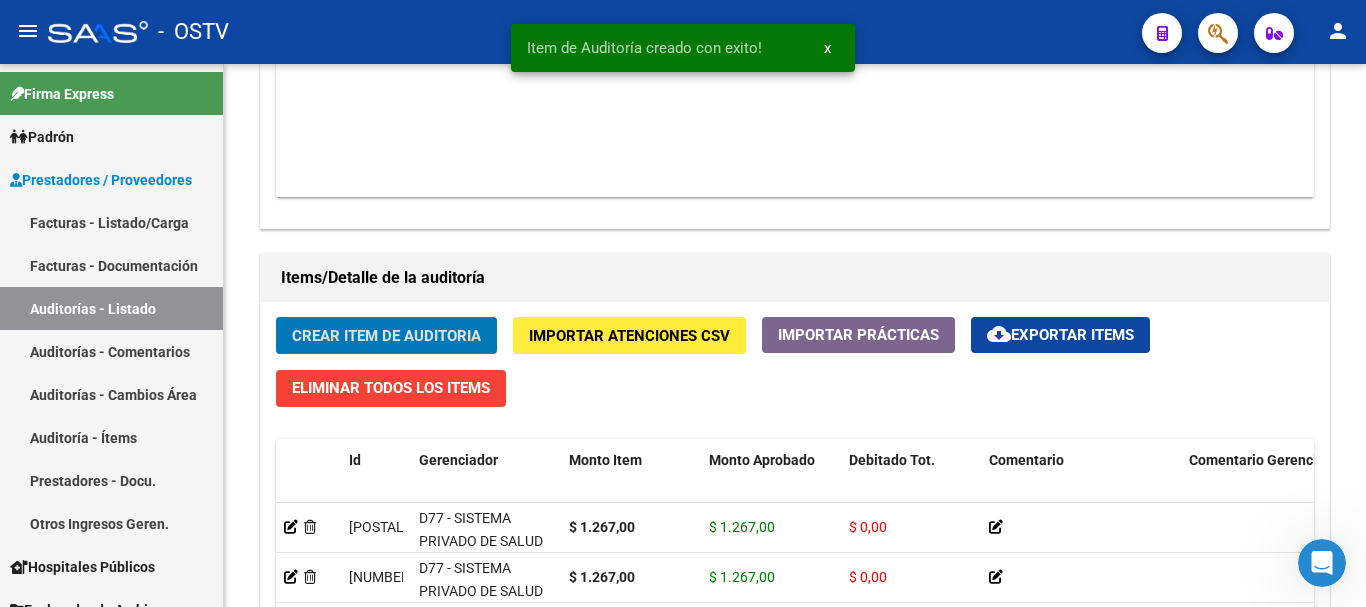 click on "Crear Item de Auditoria" 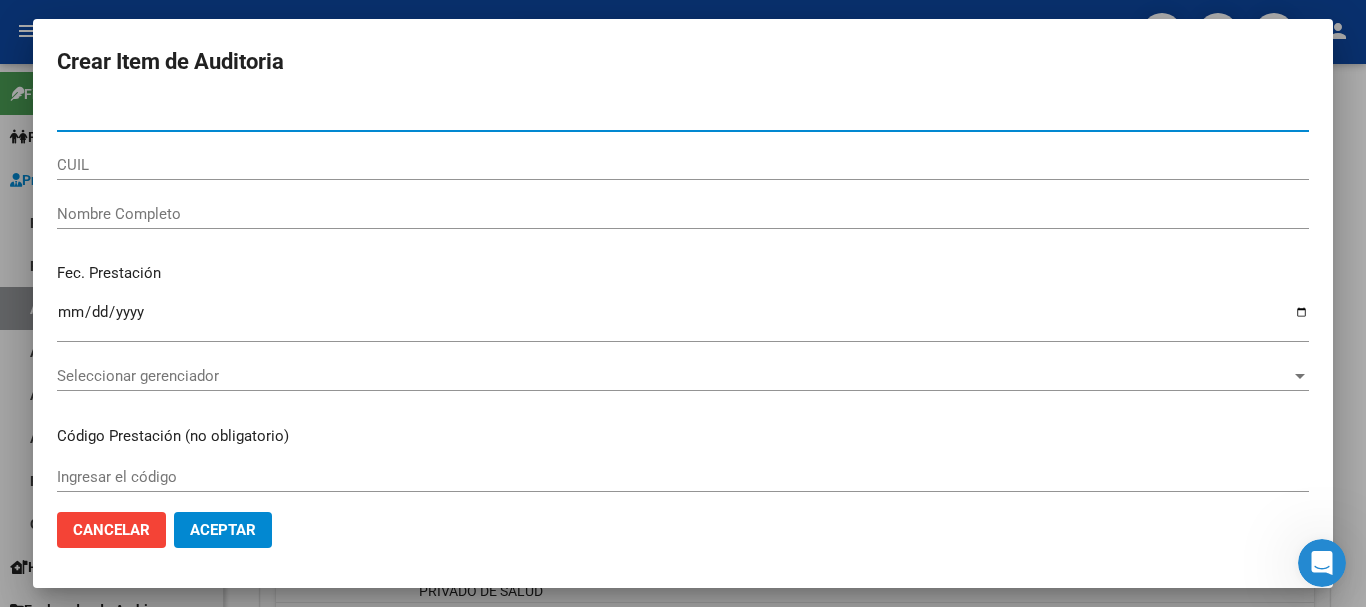 paste on "[DOCUMENT]" 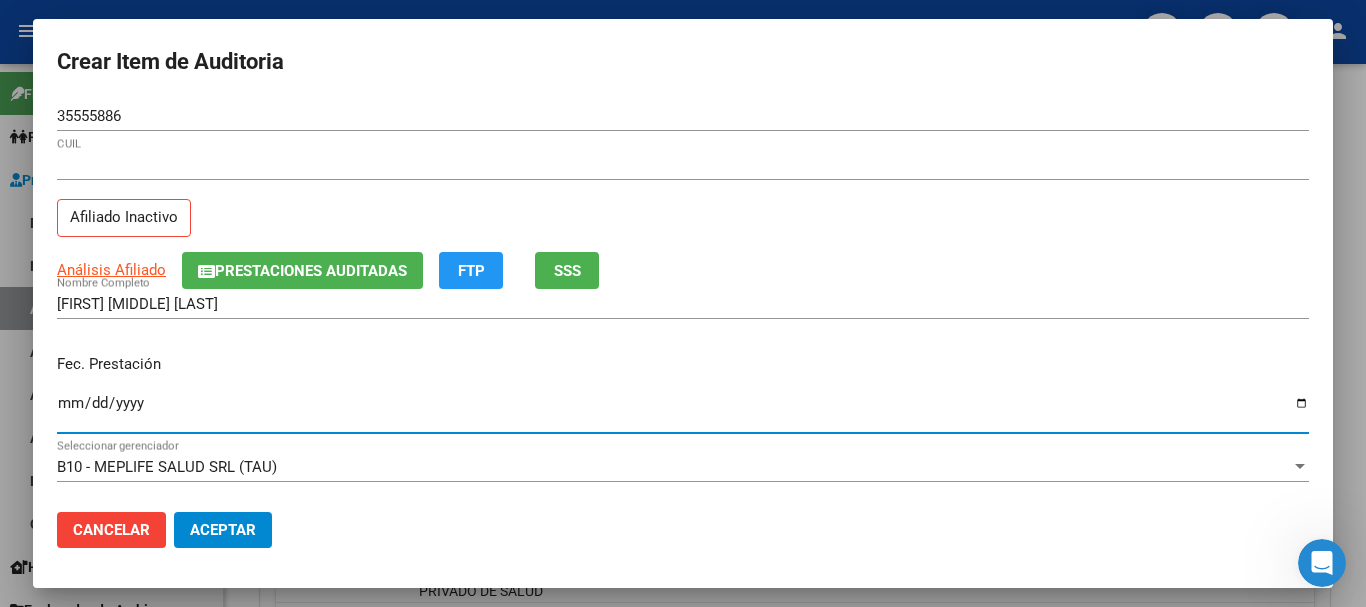 click on "Prestaciones Auditadas" 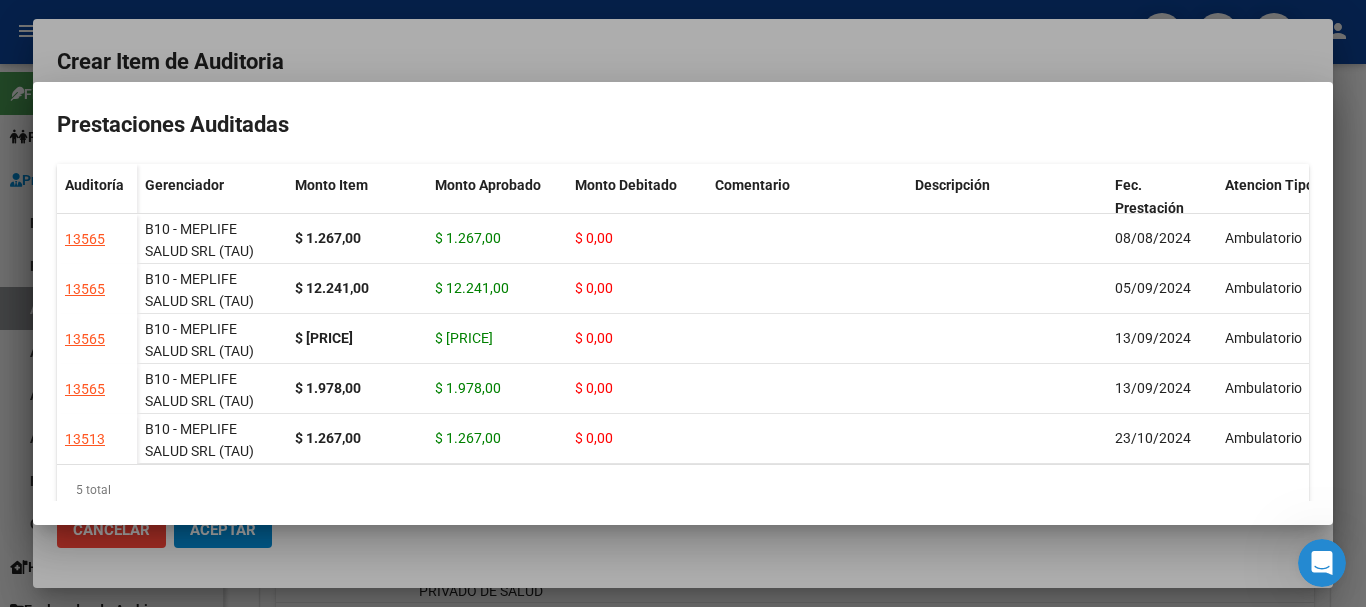 click at bounding box center (683, 303) 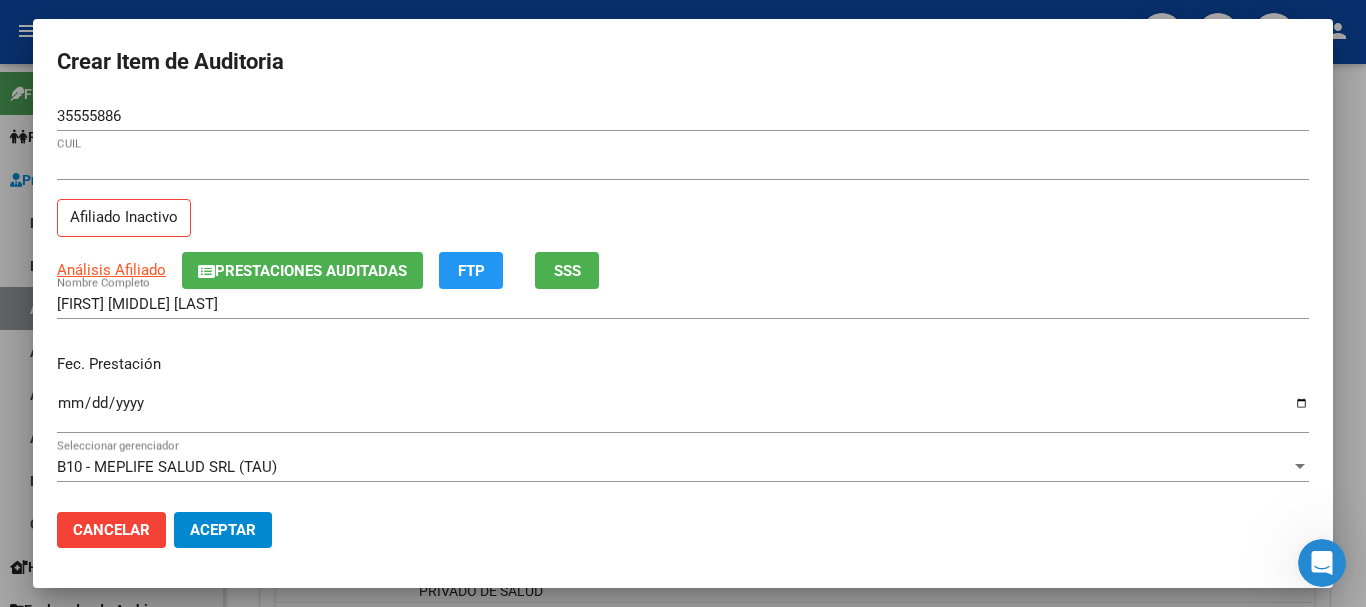 click on "[CUIL] CUIL Afiliado Inactivo" at bounding box center [683, 201] 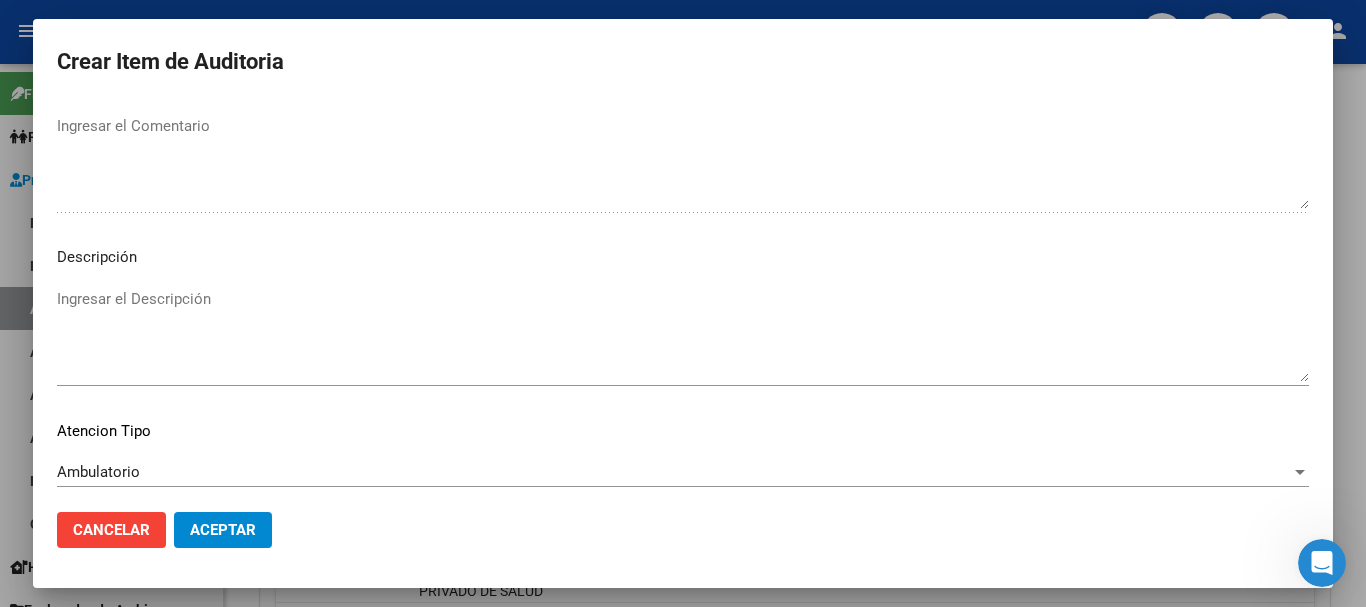 scroll, scrollTop: 1233, scrollLeft: 0, axis: vertical 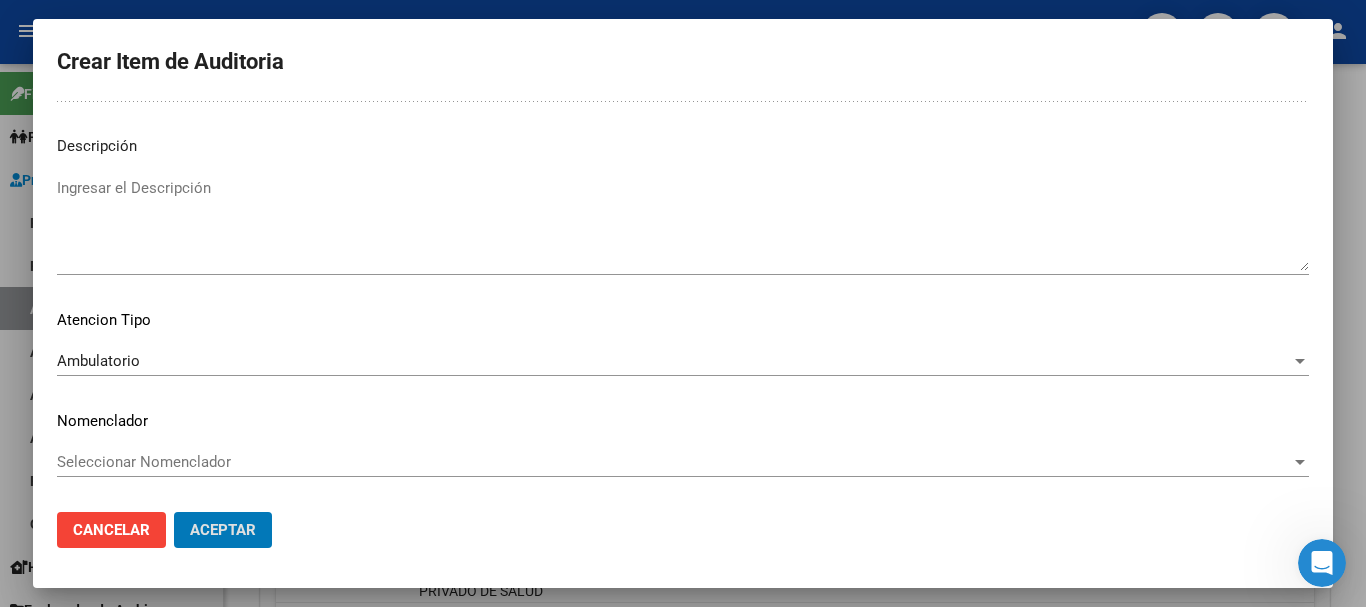 click on "Aceptar" 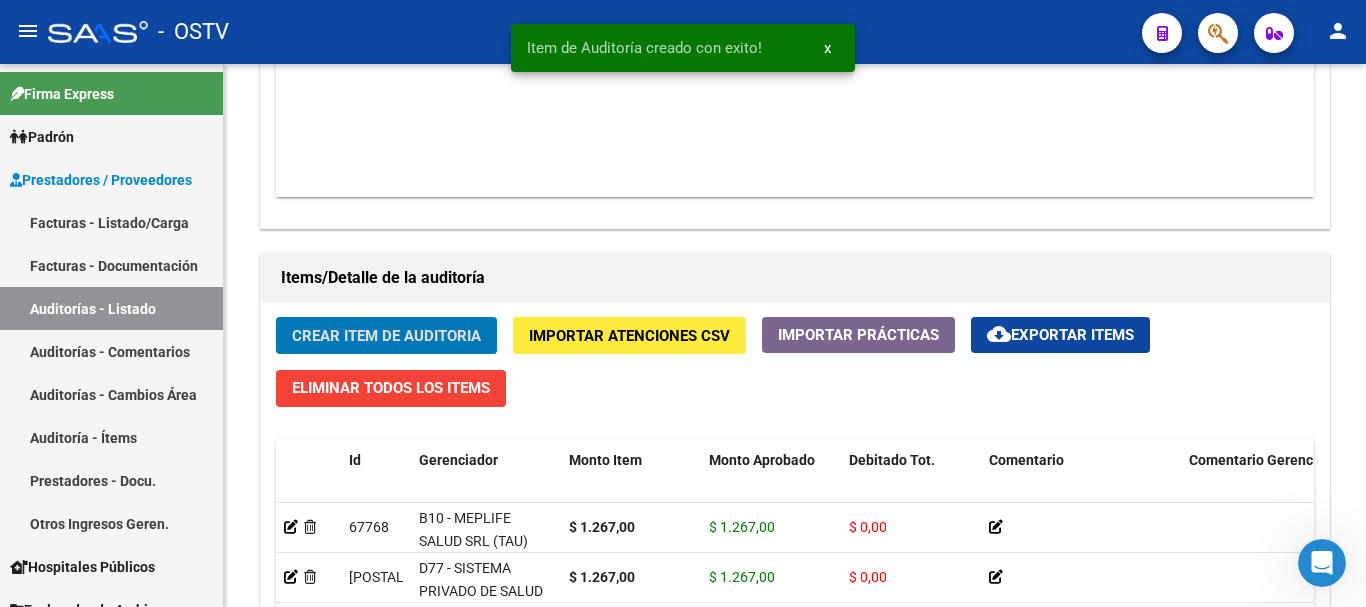 click on "Crear Item de Auditoria" 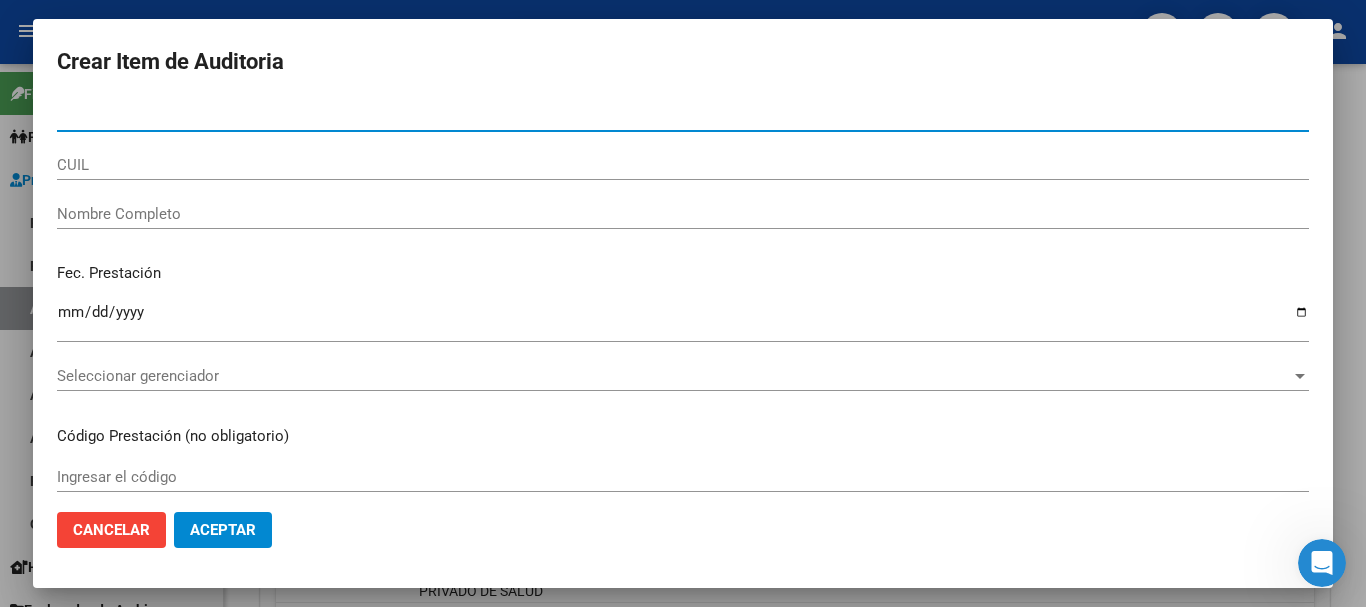 paste on "28621765" 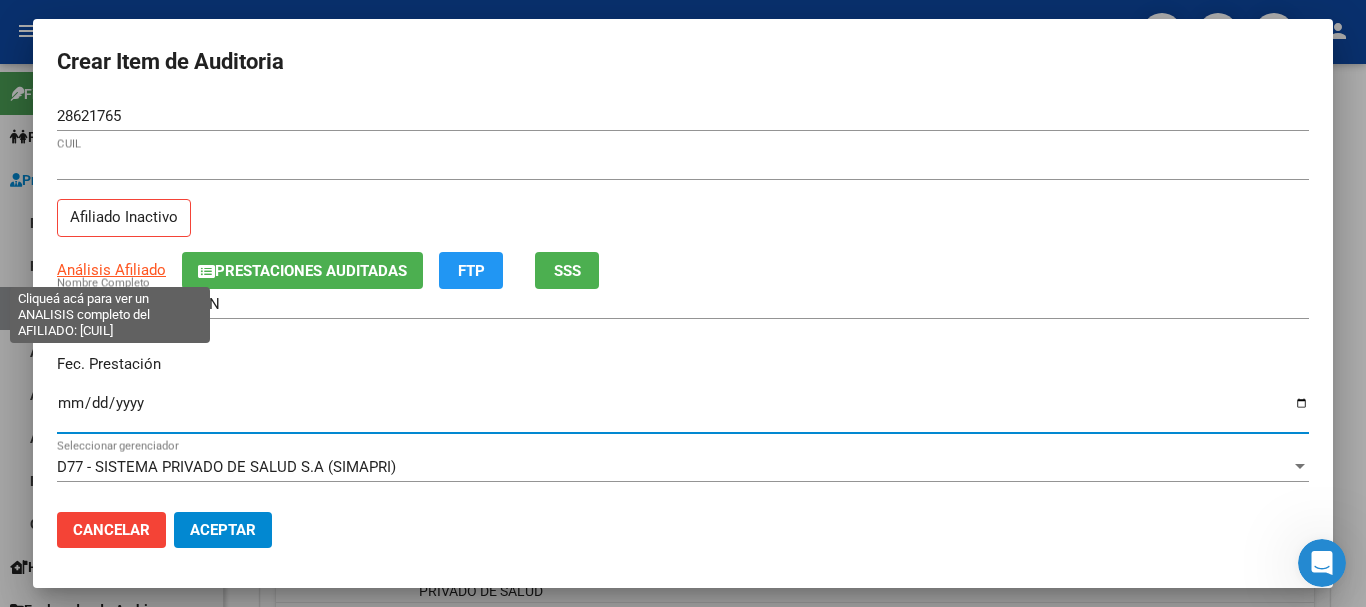 click on "Análisis Afiliado" at bounding box center [111, 270] 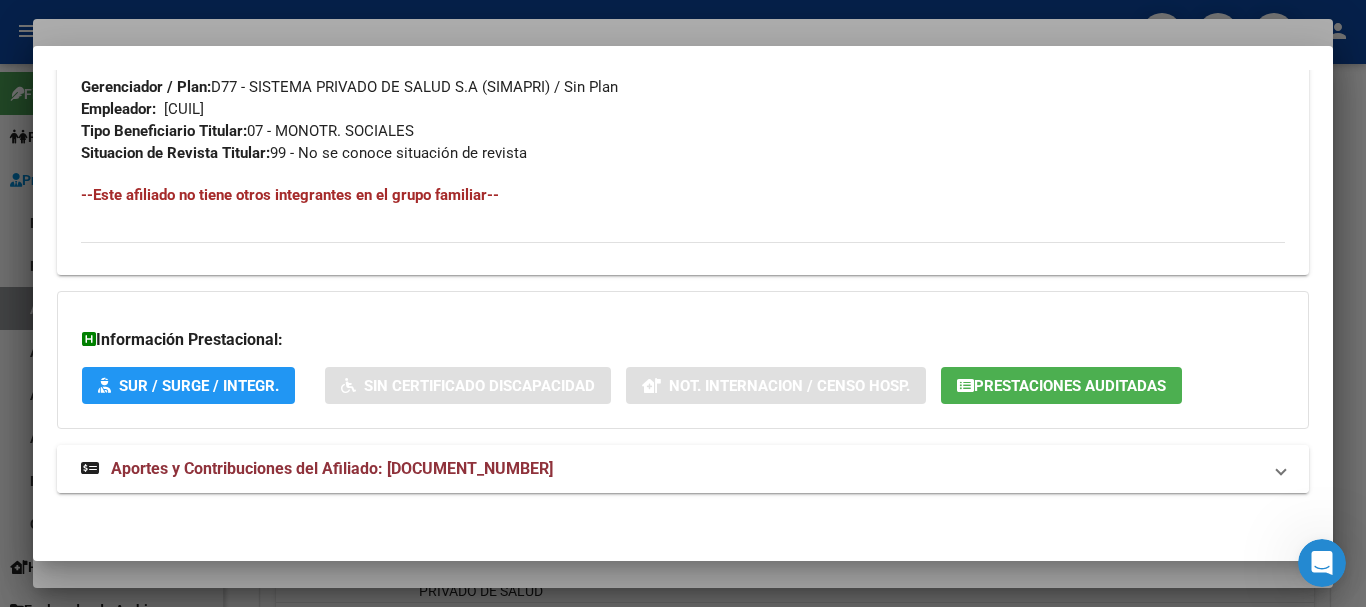 click on "Aportes y Contribuciones del Afiliado: 20286217657" at bounding box center [683, 469] 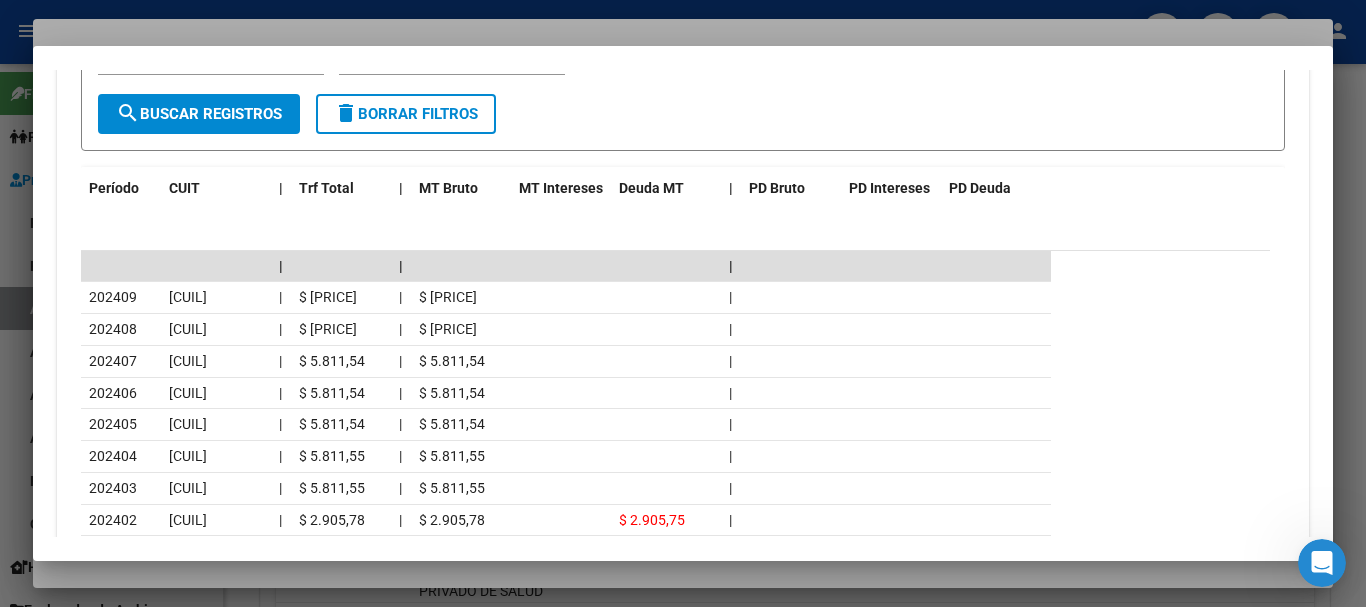 scroll, scrollTop: 1770, scrollLeft: 0, axis: vertical 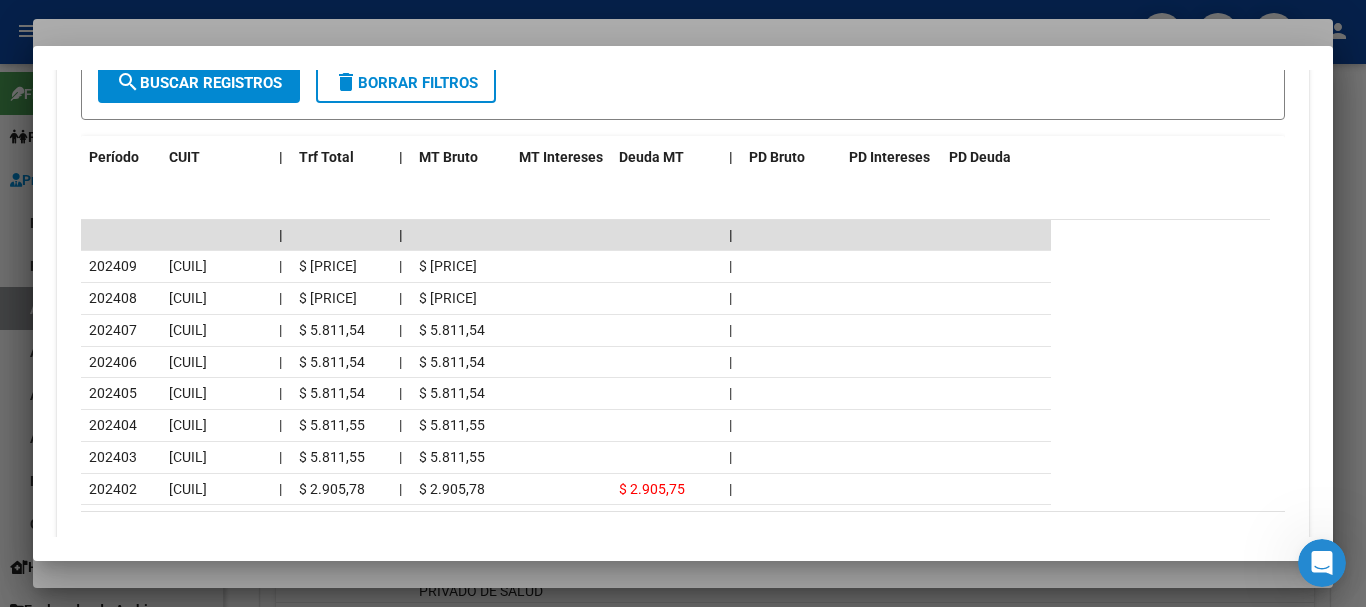 click at bounding box center (683, 303) 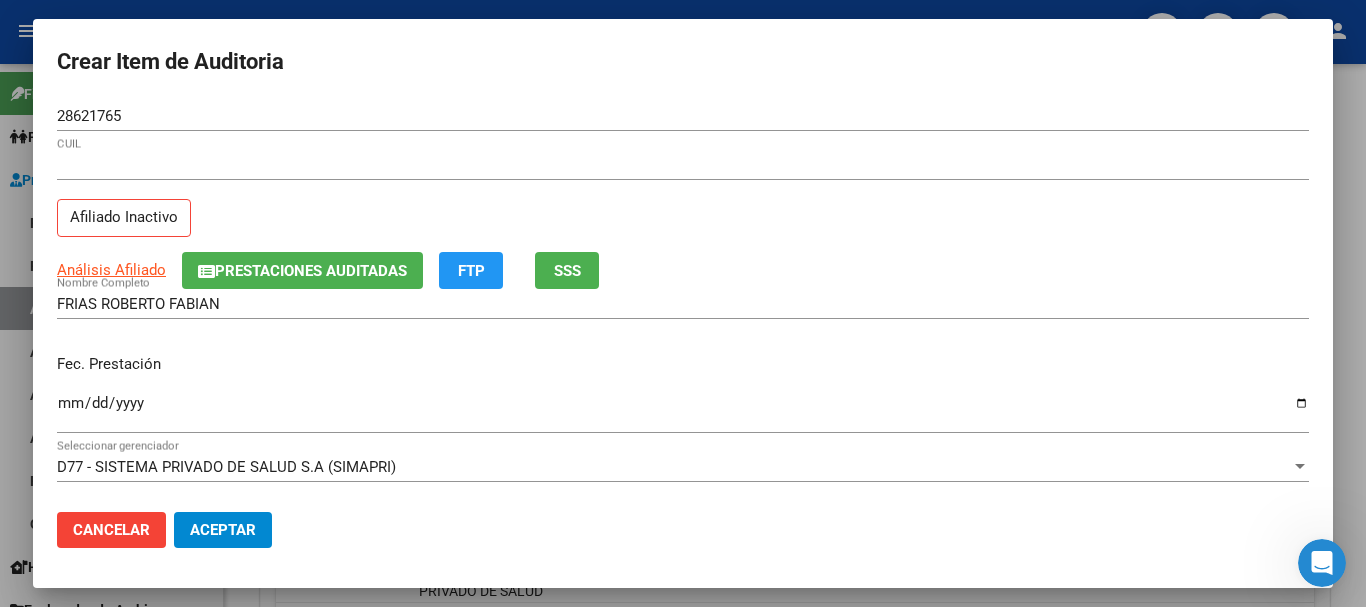 click on "20286217657 CUIL" at bounding box center (683, 165) 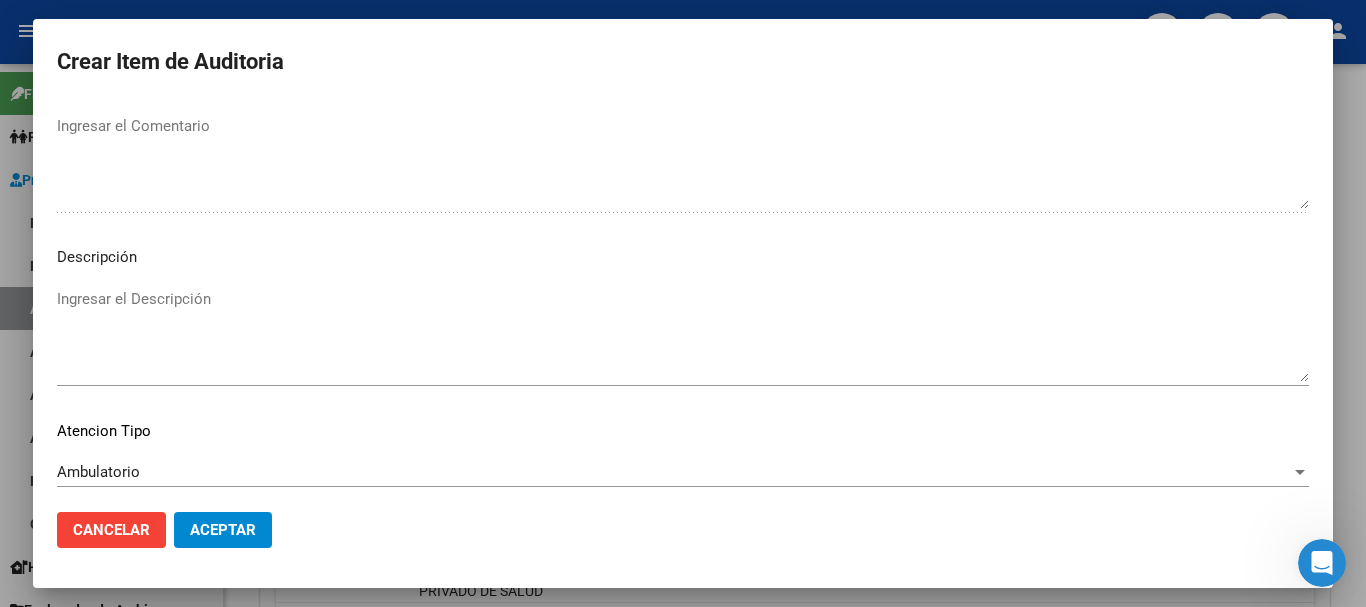 scroll, scrollTop: 1233, scrollLeft: 0, axis: vertical 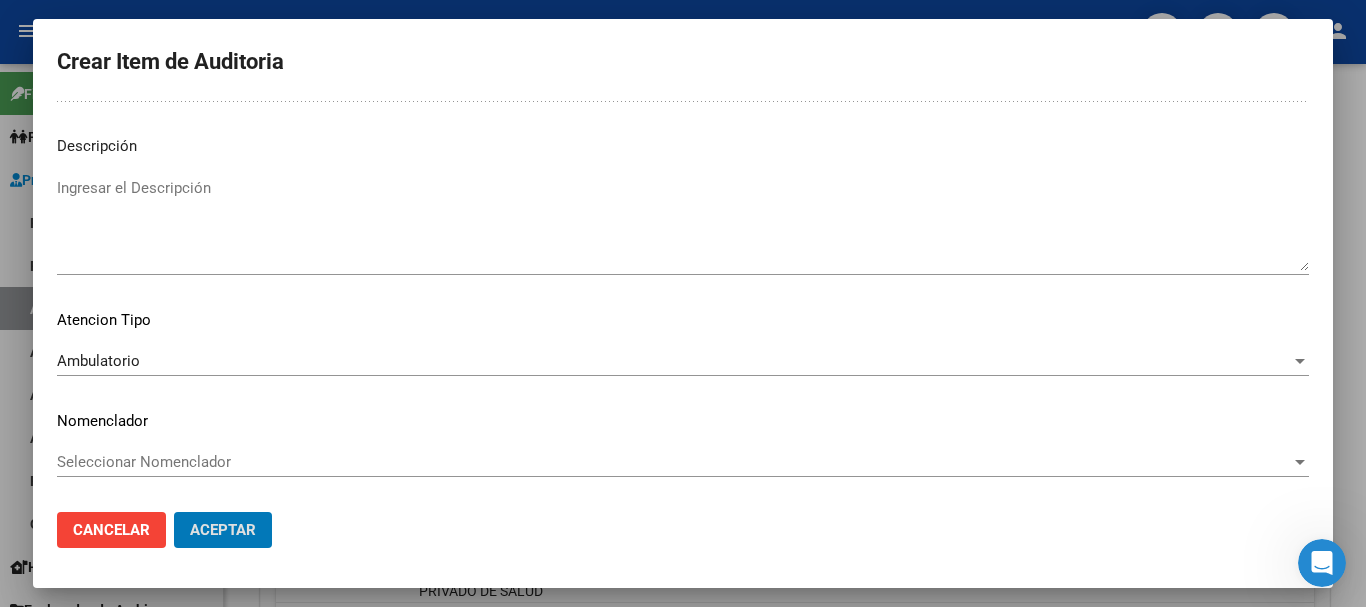 click on "Aceptar" 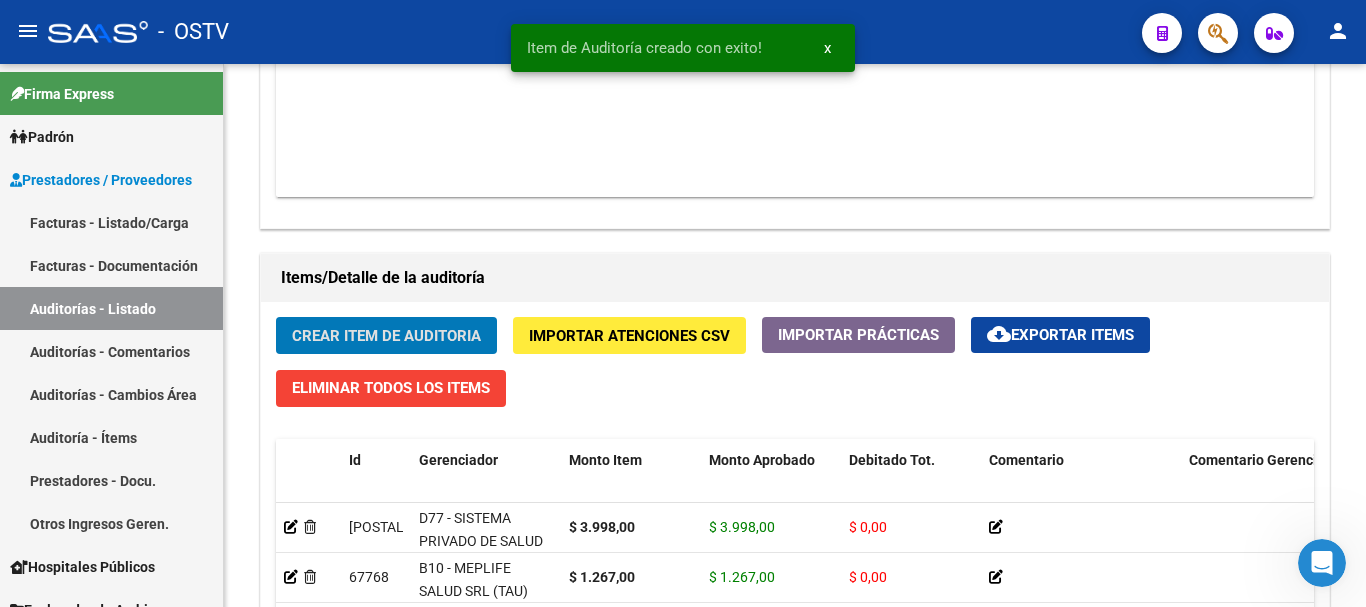 click on "Crear Item de Auditoria" 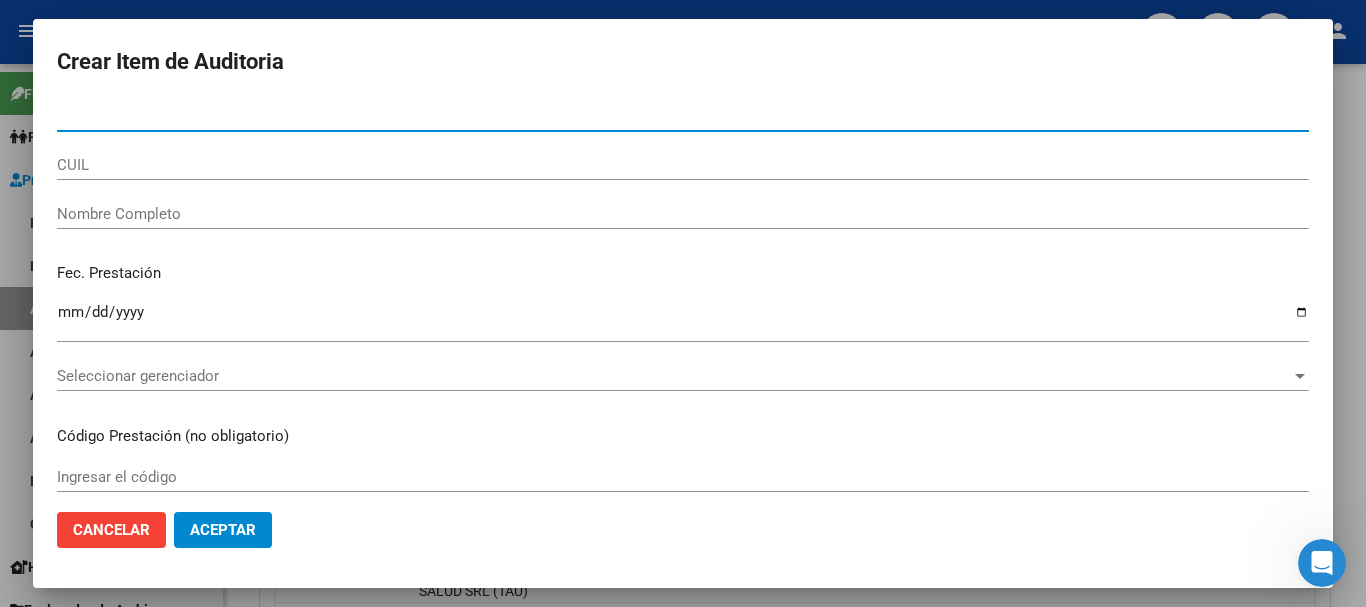 paste on "28621765" 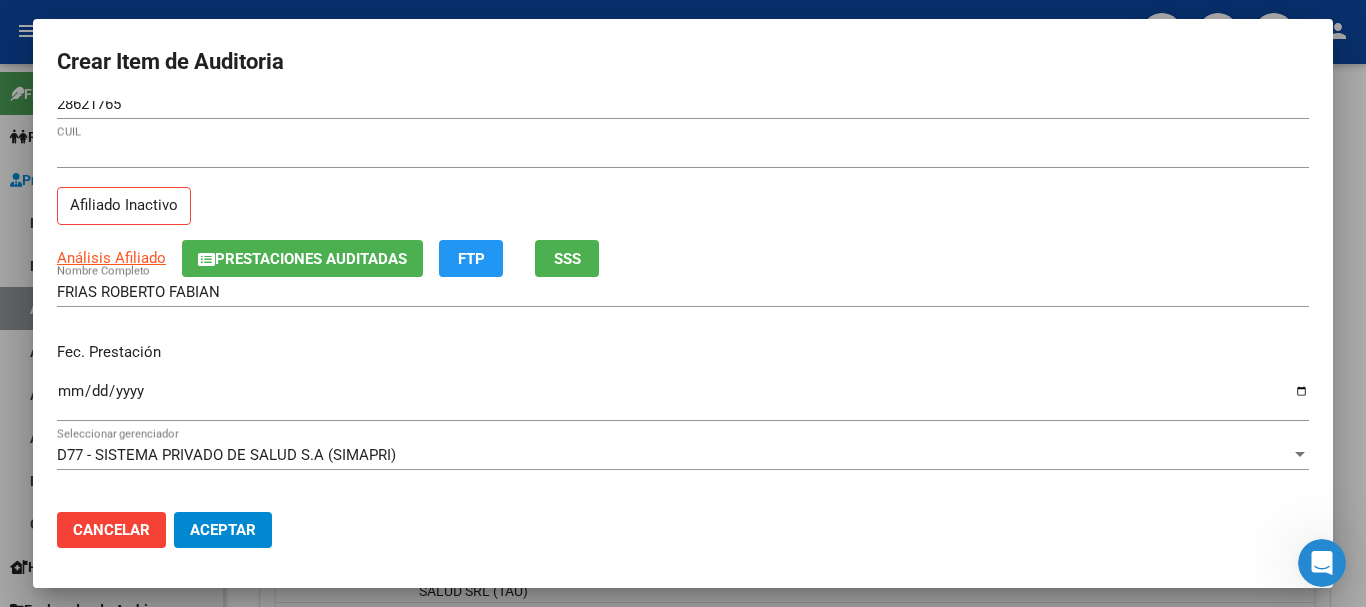 scroll, scrollTop: 0, scrollLeft: 0, axis: both 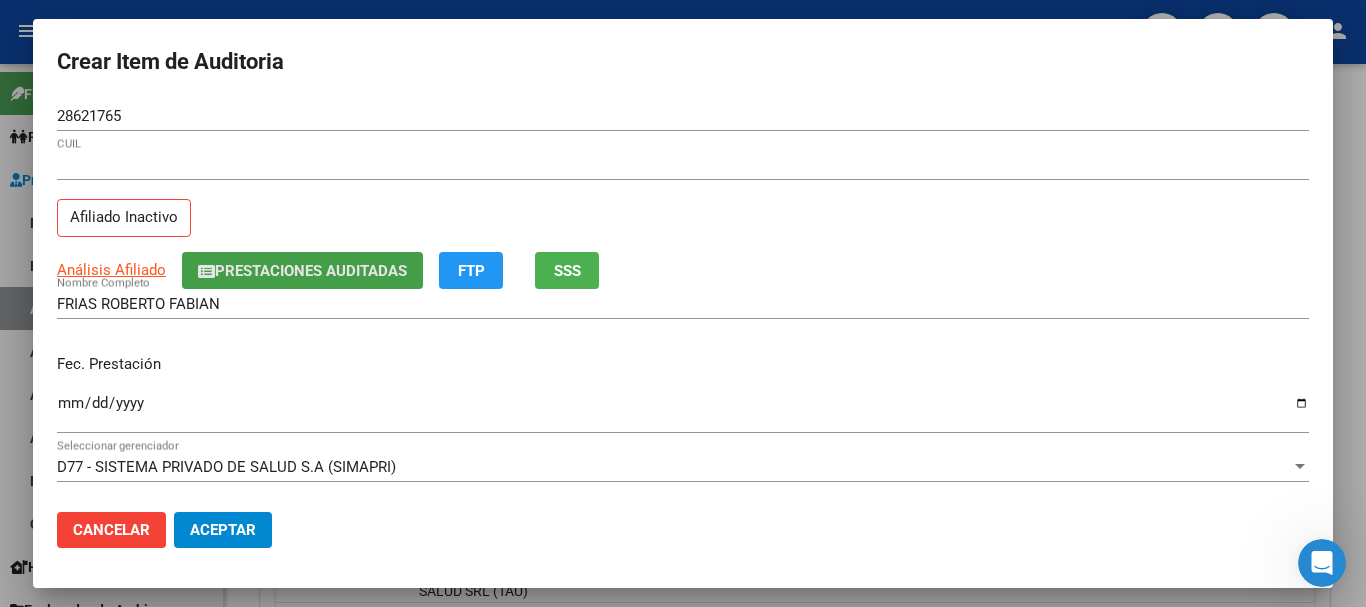 click on "Prestaciones Auditadas" 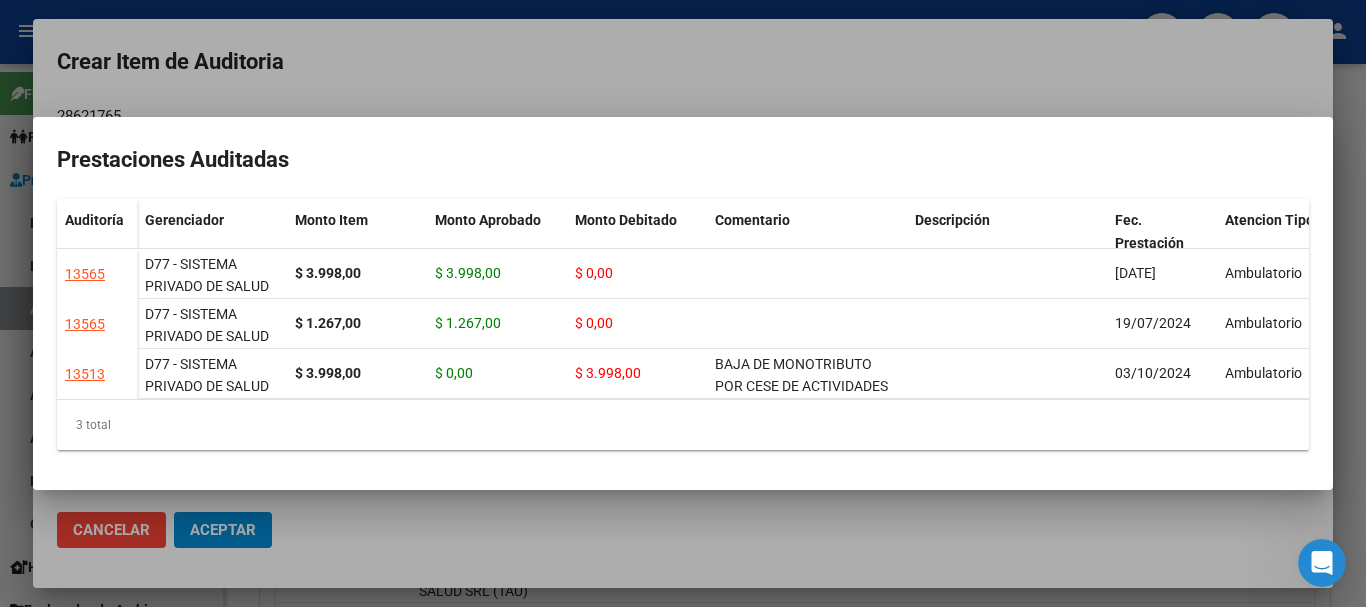 click at bounding box center (683, 303) 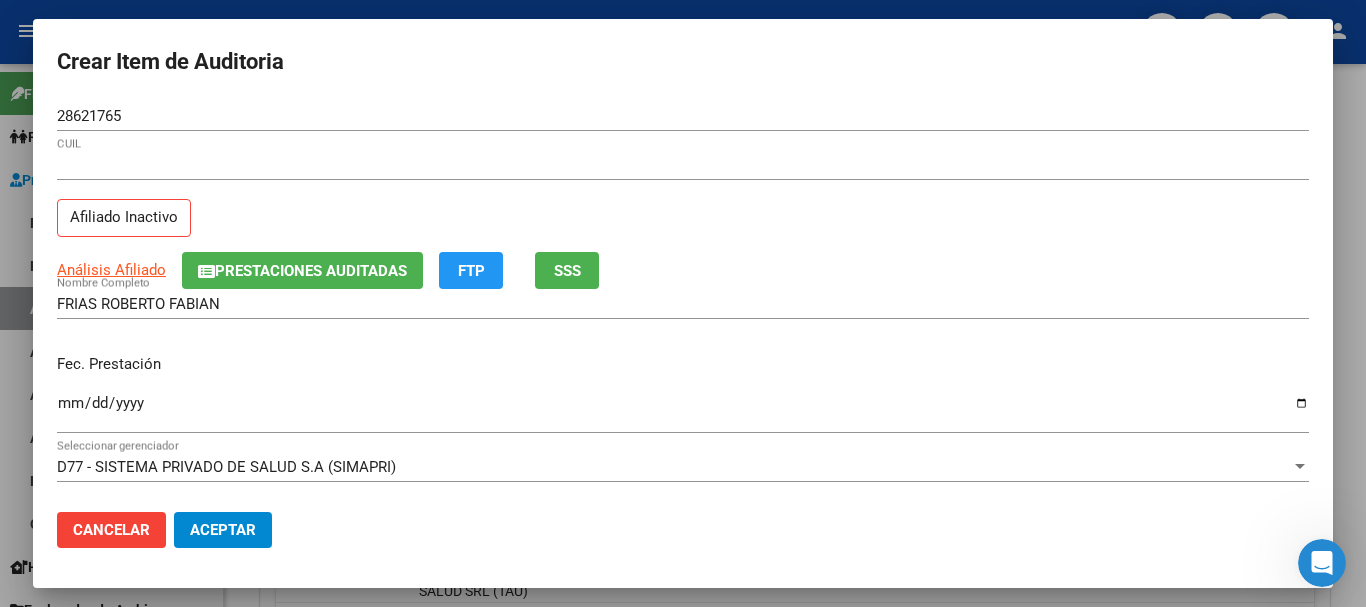 click on "20286217657 CUIL   Afiliado Inactivo" at bounding box center (683, 201) 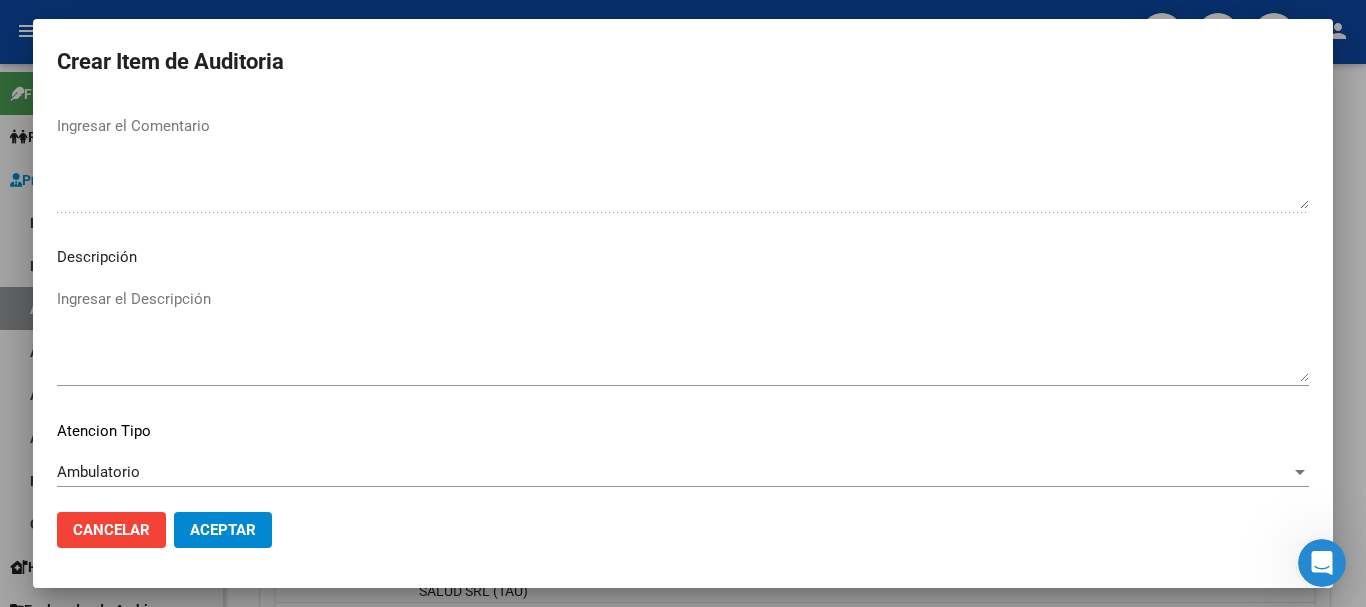scroll, scrollTop: 1233, scrollLeft: 0, axis: vertical 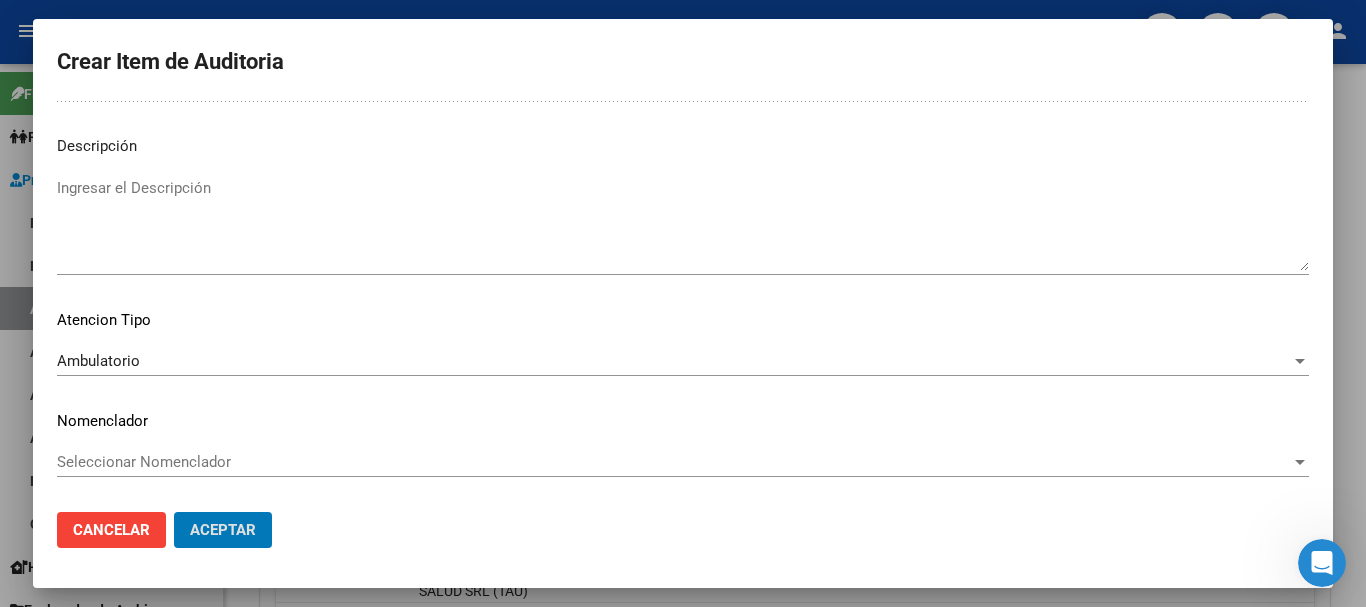 click on "Aceptar" 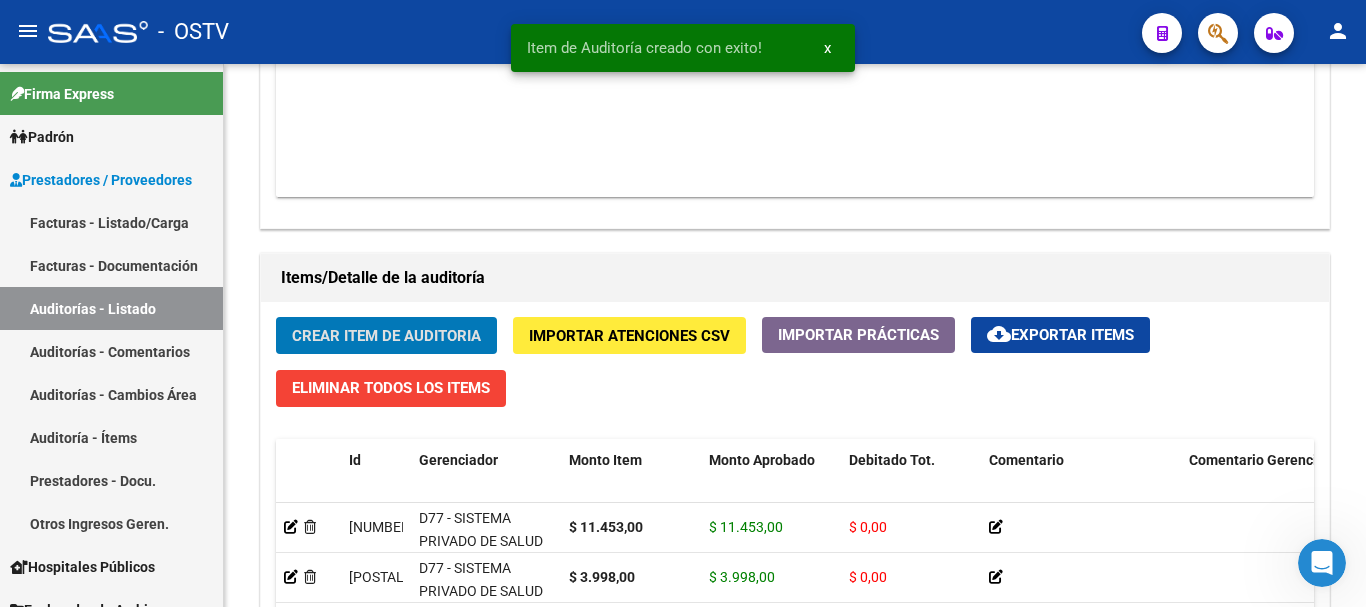 click on "Crear Item de Auditoria" 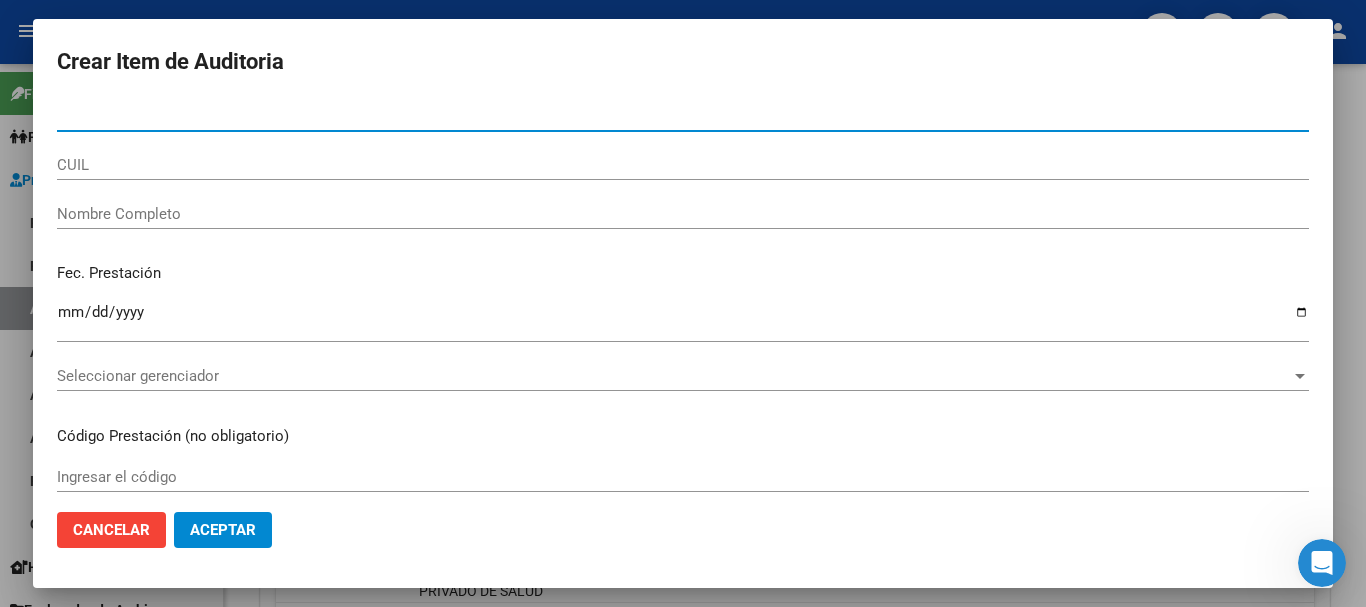 paste on "28646588" 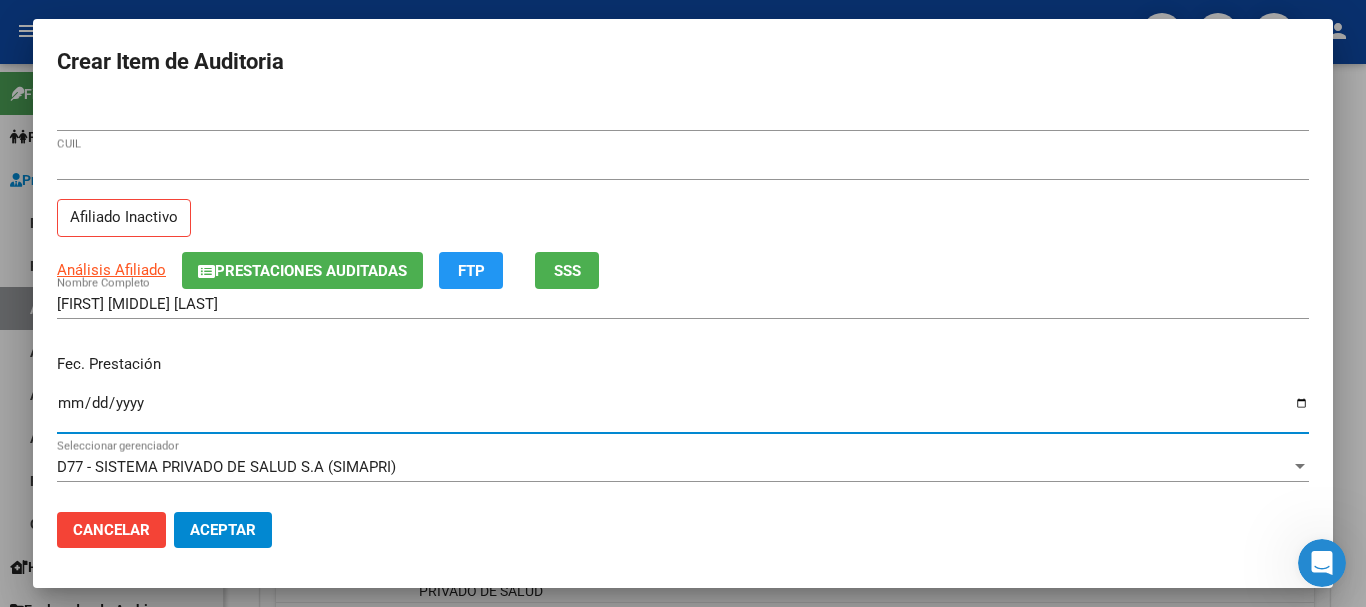 click on "Prestaciones Auditadas" 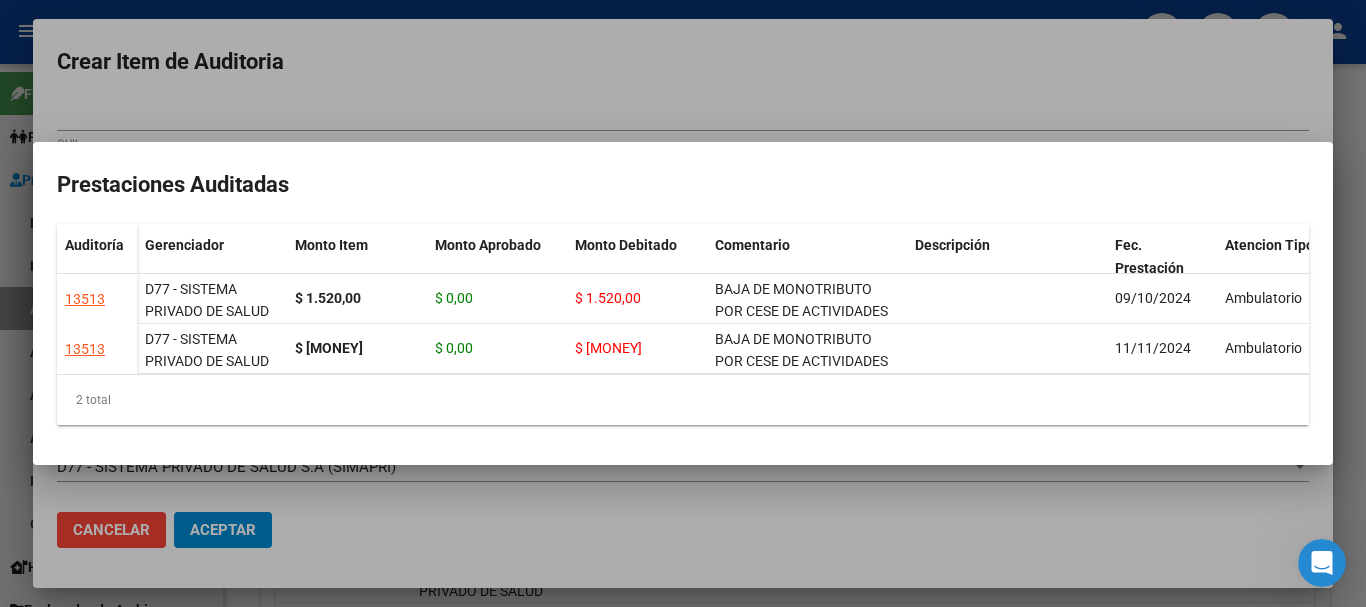 click at bounding box center (683, 303) 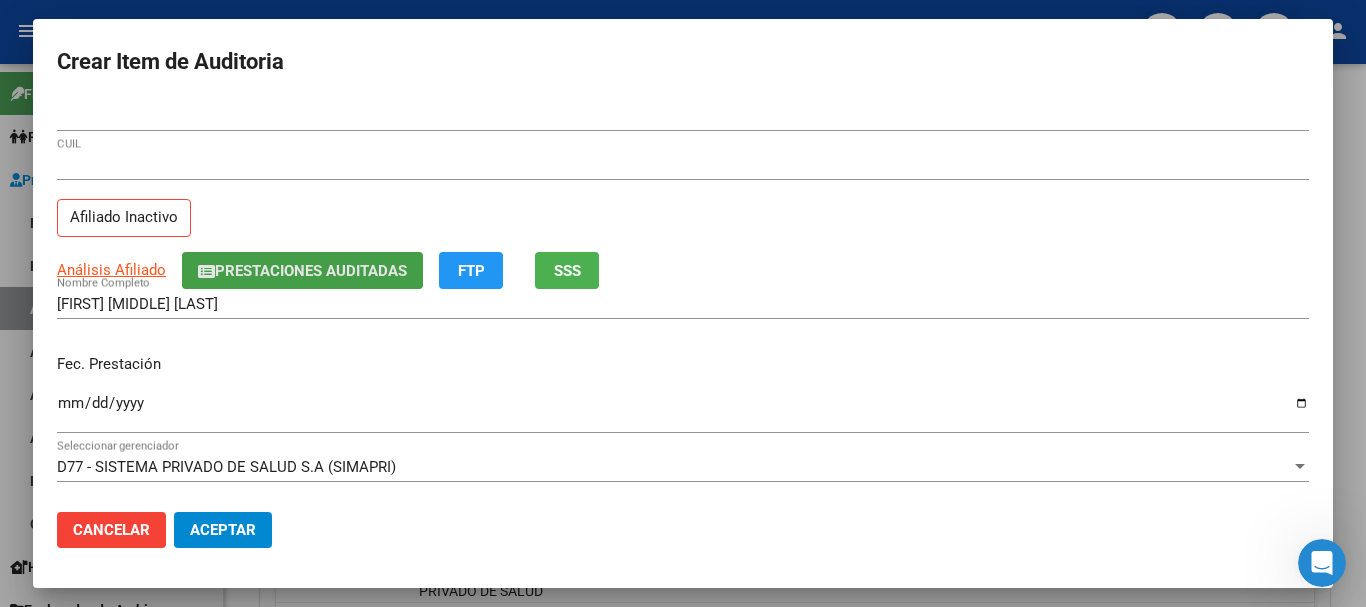 click on "Prestaciones Auditadas" 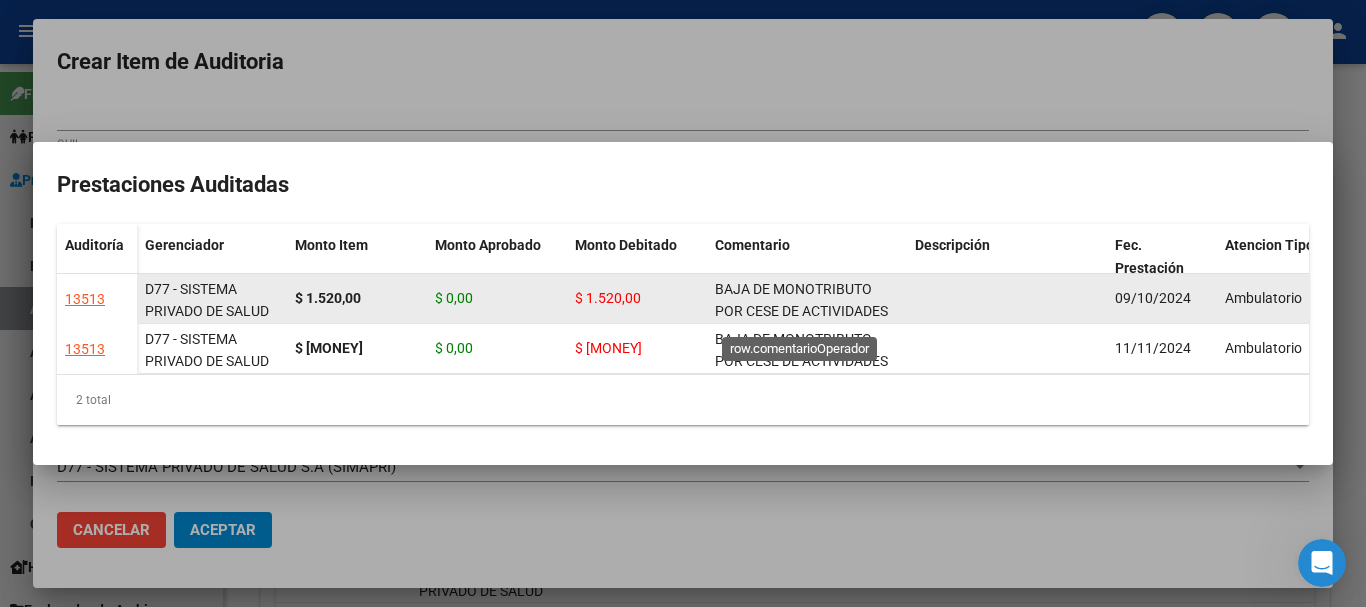 scroll, scrollTop: 26, scrollLeft: 0, axis: vertical 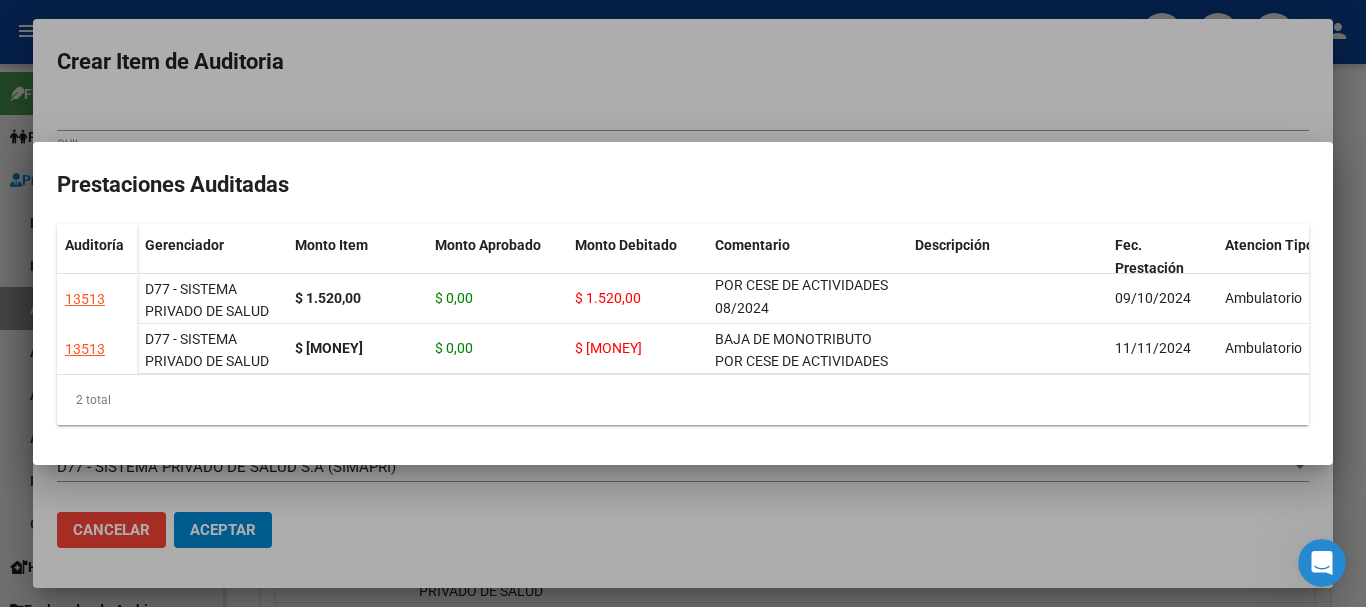 click at bounding box center [683, 303] 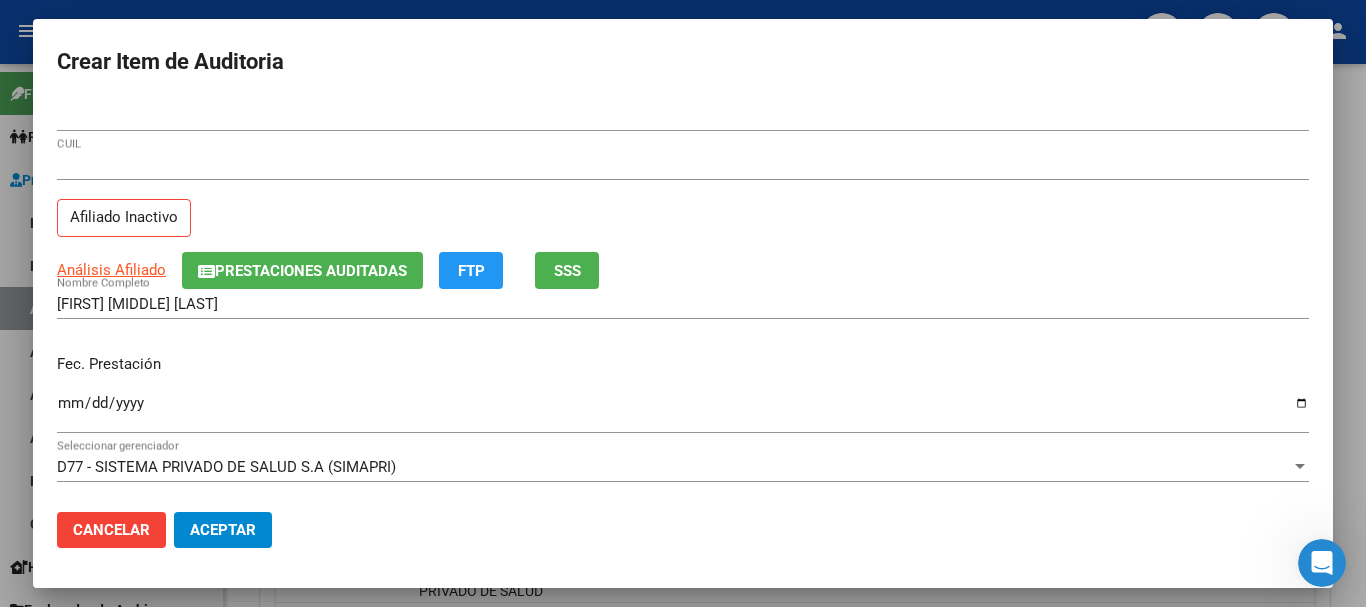 click on "Fec. Prestación    2024-09-04 Ingresar la fecha" at bounding box center [683, 395] 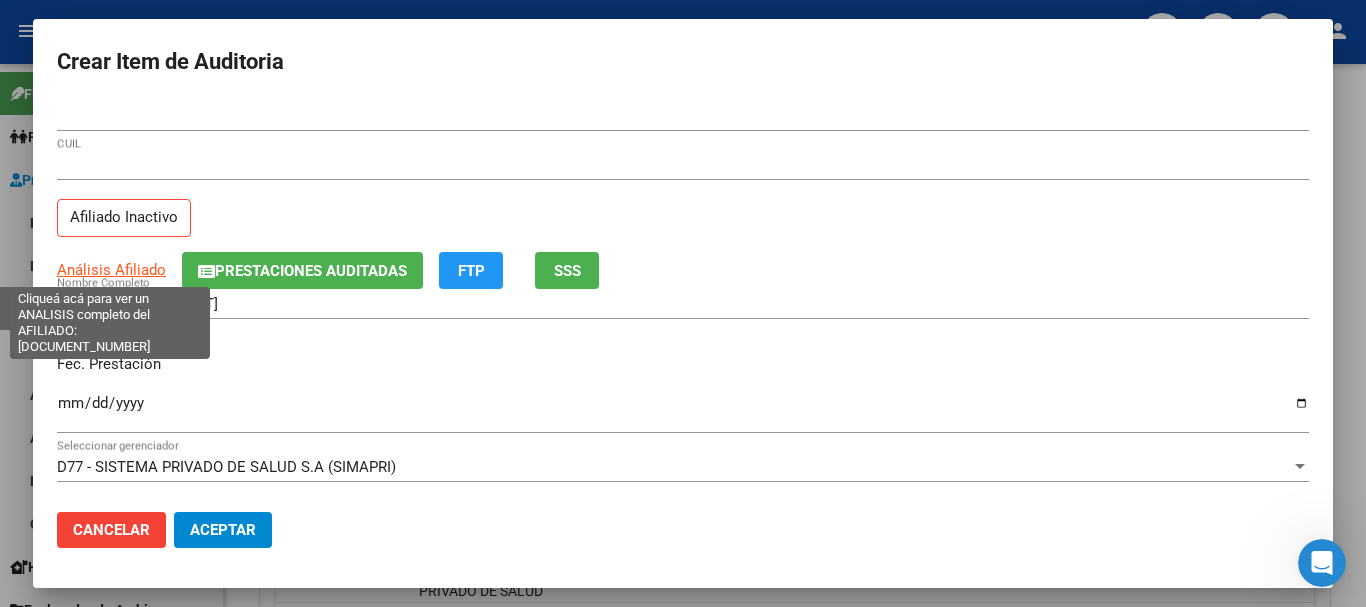 click on "Análisis Afiliado" at bounding box center (111, 270) 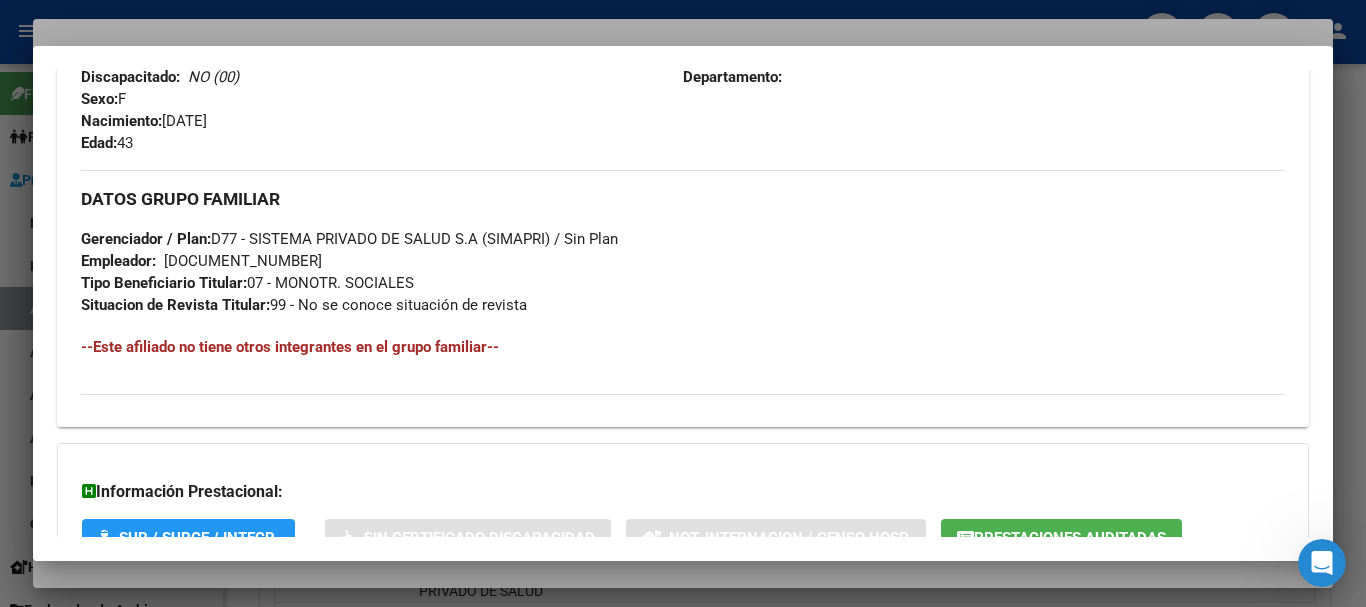 scroll, scrollTop: 1053, scrollLeft: 0, axis: vertical 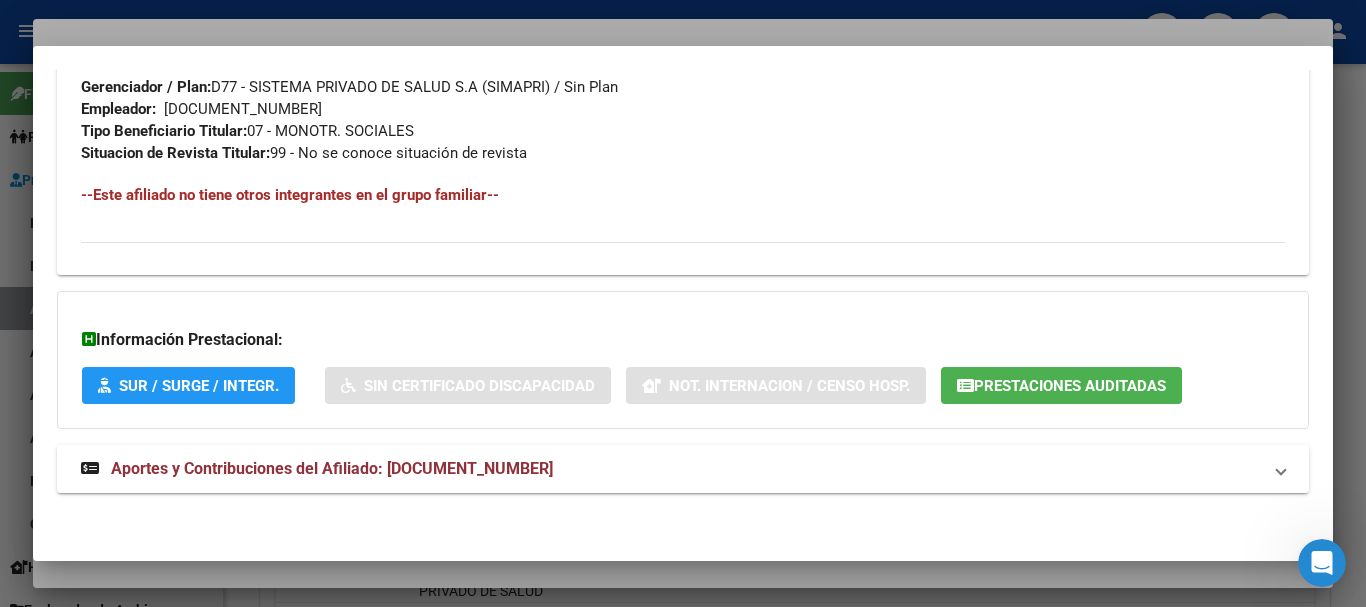 click on "Aportes y Contribuciones del Afiliado: 27286465884" at bounding box center (683, 469) 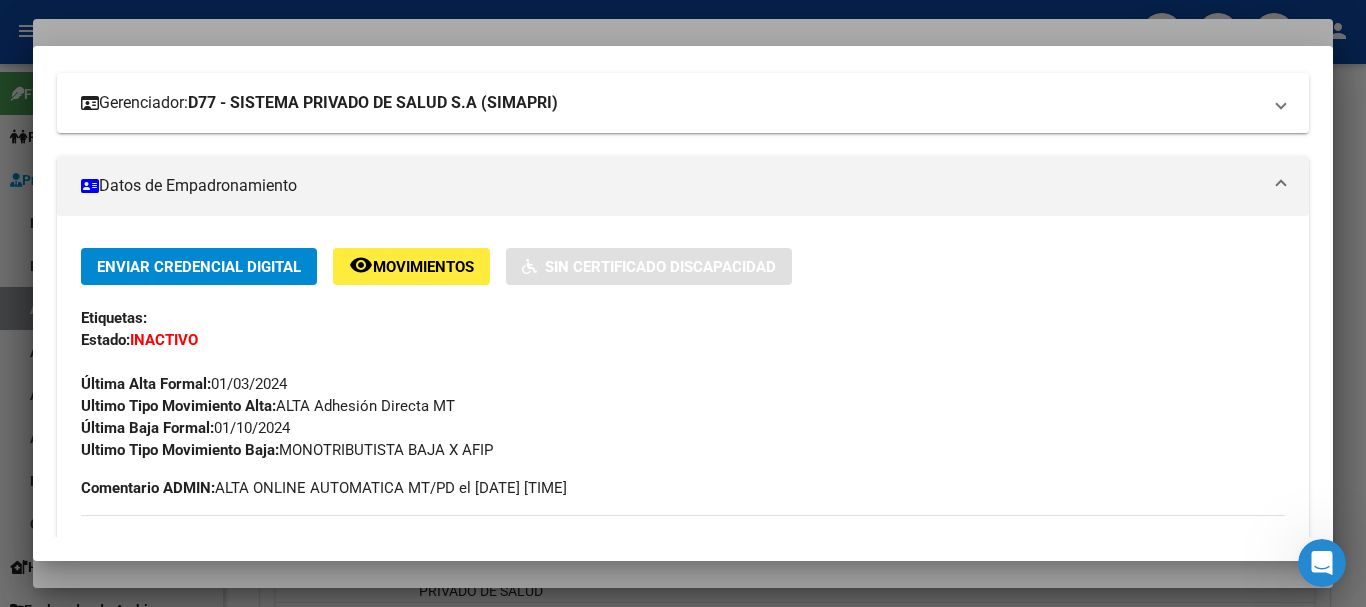 scroll, scrollTop: 0, scrollLeft: 0, axis: both 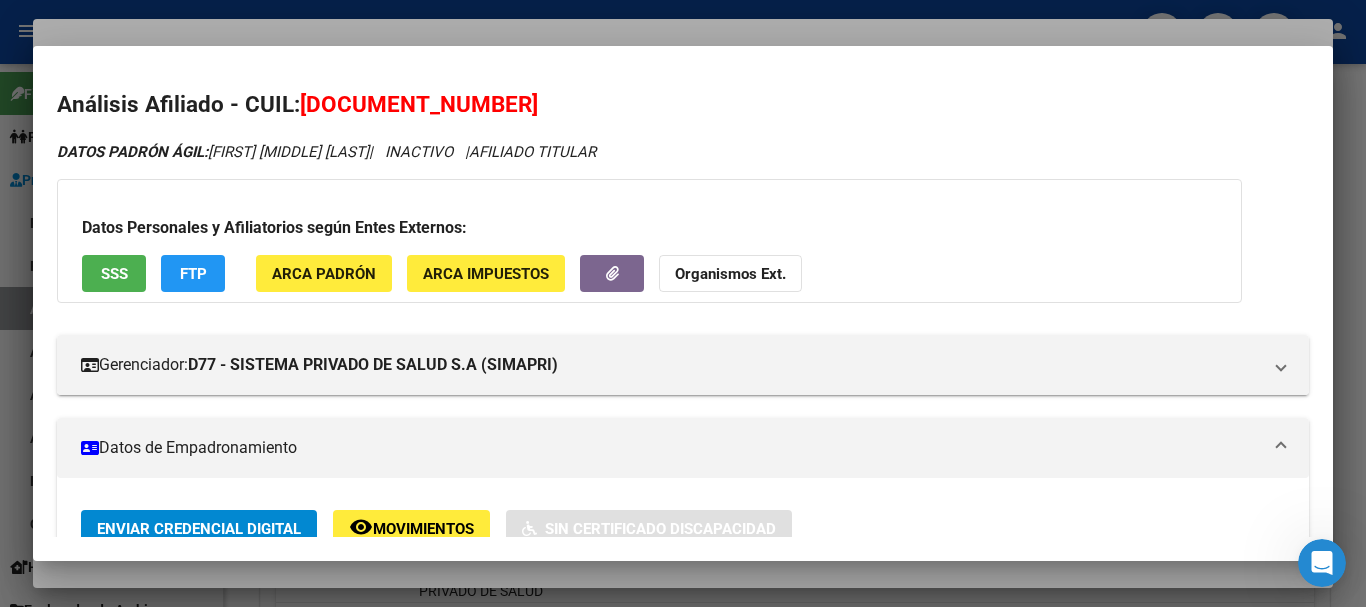 click on "Organismos Ext." 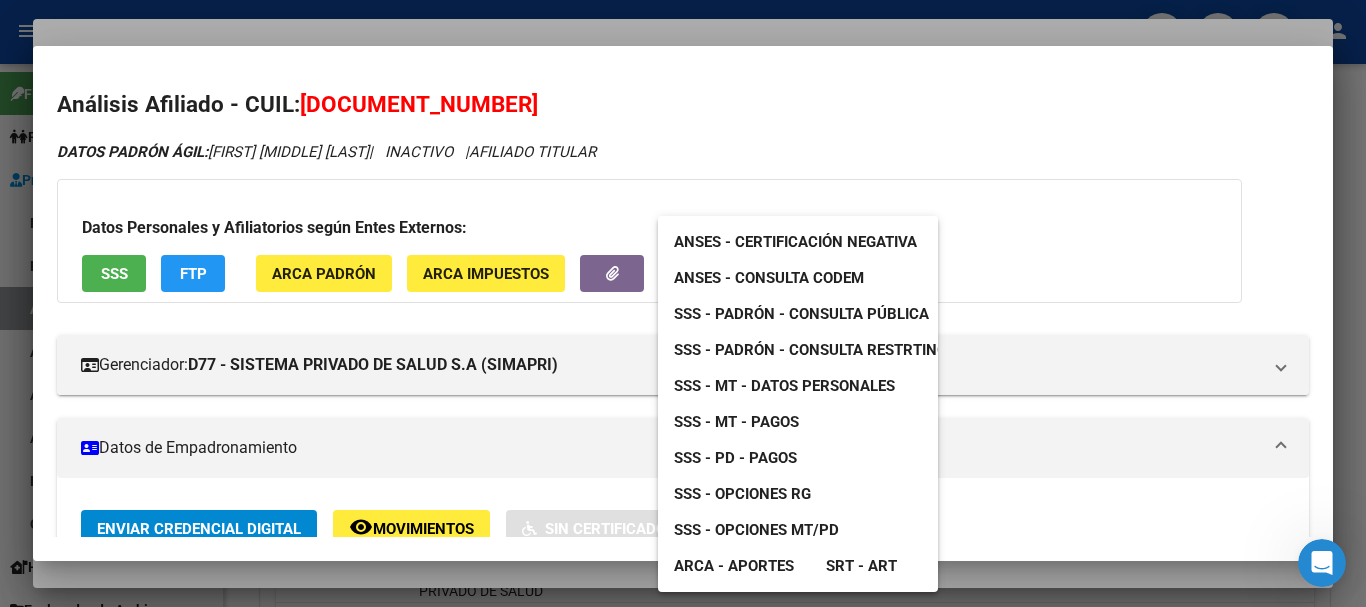 click on "SSS - MT - Datos Personales" at bounding box center (784, 386) 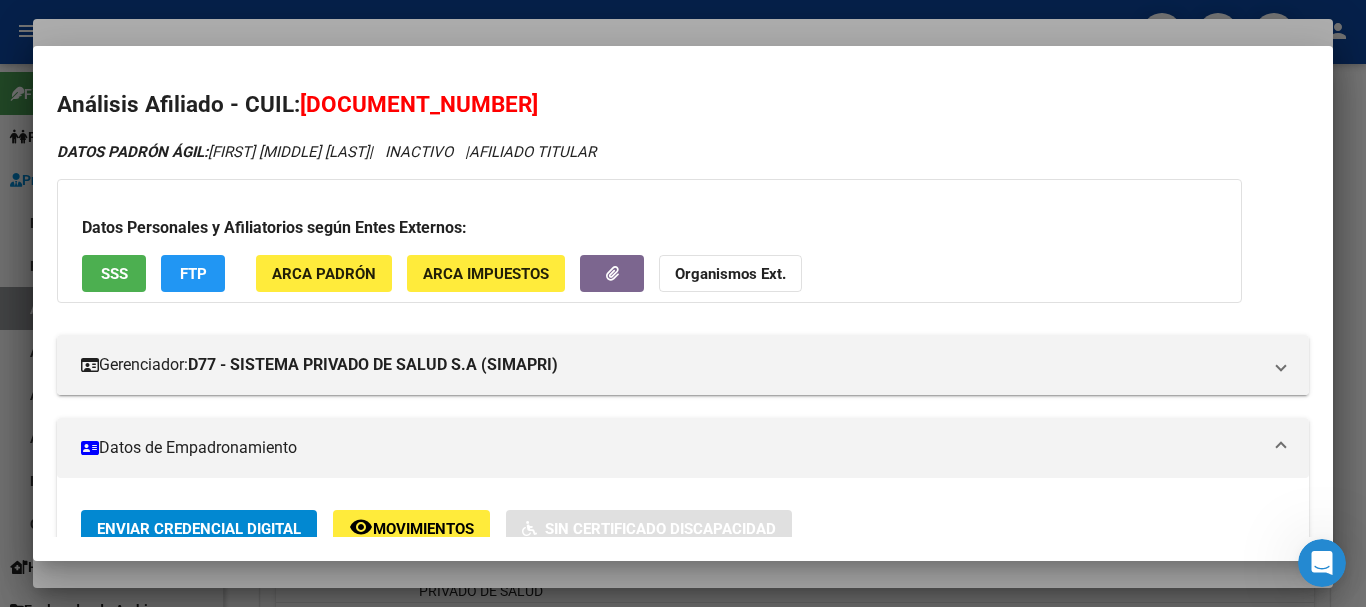 drag, startPoint x: 429, startPoint y: 23, endPoint x: 612, endPoint y: 71, distance: 189.19038 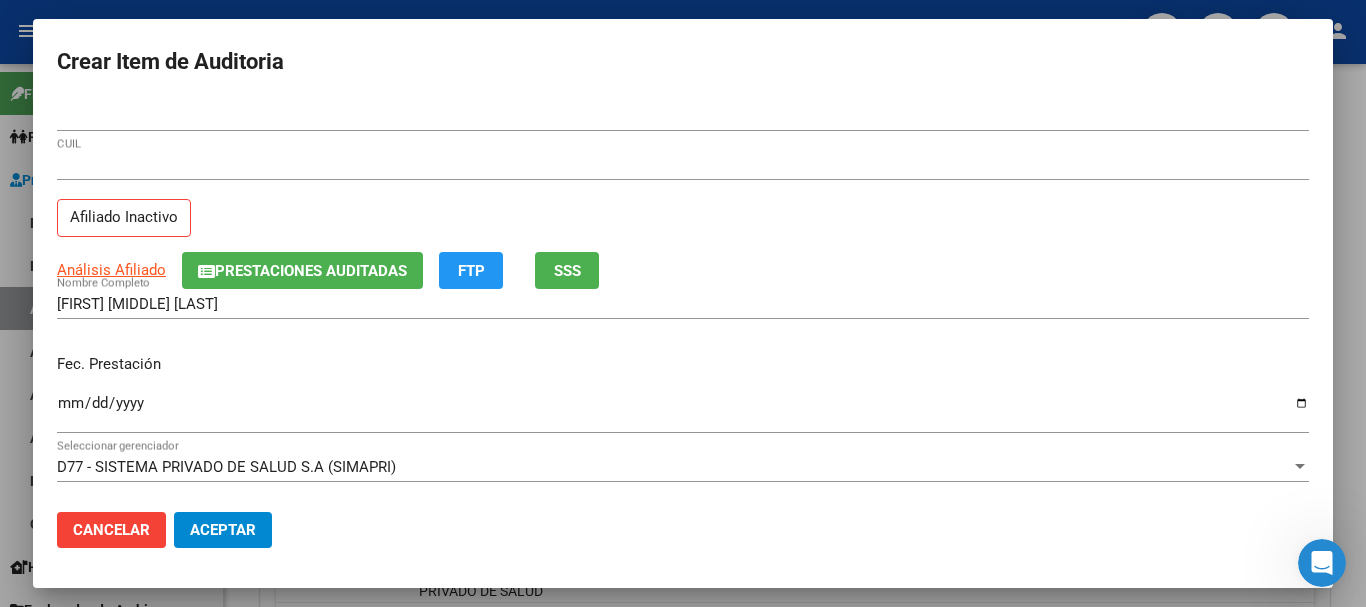 drag, startPoint x: 792, startPoint y: 245, endPoint x: 794, endPoint y: 267, distance: 22.090721 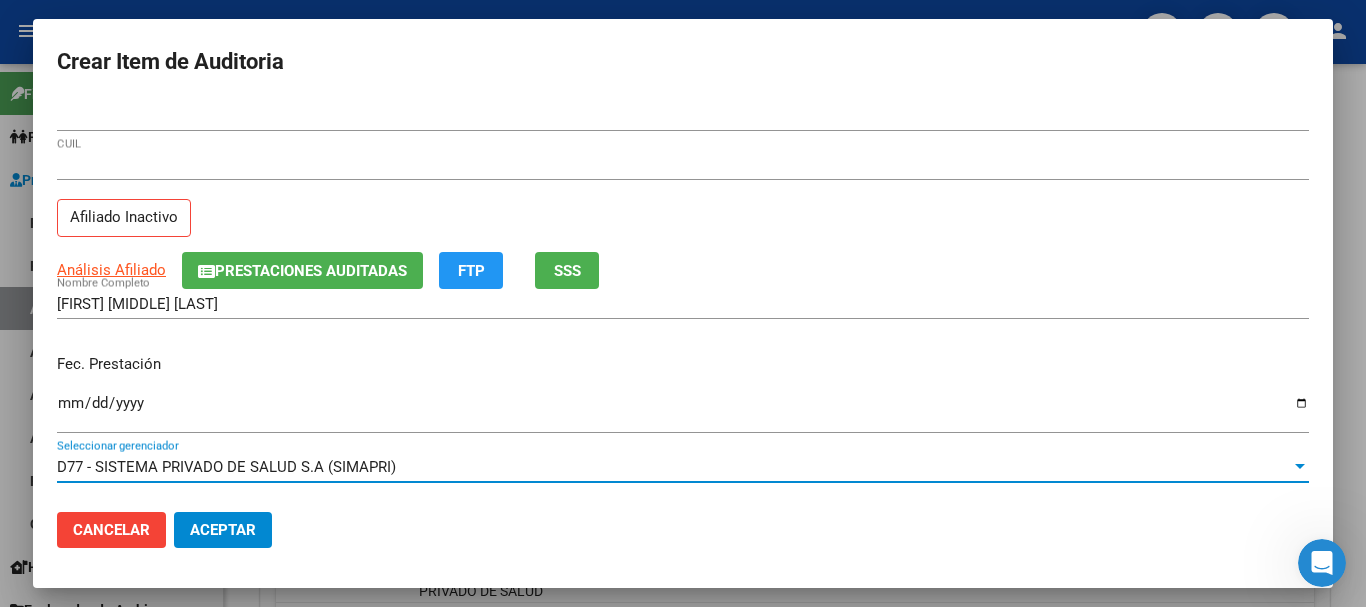 scroll, scrollTop: 270, scrollLeft: 0, axis: vertical 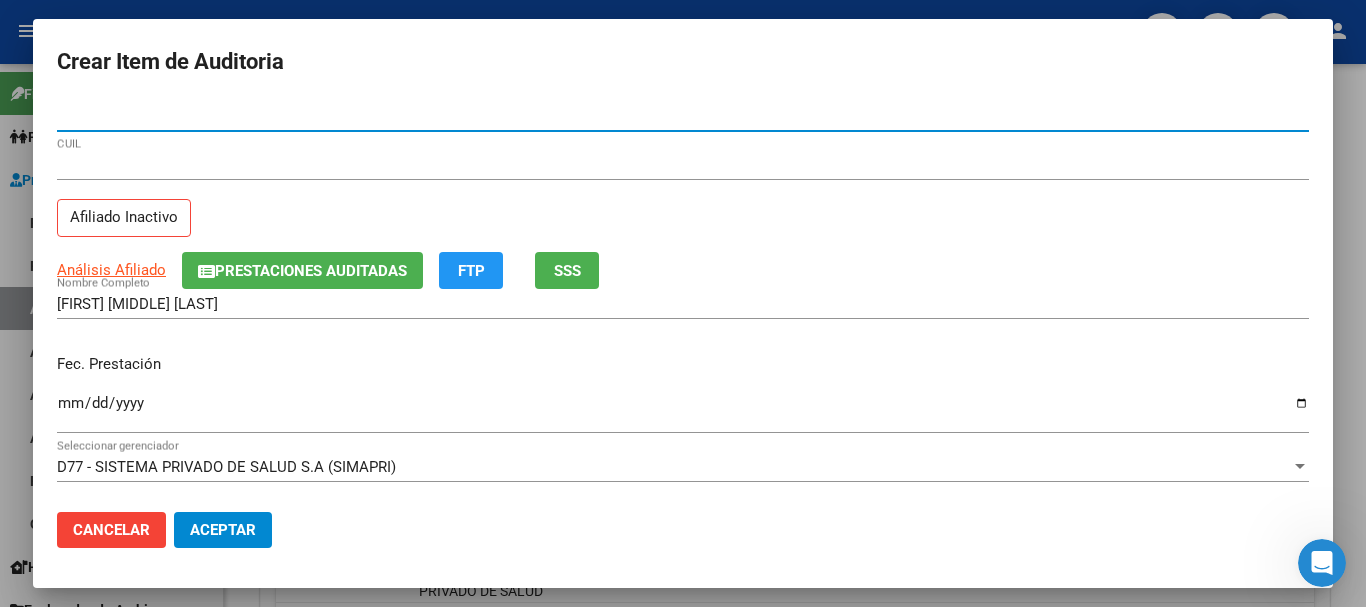 paste 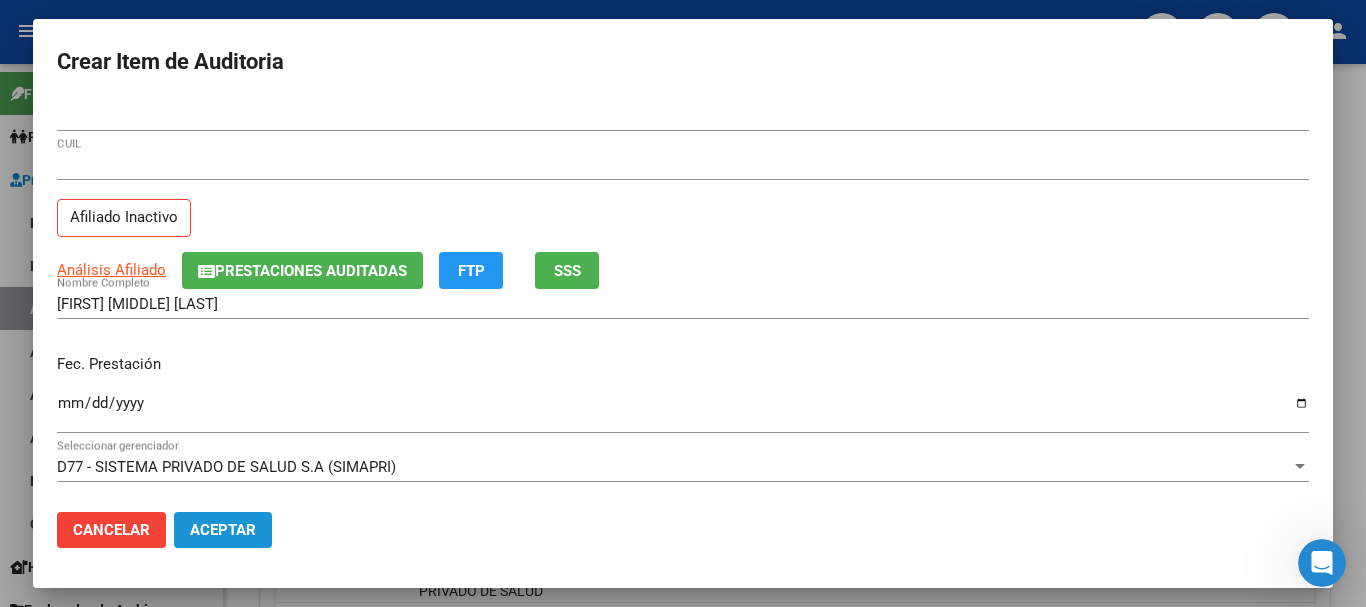 click on "Aceptar" 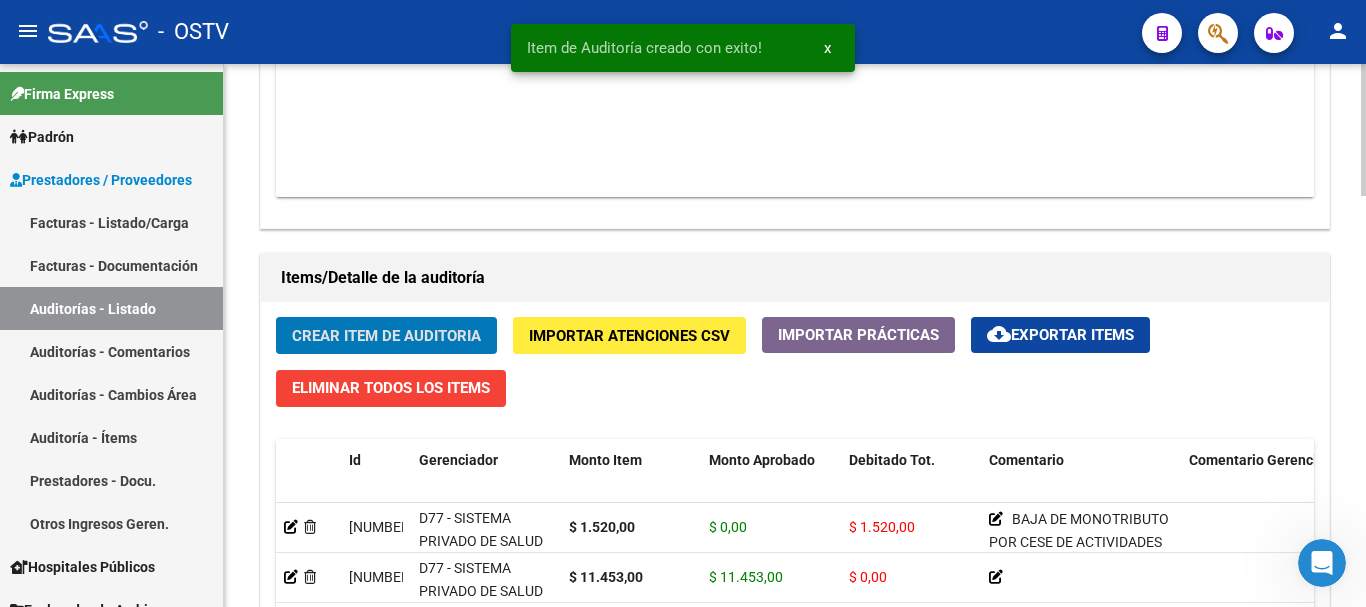 click on "Crear Item de Auditoria" 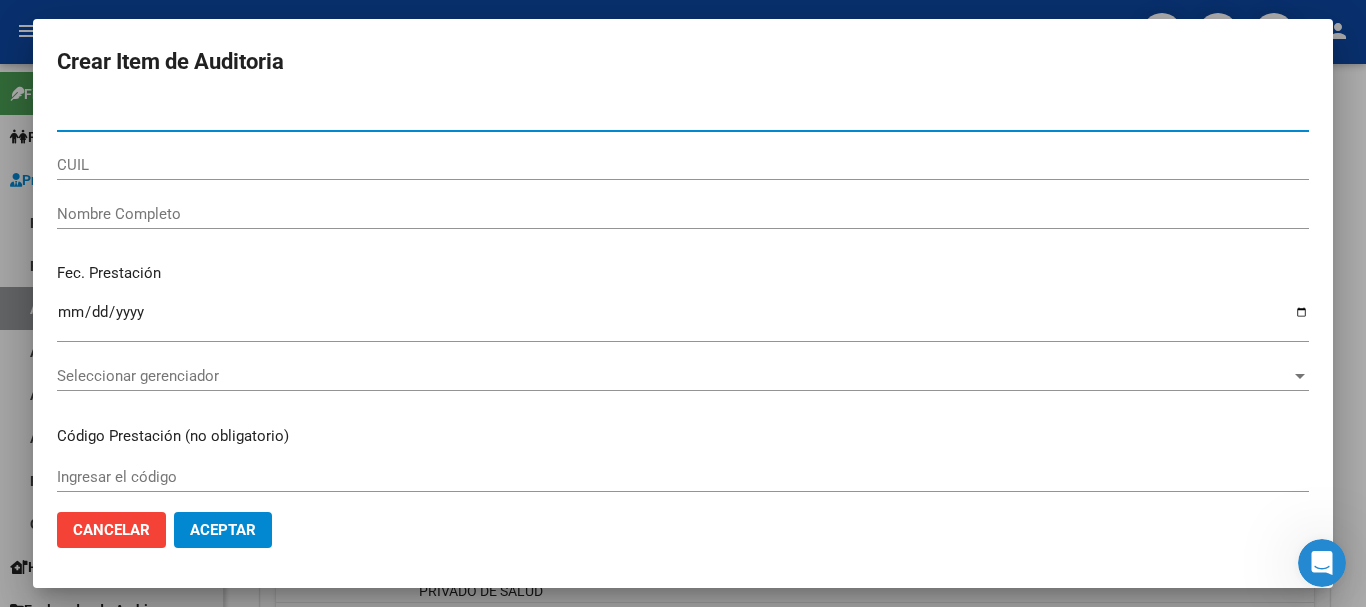 paste on "40636194" 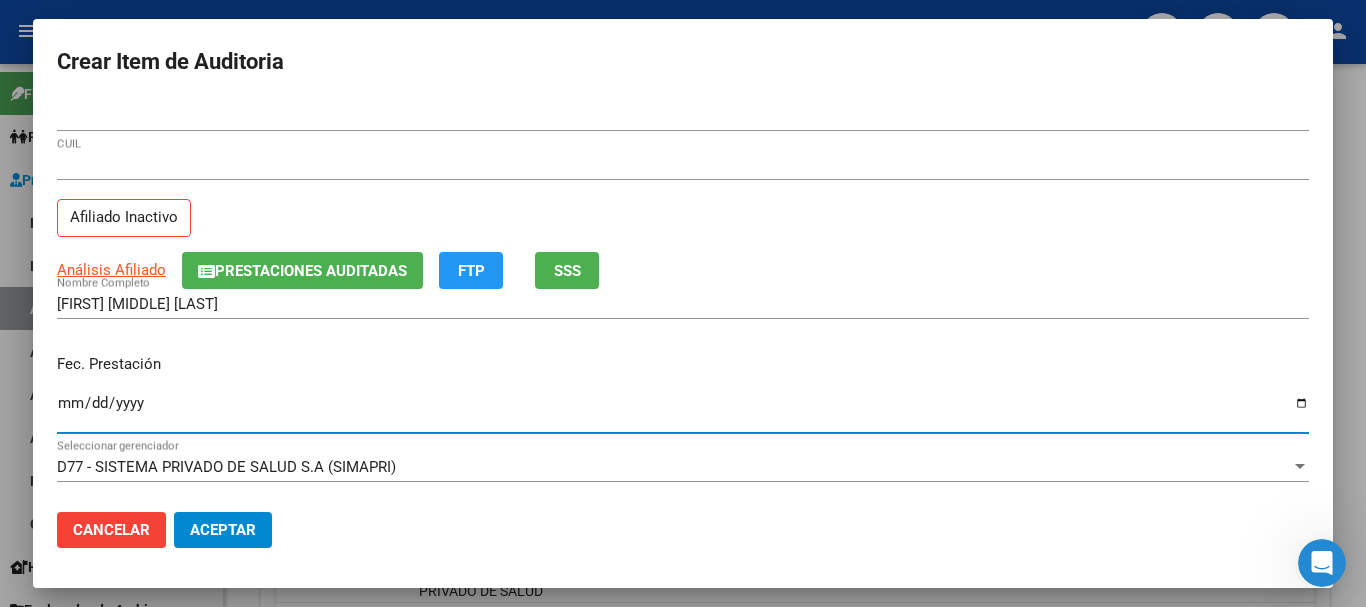 click on "Prestaciones Auditadas" 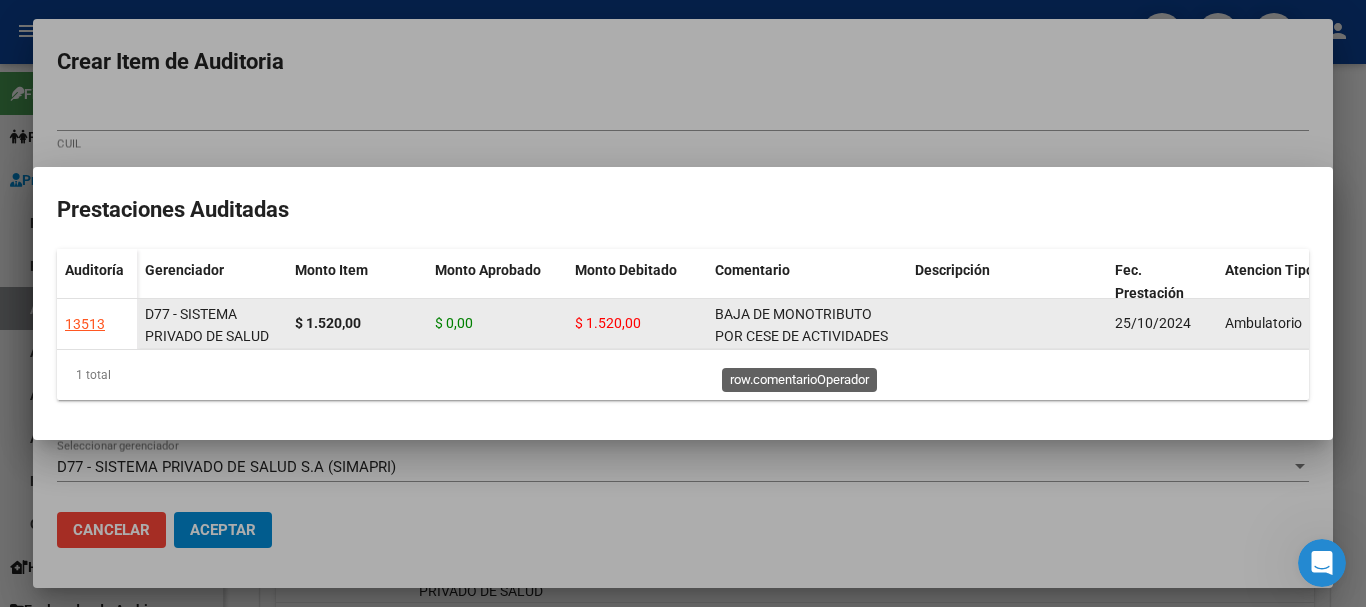 click on "BAJA DE MONOTRIBUTO POR CESE DE ACTIVIDADES 08/2024" 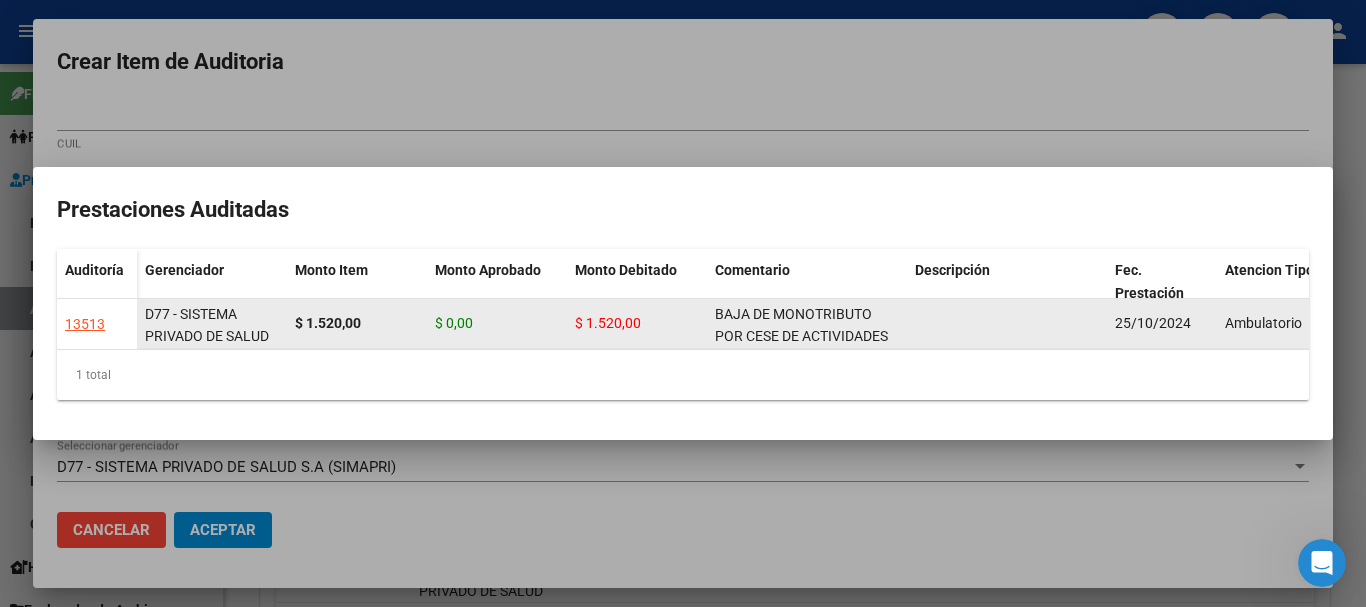 click on "BAJA DE MONOTRIBUTO POR CESE DE ACTIVIDADES 08/2024" 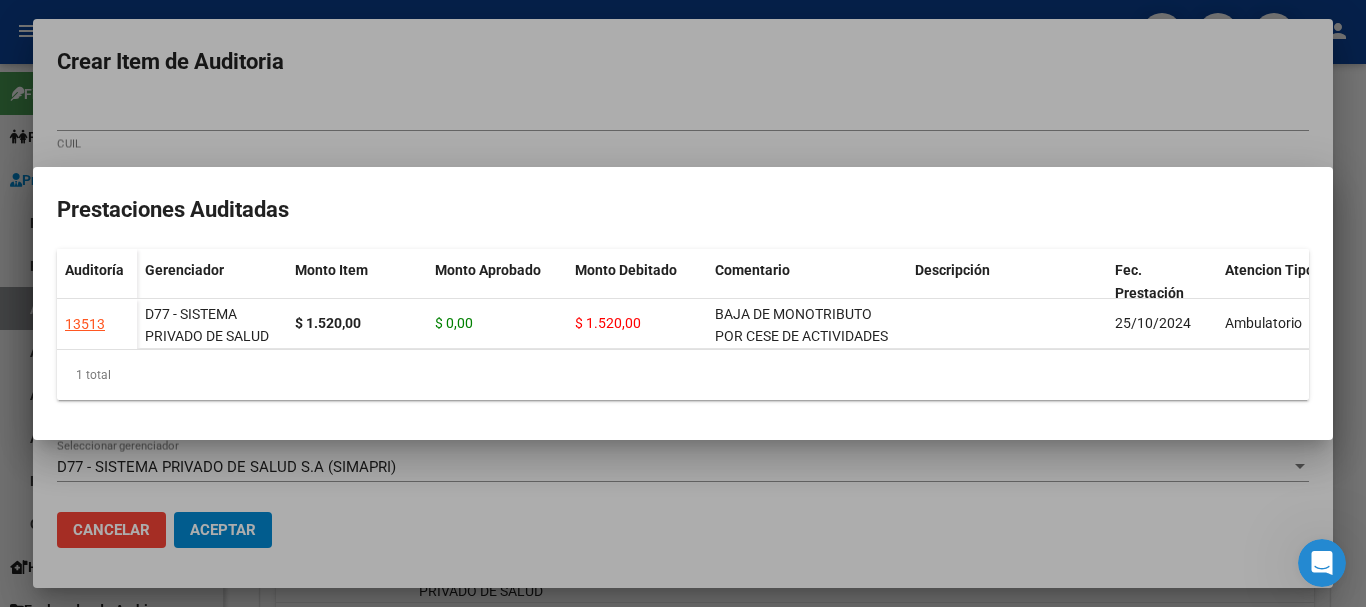 click at bounding box center (683, 303) 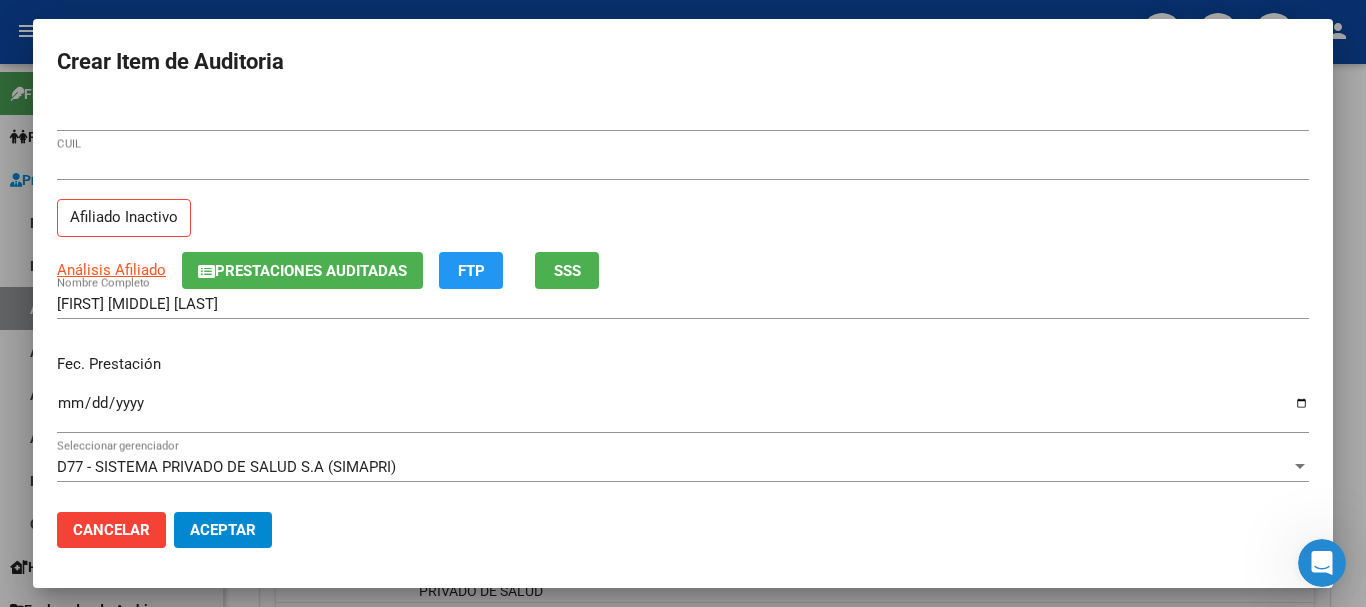 click on "27406361948" at bounding box center [683, 165] 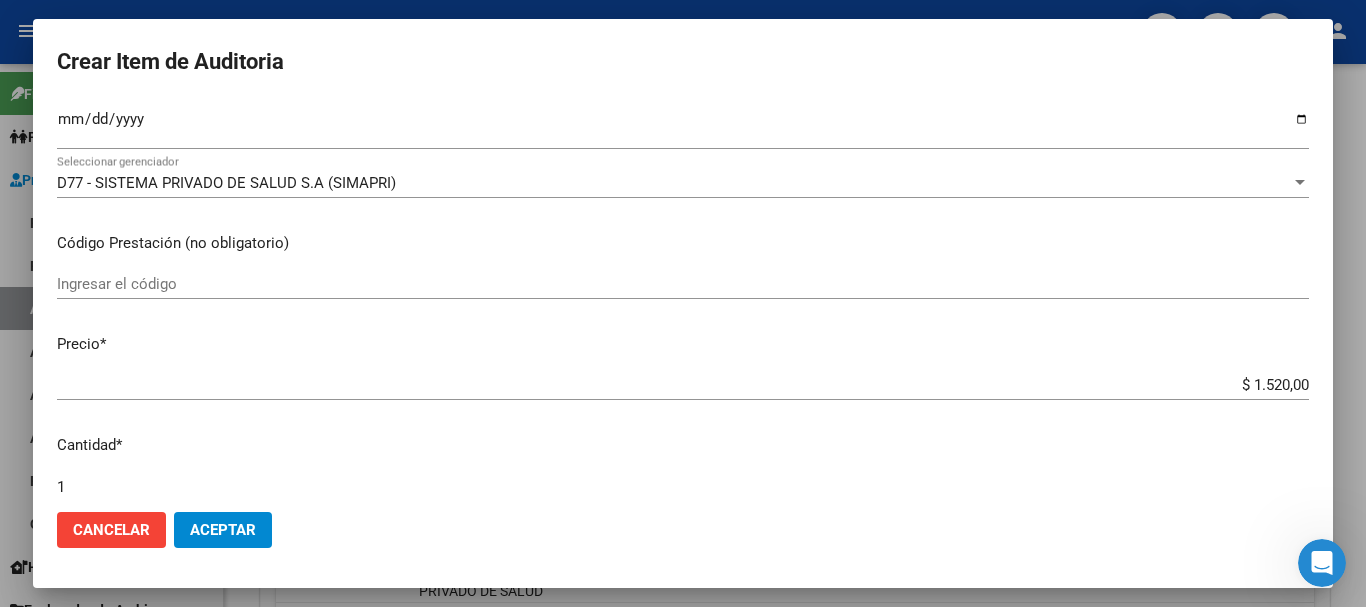 scroll, scrollTop: 675, scrollLeft: 0, axis: vertical 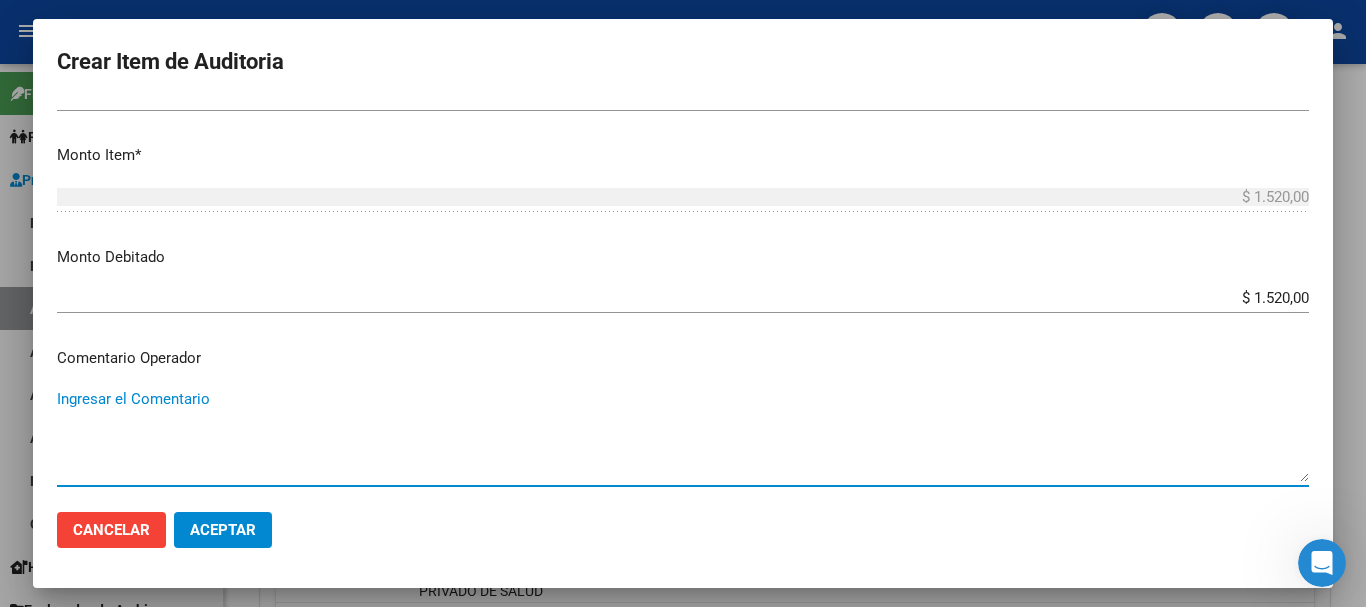 paste on "BAJA DE MONOTRIBUTO POR CESE DE ACTIVIDADES 08/2024" 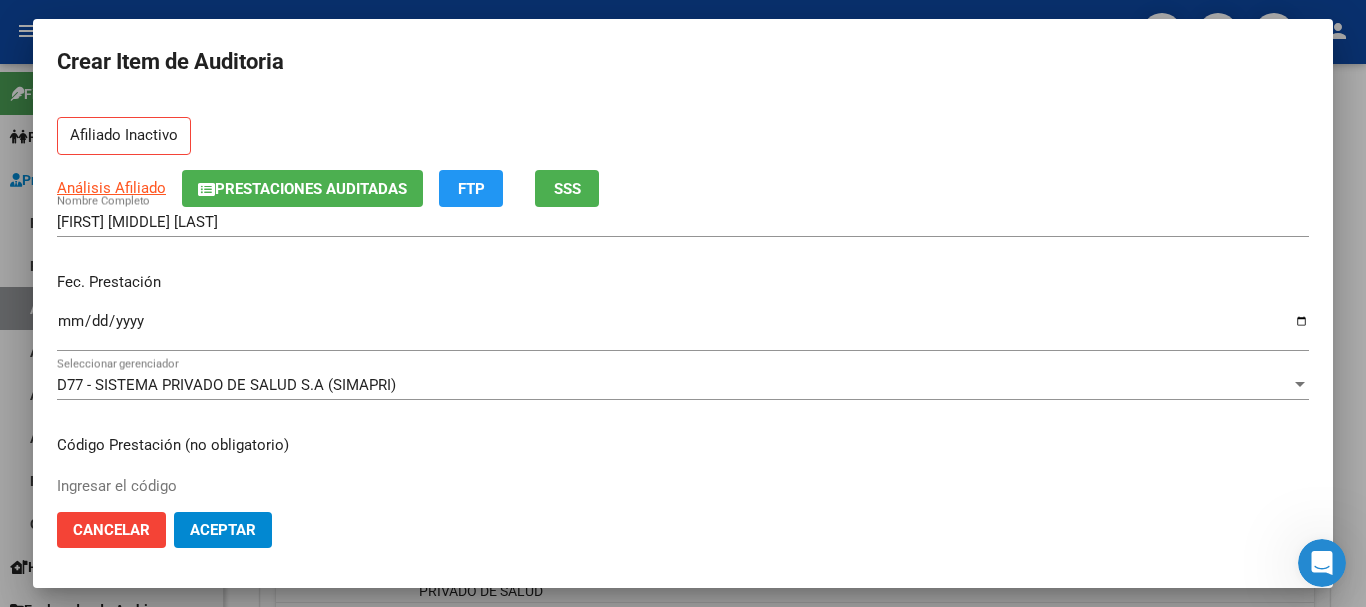 scroll, scrollTop: 0, scrollLeft: 0, axis: both 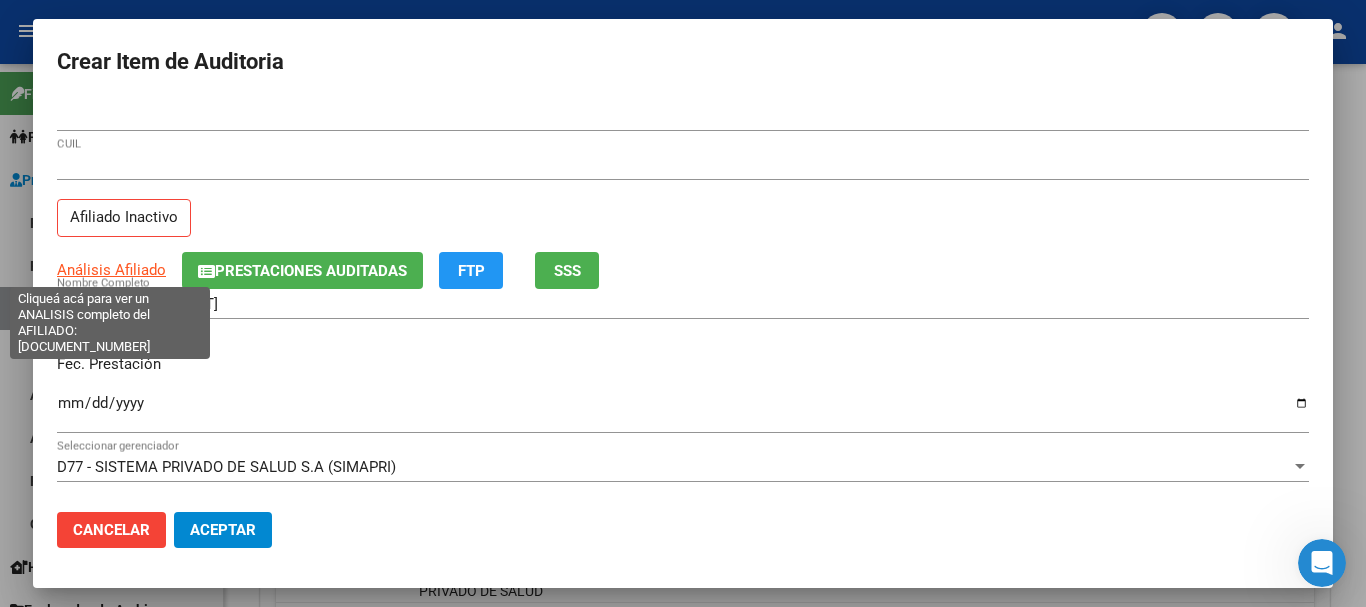 click on "Análisis Afiliado" at bounding box center [111, 270] 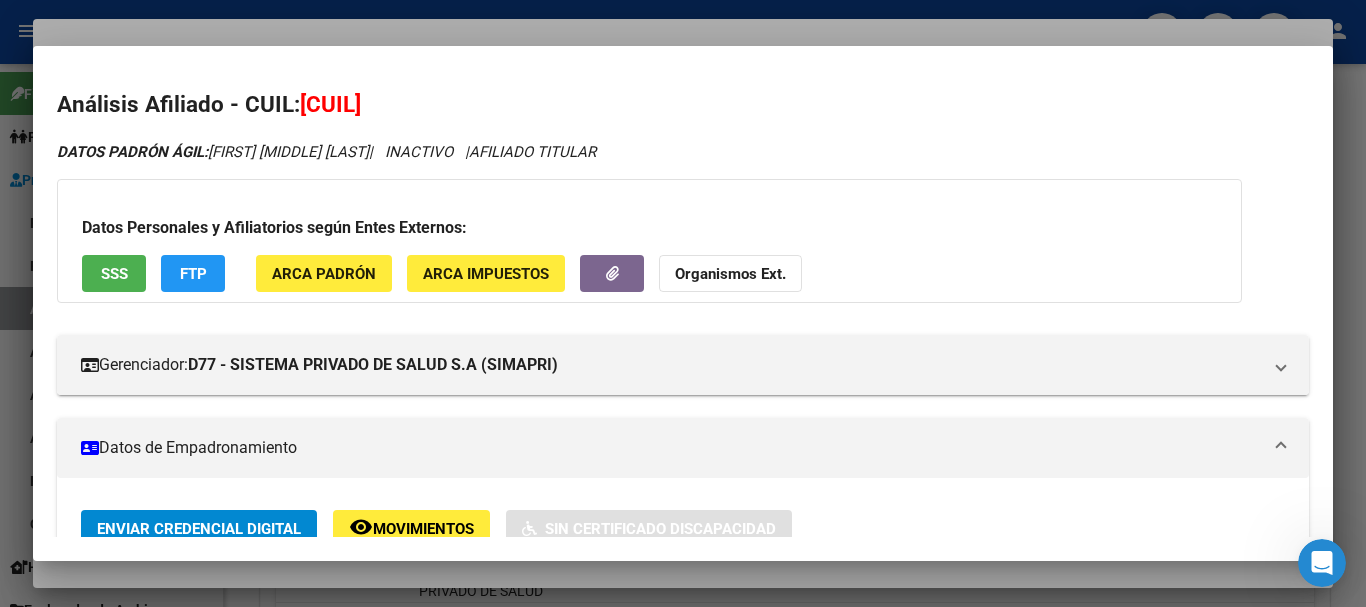 click at bounding box center (683, 303) 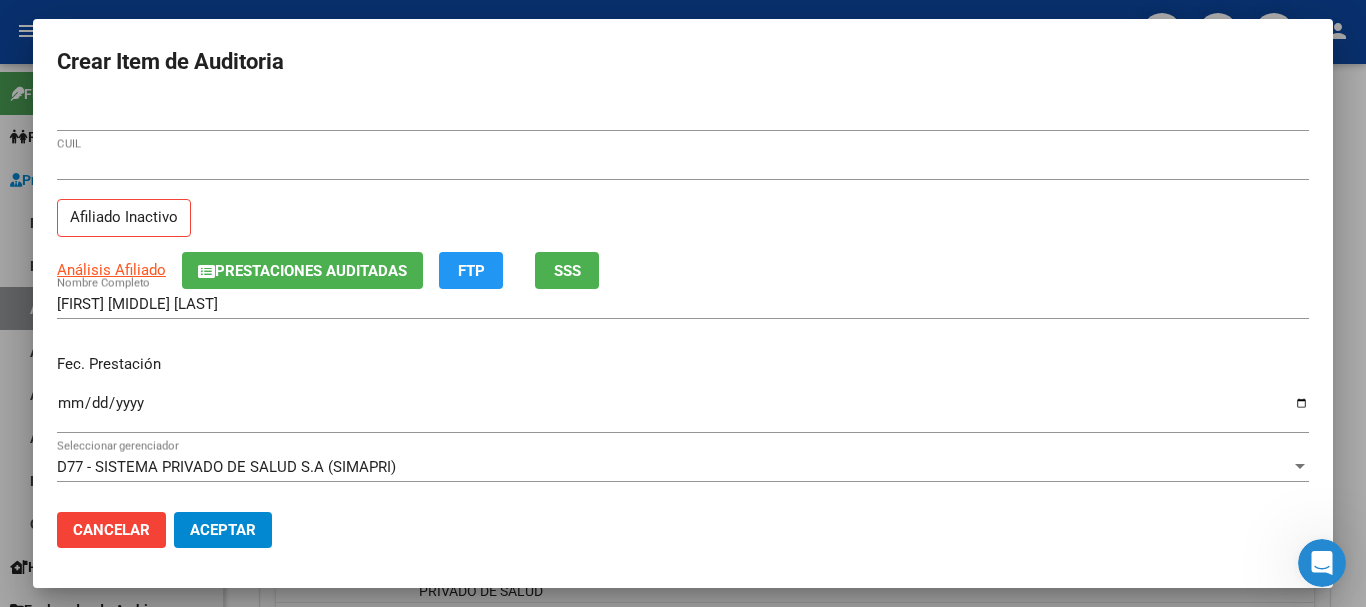 drag, startPoint x: 938, startPoint y: 139, endPoint x: 940, endPoint y: 153, distance: 14.142136 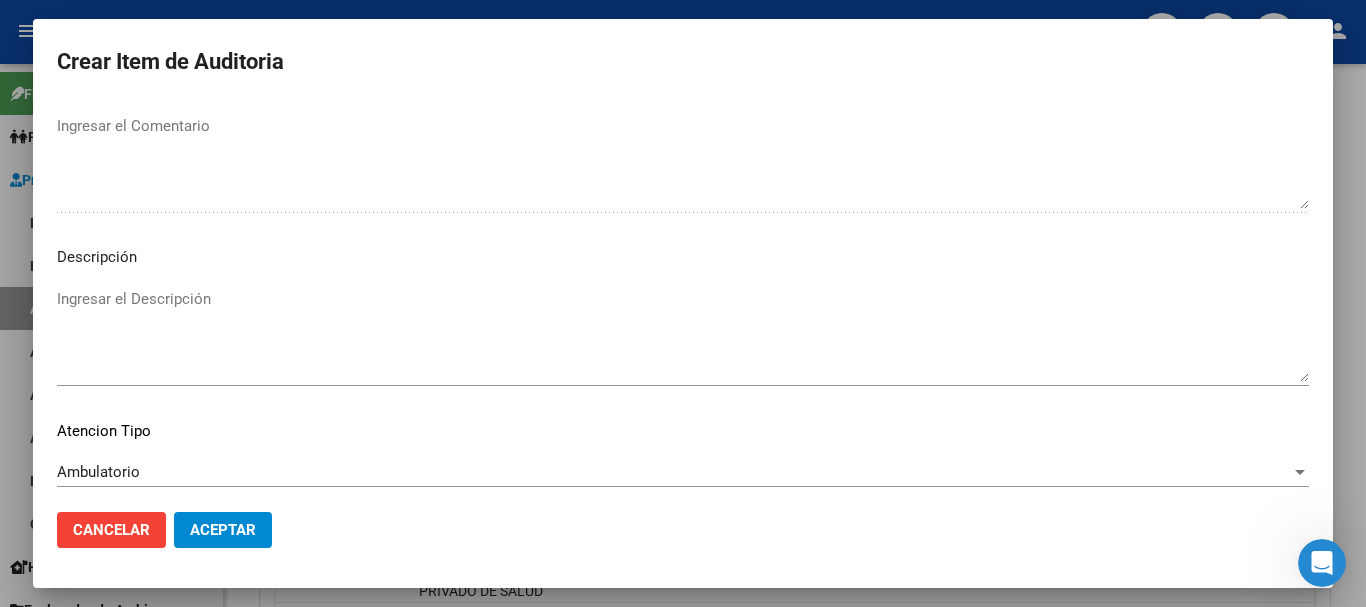 scroll, scrollTop: 1233, scrollLeft: 0, axis: vertical 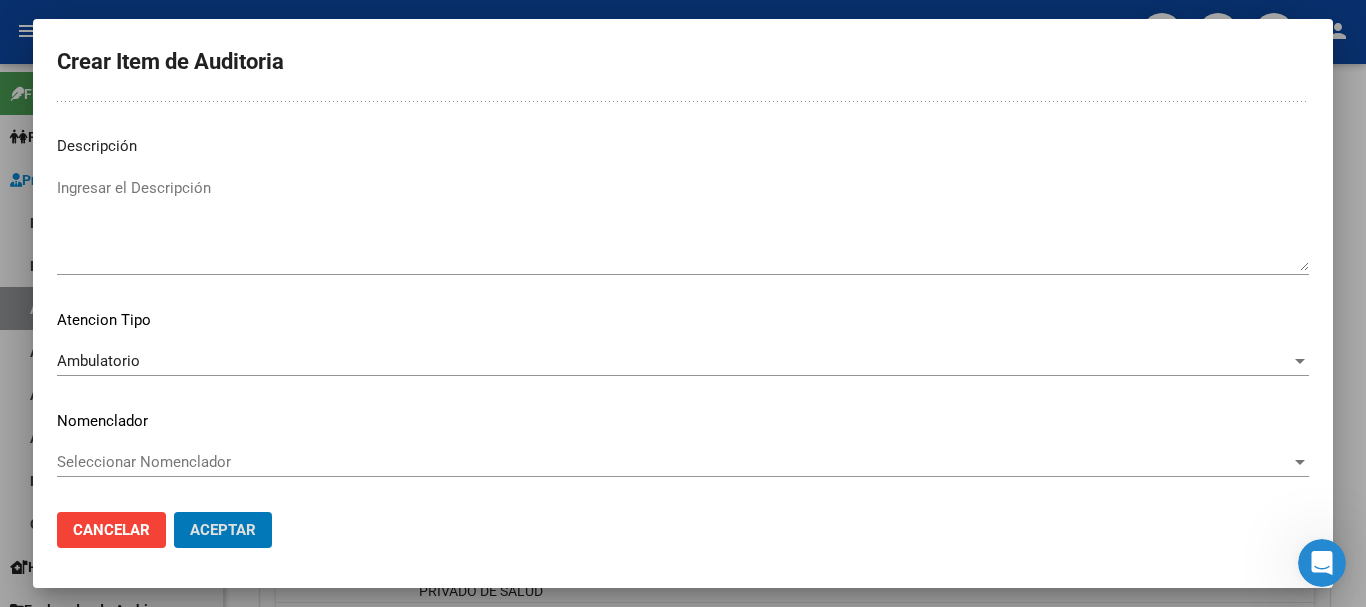 click on "Aceptar" 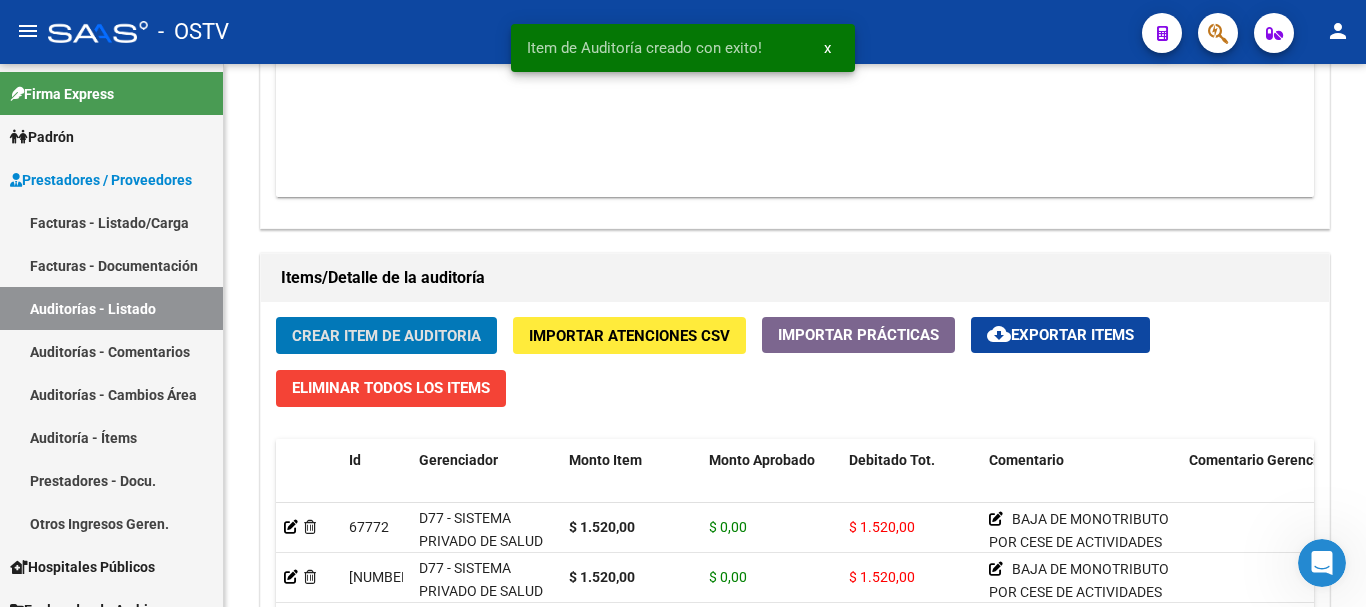 click on "Crear Item de Auditoria" 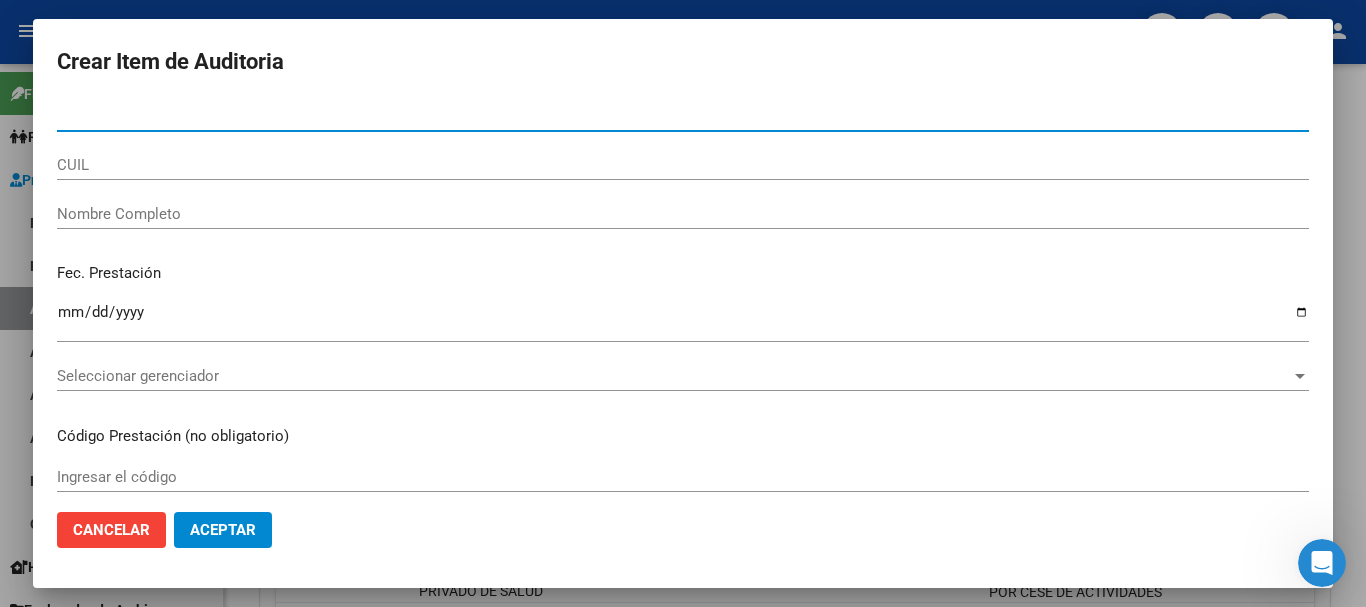 paste on "34725931" 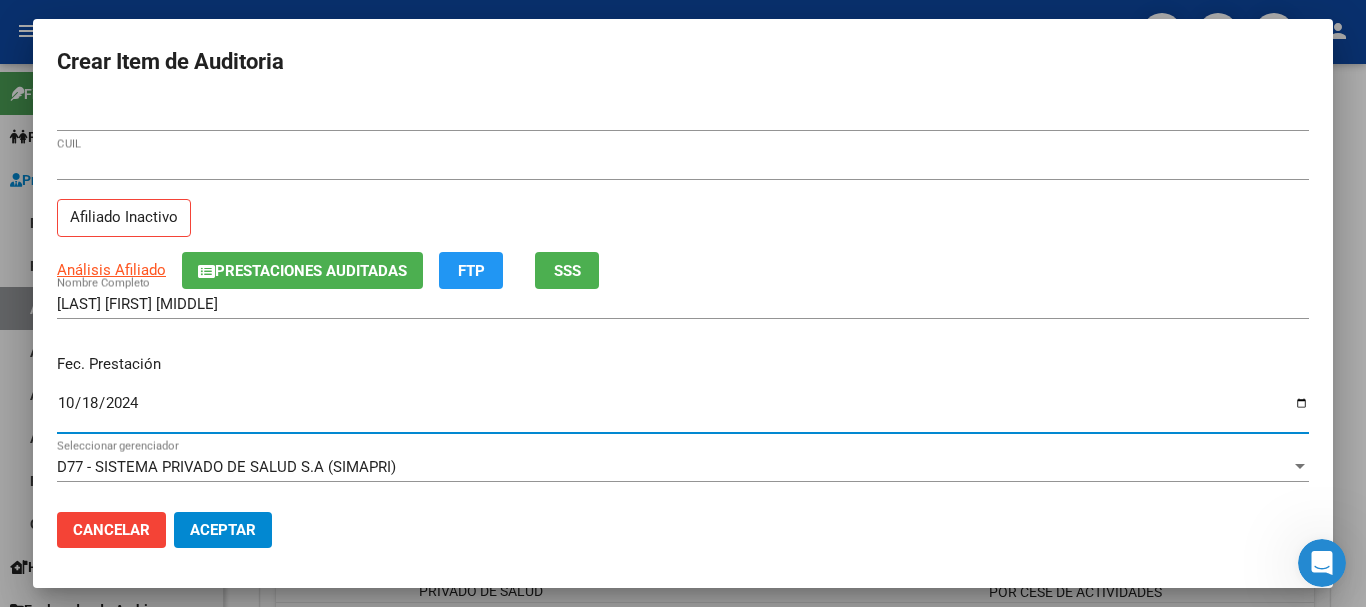 click on "Prestaciones Auditadas" 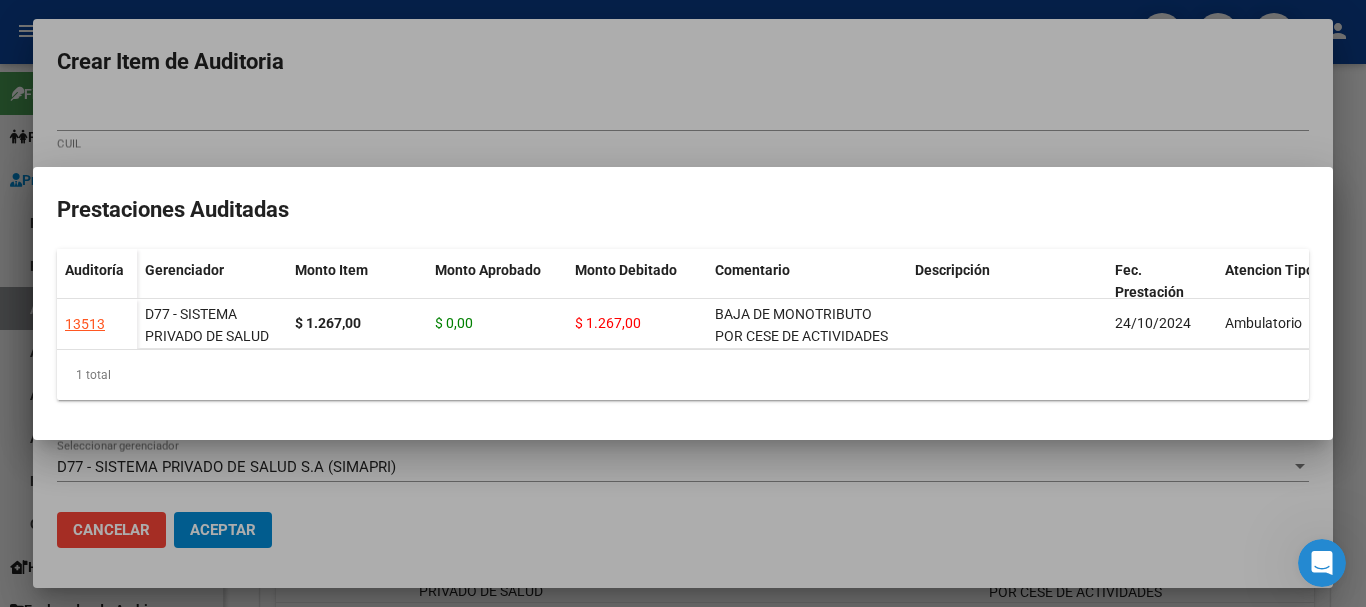 click at bounding box center [683, 303] 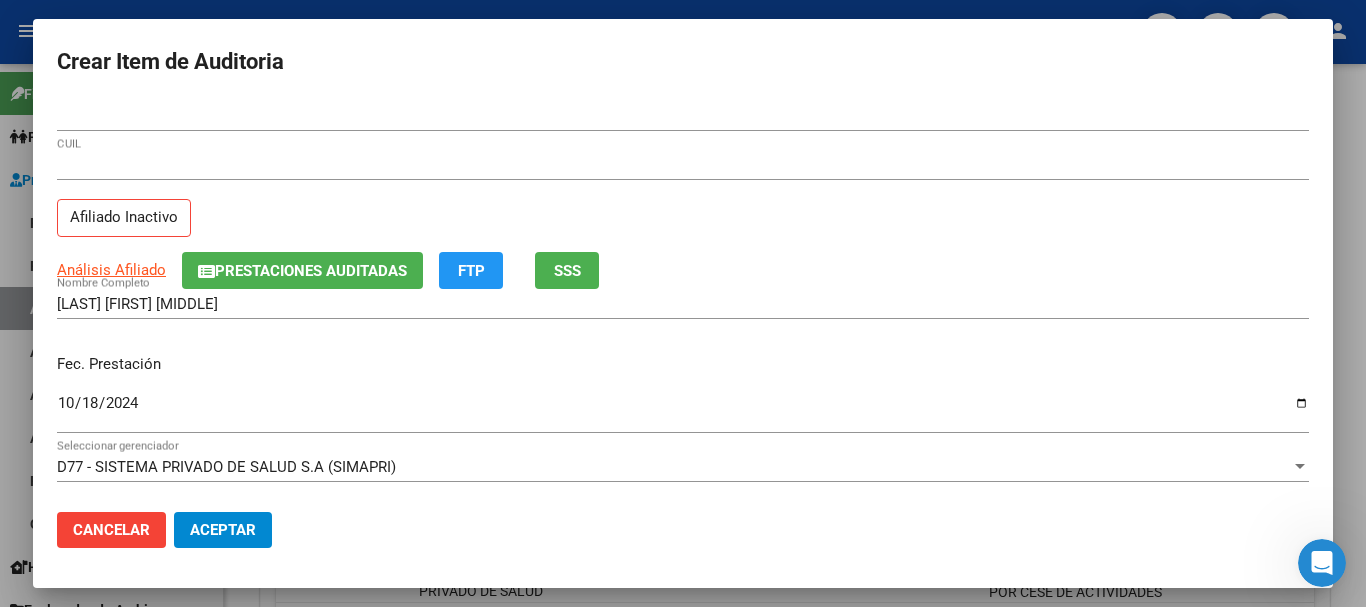 click on "23347259314 CUIL" at bounding box center (683, 174) 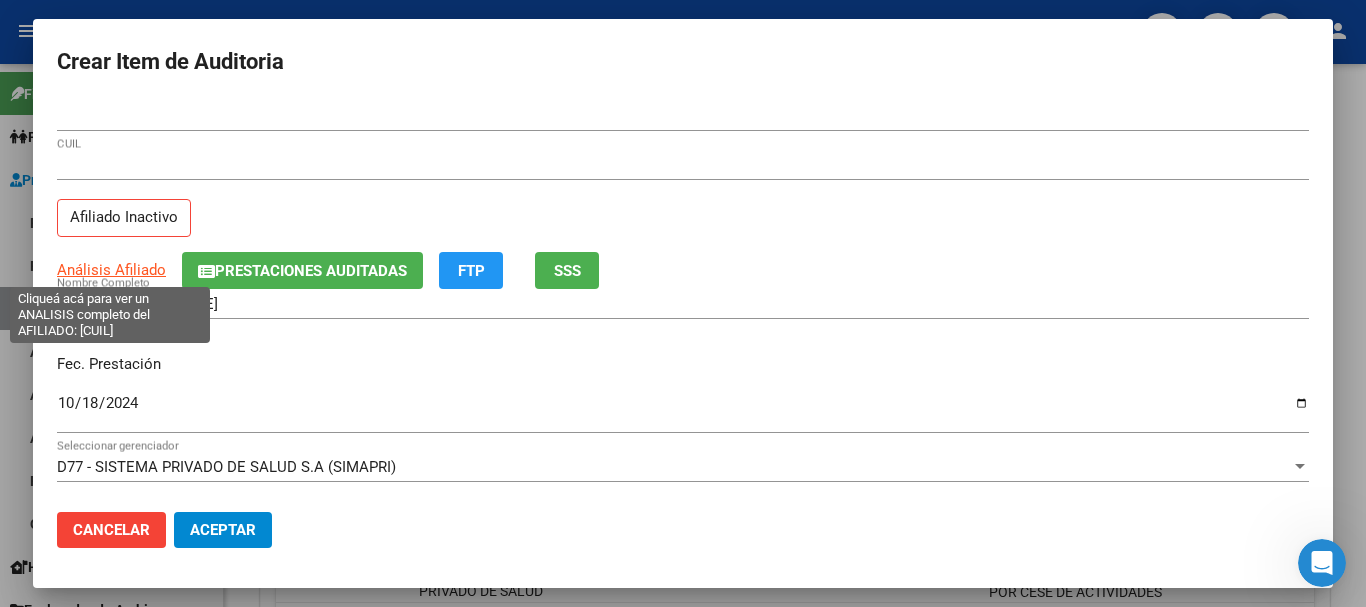 click on "Análisis Afiliado" at bounding box center [111, 270] 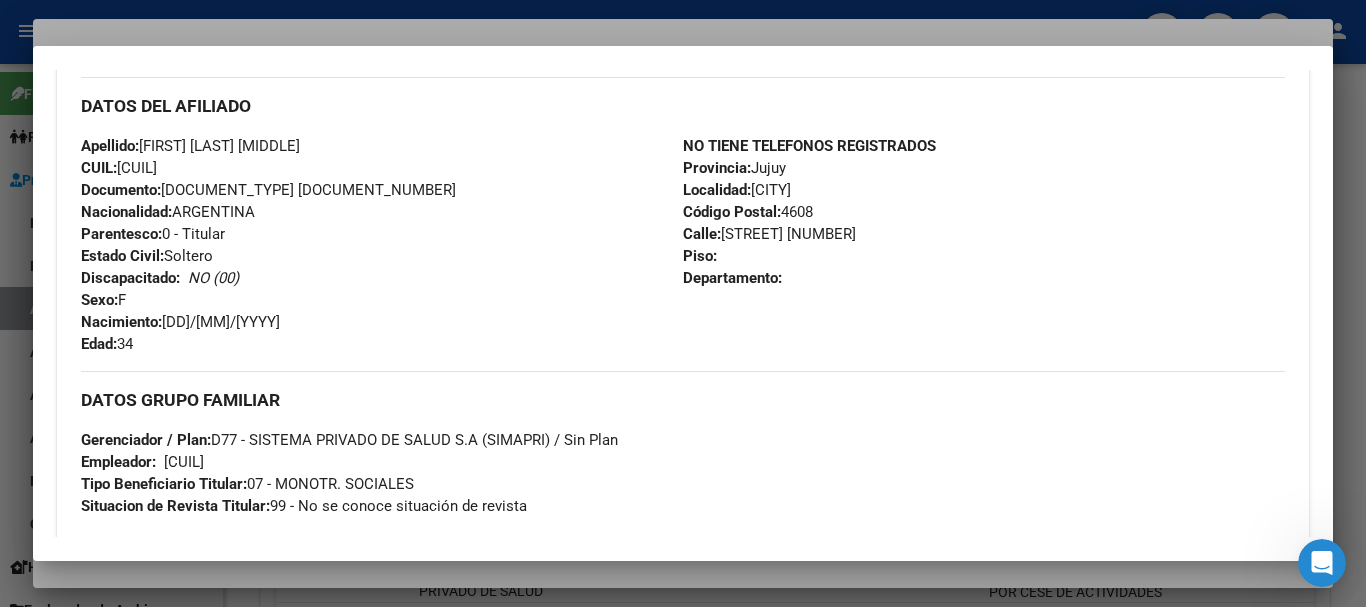 scroll, scrollTop: 1053, scrollLeft: 0, axis: vertical 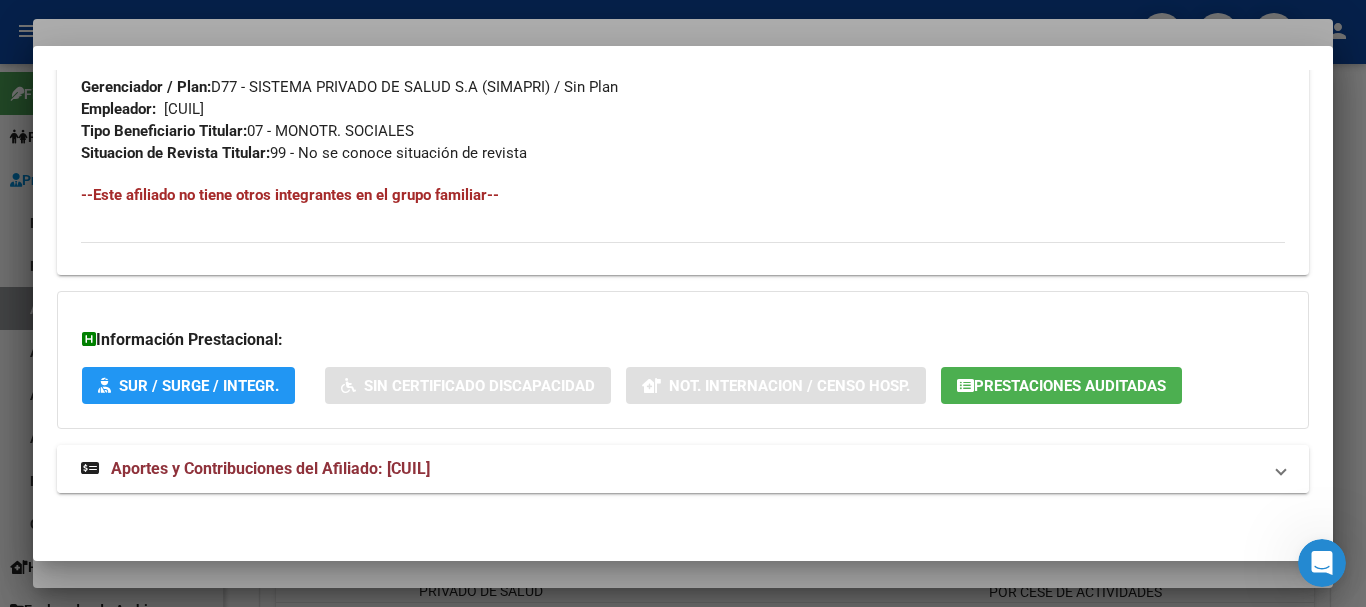 click on "Aportes y Contribuciones del Afiliado: 23347259314" at bounding box center [270, 468] 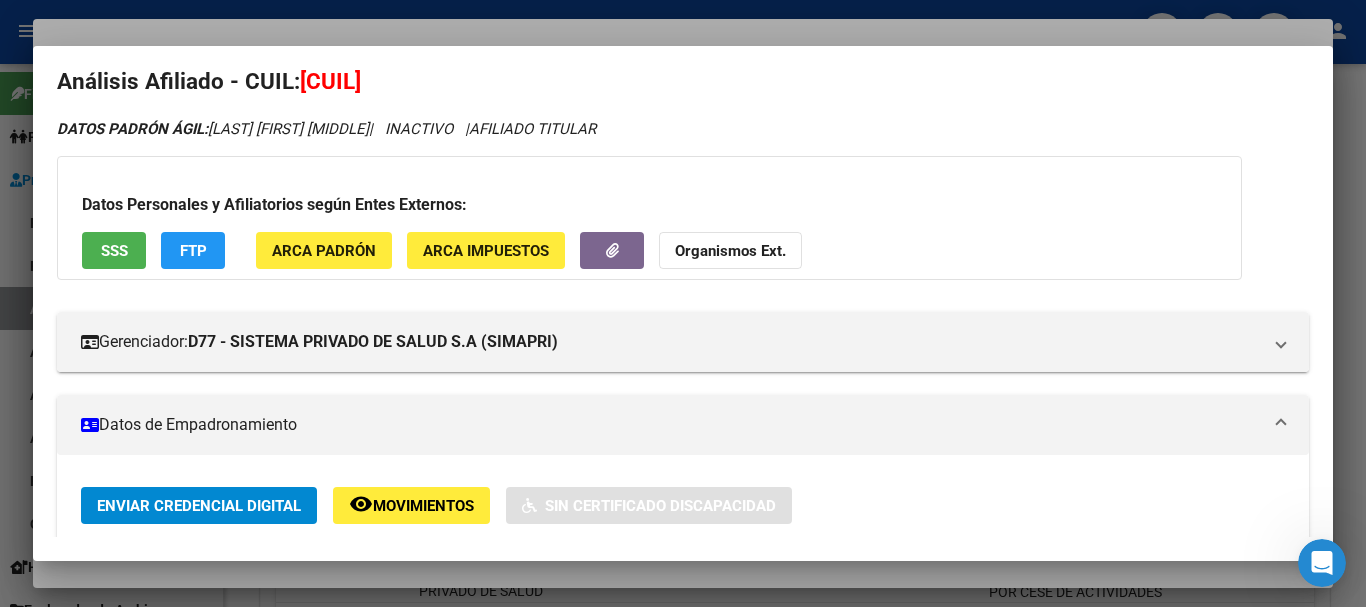 scroll, scrollTop: 0, scrollLeft: 0, axis: both 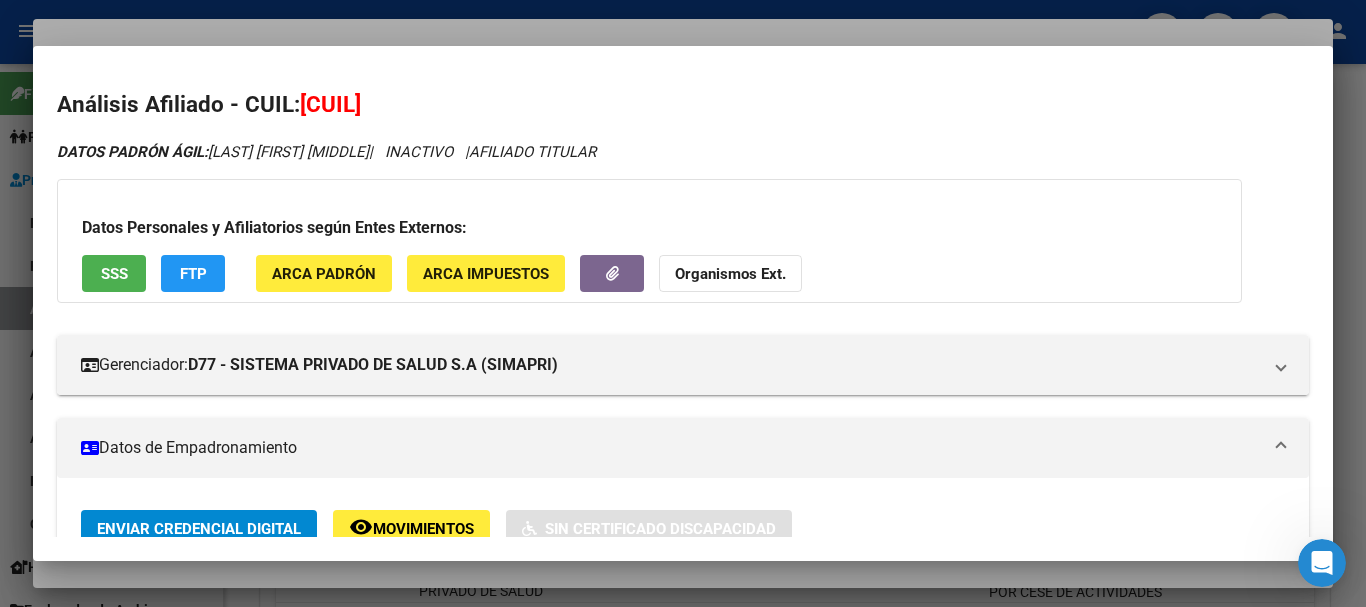 click on "Organismos Ext." 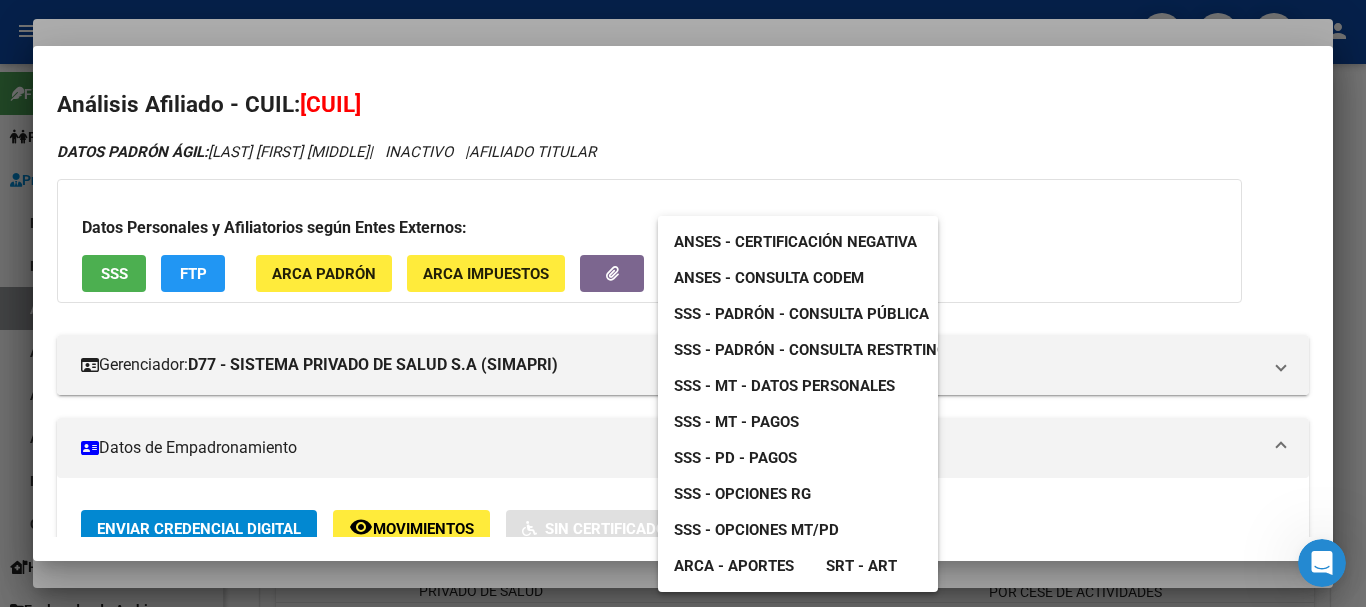 click on "SSS - Padrón - Consulta Restrtingida" at bounding box center [822, 350] 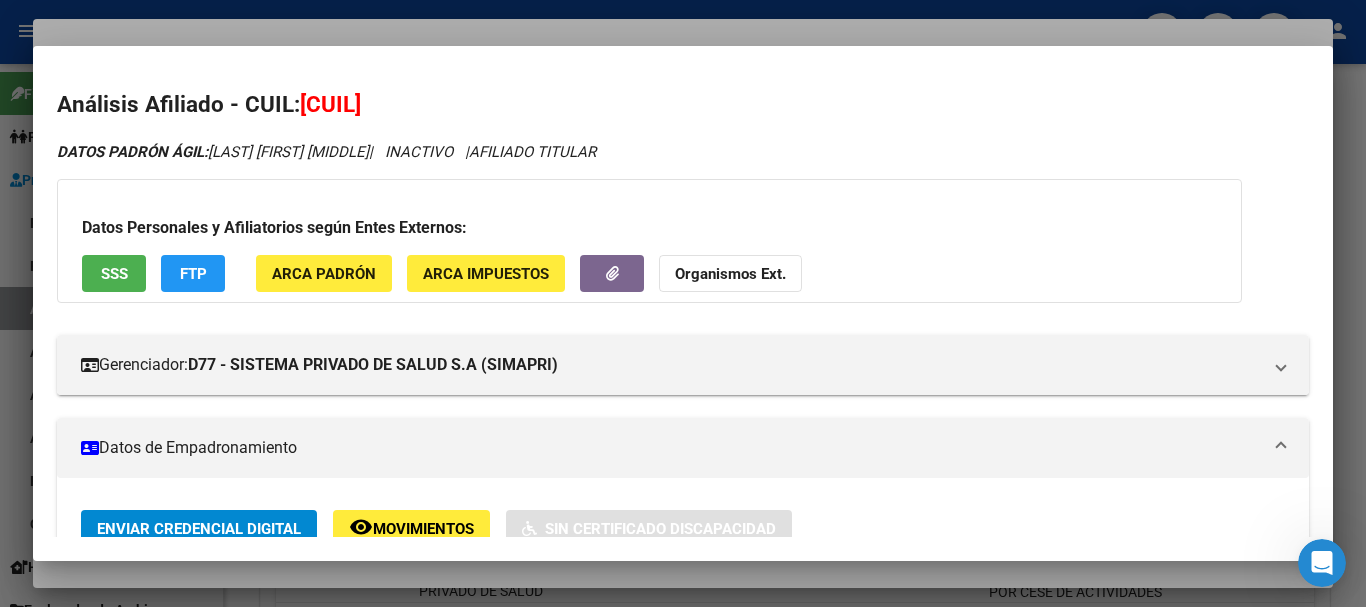 click on "Organismos Ext." 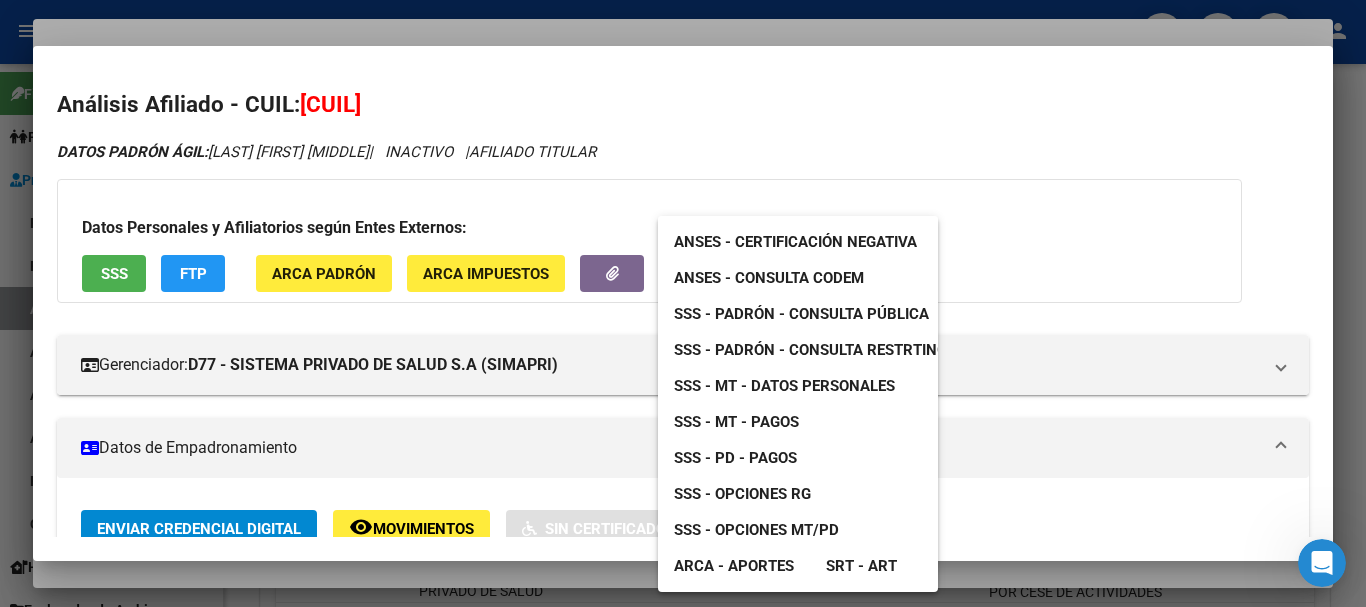 click on "SSS - MT - Datos Personales" at bounding box center (784, 386) 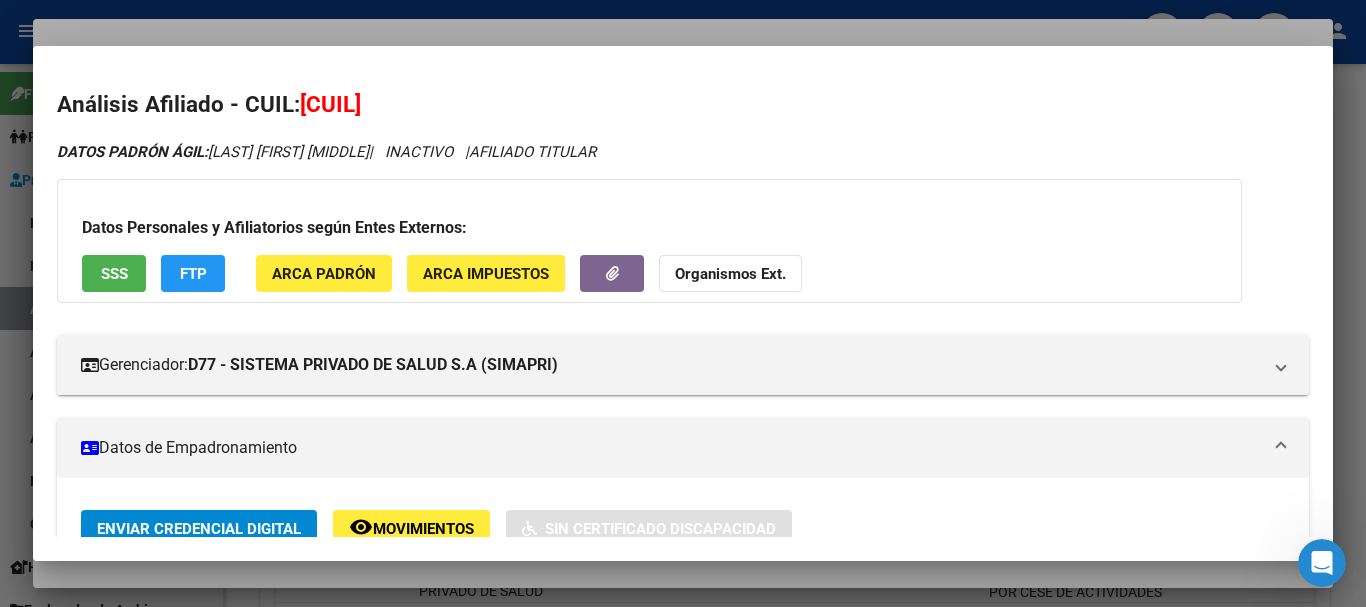 click at bounding box center (683, 303) 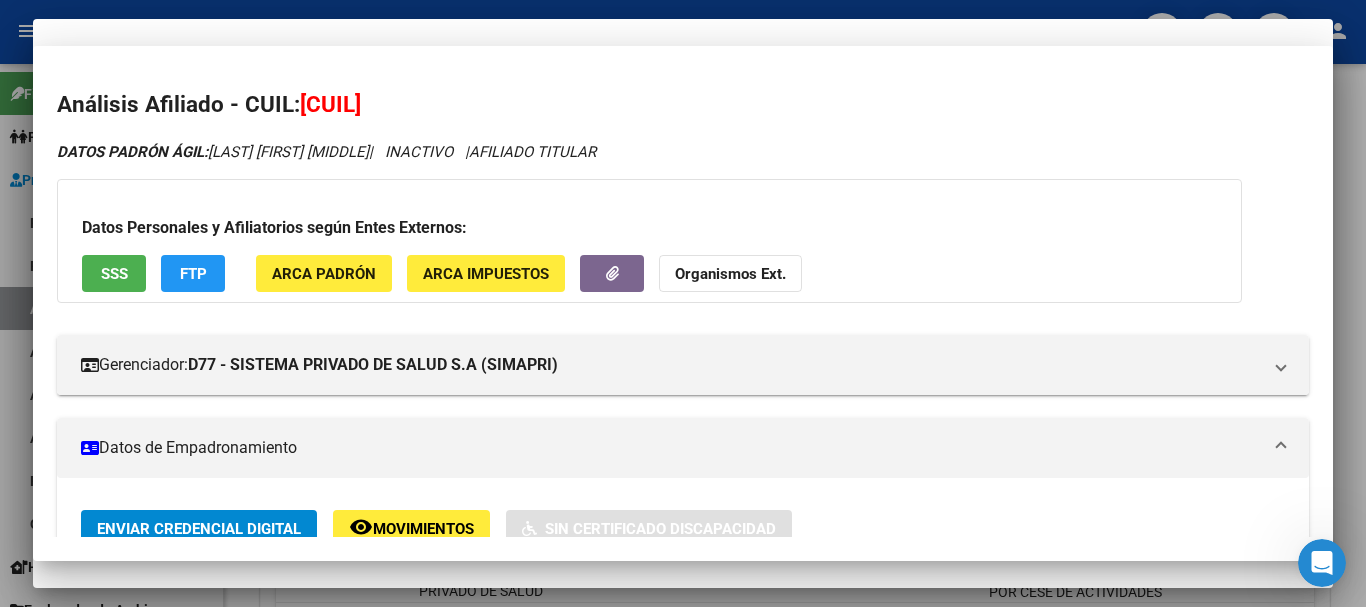 drag, startPoint x: 765, startPoint y: 143, endPoint x: 767, endPoint y: 154, distance: 11.18034 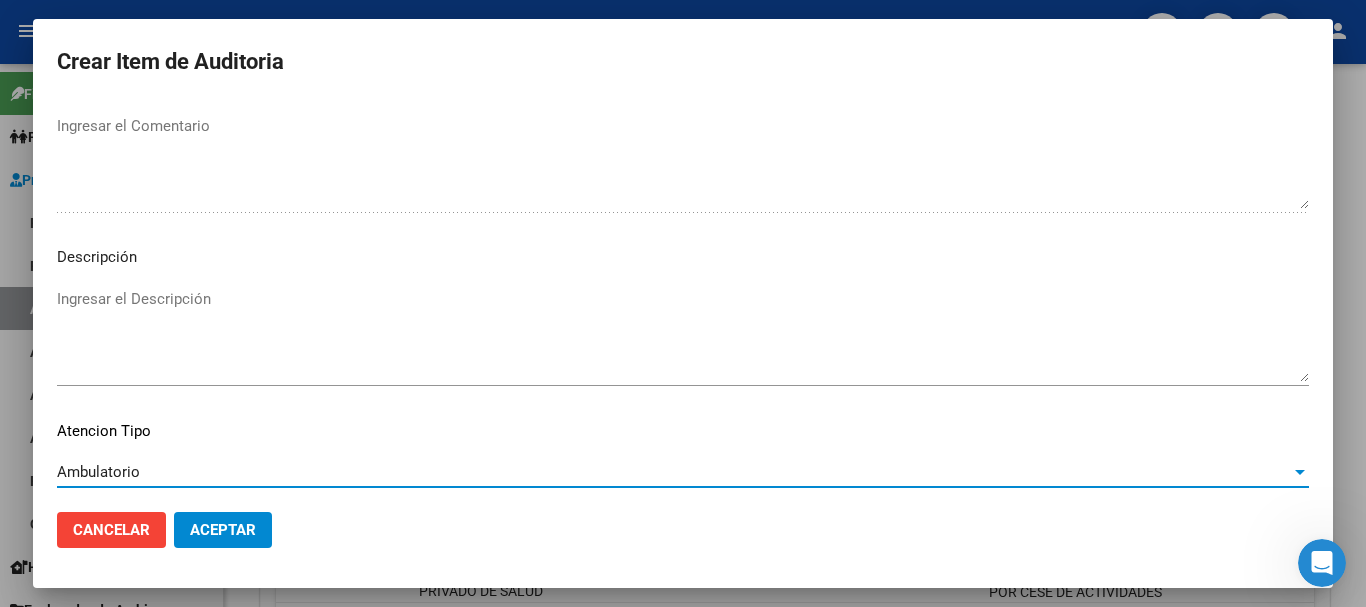 scroll, scrollTop: 1233, scrollLeft: 0, axis: vertical 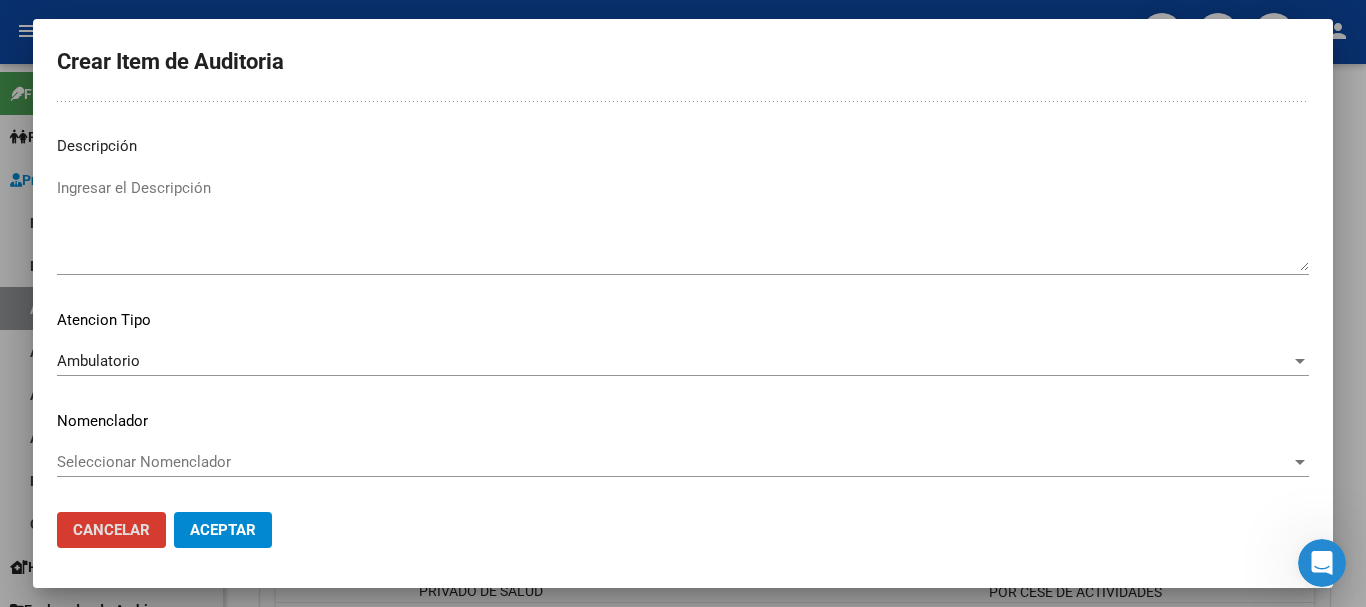 click on "Aceptar" 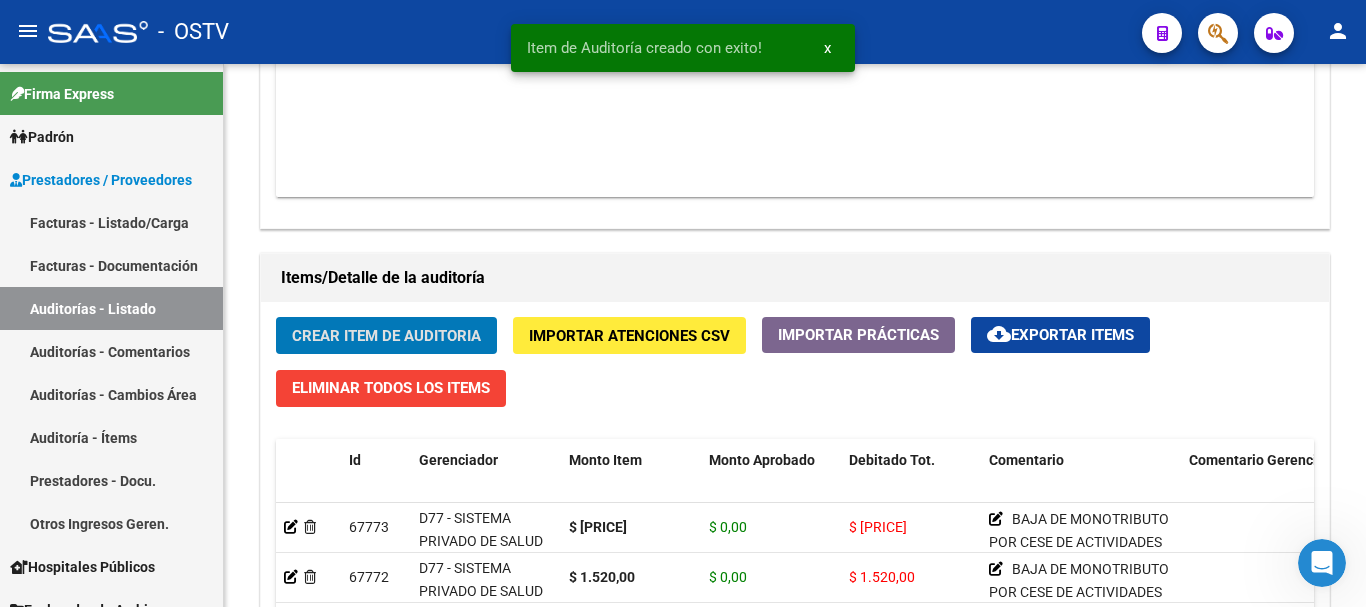 click on "Crear Item de Auditoria" 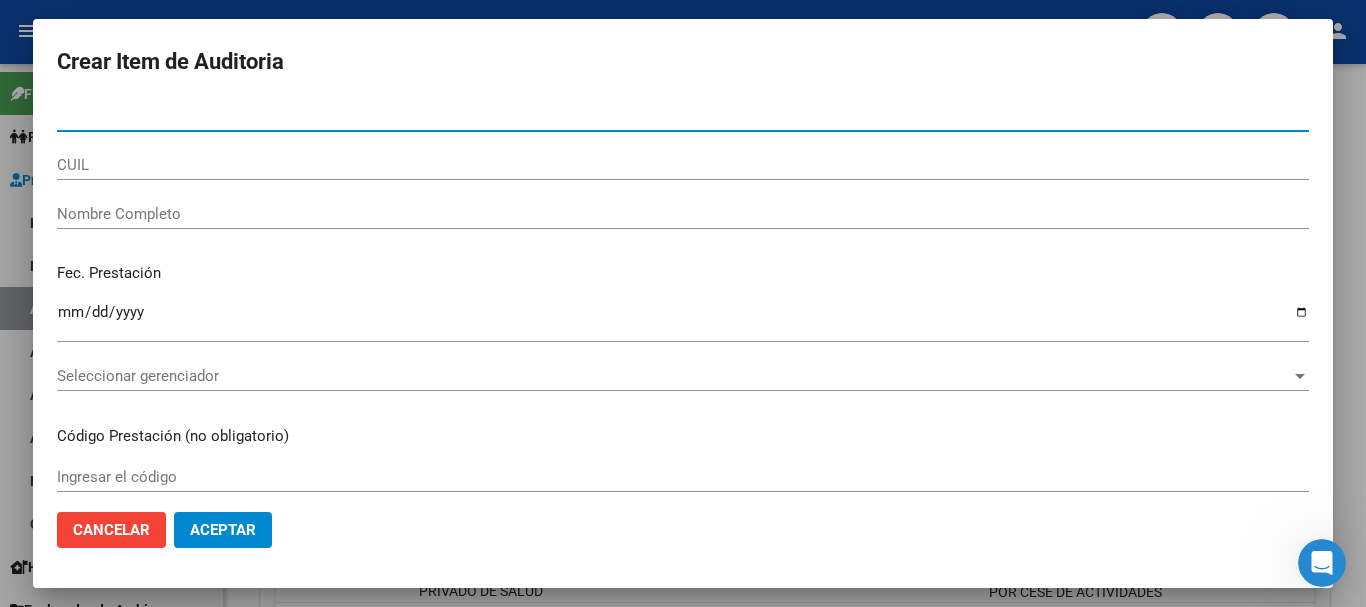paste on "35781644" 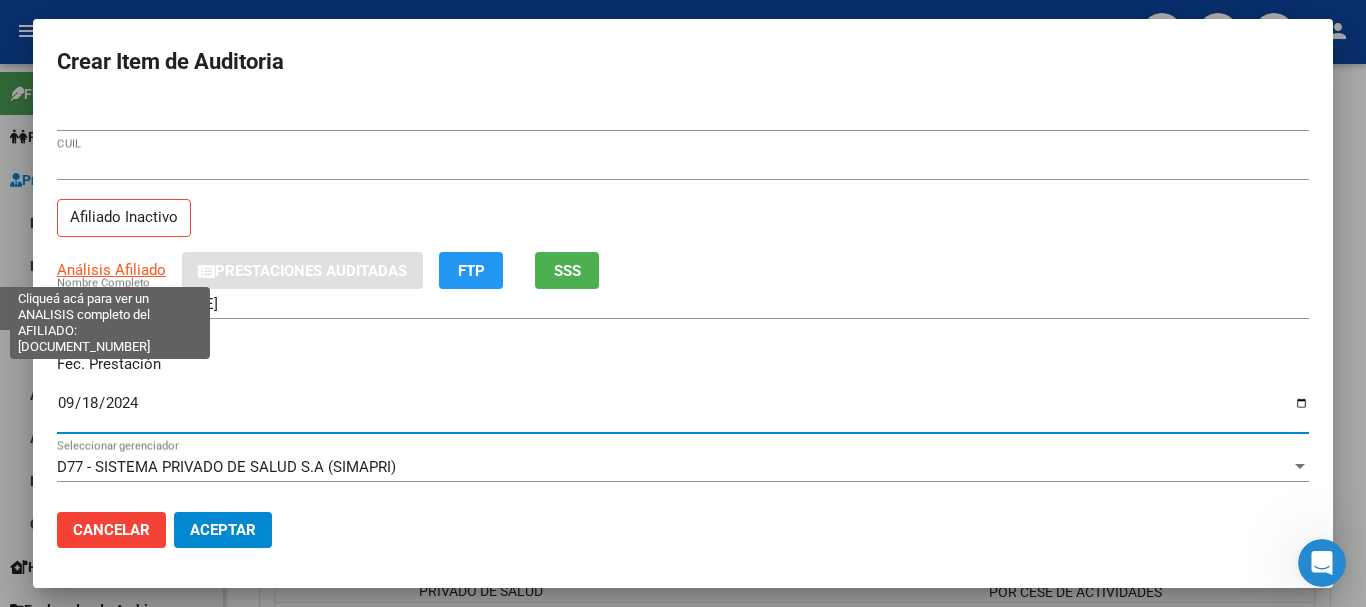 click on "Análisis Afiliado" at bounding box center (111, 270) 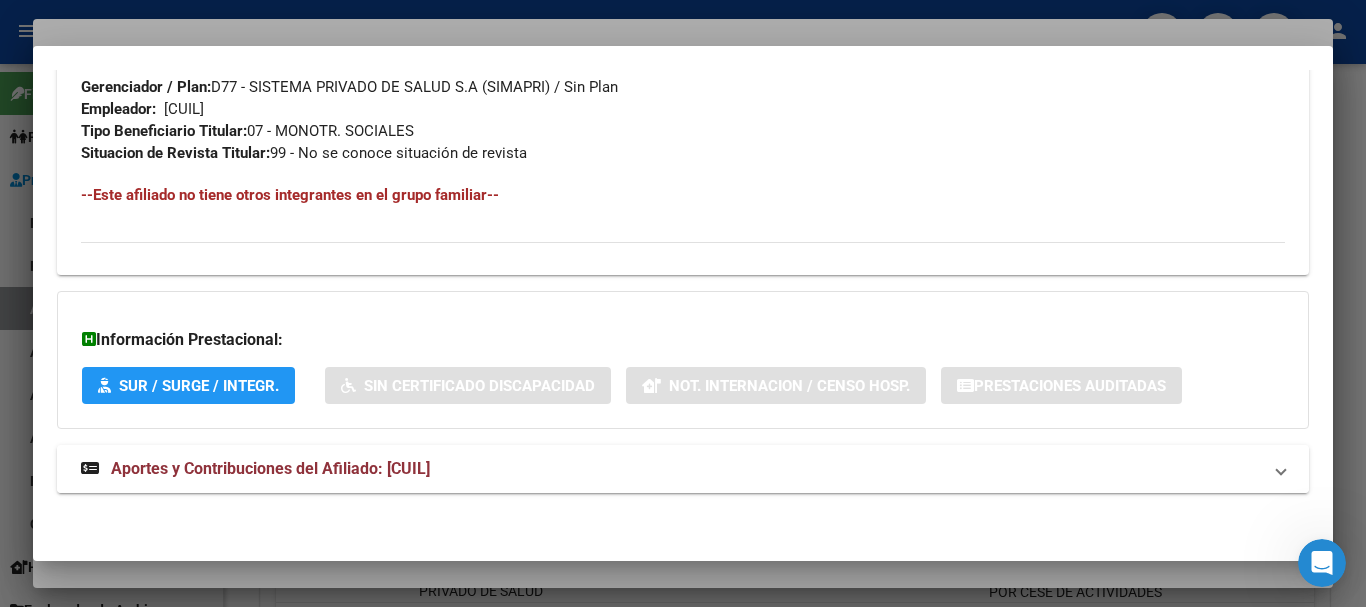 click on "Aportes y Contribuciones del Afiliado: 27357816446" at bounding box center (270, 468) 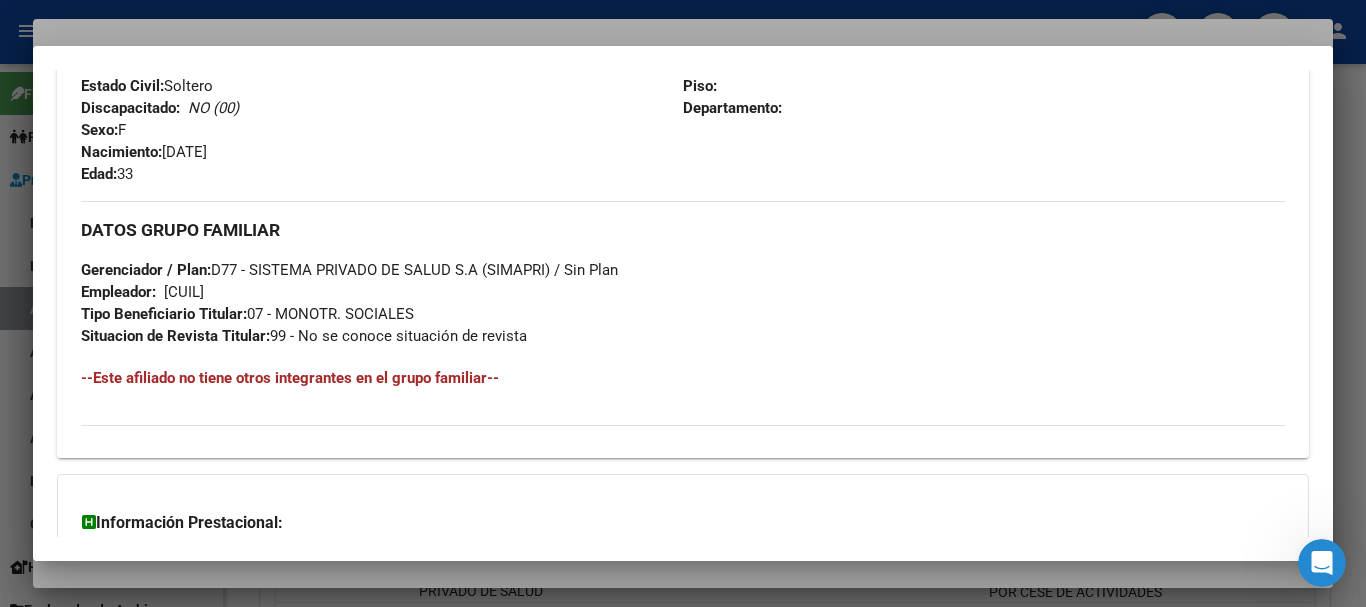 scroll, scrollTop: 170, scrollLeft: 0, axis: vertical 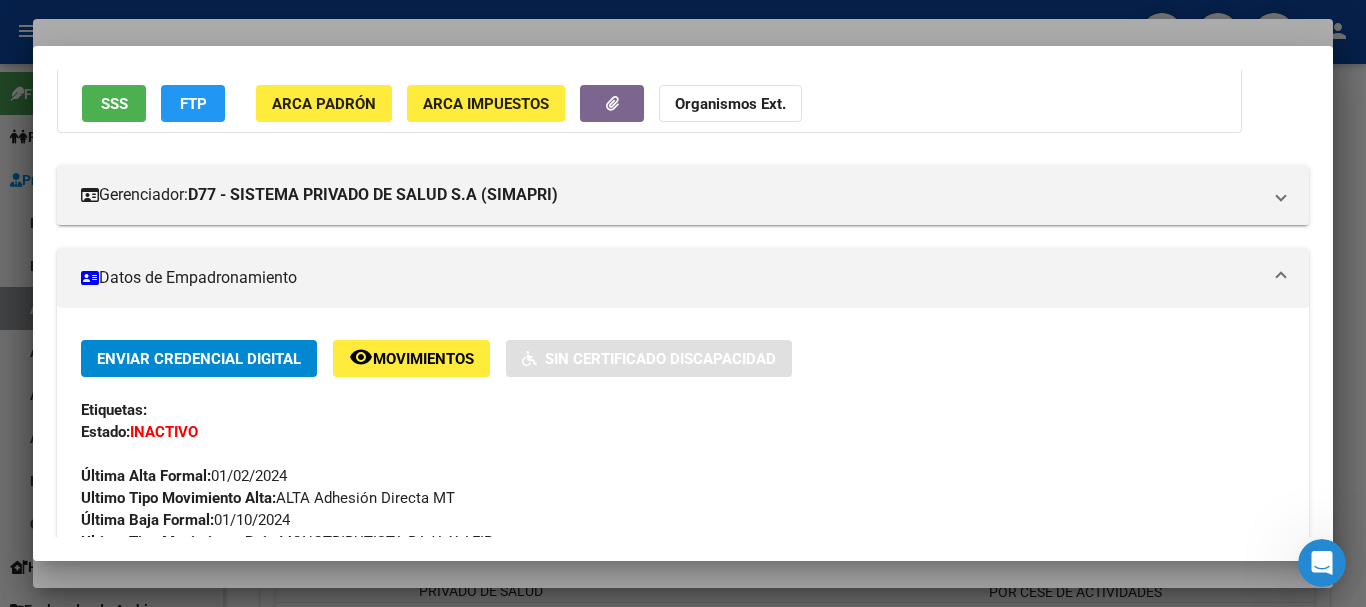 click at bounding box center [683, 303] 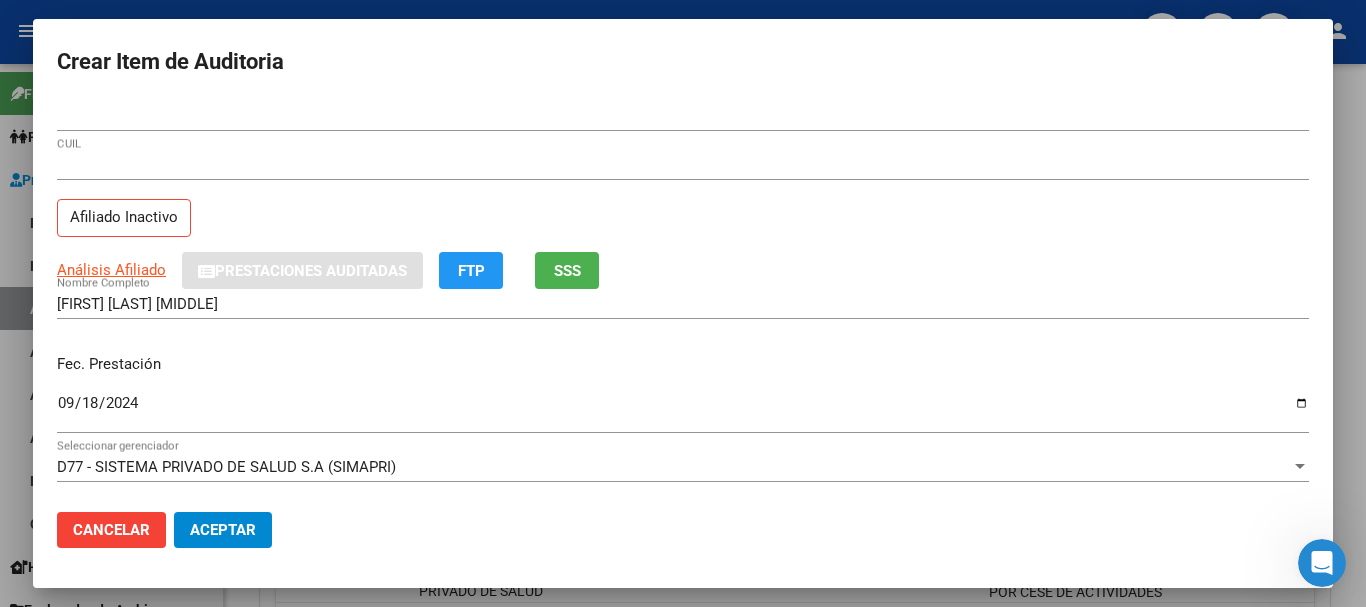 click on "ORIGUELA HILDA ADELA Nombre Completo" at bounding box center [683, 313] 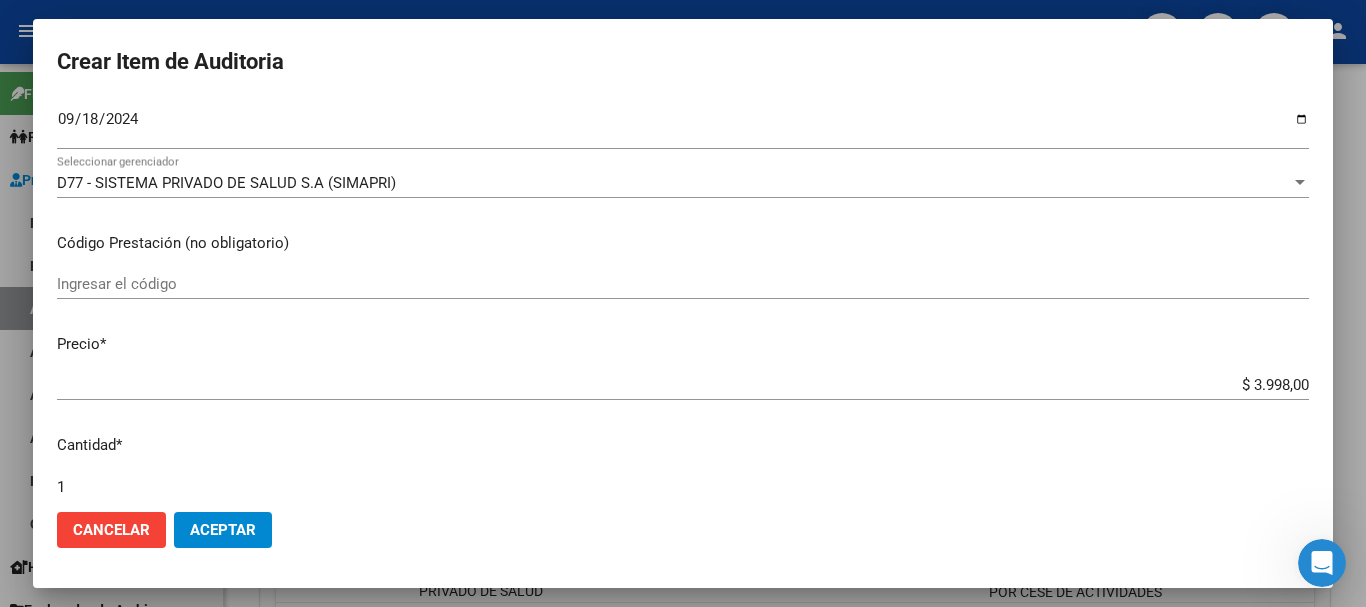 scroll, scrollTop: 675, scrollLeft: 0, axis: vertical 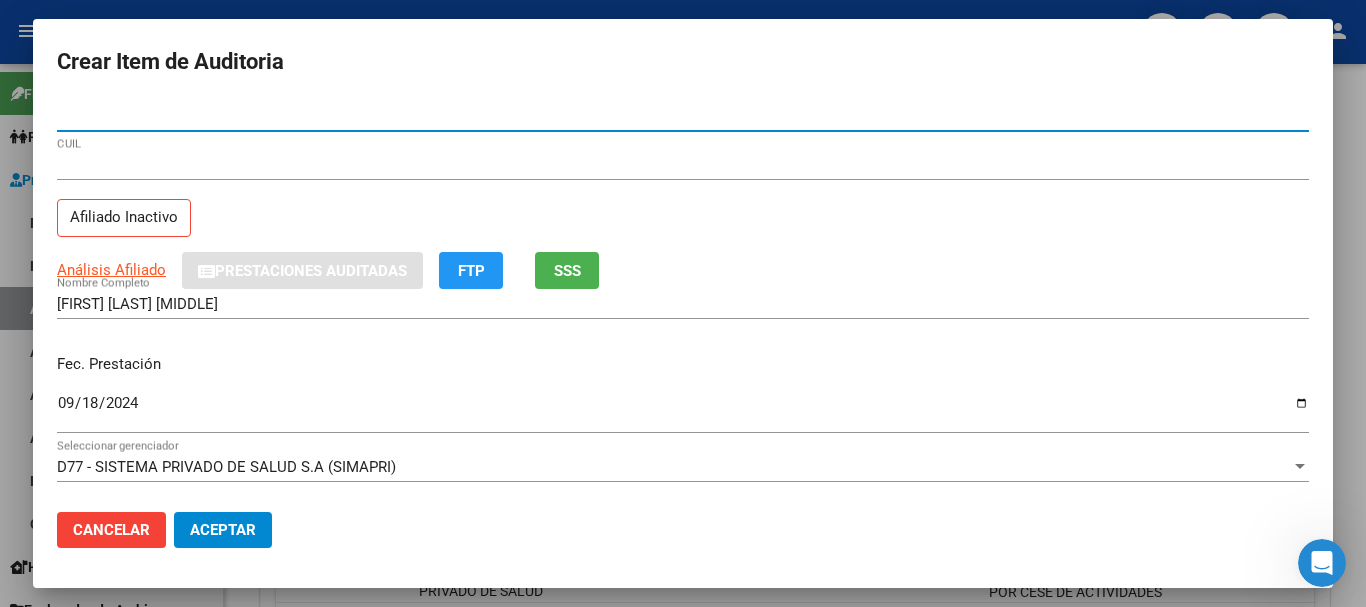 click on "Aceptar" 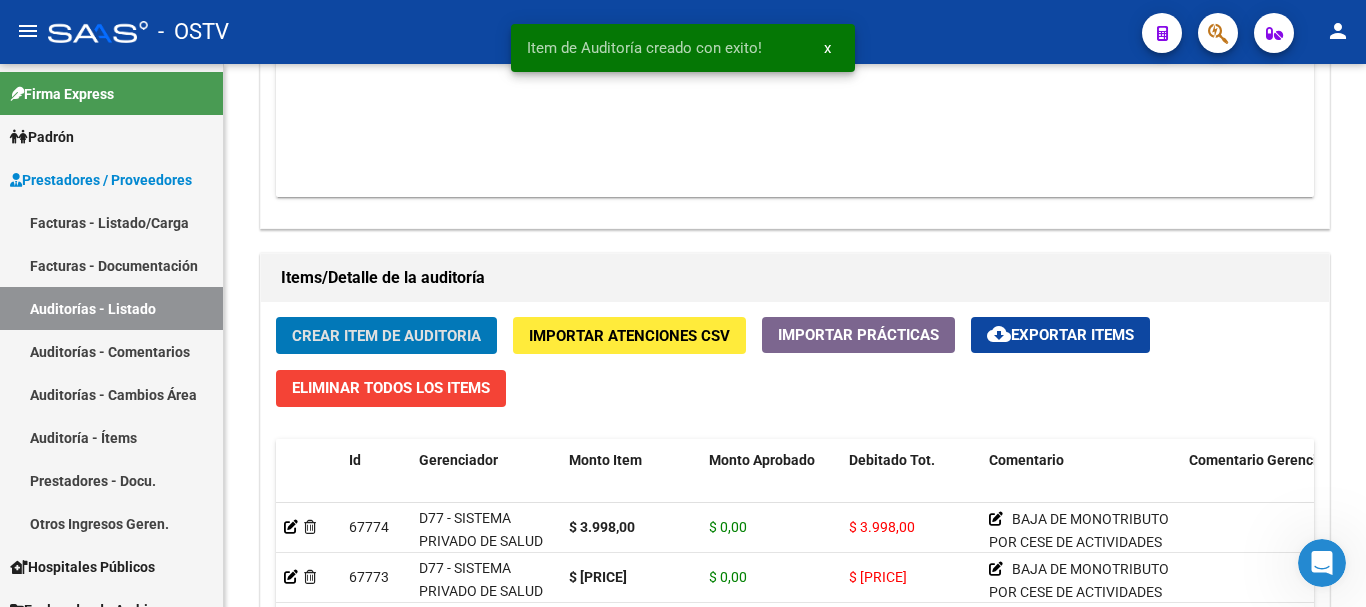 click on "Crear Item de Auditoria" 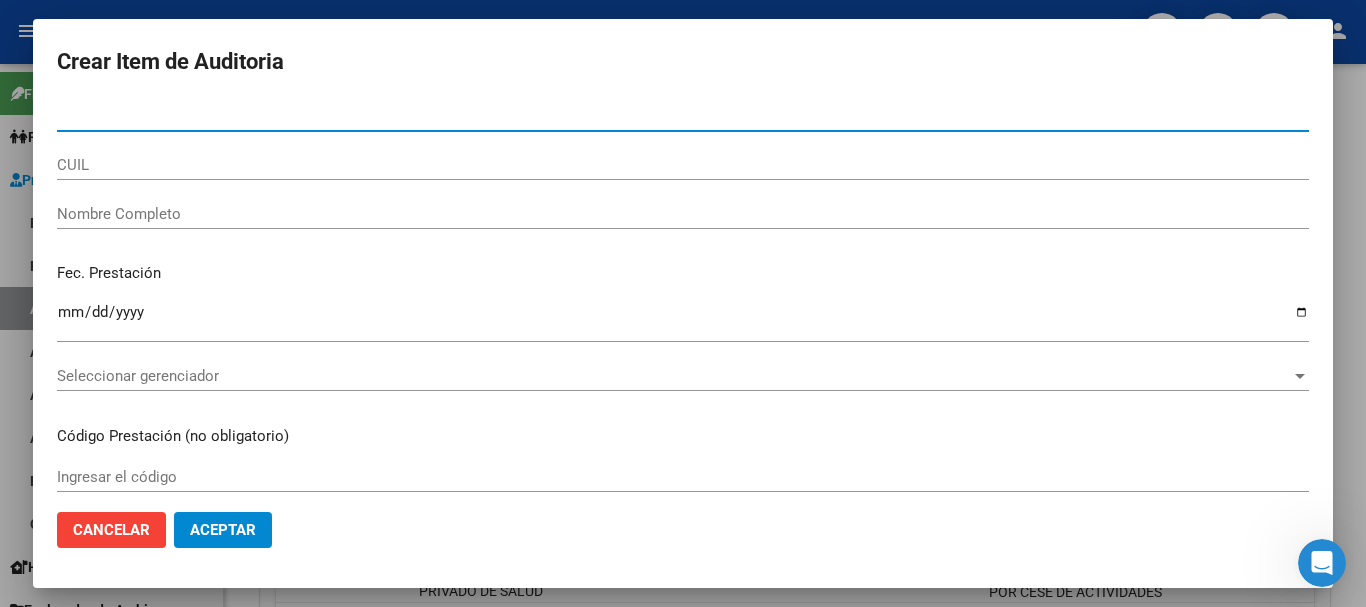 paste on "26675726" 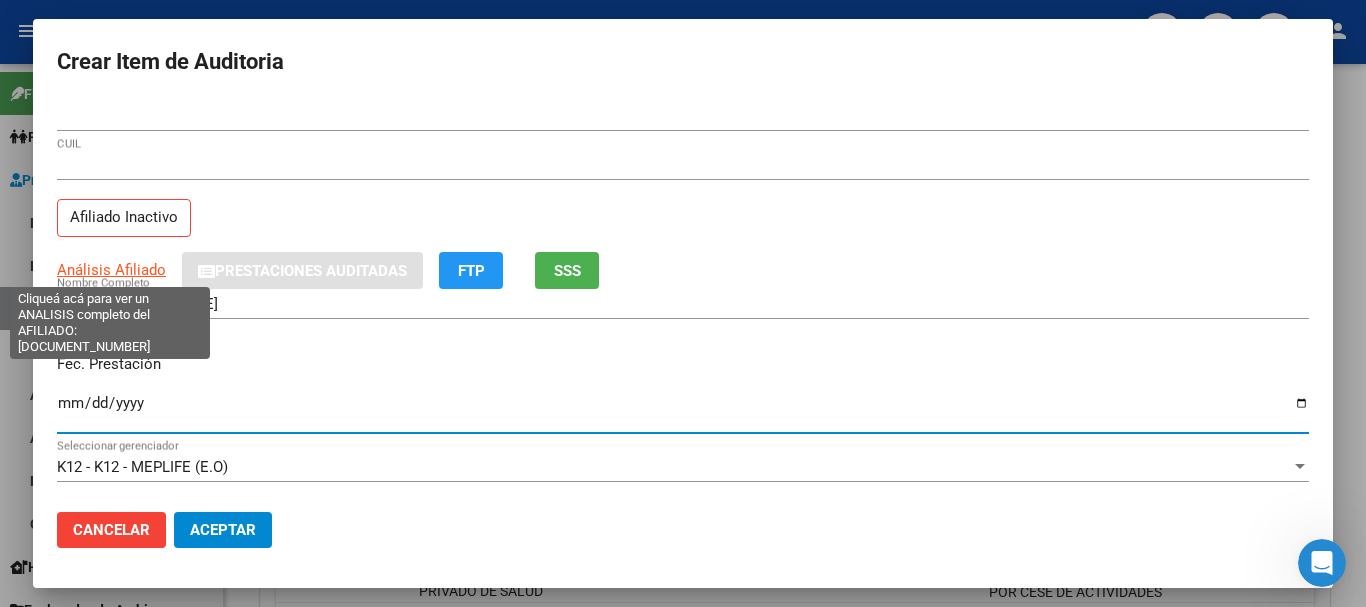 click on "Análisis Afiliado" at bounding box center (111, 270) 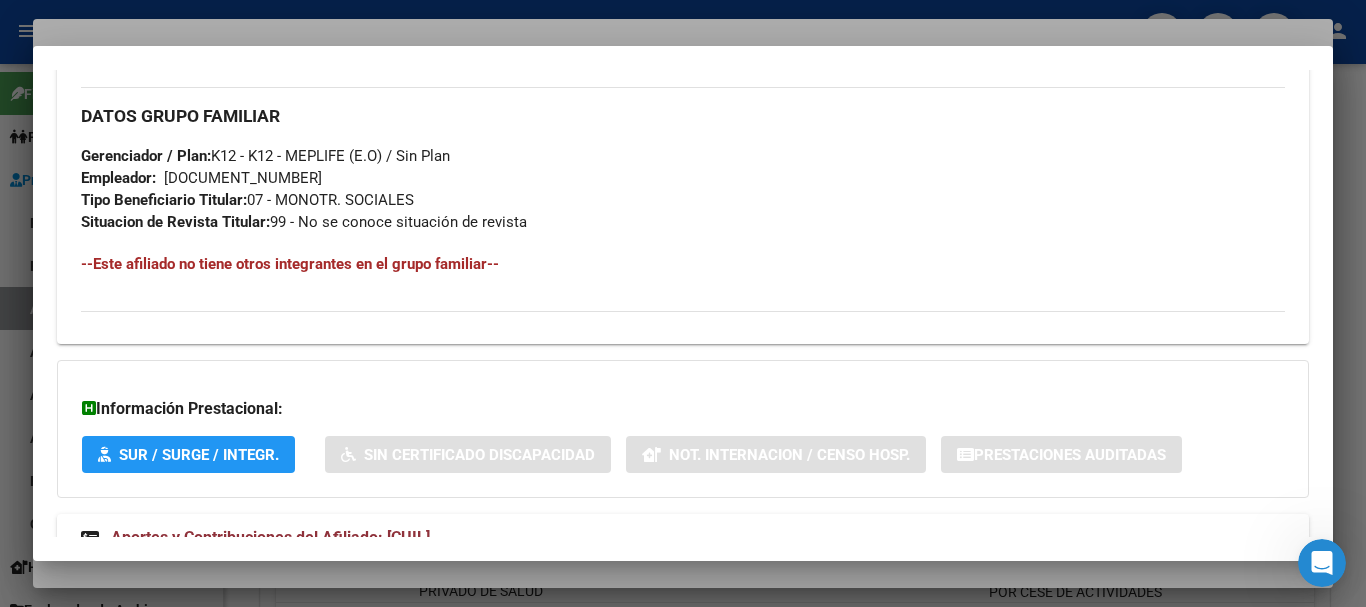 scroll, scrollTop: 1053, scrollLeft: 0, axis: vertical 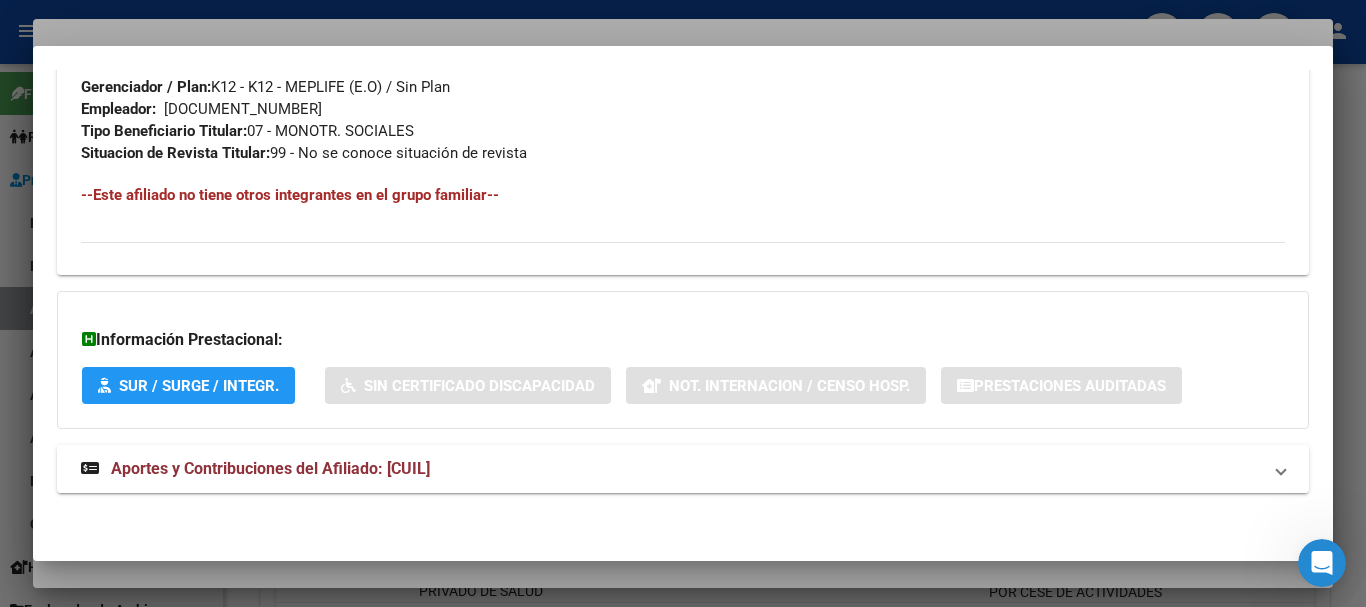 click on "Aportes y Contribuciones del Afiliado: 27266757269" at bounding box center (270, 468) 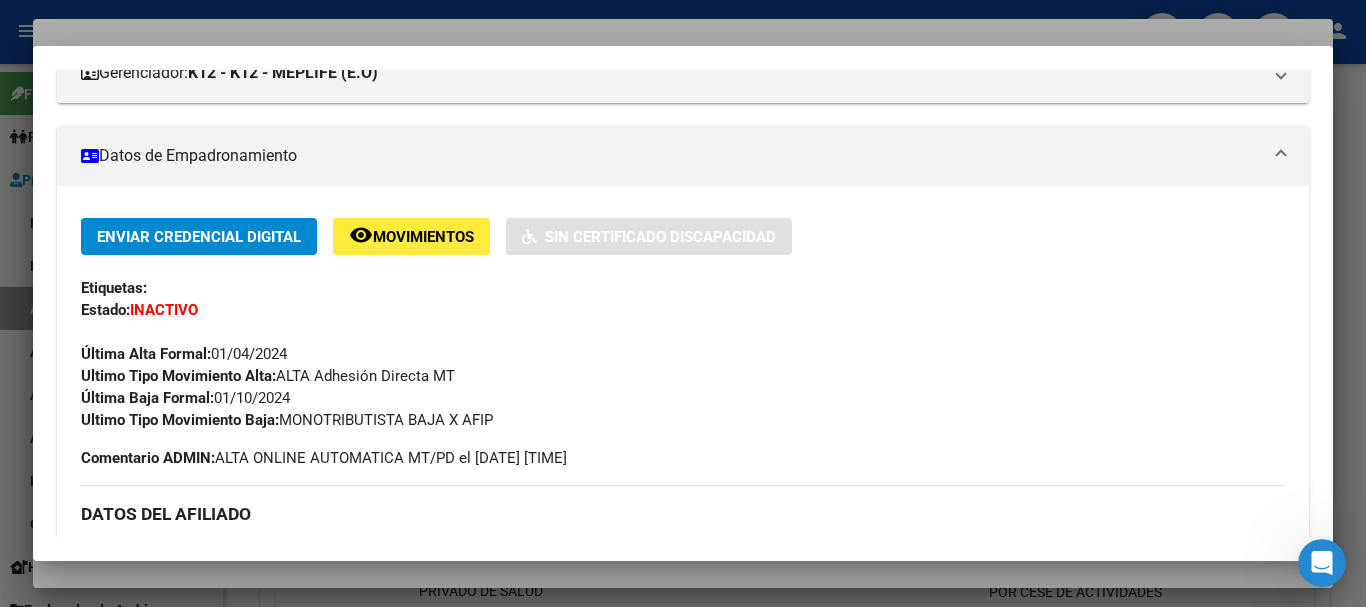 scroll, scrollTop: 0, scrollLeft: 0, axis: both 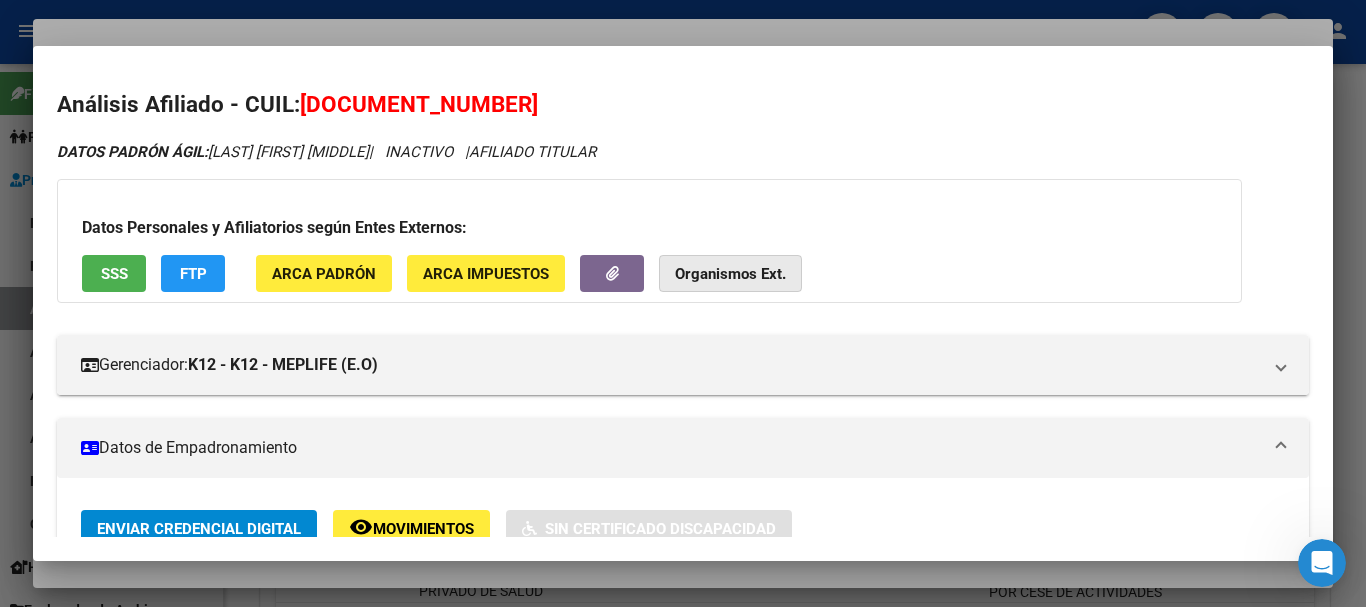 click on "Organismos Ext." 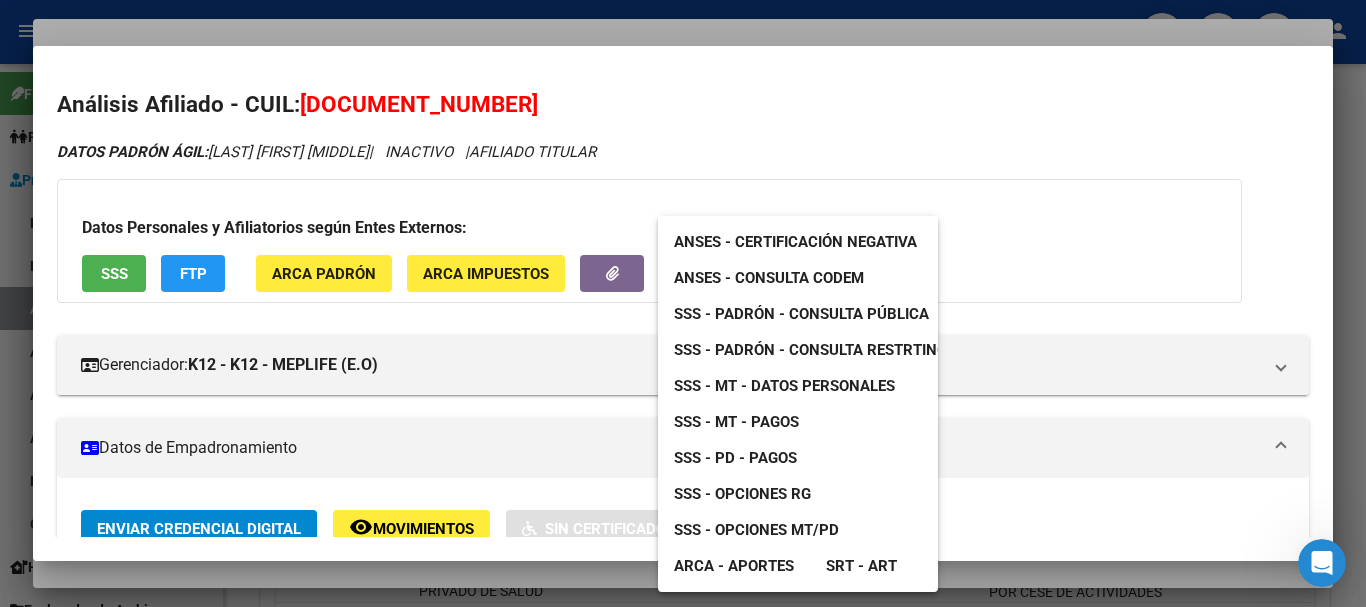 click on "SSS - MT - Datos Personales" at bounding box center (784, 386) 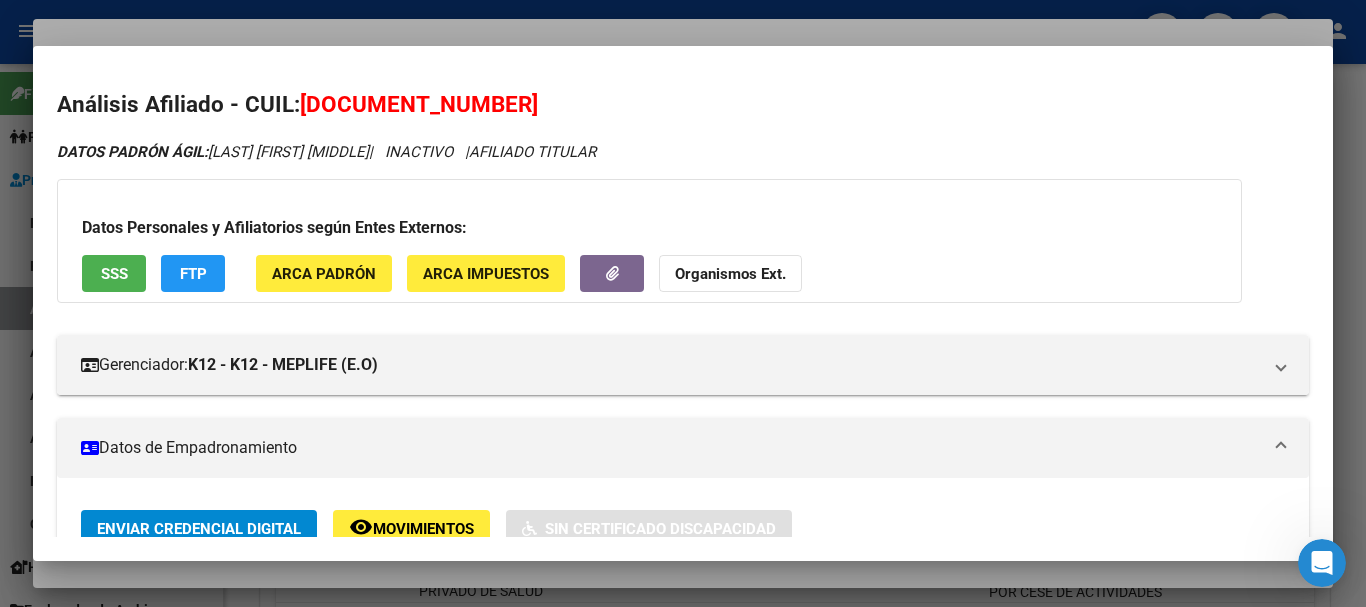 click at bounding box center (683, 303) 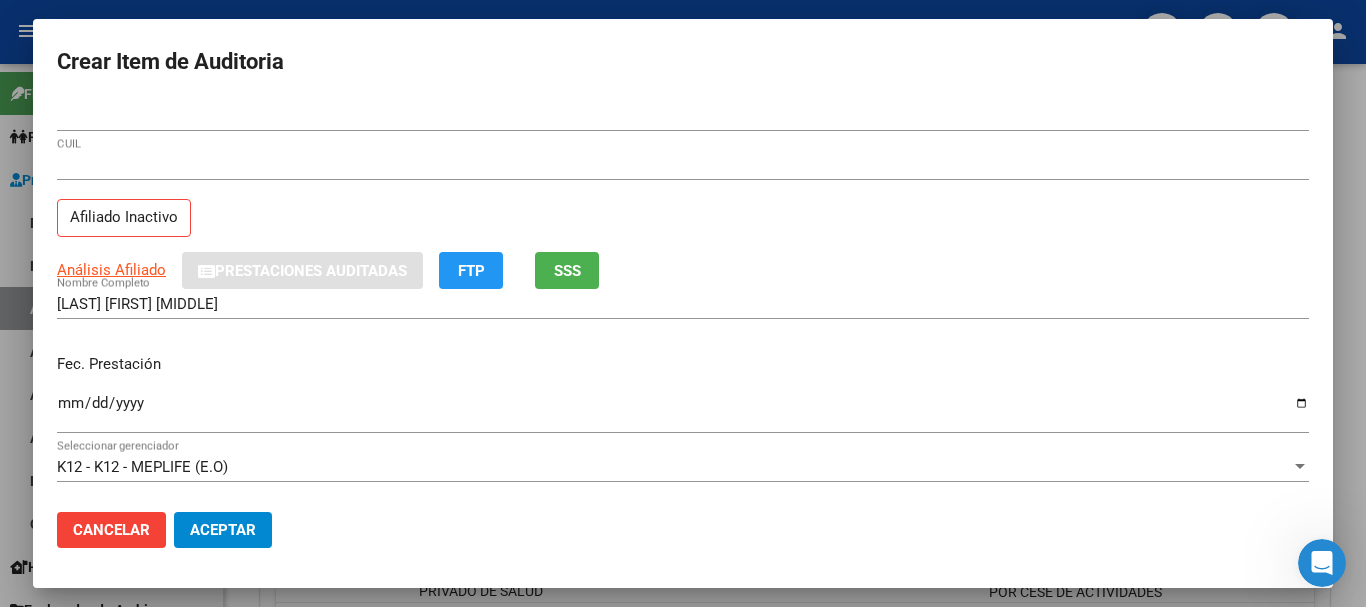 drag, startPoint x: 807, startPoint y: 181, endPoint x: 818, endPoint y: 227, distance: 47.296936 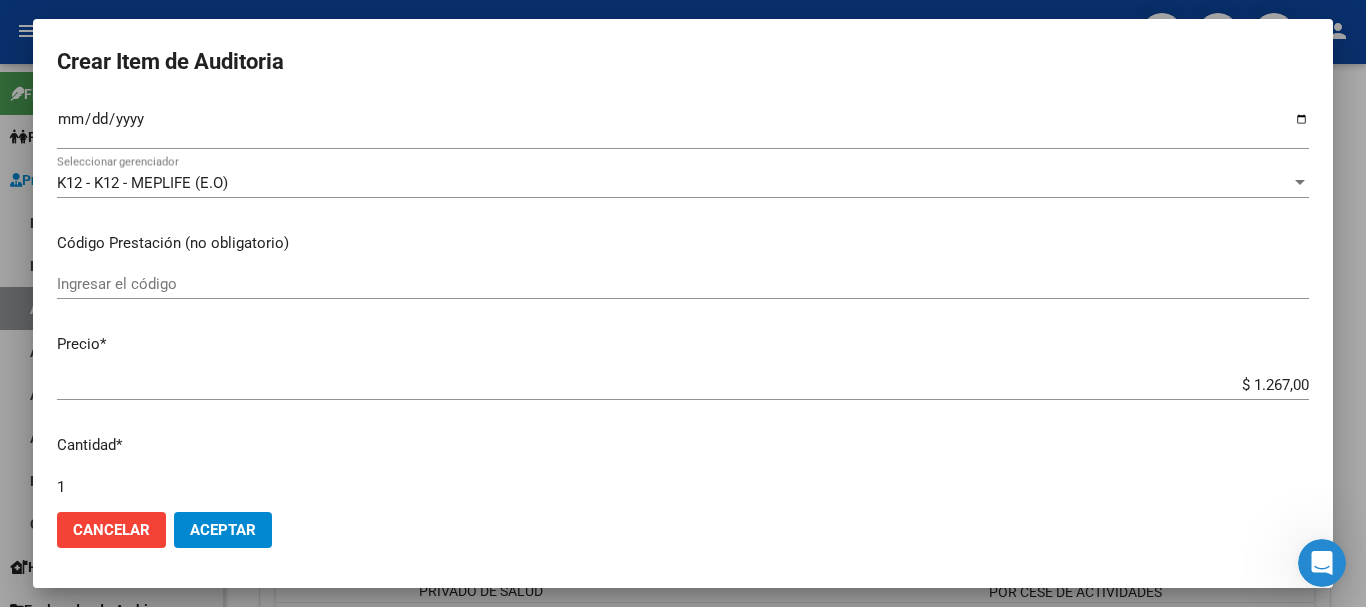 scroll, scrollTop: 675, scrollLeft: 0, axis: vertical 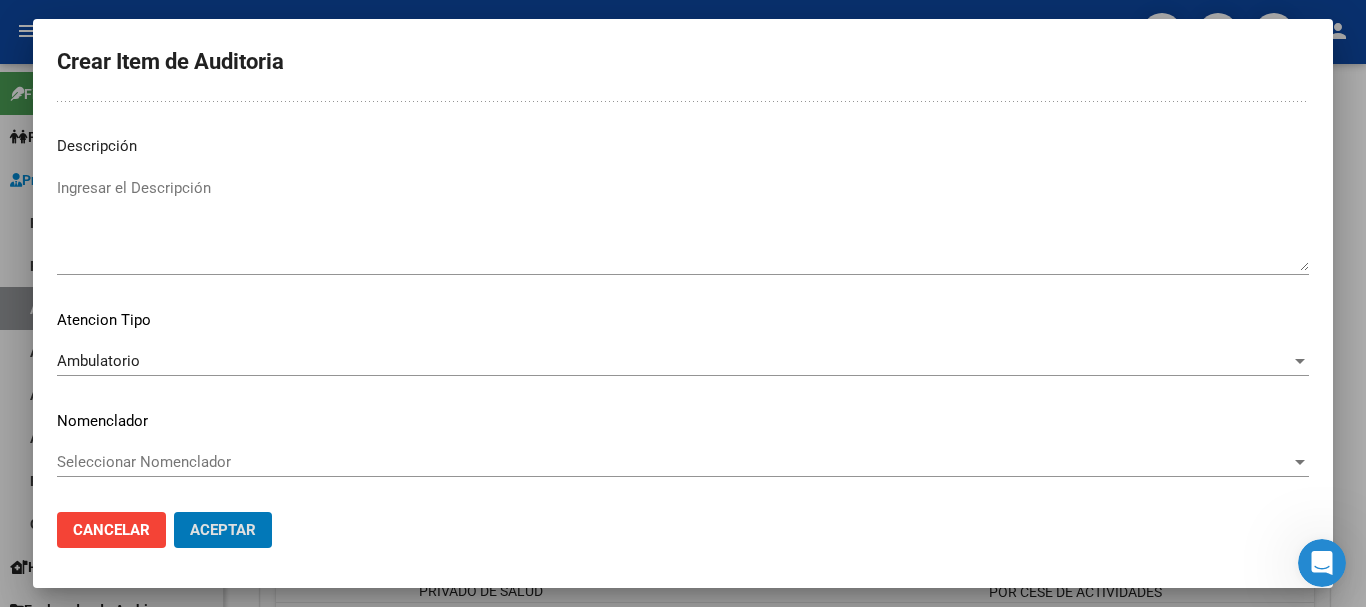 click on "Aceptar" 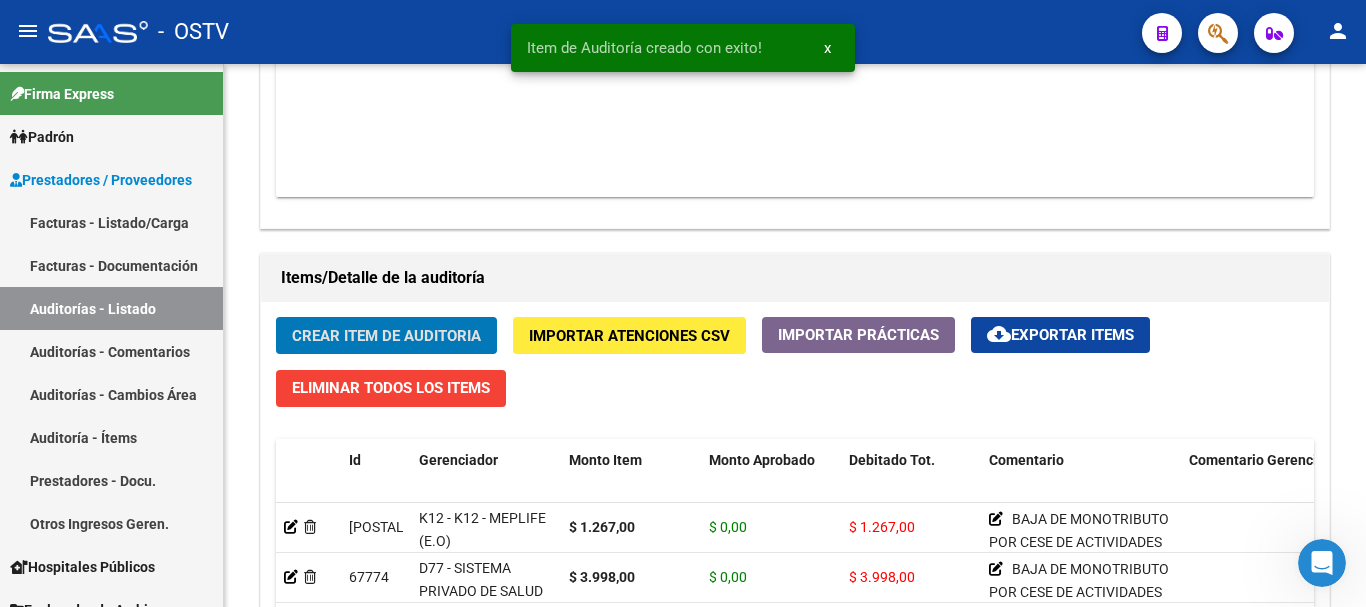click on "Crear Item de Auditoria" 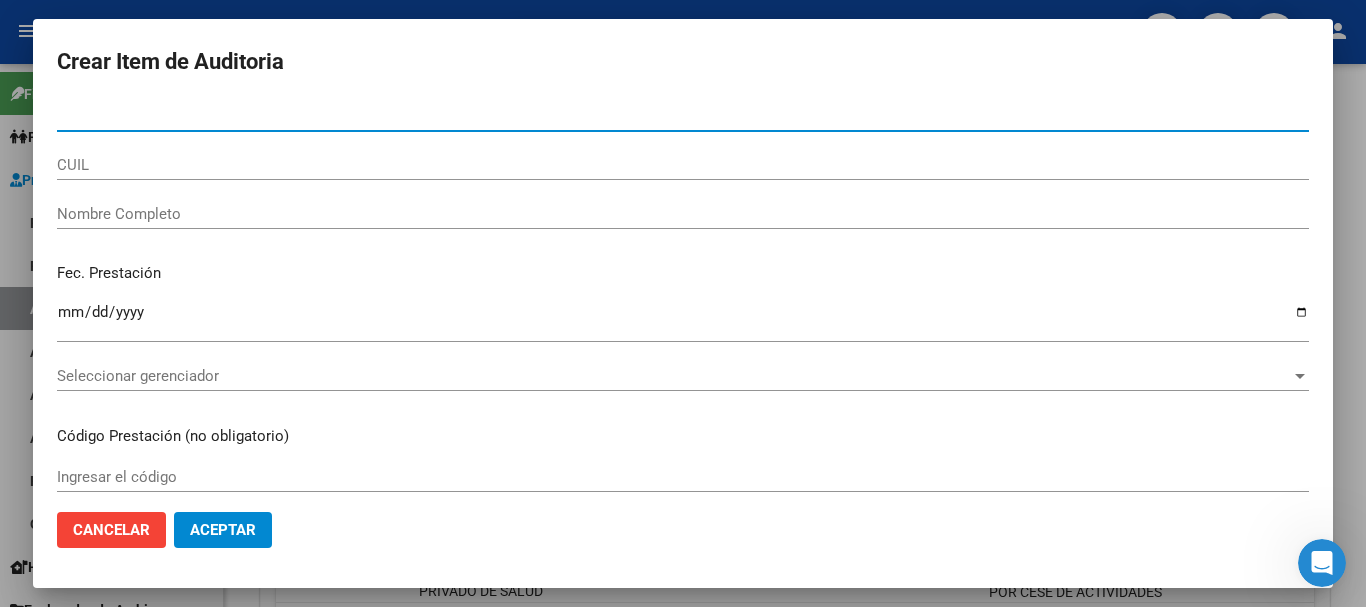 paste on "26675726" 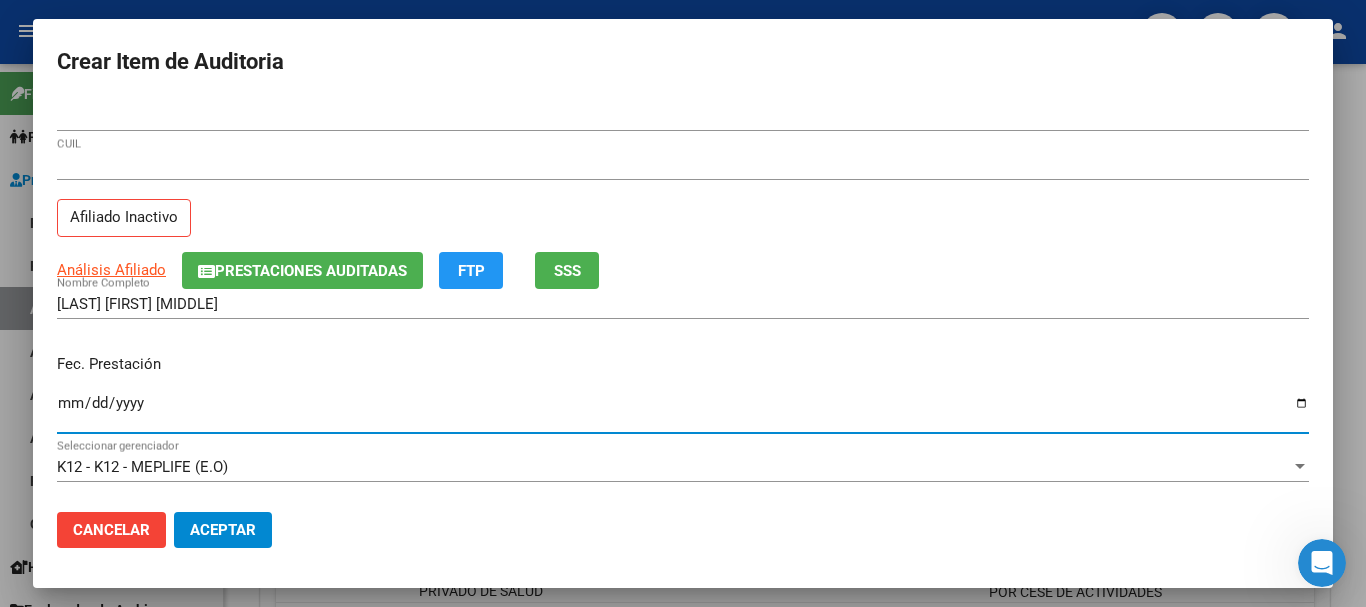 click on "Prestaciones Auditadas" 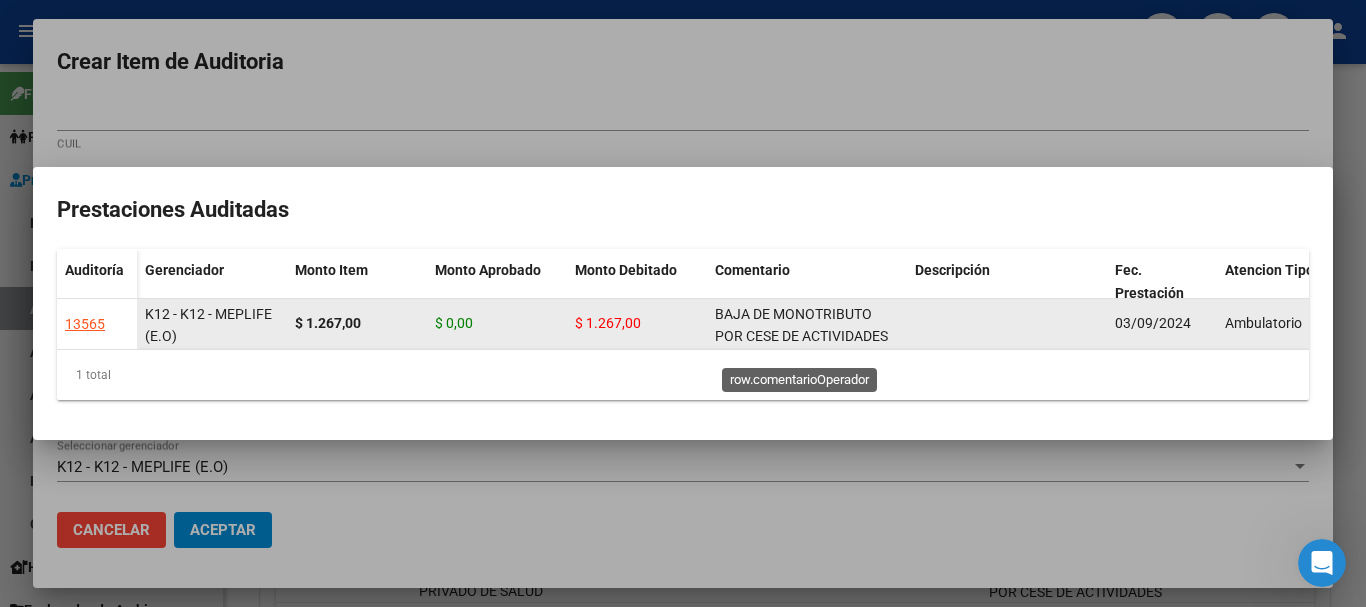 click on "BAJA DE MONOTRIBUTO POR CESE DE ACTIVIDADES 08/2024" 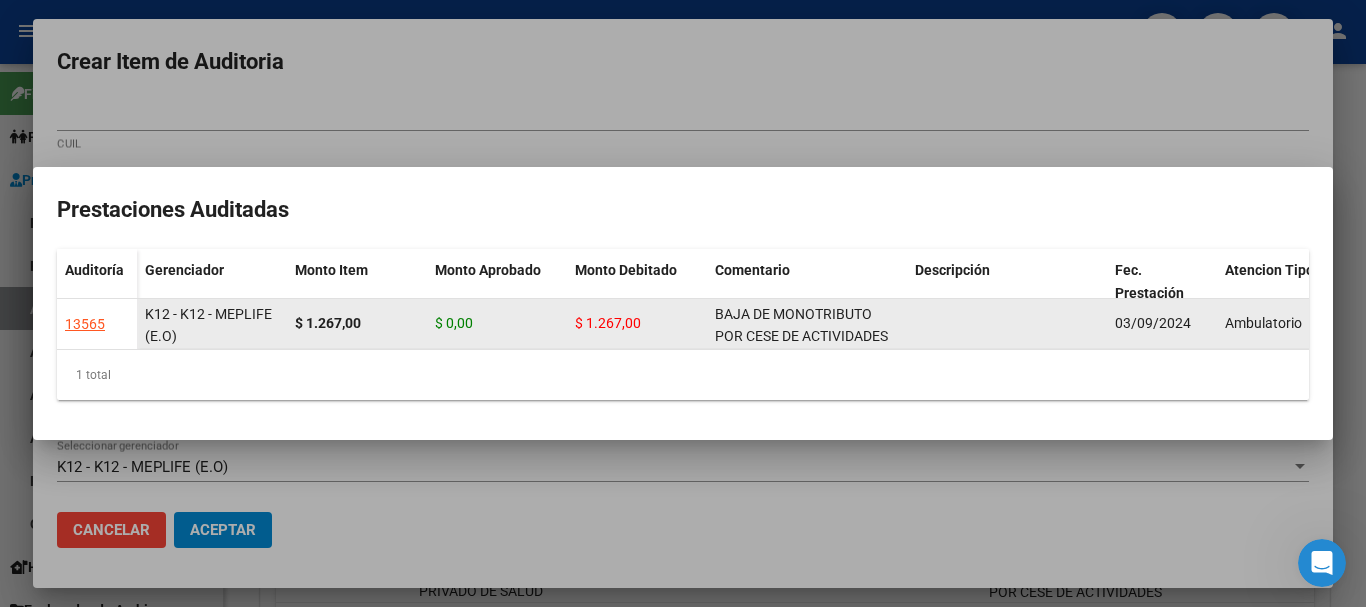 click on "BAJA DE MONOTRIBUTO POR CESE DE ACTIVIDADES 08/2024" 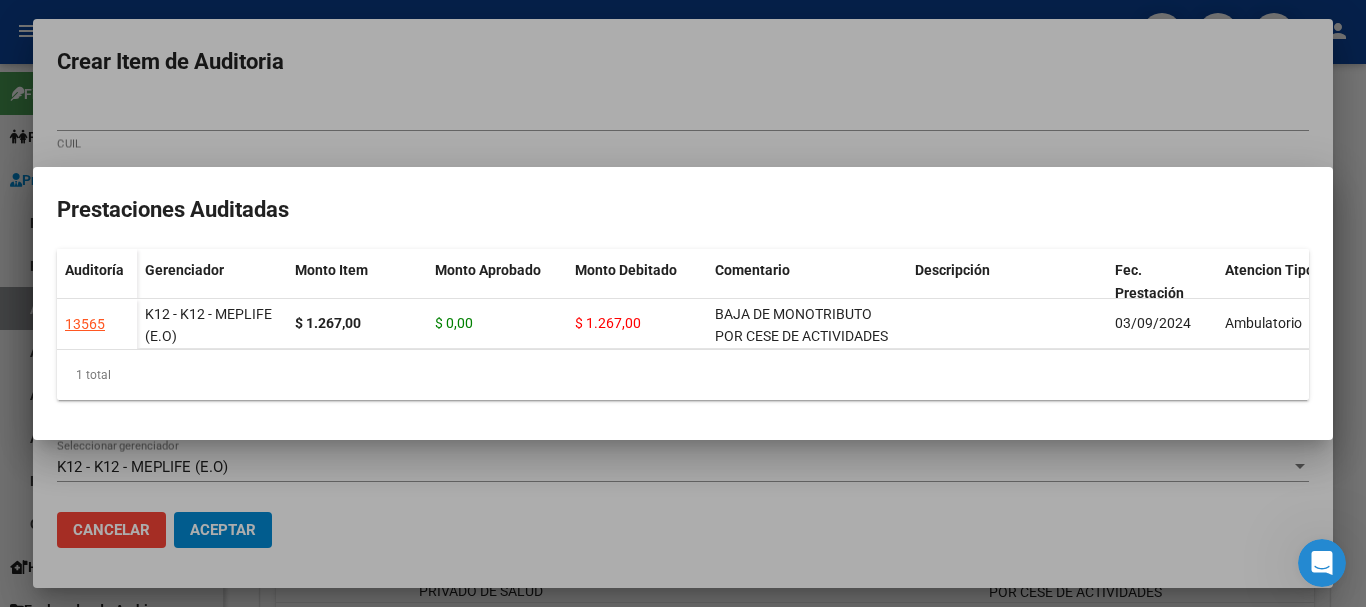 click at bounding box center (683, 303) 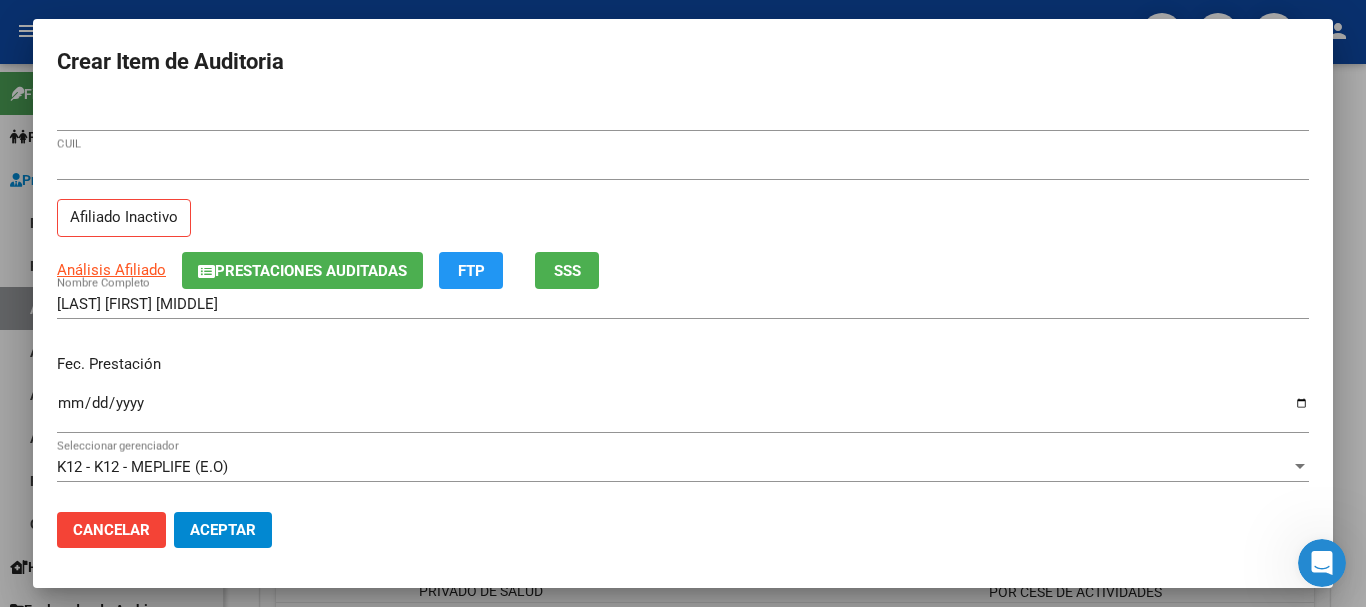 click on "27266757269 CUIL   Afiliado Inactivo" at bounding box center [683, 201] 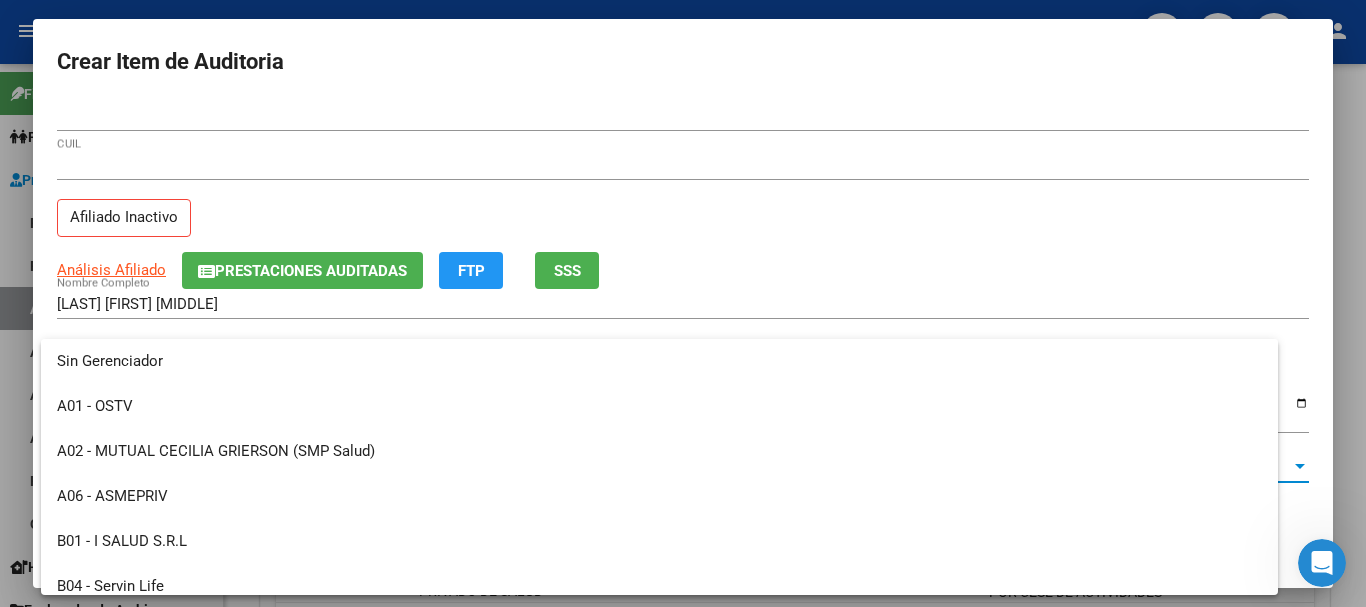 scroll, scrollTop: 1200, scrollLeft: 0, axis: vertical 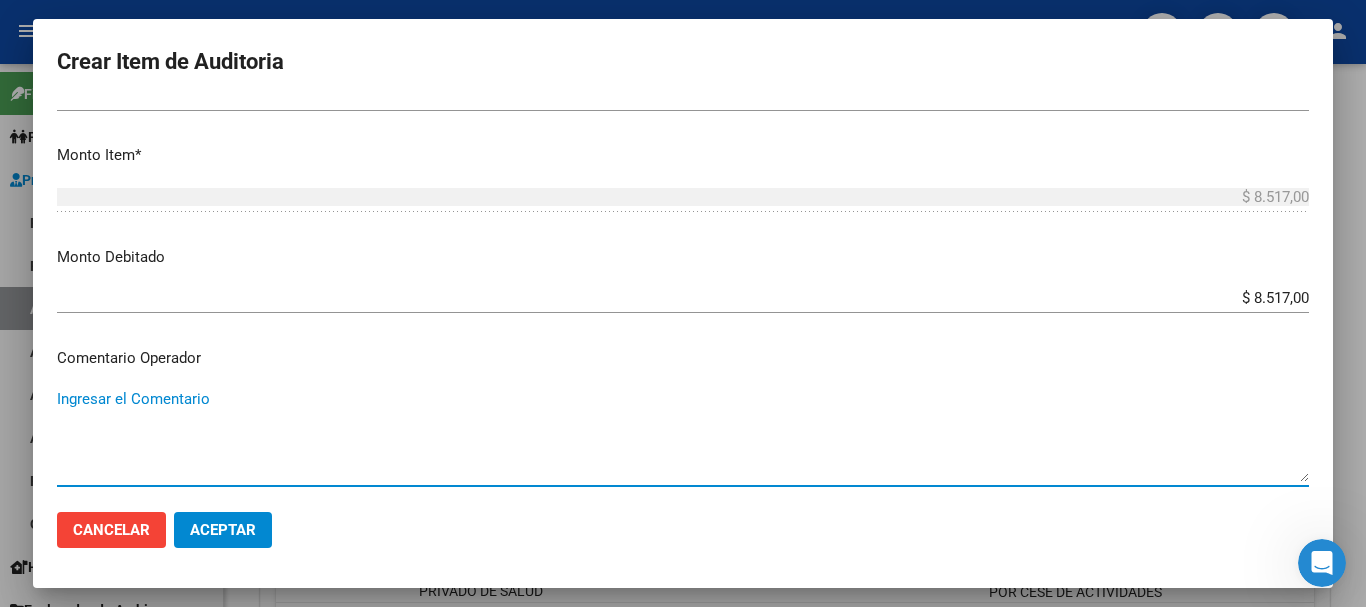 paste on "BAJA DE MONOTRIBUTO POR CESE DE ACTIVIDADES 08/2024" 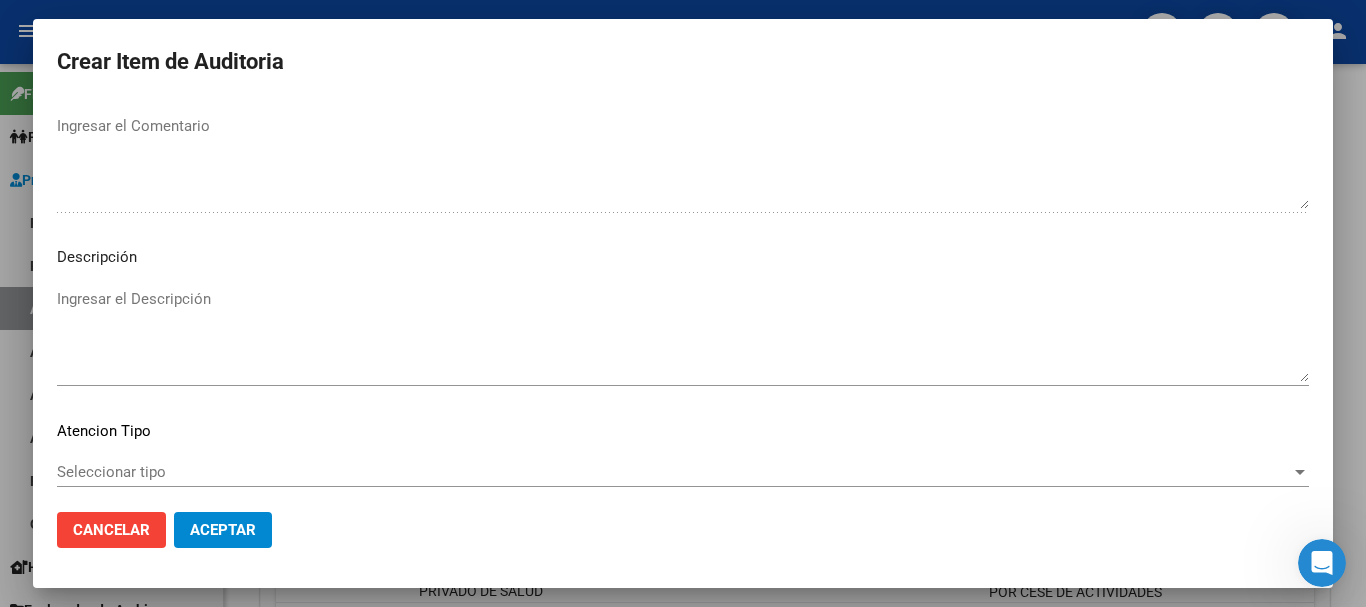 scroll, scrollTop: 1233, scrollLeft: 0, axis: vertical 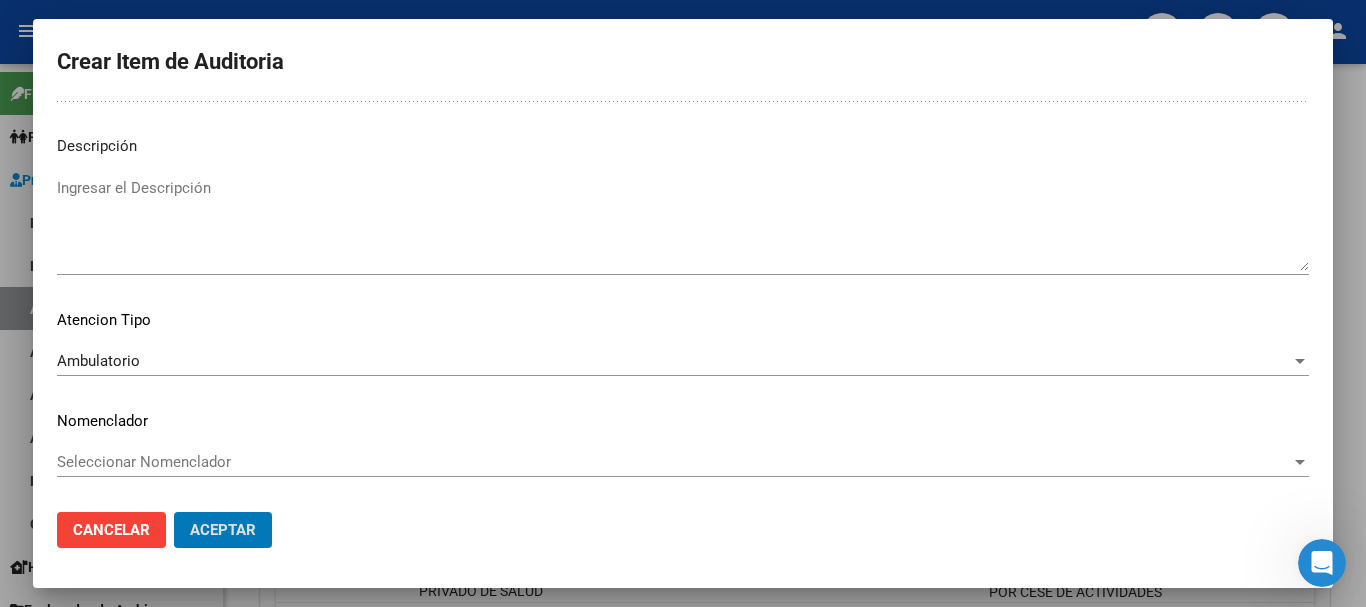 click on "Aceptar" 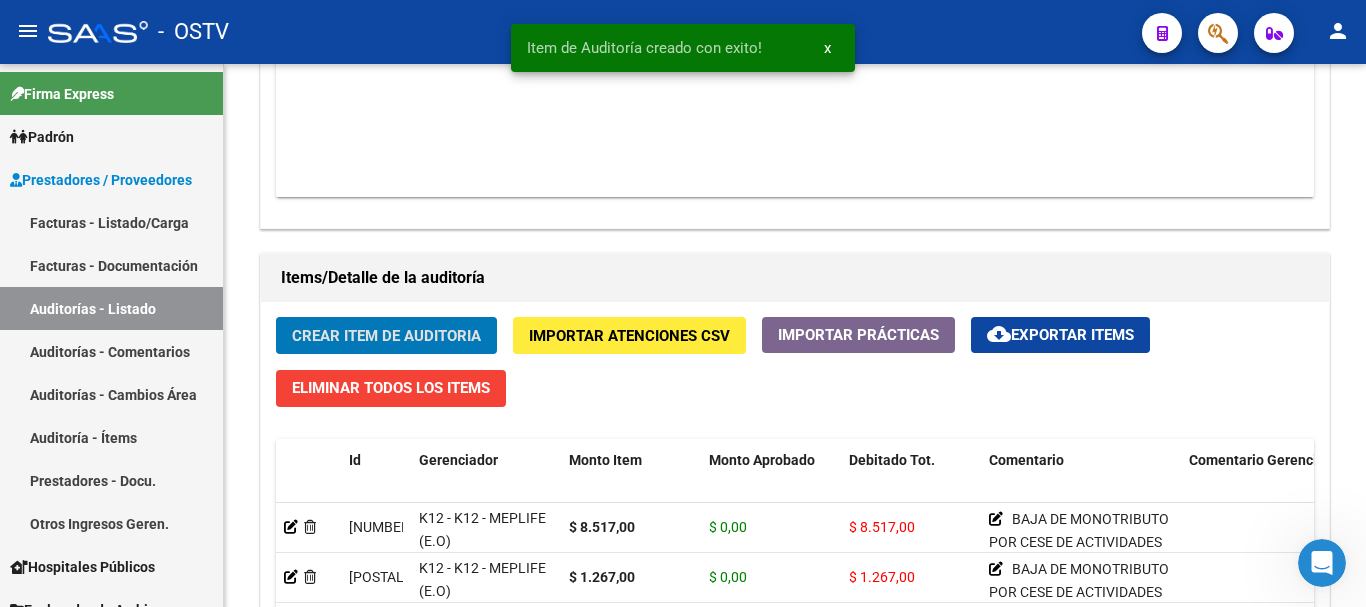 click on "Crear Item de Auditoria" 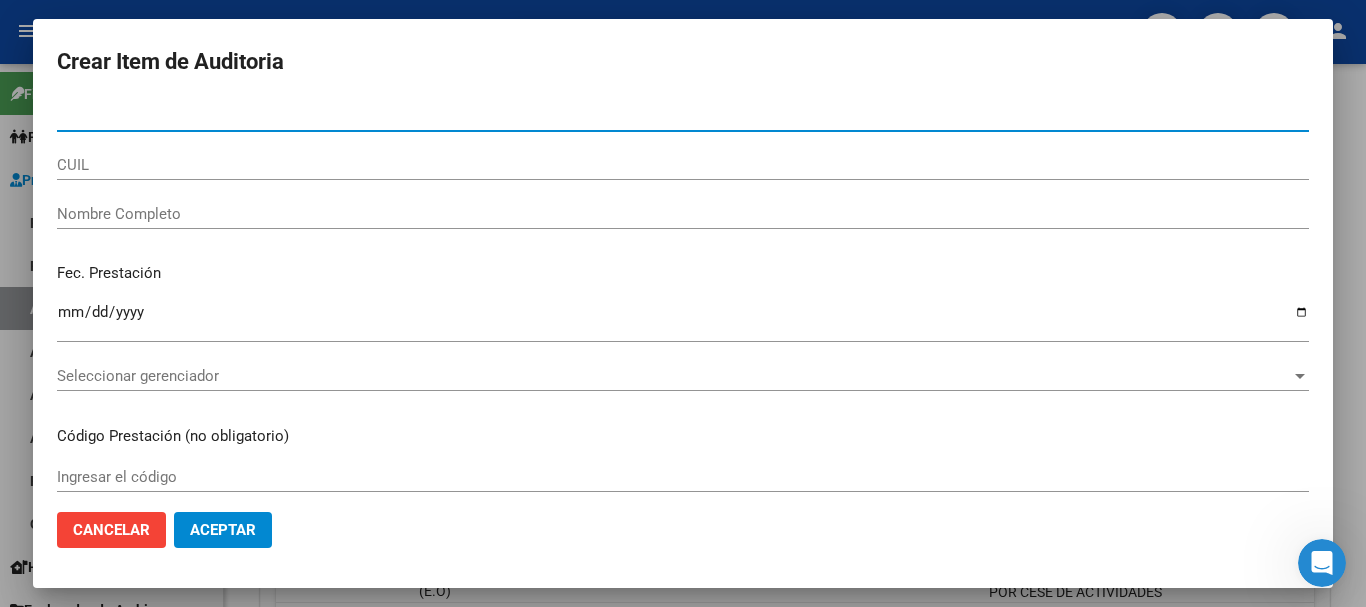 paste on "40442204" 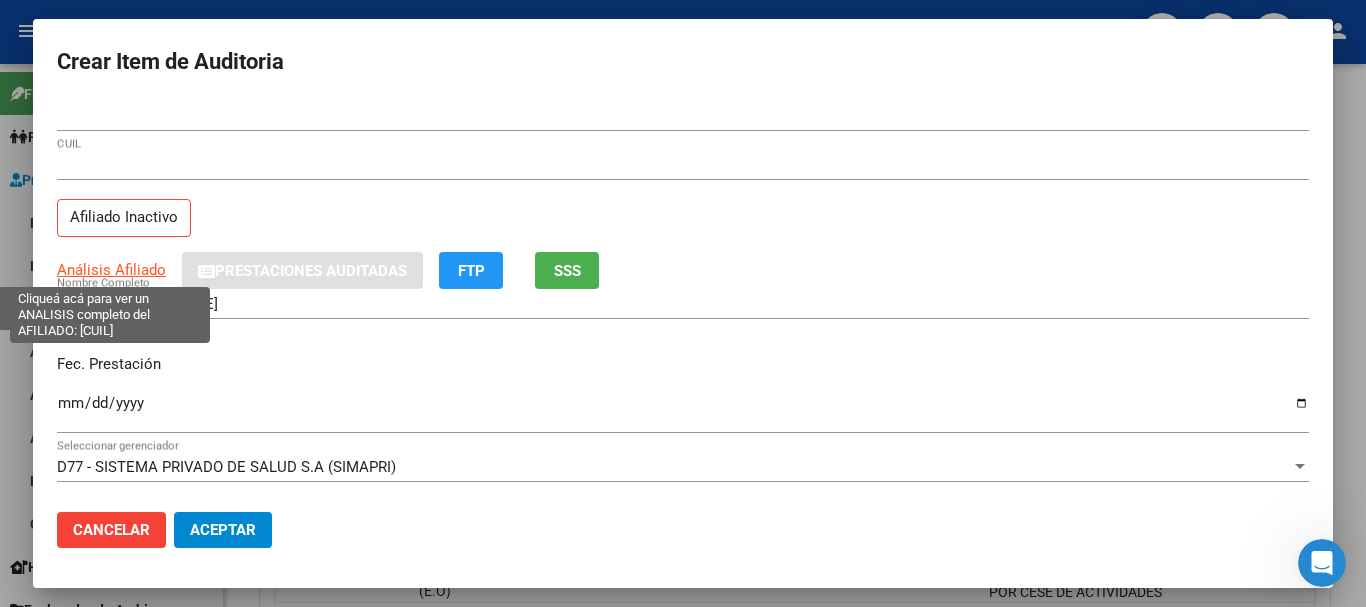 click on "Análisis Afiliado" at bounding box center [111, 270] 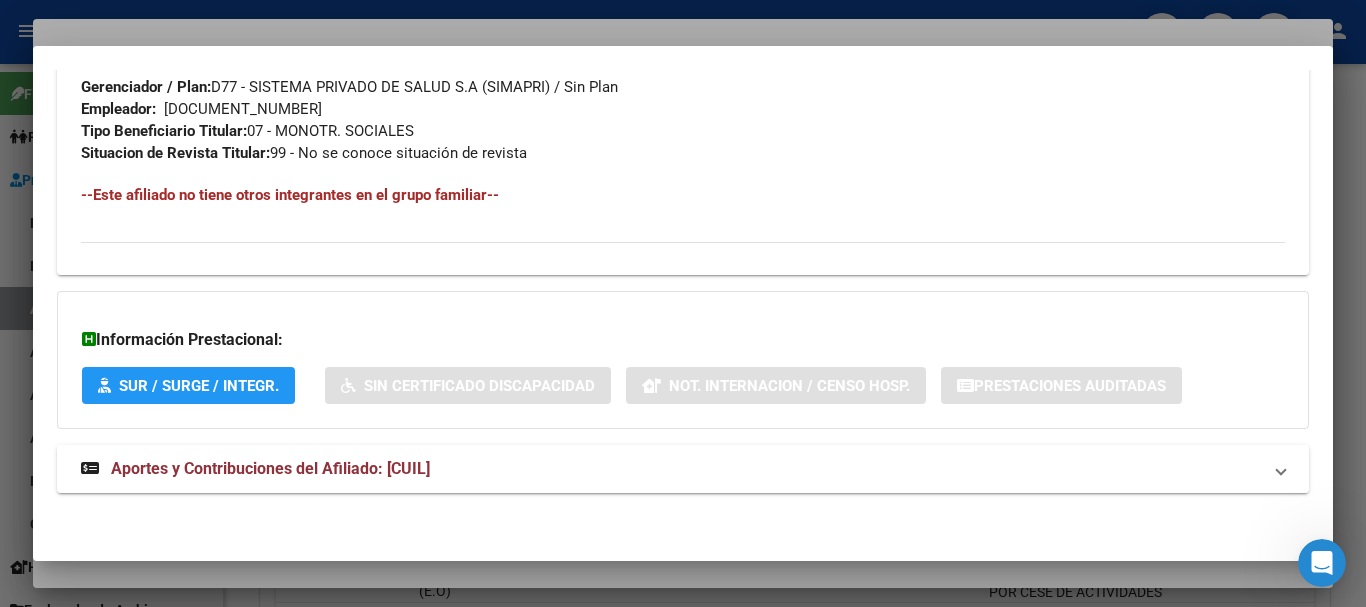 click on "Aportes y Contribuciones del Afiliado: 27404422044" at bounding box center [270, 468] 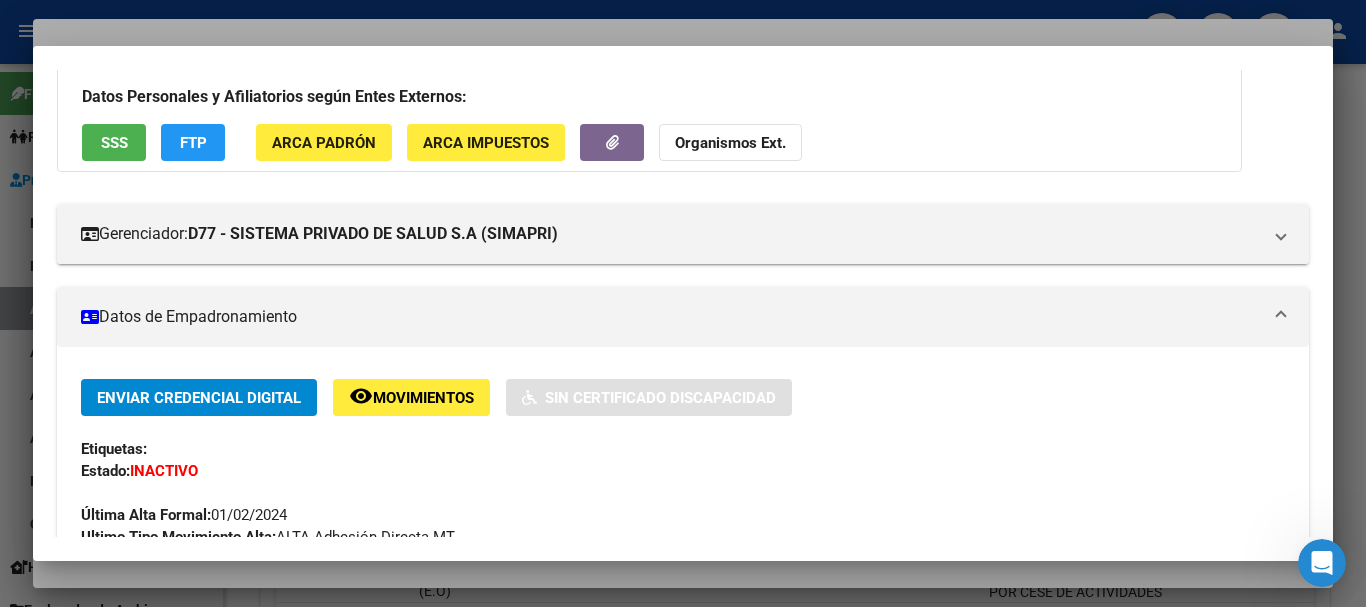 scroll, scrollTop: 0, scrollLeft: 0, axis: both 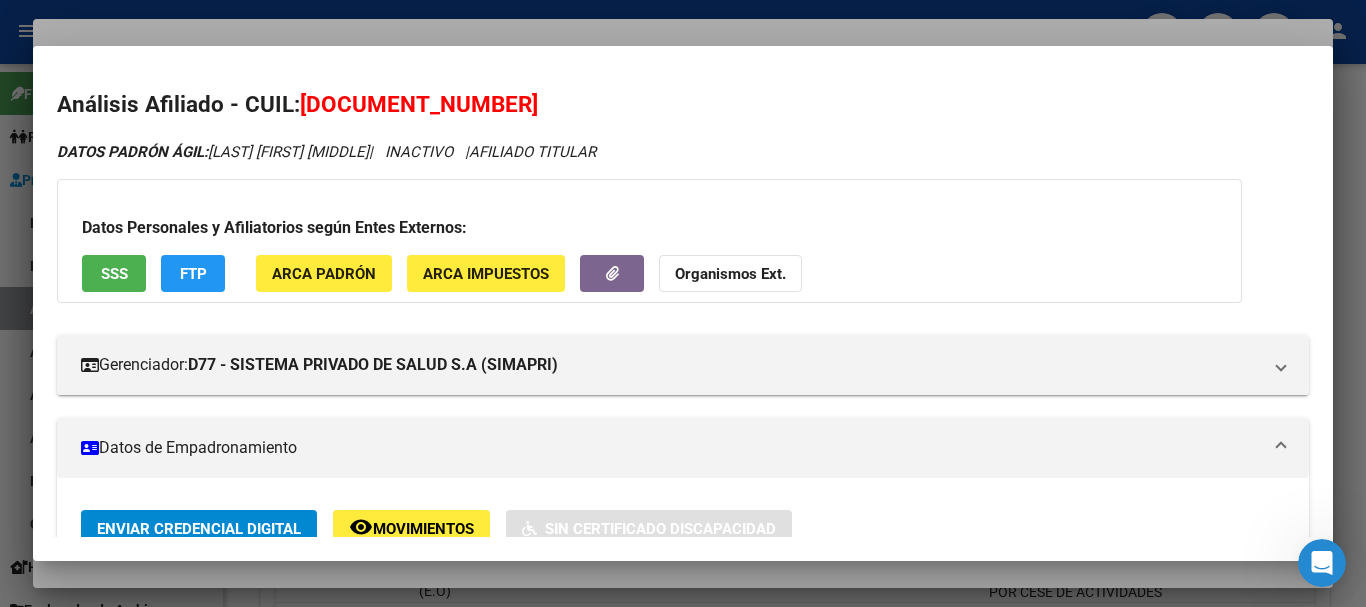 drag, startPoint x: 273, startPoint y: 32, endPoint x: 289, endPoint y: 32, distance: 16 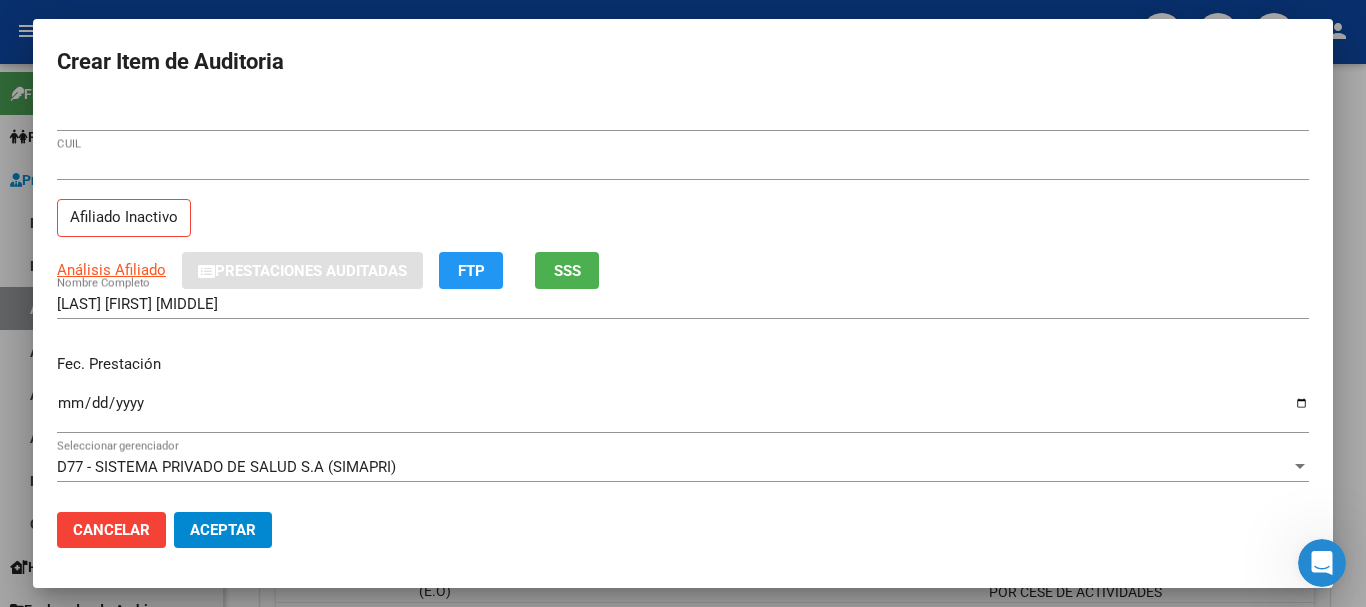 click on "Crear Item de Auditoria   40442204 Nro Documento    27404422044 CUIL   Afiliado Inactivo  Análisis Afiliado  Prestaciones Auditadas FTP SSS   BAUTISTA NATALIA ANDREA Nombre Completo  Fec. Prestación    2024-09-03 Ingresar la fecha  D77 - SISTEMA PRIVADO DE SALUD S.A  (SIMAPRI) Seleccionar gerenciador Código Prestación (no obligatorio)    Ingresar el código  Precio  *   $ 443.991,64 Ingresar el precio  Cantidad  *   1 Ingresar la cantidad  Monto Item  *   $ 443.991,64 Ingresar el monto  Monto Debitado    $ 0,00 Ingresar el monto  Comentario Operador    Ingresar el Comentario  Comentario Gerenciador    Ingresar el Comentario  Descripción    Ingresar el Descripción   Atencion Tipo  Seleccionar tipo Seleccionar tipo  Nomenclador  Seleccionar Nomenclador Seleccionar Nomenclador Cancelar Aceptar" at bounding box center (683, 303) 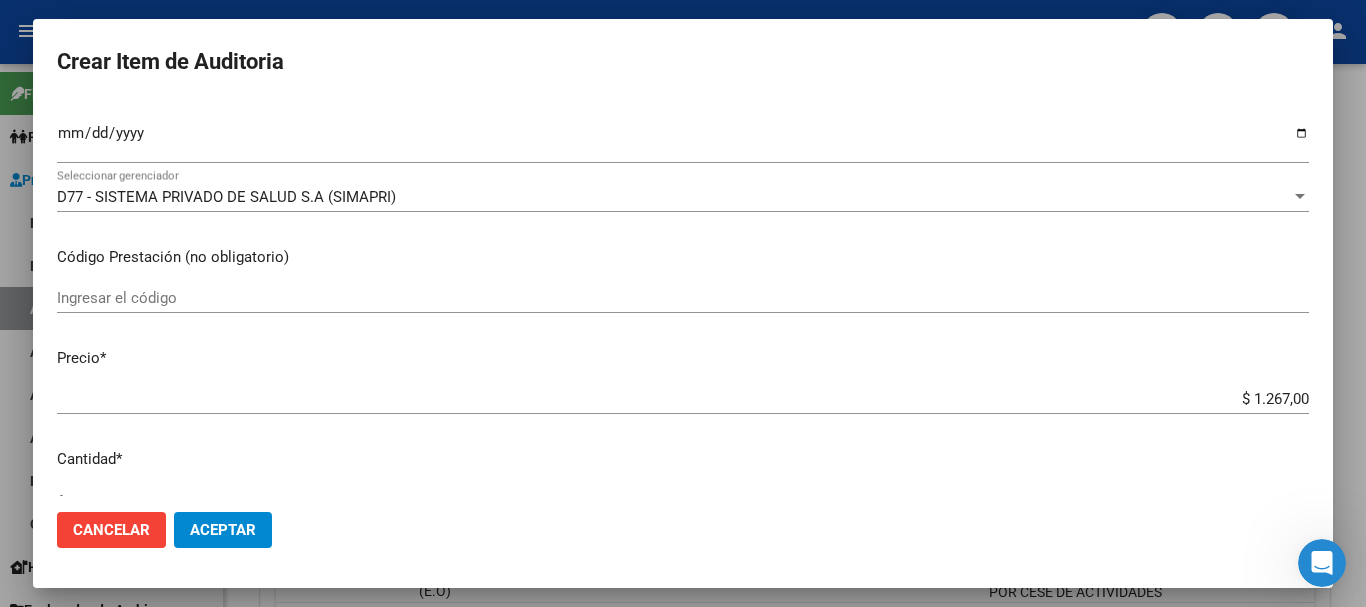 scroll, scrollTop: 675, scrollLeft: 0, axis: vertical 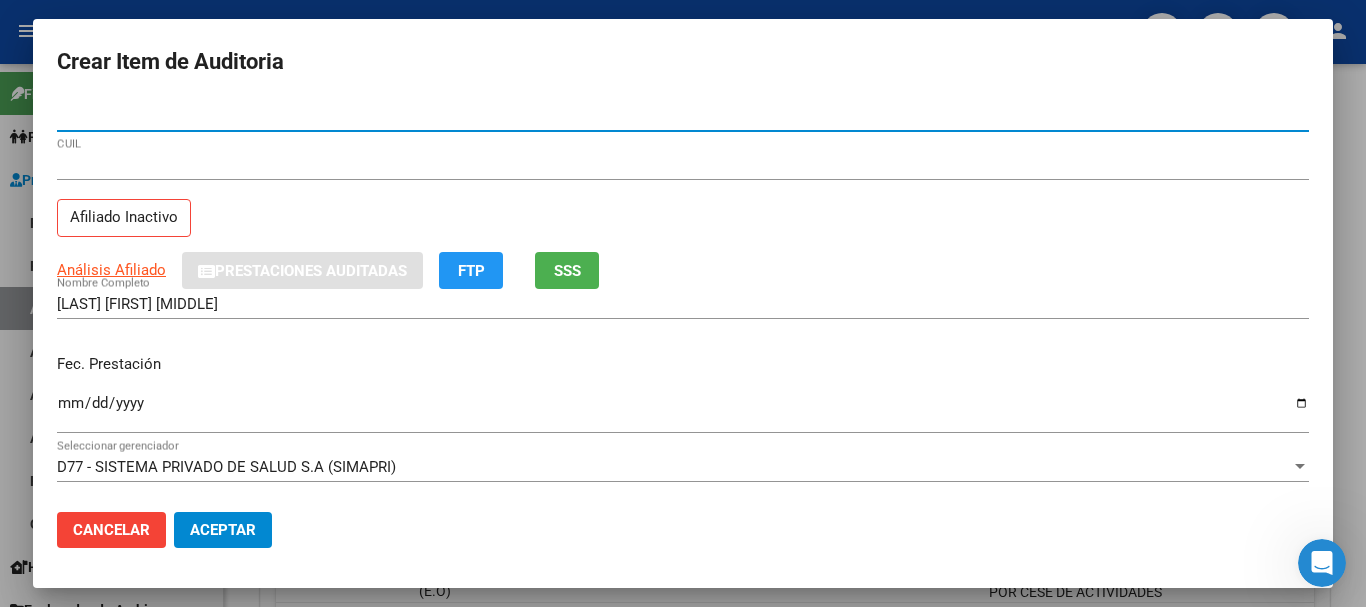 click on "Aceptar" 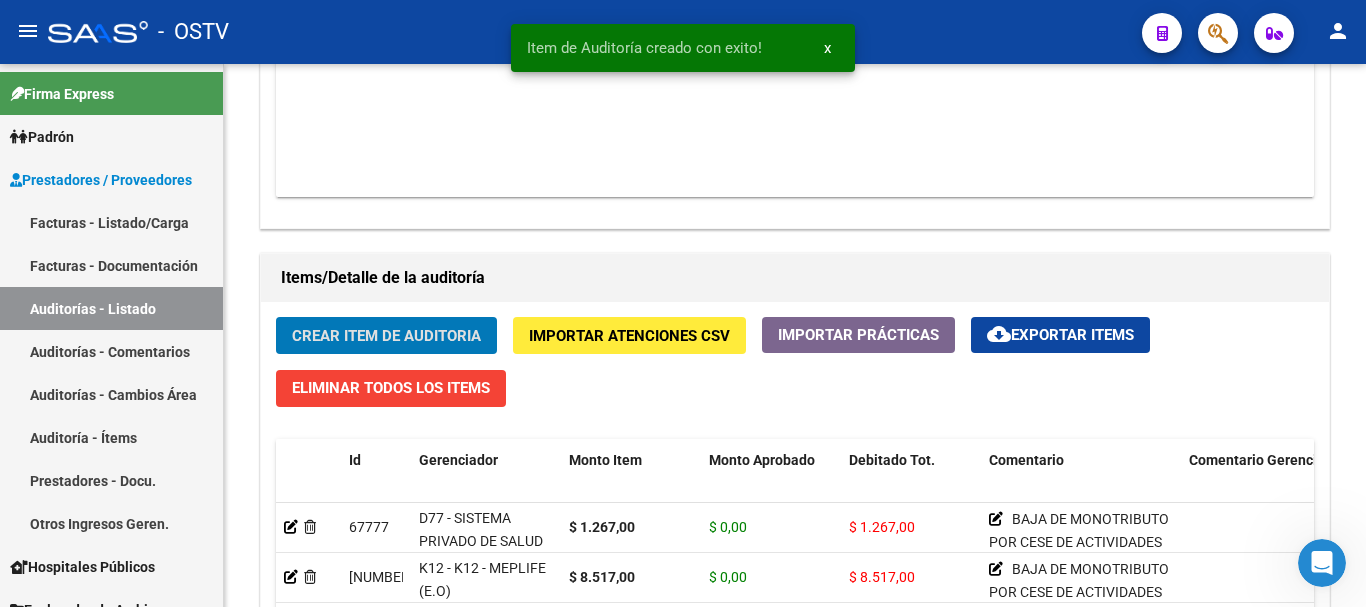 click on "Crear Item de Auditoria" 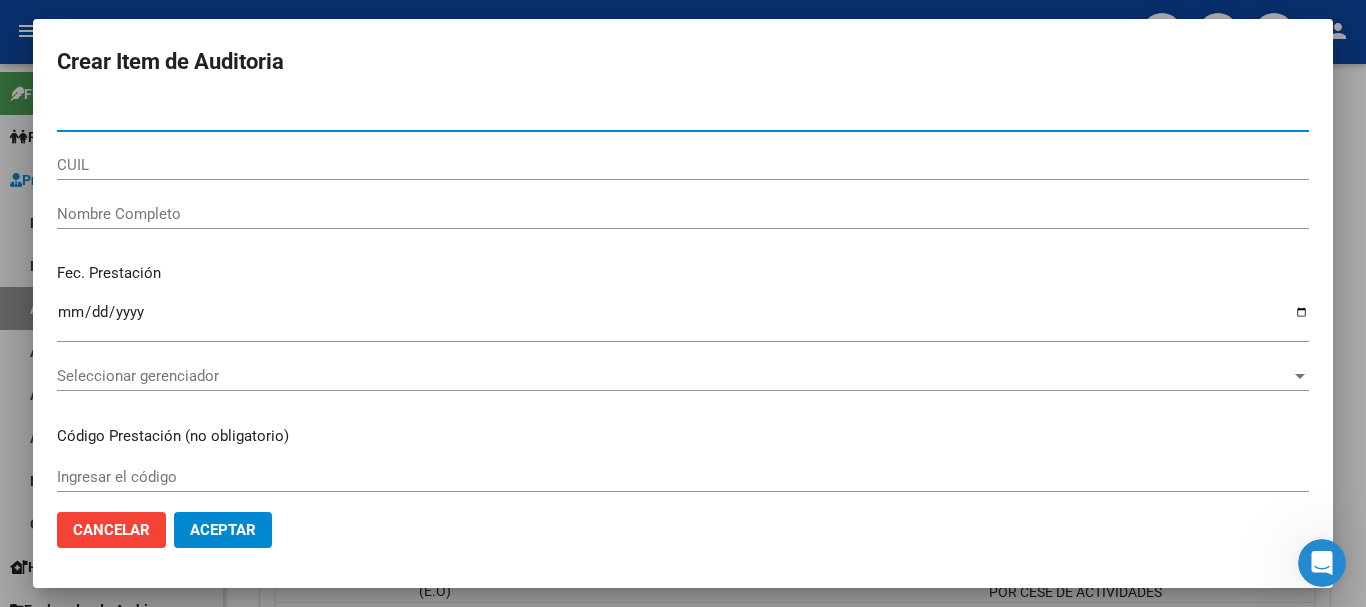 paste on "27110777" 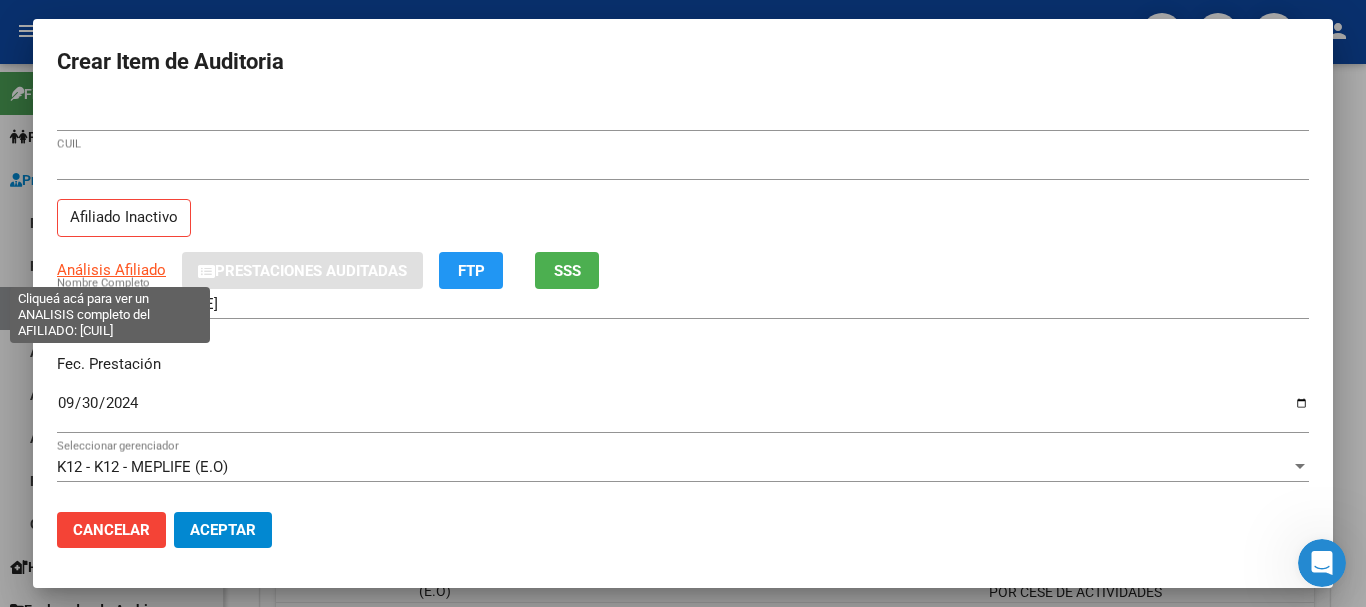 click on "Análisis Afiliado" at bounding box center (111, 270) 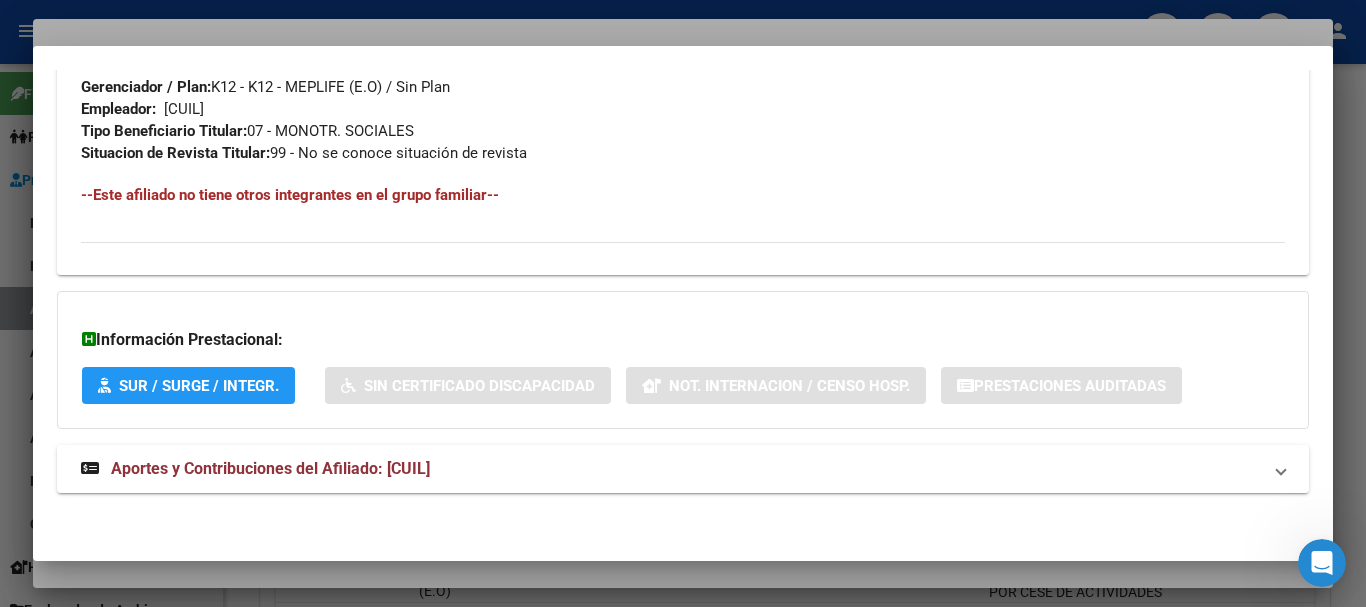 click on "Aportes y Contribuciones del Afiliado: 27271107779" at bounding box center [255, 469] 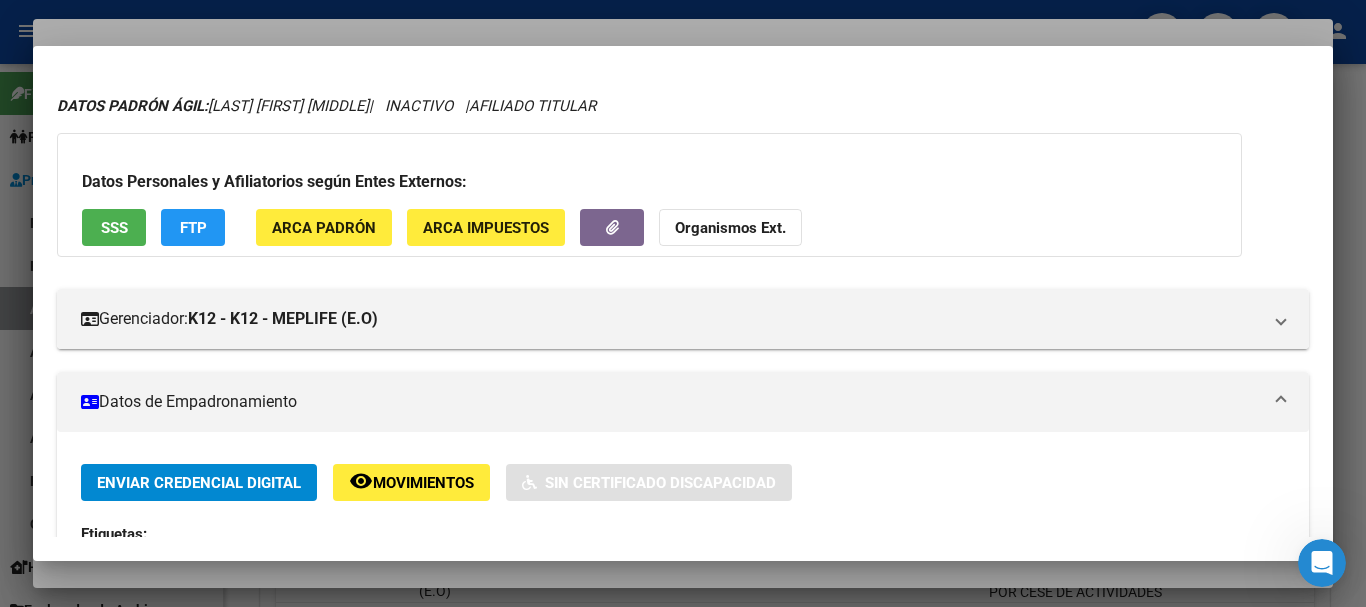 scroll, scrollTop: 0, scrollLeft: 0, axis: both 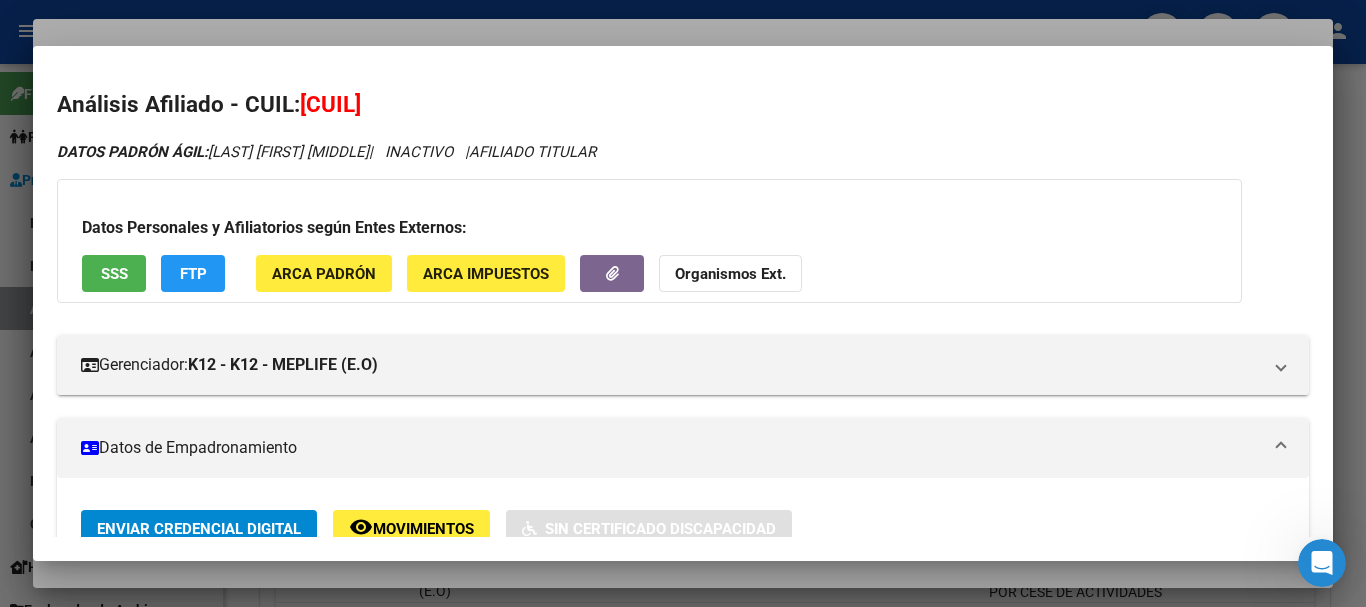 click at bounding box center [683, 303] 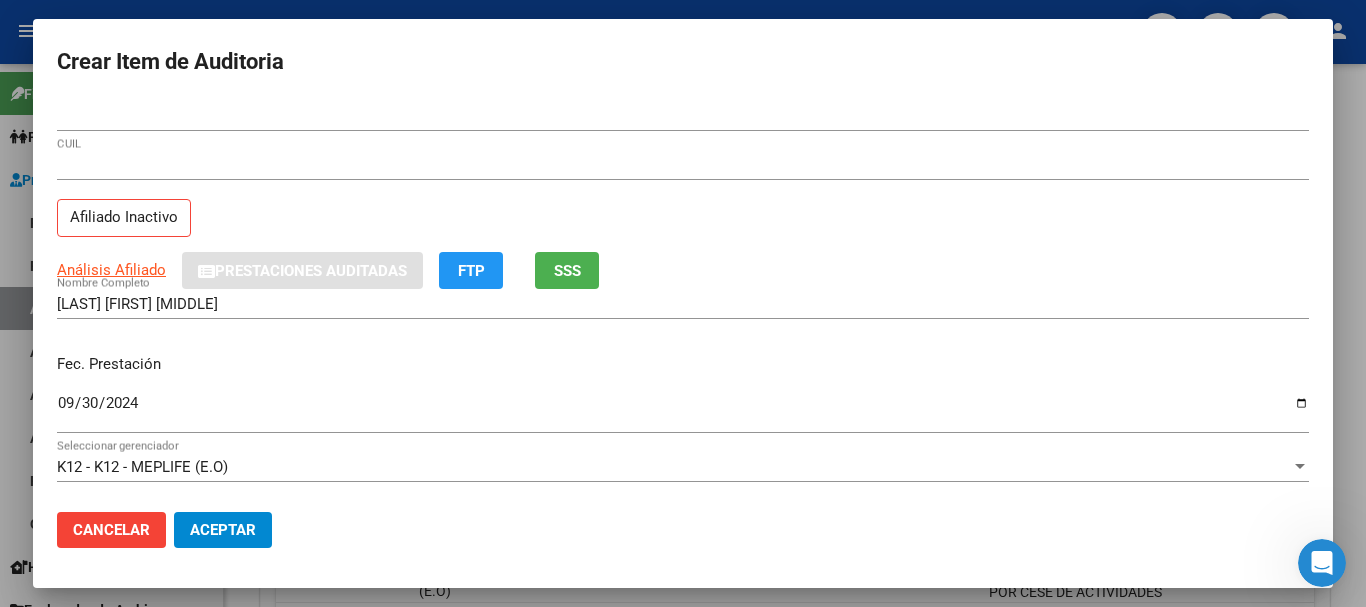 click on "27271107779 CUIL" at bounding box center (683, 165) 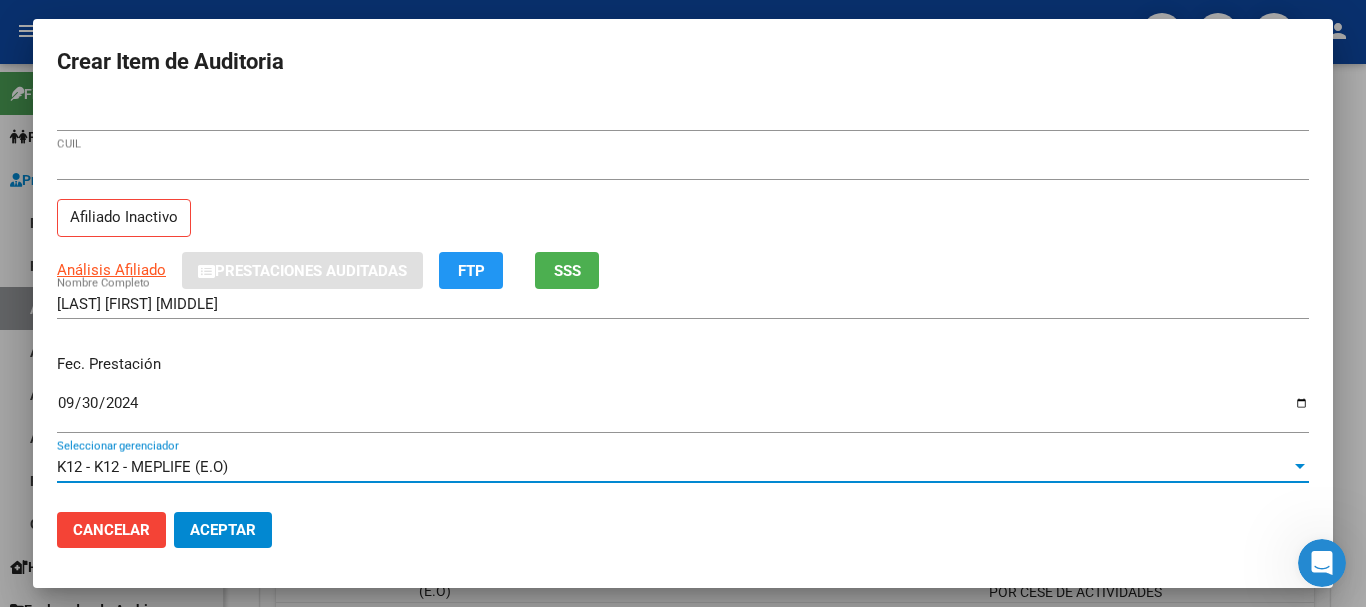 scroll, scrollTop: 270, scrollLeft: 0, axis: vertical 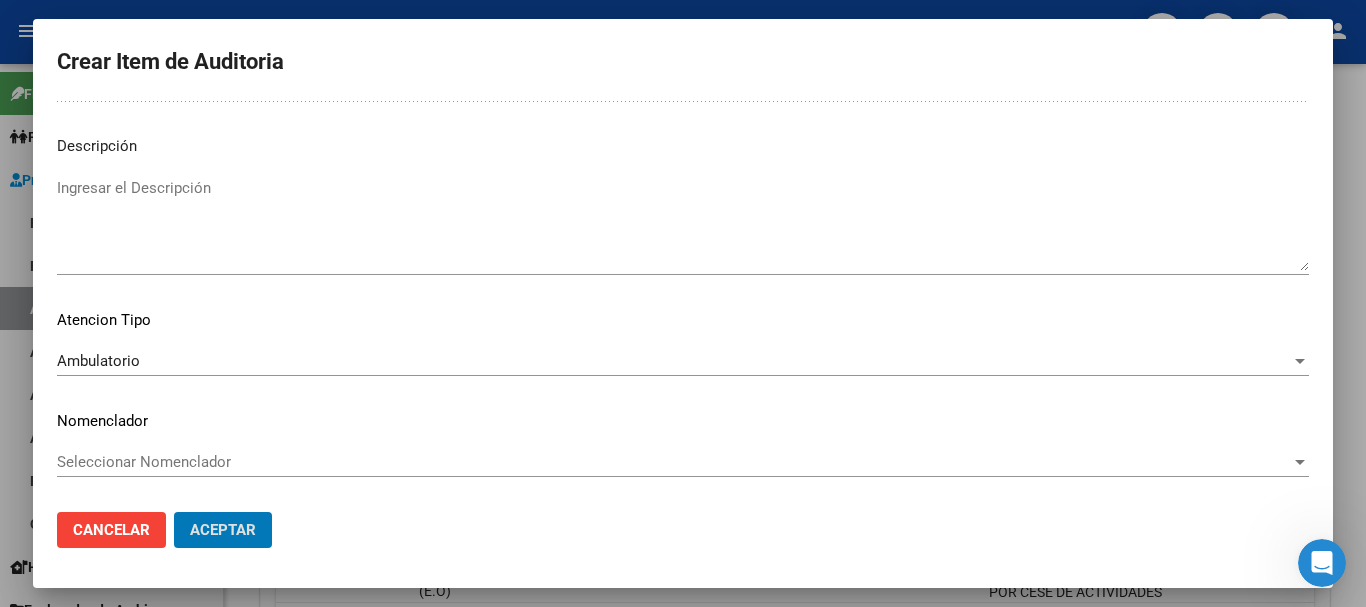 click on "Aceptar" 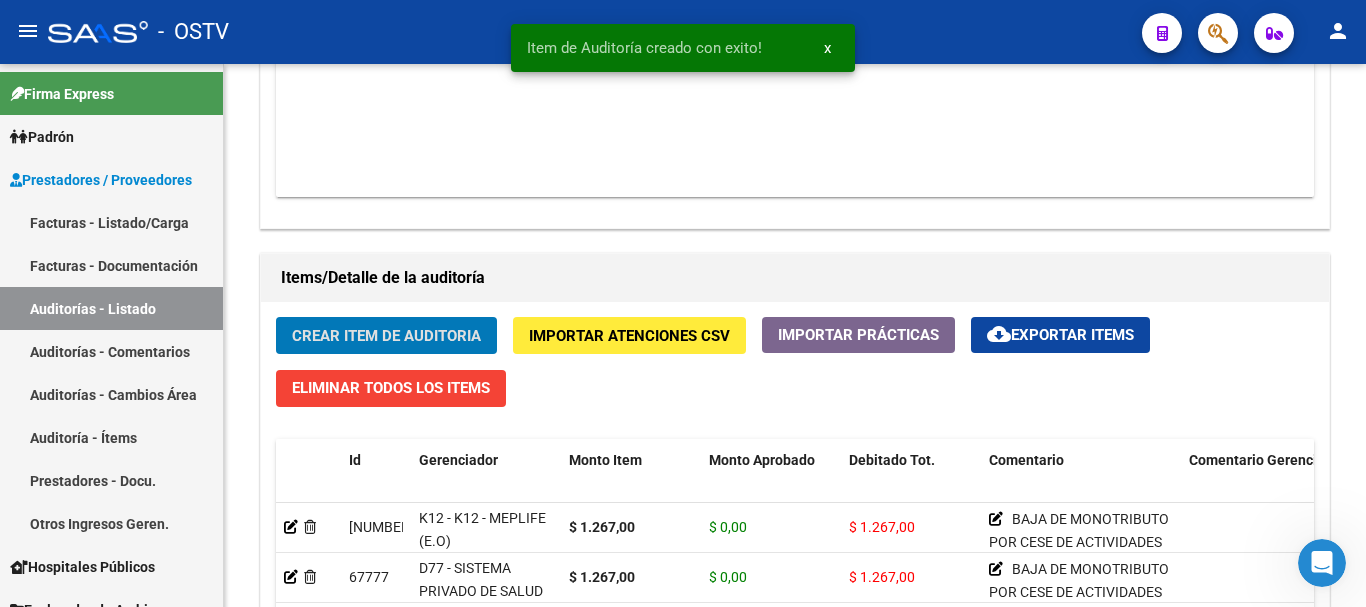 click on "Crear Item de Auditoria" 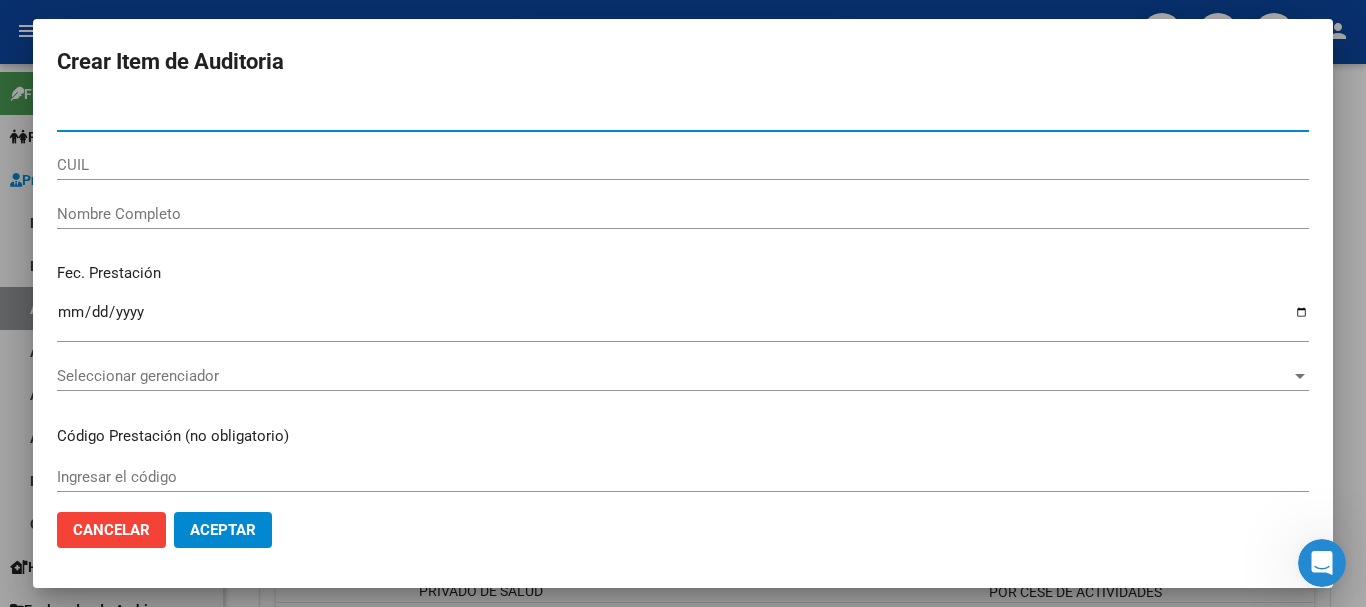 paste on "40442204" 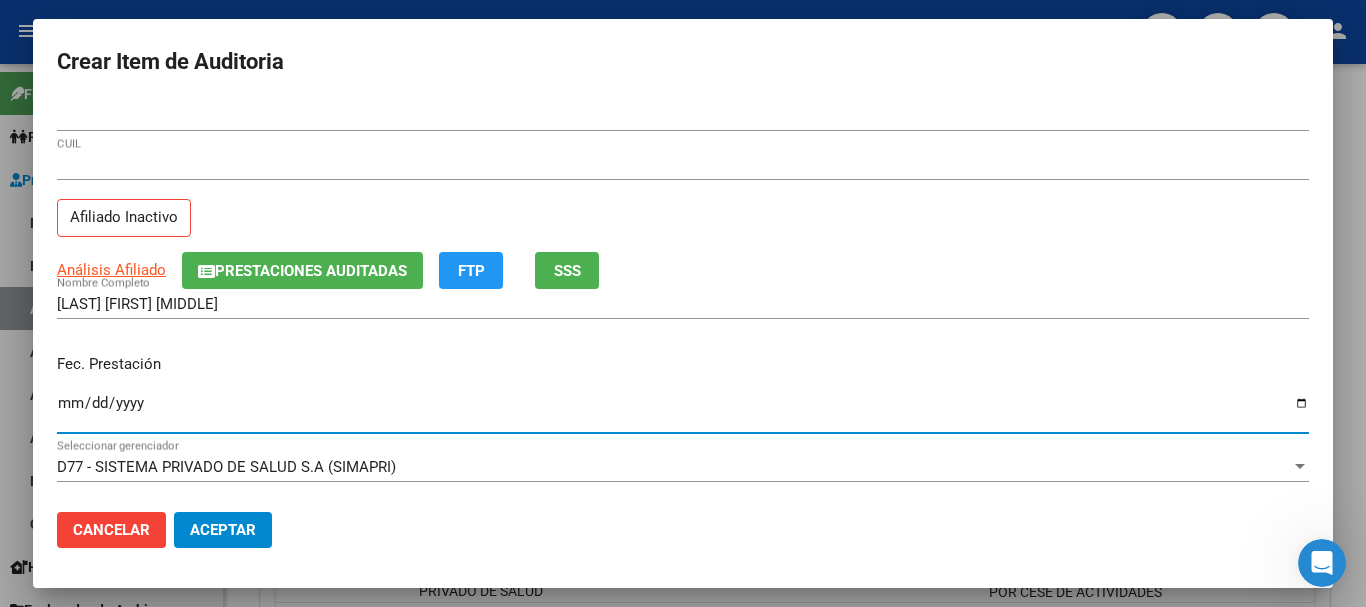 click on "Prestaciones Auditadas" 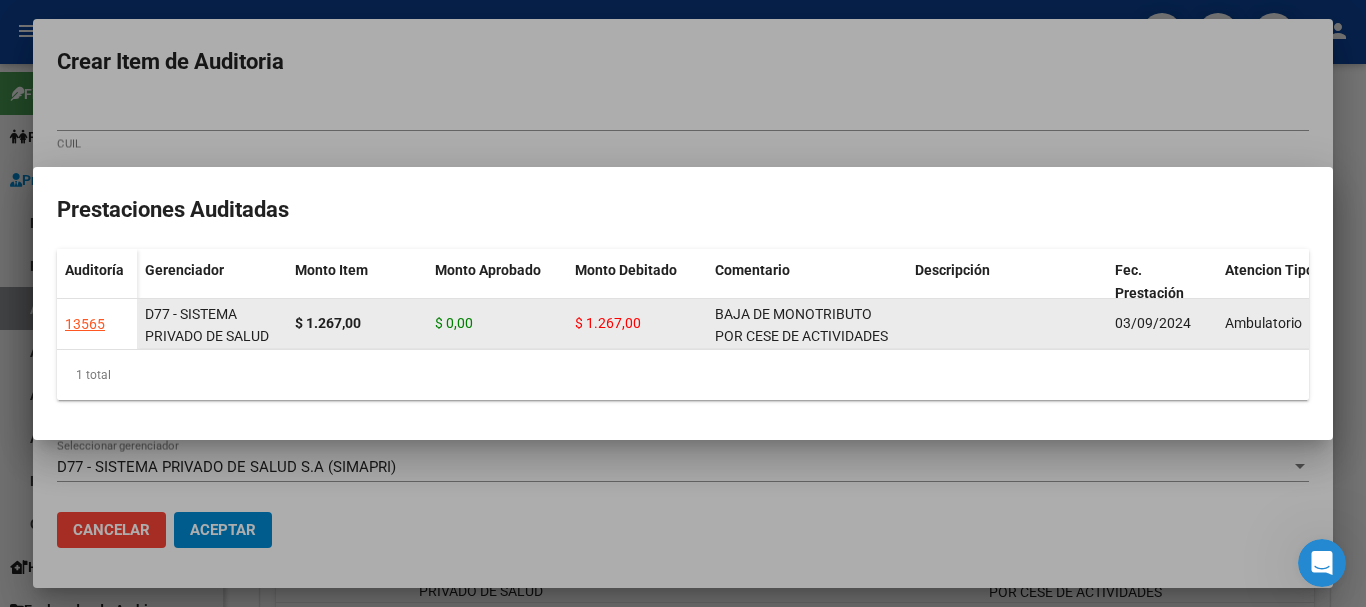 click on "BAJA DE MONOTRIBUTO POR CESE DE ACTIVIDADES 08/2024" 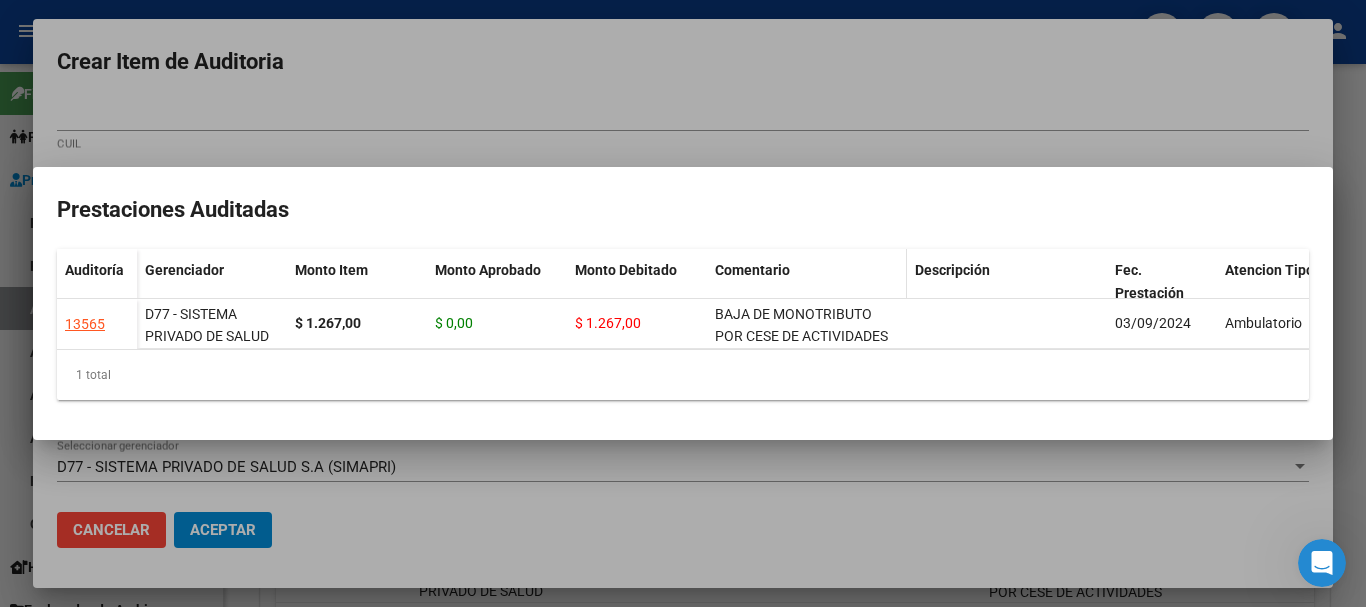 copy on "BAJA DE MONOTRIBUTO POR CESE DE ACTIVIDADES 08/2024" 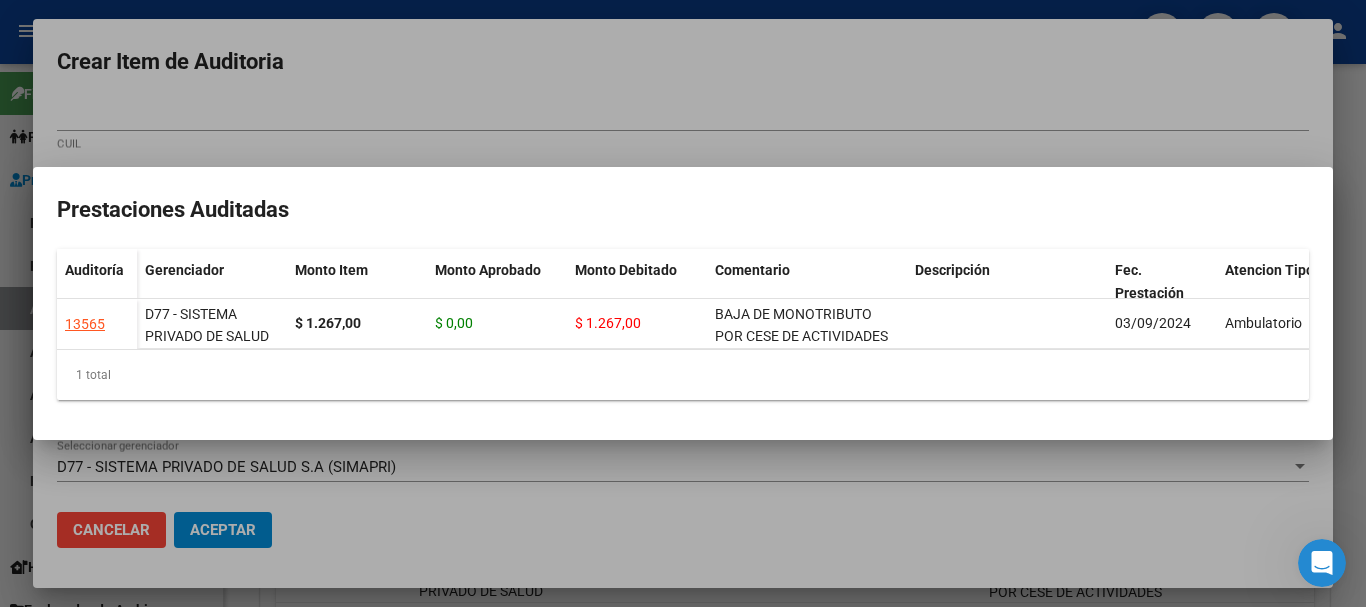 click at bounding box center [683, 303] 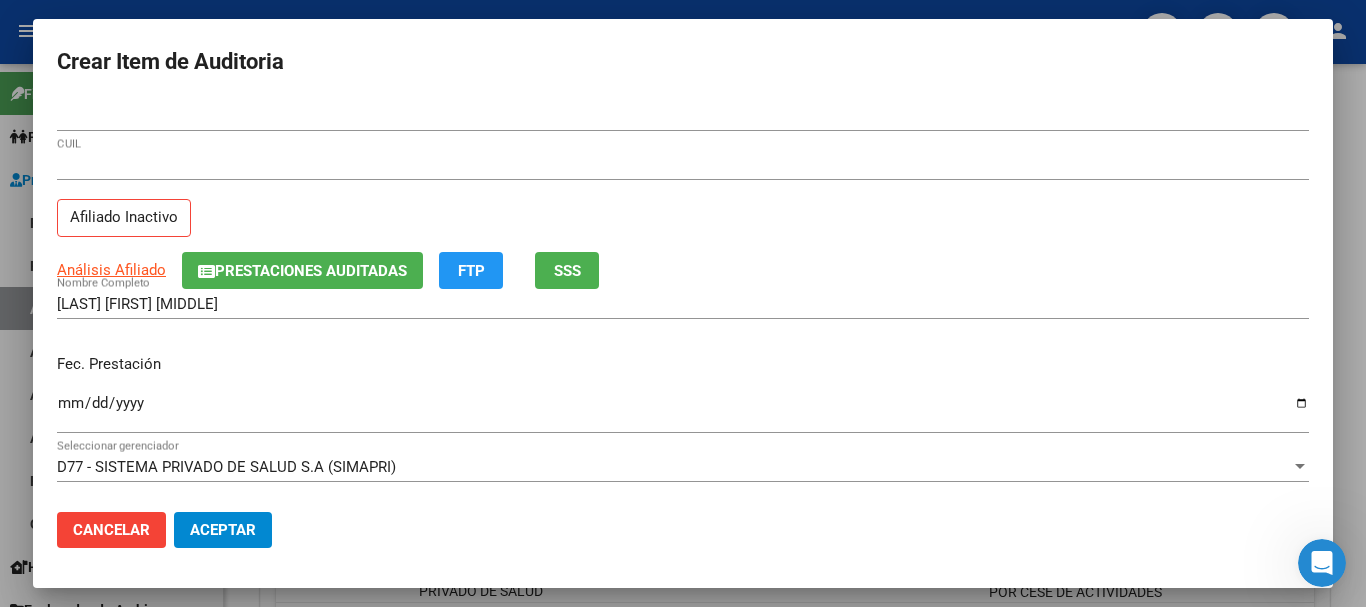 click on "27404422044 CUIL   Afiliado Inactivo" at bounding box center (683, 201) 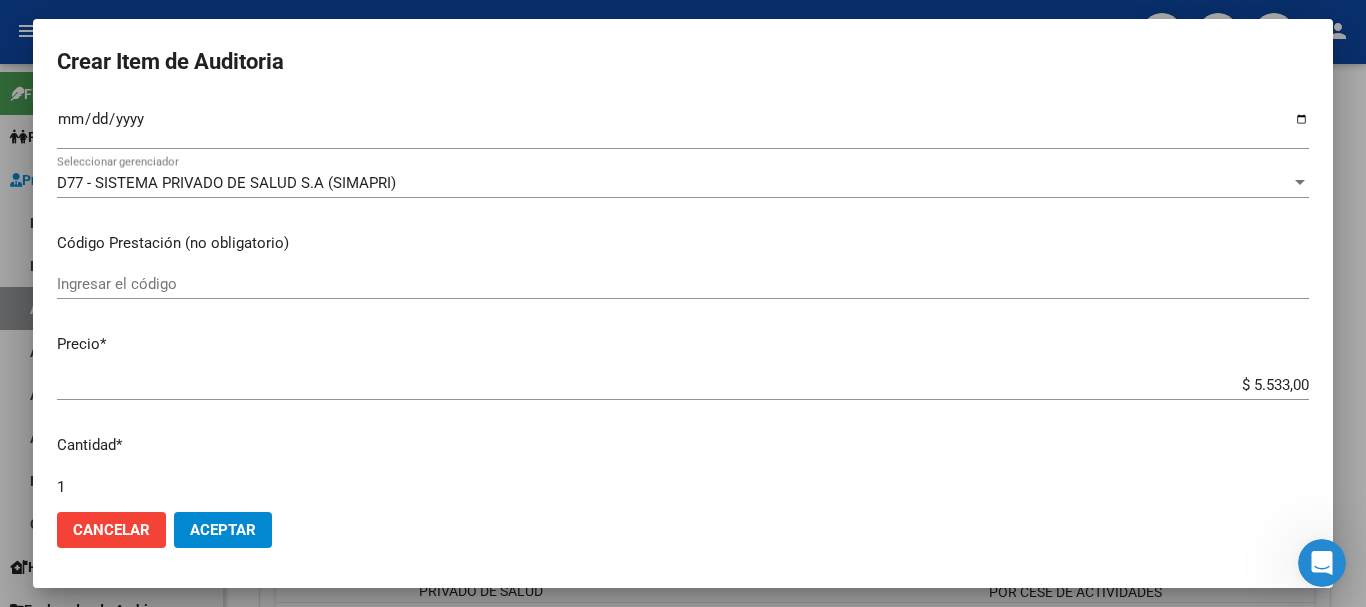 scroll, scrollTop: 675, scrollLeft: 0, axis: vertical 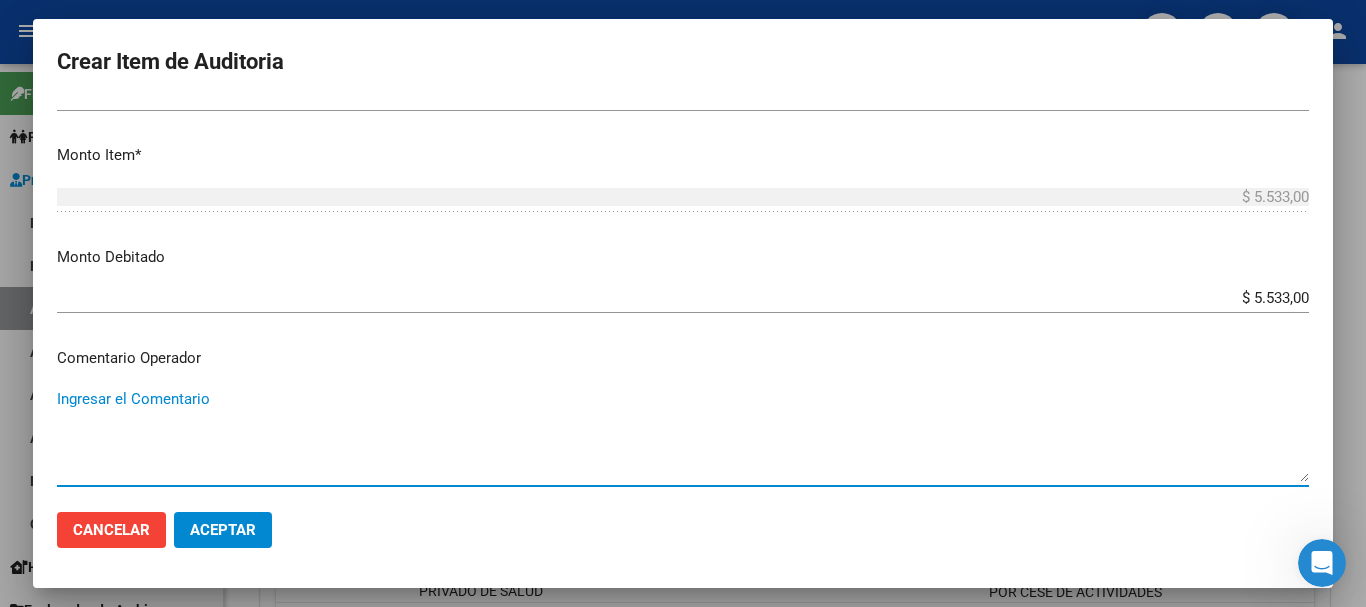 paste on "BAJA DE MONOTRIBUTO POR CESE DE ACTIVIDADES 08/2024" 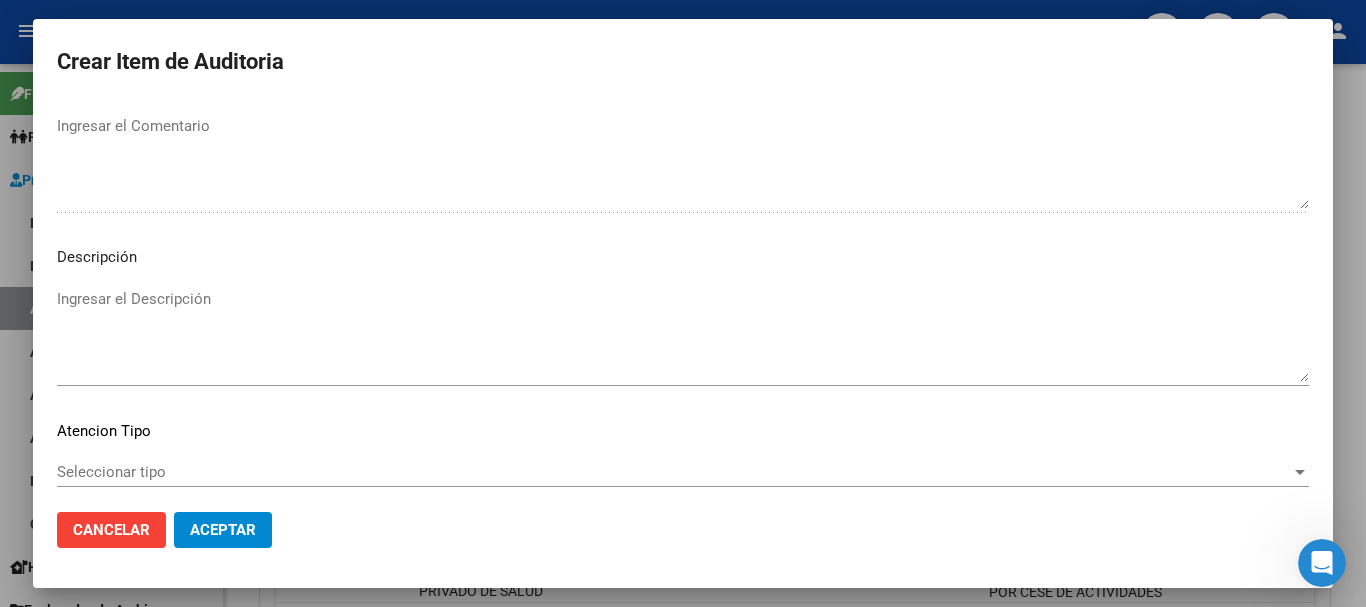 scroll, scrollTop: 1233, scrollLeft: 0, axis: vertical 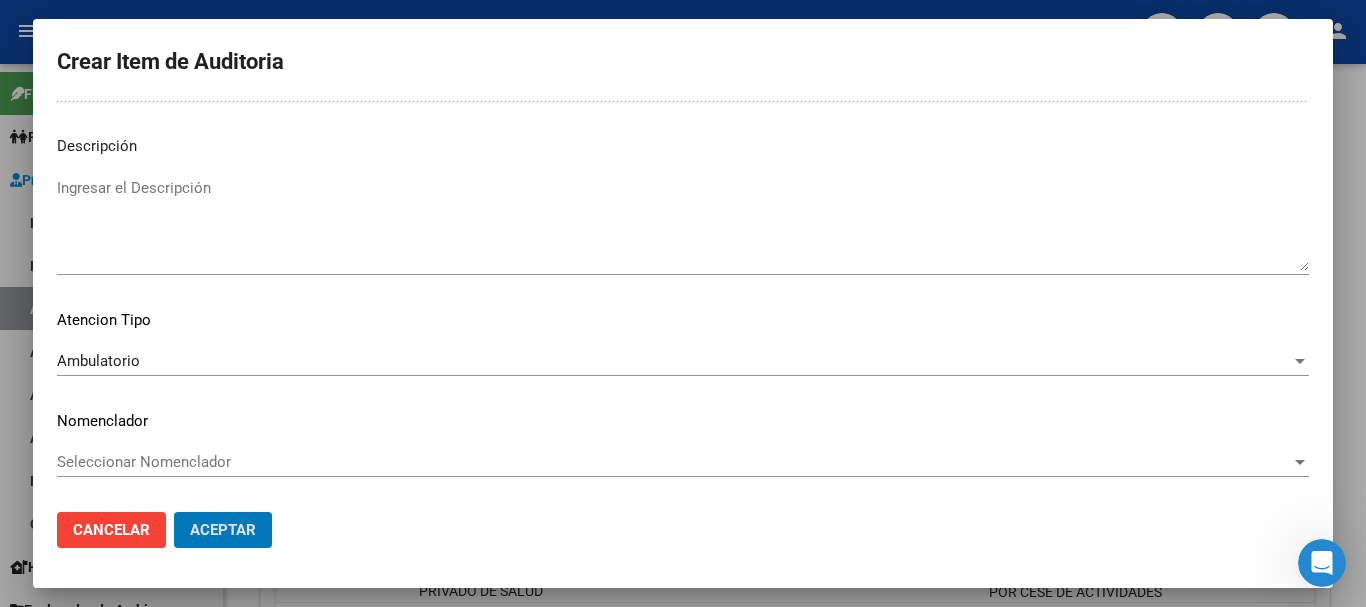 click on "Aceptar" 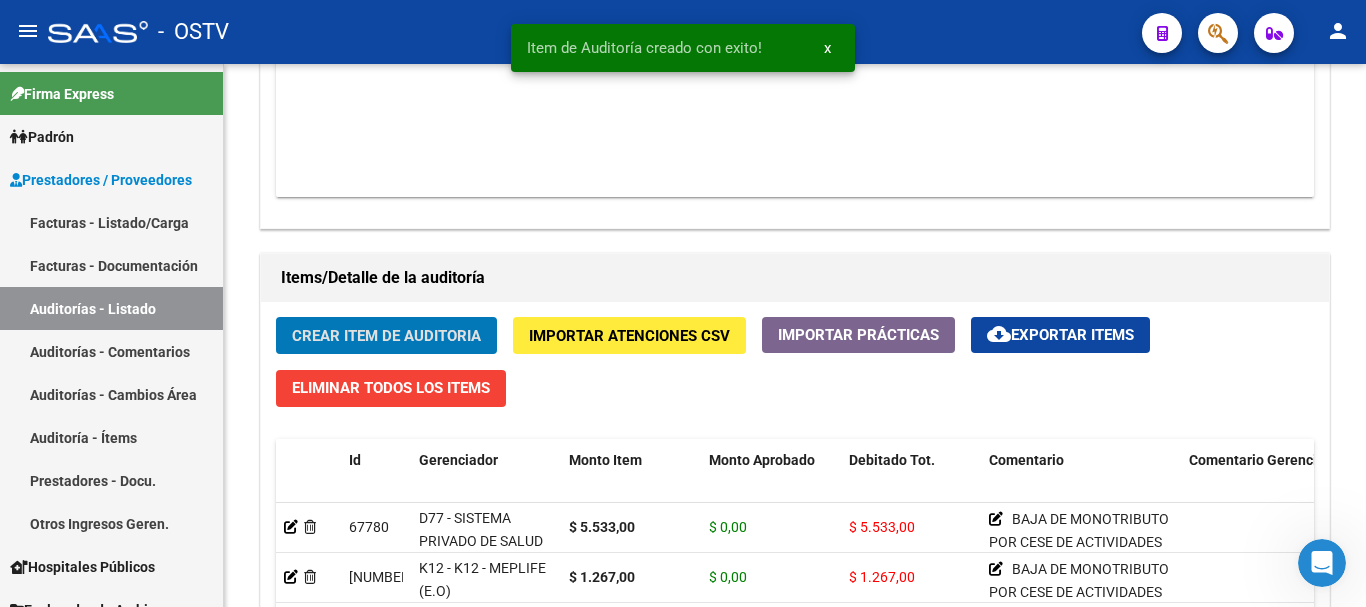 click on "Crear Item de Auditoria" 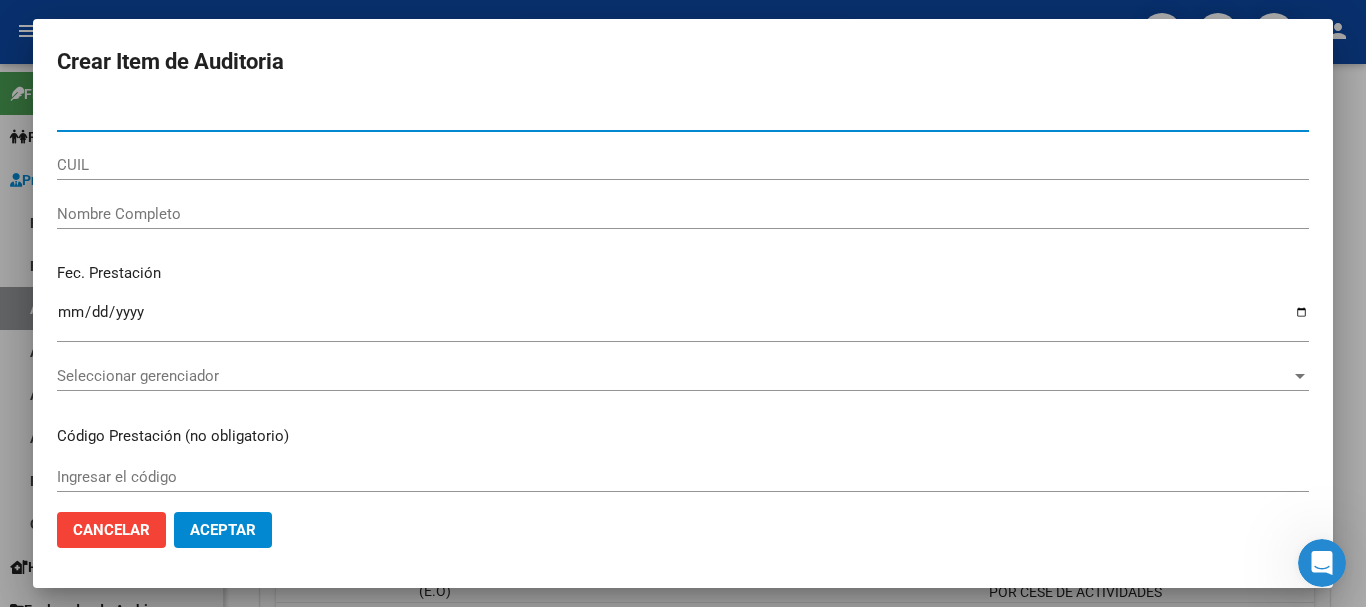 paste on "27821621" 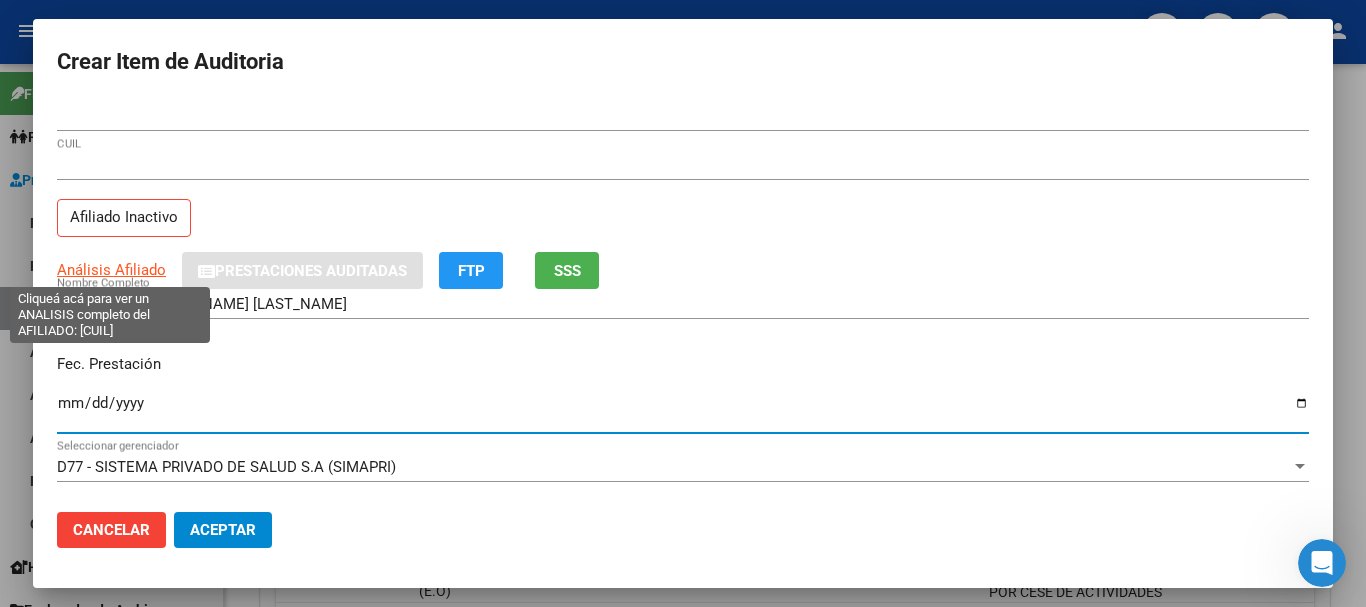 click on "Análisis Afiliado" at bounding box center (111, 270) 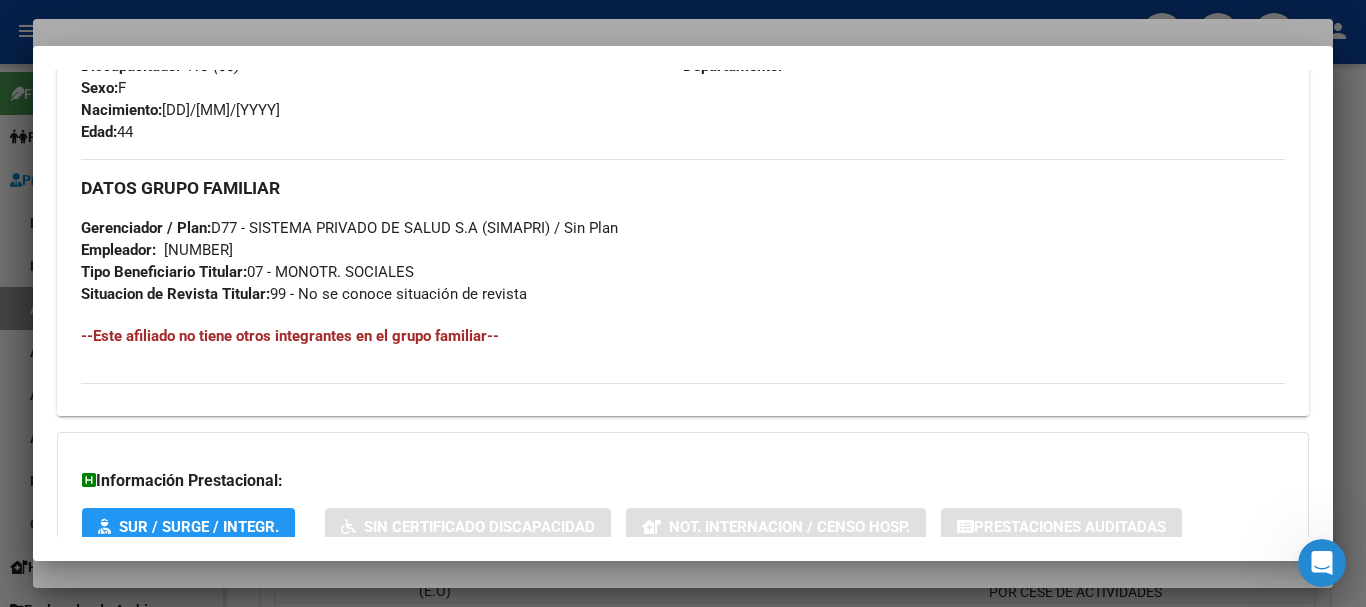 scroll, scrollTop: 1053, scrollLeft: 0, axis: vertical 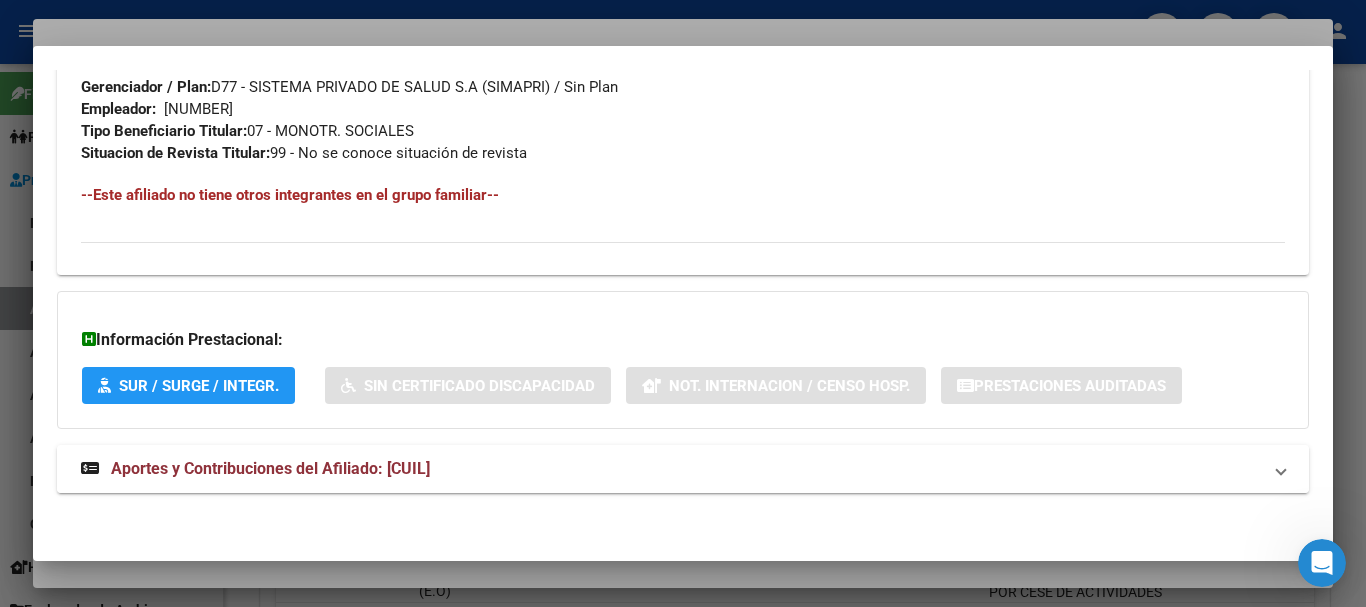 click on "Aportes y Contribuciones del Afiliado: 27278216212" at bounding box center (270, 468) 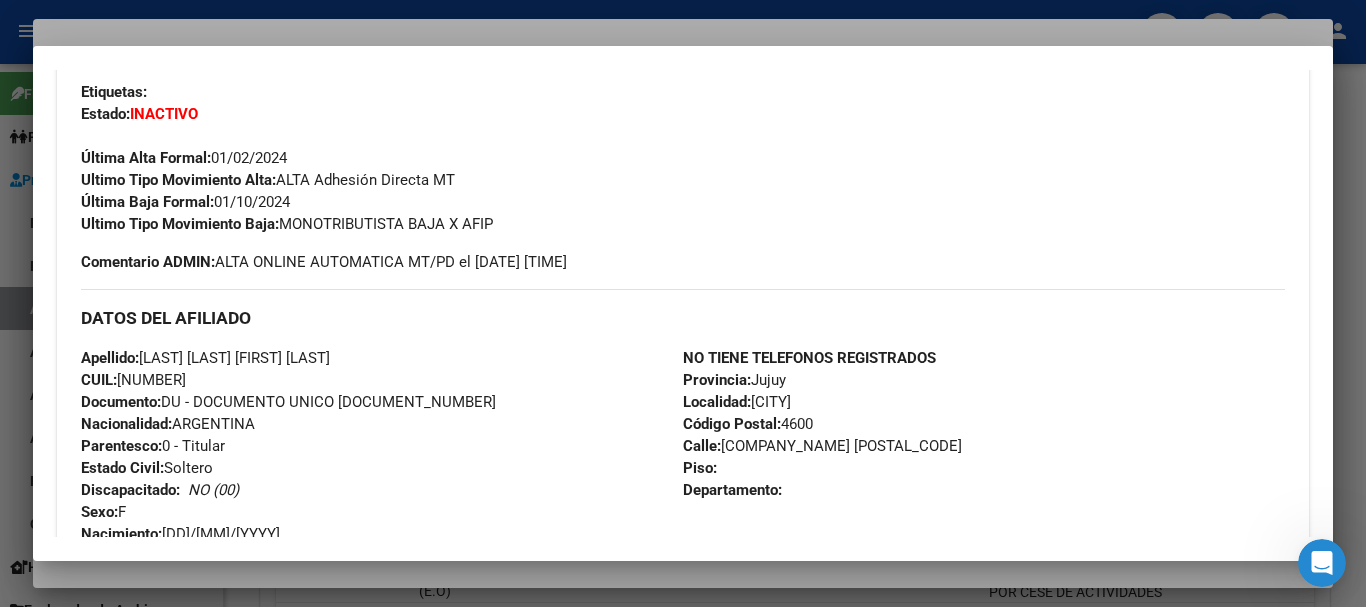 scroll, scrollTop: 0, scrollLeft: 0, axis: both 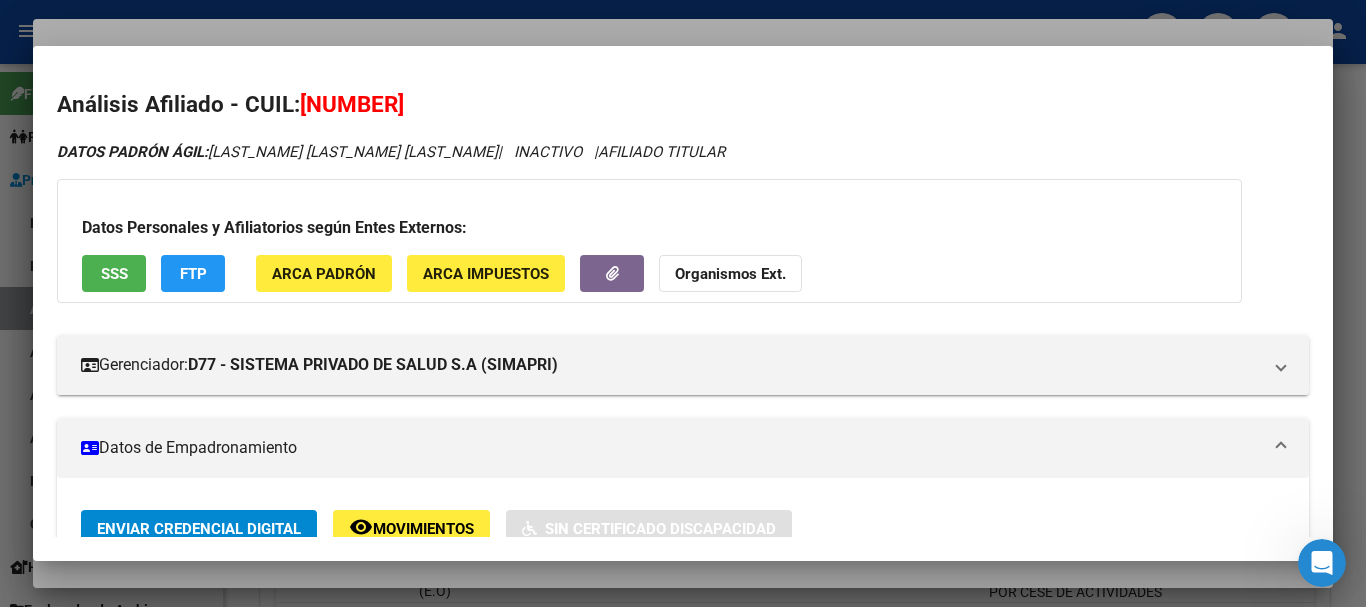 click at bounding box center [683, 303] 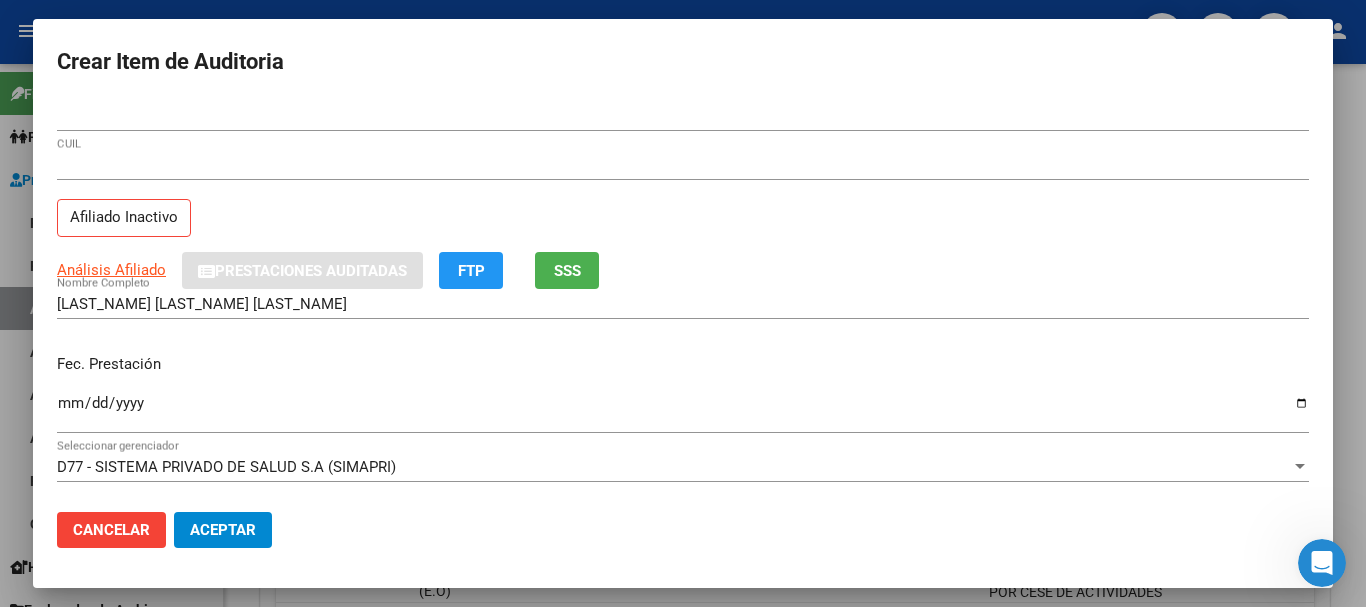 drag, startPoint x: 809, startPoint y: 186, endPoint x: 817, endPoint y: 225, distance: 39.812057 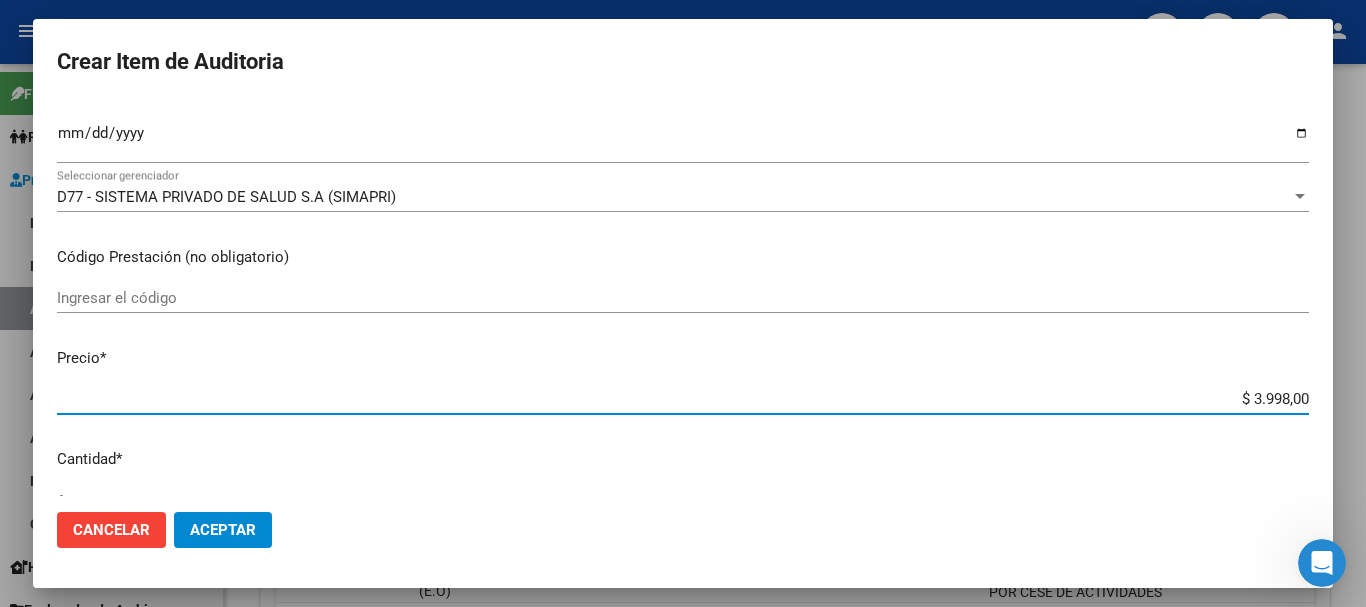 scroll, scrollTop: 675, scrollLeft: 0, axis: vertical 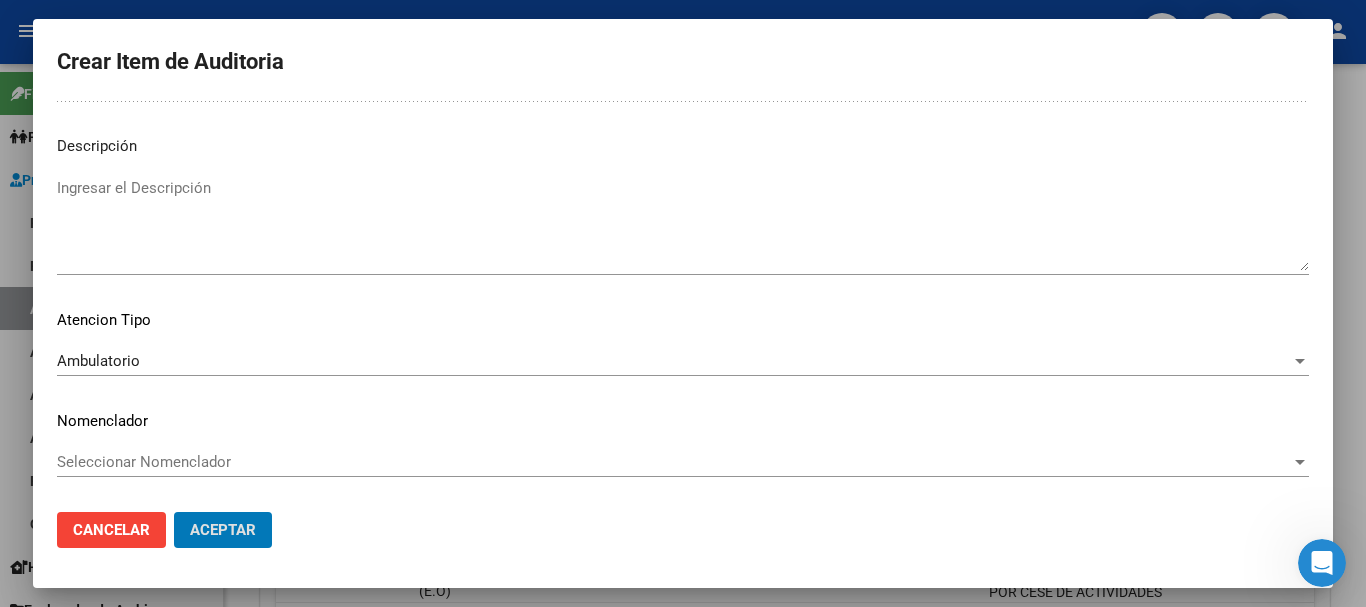 click on "Aceptar" 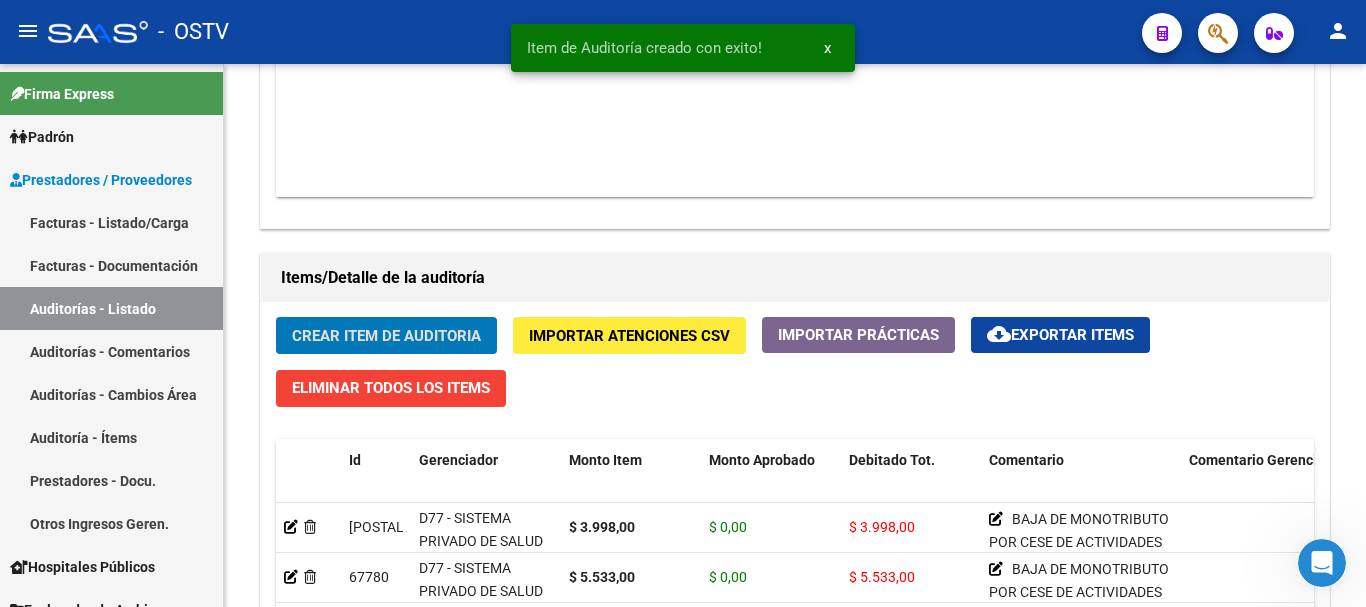 click on "Crear Item de Auditoria" 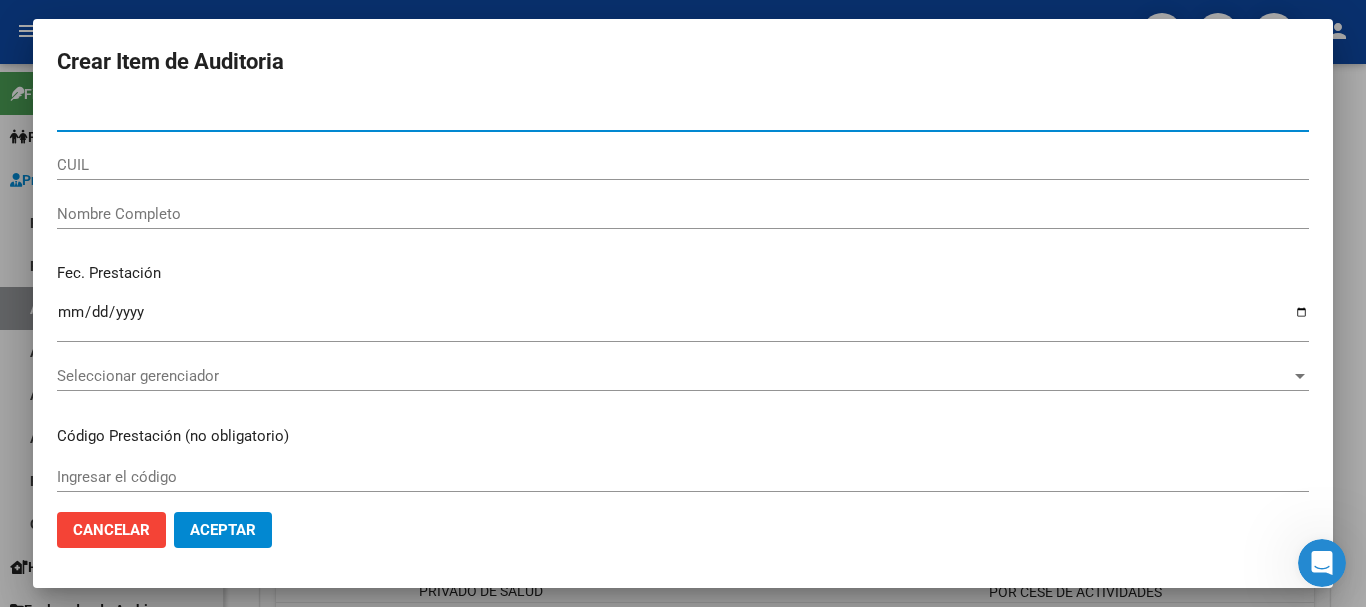paste on "[NUMBER]" 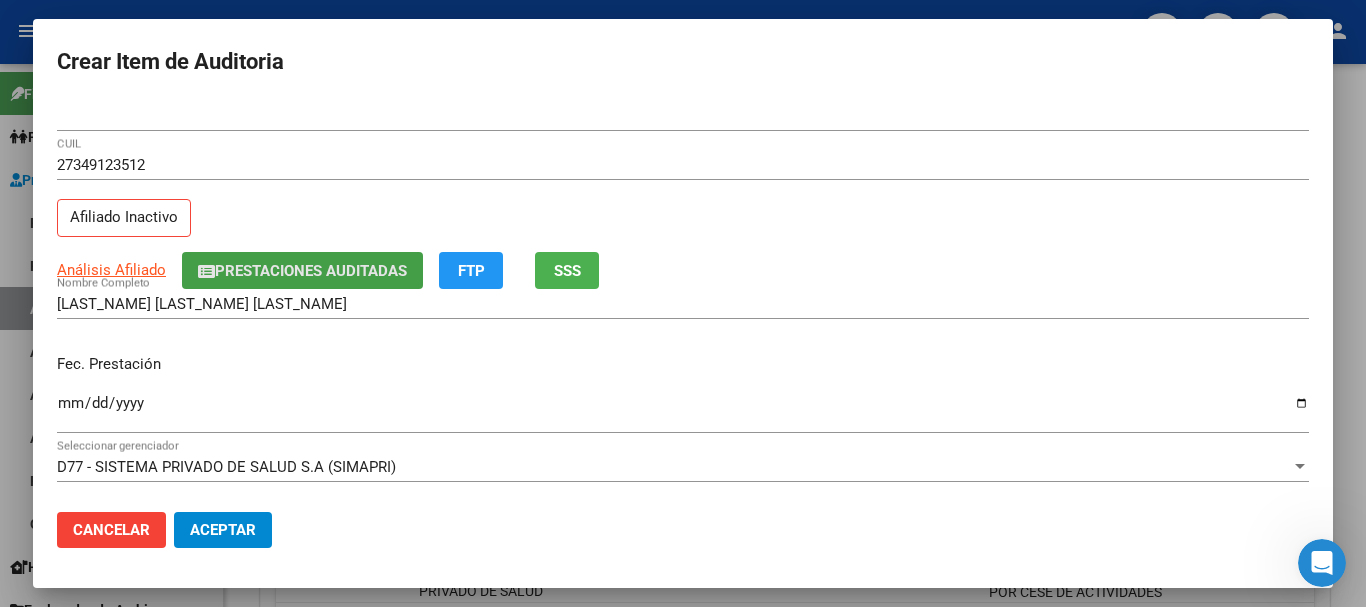 click on "Prestaciones Auditadas" 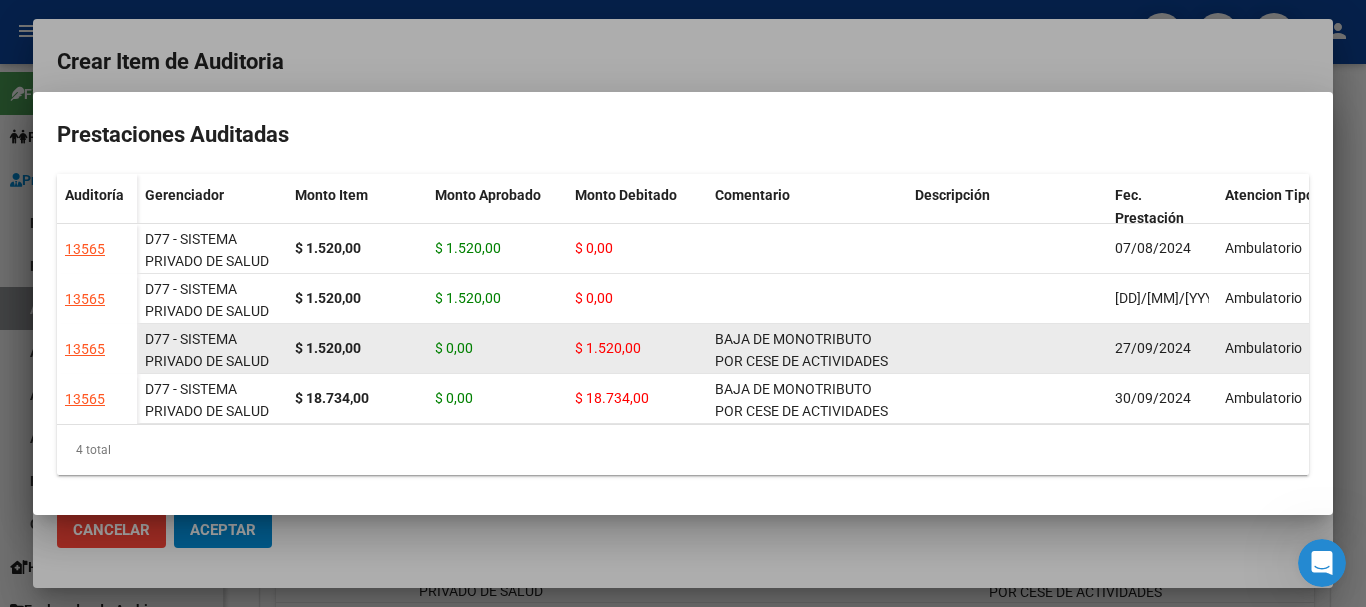 click on "BAJA DE MONOTRIBUTO POR CESE DE ACTIVIDADES 08/2024" 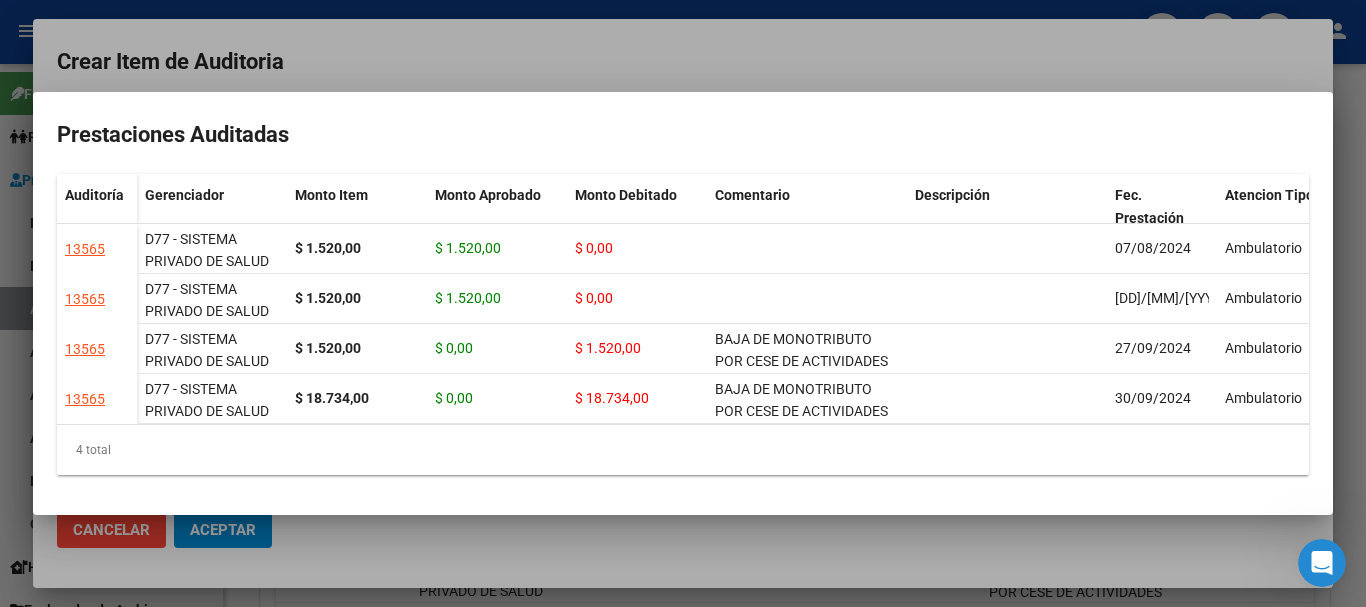 copy on "BAJA DE MONOTRIBUTO POR CESE DE ACTIVIDADES 08/2024" 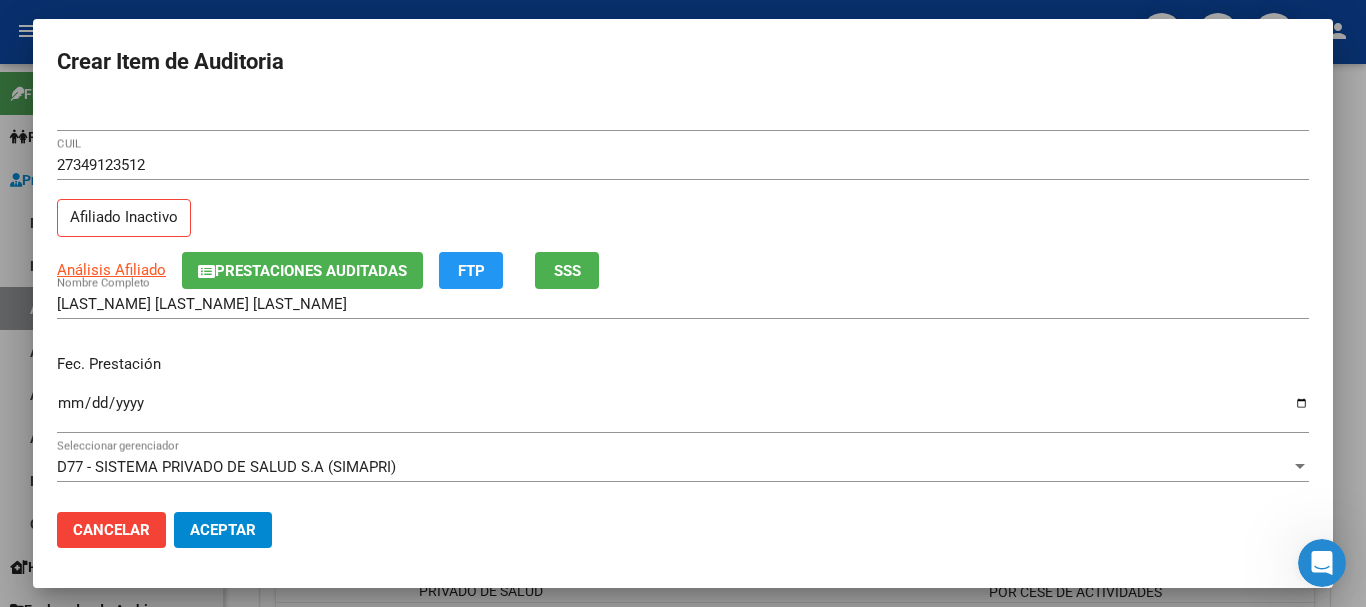click on "2024-08-09" at bounding box center (683, 411) 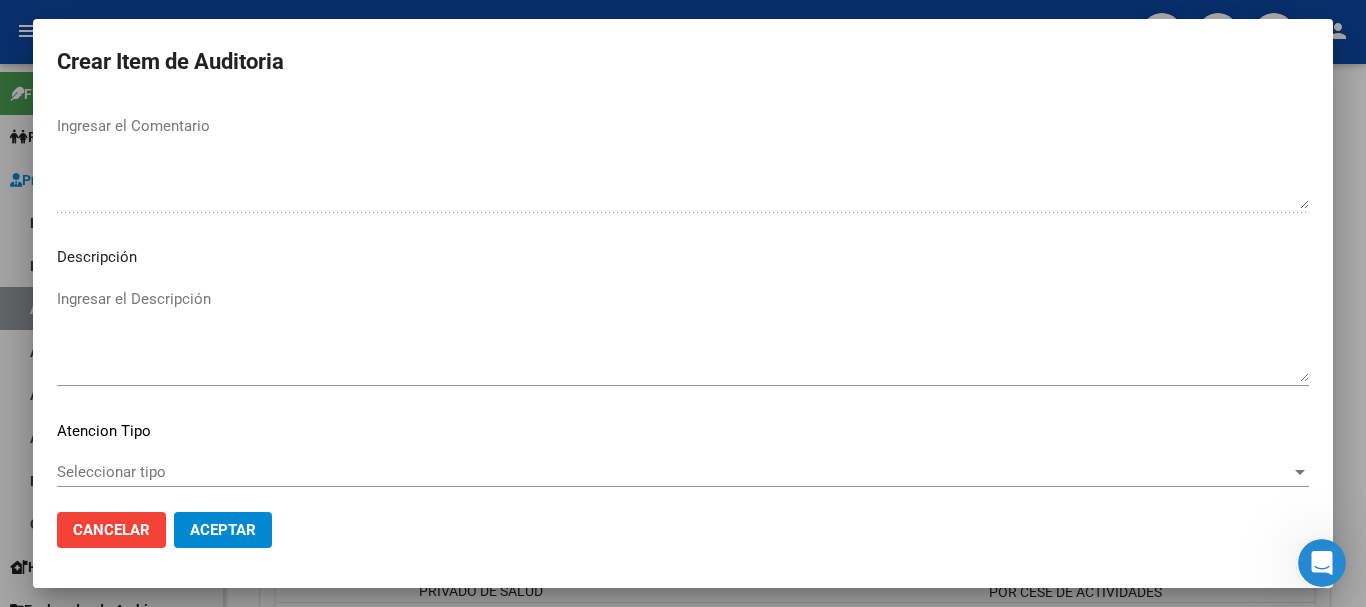 scroll, scrollTop: 1233, scrollLeft: 0, axis: vertical 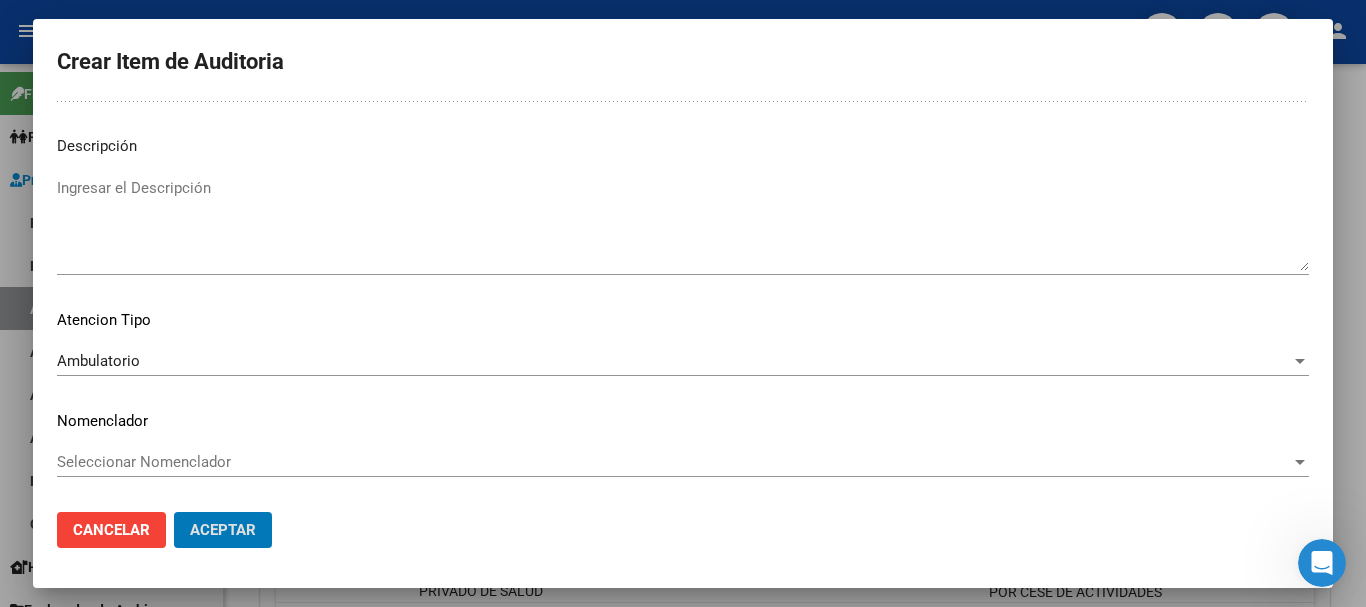click on "Aceptar" 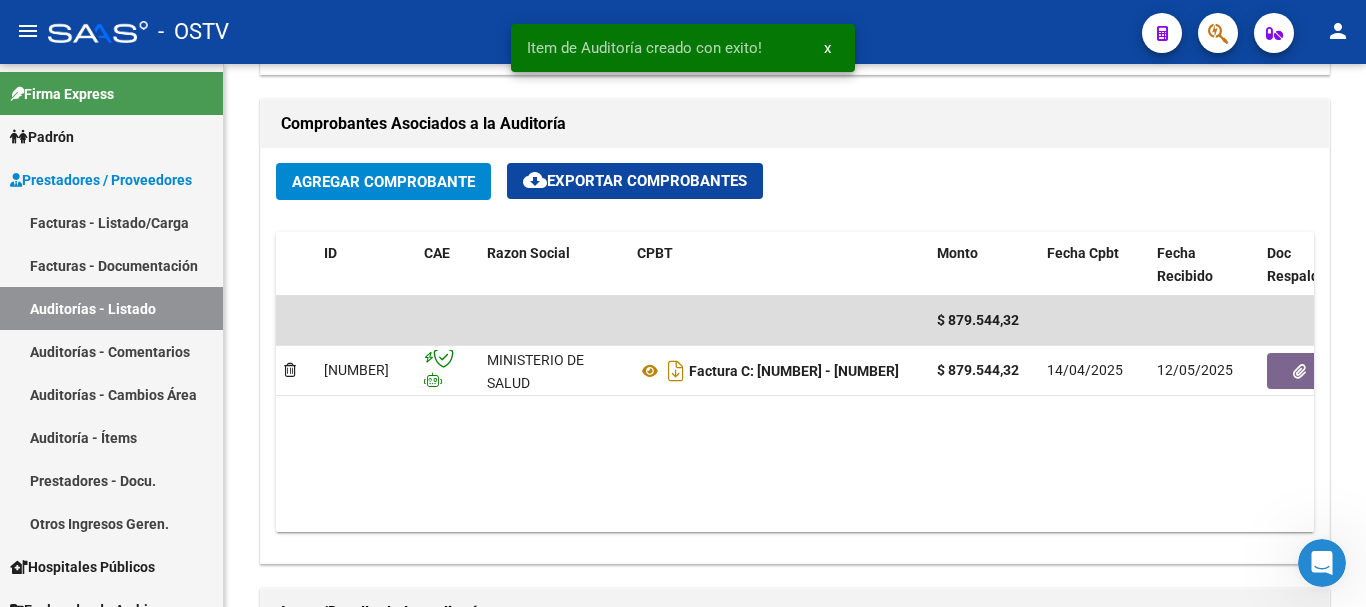 click on "Crear Item de Auditoria" 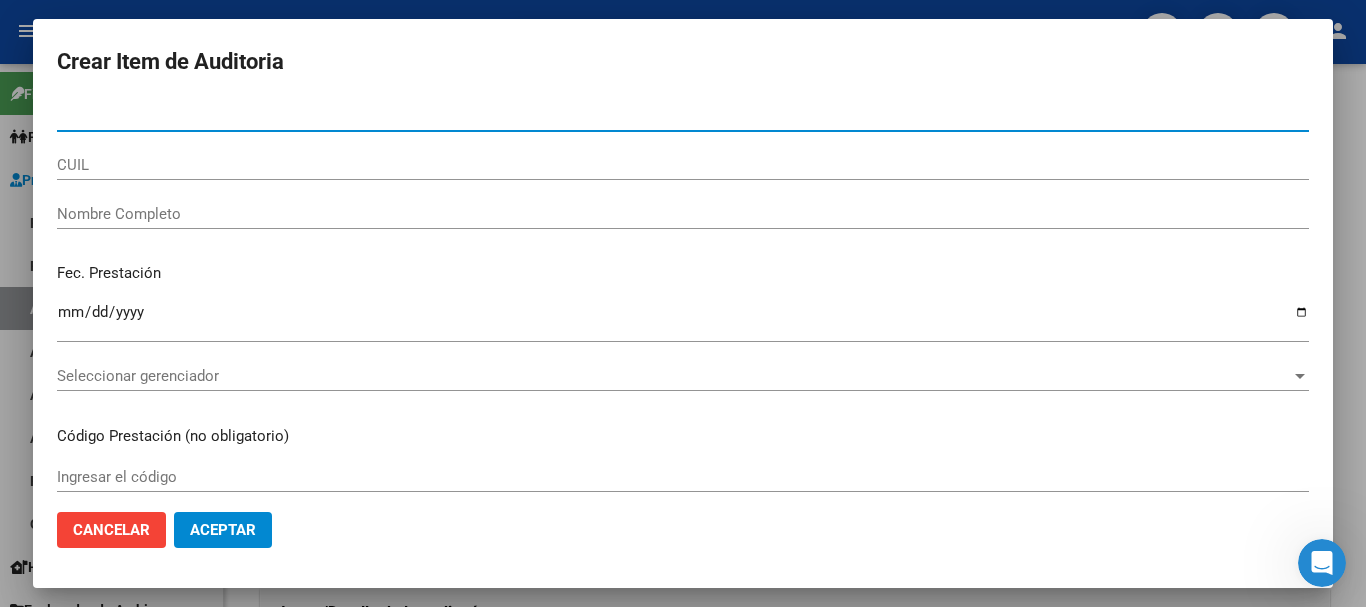 paste on "29527579" 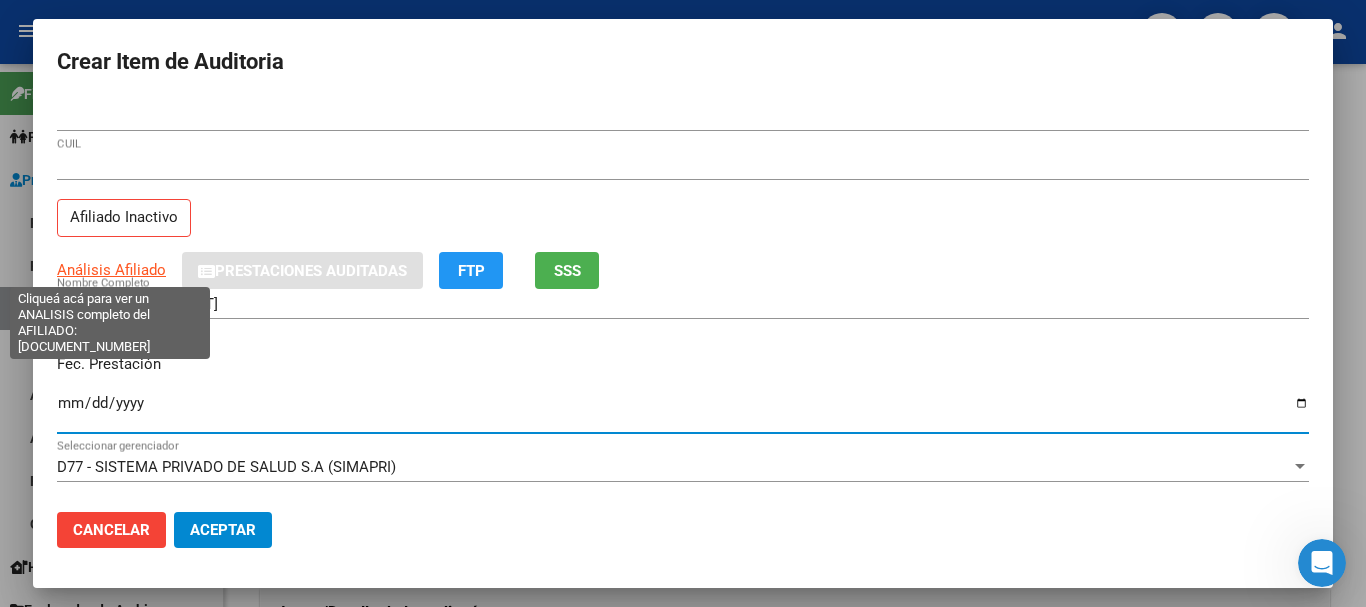 click on "Análisis Afiliado" at bounding box center (111, 270) 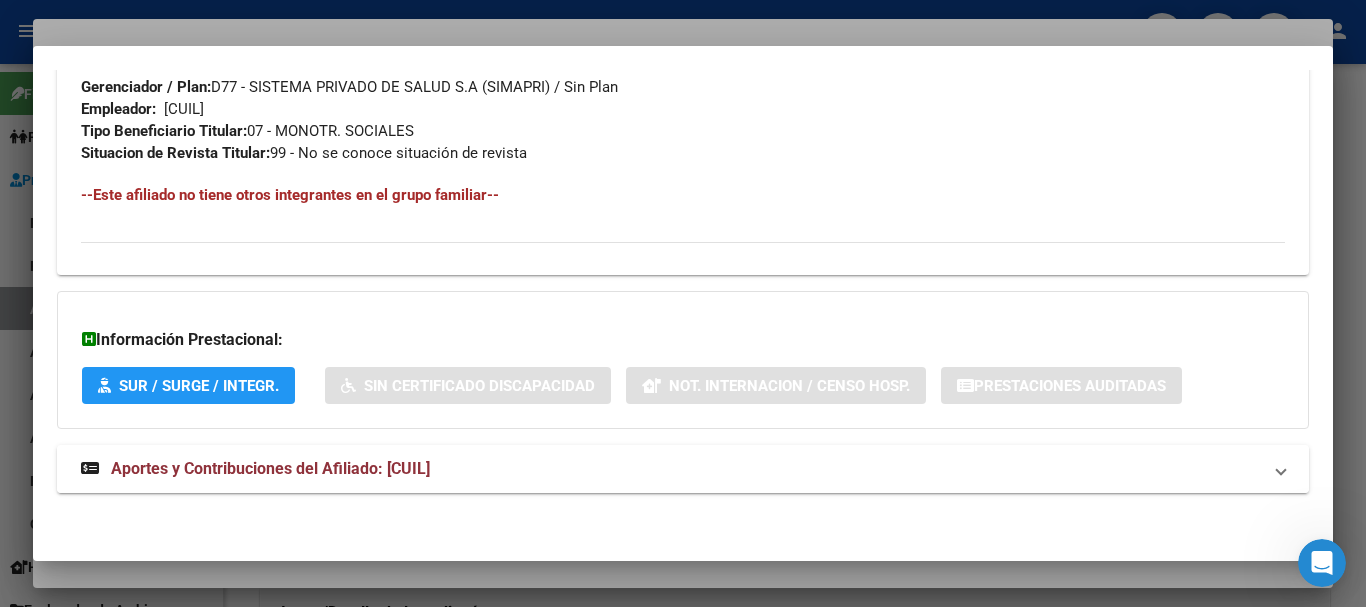 click on "Aportes y Contribuciones del Afiliado: 27295275796" at bounding box center (255, 469) 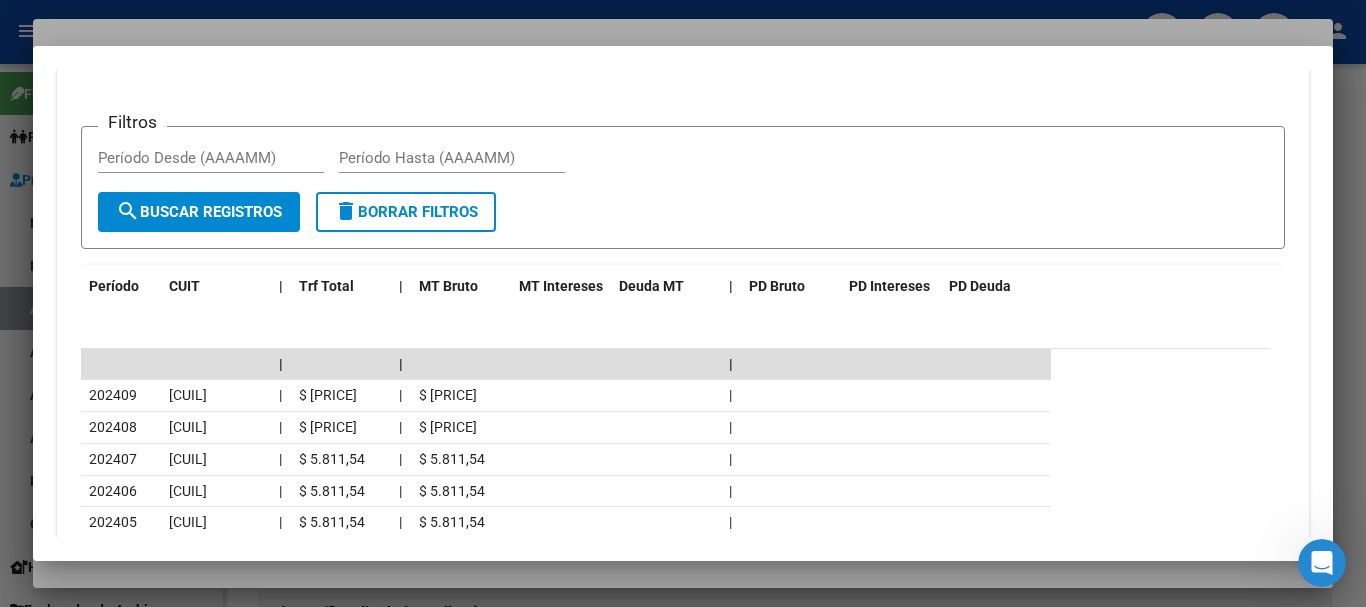 scroll, scrollTop: 1734, scrollLeft: 0, axis: vertical 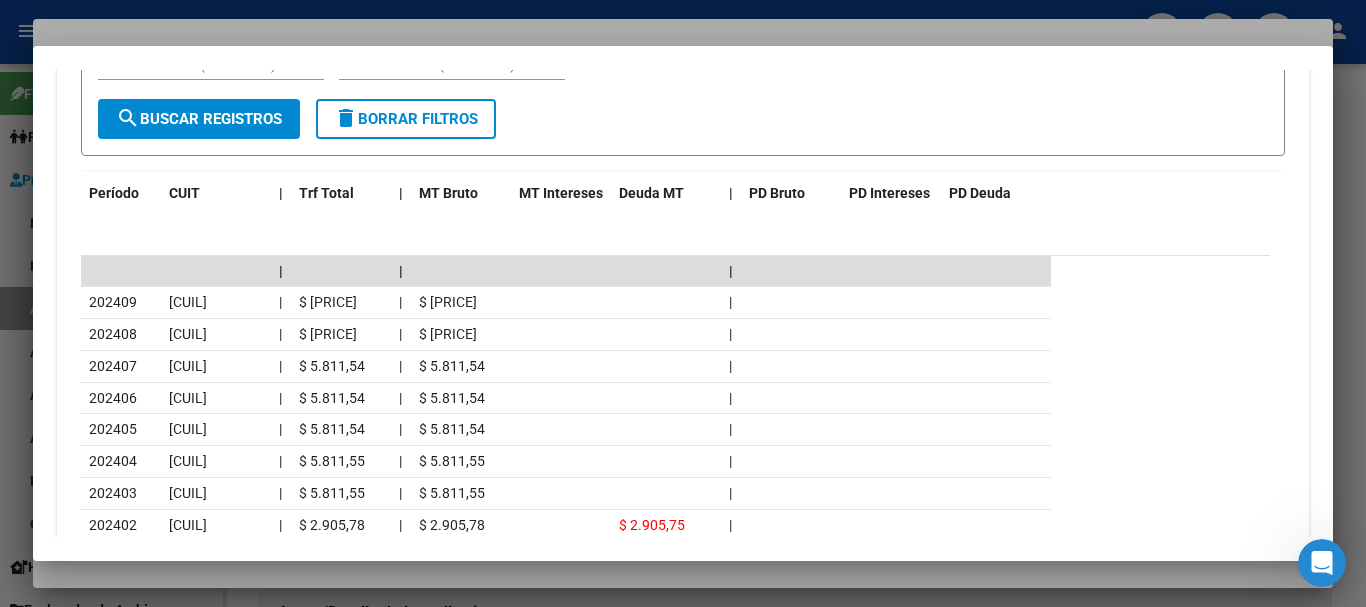 click at bounding box center [683, 303] 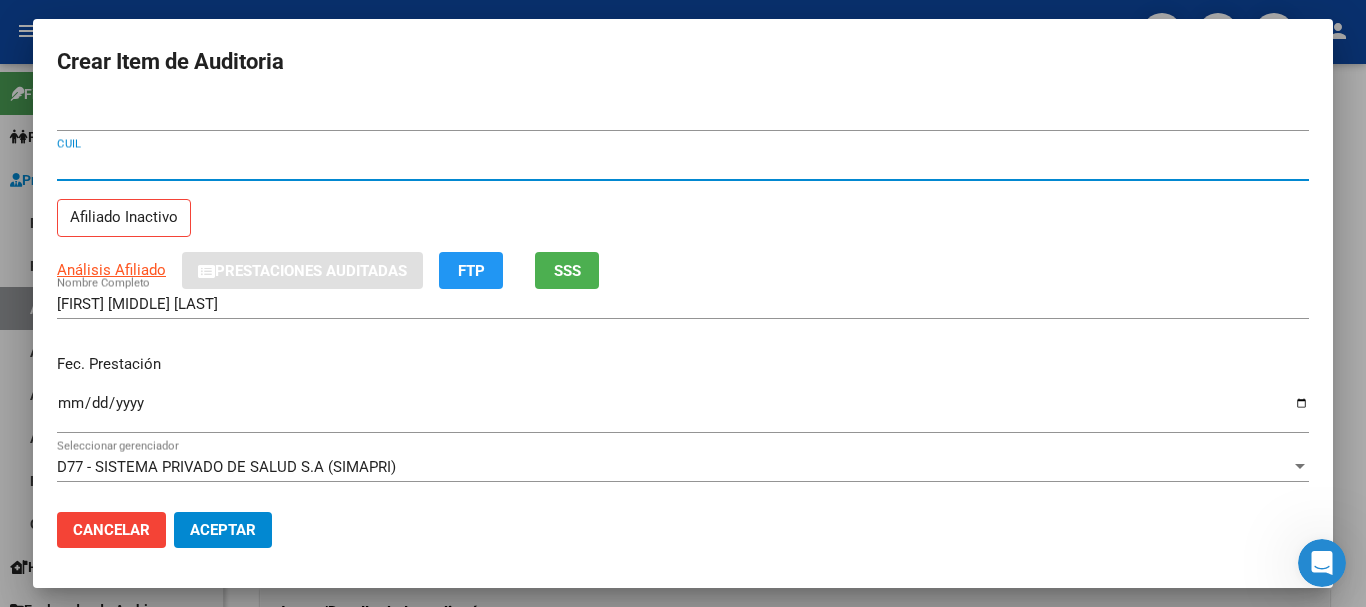 click on "27295275796" at bounding box center (683, 165) 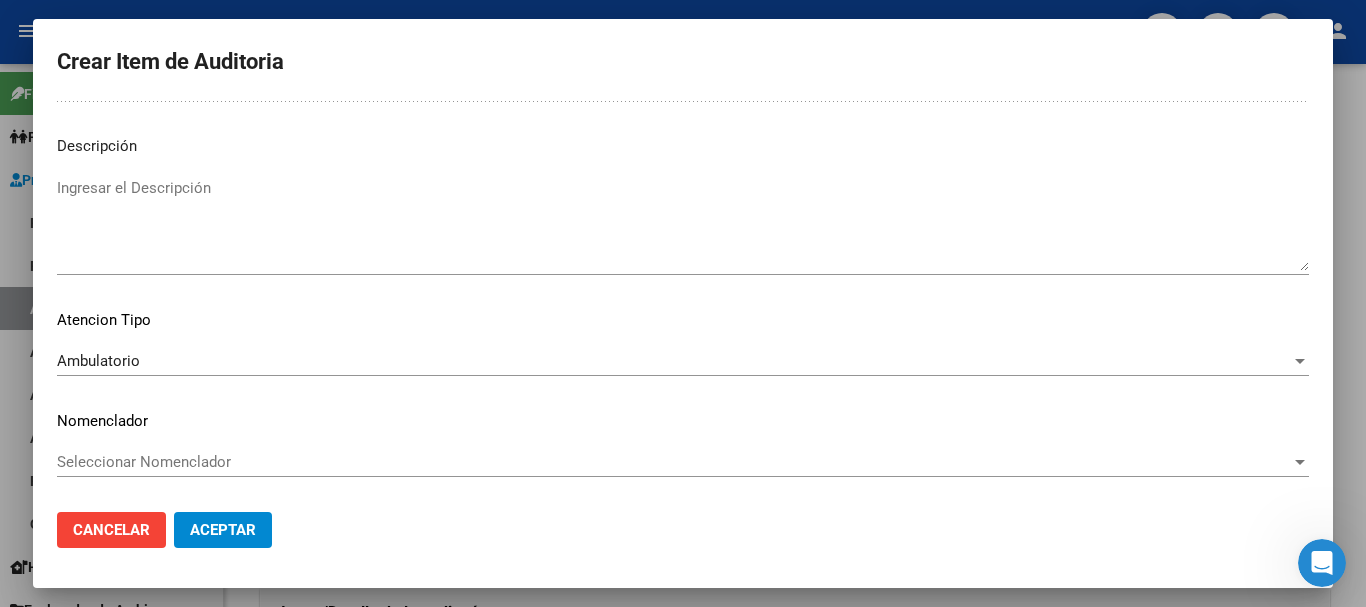 scroll, scrollTop: 0, scrollLeft: 0, axis: both 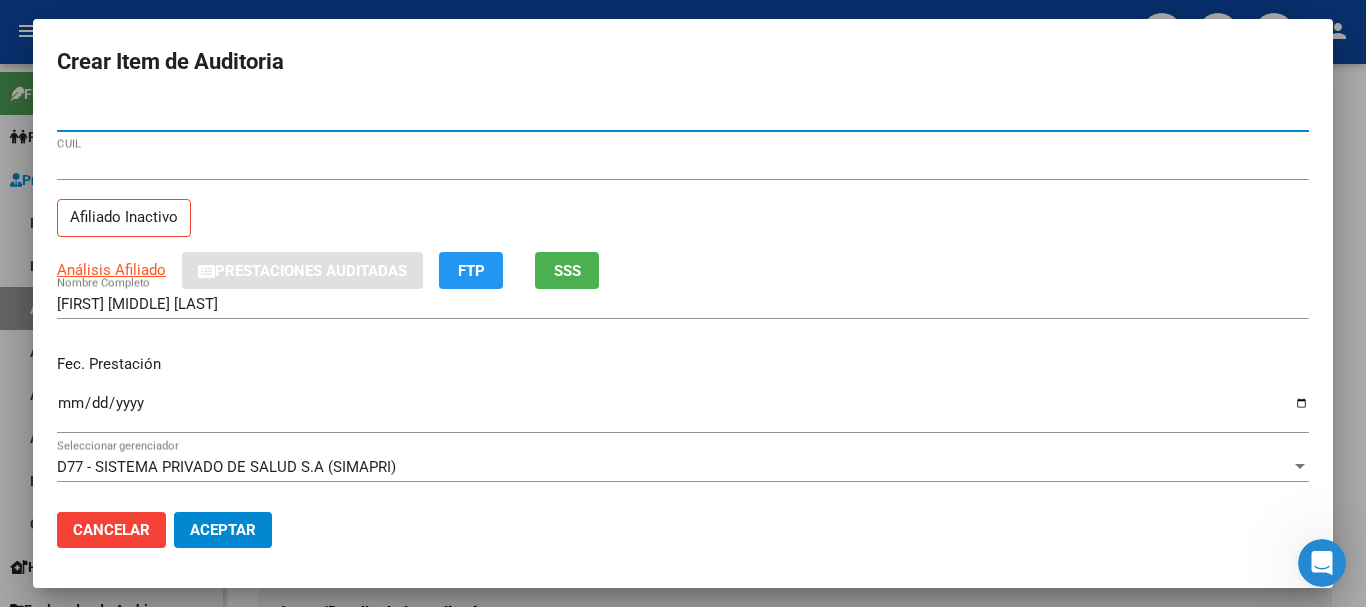 click on "Aceptar" 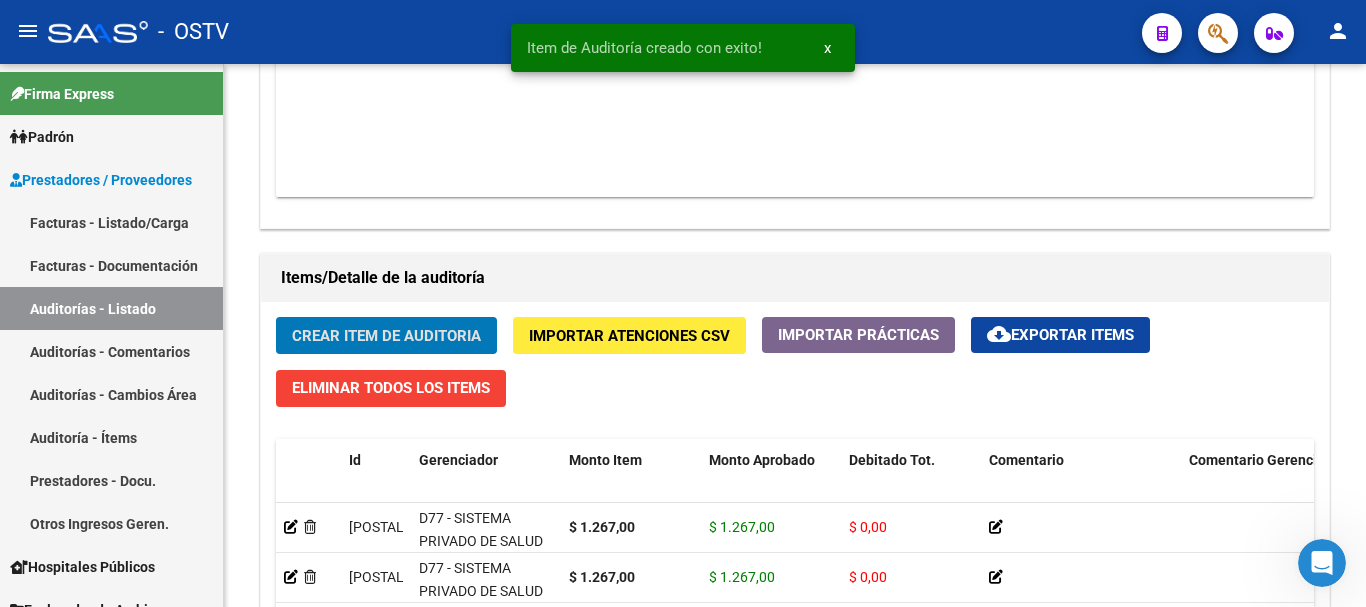 click on "Crear Item de Auditoria" 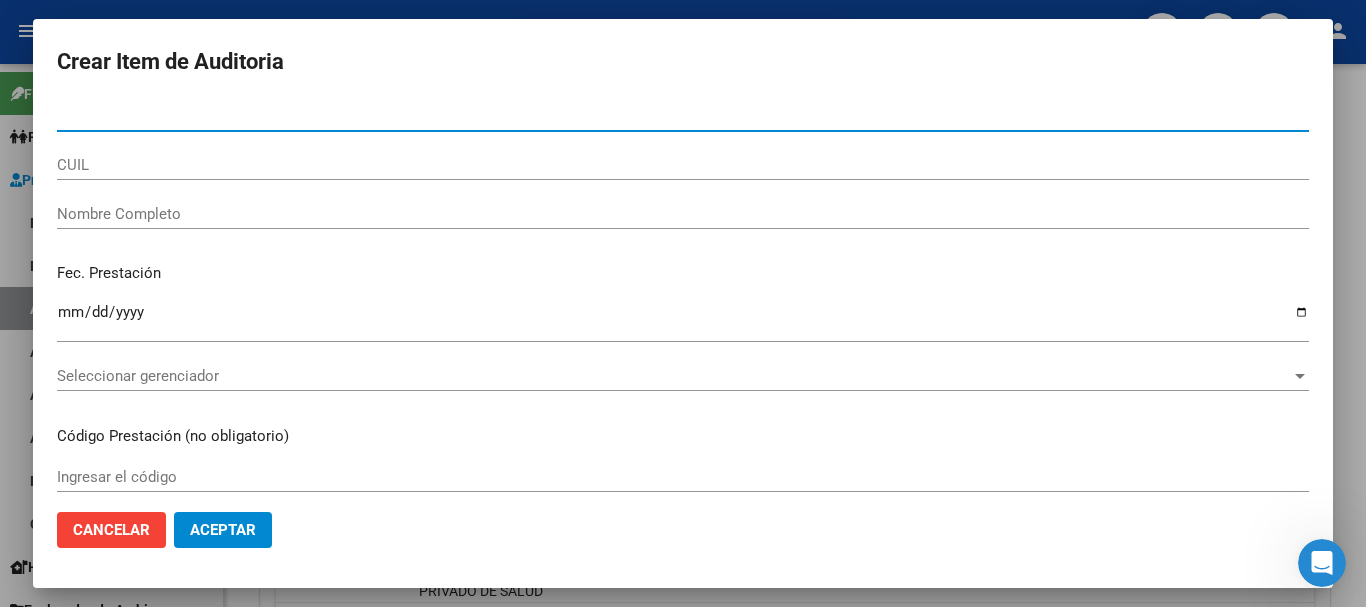 paste on "40799889" 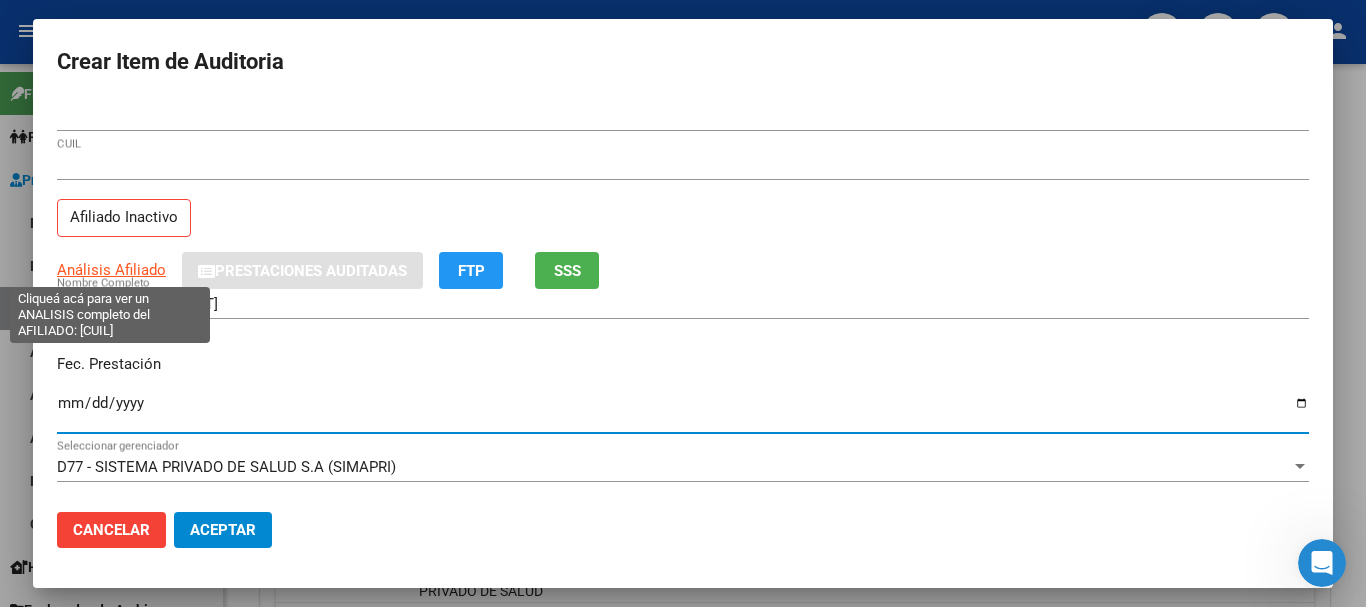 click on "Análisis Afiliado" at bounding box center [111, 270] 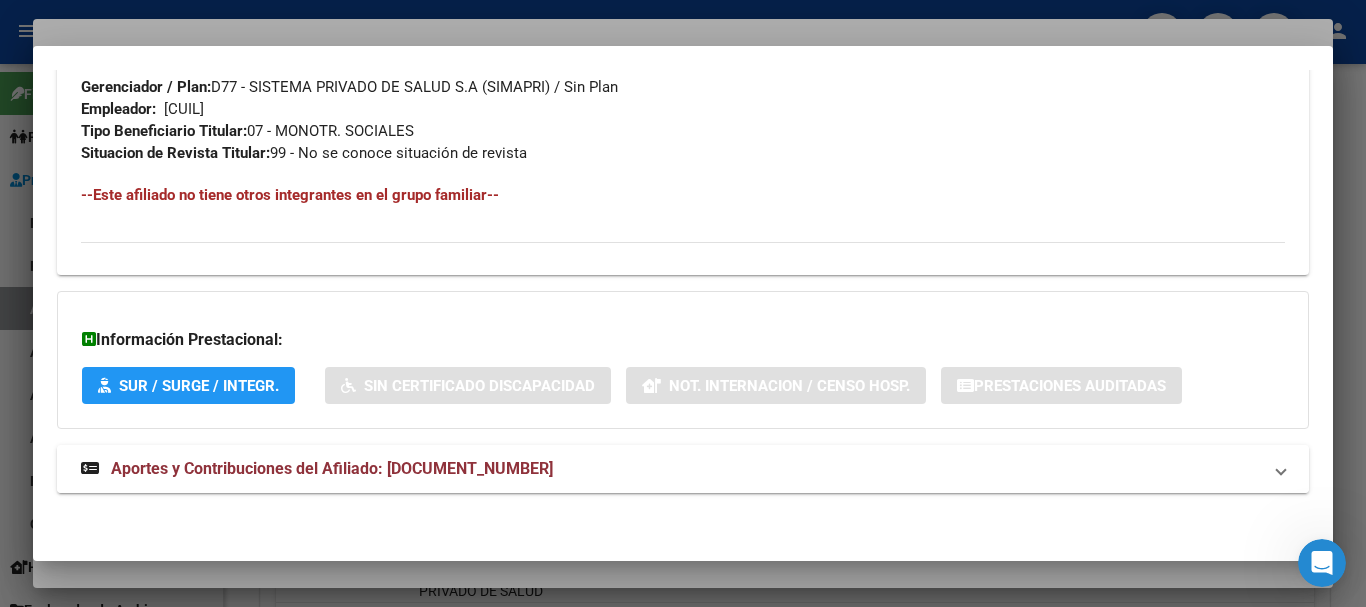 click on "Aportes y Contribuciones del Afiliado: 27407998893" at bounding box center [332, 468] 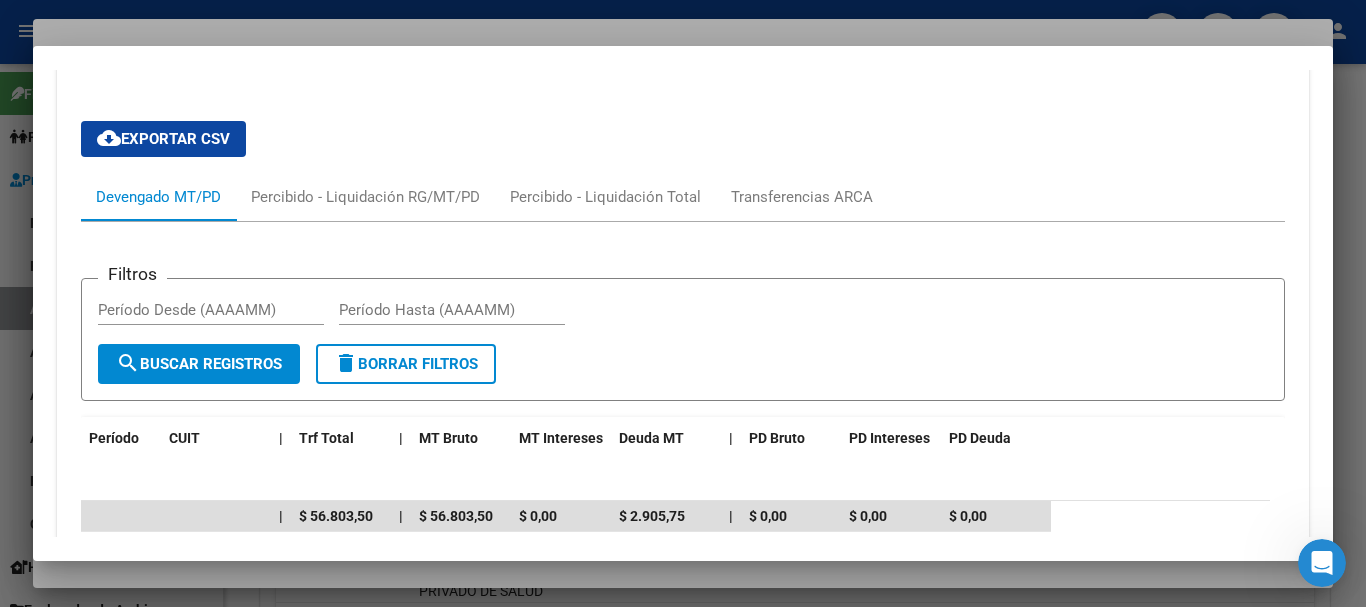 scroll, scrollTop: 1570, scrollLeft: 0, axis: vertical 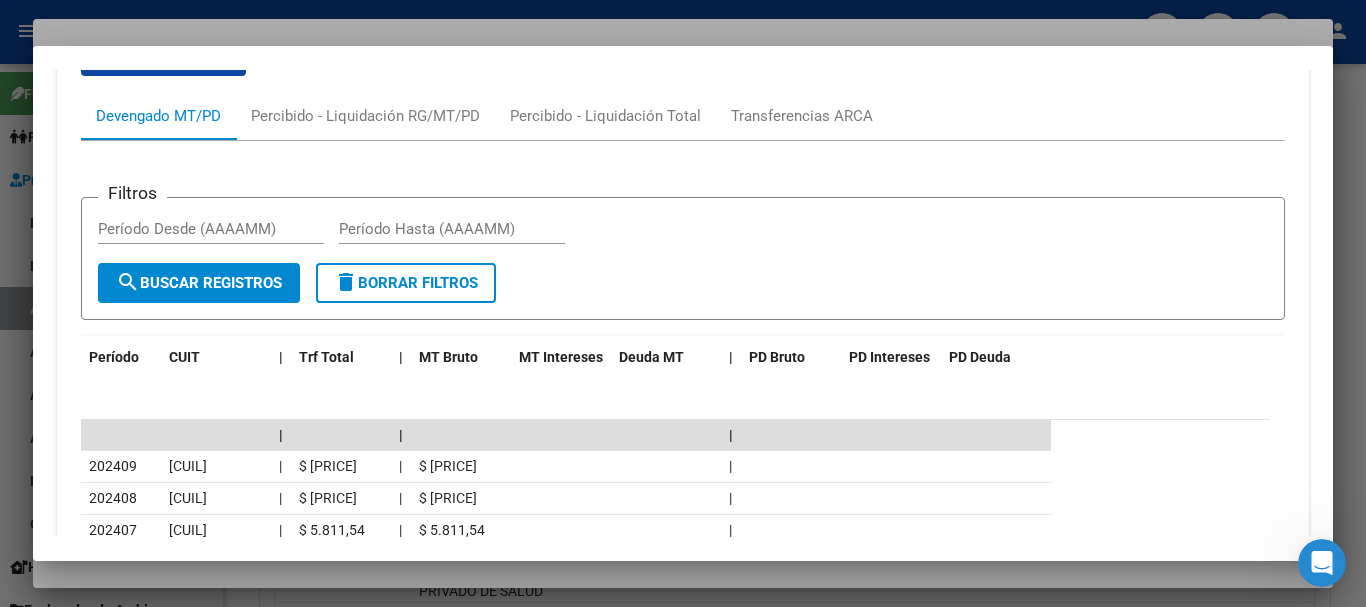 click at bounding box center (683, 303) 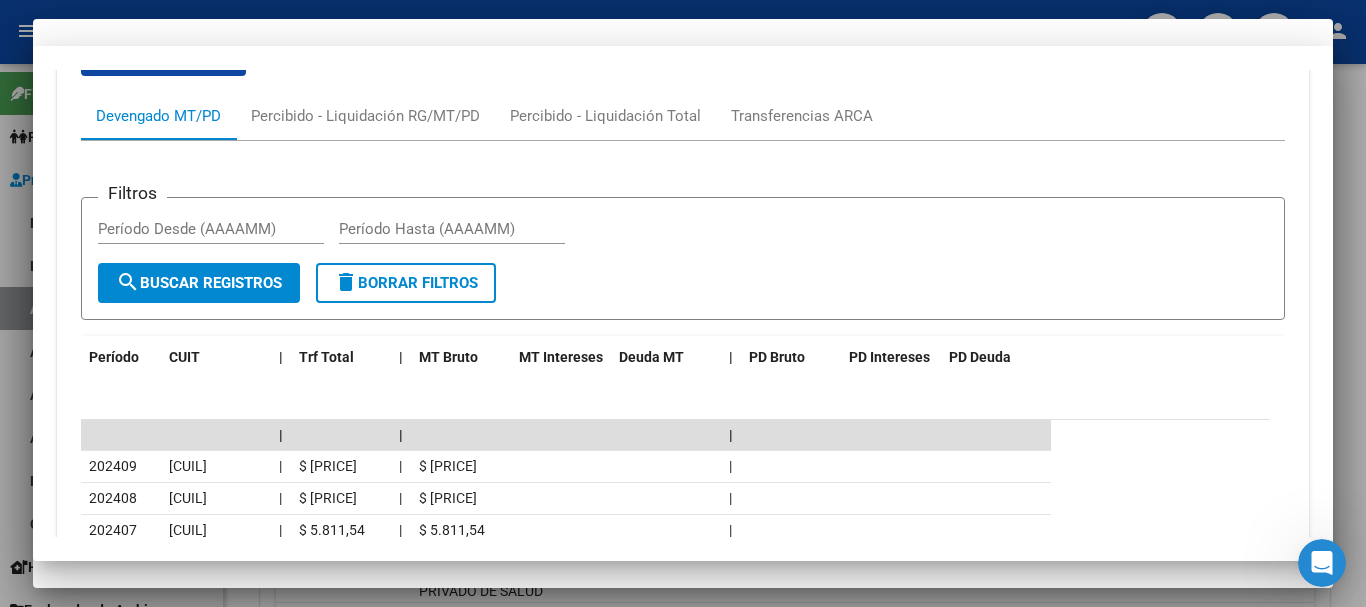 click on "Análisis Afiliado  Prestaciones Auditadas FTP SSS" at bounding box center [683, 270] 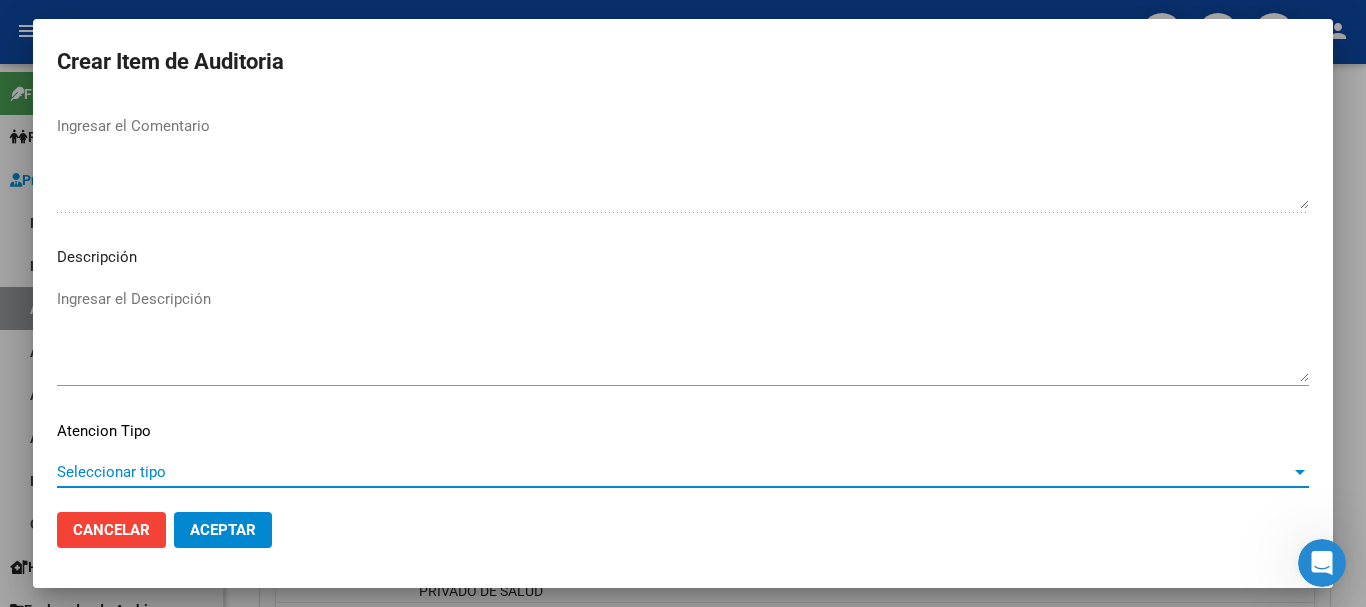 scroll, scrollTop: 1233, scrollLeft: 0, axis: vertical 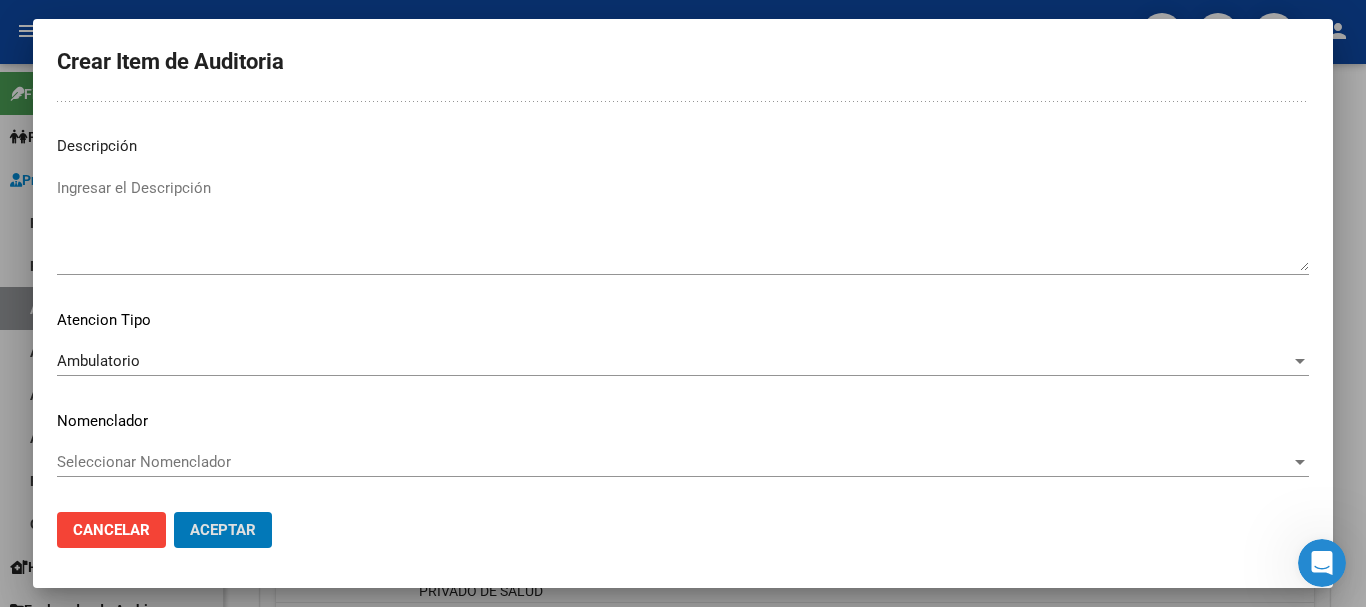 click on "Aceptar" 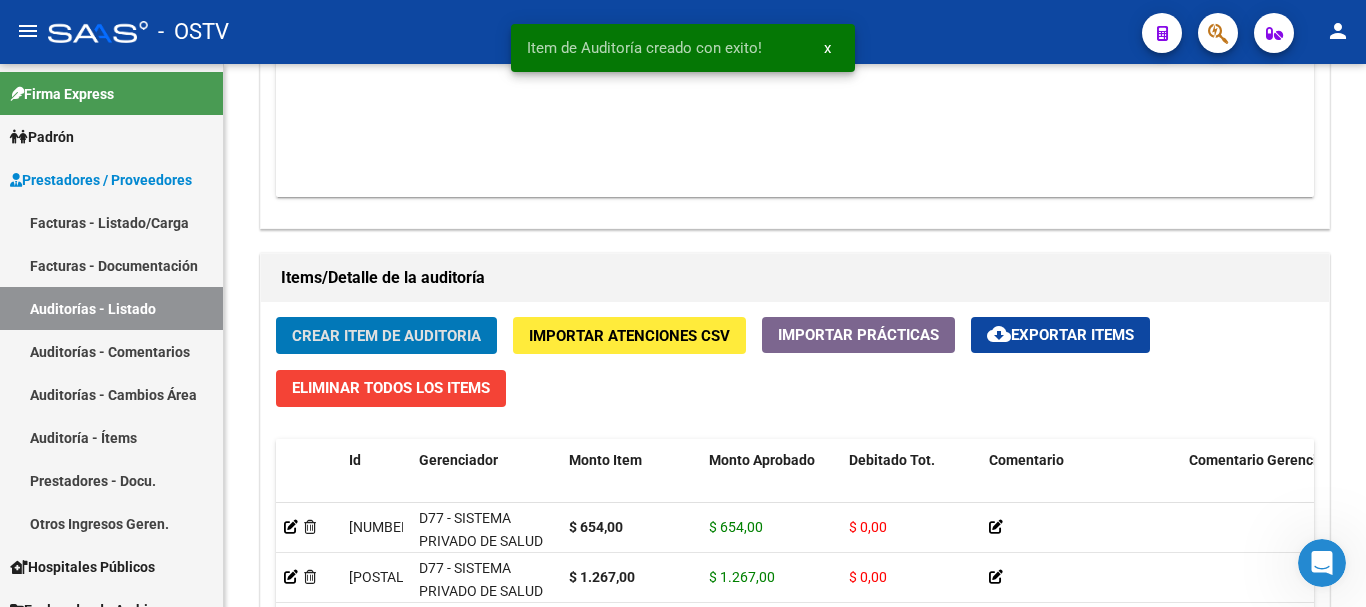 click on "Crear Item de Auditoria" 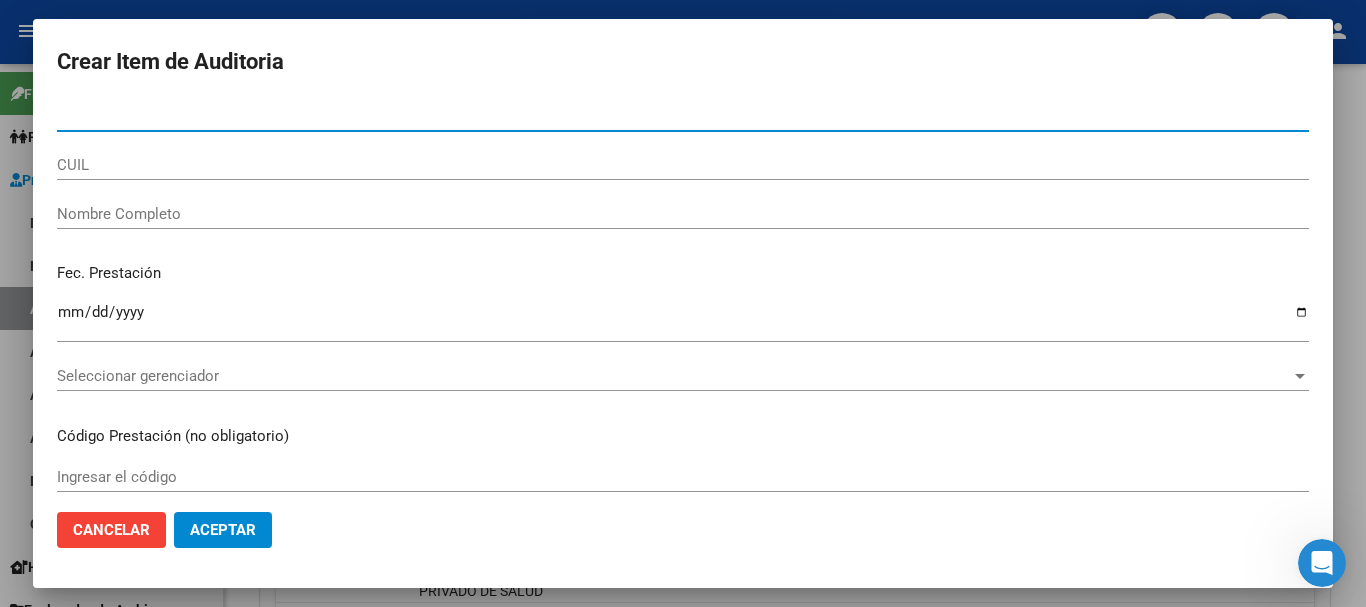paste on "[DOCUMENT_NUMBER]" 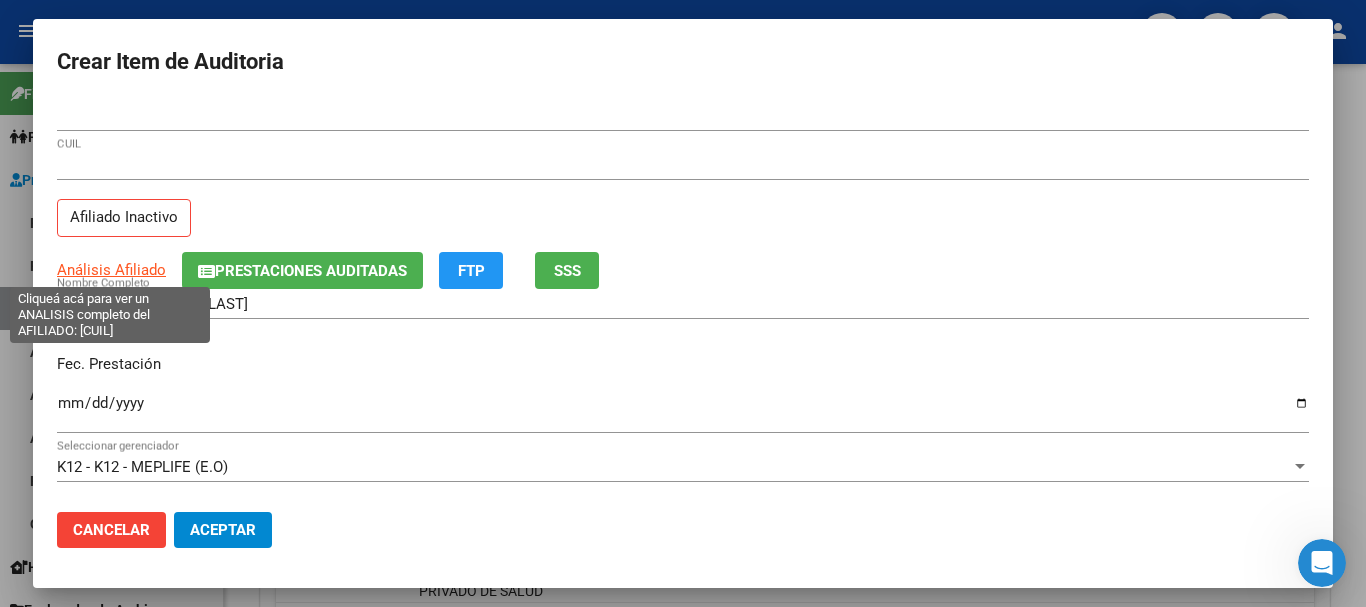 click on "Análisis Afiliado" at bounding box center (111, 270) 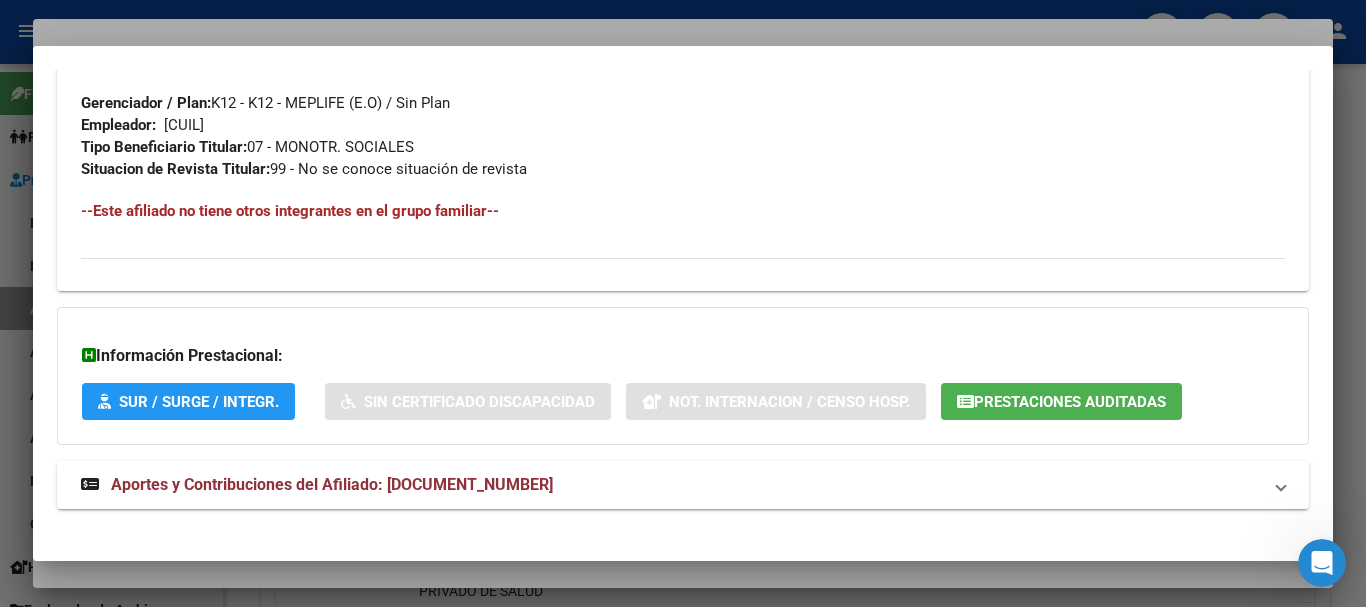 scroll, scrollTop: 1053, scrollLeft: 0, axis: vertical 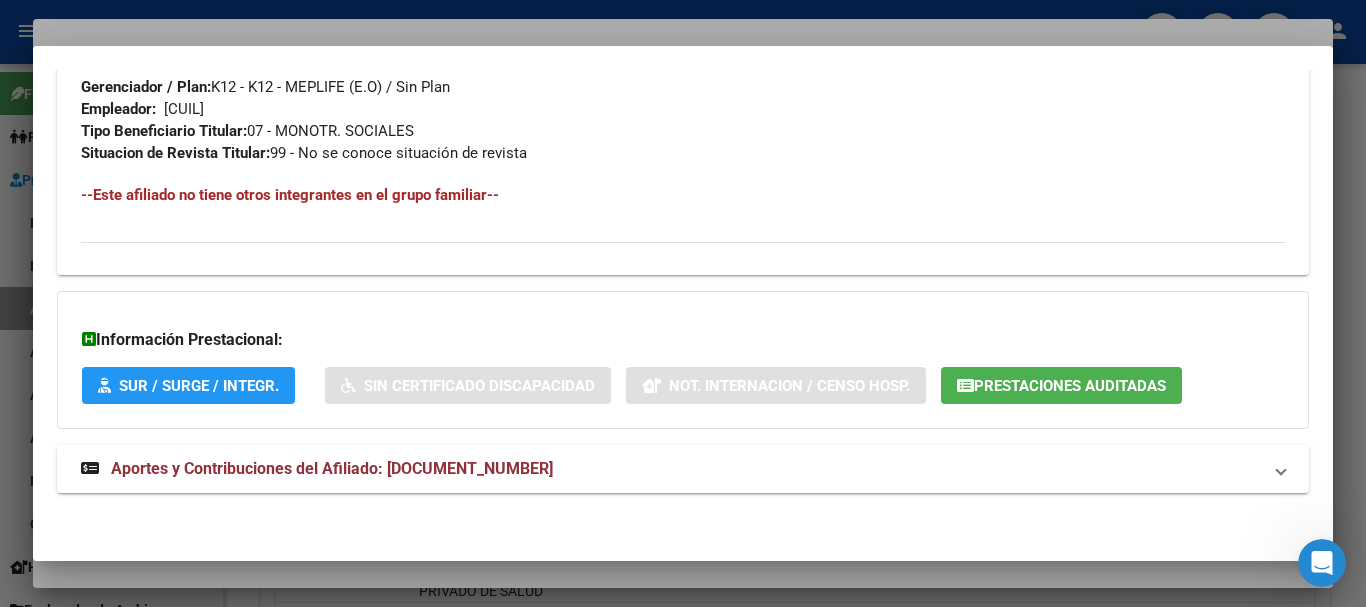 click on "Aportes y Contribuciones del Afiliado: [NUMBER]" at bounding box center (317, 469) 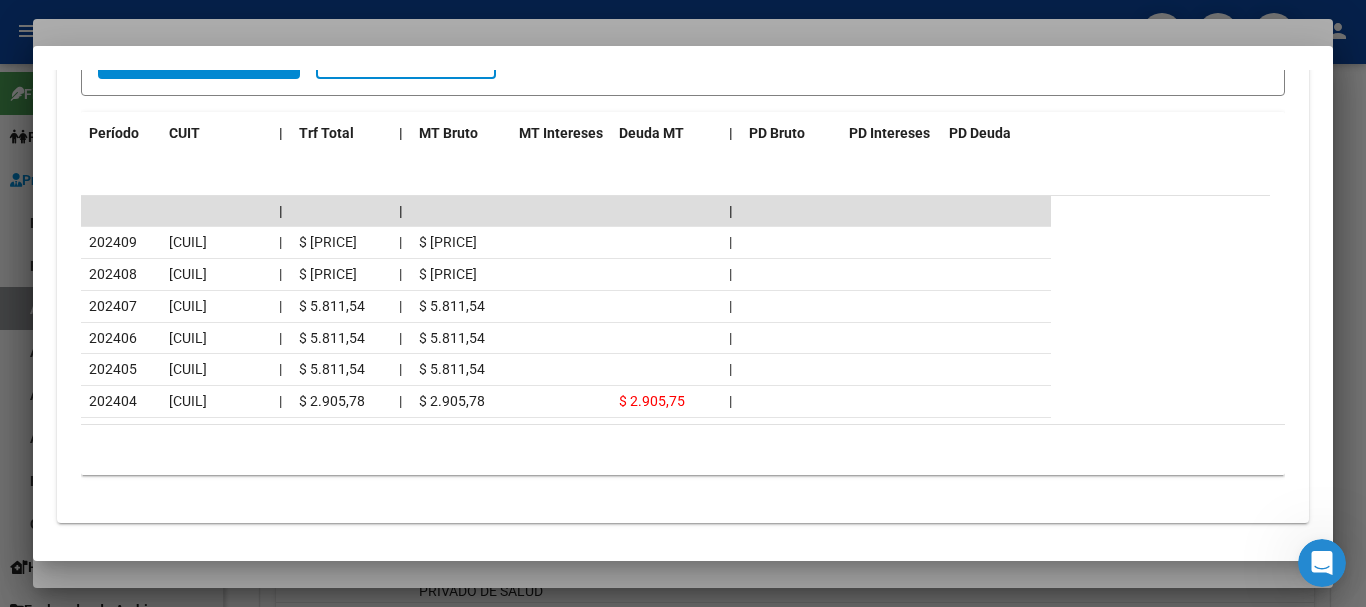 scroll, scrollTop: 1824, scrollLeft: 0, axis: vertical 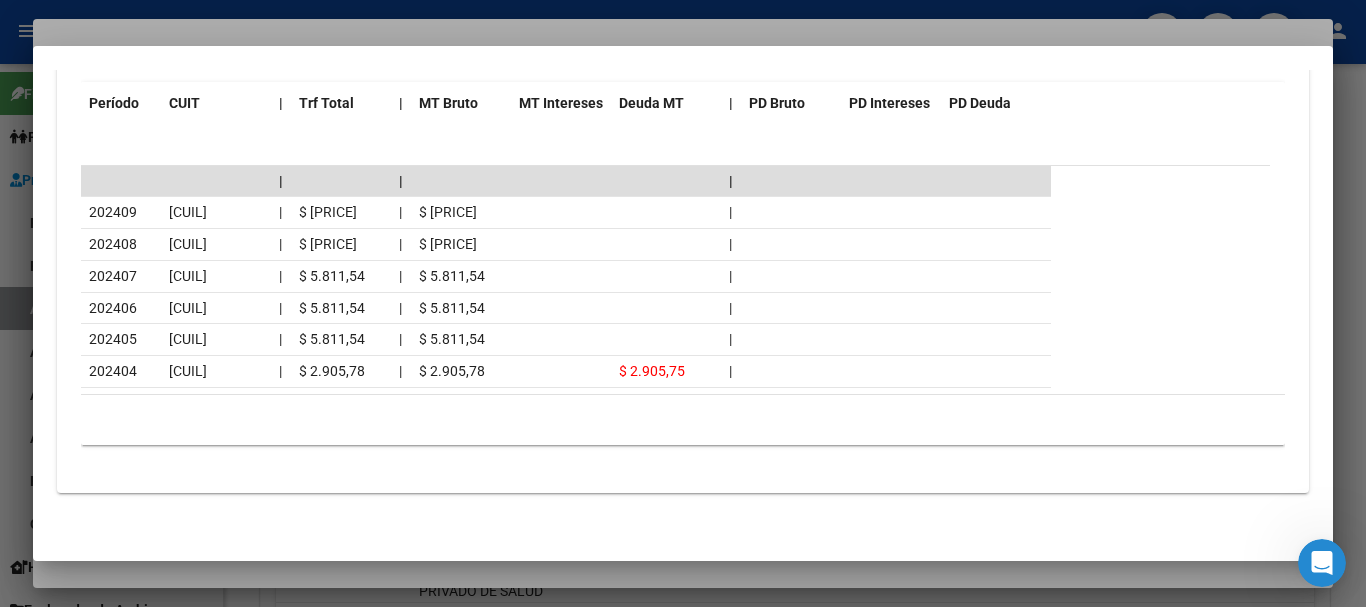 click at bounding box center (683, 303) 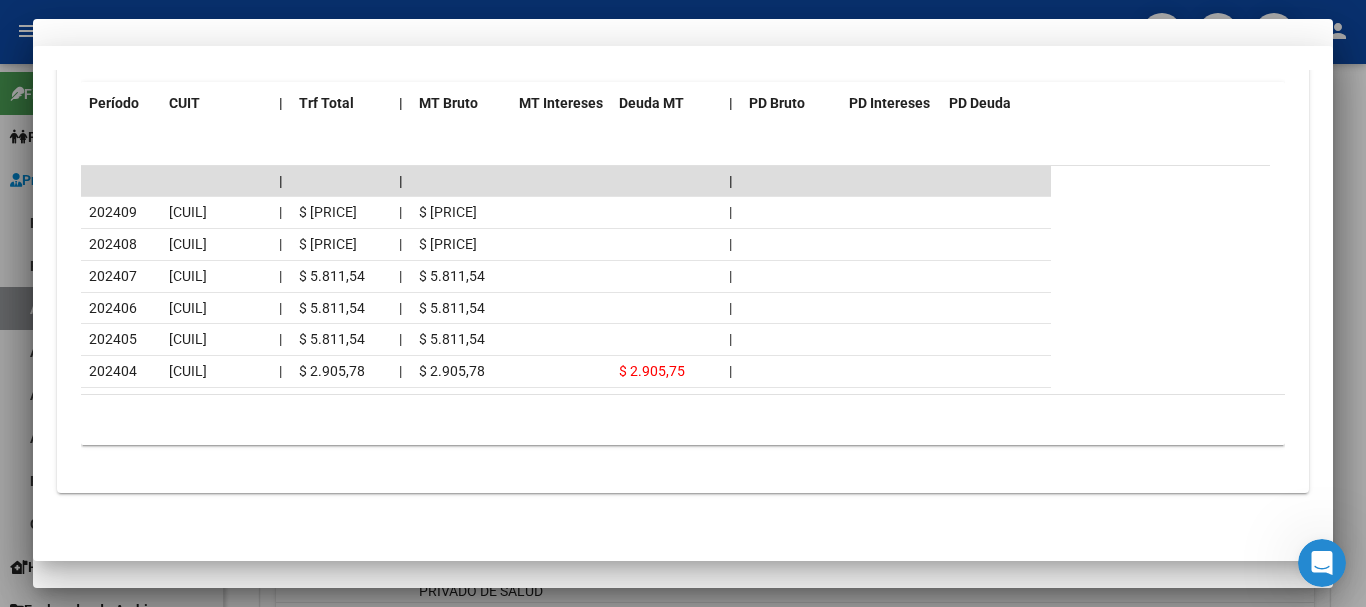 click on "27264405292 CUIL   Afiliado Inactivo" at bounding box center (683, 201) 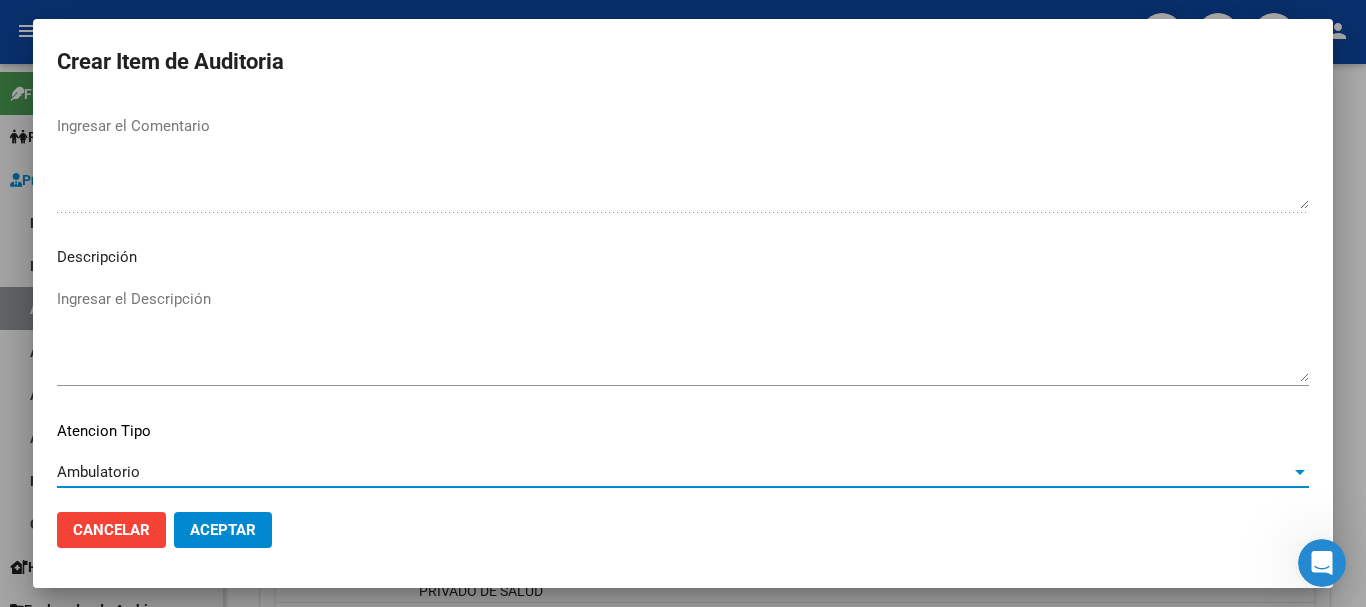 scroll, scrollTop: 1233, scrollLeft: 0, axis: vertical 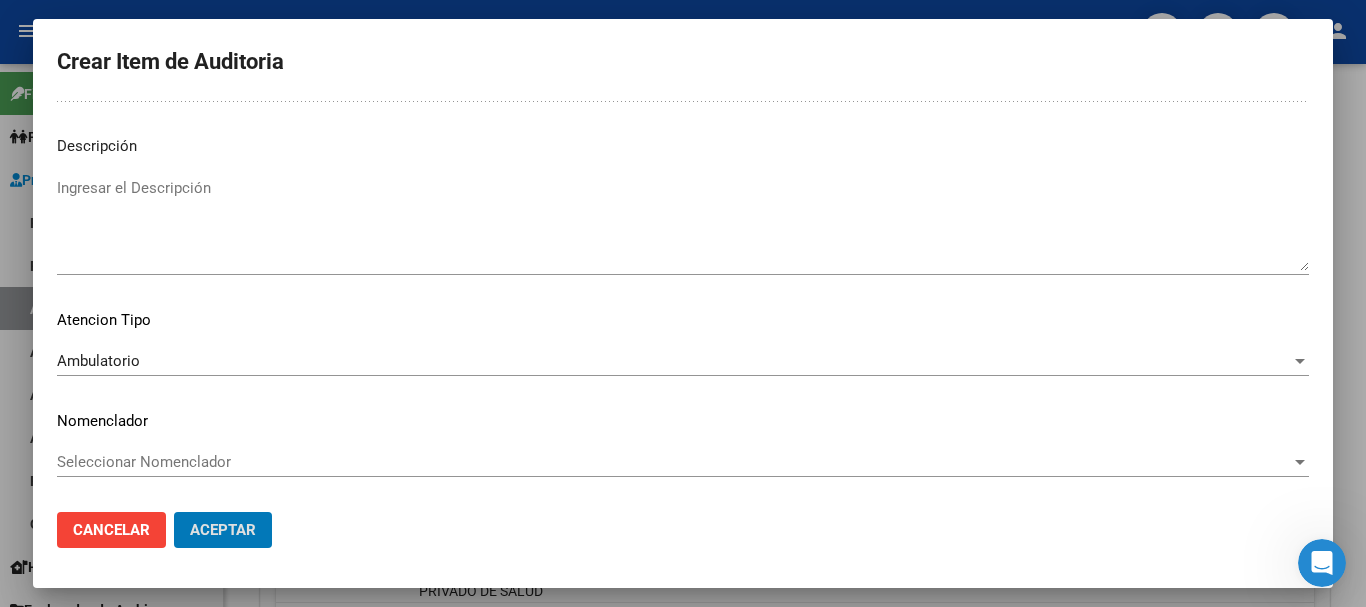 click on "Aceptar" 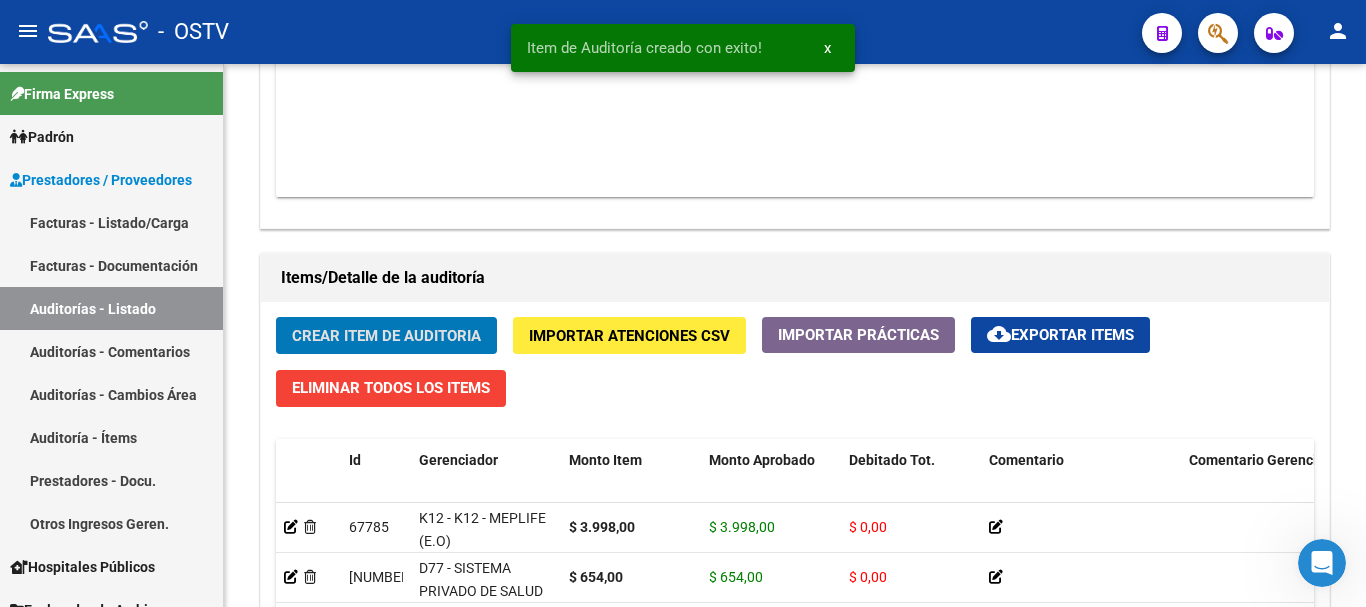 click on "Crear Item de Auditoria" 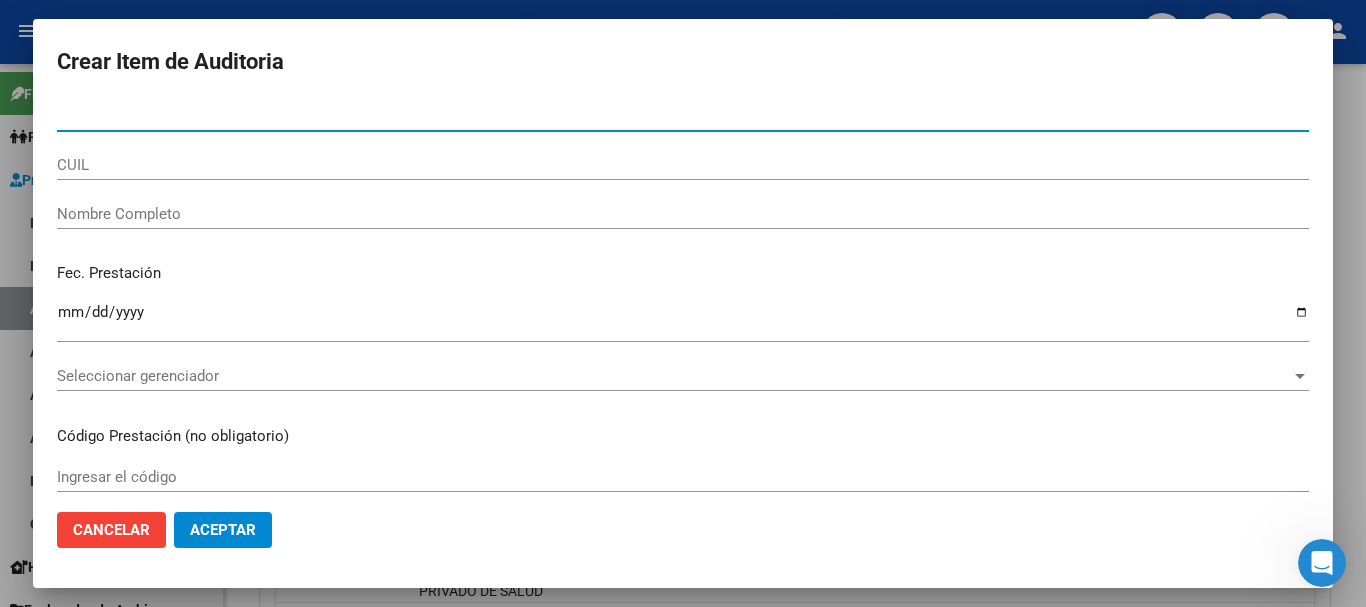 paste on "29527579" 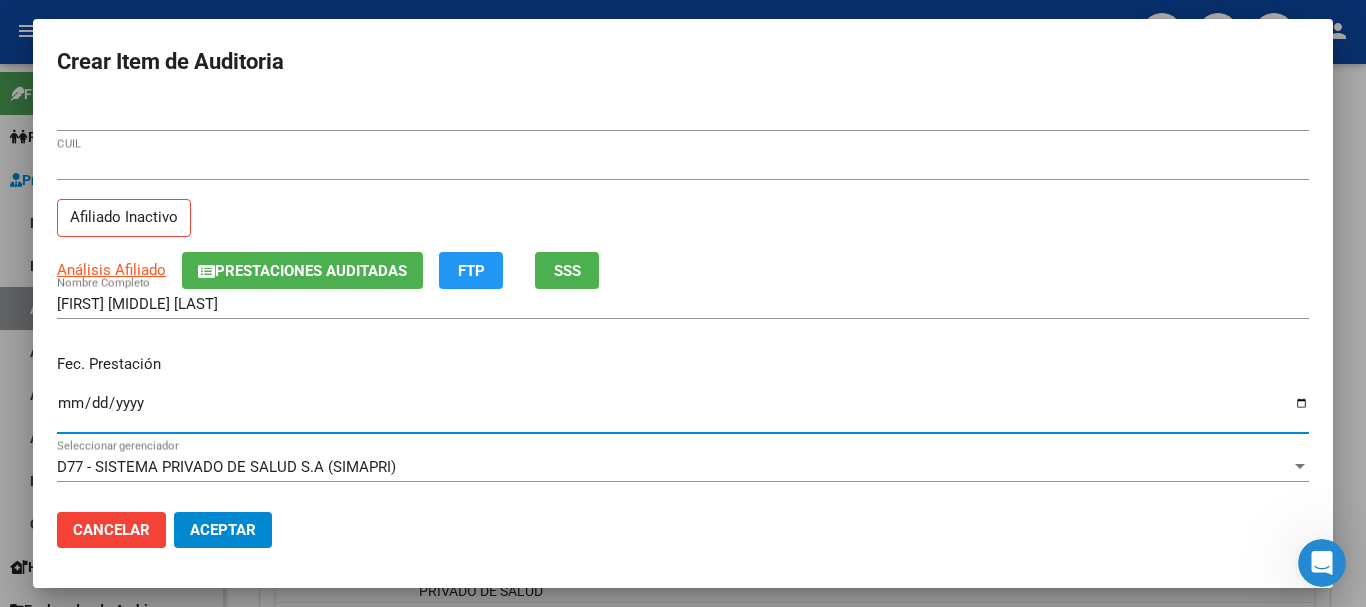 click on "27295275796 CUIL   Afiliado Inactivo" at bounding box center [683, 201] 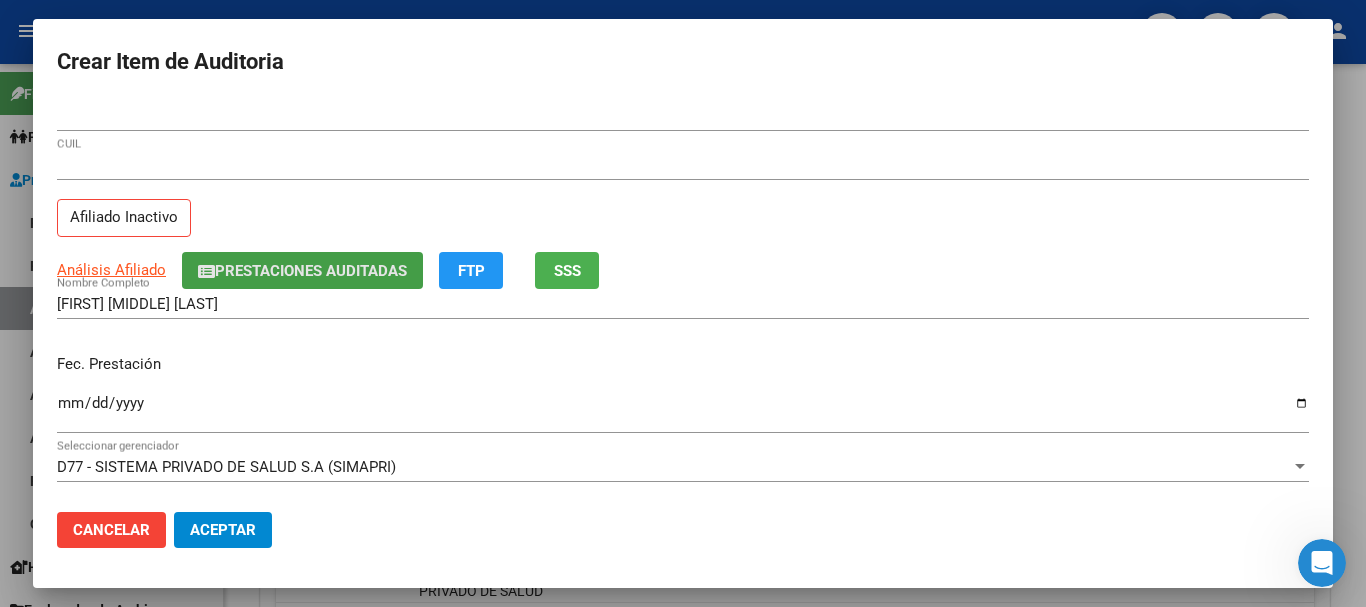 click on "Prestaciones Auditadas" 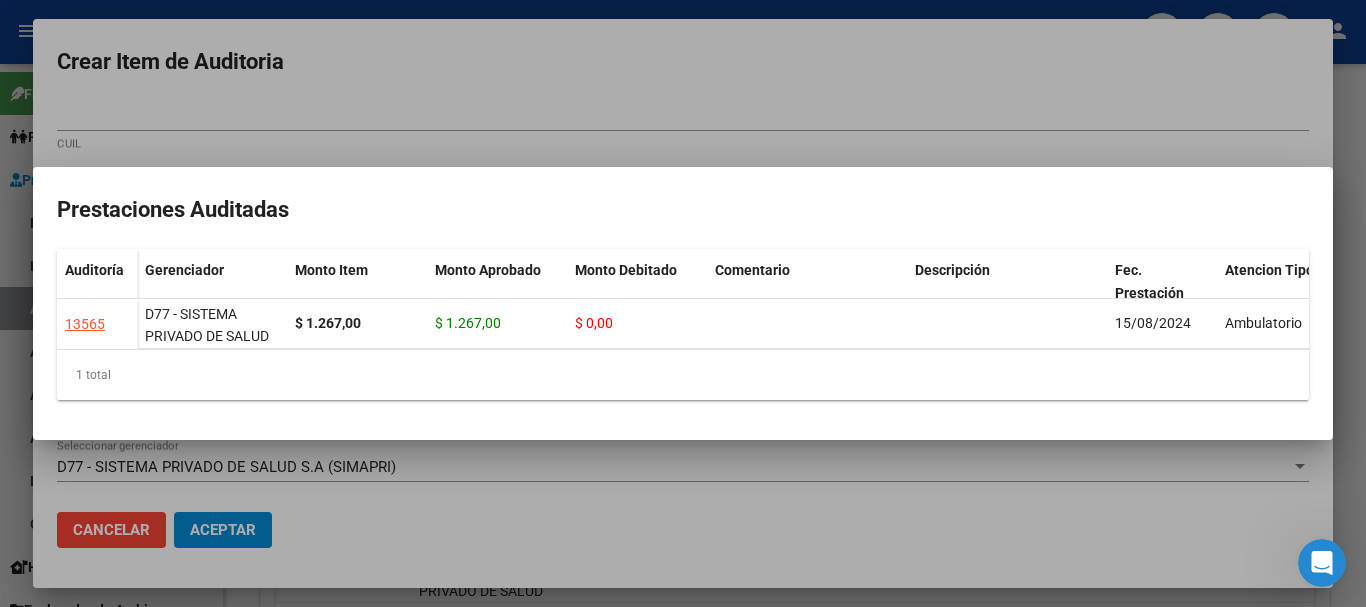 click at bounding box center [683, 303] 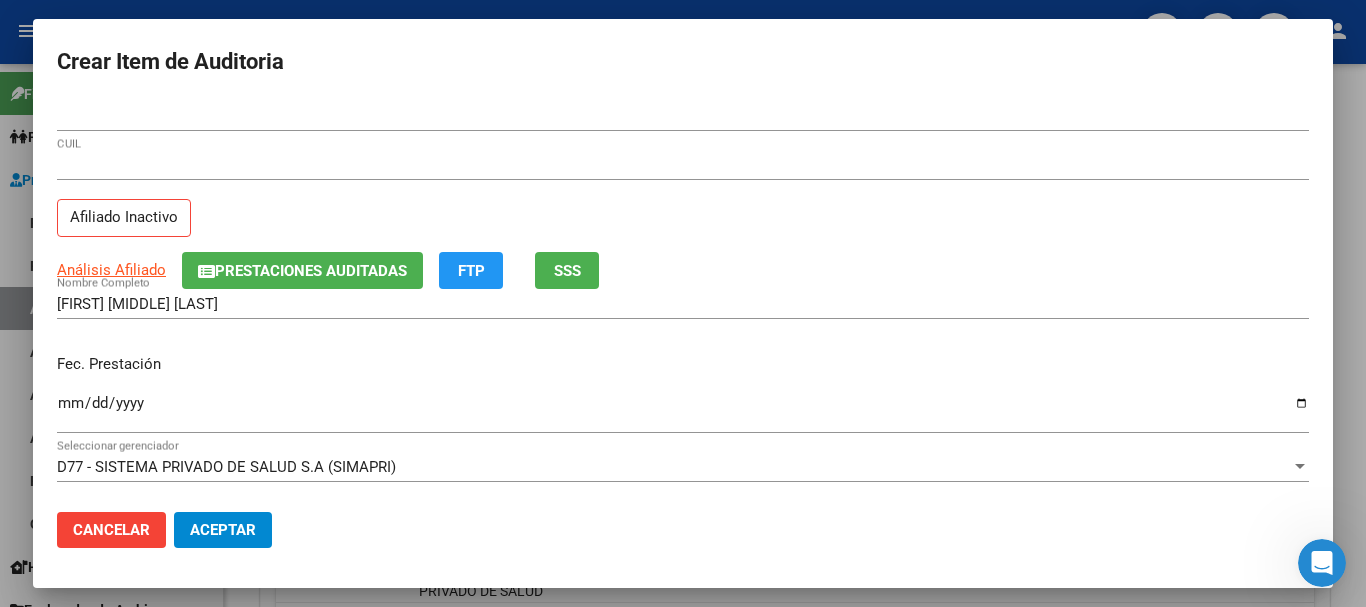 click on "Análisis Afiliado  Prestaciones Auditadas FTP SSS" at bounding box center (683, 270) 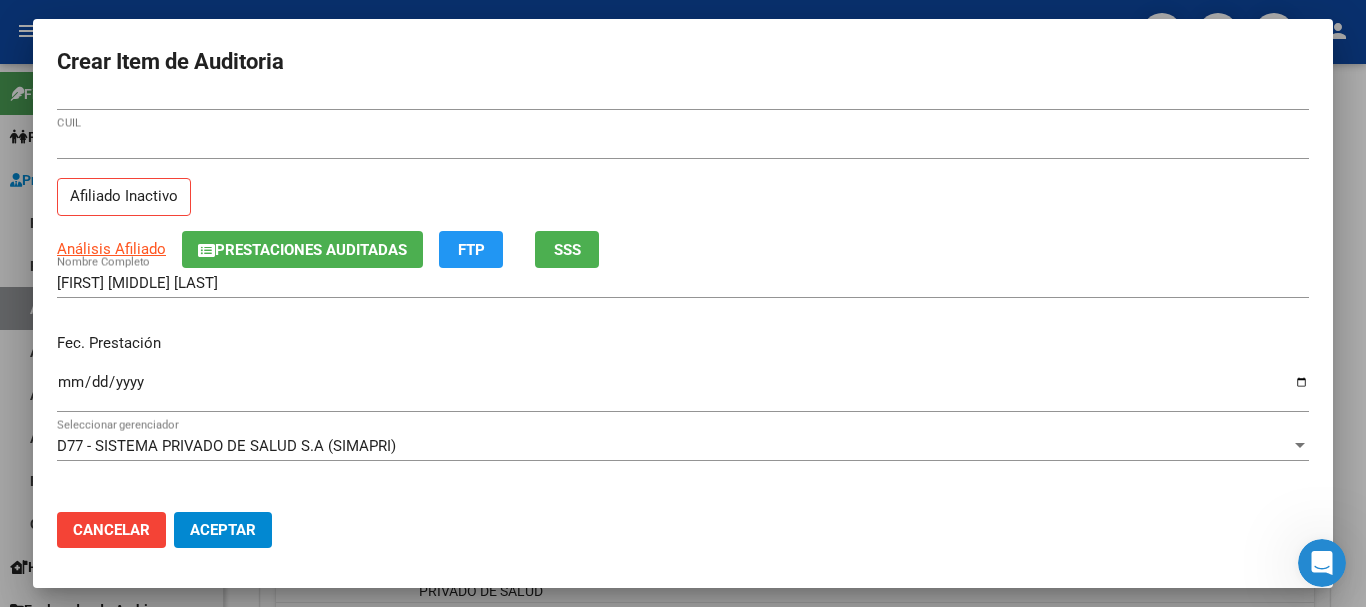 scroll, scrollTop: 0, scrollLeft: 0, axis: both 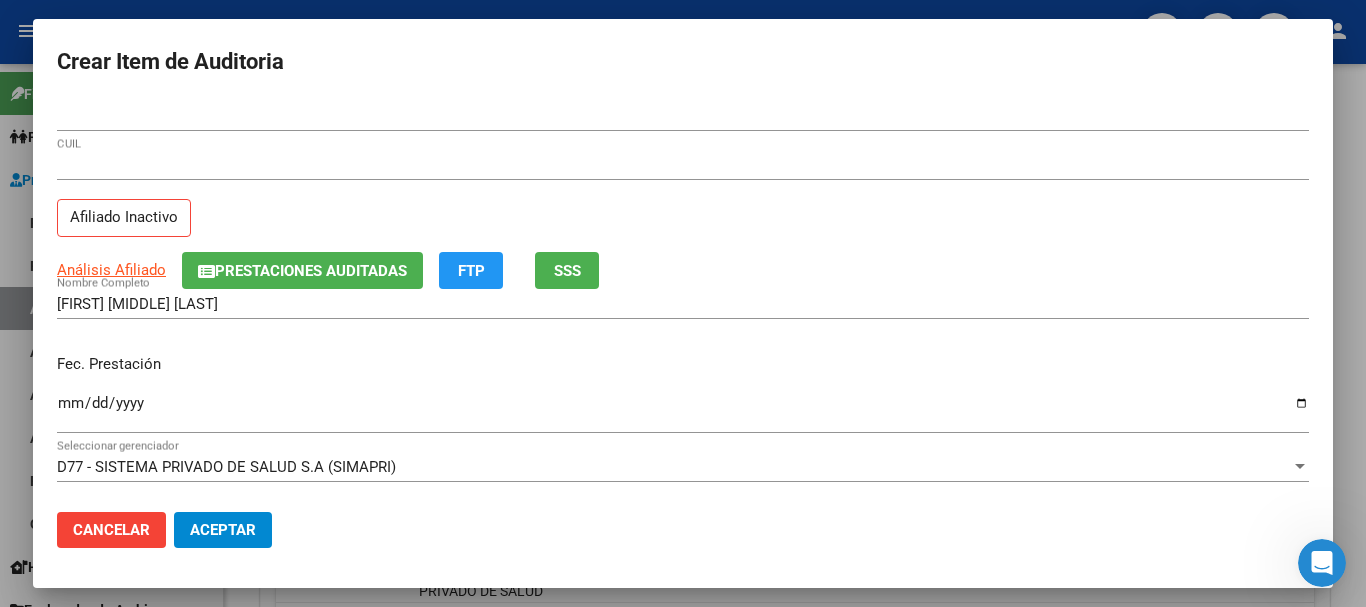 click on "Prestaciones Auditadas" 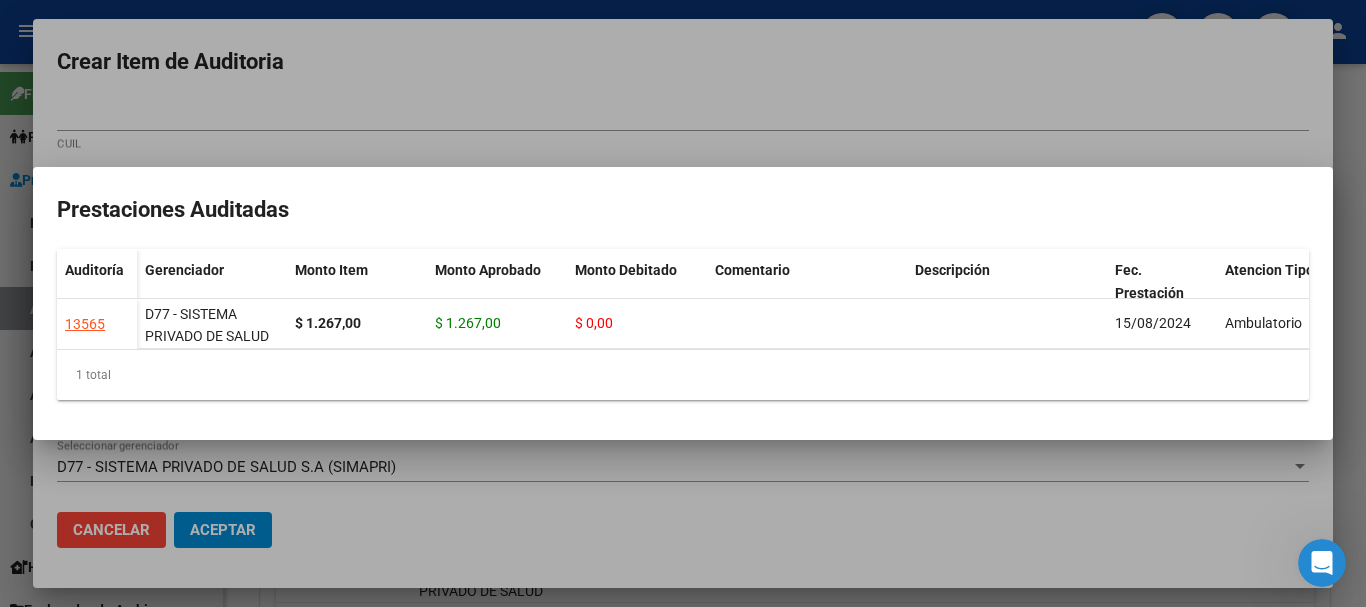 click at bounding box center [683, 303] 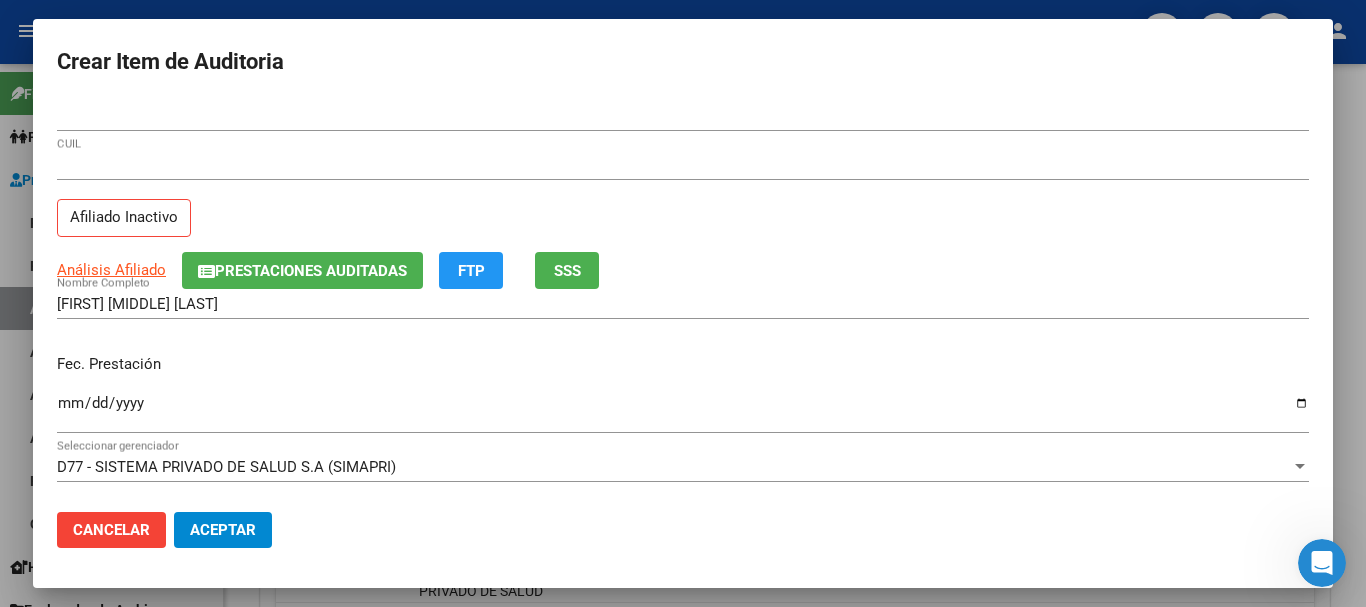 click on "ARIAS ROSA ALEJANDRINA Nombre Completo" at bounding box center [683, 304] 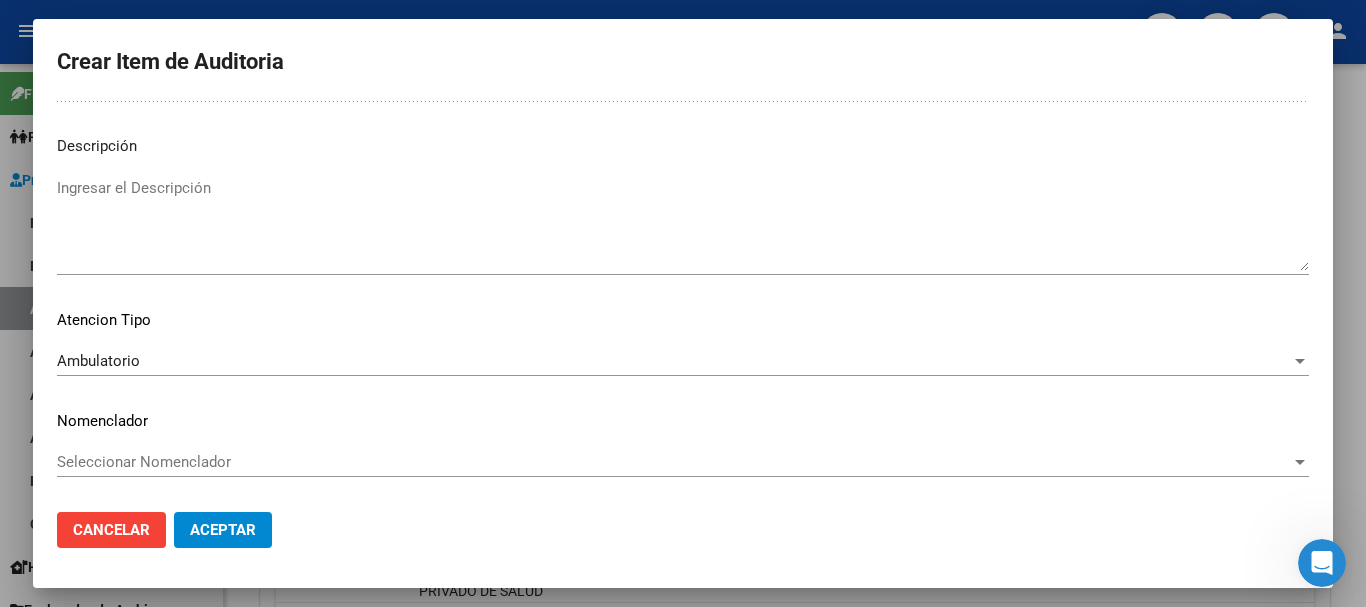 scroll, scrollTop: 0, scrollLeft: 0, axis: both 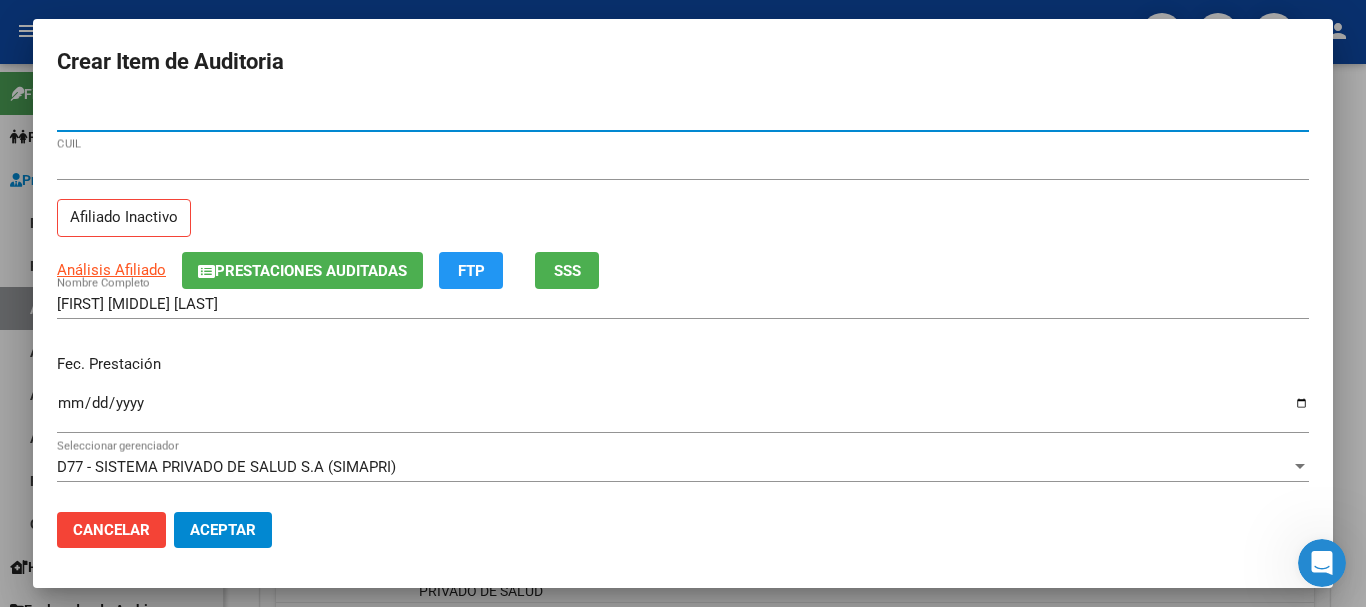 click on "Aceptar" 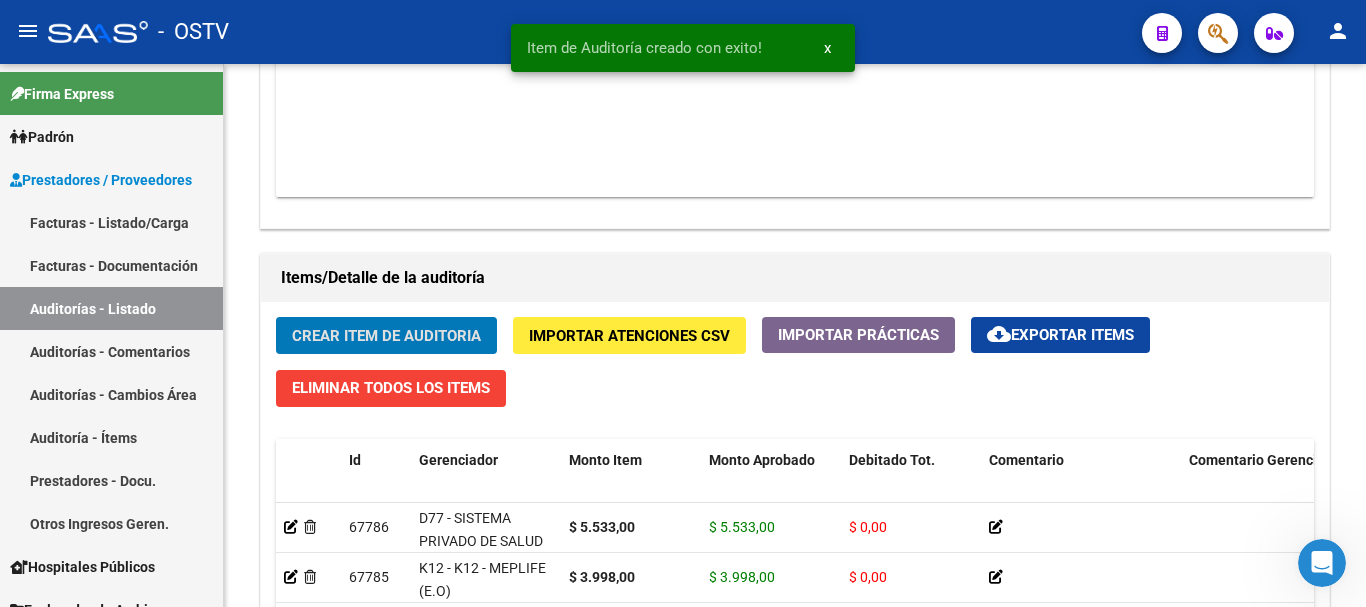 click on "Crear Item de Auditoria" 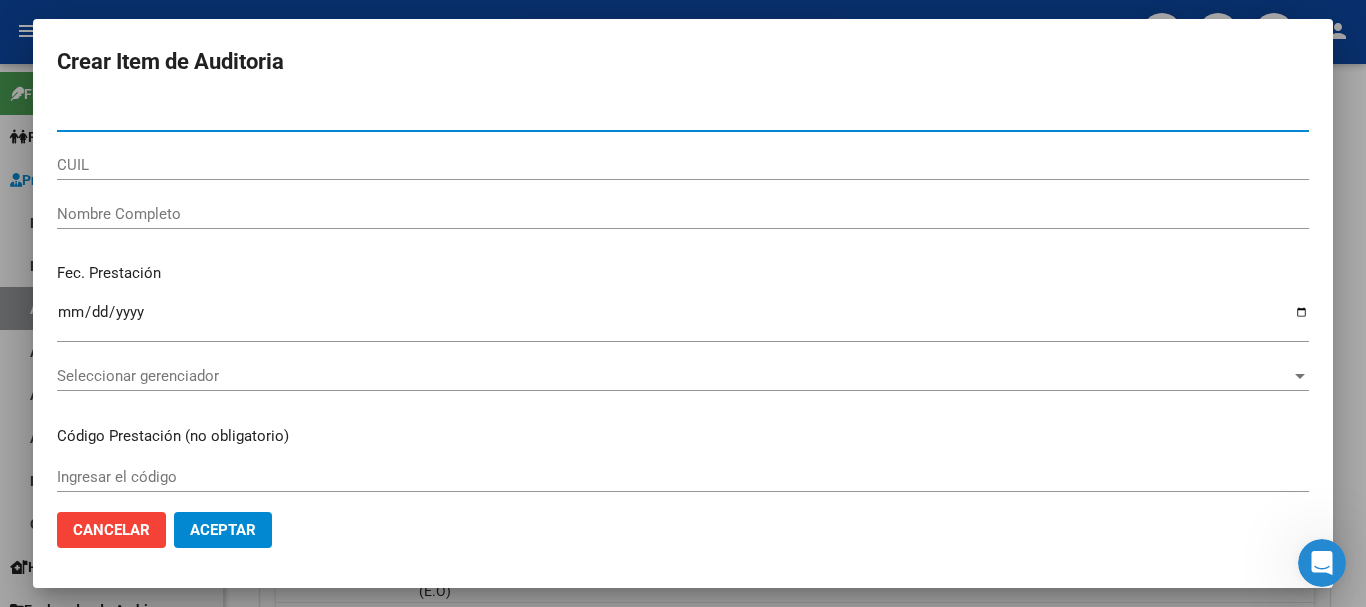 paste on "[NUMBER]" 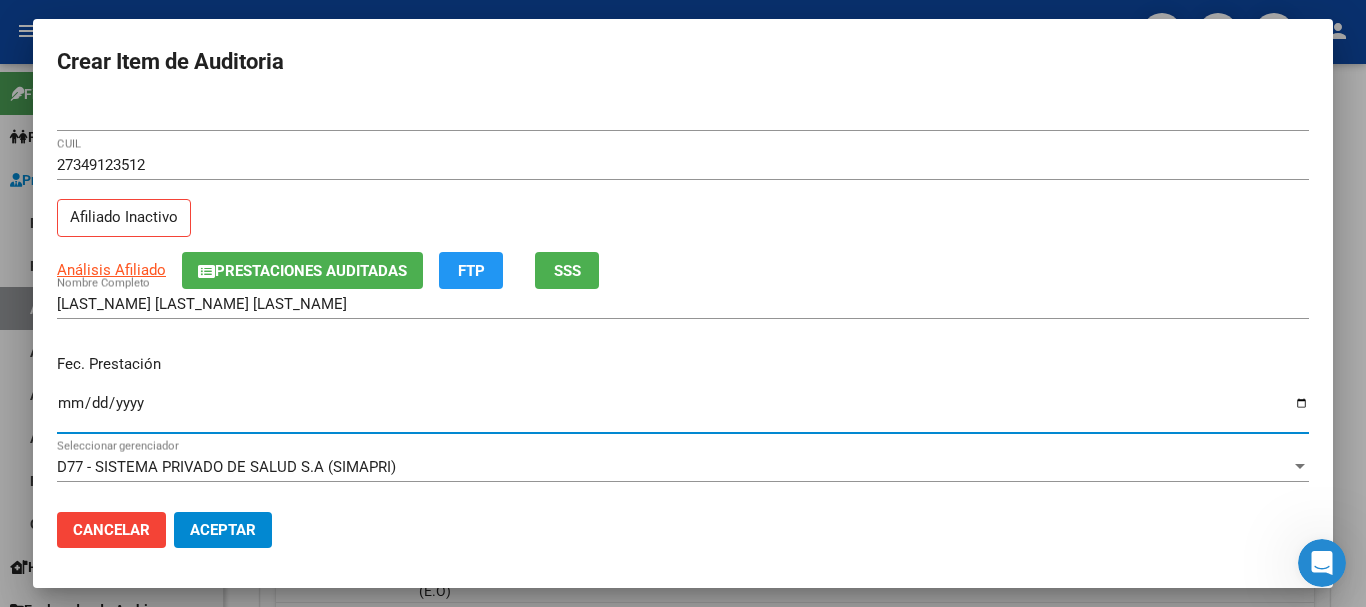click on "Prestaciones Auditadas" 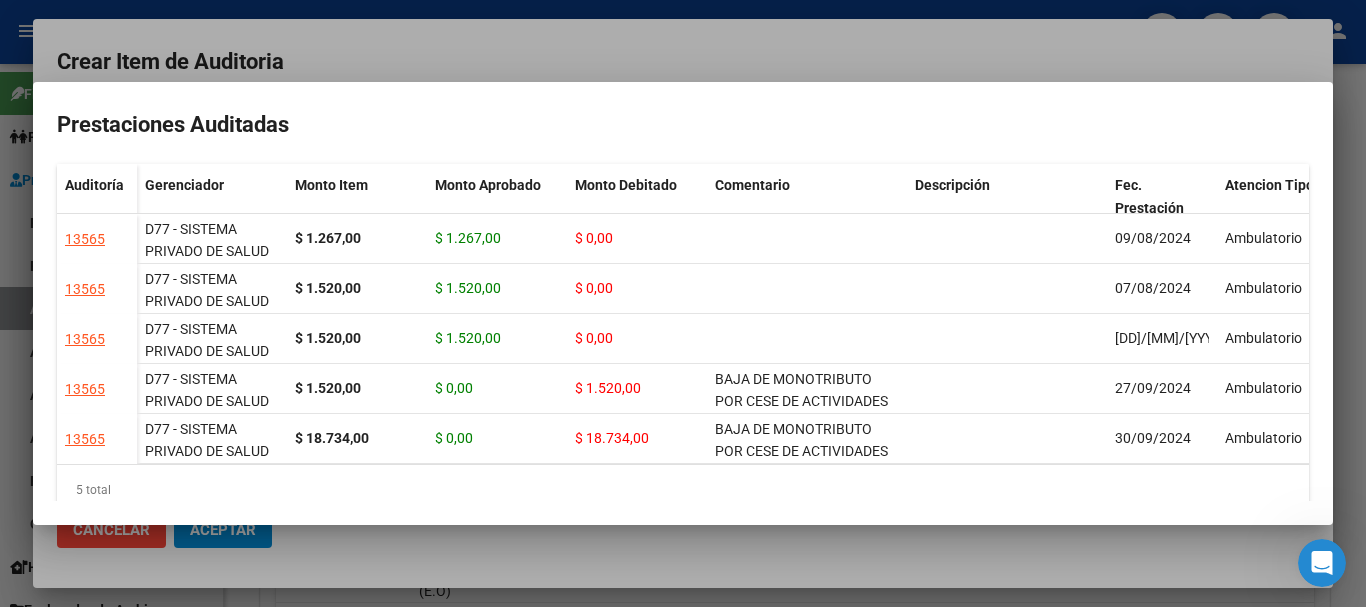 click at bounding box center (683, 303) 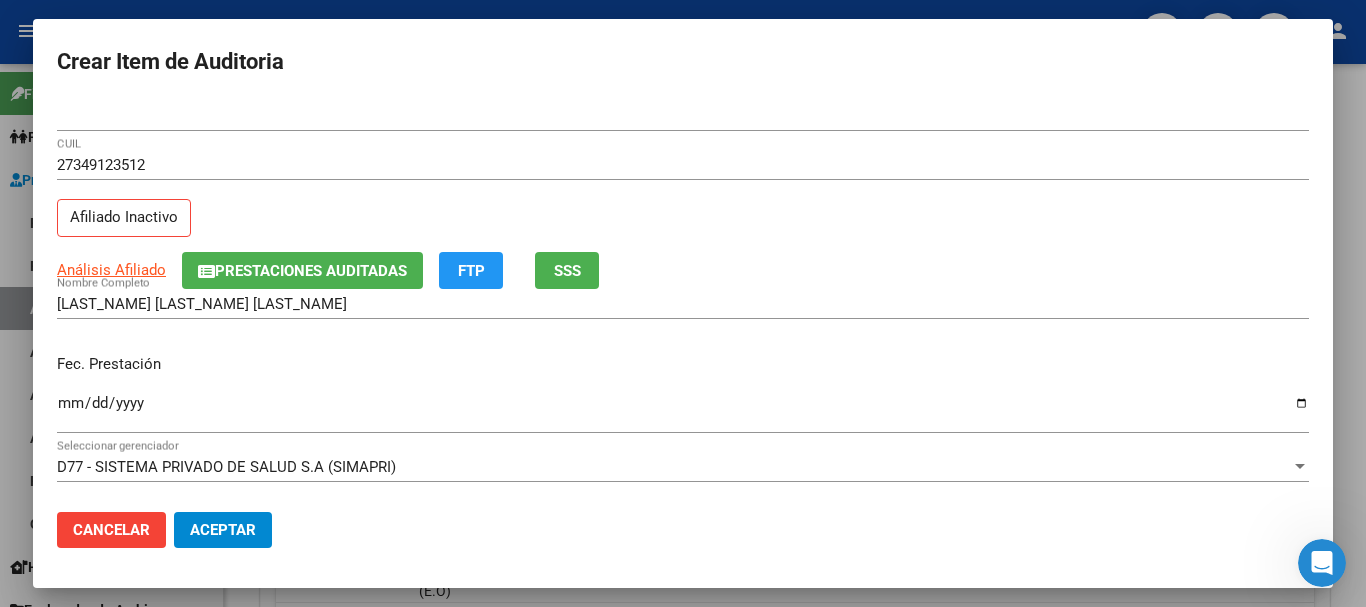click on "Análisis Afiliado  Prestaciones Auditadas FTP SSS" at bounding box center (683, 270) 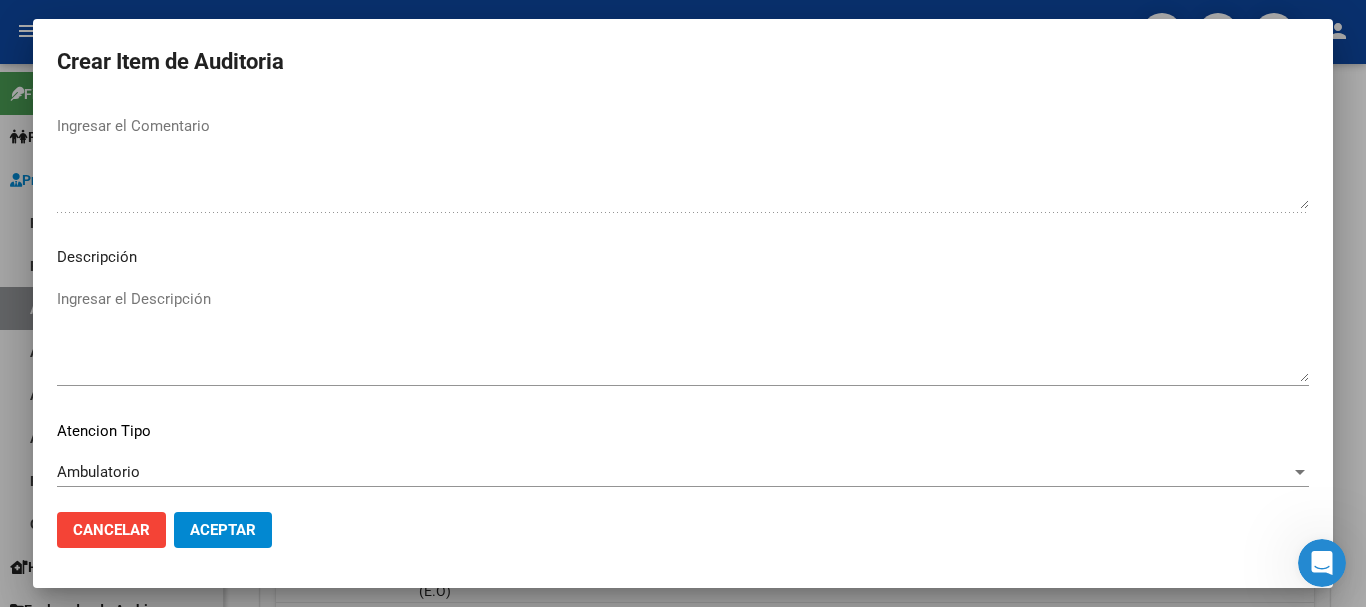 scroll, scrollTop: 1233, scrollLeft: 0, axis: vertical 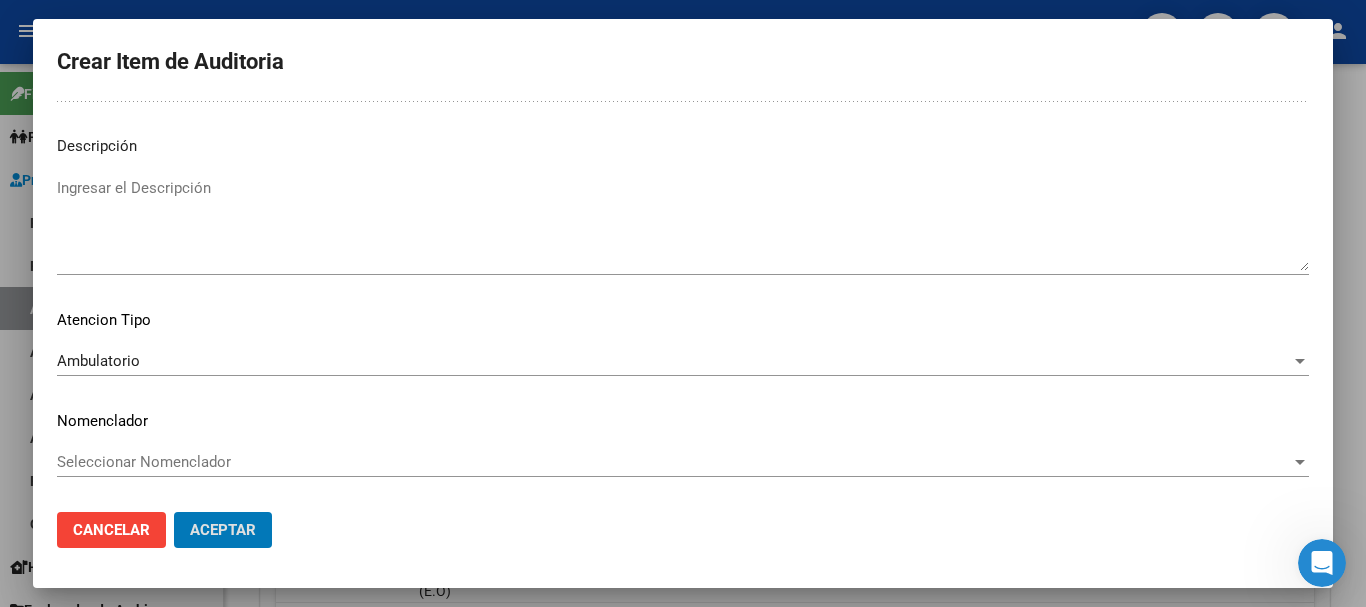 click on "Aceptar" 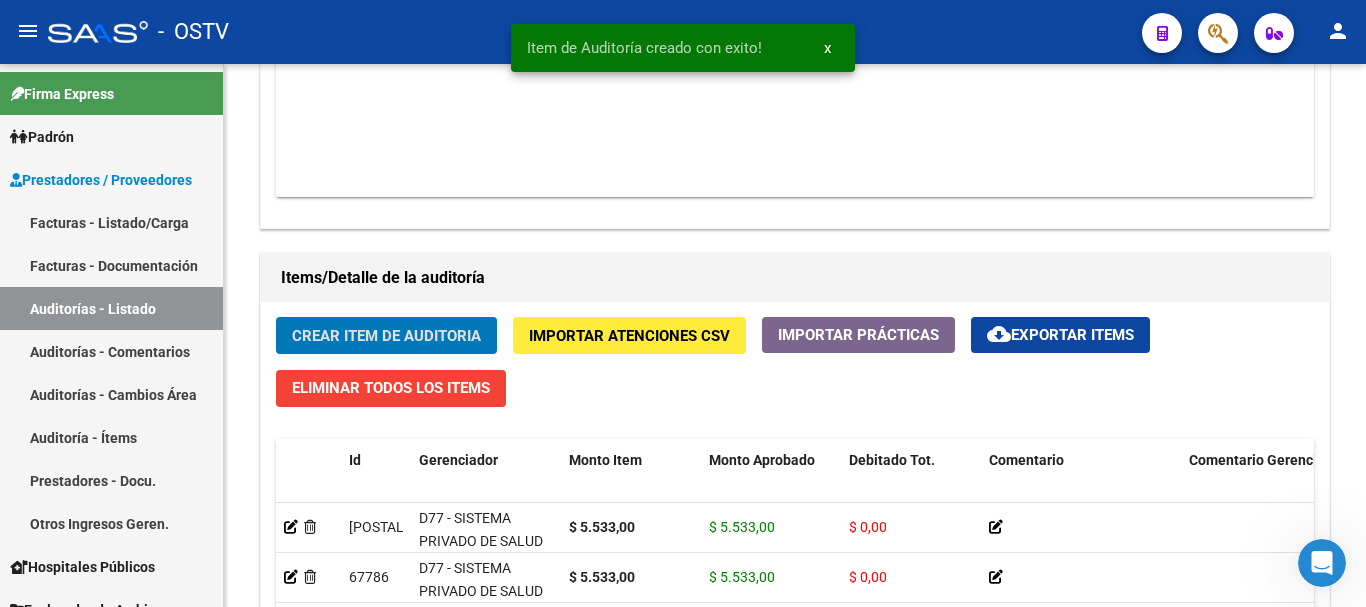 click on "Crear Item de Auditoria" 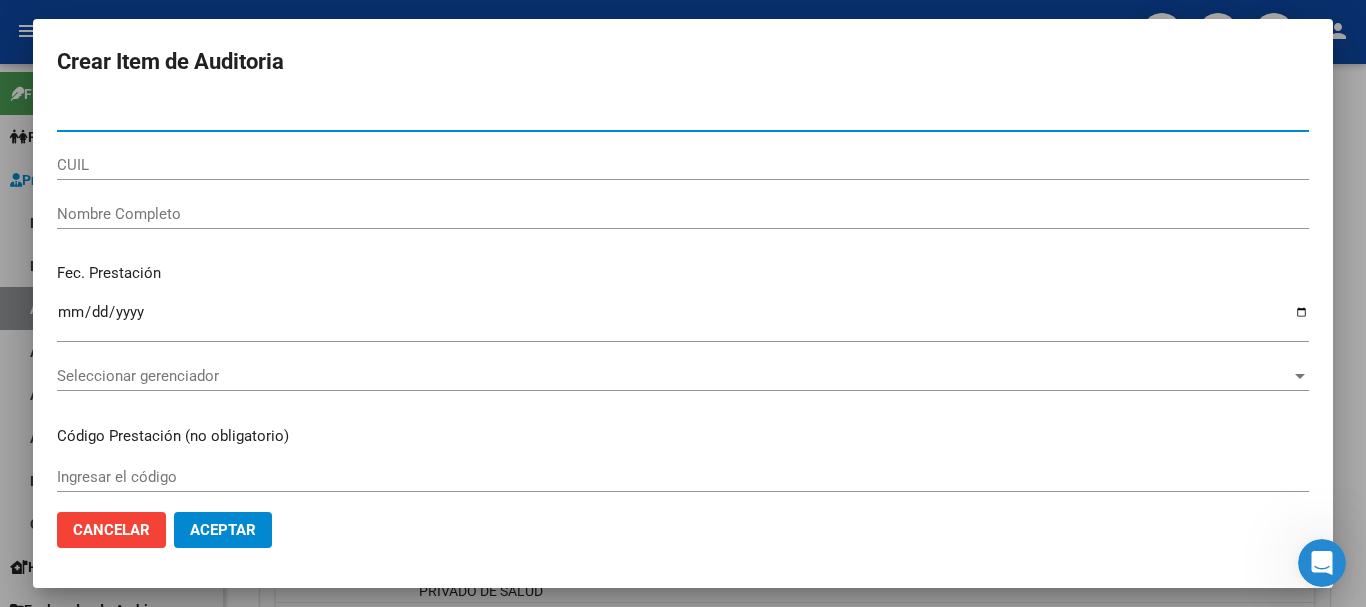 paste on "29653447" 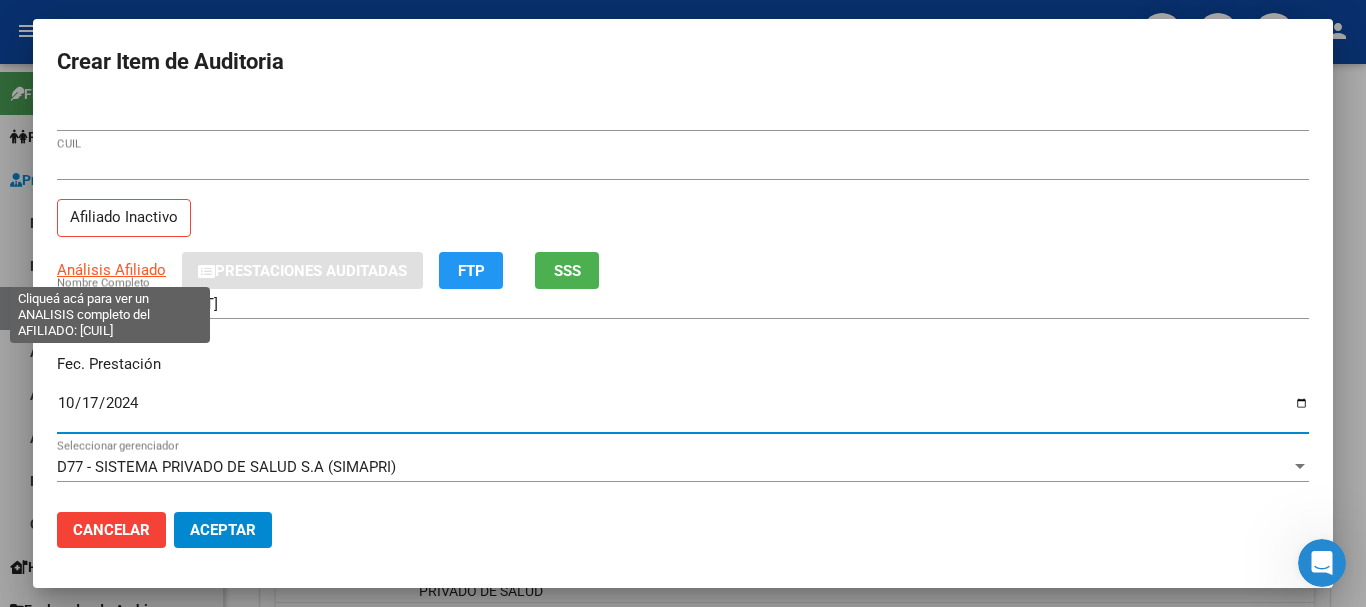 click on "Análisis Afiliado" at bounding box center [111, 270] 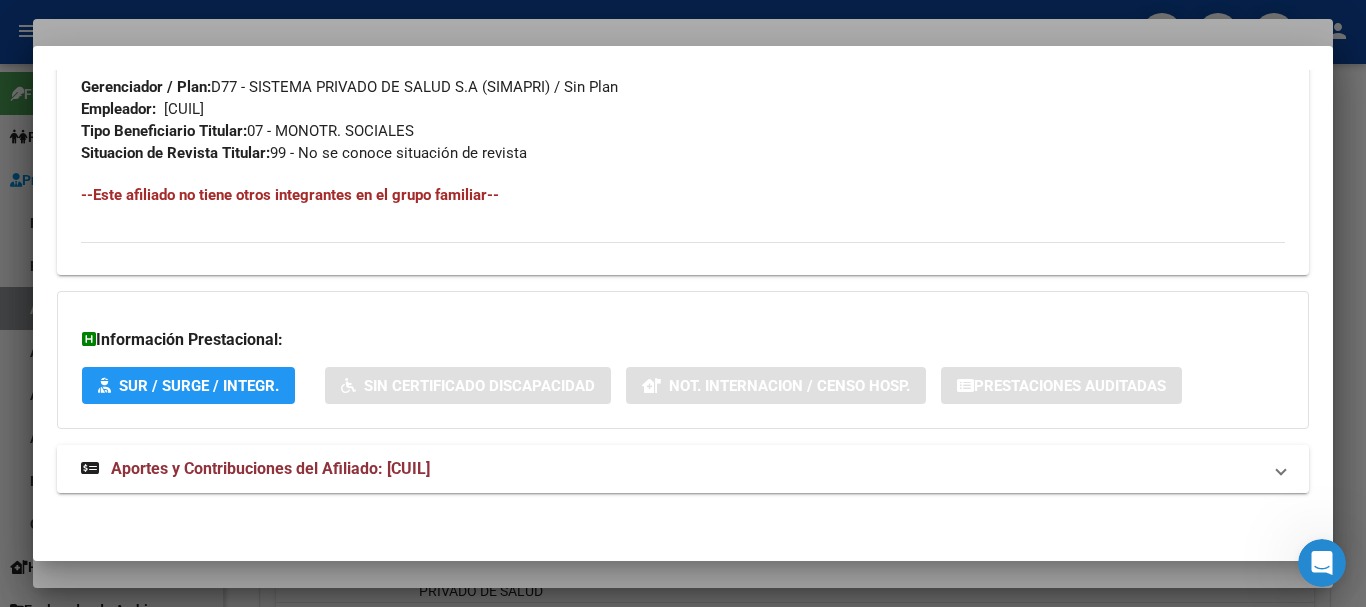 click on "Aportes y Contribuciones del Afiliado: 27296534477" at bounding box center [270, 468] 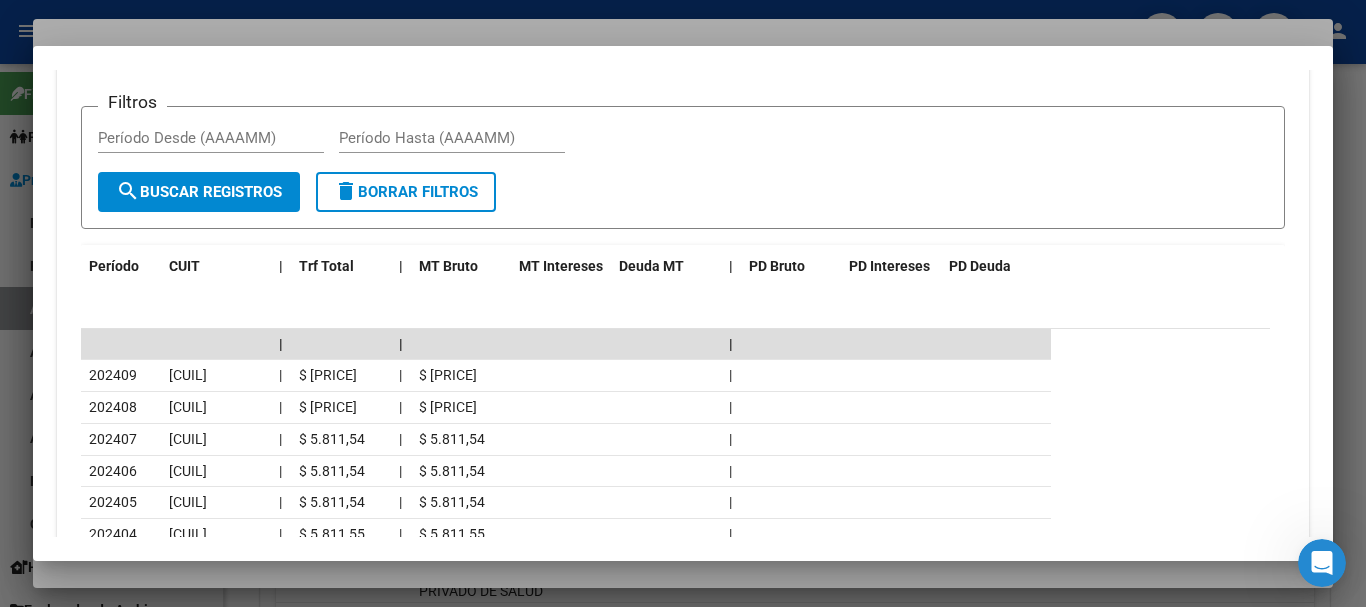 scroll, scrollTop: 1671, scrollLeft: 0, axis: vertical 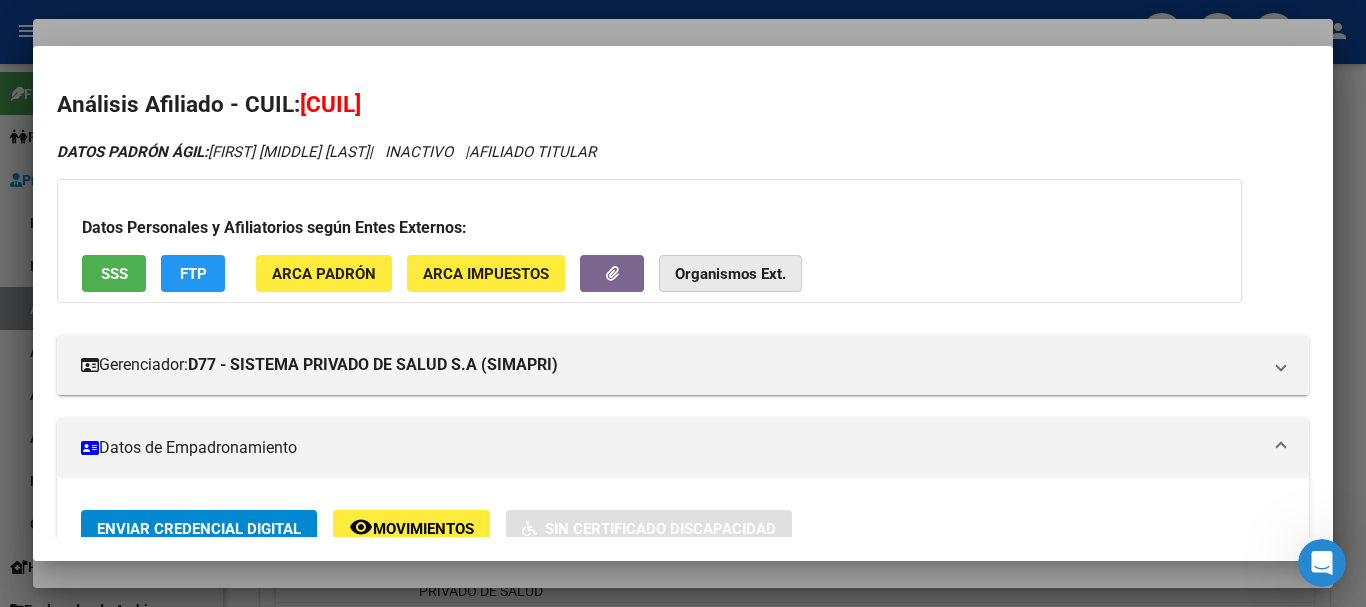 click on "Organismos Ext." 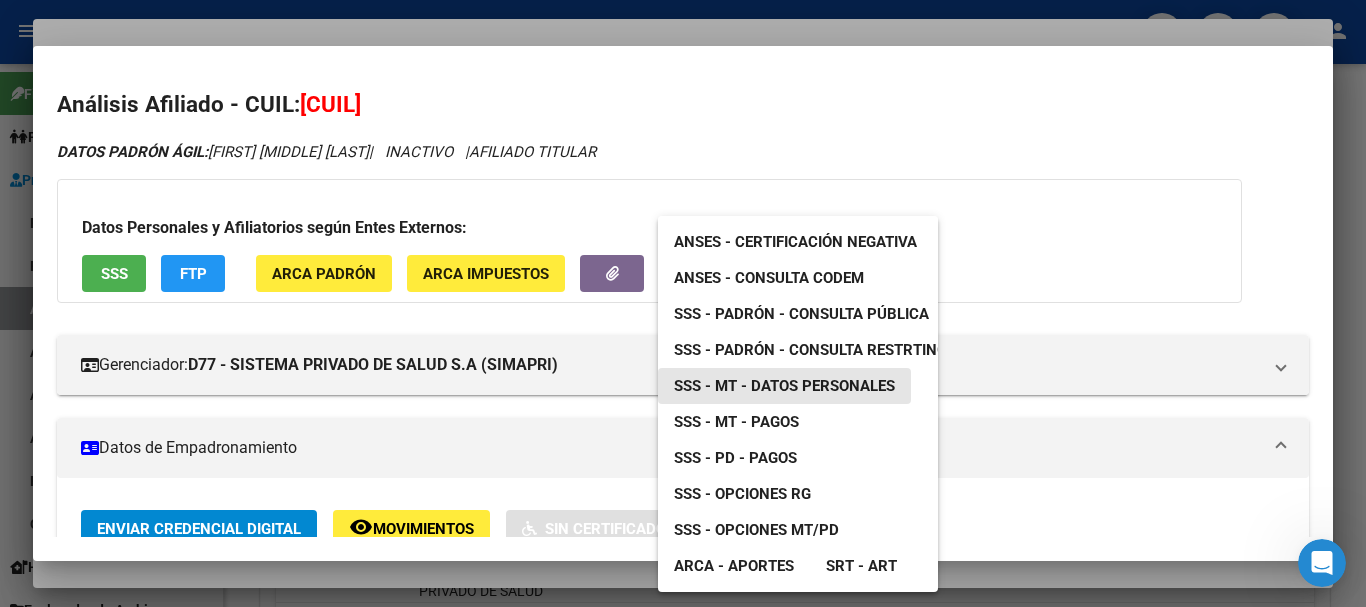 click on "SSS - MT - Datos Personales" at bounding box center (784, 386) 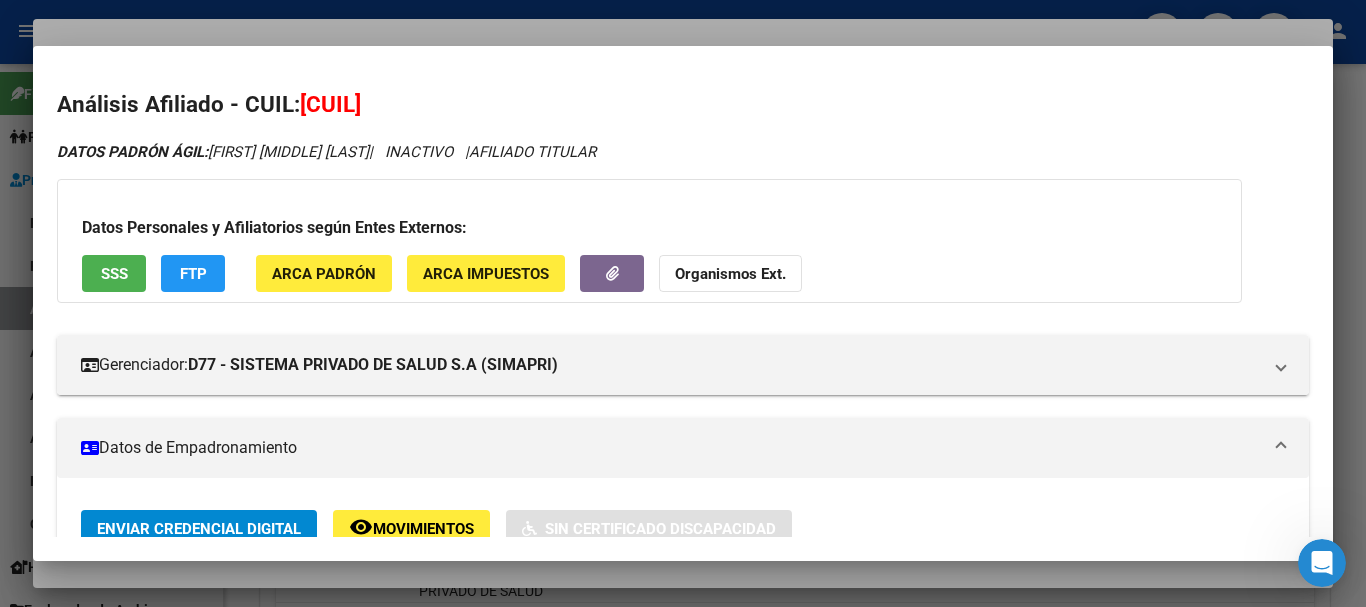 click at bounding box center (683, 303) 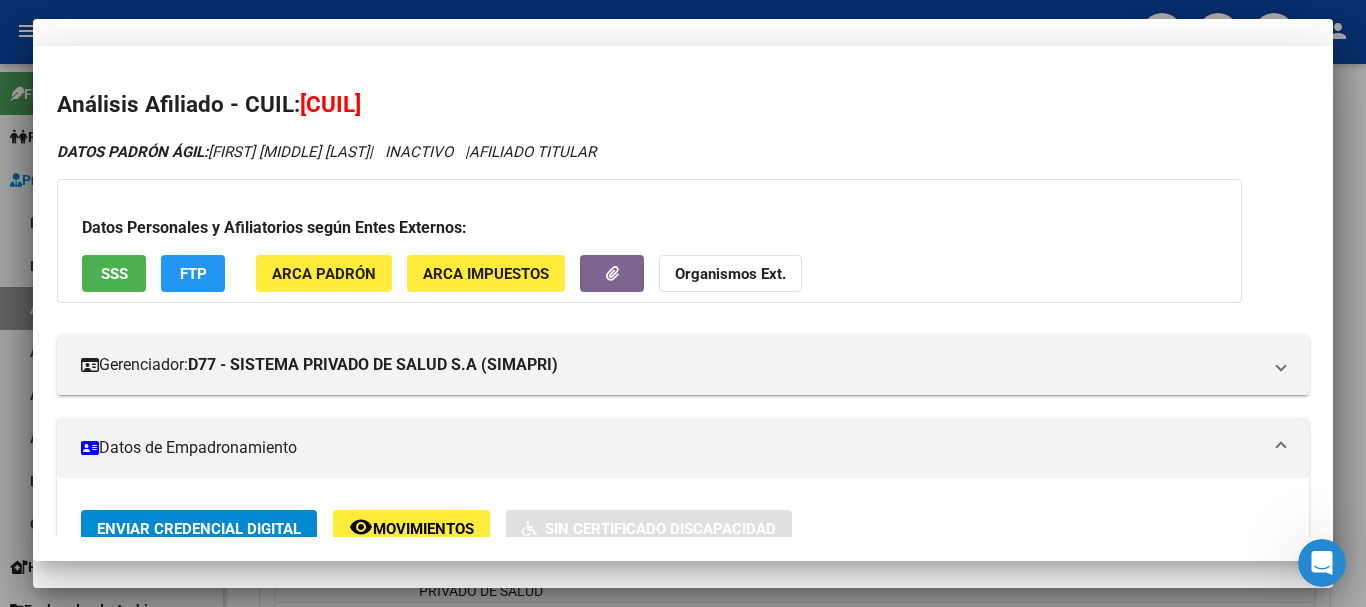click on "29653447 Nro Documento" at bounding box center (683, 125) 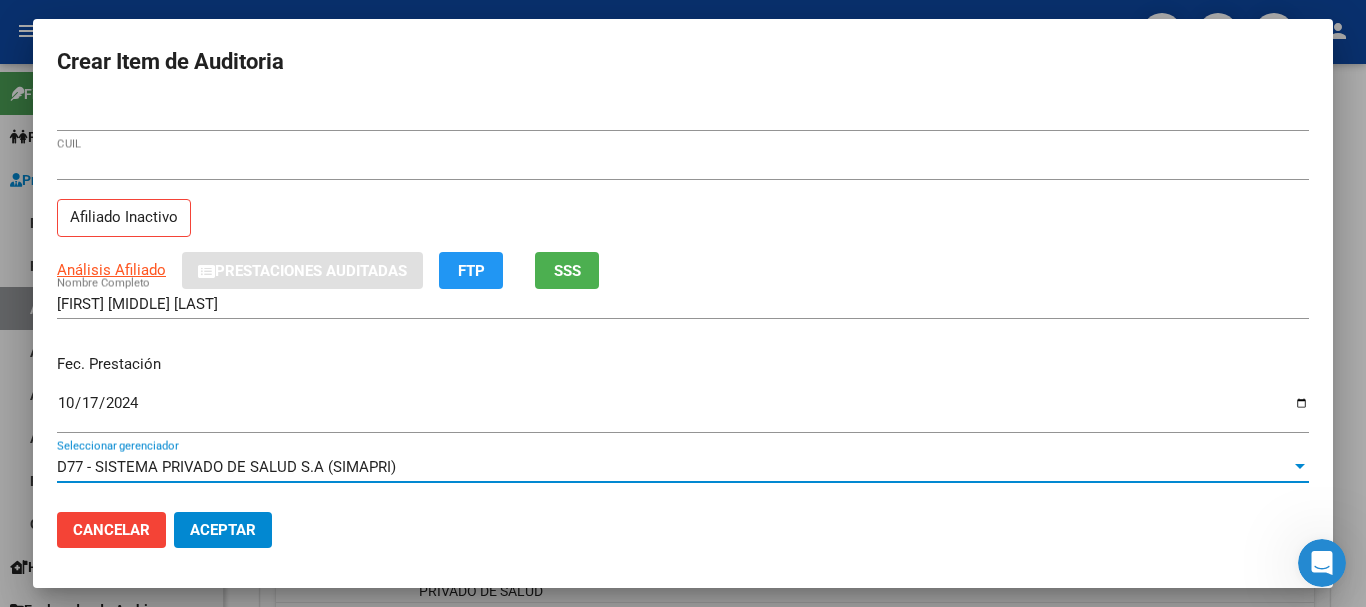 scroll, scrollTop: 270, scrollLeft: 0, axis: vertical 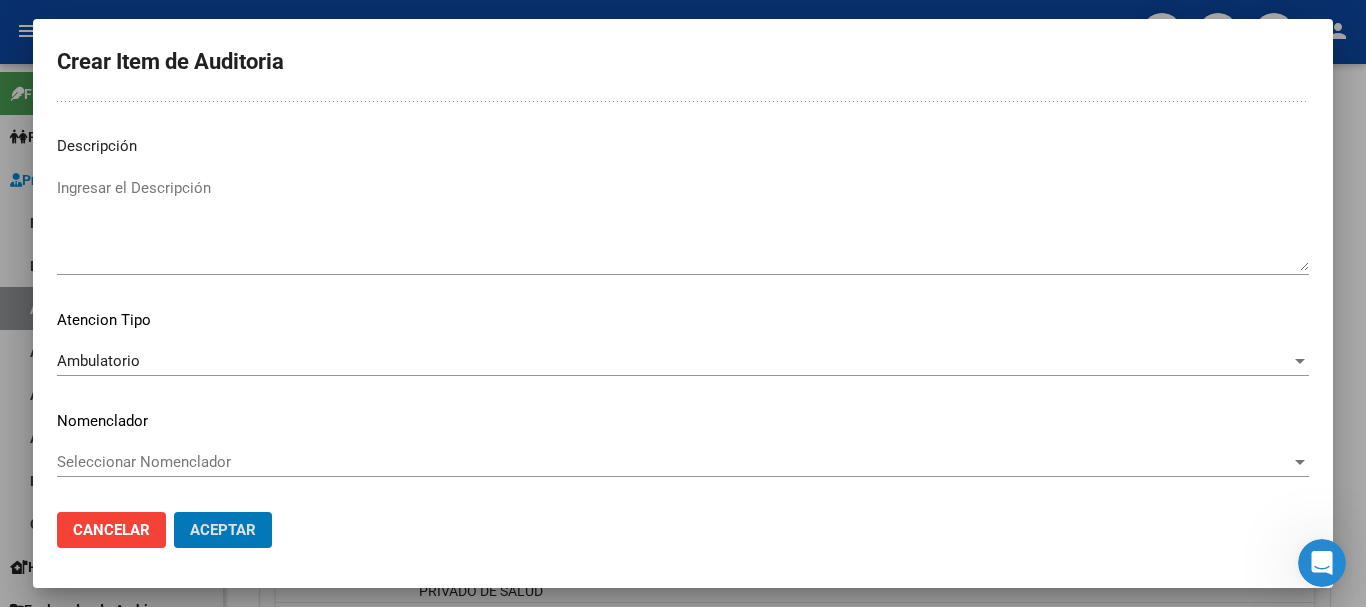 click on "Aceptar" 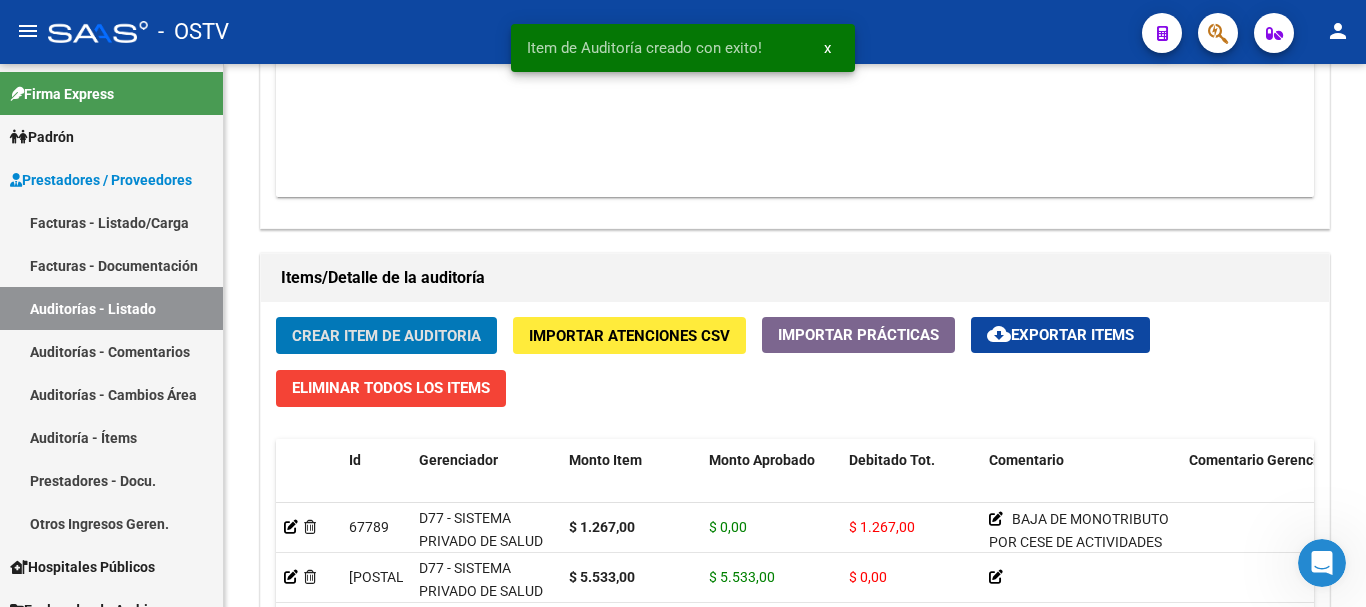 click on "Crear Item de Auditoria" 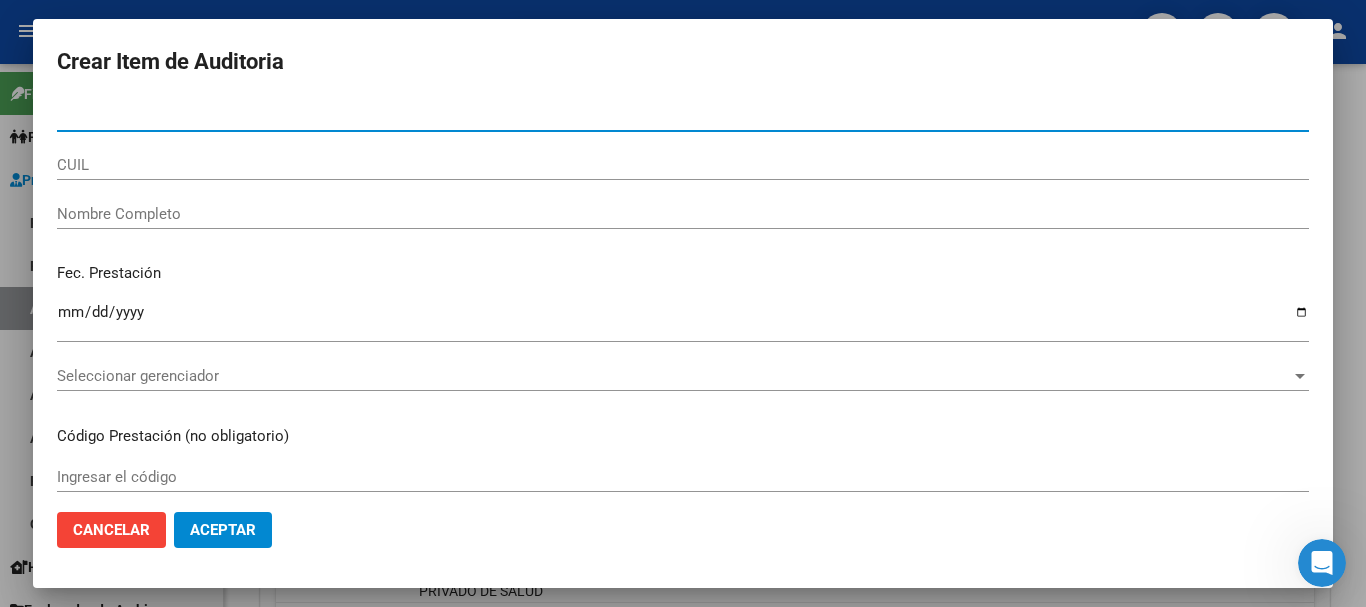 paste on "27686231" 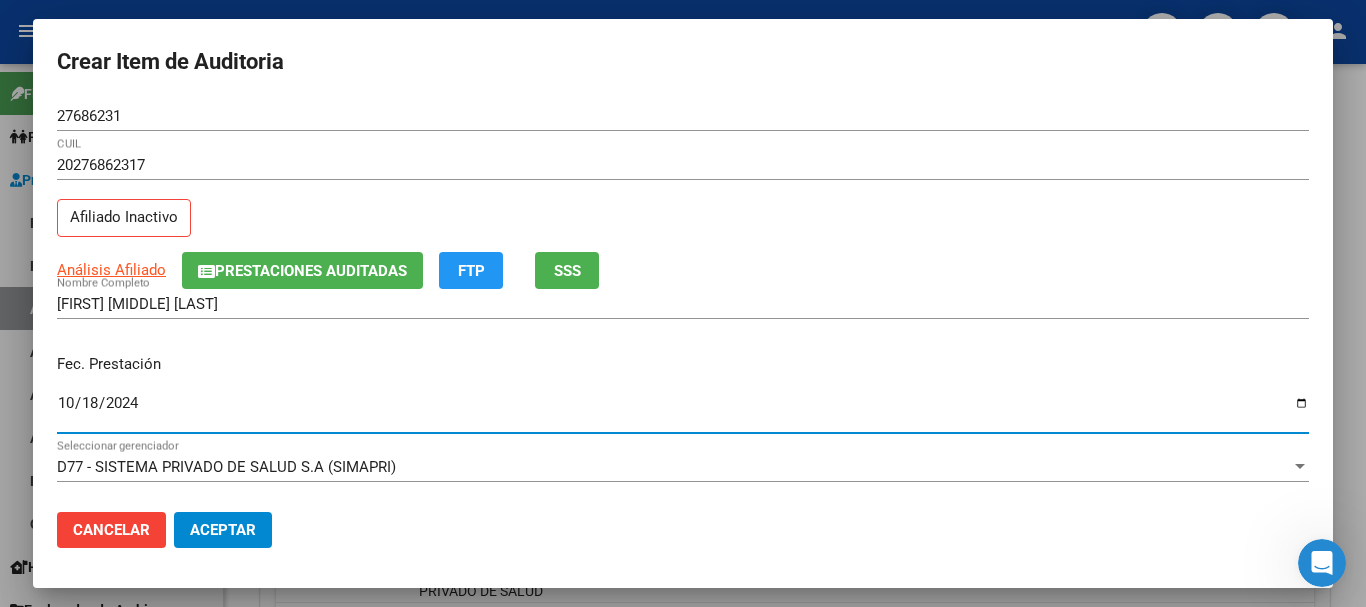 click on "Prestaciones Auditadas" 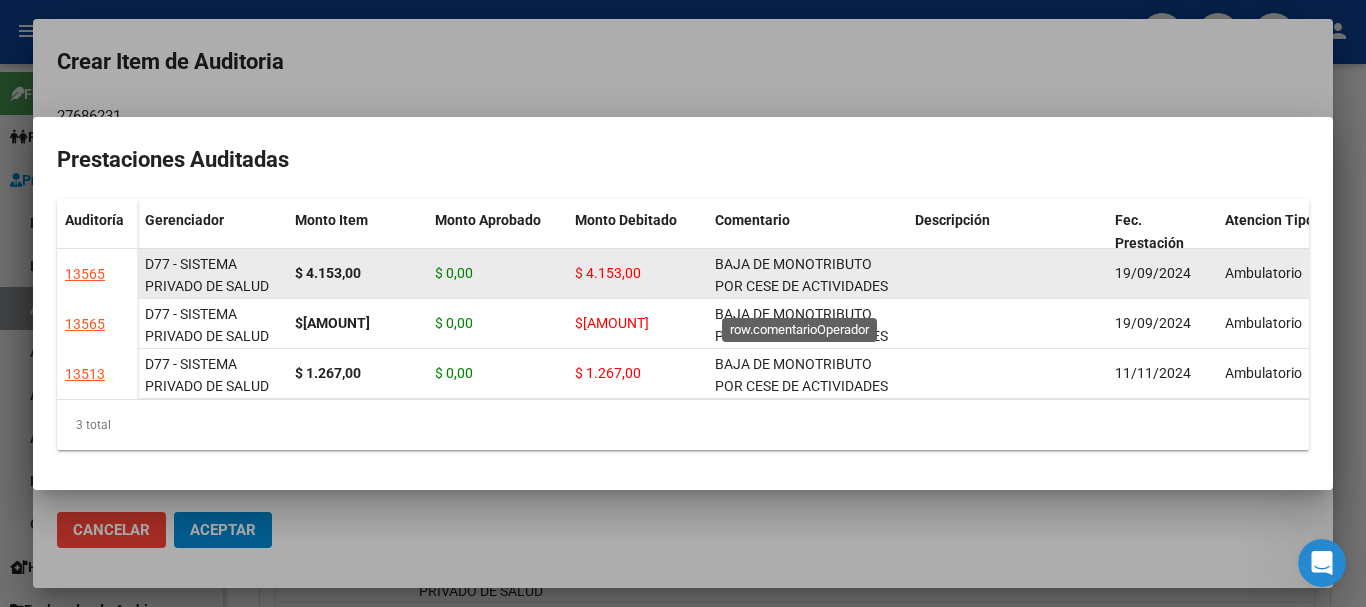 click on "BAJA DE MONOTRIBUTO POR CESE DE ACTIVIDADES 08/2024" 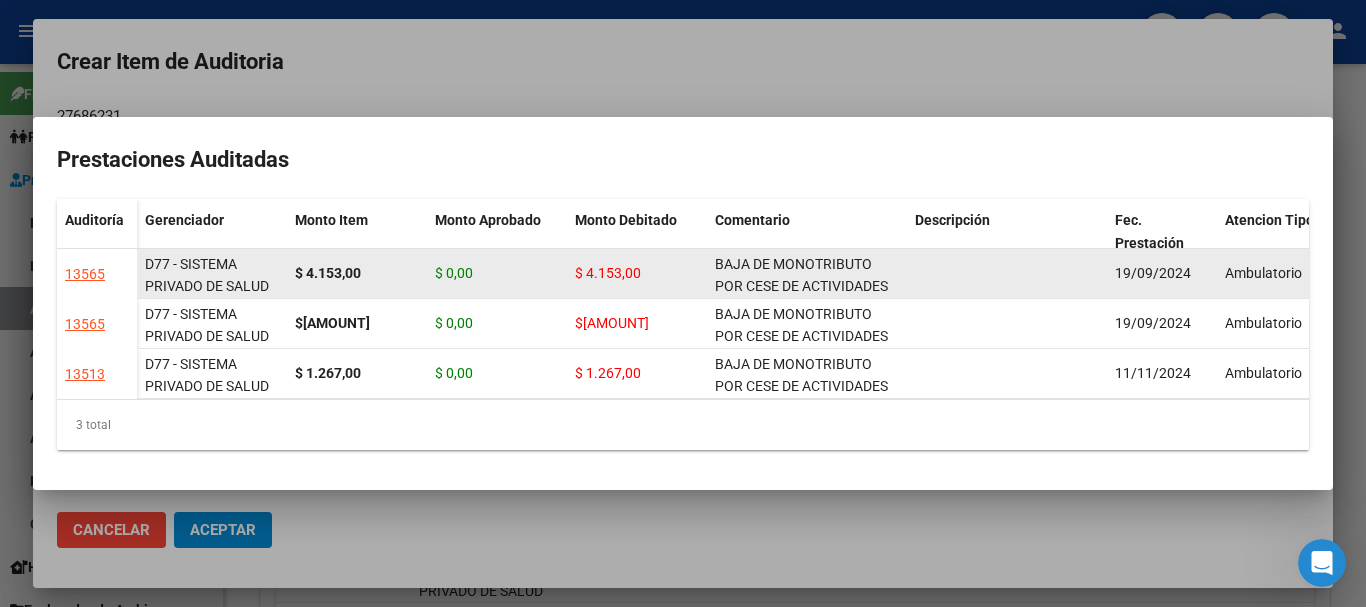 click on "BAJA DE MONOTRIBUTO POR CESE DE ACTIVIDADES 08/2024" 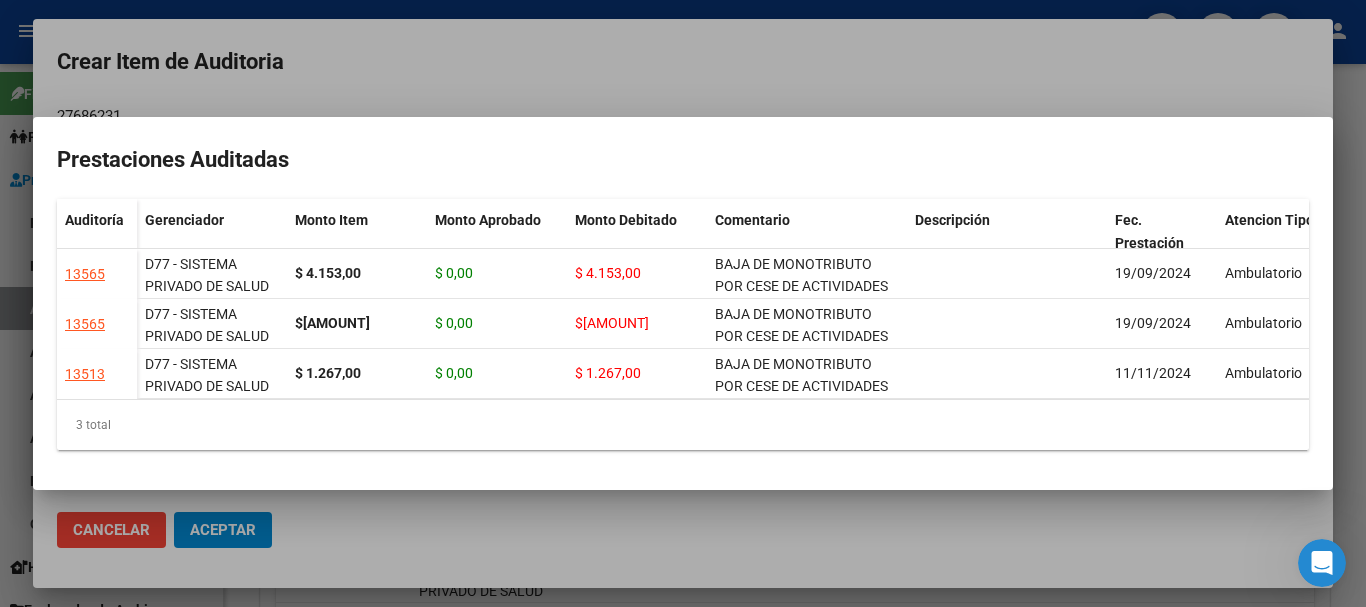 click at bounding box center (683, 303) 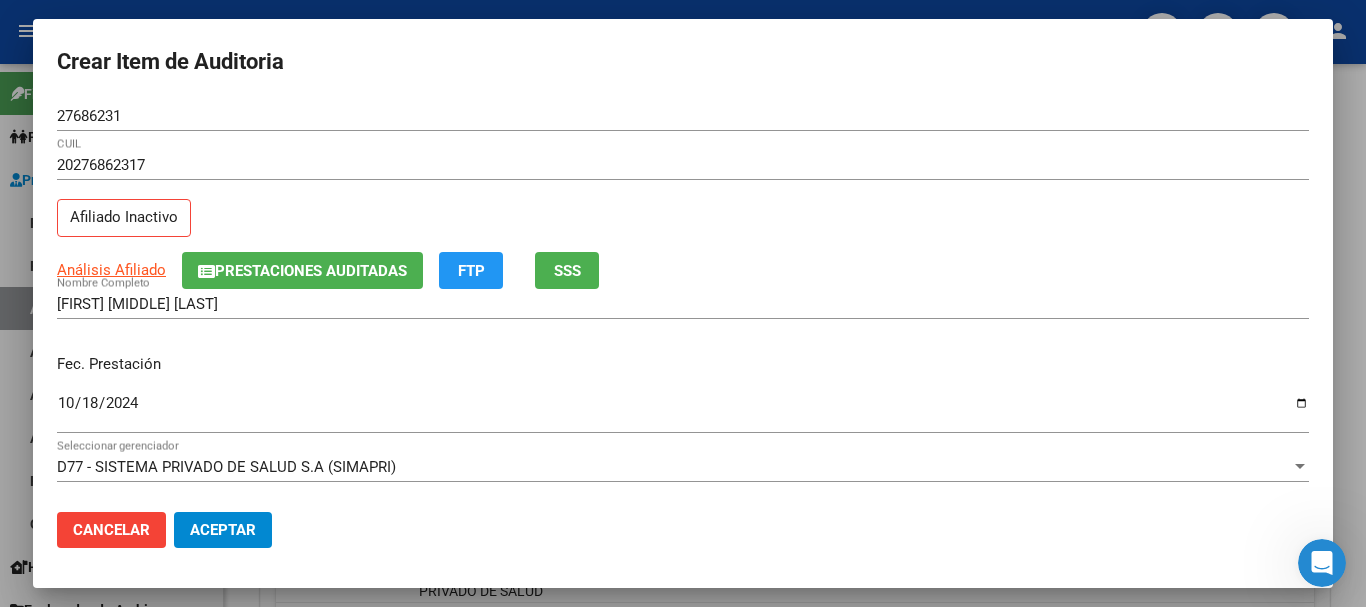 click on "Crear Item de Auditoria" at bounding box center (683, 62) 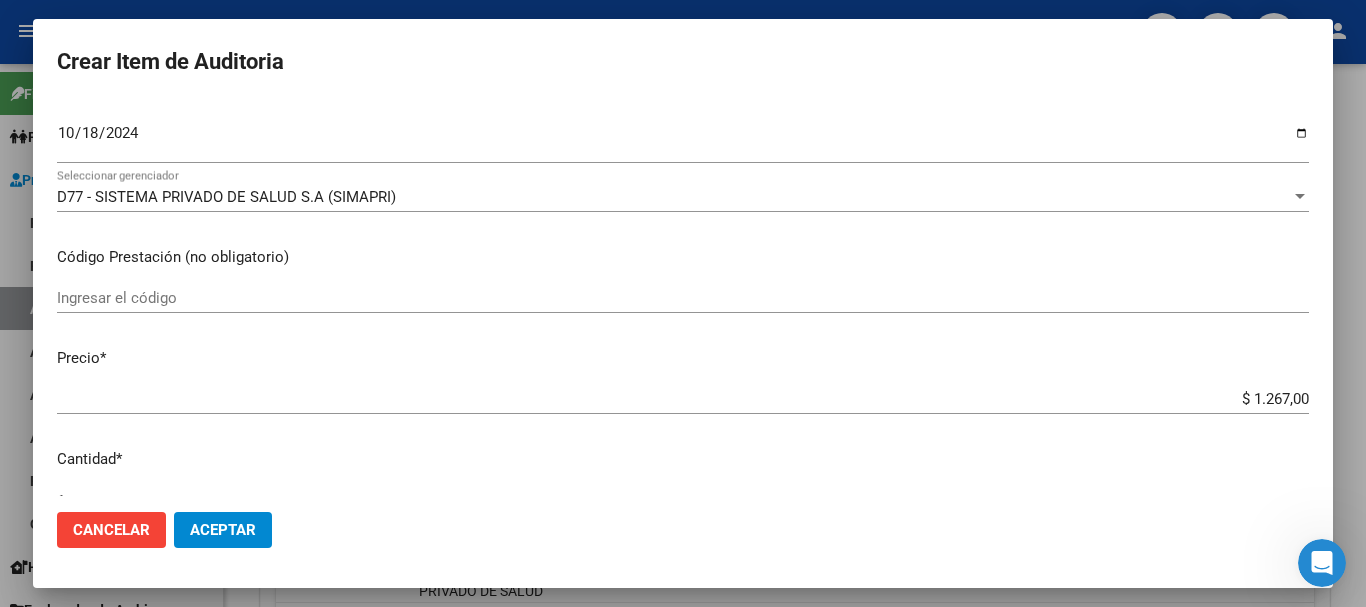 scroll, scrollTop: 675, scrollLeft: 0, axis: vertical 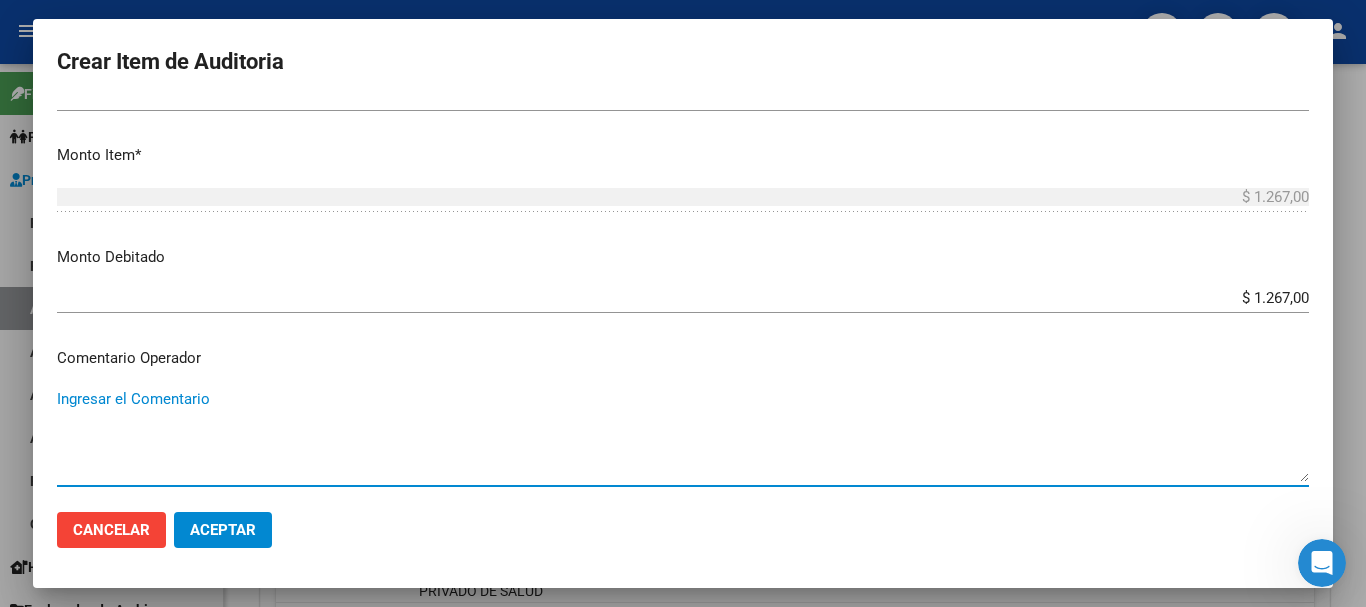 paste on "BAJA DE MONOTRIBUTO POR CESE DE ACTIVIDADES 08/2024" 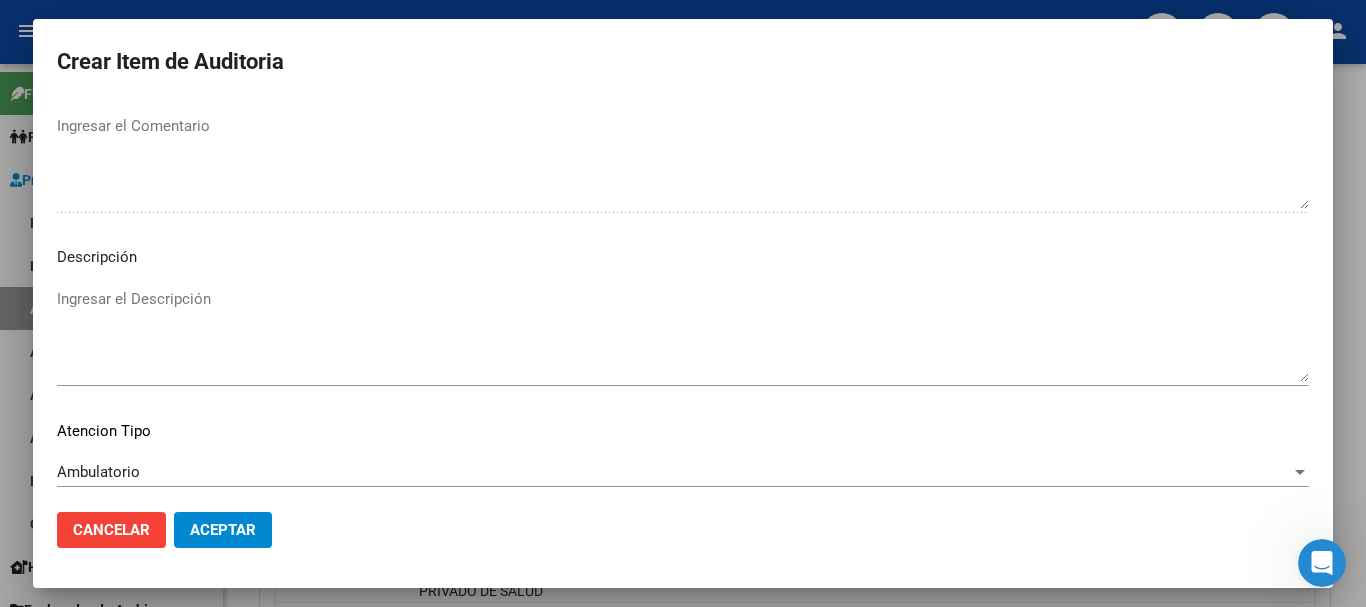 scroll, scrollTop: 1233, scrollLeft: 0, axis: vertical 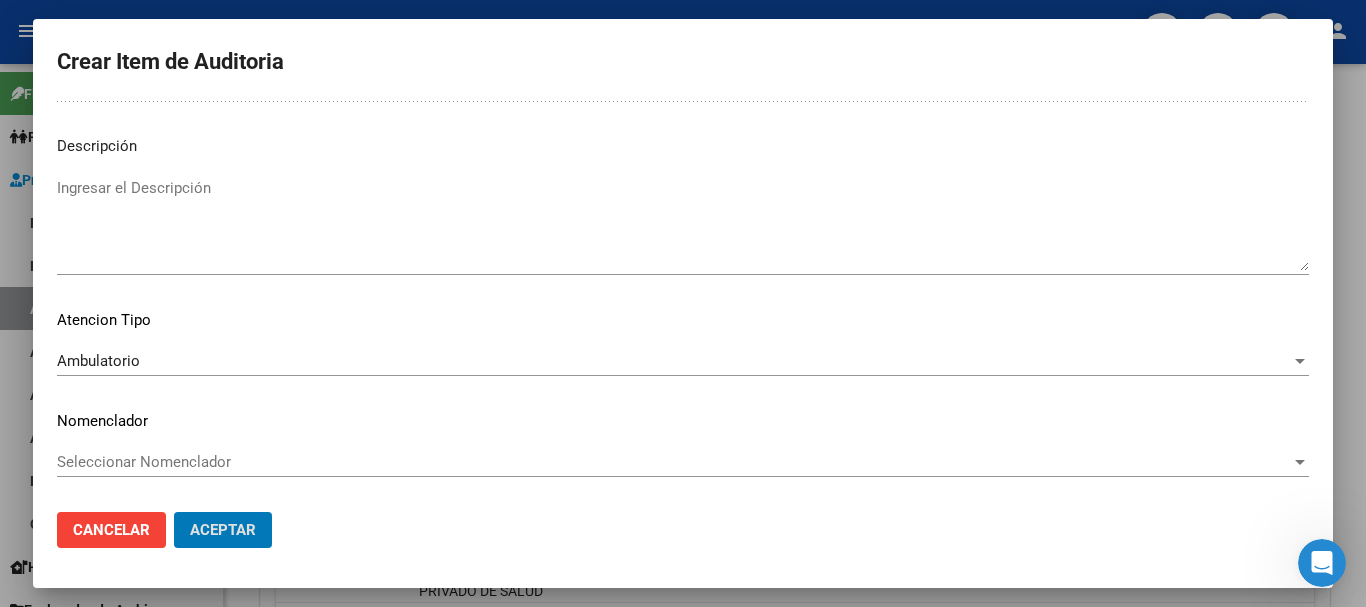 click on "Aceptar" 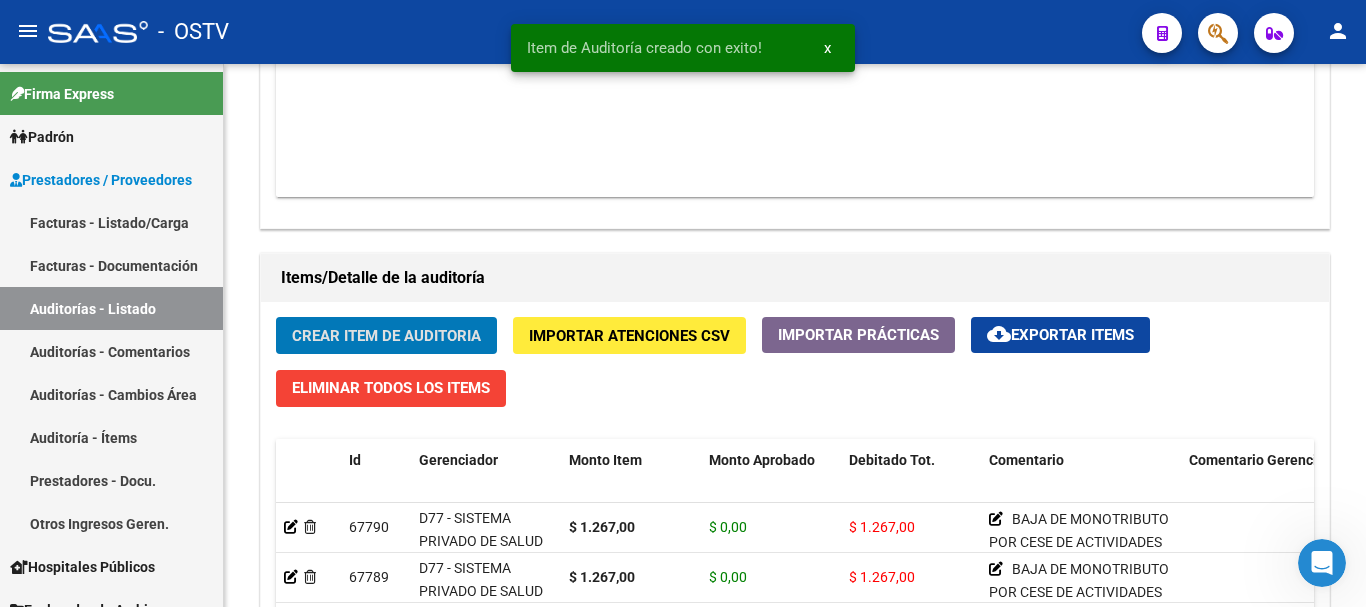 click on "Crear Item de Auditoria" 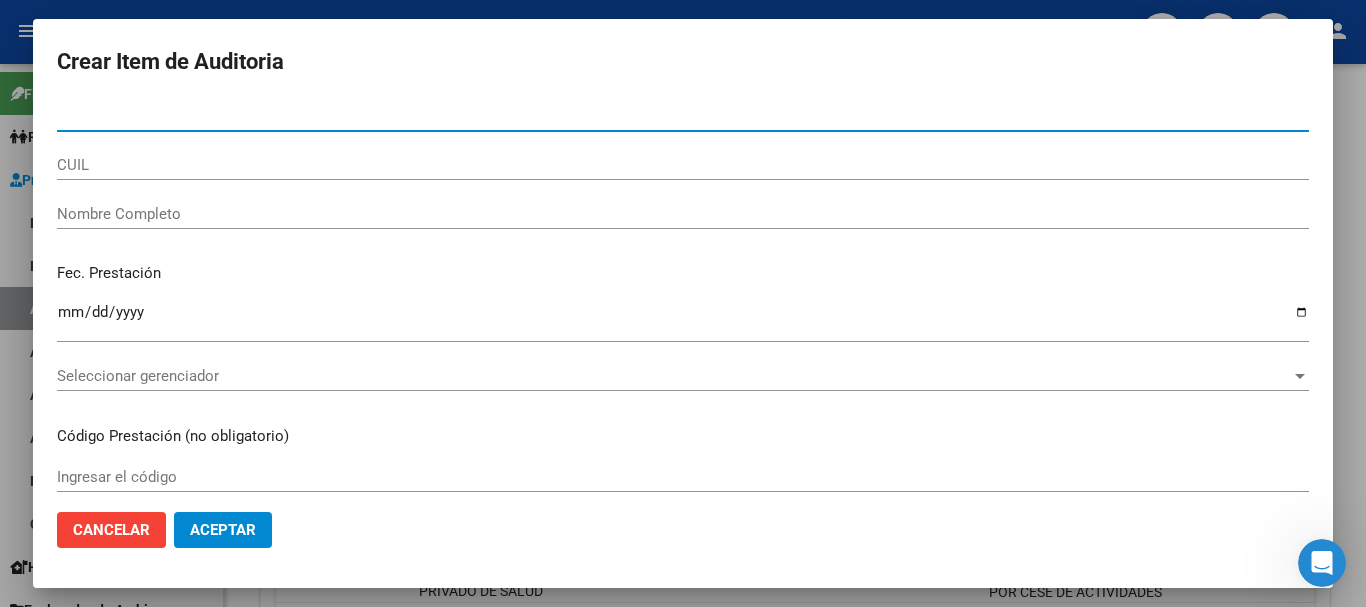 paste on "34588032" 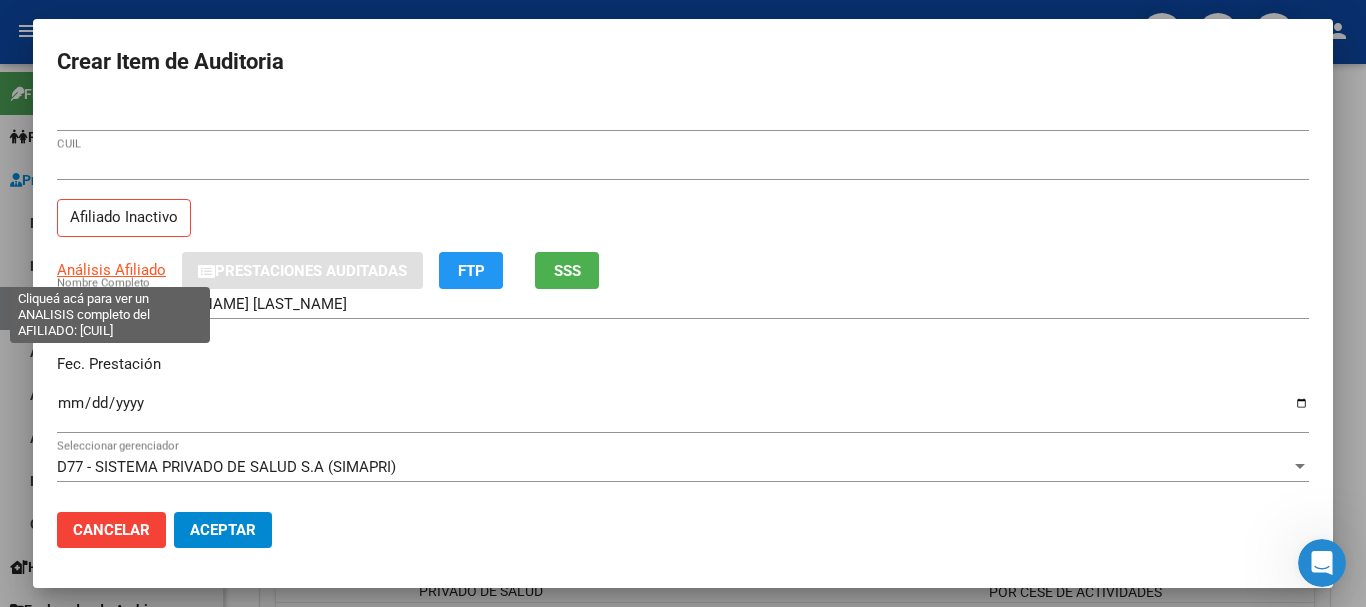 click on "Análisis Afiliado" at bounding box center (111, 270) 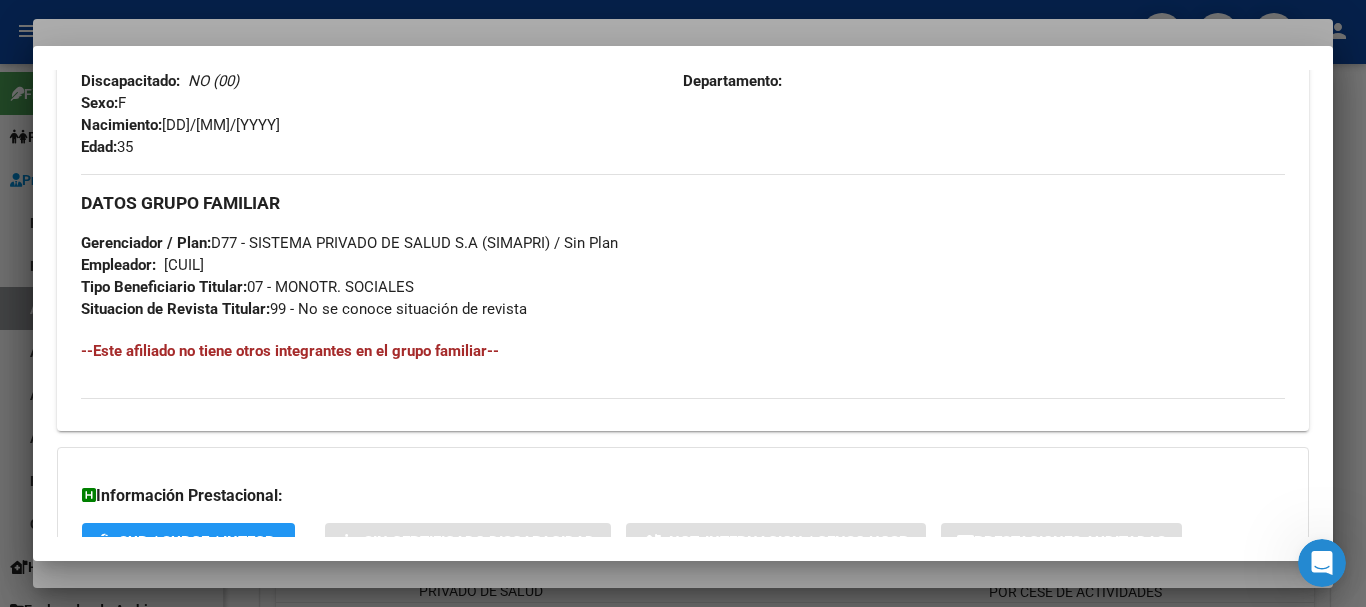 scroll, scrollTop: 1053, scrollLeft: 0, axis: vertical 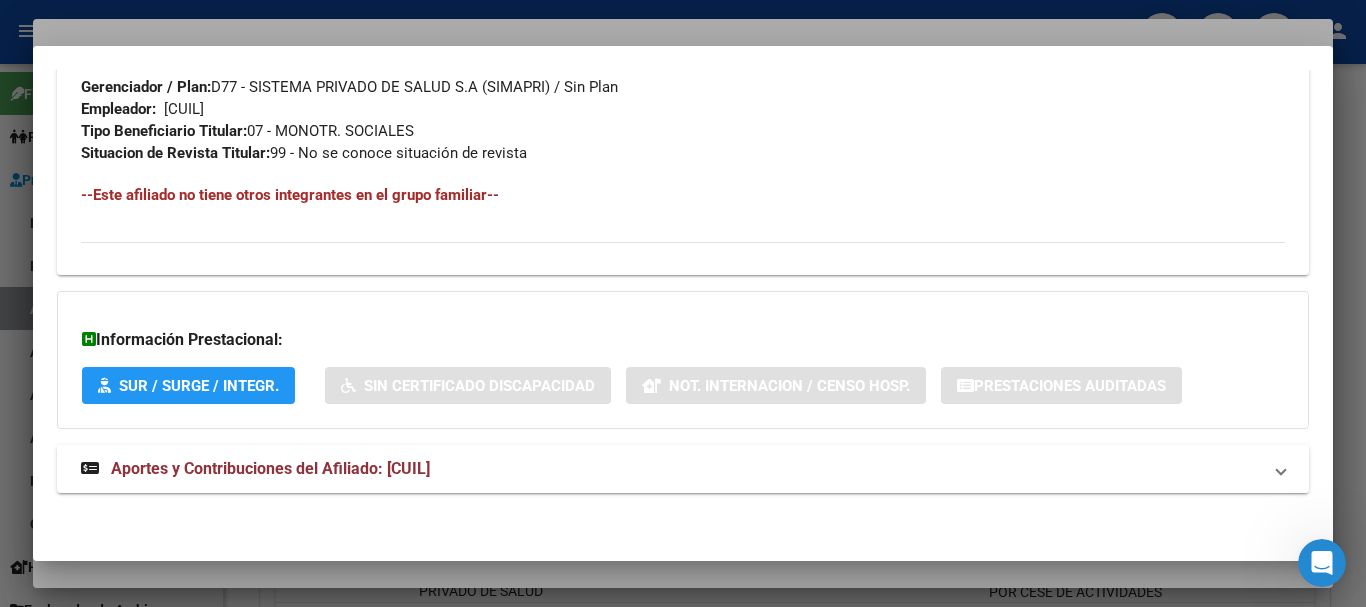 click on "Aportes y Contribuciones del Afiliado: 27345880327" at bounding box center [683, 469] 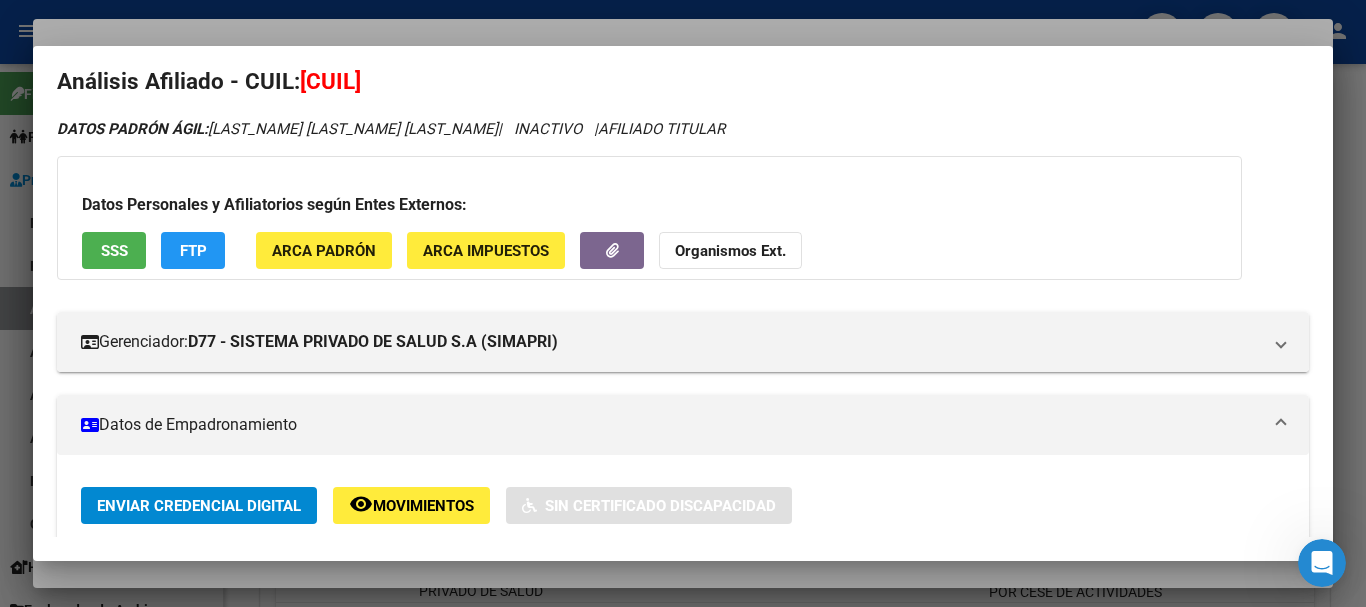 scroll, scrollTop: 0, scrollLeft: 0, axis: both 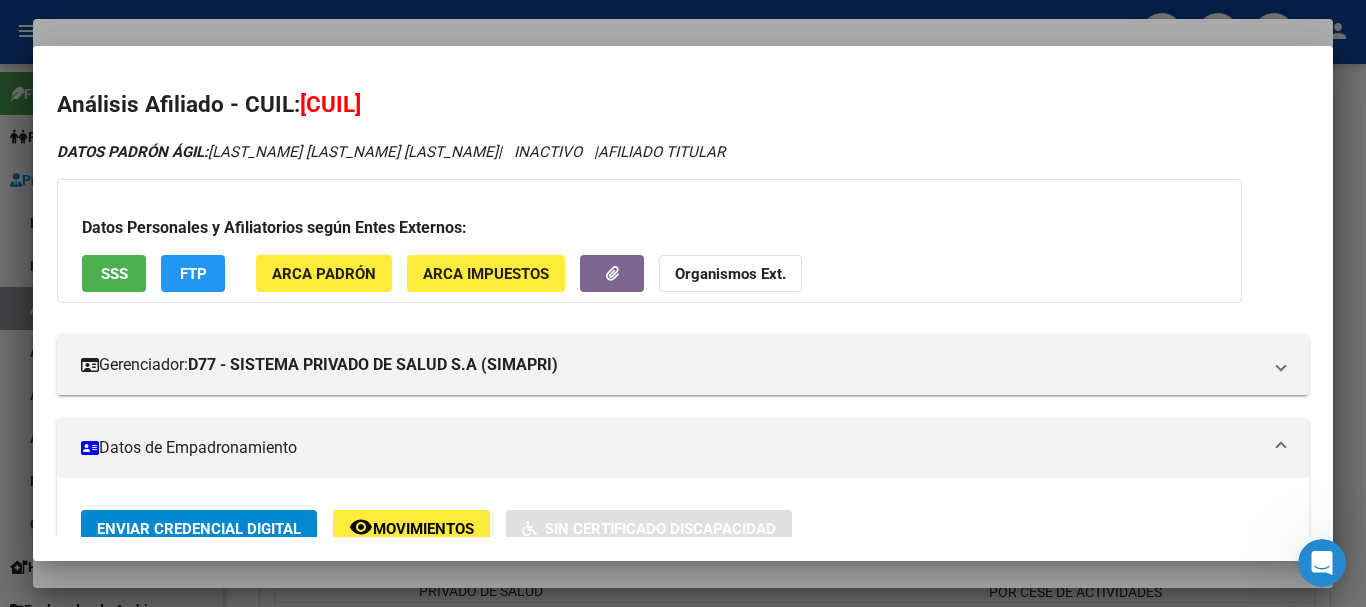 click at bounding box center [683, 303] 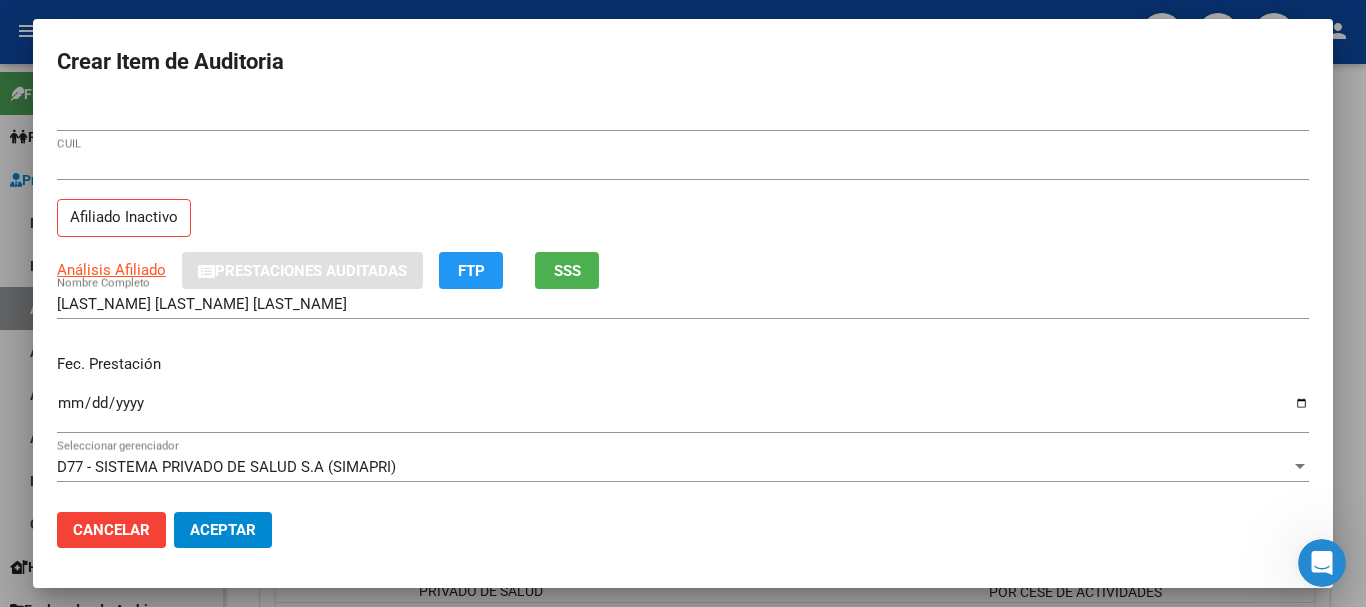 click on "Crear Item de Auditoria   34588032 Nro Documento    27345880327 CUIL   Afiliado Inactivo  Análisis Afiliado  Prestaciones Auditadas FTP SSS   MURAÑA PIZARRO SARA ABIGAIL Nombre Completo  Fec. Prestación    2024-10-30 Ingresar la fecha  D77 - SISTEMA PRIVADO DE SALUD S.A  (SIMAPRI) Seleccionar gerenciador Código Prestación (no obligatorio)    Ingresar el código  Precio  *   $ 411.140,64 Ingresar el precio  Cantidad  *   1 Ingresar la cantidad  Monto Item  *   $ 411.140,64 Ingresar el monto  Monto Debitado    $ 0,00 Ingresar el monto  Comentario Operador    Ingresar el Comentario  Comentario Gerenciador    Ingresar el Comentario  Descripción    Ingresar el Descripción   Atencion Tipo  Seleccionar tipo Seleccionar tipo  Nomenclador  Seleccionar Nomenclador Seleccionar Nomenclador Cancelar Aceptar" at bounding box center [683, 303] 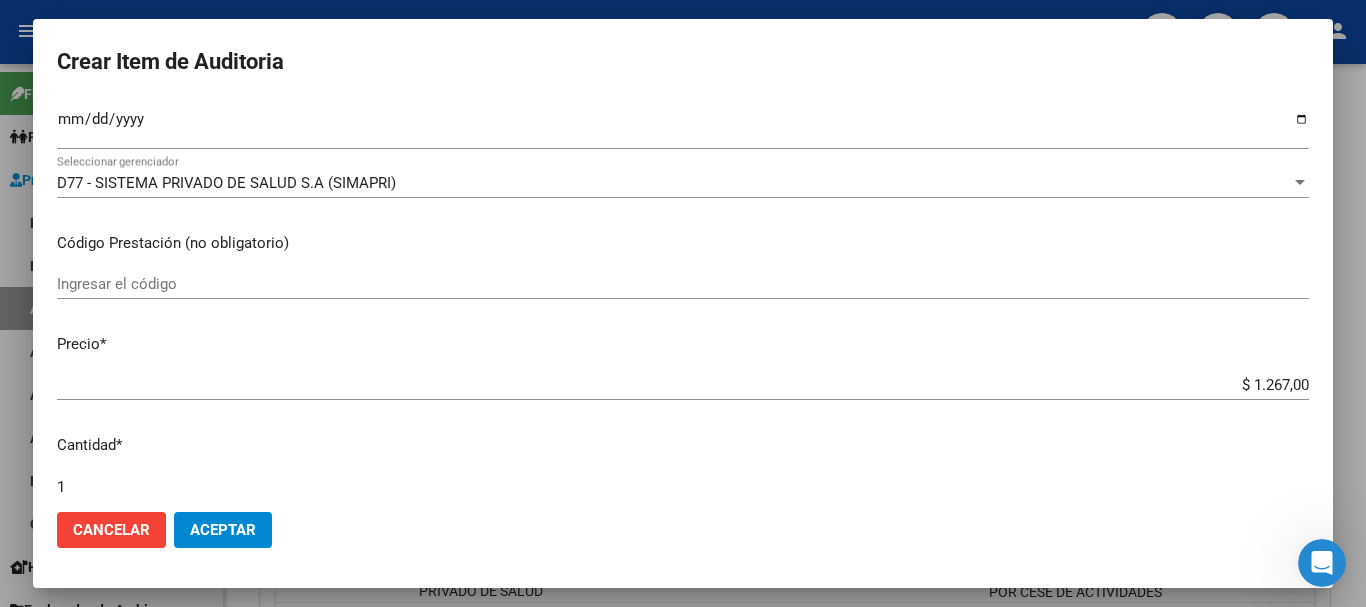 scroll, scrollTop: 675, scrollLeft: 0, axis: vertical 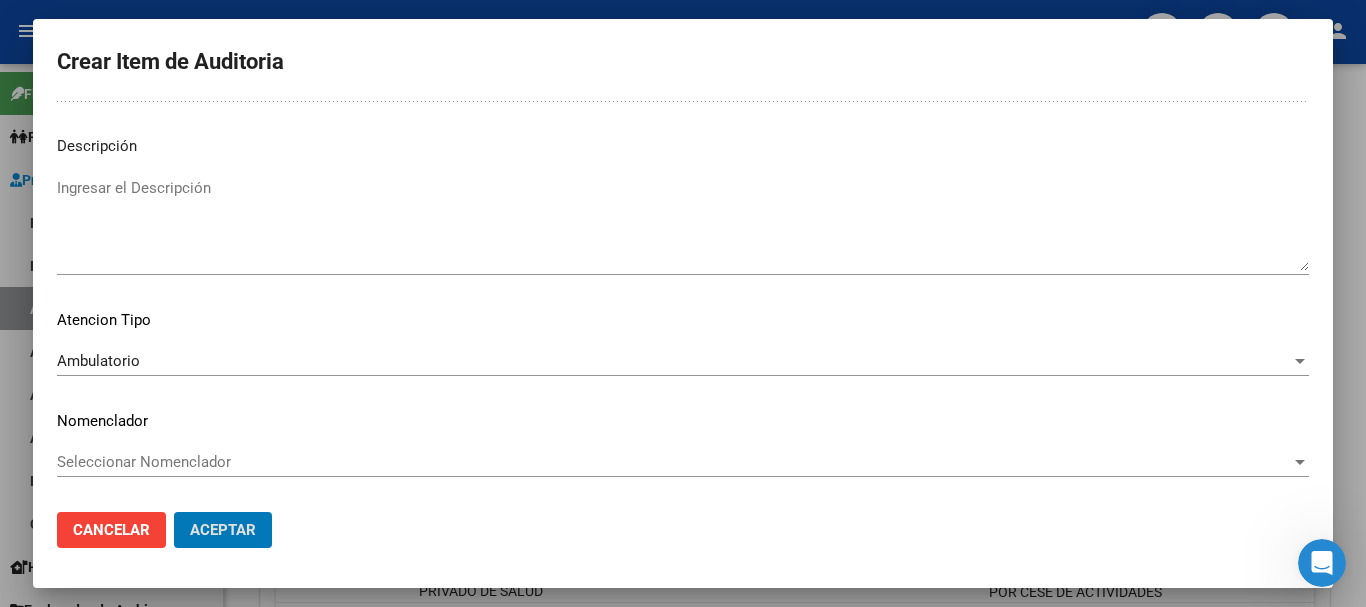 click on "Aceptar" 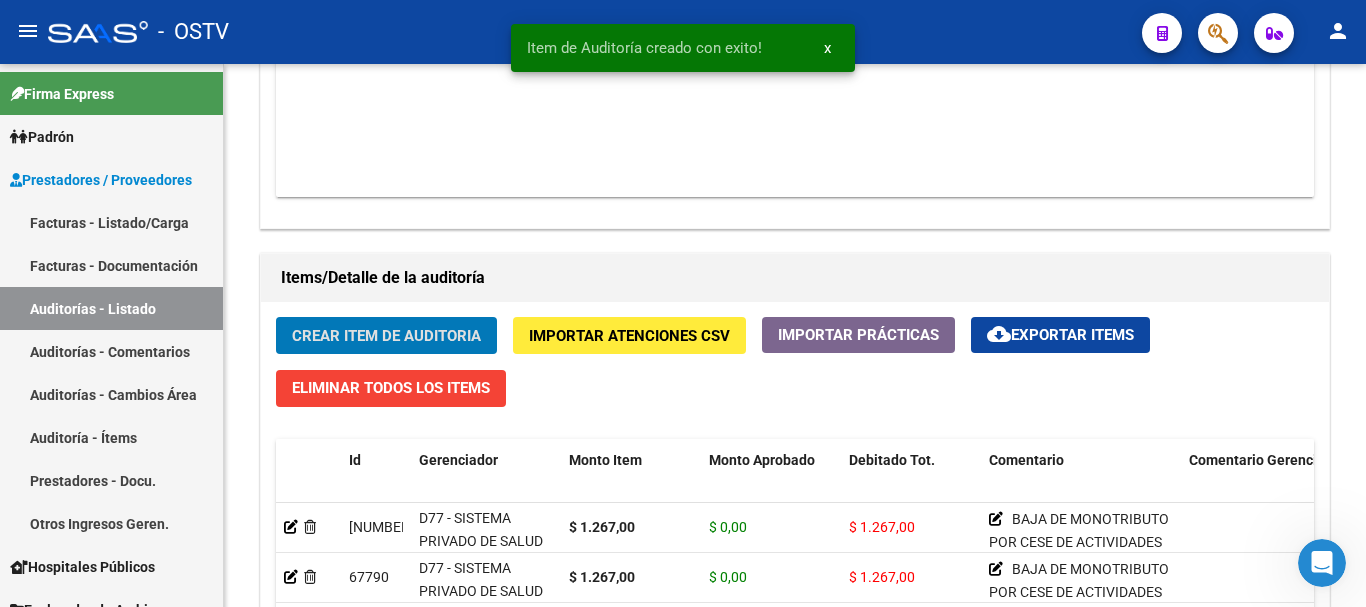 click on "Crear Item de Auditoria" 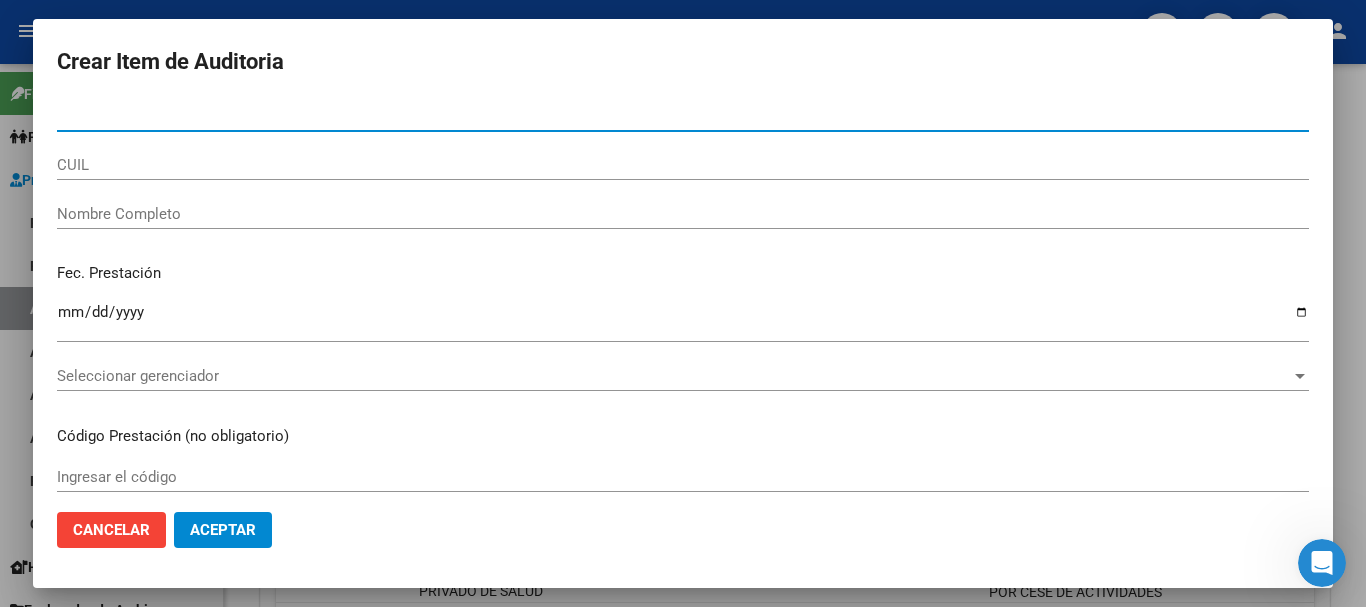 paste on "40565658" 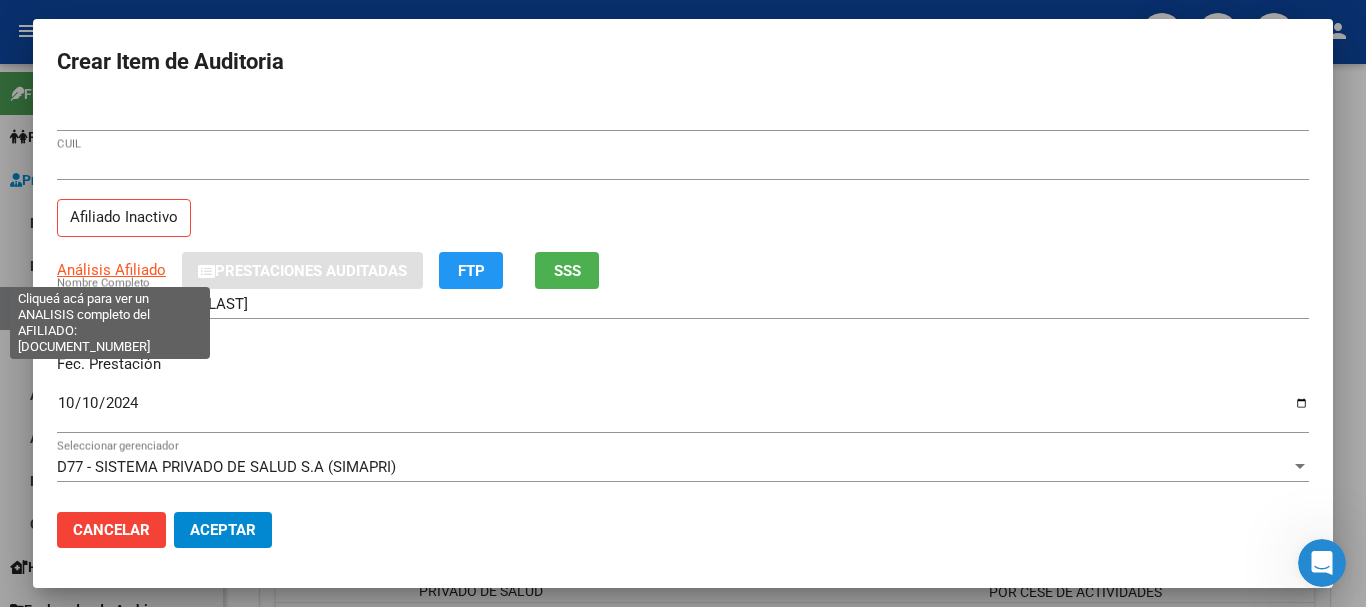 click on "Análisis Afiliado" at bounding box center [111, 270] 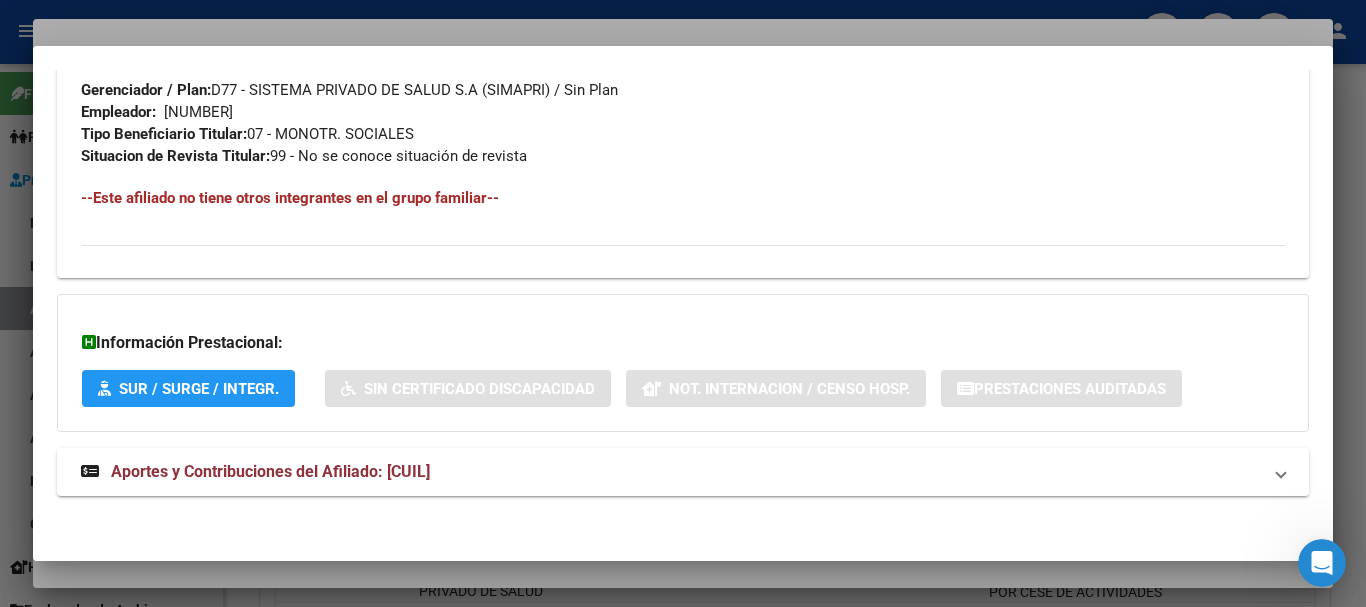 scroll, scrollTop: 1053, scrollLeft: 0, axis: vertical 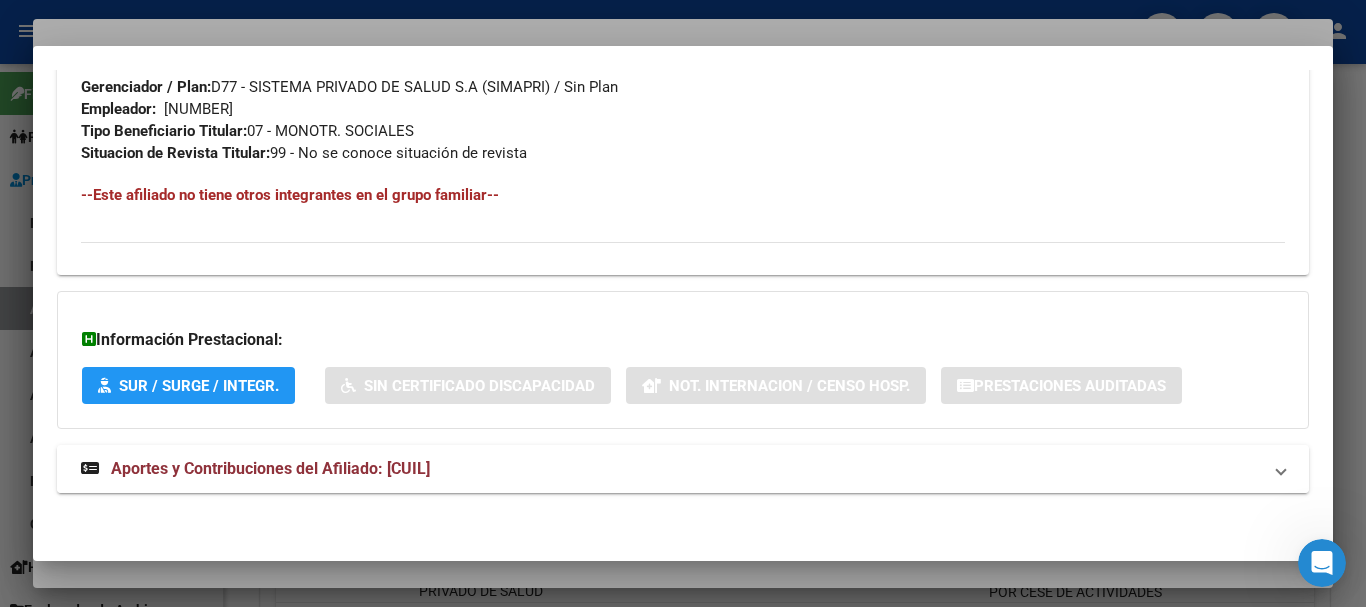click on "Aportes y Contribuciones del Afiliado: 27405656588" at bounding box center [270, 468] 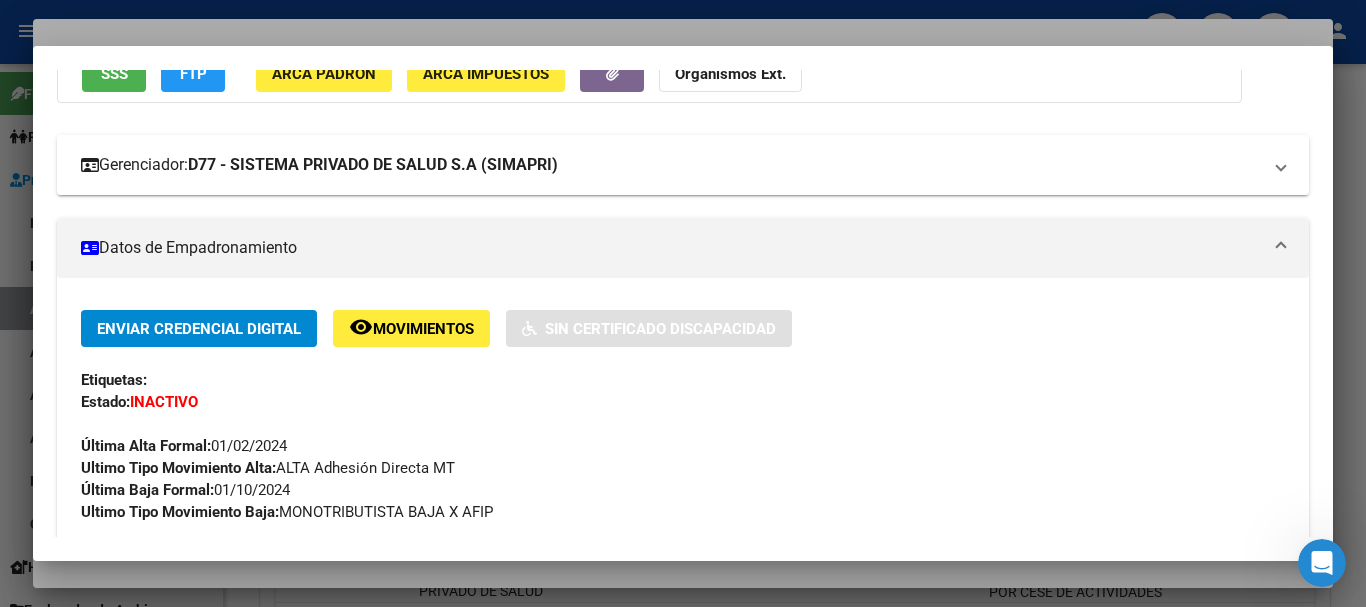 scroll, scrollTop: 0, scrollLeft: 0, axis: both 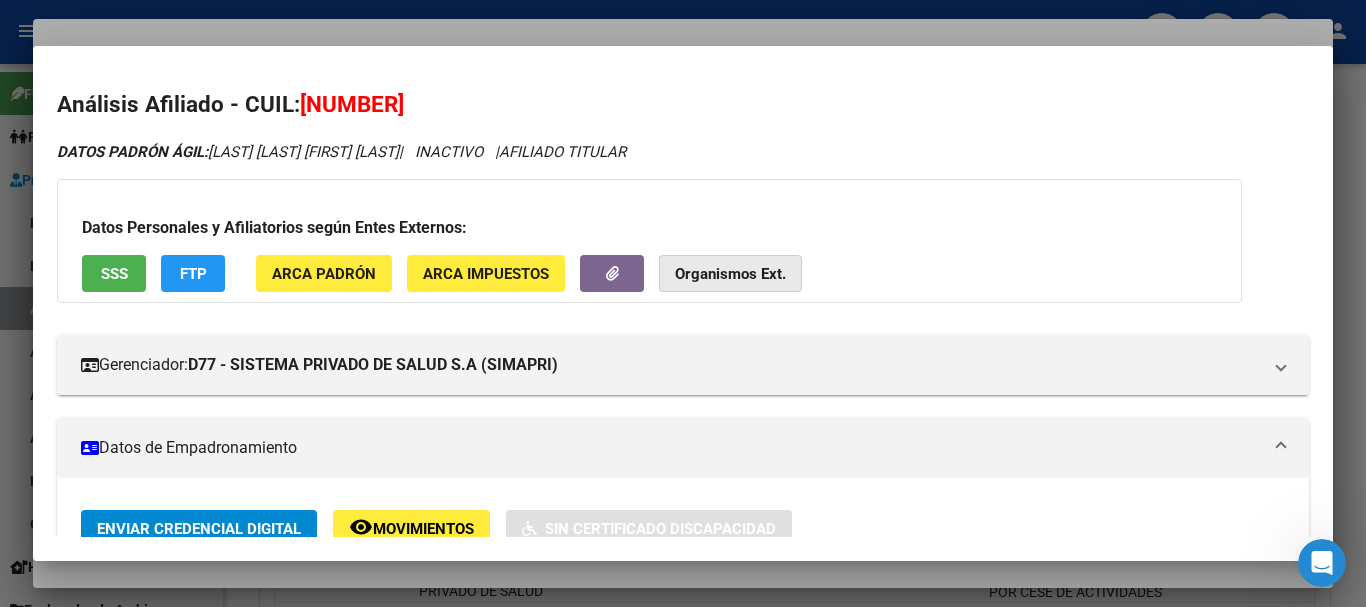 click on "Organismos Ext." 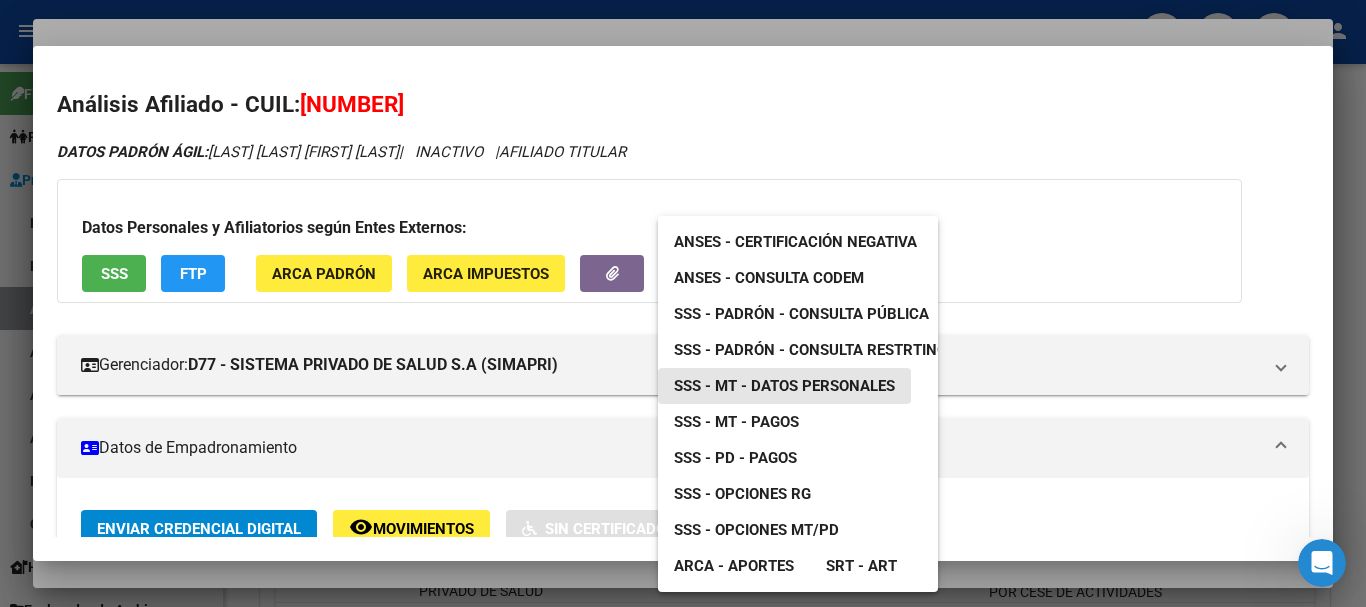 click on "SSS - MT - Datos Personales" at bounding box center [784, 386] 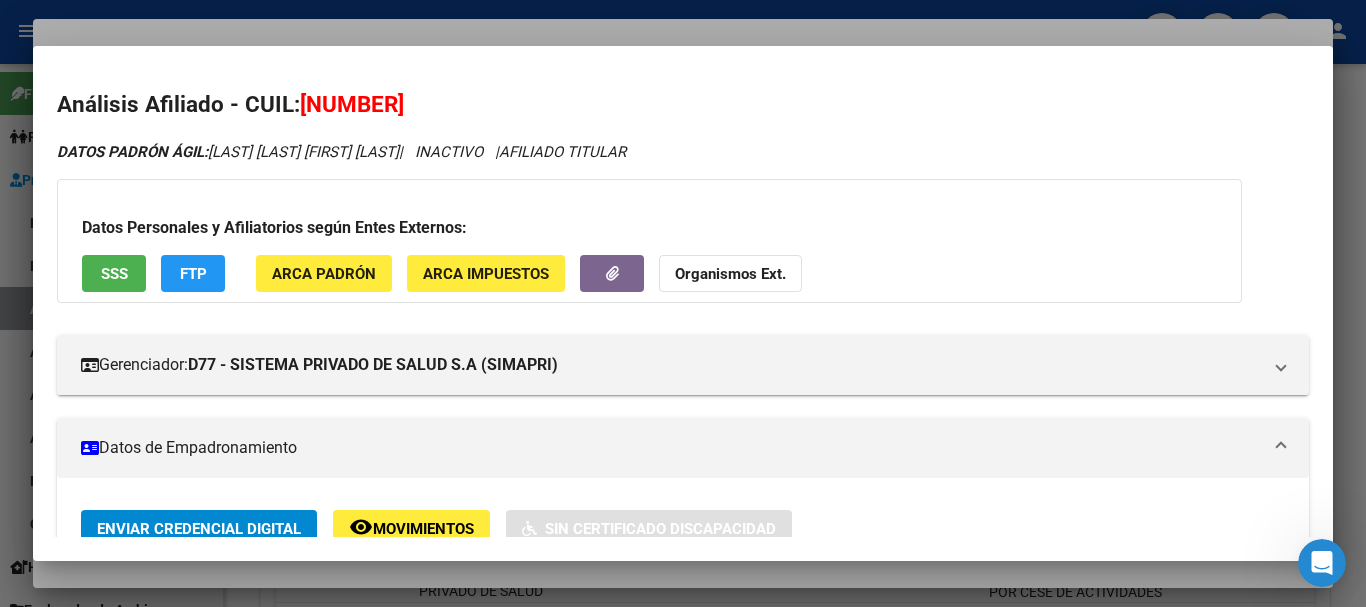 click at bounding box center [683, 303] 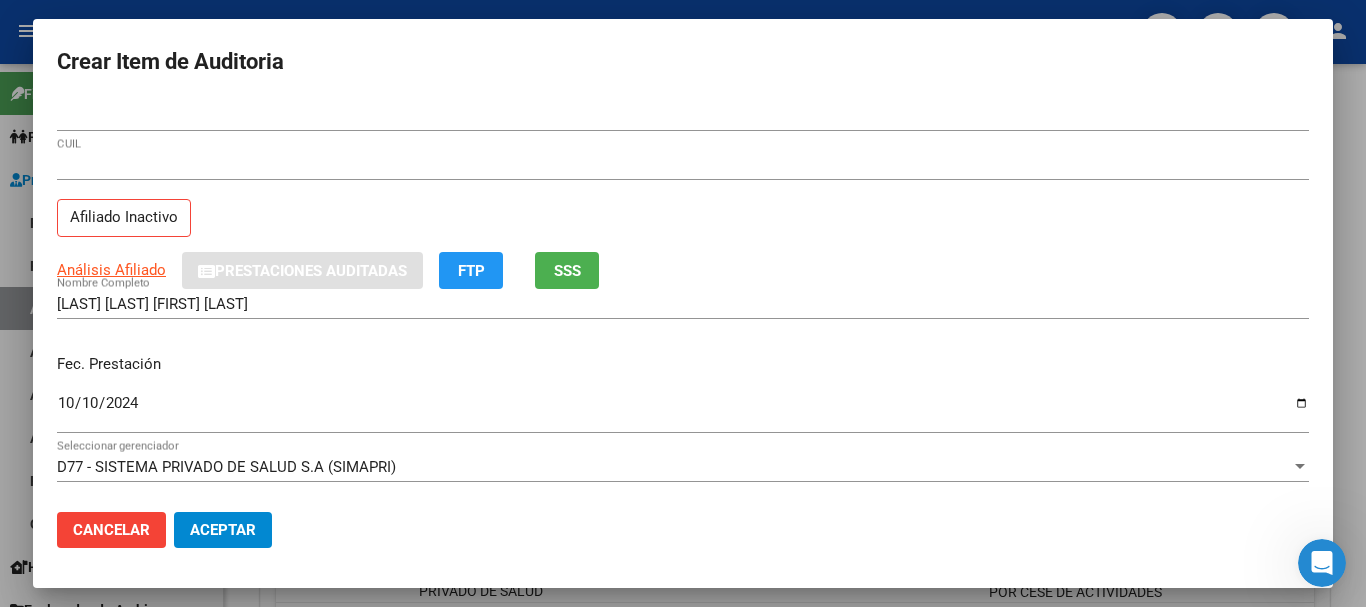 click on "27405656588" at bounding box center [683, 165] 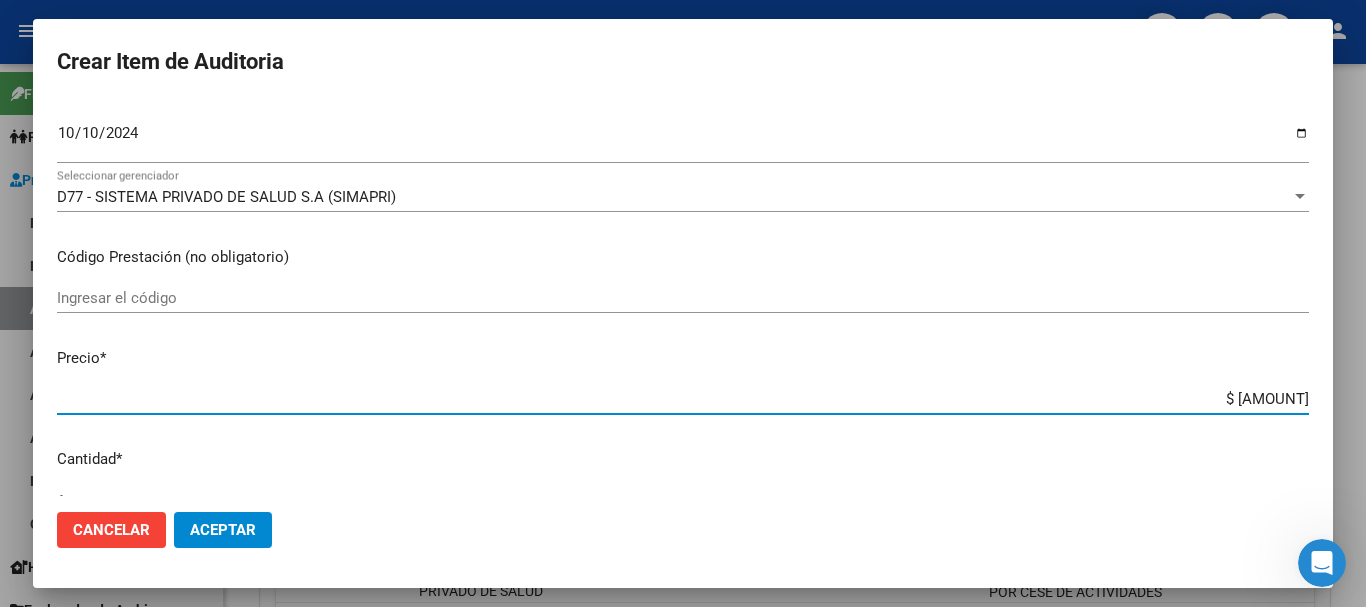 scroll, scrollTop: 284, scrollLeft: 0, axis: vertical 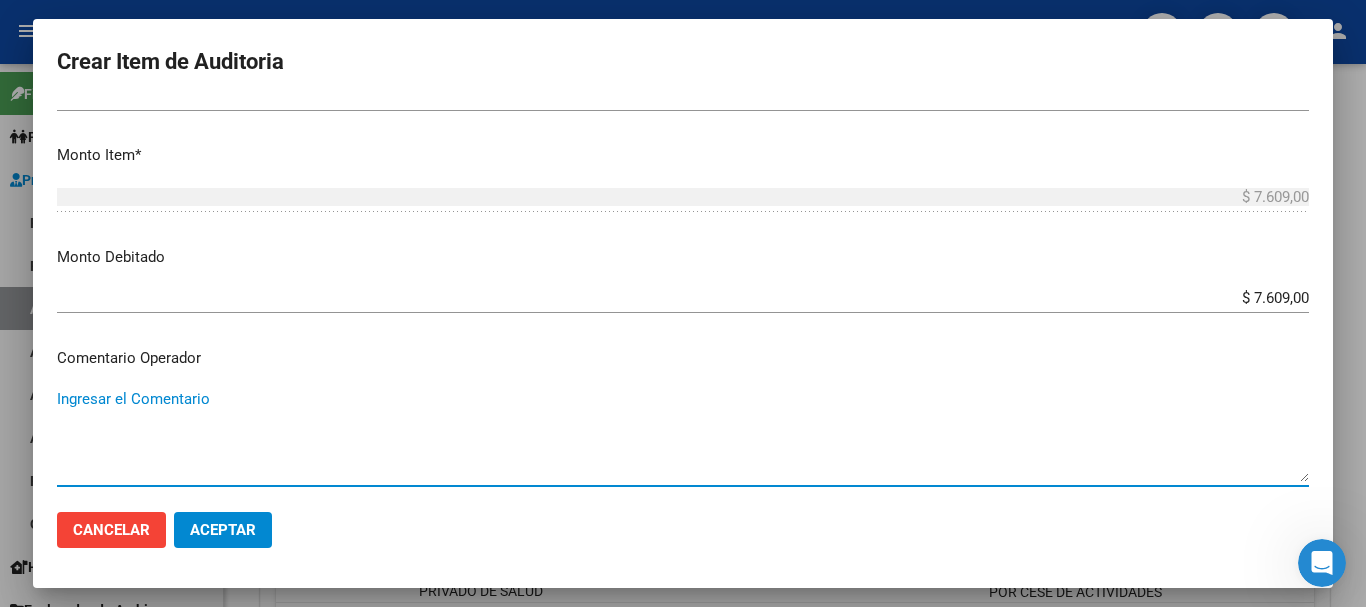 paste on "GARCIA DAIANA DEL ROSARIO" 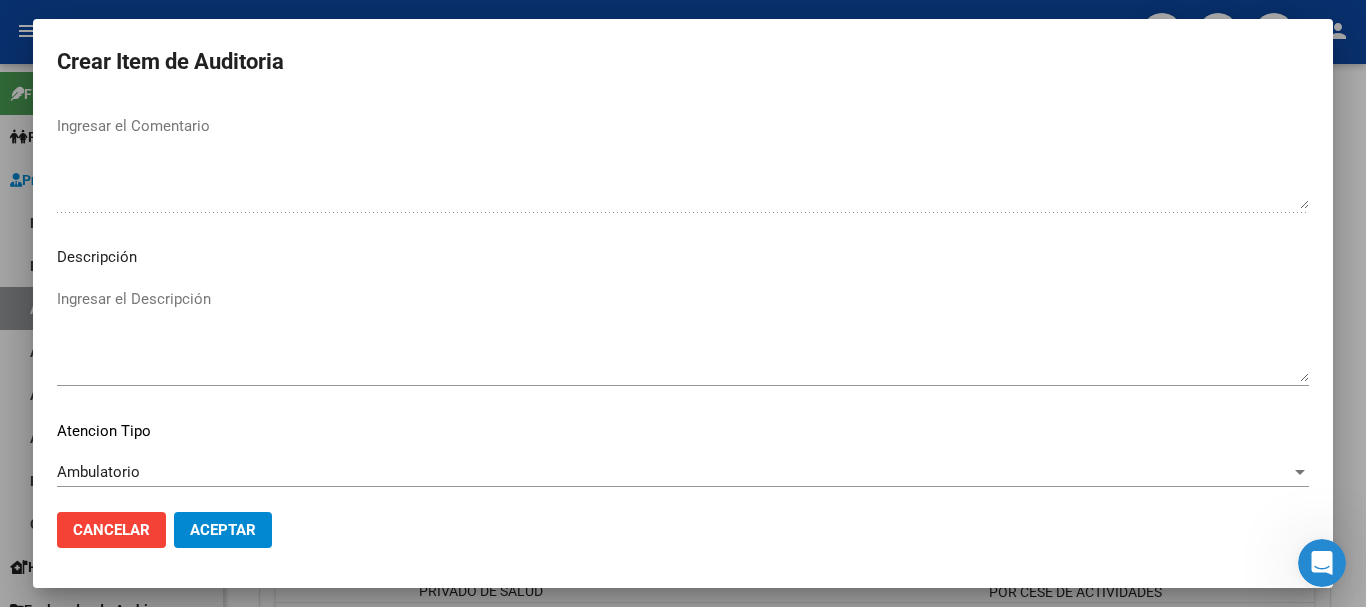 scroll, scrollTop: 1233, scrollLeft: 0, axis: vertical 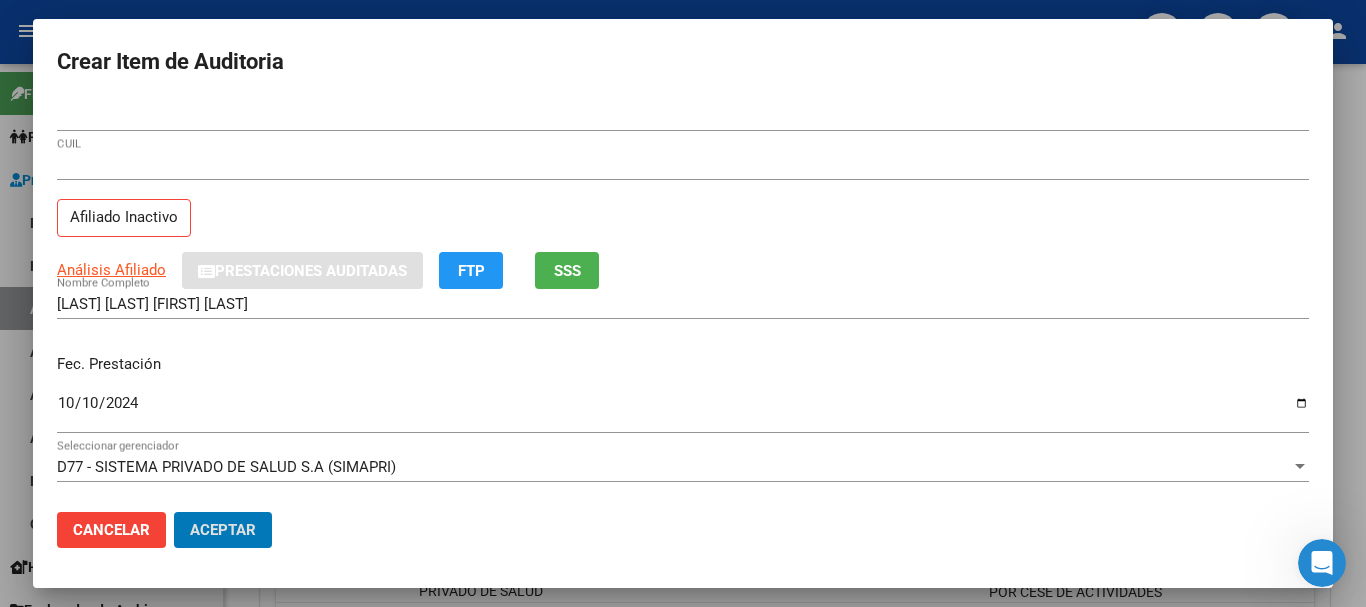 click on "Aceptar" 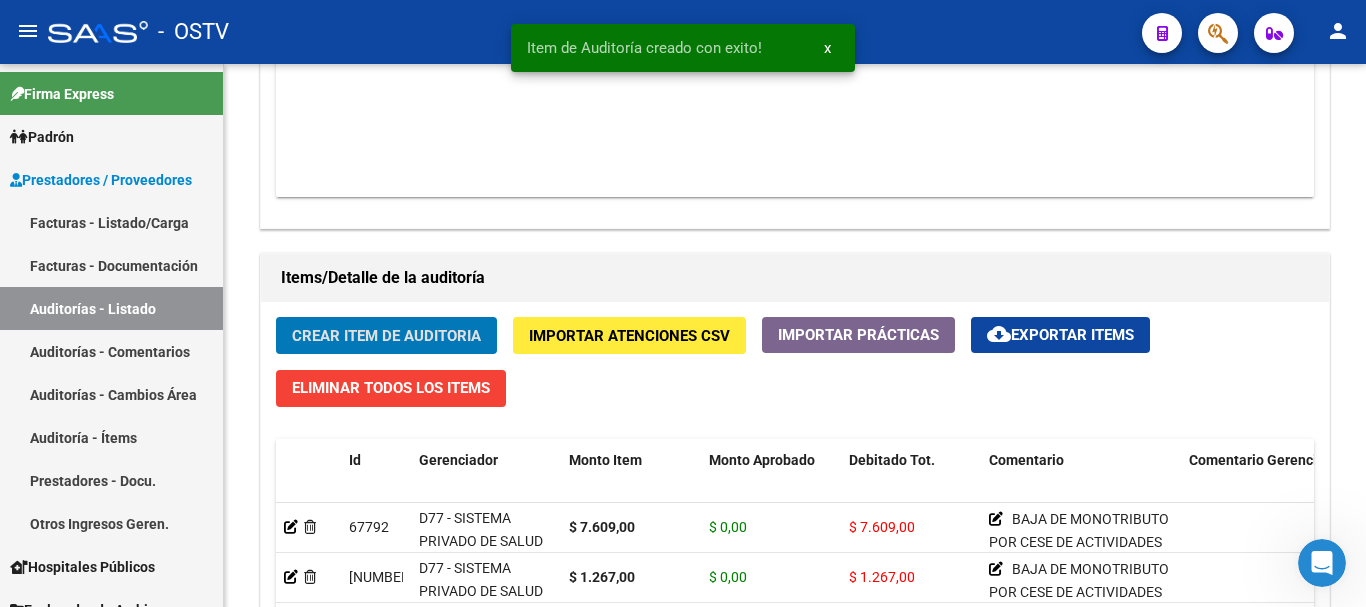 click on "Crear Item de Auditoria" 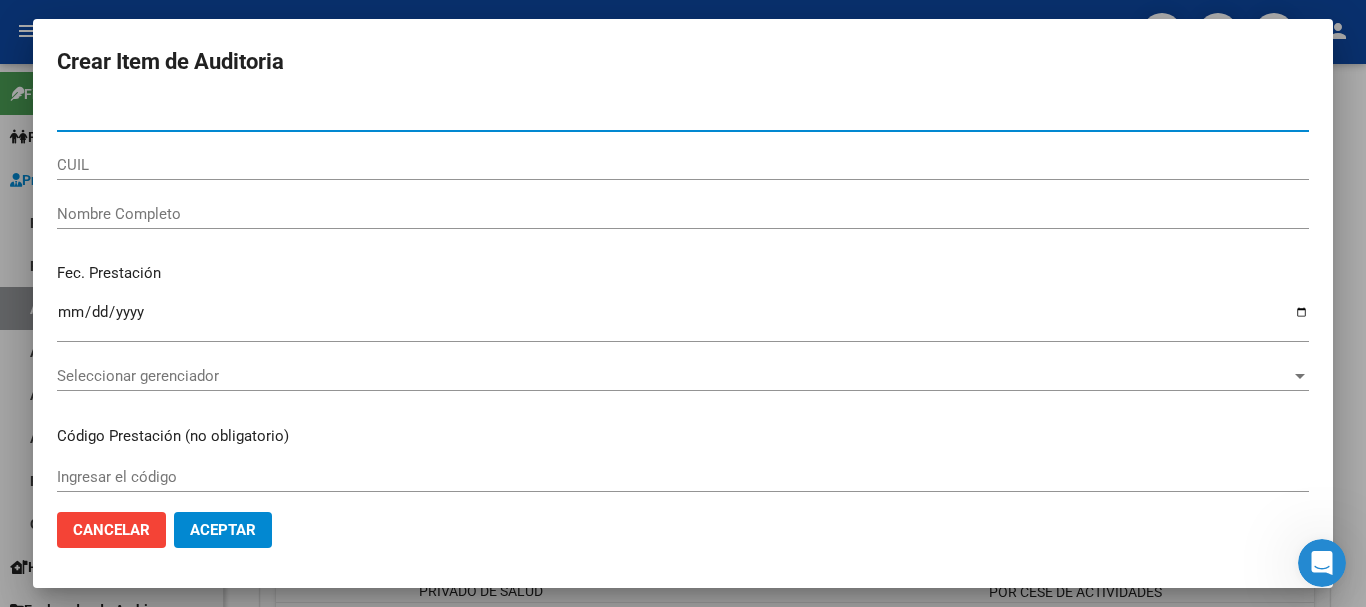 paste on "46471917" 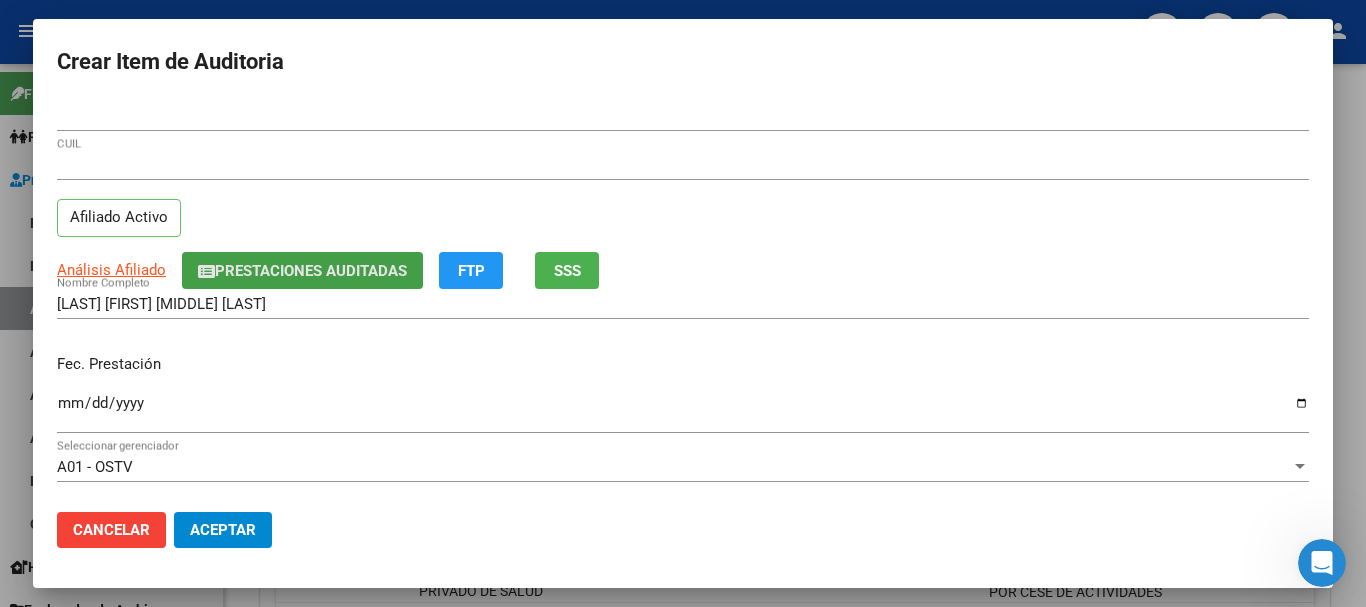 click on "Prestaciones Auditadas" 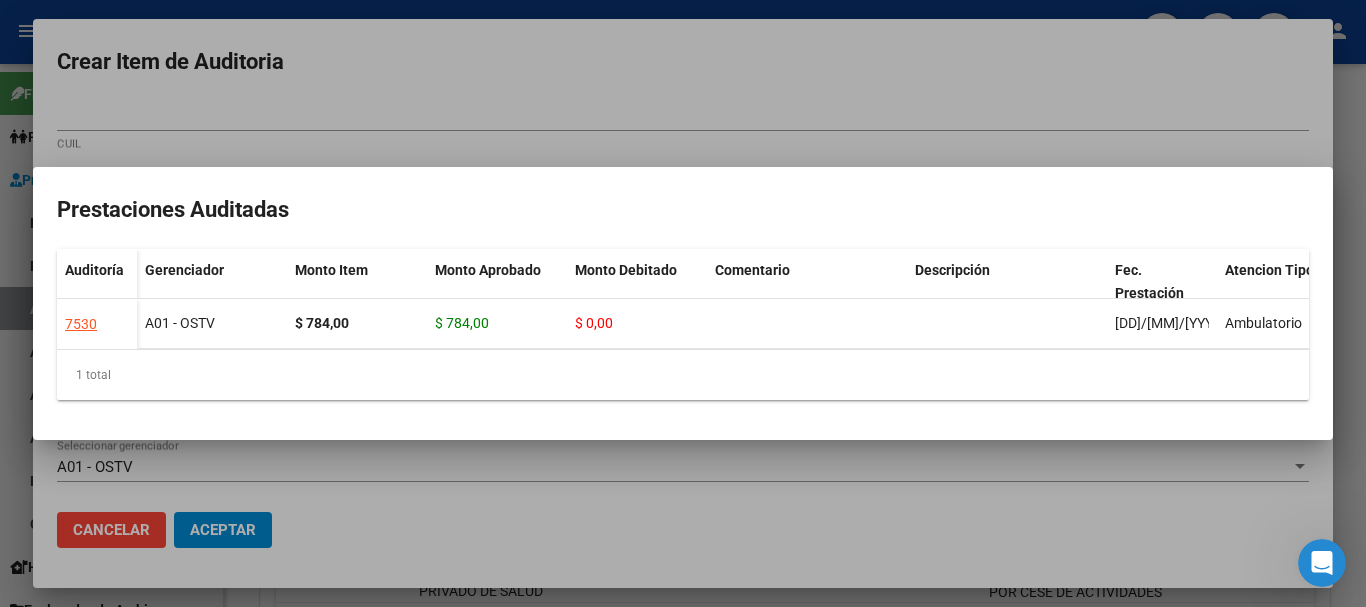 click at bounding box center [683, 303] 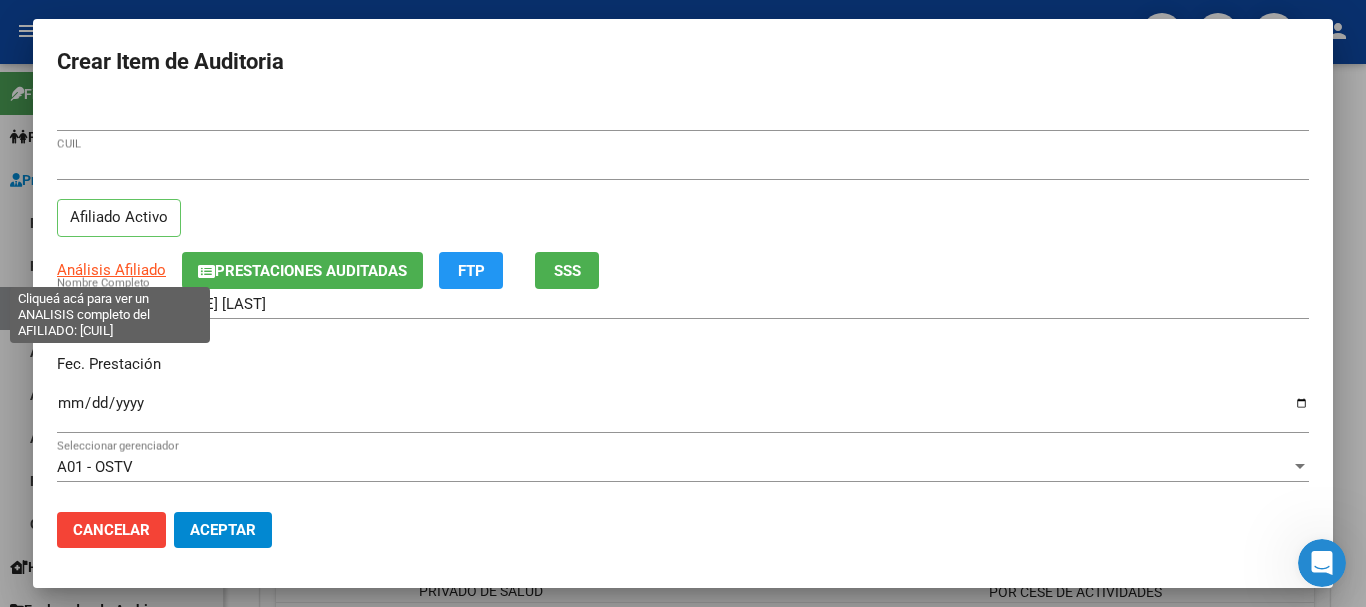 click on "Análisis Afiliado" at bounding box center (111, 270) 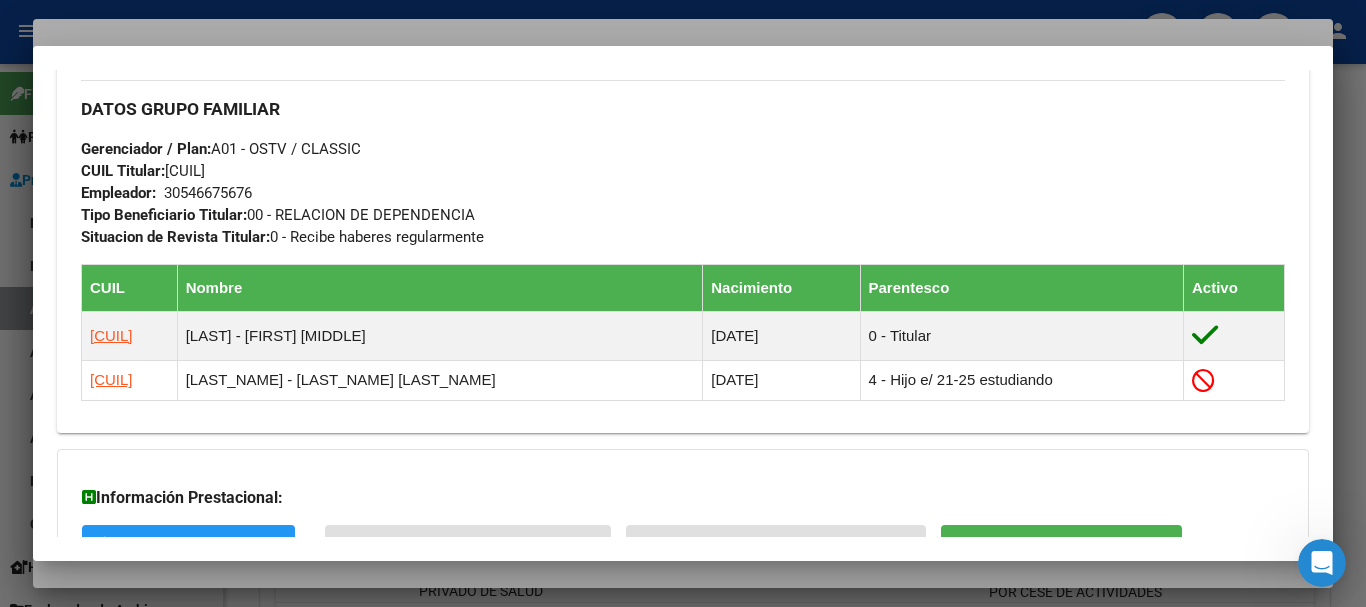 scroll, scrollTop: 1154, scrollLeft: 0, axis: vertical 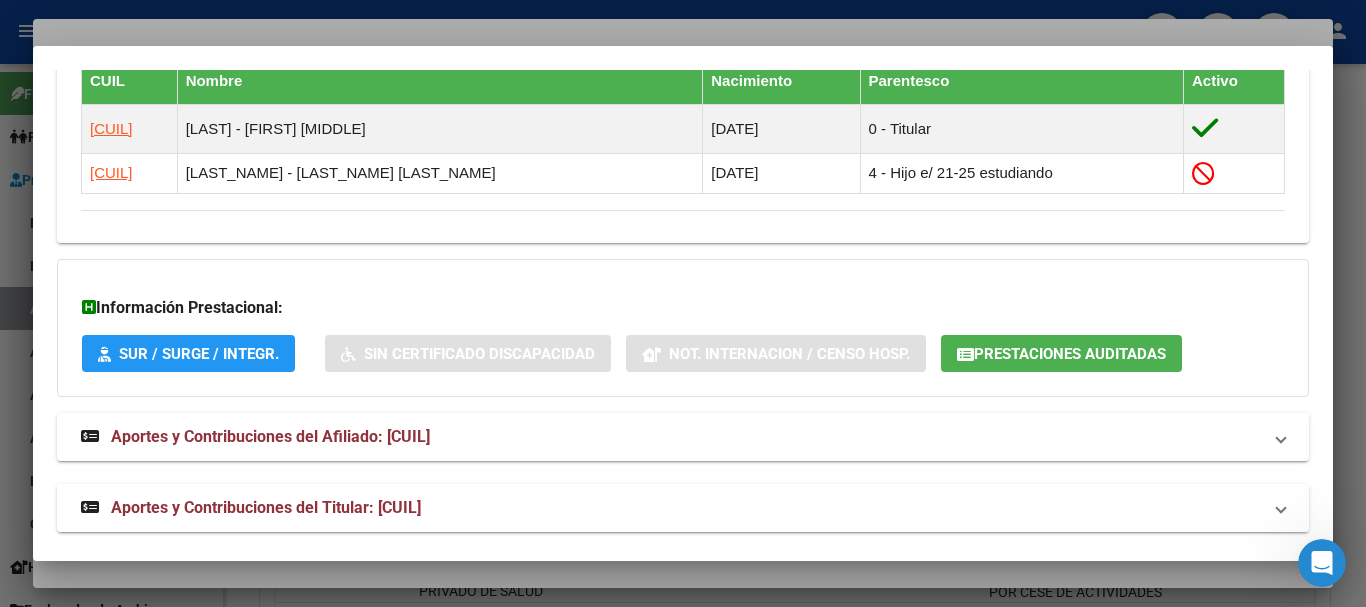 click on "Aportes y Contribuciones del Titular: 27176968074" at bounding box center [266, 507] 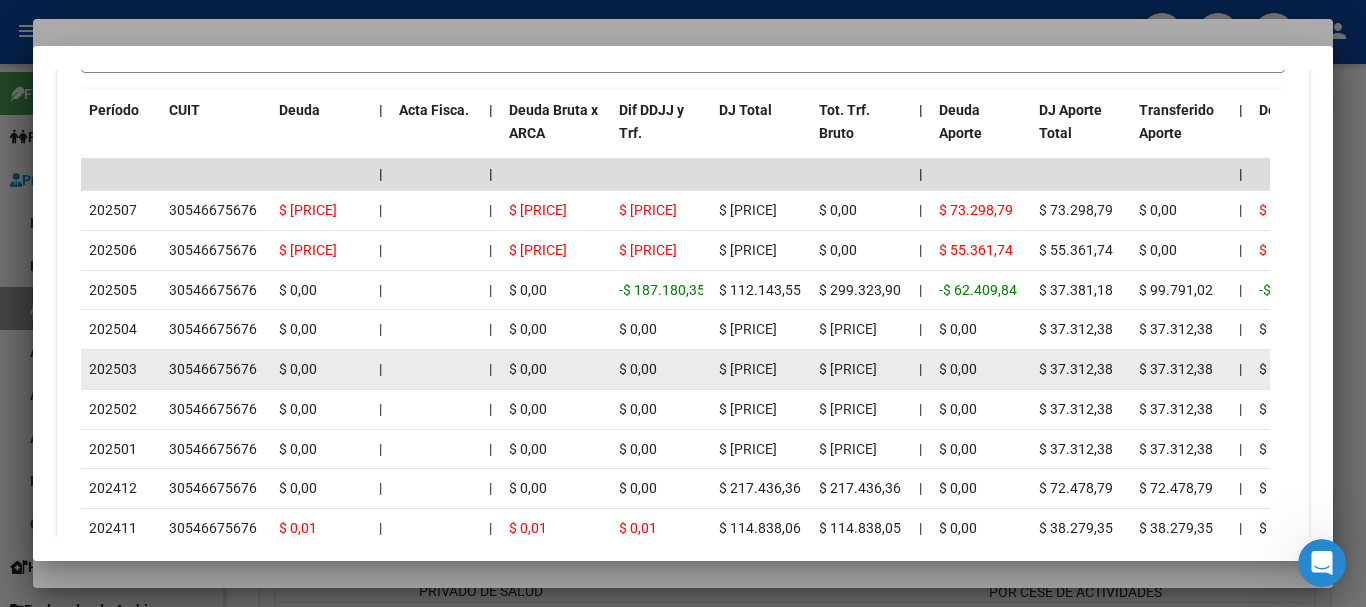 scroll, scrollTop: 2056, scrollLeft: 0, axis: vertical 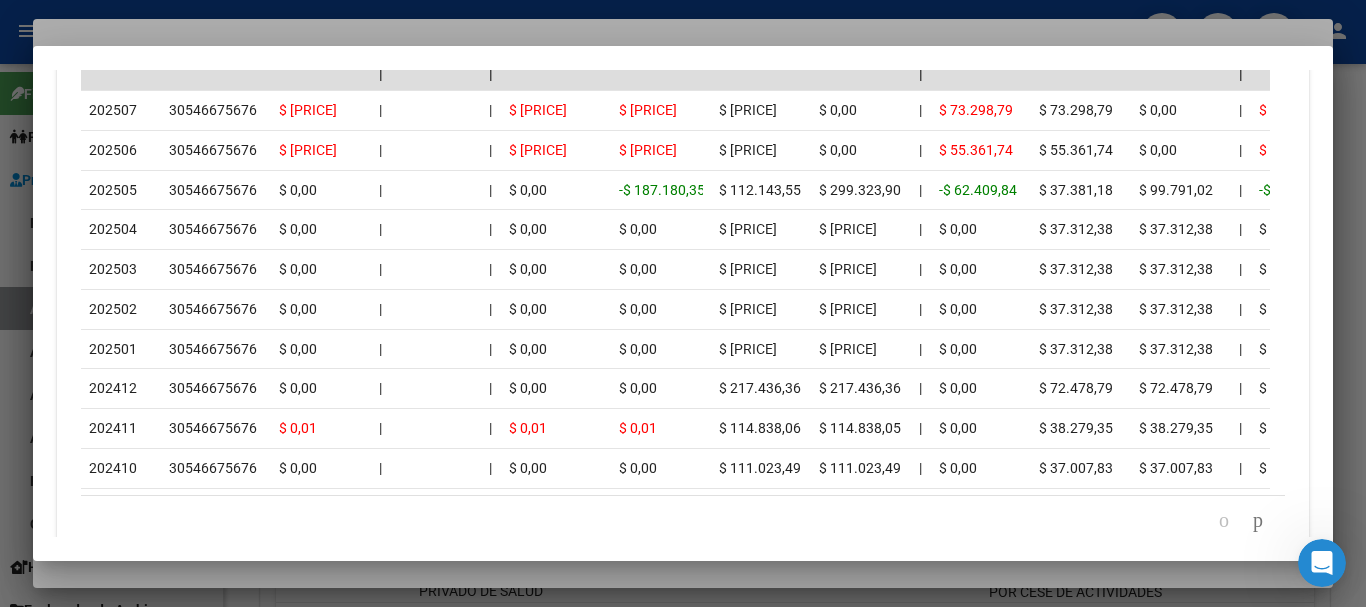 click at bounding box center [683, 303] 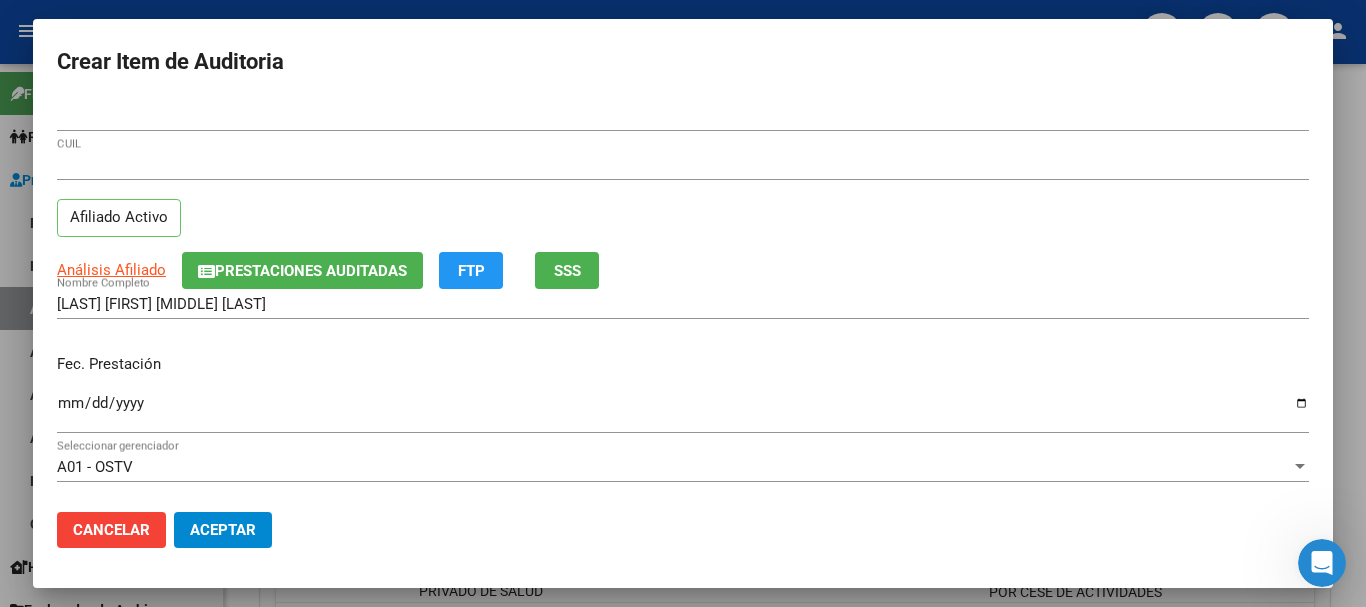 click on "20464719173 CUIL   Afiliado Activo" at bounding box center [683, 201] 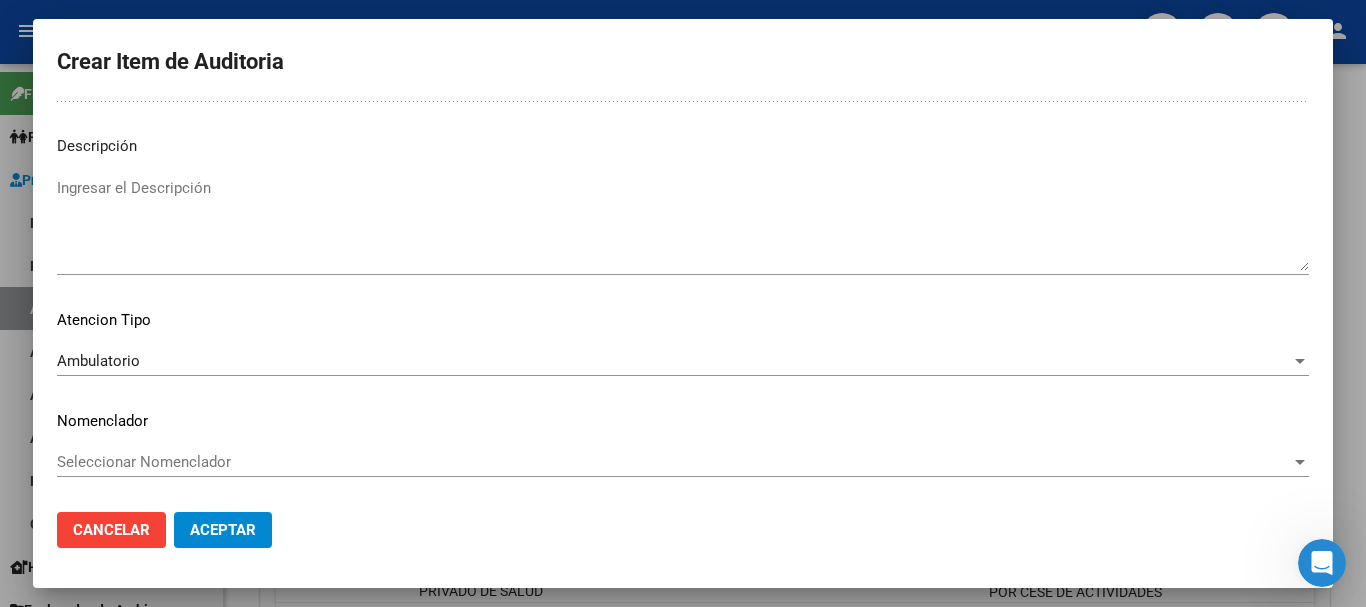 scroll, scrollTop: 0, scrollLeft: 0, axis: both 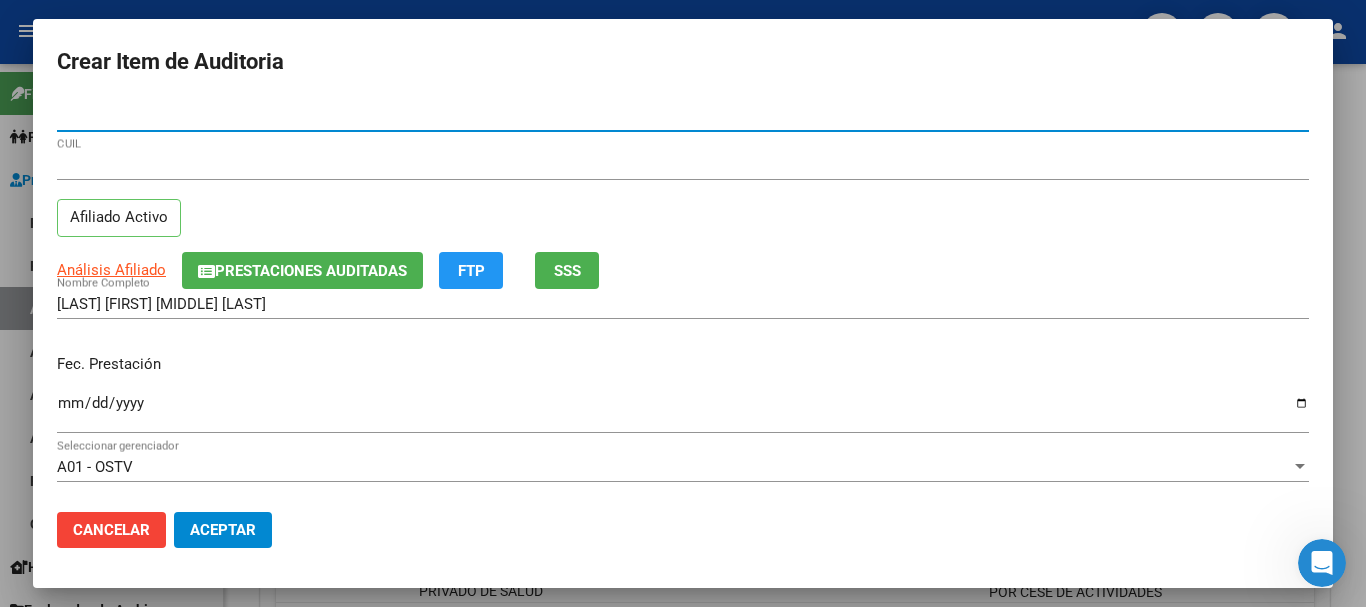 click on "Aceptar" 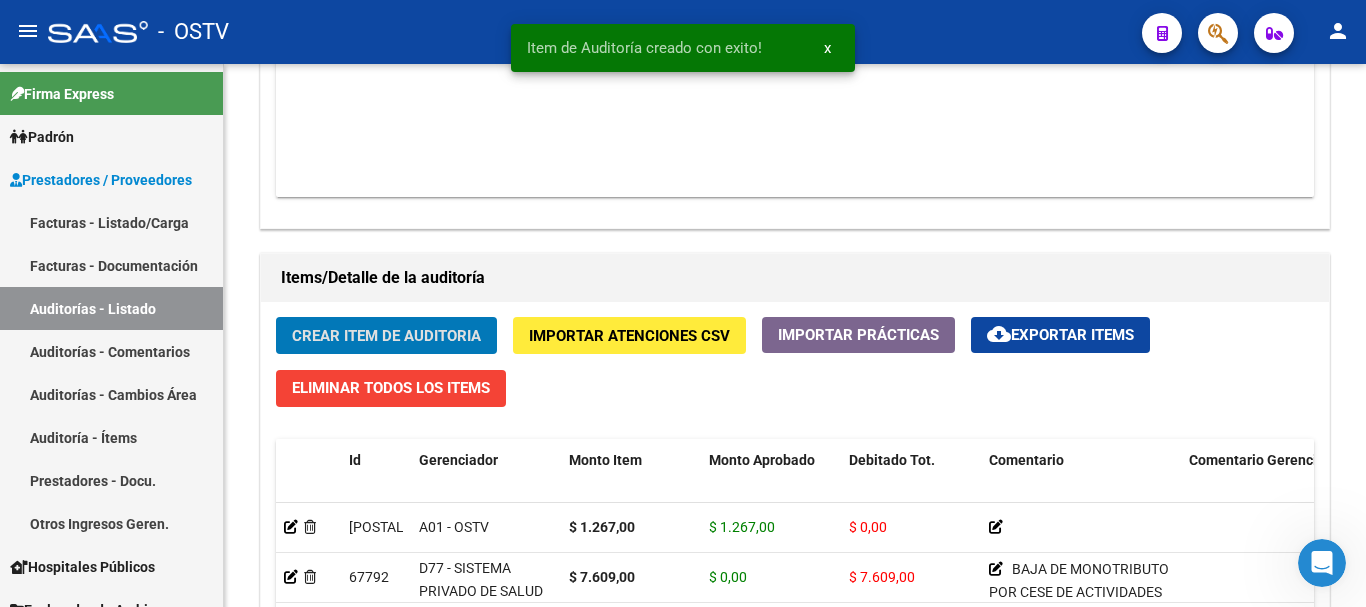 click on "Crear Item de Auditoria" 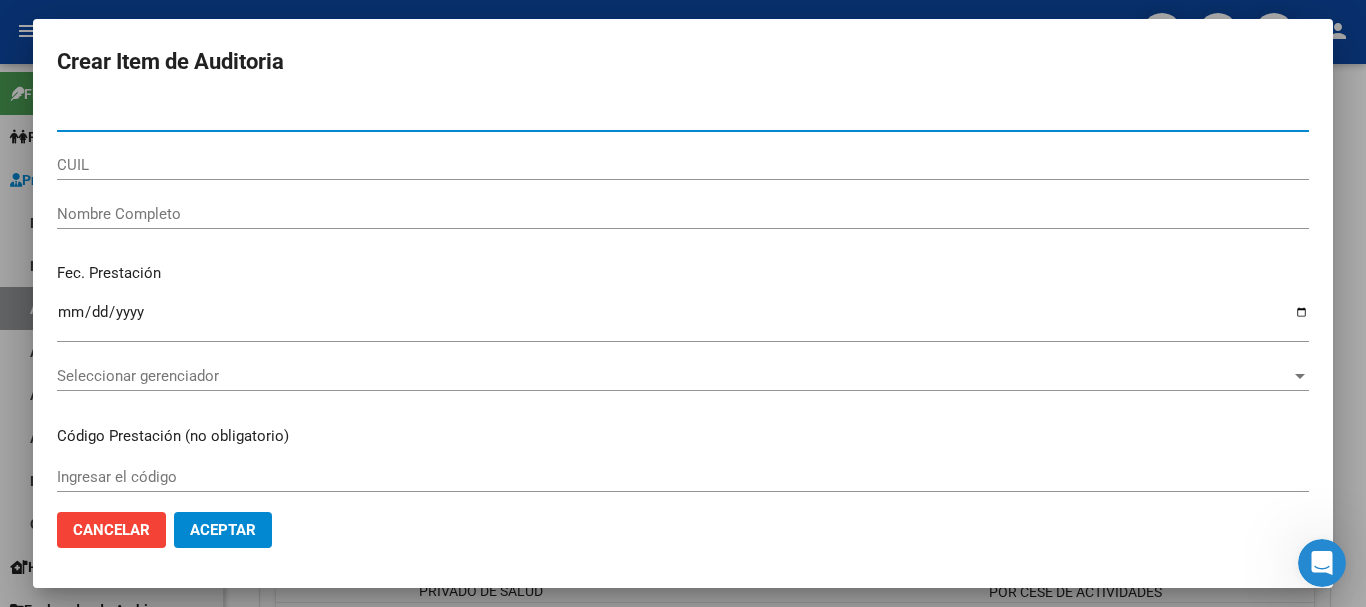paste on "35824561" 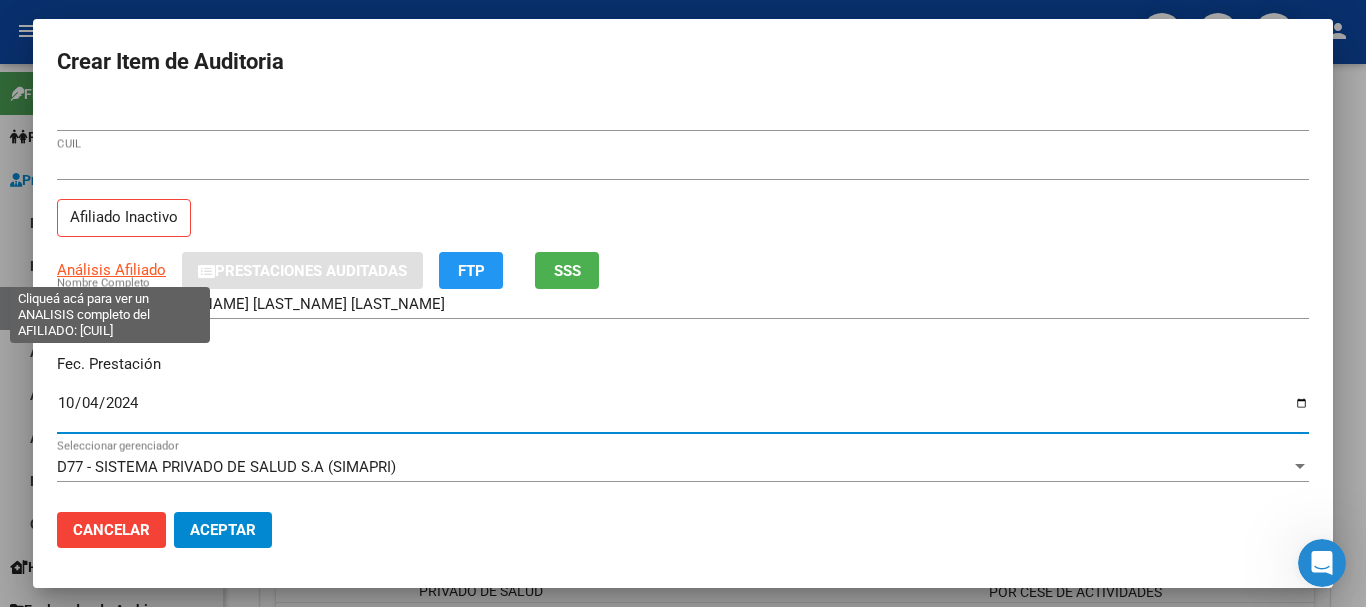 click on "Análisis Afiliado" at bounding box center [111, 270] 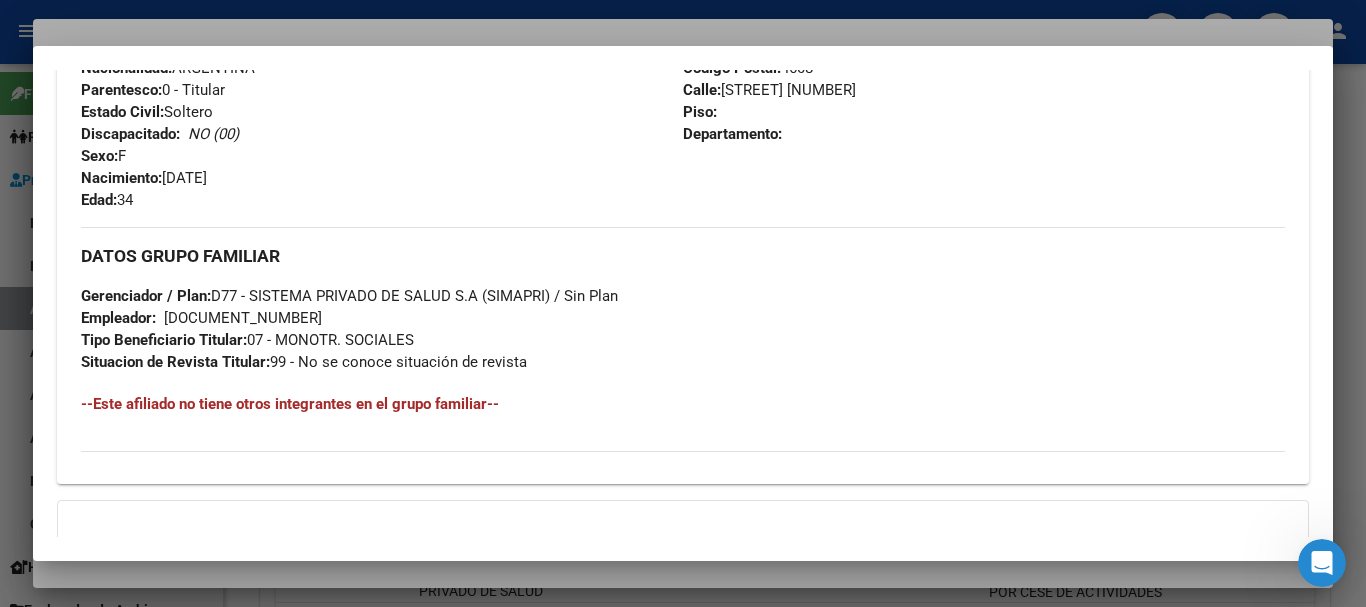 scroll, scrollTop: 1053, scrollLeft: 0, axis: vertical 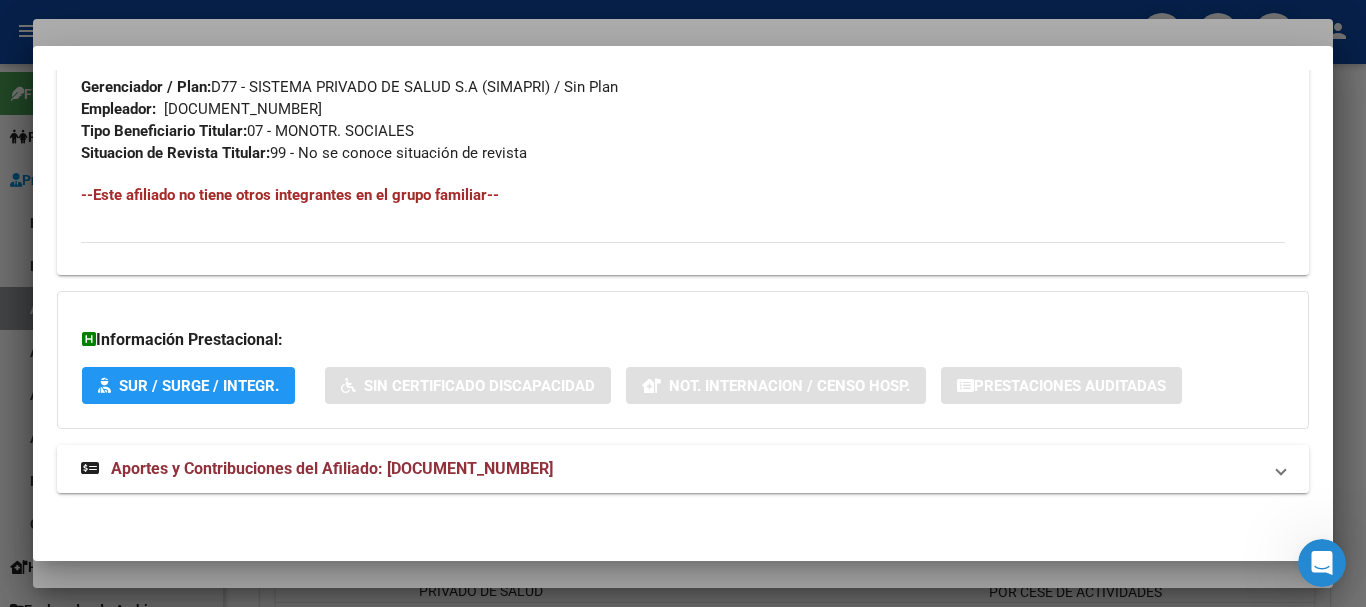 click on "Aportes y Contribuciones del Afiliado: 27358245612" at bounding box center [332, 468] 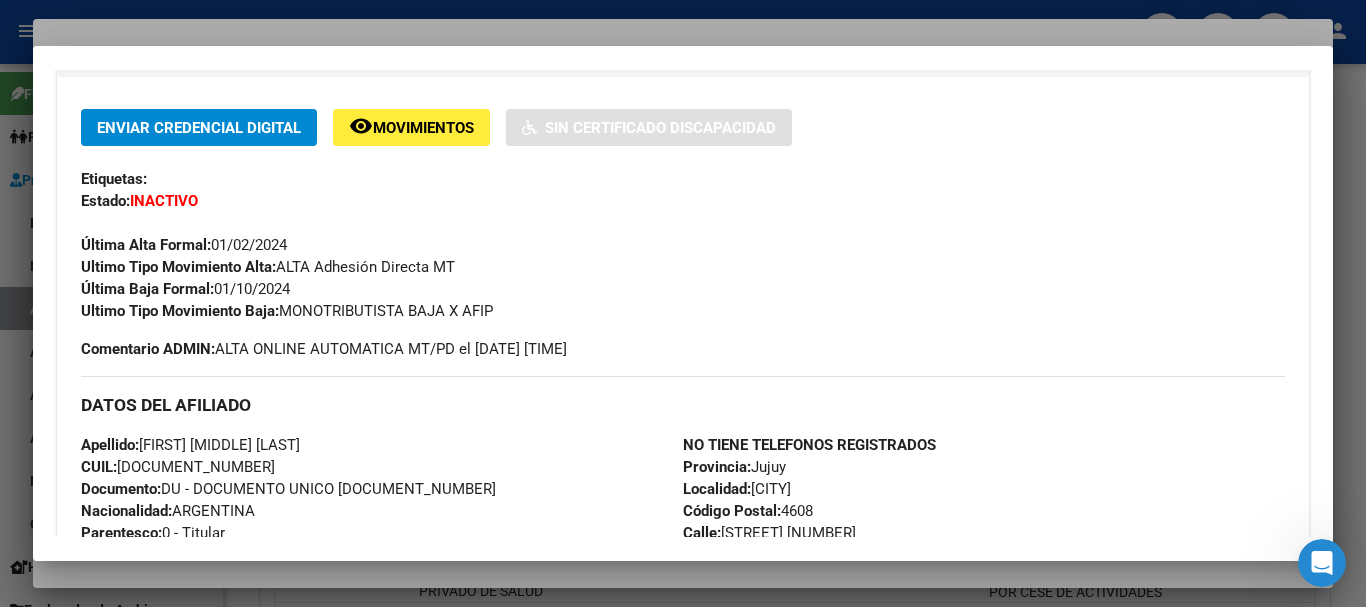 scroll, scrollTop: 0, scrollLeft: 0, axis: both 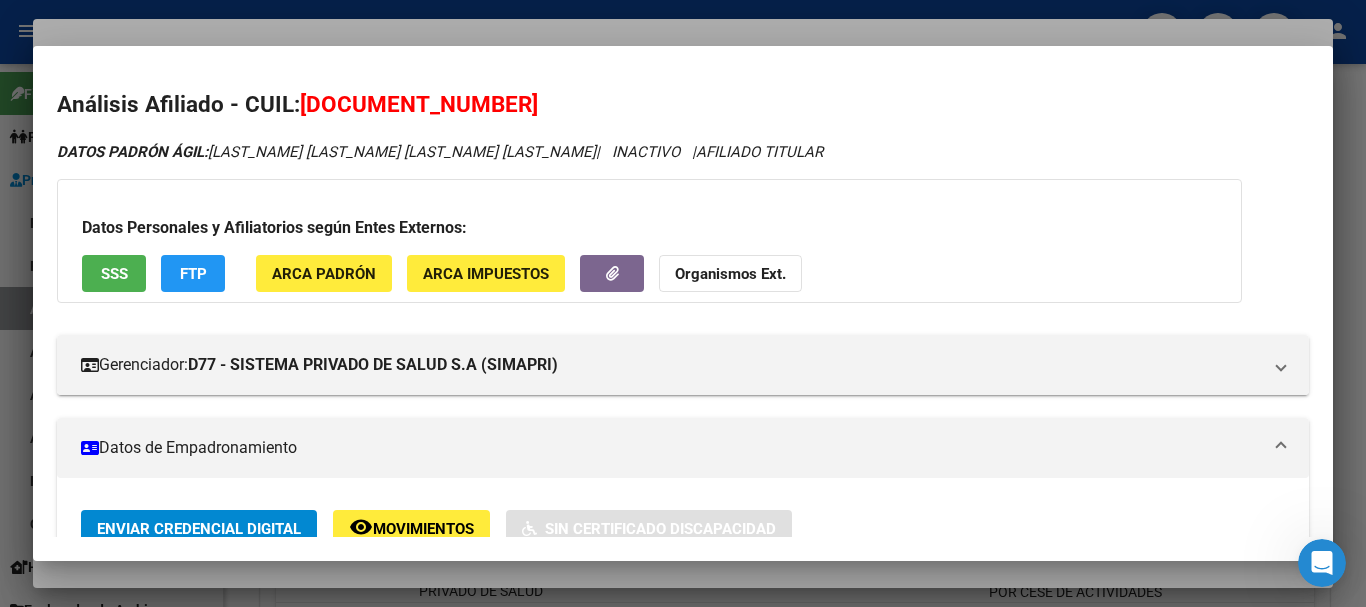 drag, startPoint x: 505, startPoint y: 27, endPoint x: 546, endPoint y: 35, distance: 41.773197 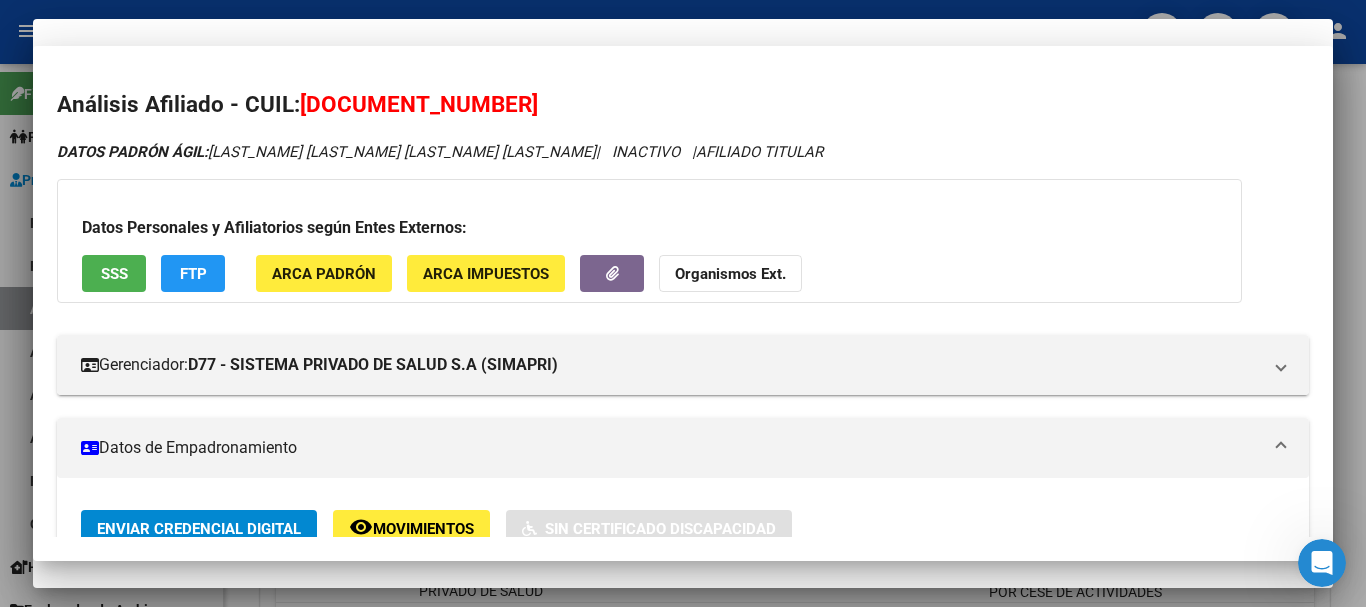 click on "27358245612 CUIL   Afiliado Inactivo" at bounding box center (683, 201) 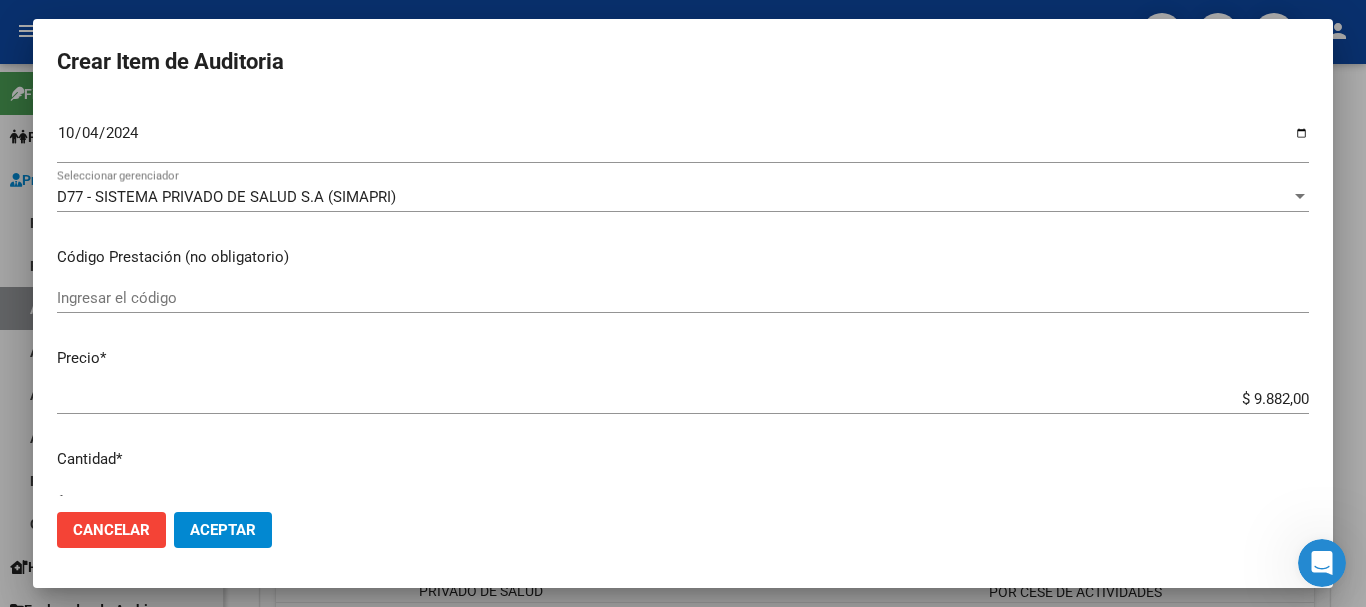 scroll, scrollTop: 675, scrollLeft: 0, axis: vertical 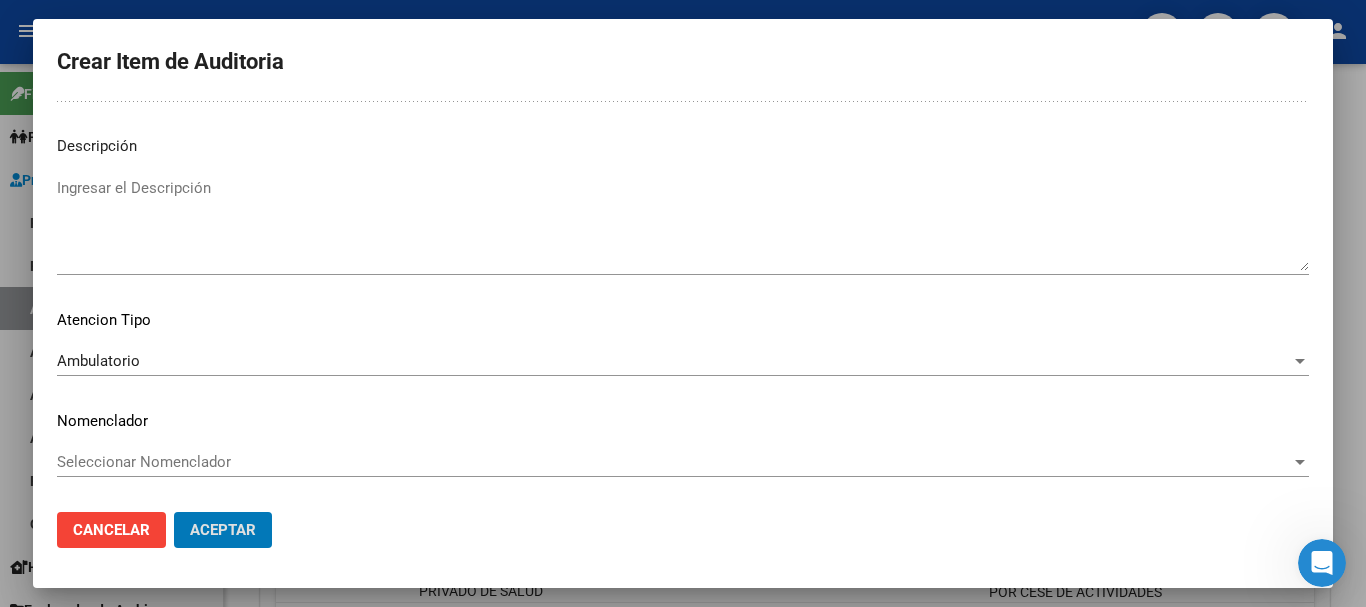 click on "Aceptar" 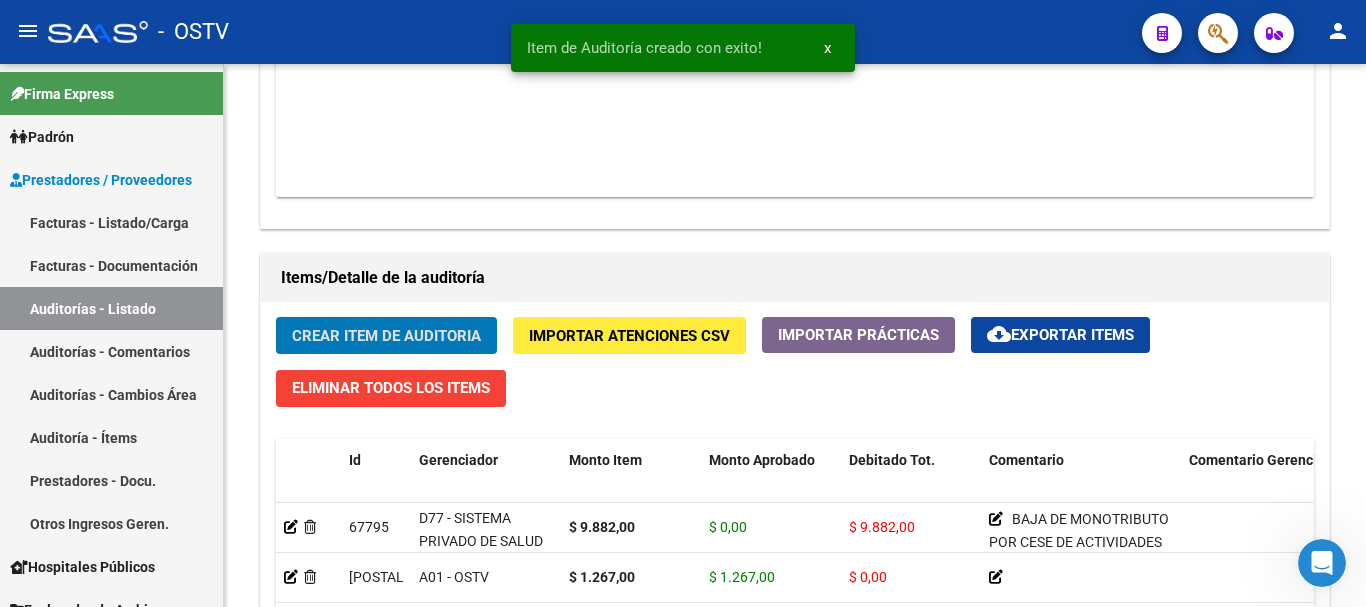 click on "Crear Item de Auditoria" 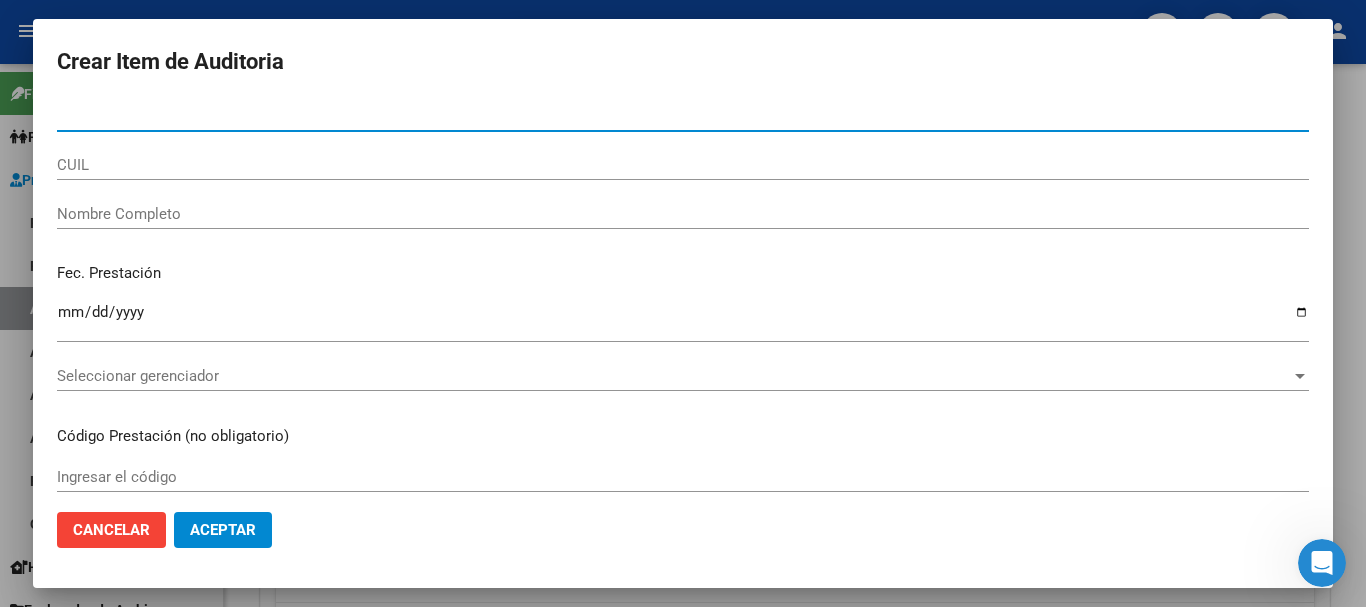 paste on "40565768" 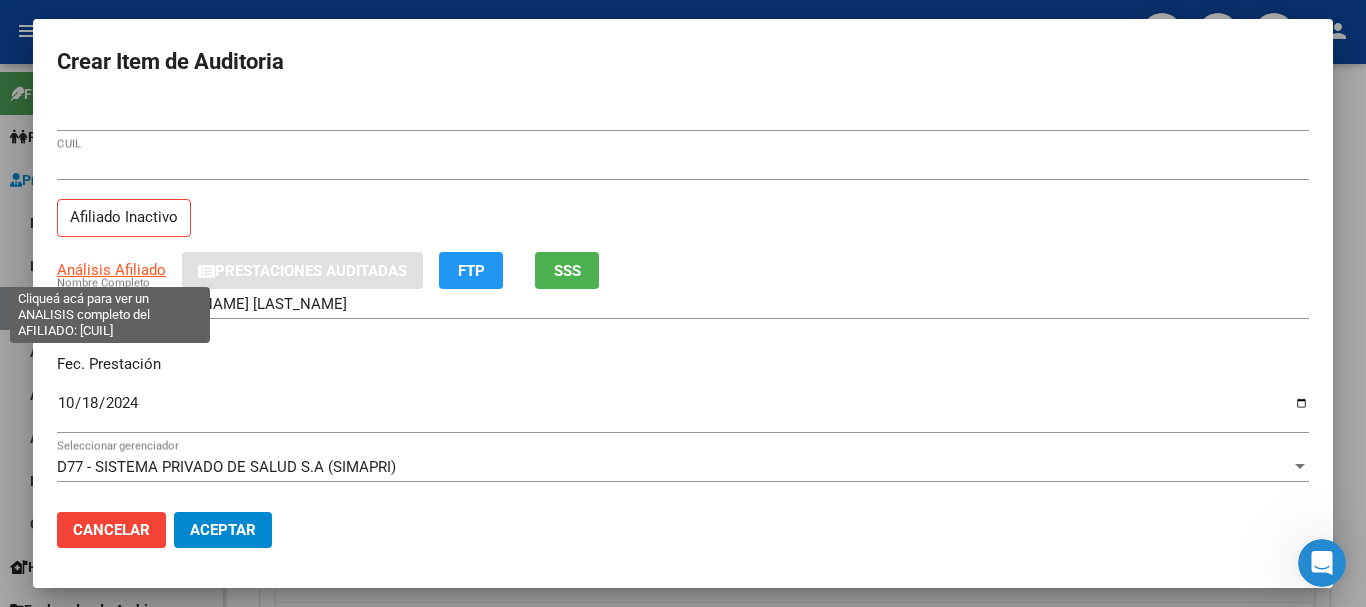 click on "Análisis Afiliado" at bounding box center [111, 270] 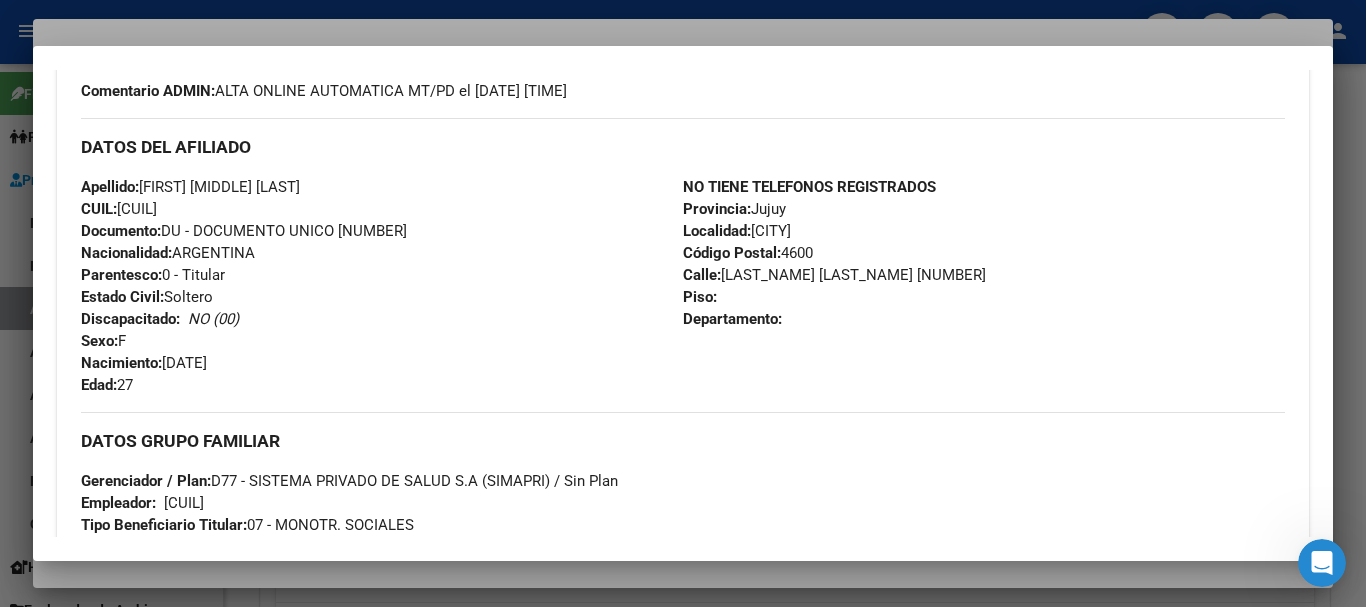 scroll, scrollTop: 1036, scrollLeft: 0, axis: vertical 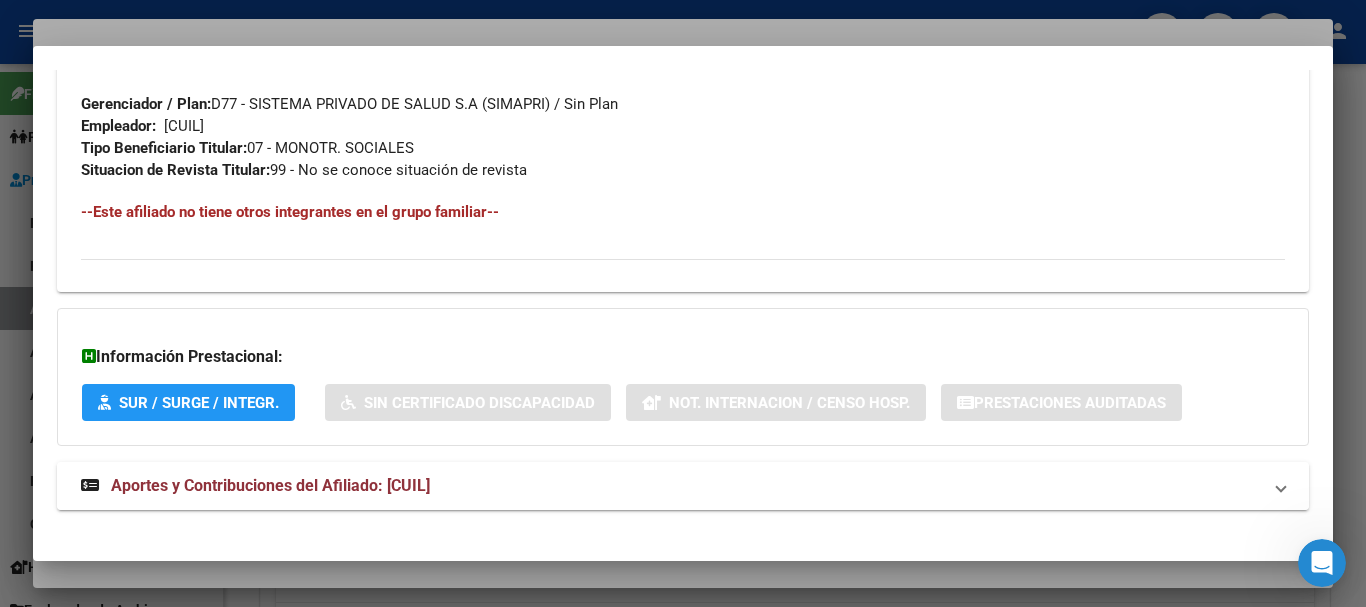 click on "Aportes y Contribuciones del Afiliado: 27405657681" at bounding box center [270, 485] 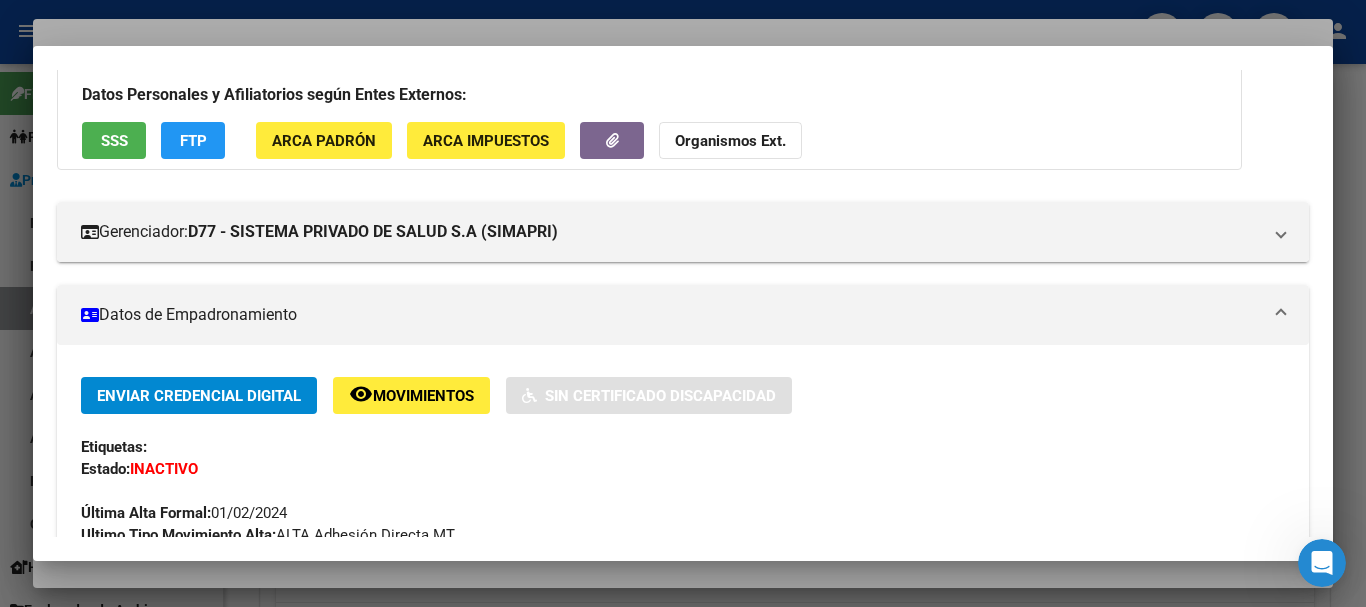 scroll, scrollTop: 0, scrollLeft: 0, axis: both 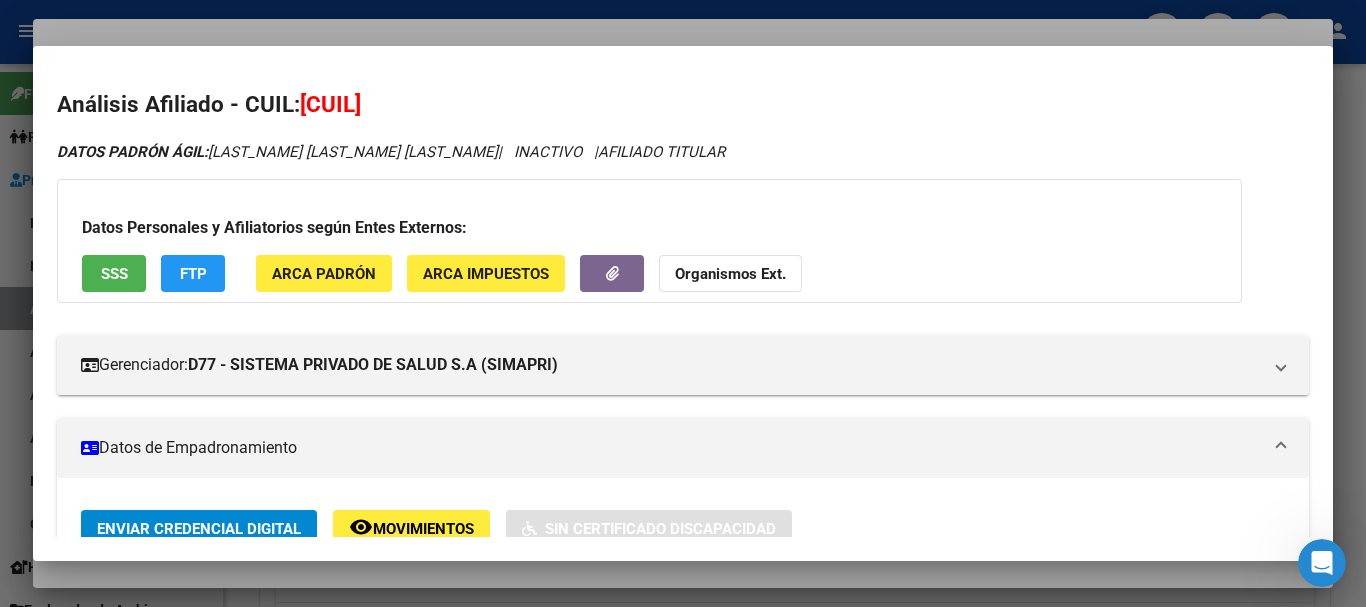 click at bounding box center [683, 303] 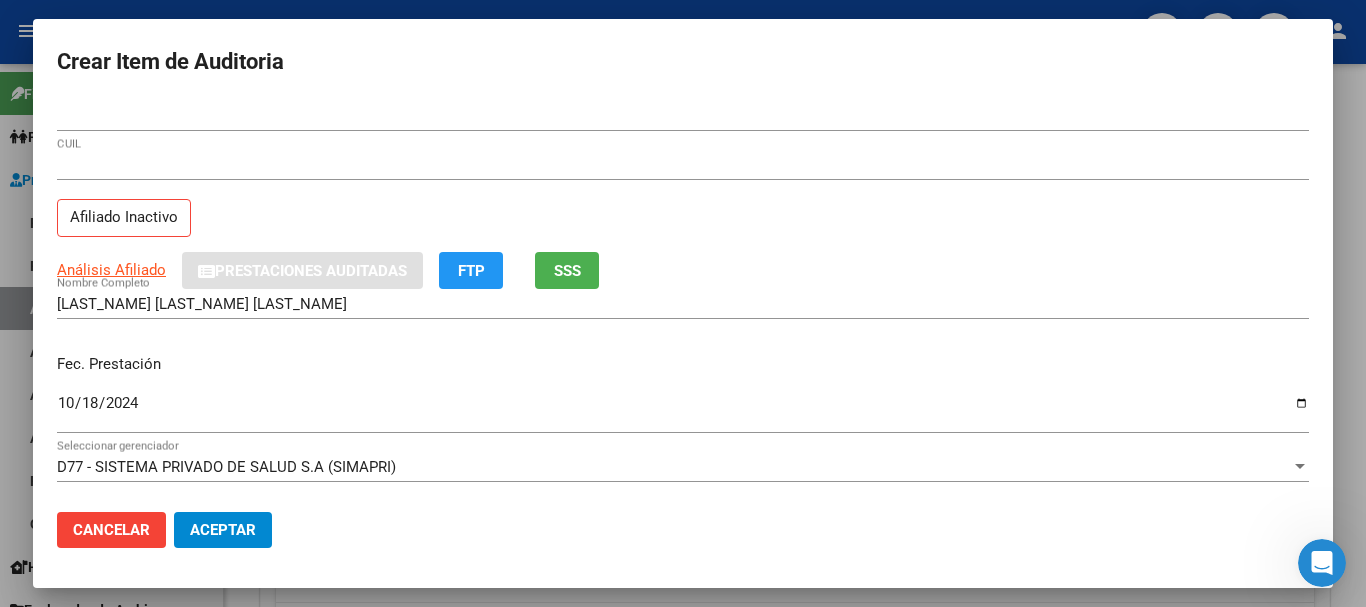 click on "40565768" at bounding box center [683, 116] 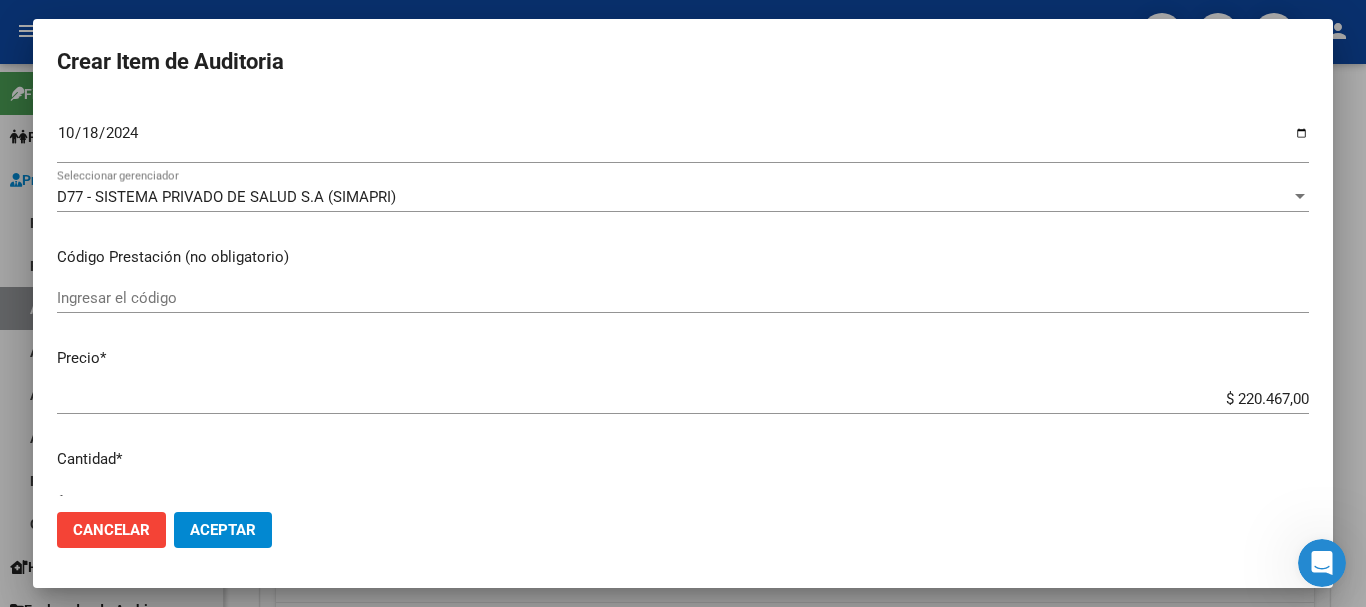 scroll, scrollTop: 675, scrollLeft: 0, axis: vertical 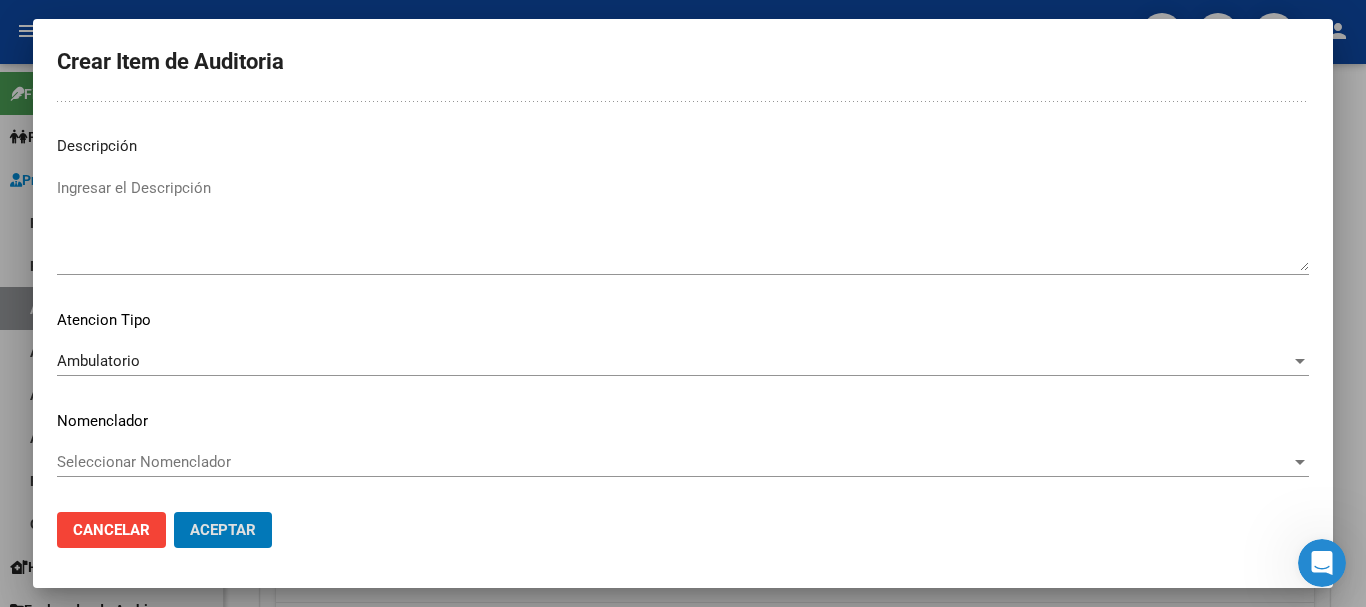 click on "Aceptar" 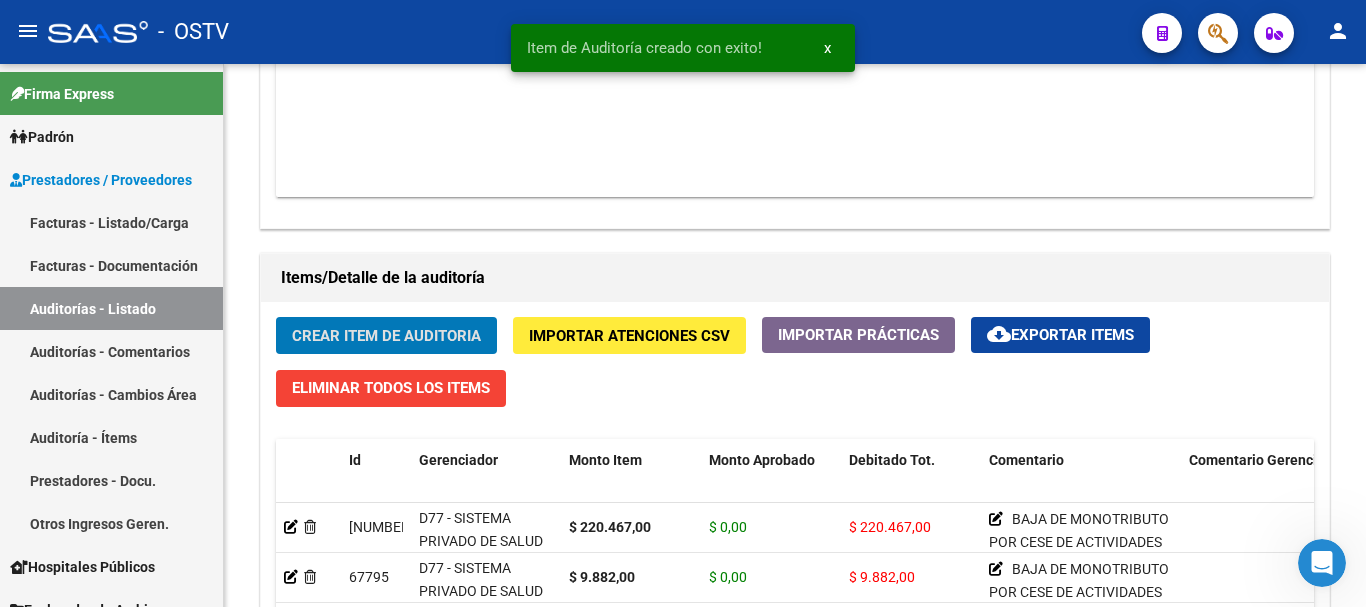 click on "Crear Item de Auditoria" 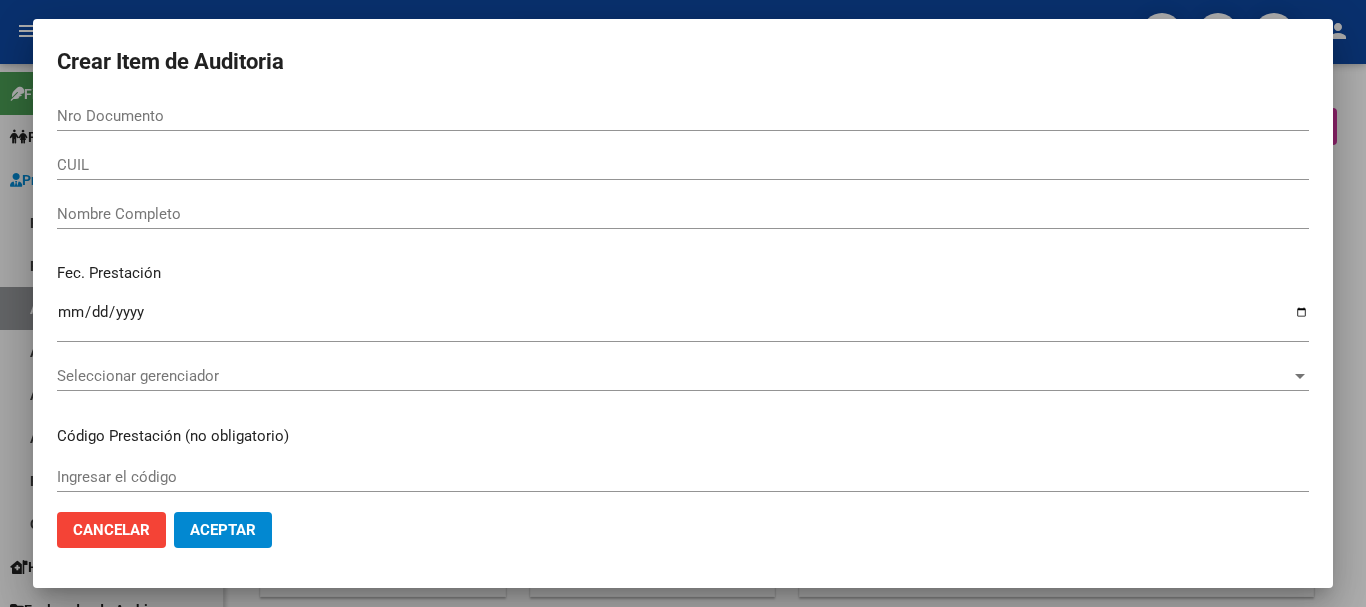 scroll, scrollTop: 0, scrollLeft: 0, axis: both 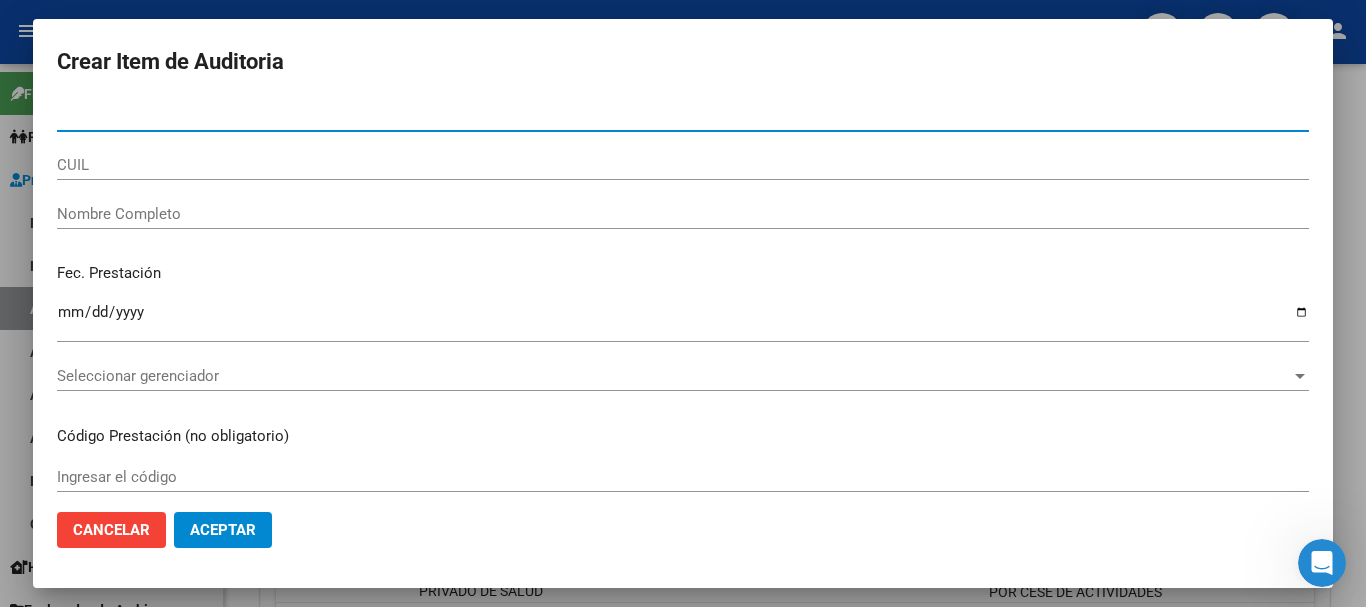 paste on "[DOCUMENT_ID]" 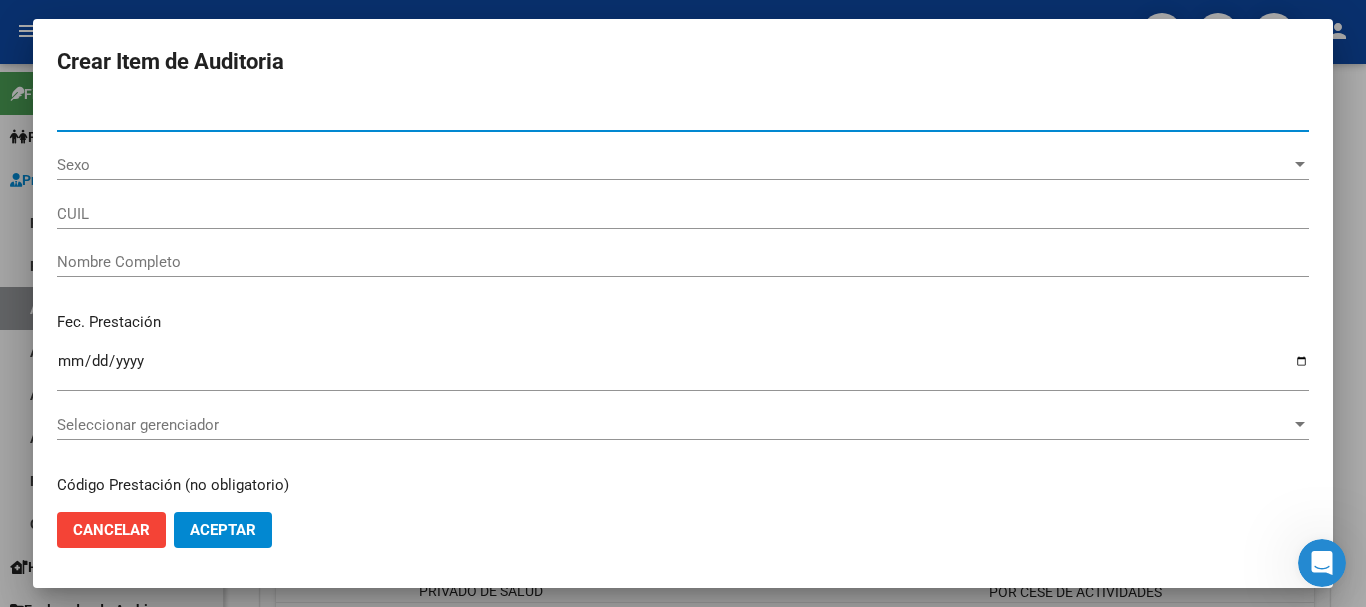 type on "40177217" 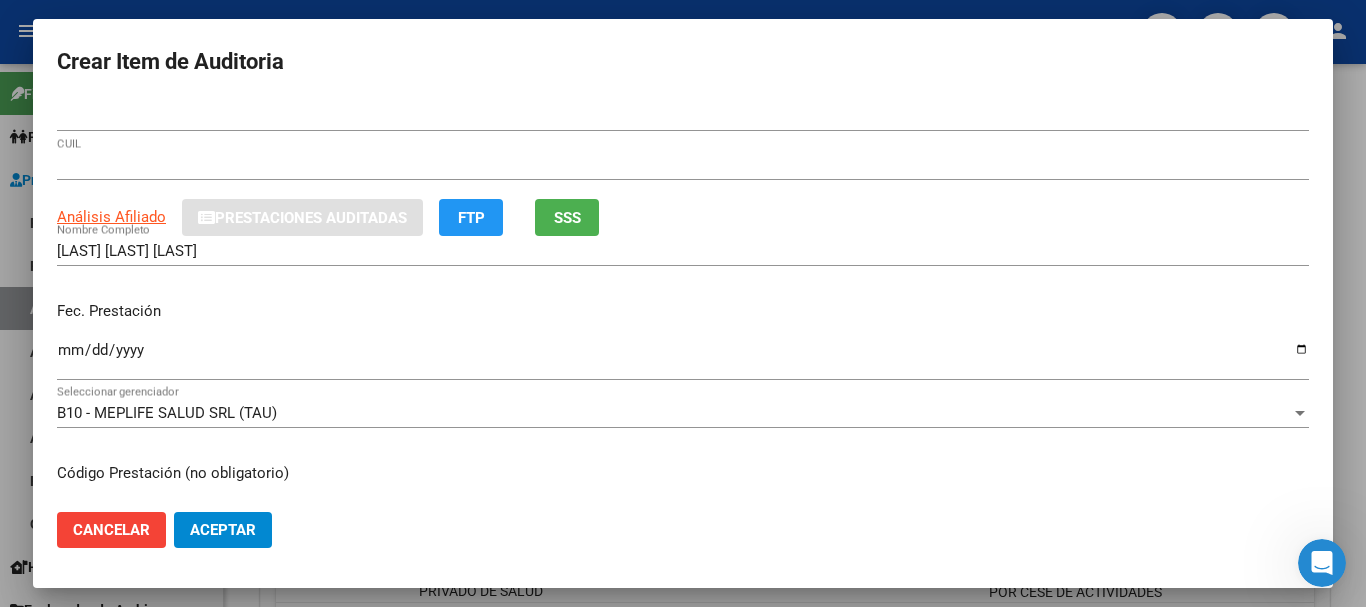 type 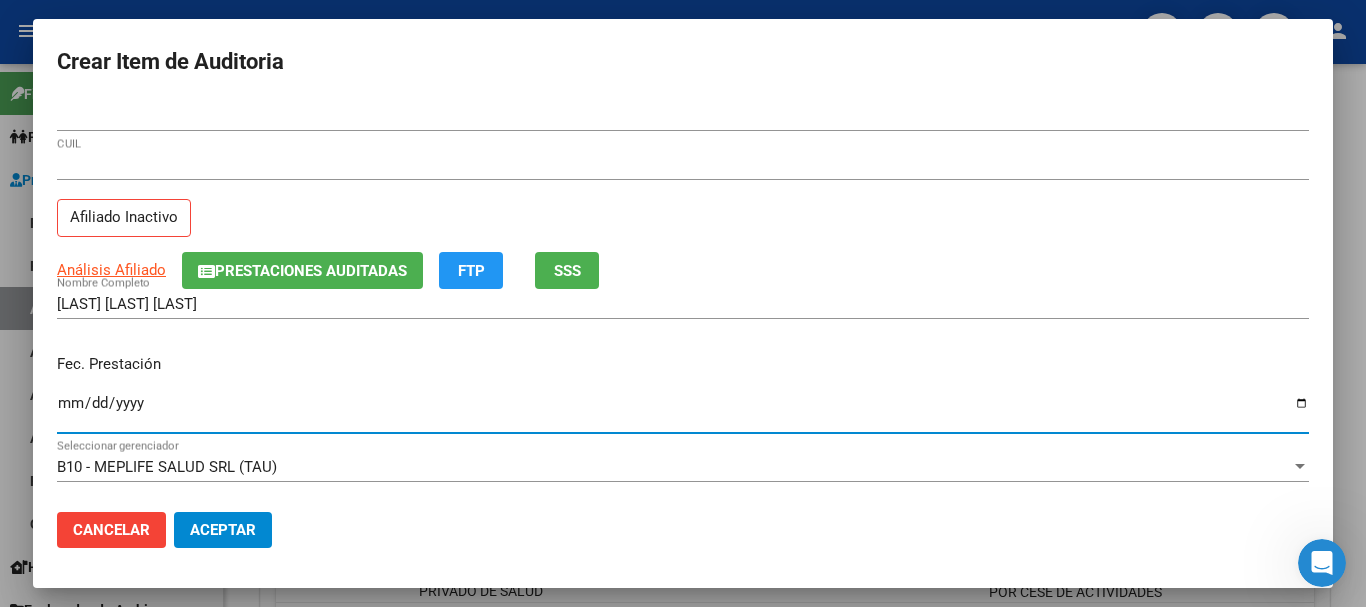 type on "2024-10-31" 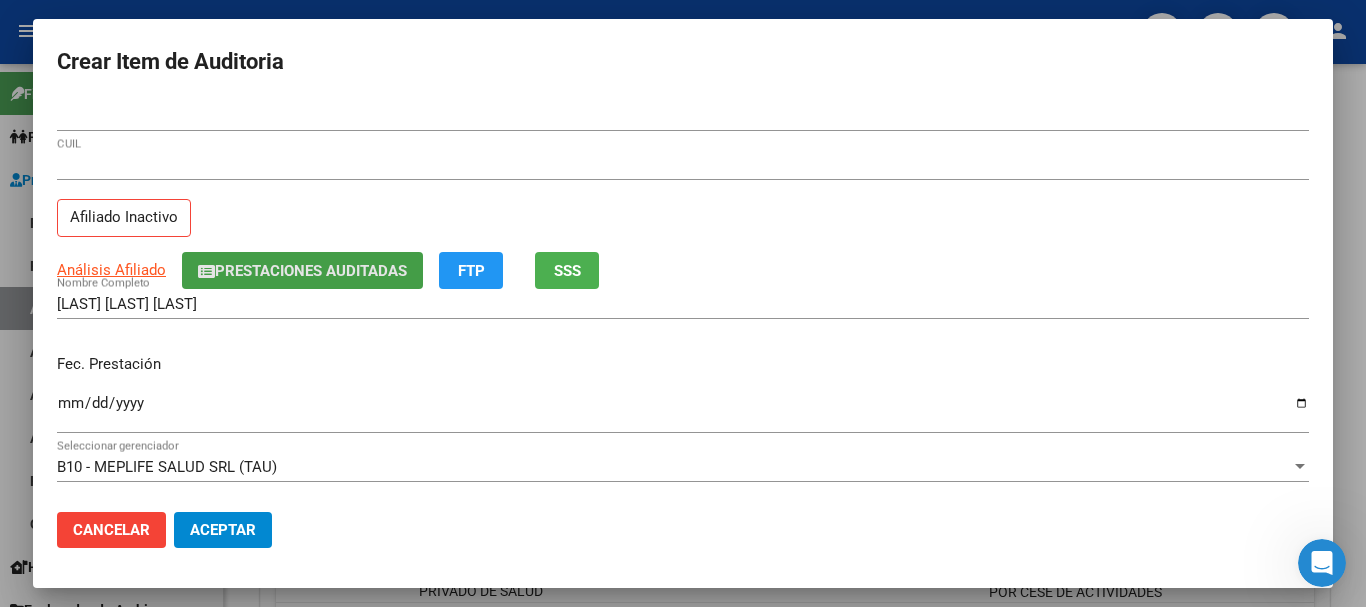 click on "Prestaciones Auditadas" 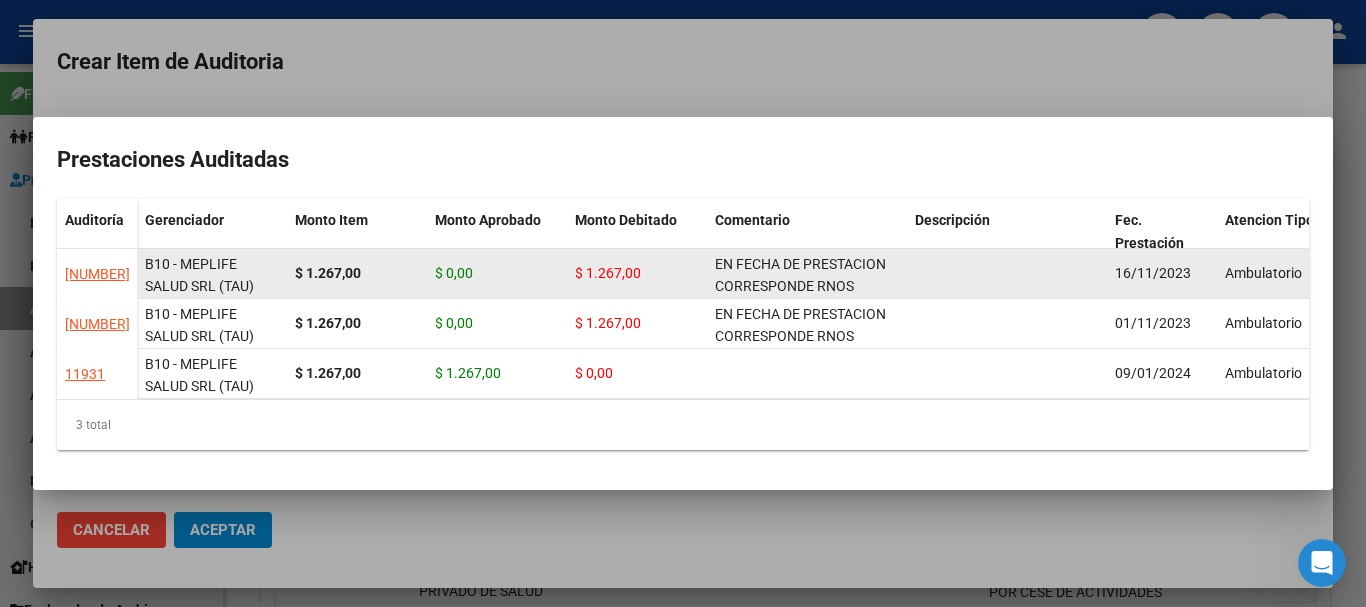click on "EN FECHA DE PRESTACION CORRESPONDE RNOS 1-0810-0" 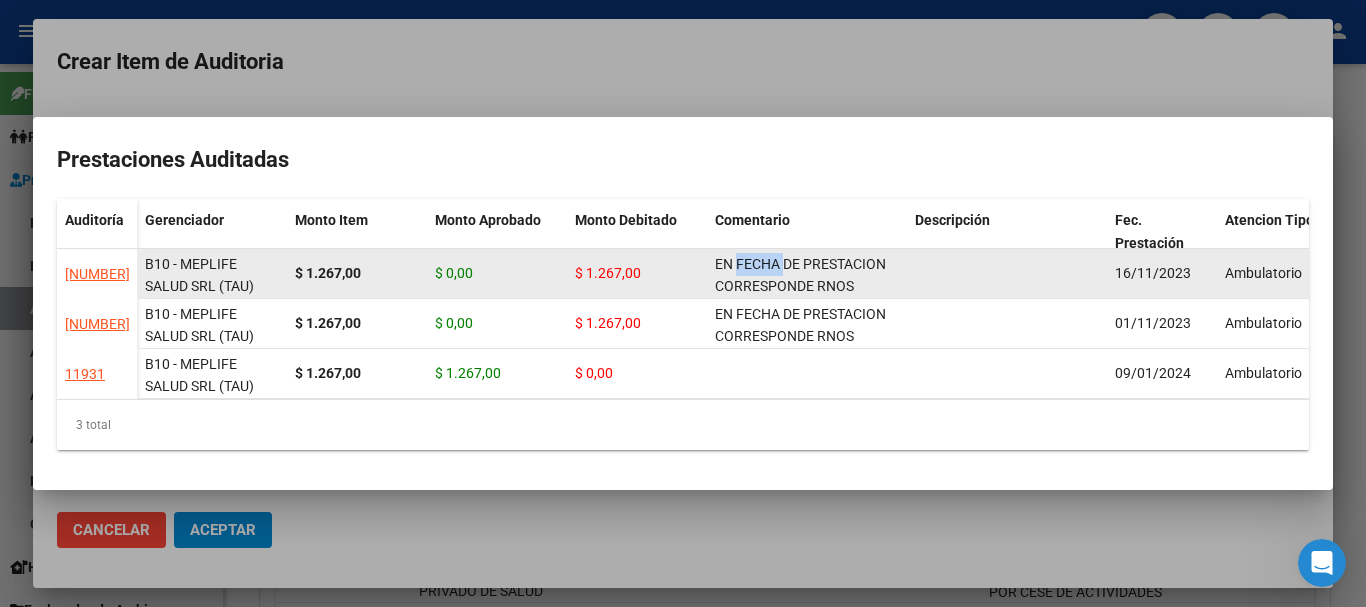 click on "EN FECHA DE PRESTACION CORRESPONDE RNOS 1-0810-0" 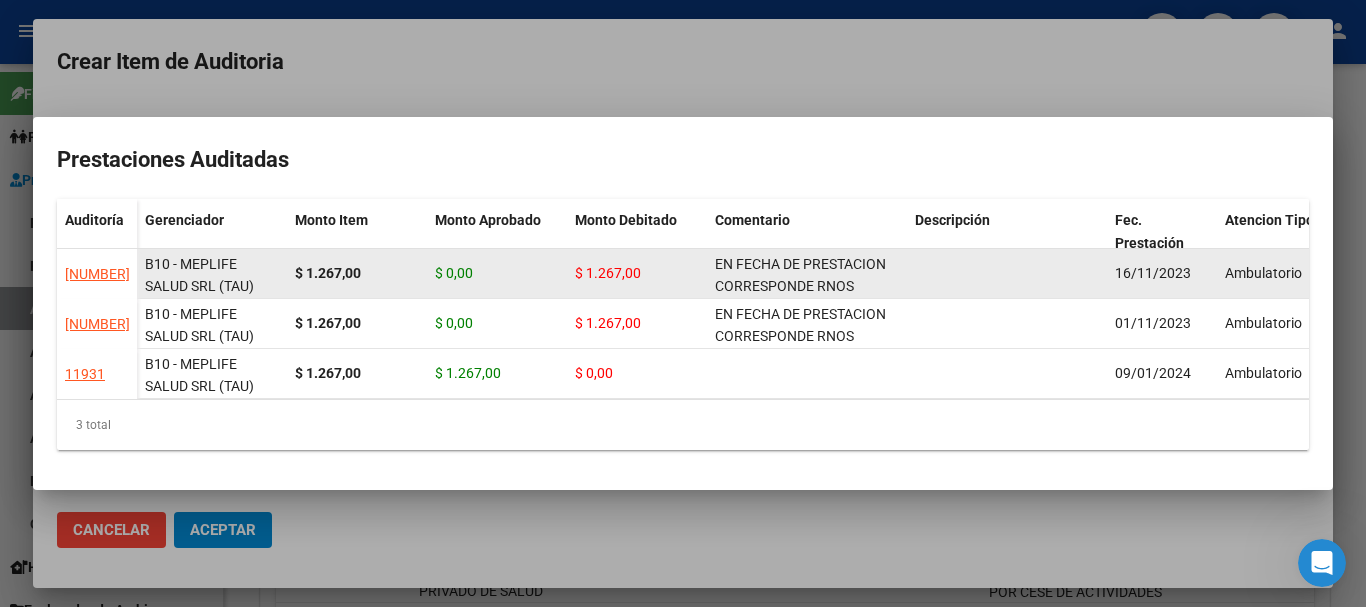 click on "EN FECHA DE PRESTACION CORRESPONDE RNOS 1-0810-0" 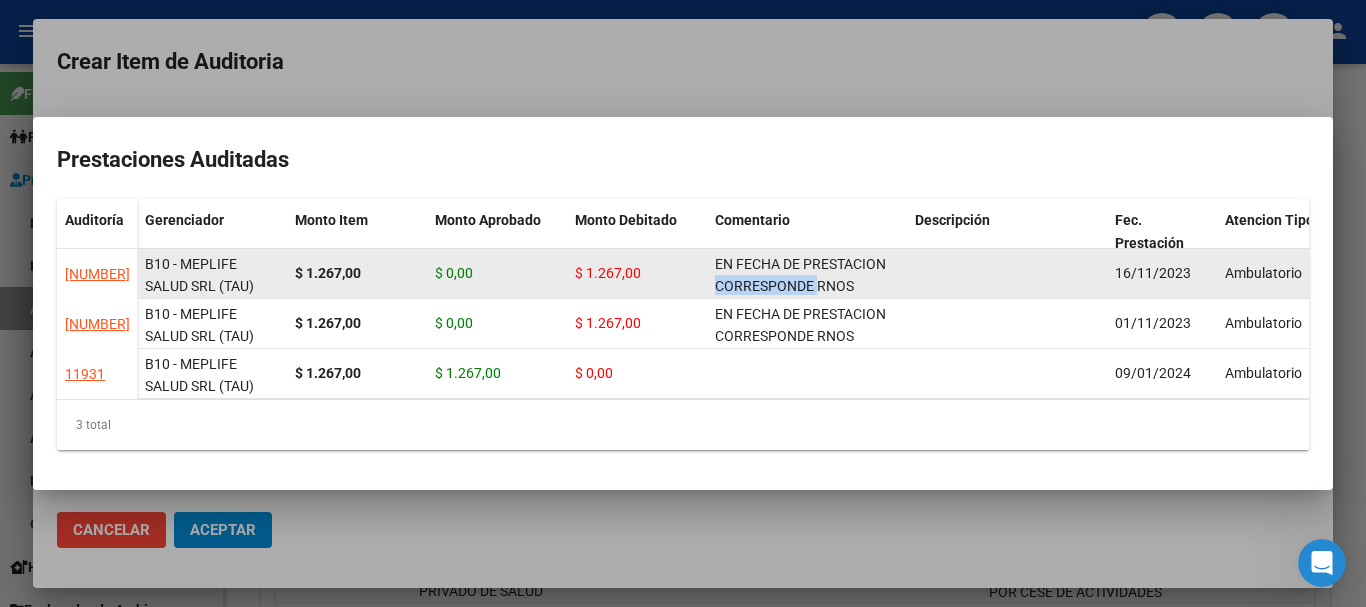 click on "EN FECHA DE PRESTACION CORRESPONDE RNOS 1-0810-0" 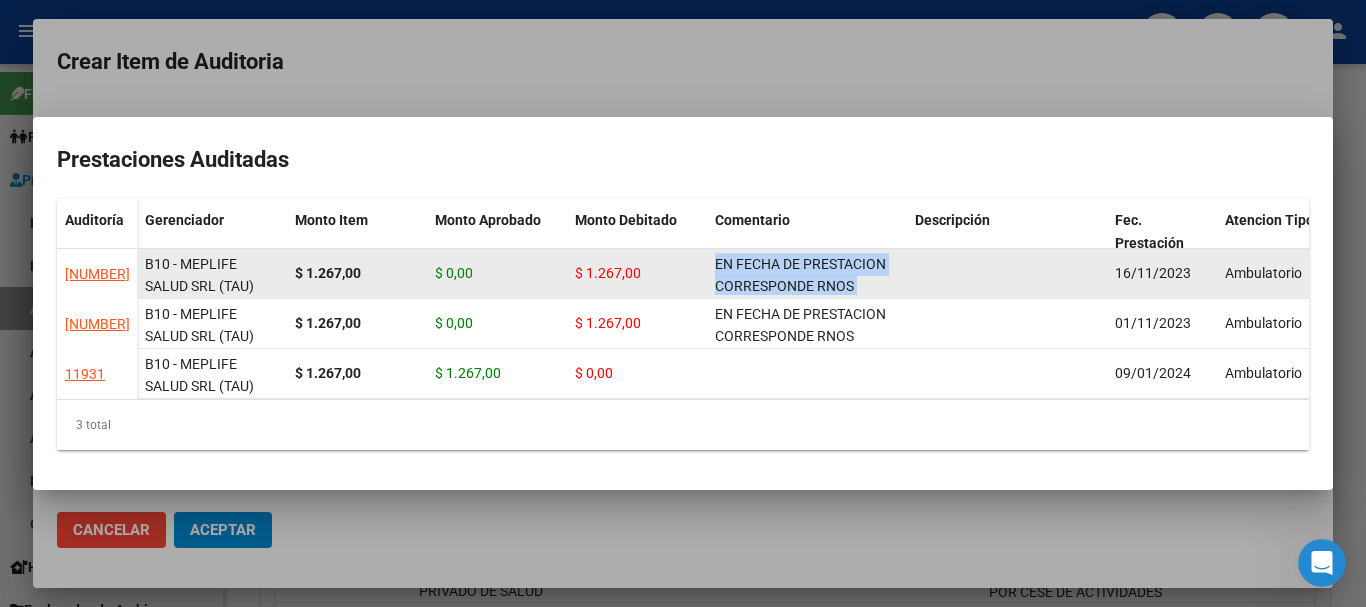 click on "EN FECHA DE PRESTACION CORRESPONDE RNOS 1-0810-0" 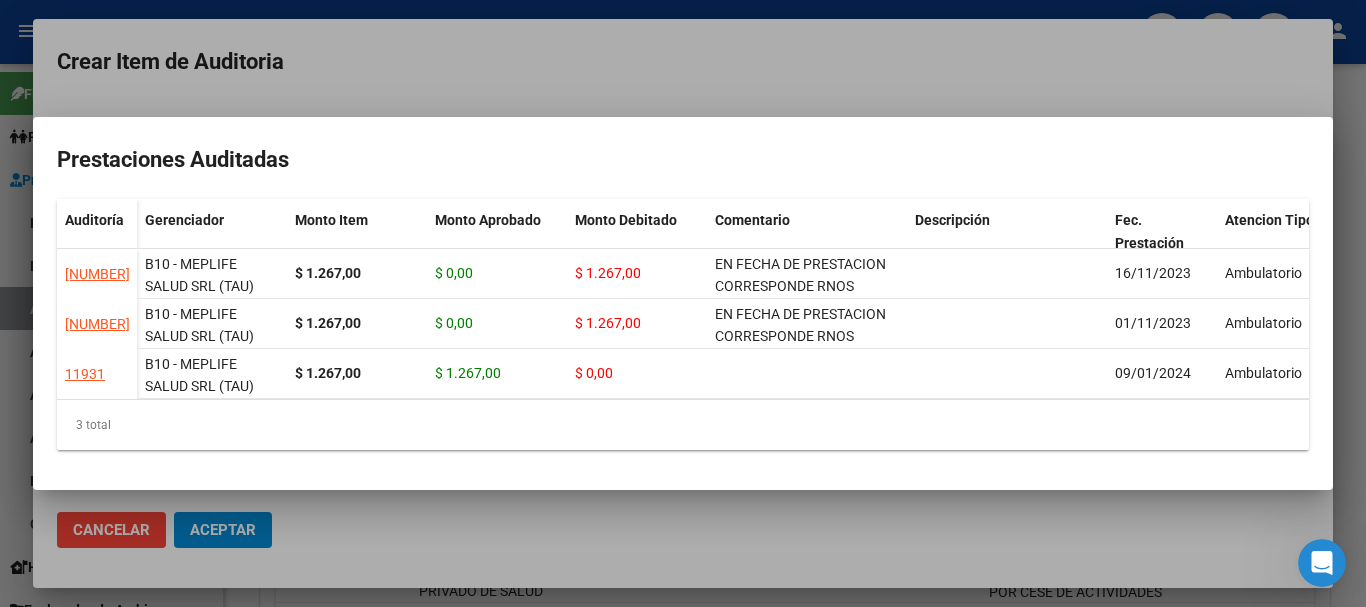 click at bounding box center (683, 303) 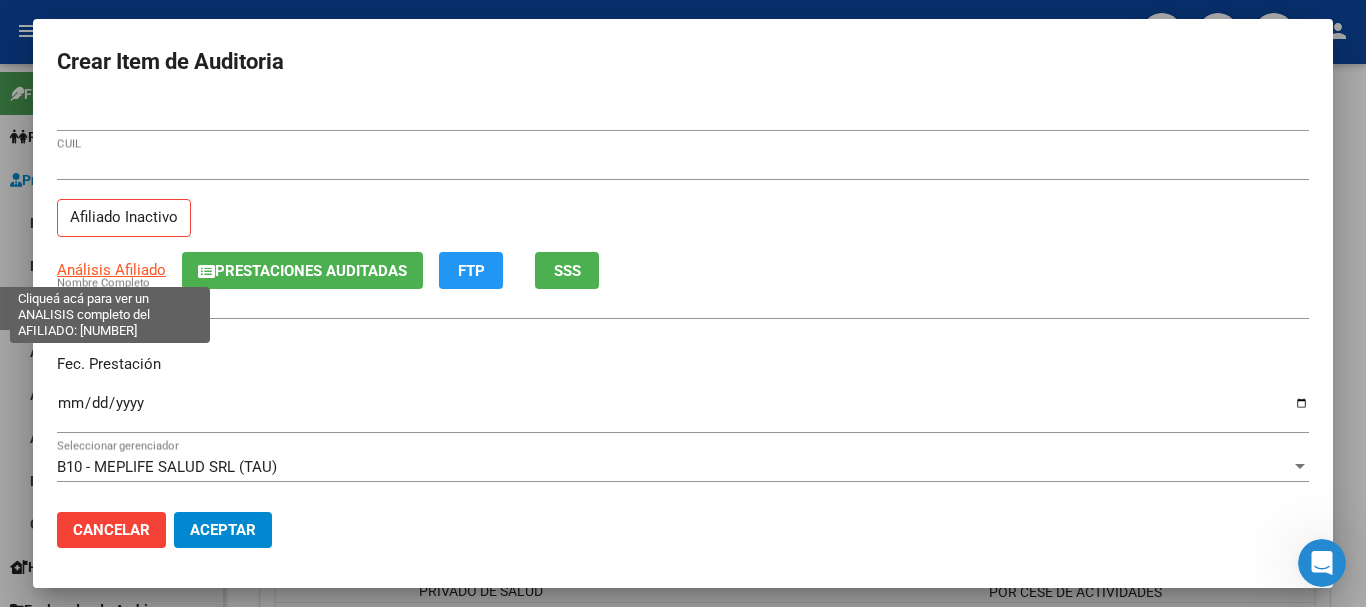click on "Análisis Afiliado" at bounding box center [111, 270] 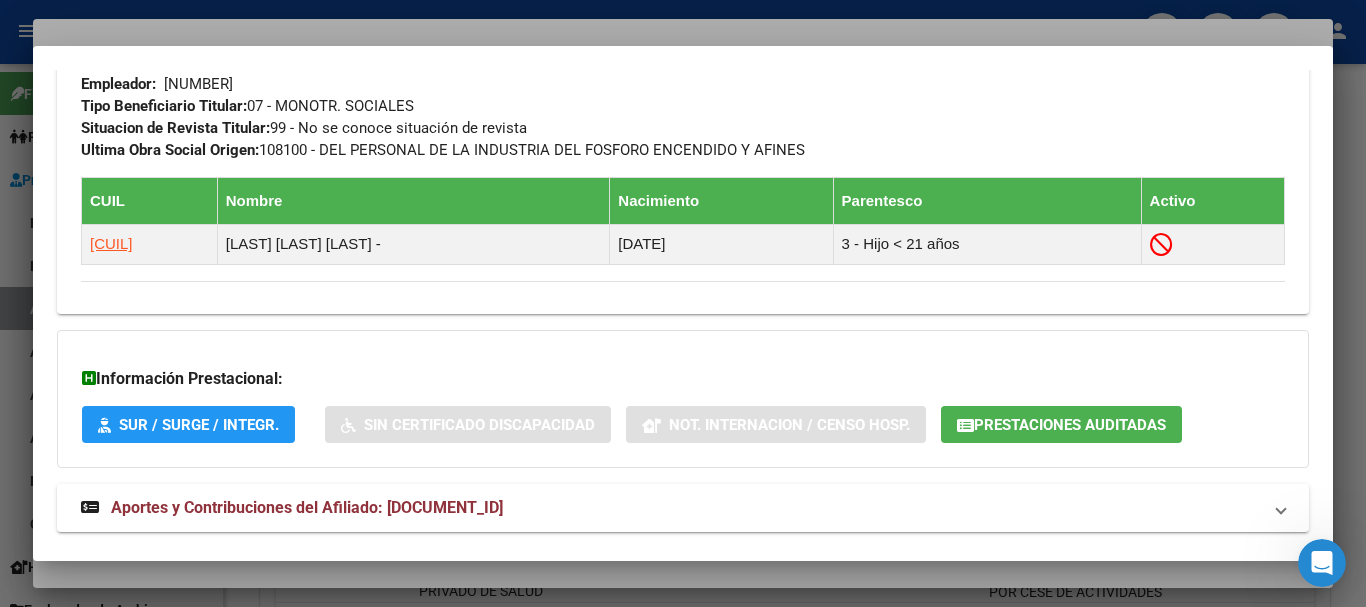 scroll, scrollTop: 1118, scrollLeft: 0, axis: vertical 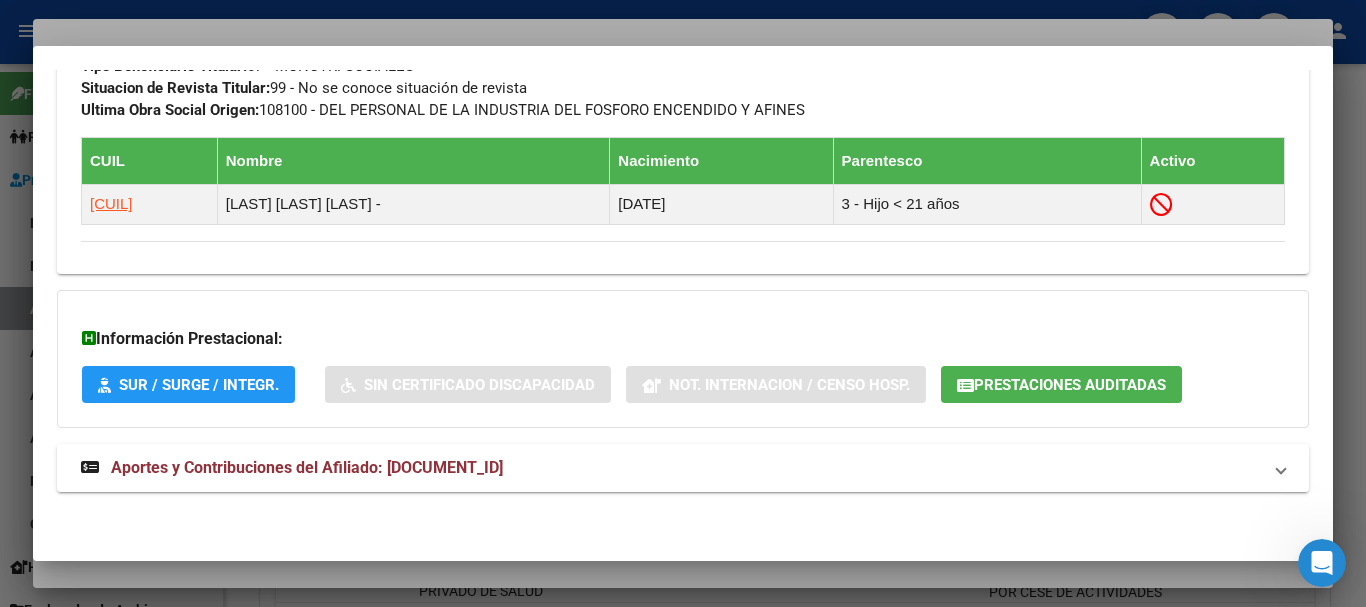 click on "Aportes y Contribuciones del Afiliado: 27401772176" at bounding box center (683, 468) 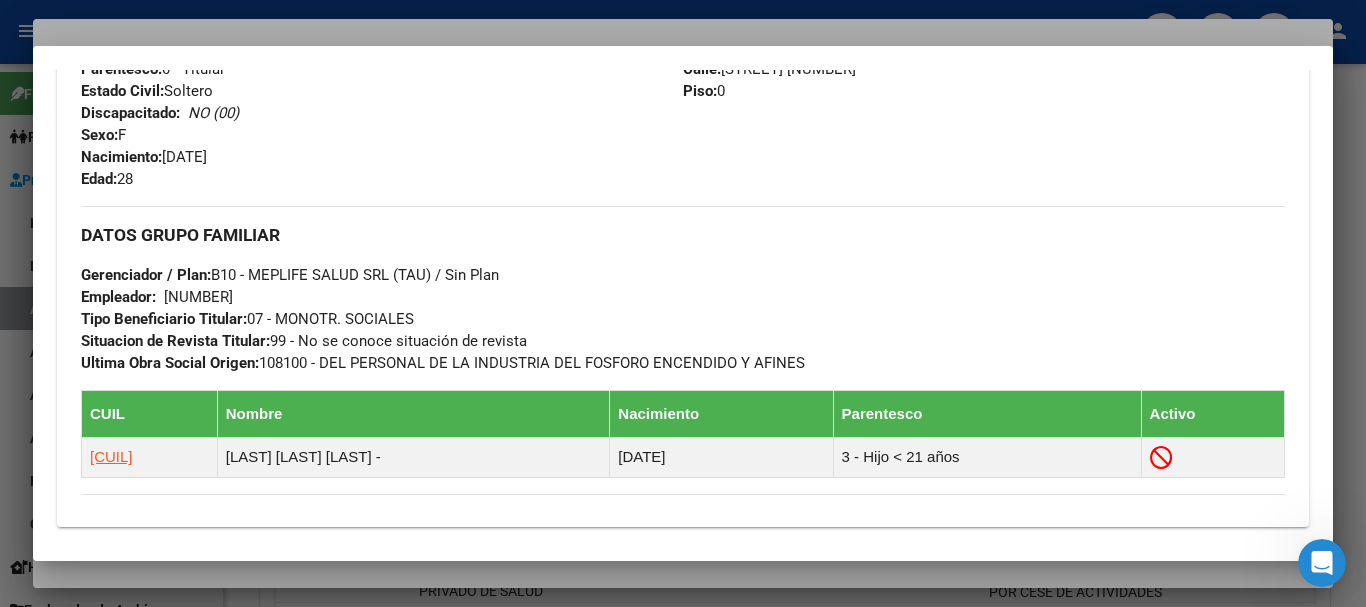 scroll, scrollTop: 165, scrollLeft: 0, axis: vertical 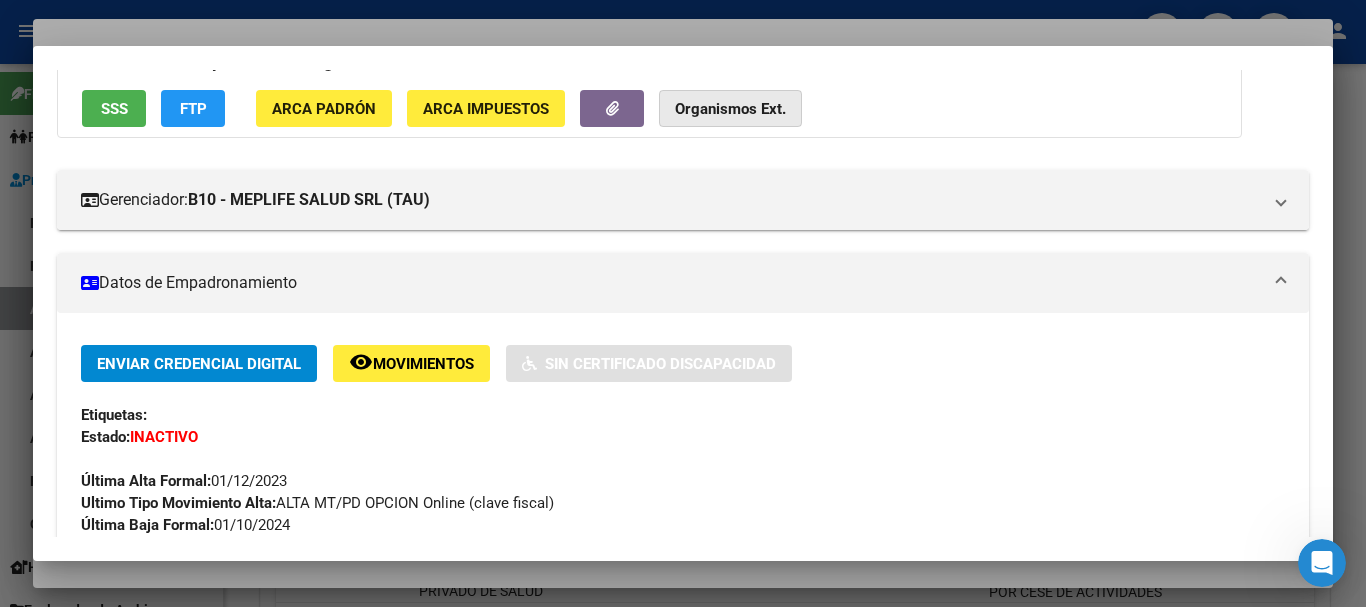 click on "Organismos Ext." 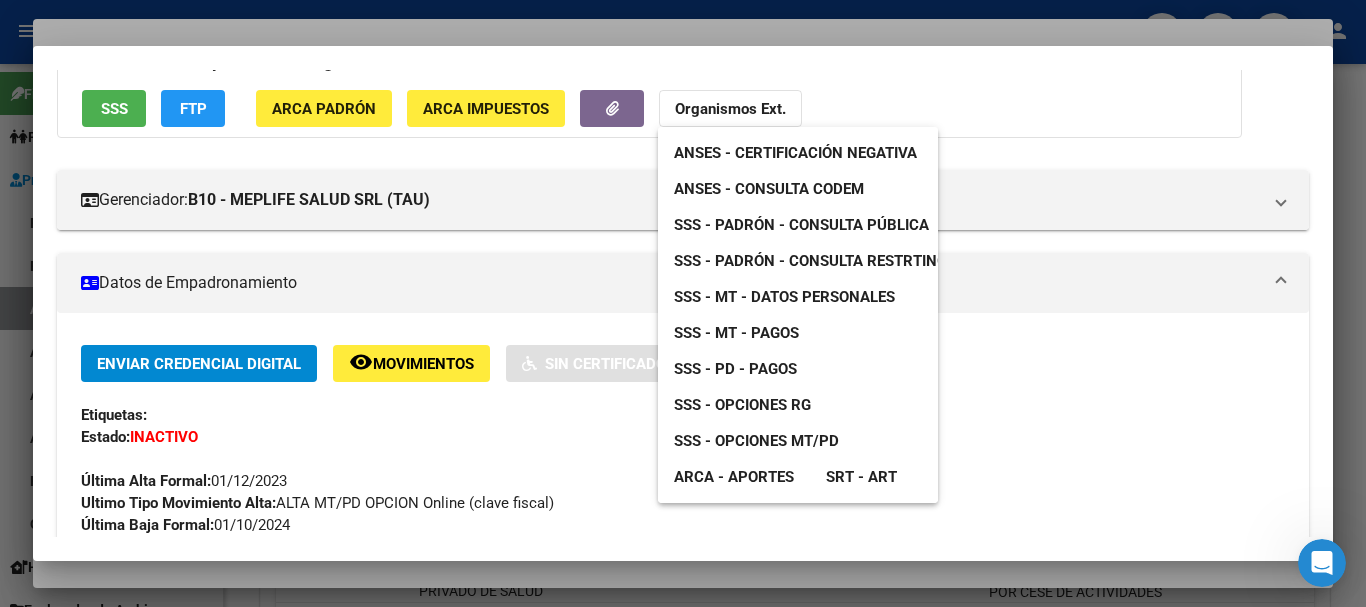 click on "SSS - MT - Datos Personales" at bounding box center [784, 297] 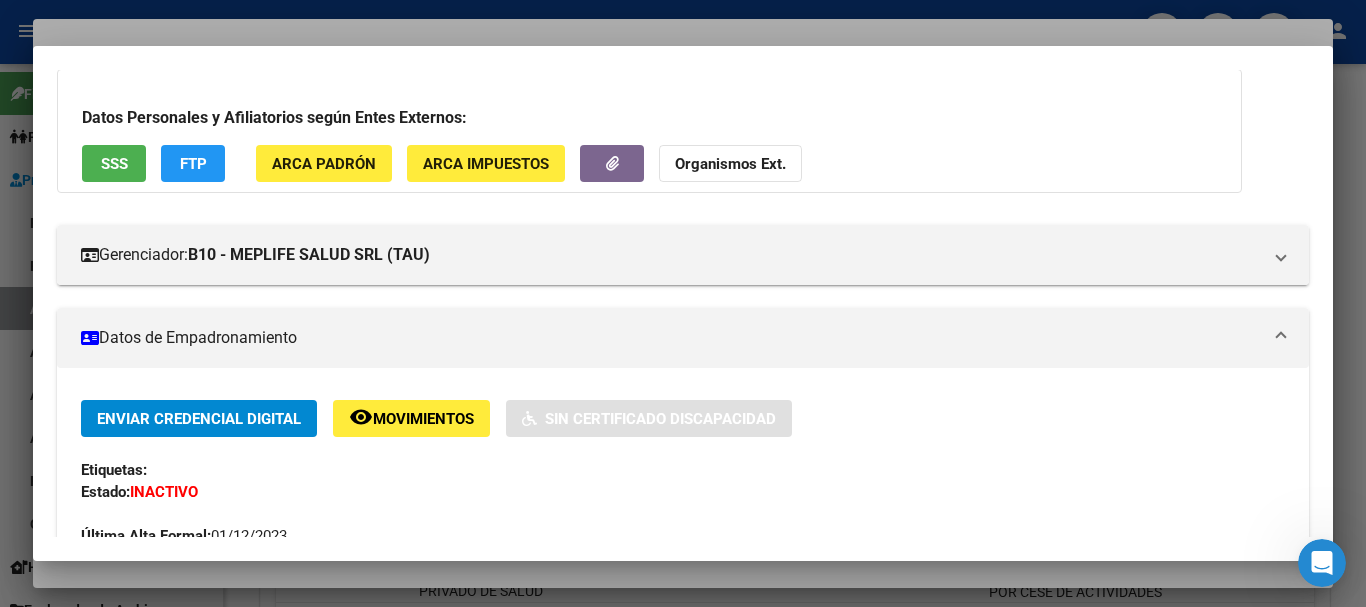 scroll, scrollTop: 100, scrollLeft: 0, axis: vertical 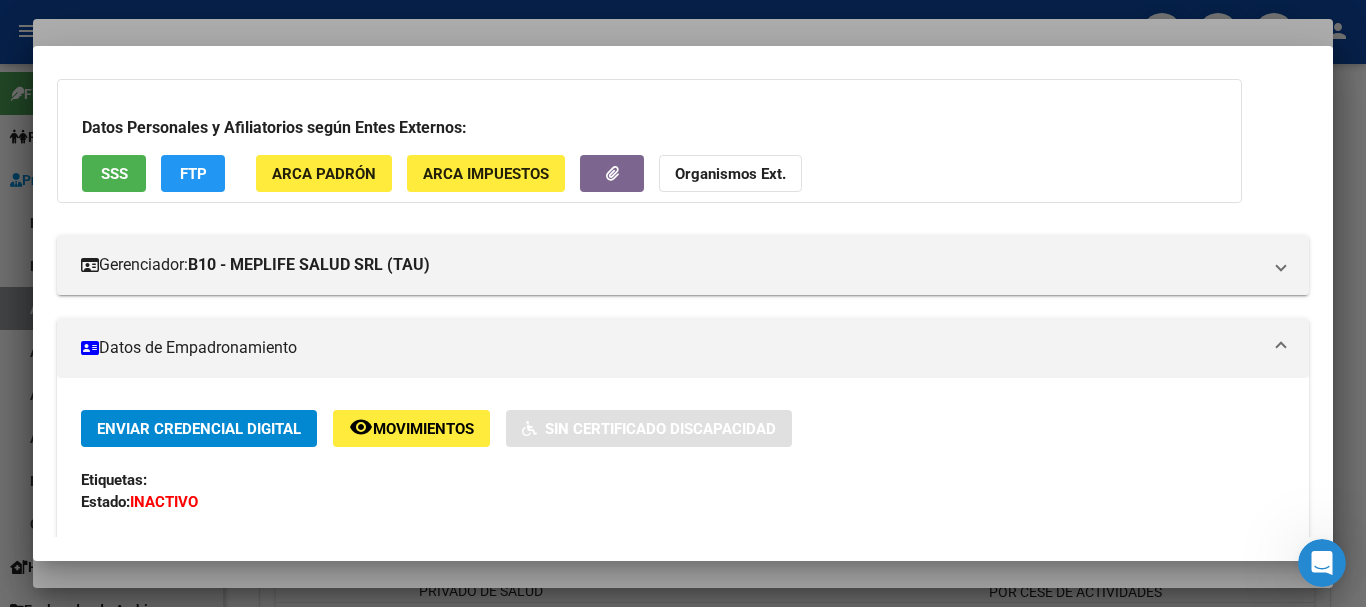 click at bounding box center (683, 303) 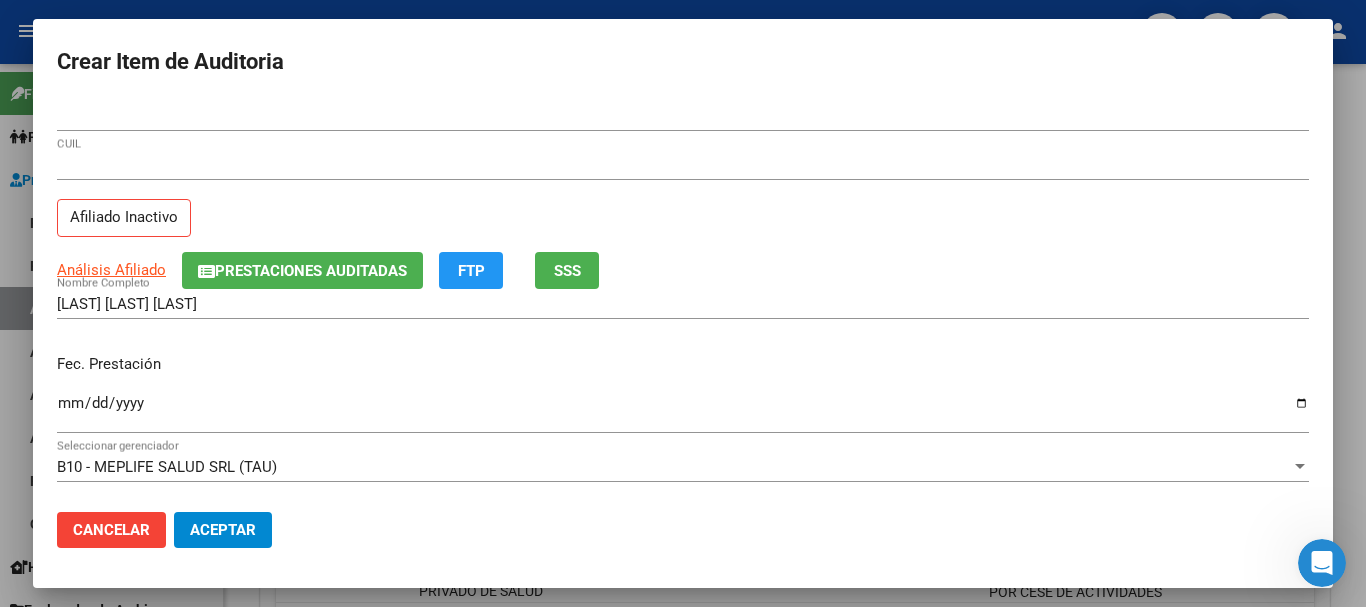 click on "Prestaciones Auditadas" 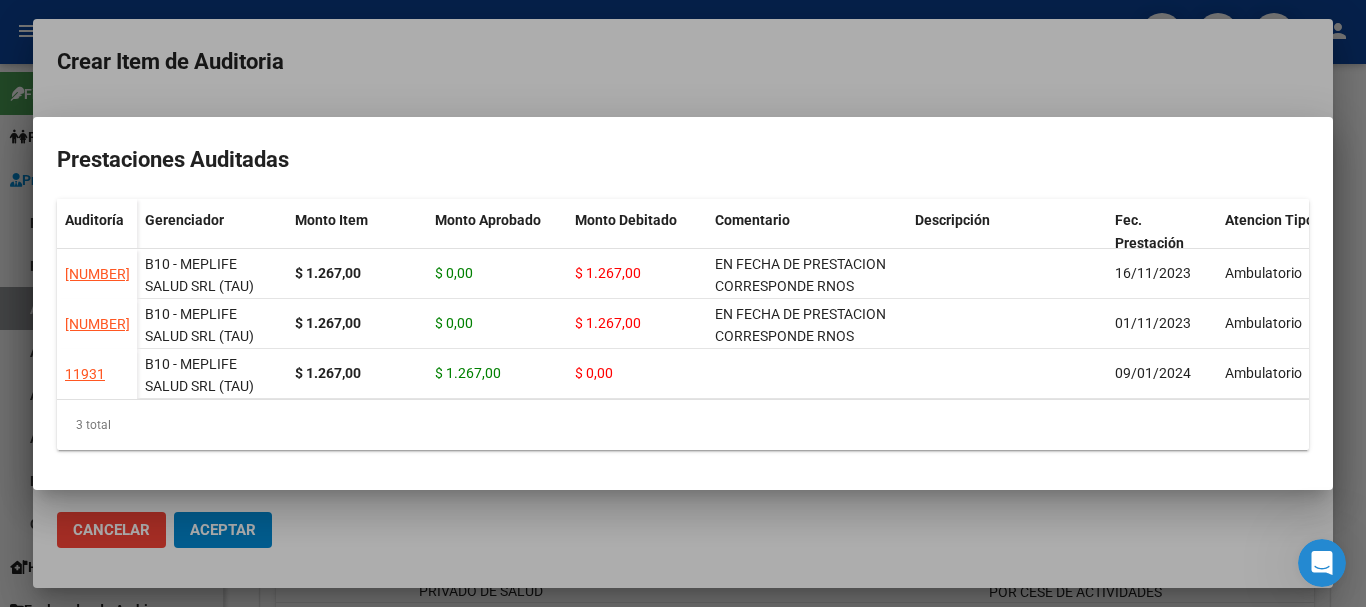 drag, startPoint x: 369, startPoint y: 63, endPoint x: 380, endPoint y: 61, distance: 11.18034 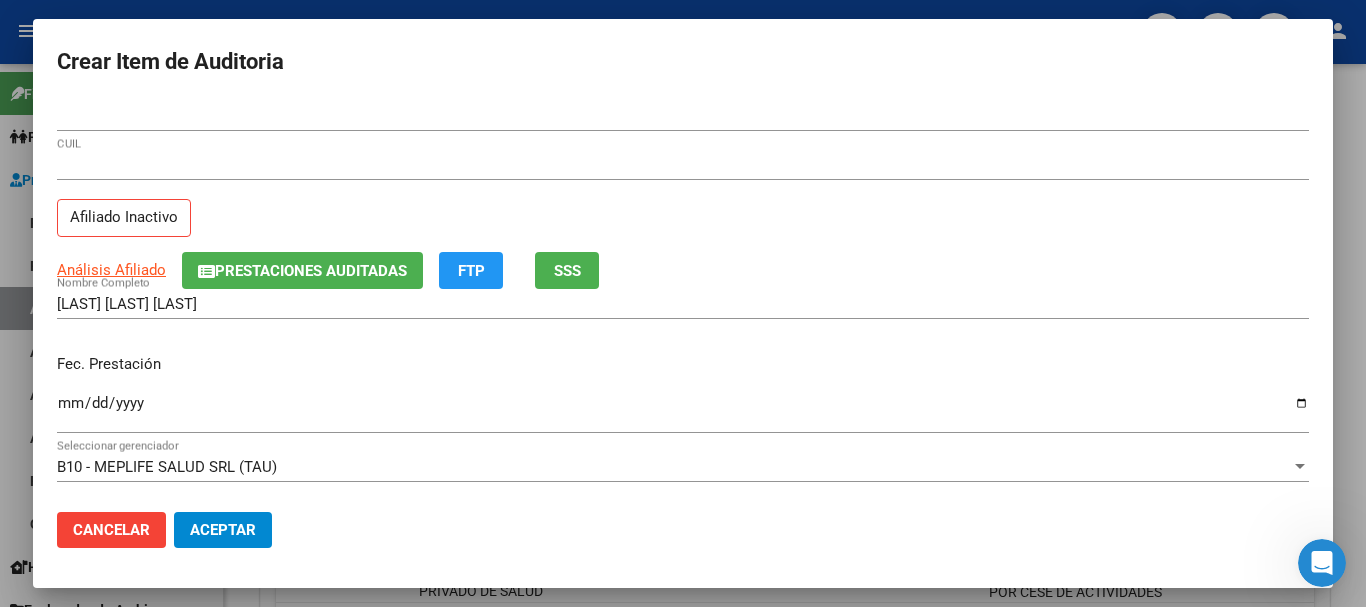 type 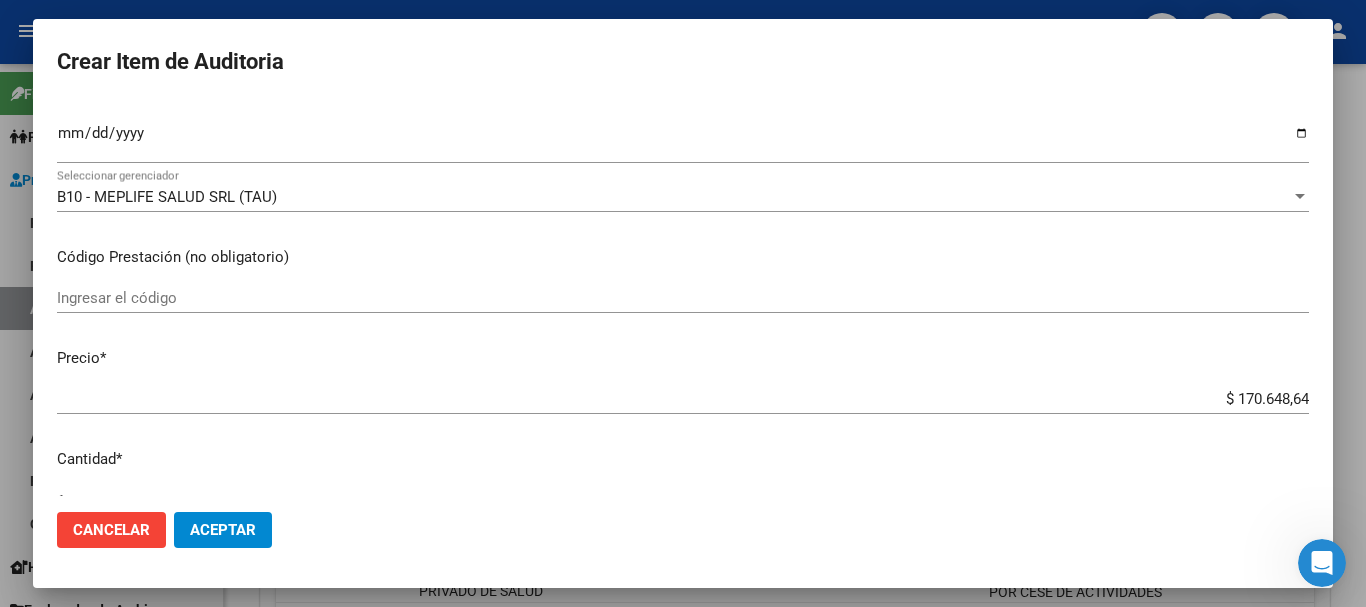 type on "$ 0,01" 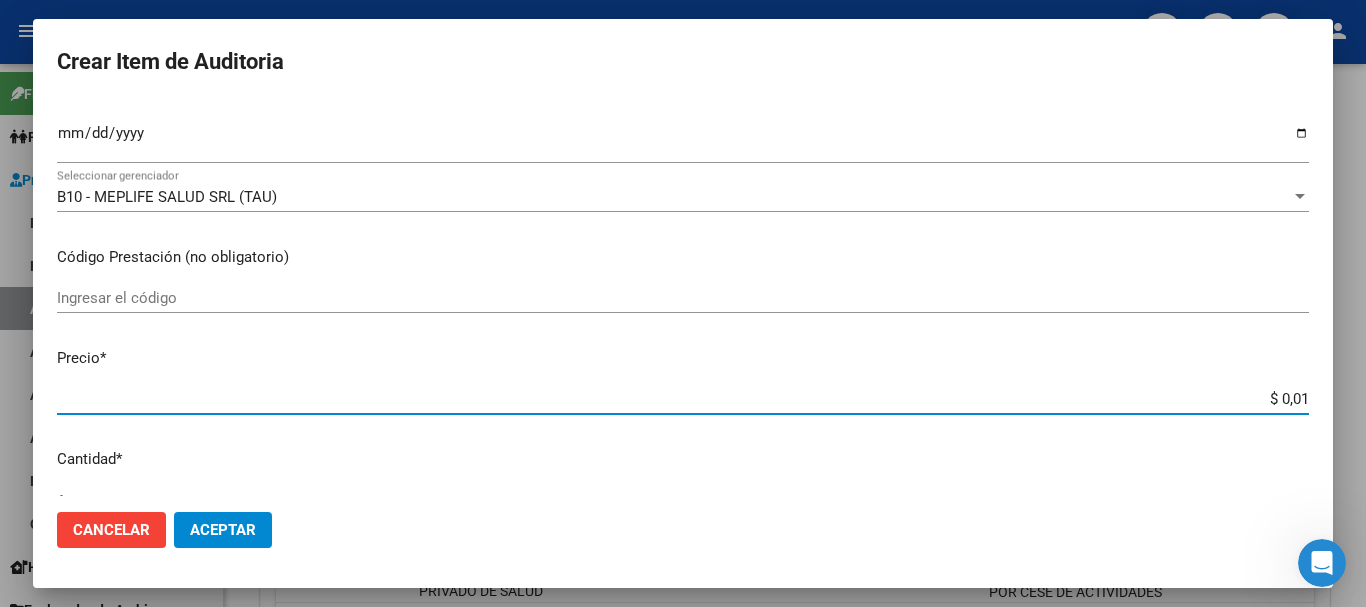 type on "$ 0,18" 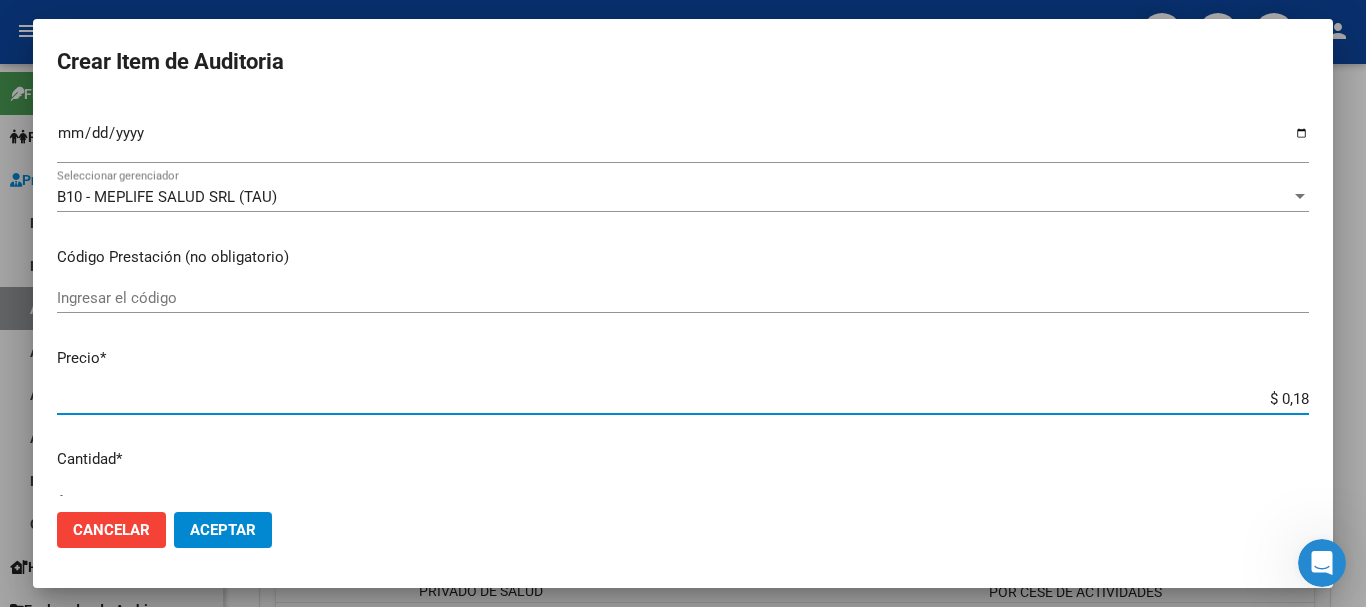 type on "$ 1,87" 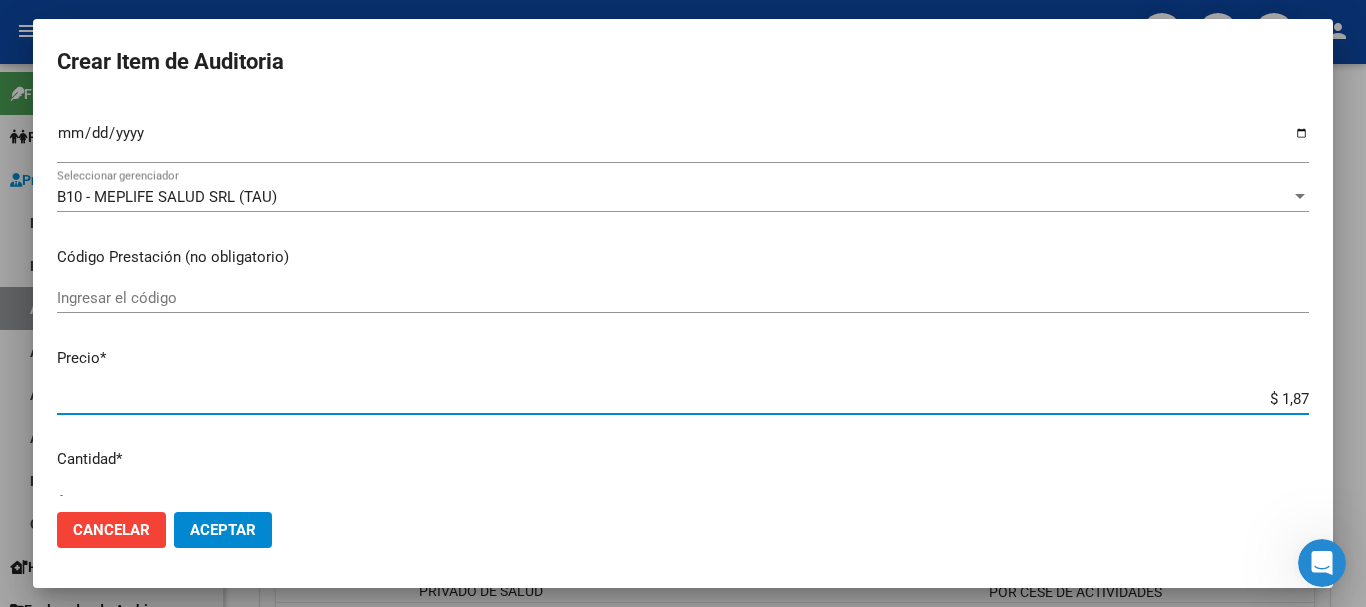 type on "$ 18,73" 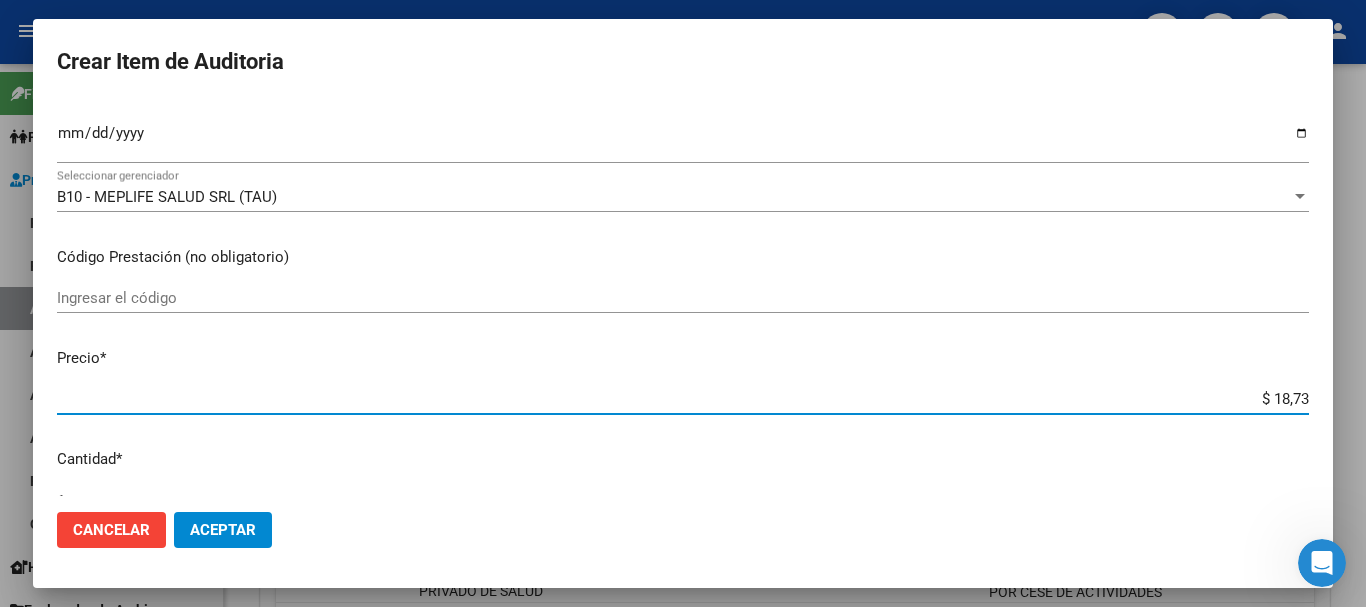 type on "$ 187,37" 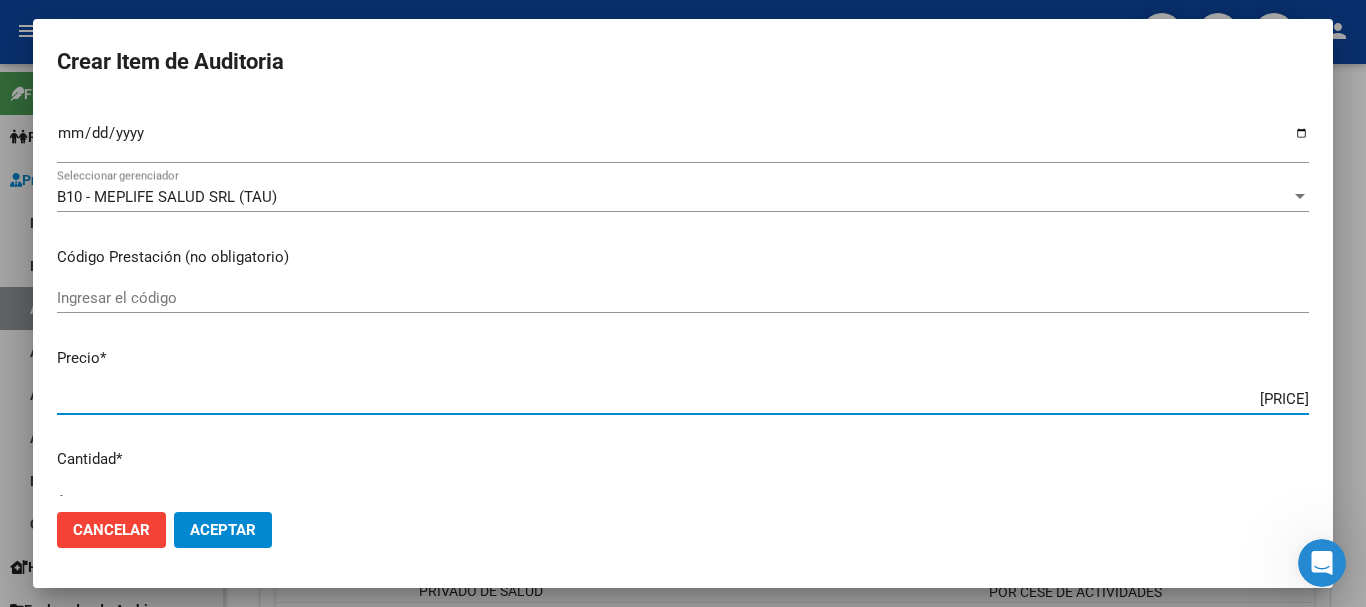 type on "$ 1.873,70" 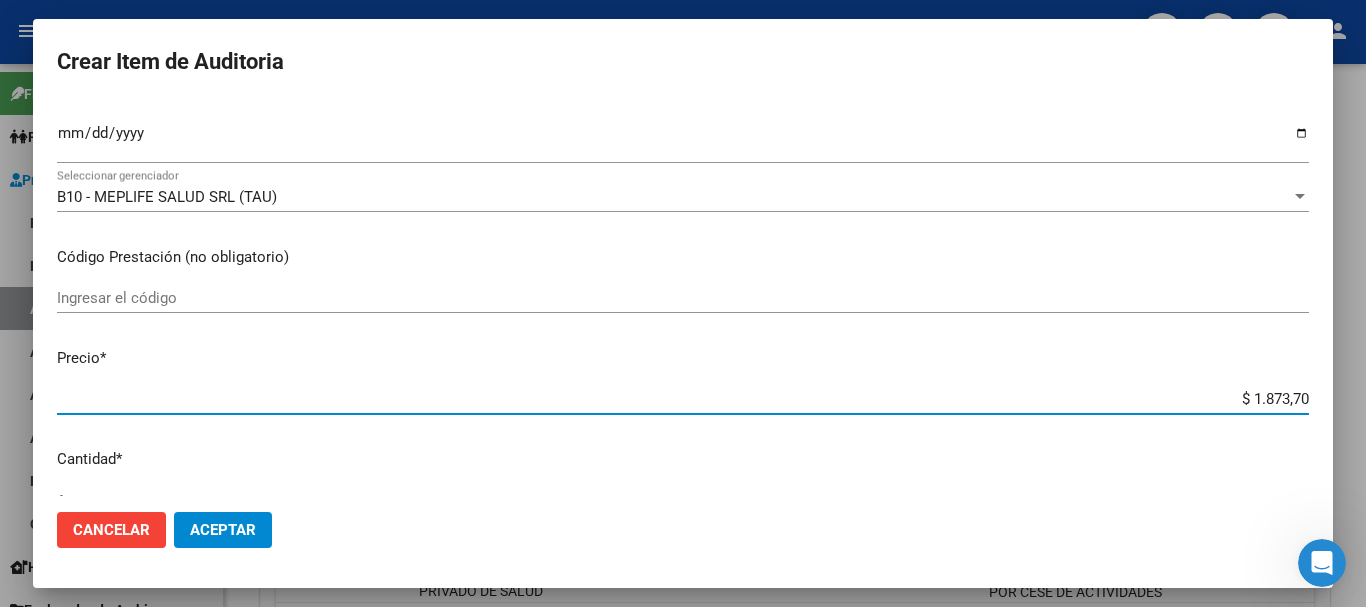 type on "$ 18.737,00" 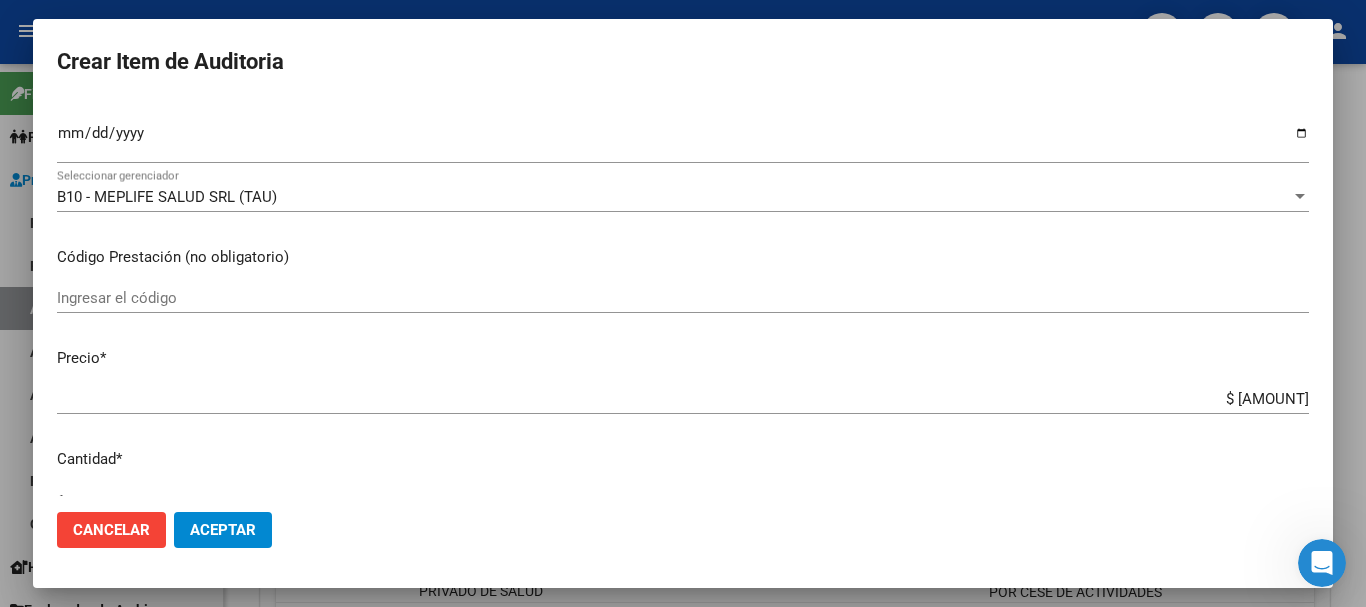 scroll, scrollTop: 675, scrollLeft: 0, axis: vertical 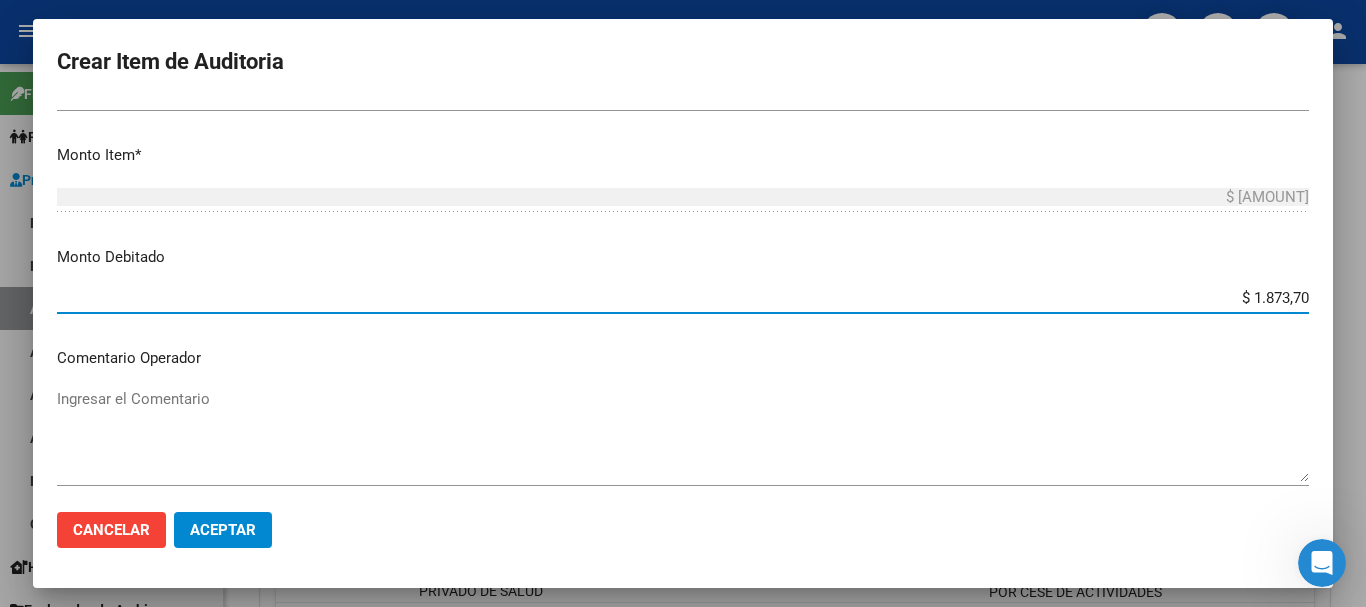 type on "$ 18.737,00" 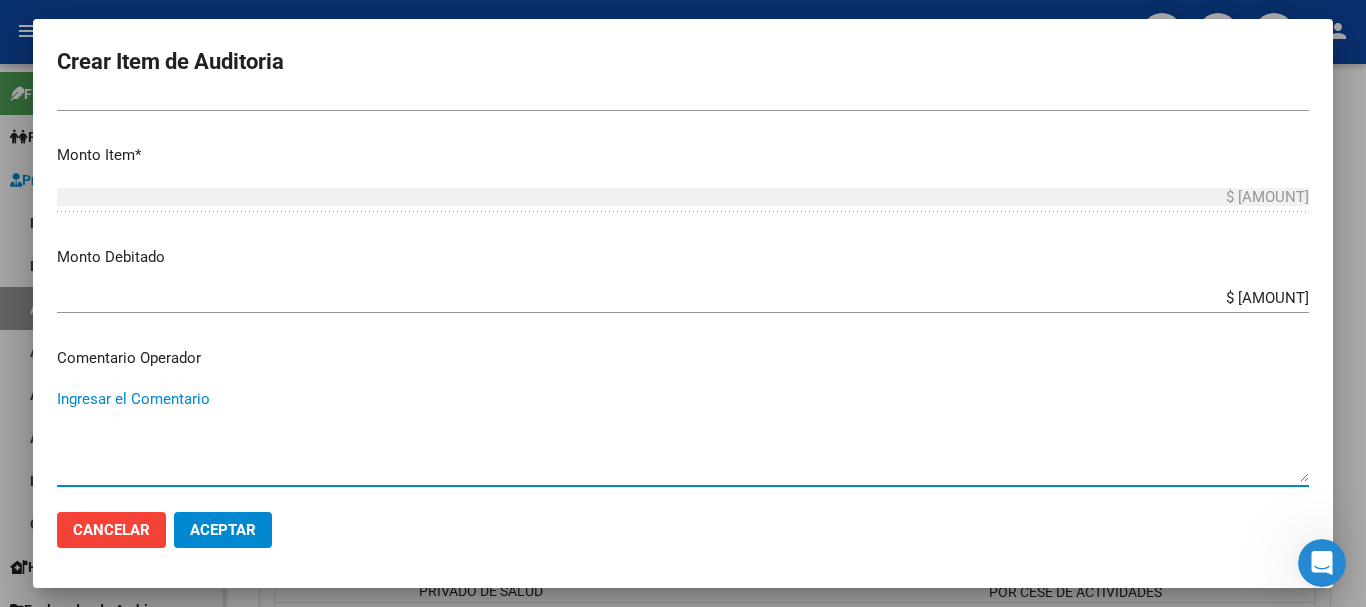 type on "N" 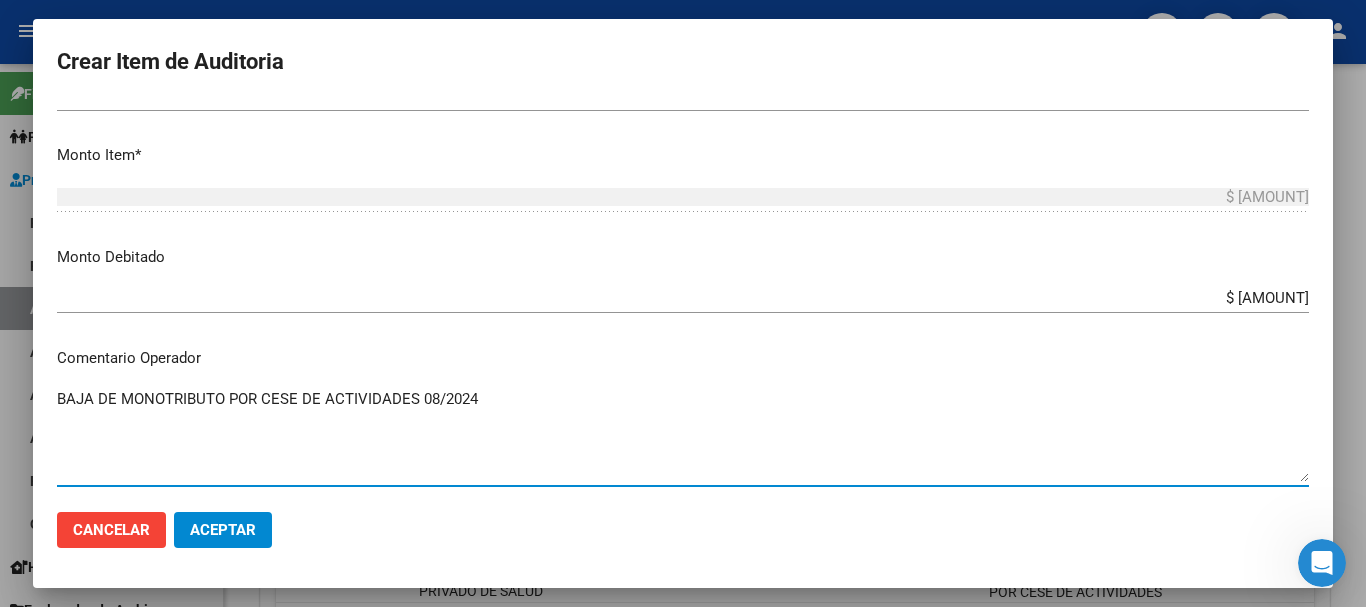 type on "BAJA DE MONOTRIBUTO POR CESE DE ACTIVIDADES 08/2024" 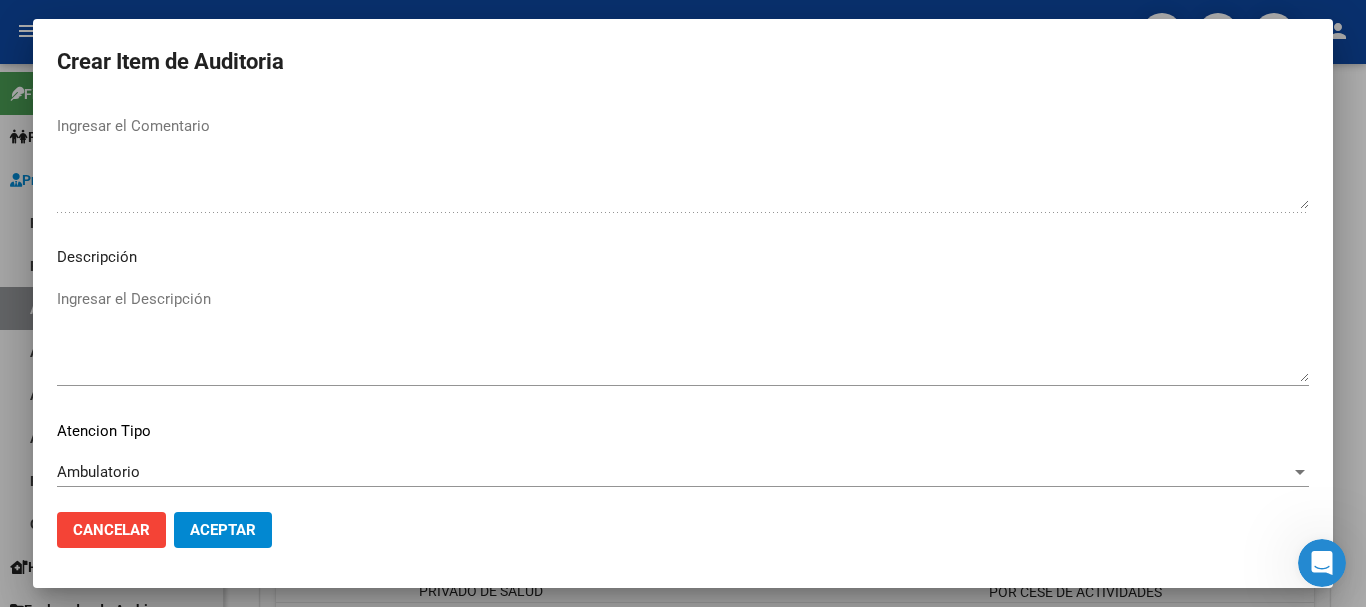 scroll, scrollTop: 1233, scrollLeft: 0, axis: vertical 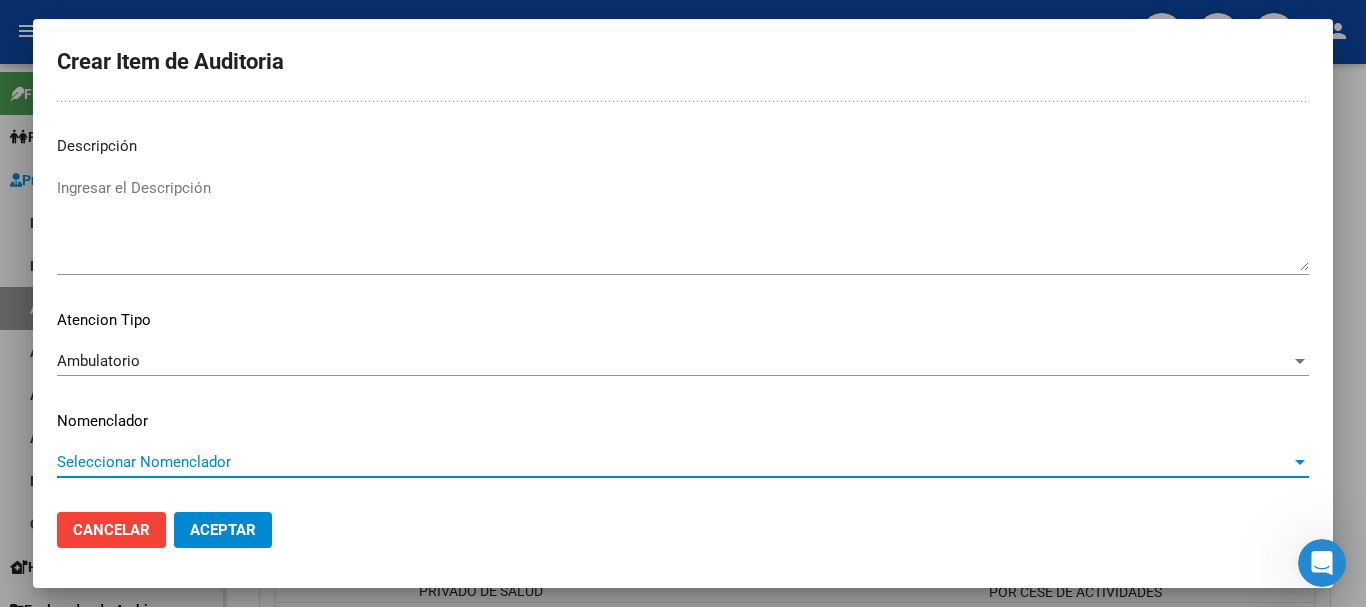 type 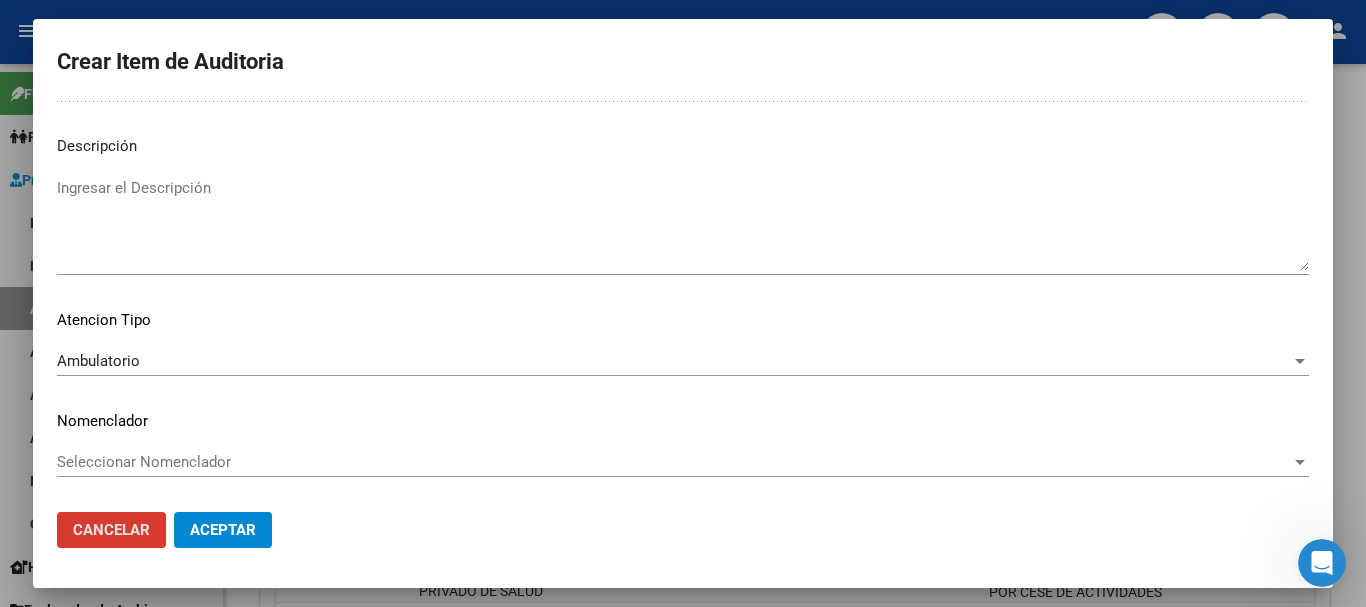 type 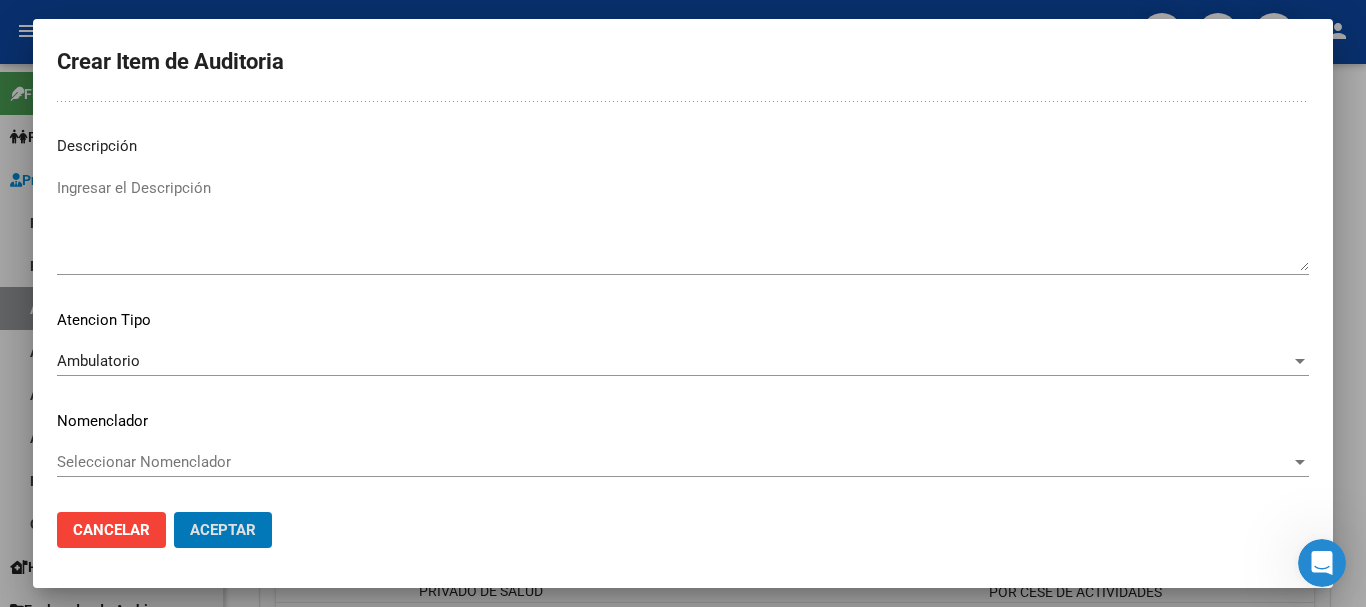 click on "Aceptar" 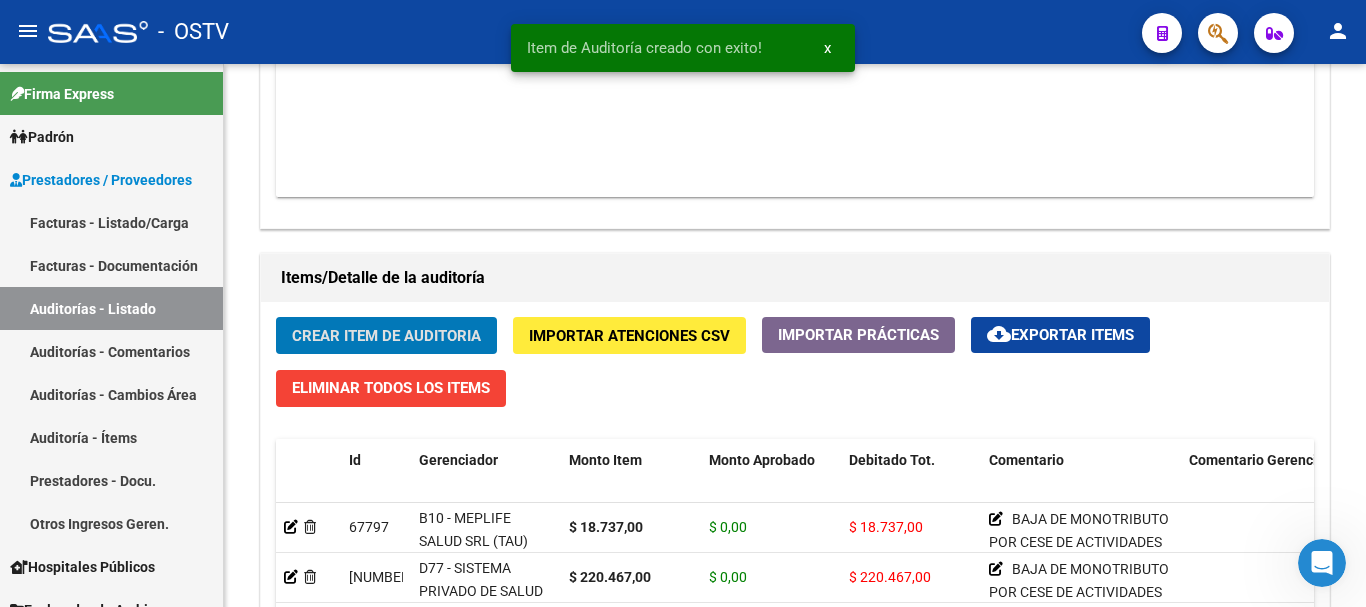 type 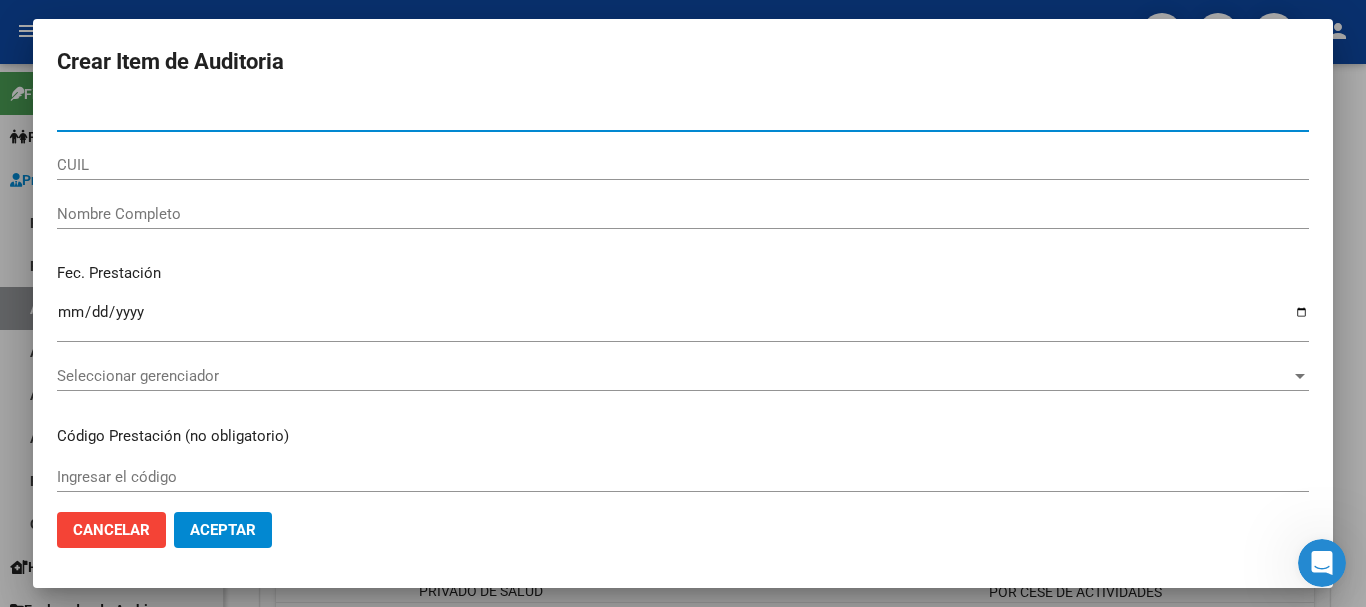 paste on "26182209" 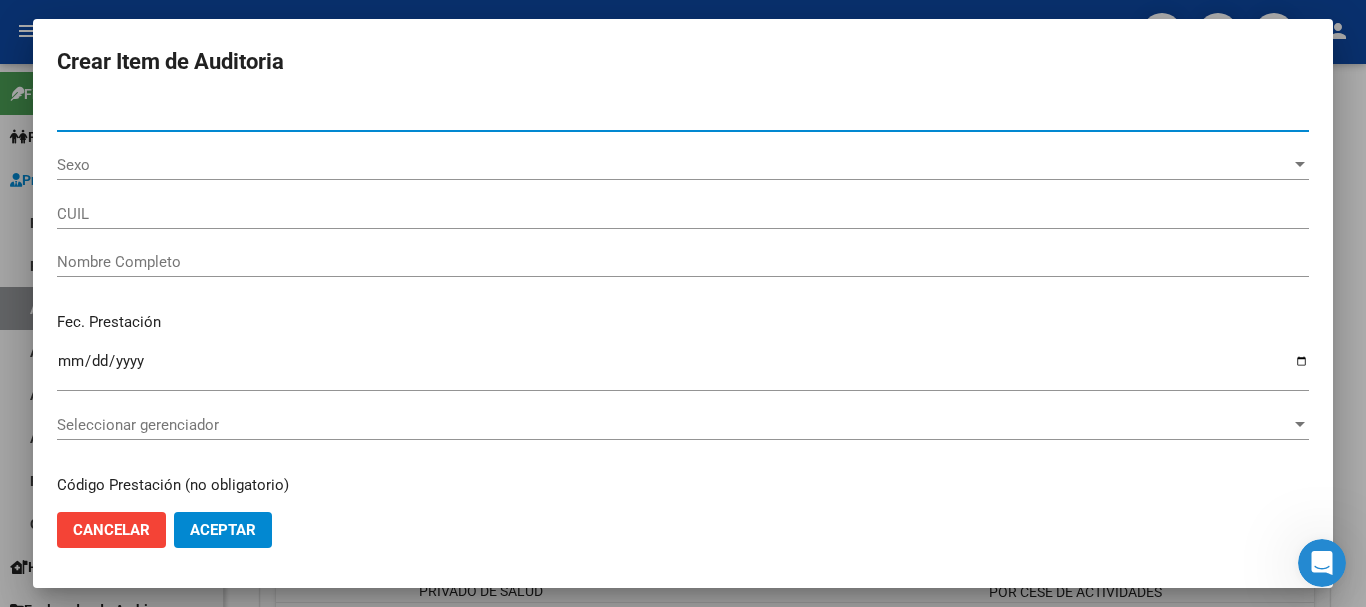 type on "26182209" 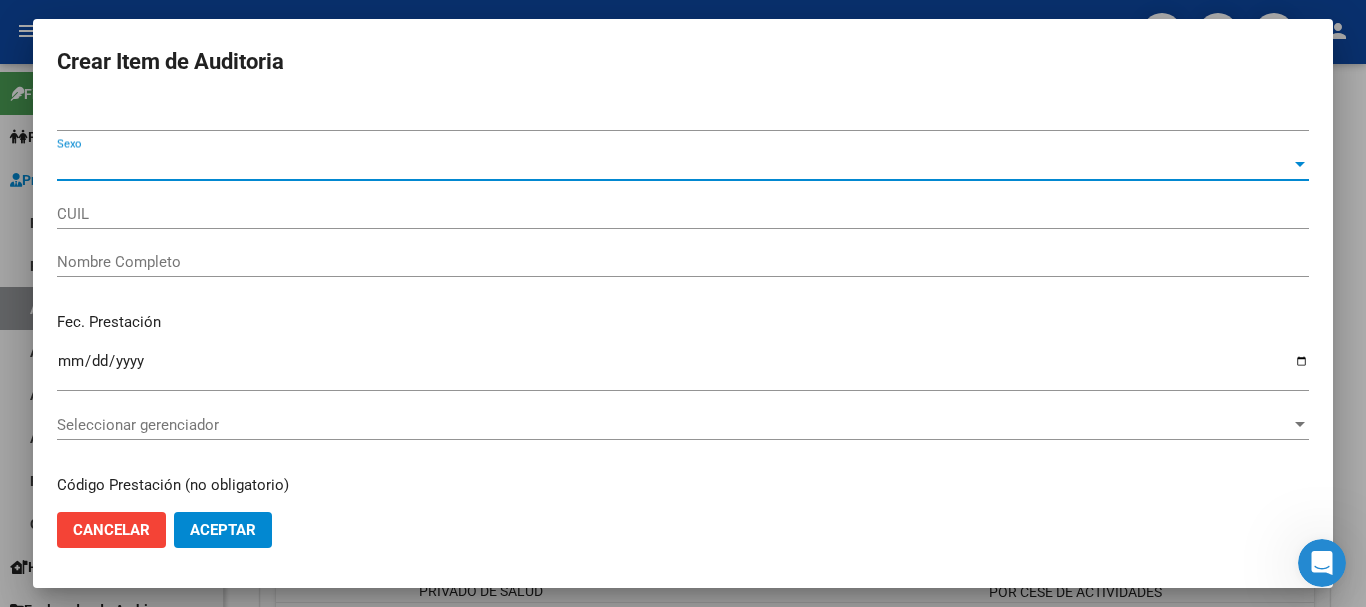 type on "[DOCUMENT]" 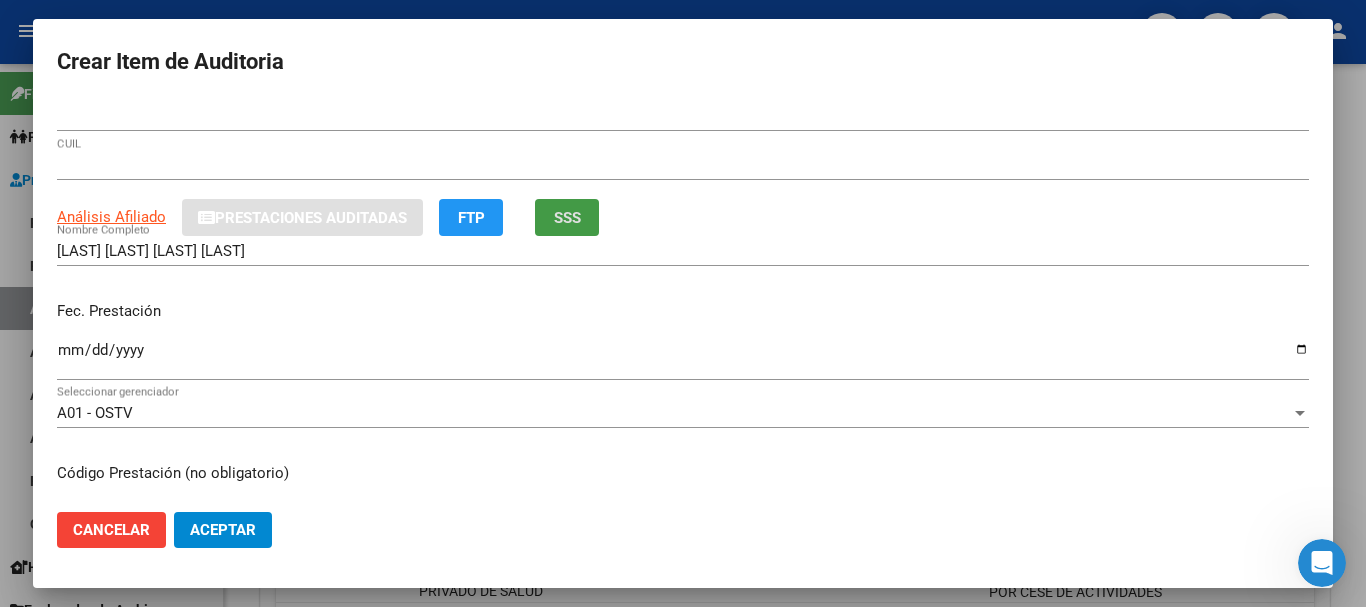 type 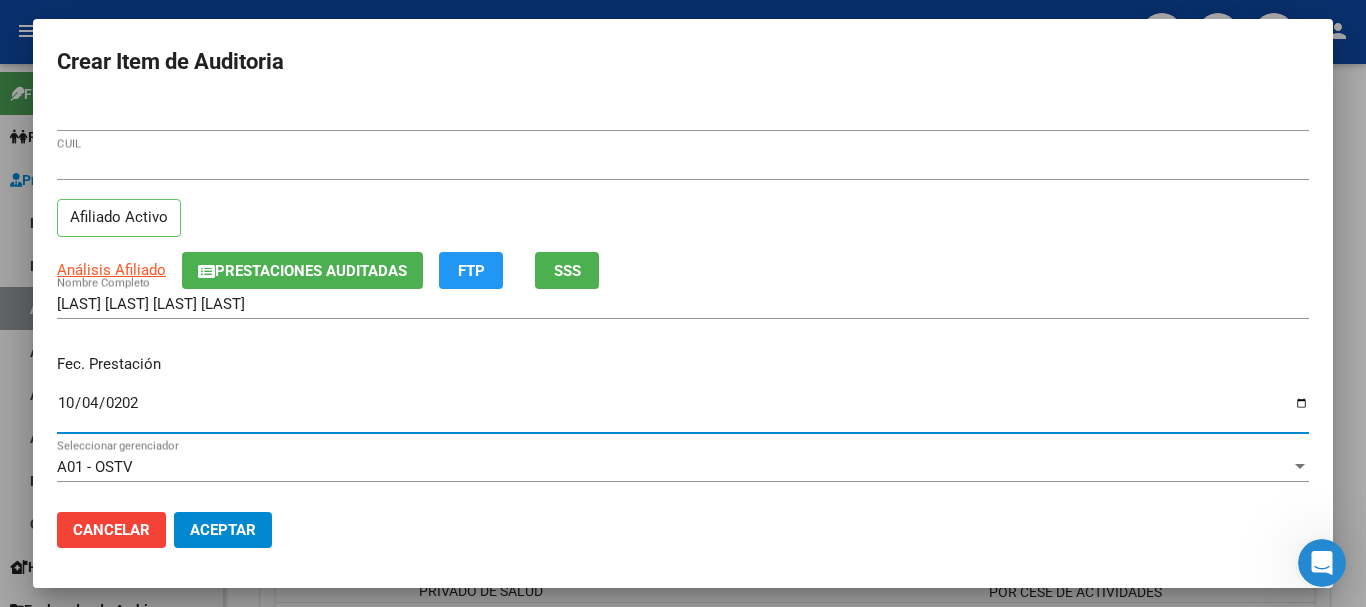 type on "2024-10-04" 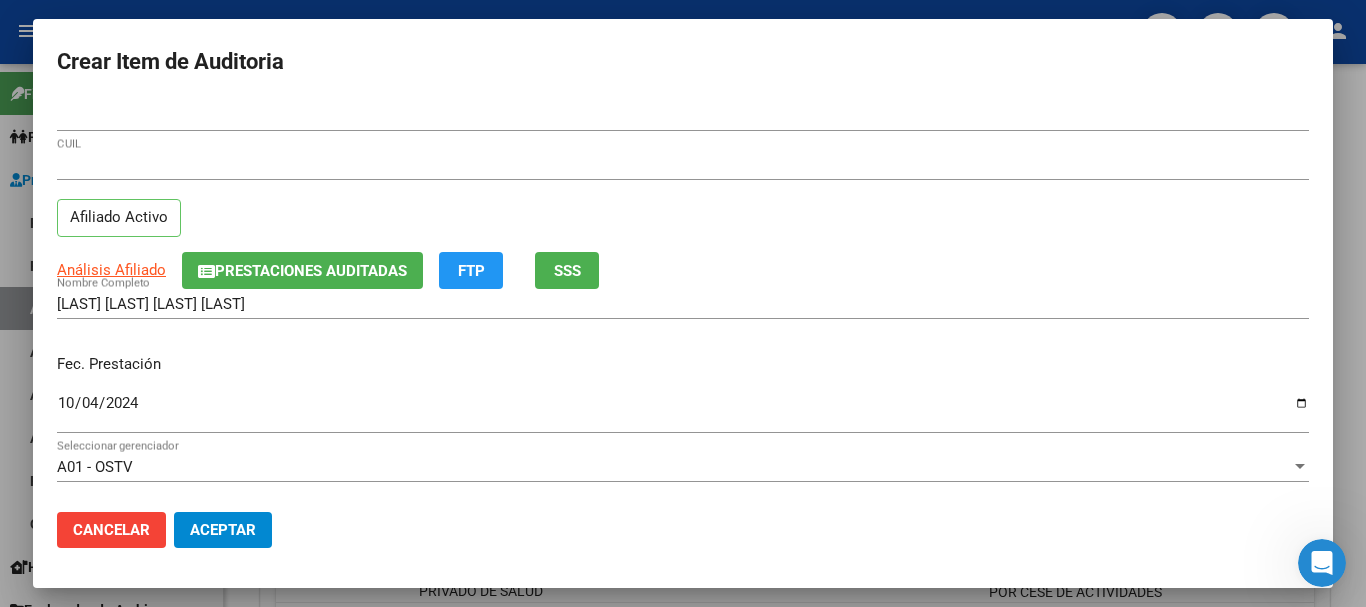 click on "Análisis Afiliado  Prestaciones Auditadas FTP SSS" at bounding box center (683, 270) 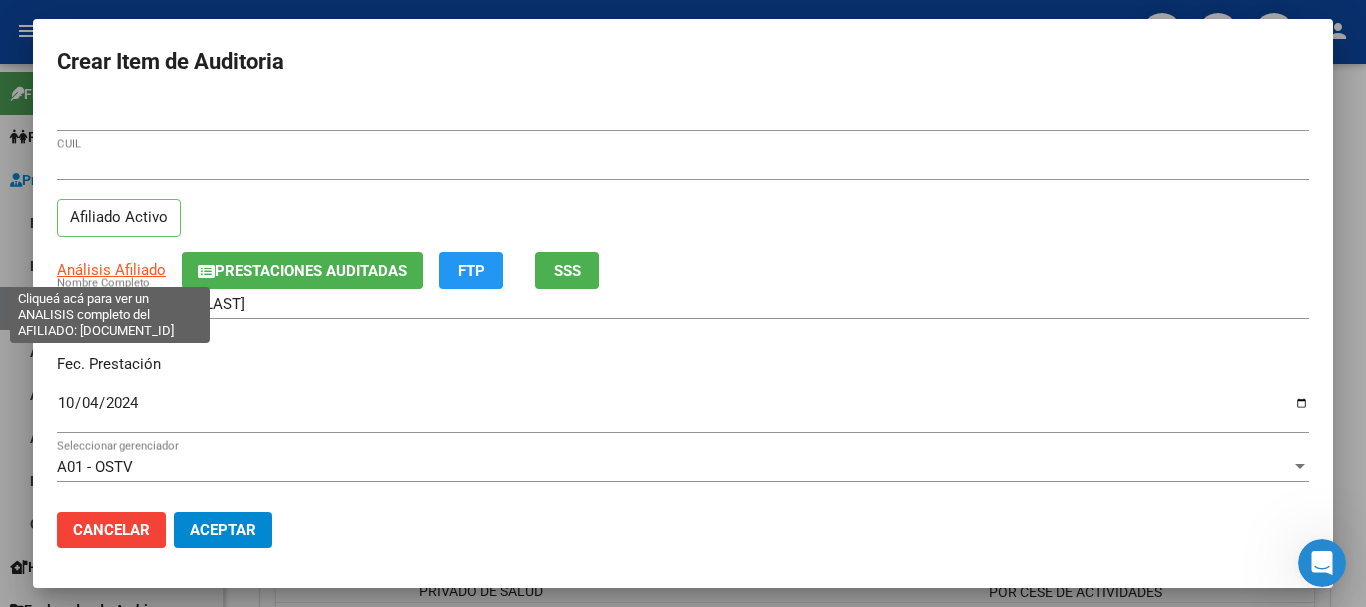 click on "Análisis Afiliado" at bounding box center [111, 270] 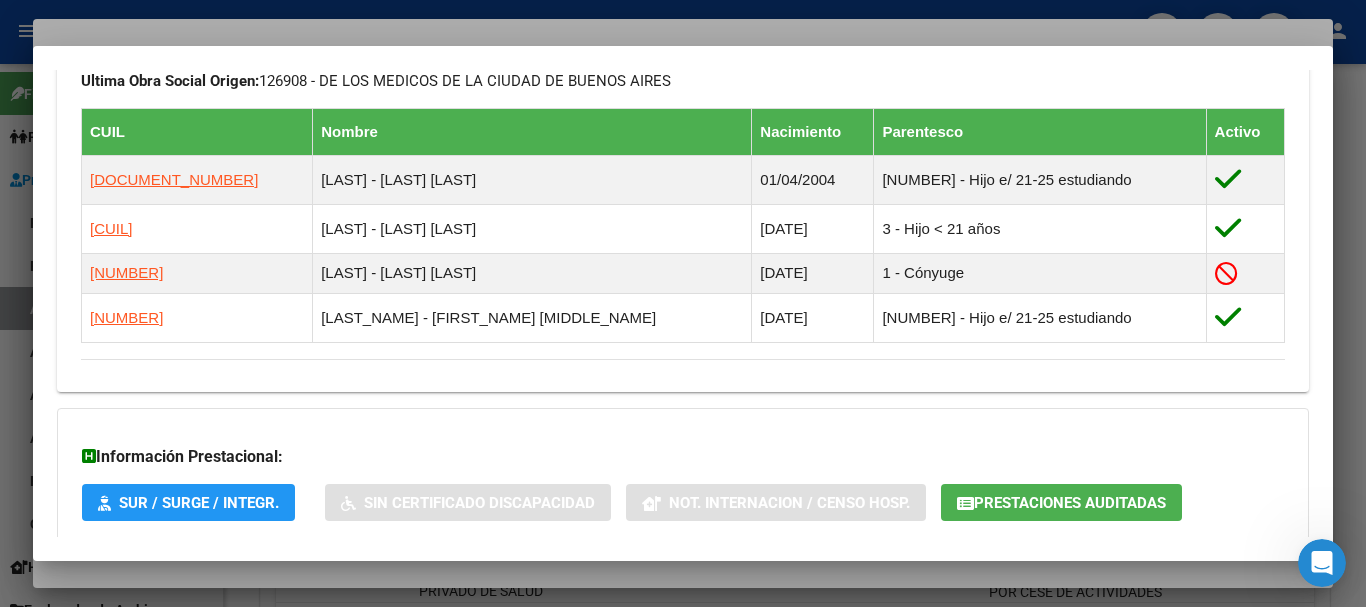 scroll, scrollTop: 1204, scrollLeft: 0, axis: vertical 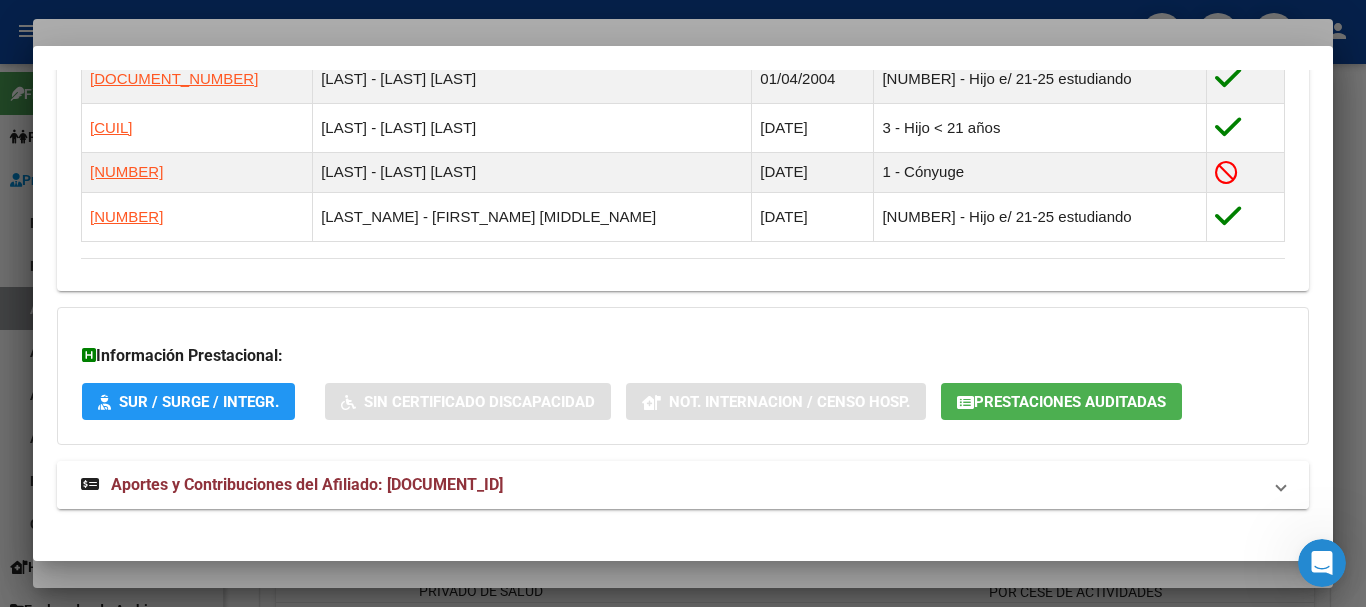 click on "Aportes y Contribuciones del Afiliado: 27261822097" at bounding box center (307, 484) 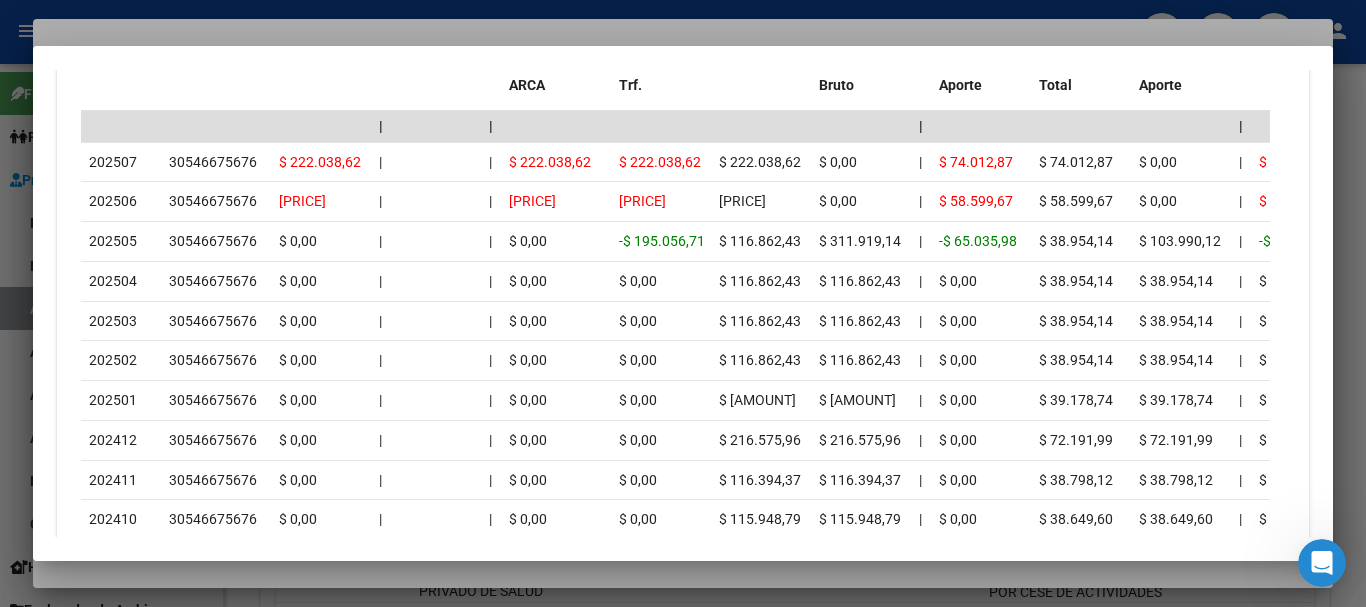 scroll, scrollTop: 2210, scrollLeft: 0, axis: vertical 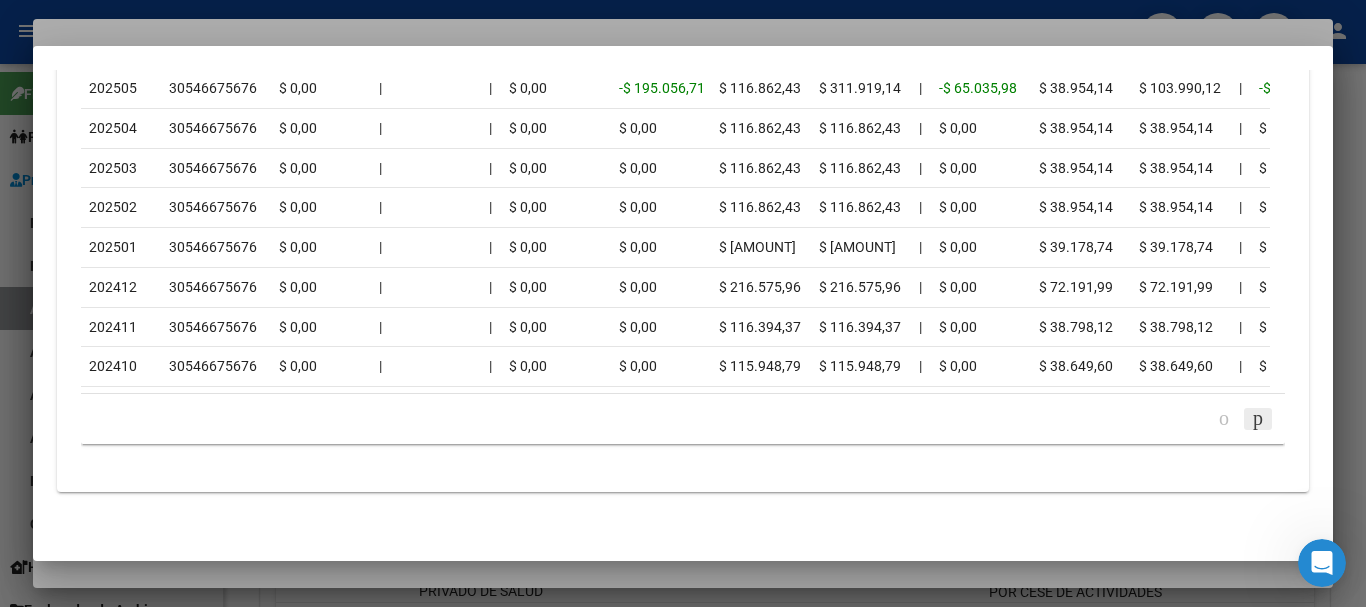 click 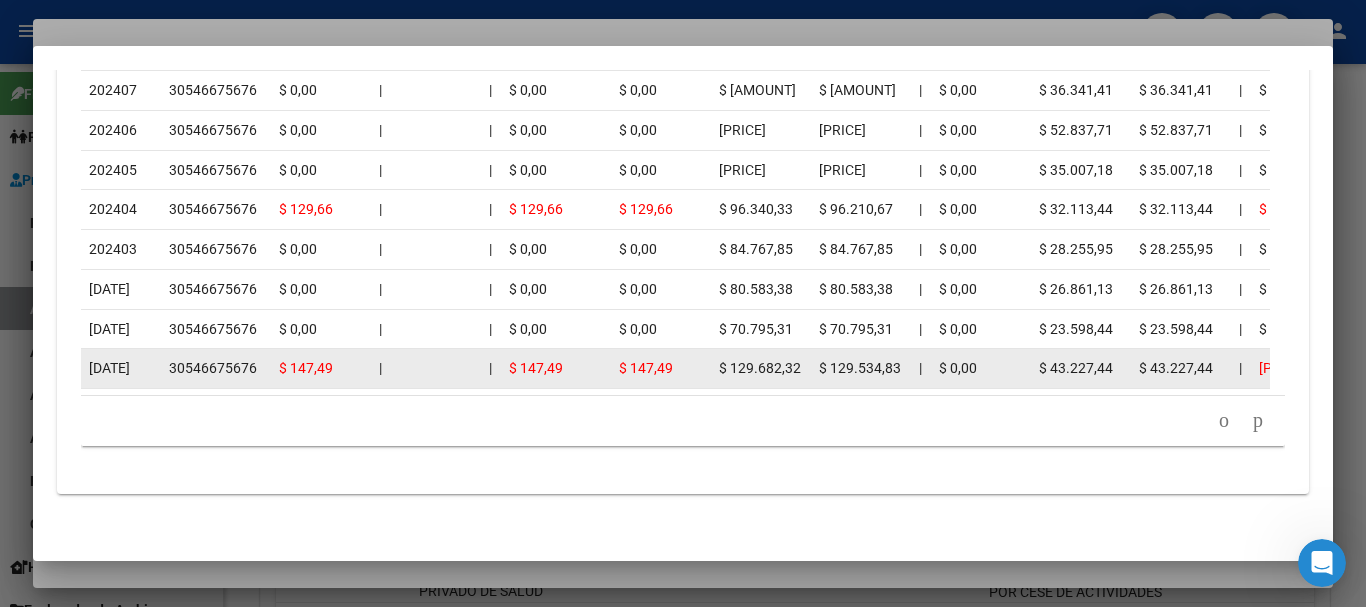 scroll, scrollTop: 2210, scrollLeft: 0, axis: vertical 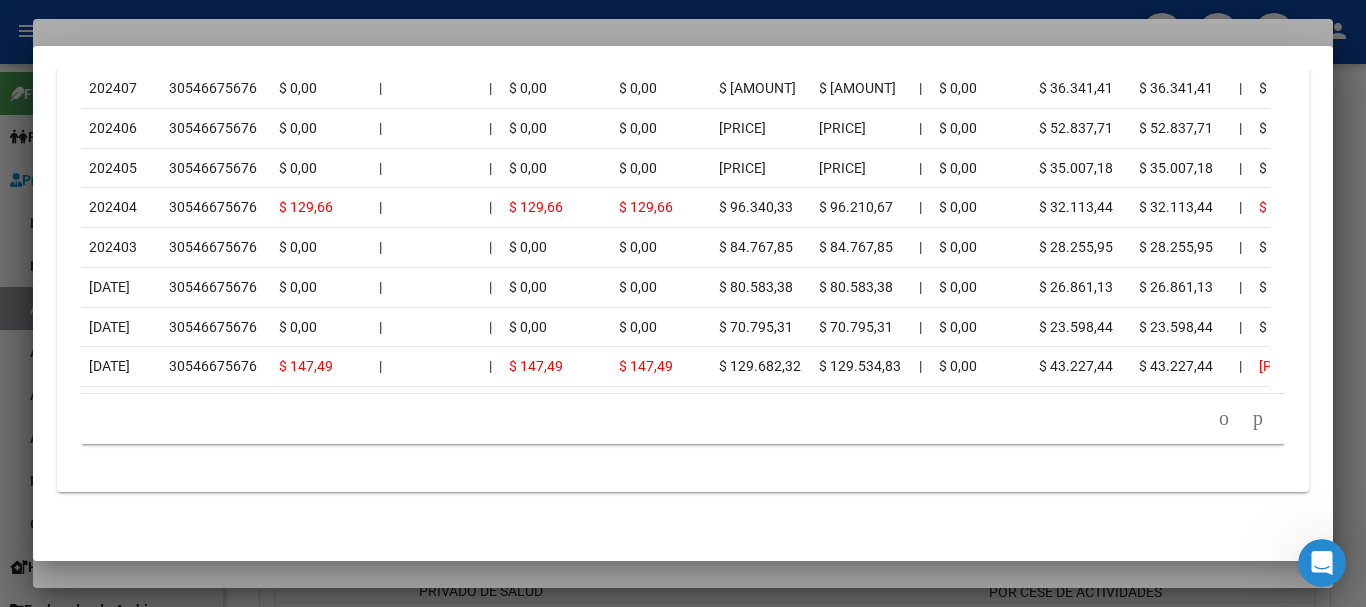 click at bounding box center (683, 303) 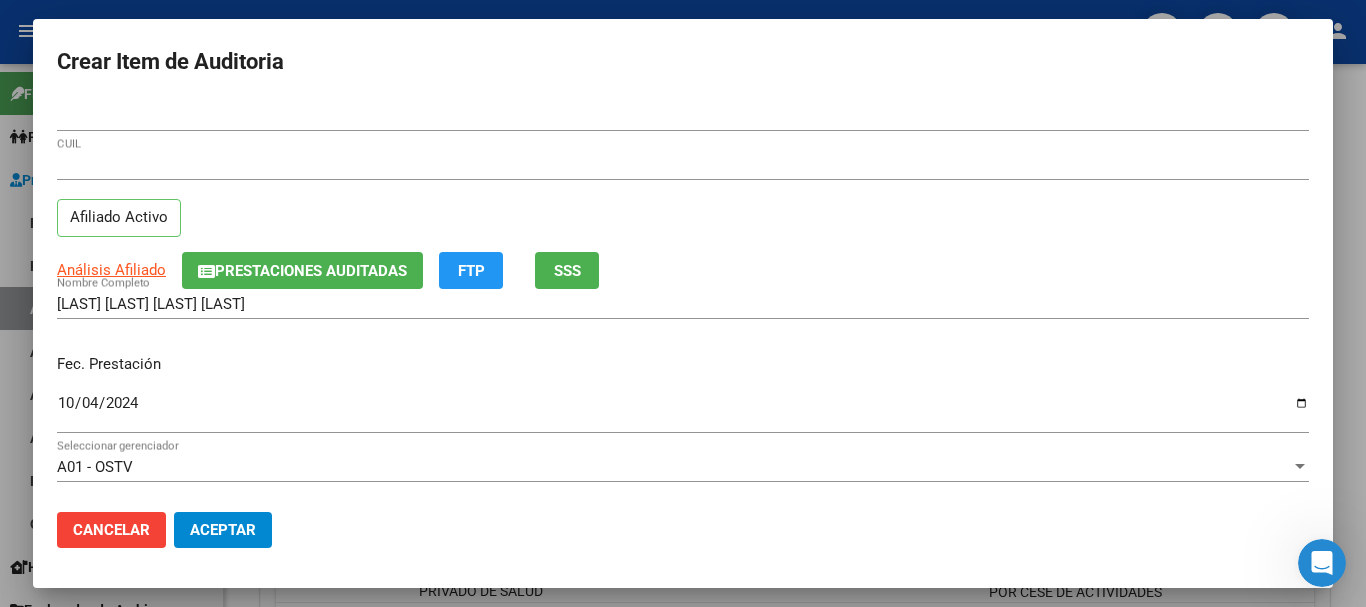 click on "26182209 Nro Documento" at bounding box center [683, 125] 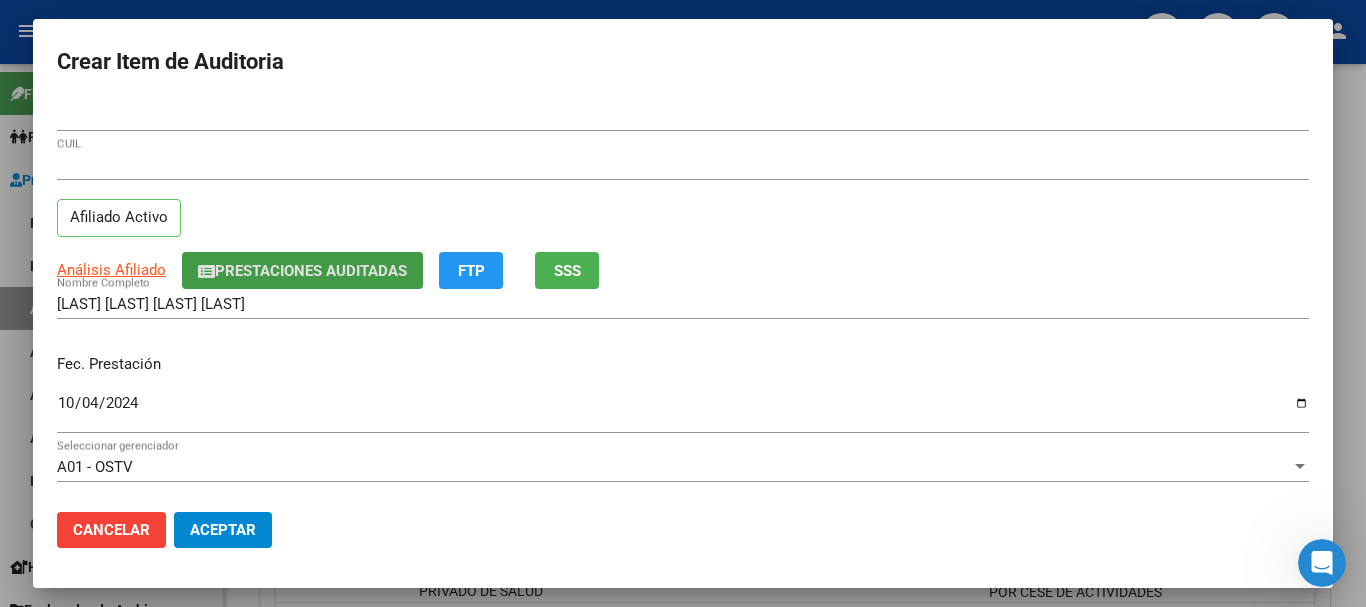 type 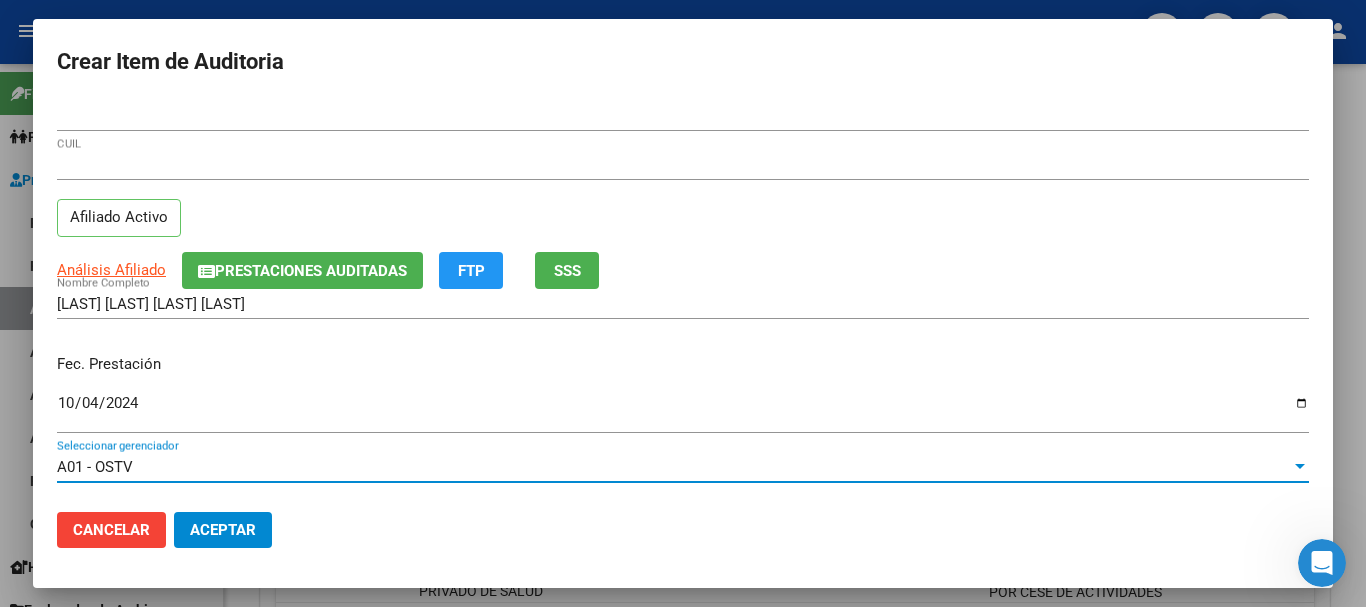 scroll, scrollTop: 270, scrollLeft: 0, axis: vertical 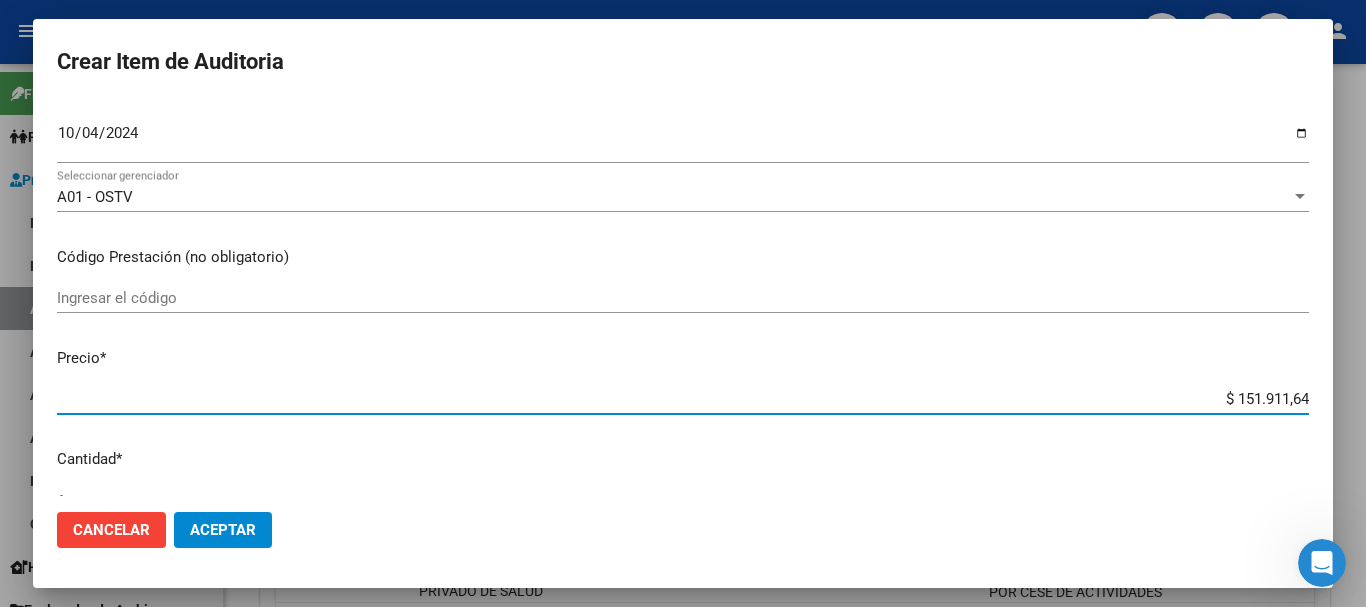 type on "$ 0,07" 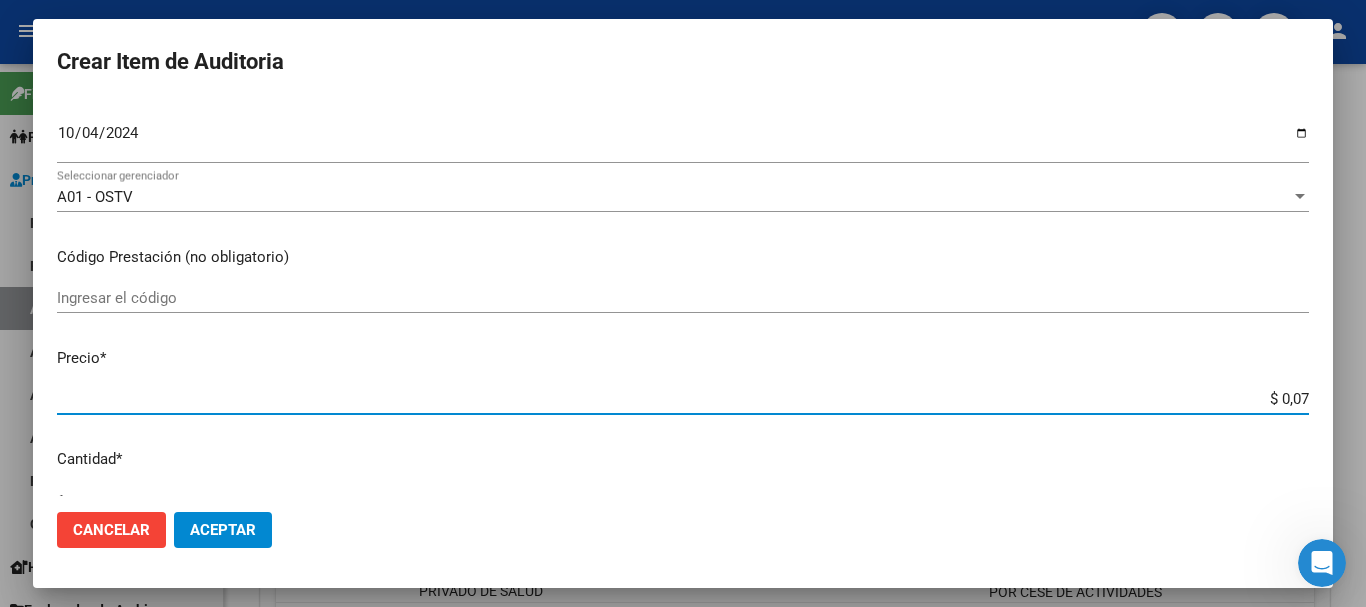 type on "$ 0,76" 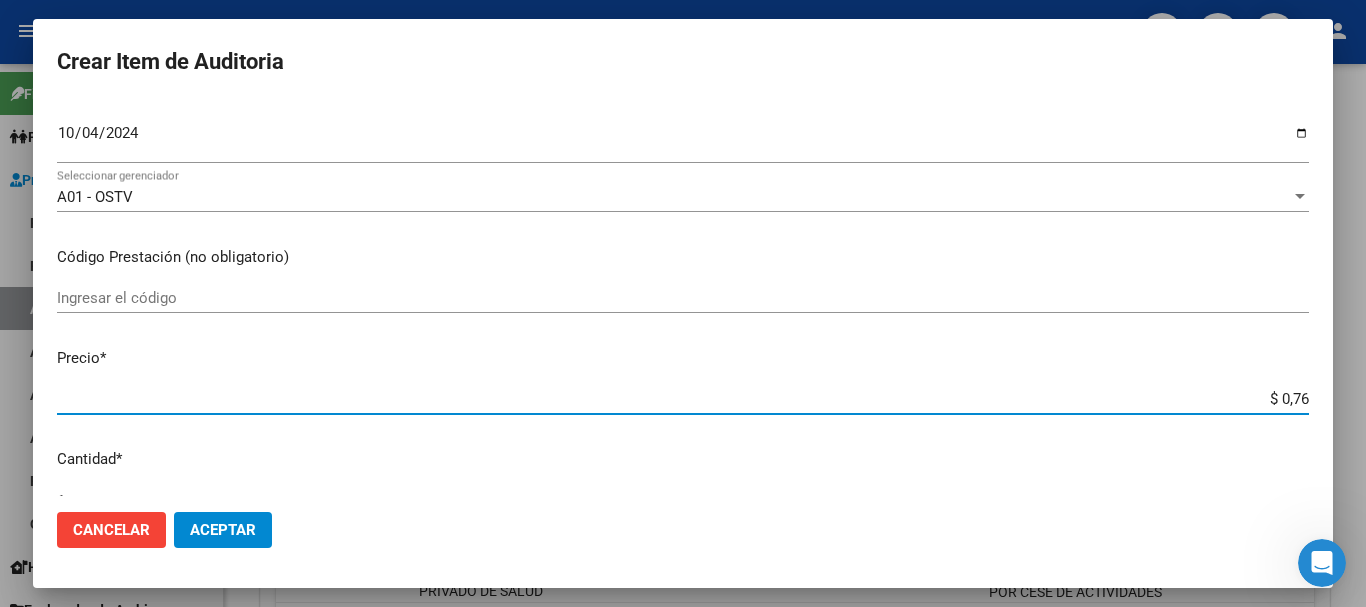 type on "$ 7,60" 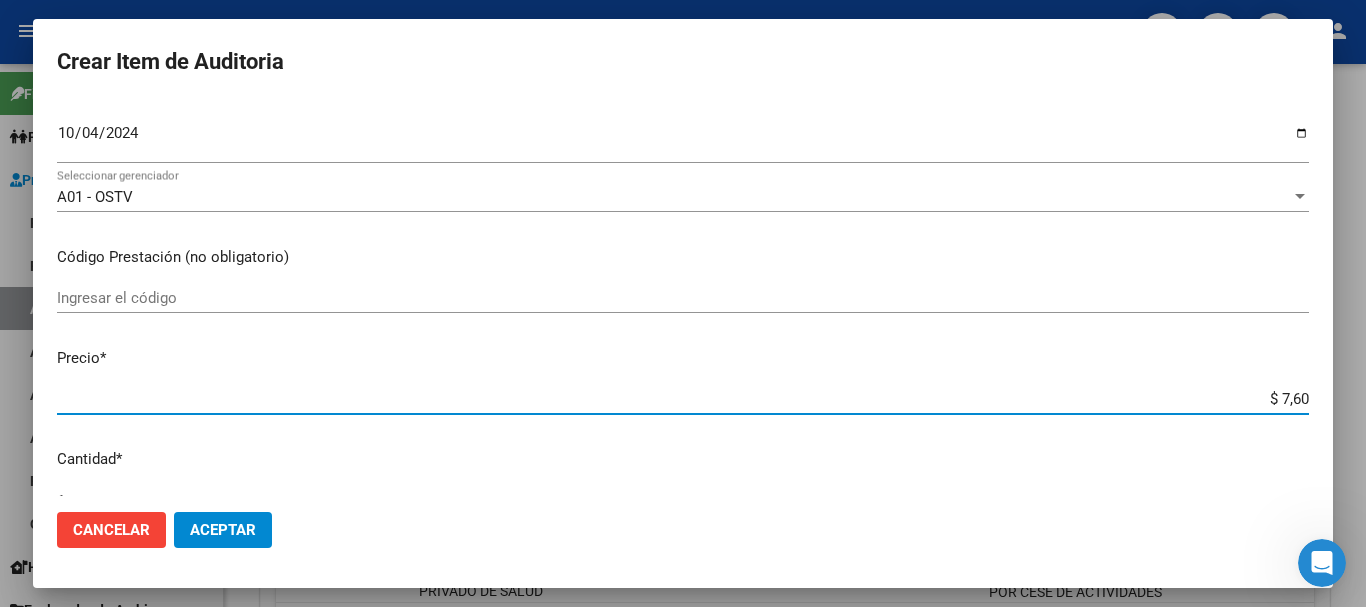 type on "$ 76,09" 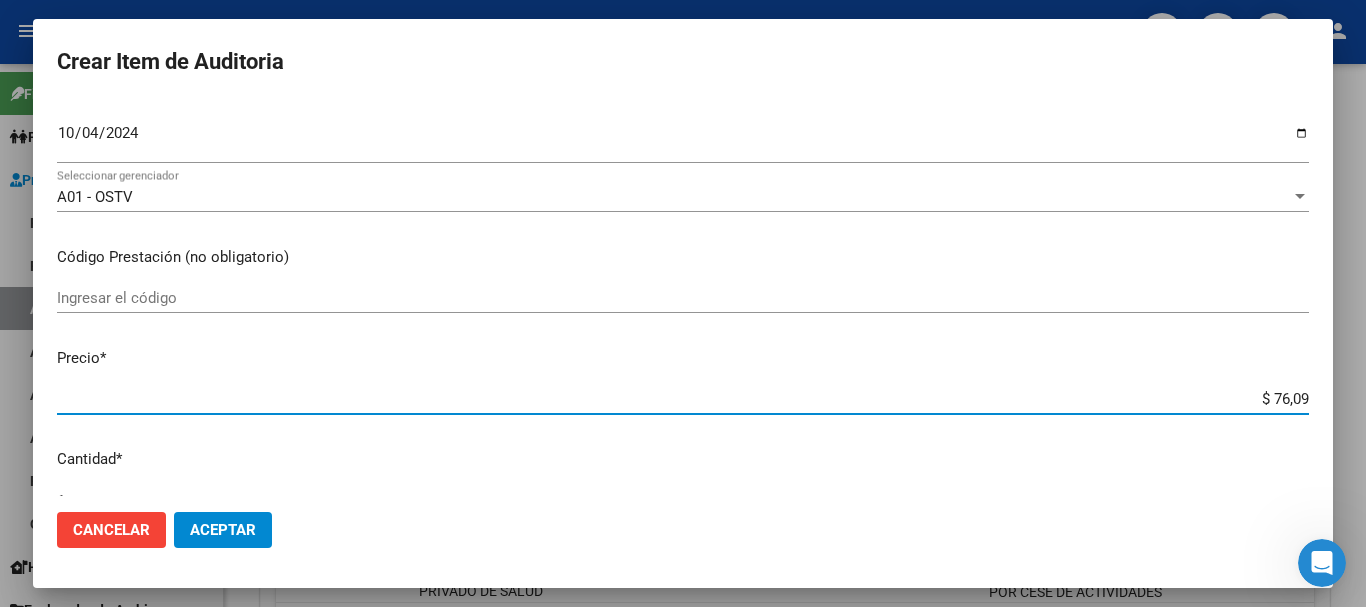 type on "$ 760,90" 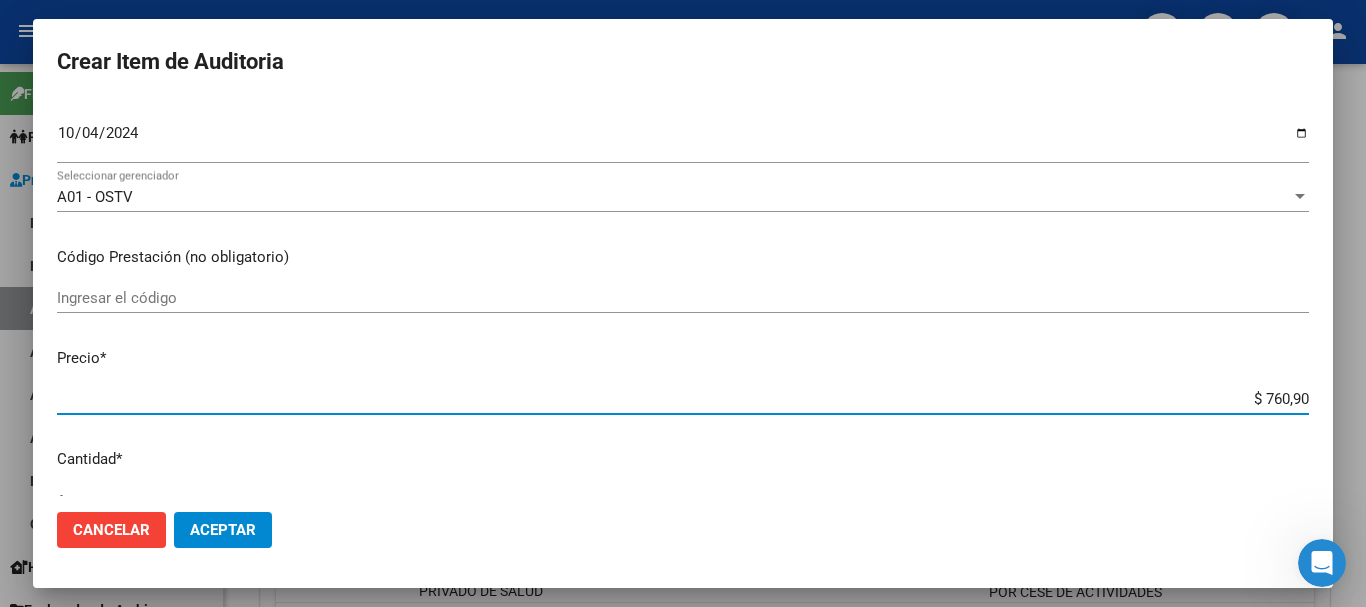type on "$ 7.609,00" 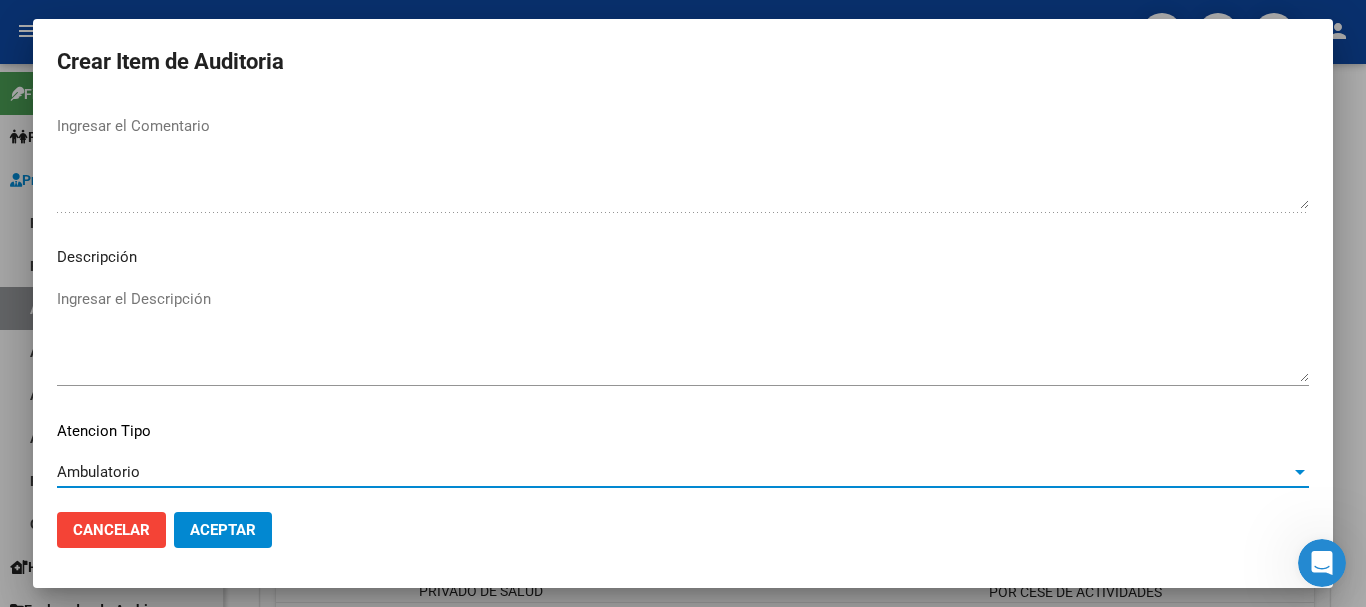 scroll, scrollTop: 1233, scrollLeft: 0, axis: vertical 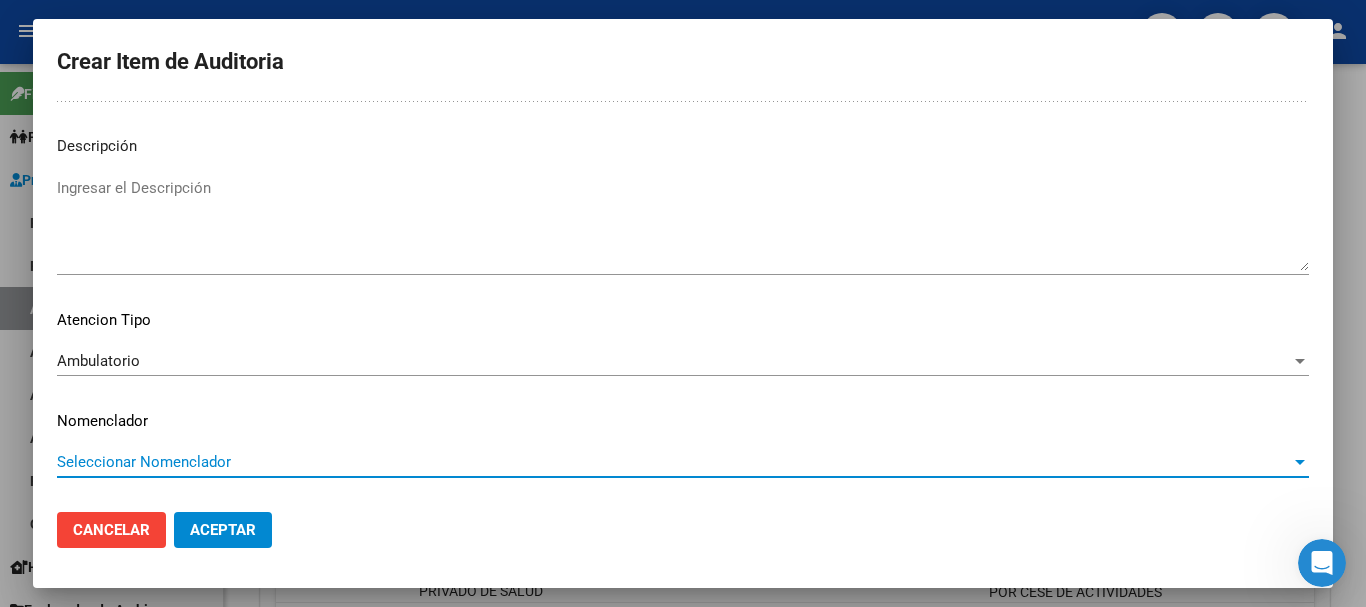 type 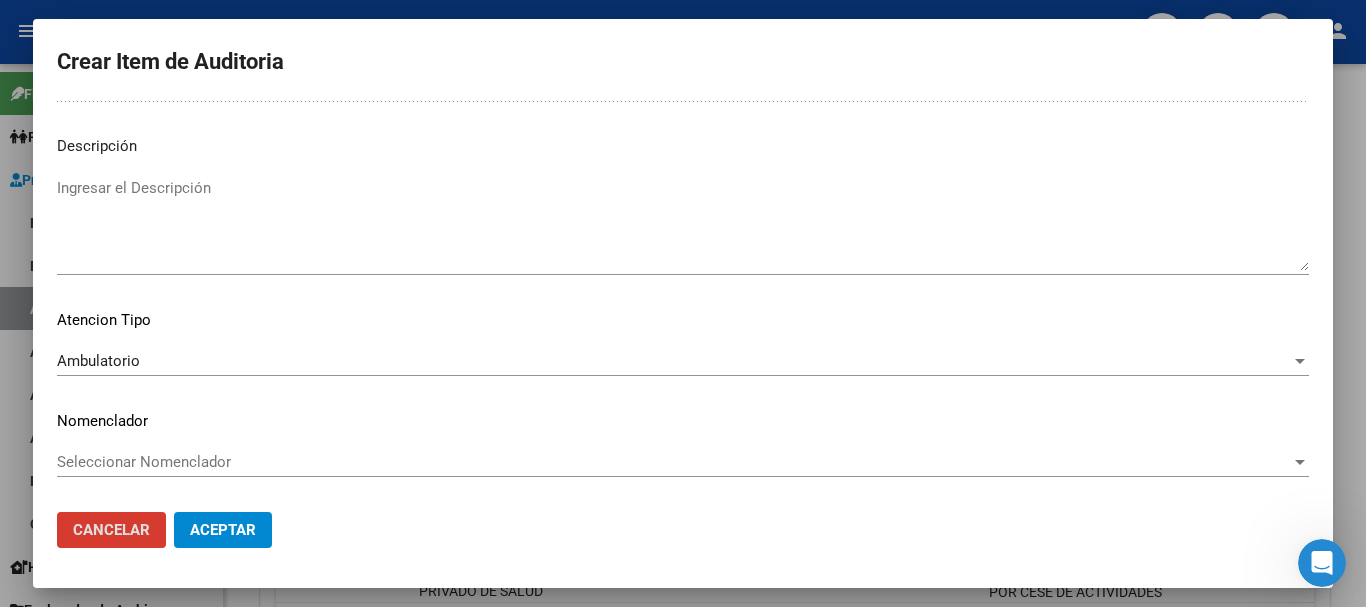type 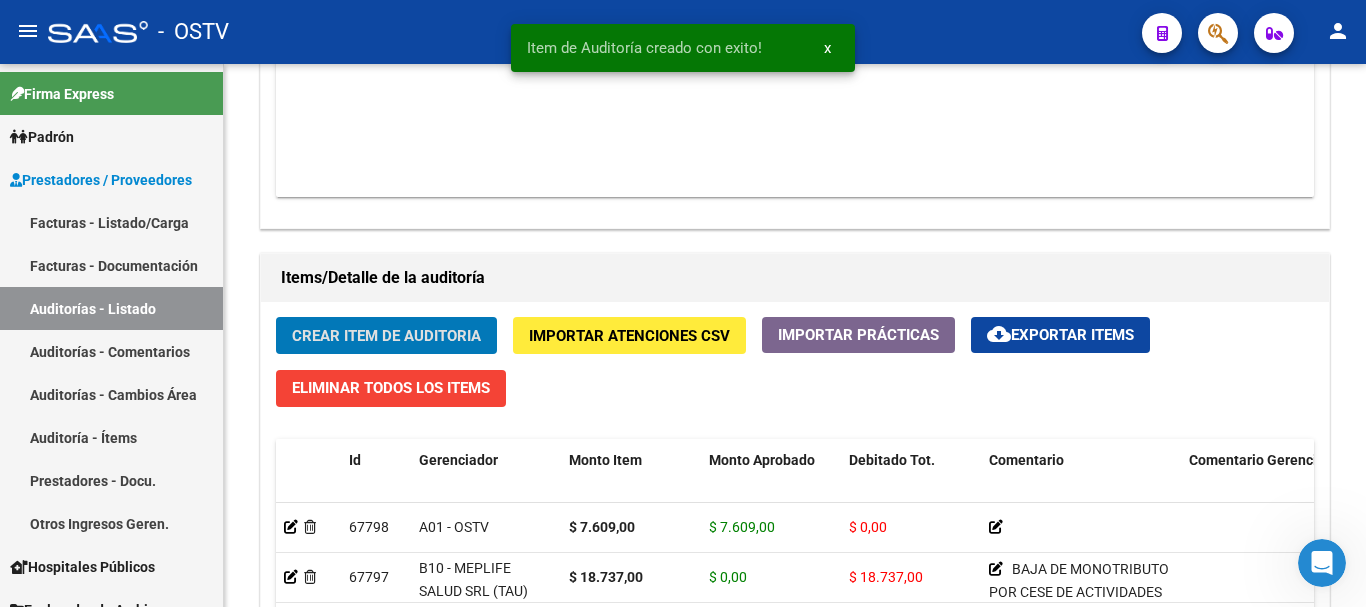click on "Crear Item de Auditoria" 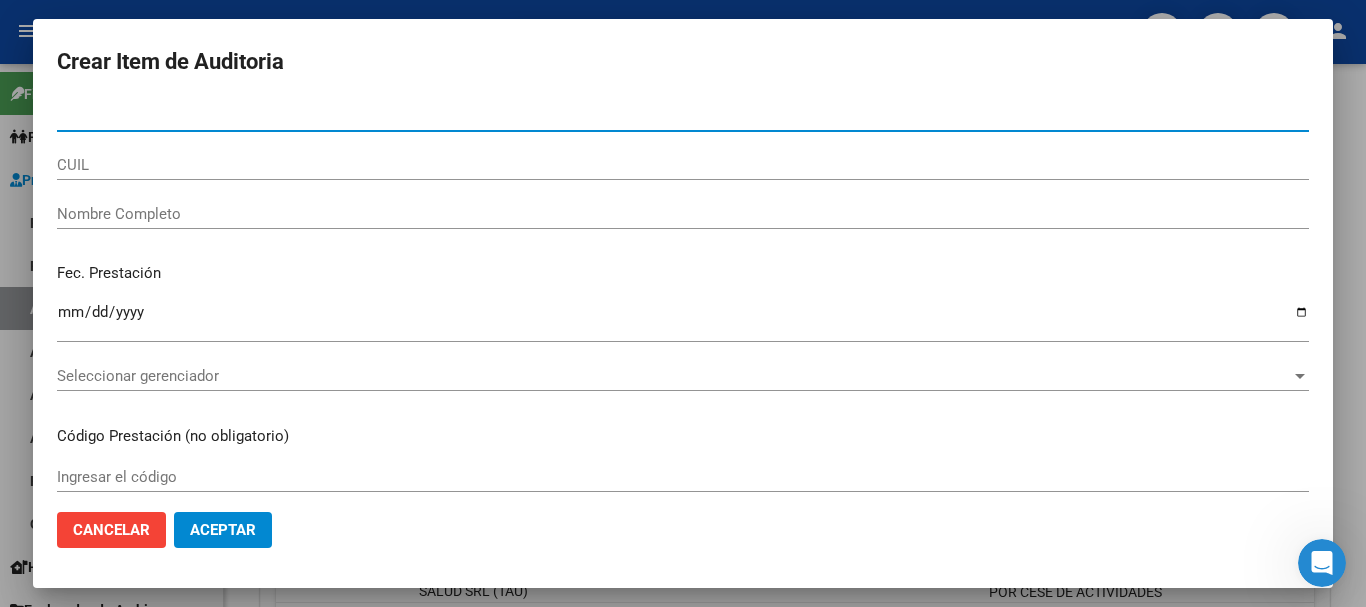 paste on "40565017" 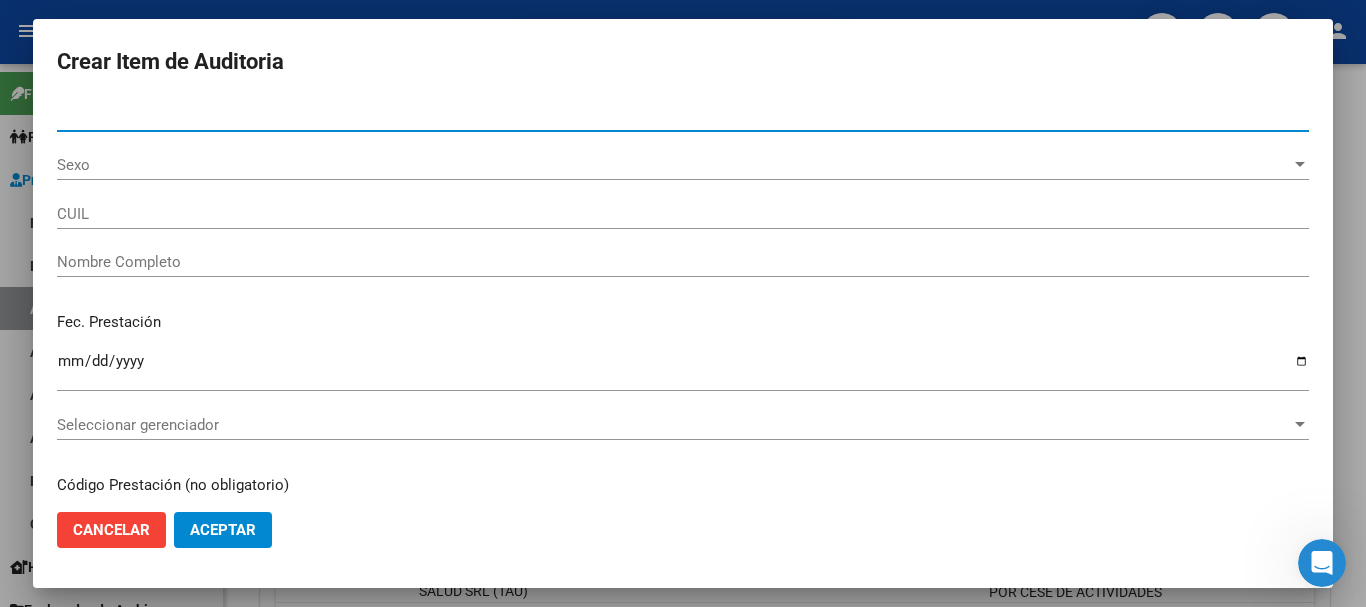 type on "40565017" 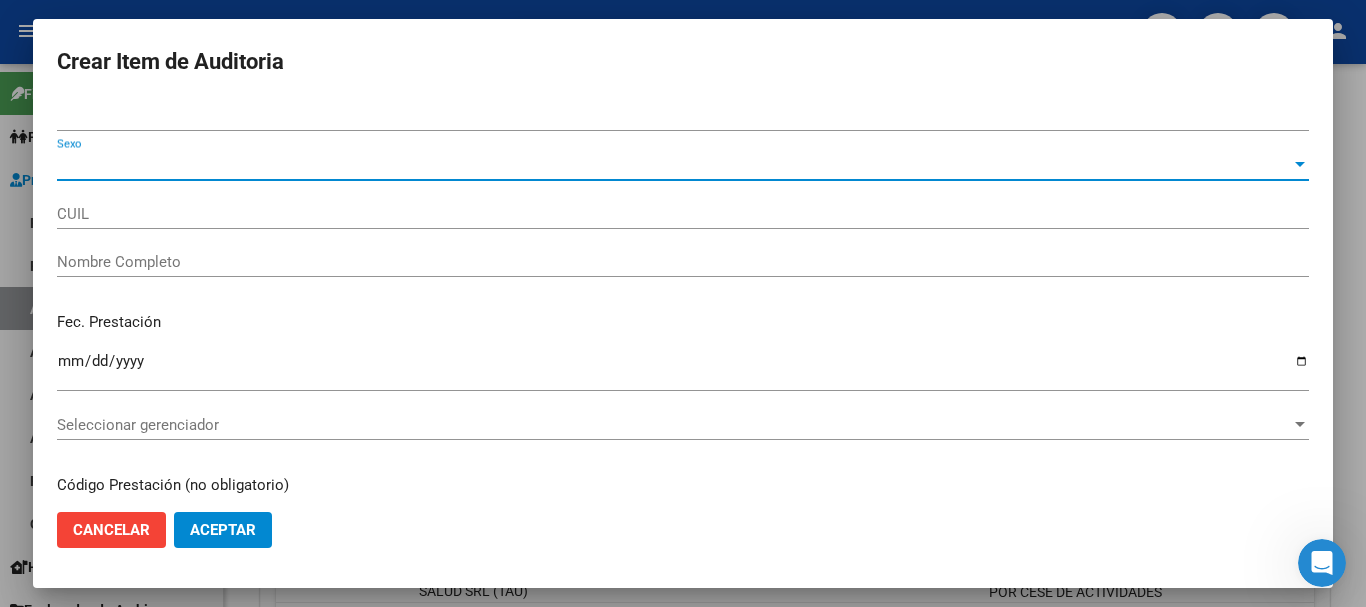 type on "20405650178" 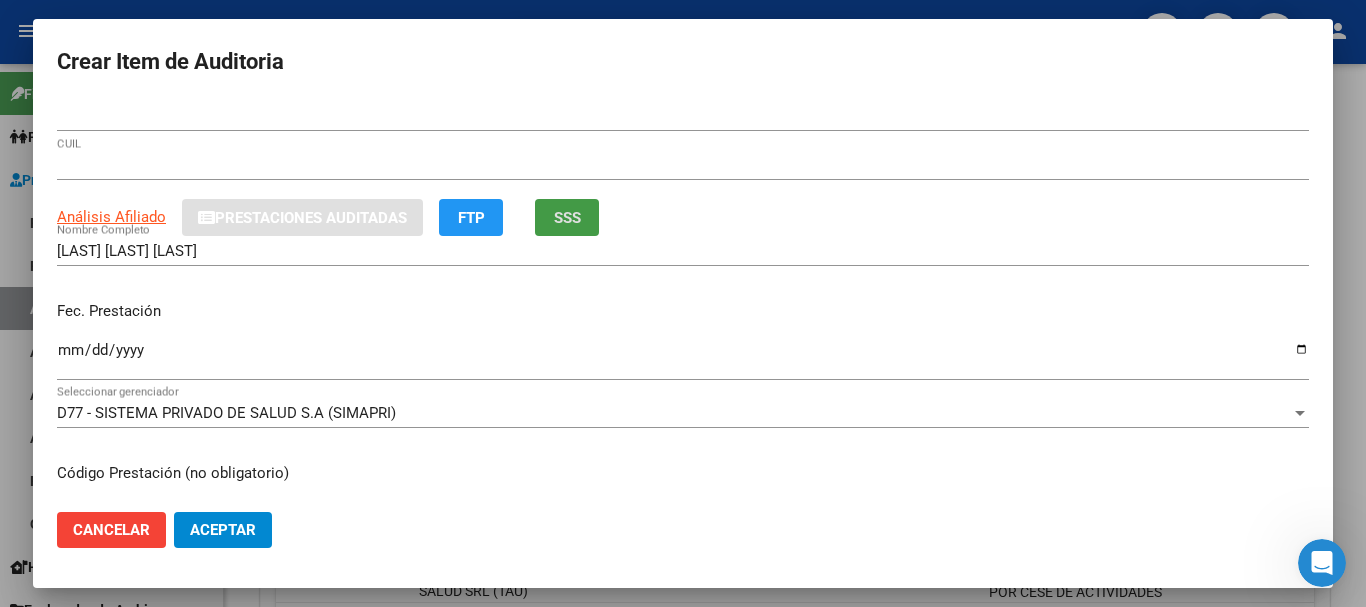 type 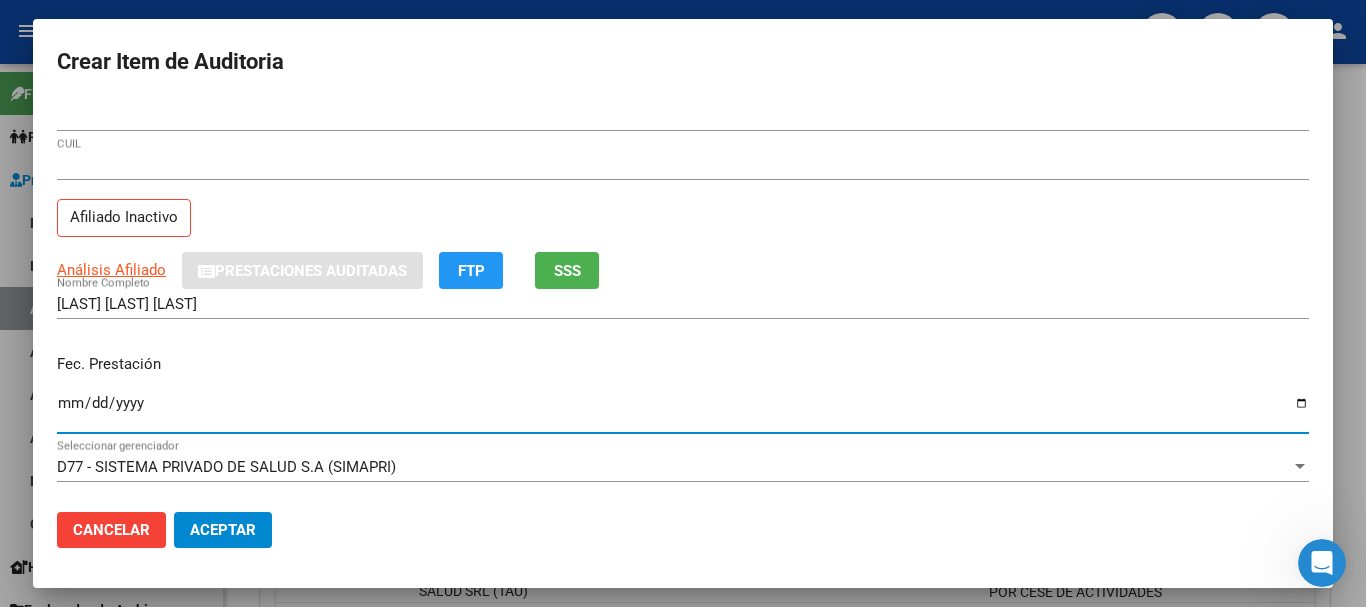 type on "2024-10-08" 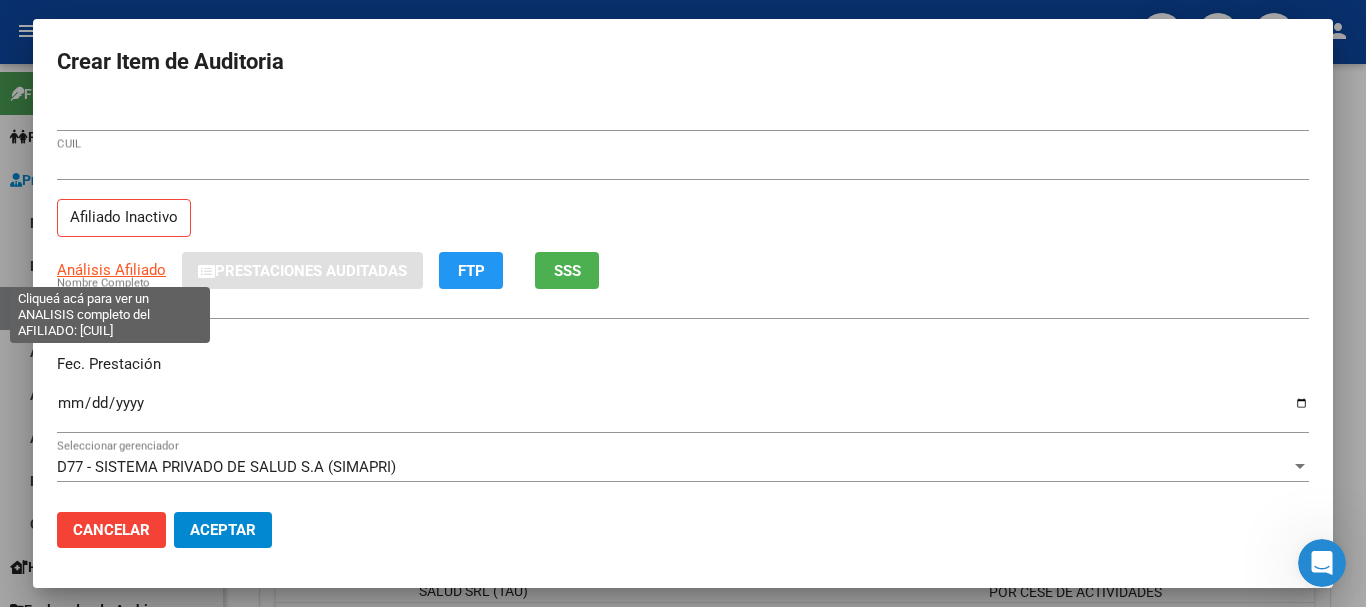 click on "Análisis Afiliado" at bounding box center (111, 270) 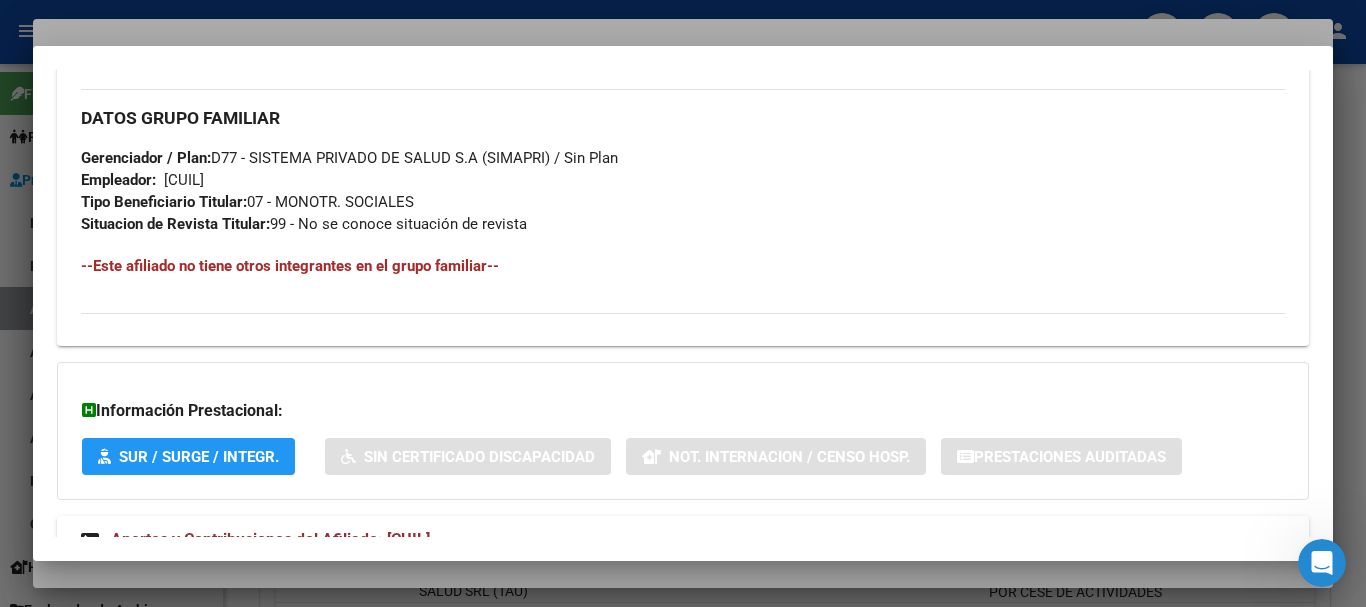 scroll, scrollTop: 1053, scrollLeft: 0, axis: vertical 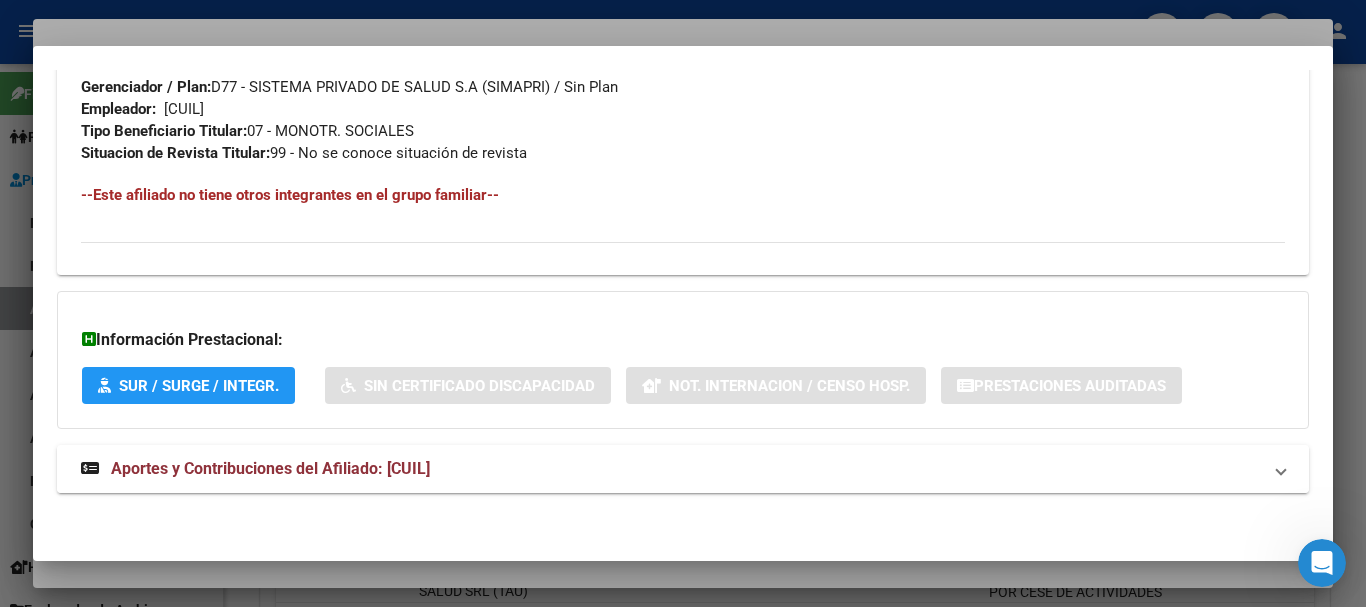 click on "Aportes y Contribuciones del Afiliado: 20405650178" at bounding box center [683, 469] 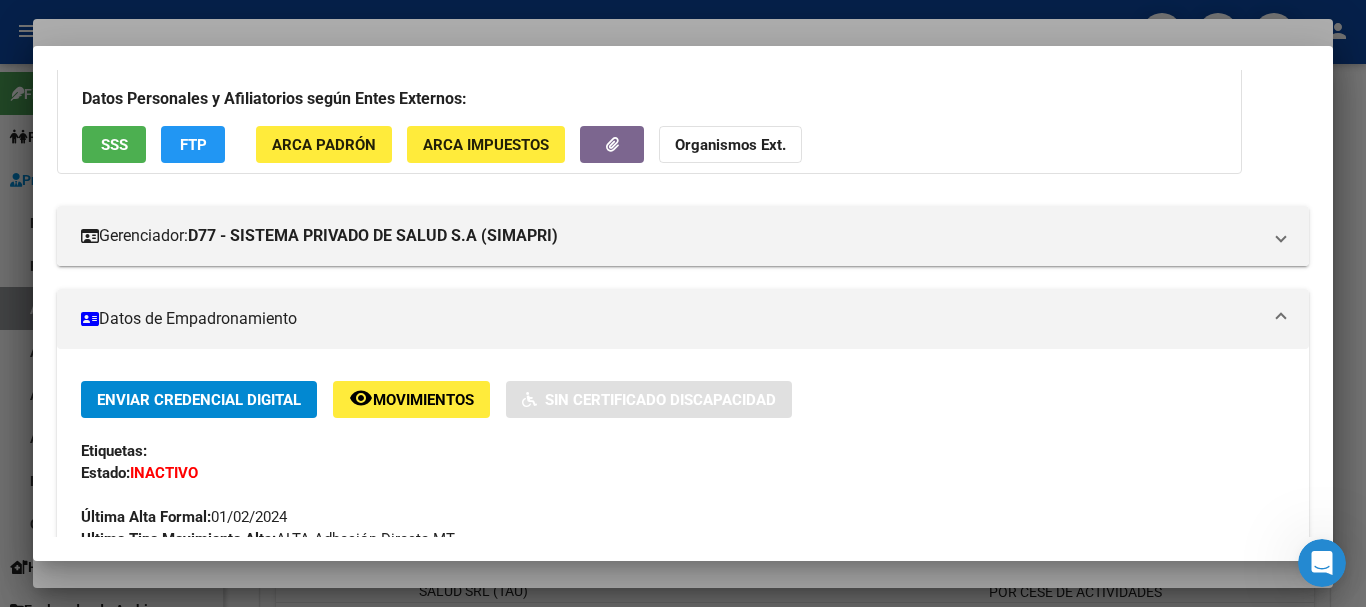 scroll, scrollTop: 0, scrollLeft: 0, axis: both 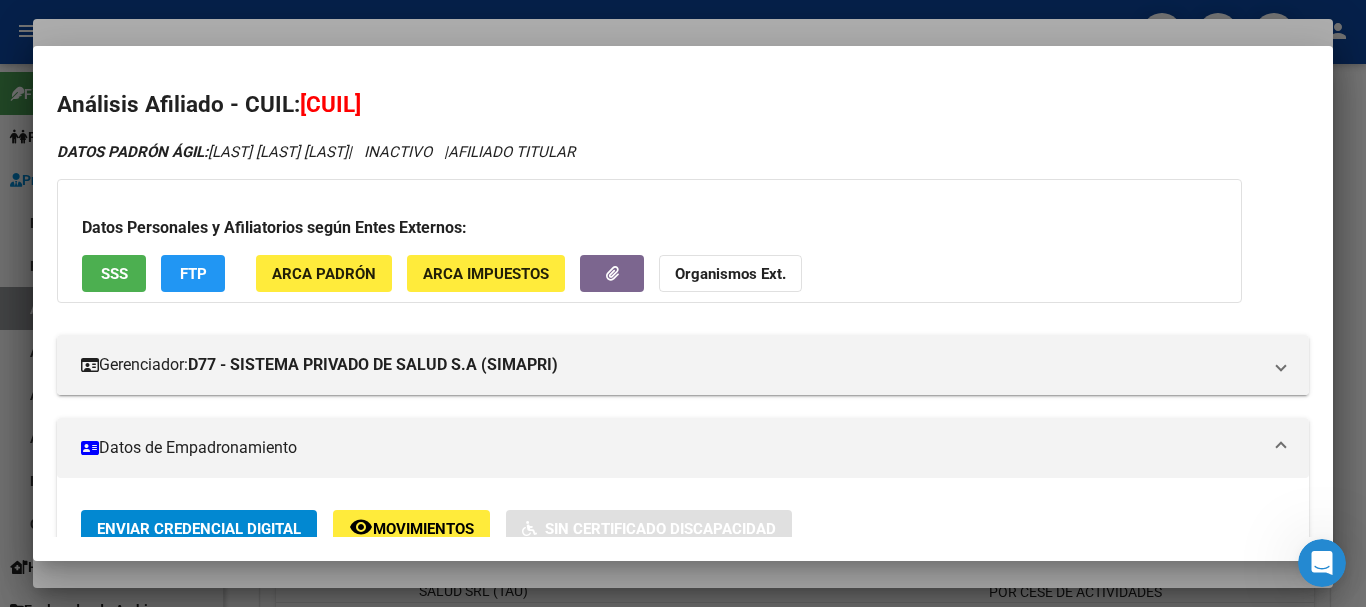 click on "Organismos Ext." 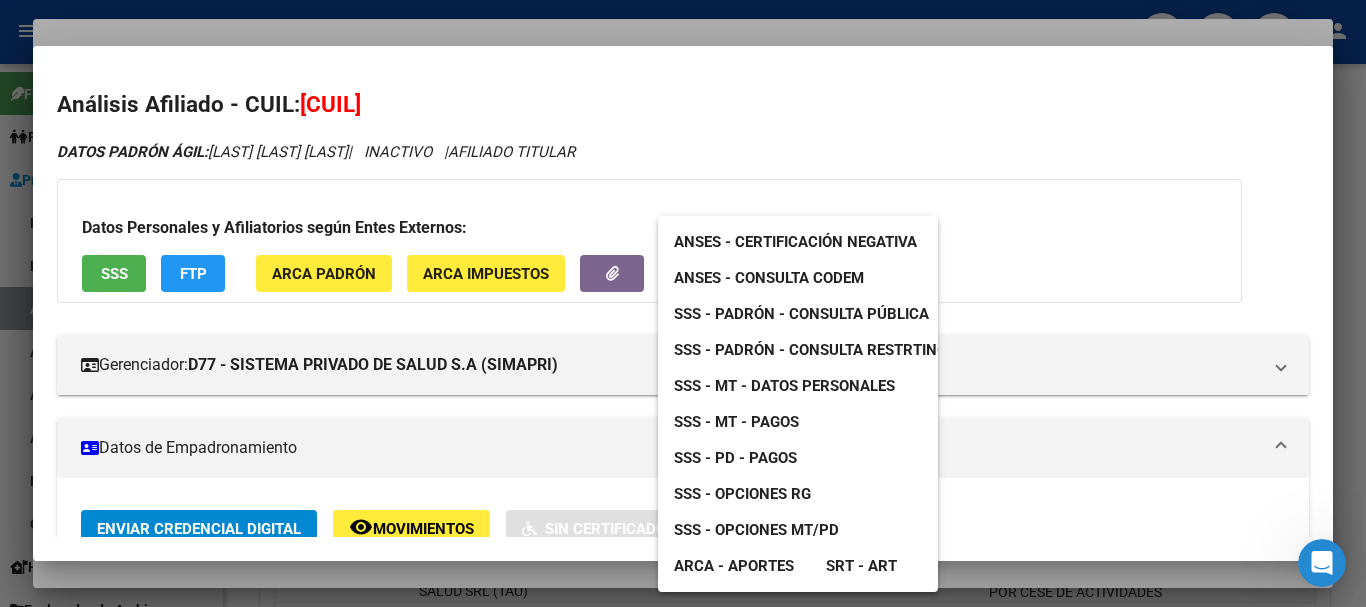 click at bounding box center [683, 303] 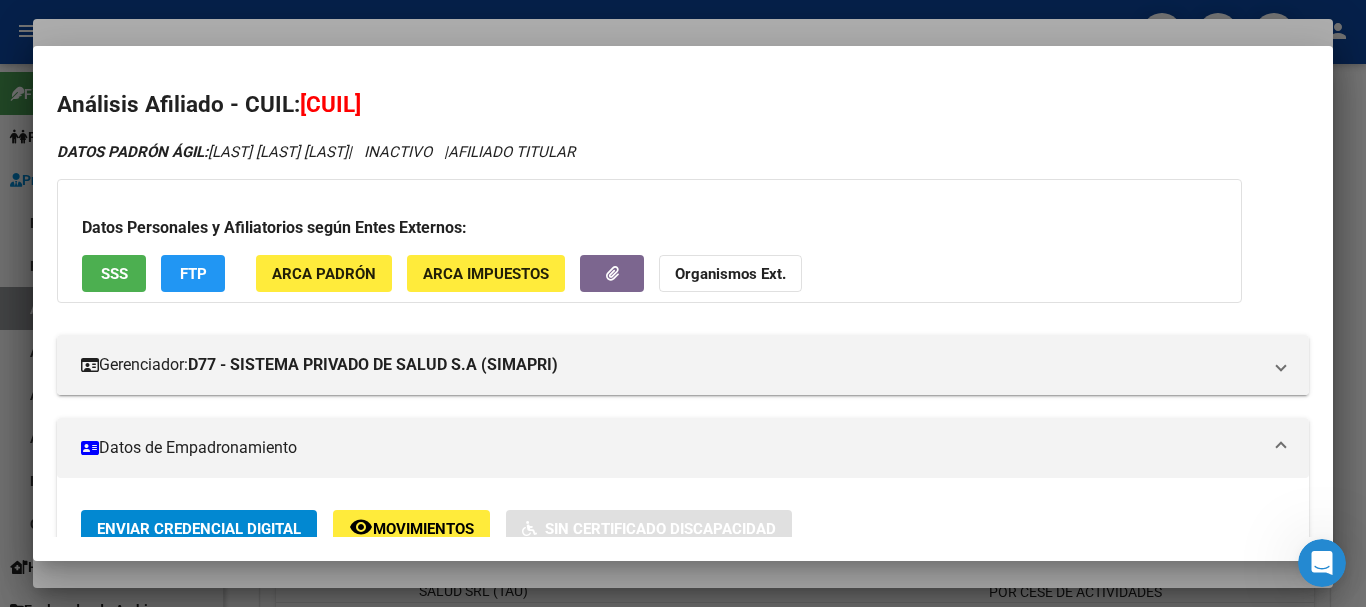 click at bounding box center [683, 303] 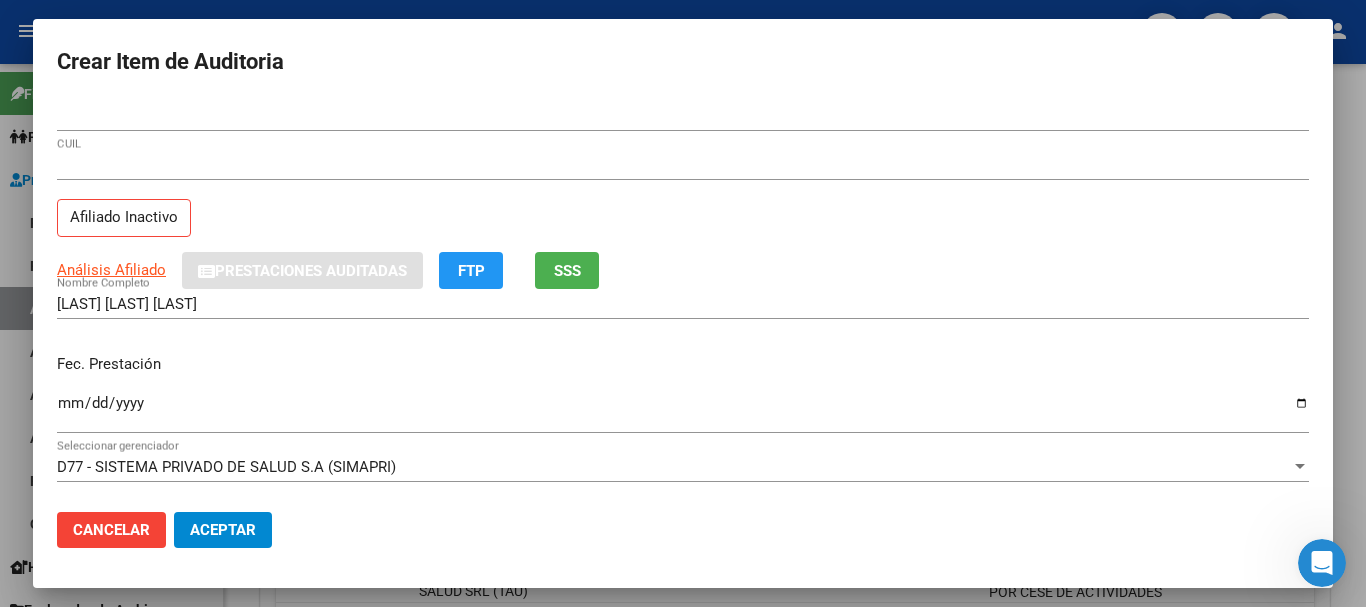 drag, startPoint x: 776, startPoint y: 162, endPoint x: 781, endPoint y: 179, distance: 17.720045 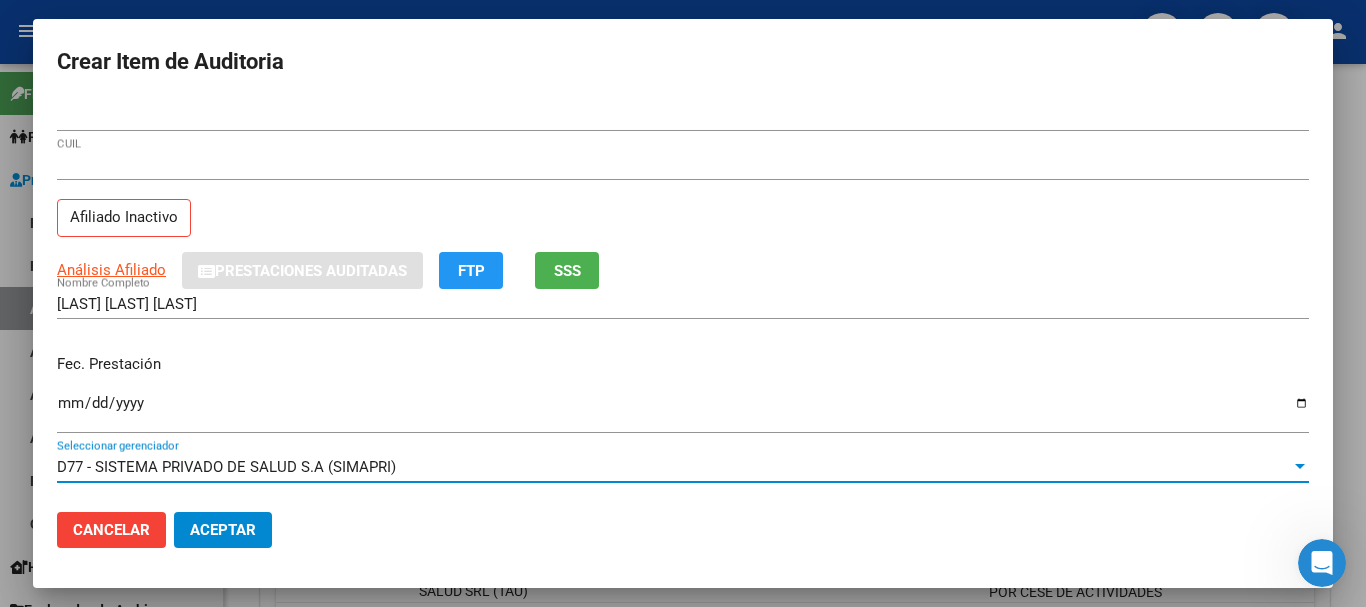scroll, scrollTop: 270, scrollLeft: 0, axis: vertical 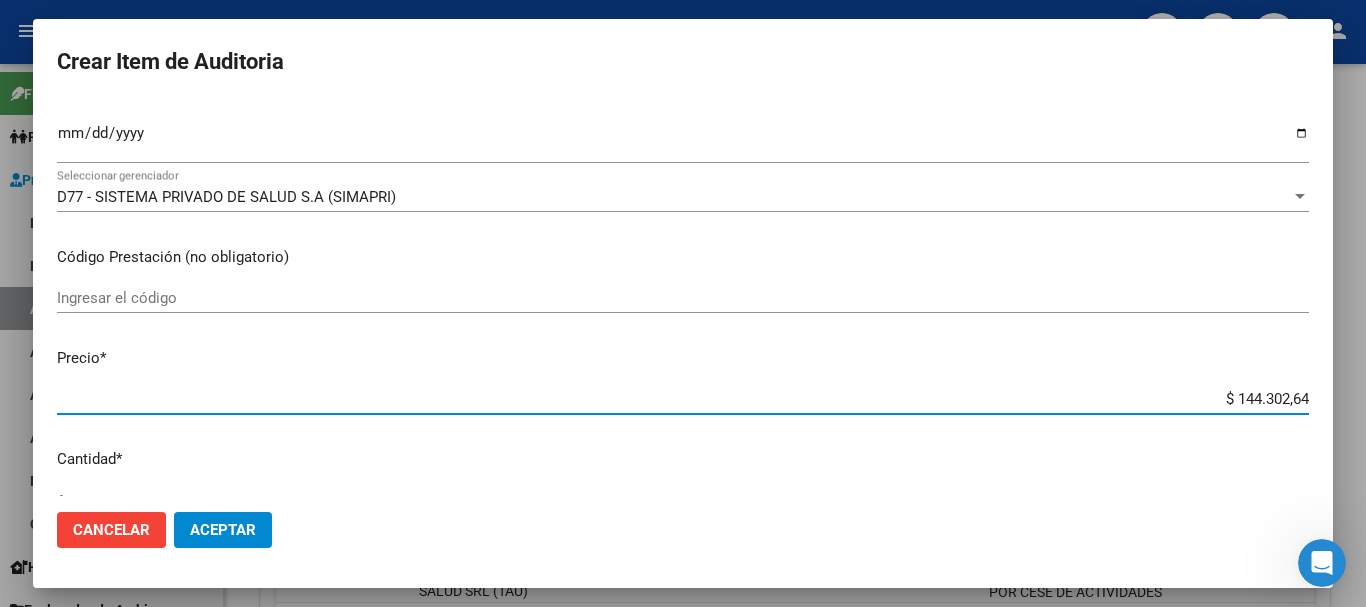 type on "$ 0,01" 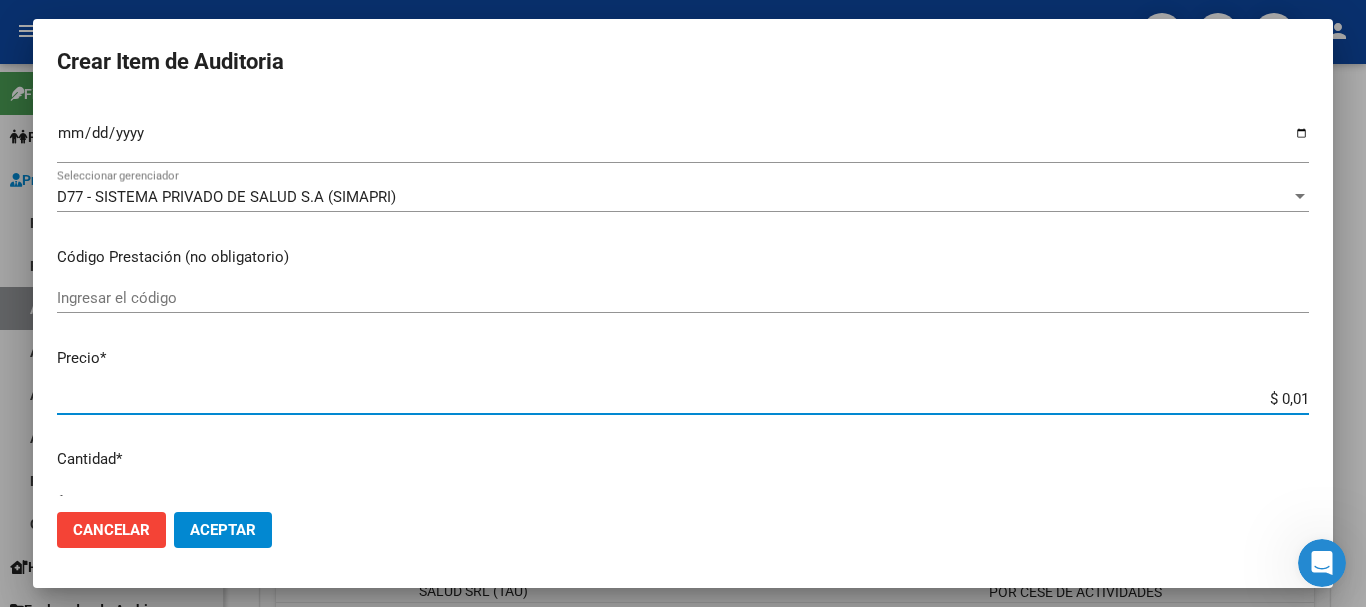 type on "$ 0,12" 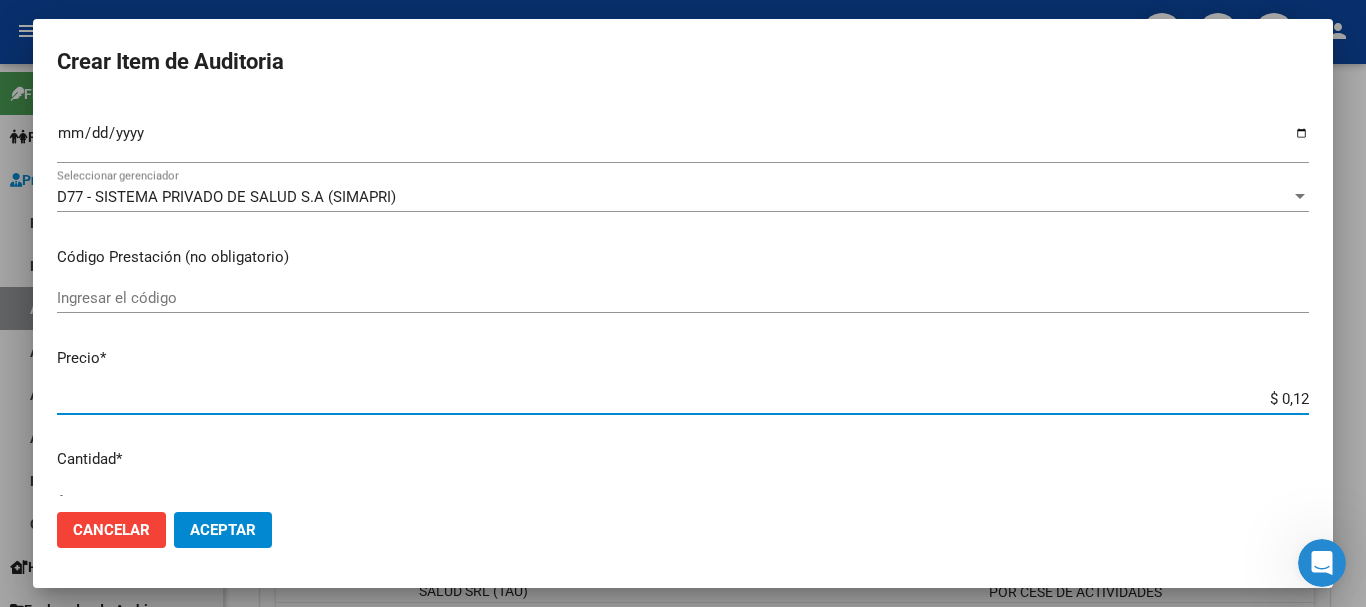 type on "$ 0,12" 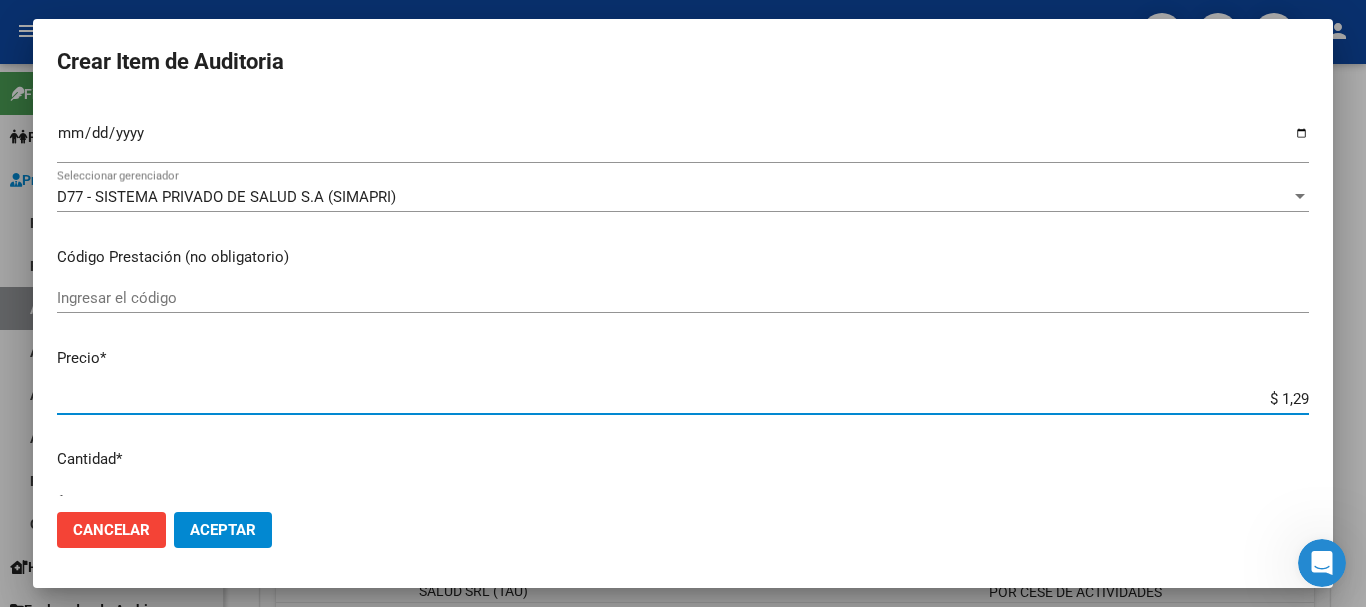 type on "$ 12,99" 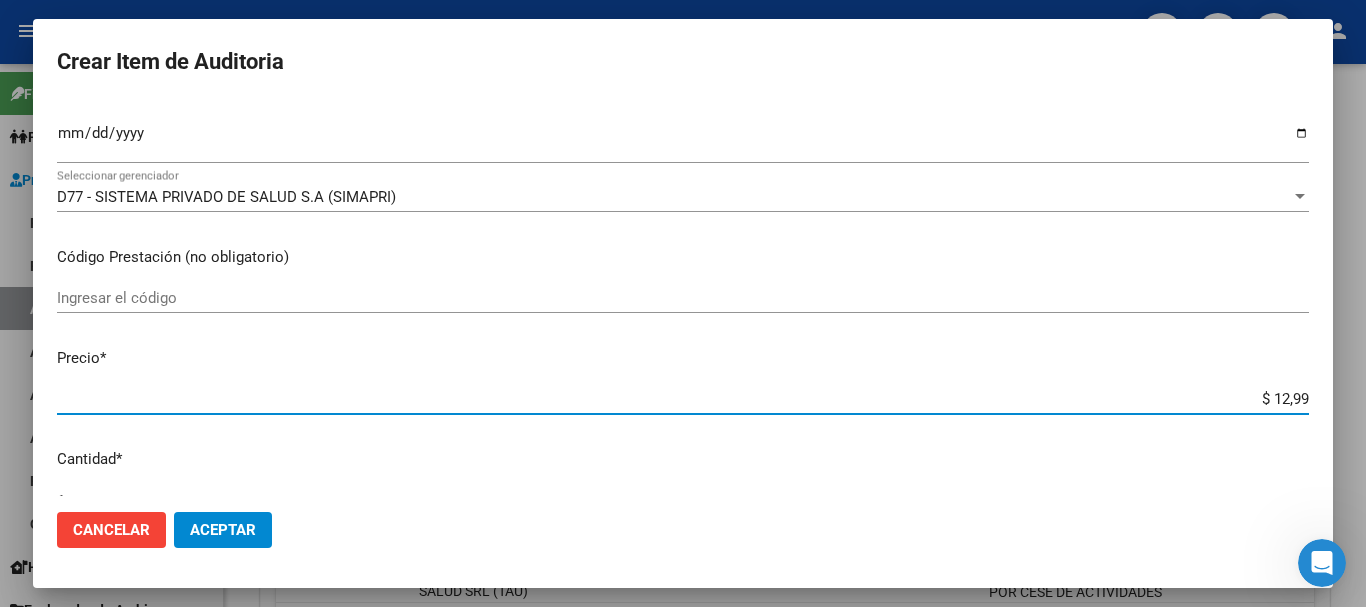 type on "$ 129,98" 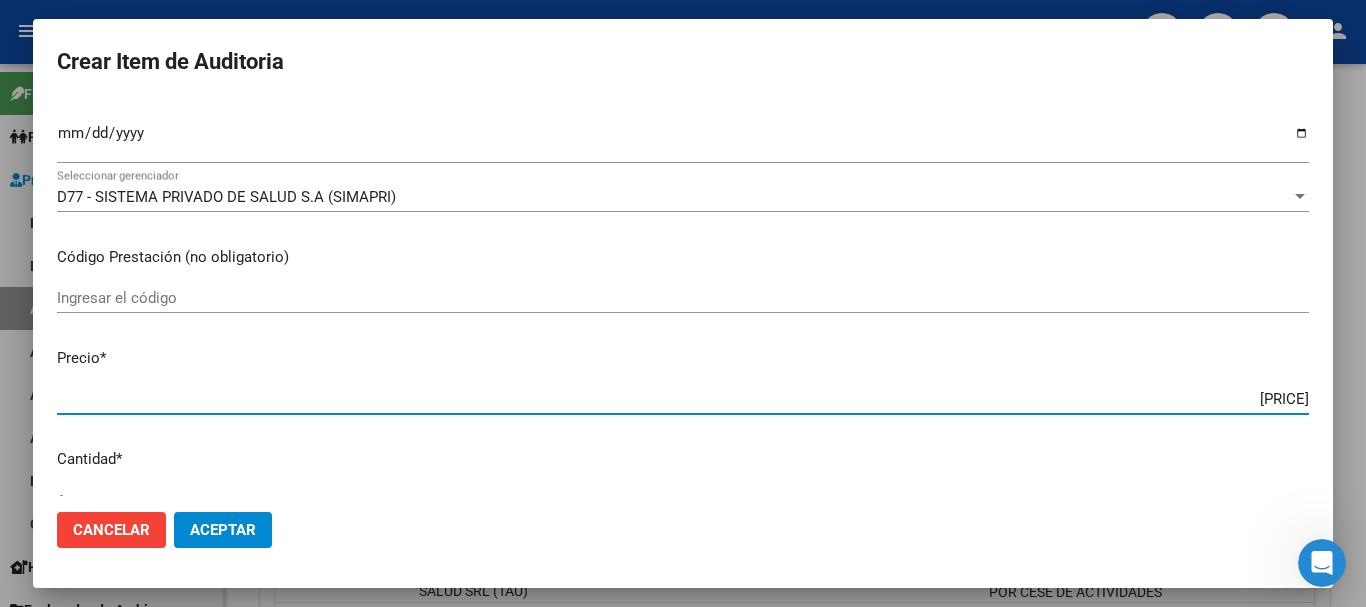 type on "$ 1.299,88" 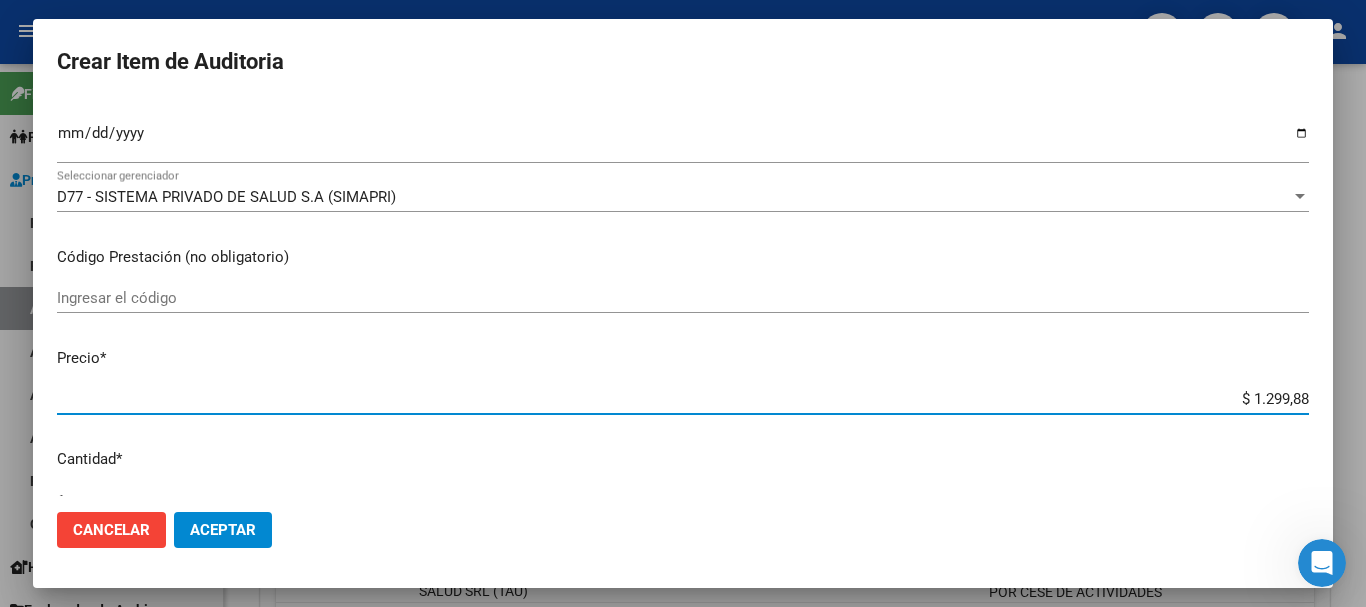 type on "$ 12.998,80" 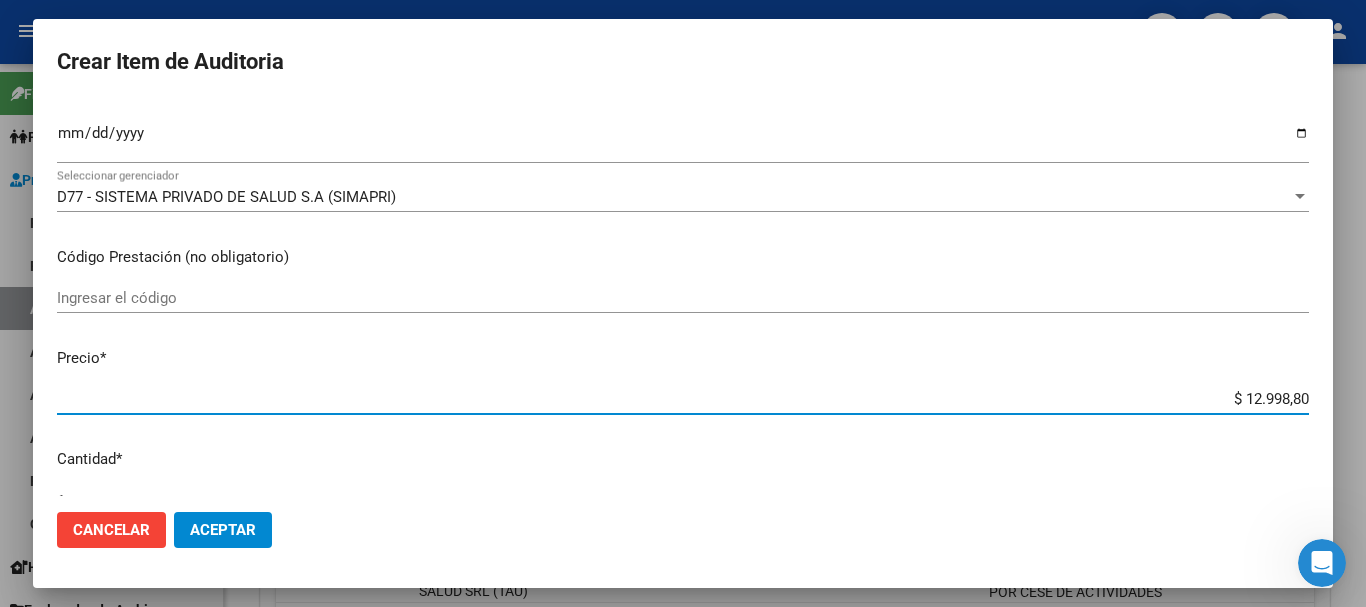 type on "$ 129.988,00" 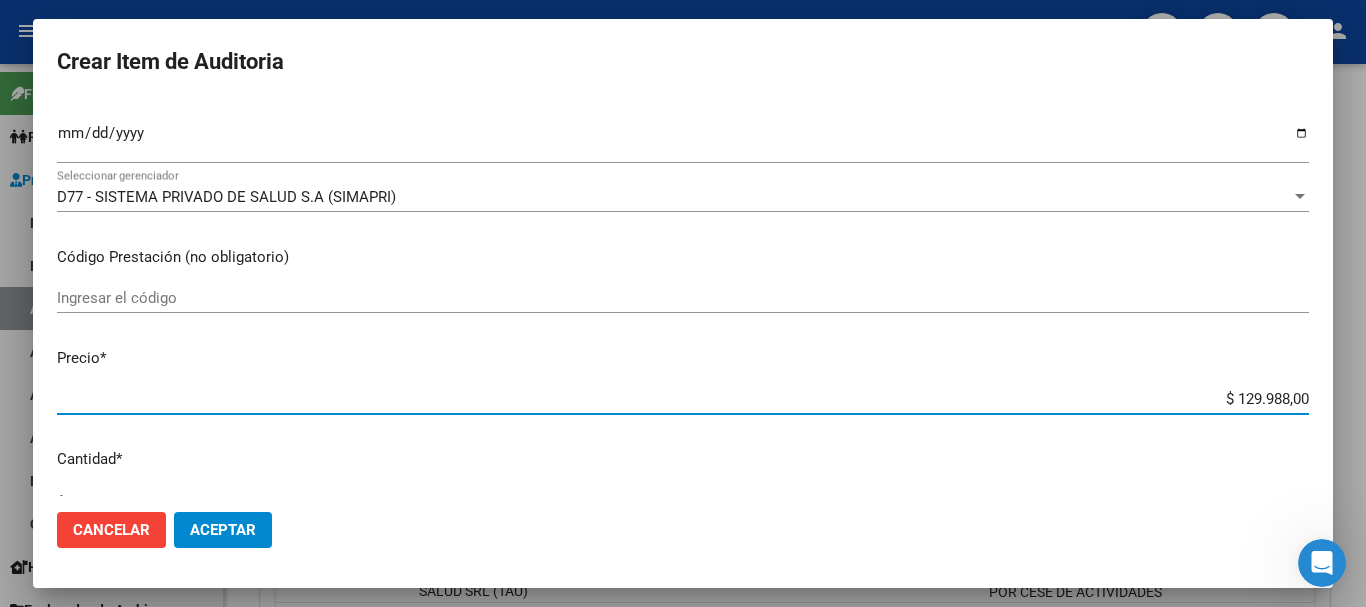 type on "$ 12.998,80" 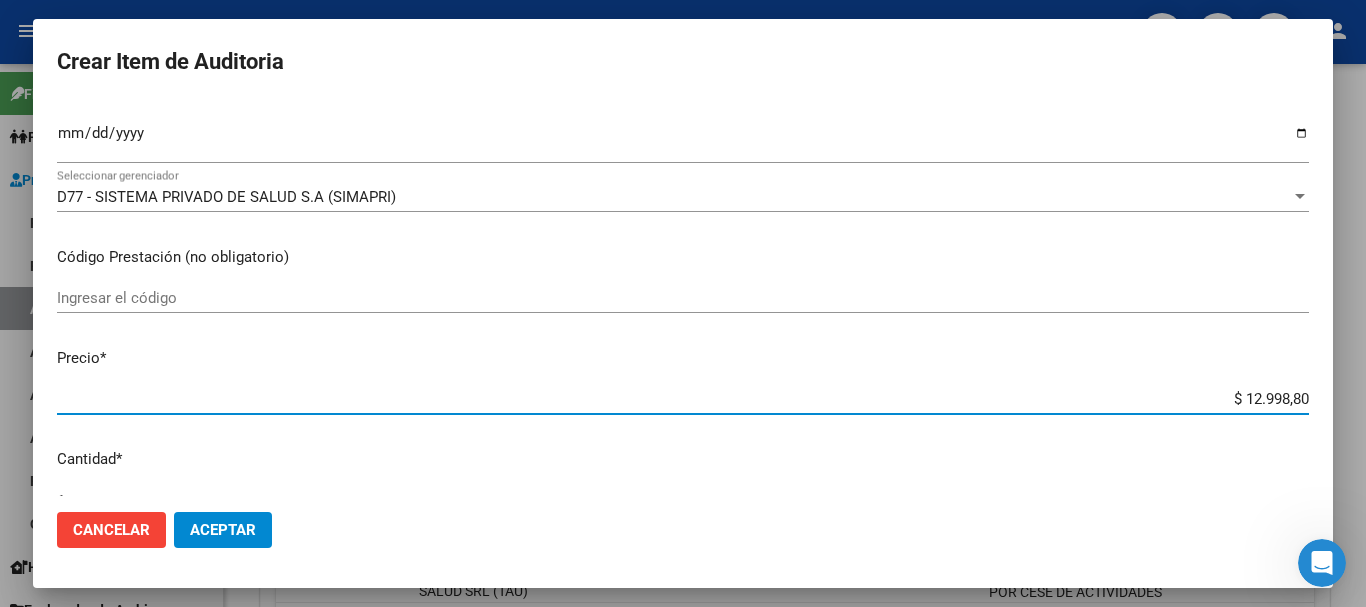 type on "$ 1.299,88" 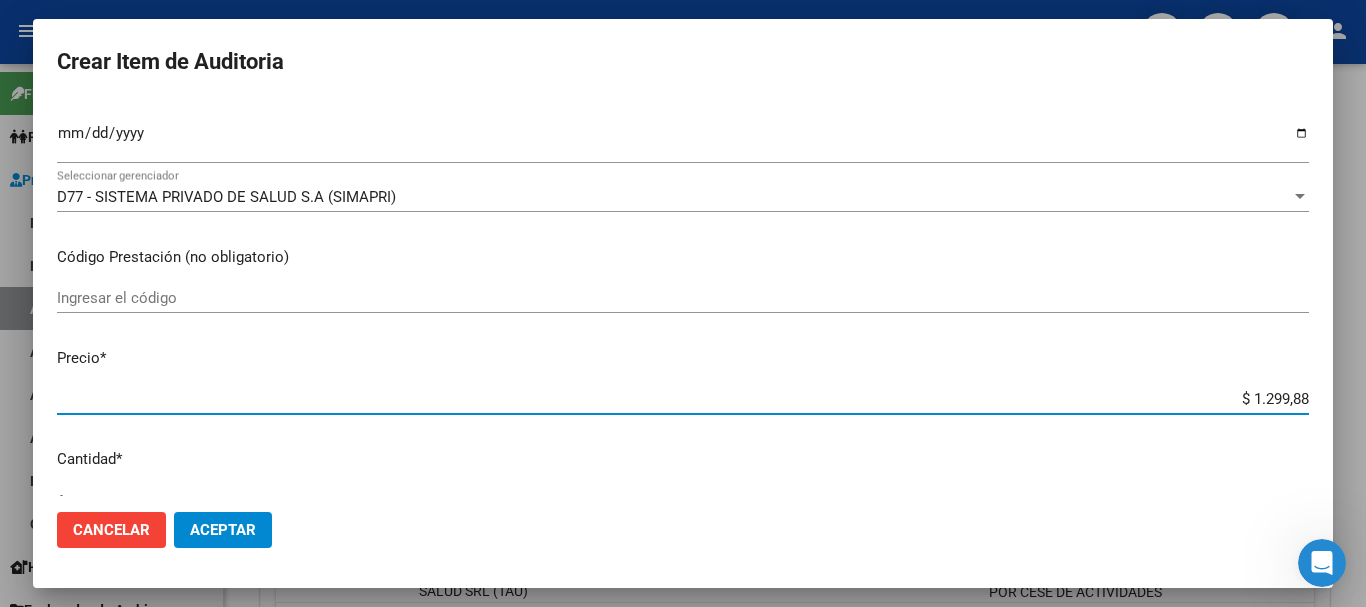 type on "$ 129,98" 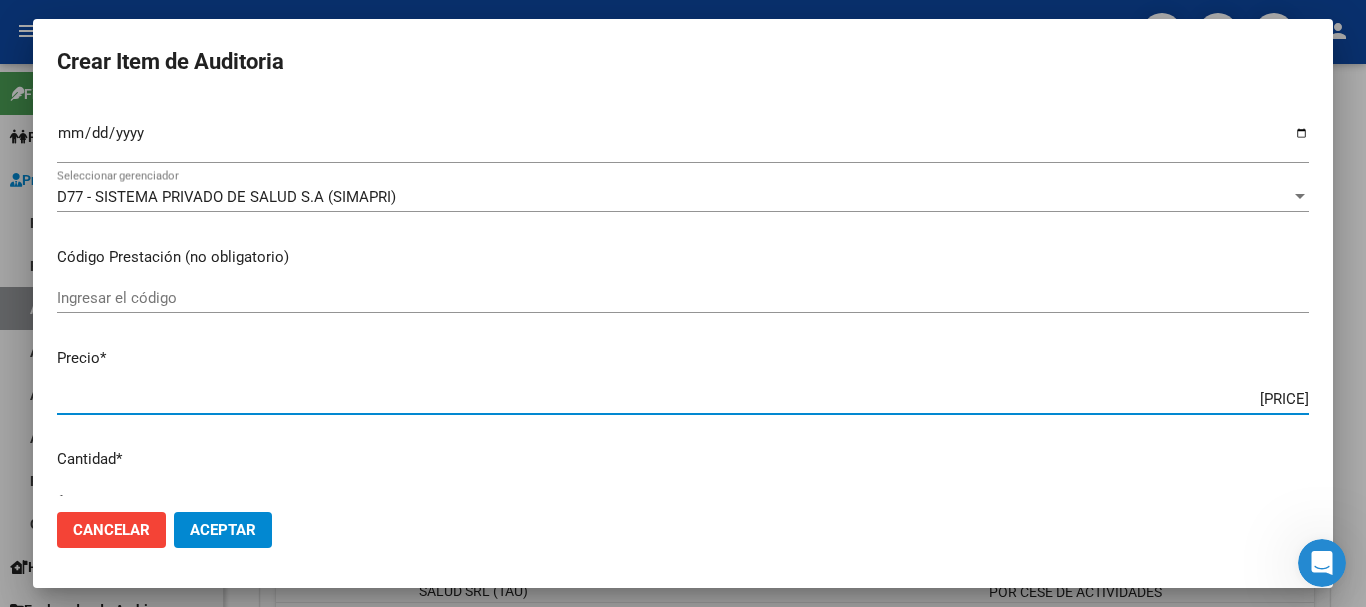 type on "$ 12,99" 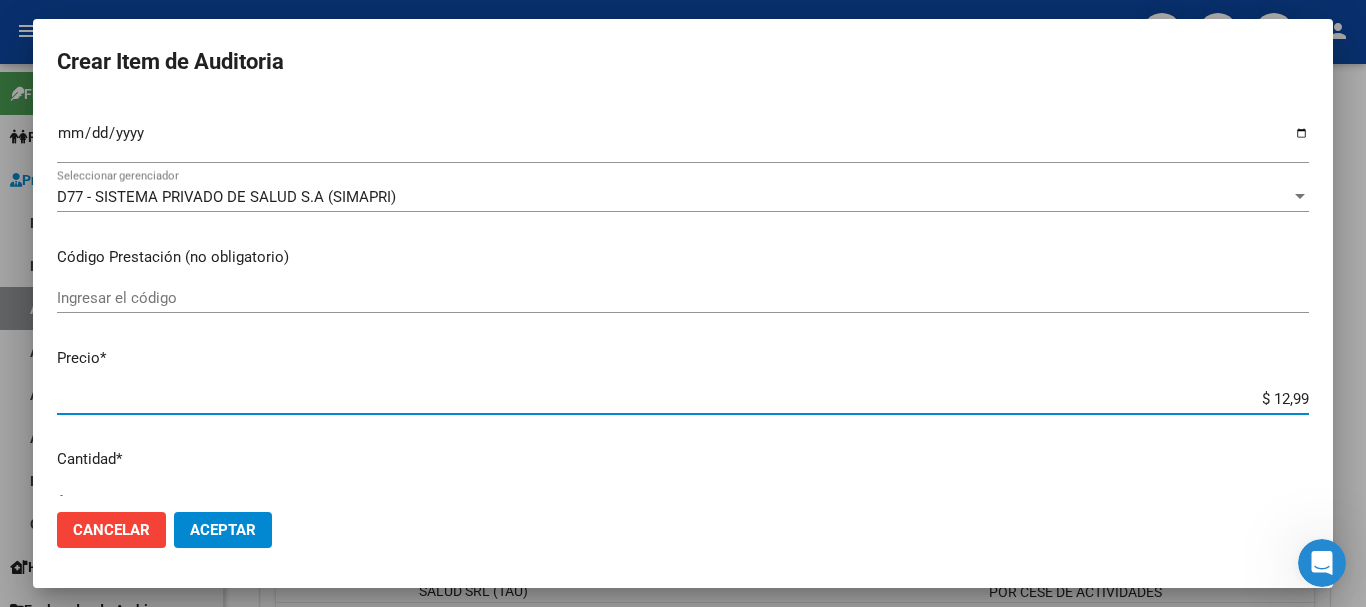 type on "$ 1,29" 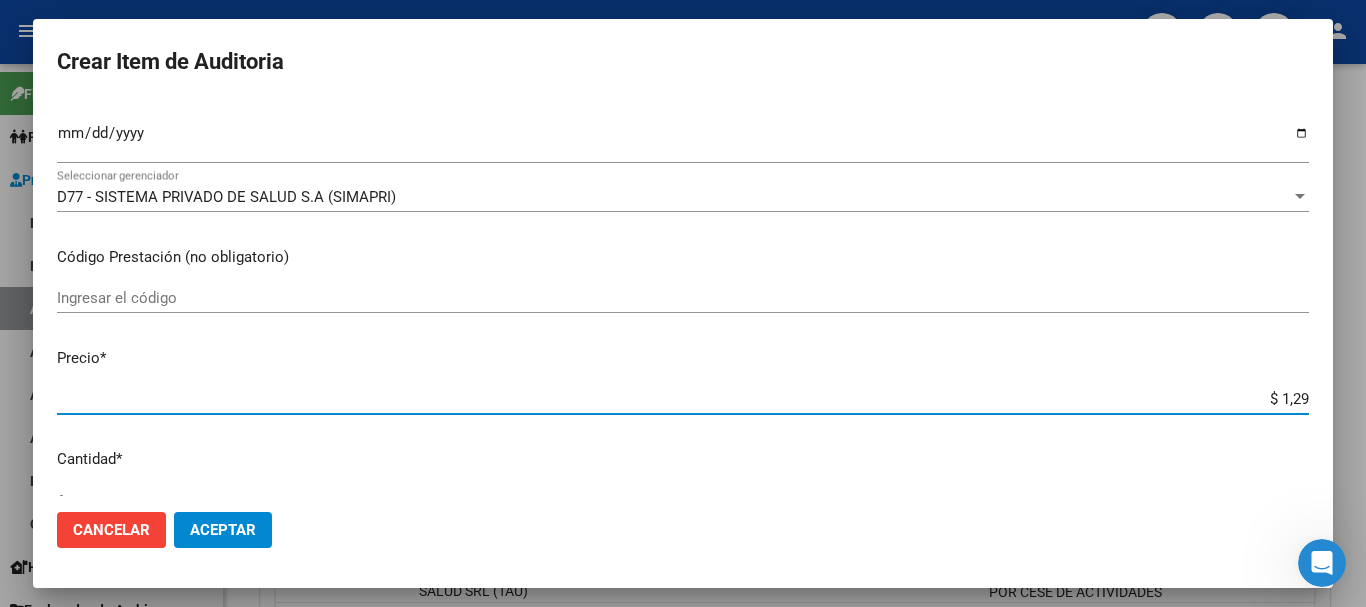 type on "$ 12,98" 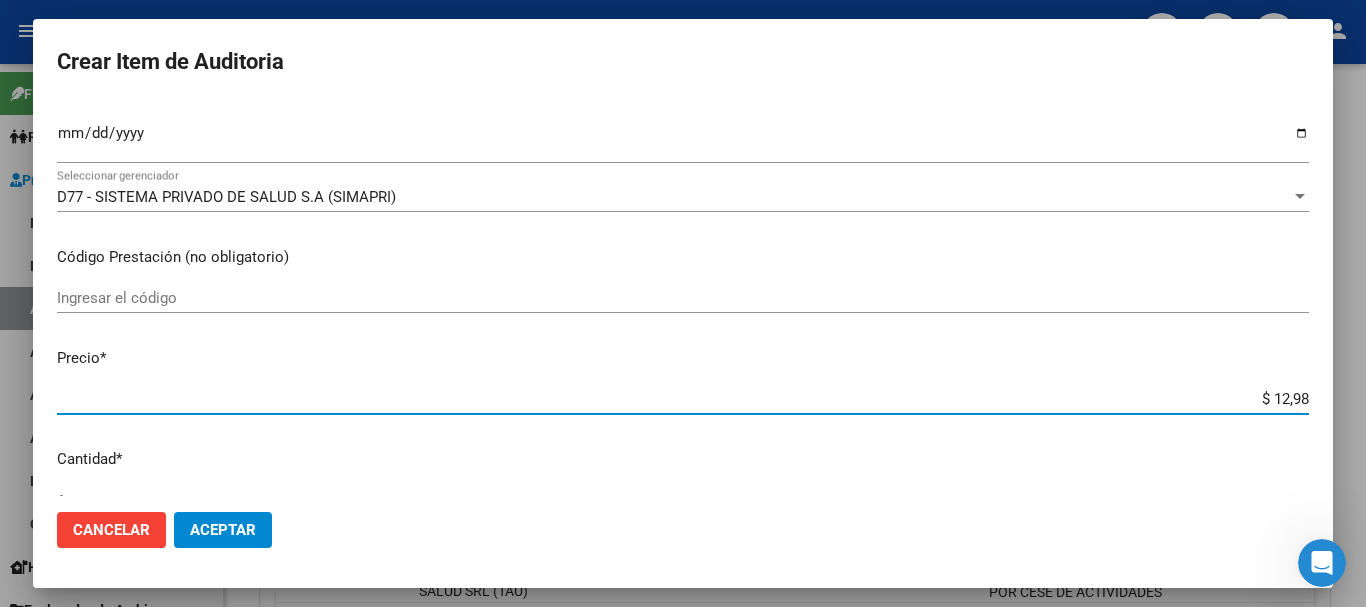 type on "$ 129,88" 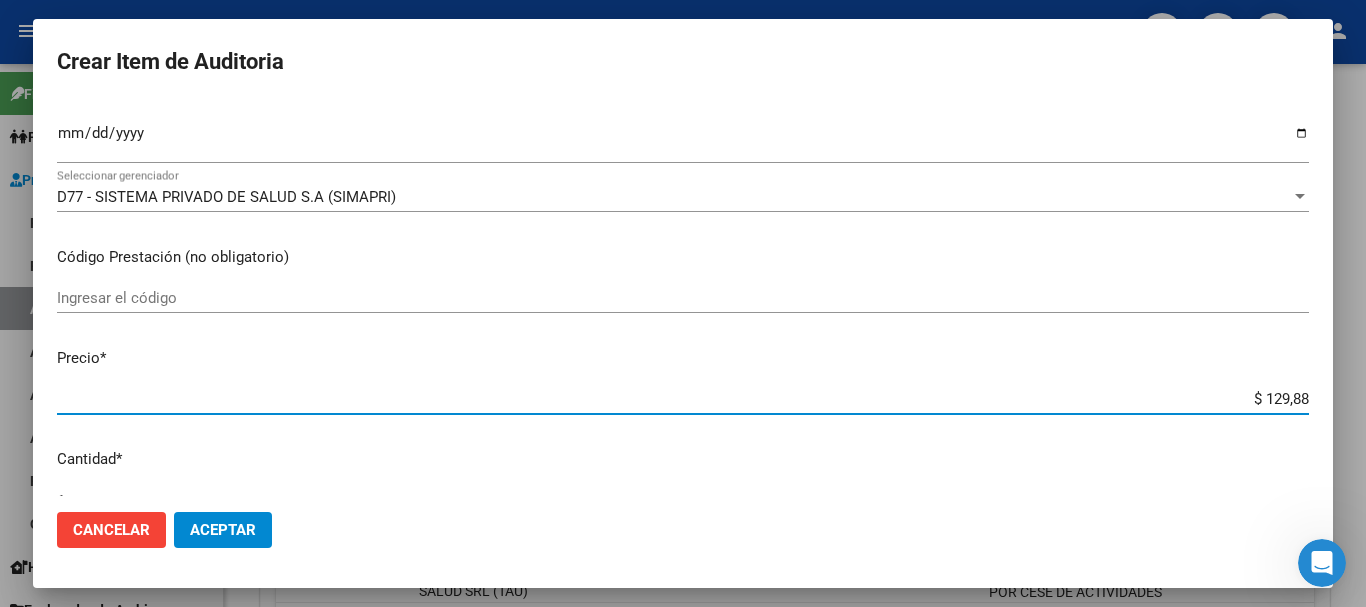 type on "$ 1.298,80" 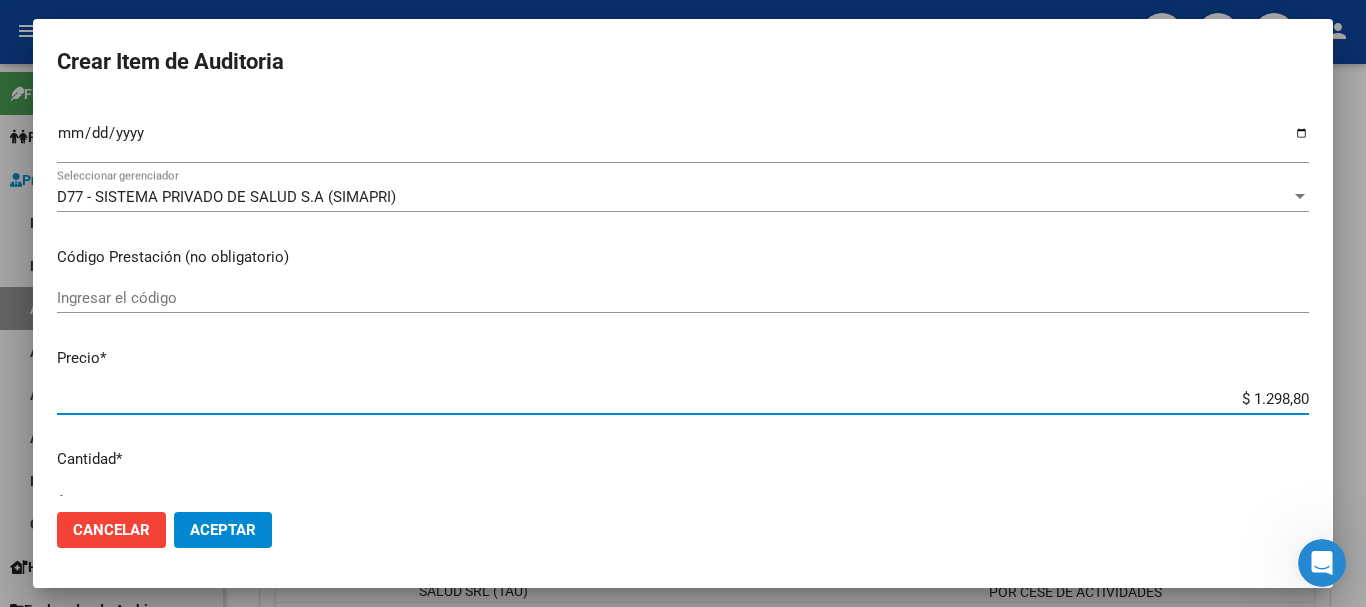 type on "$ 12.988,00" 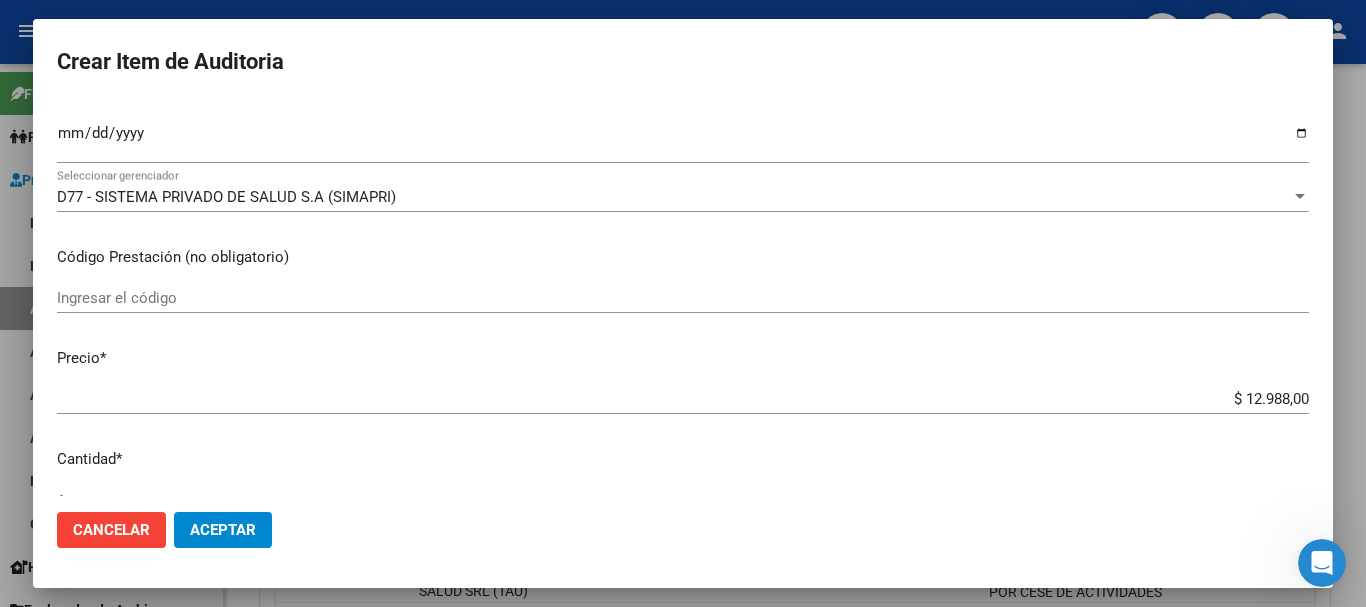 scroll, scrollTop: 675, scrollLeft: 0, axis: vertical 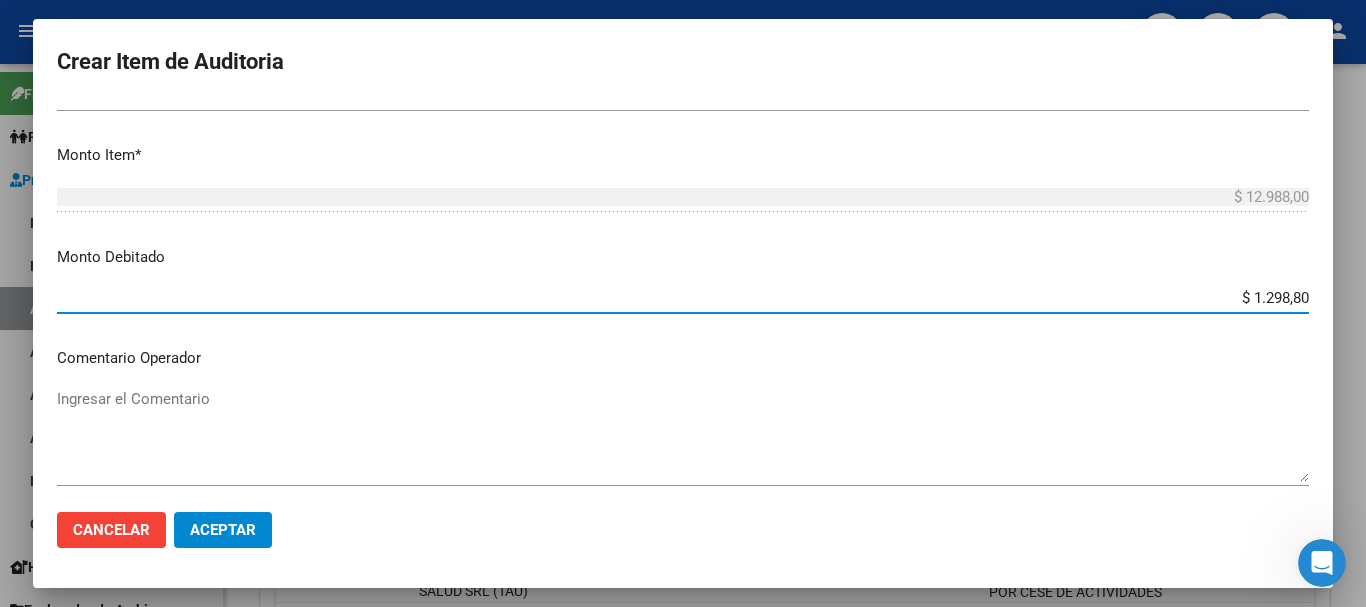 type on "$ 12.988,00" 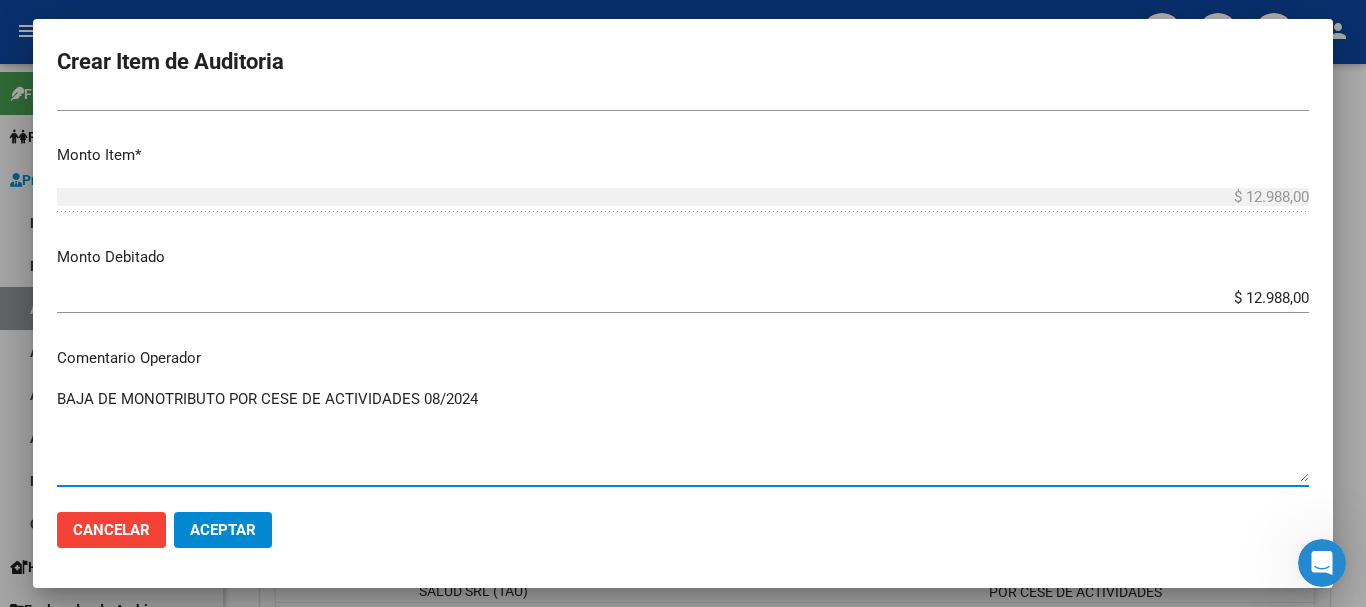 type on "BAJA DE MONOTRIBUTO POR CESE DE ACTIVIDADES 08/2024" 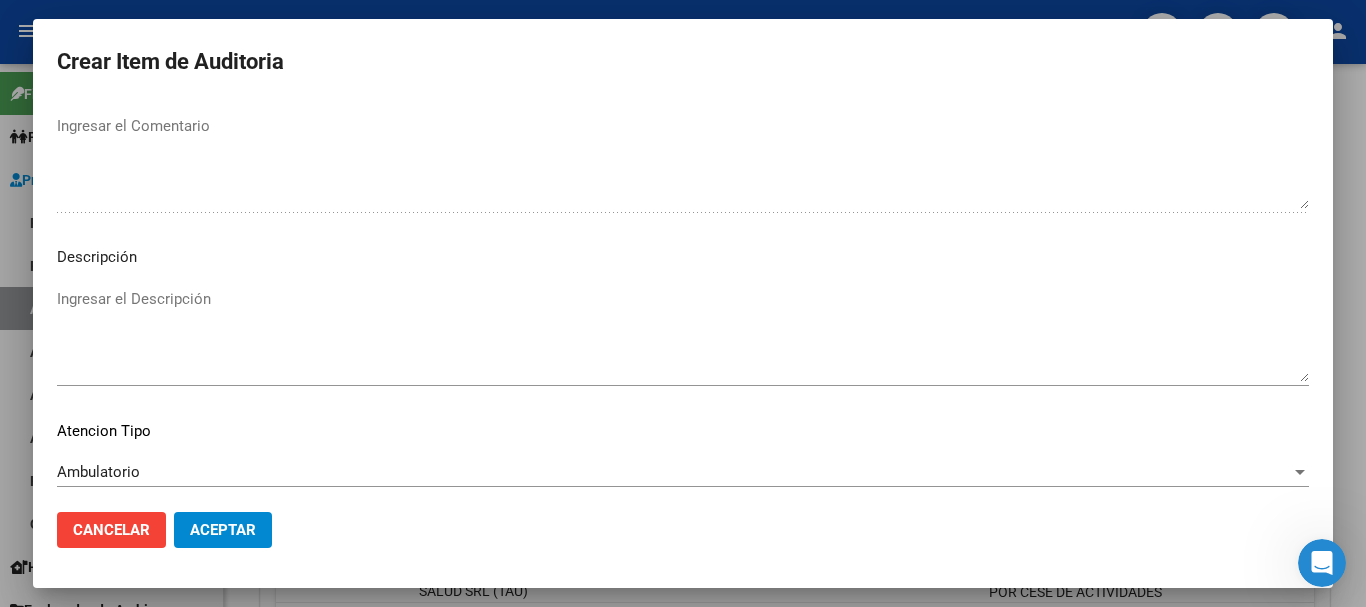 scroll, scrollTop: 1233, scrollLeft: 0, axis: vertical 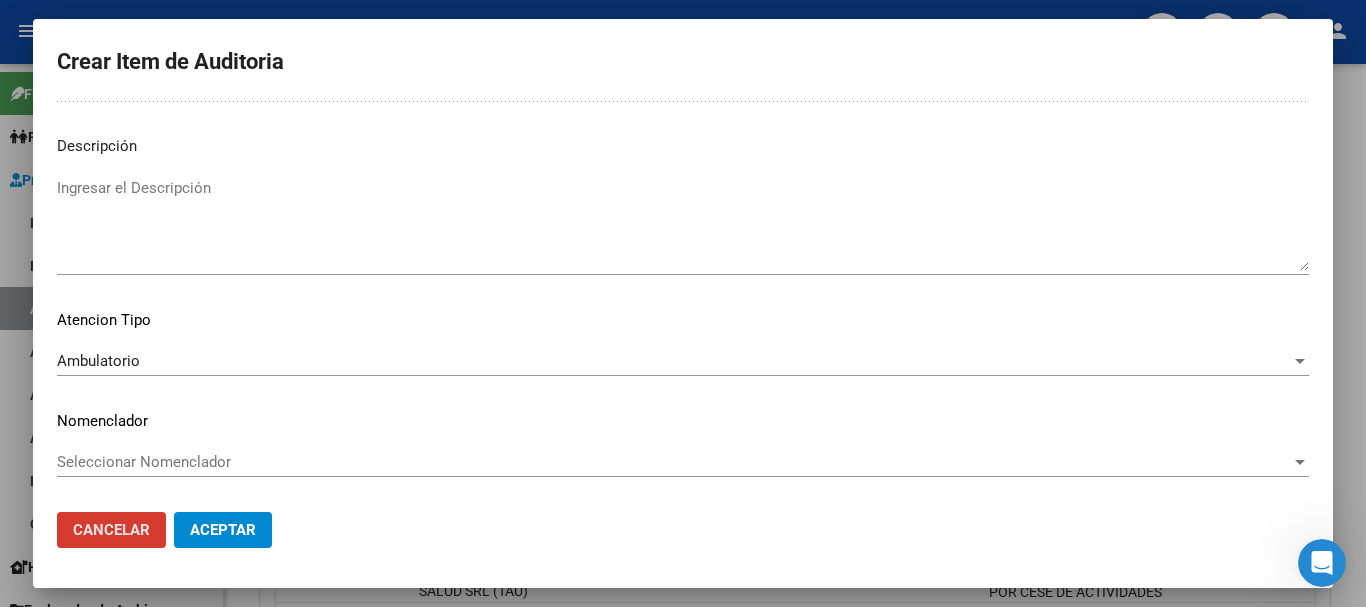 type 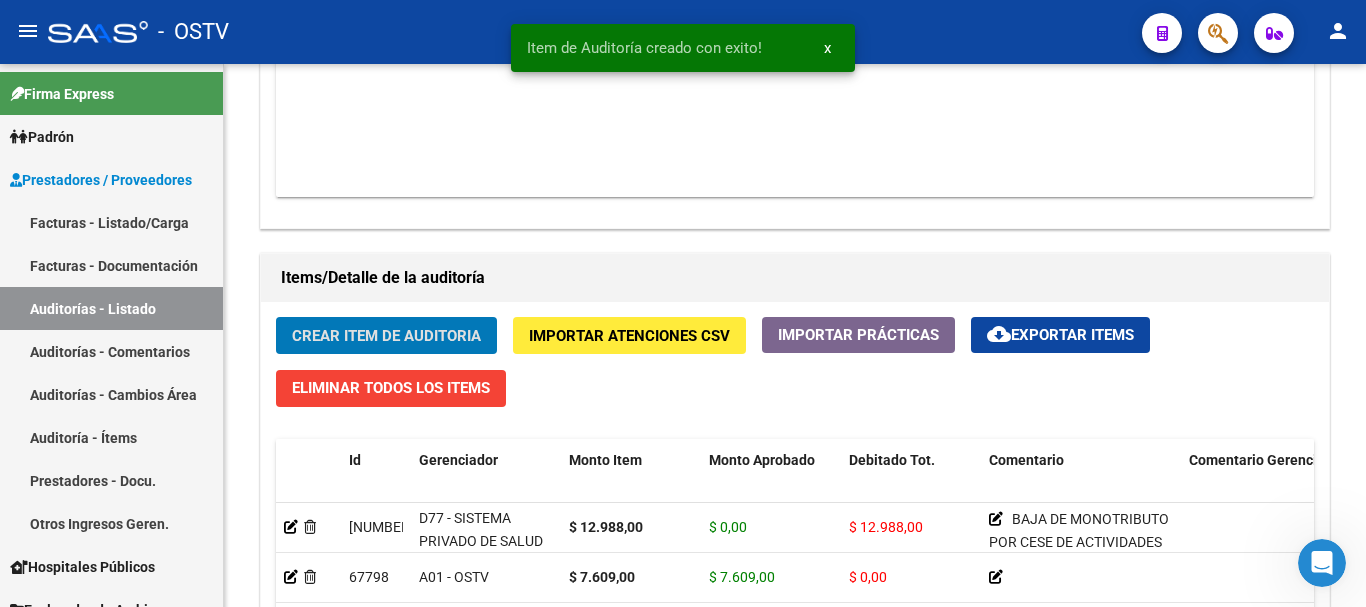 click on "Crear Item de Auditoria" 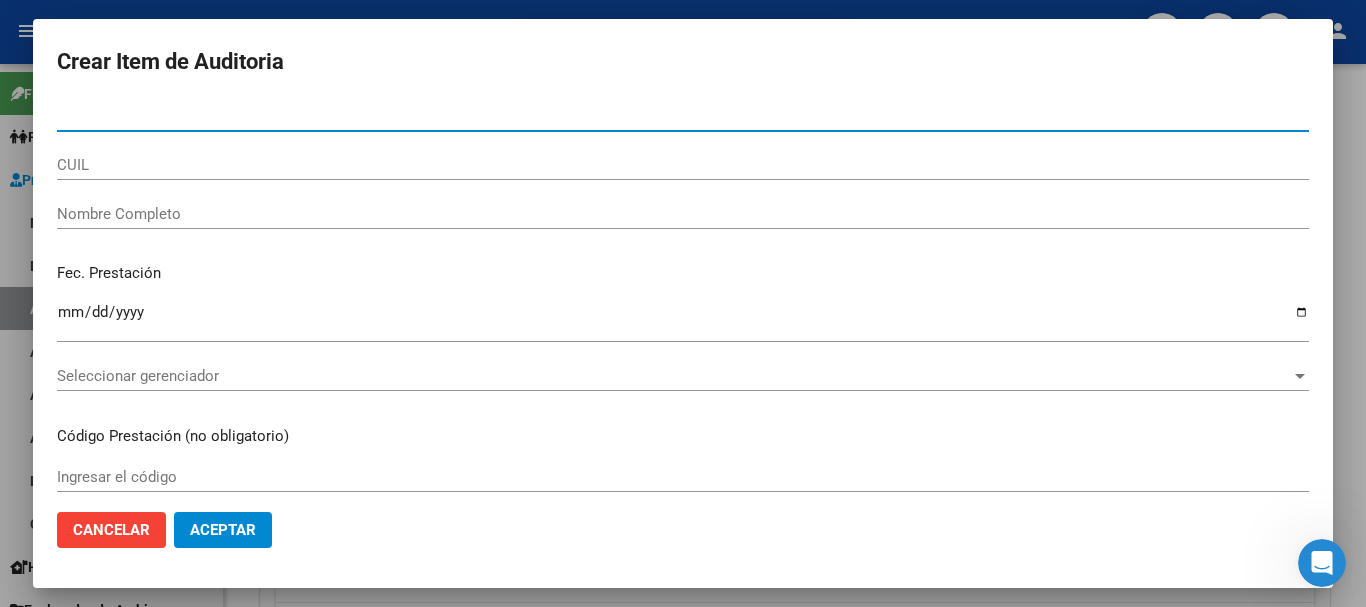 paste on "28922182" 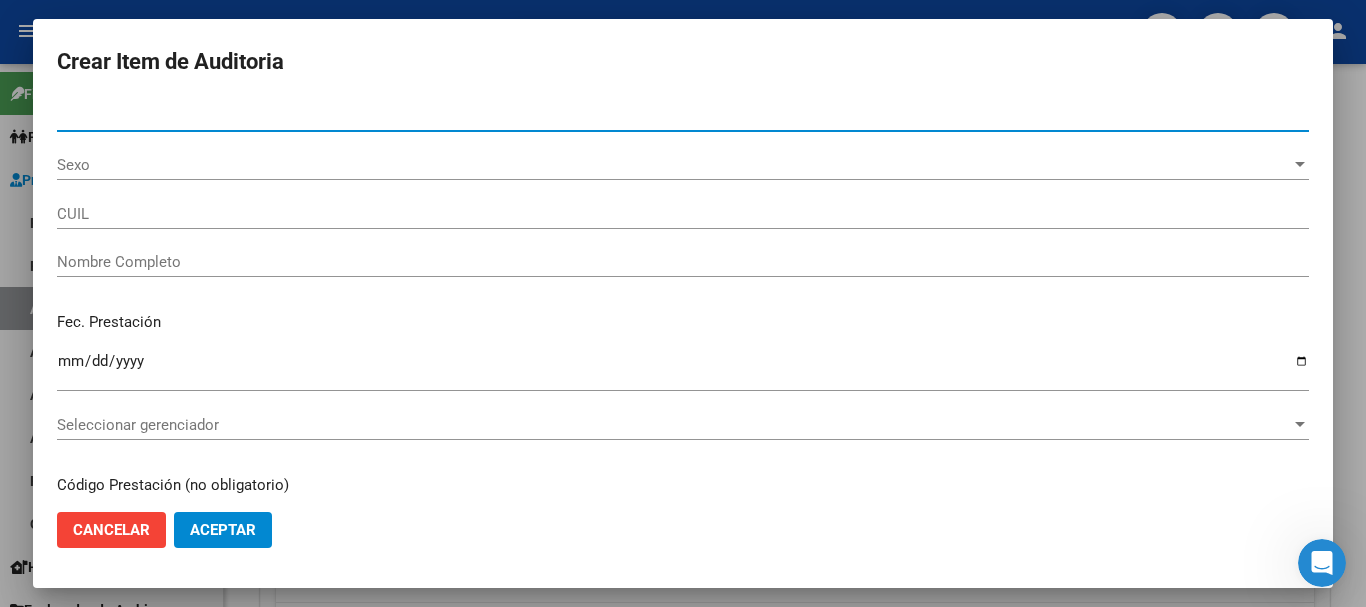 type on "28922182" 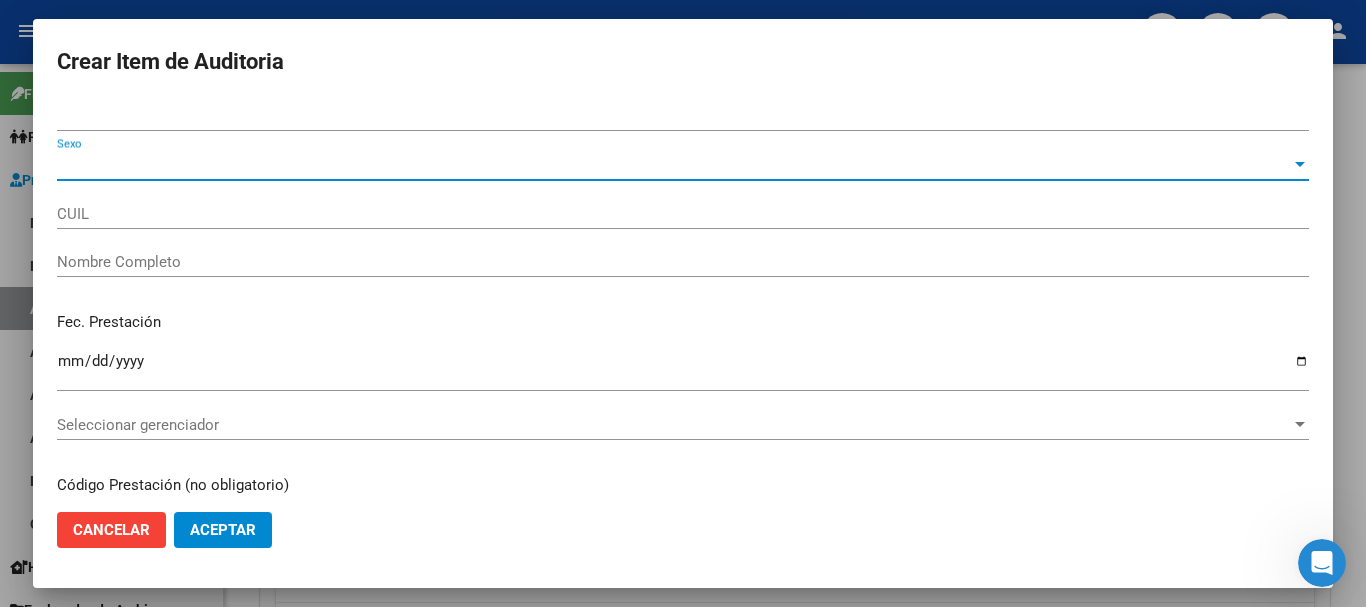 type on "20289221825" 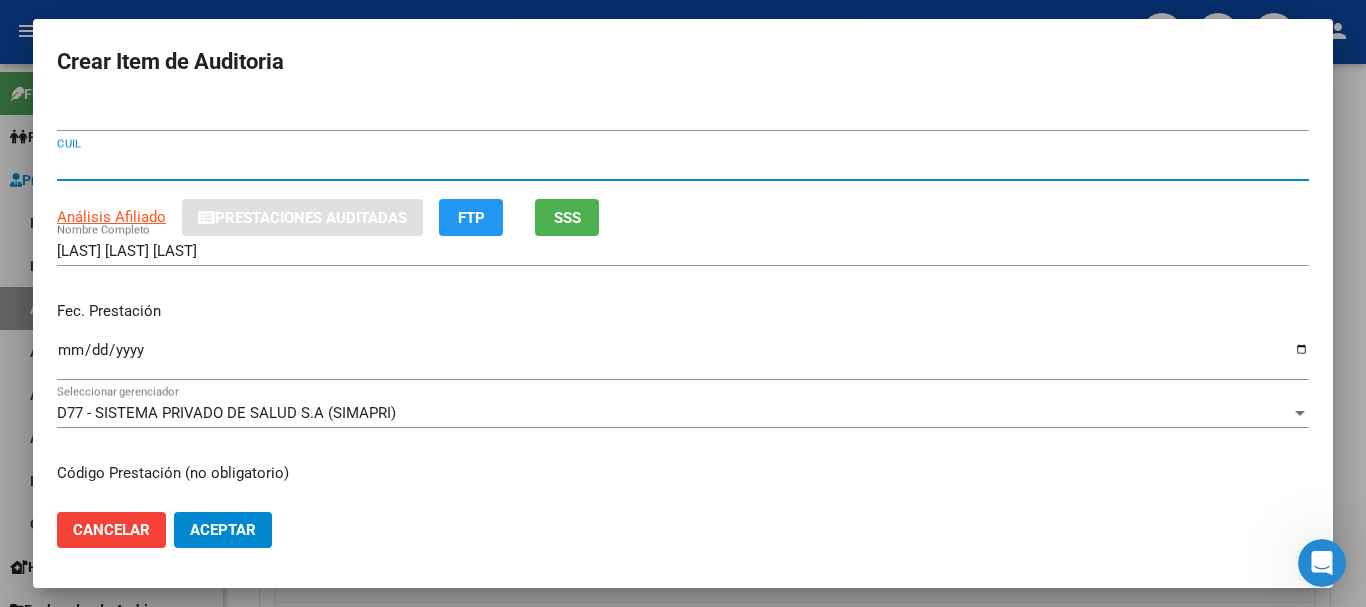 type 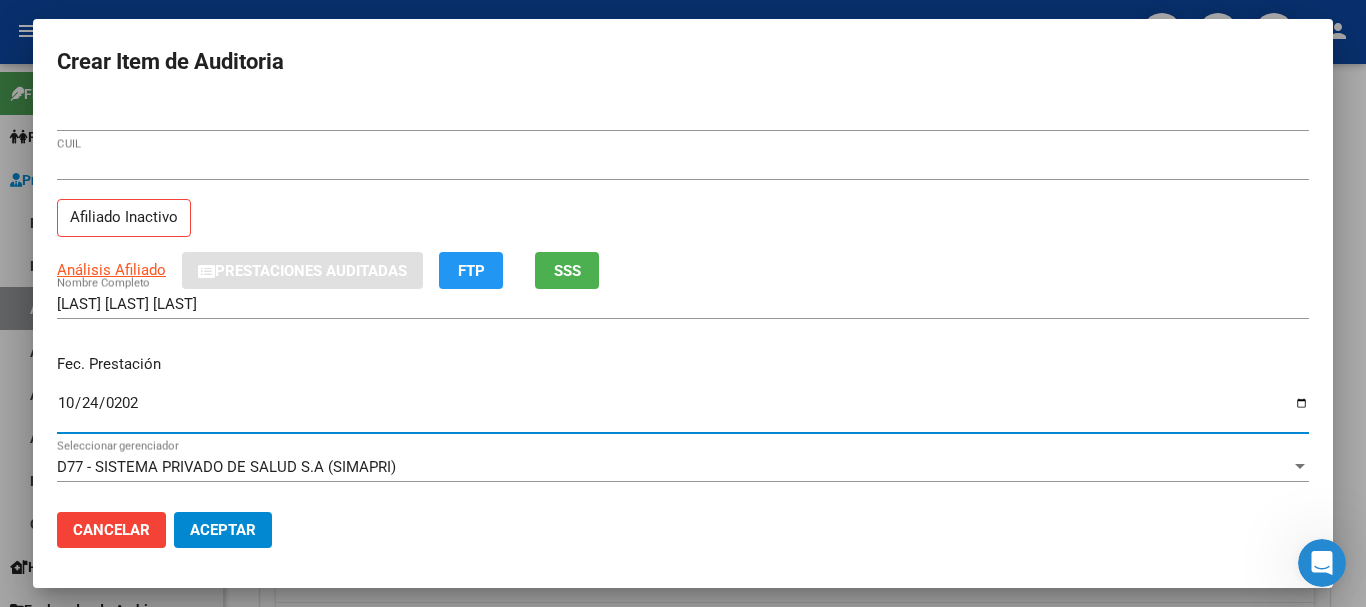 type on "2024-10-24" 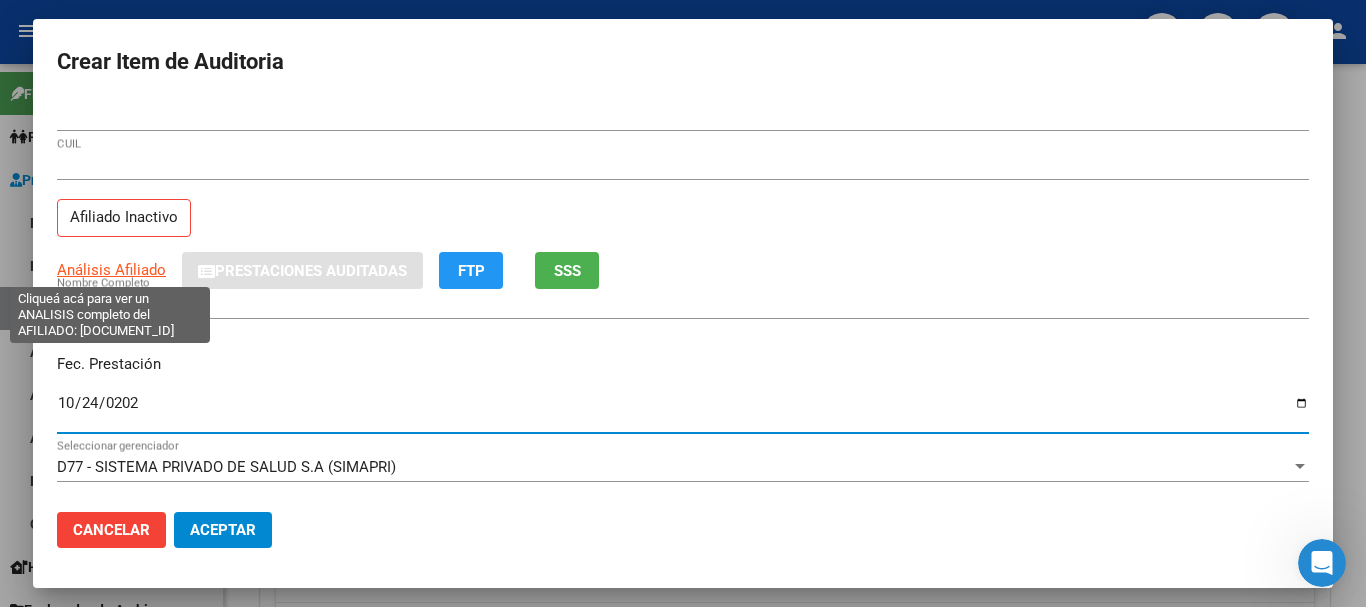 click on "Análisis Afiliado" at bounding box center (111, 270) 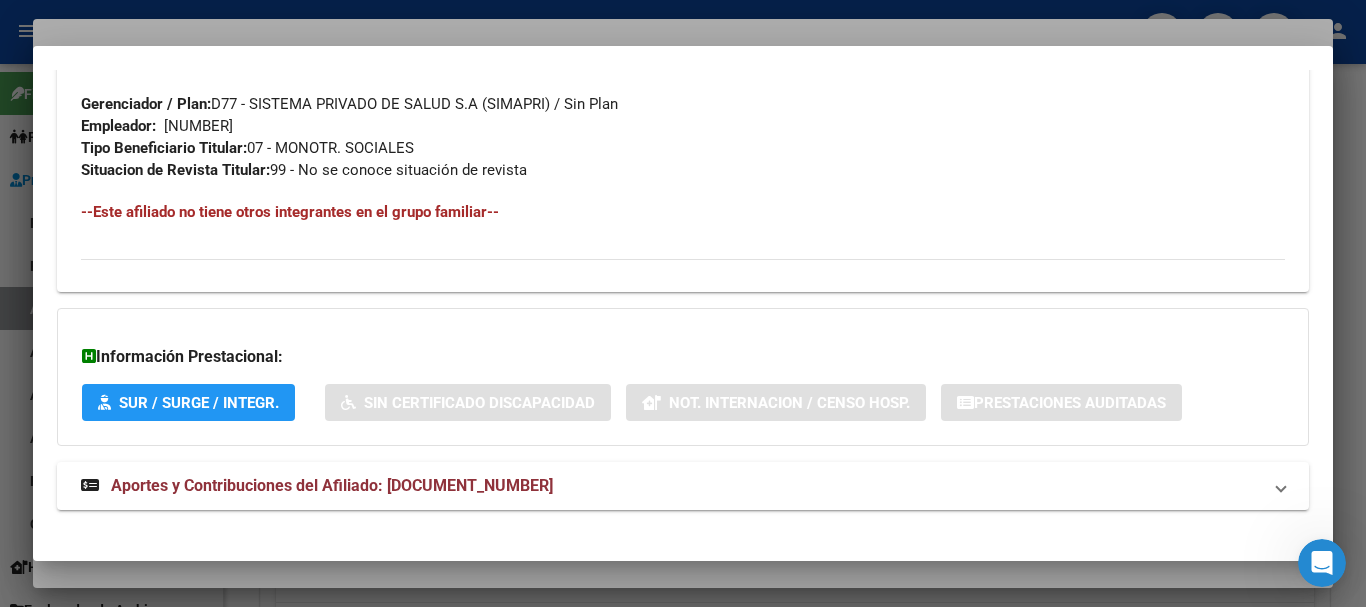 scroll, scrollTop: 1053, scrollLeft: 0, axis: vertical 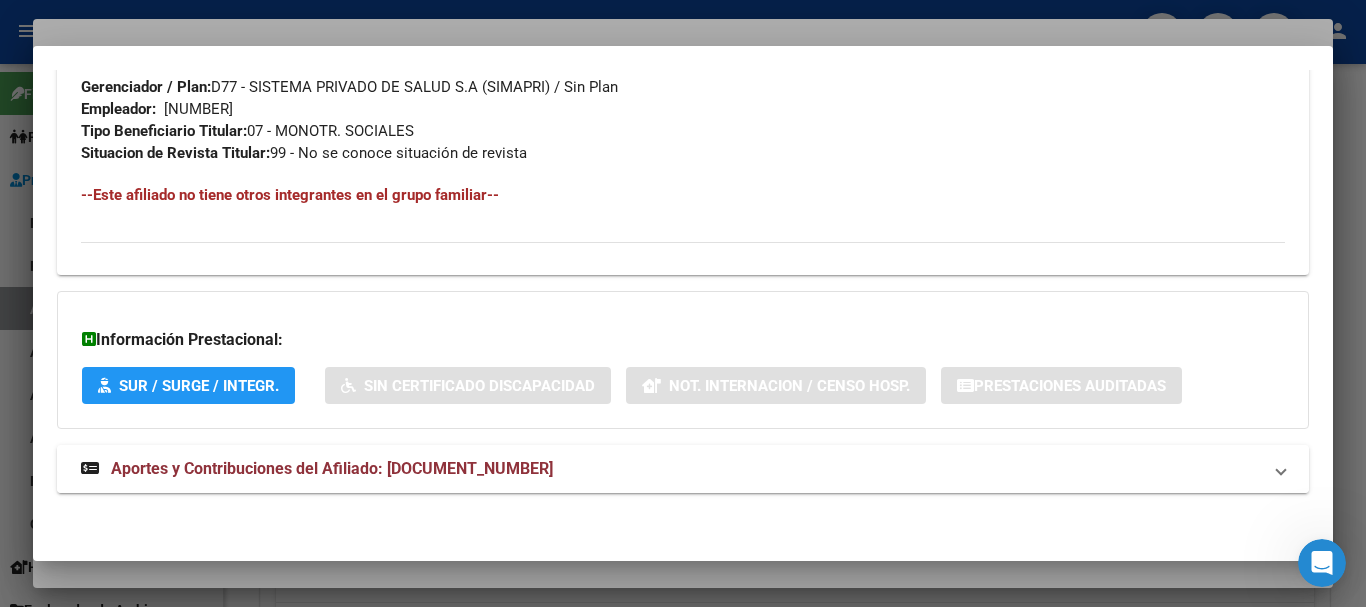 click on "Aportes y Contribuciones del Afiliado: 20289221825" at bounding box center [332, 468] 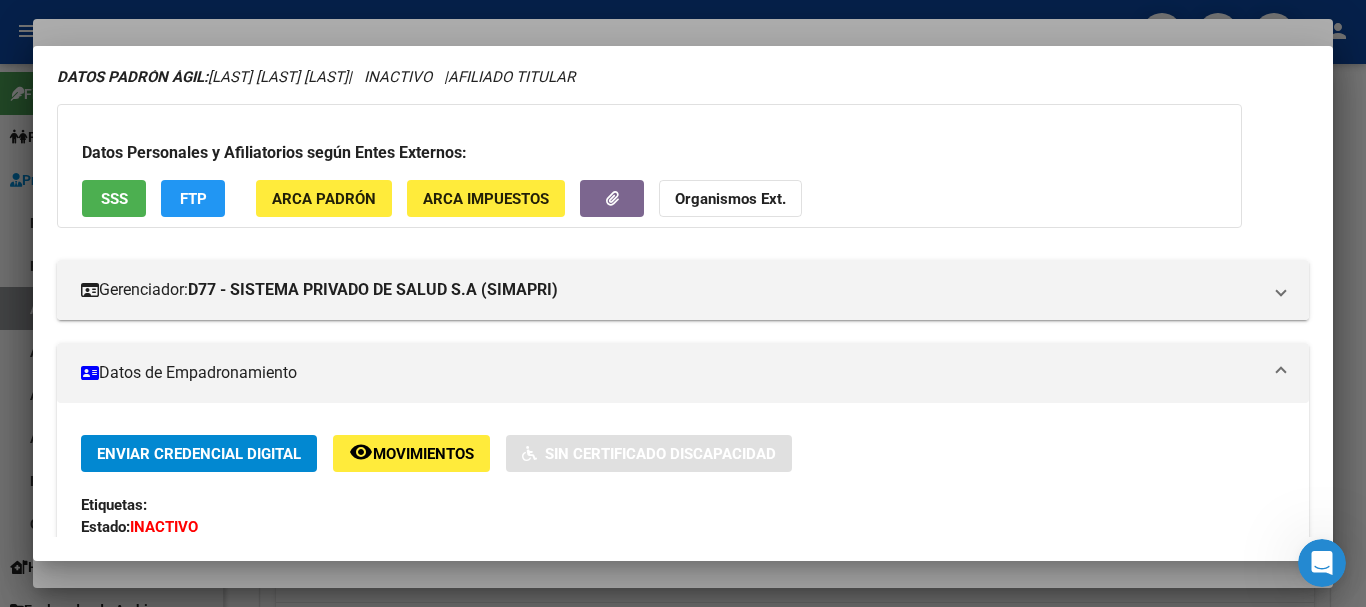 scroll, scrollTop: 0, scrollLeft: 0, axis: both 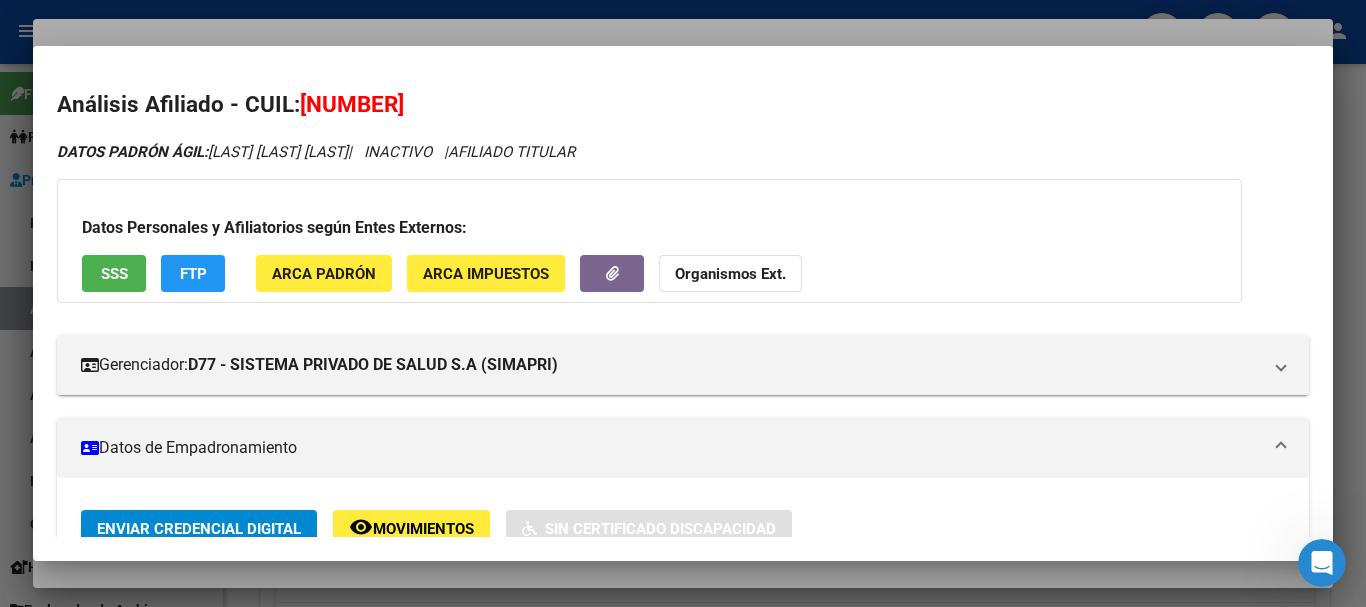 click at bounding box center (683, 303) 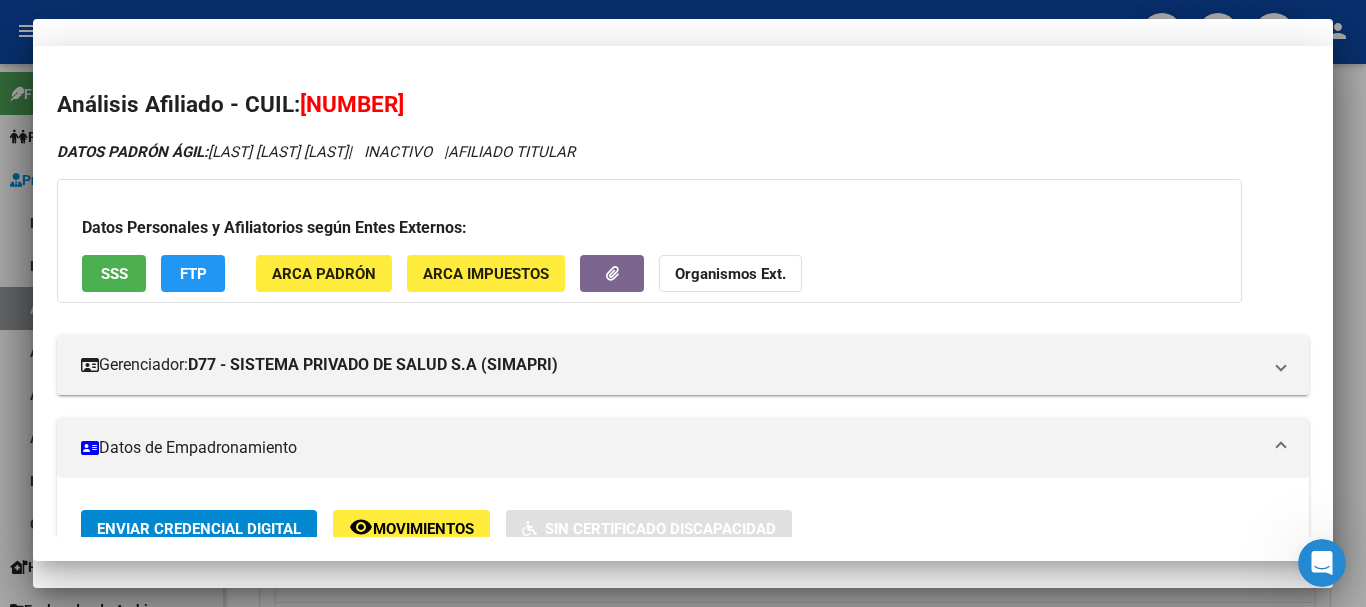 click on "20289221825 CUIL" at bounding box center [683, 165] 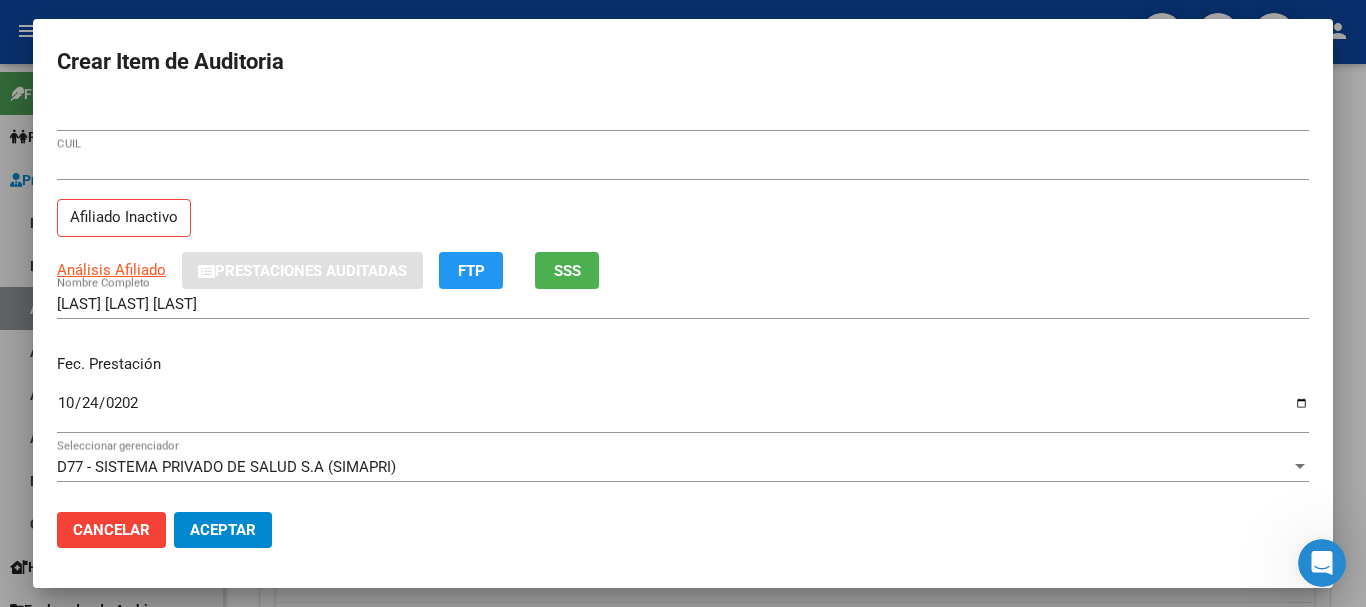 scroll, scrollTop: 270, scrollLeft: 0, axis: vertical 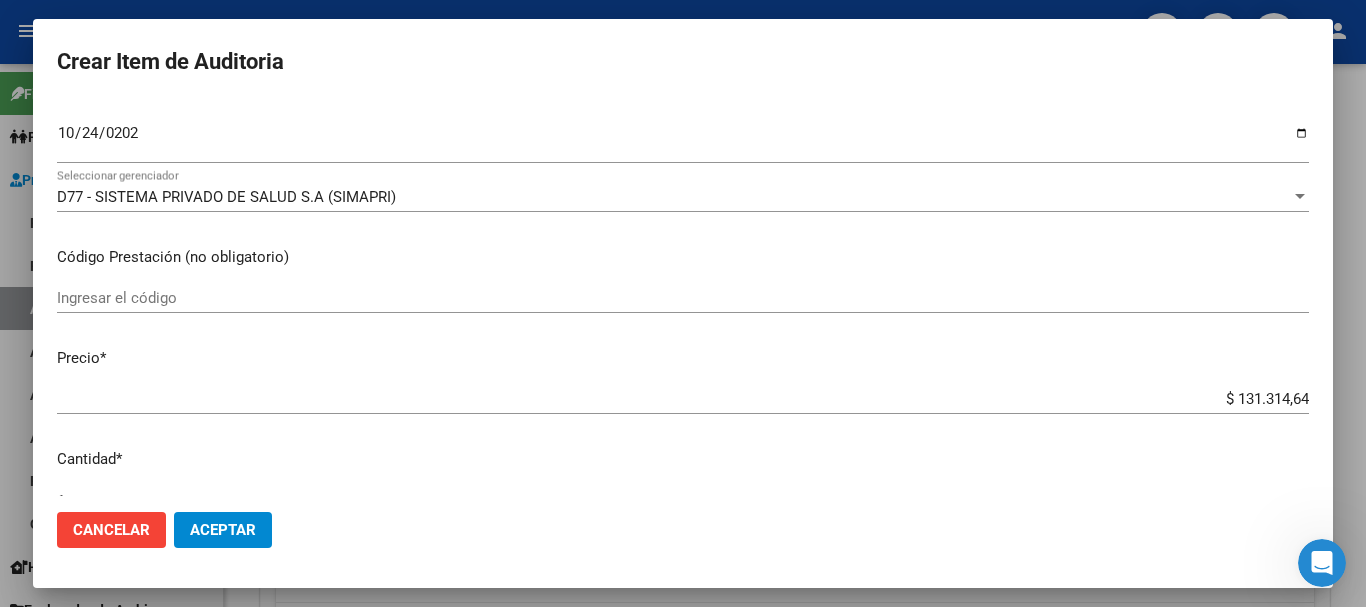 type on "$ 0,02" 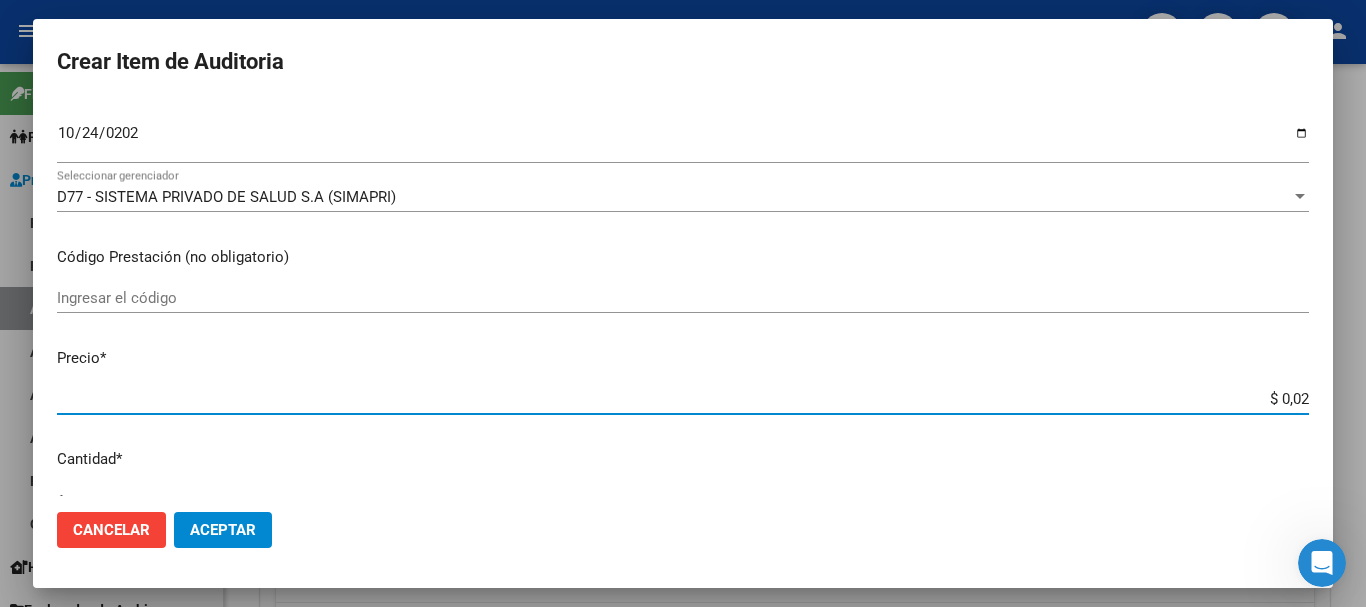 type on "$ 0,20" 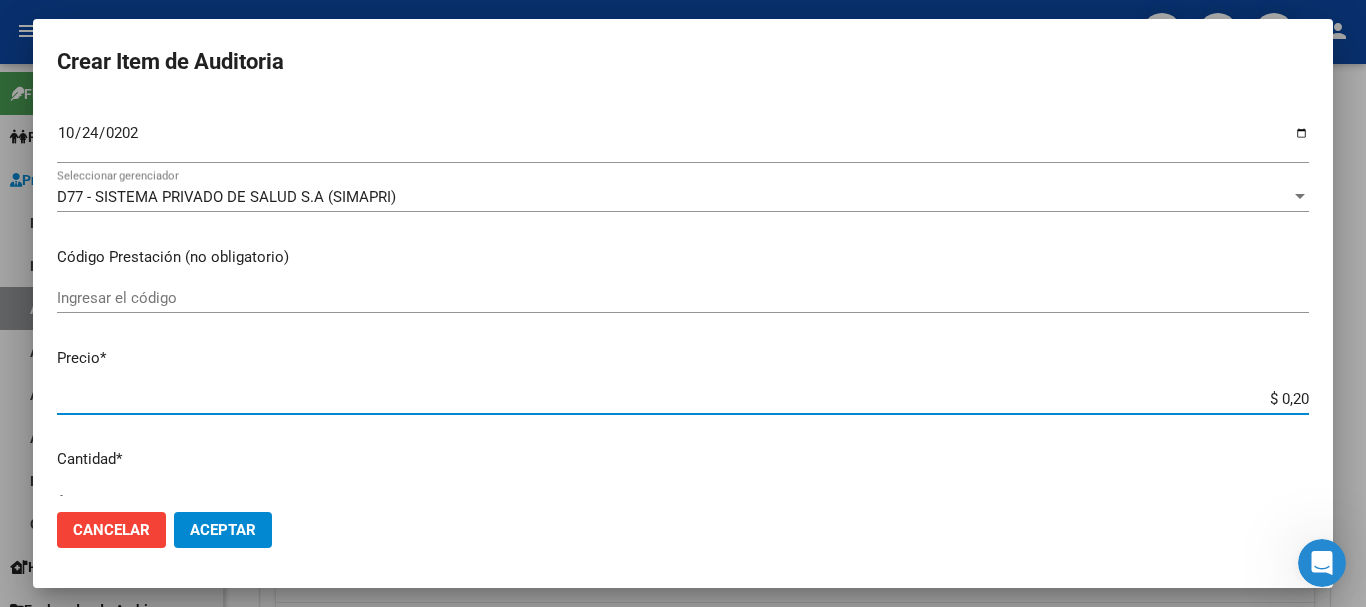 type on "$ 2,05" 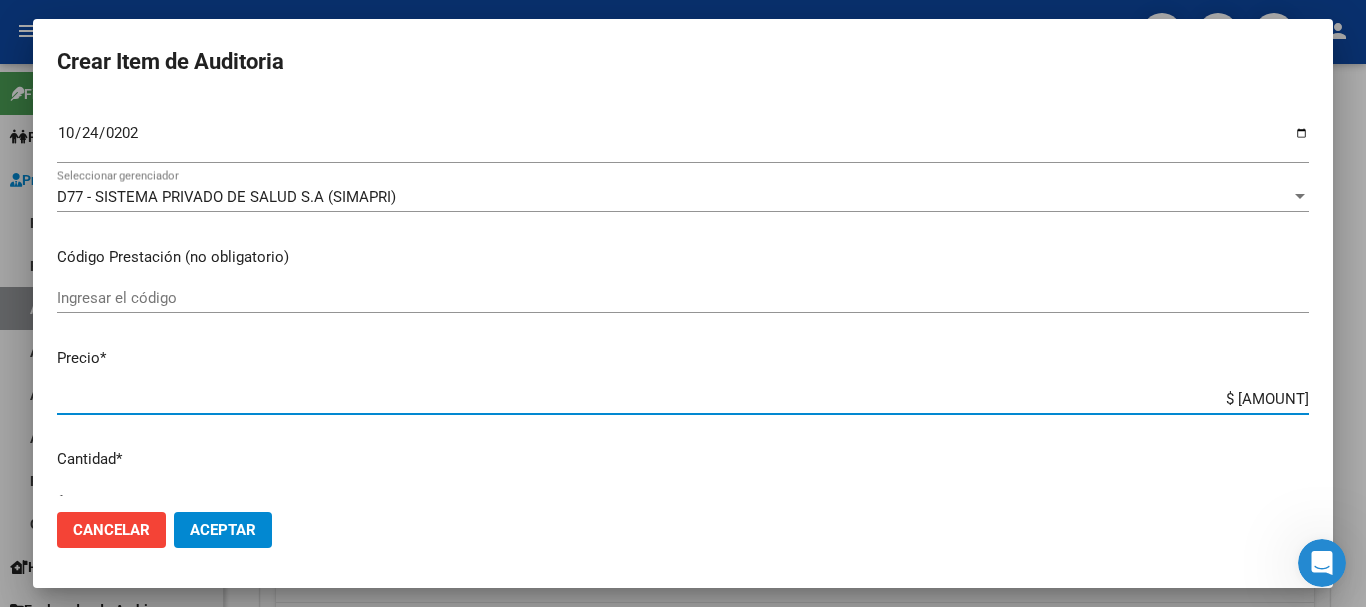 type on "$ 20,51" 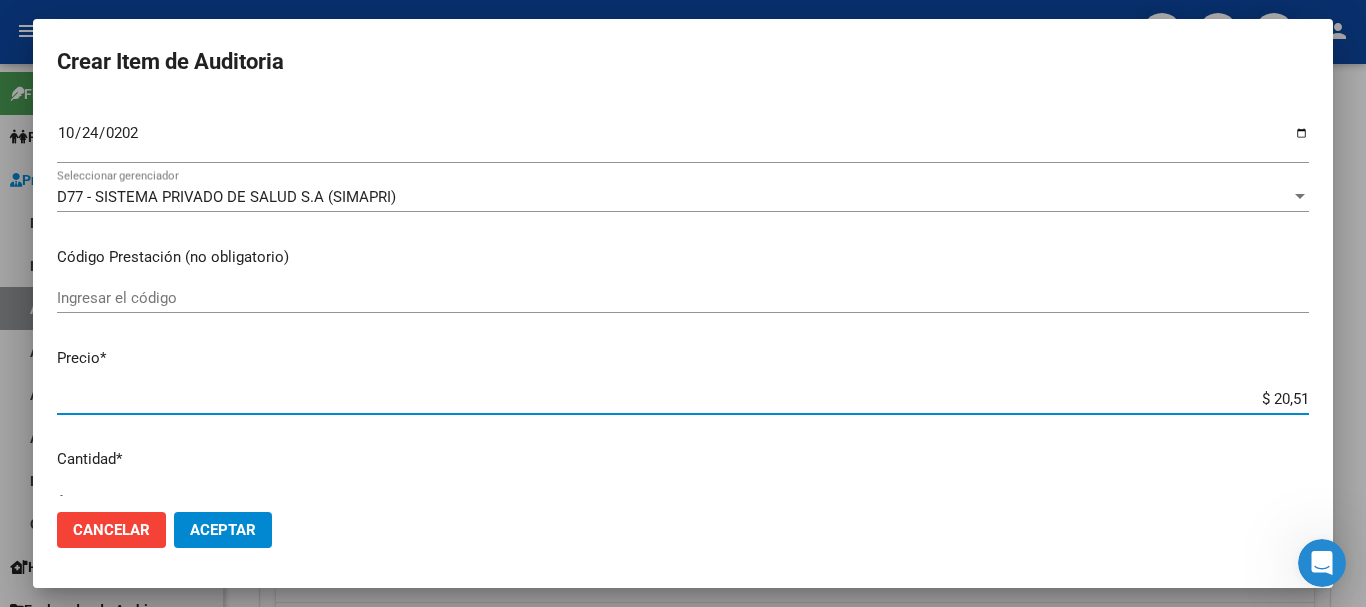 type on "$ 205,17" 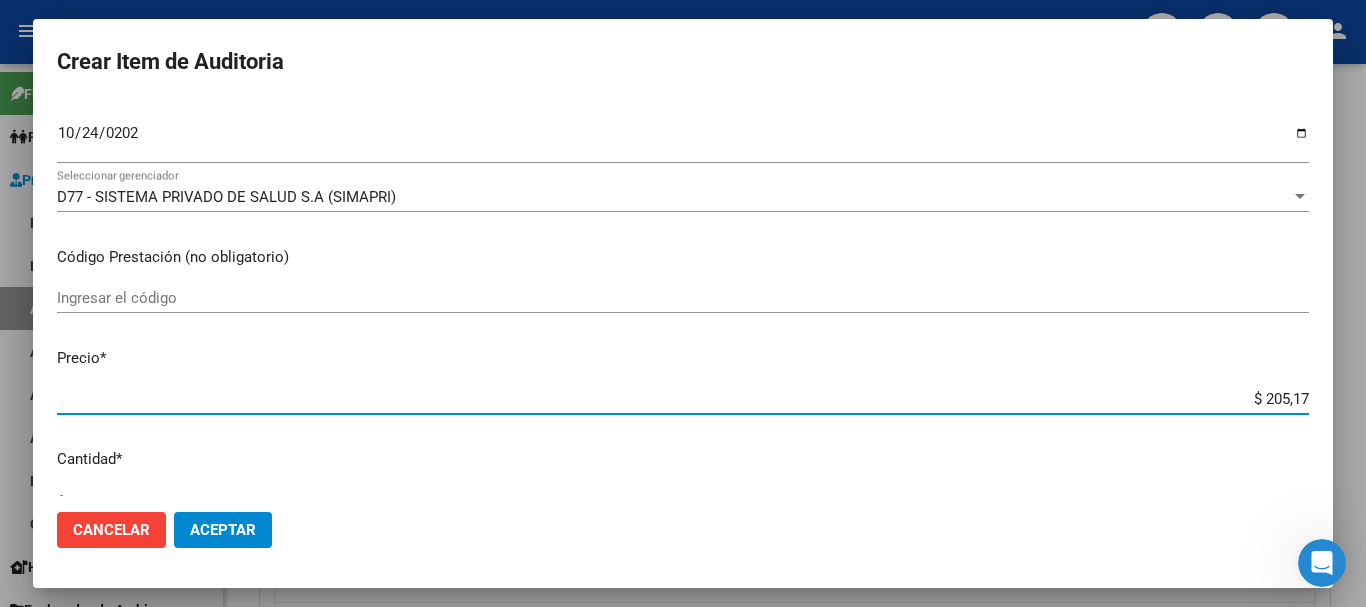 type on "$ 2.051,78" 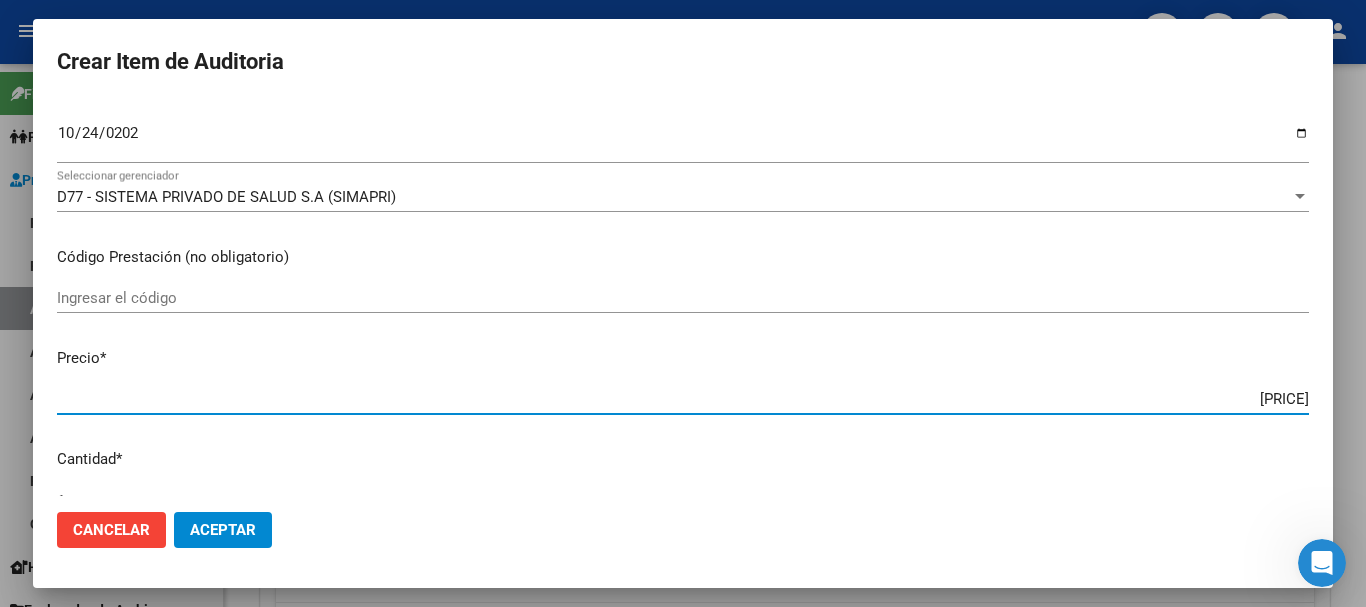 type on "$ 20.517,84" 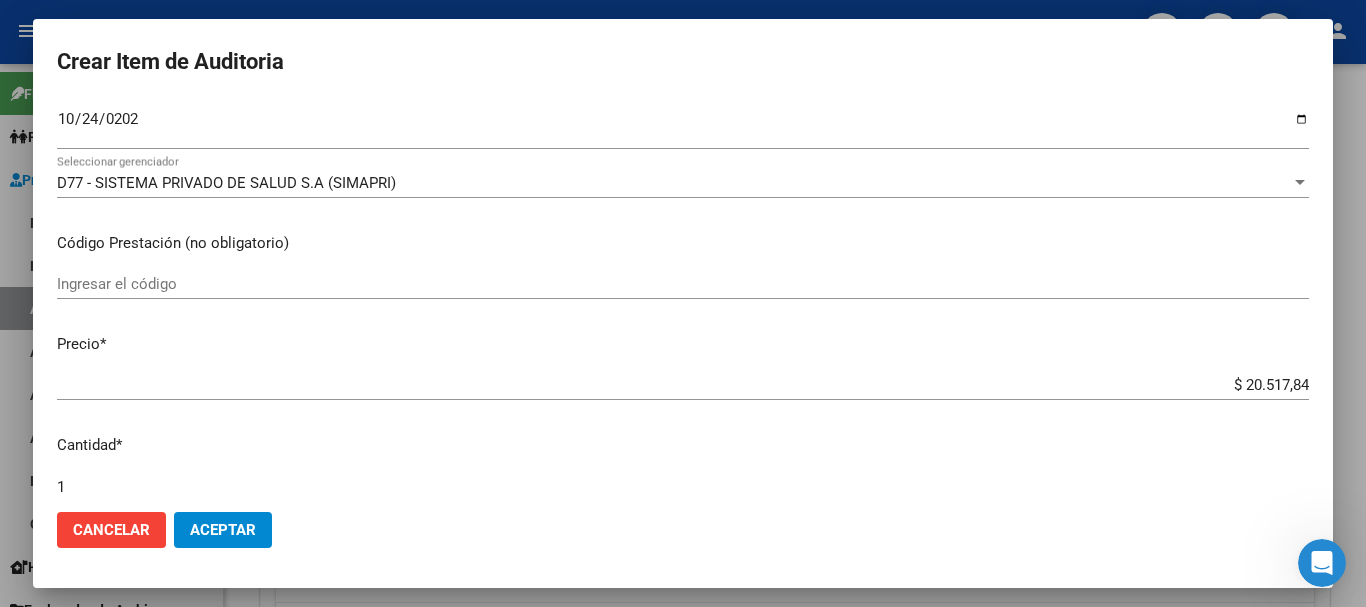 scroll, scrollTop: 675, scrollLeft: 0, axis: vertical 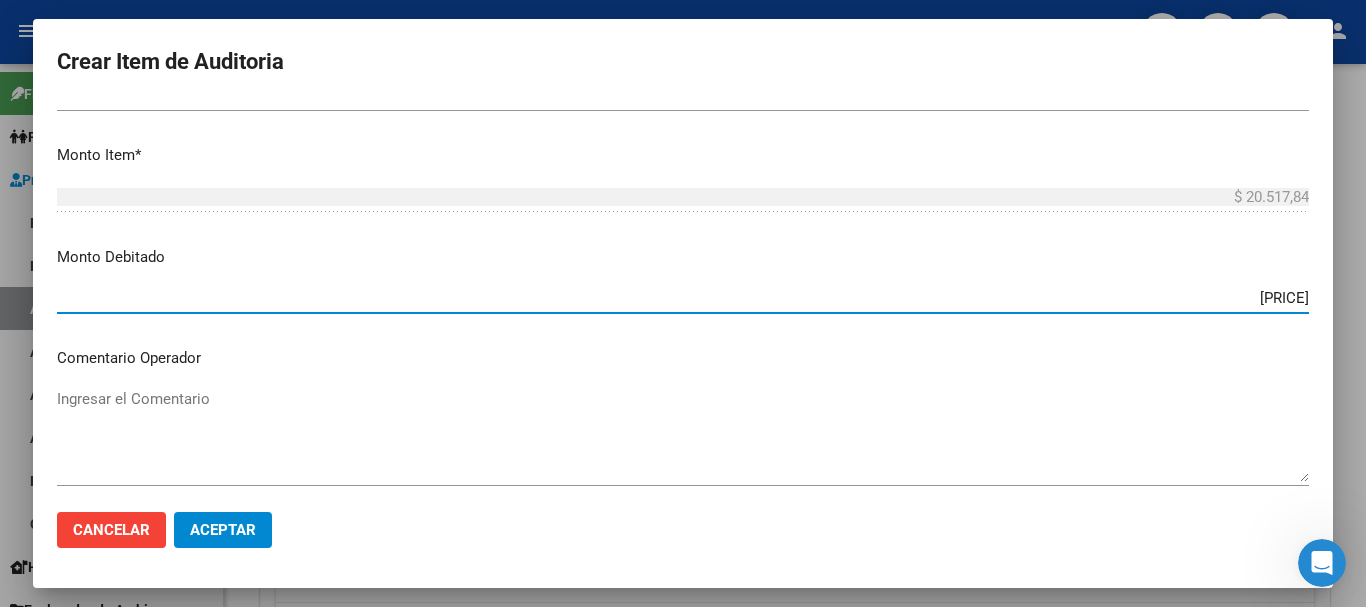 type on "$ 20.517,84" 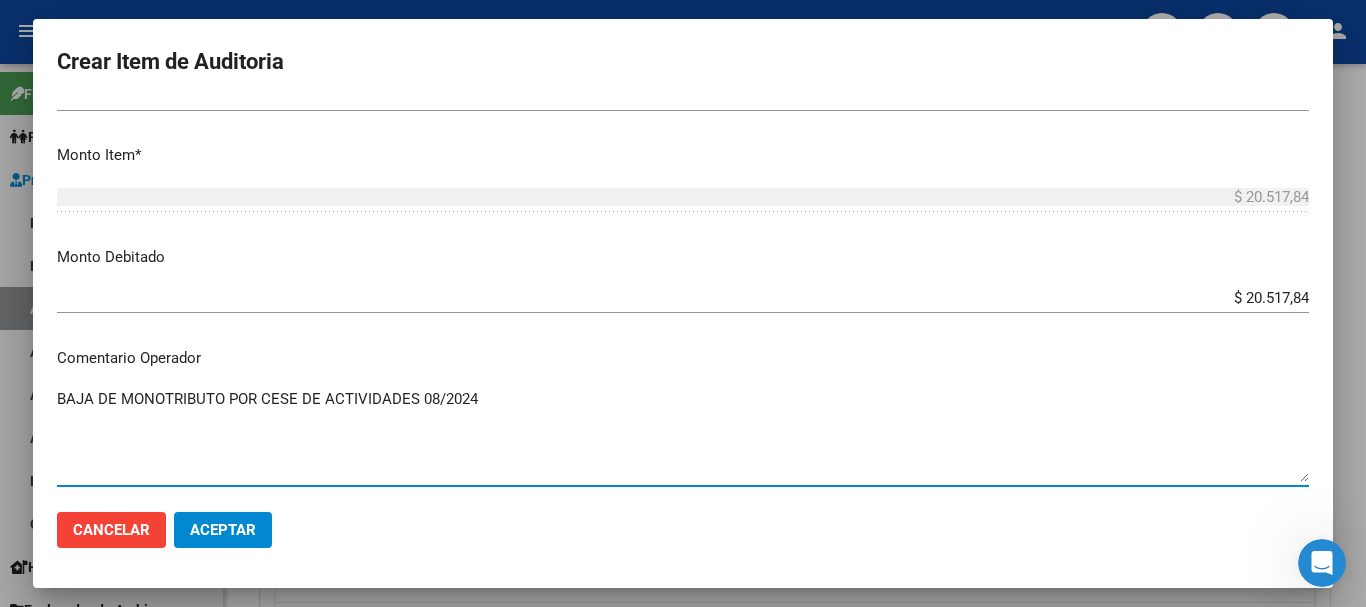 type on "BAJA DE MONOTRIBUTO POR CESE DE ACTIVIDADES 08/2024" 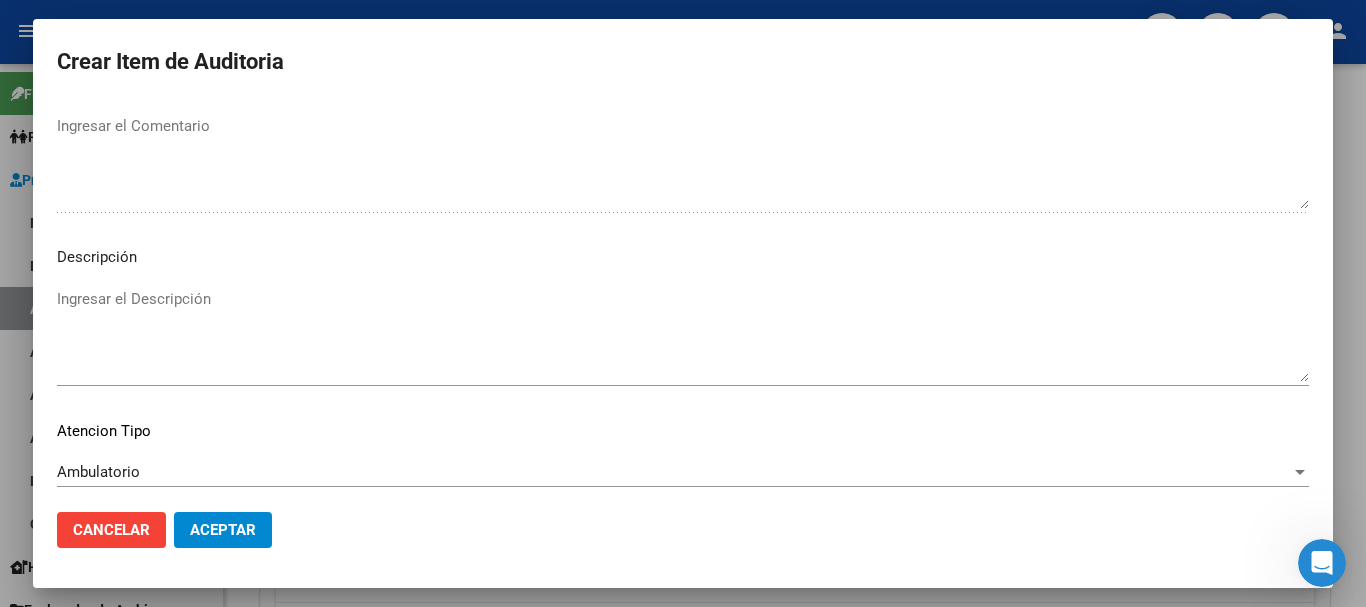 scroll, scrollTop: 1233, scrollLeft: 0, axis: vertical 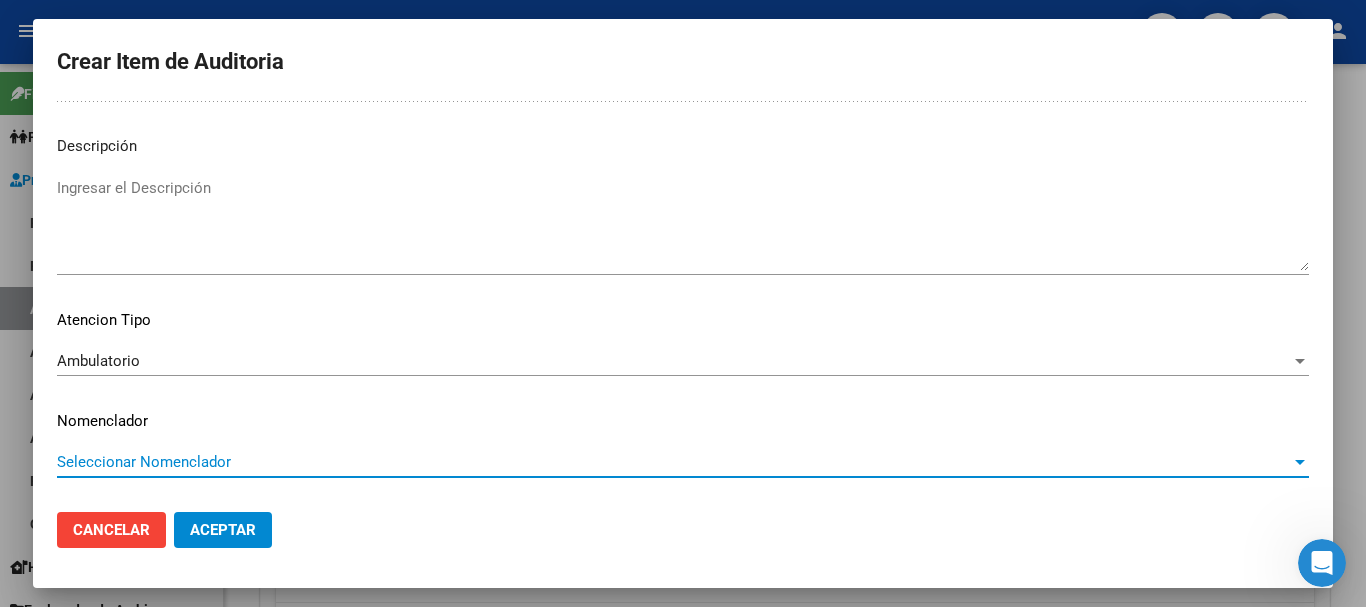 type 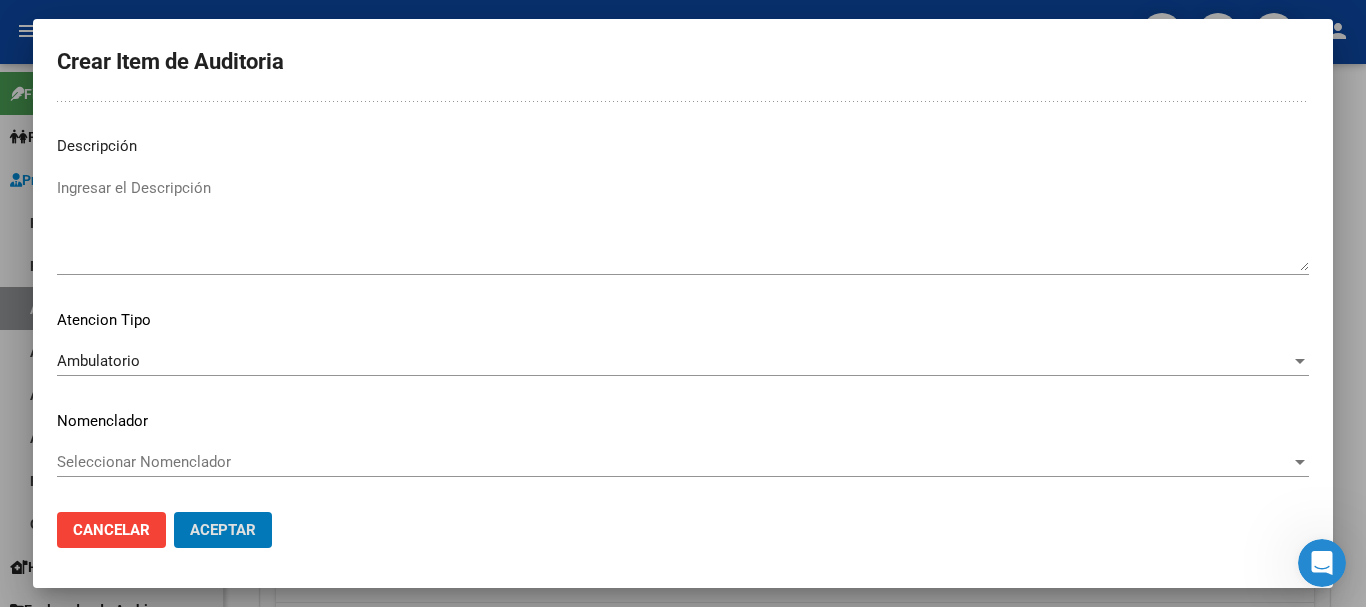 click on "Aceptar" 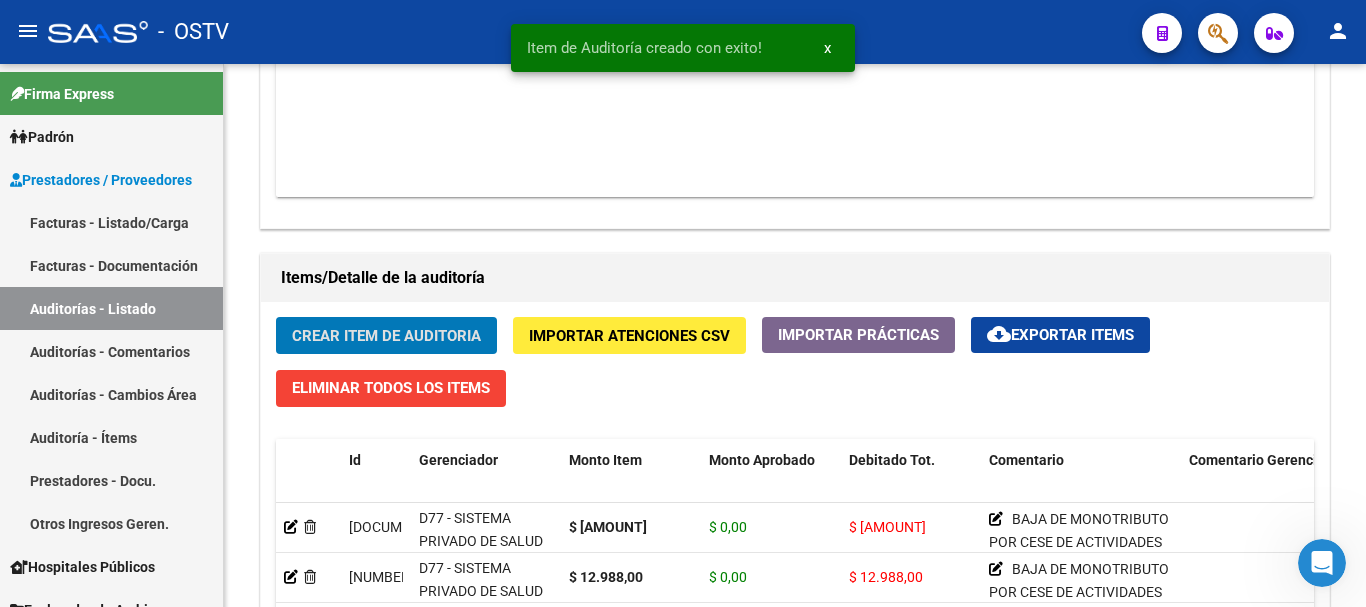 click on "Crear Item de Auditoria" 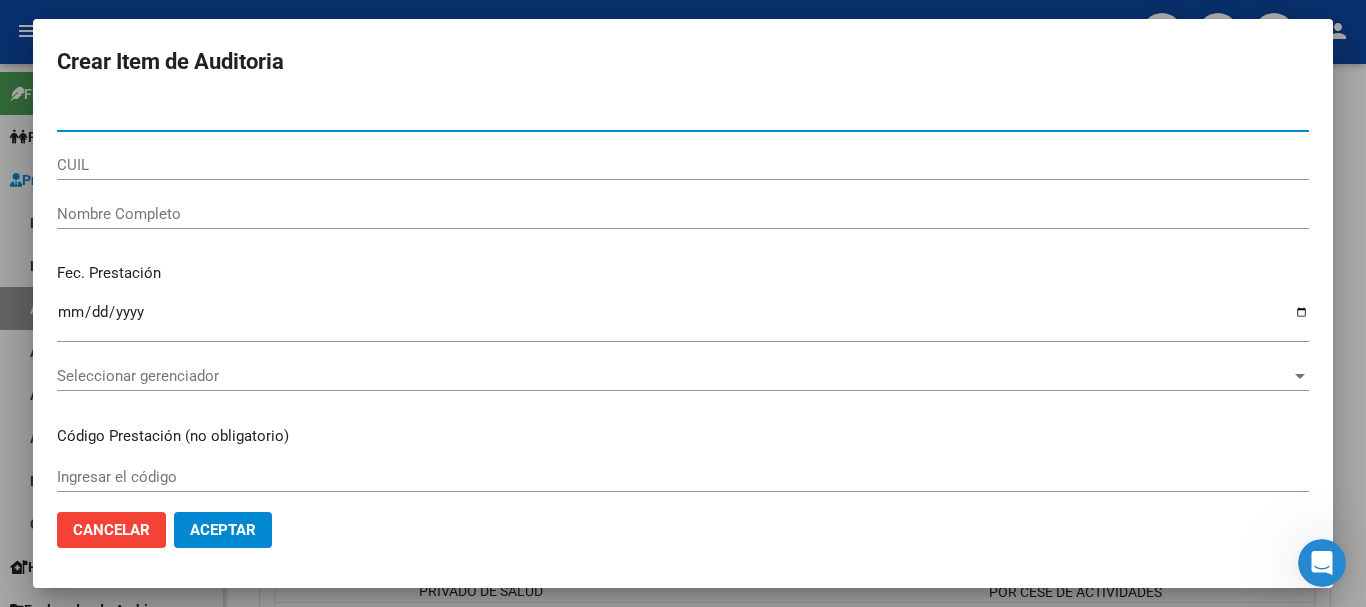 paste on "27883312" 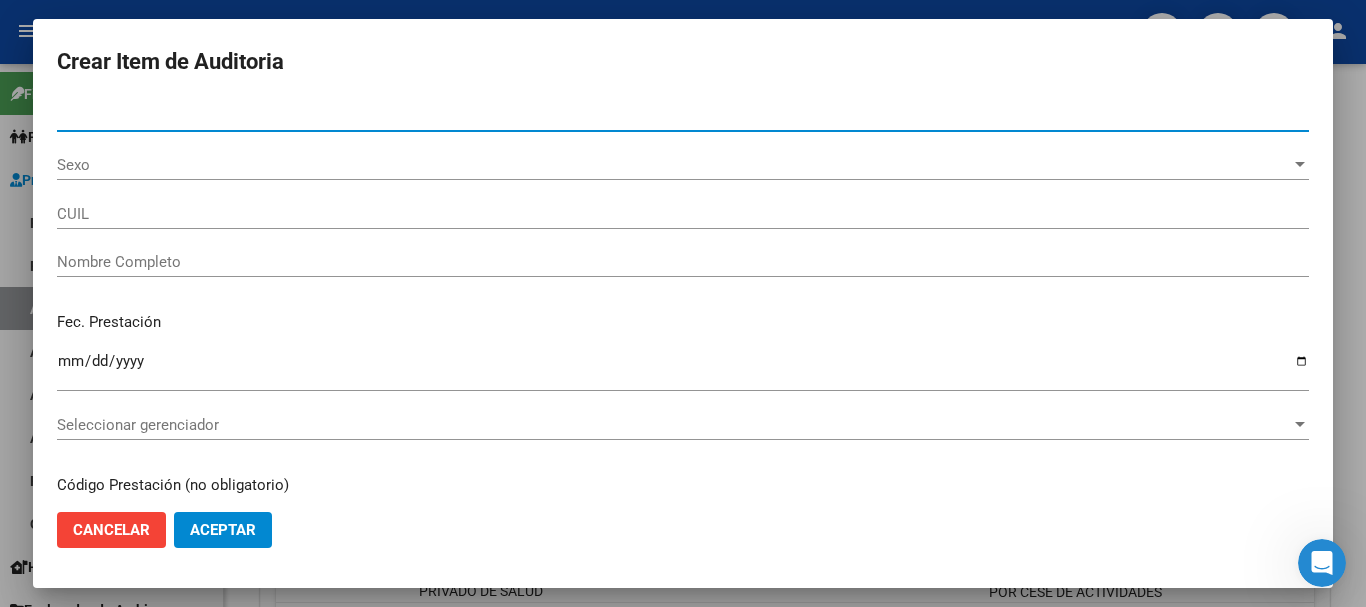 type on "27883312" 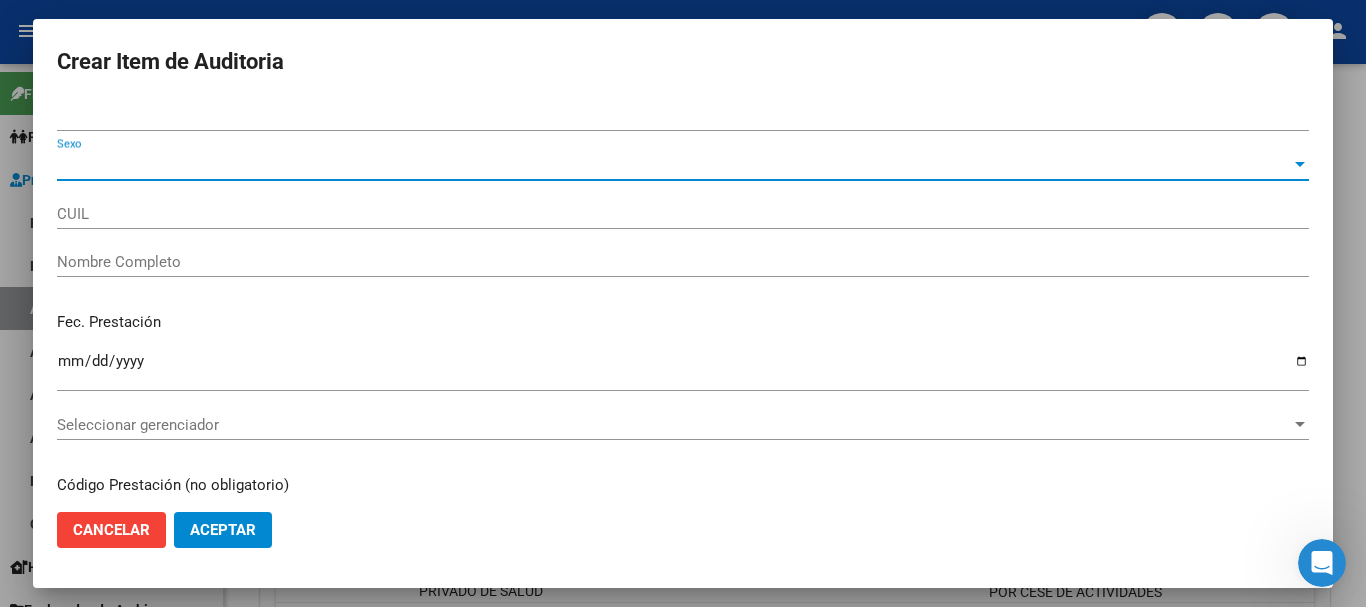type on "27278833122" 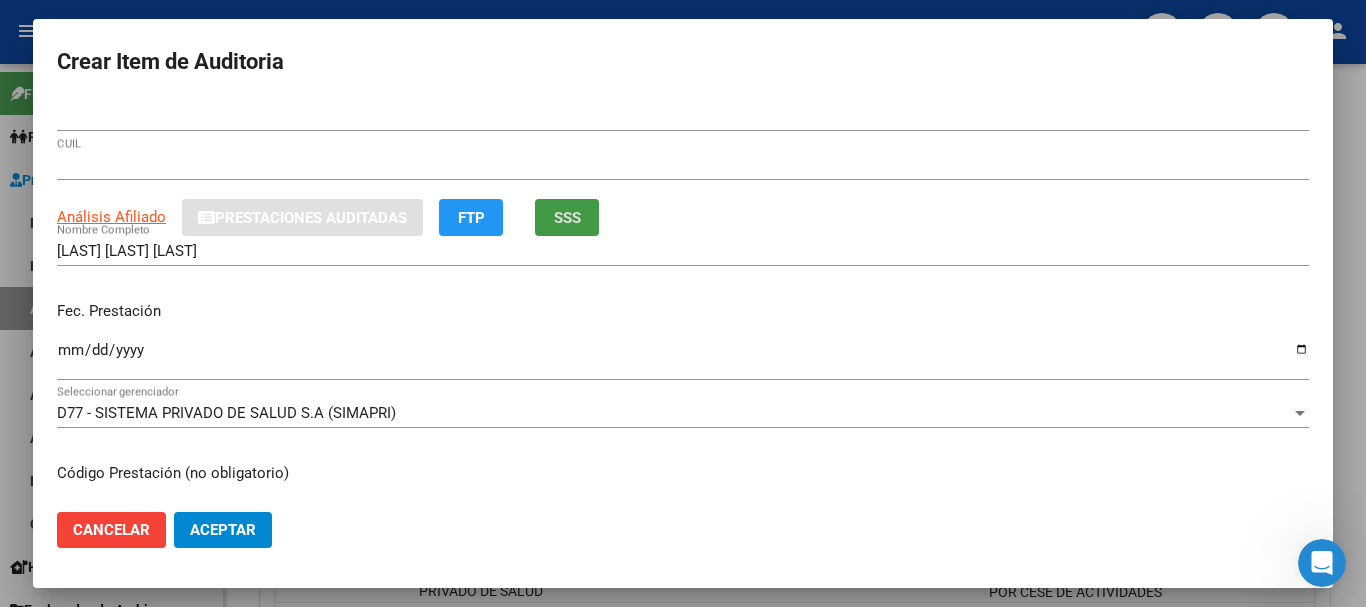 type 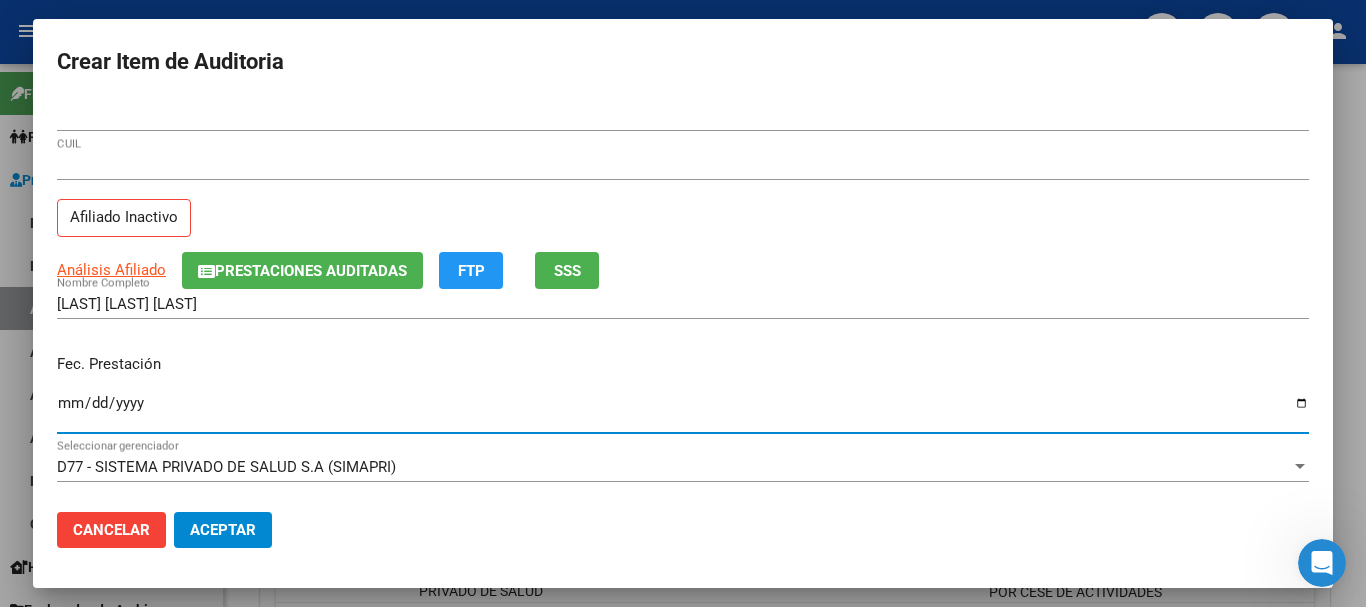 type on "2024-10-28" 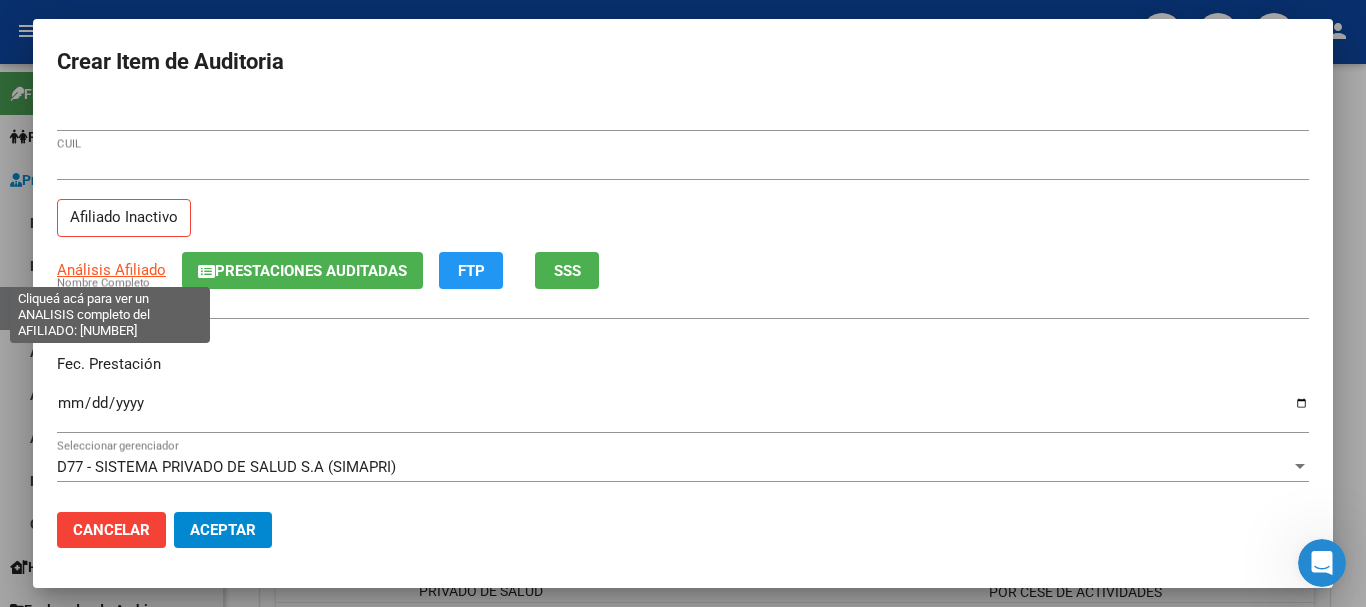 click on "Análisis Afiliado" at bounding box center (111, 270) 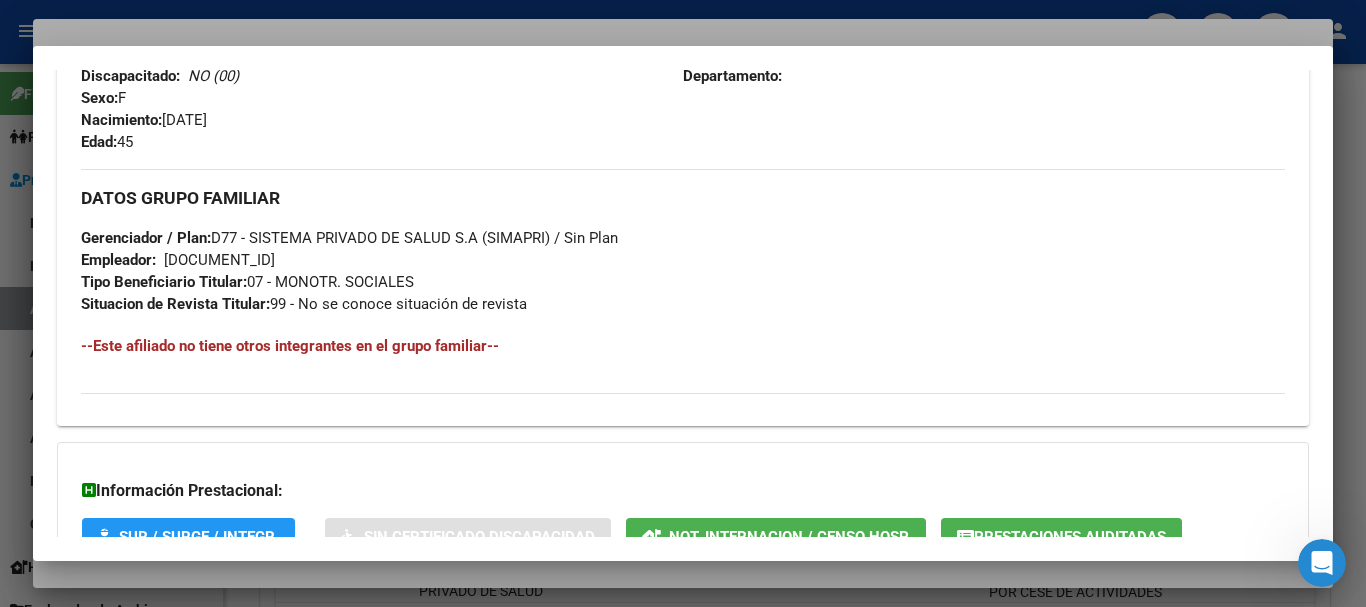 scroll, scrollTop: 1053, scrollLeft: 0, axis: vertical 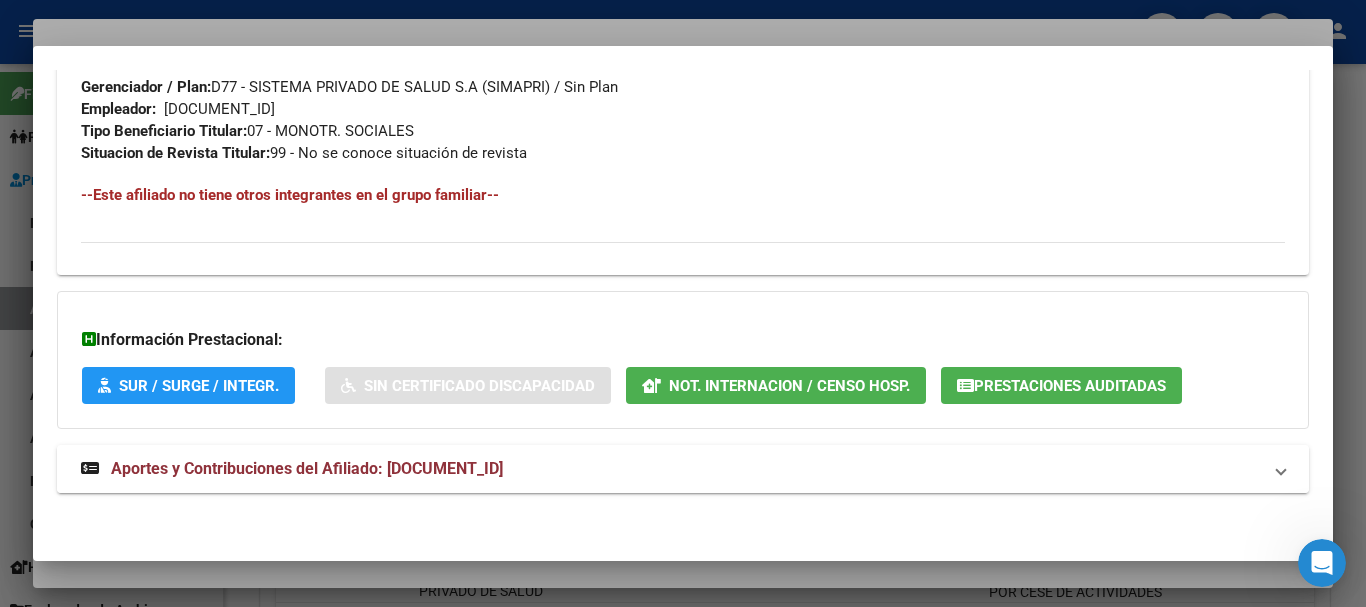 click on "Aportes y Contribuciones del Afiliado: 27278833122" at bounding box center (292, 469) 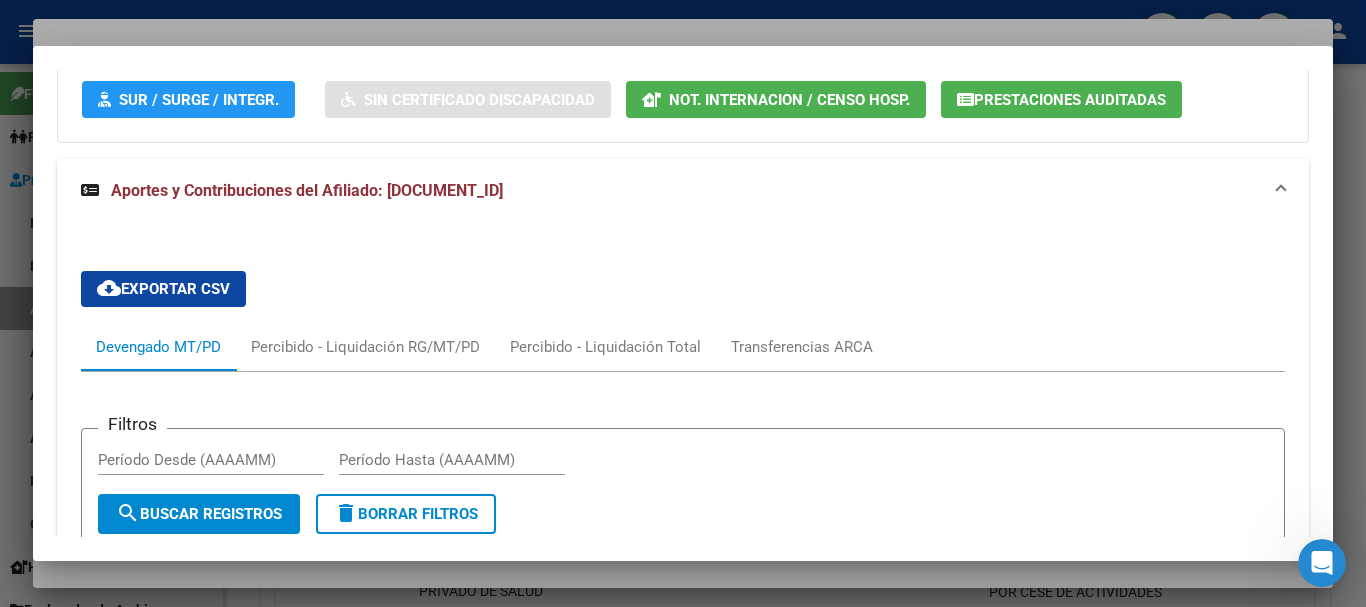 scroll, scrollTop: 1853, scrollLeft: 0, axis: vertical 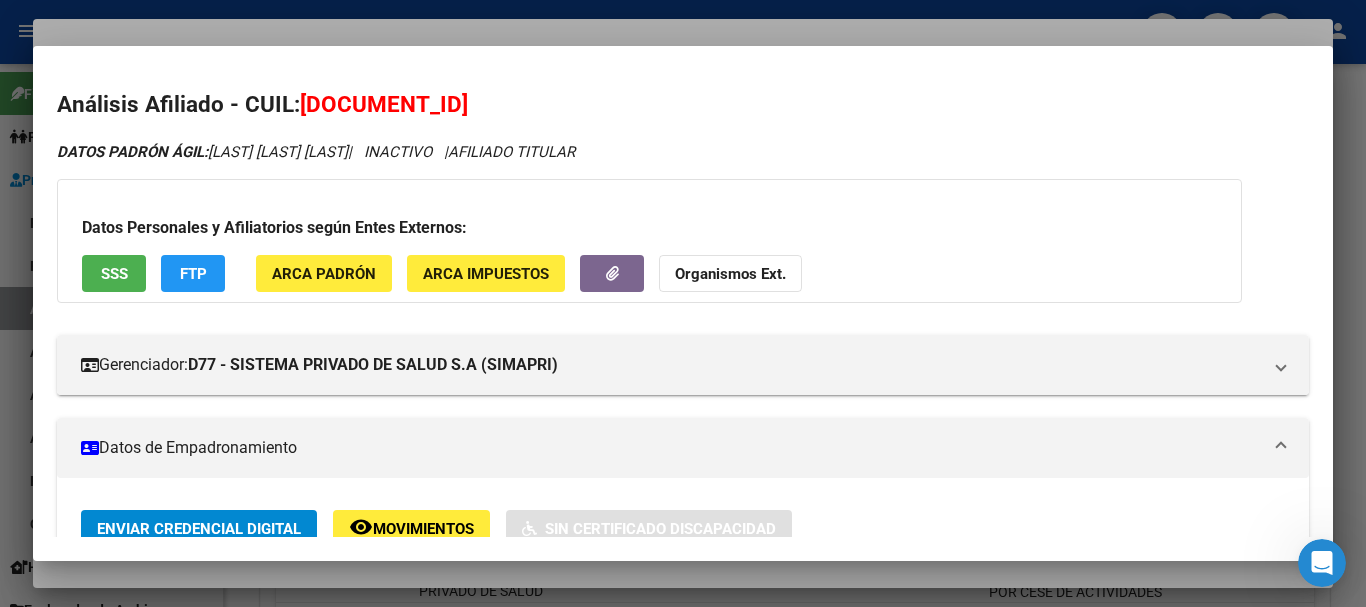 click at bounding box center [683, 303] 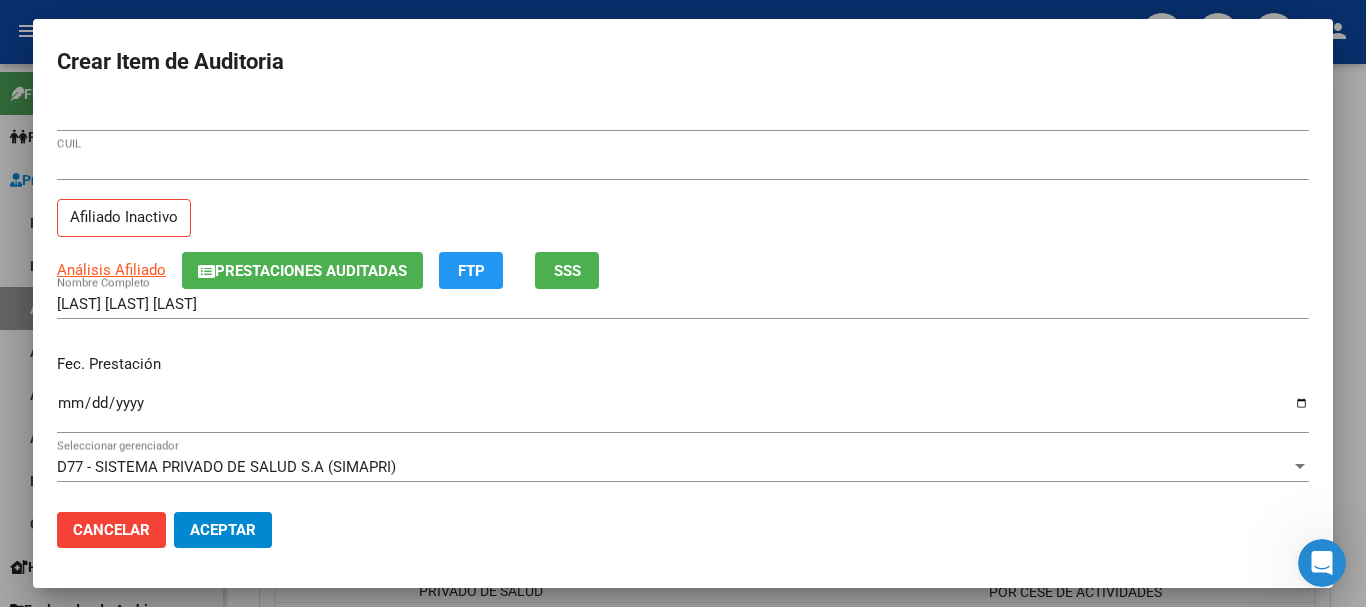 click on "Prestaciones Auditadas" 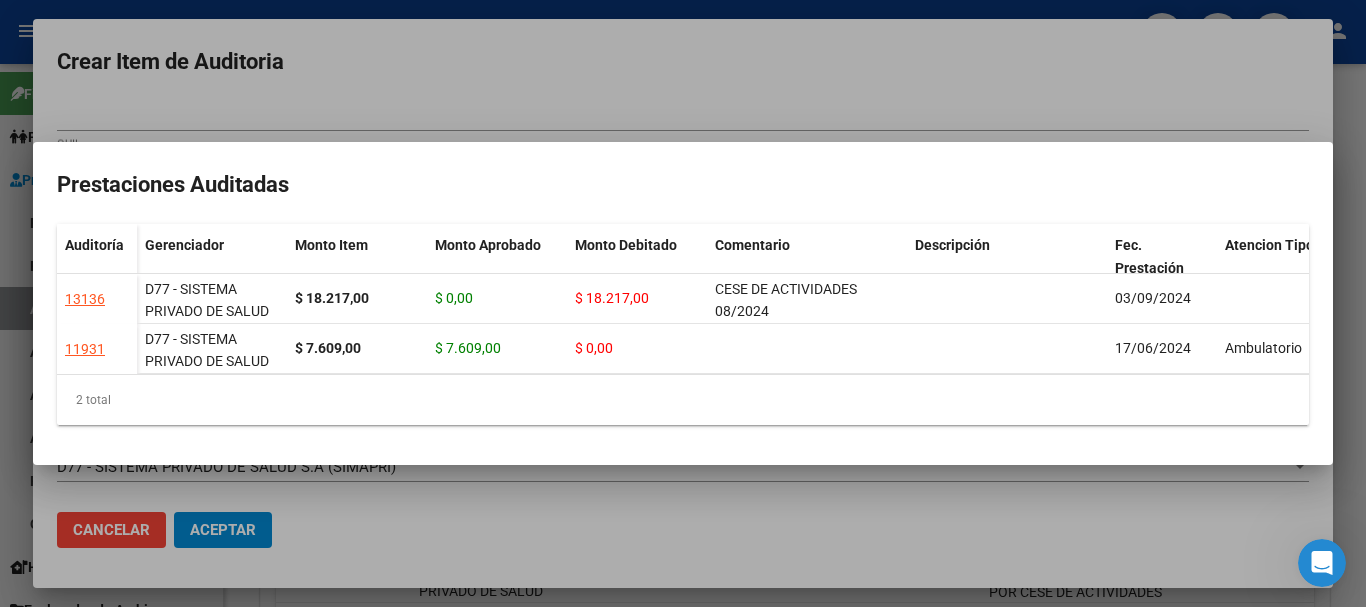 click at bounding box center [683, 303] 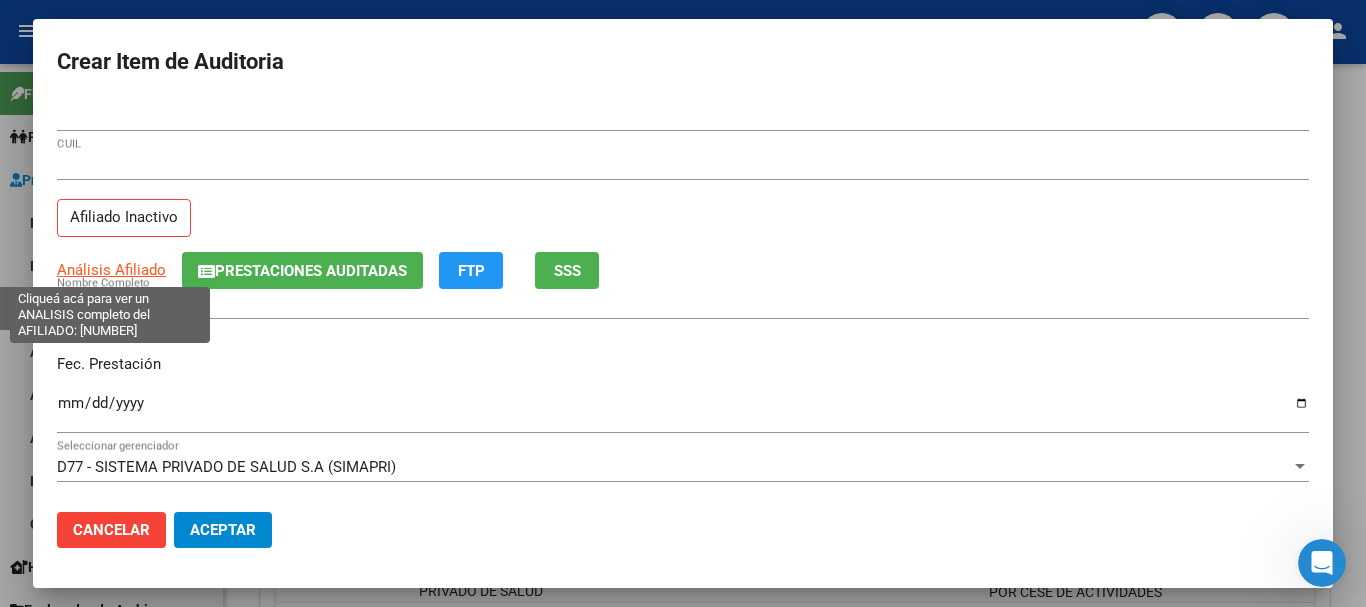 click on "Análisis Afiliado" at bounding box center [111, 270] 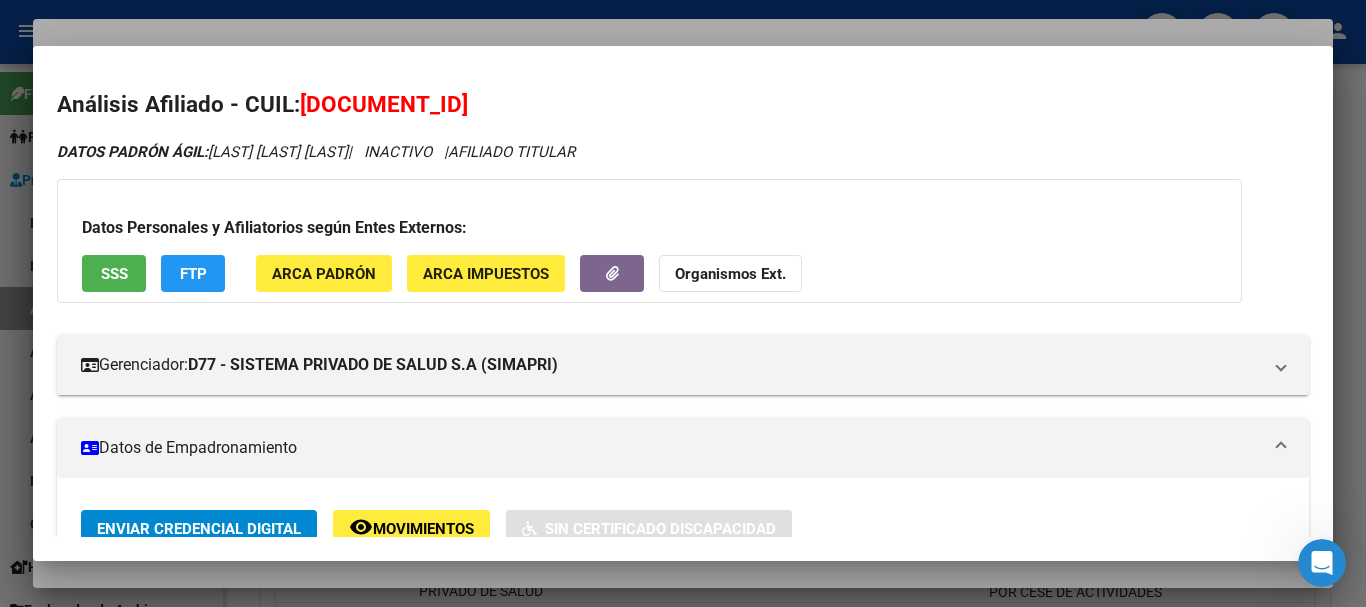 click at bounding box center (683, 303) 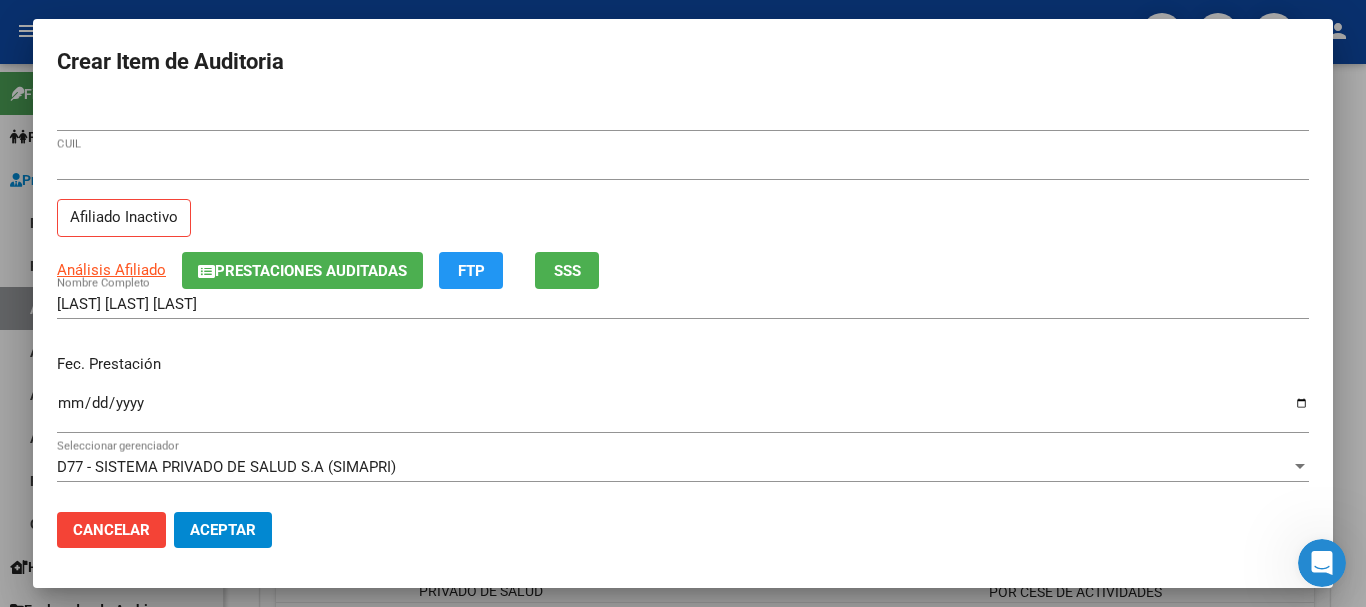 click on "Análisis Afiliado  Prestaciones Auditadas FTP SSS" at bounding box center [683, 270] 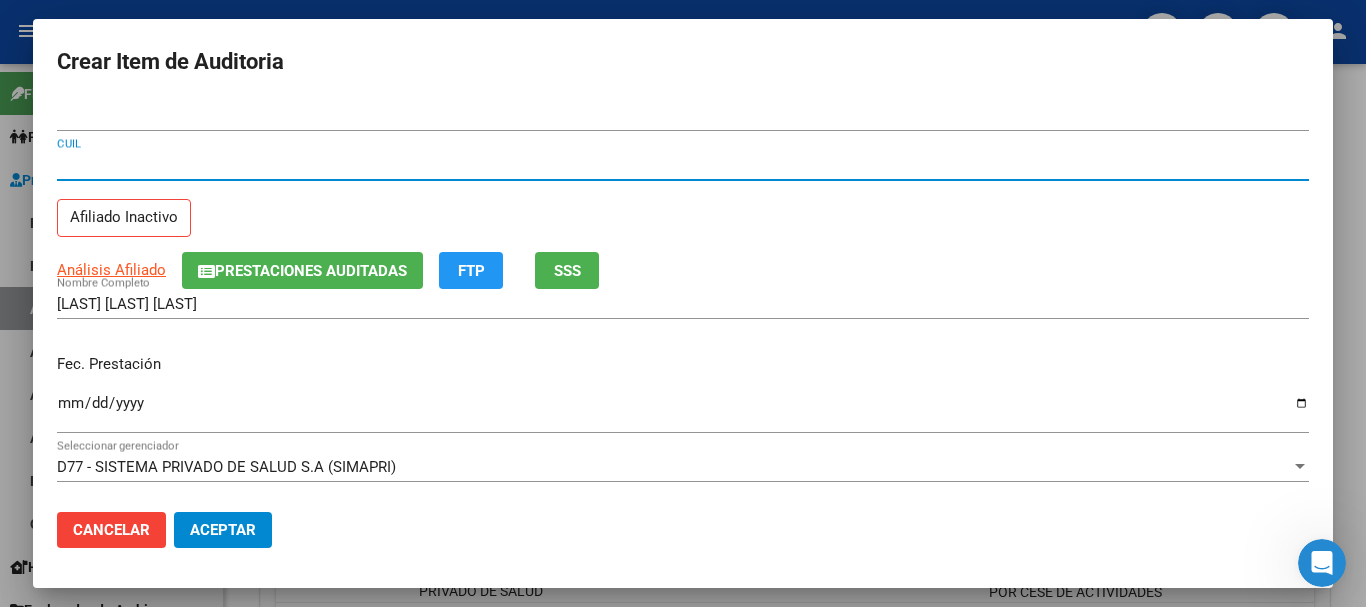type 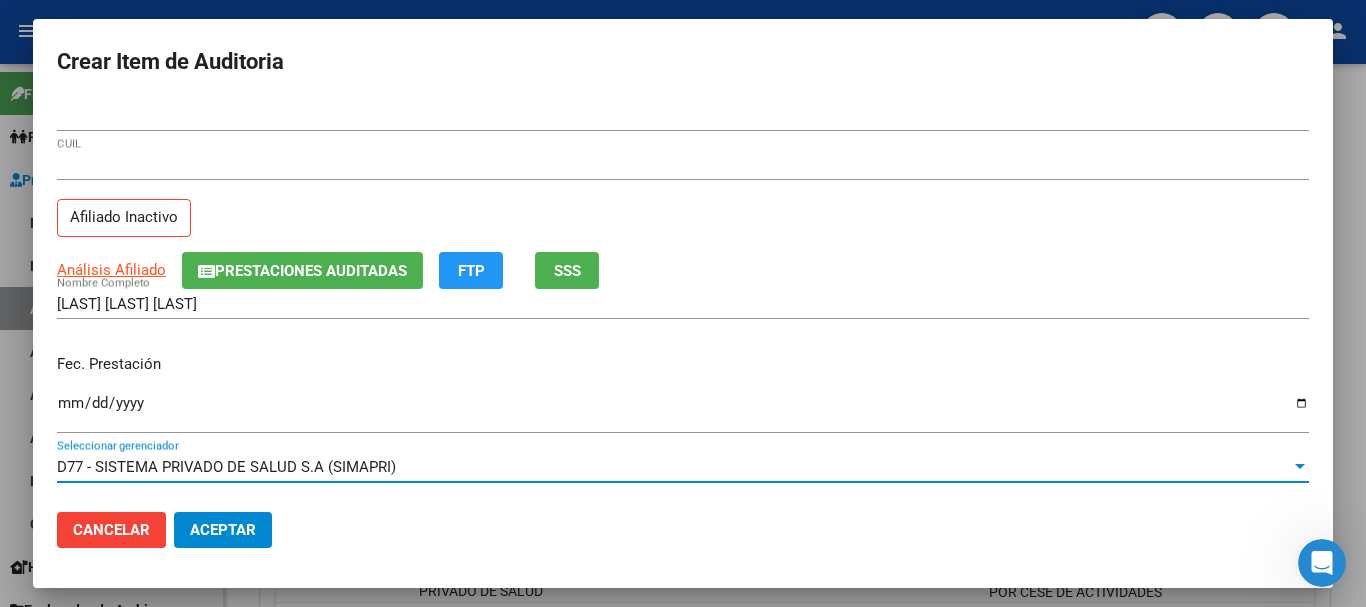scroll, scrollTop: 270, scrollLeft: 0, axis: vertical 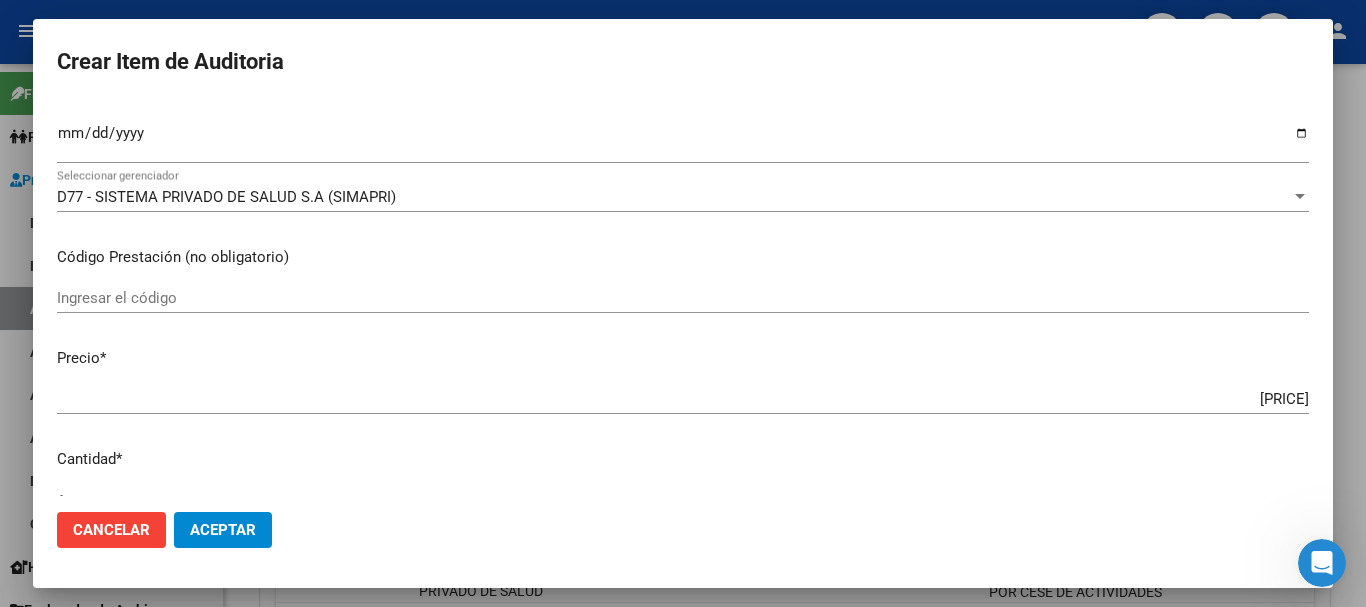 type on "$ 0,01" 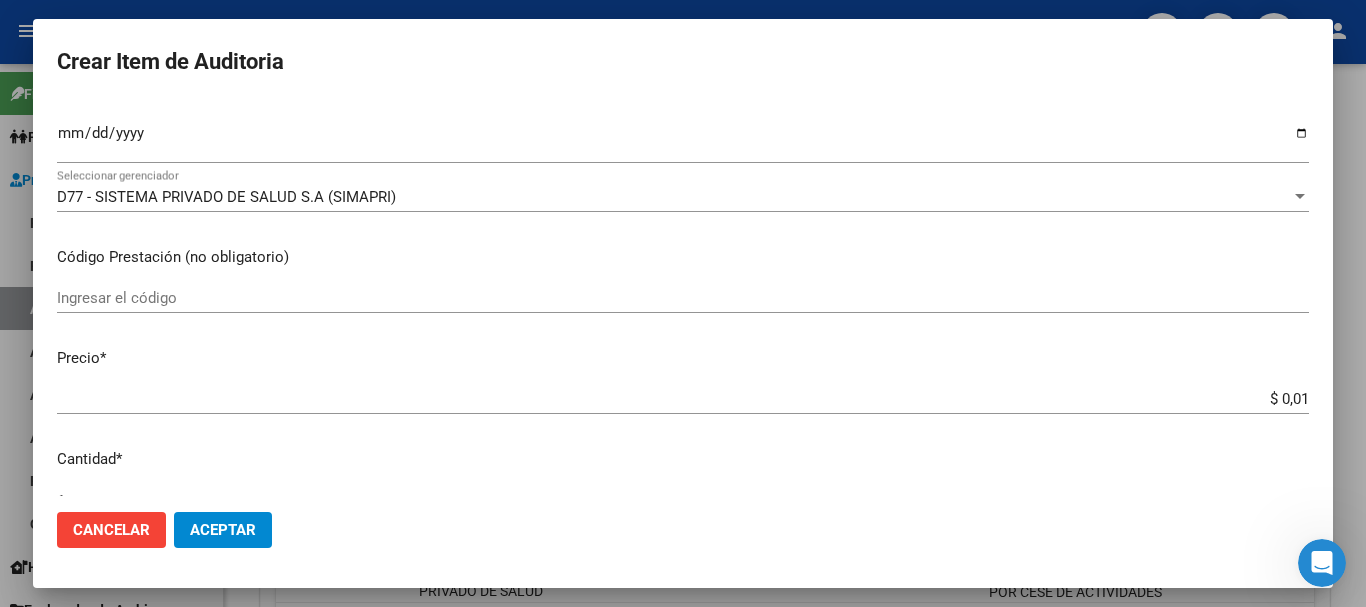 type on "$ 0,12" 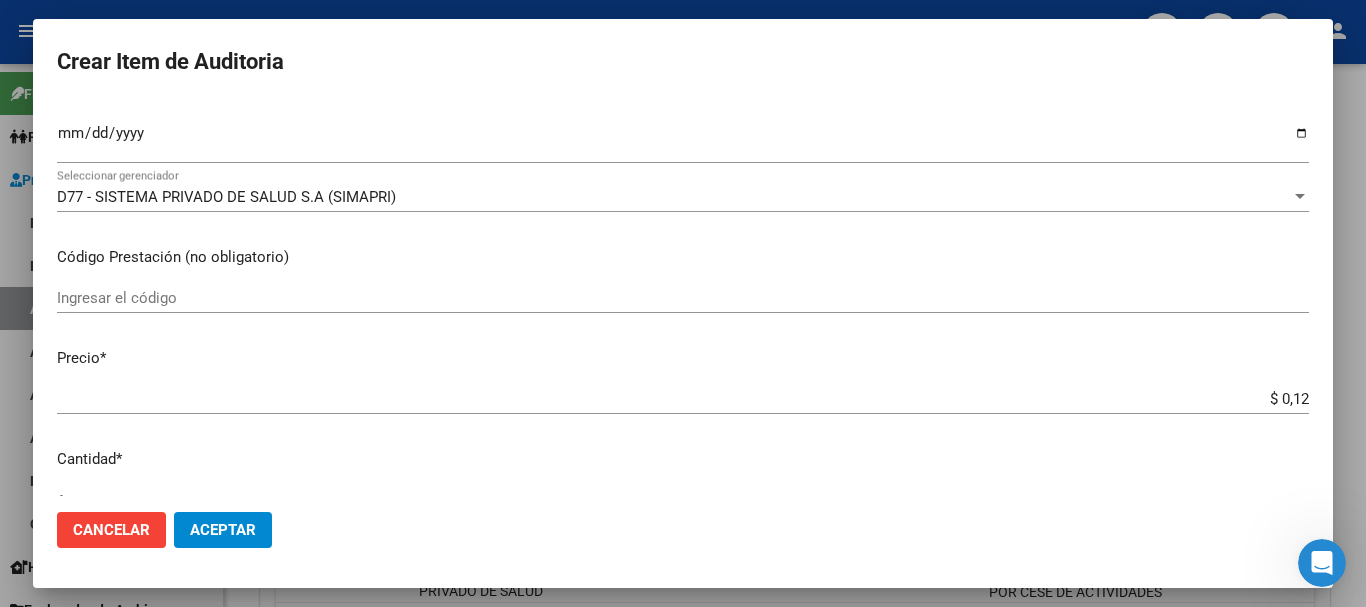 type on "$ 0,12" 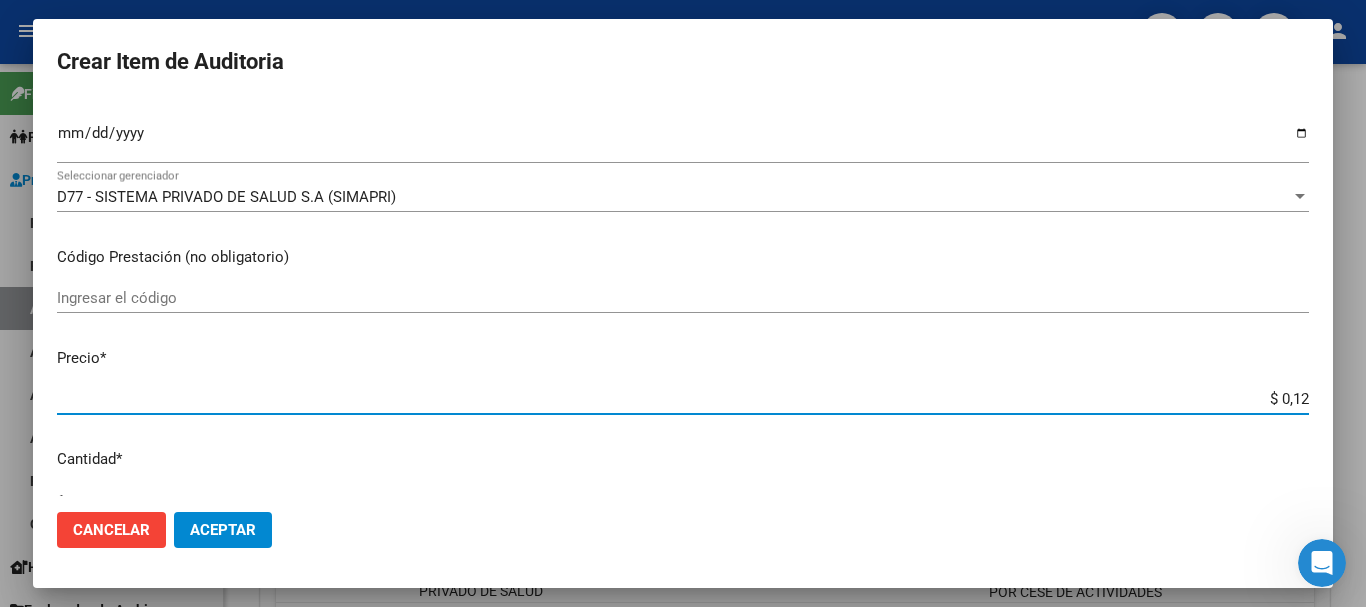 type on "$ 1,29" 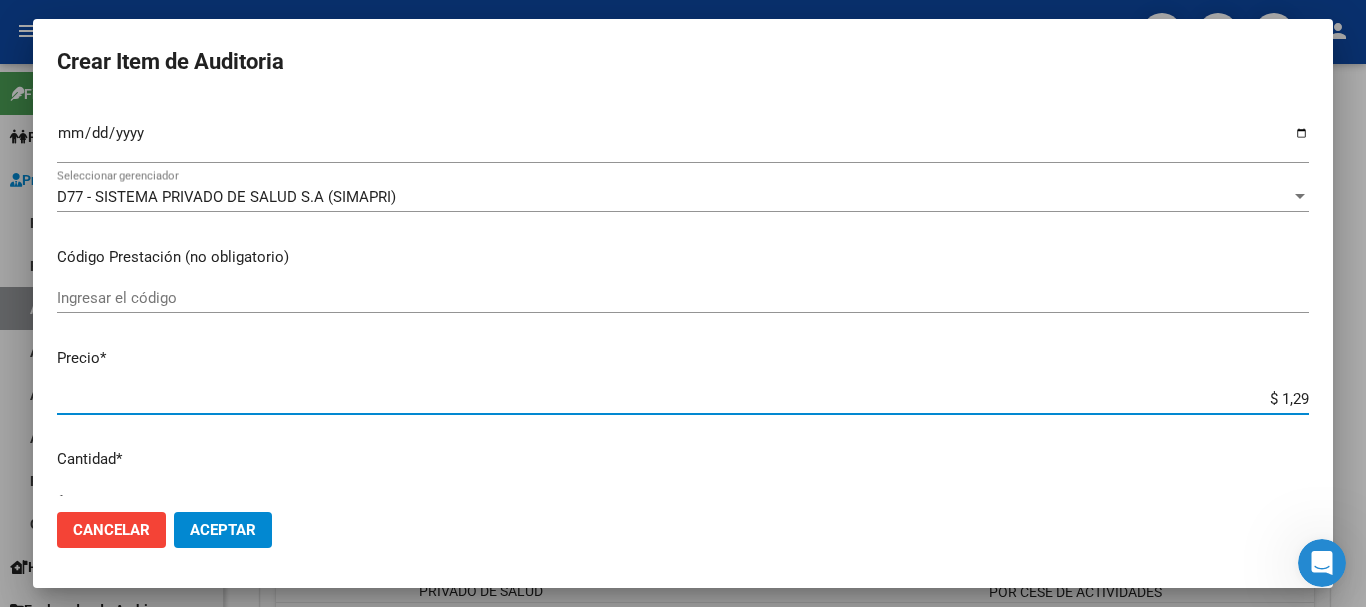 type on "$ 12,98" 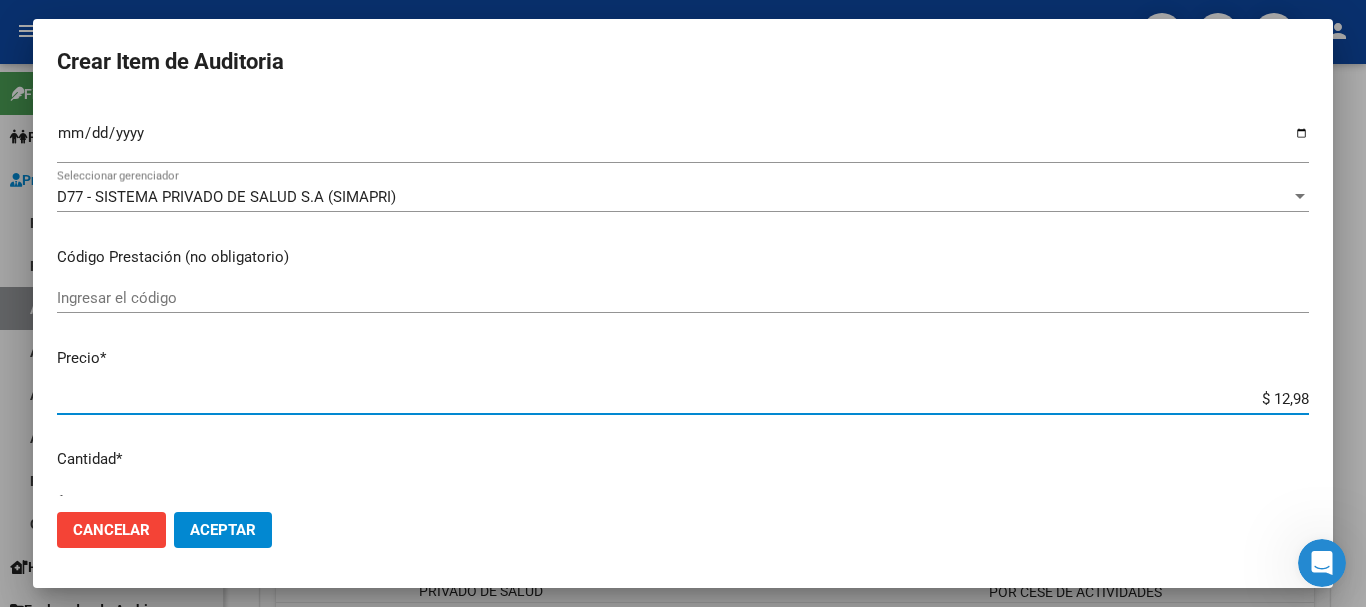 type on "$ 129,88" 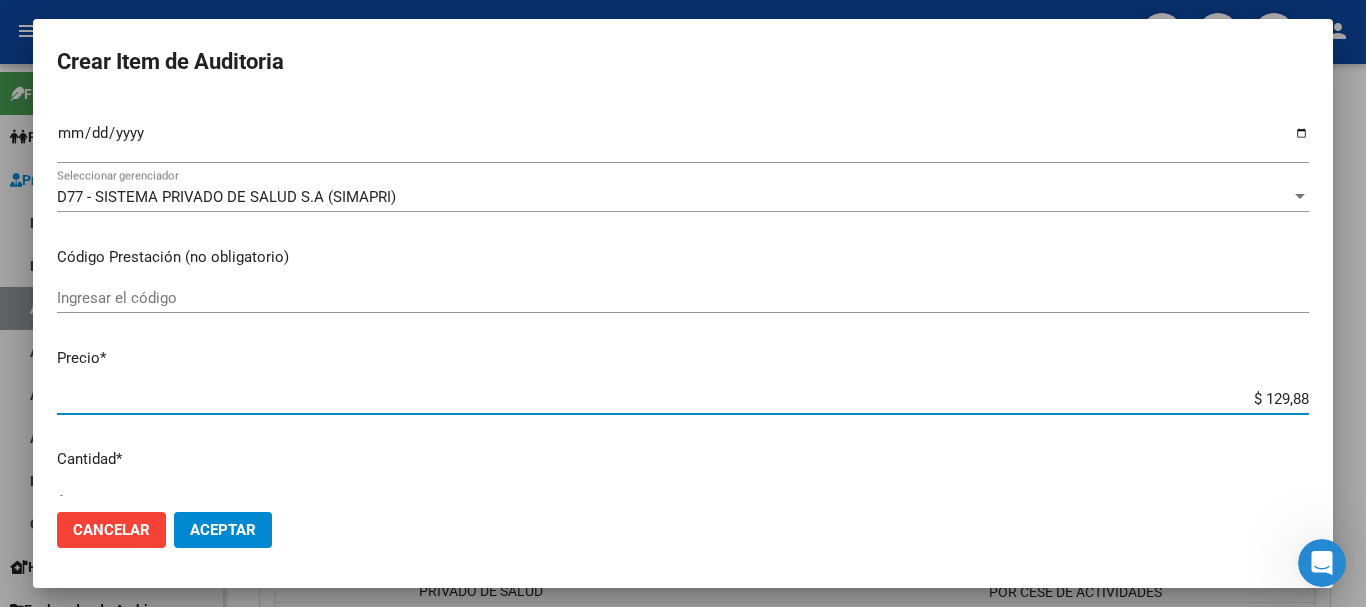 type on "$ 1.298,80" 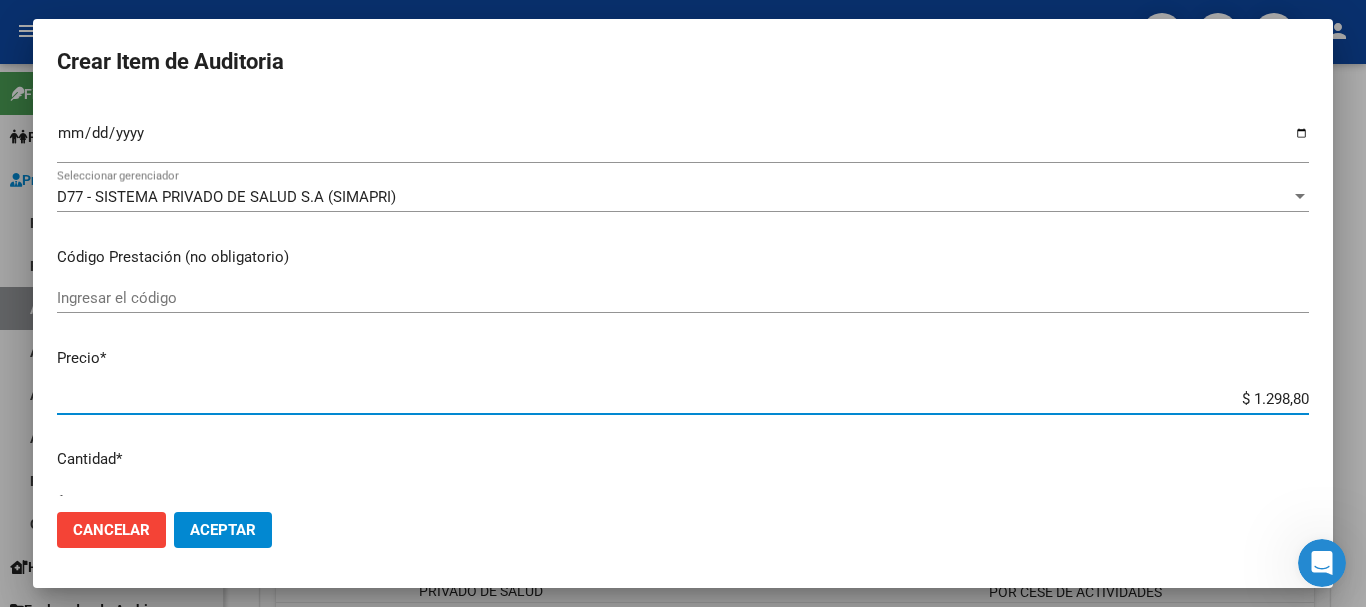 type on "$ 12.988,00" 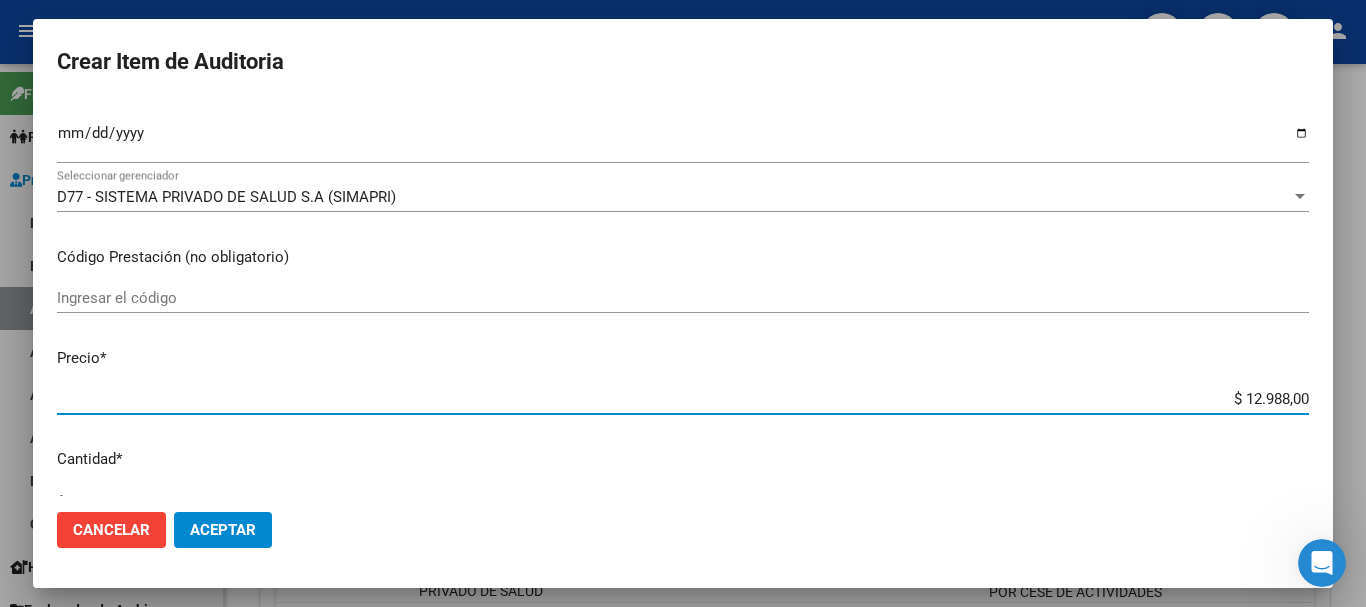 scroll, scrollTop: 675, scrollLeft: 0, axis: vertical 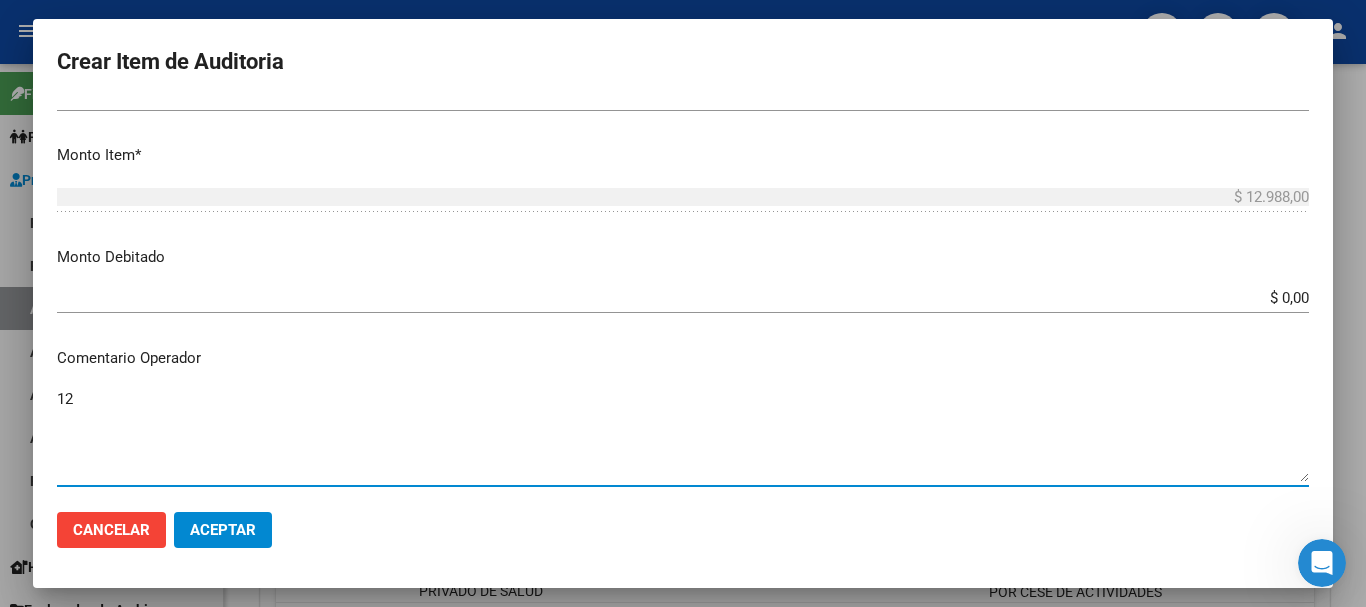 type on "12" 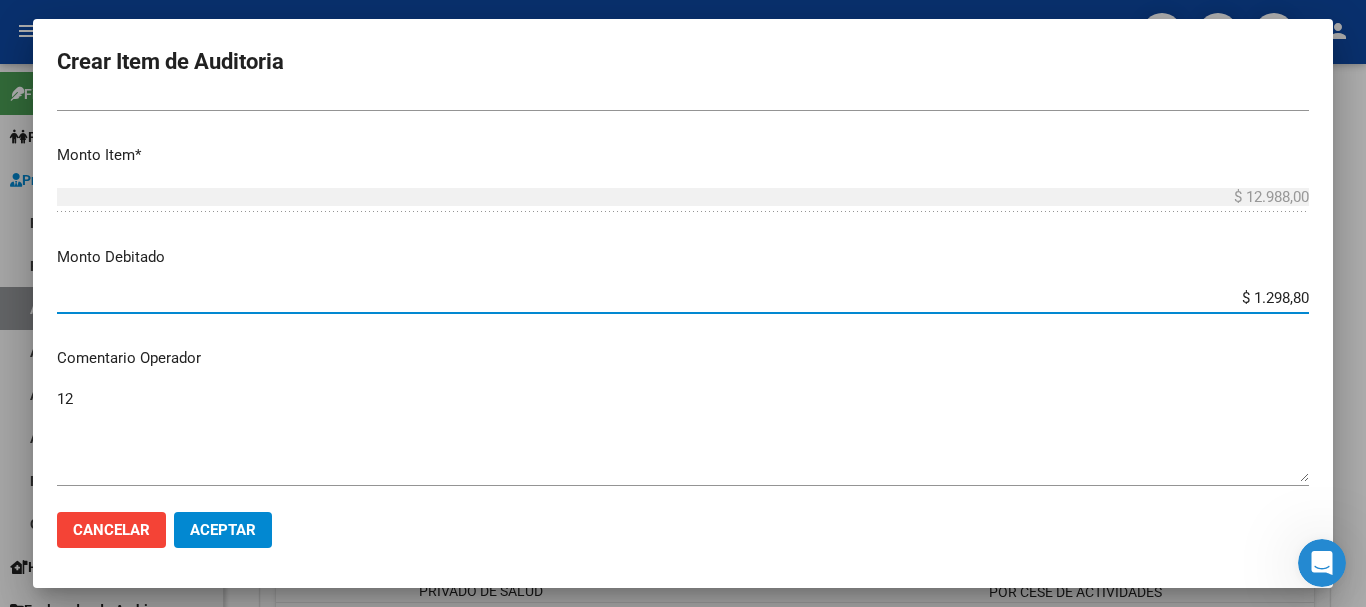 type on "$ 12.988,00" 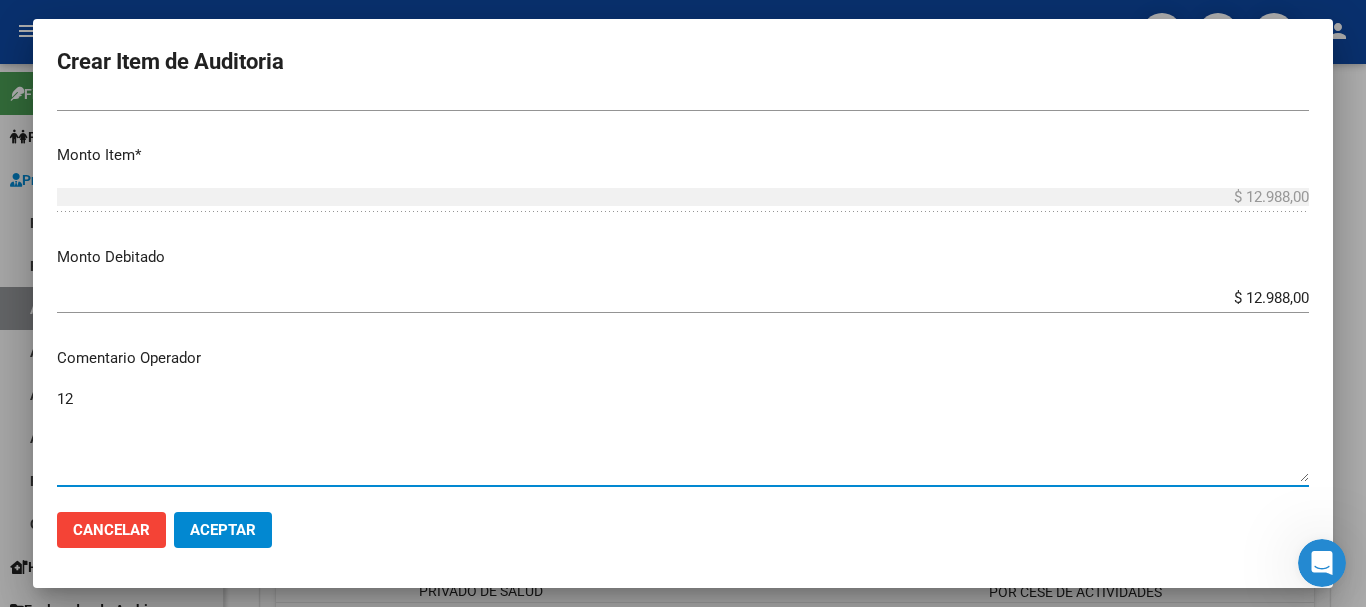 type on "1" 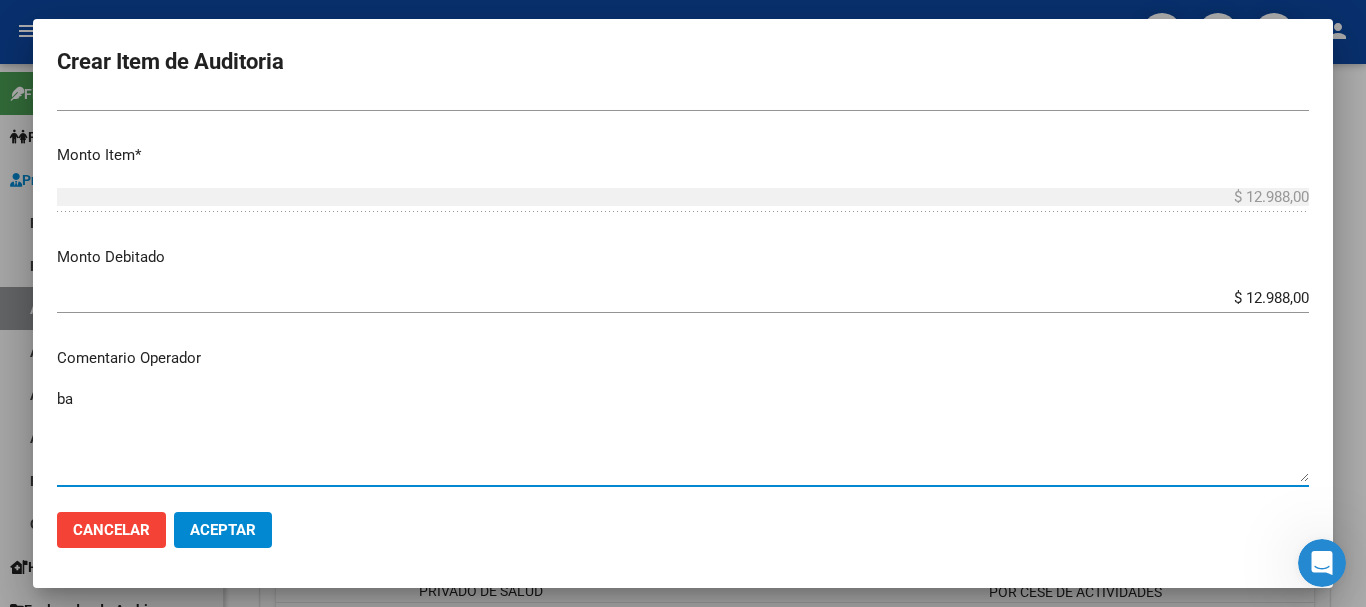 type on "b" 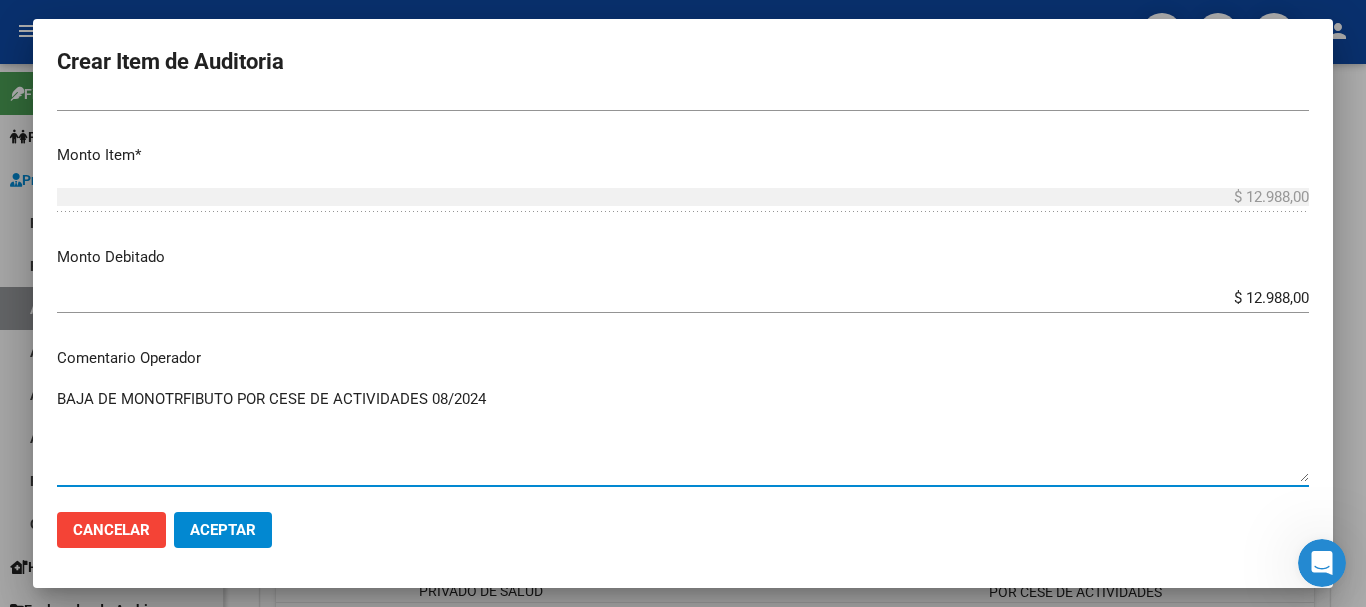 type on "BAJA DE MONOTRFIBUTO POR CESE DE ACTIVIDADES 08/2024" 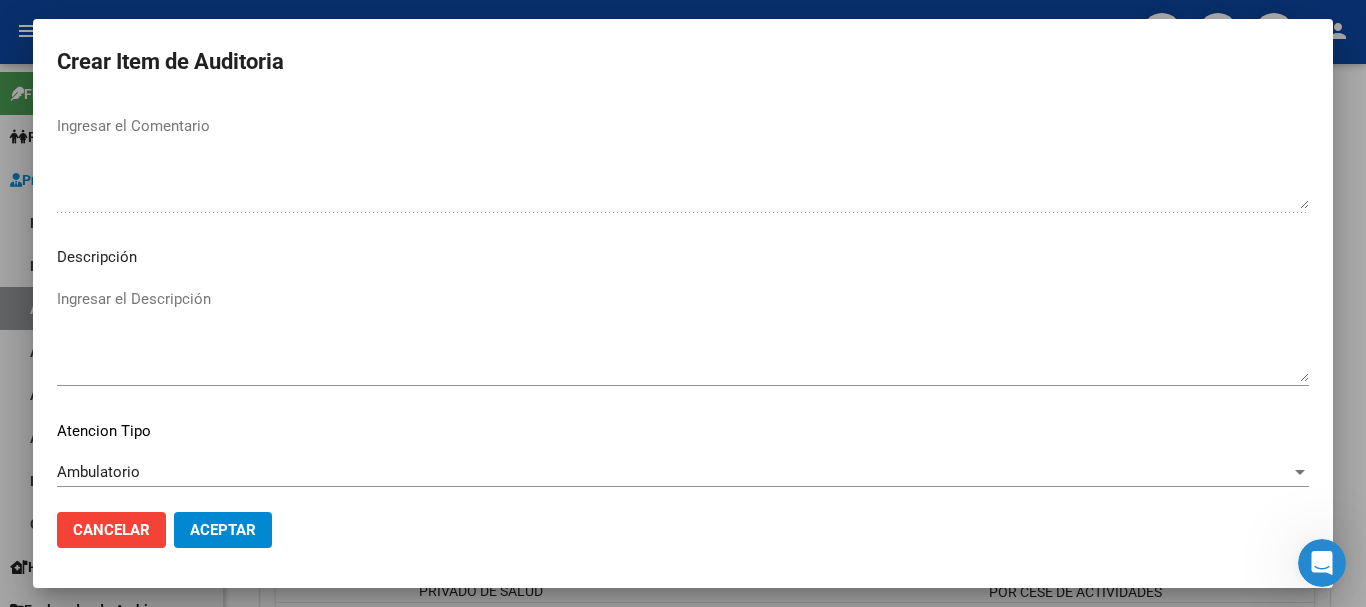 scroll, scrollTop: 1233, scrollLeft: 0, axis: vertical 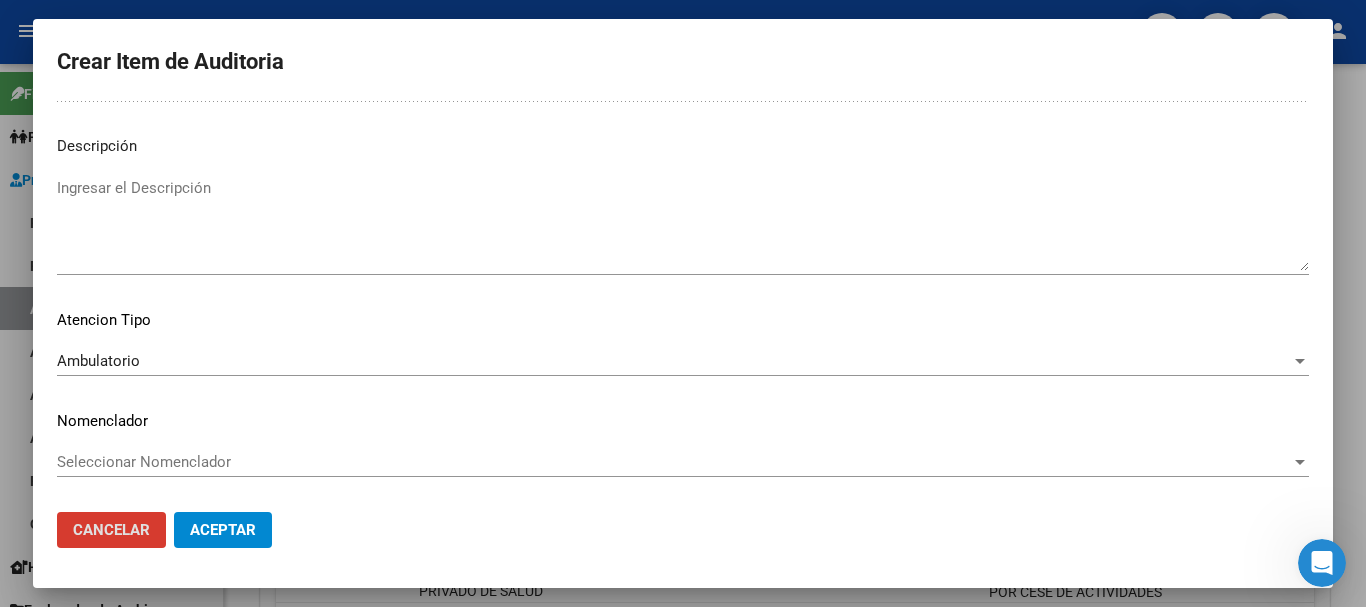 type 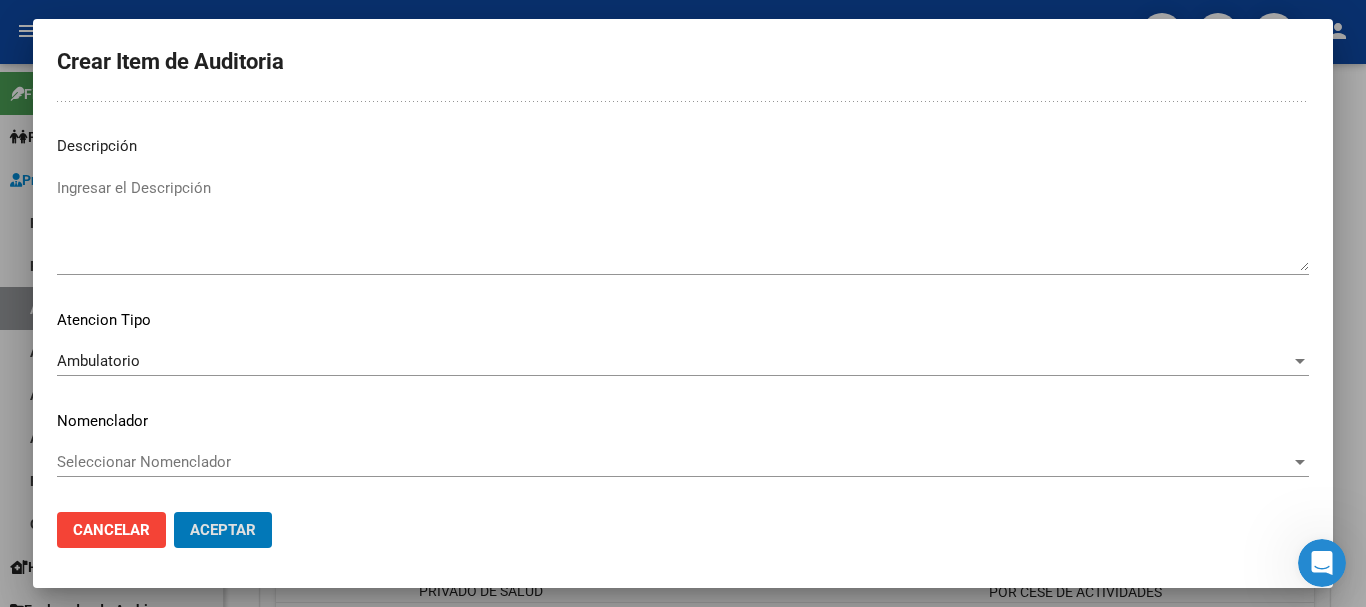 click on "Aceptar" 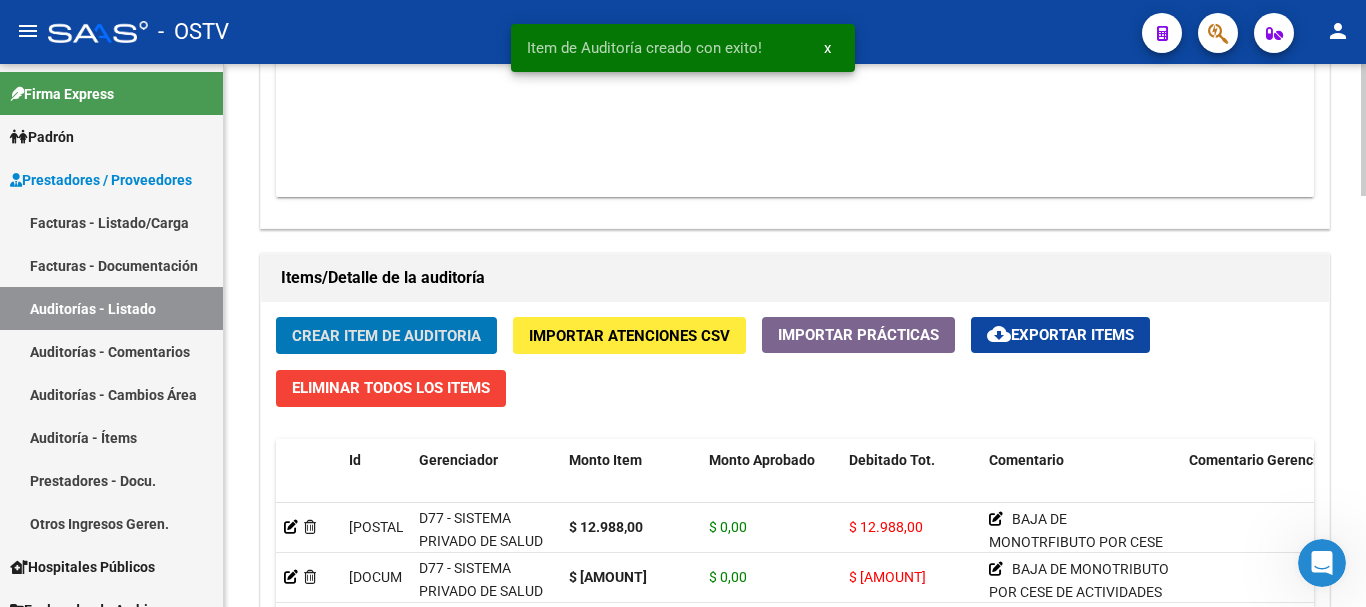 click on "Crear Item de Auditoria" 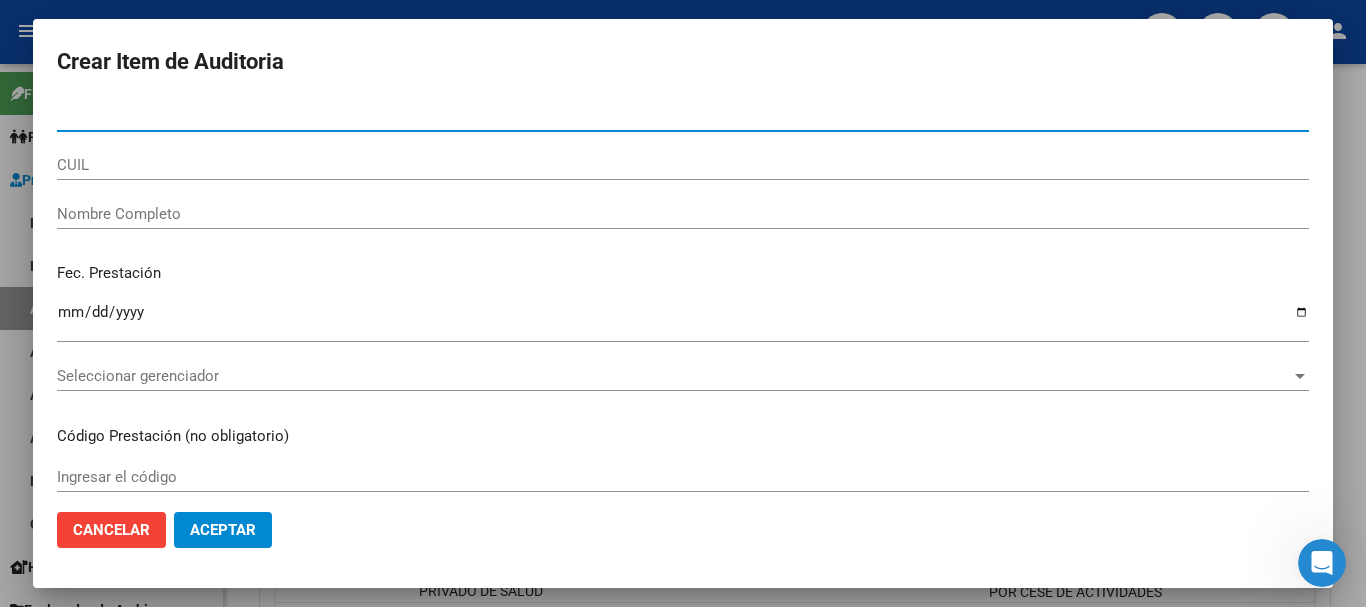 paste on "[DOCUMENT_NUMBER]" 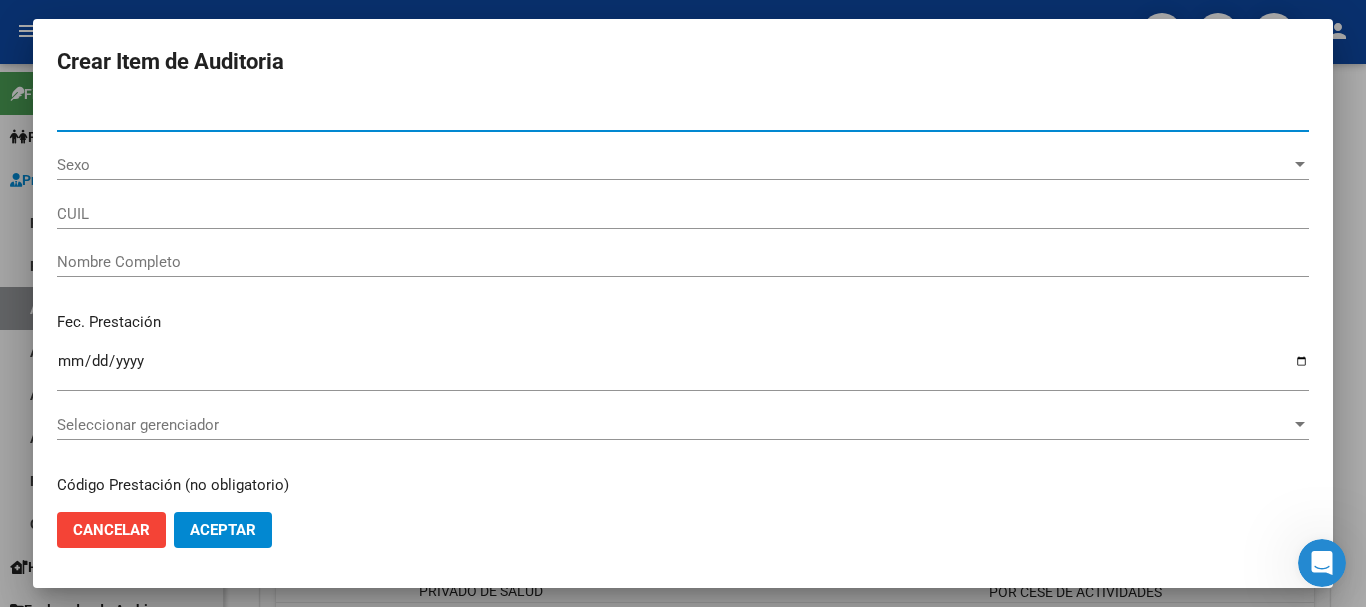 type on "[DOCUMENT_NUMBER]" 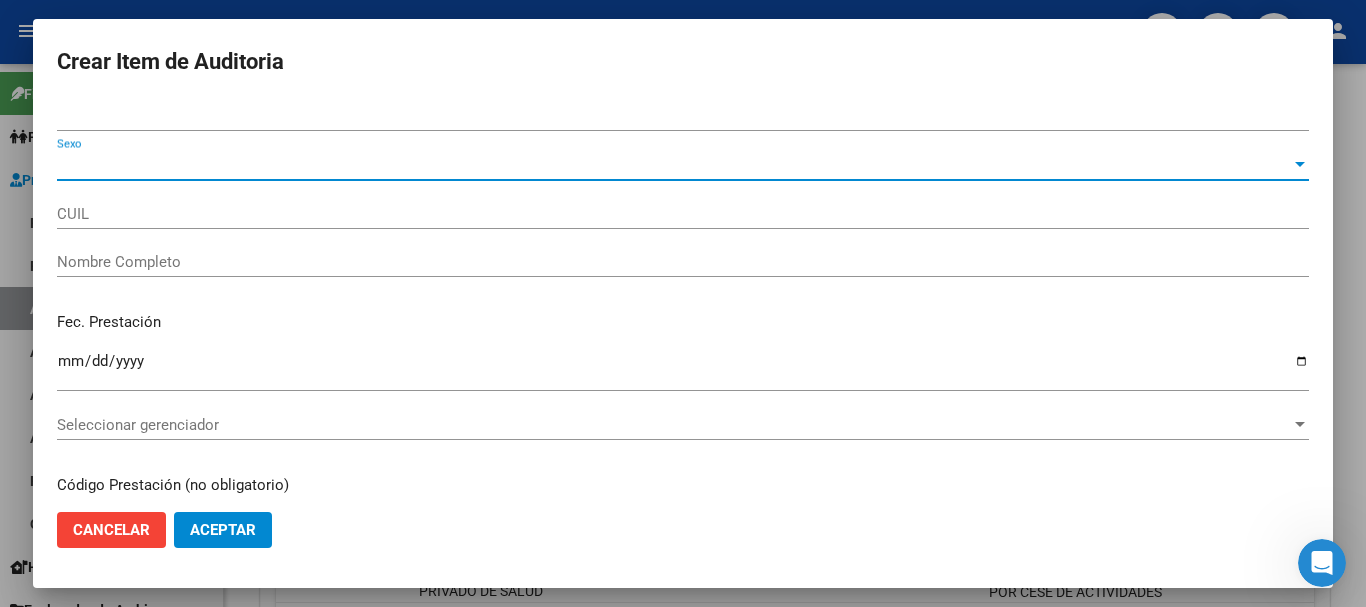 type on "[DOCUMENT_NUMBER]" 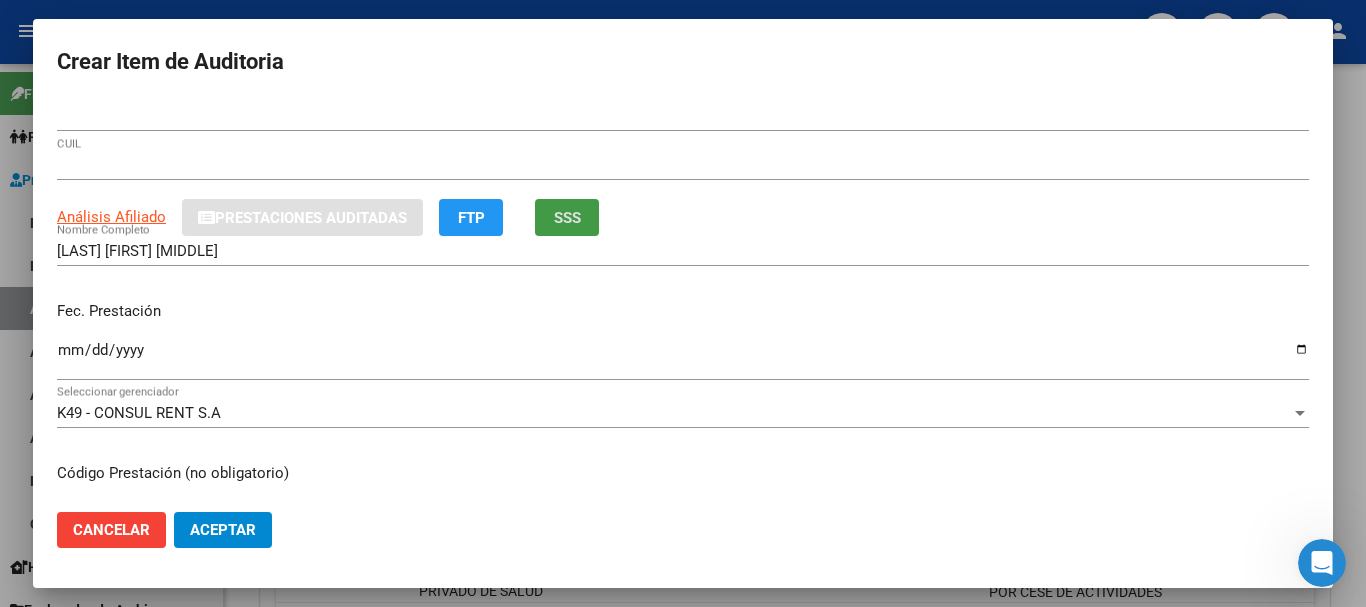 type 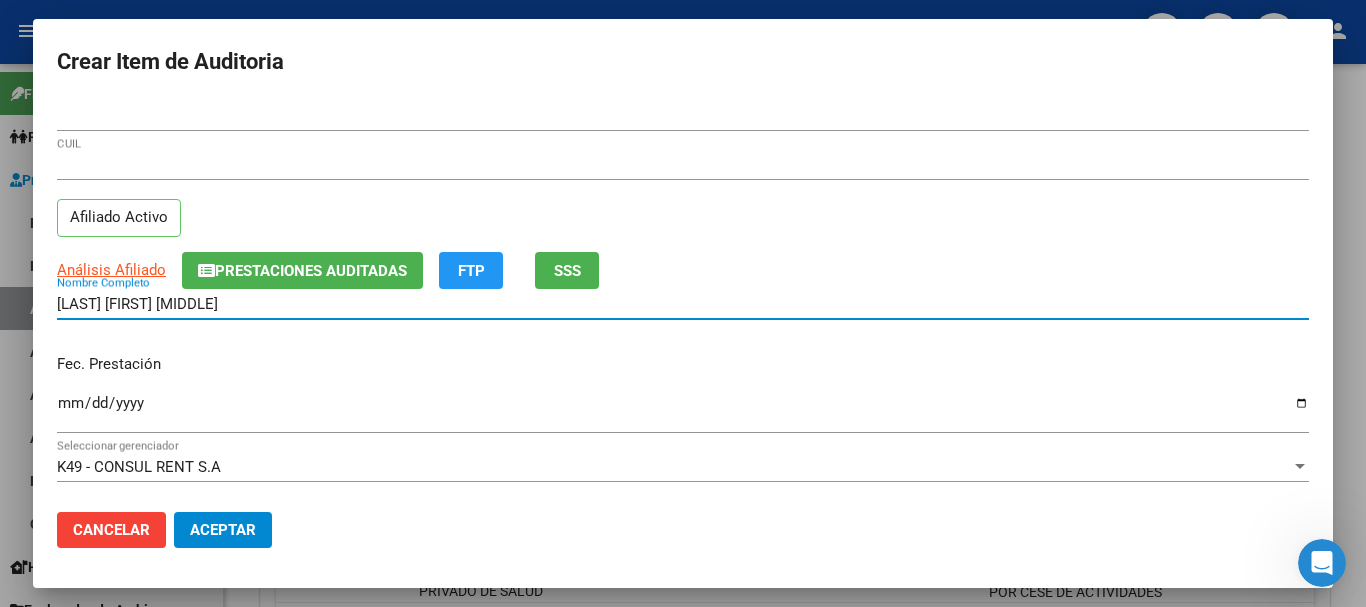 type on "0" 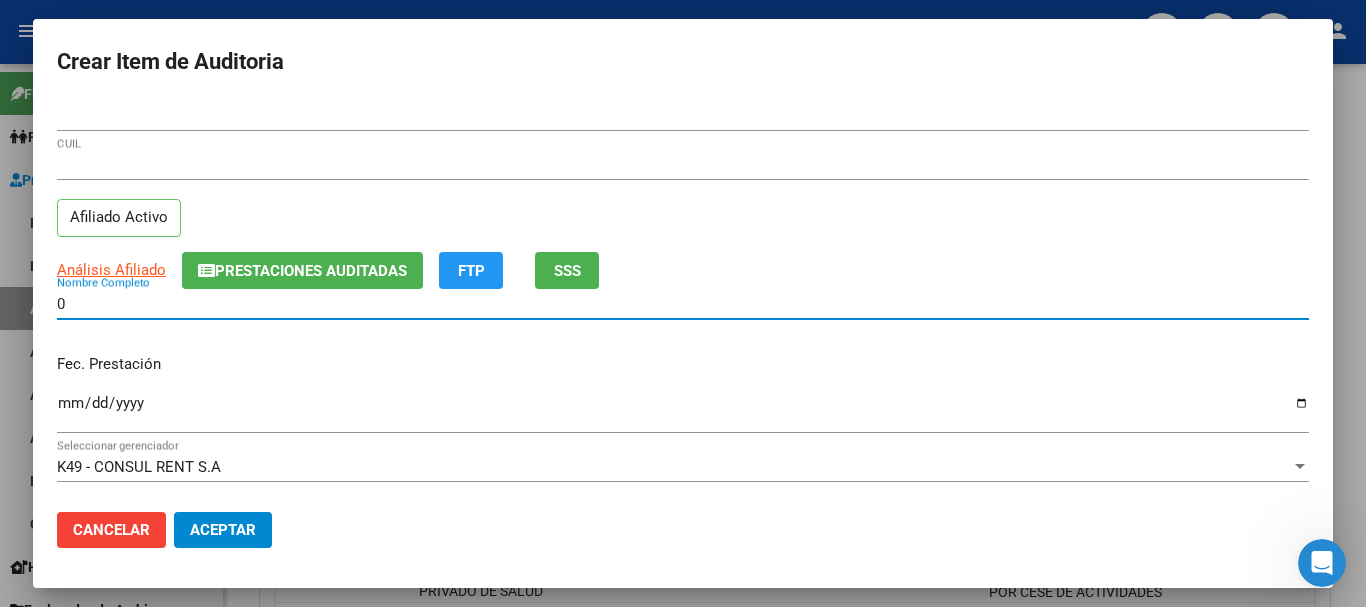 type 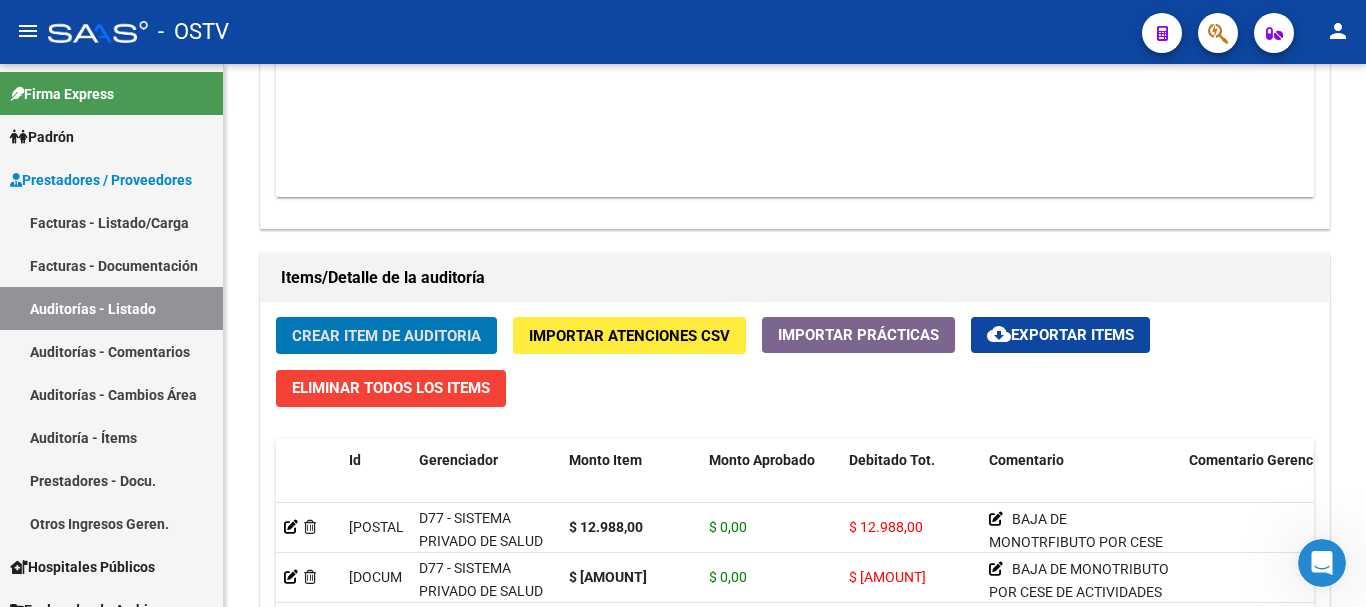 click on "Crear Item de Auditoria" 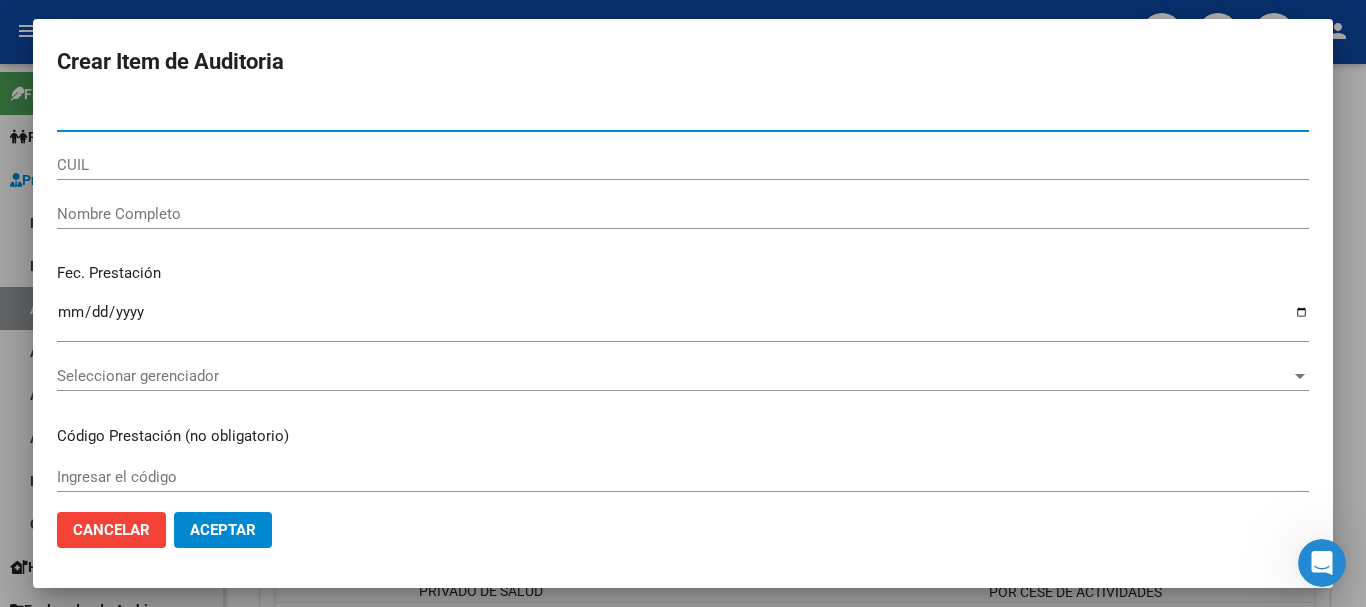 type on "[DOCUMENT_NUMBER]" 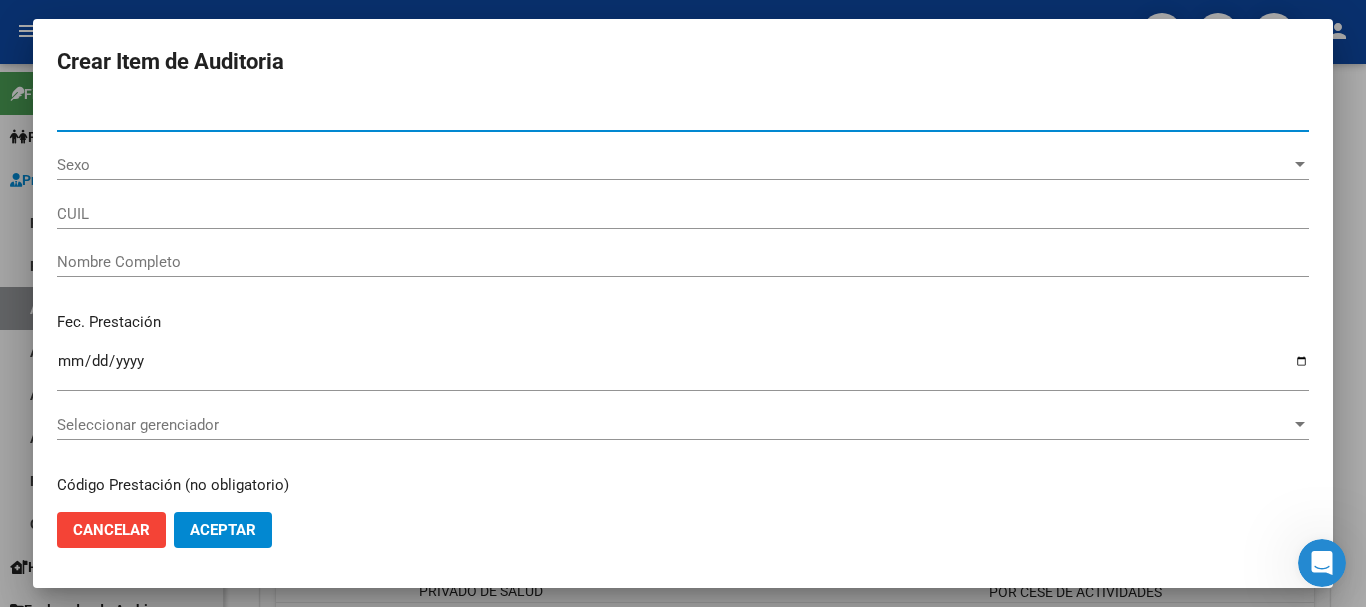 type on "[DOCUMENT_NUMBER]" 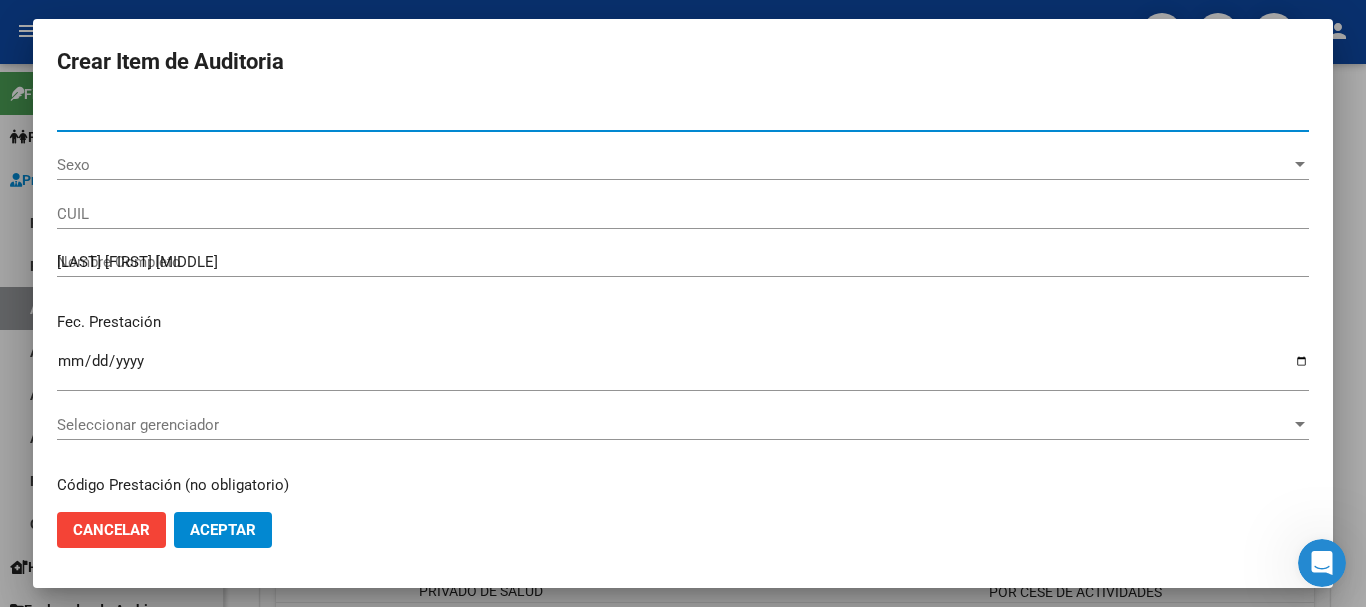 type on "[DOCUMENT_NUMBER]" 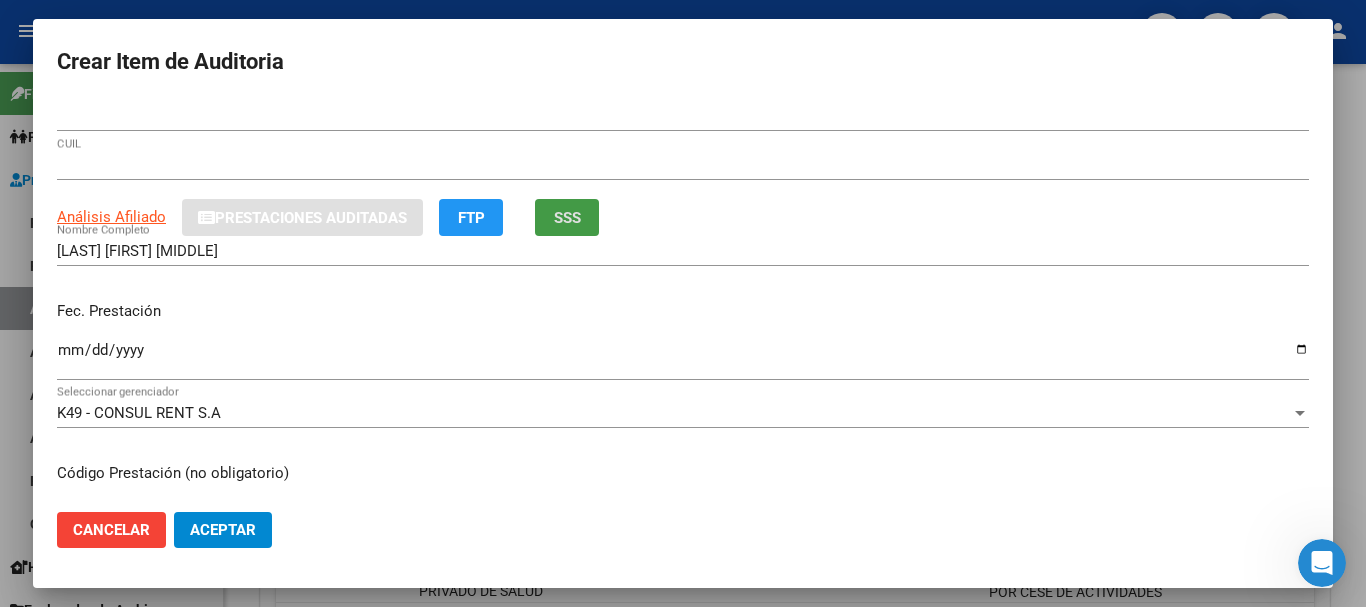 type 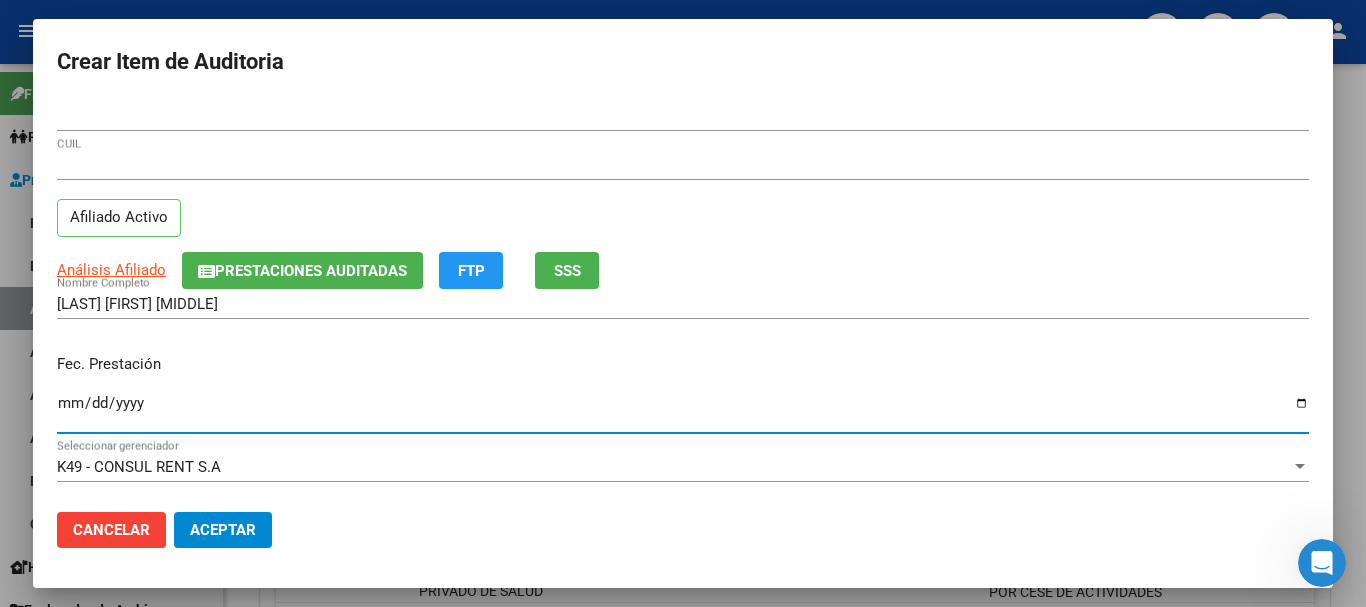 type on "[DATE]" 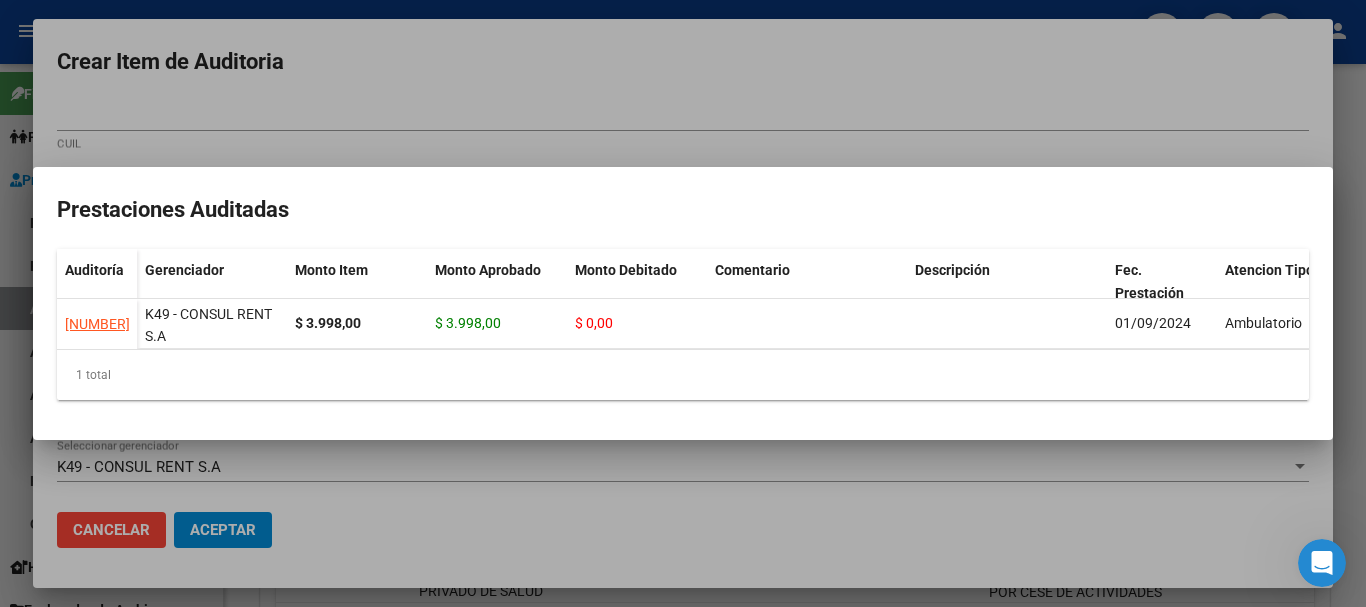 click at bounding box center [683, 303] 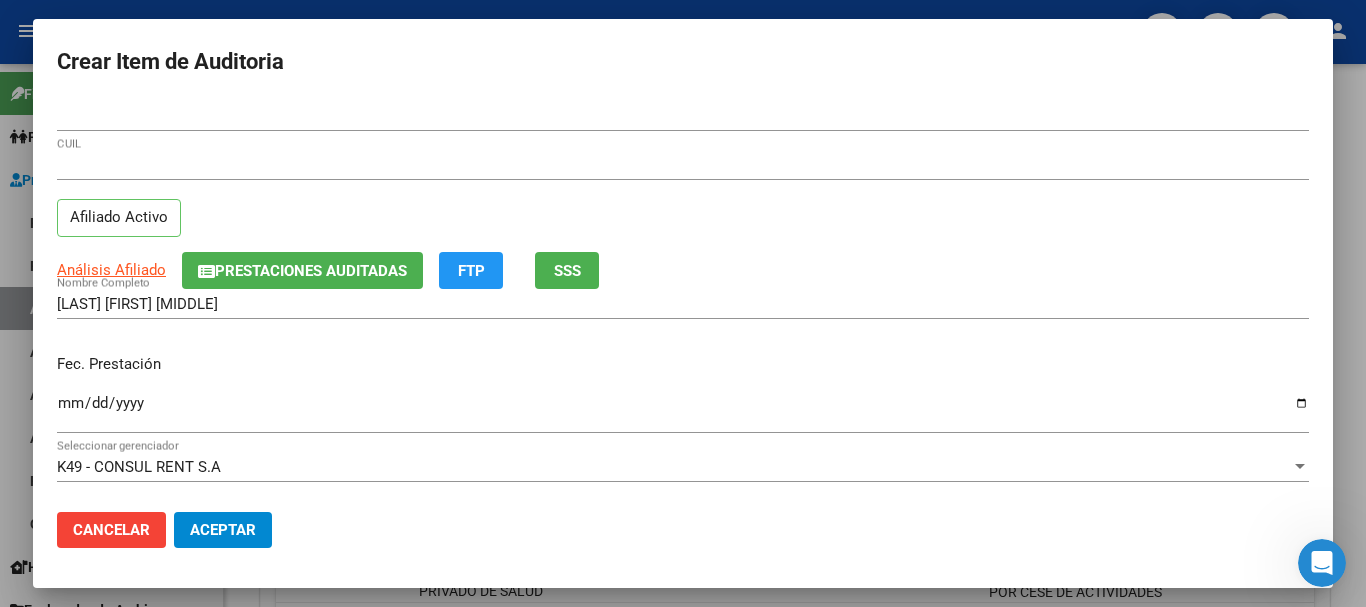 click on "Prestaciones Auditadas" 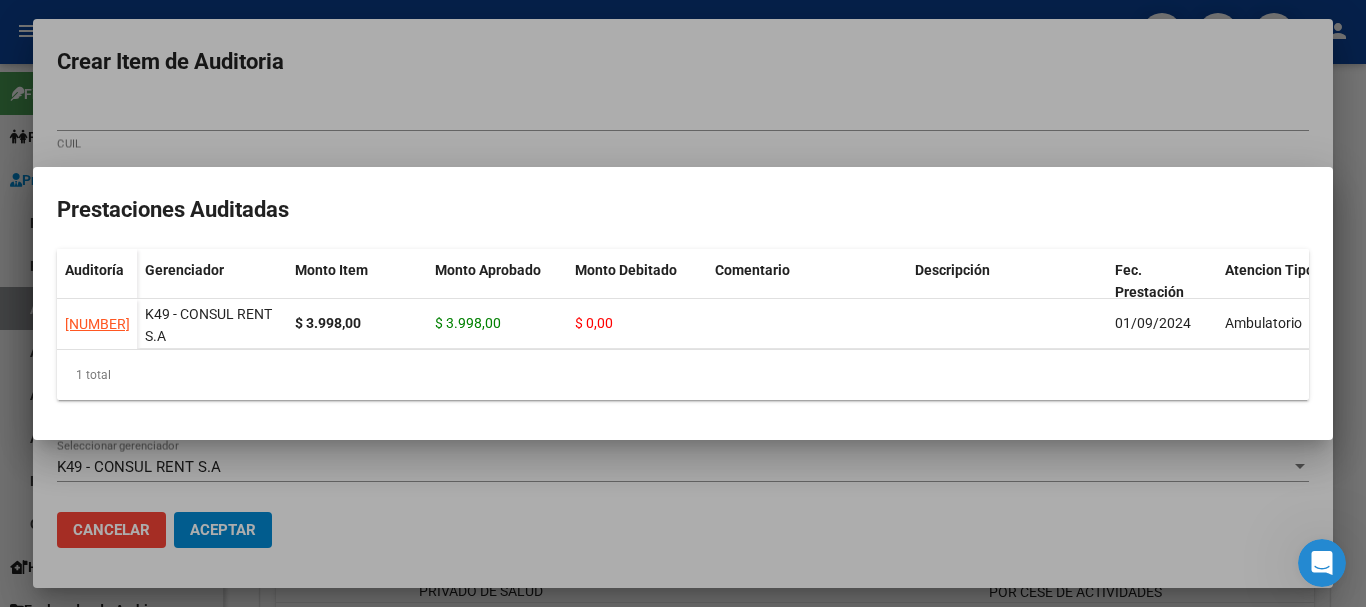 click at bounding box center (683, 303) 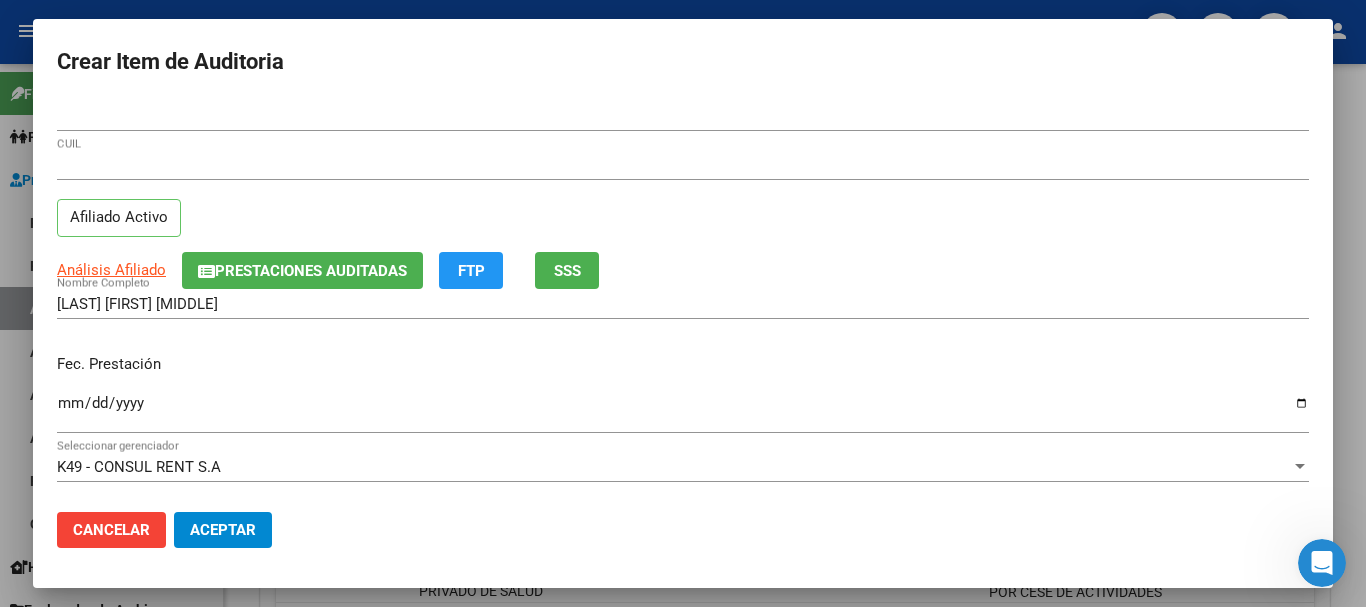 type 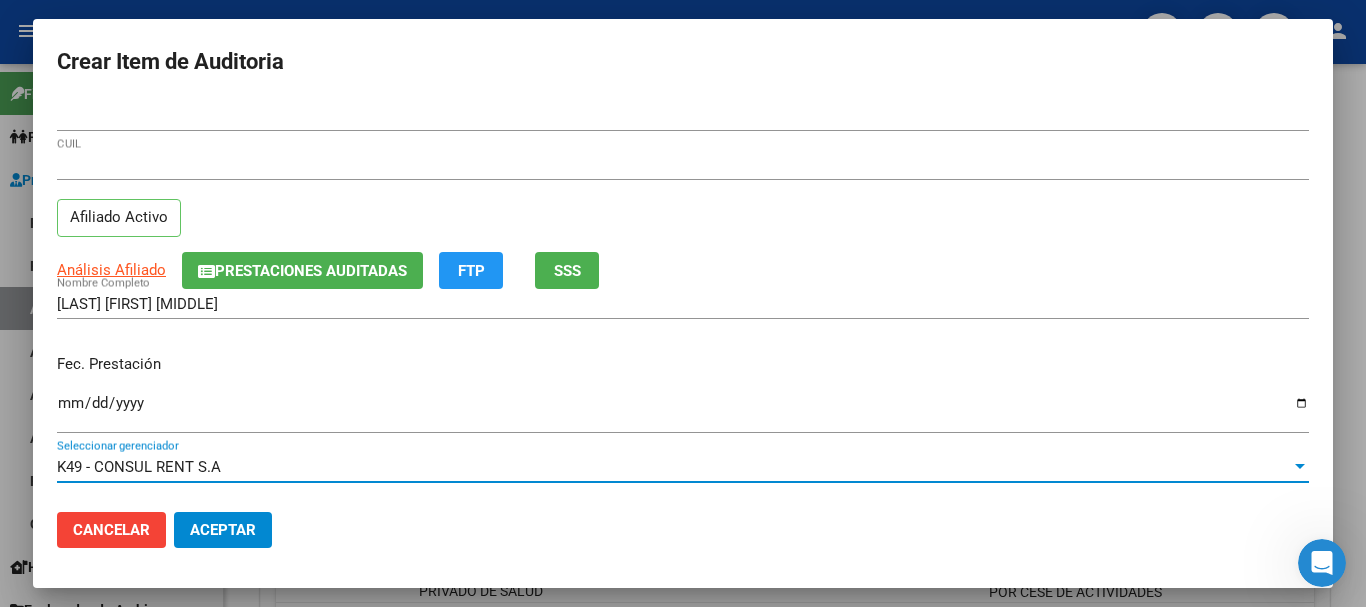 scroll, scrollTop: 270, scrollLeft: 0, axis: vertical 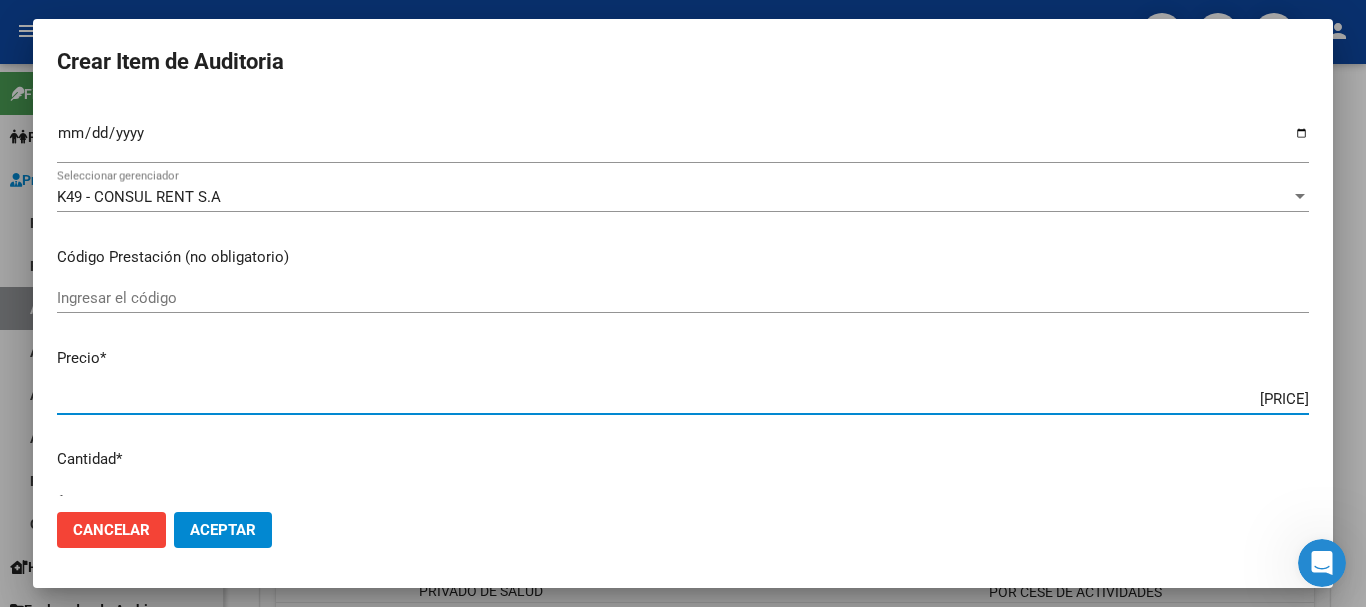 type on "$ 0,01" 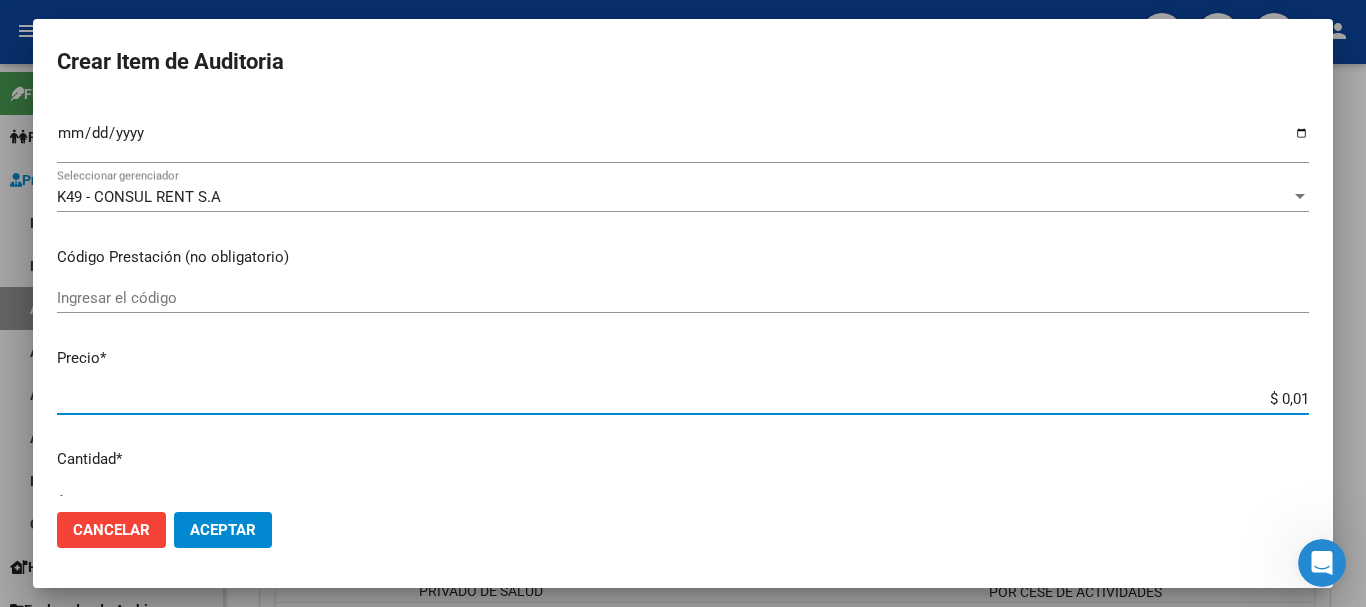 type on "$ 0,01" 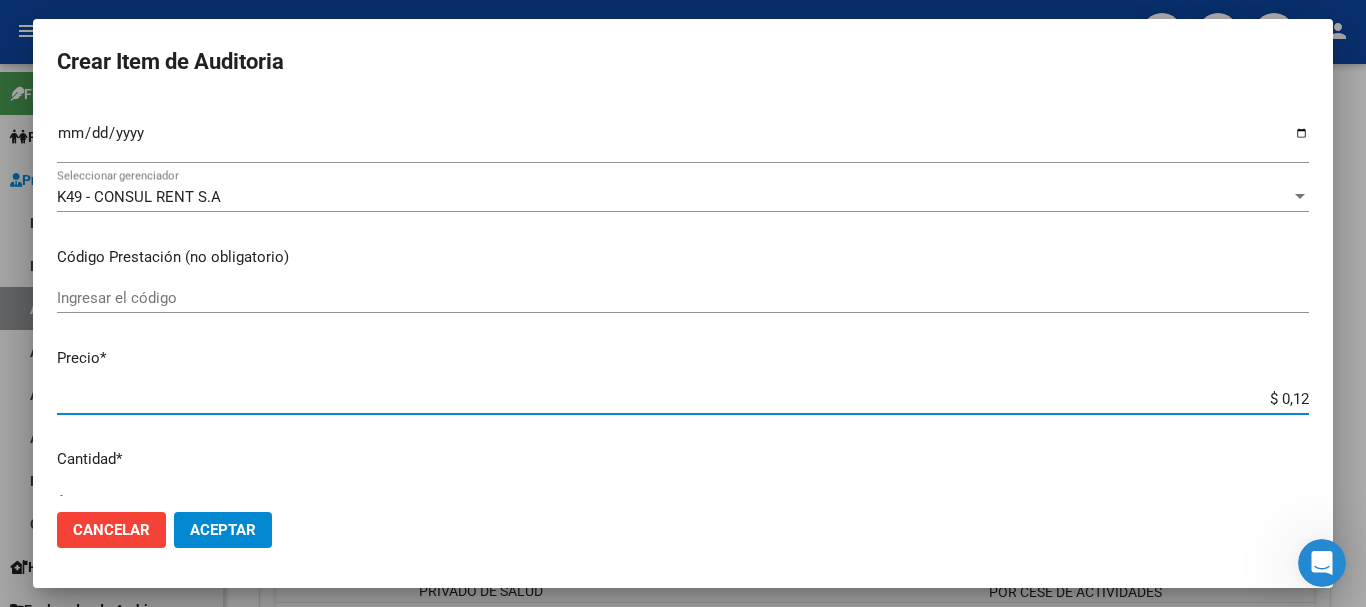 type on "$ 1,29" 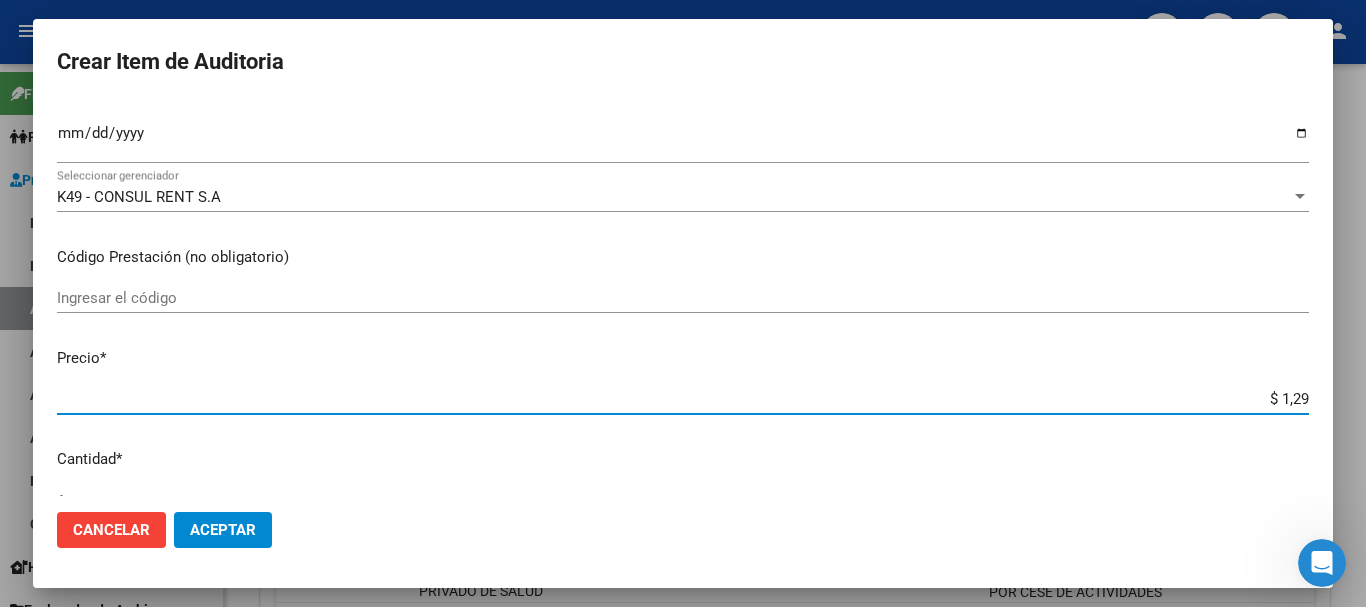 type on "$ 12,98" 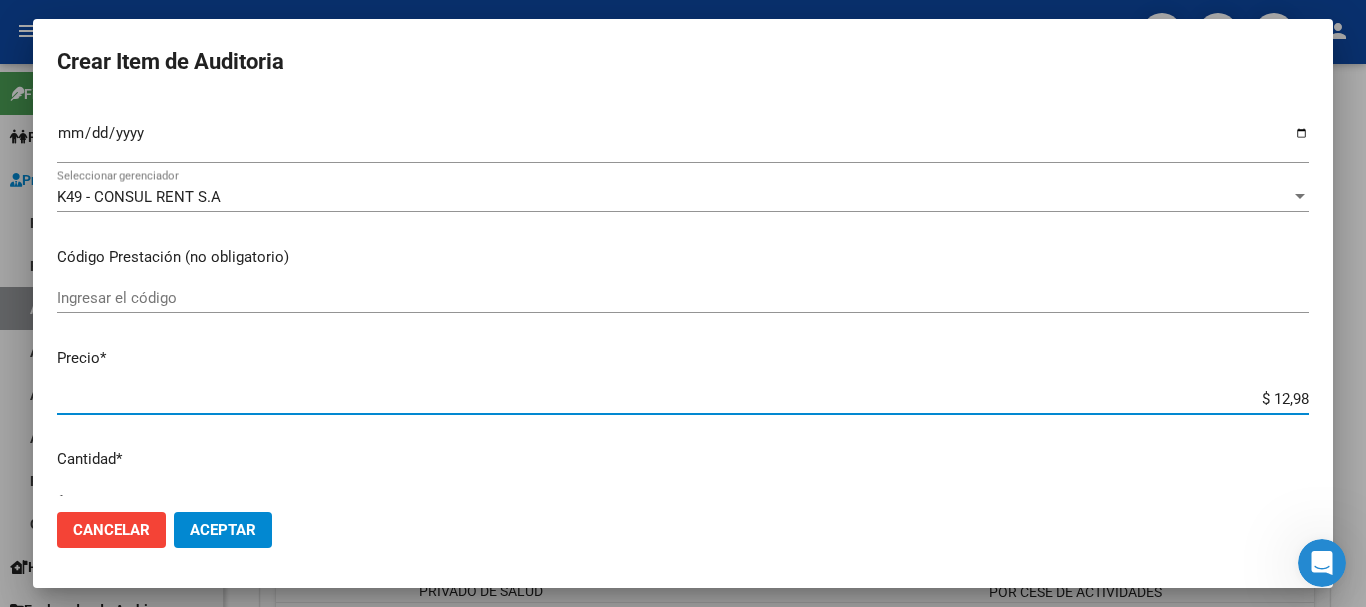 type on "$ 129,88" 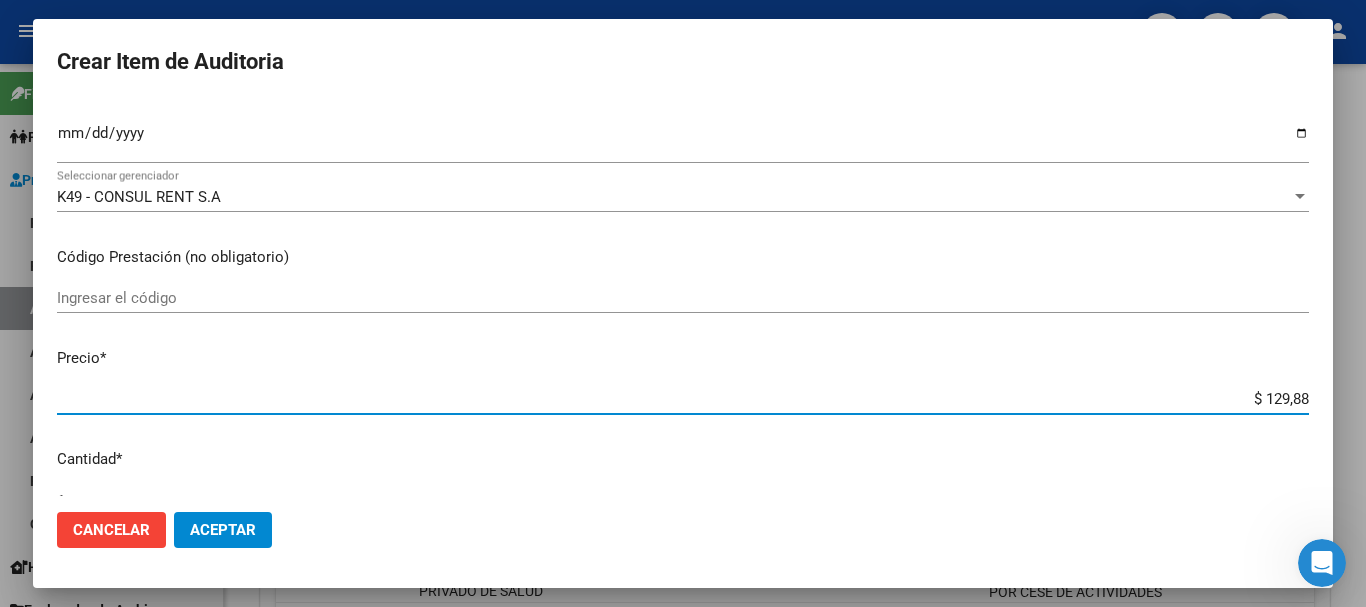 type on "$ 1.298,80" 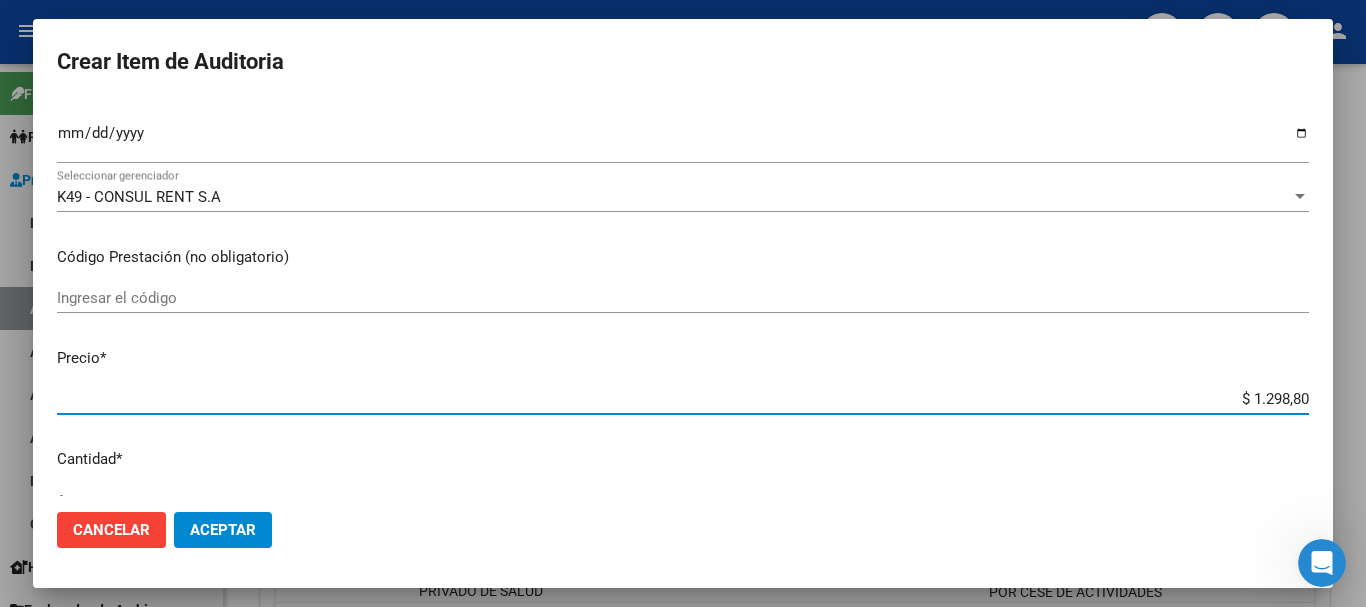 type on "$ 12.988,00" 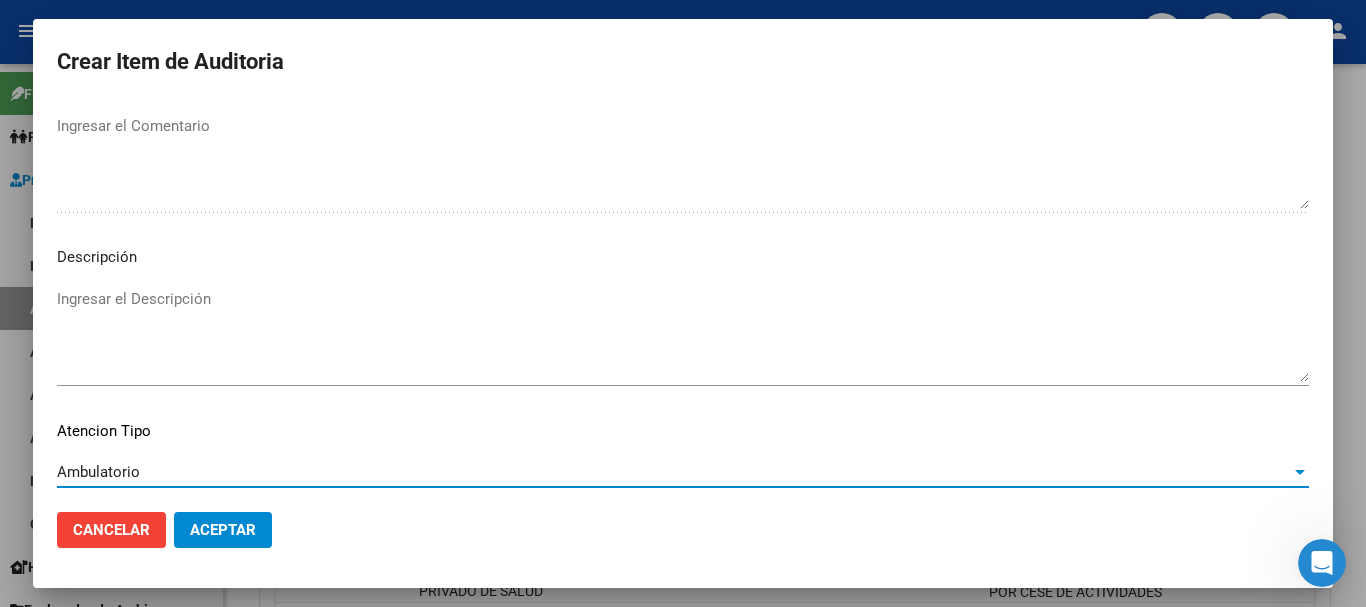 scroll, scrollTop: 1233, scrollLeft: 0, axis: vertical 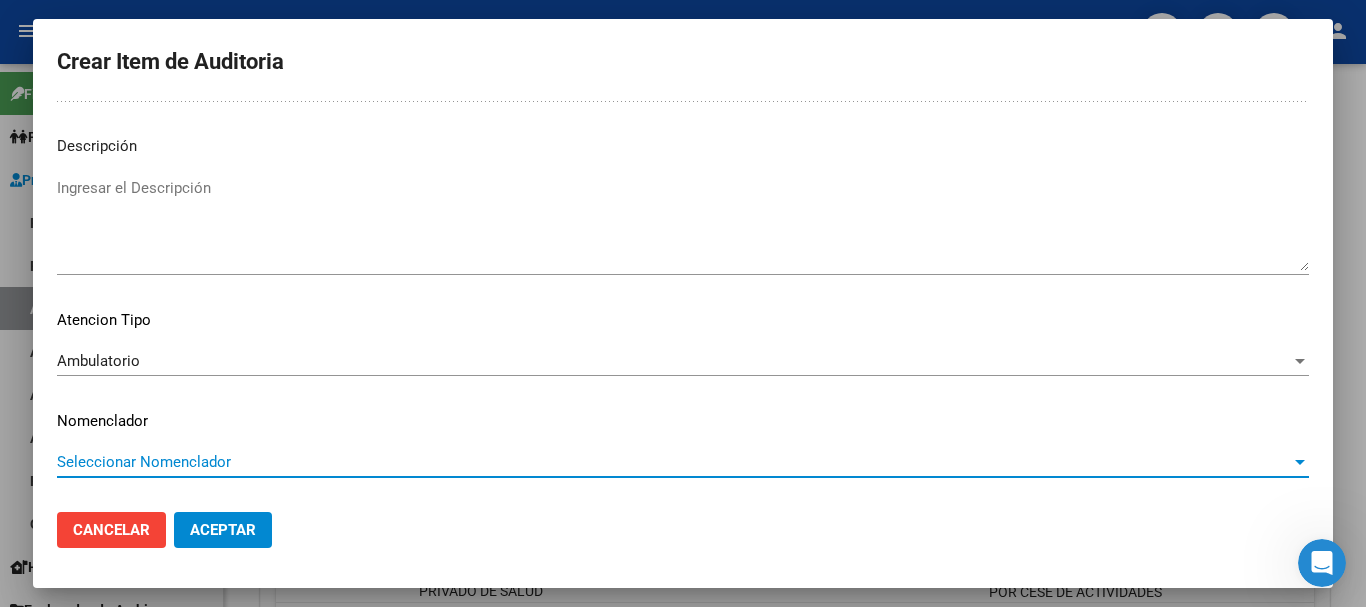 type 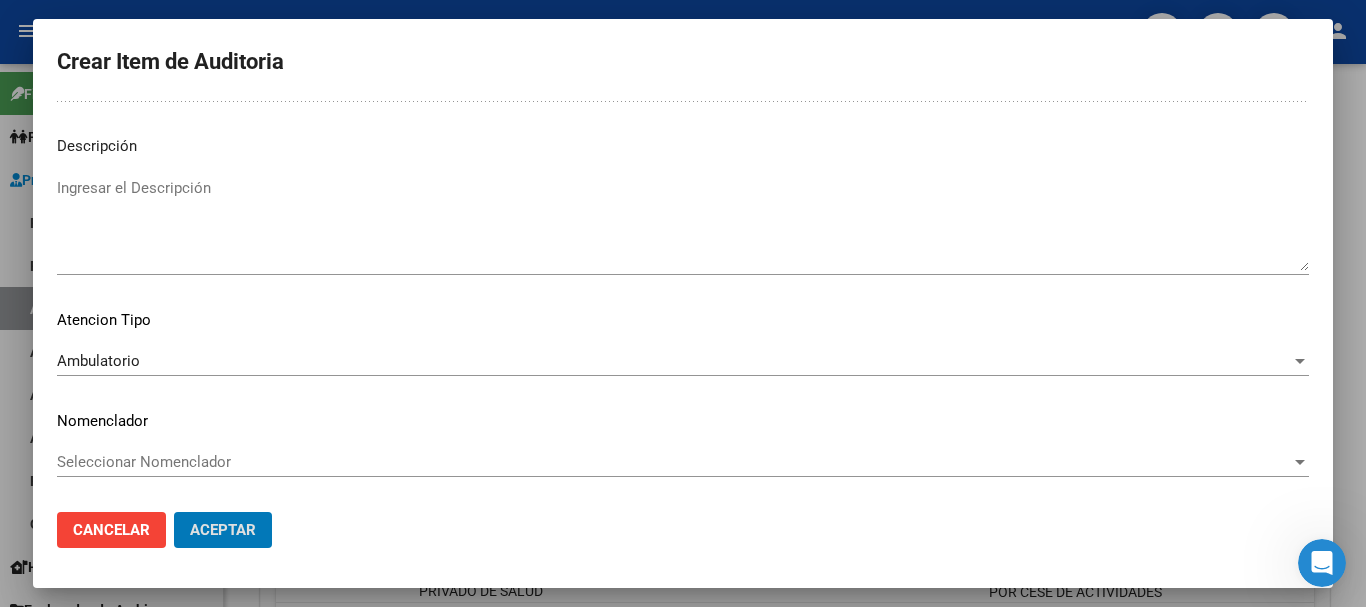 type 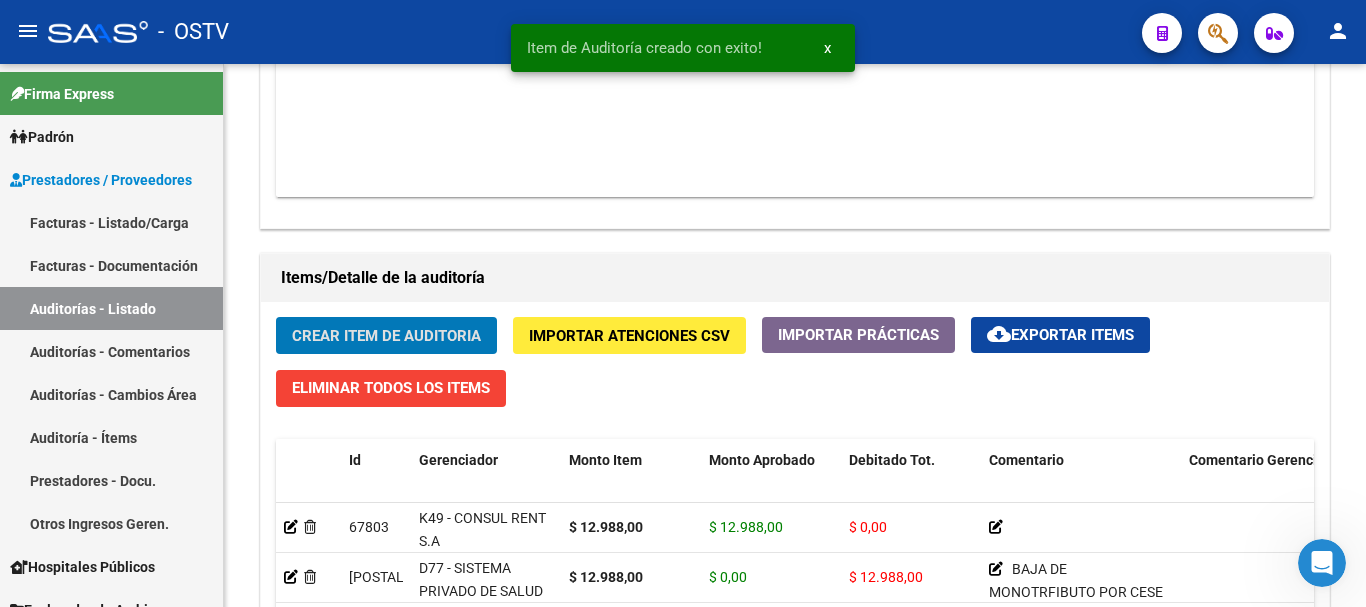 click on "Crear Item de Auditoria" 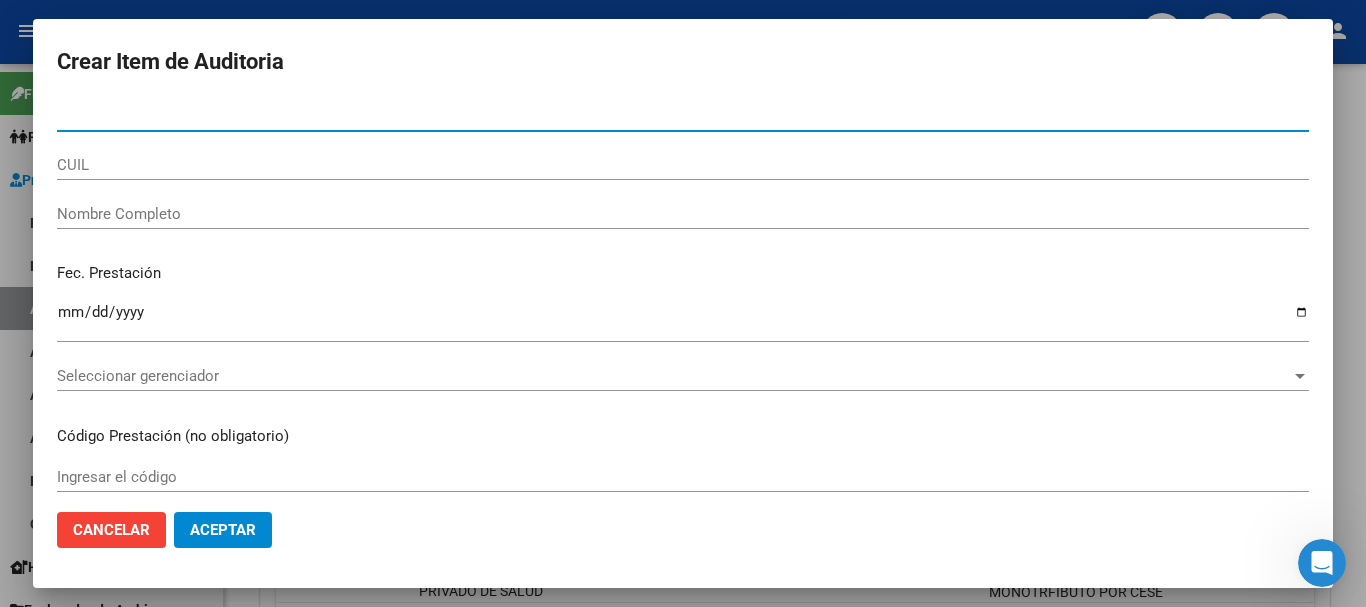 paste on "26419993" 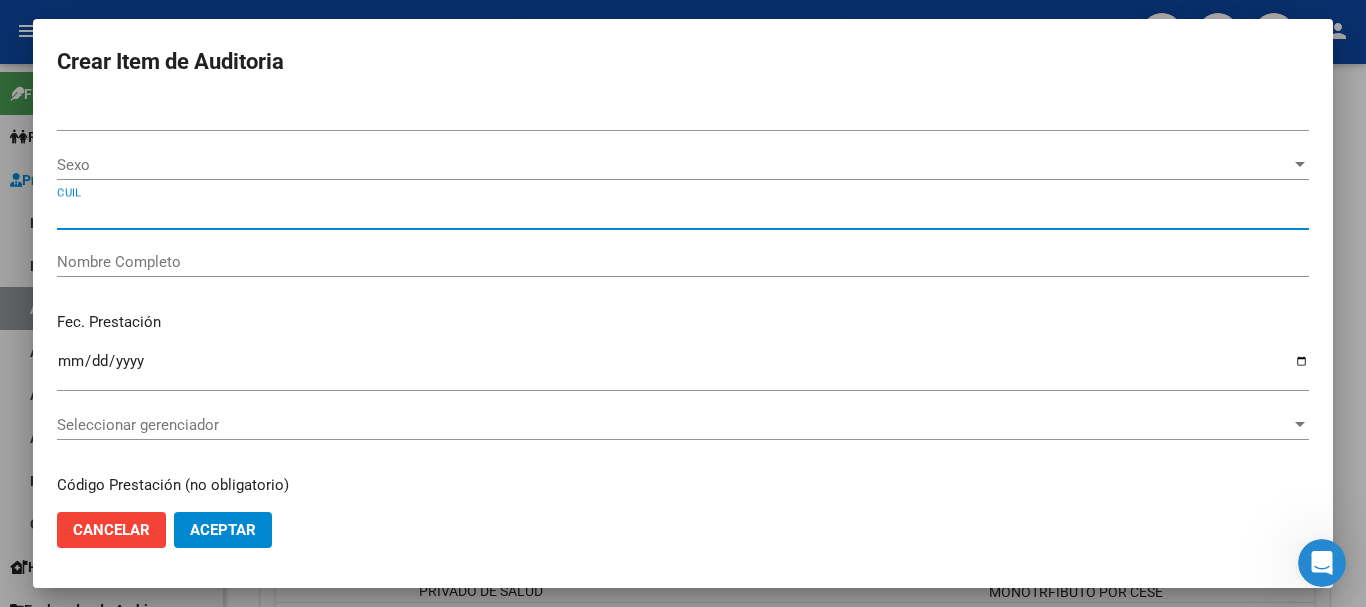 type on "27264199935" 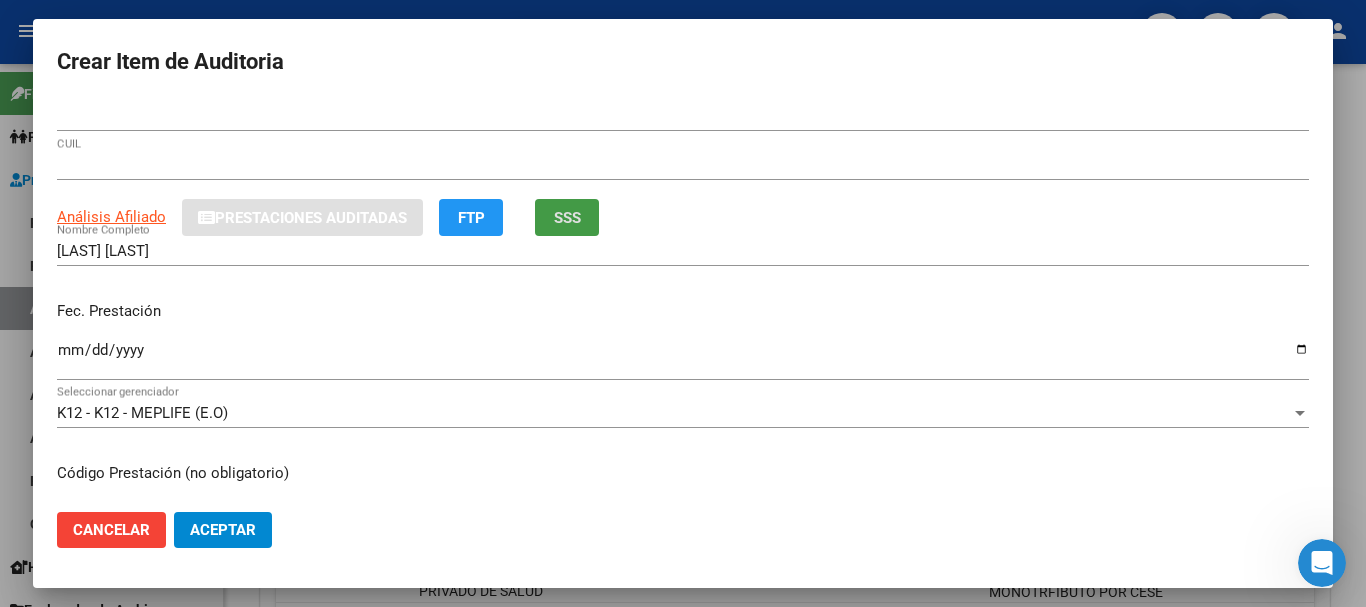 type 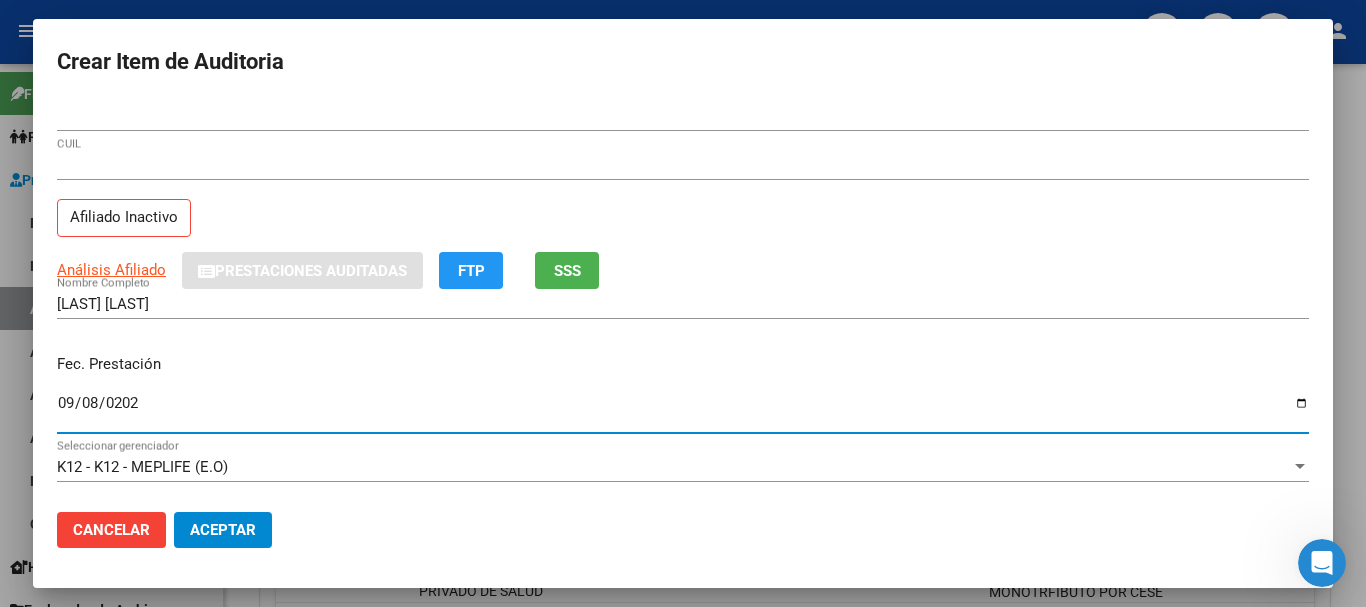 type on "2024-09-08" 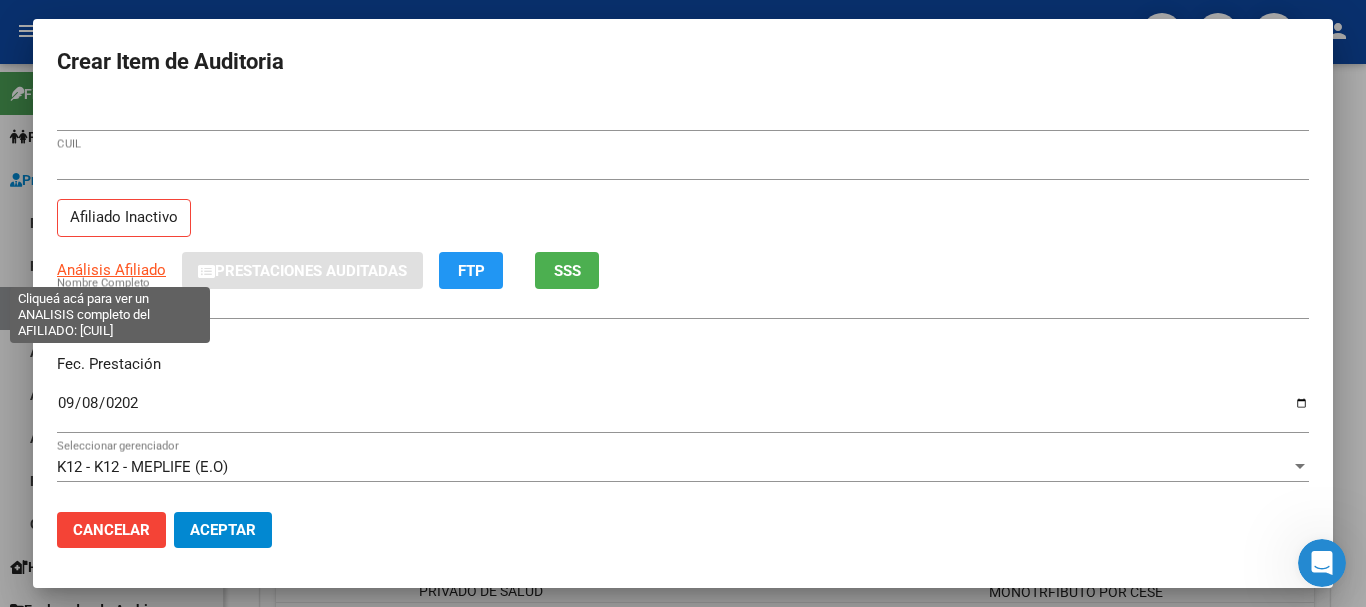 click on "Análisis Afiliado" at bounding box center (111, 270) 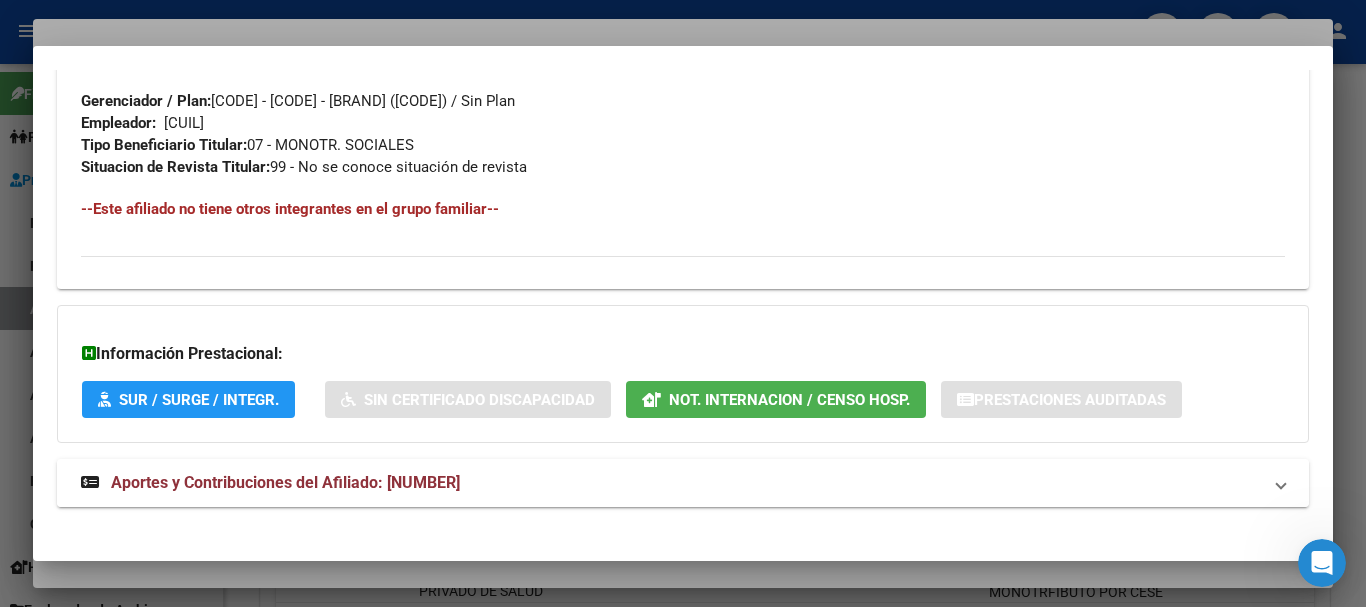 scroll, scrollTop: 1053, scrollLeft: 0, axis: vertical 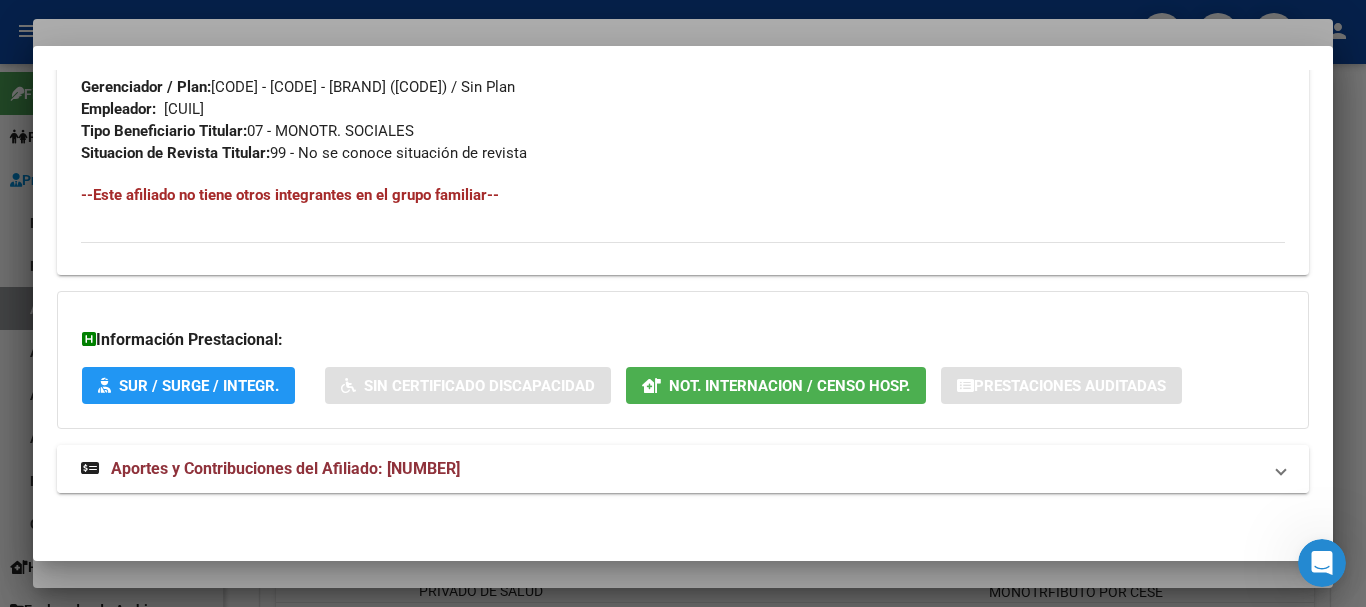 click on "Aportes y Contribuciones del Afiliado: 27264199935" at bounding box center [671, 469] 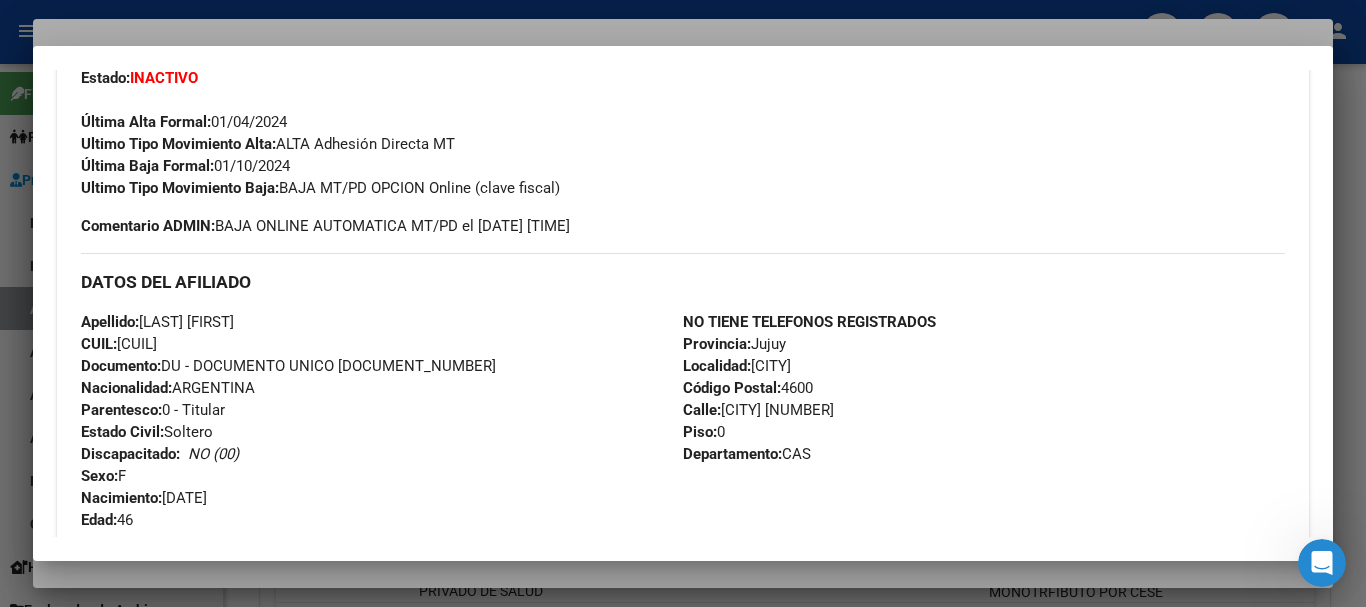 scroll, scrollTop: 0, scrollLeft: 0, axis: both 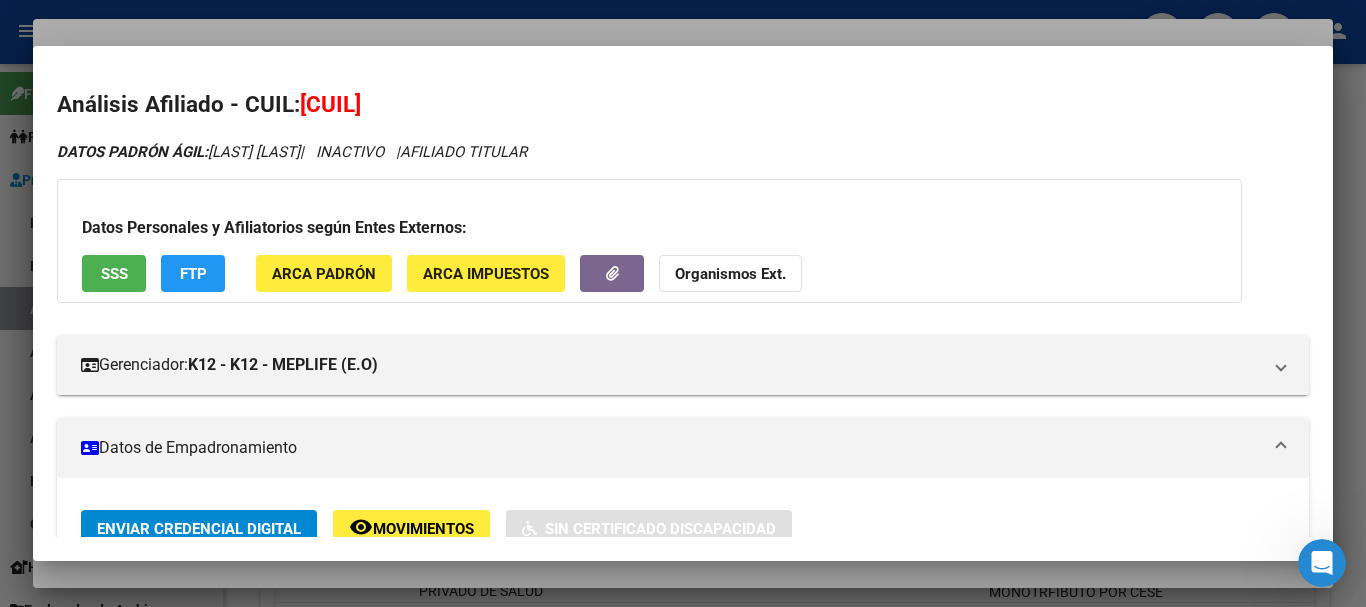 click at bounding box center [683, 303] 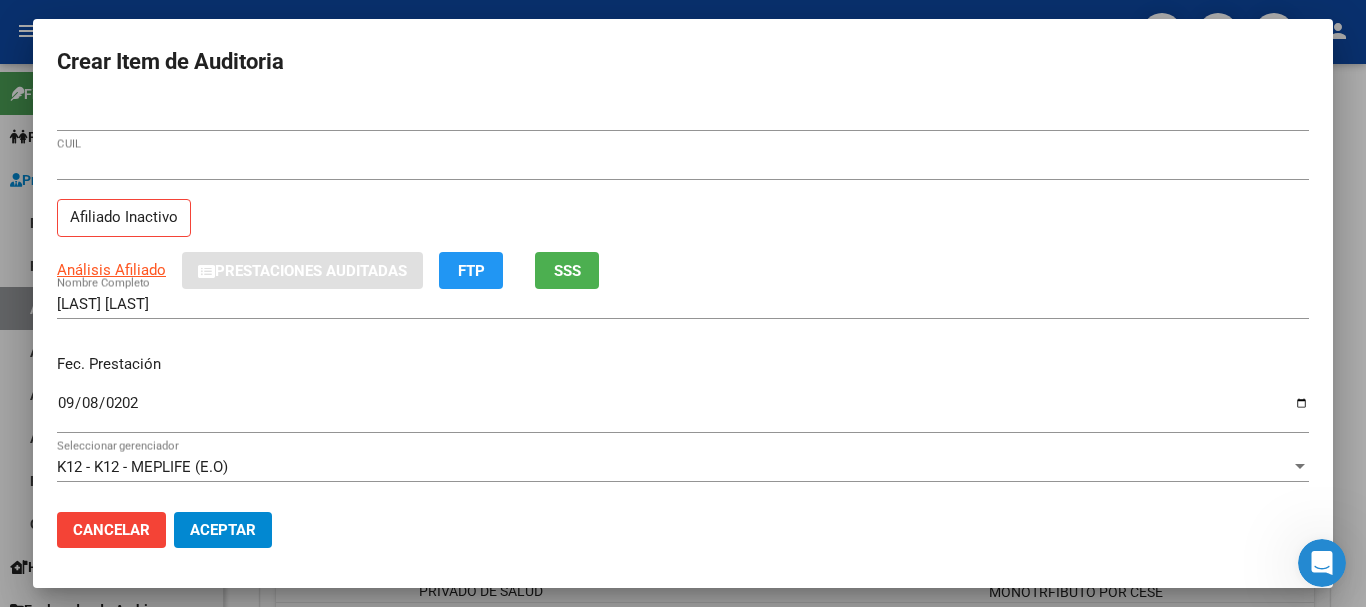click on "26419993 Nro Documento" at bounding box center [683, 125] 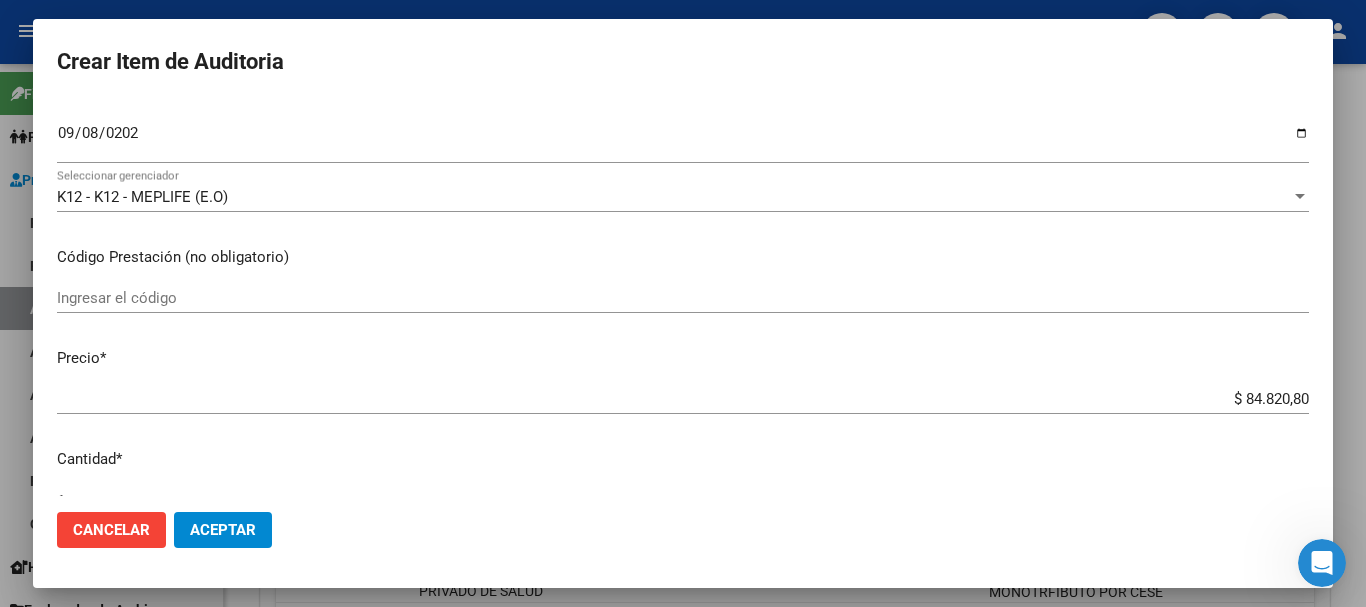 type on "$ 0,02" 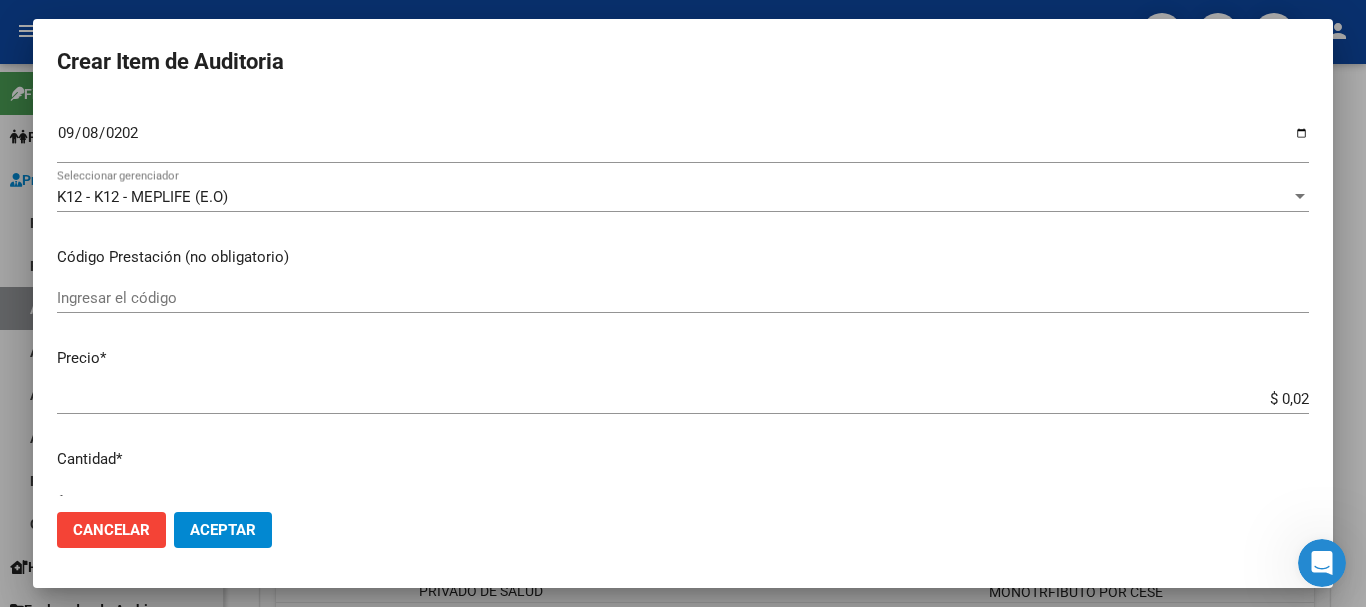 type on "$ 0,02" 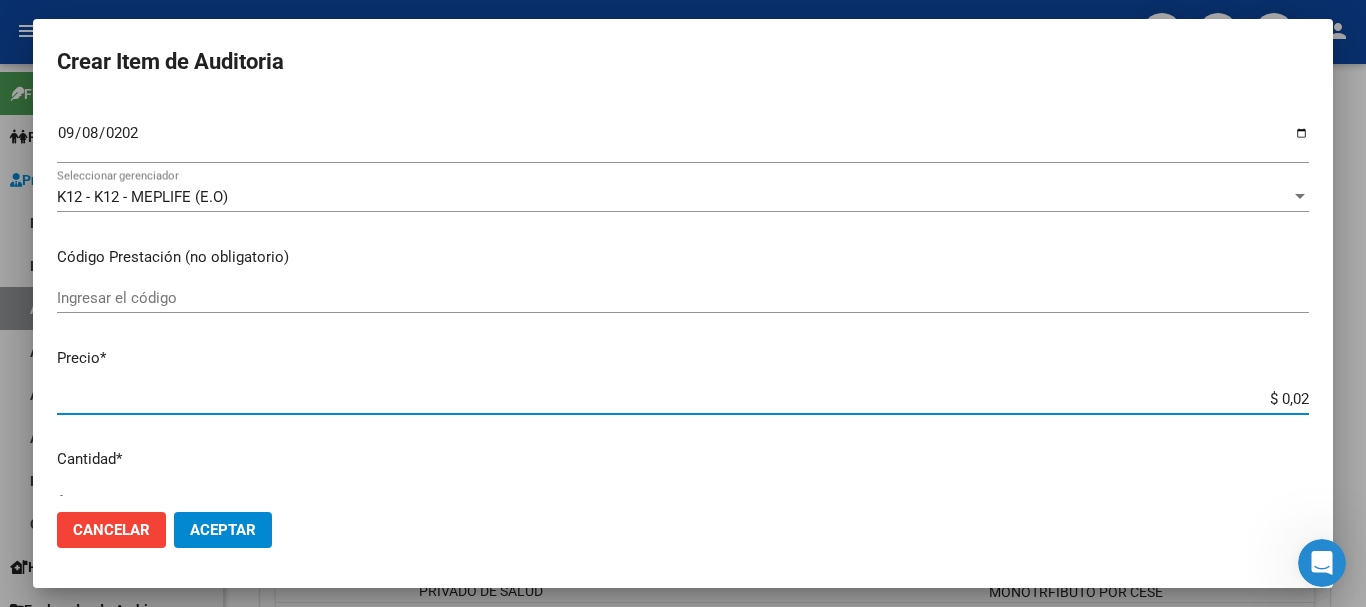 type on "$ 0,27" 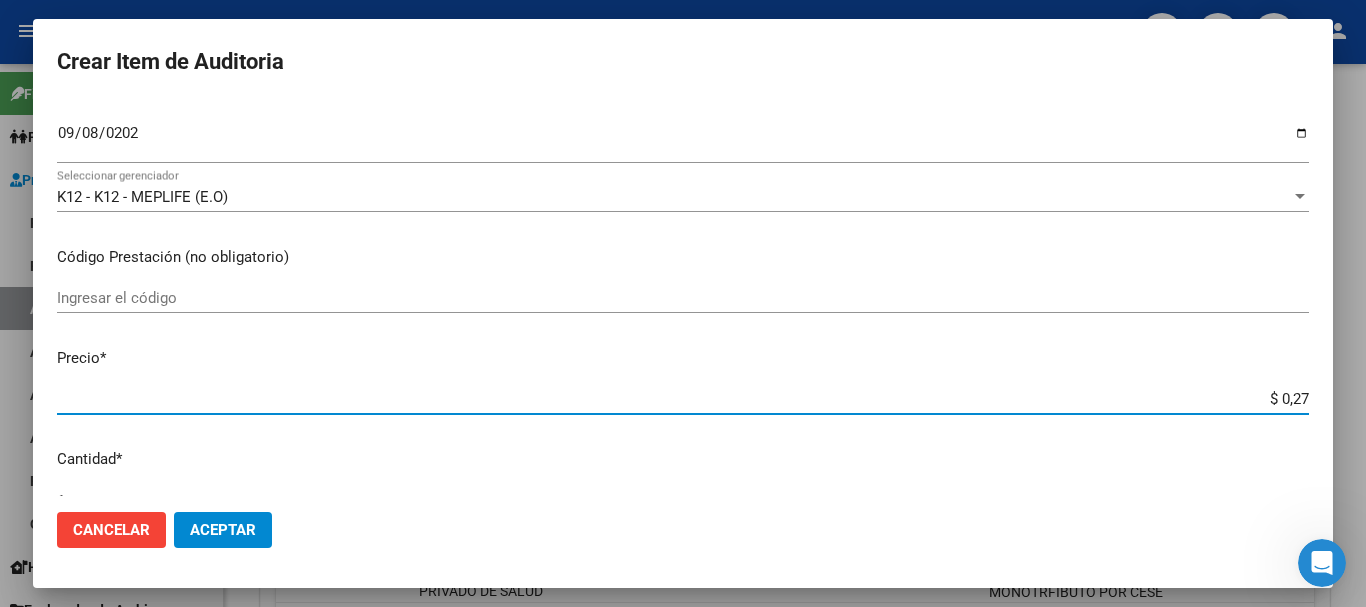 type on "$ 2,72" 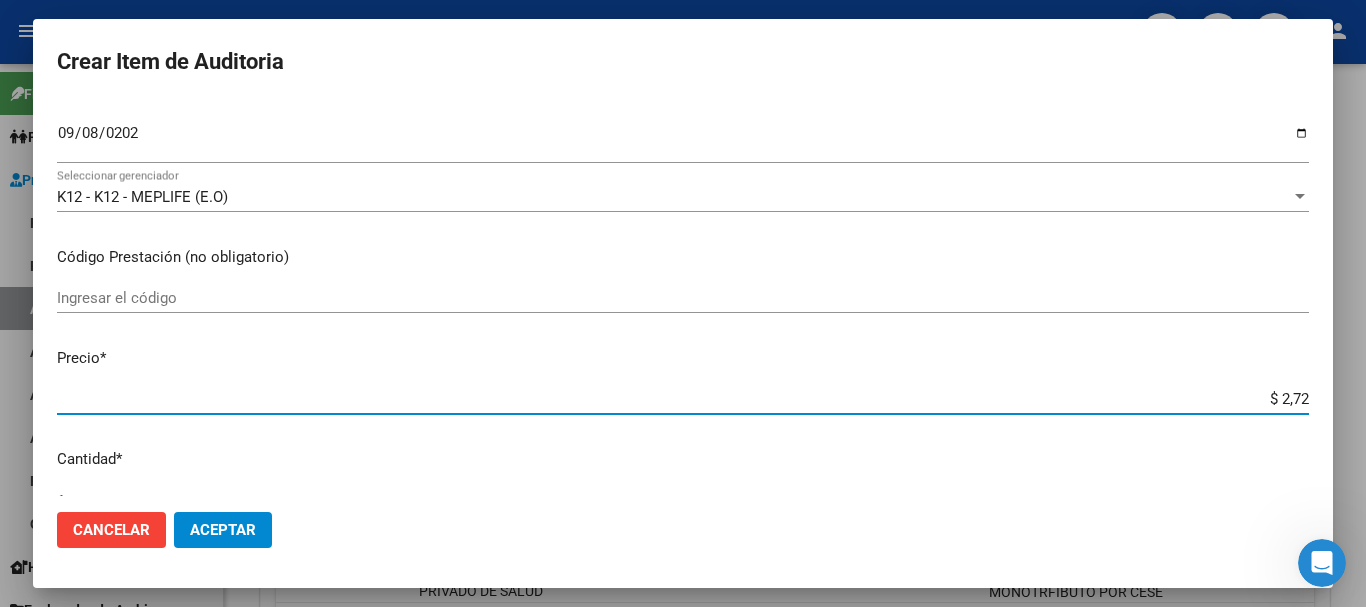 type on "$ 27,27" 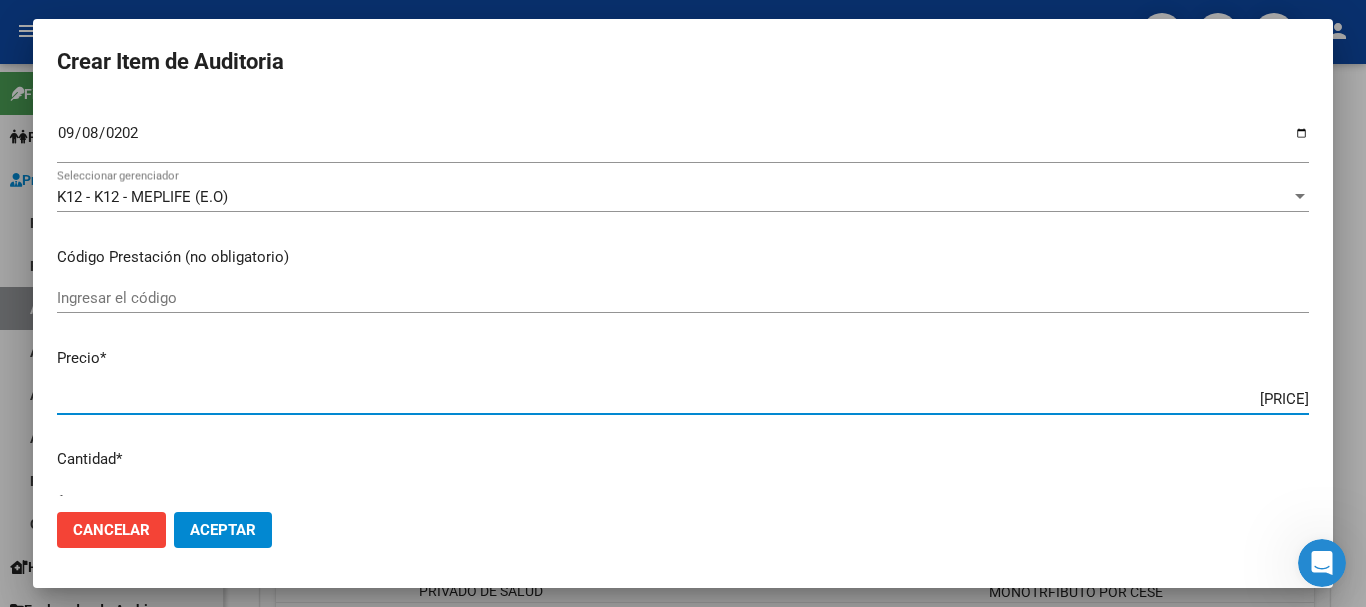 type on "$ 272,74" 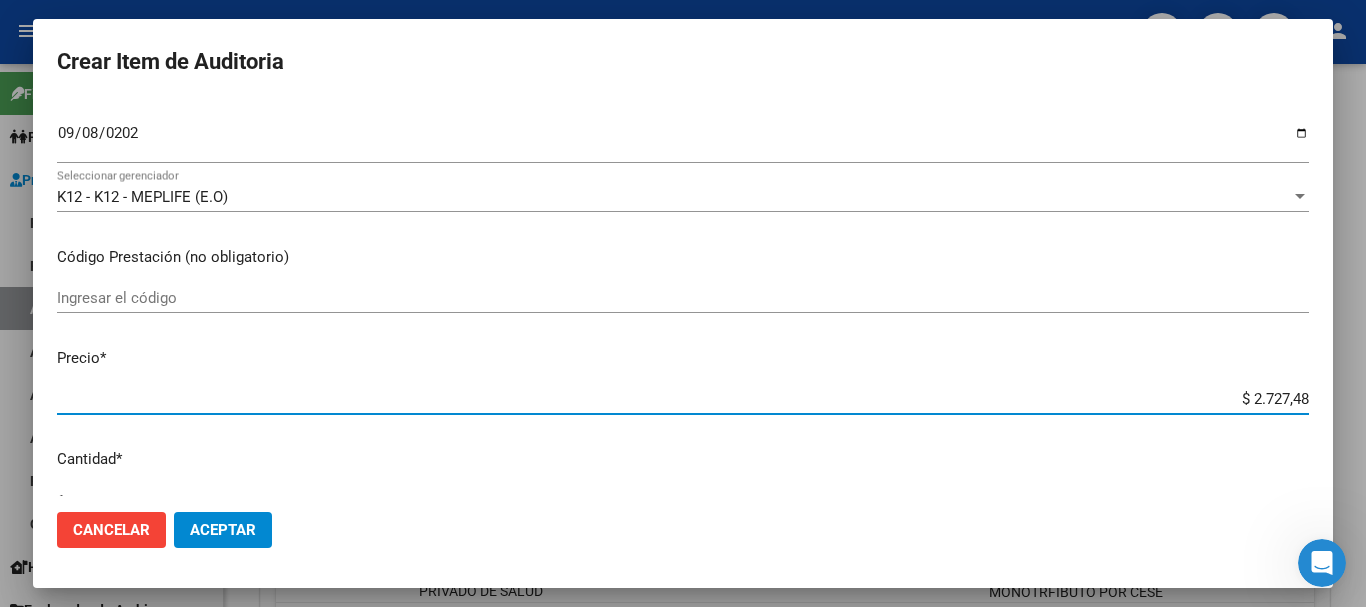 type on "$ 27.274,80" 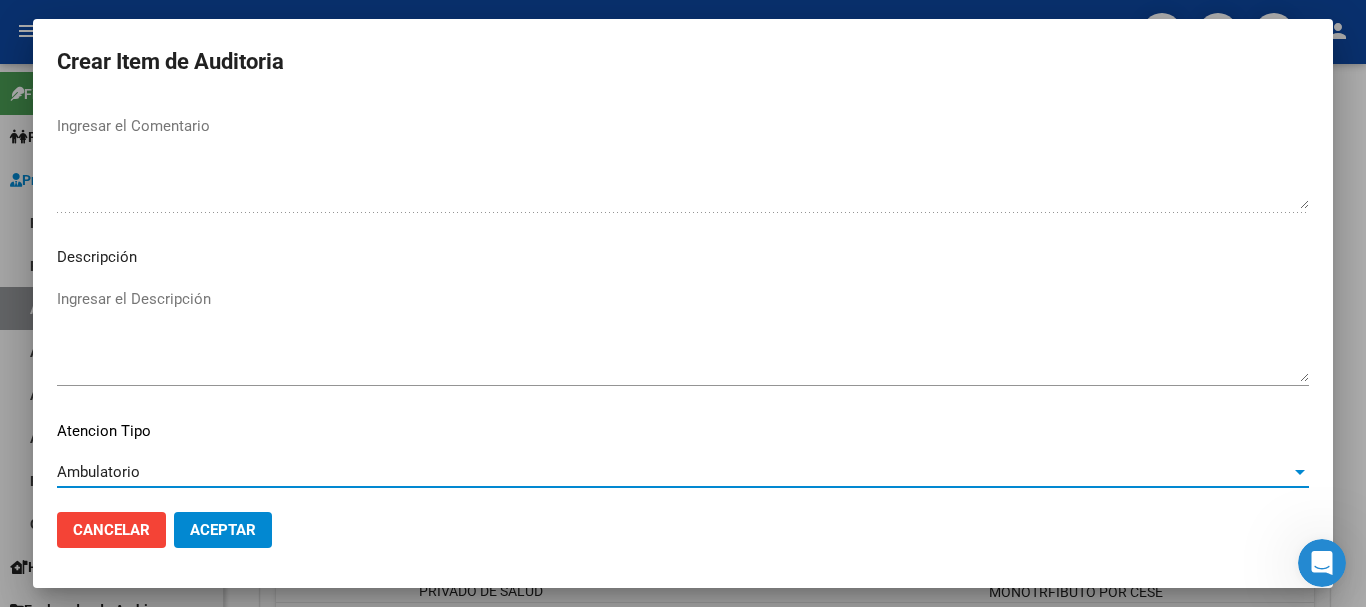 scroll, scrollTop: 1233, scrollLeft: 0, axis: vertical 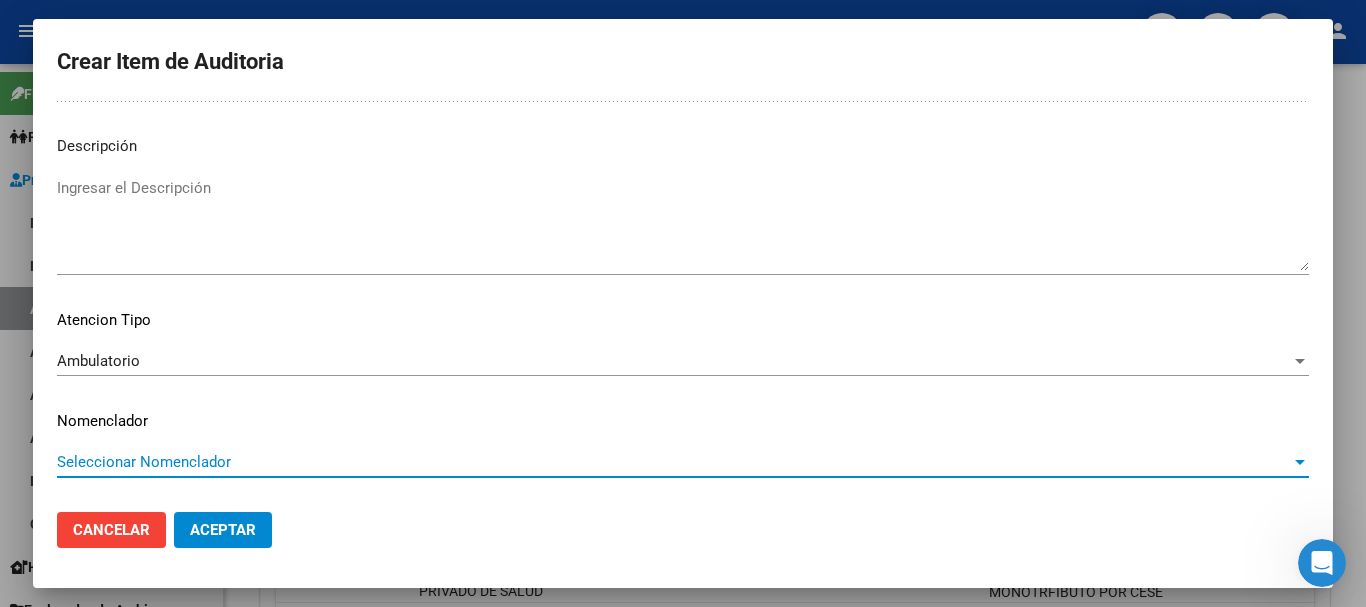 type 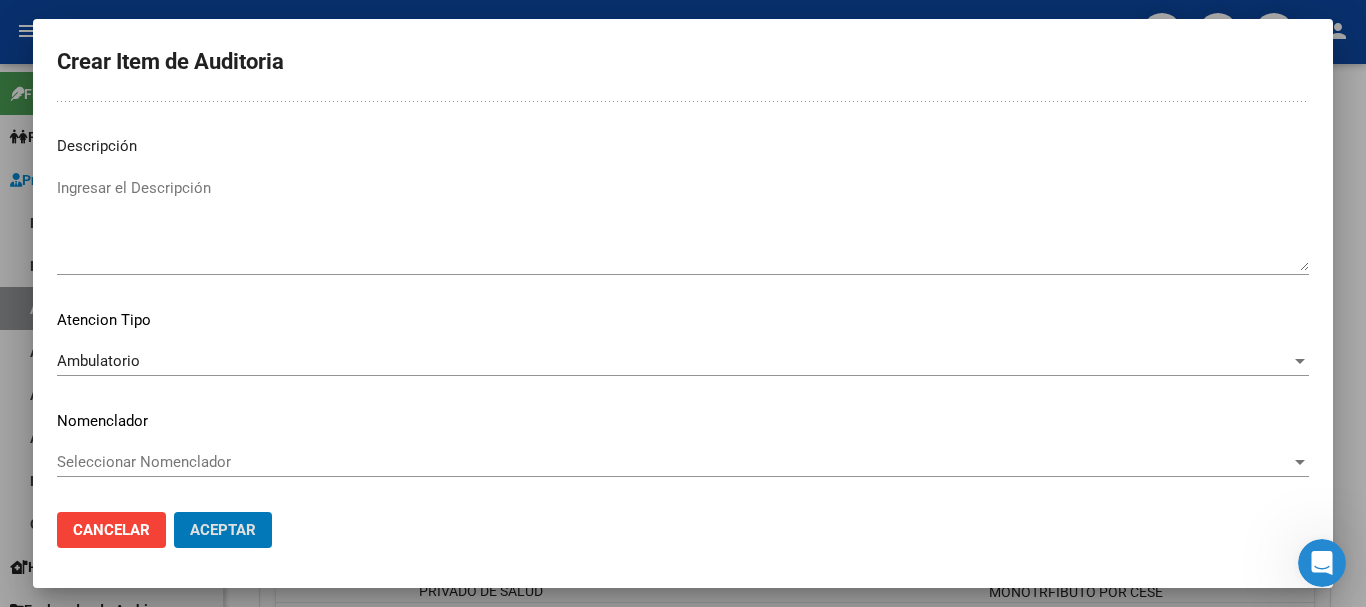 type 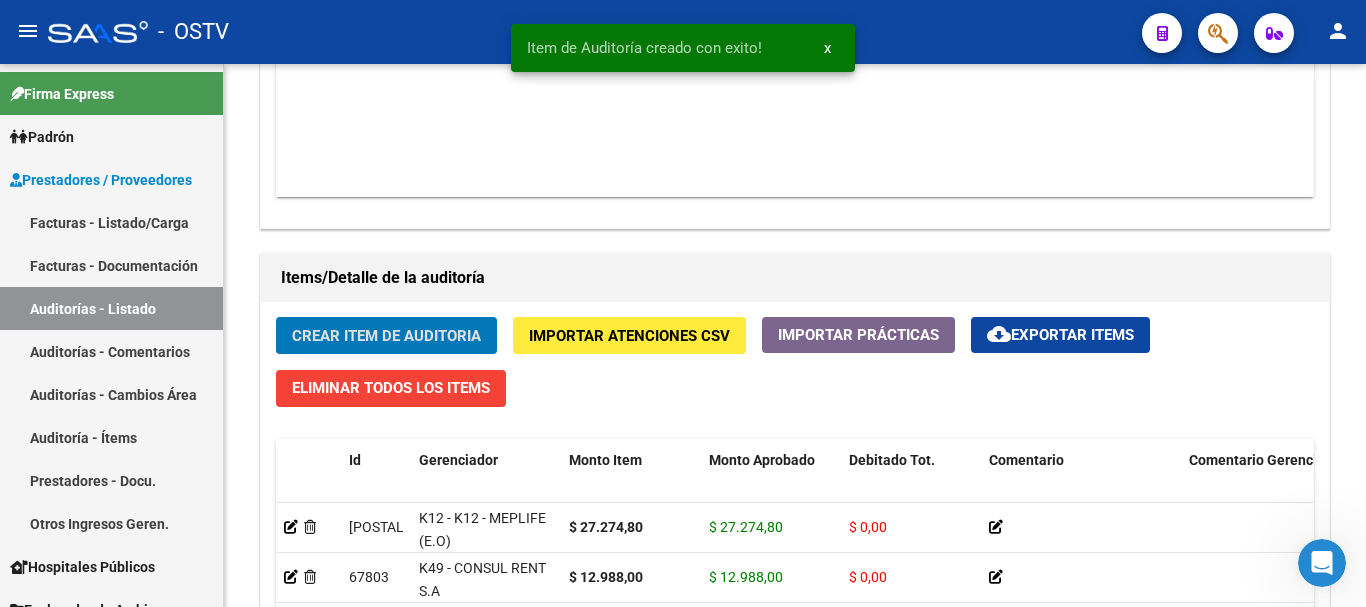 click on "Crear Item de Auditoria" 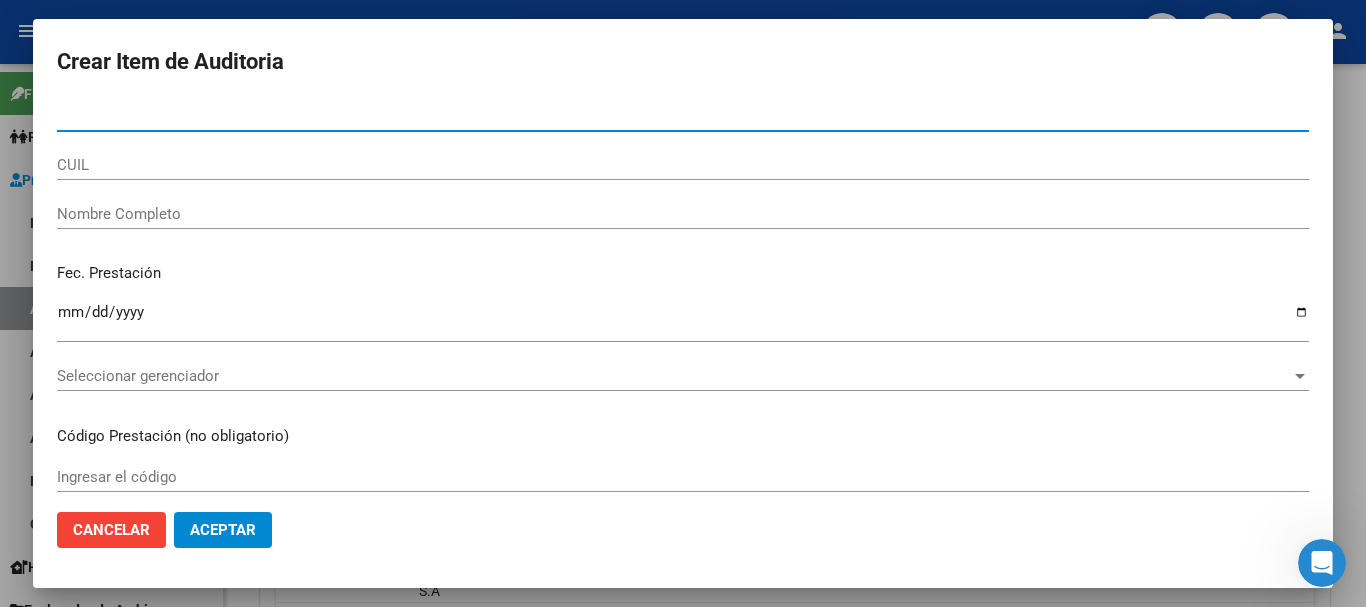 paste on "30029106" 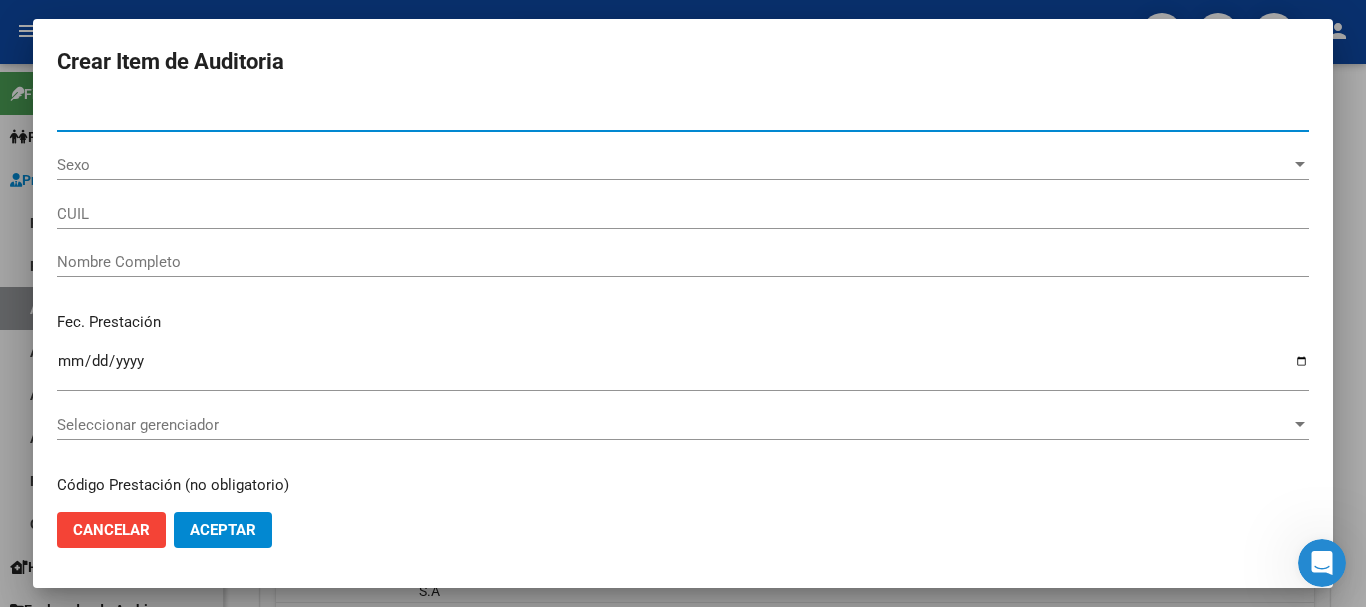 type on "30029106" 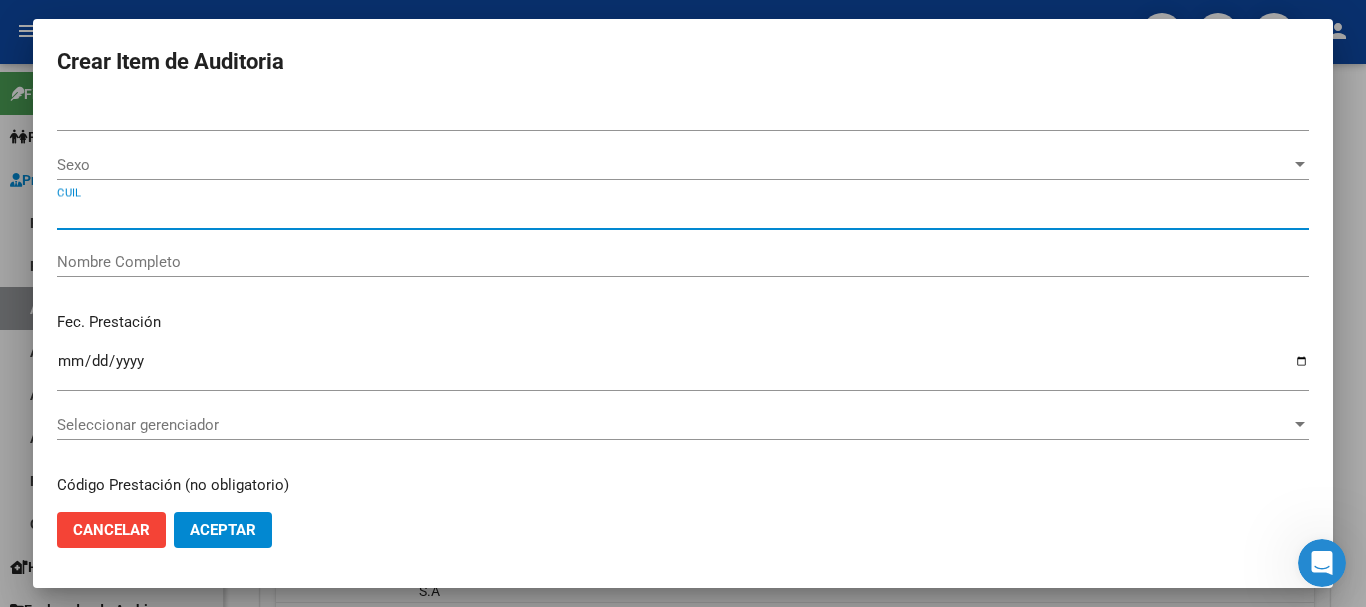 type on "20300291067" 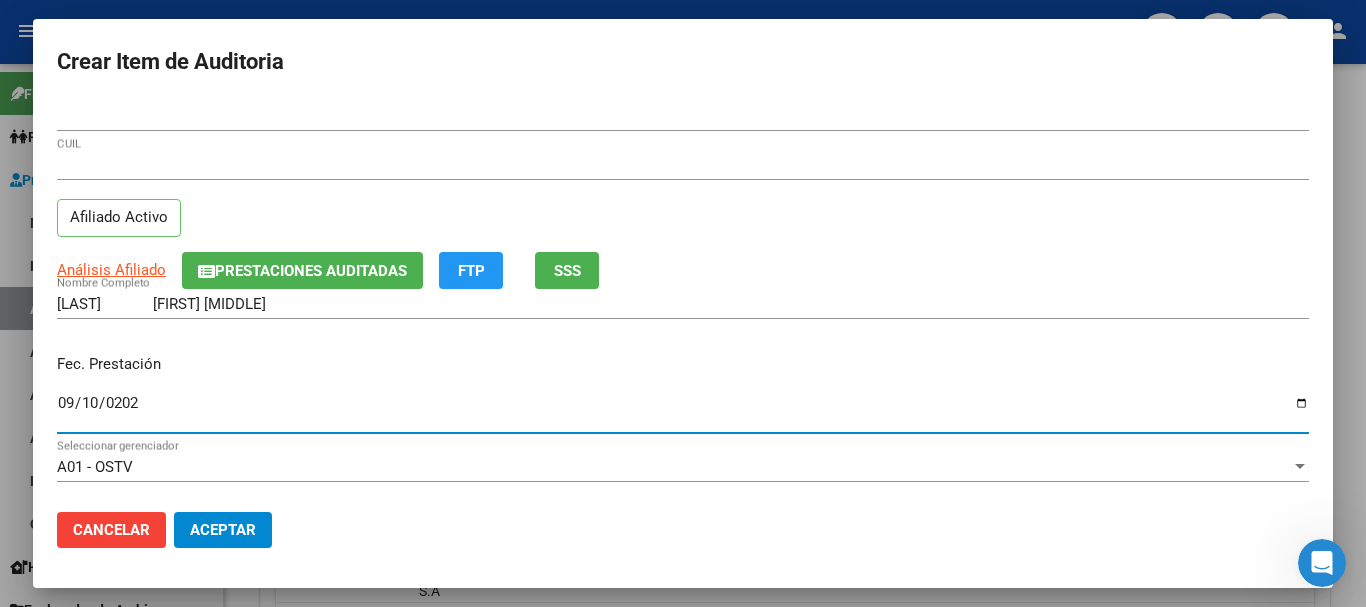 type on "2024-09-10" 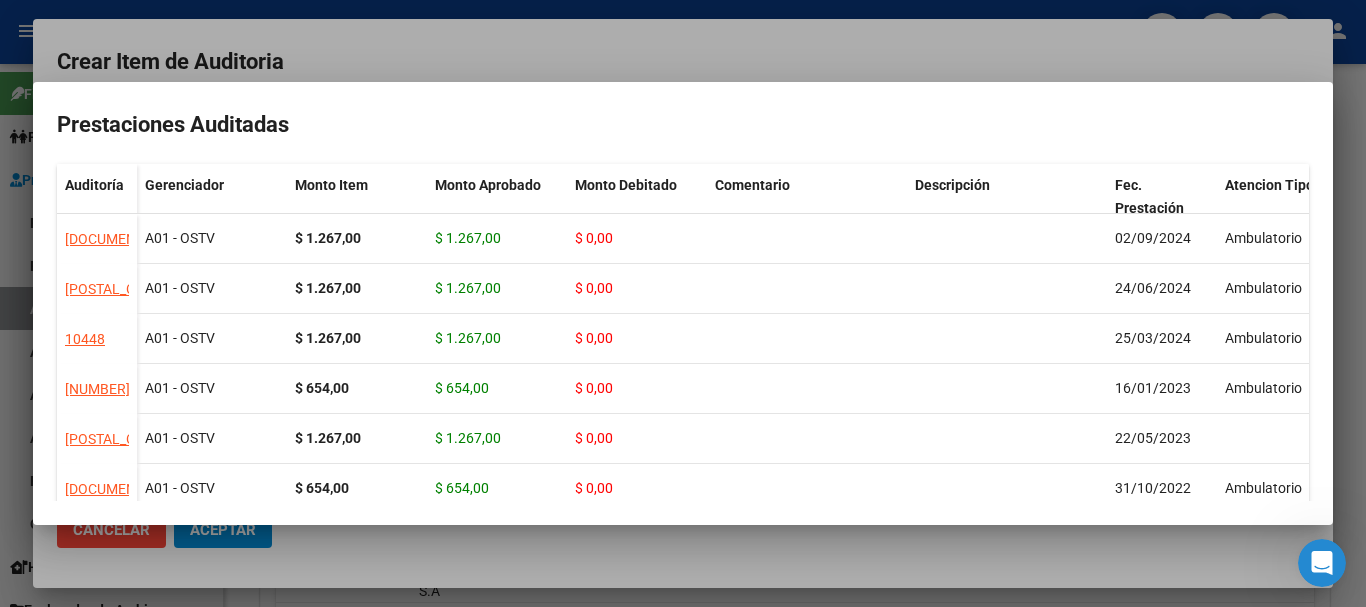 click at bounding box center (683, 303) 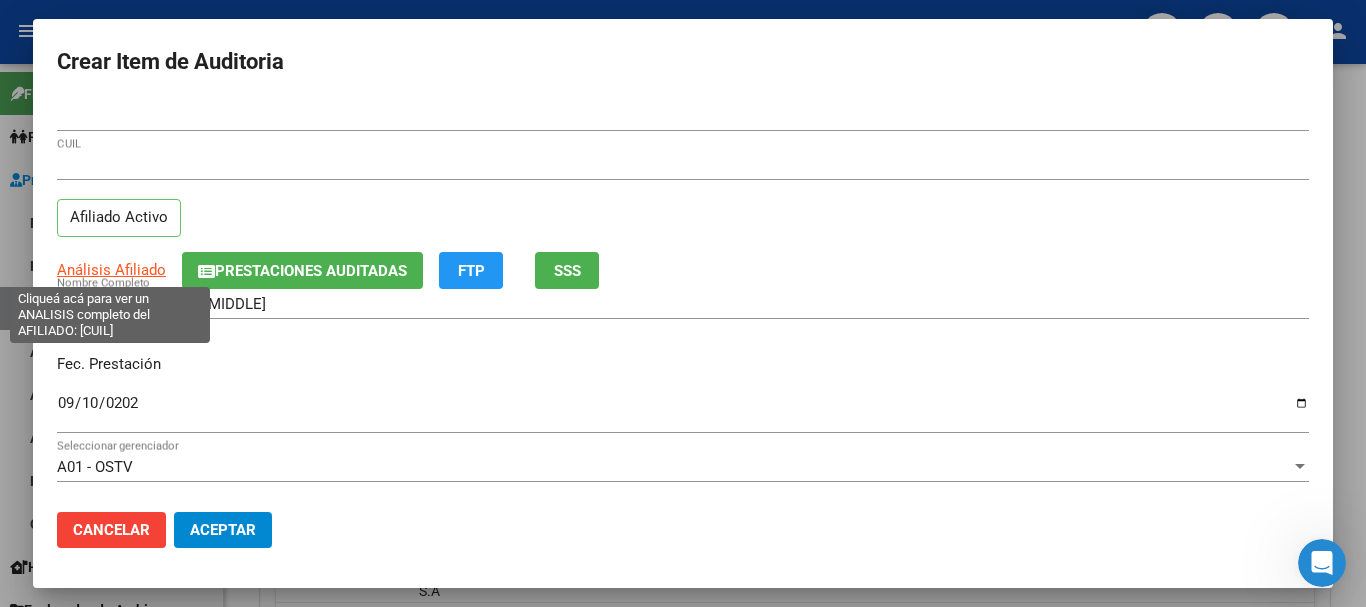 click on "Análisis Afiliado" at bounding box center [111, 270] 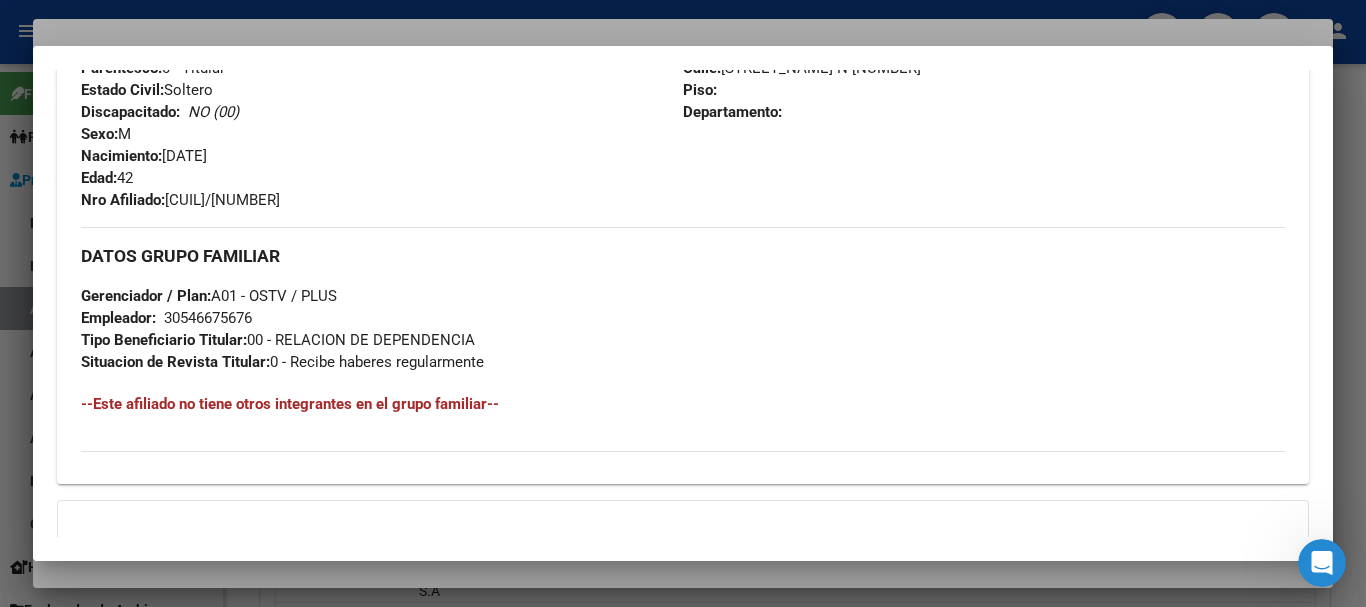 scroll, scrollTop: 1009, scrollLeft: 0, axis: vertical 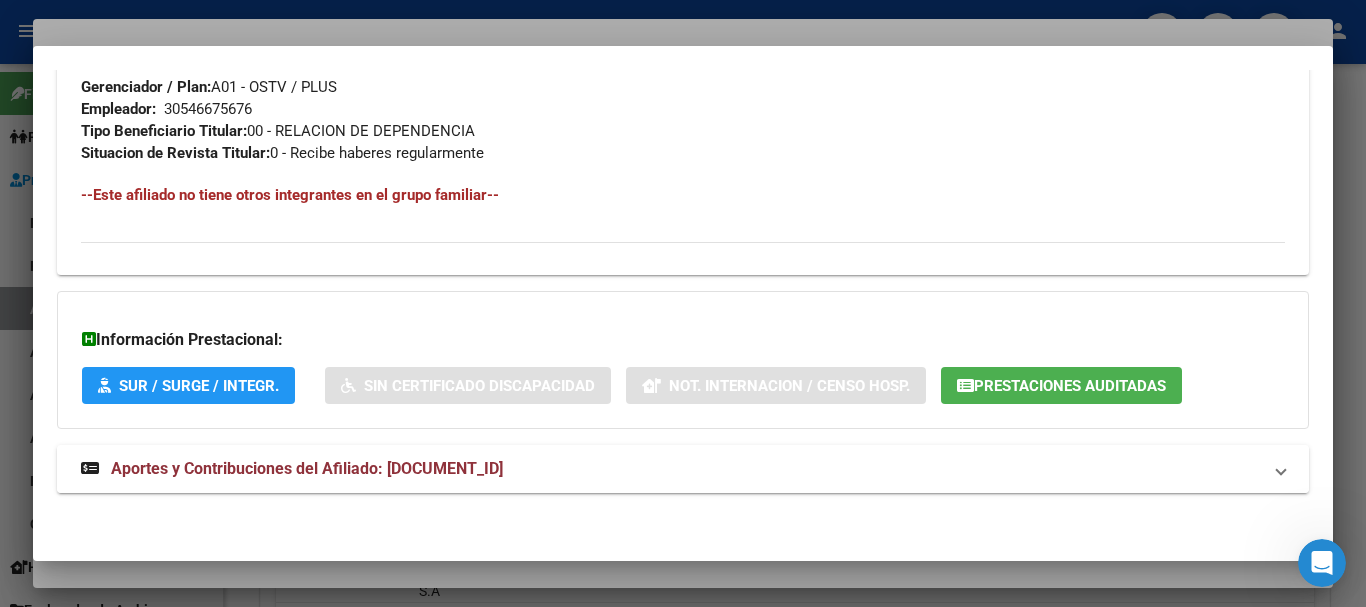 click on "Aportes y Contribuciones del Afiliado: 20300291067" at bounding box center [292, 469] 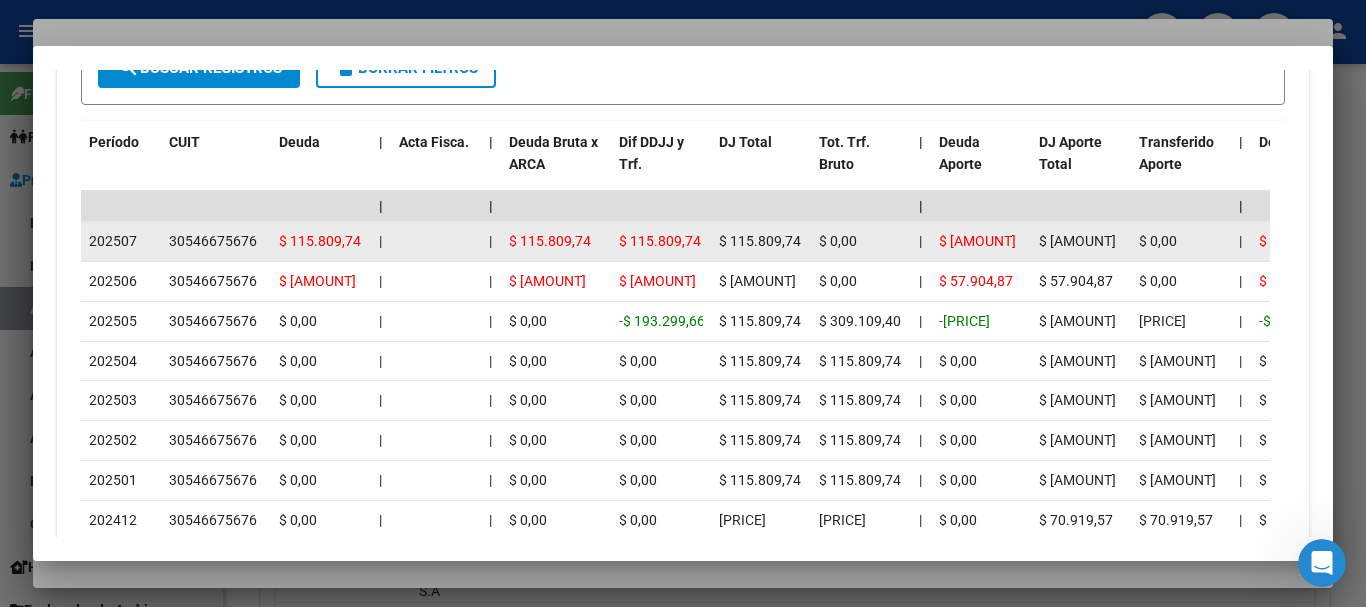 scroll, scrollTop: 1743, scrollLeft: 0, axis: vertical 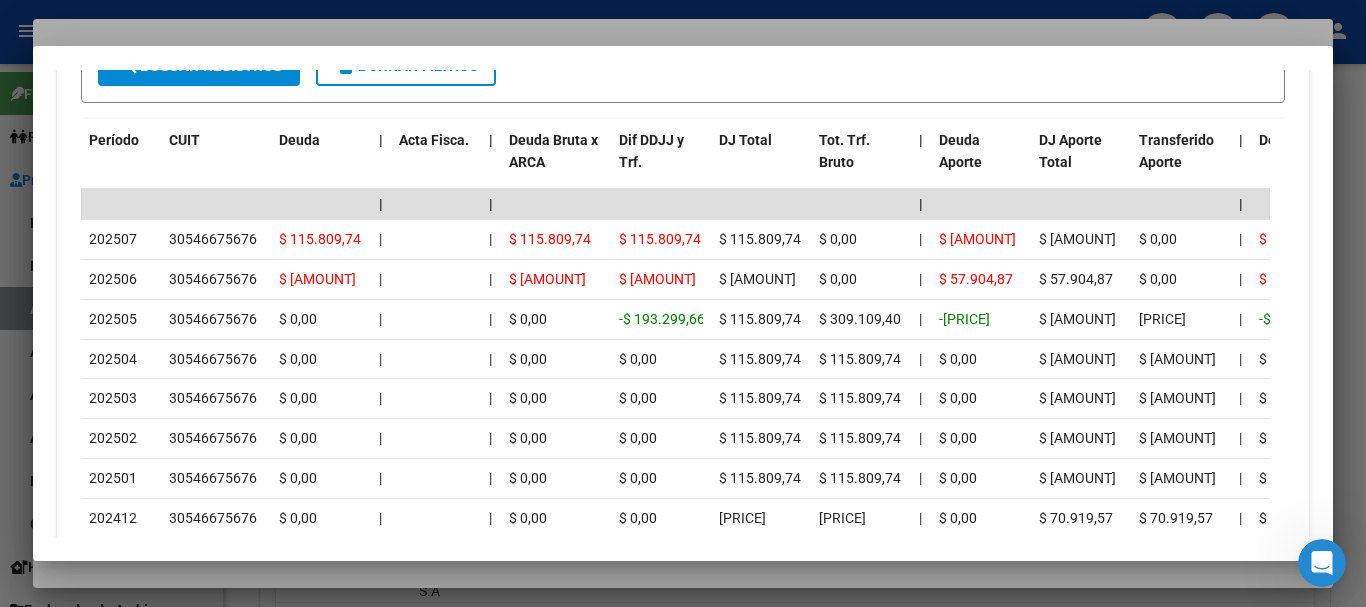 click at bounding box center [683, 303] 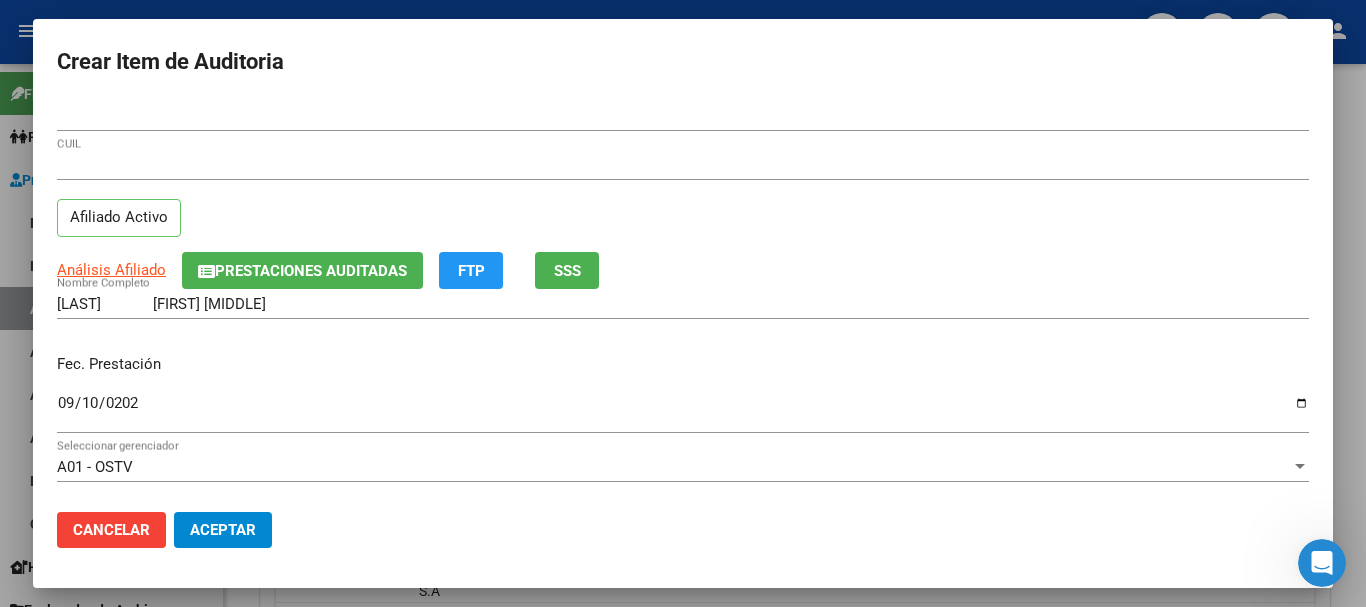 drag, startPoint x: 645, startPoint y: 152, endPoint x: 648, endPoint y: 162, distance: 10.440307 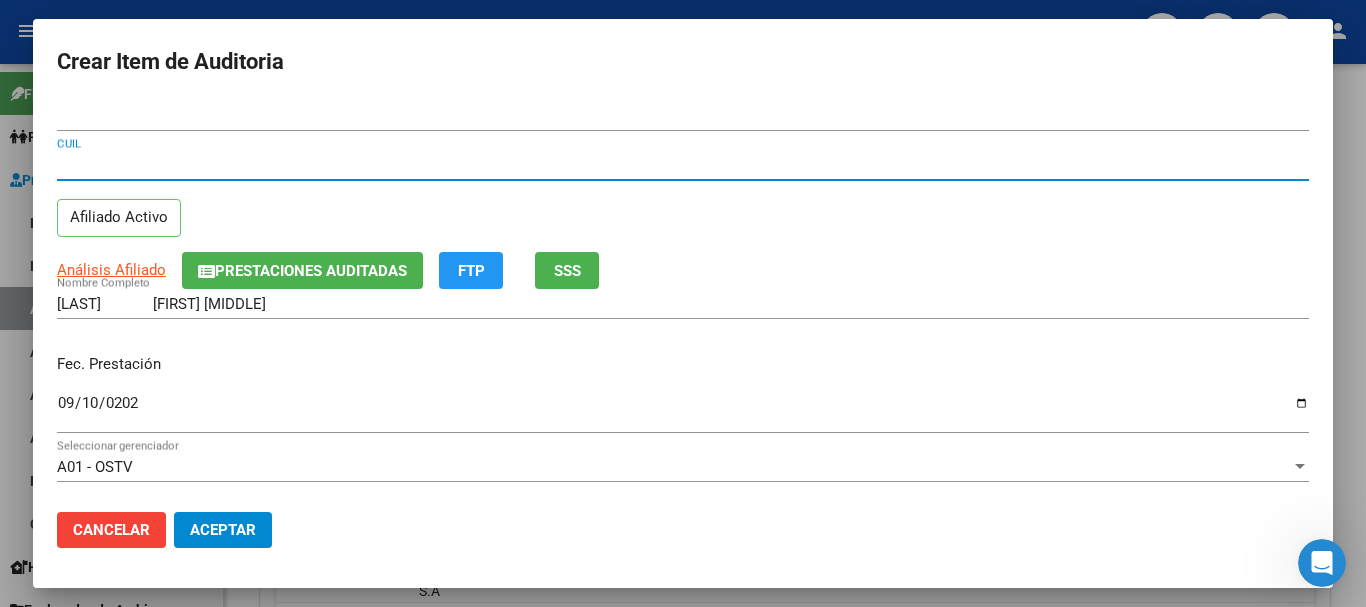 type 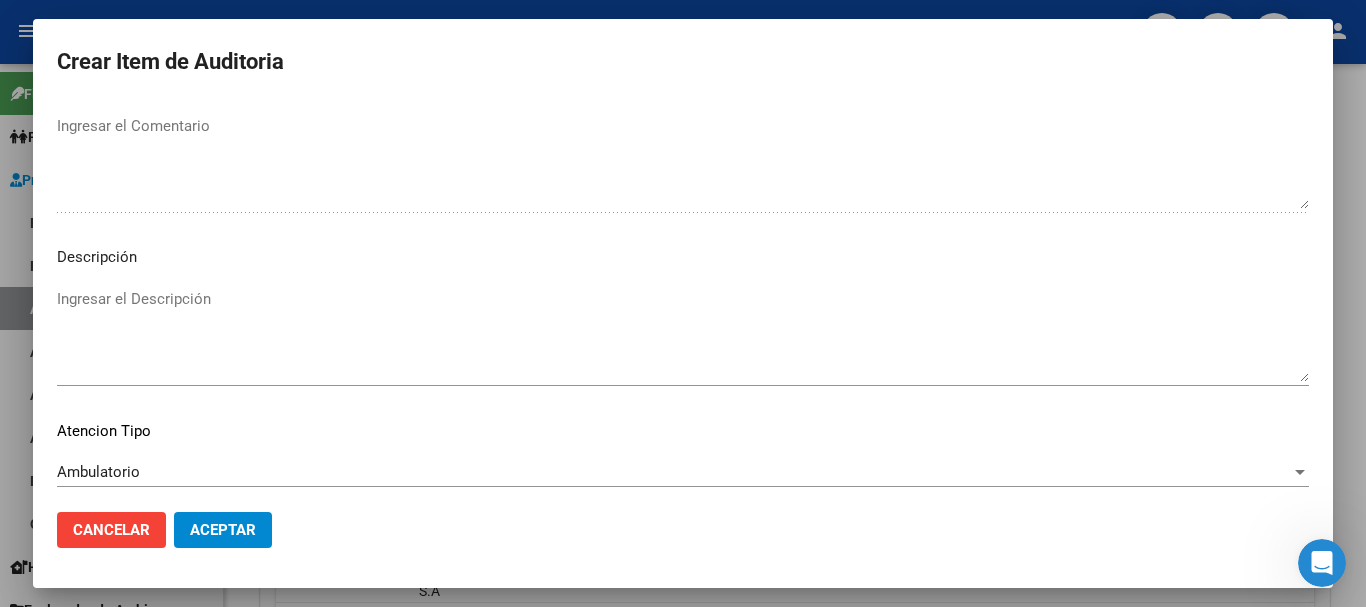 scroll, scrollTop: 1233, scrollLeft: 0, axis: vertical 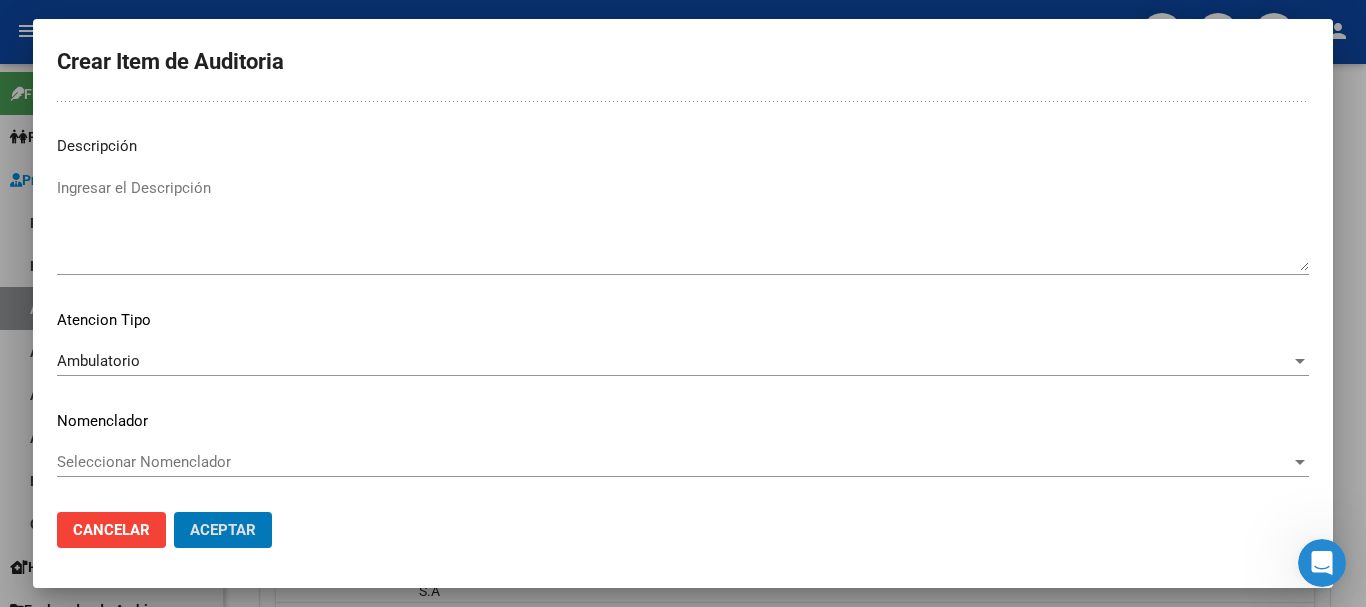 click on "Aceptar" 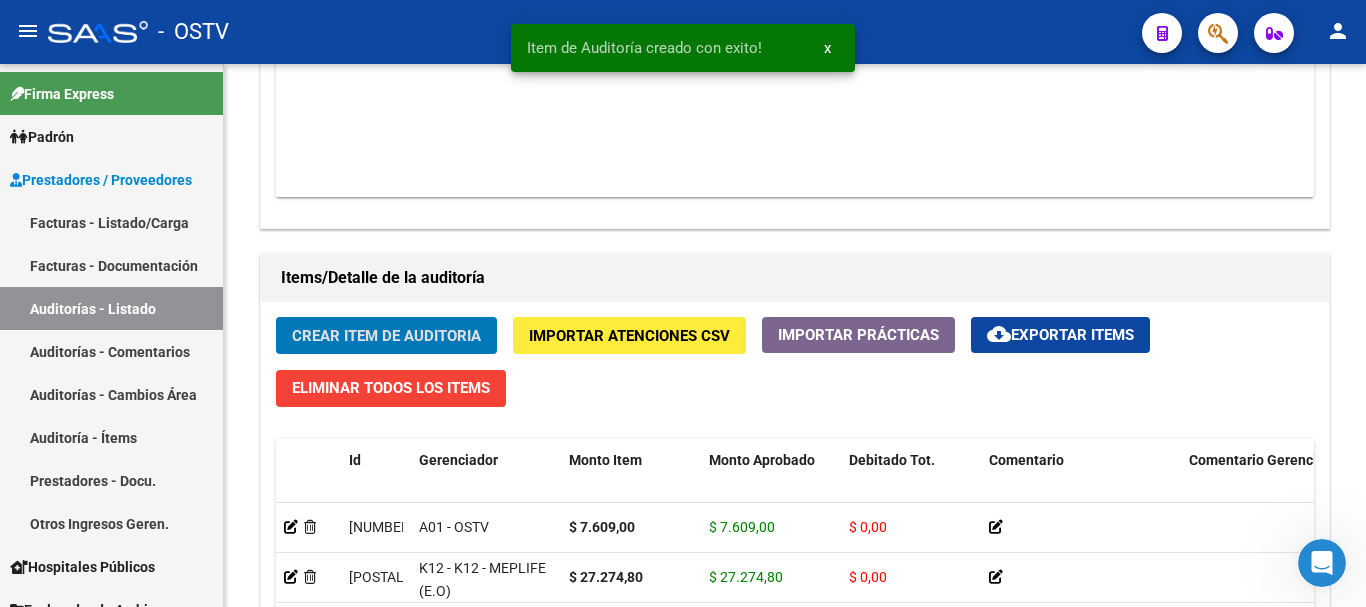 click on "Crear Item de Auditoria" 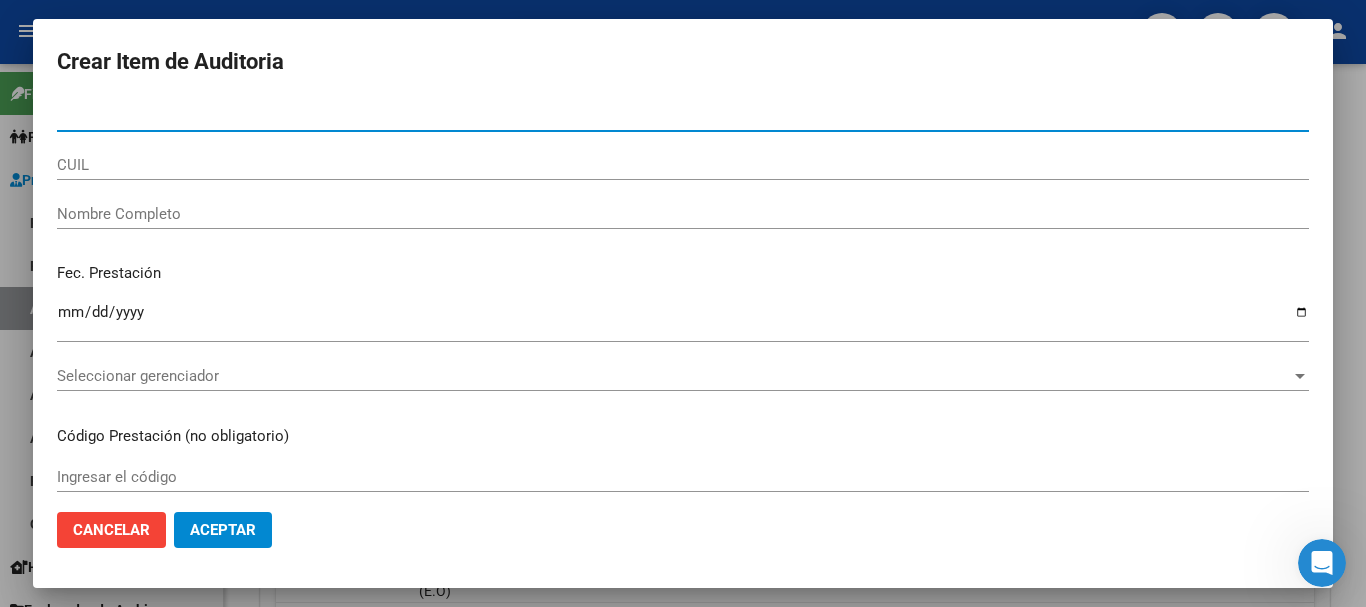 paste on "29223053" 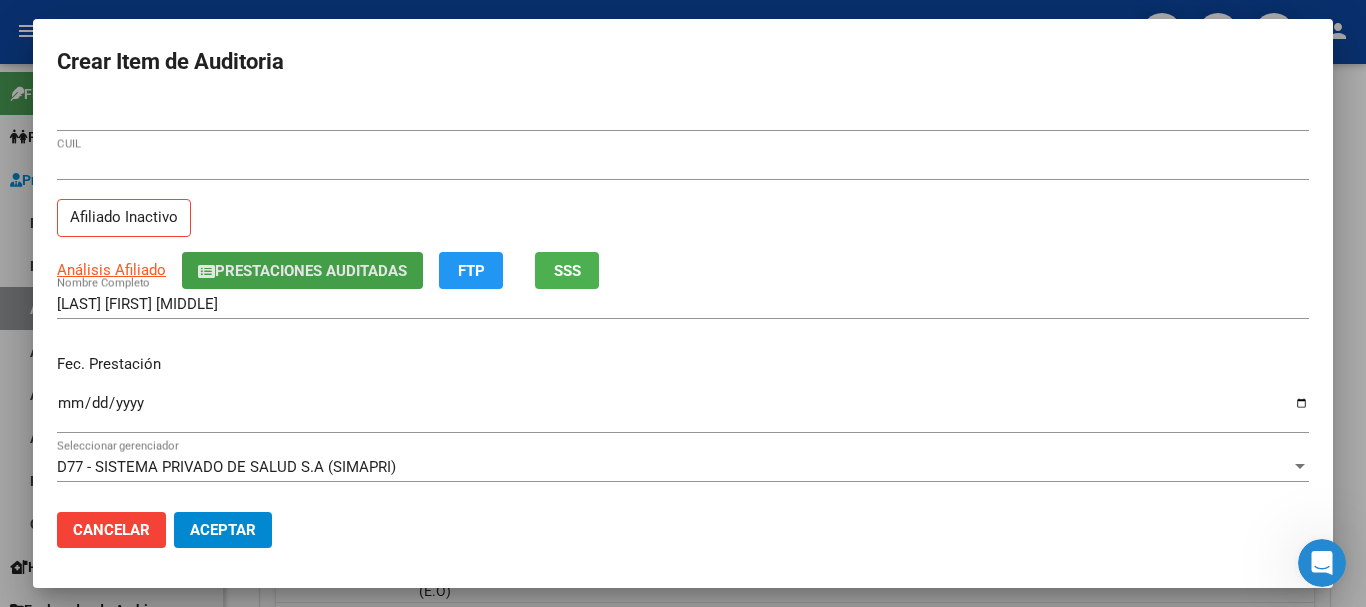 click on "Prestaciones Auditadas" 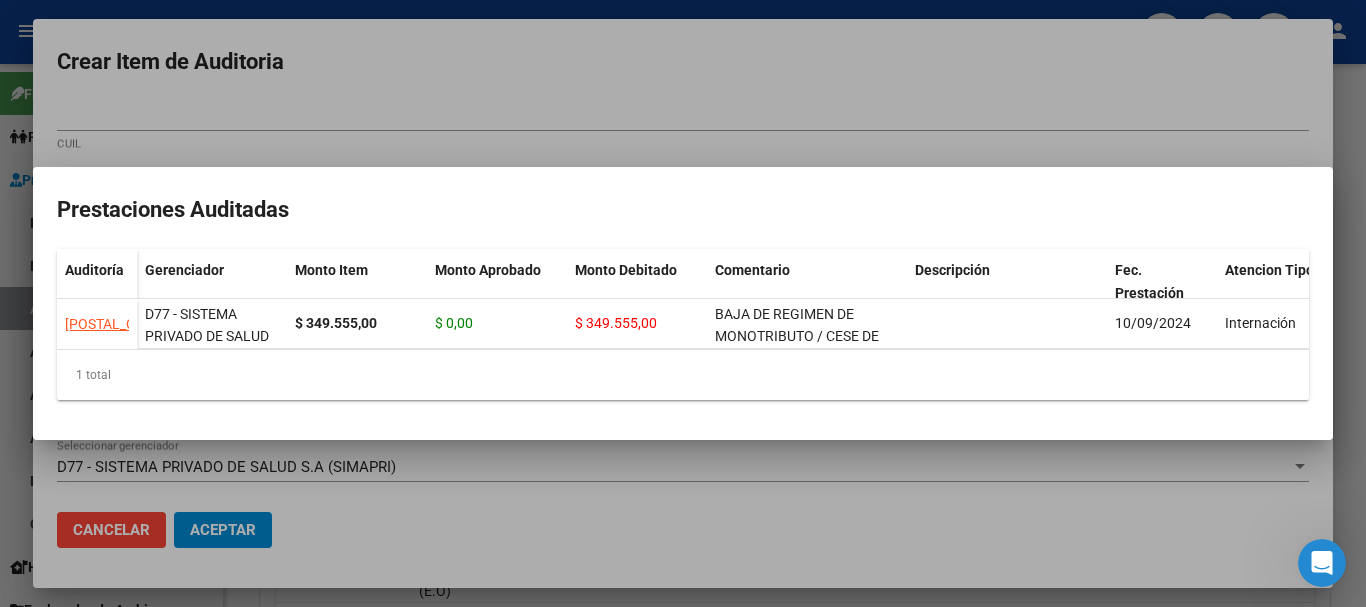 click at bounding box center (683, 303) 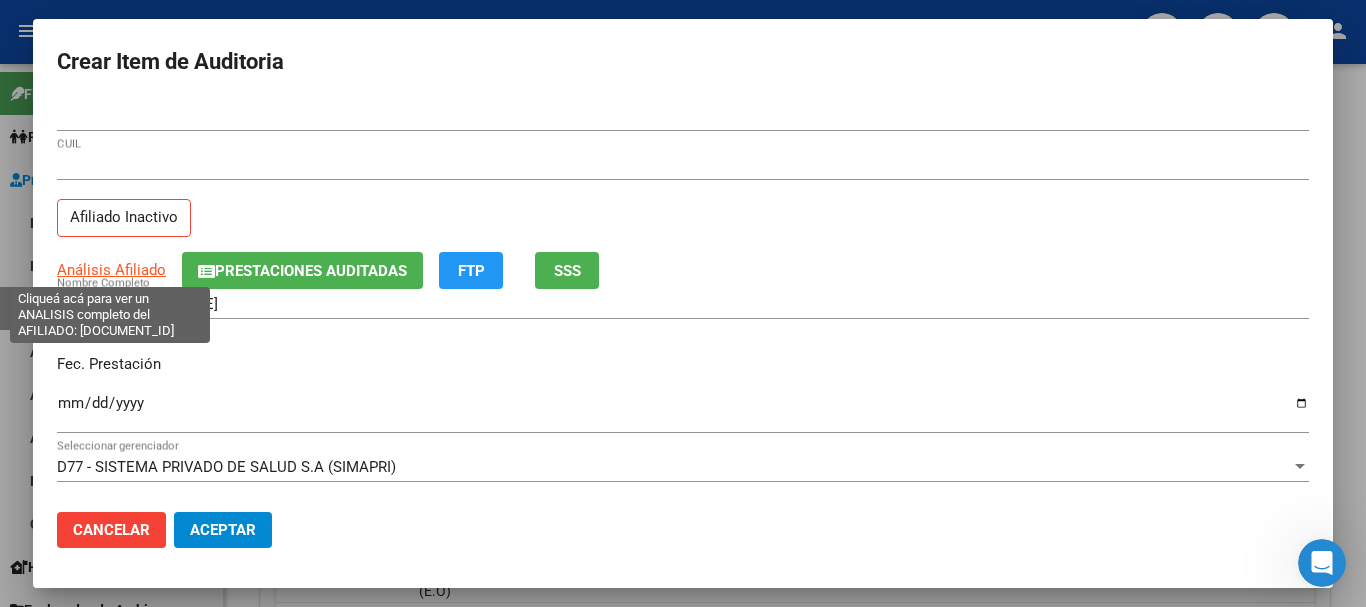 click on "Análisis Afiliado" at bounding box center [111, 270] 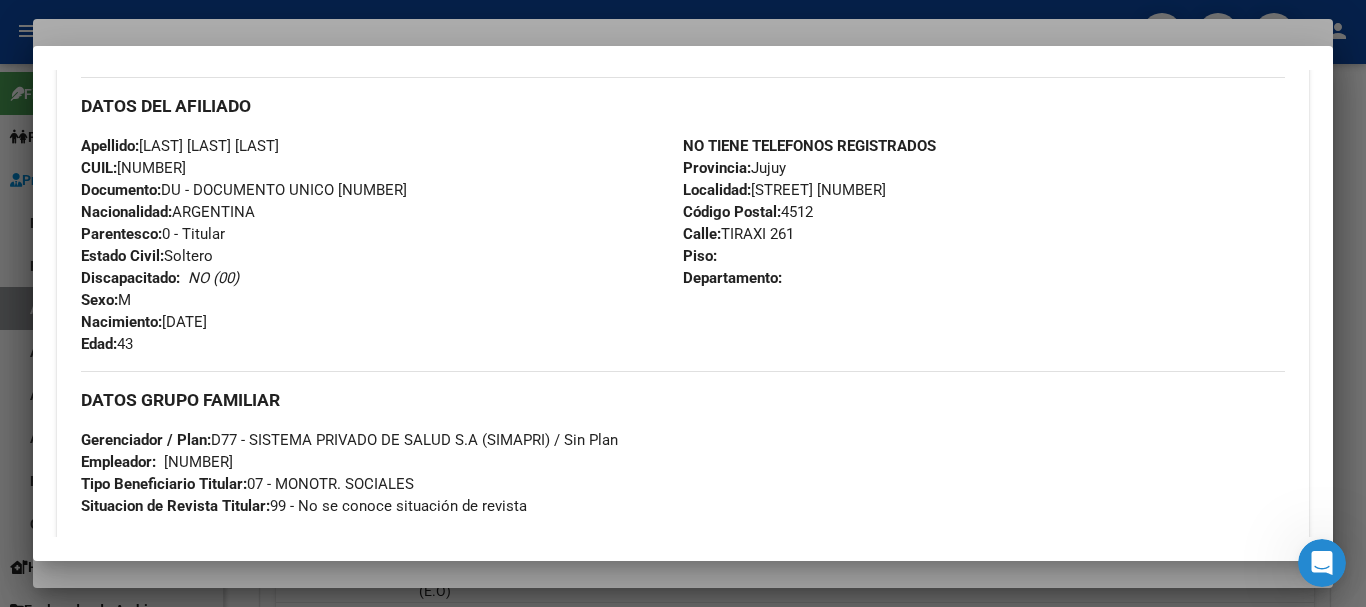 scroll, scrollTop: 1053, scrollLeft: 0, axis: vertical 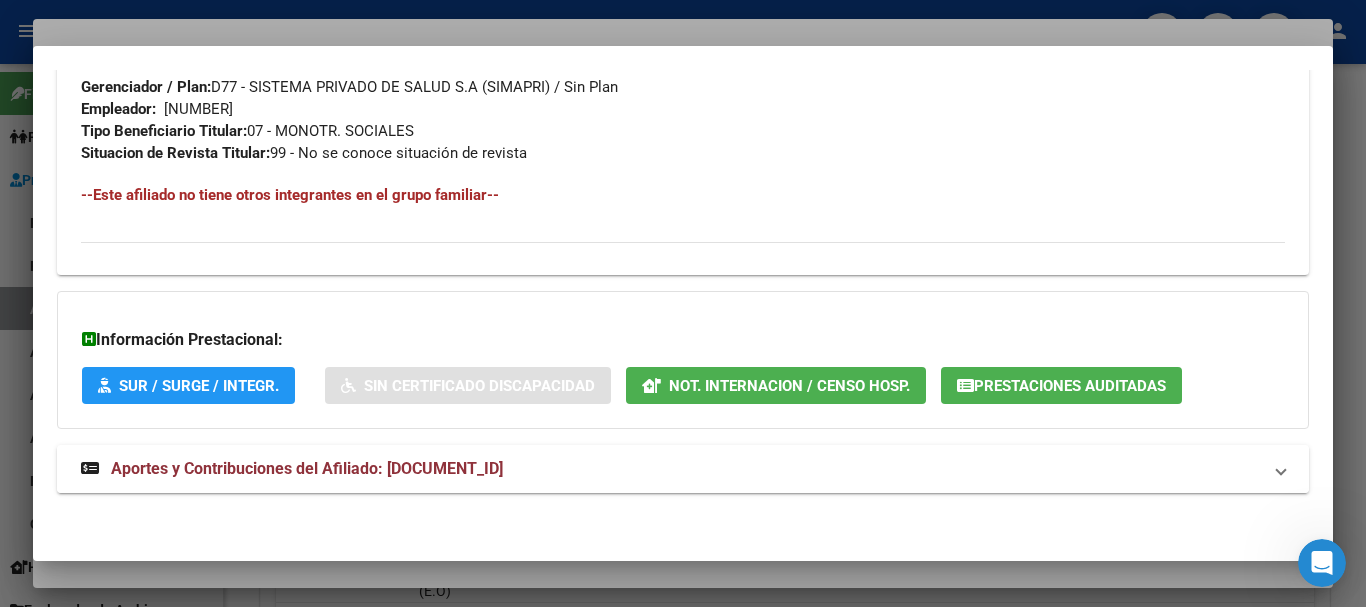 click on "Aportes y Contribuciones del Afiliado: 20292230533" at bounding box center (307, 468) 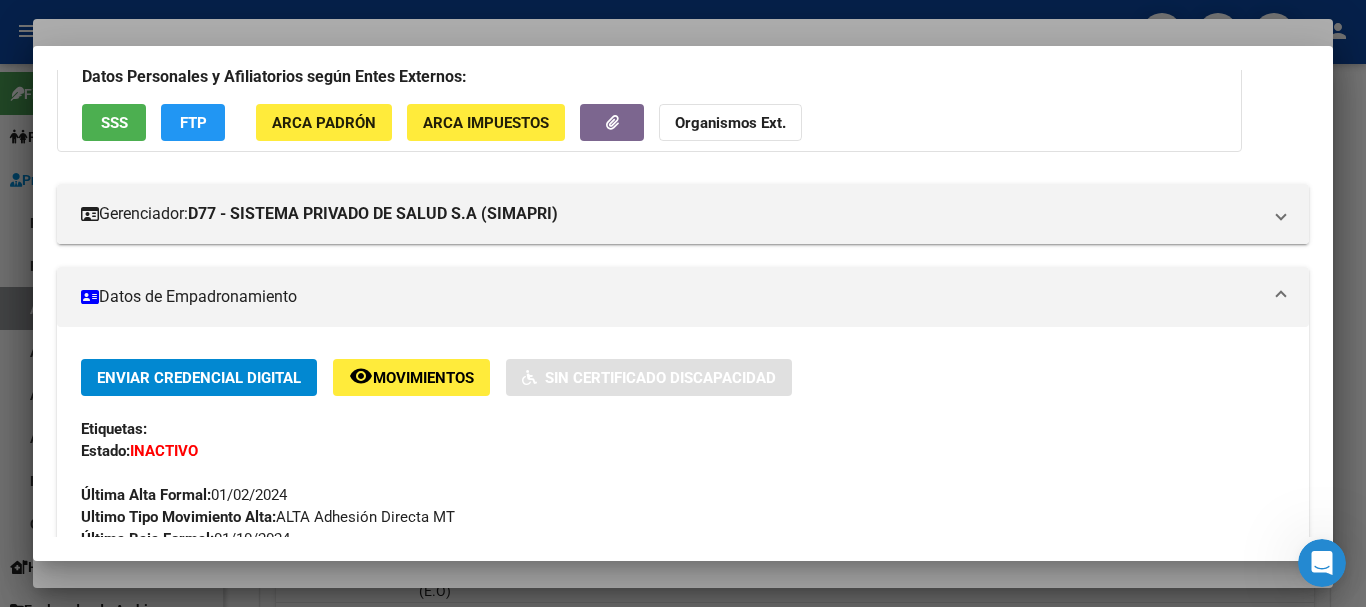 scroll, scrollTop: 0, scrollLeft: 0, axis: both 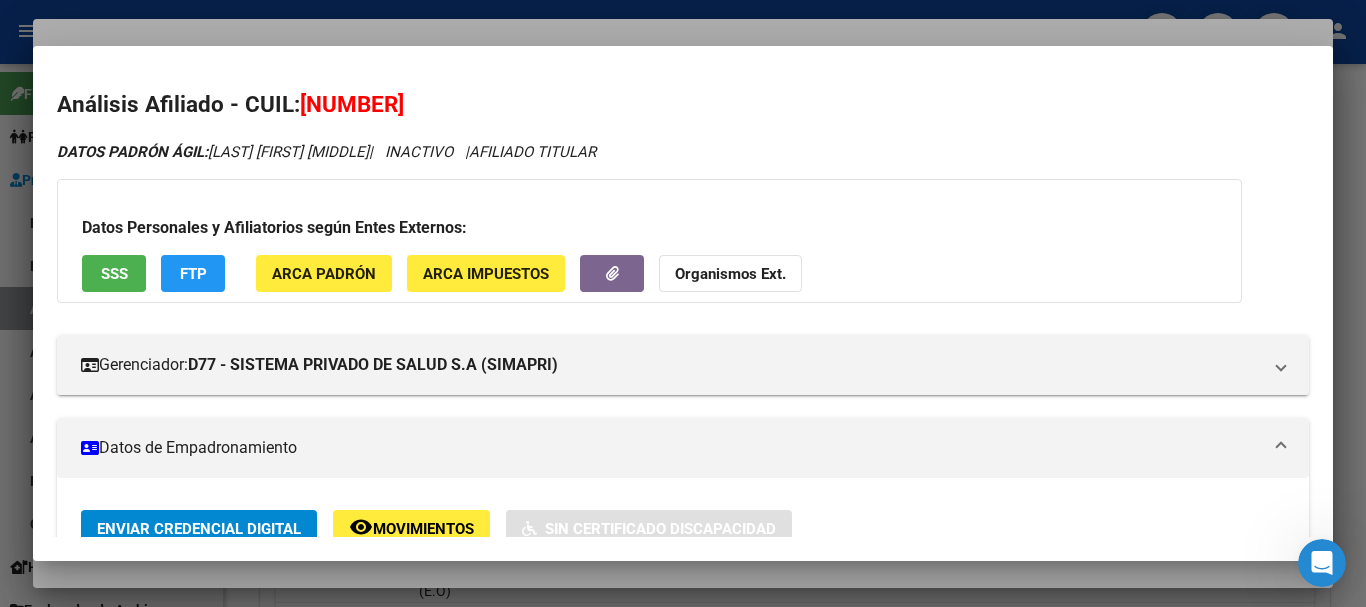 click at bounding box center (683, 303) 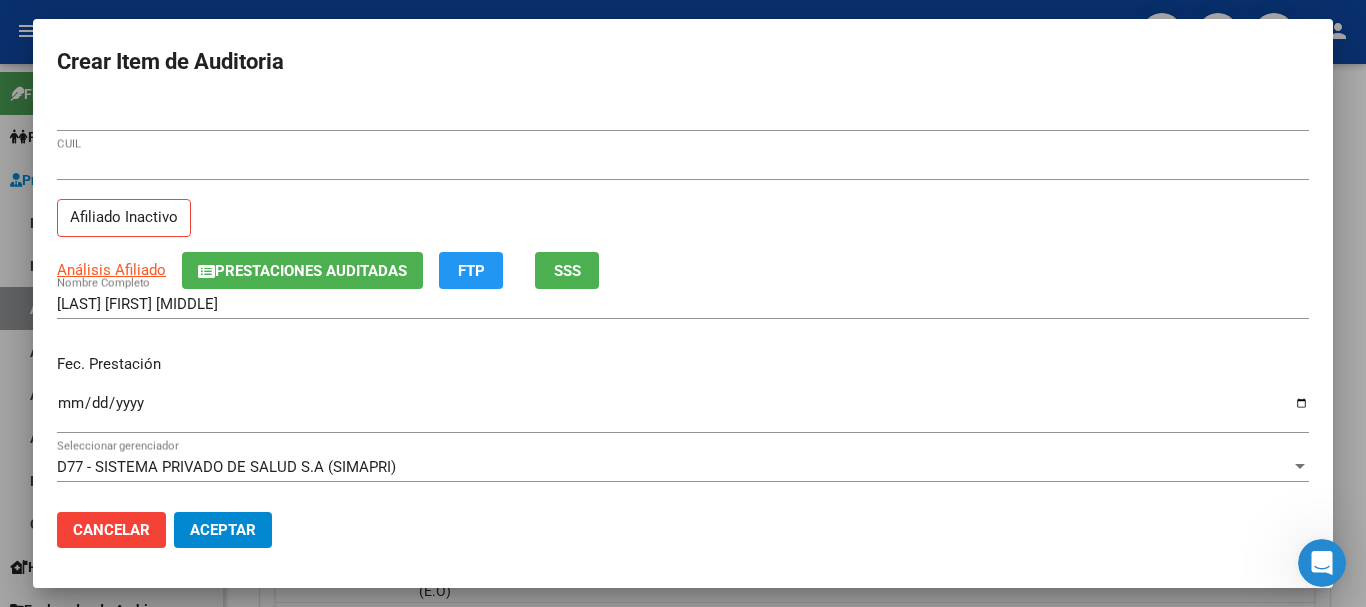 click on "20292230533 CUIL" at bounding box center [683, 165] 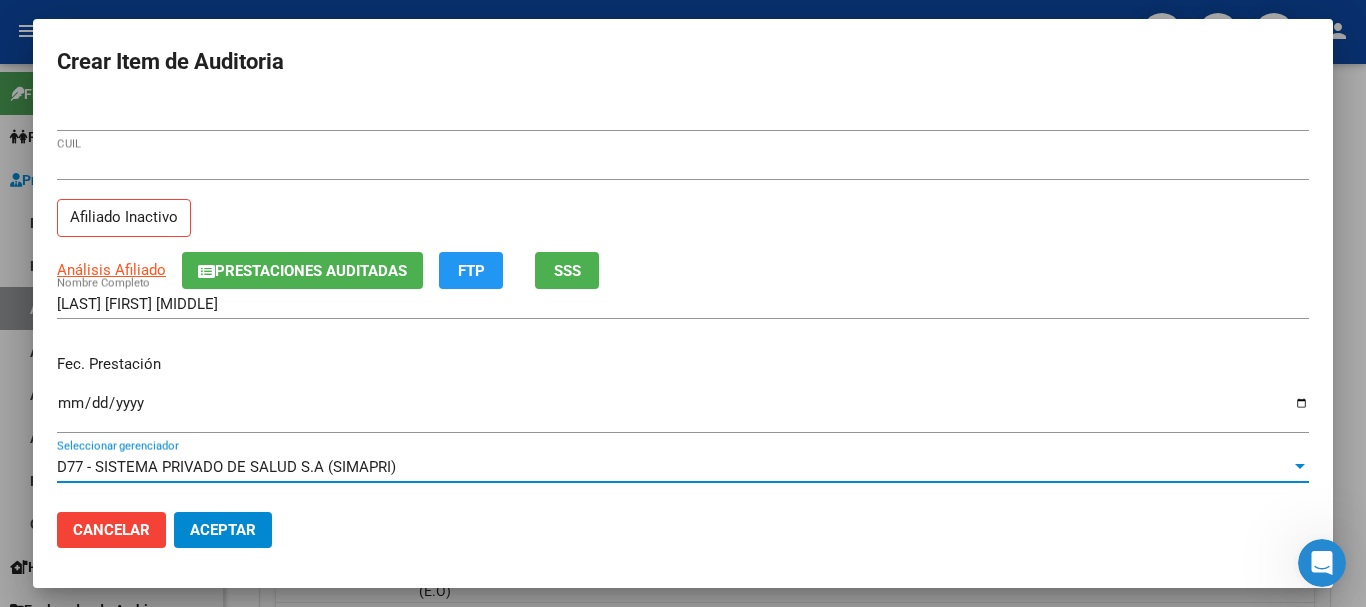 scroll, scrollTop: 270, scrollLeft: 0, axis: vertical 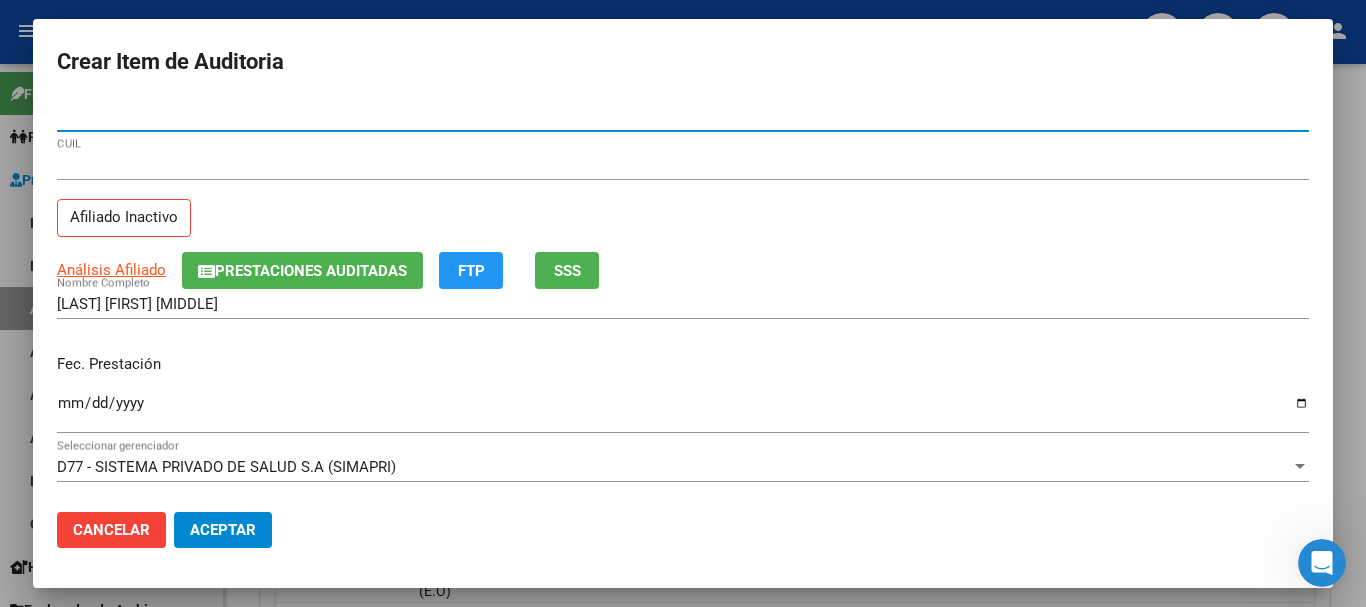click on "Aceptar" 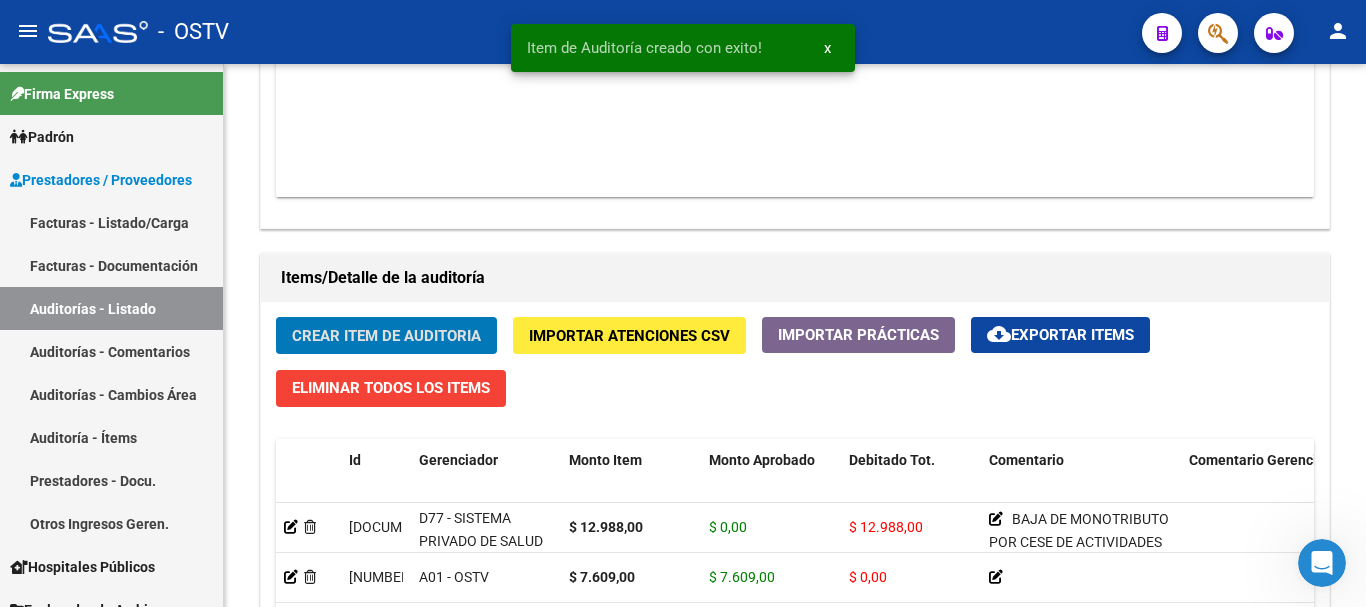 click on "Crear Item de Auditoria" 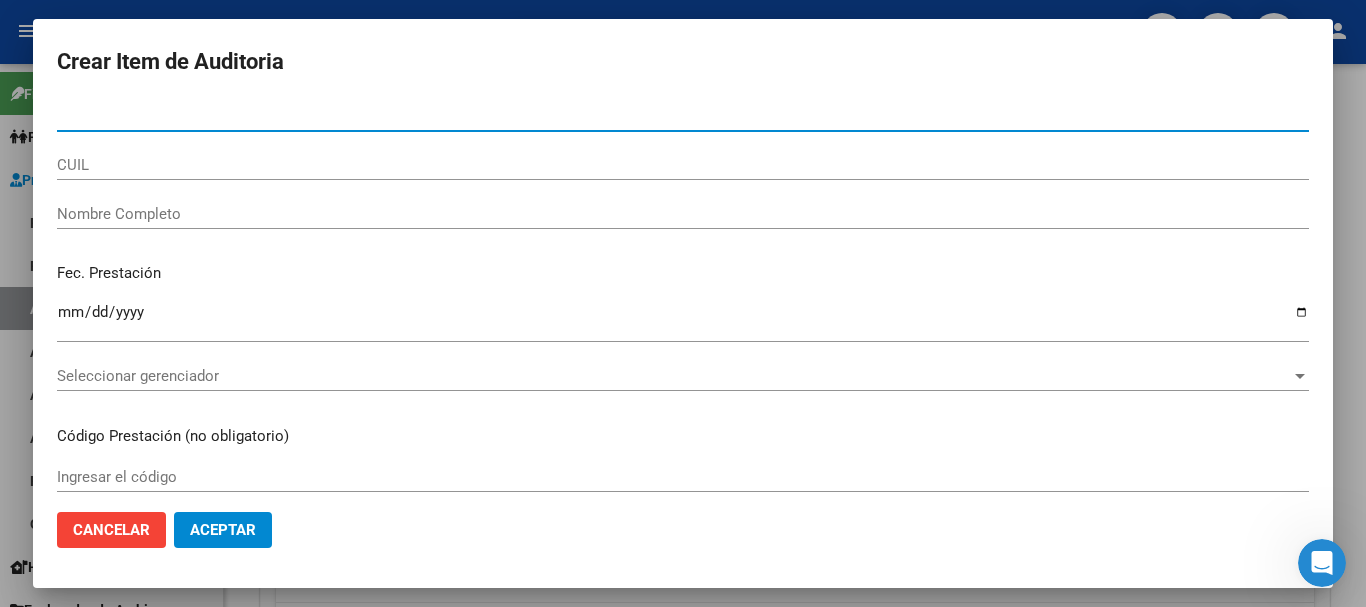 paste on "29653447" 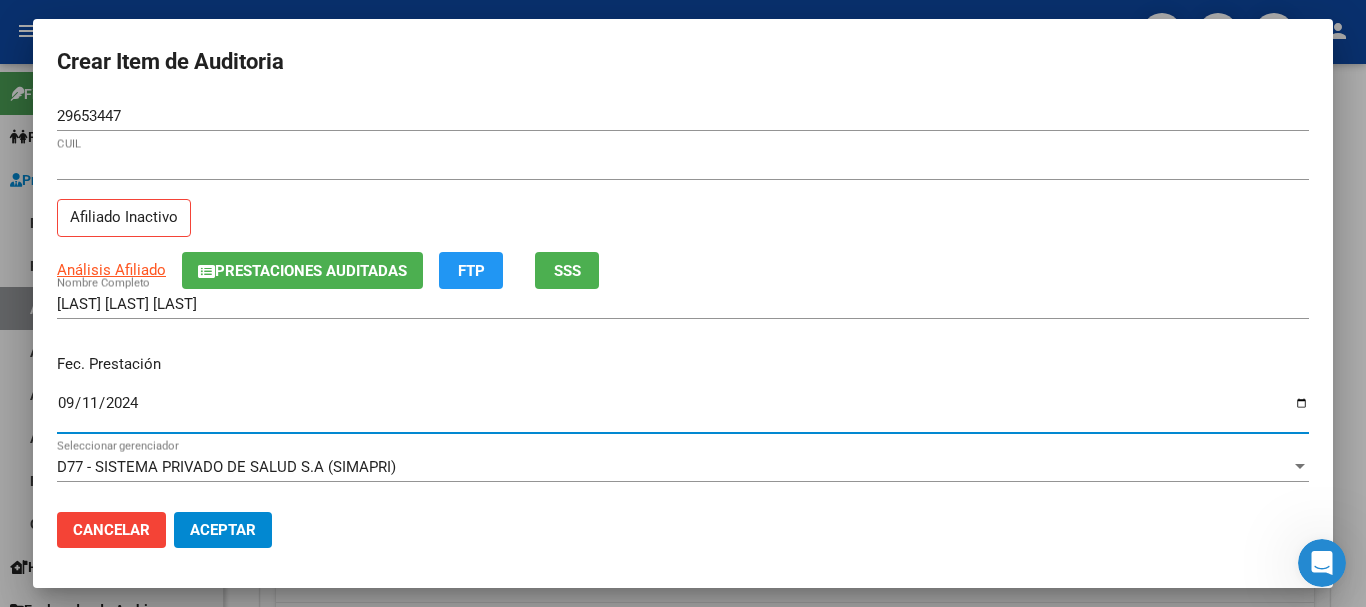 click on "Prestaciones Auditadas" 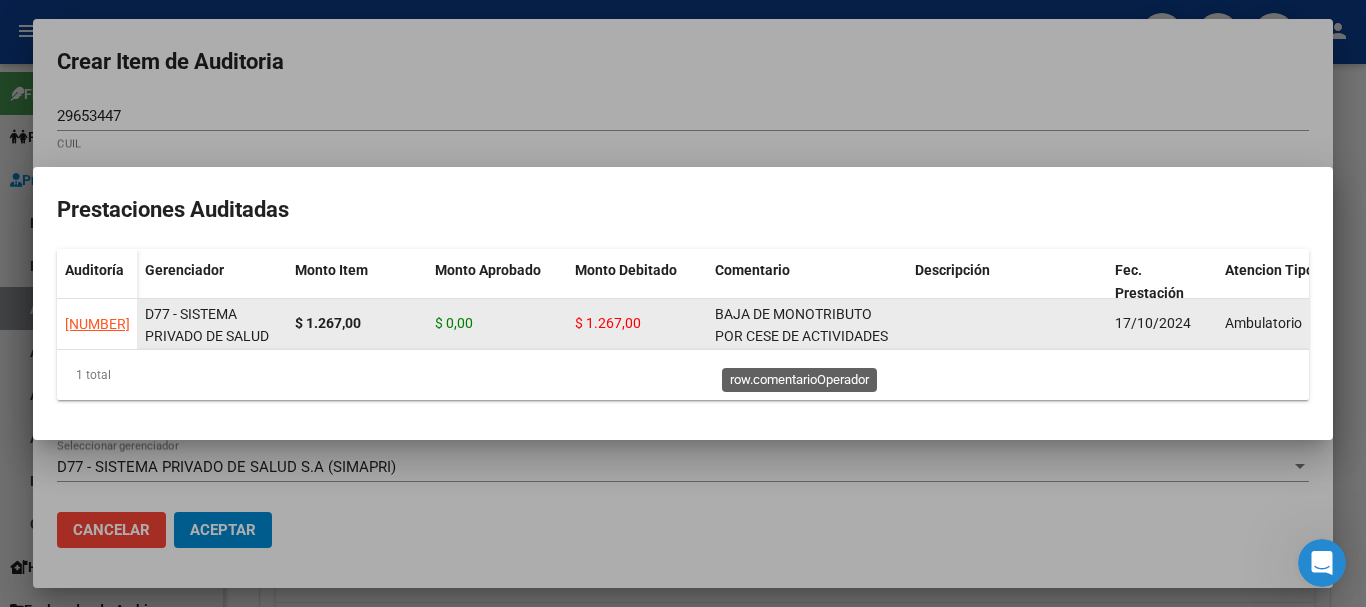 click on "BAJA DE MONOTRIBUTO POR CESE DE ACTIVIDADES 08/2024" 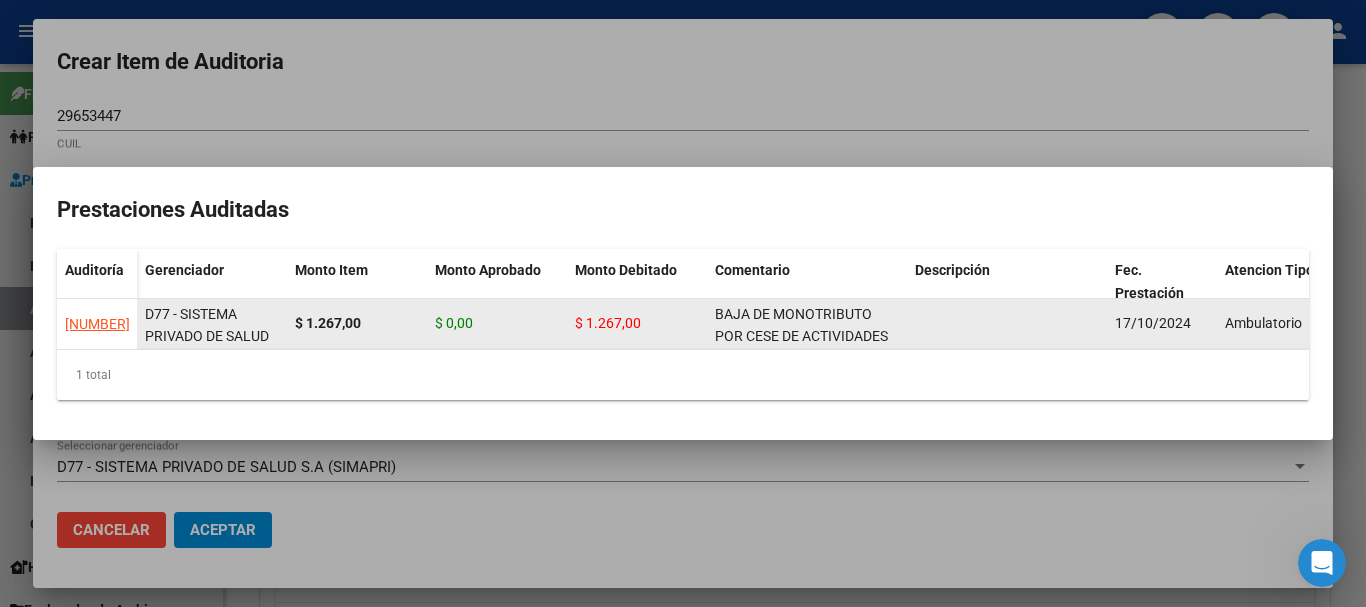 click on "BAJA DE MONOTRIBUTO POR CESE DE ACTIVIDADES 08/2024" 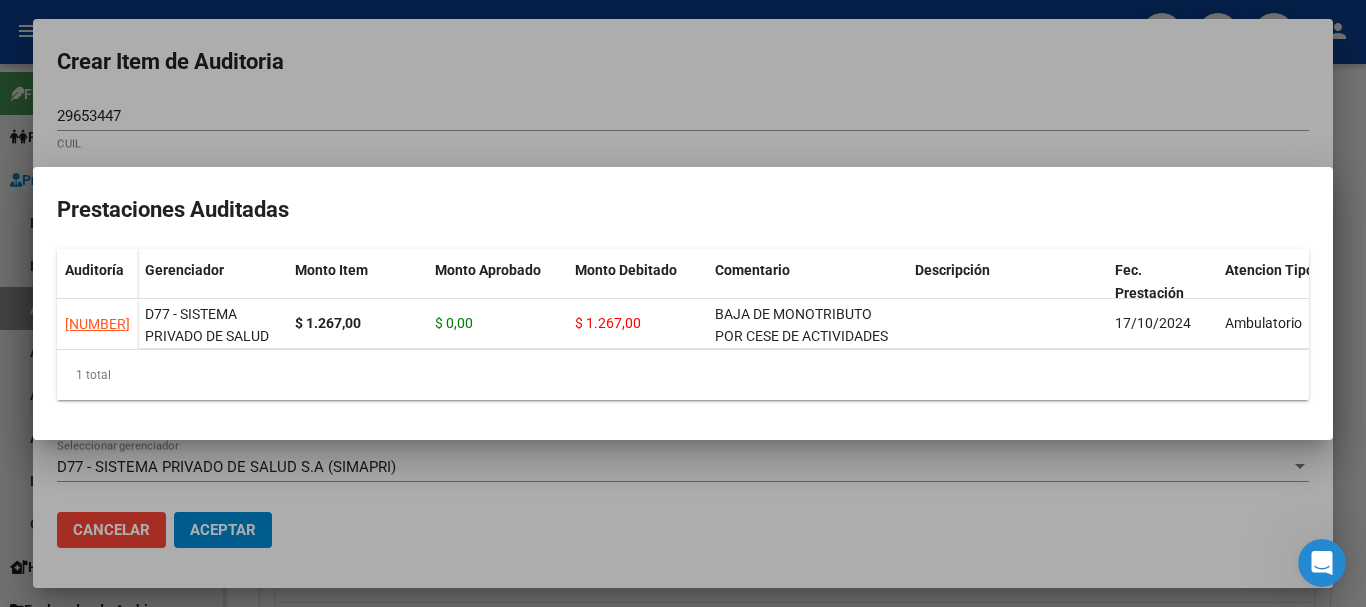 copy on "BAJA DE MONOTRIBUTO POR CESE DE ACTIVIDADES 08/2024" 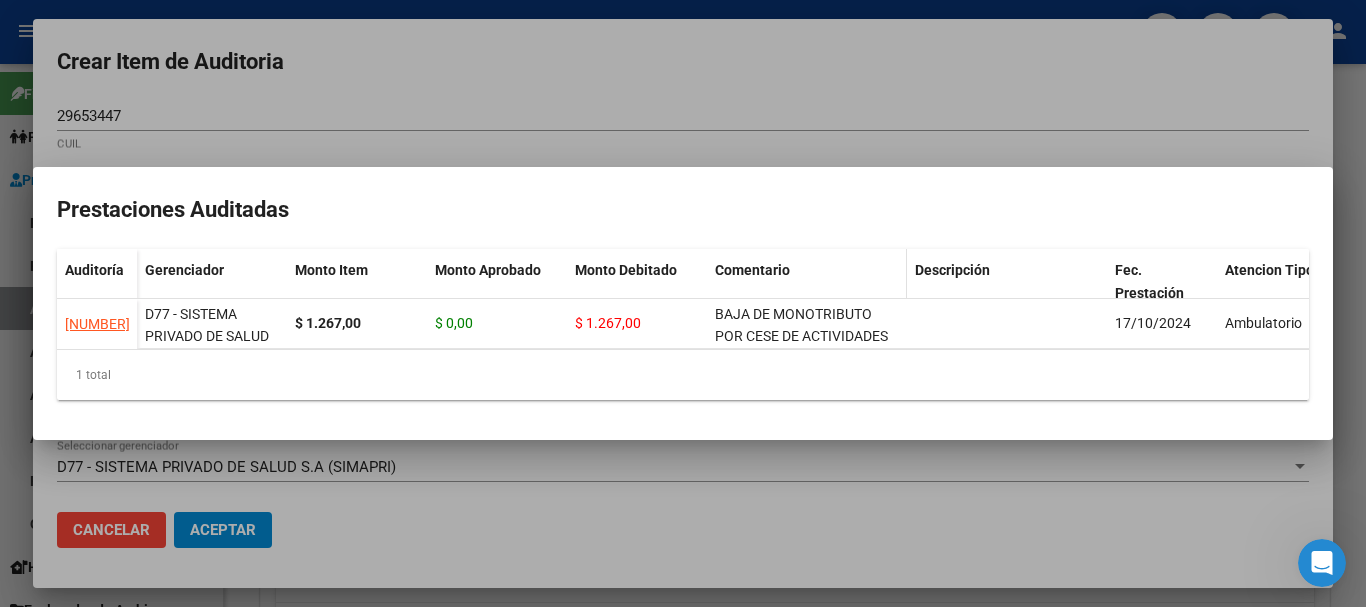 click on "Comentario" at bounding box center [807, 291] 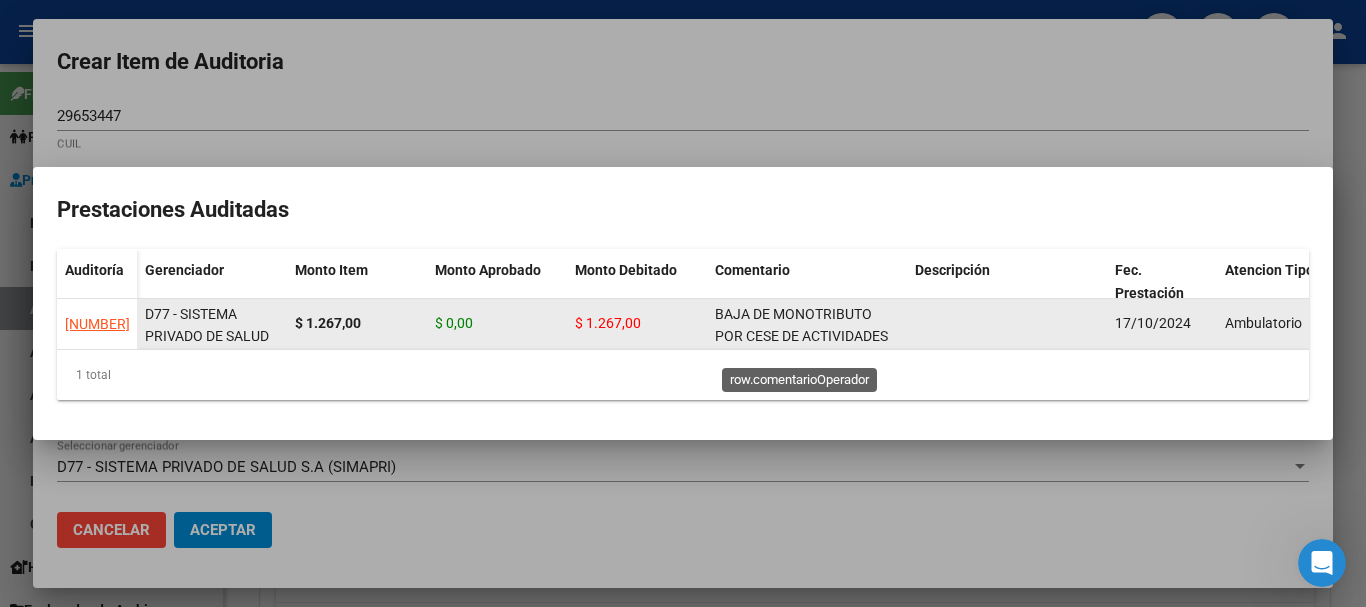 scroll, scrollTop: 26, scrollLeft: 0, axis: vertical 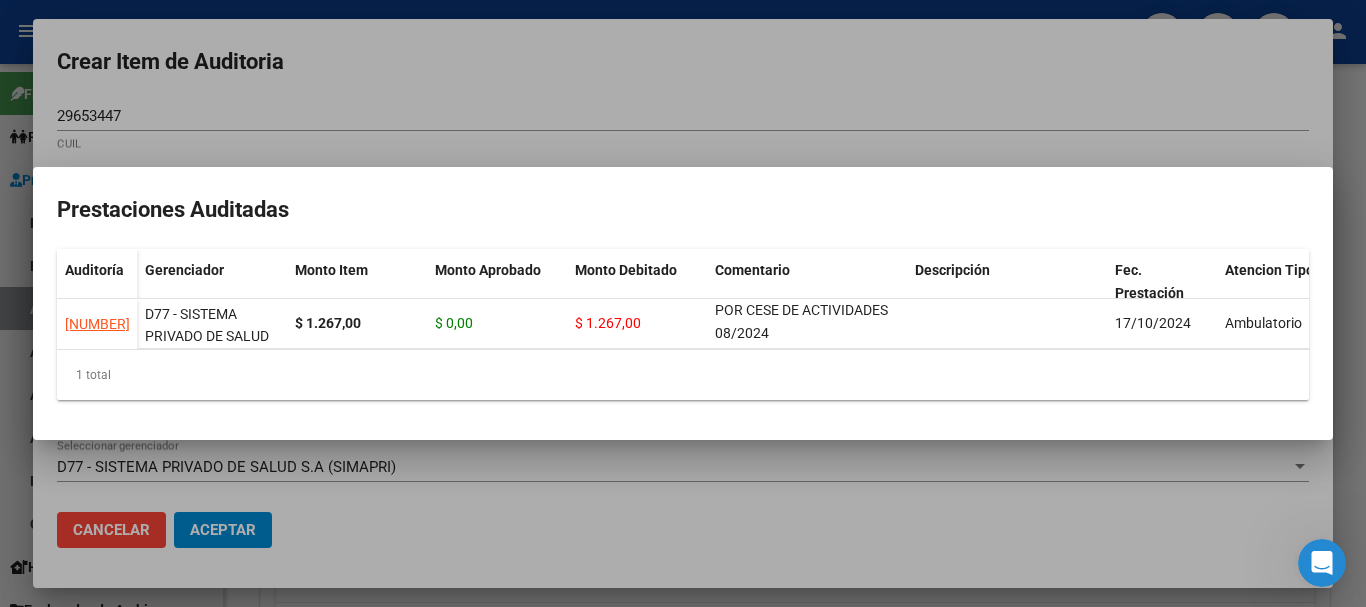 click at bounding box center (683, 303) 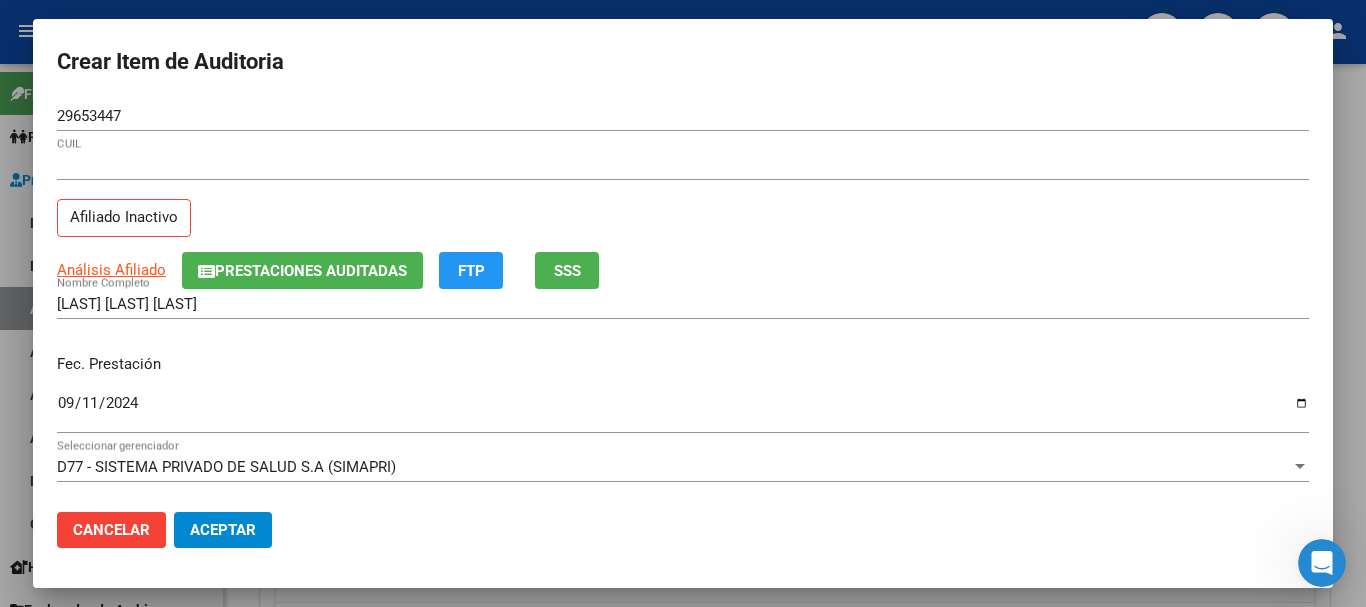 click on "Análisis Afiliado  Prestaciones Auditadas FTP SSS" at bounding box center [683, 270] 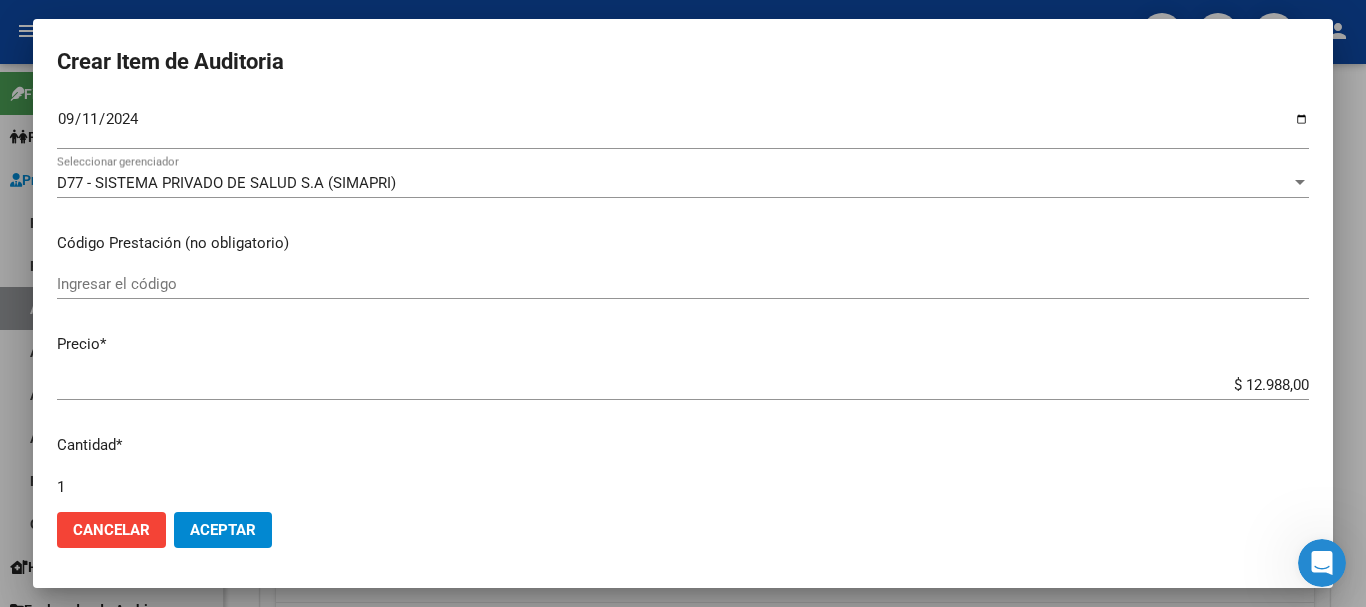 scroll, scrollTop: 675, scrollLeft: 0, axis: vertical 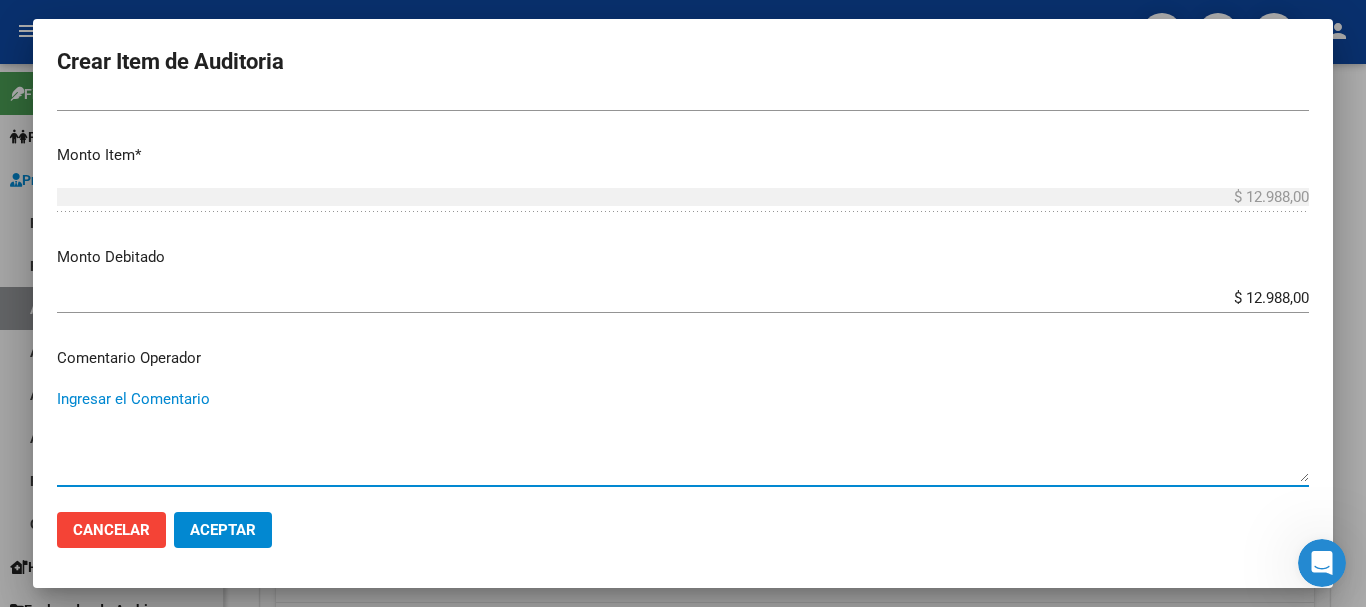 paste on "BAJA DE MONOTRIBUTO POR CESE DE ACTIVIDADES 08/2024" 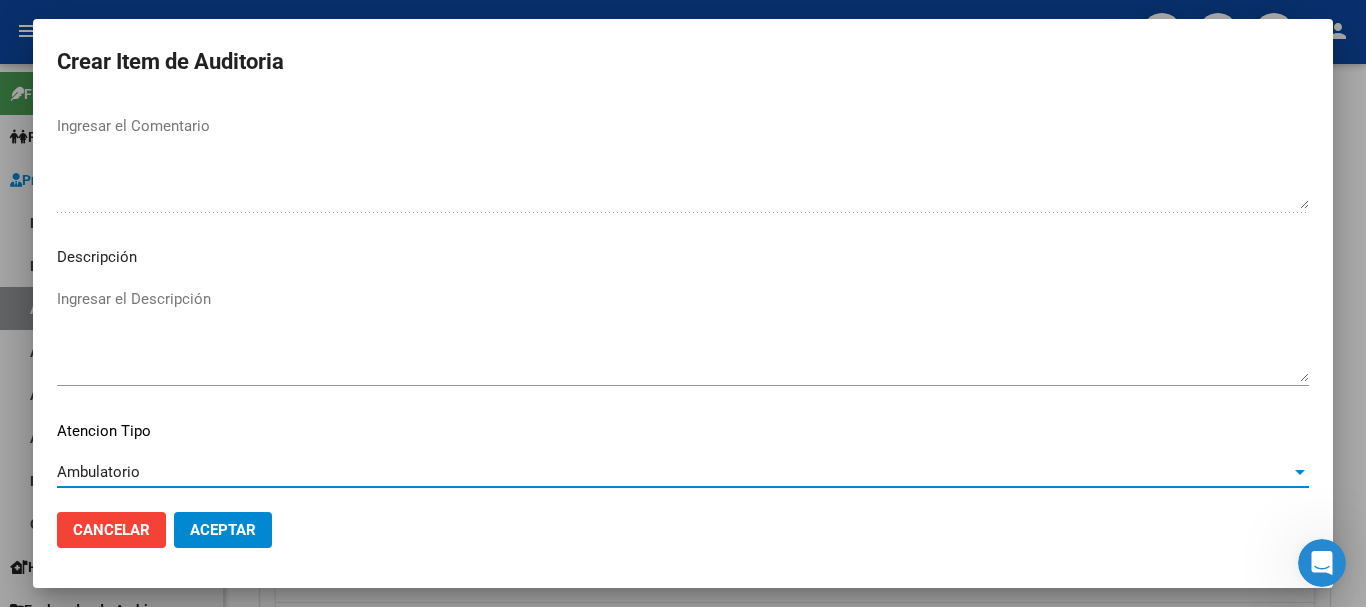 scroll, scrollTop: 1233, scrollLeft: 0, axis: vertical 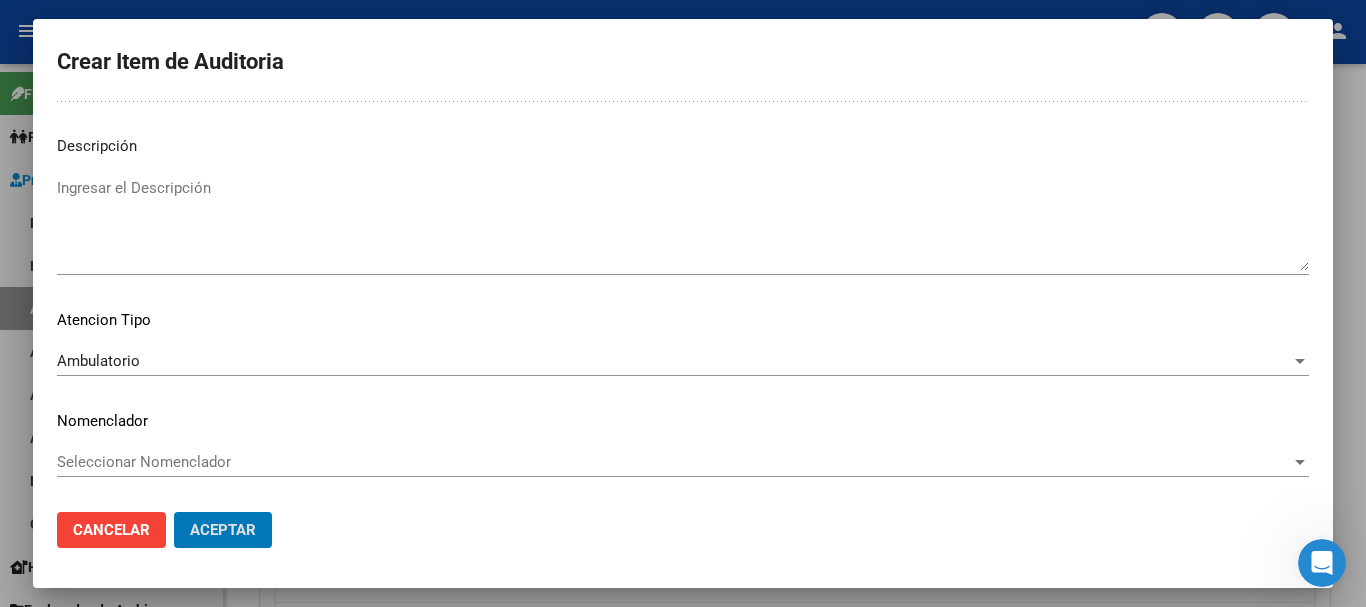 click on "Aceptar" 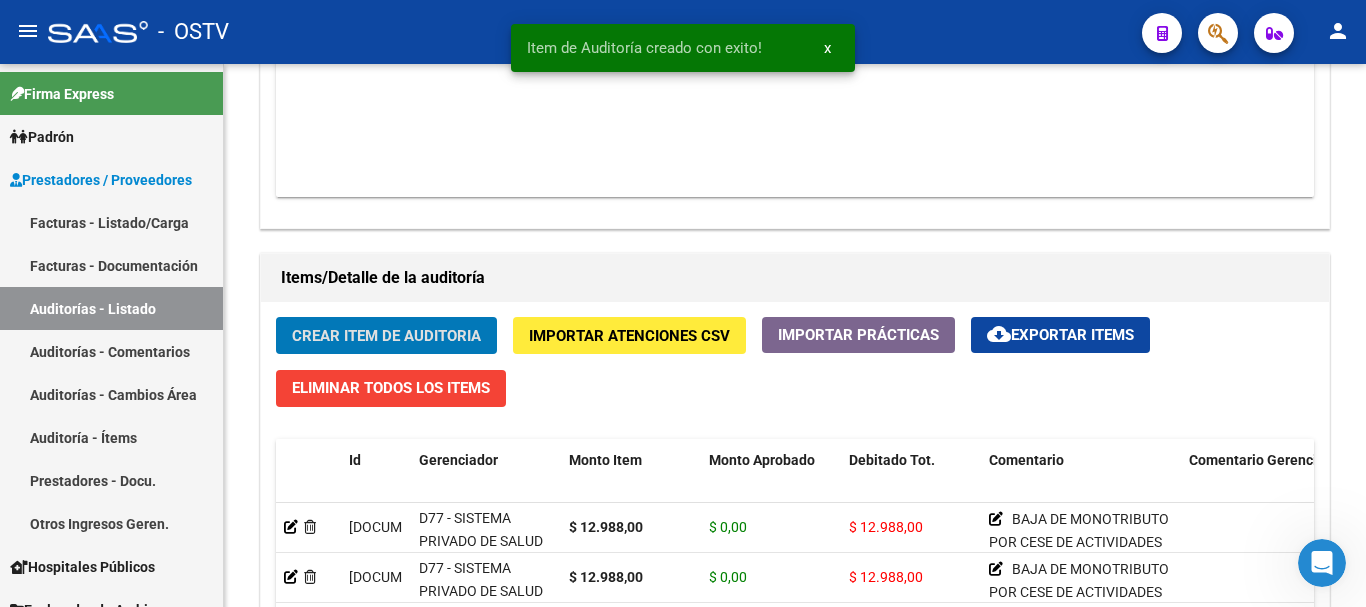 click on "Crear Item de Auditoria" 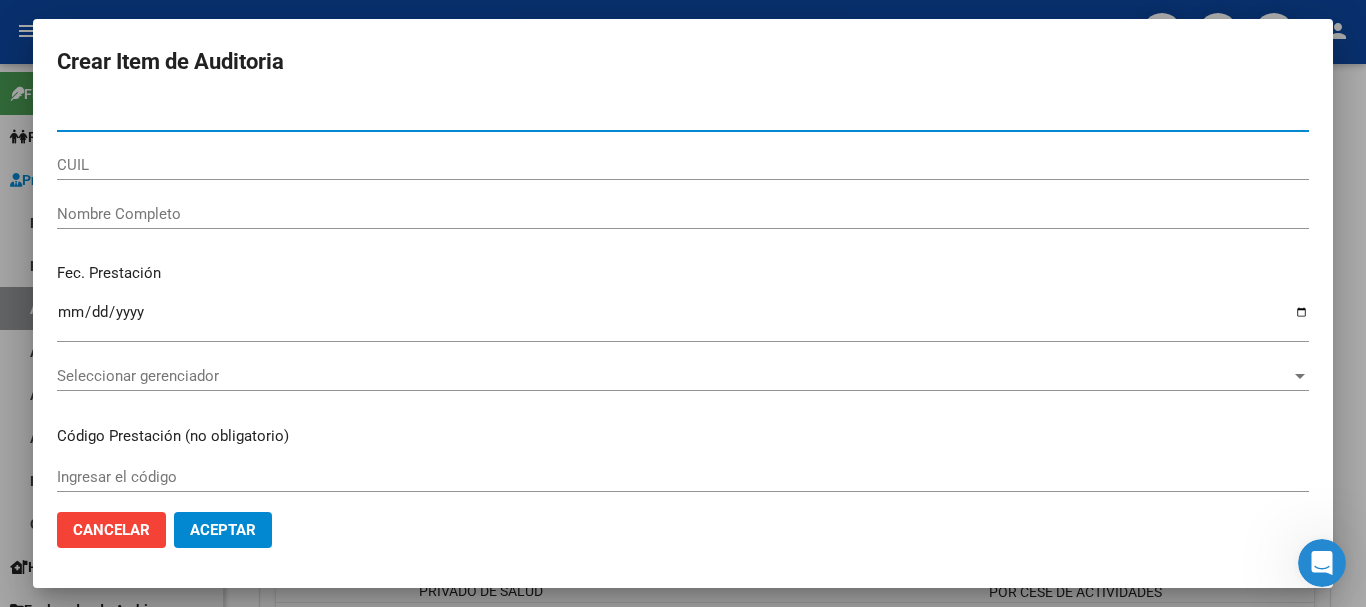 paste on "29653447" 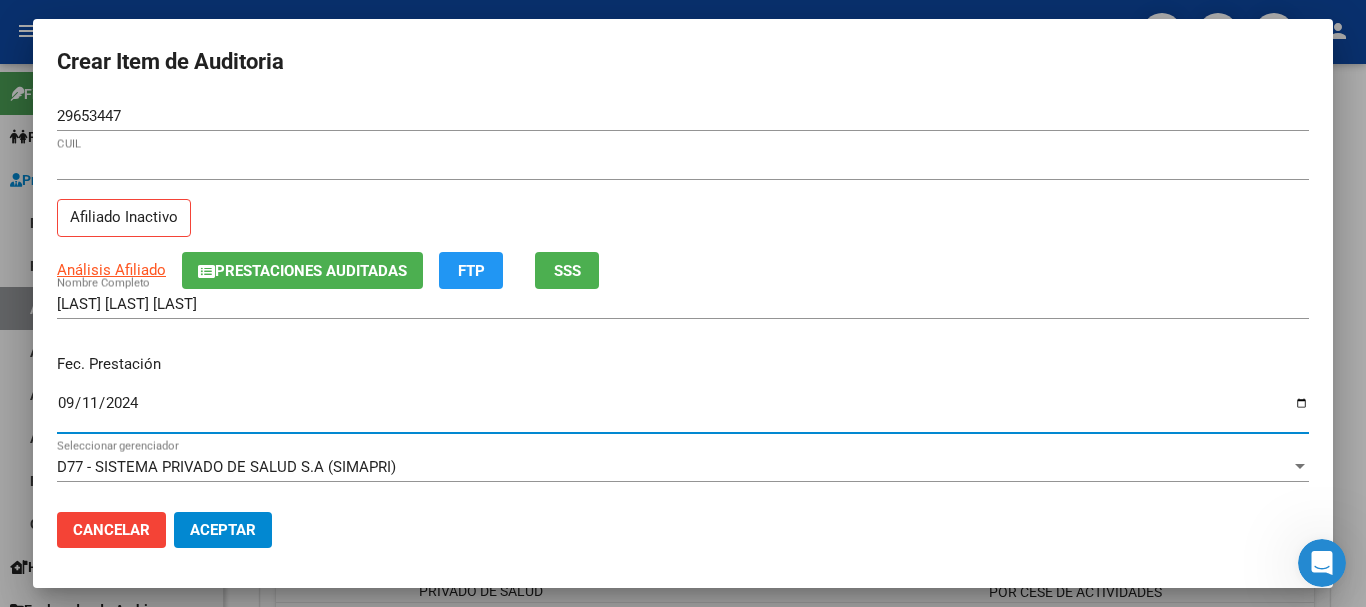 click on "Prestaciones Auditadas" 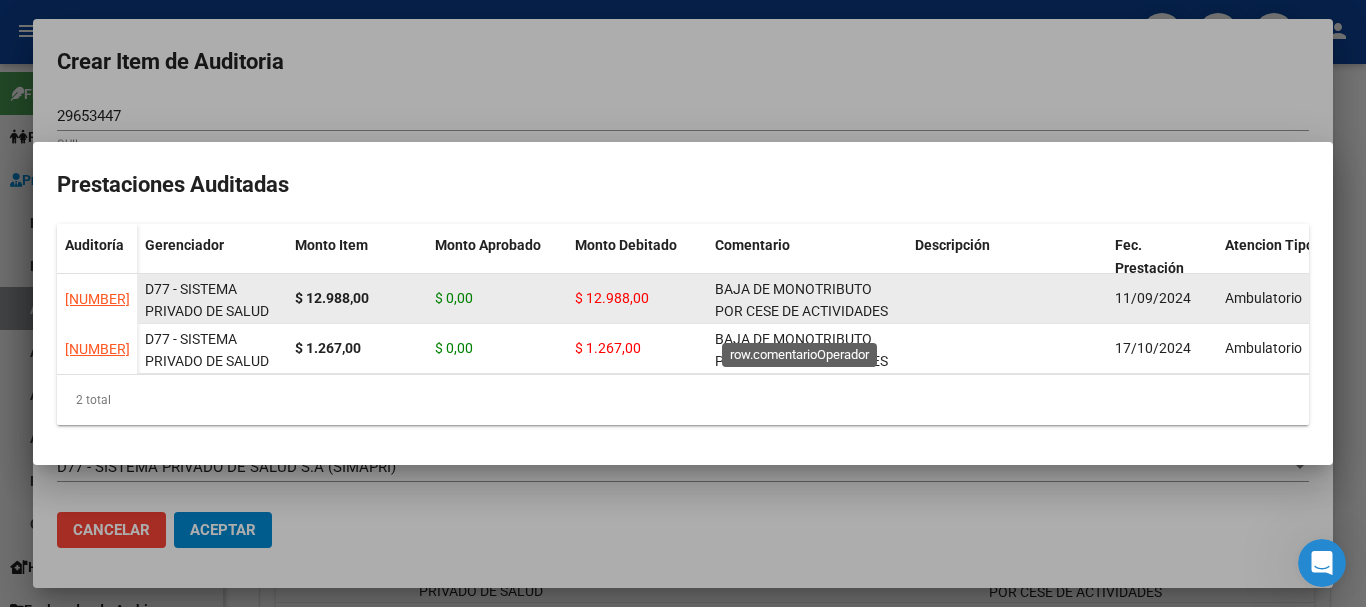 scroll, scrollTop: 26, scrollLeft: 0, axis: vertical 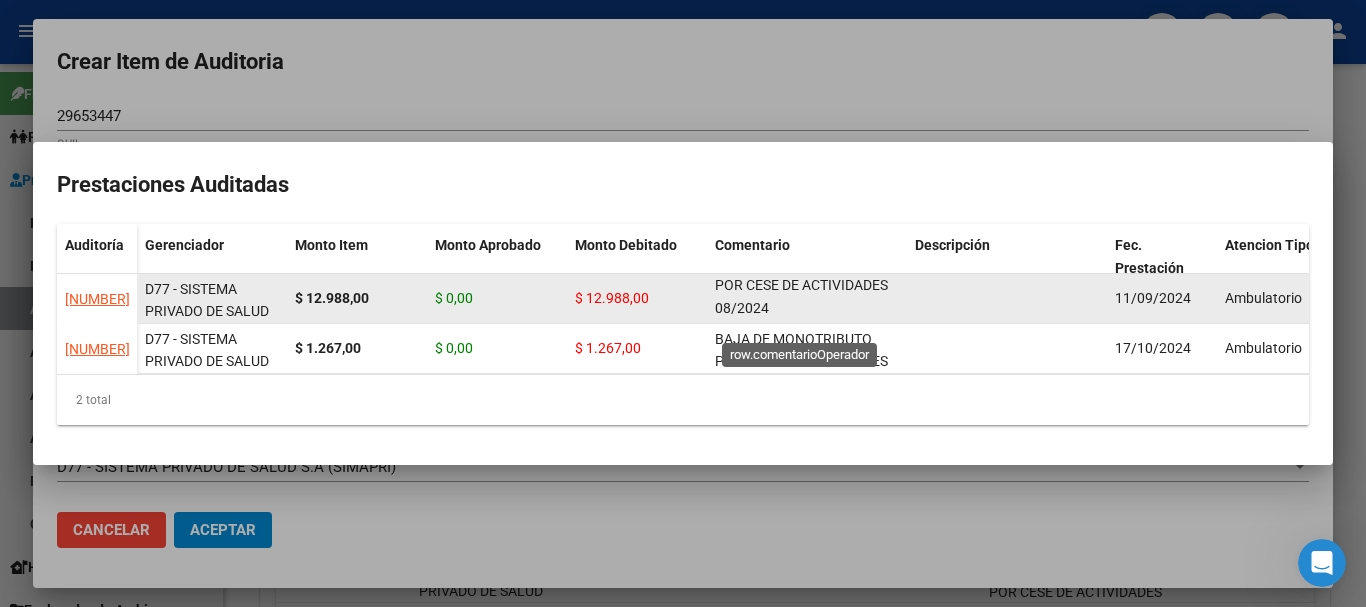 click on "BAJA DE MONOTRIBUTO POR CESE DE ACTIVIDADES 08/2024" 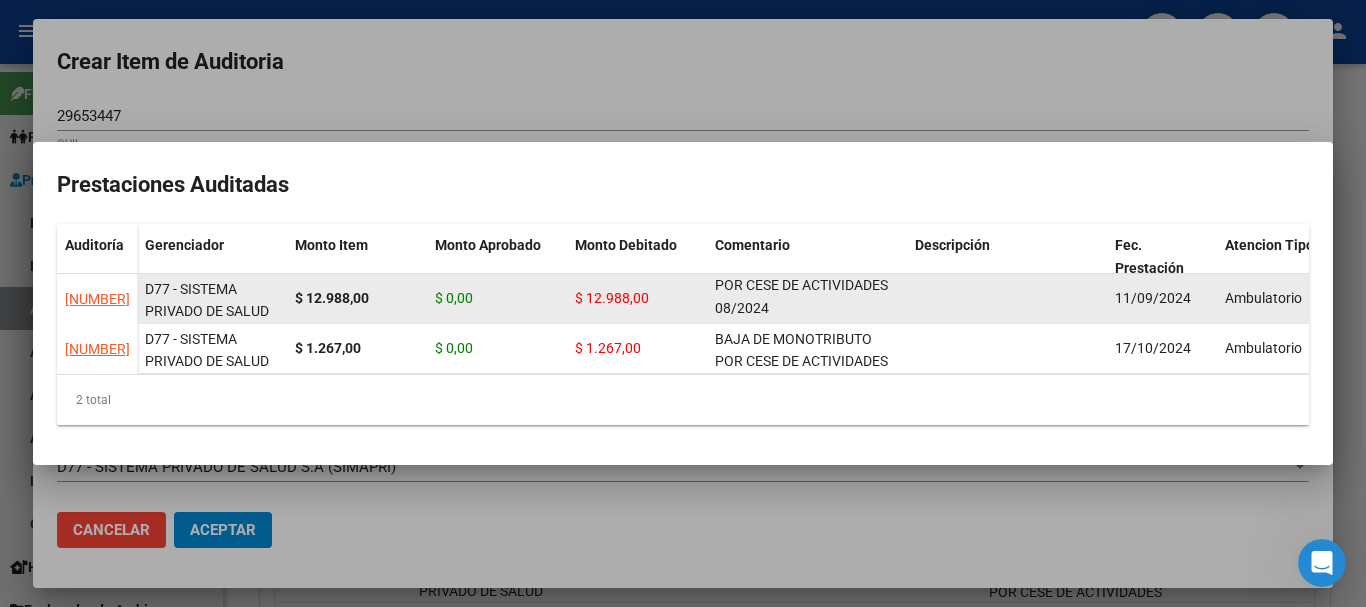 click on "BAJA DE MONOTRIBUTO POR CESE DE ACTIVIDADES 08/2024" 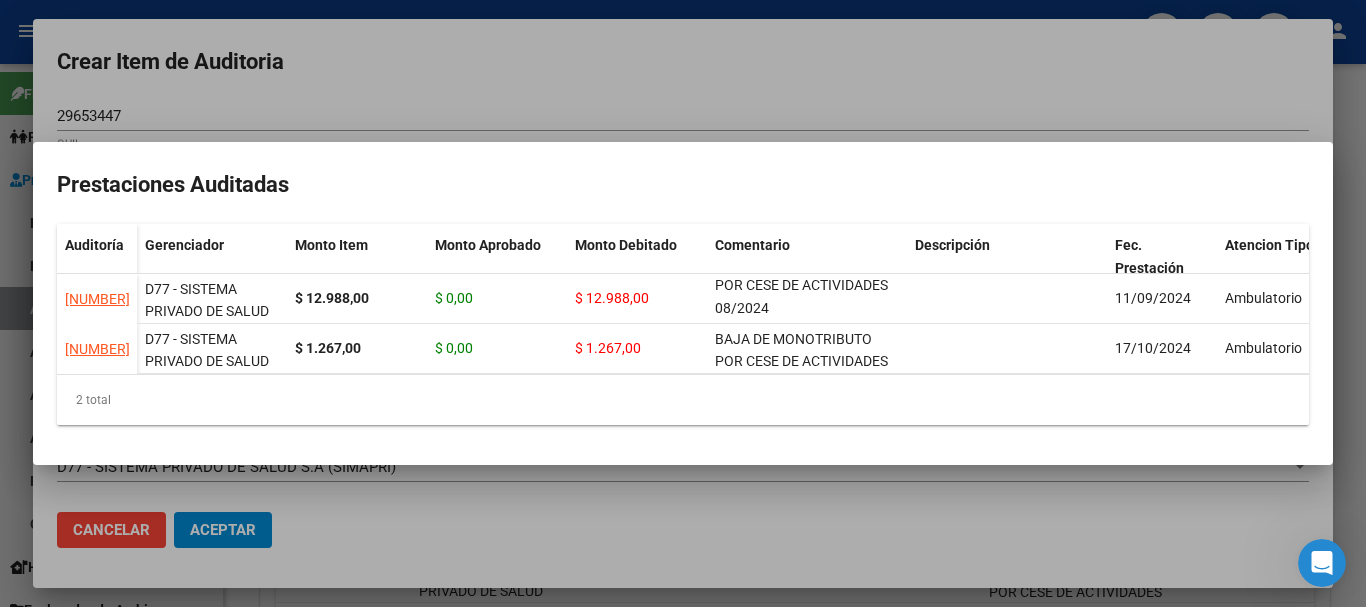 click at bounding box center [683, 303] 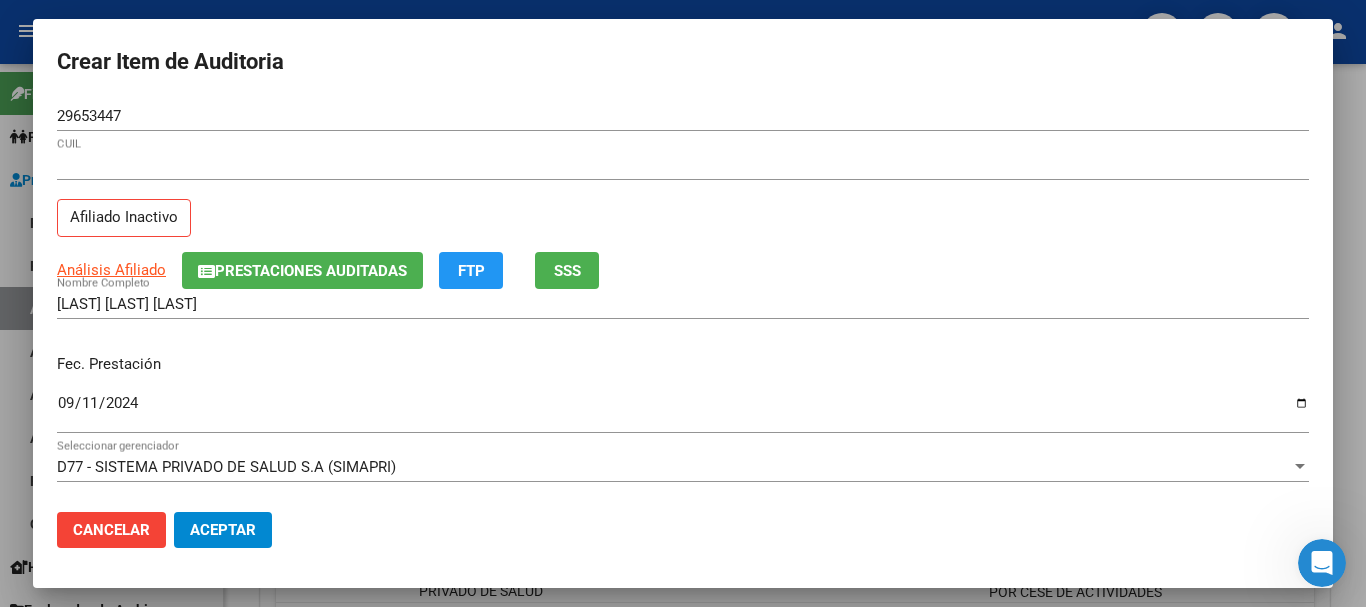 click on "27296534477 CUIL   Afiliado Inactivo" at bounding box center (683, 201) 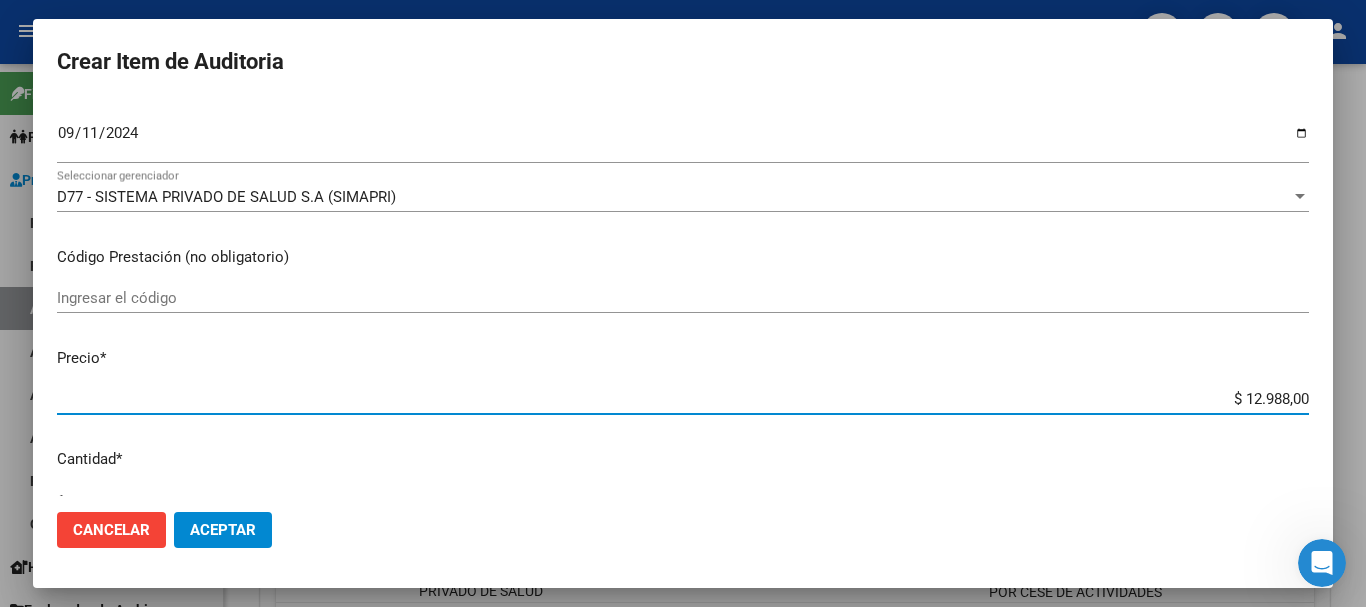 scroll, scrollTop: 675, scrollLeft: 0, axis: vertical 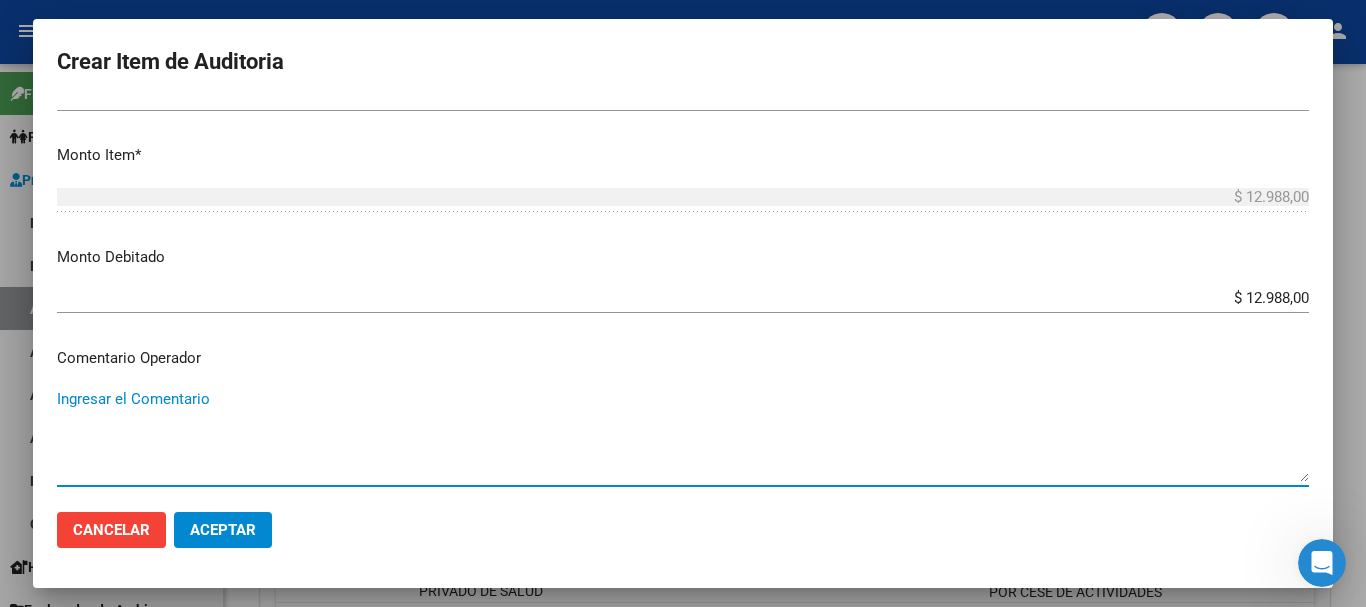 paste on "BAJA DE MONOTRIBUTO POR CESE DE ACTIVIDADES 08/2024" 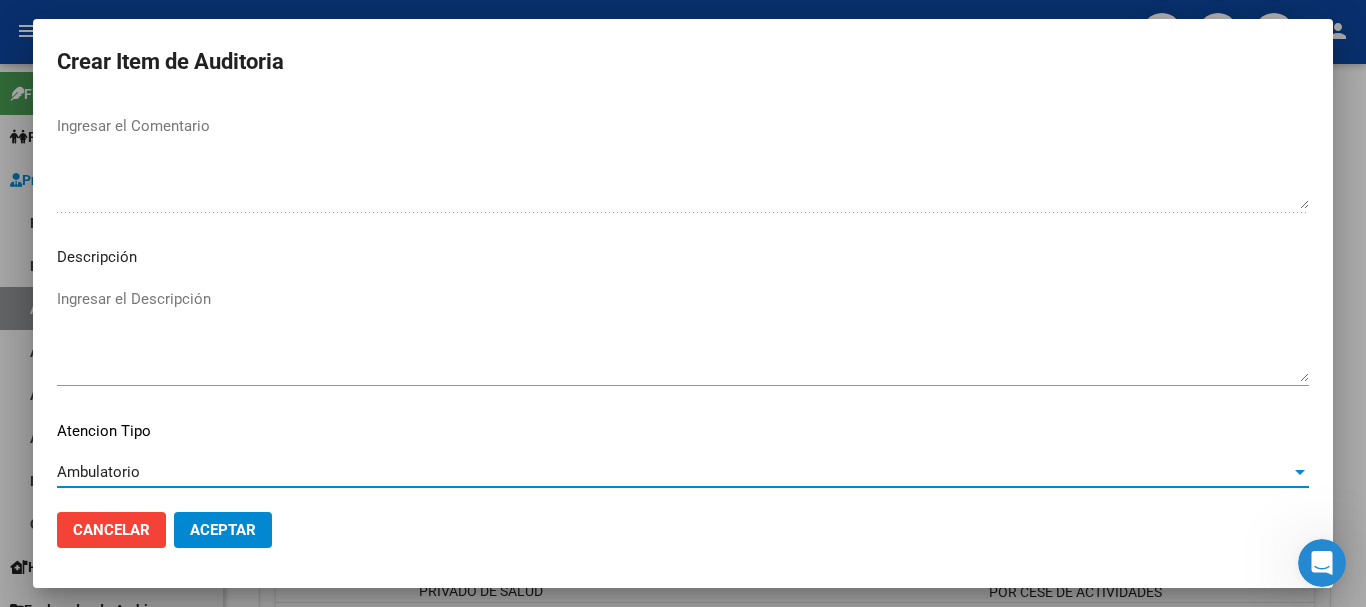 scroll, scrollTop: 1233, scrollLeft: 0, axis: vertical 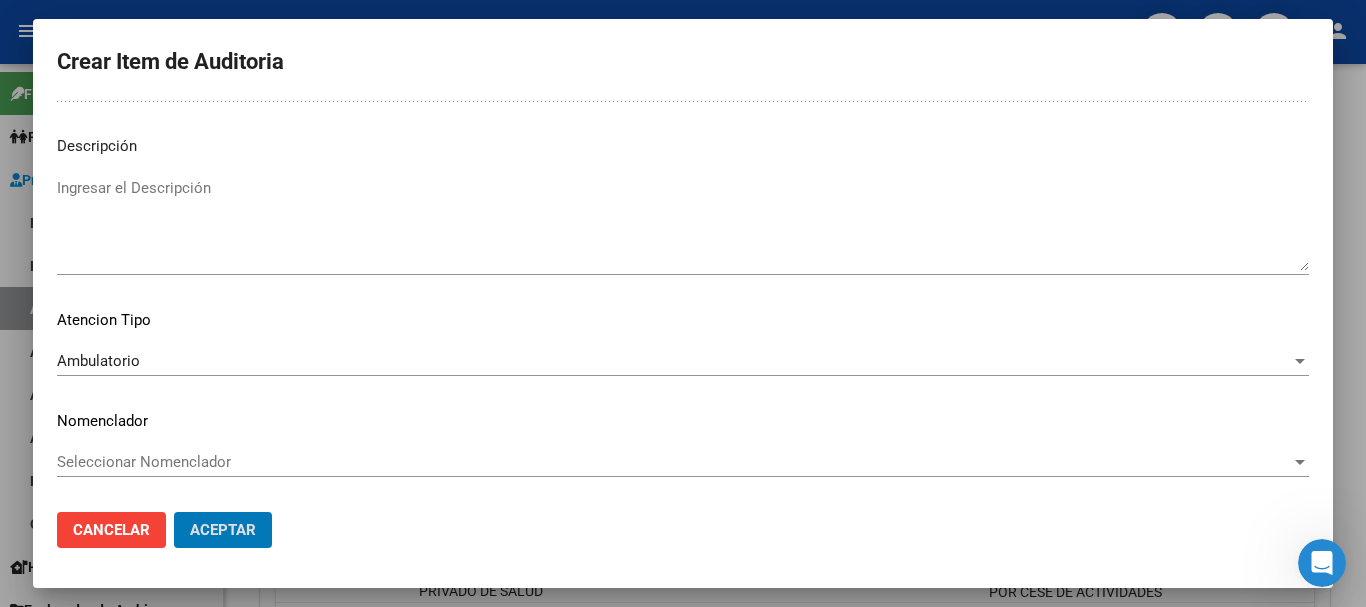 click on "Aceptar" 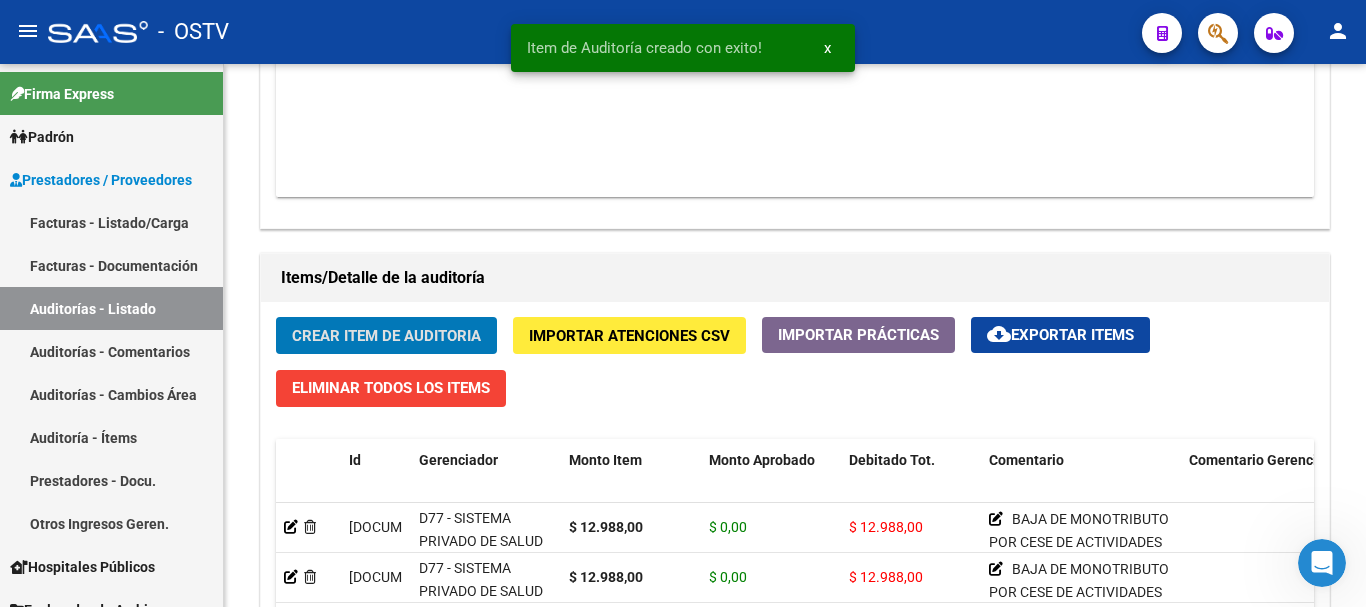click on "Crear Item de Auditoria" 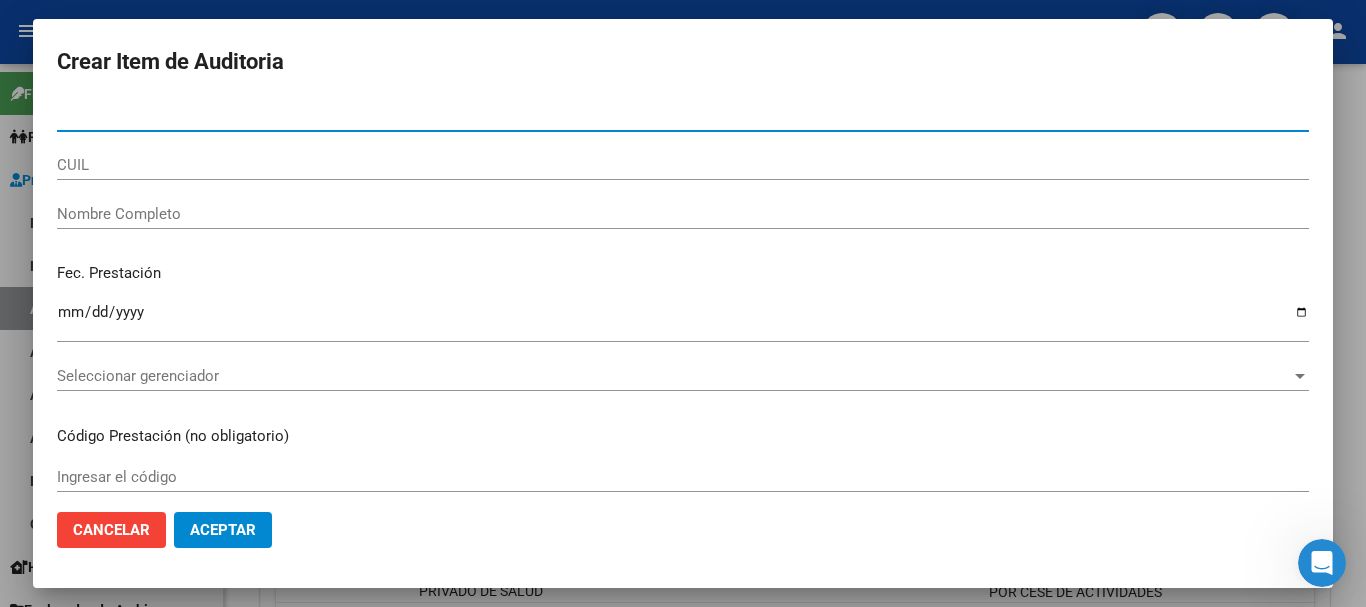 paste on "29653447" 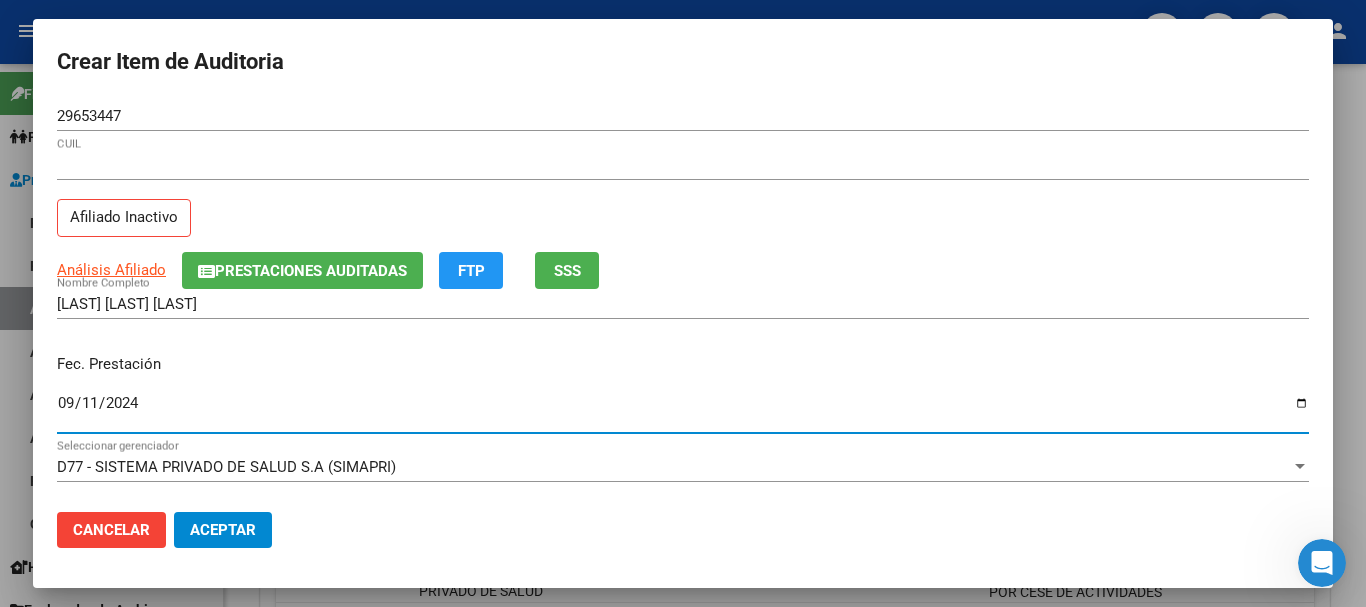 click on "Prestaciones Auditadas" 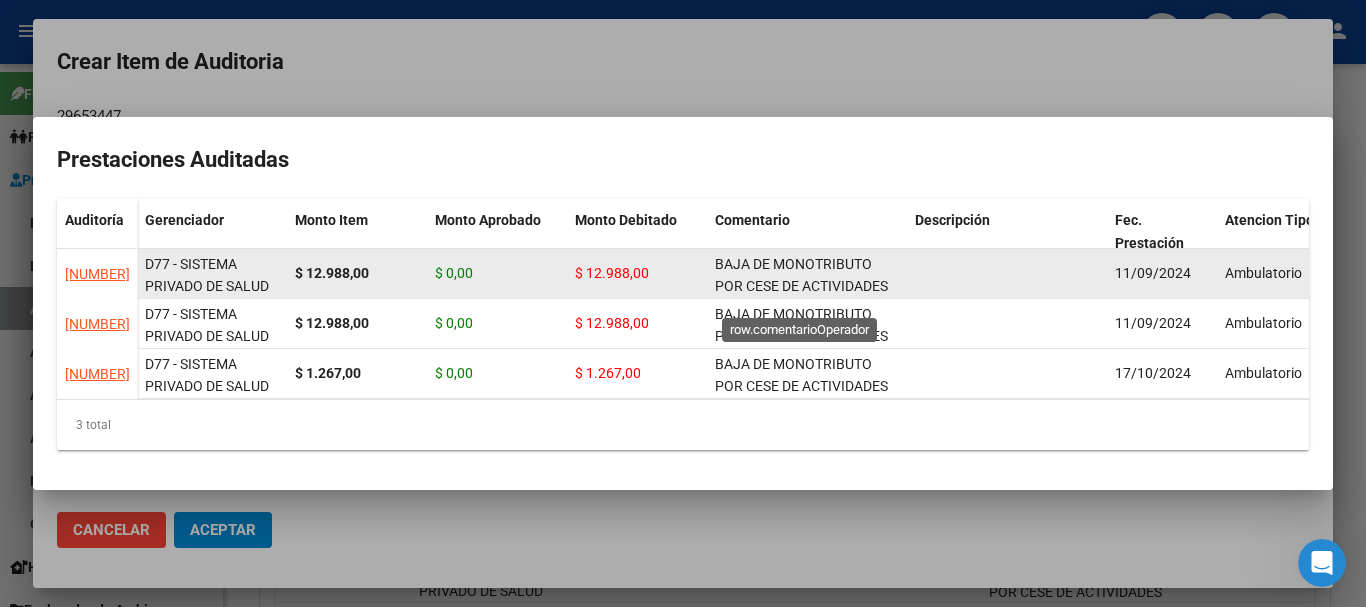 click on "BAJA DE MONOTRIBUTO POR CESE DE ACTIVIDADES 08/2024" 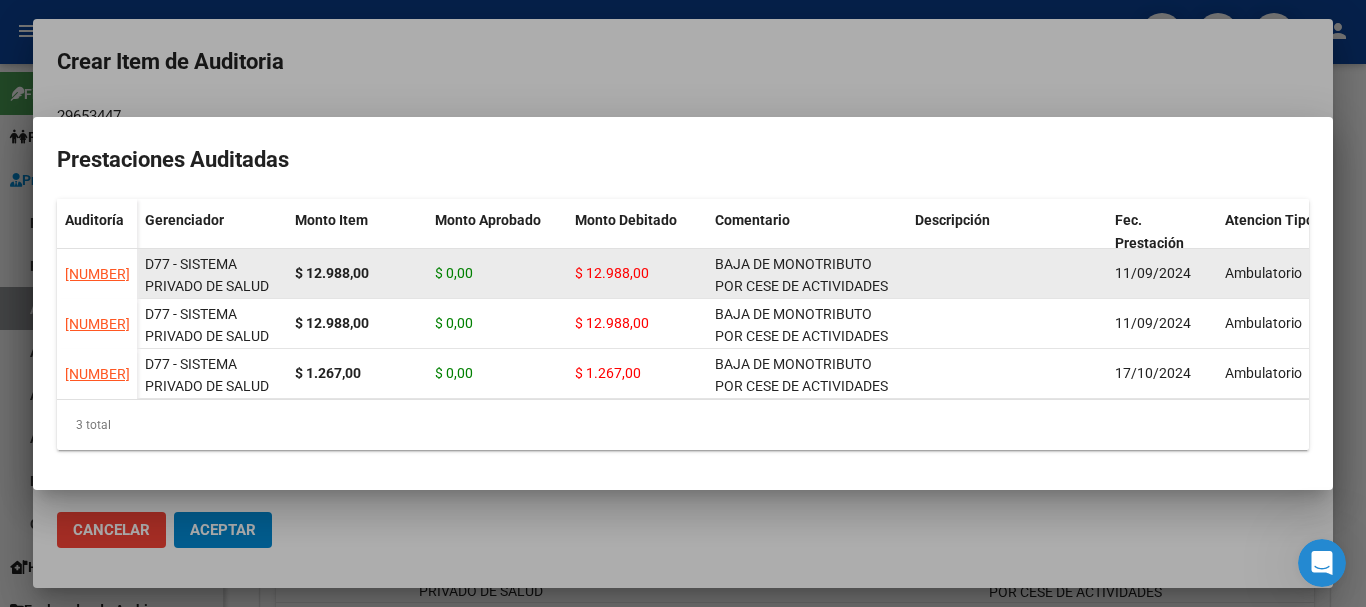 click on "BAJA DE MONOTRIBUTO POR CESE DE ACTIVIDADES 08/2024" 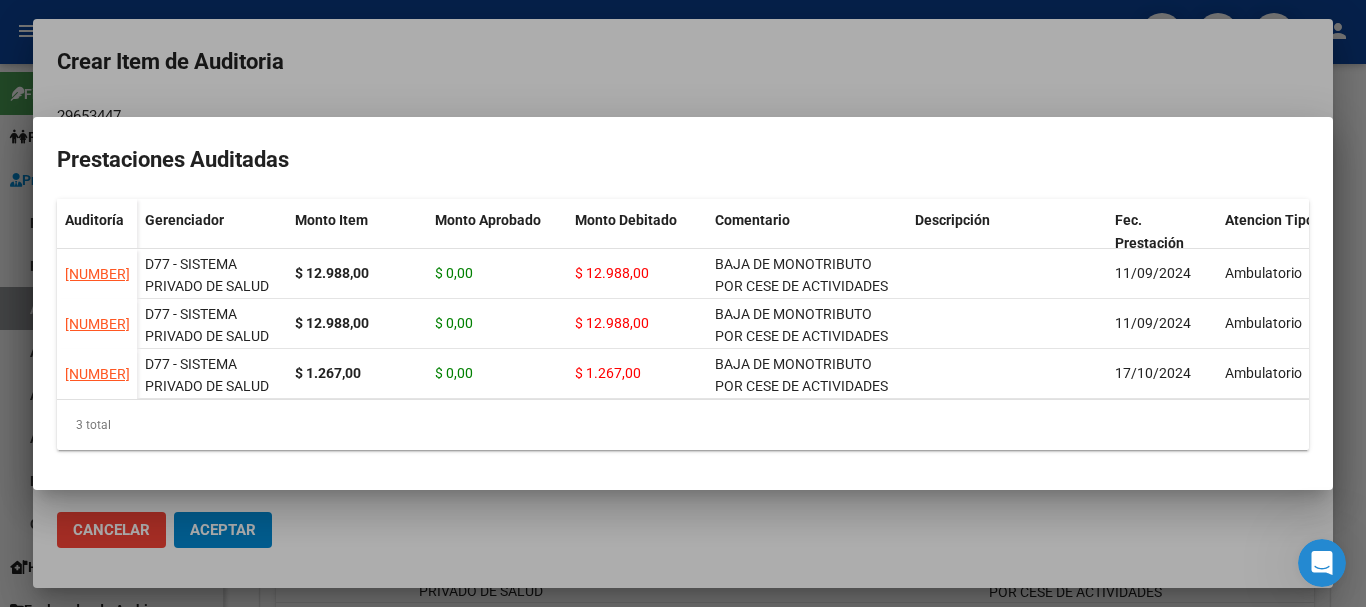 copy on "BAJA DE MONOTRIBUTO POR CESE DE ACTIVIDADES 08/2024" 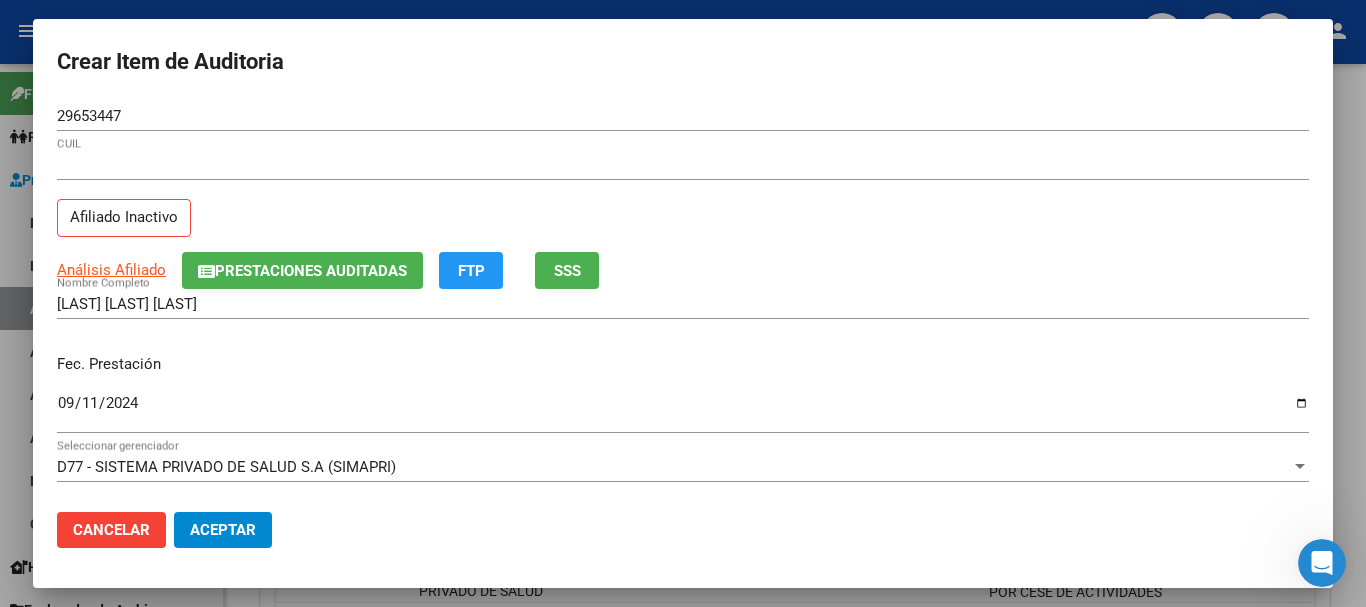 drag, startPoint x: 845, startPoint y: 260, endPoint x: 852, endPoint y: 285, distance: 25.96151 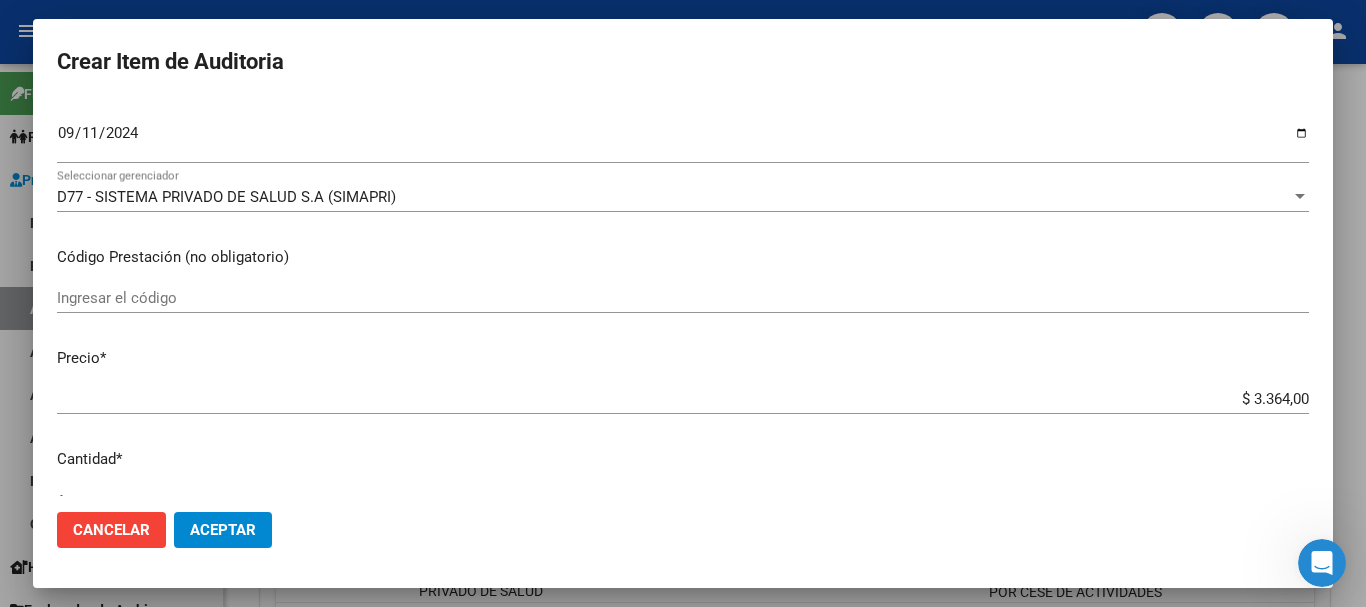 scroll, scrollTop: 675, scrollLeft: 0, axis: vertical 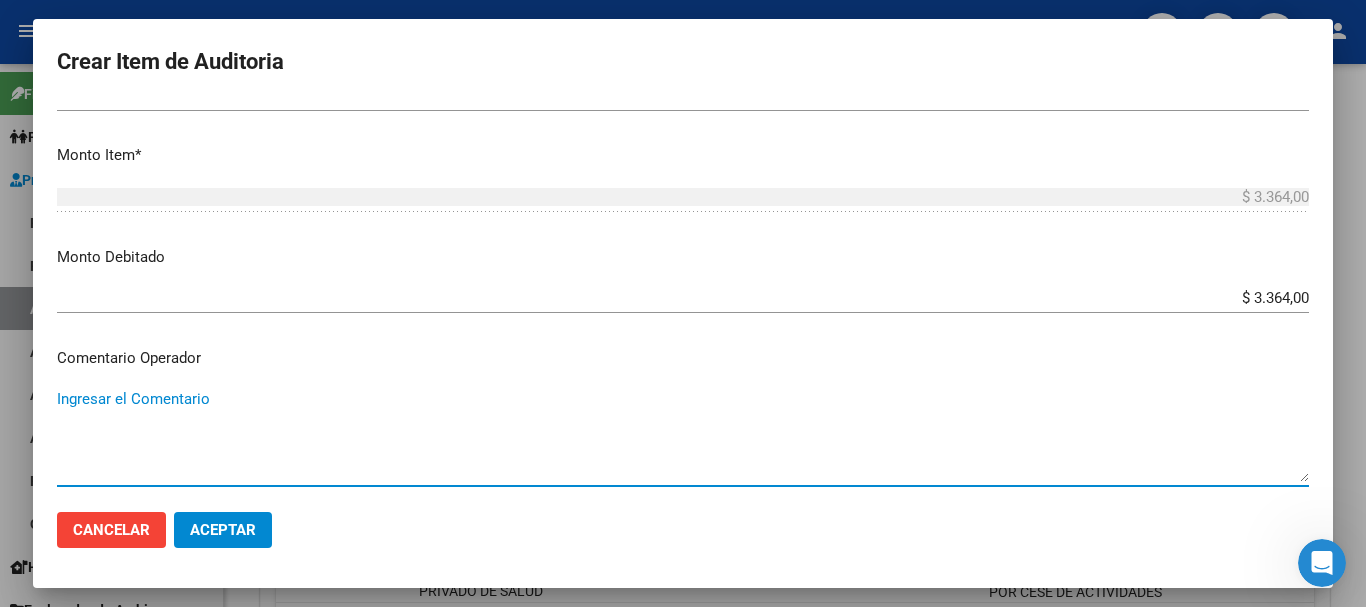 paste on "BAJA DE MONOTRIBUTO POR CESE DE ACTIVIDADES 08/2024" 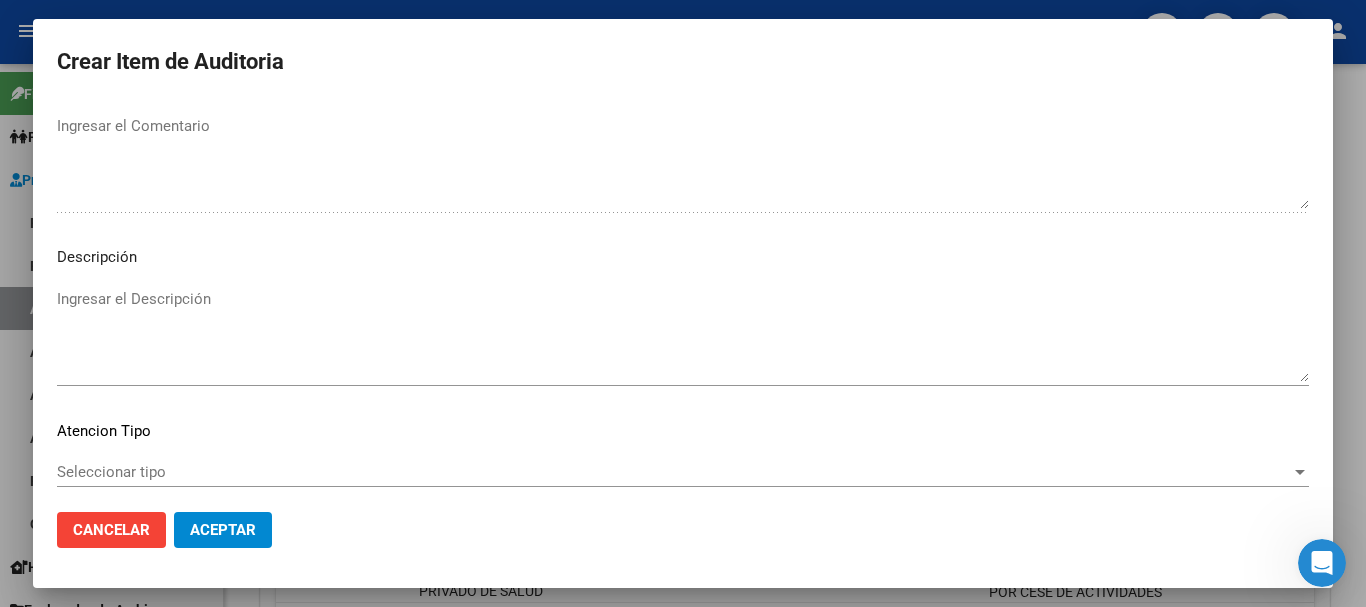 scroll, scrollTop: 1233, scrollLeft: 0, axis: vertical 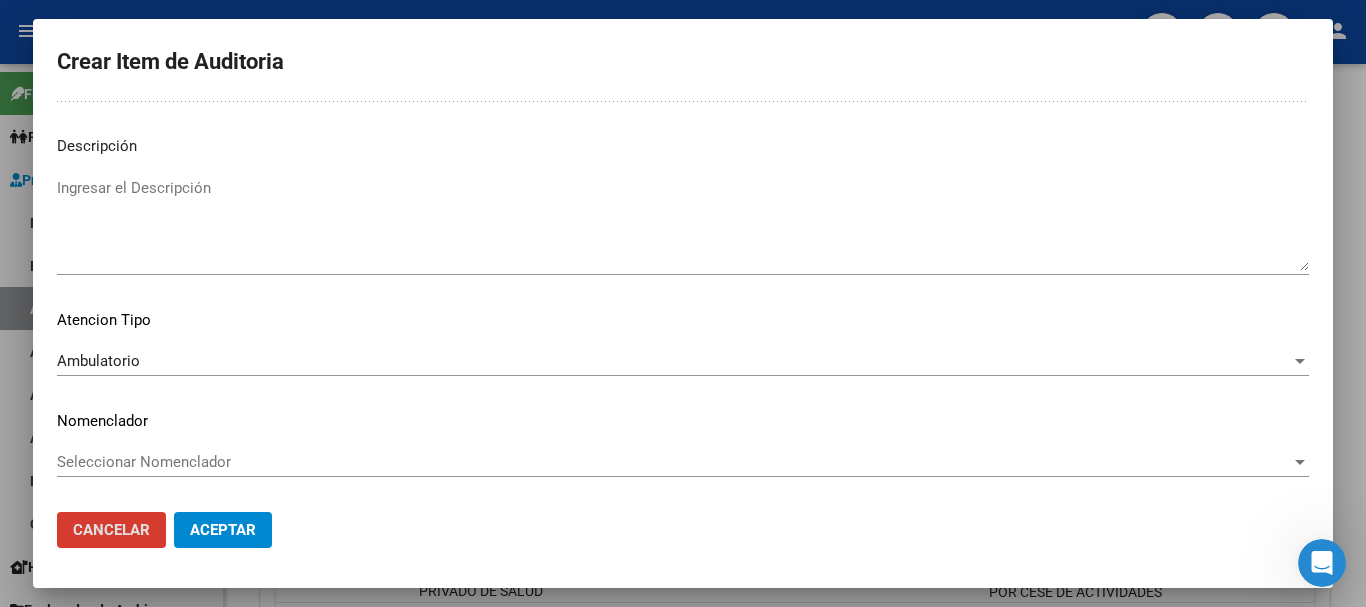 click on "Aceptar" 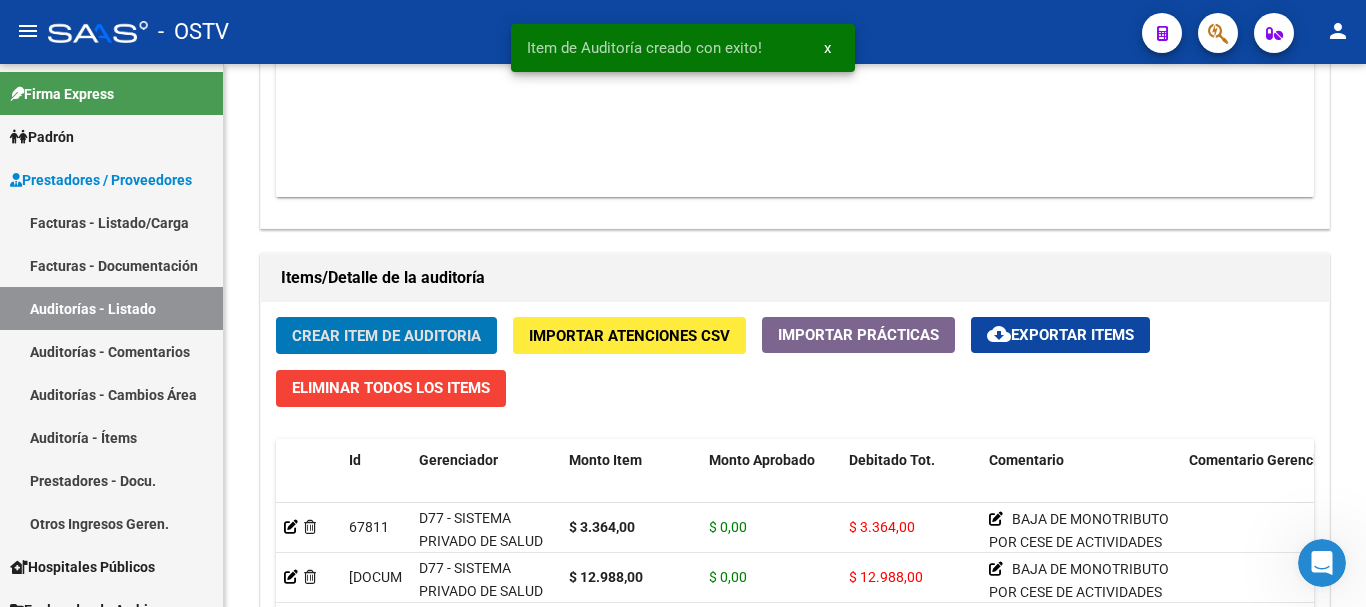 click on "Crear Item de Auditoria" 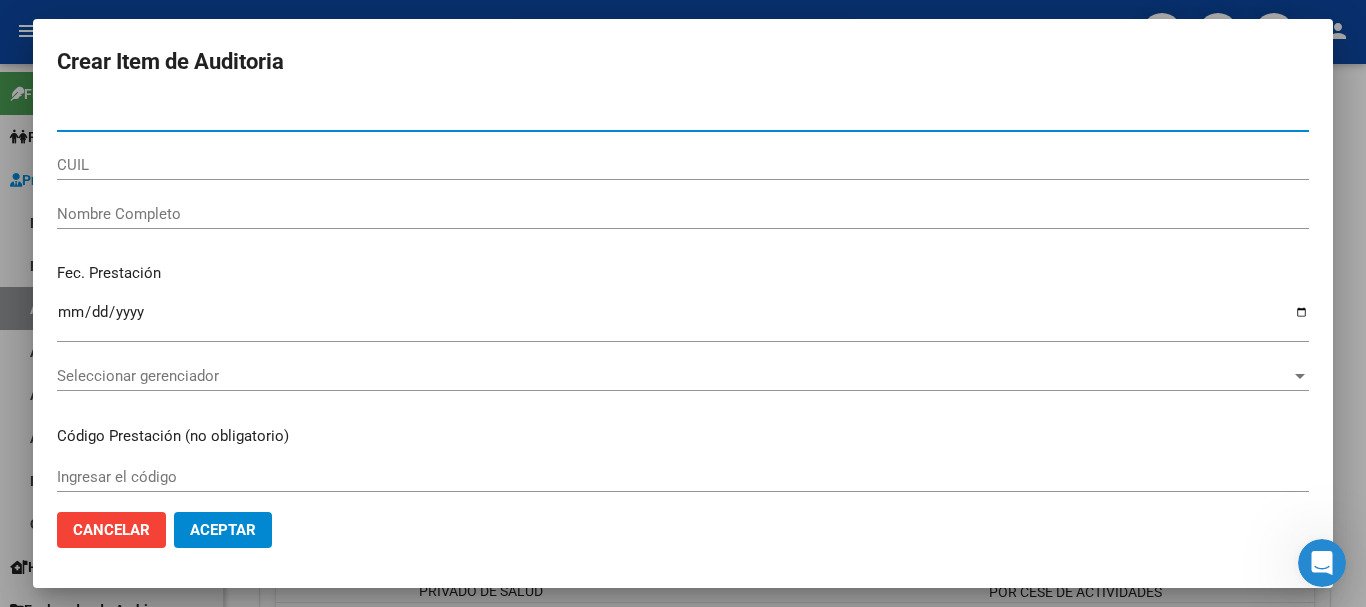 paste on "28375733" 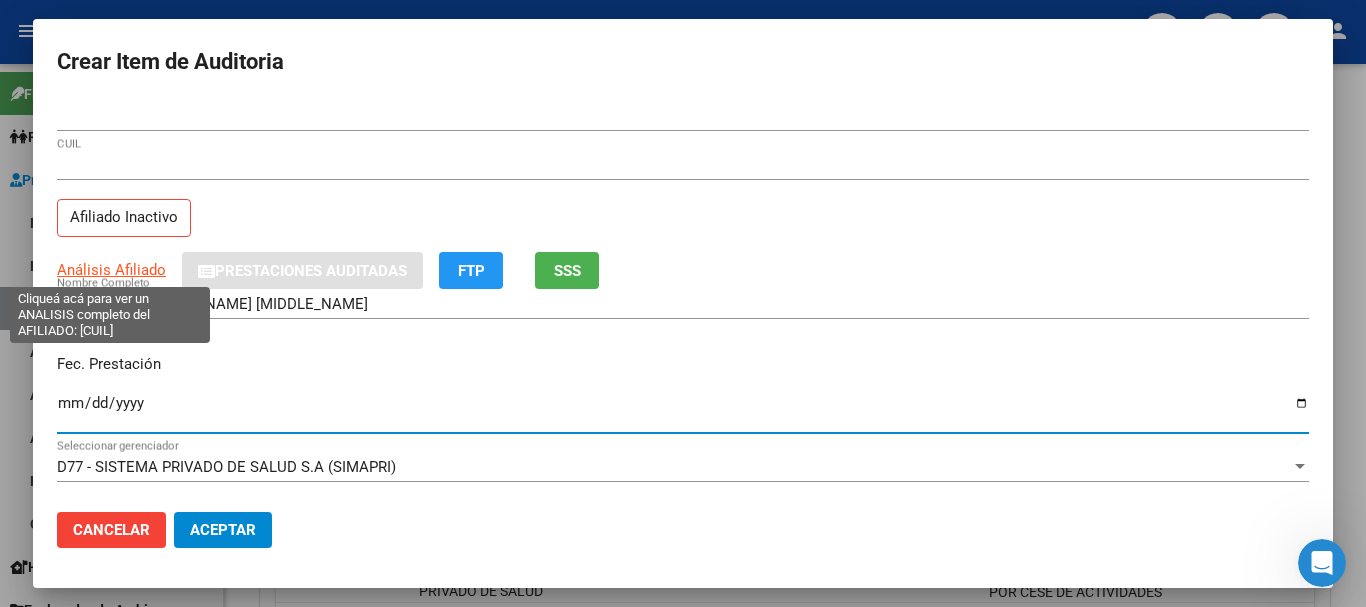 click on "Análisis Afiliado" at bounding box center (111, 270) 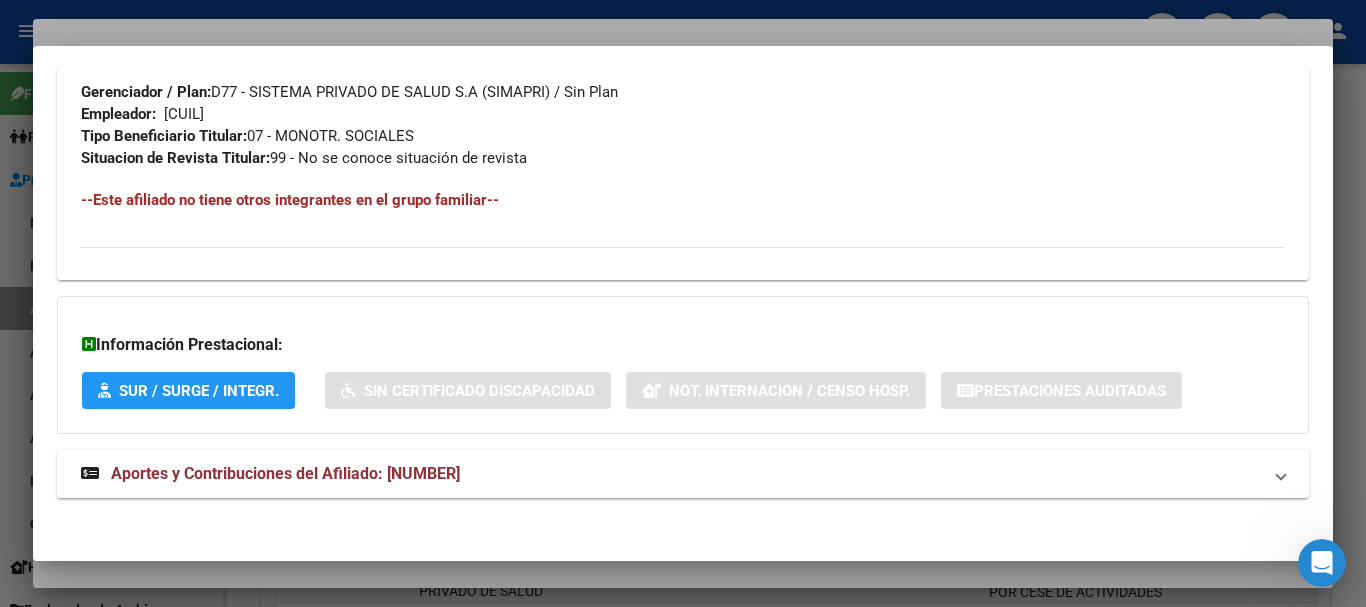 scroll, scrollTop: 1053, scrollLeft: 0, axis: vertical 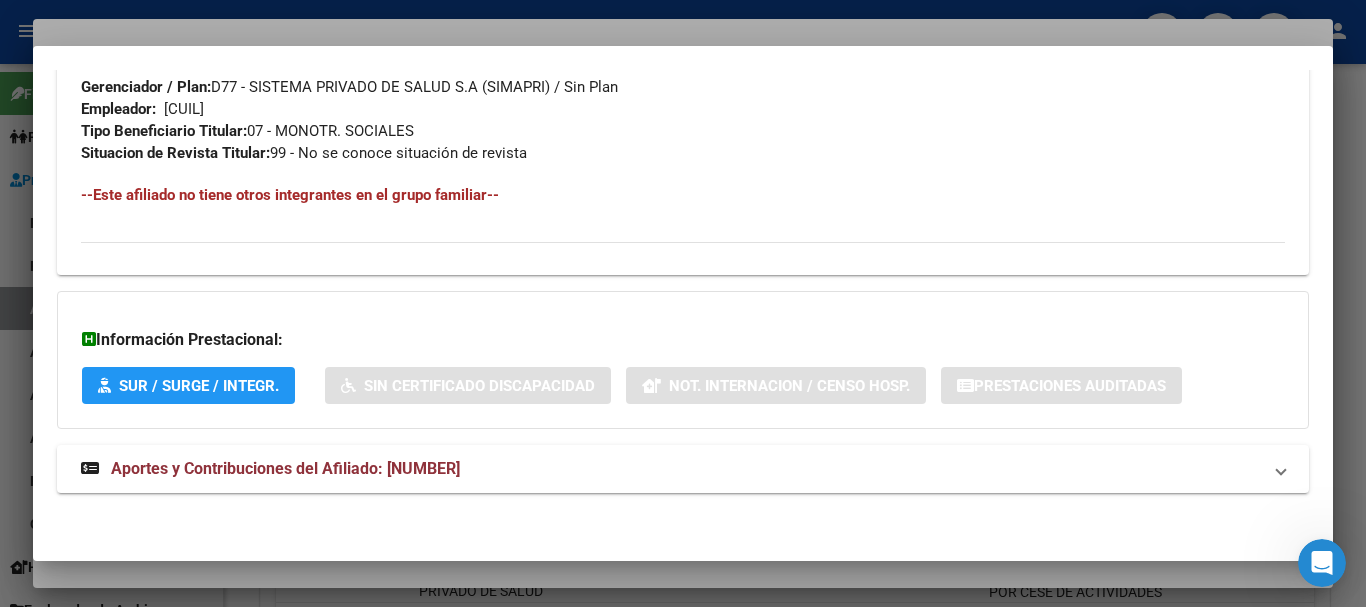 click on "DATOS PADRÓN ÁGIL:  ALMARAZ BLANCA CATALINA     |   INACTIVO   |     AFILIADO TITULAR  Datos Personales y Afiliatorios según Entes Externos: SSS FTP ARCA Padrón ARCA Impuestos Organismos Ext.    Gerenciador:      D77 - SISTEMA PRIVADO DE SALUD S.A  (SIMAPRI) Atención telefónica:  Atencion Al Socio:   3986-3415 Atención emergencias: Emergencias:   0800-362-0029 / 3220-8002 Central De Turnos:   3220-8002 Otros Datos Útiles:    Datos de Empadronamiento  Enviar Credencial Digital remove_red_eye Movimientos    Sin Certificado Discapacidad Etiquetas: Estado: INACTIVO Última Alta Formal:  01/02/2024 Ultimo Tipo Movimiento Alta:  ALTA Adhesión Directa MT Última Baja Formal:  01/10/2024 Ultimo Tipo Movimiento Baja:  MONOTRIBUTISTA BAJA X AFIP Comentario ADMIN:  ALTA ONLINE AUTOMATICA MT/PD el 2024-06-11 11:59:20 DATOS DEL AFILIADO Apellido:  BLANCA CATALINA ALMARAZ CUIL:  27283757337 Documento:  DU - DOCUMENTO UNICO 28375733  Nacionalidad:  ARGENTINA Parentesco:  0 - Titular Estado Civil:     F" at bounding box center (683, -198) 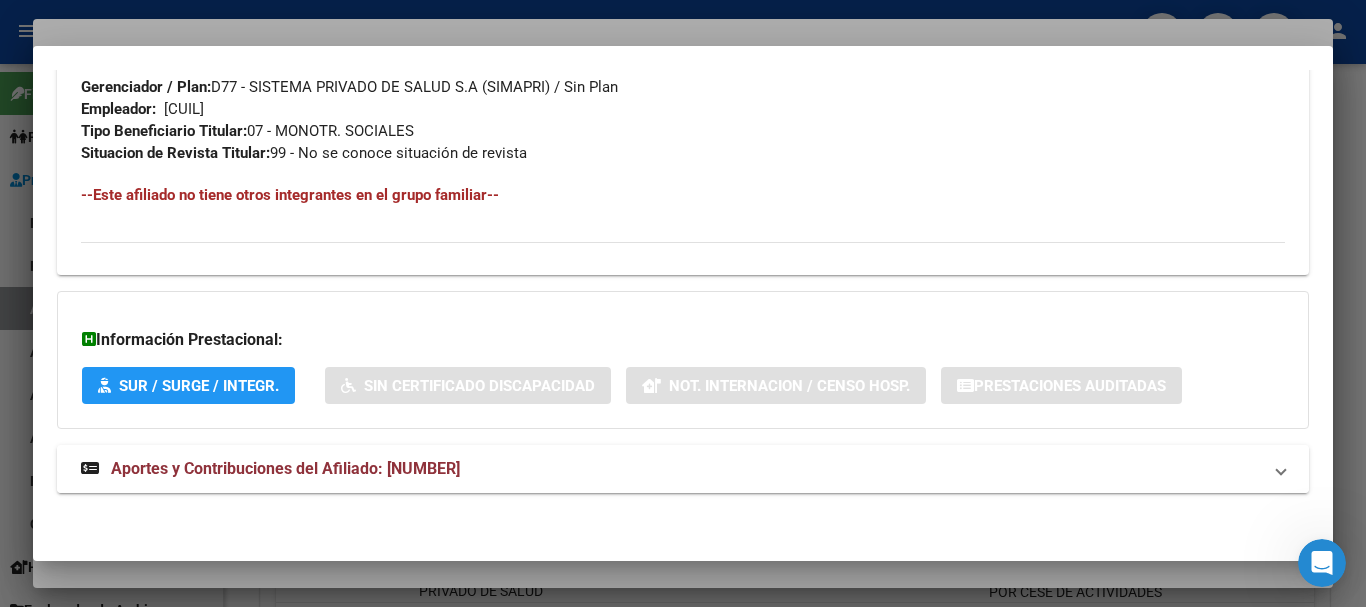 click on "Aportes y Contribuciones del Afiliado: 27283757337" at bounding box center (285, 468) 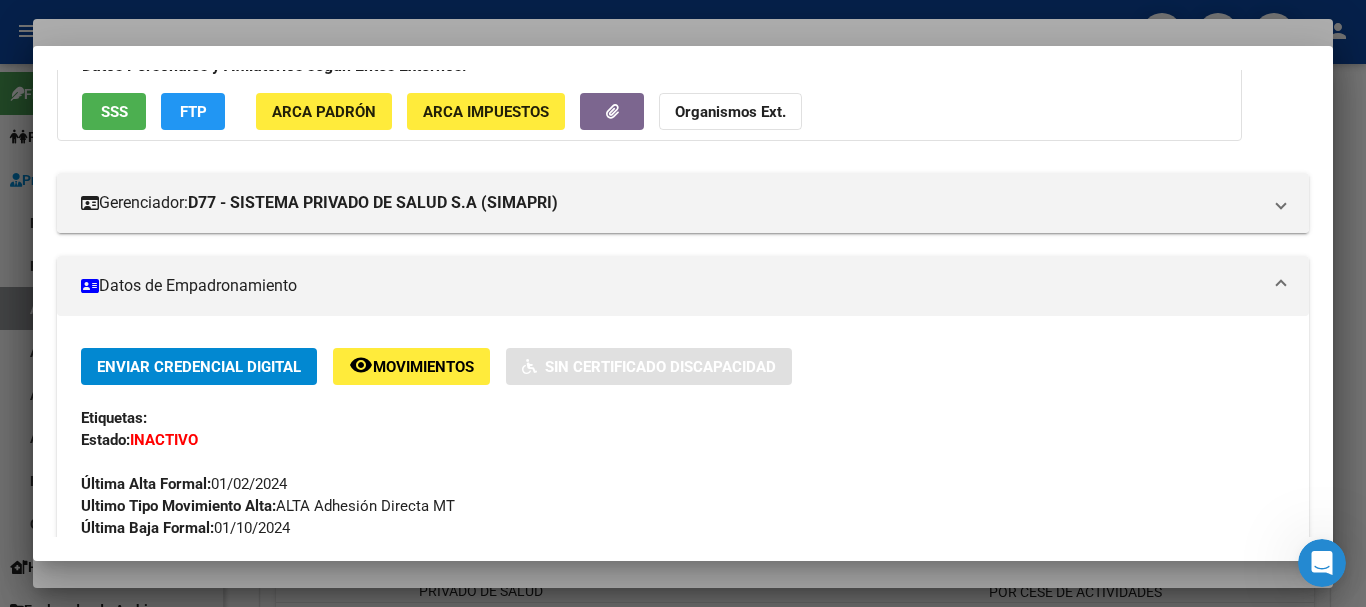 scroll, scrollTop: 0, scrollLeft: 0, axis: both 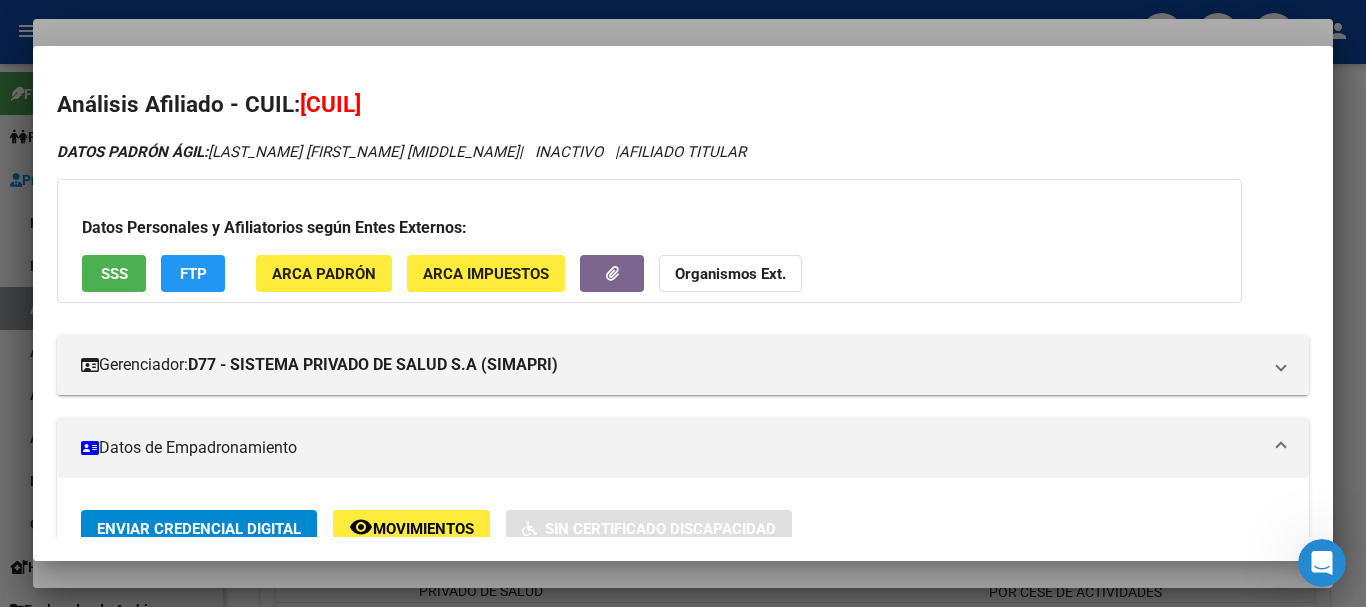 click at bounding box center [683, 303] 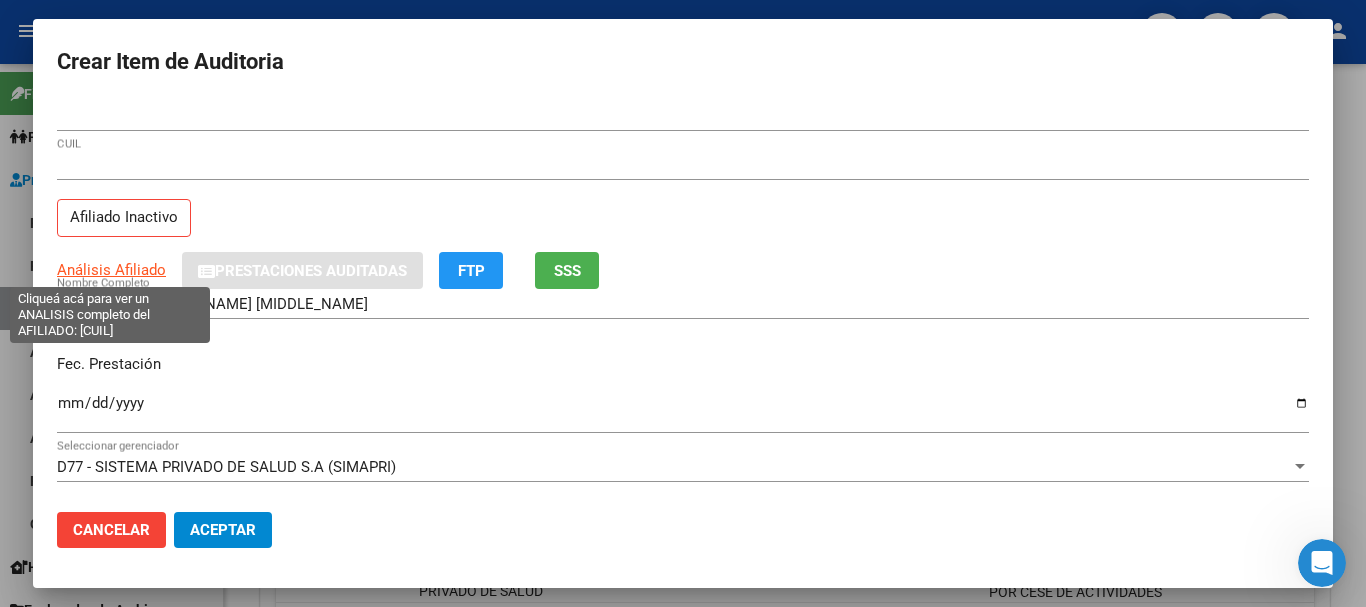 click on "Análisis Afiliado" at bounding box center [111, 270] 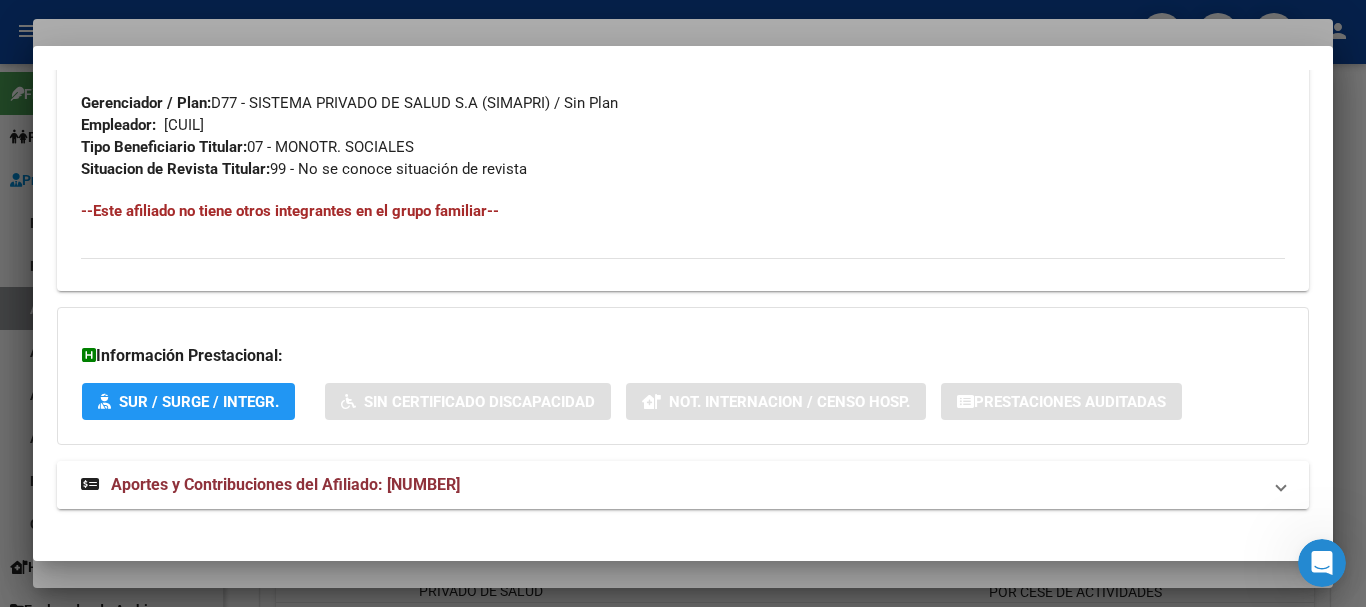 click on "Aportes y Contribuciones del Afiliado: 27283757337" at bounding box center (683, 485) 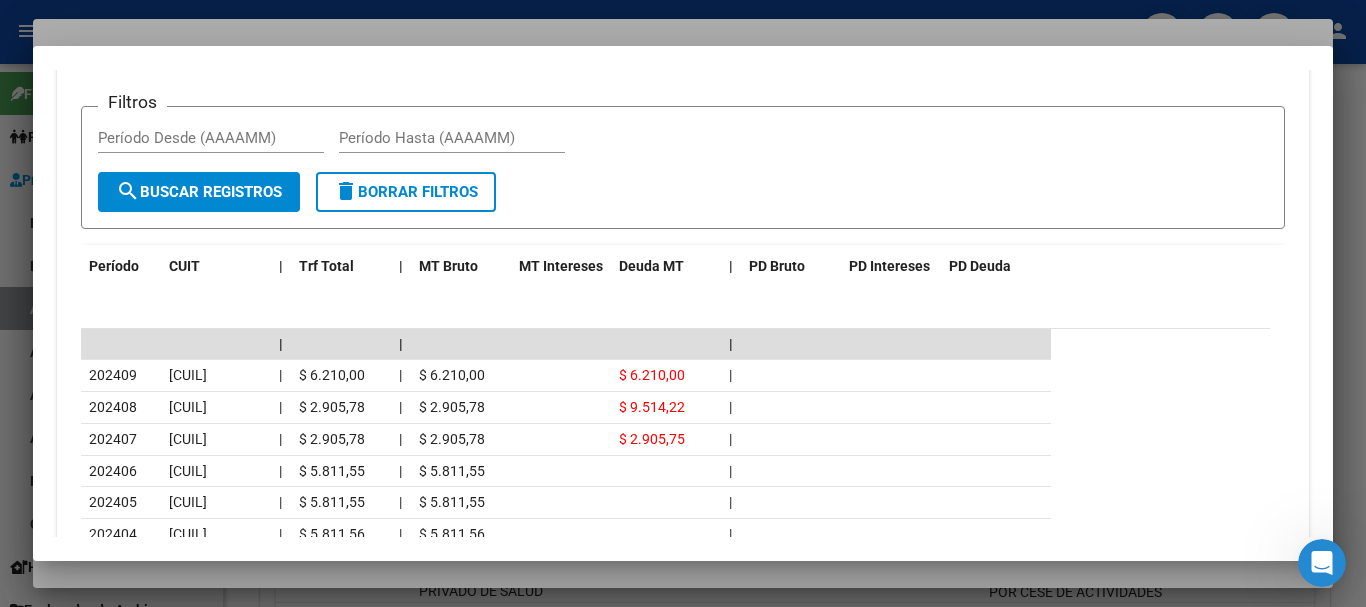 scroll, scrollTop: 1671, scrollLeft: 0, axis: vertical 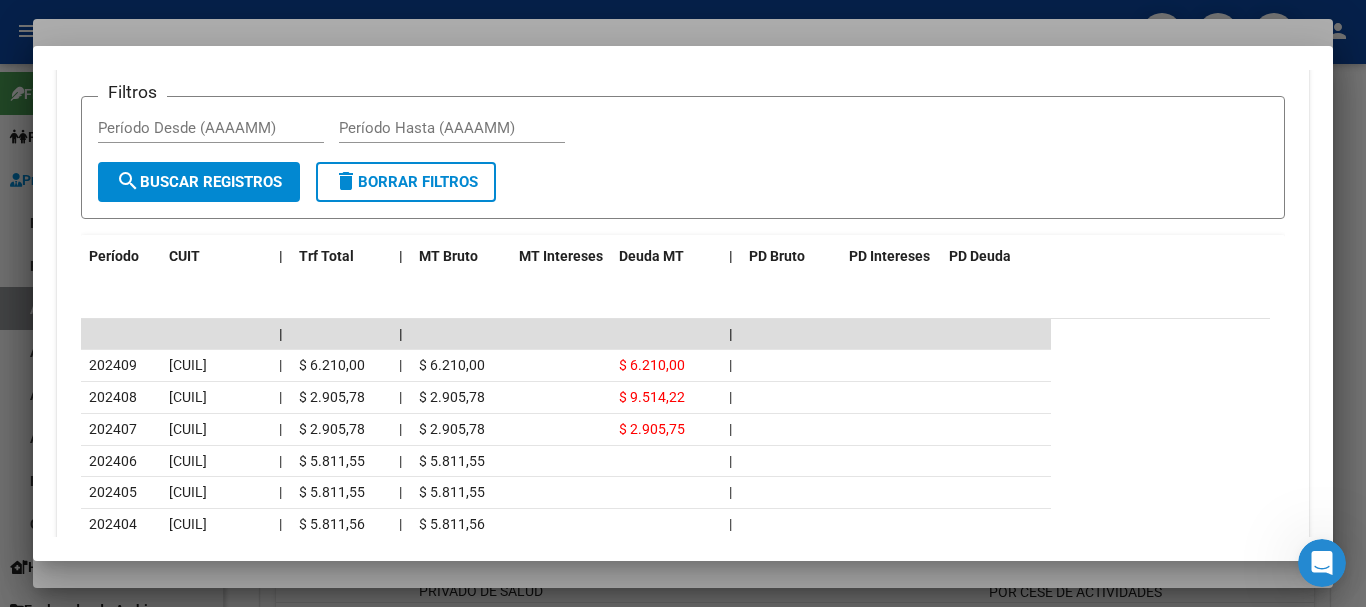 click at bounding box center [683, 303] 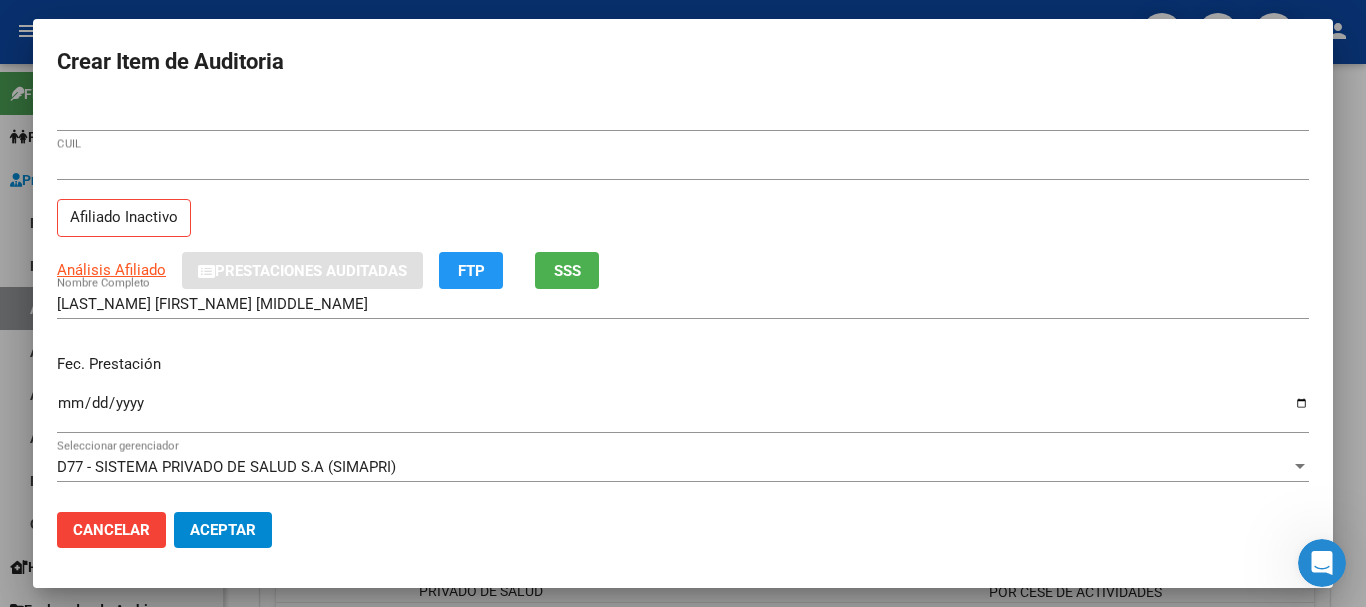 click on "27283757337 CUIL   Afiliado Inactivo" at bounding box center [683, 201] 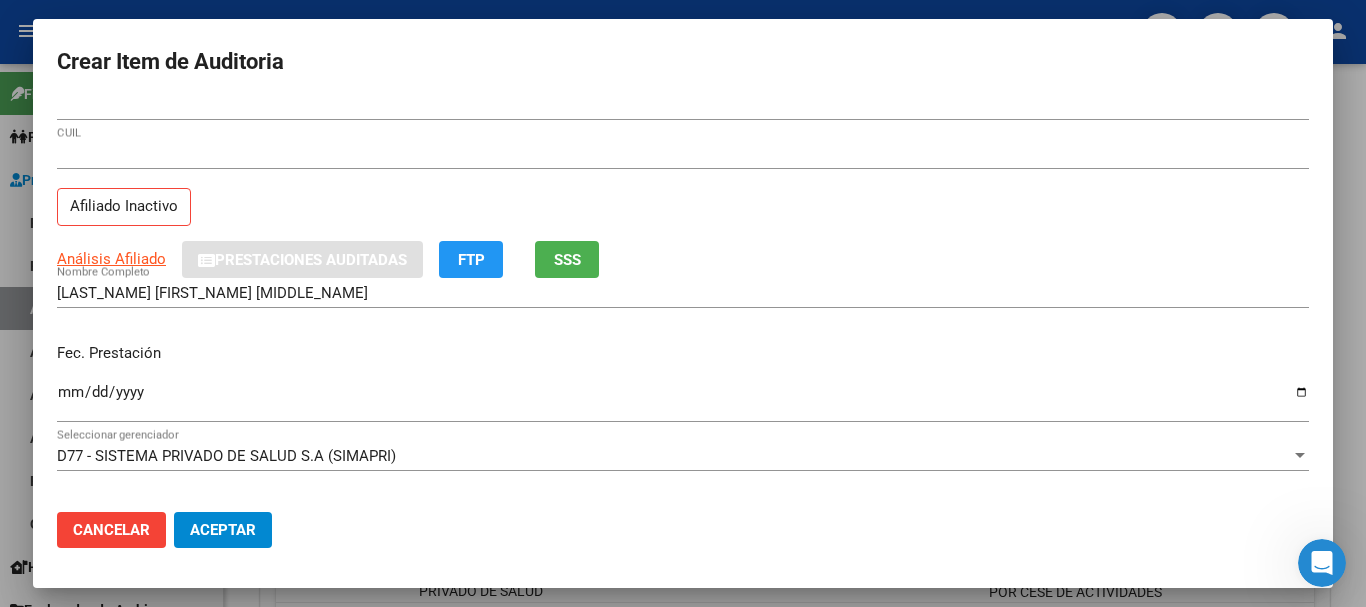 scroll, scrollTop: 0, scrollLeft: 0, axis: both 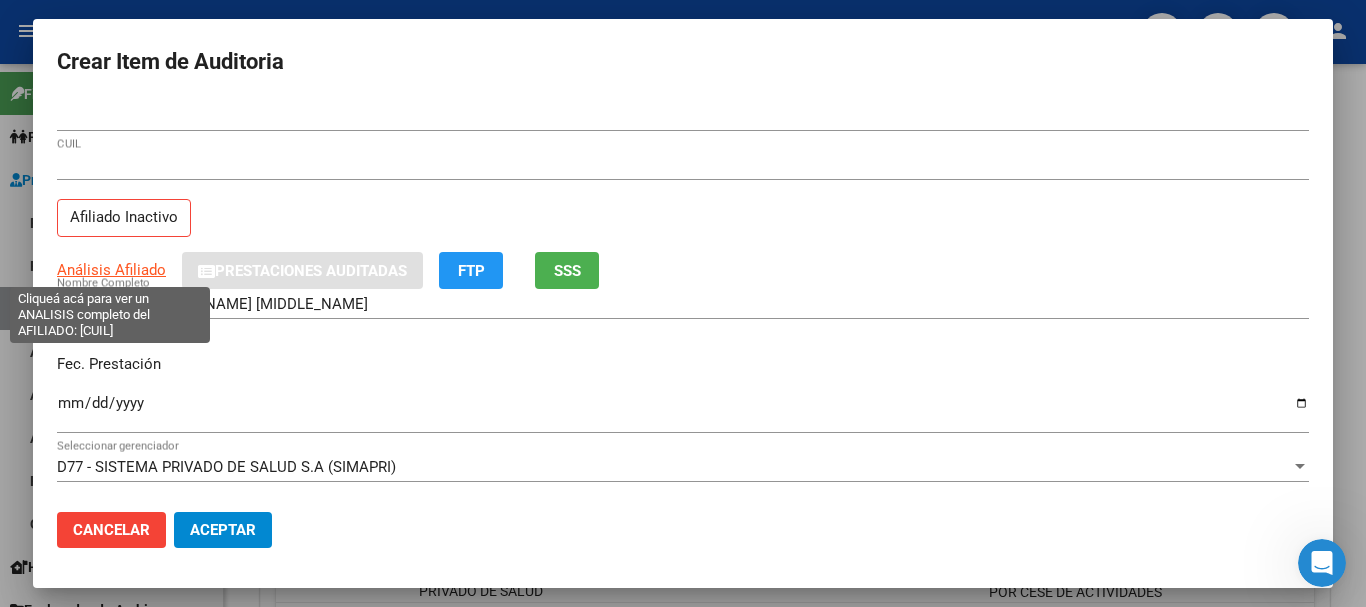 click on "Análisis Afiliado" at bounding box center [111, 270] 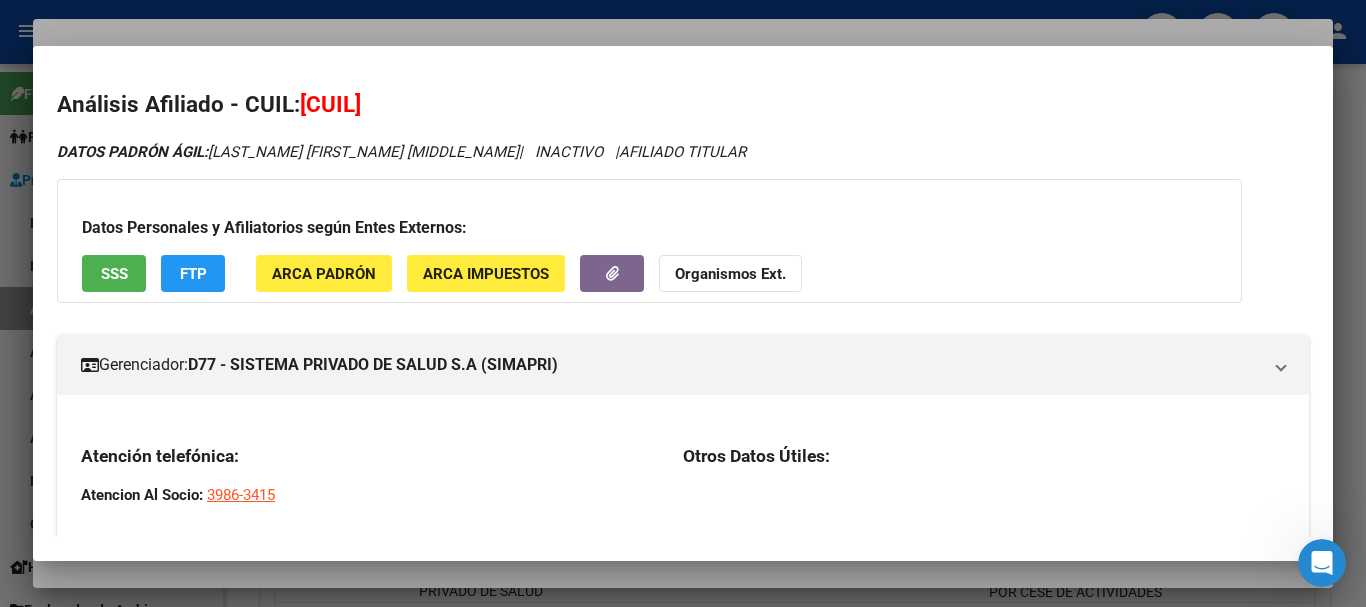 click on "Organismos Ext." 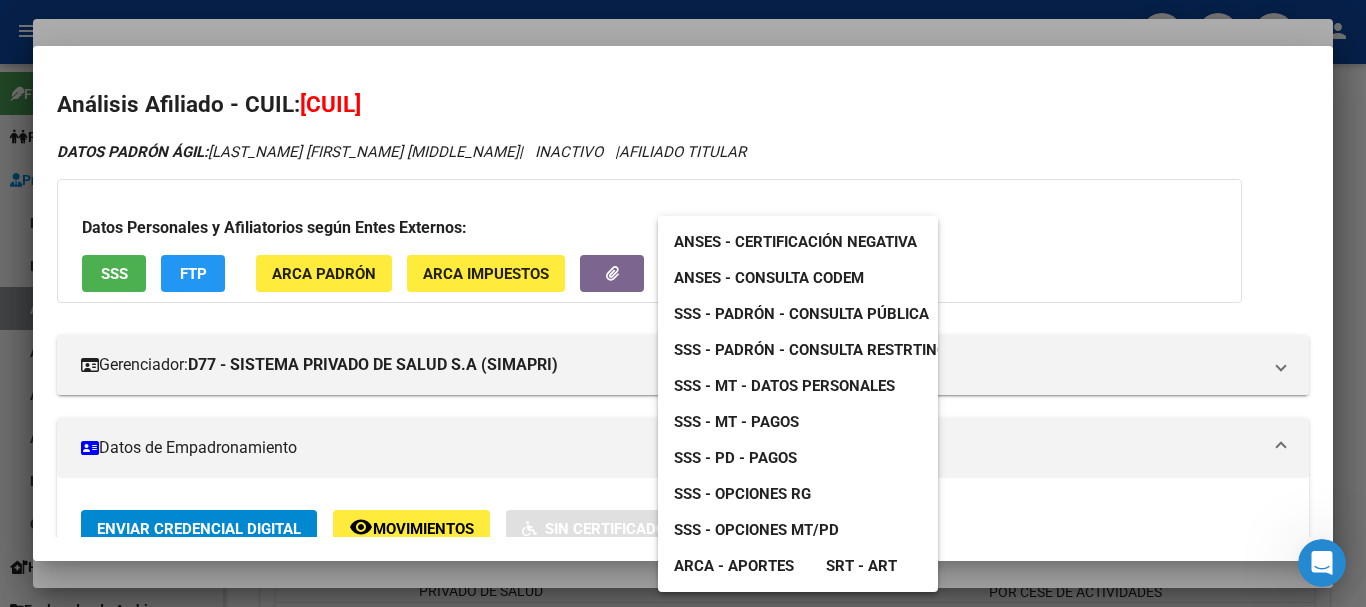 click on "SSS - Padrón - Consulta Pública" at bounding box center (801, 314) 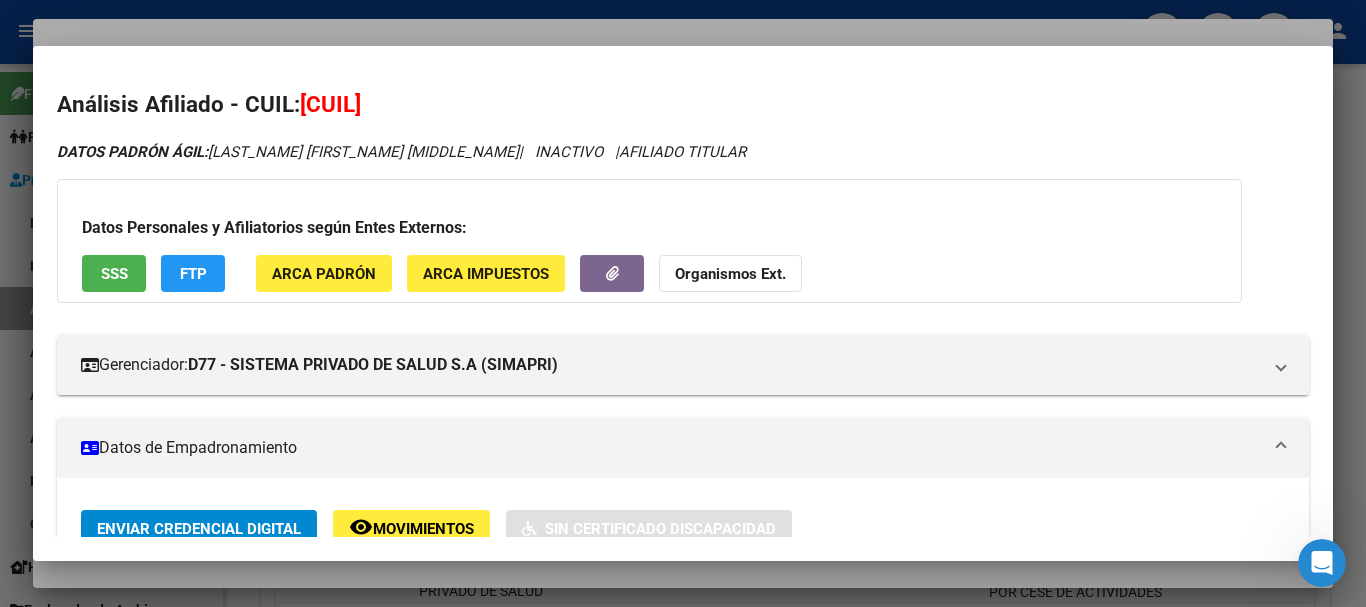 click at bounding box center (683, 303) 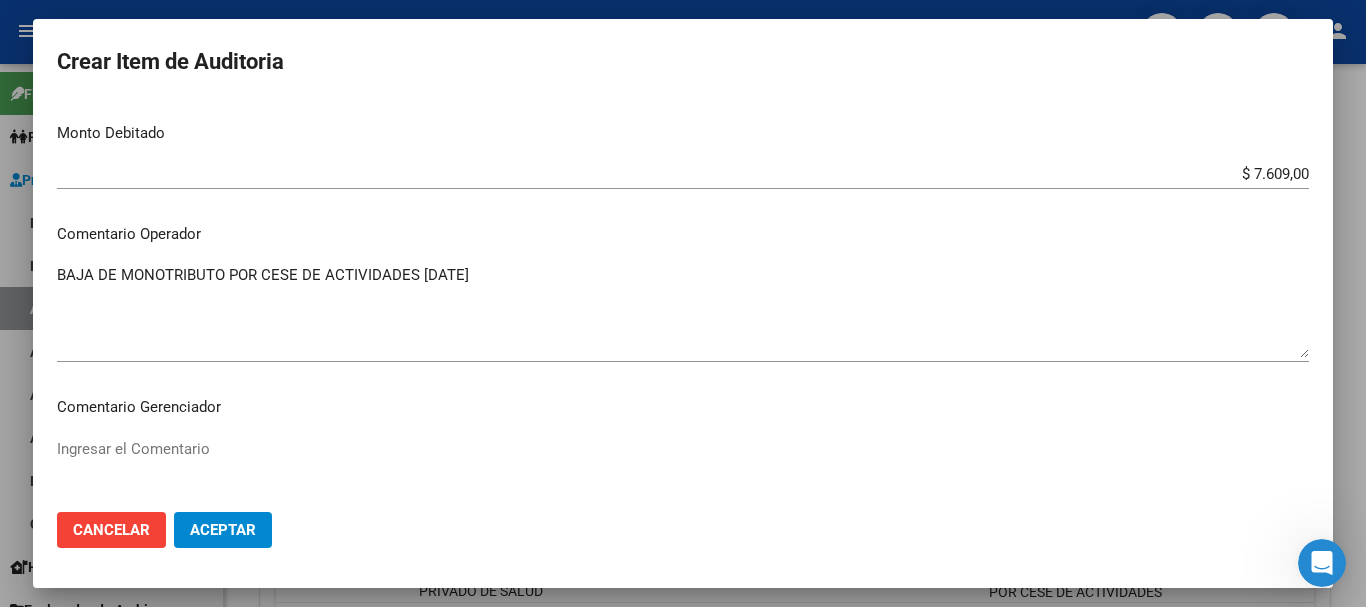 scroll, scrollTop: 800, scrollLeft: 0, axis: vertical 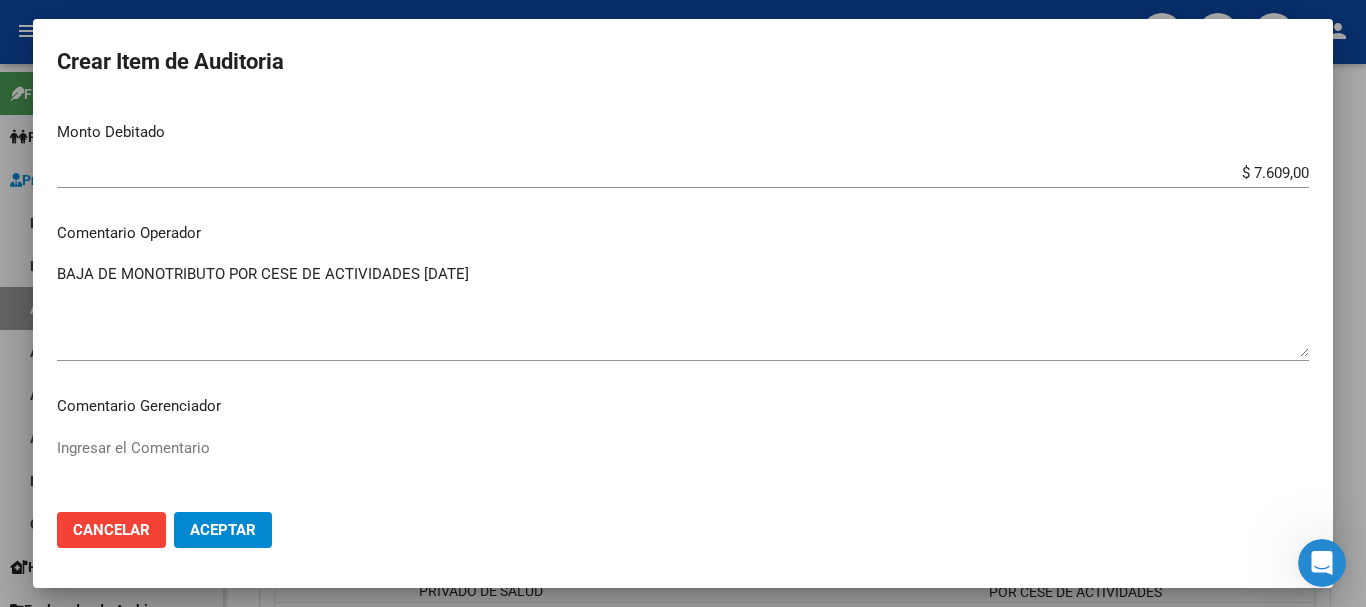 drag, startPoint x: 385, startPoint y: 279, endPoint x: 0, endPoint y: 276, distance: 385.0117 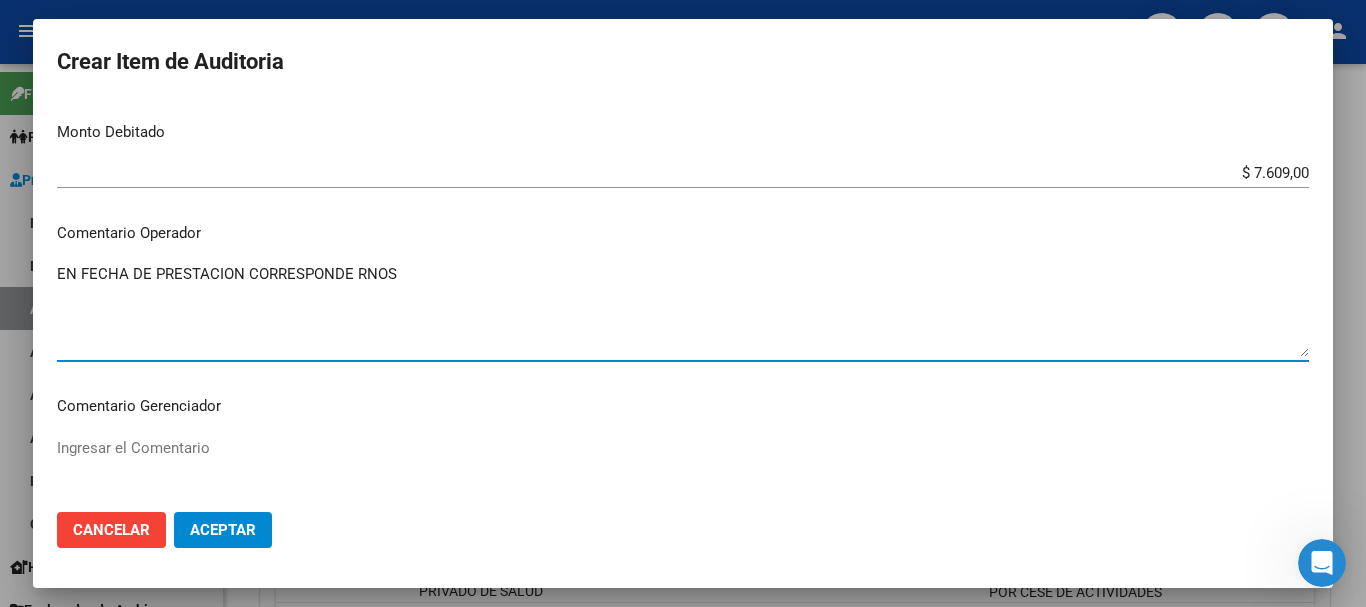paste on "1-2620-5" 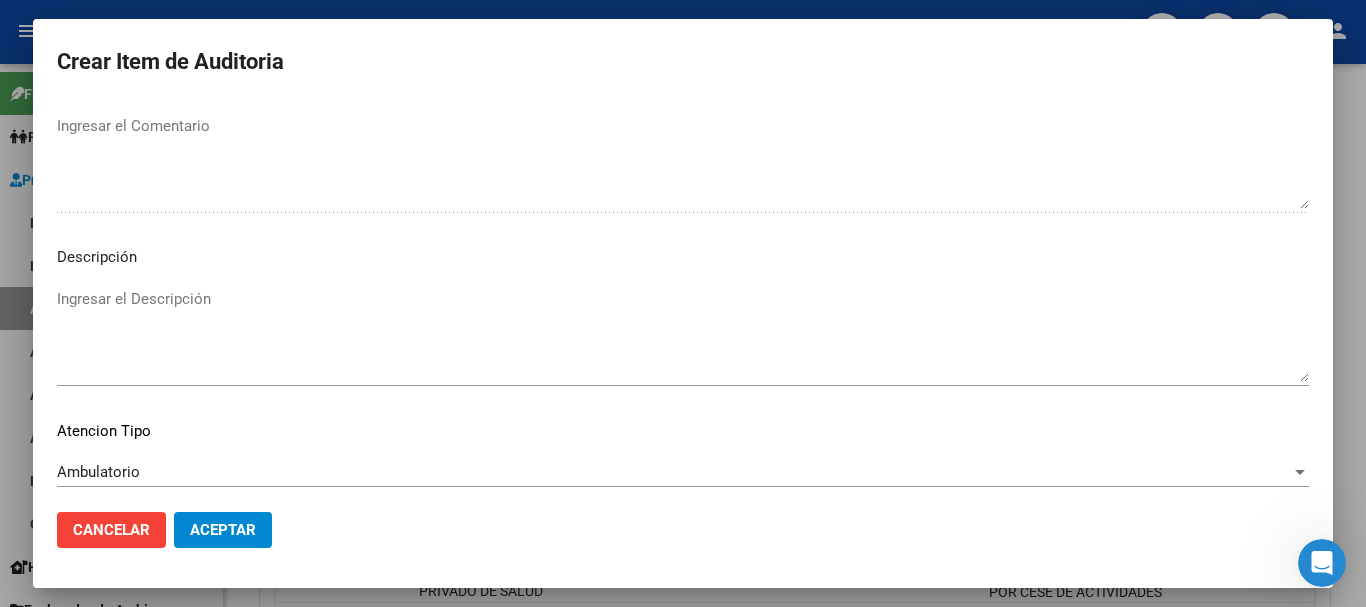 scroll, scrollTop: 1233, scrollLeft: 0, axis: vertical 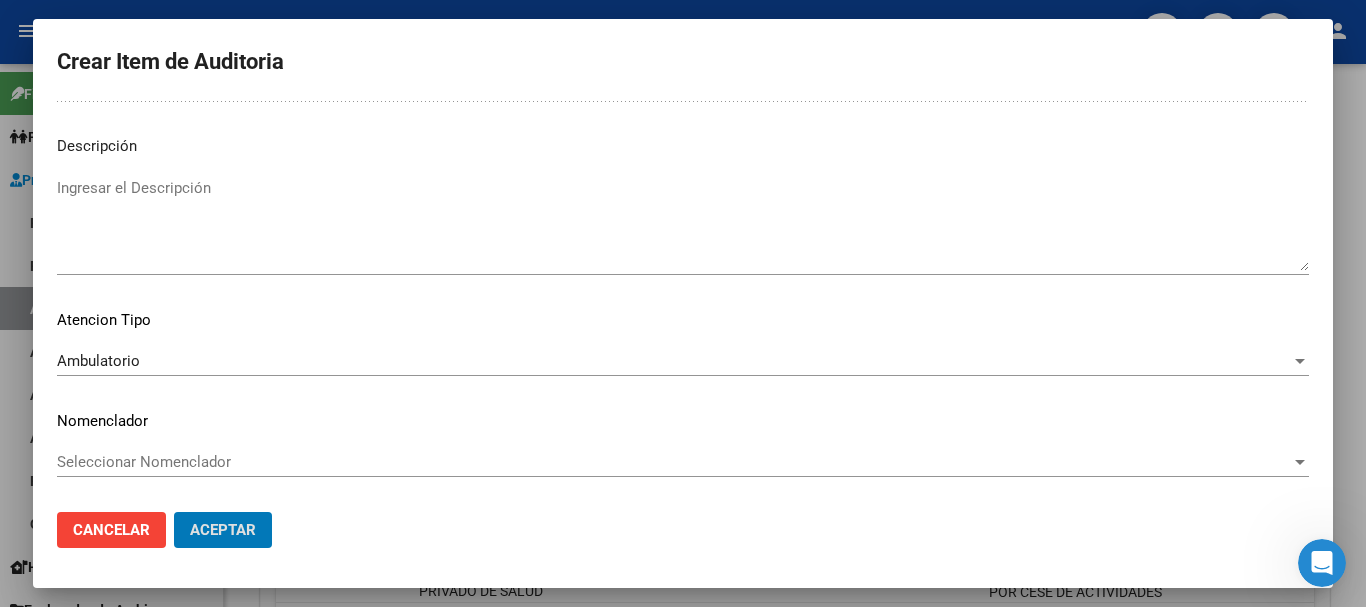 click on "Aceptar" 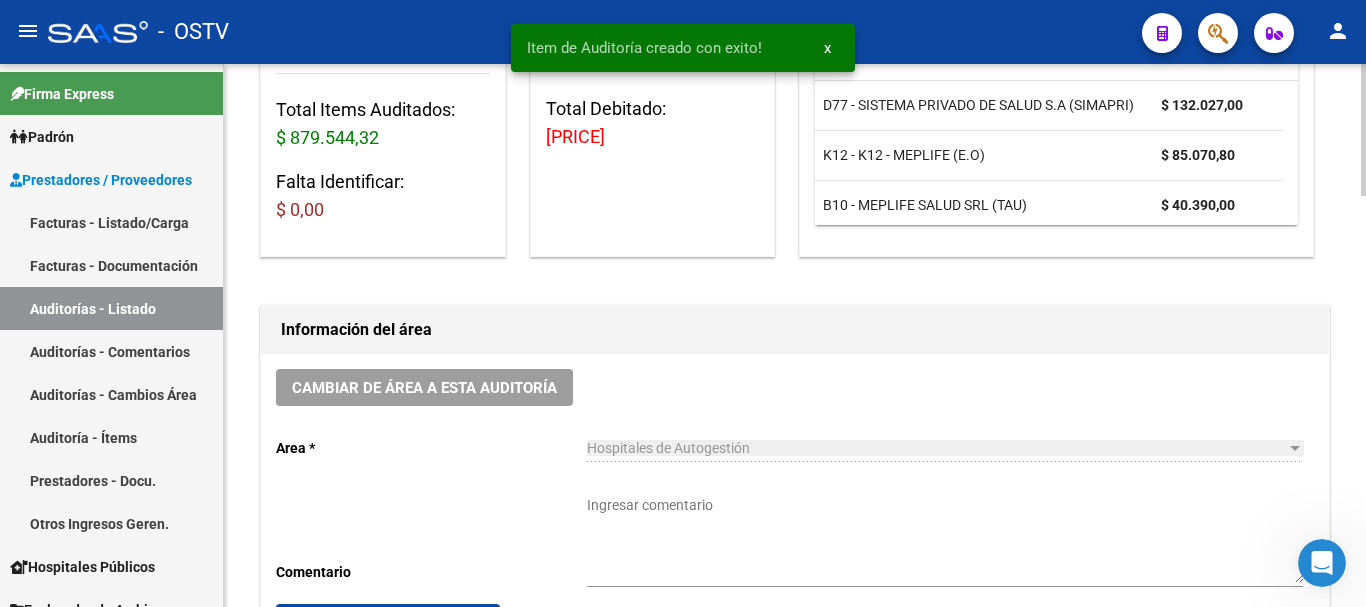 scroll, scrollTop: 0, scrollLeft: 0, axis: both 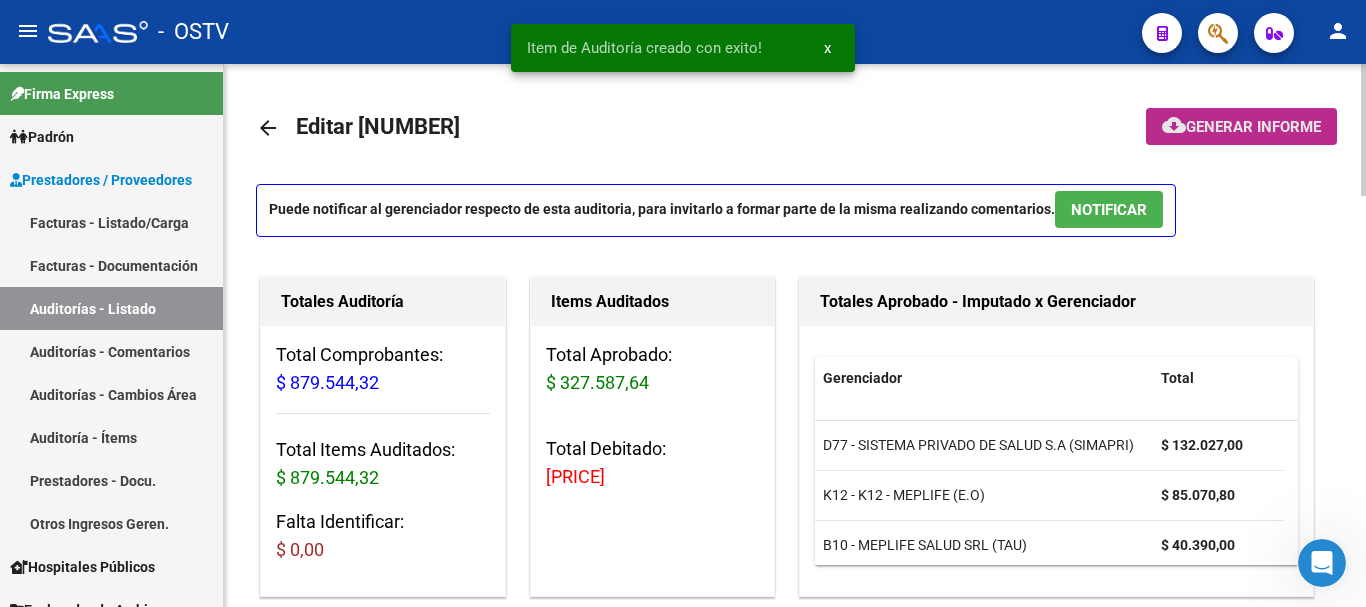 click on "Generar informe" 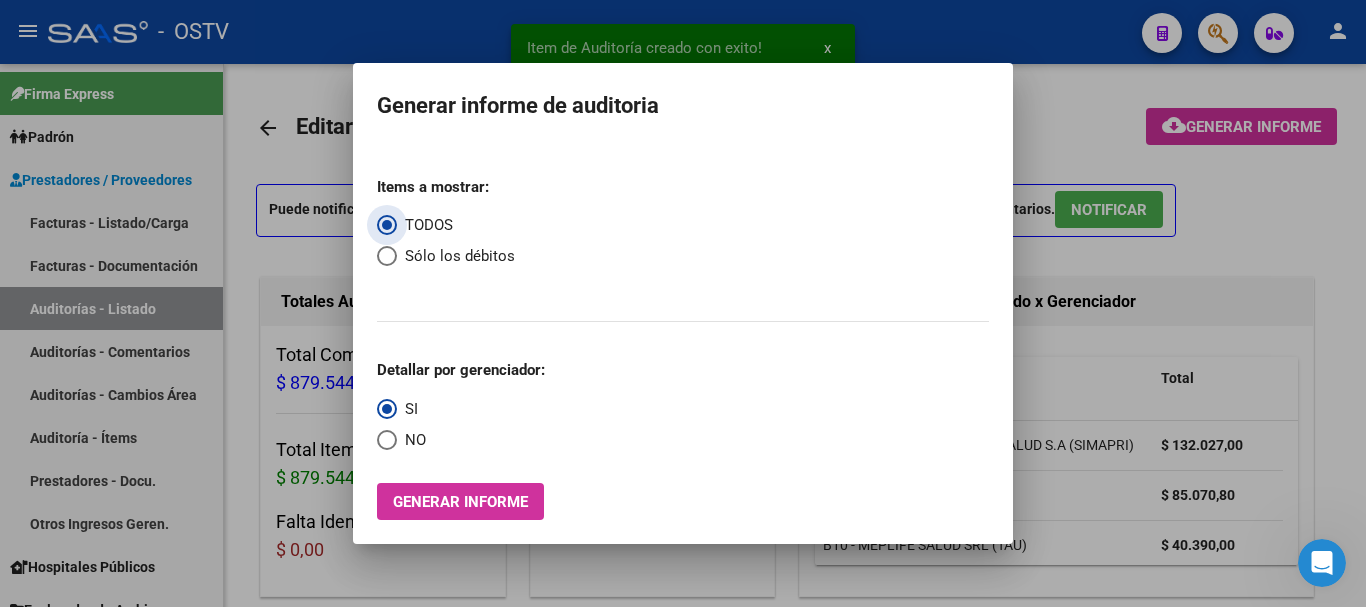 click at bounding box center [683, 303] 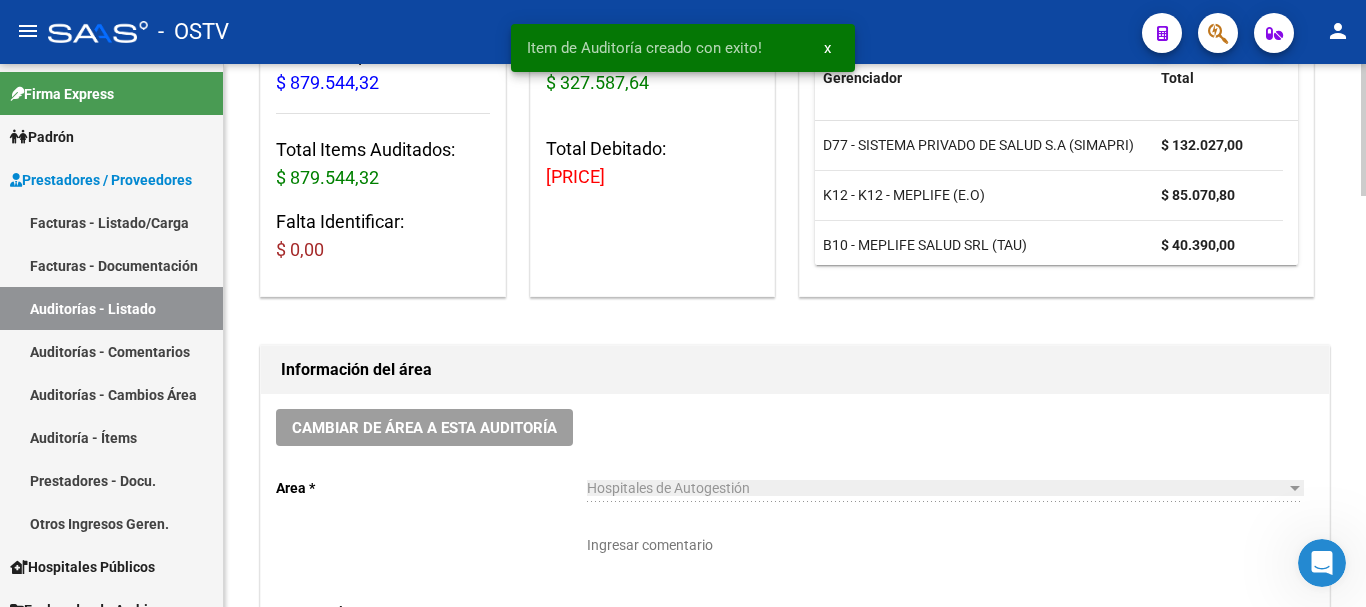 scroll, scrollTop: 0, scrollLeft: 0, axis: both 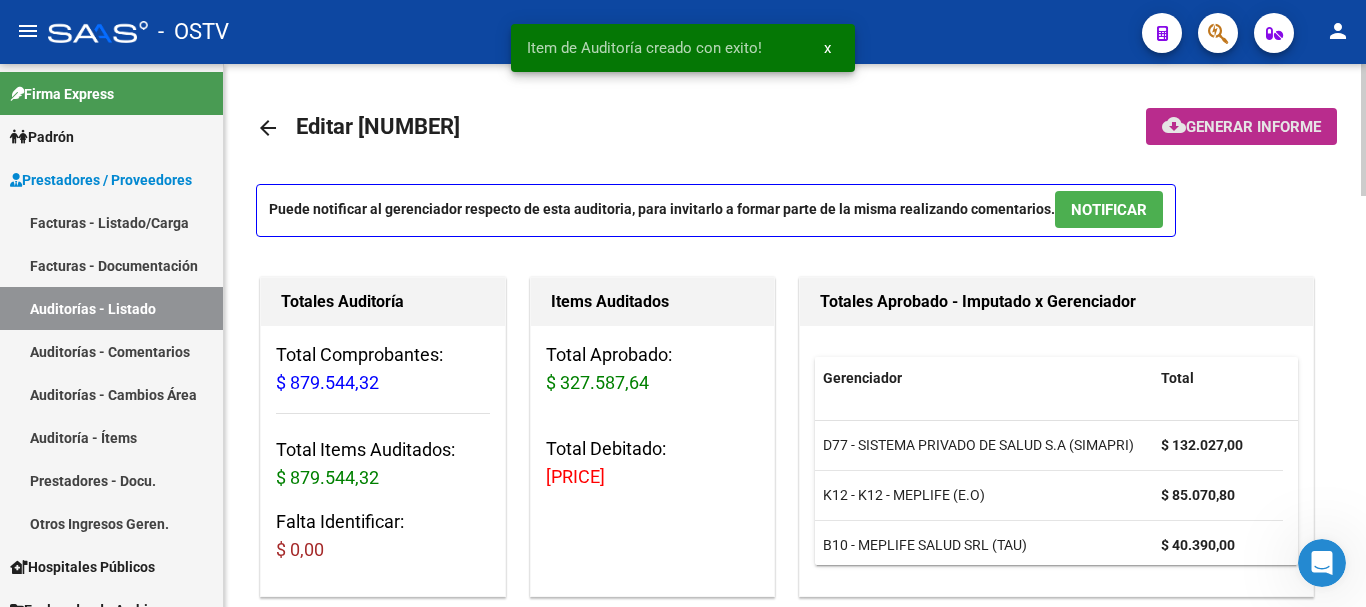 click on "Generar informe" 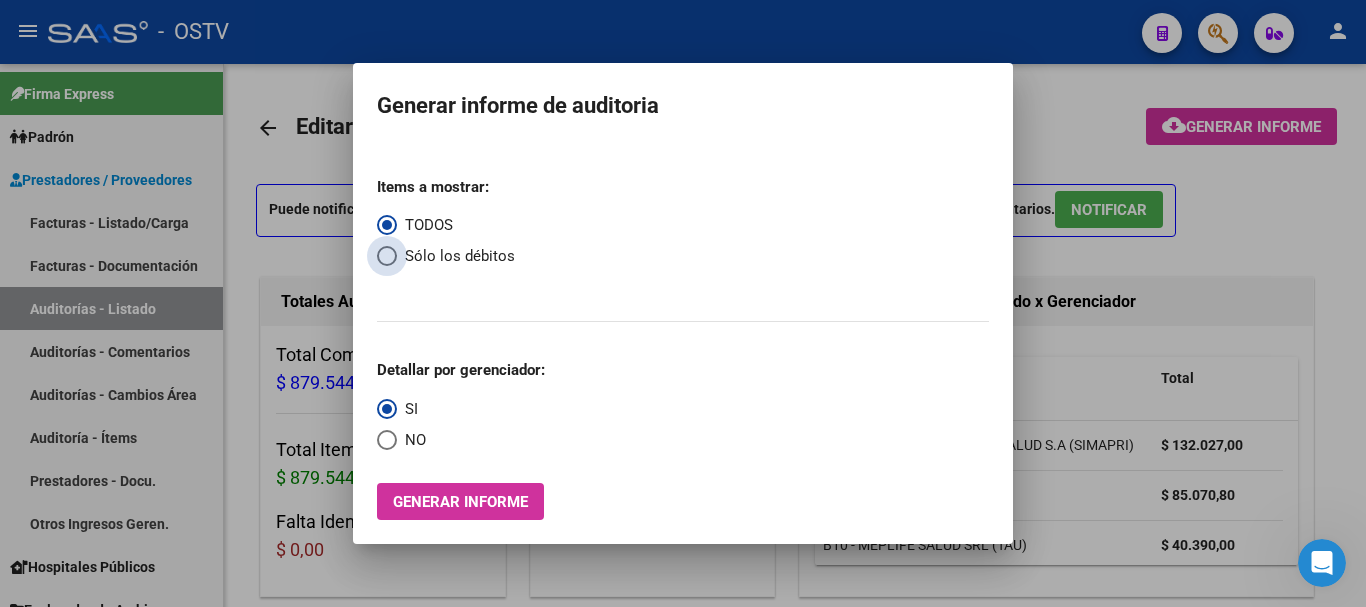 click at bounding box center [387, 256] 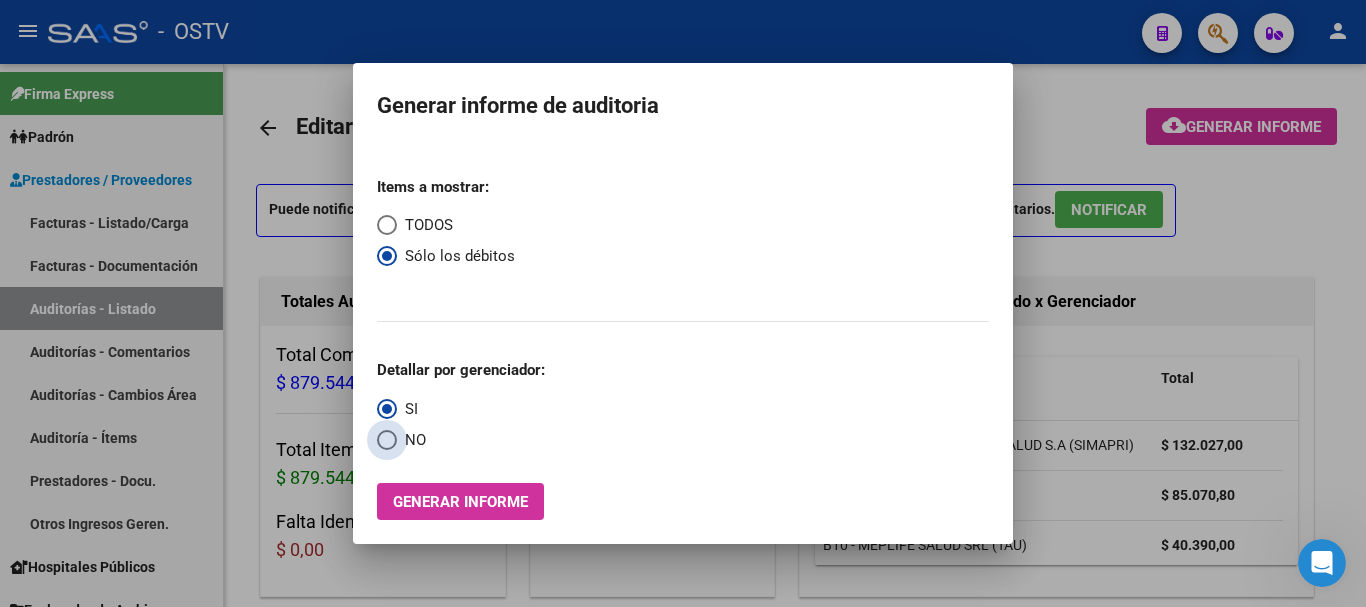 drag, startPoint x: 388, startPoint y: 438, endPoint x: 416, endPoint y: 475, distance: 46.400433 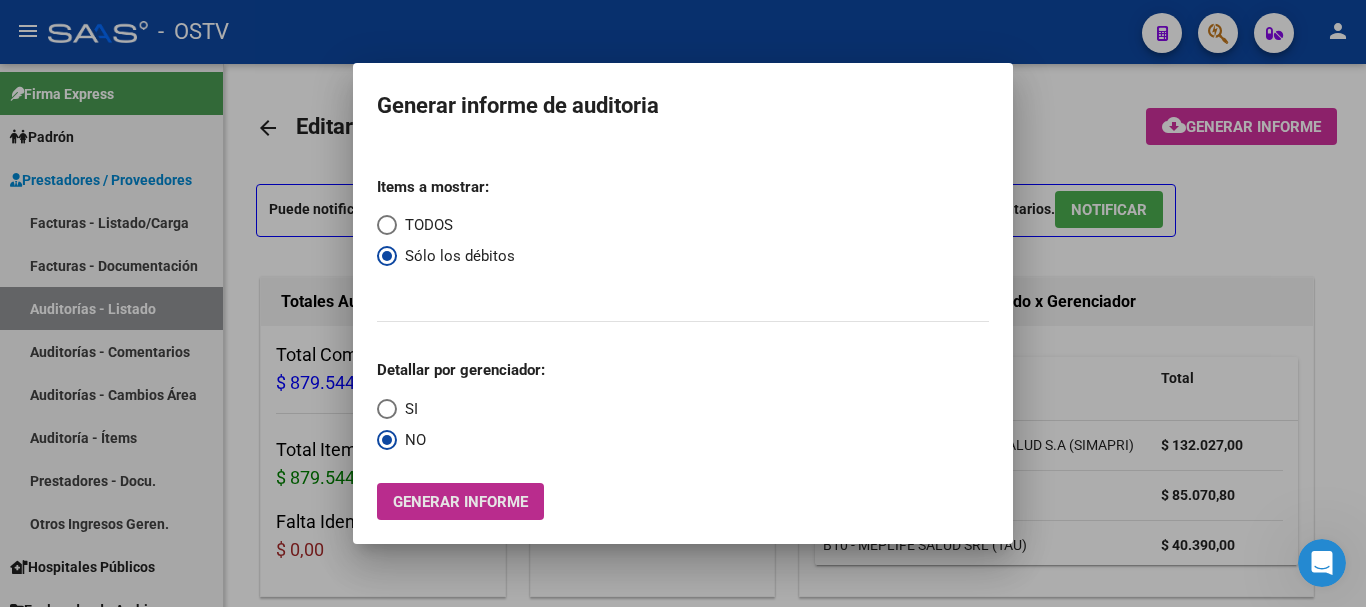 click on "Generar informe" at bounding box center (460, 502) 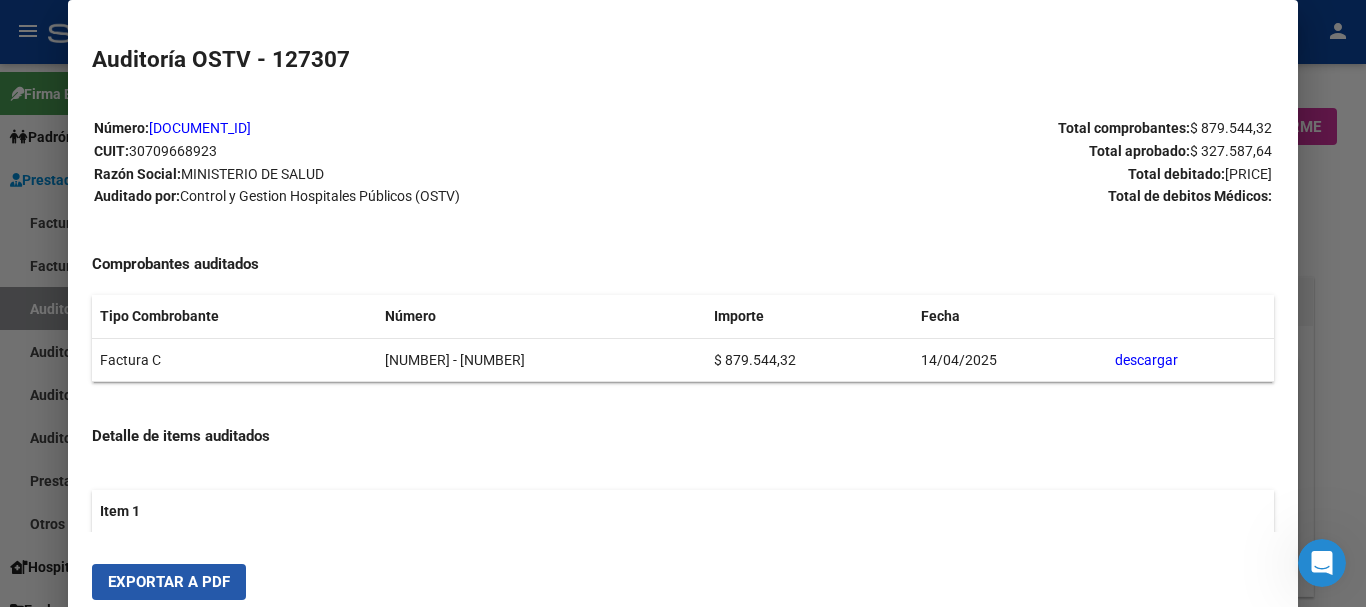 click on "Exportar a PDF" at bounding box center (169, 582) 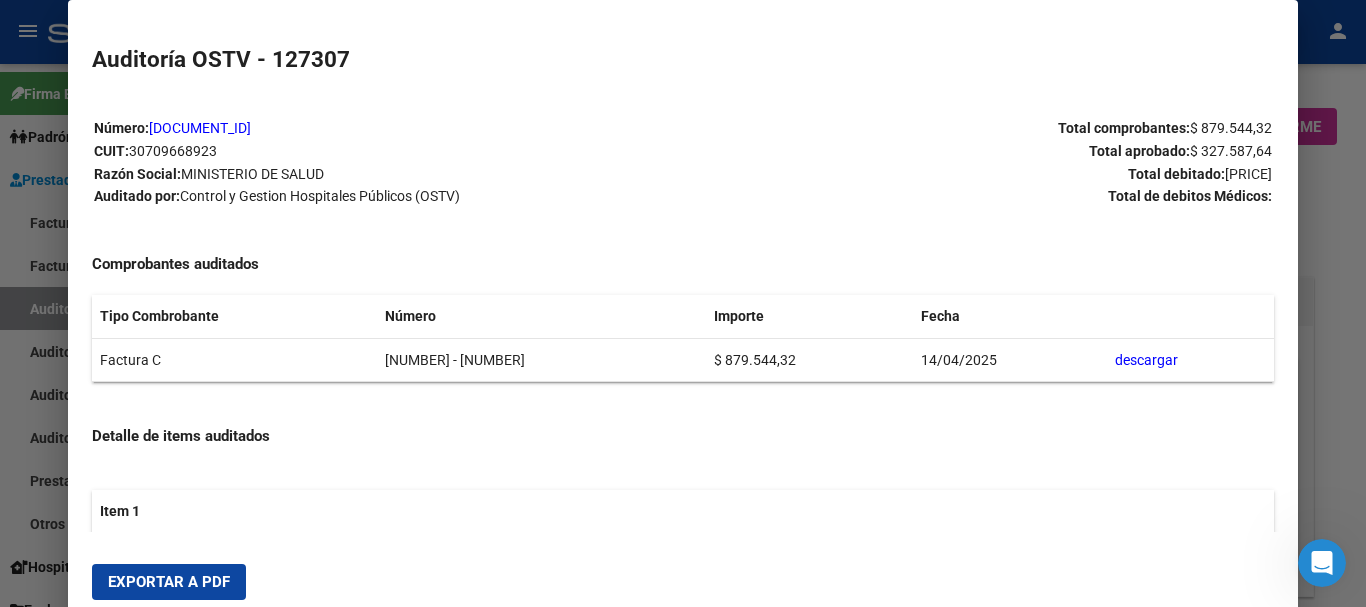 click at bounding box center [683, 303] 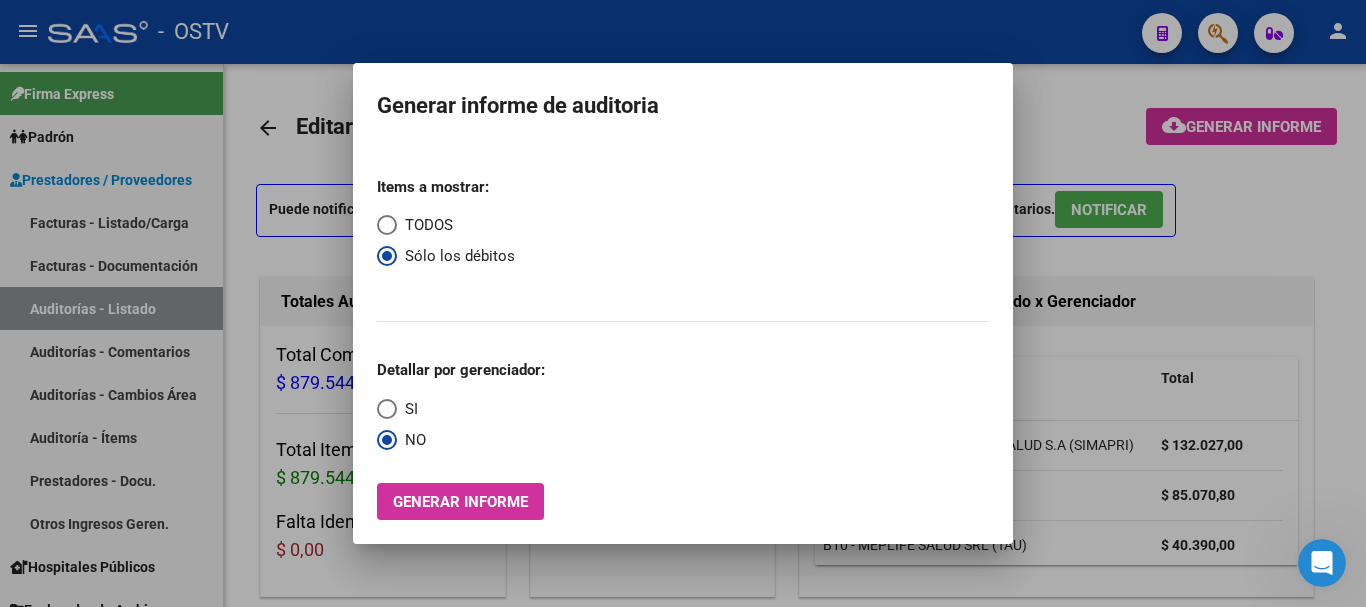 click at bounding box center [683, 303] 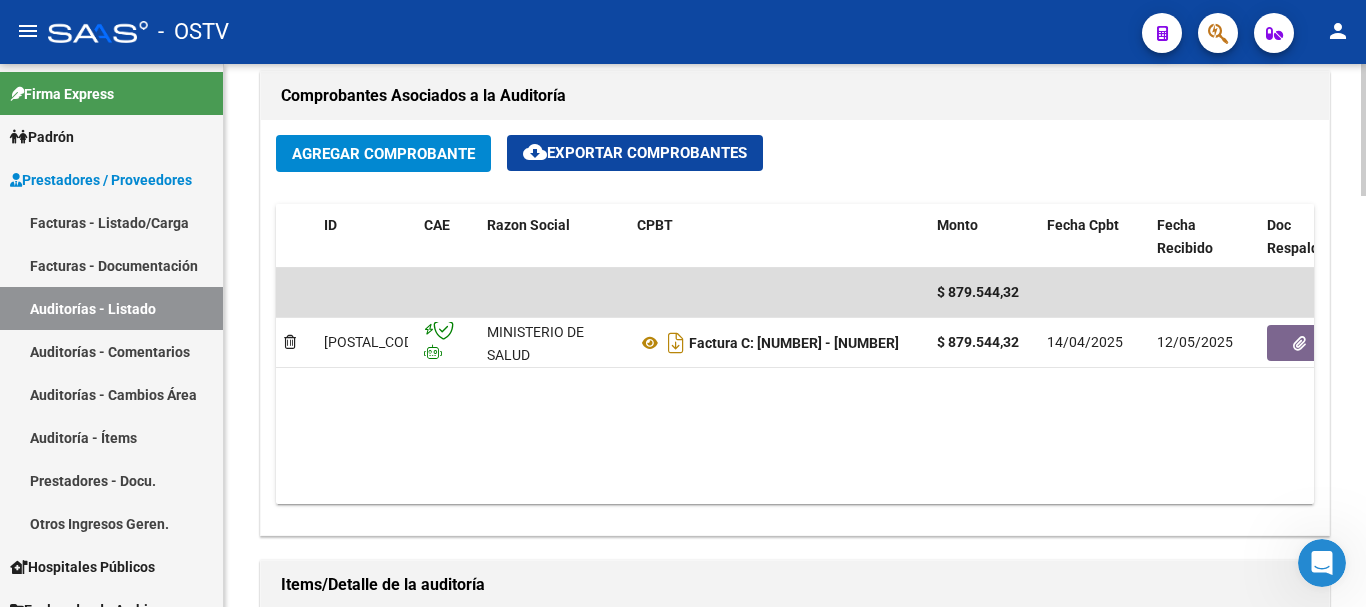 scroll, scrollTop: 1000, scrollLeft: 0, axis: vertical 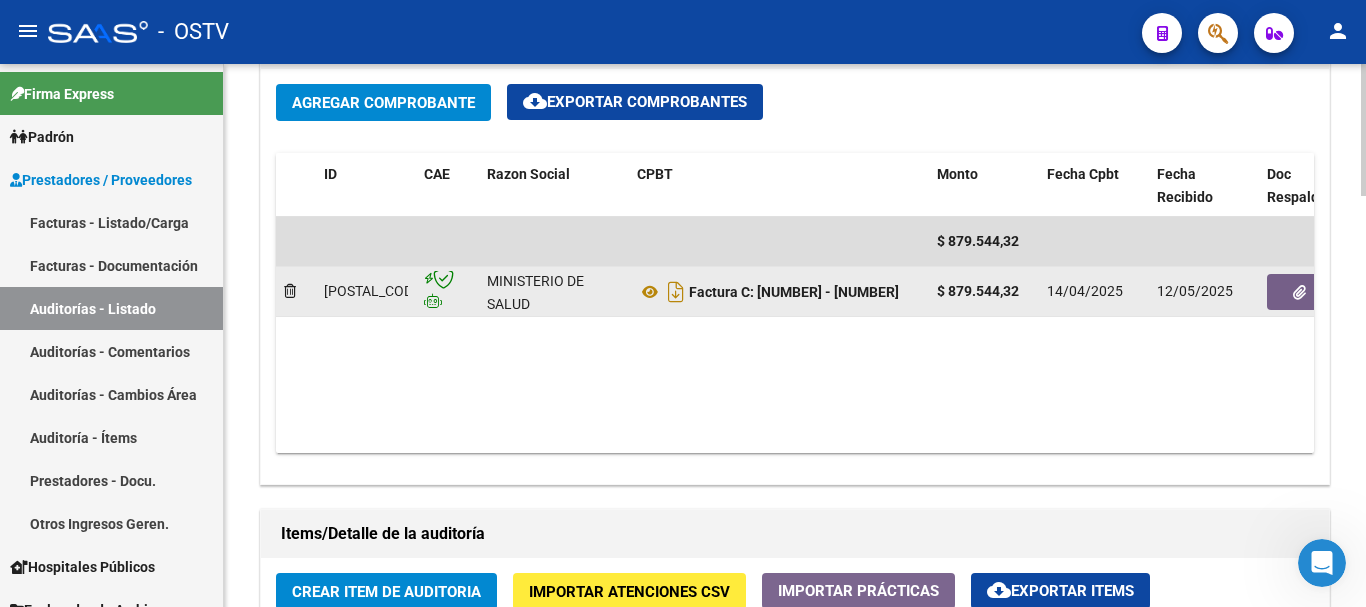 click 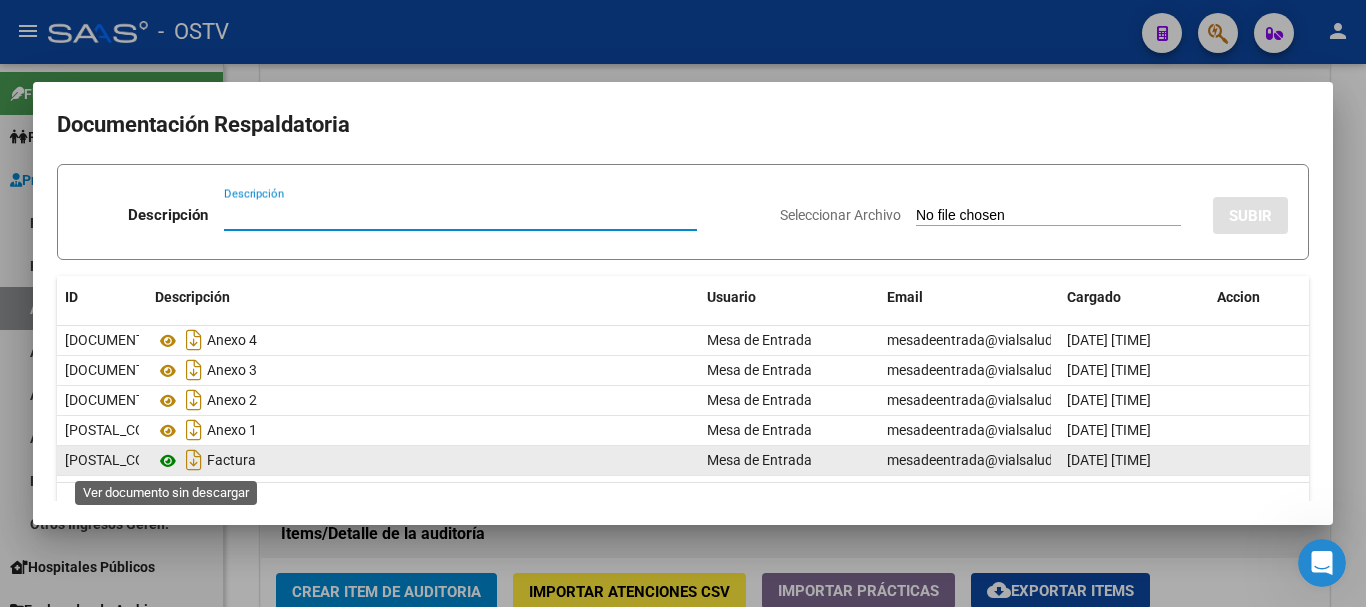 click 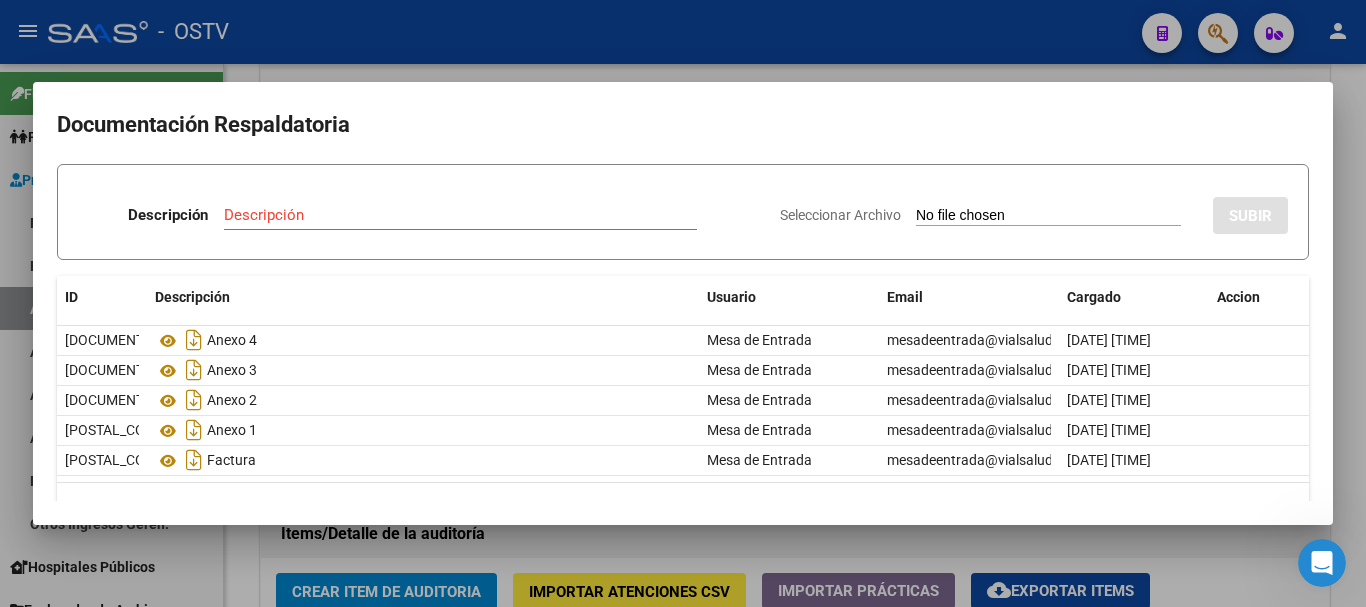 click on "Descripción" at bounding box center [460, 215] 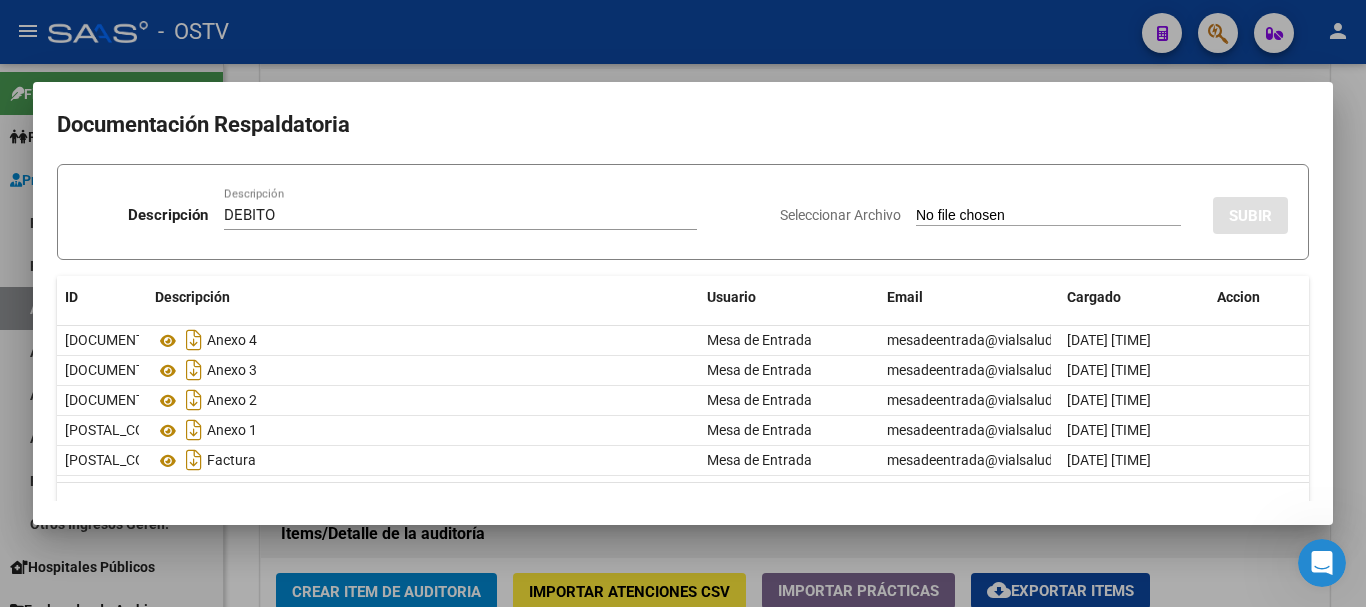 click on "Seleccionar Archivo" at bounding box center (1048, 216) 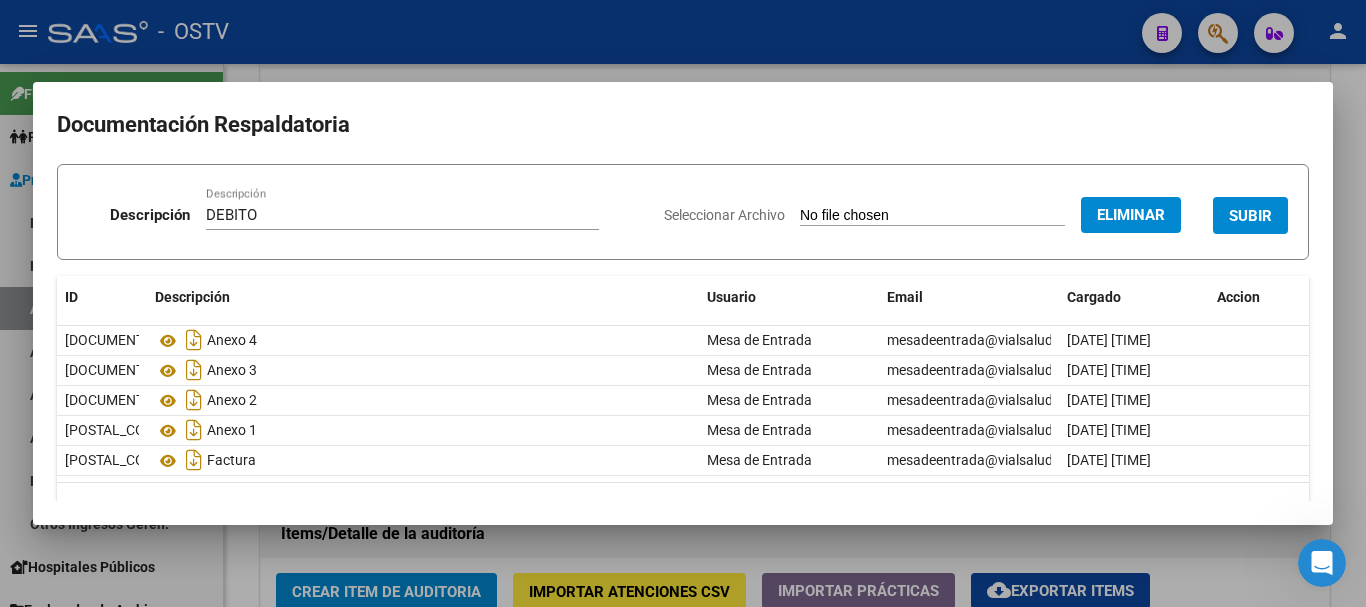 click on "SUBIR" at bounding box center [1250, 216] 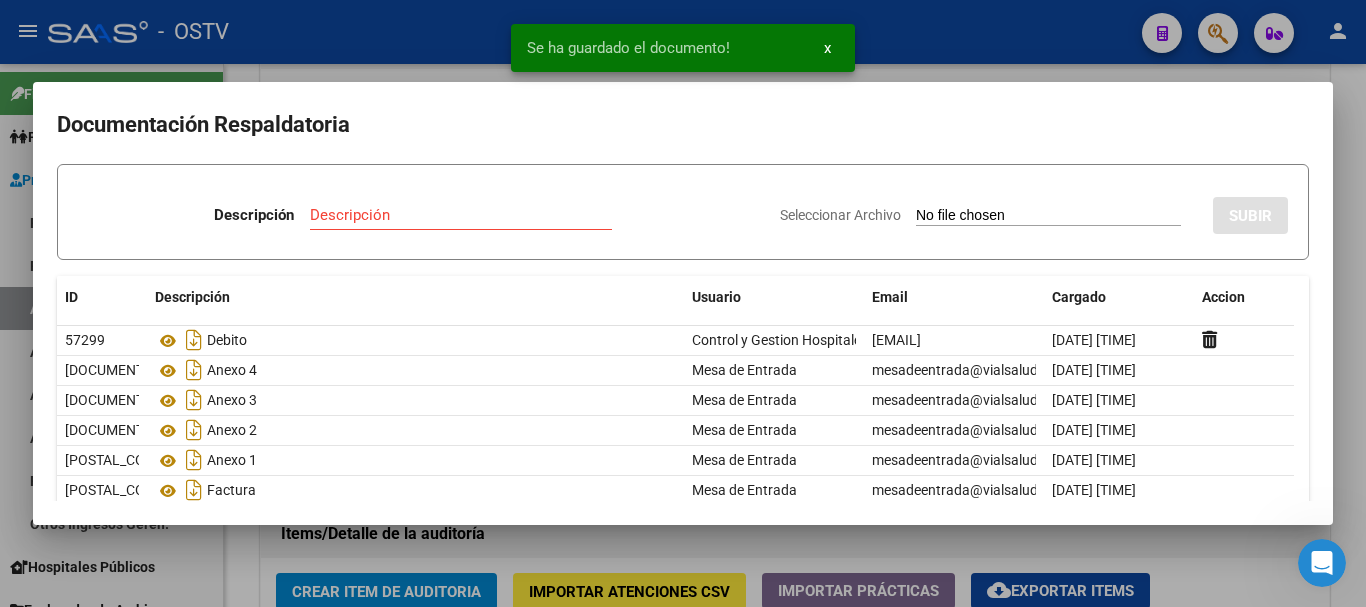 click at bounding box center [683, 303] 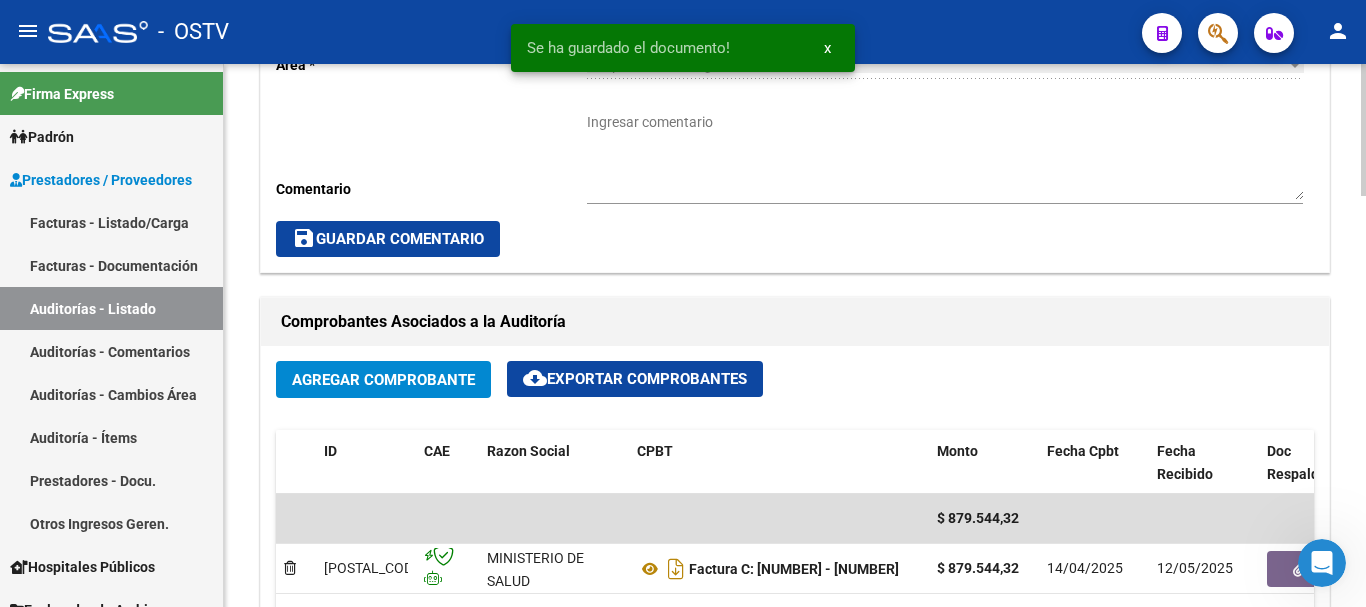 scroll, scrollTop: 600, scrollLeft: 0, axis: vertical 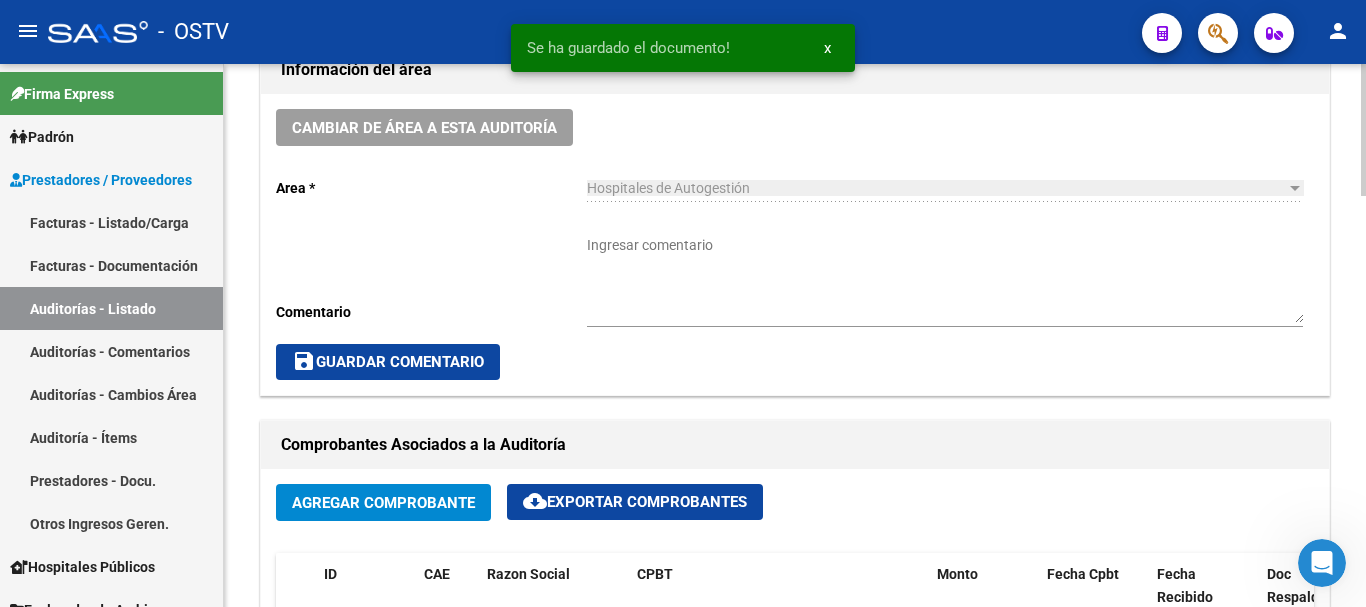 click on "Ingresar comentario" at bounding box center (945, 279) 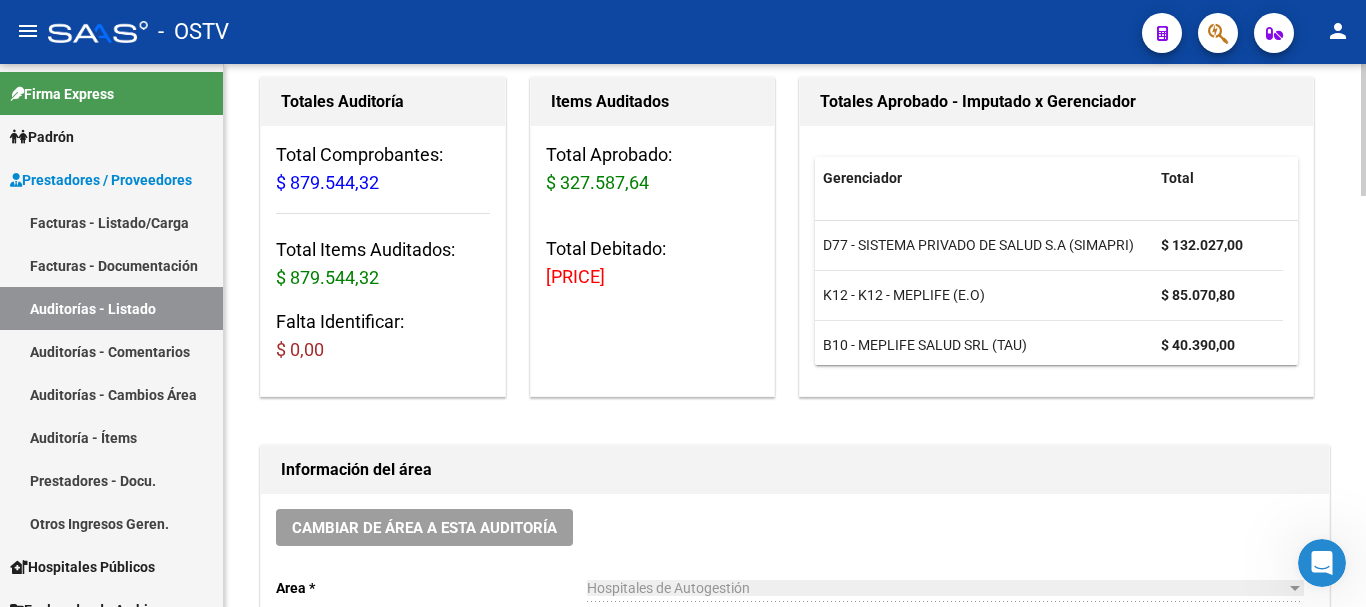 scroll, scrollTop: 0, scrollLeft: 0, axis: both 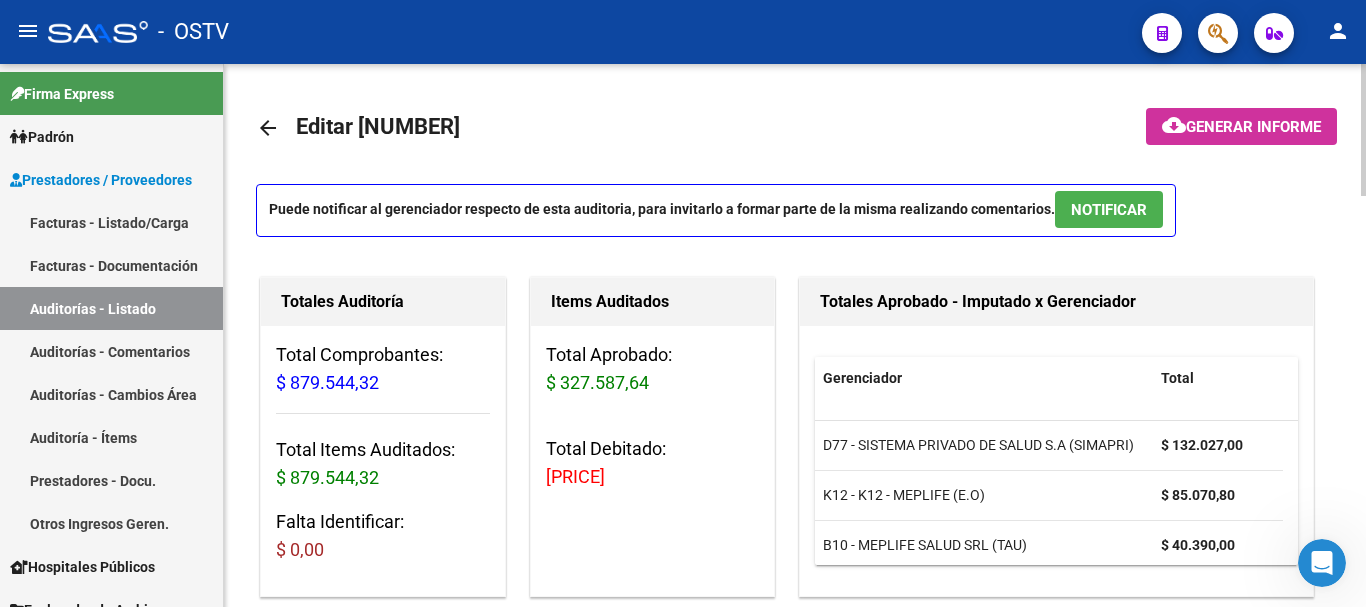 click on "NOTIFICAR" at bounding box center [1109, 209] 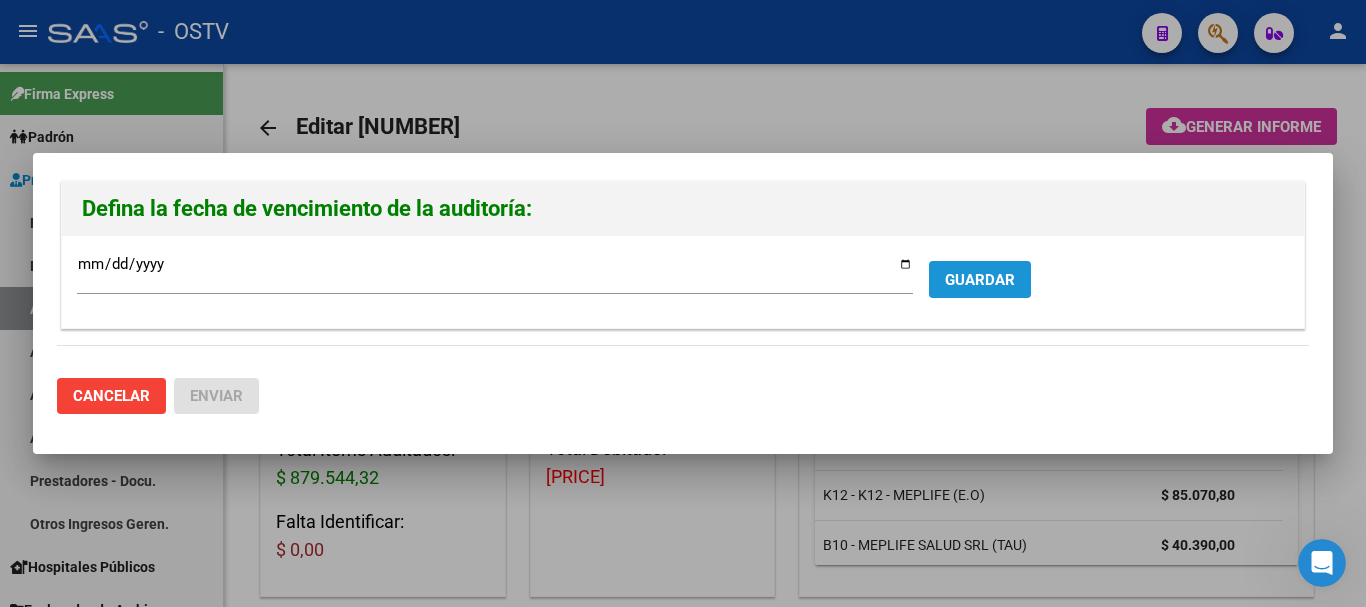 click on "GUARDAR" at bounding box center [980, 280] 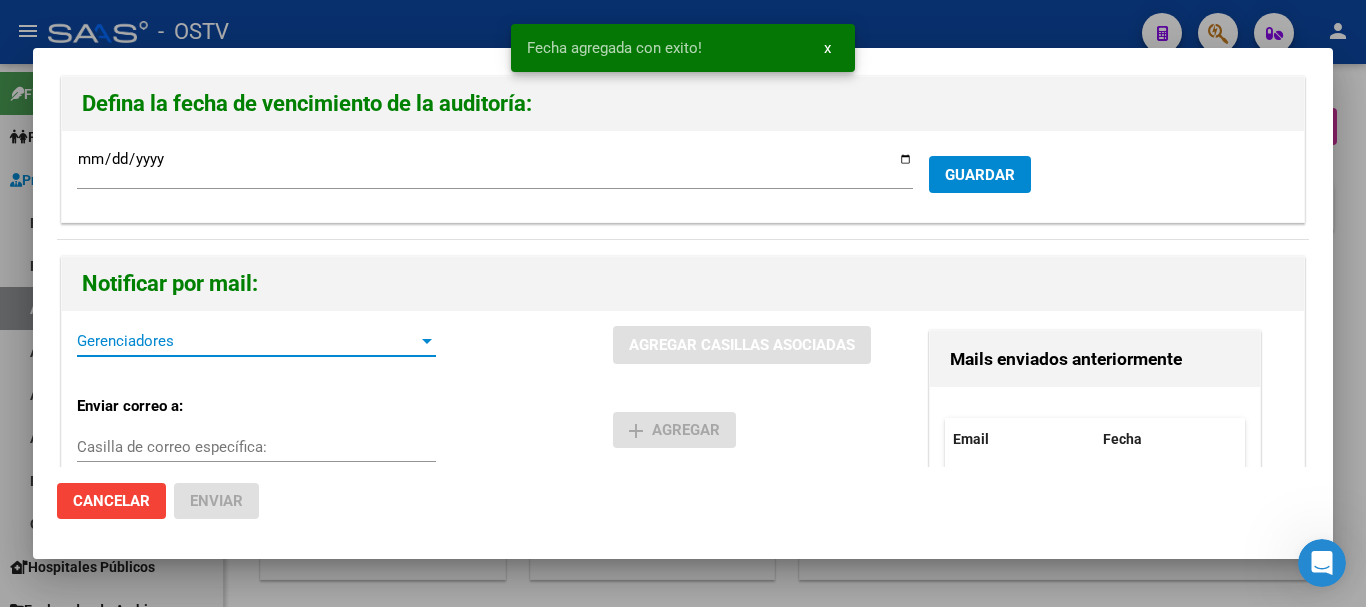click on "Gerenciadores" at bounding box center (247, 341) 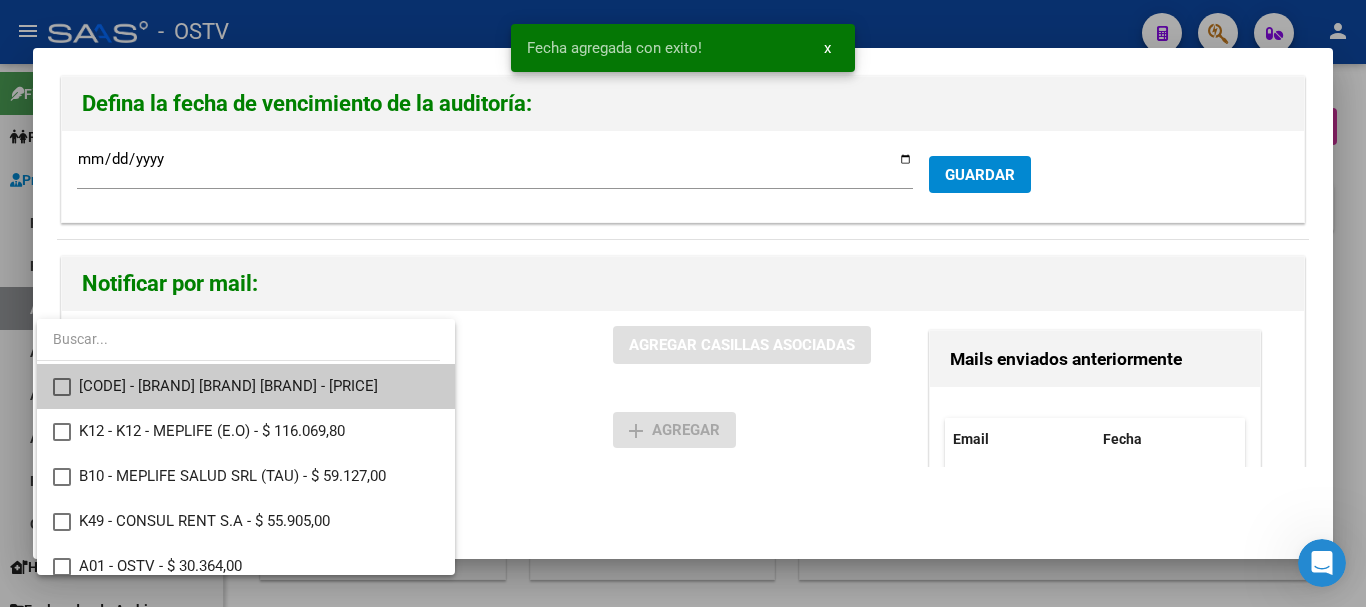 click at bounding box center (683, 303) 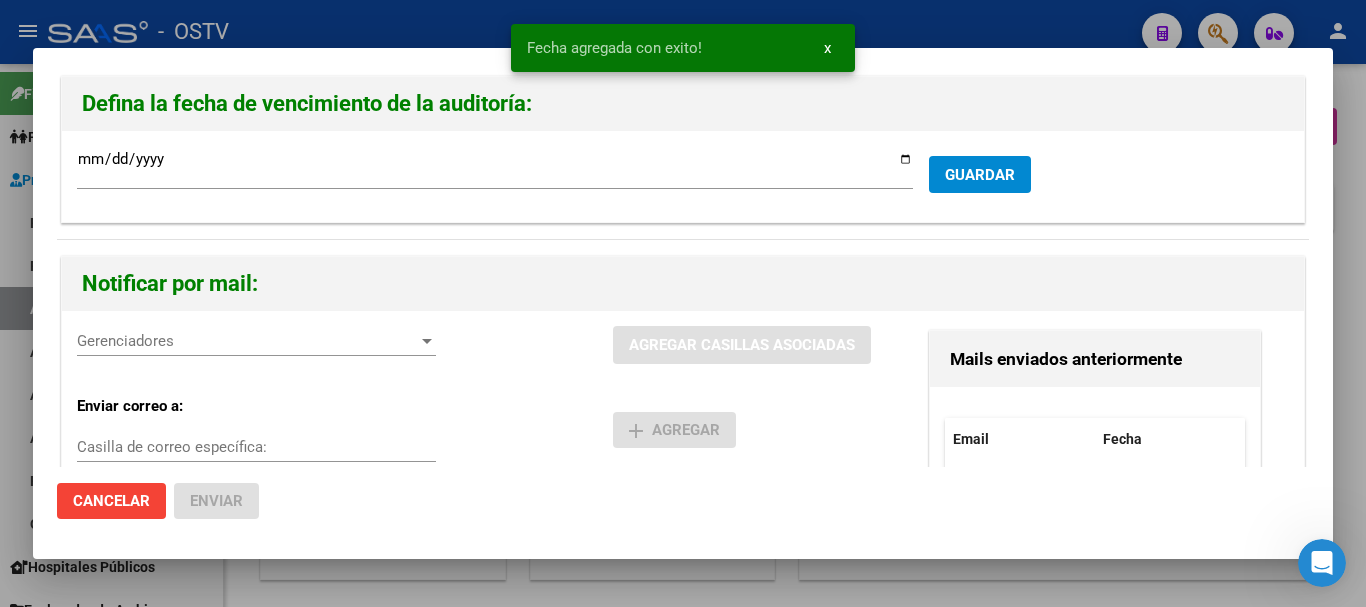 click at bounding box center [683, 303] 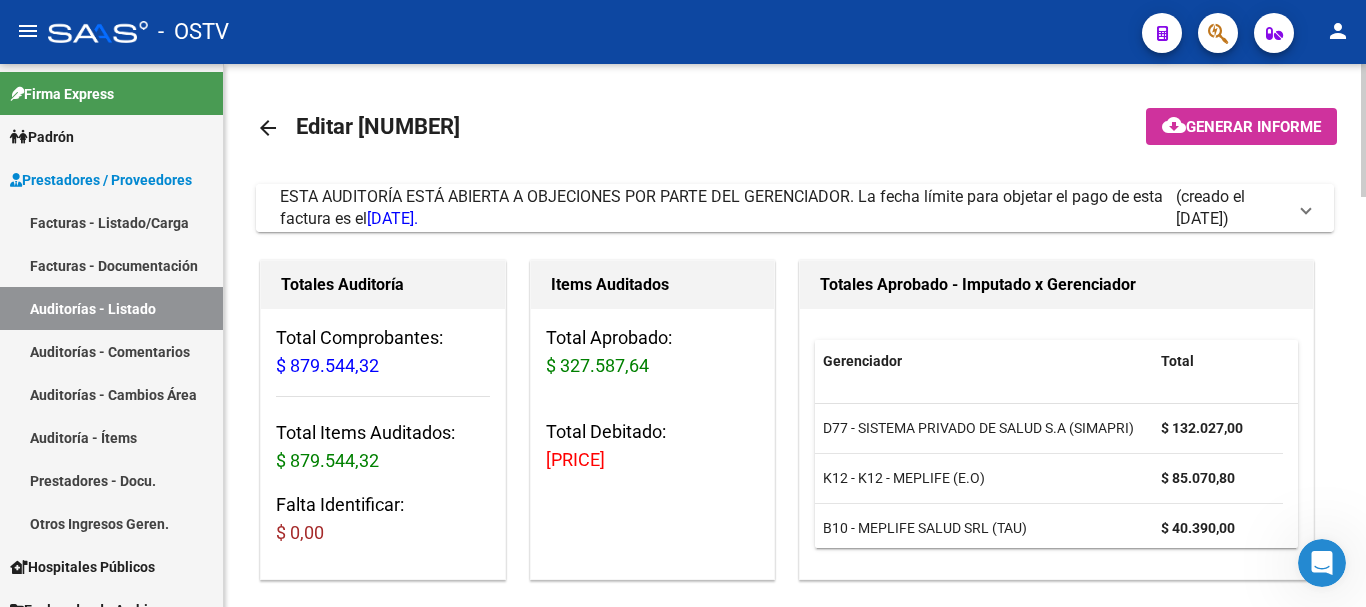 click on "(creado el 04/08/2025)" at bounding box center [1231, 208] 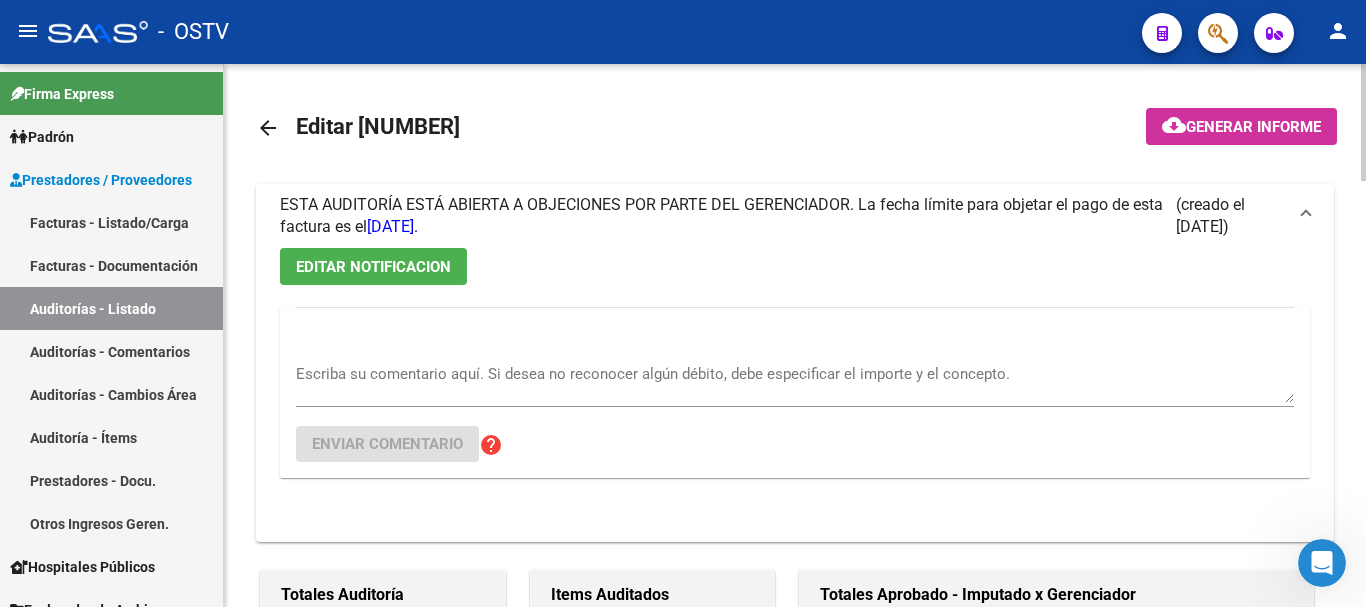 click on "EDITAR NOTIFICACION" at bounding box center (373, 267) 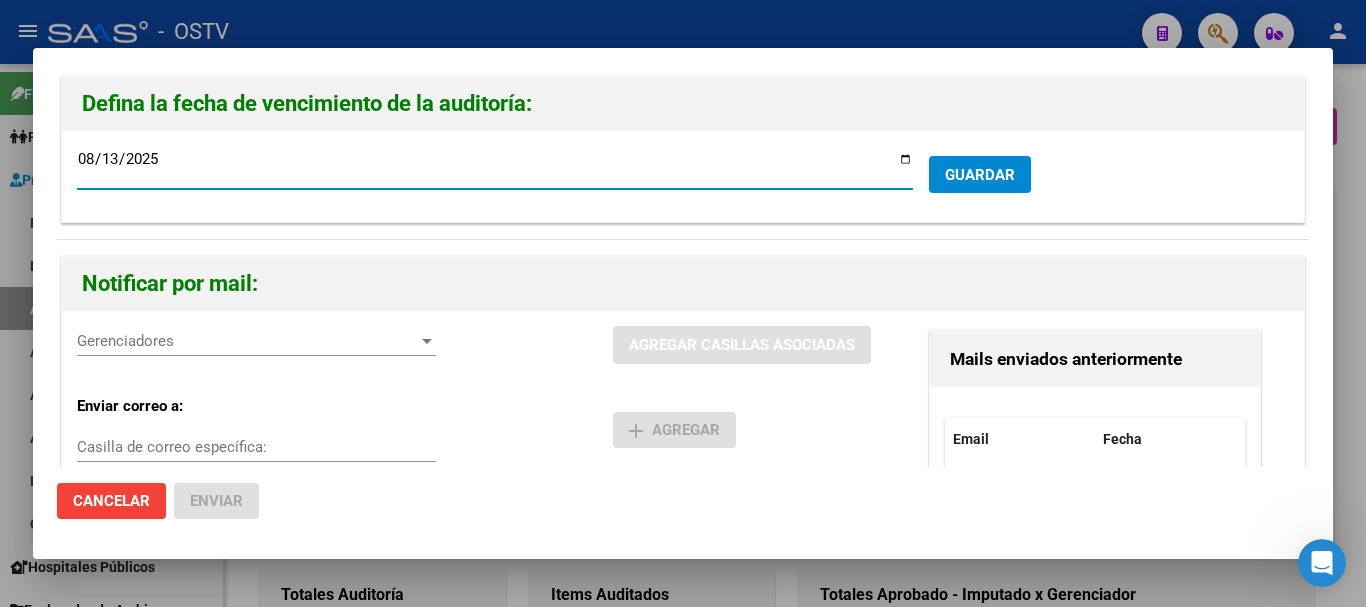 click on "Gerenciadores" at bounding box center [247, 341] 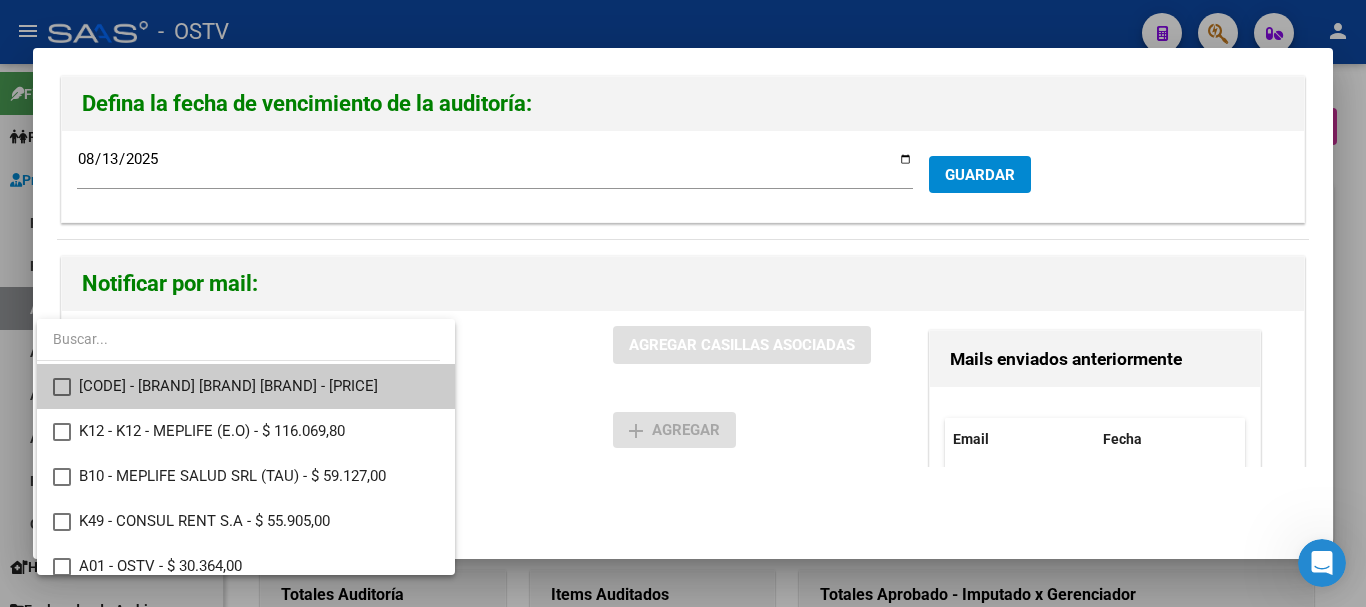 click on "D77 - SISTEMA PRIVADO DE SALUD S.A  (SIMAPRI) - $ 606.550,68" at bounding box center [259, 386] 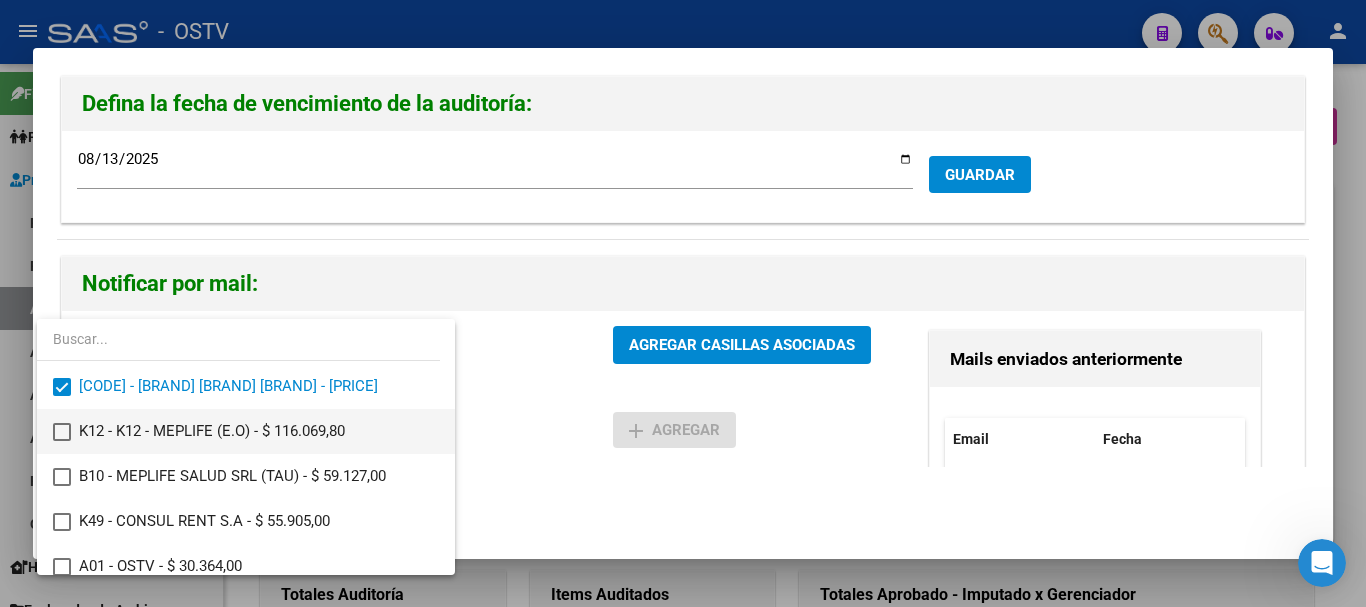click on "K12 - K12 - MEPLIFE (E.O) - $ 116.069,80" at bounding box center (259, 431) 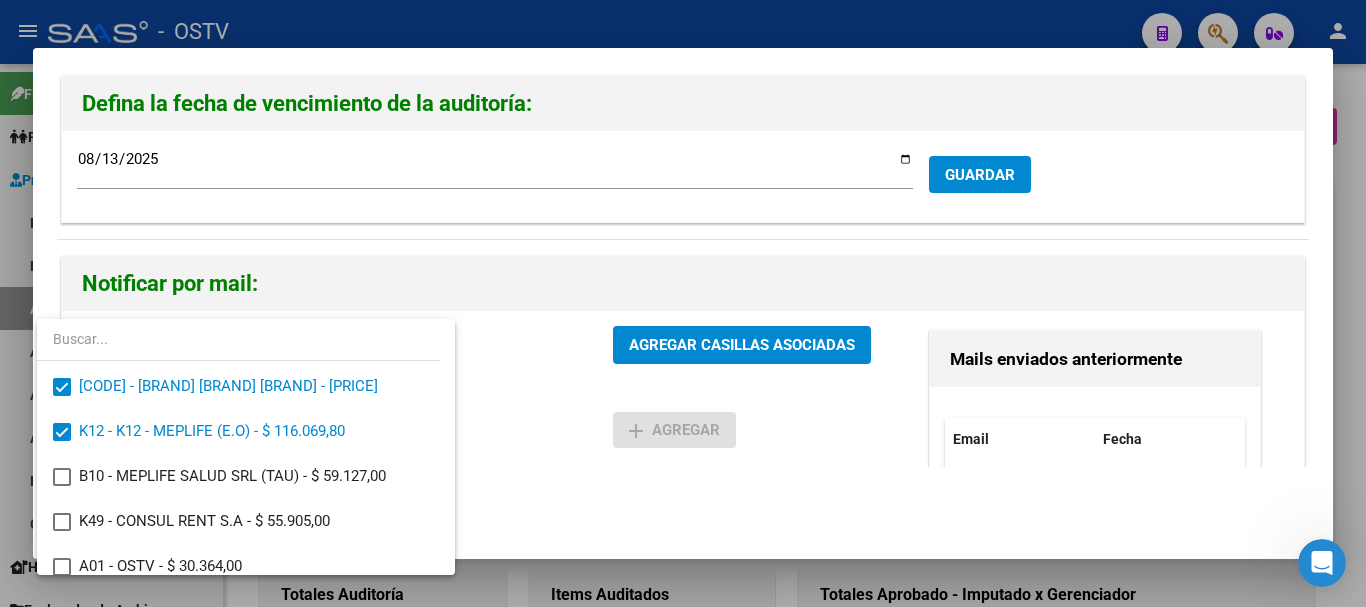 click at bounding box center (683, 303) 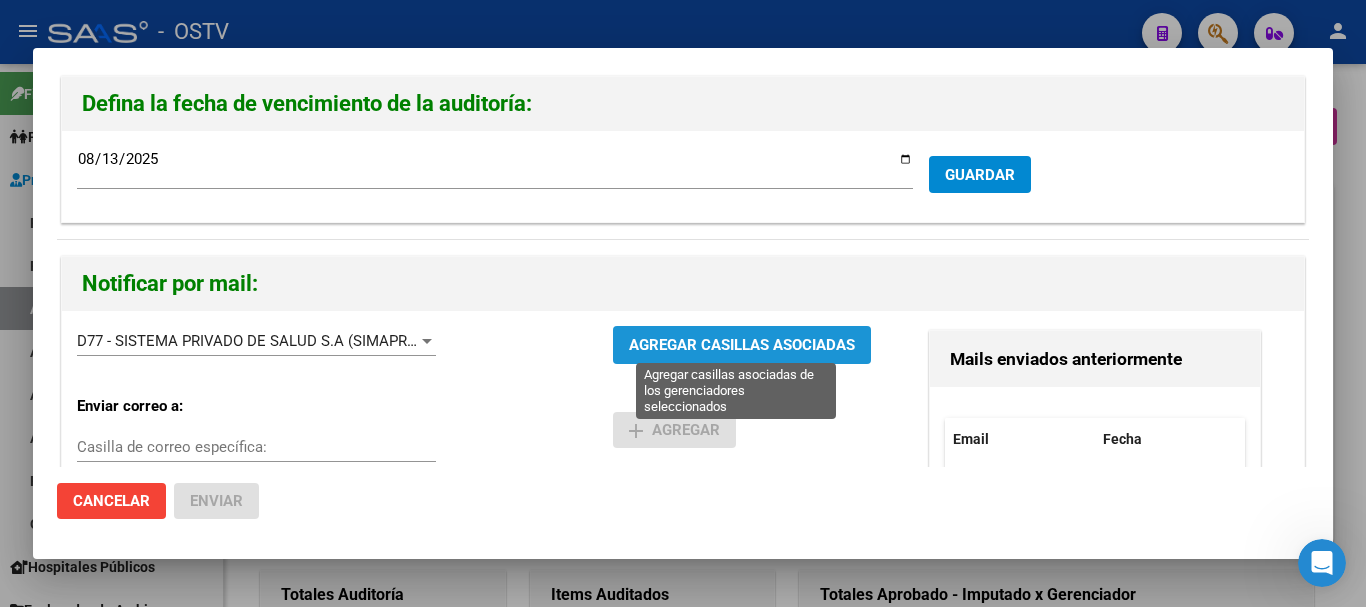 drag, startPoint x: 705, startPoint y: 339, endPoint x: 660, endPoint y: 373, distance: 56.400356 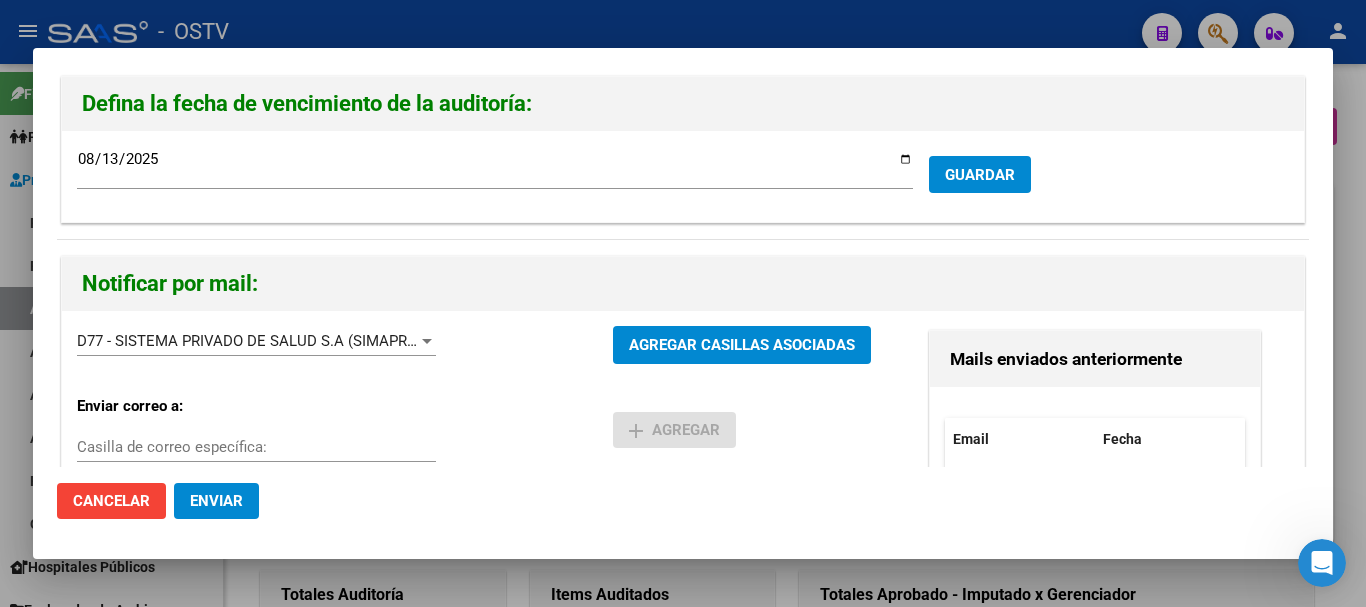 click on "Enviar" 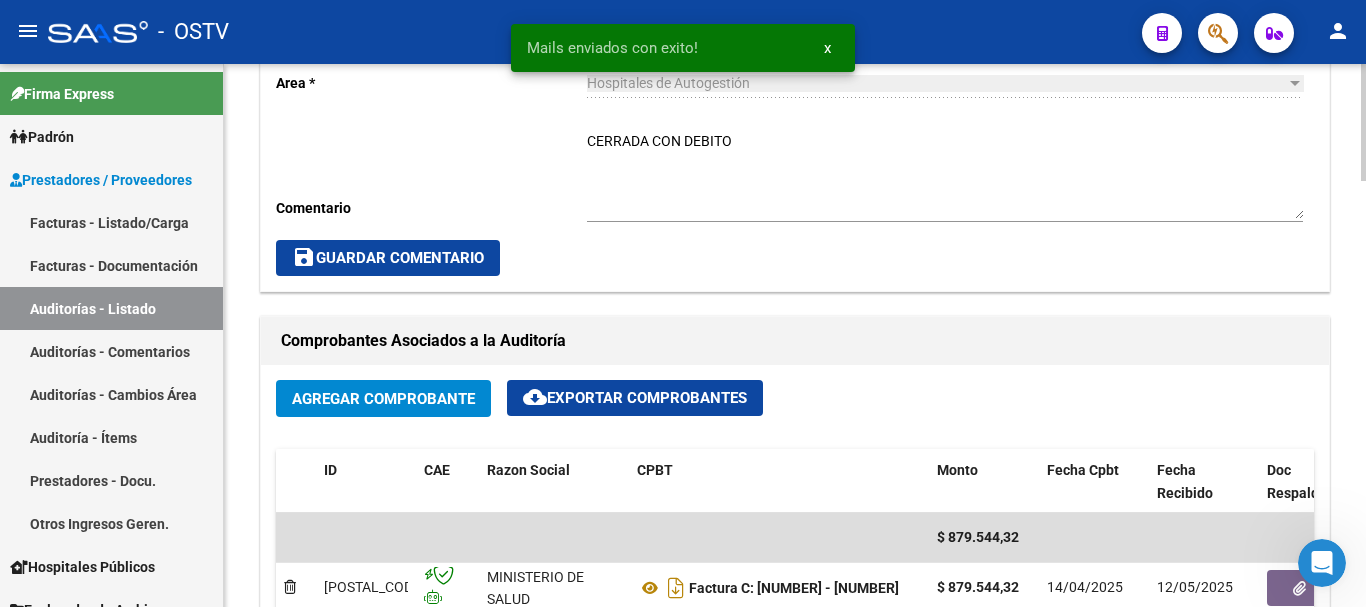 scroll, scrollTop: 1000, scrollLeft: 0, axis: vertical 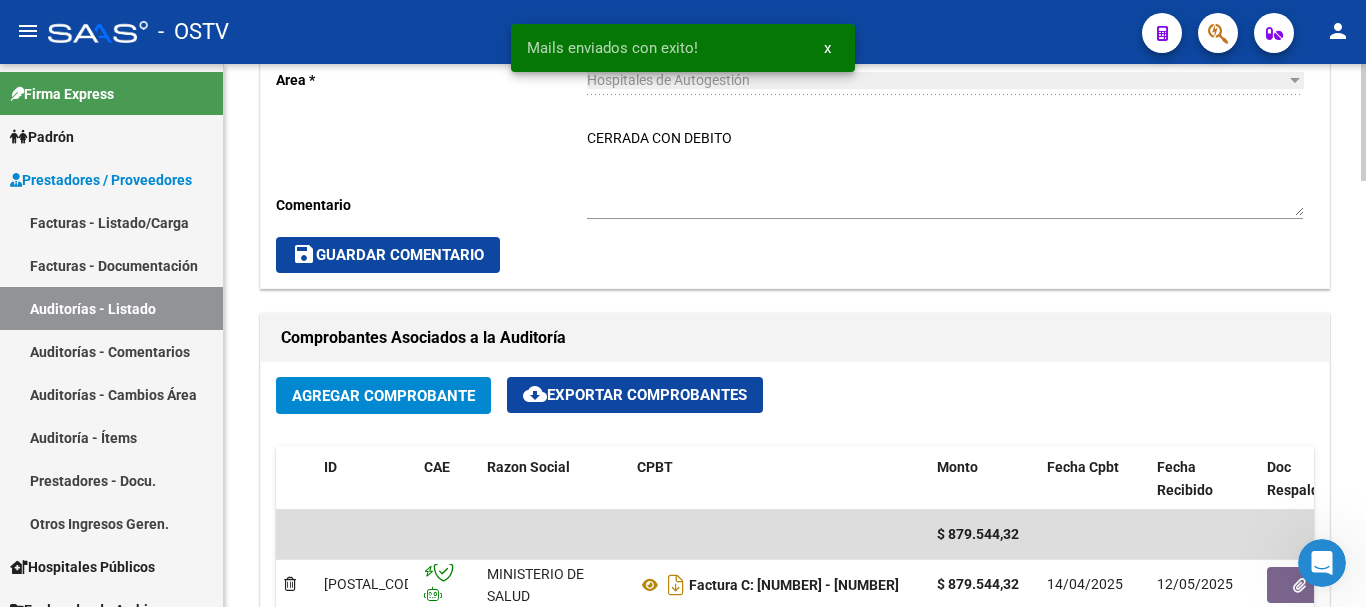 click on "save  Guardar Comentario" 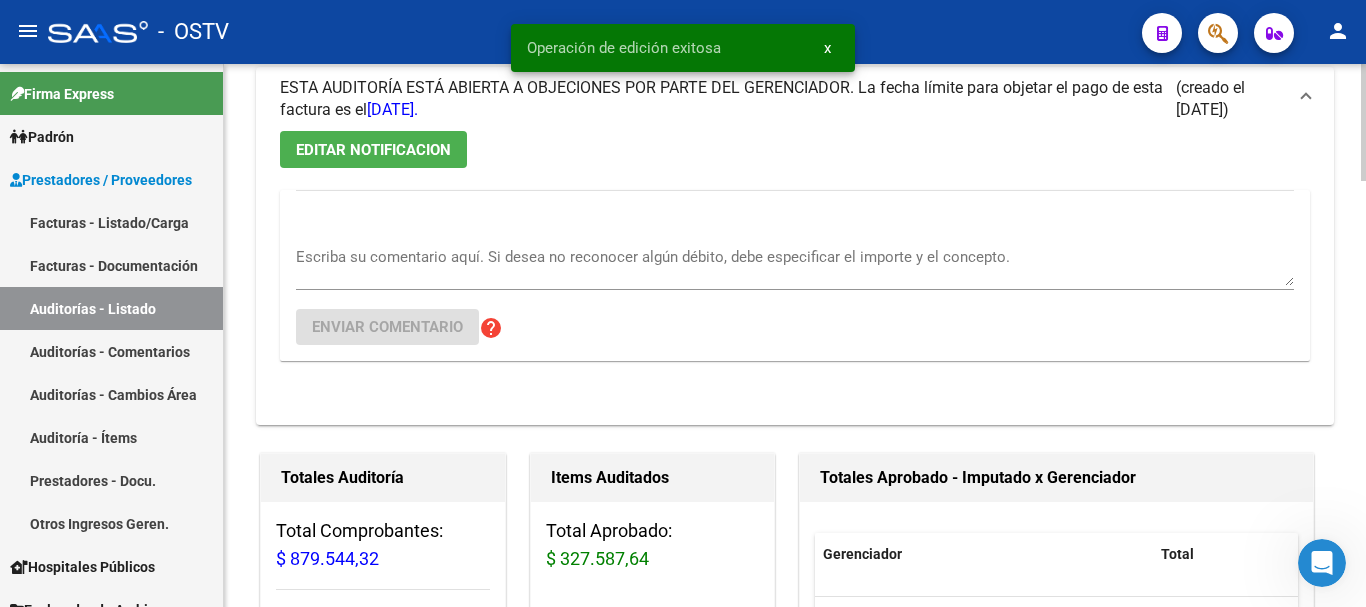 scroll, scrollTop: 0, scrollLeft: 0, axis: both 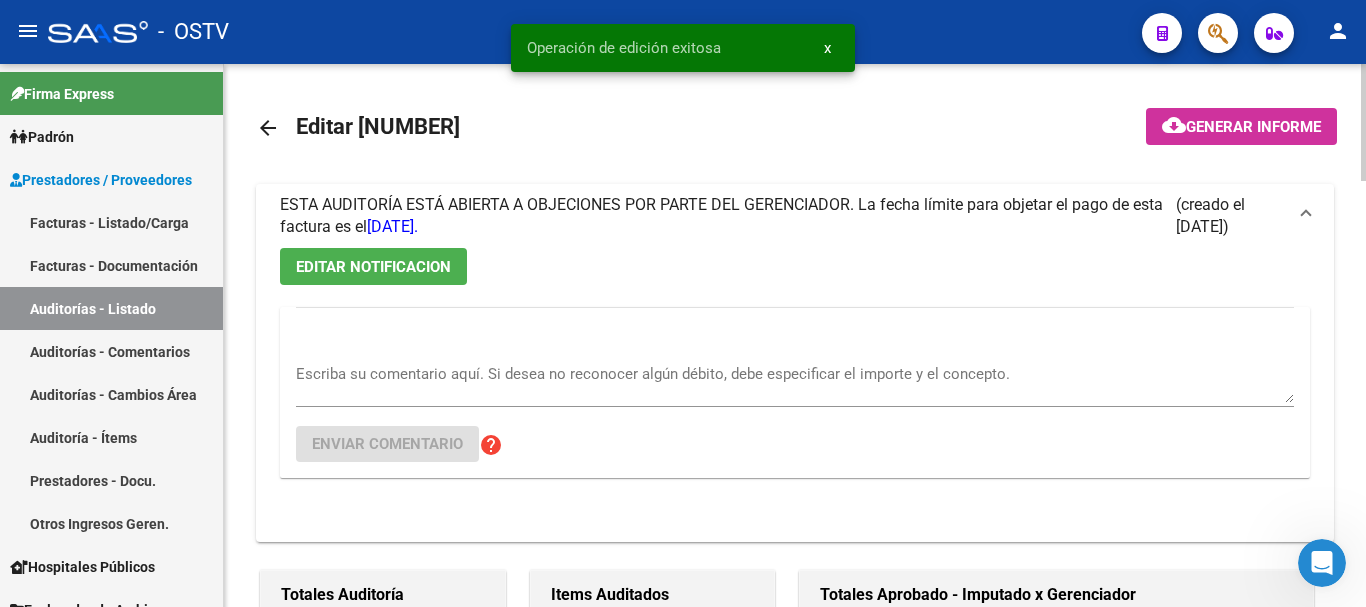 click on "arrow_back" 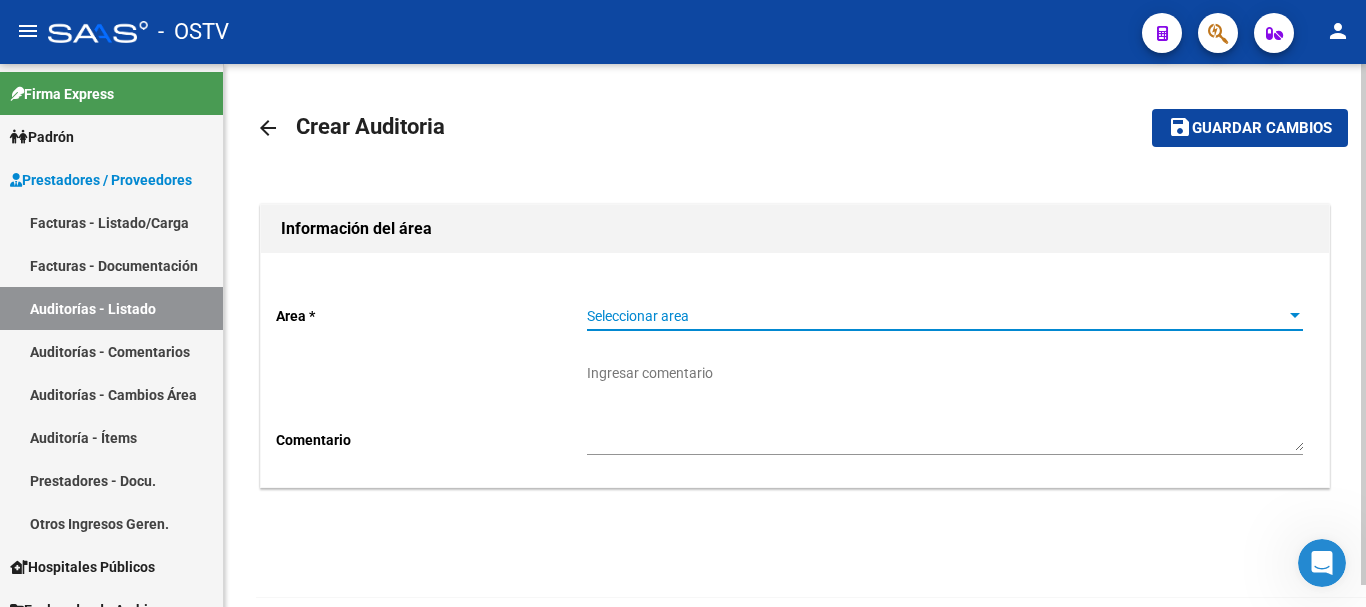 click on "Seleccionar area" at bounding box center [936, 316] 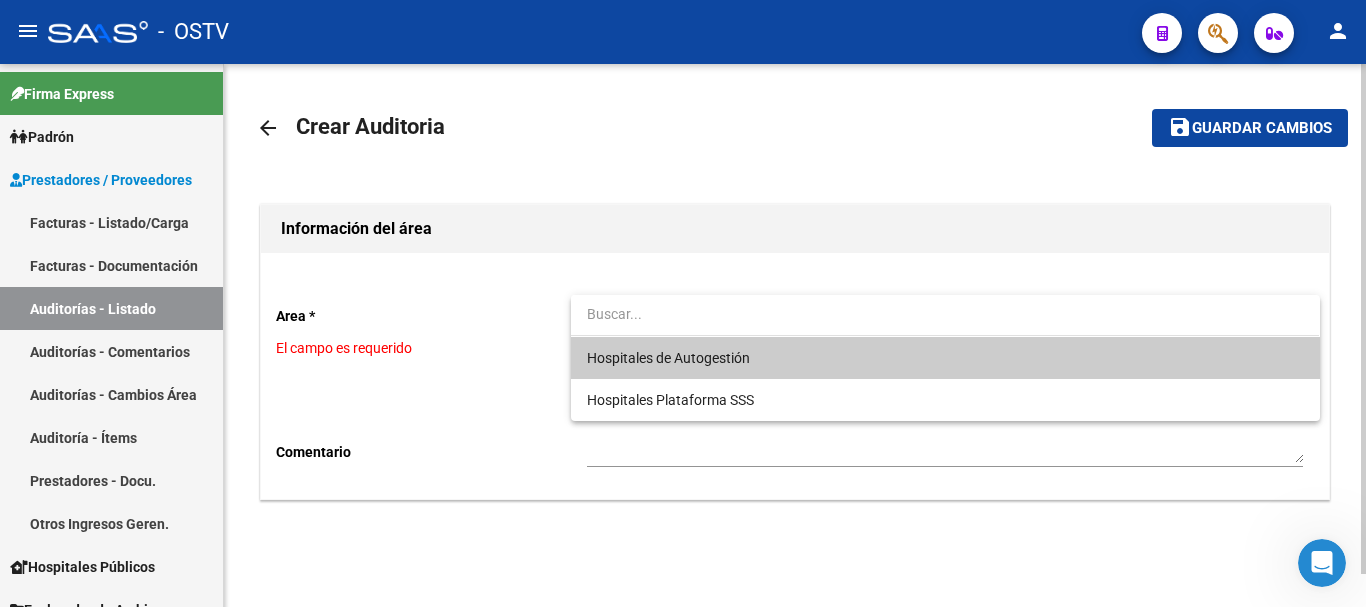 drag, startPoint x: 688, startPoint y: 317, endPoint x: 593, endPoint y: 371, distance: 109.27488 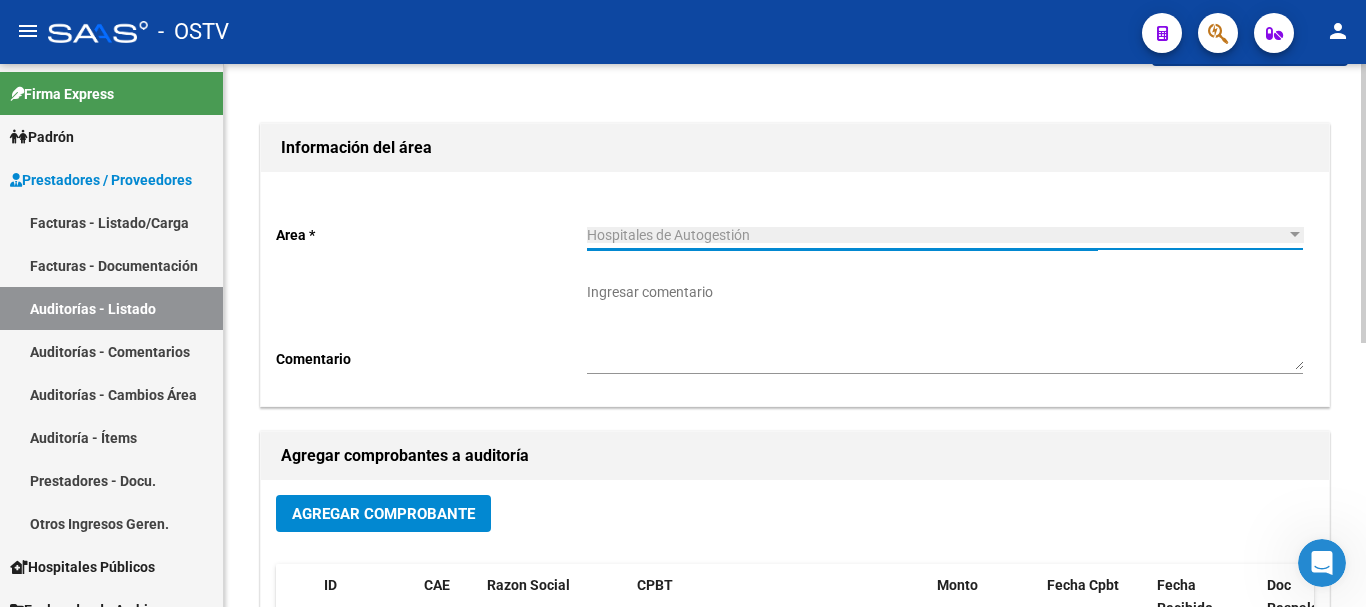 scroll, scrollTop: 200, scrollLeft: 0, axis: vertical 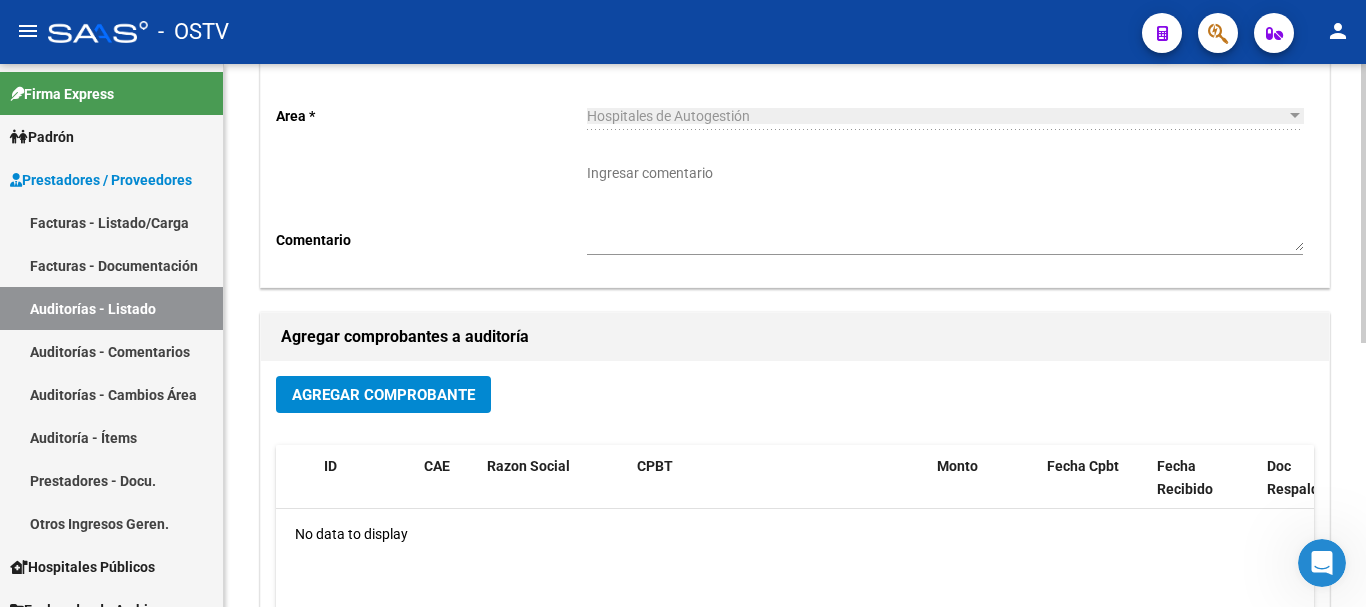 click on "Agregar Comprobante ID CAE Razon Social CPBT Monto Fecha Cpbt Fecha Recibido Doc Respaldatoria Doc Trazabilidad Expte. Interno Creado Usuario No data to display" 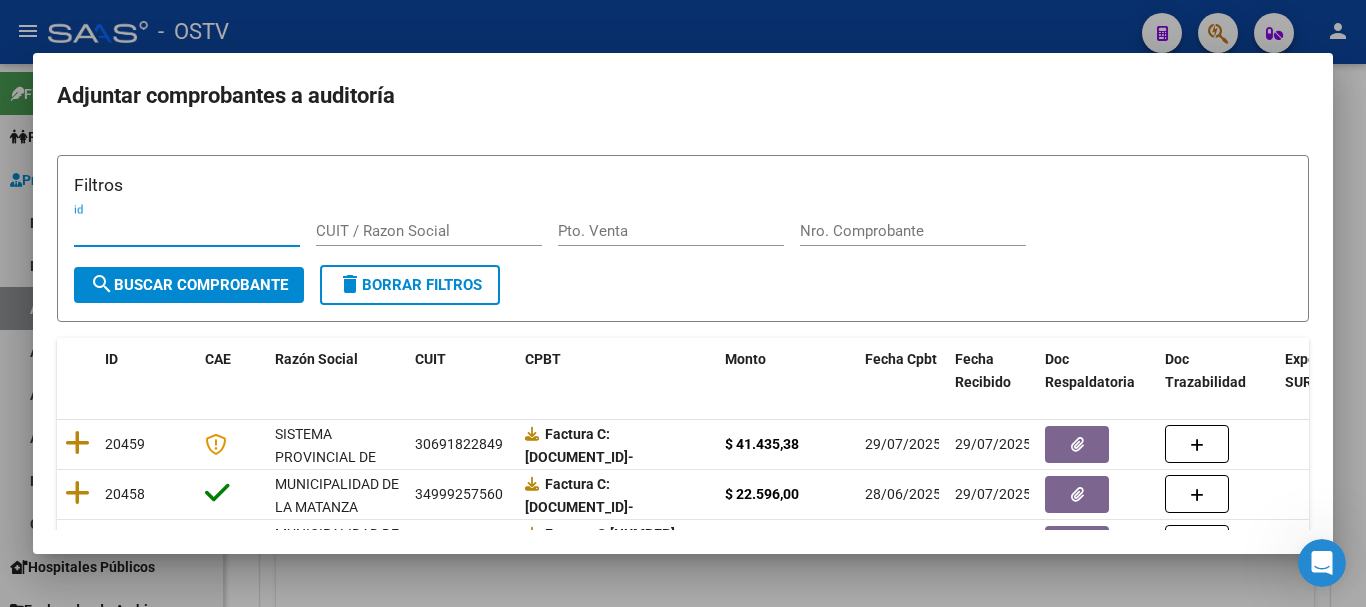 click on "Nro. Comprobante" at bounding box center (913, 231) 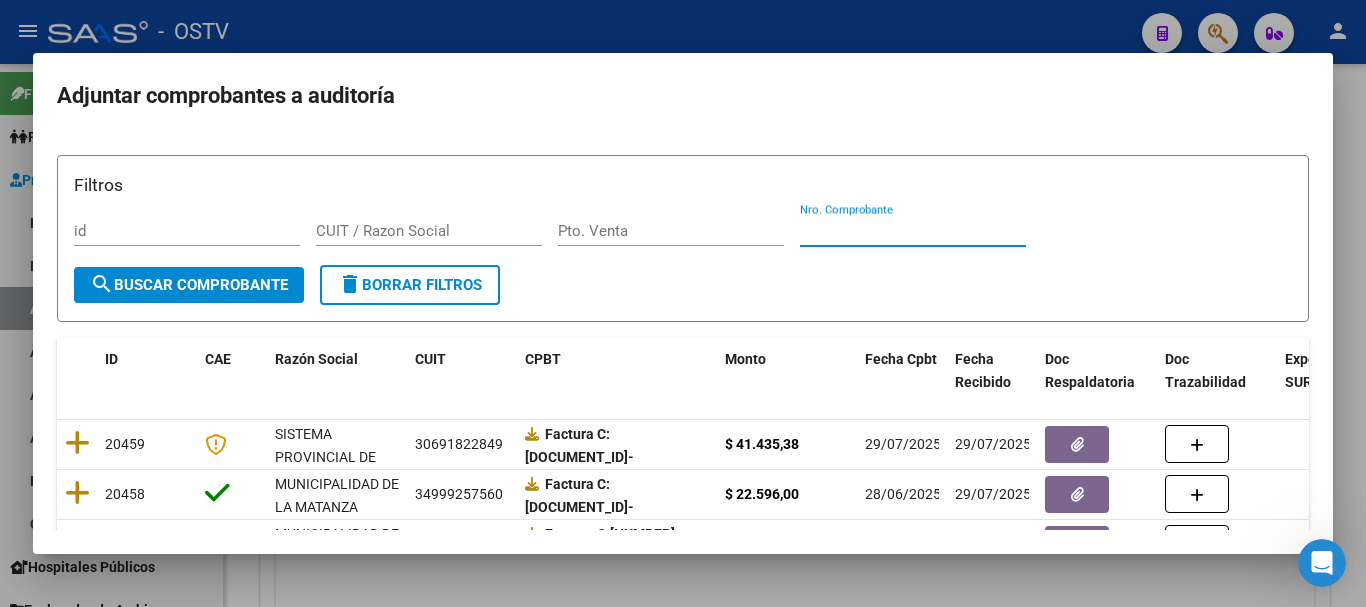 paste on "8700" 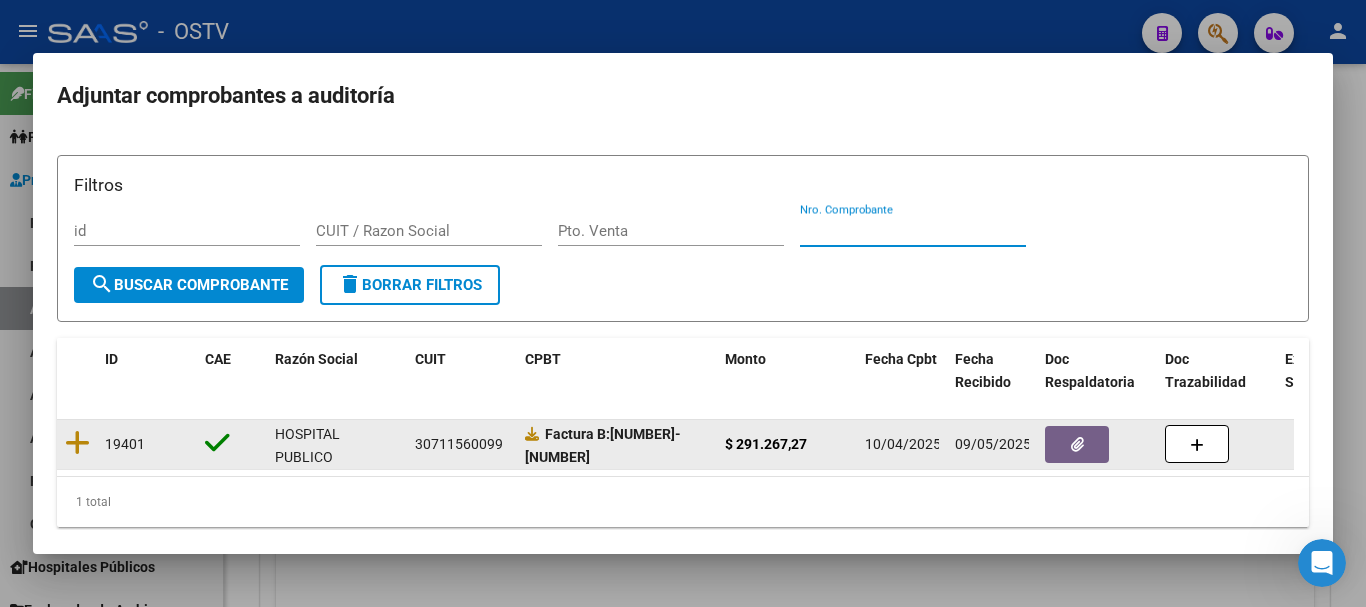 click 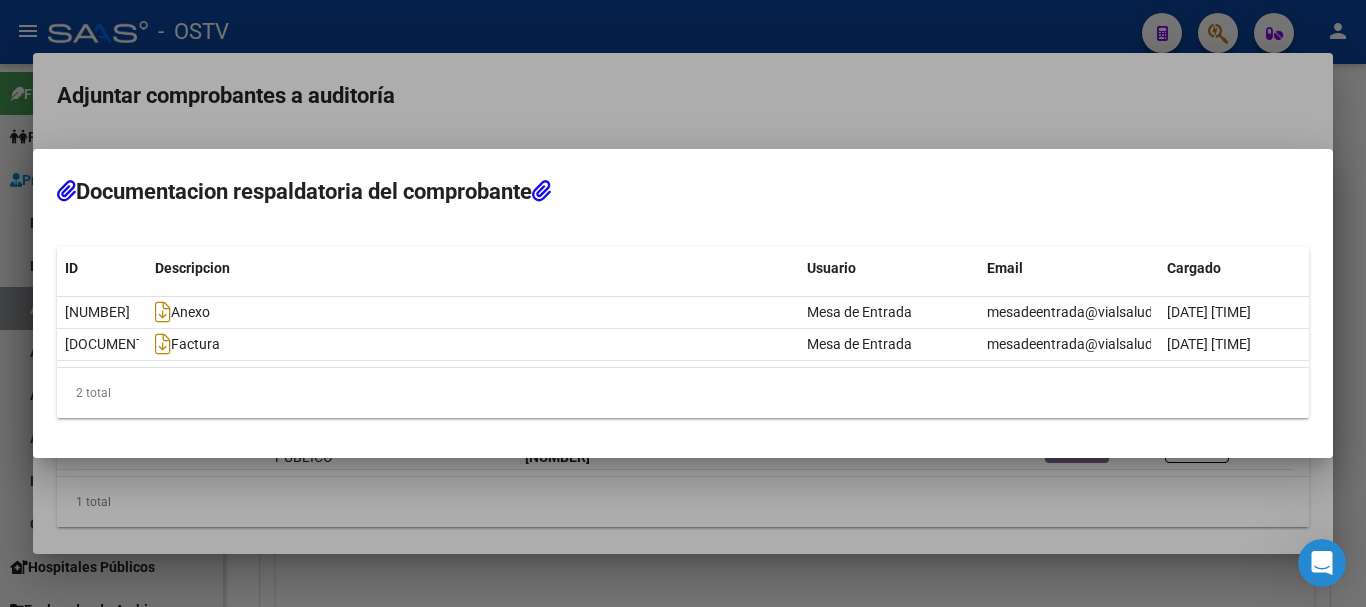 click at bounding box center (683, 303) 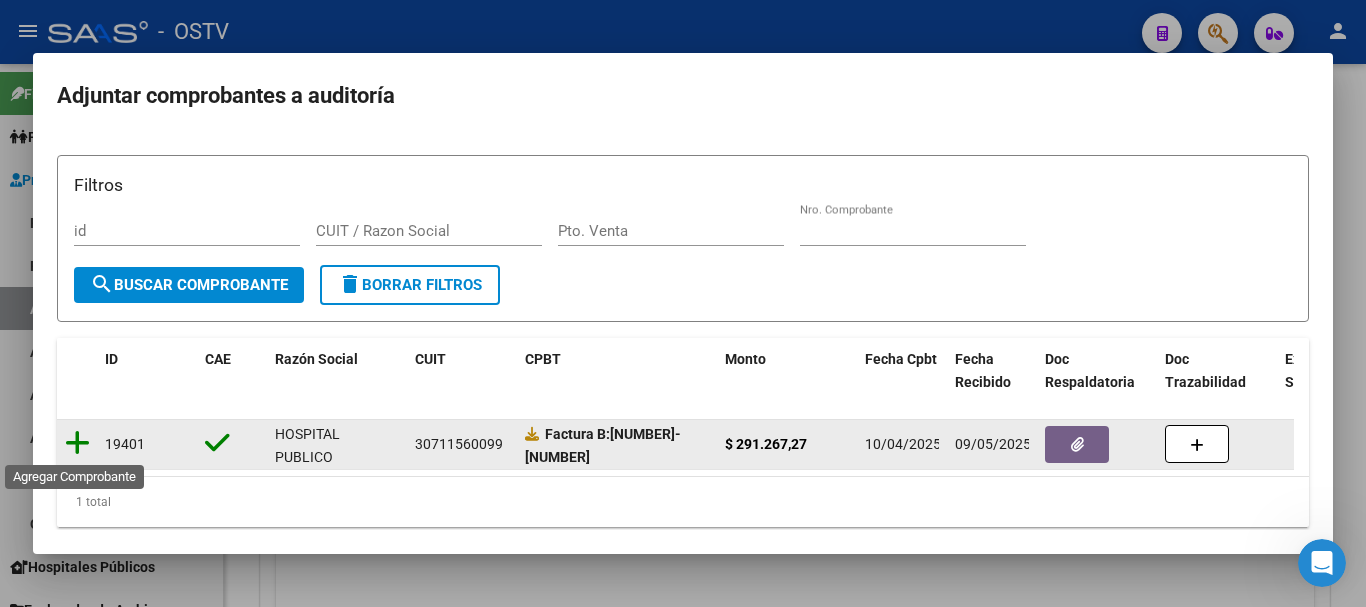 click 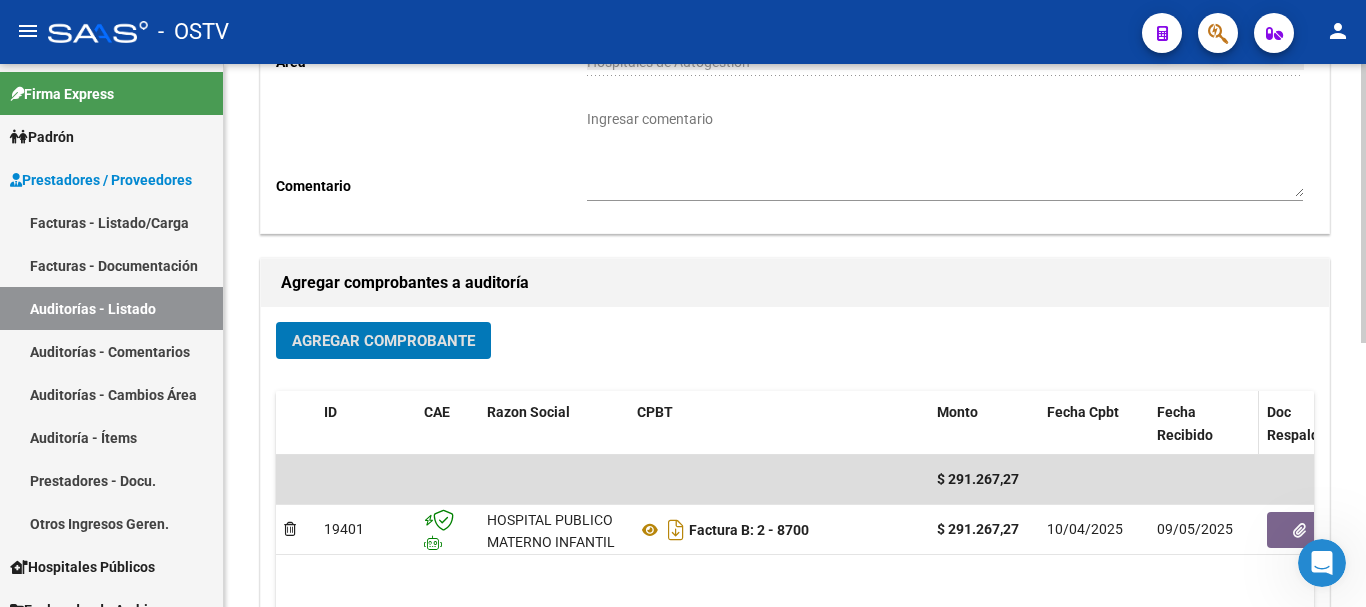 scroll, scrollTop: 512, scrollLeft: 0, axis: vertical 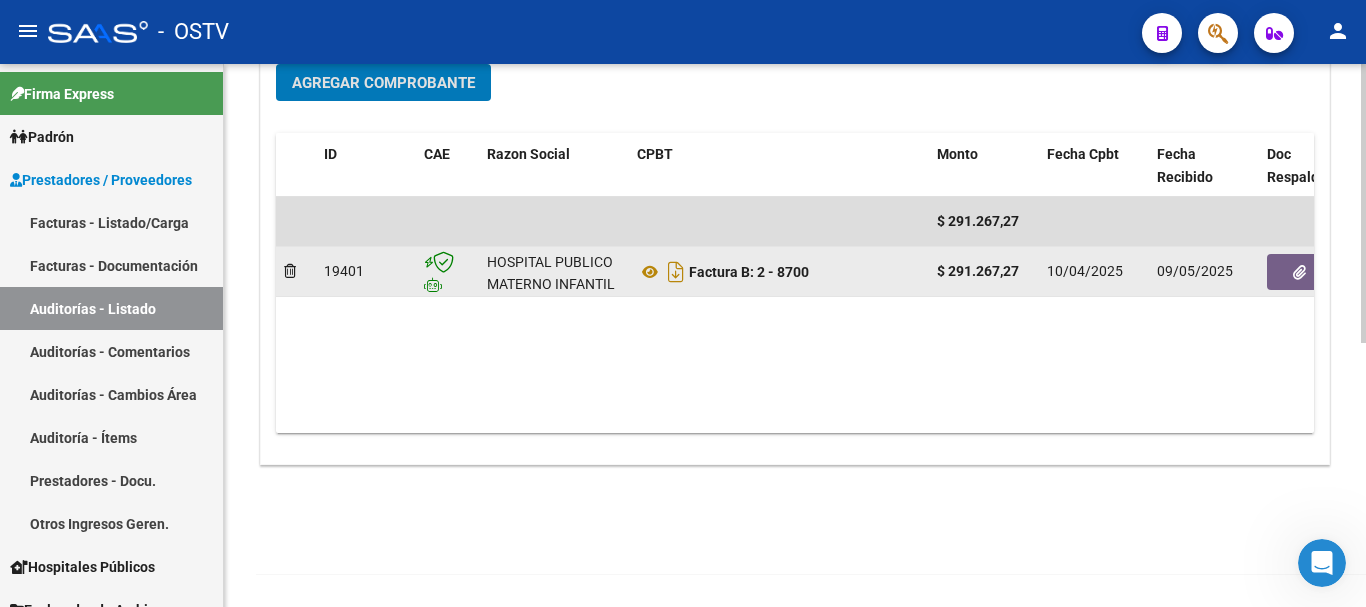 click 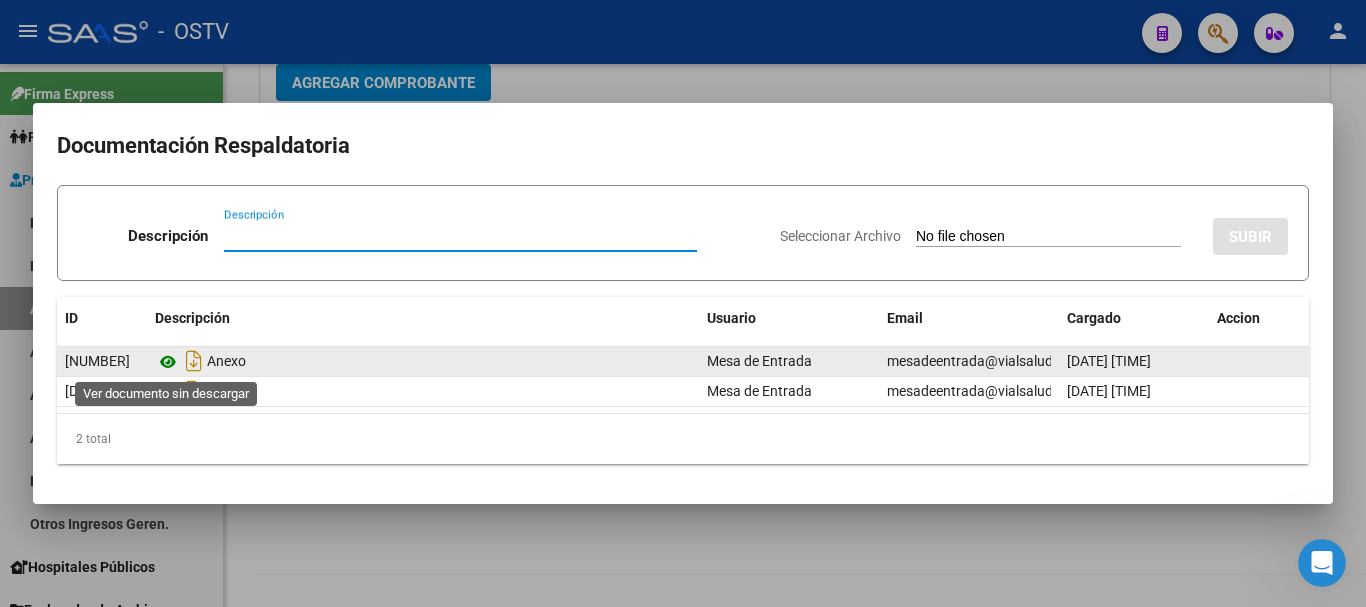 click 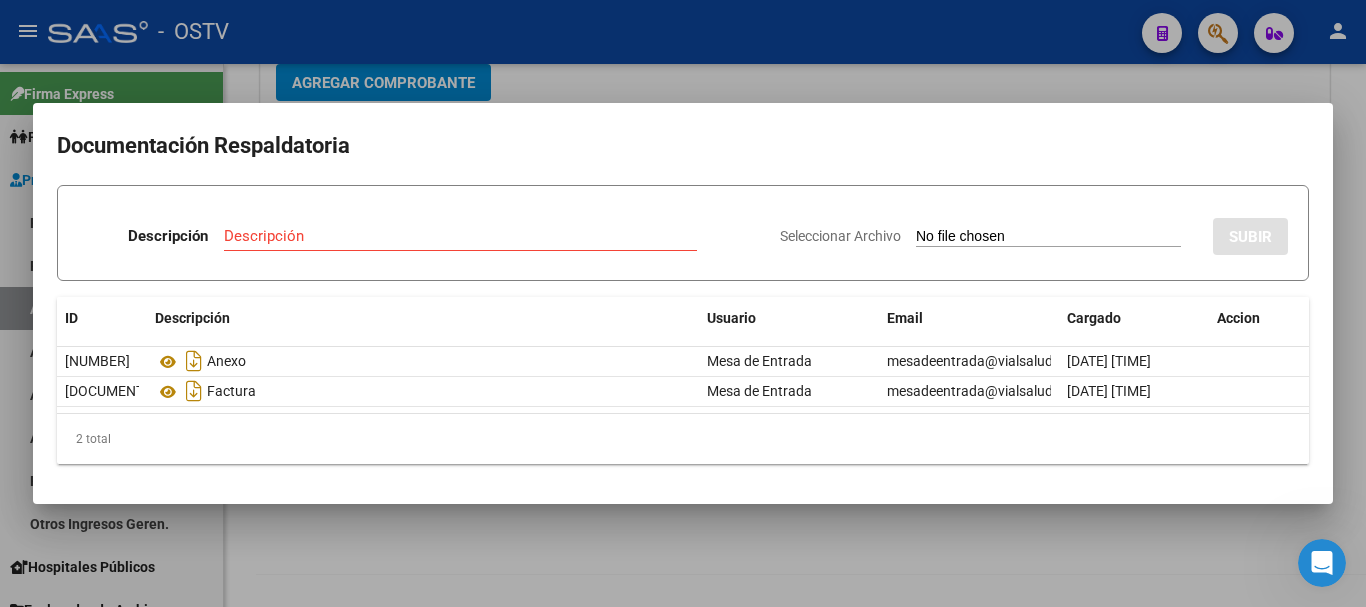 click at bounding box center (683, 303) 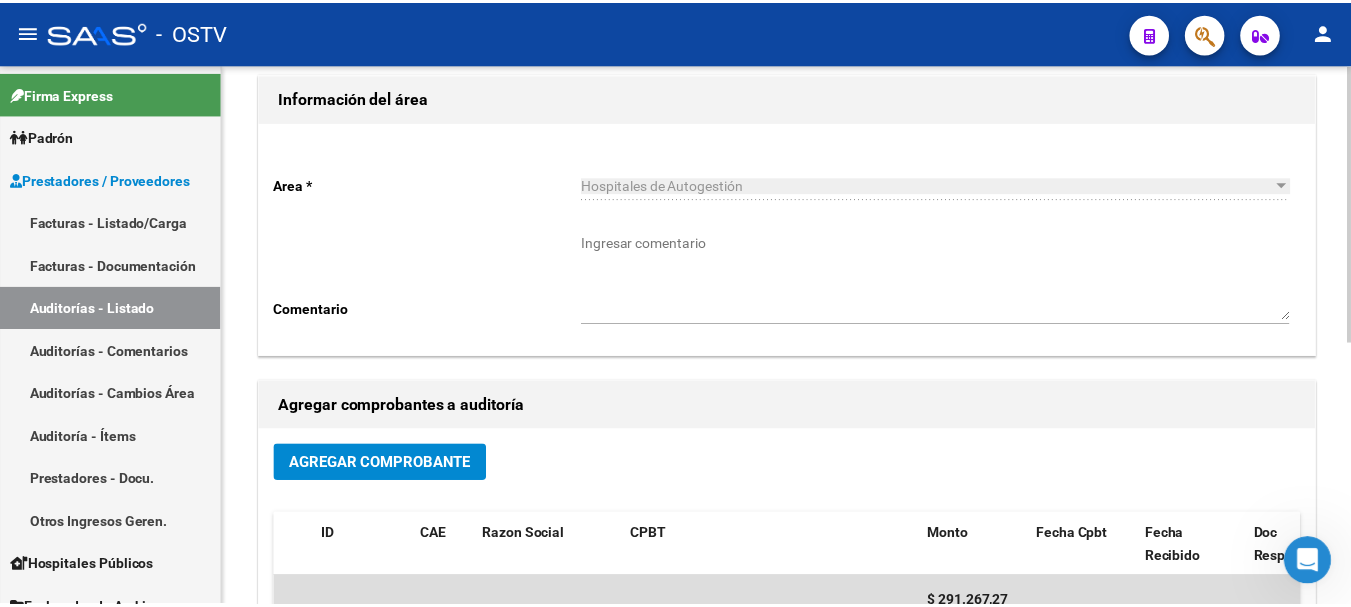 scroll, scrollTop: 112, scrollLeft: 0, axis: vertical 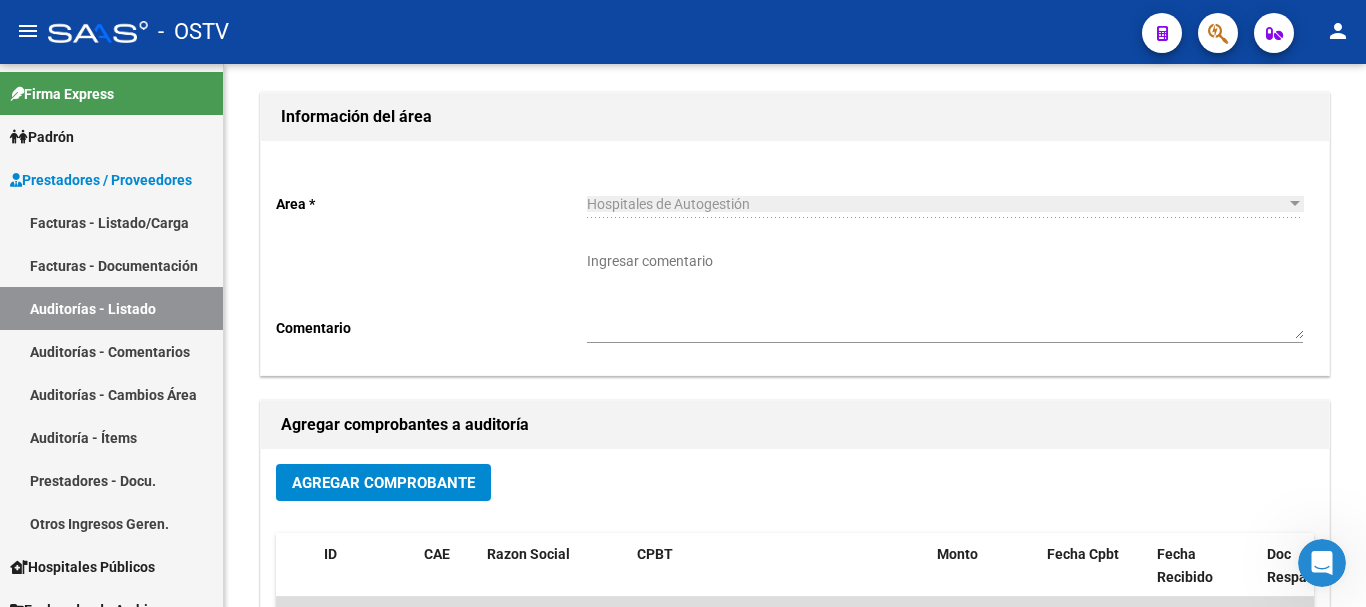 click on "person" 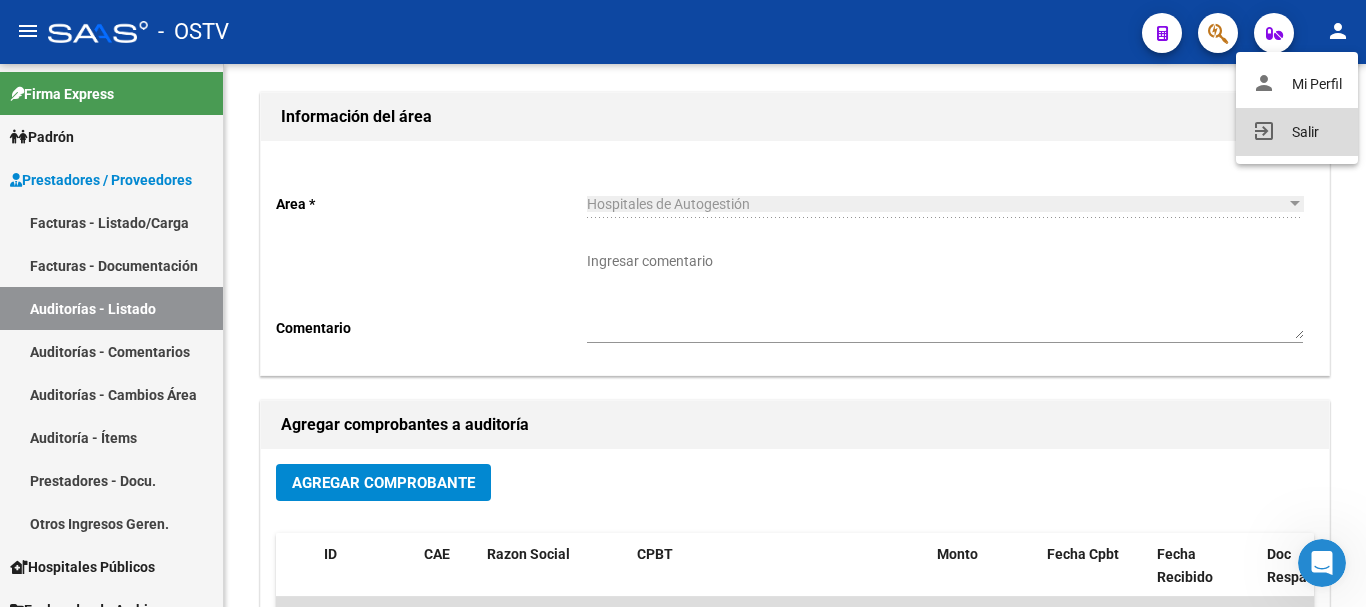 click on "exit_to_app  Salir" at bounding box center [1297, 132] 